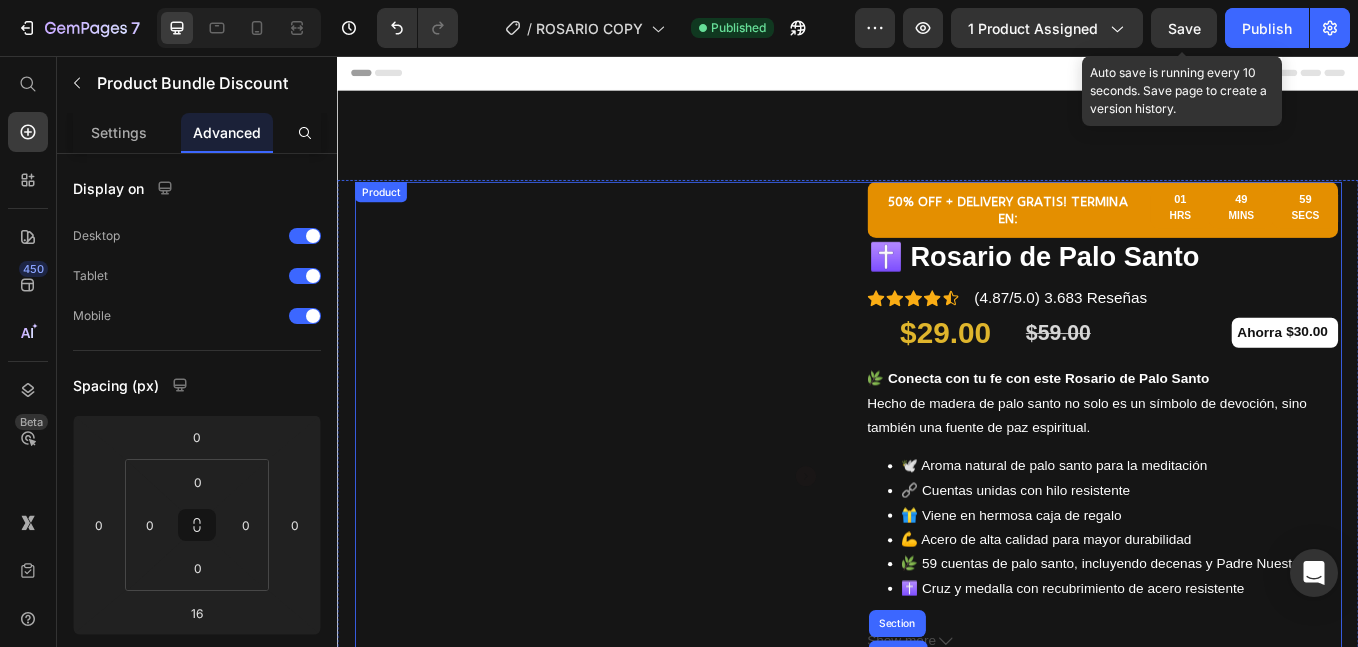 scroll, scrollTop: 0, scrollLeft: 0, axis: both 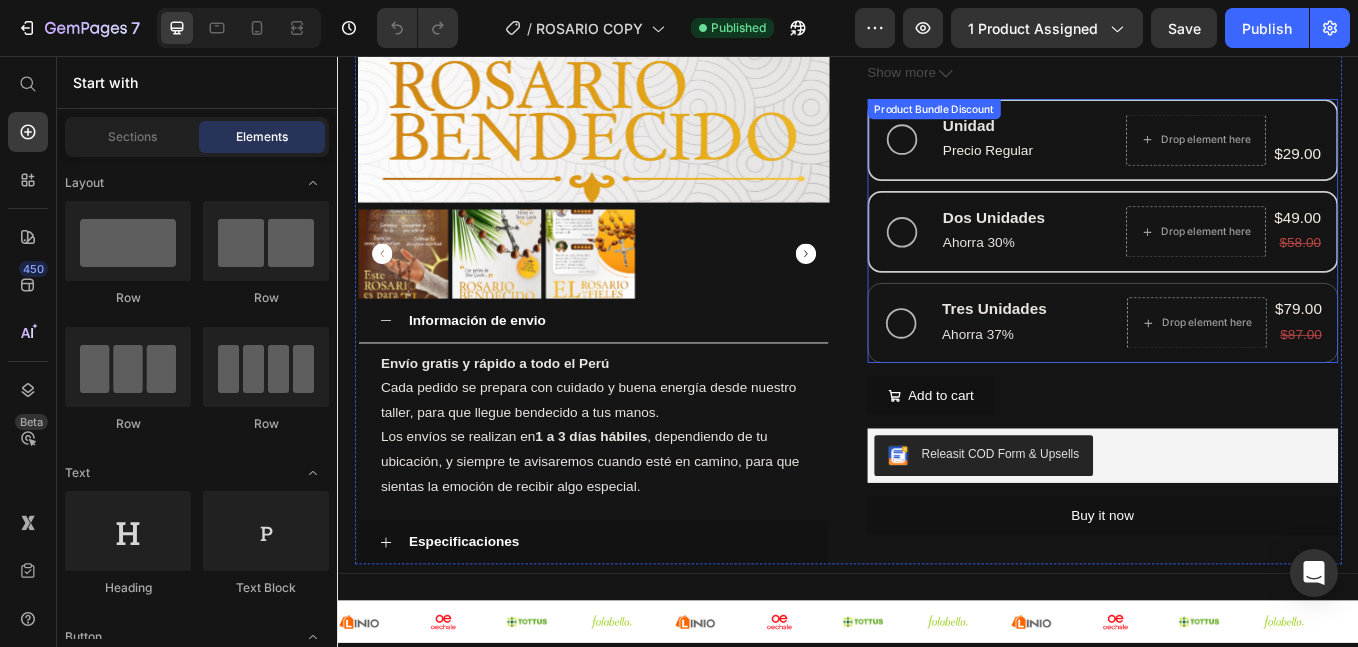 click on "Product Bundle Discount" at bounding box center (1038, 119) 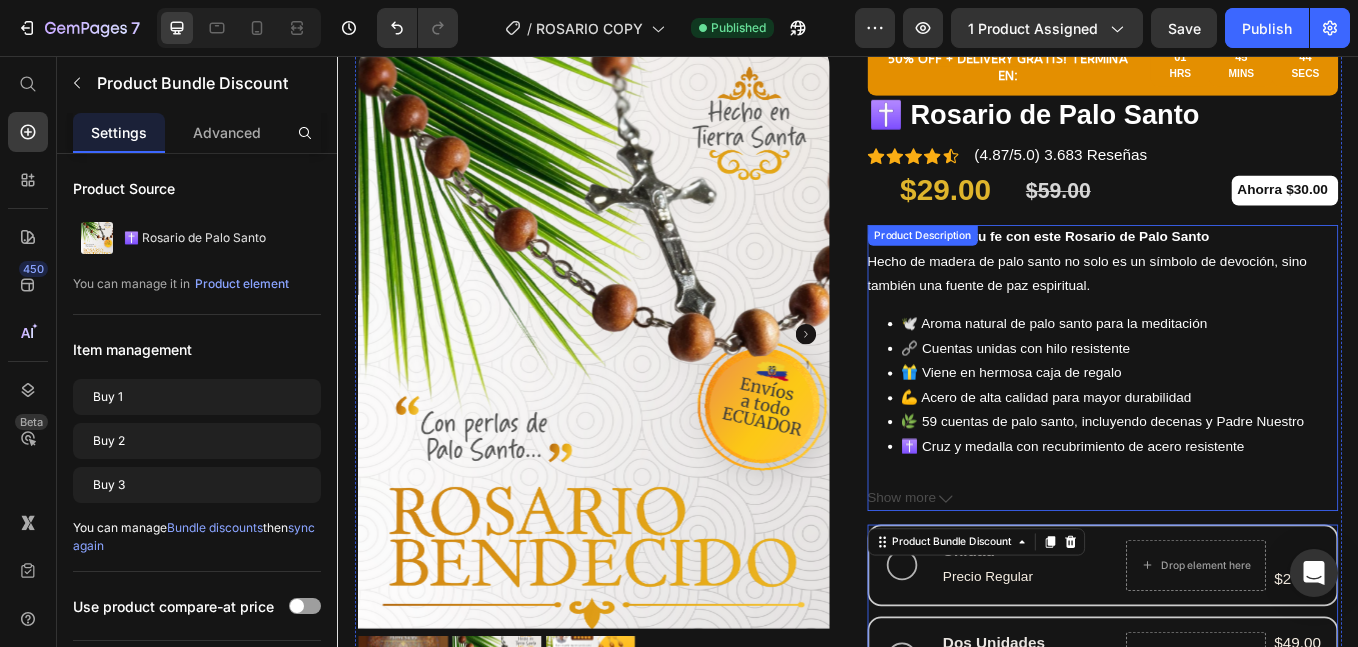 scroll, scrollTop: 500, scrollLeft: 0, axis: vertical 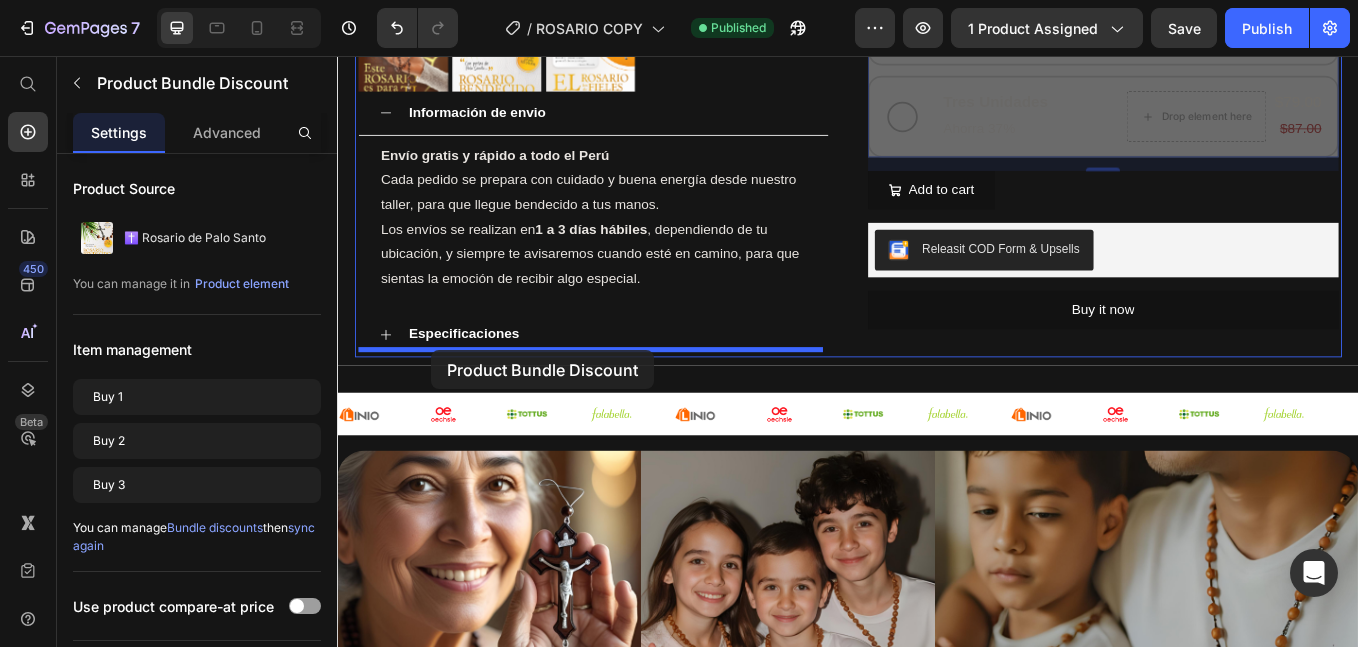 drag, startPoint x: 965, startPoint y: 298, endPoint x: 814, endPoint y: 392, distance: 177.86794 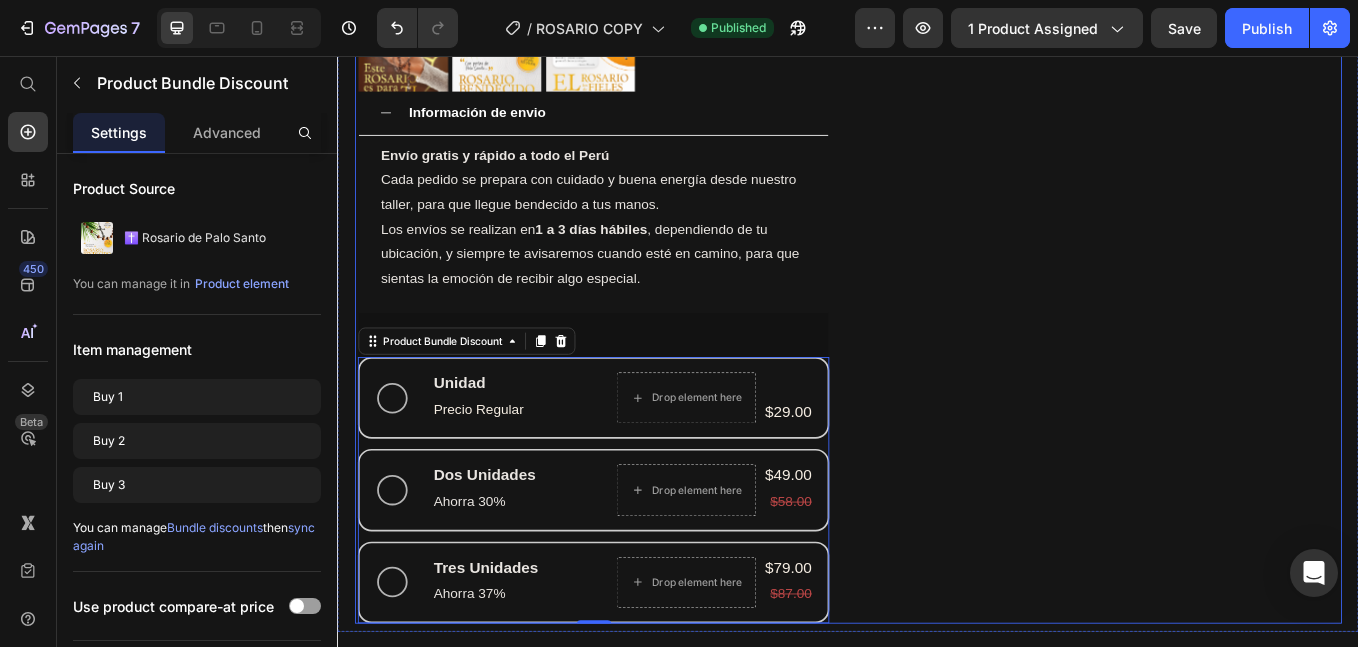 scroll, scrollTop: 1244, scrollLeft: 0, axis: vertical 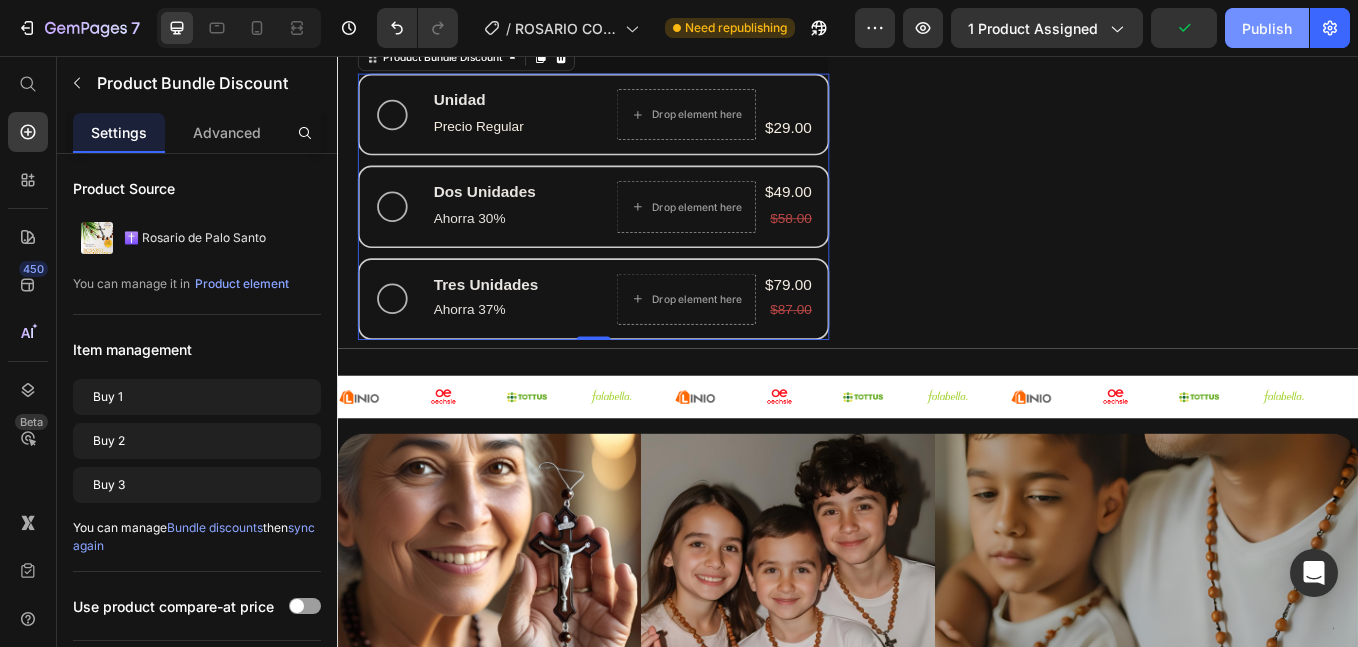 click on "Publish" at bounding box center [1267, 28] 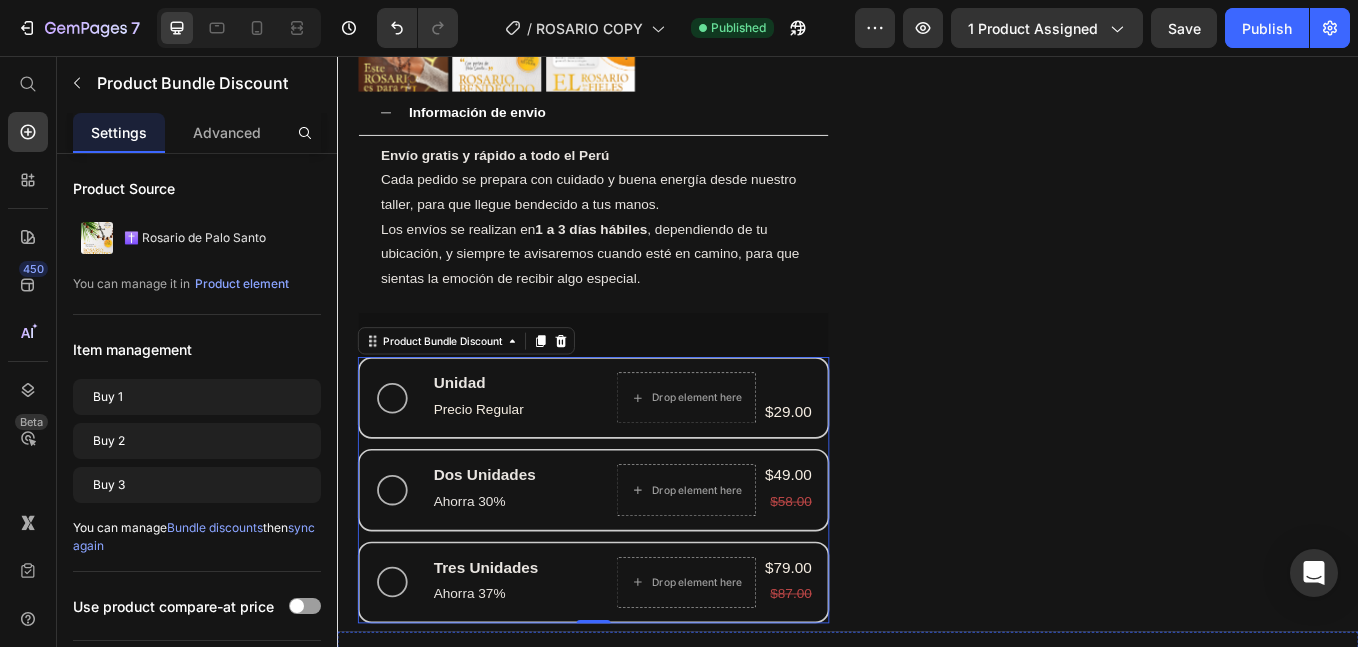 scroll, scrollTop: 1244, scrollLeft: 0, axis: vertical 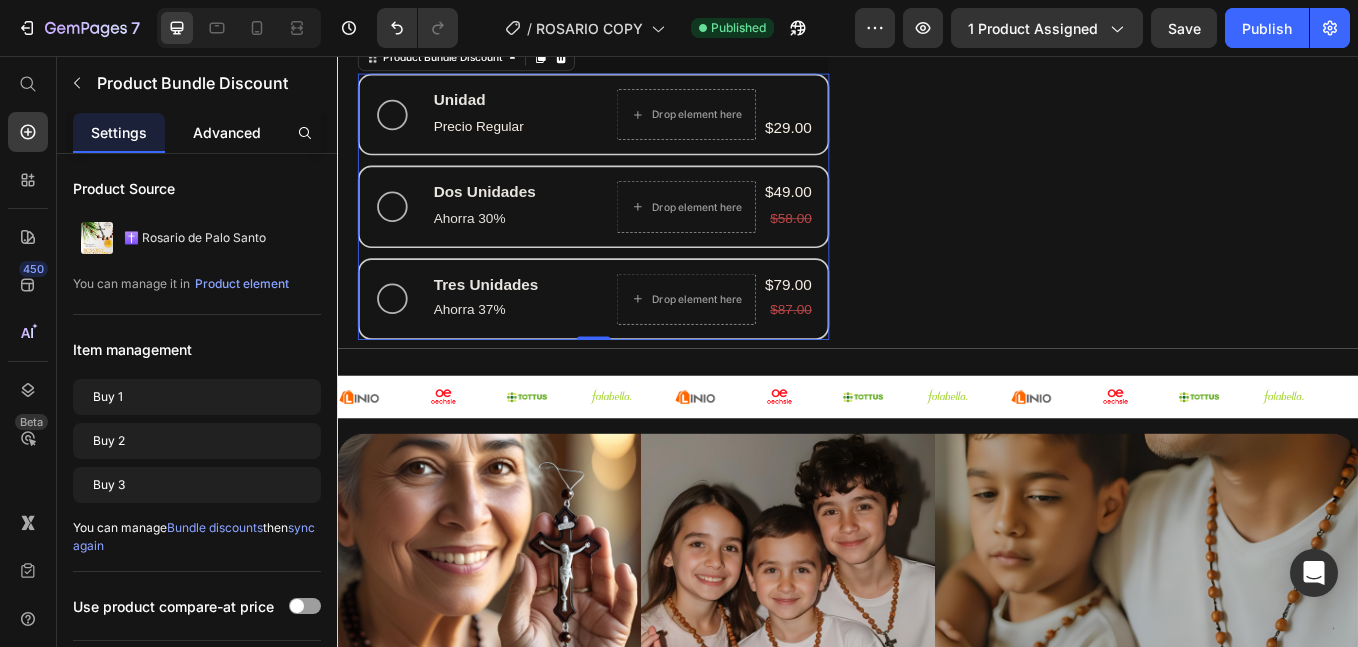 click on "Advanced" at bounding box center (227, 132) 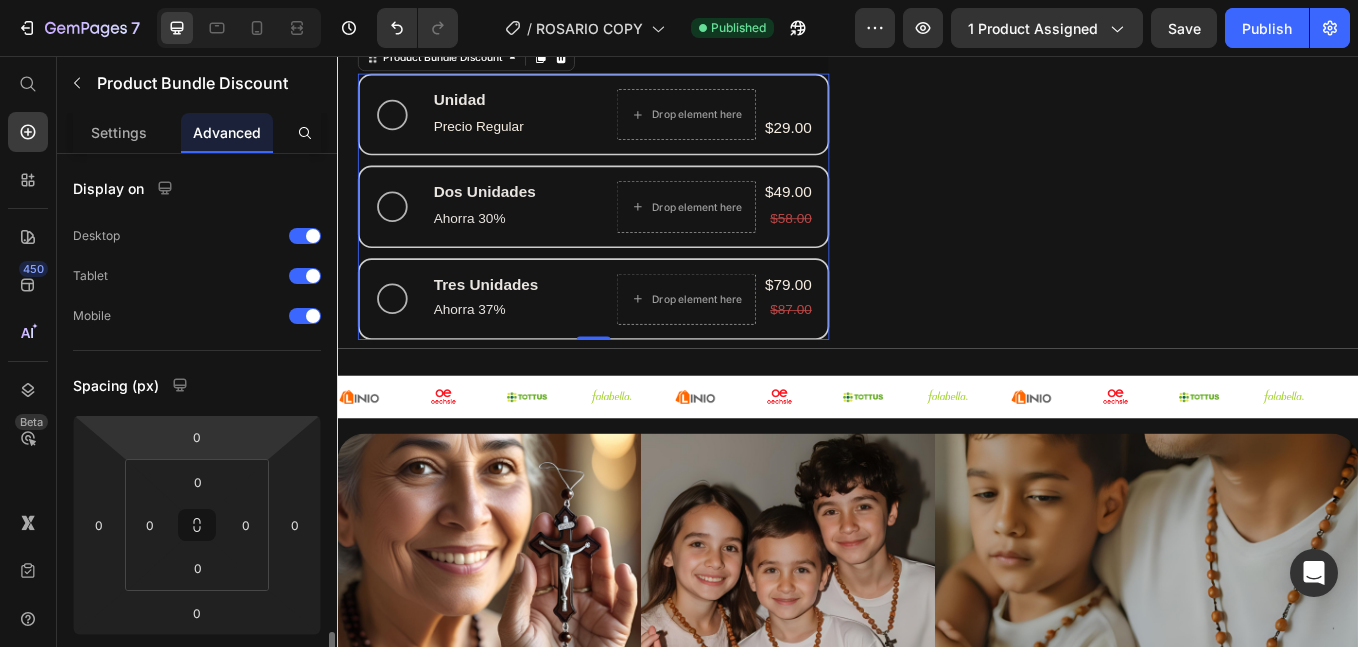 scroll, scrollTop: 334, scrollLeft: 0, axis: vertical 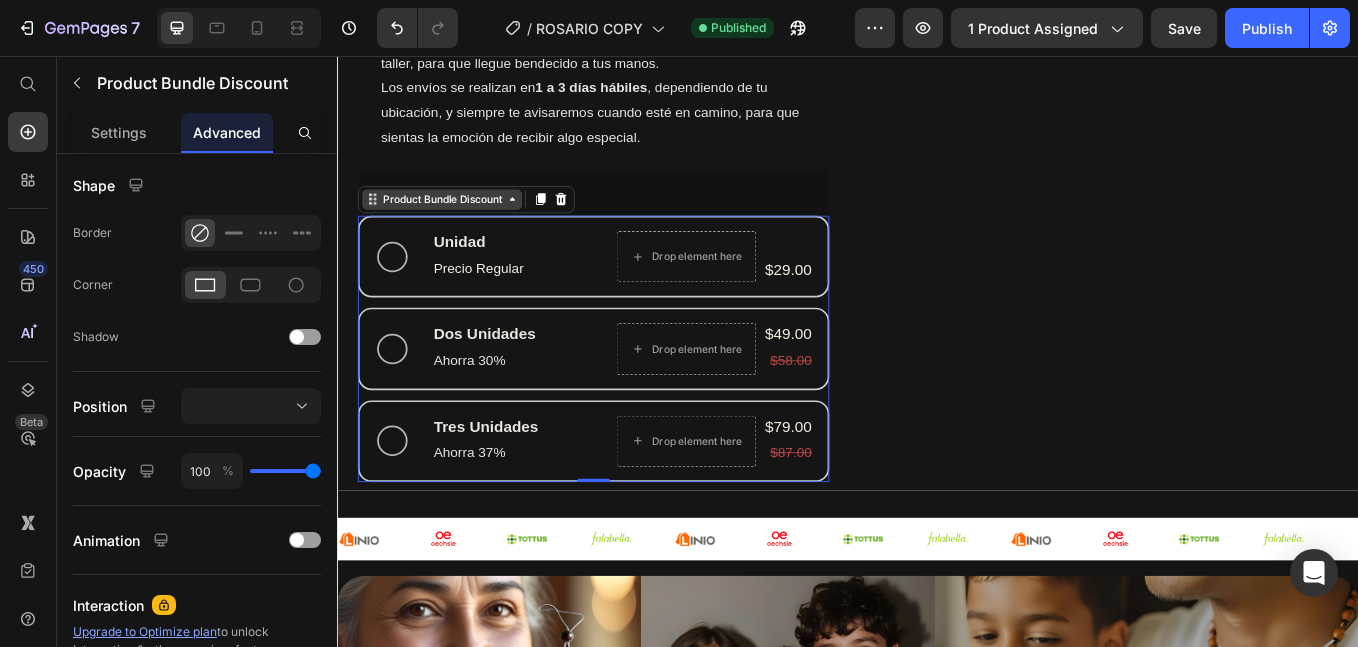 click on "Product Bundle Discount" at bounding box center (460, 225) 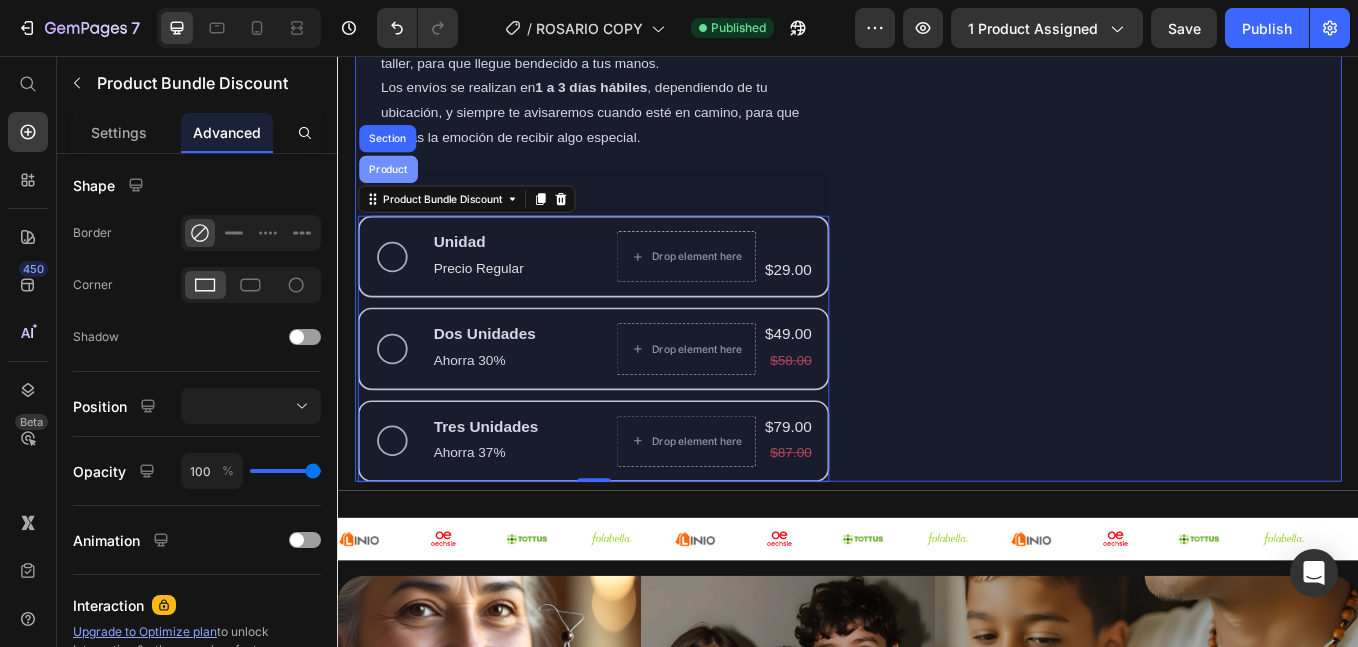 click on "Product" at bounding box center [396, 190] 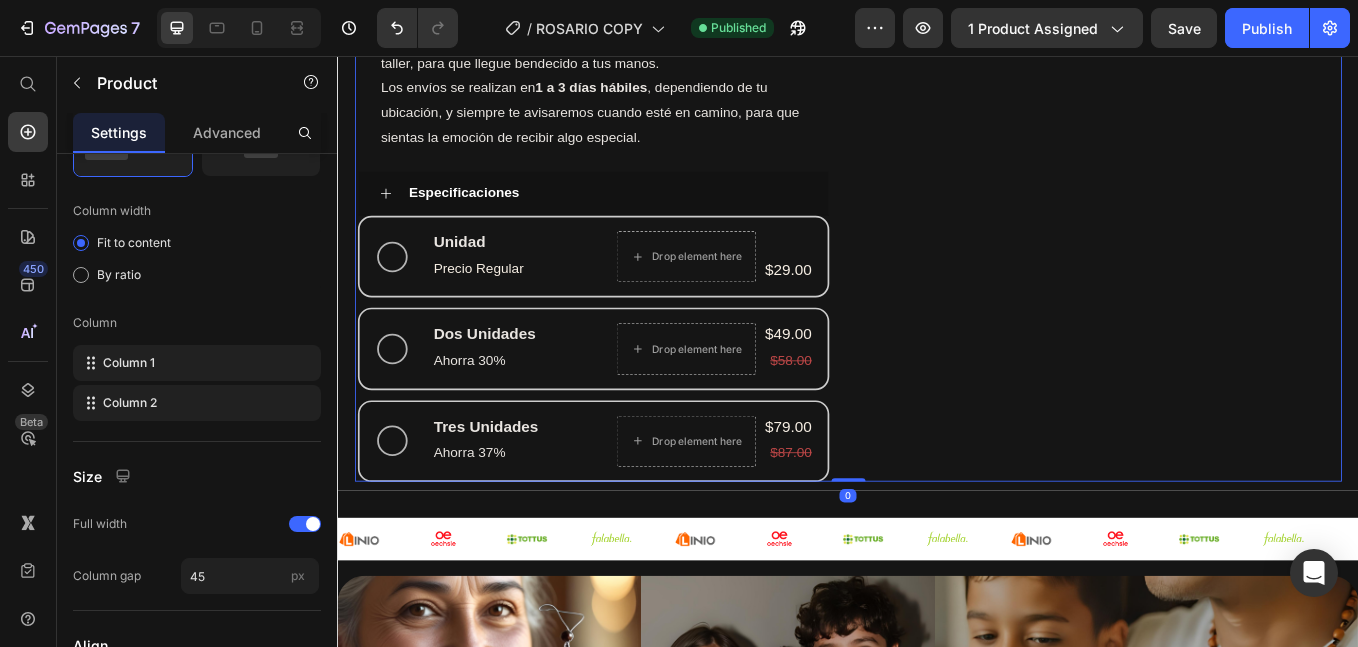 scroll, scrollTop: 0, scrollLeft: 0, axis: both 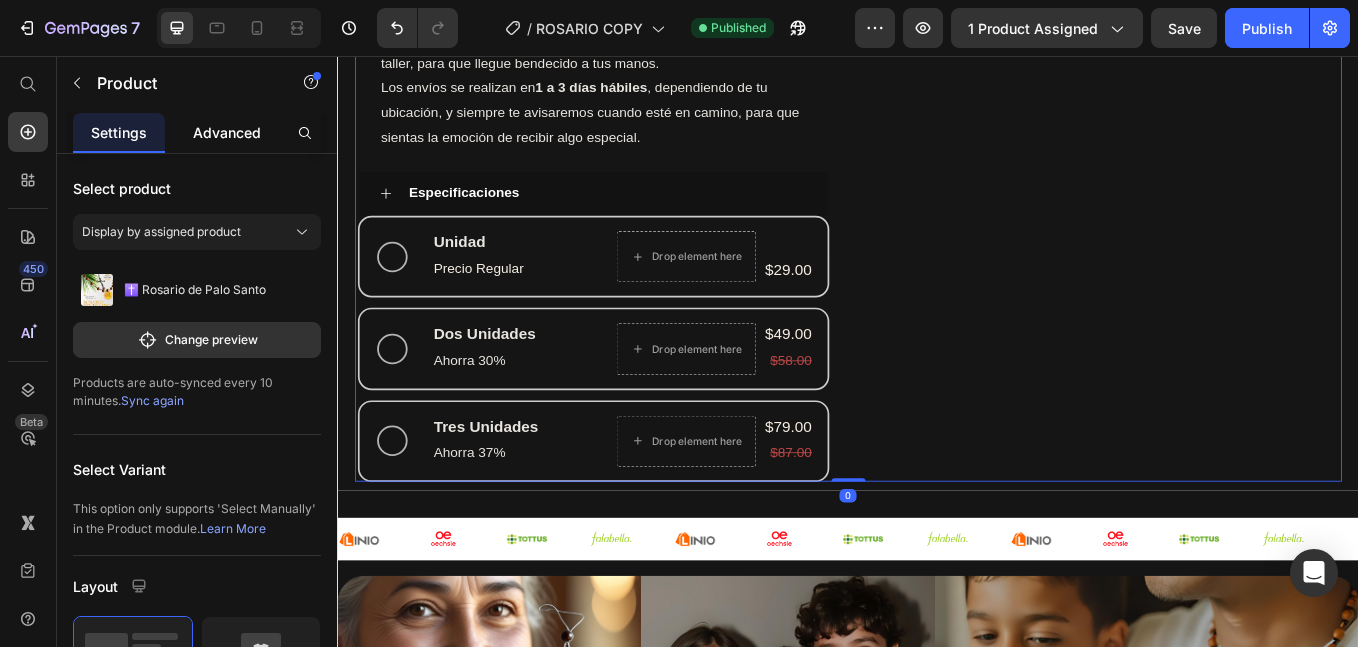 click on "Advanced" 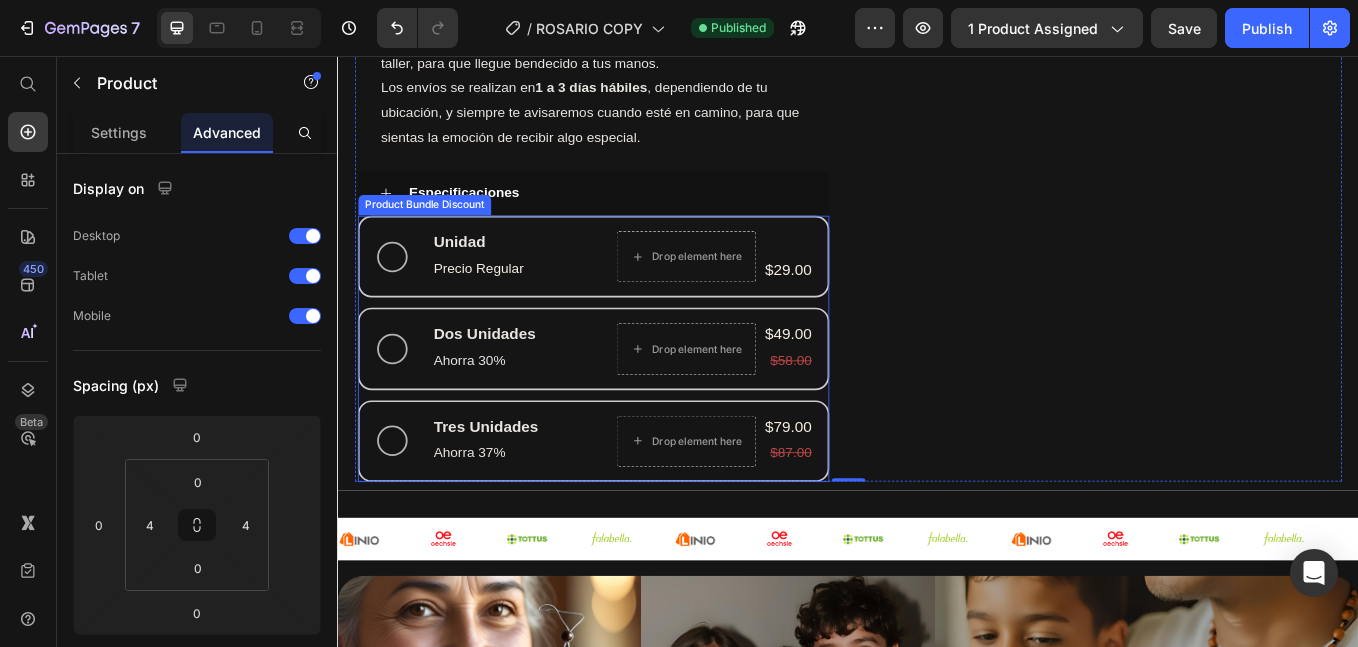 click on "Product Images
Información de envio Envío gratis y rápido a todo el Perú  Cada pedido se prepara con cuidado y buena energía desde nuestro taller, para que llegue bendecido a tus manos. Los envíos se realizan en  1 a 3 días hábiles , dependiendo de tu ubicación, y siempre te avisaremos cuando esté en camino, para que sientas la emoción de recibir algo especial. Text Block
Especificaciones  Accordion Unidad Text Block Precio Regular Text Block
Drop element here $29.00 Product Price Row Row Dos Unidades Text Block Ahorra 30% Text Block
Drop element here $49.00 Product Price $58.00 Product Price Row Row Tres Unidades Text Block Ahorra 37% Text Block
Drop element here $79.00 Product Price $87.00 Product Price Row Row Product Bundle Discount" at bounding box center [638, -158] 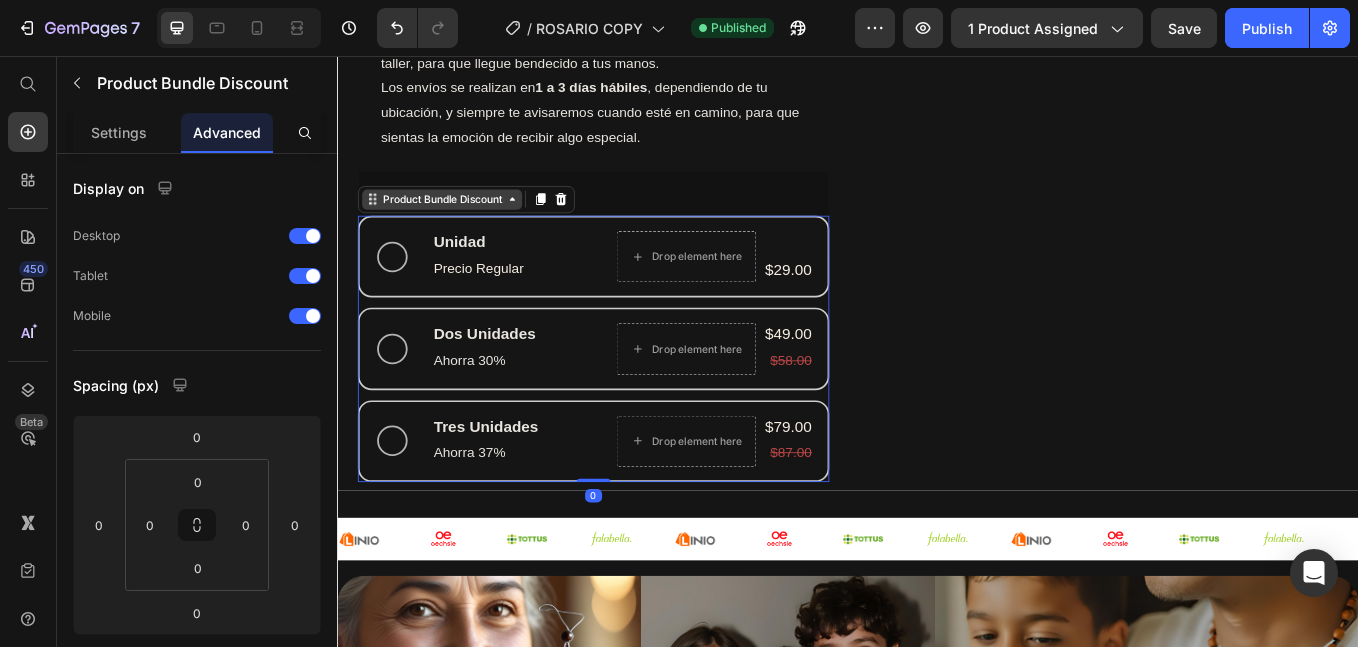 click on "Product Bundle Discount" at bounding box center [460, 225] 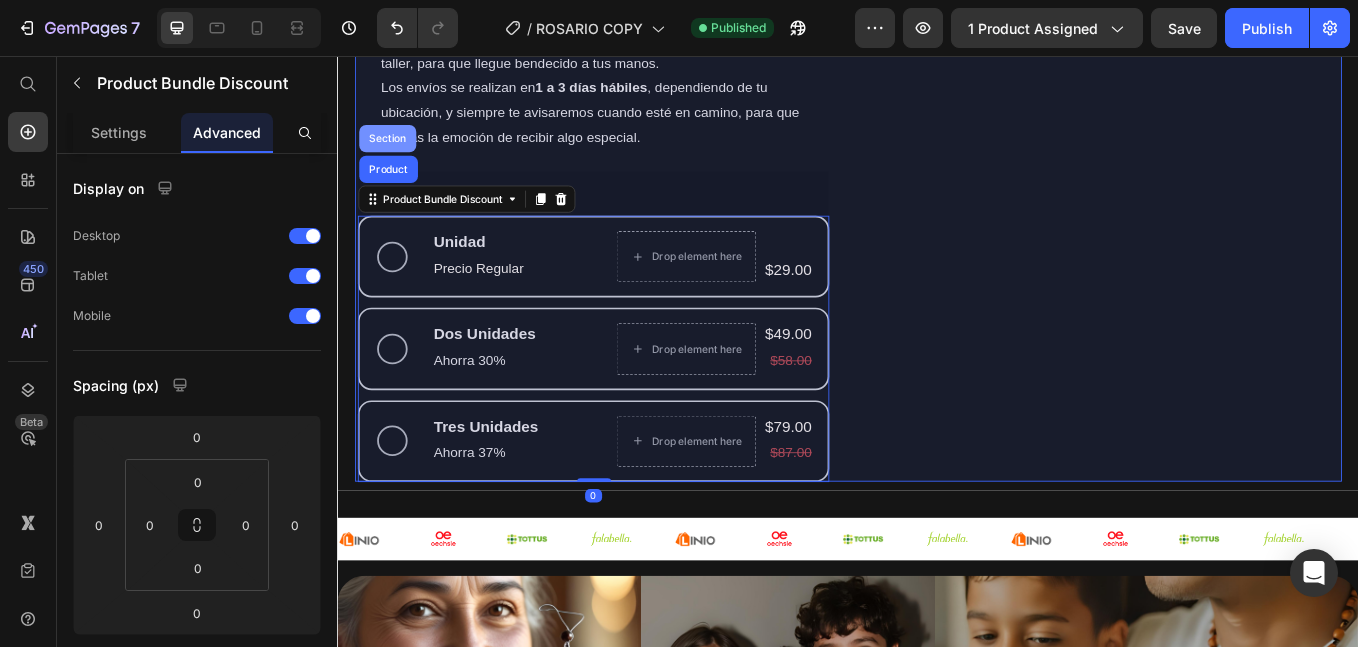 click on "Section" at bounding box center (395, 154) 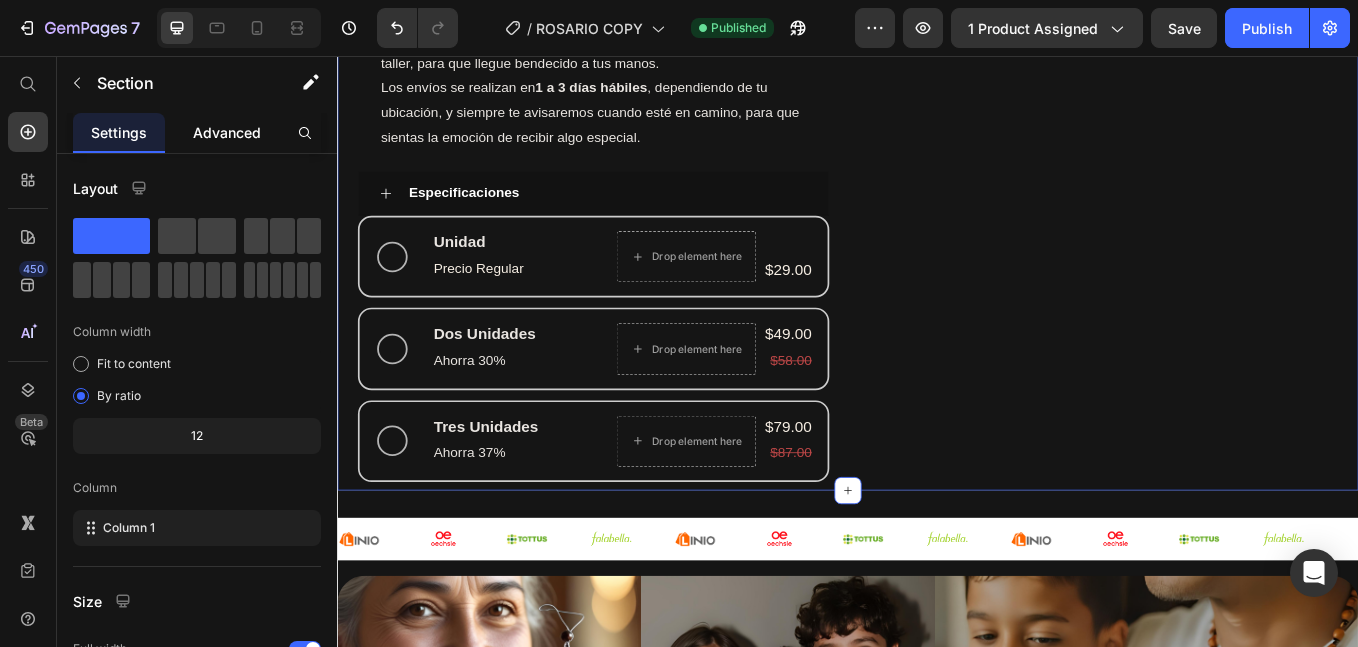 click on "Advanced" at bounding box center [227, 132] 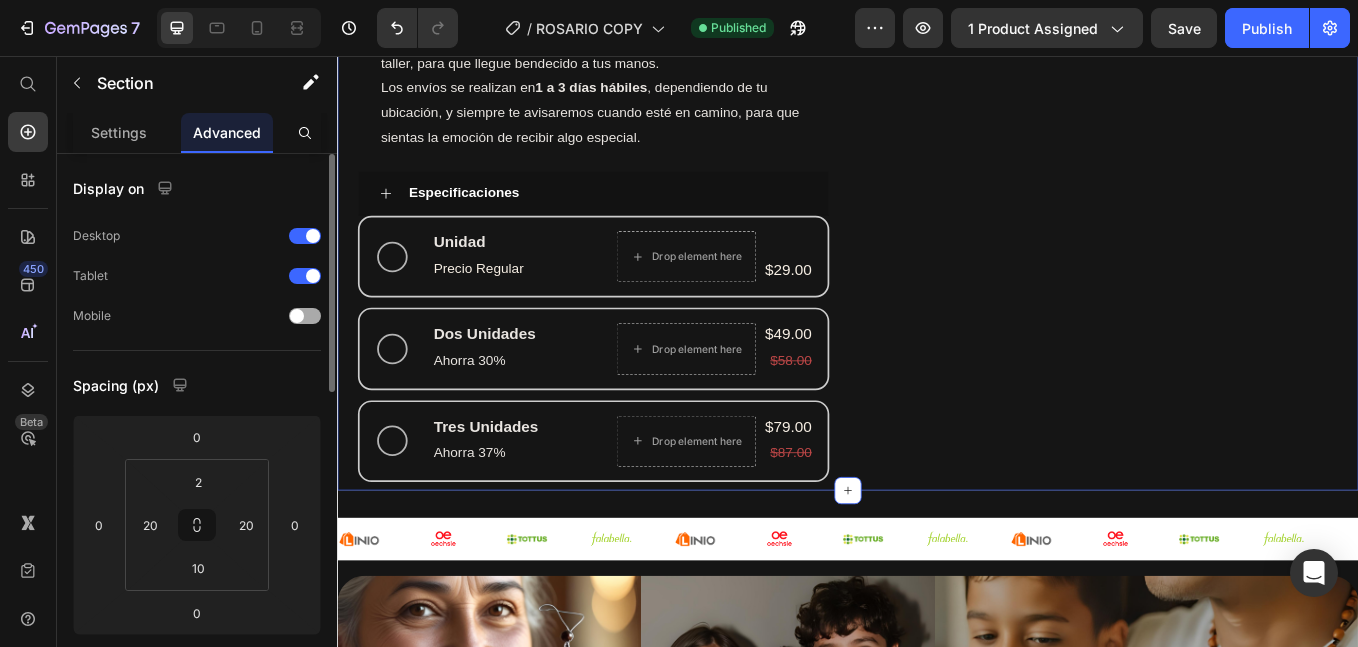 click at bounding box center [305, 316] 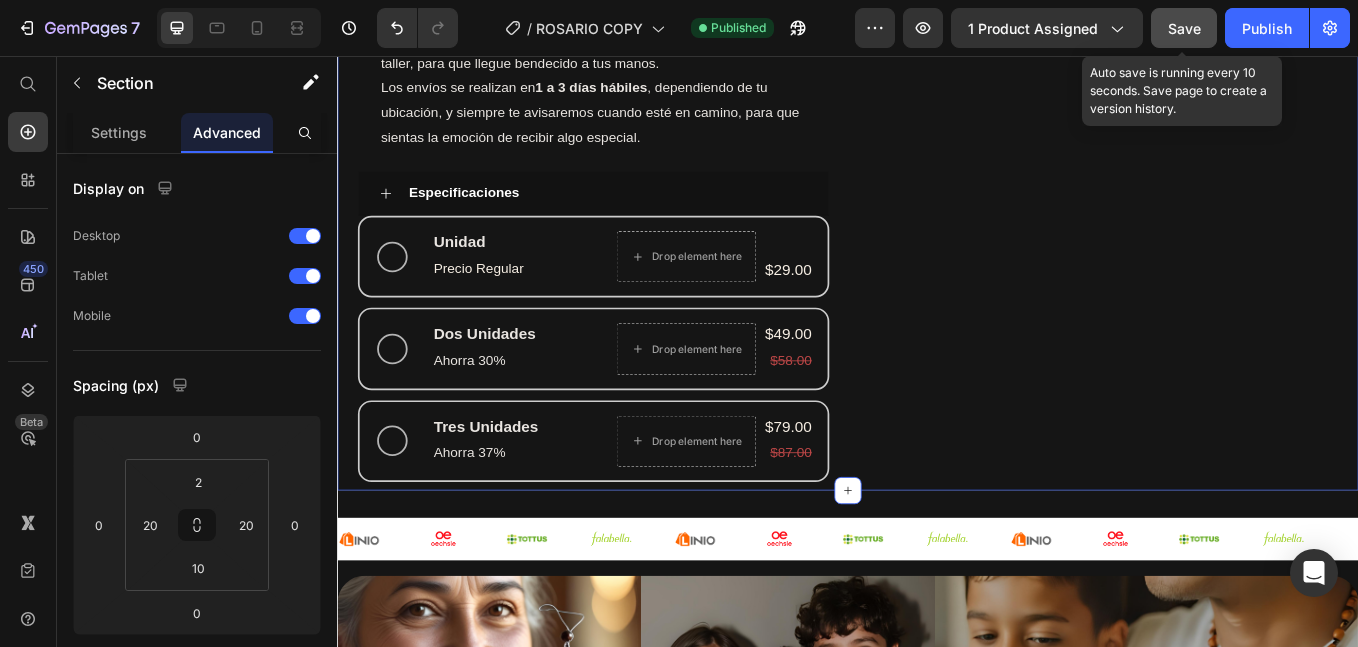 click on "Save" 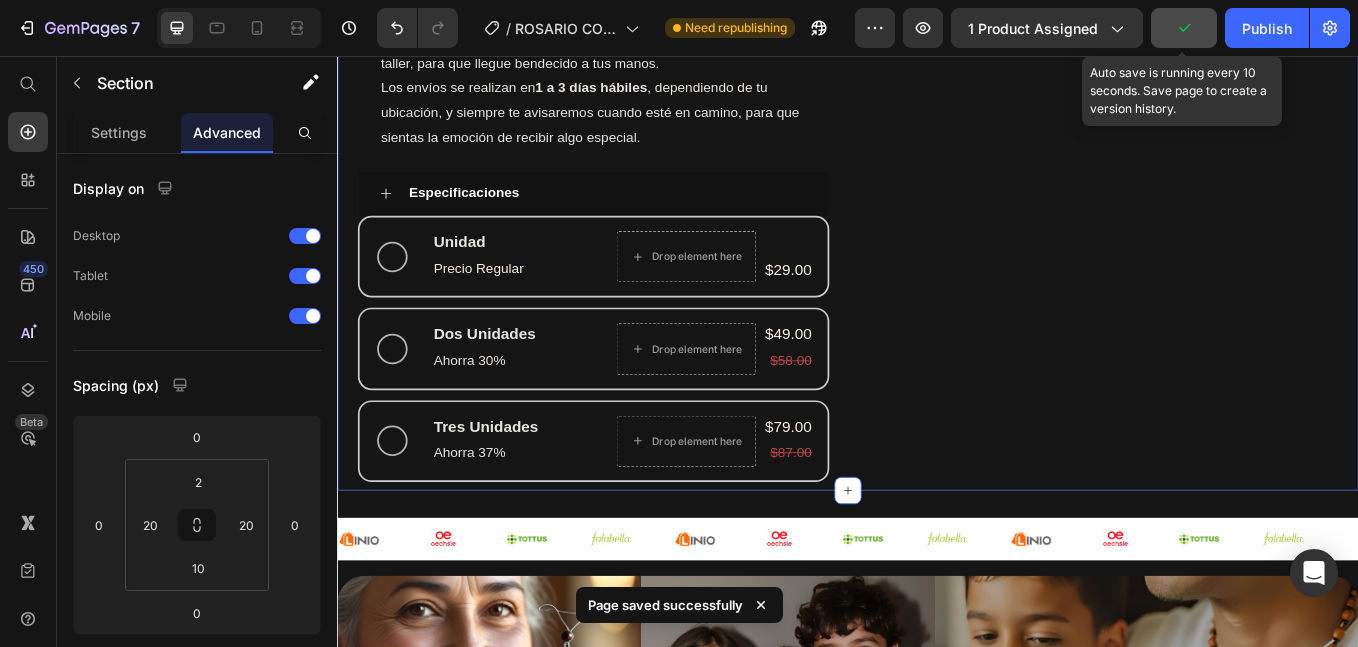 click on "7  Version history  /  ROSARIO COPY Need republishing Preview 1 product assigned Auto save is running every 10 seconds. Save page to create a version history.  Publish" 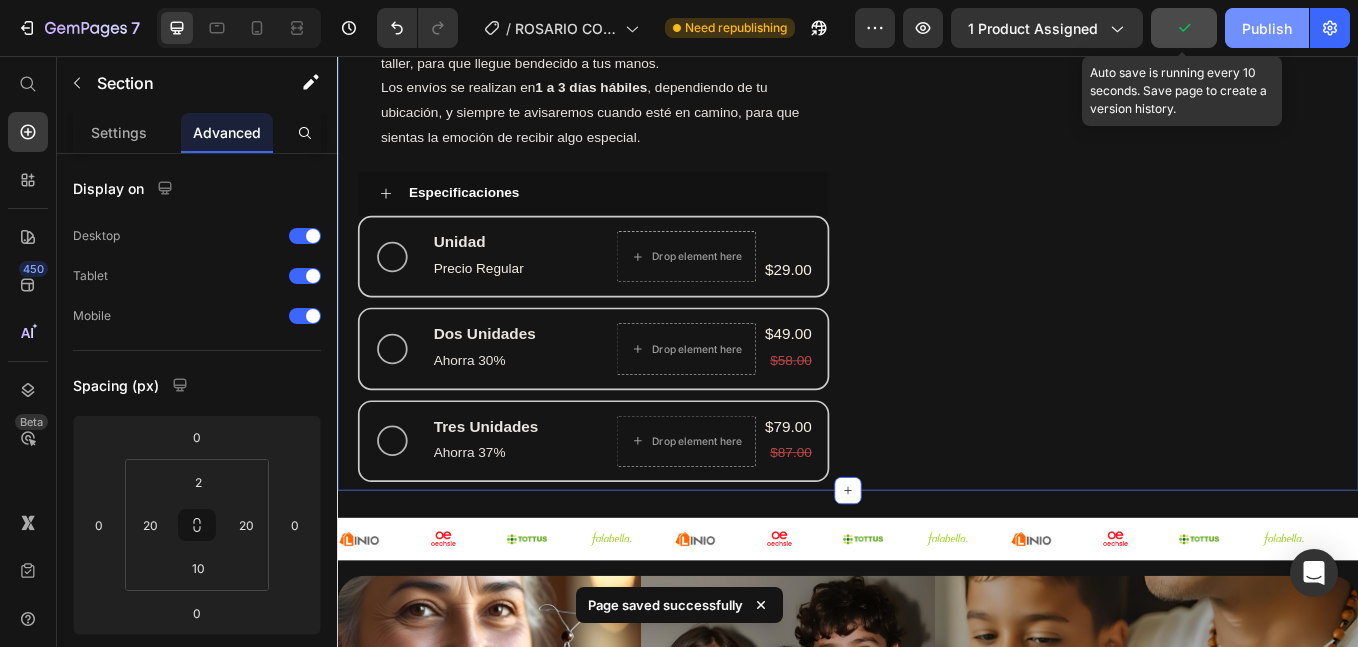click on "Publish" 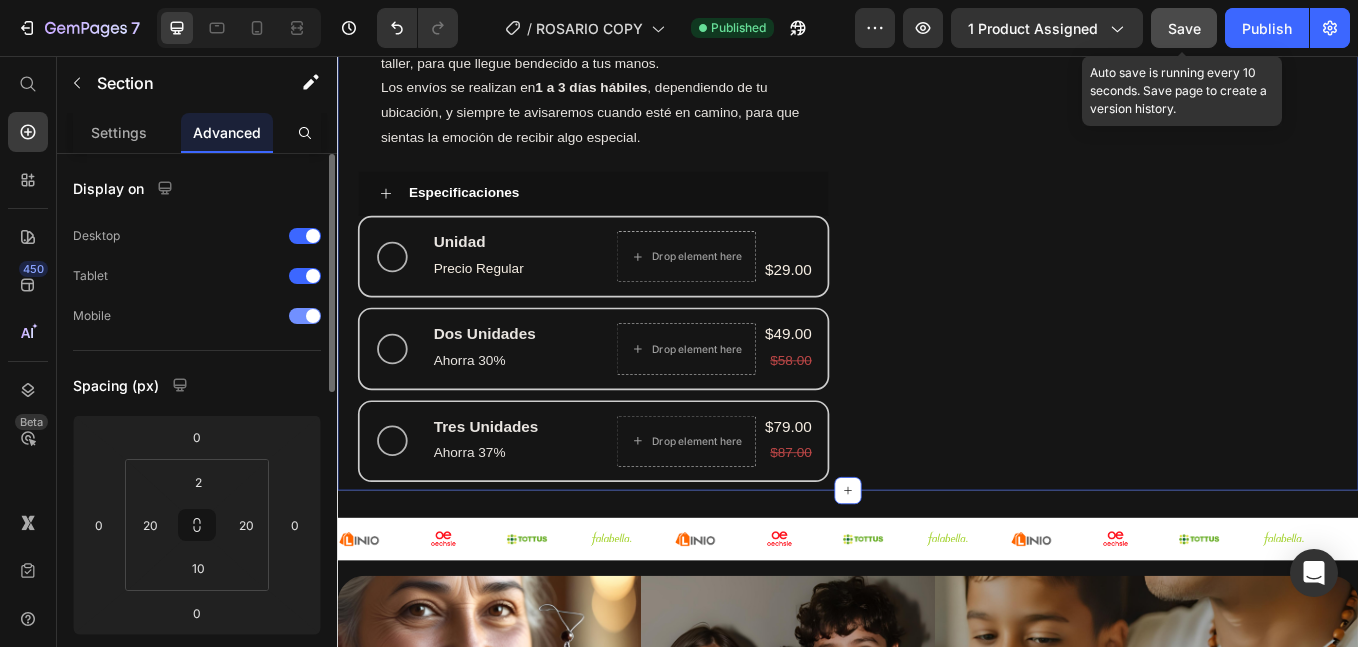click at bounding box center (305, 316) 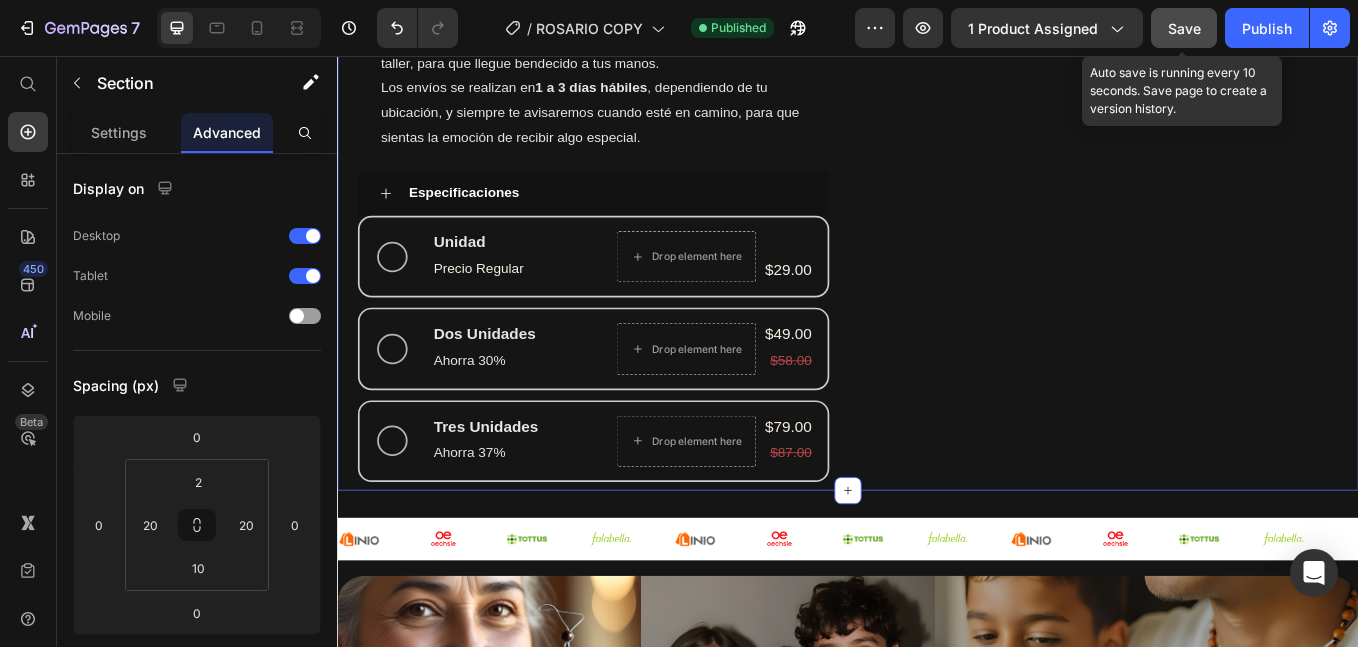 click on "Save" 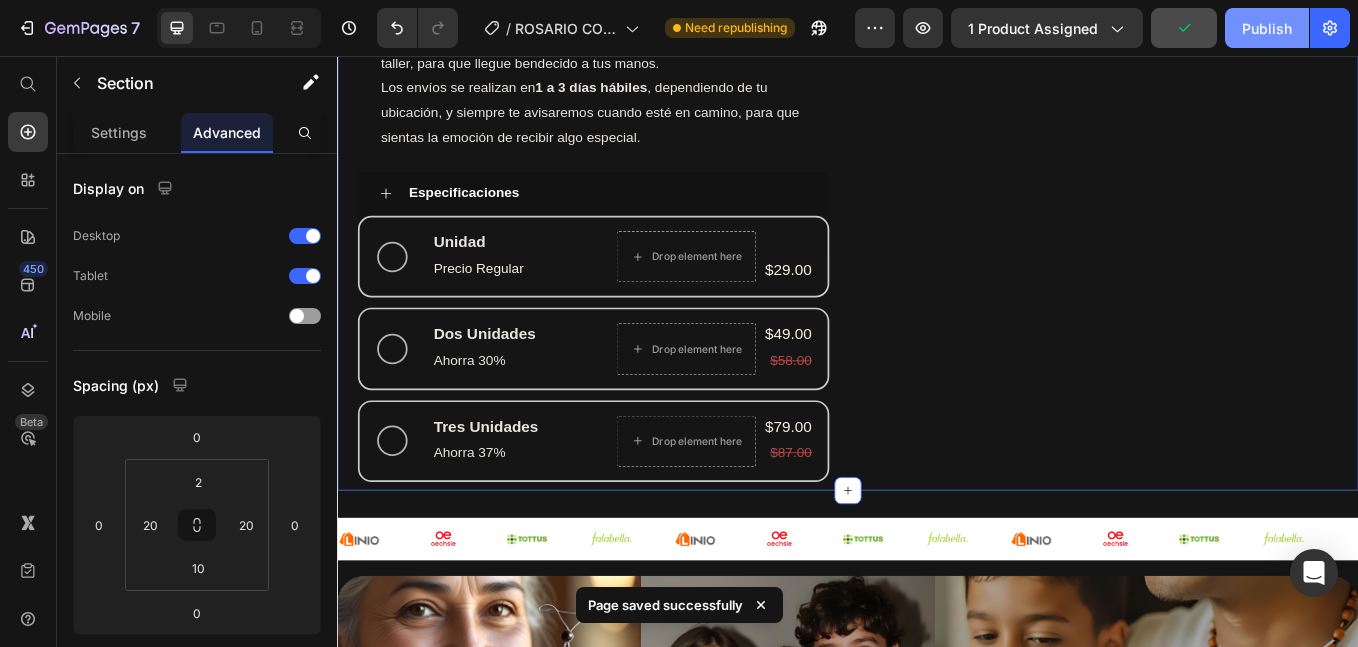 click on "Publish" at bounding box center [1267, 28] 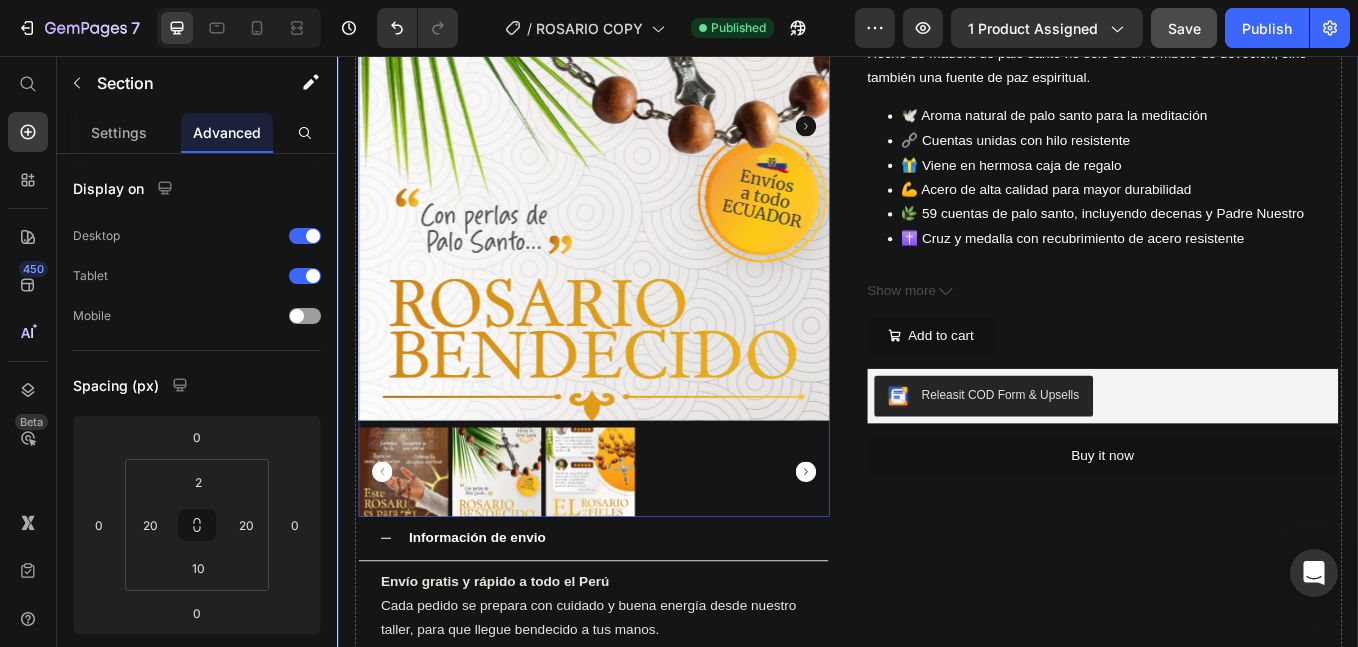 scroll, scrollTop: 0, scrollLeft: 0, axis: both 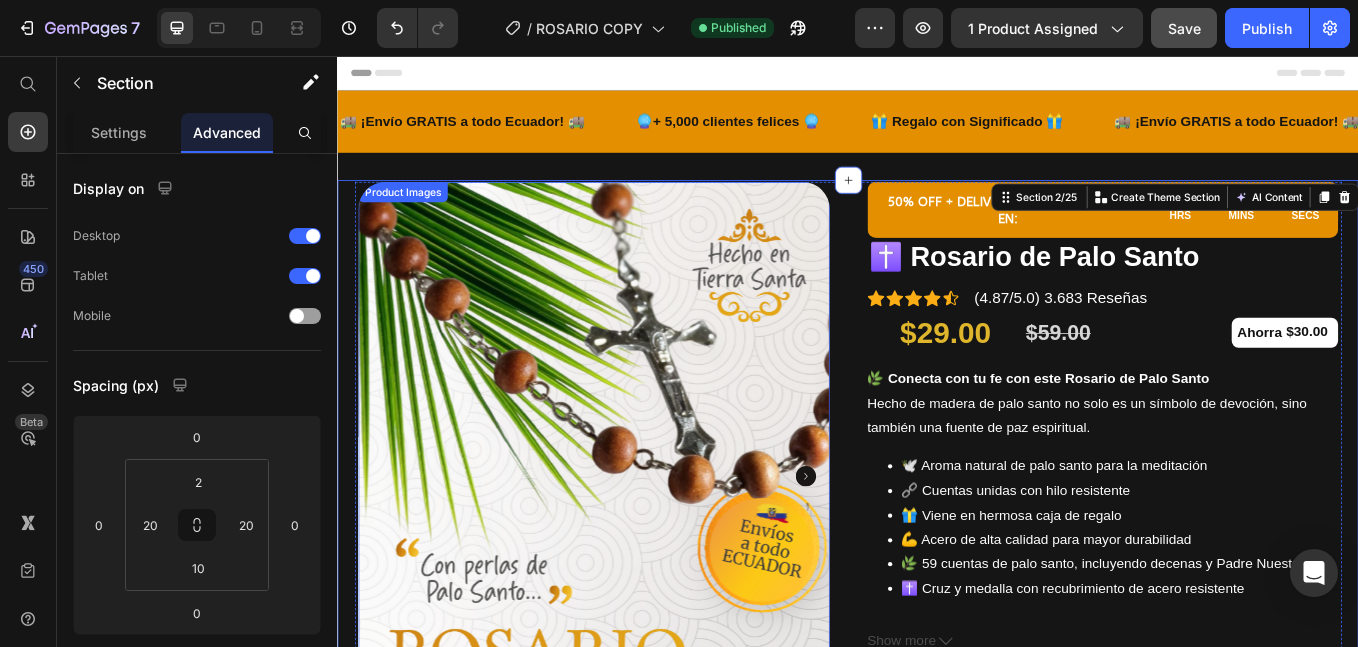 click on "Product Images" at bounding box center (413, 216) 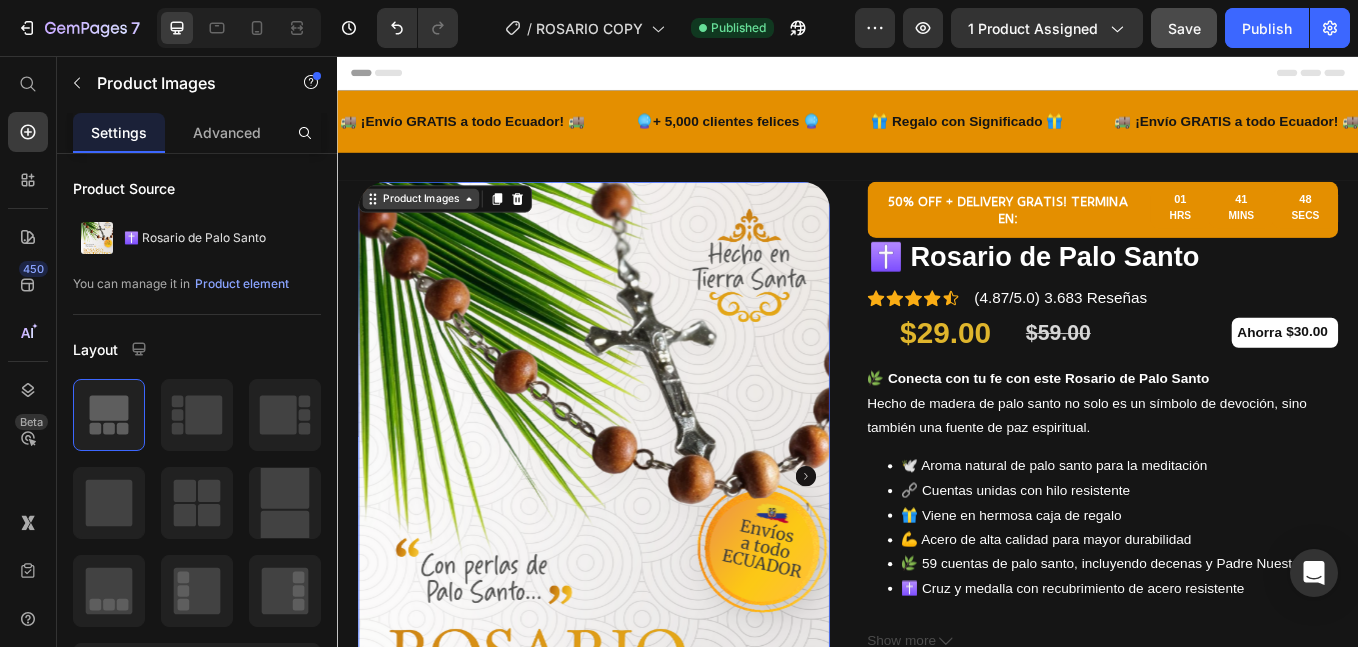 click on "Product Images" at bounding box center (434, 224) 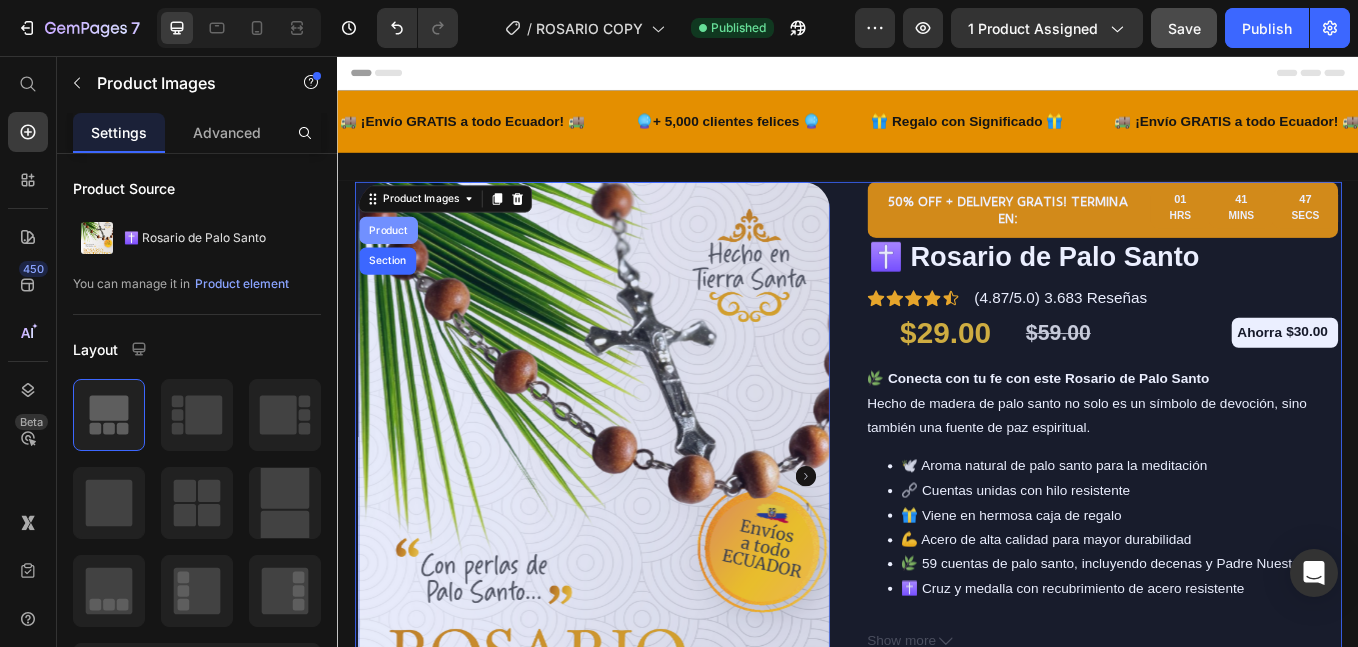 click on "Product" at bounding box center (396, 261) 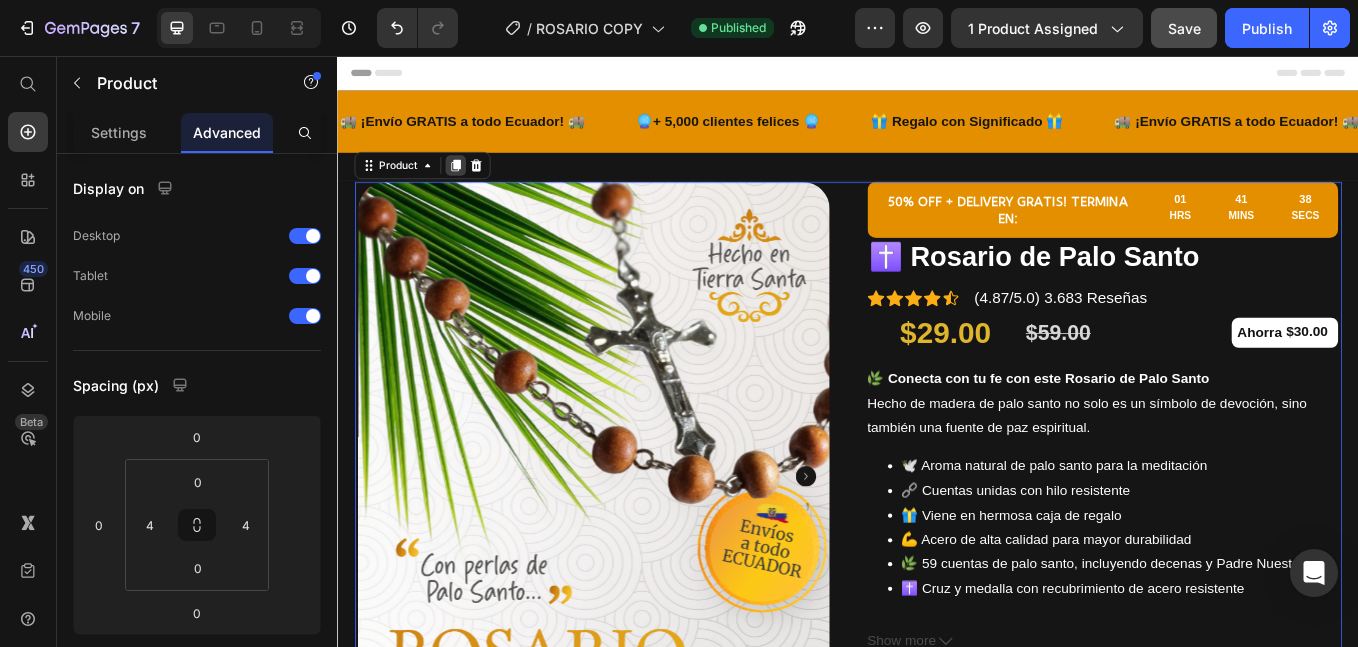 click 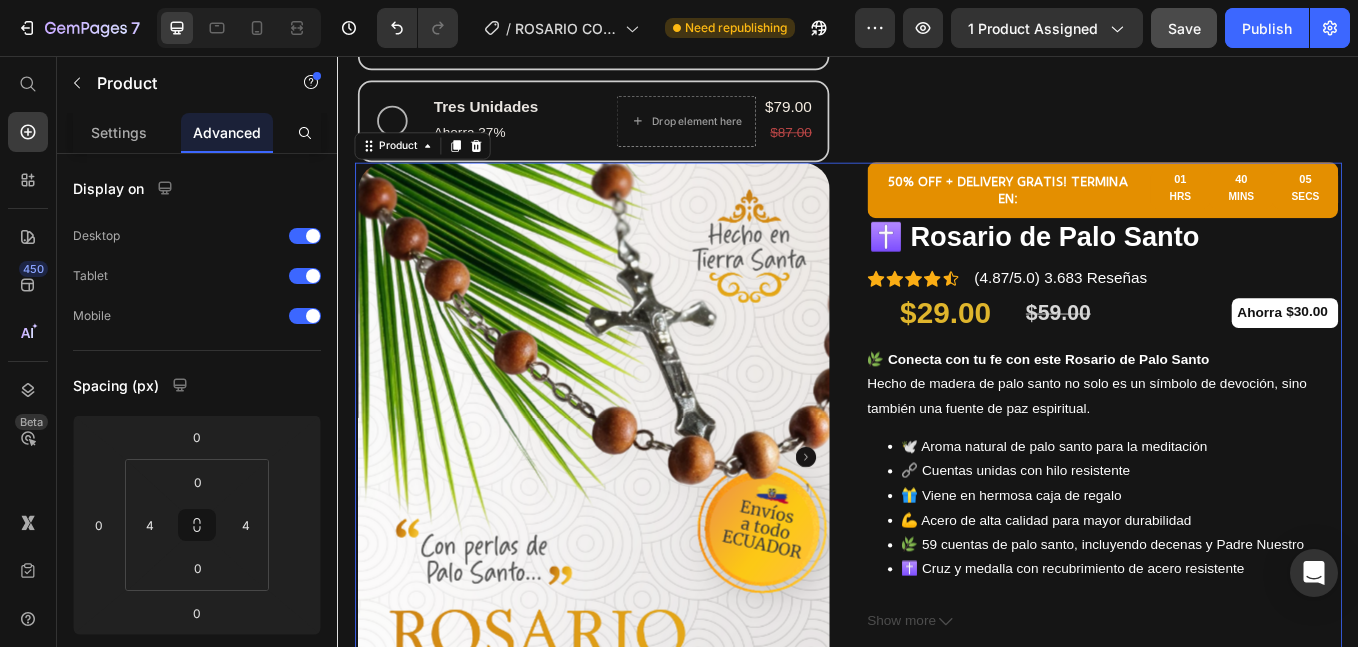 scroll, scrollTop: 3175, scrollLeft: 0, axis: vertical 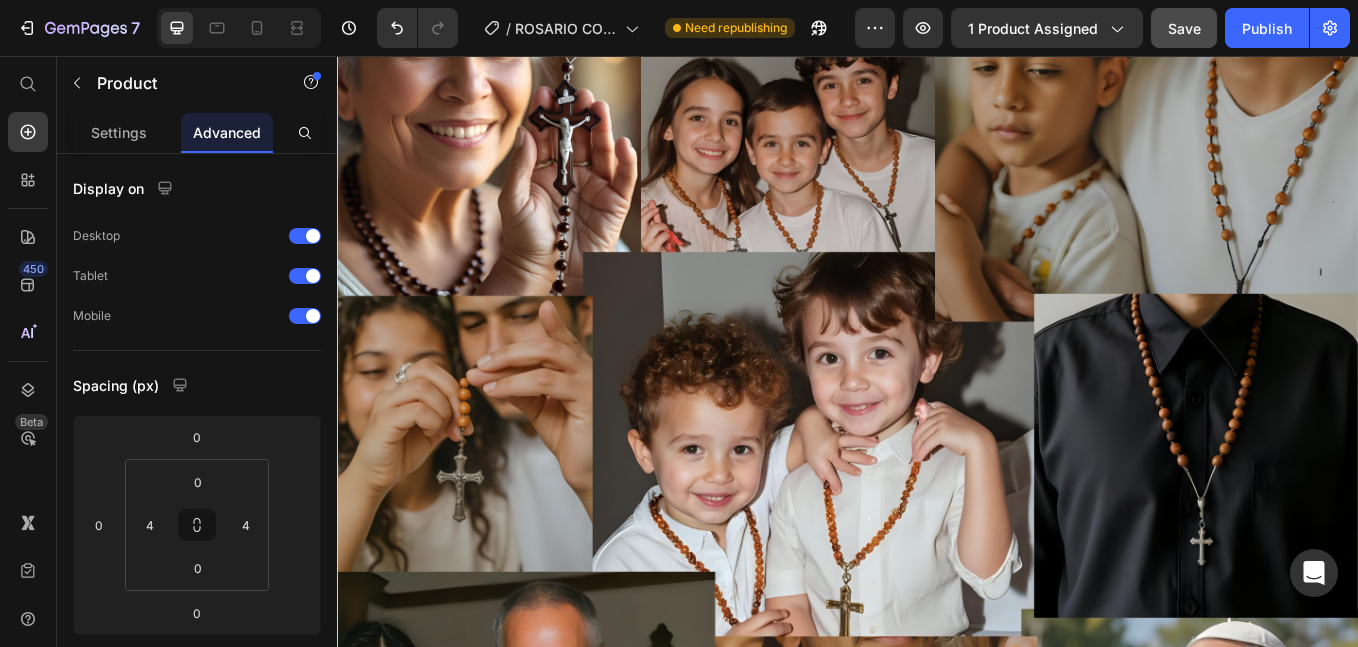 click at bounding box center (937, 599) 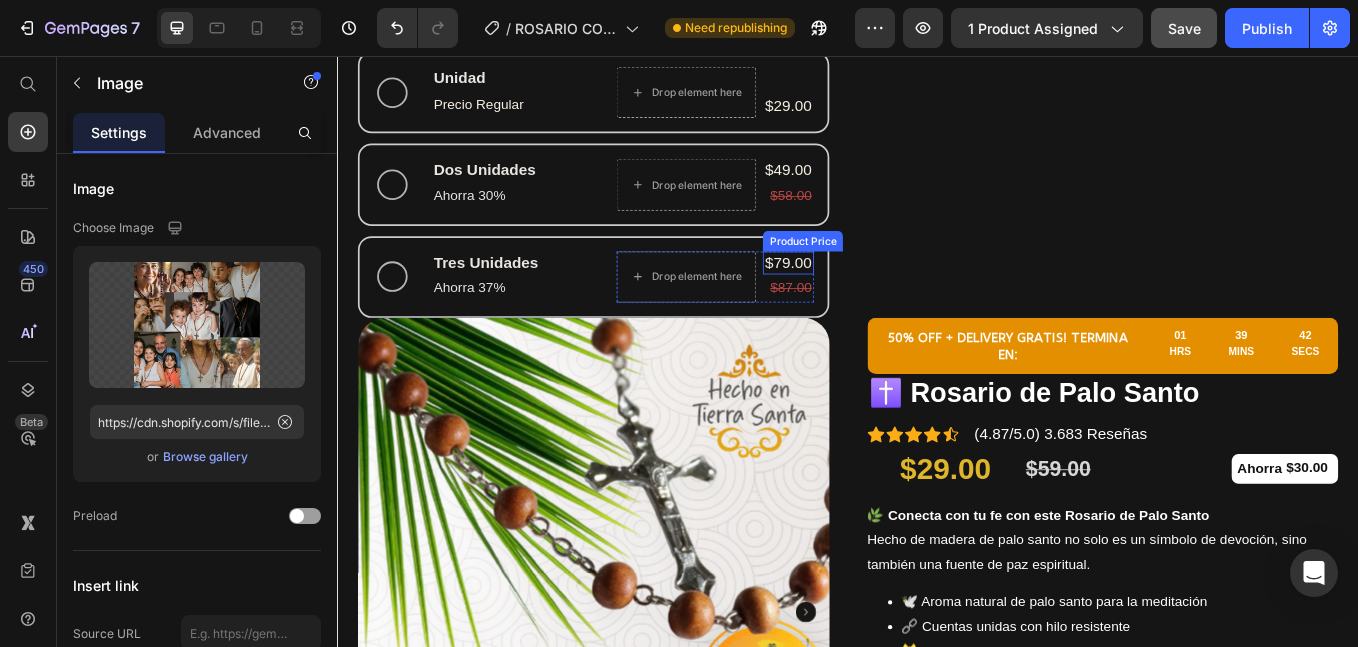 scroll, scrollTop: 1342, scrollLeft: 0, axis: vertical 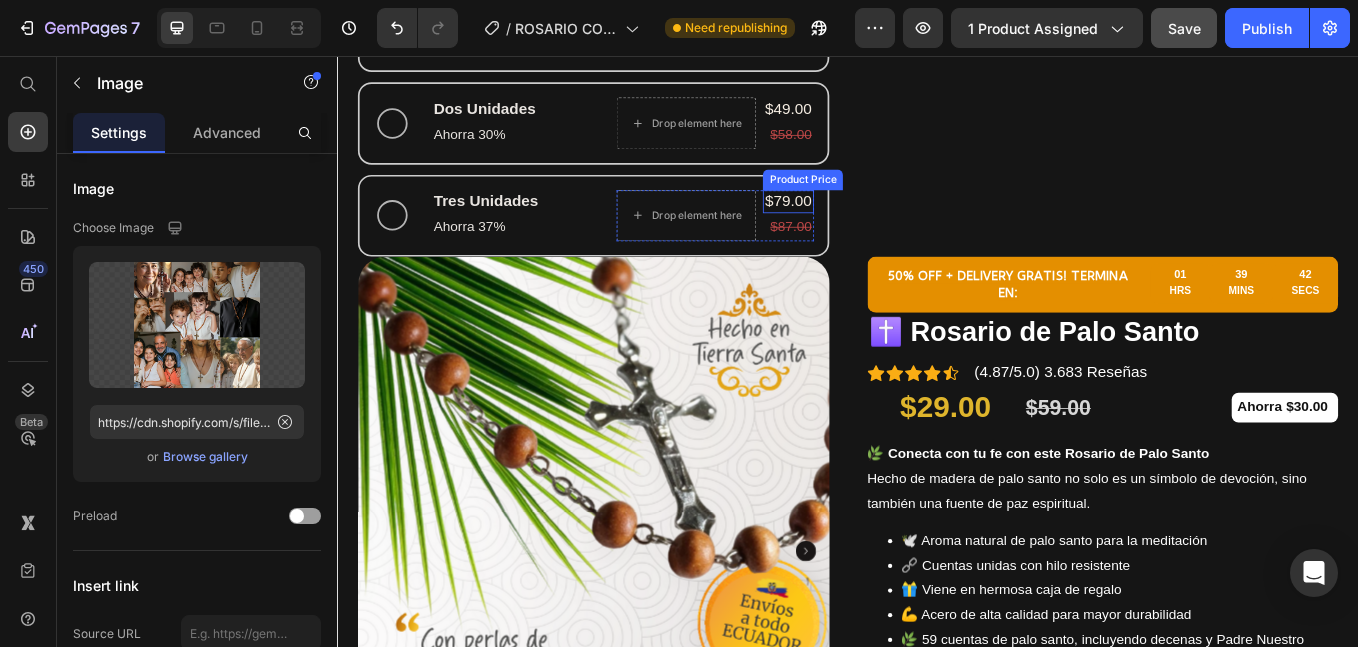 click at bounding box center (638, 638) 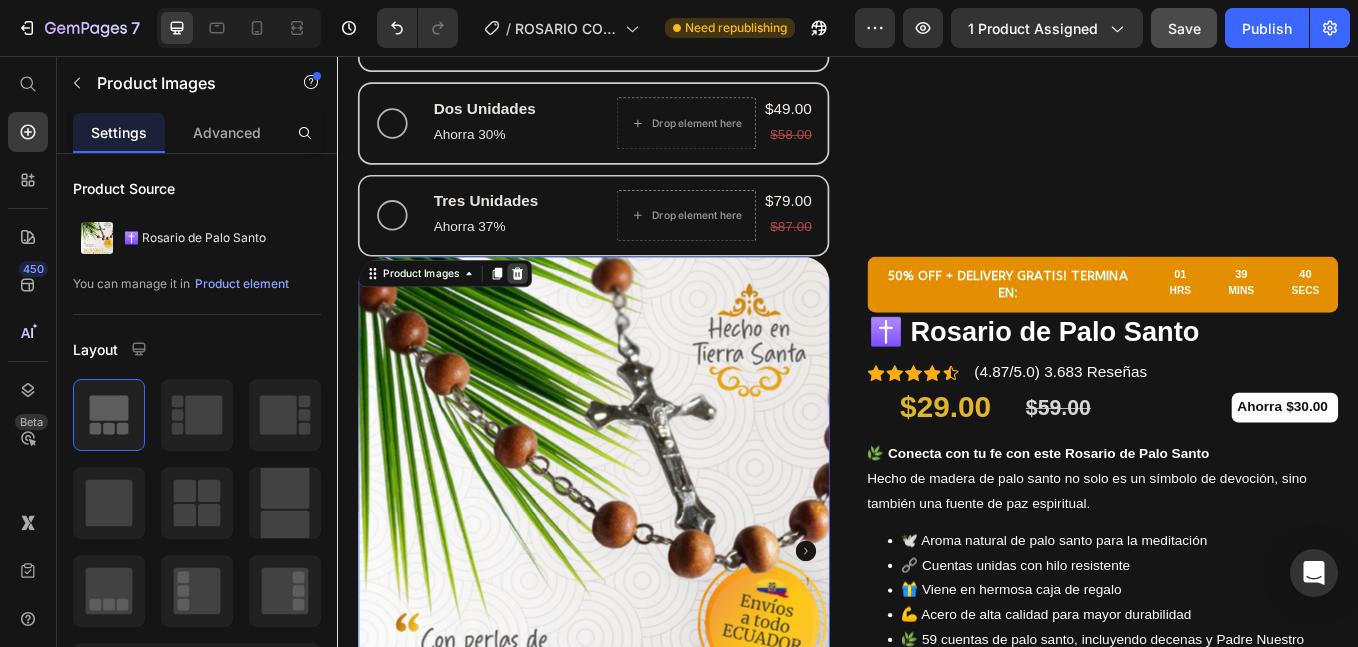 click 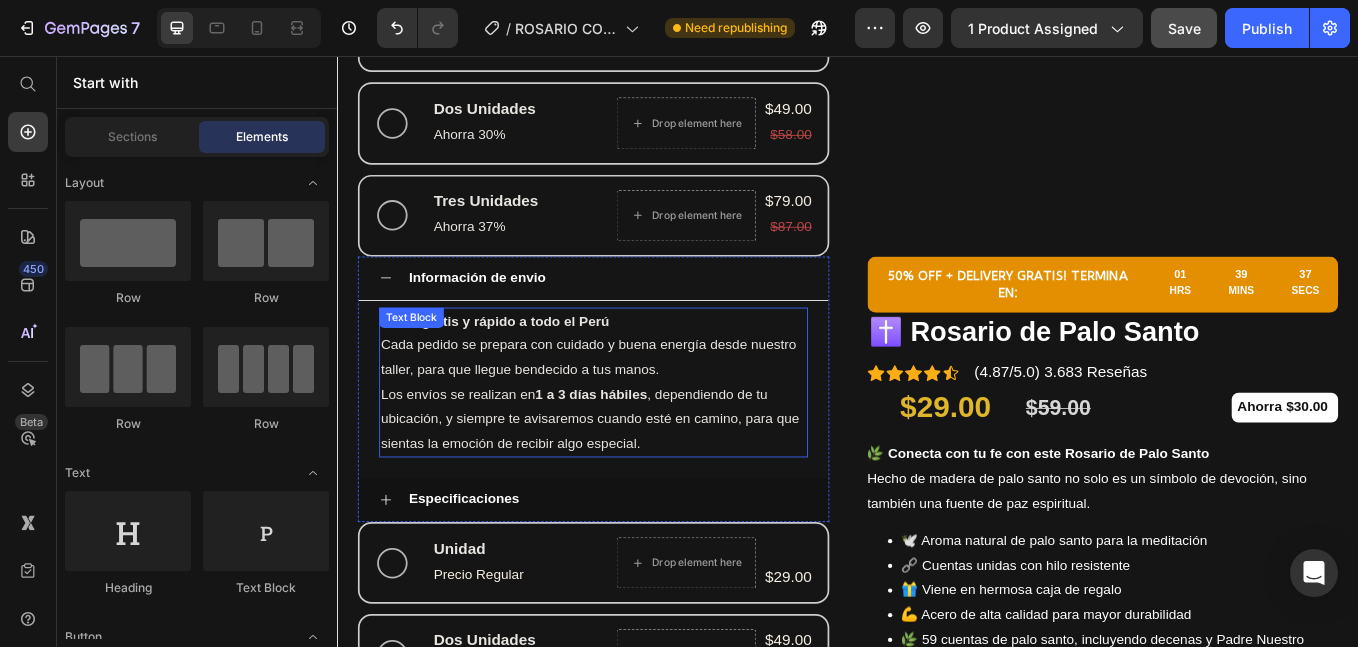 click on "Envío gratis y rápido a todo el Perú" at bounding box center [638, 368] 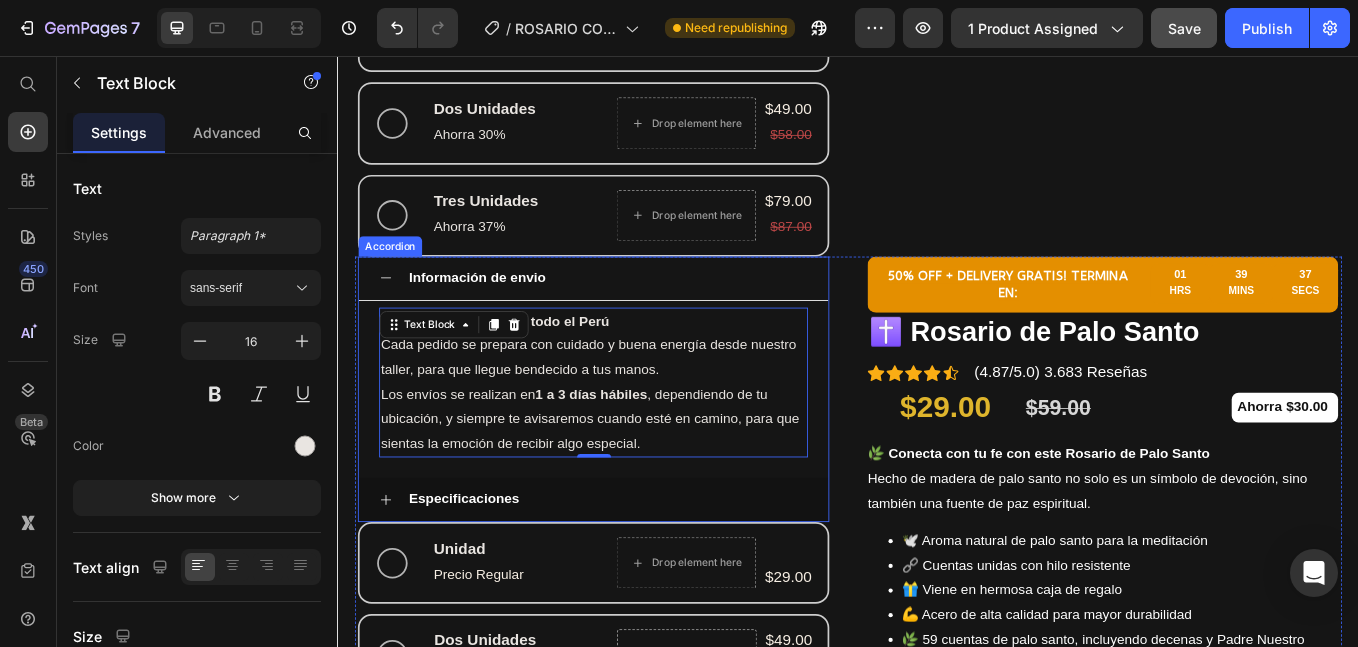 click on "Información de envio" at bounding box center (638, 318) 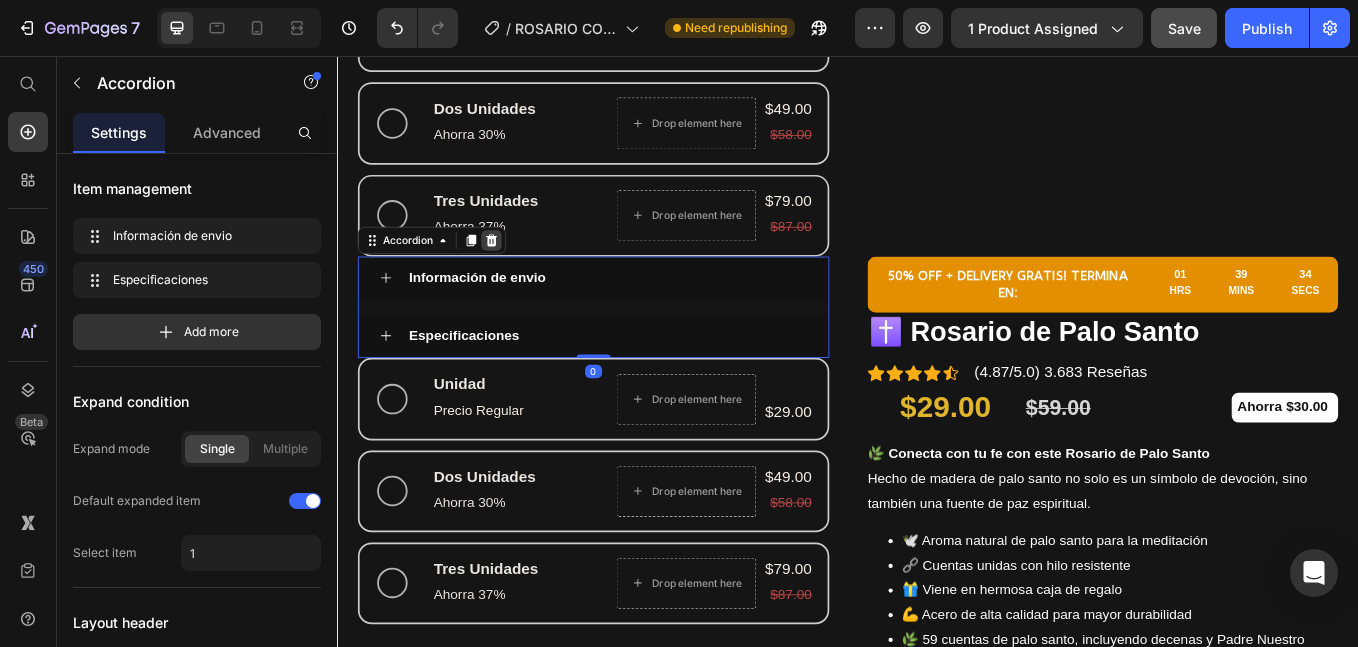 click 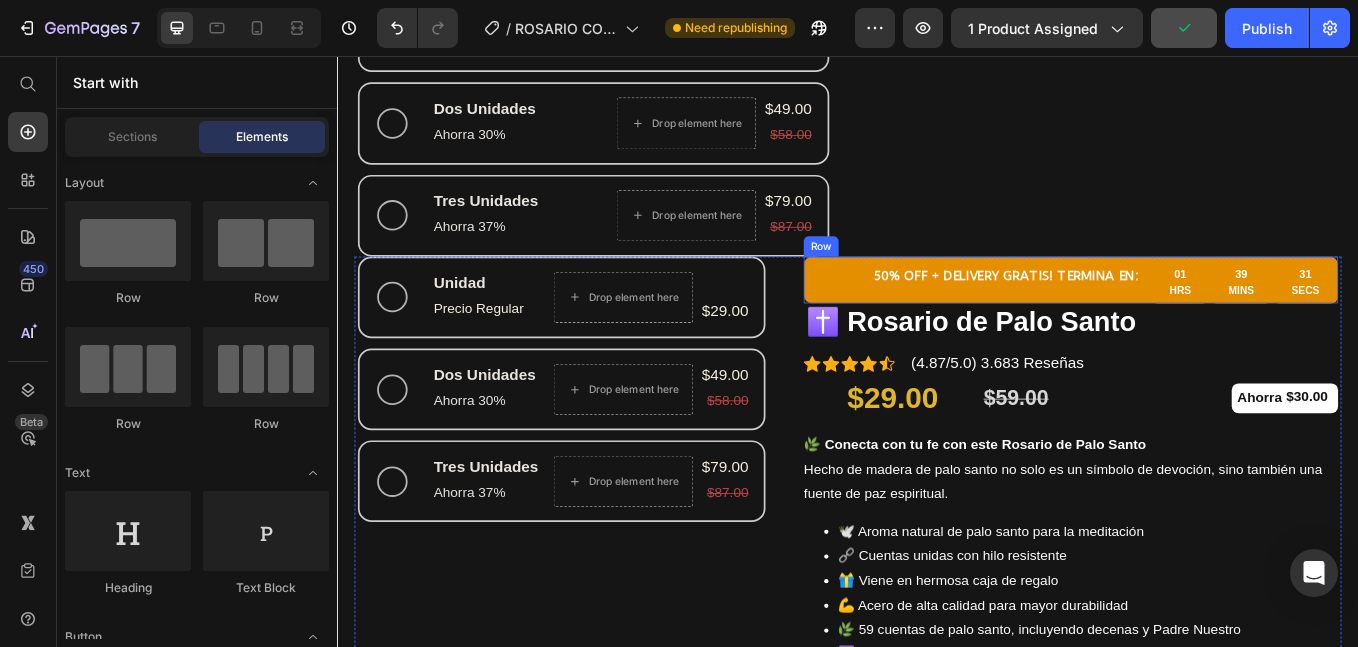 click on "50% OFF + DELIVERY GRATIS! TERMINA EN: Text Block 01 HRS 39 MINS 31 SECS Countdown Timer Row" at bounding box center (1199, 319) 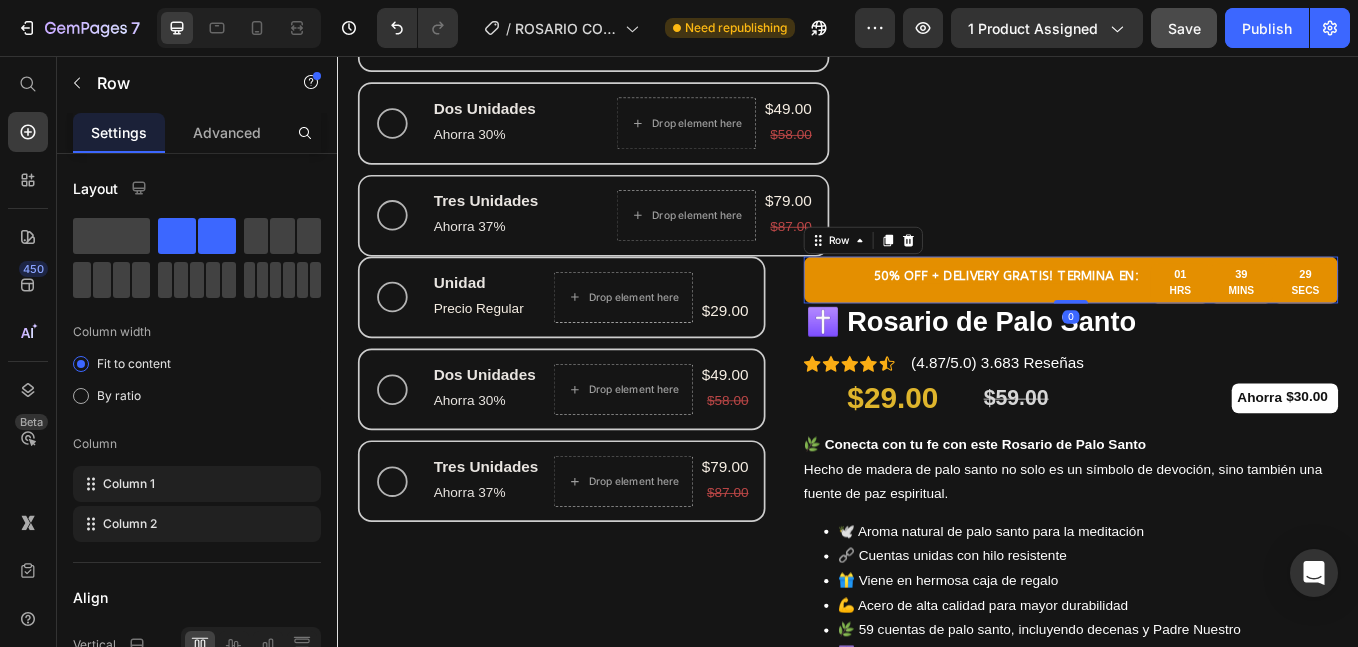 click 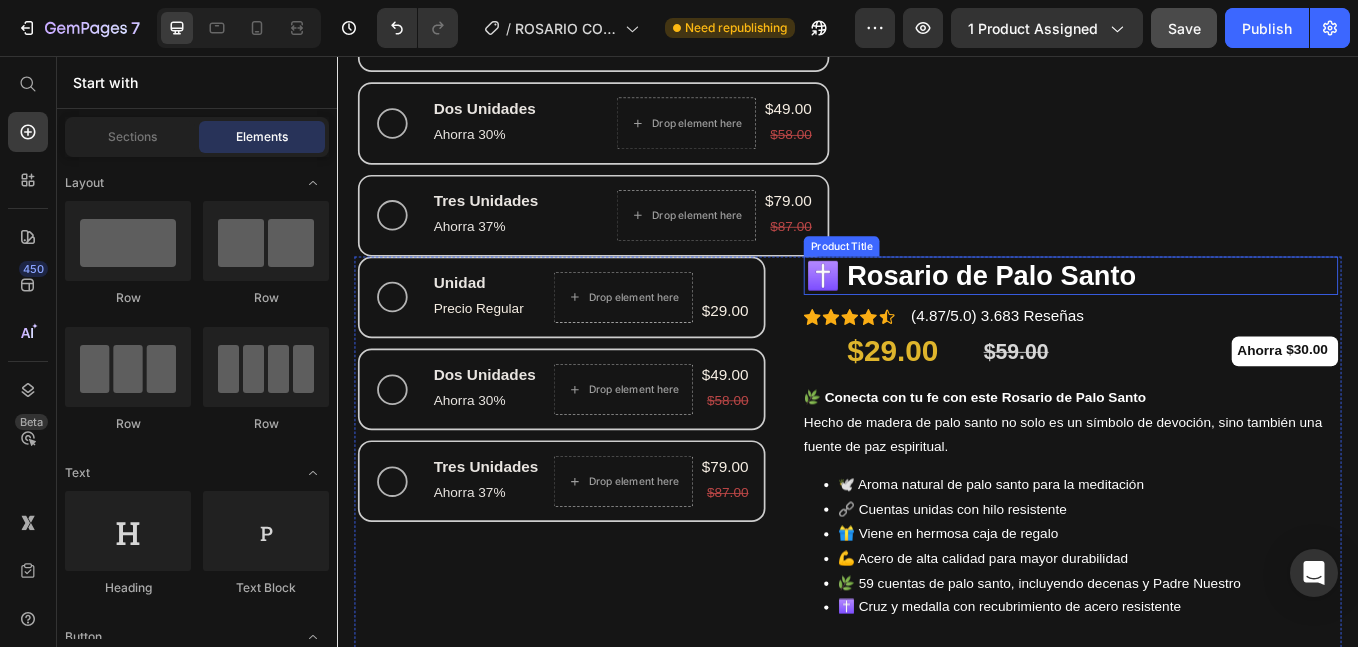 click on "✝️ Rosario de Palo Santo" at bounding box center (1199, 315) 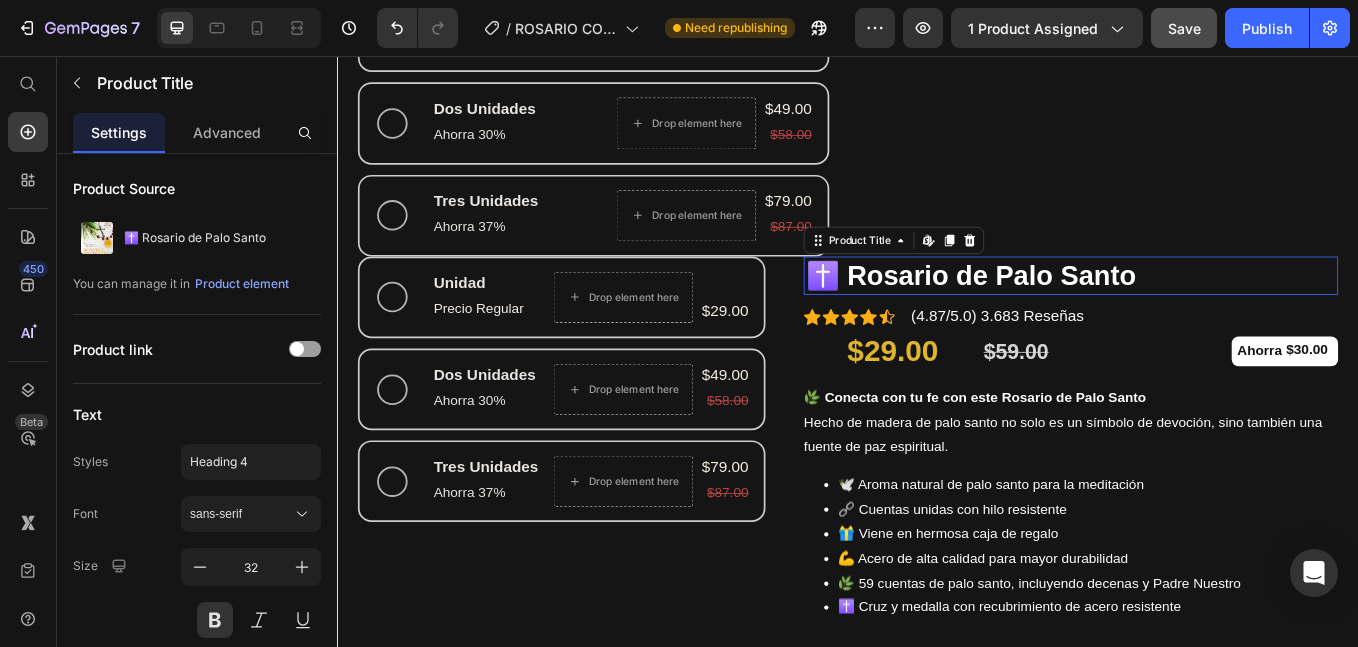 click on "✝️ Rosario de Palo Santo" at bounding box center [1199, 315] 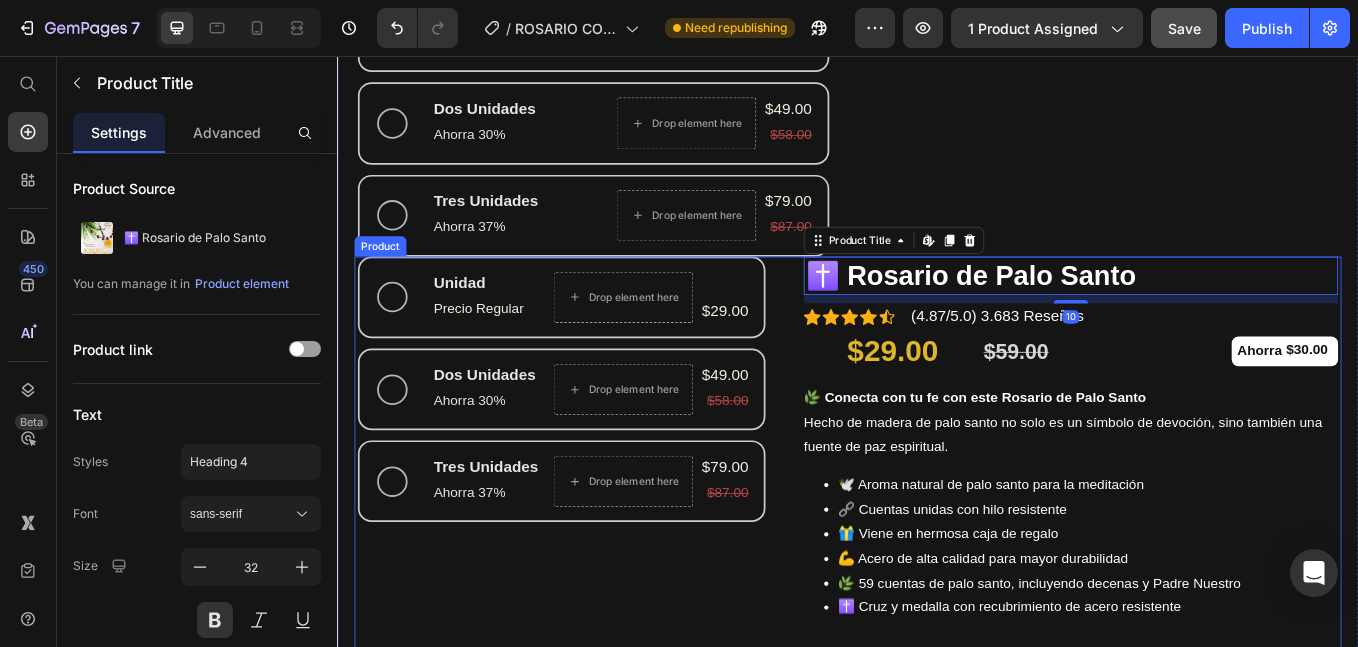click on "Unidad Text Block Precio Regular Text Block
Drop element here $29.00 Product Price Row Row Dos Unidades Text Block Ahorra 30% Text Block
Drop element here $49.00 Product Price $58.00 Product Price Row Row Tres Unidades Text Block Ahorra 37% Text Block
Drop element here $79.00 Product Price $87.00 Product Price Row Row Product Bundle Discount ✝️ Rosario de Palo Santo Product Title   Edit content in Shopify 10
Icon
Icon
Icon
Icon
Icon Icon List Hoz (4.87/5.0) 3.683 Reseñas Text block Row $29.00 Product Price $59.00 Product Price Ahorra $30.00 (P) Tag Row 🌿 Conecta con tu fe con este Rosario de Palo Santo
Hecho de madera de palo santo no solo es un símbolo de devoción, sino también una fuente de paz espiritual.
🕊️ Aroma natural de palo santo para la meditación
🔗 Cuentas unidas con hilo resistente
🎁 Viene en hermosa caja de regalo
Product" at bounding box center (937, 637) 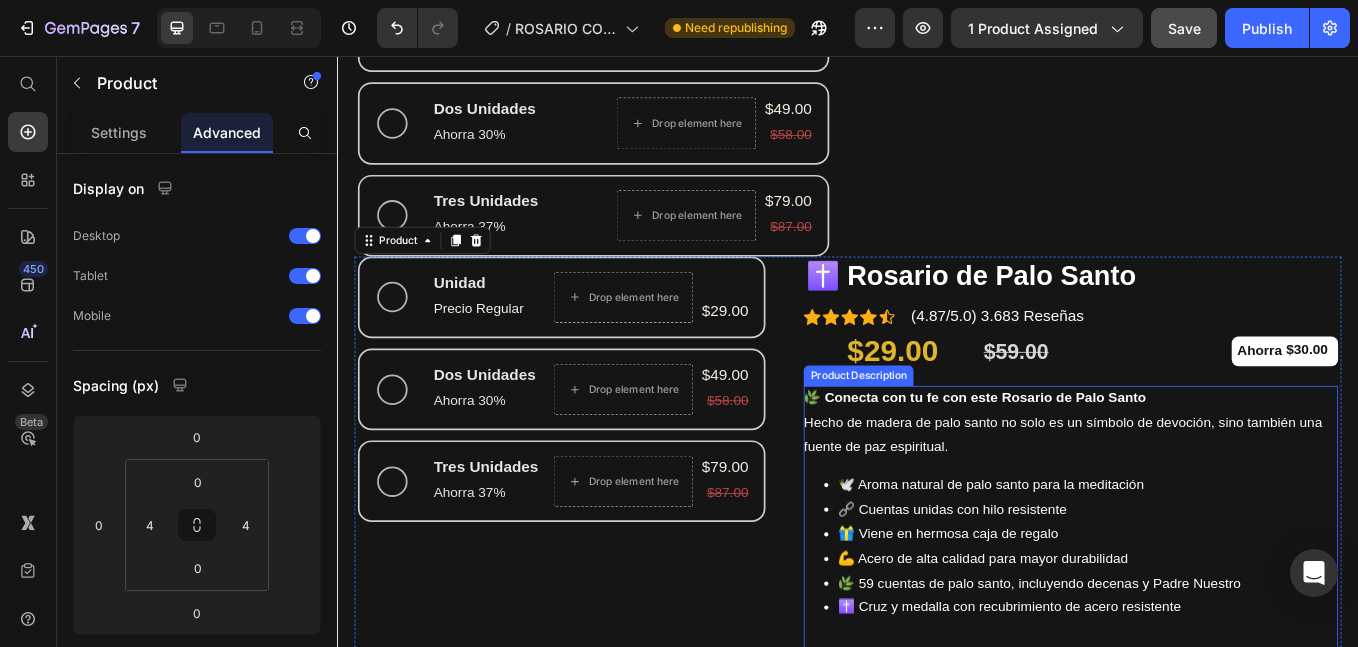 click on "Hecho de madera de palo santo no solo es un símbolo de devoción, sino también una fuente de paz espiritual." at bounding box center [1189, 501] 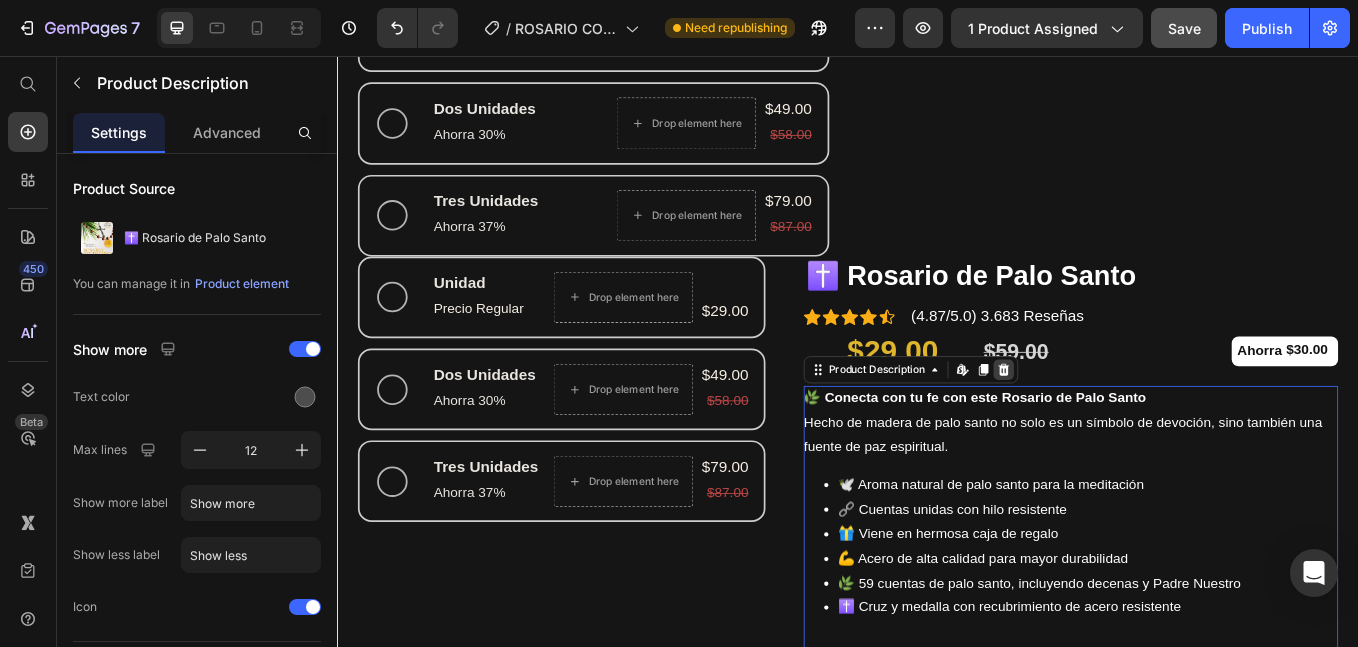 click 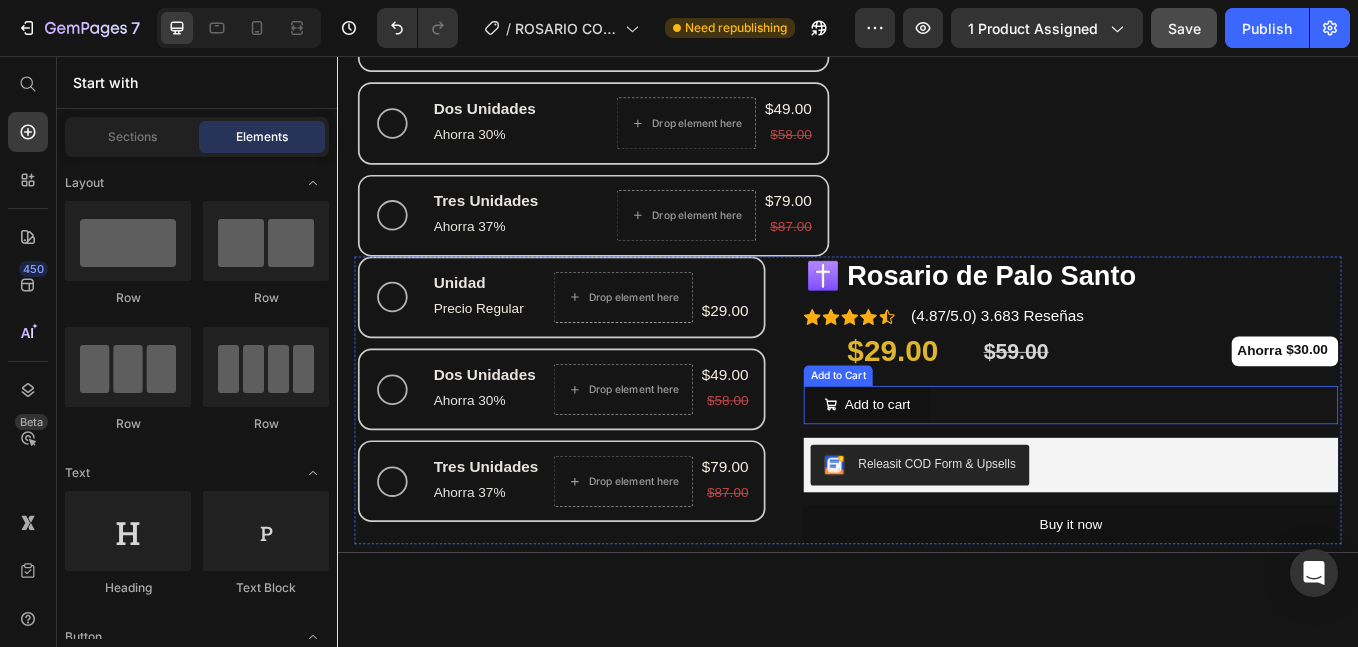 click on "Add to cart Add to Cart" at bounding box center [1199, 466] 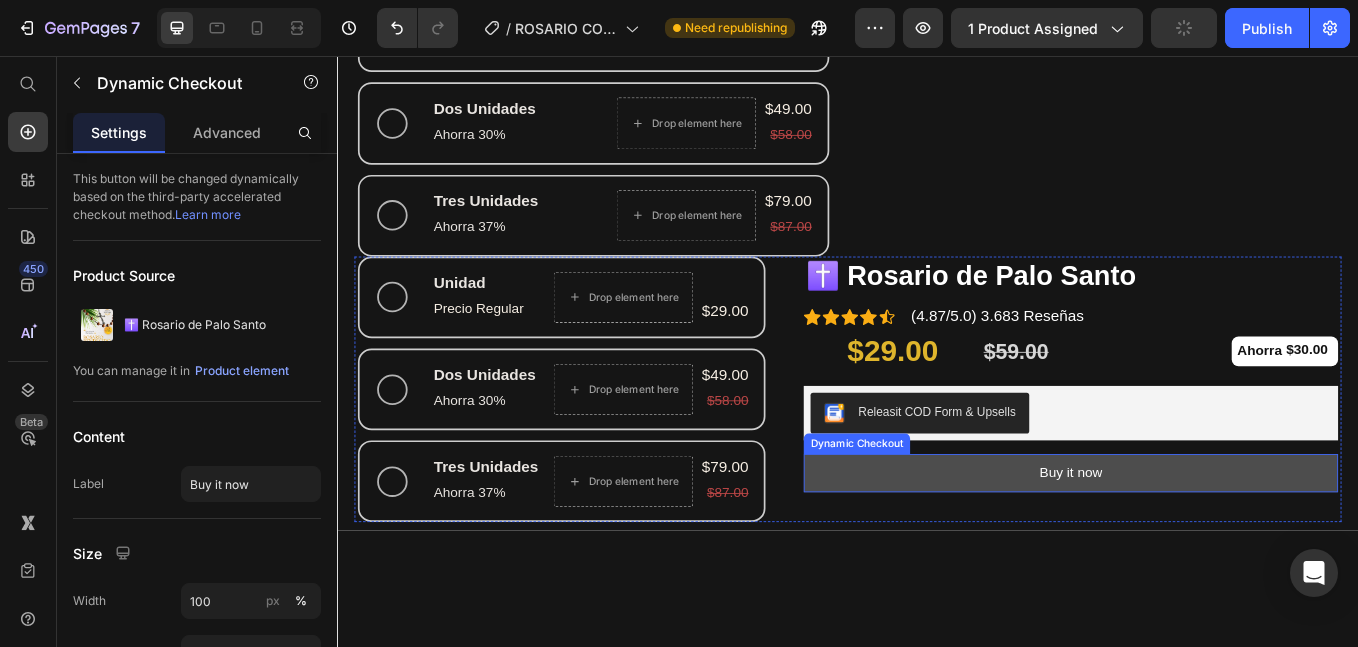 click on "Buy it now" at bounding box center (1199, 546) 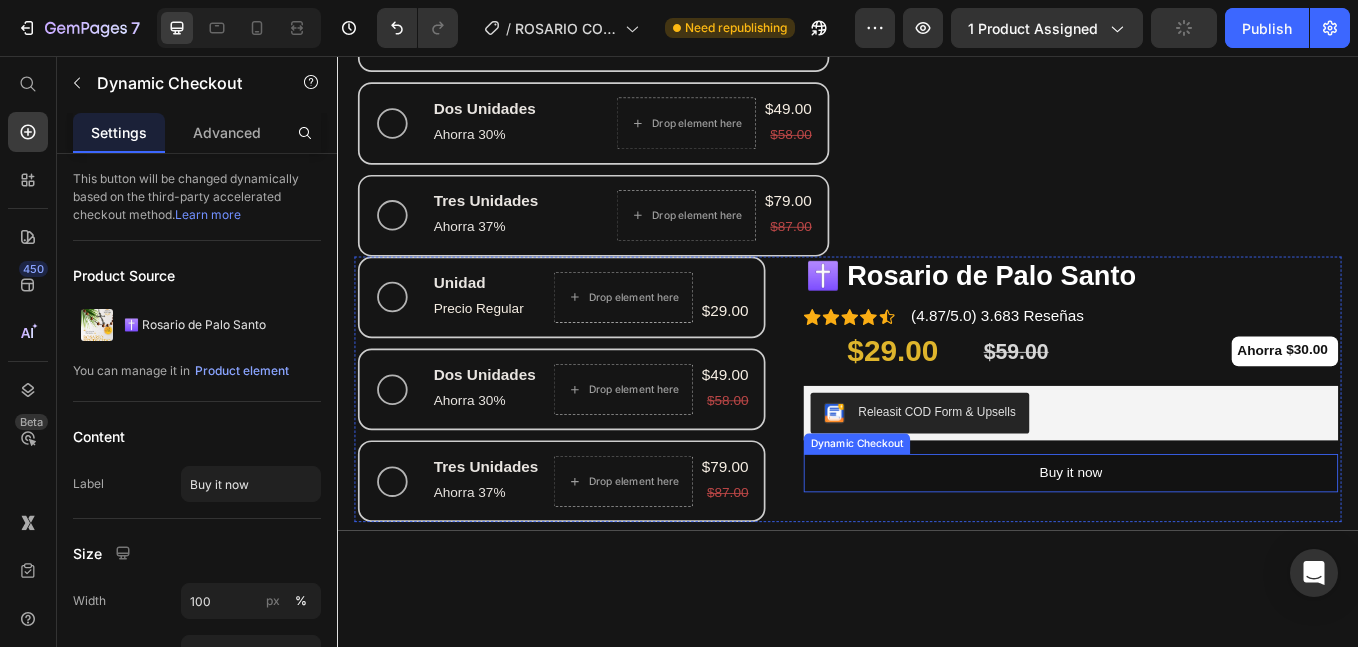 click on "Releasit COD Form & Upsells" at bounding box center [1199, 476] 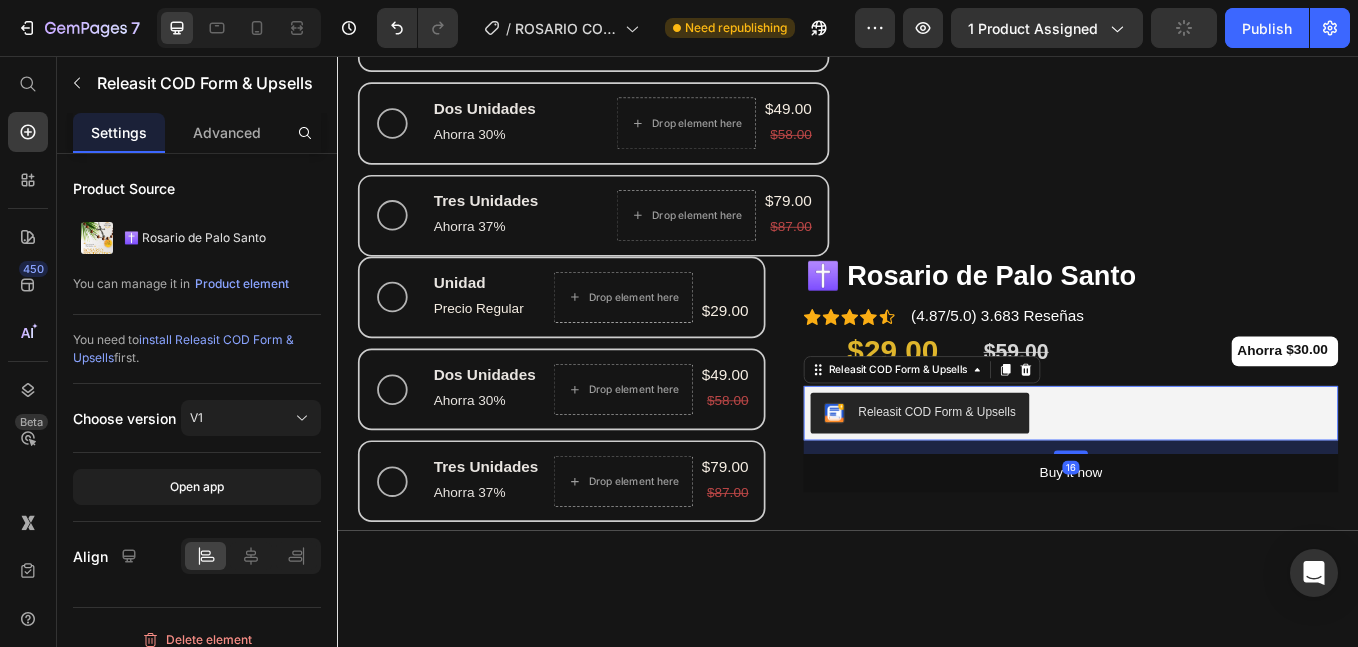 click 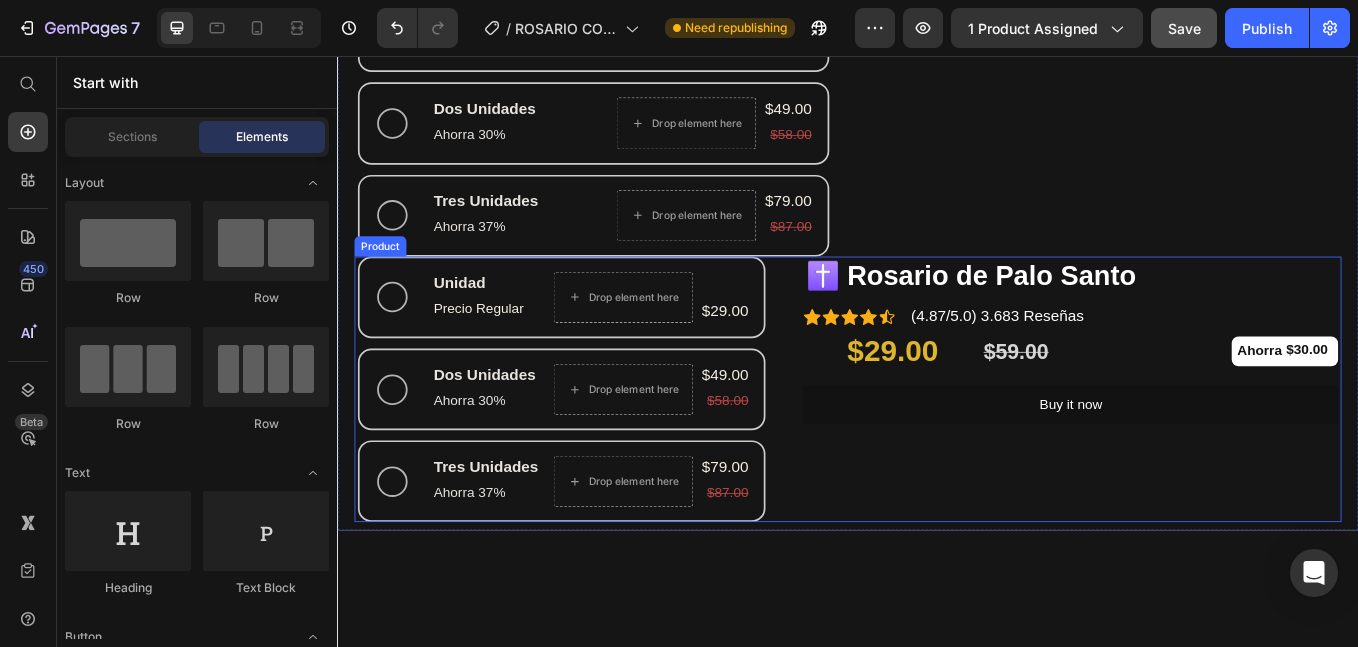 click on "✝️ Rosario de Palo Santo Product Title
Icon
Icon
Icon
Icon
Icon Icon List Hoz (4.87/5.0) 3.683 Reseñas Text block Row $29.00 Product Price $59.00 Product Price Ahorra $30.00 (P) Tag Row Buy it now Dynamic Checkout" at bounding box center (1199, 448) 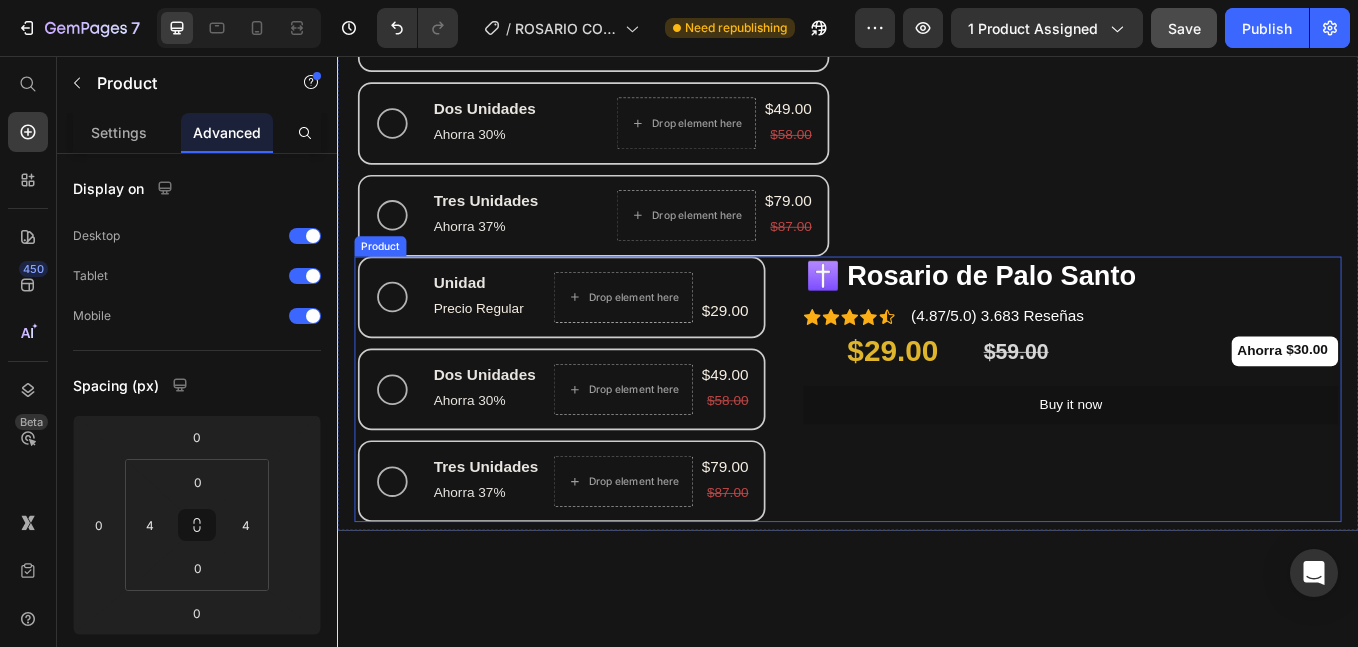 click on "✝️ Rosario de Palo Santo Product Title
Icon
Icon
Icon
Icon
Icon Icon List Hoz (4.87/5.0) 3.683 Reseñas Text block Row $29.00 Product Price $59.00 Product Price Ahorra $30.00 (P) Tag Row Buy it now Dynamic Checkout" at bounding box center [1199, 448] 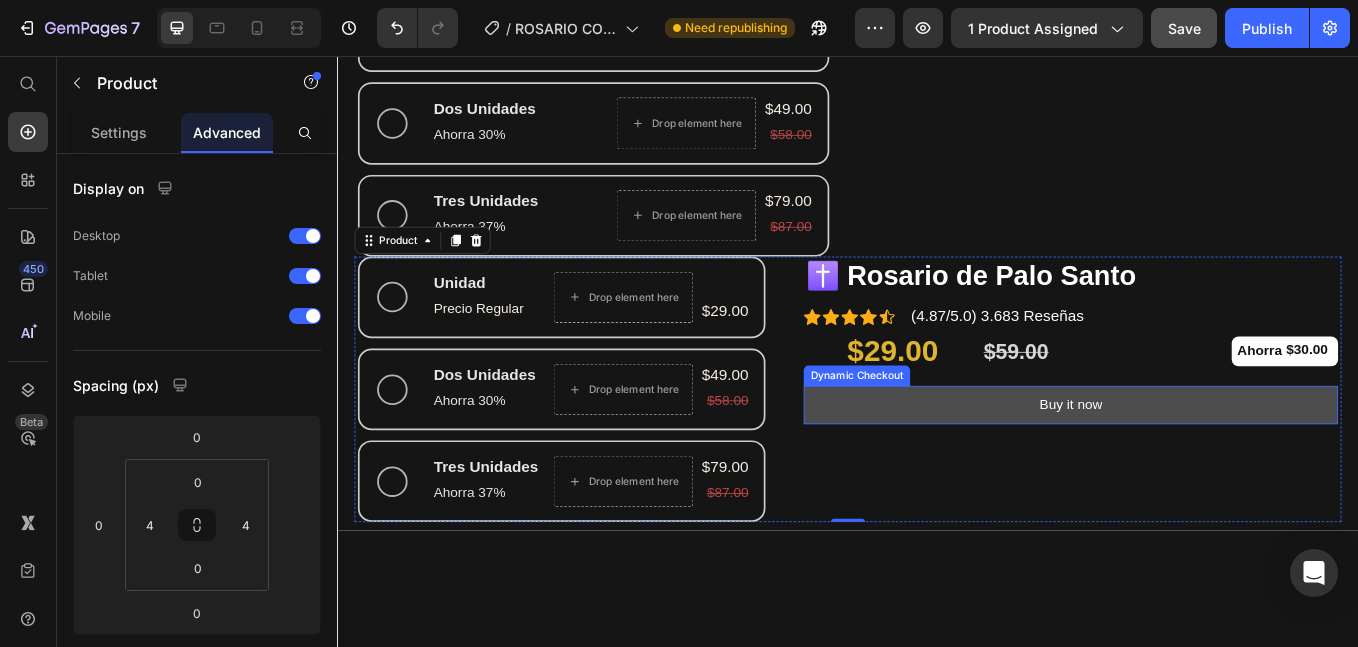 click on "Buy it now" at bounding box center [1199, 466] 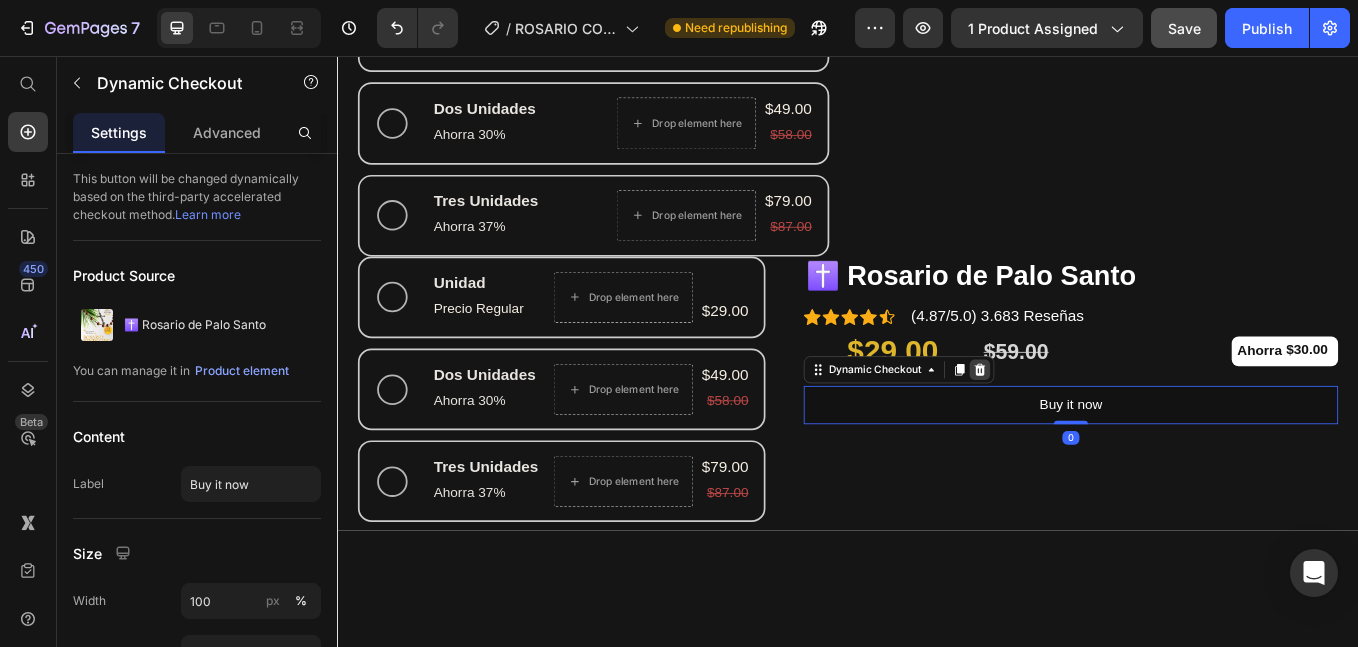 click 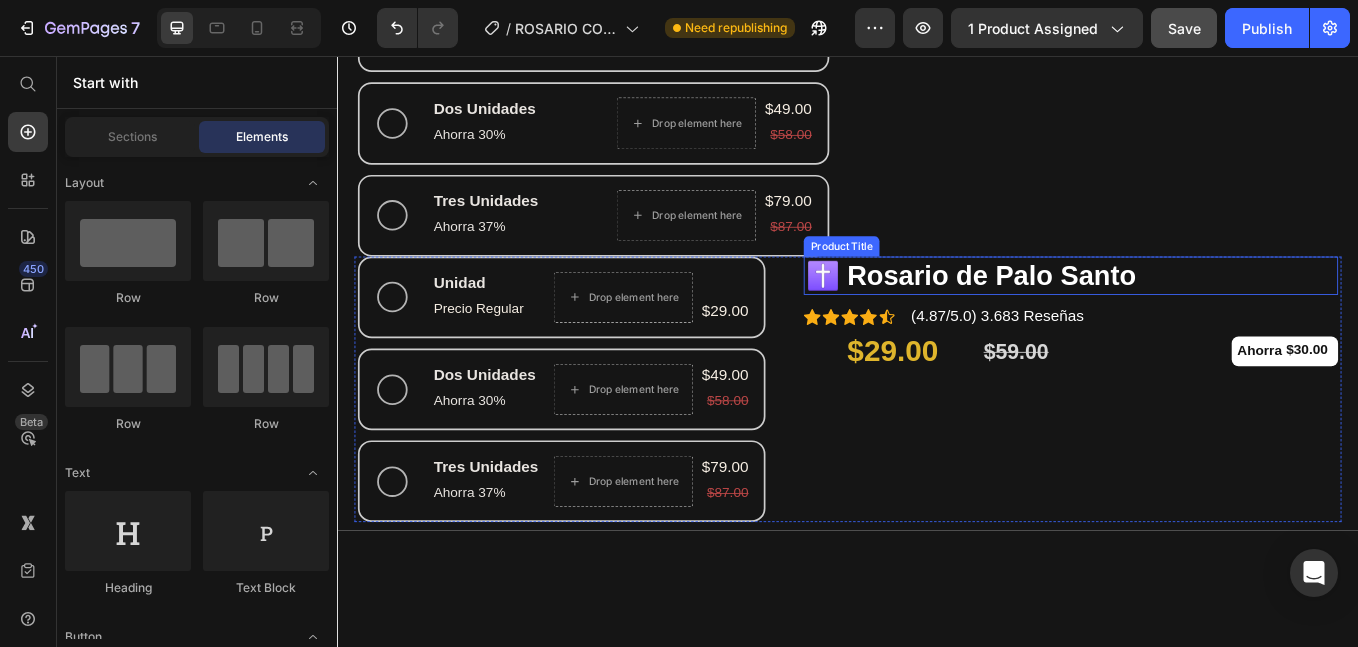 click on "✝️ Rosario de Palo Santo" at bounding box center (1199, 315) 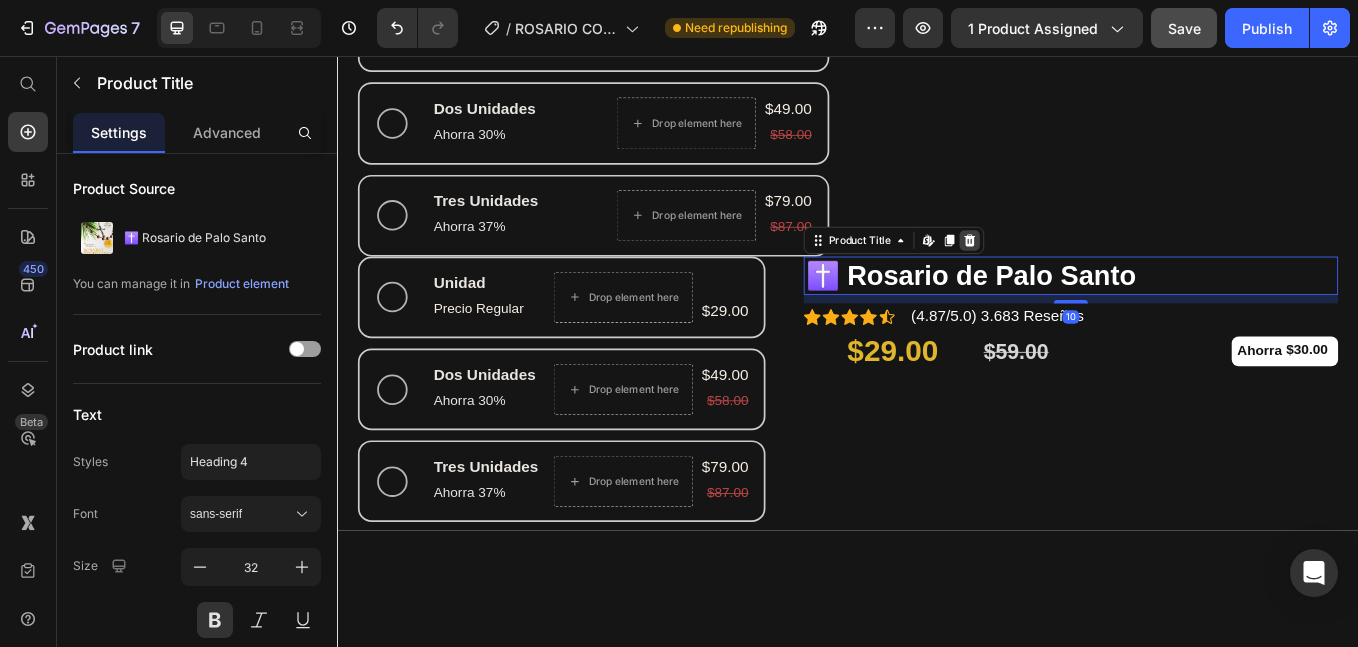click 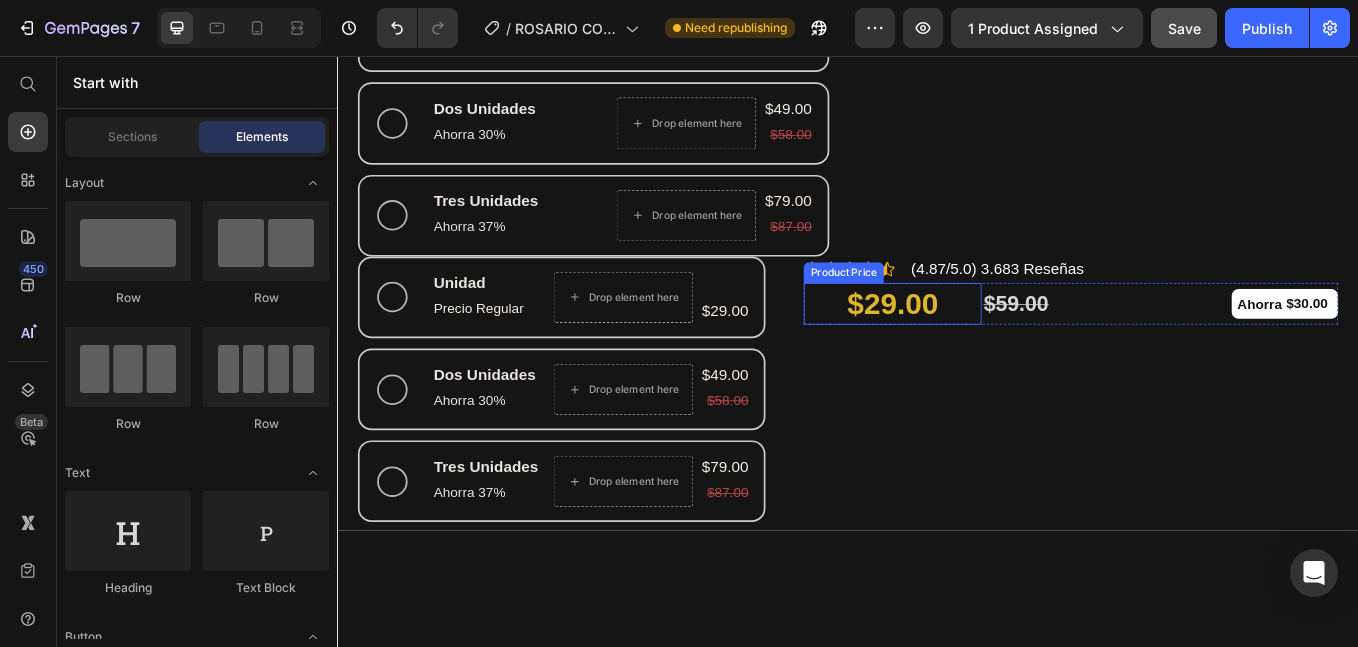 click on "$29.00" at bounding box center (989, 348) 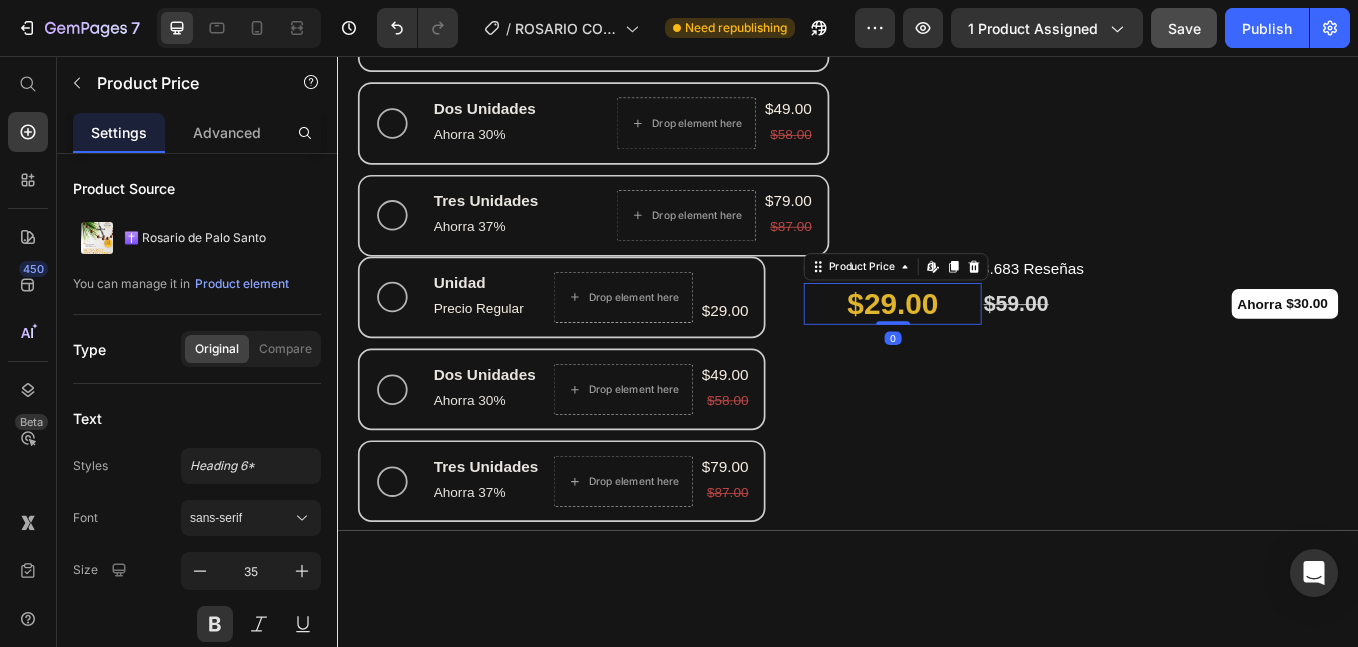 click on "Product Price   Edit content in Shopify" at bounding box center (993, 304) 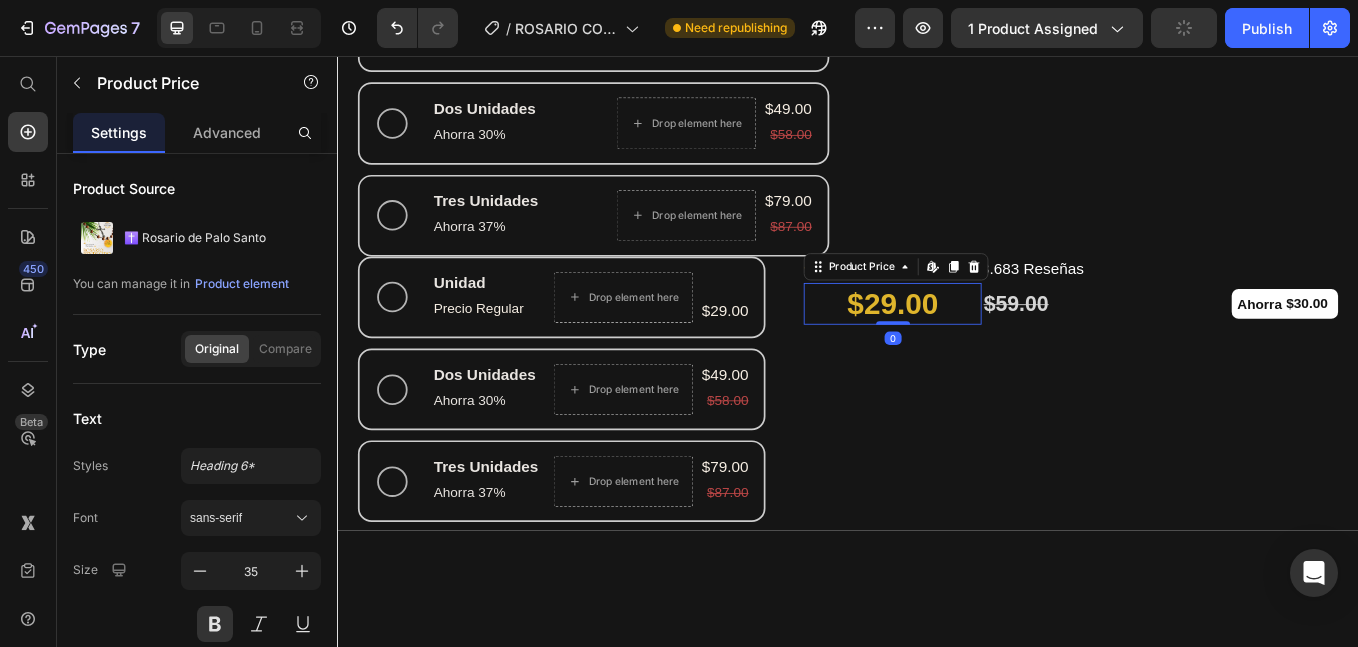 click on "$29.00" at bounding box center [989, 348] 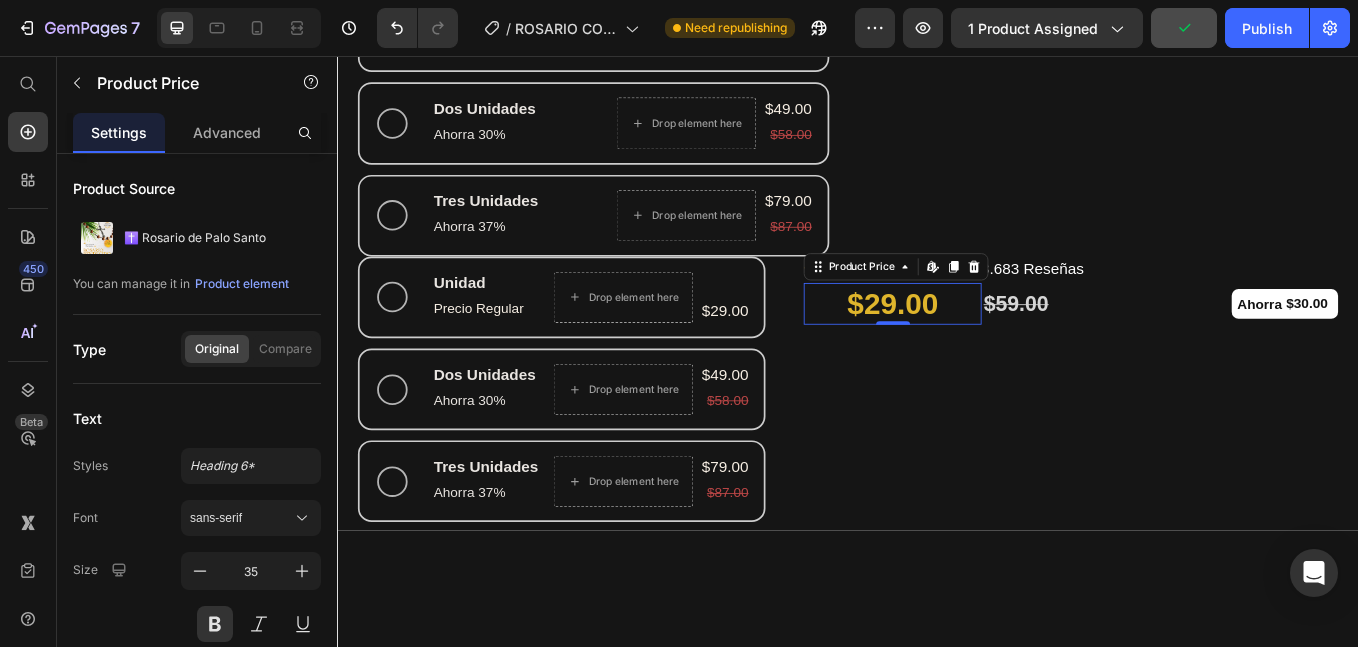 click on "Product Price   Edit content in Shopify" at bounding box center [993, 304] 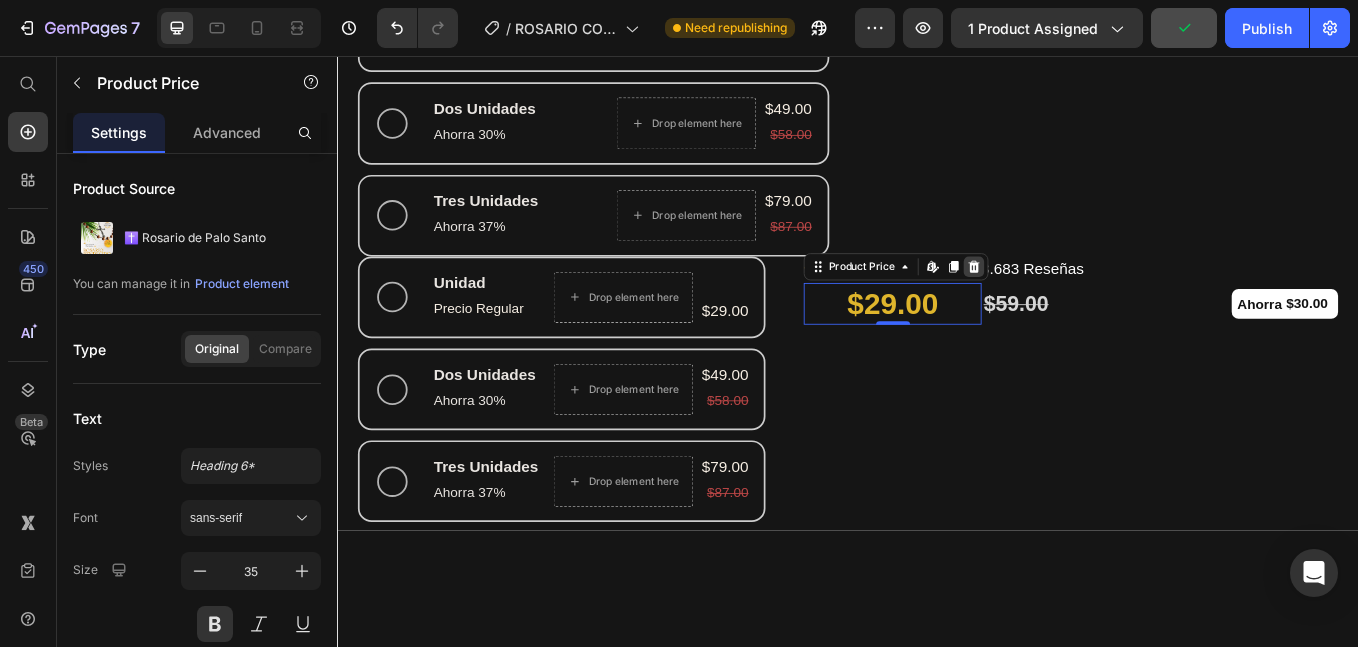 click 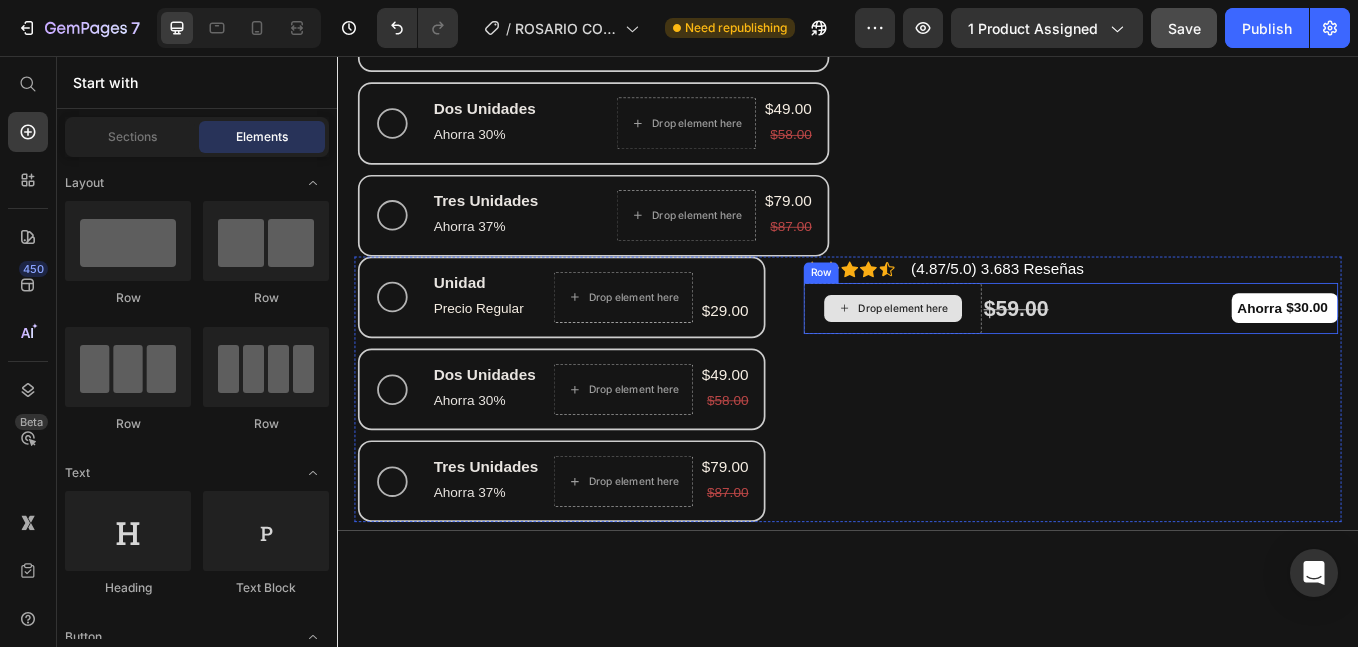 click on "Drop element here" at bounding box center [989, 353] 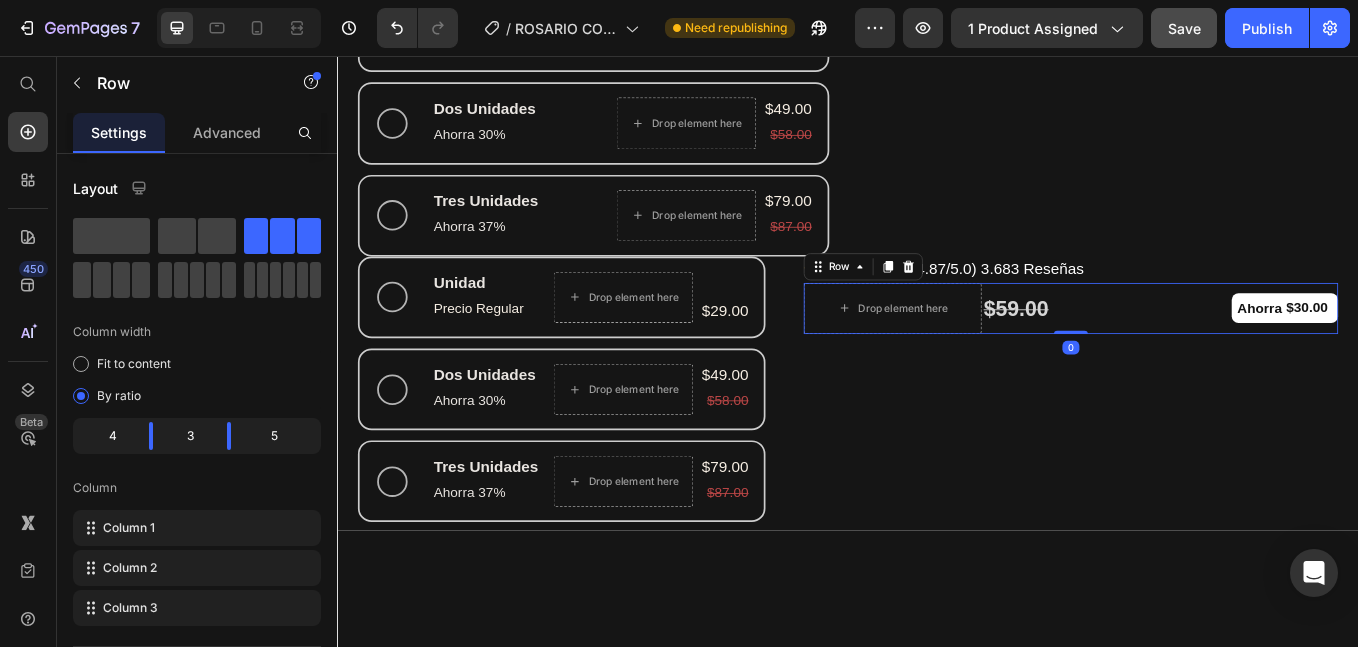 click on "Row" at bounding box center (955, 304) 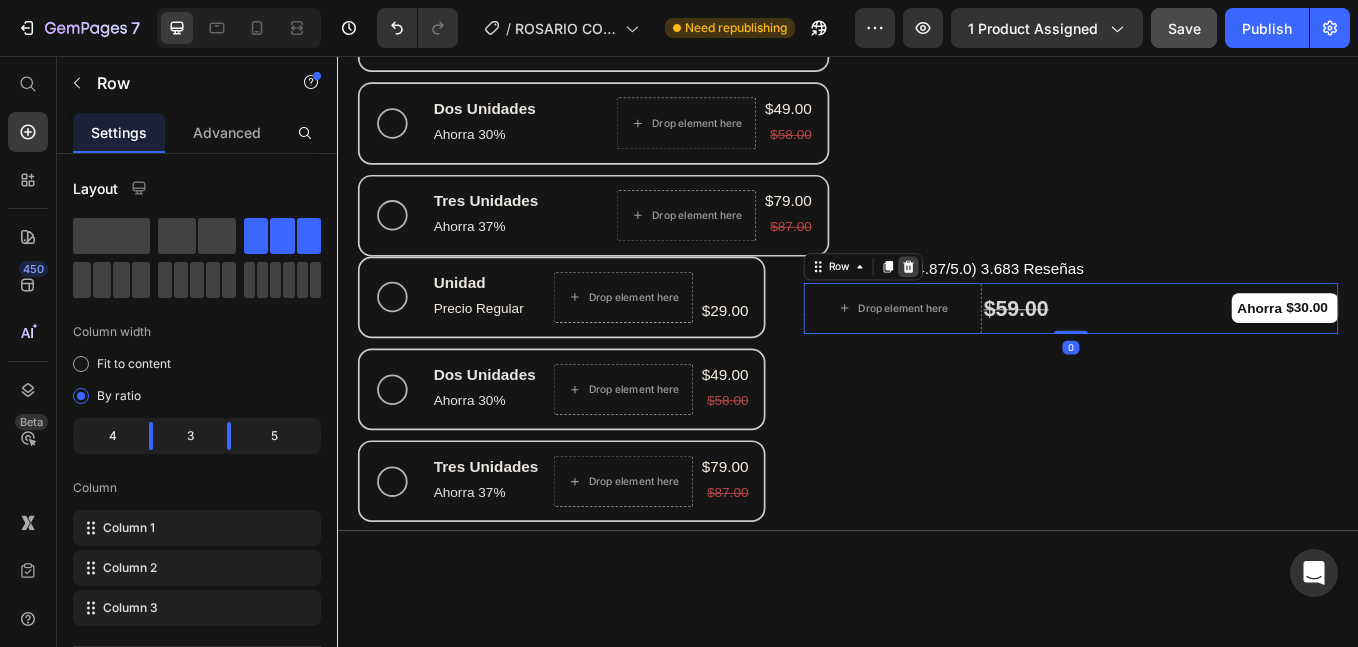 click 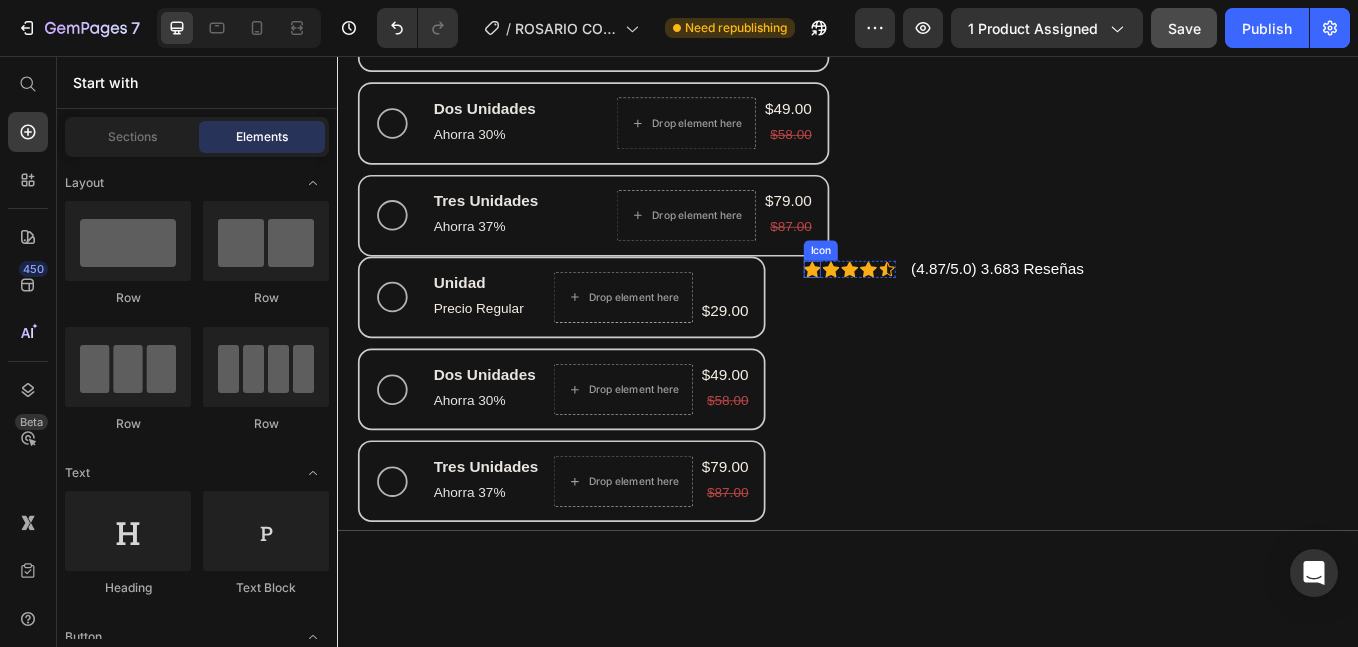 click 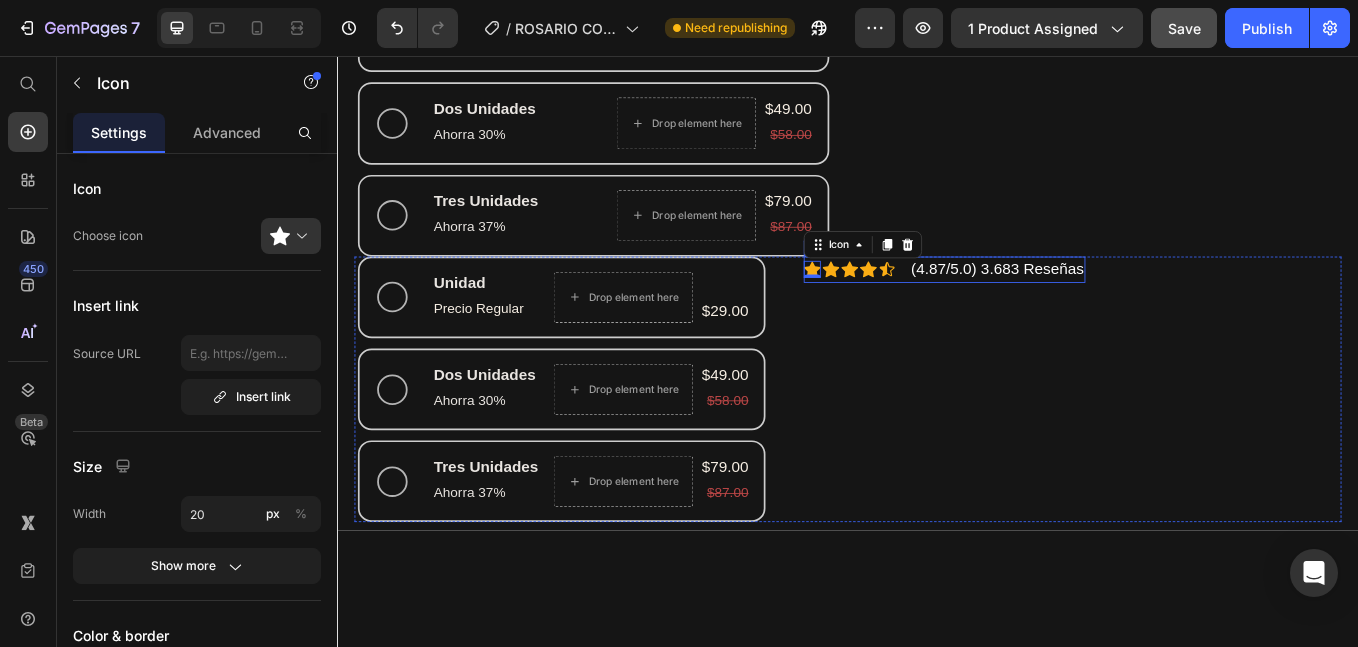 click on "Icon   0
Icon
Icon
Icon
Icon Icon List Hoz (4.87/5.0) 3.683 Reseñas Text block Row" at bounding box center [1050, 307] 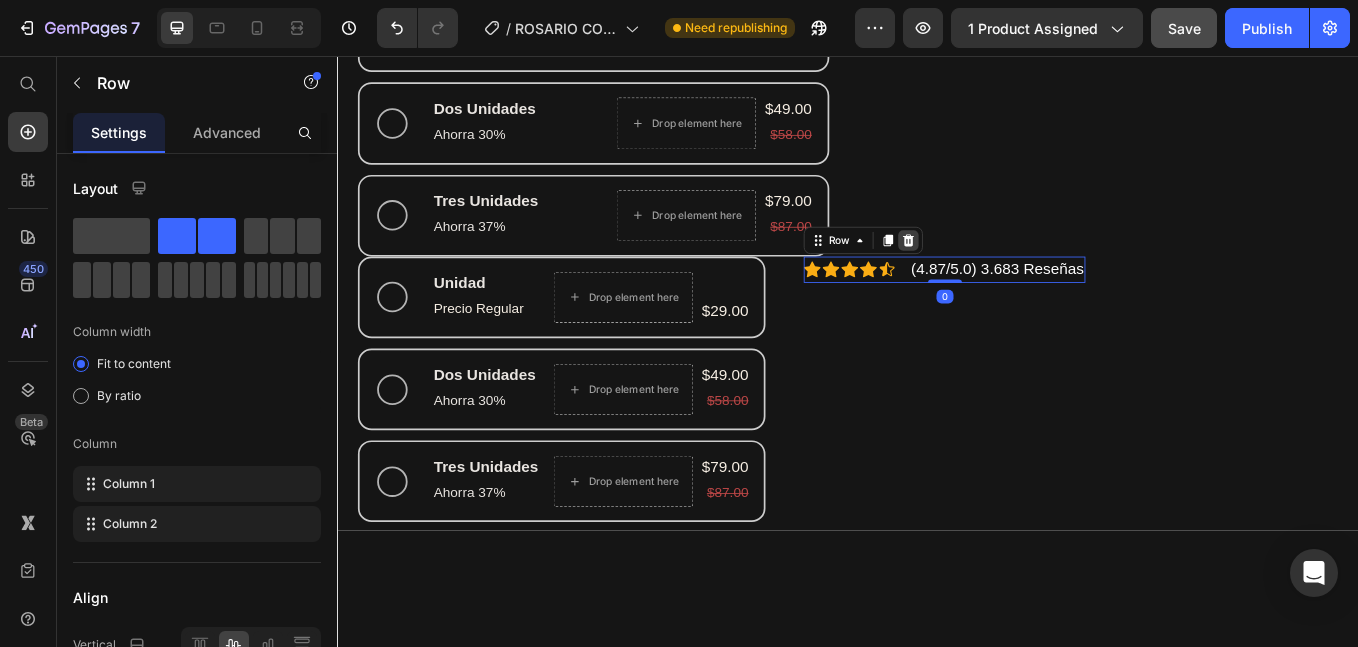 click 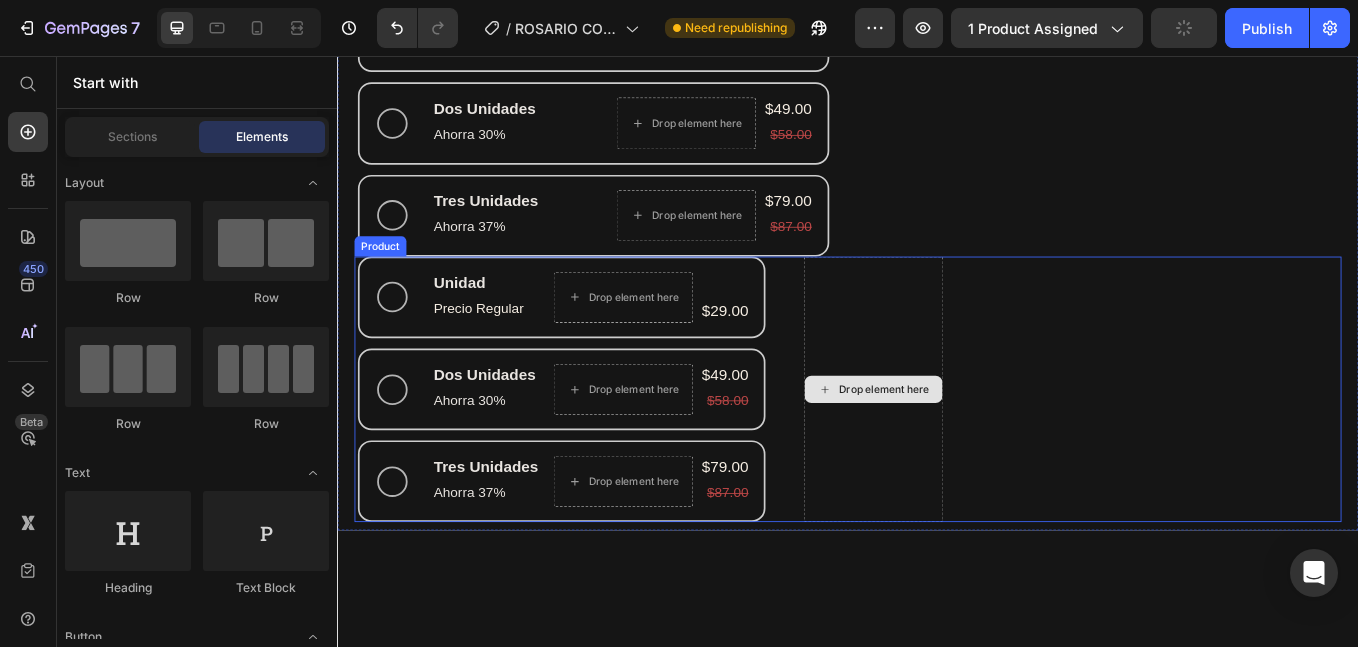 click on "Drop element here" at bounding box center [967, 448] 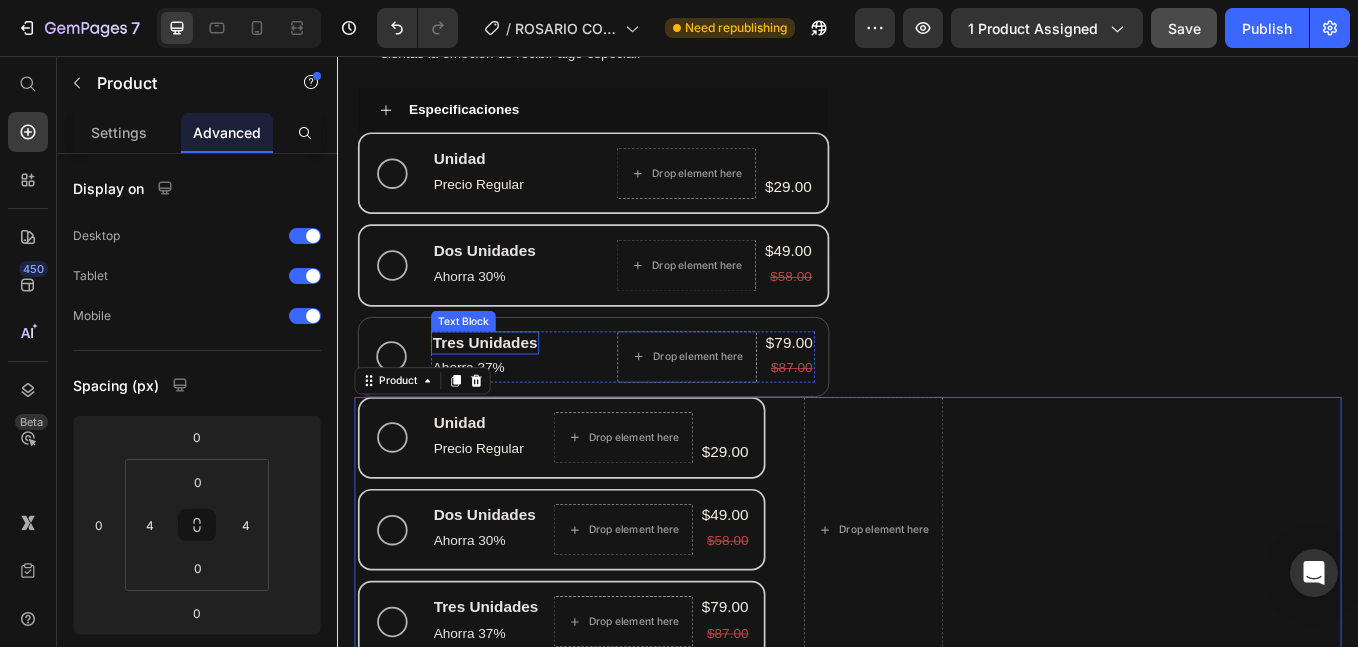 scroll, scrollTop: 0, scrollLeft: 0, axis: both 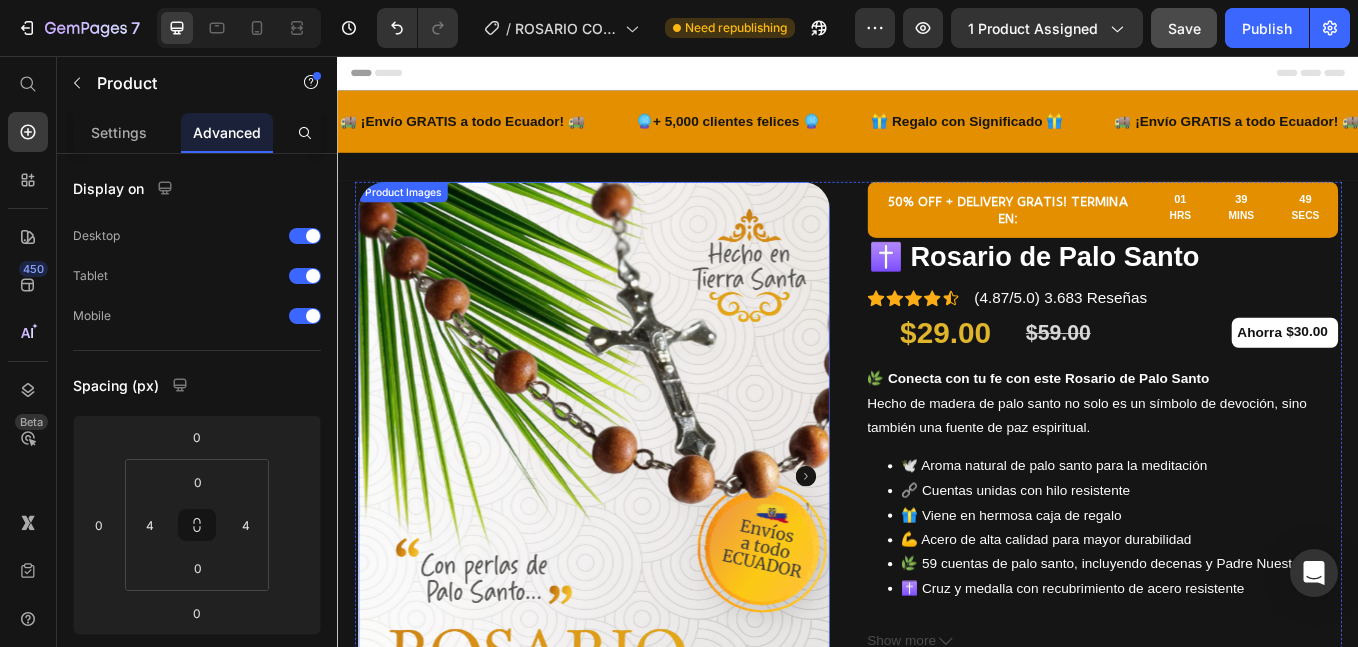 click on "Product Images" at bounding box center (413, 216) 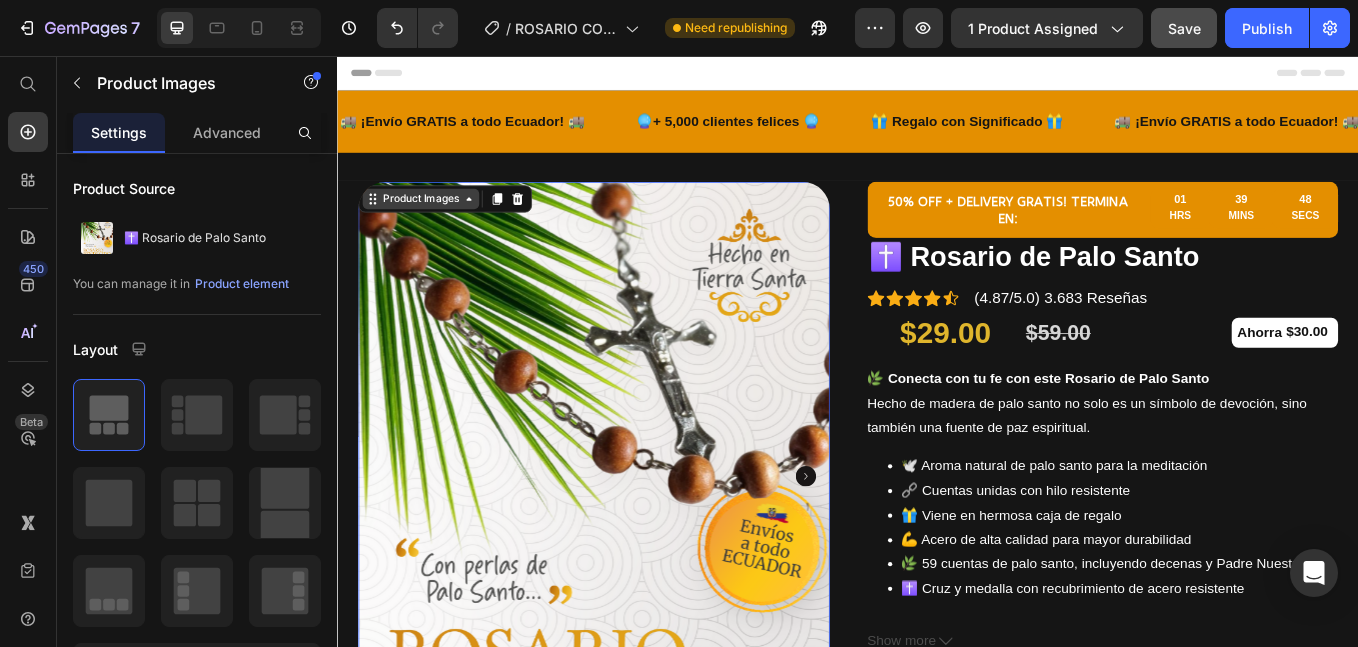 click on "Product Images" at bounding box center [434, 224] 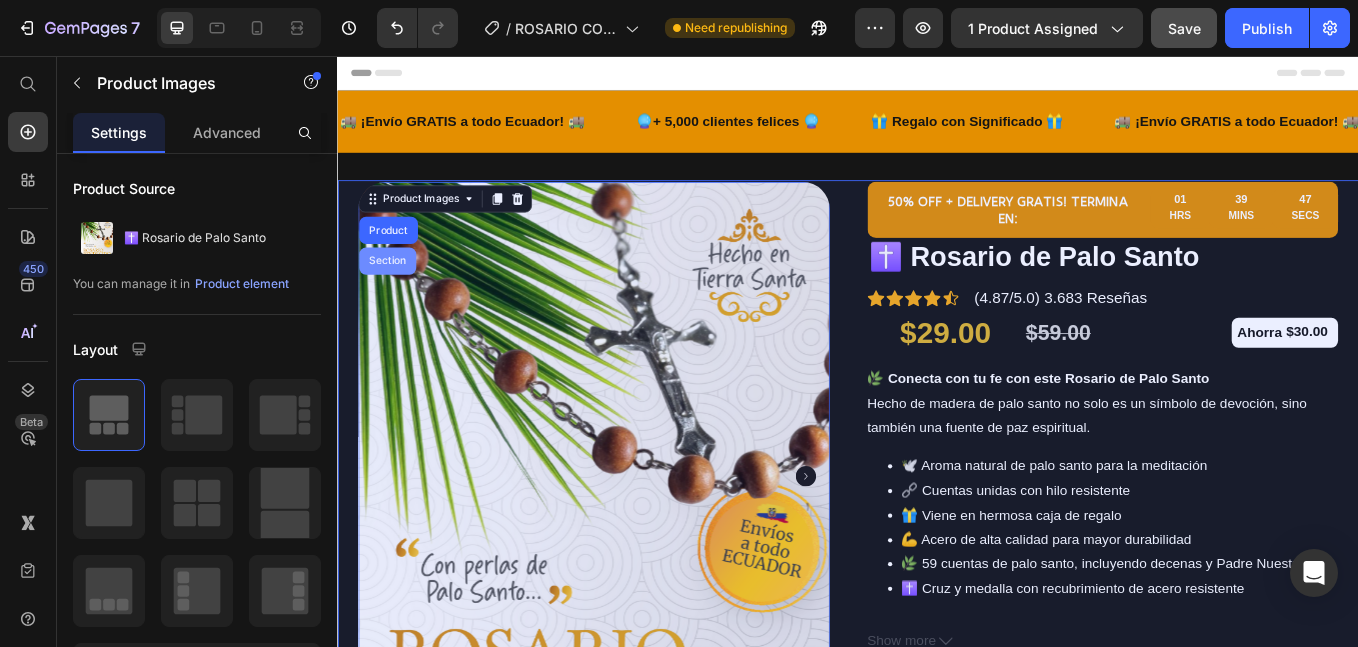 click on "Section" at bounding box center [395, 297] 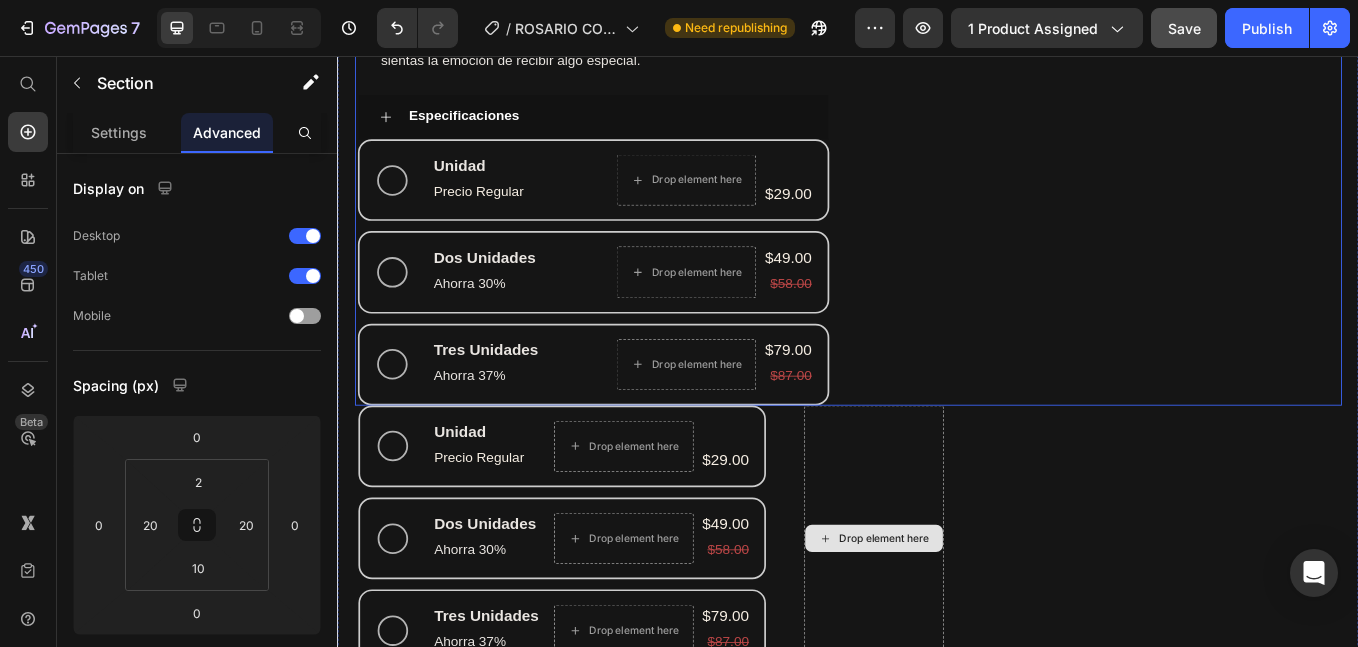 scroll, scrollTop: 1500, scrollLeft: 0, axis: vertical 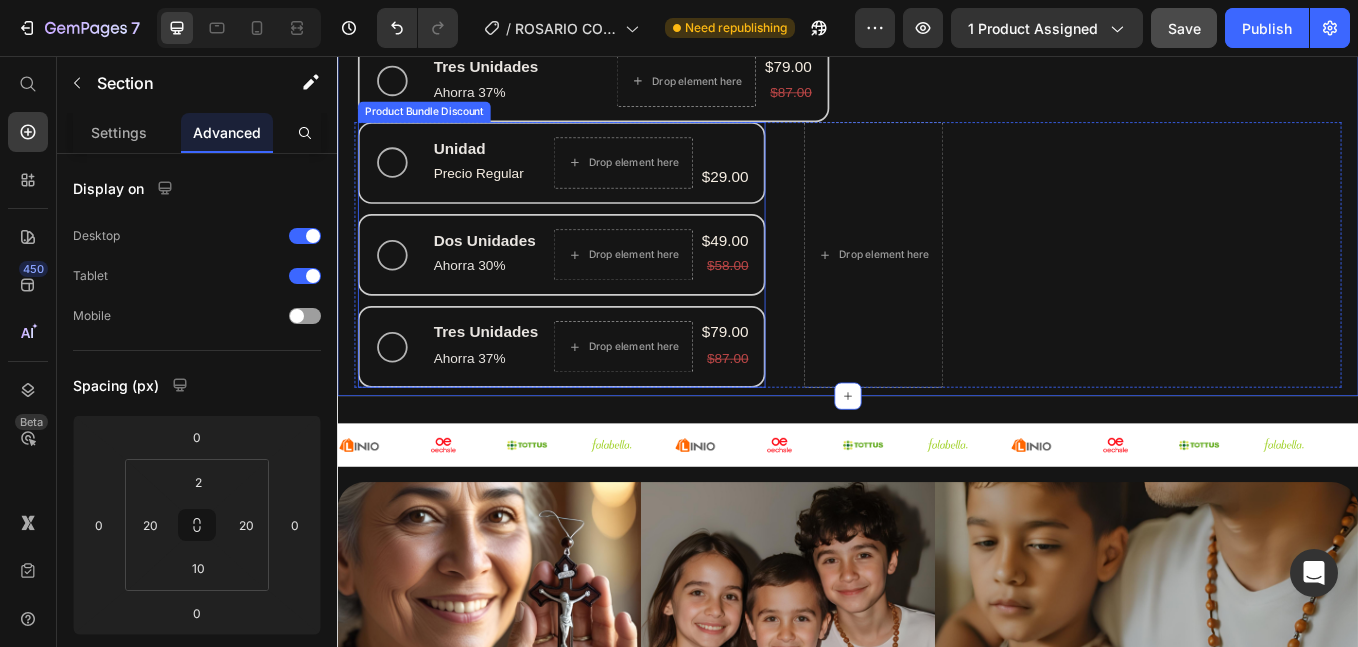 click on "Unidad Text Block Precio Regular Text Block
Drop element here $29.00 Product Price Row Row Dos Unidades Text Block Ahorra 30% Text Block
Drop element here $49.00 Product Price $58.00 Product Price Row Row Tres Unidades Text Block Ahorra 37% Text Block
Drop element here $79.00 Product Price $87.00 Product Price Row Row" at bounding box center [600, 290] 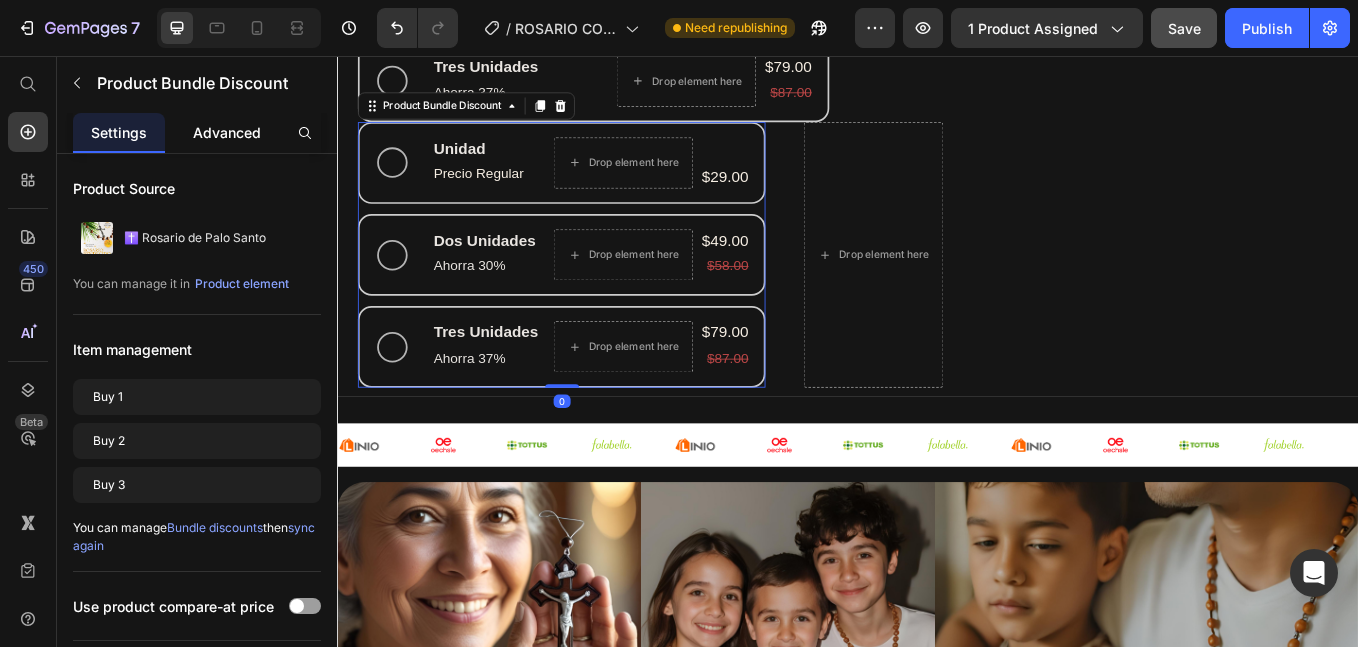 click on "Advanced" at bounding box center (227, 132) 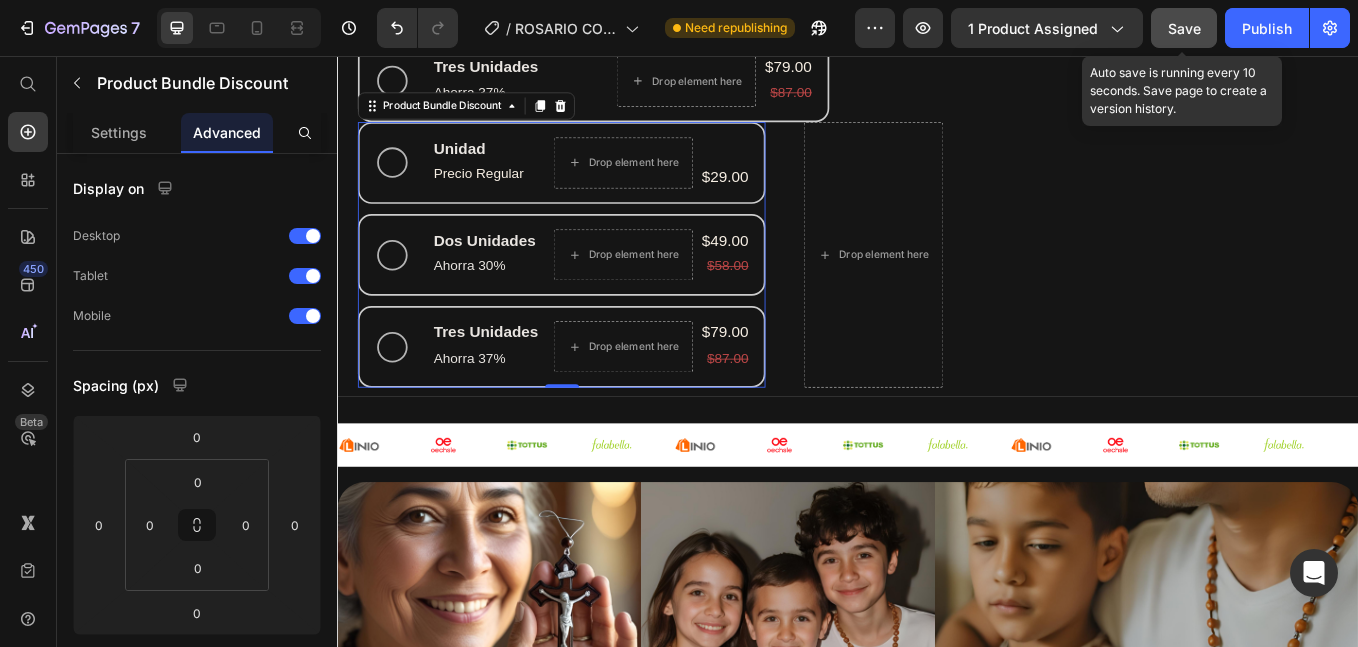 drag, startPoint x: 1184, startPoint y: 34, endPoint x: 989, endPoint y: 1, distance: 197.7726 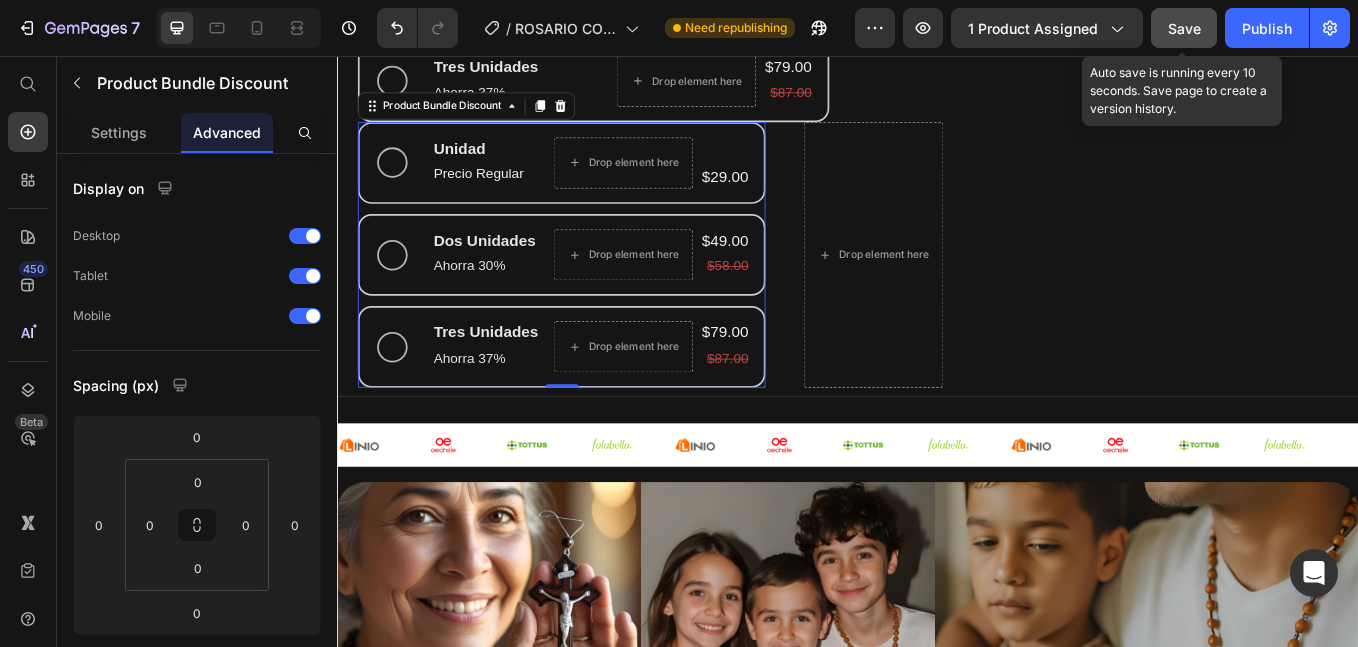 click on "Save" at bounding box center (1184, 28) 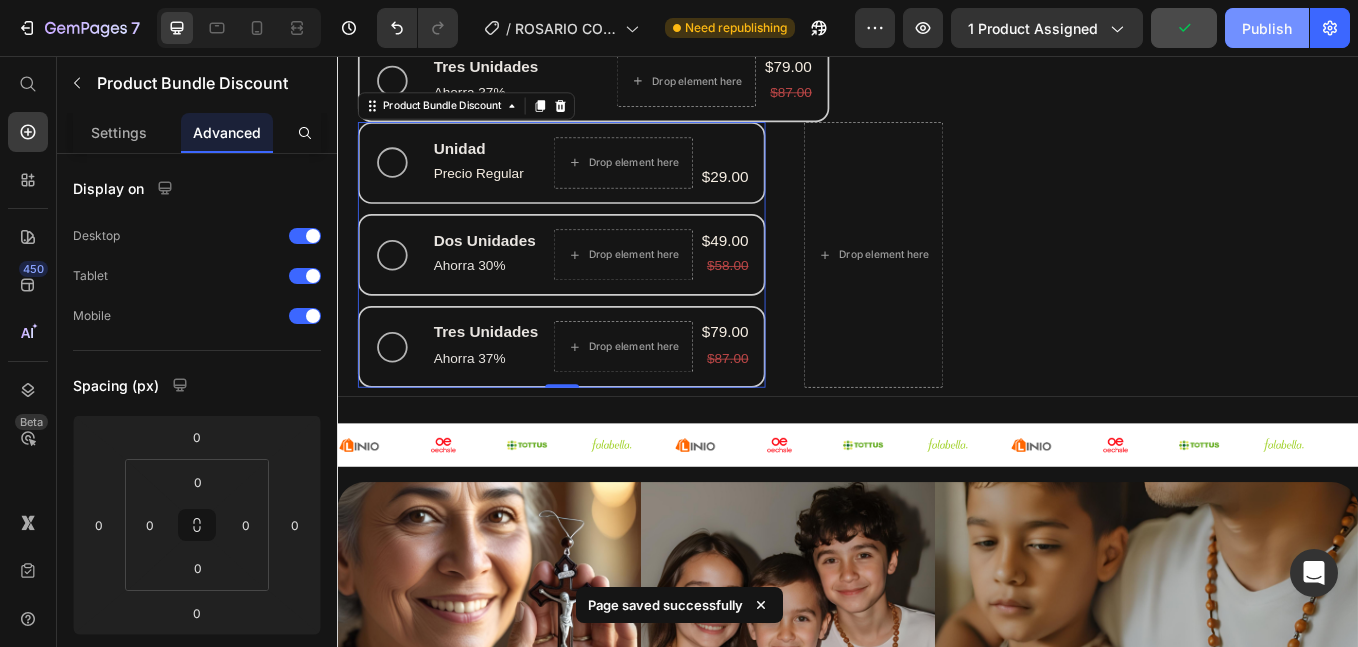 click on "Publish" at bounding box center (1267, 28) 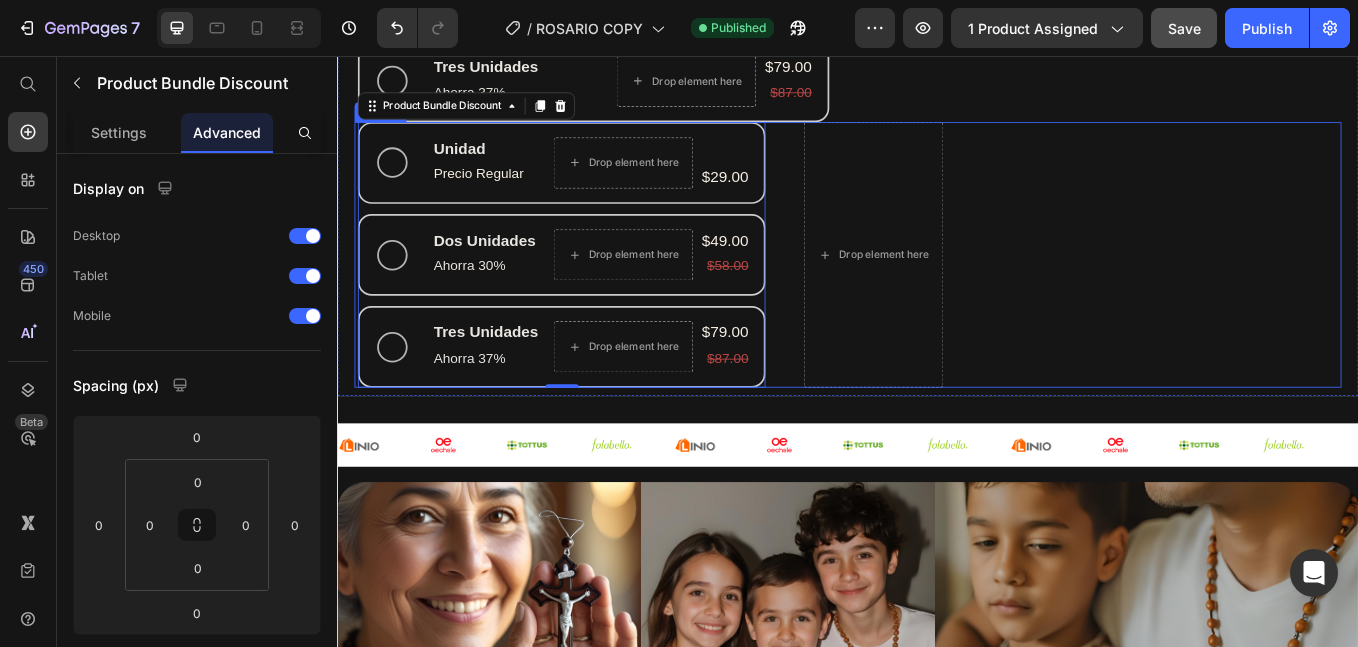 scroll, scrollTop: 1167, scrollLeft: 0, axis: vertical 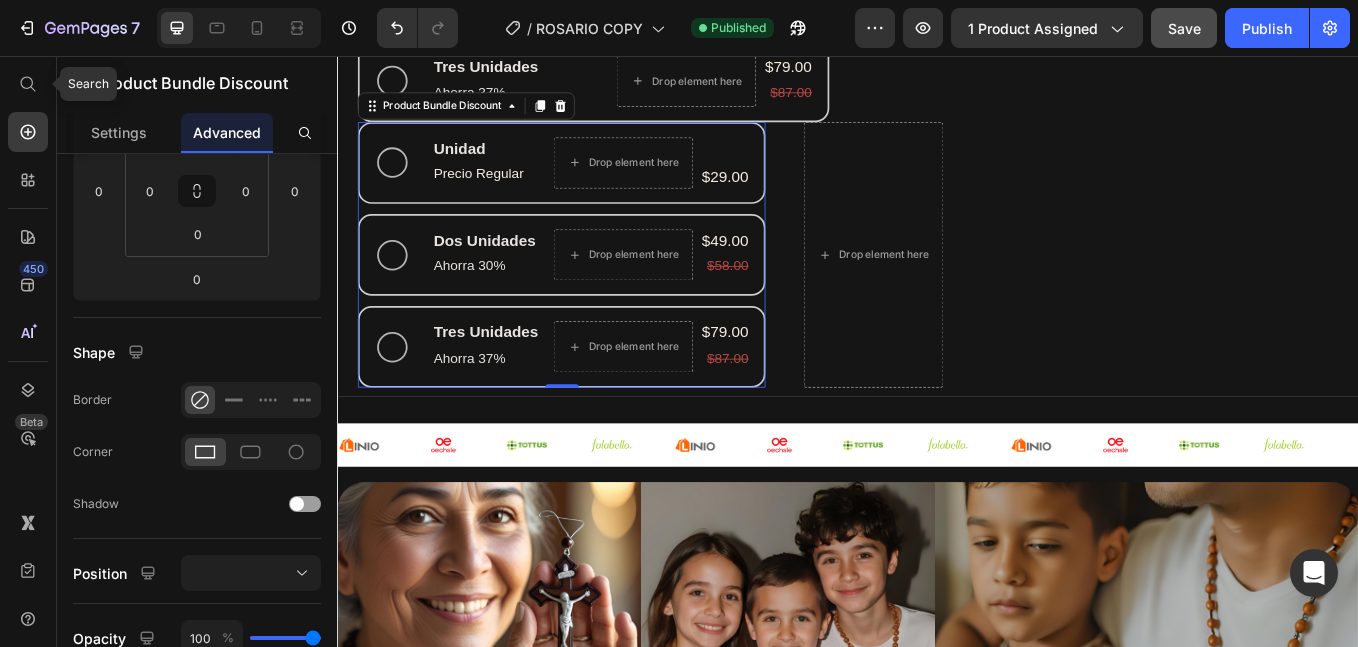 drag, startPoint x: 36, startPoint y: 84, endPoint x: 52, endPoint y: 84, distance: 16 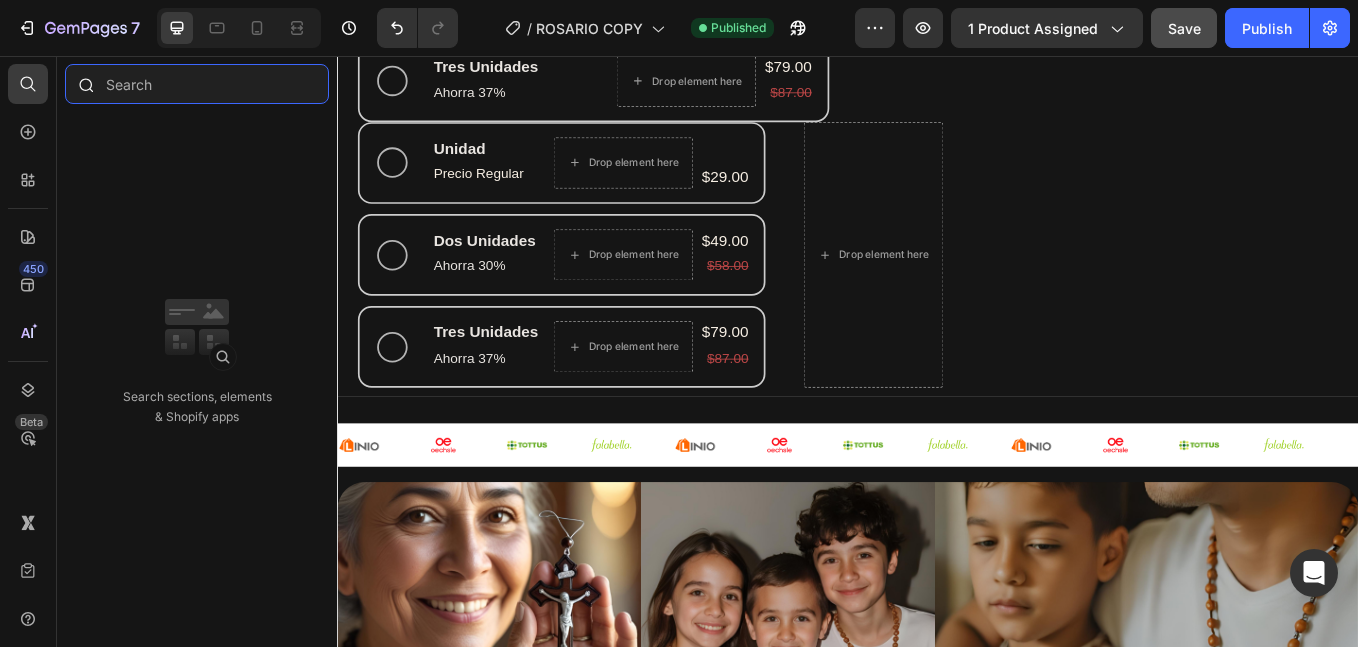 click at bounding box center (197, 84) 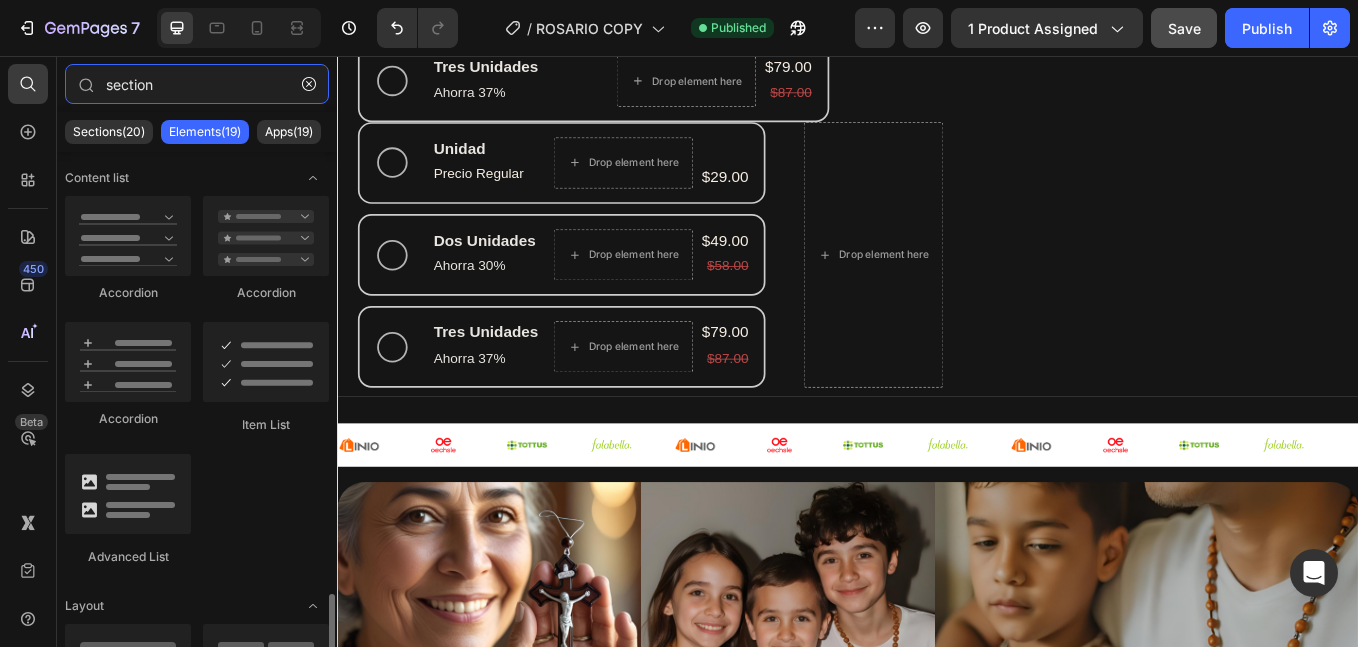 scroll, scrollTop: 334, scrollLeft: 0, axis: vertical 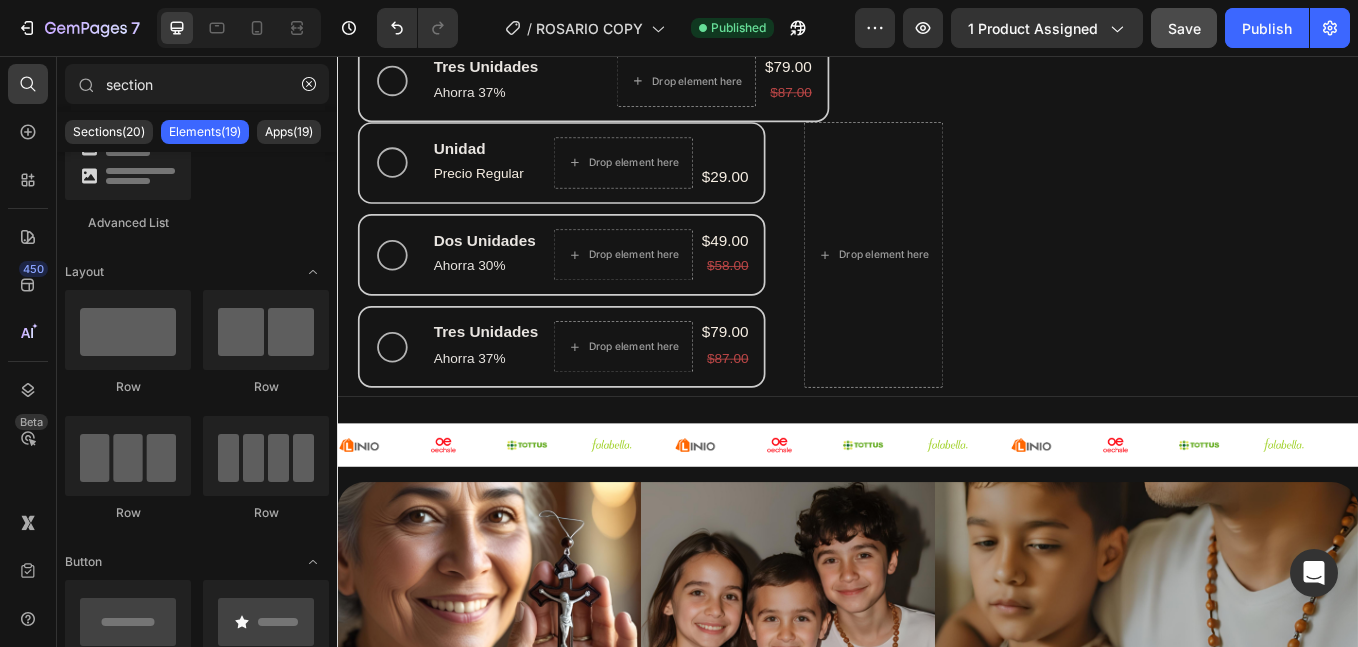 click on "Sections(20) Elements(19) Apps(19)" 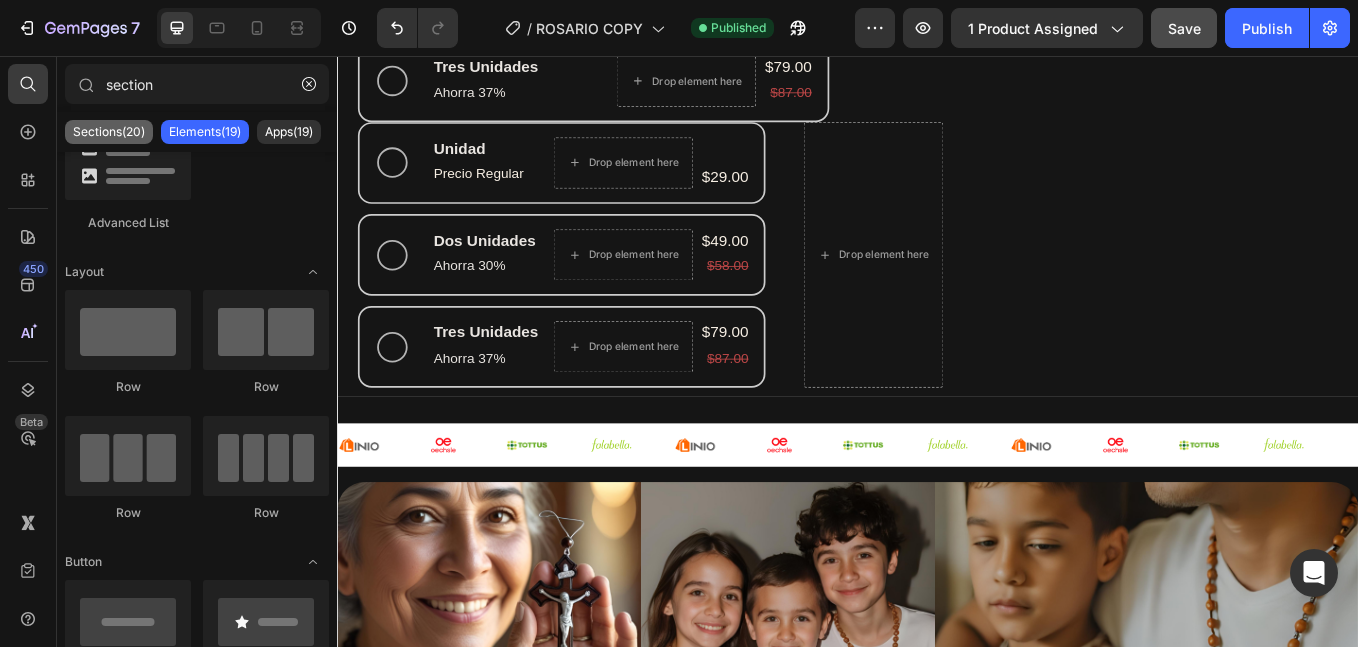 click on "Sections(20)" at bounding box center (109, 132) 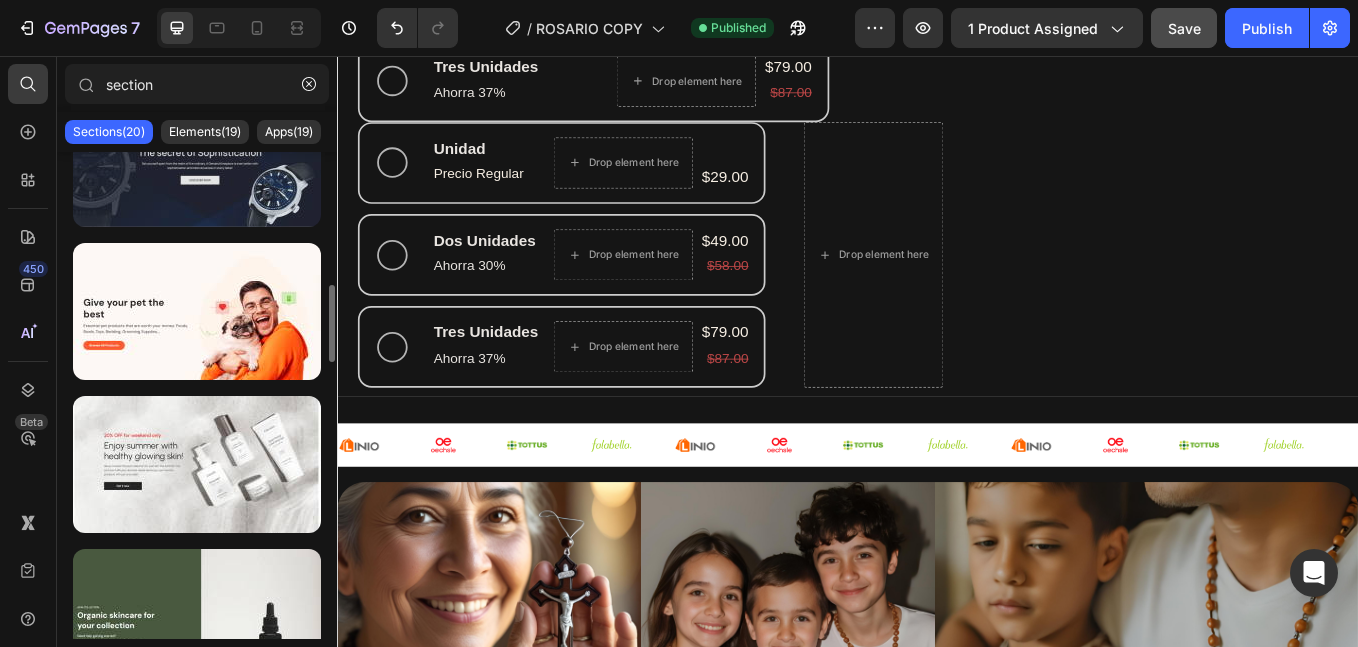 scroll, scrollTop: 1002, scrollLeft: 0, axis: vertical 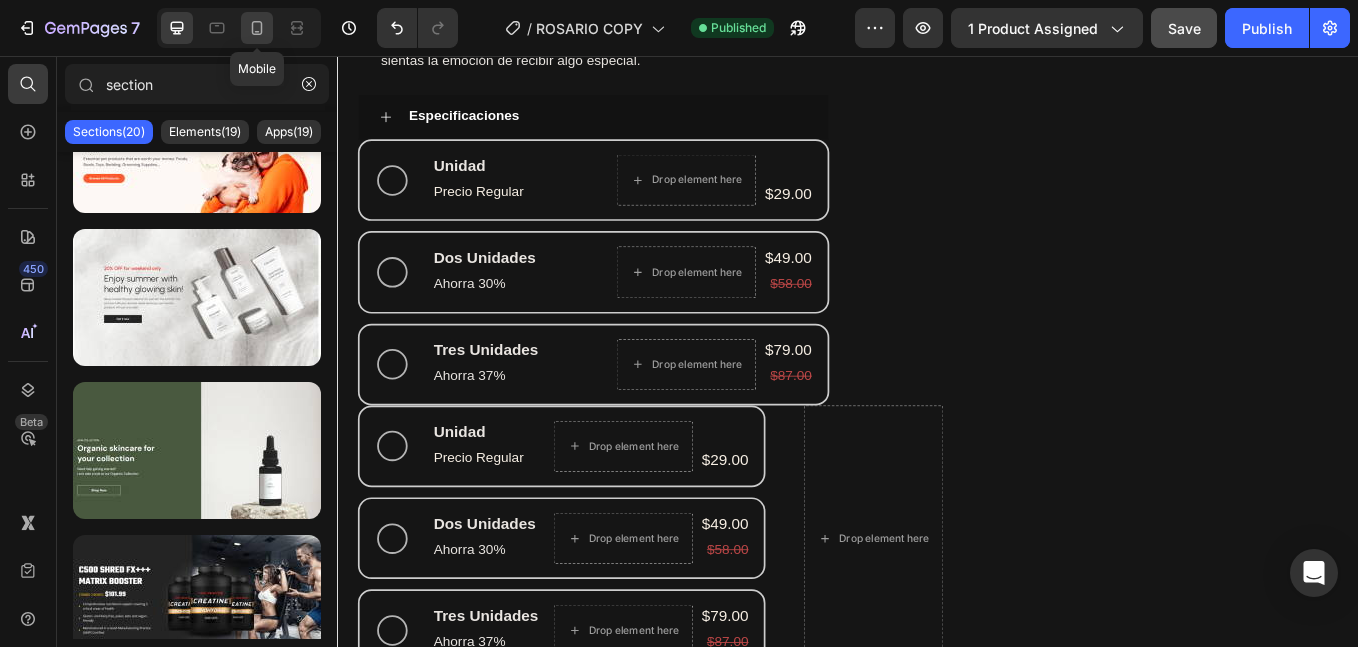 click 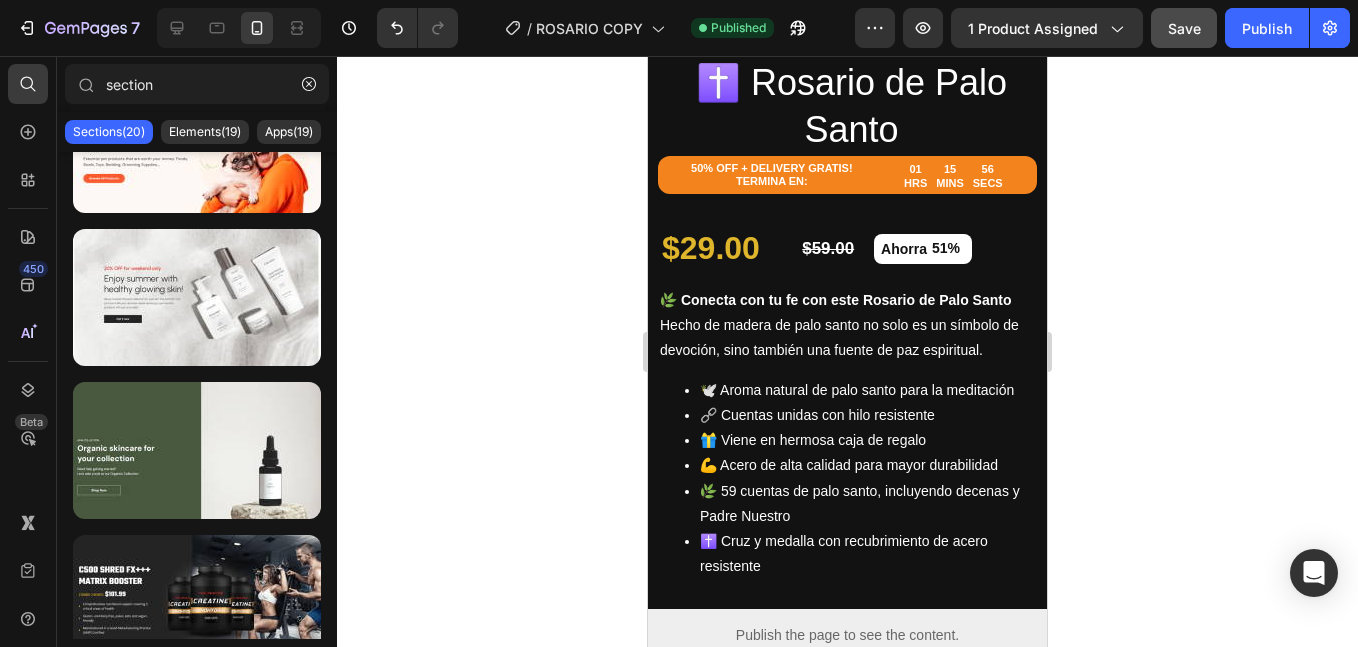 scroll, scrollTop: 833, scrollLeft: 0, axis: vertical 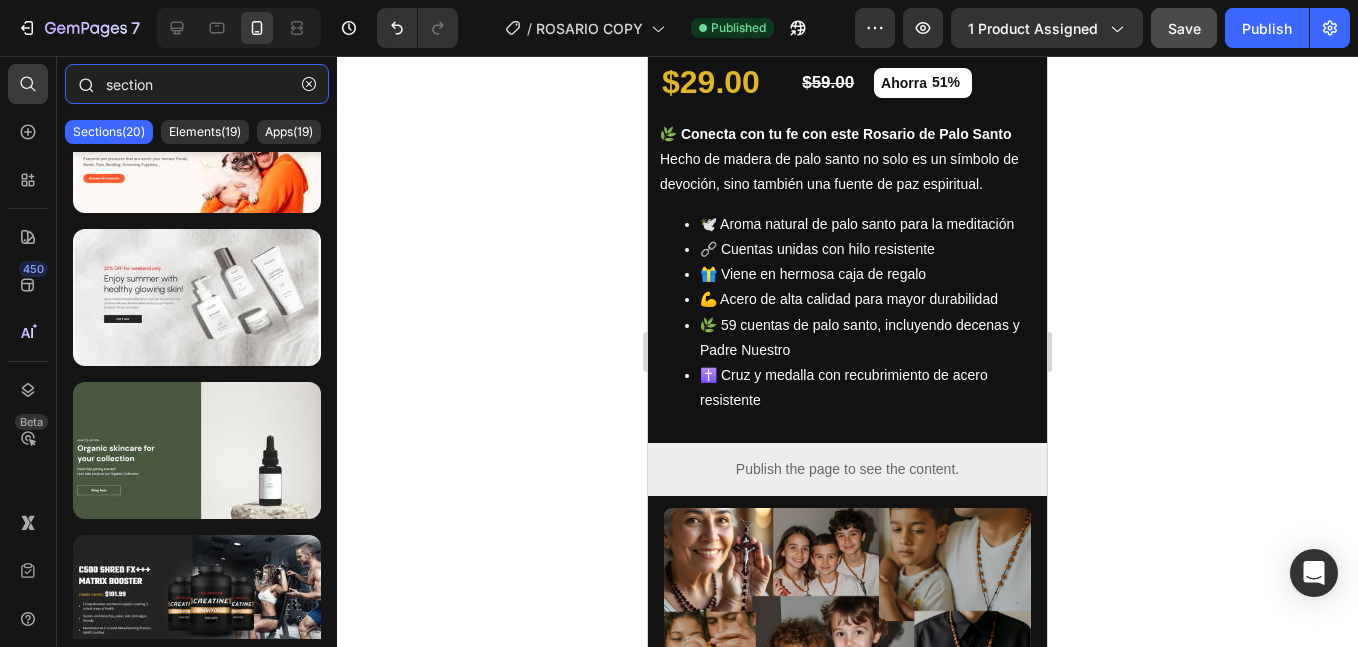 click on "section" at bounding box center (197, 84) 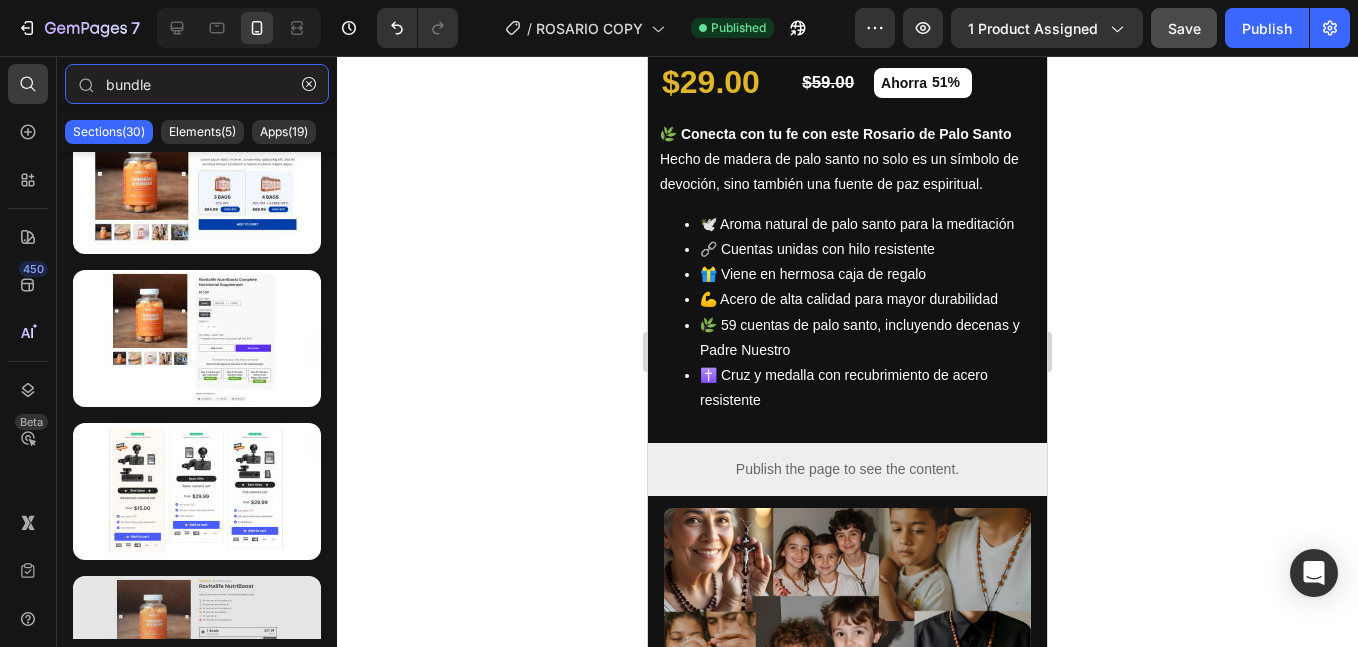 scroll, scrollTop: 2672, scrollLeft: 0, axis: vertical 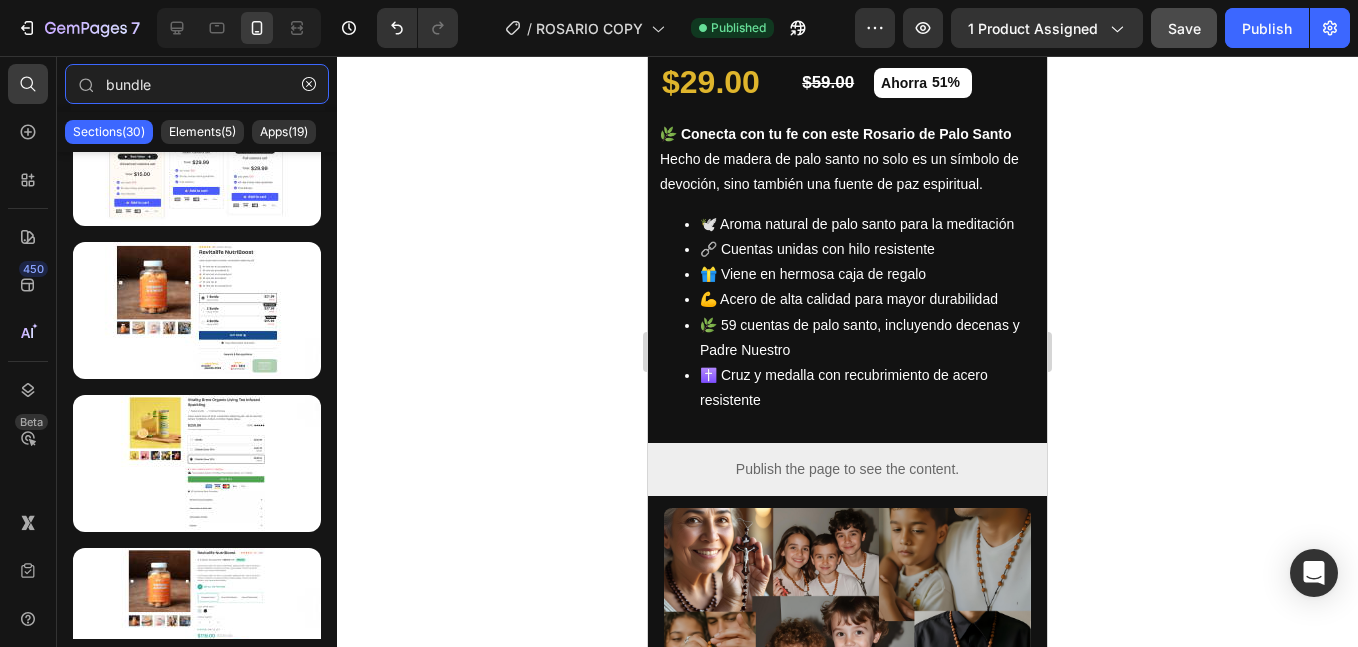 type on "bundle" 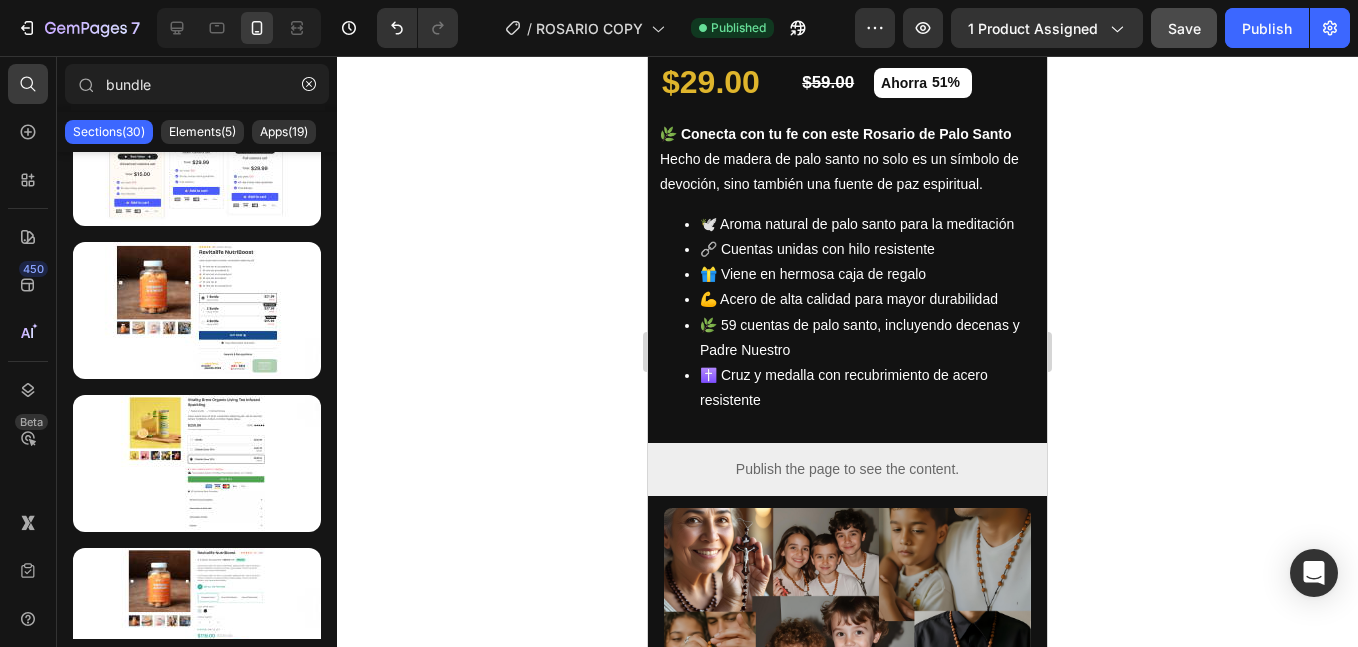 click on "Sections(30) Elements(5) Apps(19)" 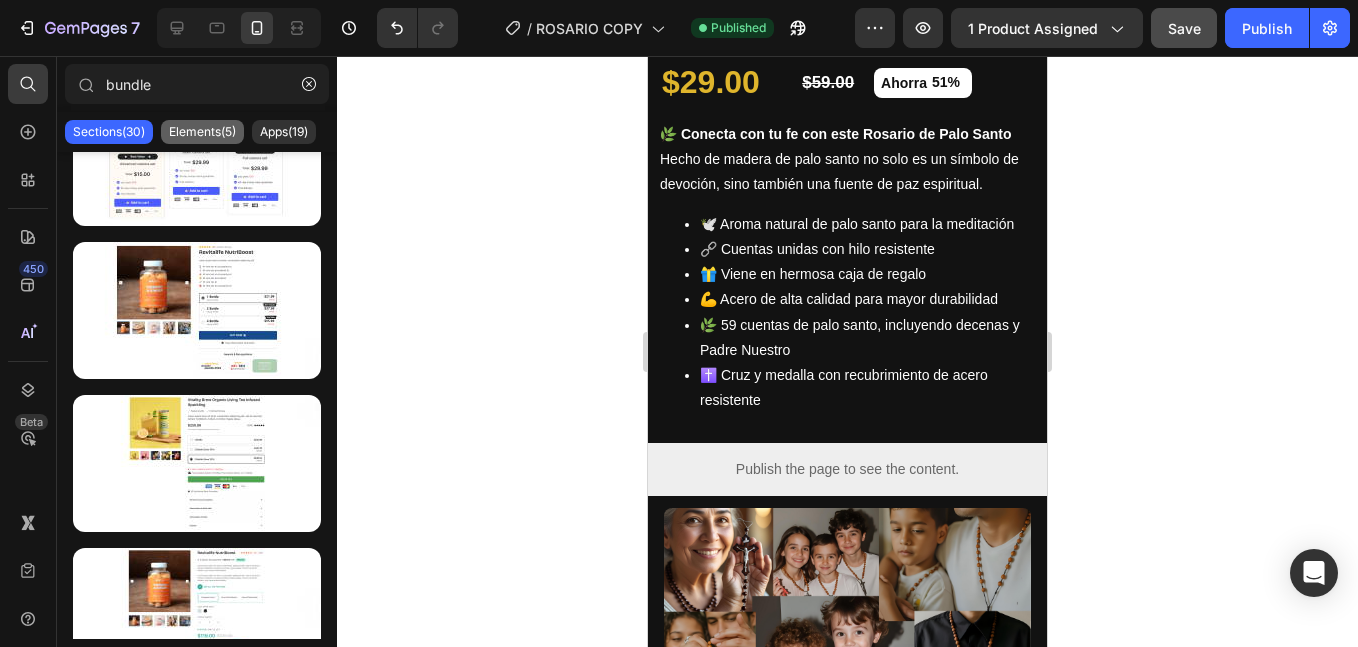 click on "Elements(5)" at bounding box center (202, 132) 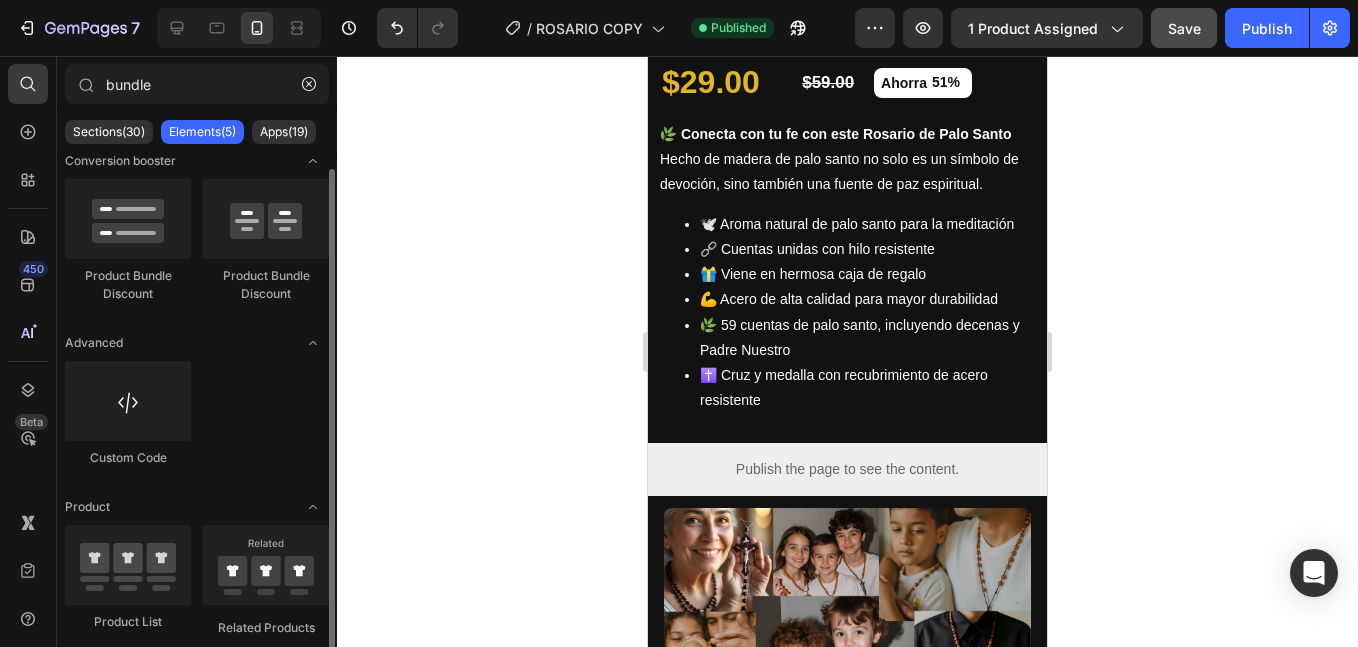 scroll, scrollTop: 17, scrollLeft: 0, axis: vertical 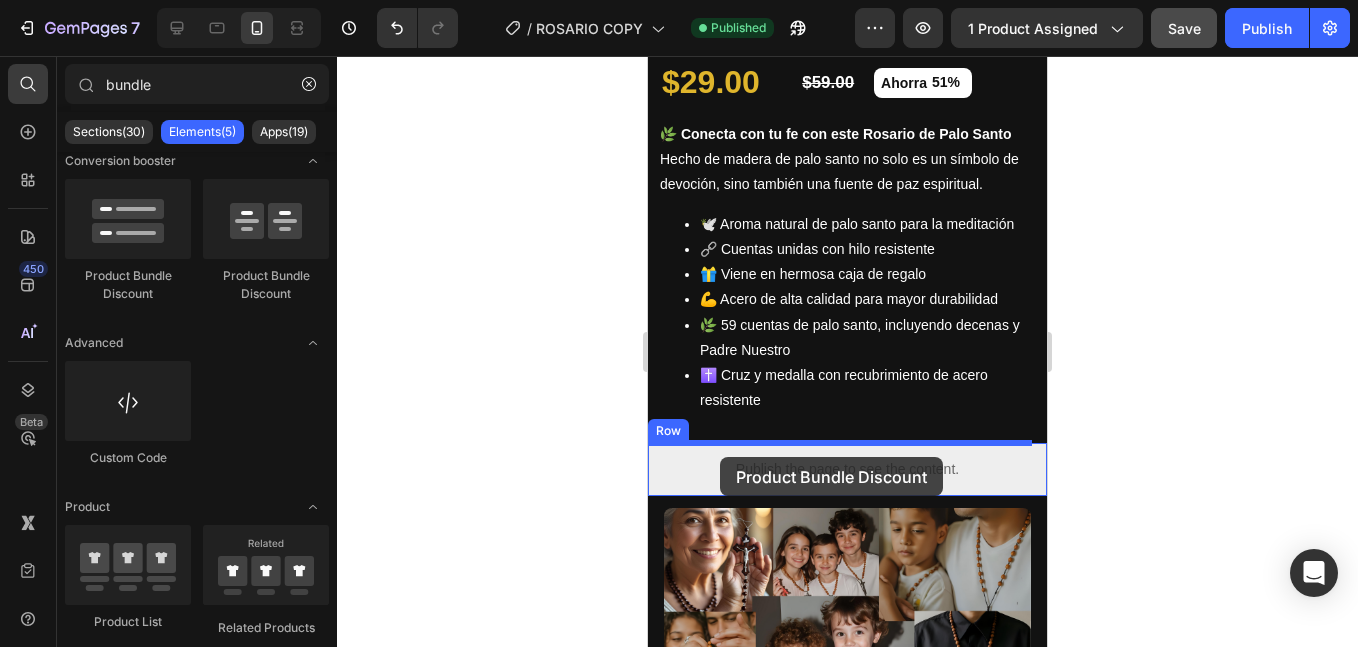drag, startPoint x: 789, startPoint y: 302, endPoint x: 1288, endPoint y: 600, distance: 581.20996 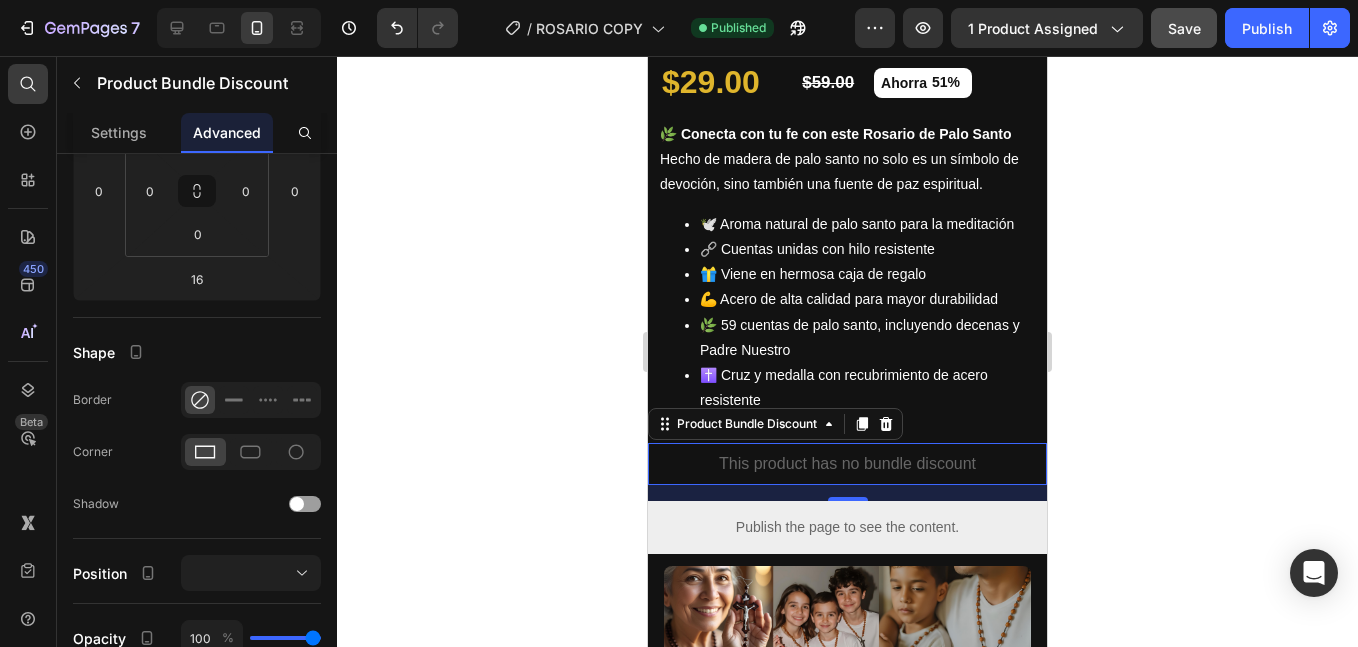 click on "This product has no bundle discount" at bounding box center [847, 464] 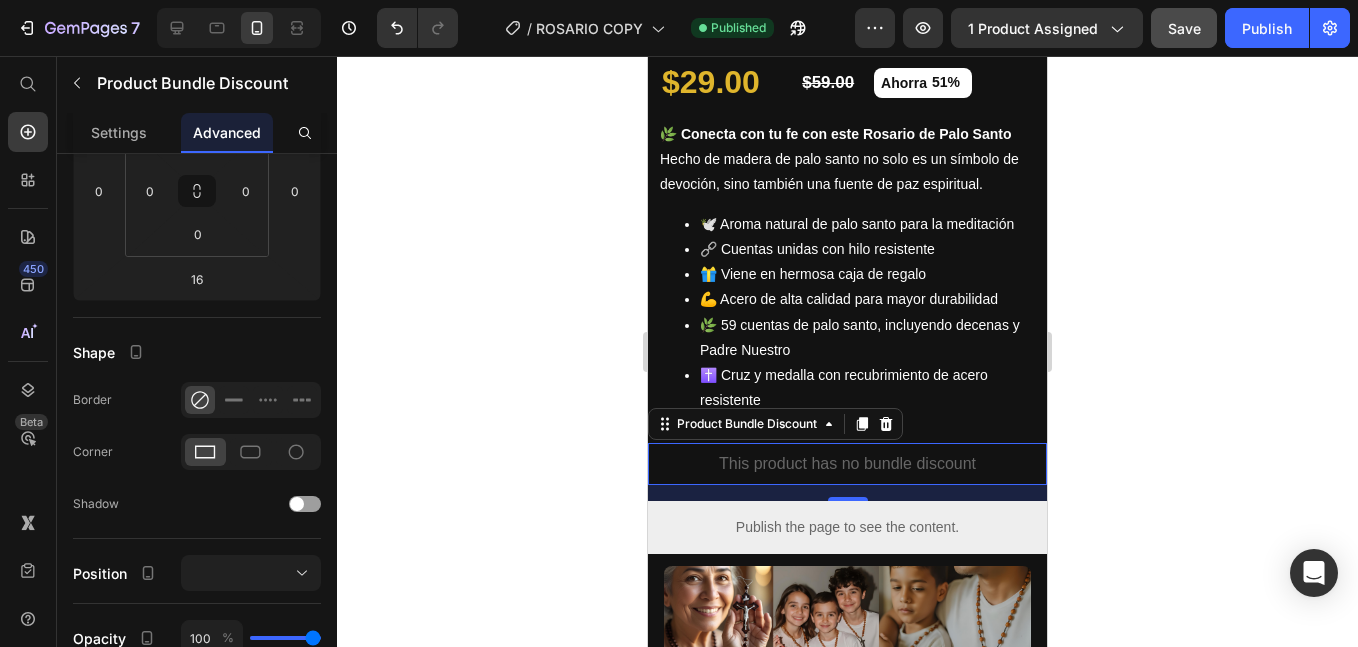 scroll, scrollTop: 0, scrollLeft: 0, axis: both 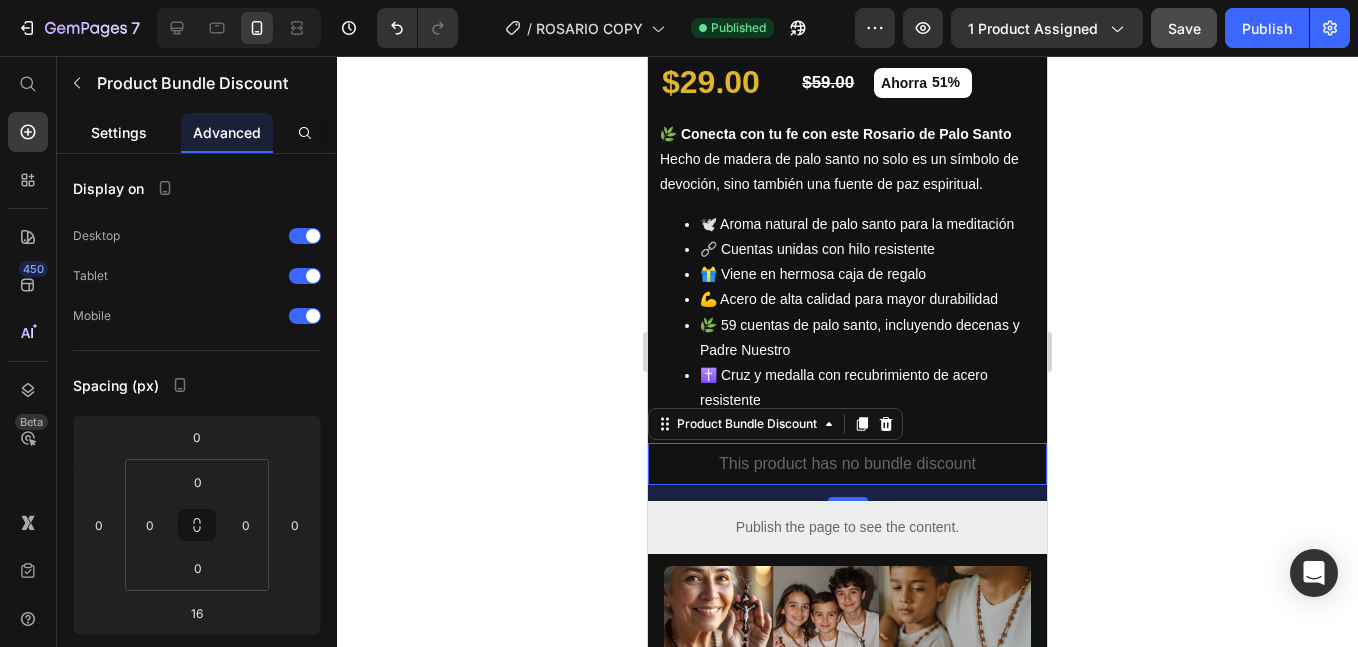 drag, startPoint x: 139, startPoint y: 138, endPoint x: 58, endPoint y: 310, distance: 190.11838 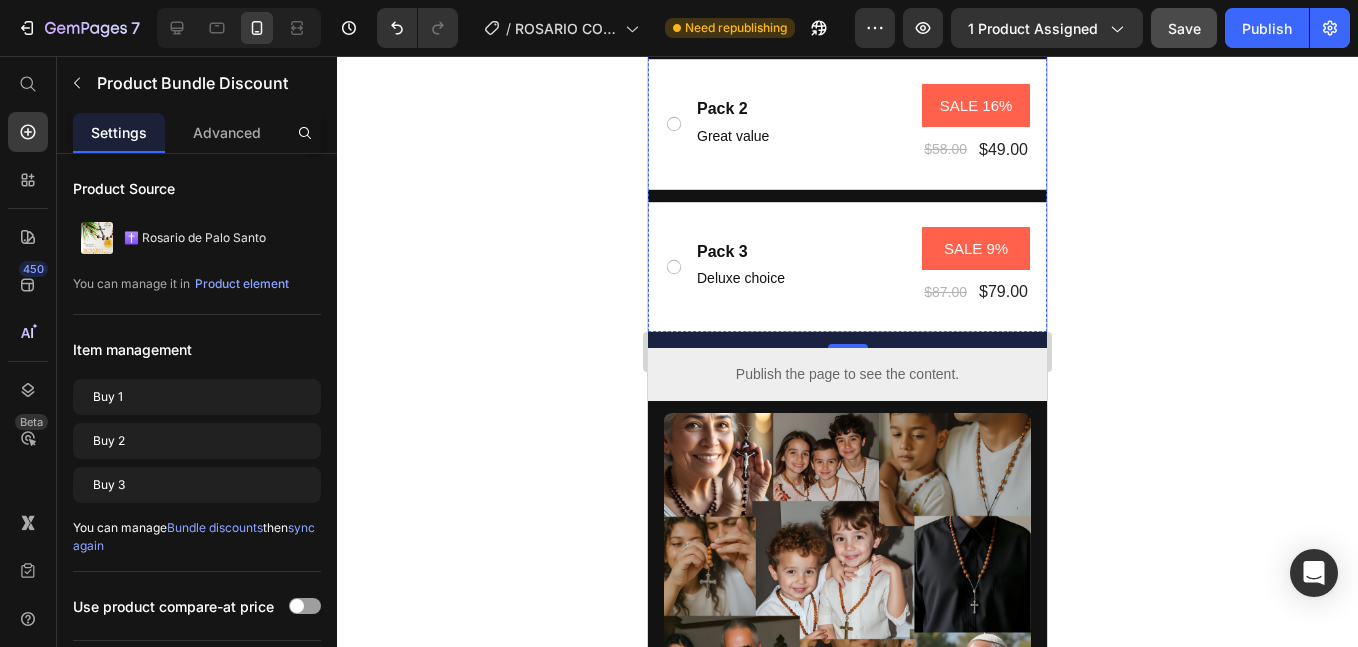scroll, scrollTop: 1000, scrollLeft: 0, axis: vertical 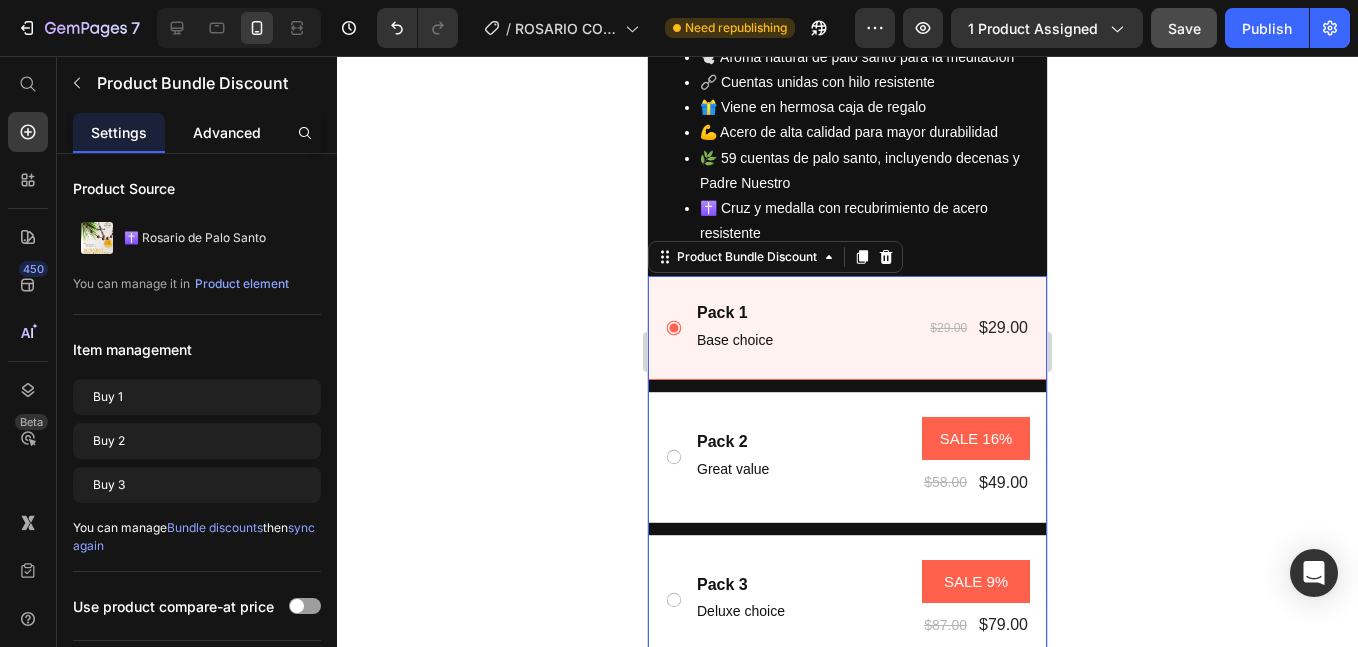 click on "Advanced" at bounding box center [227, 132] 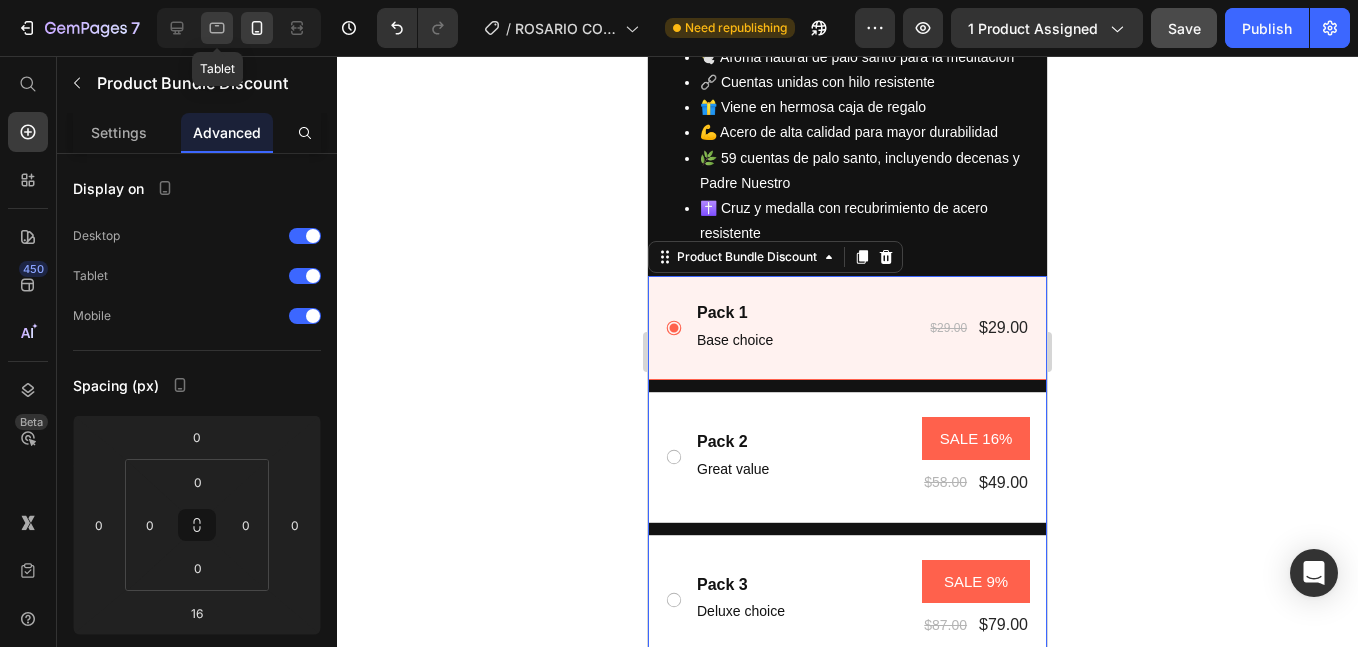 click 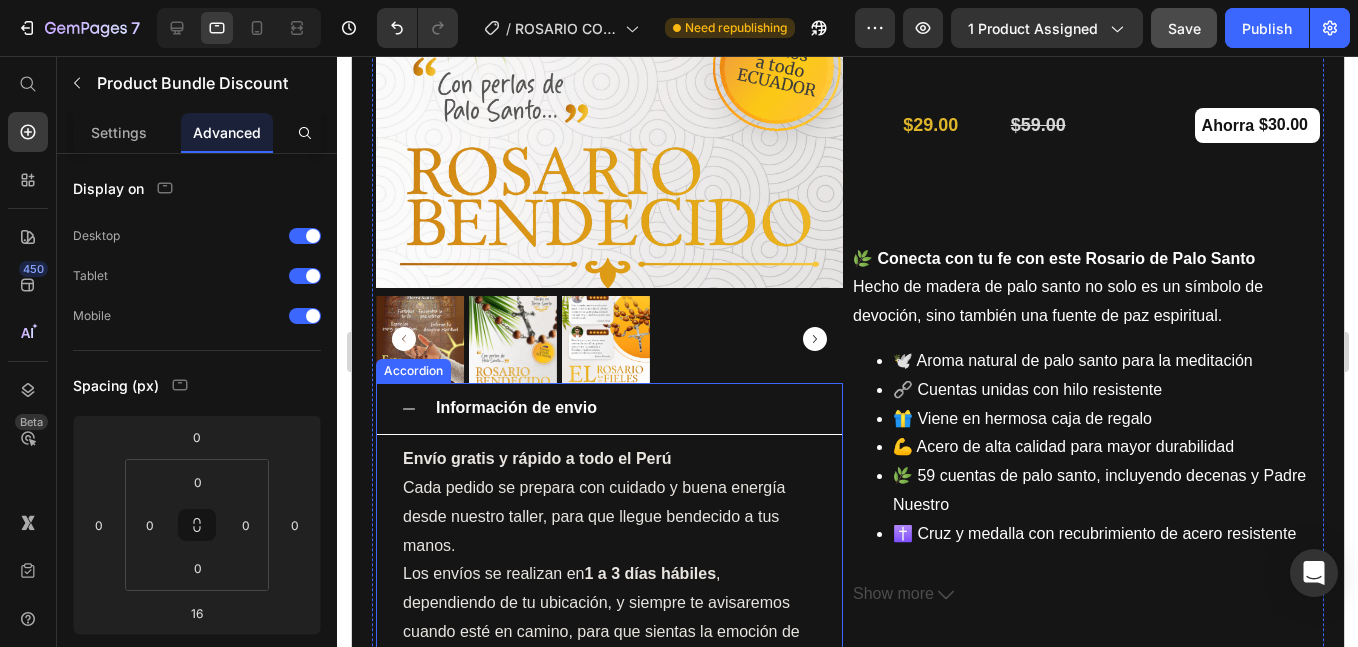 scroll, scrollTop: 167, scrollLeft: 0, axis: vertical 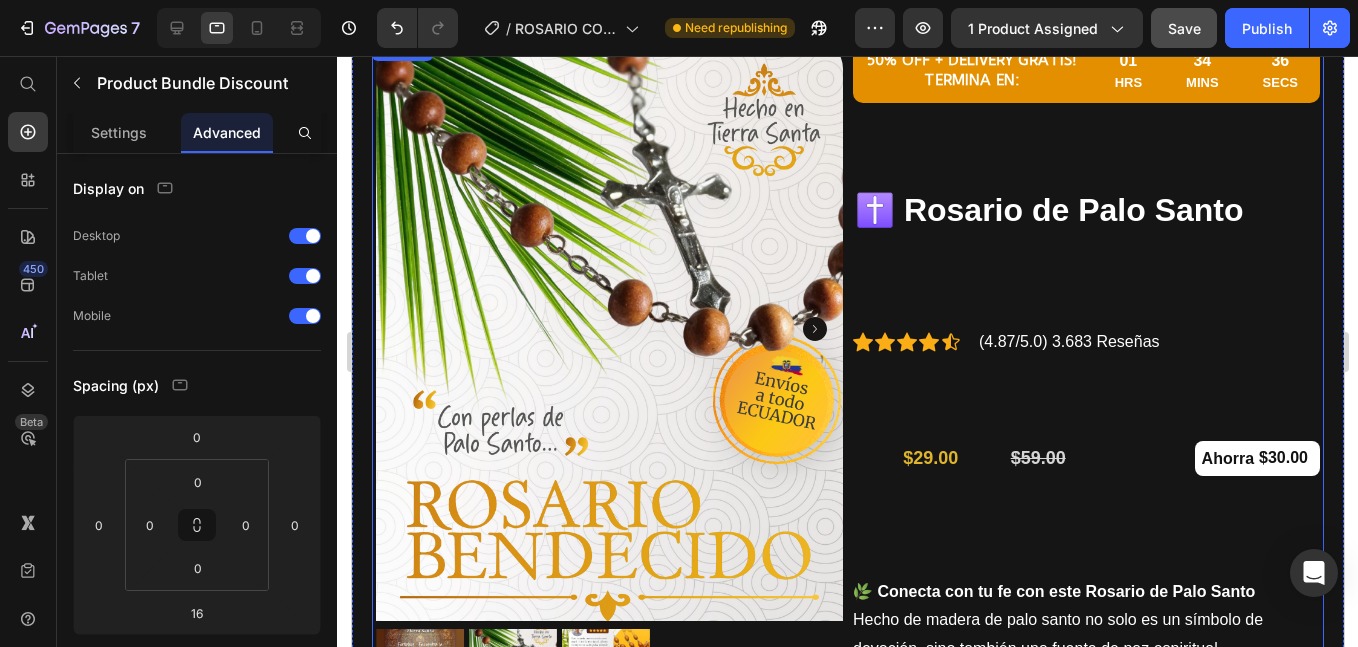 click on "50% OFF + DELIVERY GRATIS! TERMINA EN: Text Block 01 HRS 34 MINS 36 SECS Countdown Timer Row ✝️ Rosario de Palo Santo Product Title
Icon
Icon
Icon
Icon
Icon Icon List Hoz (4.87/5.0) 3.683 Reseñas Text block Row $29.00 Product Price $59.00 Product Price Ahorra $30.00 (P) Tag Row 🌿 Conecta con tu fe con este Rosario de Palo Santo
Hecho de madera de palo santo no solo es un símbolo de devoción, sino también una fuente de paz espiritual.
🕊️ Aroma natural de palo santo para la meditación
🔗 Cuentas unidas con hilo resistente
🎁 Viene en hermosa caja de regalo
💪 Acero de alta calidad para mayor durabilidad
🌿 59 cuentas de palo santo, incluyendo decenas y Padre Nuestro
✝️ Cruz y medalla con recubrimiento de acero resistente
Show more Product Description
Add to cart Add to Cart Releasit COD Form & Upsells Releasit COD Form & Upsells Buy it now Dynamic Checkout" at bounding box center [1085, 718] 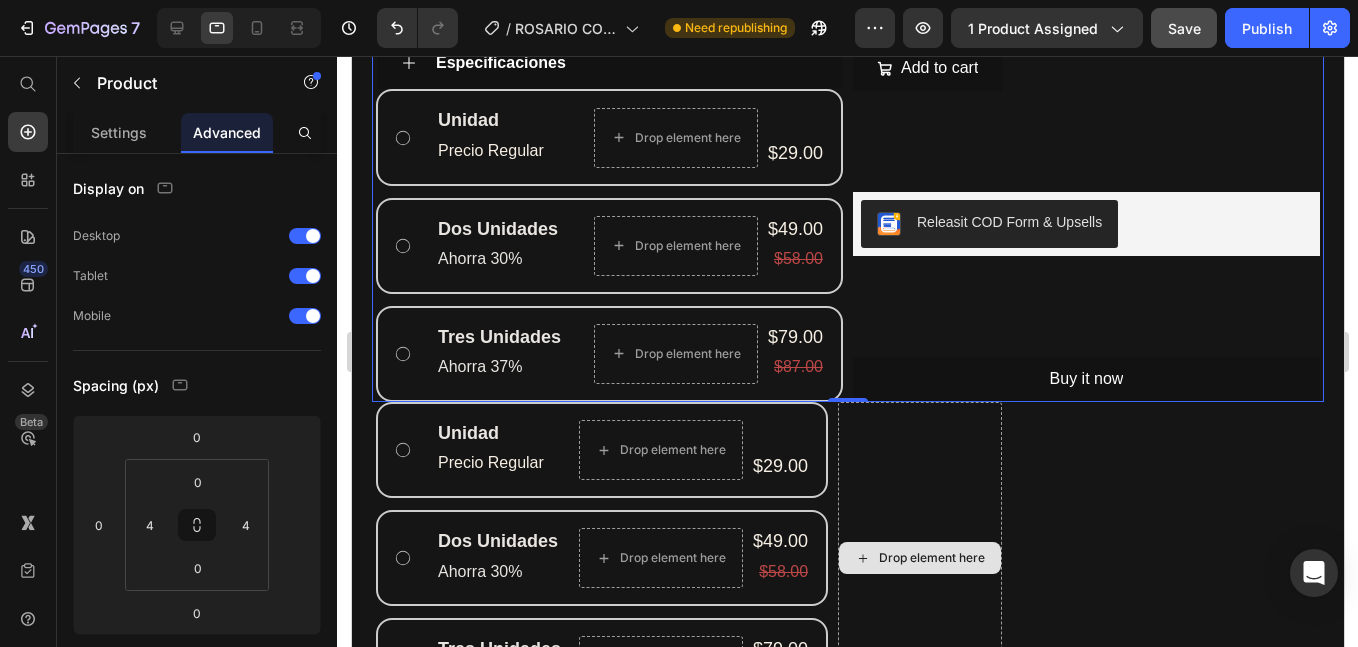 scroll, scrollTop: 1500, scrollLeft: 0, axis: vertical 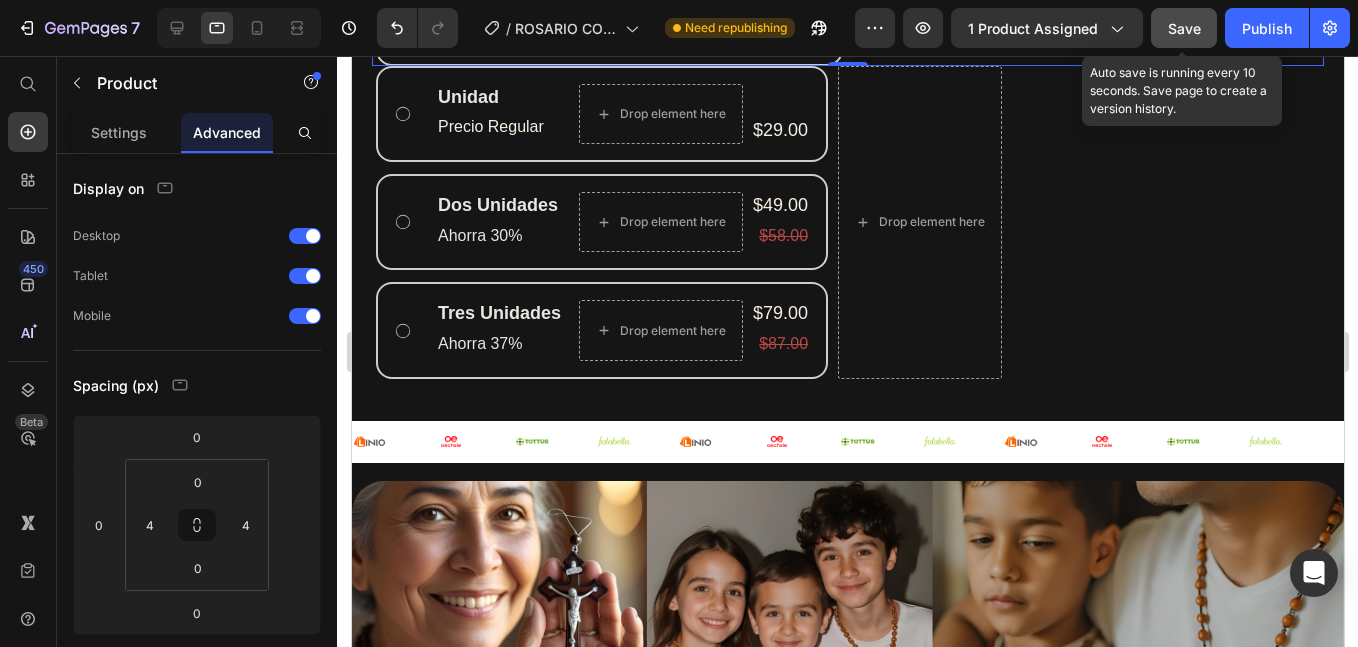 click on "Save" at bounding box center [1184, 28] 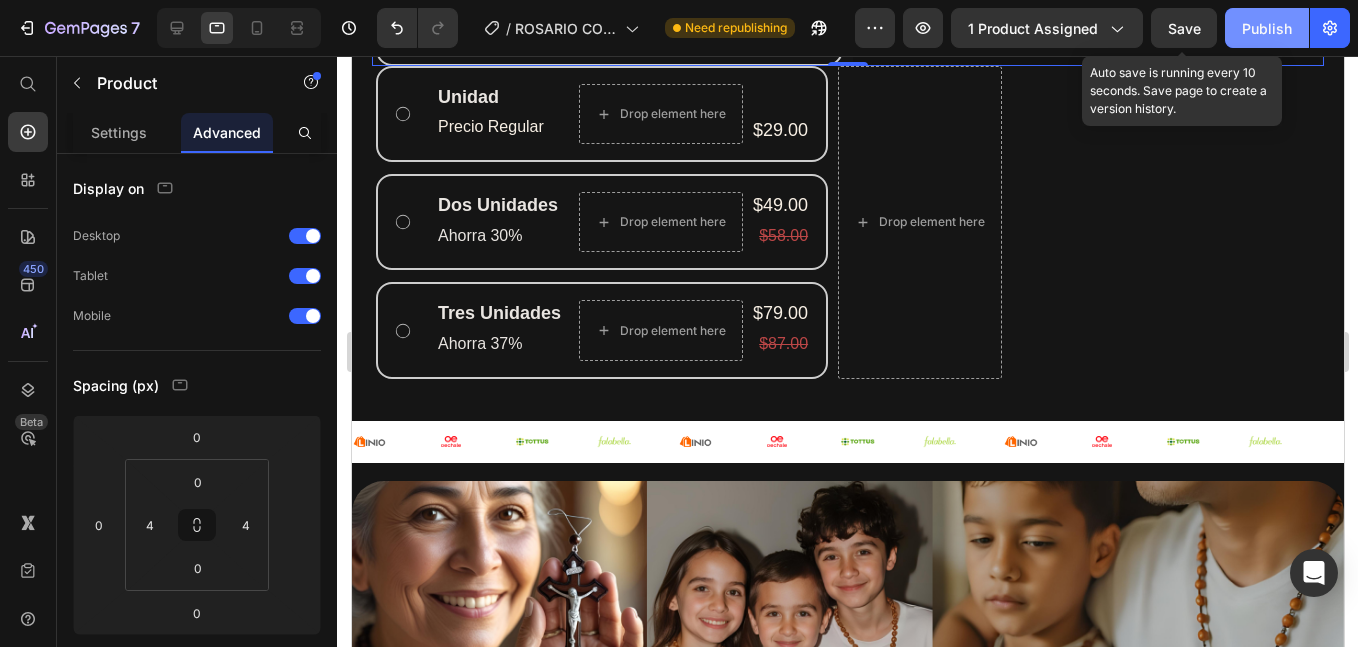click on "Publish" 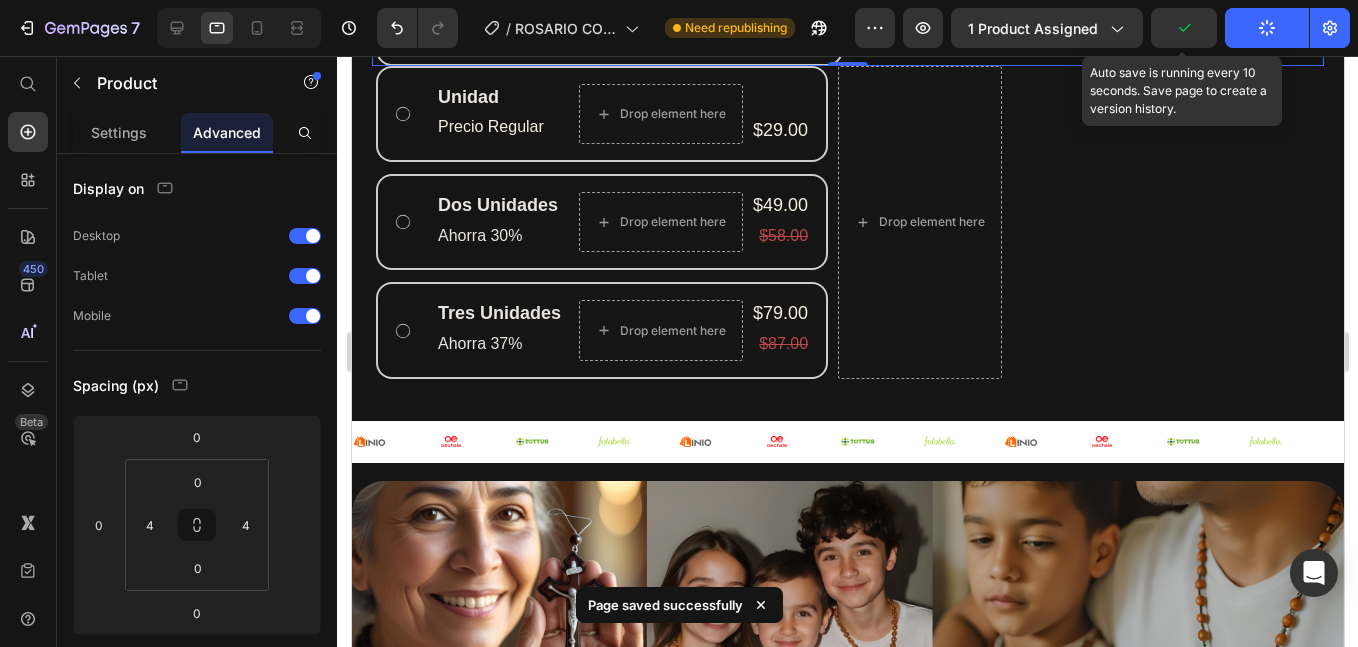 click on "Publish" 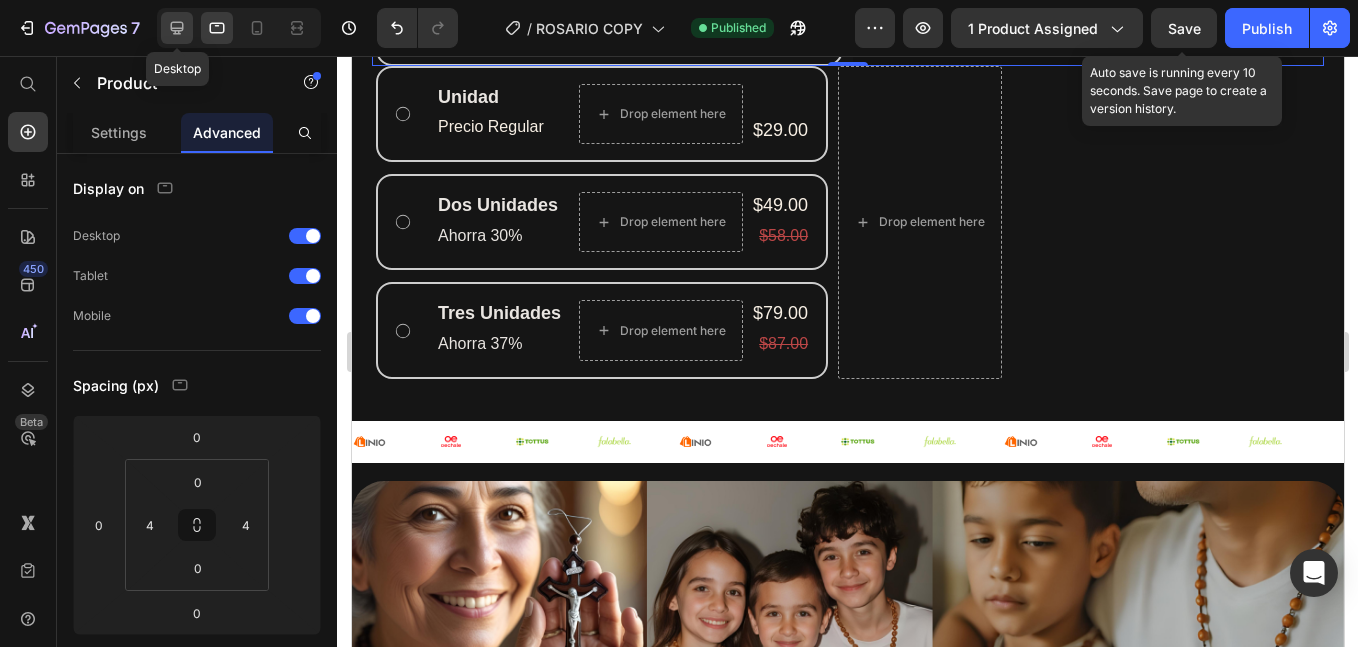 click 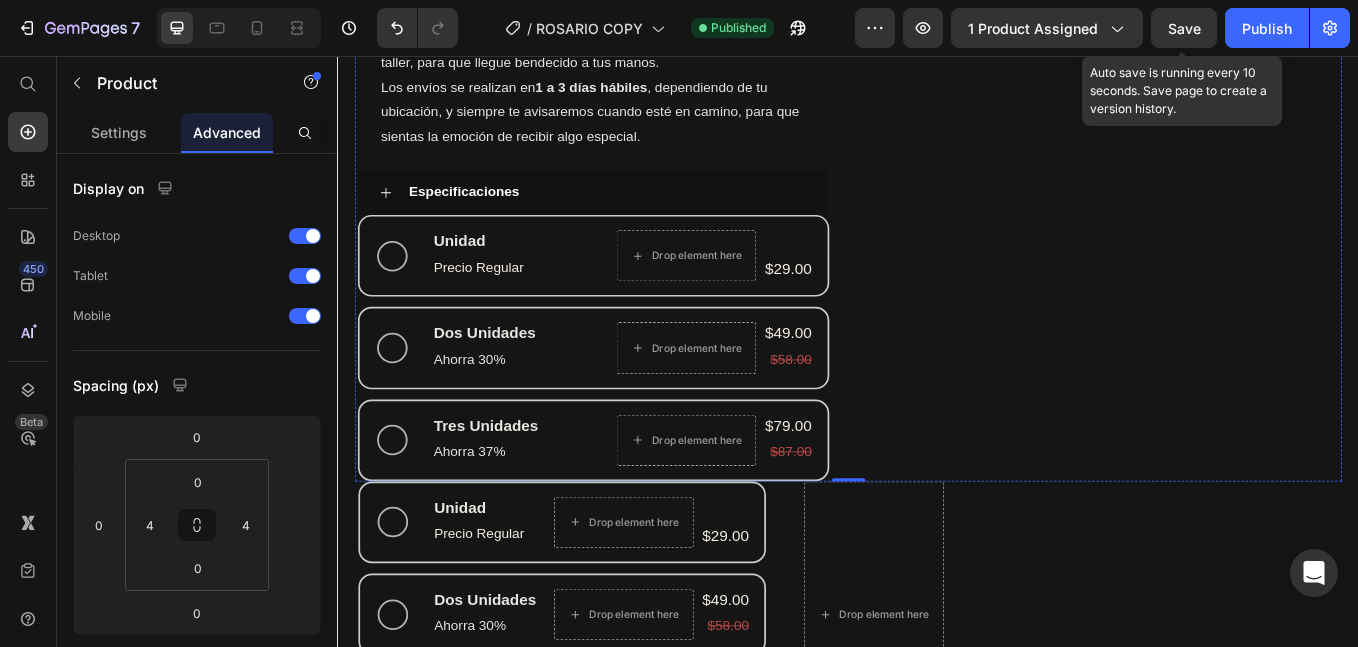 scroll, scrollTop: 1245, scrollLeft: 0, axis: vertical 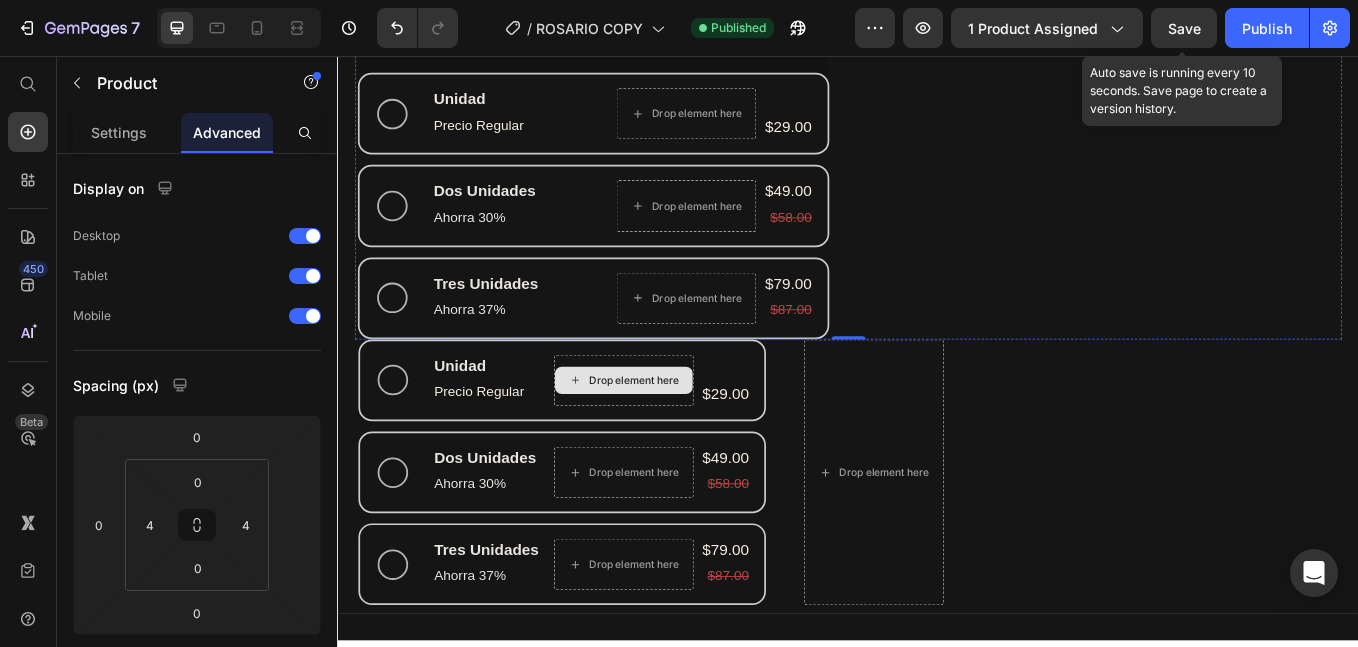 click on "Unidad Text Block Precio Regular Text Block
Drop element here $29.00 Product Price Row Row Dos Unidades Text Block Ahorra 30% Text Block
Drop element here $49.00 Product Price $58.00 Product Price Row Row Tres Unidades Text Block Ahorra 37% Text Block
Drop element here $79.00 Product Price $87.00 Product Price Row Row Product Bundle Discount
Drop element here Product" at bounding box center (937, 545) 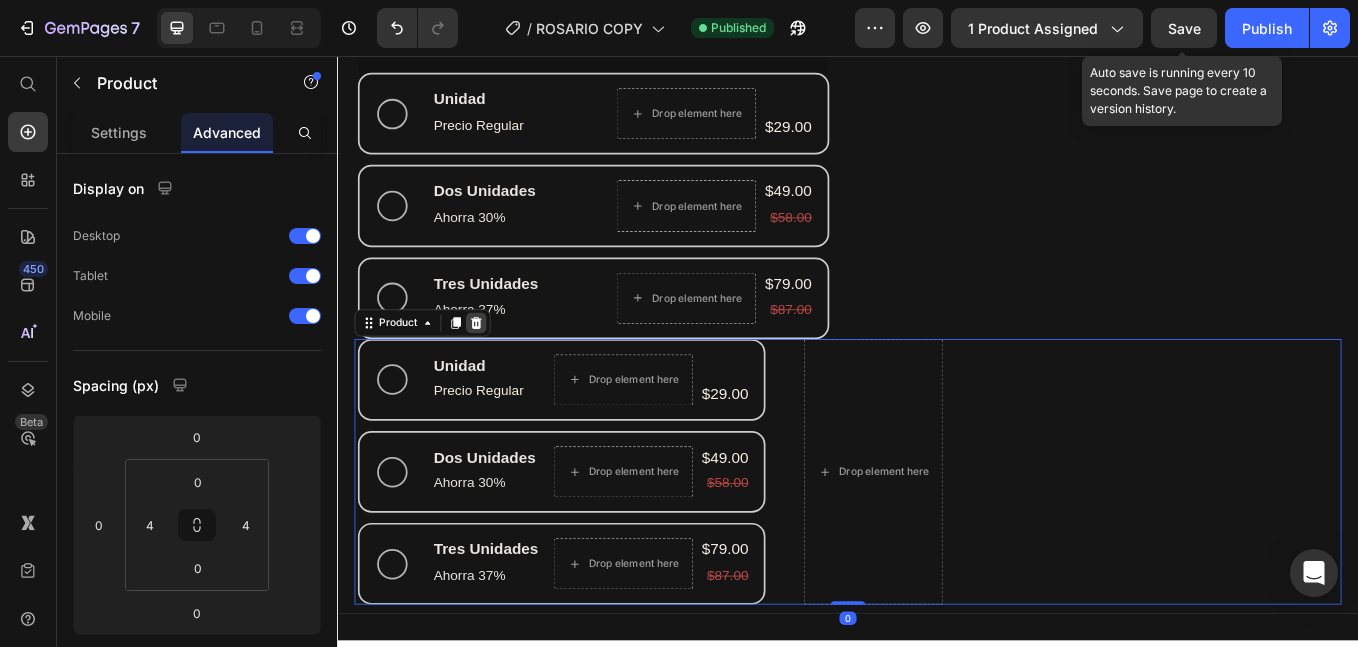 click 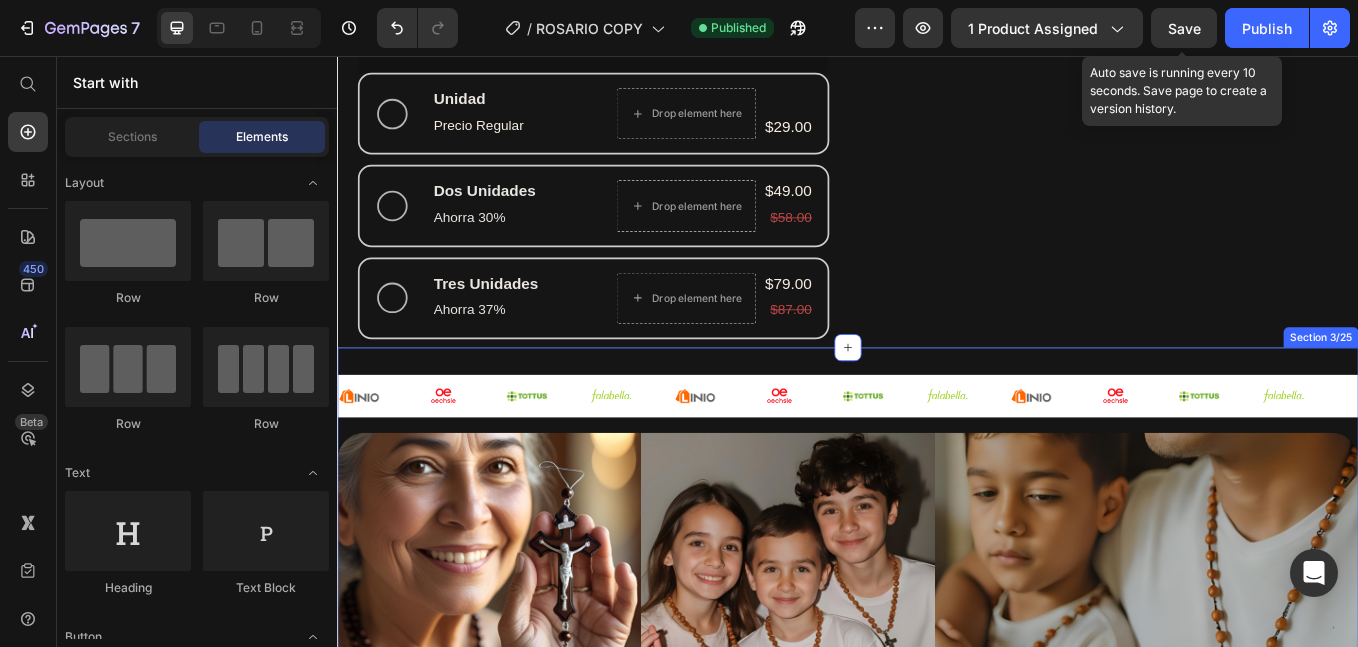 scroll, scrollTop: 745, scrollLeft: 0, axis: vertical 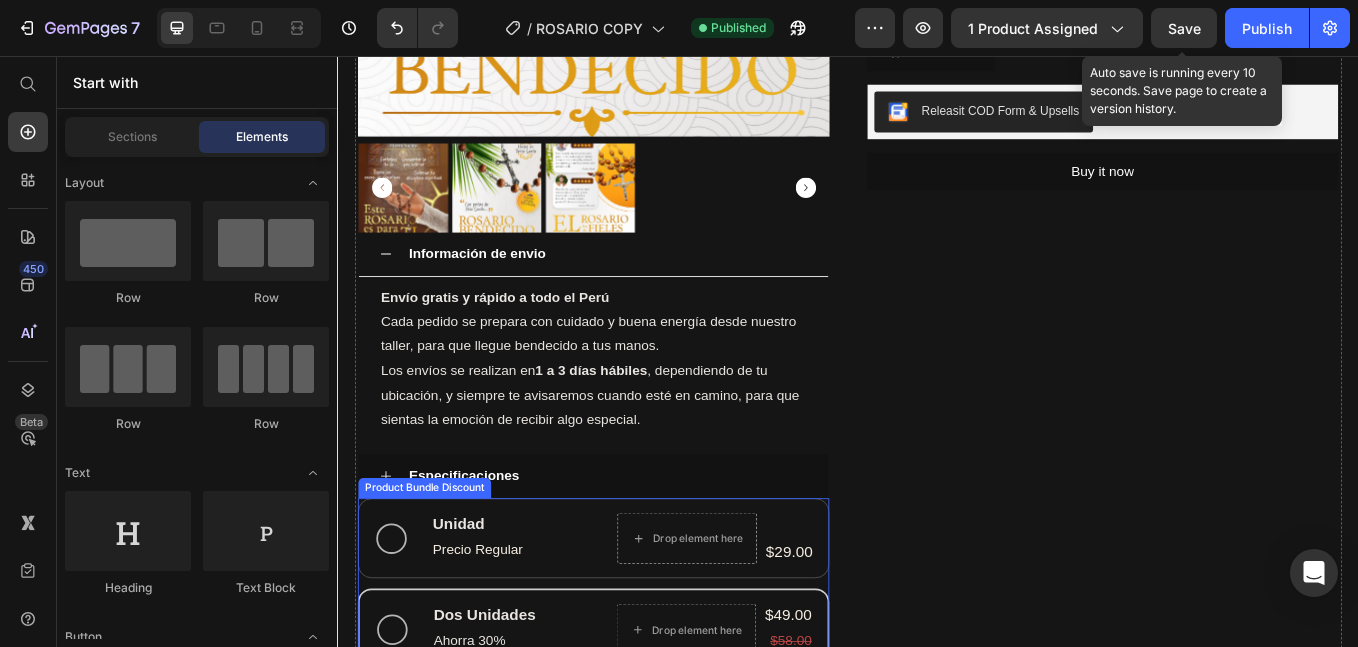 click on "Unidad Text Block Precio Regular Text Block
Drop element here $29.00 Product Price Row Row" at bounding box center [638, 623] 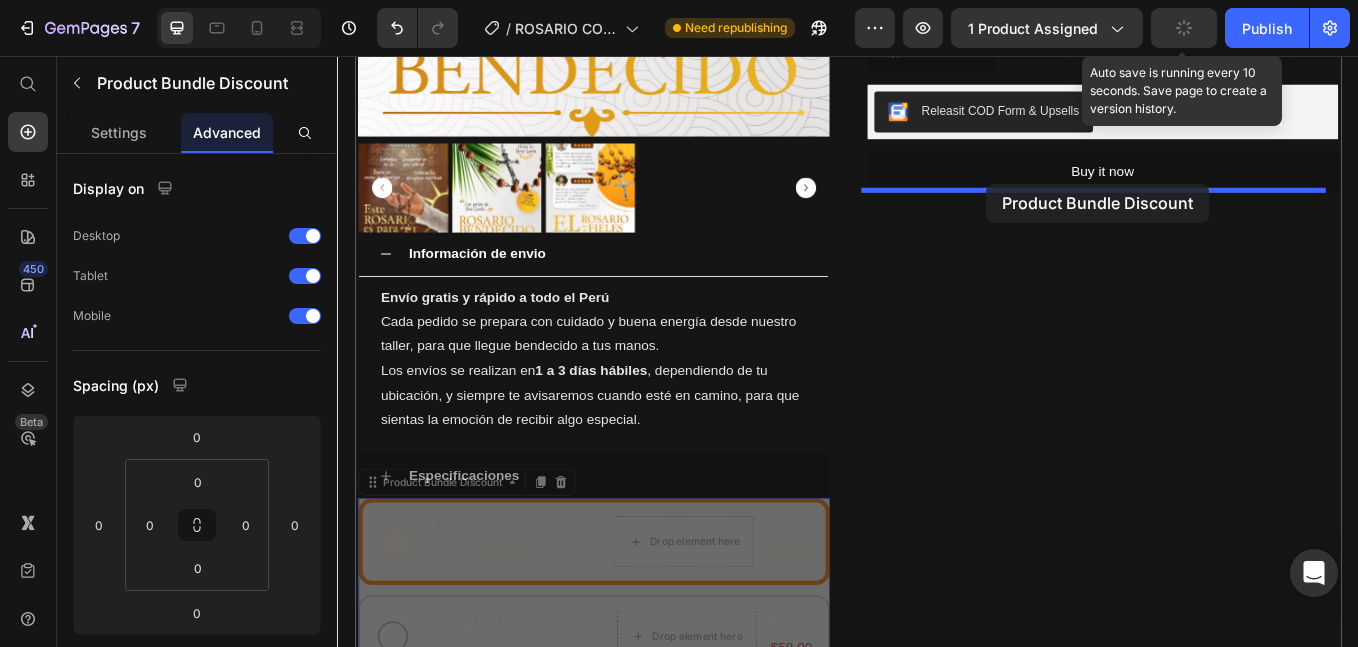 drag, startPoint x: 374, startPoint y: 546, endPoint x: 1080, endPoint y: 201, distance: 785.78687 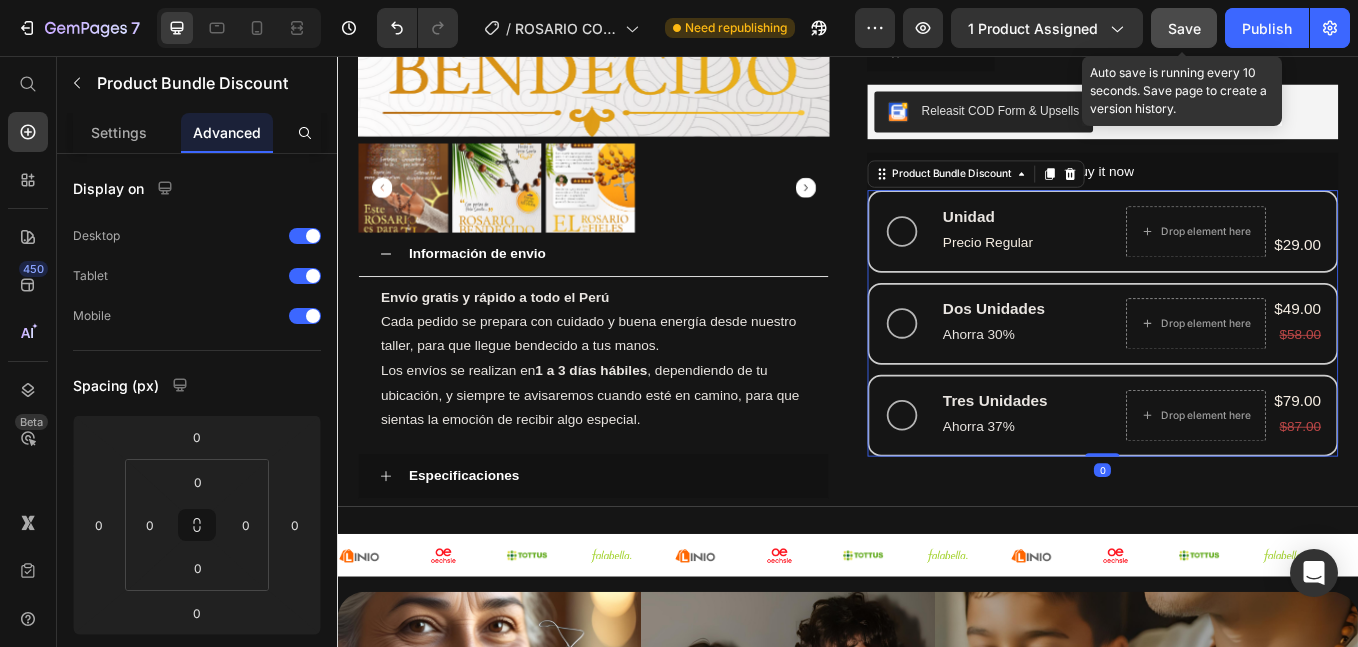 click on "Save" 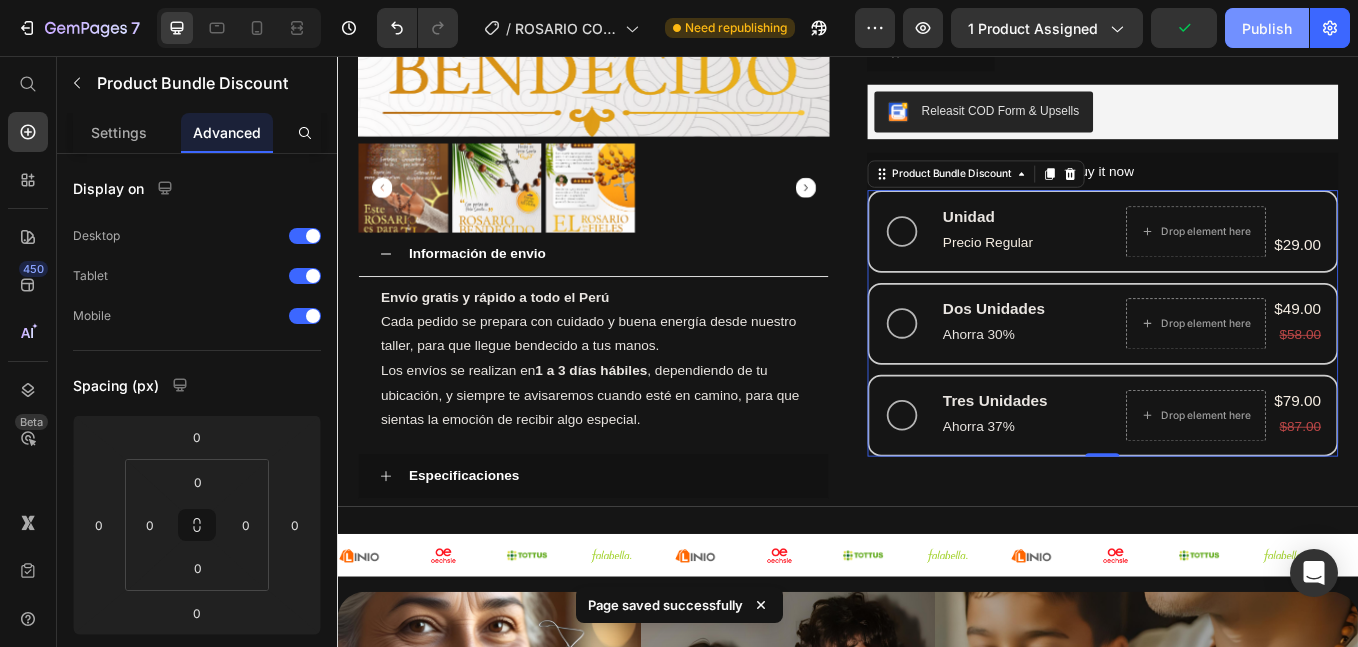 click on "Publish" 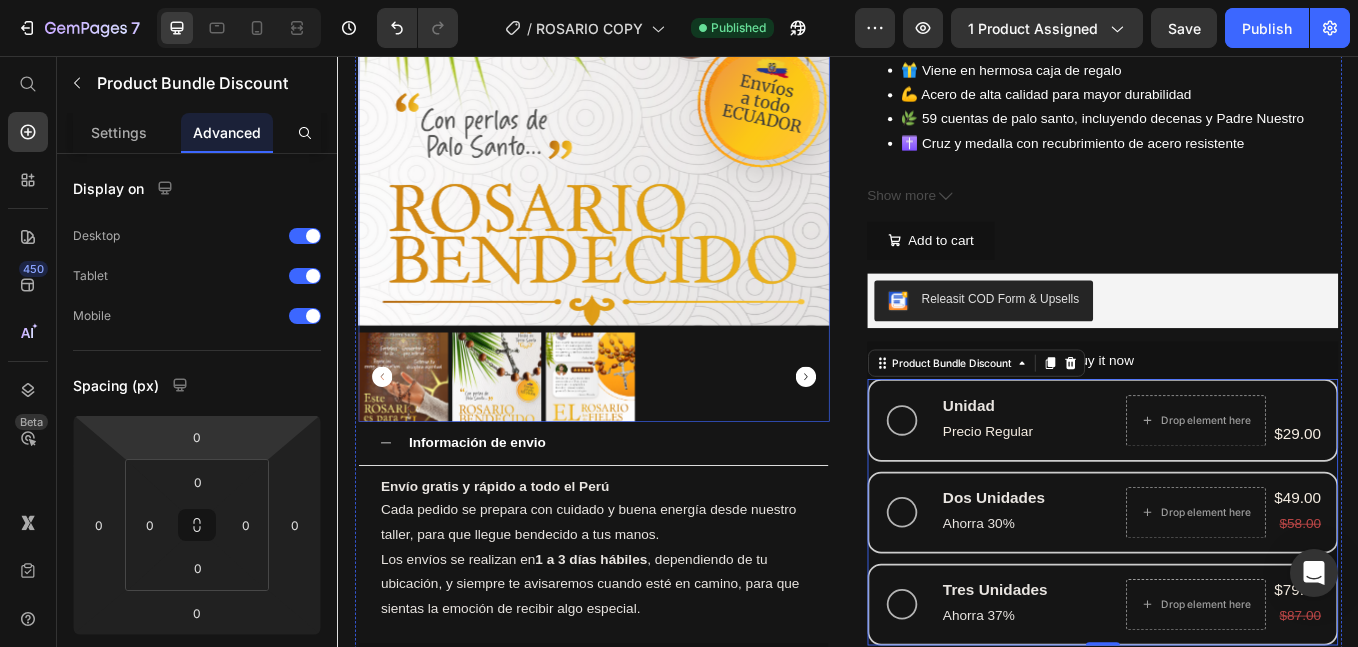 scroll, scrollTop: 78, scrollLeft: 0, axis: vertical 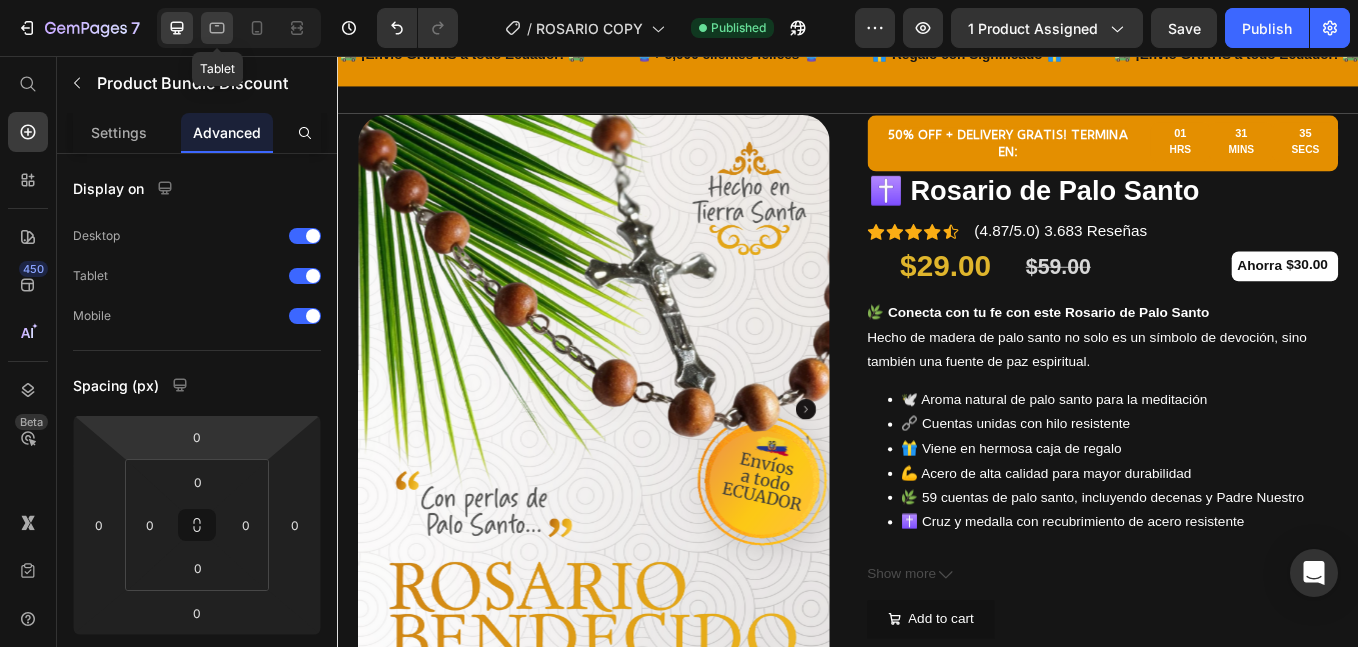 click 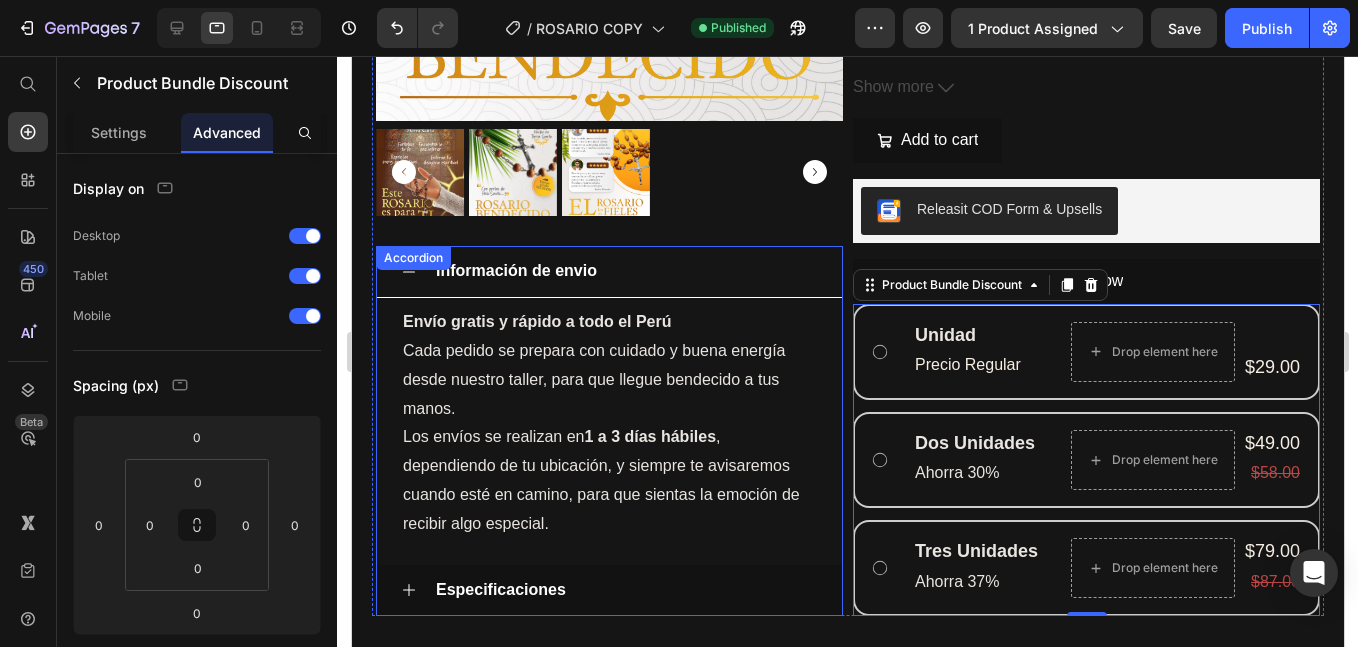 scroll, scrollTop: 833, scrollLeft: 0, axis: vertical 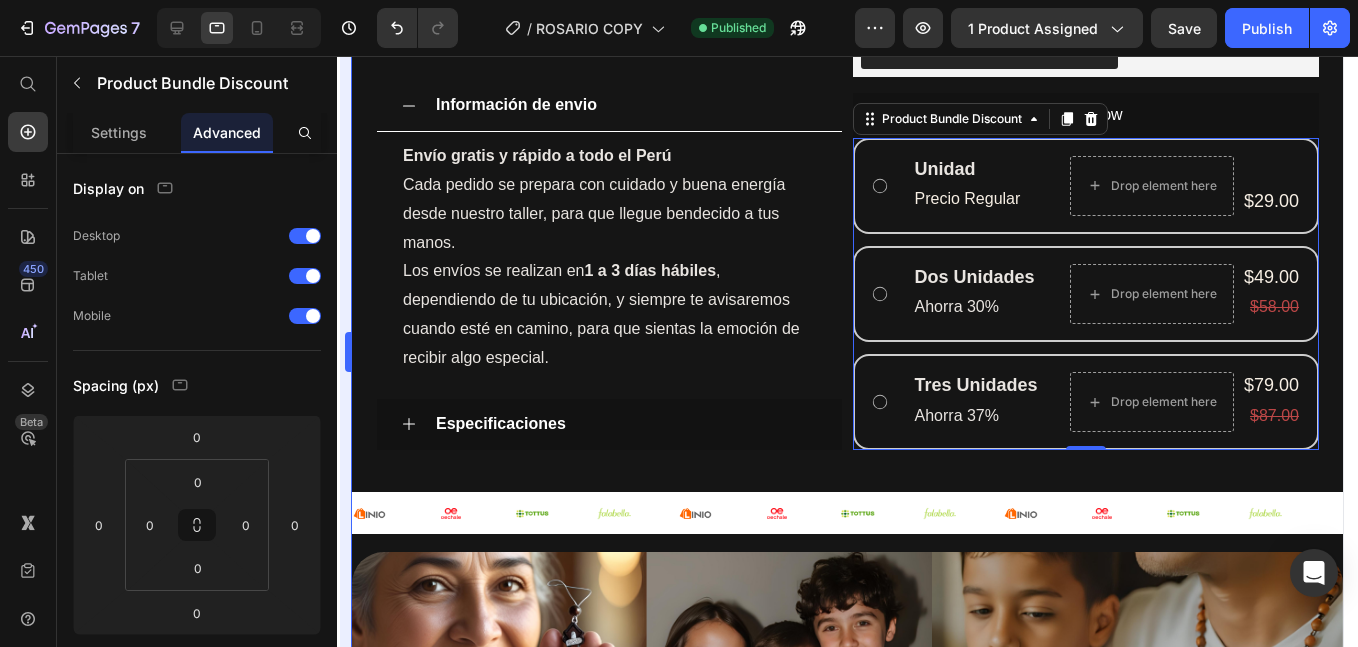 drag, startPoint x: 346, startPoint y: 273, endPoint x: 464, endPoint y: 296, distance: 120.22063 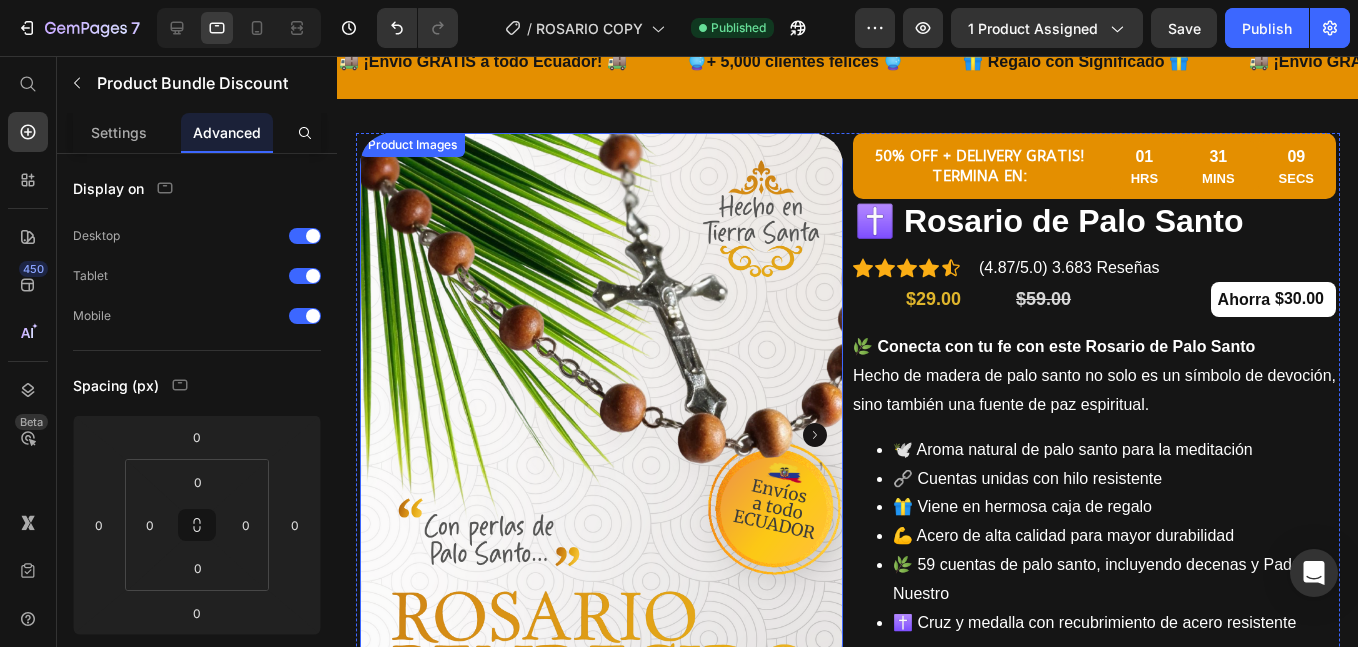 scroll, scrollTop: 0, scrollLeft: 0, axis: both 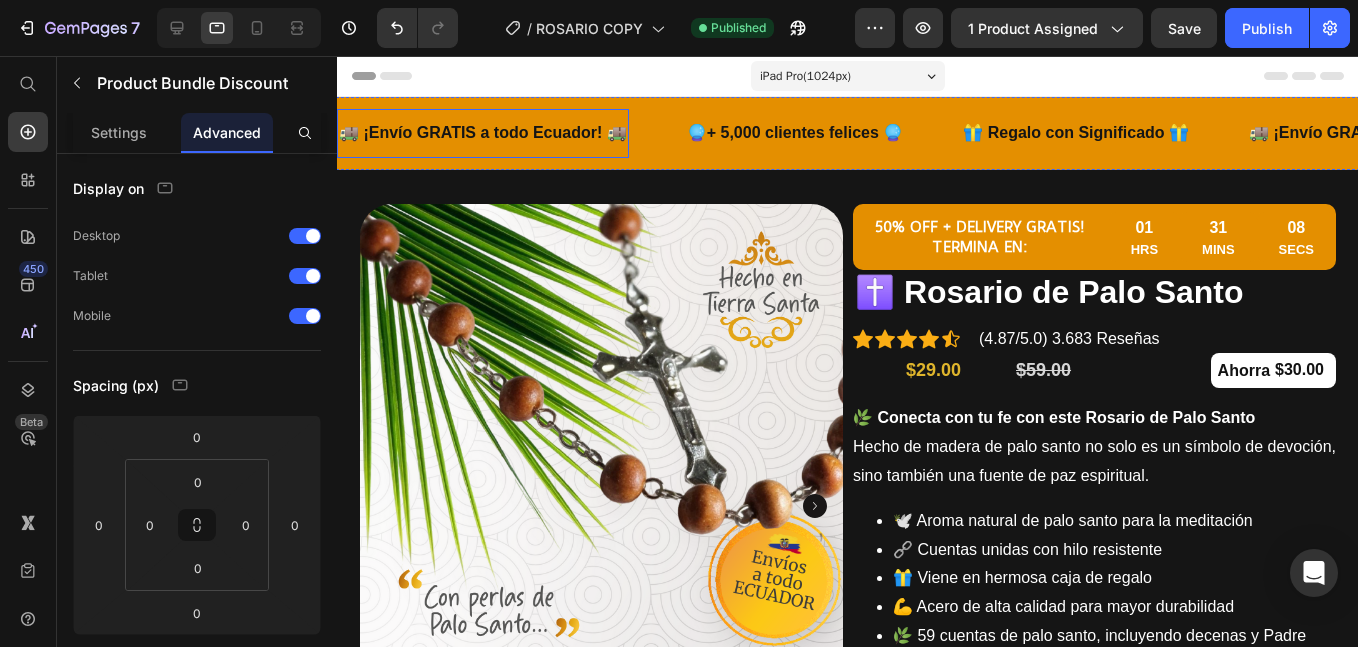 click on "🚚 ¡Envío GRATIS a todo Ecuador! 🚚 Text 🔮+ 5,000 clientes felices 🔮 Text 🎁 Regalo con Significado 🎁 Text 🚚 ¡Envío GRATIS a todo Ecuador! 🚚 Text 🔮+ 5,000 clientes felices 🔮 Text 🎁 Regalo con Significado 🎁 Text 🚚 ¡Envío GRATIS a todo Ecuador! 🚚 Text 🔮+ 5,000 clientes felices 🔮 Text 🎁 Regalo con Significado 🎁 Text 🚚 ¡Envío GRATIS a todo Ecuador! 🚚 Text 🔮+ 5,000 clientes felices 🔮 Text 🎁 Regalo con Significado 🎁 Text 🚚 ¡Envío GRATIS a todo Ecuador! 🚚 Text 🔮+ 5,000 clientes felices 🔮 Text 🎁 Regalo con Significado 🎁 Text 🚚 ¡Envío GRATIS a todo Ecuador! 🚚 Text 🔮+ 5,000 clientes felices 🔮 Text 🎁 Regalo con Significado 🎁 Text Marquee Section 1/25" at bounding box center [847, 149] 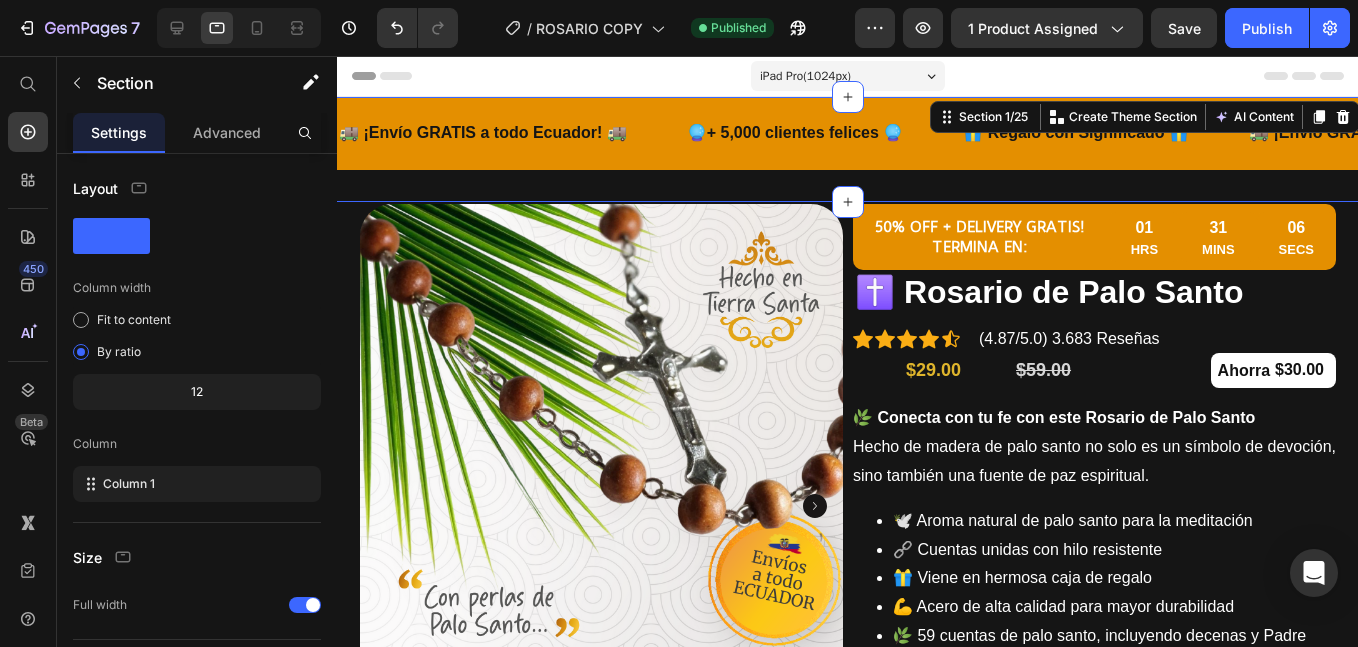 click on "iPad Pro  ( 1024 px)" at bounding box center (847, 76) 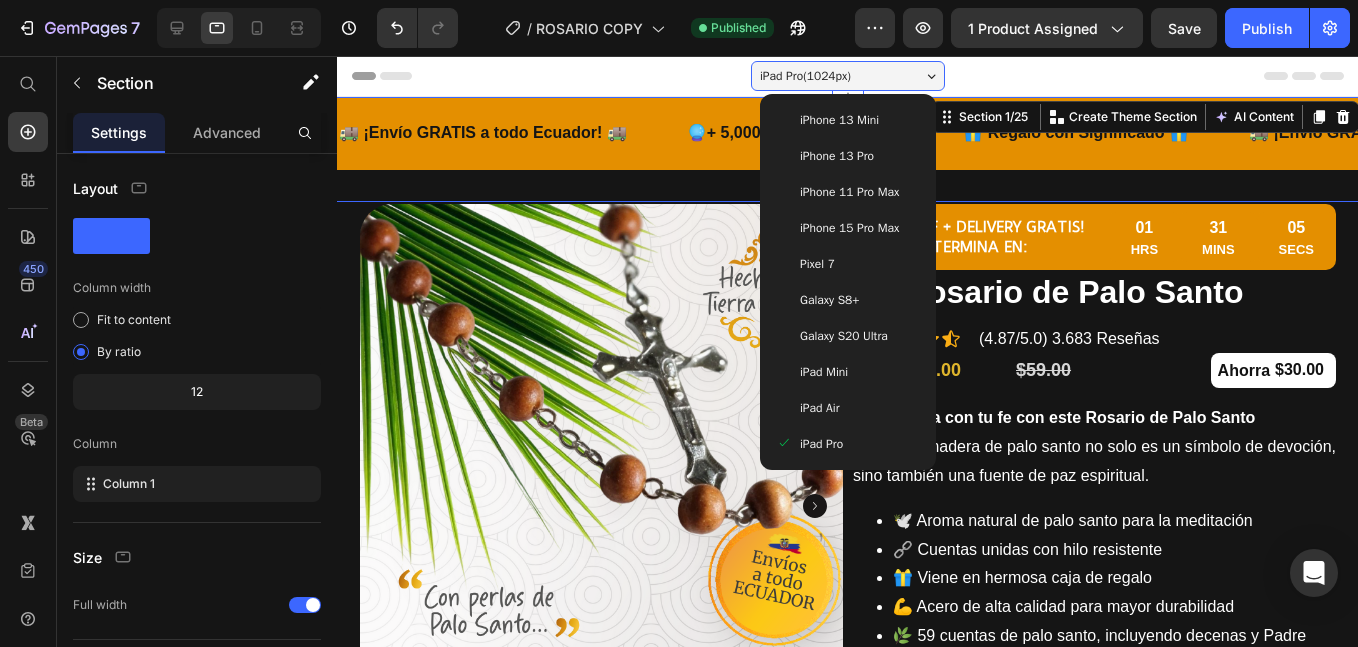 drag, startPoint x: 823, startPoint y: 332, endPoint x: 408, endPoint y: 461, distance: 434.58716 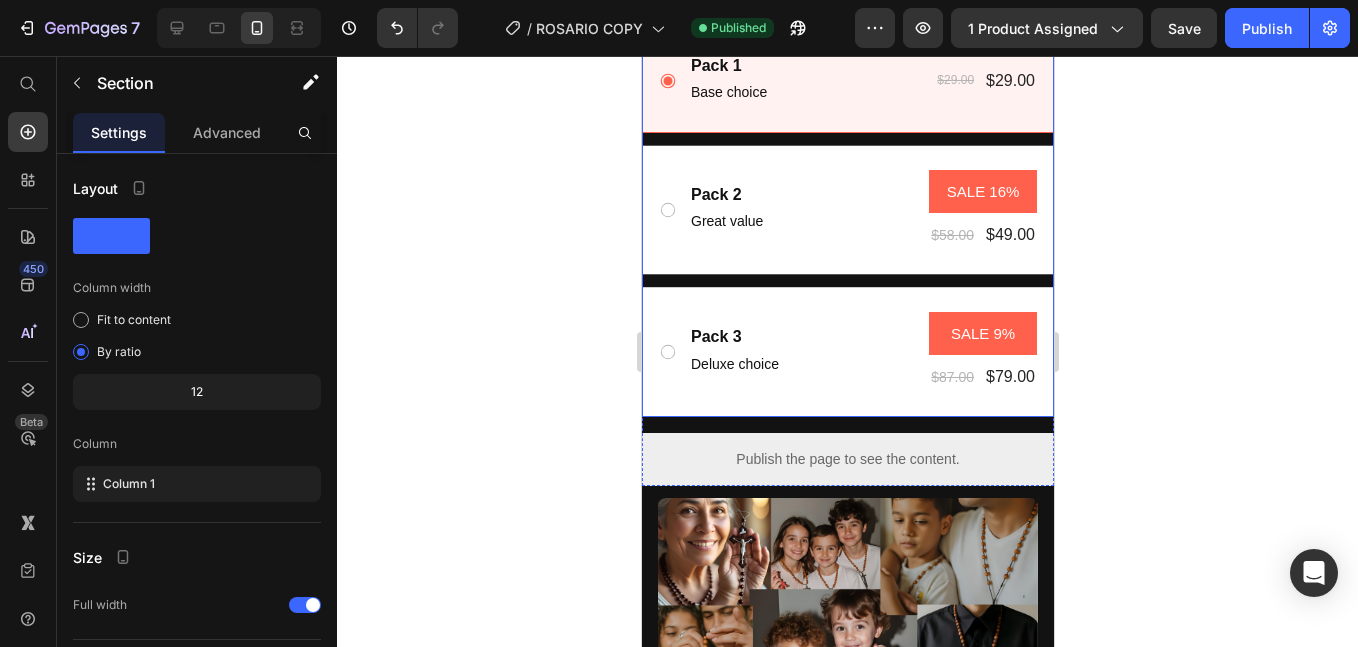 scroll, scrollTop: 1167, scrollLeft: 0, axis: vertical 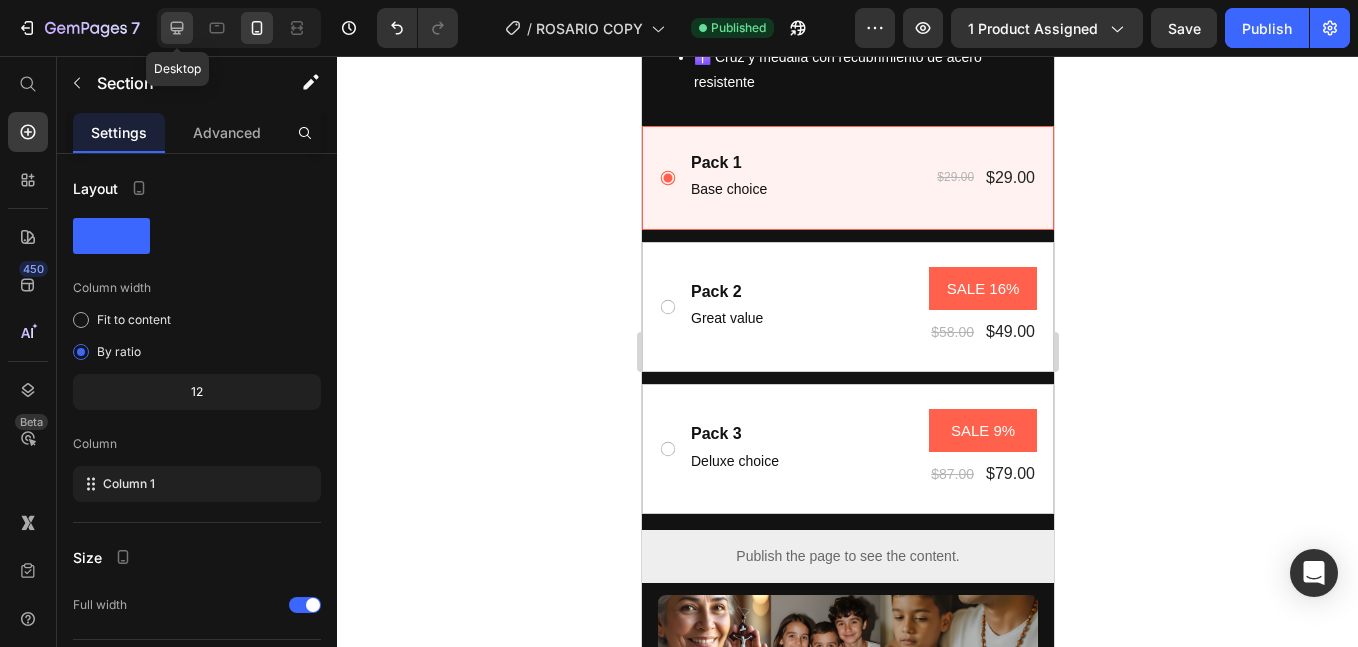 click 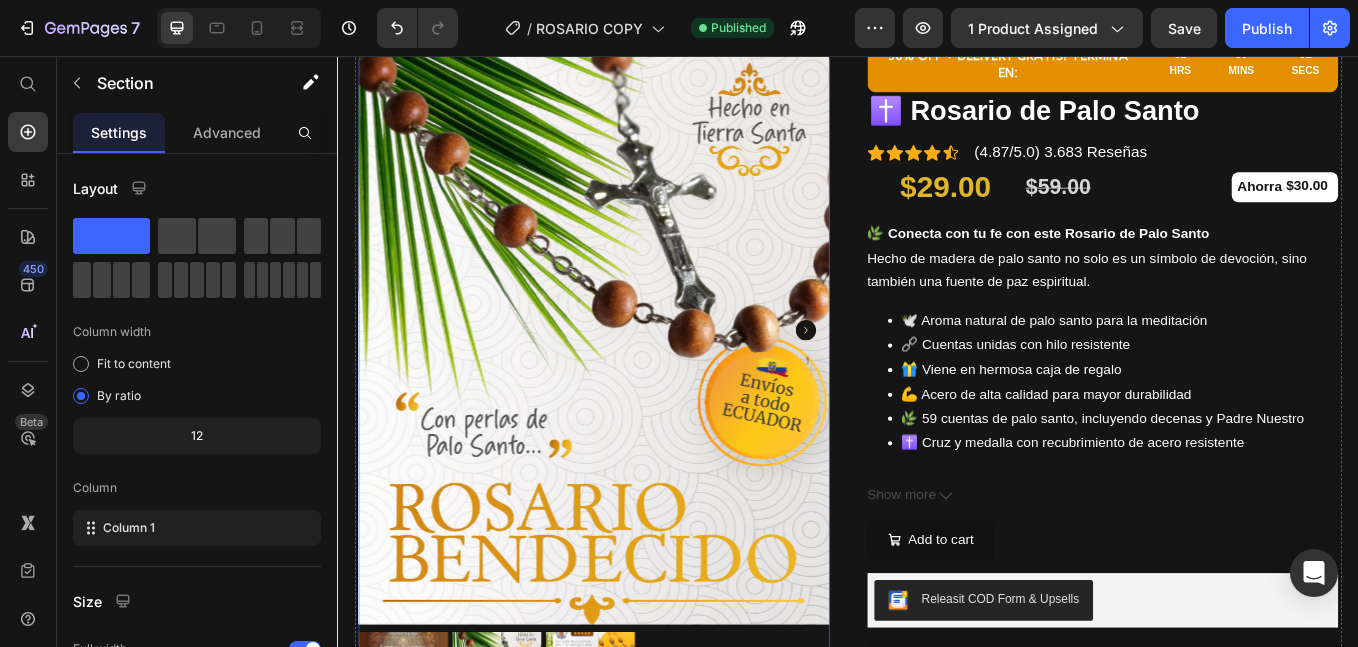scroll, scrollTop: 0, scrollLeft: 0, axis: both 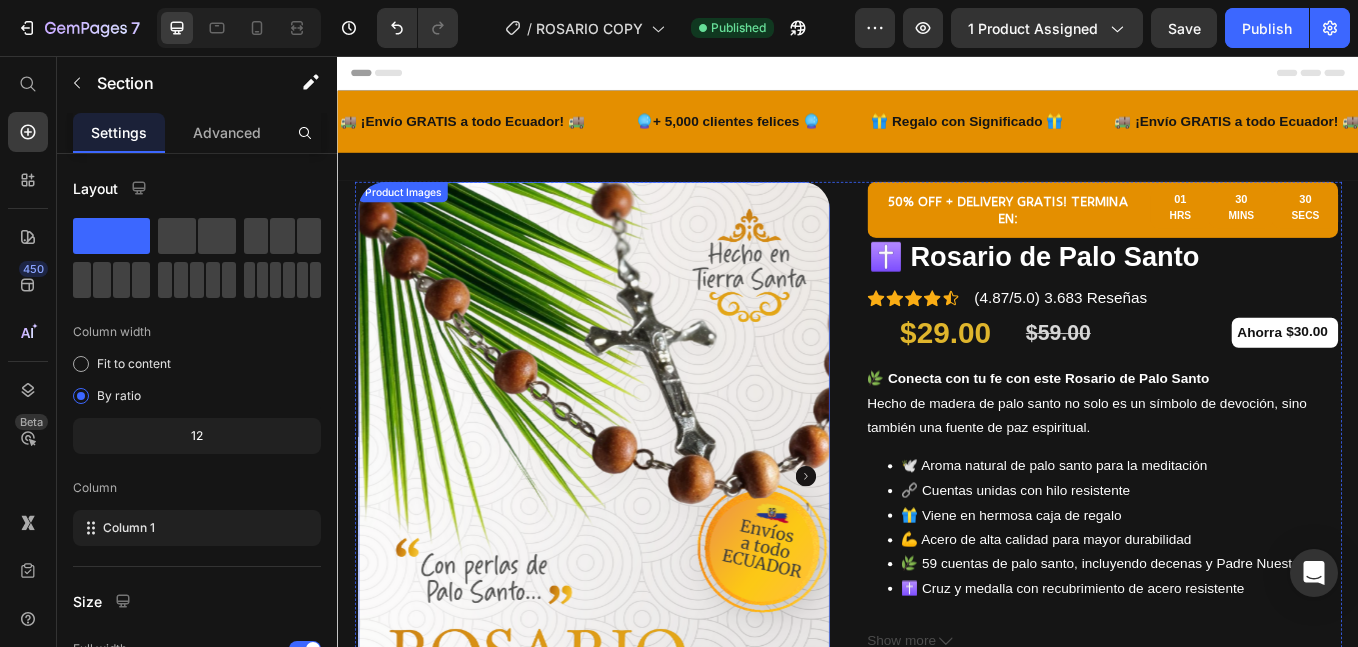 click on "Product Images" at bounding box center (413, 216) 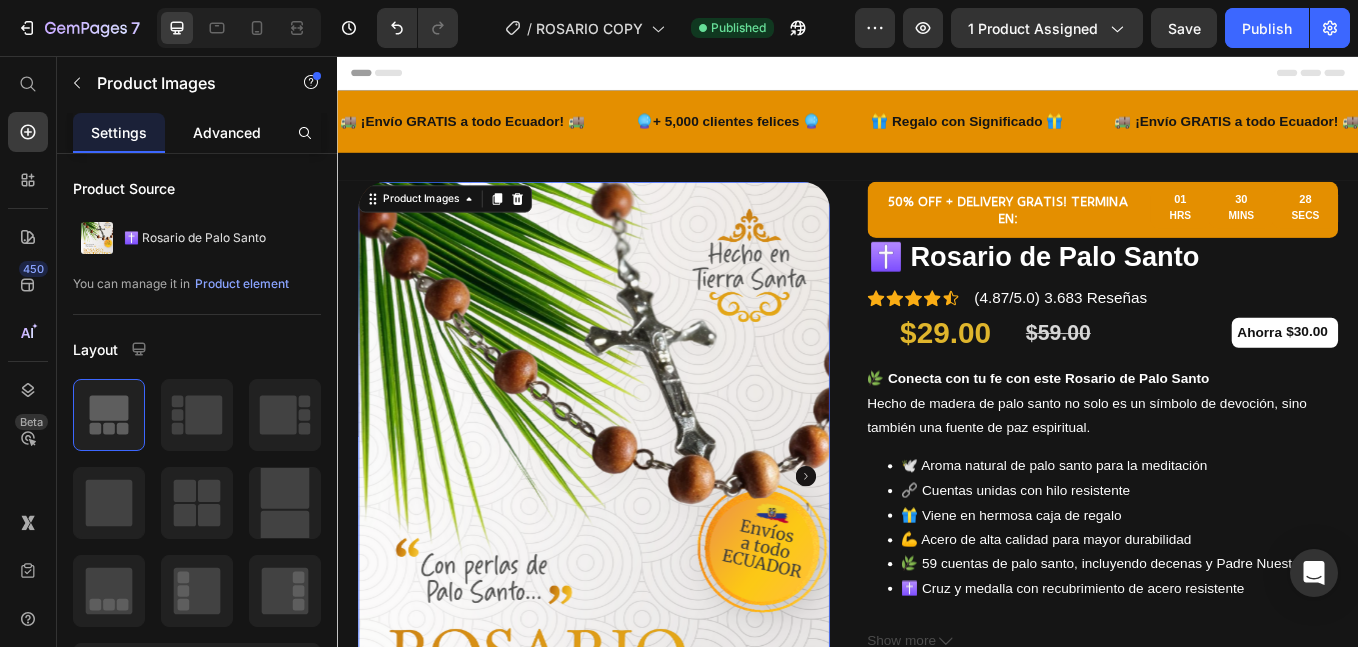 click on "Advanced" at bounding box center [227, 132] 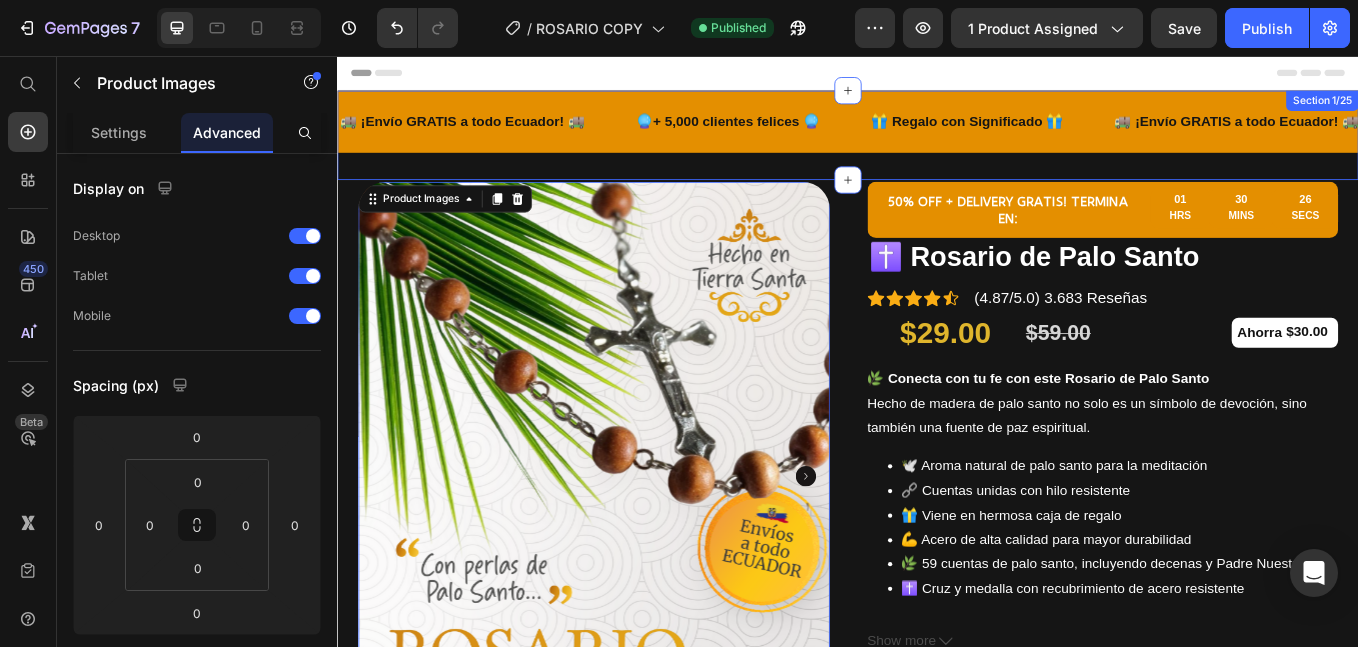 click on "Product Images" at bounding box center (463, 224) 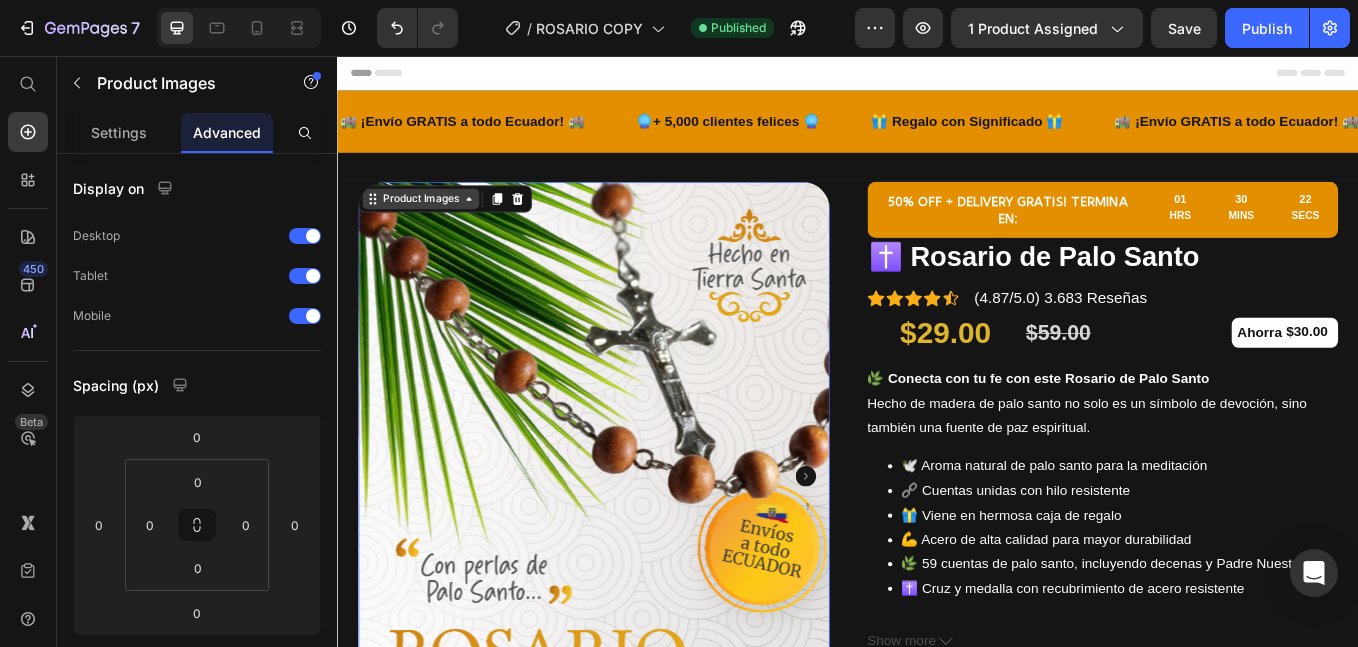click on "Product Images" at bounding box center [434, 224] 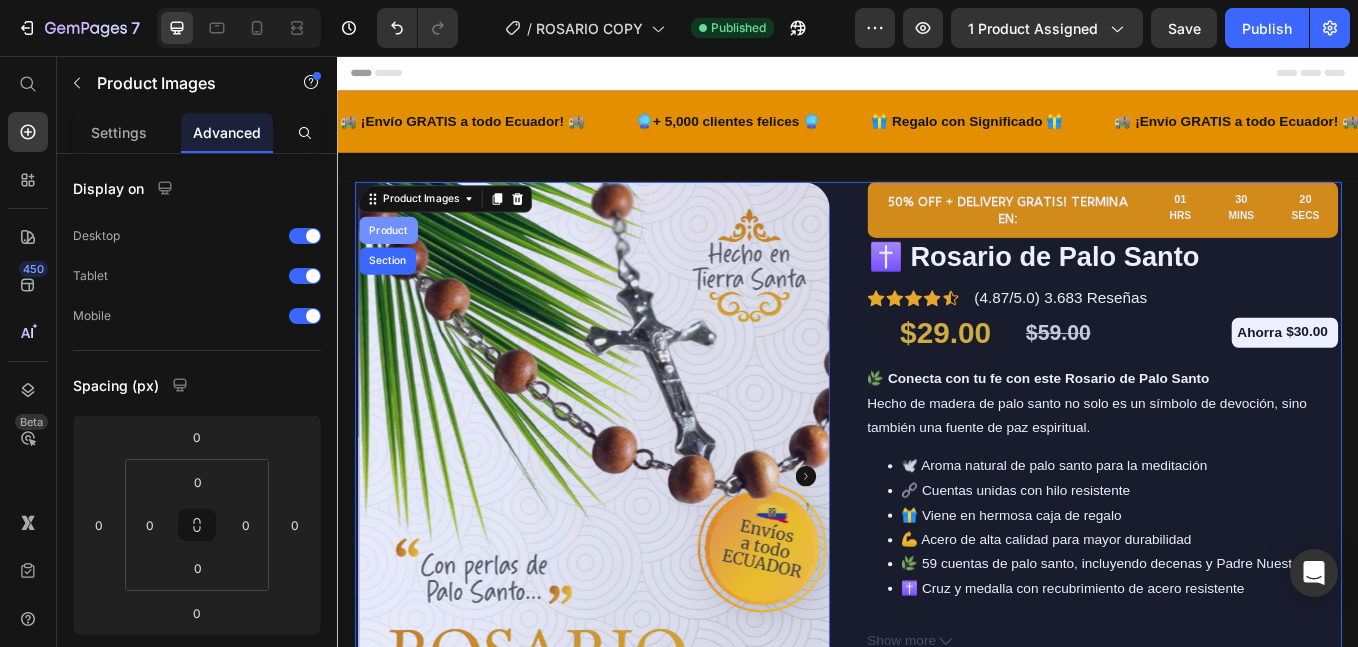 click on "Product" at bounding box center (396, 261) 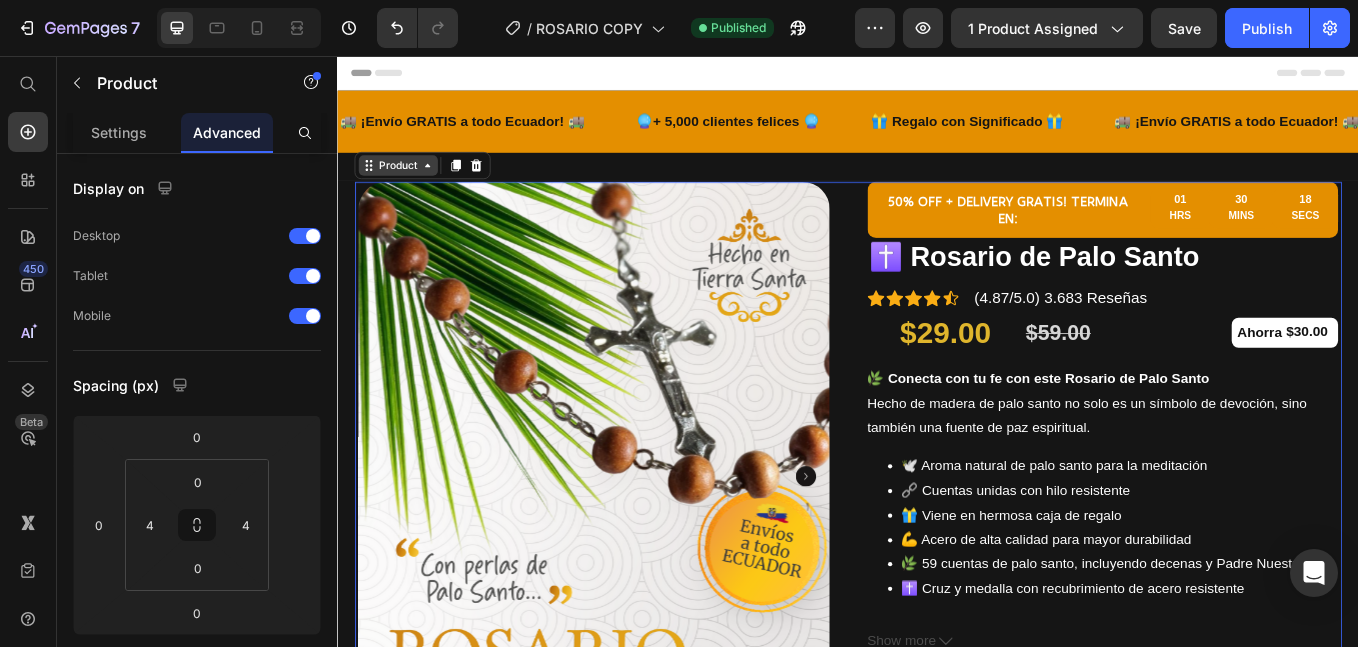 click on "Product" at bounding box center [408, 185] 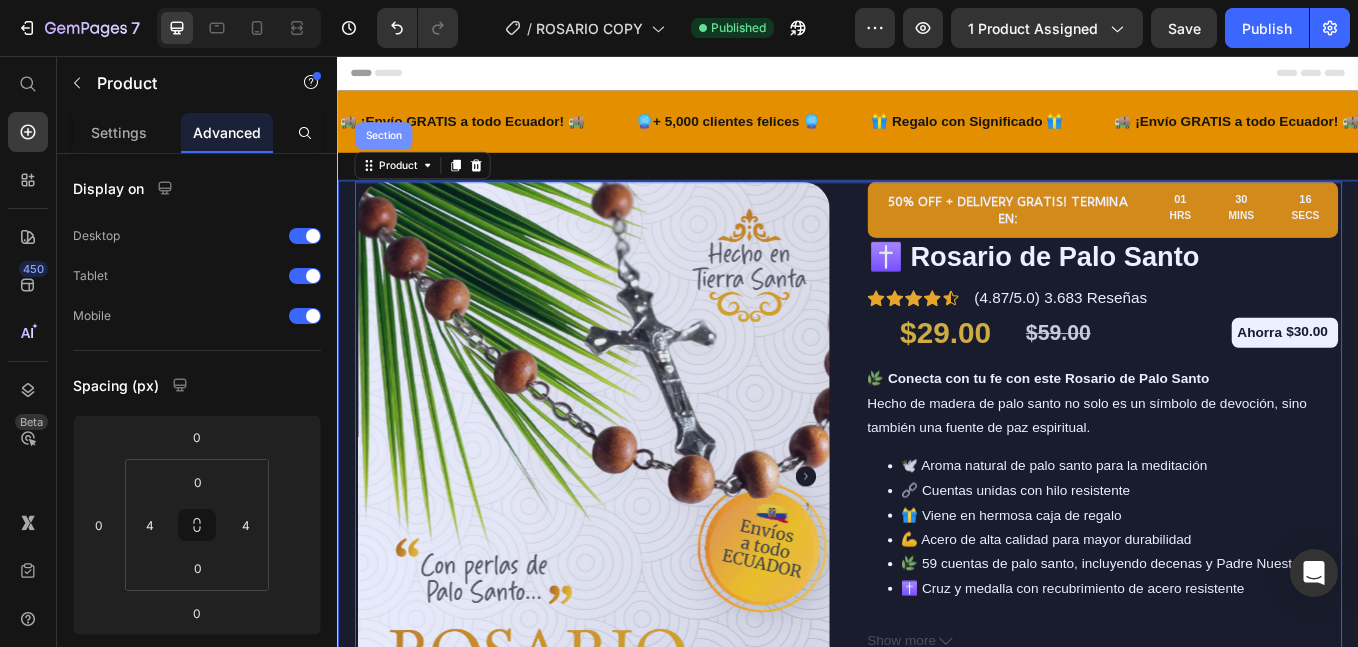 click on "Section" at bounding box center [391, 150] 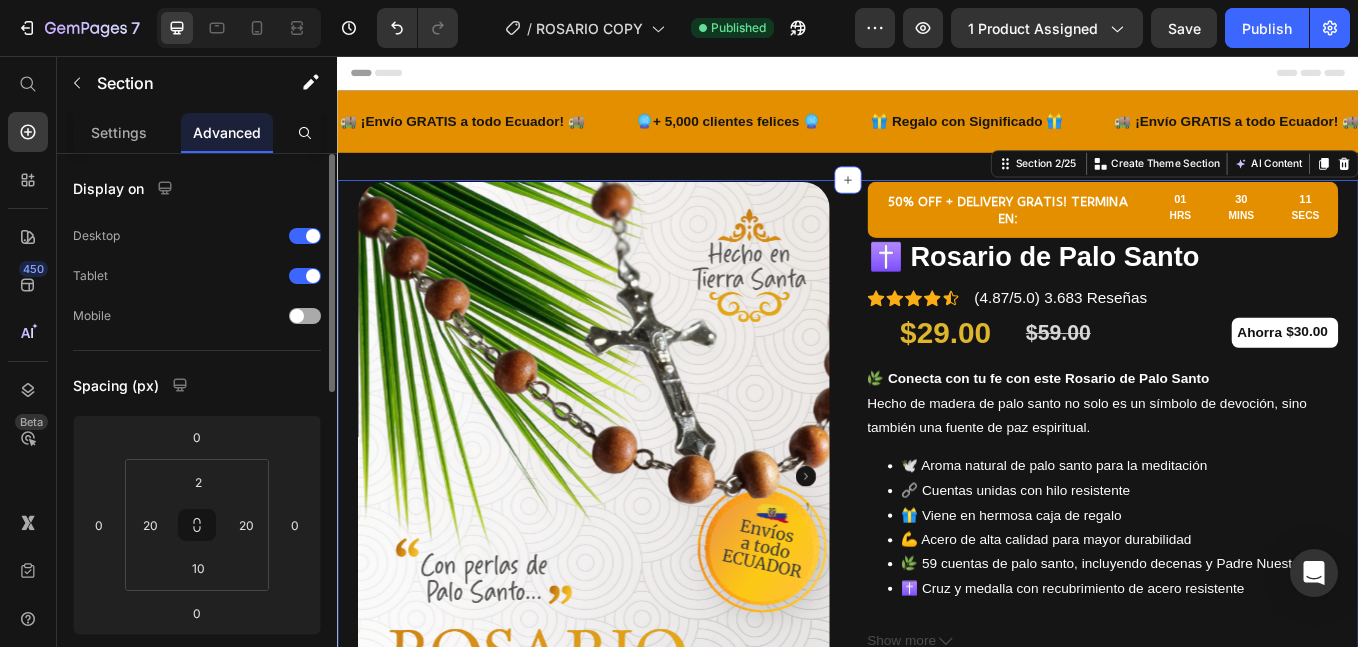 click at bounding box center (216, 316) 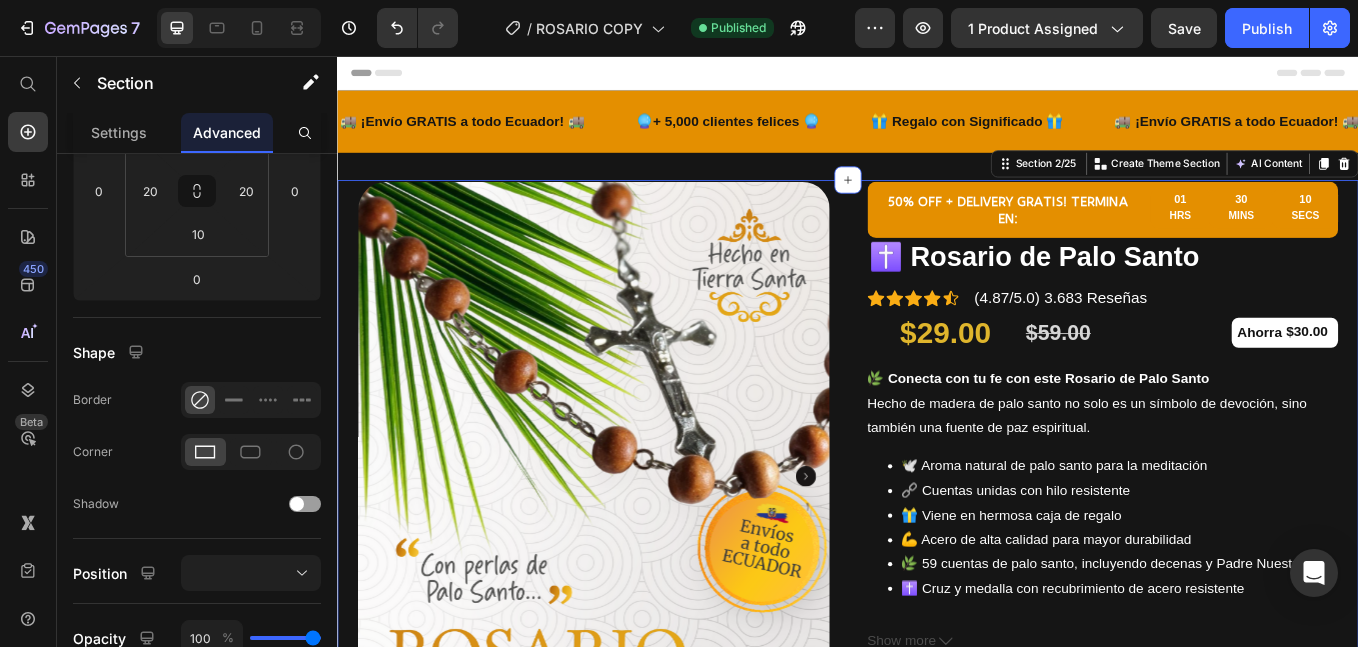 scroll, scrollTop: 0, scrollLeft: 0, axis: both 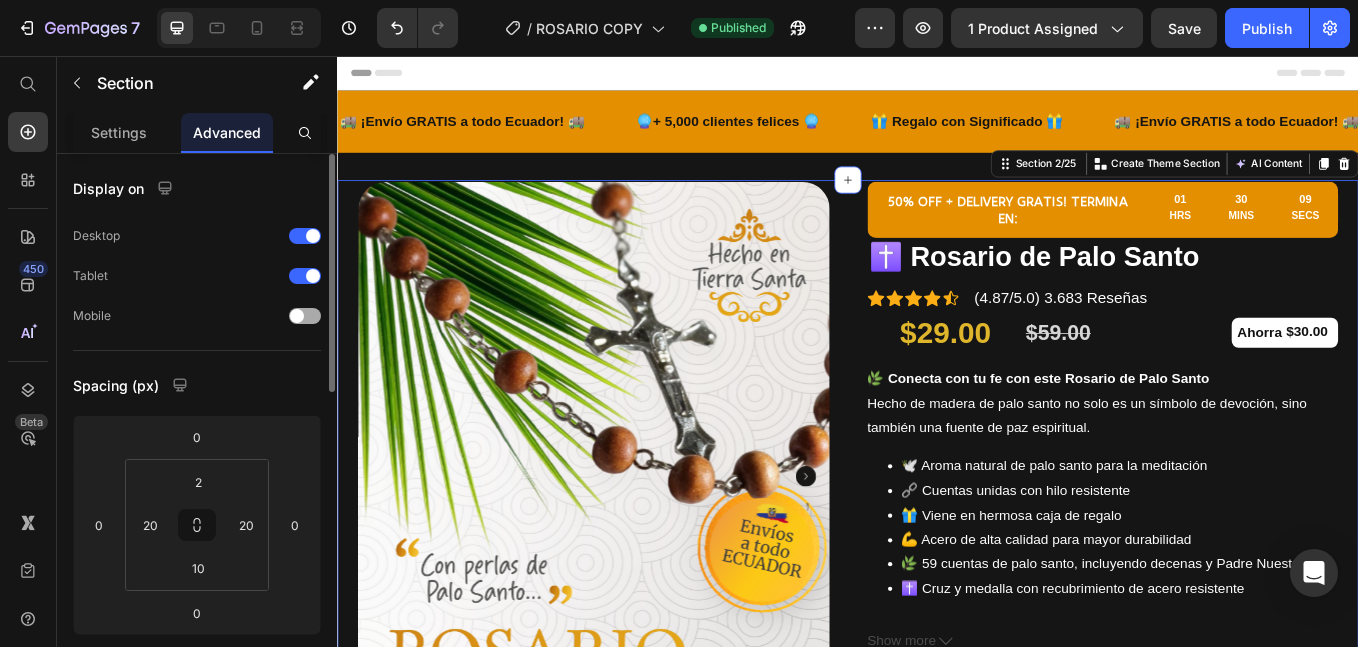 click on "Mobile" at bounding box center (197, 316) 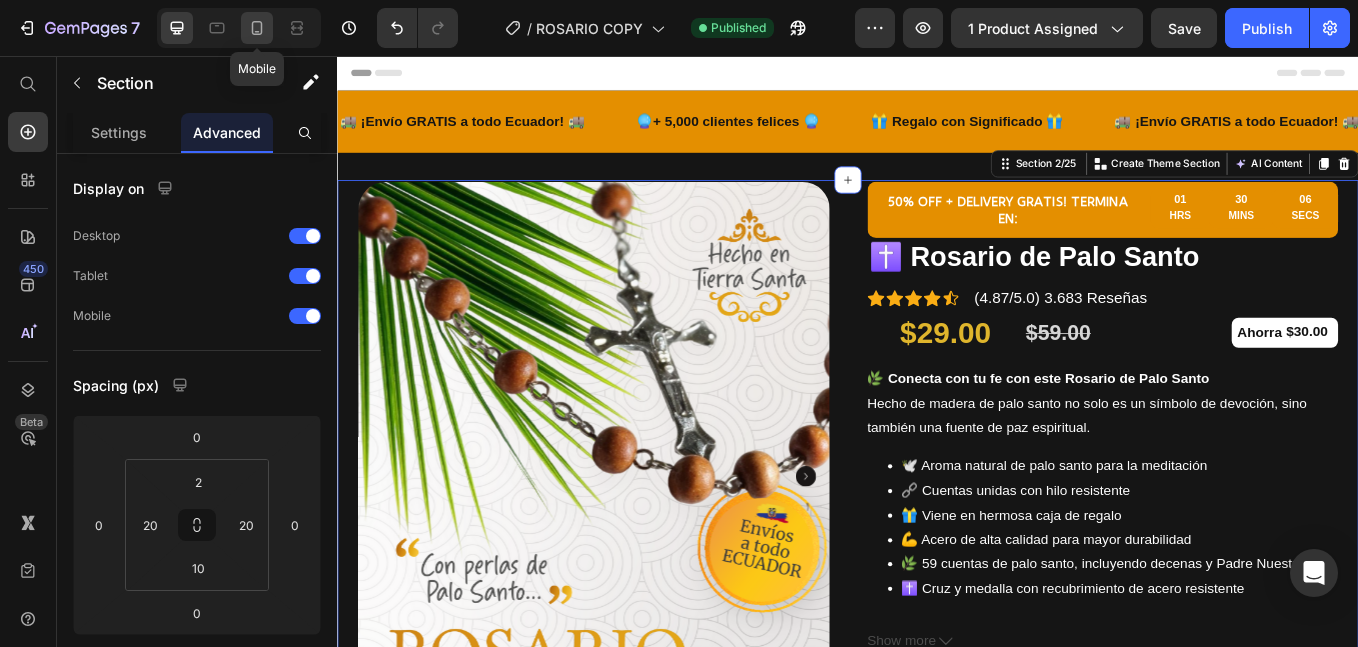 click 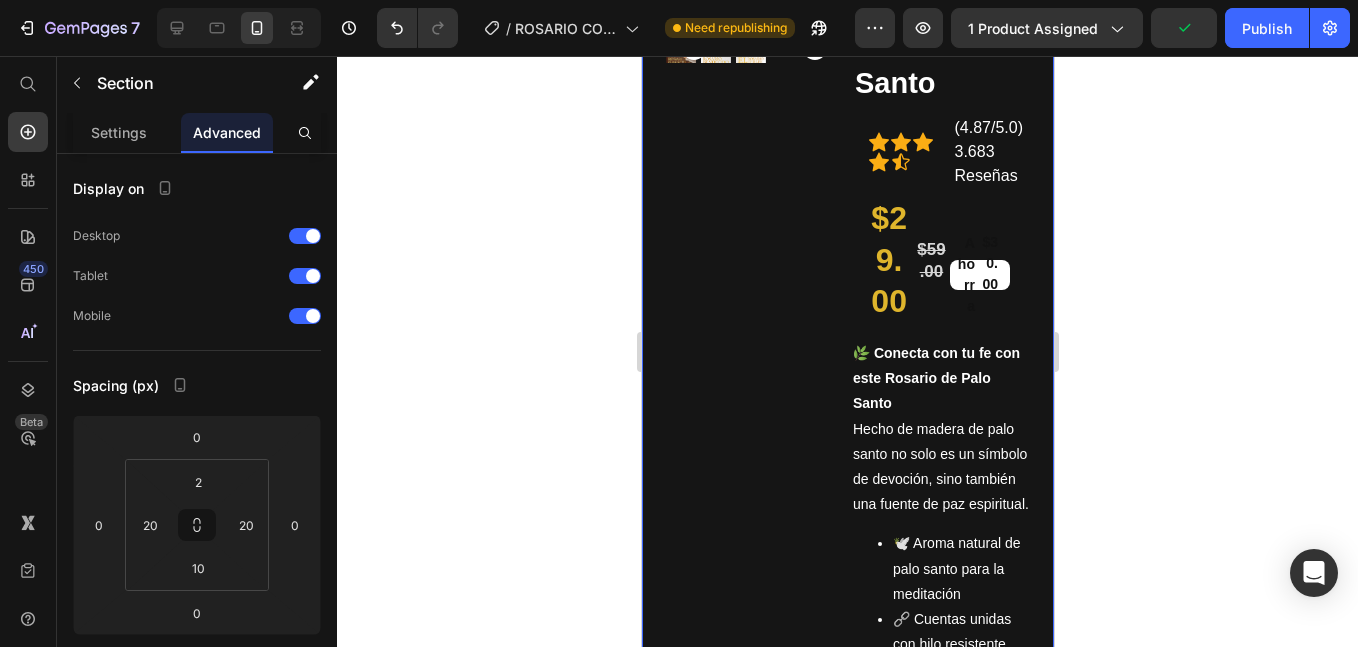 scroll, scrollTop: 0, scrollLeft: 0, axis: both 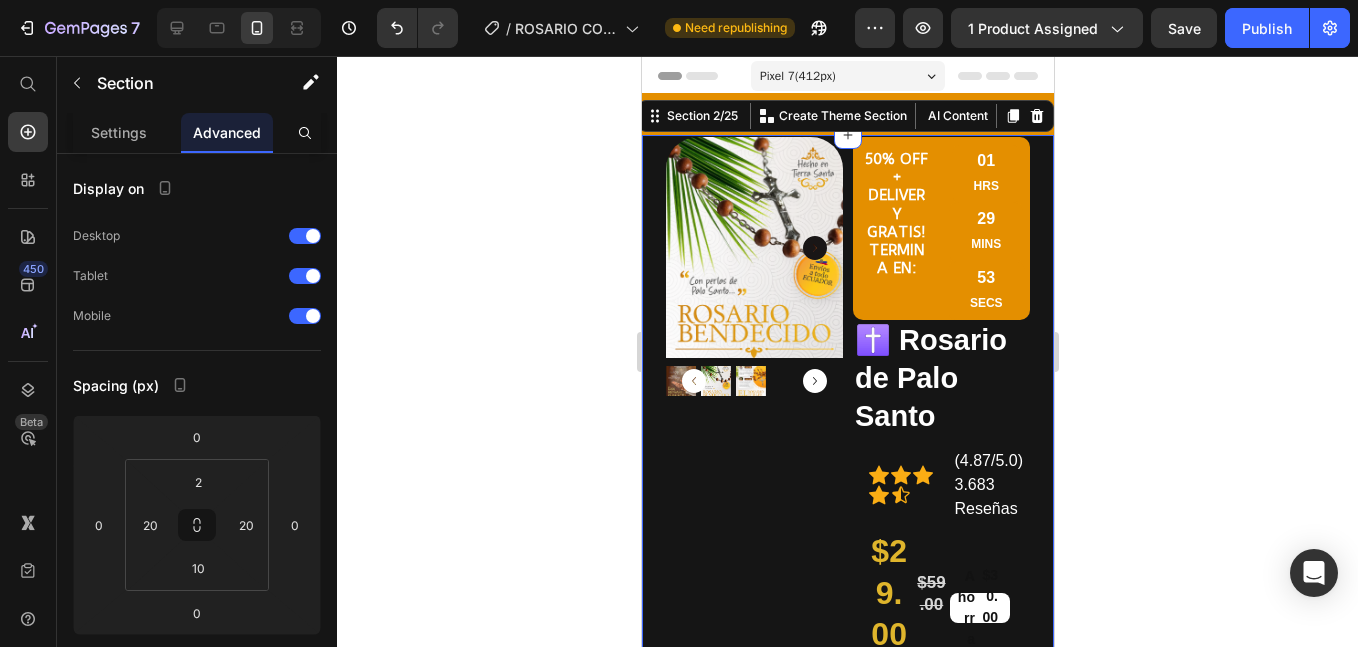 click on "Pixel 7  ( 412 px)" at bounding box center (797, 76) 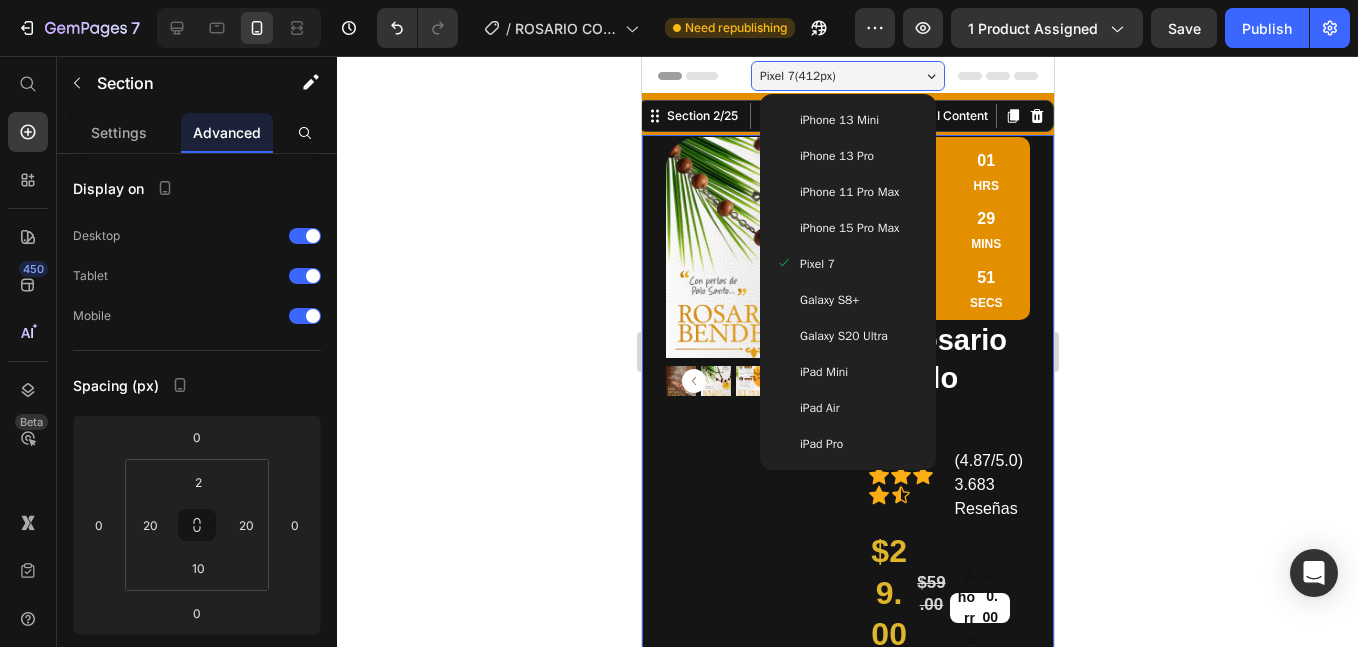 click on "Pixel 7  ( 412 px)" at bounding box center (797, 76) 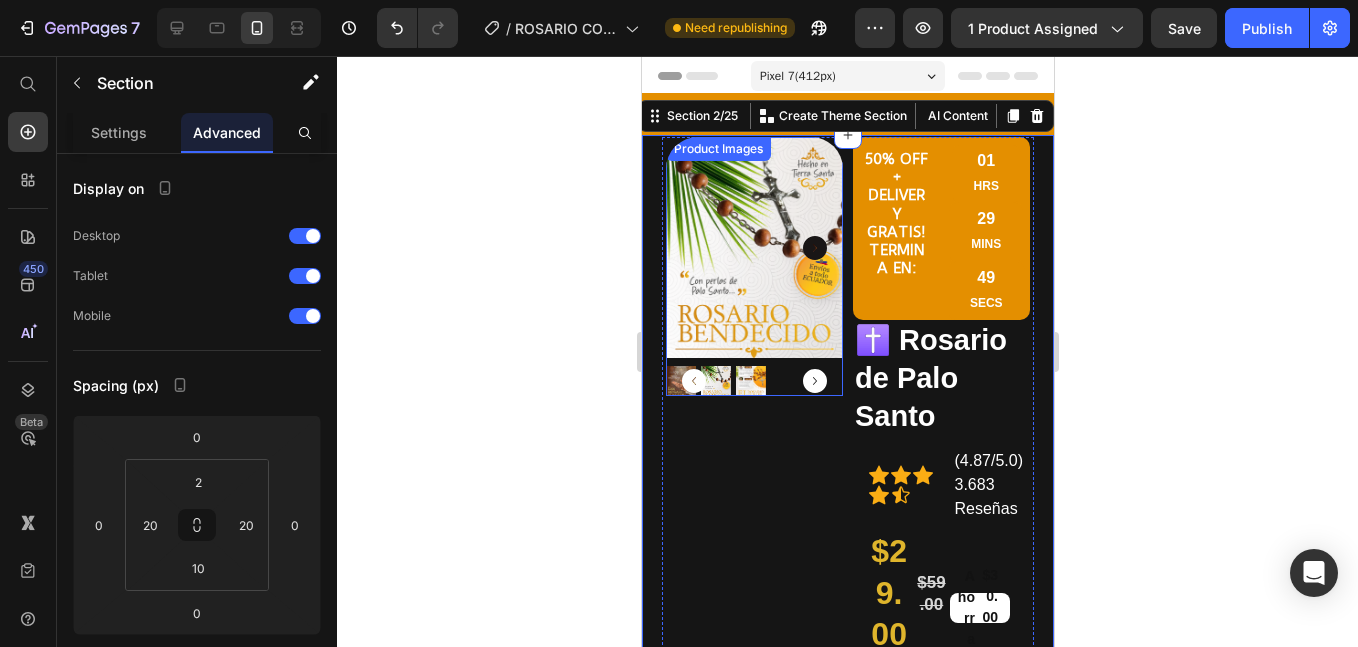 click at bounding box center (753, 247) 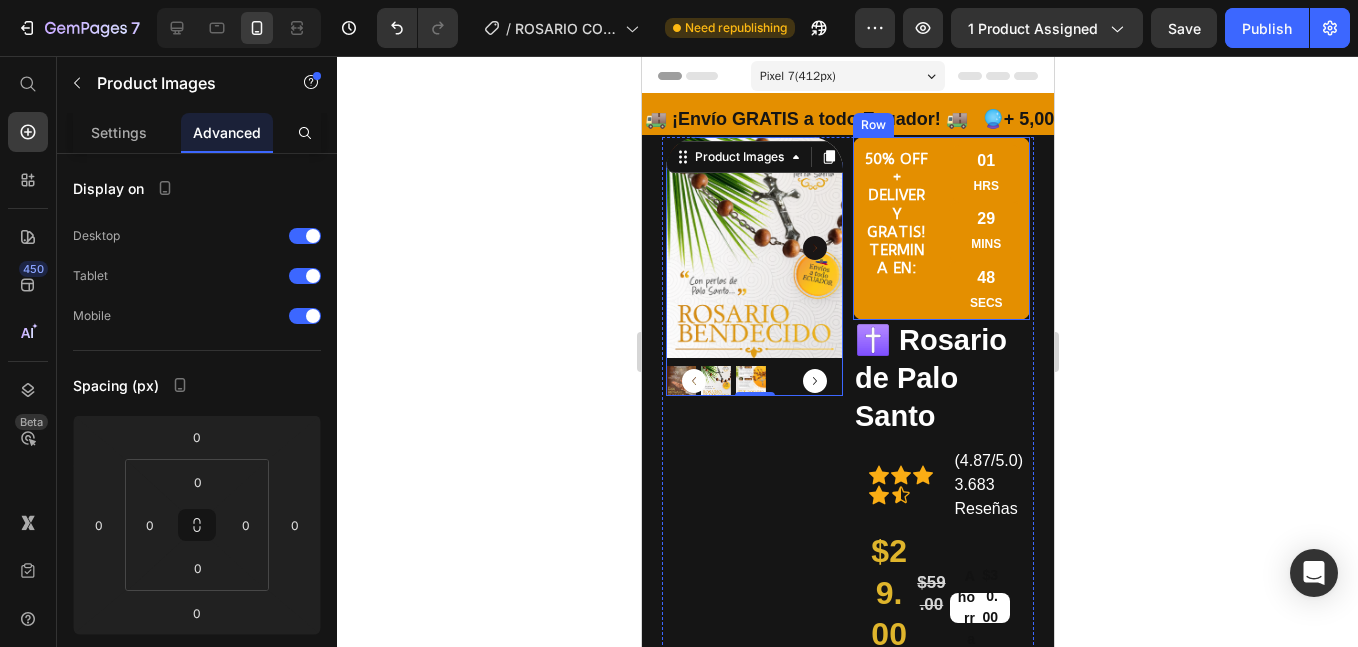 click on "50% OFF + DELIVERY GRATIS! TERMINA EN: Text Block" at bounding box center [896, 228] 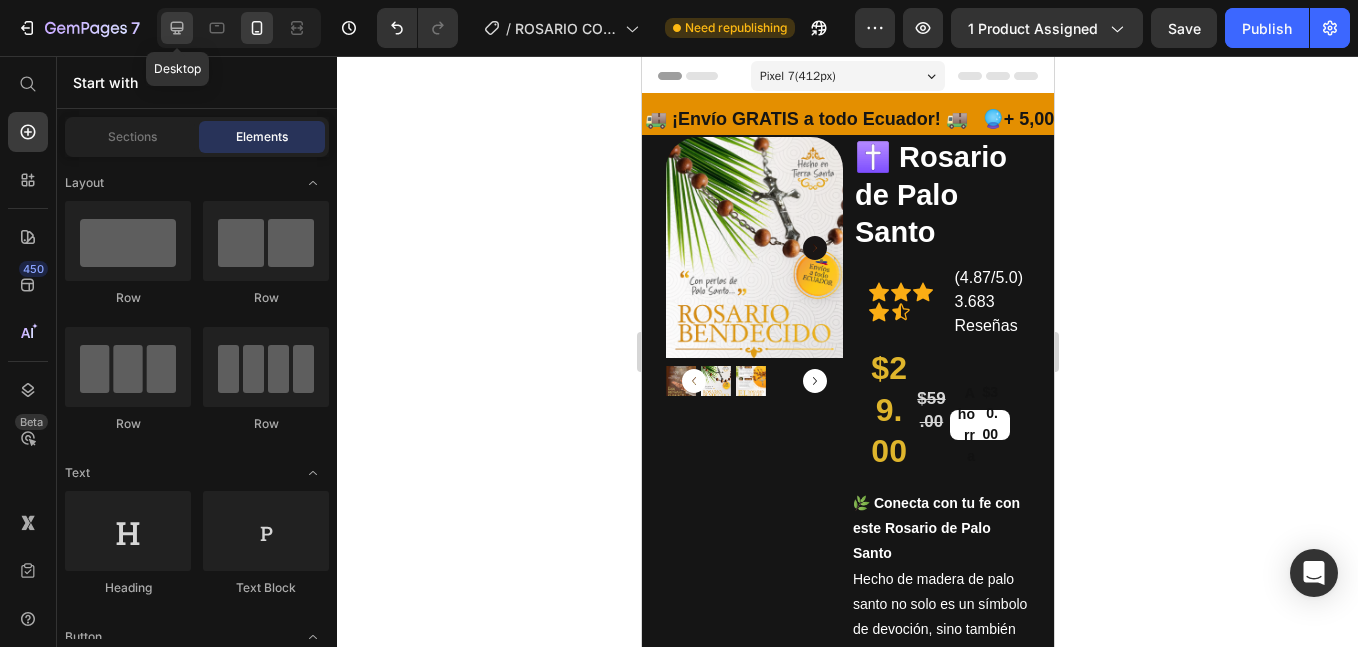 click 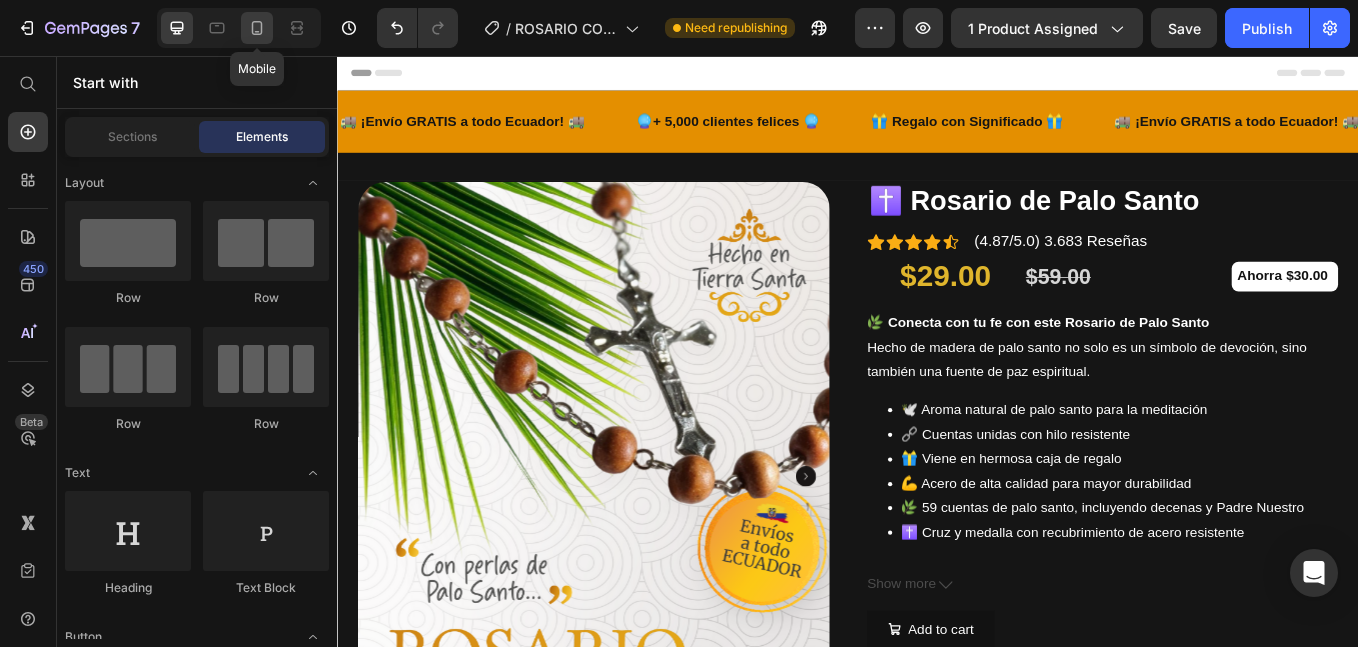 click 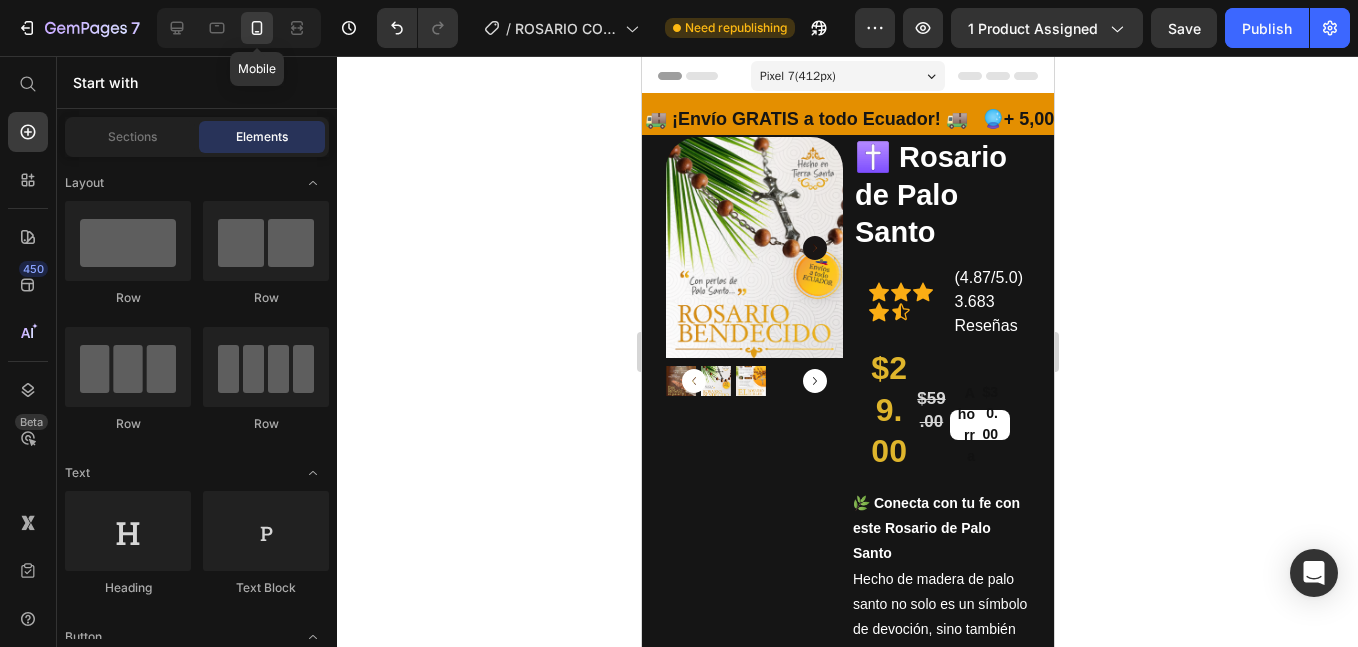 click 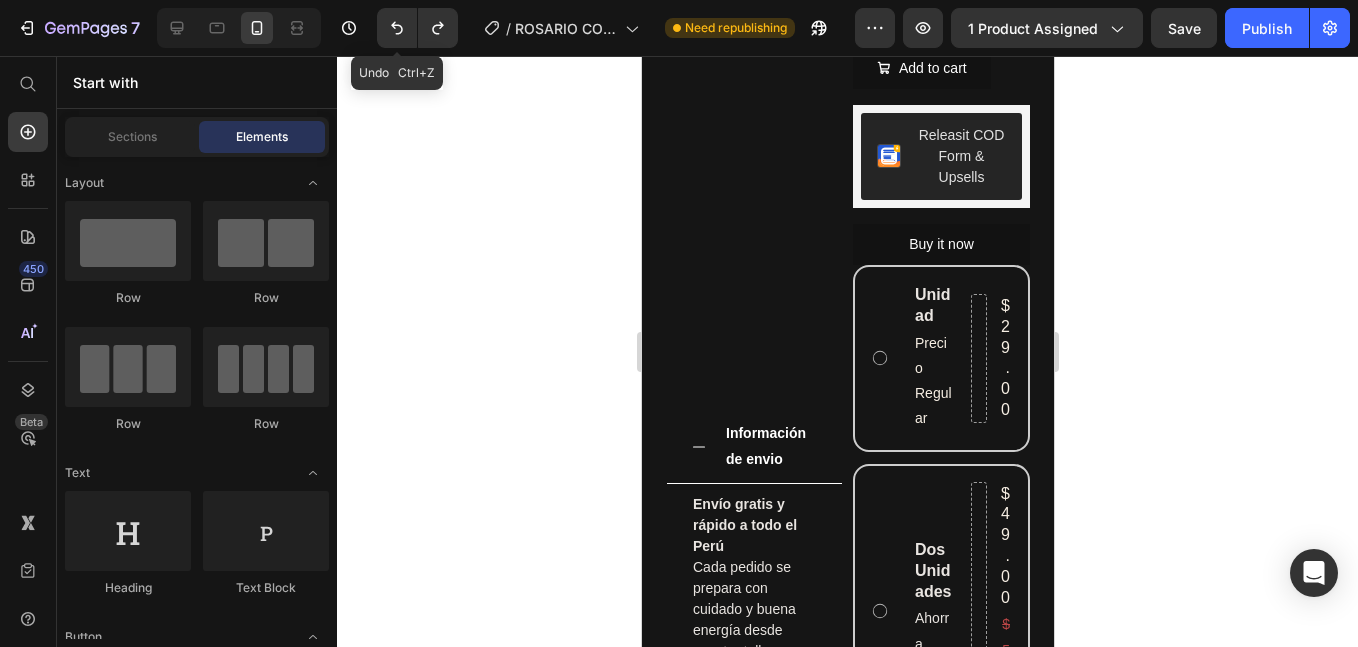 scroll, scrollTop: 0, scrollLeft: 0, axis: both 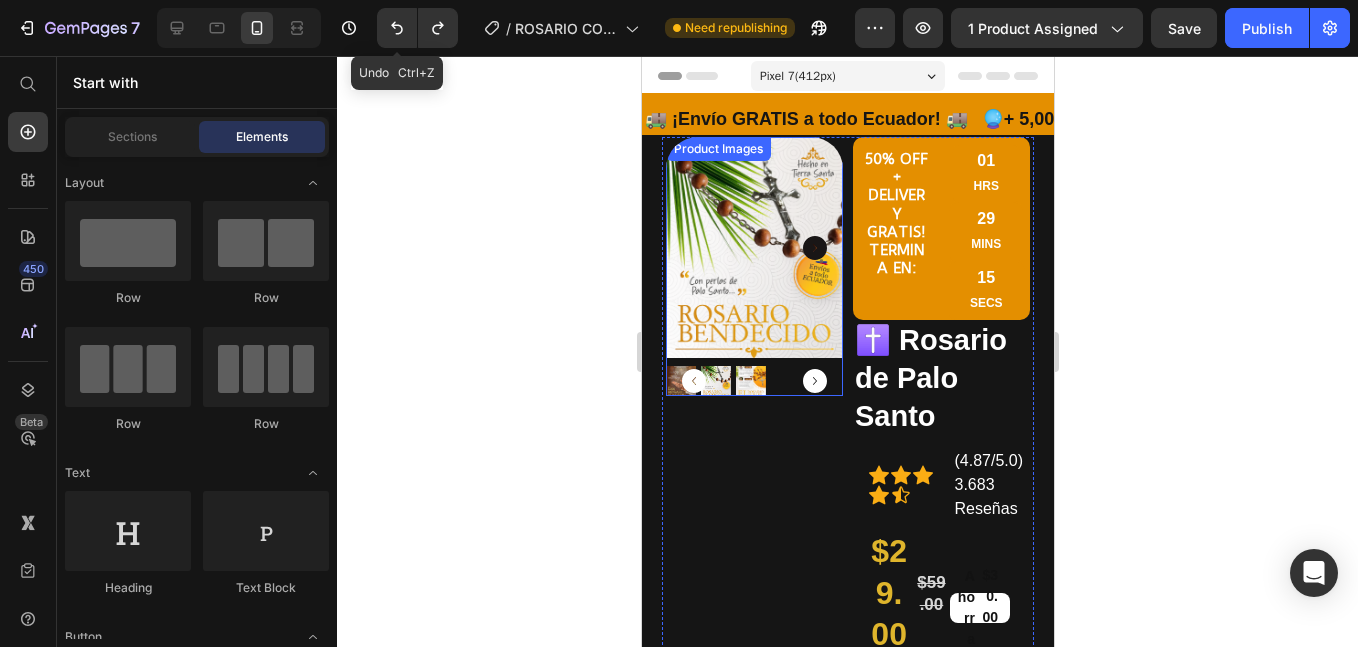 click on "Product Images" at bounding box center (717, 149) 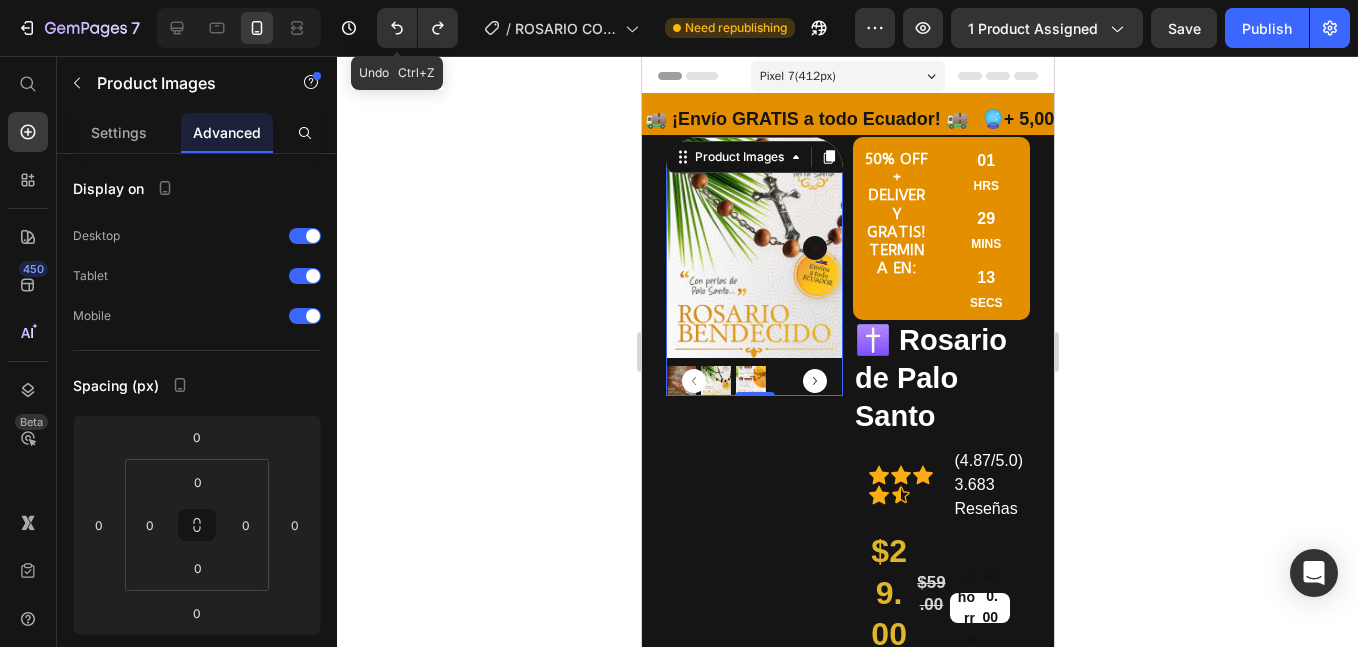 click at bounding box center (753, 247) 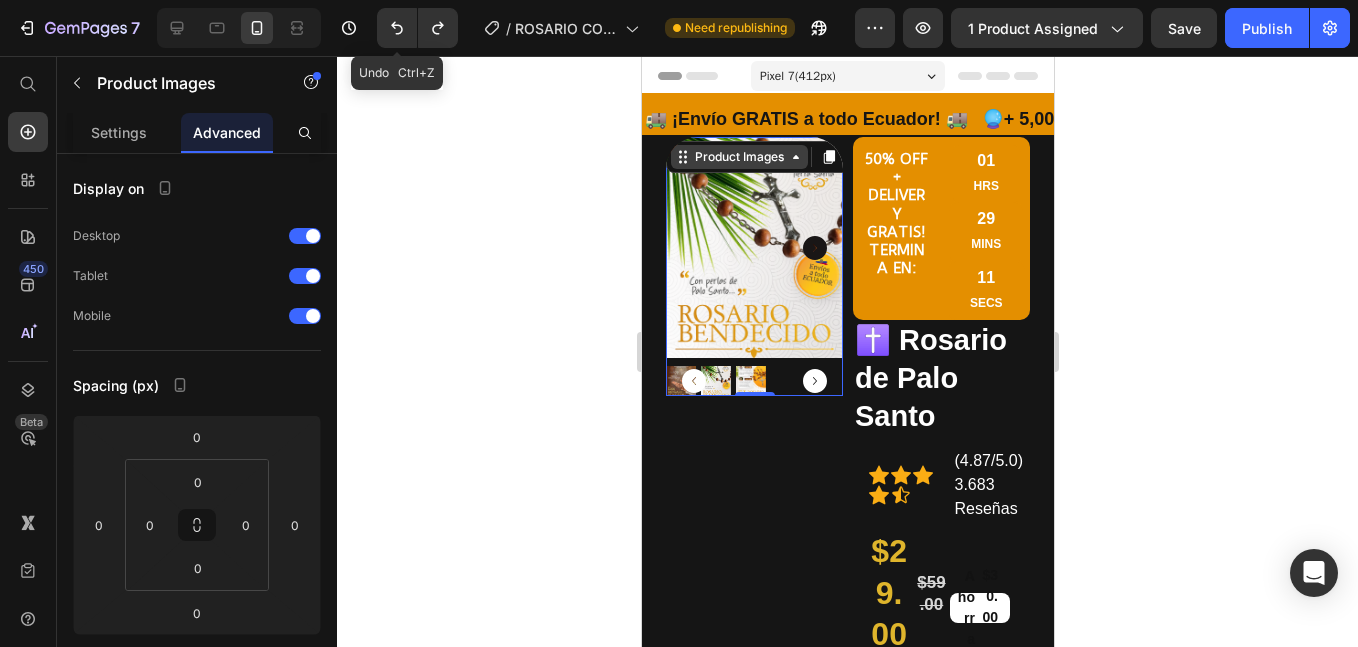 click on "Product Images" at bounding box center [738, 157] 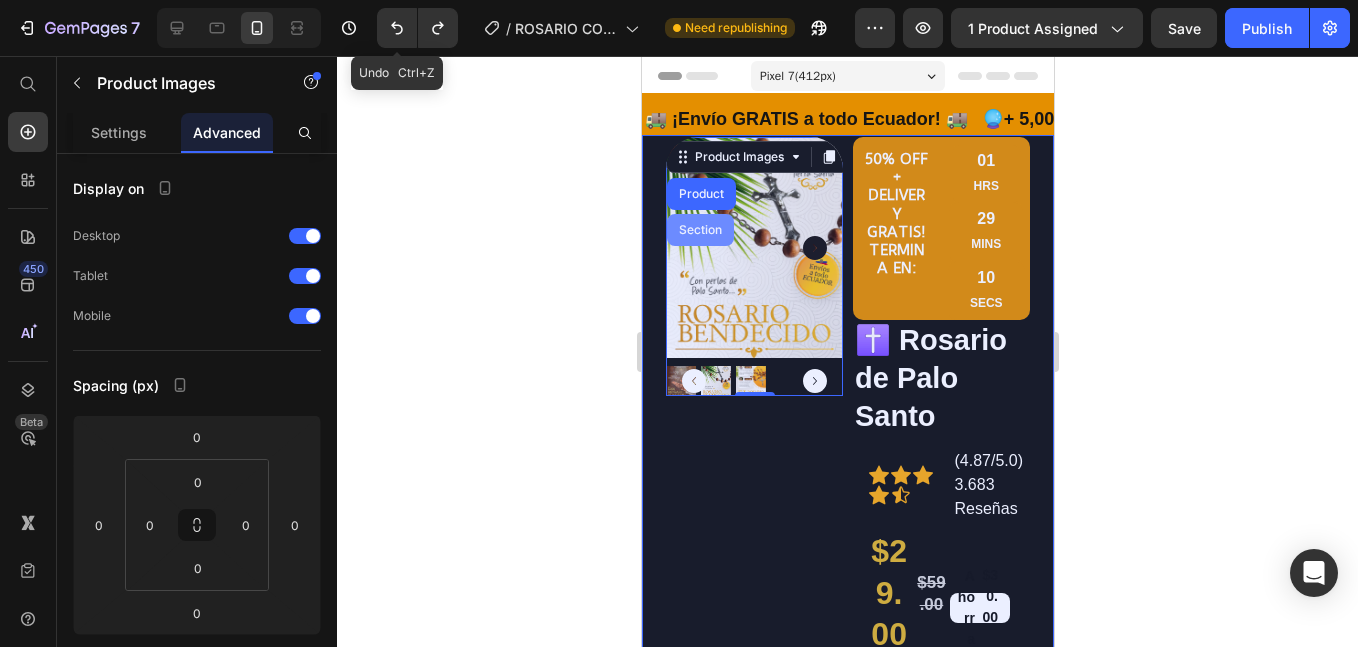click on "Section" at bounding box center (699, 230) 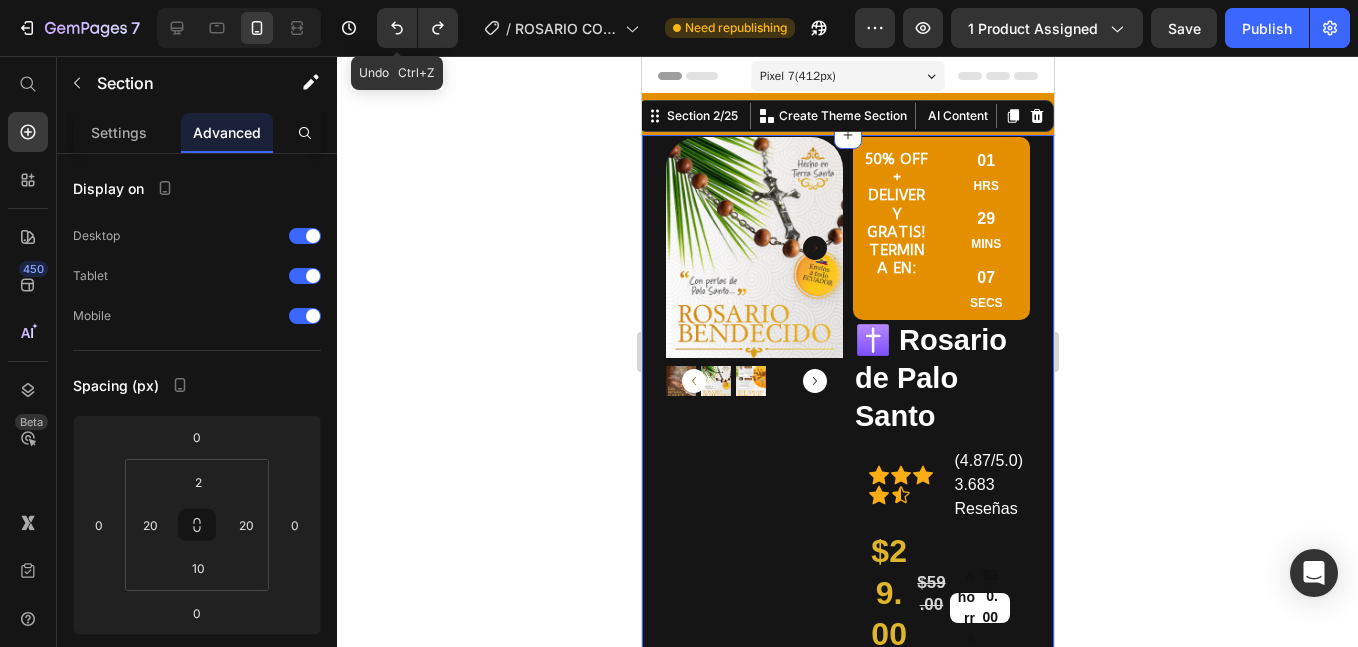 scroll, scrollTop: 501, scrollLeft: 0, axis: vertical 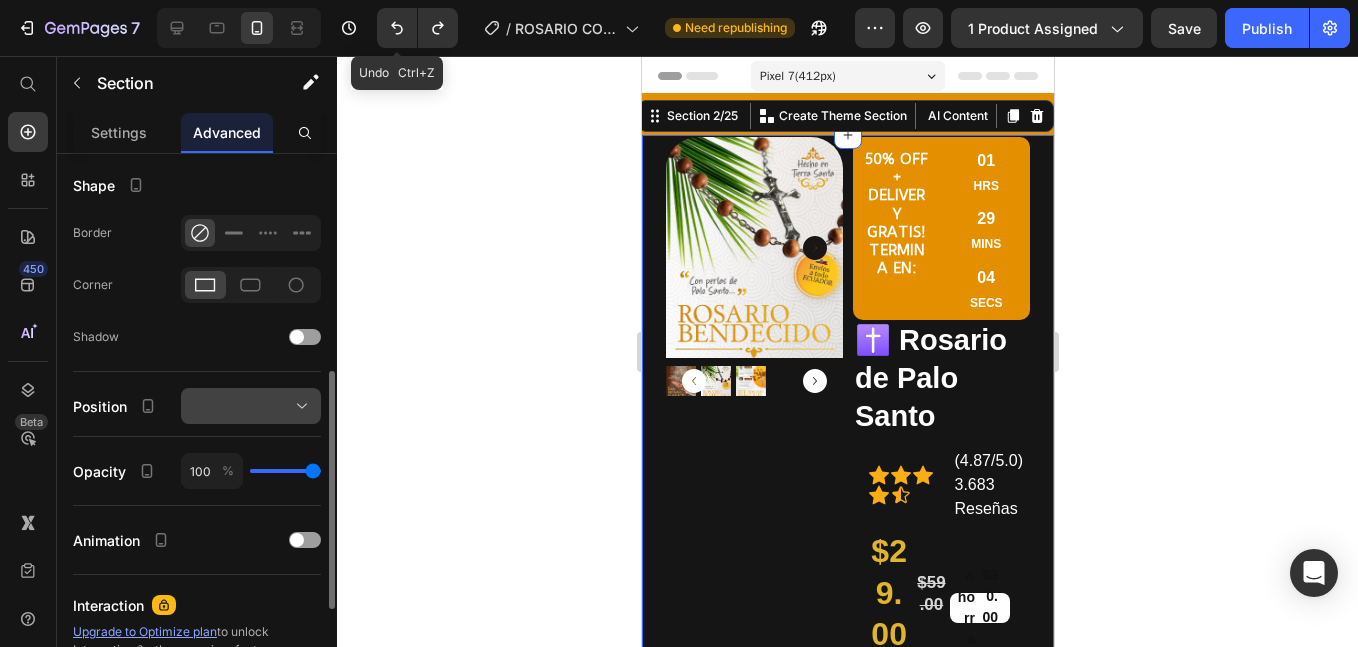 click at bounding box center [251, 406] 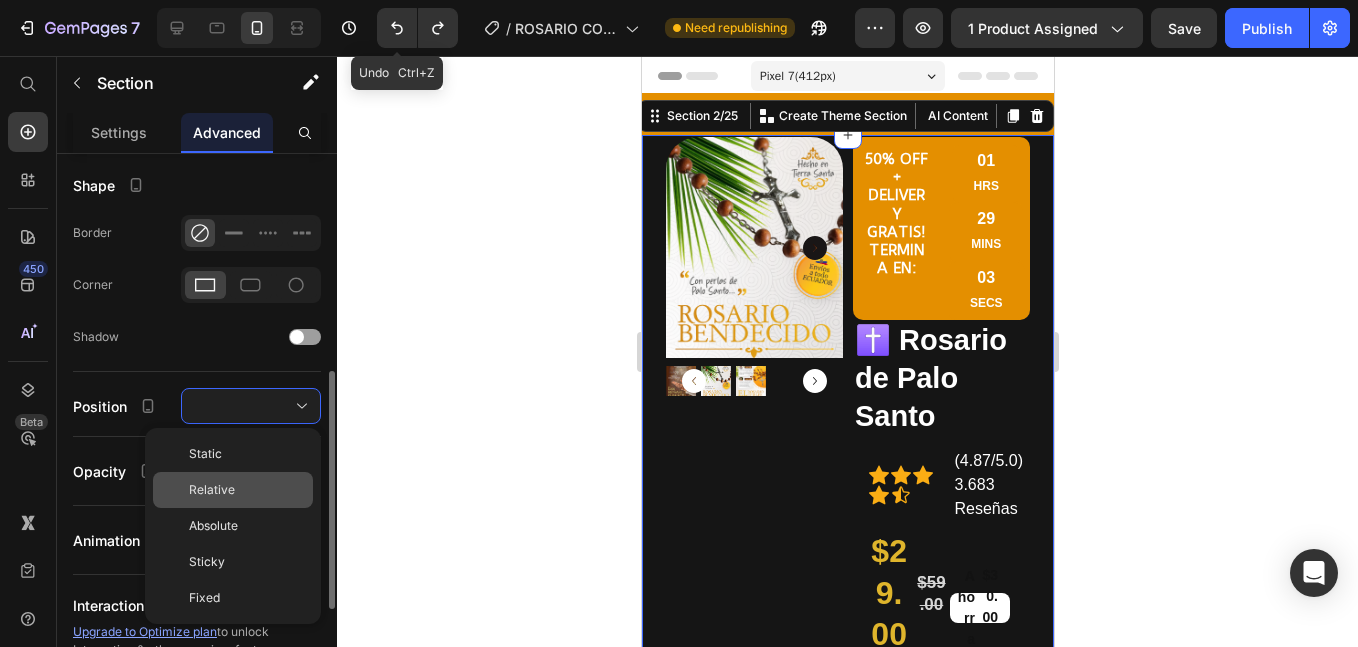click on "Relative" at bounding box center (247, 490) 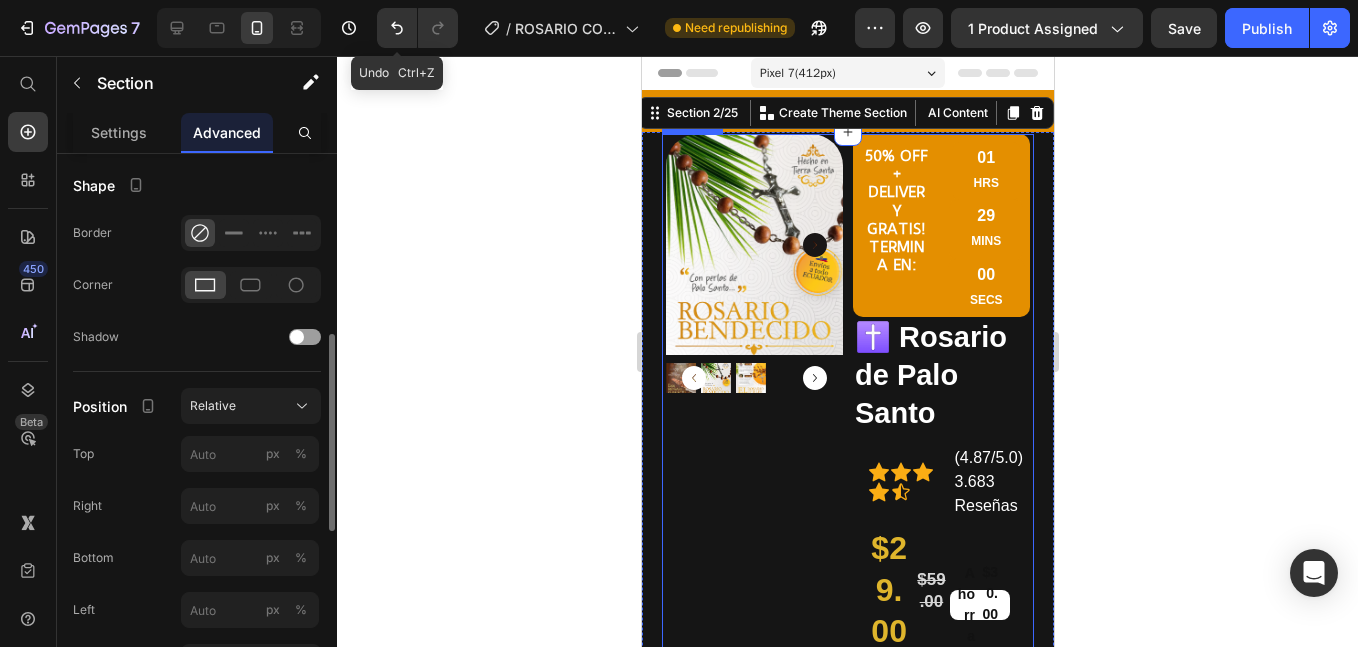 scroll, scrollTop: 167, scrollLeft: 0, axis: vertical 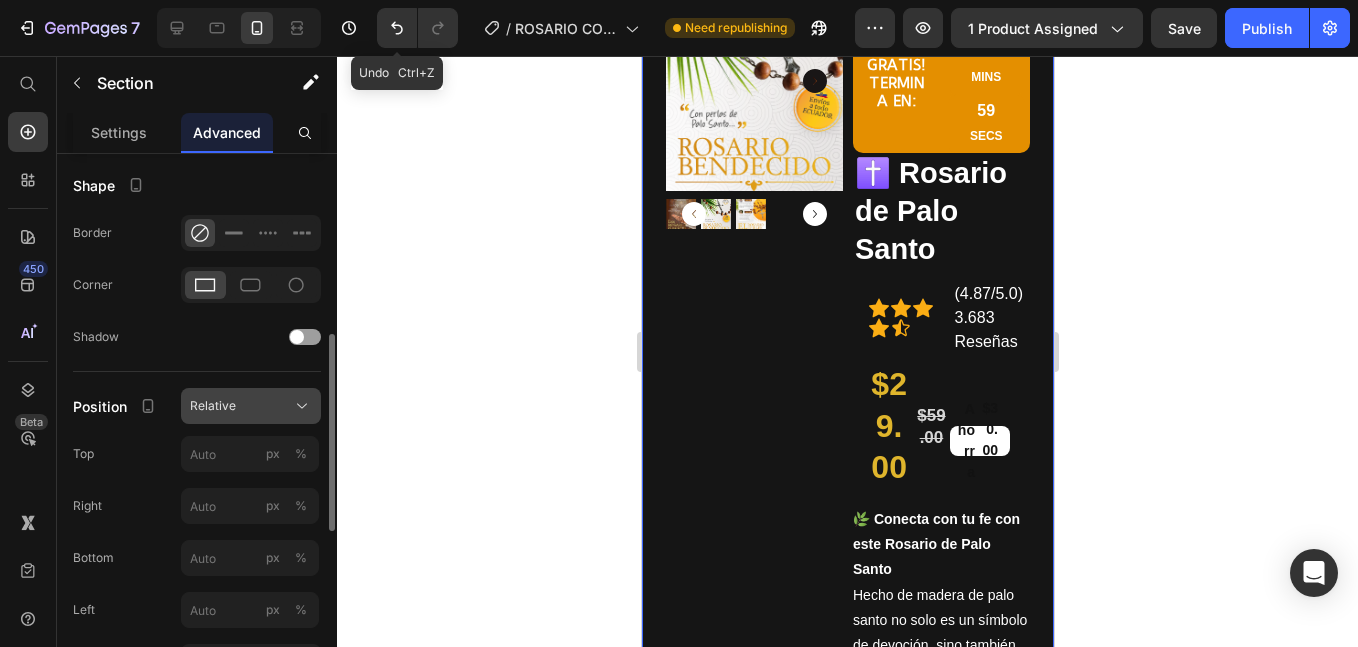 click on "Relative" 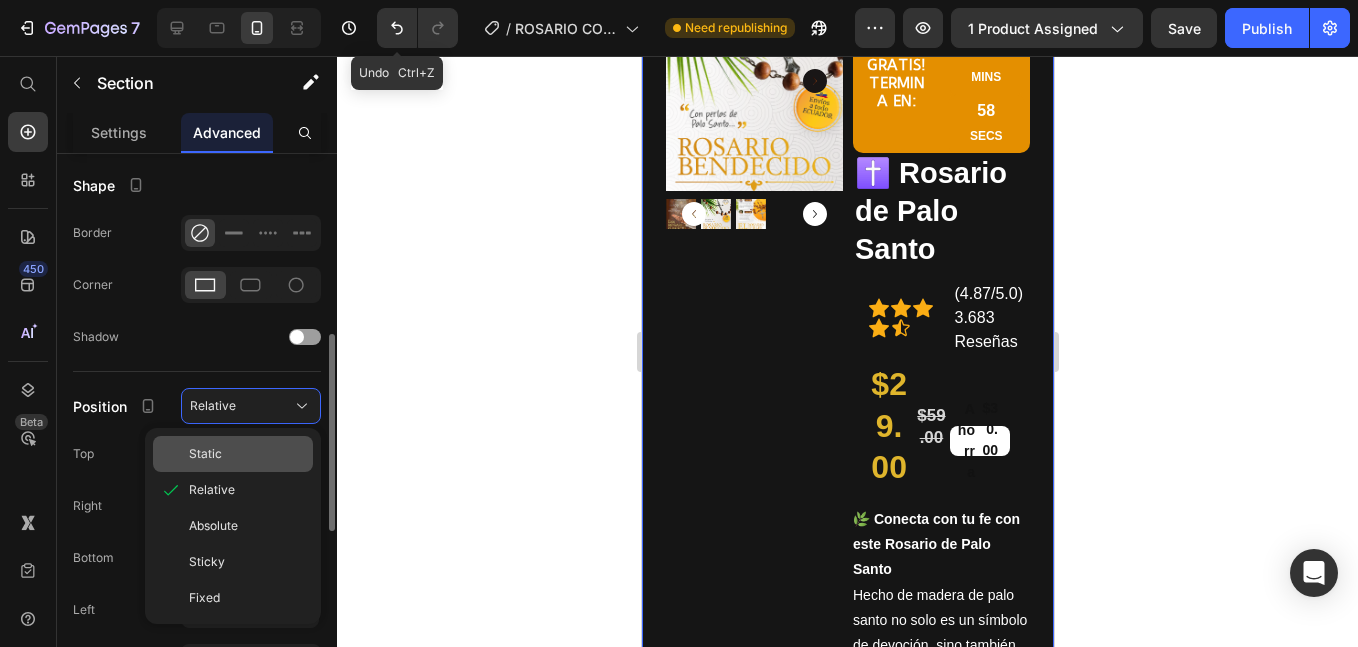 click on "Static" at bounding box center (247, 454) 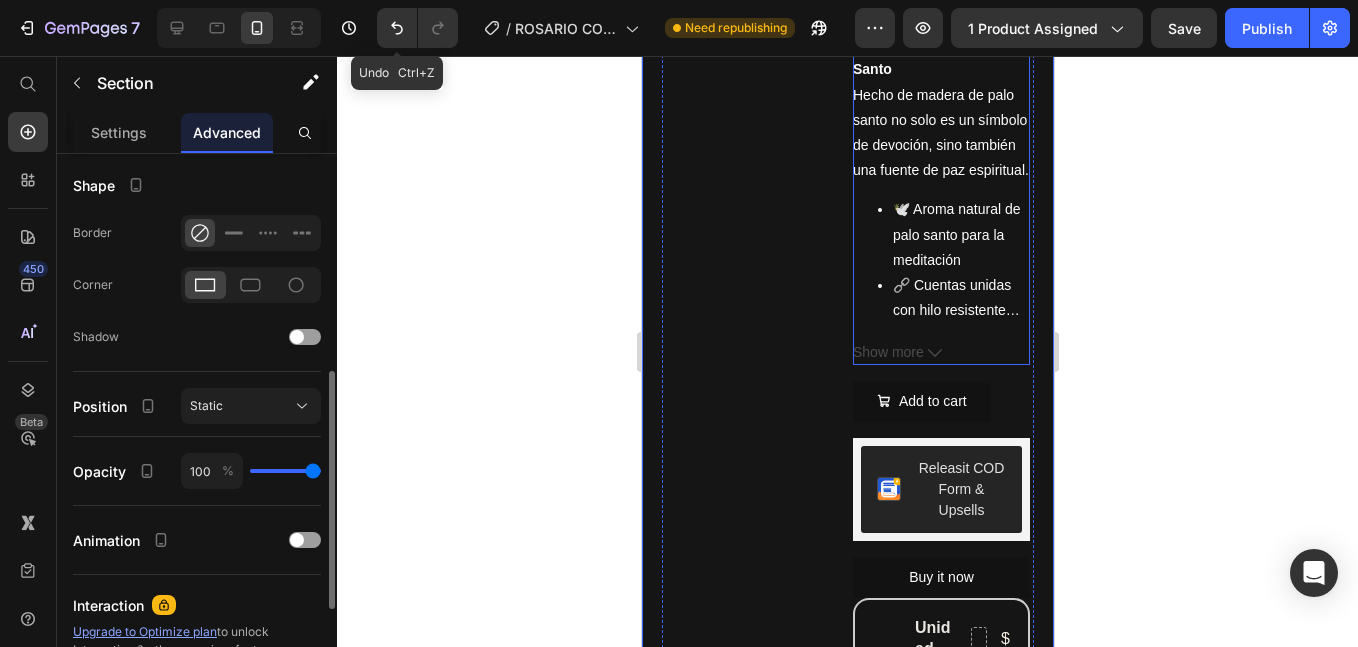 scroll, scrollTop: 0, scrollLeft: 0, axis: both 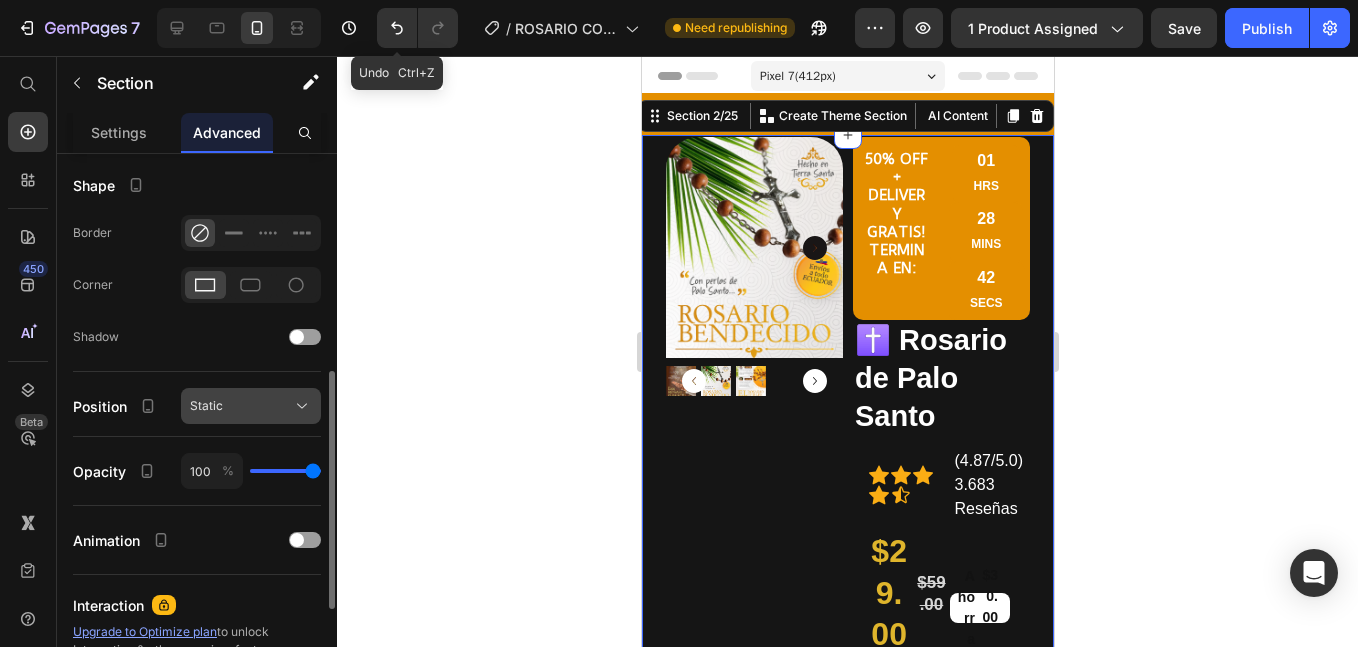 click on "Static" at bounding box center [251, 406] 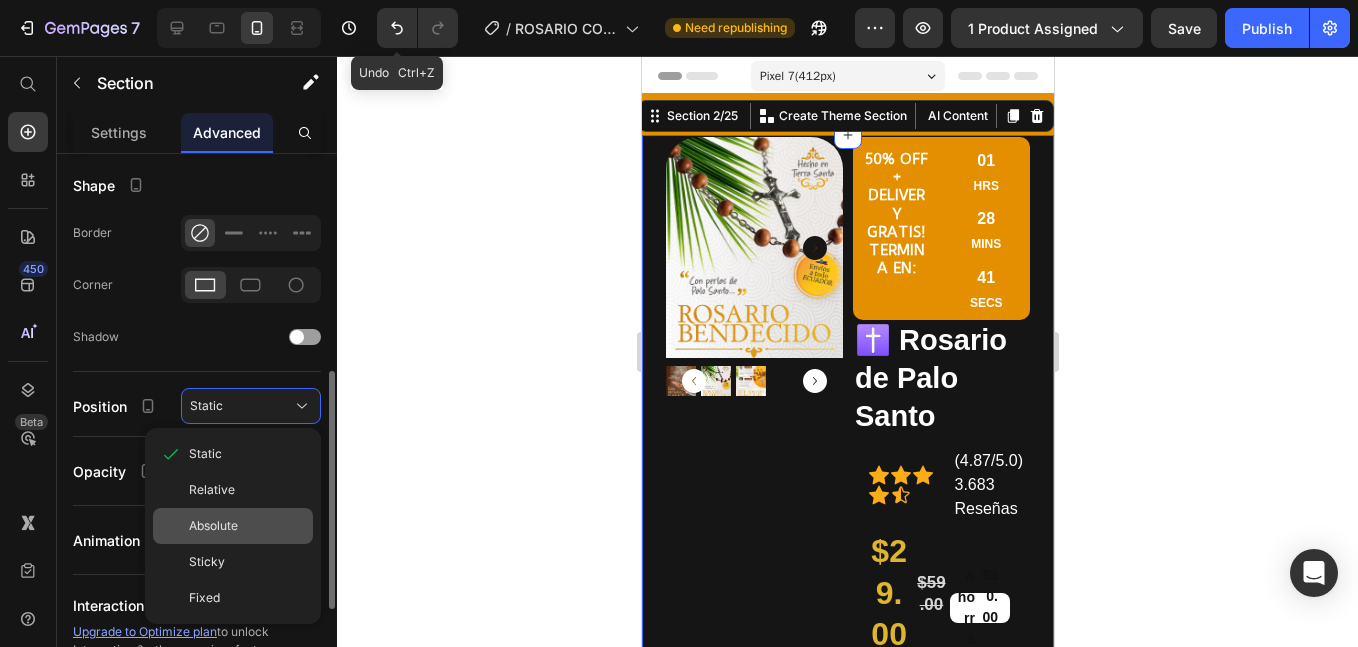 click on "Absolute" at bounding box center [247, 526] 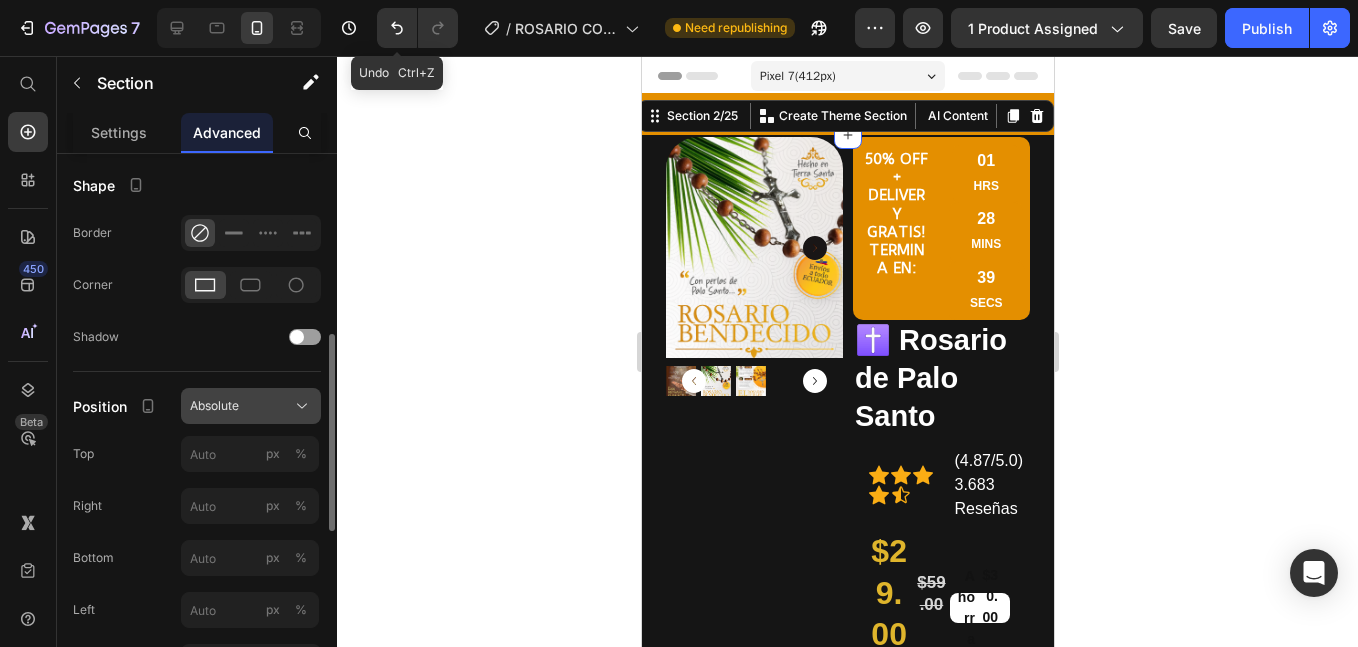 click on "Absolute" 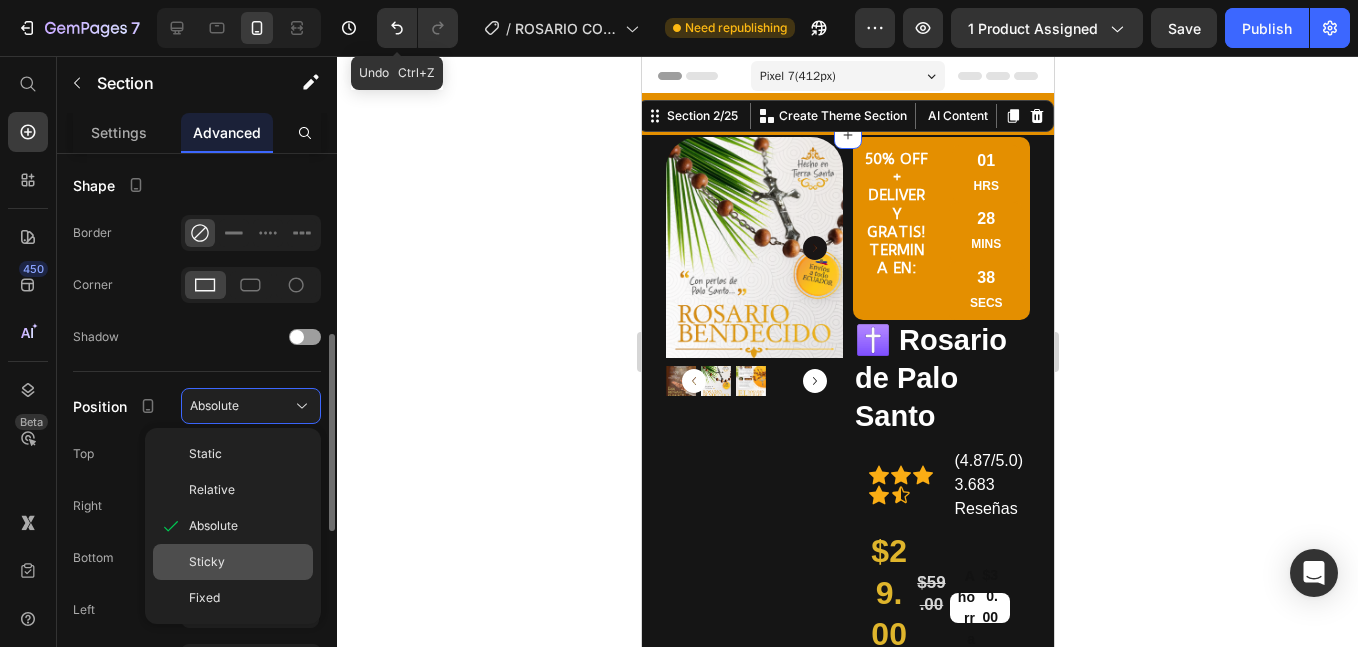 click on "Sticky" 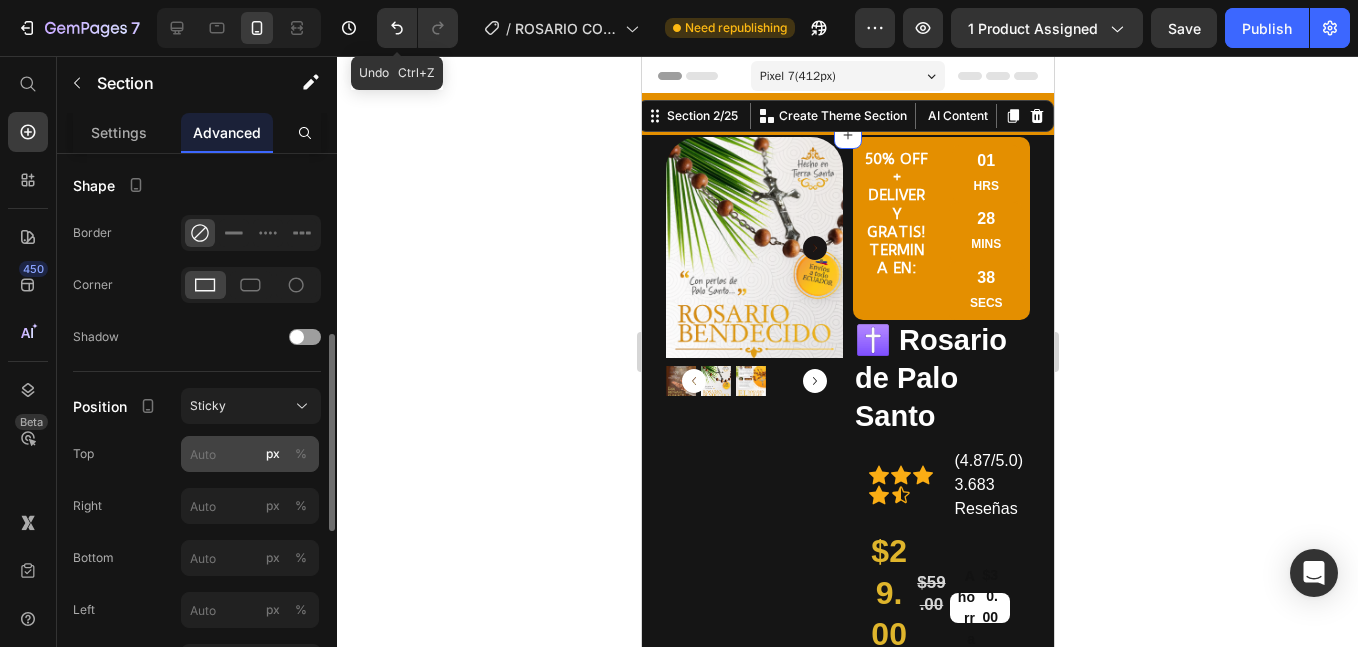 type on "0" 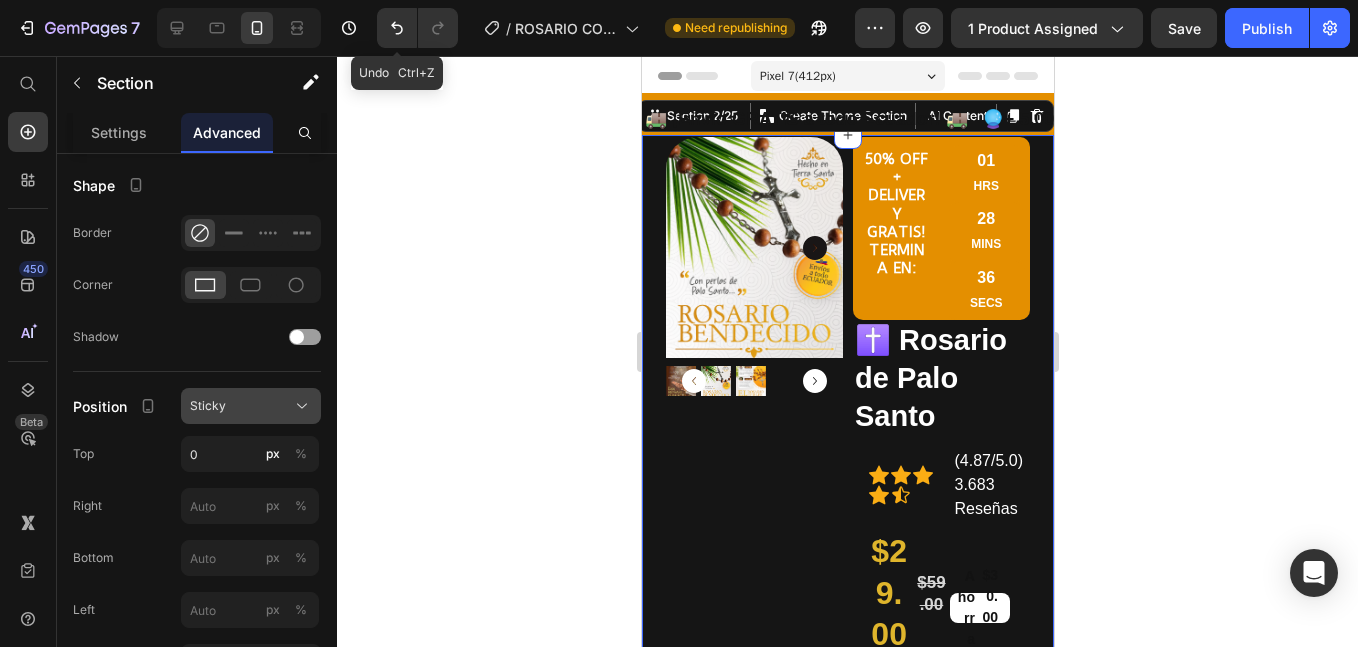 click on "Sticky" 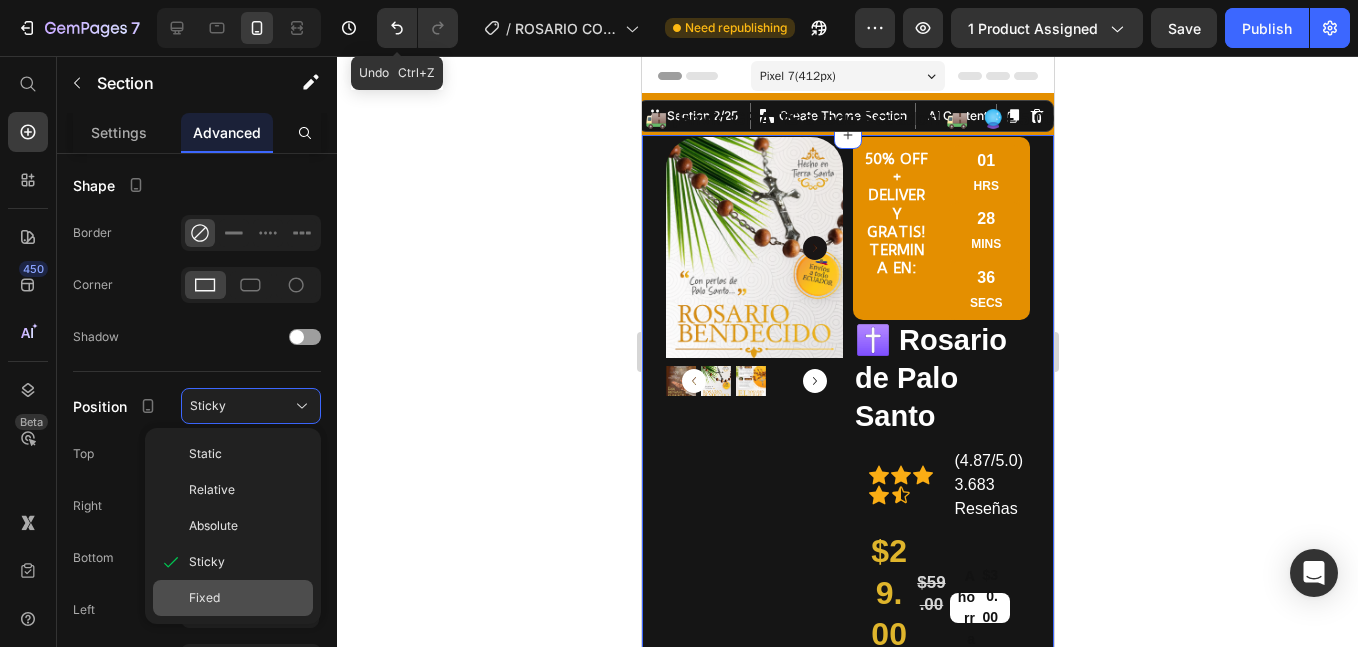 drag, startPoint x: 225, startPoint y: 613, endPoint x: 7, endPoint y: 262, distance: 413.1888 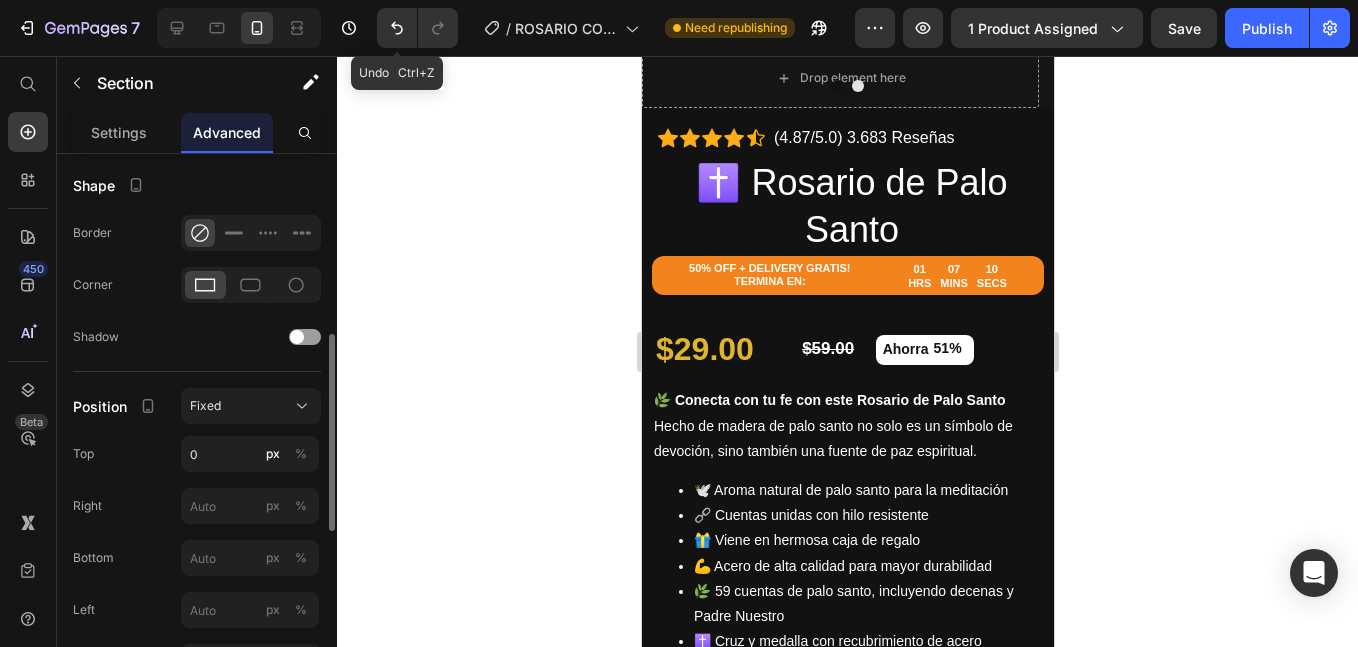scroll, scrollTop: 0, scrollLeft: 0, axis: both 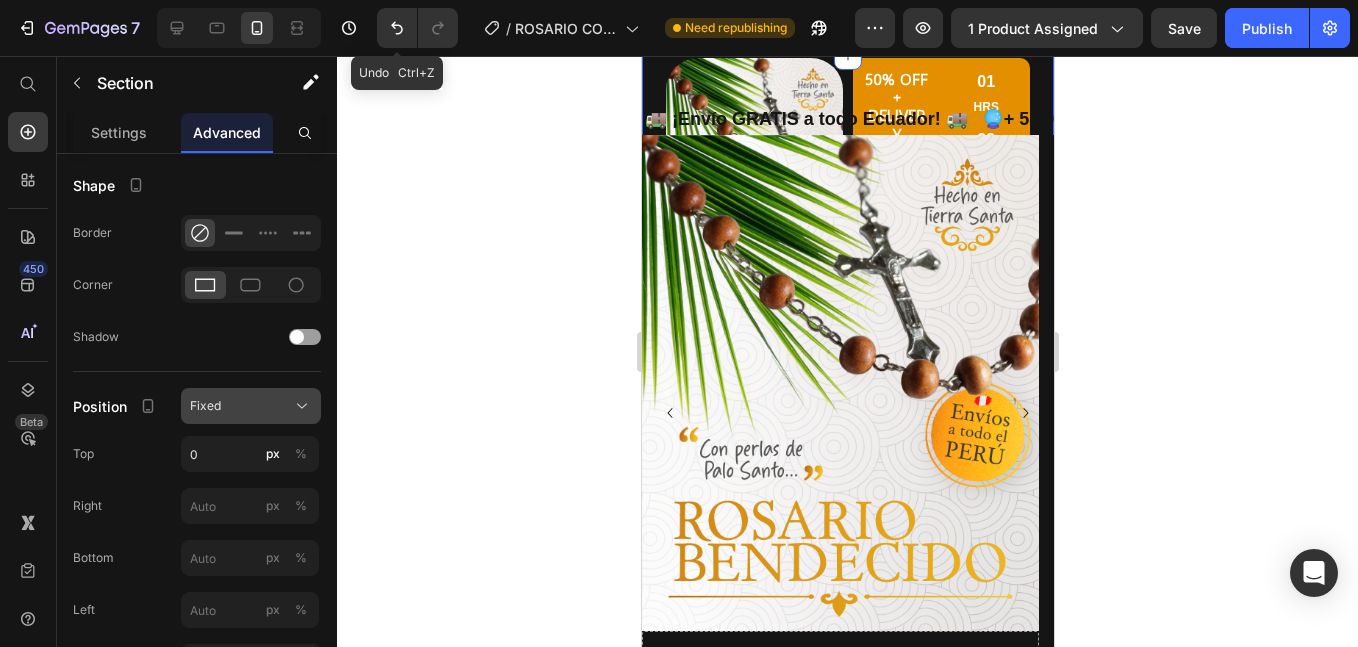 click on "Fixed" 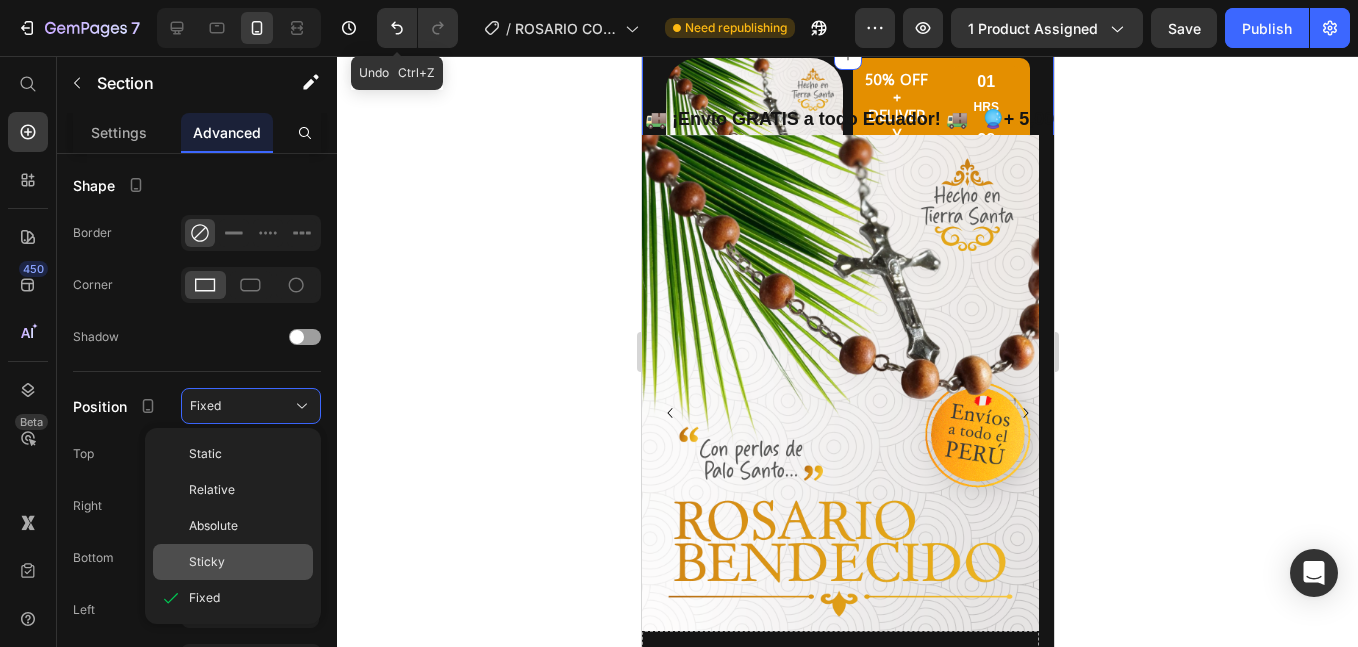 click on "Sticky" at bounding box center (207, 562) 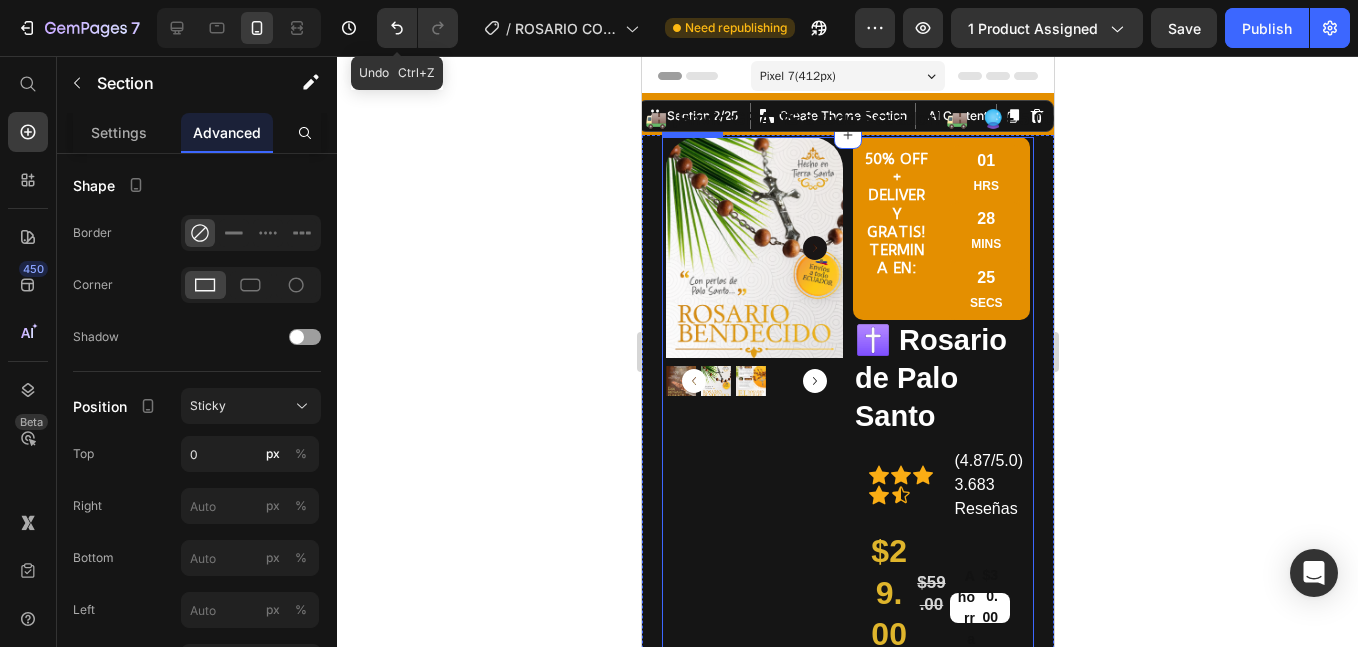 scroll, scrollTop: 333, scrollLeft: 0, axis: vertical 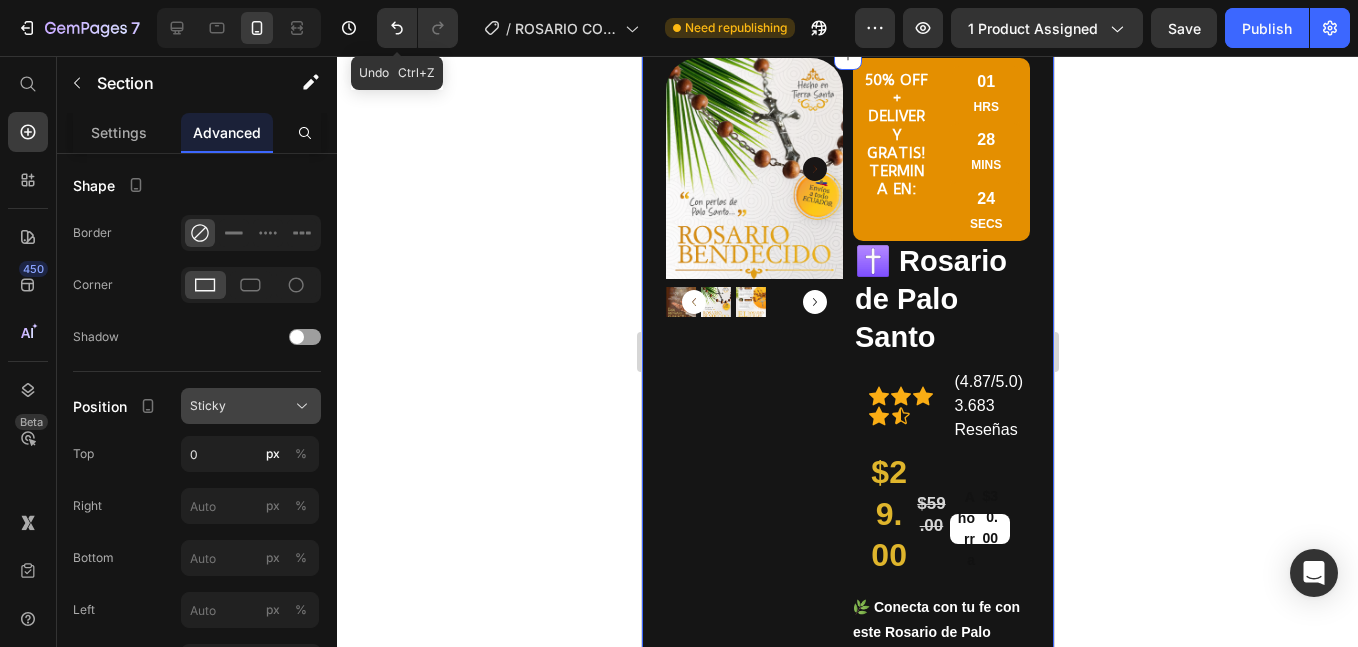 click on "Sticky" at bounding box center [251, 406] 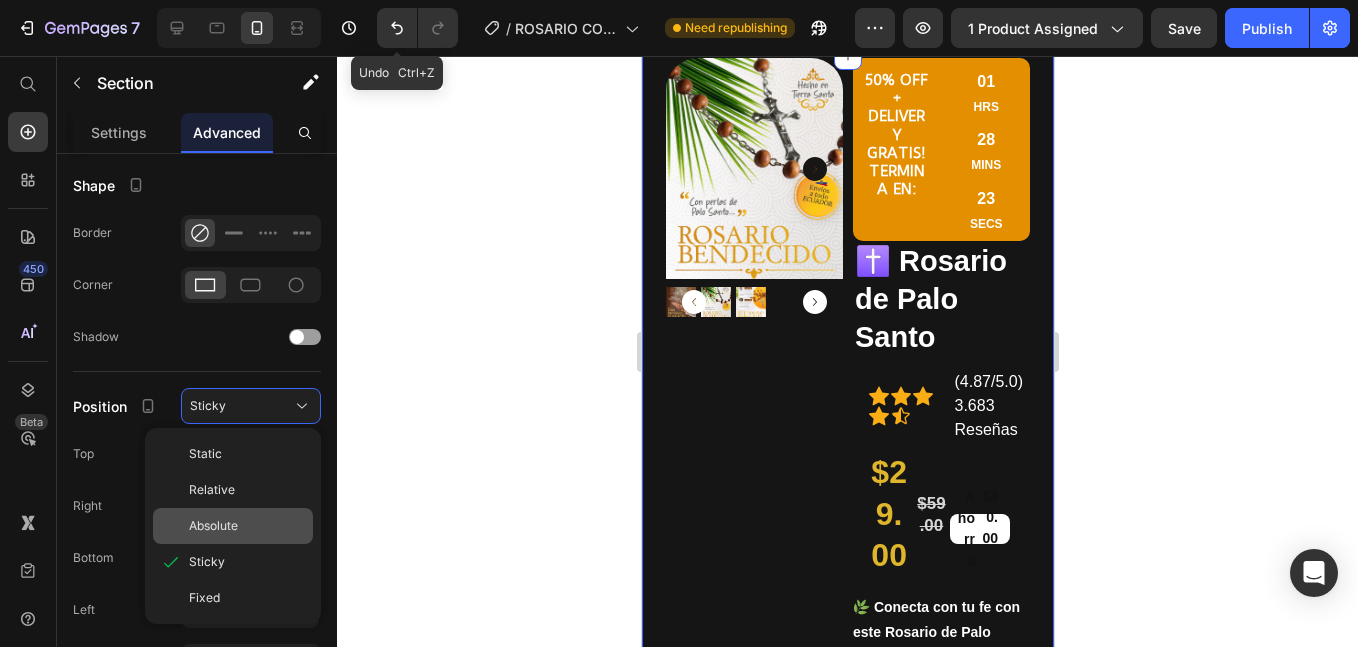 click on "Absolute" 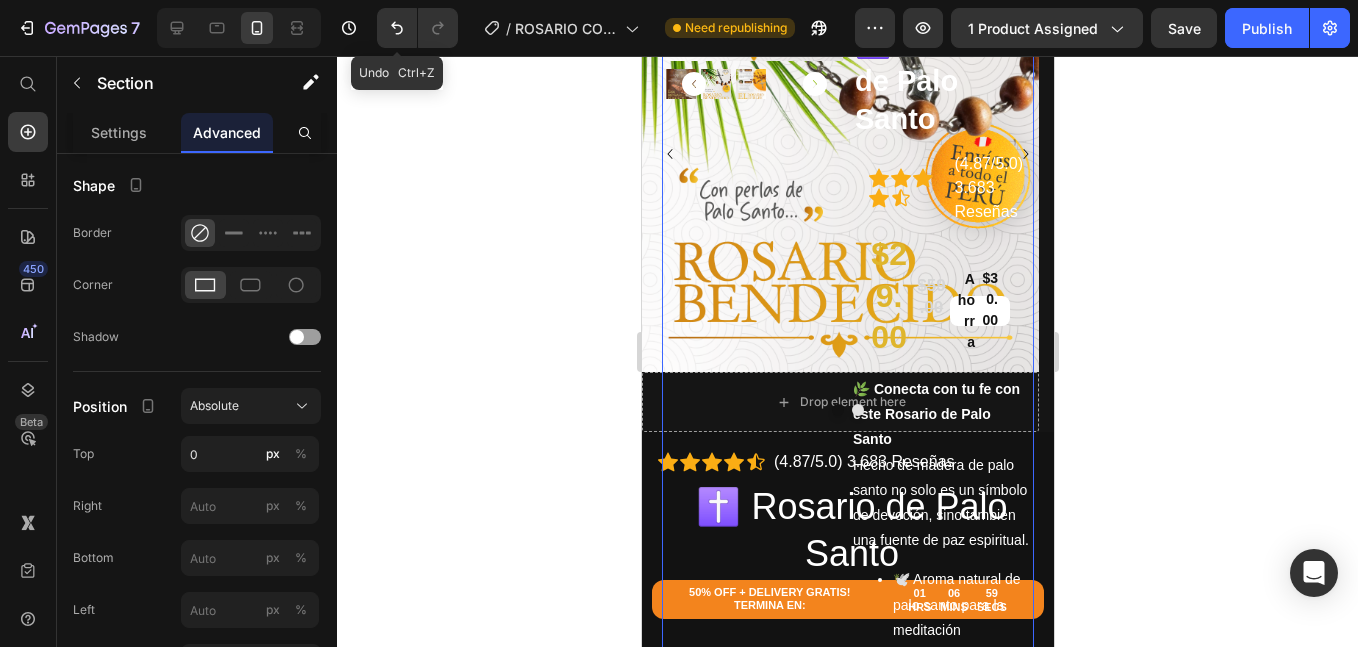 scroll, scrollTop: 500, scrollLeft: 0, axis: vertical 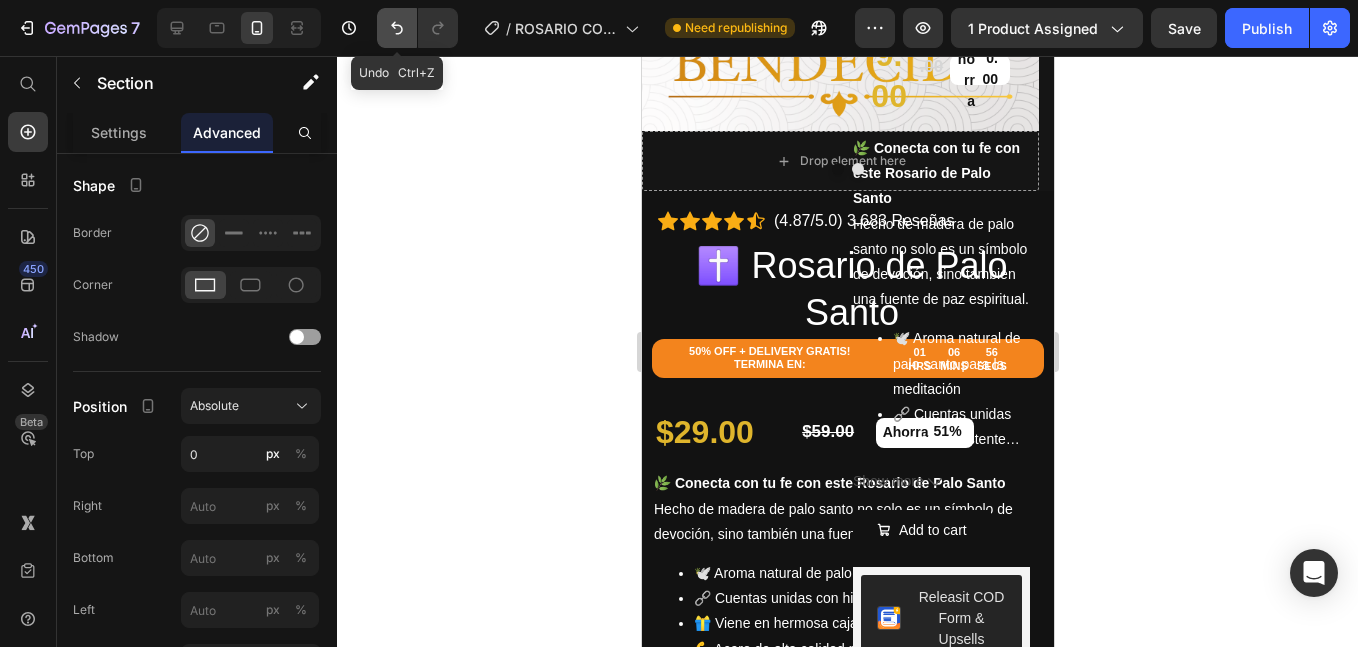 click 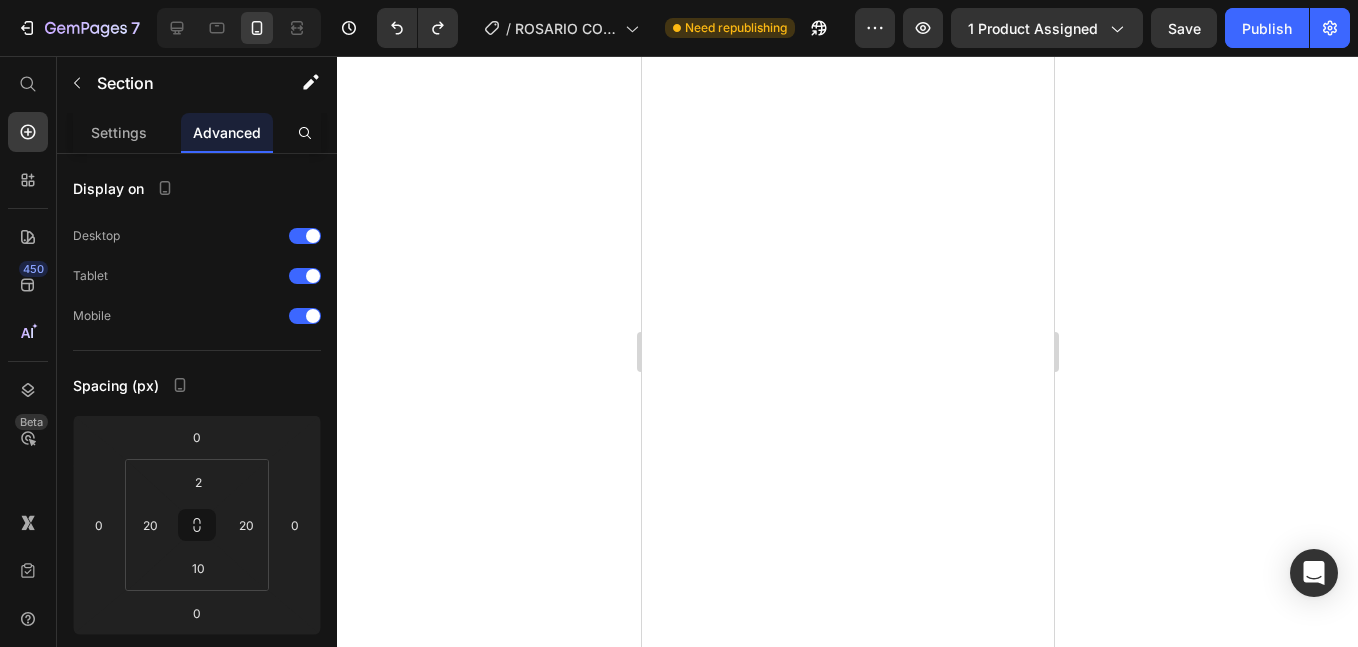 scroll, scrollTop: 0, scrollLeft: 0, axis: both 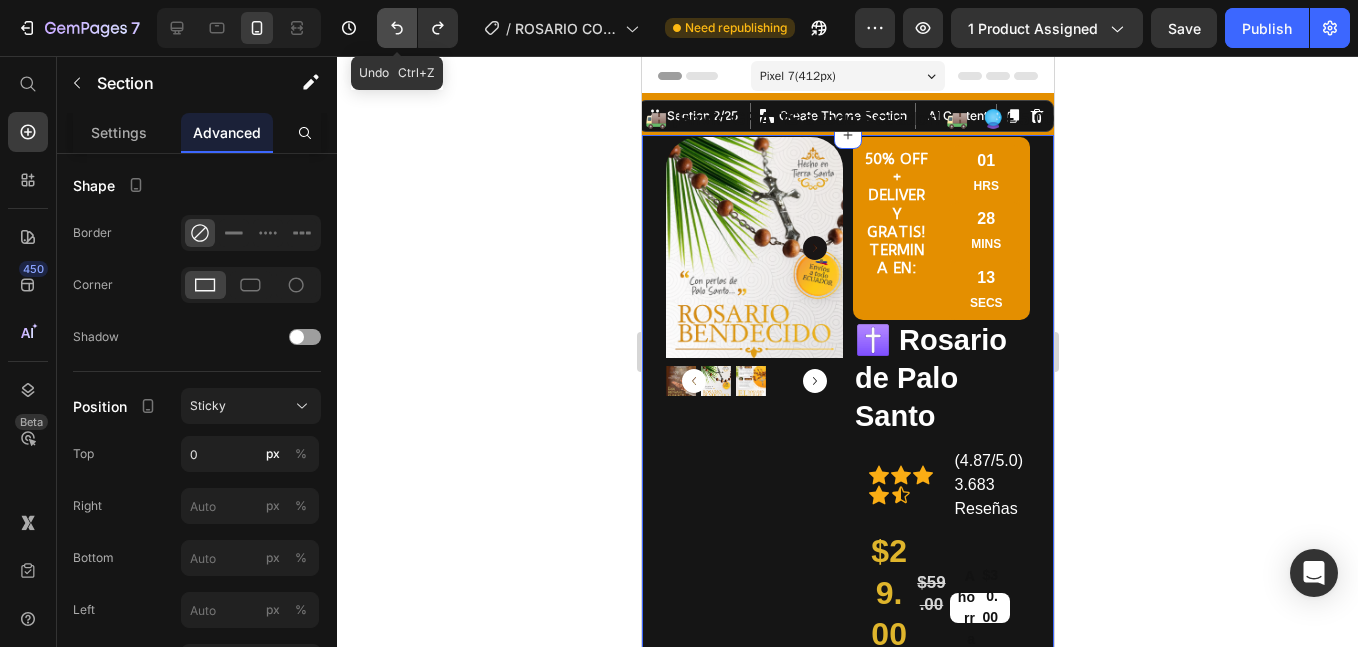 click 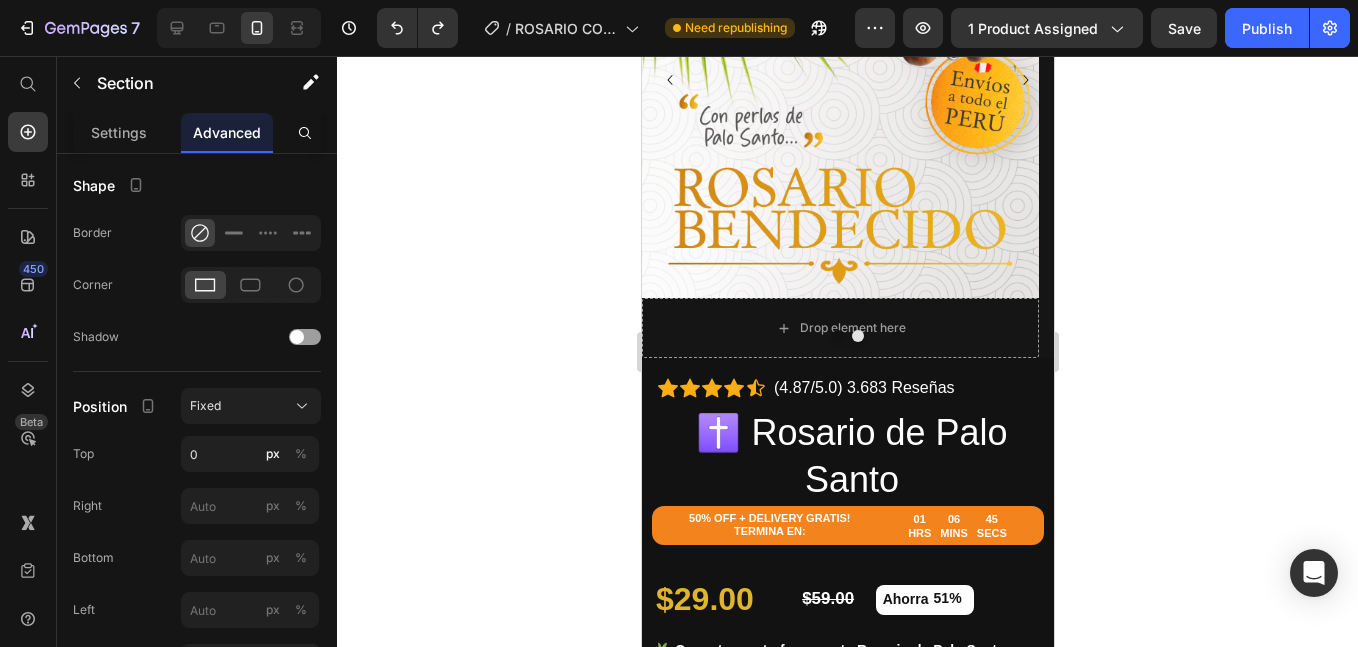scroll, scrollTop: 0, scrollLeft: 0, axis: both 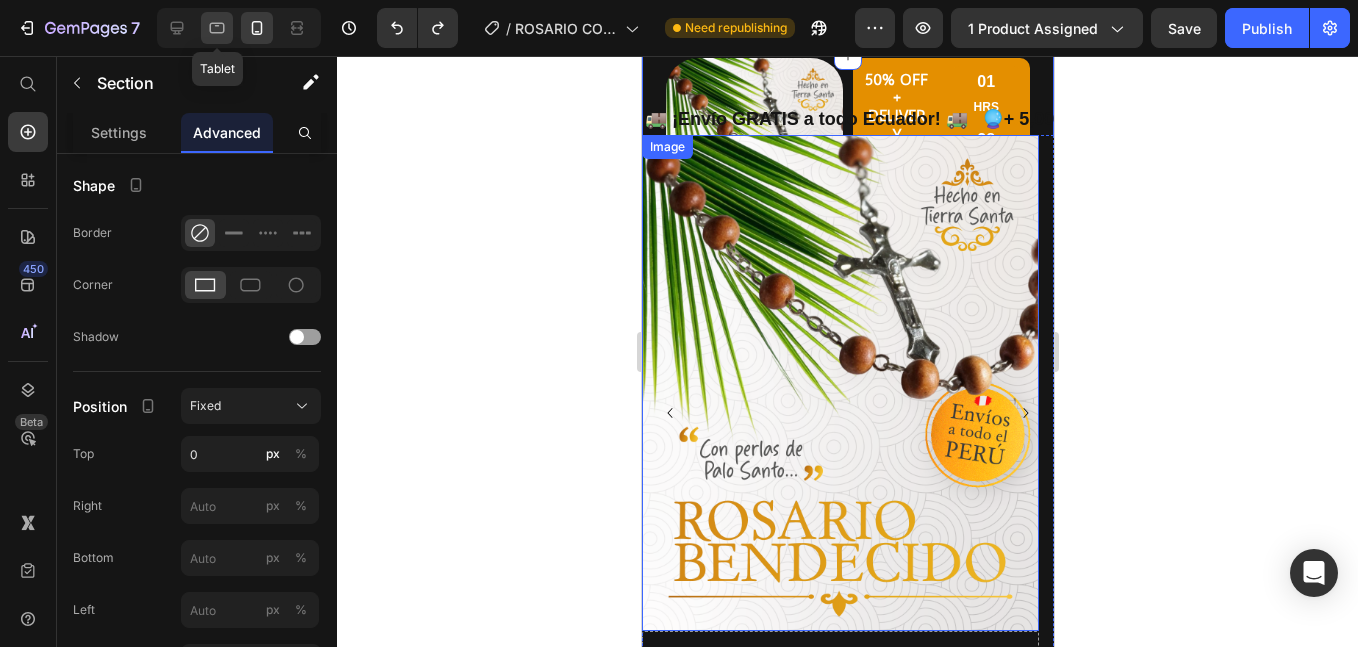 click 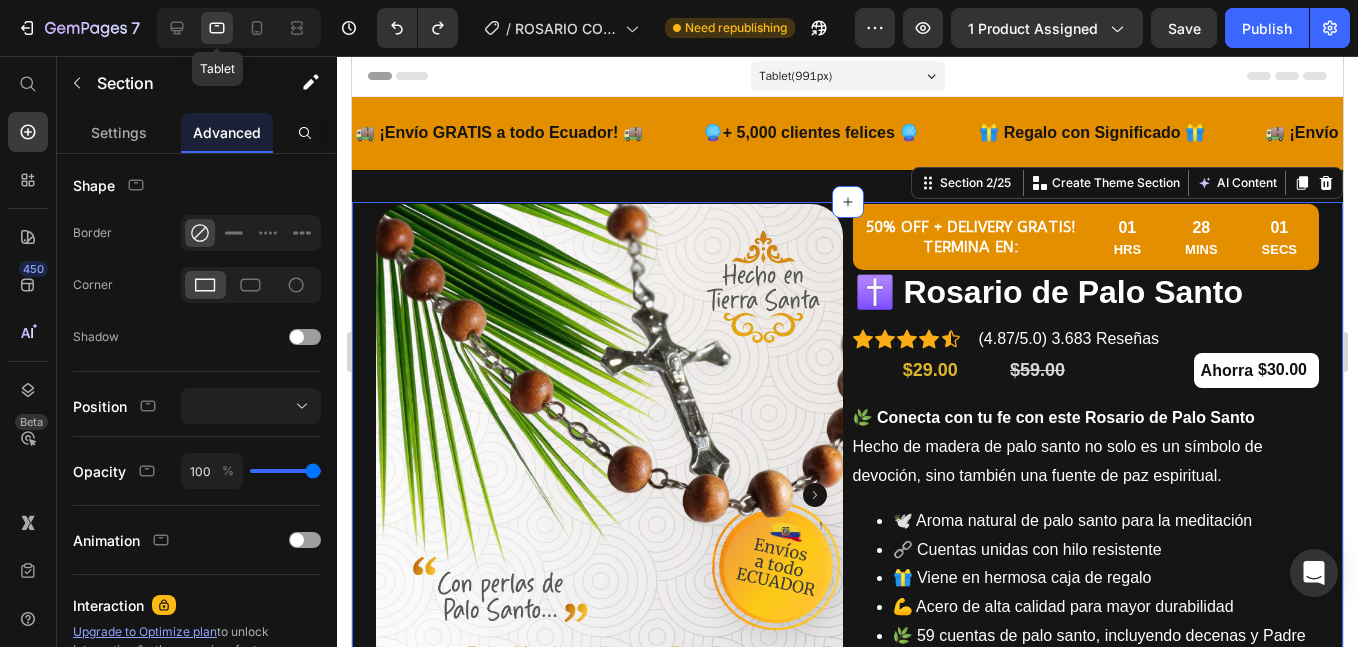 scroll, scrollTop: 2, scrollLeft: 0, axis: vertical 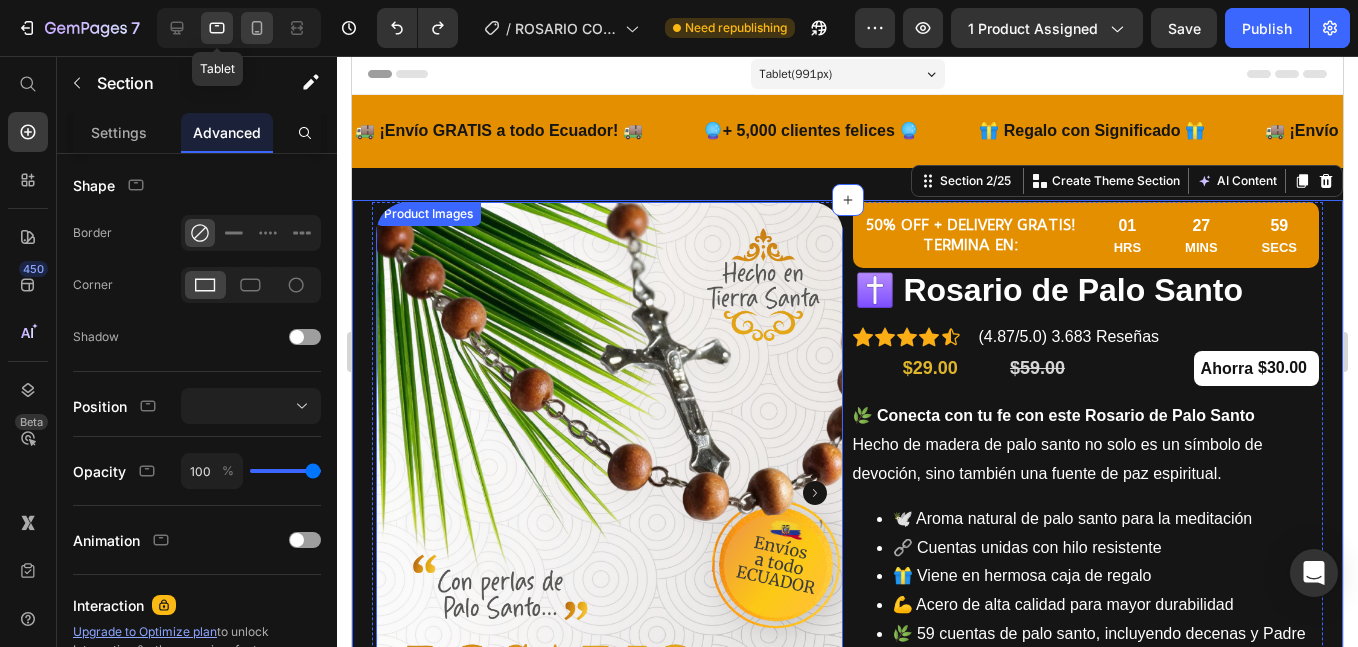 click 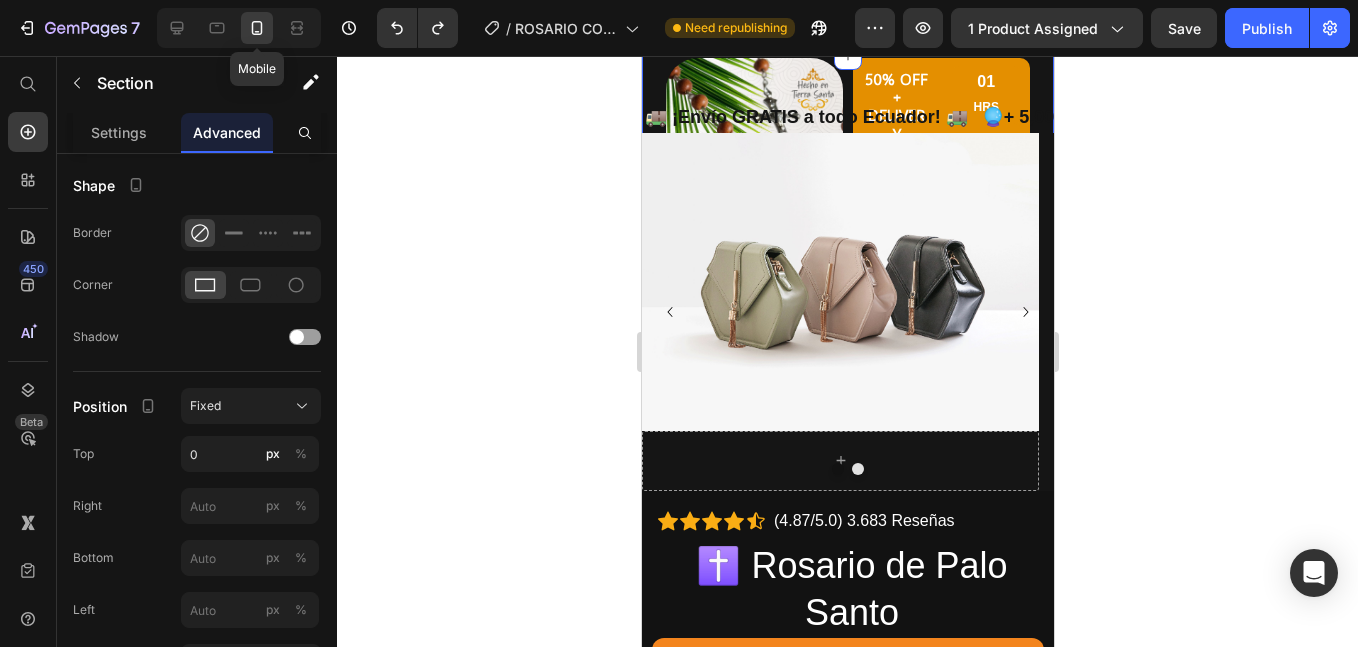 scroll, scrollTop: 98, scrollLeft: 0, axis: vertical 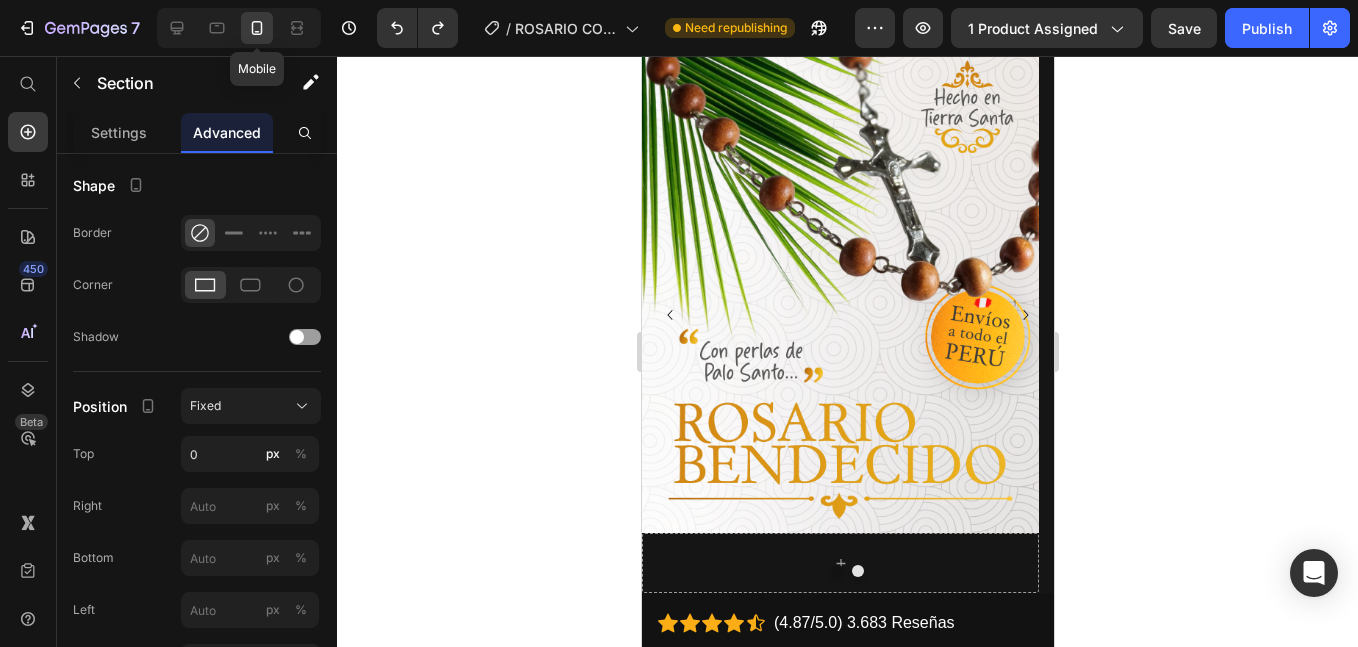 click 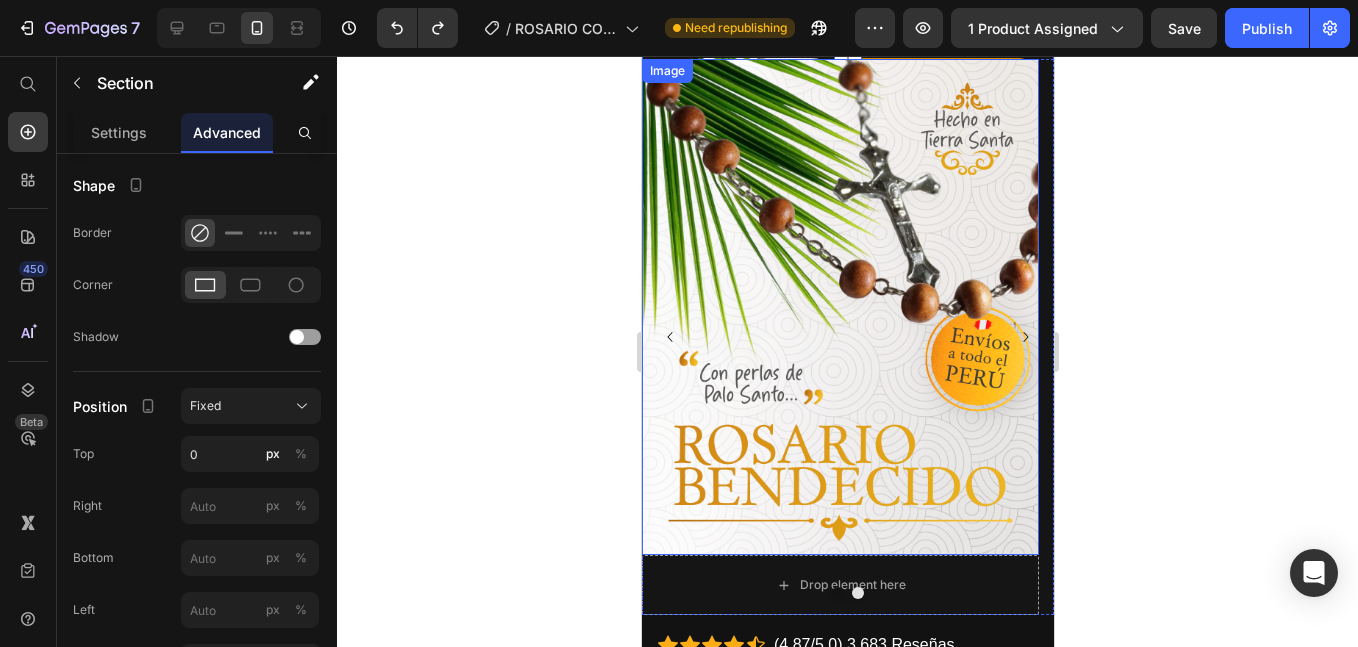 scroll, scrollTop: 0, scrollLeft: 0, axis: both 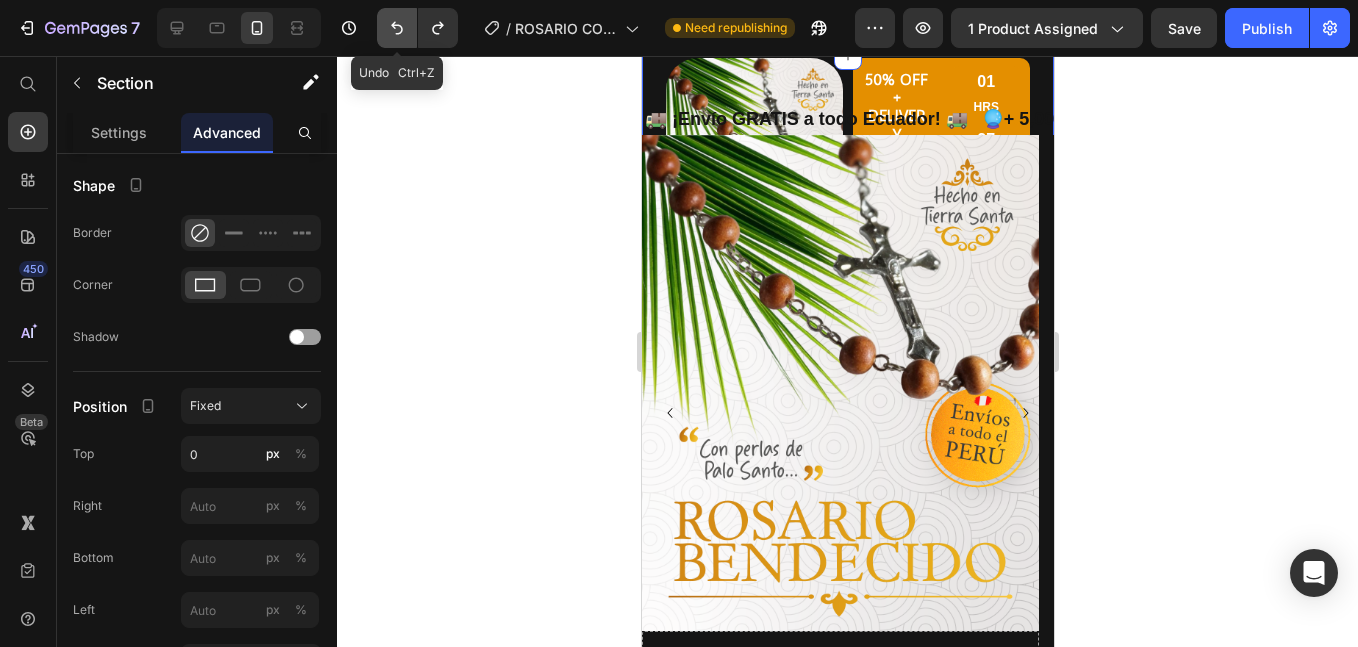 click 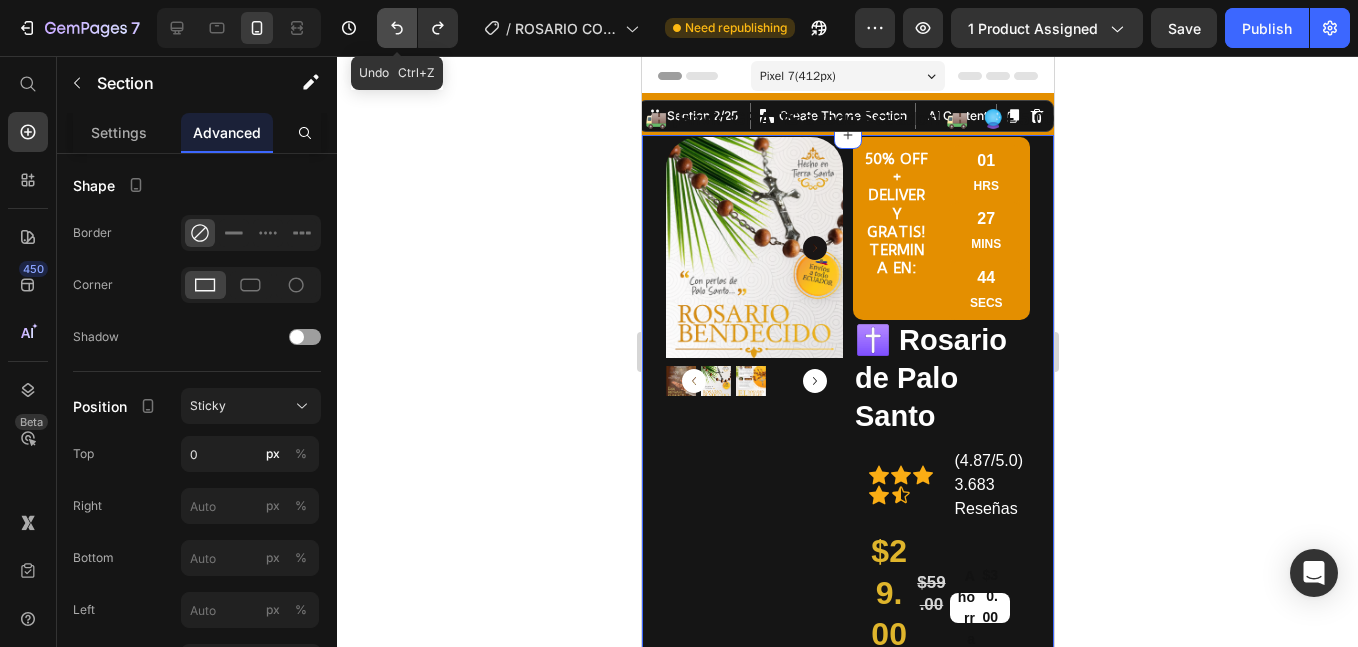 click 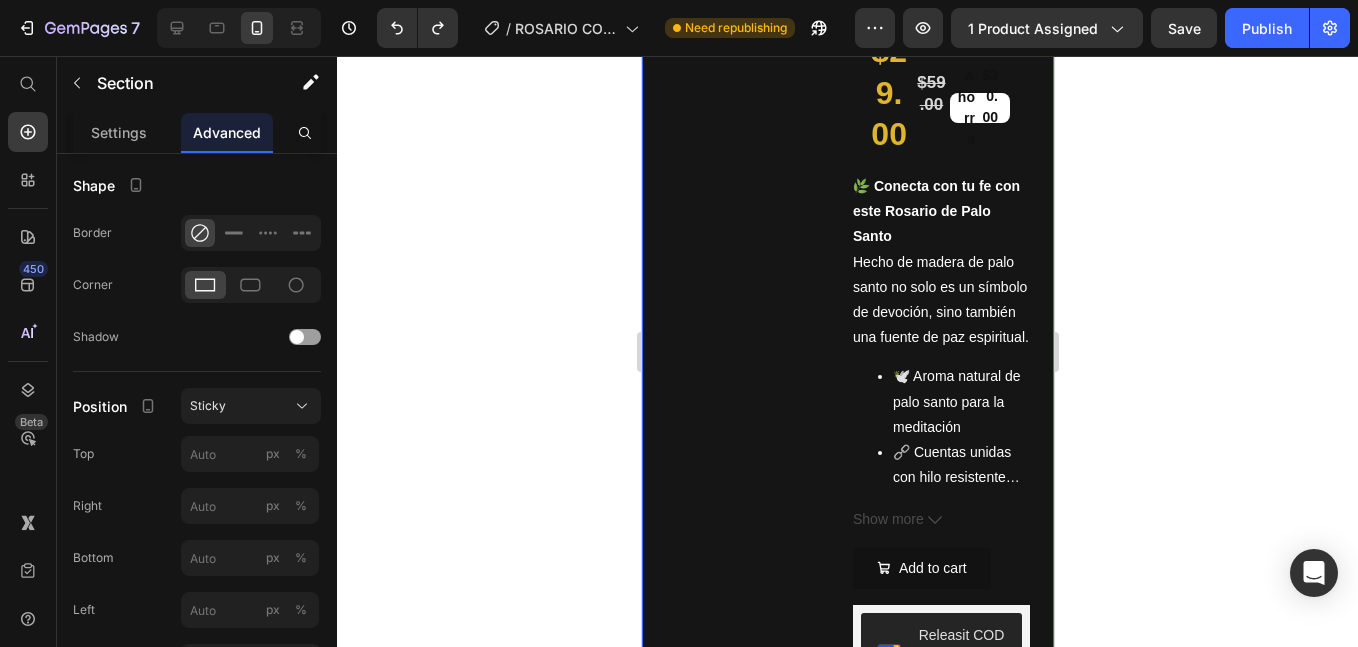 scroll, scrollTop: 0, scrollLeft: 0, axis: both 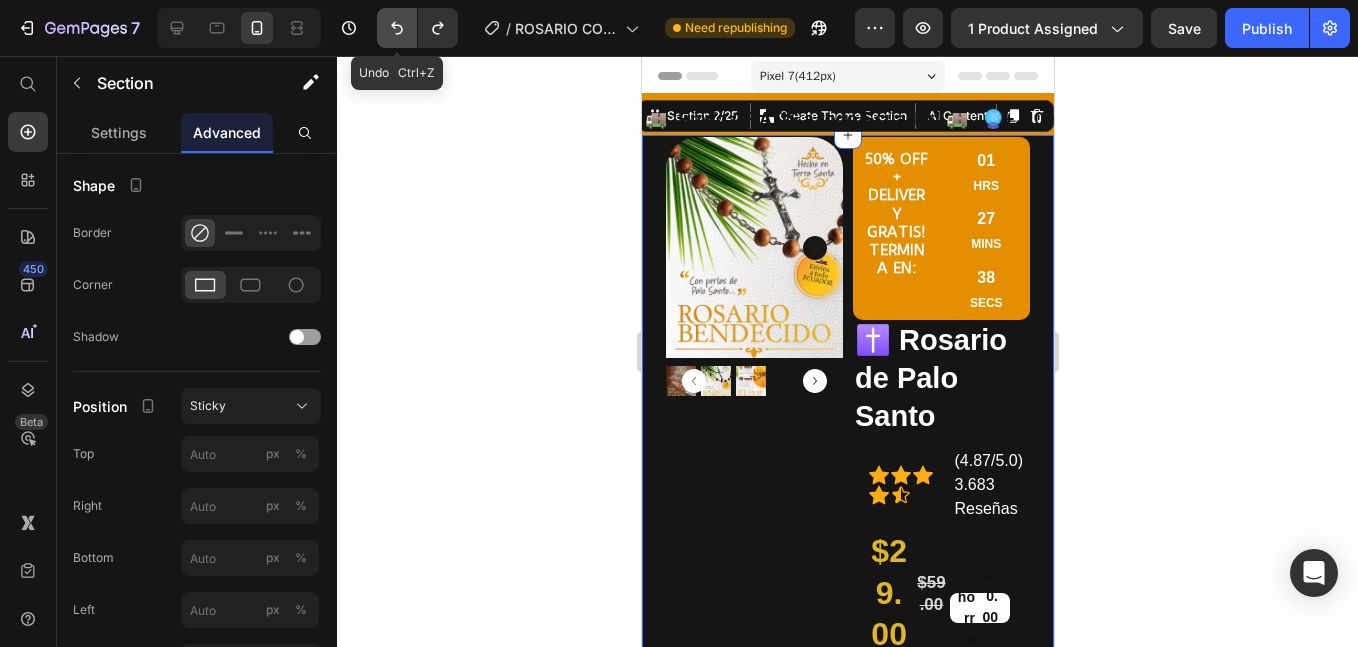 click 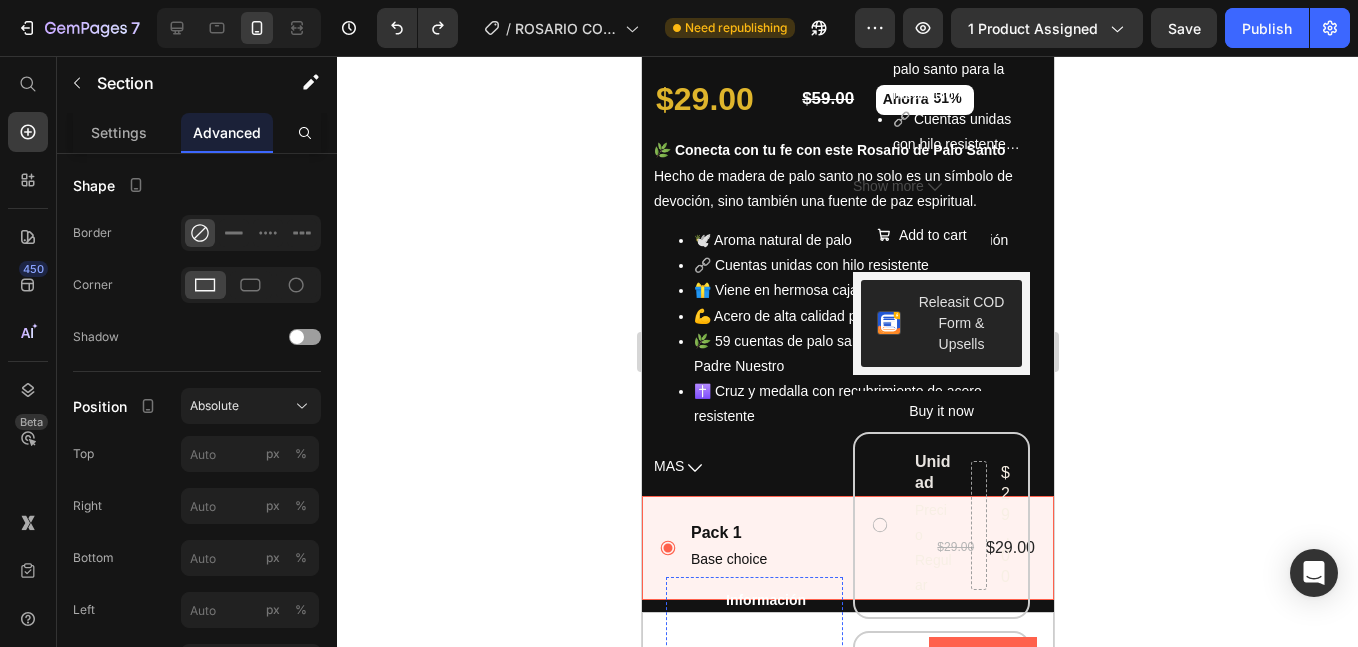 scroll, scrollTop: 1167, scrollLeft: 0, axis: vertical 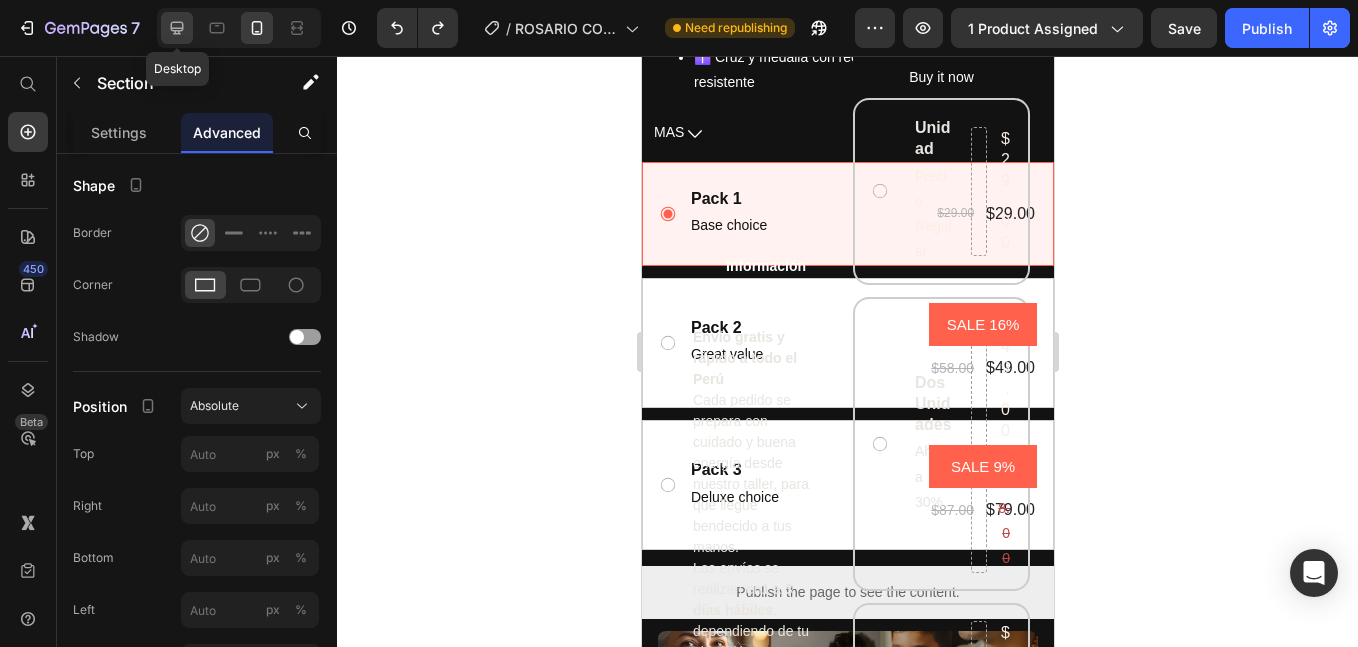 click 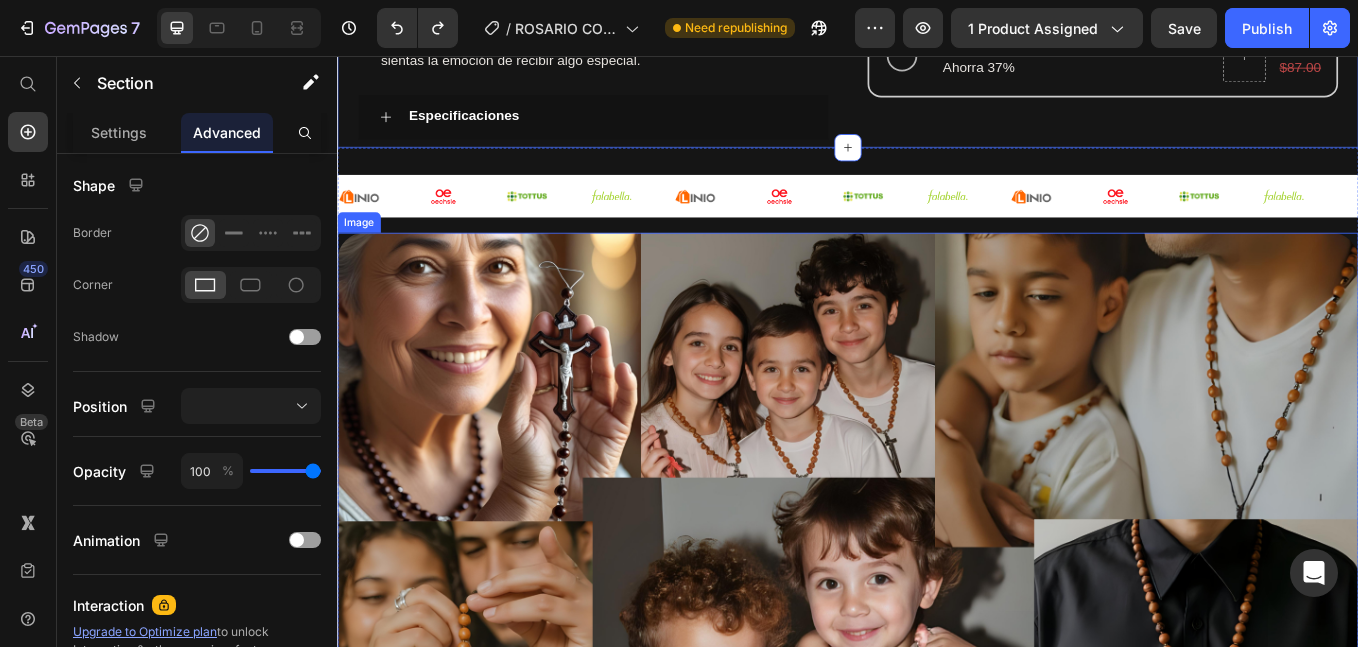 scroll, scrollTop: 59, scrollLeft: 0, axis: vertical 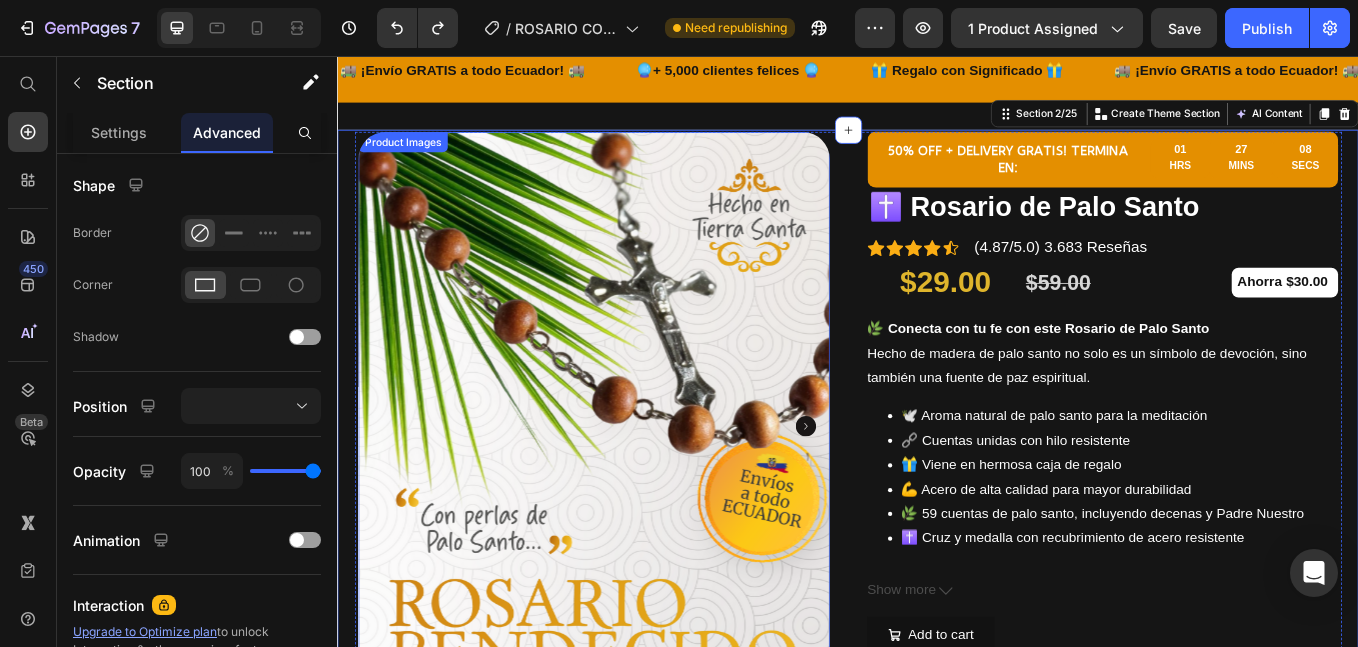 click on "Product Images" at bounding box center (413, 157) 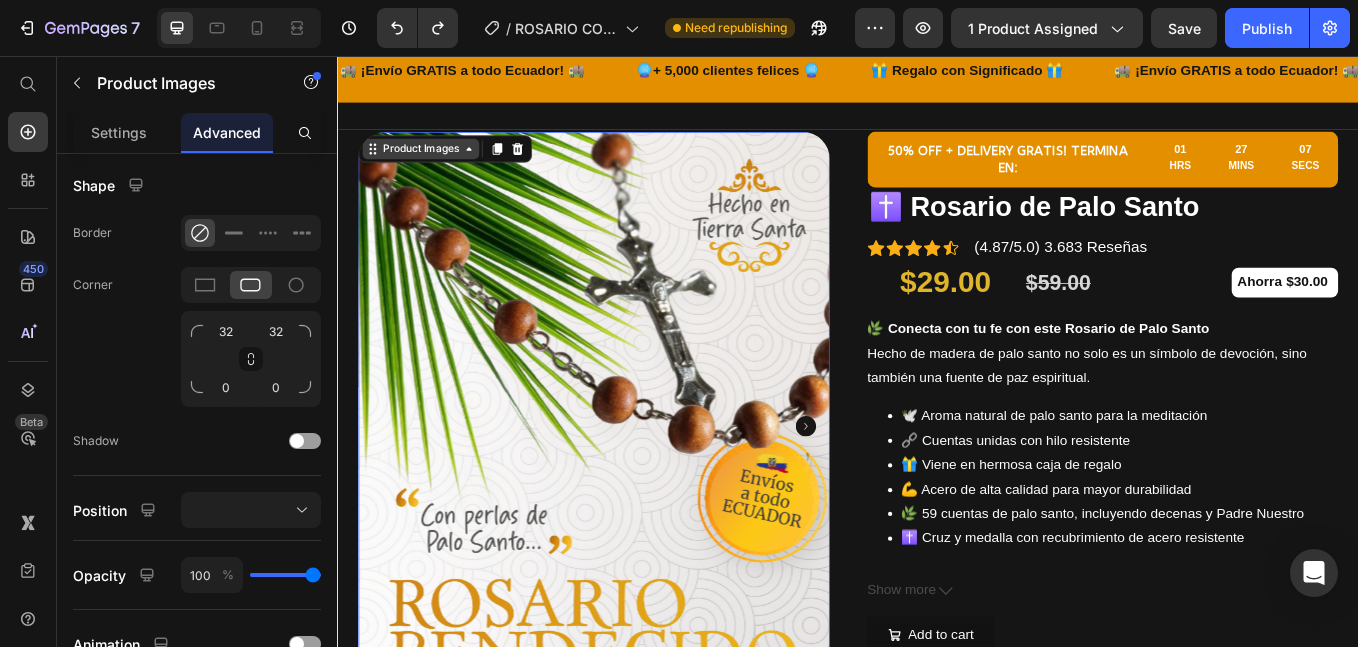 scroll, scrollTop: 0, scrollLeft: 0, axis: both 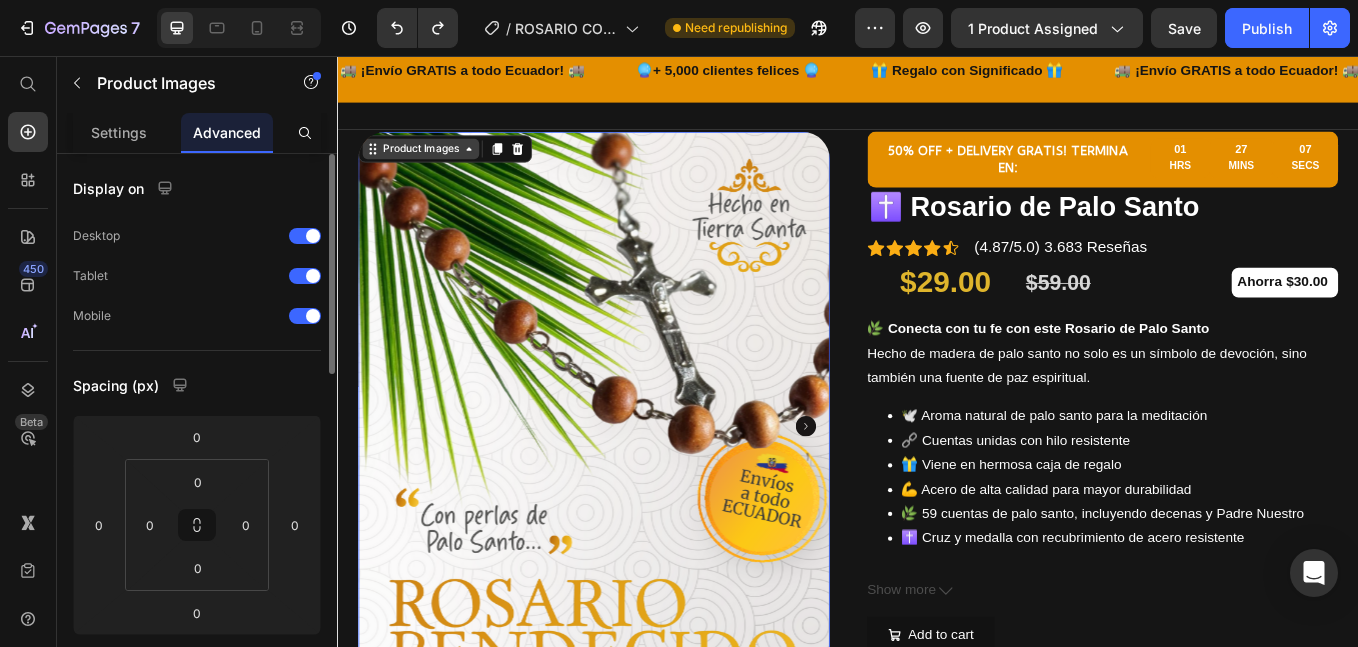 click on "Product Images" at bounding box center (434, 165) 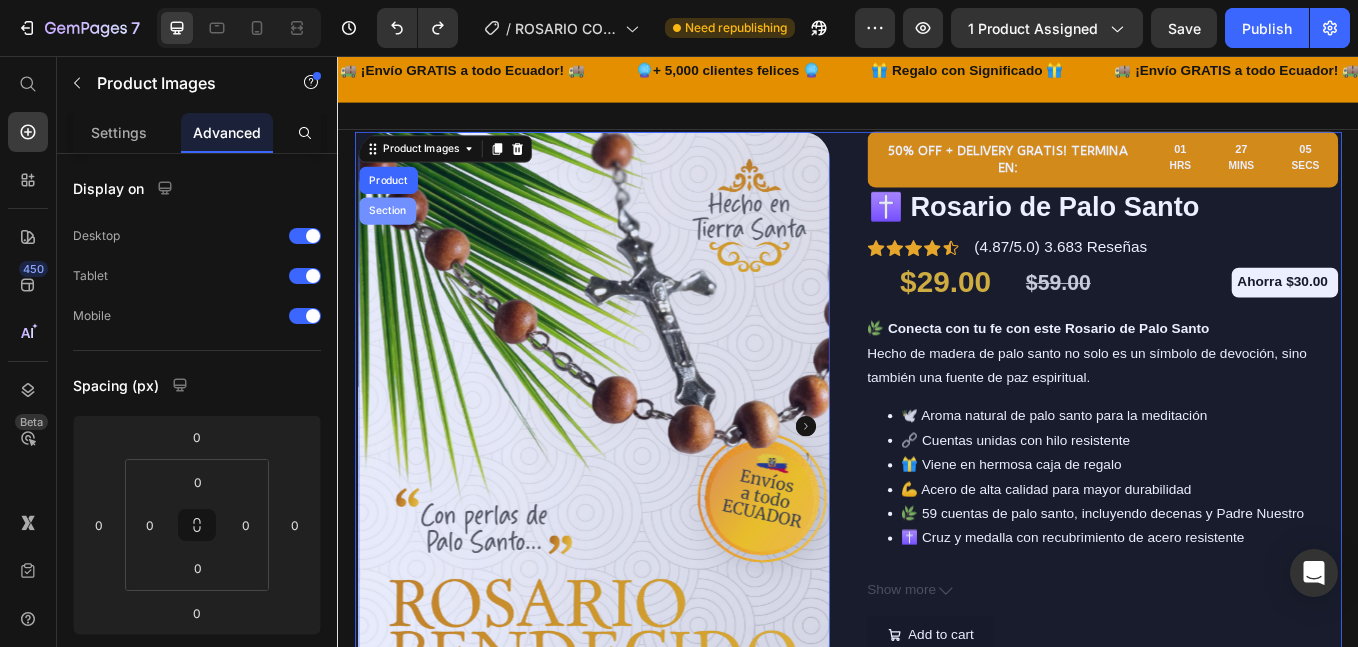 click on "Section" at bounding box center [395, 238] 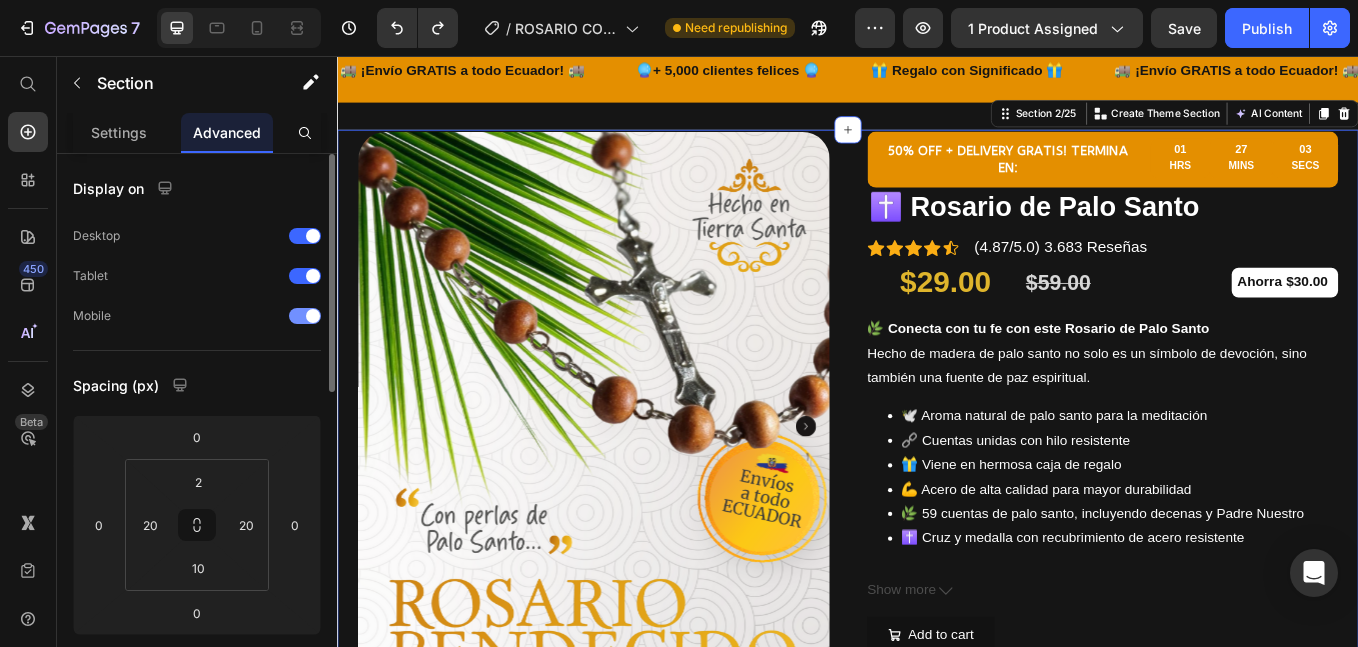 click at bounding box center (305, 316) 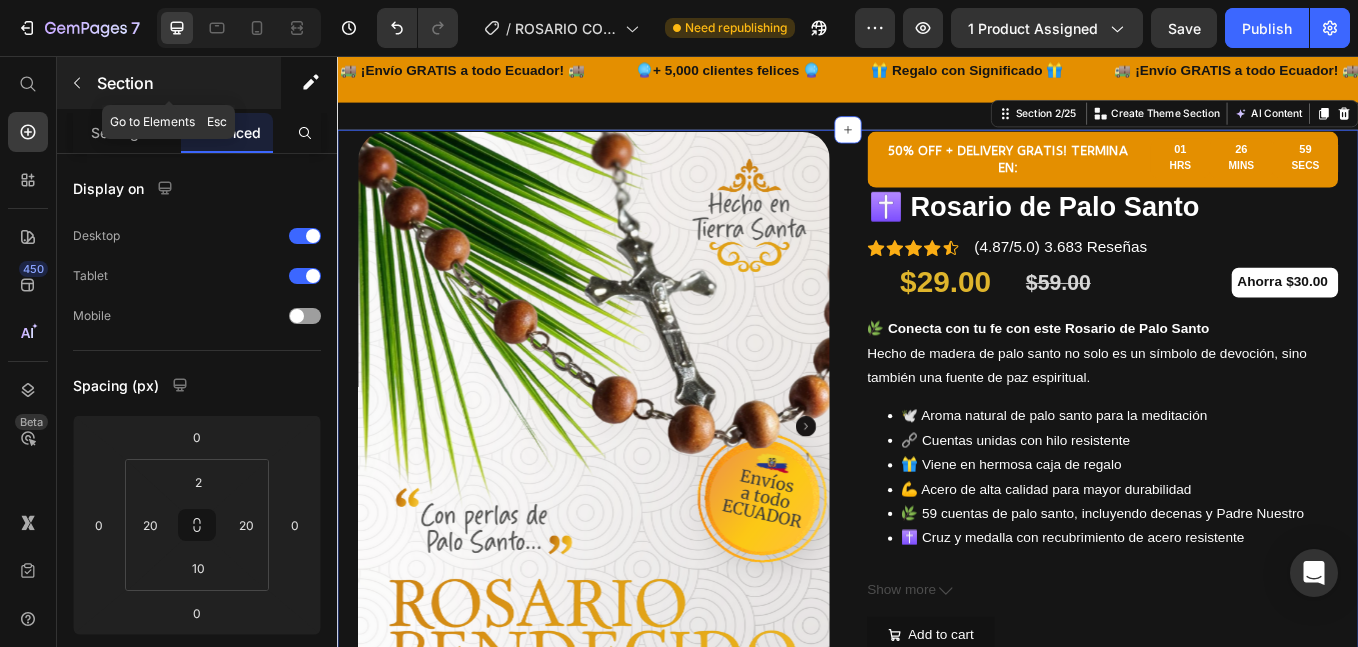 scroll, scrollTop: 392, scrollLeft: 0, axis: vertical 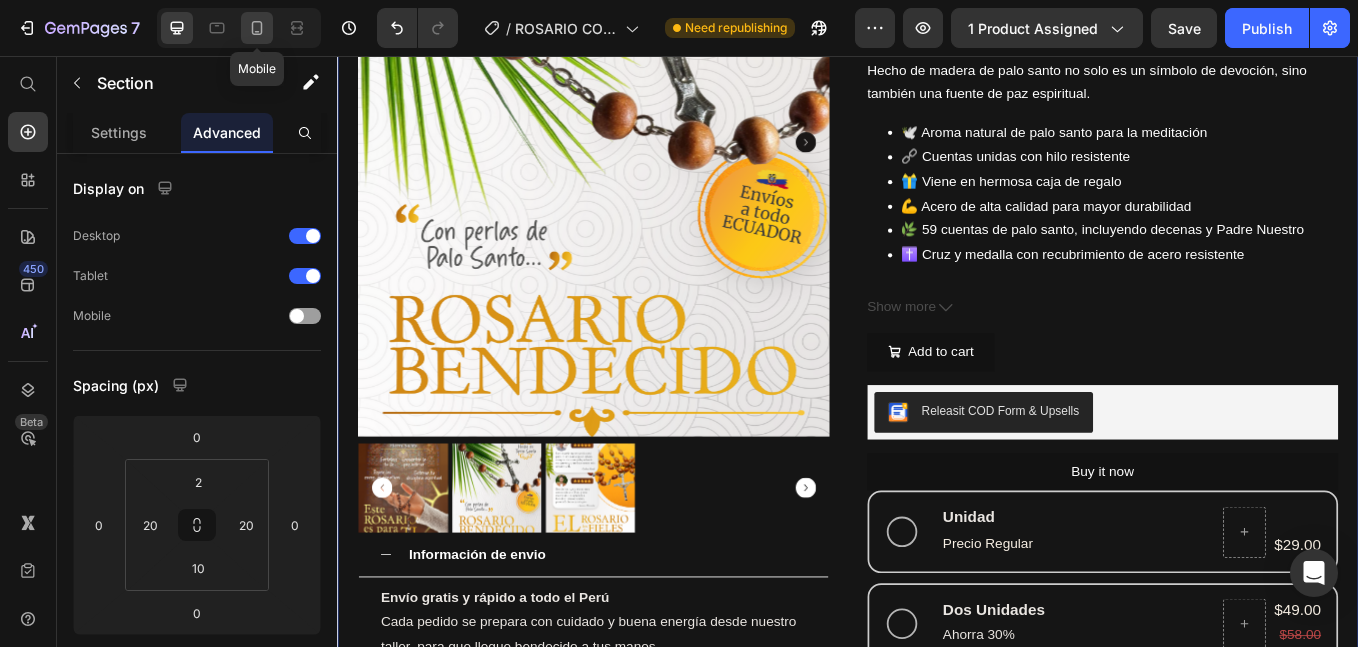 click 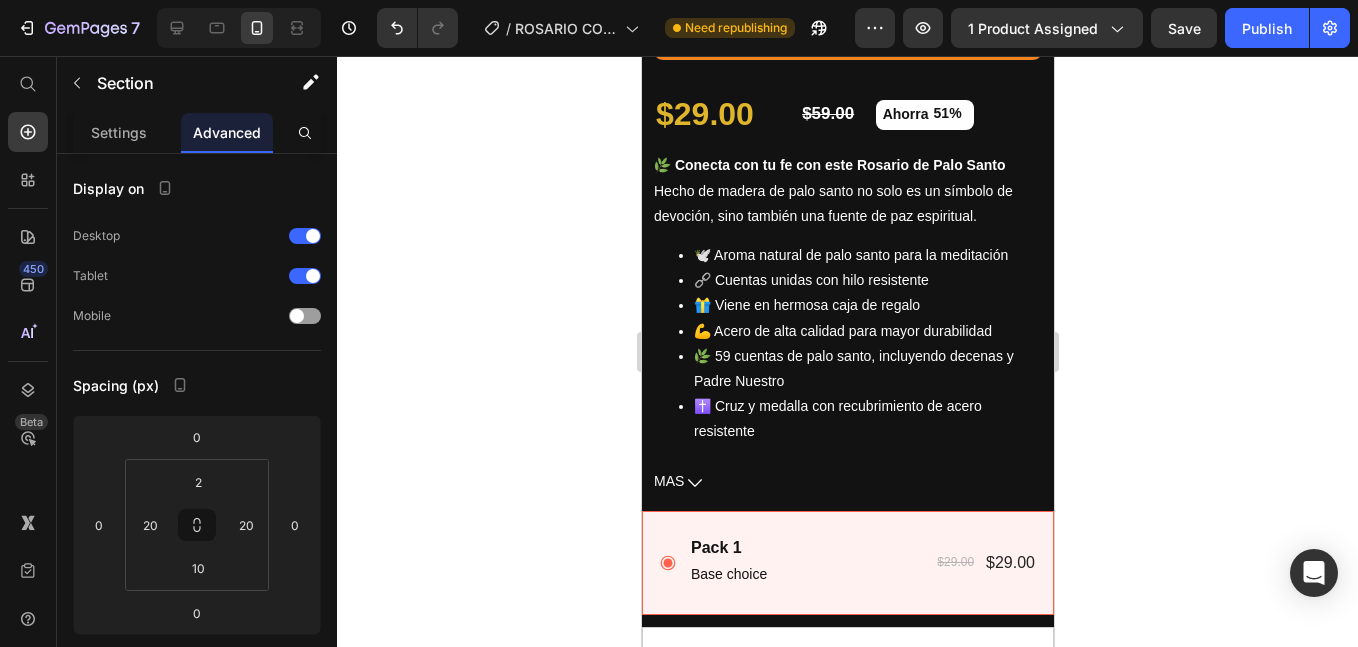 scroll, scrollTop: 0, scrollLeft: 0, axis: both 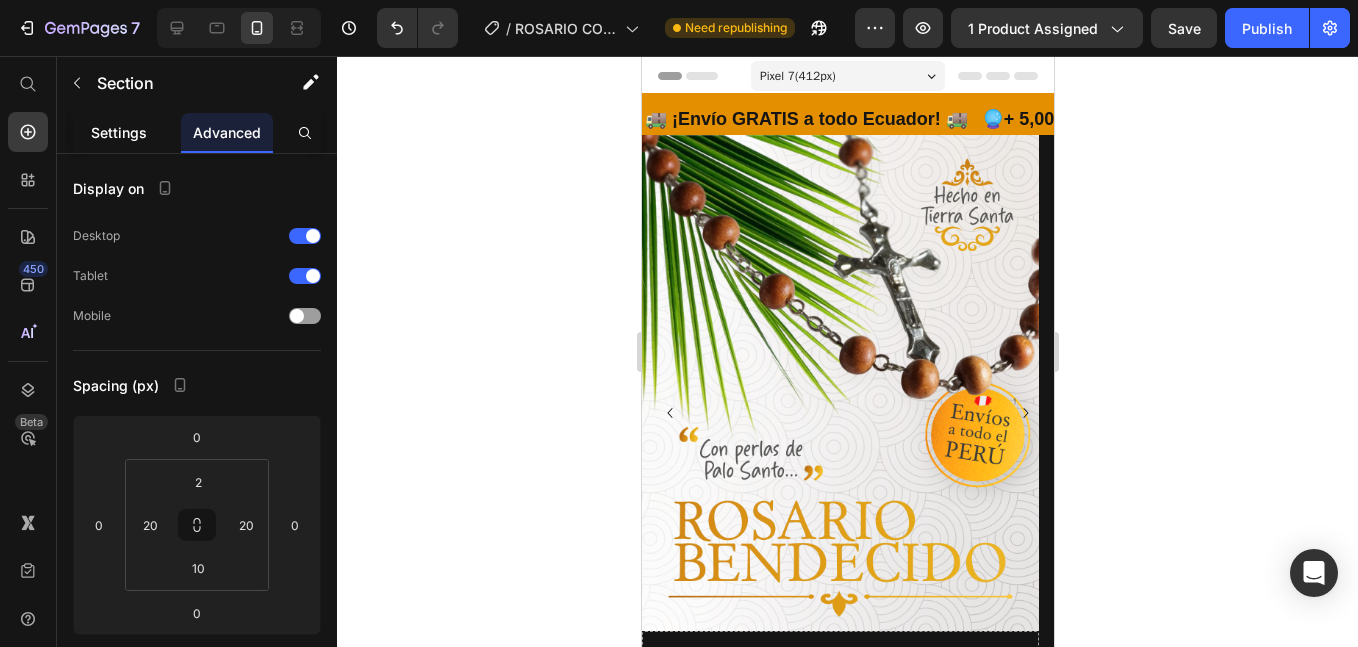 click on "Settings" at bounding box center (119, 132) 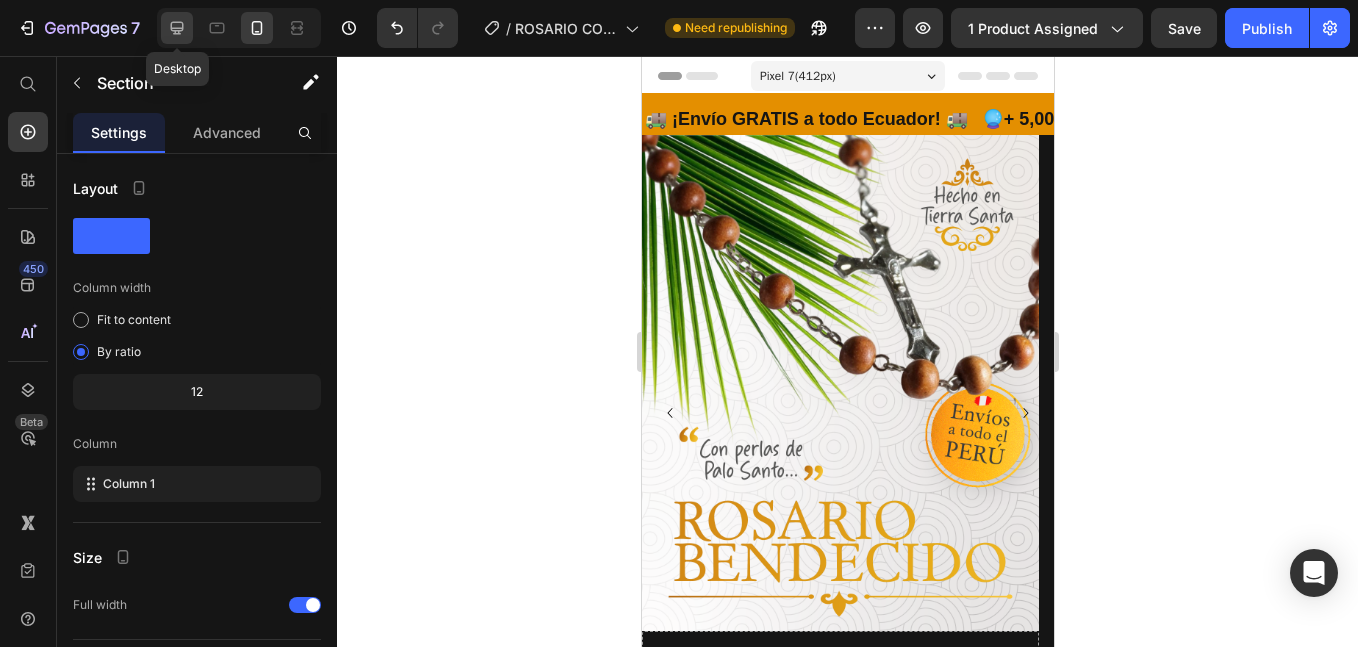 click 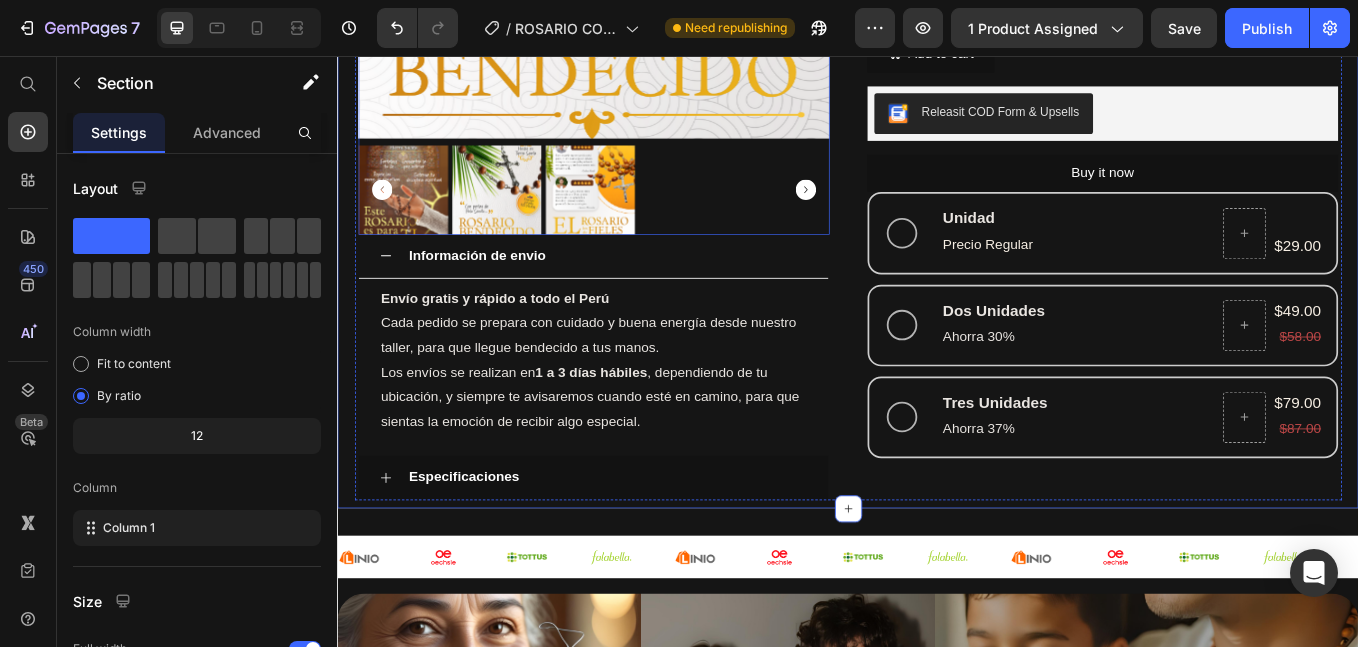 scroll, scrollTop: 909, scrollLeft: 0, axis: vertical 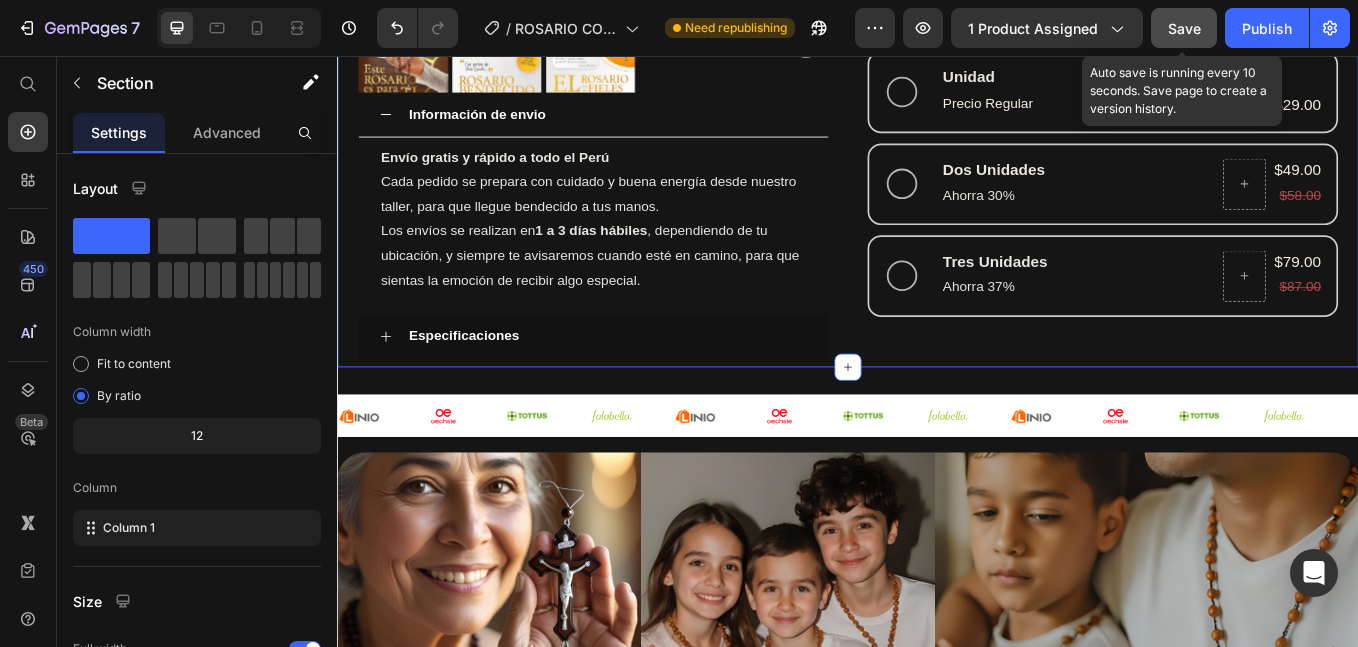 click on "Save" at bounding box center (1184, 28) 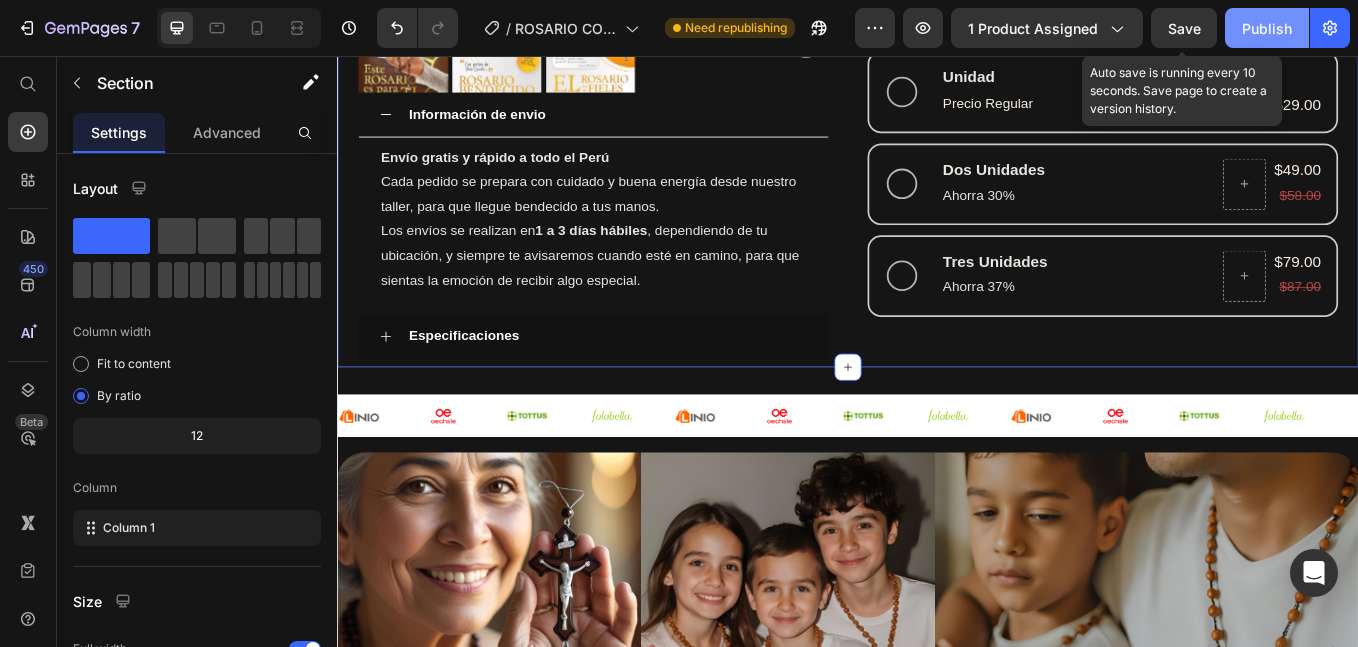 click on "Publish" at bounding box center (1267, 28) 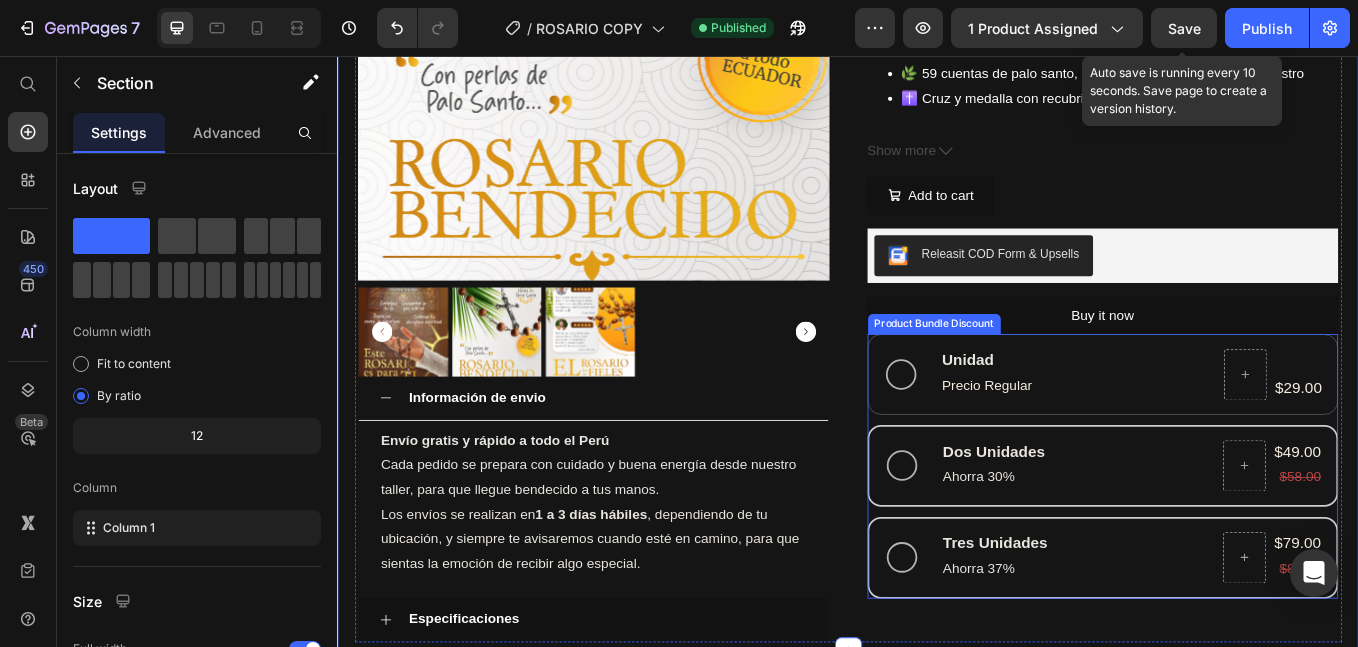 scroll, scrollTop: 743, scrollLeft: 0, axis: vertical 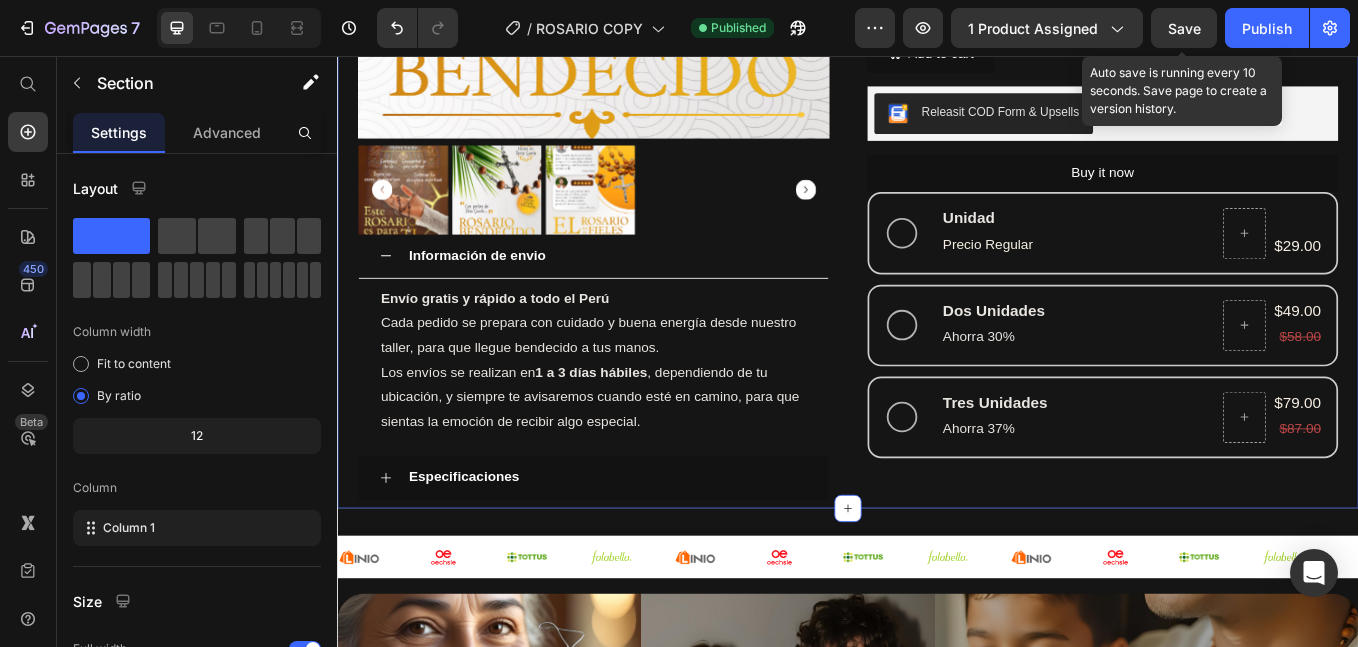 click on "Product Images
Información de envio Envío gratis y rápido a todo el Perú  Cada pedido se prepara con cuidado y buena energía desde nuestro taller, para que llegue bendecido a tus manos. Los envíos se realizan en  1 a 3 días hábiles , dependiendo de tu ubicación, y siempre te avisaremos cuando esté en camino, para que sientas la emoción de recibir algo especial. Text Block
Especificaciones  Accordion 50% OFF + DELIVERY GRATIS! TERMINA EN: Text Block 01 HRS 23 MINS 33 SECS Countdown Timer Row ✝️ Rosario de Palo Santo Product Title
Icon
Icon
Icon
Icon
Icon Icon List Hoz (4.87/5.0) 3.683 Reseñas Text block Row $29.00 Product Price $59.00 Product Price Ahorra $30.00 (P) Tag Row 🌿 Conecta con tu fe con este Rosario de Palo Santo
🔗 Cuentas unidas con hilo resistente" at bounding box center (937, 23) 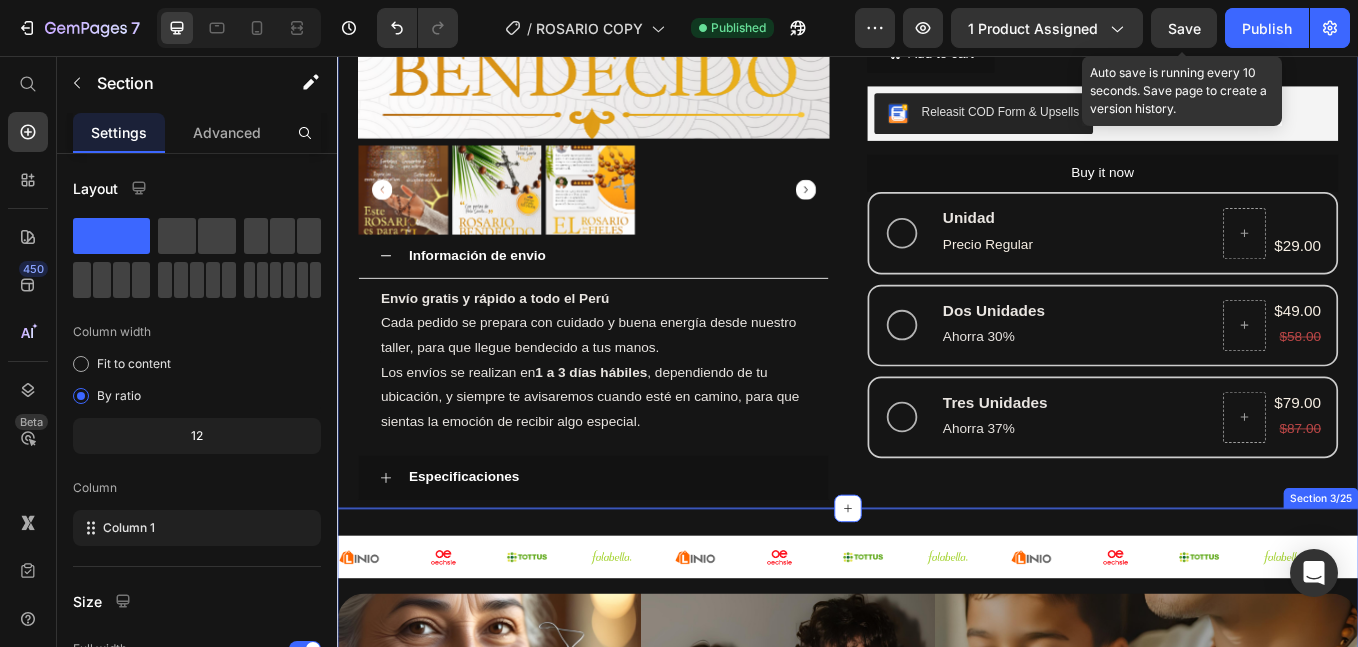 click on "Image Image Image Image Image Image Image Image Image Image Image Image Image Image Image Image Image Image Image Image Image Image Image Image Marquee Image Section 3/25" at bounding box center (937, 1254) 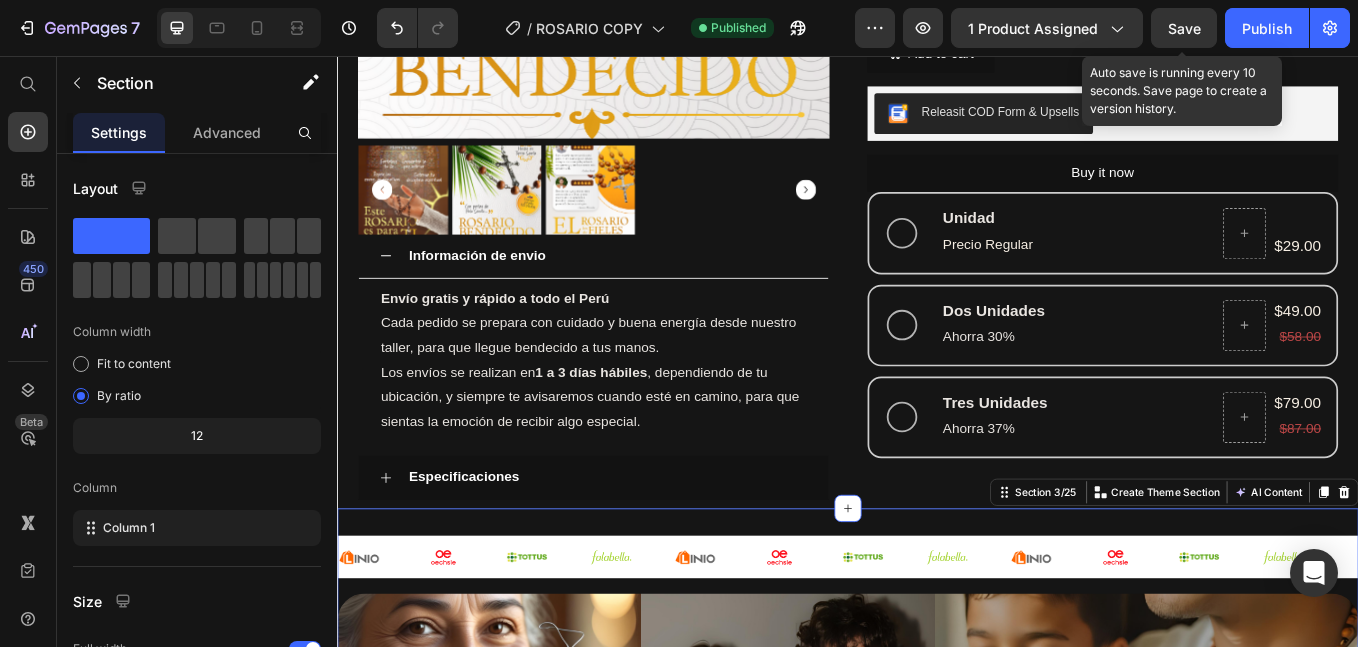 click on "Image Image Image Image Image Image Image Image Image Image Image Image Image Image Image Image Image Image Image Image Image Image Image Image Marquee Image Section 3/25   You can create reusable sections Create Theme Section AI Content Write with GemAI What would you like to describe here? Tone and Voice Persuasive Product Depilador Instantaneo en Spray OMG 60 ML Show more Generate" at bounding box center (937, 1254) 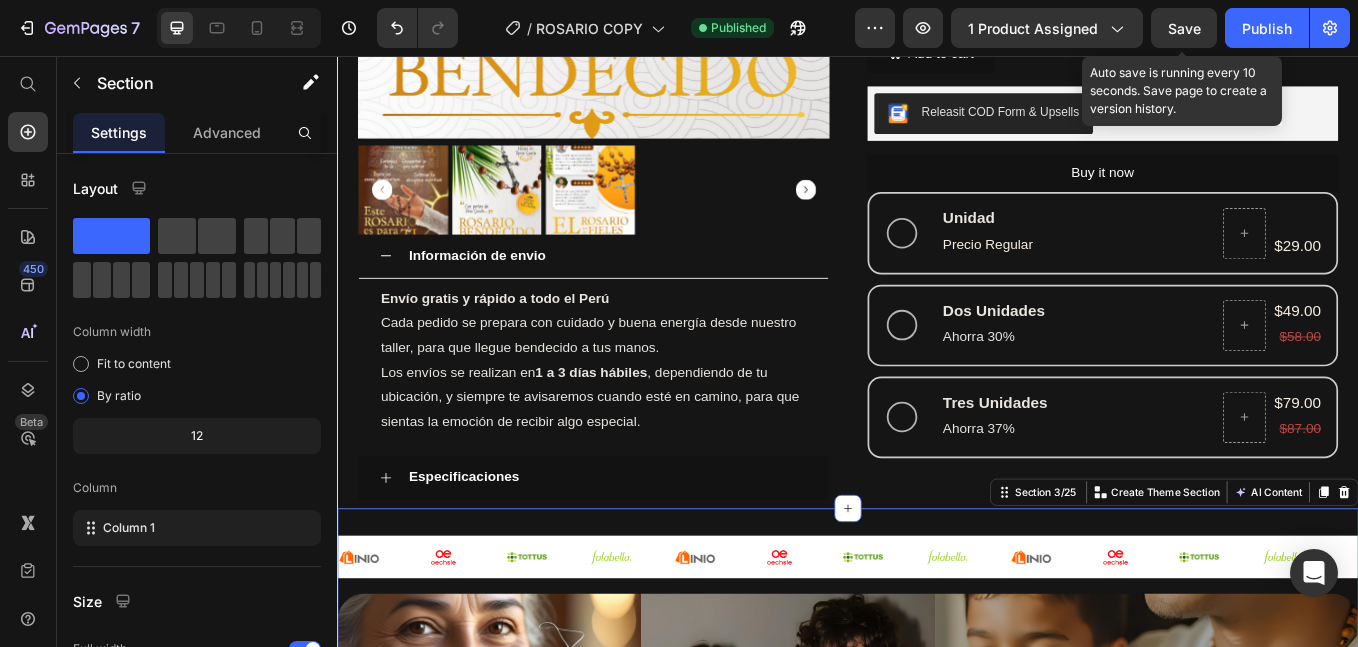 click on "Image" at bounding box center (486, 645) 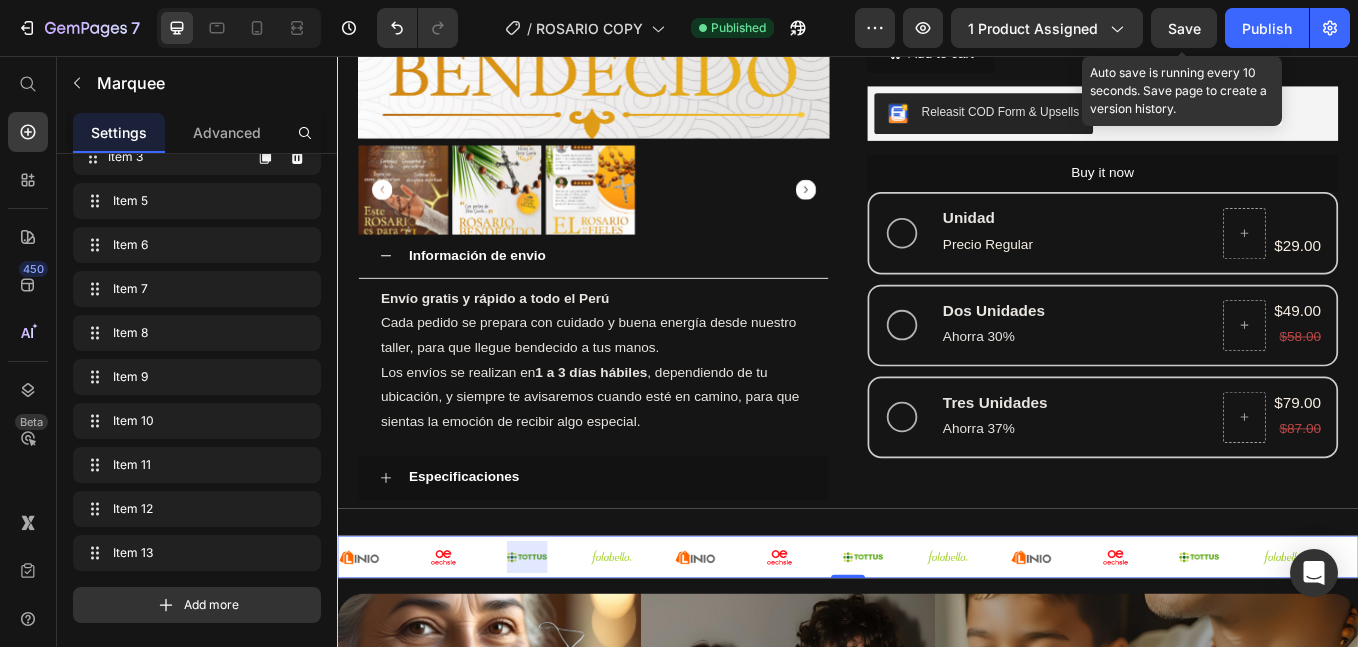 scroll, scrollTop: 0, scrollLeft: 0, axis: both 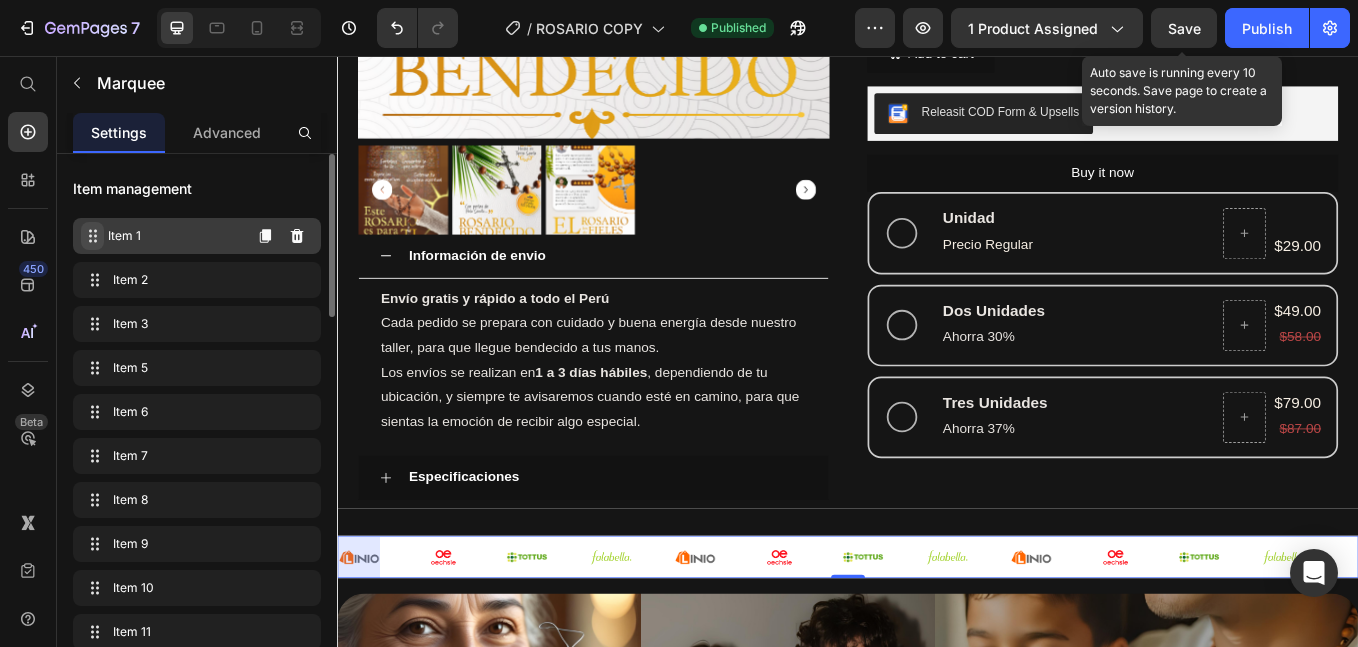 click at bounding box center (92, 236) 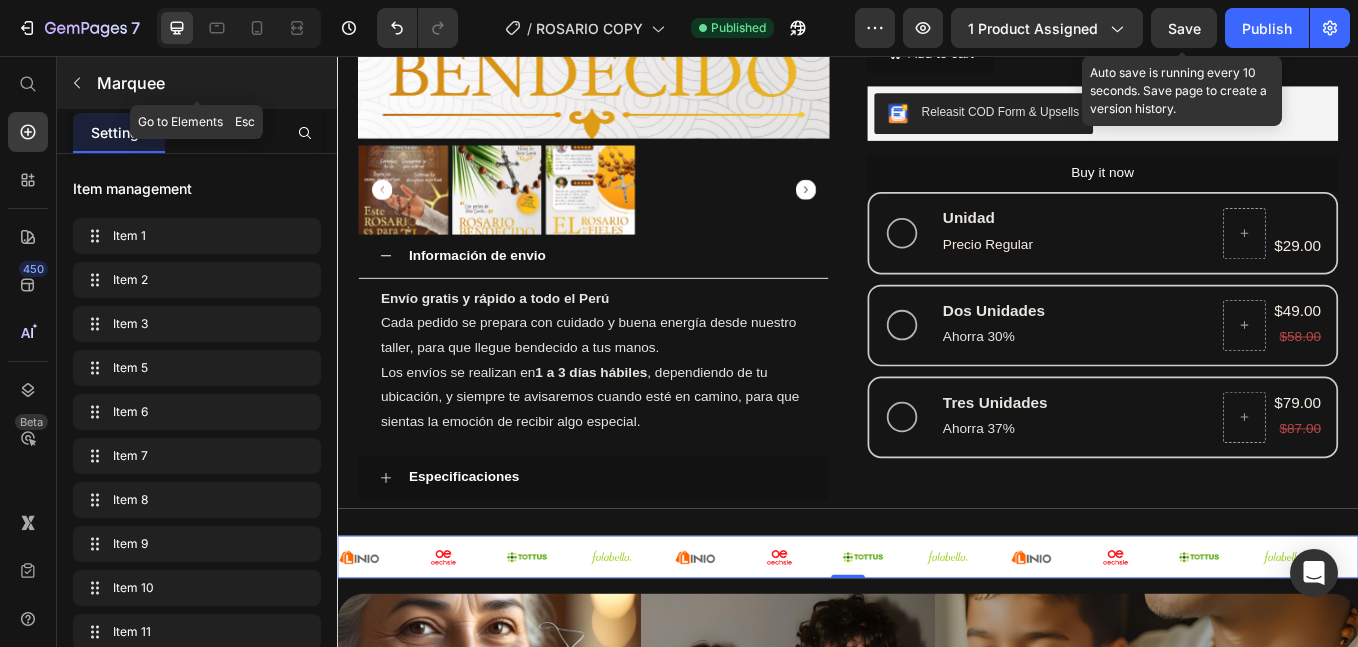 click 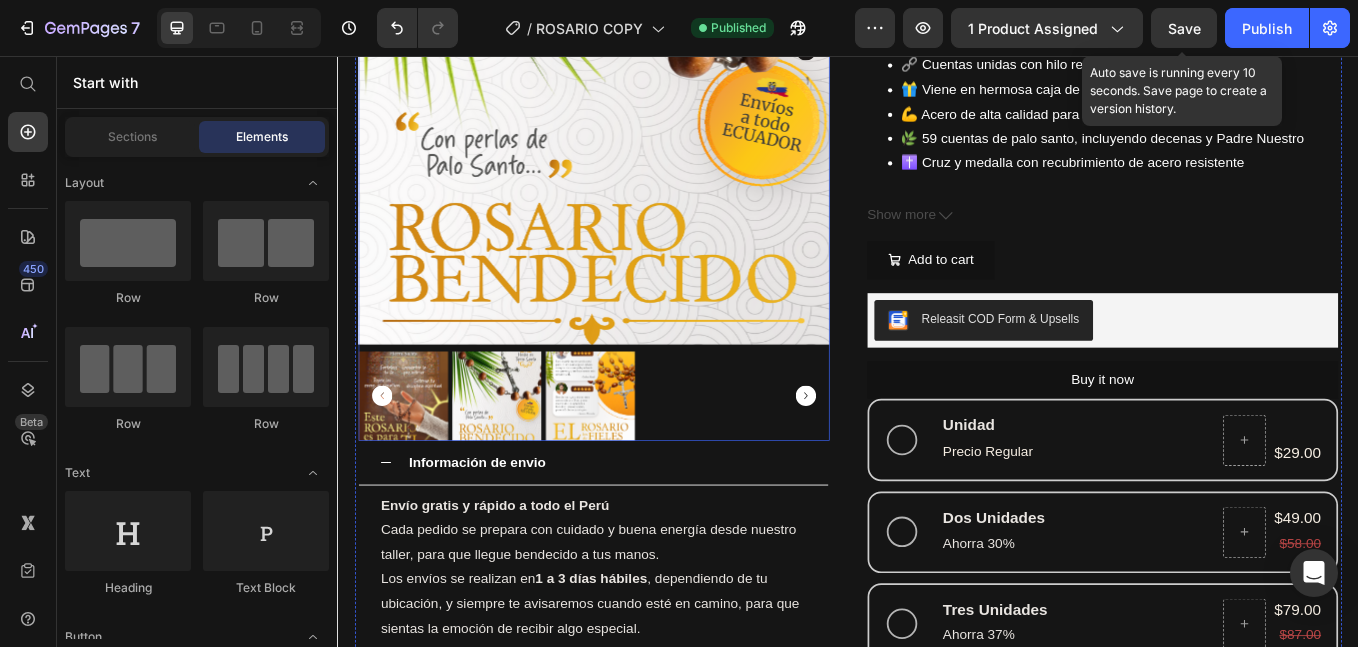 scroll, scrollTop: 0, scrollLeft: 0, axis: both 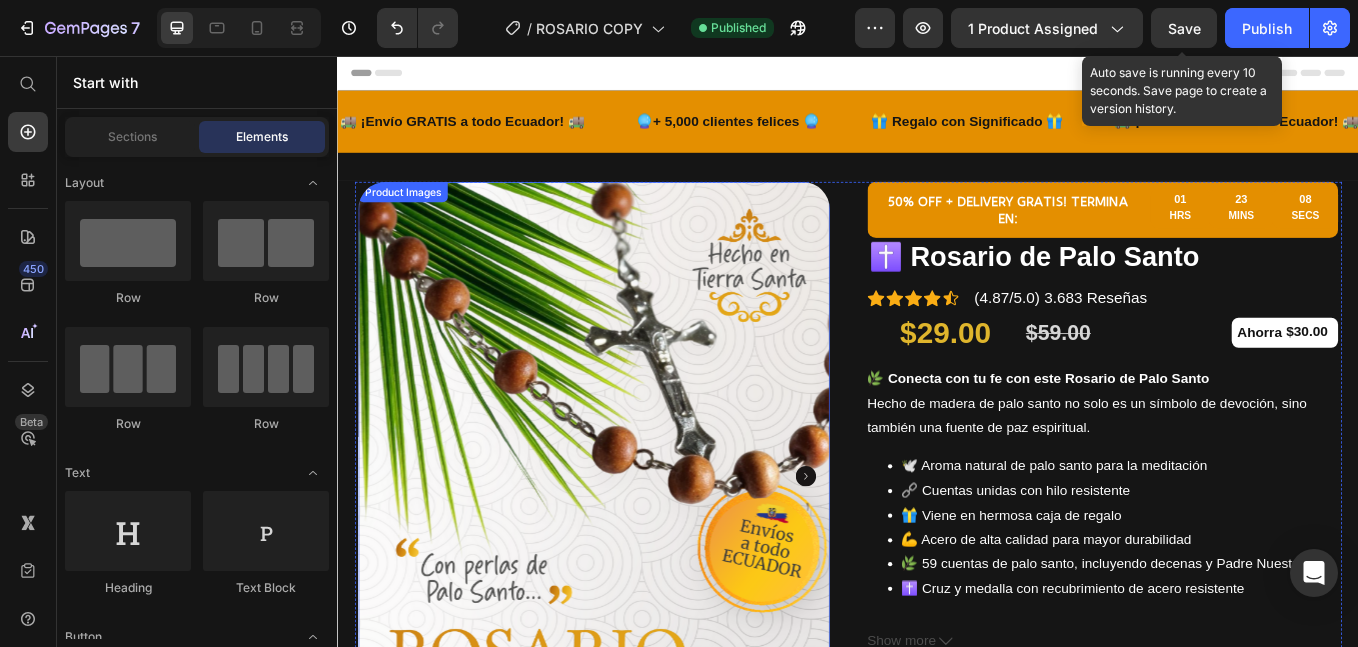 click on "Product Images" at bounding box center (413, 216) 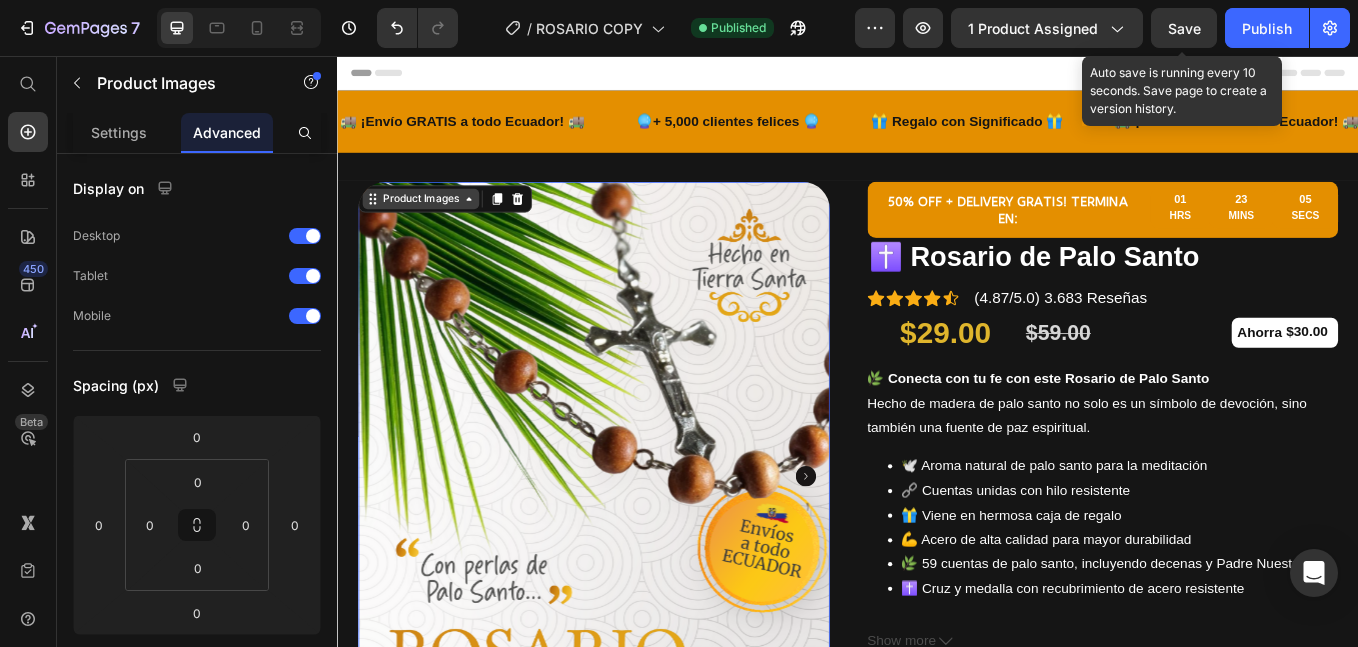 click on "Product Images" at bounding box center (434, 224) 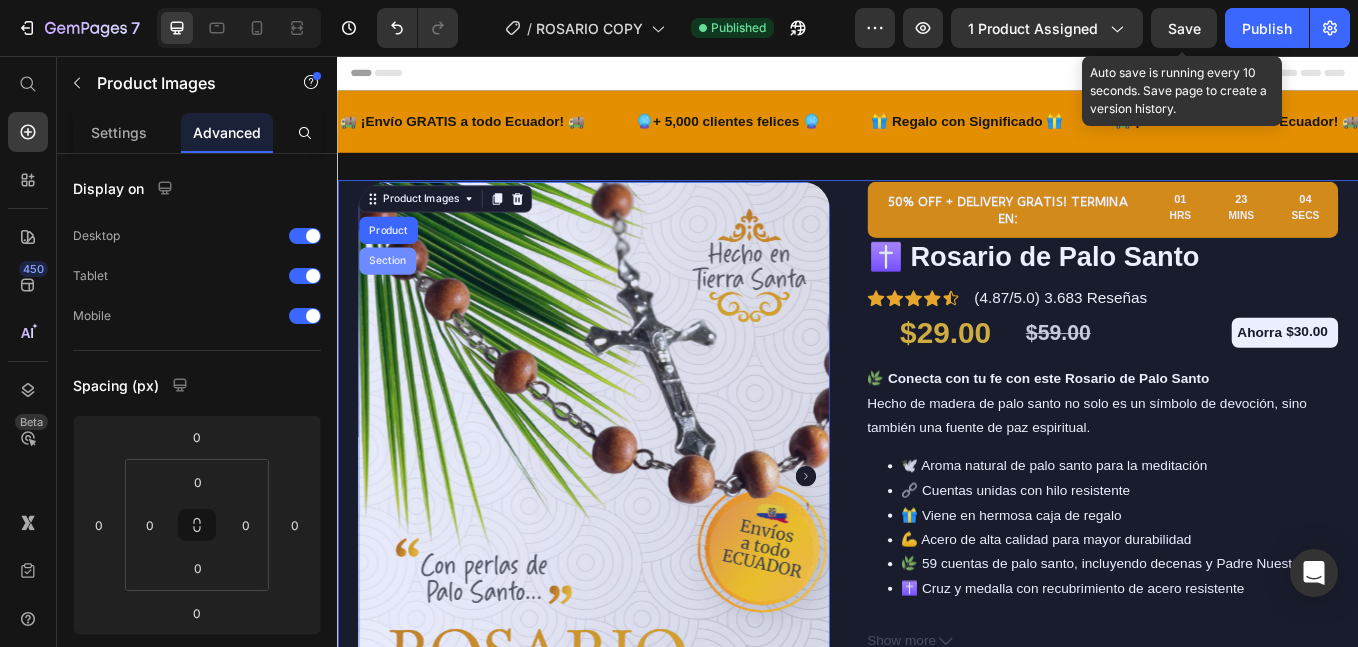 click on "Section" at bounding box center [395, 297] 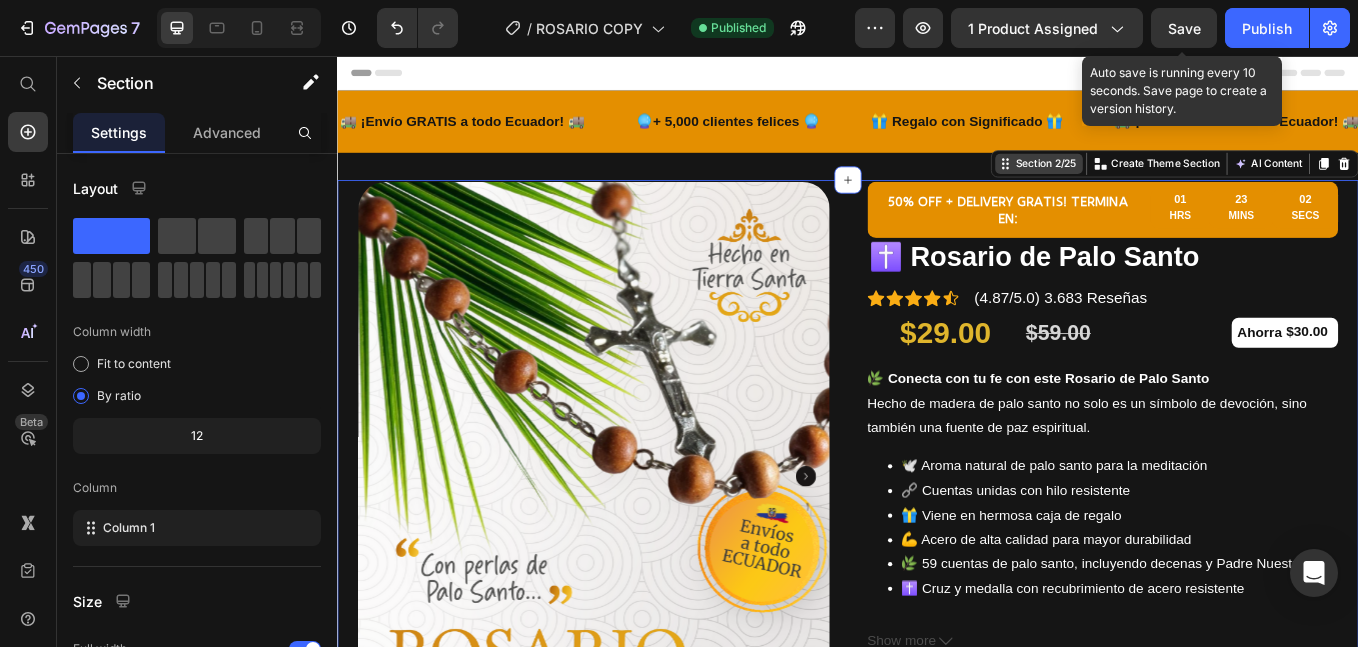 click on "Section 2/25" at bounding box center [1169, 183] 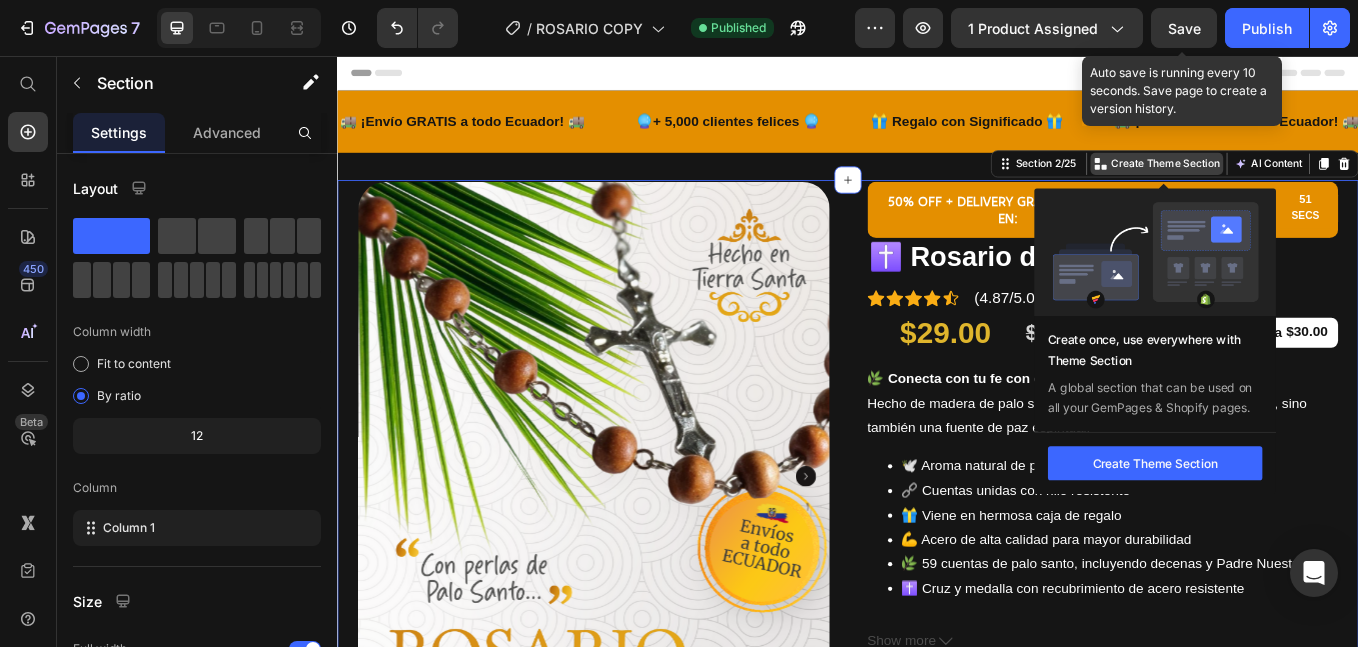 click on "Create Theme Section" at bounding box center (1310, 183) 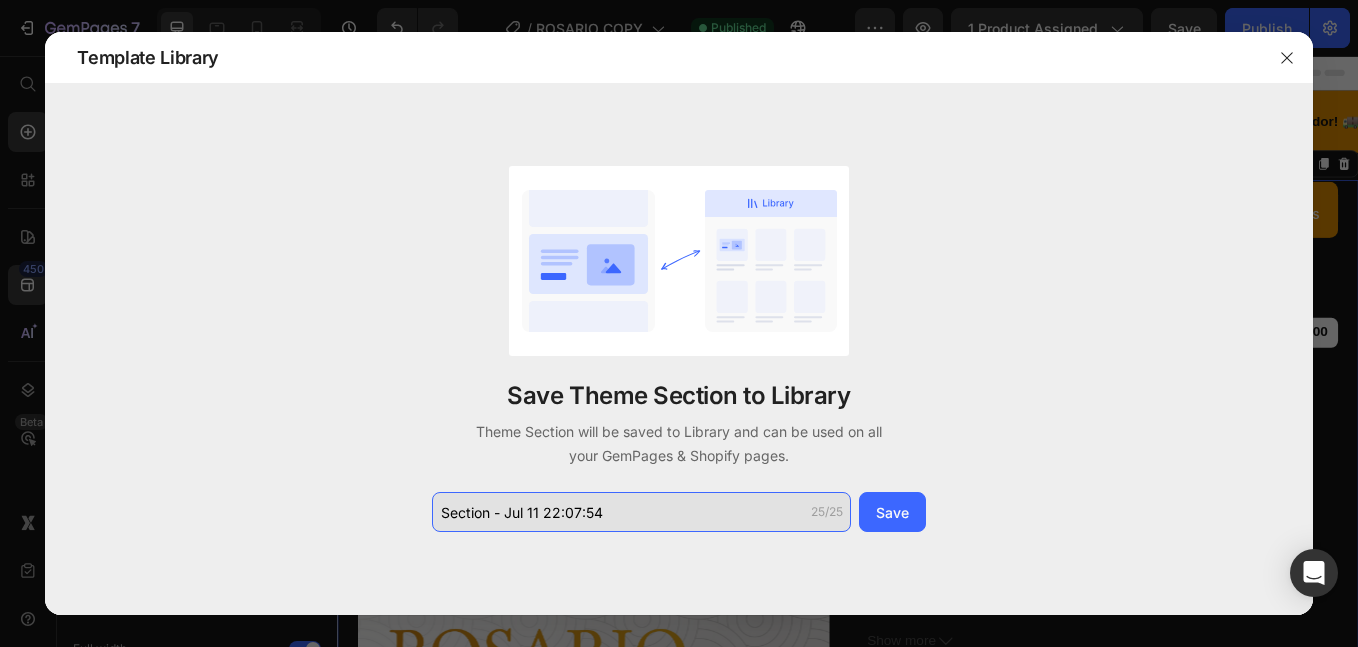 click on "Section - Jul 11 22:07:54" 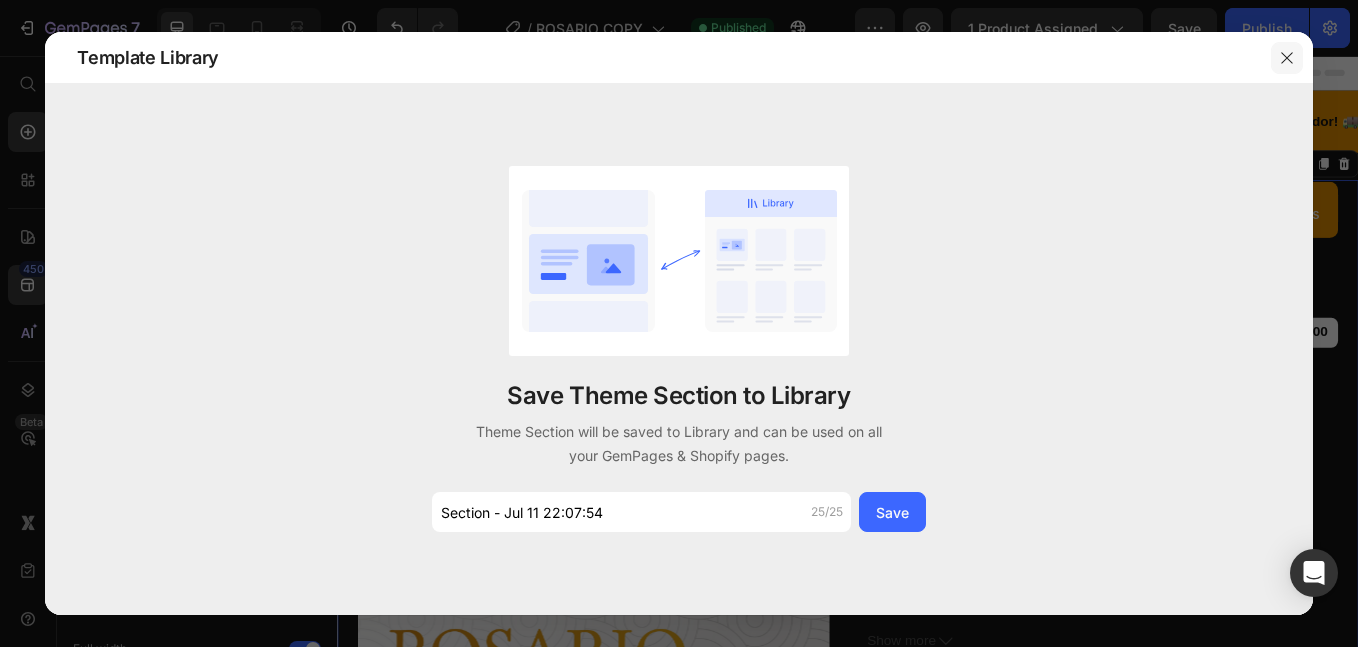 click 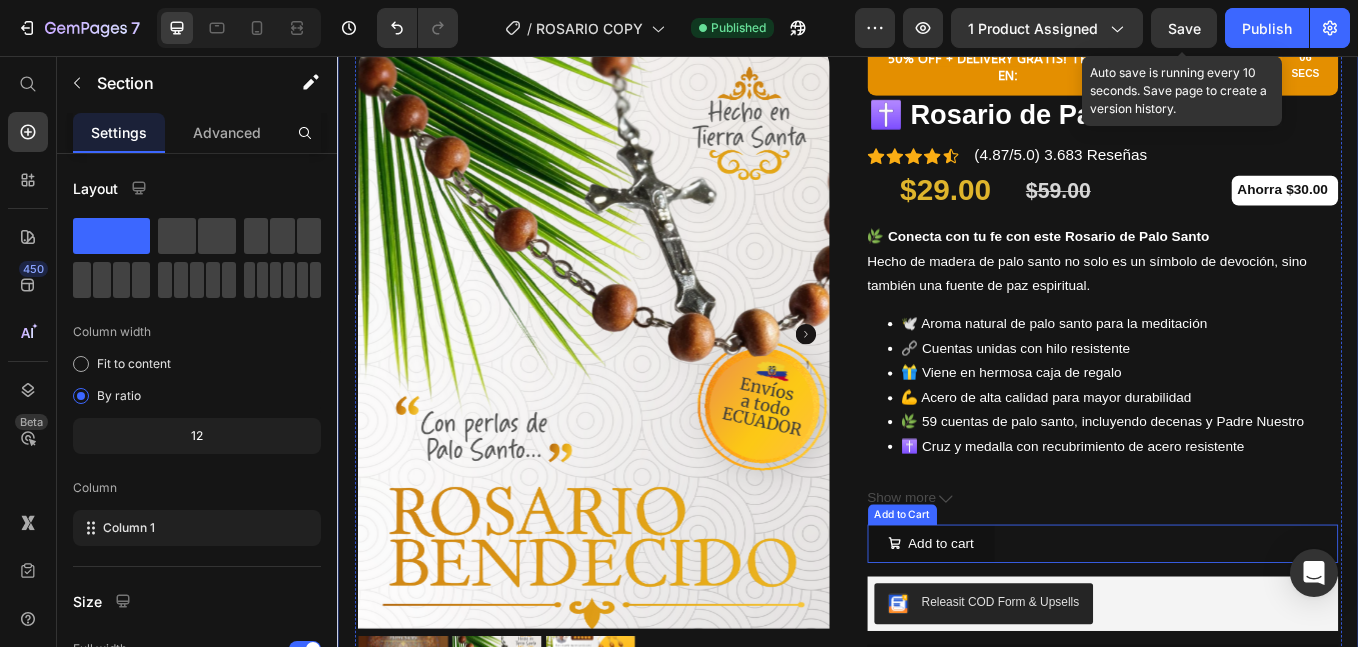 scroll, scrollTop: 0, scrollLeft: 0, axis: both 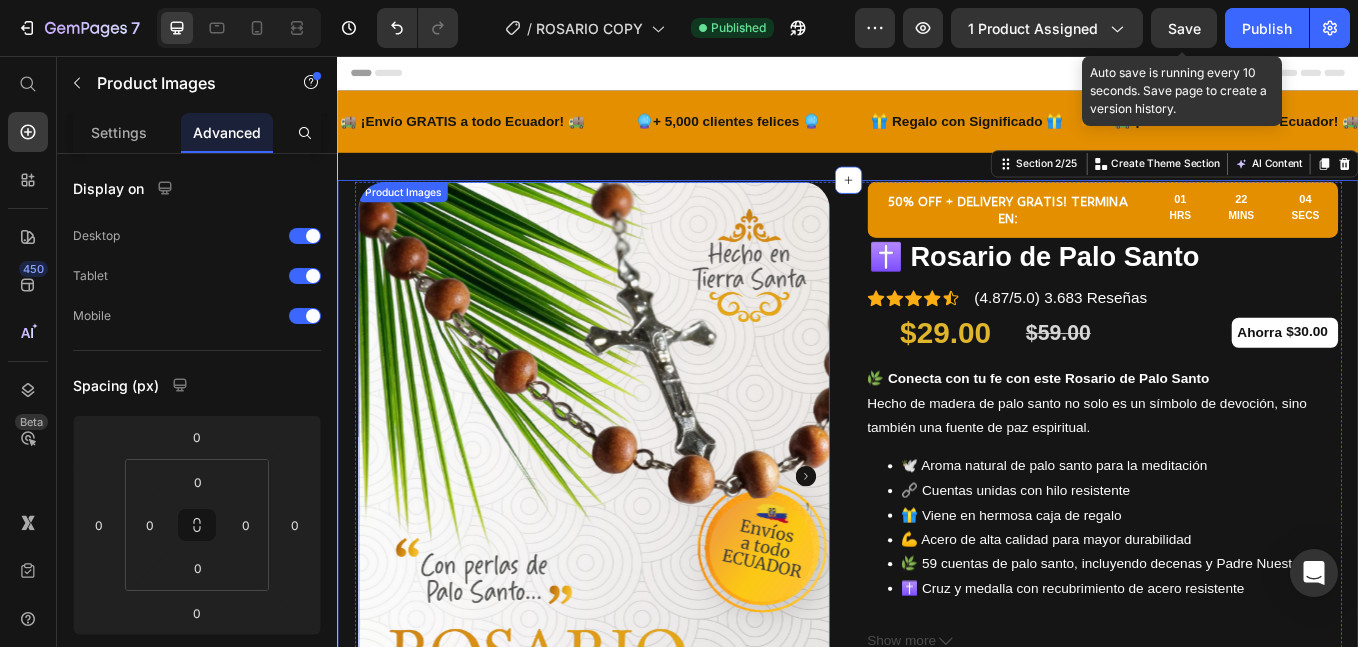 click on "Product Images" at bounding box center (413, 216) 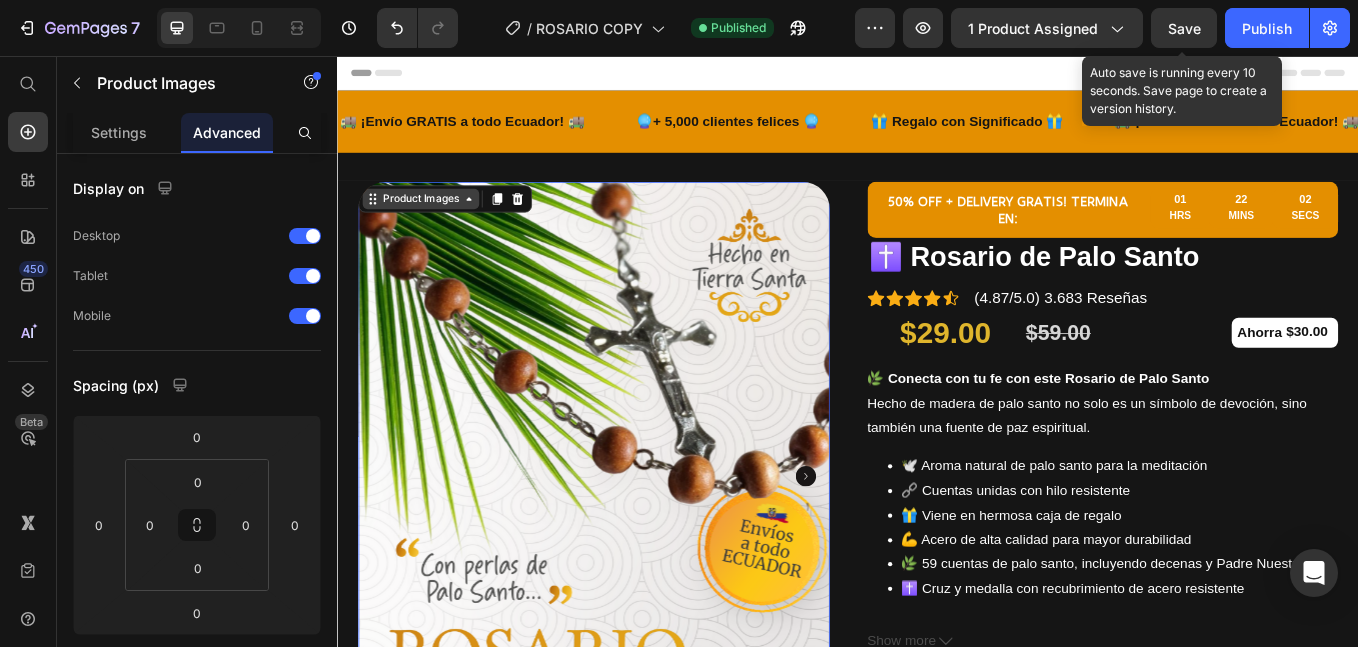 click on "Product Images" at bounding box center [434, 224] 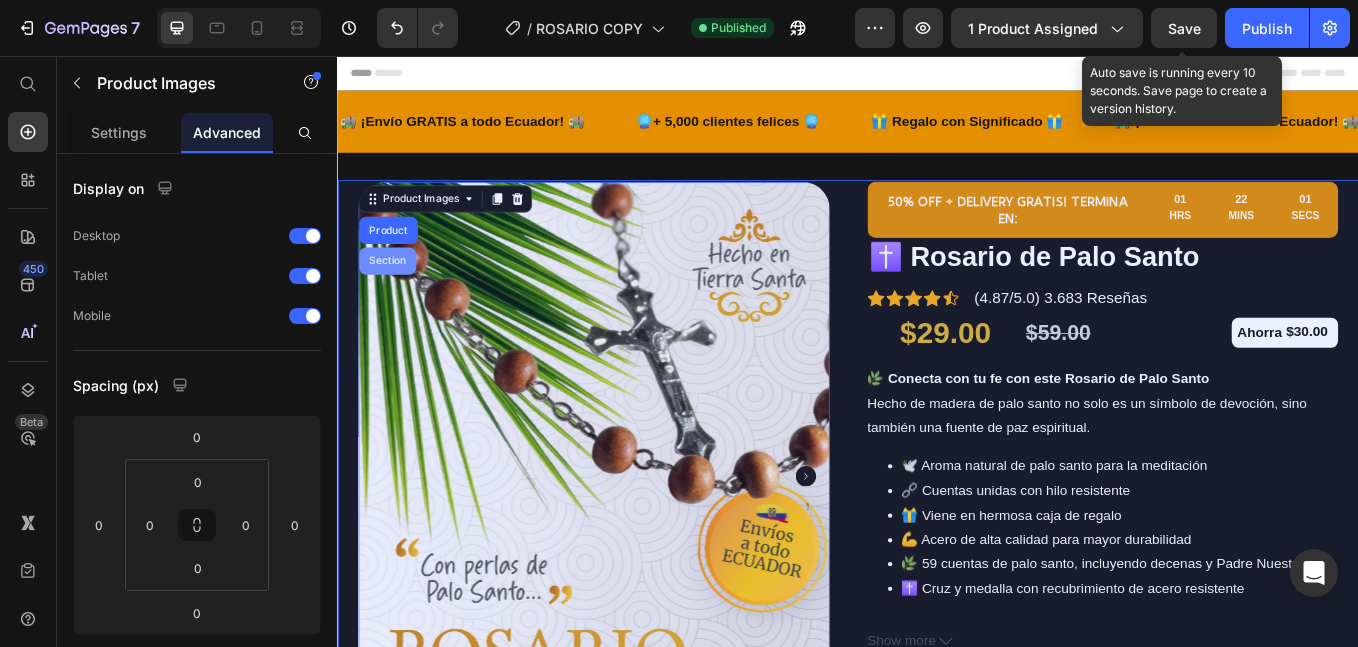 click on "Section" at bounding box center [395, 297] 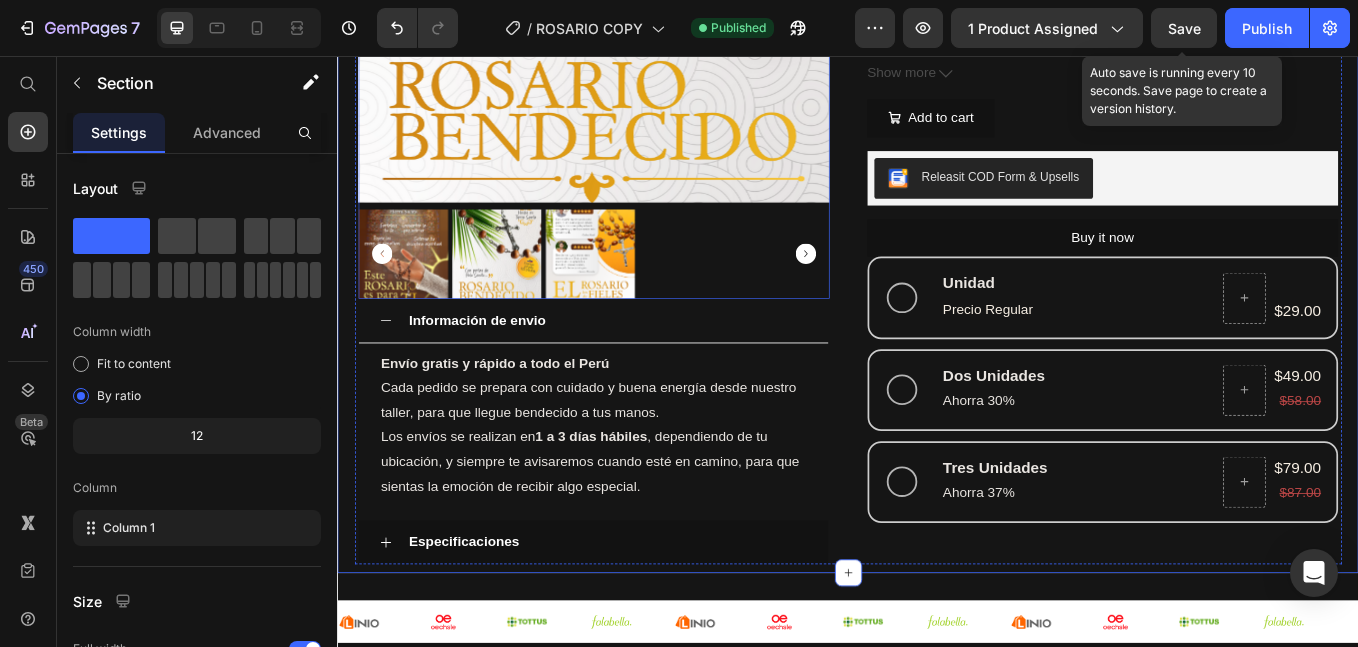scroll, scrollTop: 833, scrollLeft: 0, axis: vertical 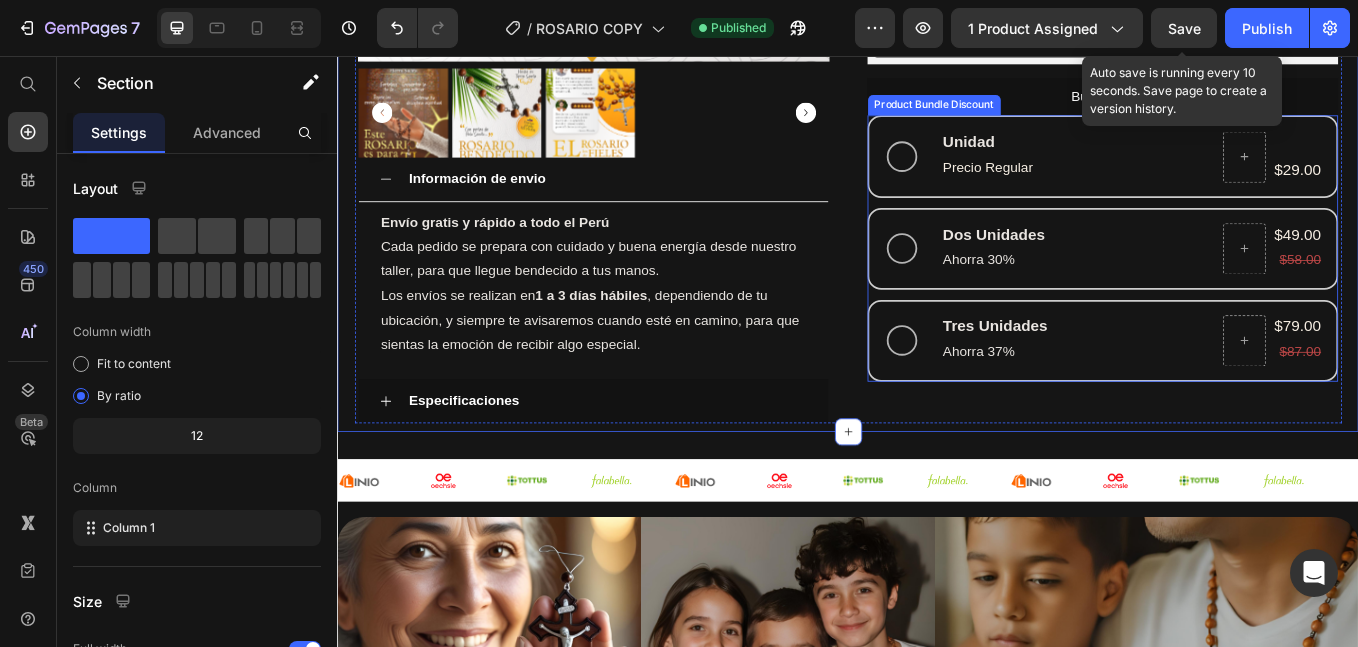 click on "Product Bundle Discount" at bounding box center [1038, 114] 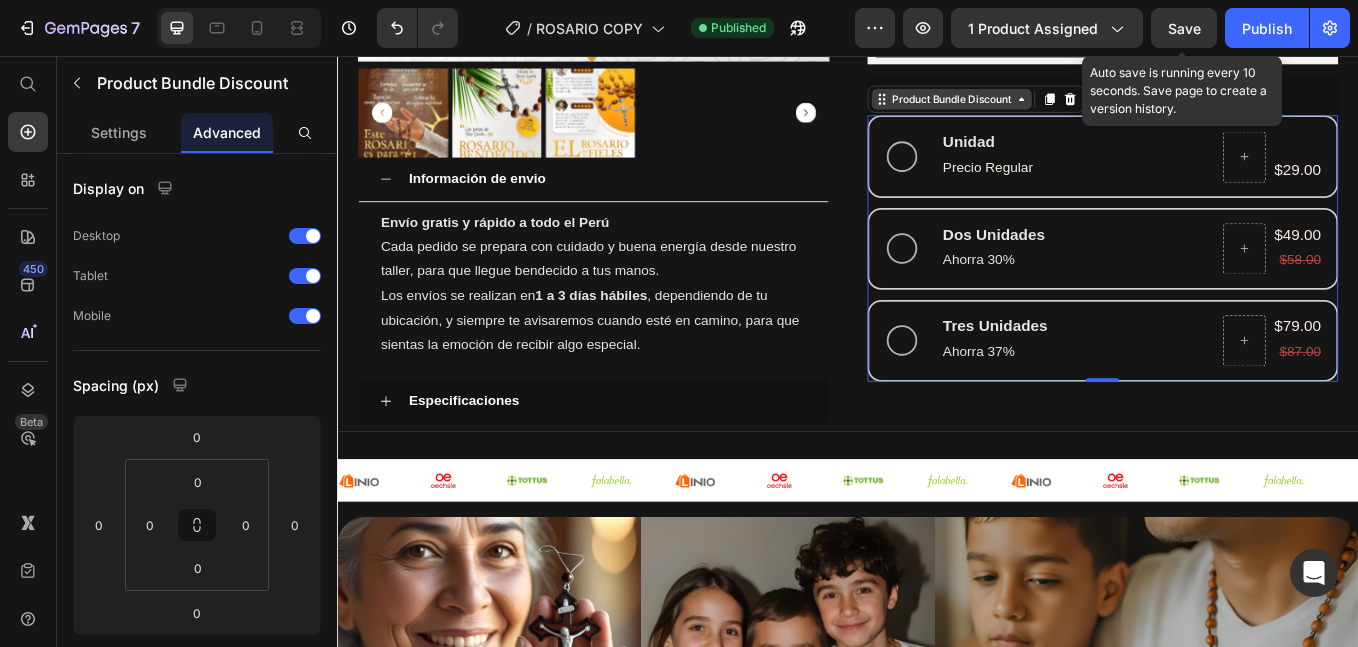 click on "Product Bundle Discount" at bounding box center [1059, 107] 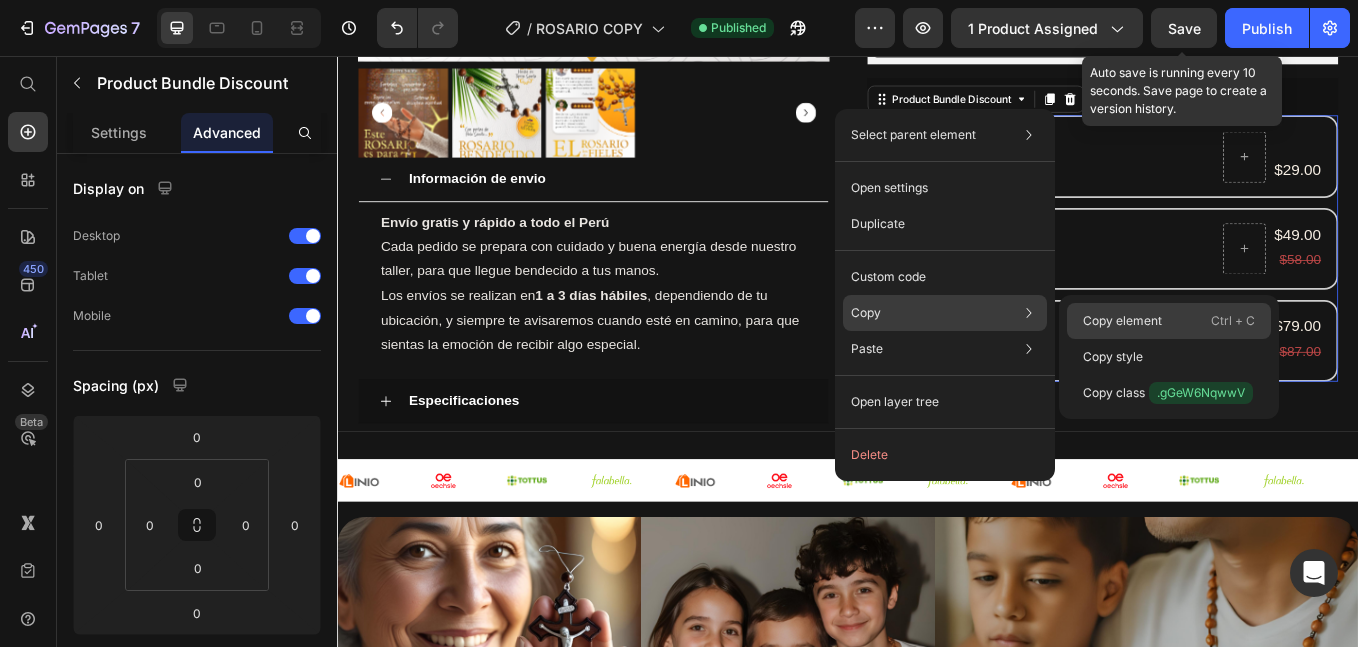 click on "Copy element" at bounding box center (1122, 321) 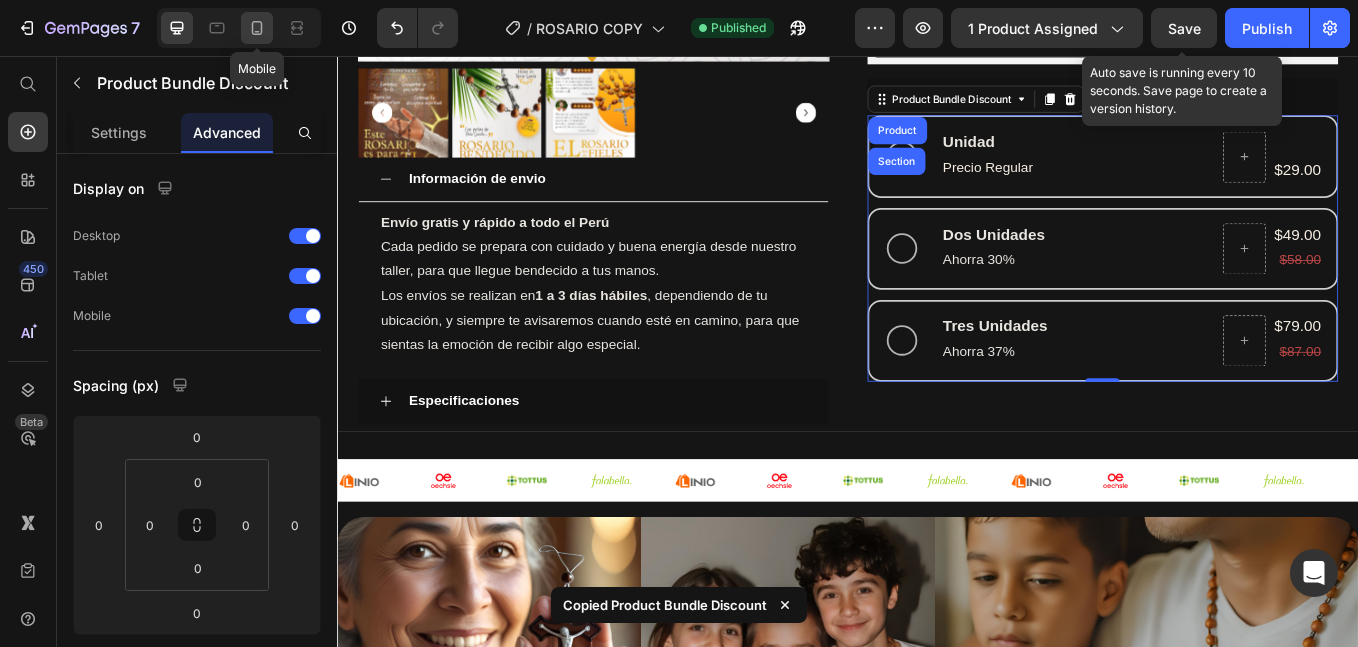 click 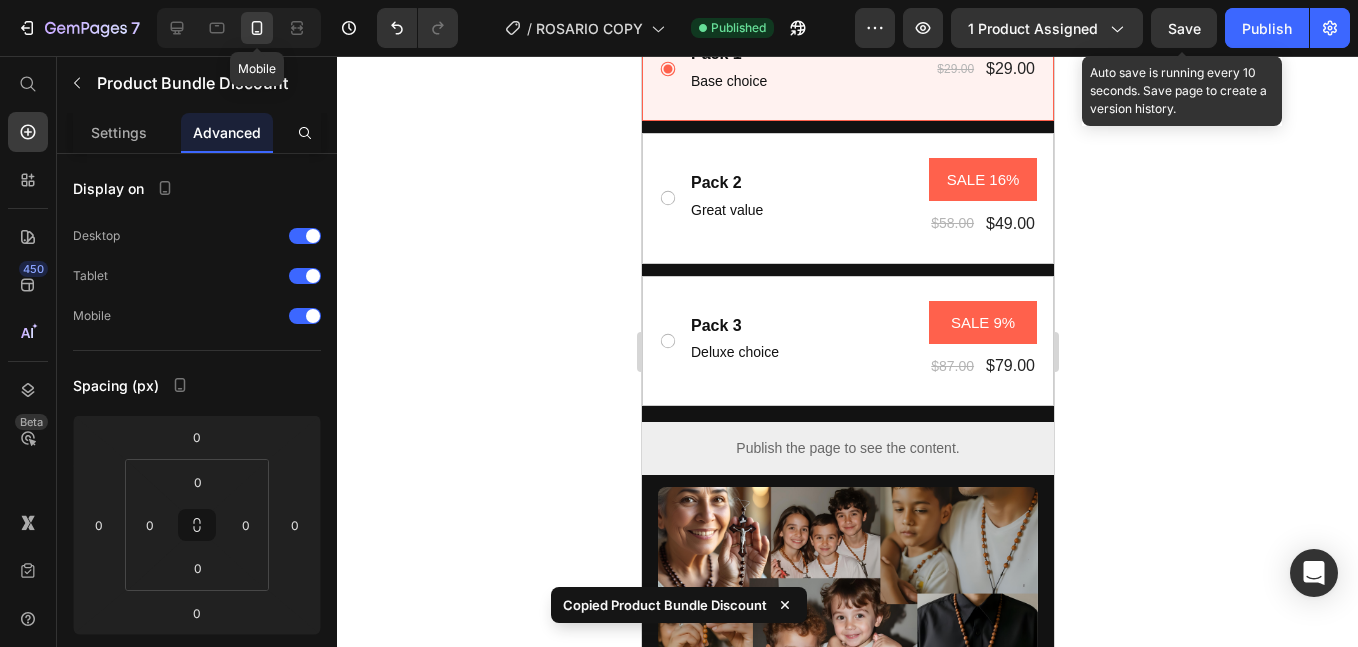 click 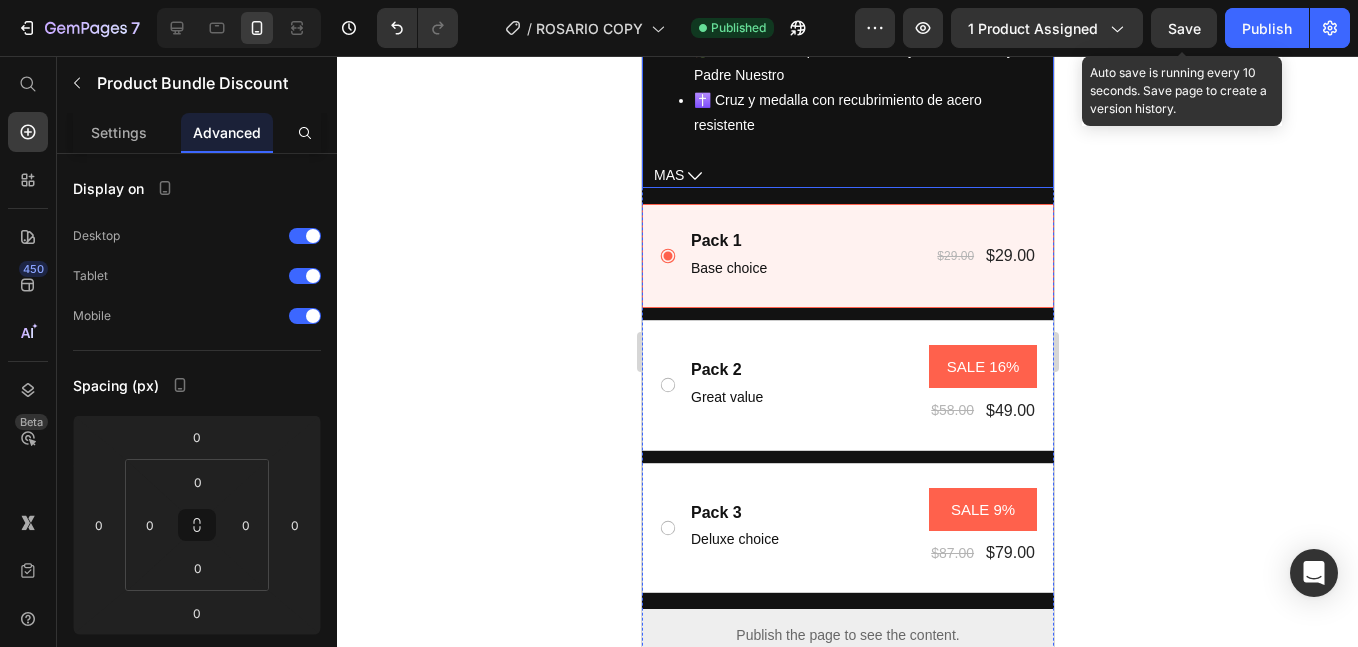 scroll, scrollTop: 1071, scrollLeft: 0, axis: vertical 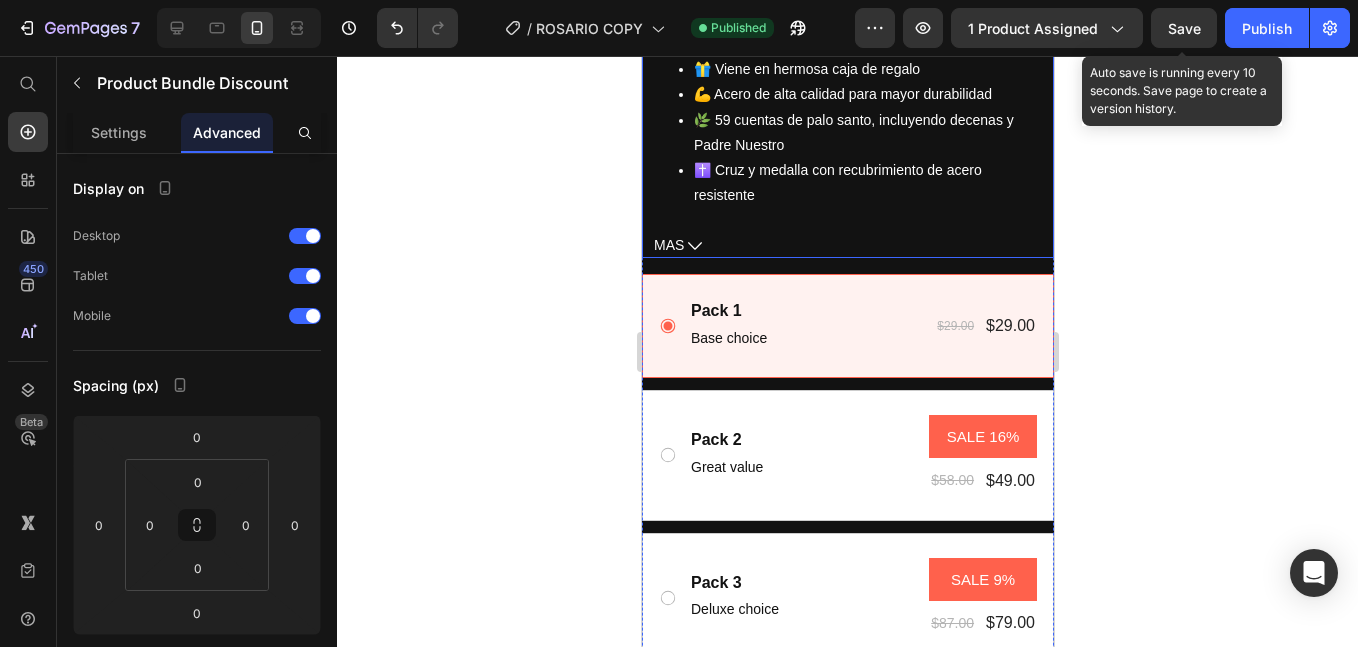 click on "MAS" at bounding box center [847, 245] 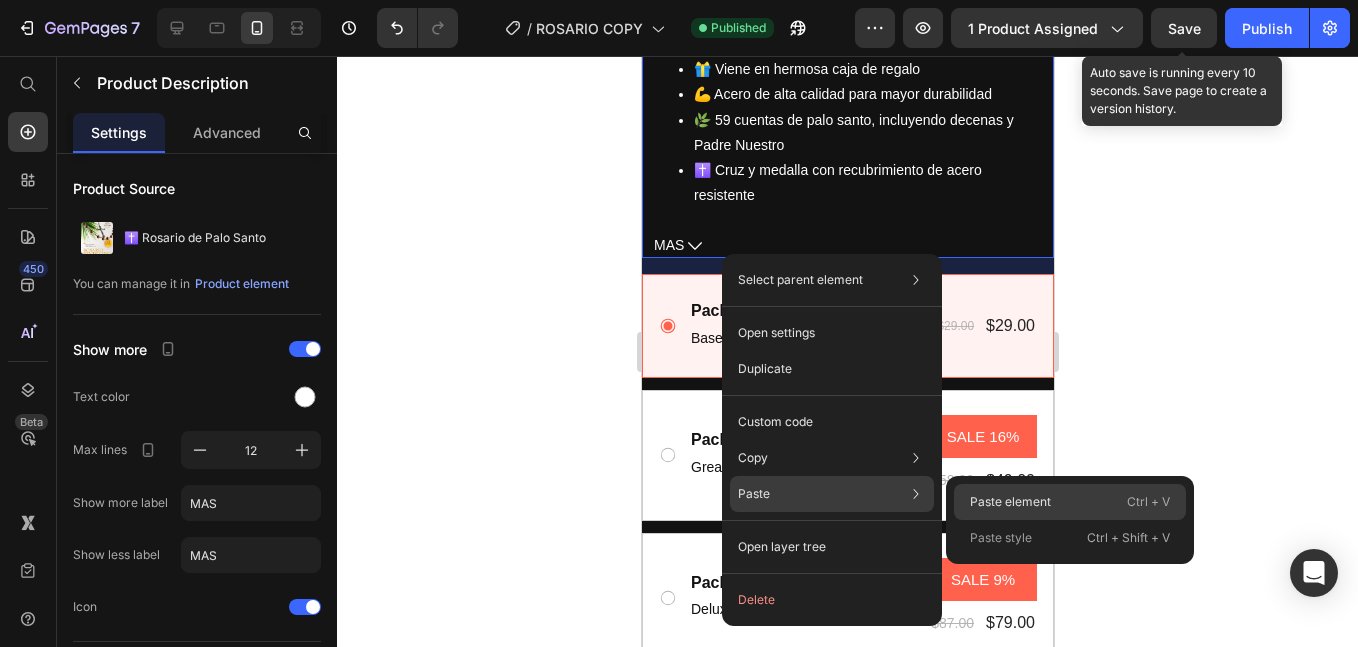 click on "Paste element" at bounding box center [1010, 502] 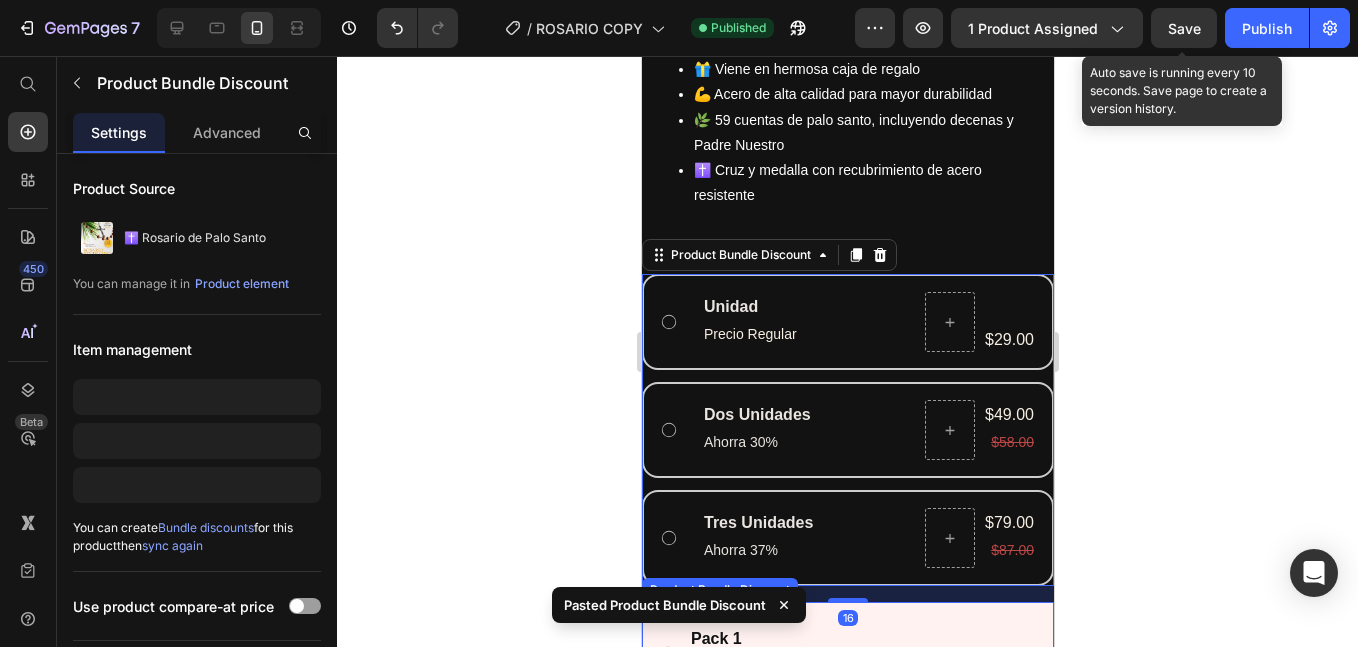 scroll, scrollTop: 1406, scrollLeft: 0, axis: vertical 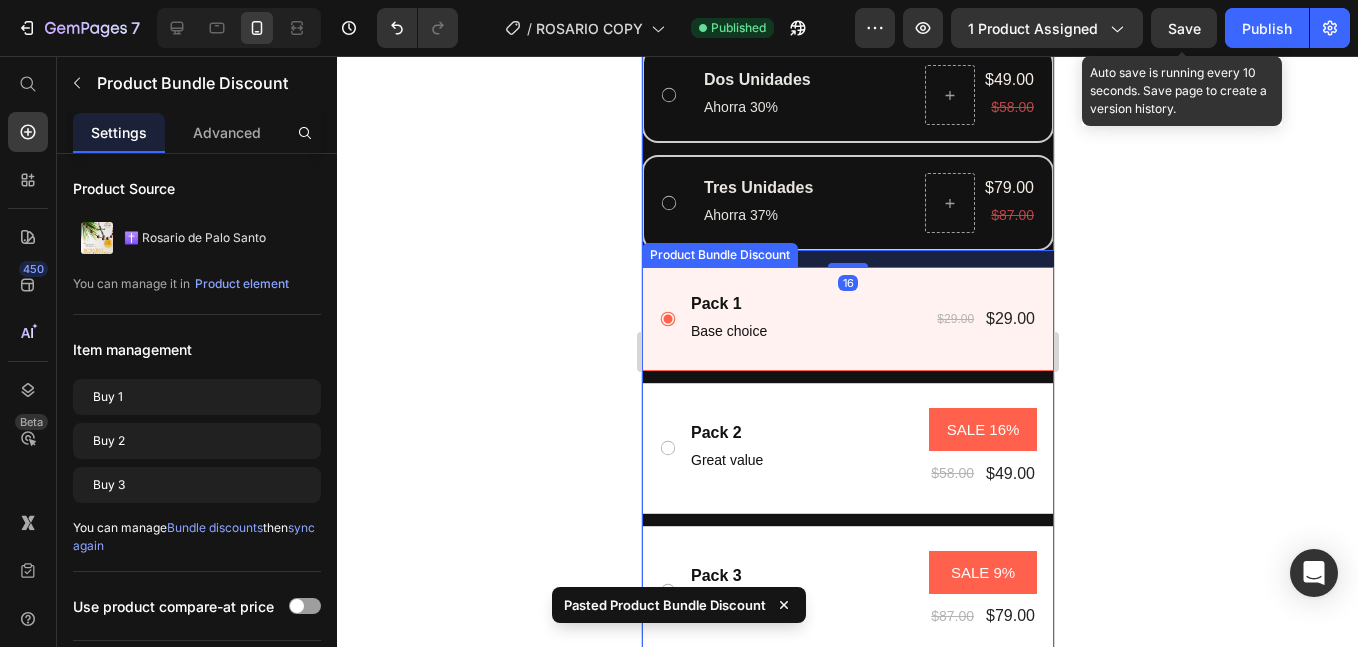 click on "Product Bundle Discount" at bounding box center (719, 255) 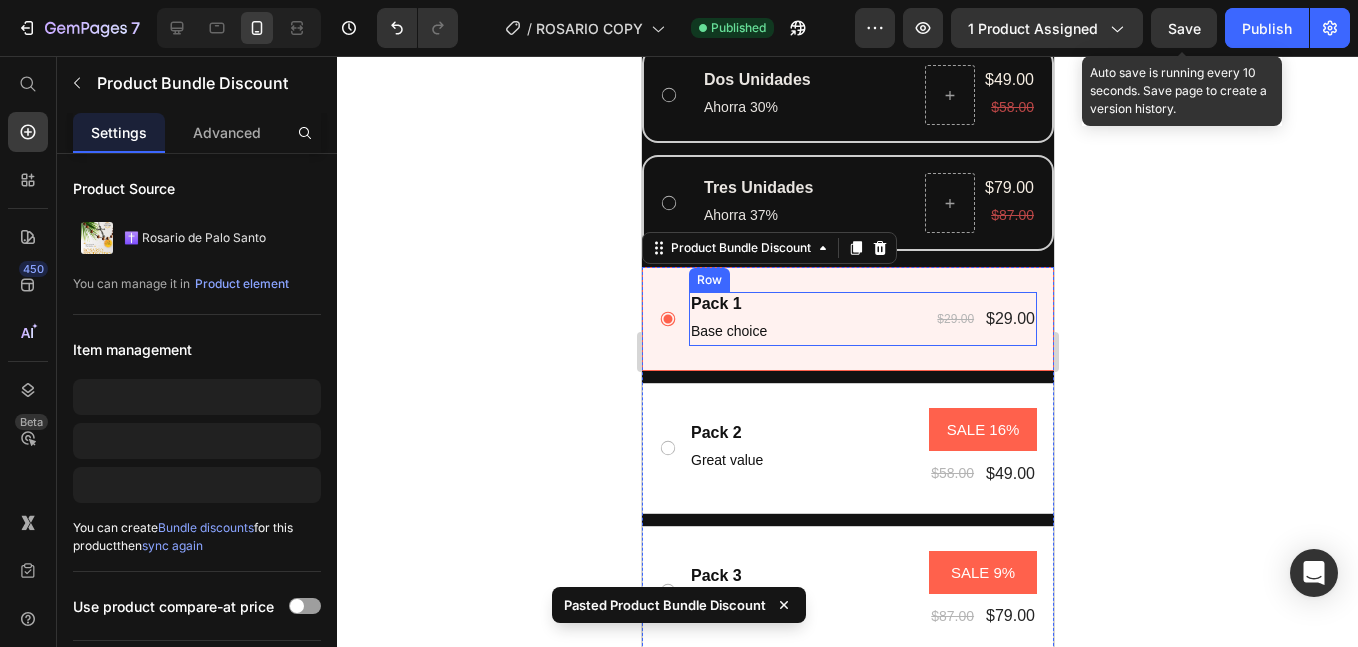 click 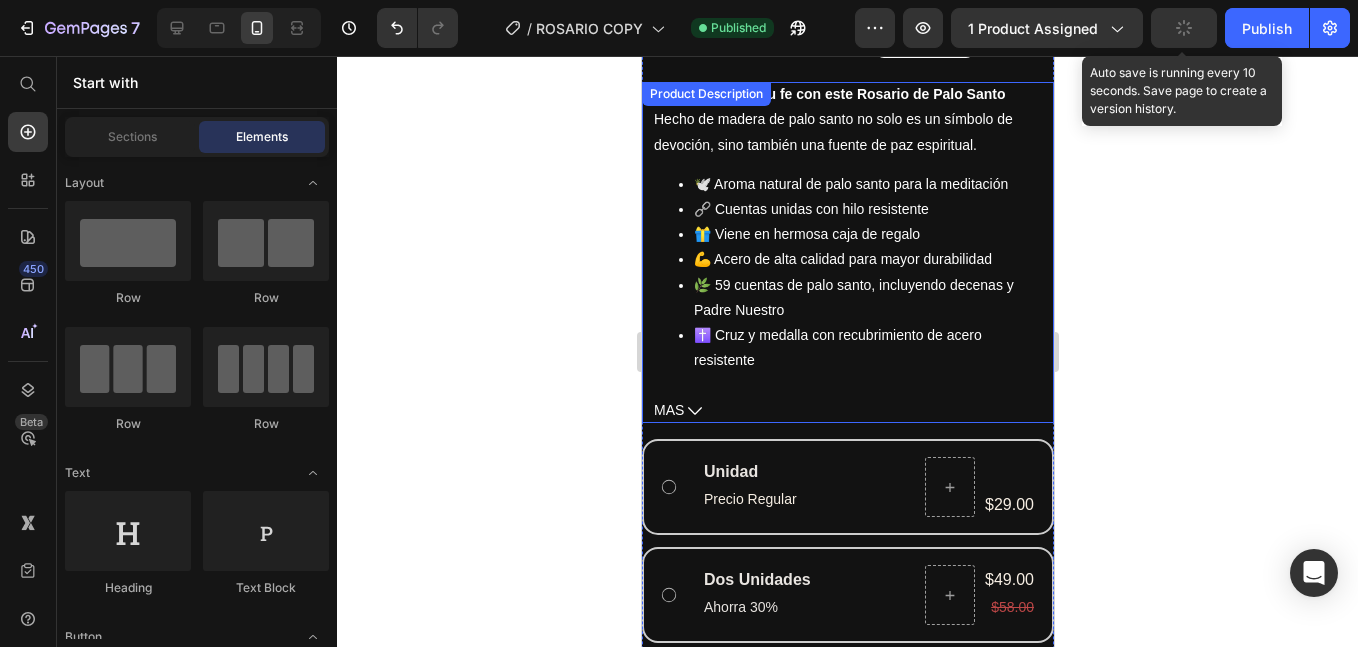 scroll, scrollTop: 1072, scrollLeft: 0, axis: vertical 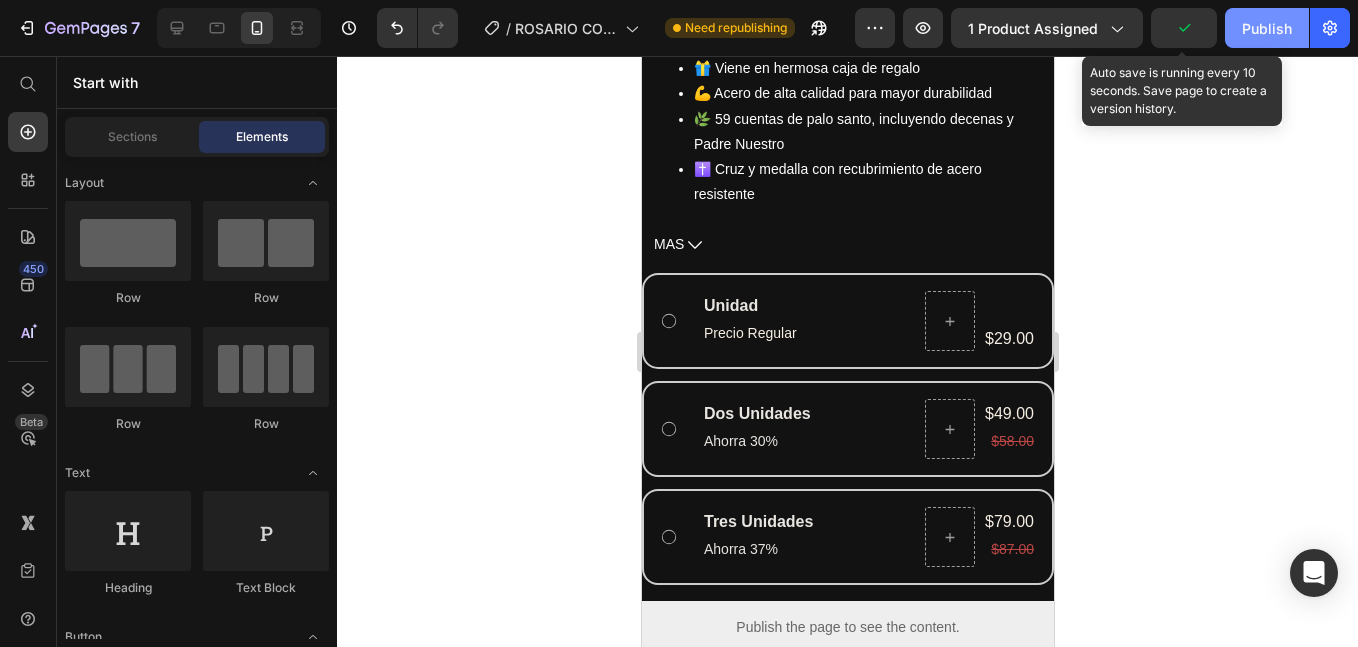 click on "Publish" 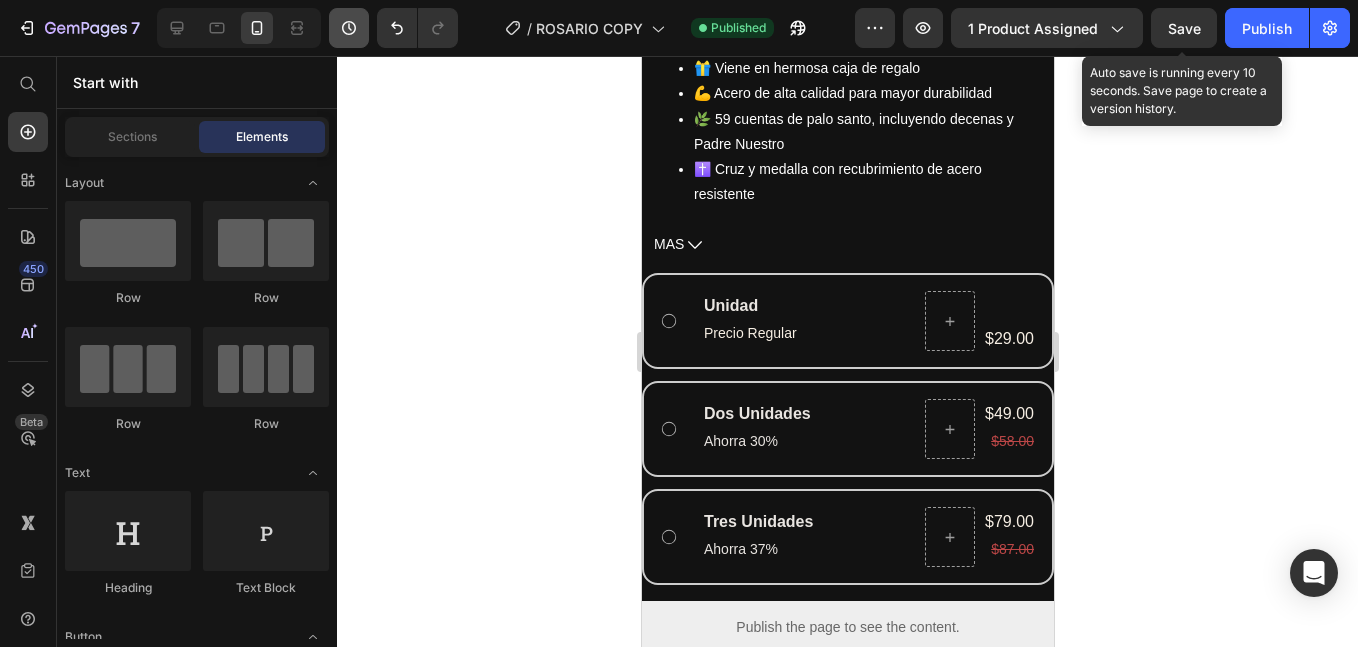 scroll, scrollTop: 1572, scrollLeft: 0, axis: vertical 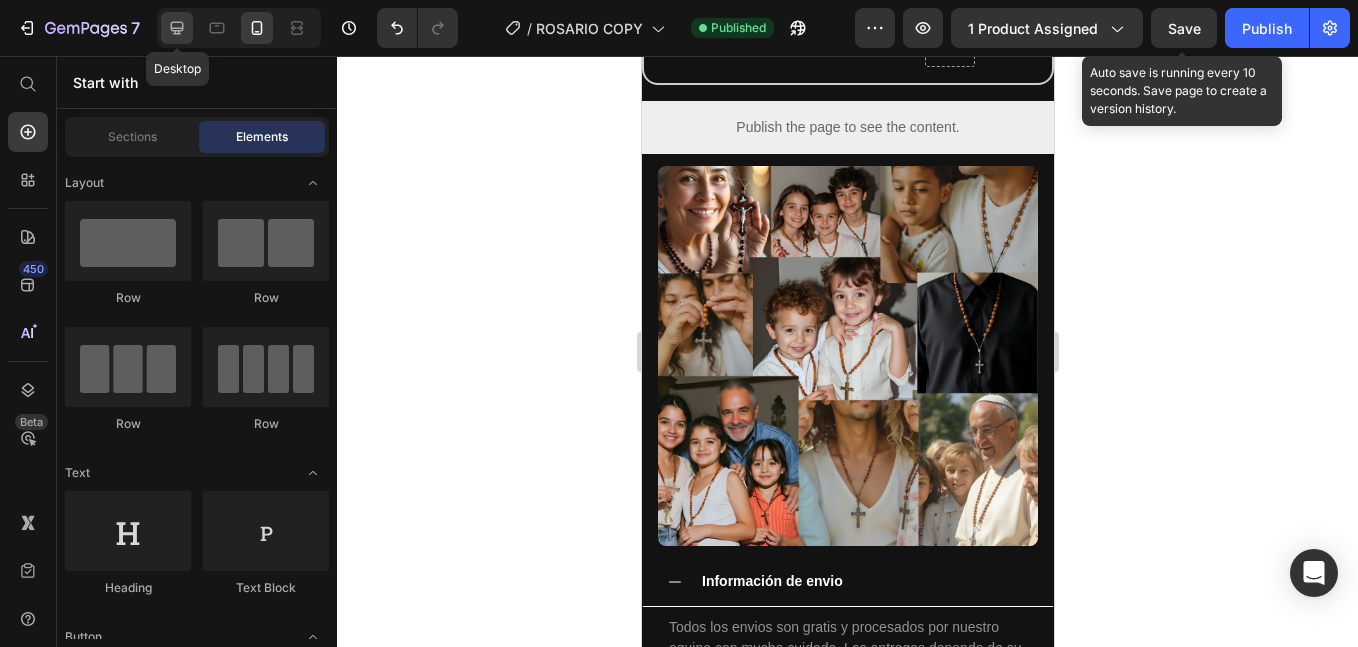 click 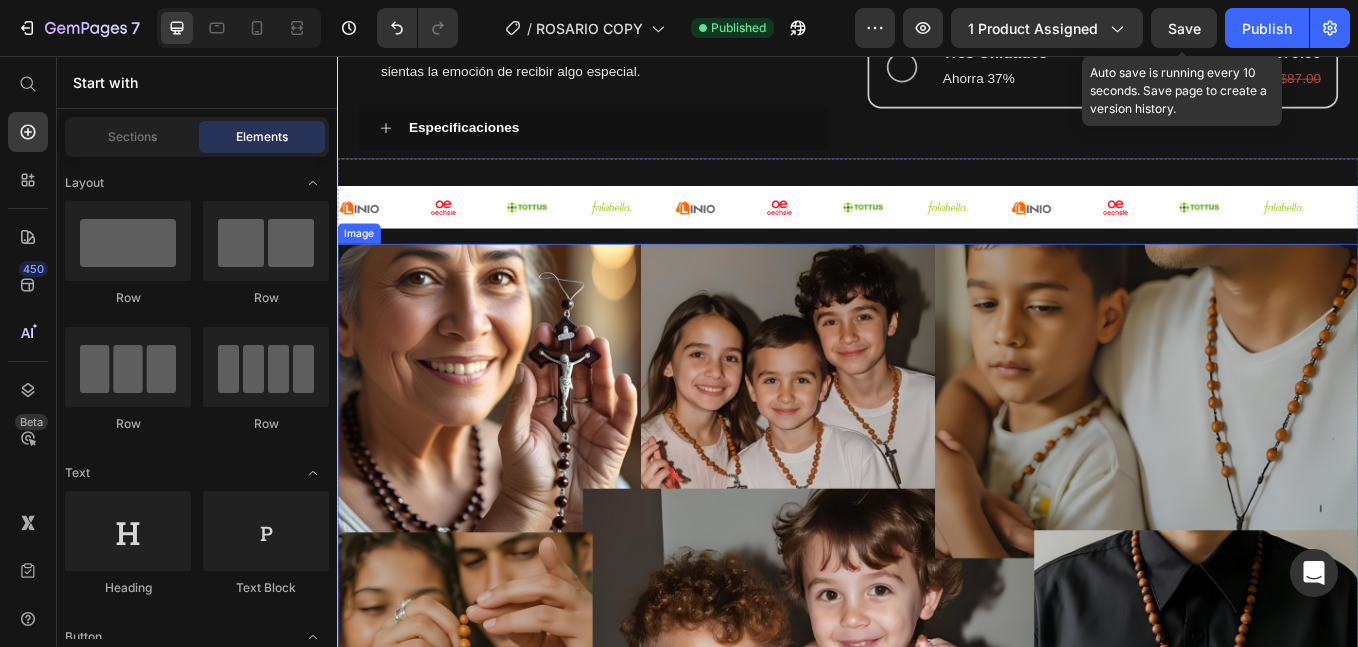 scroll, scrollTop: 1072, scrollLeft: 0, axis: vertical 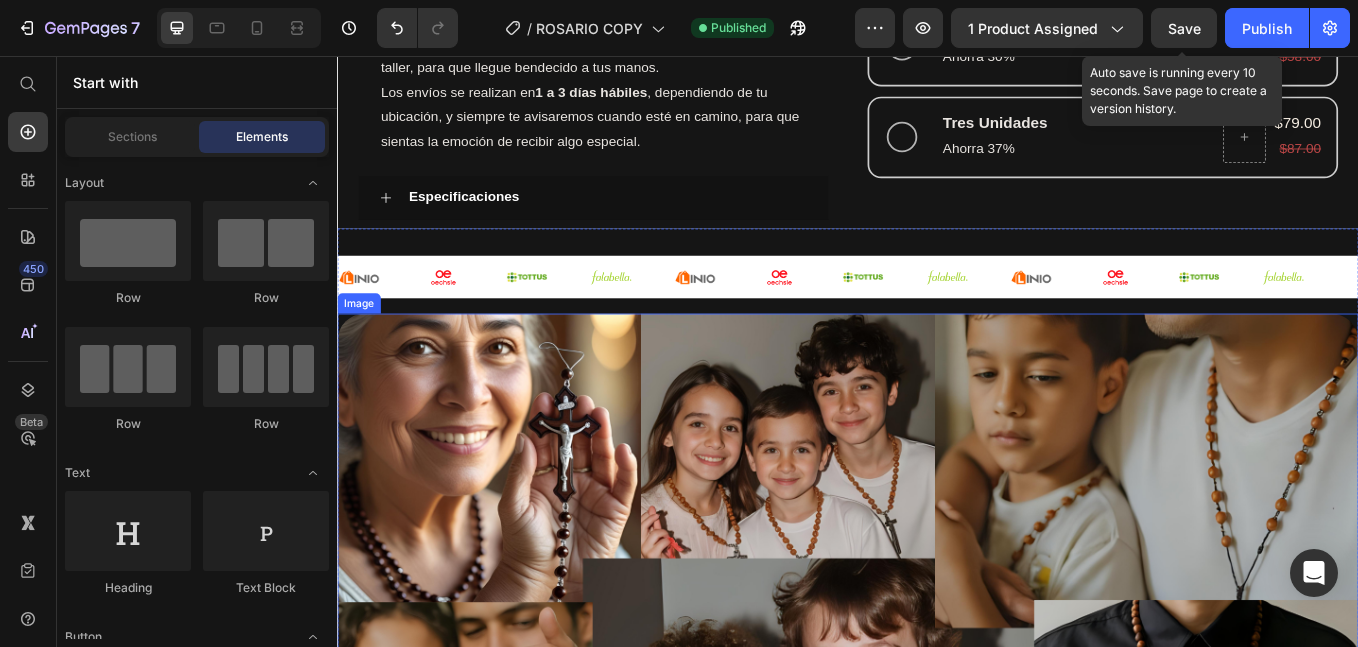 click at bounding box center [937, 959] 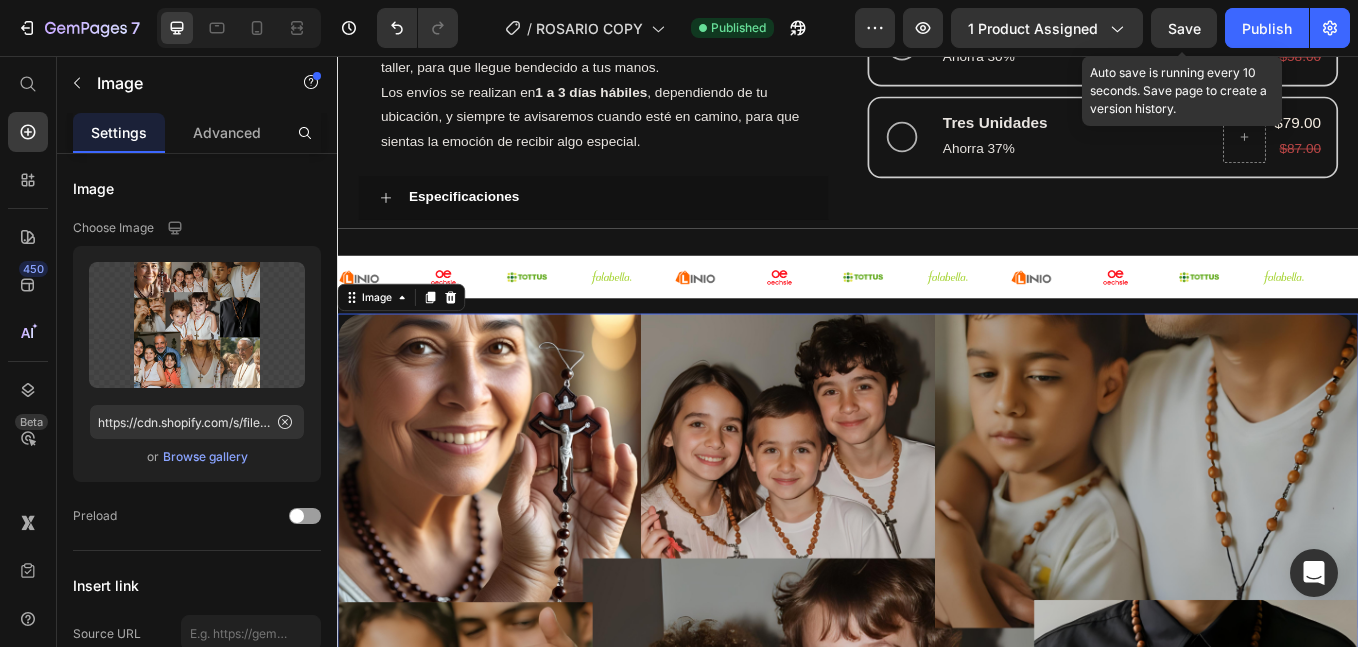 click at bounding box center (937, 959) 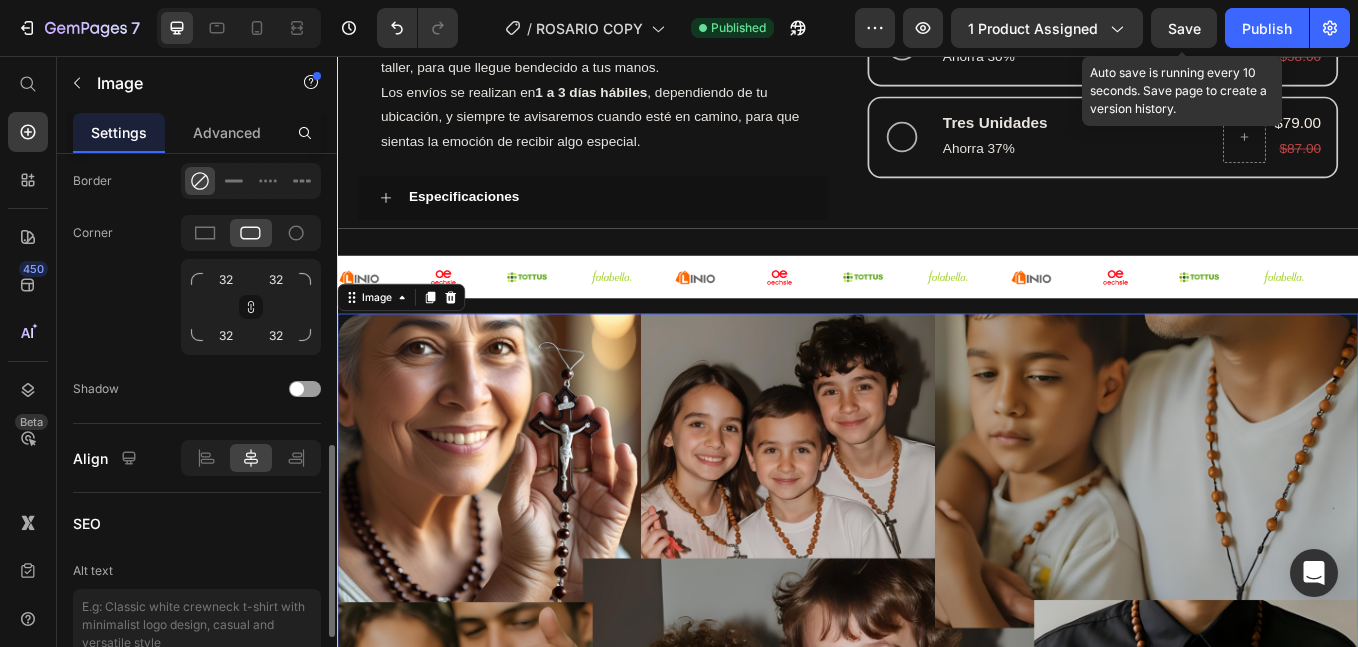 scroll, scrollTop: 667, scrollLeft: 0, axis: vertical 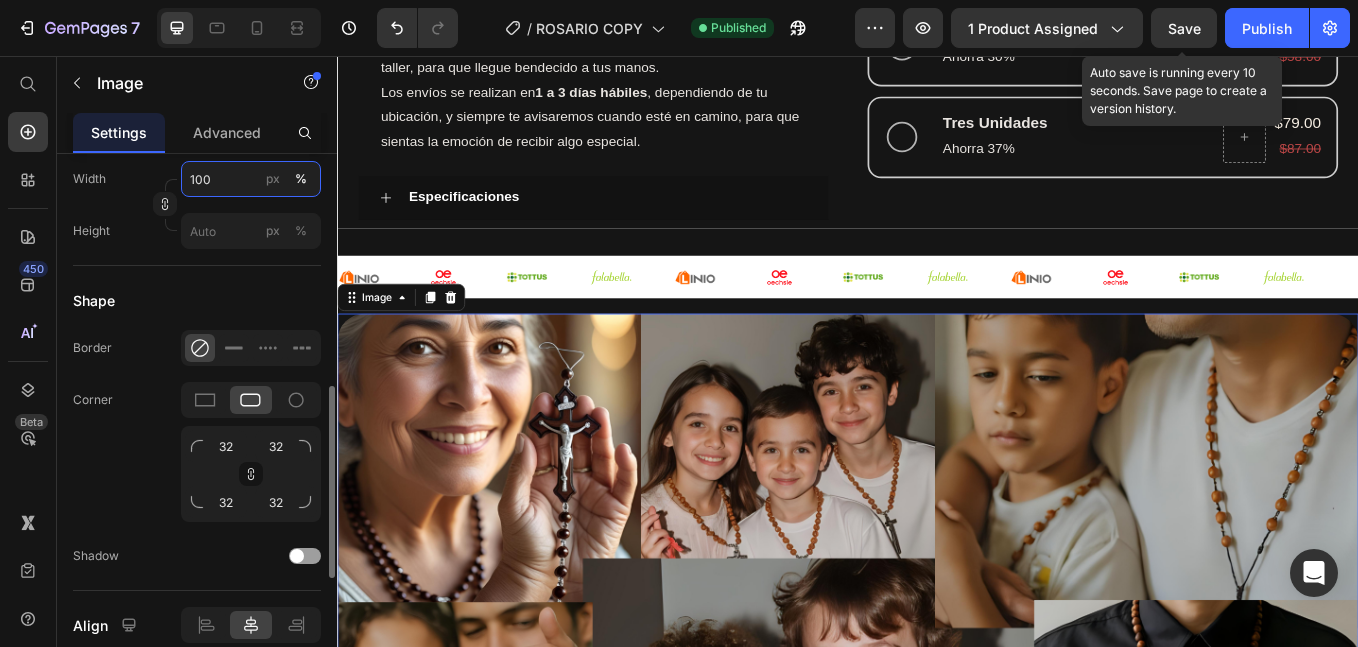 click on "100" at bounding box center [251, 179] 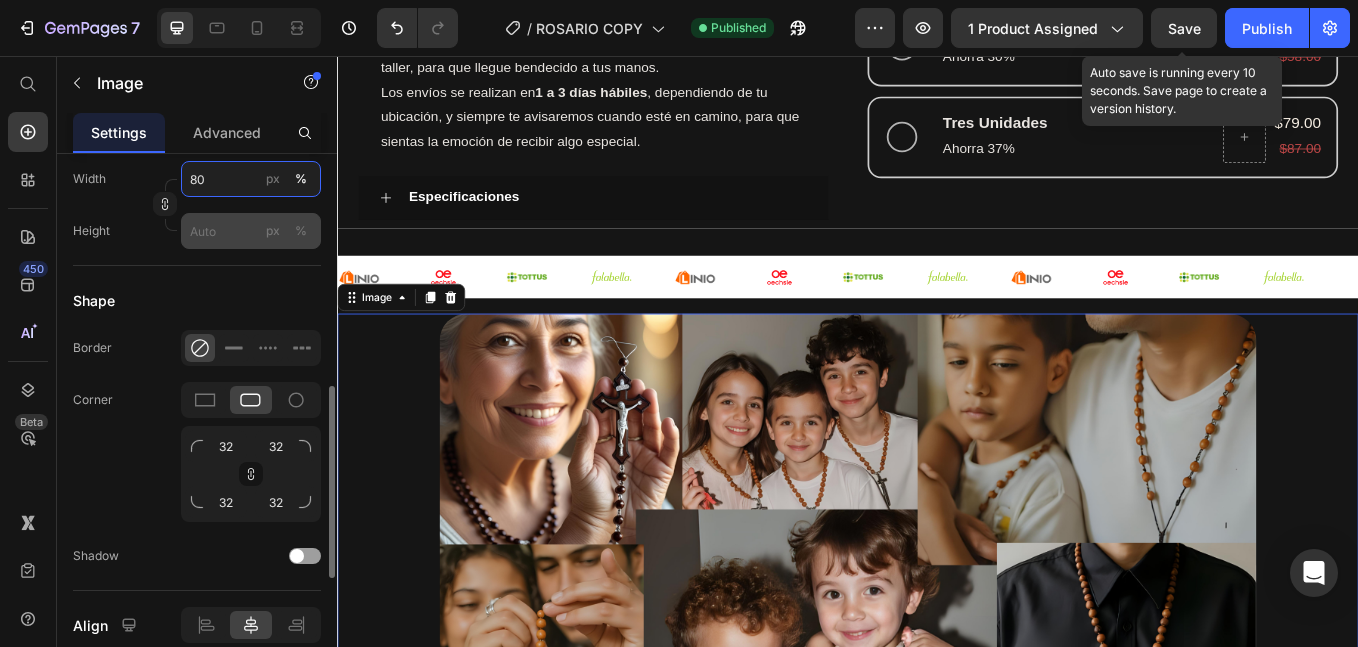 type on "80" 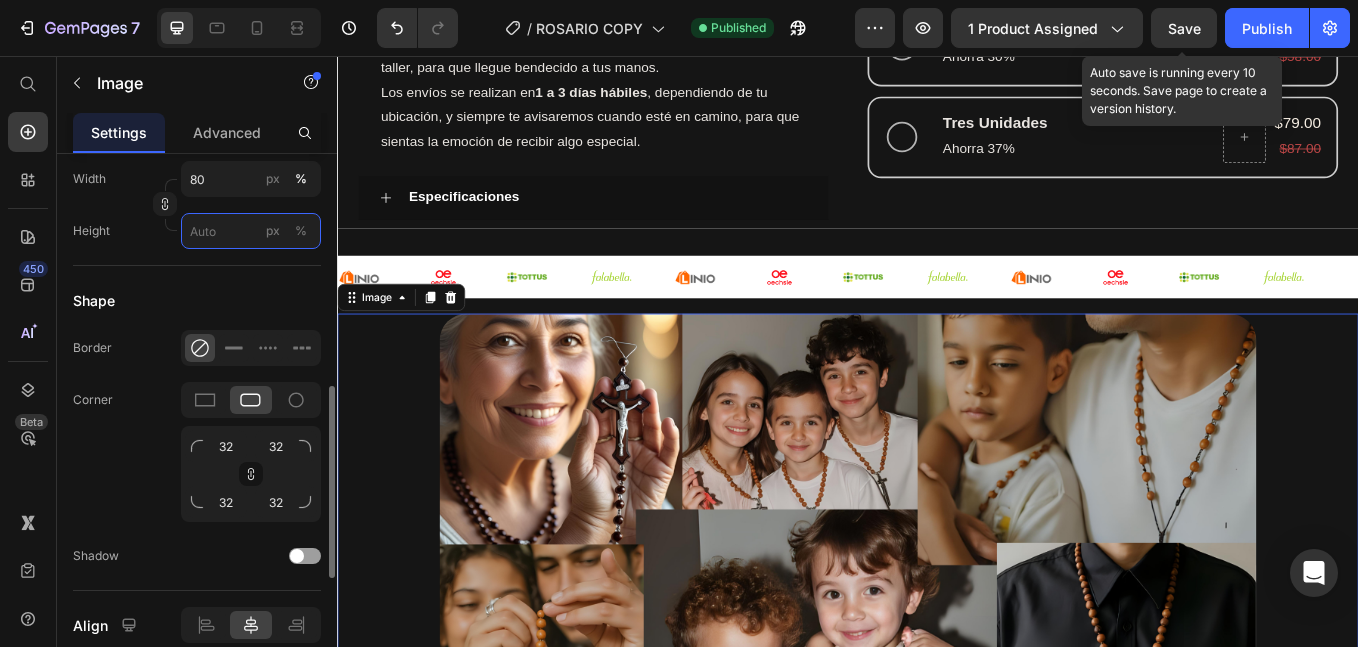 click on "px %" at bounding box center [251, 231] 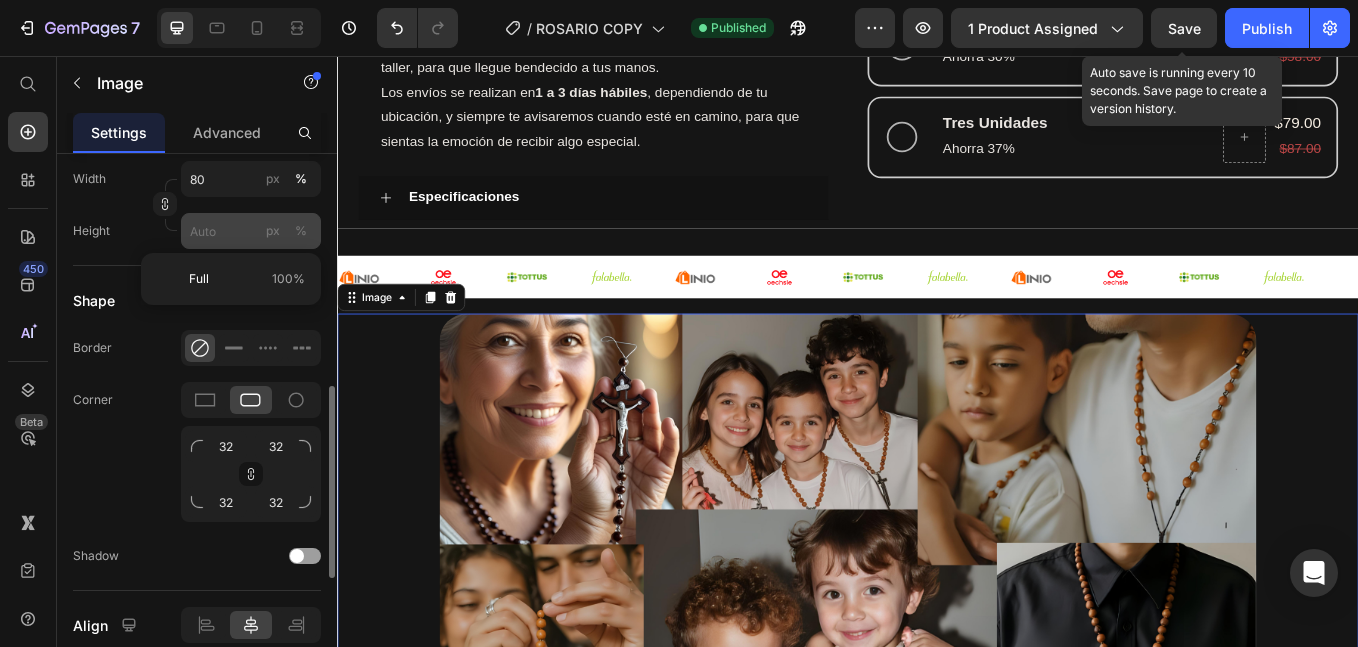 click on "%" at bounding box center (301, 231) 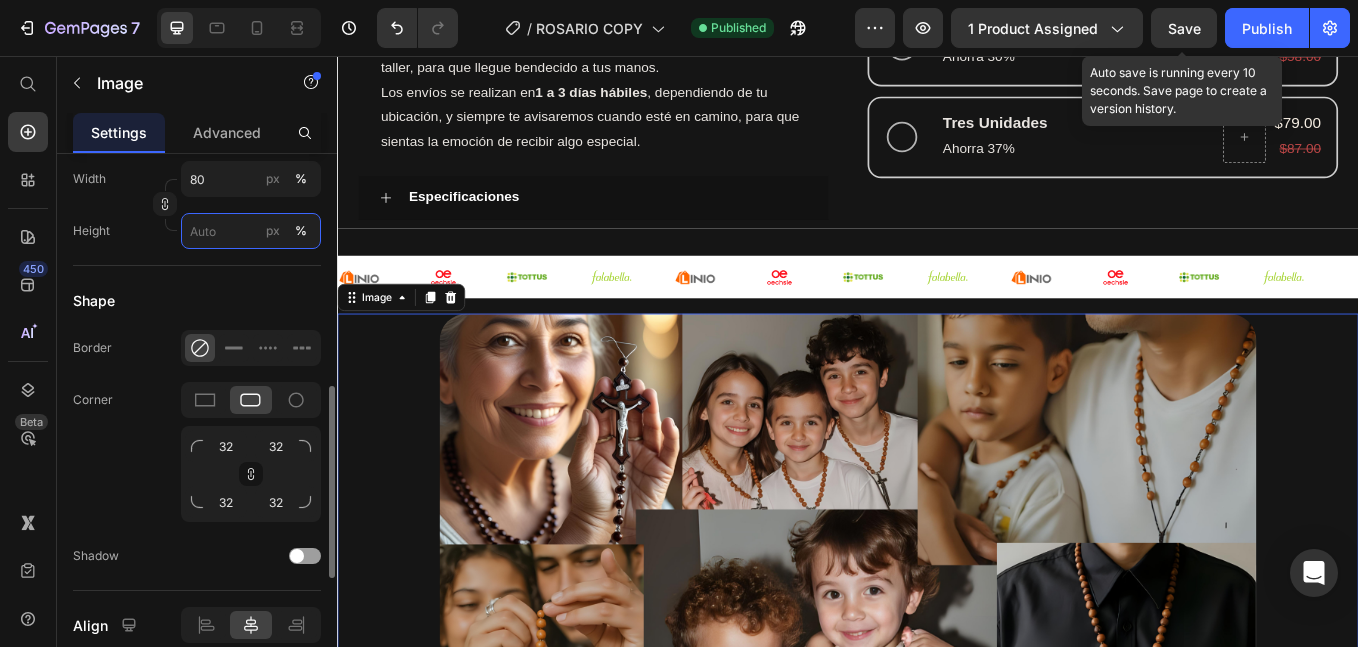 click on "px %" at bounding box center [251, 231] 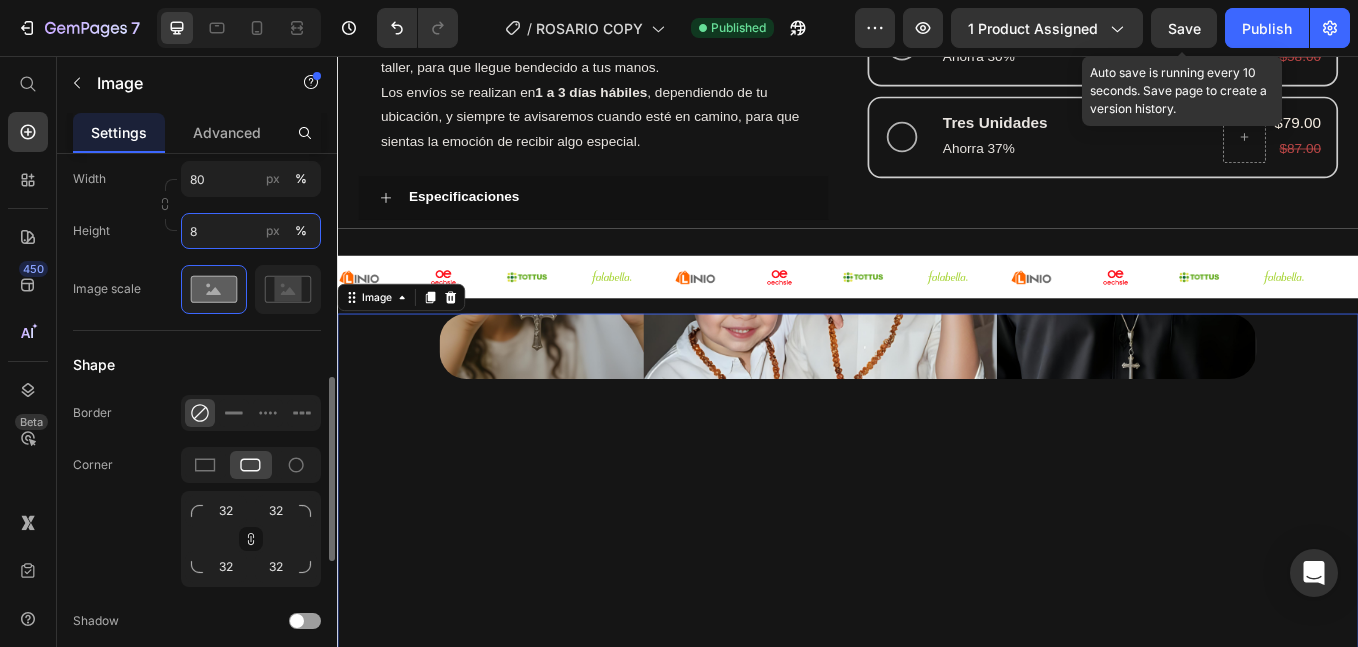 click on "8" at bounding box center [251, 231] 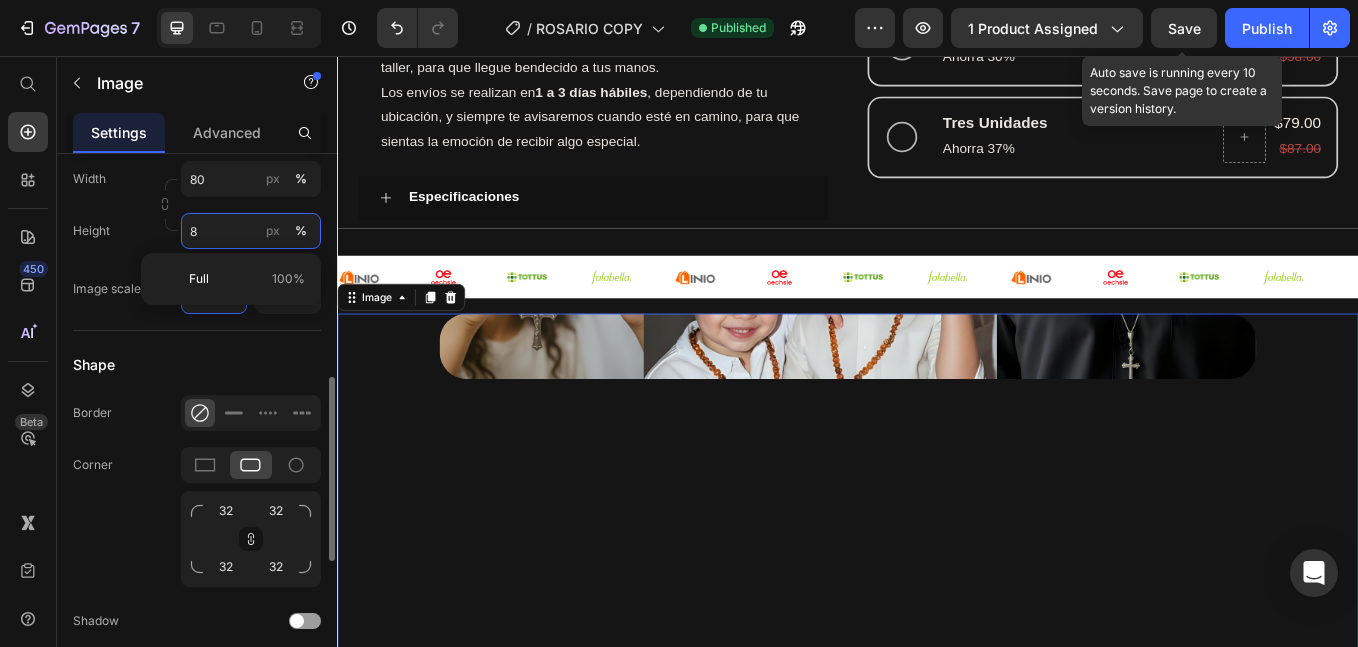 click on "8" at bounding box center (251, 231) 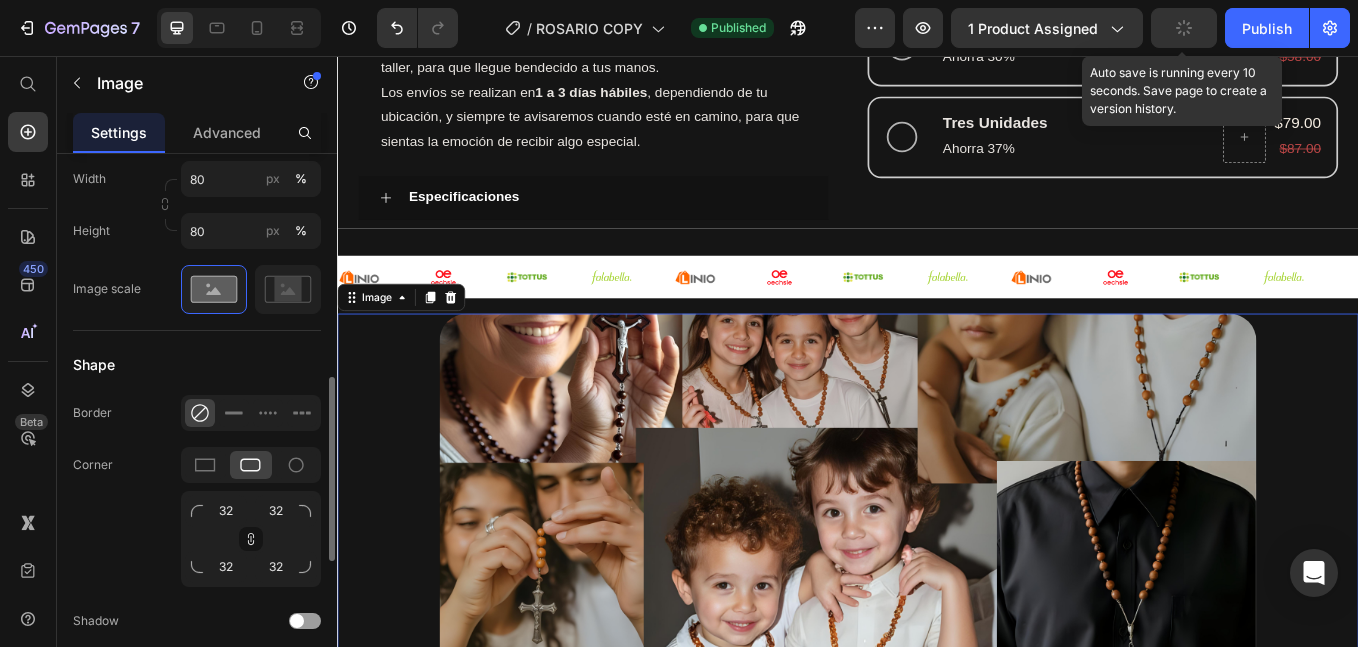 click on "Size Proportion Custom Width 80 px % Height 80 px % Image scale" 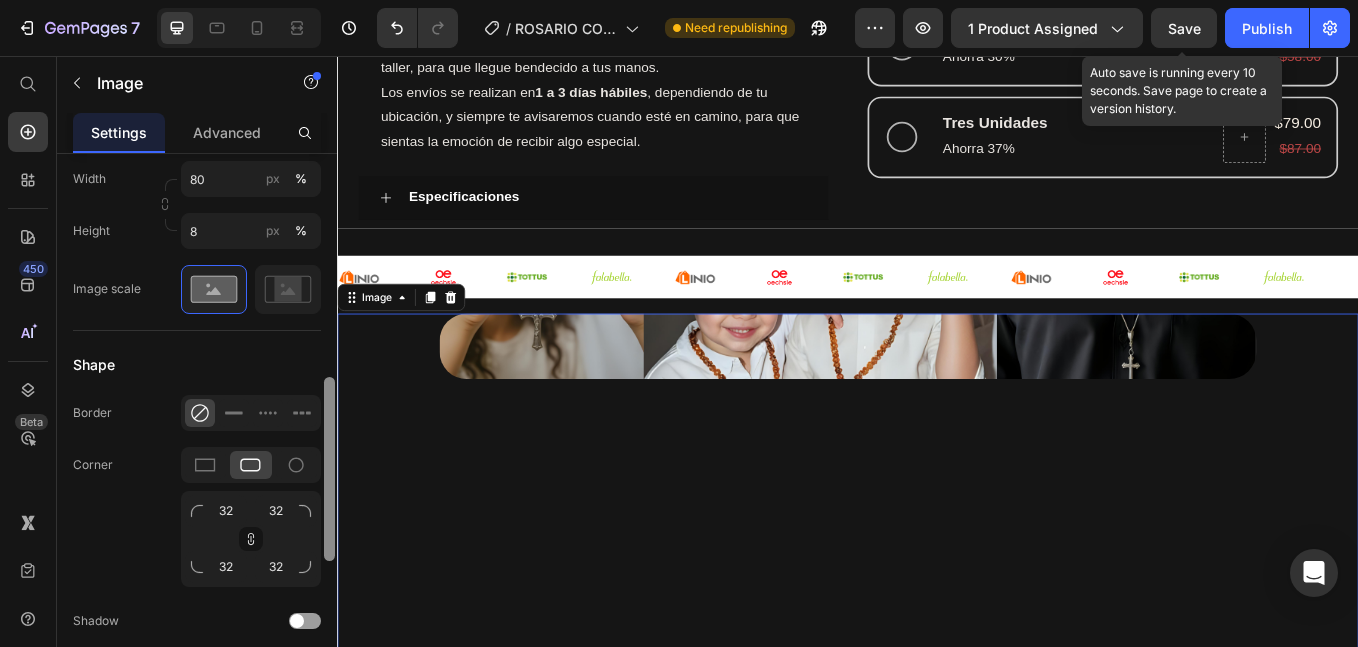 scroll, scrollTop: 1406, scrollLeft: 0, axis: vertical 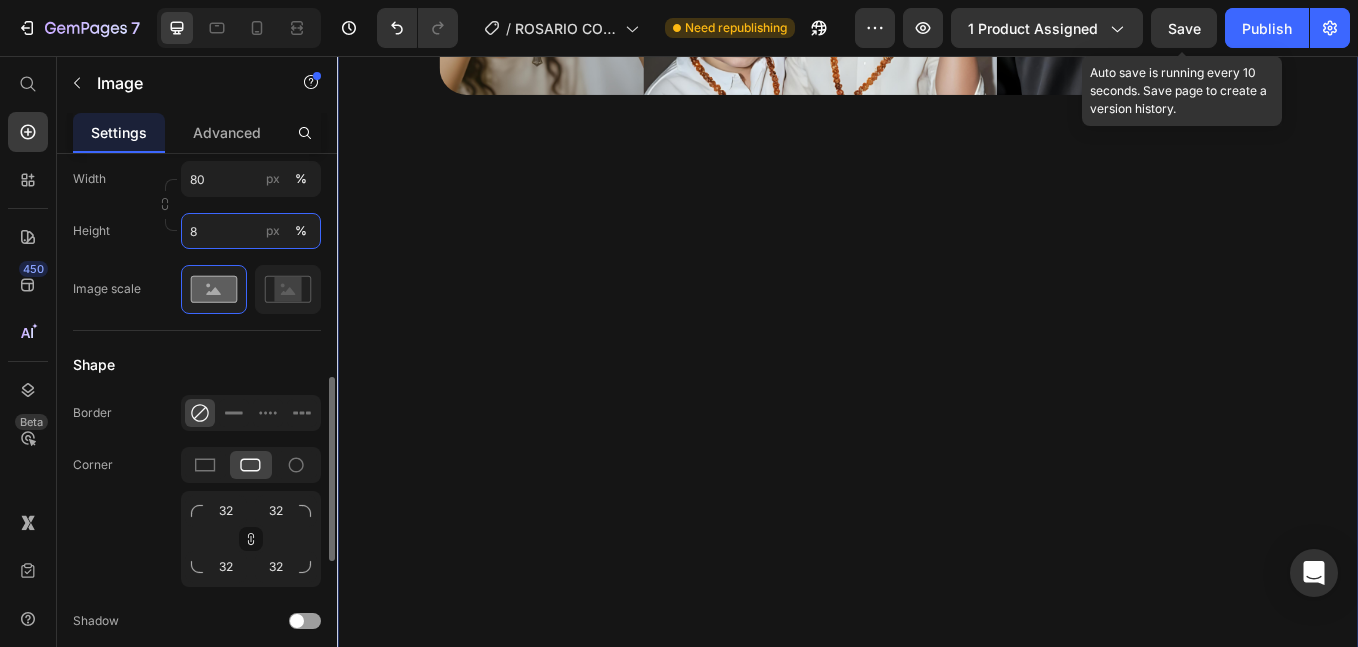 click on "8" at bounding box center (251, 231) 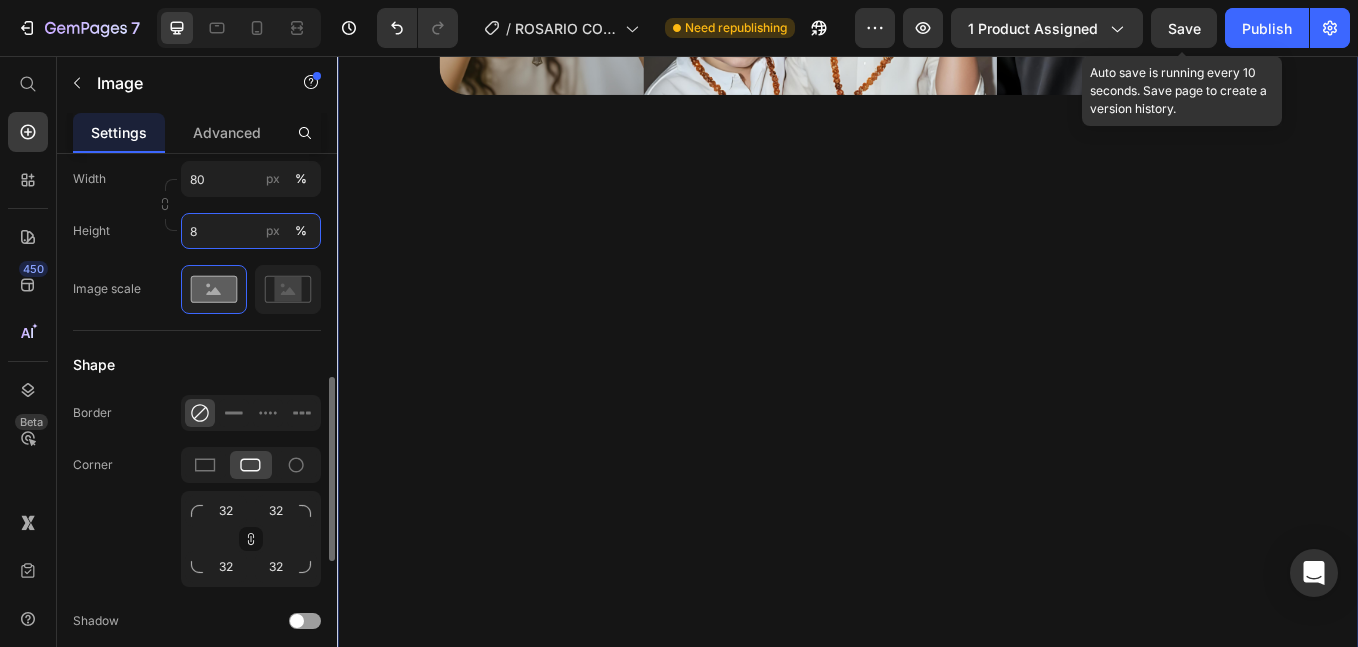 click on "8" at bounding box center [251, 231] 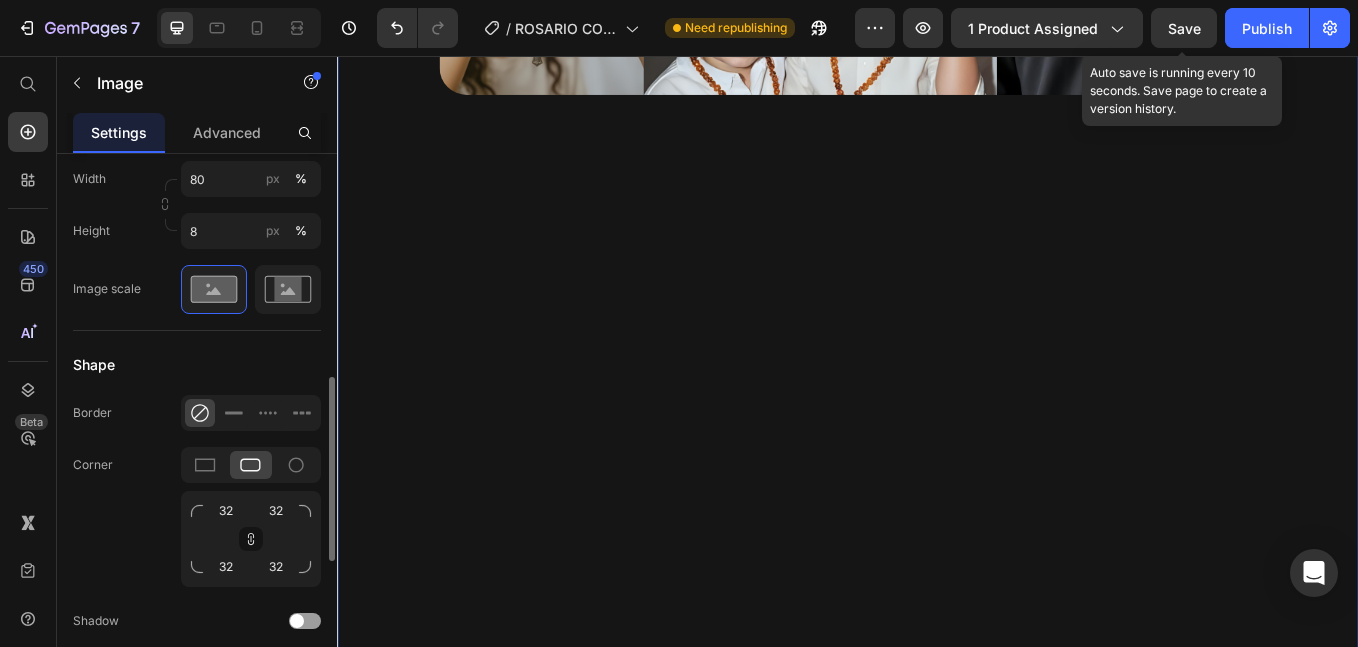 click 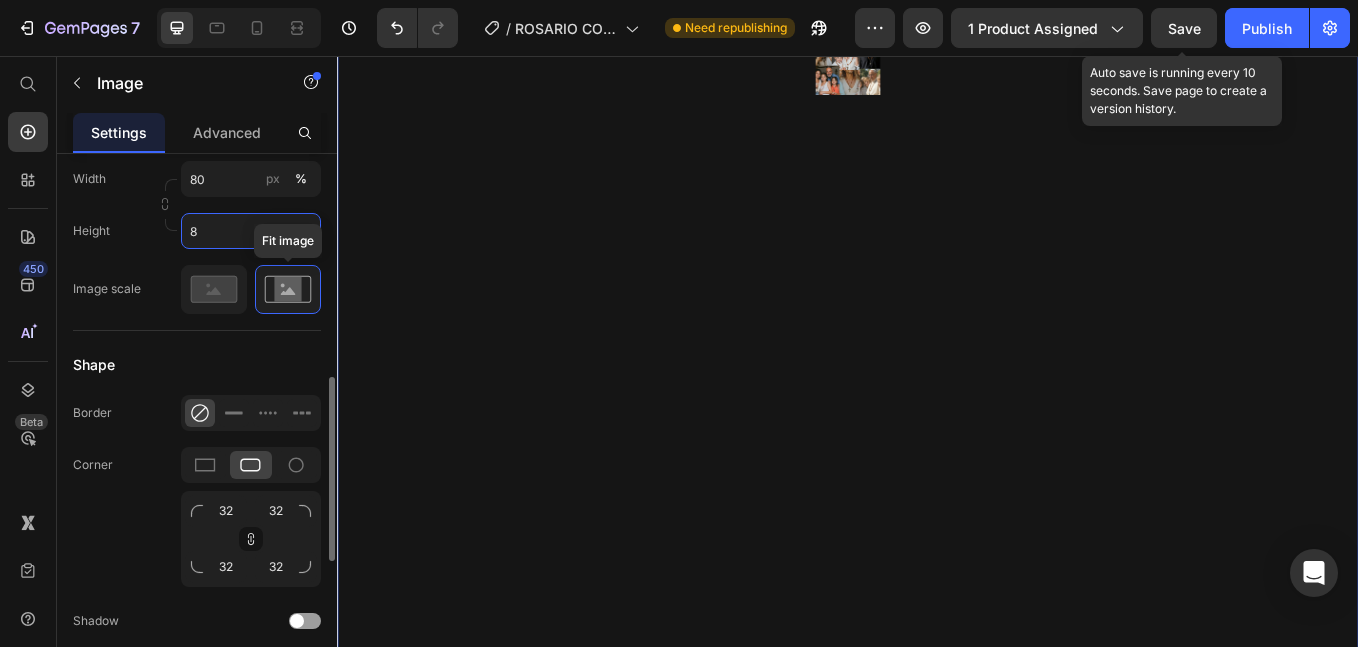 click on "8" at bounding box center (251, 231) 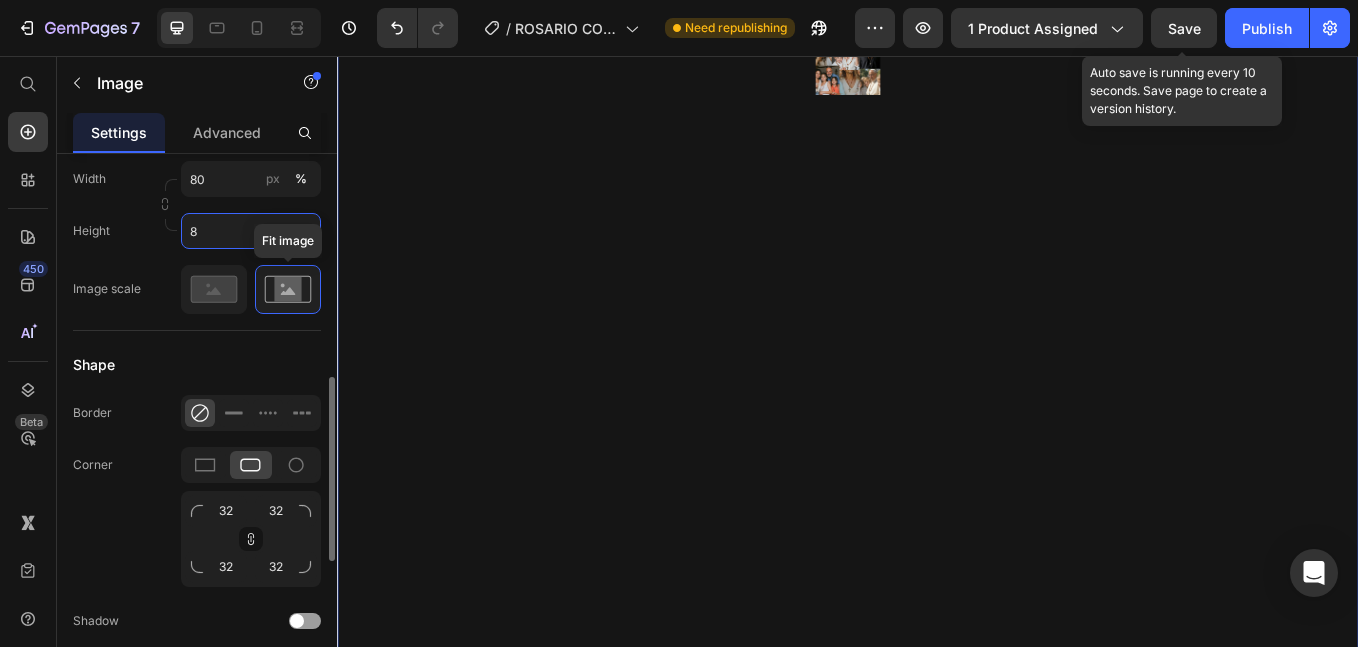 click on "8" at bounding box center [251, 231] 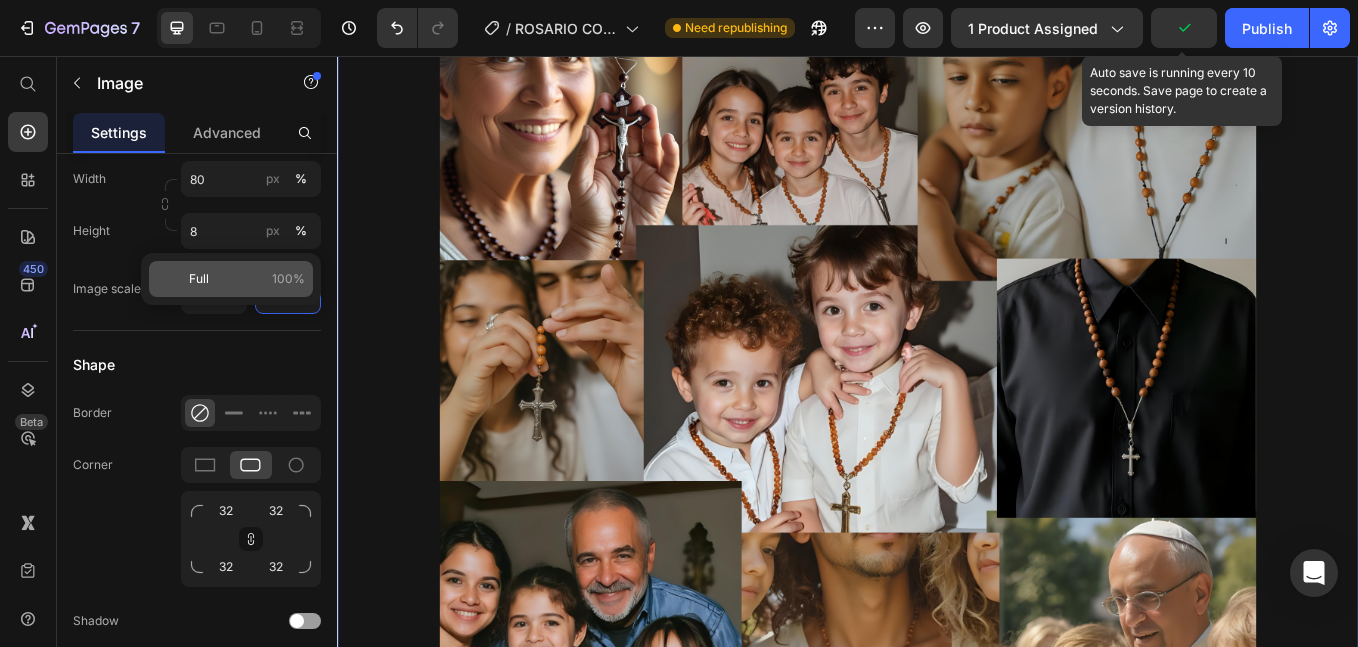 click on "Full 100%" at bounding box center [247, 279] 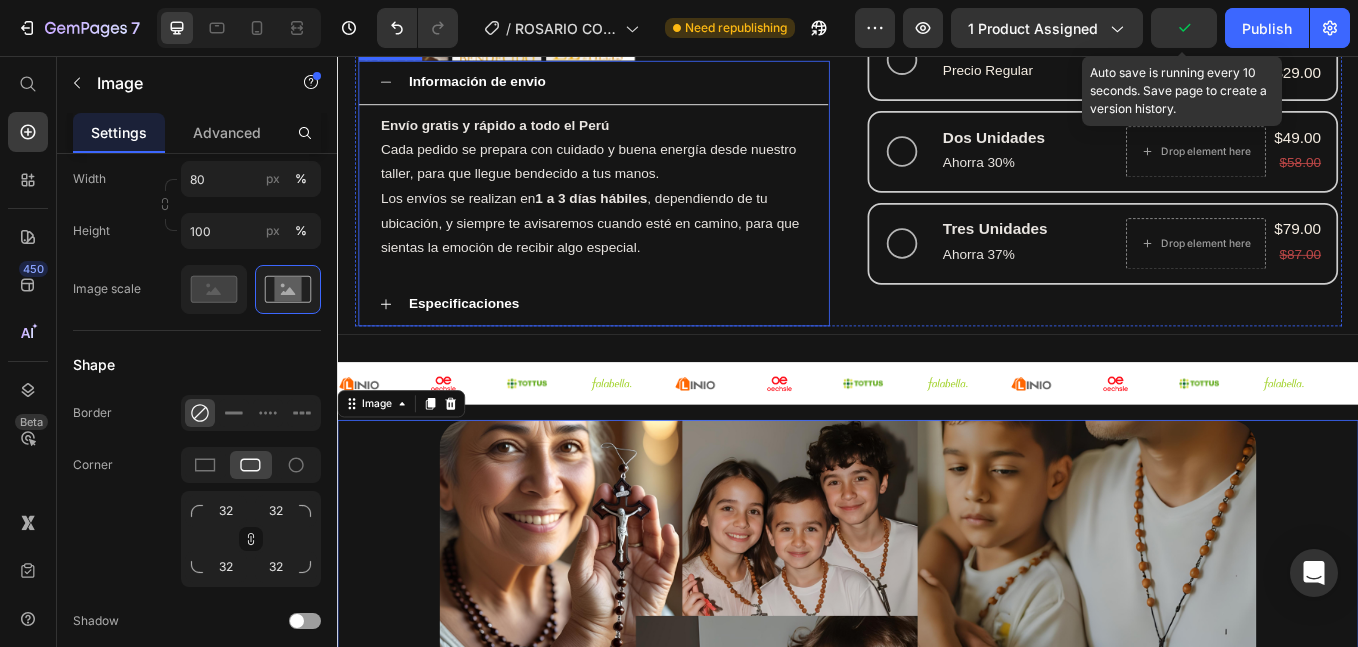 scroll, scrollTop: 949, scrollLeft: 0, axis: vertical 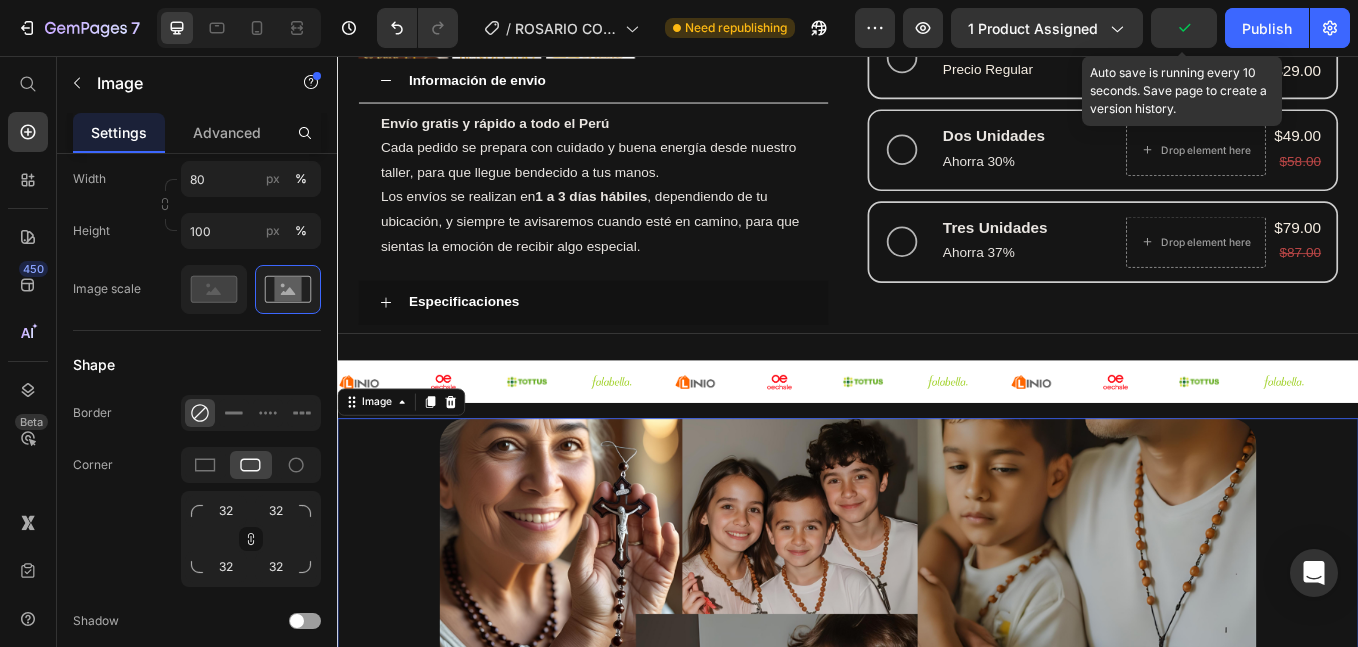 click at bounding box center (937, 962) 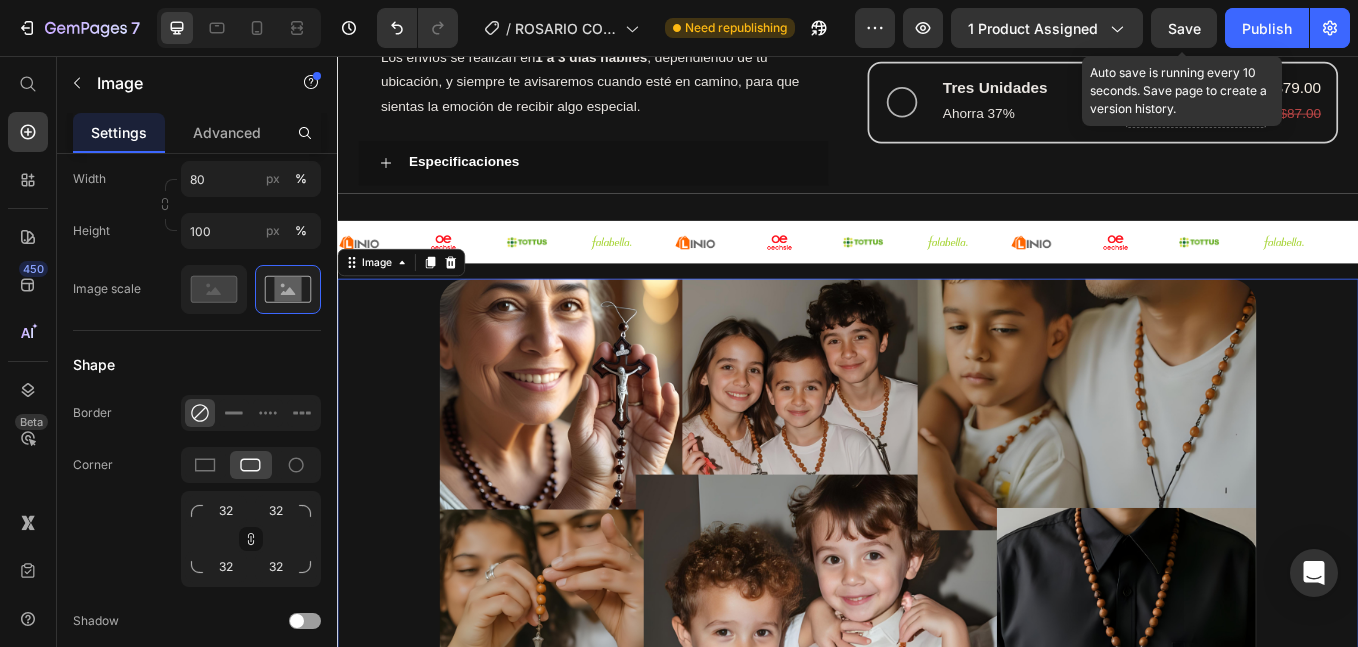 scroll, scrollTop: 1116, scrollLeft: 0, axis: vertical 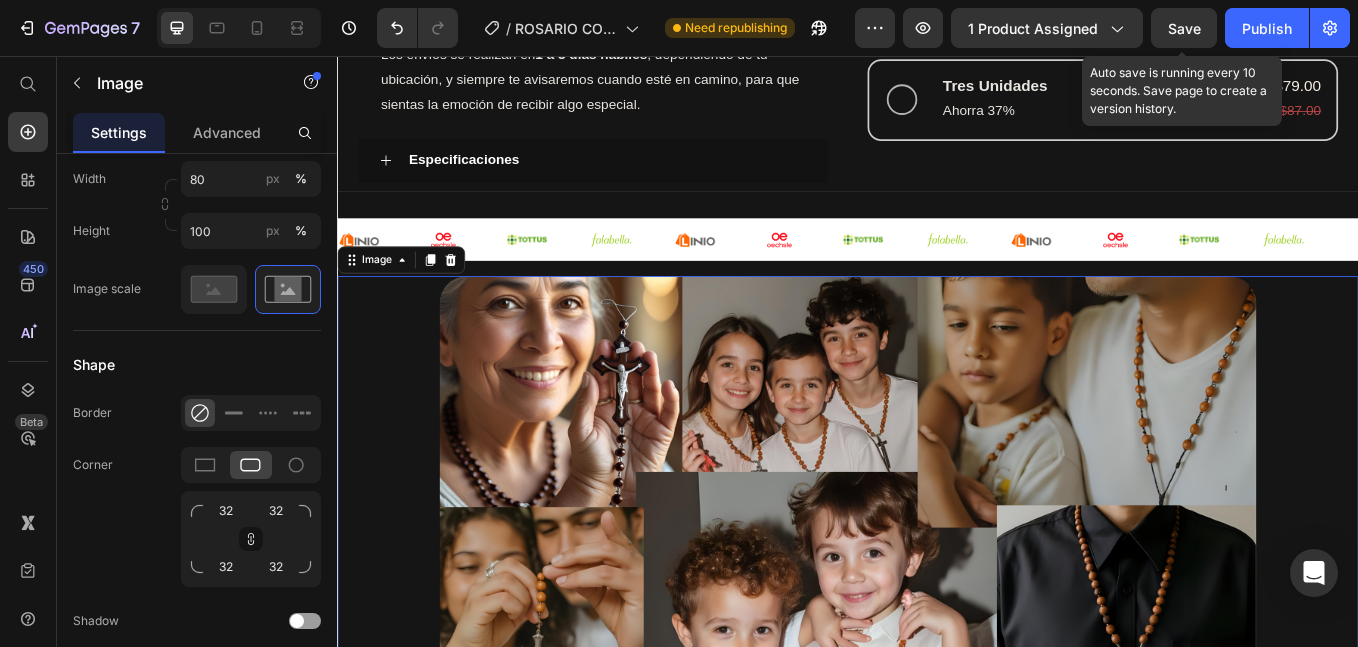click at bounding box center (937, 795) 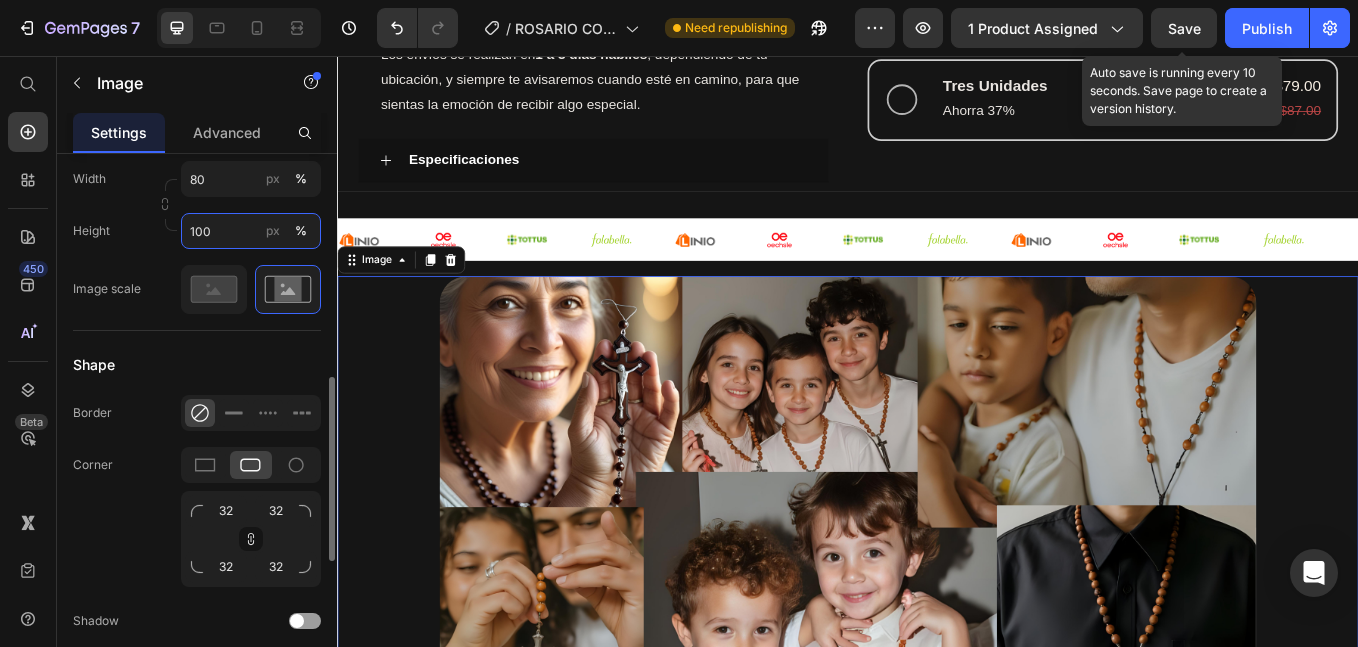 click on "100" at bounding box center [251, 231] 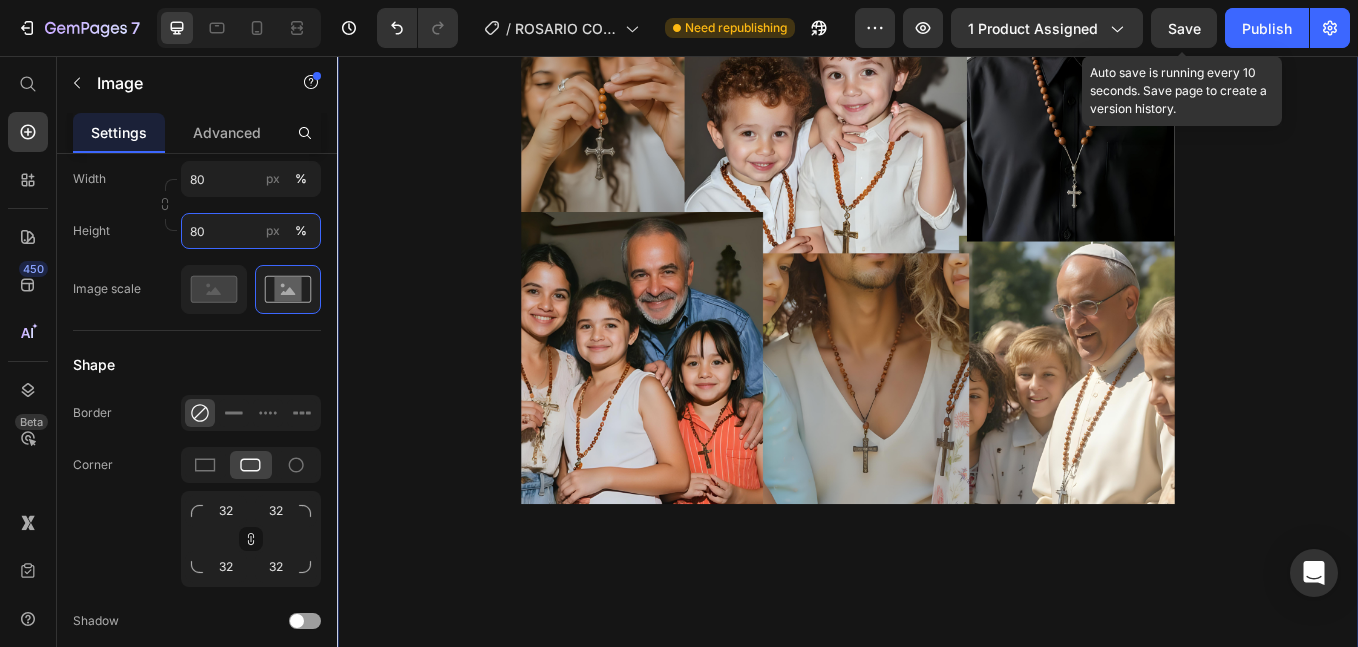 scroll, scrollTop: 1783, scrollLeft: 0, axis: vertical 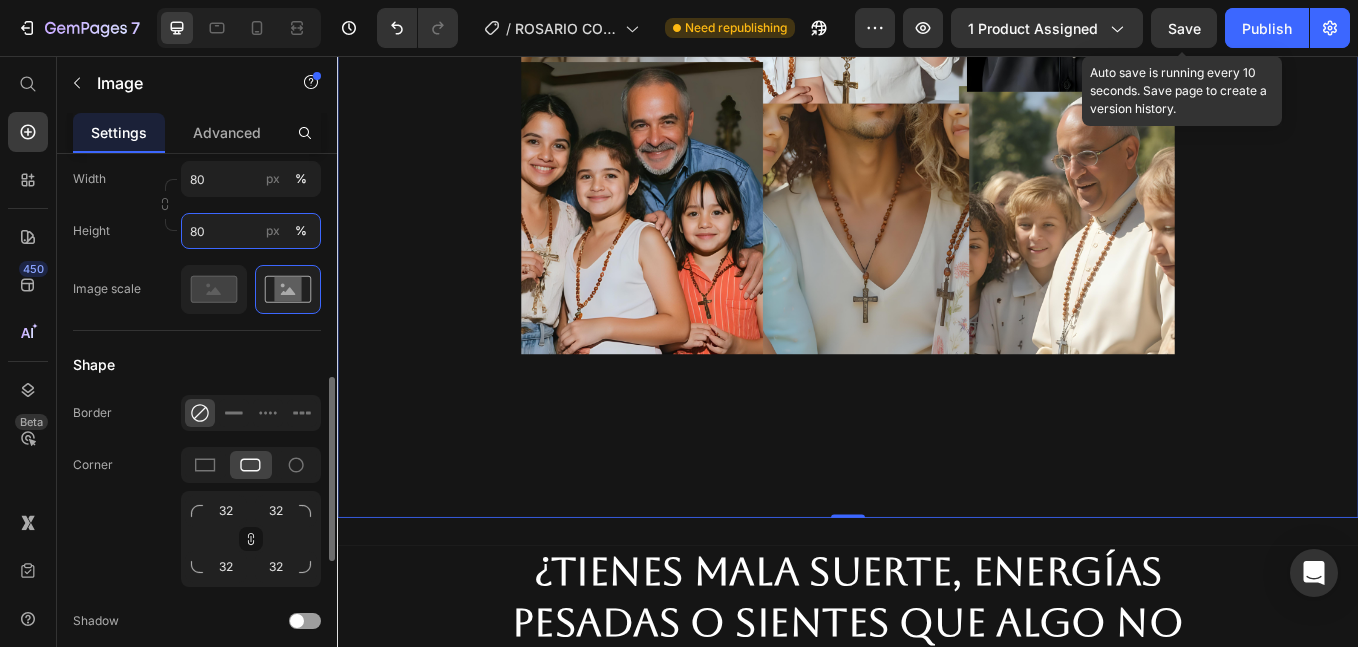 type on "80" 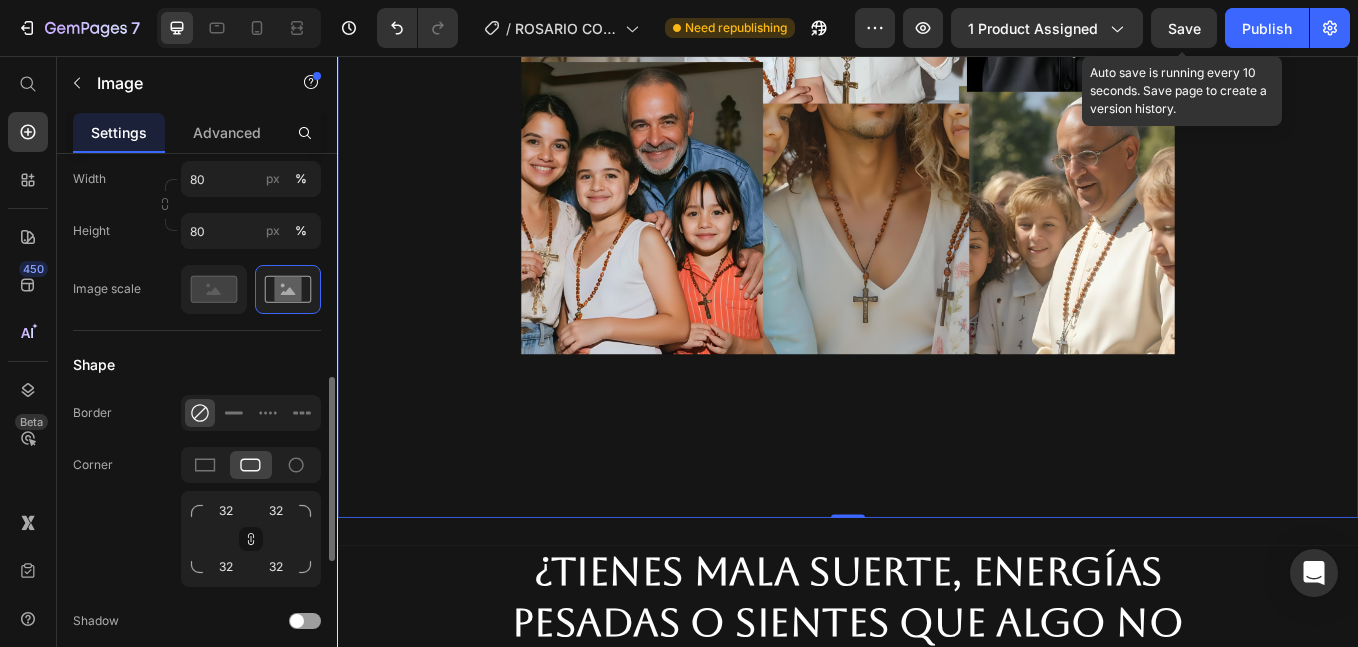click on "Shape" at bounding box center [197, 365] 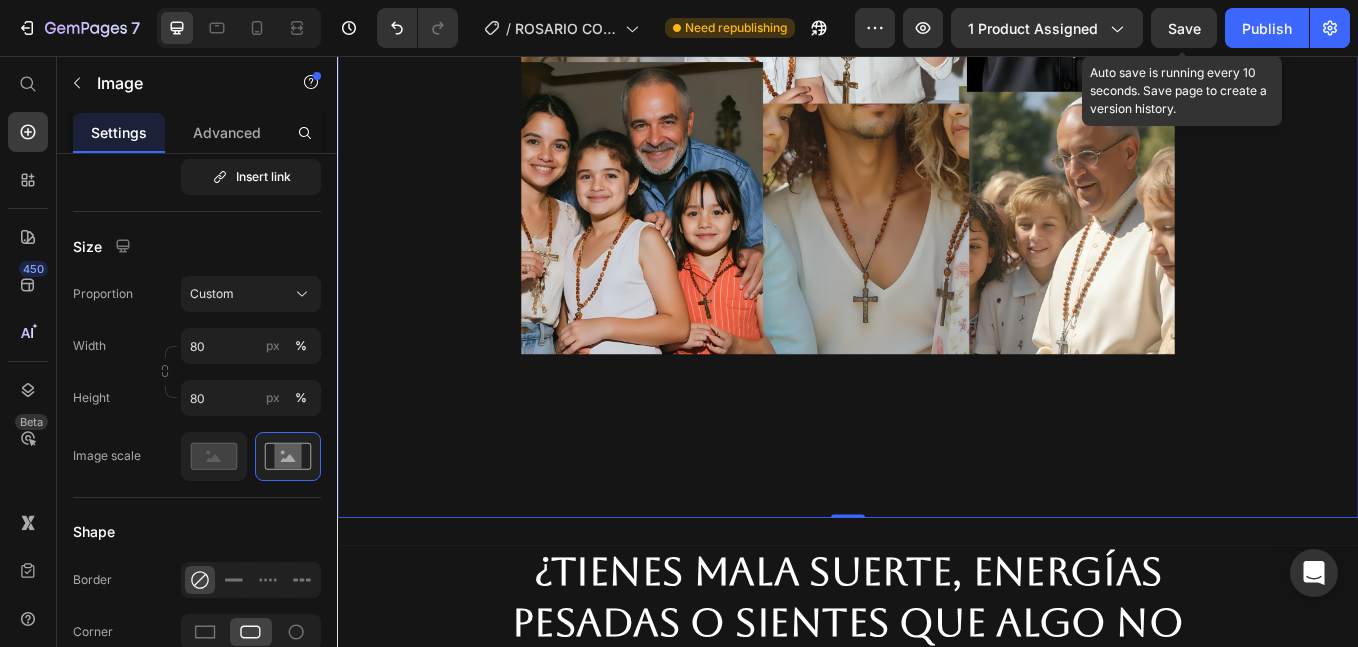scroll, scrollTop: 834, scrollLeft: 0, axis: vertical 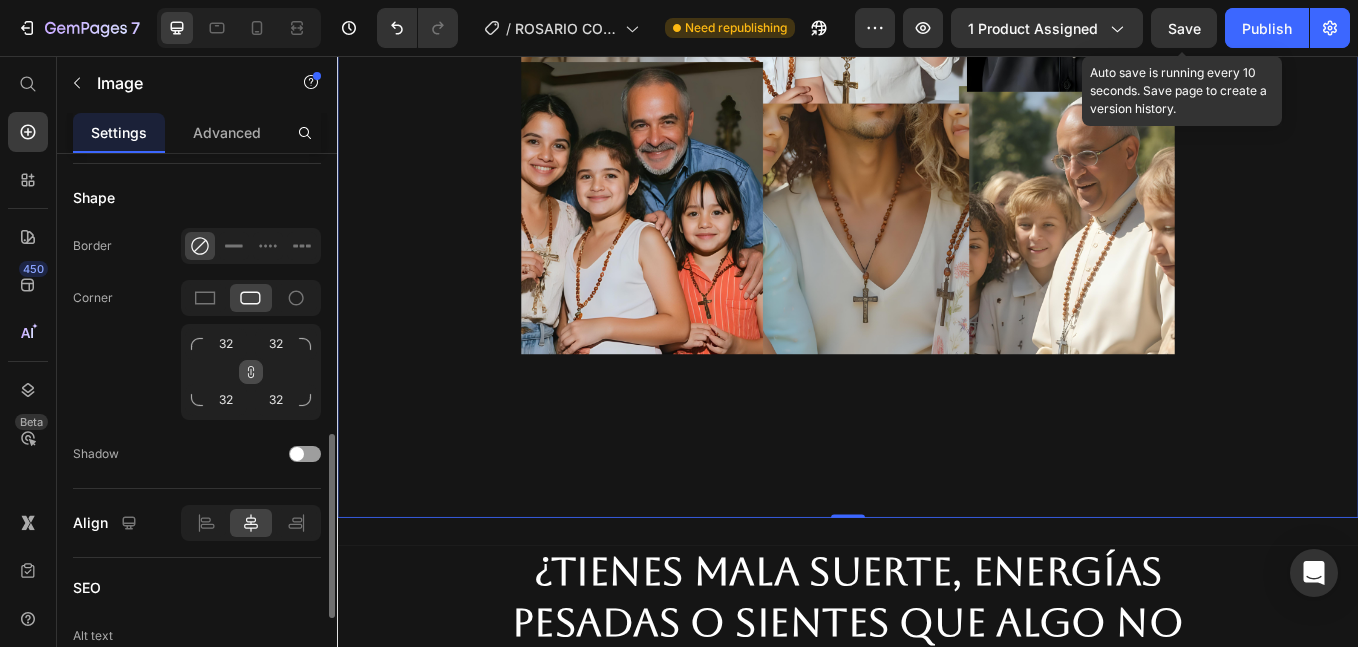 click 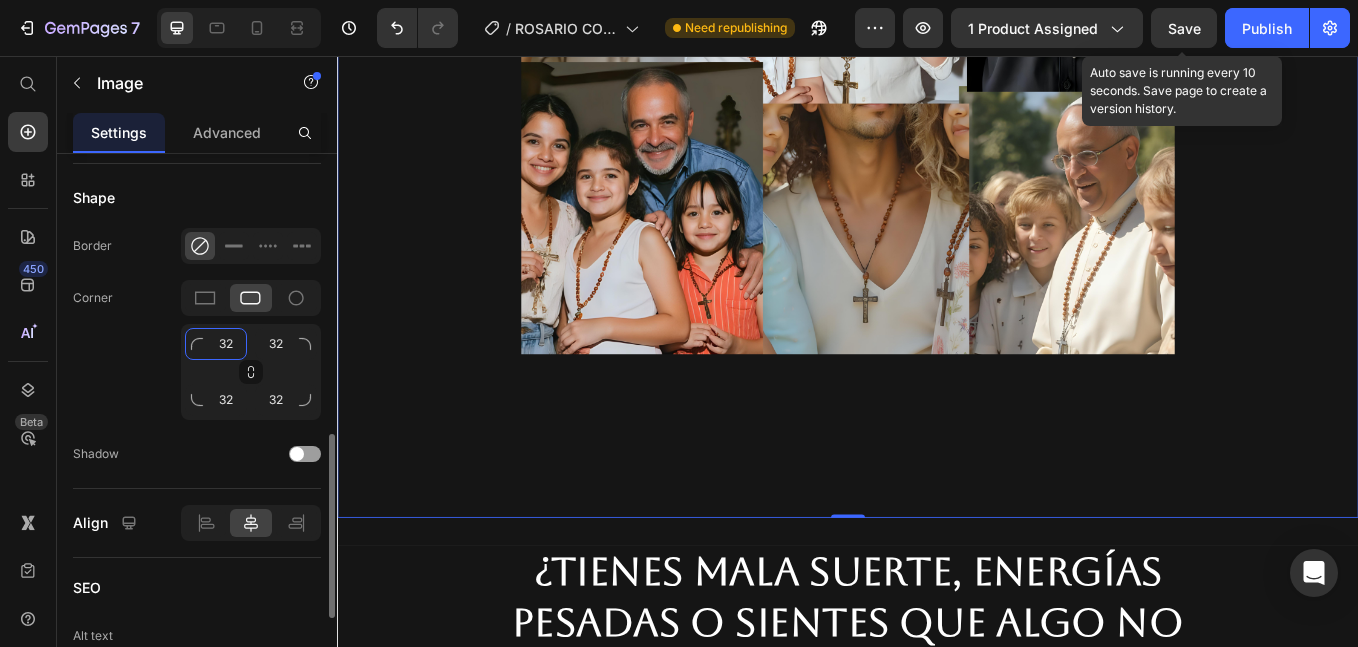 click on "32" 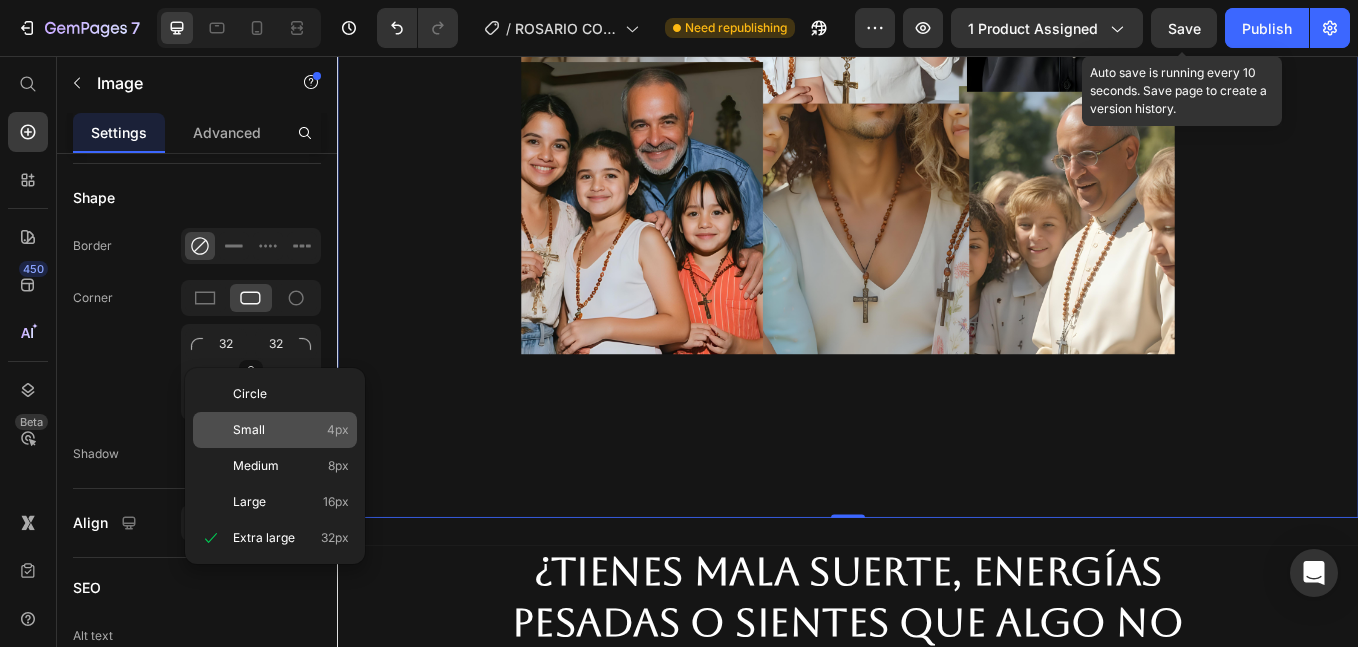 click on "Small" at bounding box center [249, 430] 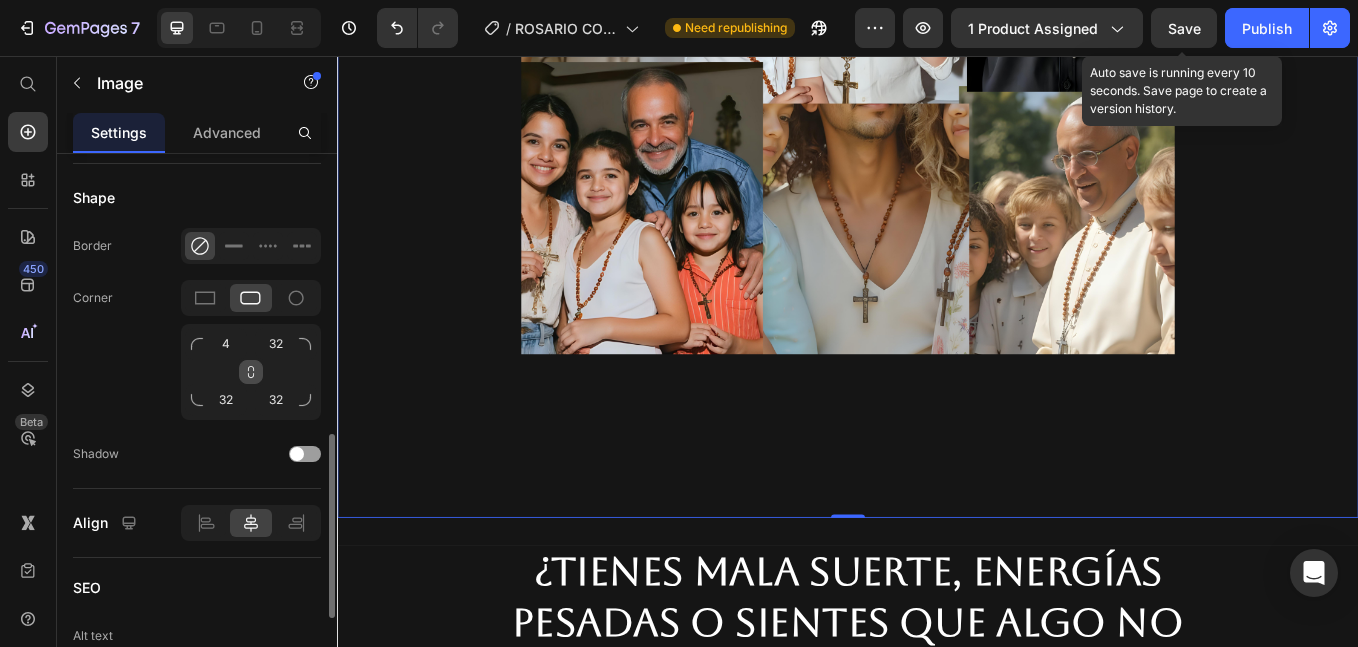 click 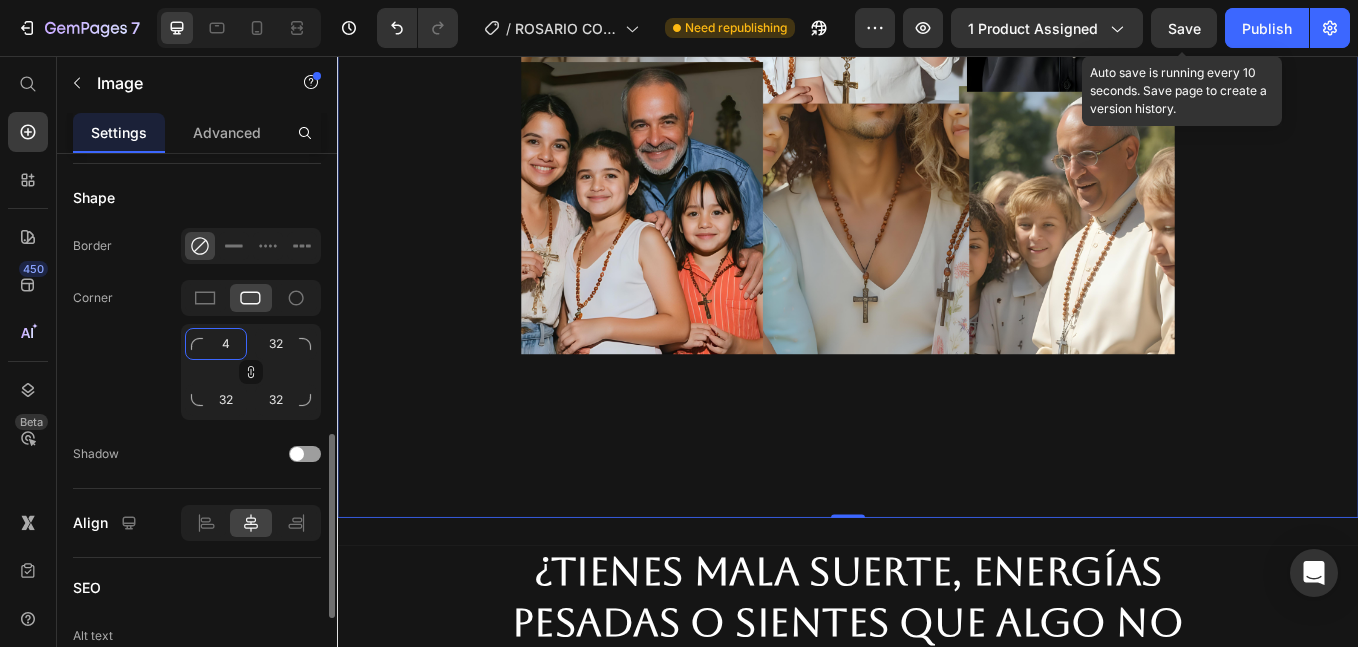 click on "4" 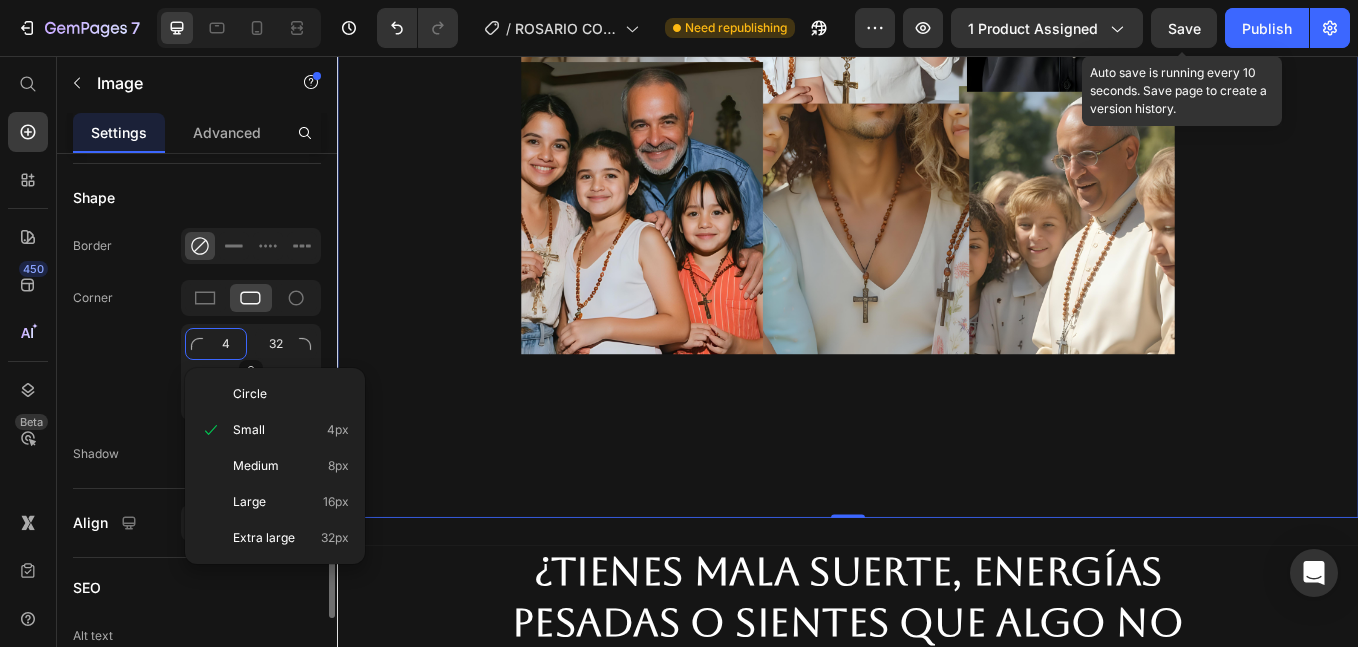 click on "4" 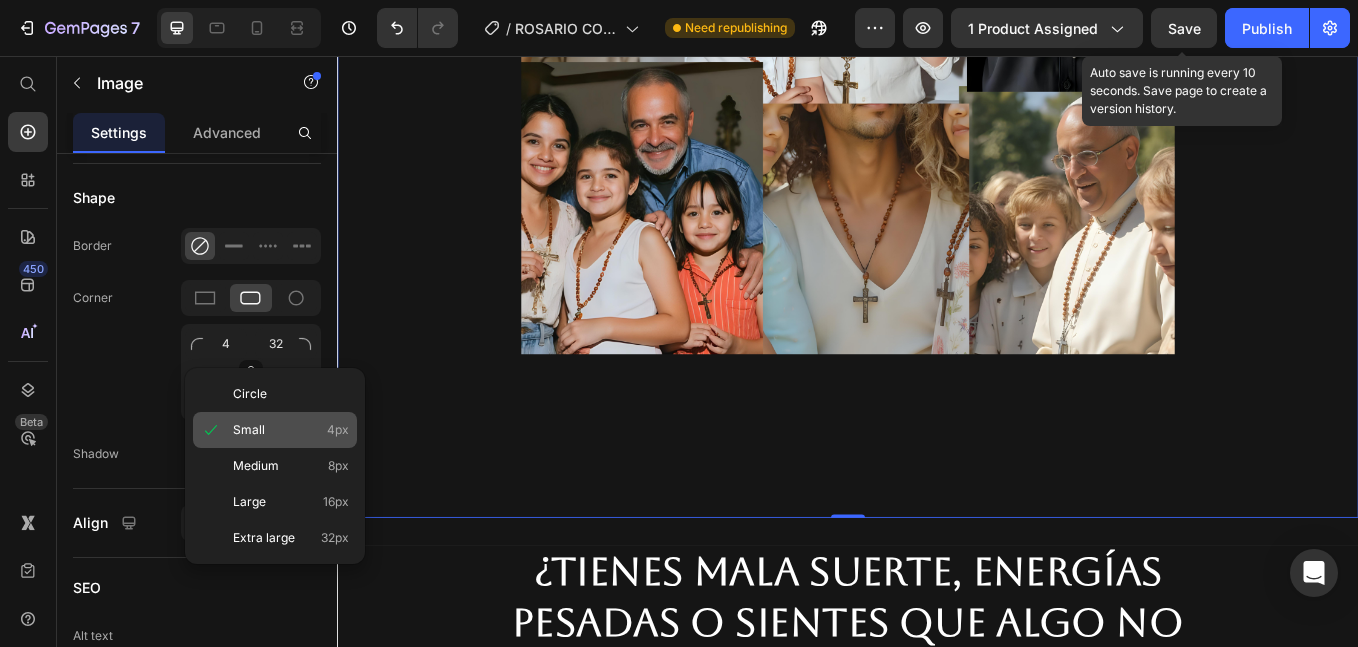 click on "Small 4px" 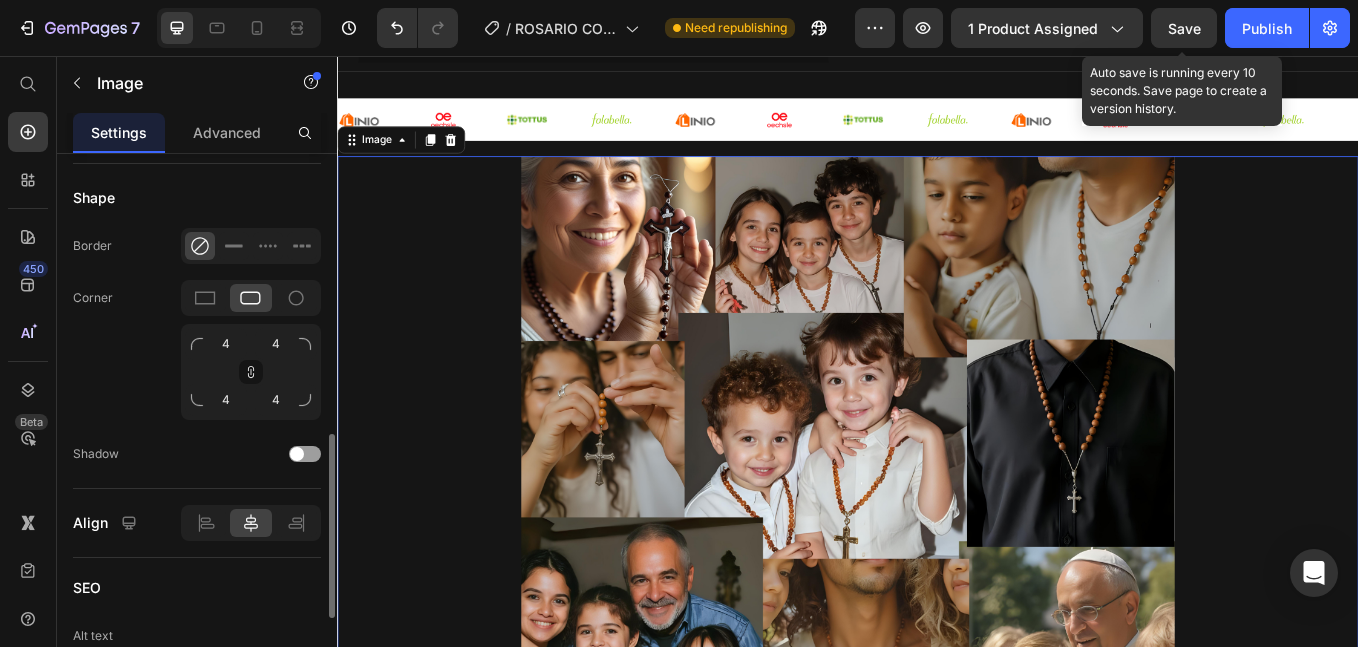 scroll, scrollTop: 1284, scrollLeft: 0, axis: vertical 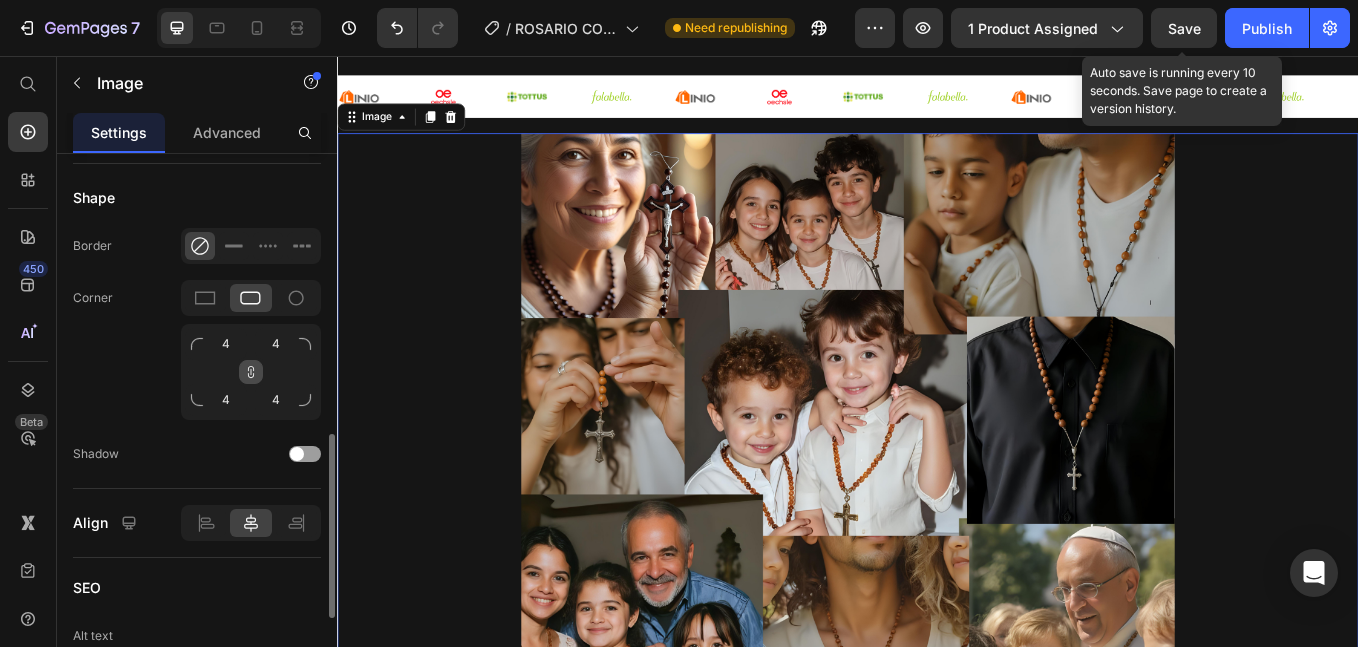 click at bounding box center [251, 372] 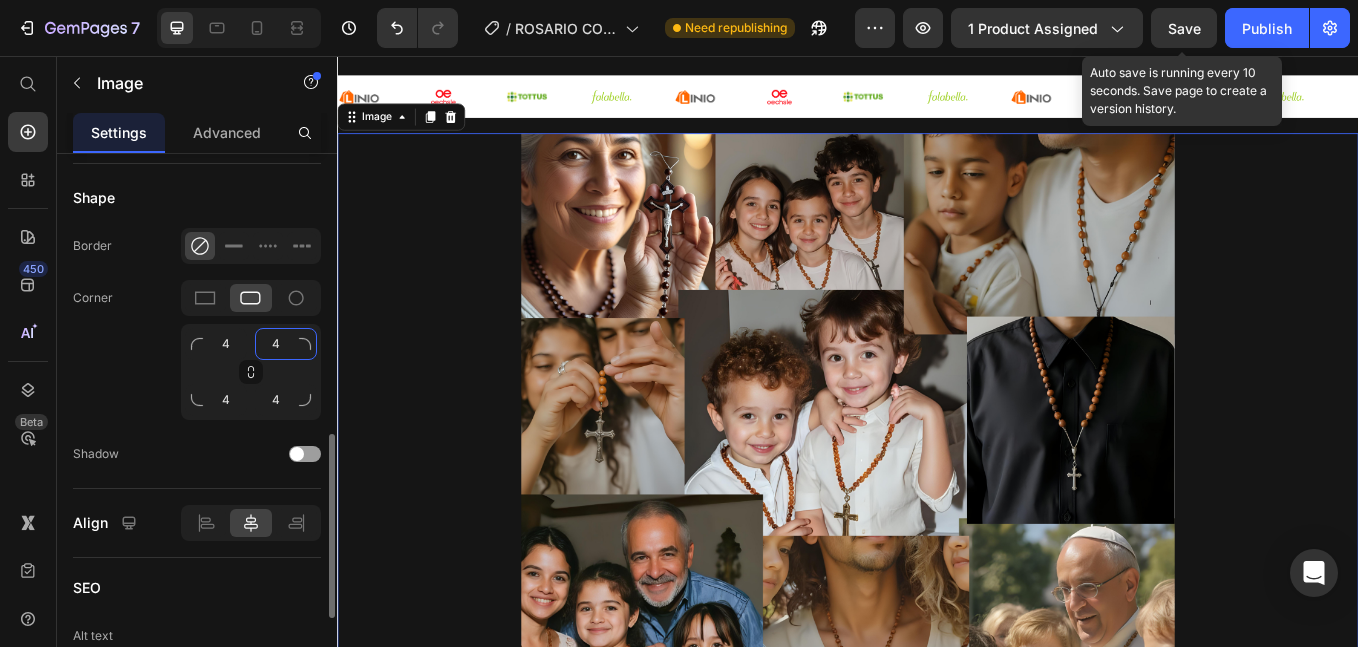 click on "4" 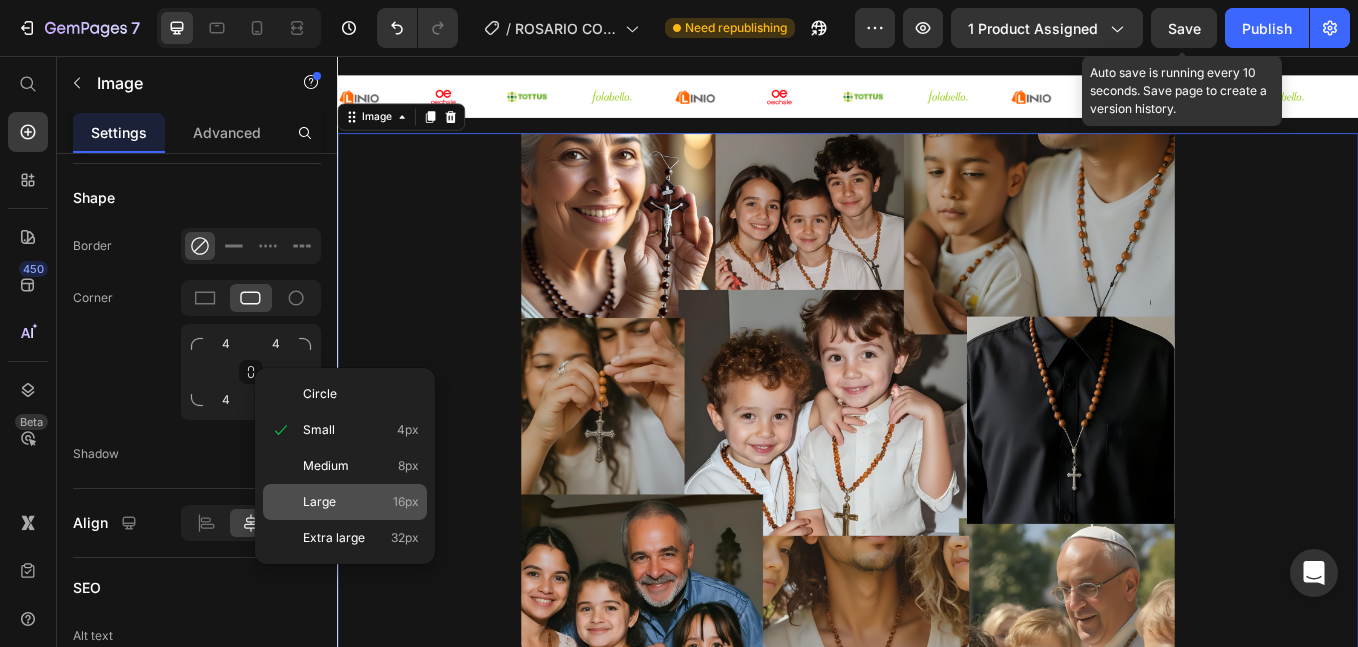 click on "Large" at bounding box center [319, 502] 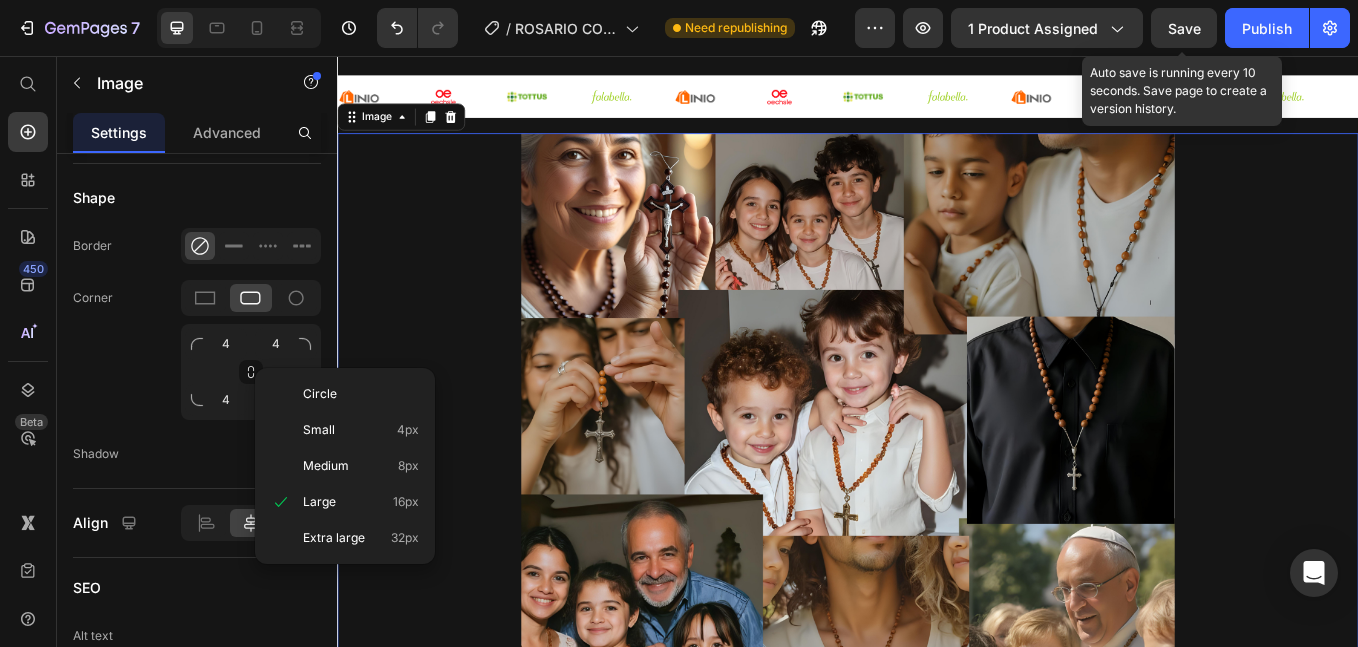 type on "16" 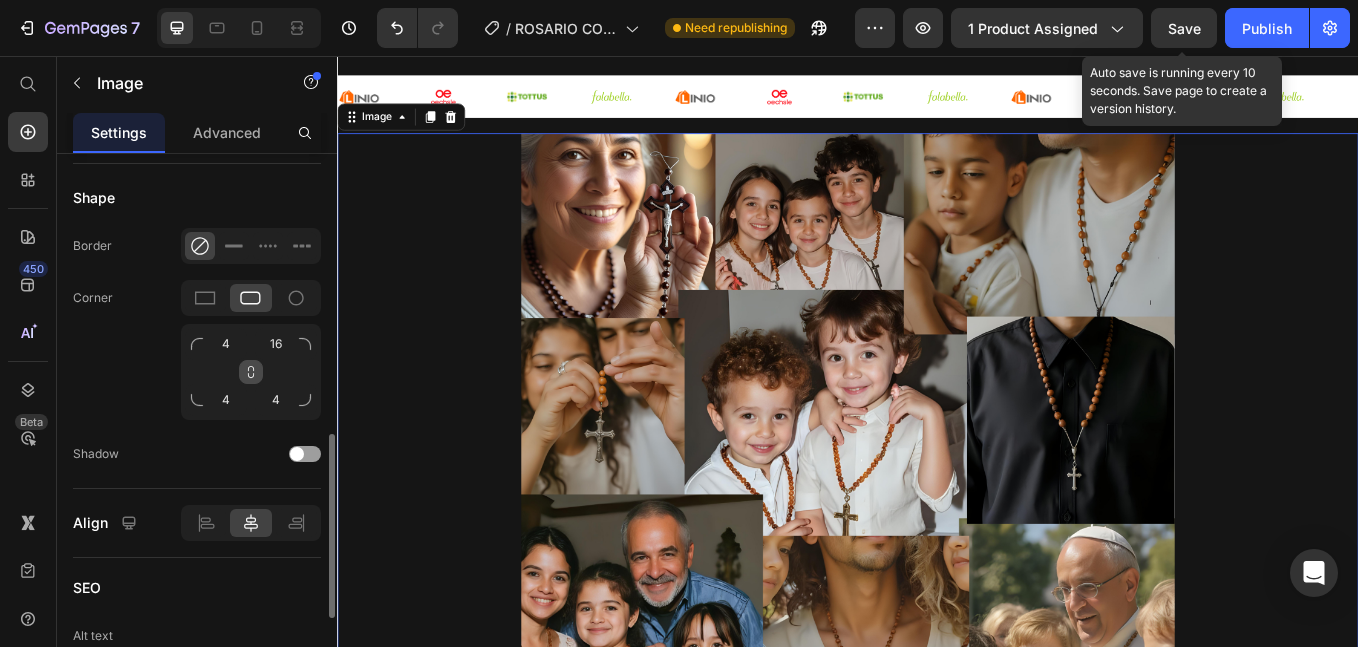 click at bounding box center (251, 372) 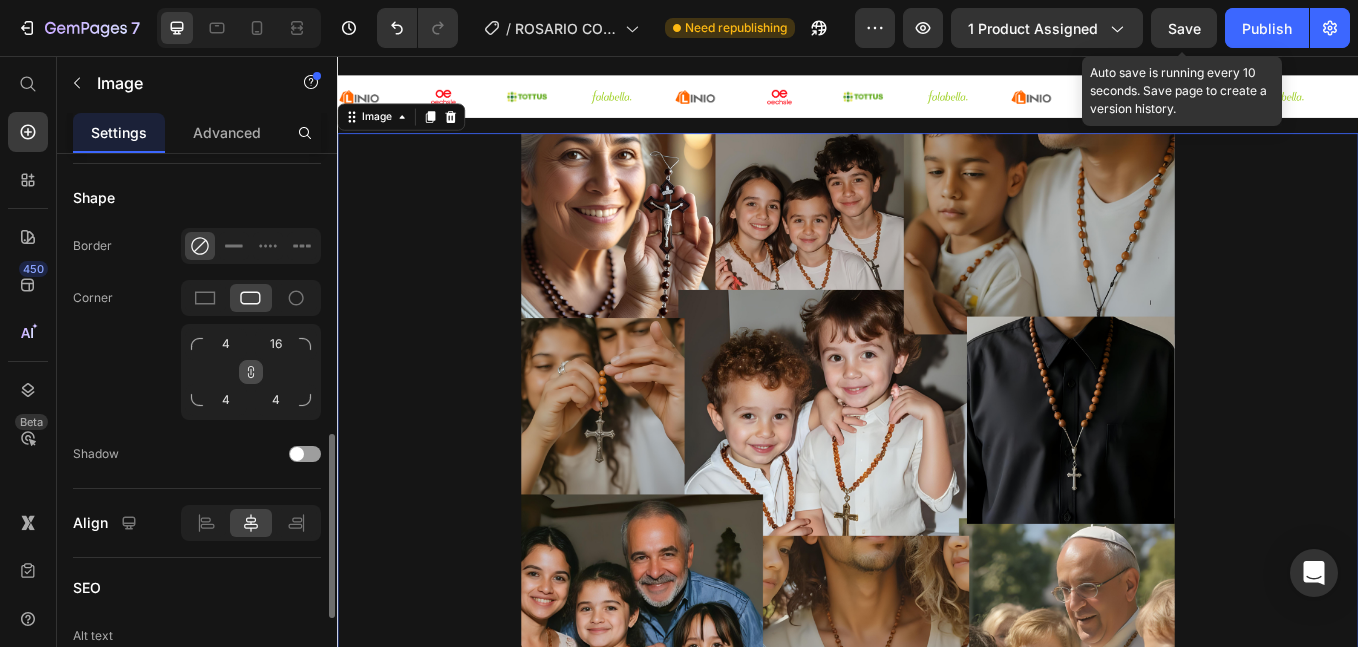 click at bounding box center [251, 372] 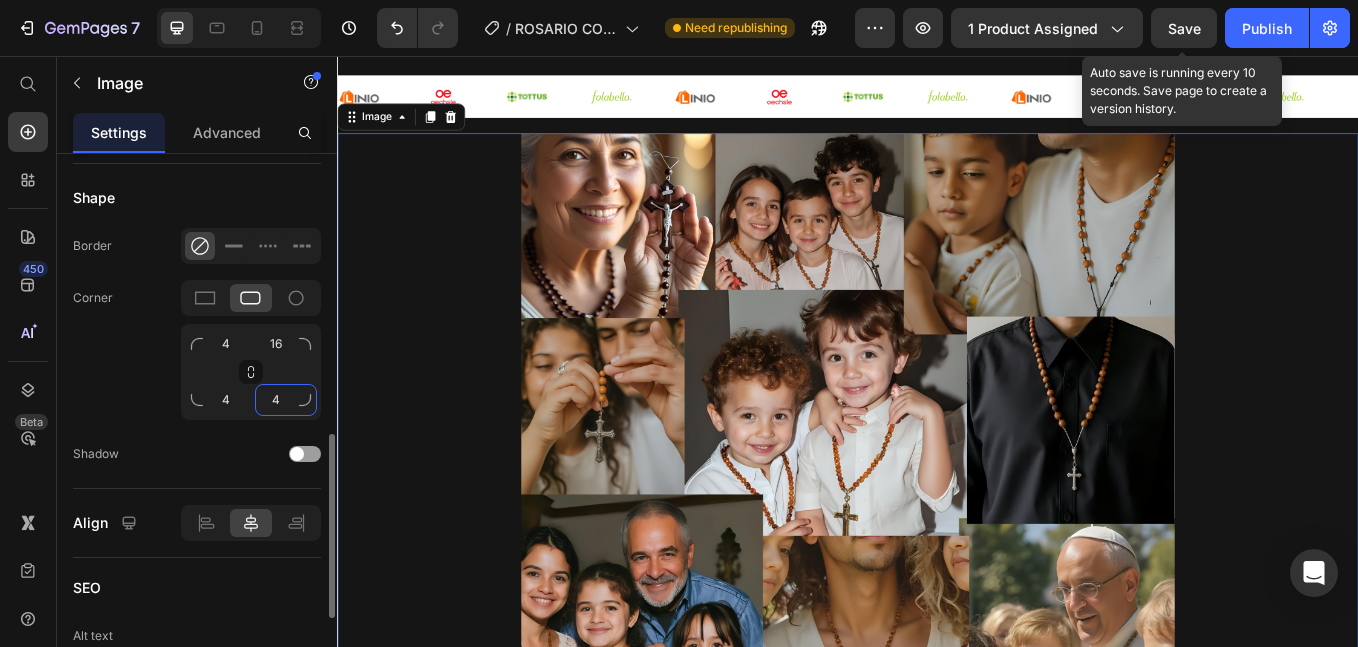 click on "4" 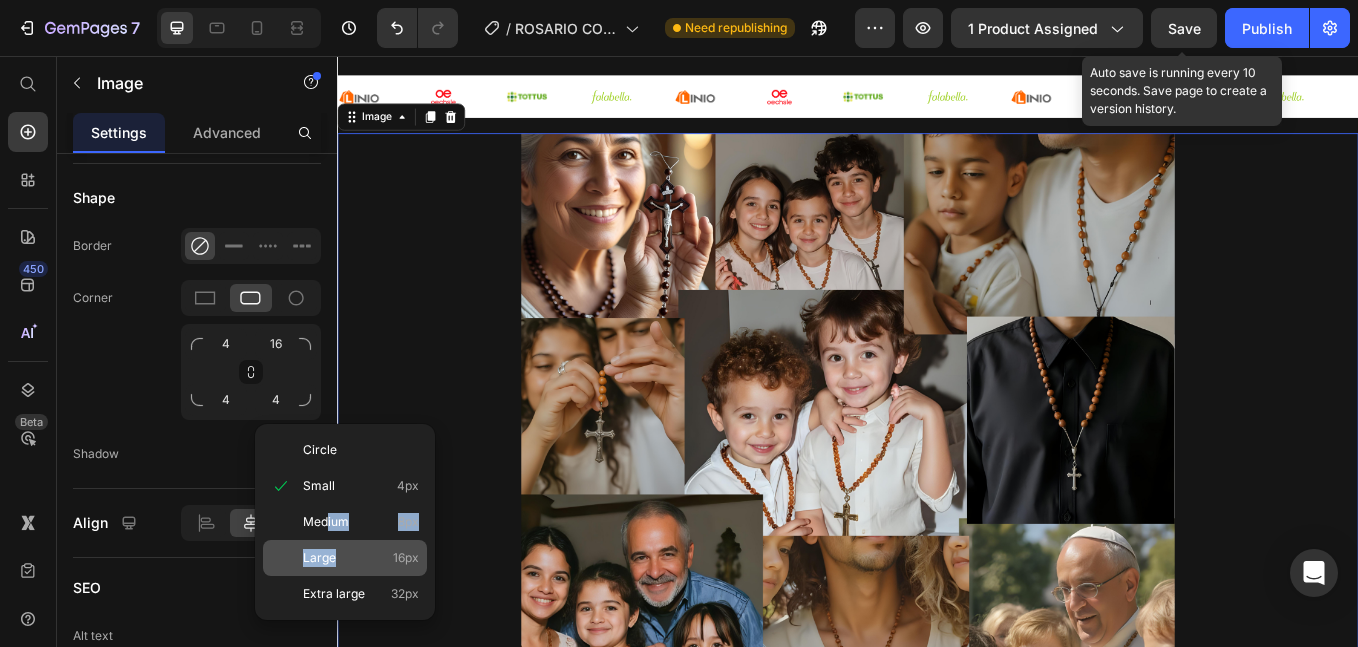 drag, startPoint x: 328, startPoint y: 516, endPoint x: 337, endPoint y: 555, distance: 40.024994 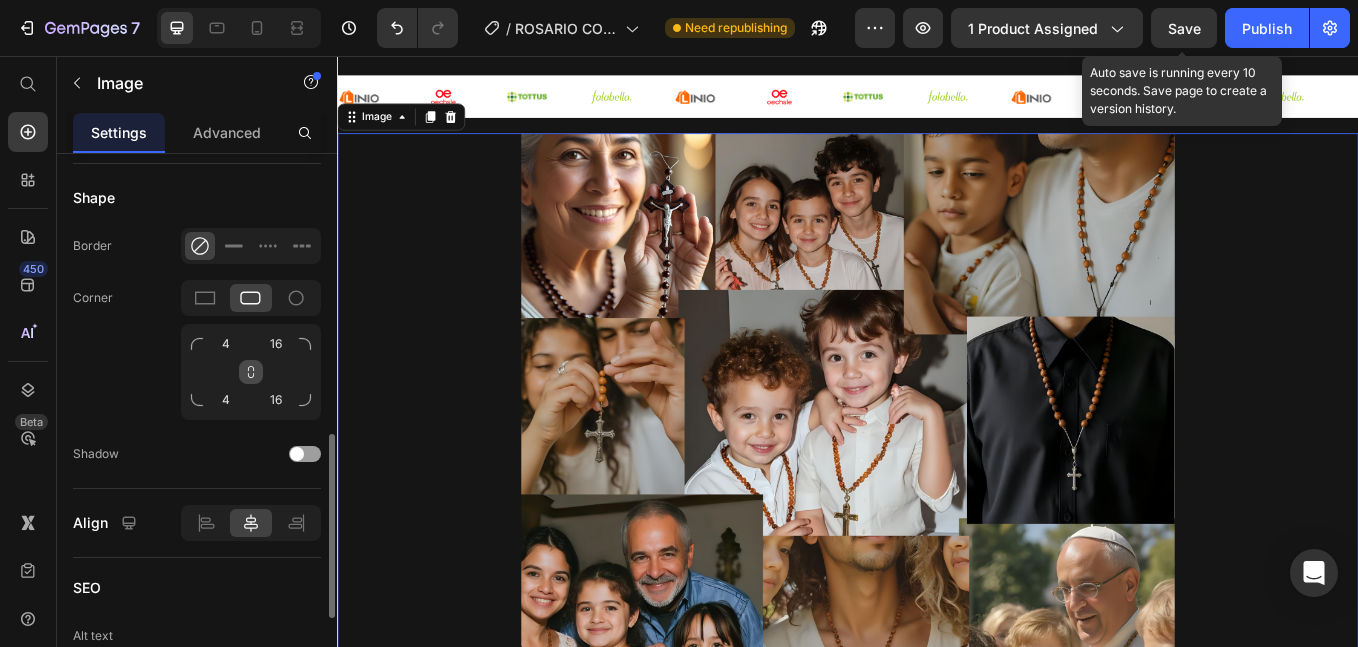 click 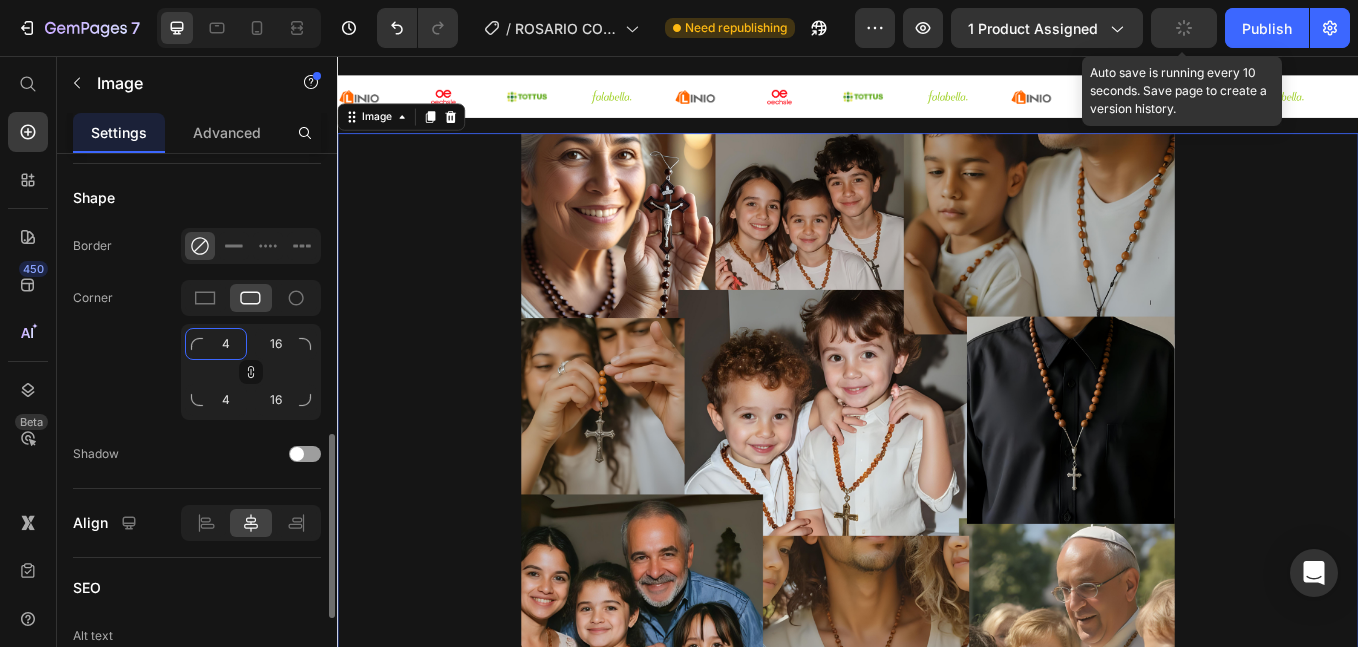click on "4" 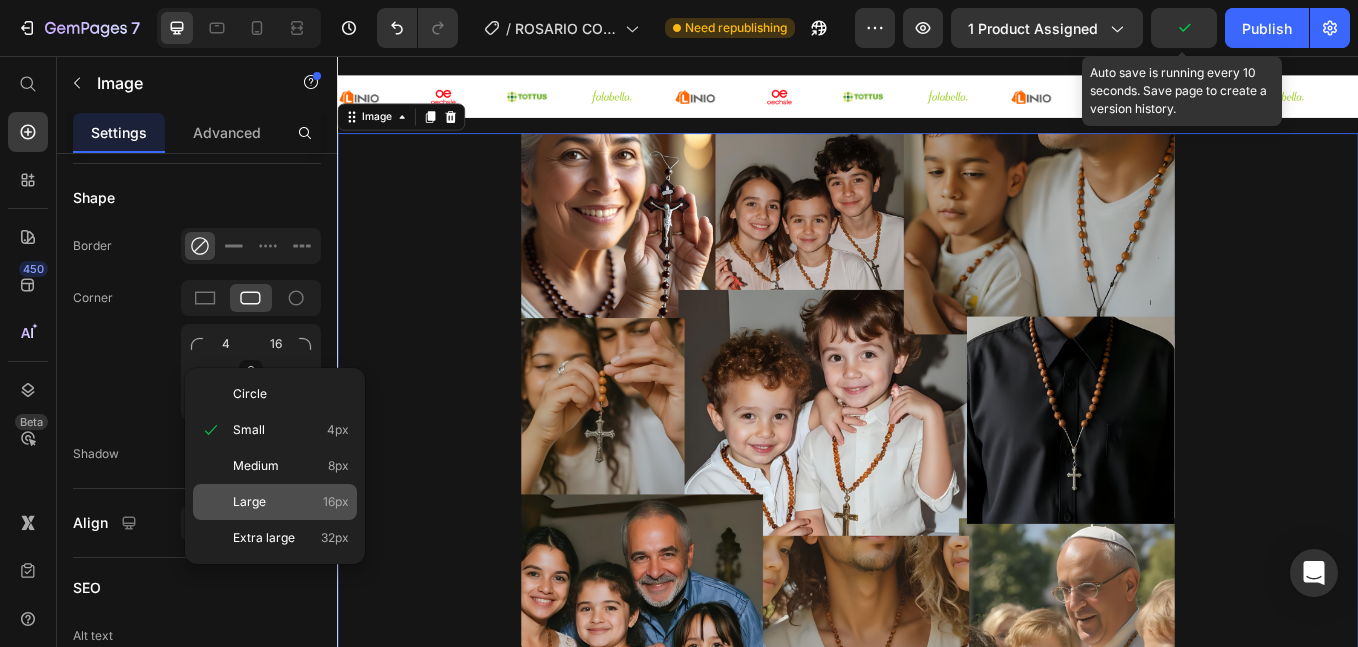 click on "Large 16px" 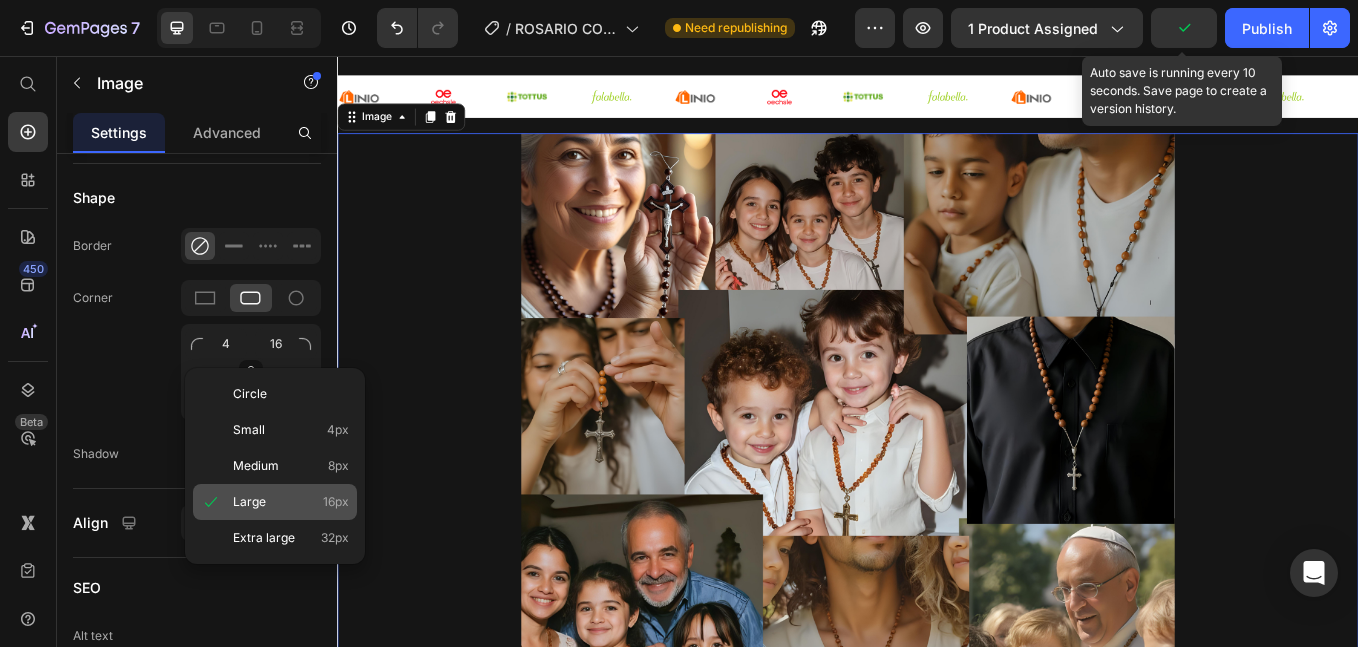 type on "16" 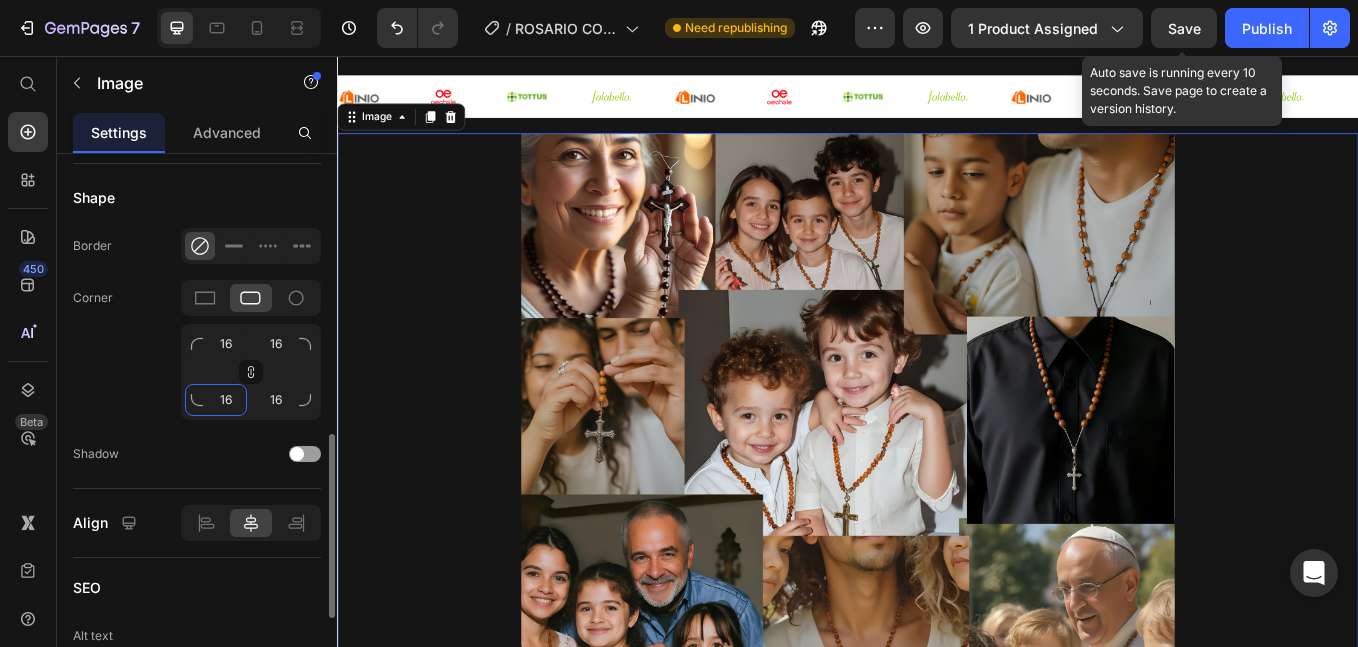 click on "16" 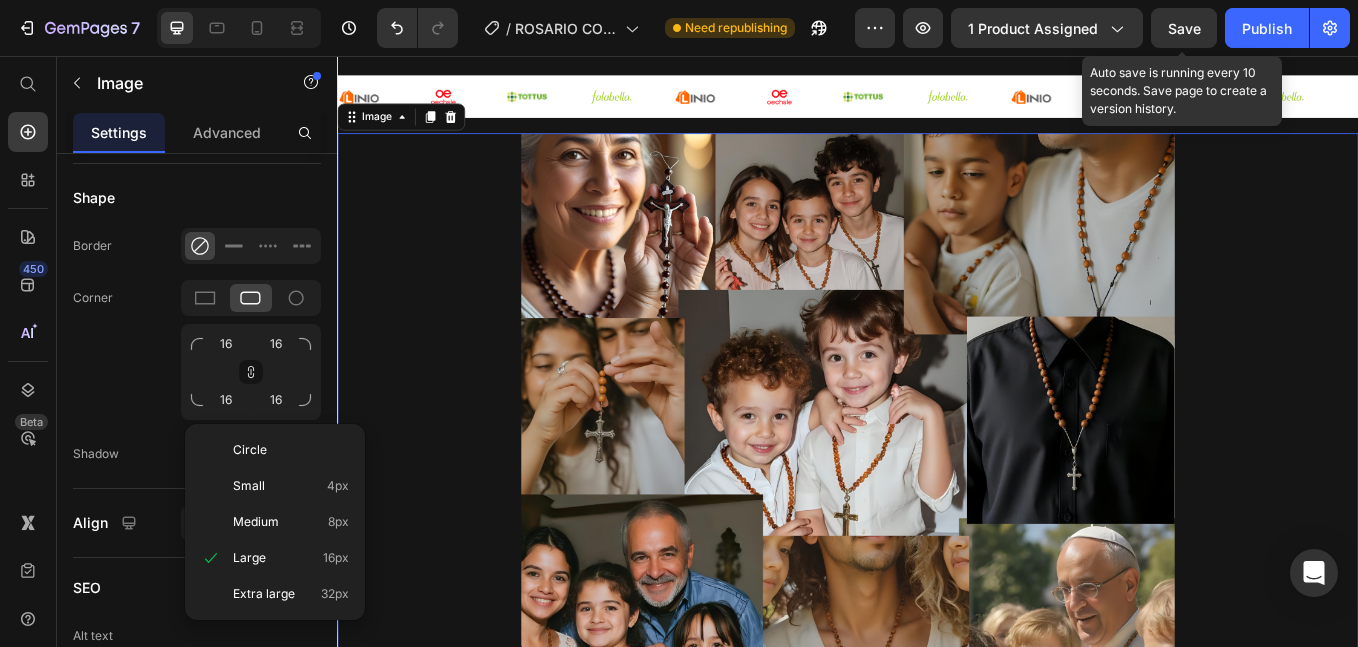 click at bounding box center [937, 627] 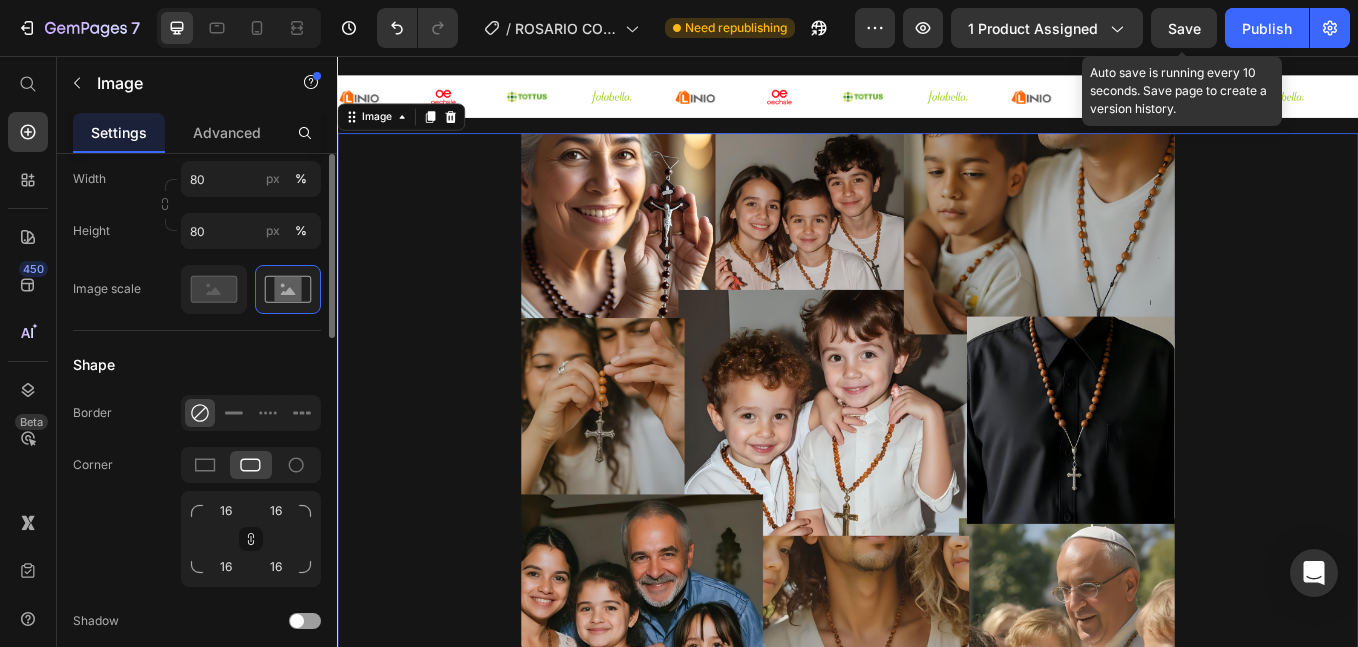 scroll, scrollTop: 500, scrollLeft: 0, axis: vertical 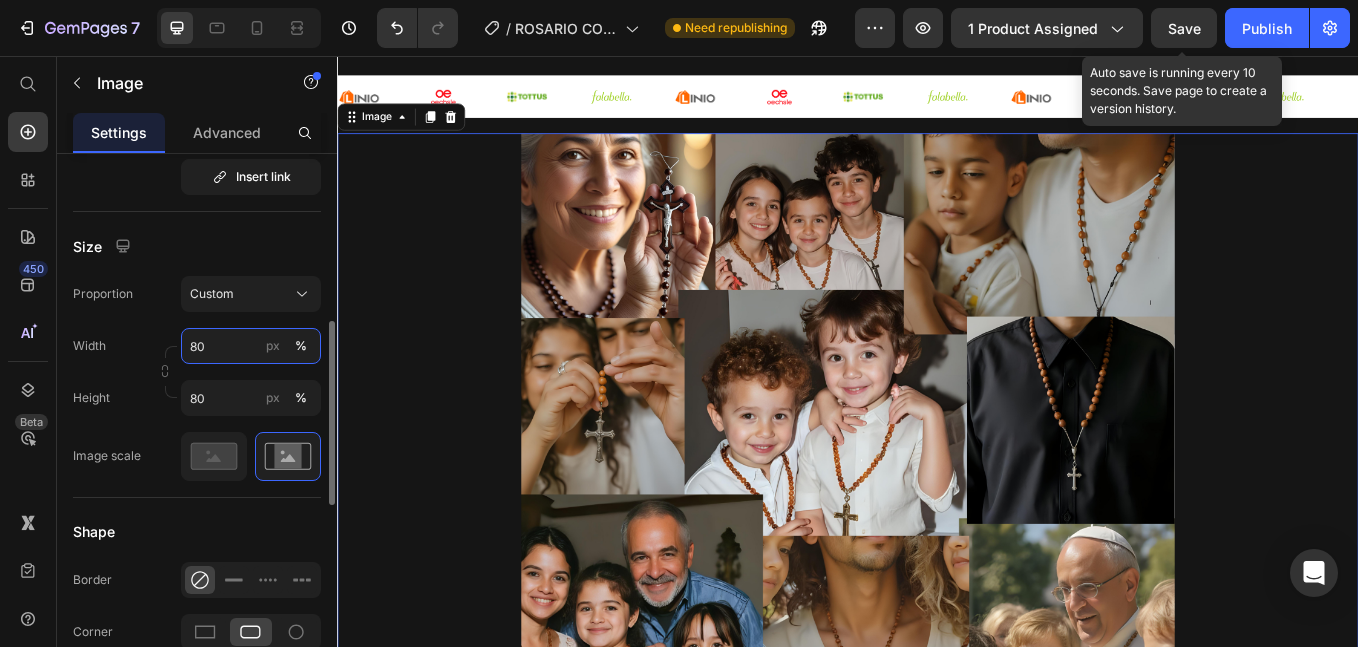 click on "80" at bounding box center [251, 346] 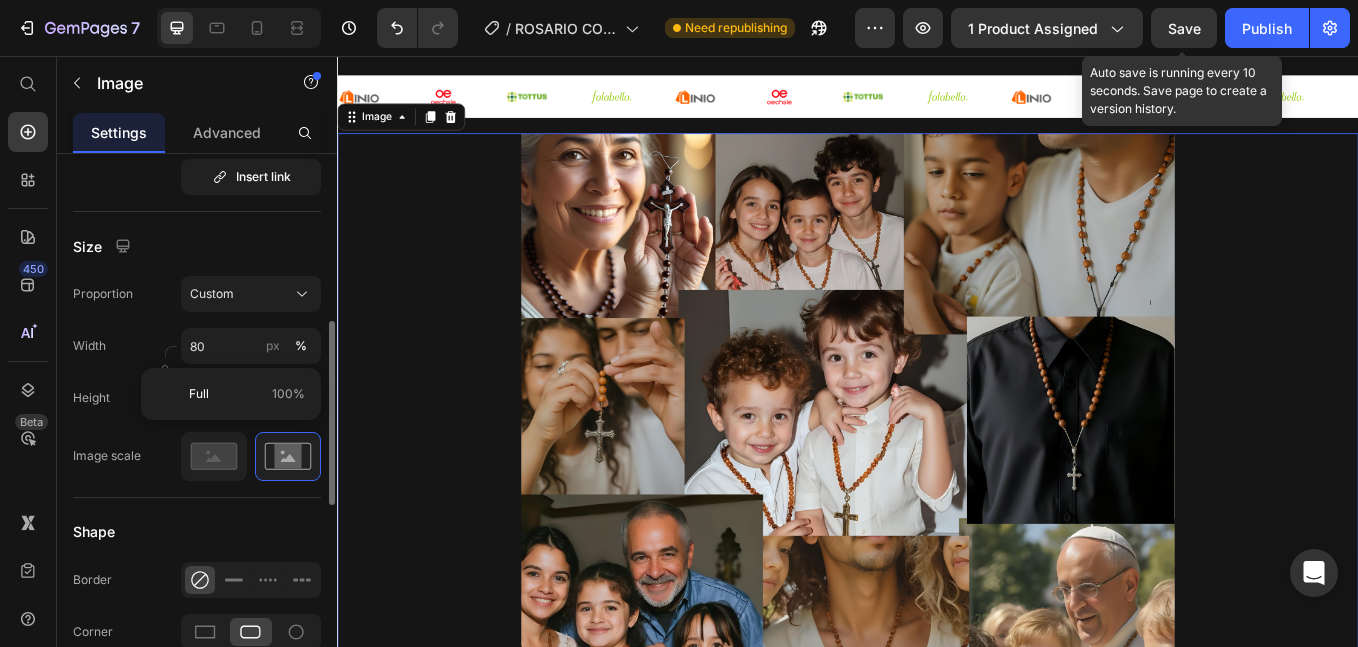 click on "Proportion Custom" 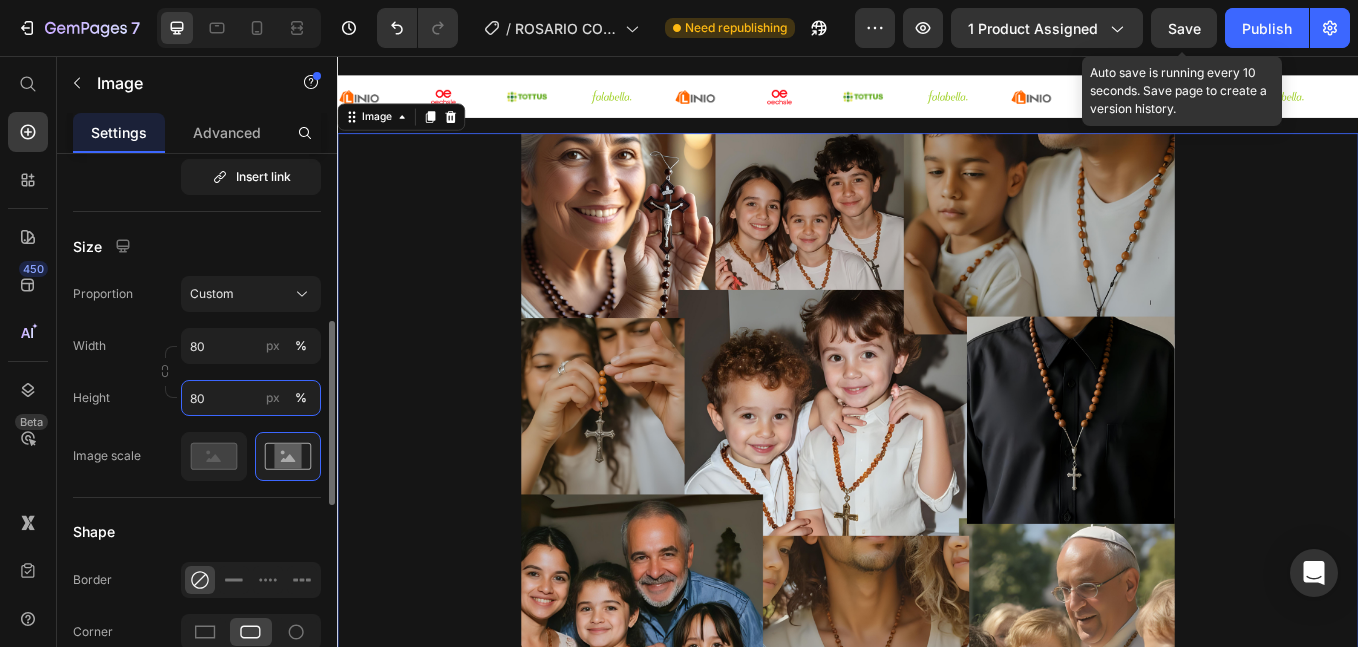 click on "80" at bounding box center (251, 398) 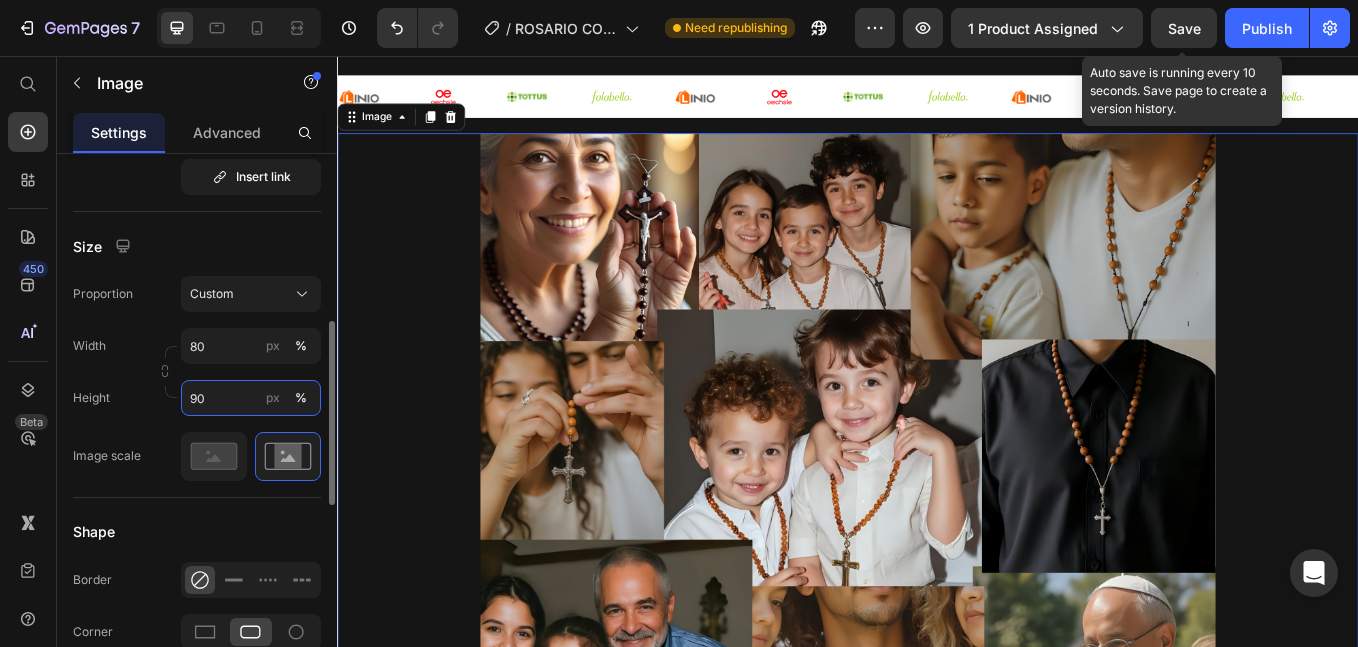 click on "90" at bounding box center [251, 398] 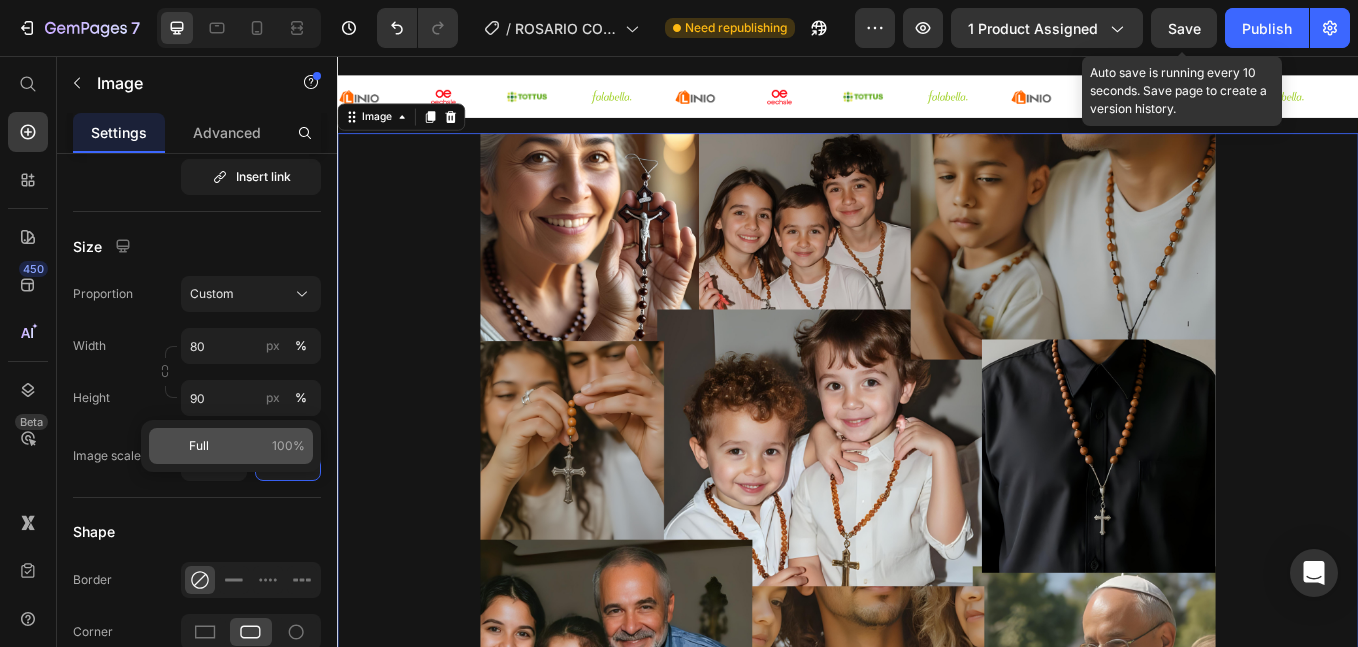 drag, startPoint x: 79, startPoint y: 454, endPoint x: 213, endPoint y: 450, distance: 134.0597 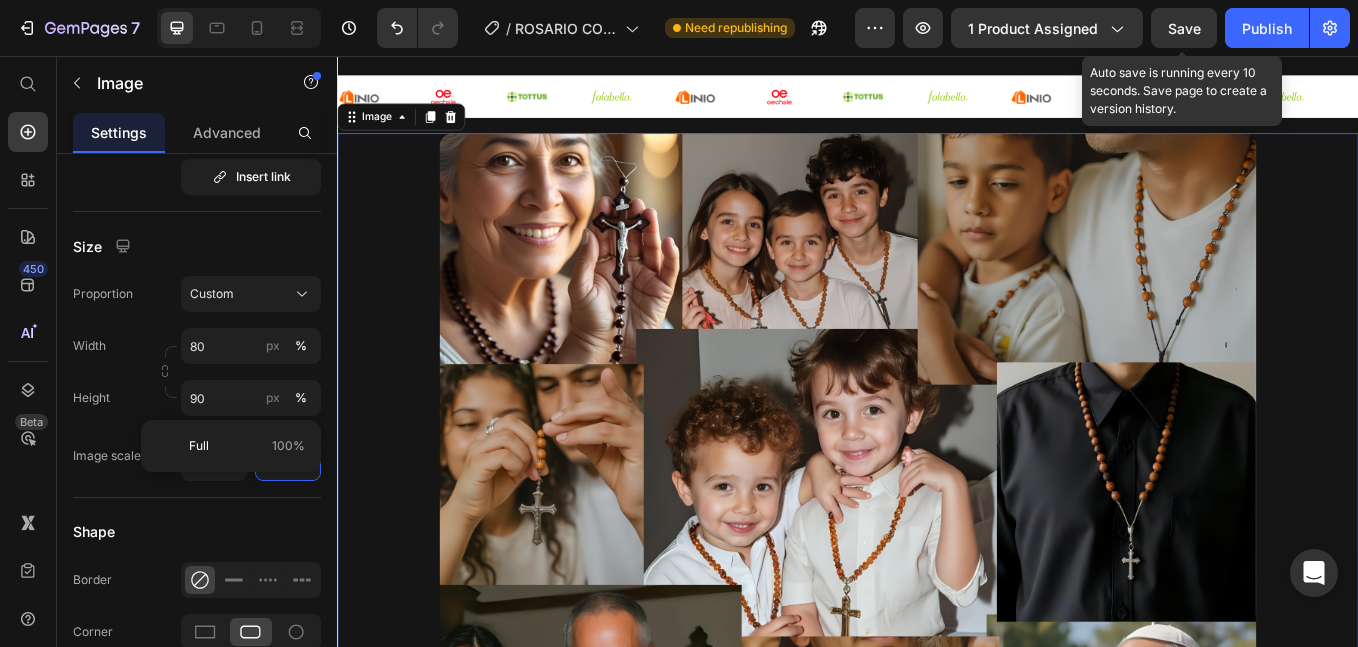 type on "100" 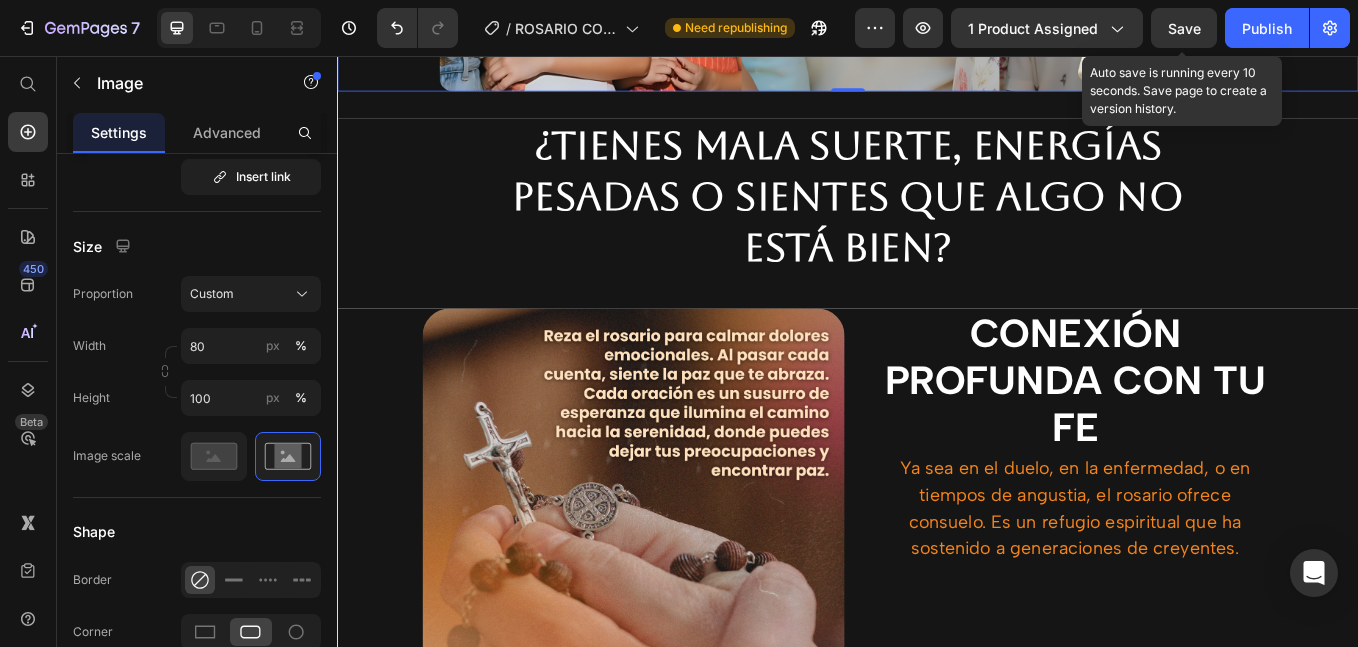 scroll, scrollTop: 1950, scrollLeft: 0, axis: vertical 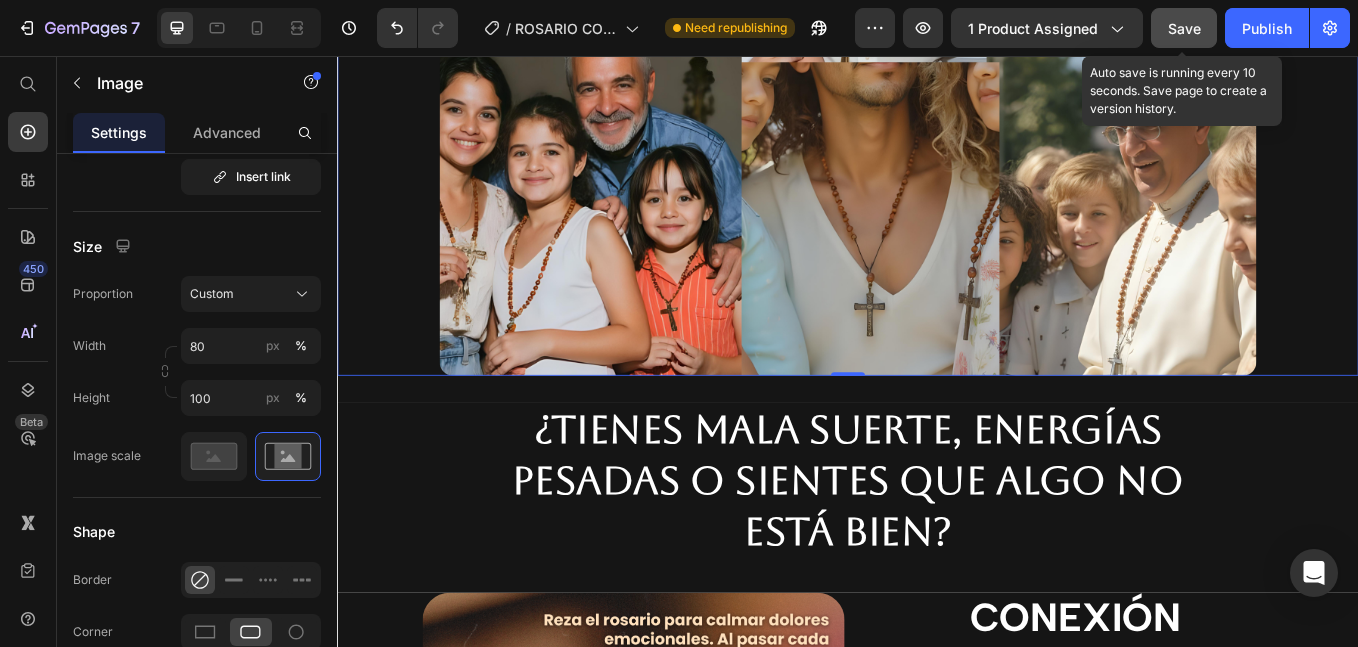 click on "Save" at bounding box center [1184, 28] 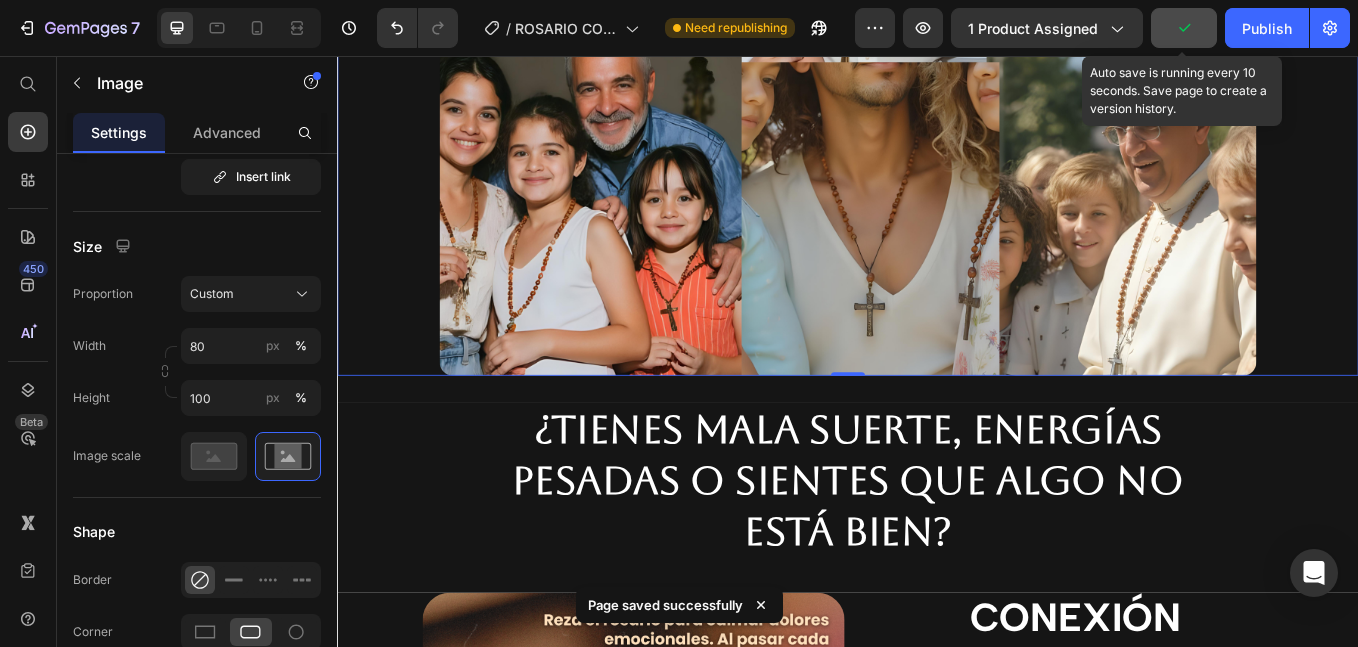 click on "Preview 1 product assigned Auto save is running every 10 seconds. Save page to create a version history.  Publish" at bounding box center [1102, 28] 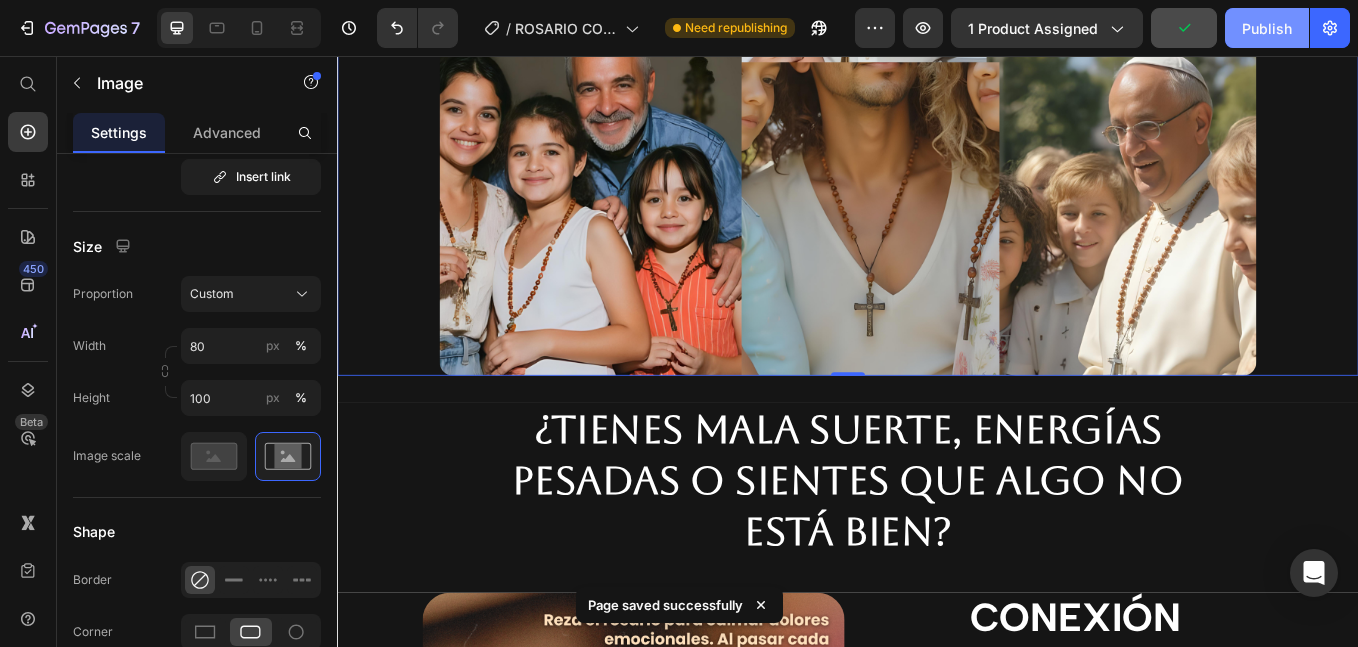 click on "Publish" 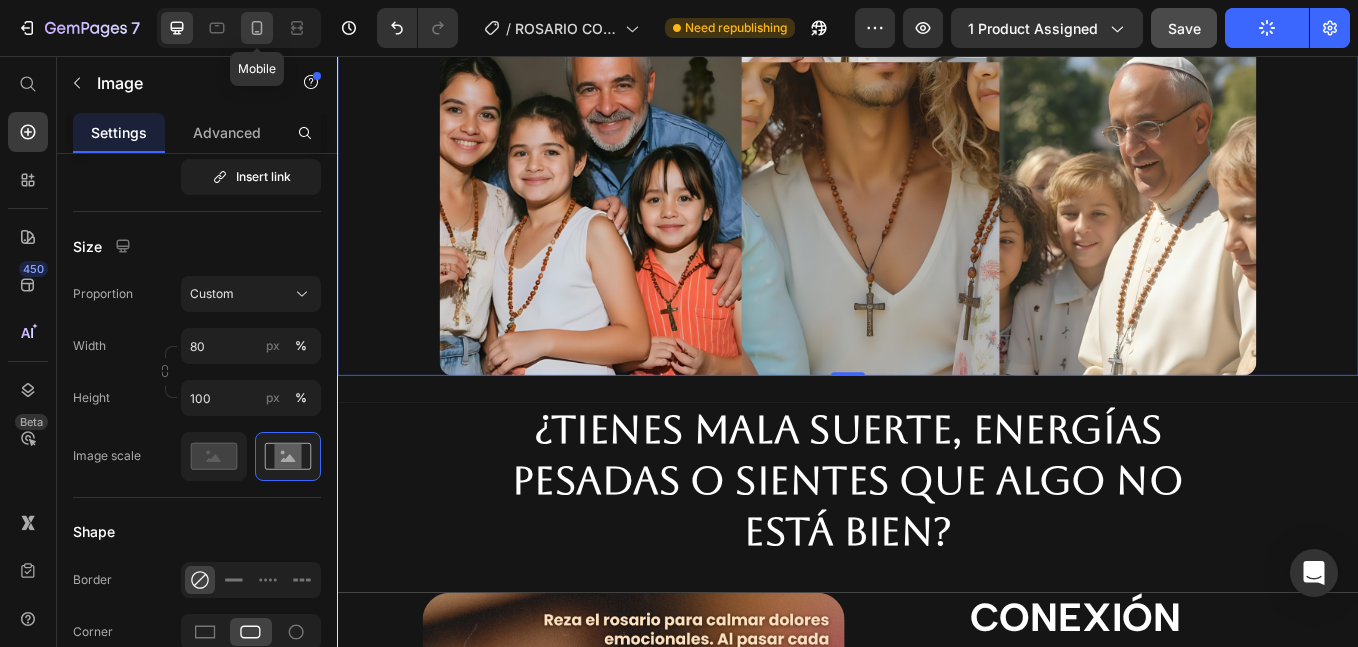 click 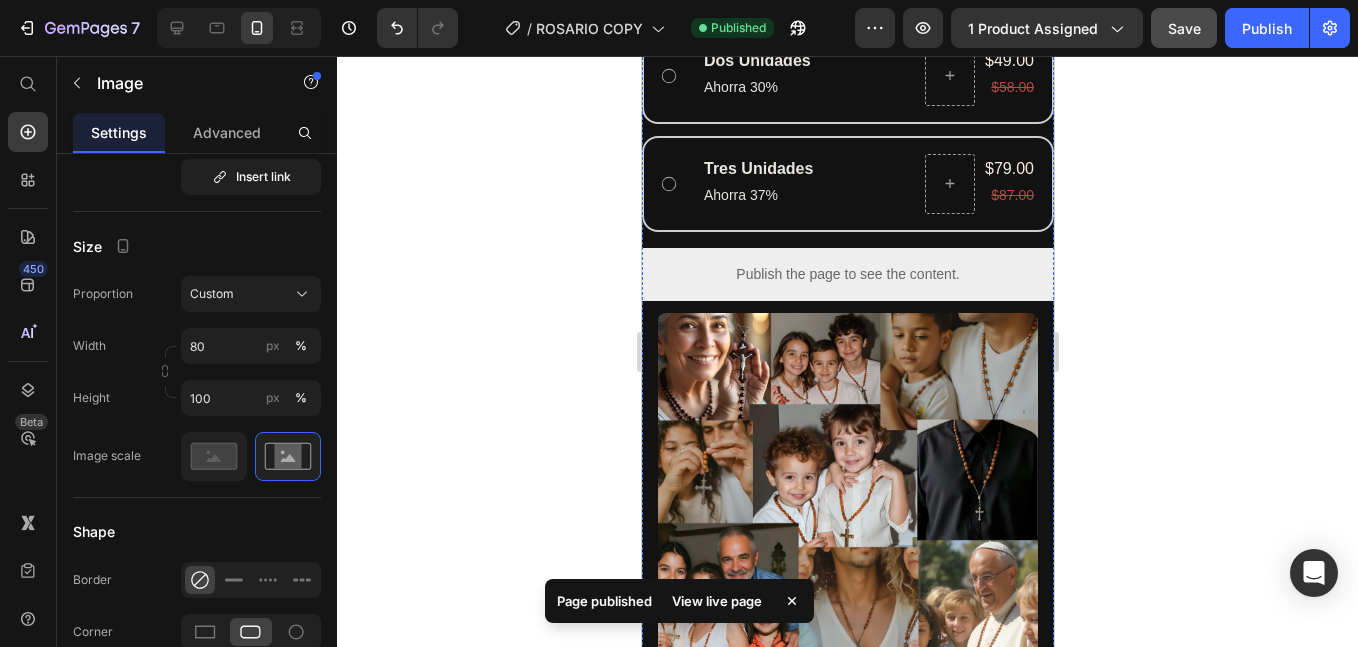 scroll, scrollTop: 1667, scrollLeft: 0, axis: vertical 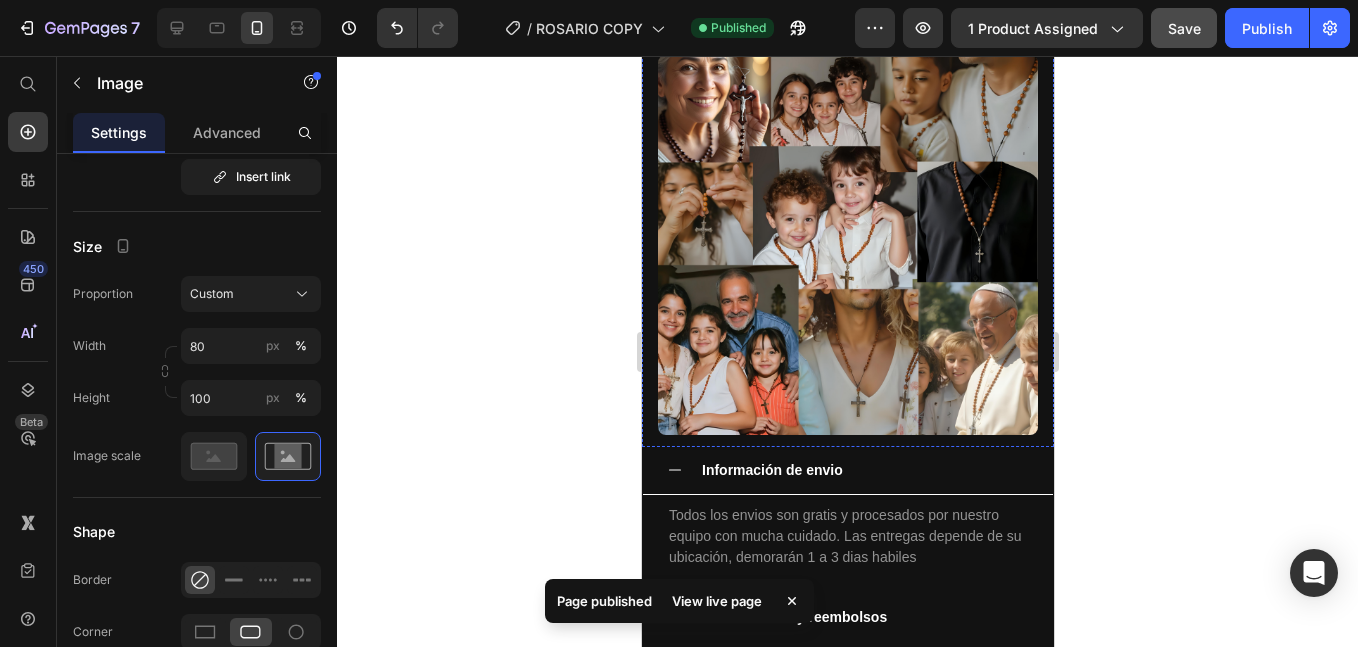 click at bounding box center [847, 245] 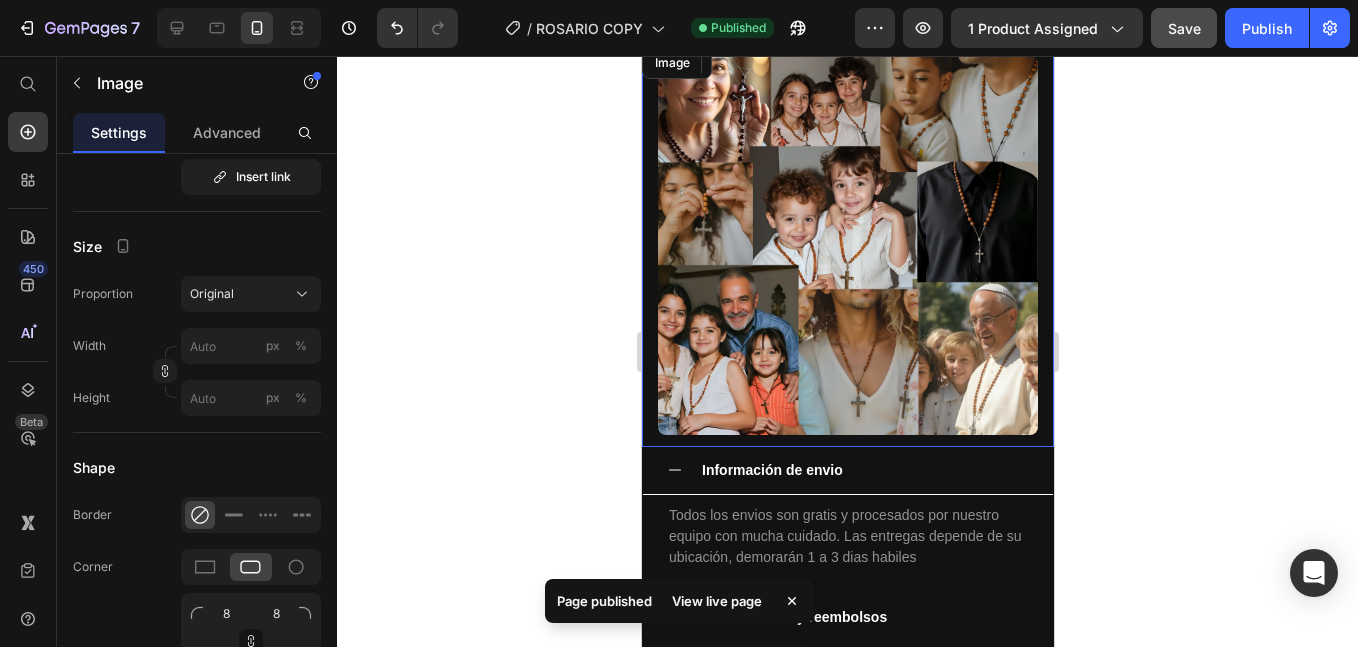 click at bounding box center [847, 245] 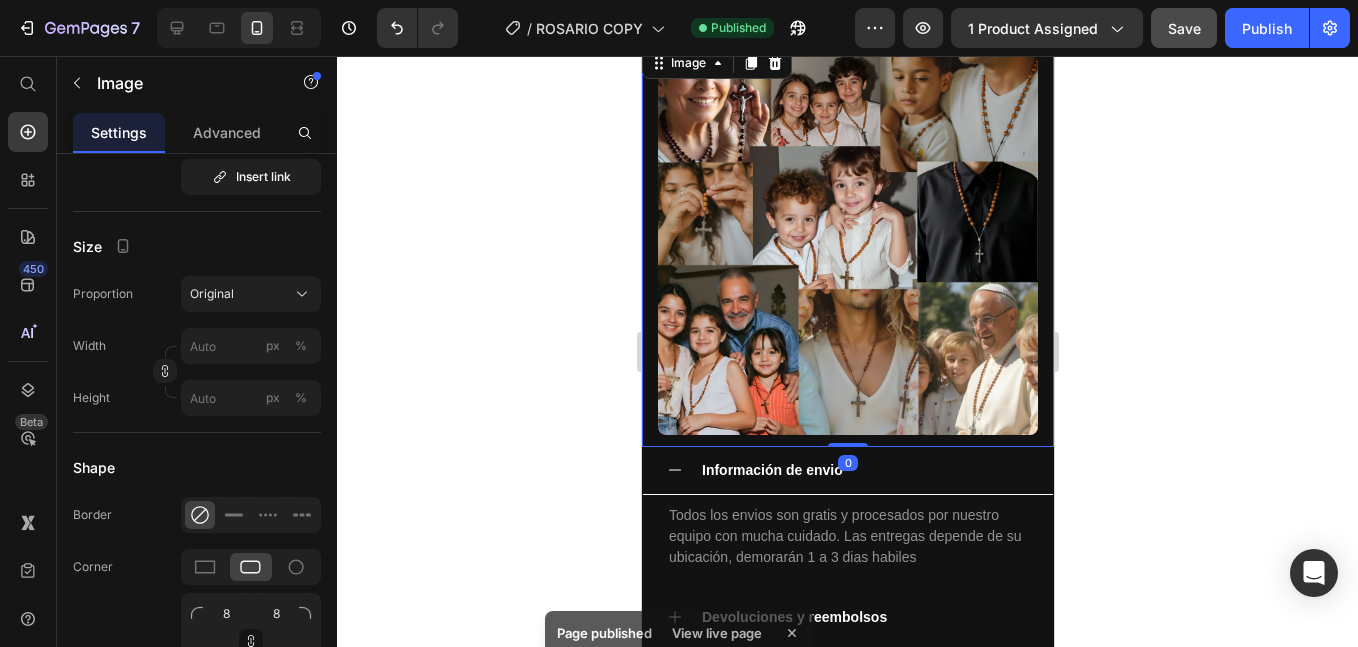 click at bounding box center [847, 245] 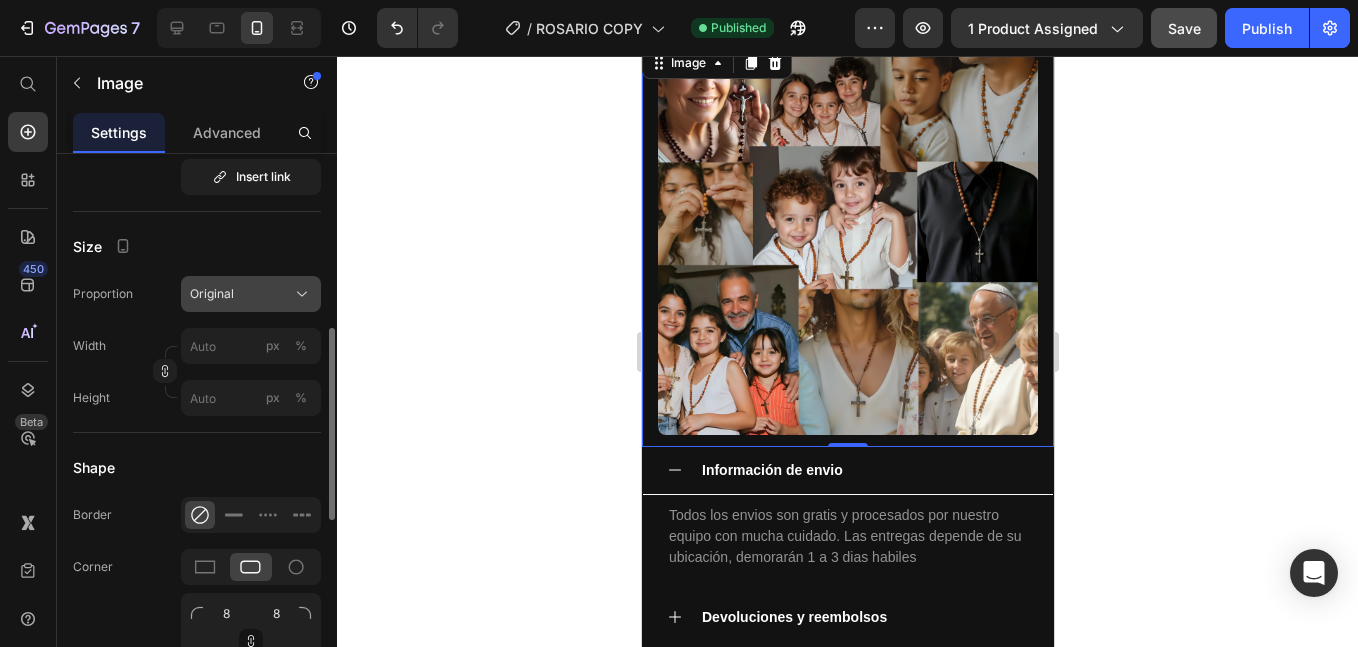 click on "Original" at bounding box center [212, 294] 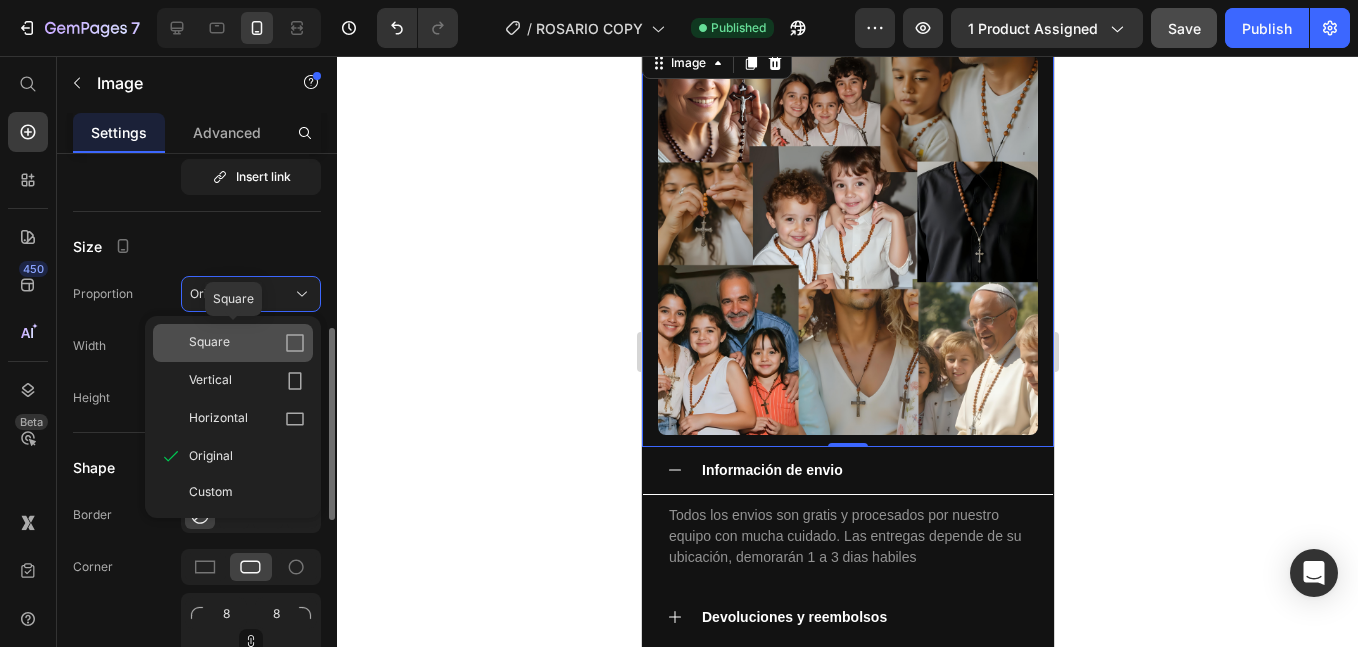 click on "Square" at bounding box center (247, 343) 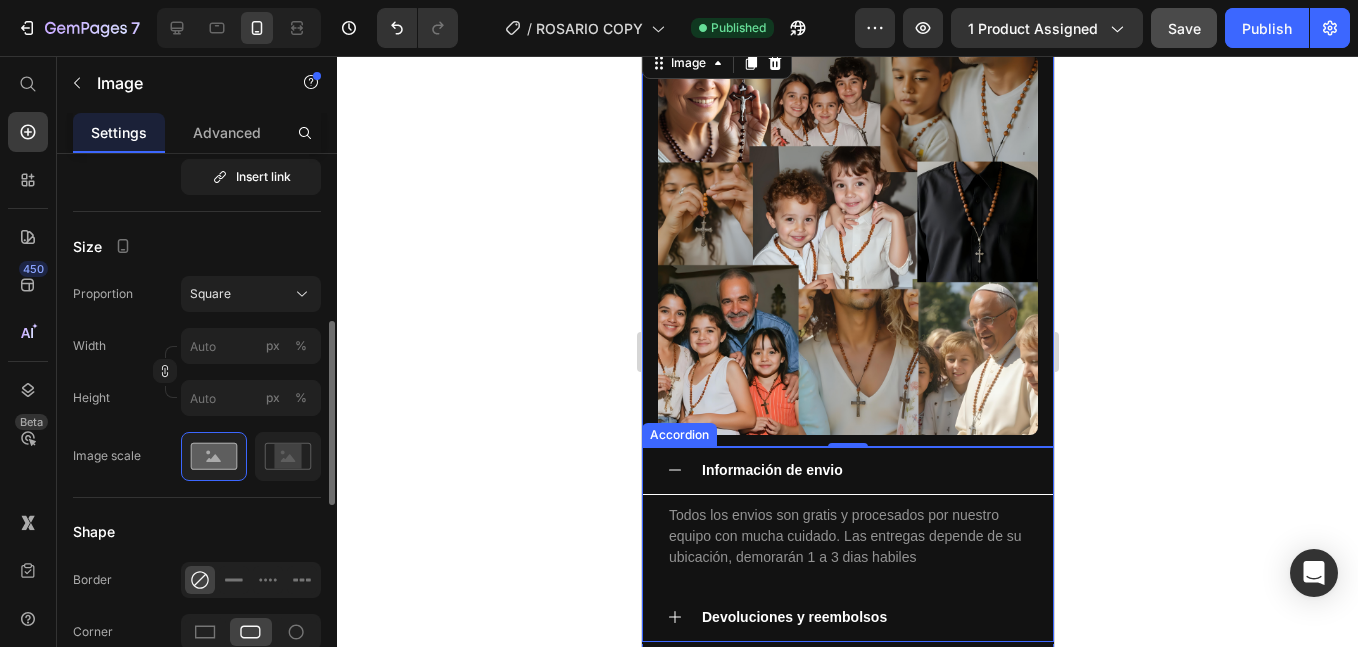 scroll, scrollTop: 1500, scrollLeft: 0, axis: vertical 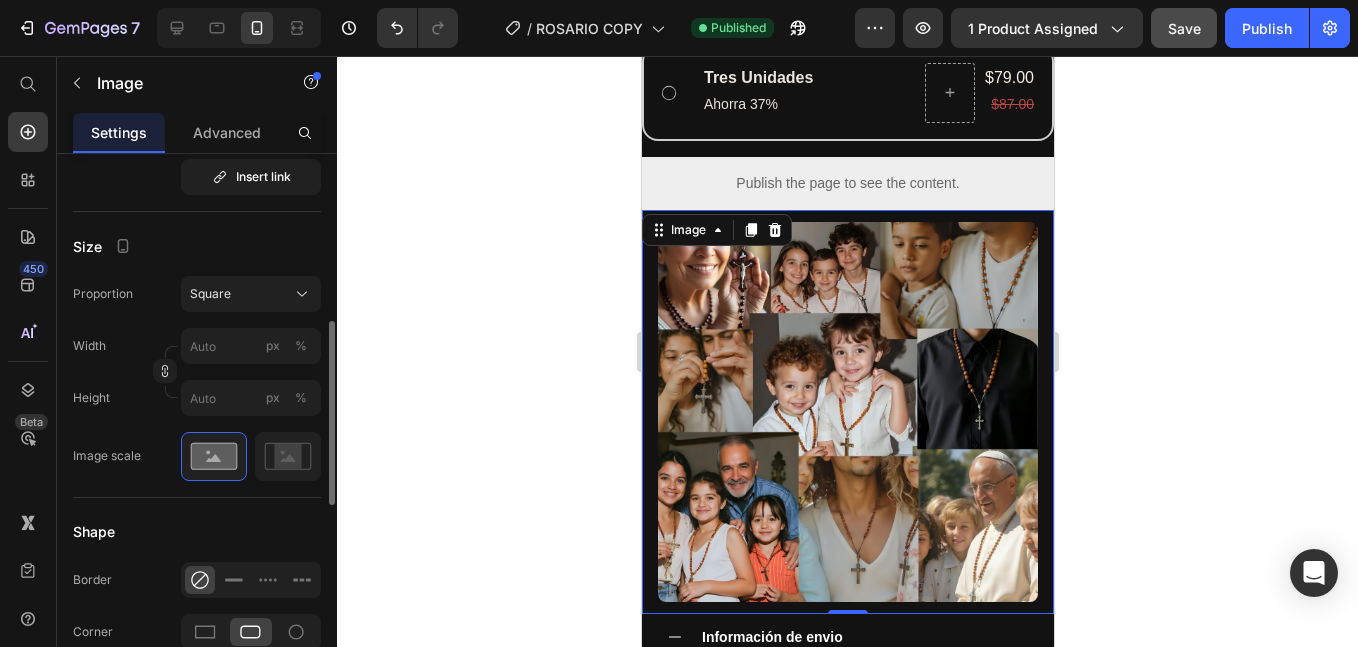 click on "Square" 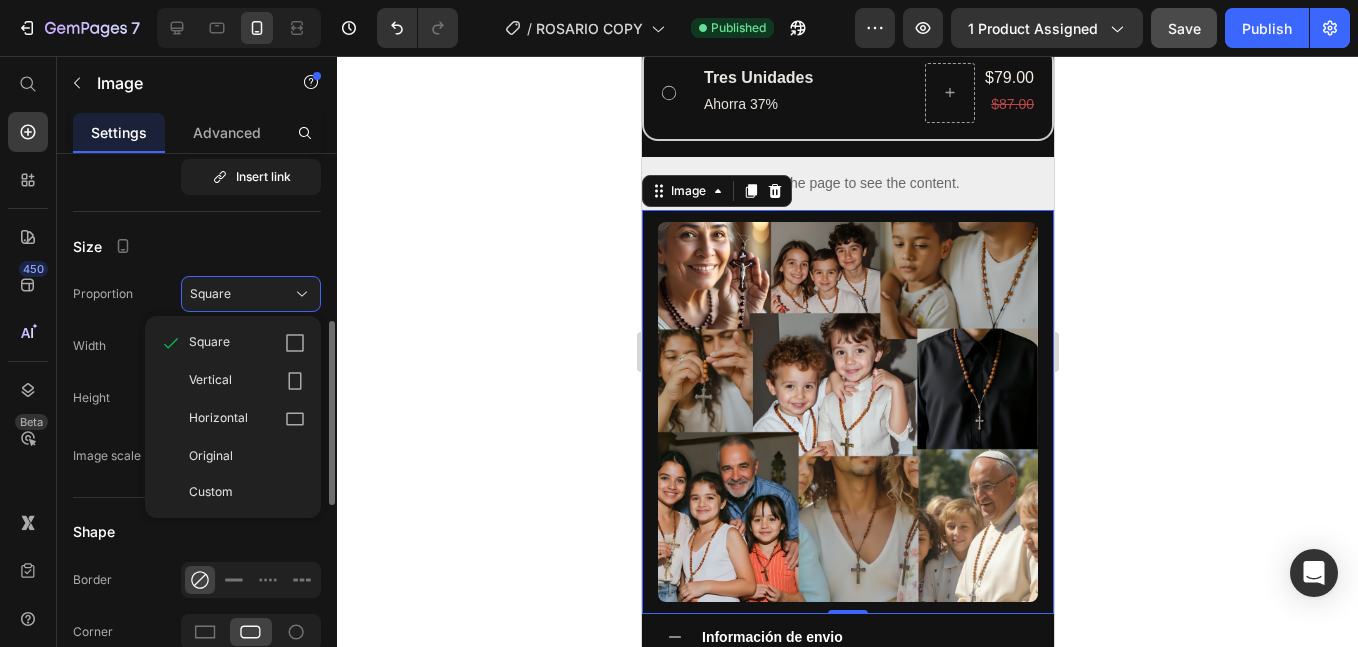 click on "Original" 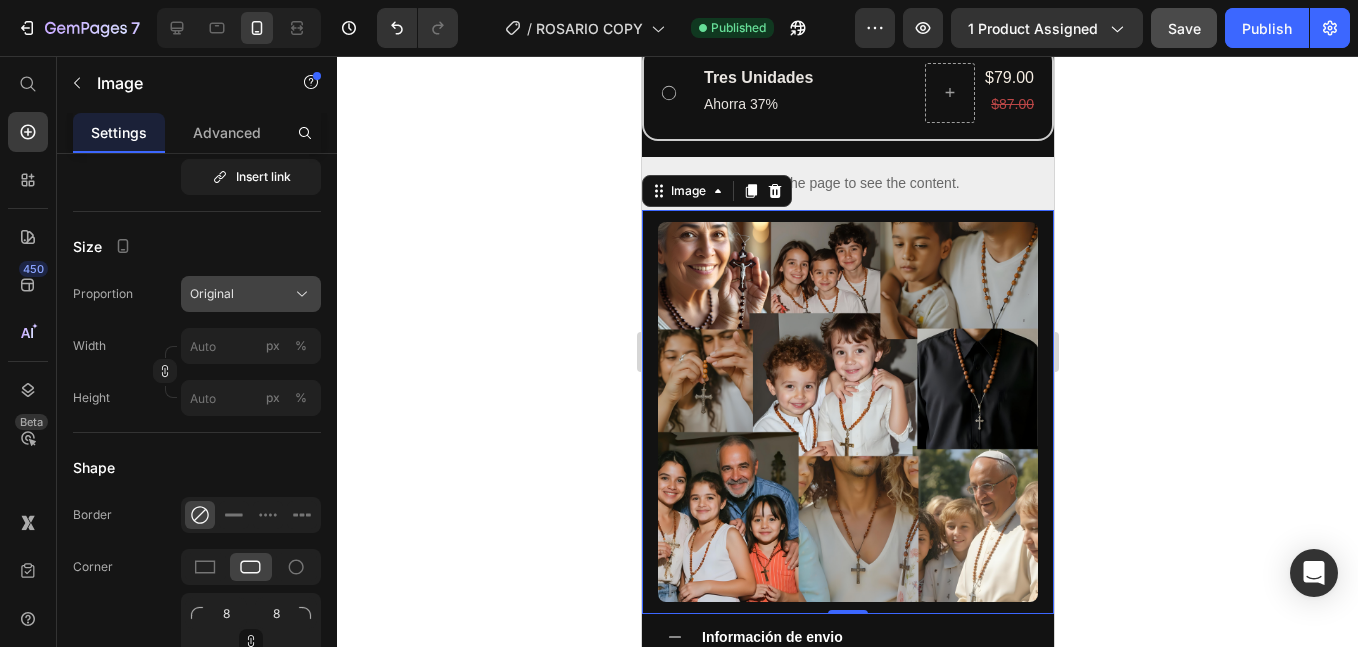 click on "Original" at bounding box center [251, 294] 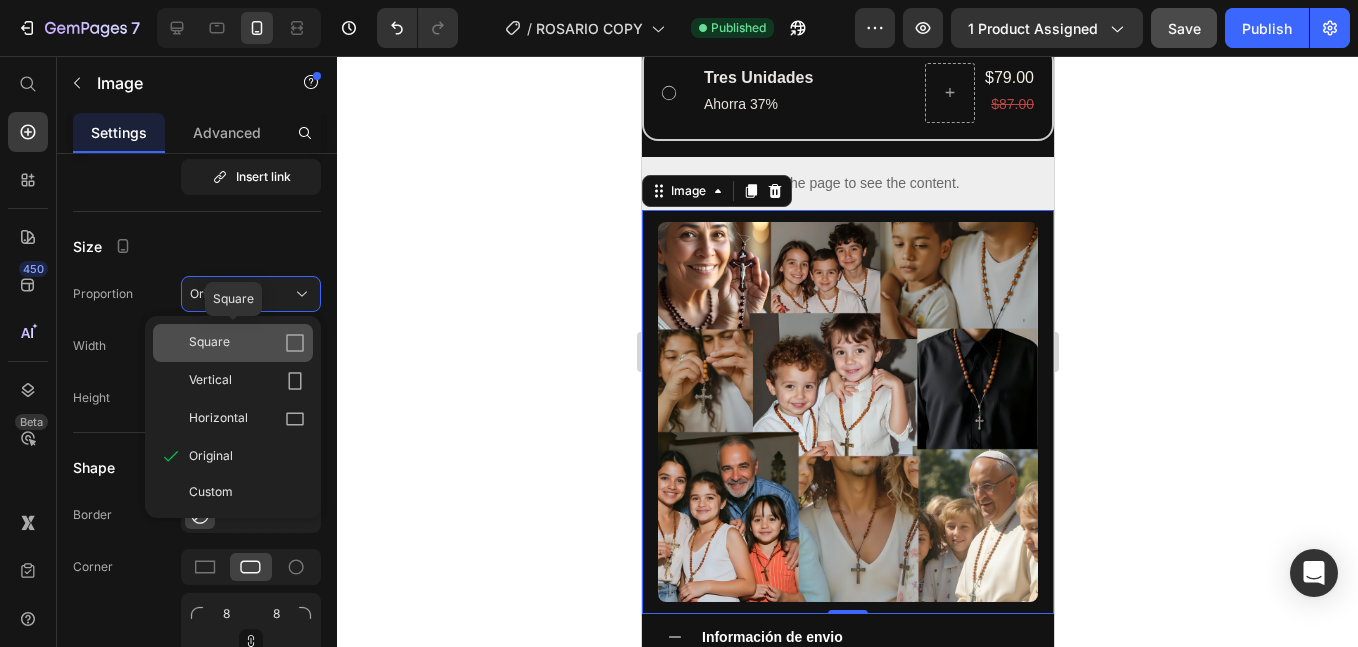 click on "Square" at bounding box center [247, 343] 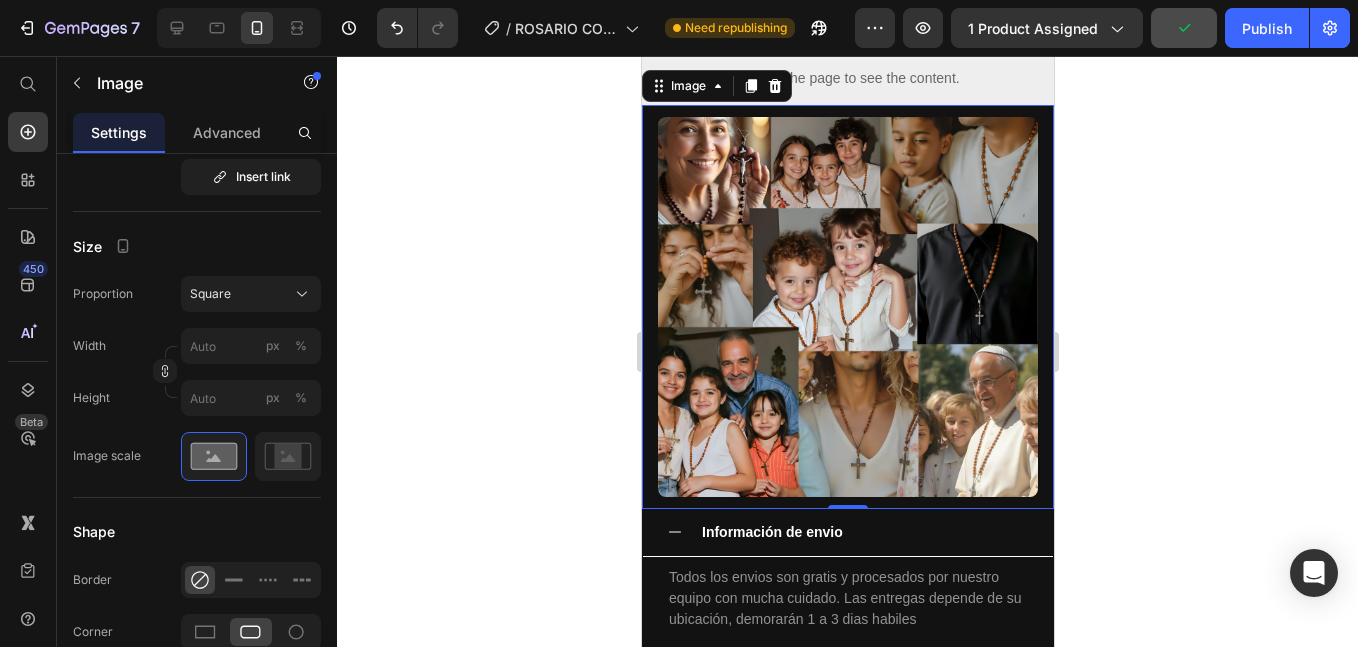 scroll, scrollTop: 1667, scrollLeft: 0, axis: vertical 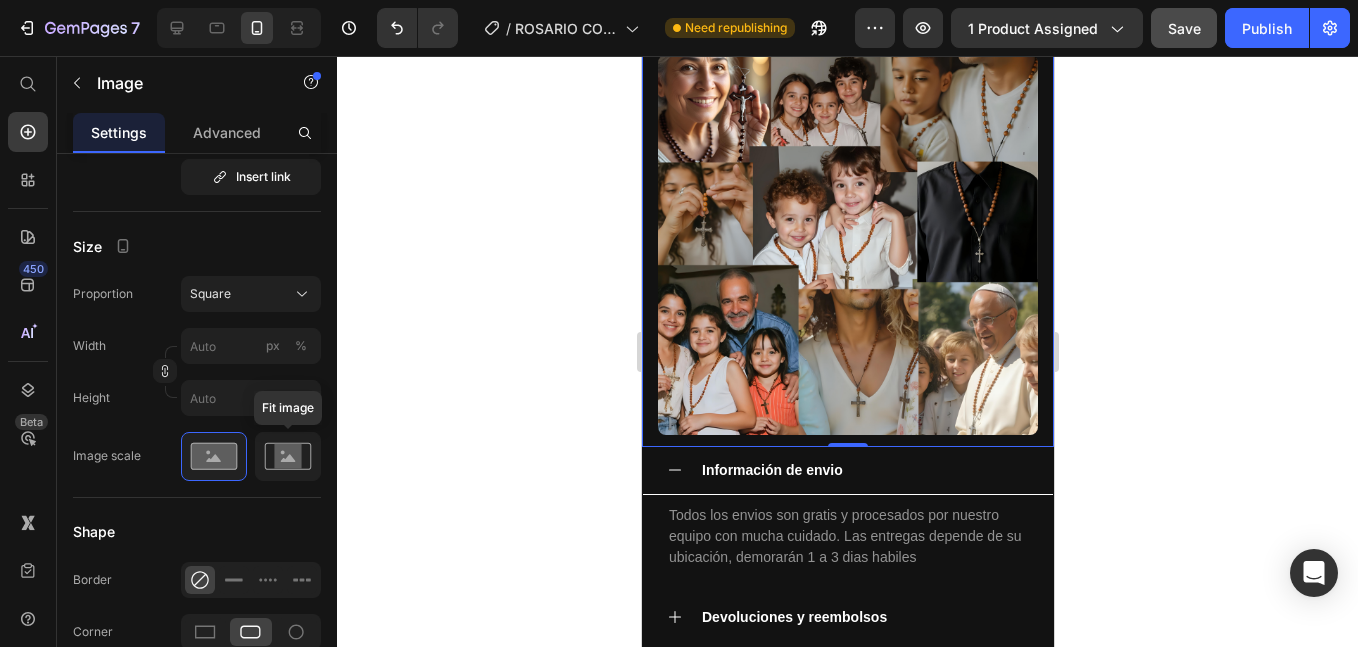 click 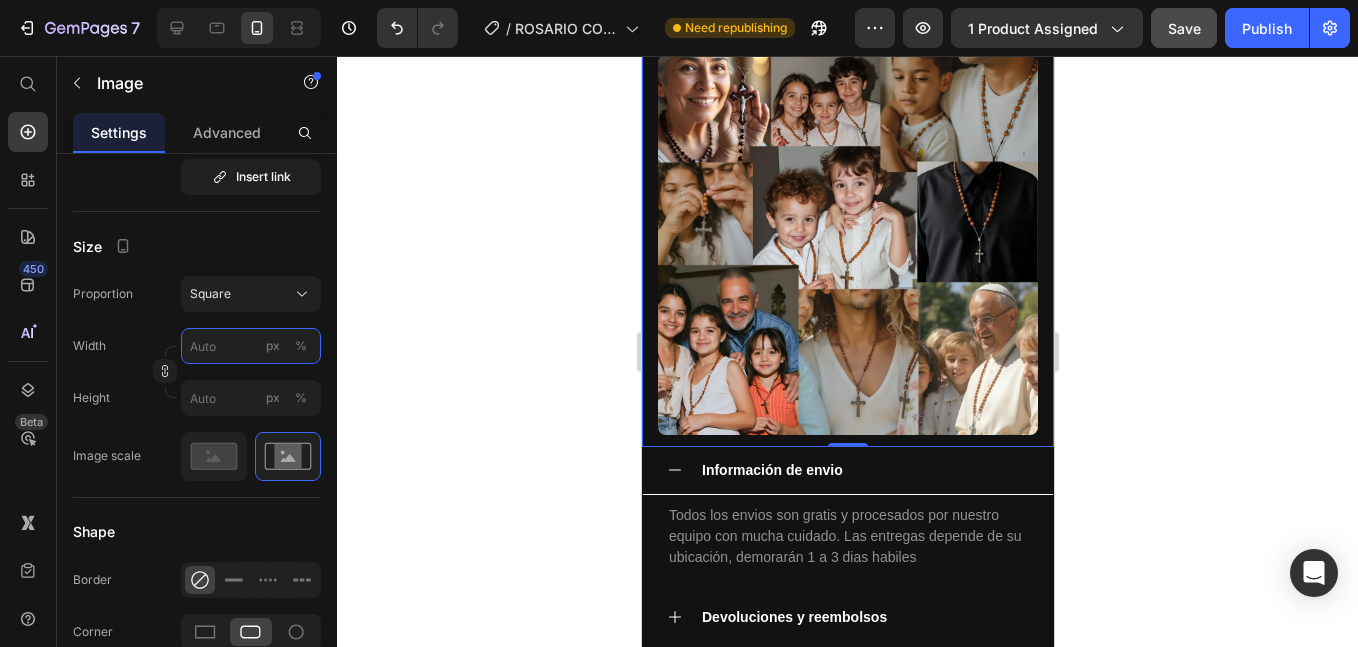 click on "px %" at bounding box center (251, 346) 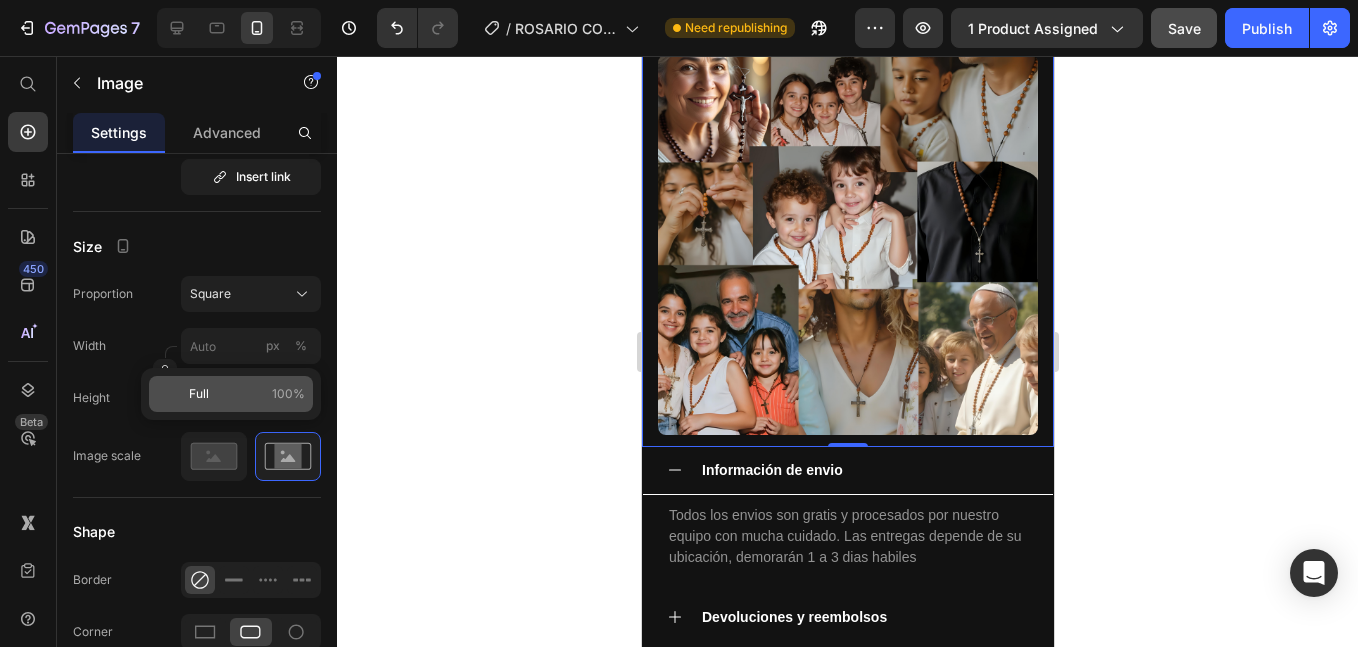 click on "Full 100%" 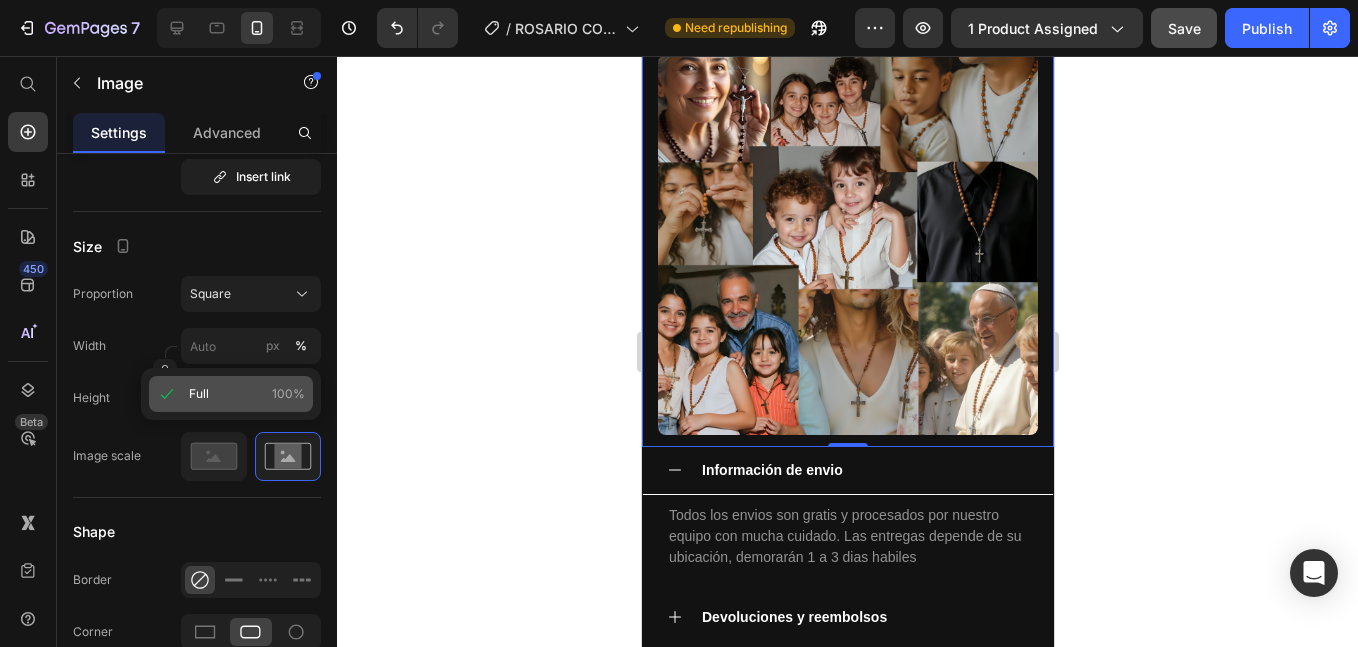 type on "100" 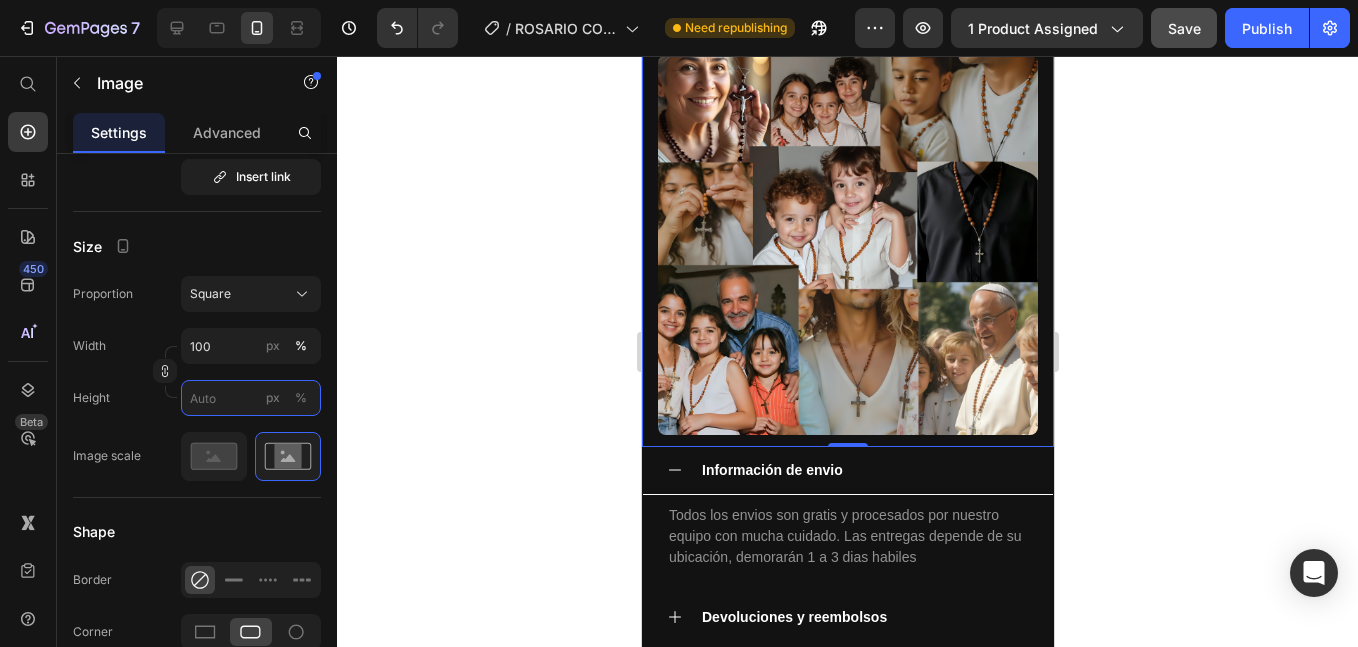 click on "px %" at bounding box center (251, 398) 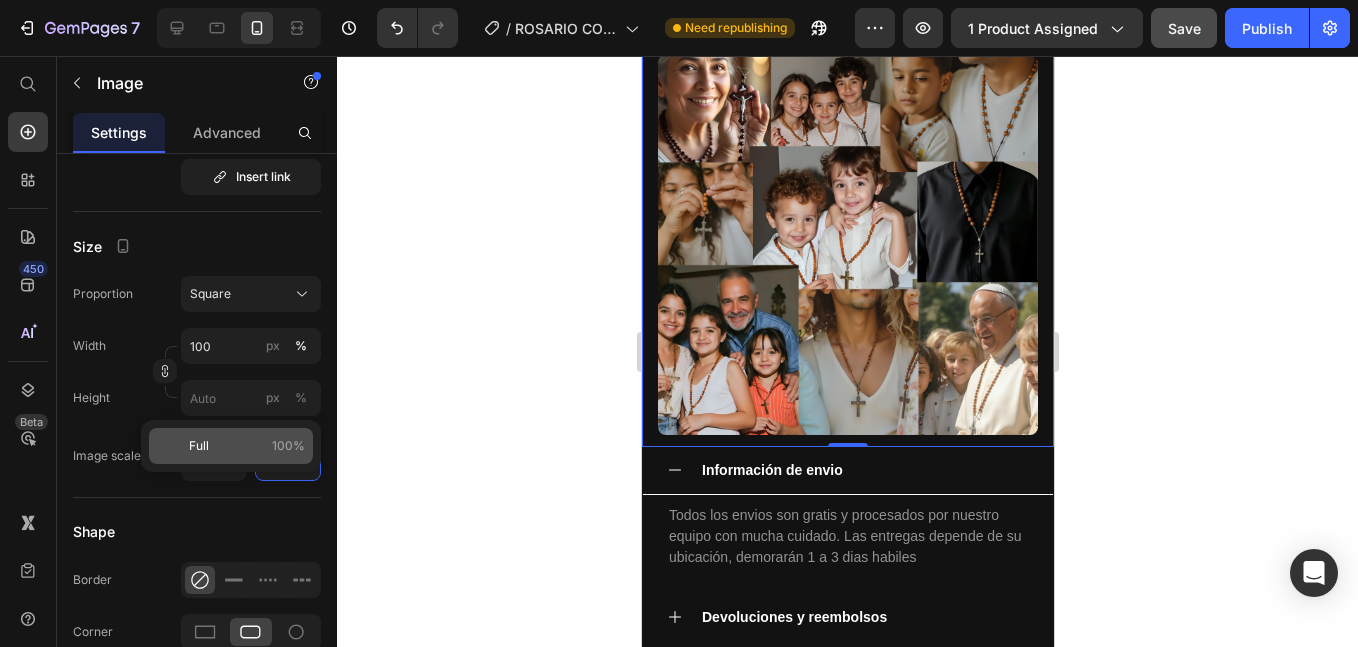 click on "Full 100%" at bounding box center [247, 446] 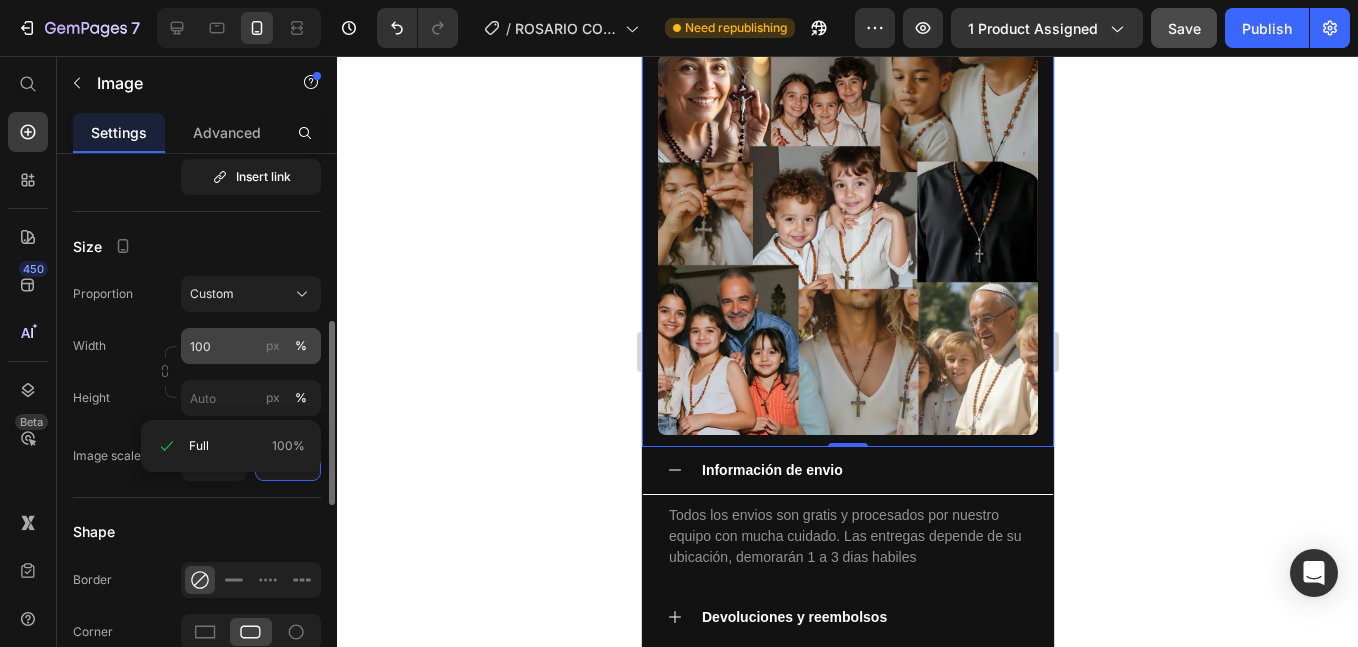 type on "100" 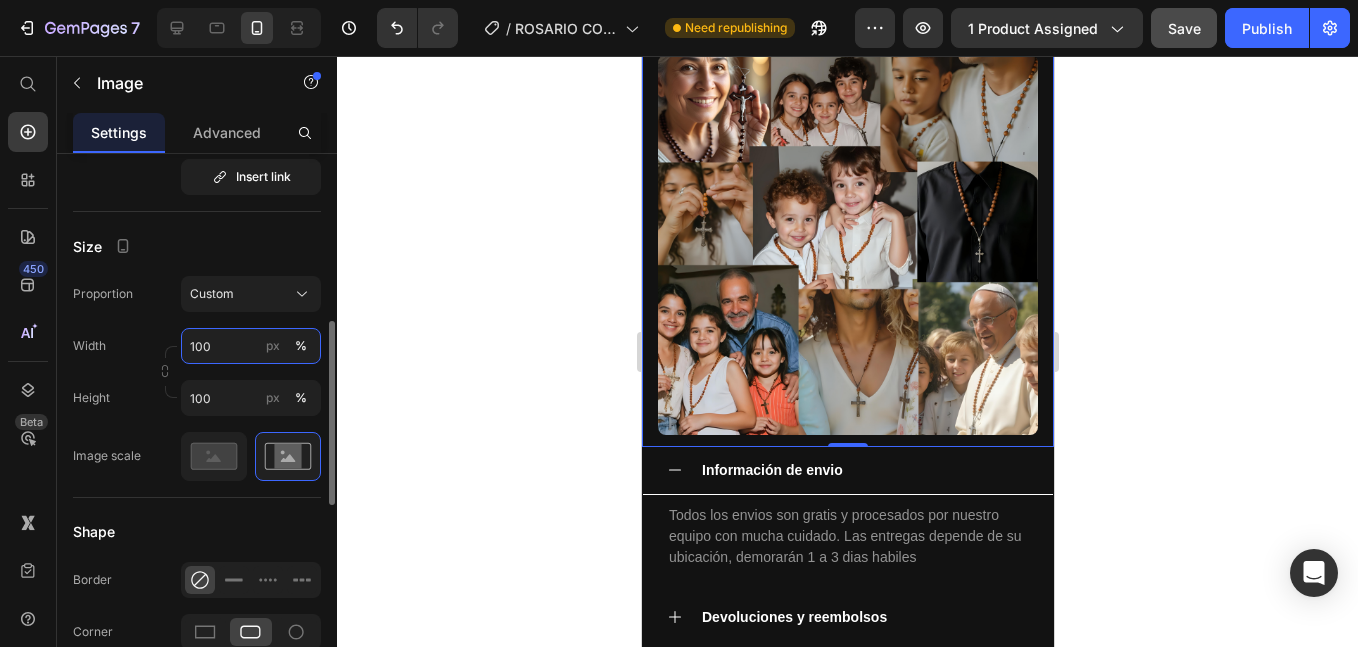 click on "100" at bounding box center (251, 346) 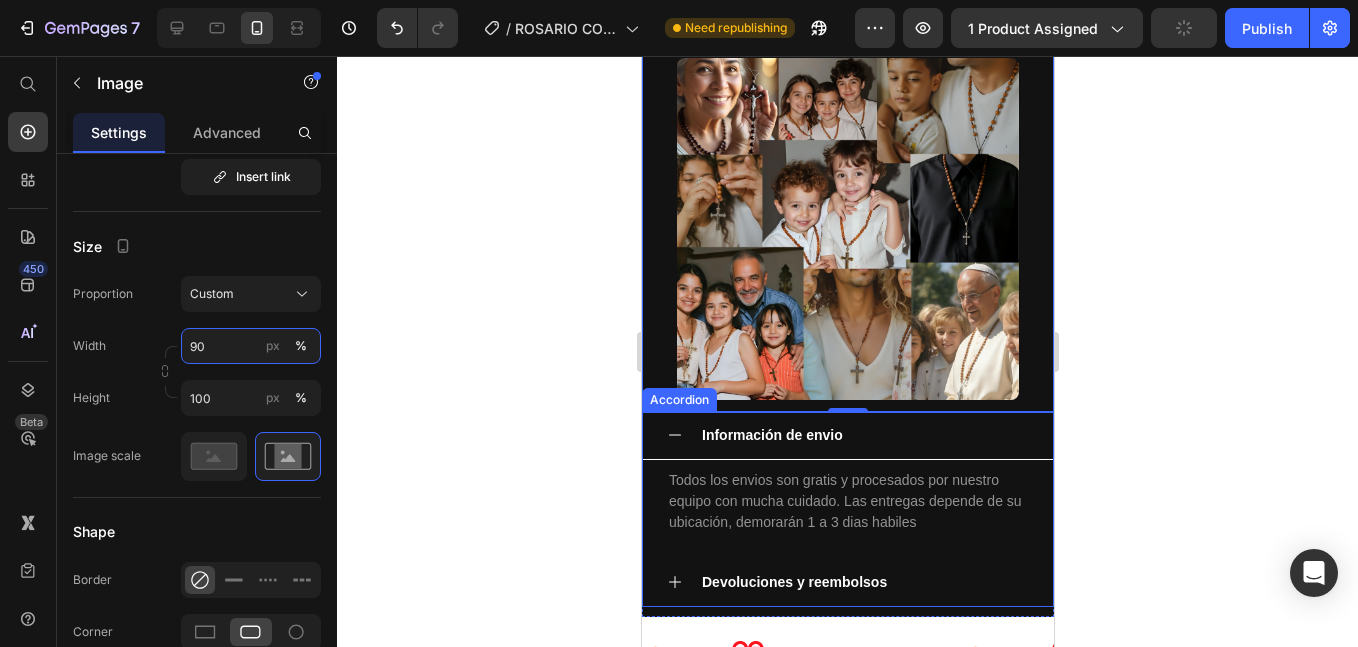 type on "100" 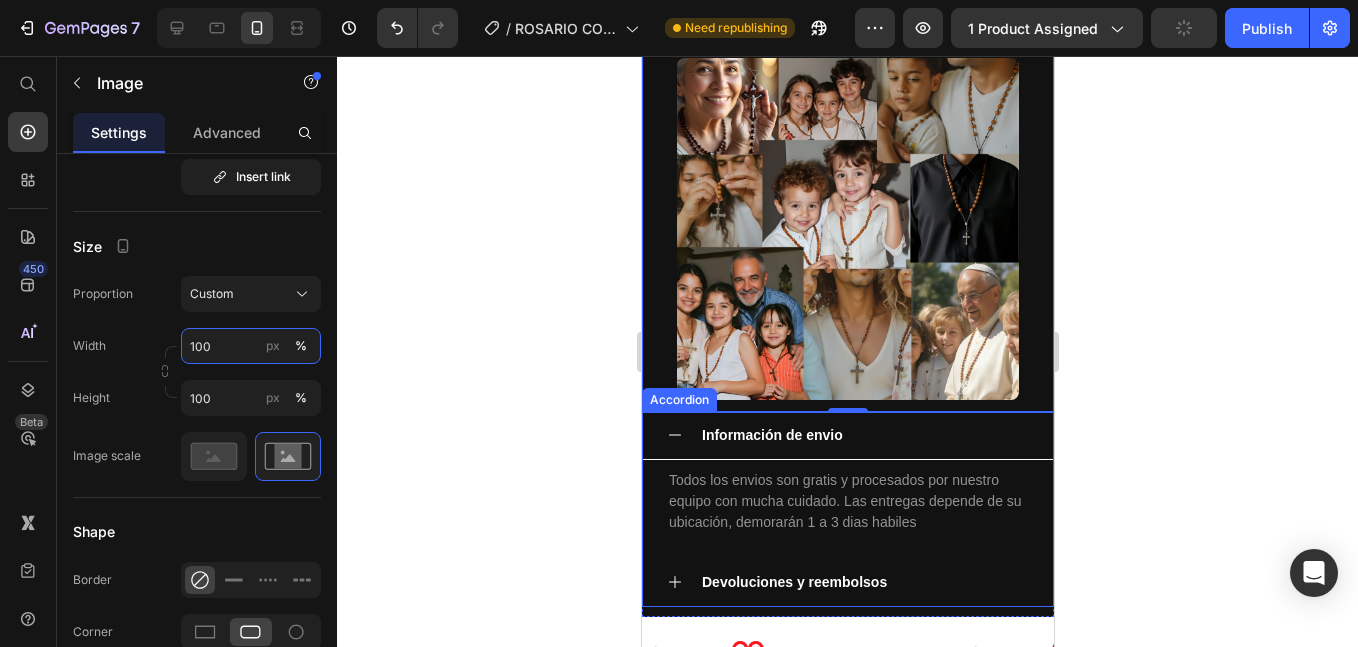 scroll, scrollTop: 1500, scrollLeft: 0, axis: vertical 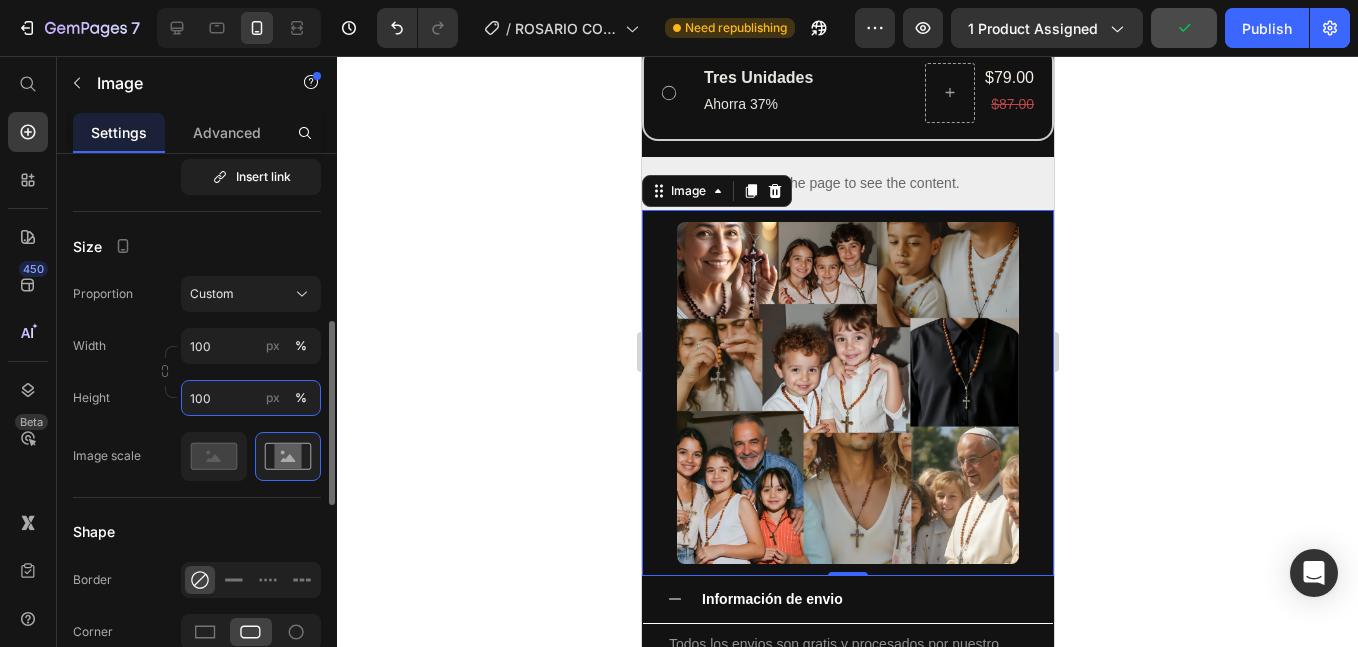 click on "100" at bounding box center [251, 398] 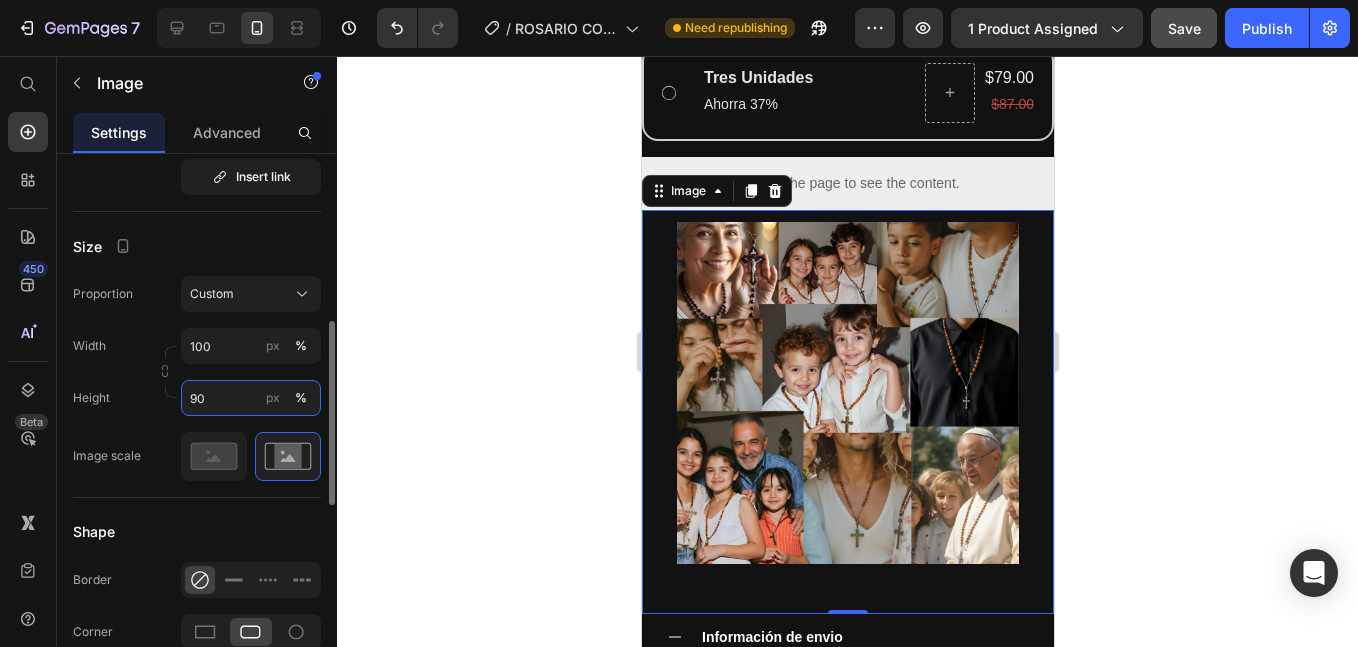 click on "90" at bounding box center [251, 398] 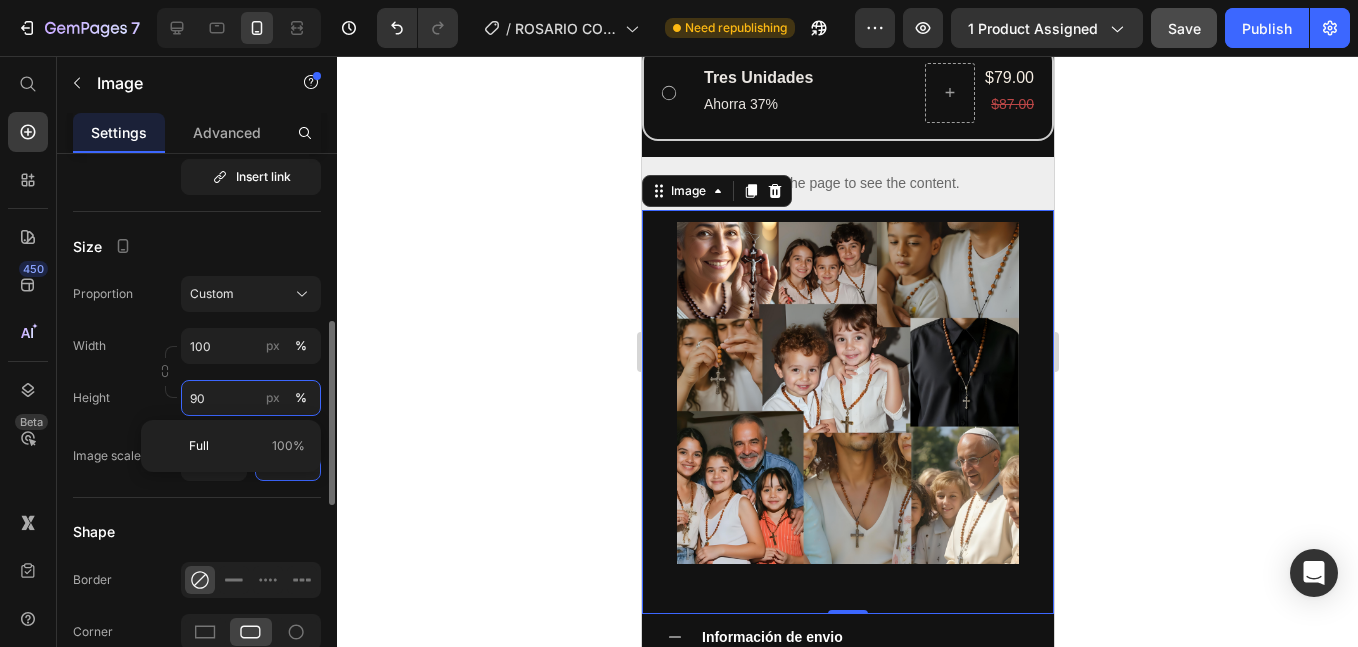 click on "90" at bounding box center (251, 398) 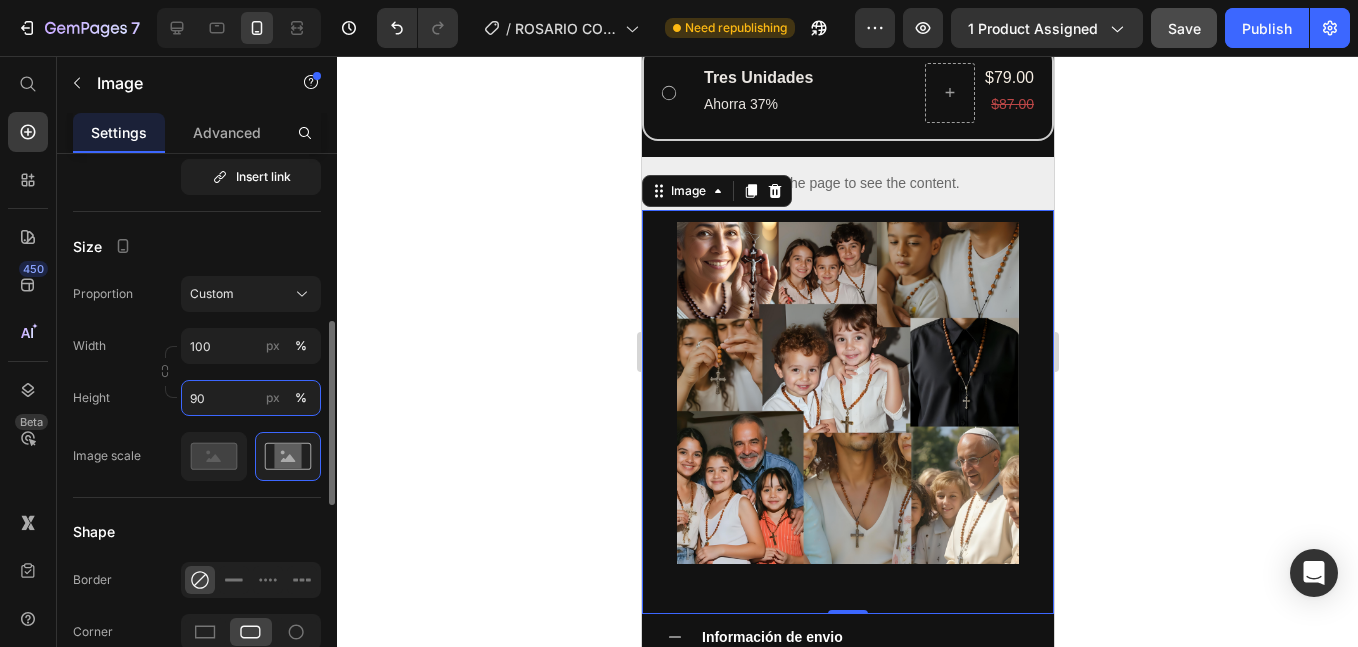 click on "90" at bounding box center [251, 398] 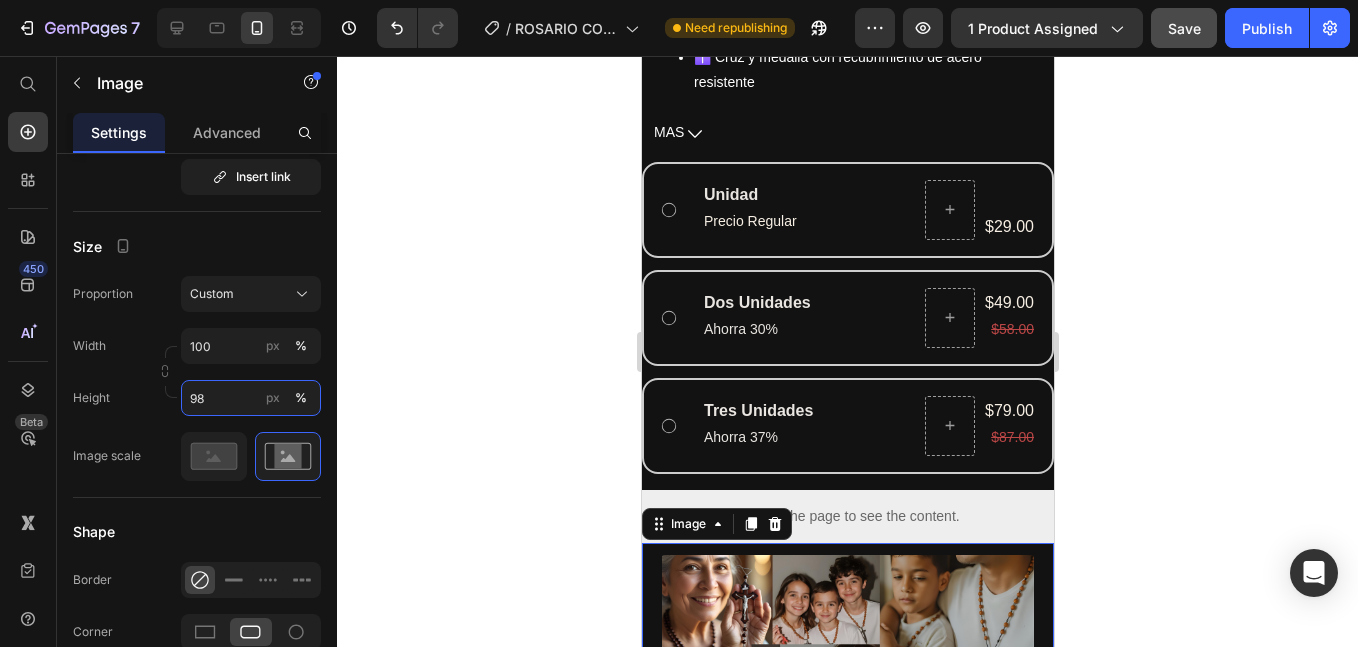 scroll, scrollTop: 1333, scrollLeft: 0, axis: vertical 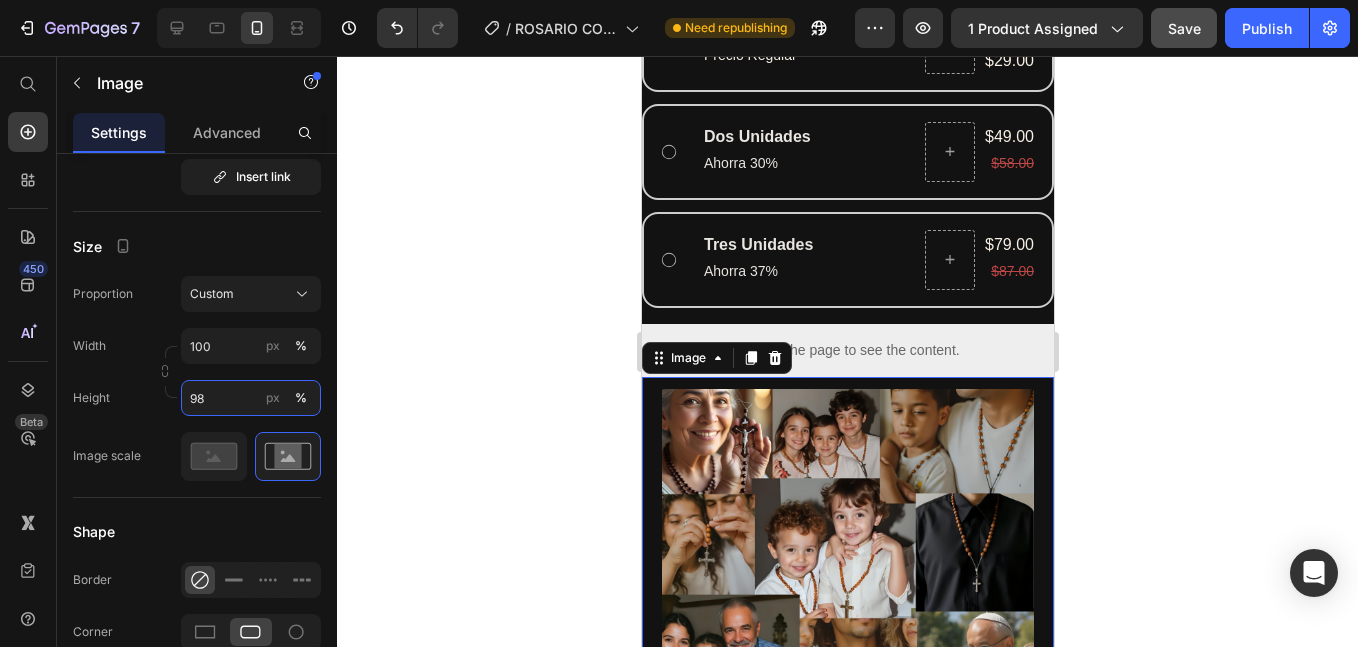 type on "98" 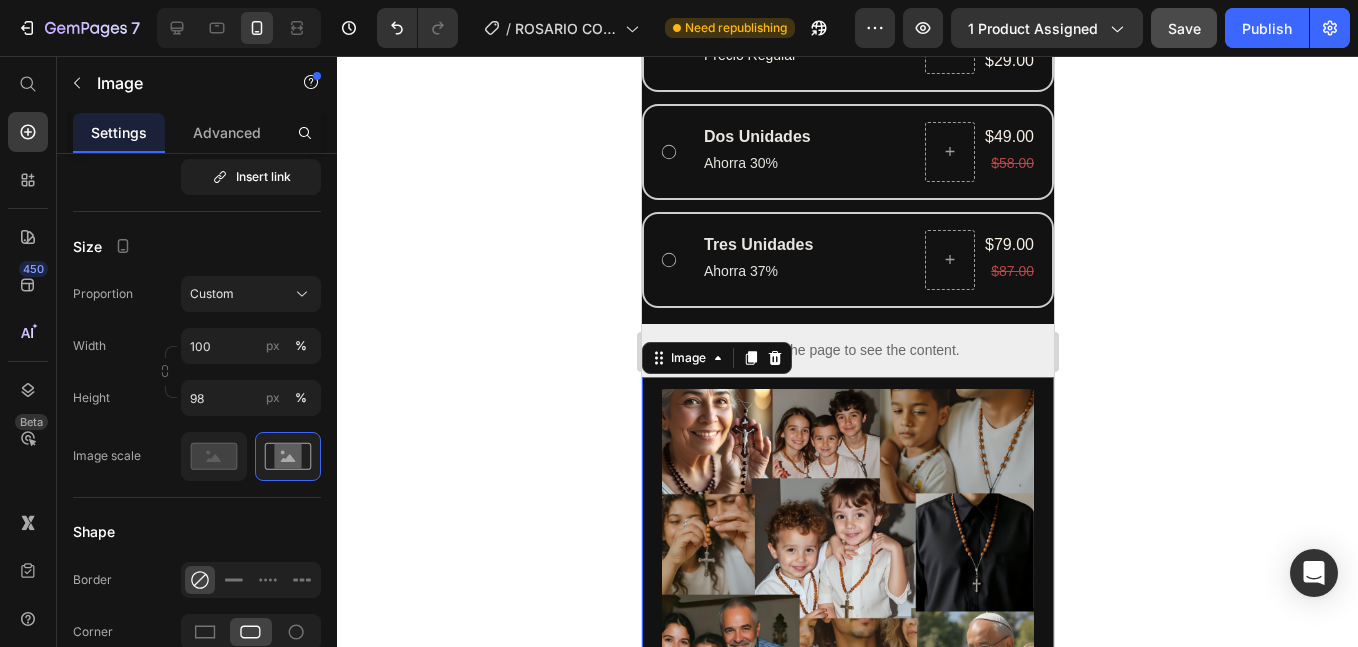click at bounding box center (847, 579) 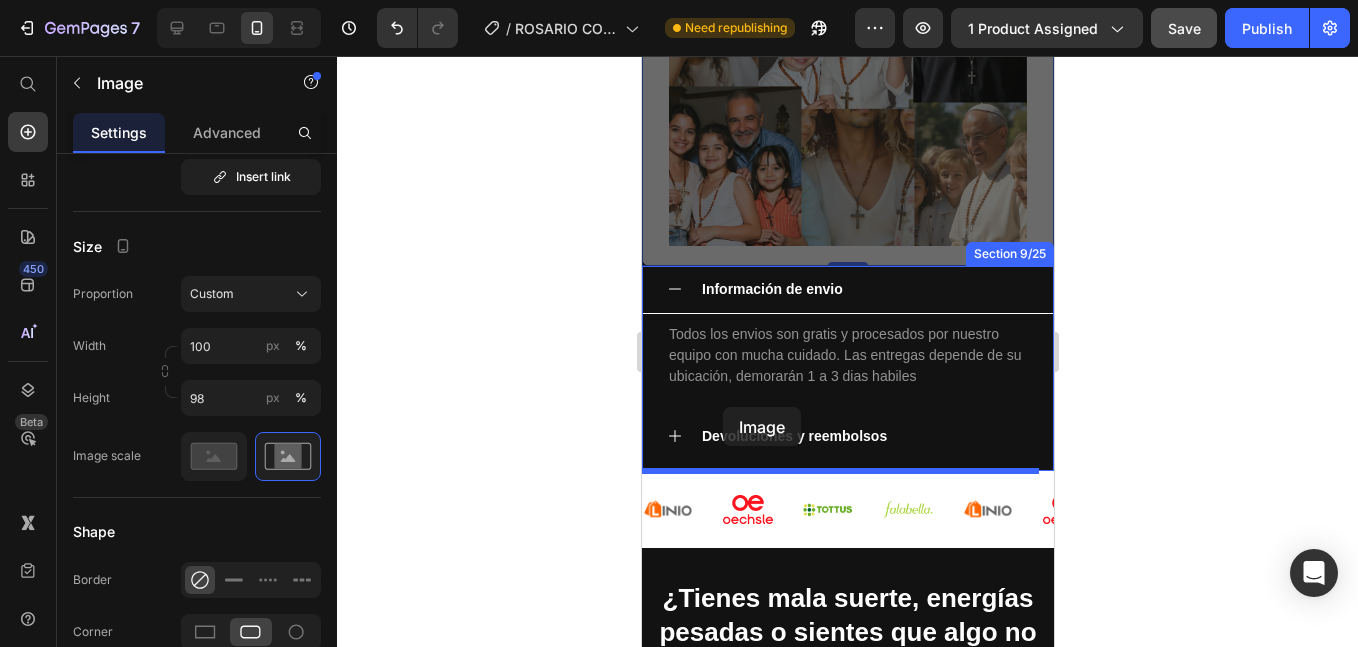 scroll, scrollTop: 2000, scrollLeft: 0, axis: vertical 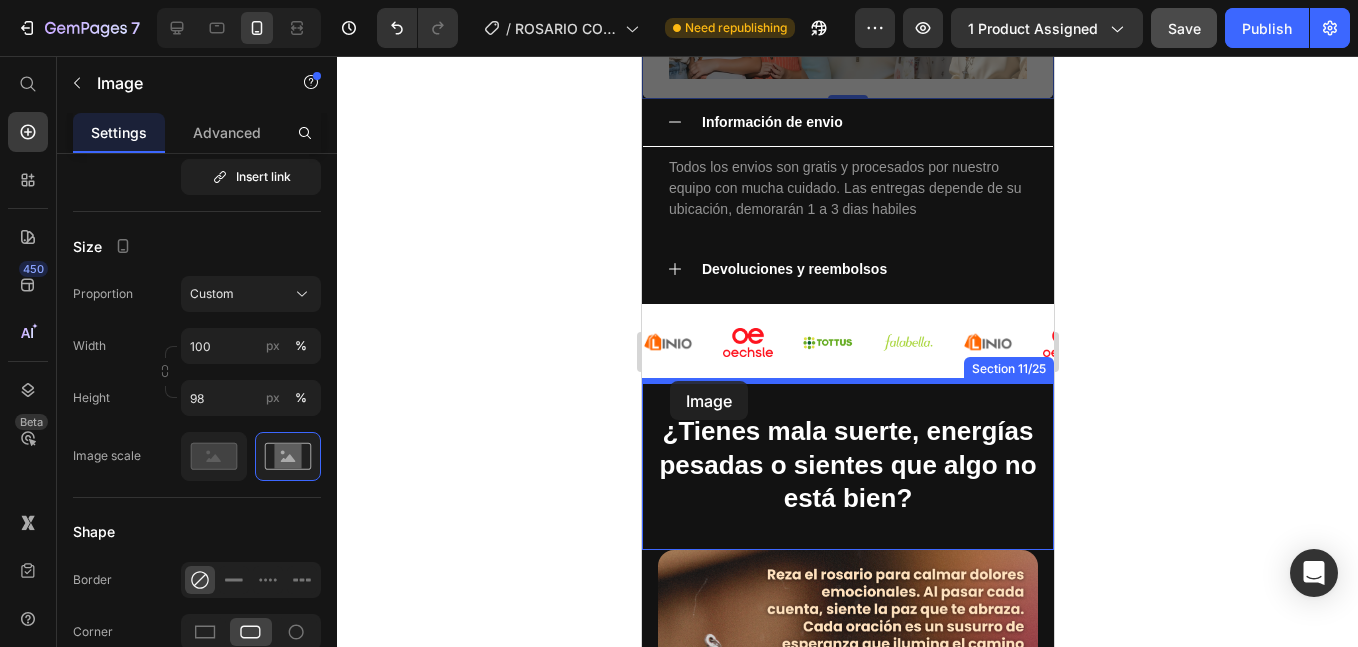 drag, startPoint x: 658, startPoint y: 358, endPoint x: 669, endPoint y: 381, distance: 25.495098 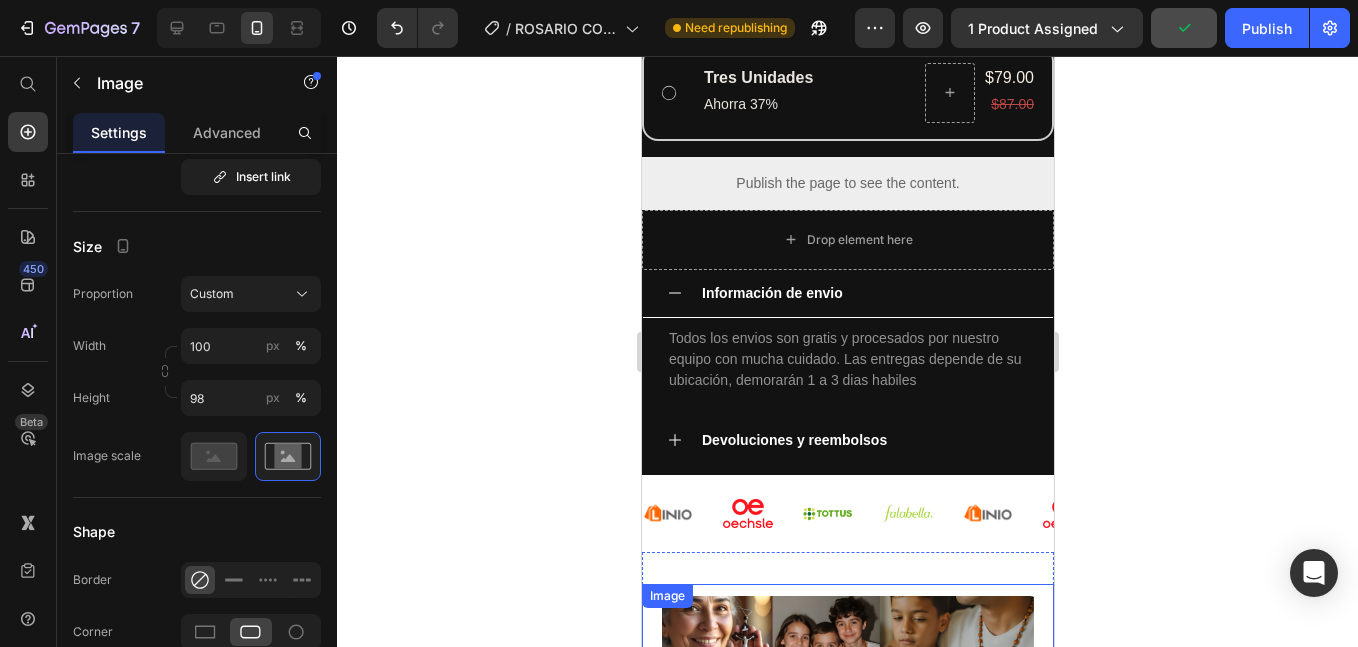 scroll, scrollTop: 1667, scrollLeft: 0, axis: vertical 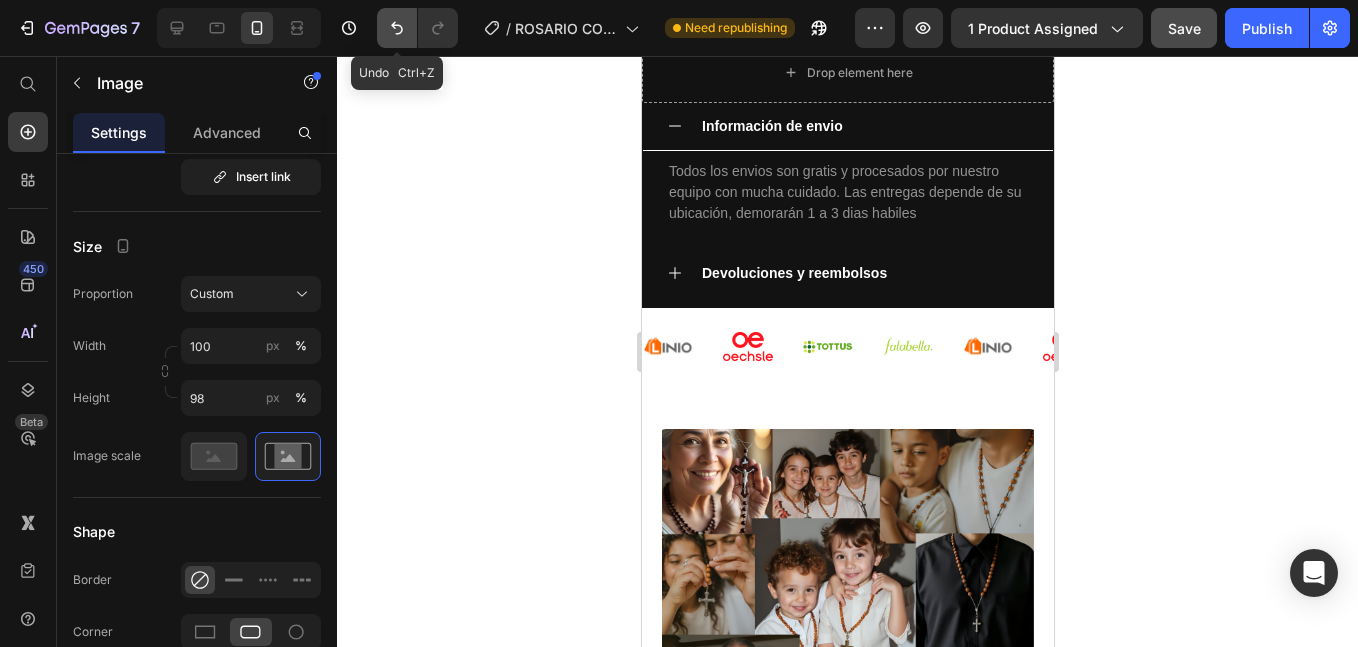 click 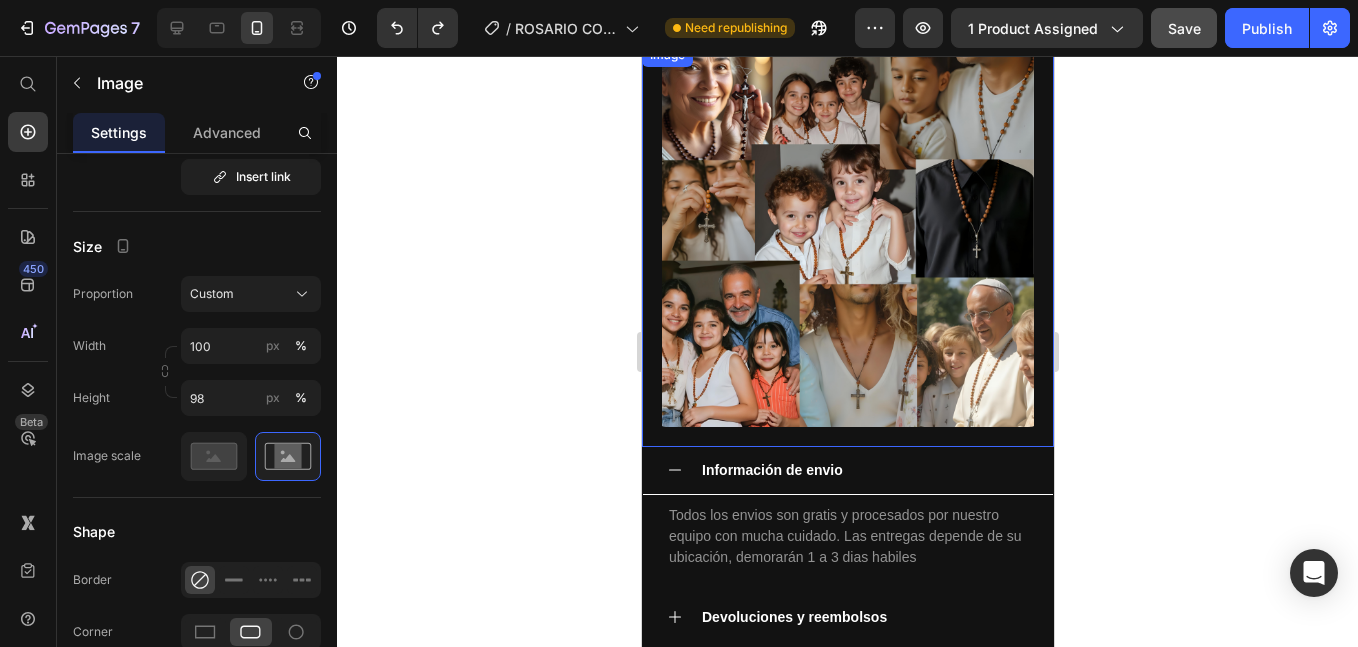 click at bounding box center [847, 245] 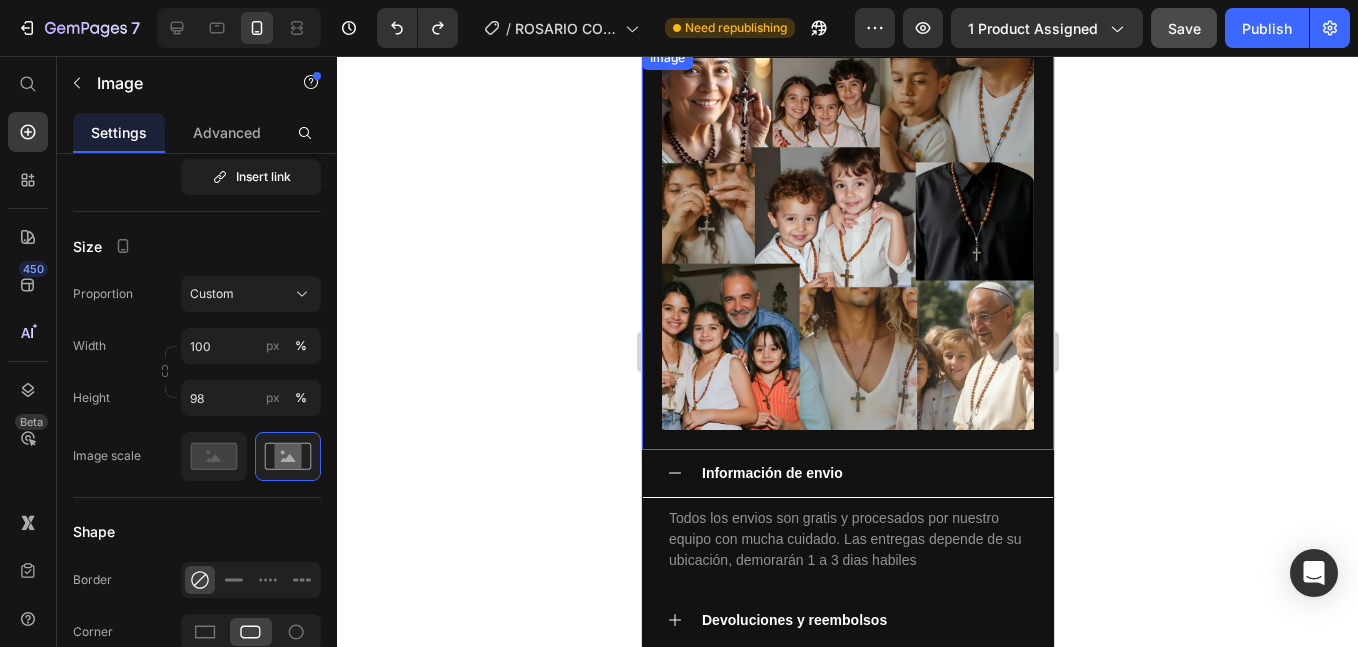 scroll, scrollTop: 1500, scrollLeft: 0, axis: vertical 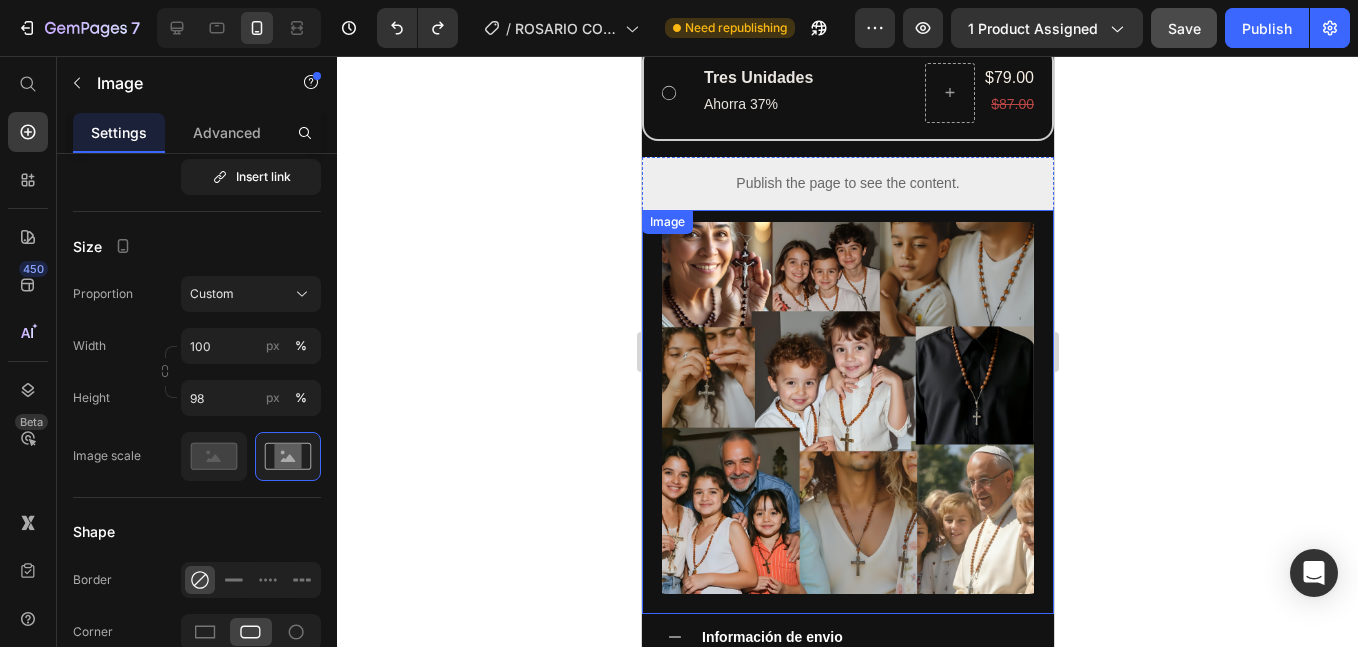 click on "Image" at bounding box center (666, 222) 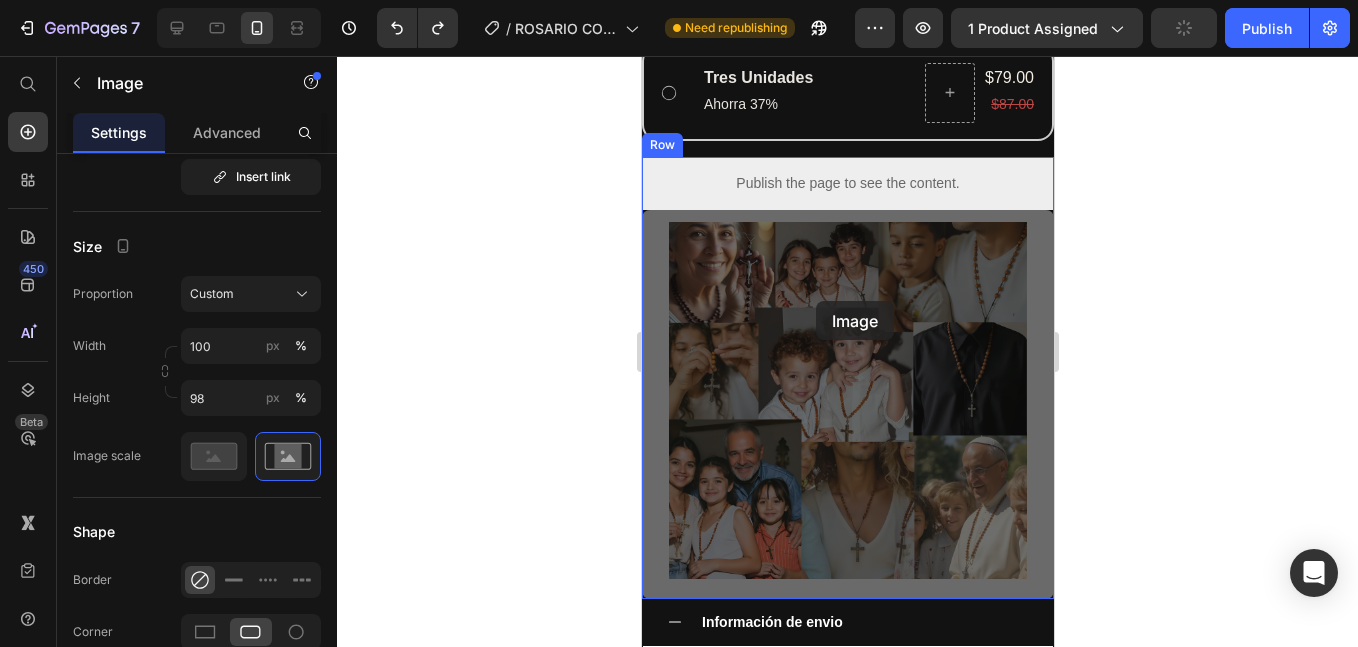 scroll, scrollTop: 2000, scrollLeft: 0, axis: vertical 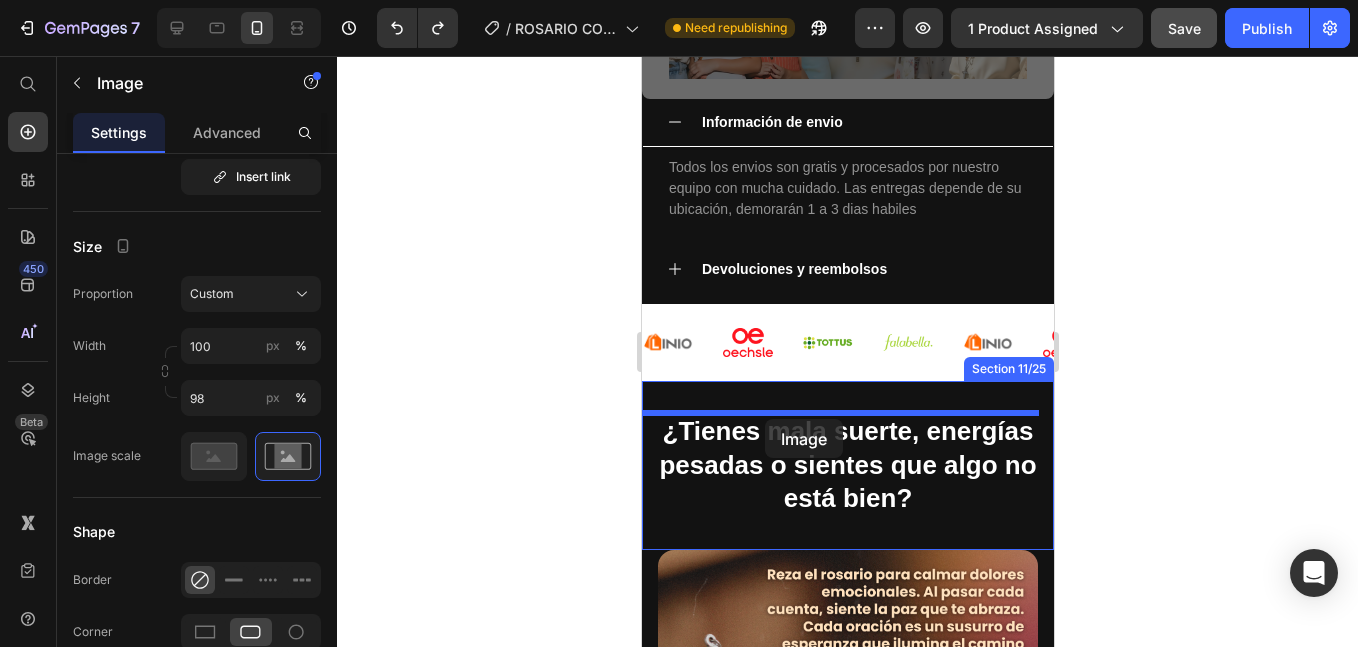 drag, startPoint x: 670, startPoint y: 222, endPoint x: 764, endPoint y: 419, distance: 218.27734 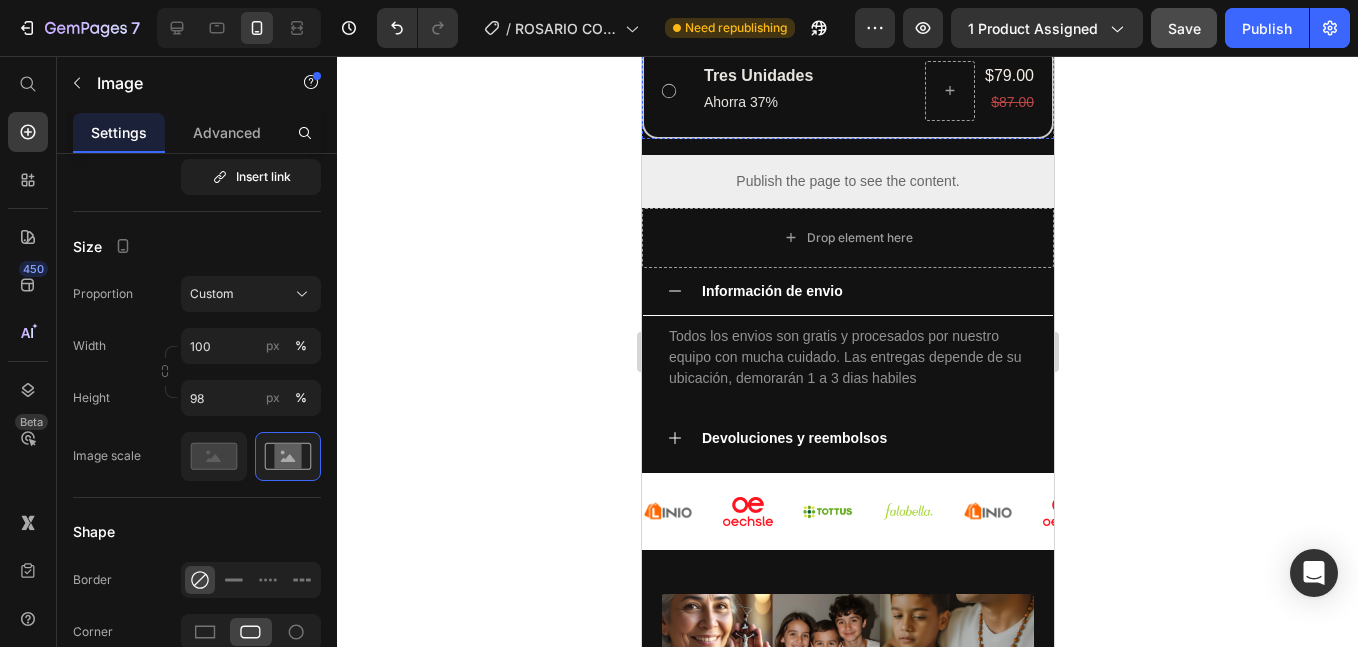 scroll, scrollTop: 1000, scrollLeft: 0, axis: vertical 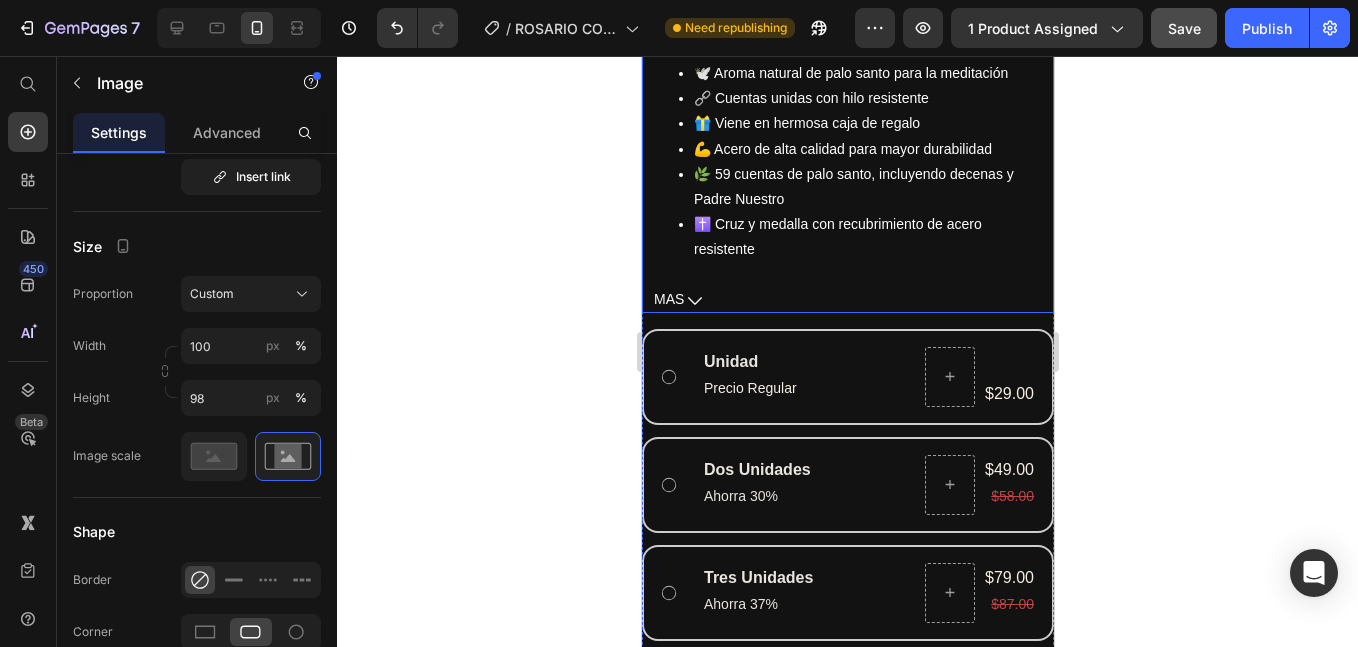click on "Save" 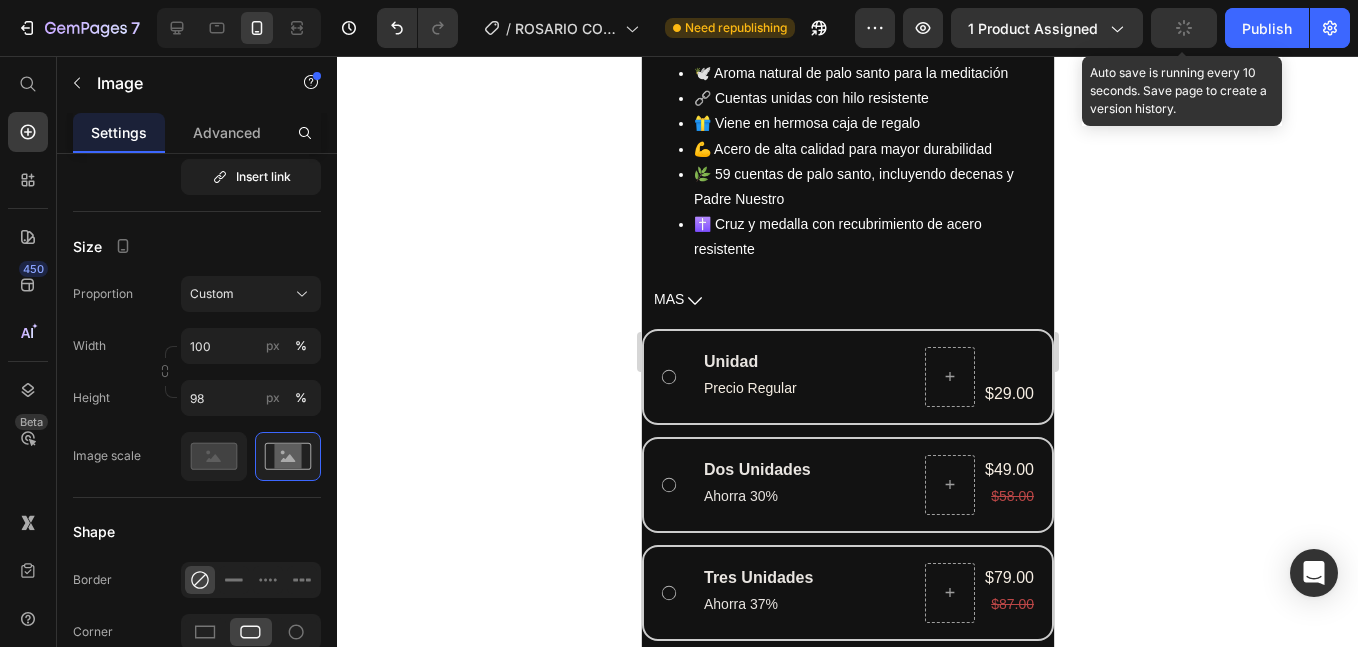 scroll, scrollTop: 333, scrollLeft: 0, axis: vertical 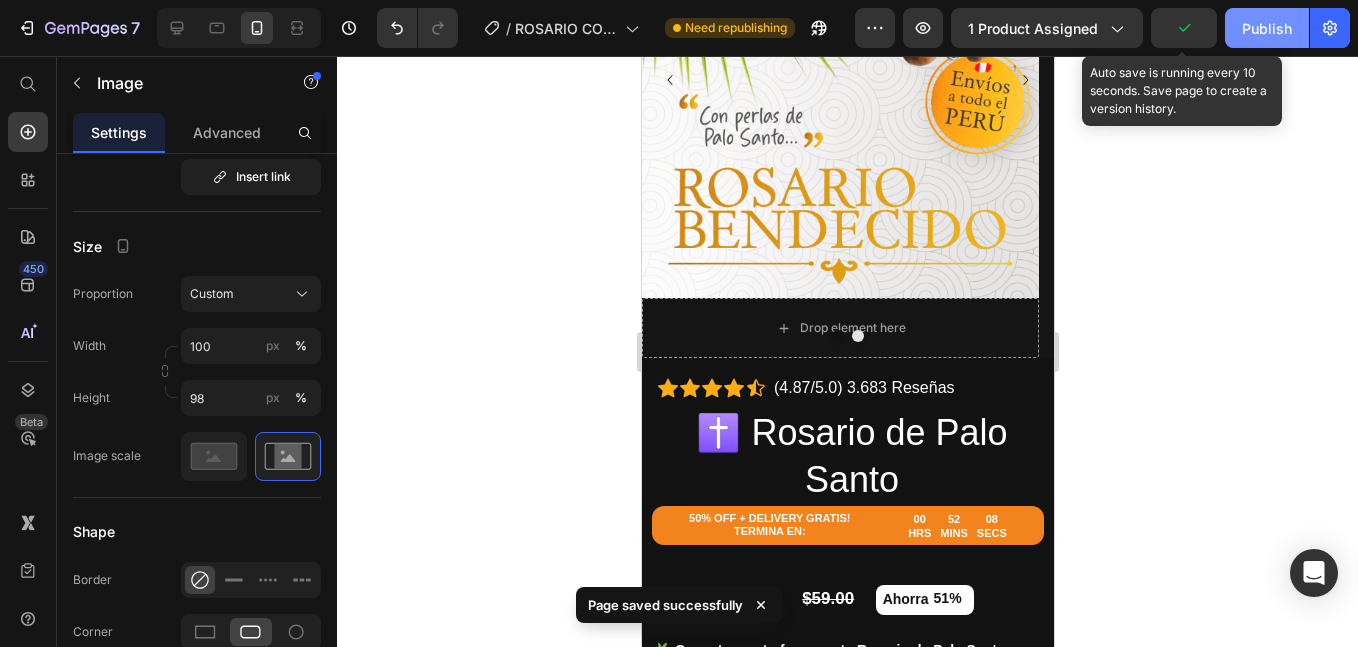 click on "Publish" 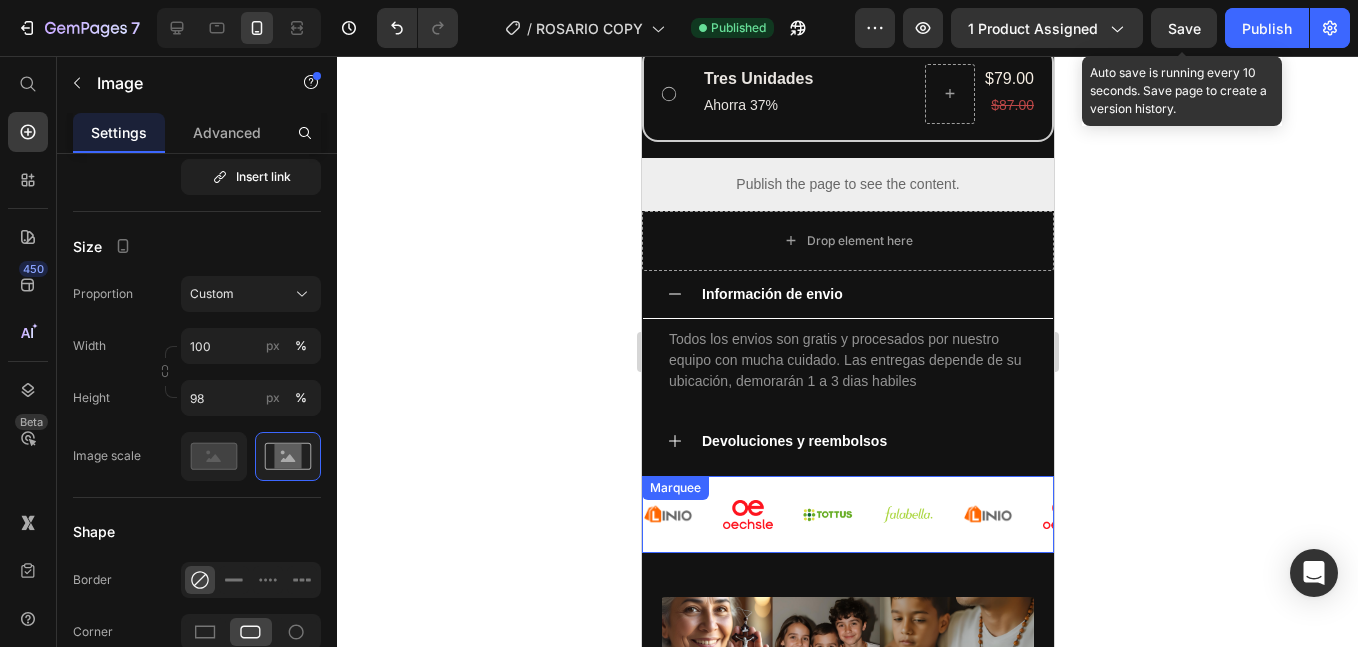 scroll, scrollTop: 1500, scrollLeft: 0, axis: vertical 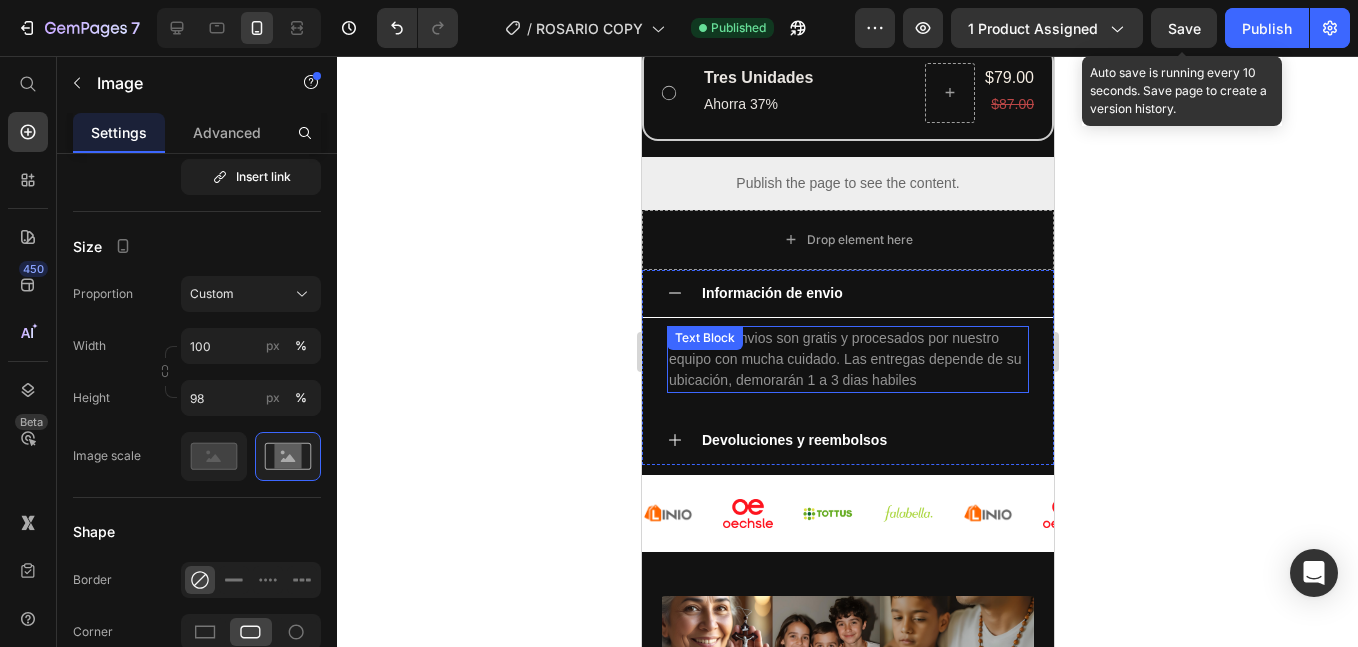 click on "Todos los envios son gratis y procesados por nuestro equipo con mucha cuidado. Las entregas depende de su ubicación, demorarán 1 a 3 dias habiles" at bounding box center (847, 359) 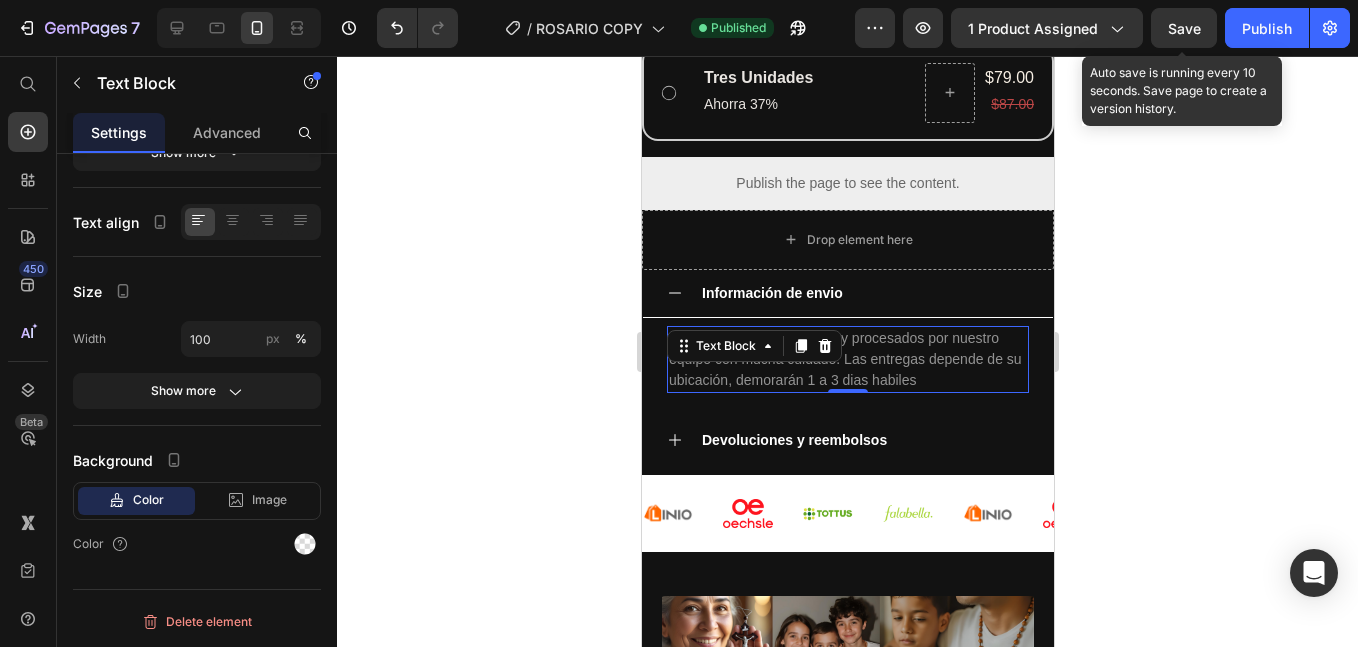 scroll, scrollTop: 0, scrollLeft: 0, axis: both 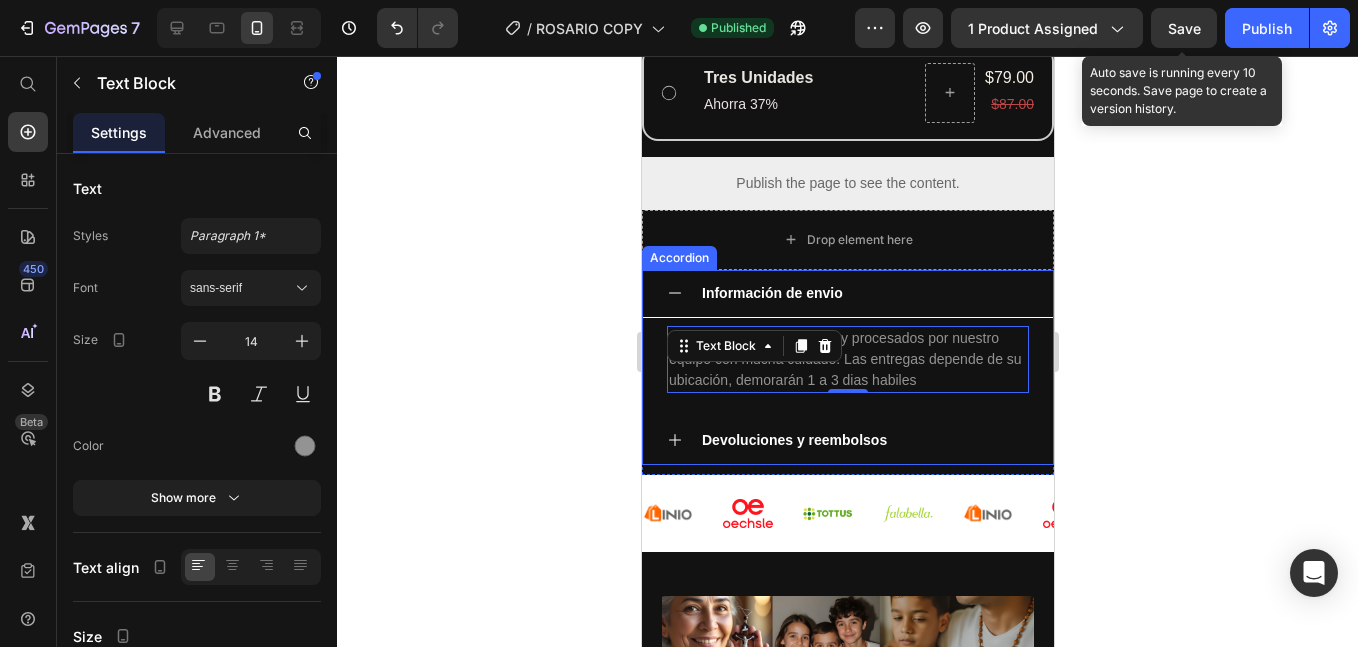 drag, startPoint x: 1940, startPoint y: 400, endPoint x: 887, endPoint y: 358, distance: 1053.8373 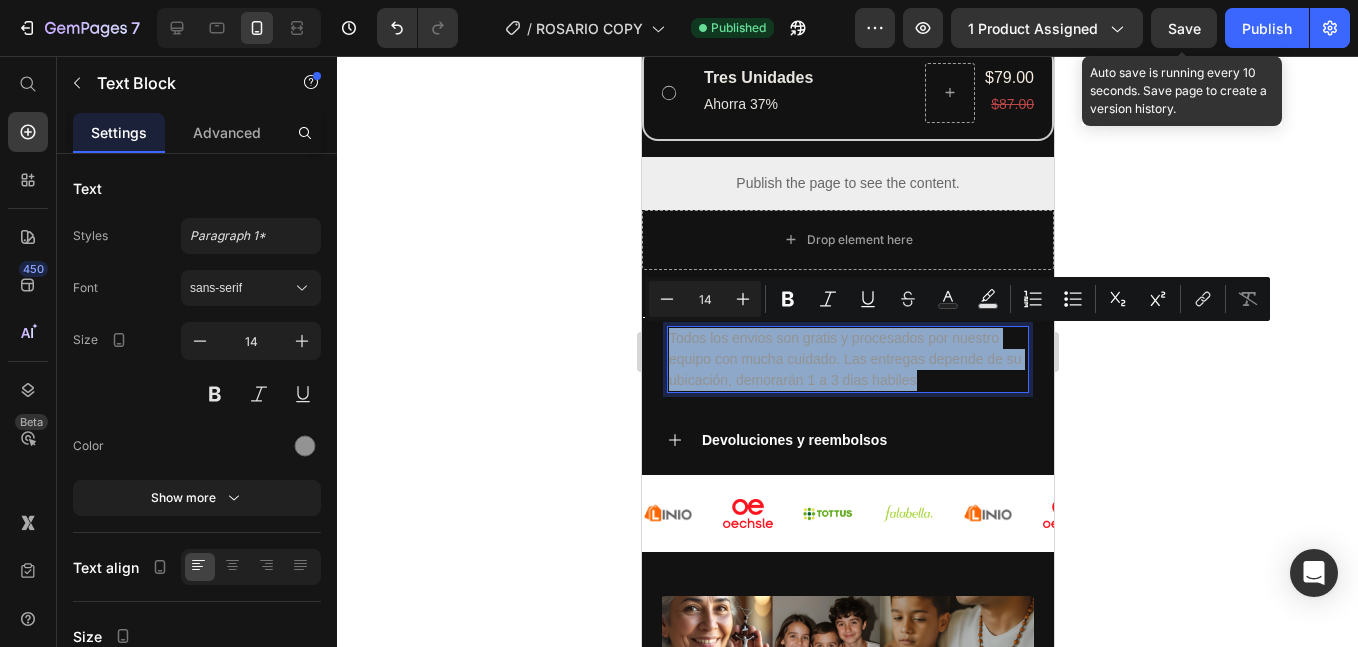 type on "12" 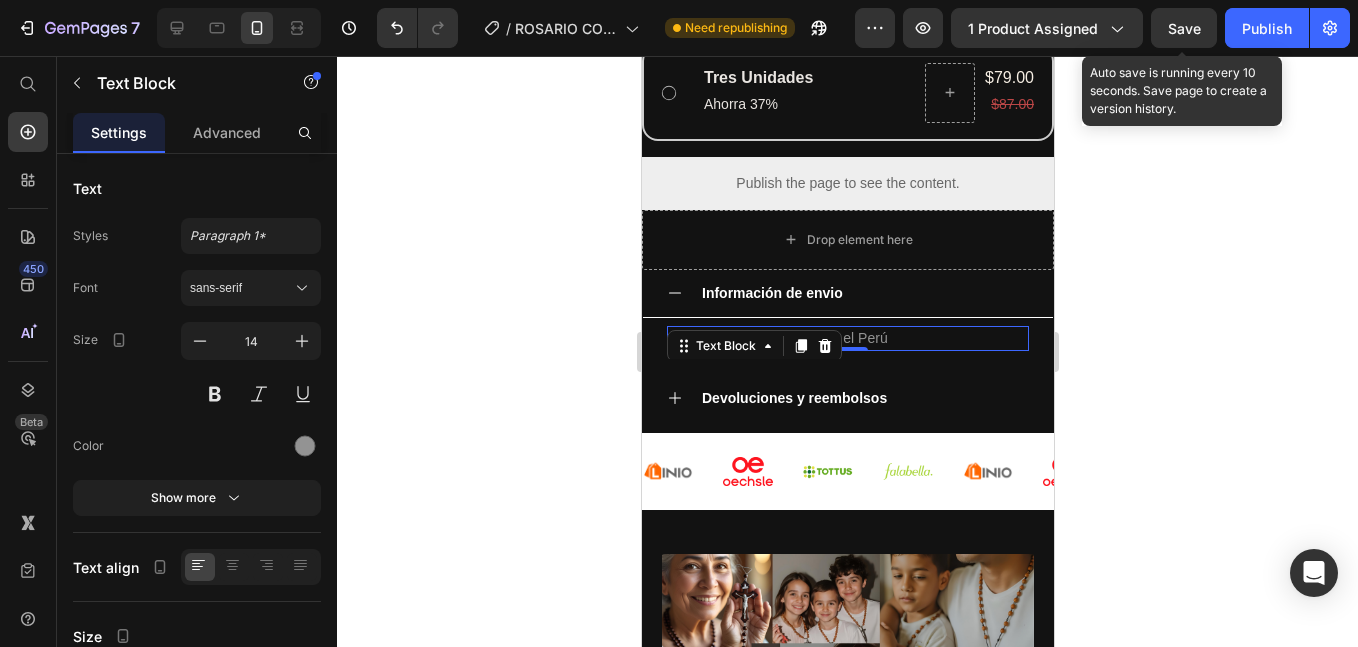 click on "Envío gratis y rápido a todo el Perú" at bounding box center [847, 338] 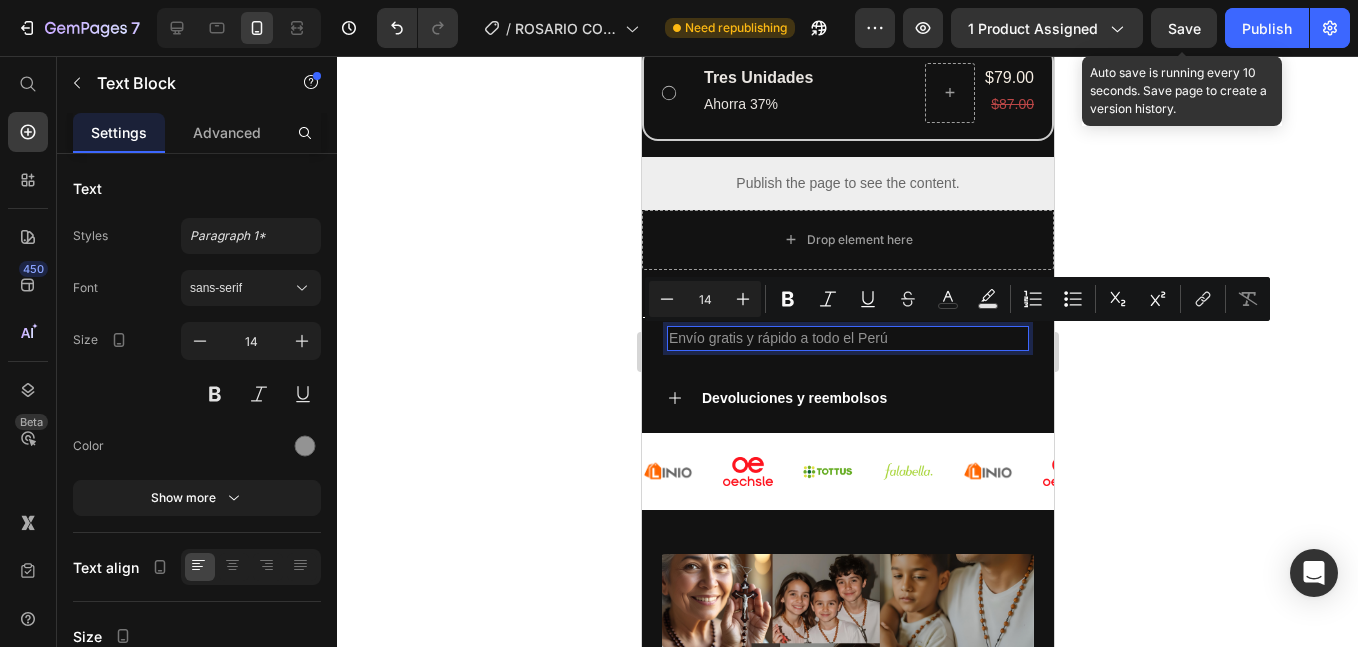 click on "Envío gratis y rápido a todo el Perú" at bounding box center [847, 338] 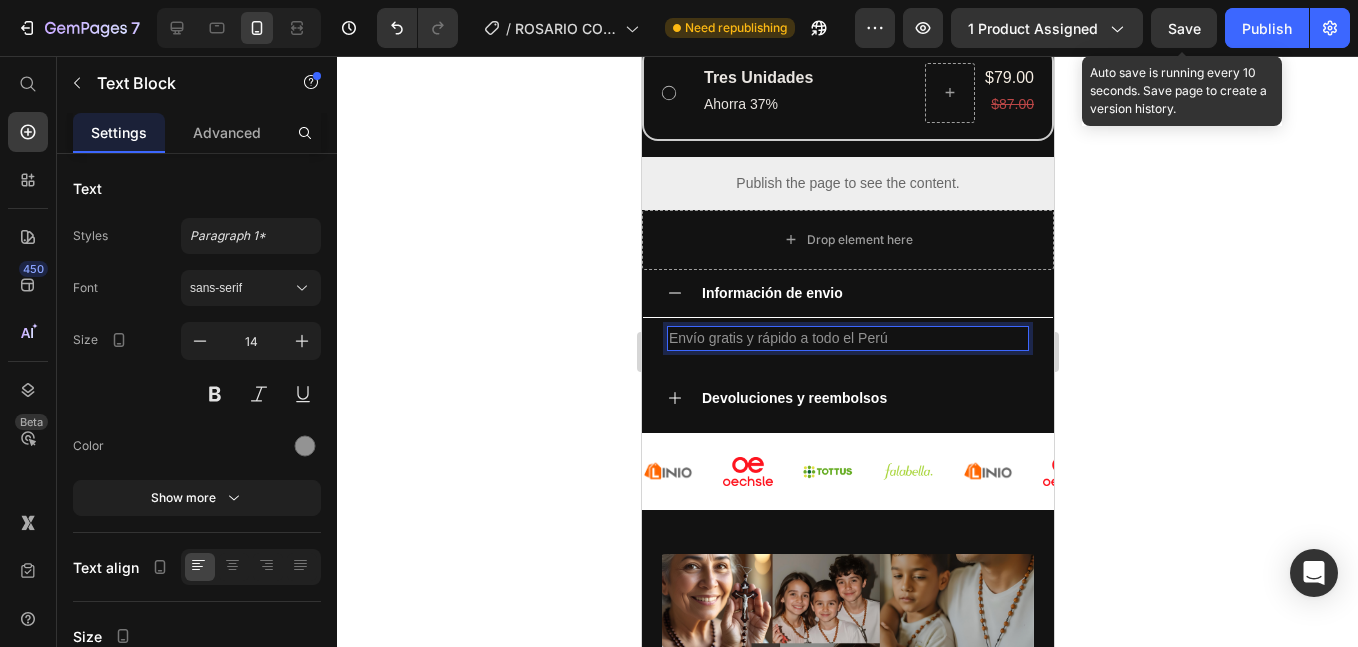 click on "Envío gratis y rápido a todo el Perú" at bounding box center [847, 338] 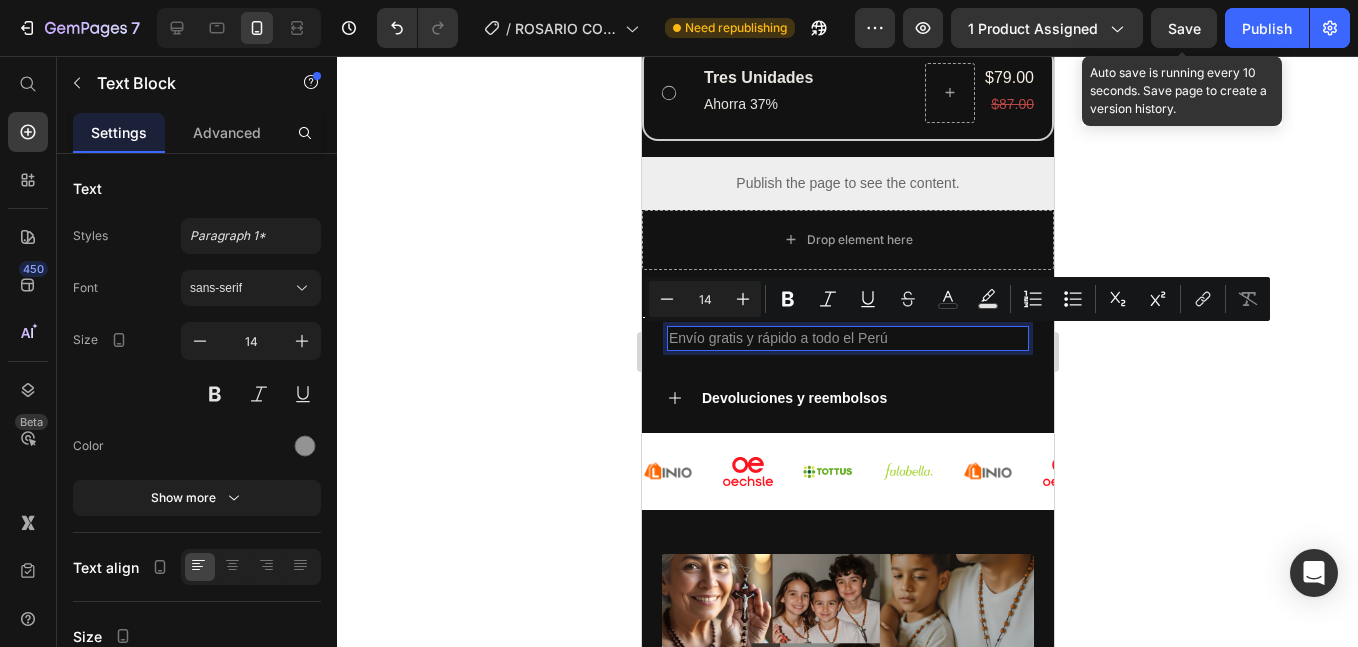 click on "Envío gratis y rápido a todo el Perú" at bounding box center (847, 338) 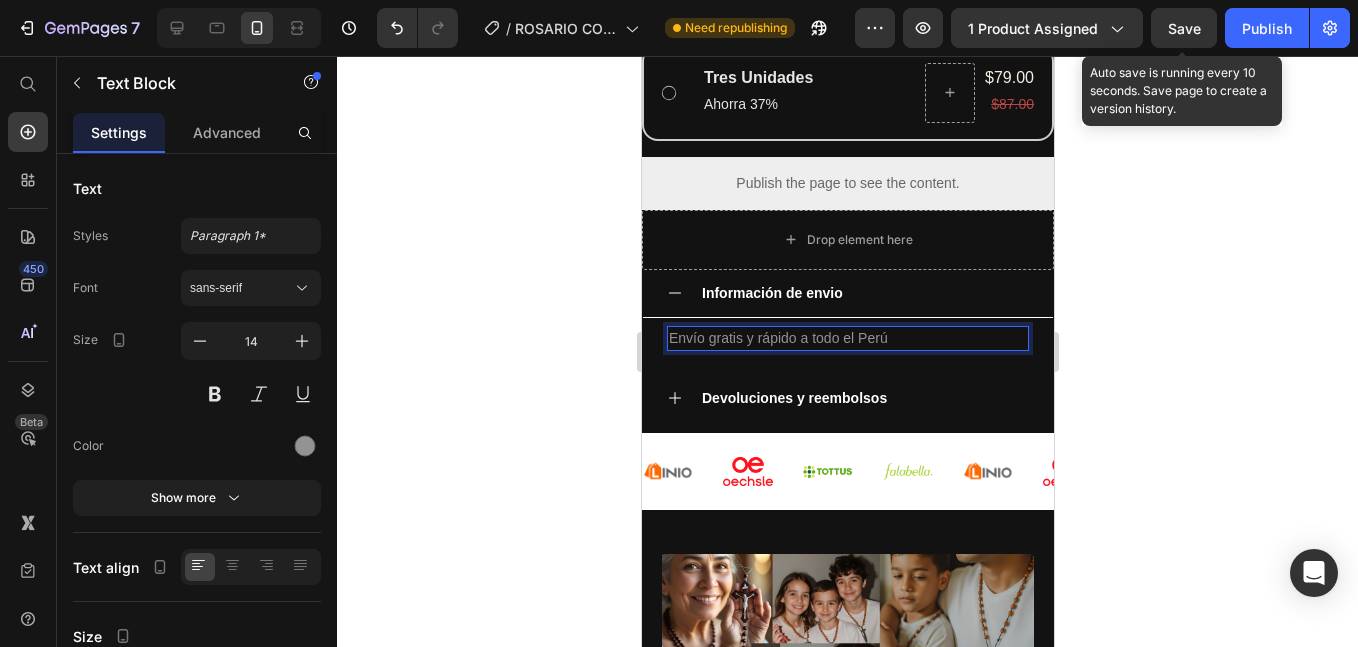click on "Envío gratis y rápido a todo el Perú" at bounding box center [847, 338] 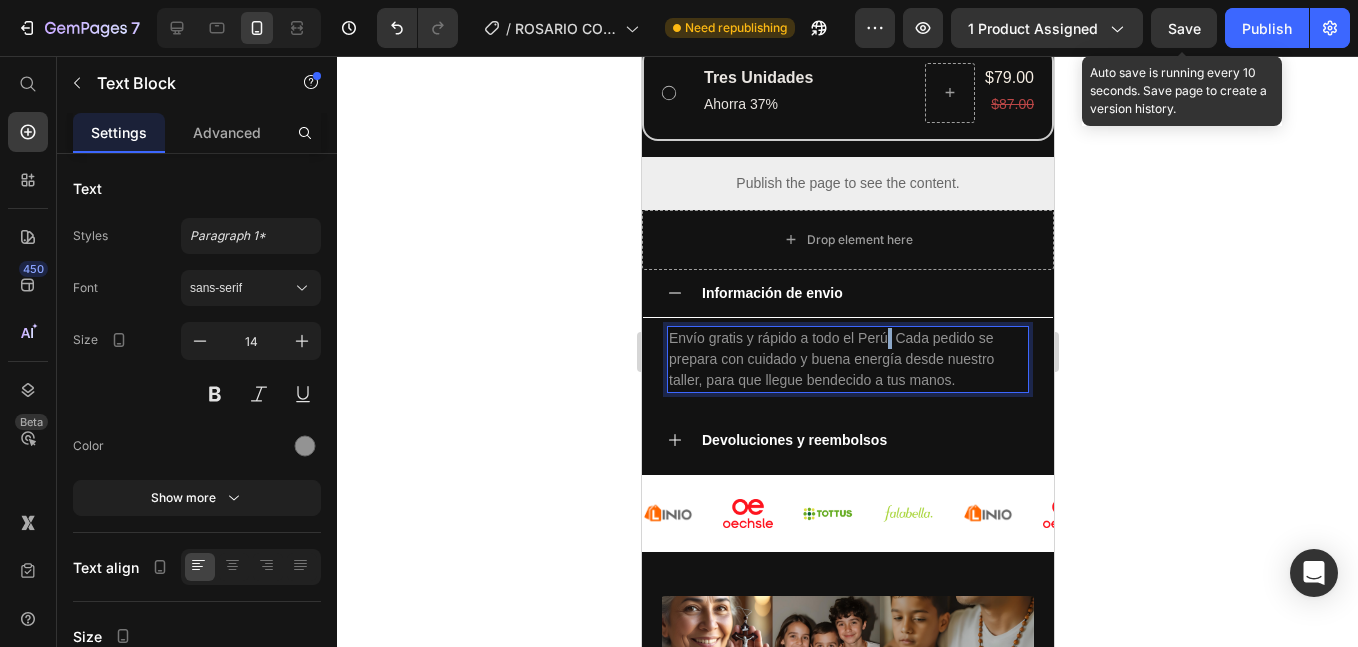 click on "Envío gratis y rápido a todo el Perú  Cada pedido se prepara con cuidado y buena energía desde nuestro taller, para que llegue bendecido a tus manos." at bounding box center (847, 359) 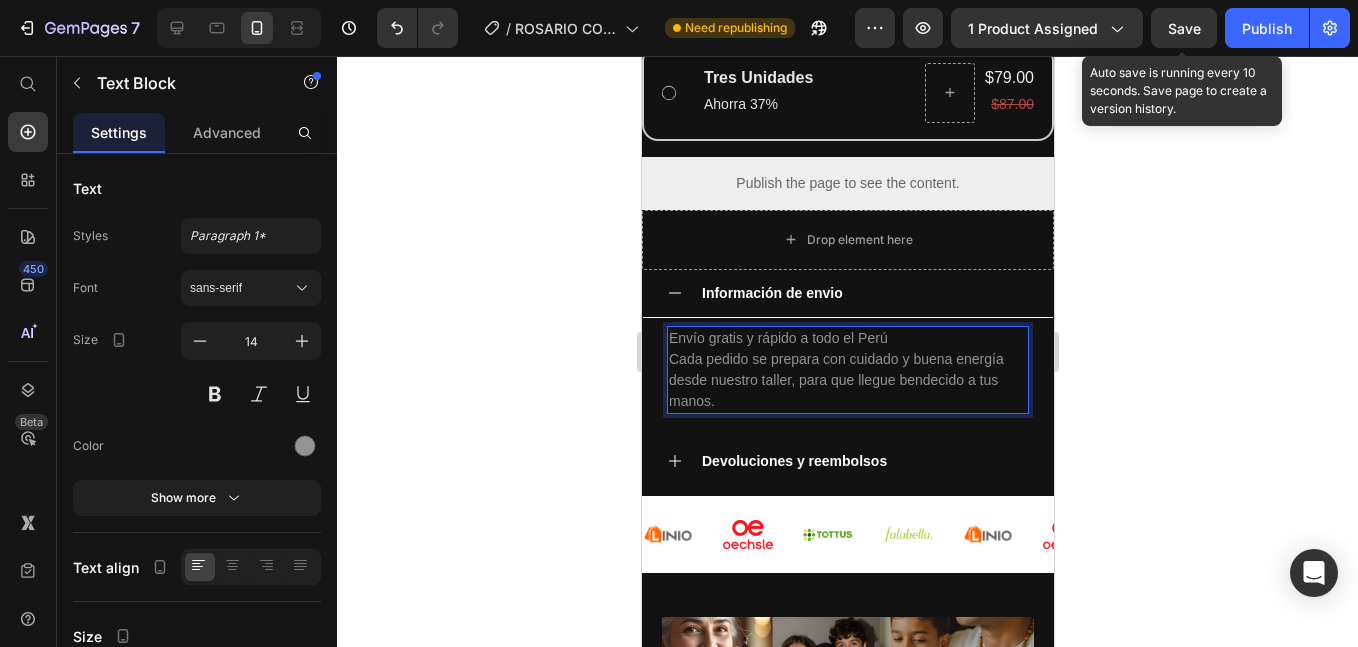click on "Cada pedido se prepara con cuidado y buena energía desde nuestro taller, para que llegue bendecido a tus manos." at bounding box center [847, 380] 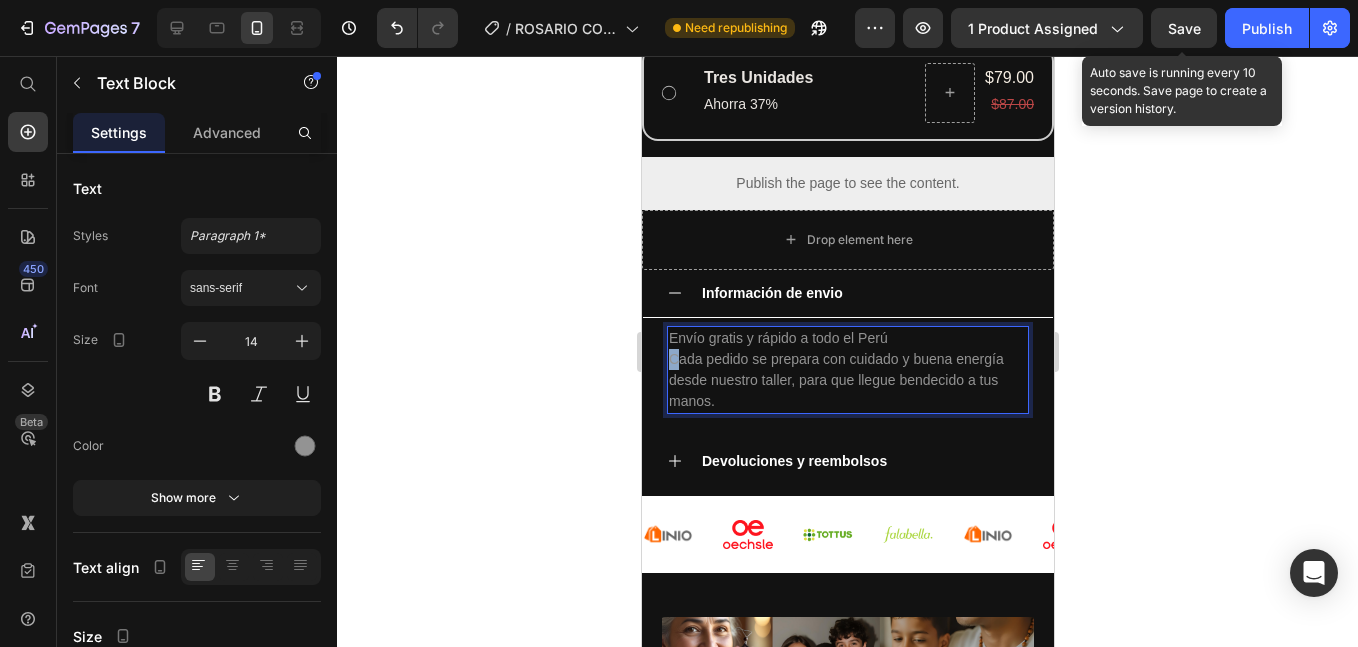 click on "Cada pedido se prepara con cuidado y buena energía desde nuestro taller, para que llegue bendecido a tus manos." at bounding box center (847, 380) 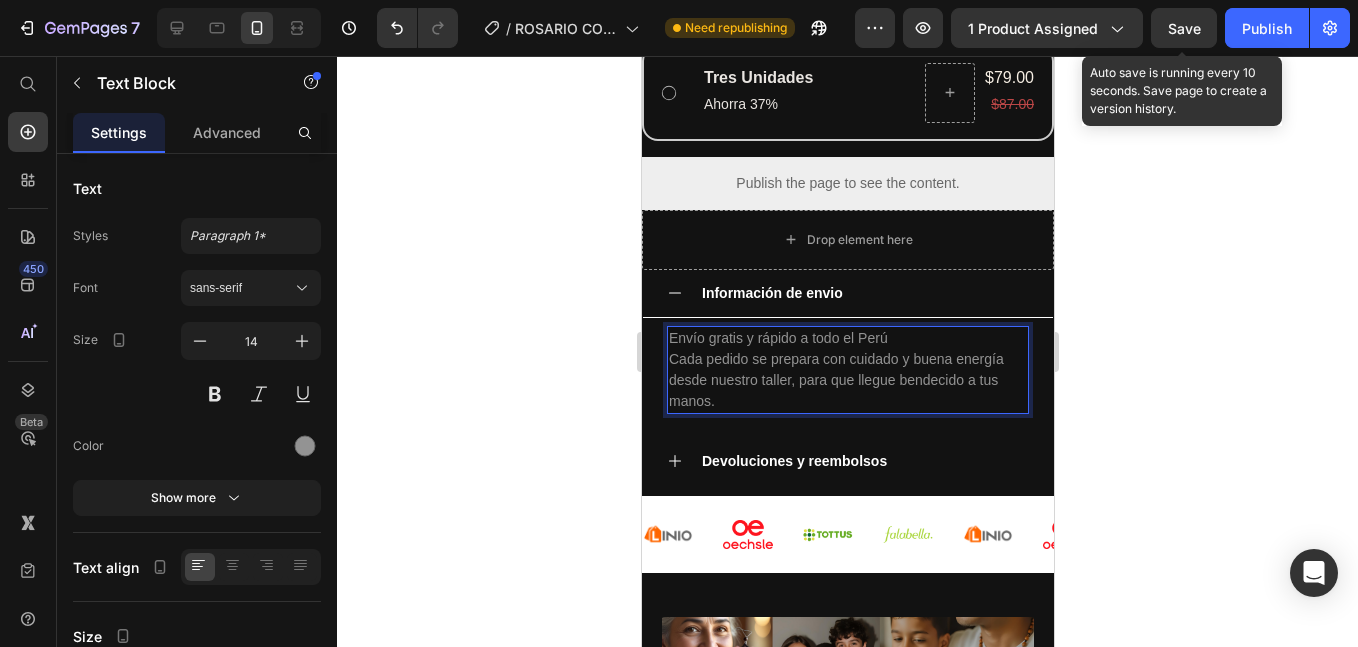 click on "Cada pedido se prepara con cuidado y buena energía desde nuestro taller, para que llegue bendecido a tus manos." at bounding box center [847, 380] 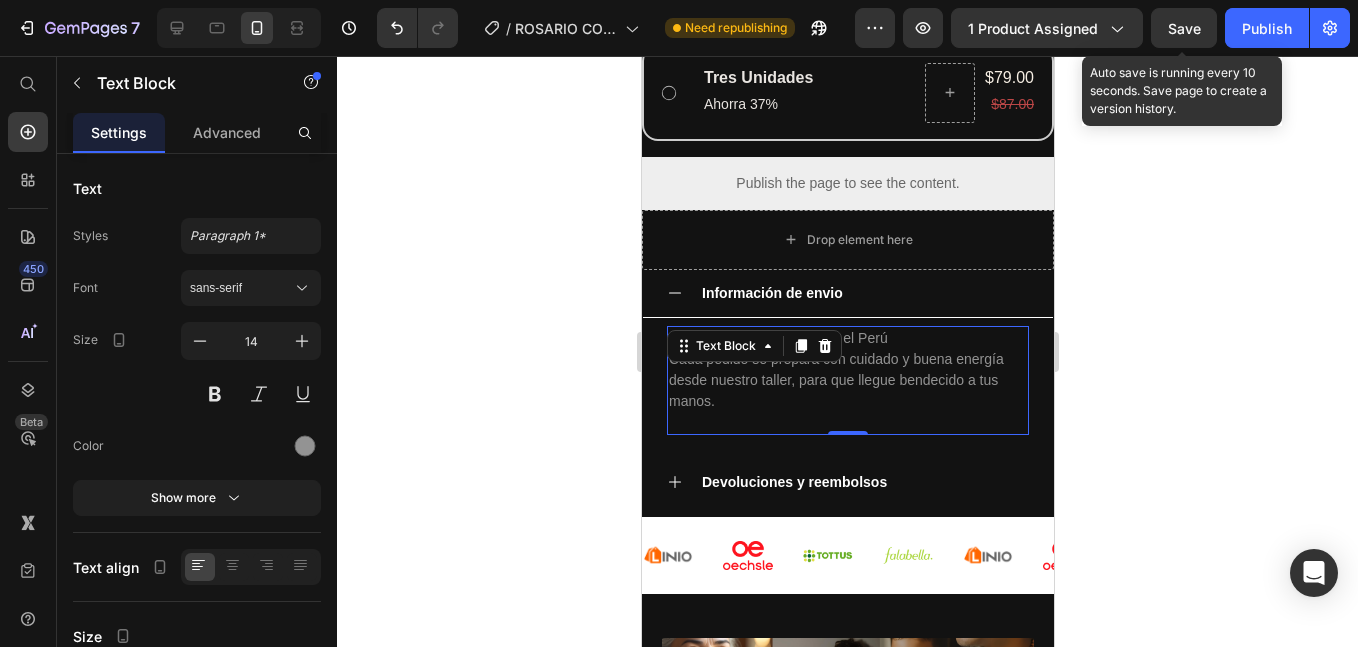 click on "Cada pedido se prepara con cuidado y buena energía desde nuestro taller, para que llegue bendecido a tus manos." at bounding box center [847, 380] 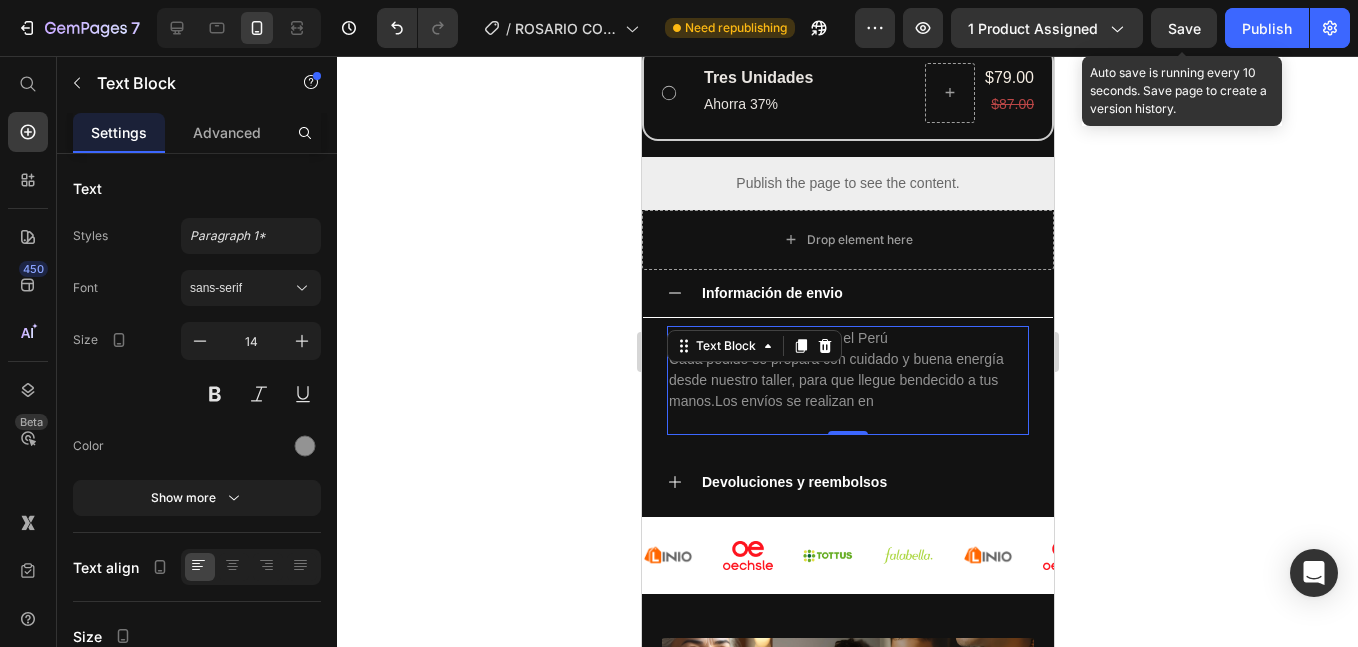 click on "Cada pedido se prepara con cuidado y buena energía desde nuestro taller, para que llegue bendecido a tus manos.Los envíos se realizan en" at bounding box center [847, 380] 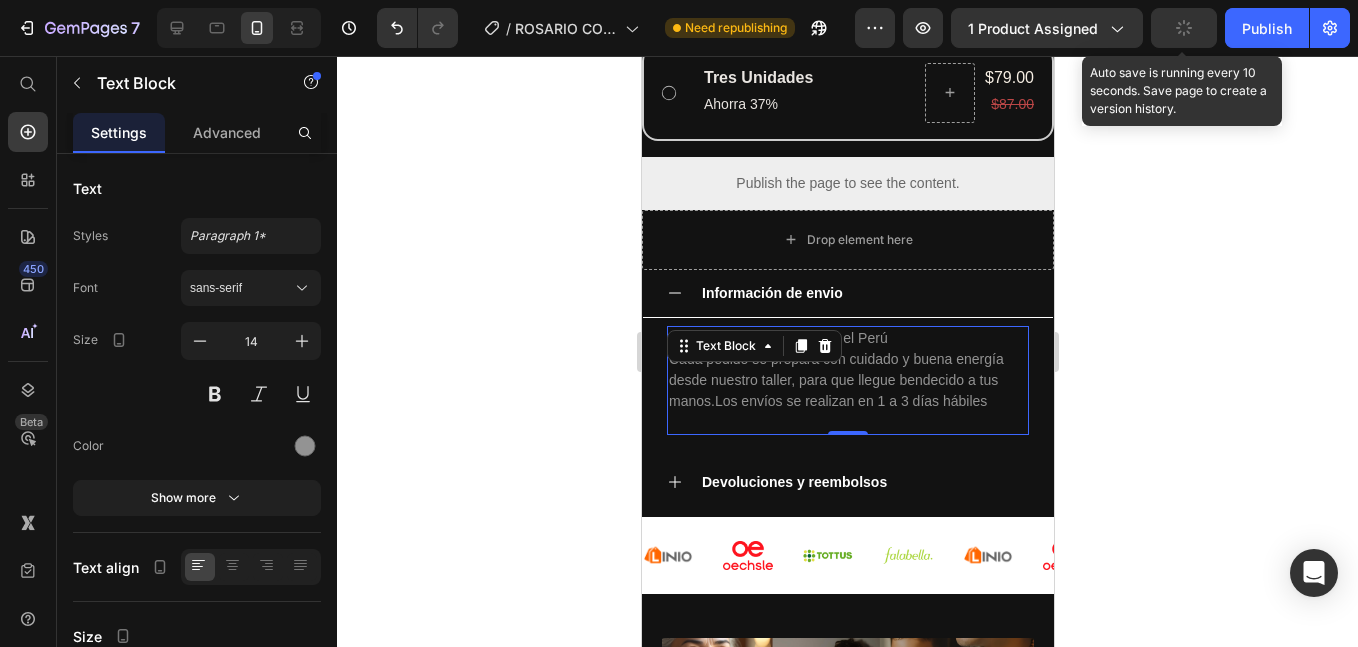 click on "Cada pedido se prepara con cuidado y buena energía desde nuestro taller, para que llegue bendecido a tus manos.Los envíos se realizan en 1 a 3 días hábiles" at bounding box center [847, 380] 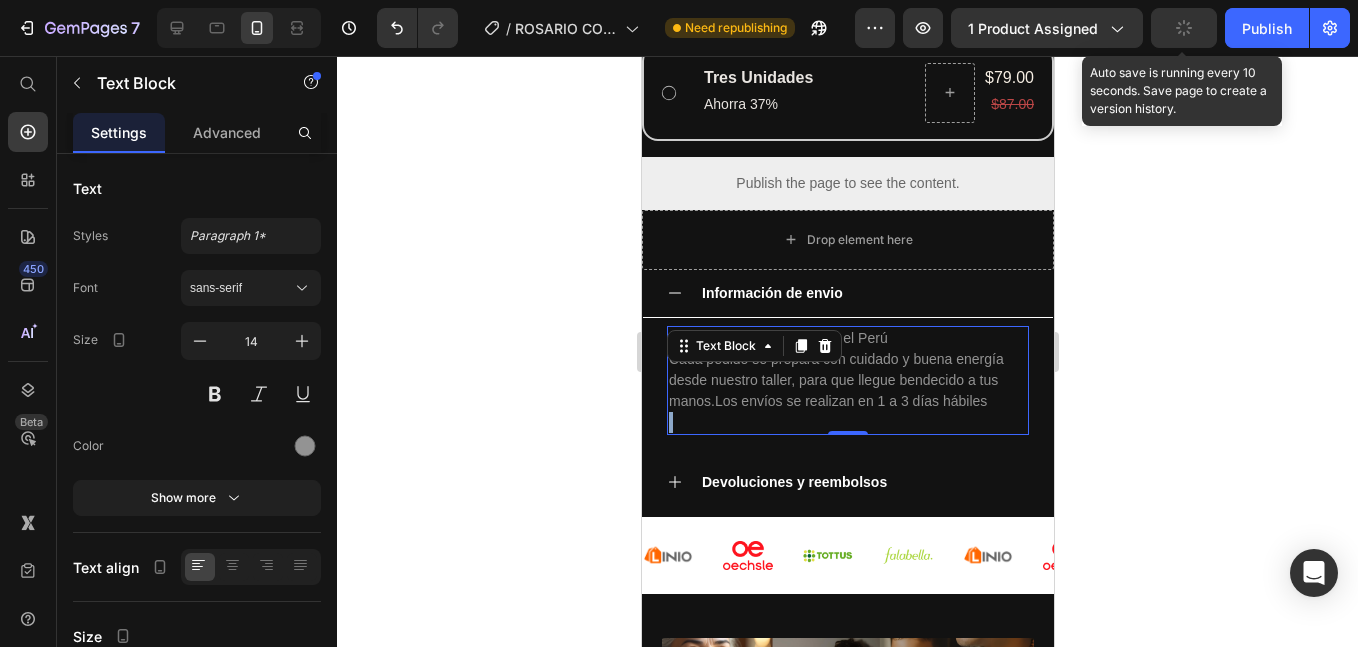 click on "Cada pedido se prepara con cuidado y buena energía desde nuestro taller, para que llegue bendecido a tus manos.Los envíos se realizan en 1 a 3 días hábiles" at bounding box center (847, 380) 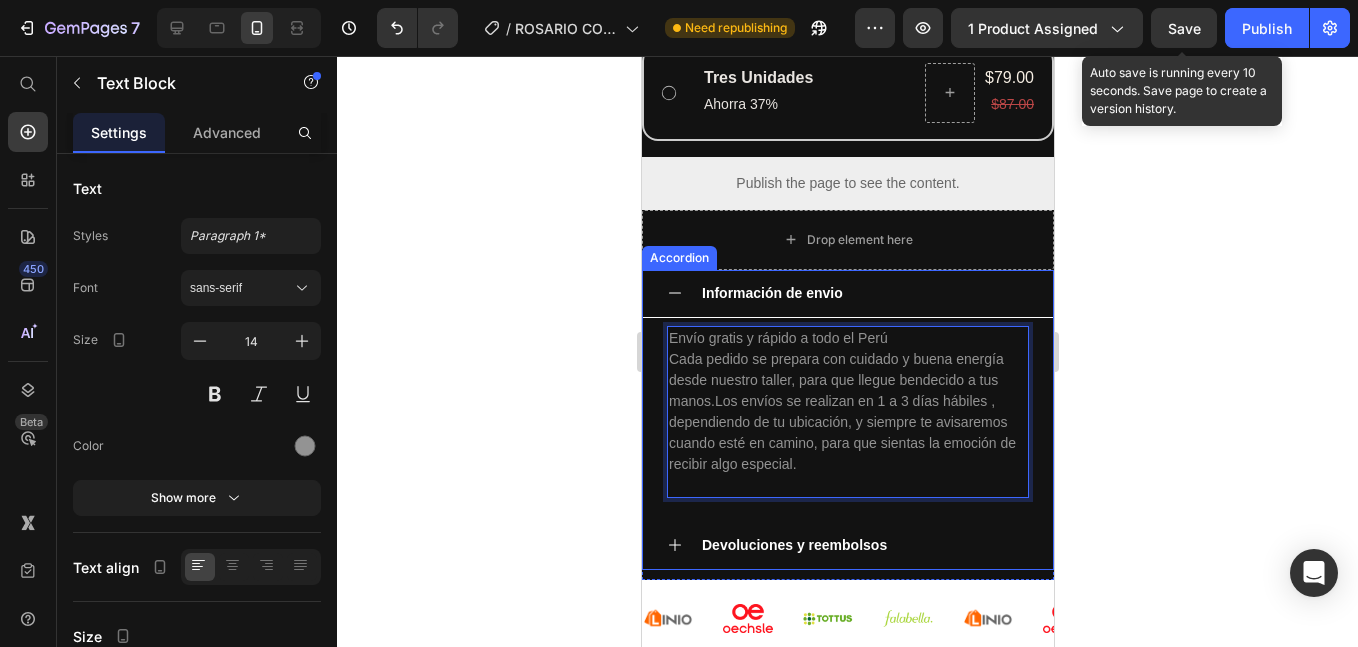 click 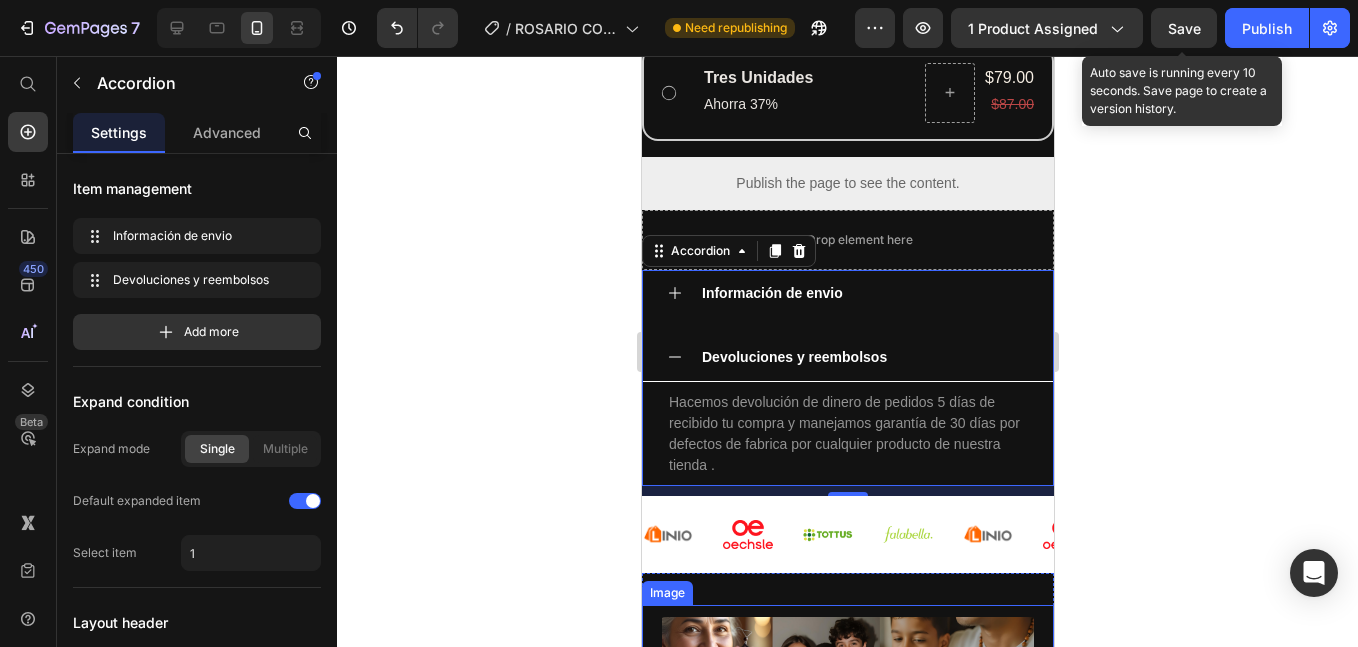 scroll, scrollTop: 1667, scrollLeft: 0, axis: vertical 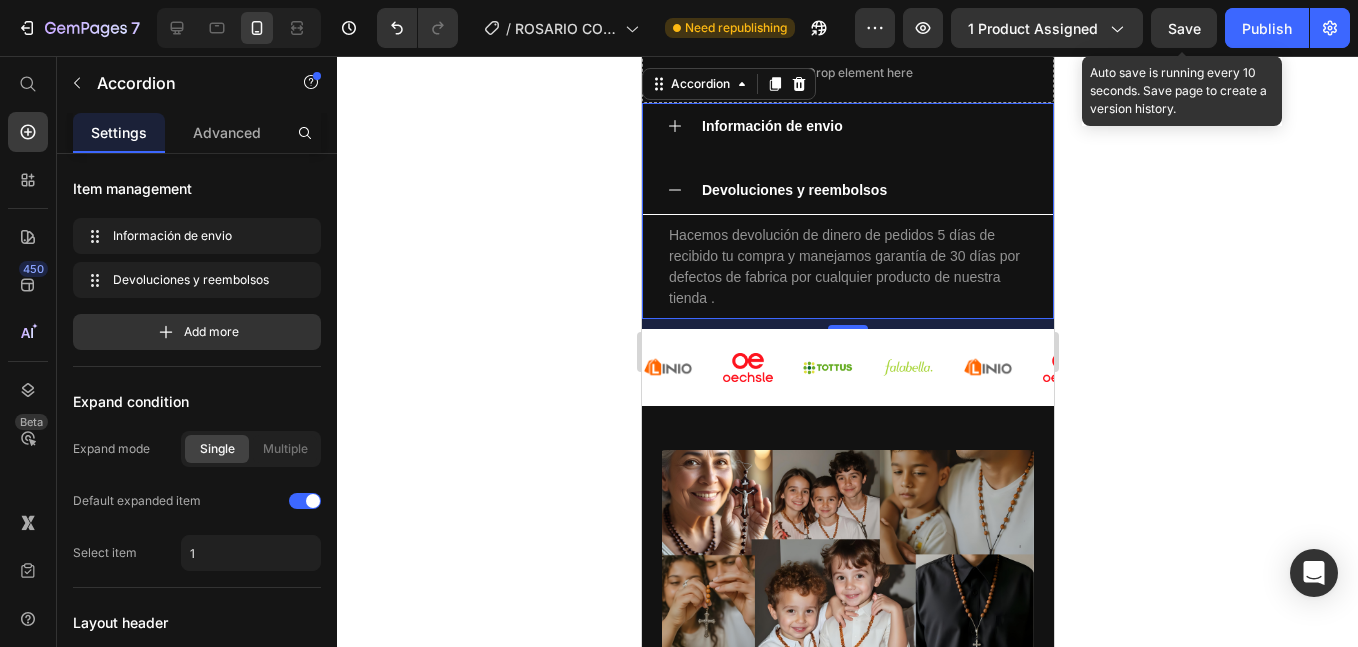 click on "Devoluciones y reembolsos" at bounding box center [793, 190] 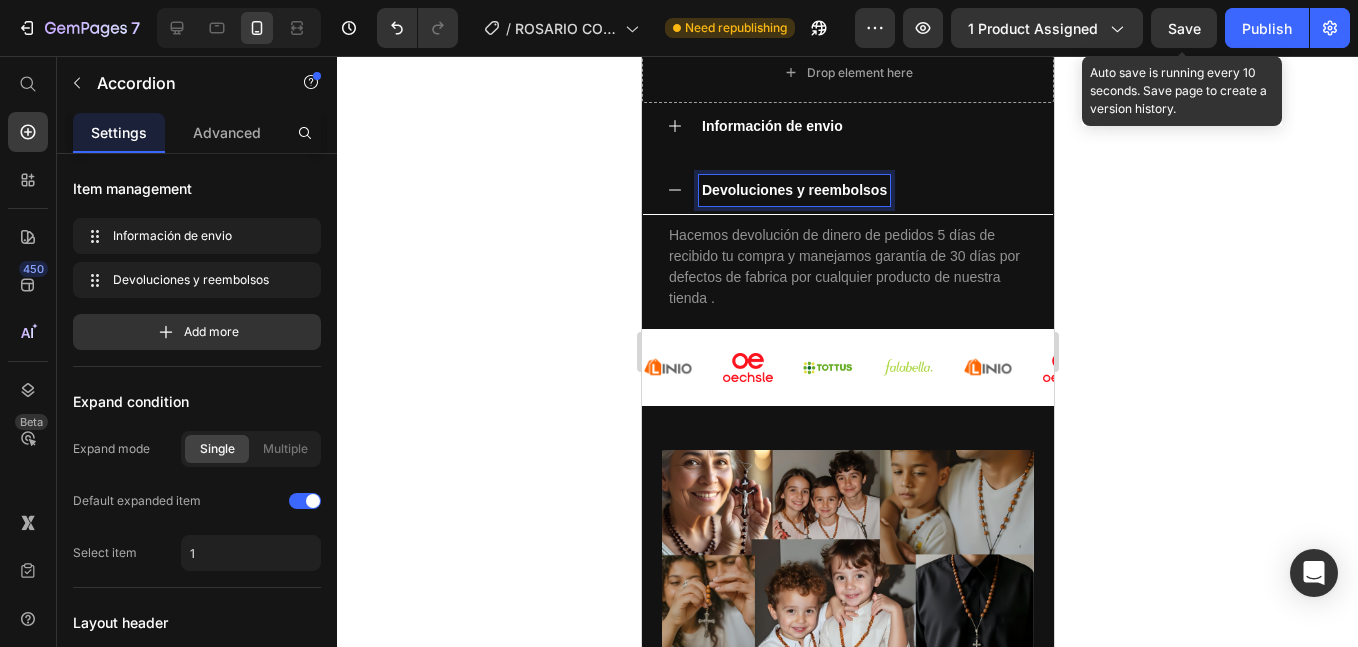 click on "Devoluciones y reembolsos" at bounding box center (793, 190) 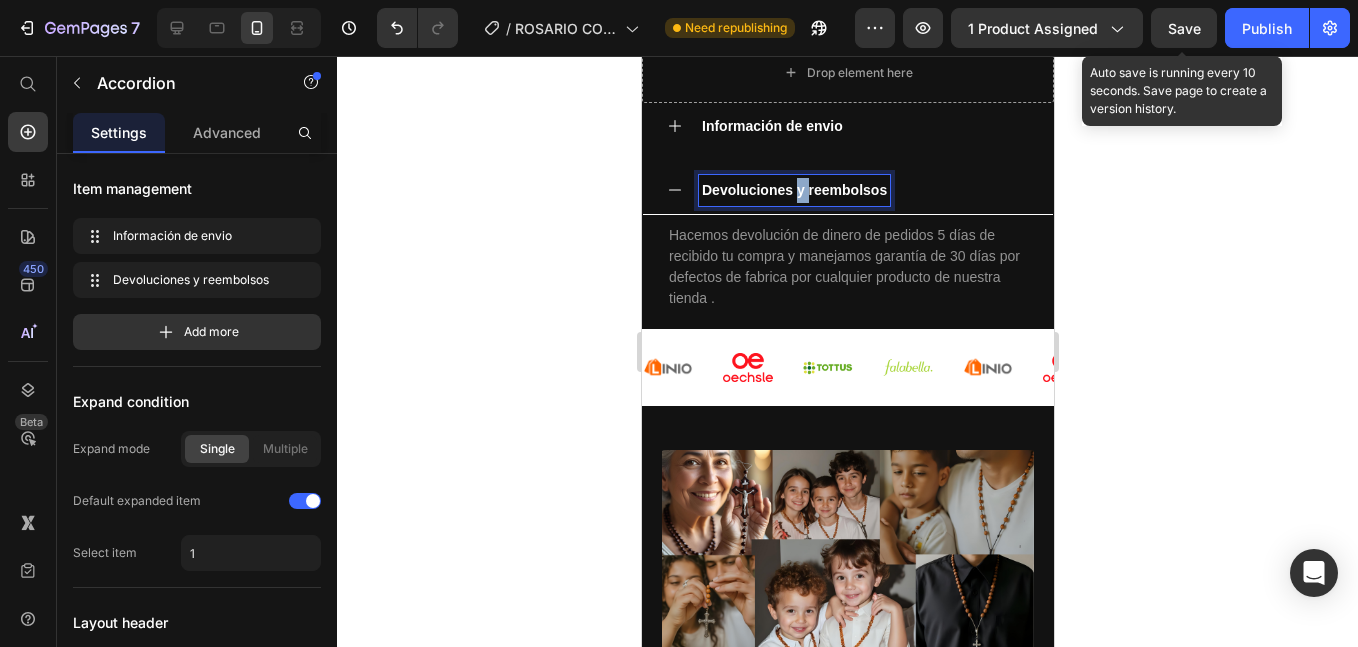 click on "Devoluciones y reembolsos" at bounding box center [793, 190] 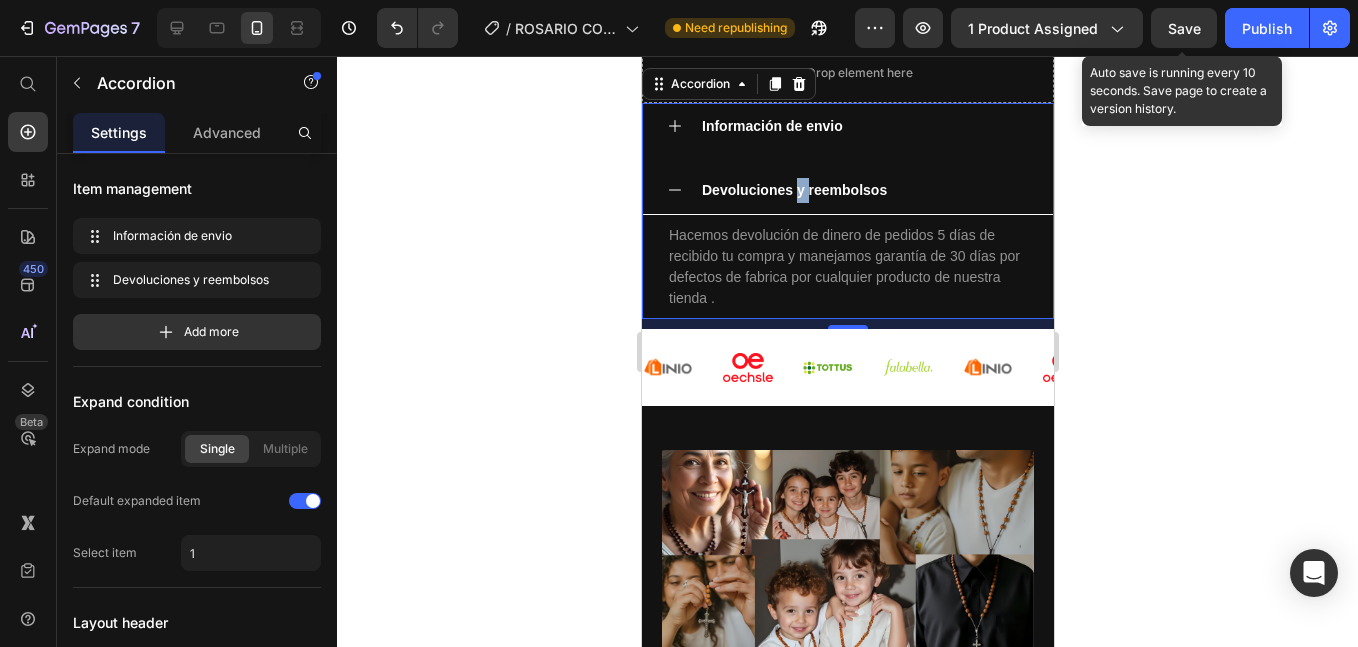click on "Devoluciones y reembolsos" at bounding box center (793, 190) 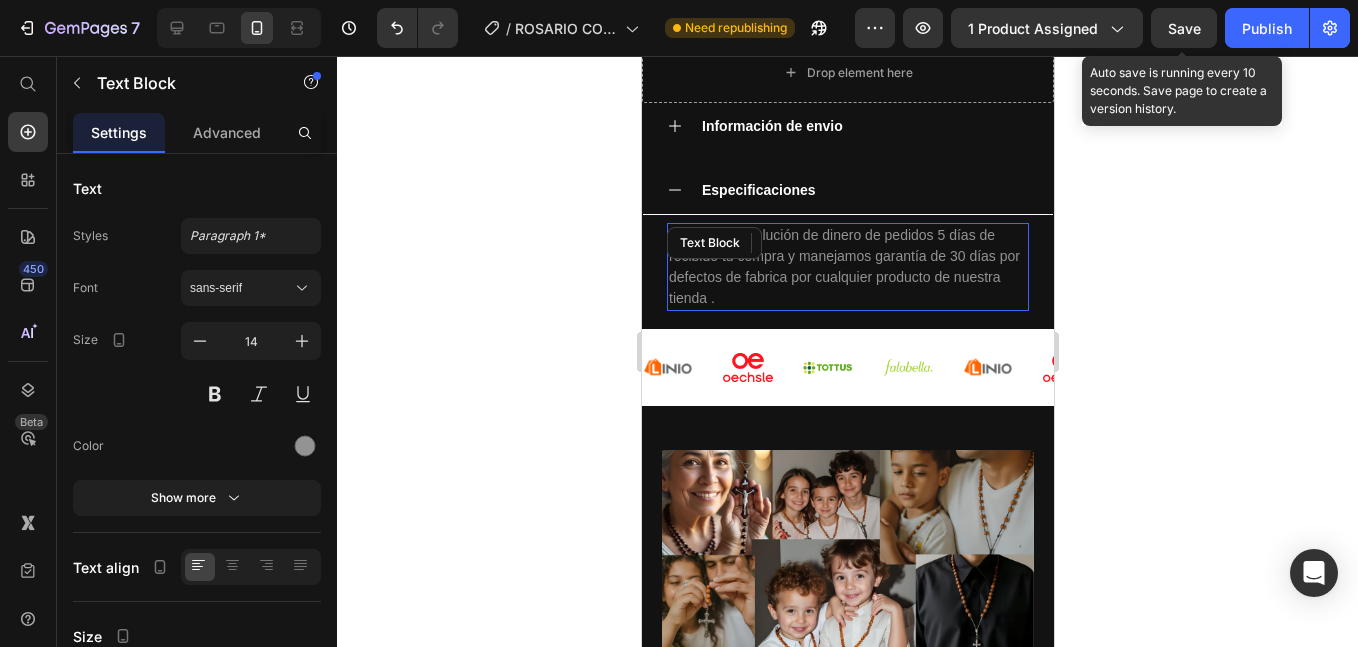 click on "Hacemos devolución de dinero de pedidos 5 días de recibido tu compra y manejamos garantía de 30 días por defectos de fabrica por cualquier producto de nuestra tienda ." at bounding box center (847, 267) 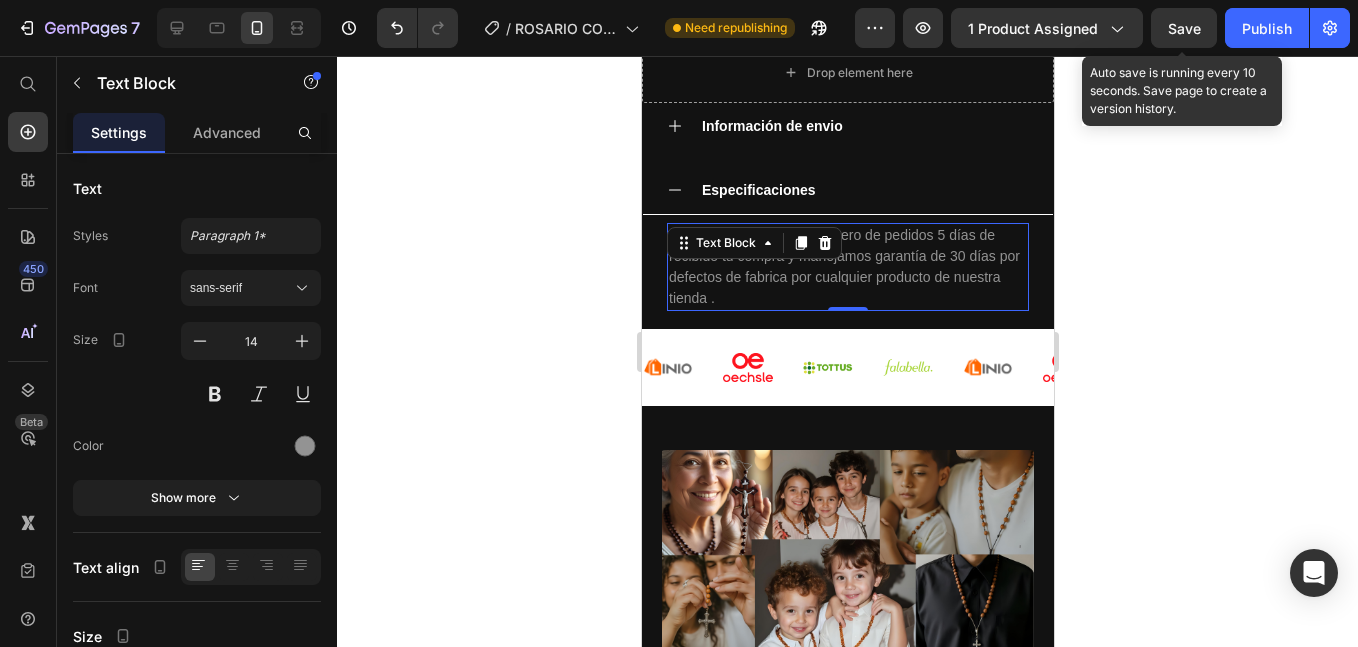 click on "Hacemos devolución de dinero de pedidos 5 días de recibido tu compra y manejamos garantía de 30 días por defectos de fabrica por cualquier producto de nuestra tienda ." at bounding box center [847, 267] 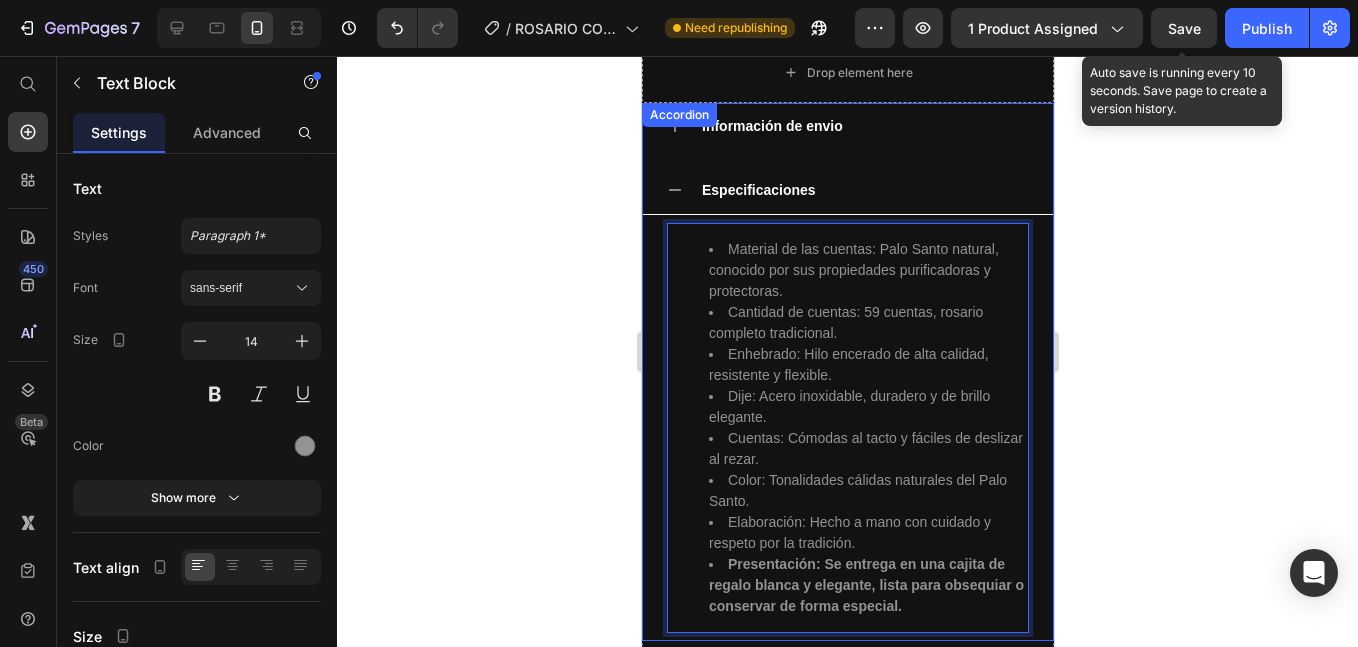 click on "Información de envio
Especificaciones  Material de las cuentas: Palo Santo natural, conocido por sus propiedades purificadoras y protectoras. Cantidad de cuentas: 59 cuentas, rosario completo tradicional. Enhebrado: Hilo encerado de alta calidad, resistente y flexible. Dije: Acero inoxidable, duradero y de brillo elegante. Cuentas: Cómodas al tacto y fáciles de deslizar al rezar. Color: Tonalidades cálidas naturales del Palo Santo. Elaboración: Hecho a mano con cuidado y respeto por la tradición. Presentación: Se entrega en una cajita de regalo blanca y elegante, lista para obsequiar o conservar de forma especial. Text Block   0 Accordion" at bounding box center [847, 372] 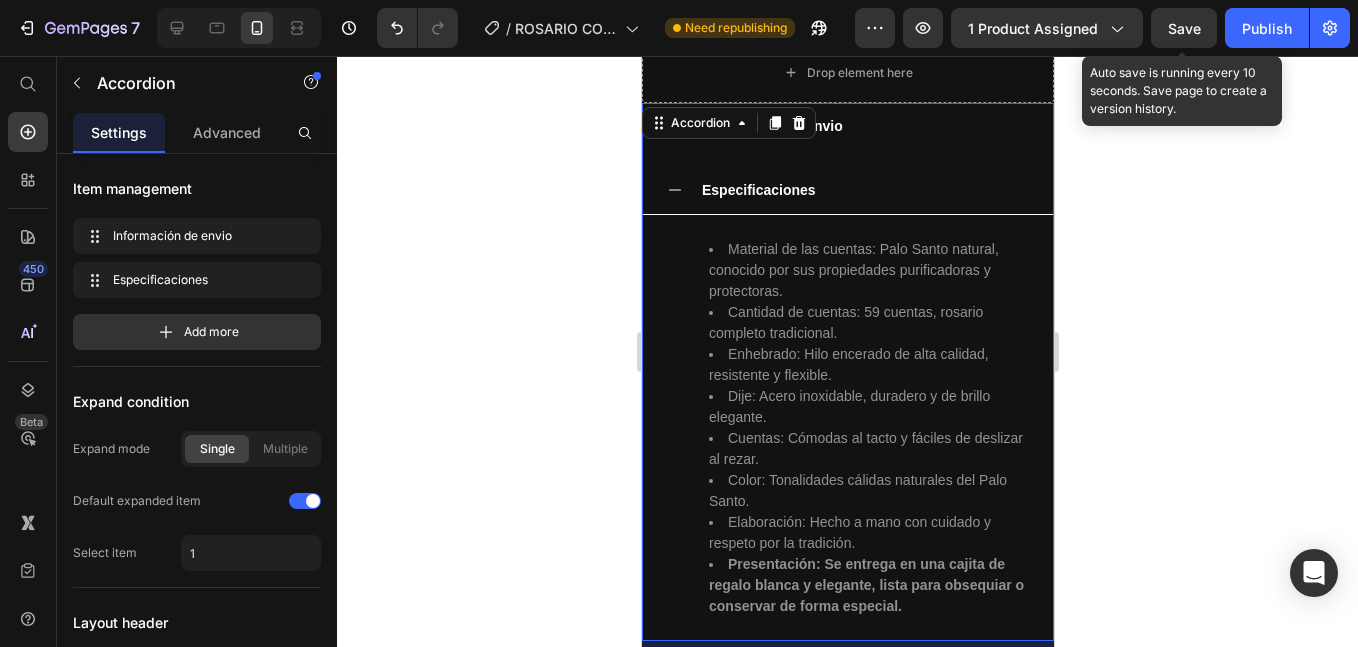 click on "Información de envio" at bounding box center (863, 126) 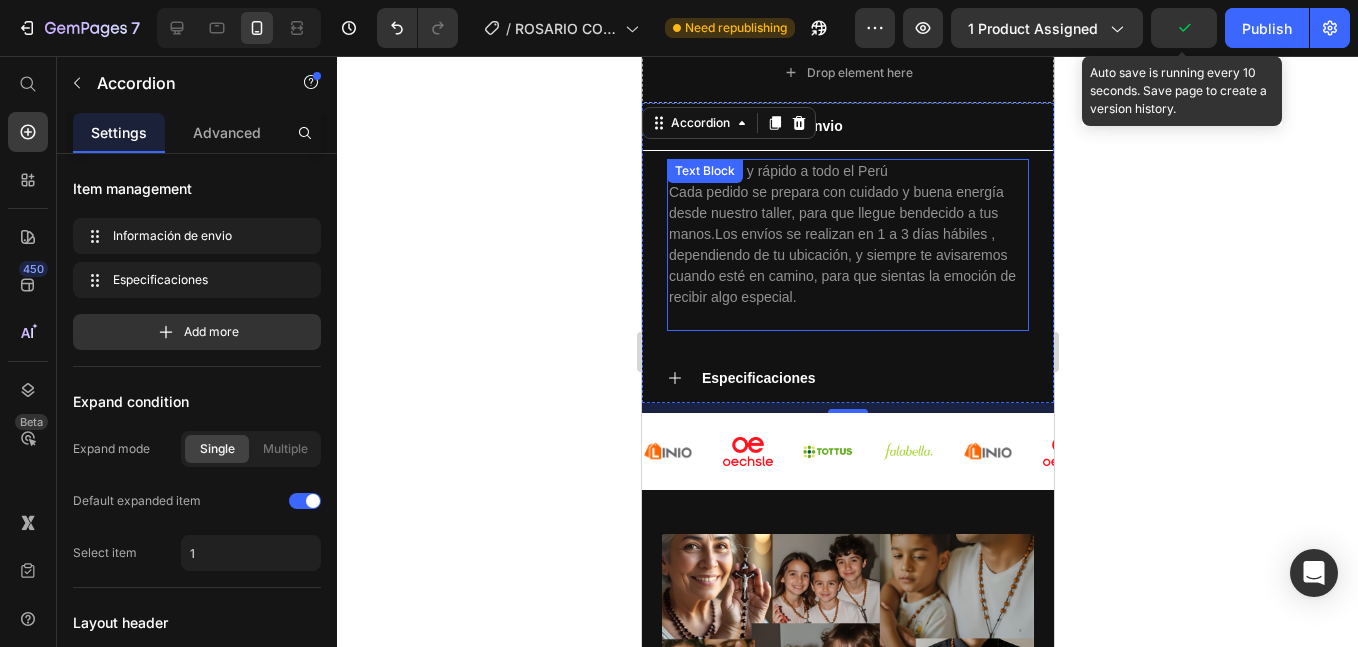 click on "Envío gratis y rápido a todo el Perú" at bounding box center (847, 171) 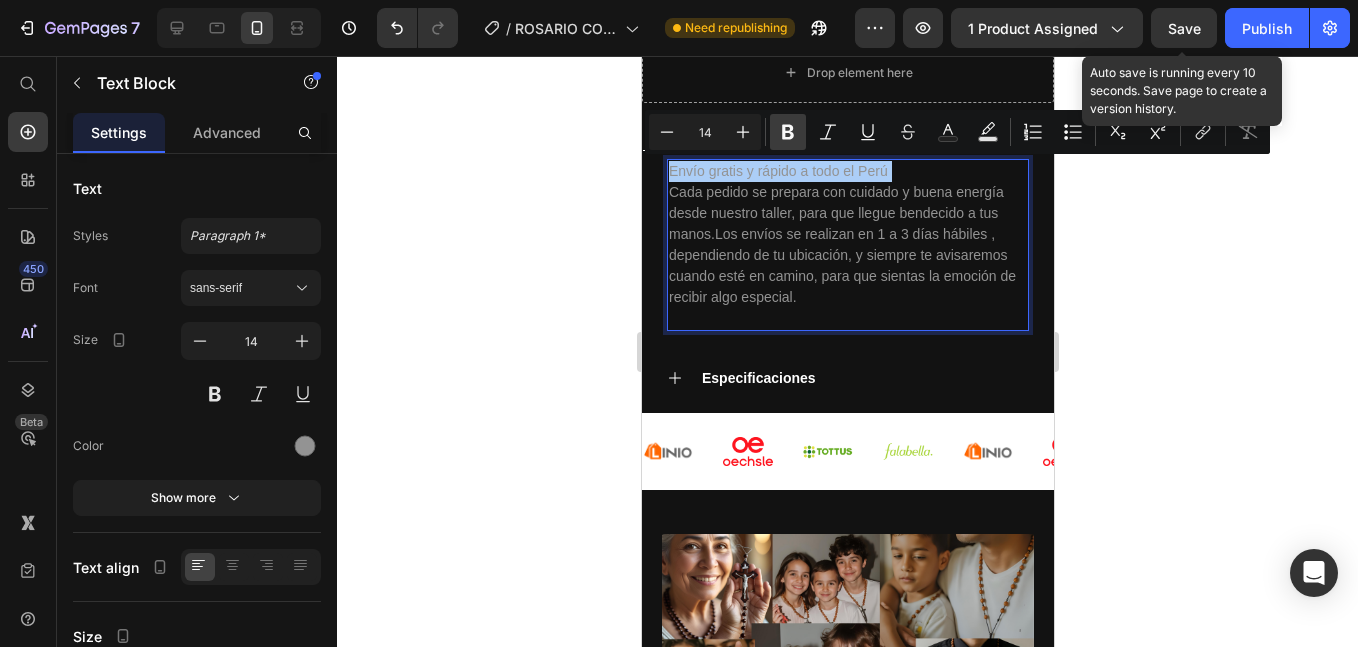 click on "Bold" at bounding box center (788, 132) 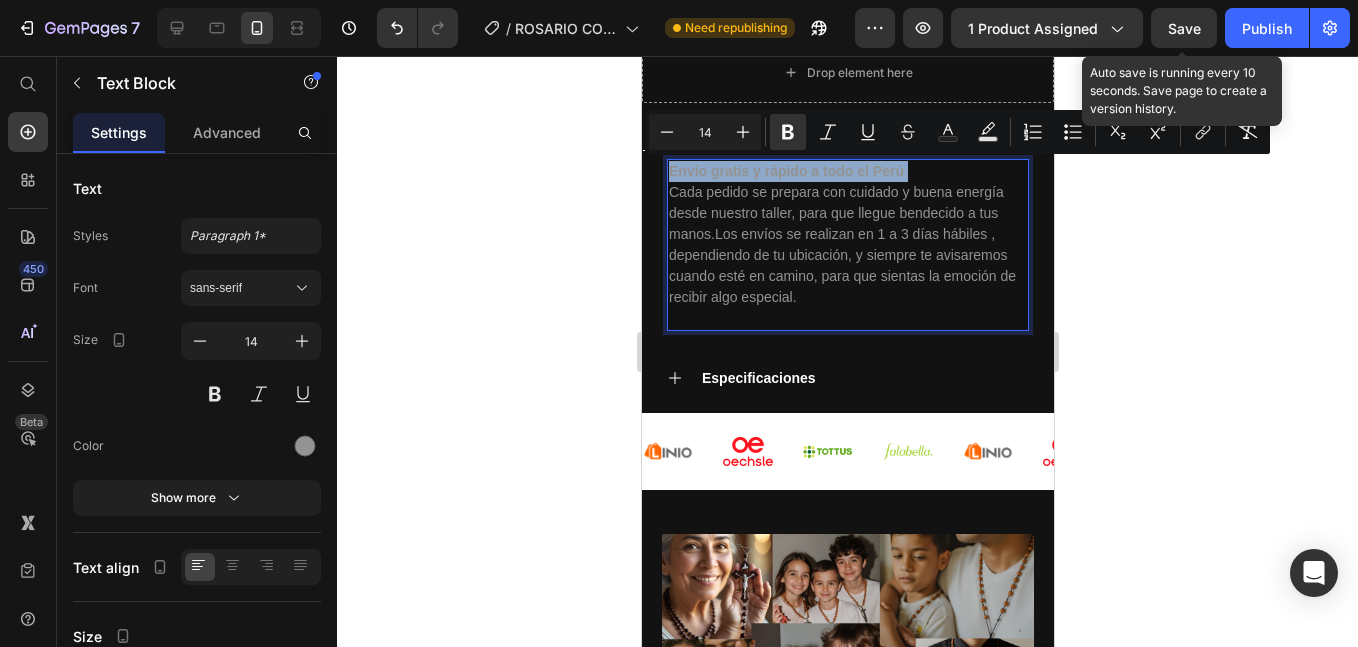 click on "Cada pedido se prepara con cuidado y buena energía desde nuestro taller, para que llegue bendecido a tus manos.Los envíos se realizan en 1 a 3 días hábiles , dependiendo de tu ubicación, y siempre te avisaremos cuando esté en camino, para que sientas la emoción de recibir algo especial." at bounding box center (847, 245) 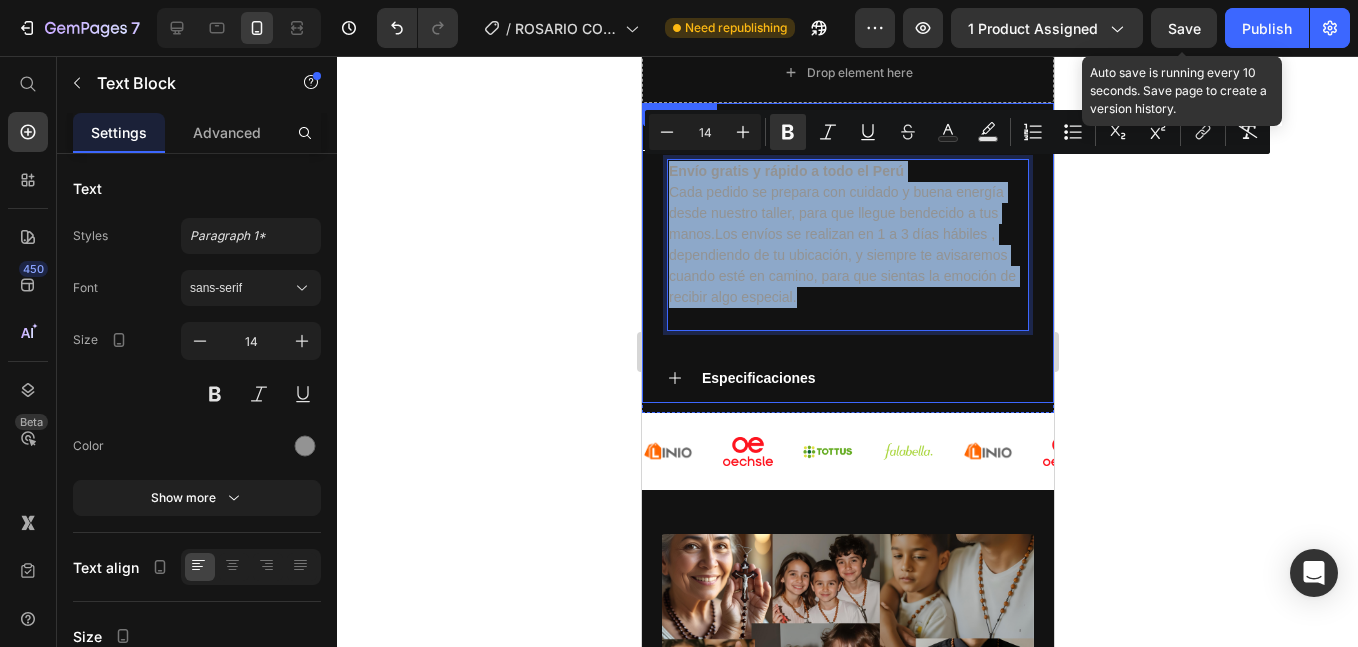 drag, startPoint x: 843, startPoint y: 304, endPoint x: 648, endPoint y: 162, distance: 241.22397 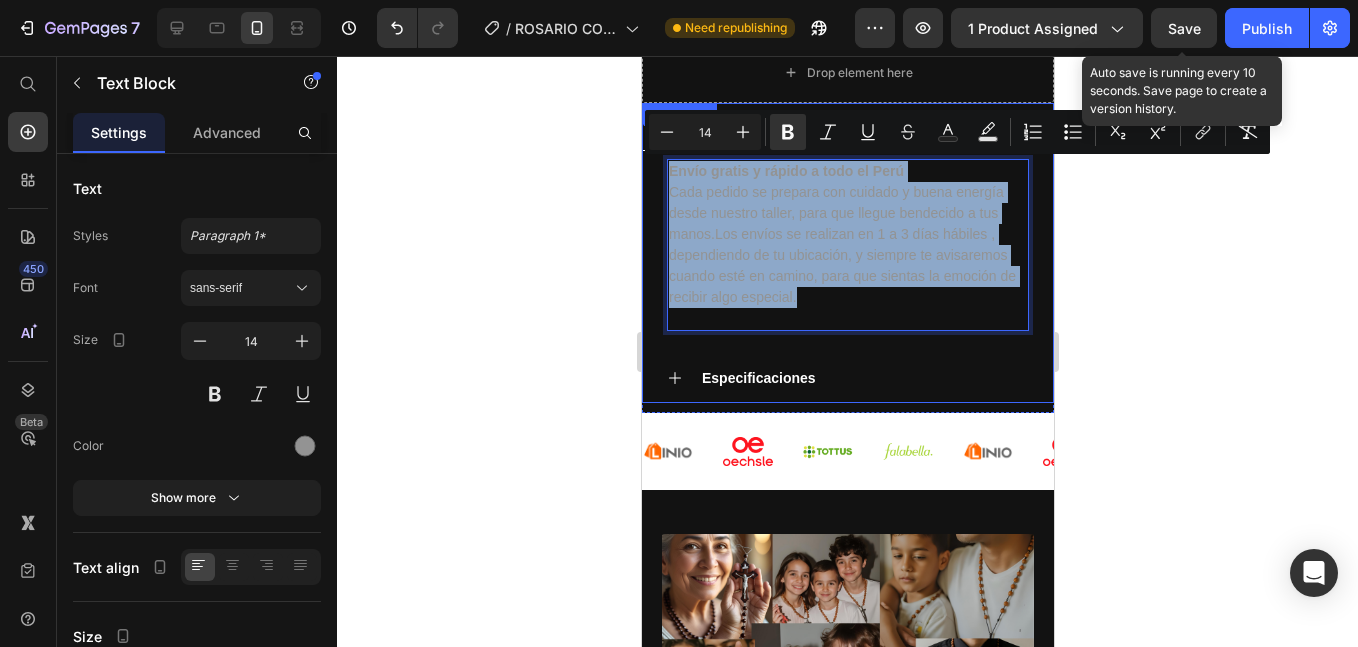 click on "Envío gratis y rápido a todo el Perú Cada pedido se prepara con cuidado y buena energía desde nuestro taller, para que llegue bendecido a tus manos.Los envíos se realizan en 1 a 3 días hábiles , dependiendo de tu ubicación, y siempre te avisaremos cuando esté en camino, para que sientas la emoción de recibir algo especial. Text Block   0" at bounding box center (847, 245) 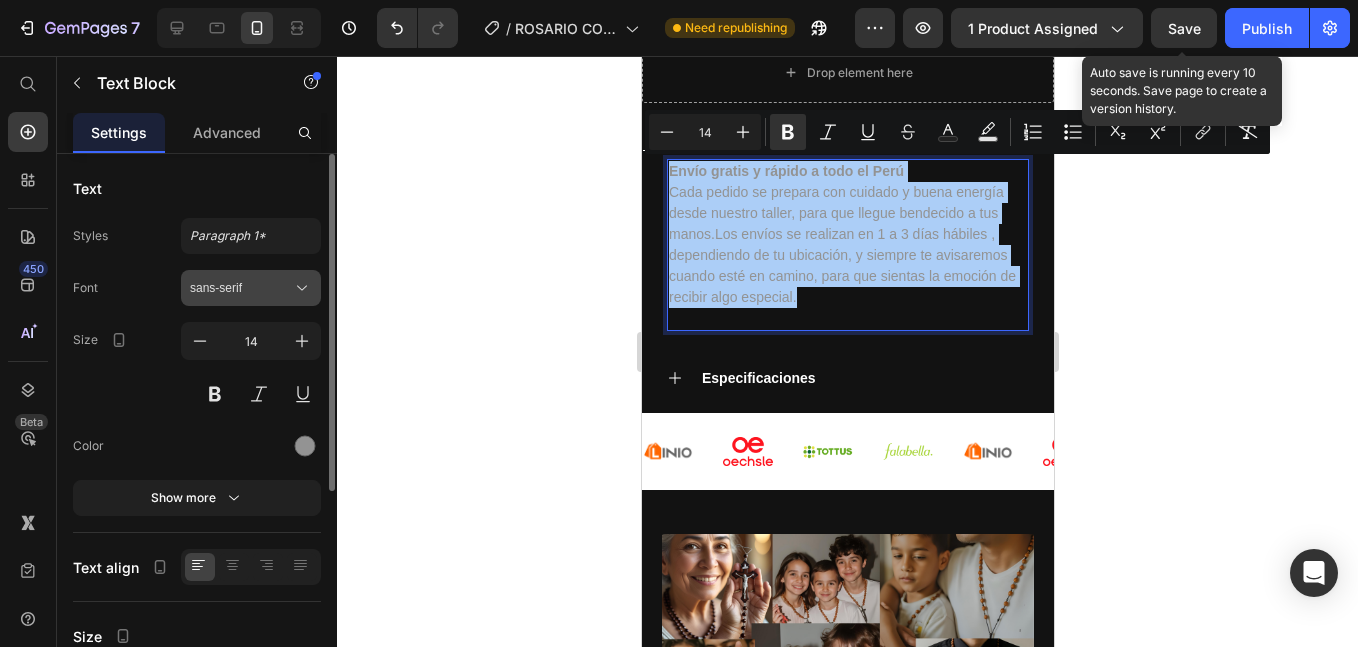 click on "sans-serif" at bounding box center [241, 288] 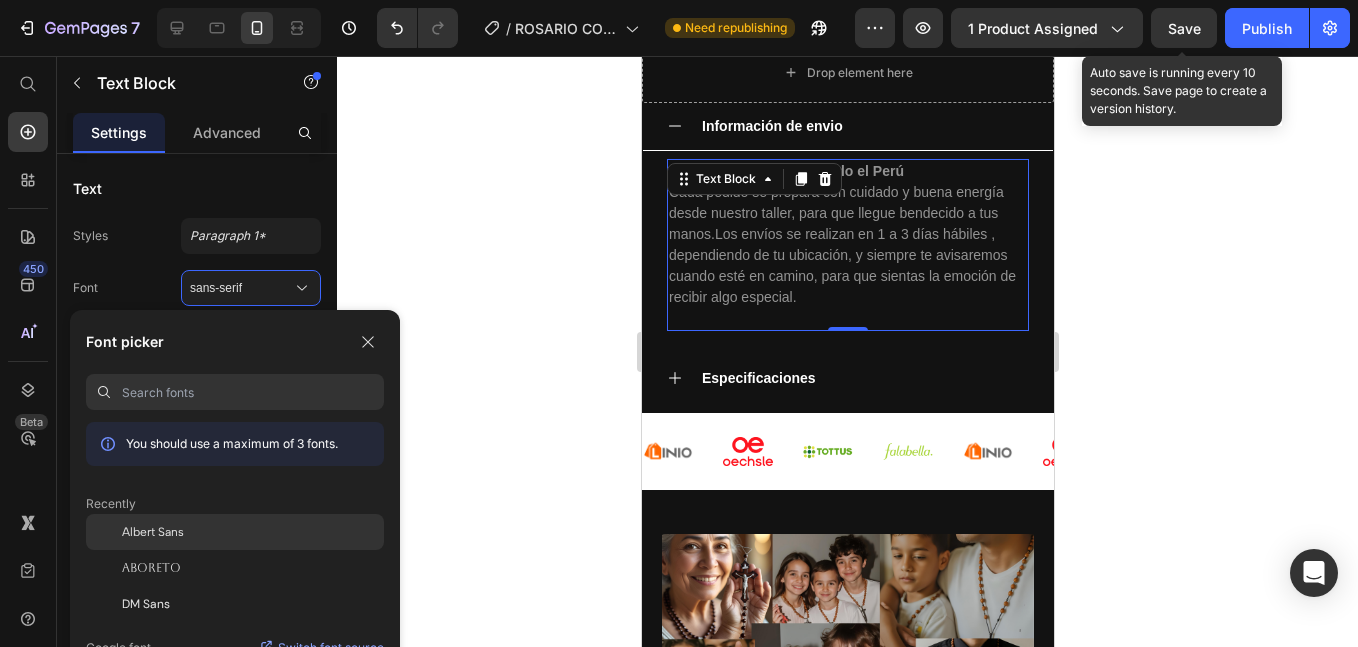 click on "Albert Sans" 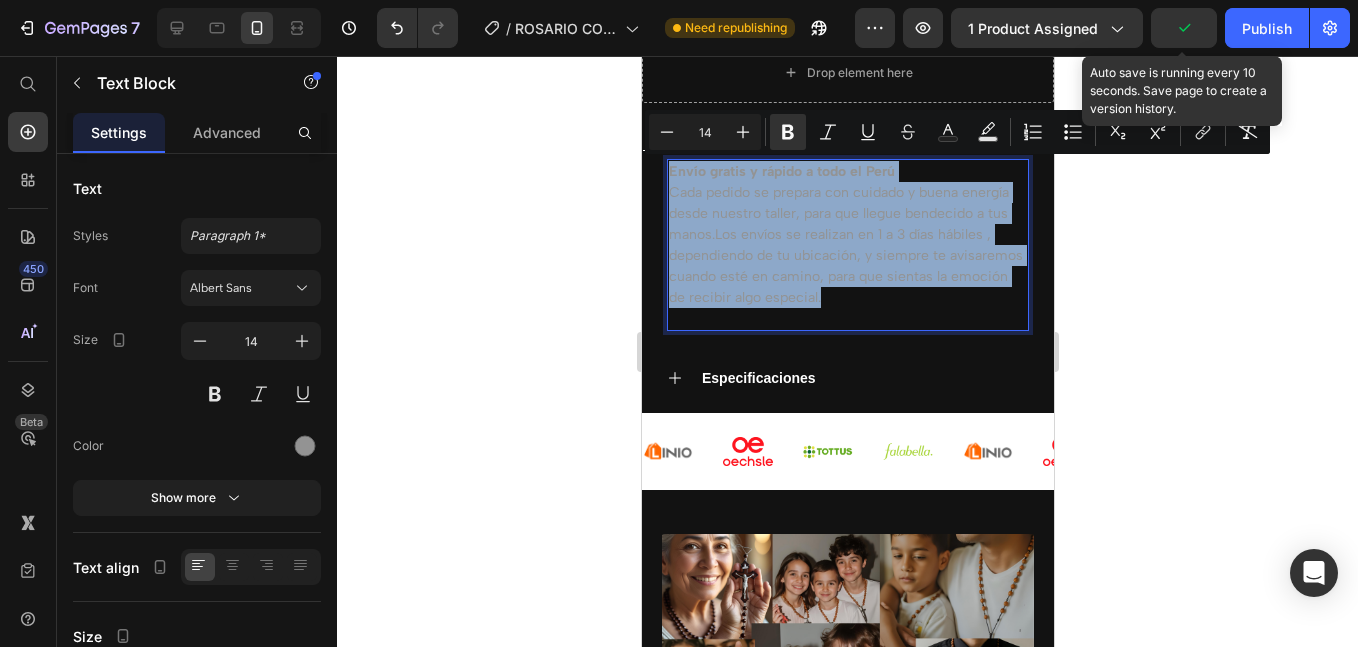 drag, startPoint x: 985, startPoint y: 298, endPoint x: 1280, endPoint y: 225, distance: 303.898 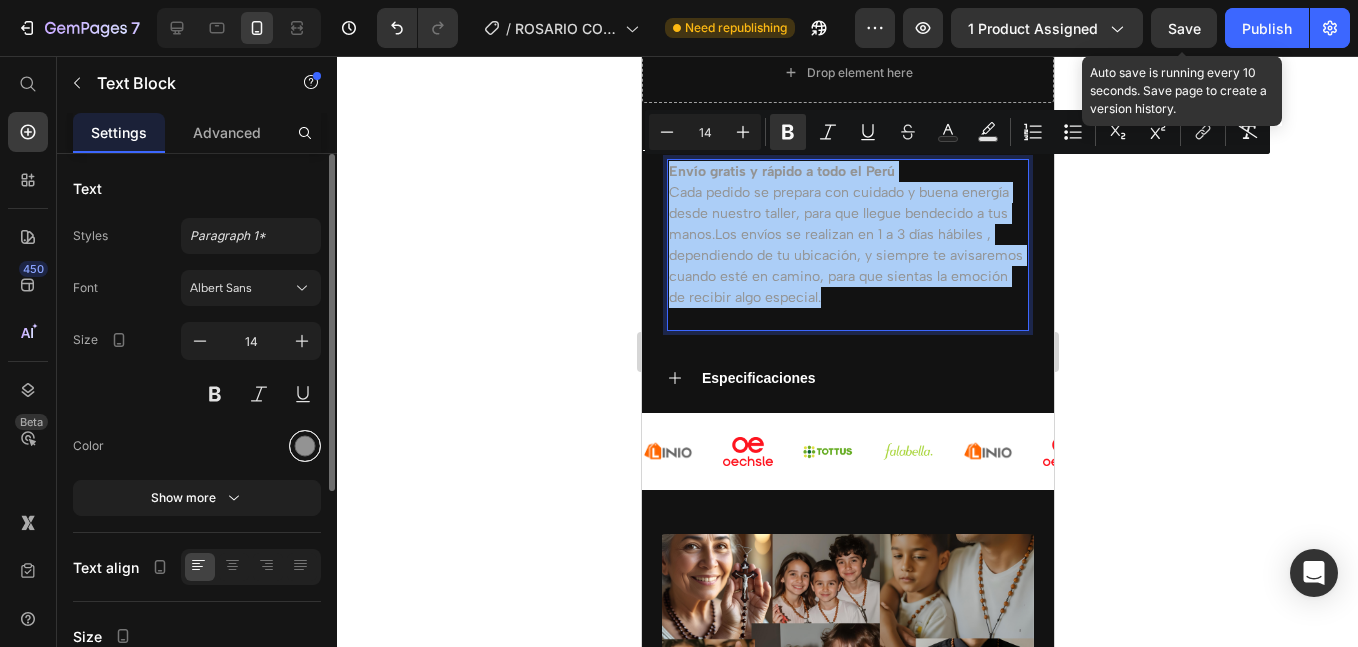 click at bounding box center [305, 446] 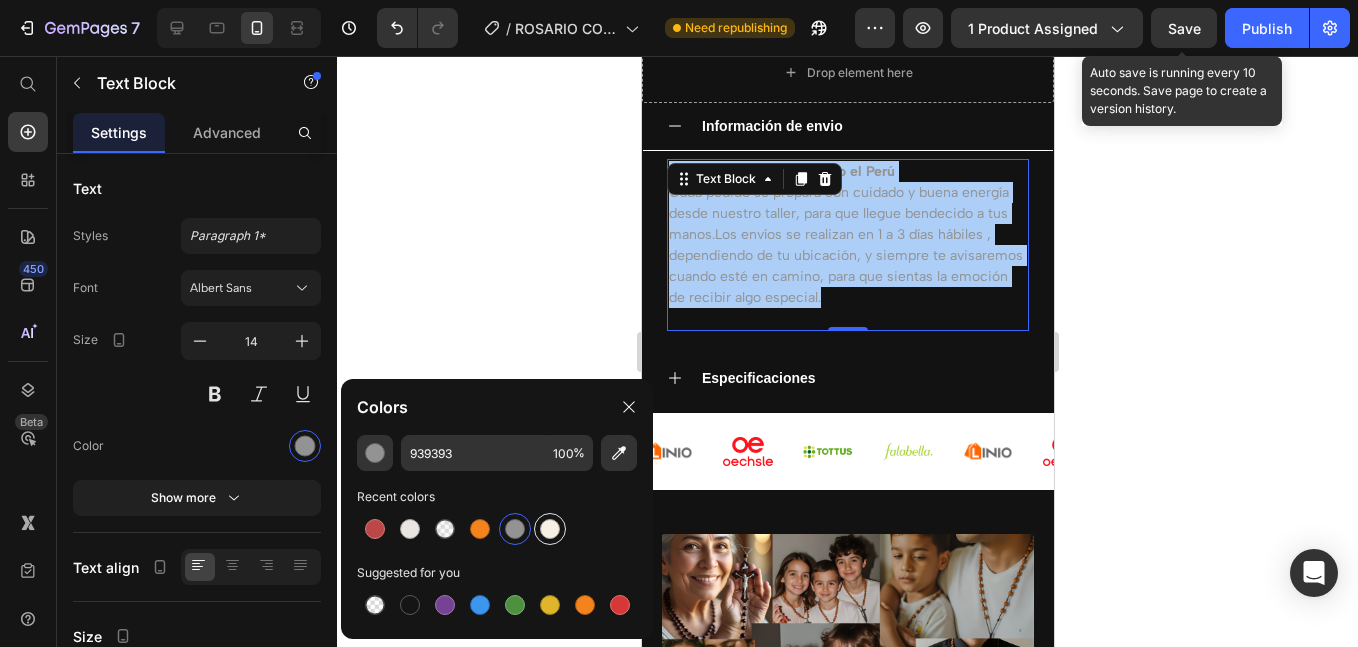 click at bounding box center [550, 529] 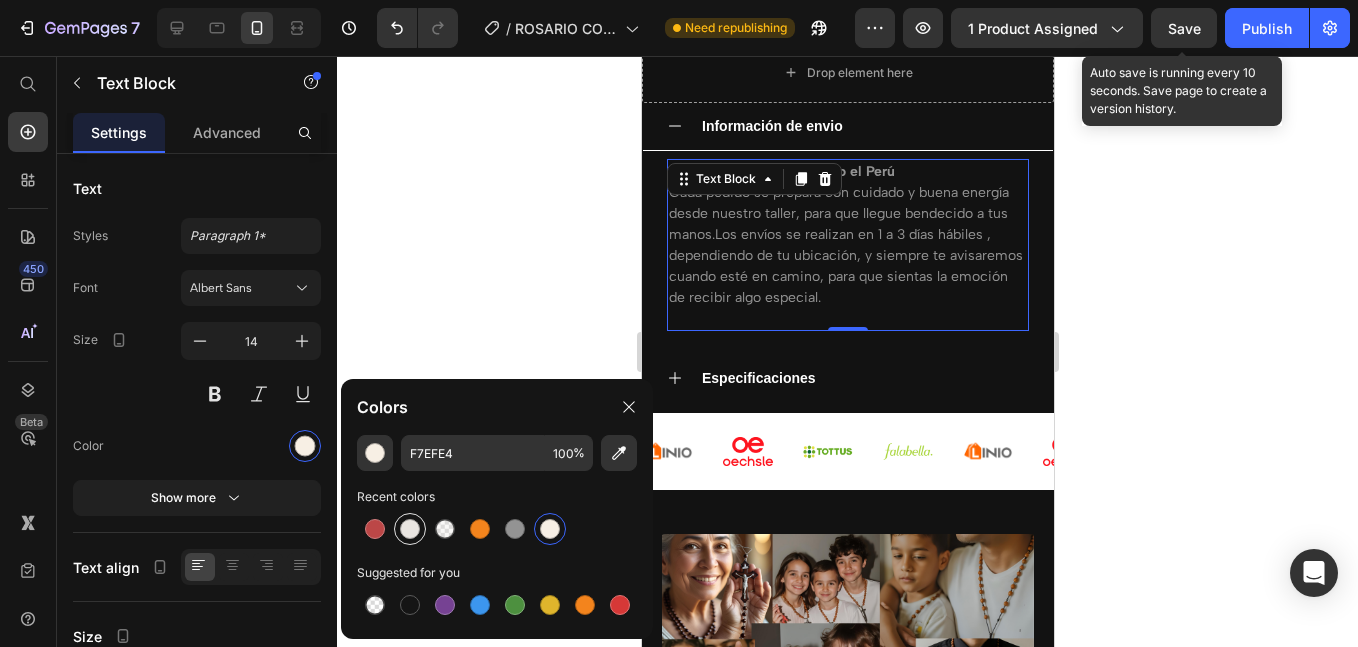 click at bounding box center (410, 529) 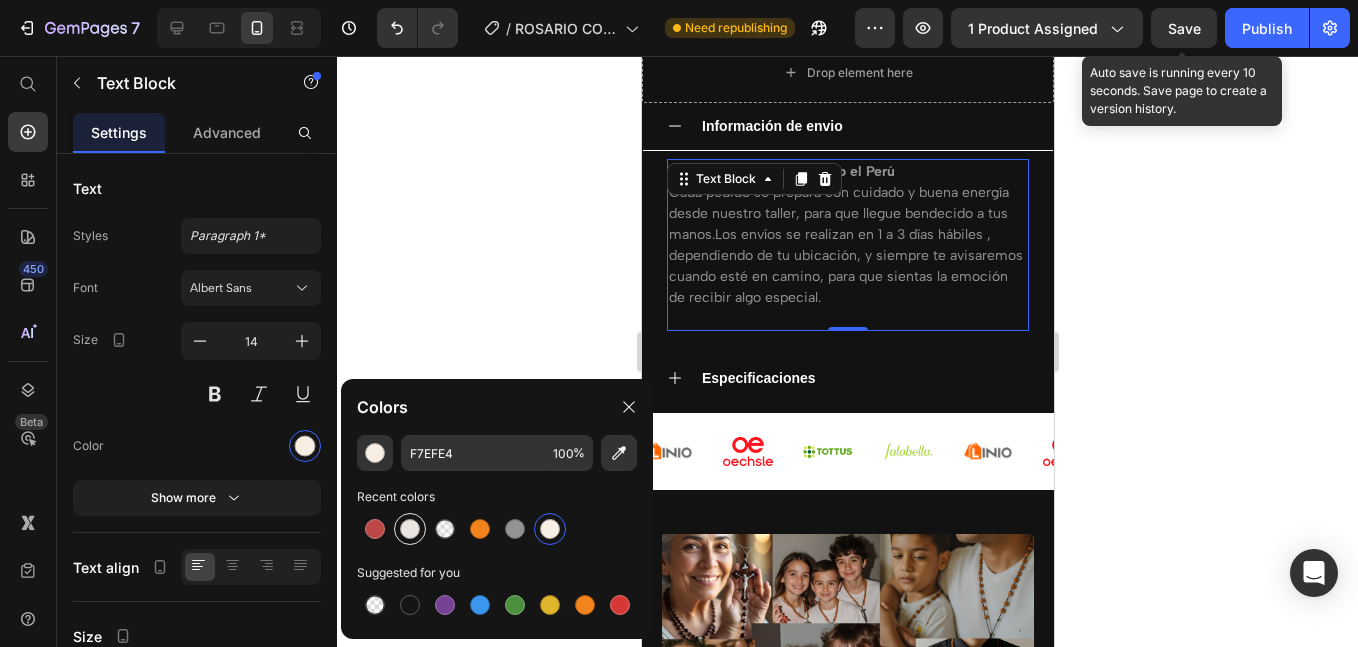 type on "E9E5E1" 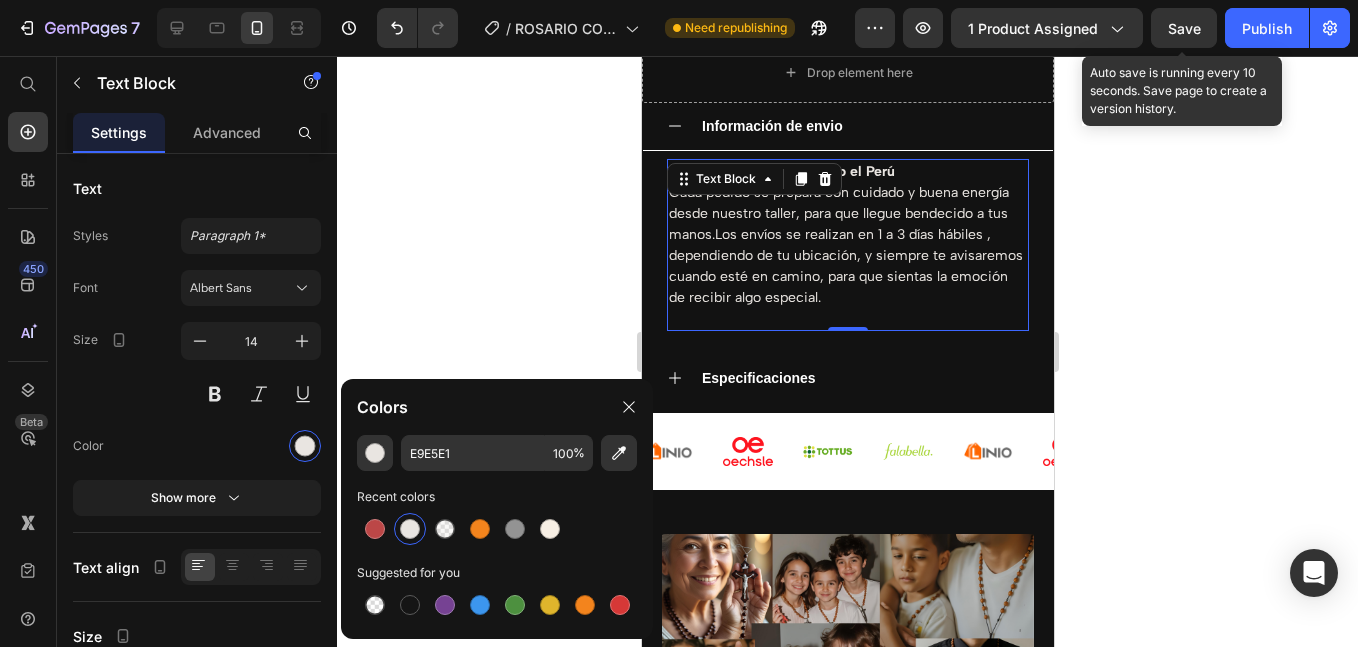 click on "Cada pedido se prepara con cuidado y buena energía desde nuestro taller, para que llegue bendecido a tus manos.Los envíos se realizan en 1 a 3 días hábiles , dependiendo de tu ubicación, y siempre te avisaremos cuando esté en camino, para que sientas la emoción de recibir algo especial." at bounding box center (847, 245) 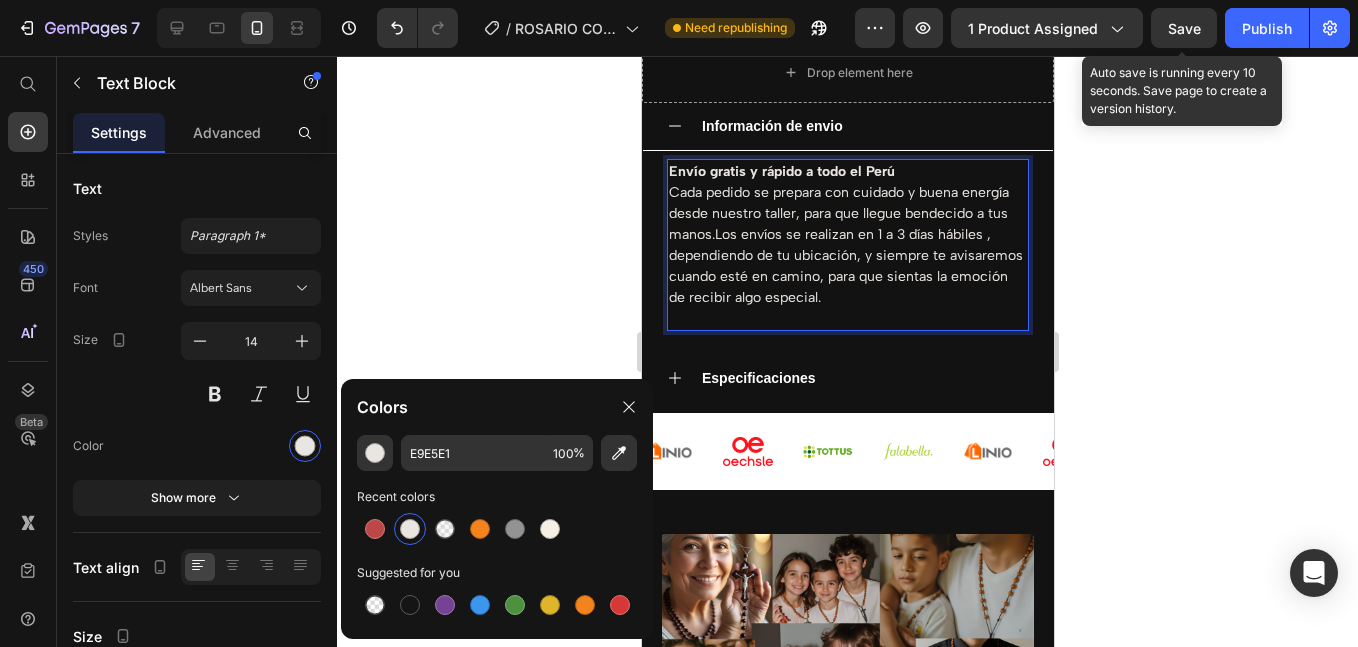 drag, startPoint x: 981, startPoint y: 233, endPoint x: 949, endPoint y: 250, distance: 36.23534 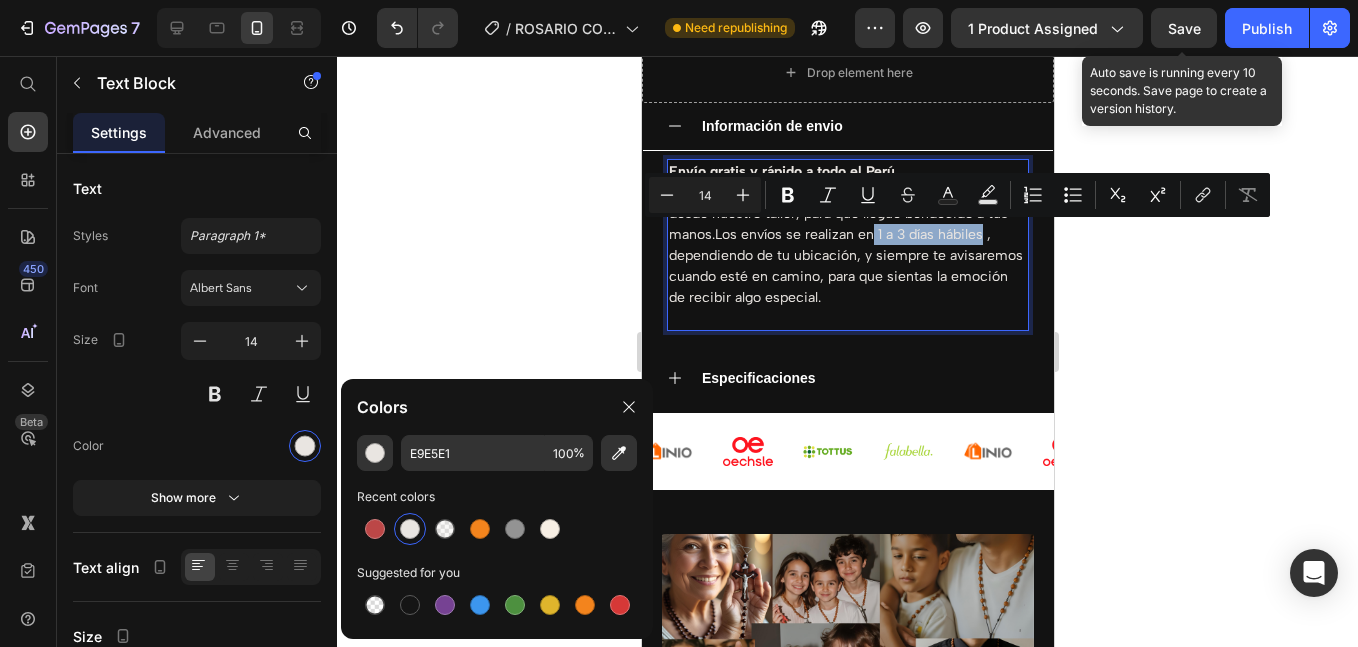 drag, startPoint x: 994, startPoint y: 255, endPoint x: 755, endPoint y: 248, distance: 239.1025 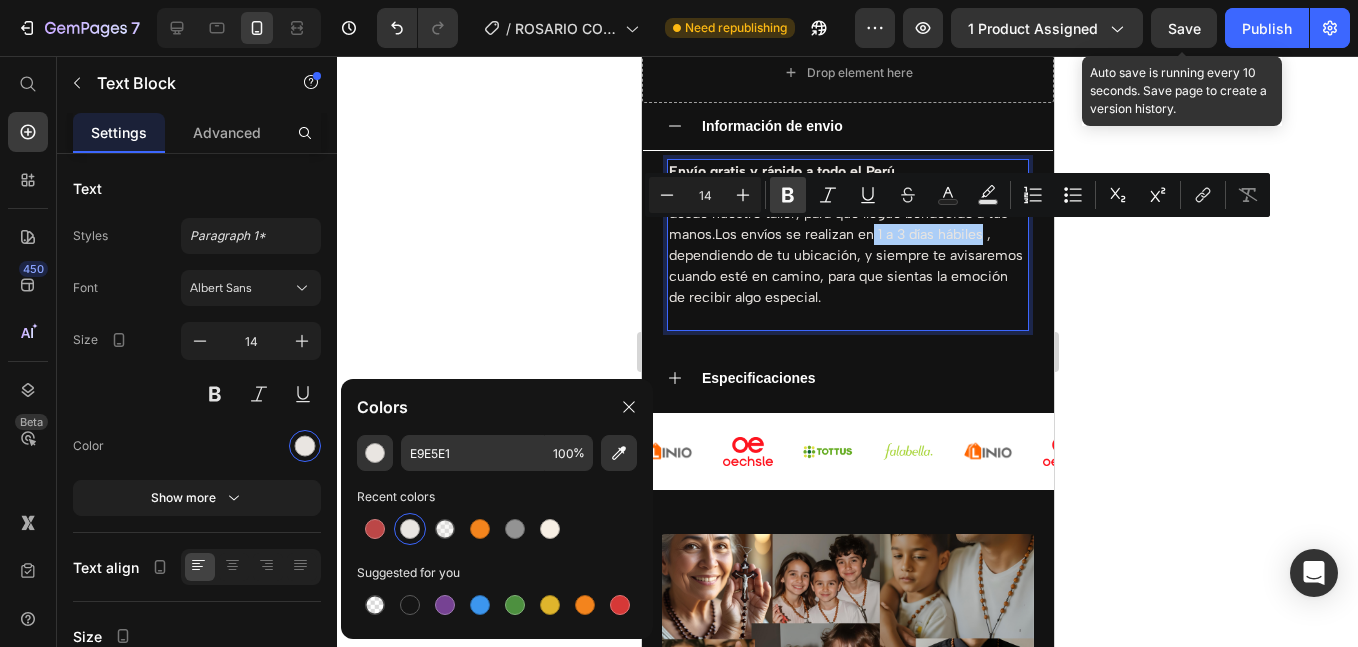 click 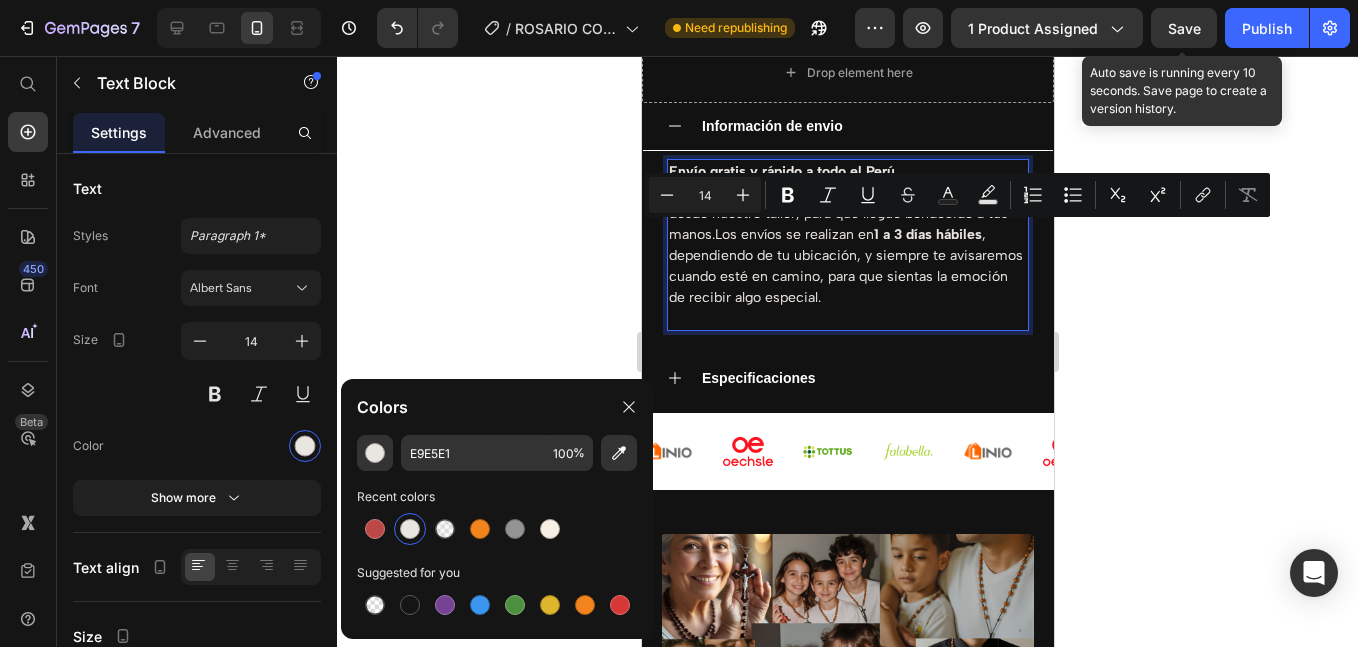 click on "Cada pedido se prepara con cuidado y buena energía desde nuestro taller, para que llegue bendecido a tus manos.Los envíos se realizan en  1 a 3 días hábiles  , dependiendo de tu ubicación, y siempre te avisaremos cuando esté en camino, para que sientas la emoción de recibir algo especial." at bounding box center (847, 245) 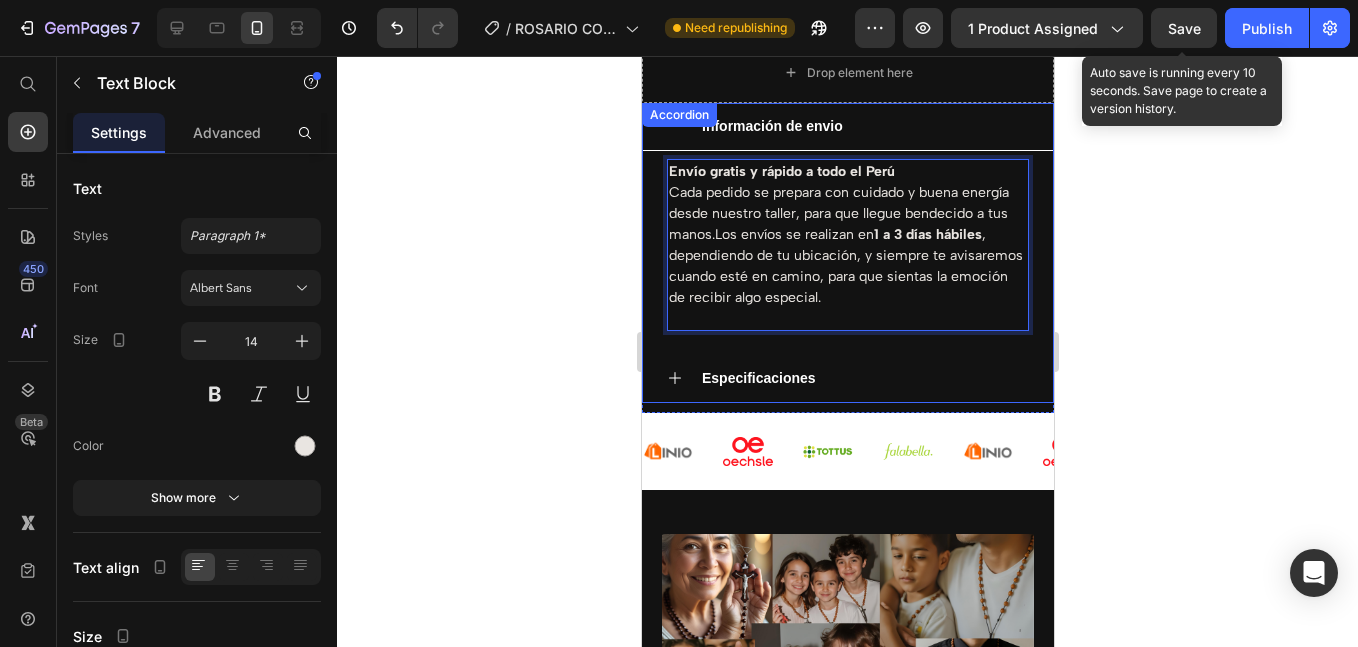 click on "Especificaciones" at bounding box center (847, 379) 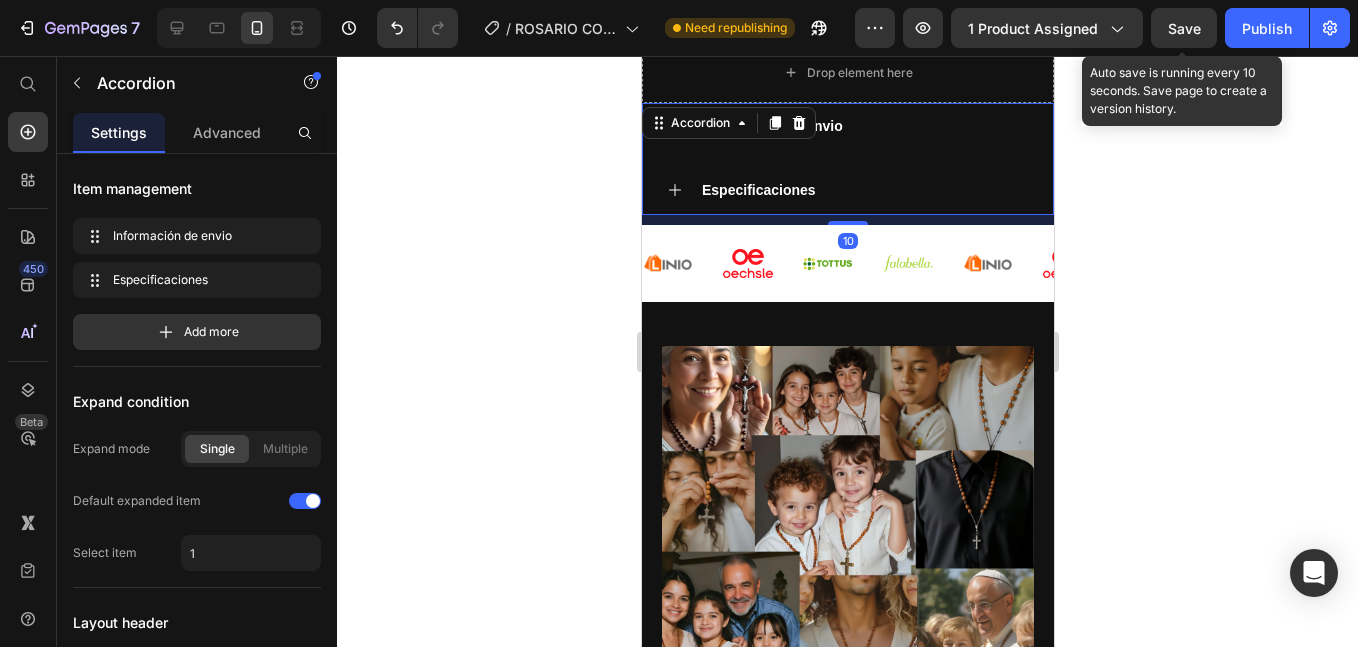 click 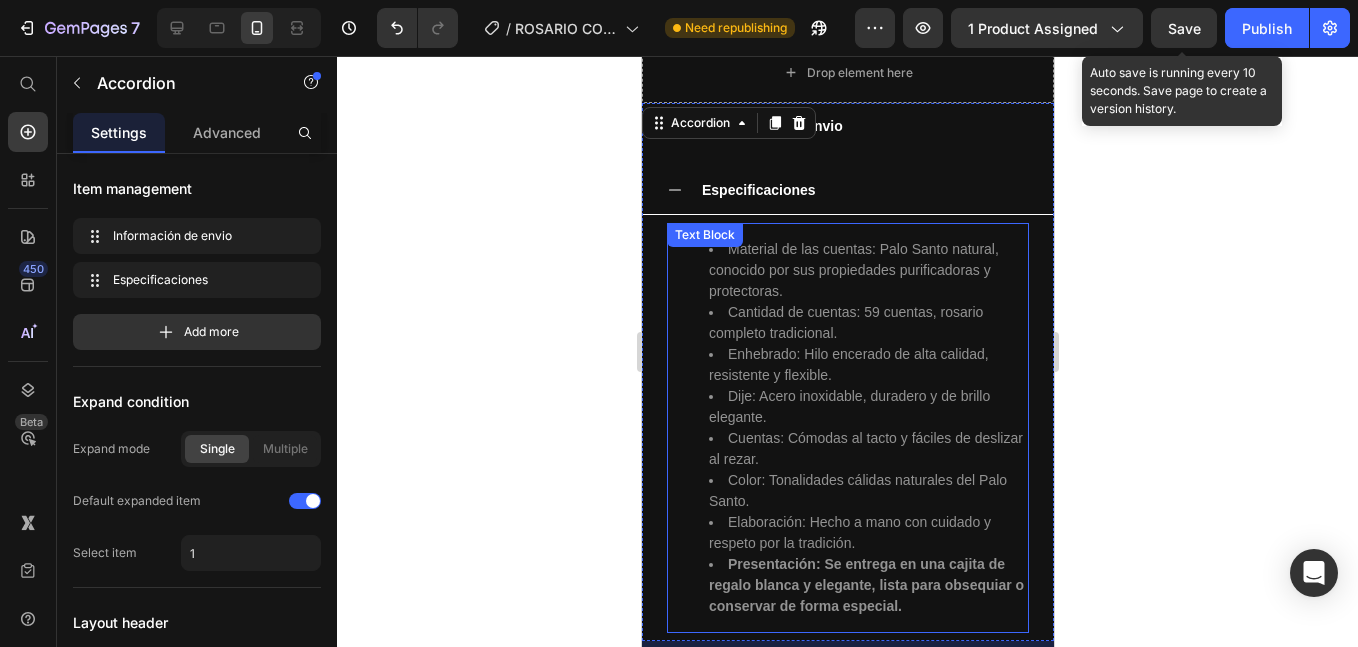 click on "Enhebrado: Hilo encerado de alta calidad, resistente y flexible." at bounding box center [867, 365] 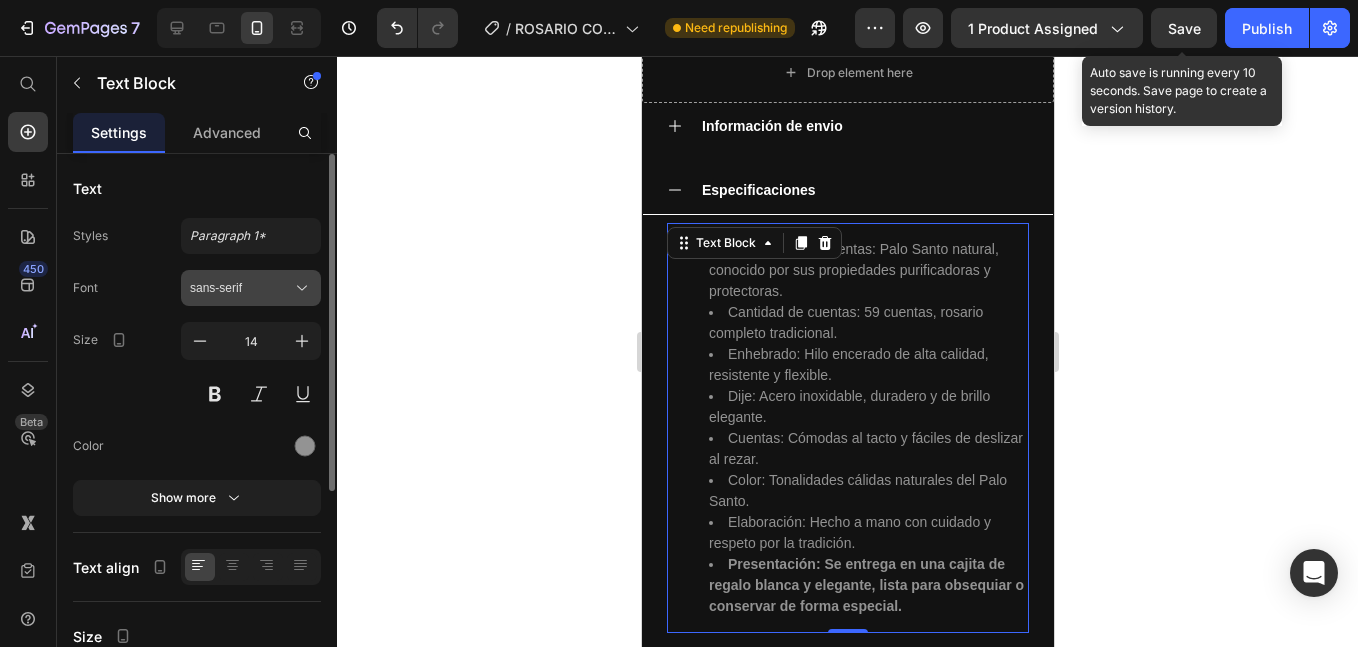 click on "sans-serif" at bounding box center (251, 288) 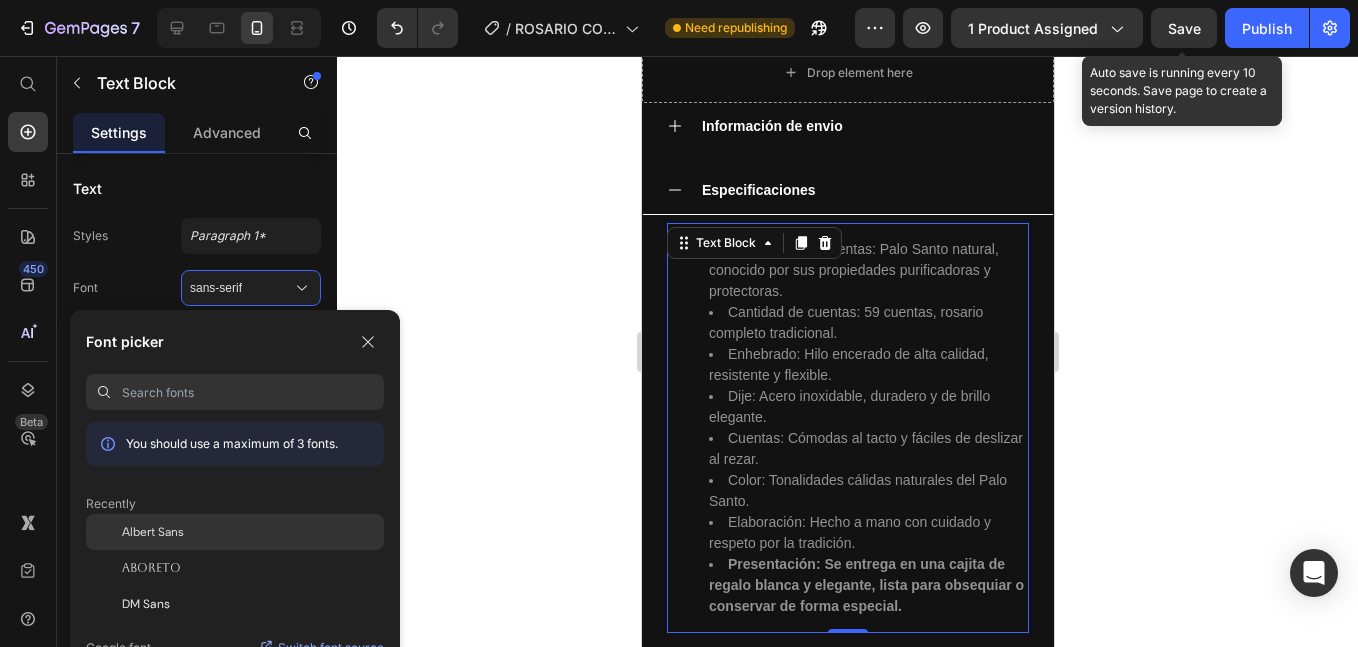 click on "Albert Sans" 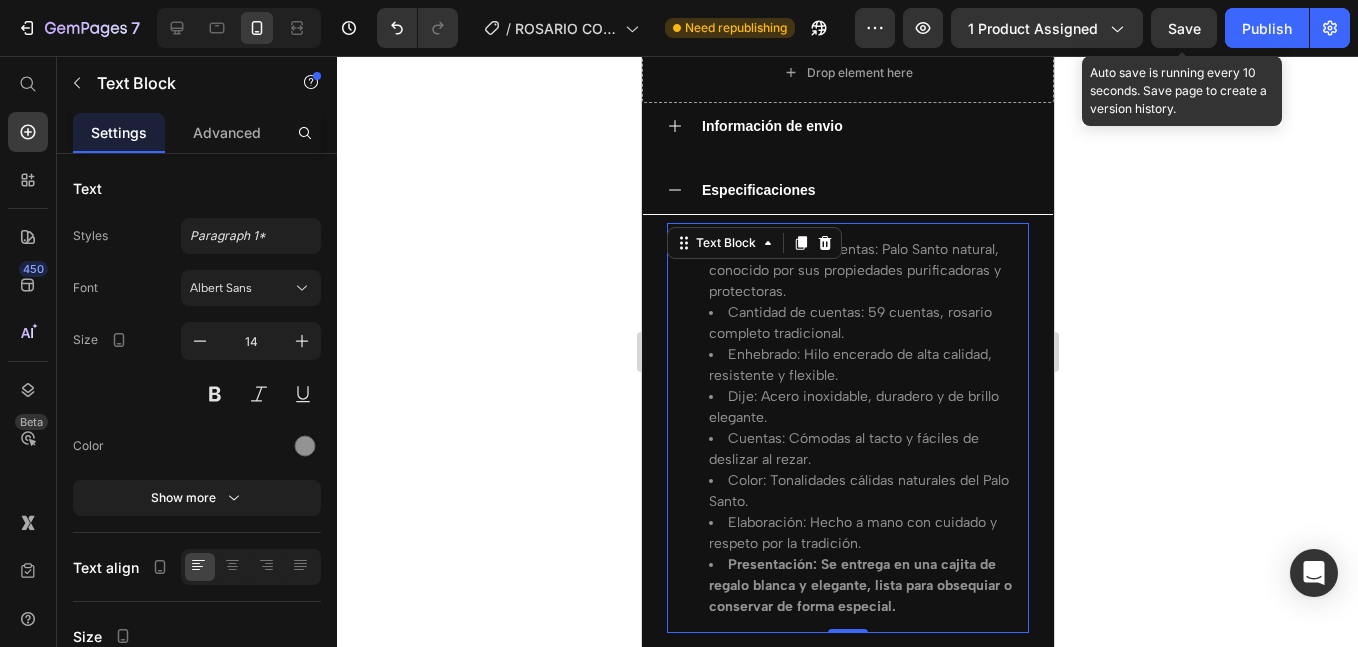 click on "Presentación: Se entrega en una cajita de regalo blanca y elegante, lista para obsequiar o conservar de forma especial." at bounding box center (859, 585) 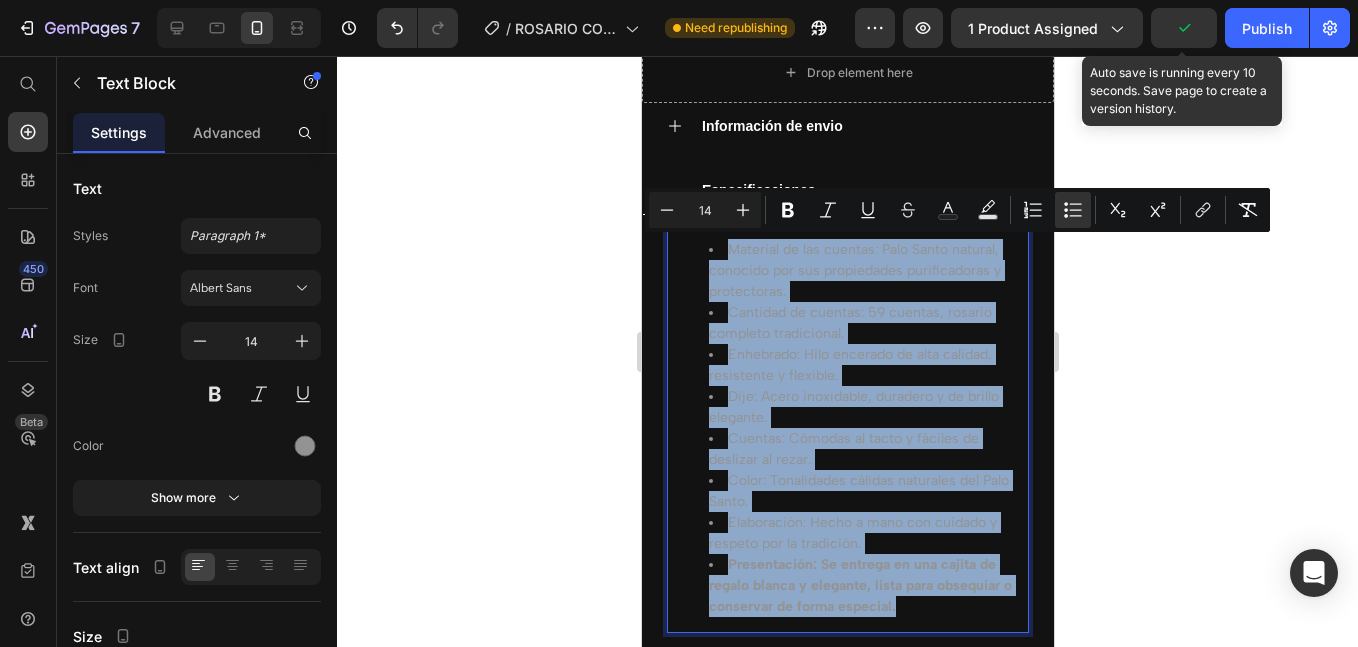 drag, startPoint x: 838, startPoint y: 578, endPoint x: 711, endPoint y: 247, distance: 354.52786 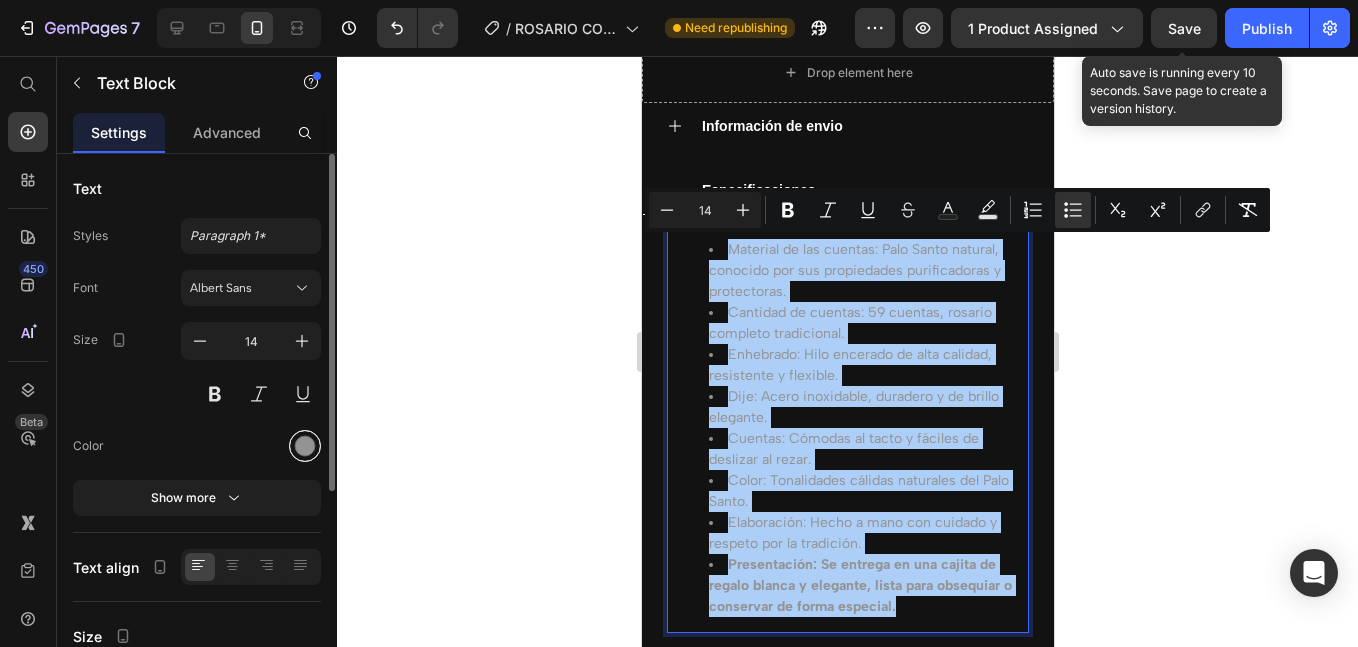 click at bounding box center (305, 446) 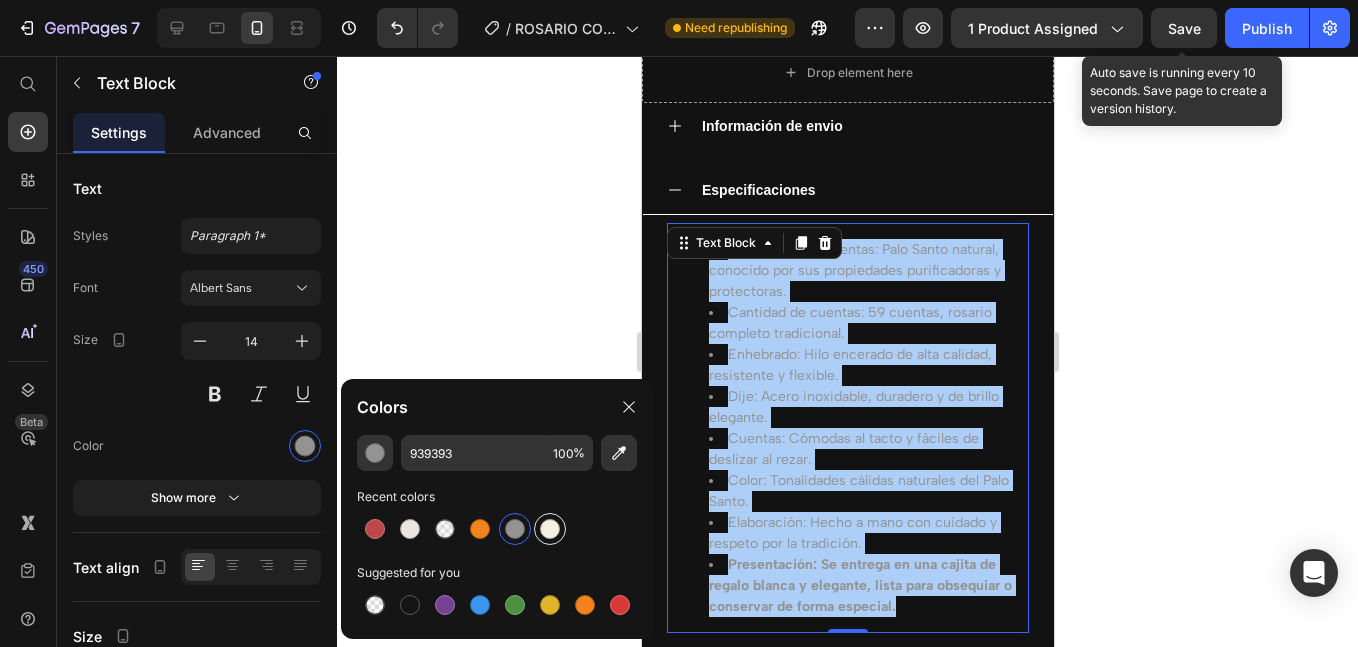 drag, startPoint x: 535, startPoint y: 526, endPoint x: 253, endPoint y: 361, distance: 326.72464 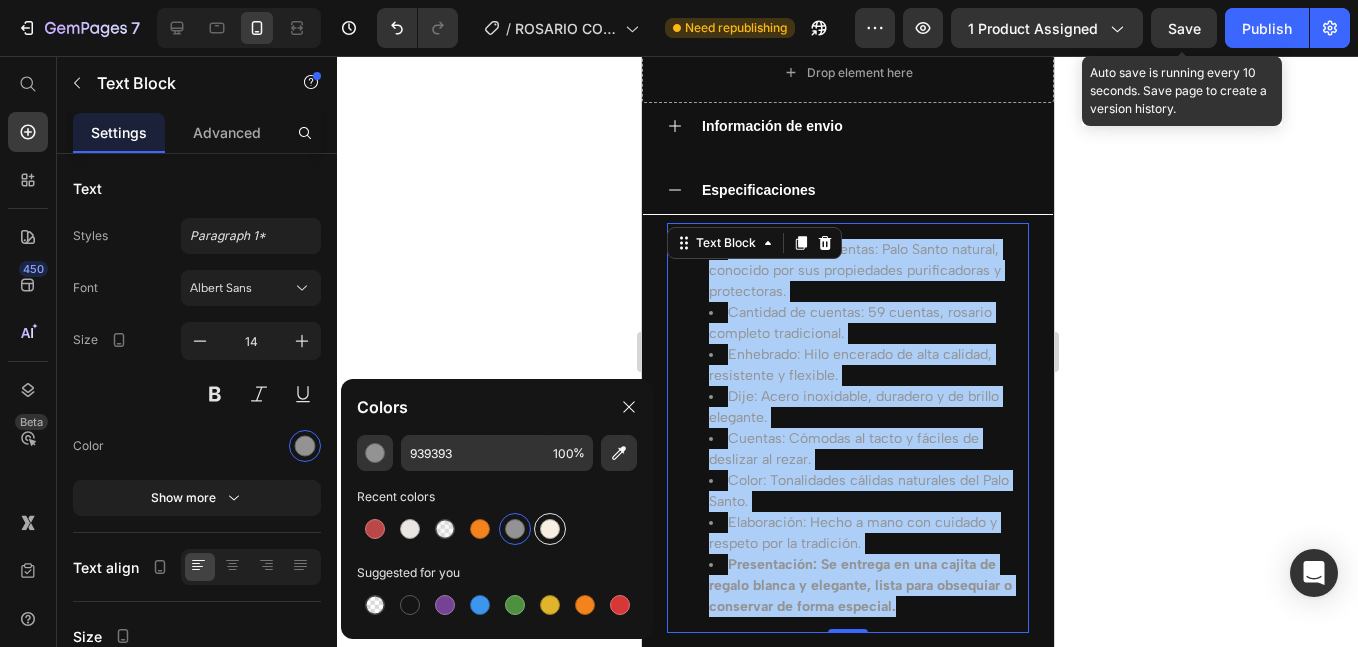 click at bounding box center [550, 529] 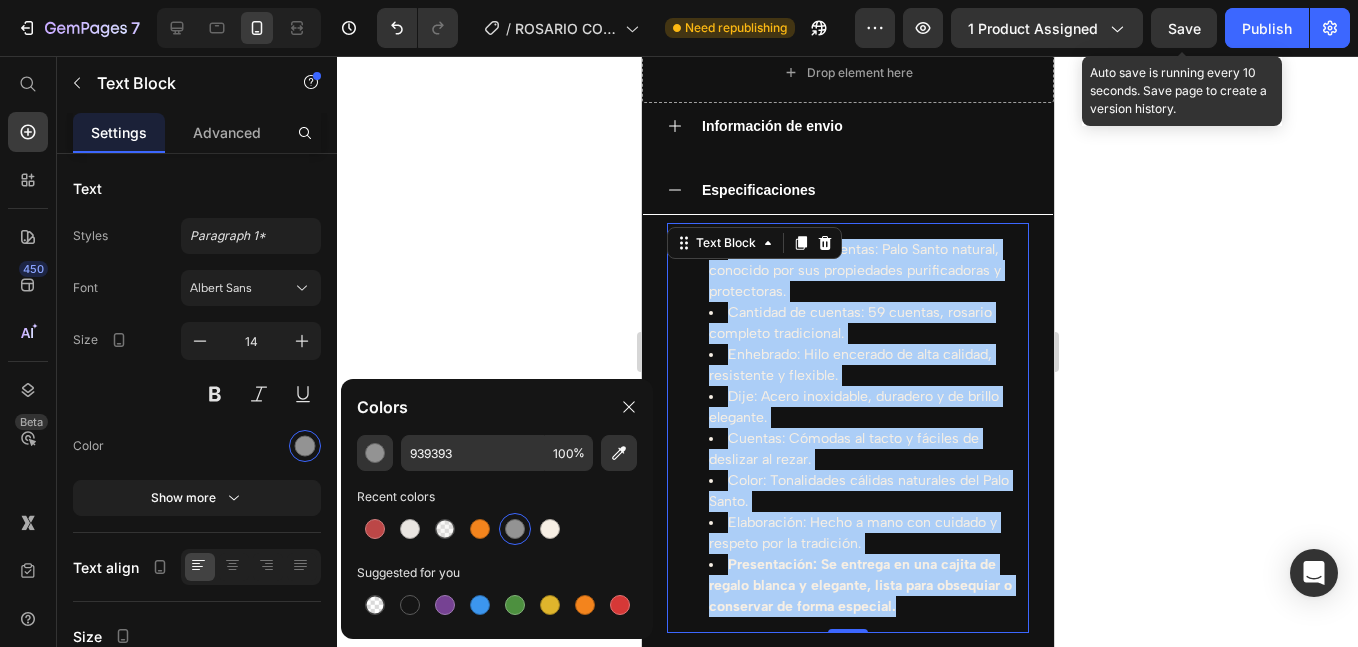 type on "F7EFE4" 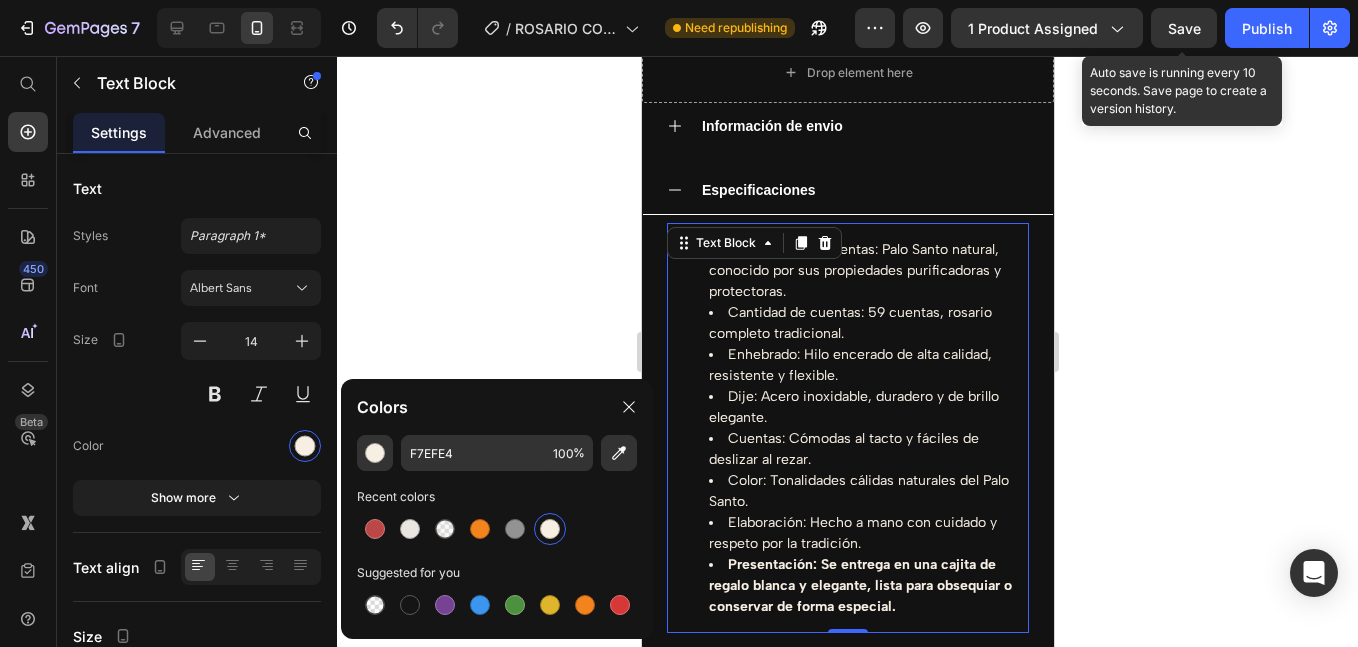 click on "Color: Tonalidades cálidas naturales del Palo Santo." at bounding box center (867, 491) 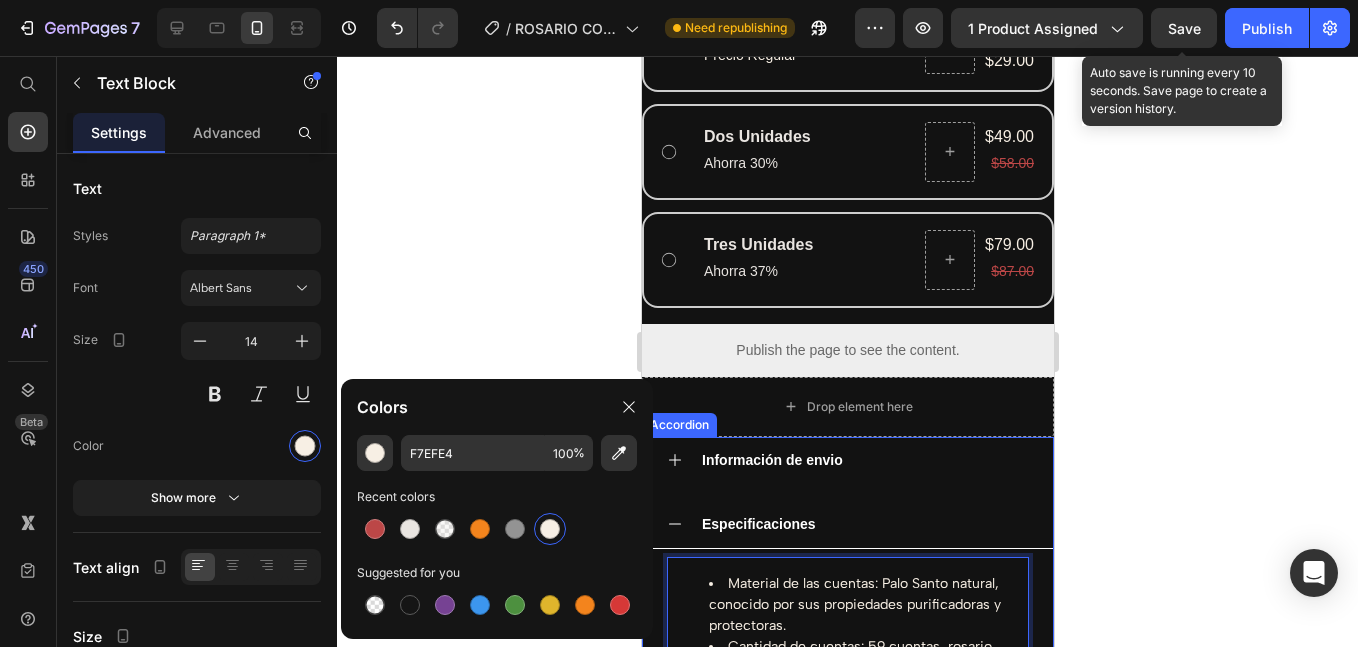 scroll, scrollTop: 1667, scrollLeft: 0, axis: vertical 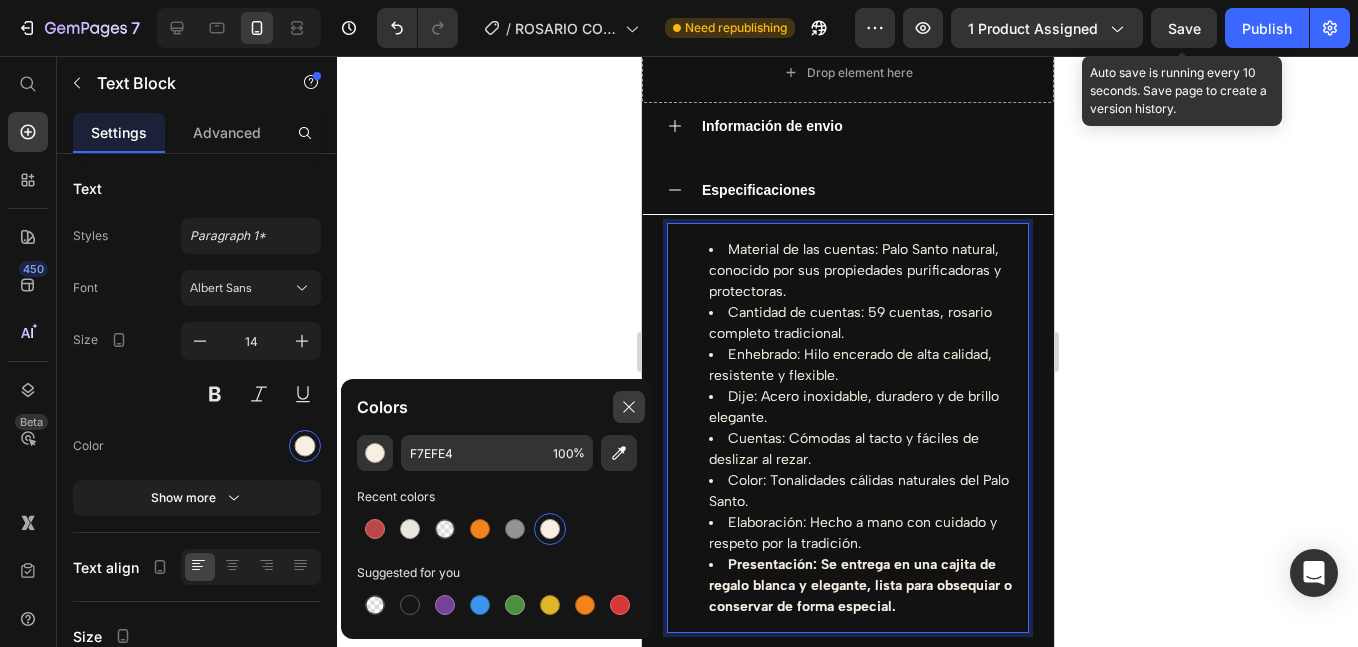drag, startPoint x: 634, startPoint y: 418, endPoint x: 73, endPoint y: 362, distance: 563.7881 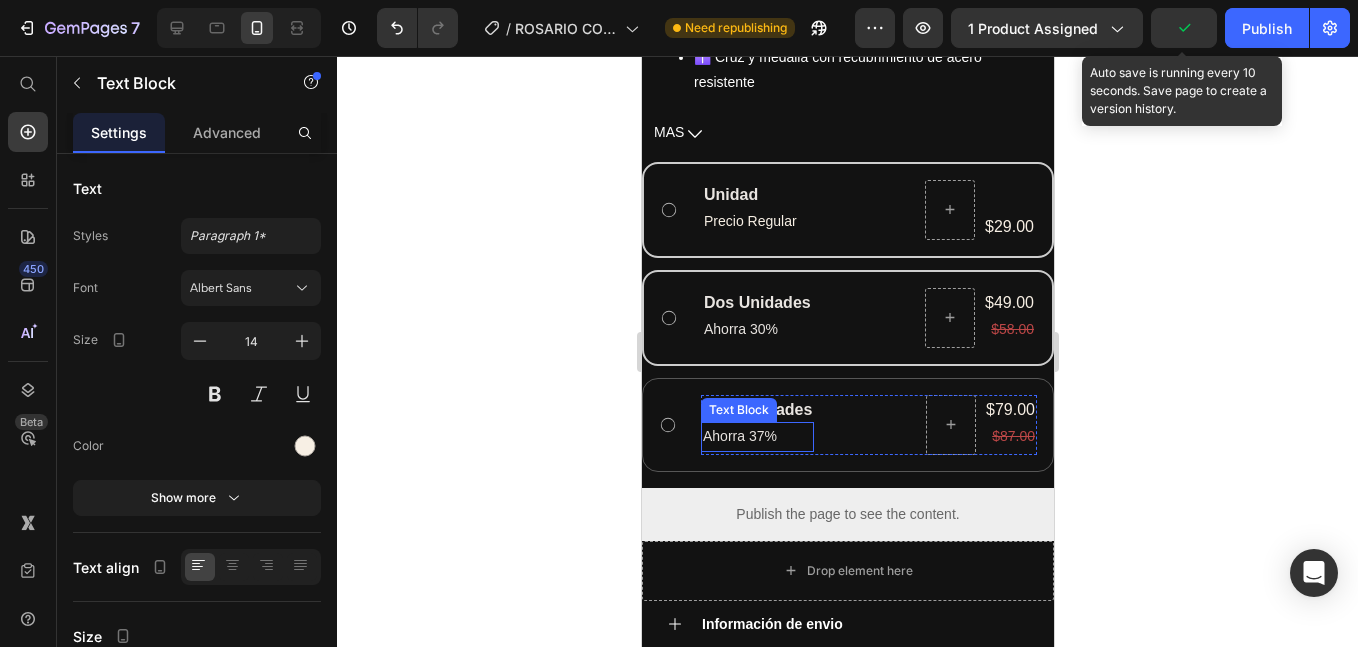 scroll, scrollTop: 667, scrollLeft: 0, axis: vertical 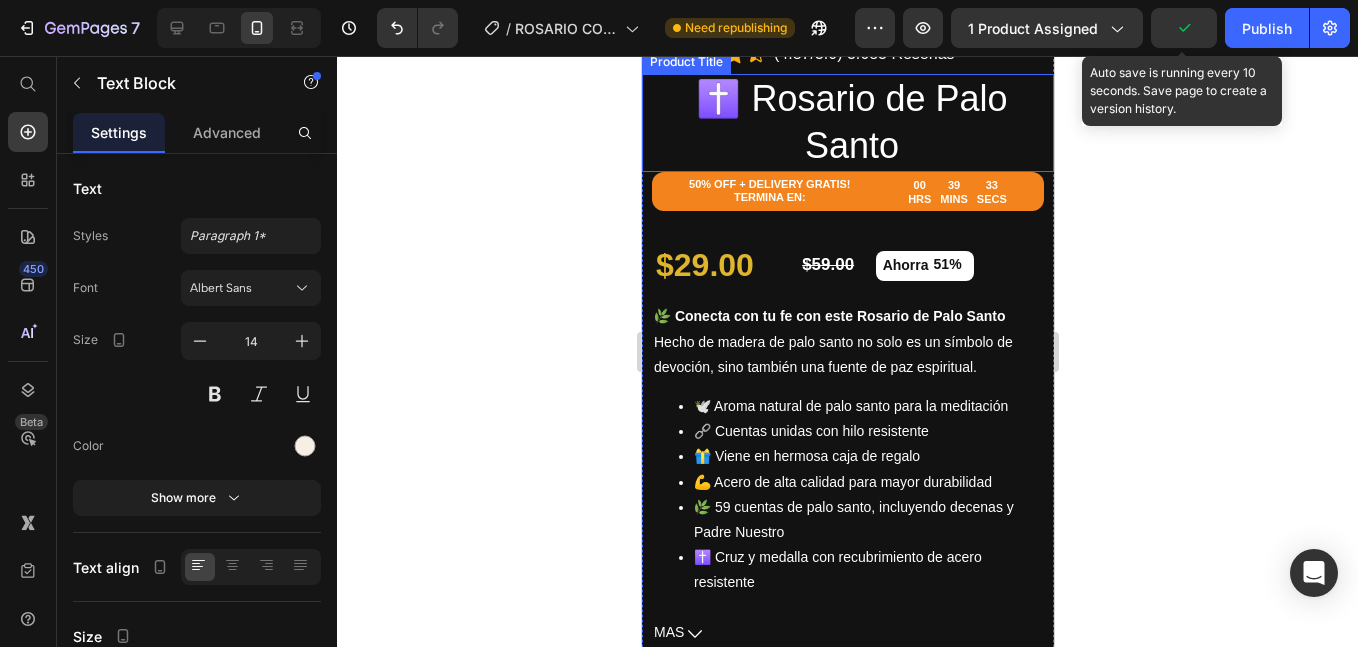 click at bounding box center (839, -284) 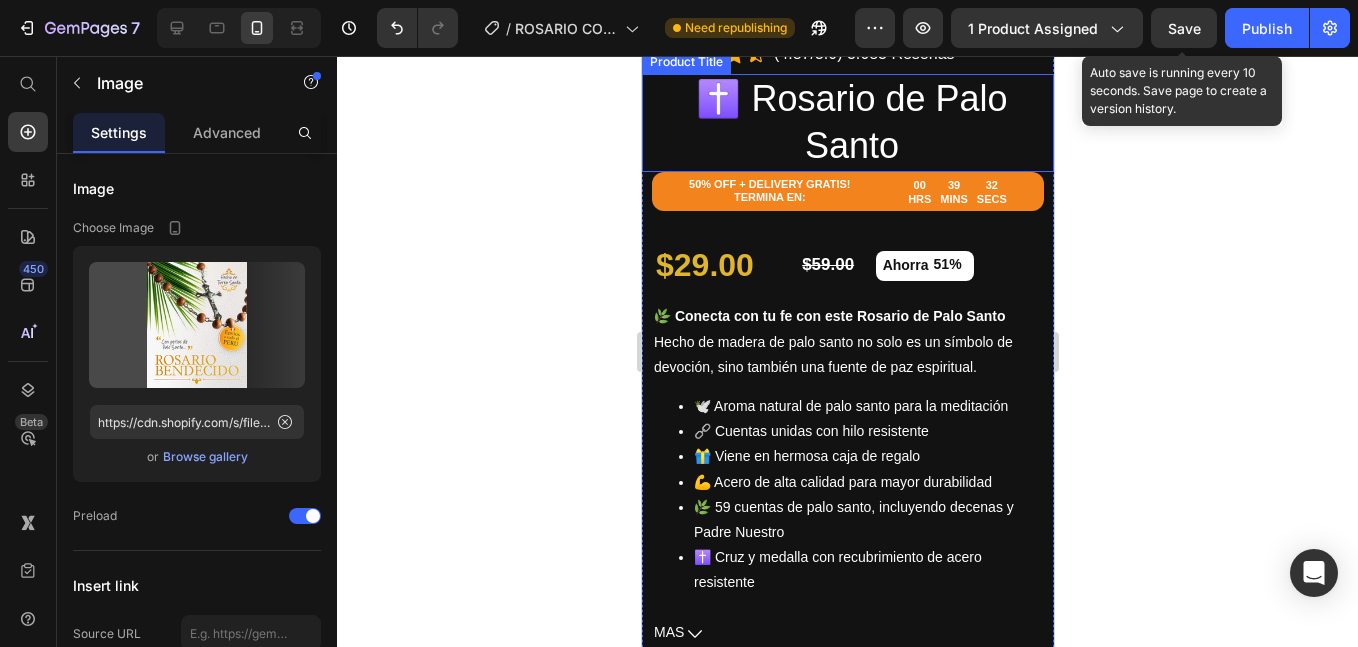 click on "✝️ Rosario de Palo Santo" at bounding box center (851, 123) 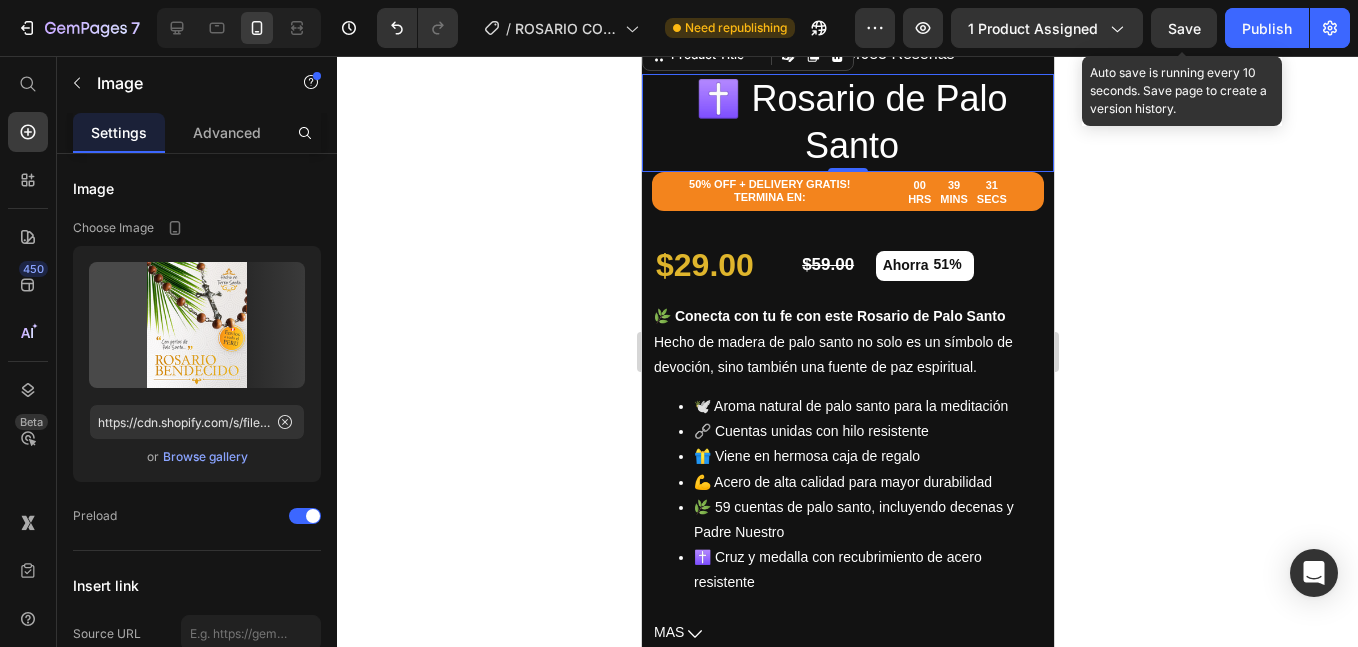 scroll, scrollTop: 333, scrollLeft: 0, axis: vertical 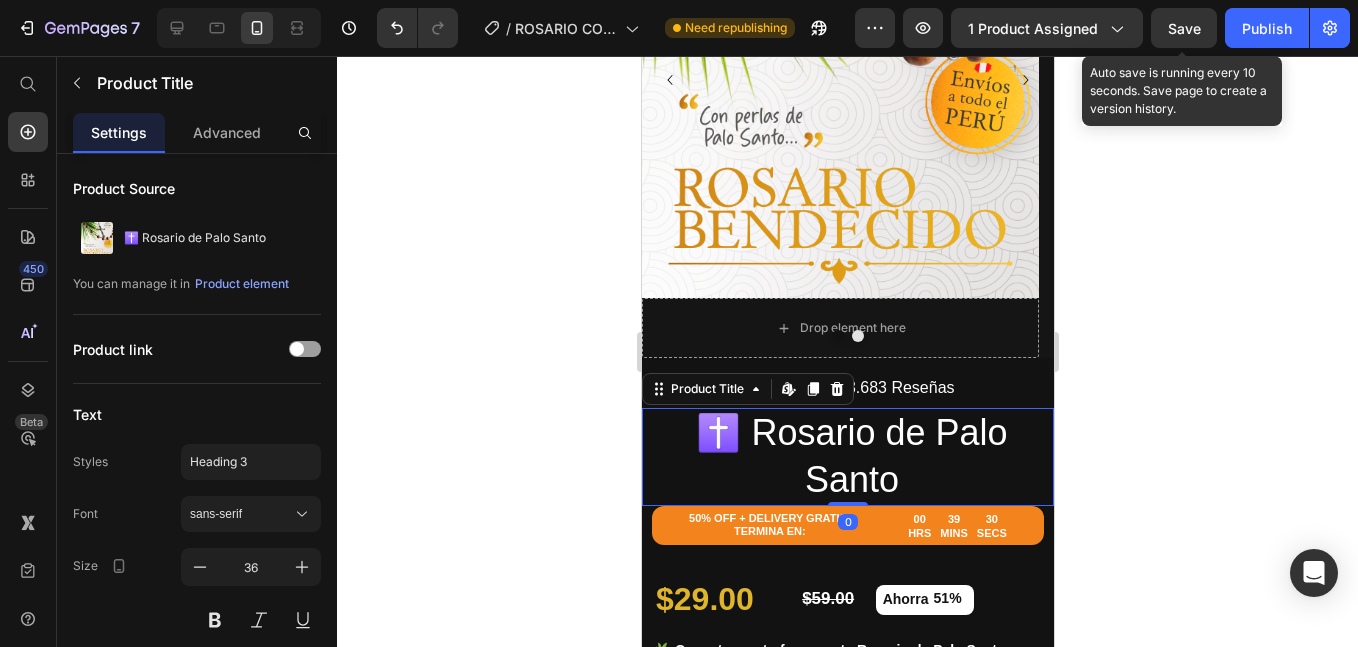 click on "✝️ Rosario de Palo Santo" at bounding box center [851, 457] 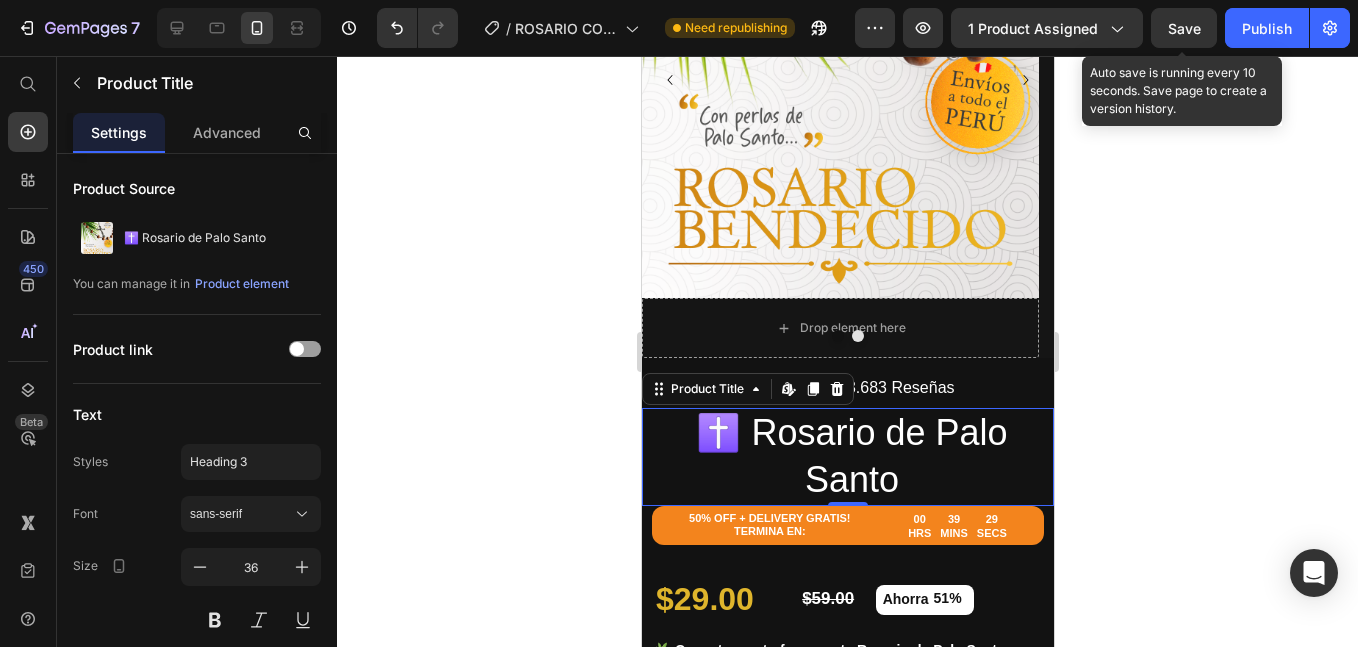 click on "✝️ Rosario de Palo Santo" at bounding box center (851, 457) 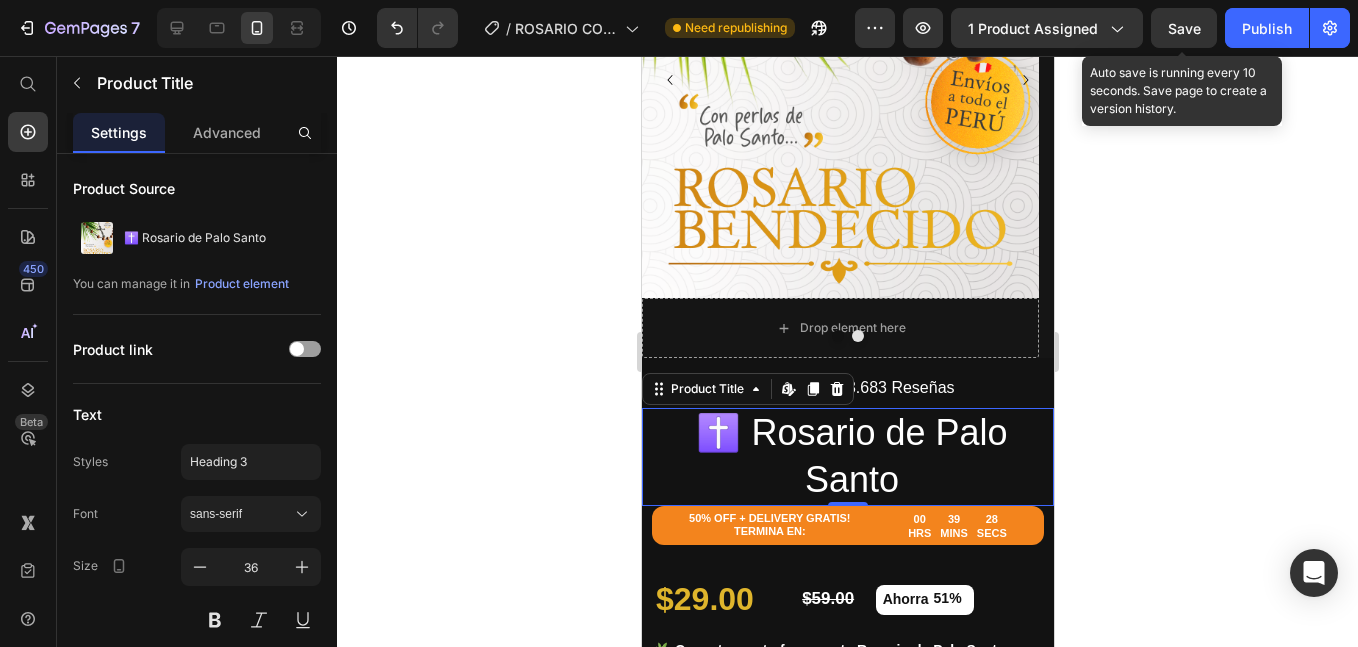 click on "✝️ Rosario de Palo Santo" at bounding box center (851, 457) 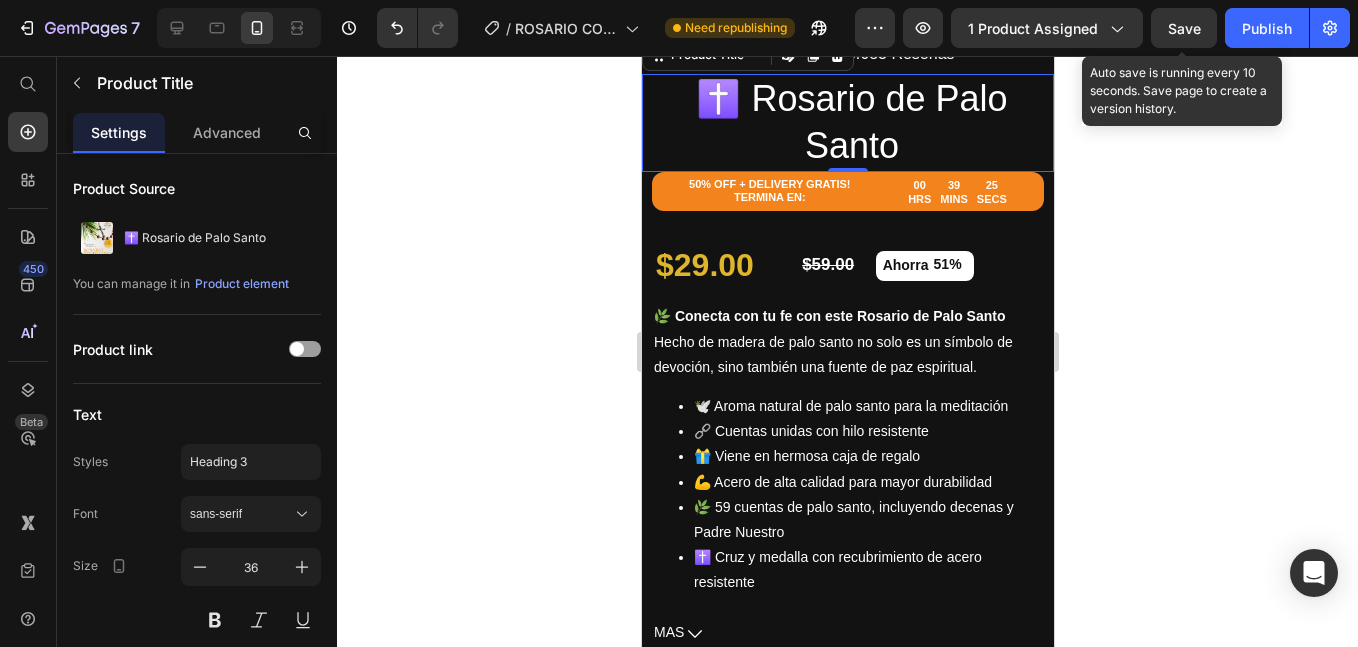 scroll, scrollTop: 500, scrollLeft: 0, axis: vertical 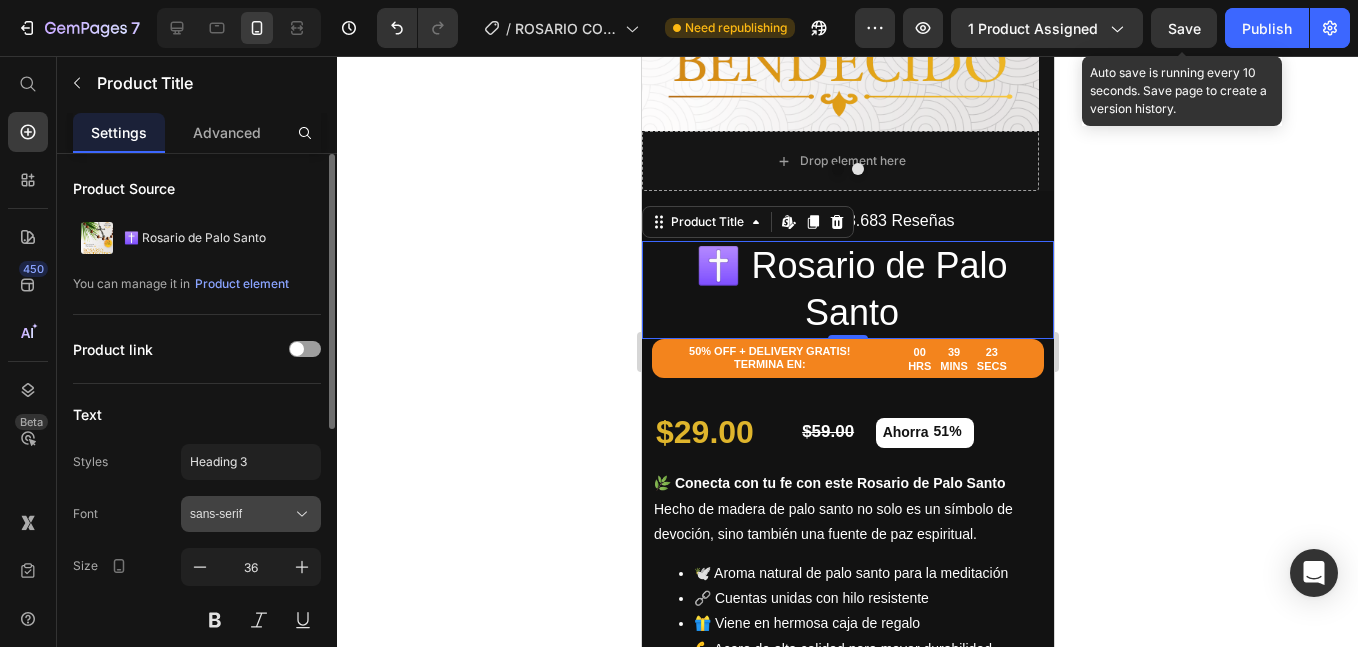 click on "sans-serif" at bounding box center (241, 514) 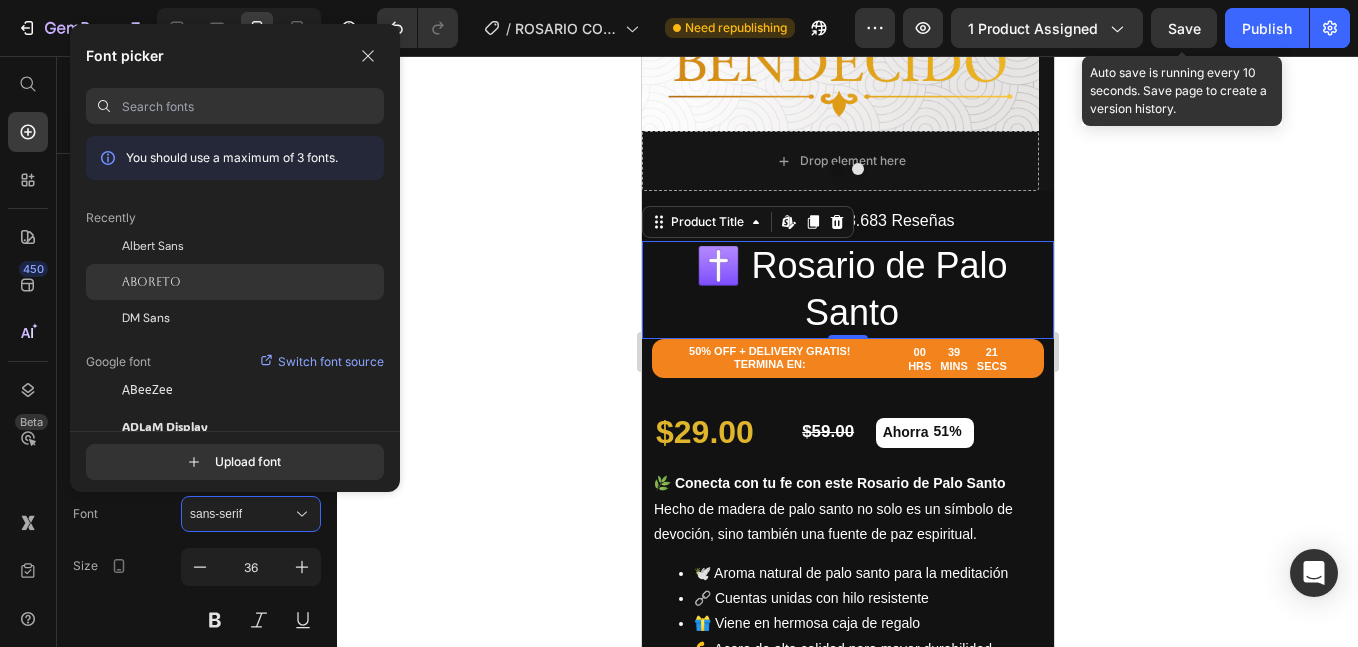 click on "Aboreto" 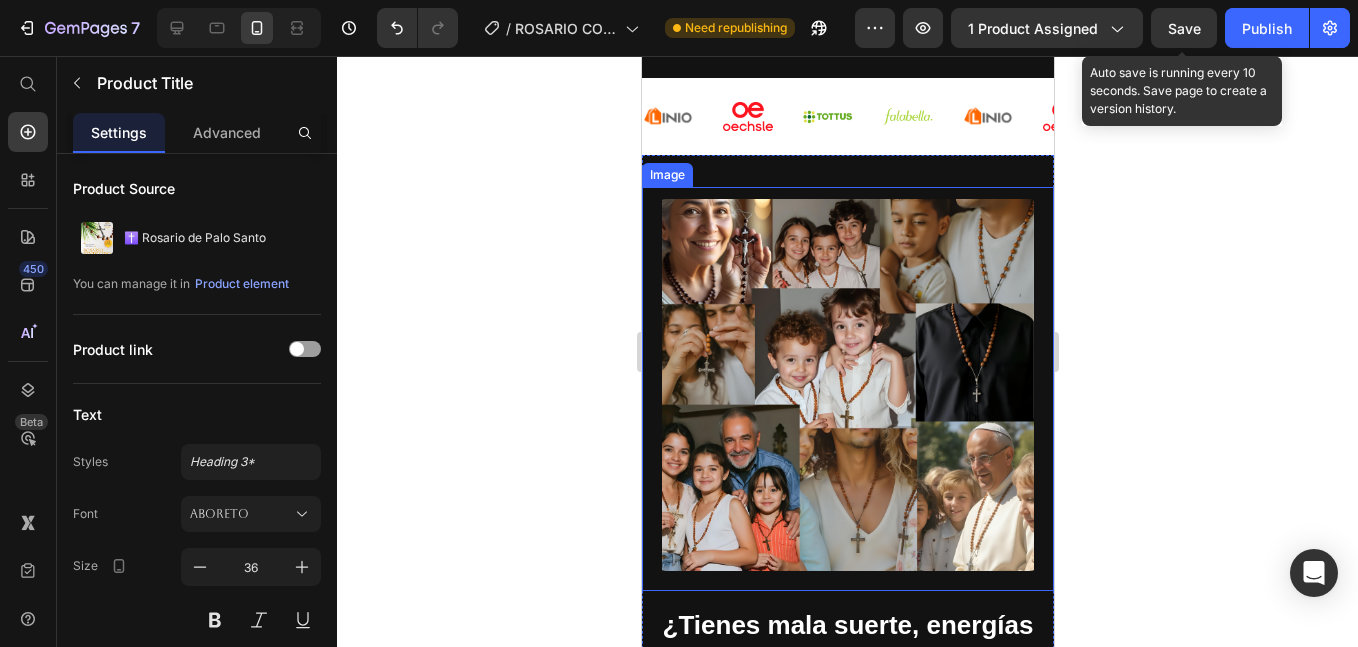 scroll, scrollTop: 2169, scrollLeft: 0, axis: vertical 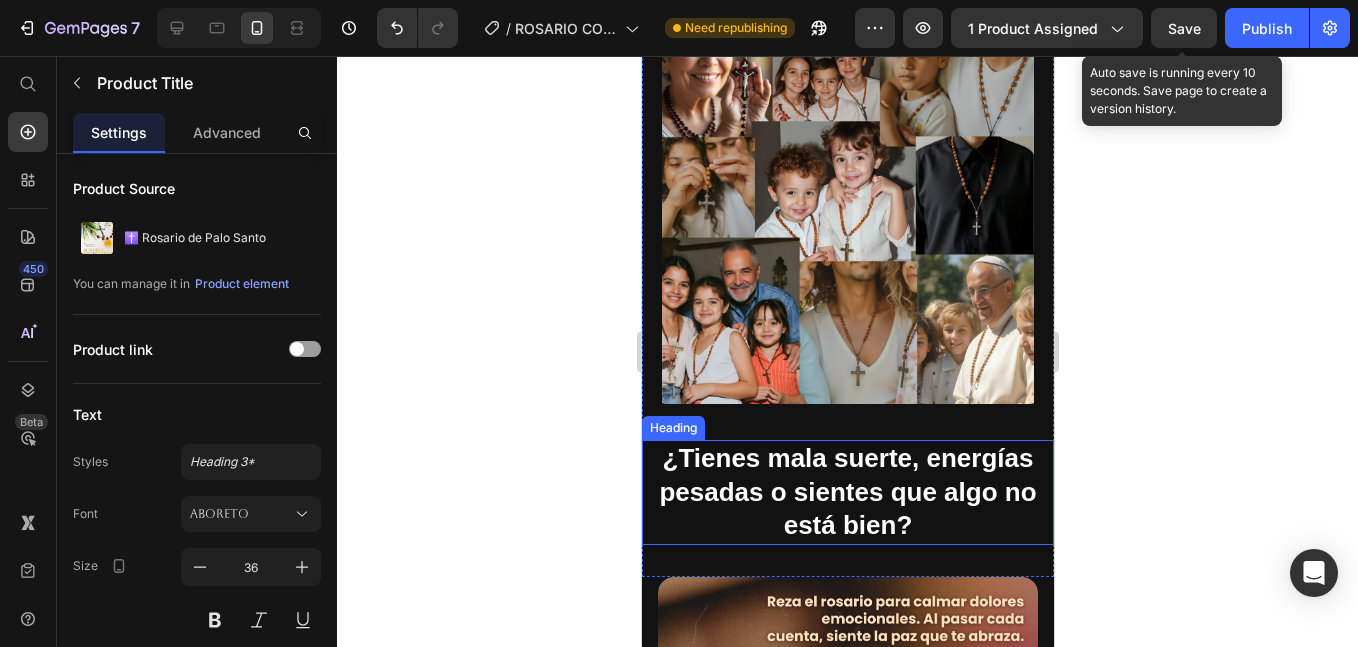 click on "¿Tienes mala suerte, energías pesadas o sientes que algo no está bien?" at bounding box center [847, 492] 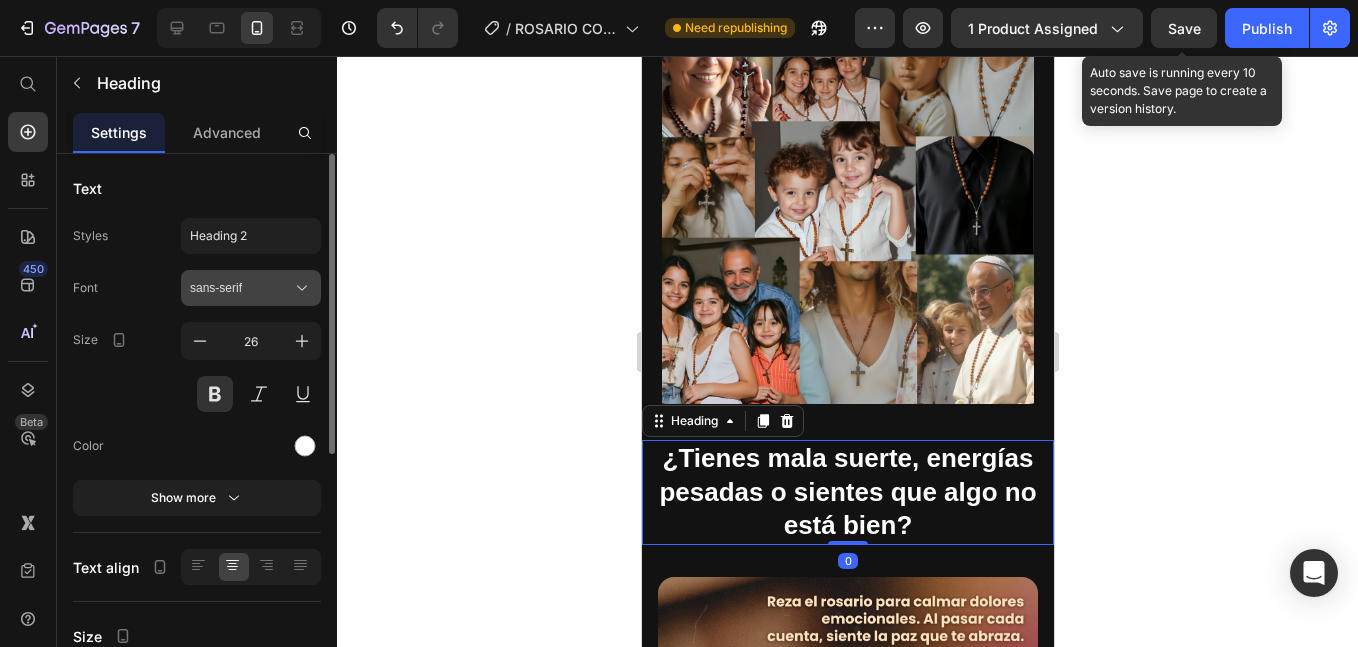 click on "sans-serif" at bounding box center [241, 288] 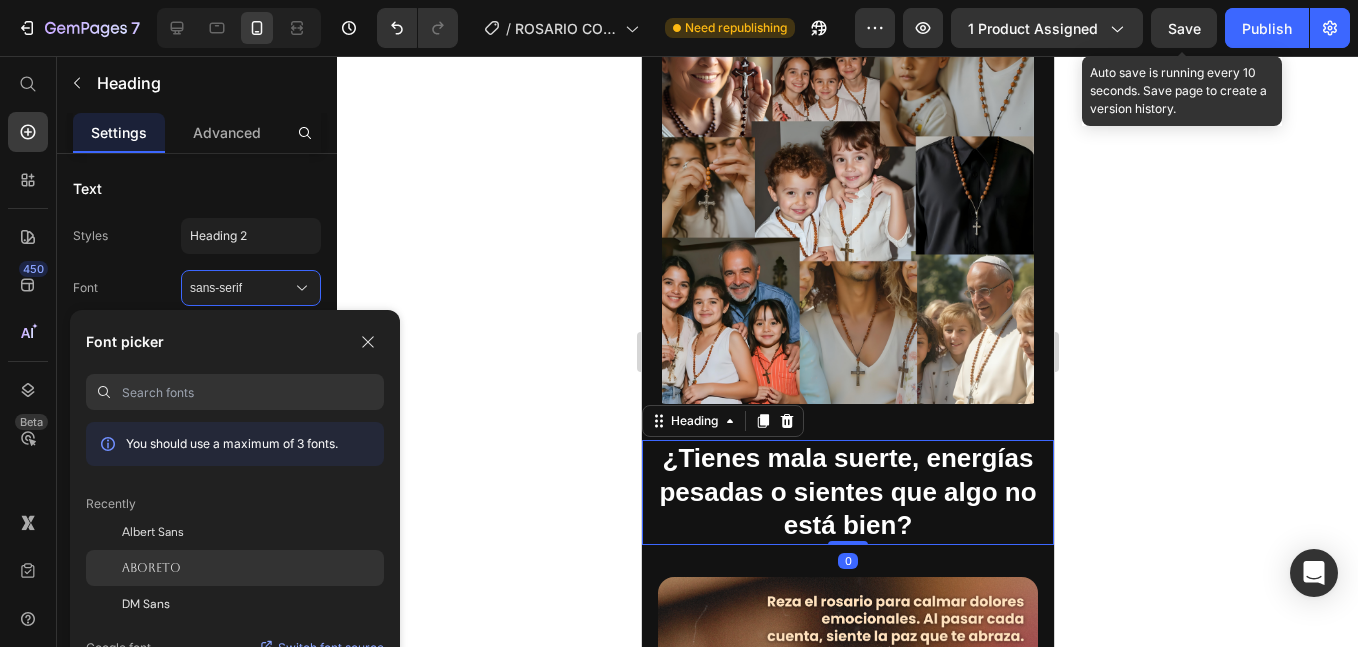 click on "Aboreto" at bounding box center (151, 568) 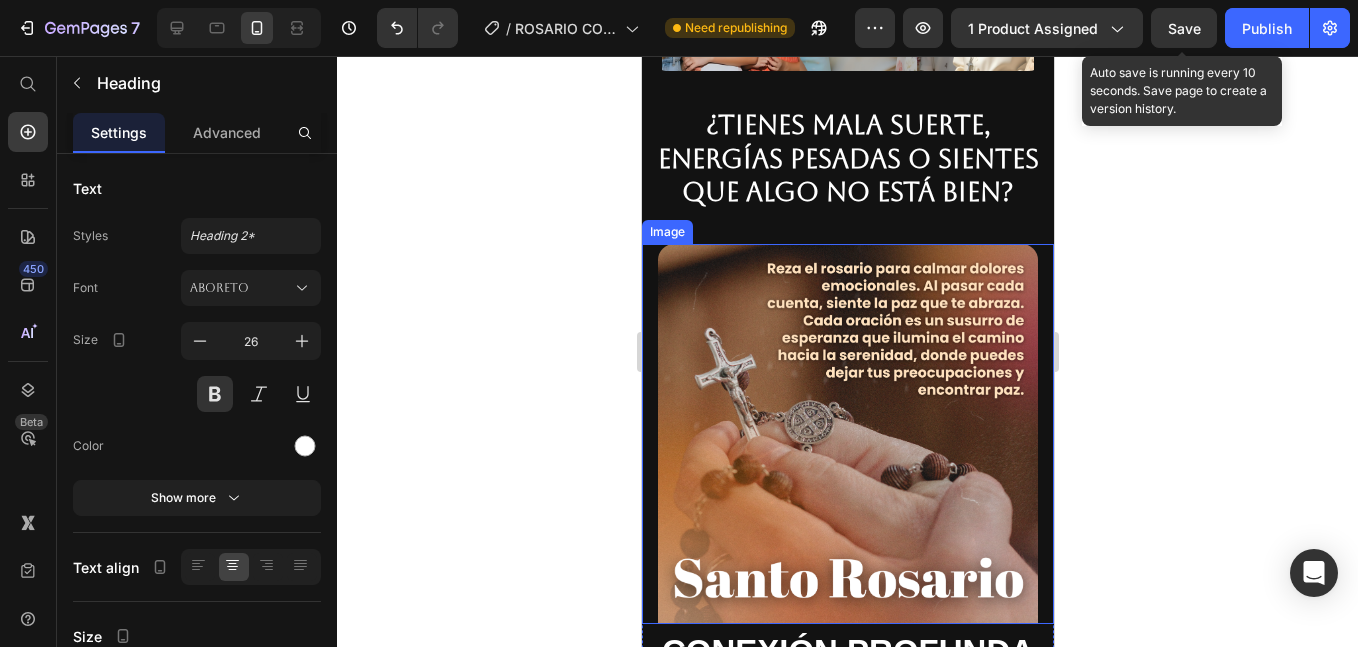 scroll, scrollTop: 2481, scrollLeft: 0, axis: vertical 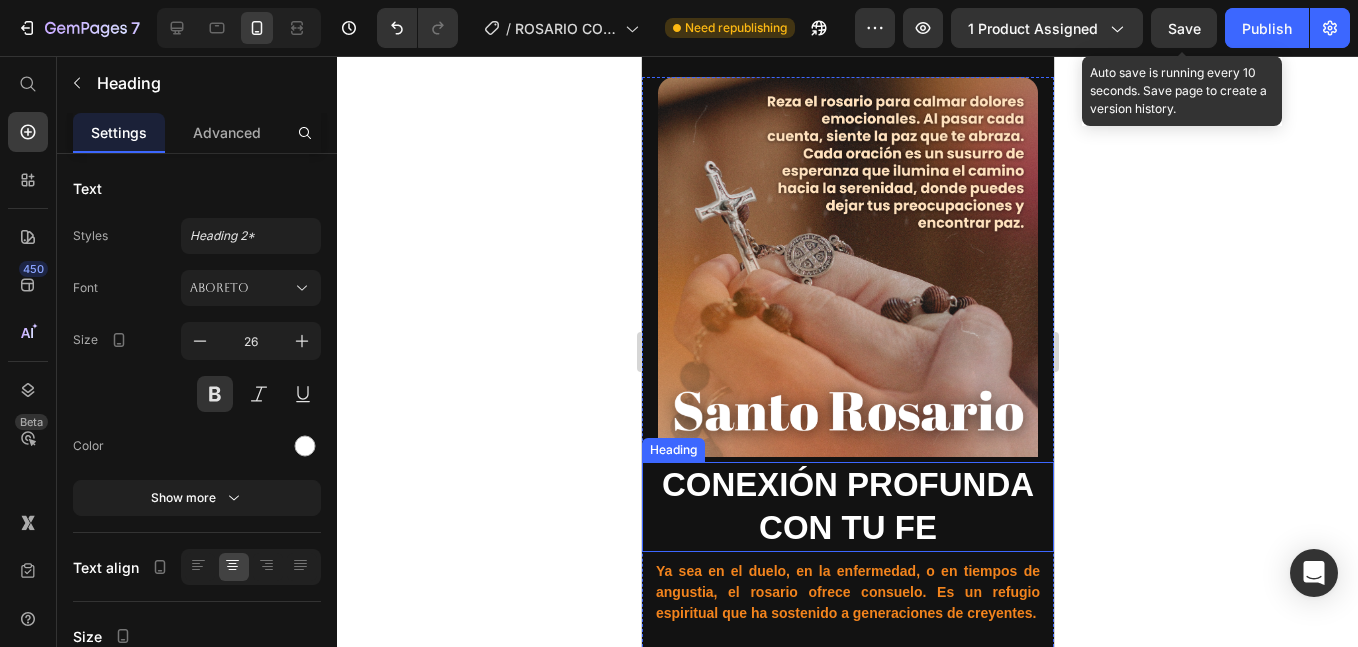 click on "Conexión profunda con tu fe" at bounding box center (847, 507) 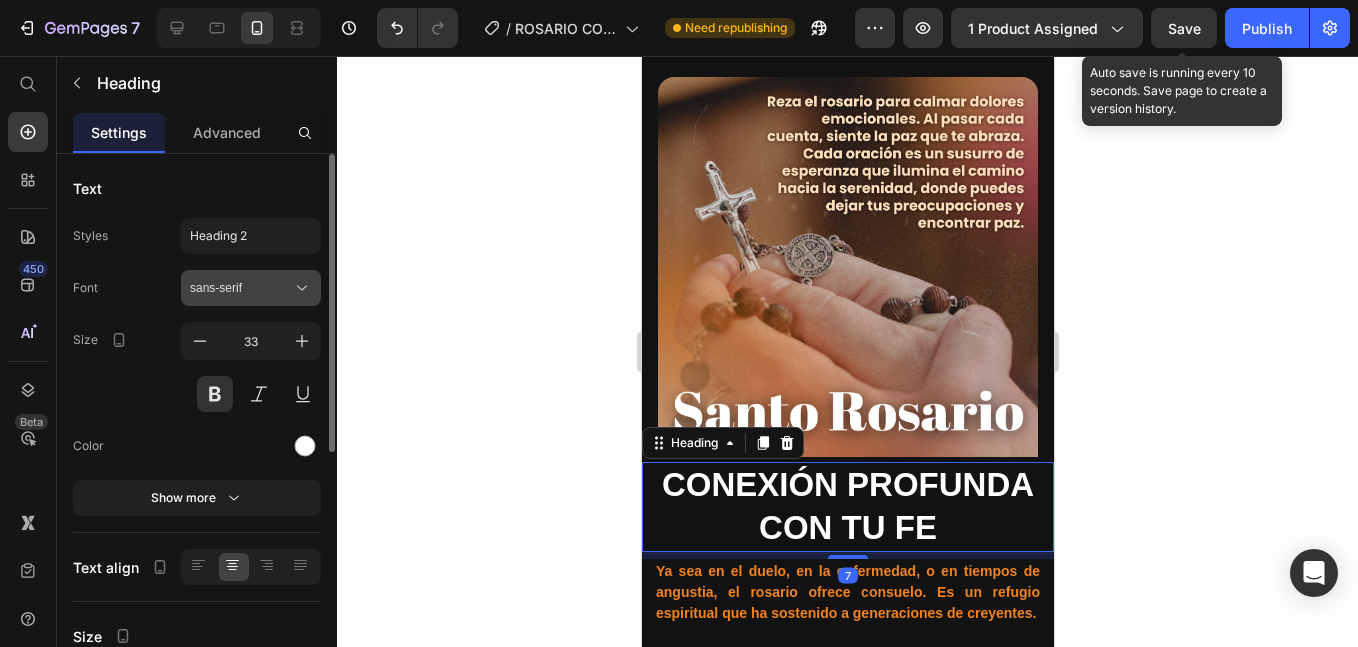 click on "sans-serif" at bounding box center [241, 288] 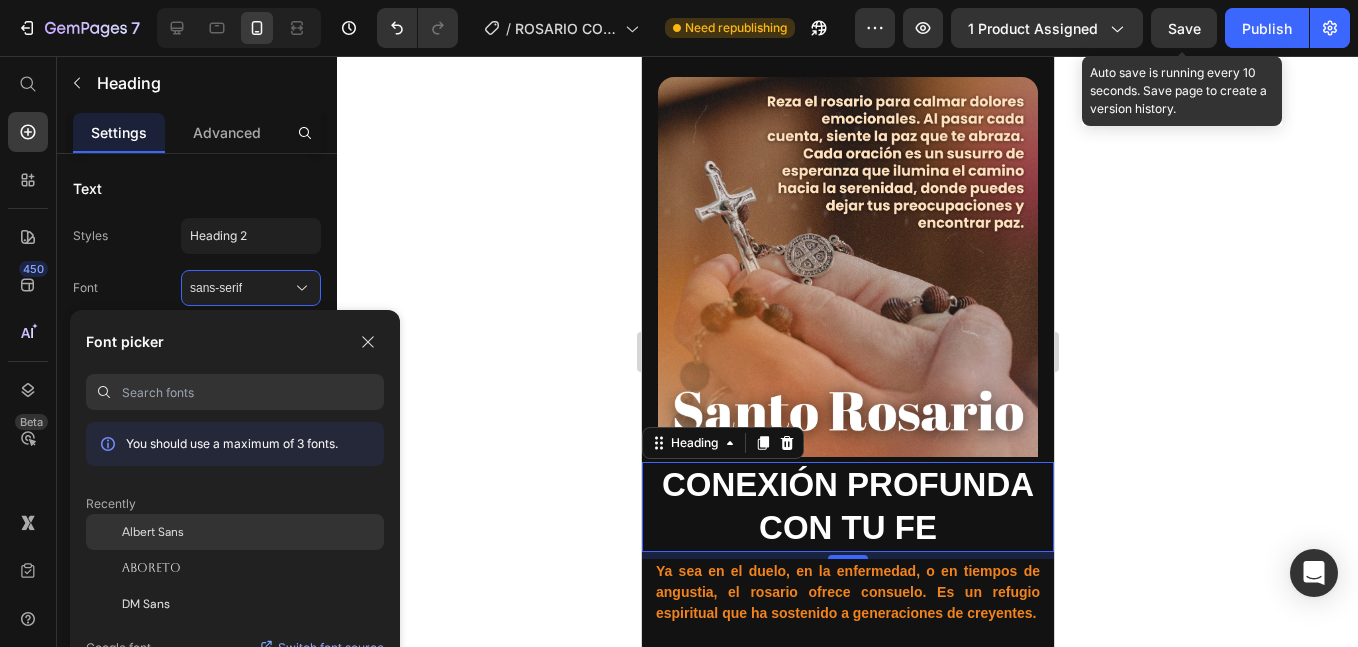 click on "Albert Sans" 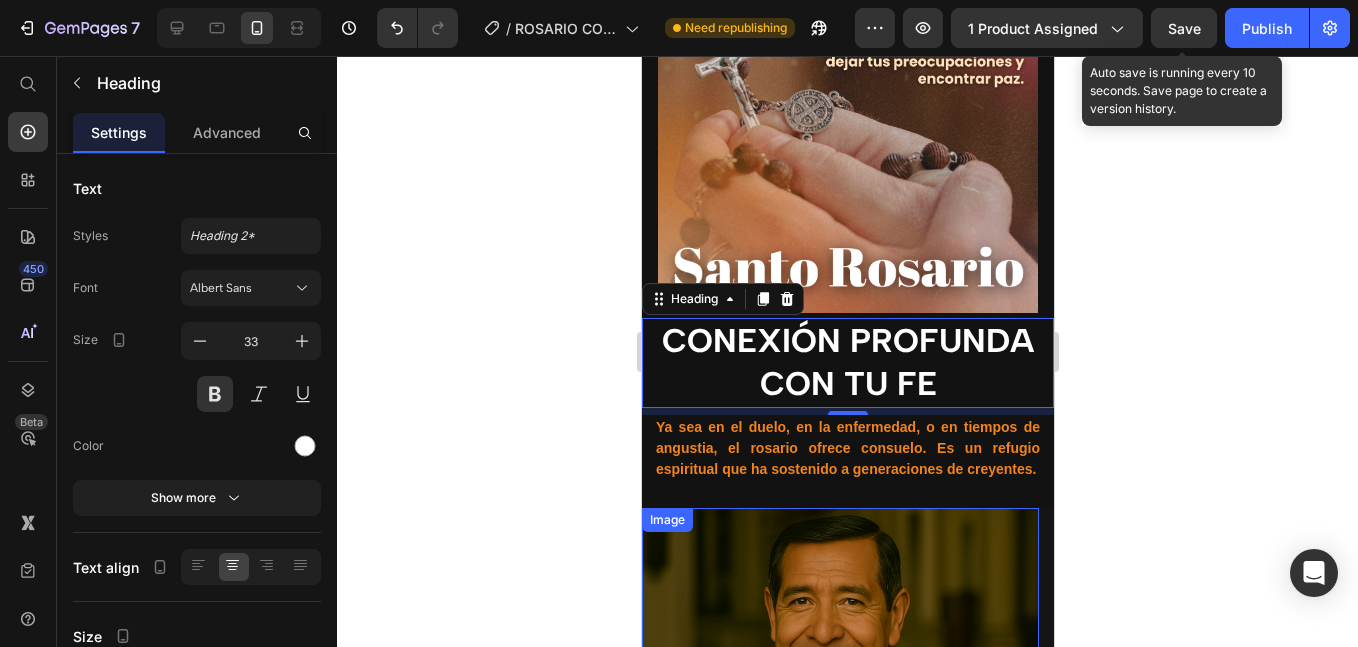 scroll, scrollTop: 2647, scrollLeft: 0, axis: vertical 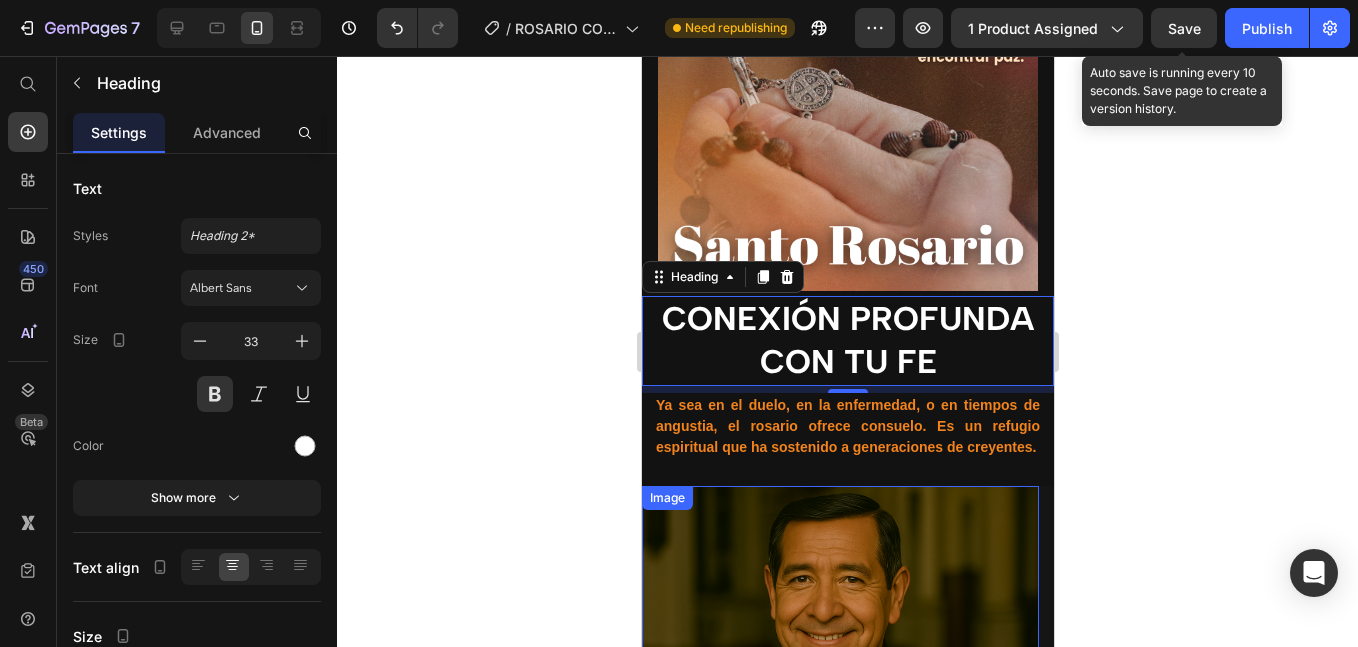 click on "Ya sea en el duelo, en la enfermedad, o en tiempos de angustia, el rosario ofrece consuelo. Es un refugio espiritual que ha sostenido a generaciones de creyentes." at bounding box center [847, 426] 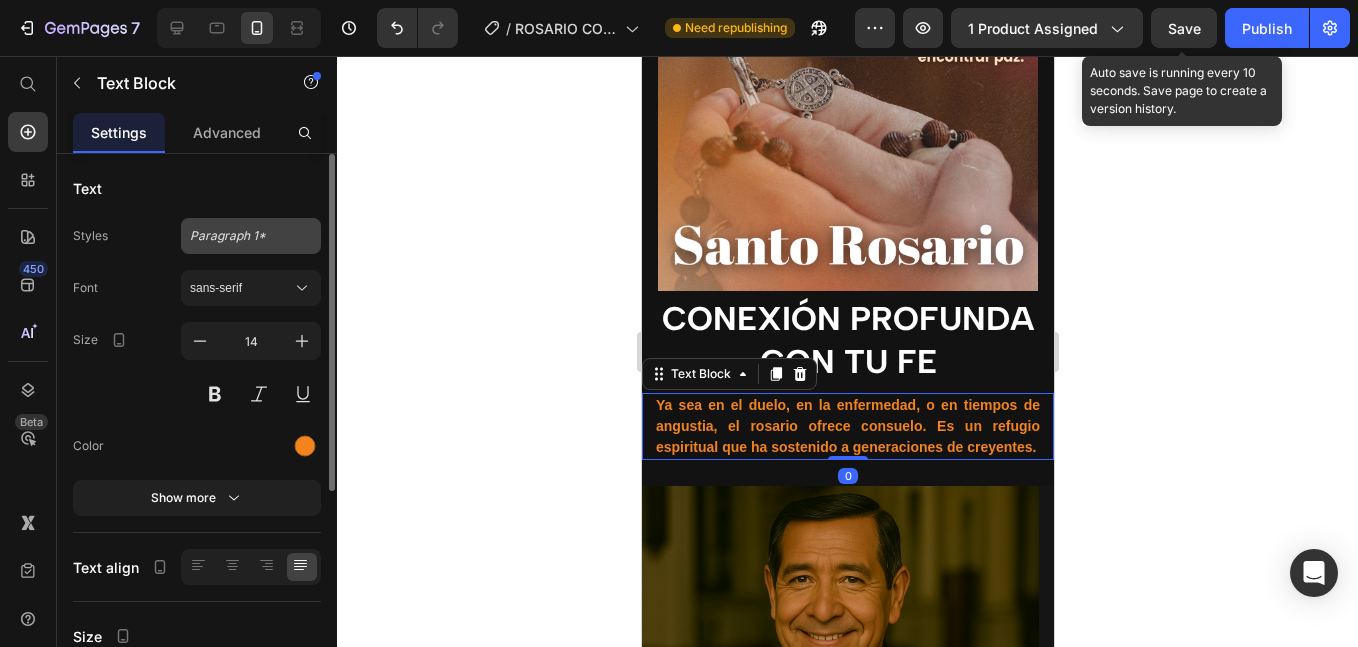 click on "Paragraph 1*" 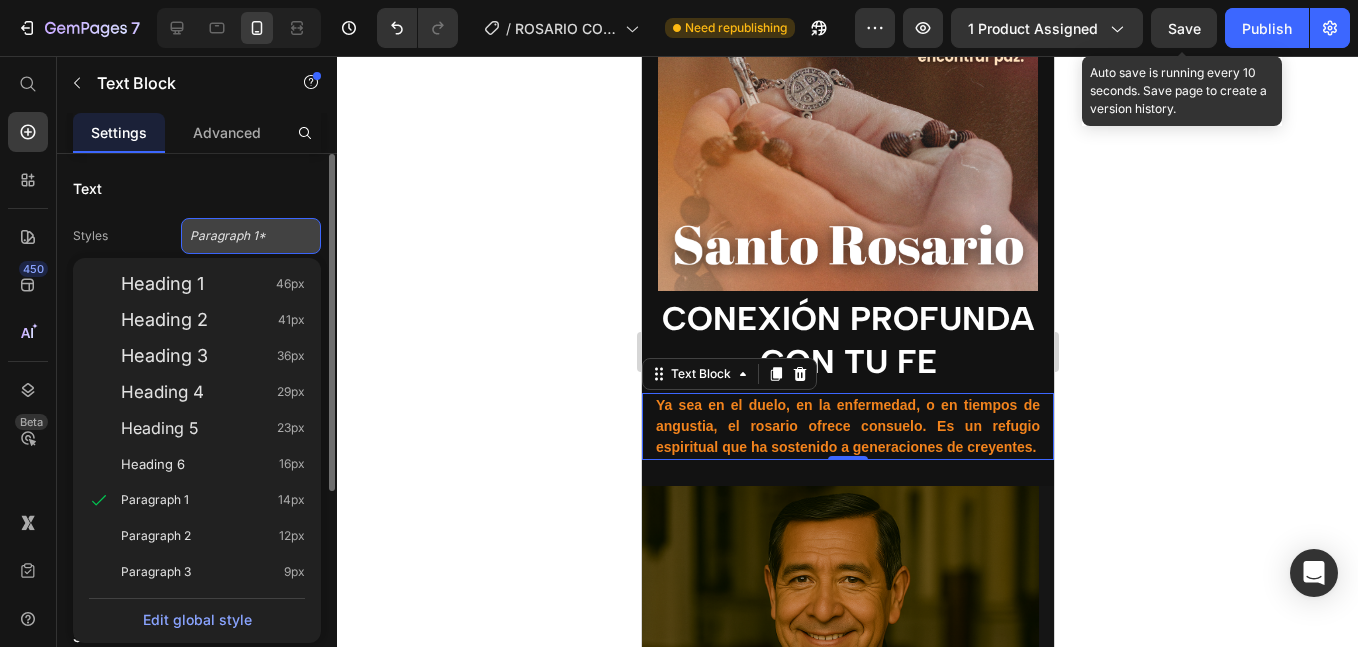 click on "Paragraph 1*" 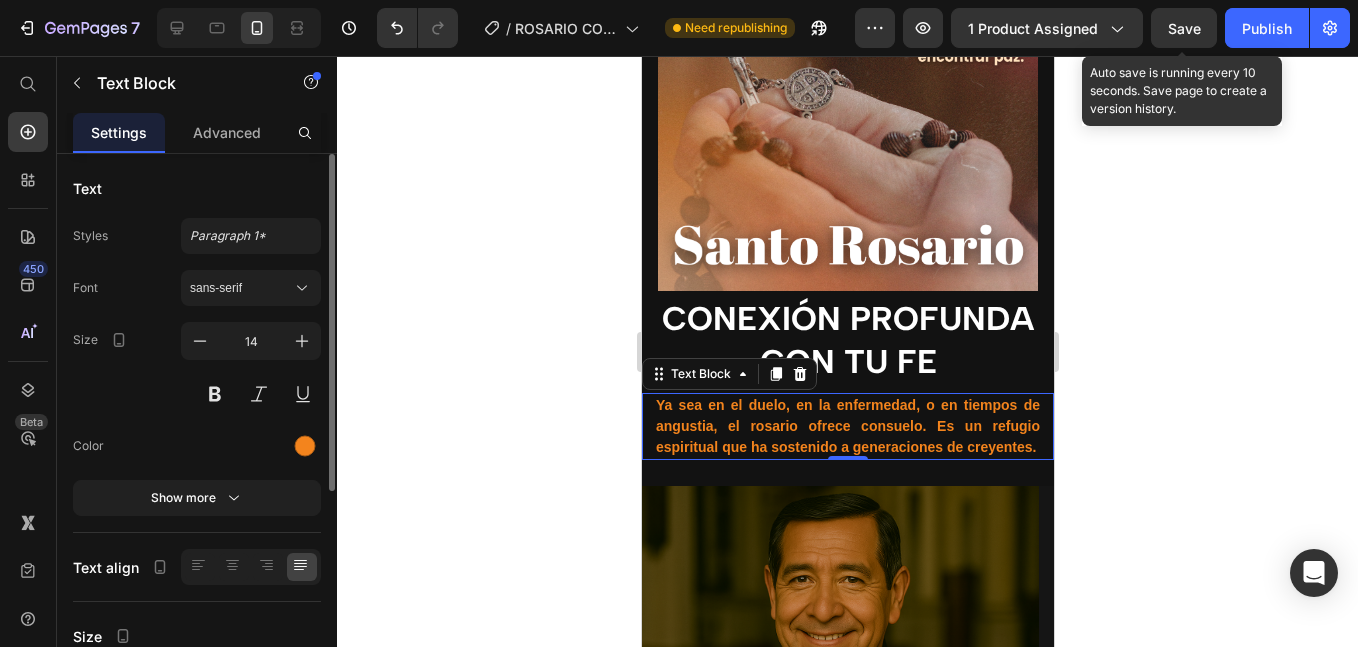 click on "Font sans-serif Size 14 Color Show more" at bounding box center [197, 393] 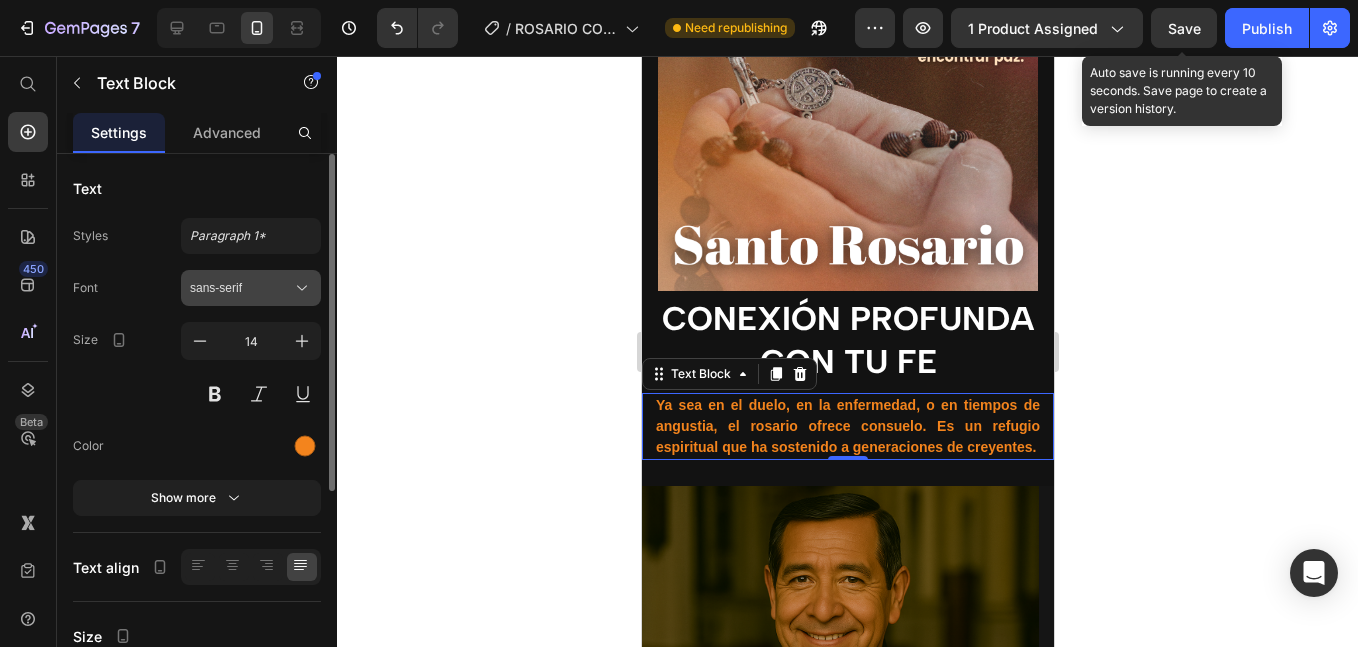 click on "sans-serif" at bounding box center (241, 288) 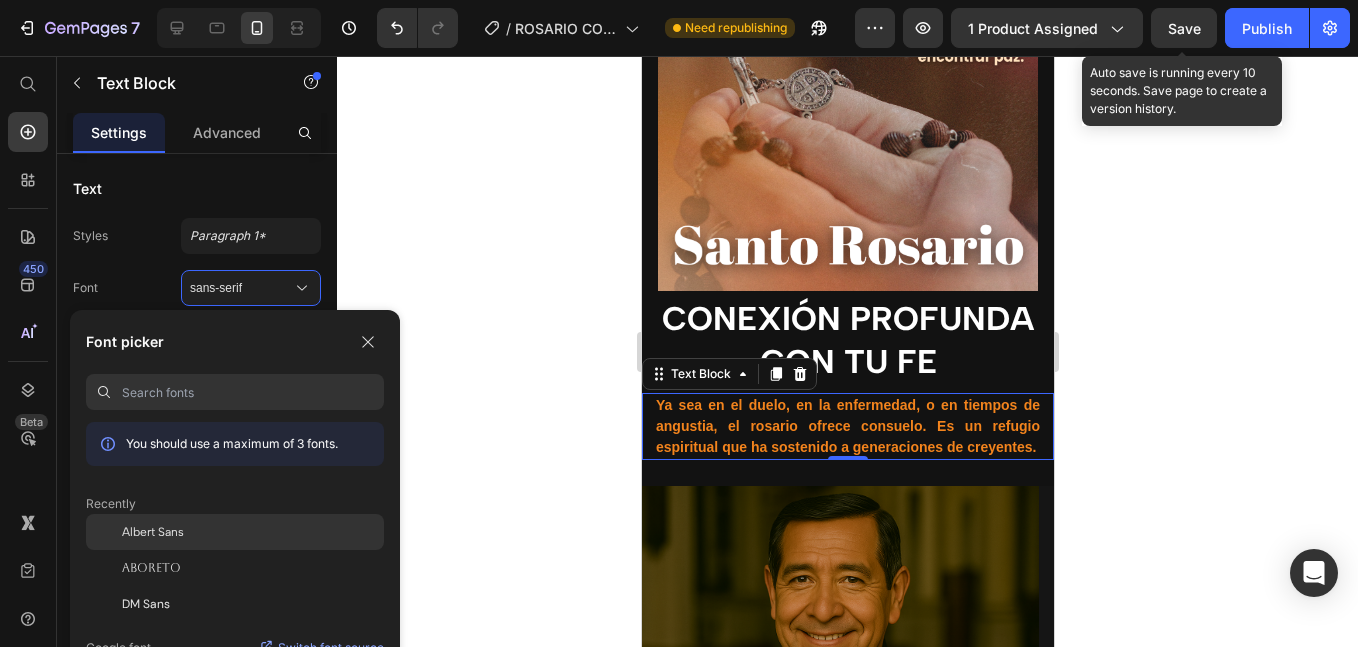 click on "Albert Sans" 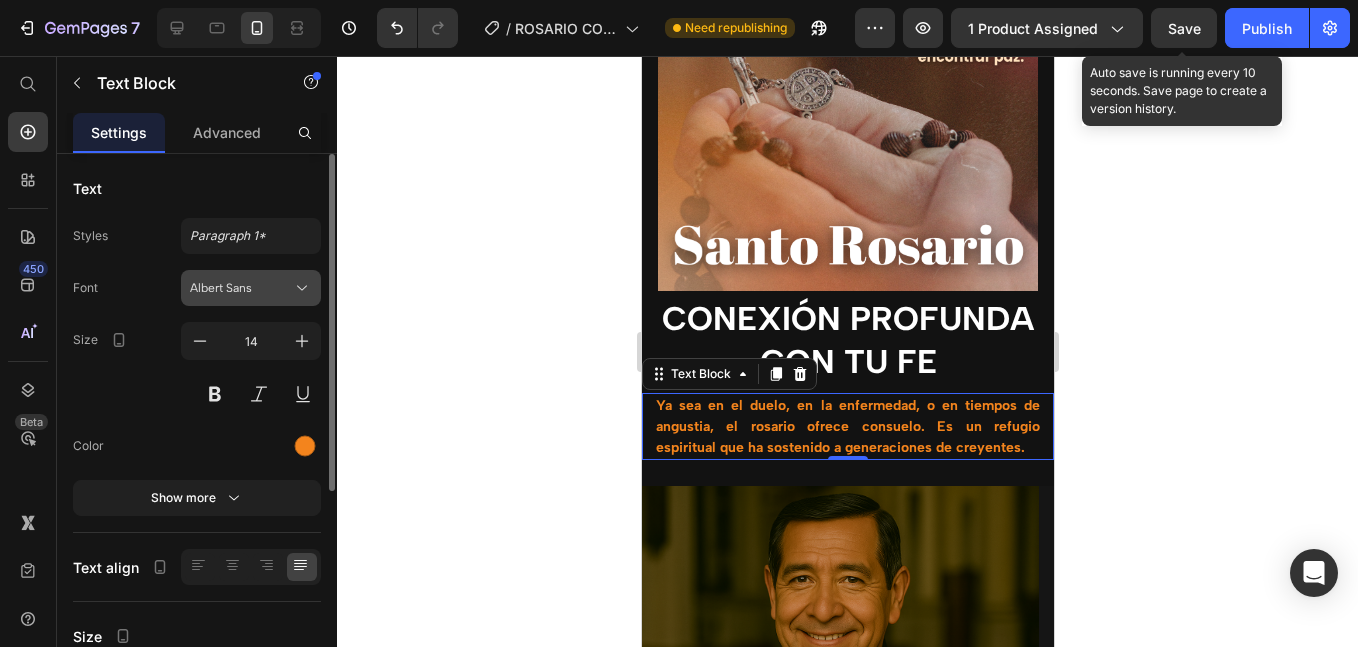 click on "Albert Sans" at bounding box center [251, 288] 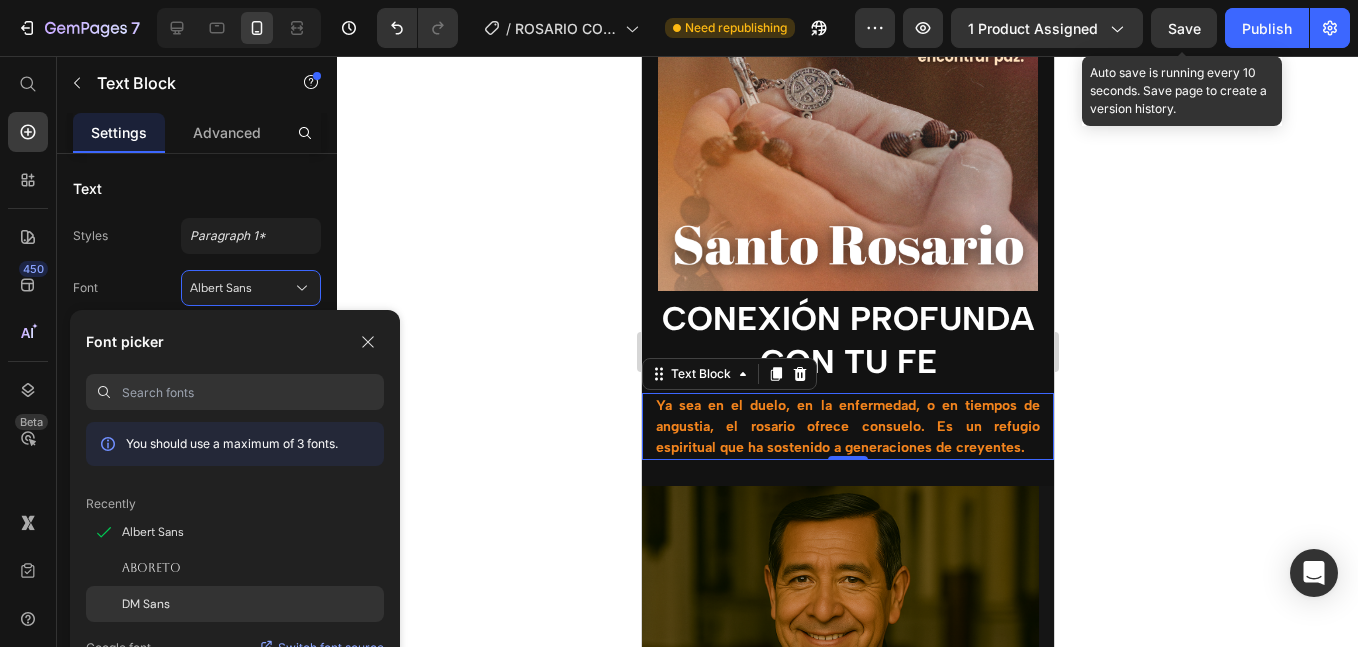 click on "DM Sans" 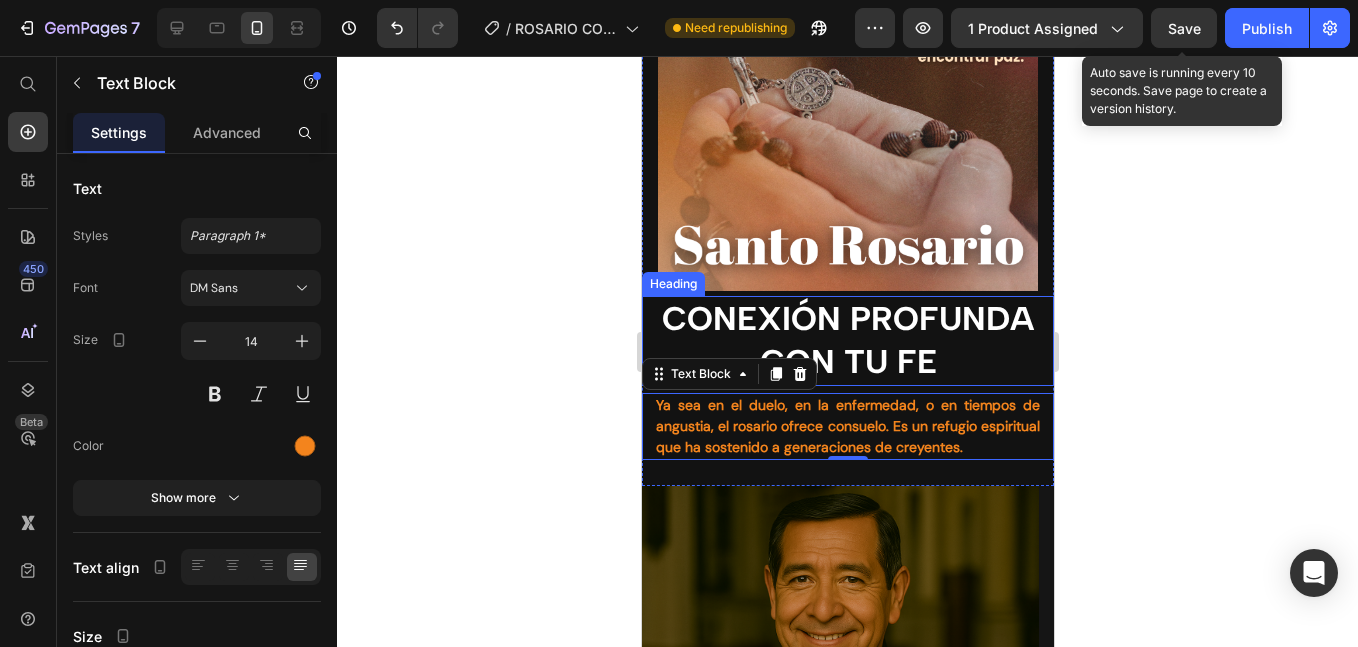 click on "Conexión profunda con tu fe" at bounding box center (847, 341) 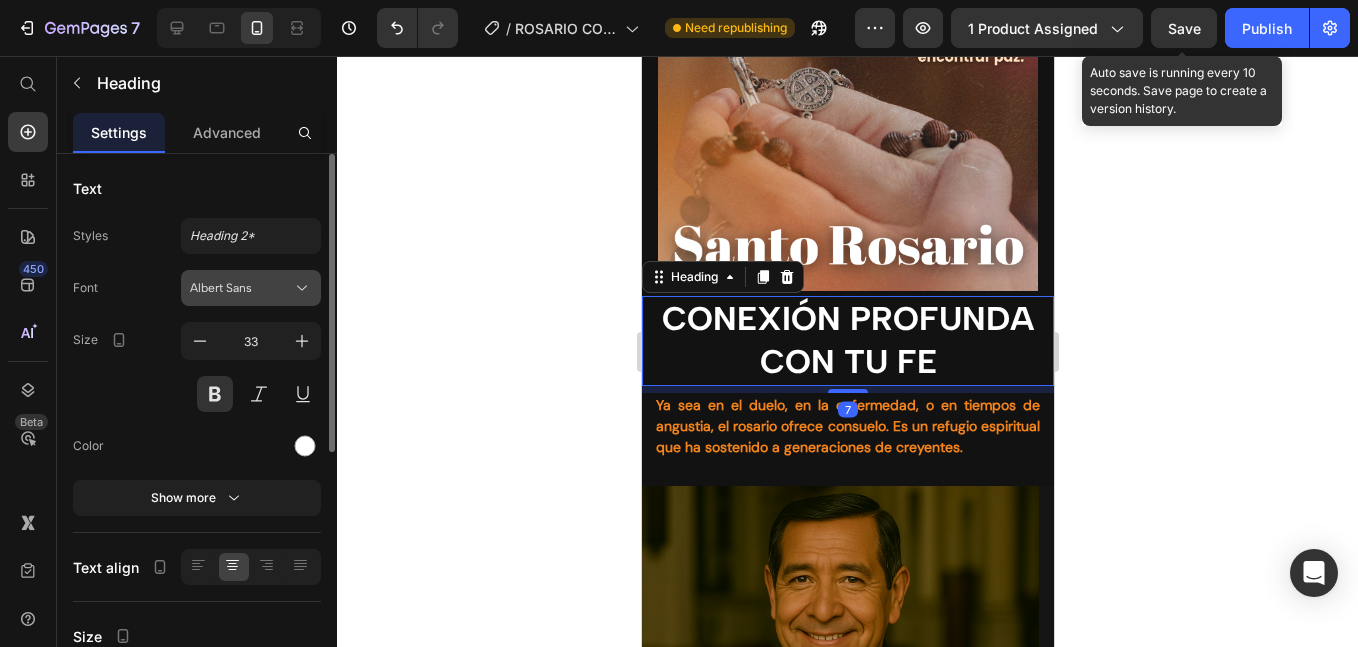 click on "Albert Sans" at bounding box center [241, 288] 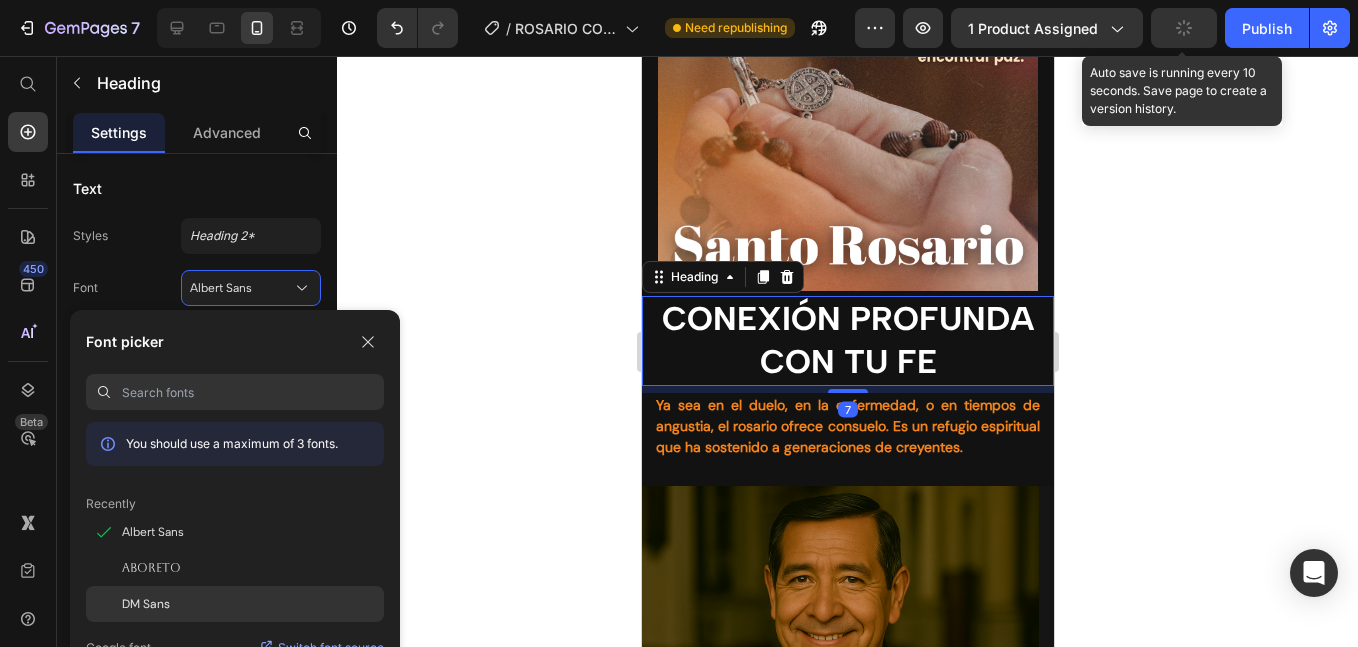 click on "DM Sans" 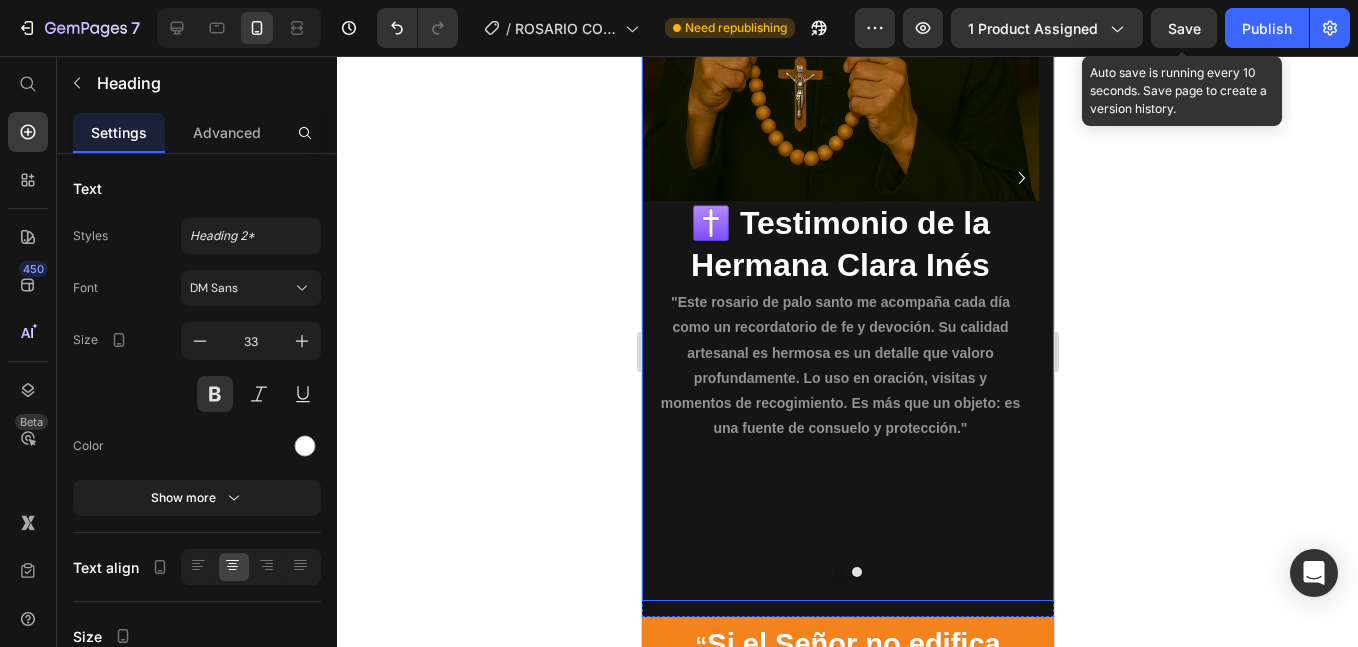 scroll, scrollTop: 3481, scrollLeft: 0, axis: vertical 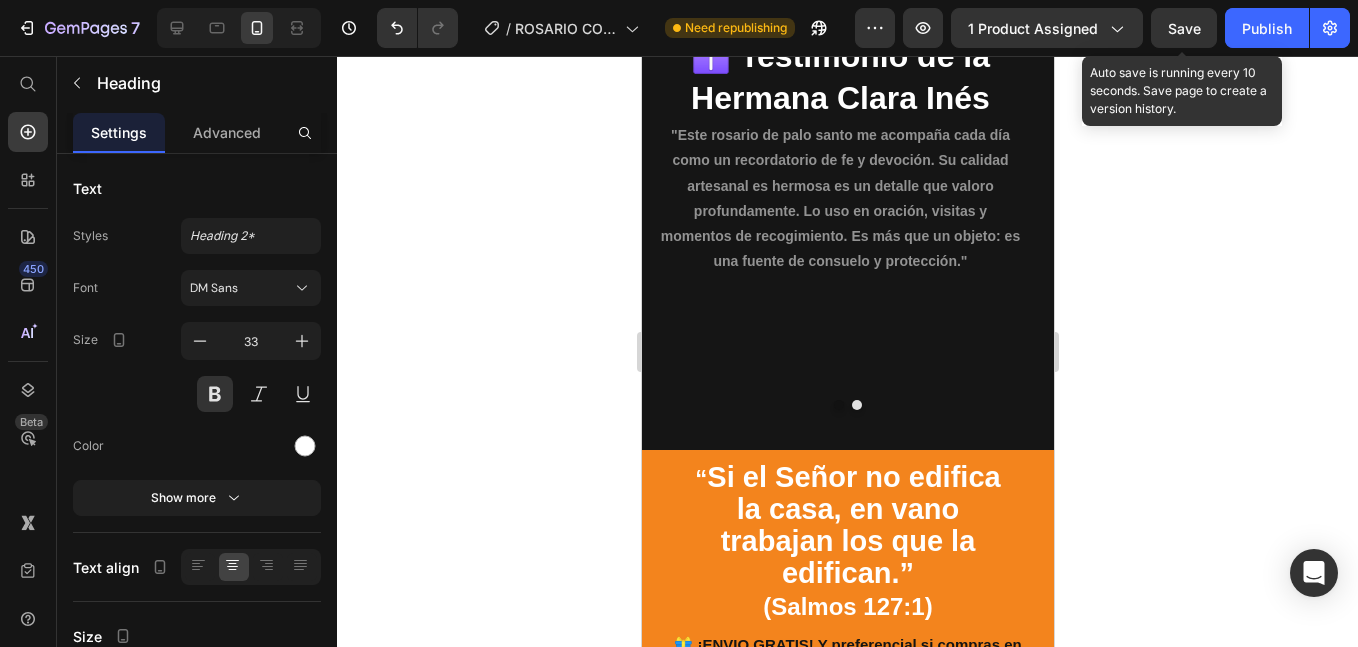 drag, startPoint x: 991, startPoint y: 551, endPoint x: 940, endPoint y: 572, distance: 55.154327 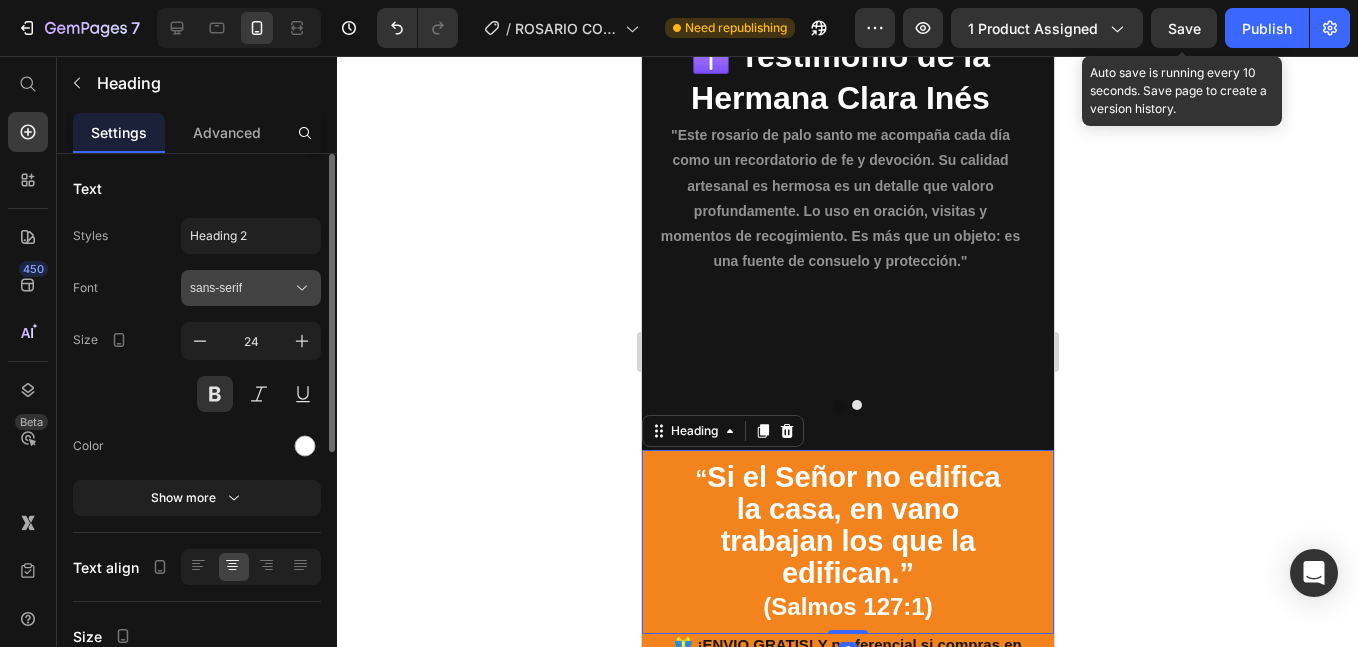 click on "sans-serif" at bounding box center [251, 288] 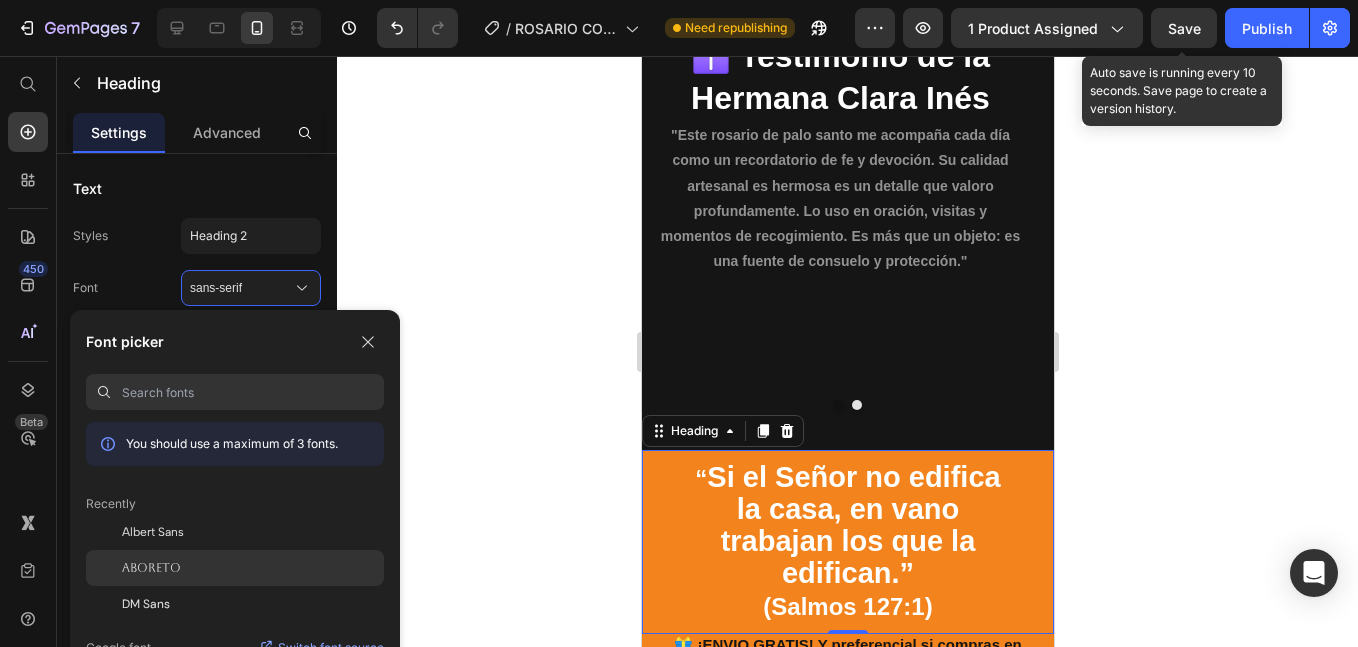 click on "Aboreto" 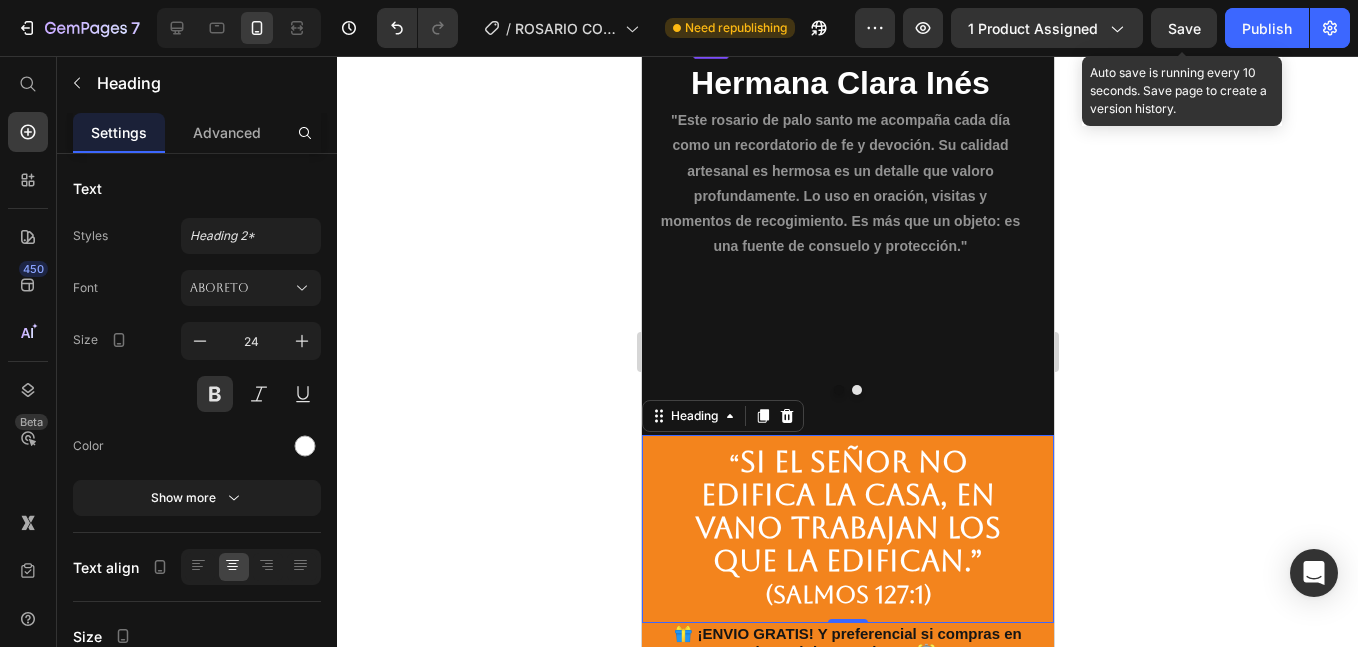 scroll, scrollTop: 3647, scrollLeft: 0, axis: vertical 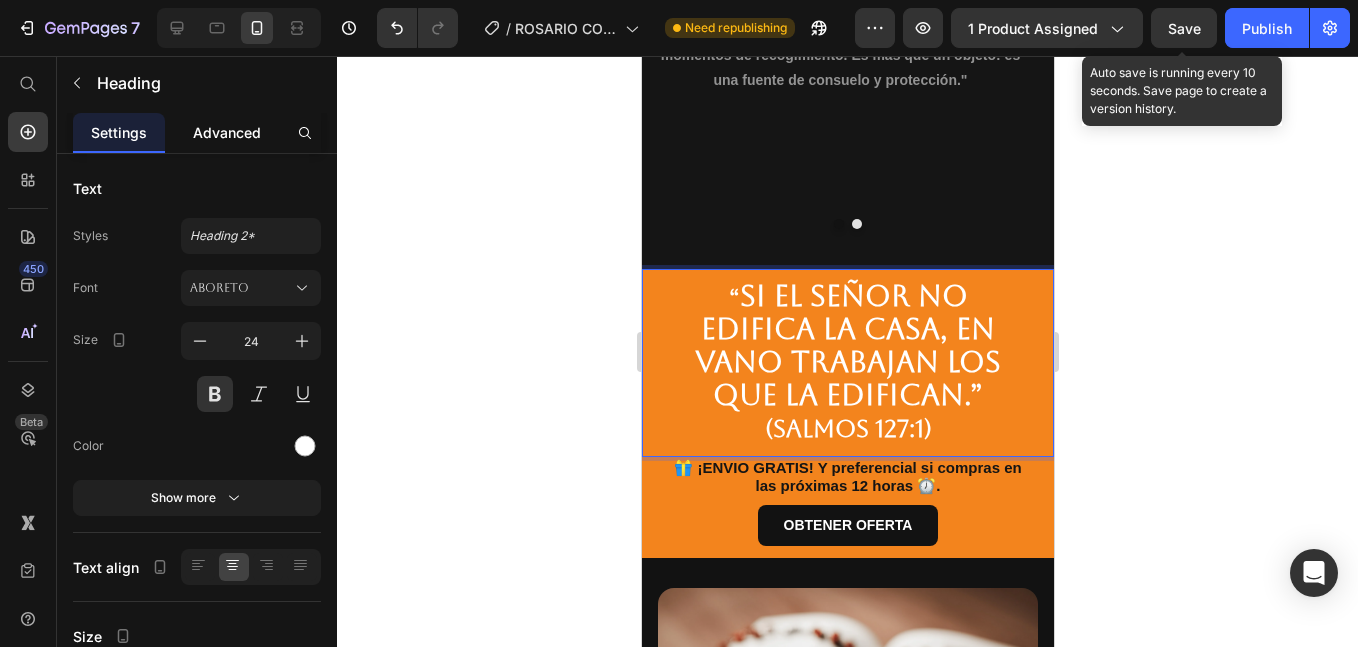 click on "Advanced" at bounding box center [227, 132] 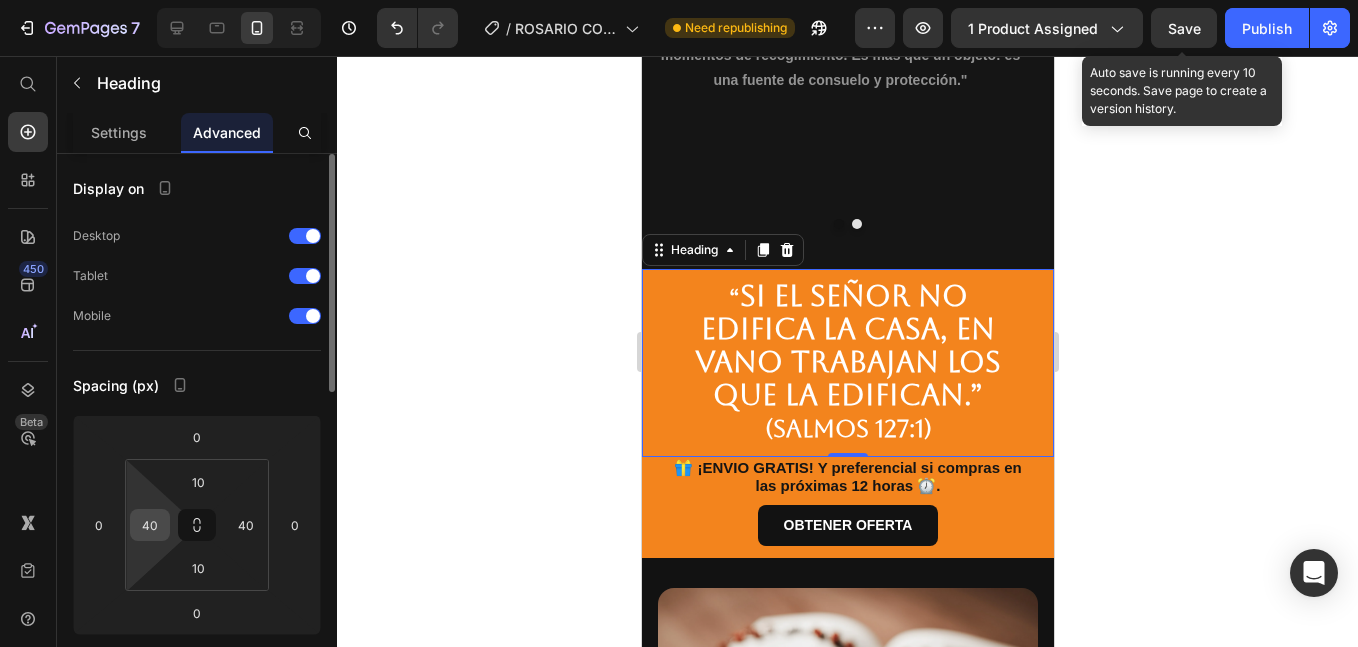 click on "40" at bounding box center (150, 525) 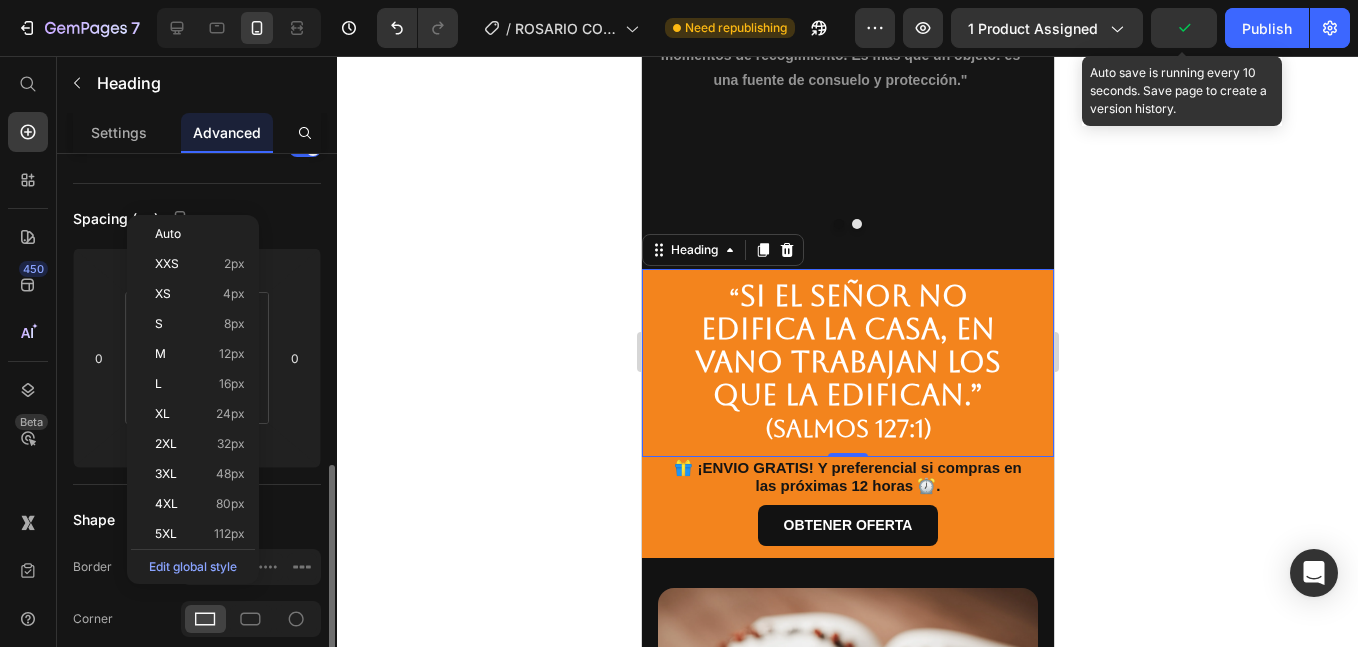 scroll, scrollTop: 334, scrollLeft: 0, axis: vertical 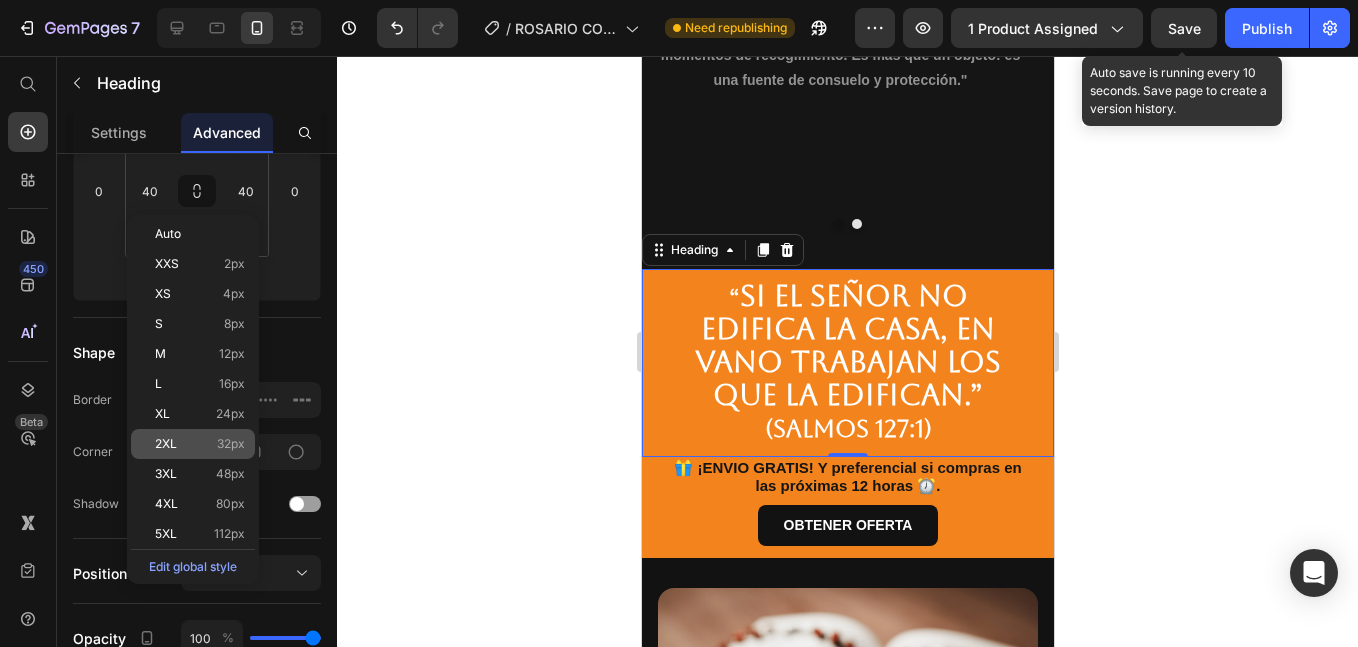 click on "2XL 32px" at bounding box center (200, 444) 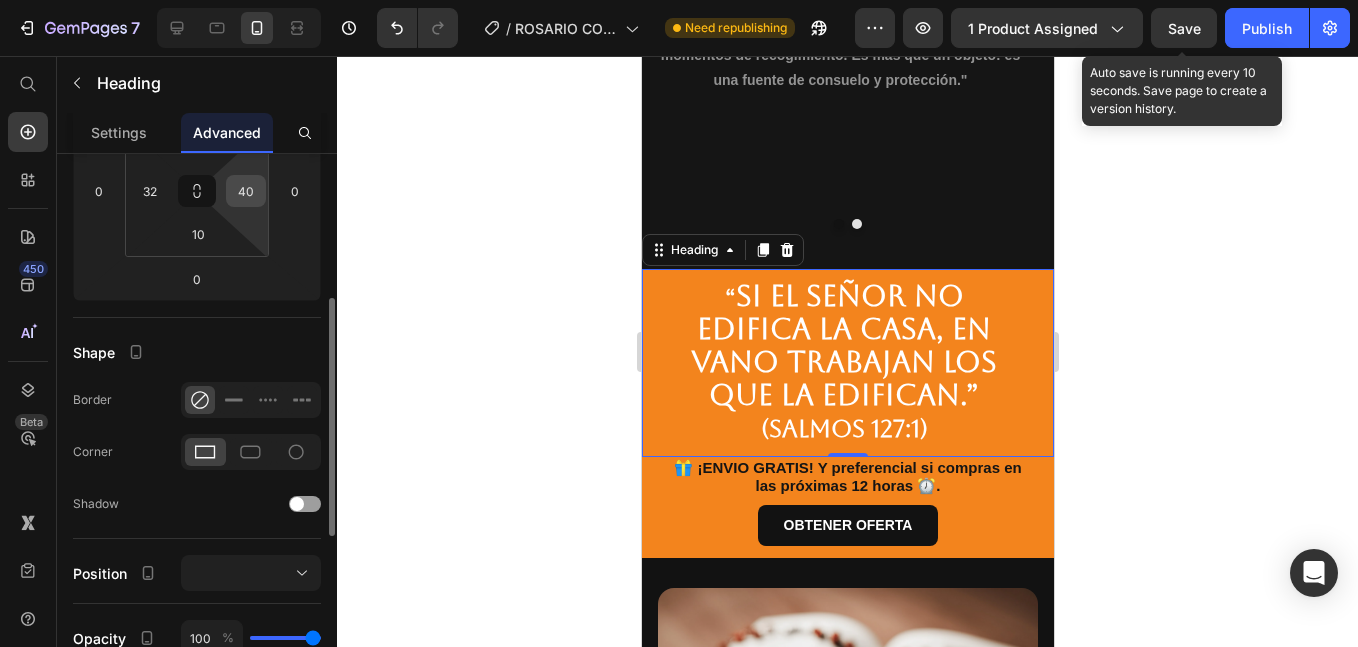 click on "40" at bounding box center (246, 191) 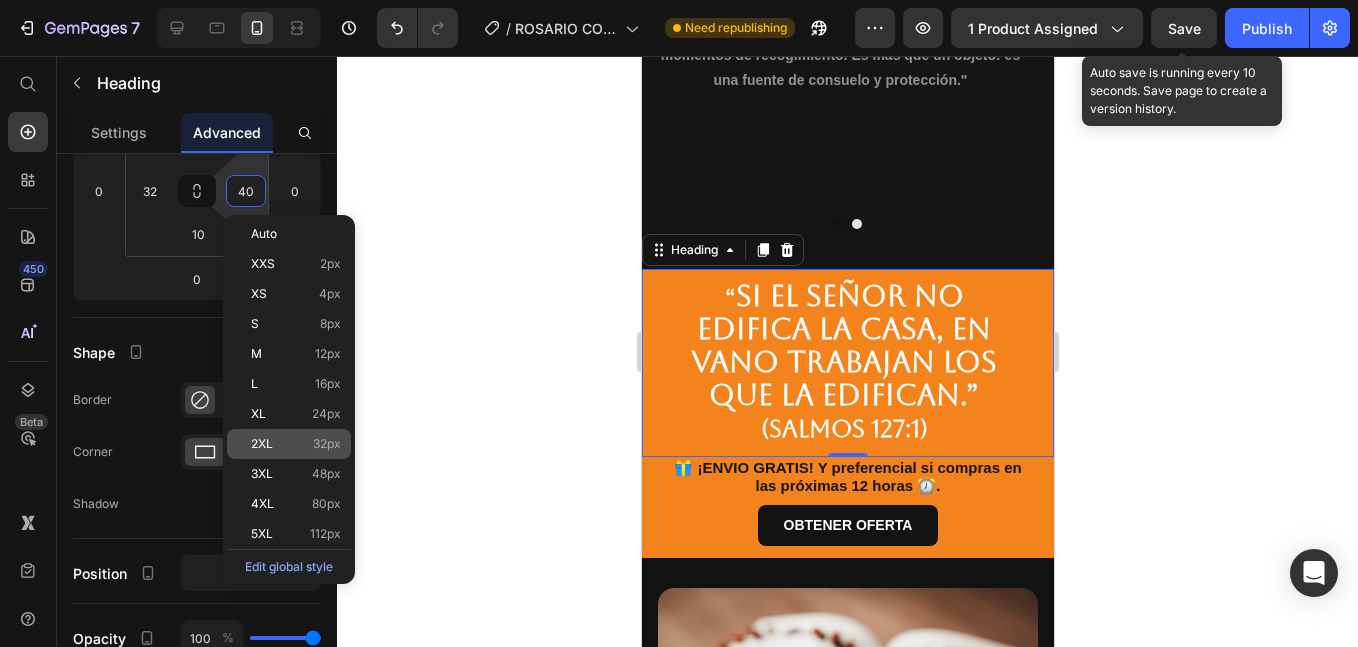 click on "2XL 32px" 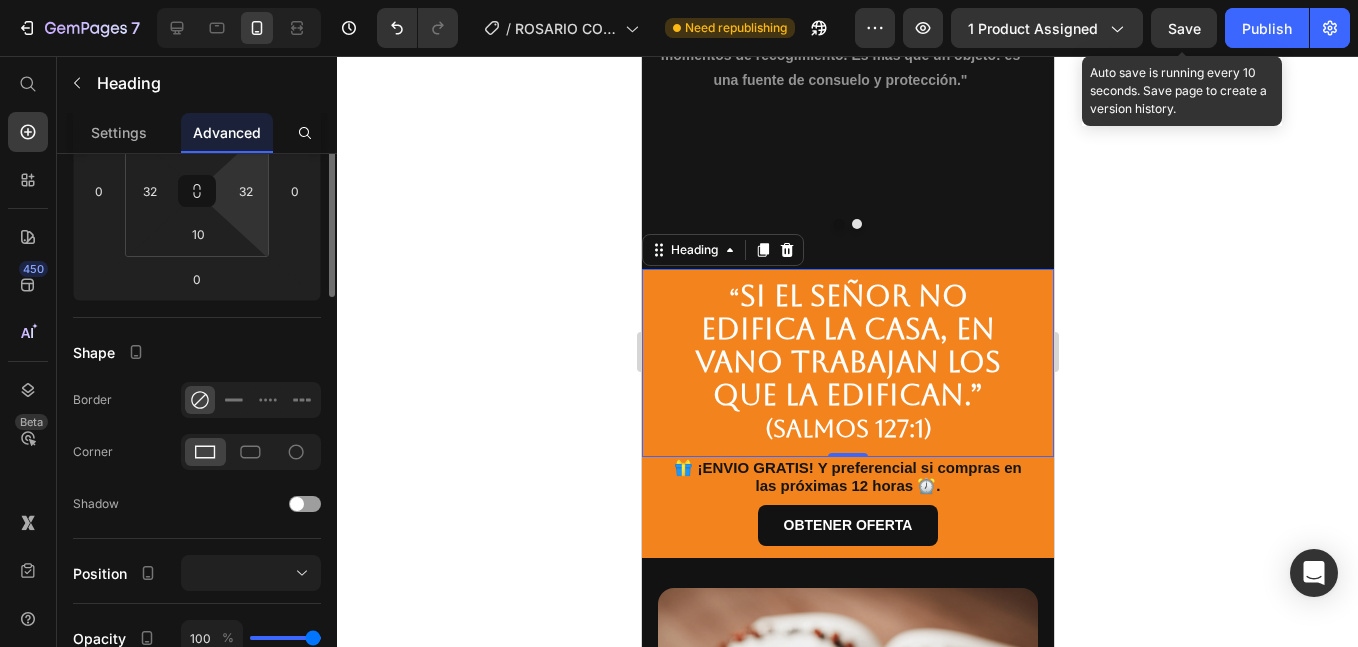 scroll, scrollTop: 167, scrollLeft: 0, axis: vertical 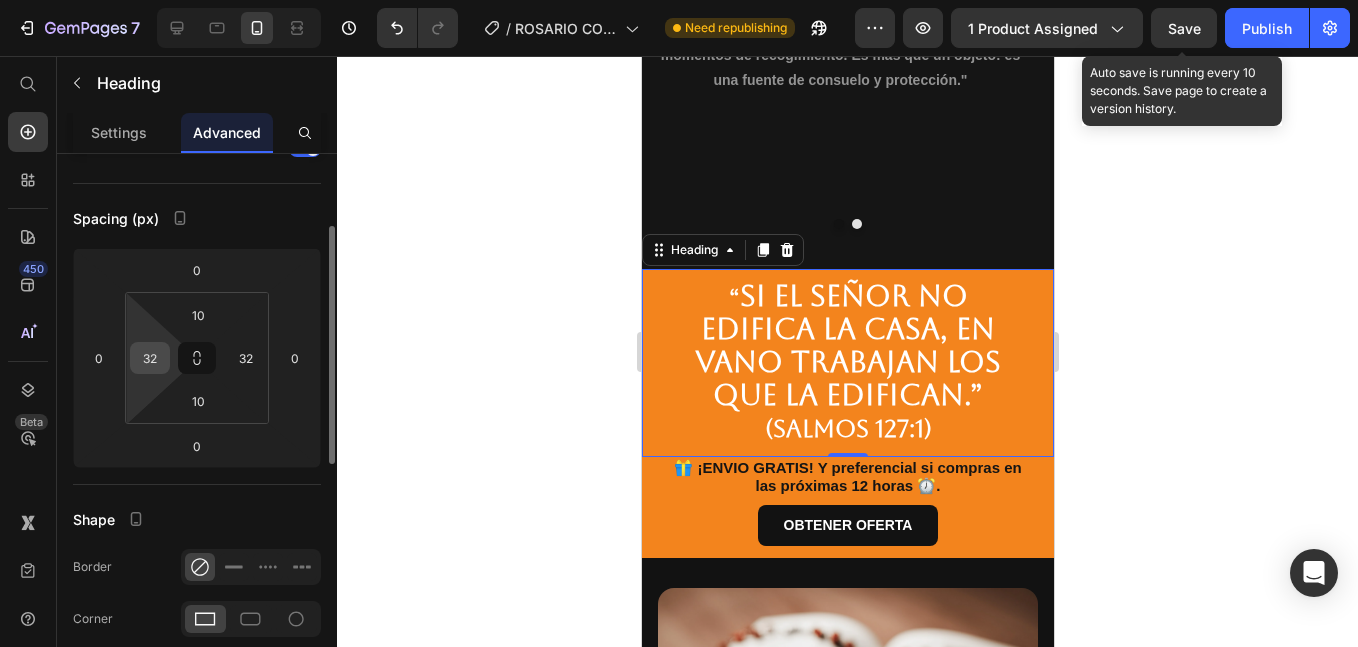 click on "32" at bounding box center [150, 358] 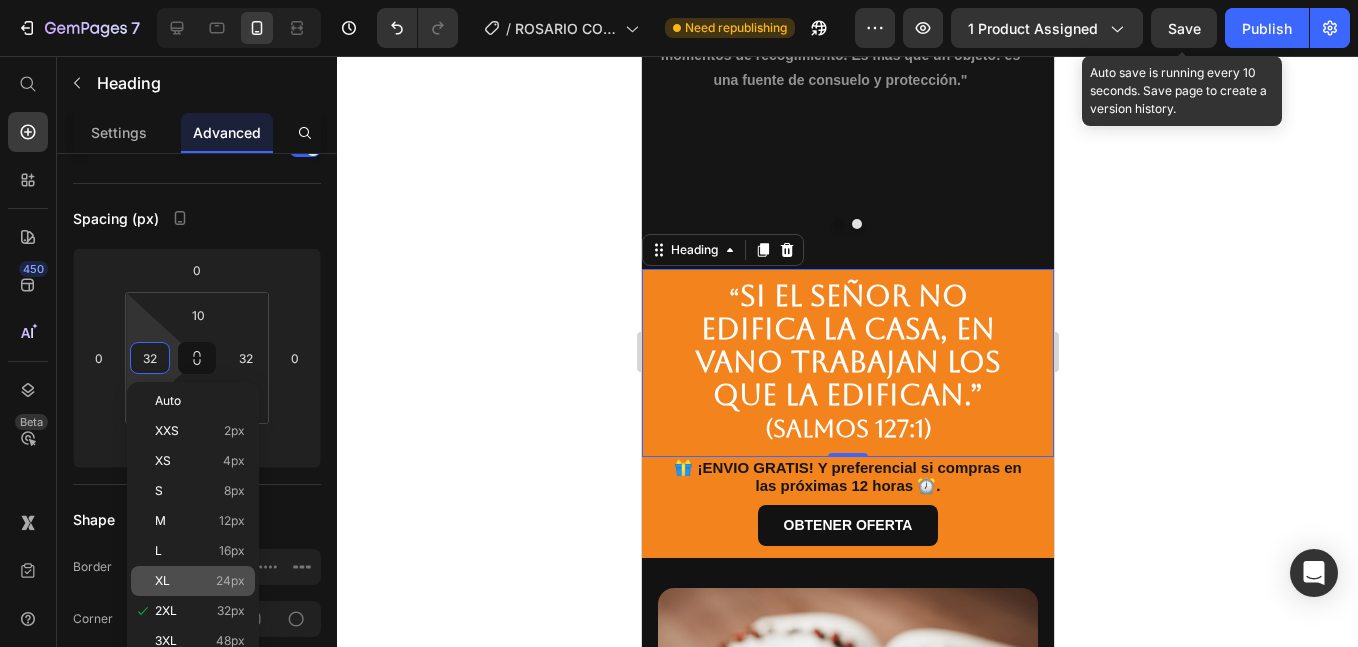 click on "XL 24px" 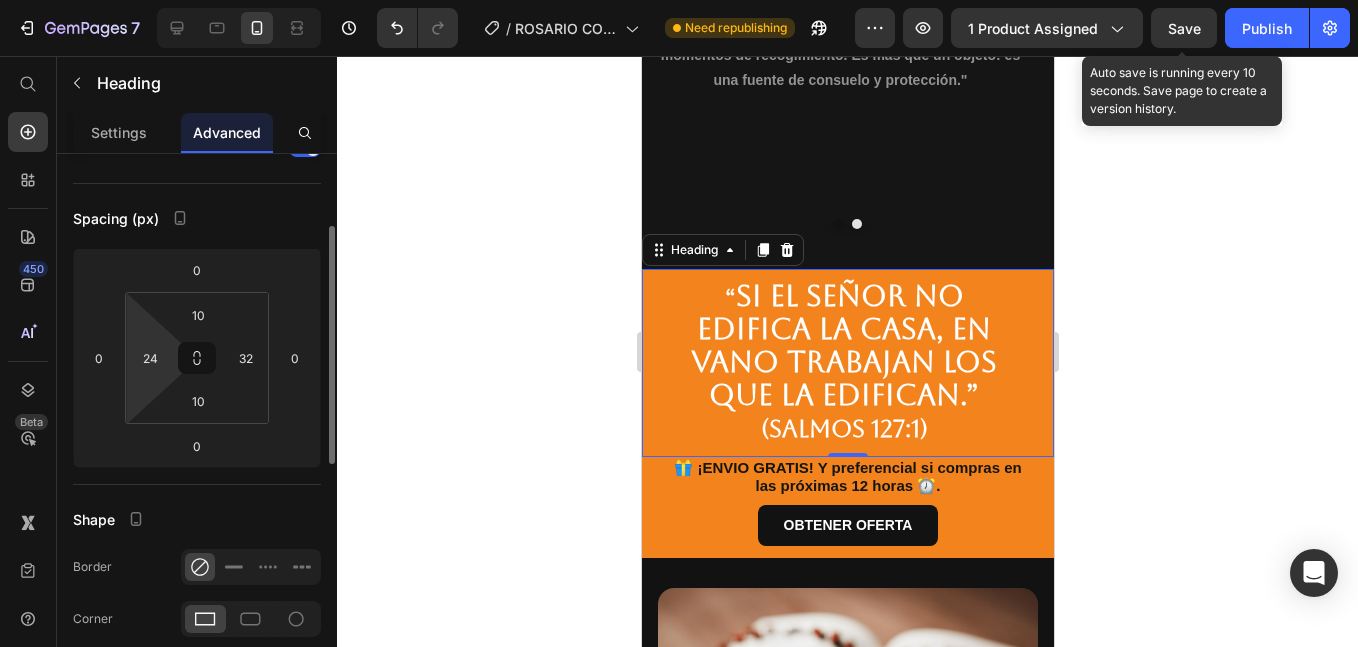 click on "7  Version history  /  ROSARIO COPY Need republishing Preview 1 product assigned  Save  Auto save is running every 10 seconds. Save page to create a version history.  Publish  450 Beta Start with Sections Elements Hero Section Product Detail Brands Trusted Badges Guarantee Product Breakdown How to use Testimonials Compare Bundle FAQs Social Proof Brand Story Product List Collection Blog List Contact Sticky Add to Cart Custom Footer Browse Library 450 Layout
Row
Row
Row
Row Text
Heading
Text Block Button
Button
Button
Media" at bounding box center (679, 0) 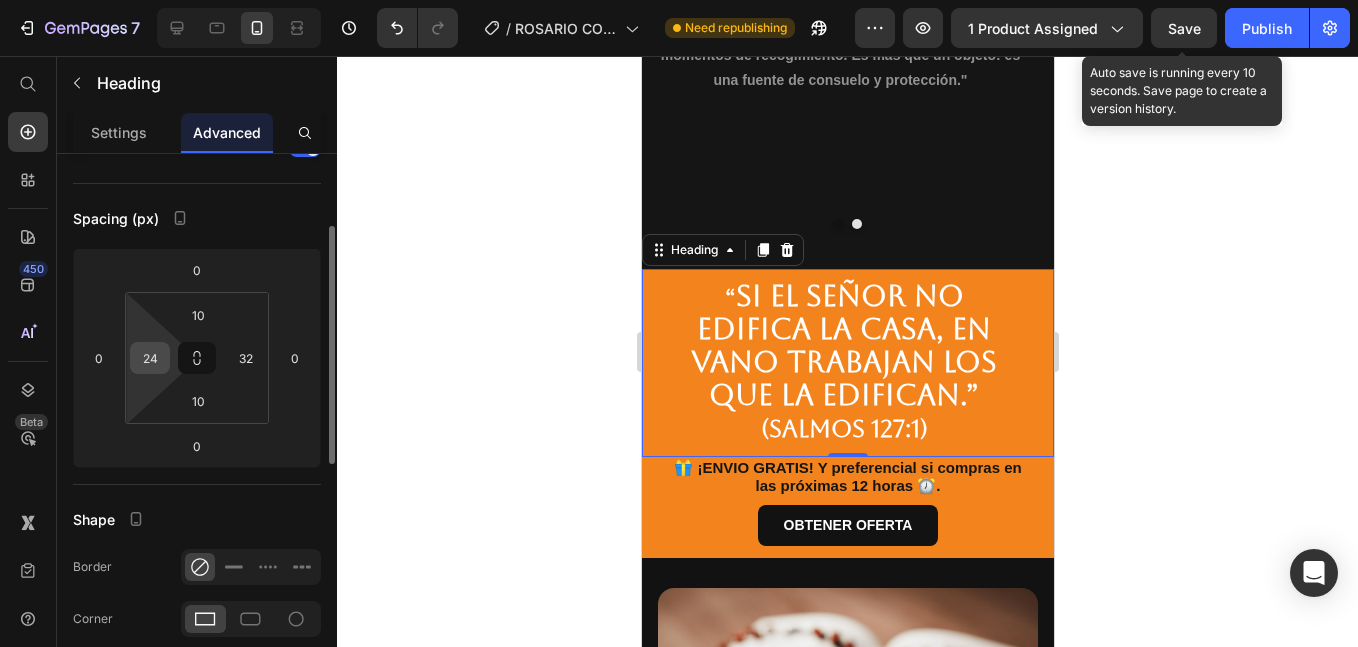 click on "24" at bounding box center [150, 358] 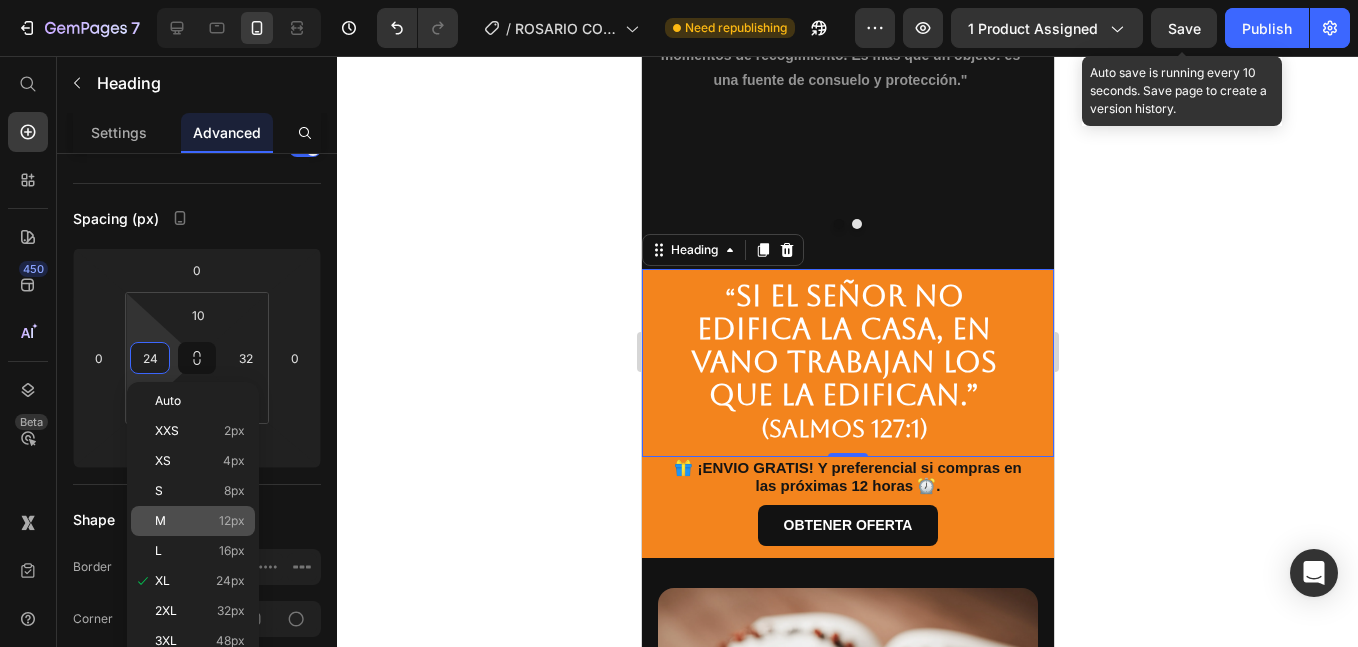 click on "M 12px" at bounding box center (200, 521) 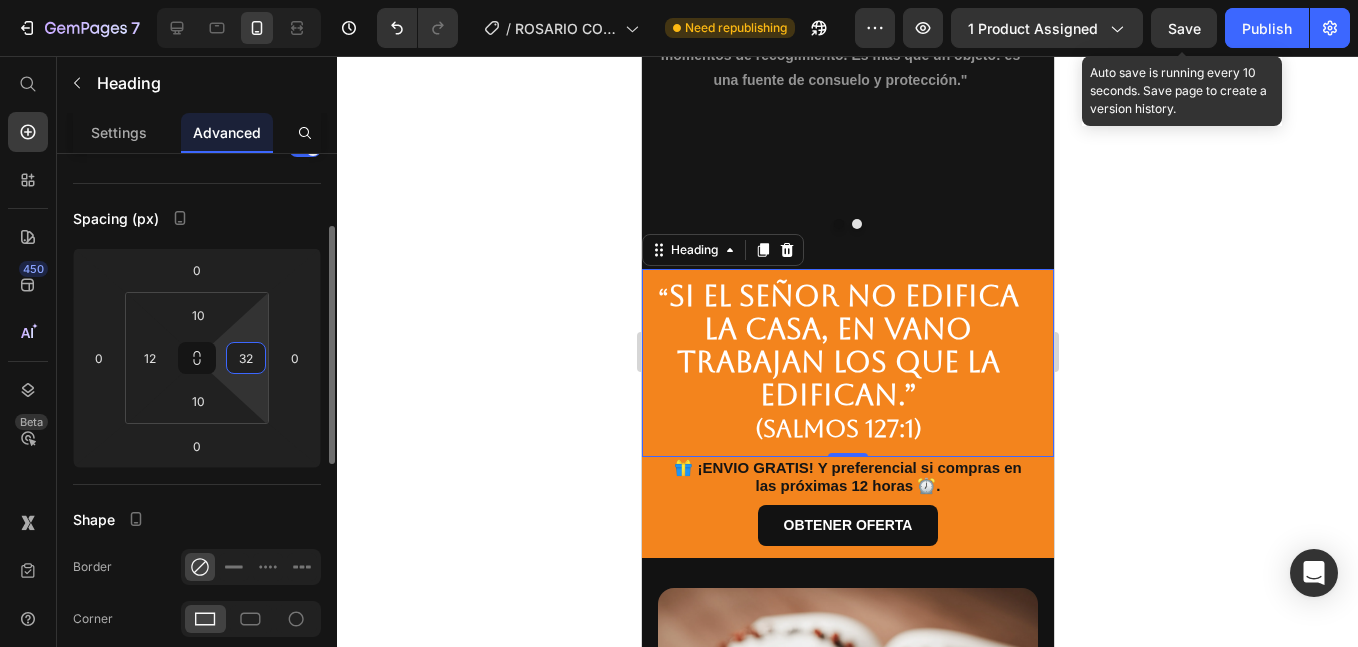 click on "32" at bounding box center (246, 358) 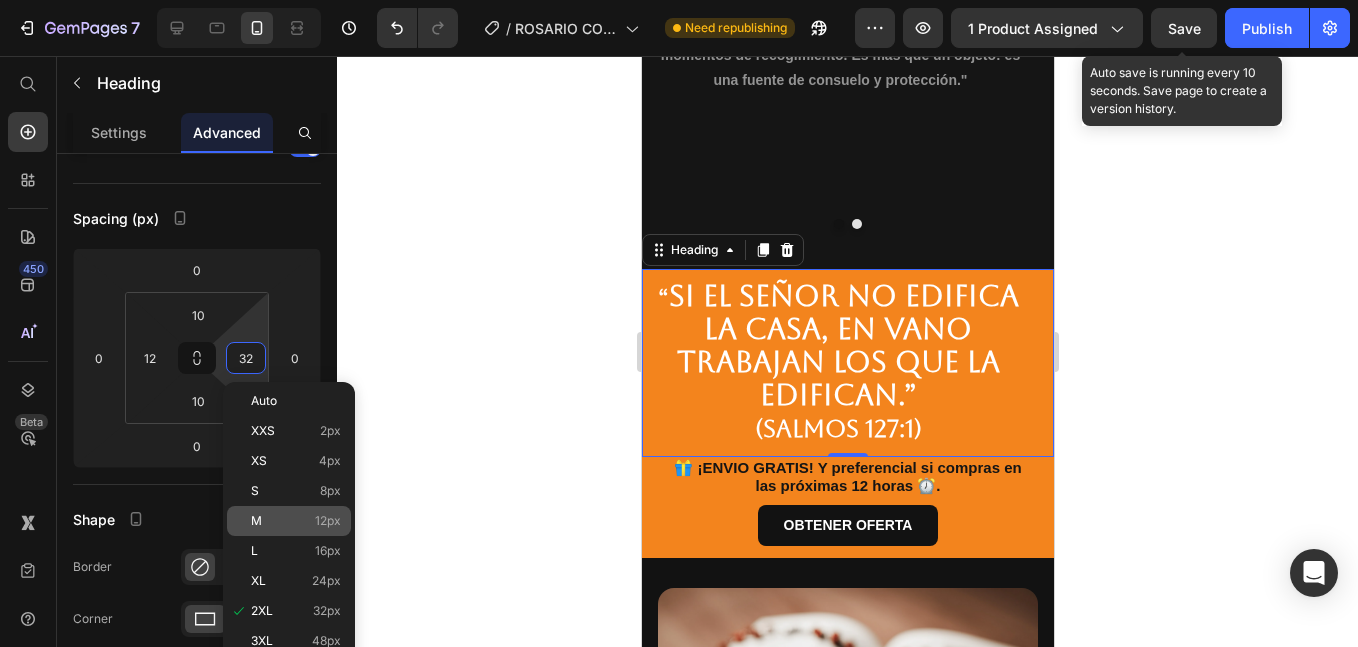 click on "M 12px" at bounding box center (296, 521) 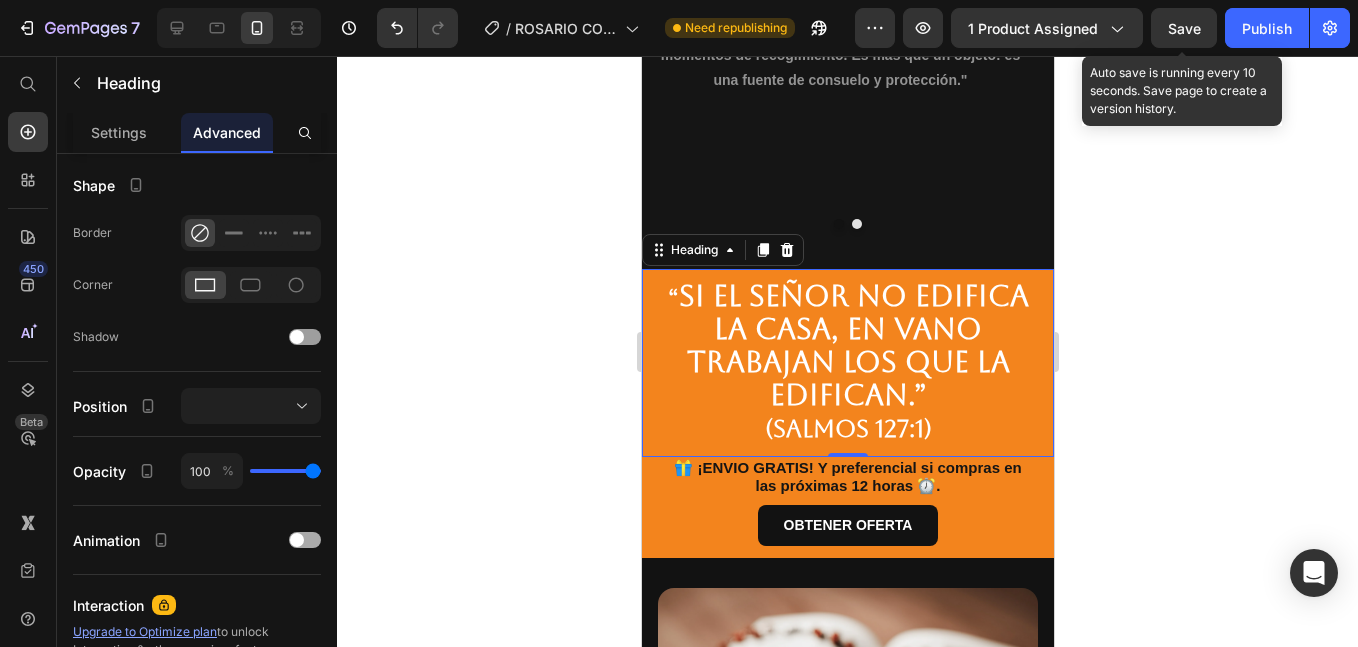scroll, scrollTop: 167, scrollLeft: 0, axis: vertical 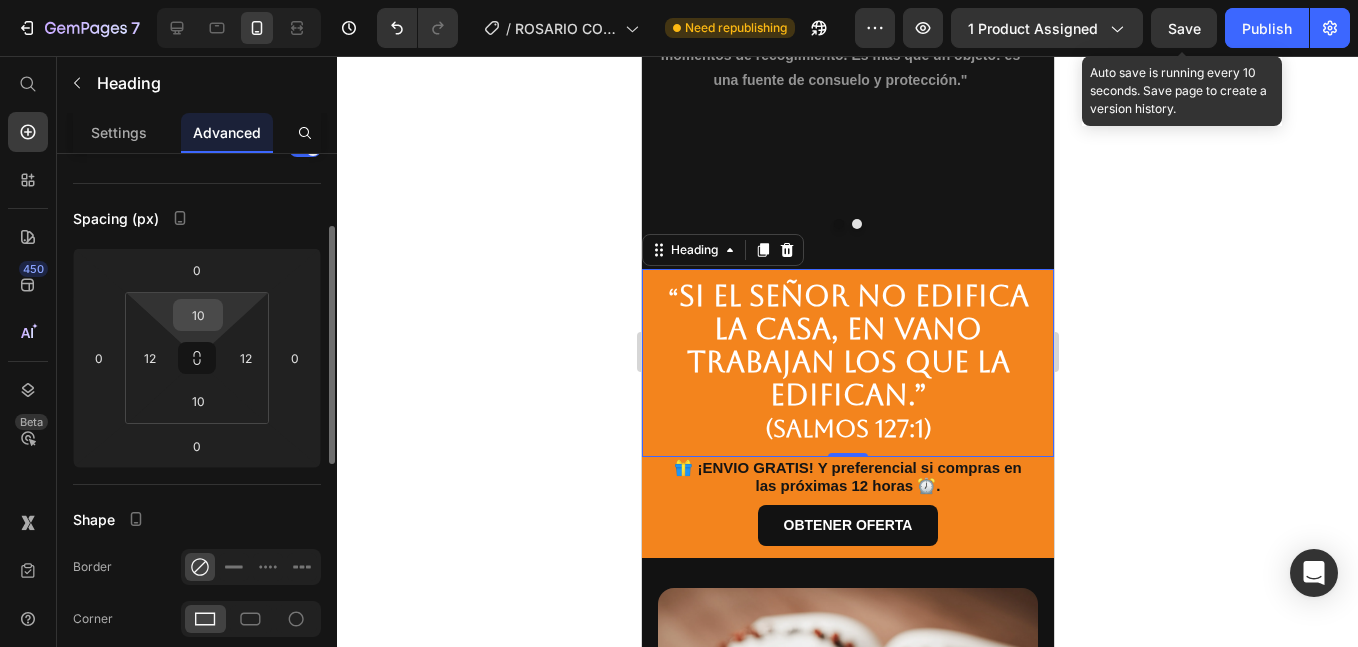 click on "10" at bounding box center [198, 315] 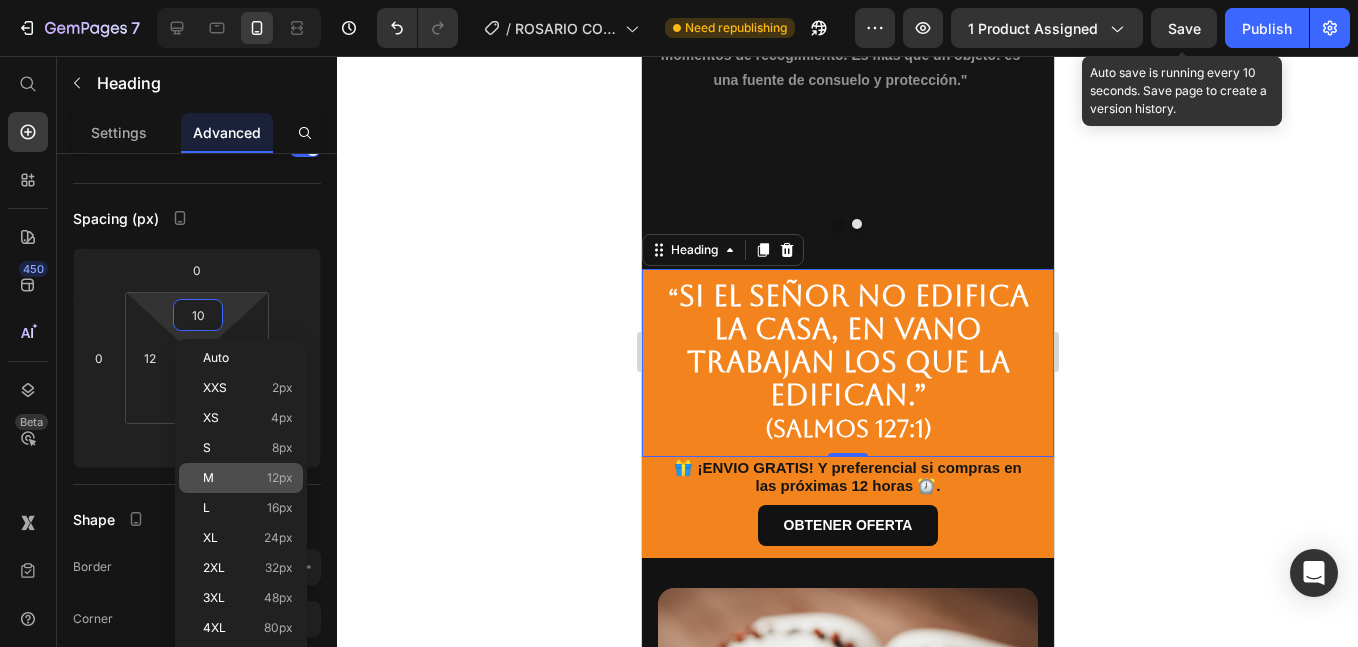 click on "M 12px" at bounding box center (248, 478) 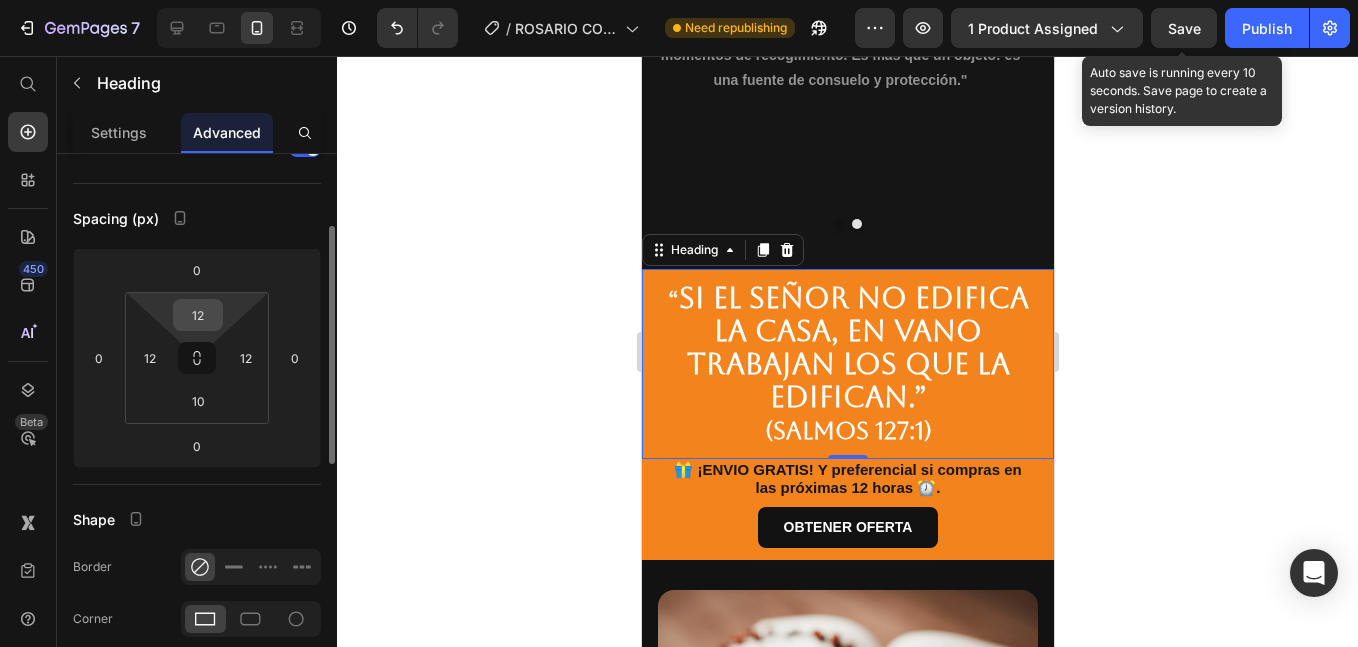 click on "12" at bounding box center (198, 315) 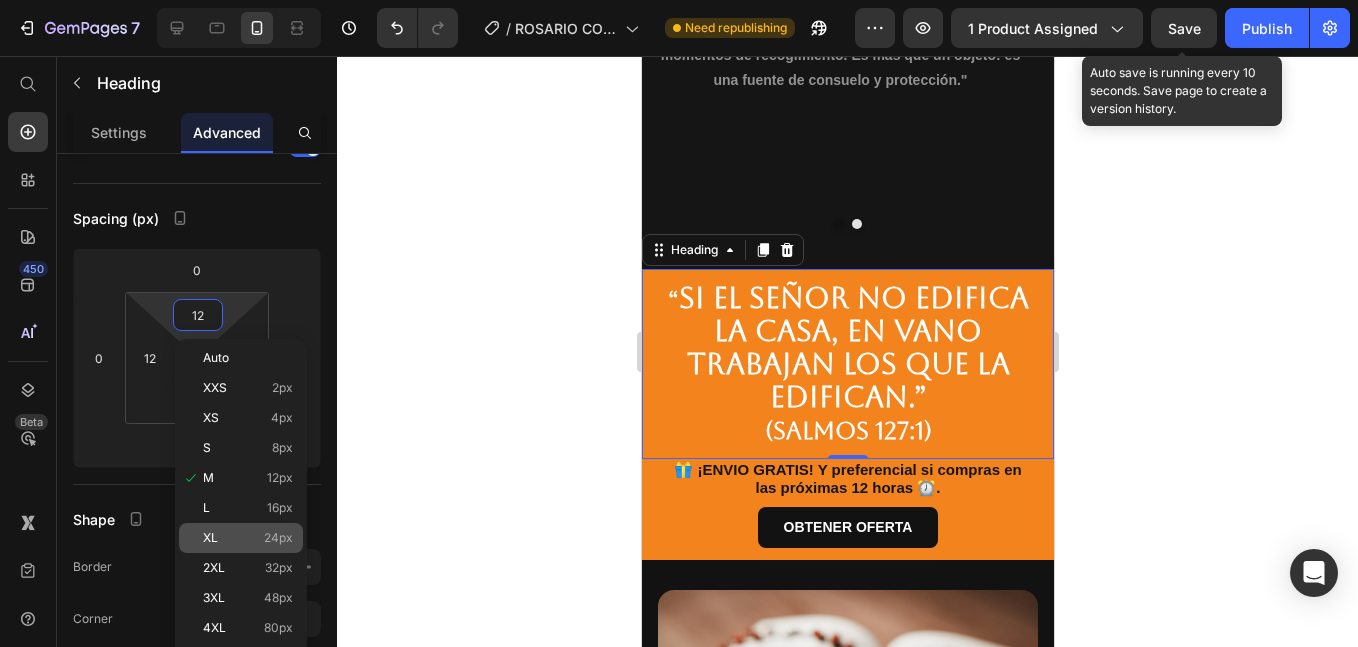 click on "XL 24px" at bounding box center [248, 538] 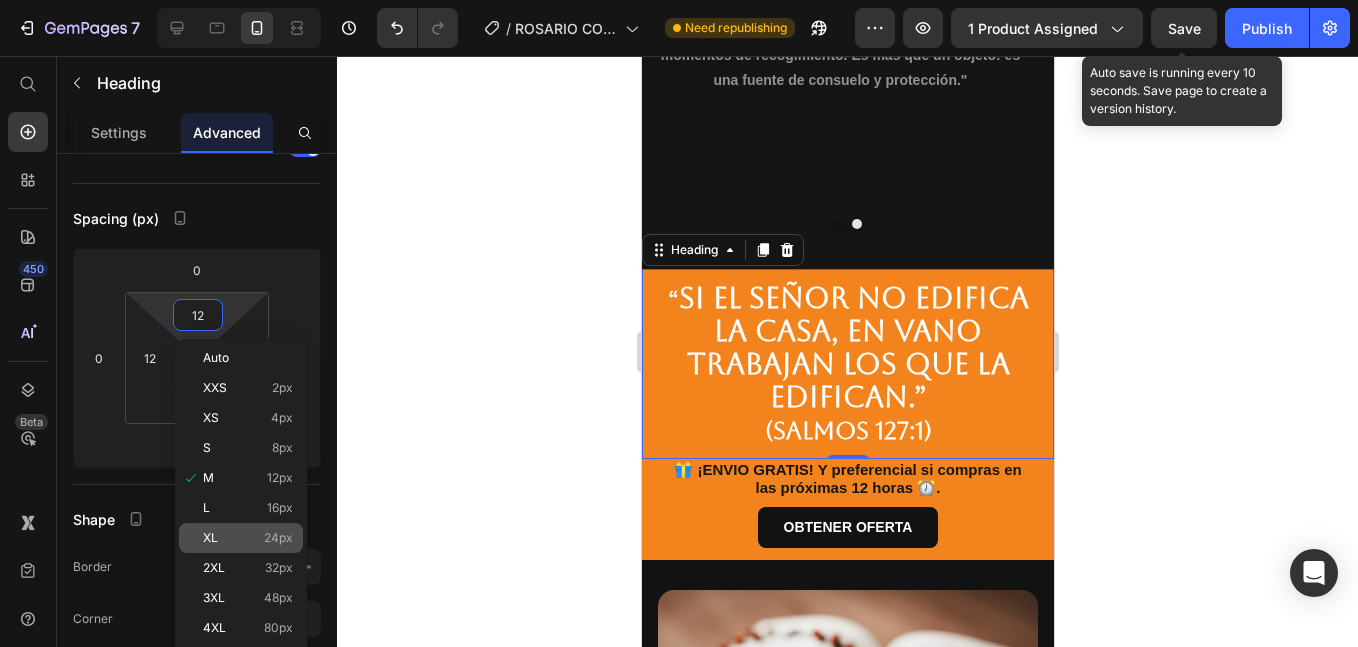 type on "24" 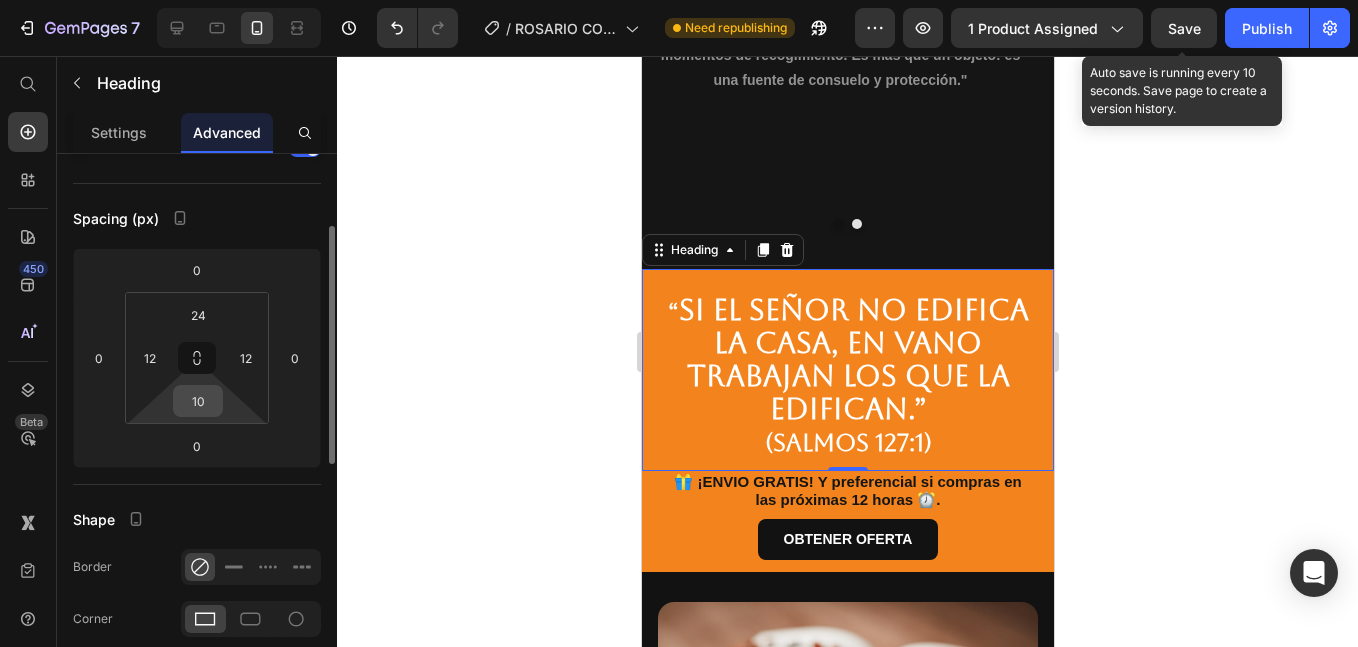 click on "10" at bounding box center [198, 401] 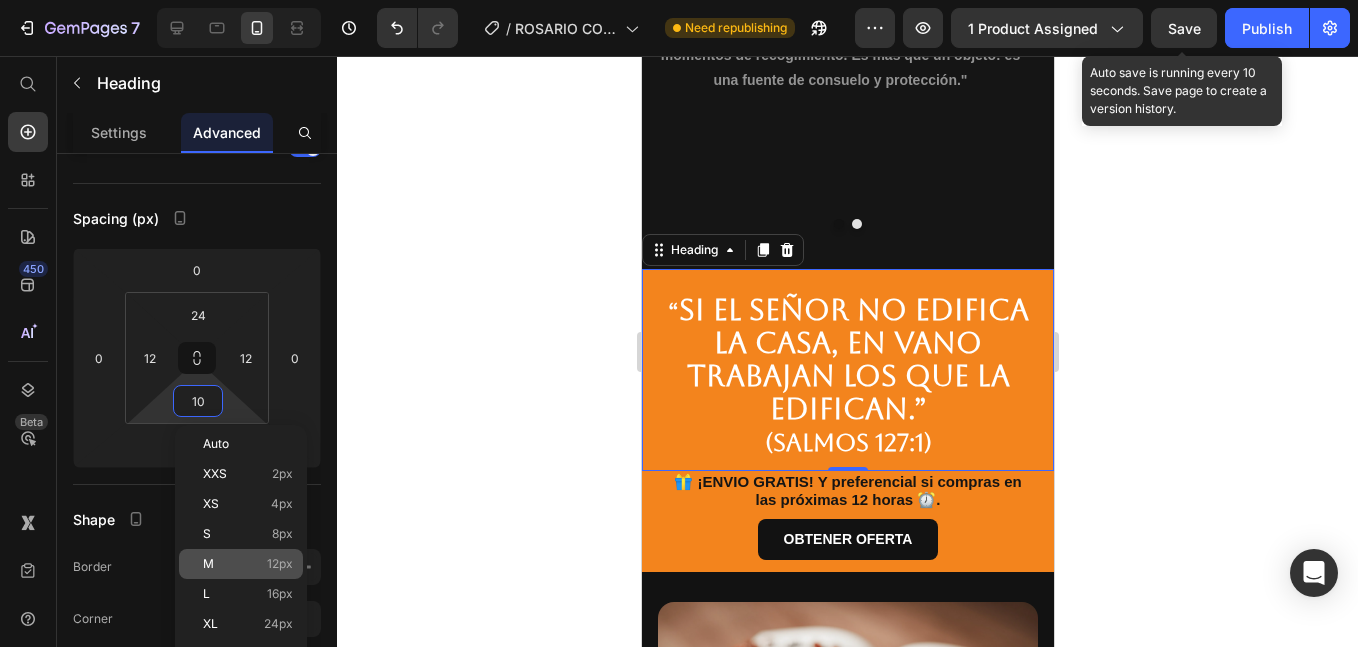 click on "M 12px" at bounding box center (248, 564) 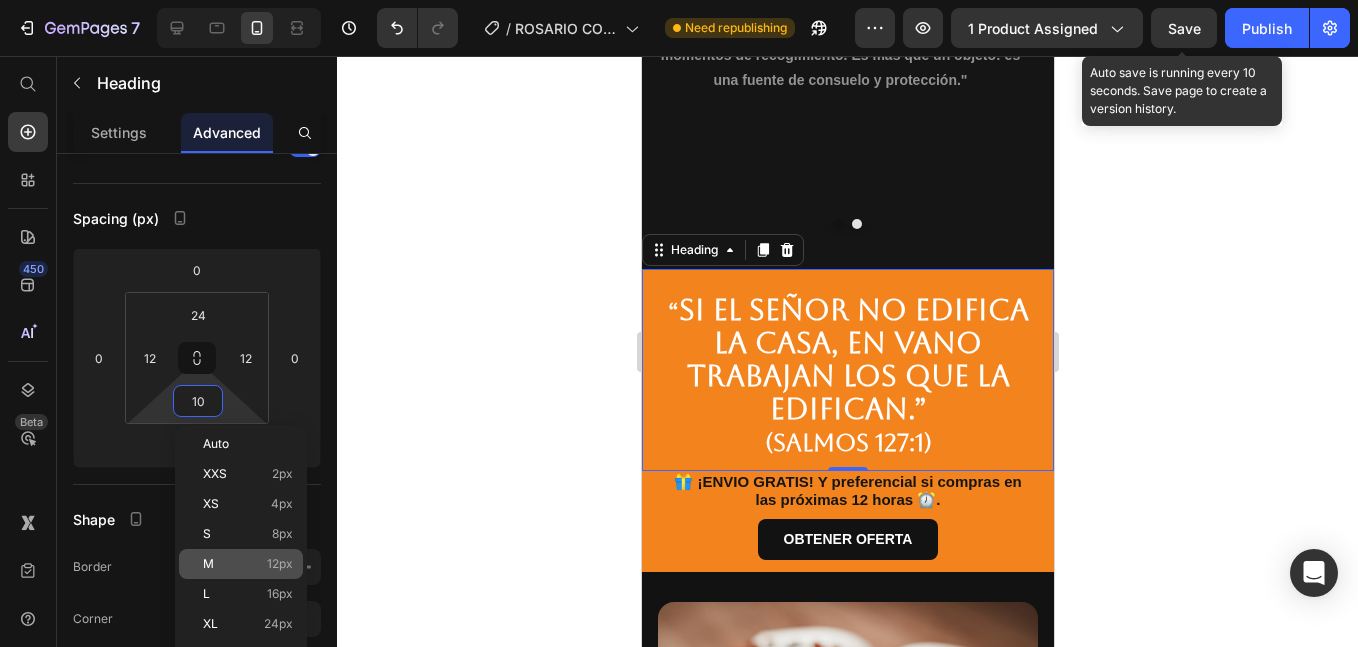 type on "12" 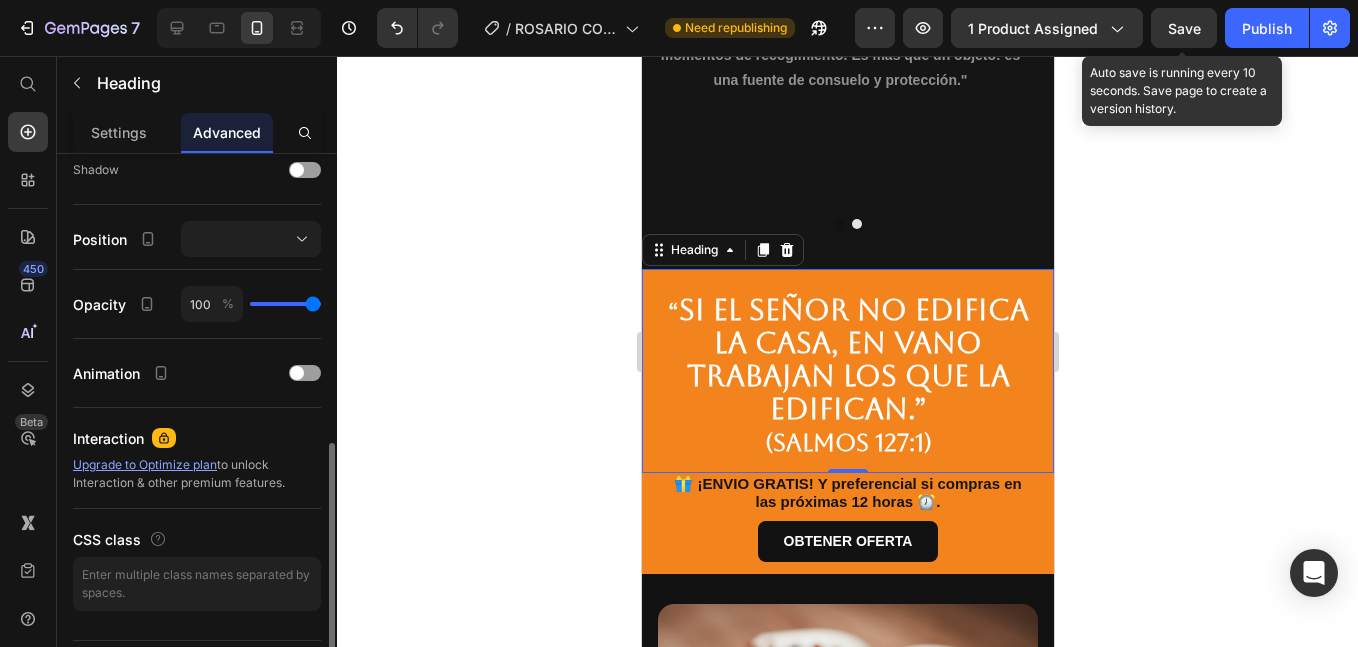 scroll, scrollTop: 719, scrollLeft: 0, axis: vertical 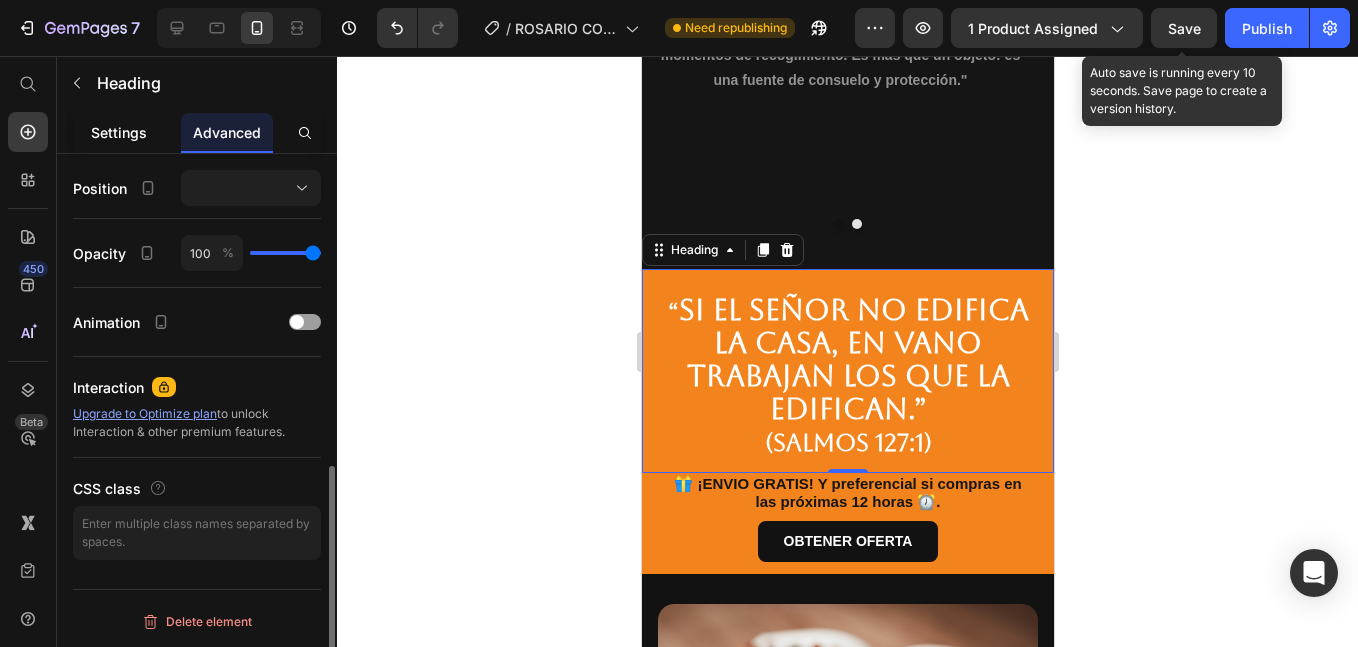 click on "Settings" at bounding box center (119, 132) 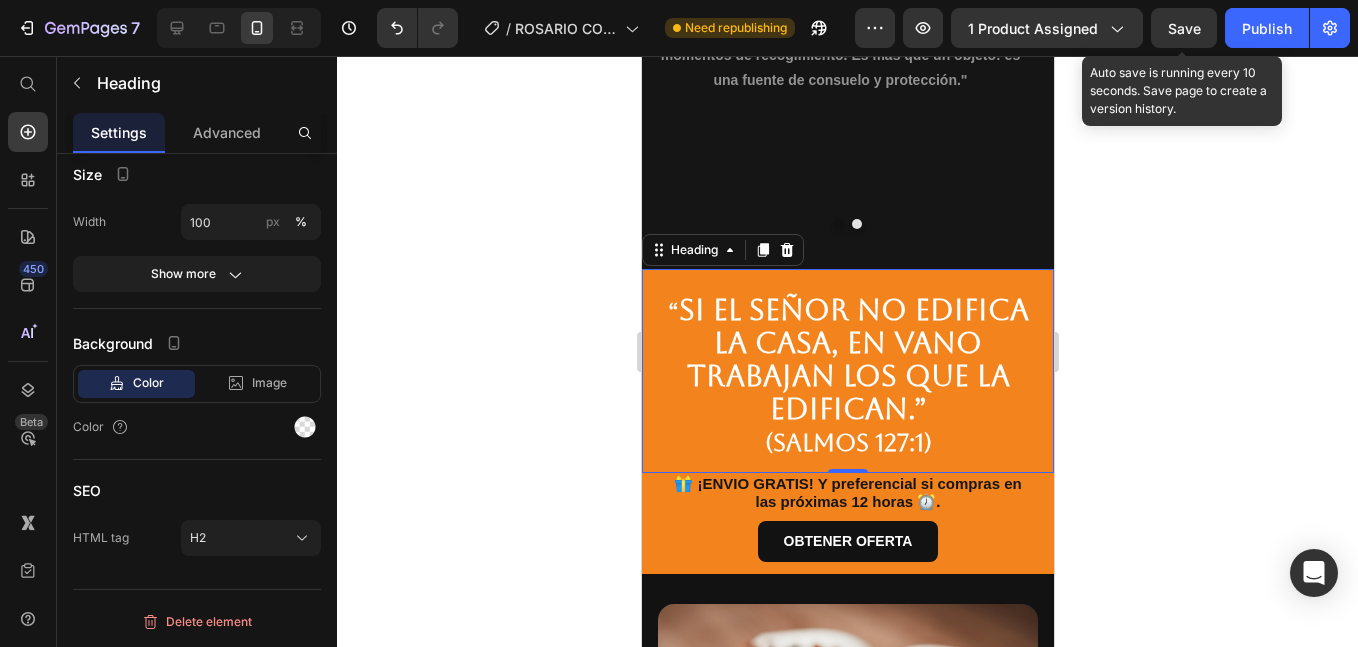 scroll, scrollTop: 0, scrollLeft: 0, axis: both 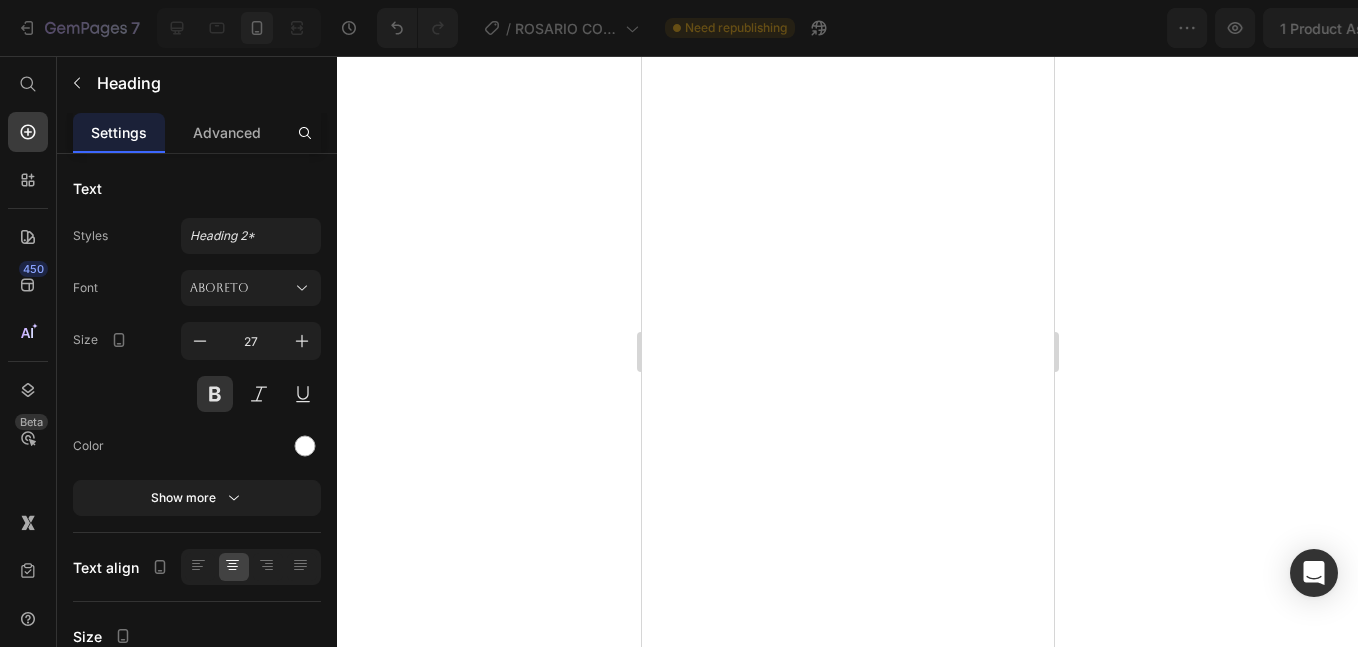 click 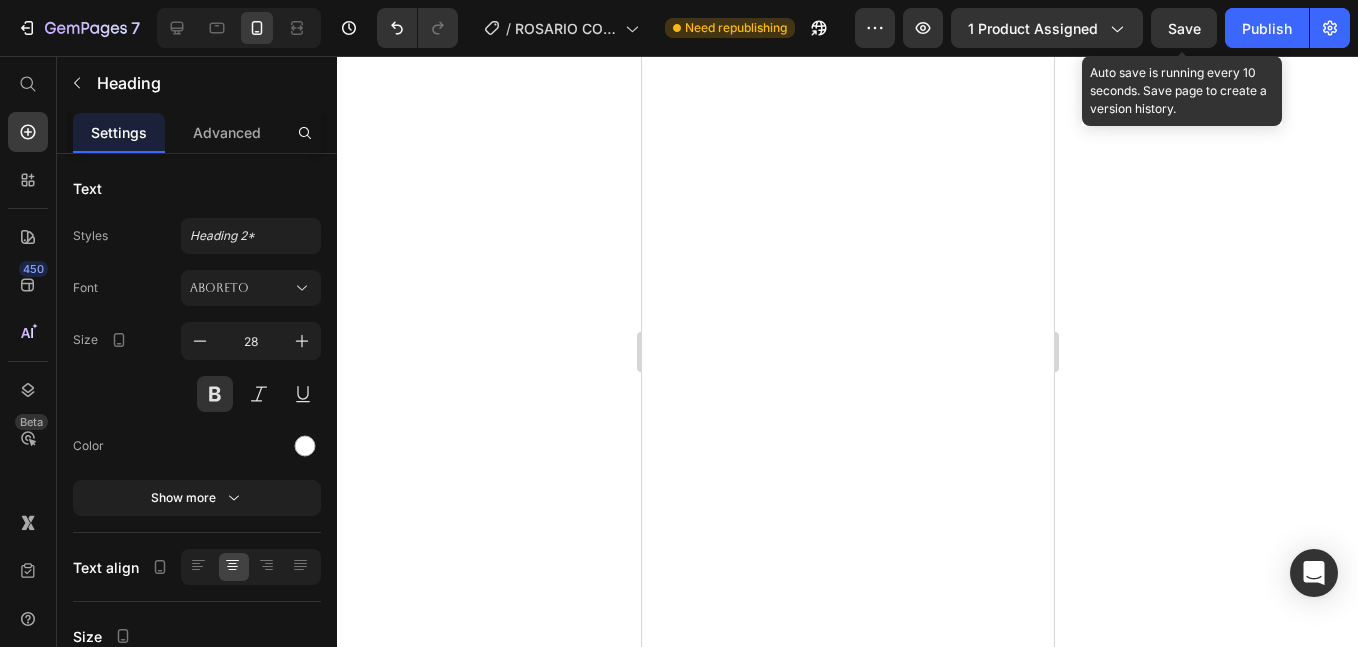 scroll, scrollTop: 0, scrollLeft: 0, axis: both 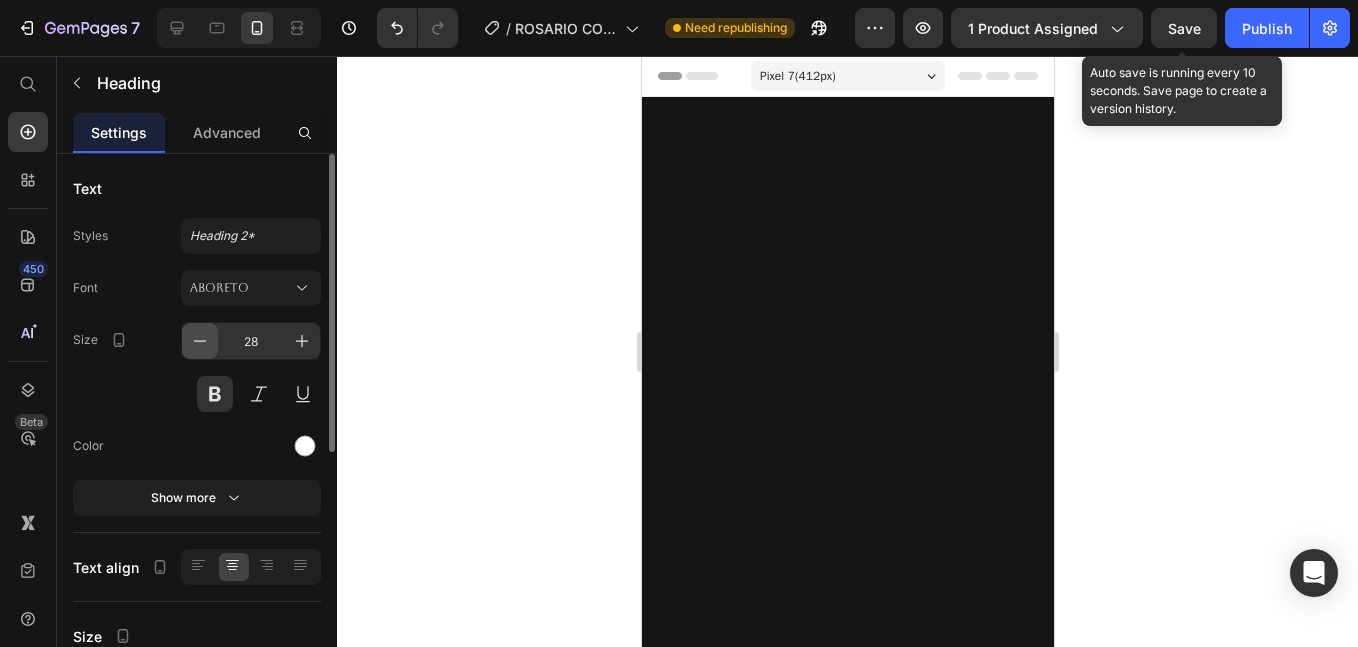 click at bounding box center (200, 341) 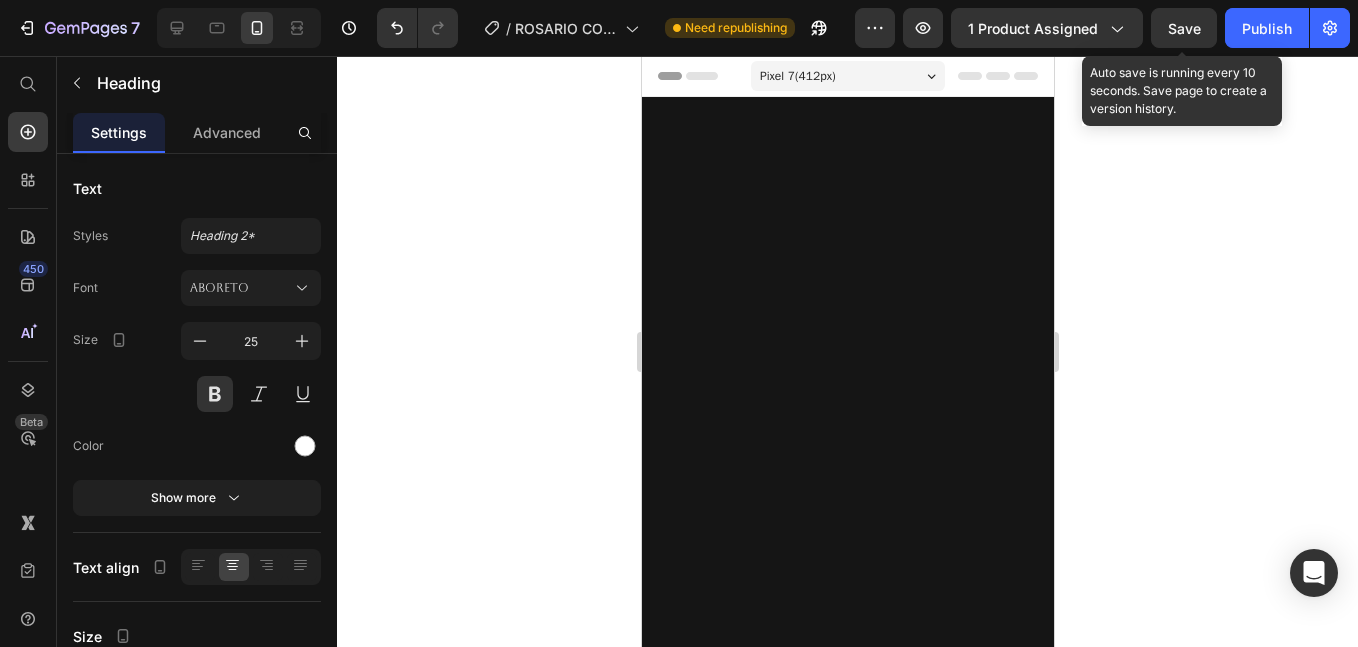 scroll, scrollTop: 0, scrollLeft: 0, axis: both 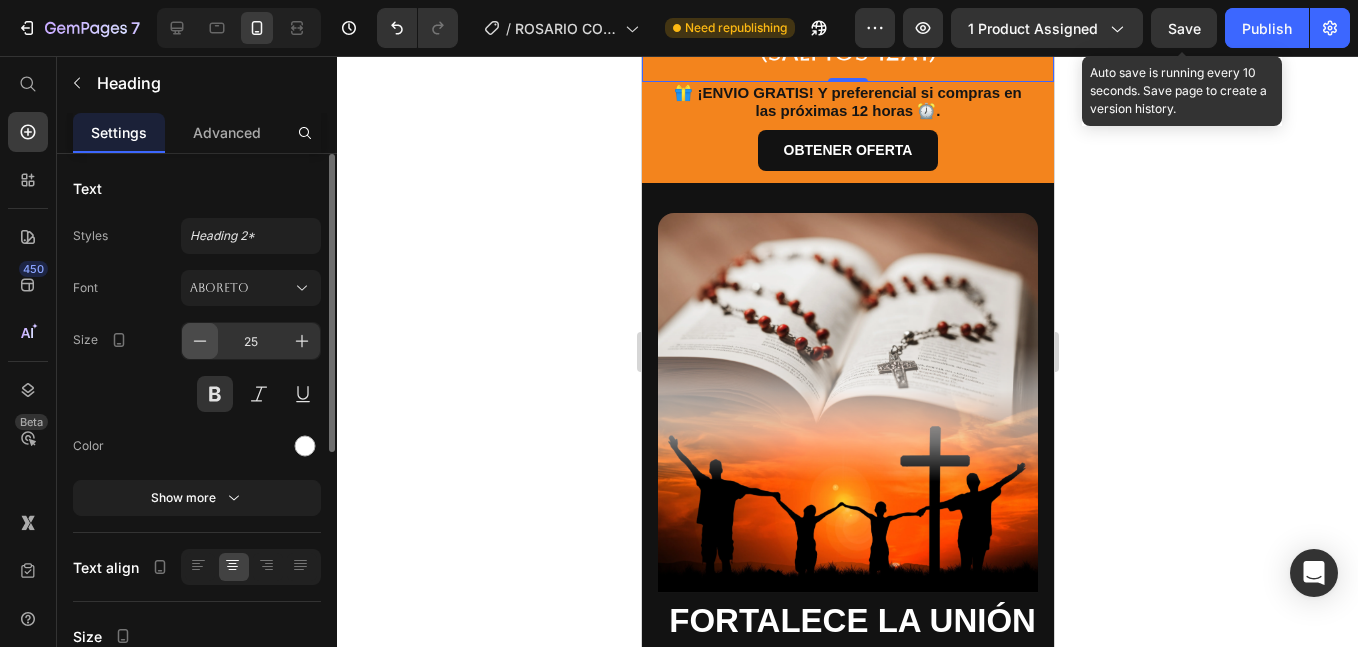 click 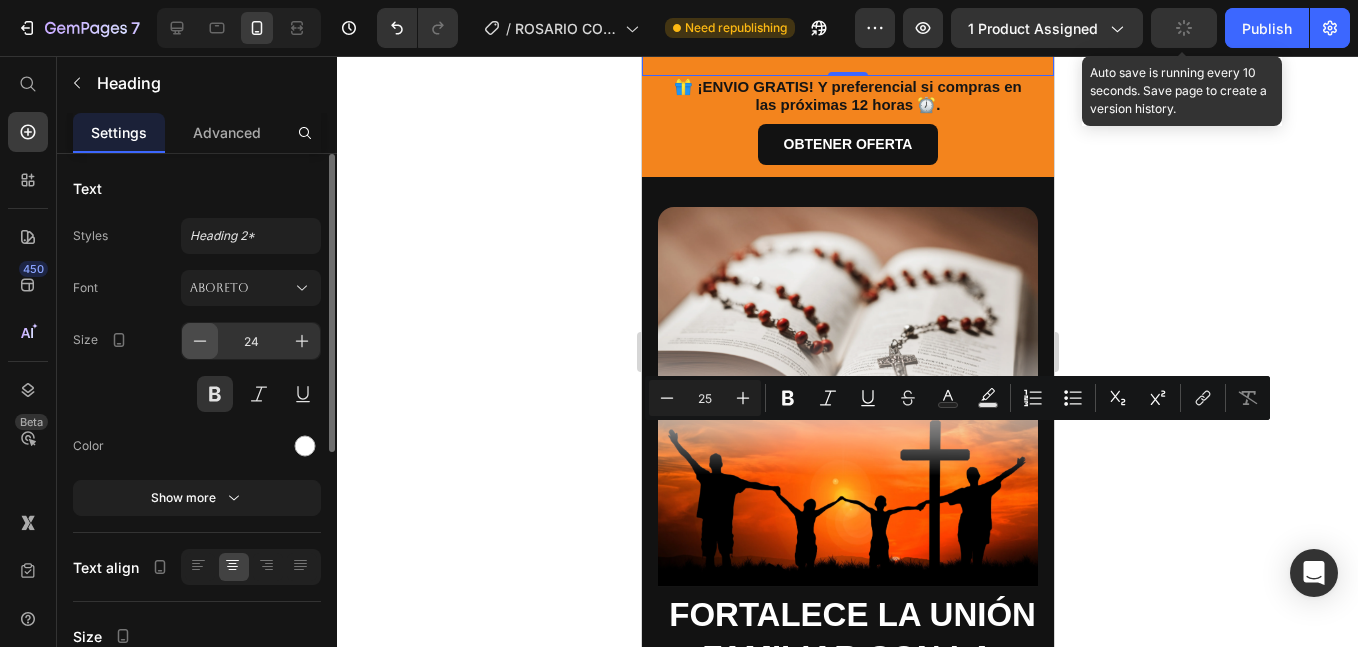 scroll, scrollTop: 3647, scrollLeft: 0, axis: vertical 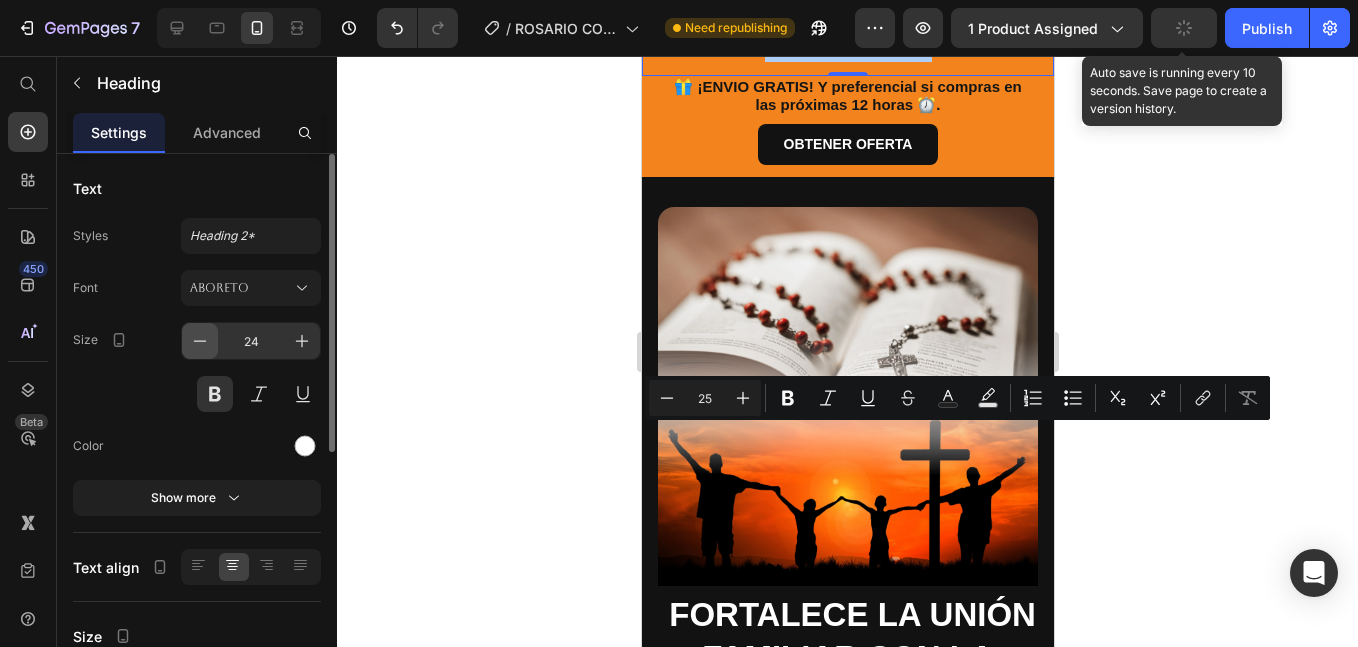 click 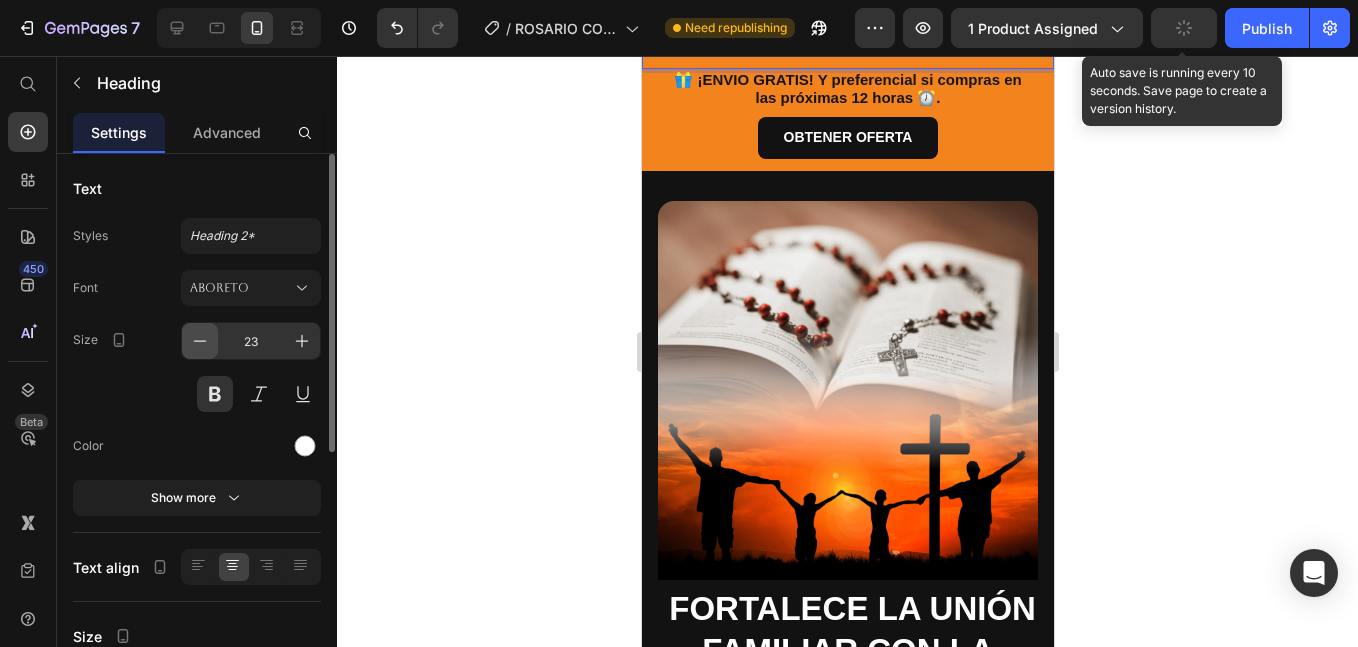click 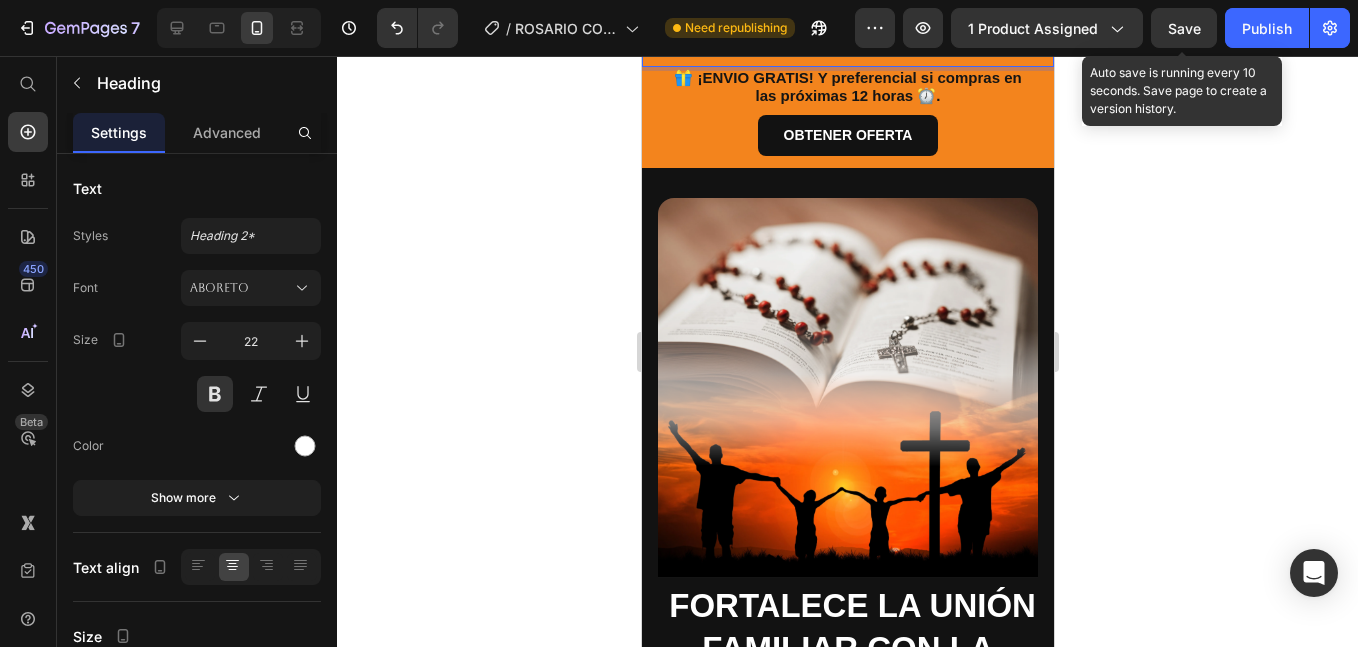 click on "“ Si el Señor no edifica la casa, en vano trabajan los que la edifican.” (Salmos 127:1)" at bounding box center [847, -25] 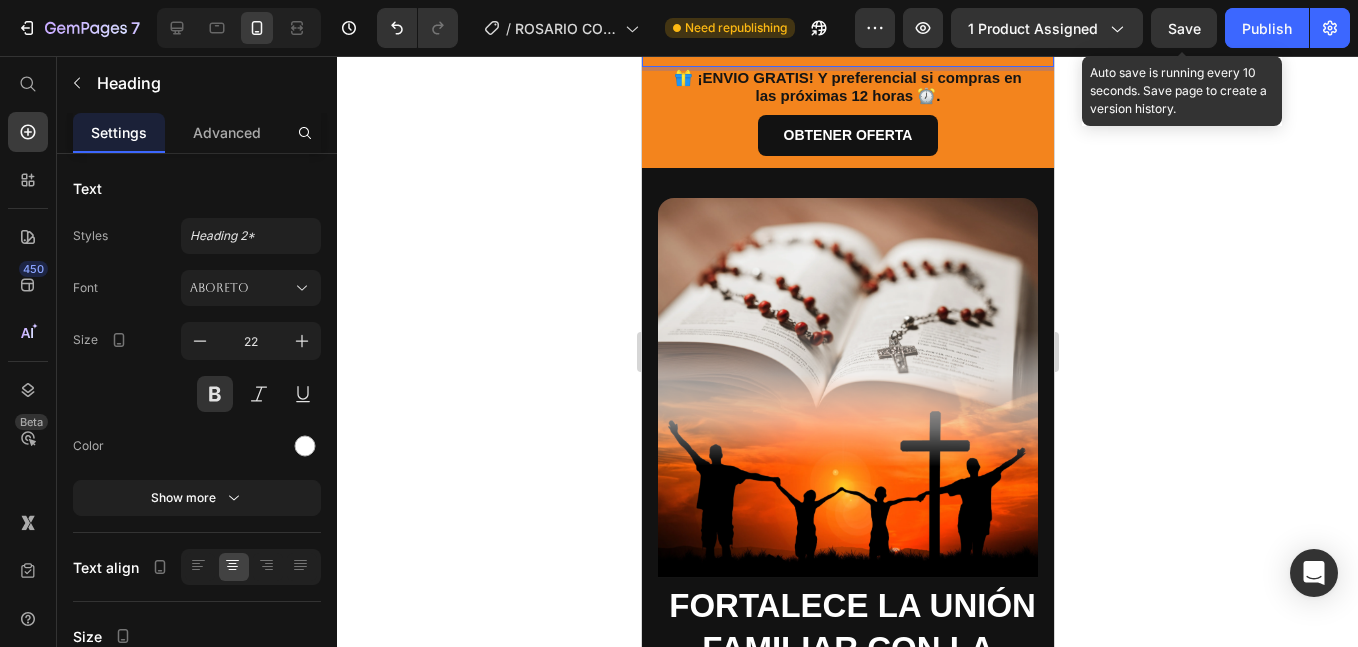 drag, startPoint x: 920, startPoint y: 397, endPoint x: 665, endPoint y: 310, distance: 269.43274 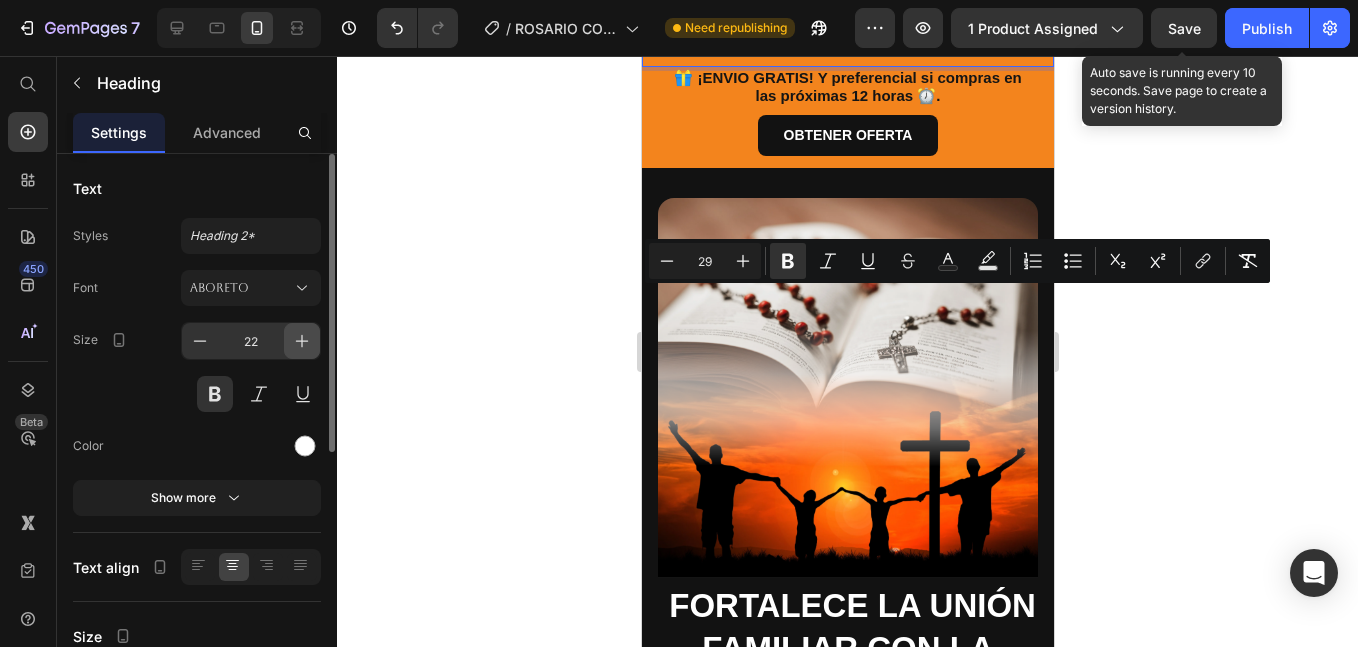 click 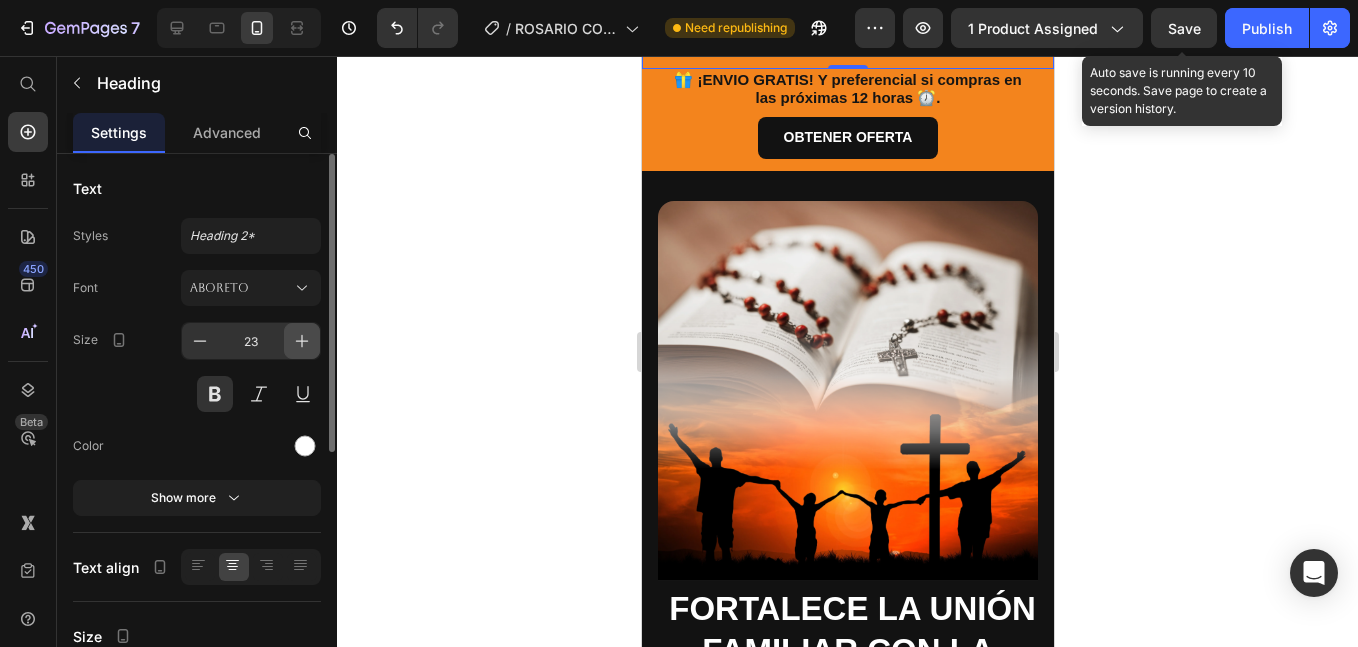 click 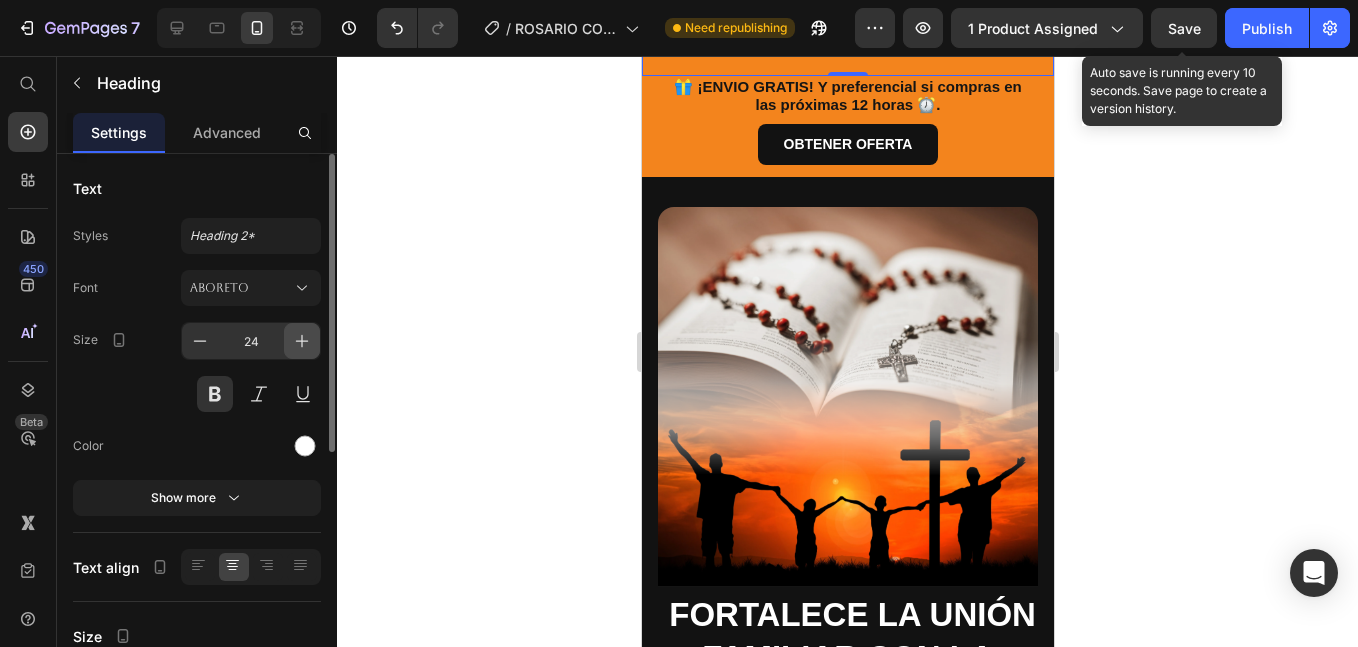 click 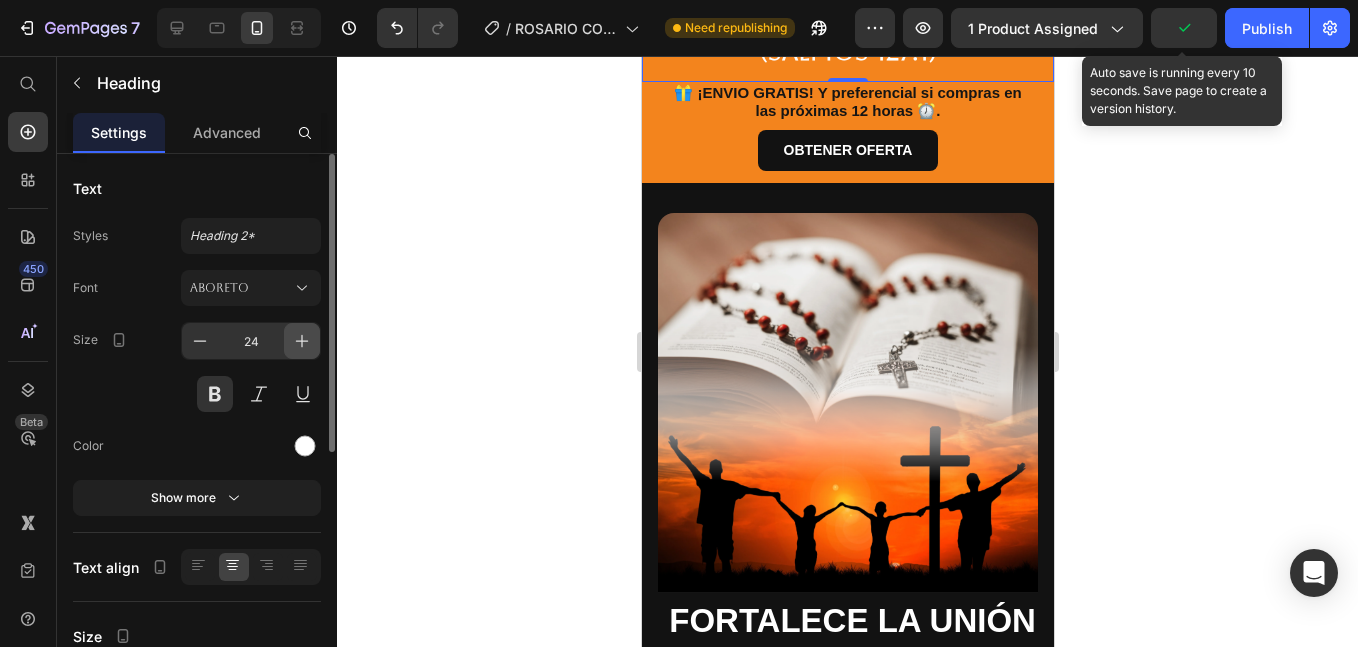 click 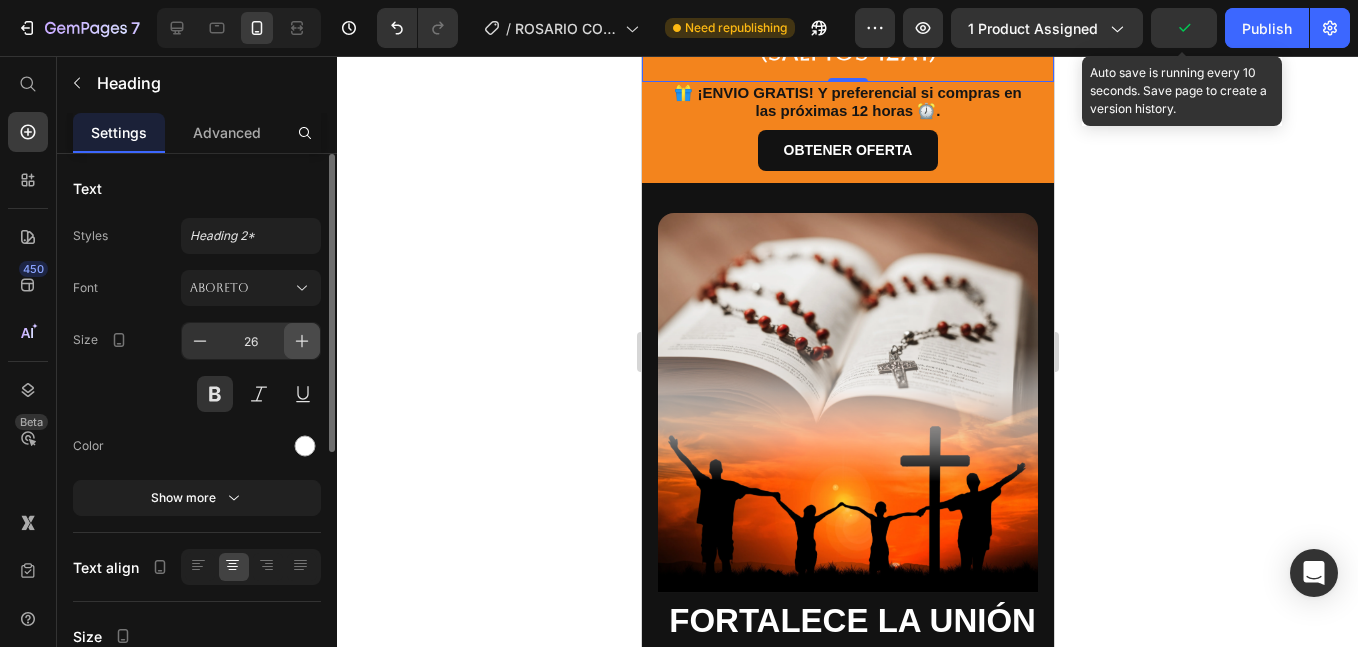 click 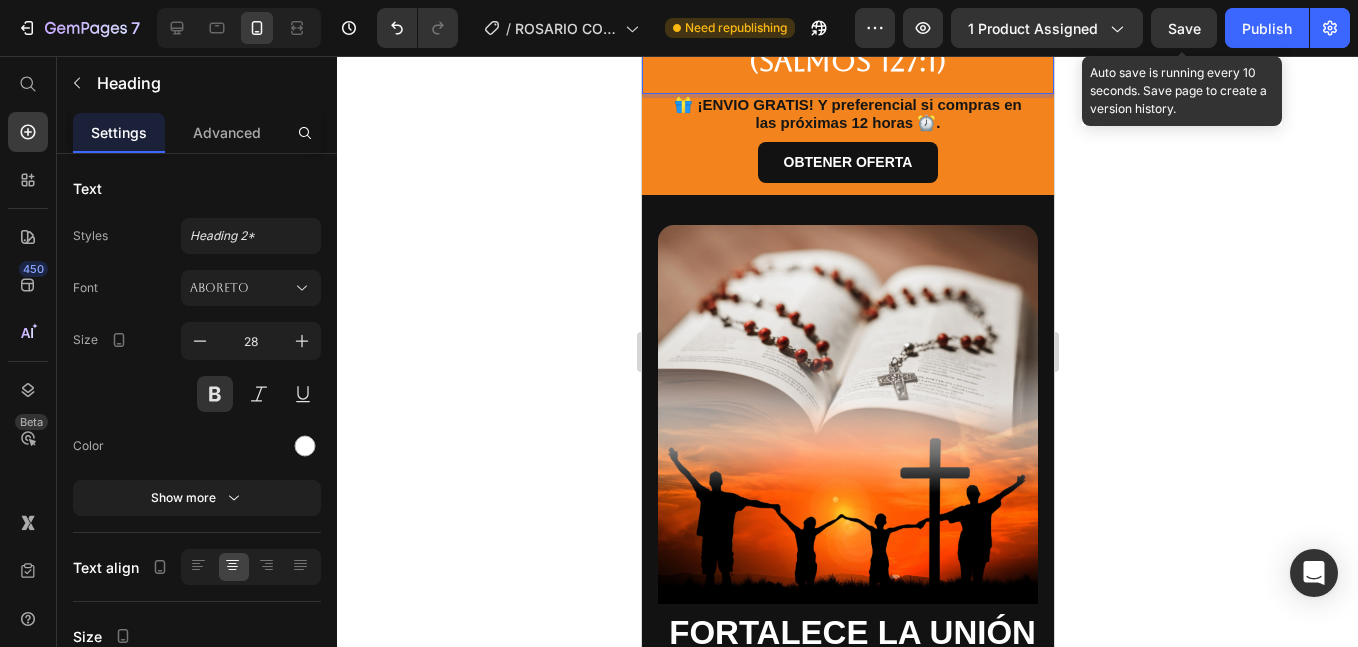 click on "Si el Señor no edifica la casa, en vano trabajan los que la edifican.”" at bounding box center (853, -30) 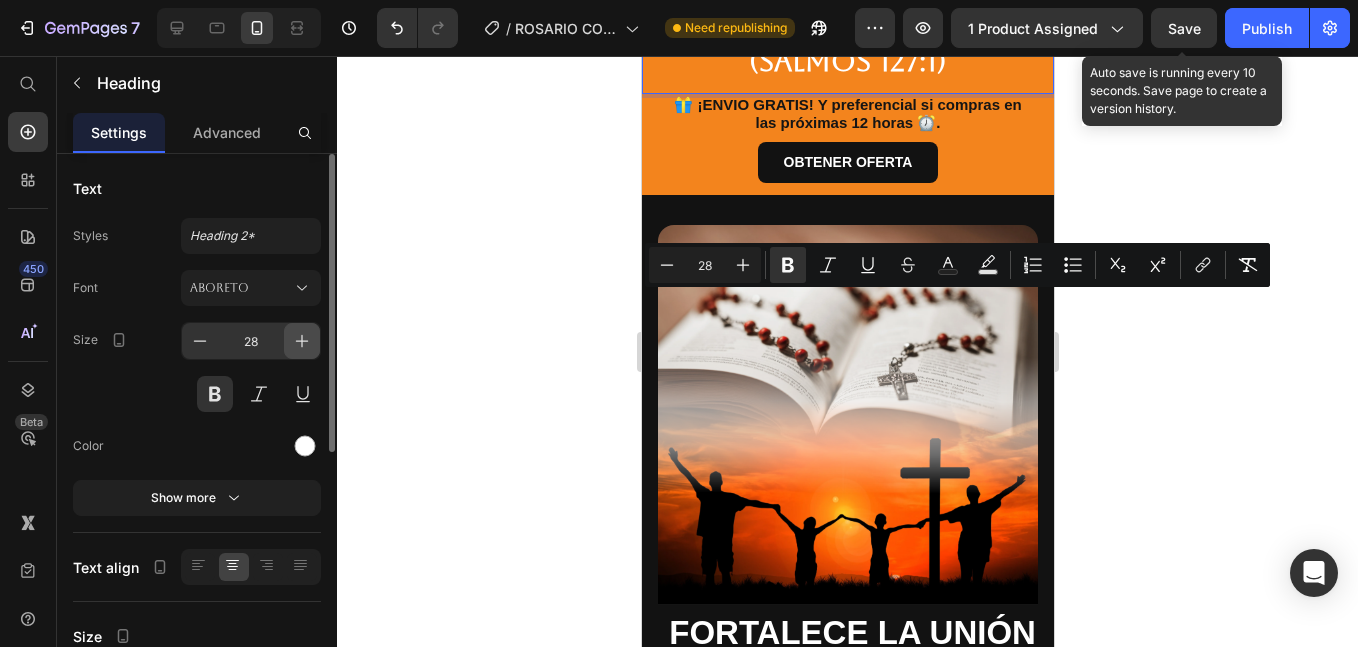 click at bounding box center [302, 341] 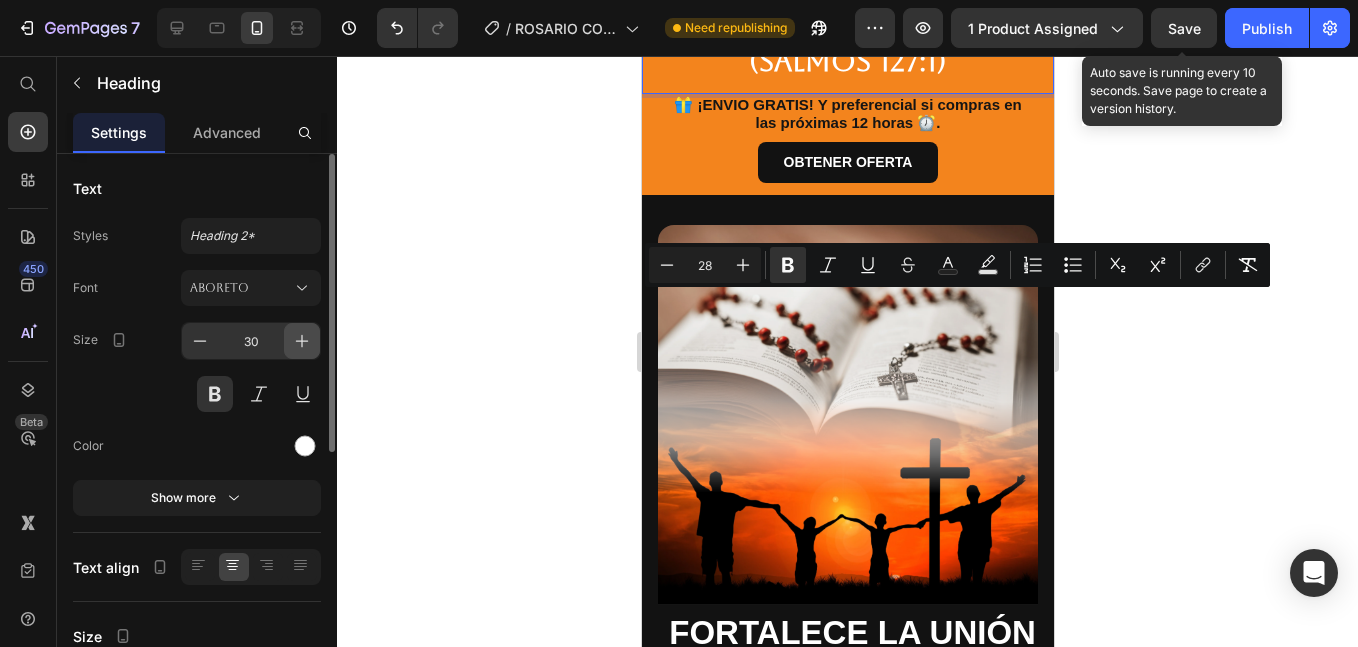 click at bounding box center (302, 341) 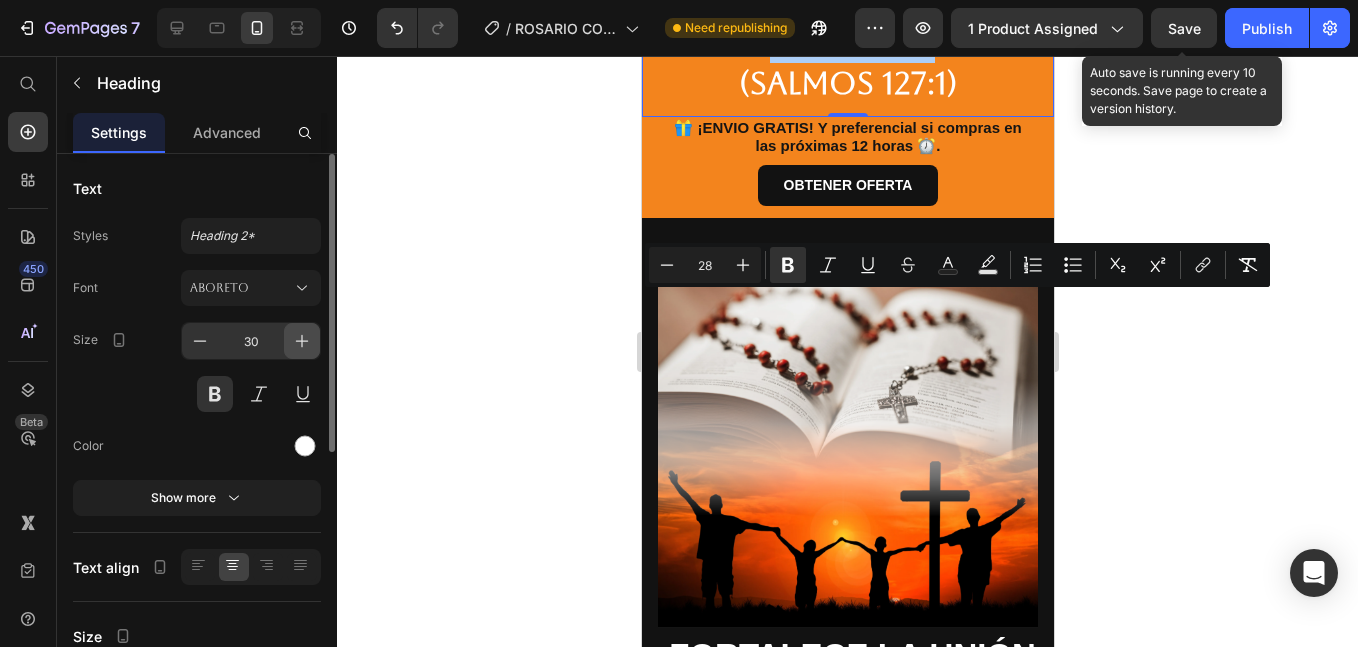 type on "31" 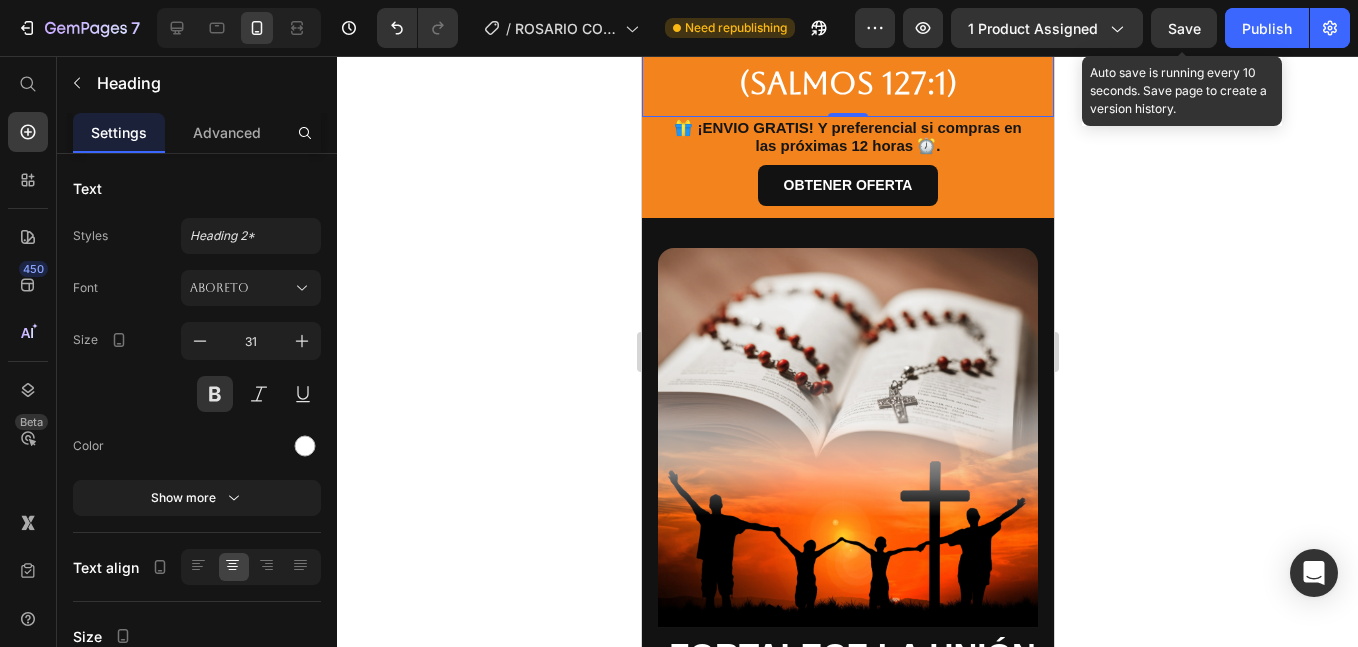 click on "“ Si el Señor no edifica la casa, en vano trabajan los que la edifican.” (Salmos 127:1)" at bounding box center (847, 0) 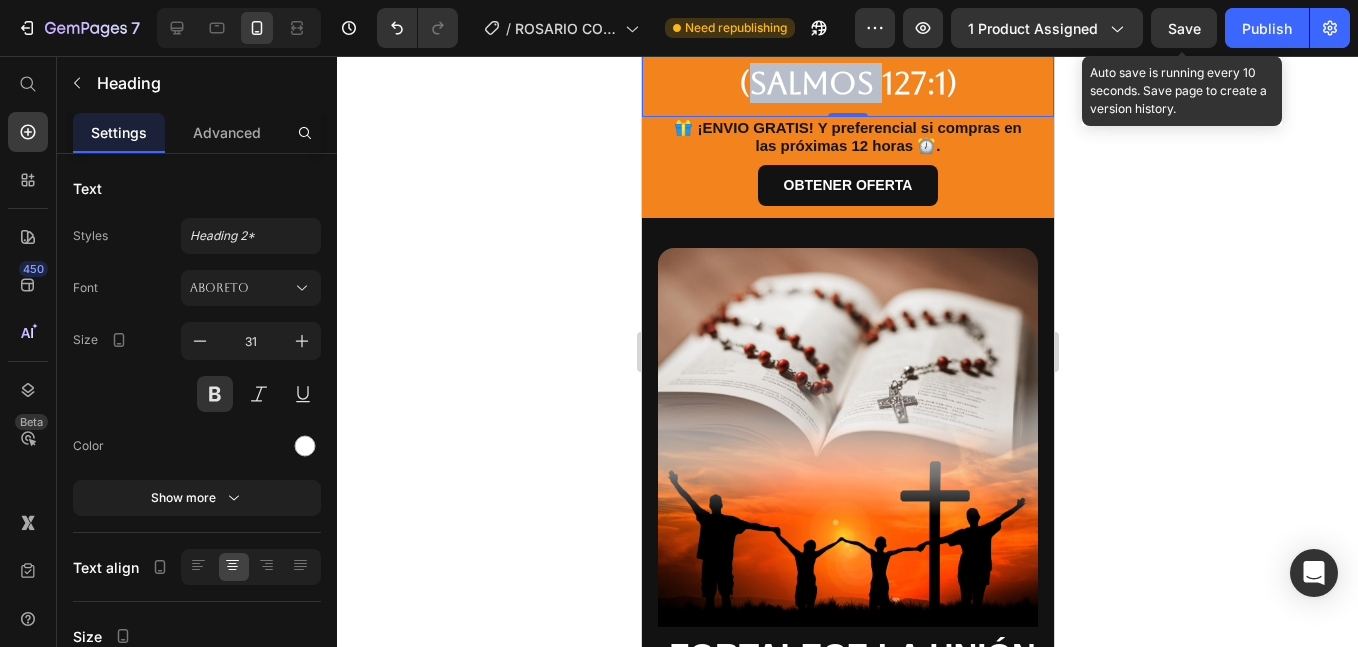 click on "“ Si el Señor no edifica la casa, en vano trabajan los que la edifican.” (Salmos 127:1)" at bounding box center (847, 0) 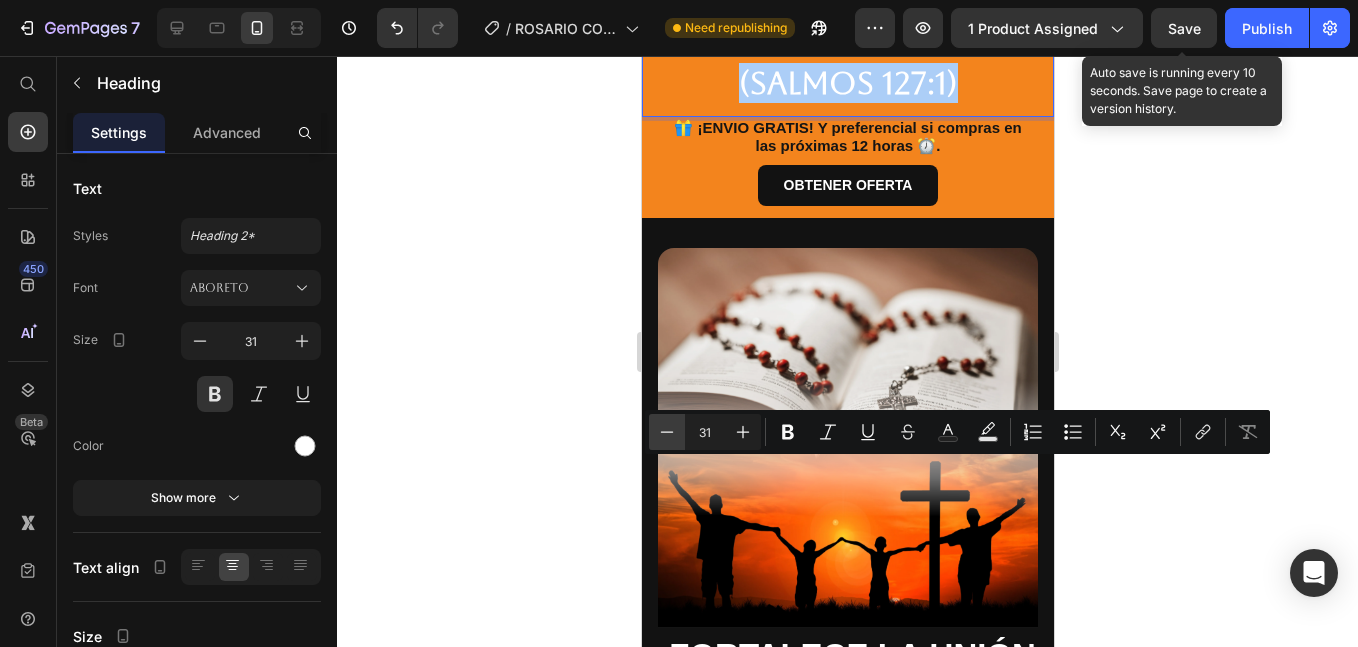 click 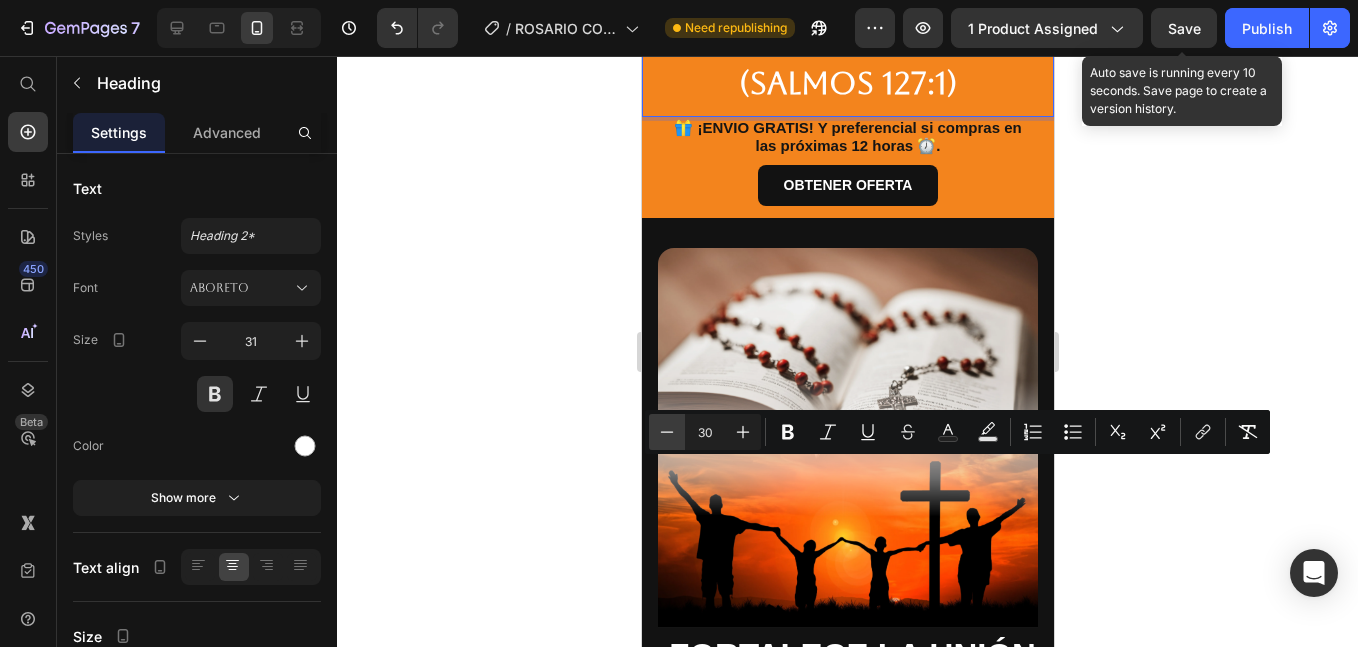 click 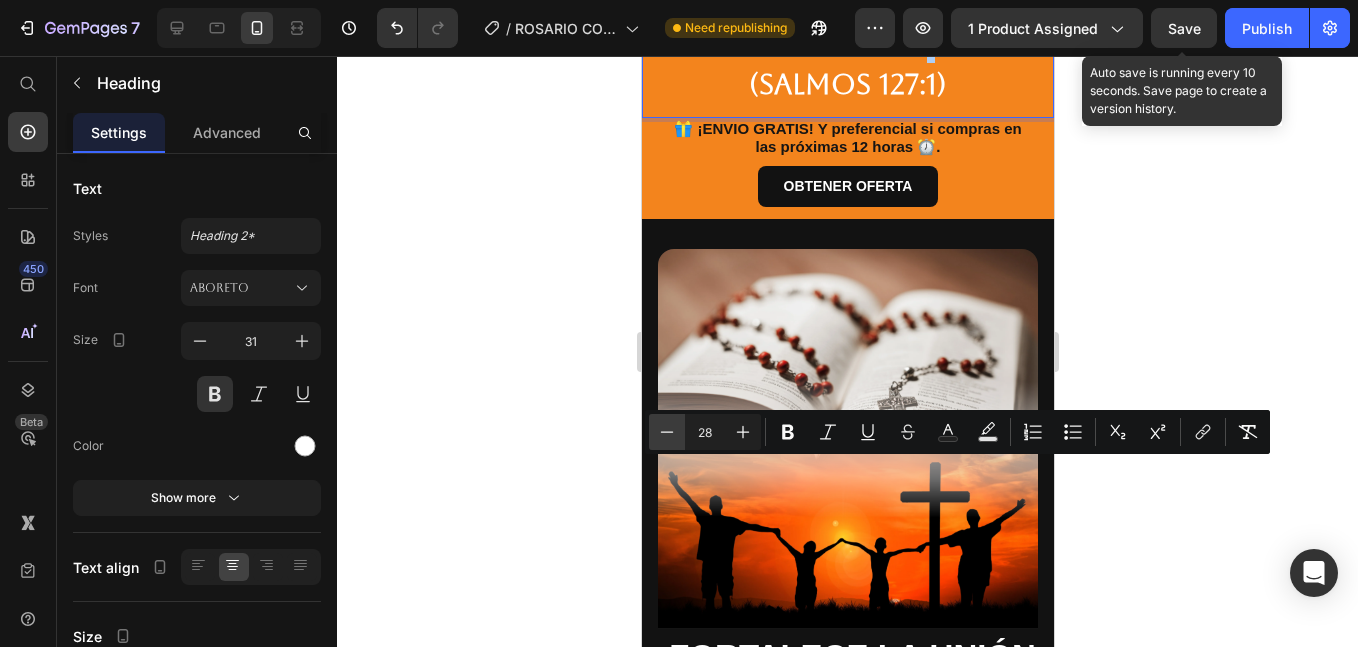 click 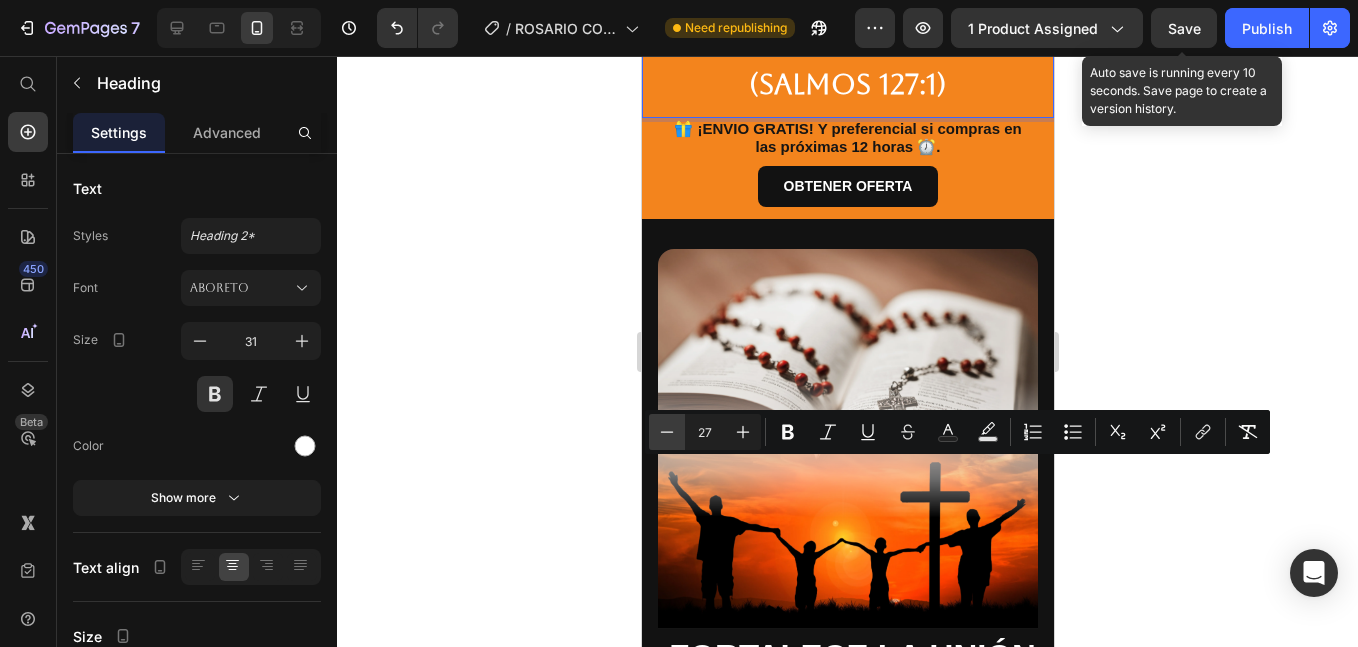 click 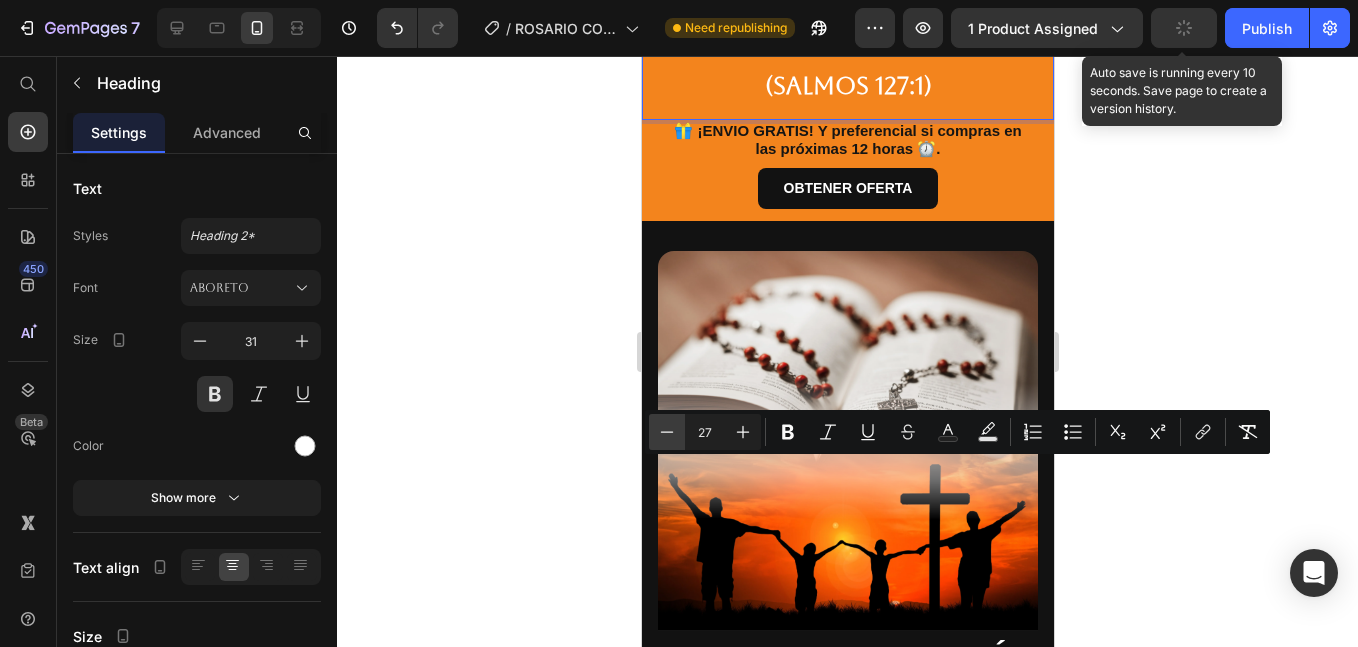 click 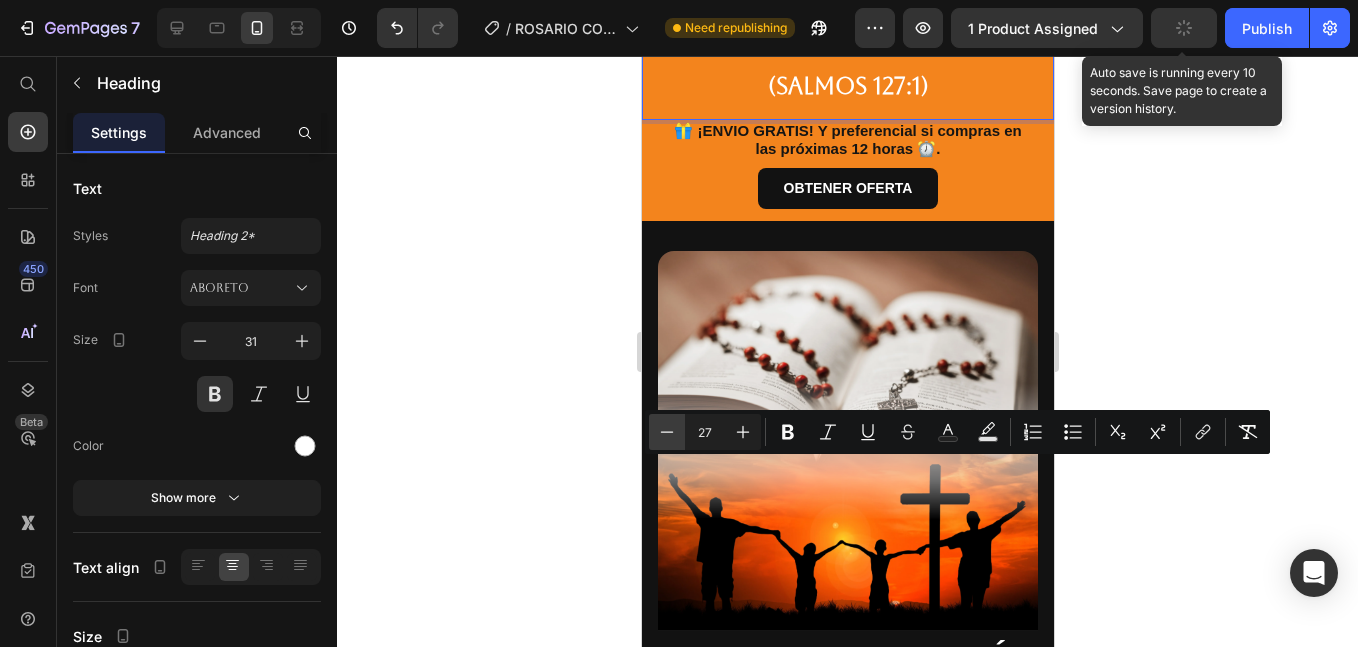 type on "23" 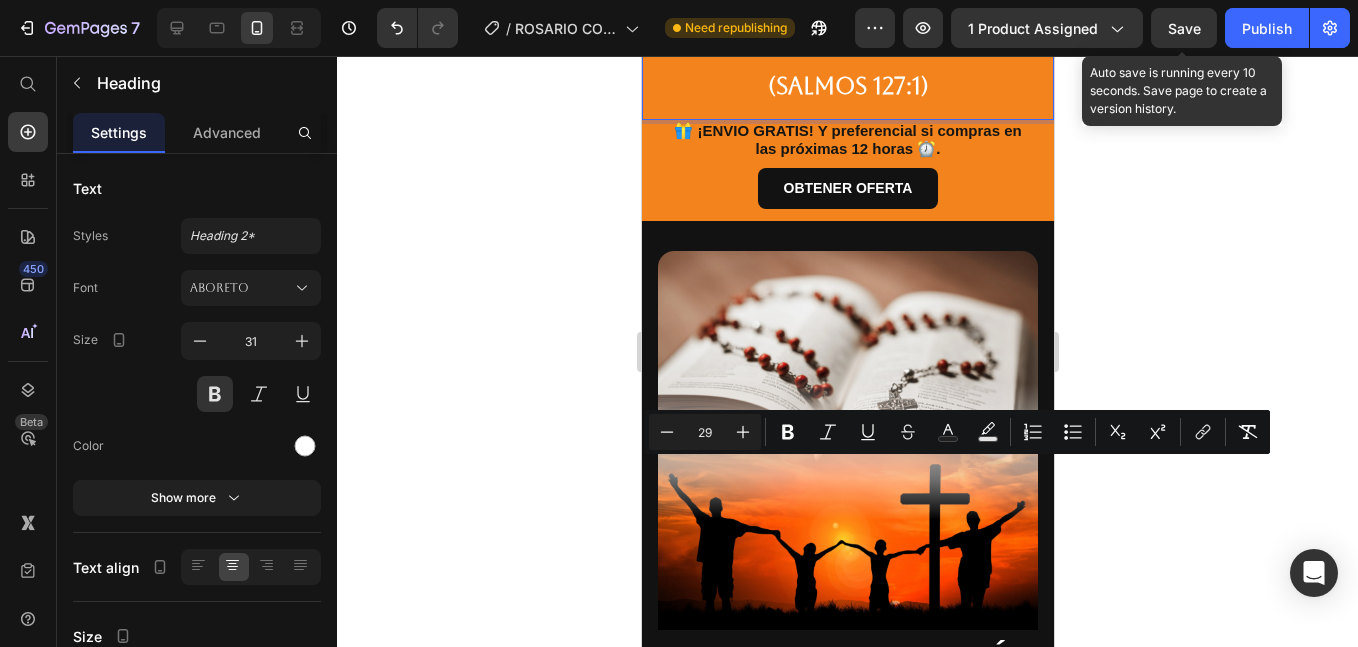 click on "“ Si el Señor no edifica la casa, en vano trabajan los que la edifican.” (Salmos 127:1)" at bounding box center [847, 2] 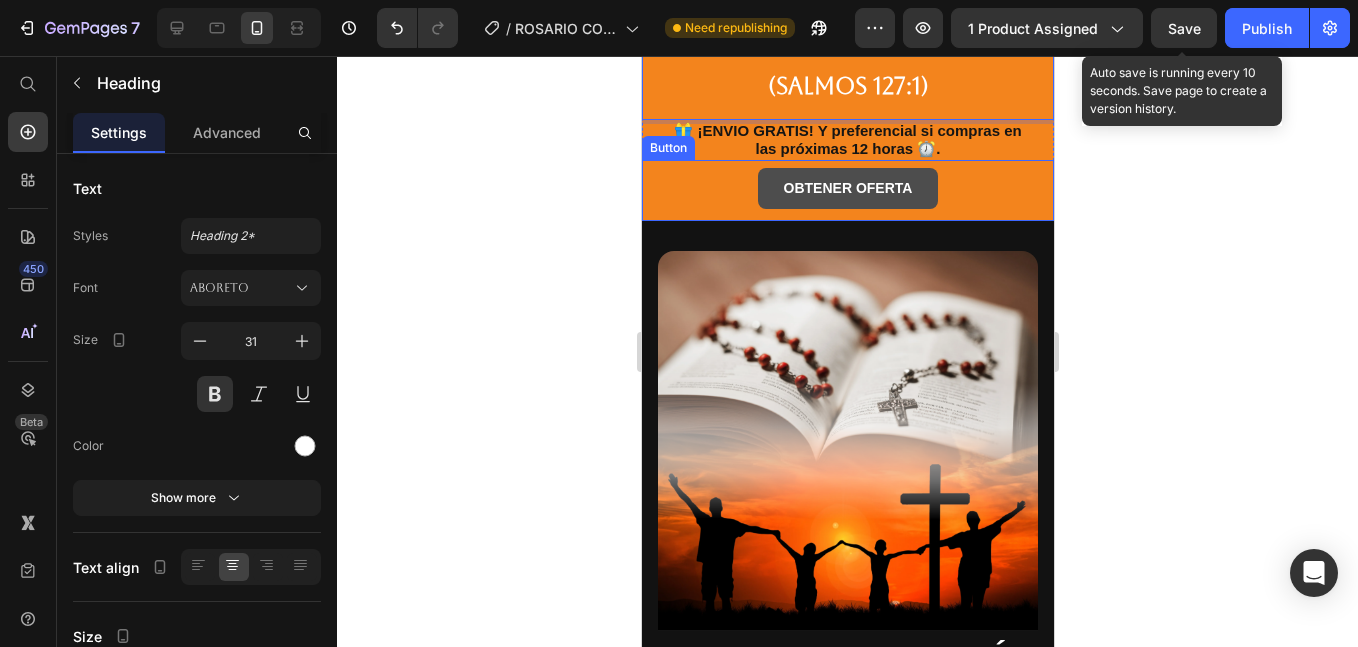 scroll, scrollTop: 3814, scrollLeft: 0, axis: vertical 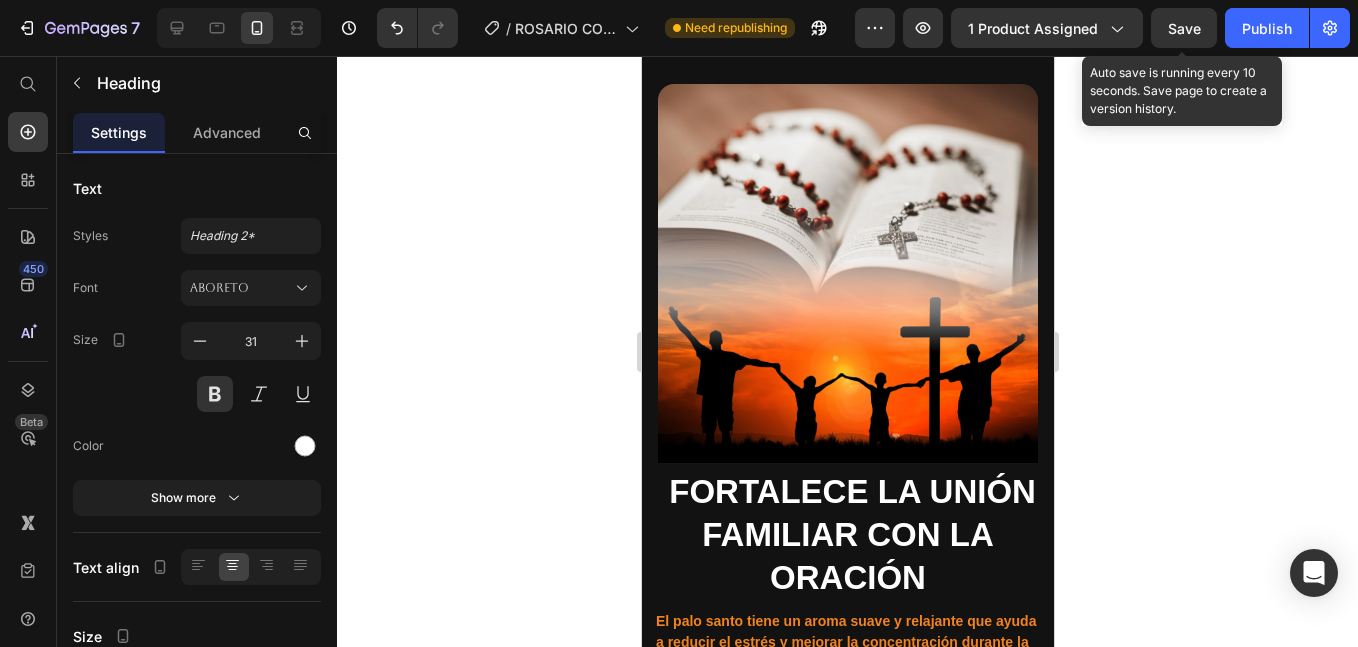 click on "OBTENER OFERTA" at bounding box center [847, 21] 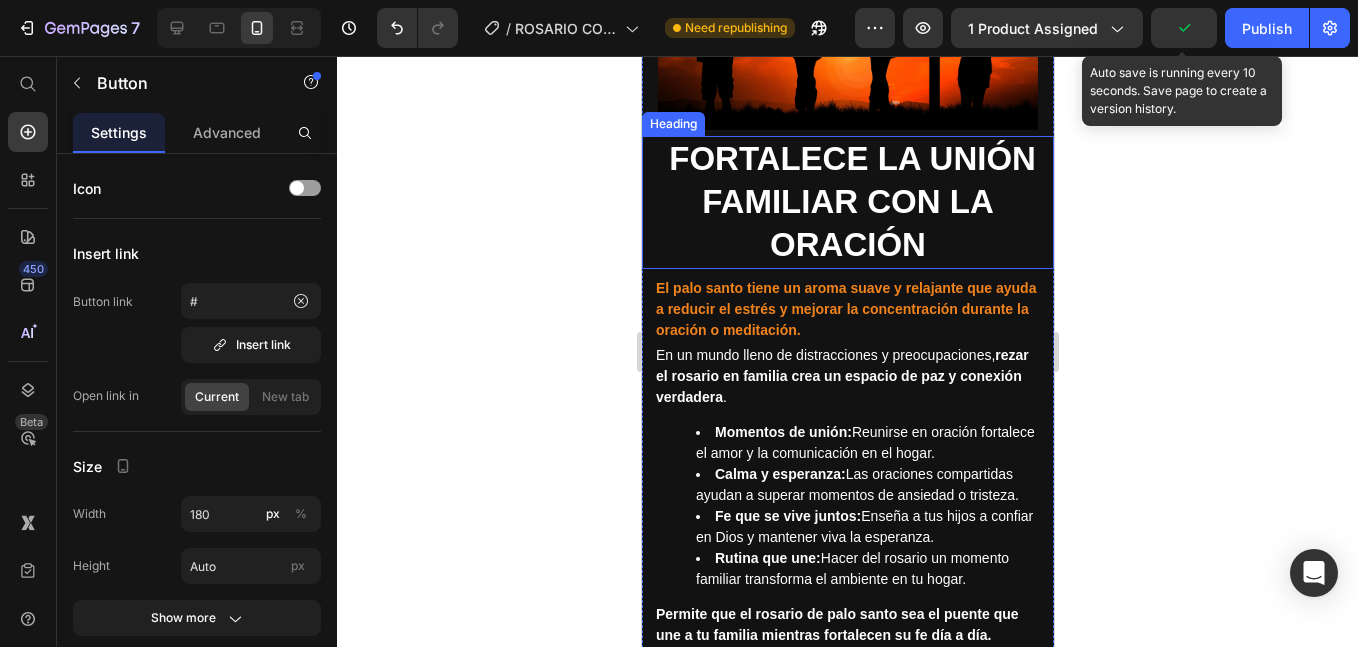 scroll, scrollTop: 4314, scrollLeft: 0, axis: vertical 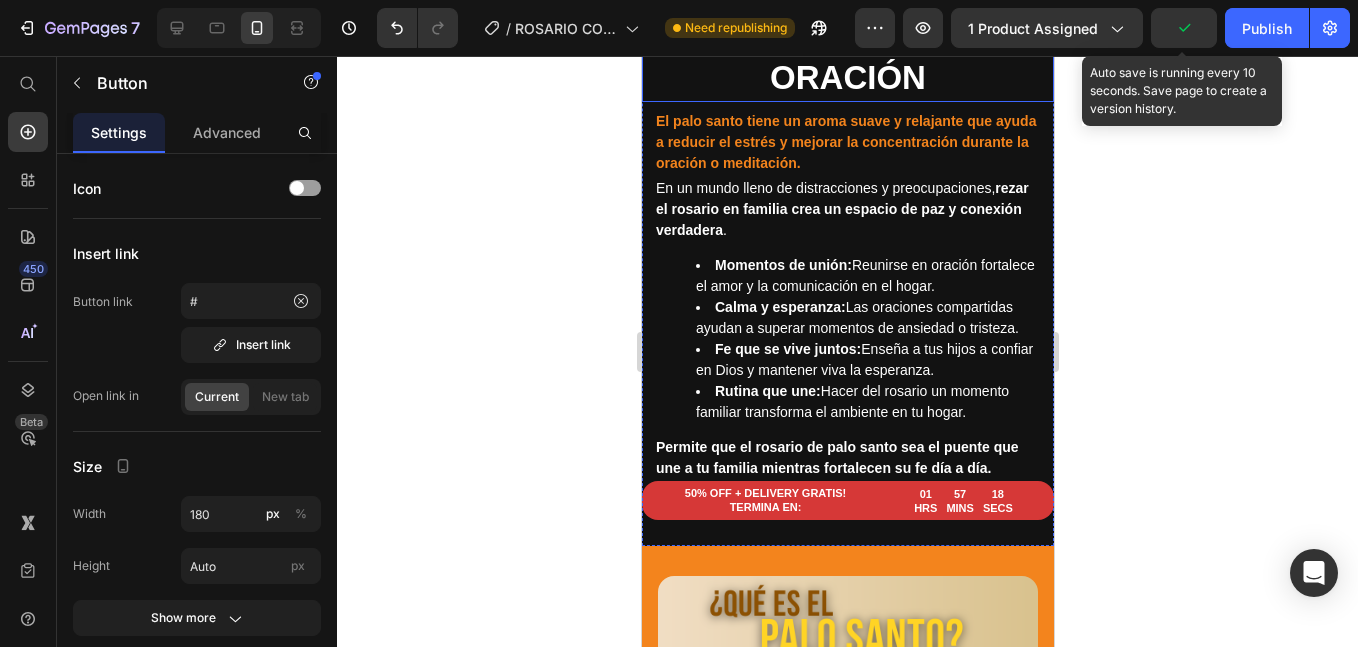 click on "Fortalece la unión familiar con la oración" at bounding box center (851, 34) 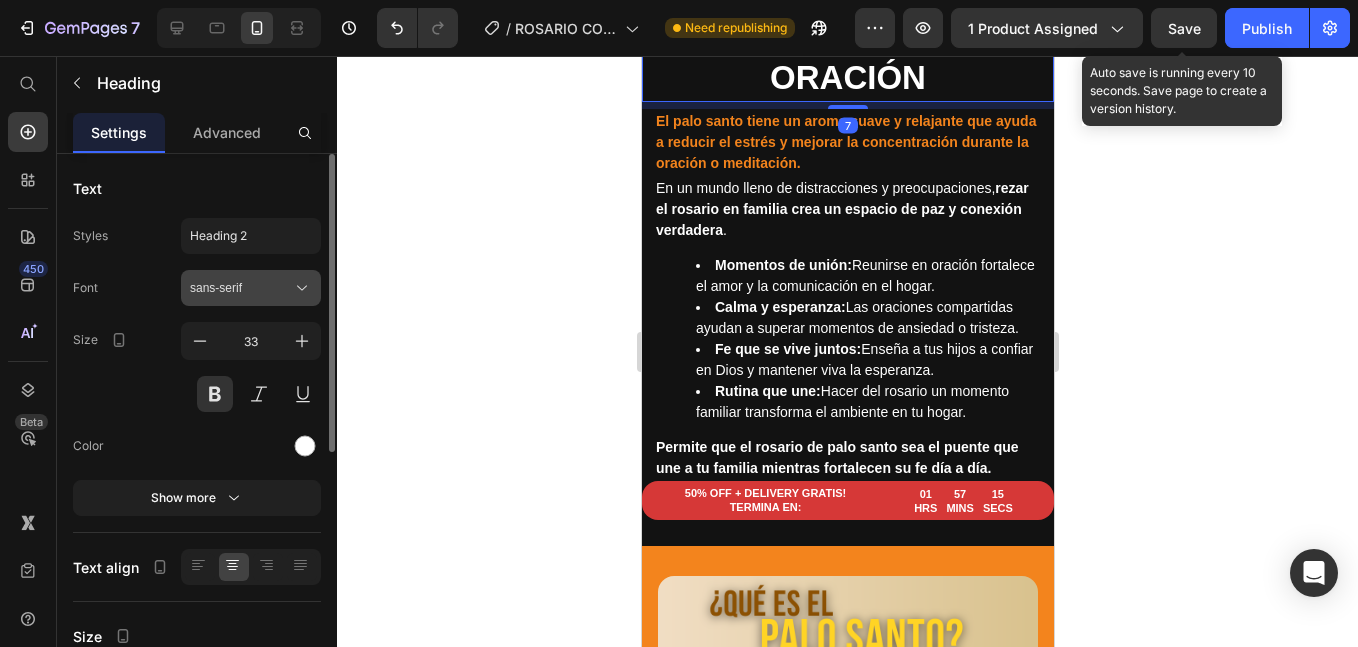 click on "sans-serif" at bounding box center [241, 288] 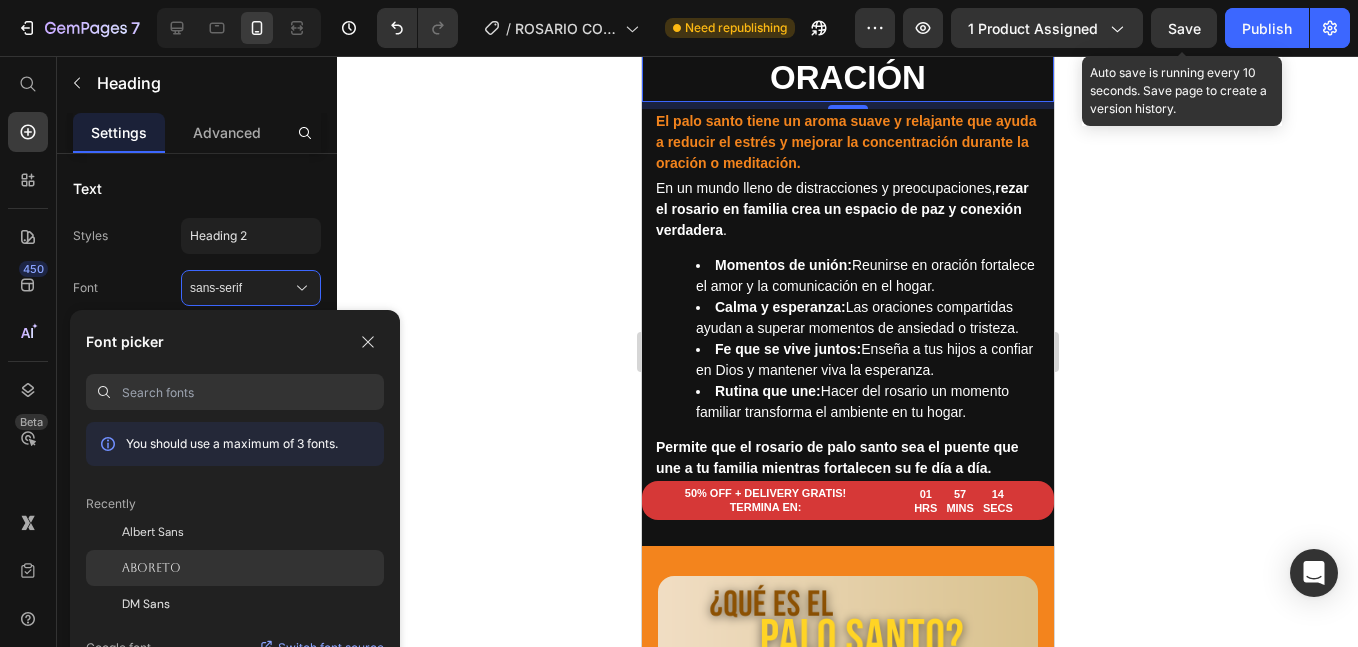 click on "Aboreto" at bounding box center [151, 568] 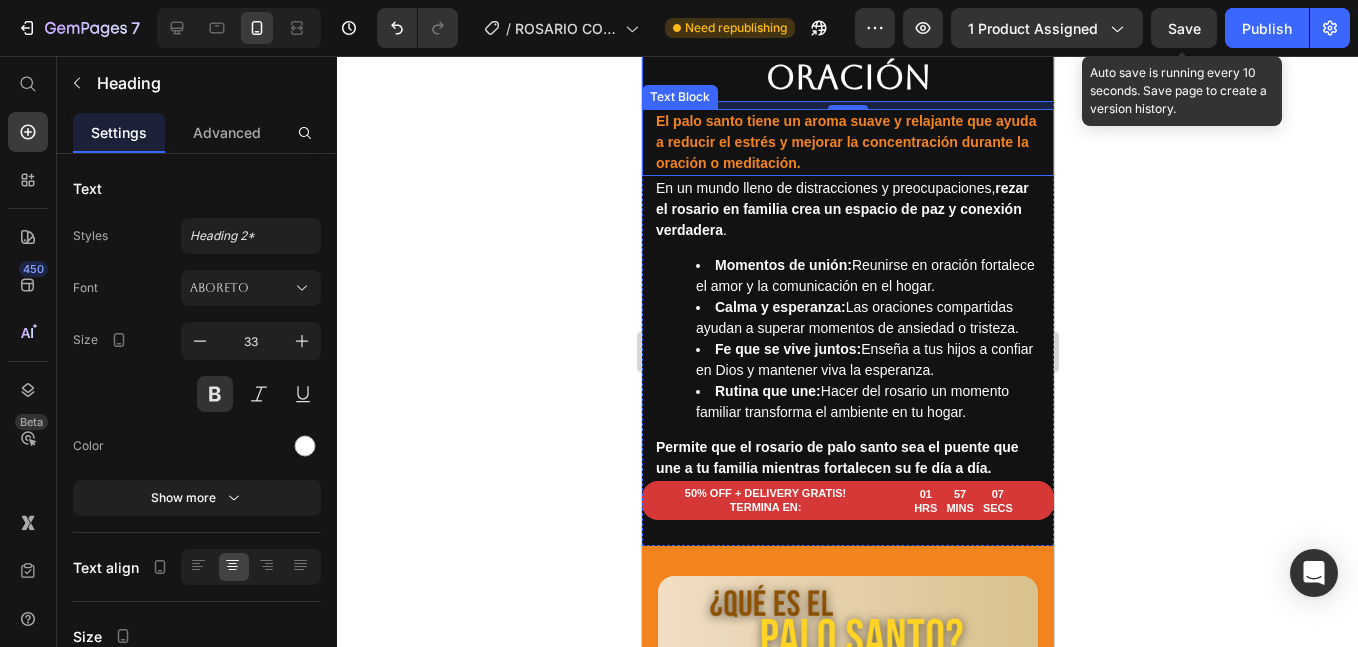 click on "El palo santo tiene un aroma suave y relajante que ayuda a reducir el estrés y mejorar la concentración durante la oración o meditación." at bounding box center (845, 142) 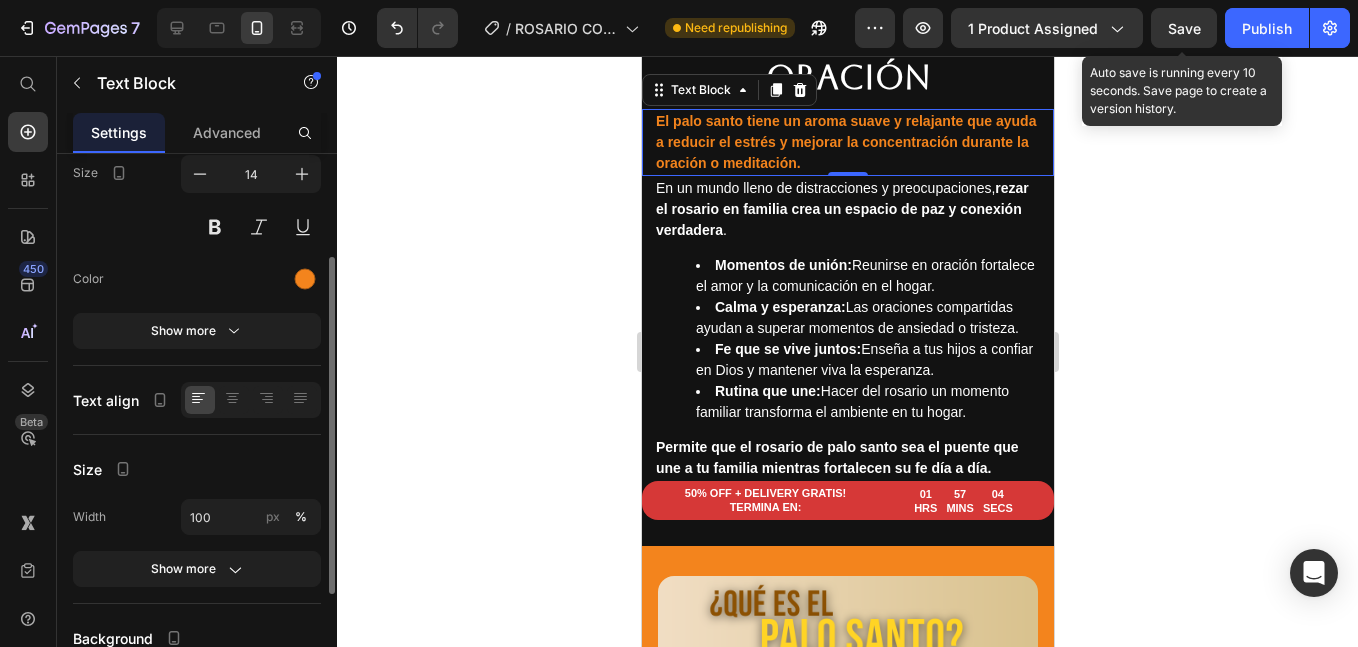scroll, scrollTop: 0, scrollLeft: 0, axis: both 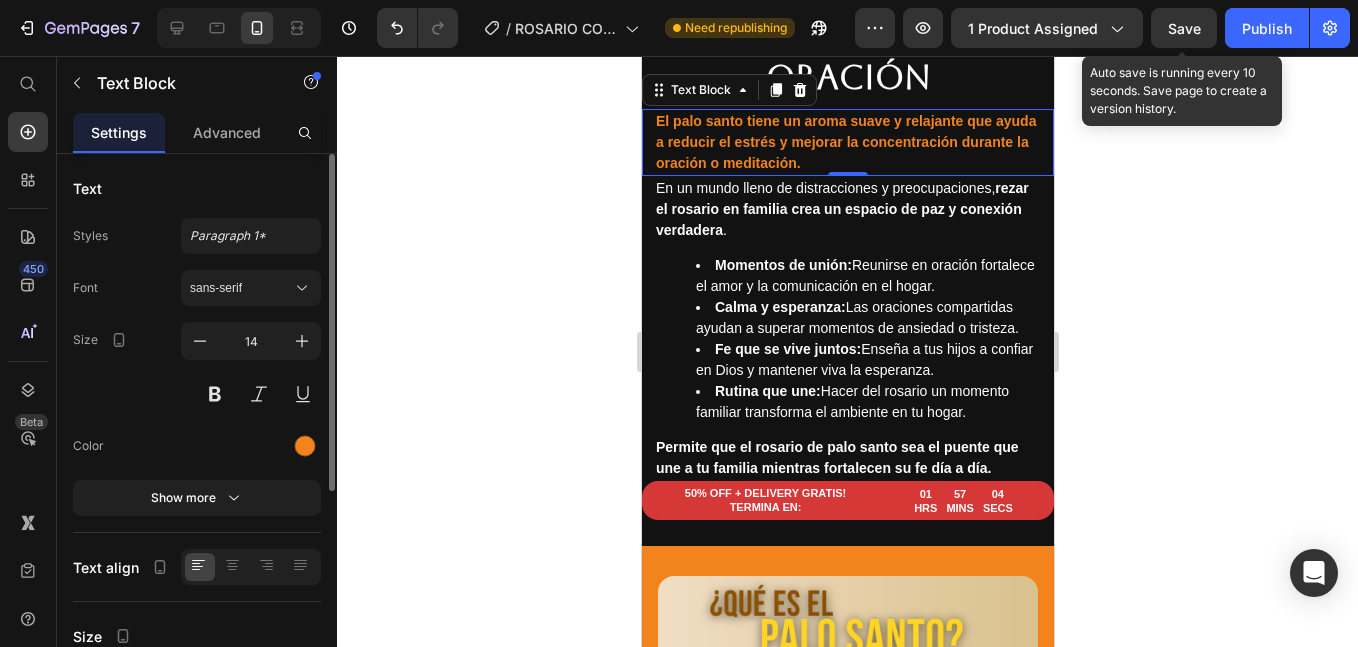 click on "sans-serif" at bounding box center [241, 288] 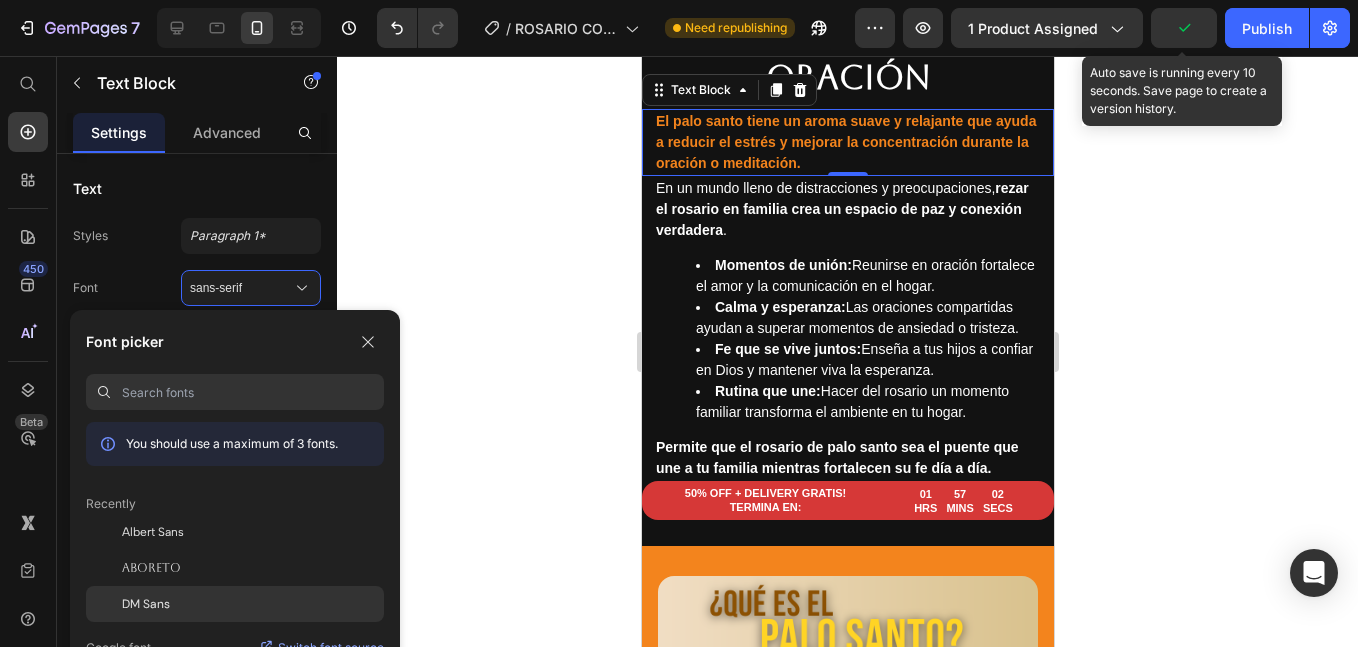 click on "DM Sans" 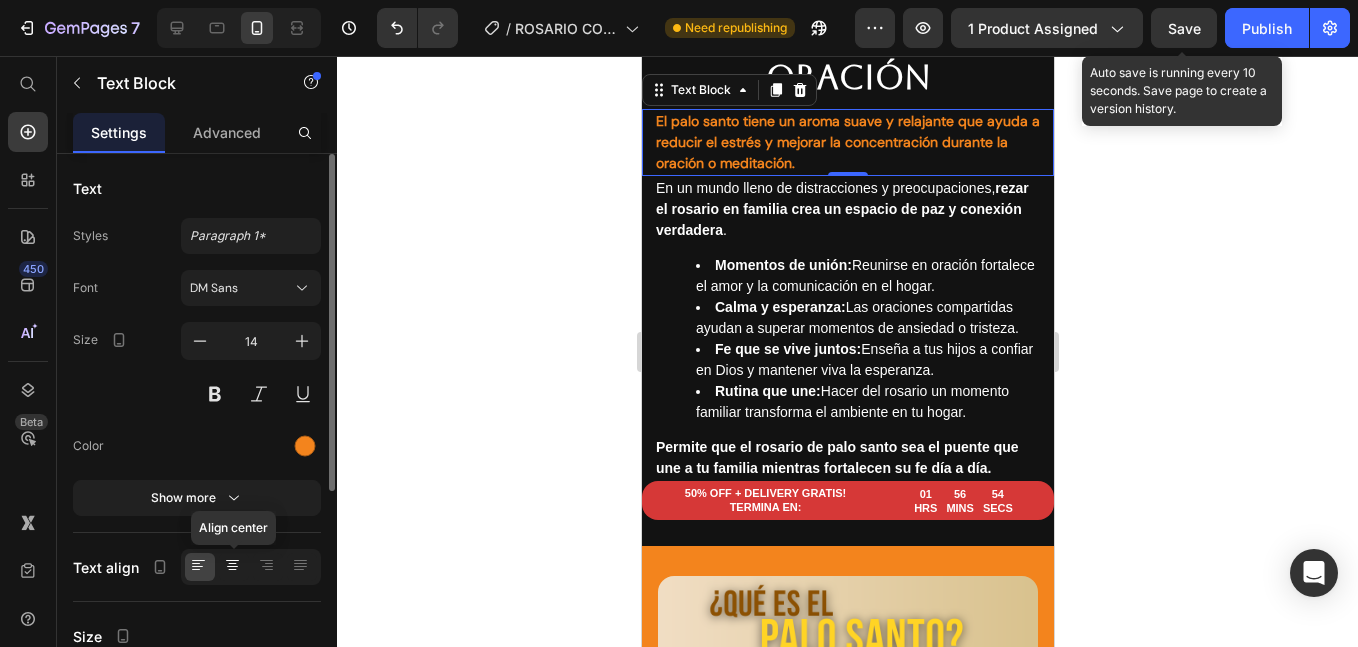 click 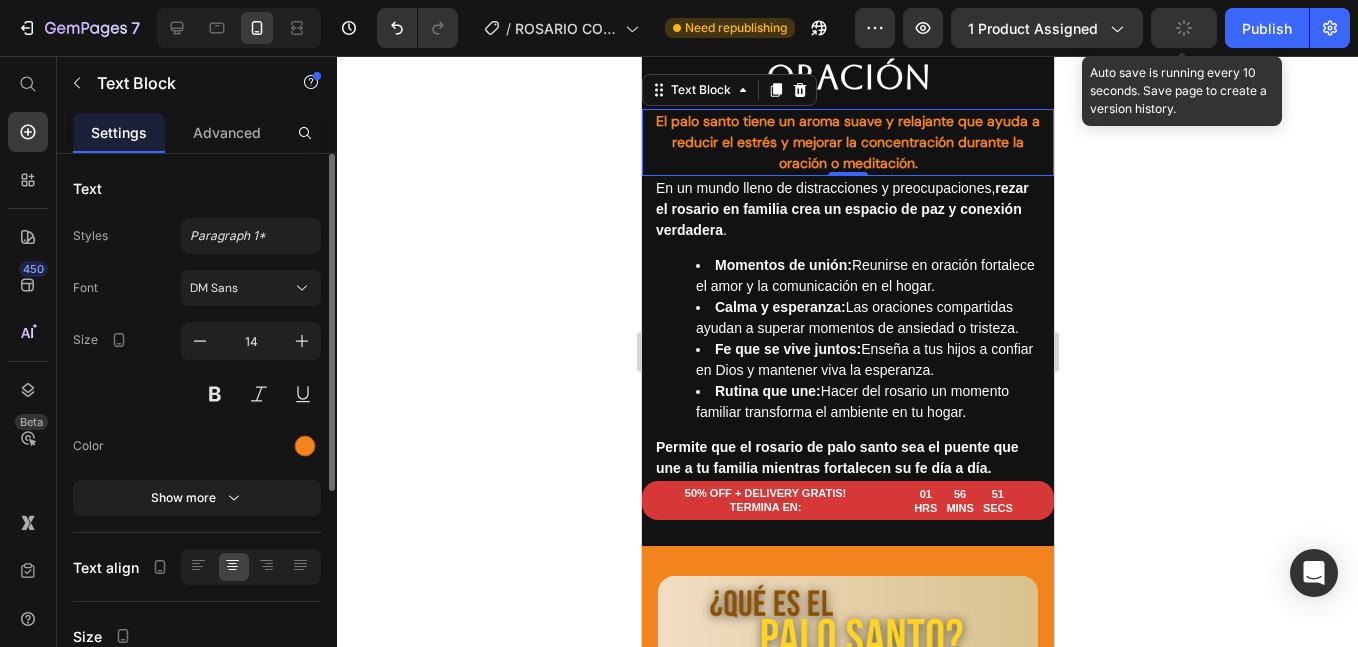 click on "Advanced" at bounding box center [227, 132] 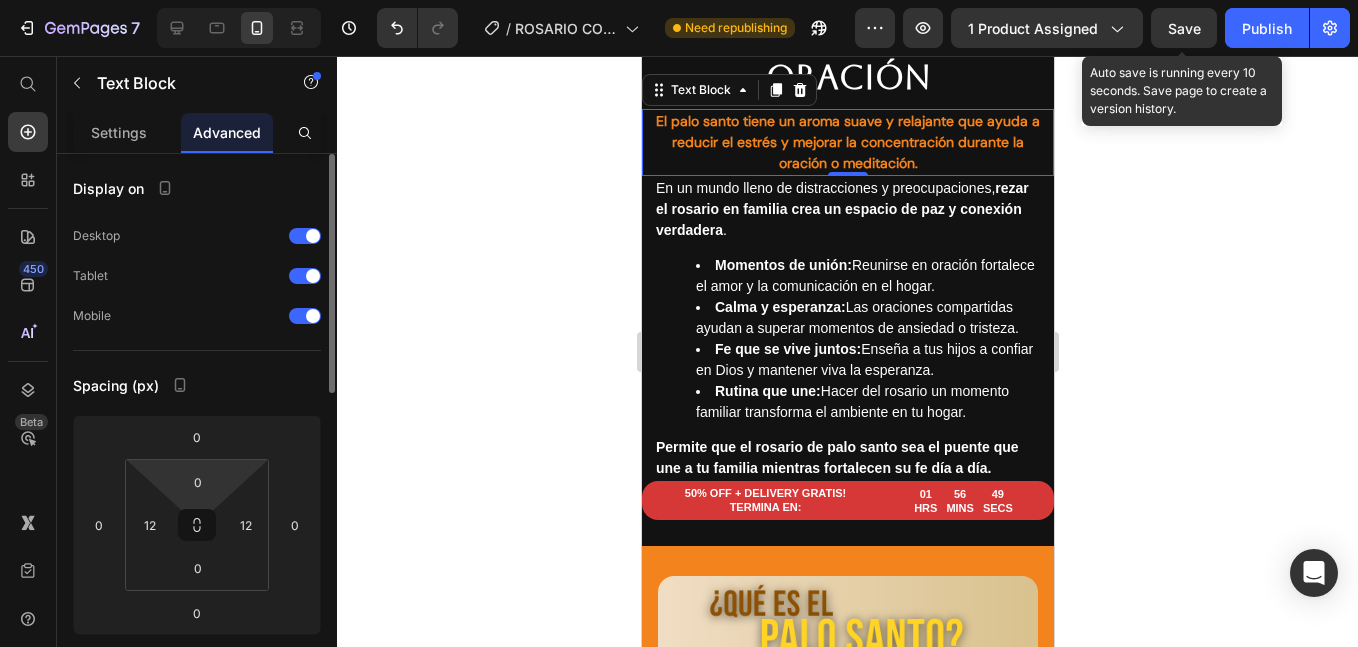 click on "7  Version history  /  ROSARIO COPY Need republishing Preview 1 product assigned  Save  Auto save is running every 10 seconds. Save page to create a version history.  Publish  450 Beta Start with Sections Elements Hero Section Product Detail Brands Trusted Badges Guarantee Product Breakdown How to use Testimonials Compare Bundle FAQs Social Proof Brand Story Product List Collection Blog List Contact Sticky Add to Cart Custom Footer Browse Library 450 Layout
Row
Row
Row
Row Text
Heading
Text Block Button
Button
Button
Media" at bounding box center [679, 0] 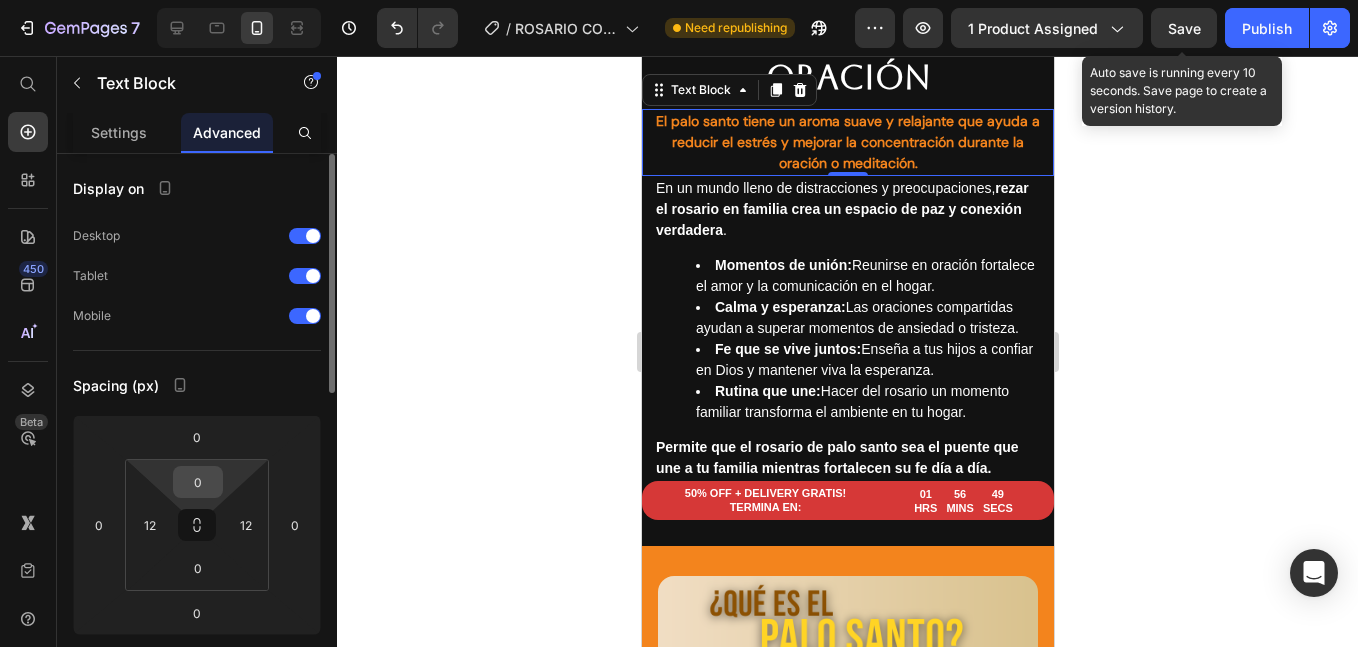 click on "0" at bounding box center (198, 482) 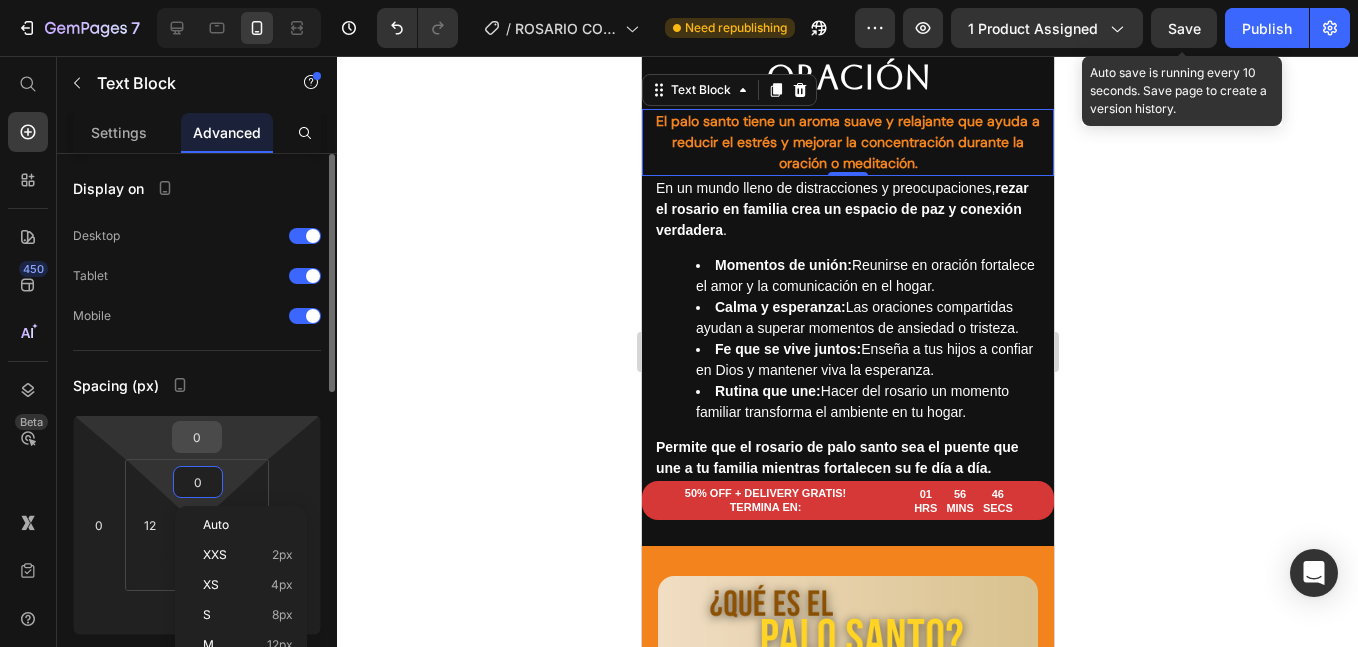 scroll, scrollTop: 167, scrollLeft: 0, axis: vertical 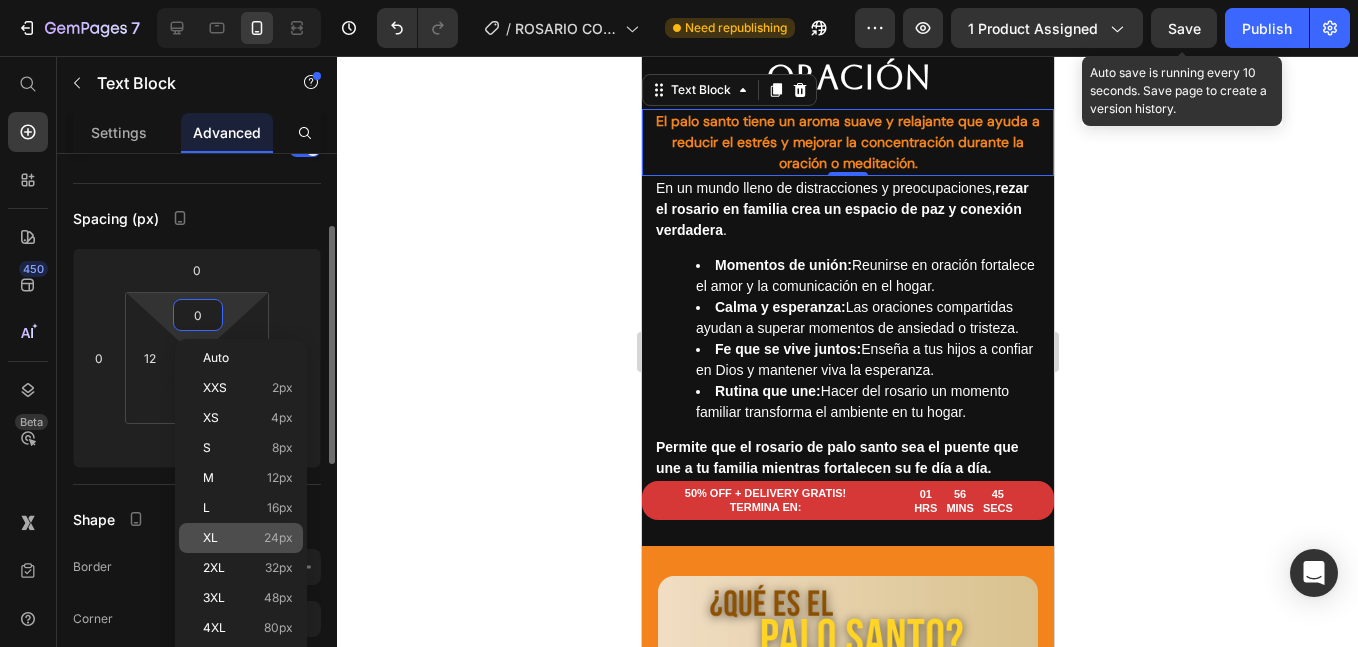click on "XL 24px" at bounding box center [248, 538] 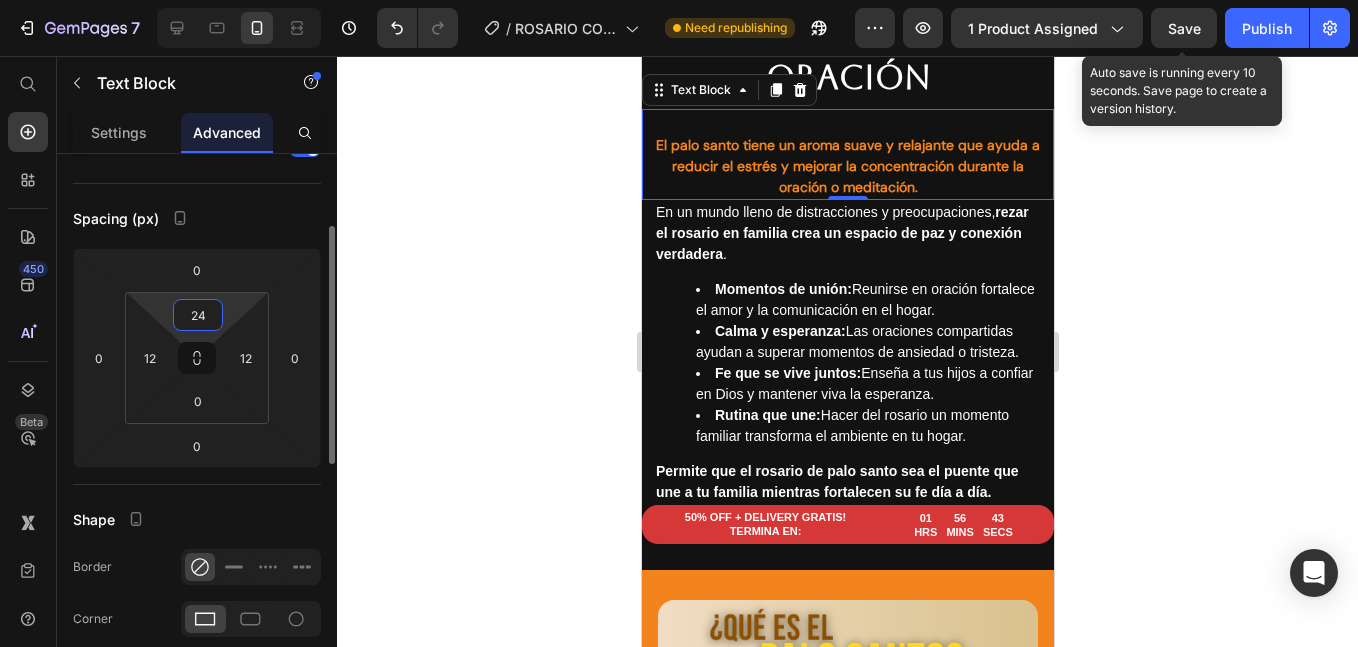 click on "24" at bounding box center (198, 315) 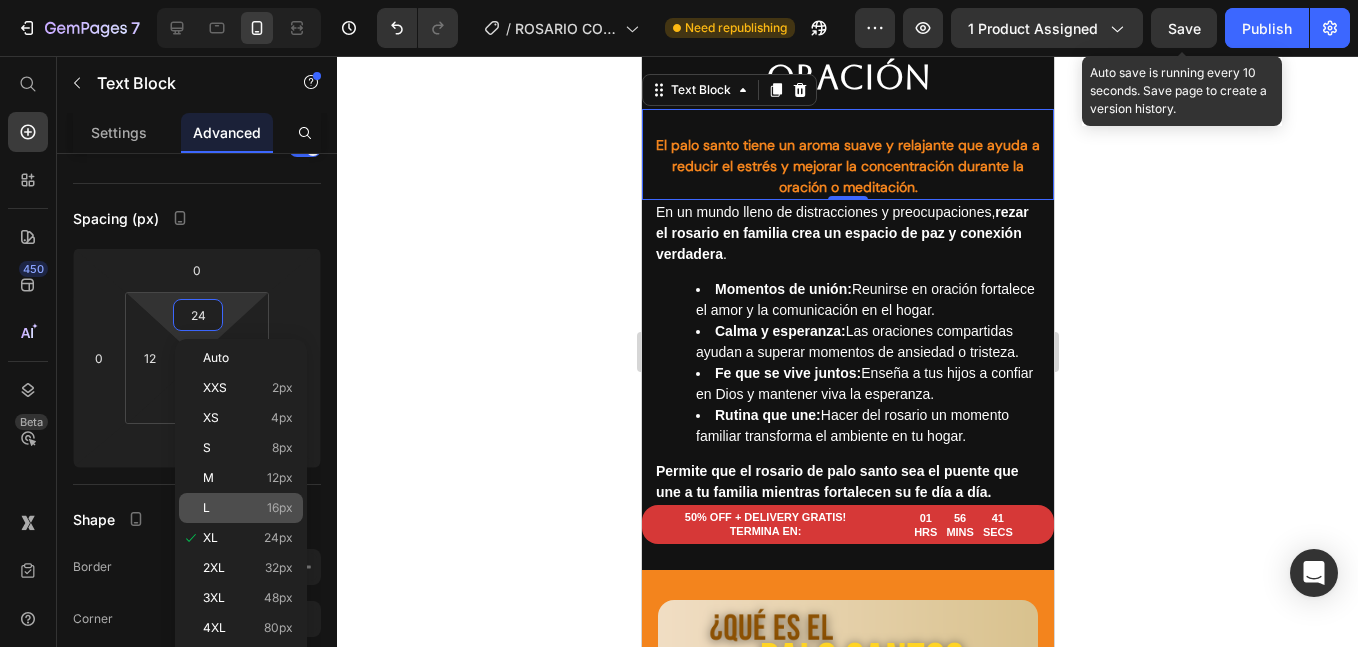 click on "L 16px" 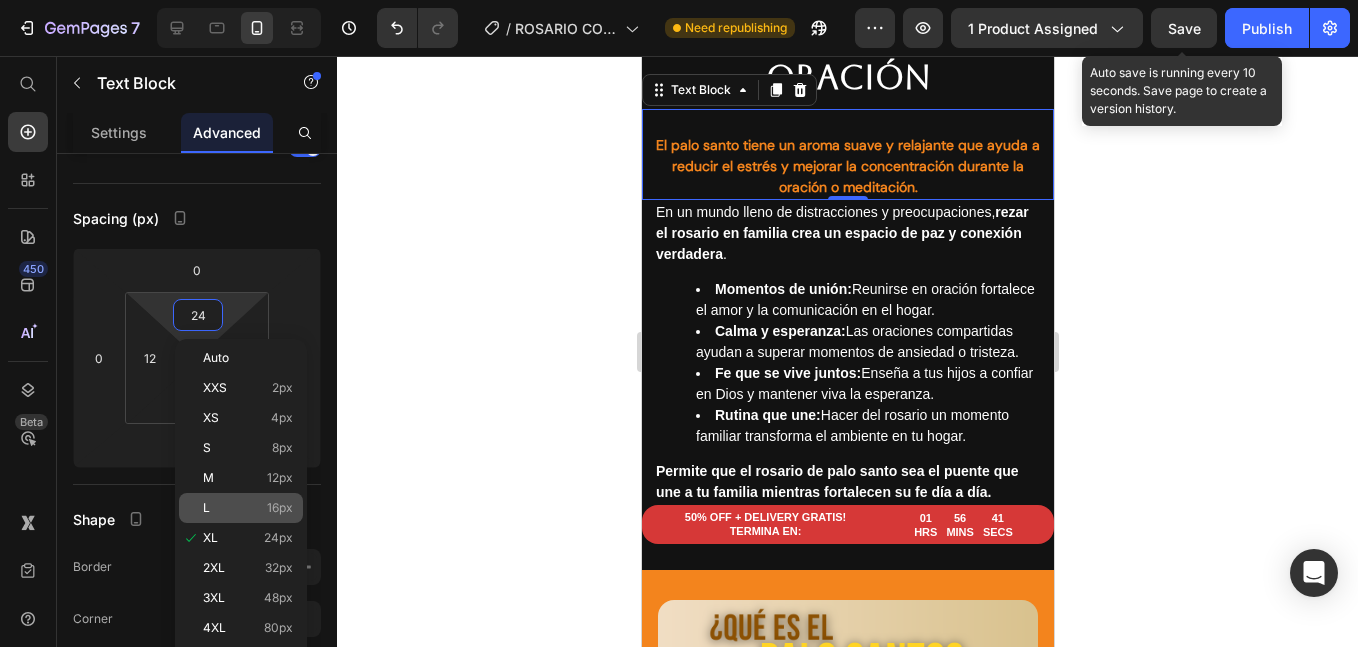 type on "16" 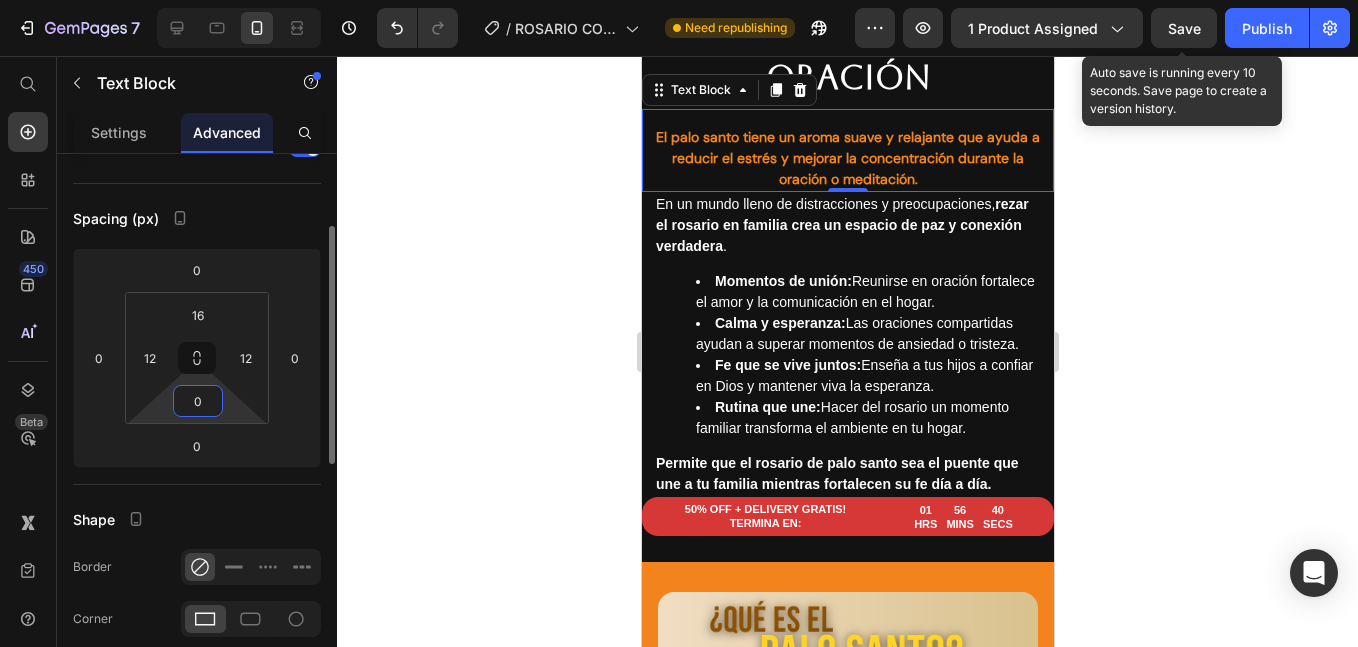 click on "0" at bounding box center (198, 401) 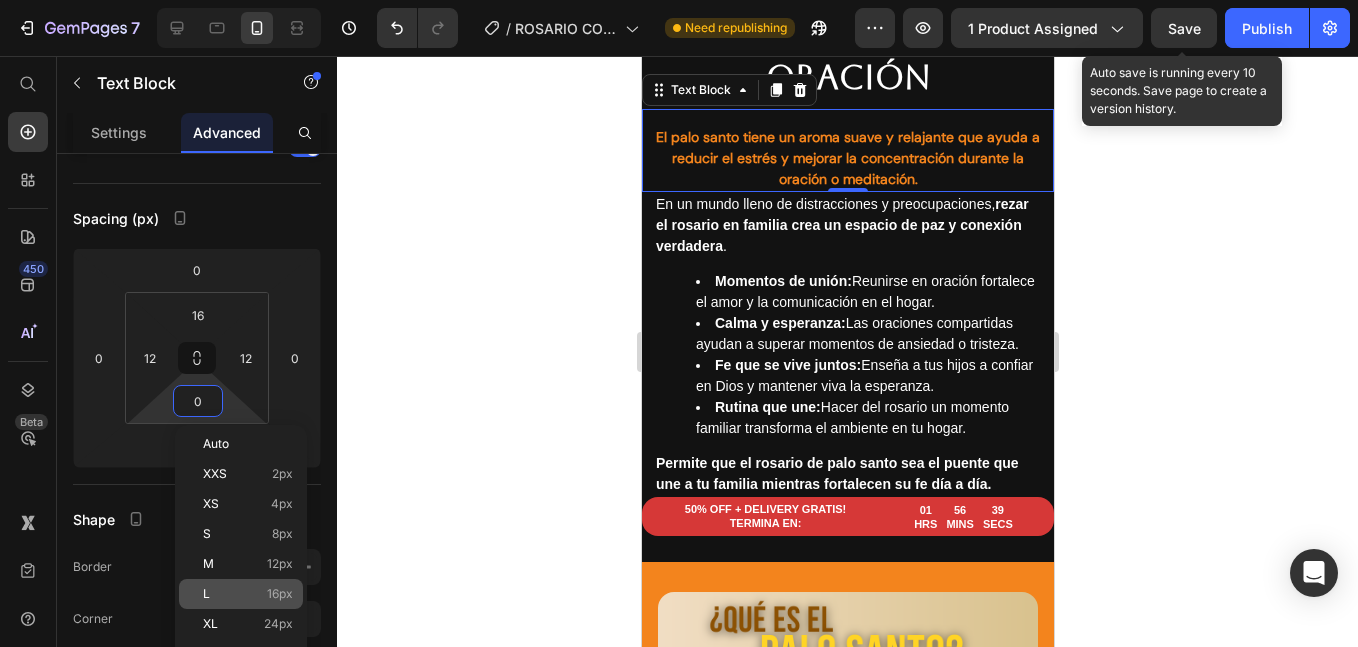 click on "L 16px" 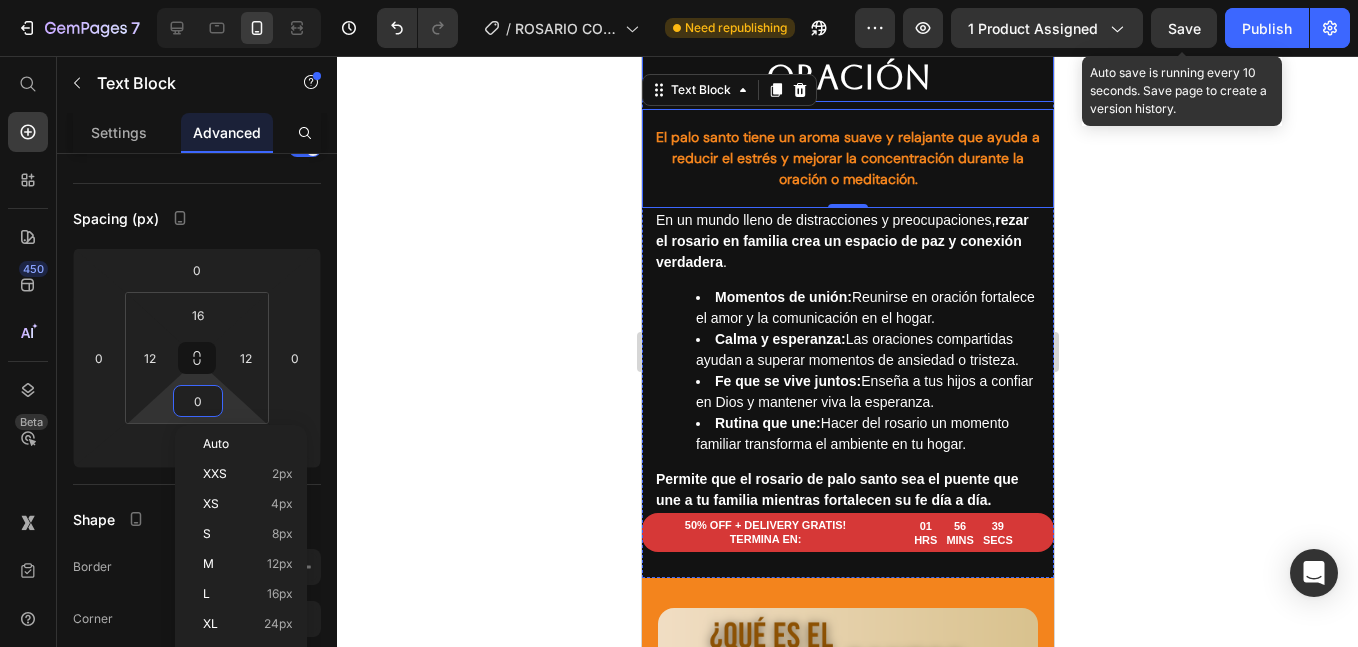type on "16" 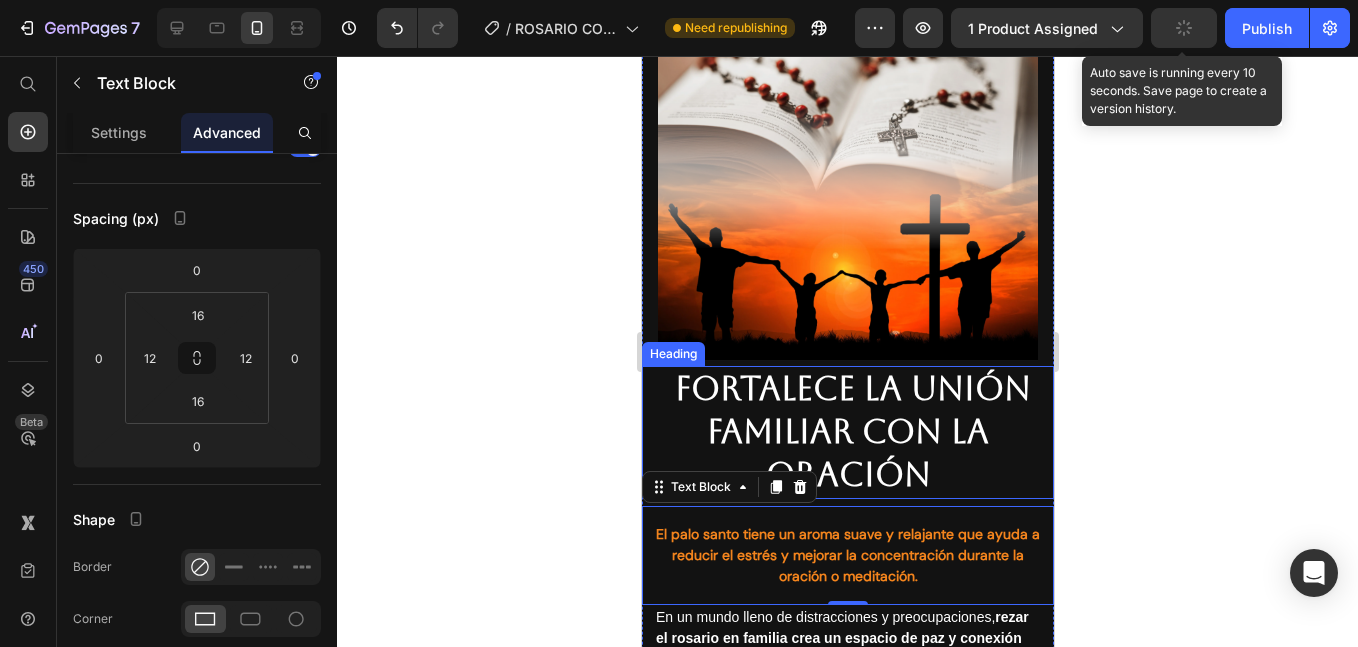 click on "rezar el rosario en familia crea un espacio de paz y conexión verdadera" at bounding box center (841, 638) 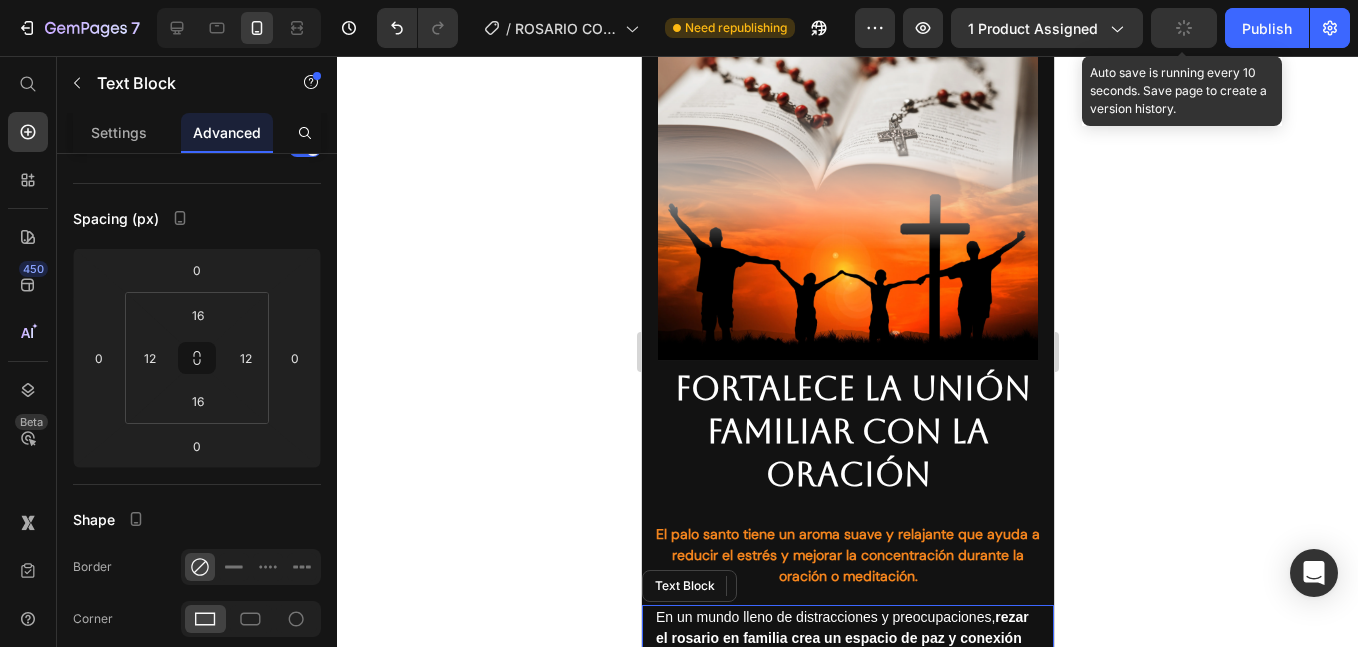 scroll, scrollTop: 4481, scrollLeft: 0, axis: vertical 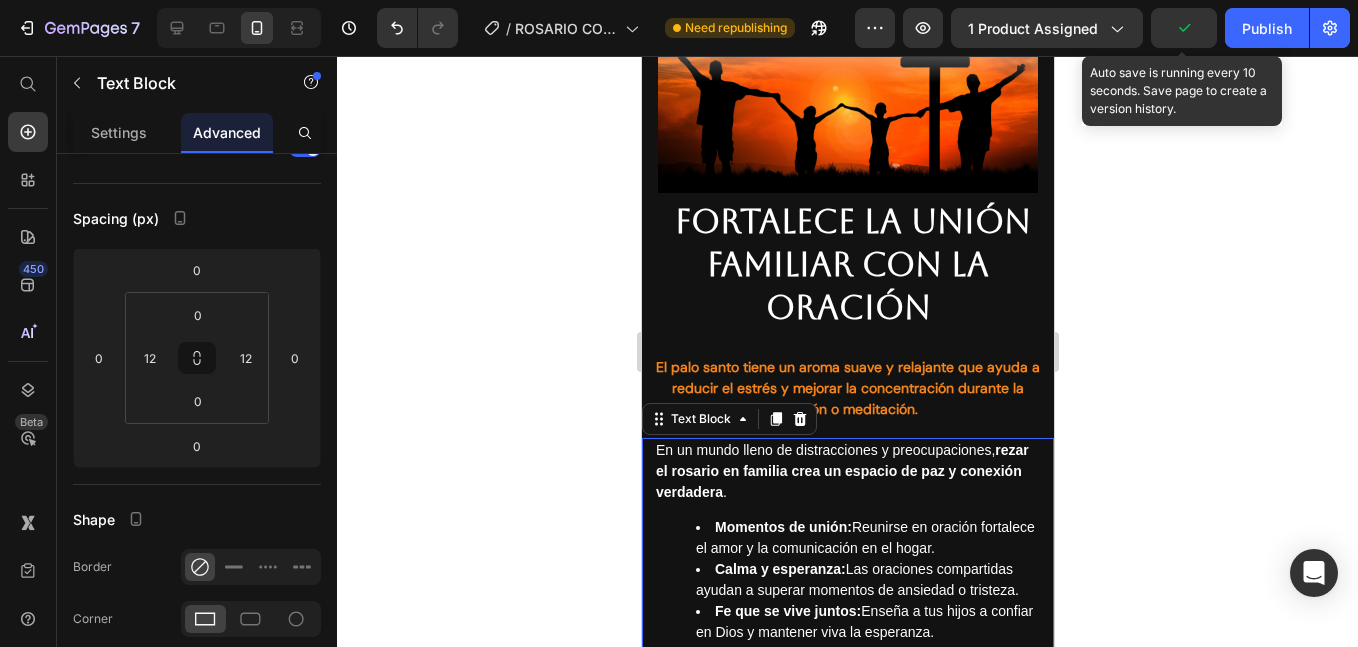 click on "rezar el rosario en familia crea un espacio de paz y conexión verdadera" at bounding box center (841, 471) 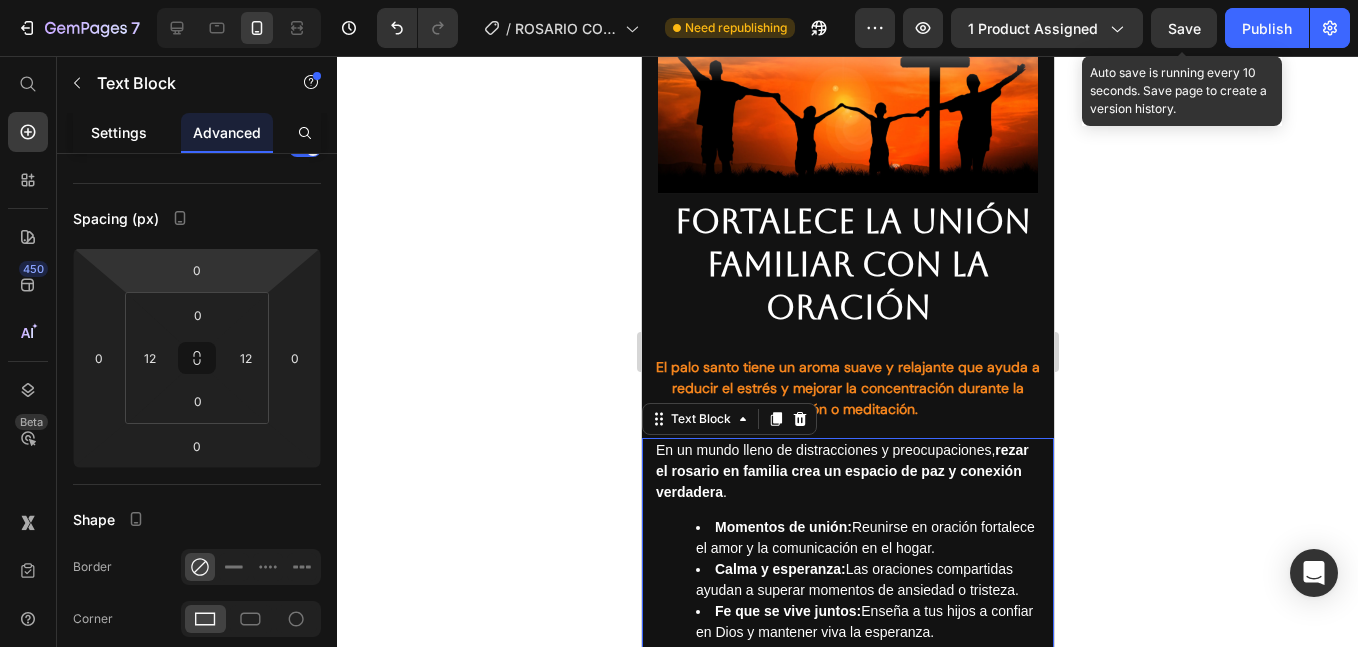 click on "Settings" 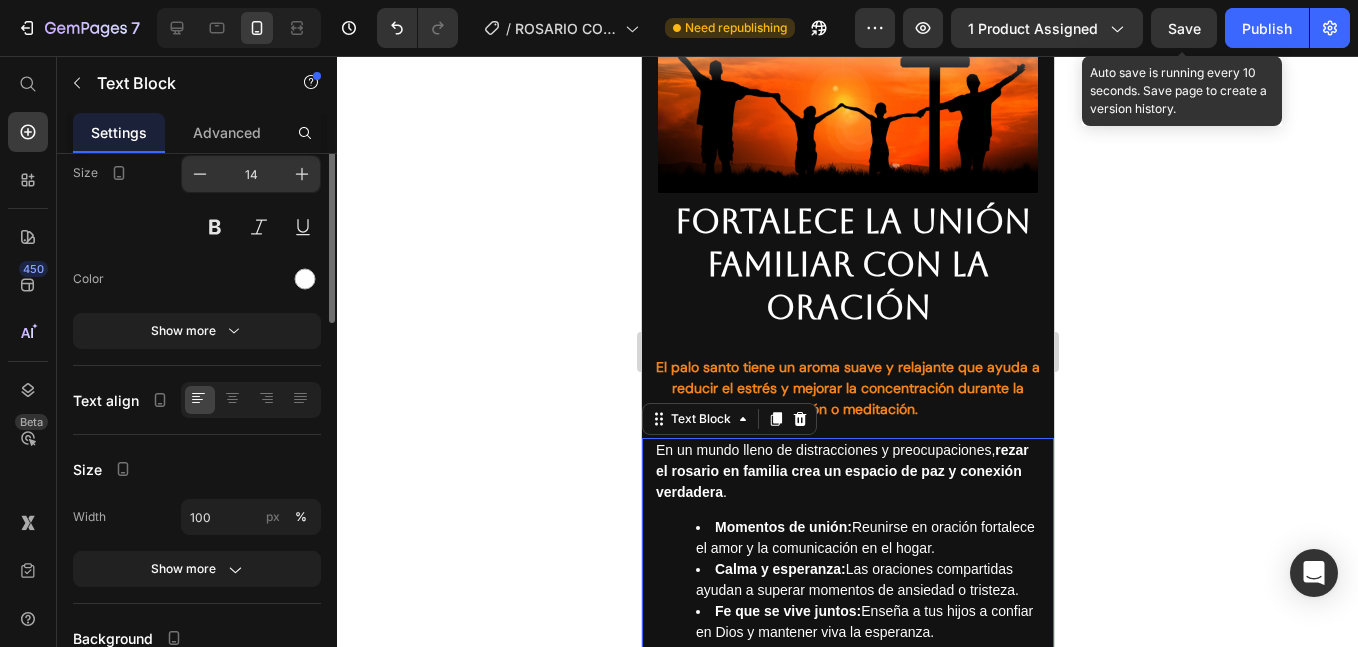scroll, scrollTop: 0, scrollLeft: 0, axis: both 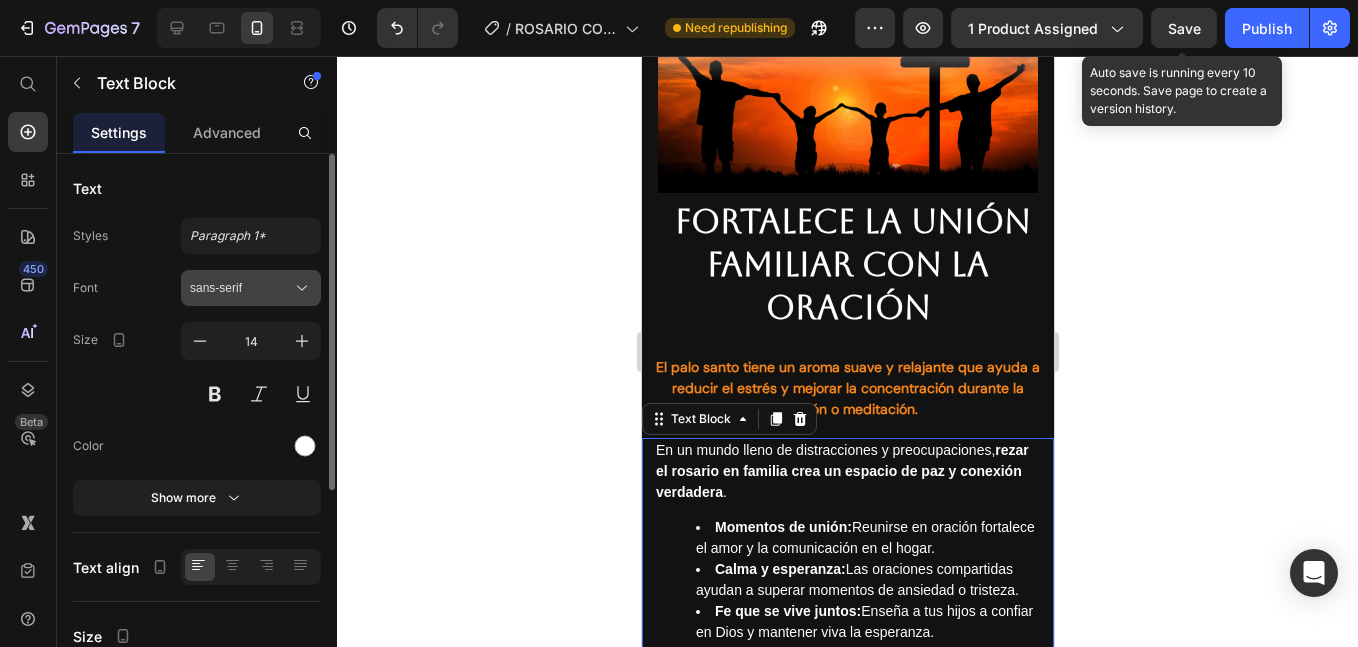 click on "sans-serif" at bounding box center (241, 288) 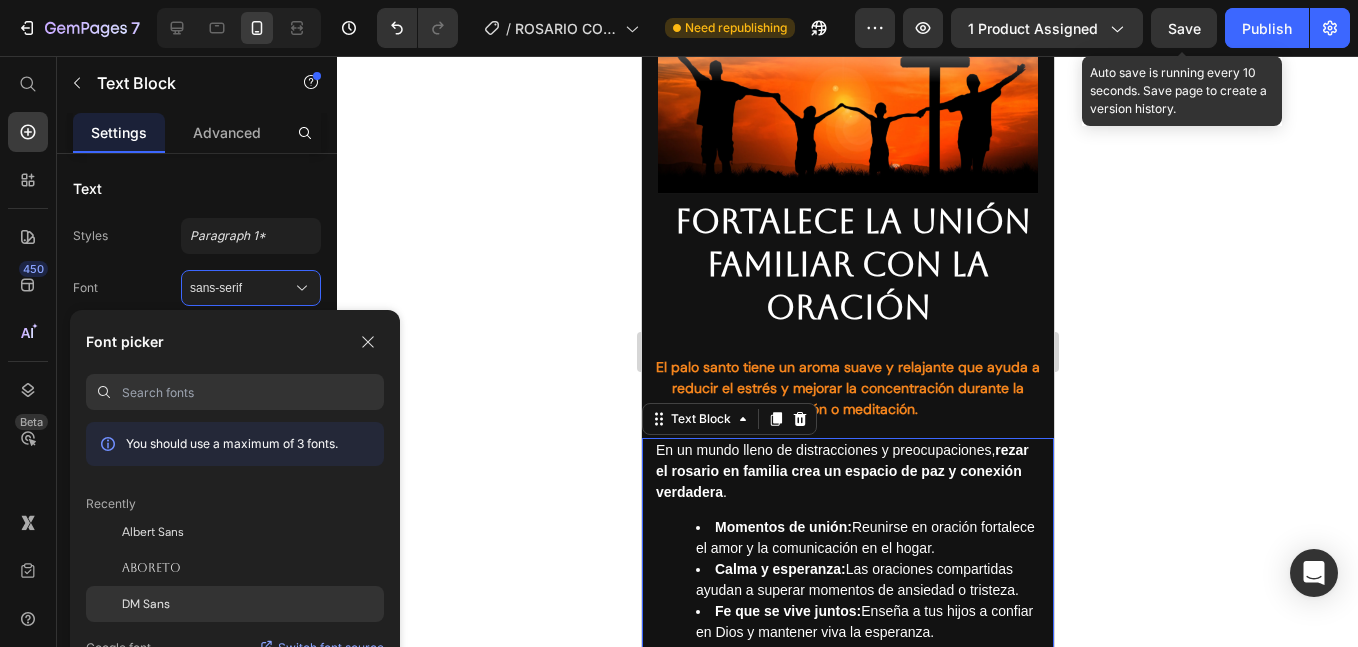 click on "DM Sans" 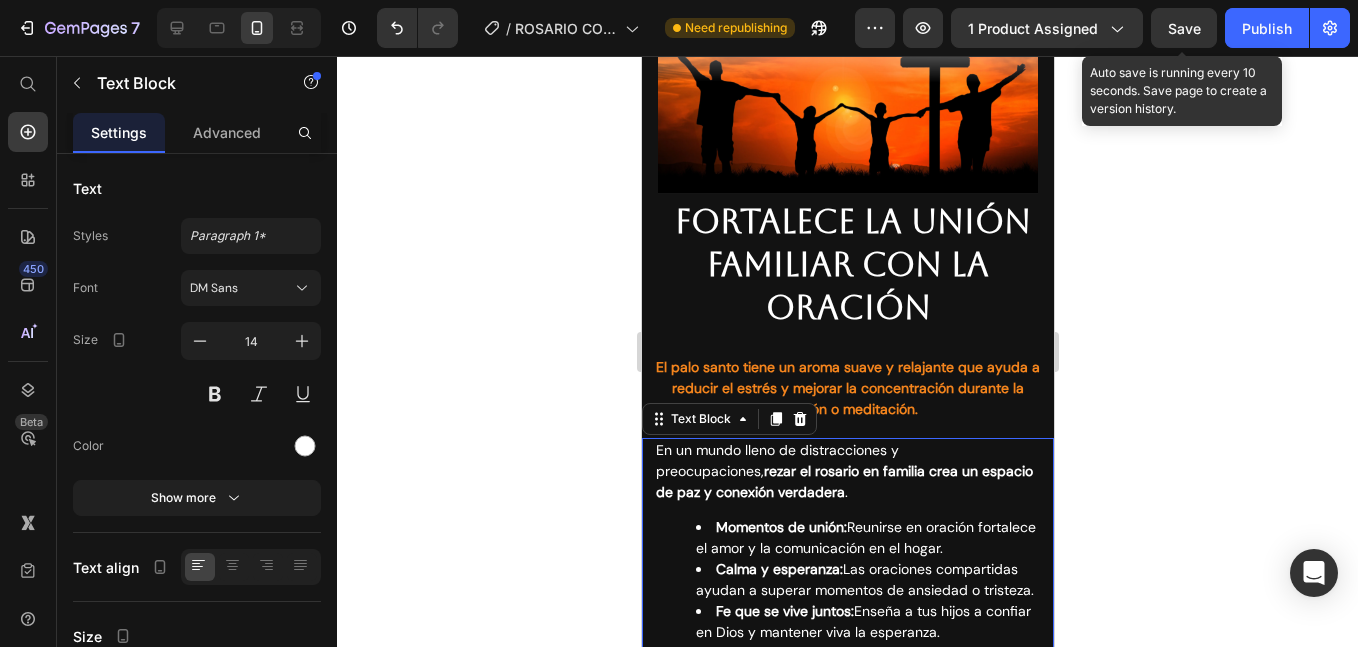 scroll, scrollTop: 4647, scrollLeft: 0, axis: vertical 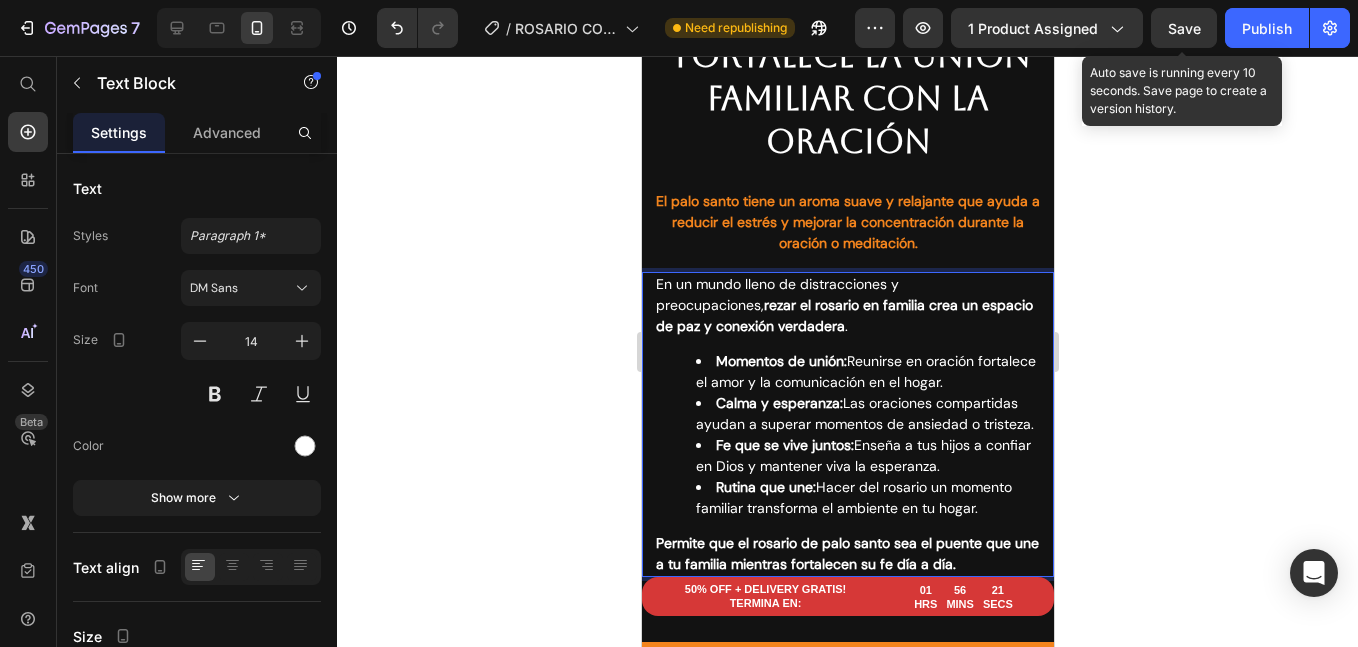 click on "Permite que el rosario de palo santo sea el puente que une a tu familia mientras fortalecen su fe día a día." at bounding box center (846, 553) 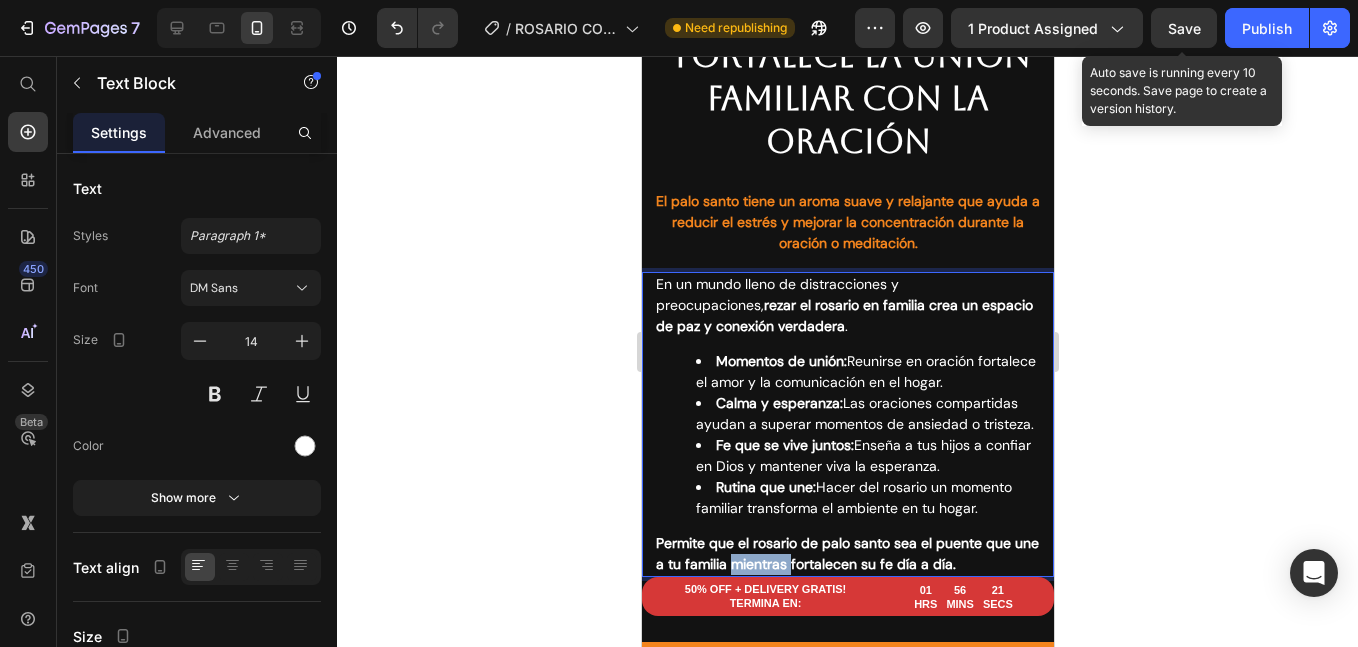click on "Permite que el rosario de palo santo sea el puente que une a tu familia mientras fortalecen su fe día a día." at bounding box center (846, 553) 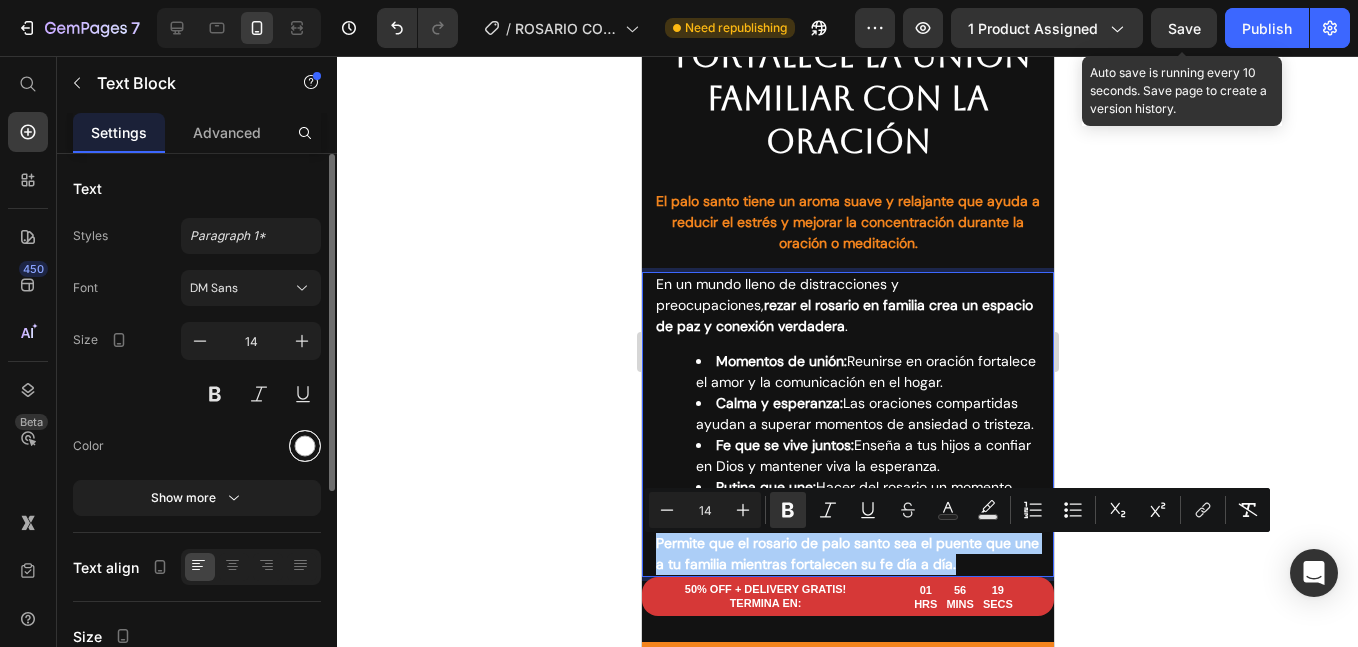 click at bounding box center (305, 446) 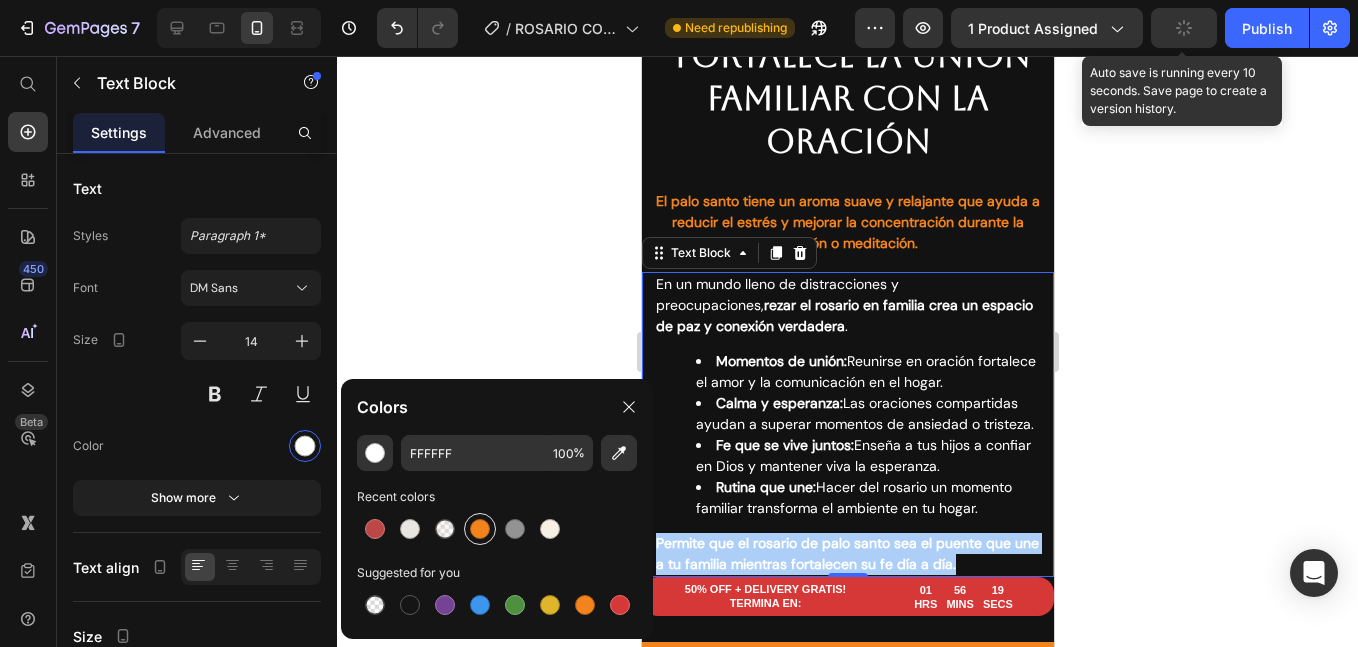 click at bounding box center [480, 529] 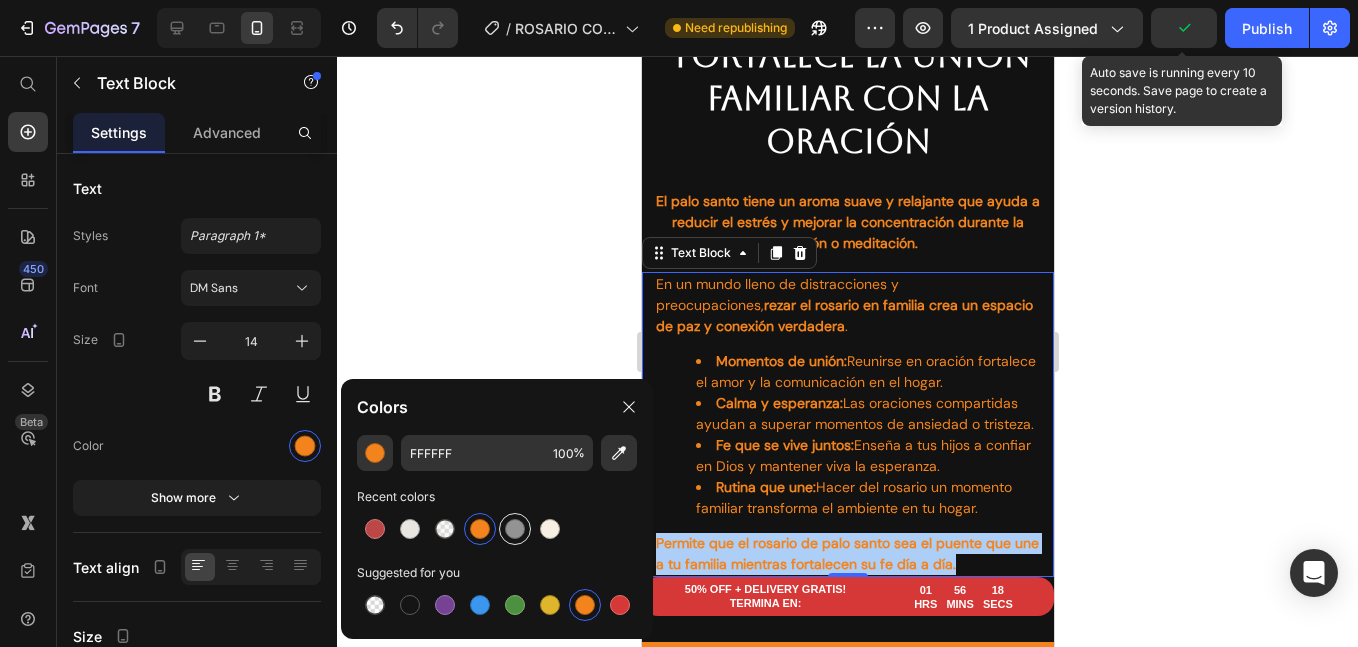 type on "F3841D" 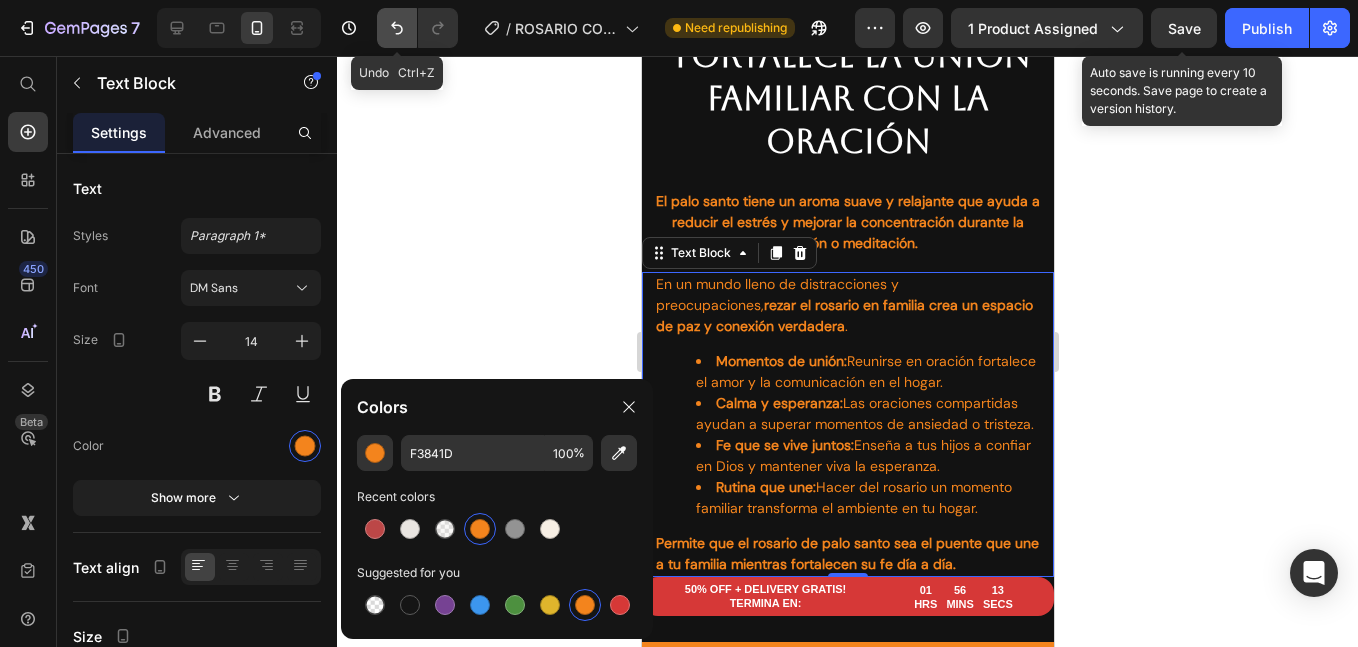 drag, startPoint x: 393, startPoint y: 37, endPoint x: 132, endPoint y: 447, distance: 486.02573 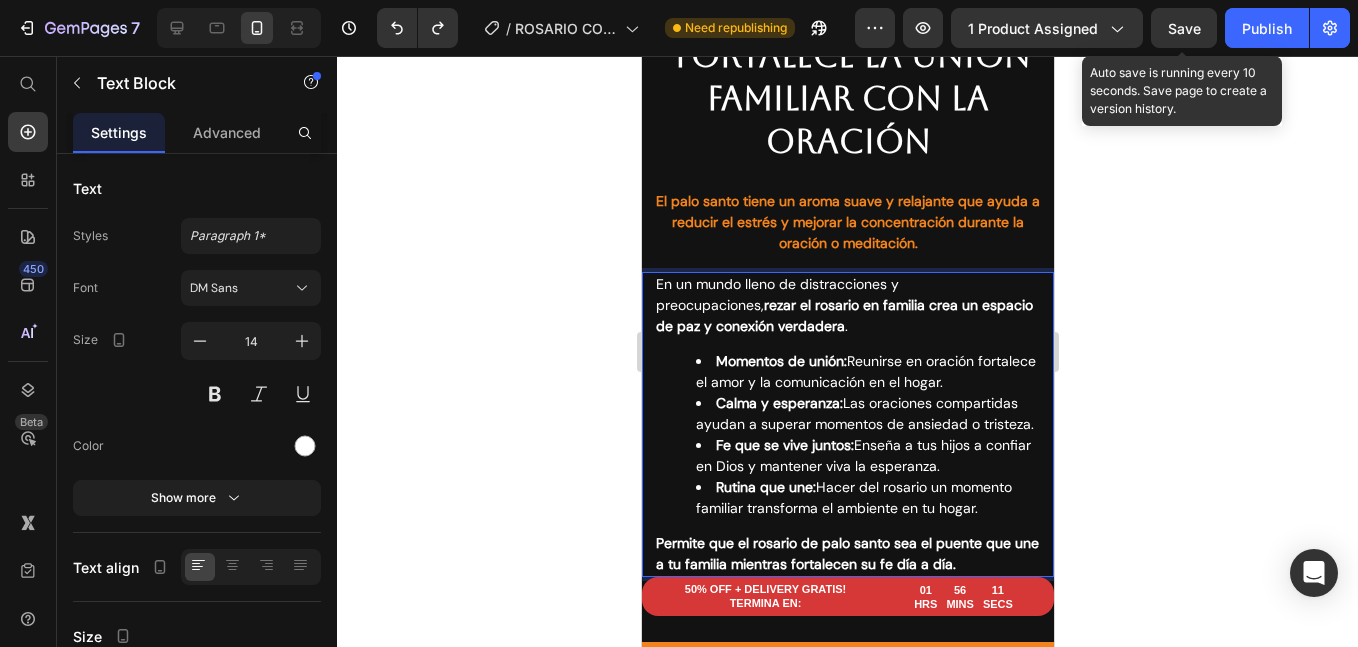 click on "Permite que el rosario de palo santo sea el puente que une a tu familia mientras fortalecen su fe día a día." at bounding box center [846, 553] 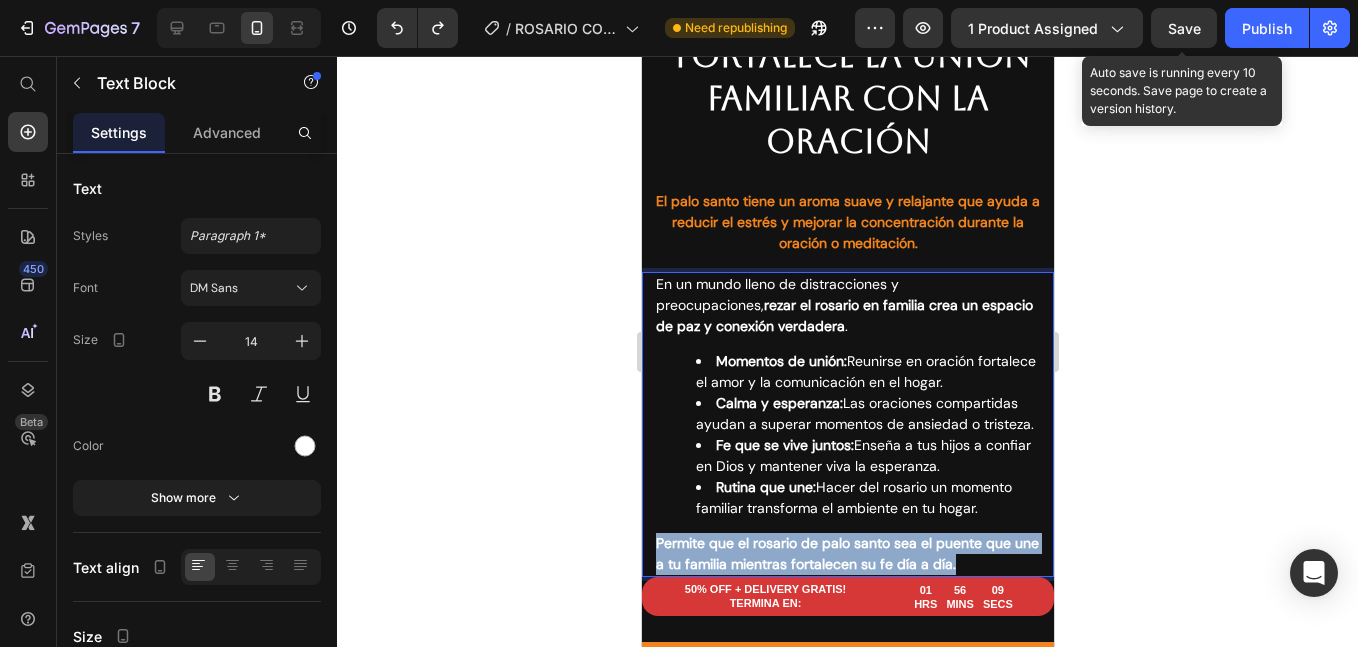 drag, startPoint x: 657, startPoint y: 547, endPoint x: 979, endPoint y: 571, distance: 322.89316 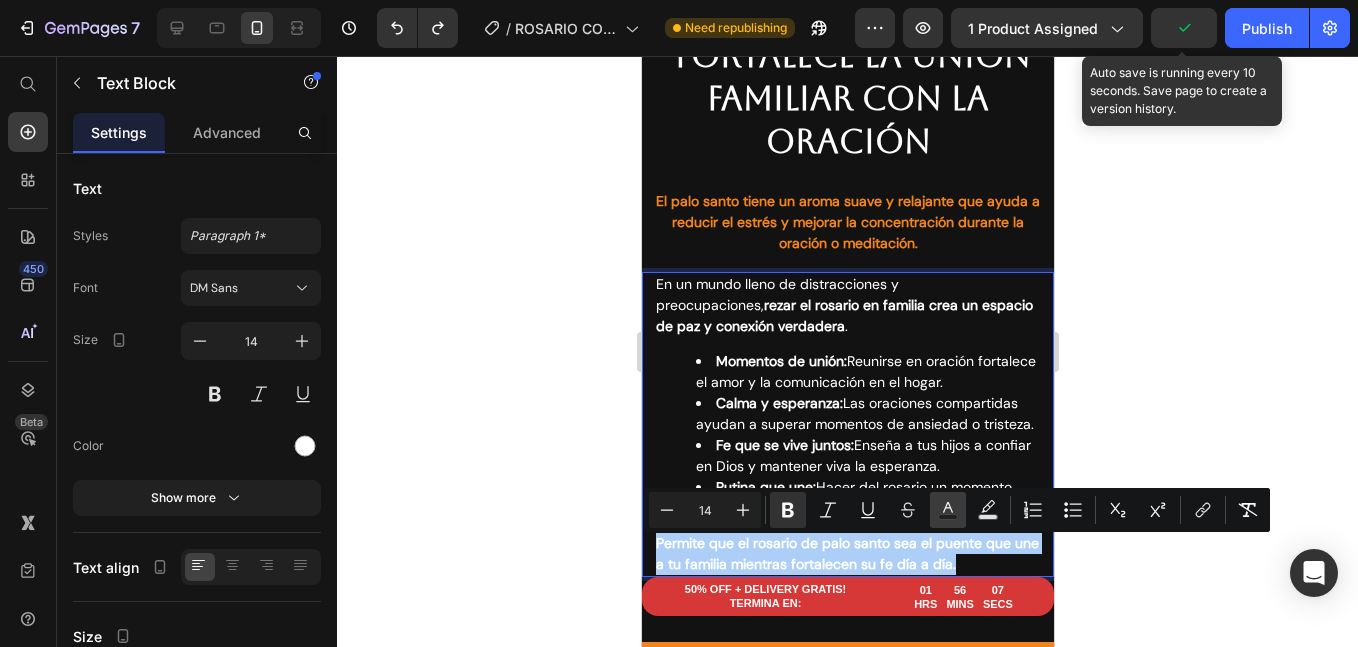 click 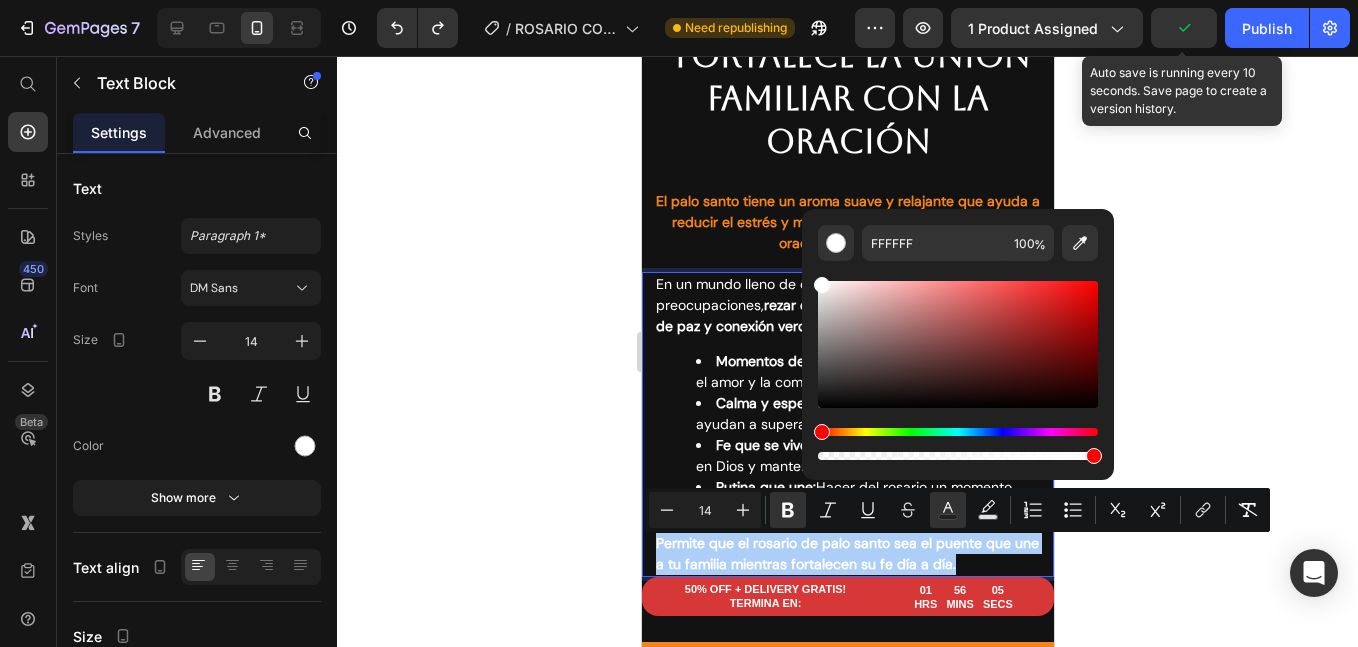click at bounding box center [958, 432] 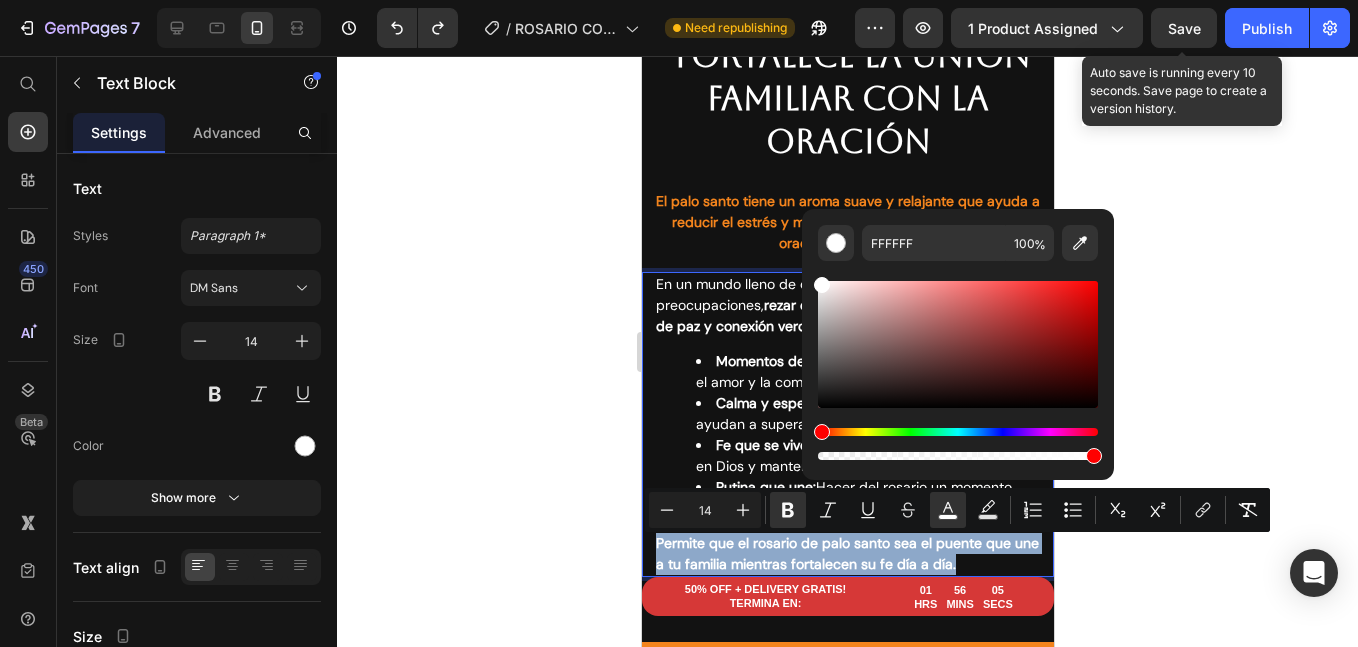 click at bounding box center (958, 344) 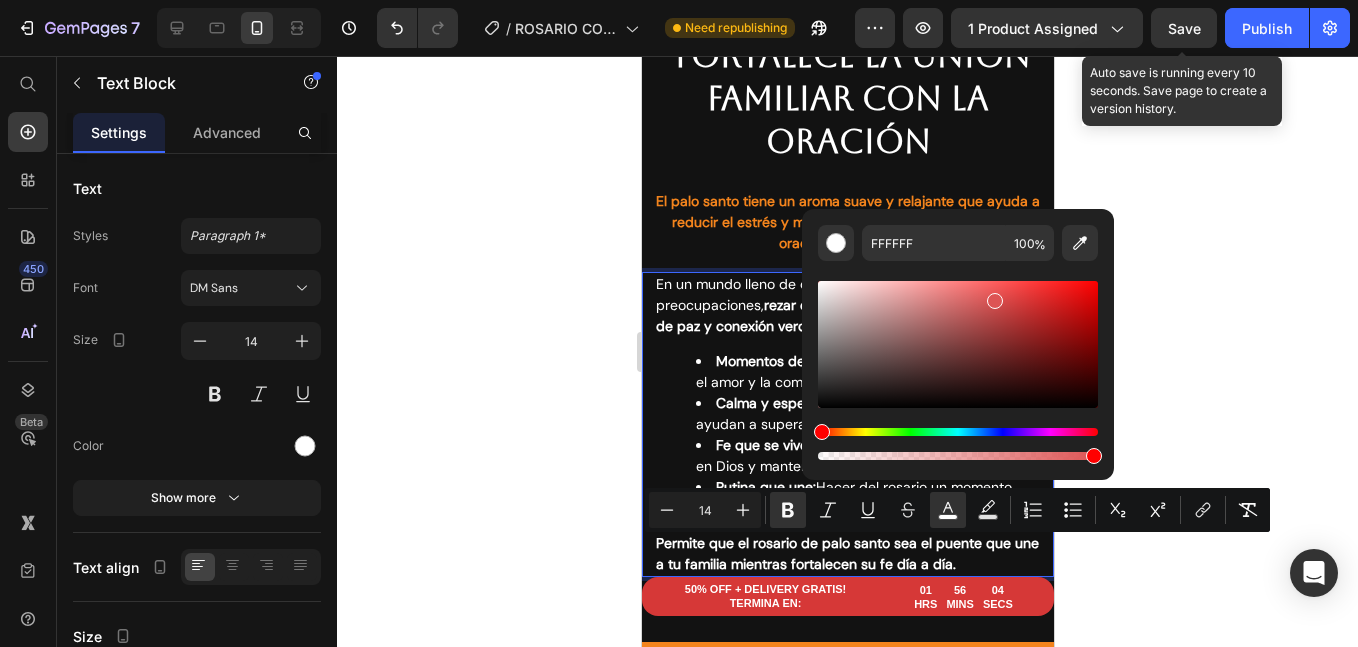 click at bounding box center (958, 344) 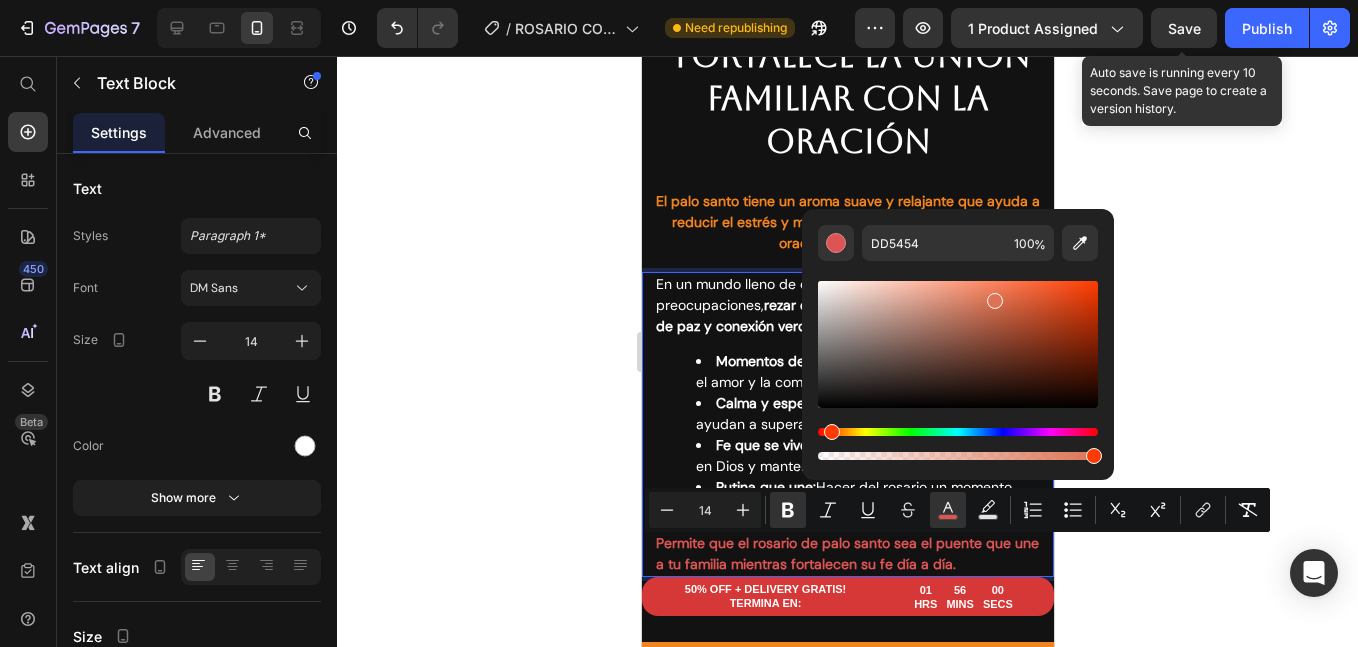 click at bounding box center (832, 432) 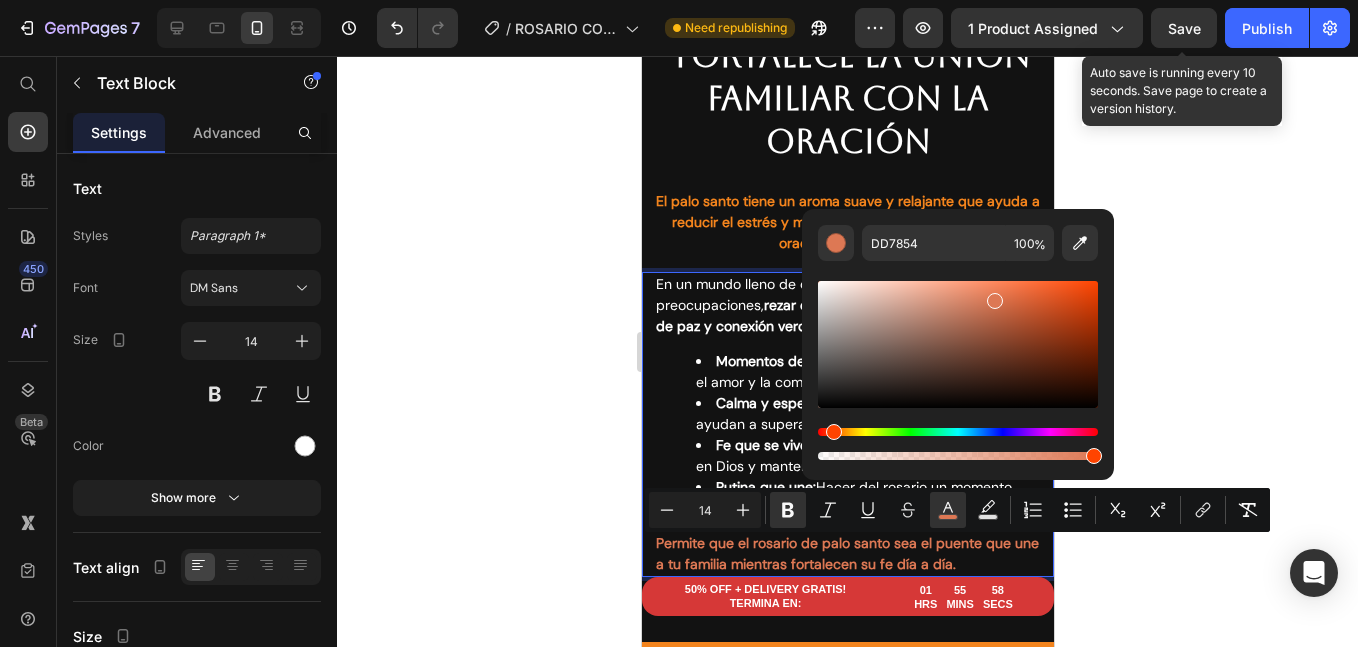 drag, startPoint x: 1033, startPoint y: 304, endPoint x: 1048, endPoint y: 303, distance: 15.033297 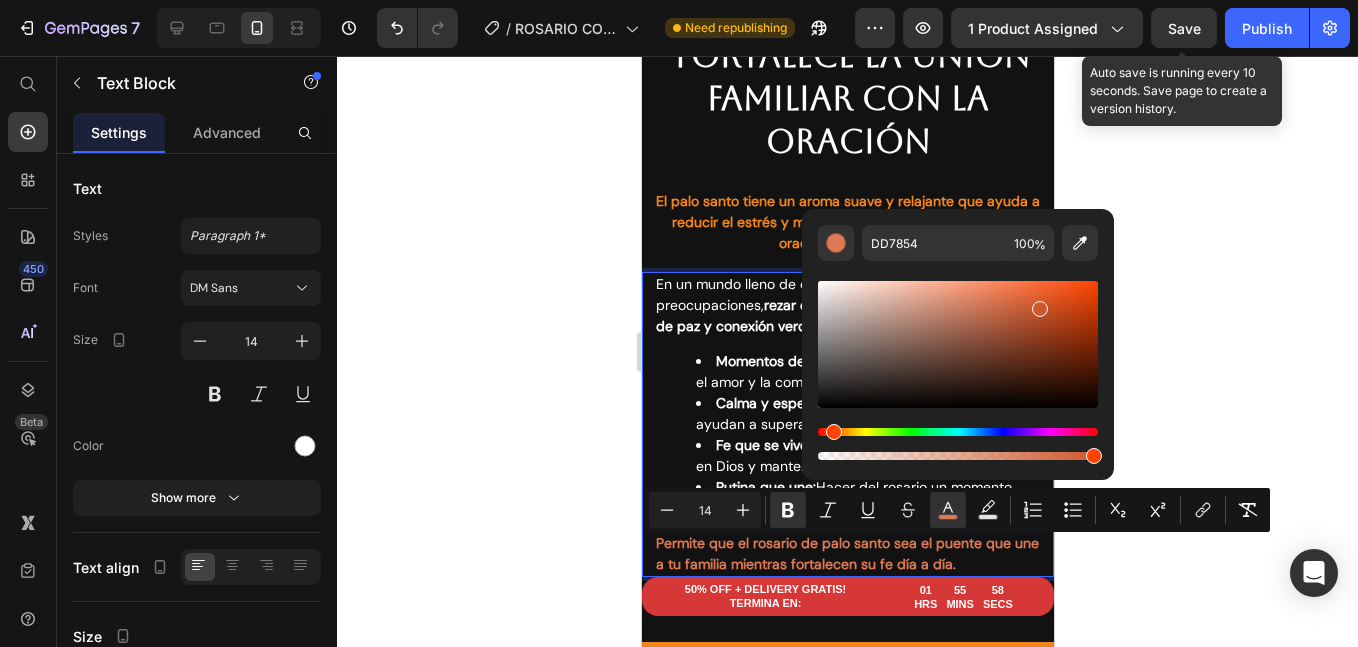 click at bounding box center [958, 344] 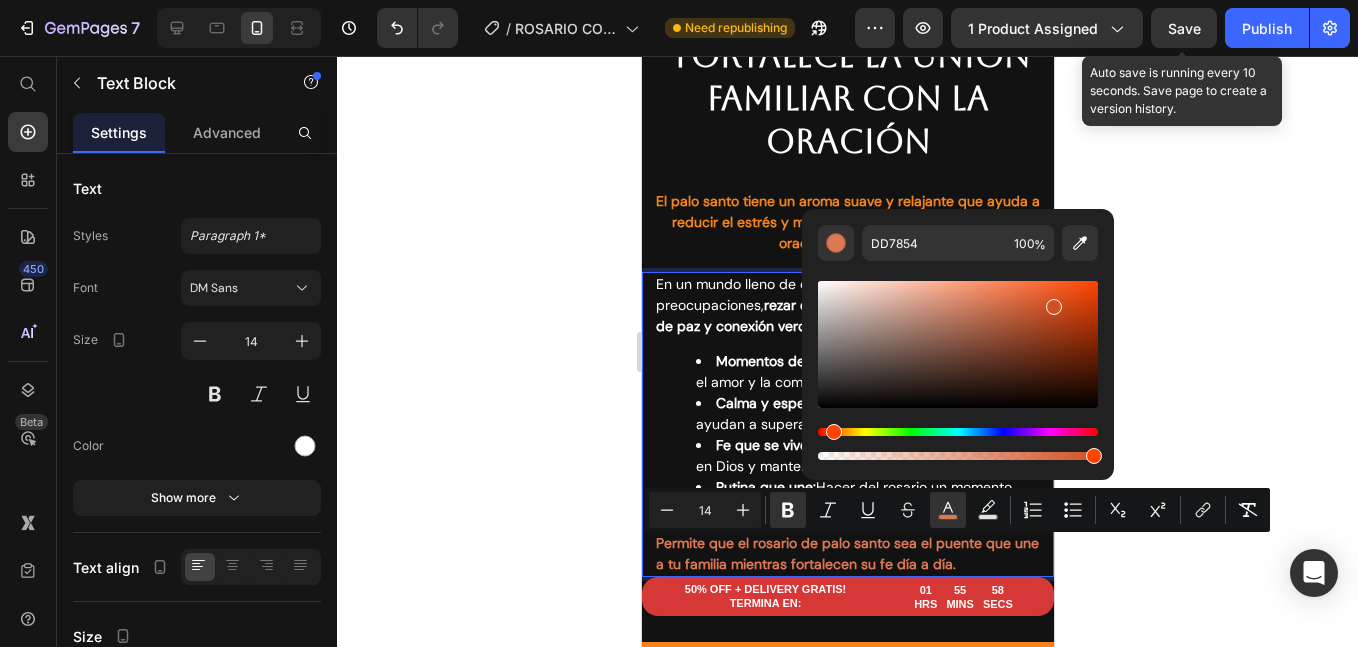 click at bounding box center (958, 344) 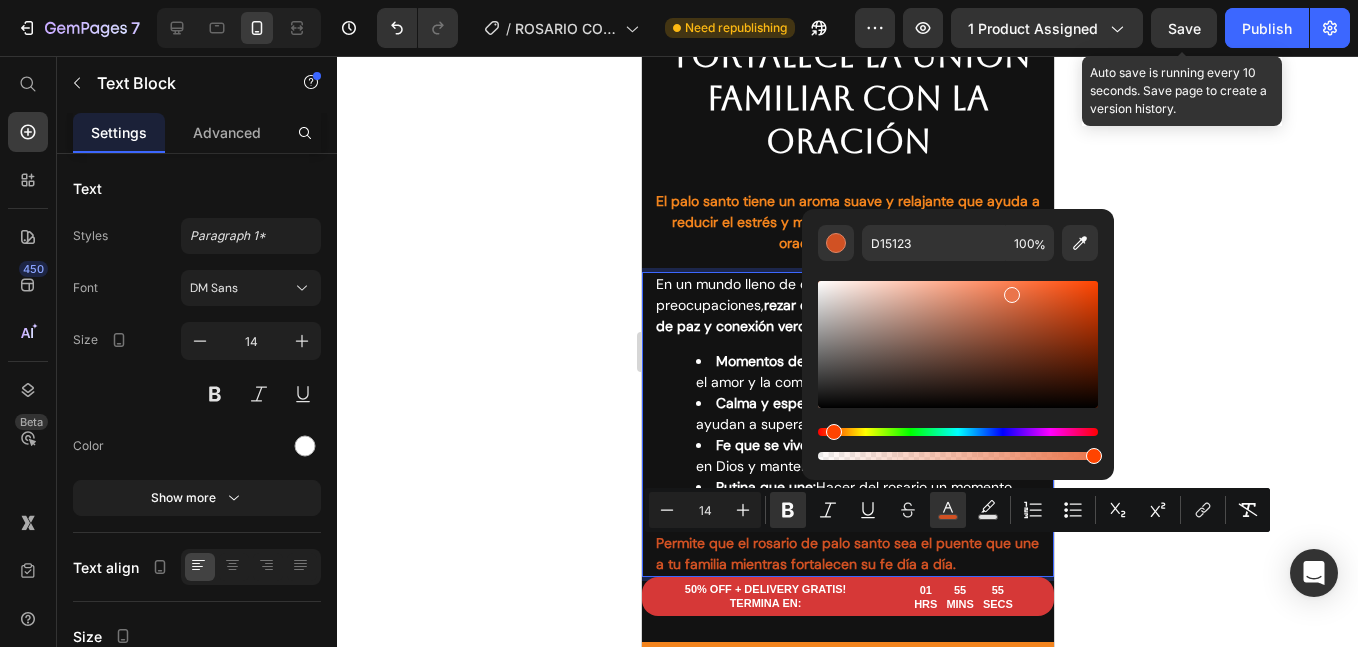 type on "EA754B" 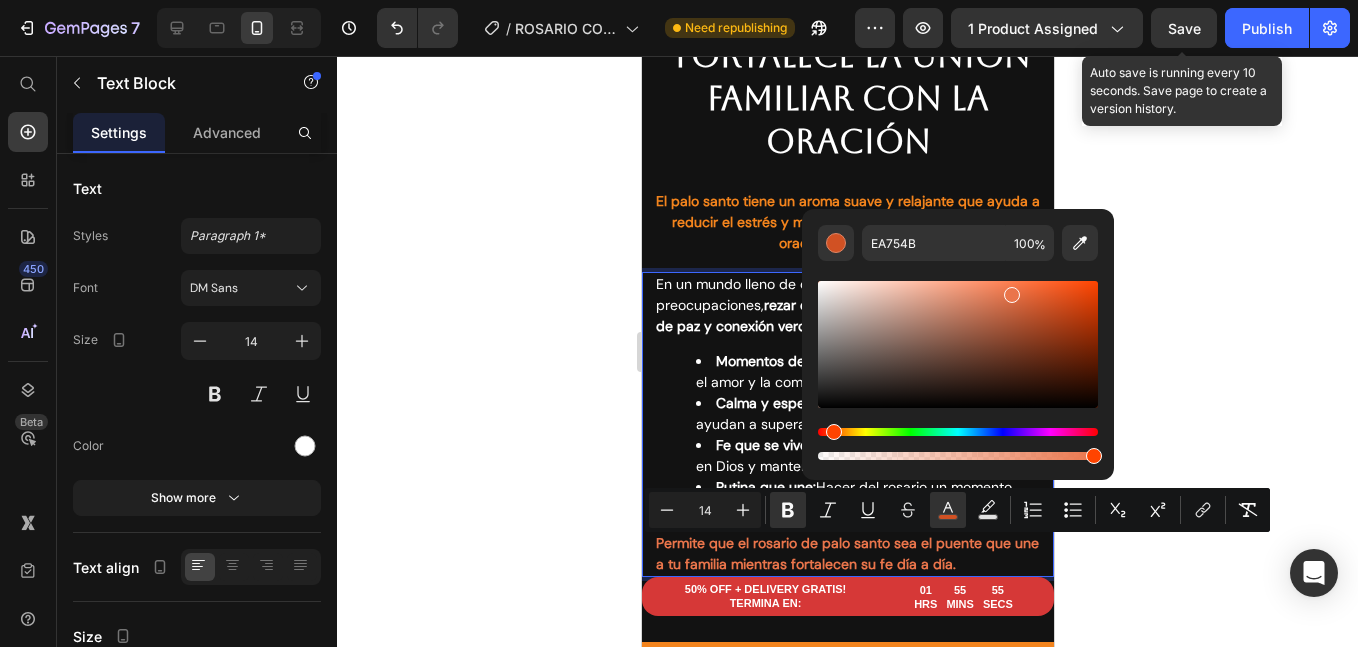 drag, startPoint x: 1053, startPoint y: 305, endPoint x: 997, endPoint y: 286, distance: 59.135437 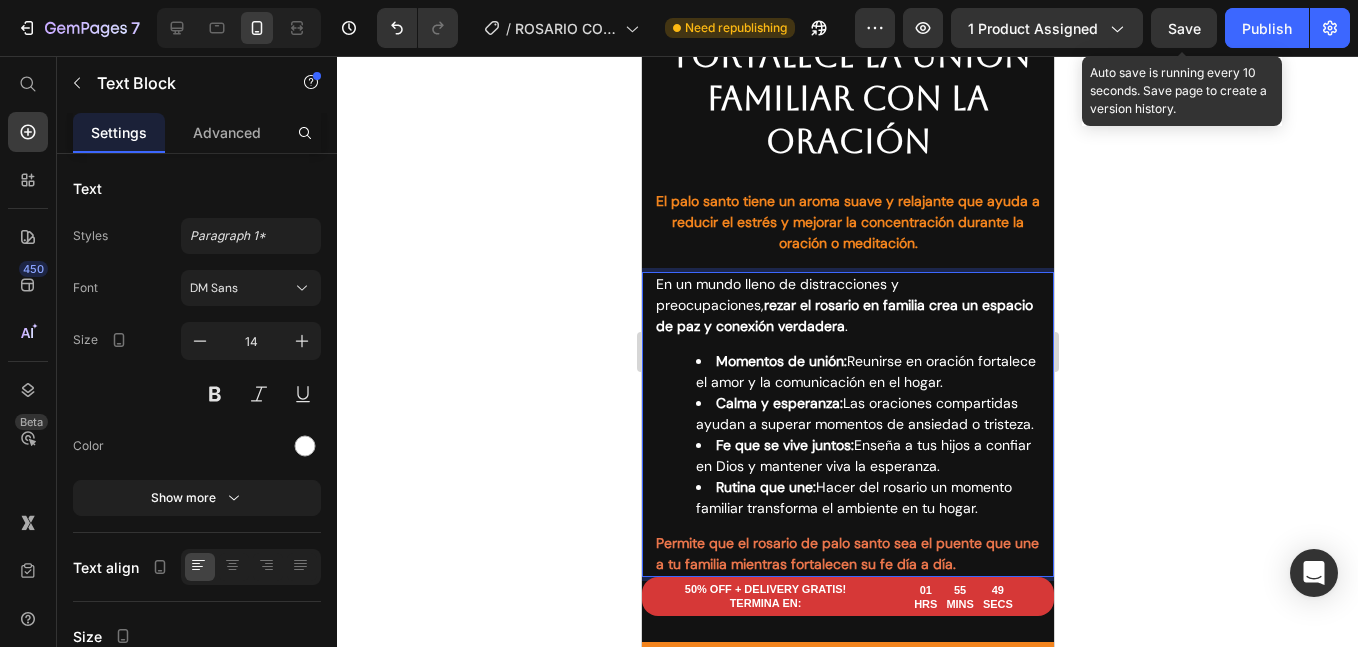 click on "Calma y esperanza:  Las oraciones compartidas ayudan a superar momentos de ansiedad o tristeza." at bounding box center [867, 414] 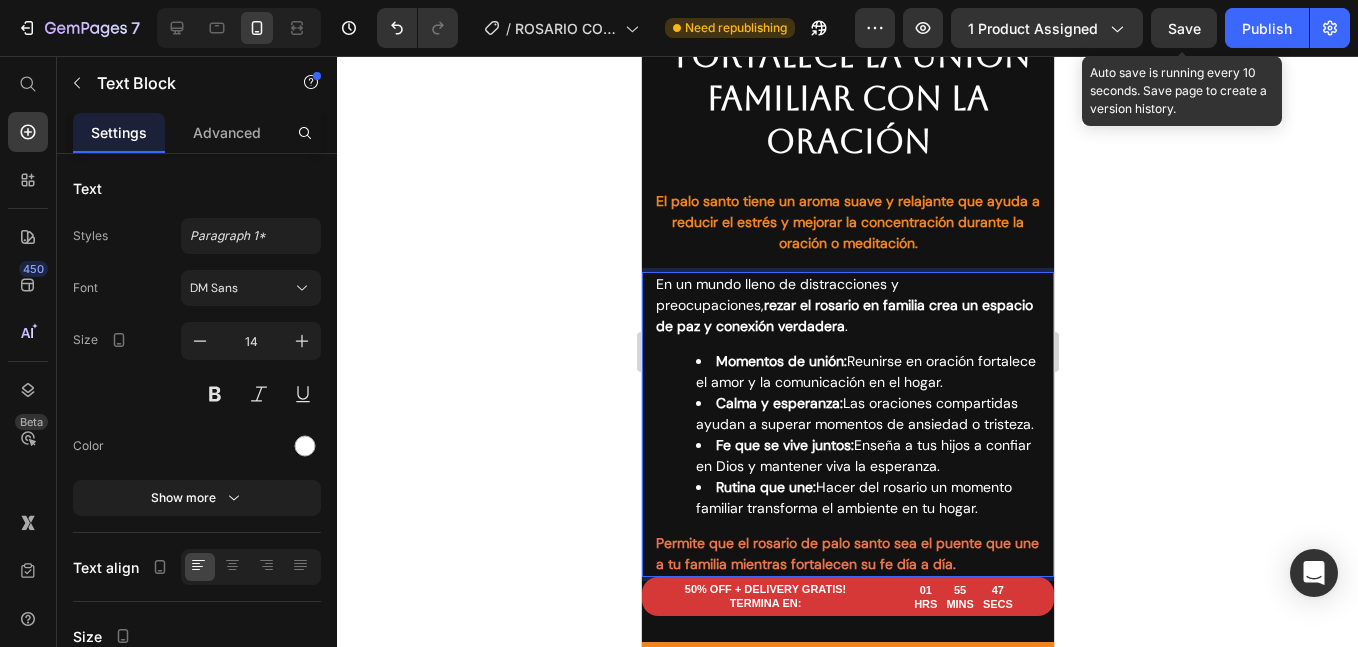scroll, scrollTop: 4814, scrollLeft: 0, axis: vertical 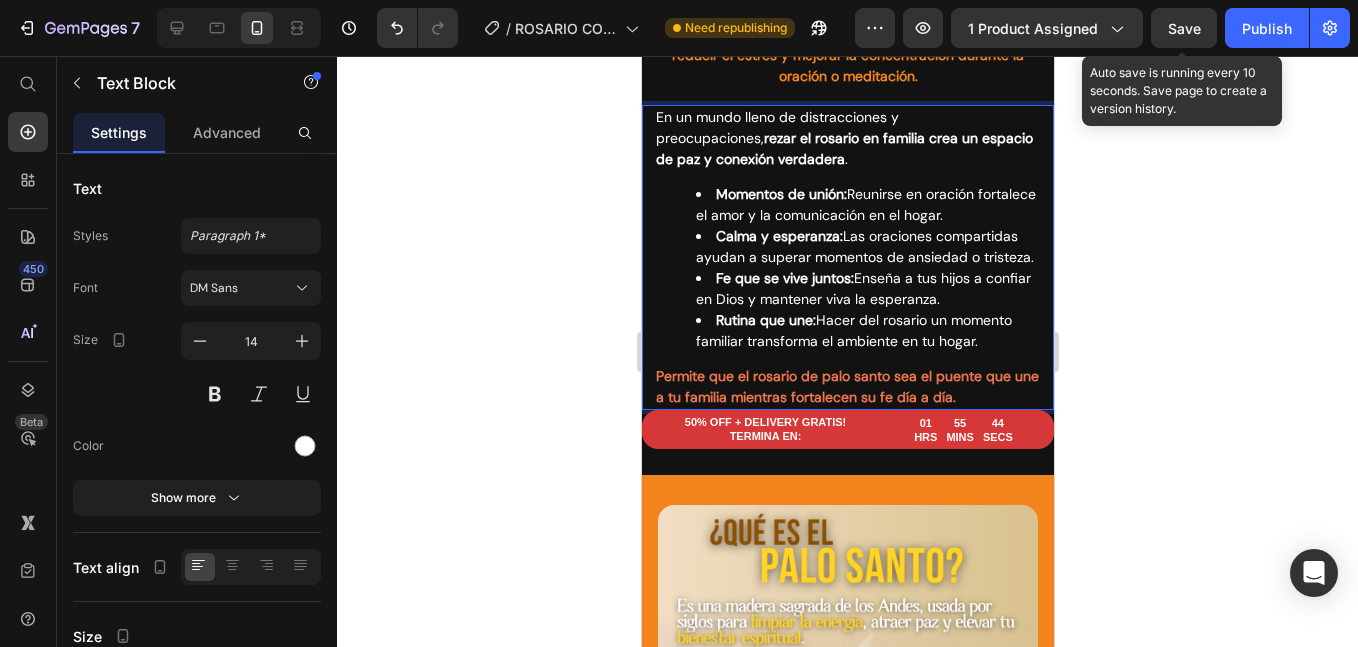 click on "Permite que el rosario de palo santo sea el puente que une a tu familia mientras fortalecen su fe día a día." at bounding box center (846, 386) 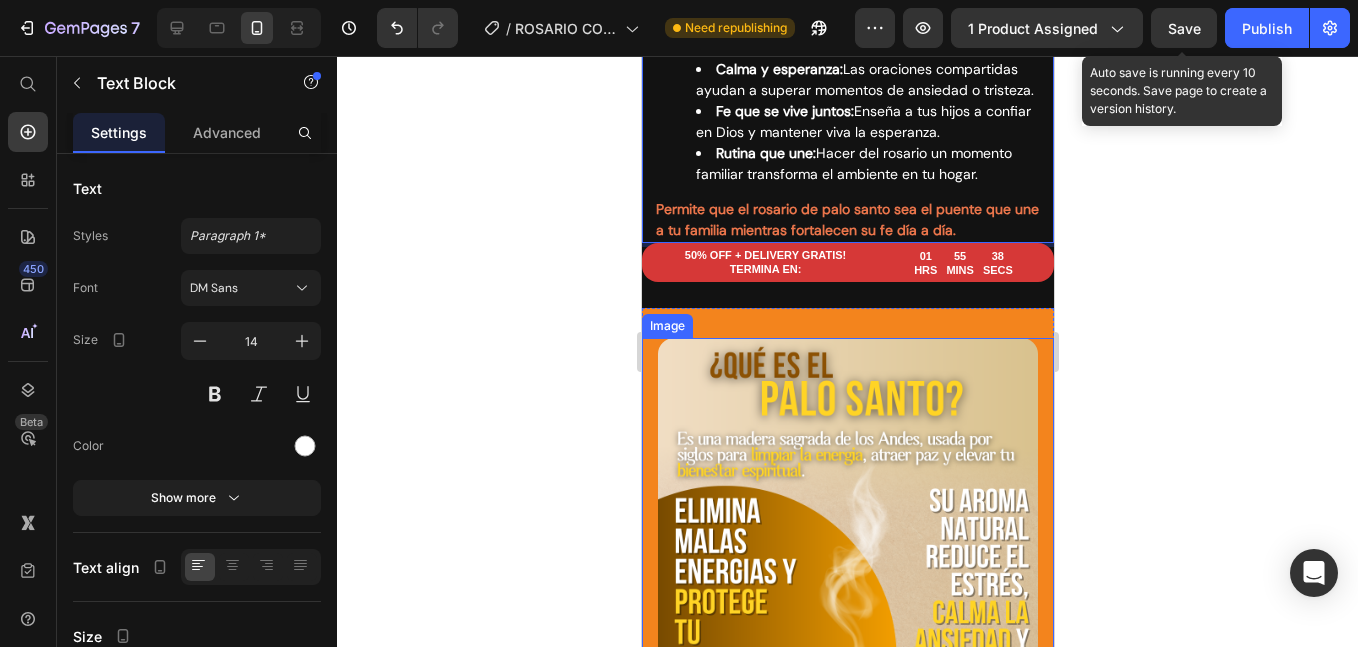 scroll, scrollTop: 5314, scrollLeft: 0, axis: vertical 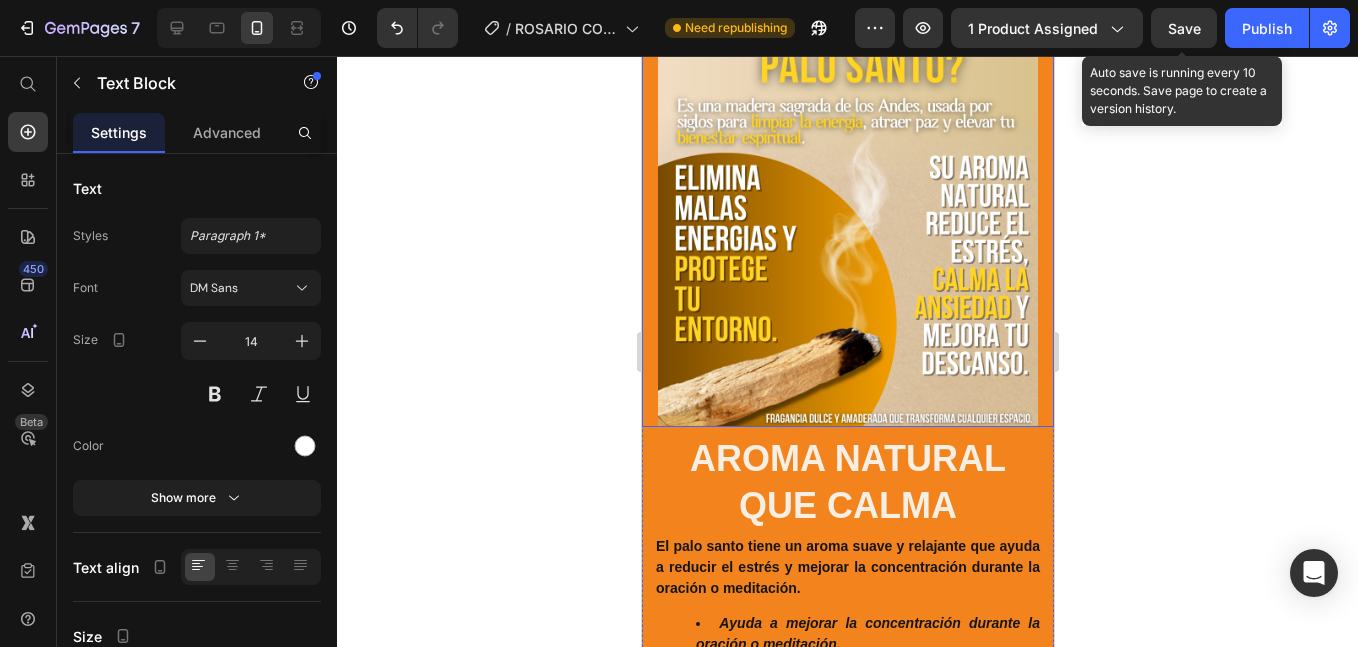 click on "Aroma natural que calma" at bounding box center (847, 483) 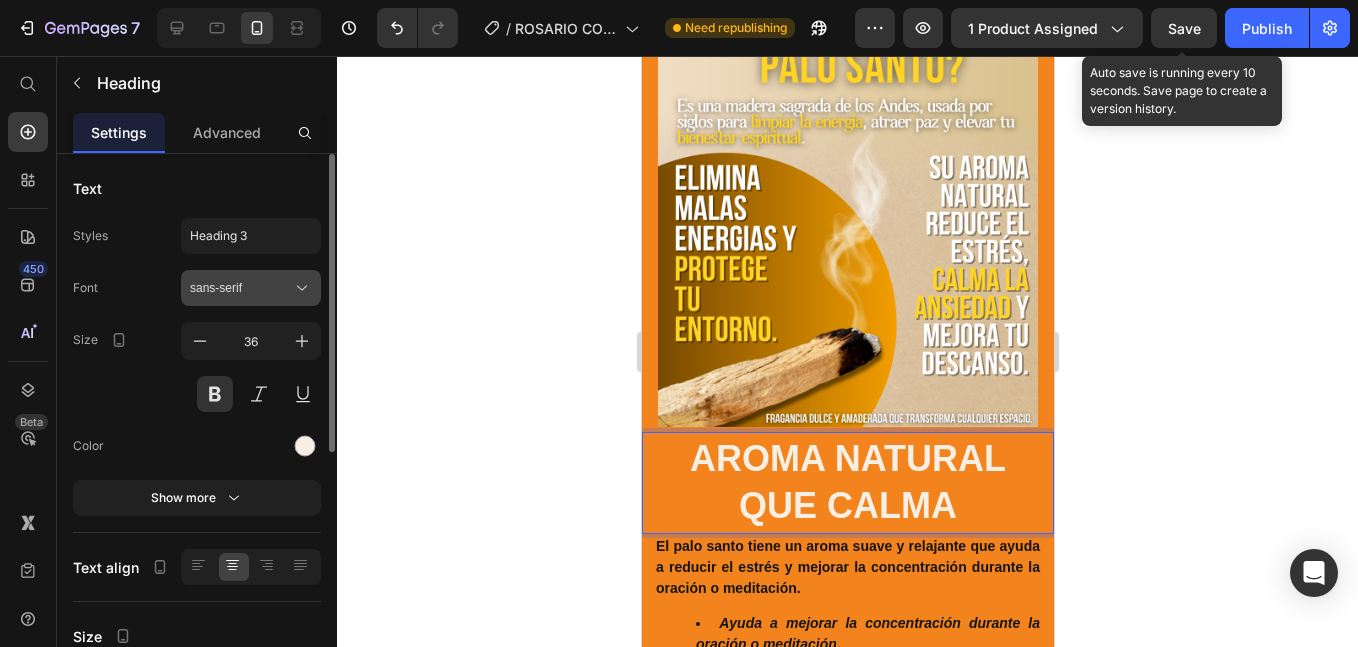 click on "sans-serif" at bounding box center (251, 288) 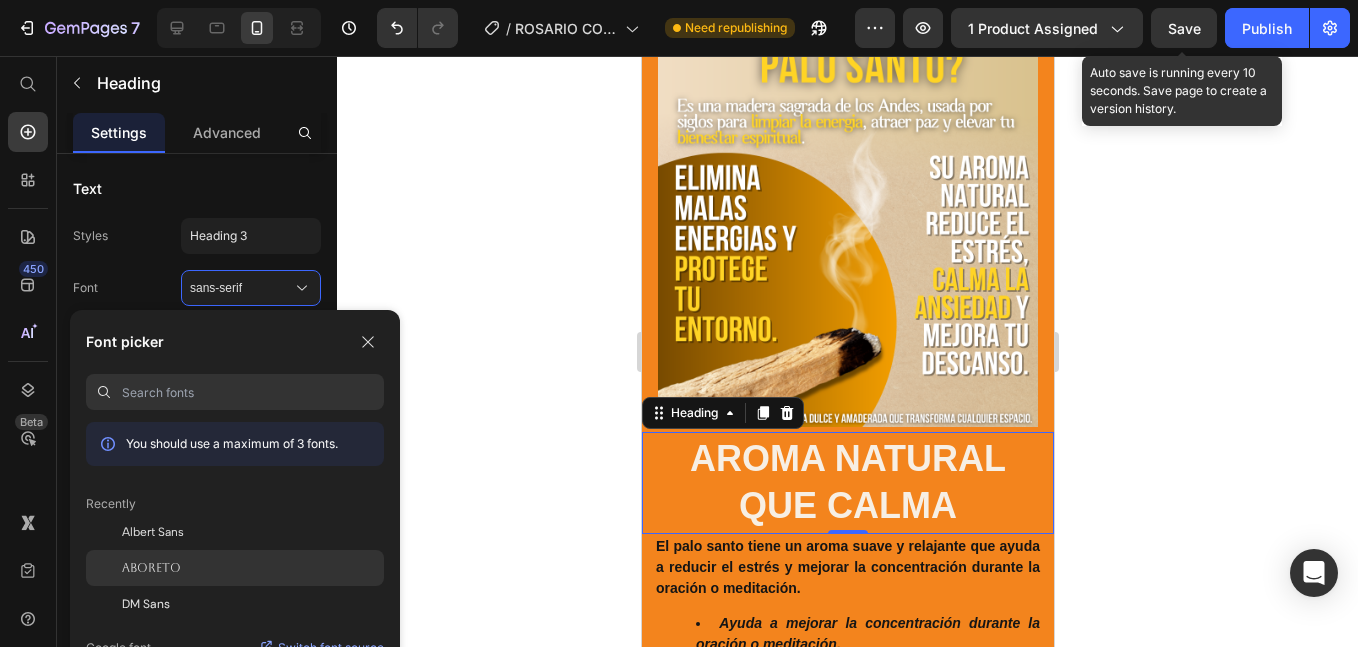 click on "Aboreto" 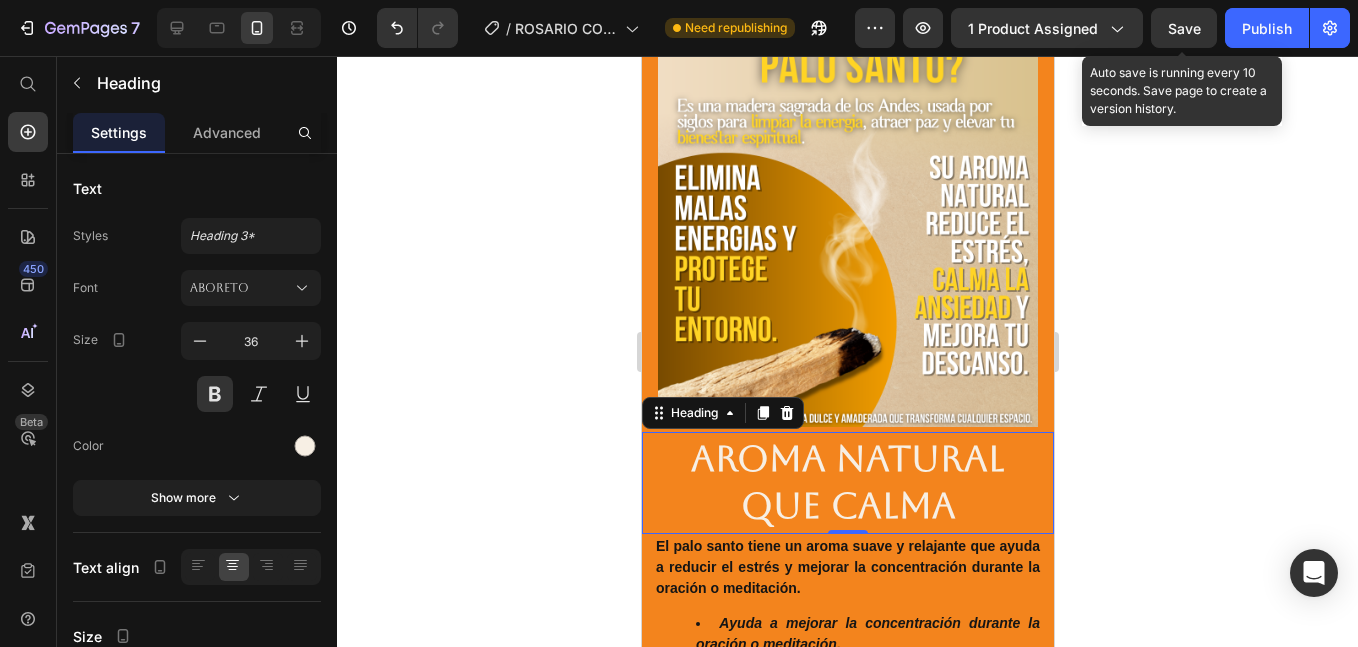 scroll, scrollTop: 5481, scrollLeft: 0, axis: vertical 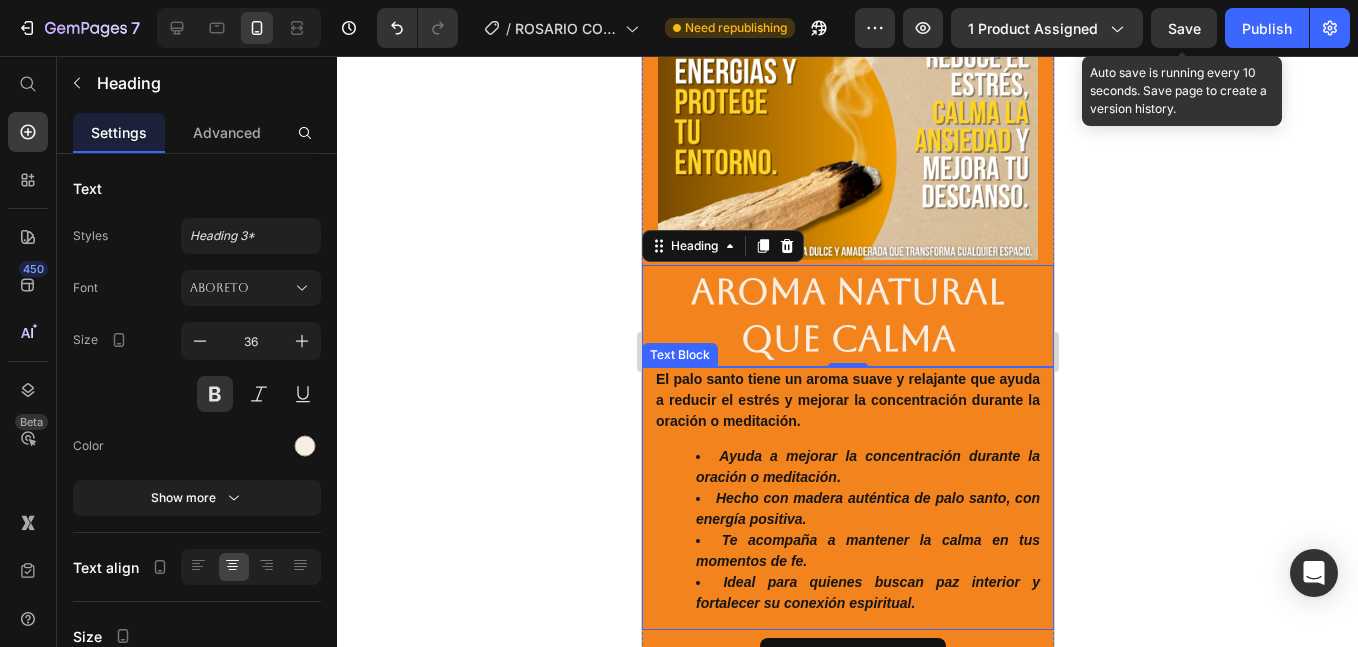 click on "El palo santo tiene un aroma suave y relajante que ayuda a reducir el estrés y mejorar la concentración durante la oración o meditación." at bounding box center (847, 400) 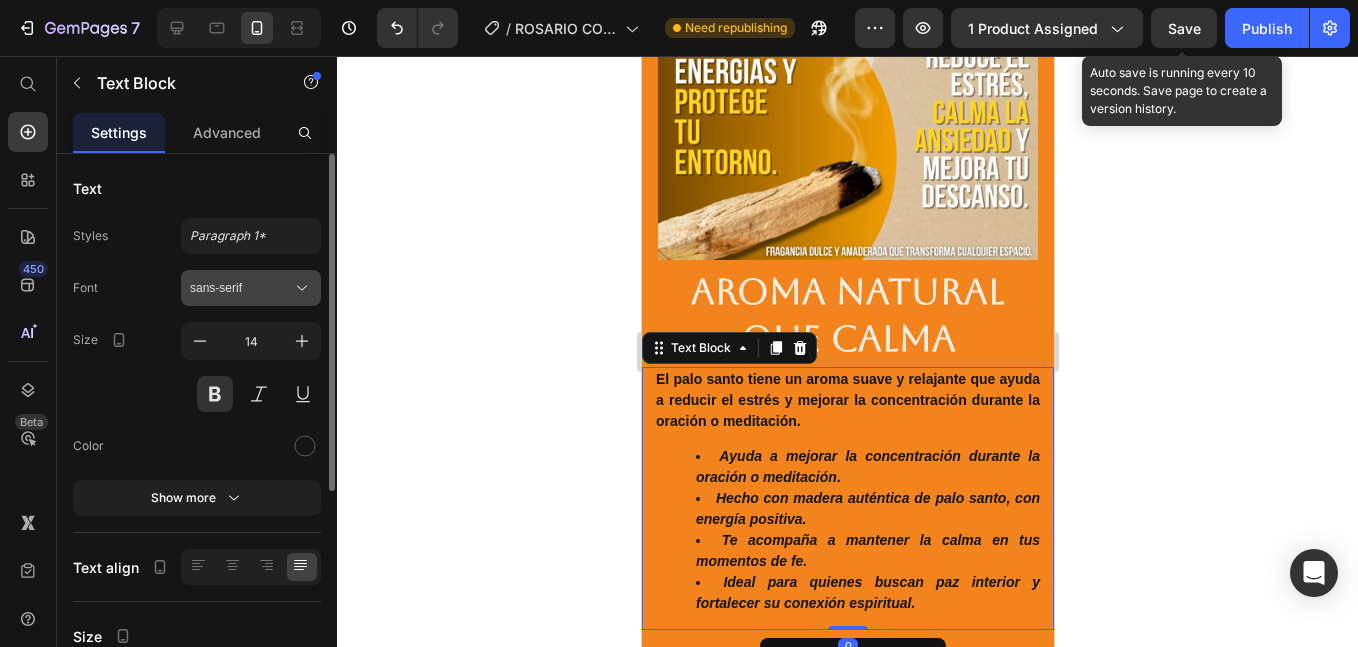 click on "sans-serif" at bounding box center [241, 288] 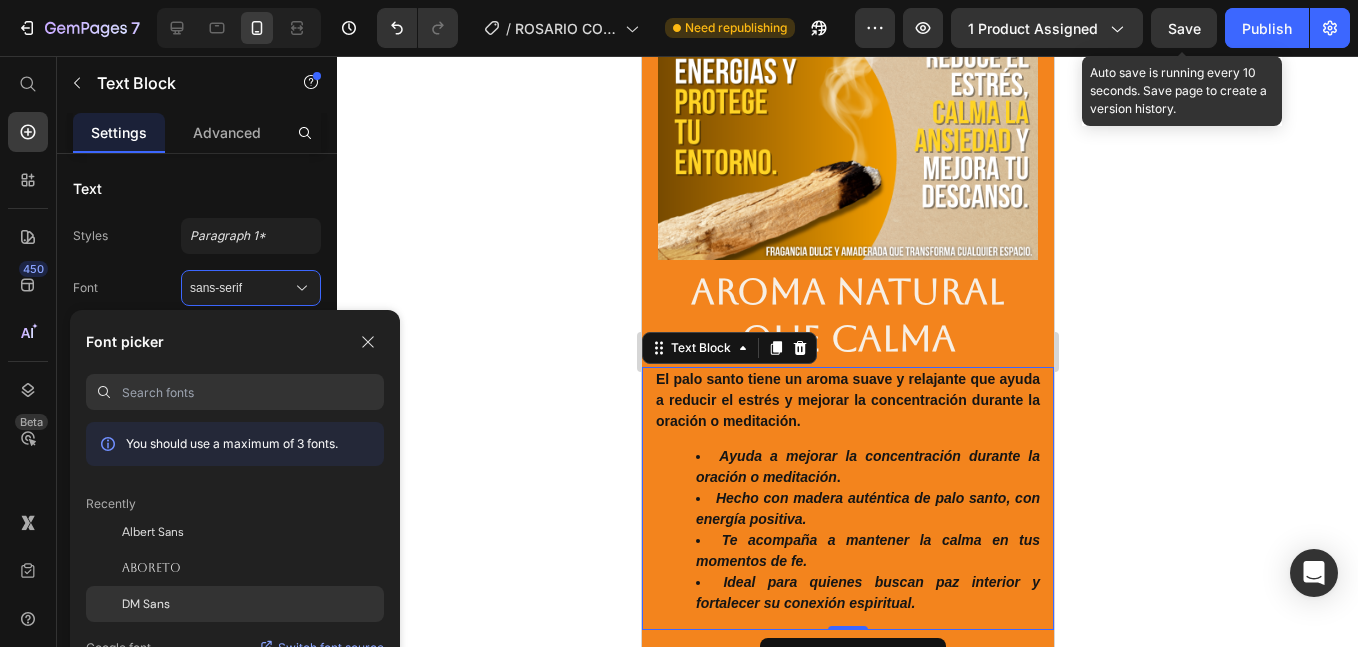 click on "DM Sans" 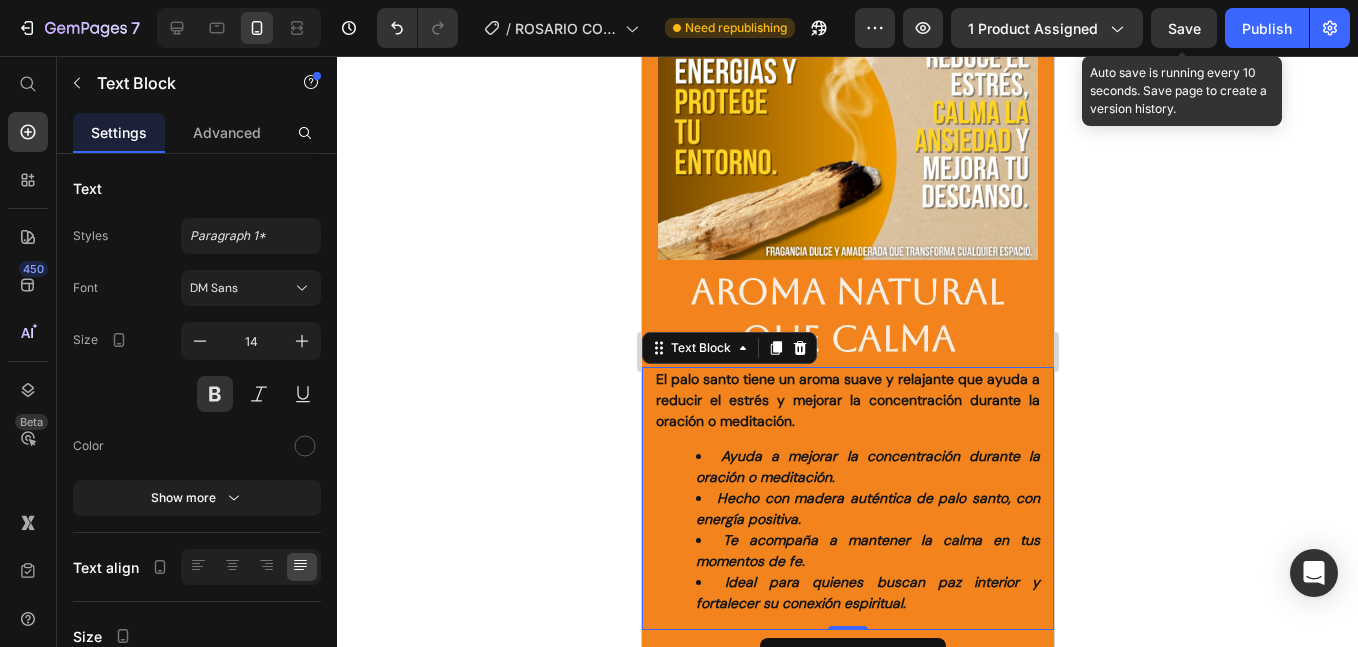 click on "Ayuda a mejorar la concentración durante la oración o meditación" at bounding box center [867, 466] 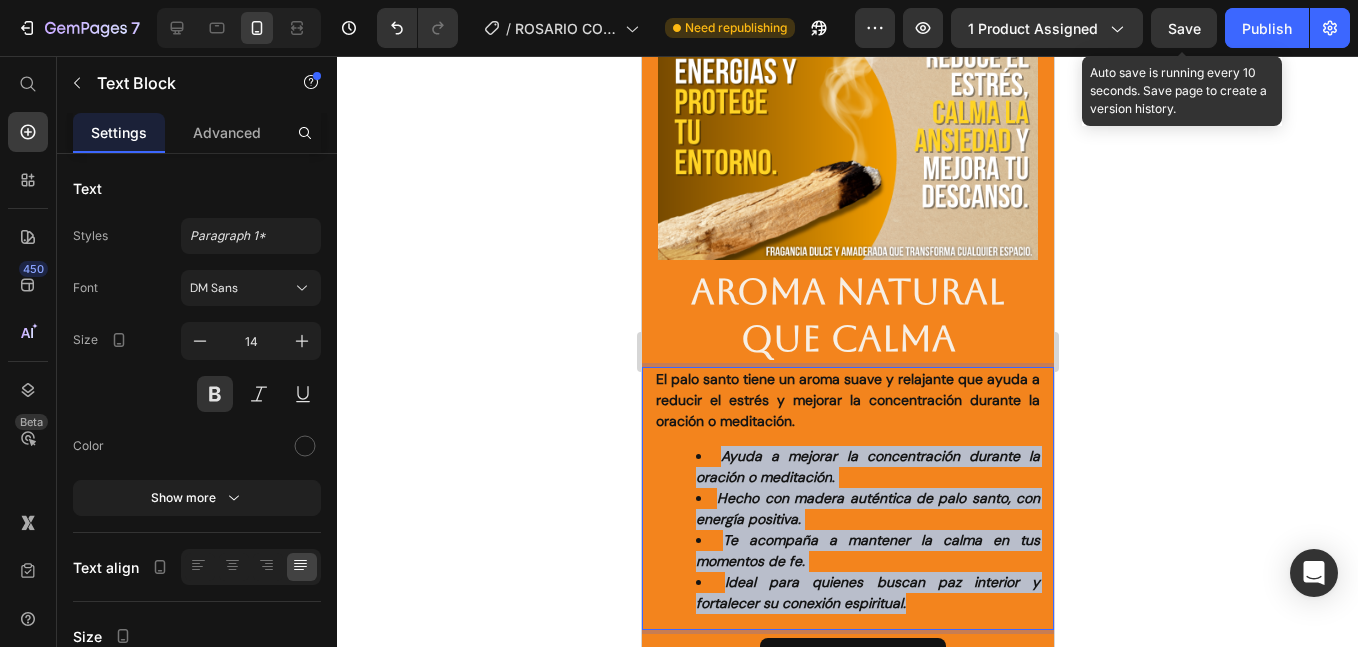 drag, startPoint x: 928, startPoint y: 591, endPoint x: 710, endPoint y: 436, distance: 267.48645 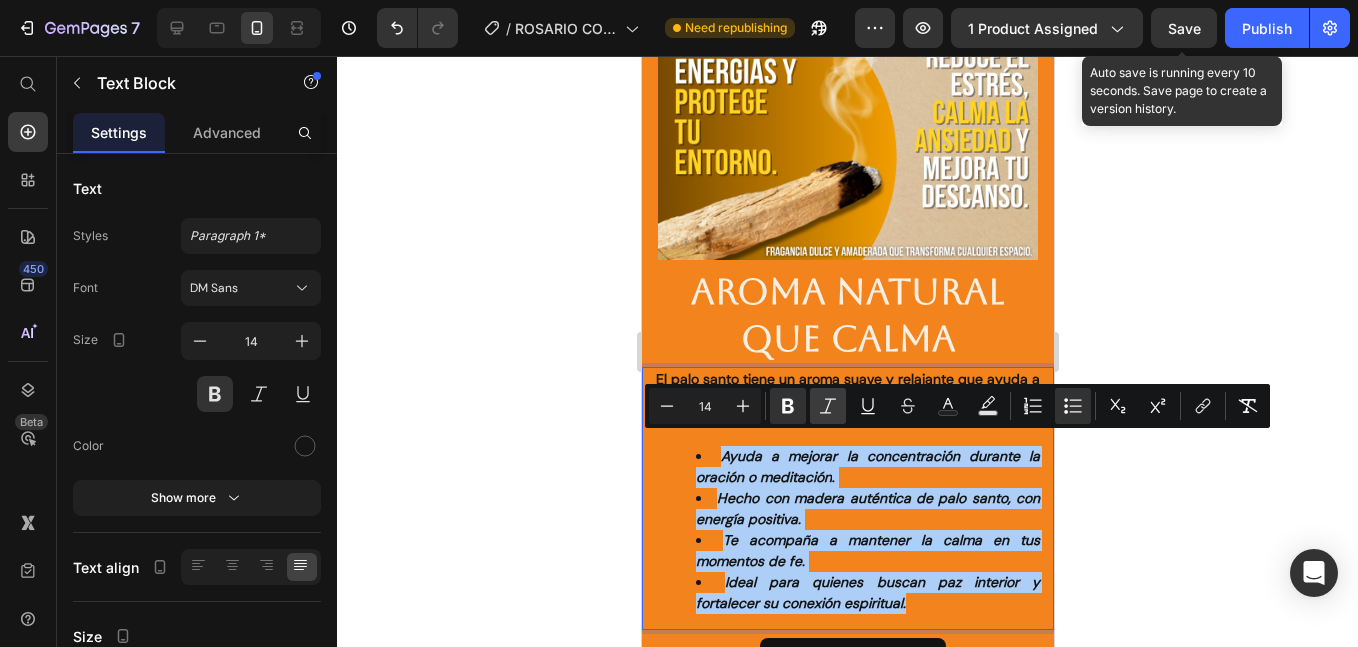 click 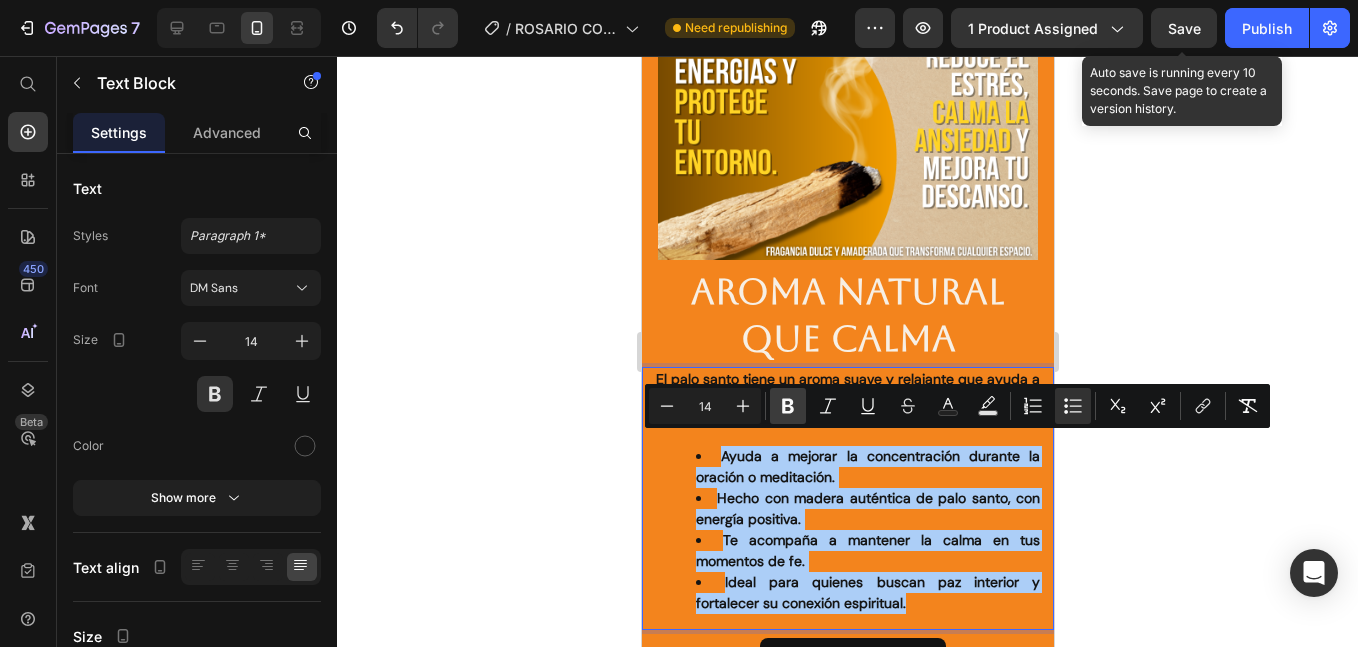 click on "Bold" at bounding box center (788, 406) 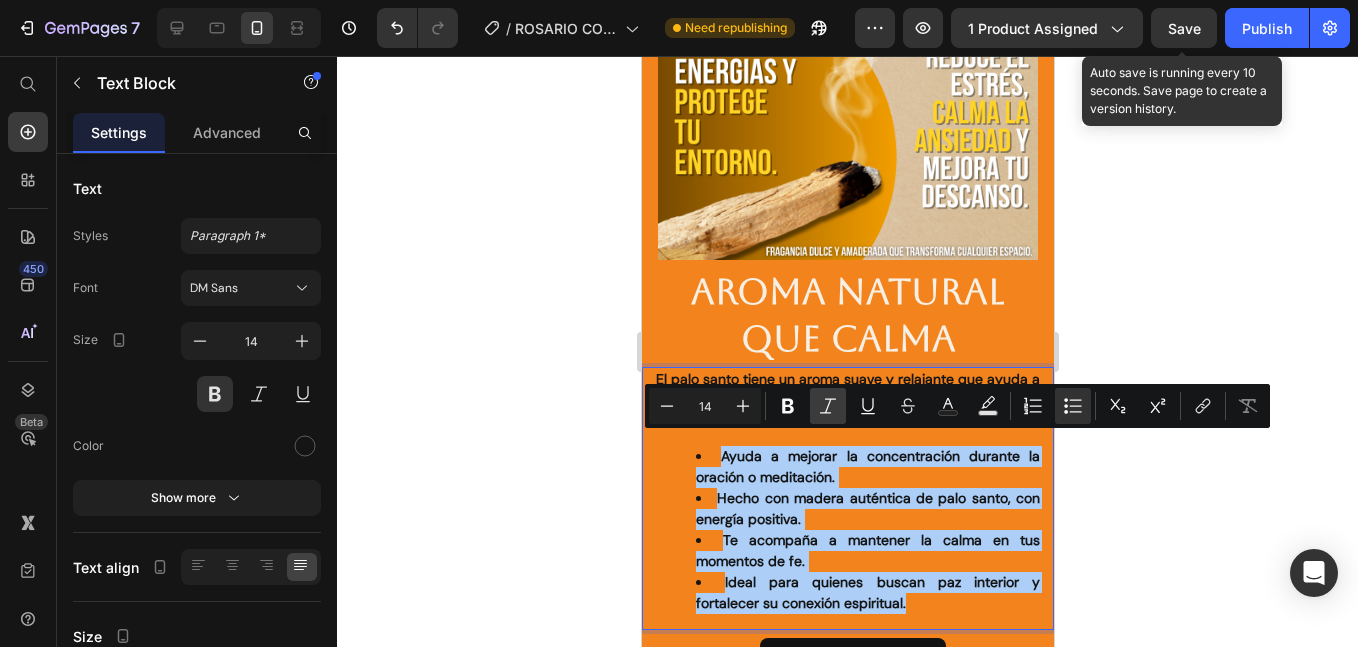 click on "Italic" at bounding box center [828, 406] 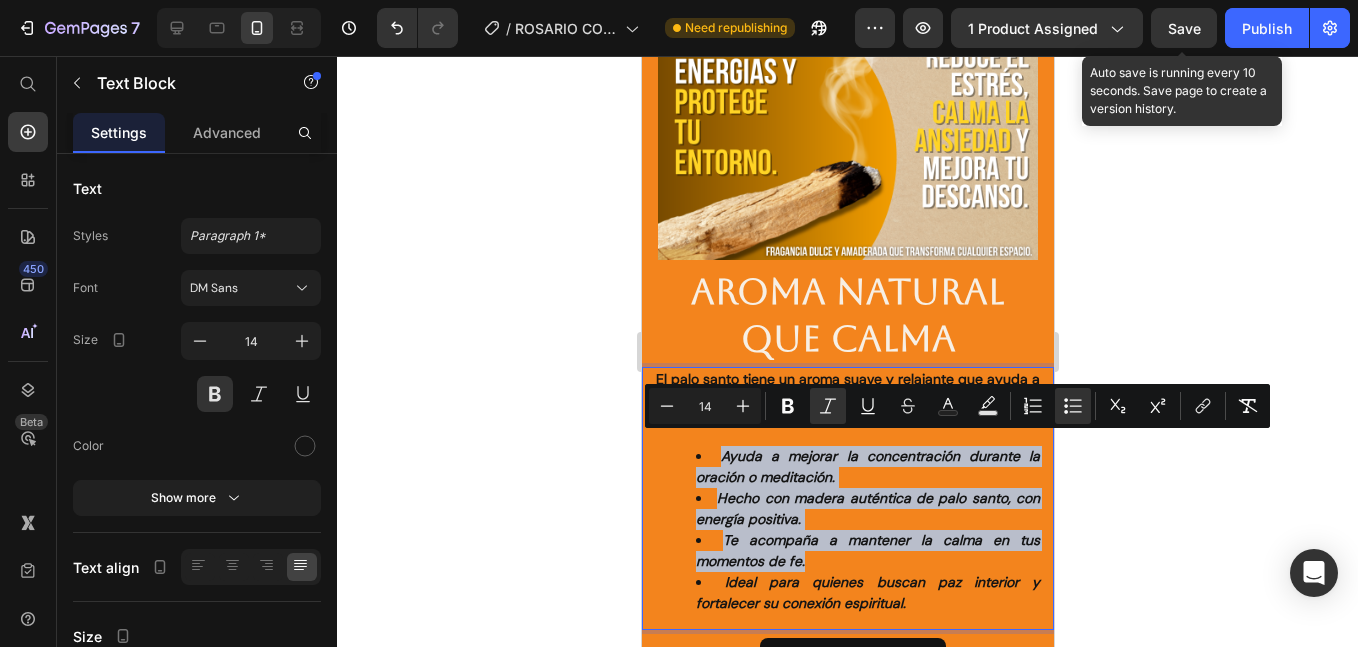 click on "Hecho con madera auténtica de palo santo, con energía positiva." at bounding box center (867, 509) 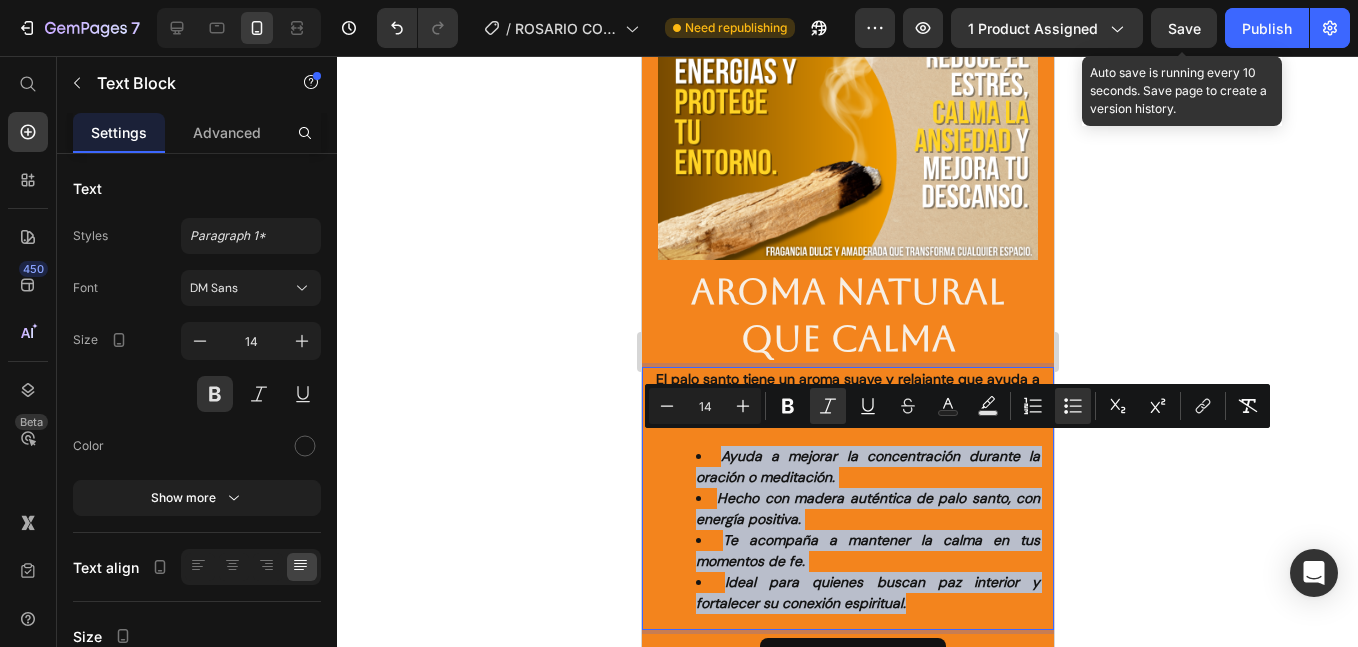 drag, startPoint x: 939, startPoint y: 606, endPoint x: 701, endPoint y: 446, distance: 286.78214 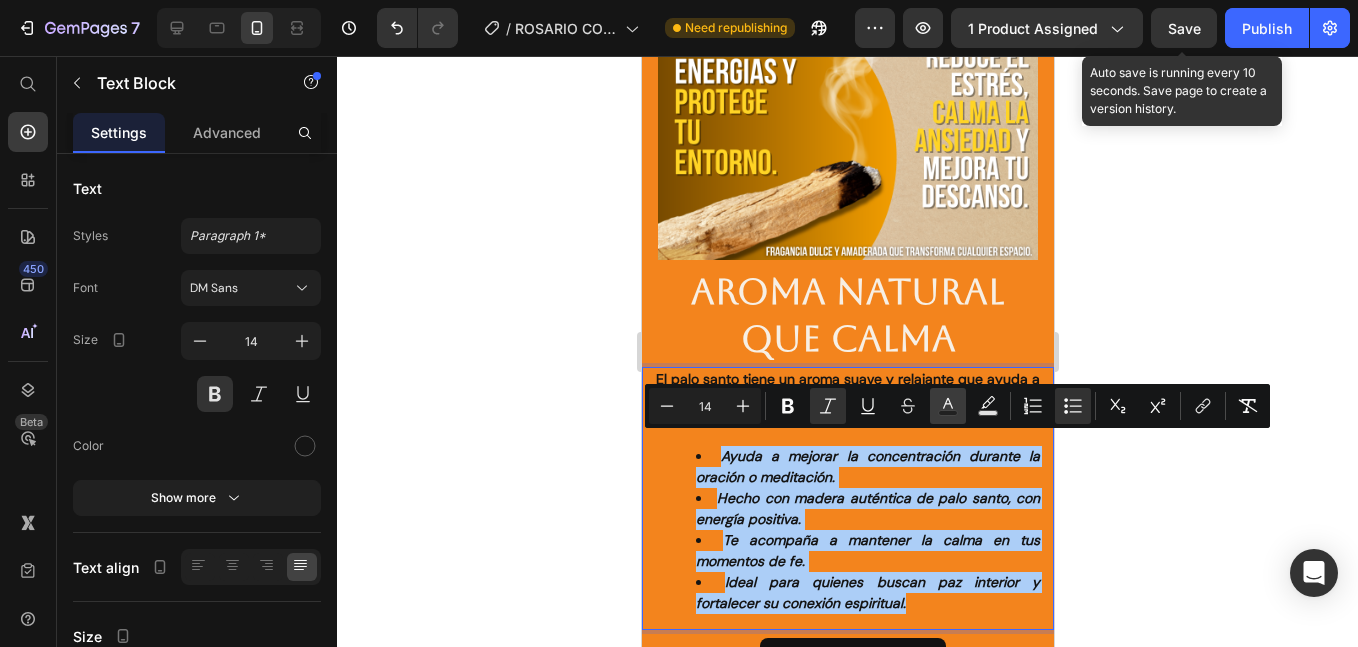 click 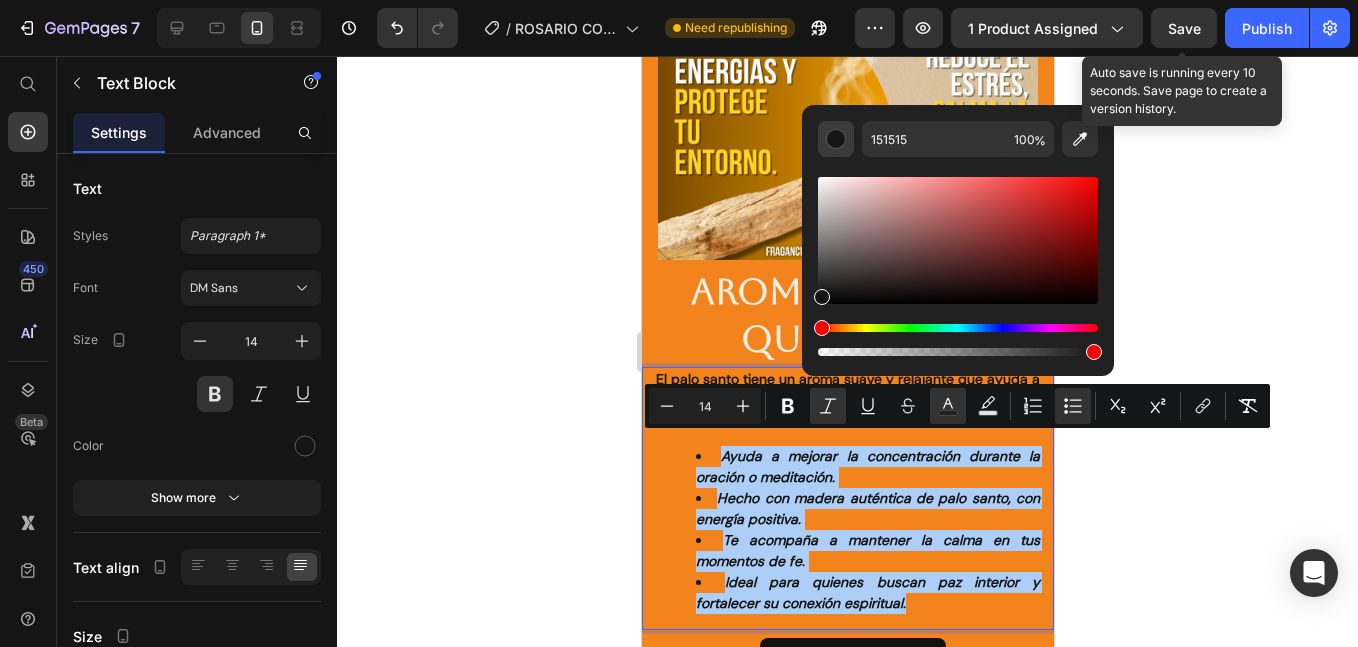 click at bounding box center (836, 139) 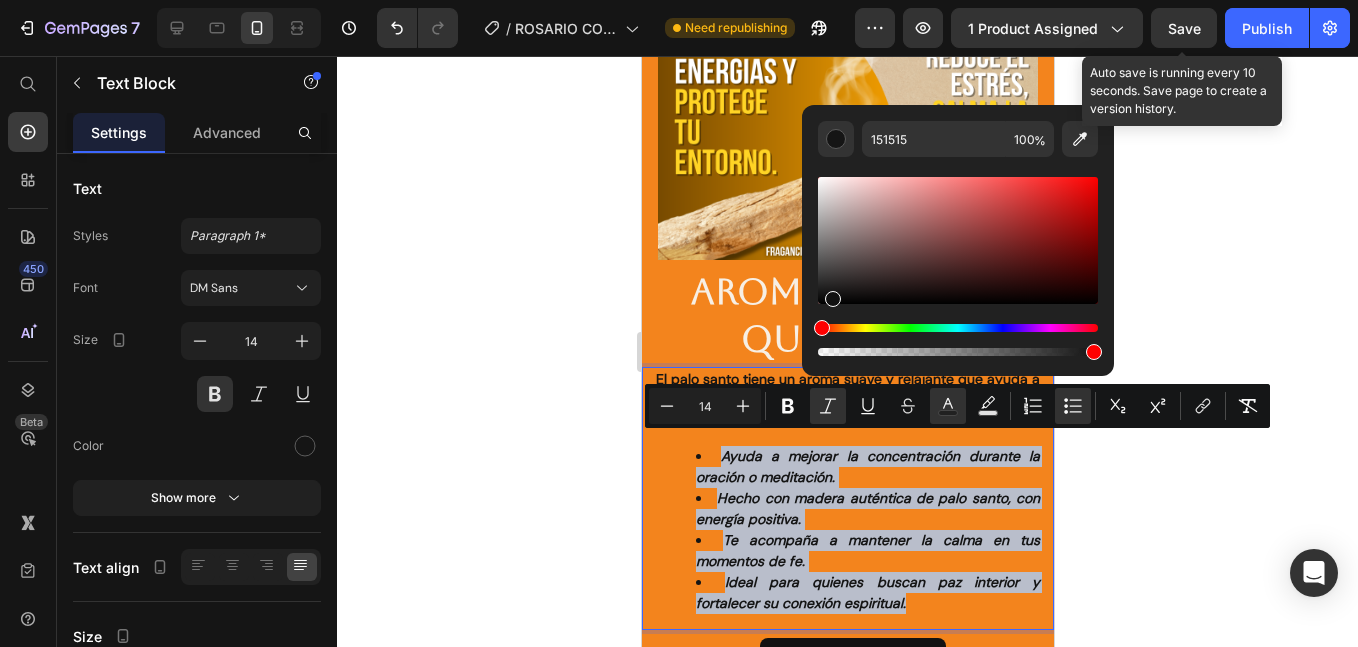 click at bounding box center [958, 240] 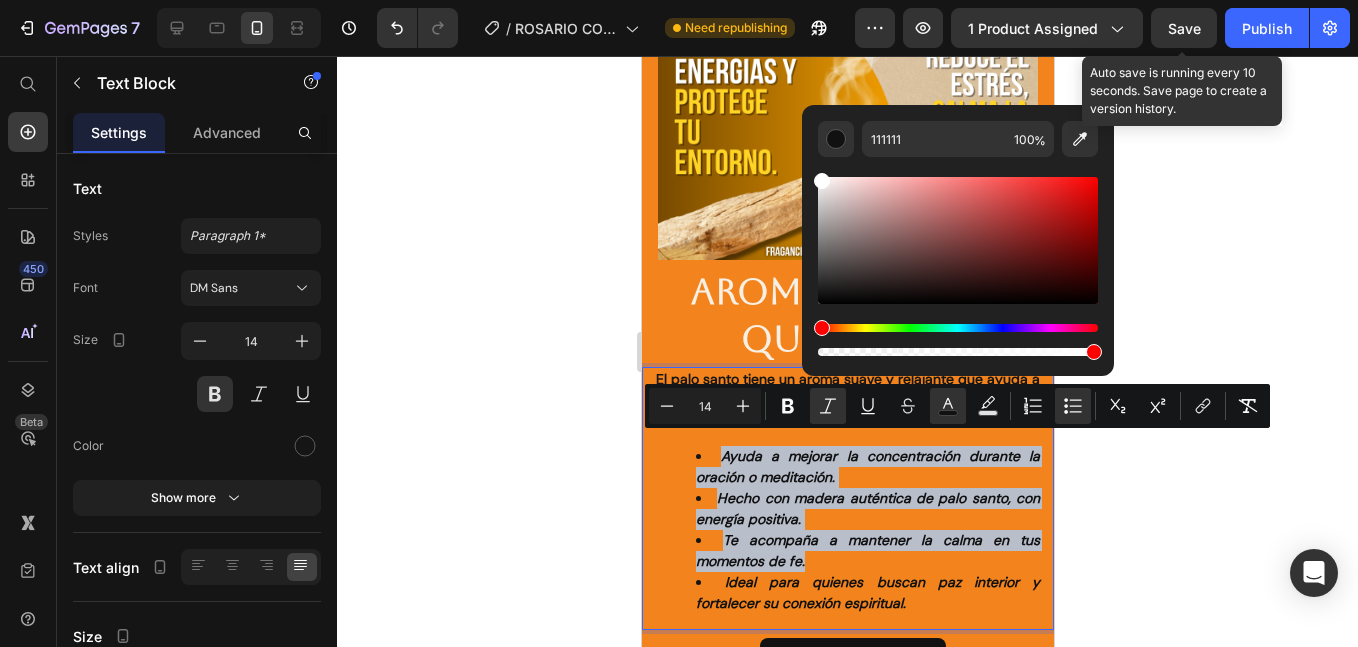 drag, startPoint x: 826, startPoint y: 208, endPoint x: 819, endPoint y: 177, distance: 31.780497 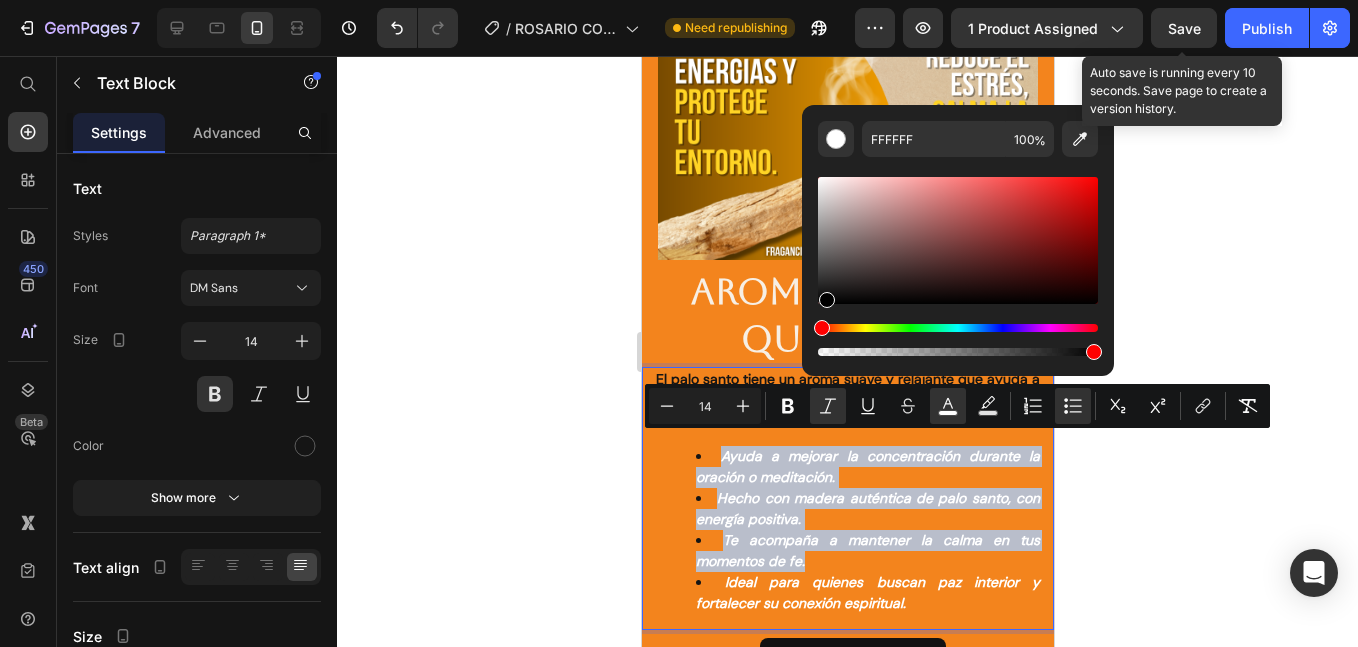 drag, startPoint x: 825, startPoint y: 290, endPoint x: 825, endPoint y: 305, distance: 15 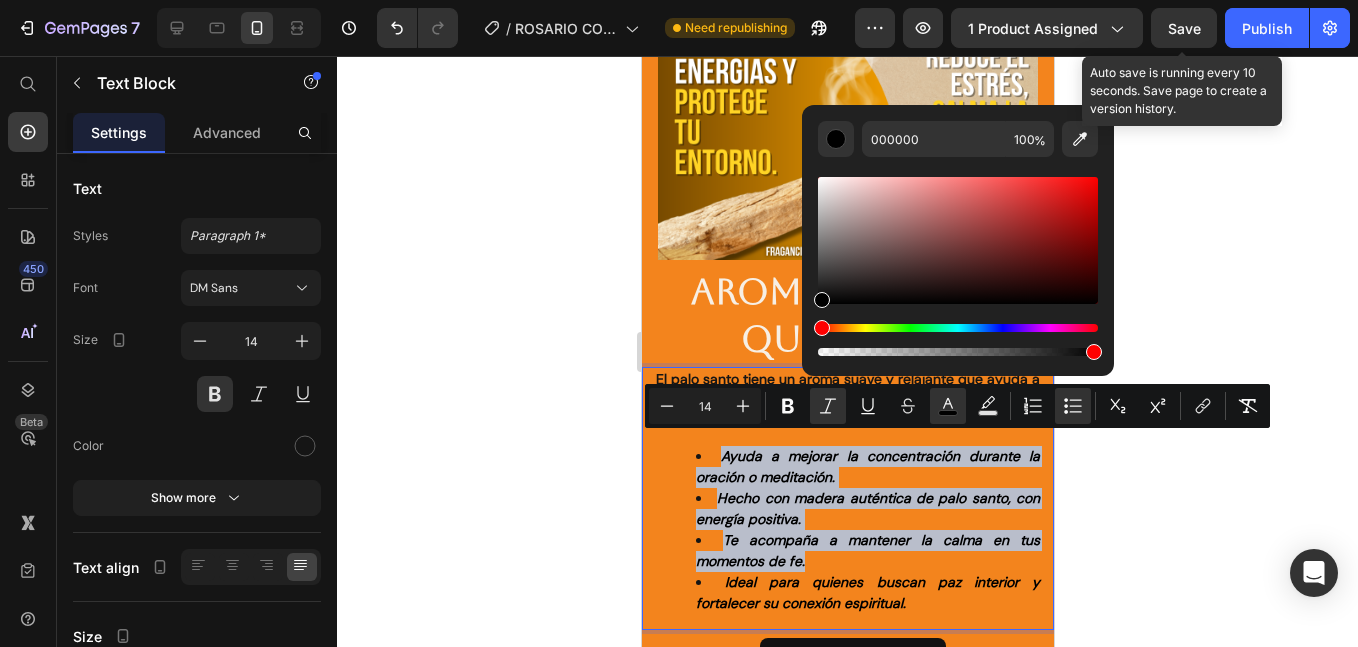click on "Ayuda a mejorar la concentración durante la oración o meditación." at bounding box center (867, 466) 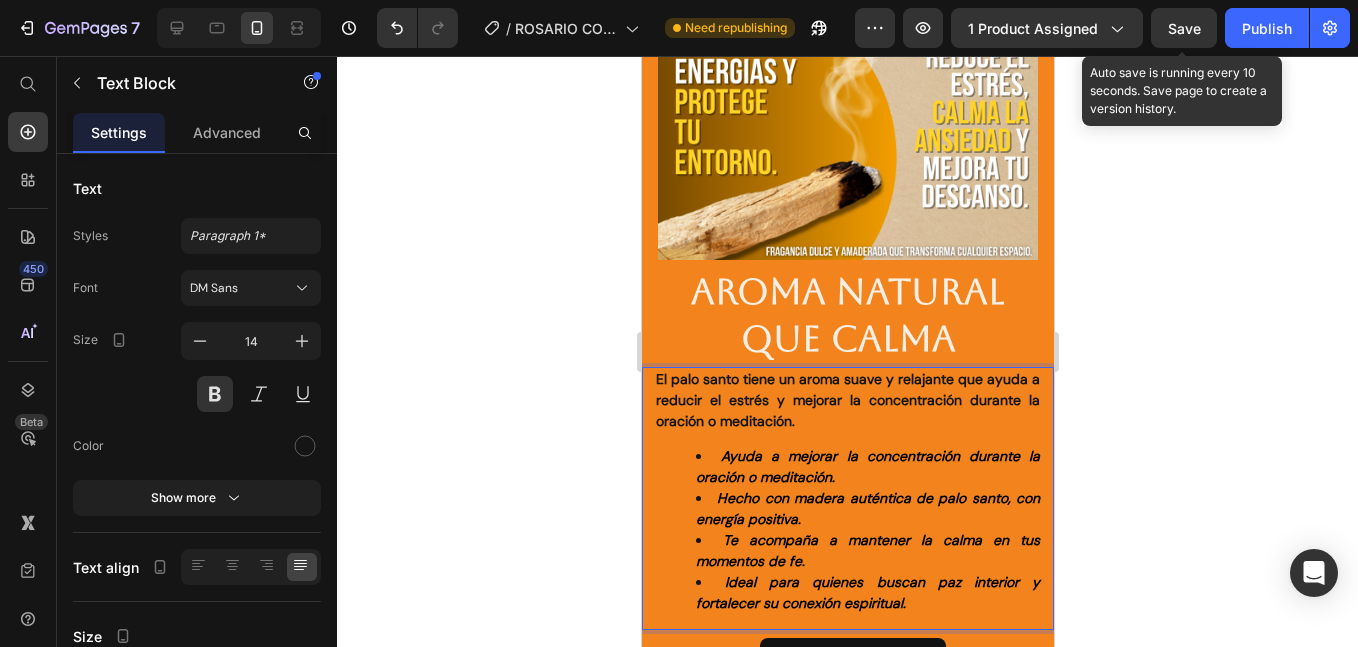scroll, scrollTop: 5647, scrollLeft: 0, axis: vertical 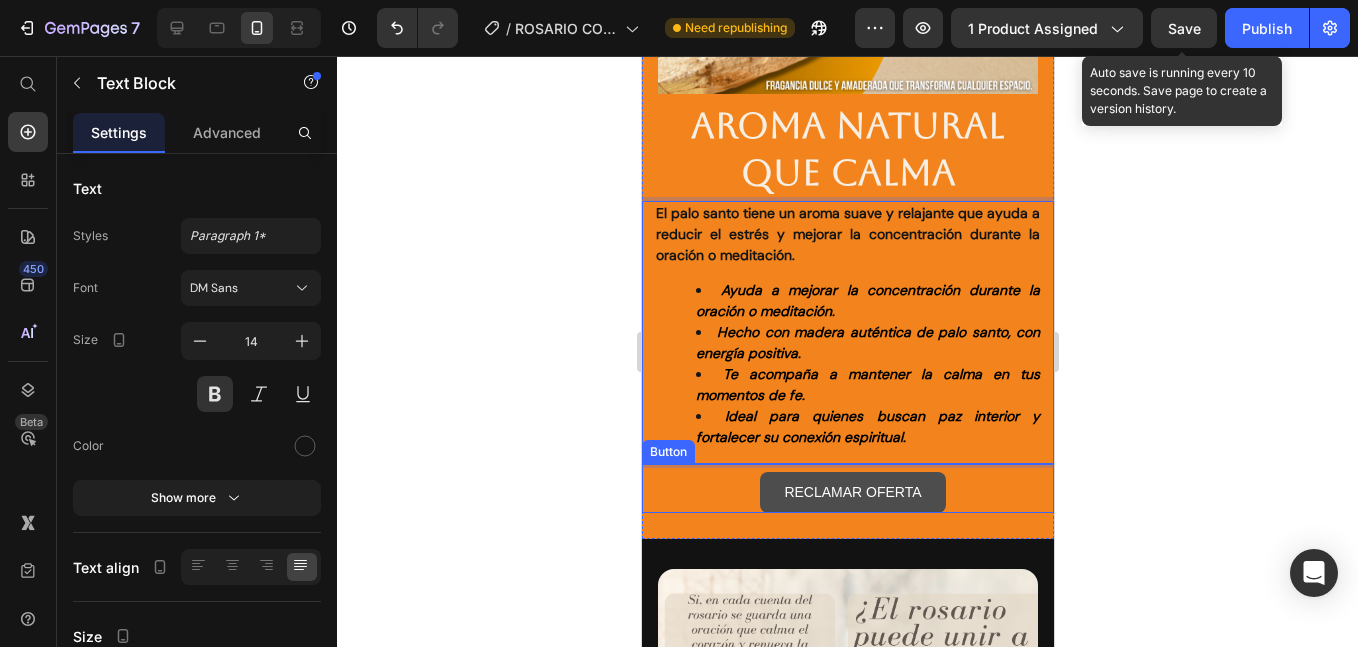 click on "RECLAMAR OFERTA" at bounding box center [851, 492] 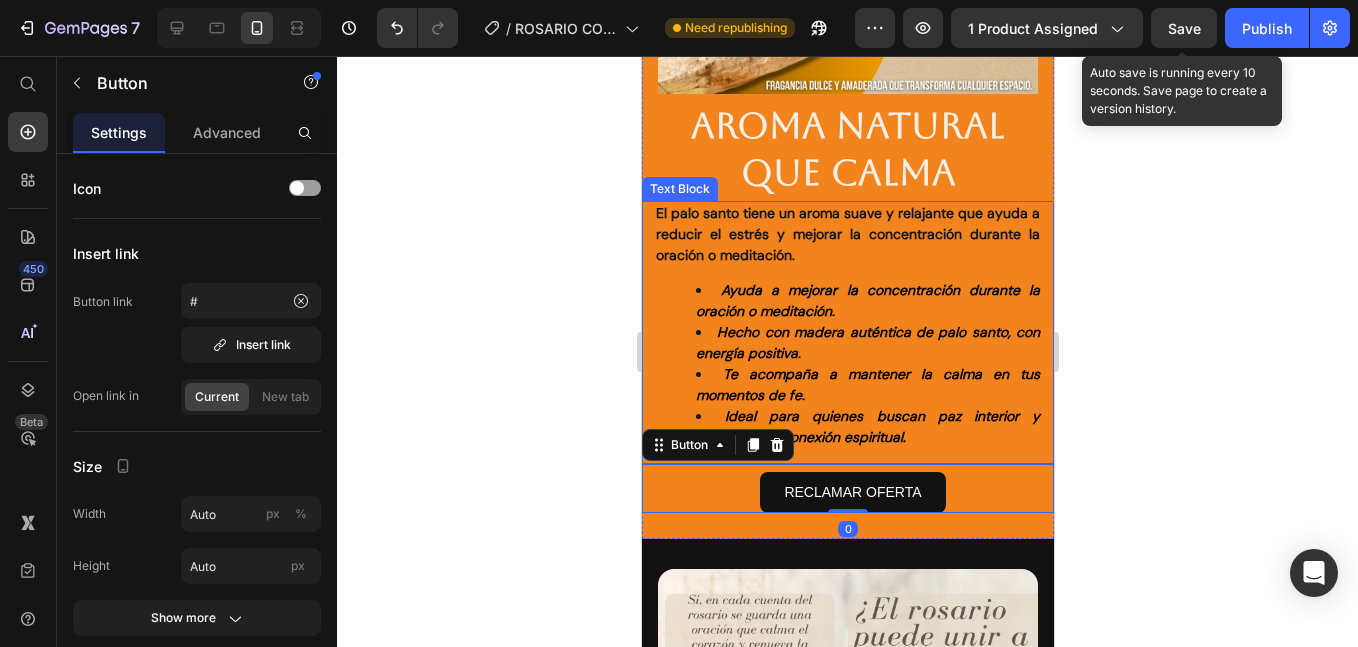 click on "Hecho con madera auténtica de palo santo, con energía positiva." at bounding box center (867, 343) 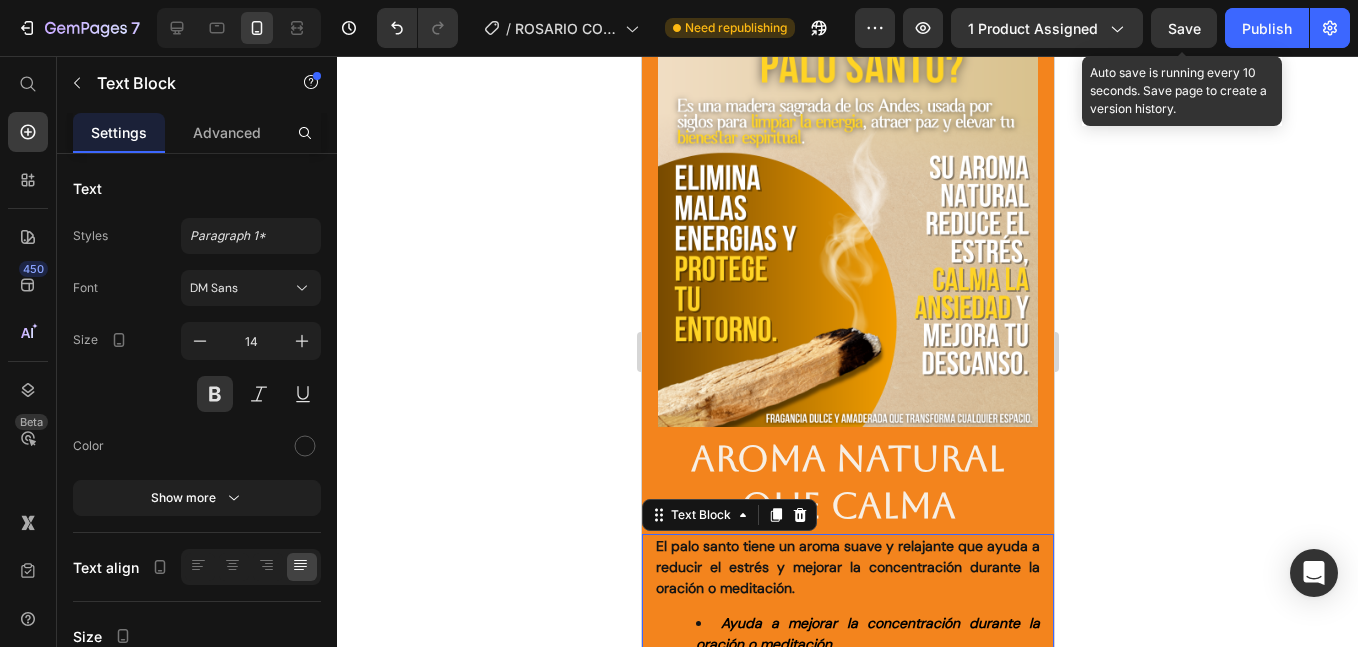 scroll, scrollTop: 5481, scrollLeft: 0, axis: vertical 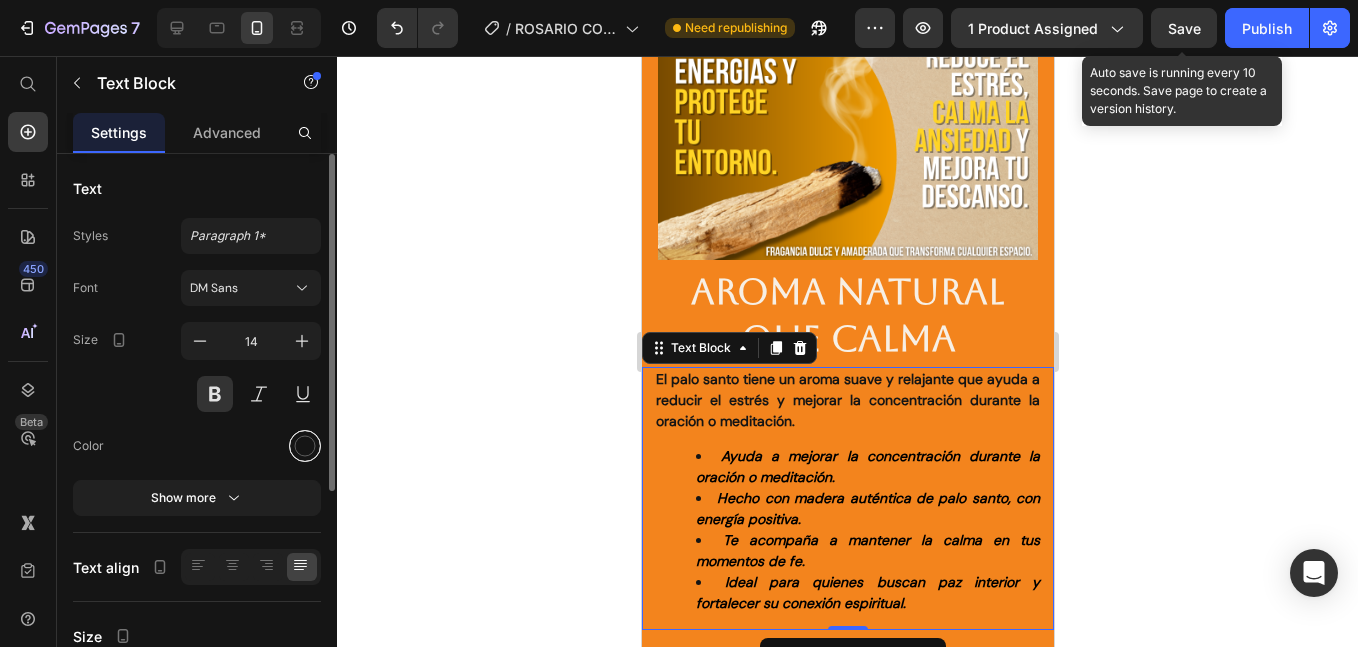 click at bounding box center (305, 446) 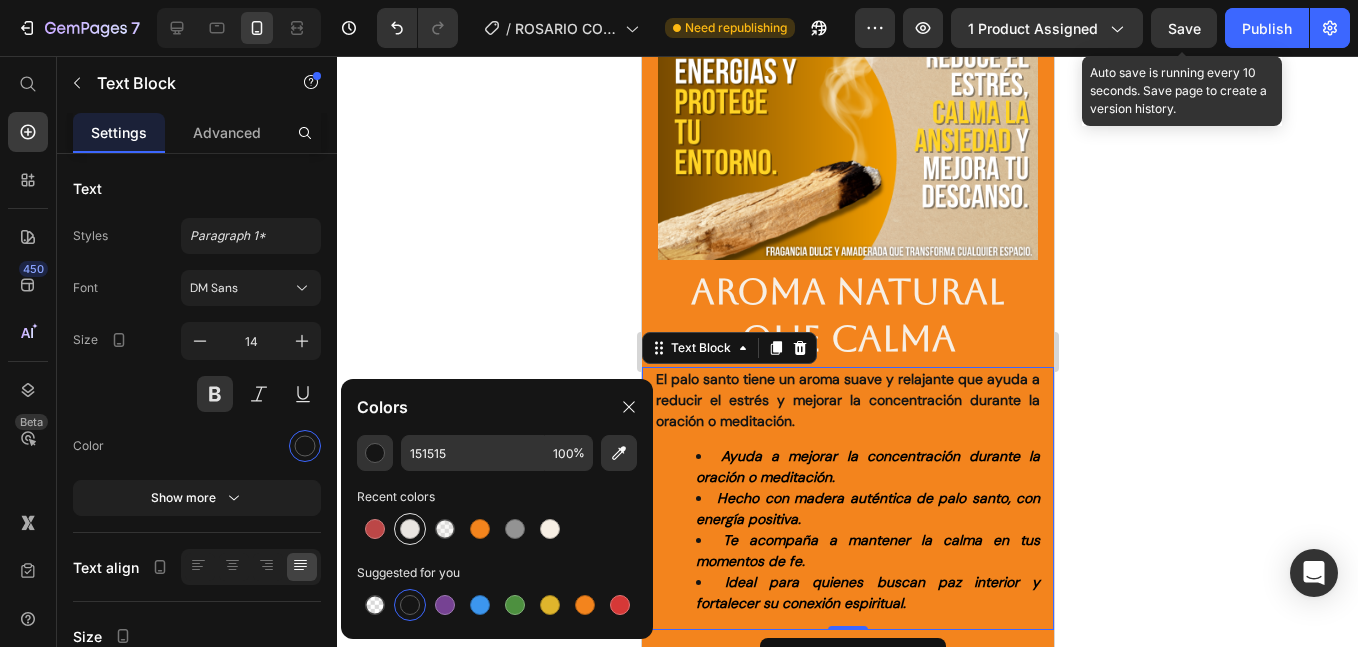 click at bounding box center [410, 529] 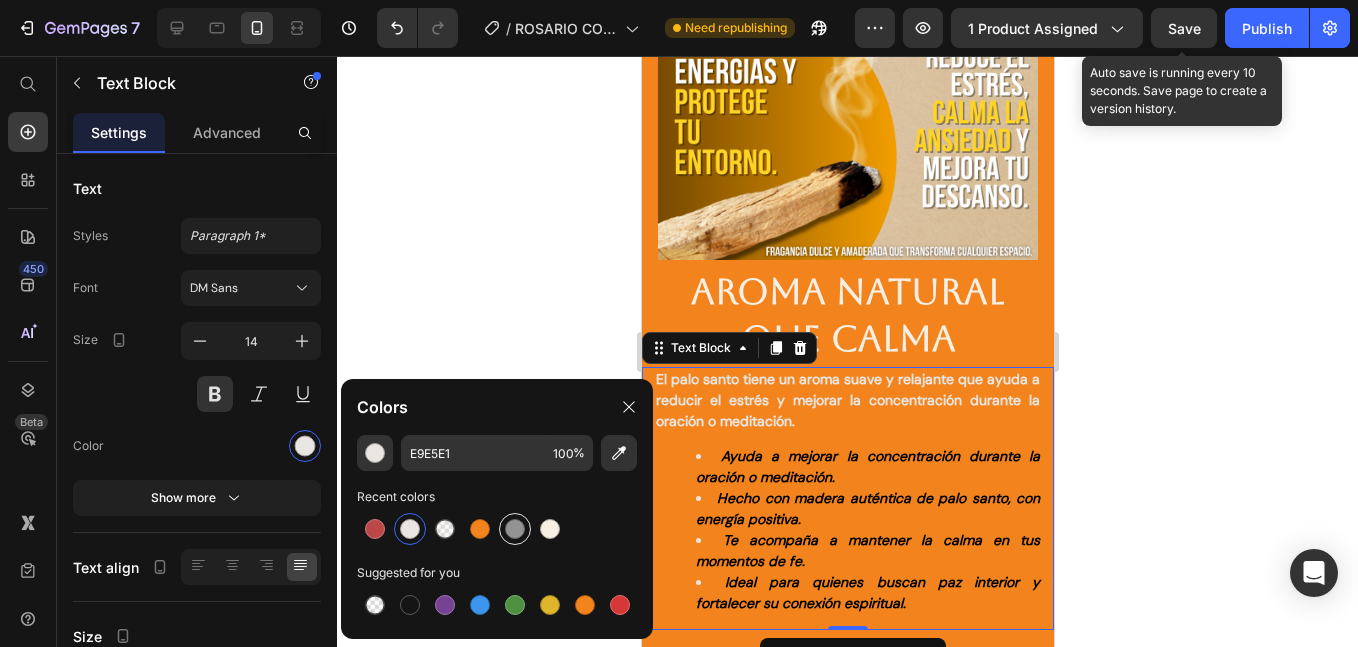 click at bounding box center (515, 529) 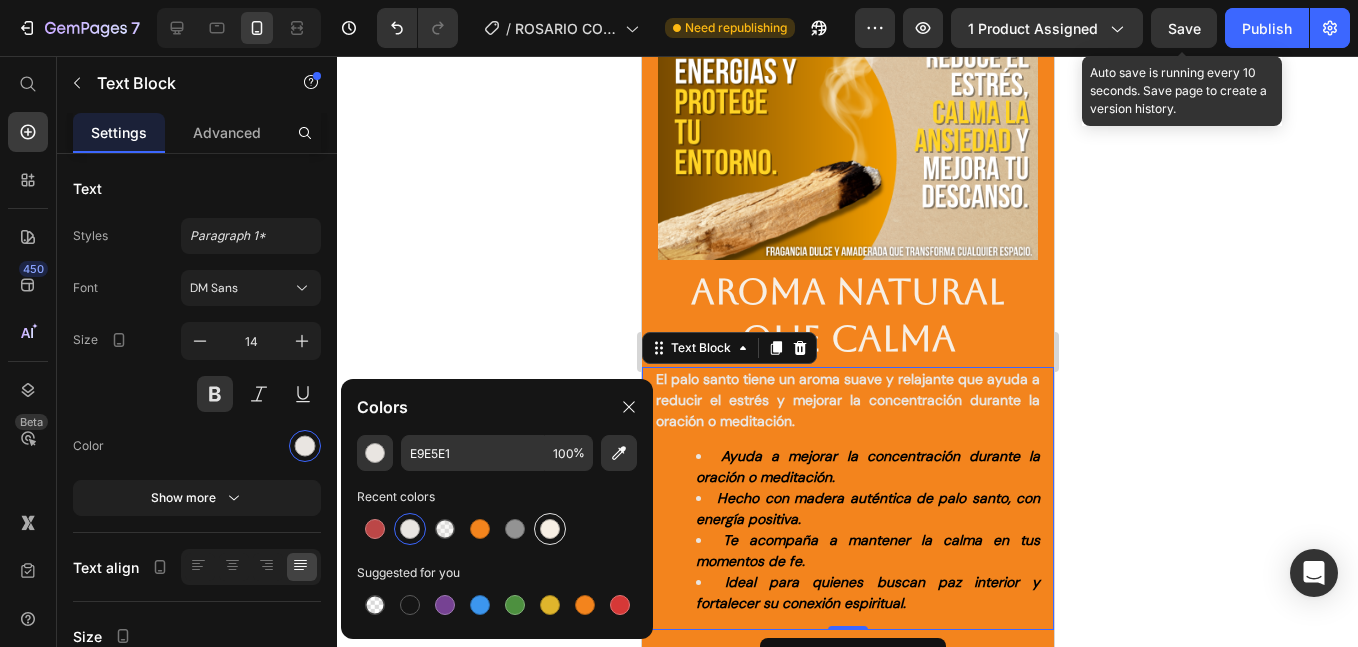 click at bounding box center [550, 529] 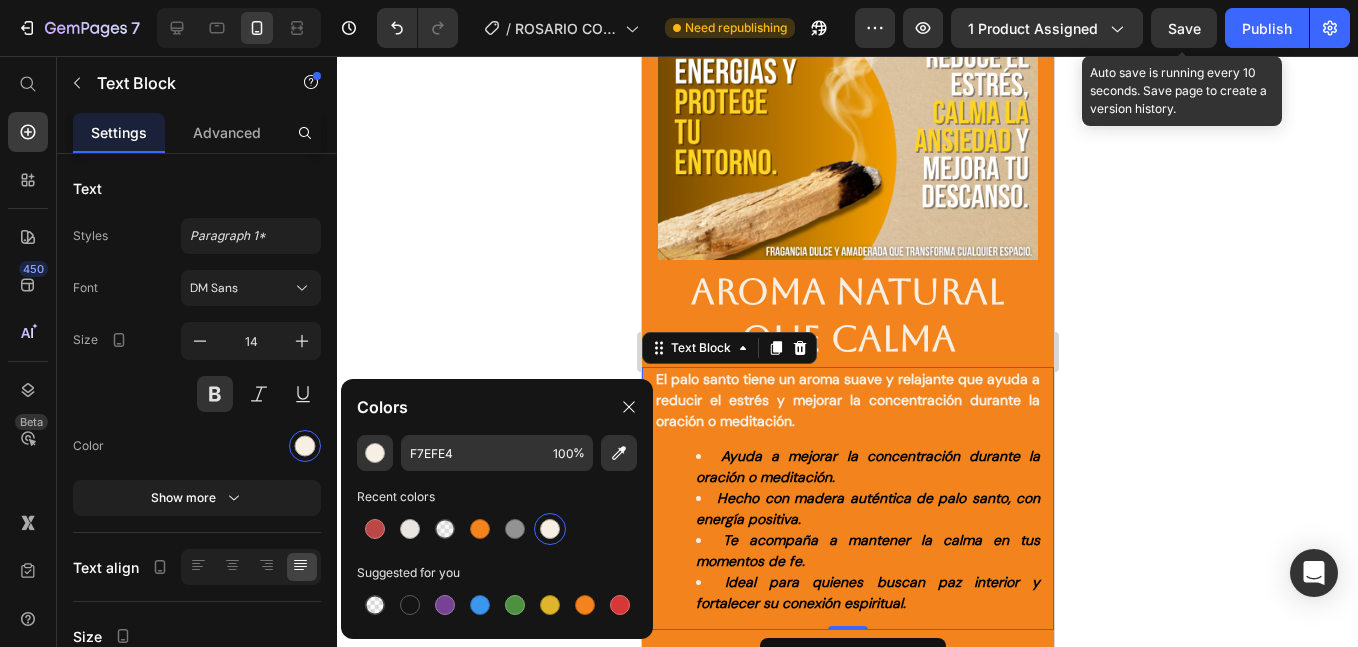 click at bounding box center [550, 529] 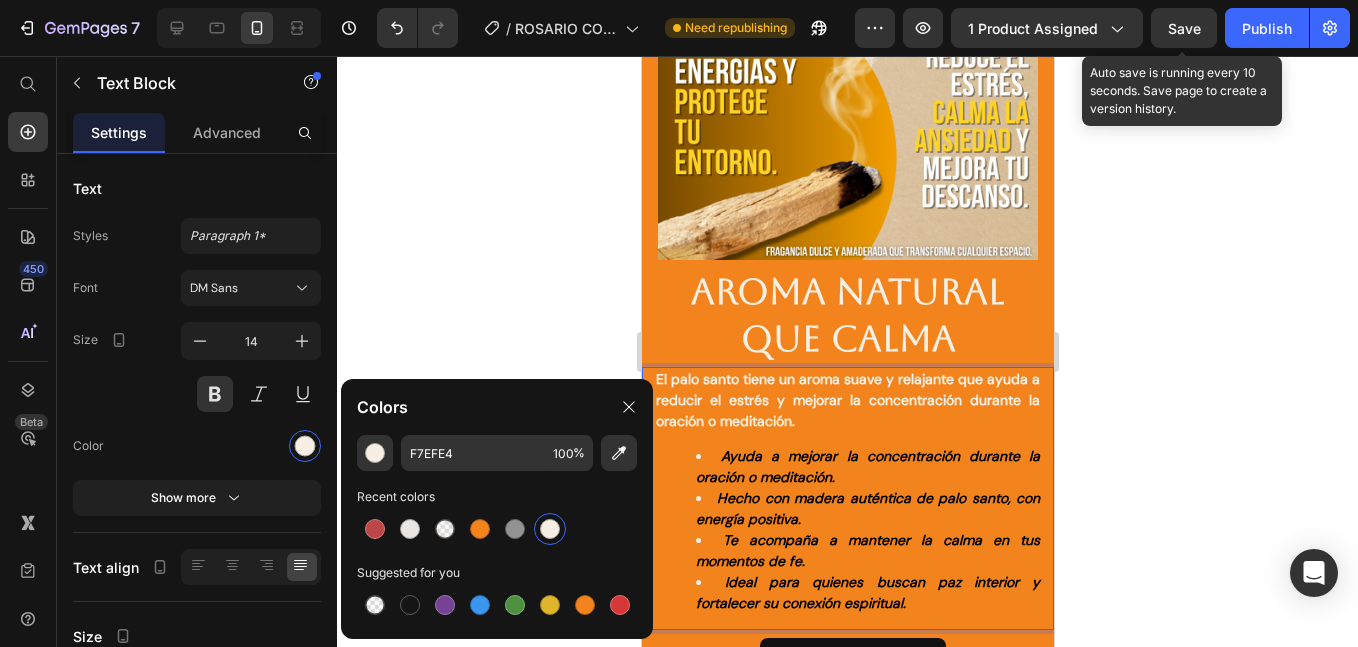 click on "Ayuda a mejorar la concentración durante la oración o meditación." at bounding box center (867, 467) 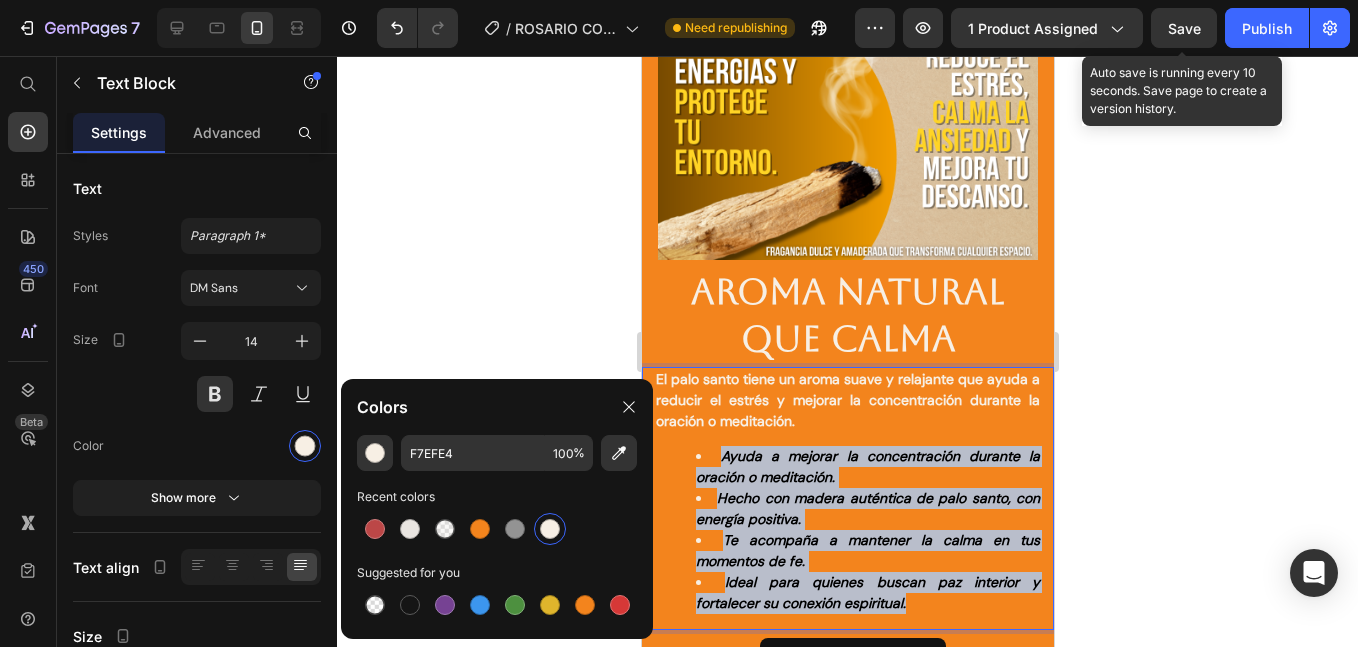 drag, startPoint x: 696, startPoint y: 443, endPoint x: 936, endPoint y: 587, distance: 279.88568 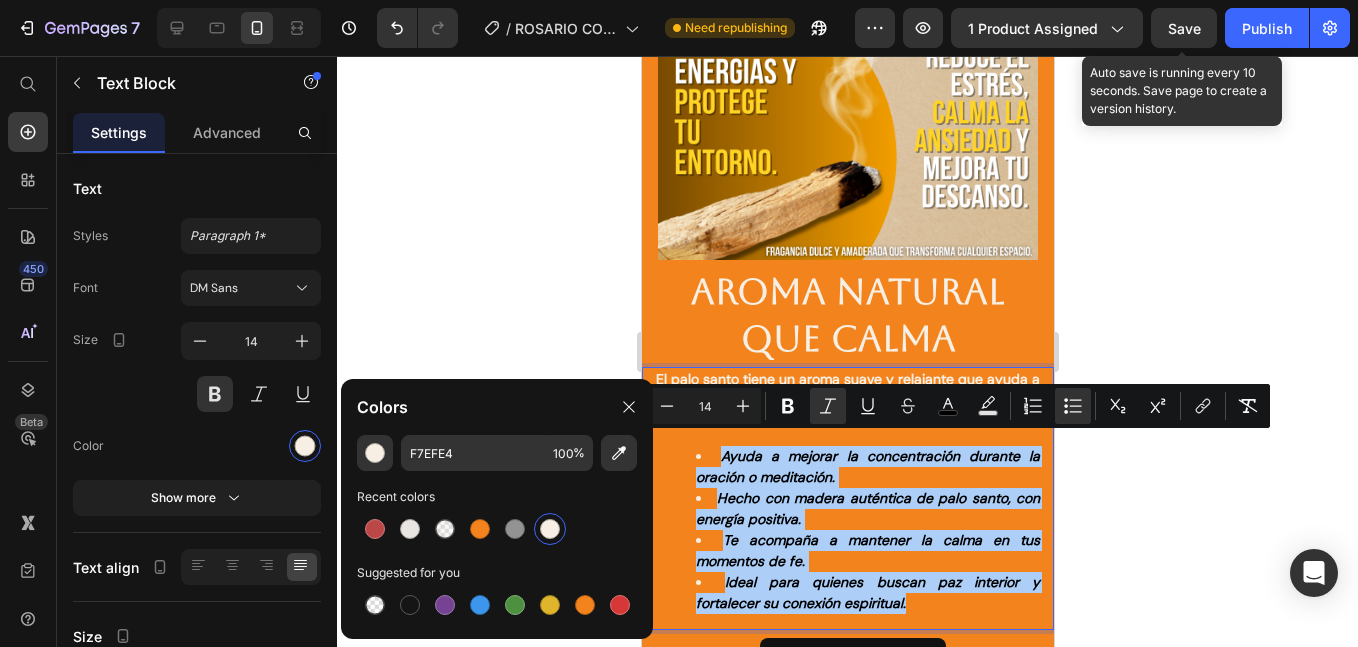 click at bounding box center (550, 529) 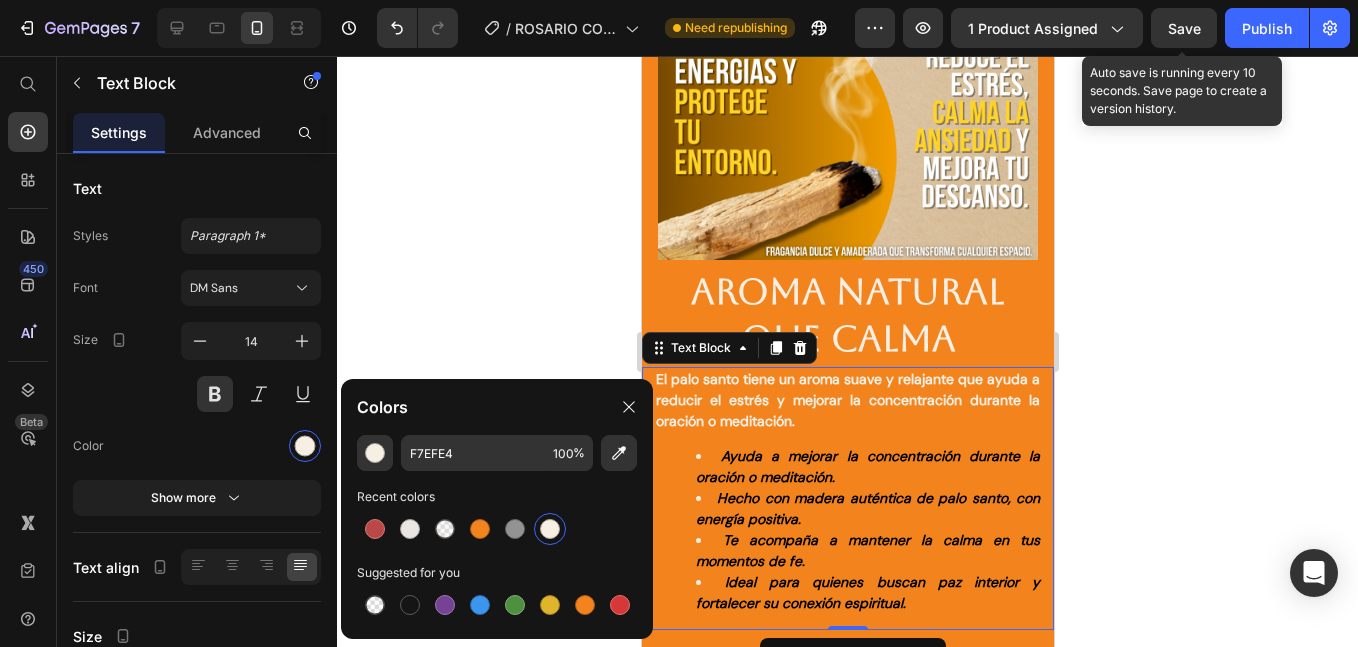 click on "Ayuda a mejorar la concentración durante la oración o meditación. Hecho con madera auténtica de palo santo, con energía positiva. Te acompaña a mantener la calma en tus momentos de fe. Ideal para quienes buscan paz interior y fortalecer su conexión espiritual." at bounding box center (847, 530) 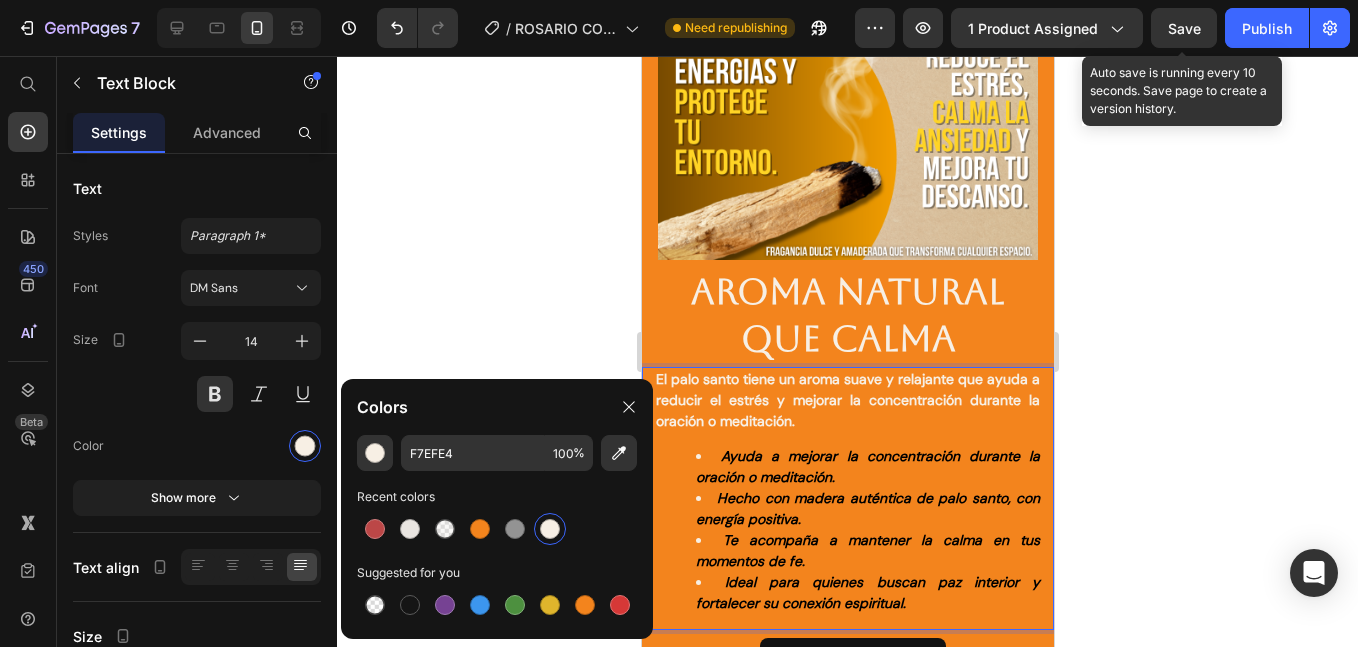 click on "Te acompaña a mantener la calma en tus momentos de fe." at bounding box center (867, 551) 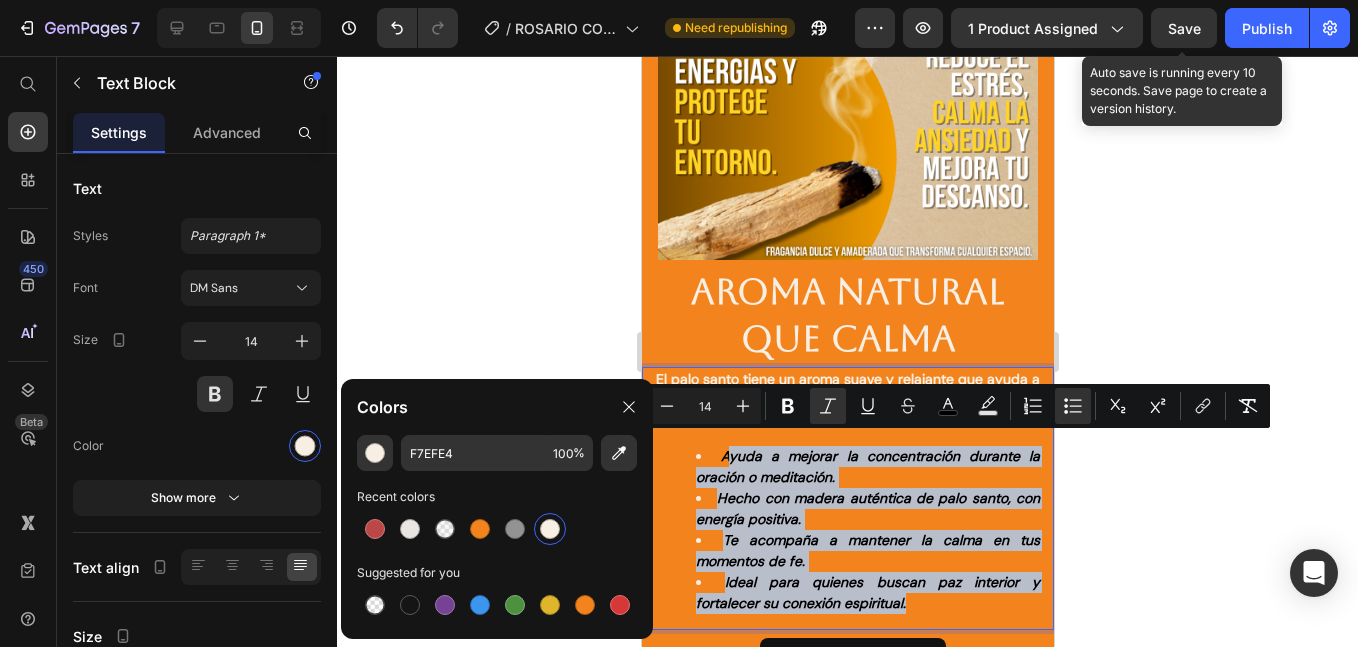 drag, startPoint x: 922, startPoint y: 594, endPoint x: 723, endPoint y: 452, distance: 244.46881 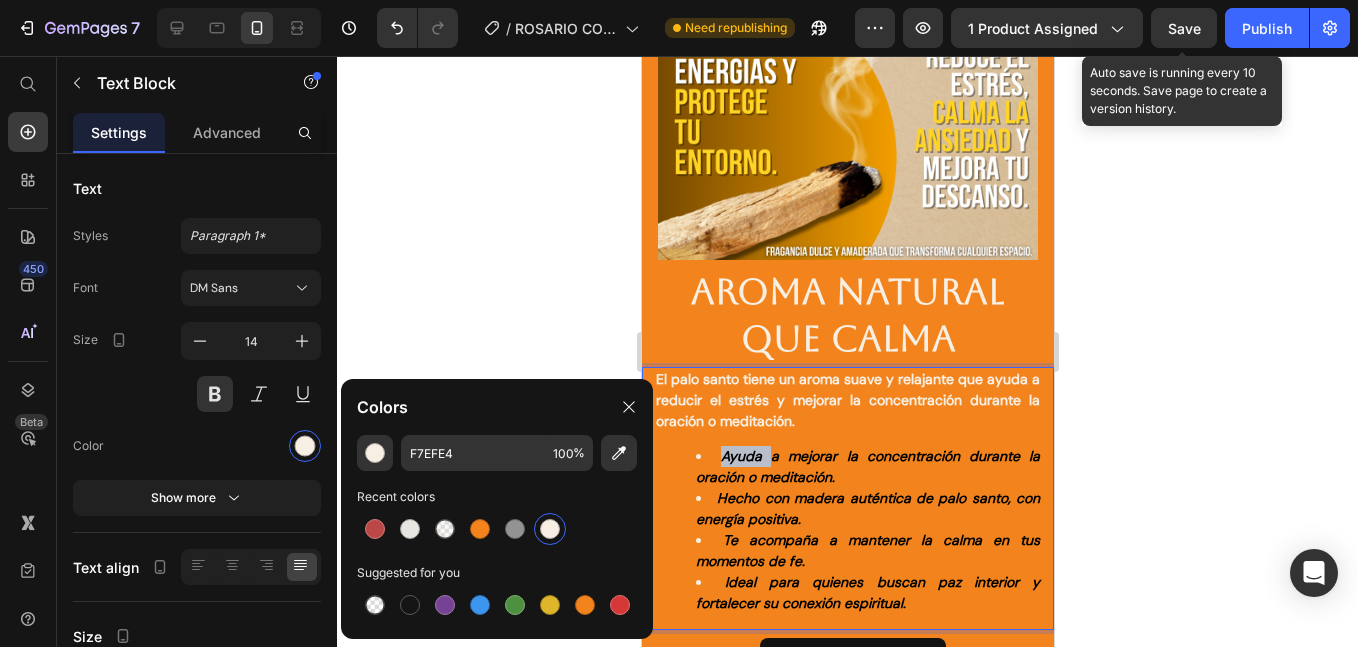 click on "Ayuda a mejorar la concentración durante la oración o meditación." at bounding box center [867, 466] 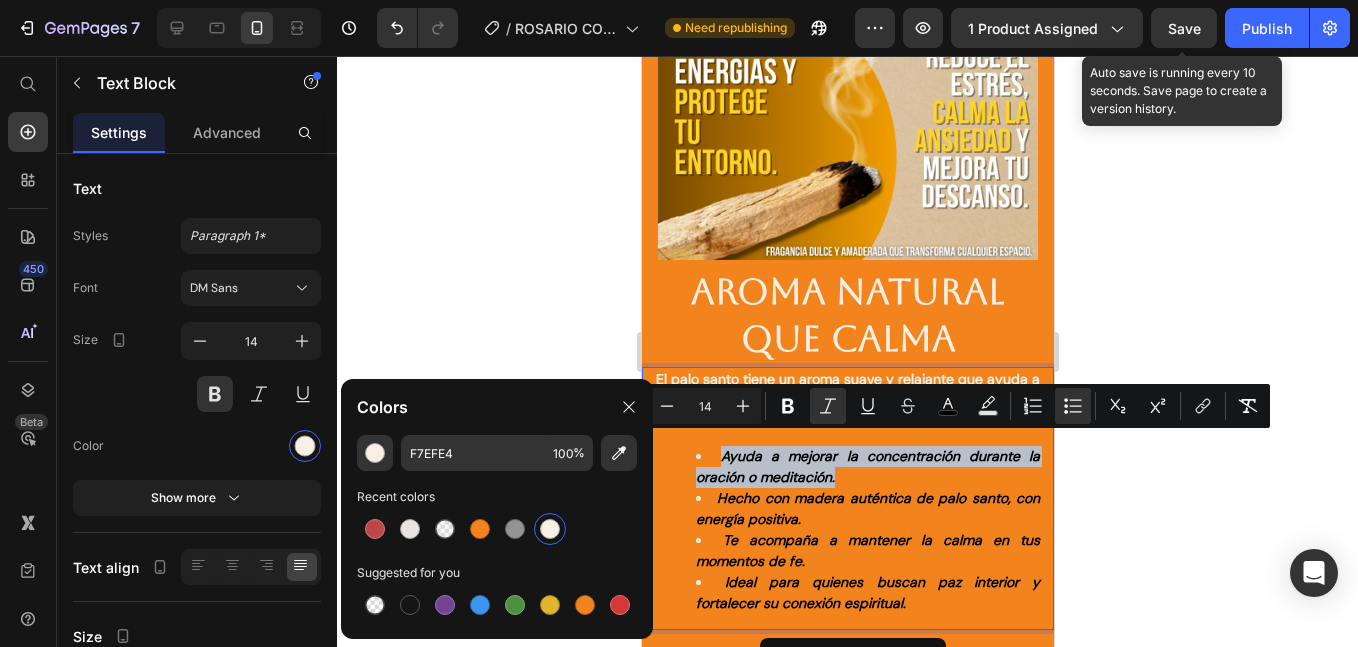 click on "Te acompaña a mantener la calma en tus momentos de fe." at bounding box center [867, 551] 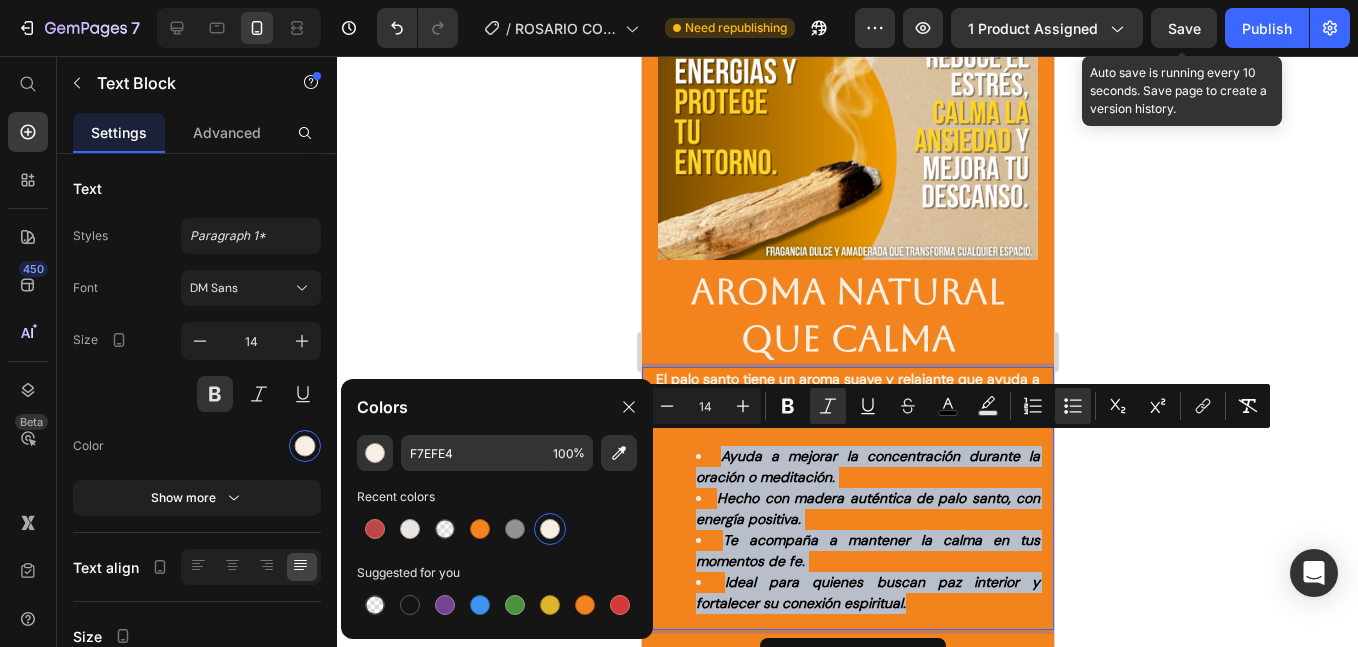 drag, startPoint x: 923, startPoint y: 590, endPoint x: 717, endPoint y: 445, distance: 251.91467 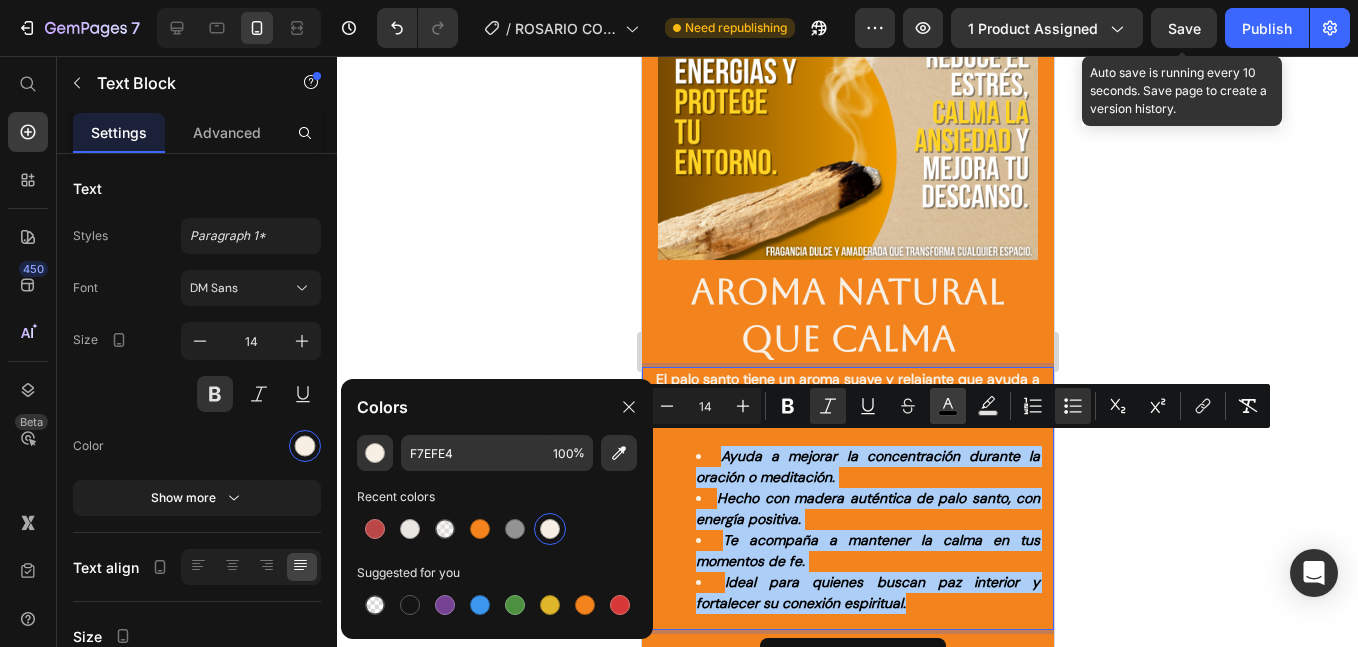 click 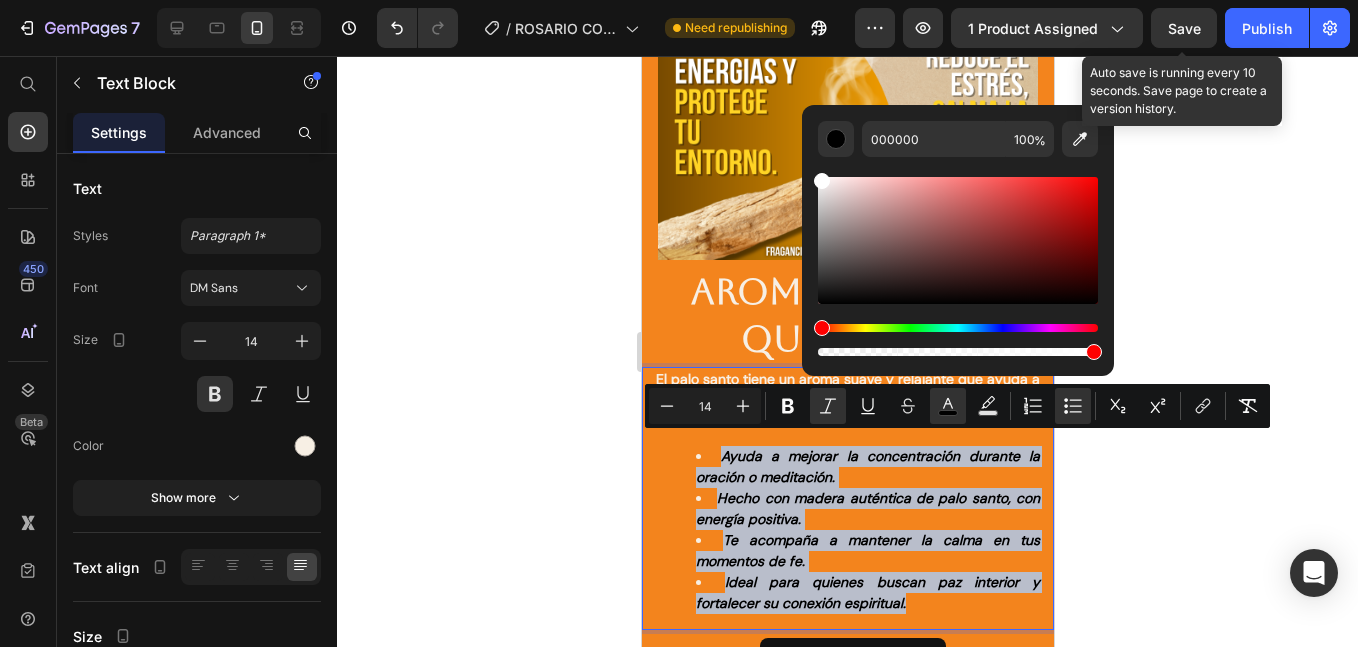 drag, startPoint x: 839, startPoint y: 199, endPoint x: 807, endPoint y: 161, distance: 49.67897 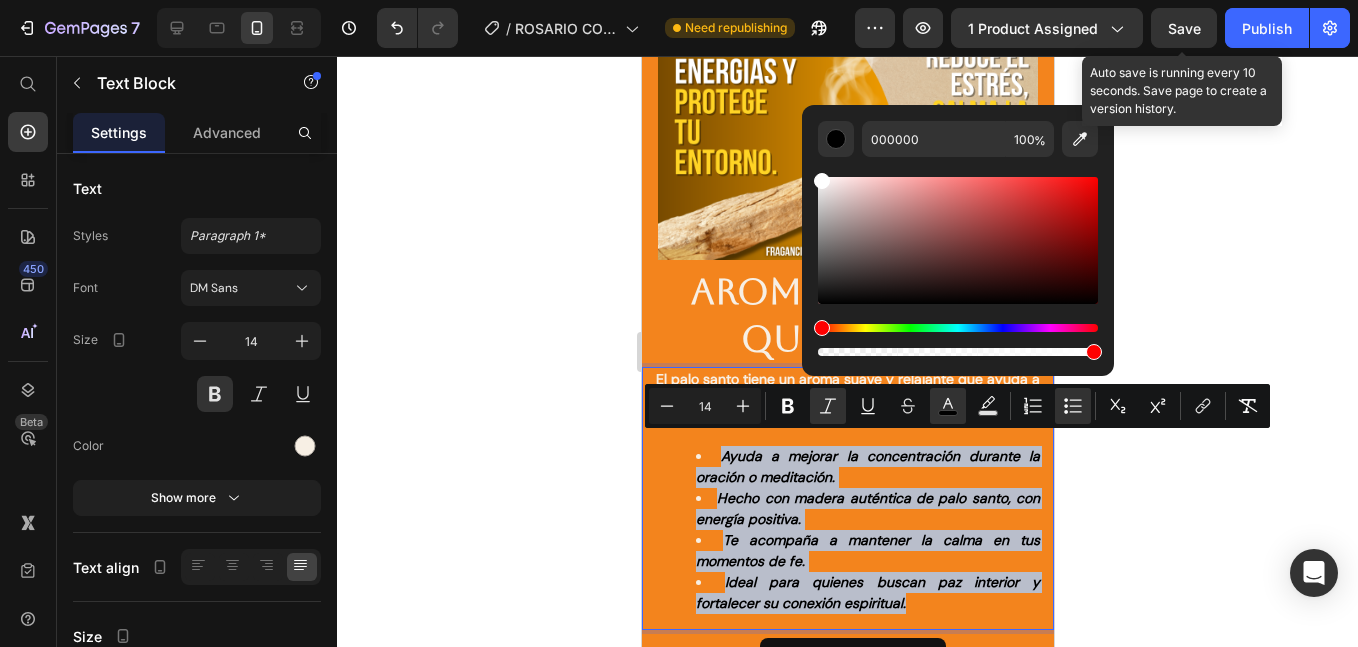 type on "FFFFFF" 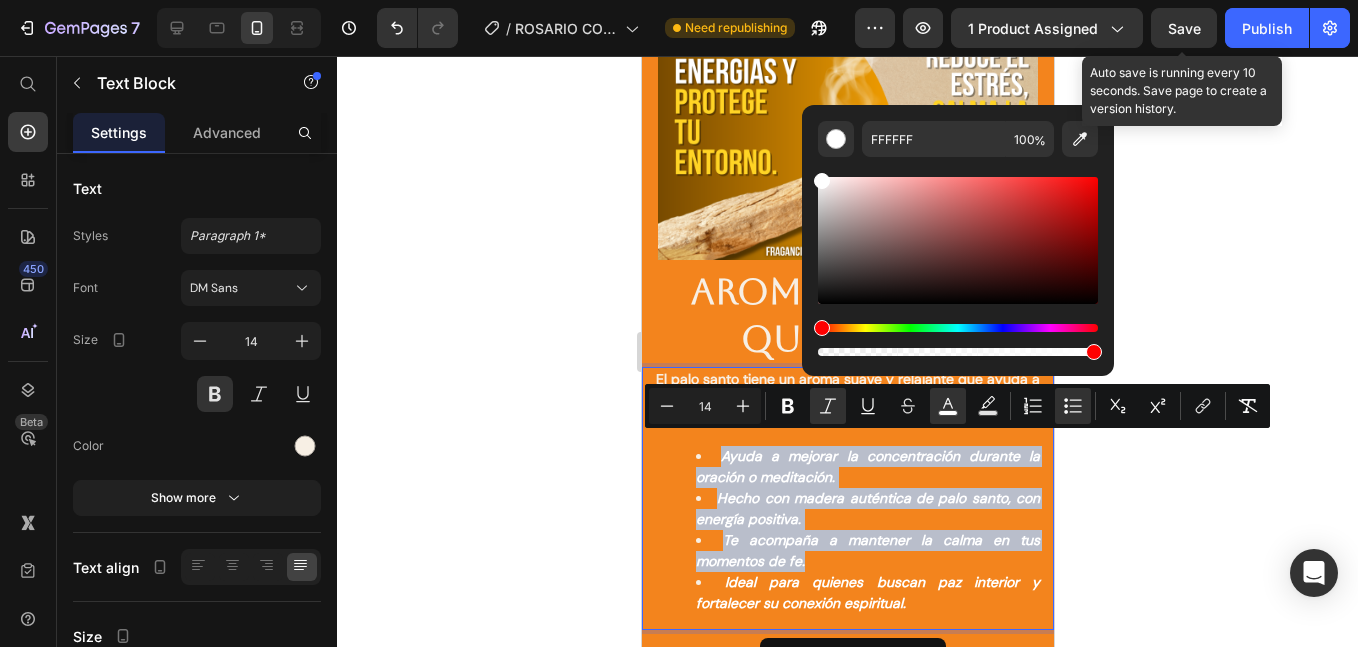 click on "Hecho con madera auténtica de palo santo, con energía positiva." at bounding box center [867, 509] 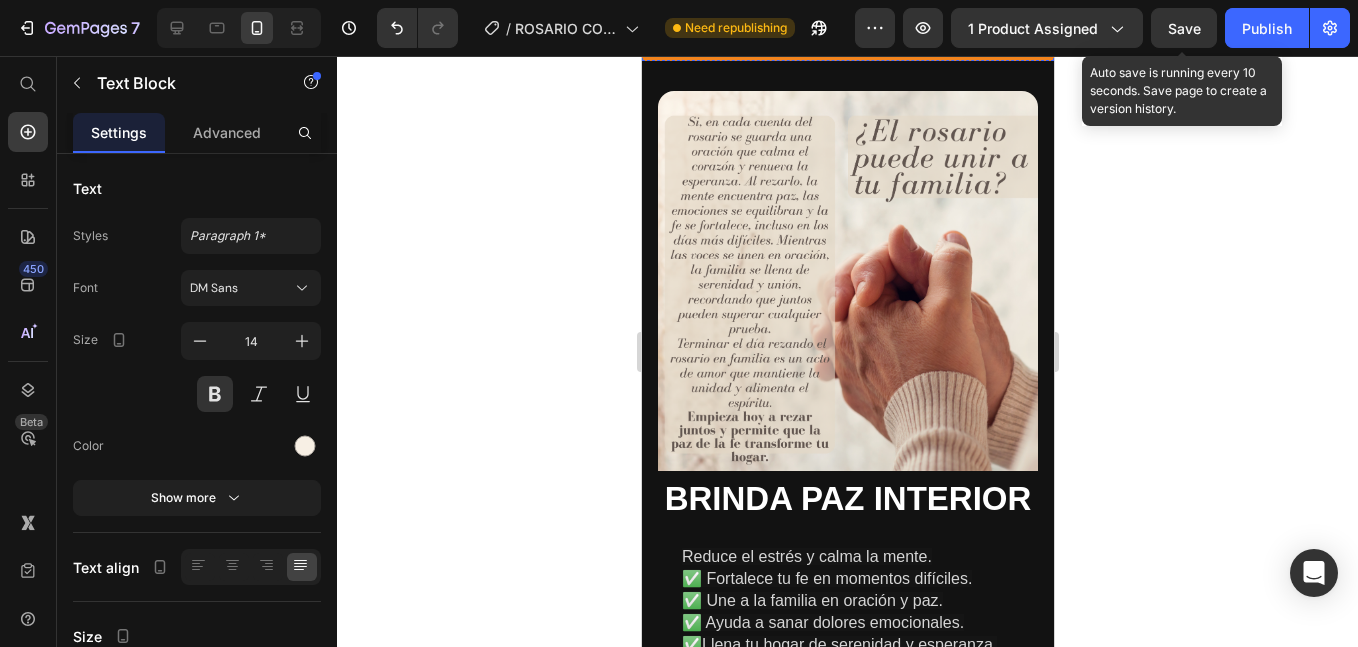 scroll, scrollTop: 6147, scrollLeft: 0, axis: vertical 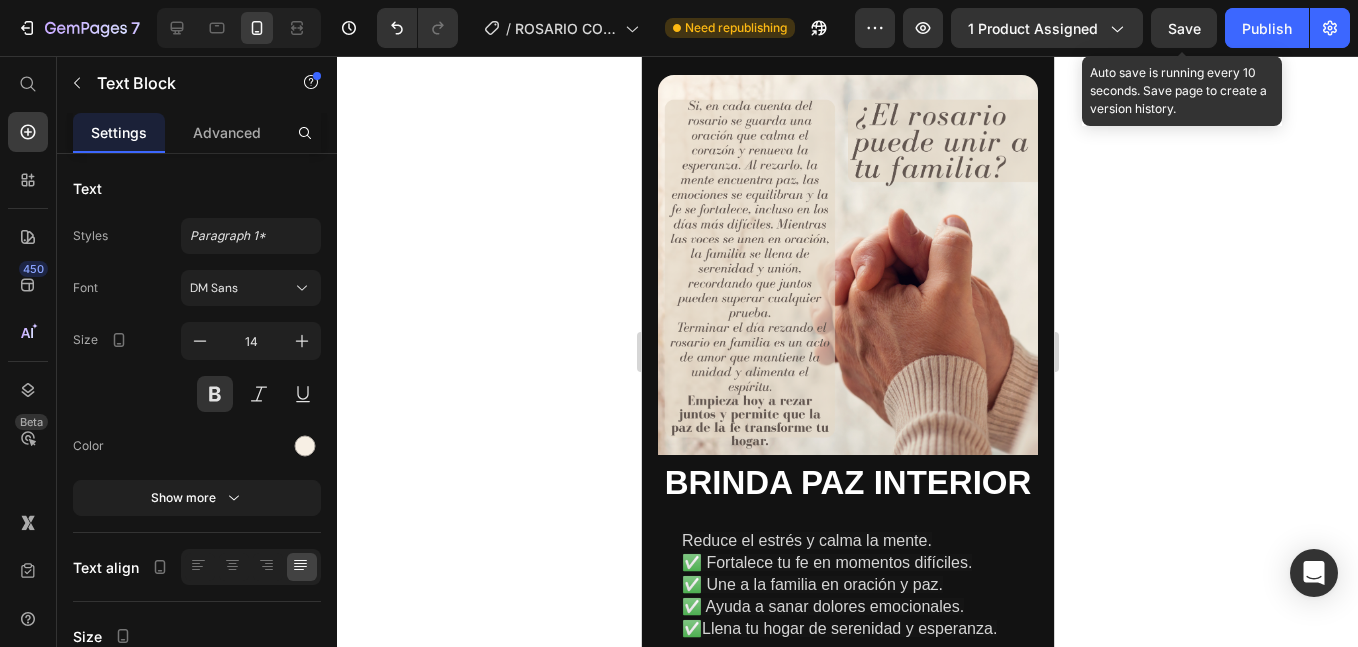 click on "Brinda paz interior" at bounding box center (847, 482) 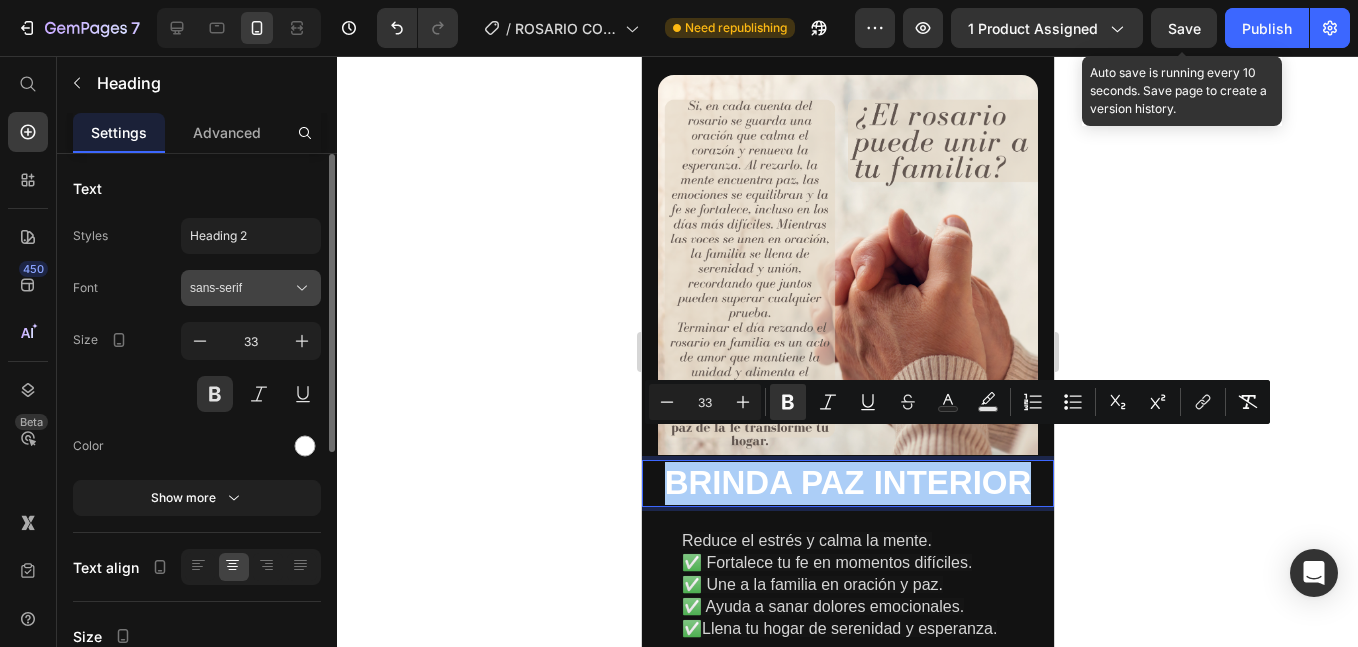 click on "sans-serif" at bounding box center [241, 288] 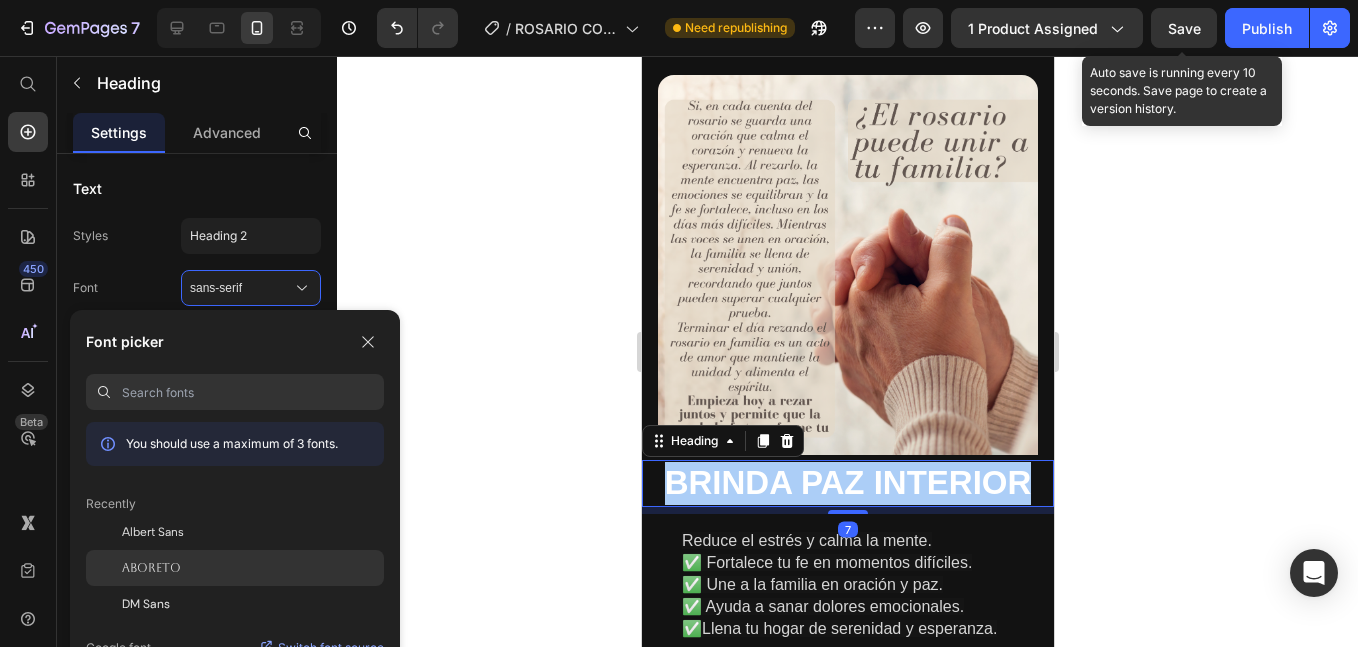 click on "Aboreto" at bounding box center (151, 568) 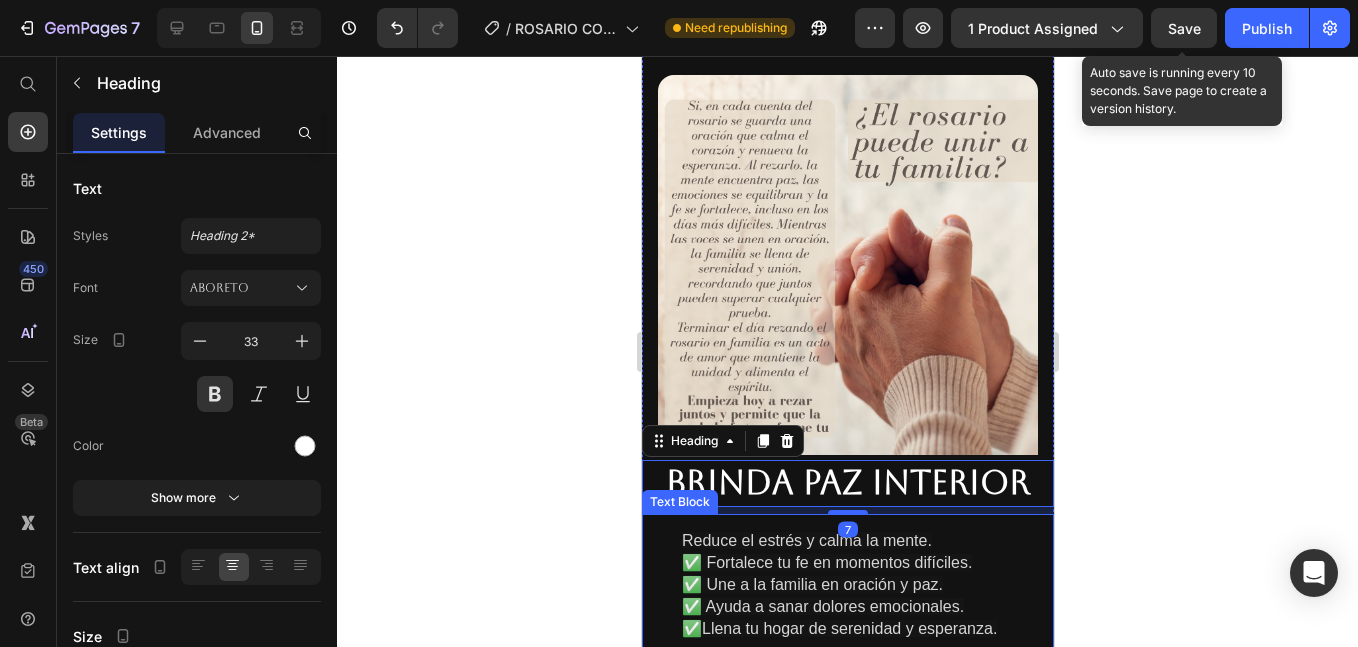click on "Reduce el estrés y calma la mente." at bounding box center [806, 540] 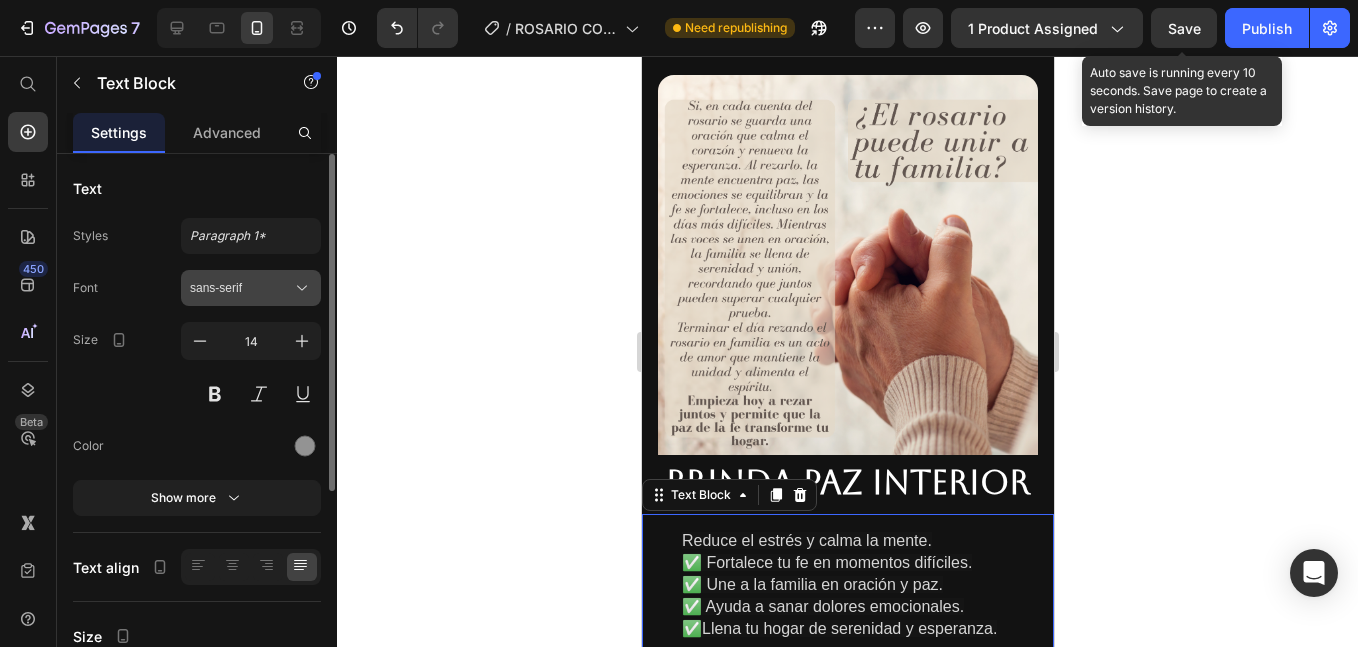 click on "sans-serif" at bounding box center [241, 288] 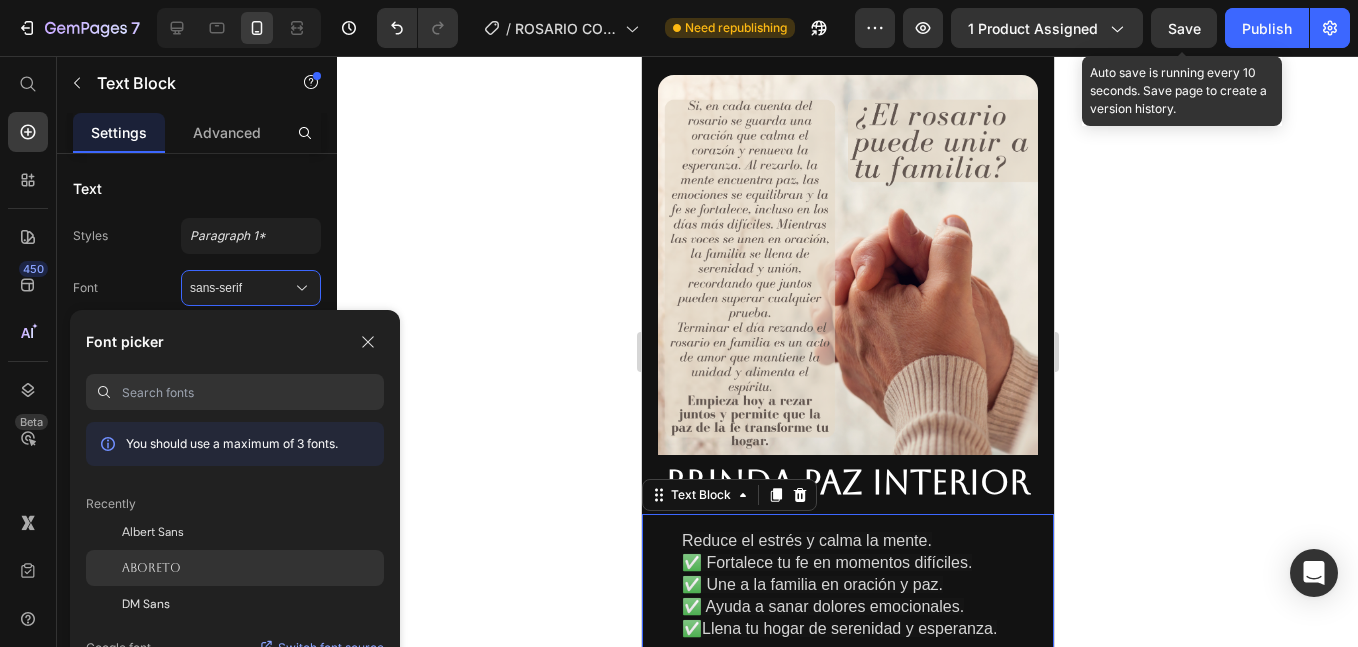click on "Aboreto" 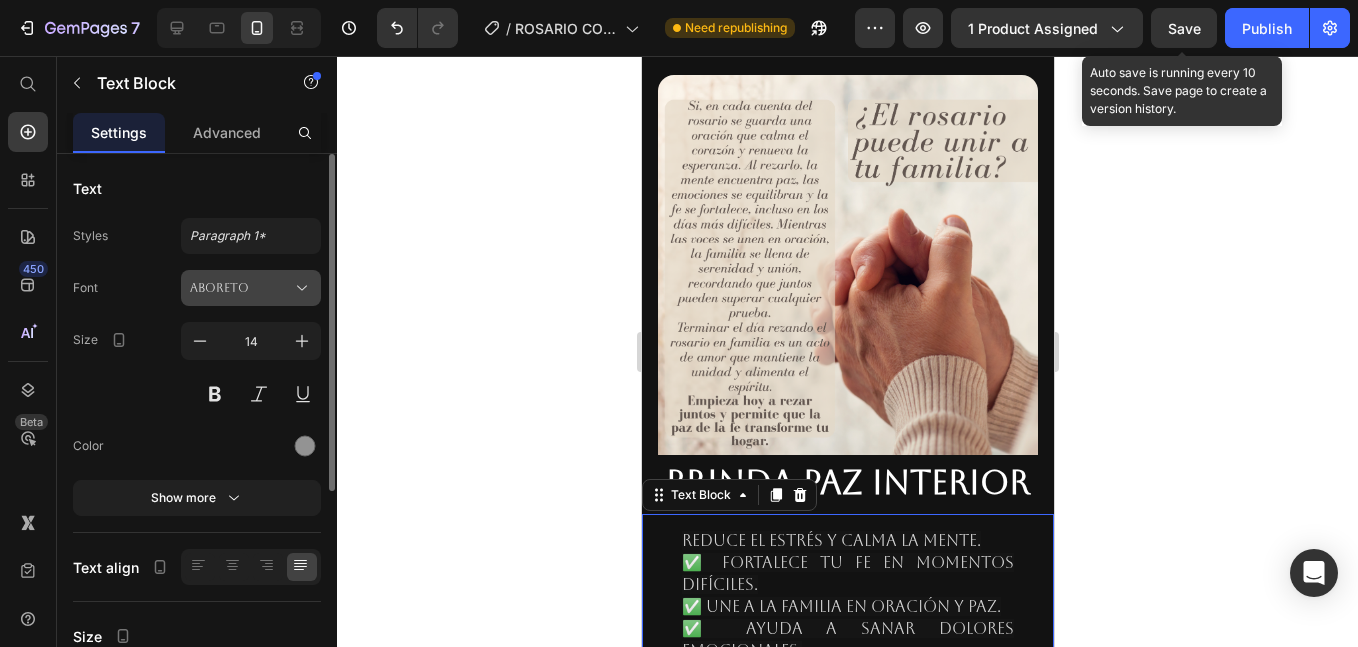 click on "Aboreto" at bounding box center (241, 288) 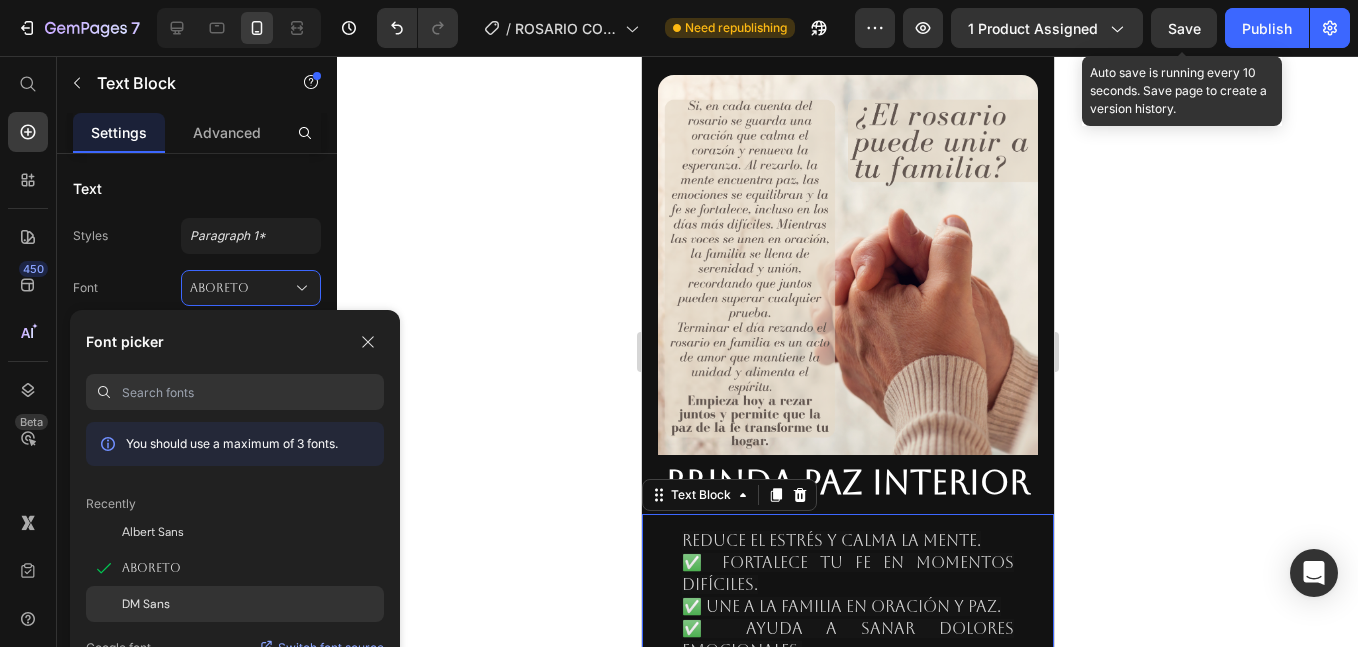 click on "DM Sans" at bounding box center [146, 604] 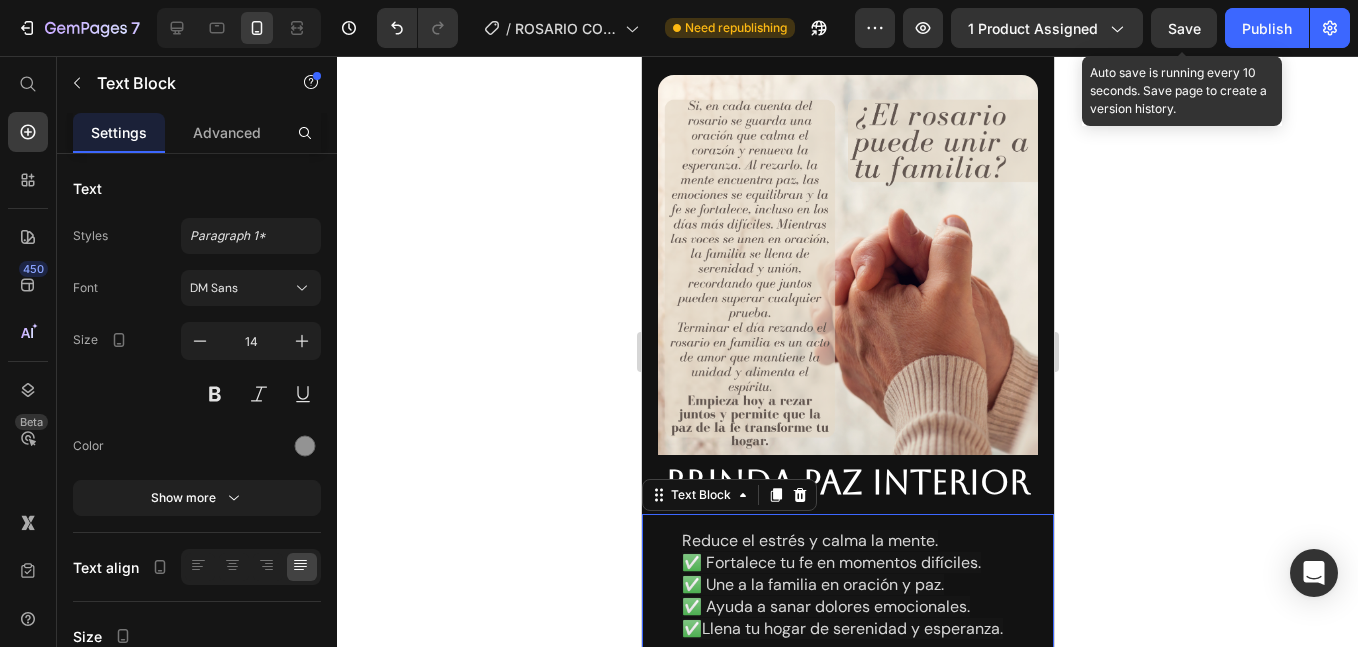scroll, scrollTop: 6314, scrollLeft: 0, axis: vertical 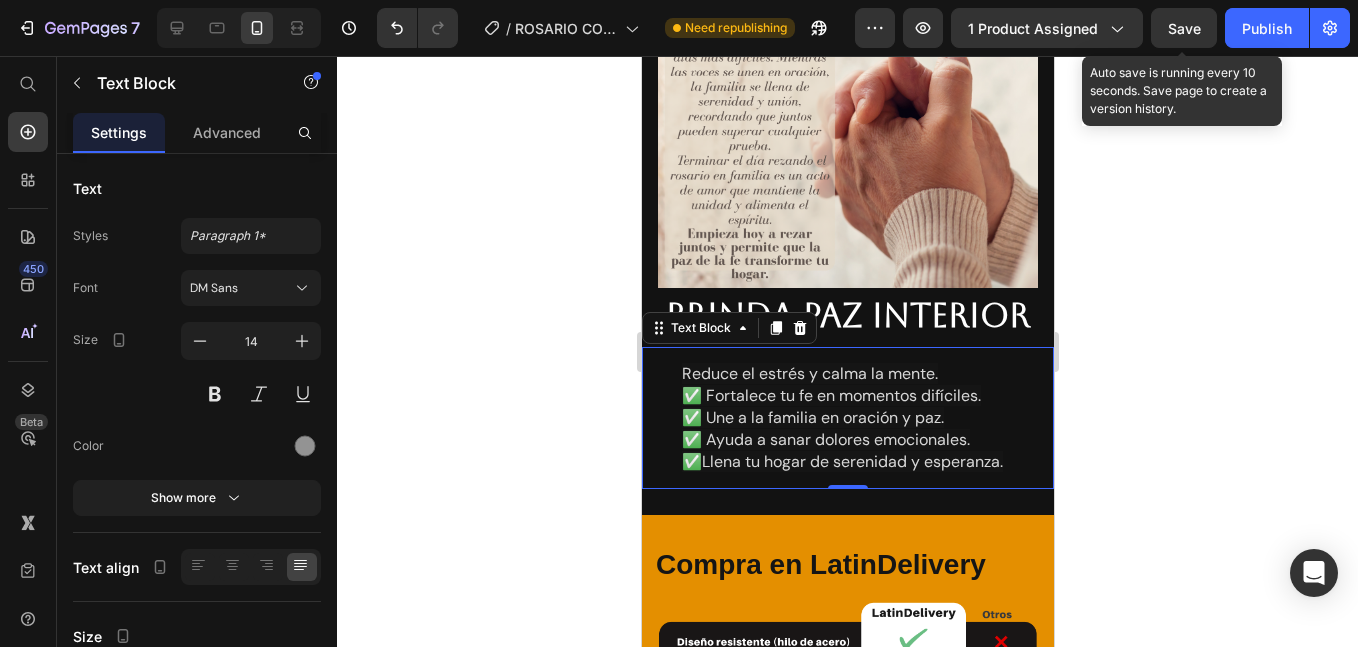 click on "✅ Une a la familia en oración y paz." at bounding box center (812, 417) 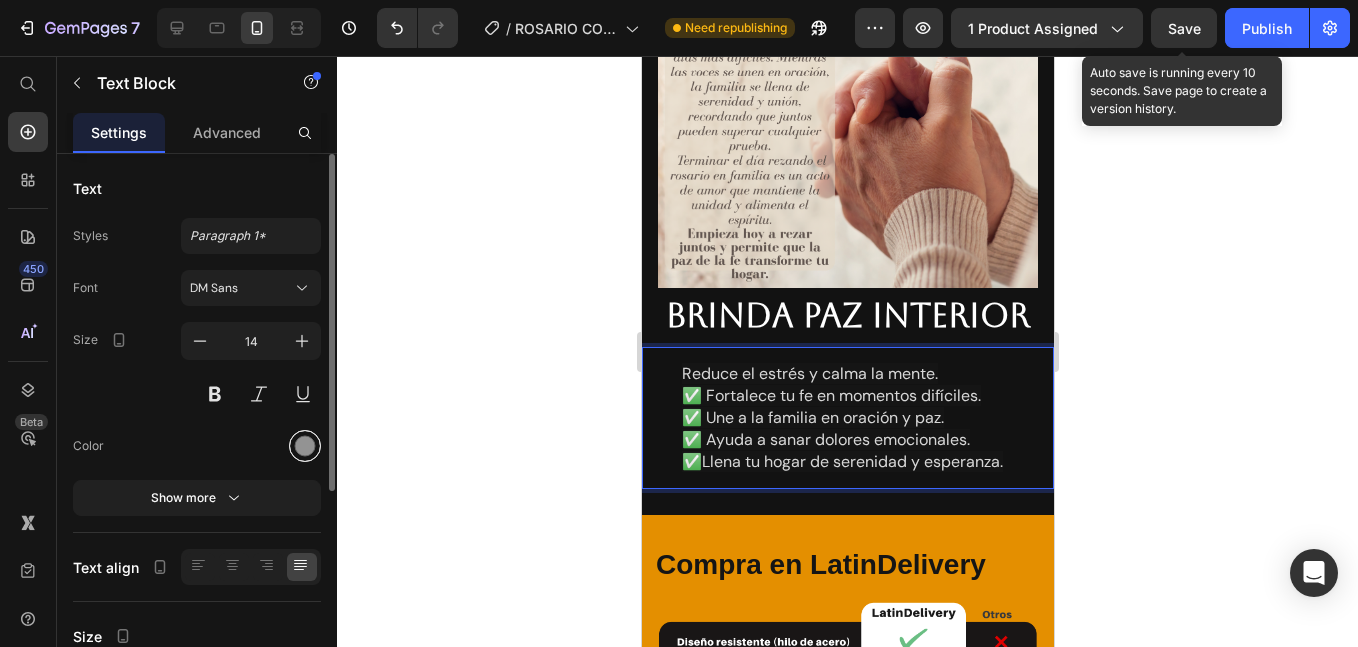 click at bounding box center [305, 446] 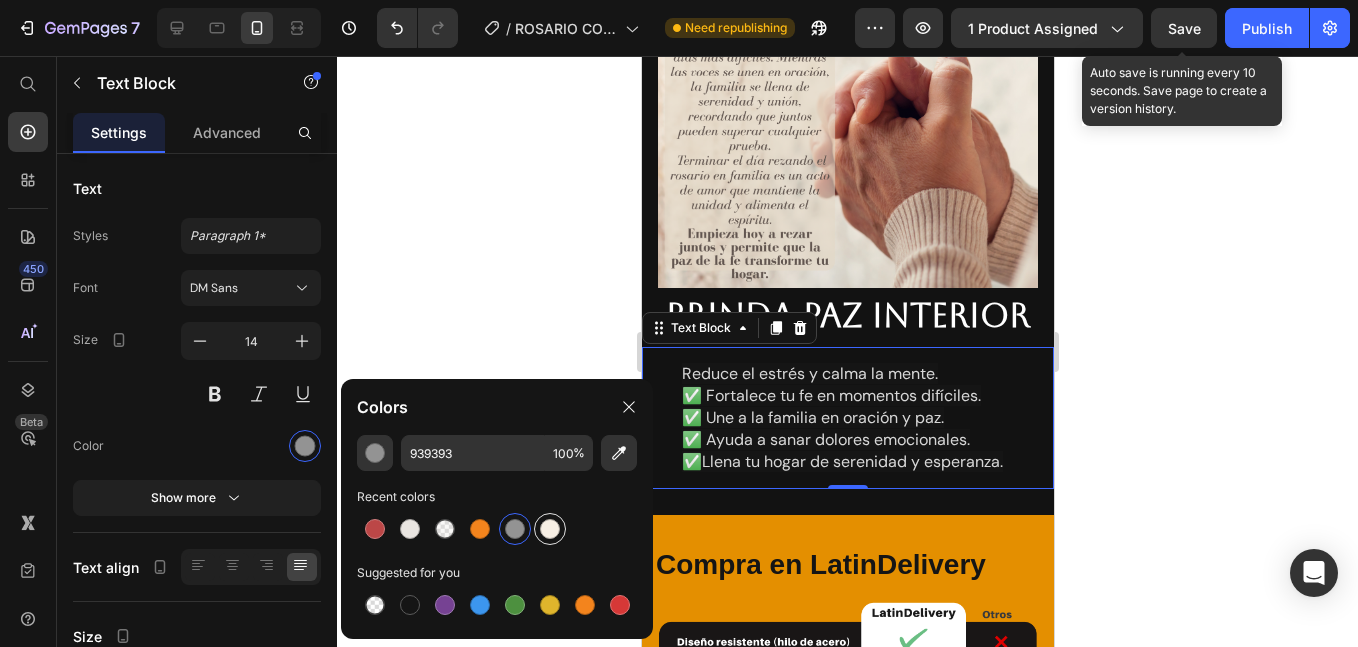 click at bounding box center (550, 529) 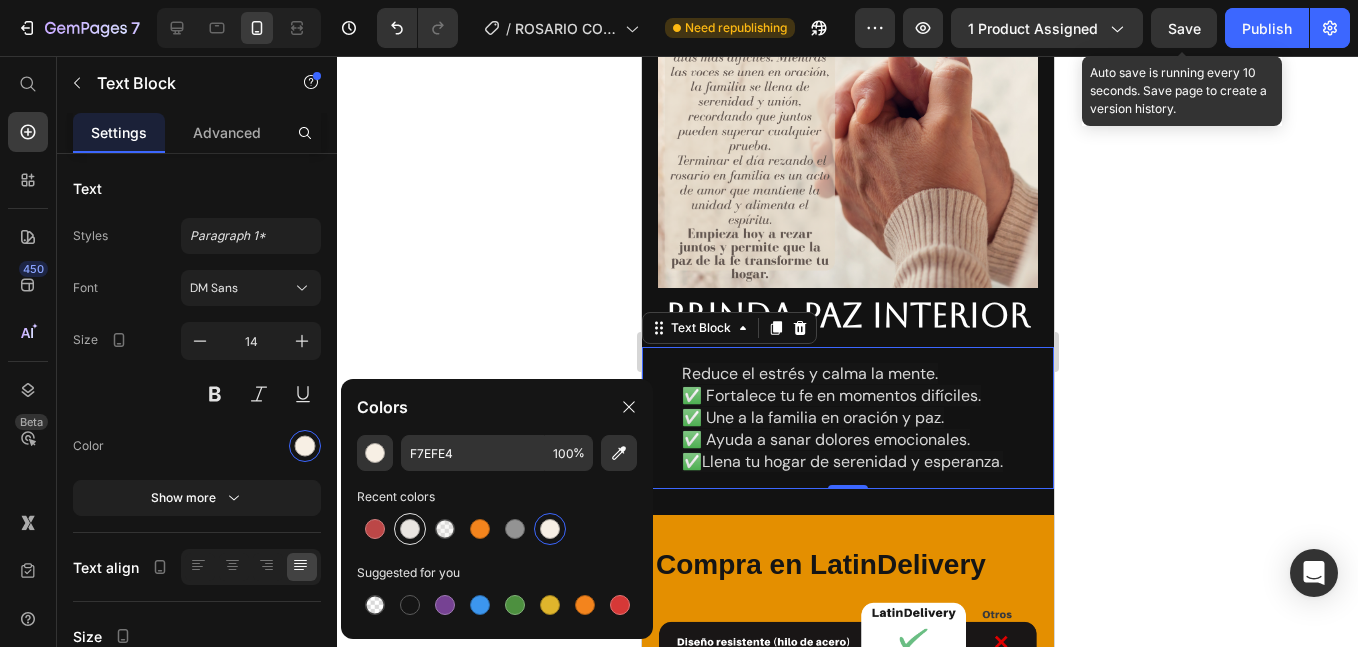 click at bounding box center [410, 529] 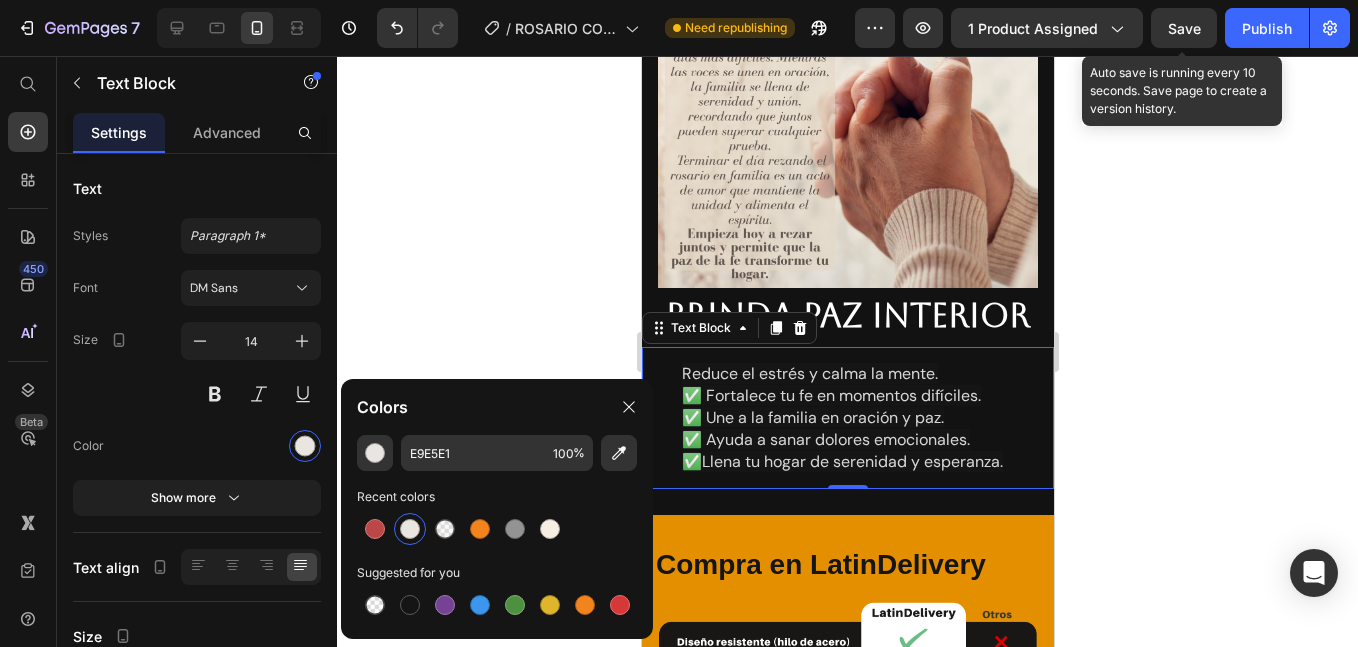click on "✅ Fortalece tu fe en momentos difíciles." at bounding box center (830, 395) 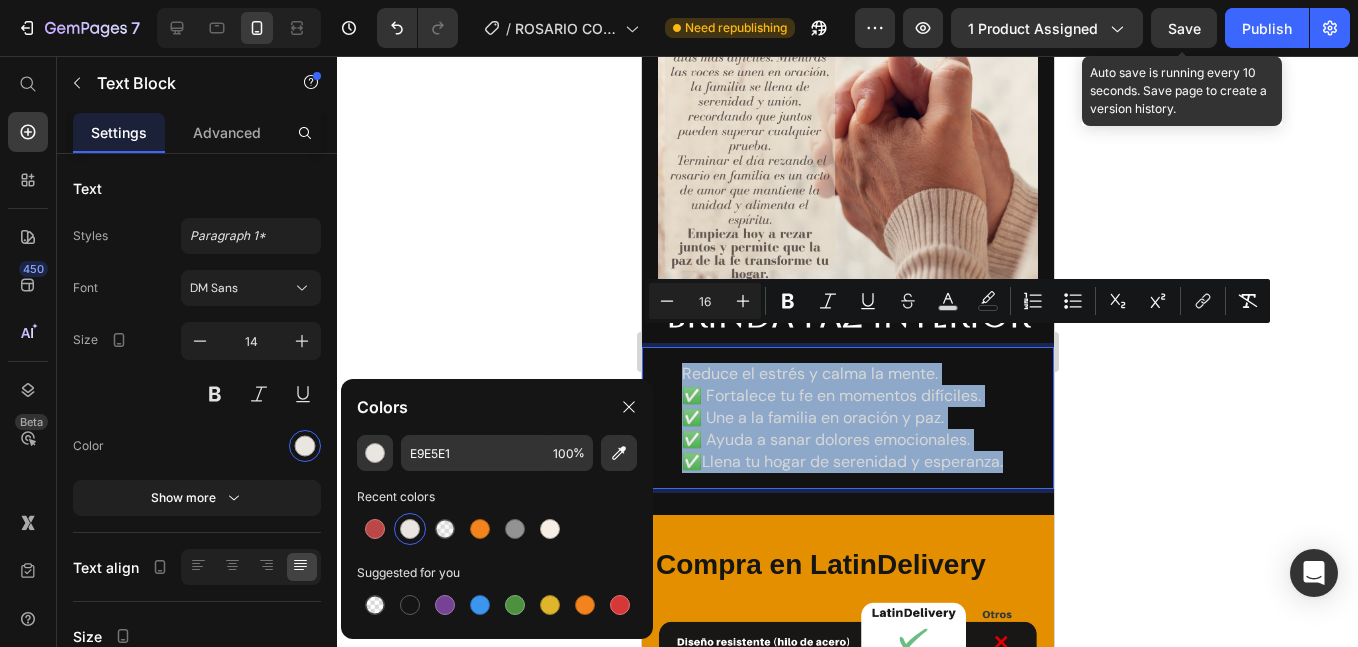 drag, startPoint x: 790, startPoint y: 455, endPoint x: 677, endPoint y: 345, distance: 157.69908 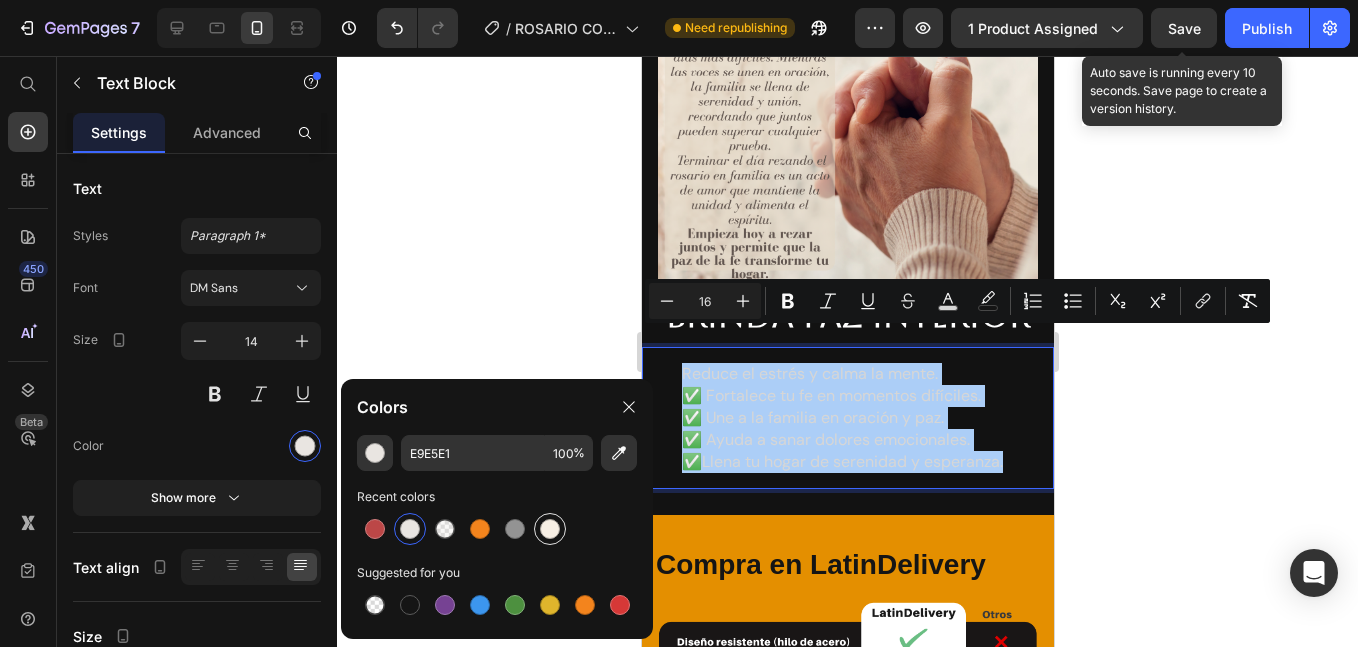 click at bounding box center (550, 529) 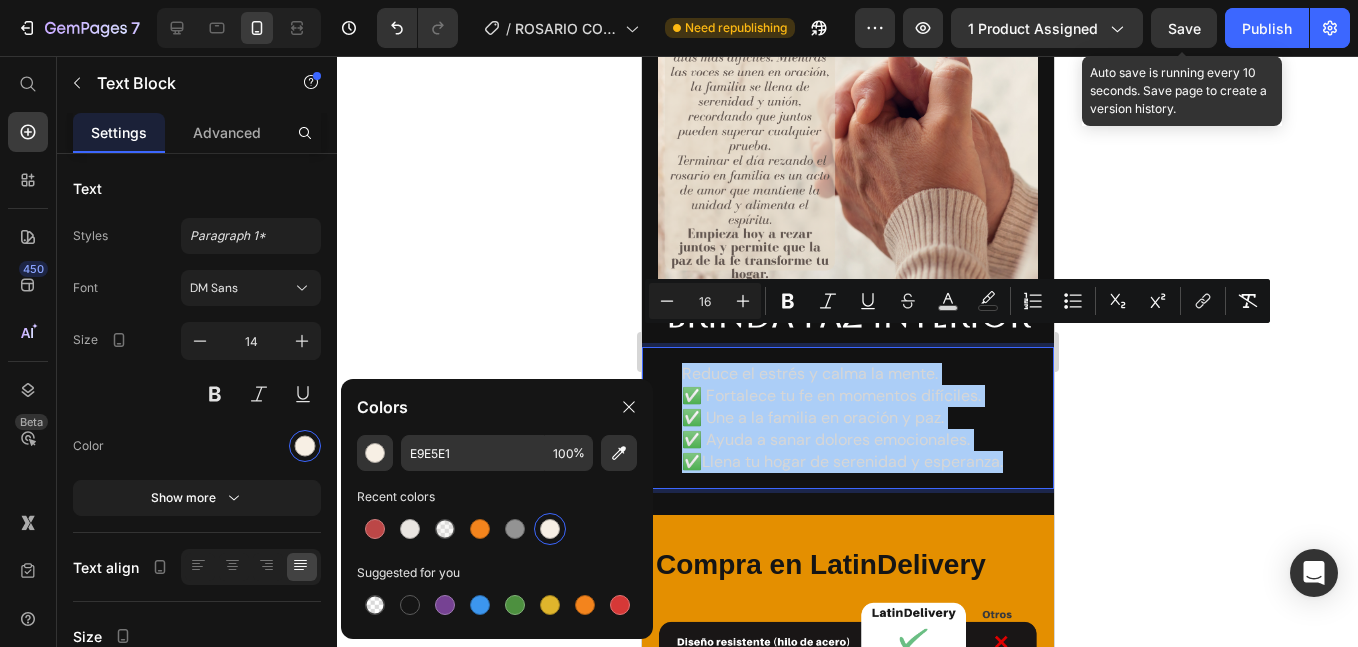 type on "F7EFE4" 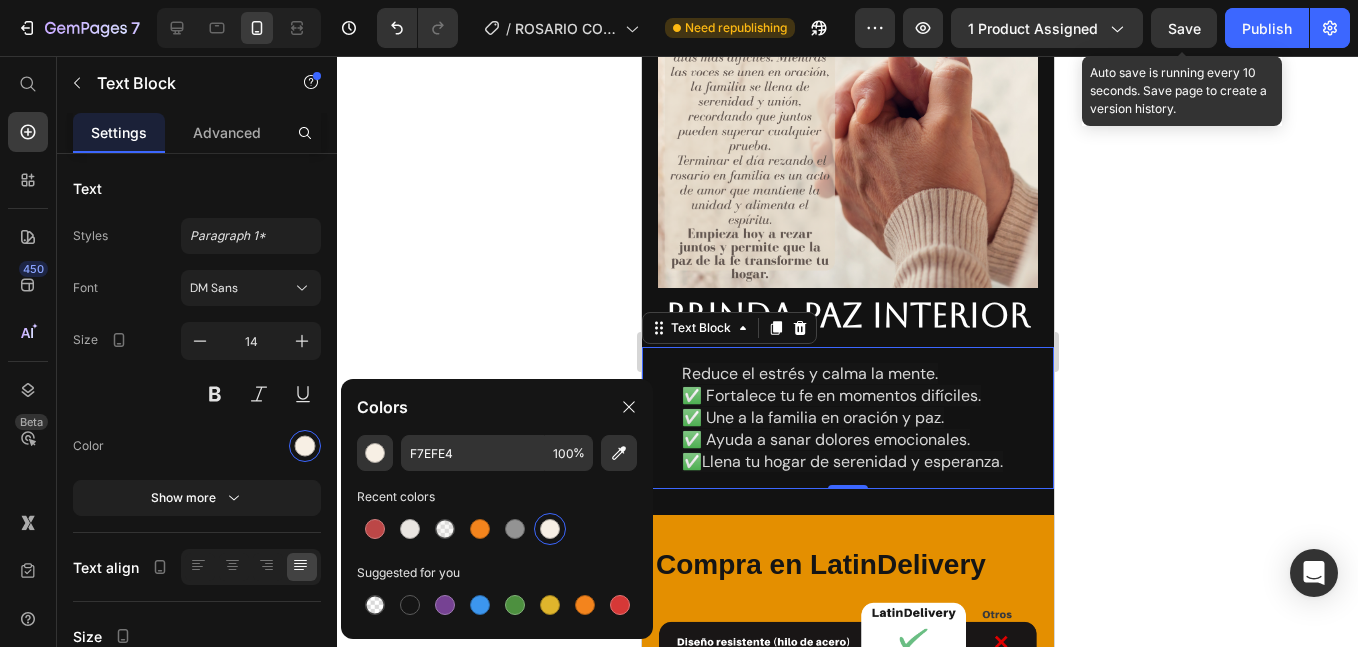 click on "✅ Une a la familia en oración y paz." at bounding box center [812, 417] 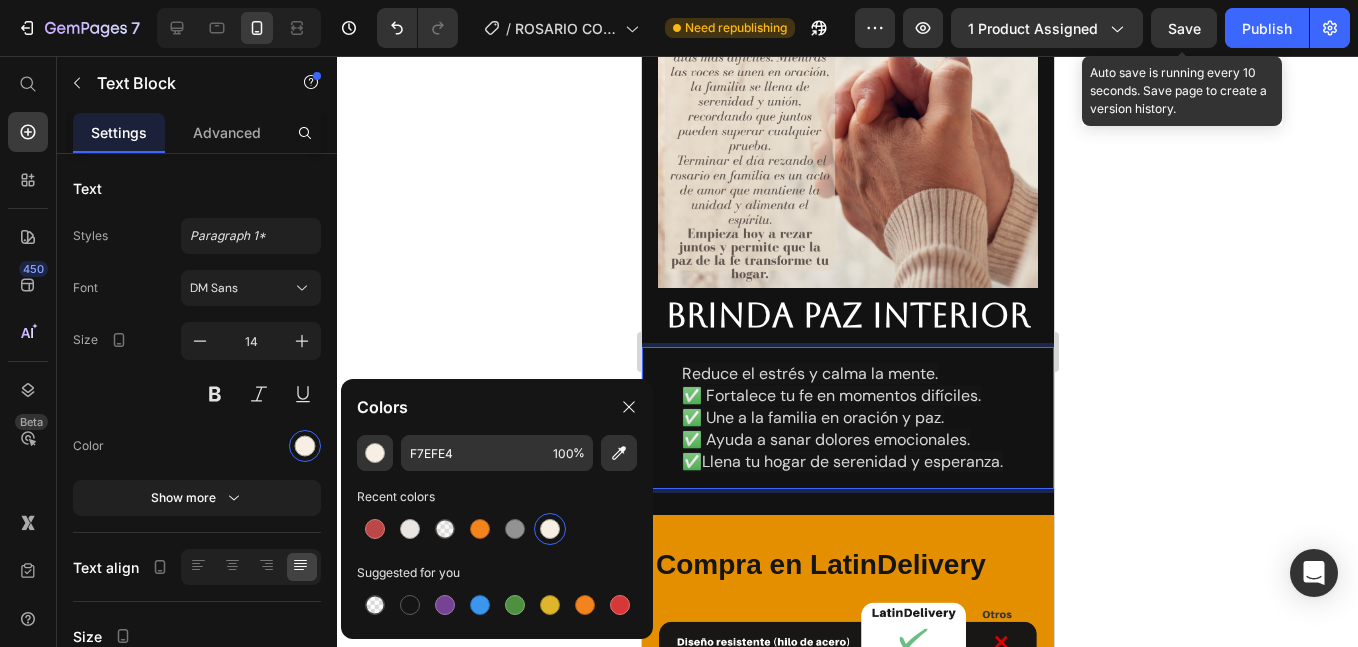 click on "✅ Fortalece tu fe en momentos difíciles." at bounding box center (830, 395) 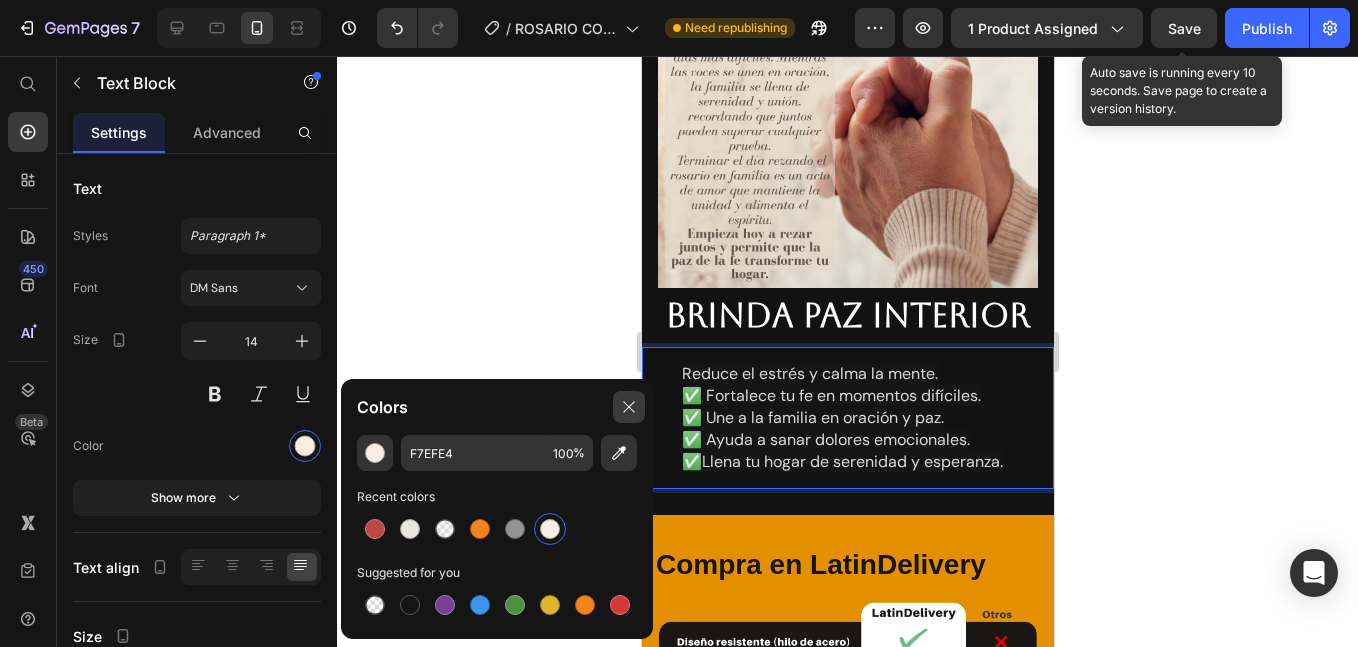 drag, startPoint x: 625, startPoint y: 408, endPoint x: 162, endPoint y: 358, distance: 465.69196 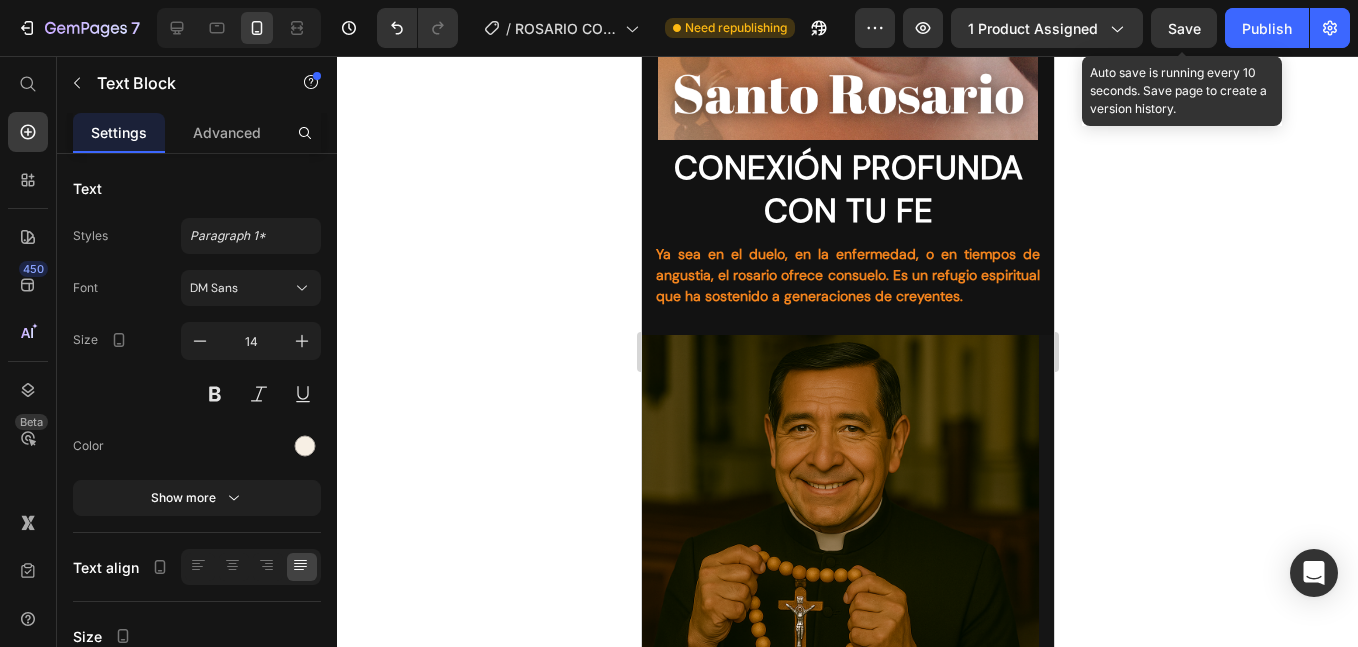 scroll, scrollTop: 2606, scrollLeft: 0, axis: vertical 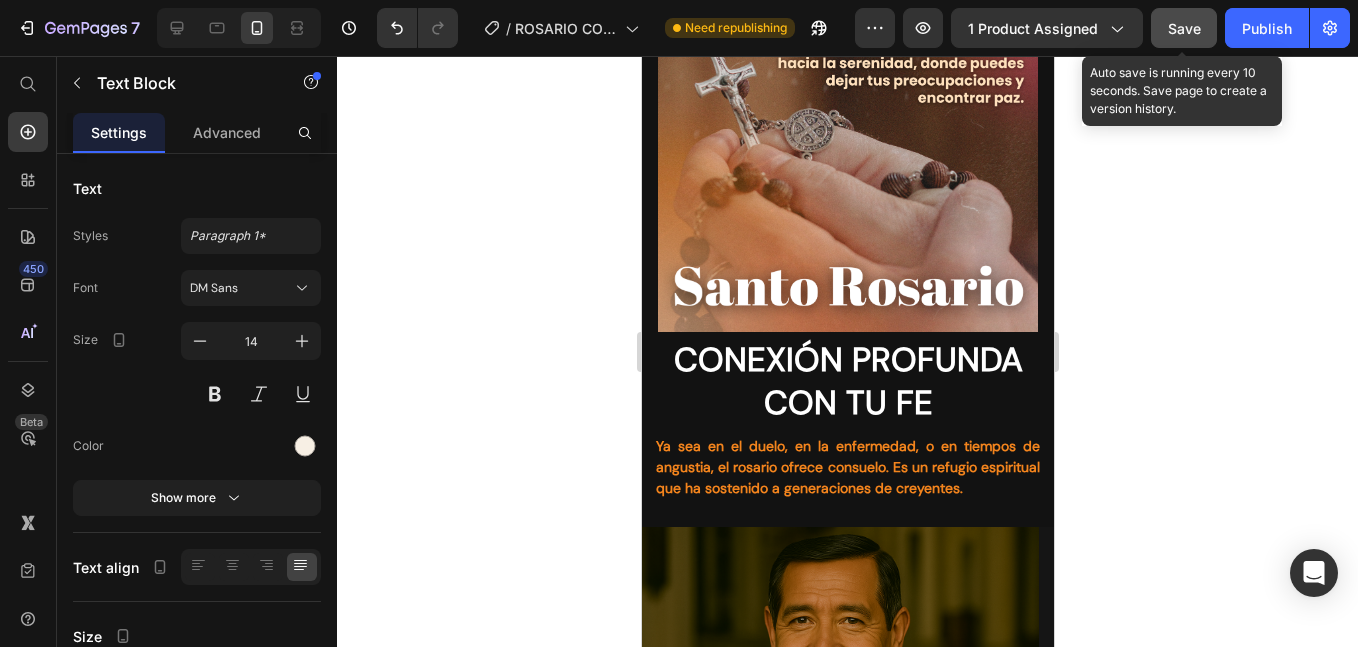 click on "Save" at bounding box center (1184, 28) 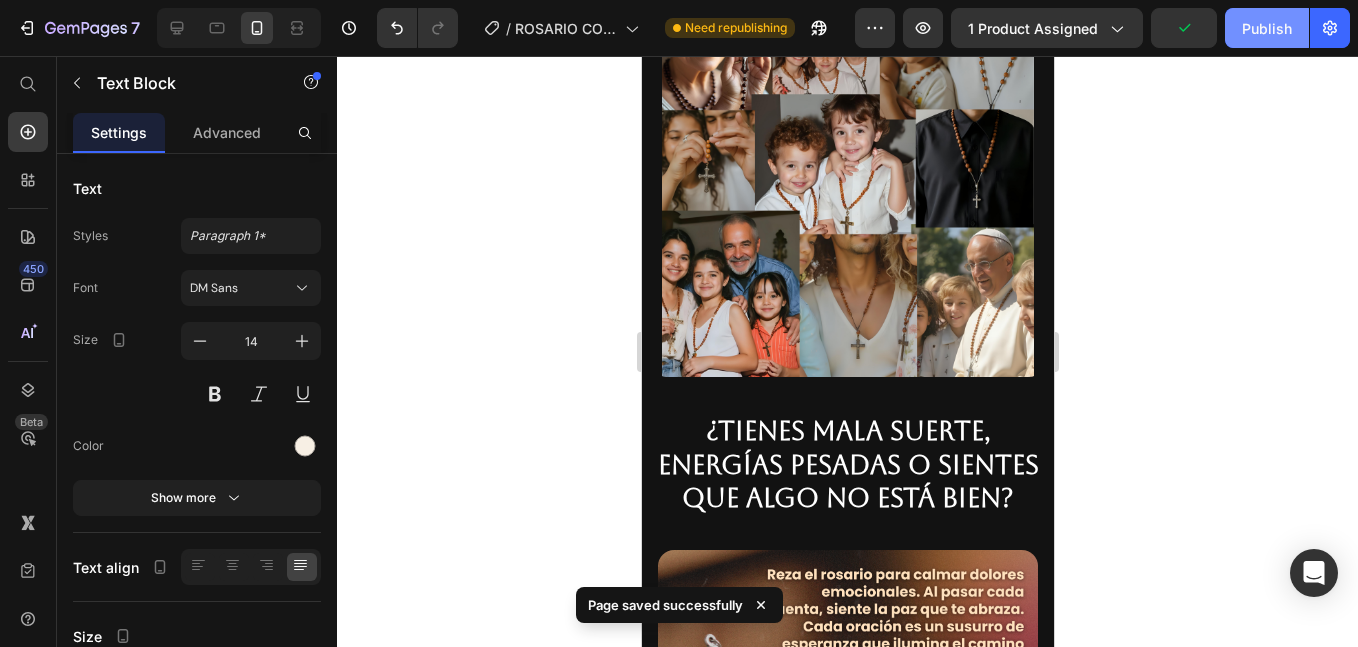 scroll, scrollTop: 2320, scrollLeft: 0, axis: vertical 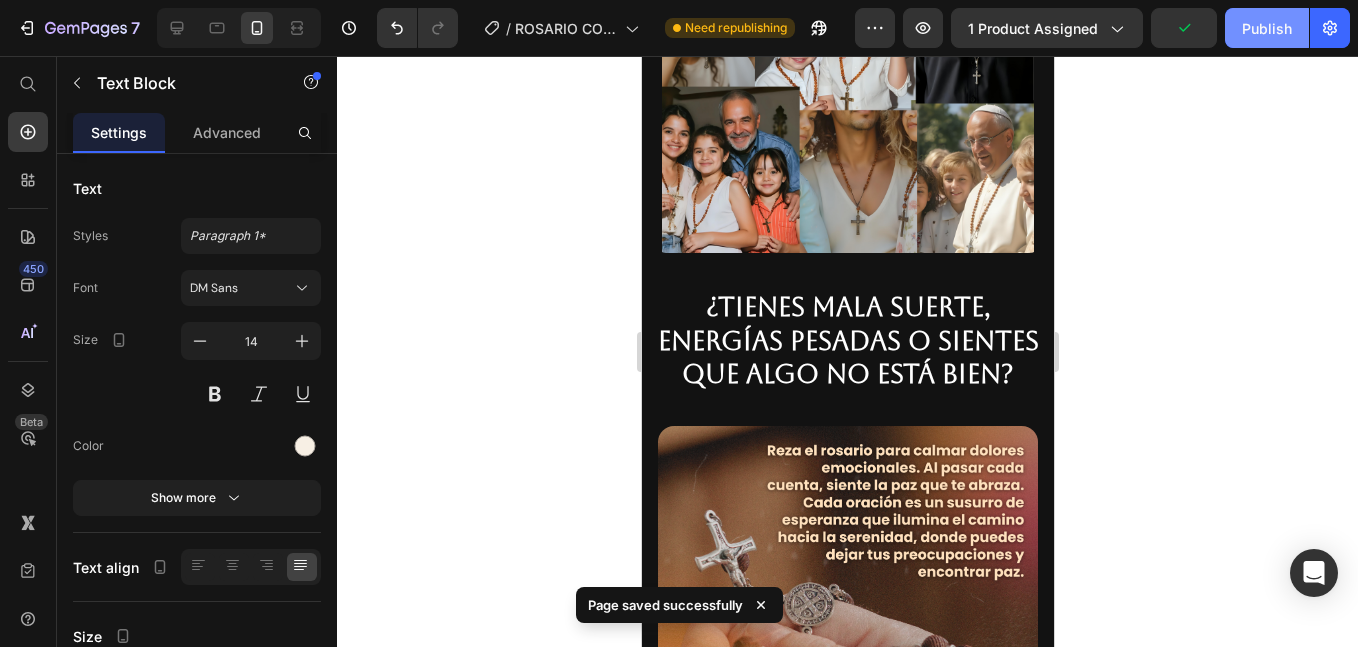 click on "Publish" 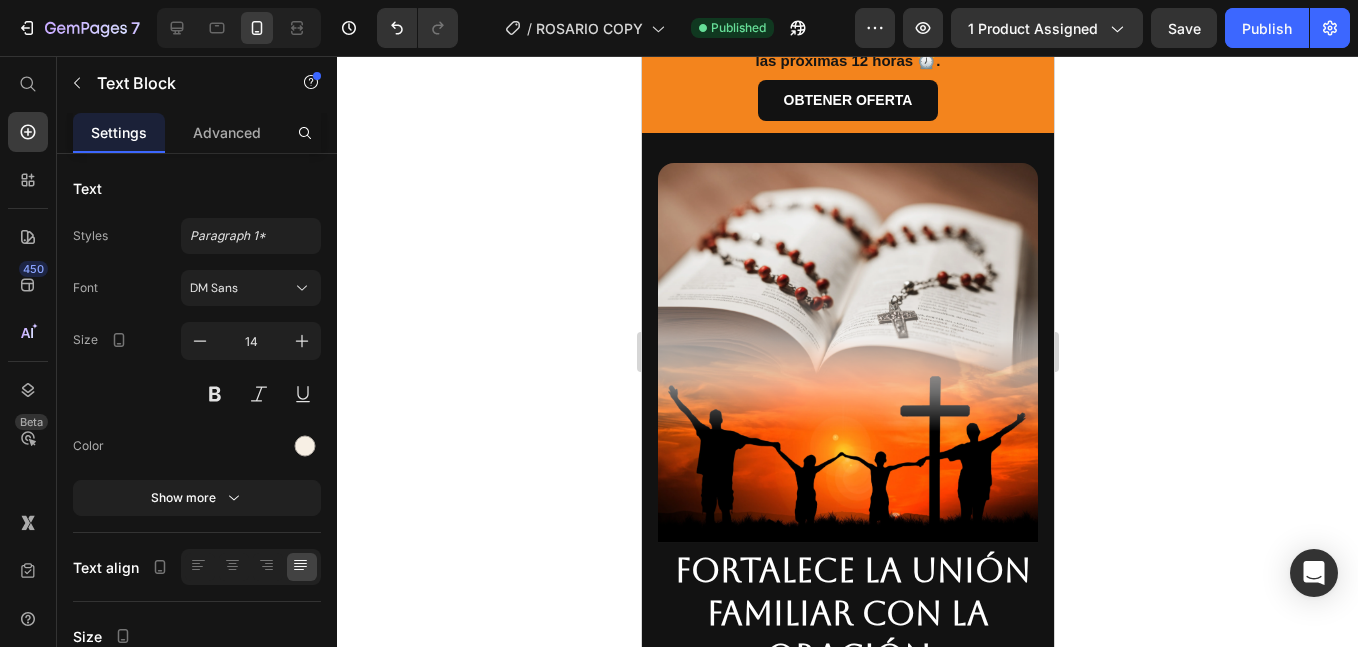 scroll, scrollTop: 3986, scrollLeft: 0, axis: vertical 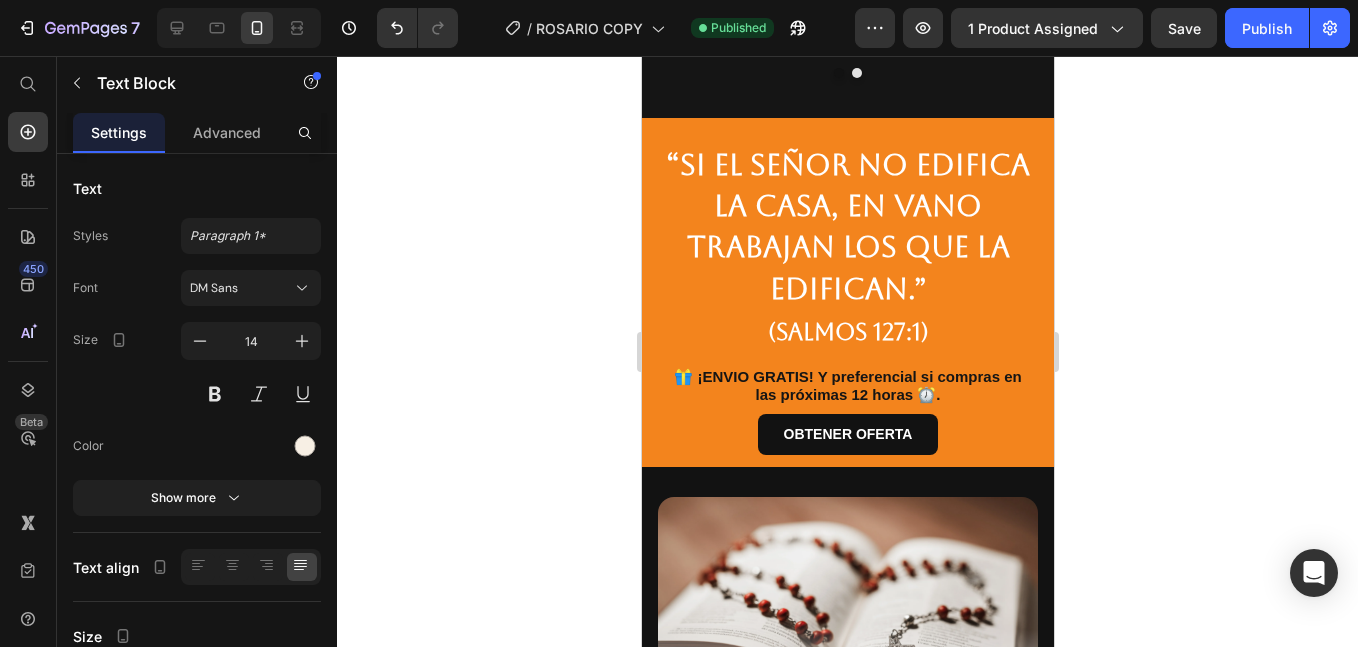 click on "🎁 ¡ENVIO GRATIS! Y preferencial si compras en las próximas 12 horas ⏰." at bounding box center [847, 386] 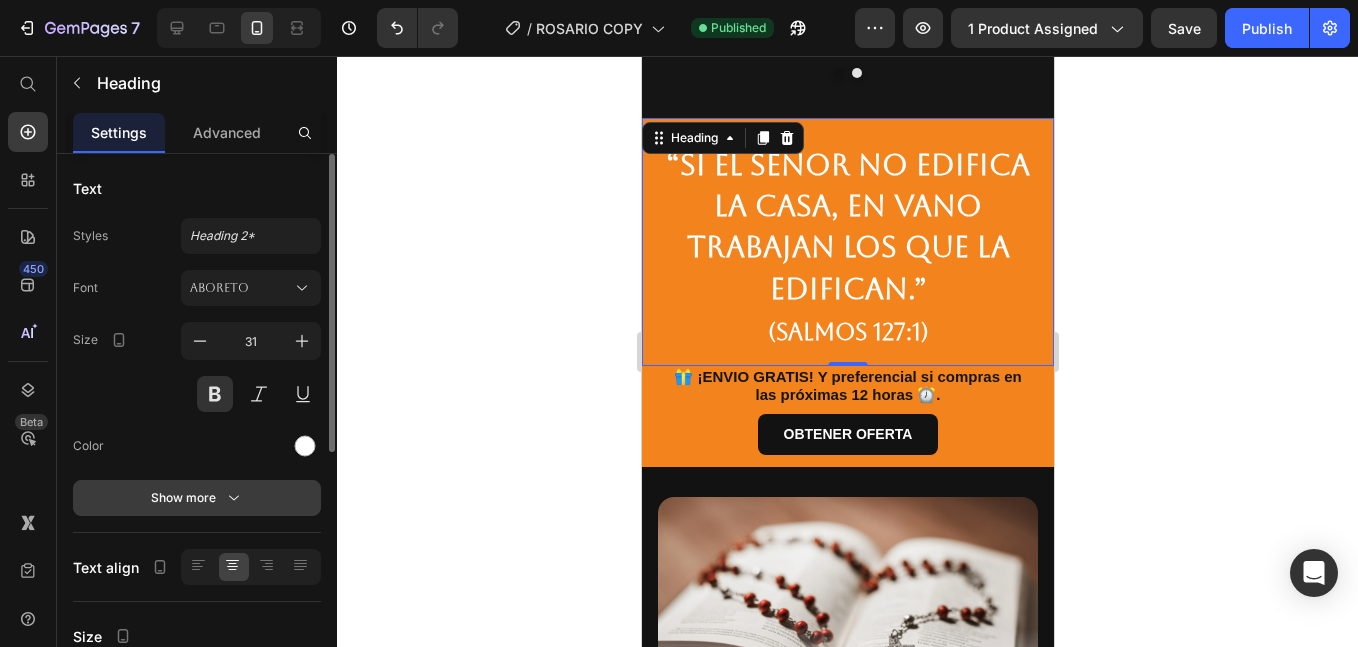 click on "Show more" at bounding box center (197, 498) 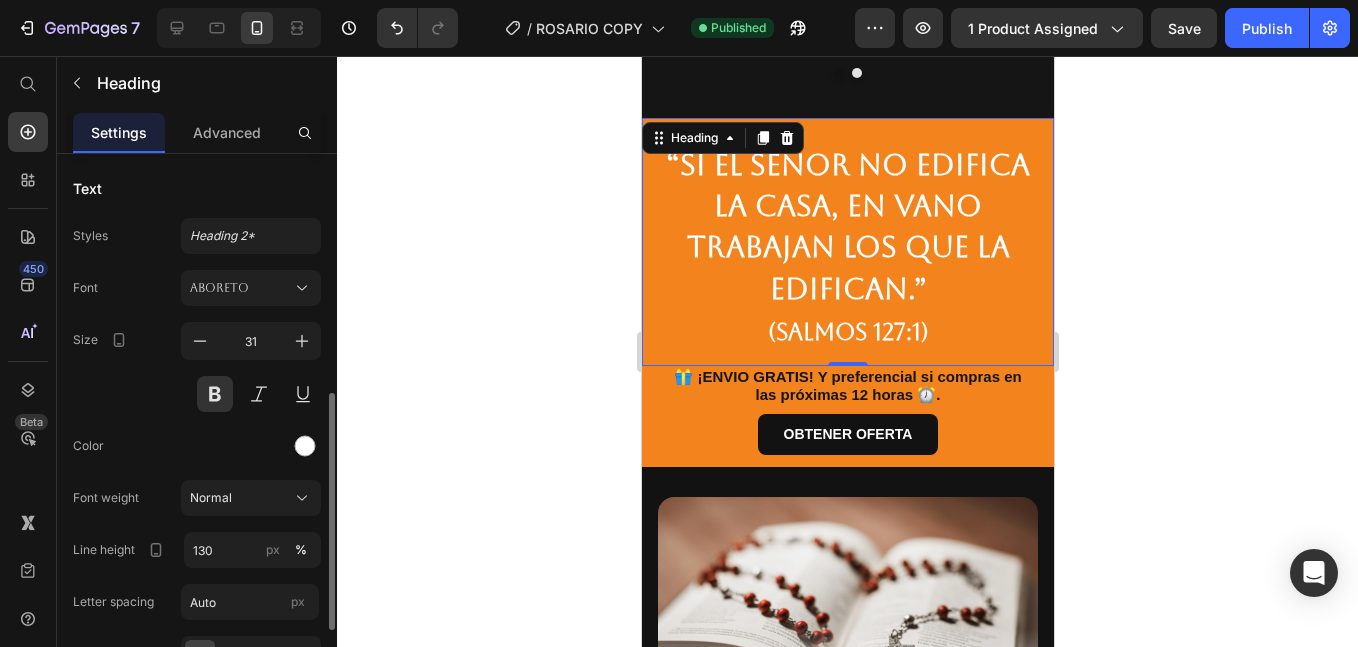 scroll, scrollTop: 167, scrollLeft: 0, axis: vertical 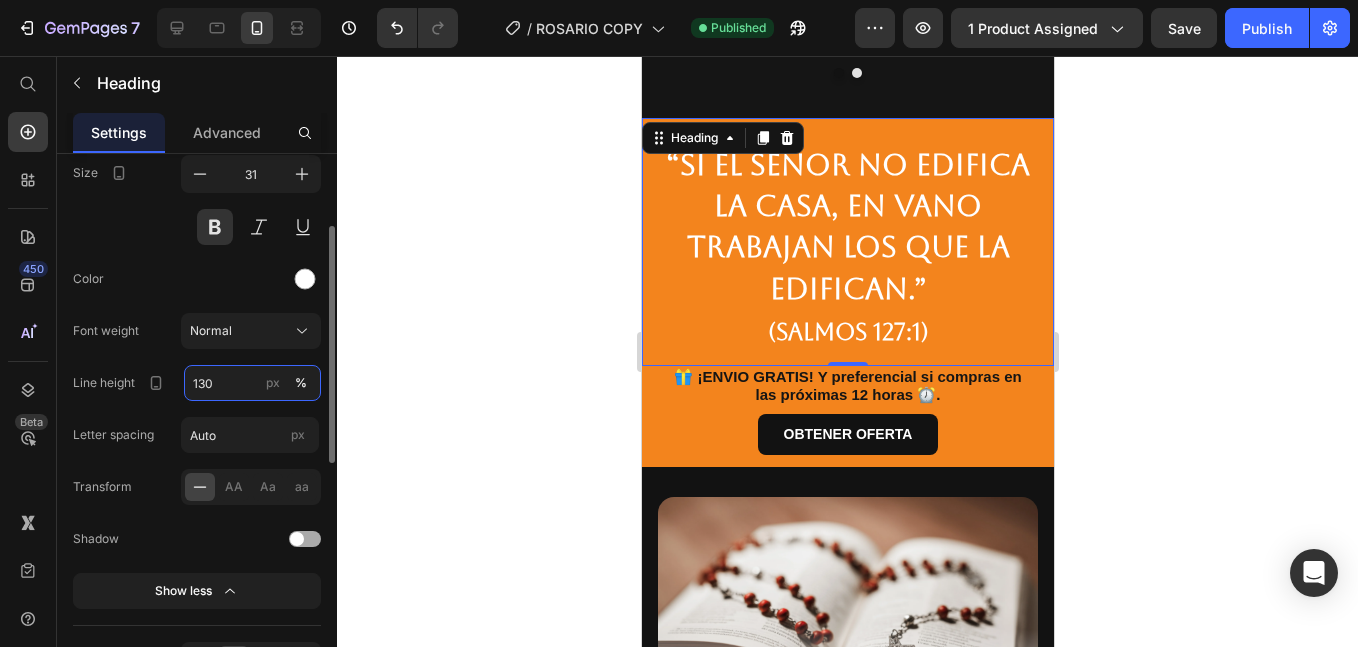 click on "130" at bounding box center [252, 383] 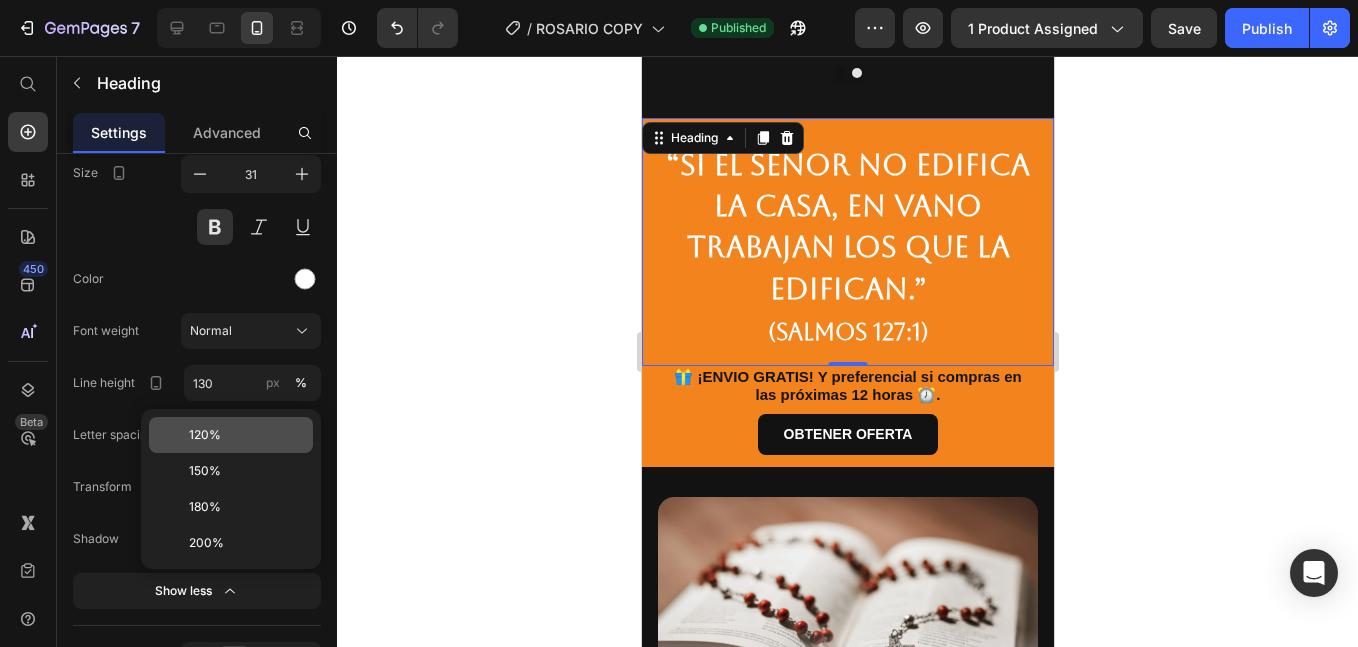click on "120%" at bounding box center (247, 435) 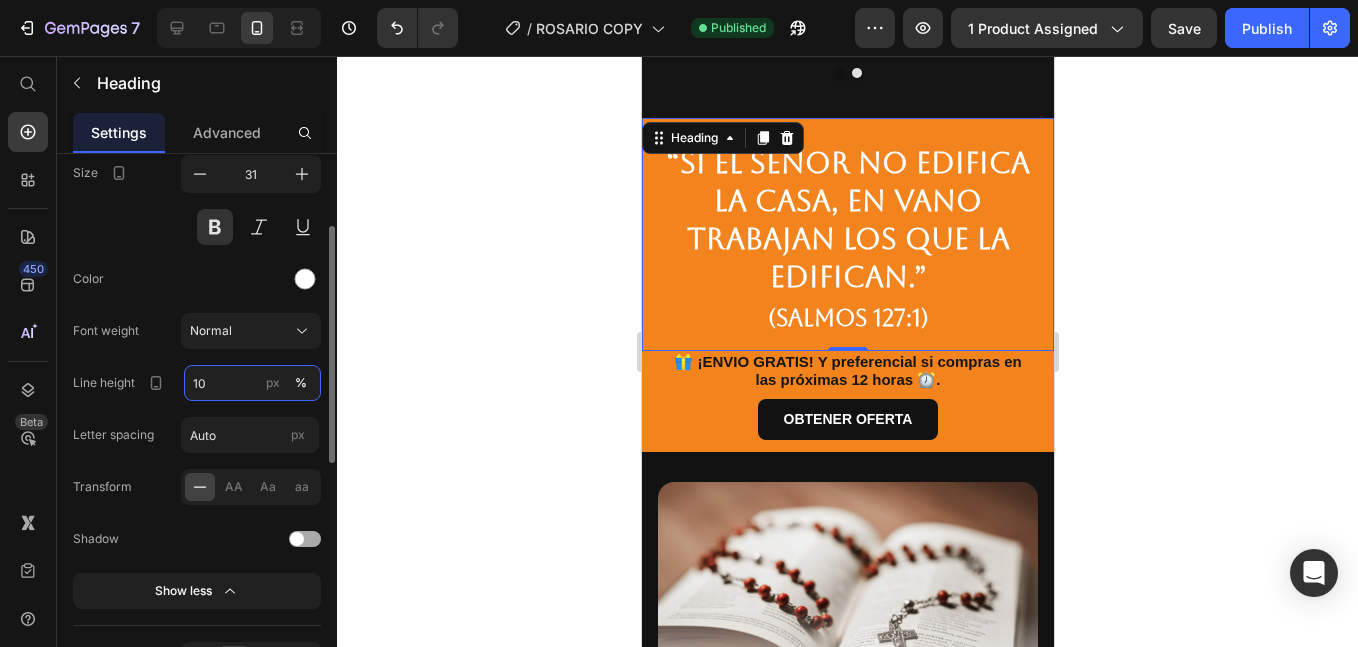 type on "100" 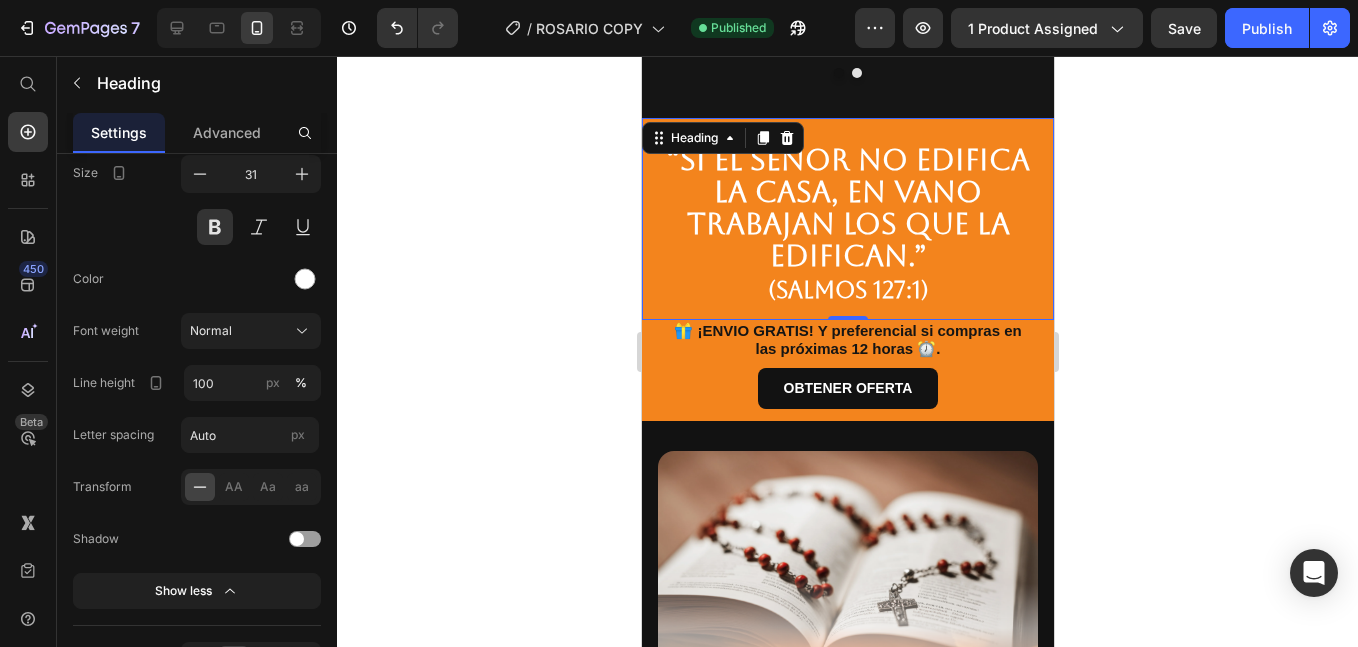 click 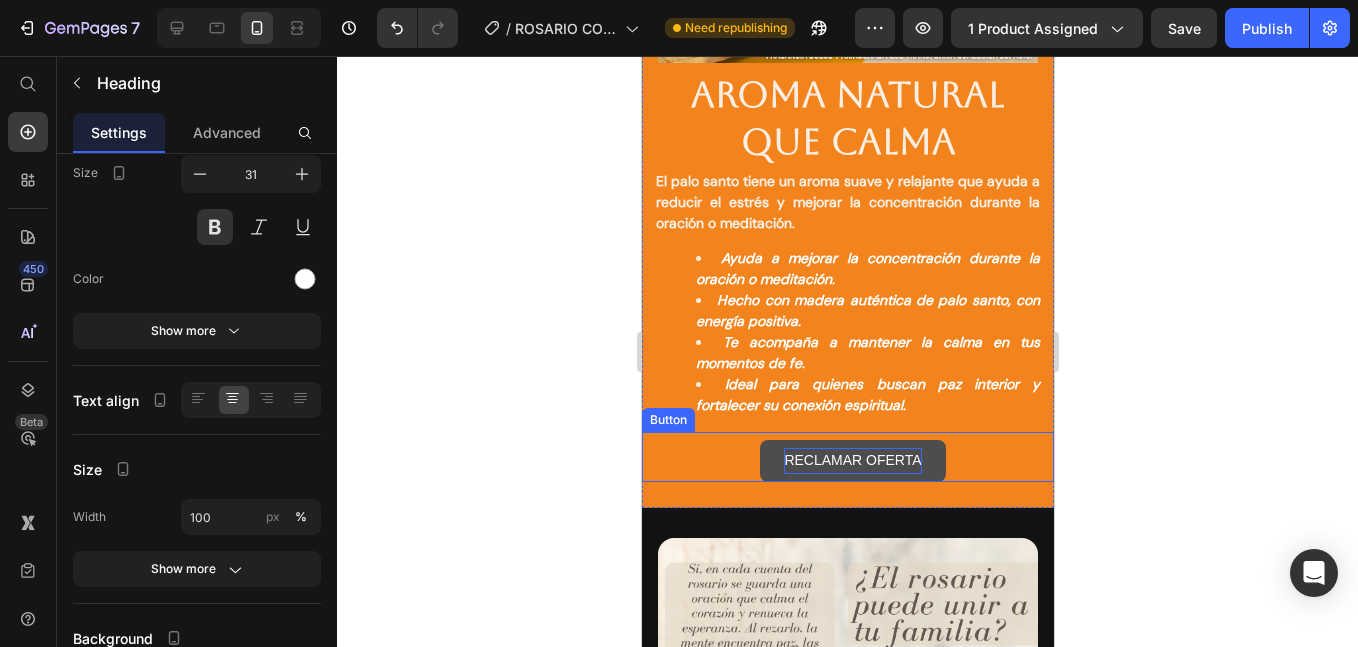 scroll, scrollTop: 5653, scrollLeft: 0, axis: vertical 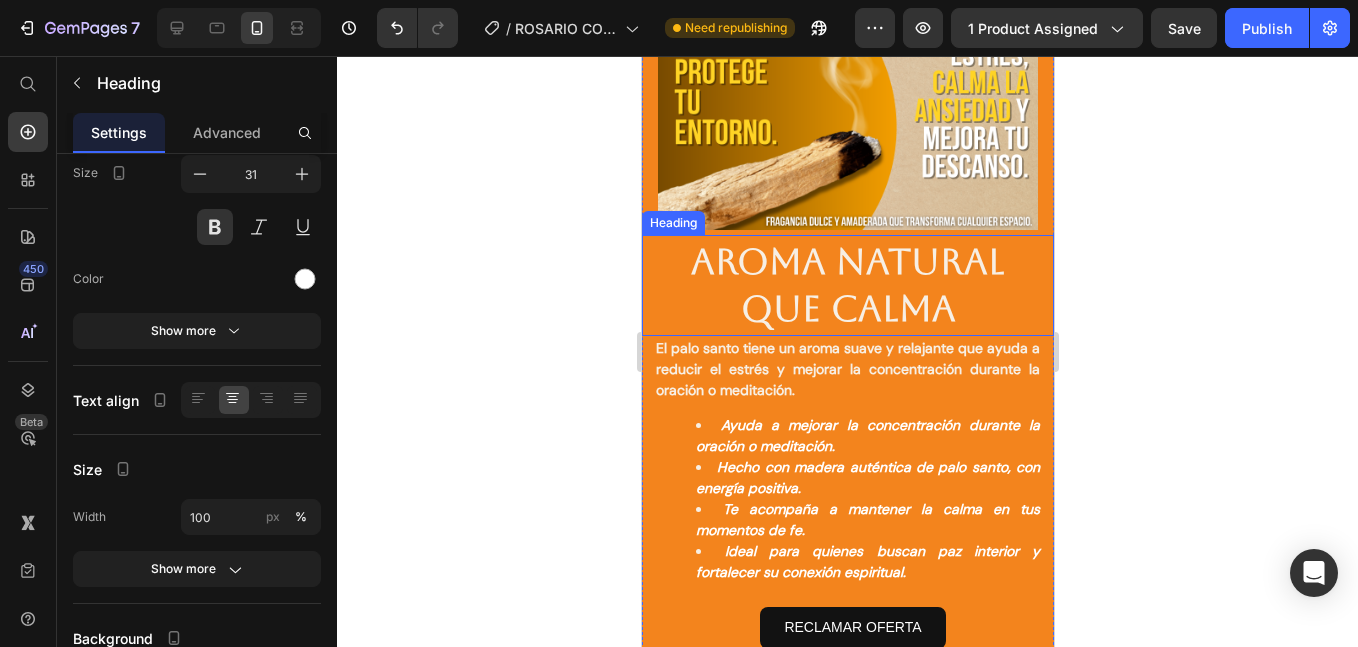click on "Aroma natural que calma" at bounding box center [847, 286] 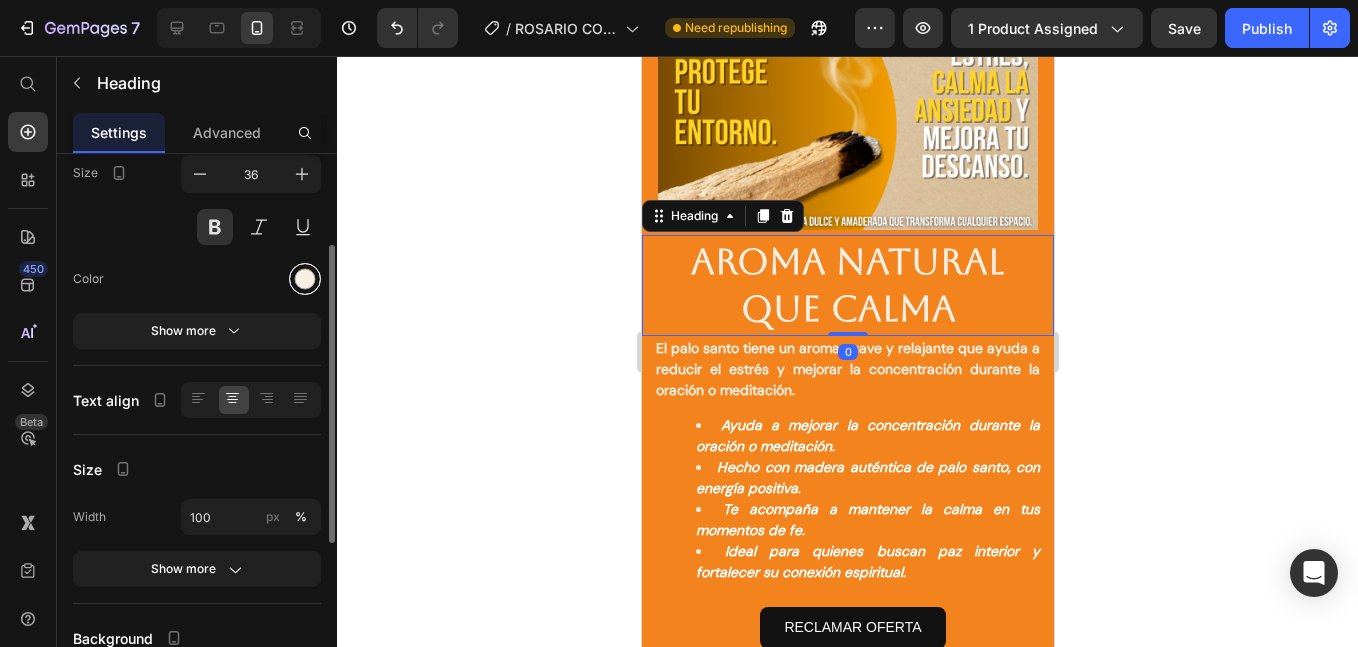 click at bounding box center [305, 279] 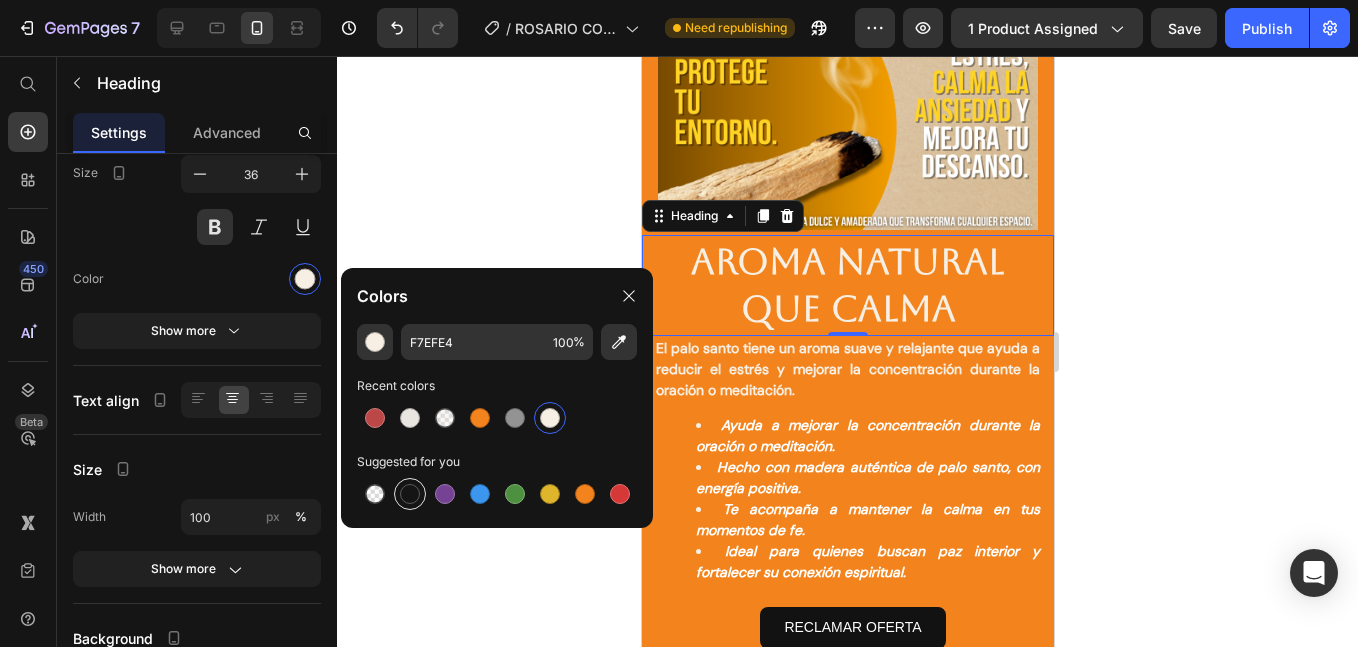 drag, startPoint x: 404, startPoint y: 488, endPoint x: 172, endPoint y: 463, distance: 233.3431 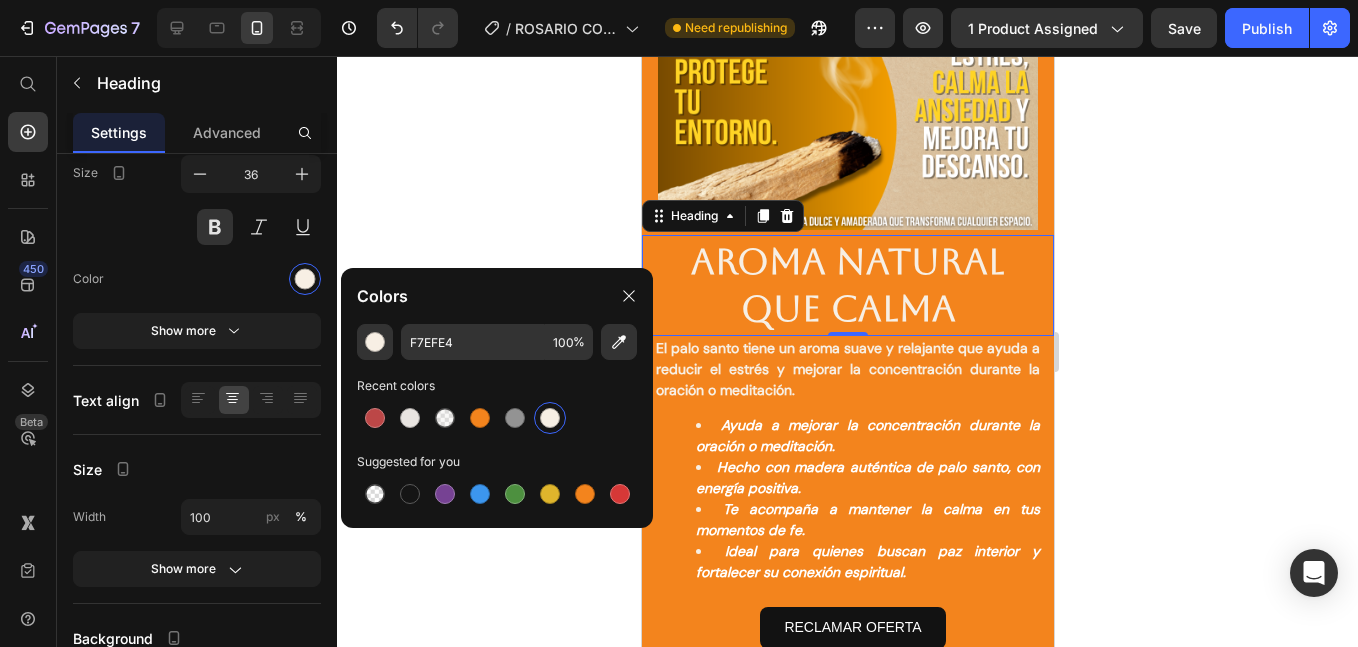 type on "151515" 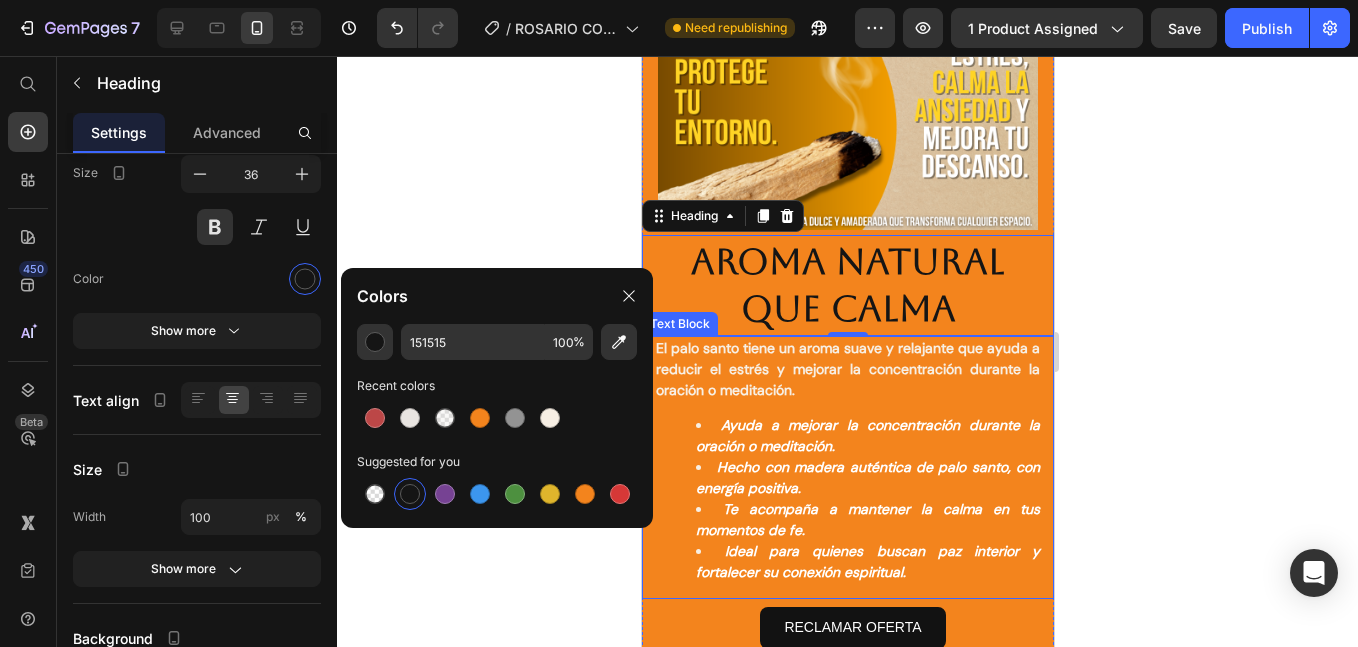 click on "Ayuda a mejorar la concentración durante la oración o meditación." at bounding box center (867, 435) 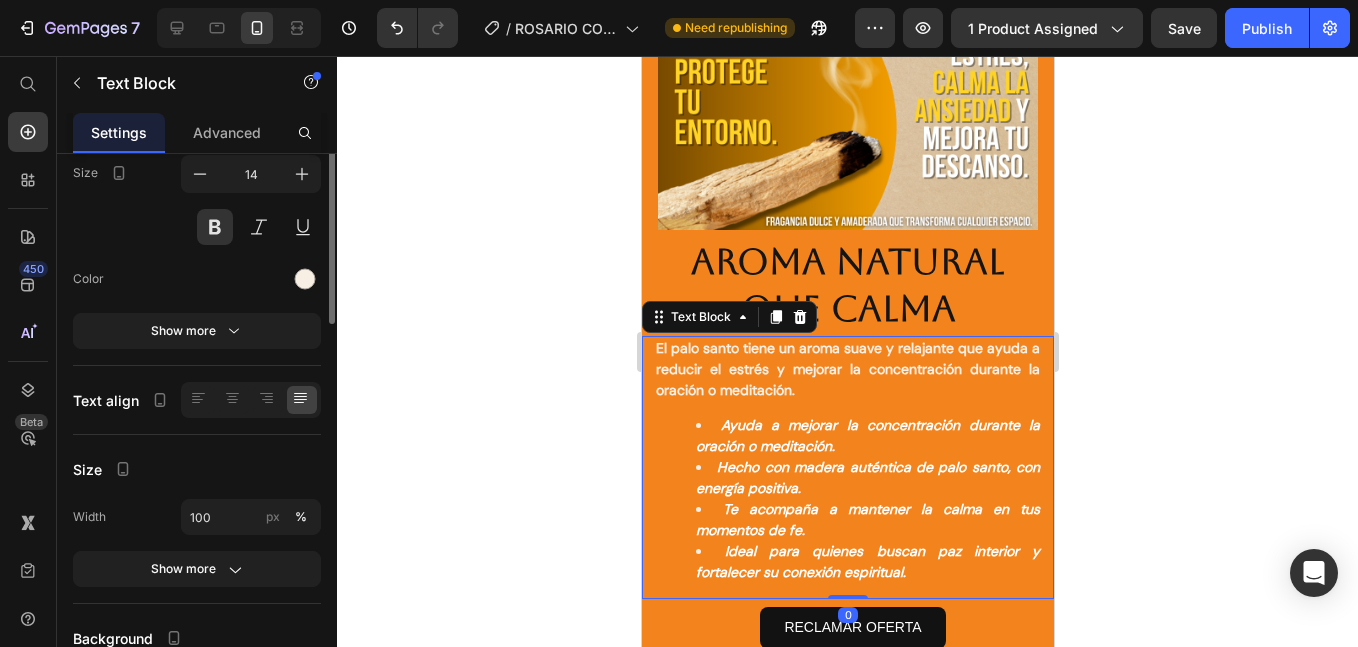 scroll, scrollTop: 0, scrollLeft: 0, axis: both 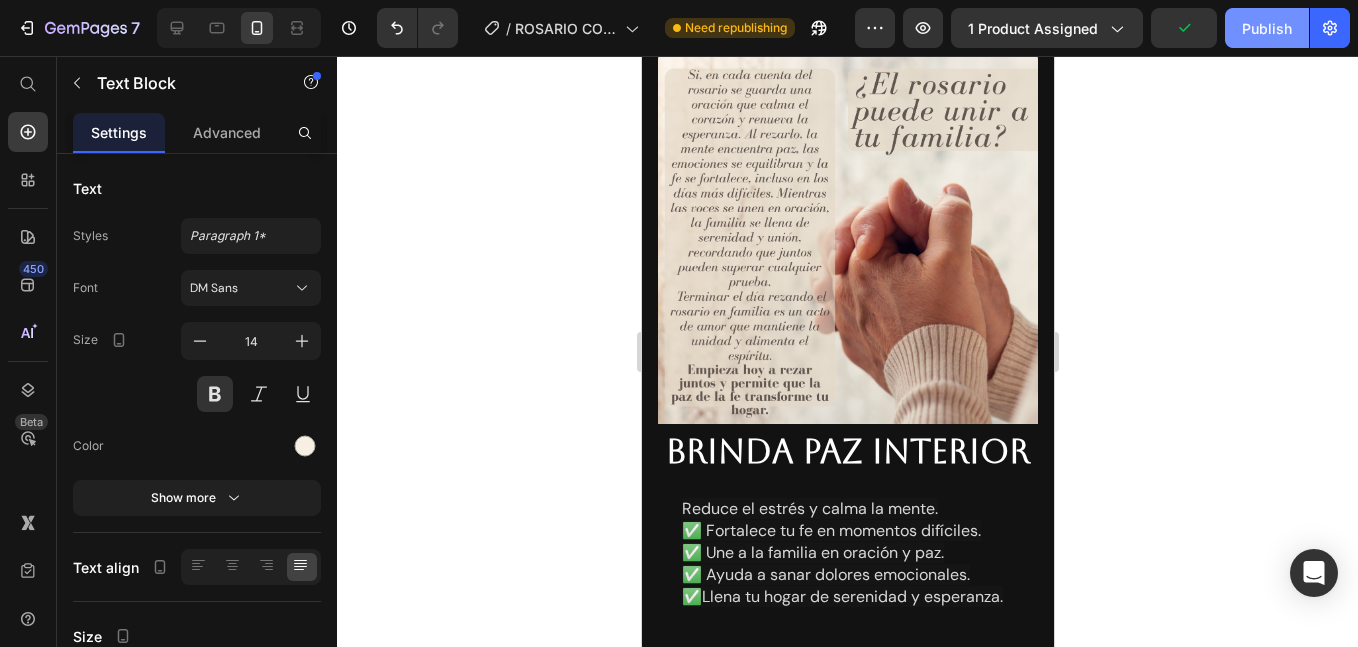 click on "Publish" at bounding box center [1267, 28] 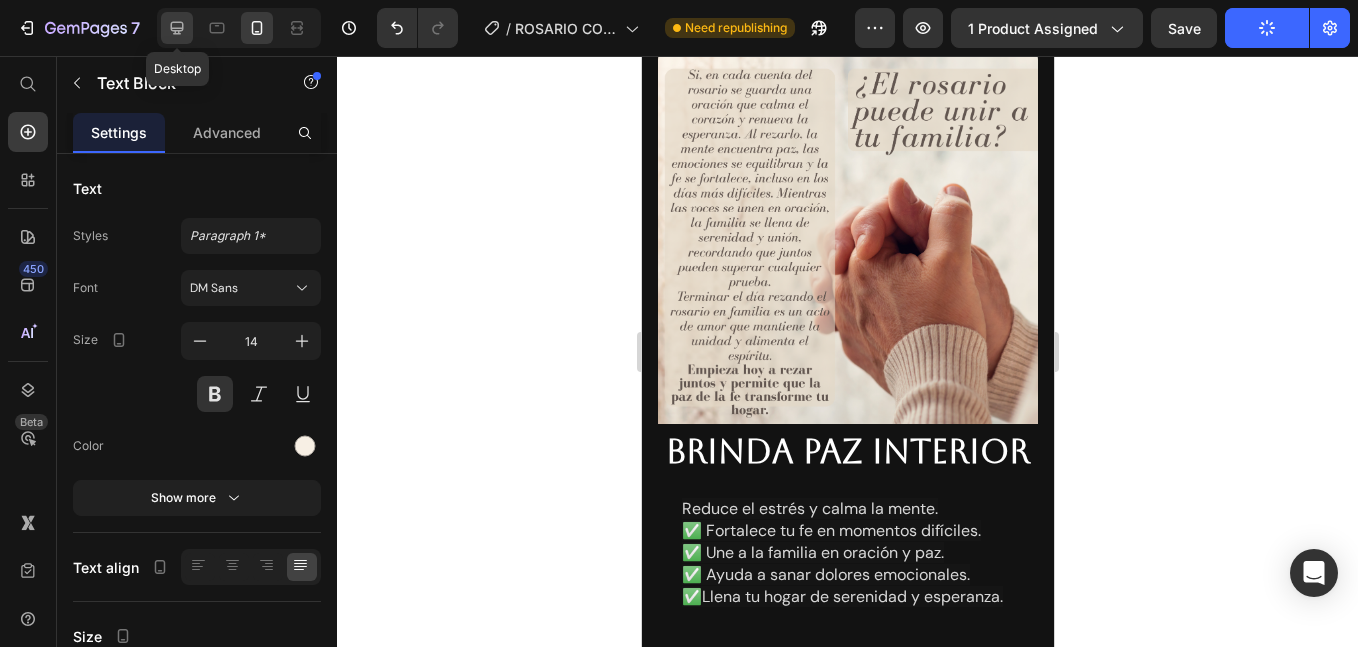 click 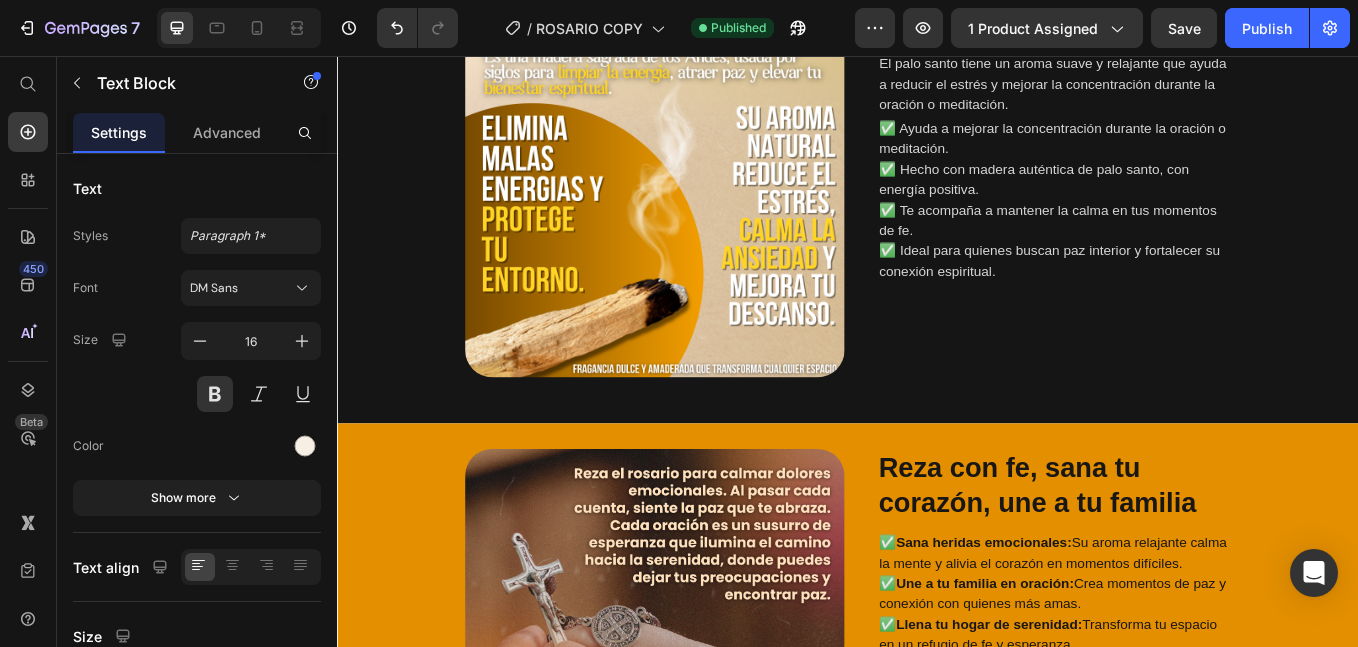 scroll, scrollTop: 4500, scrollLeft: 0, axis: vertical 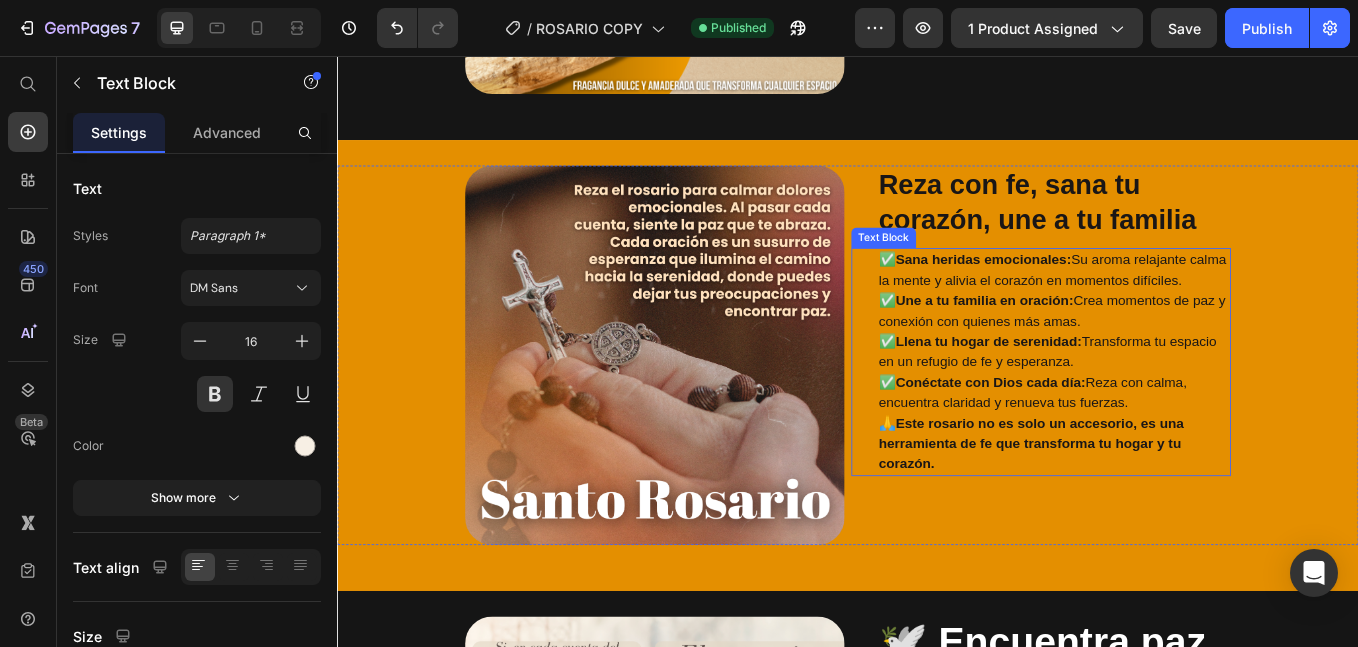 click on "🙏  Este rosario no es solo un accesorio, es una herramienta de fe que transforma tu hogar y tu corazón." at bounding box center (1179, 512) 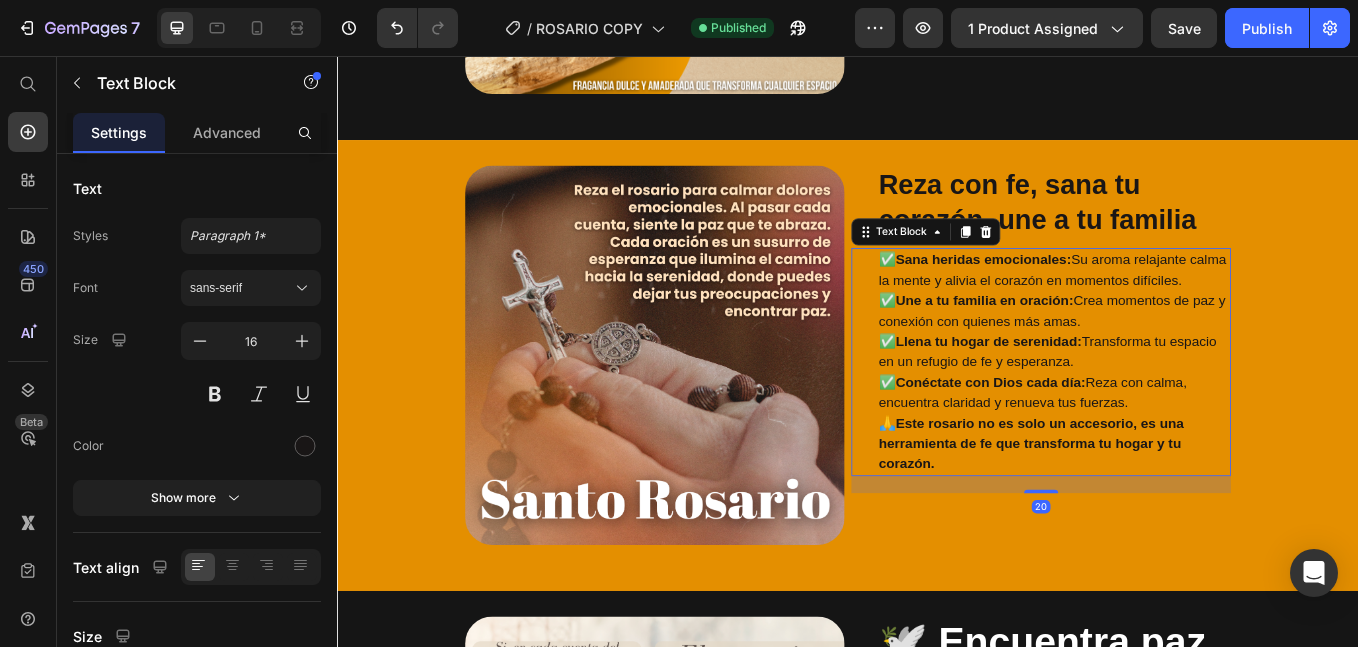 click at bounding box center [710, 408] 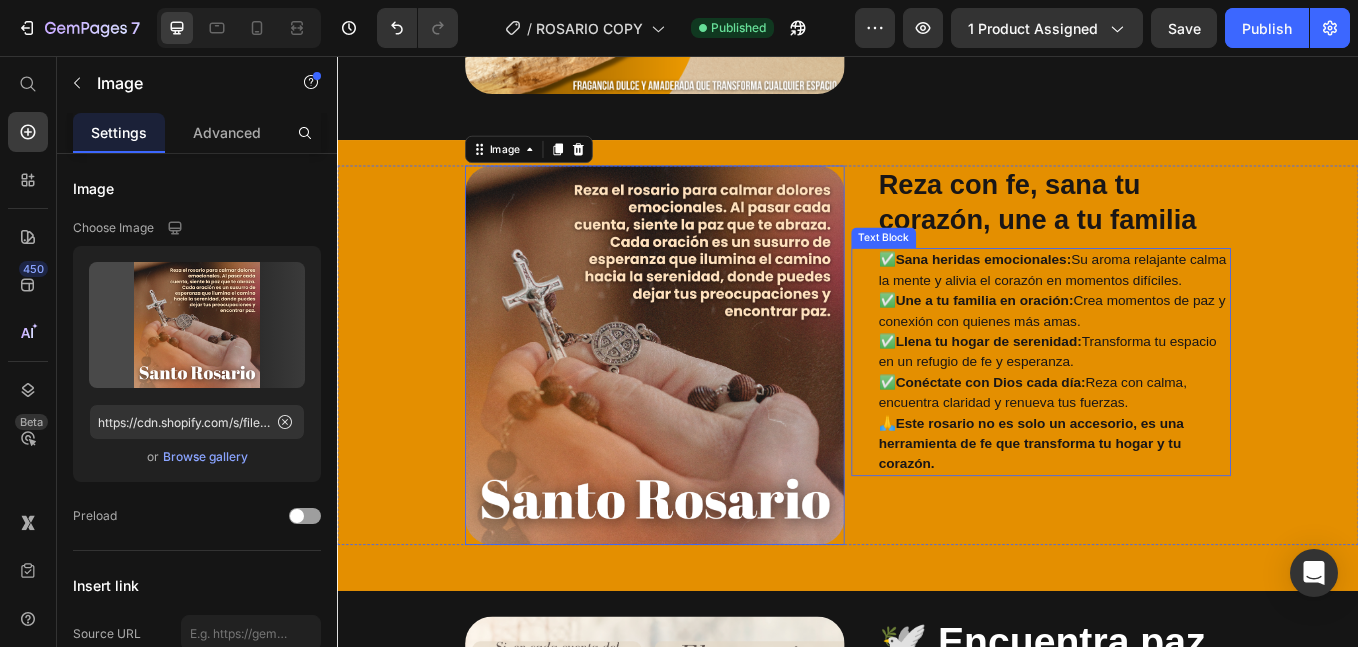 scroll, scrollTop: 5000, scrollLeft: 0, axis: vertical 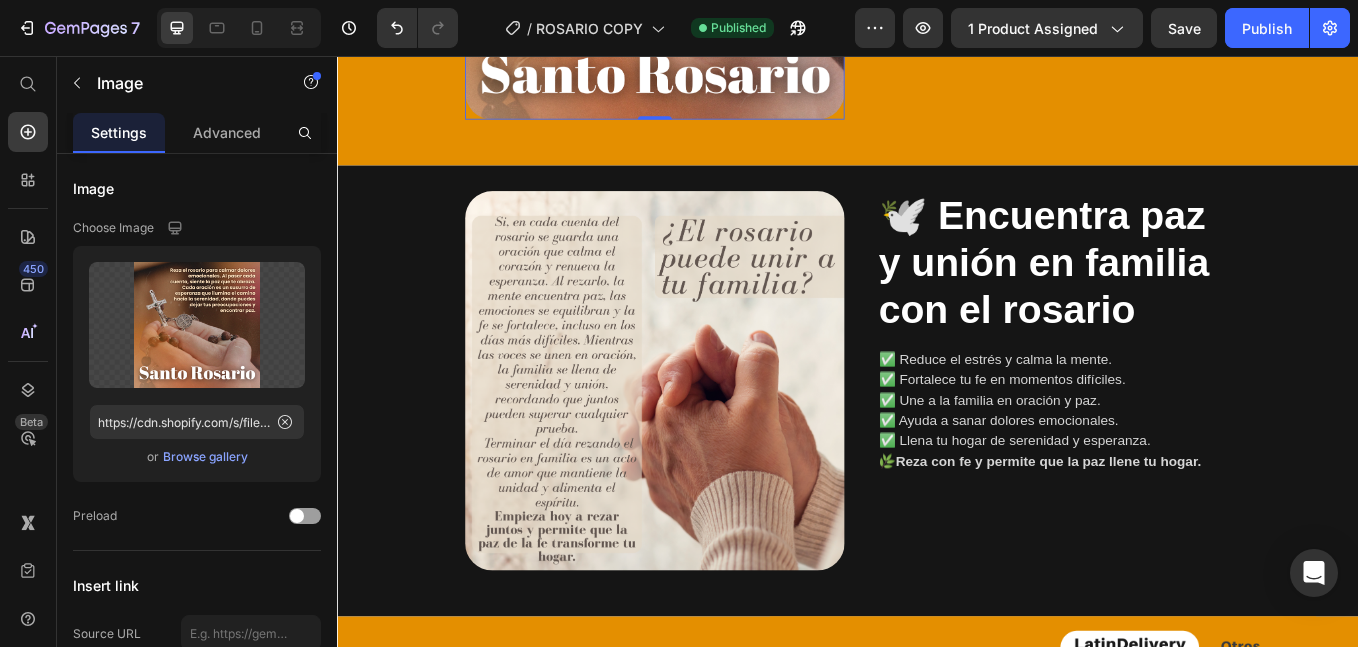 click on "✅ Reduce el estrés y calma la mente. ✅ Fortalece tu fe en momentos difíciles. ✅ Une a la familia en oración y paz. ✅ Ayuda a sanar dolores emocionales. ✅ Llena tu hogar de serenidad y esperanza." at bounding box center [1179, 461] 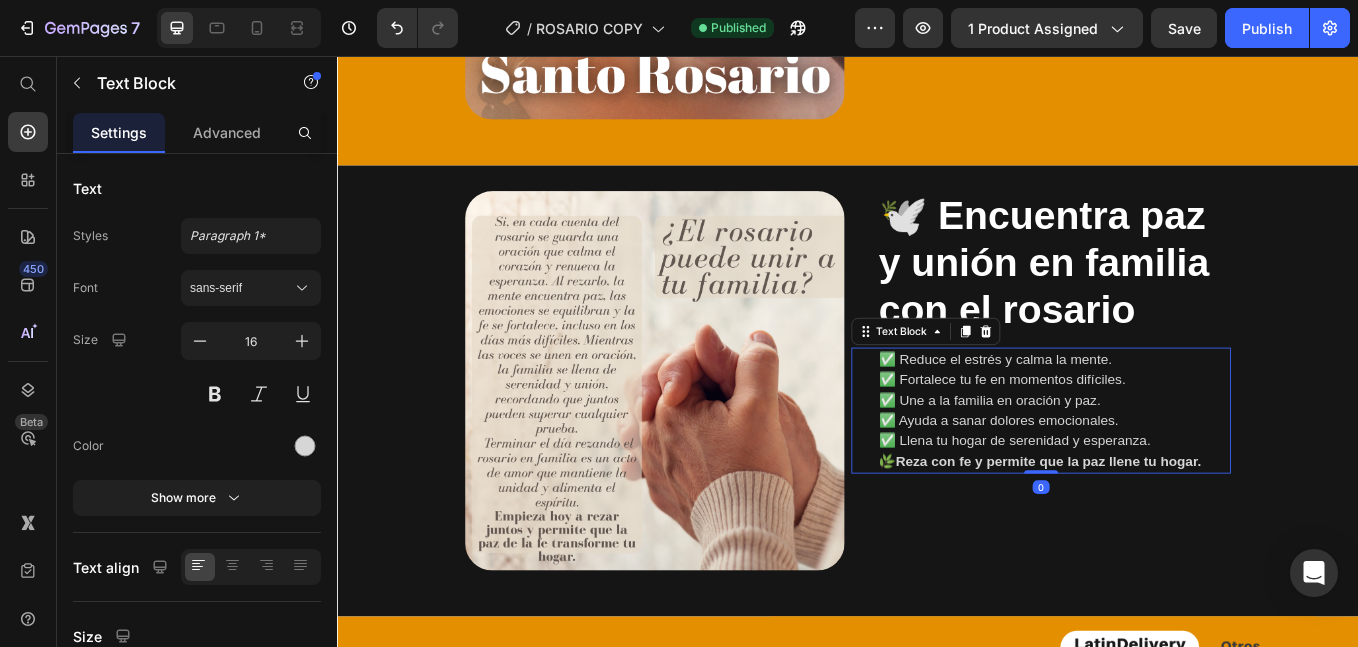click on "✅ Reduce el estrés y calma la mente. ✅ Fortalece tu fe en momentos difíciles. ✅ Une a la familia en oración y paz. ✅ Ayuda a sanar dolores emocionales. ✅ Llena tu hogar de serenidad y esperanza." at bounding box center [1179, 461] 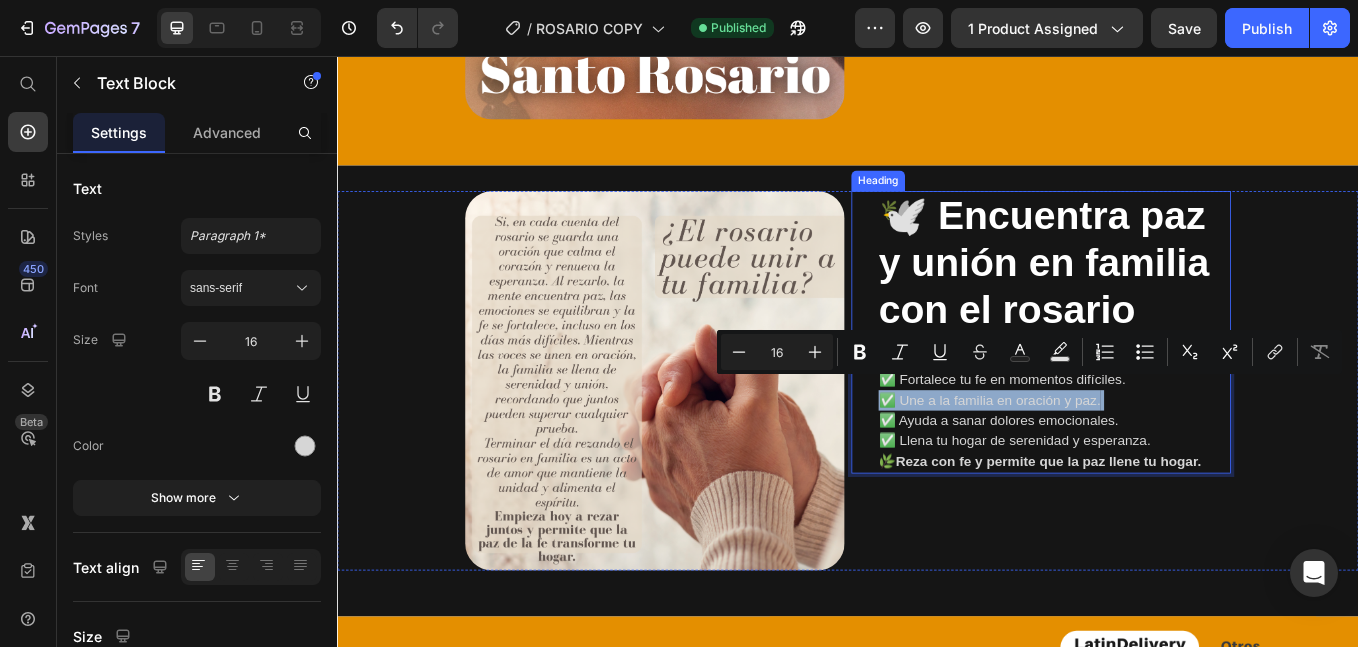 click on "🕊️ Encuentra paz y unión en familia con el rosario" at bounding box center [1167, 299] 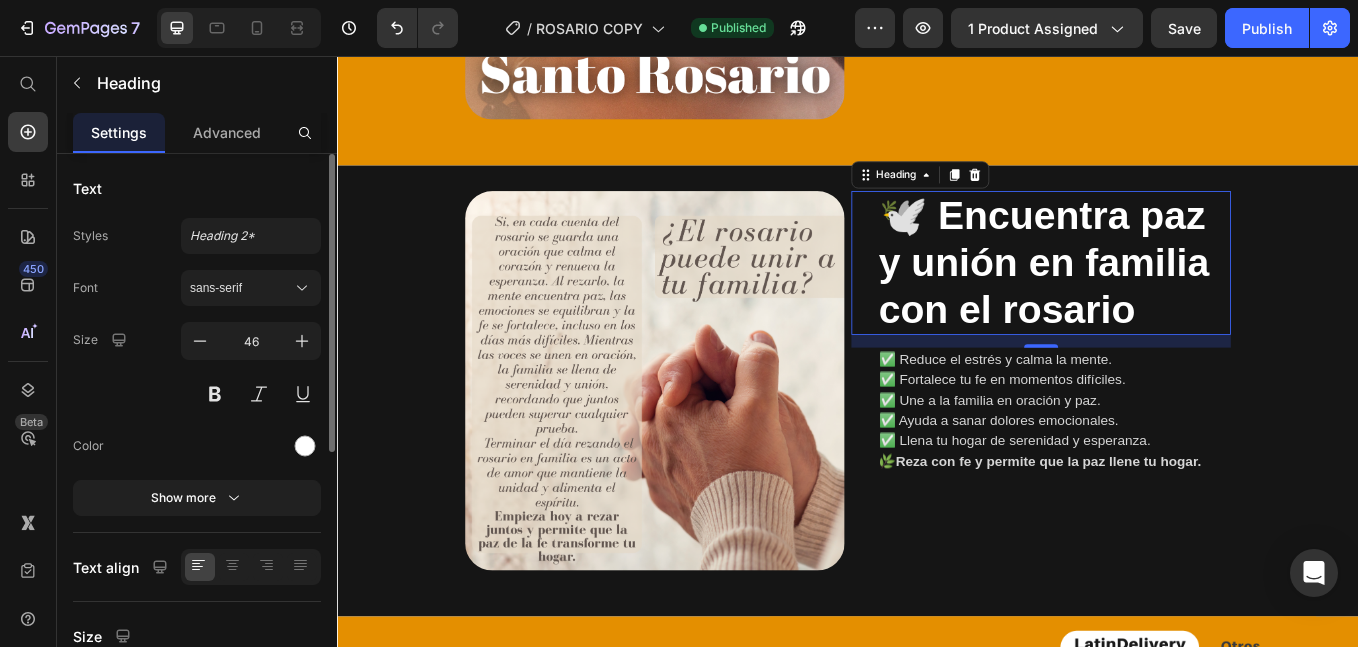 click on "Styles Heading 2* Font sans-serif Size 46 Color Show more" 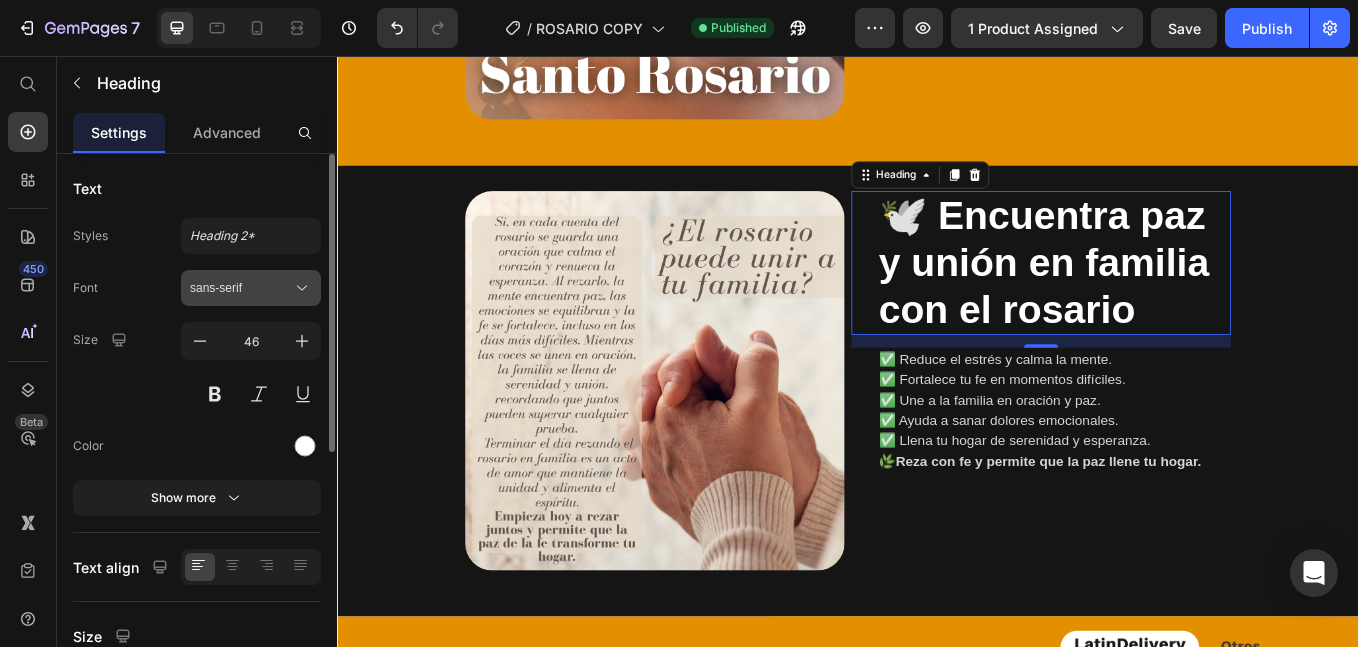 click on "sans-serif" at bounding box center (251, 288) 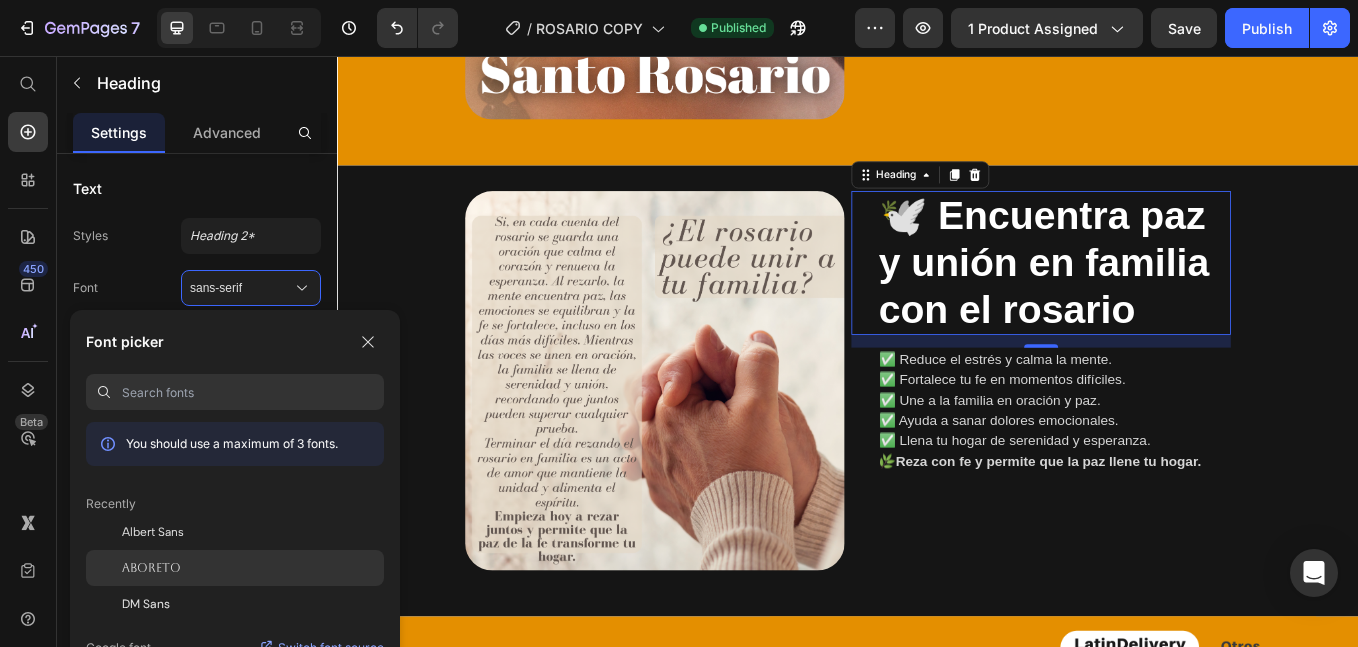 drag, startPoint x: 209, startPoint y: 555, endPoint x: 662, endPoint y: 423, distance: 471.84003 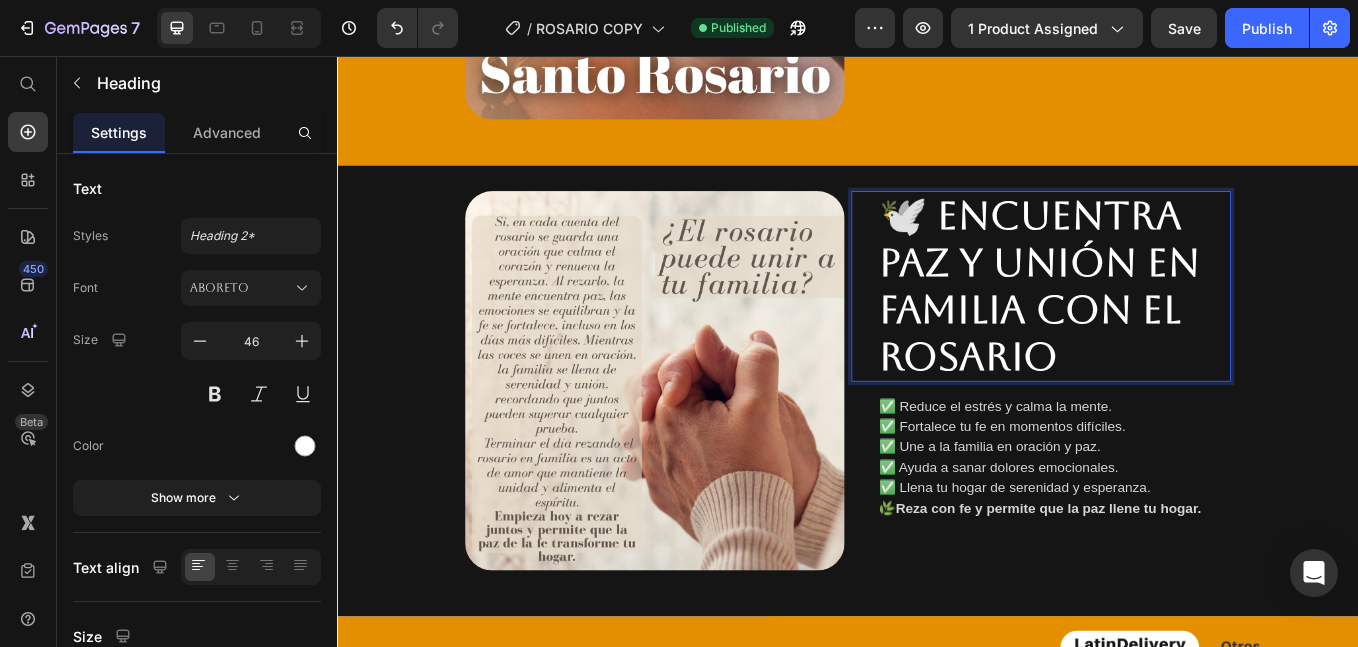 click on "🕊️ Encuentra paz y unión en familia con el rosario" at bounding box center [1162, 327] 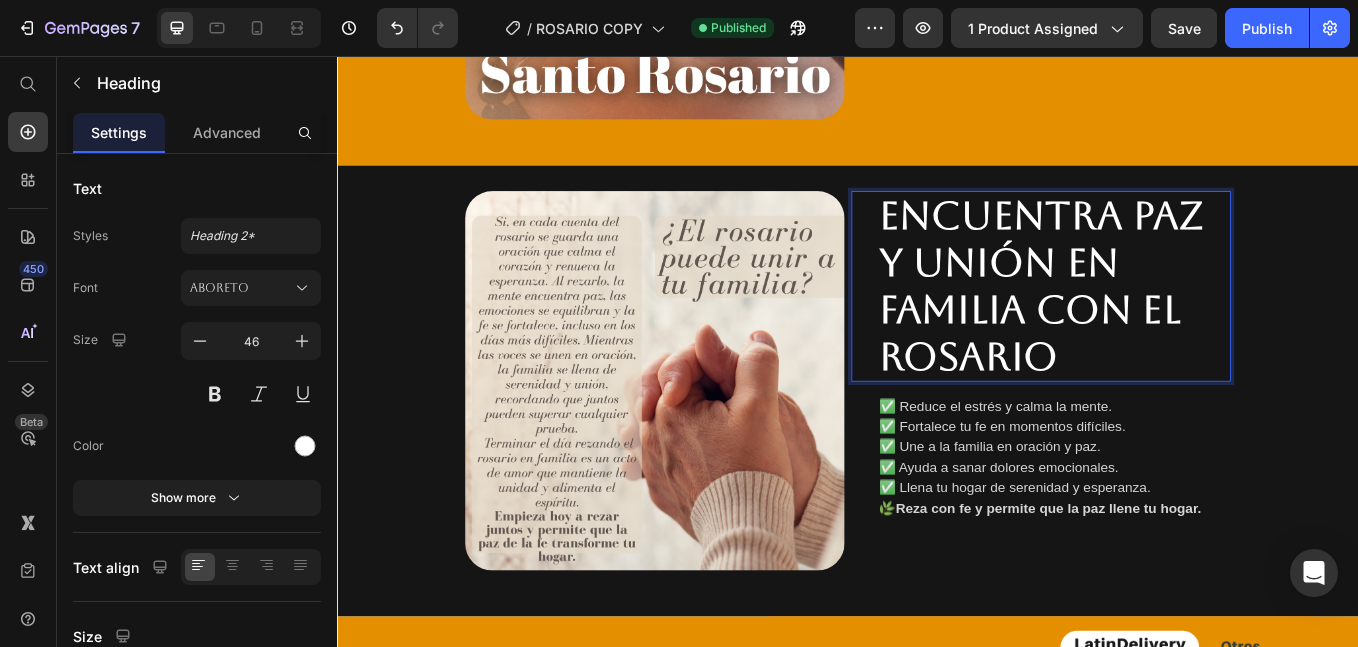 click on "Encuentra paz y unión en familia con el rosario" at bounding box center [1164, 327] 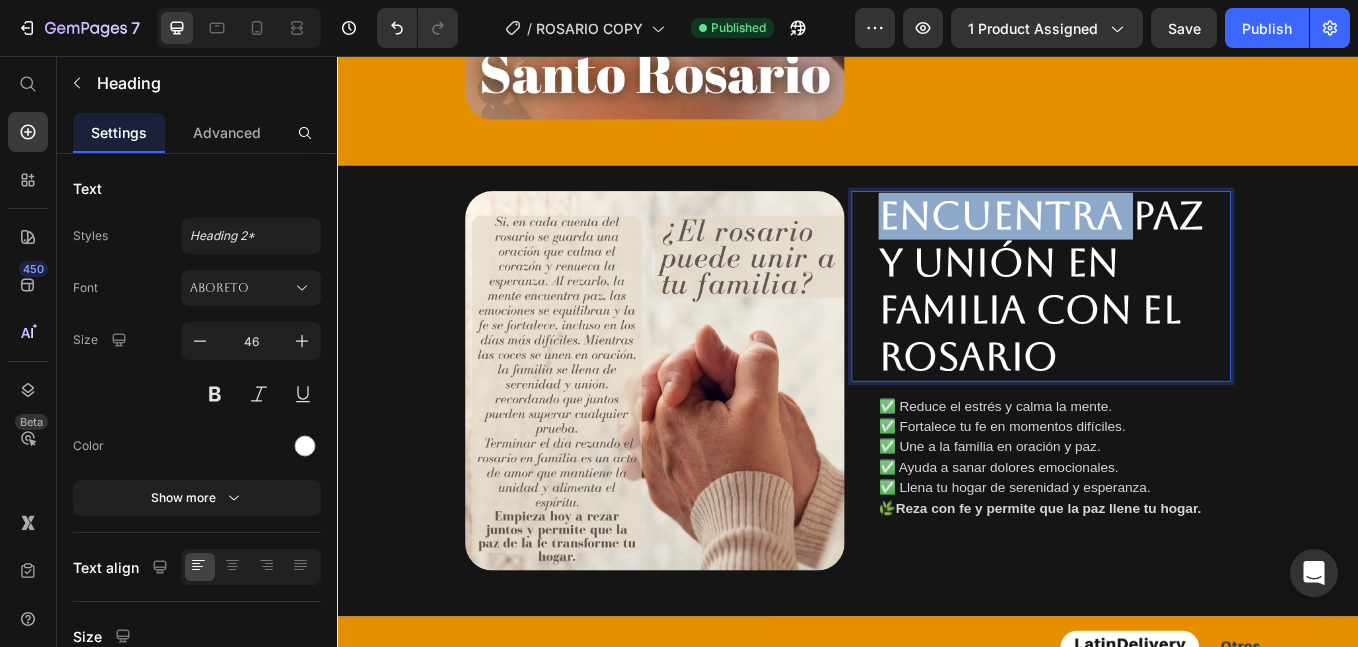 click on "Encuentra paz y unión en familia con el rosario" at bounding box center [1164, 327] 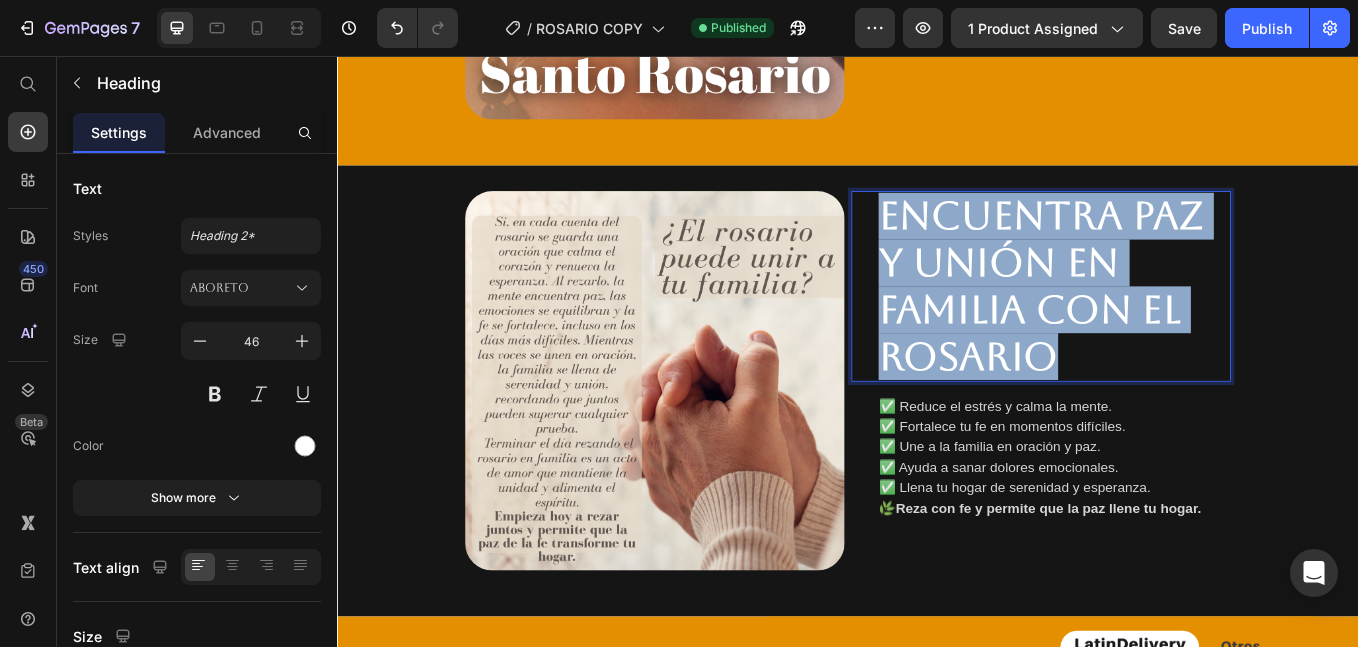 click on "Encuentra paz y unión en familia con el rosario" at bounding box center (1164, 327) 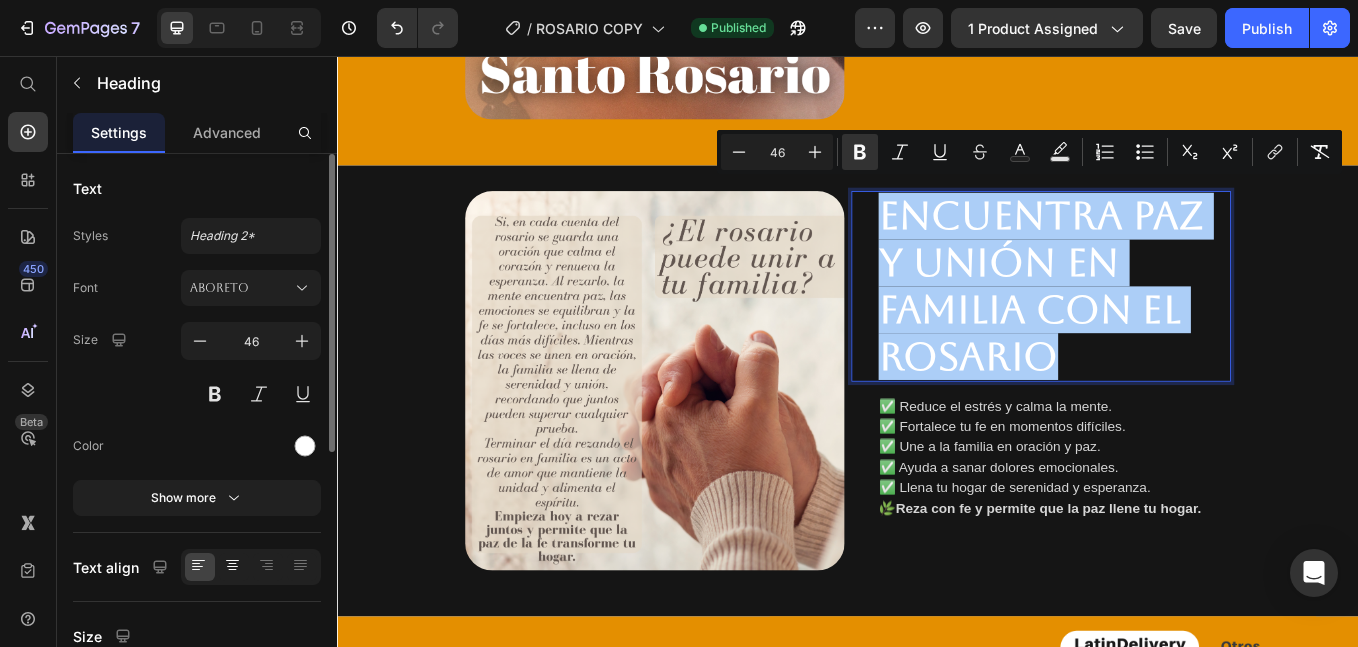 click 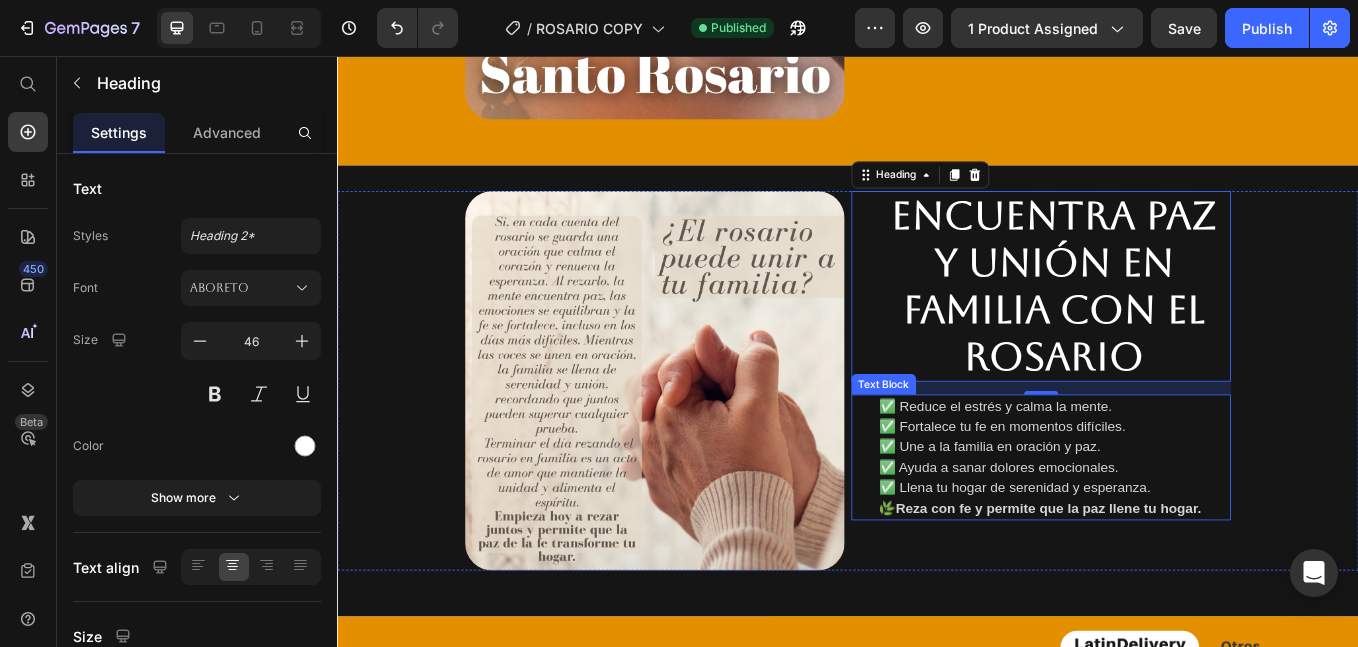 click on "✅ Reduce el estrés y calma la mente. ✅ Fortalece tu fe en momentos difíciles. ✅ Une a la familia en oración y paz. ✅ Ayuda a sanar dolores emocionales. ✅ Llena tu hogar de serenidad y esperanza." at bounding box center [1179, 516] 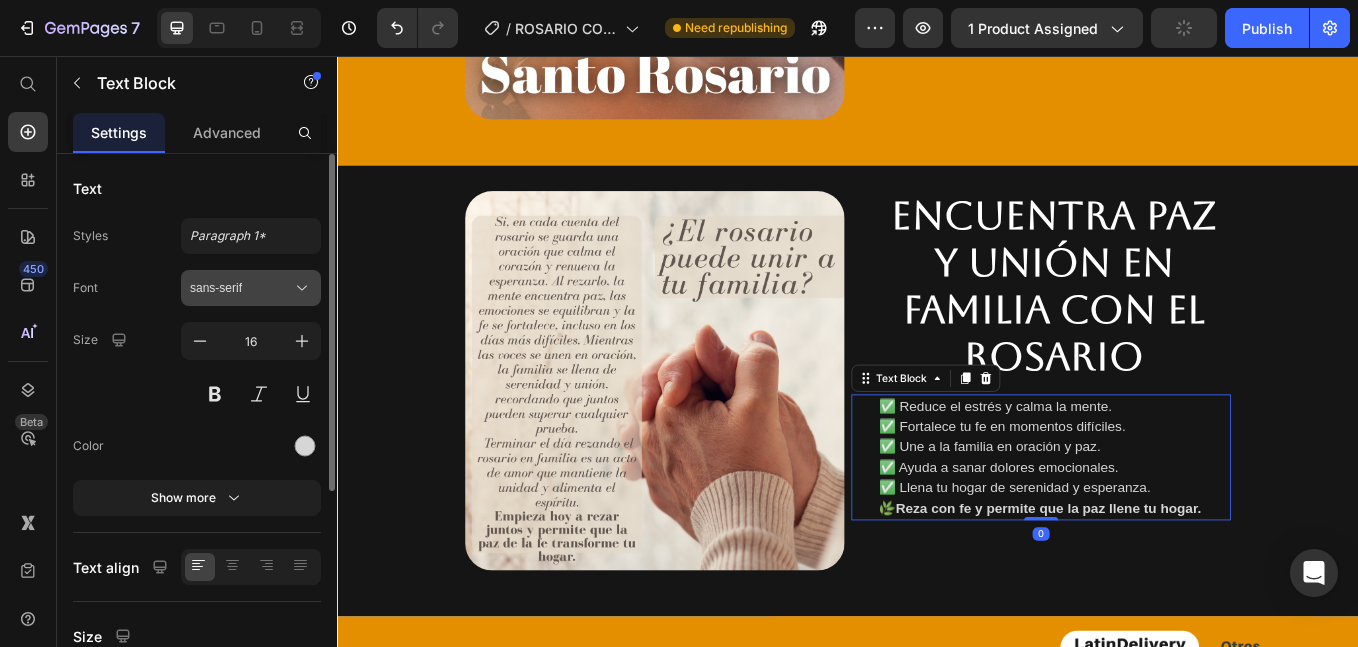 click 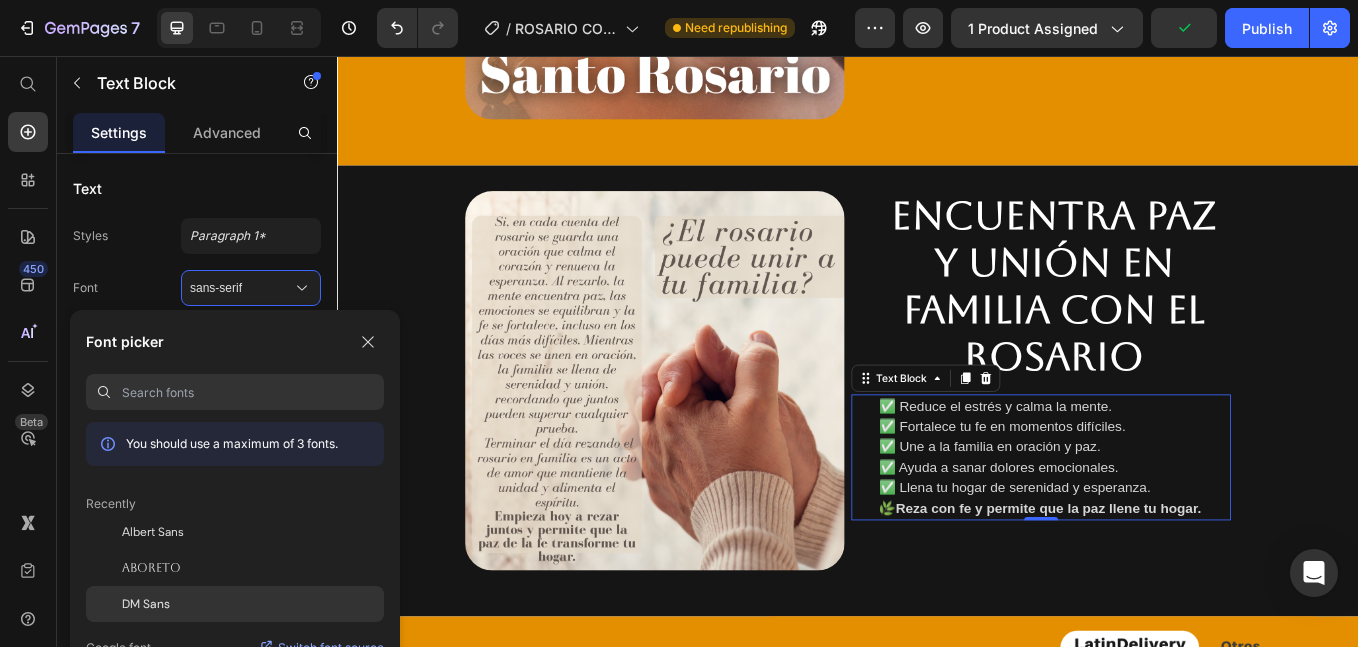 click on "DM Sans" 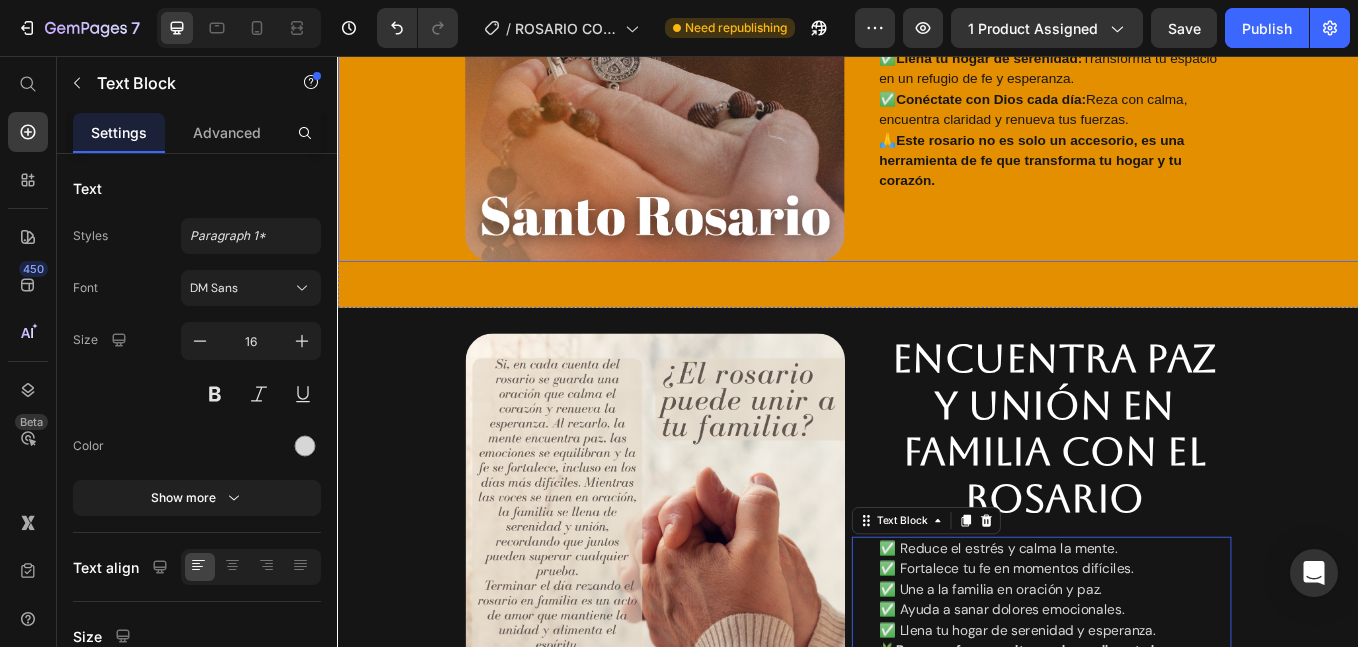 scroll, scrollTop: 4500, scrollLeft: 0, axis: vertical 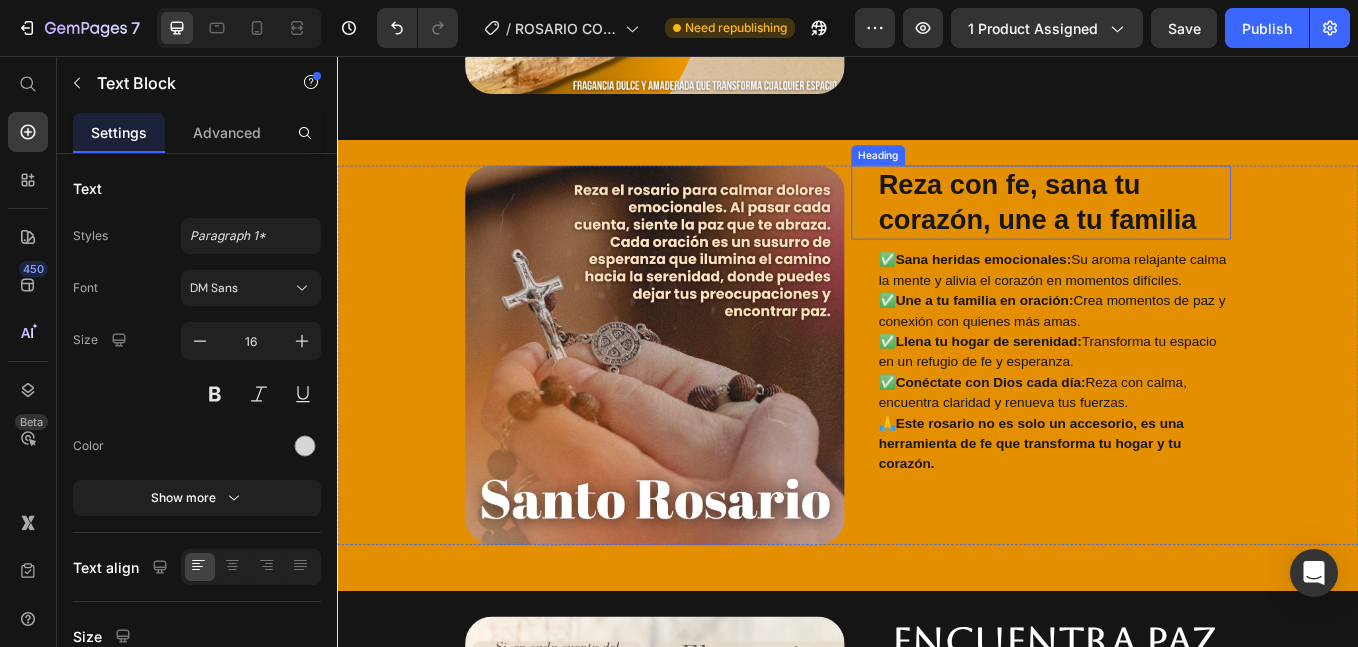 click on "Reza con fe, sana tu corazón, une a tu familia" at bounding box center (1159, 228) 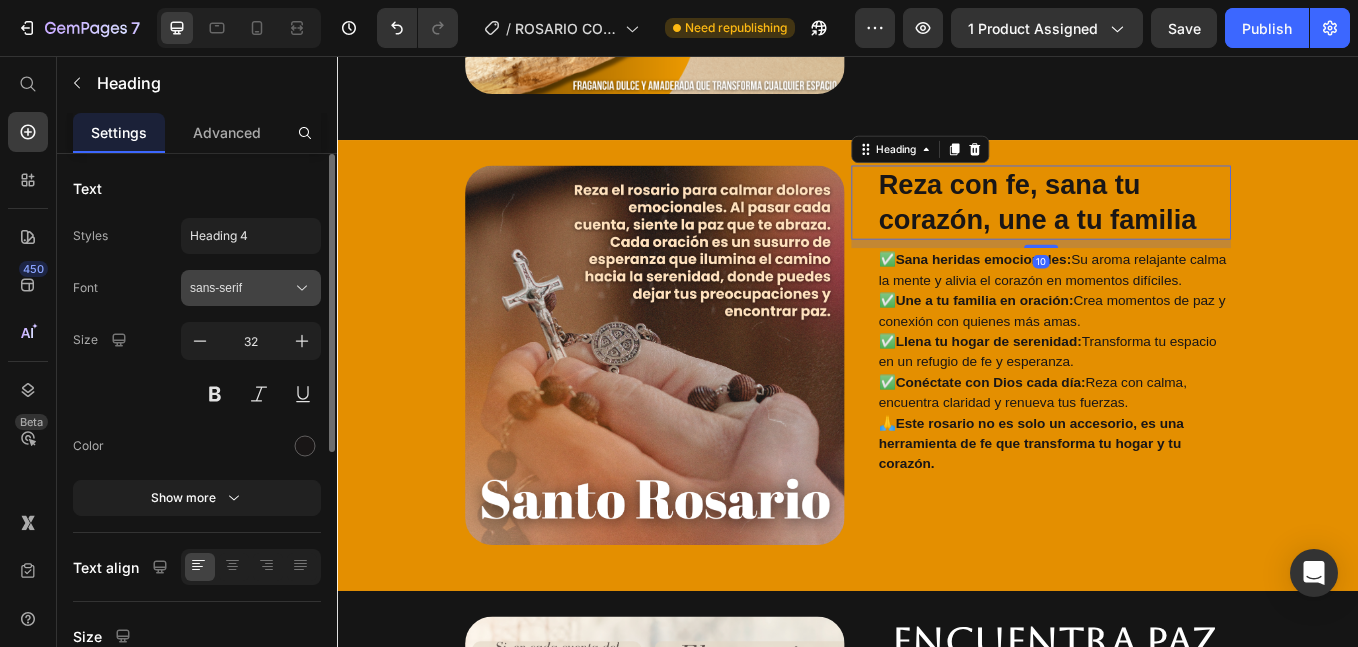click on "sans-serif" at bounding box center (241, 288) 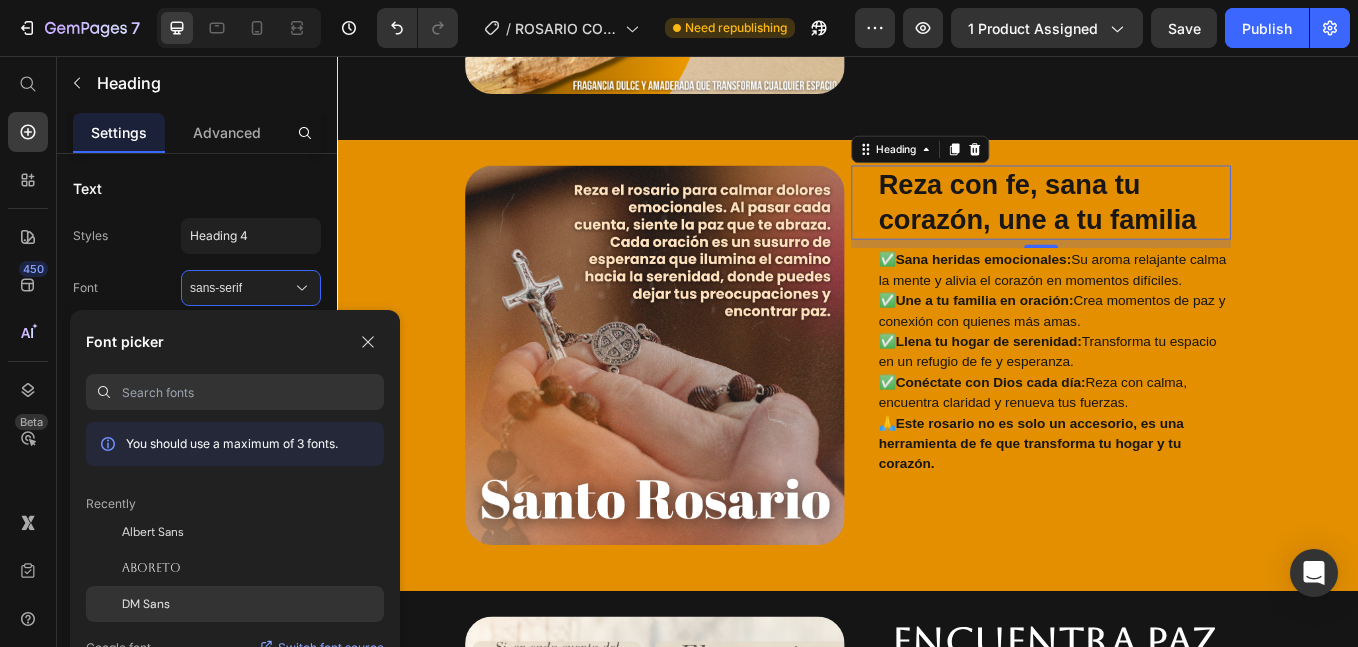 click on "DM Sans" 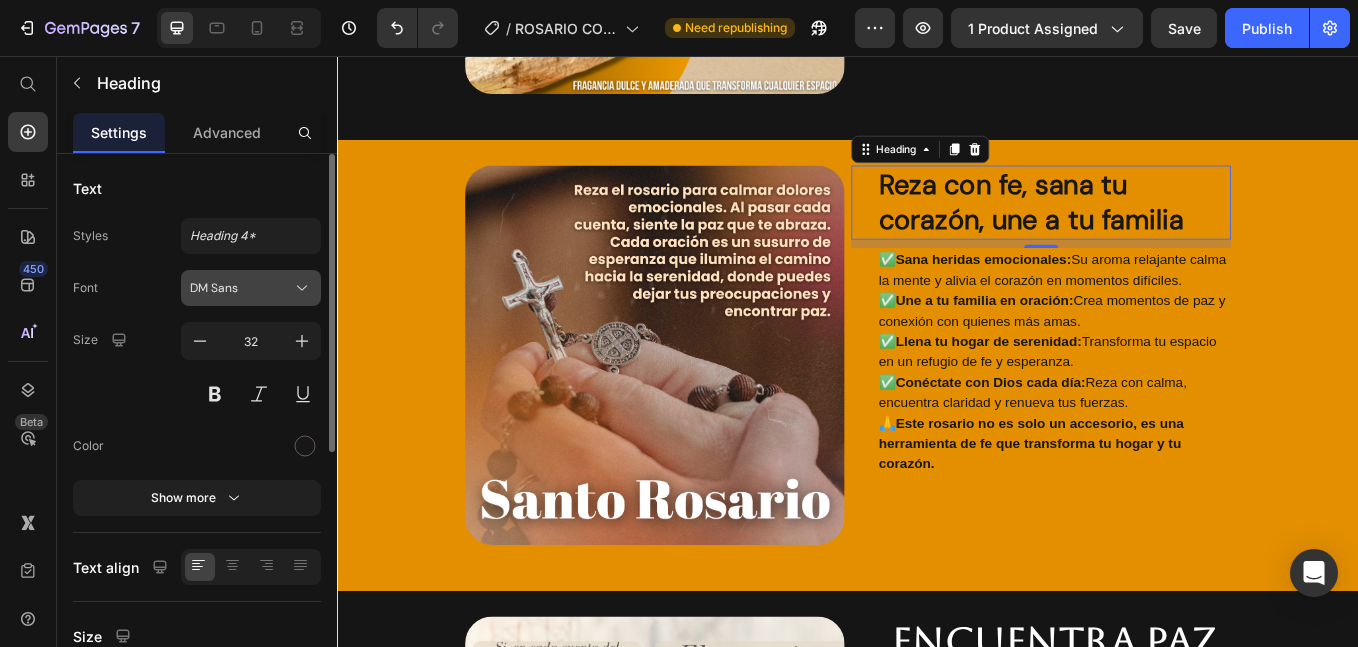 click on "DM Sans" at bounding box center [241, 288] 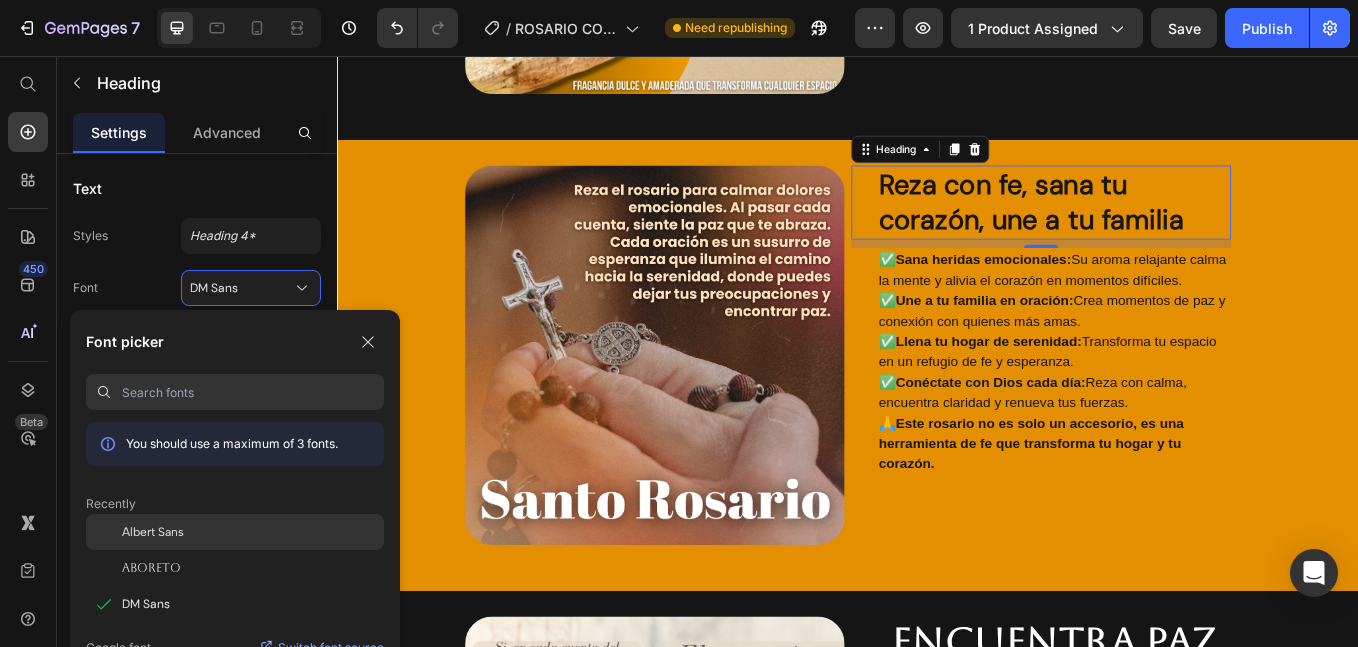 click on "Albert Sans" 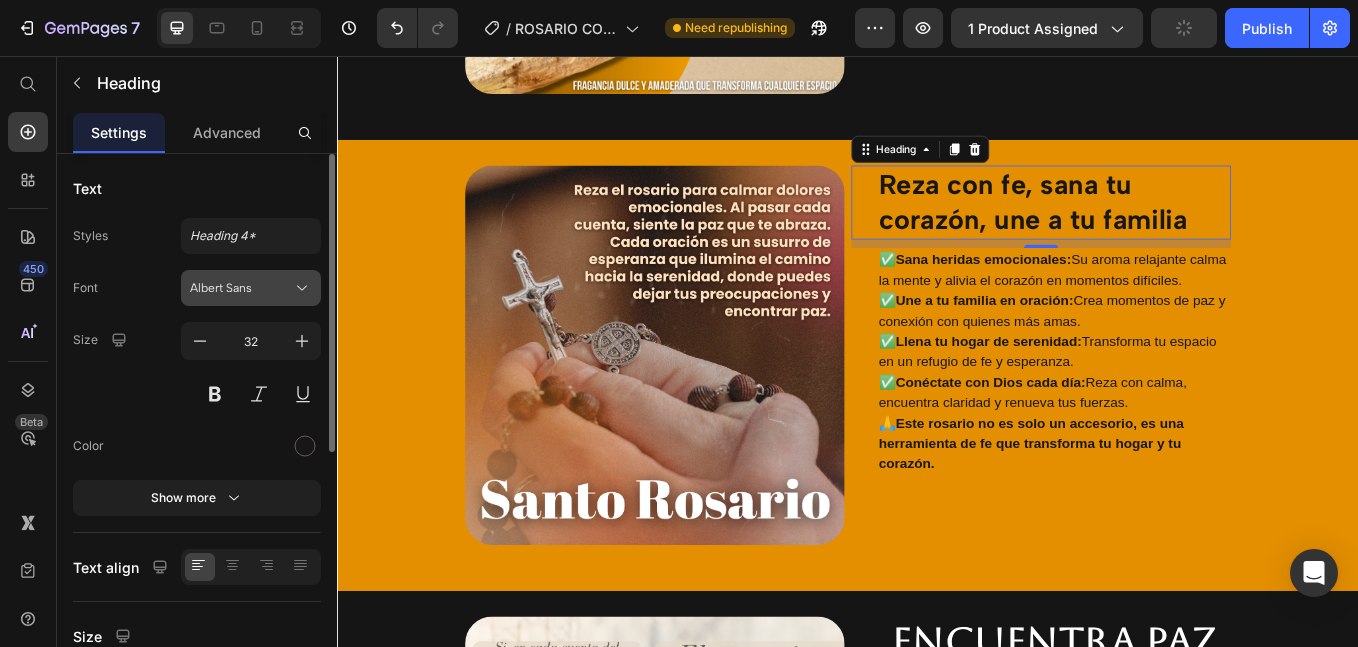 click on "Albert Sans" at bounding box center [241, 288] 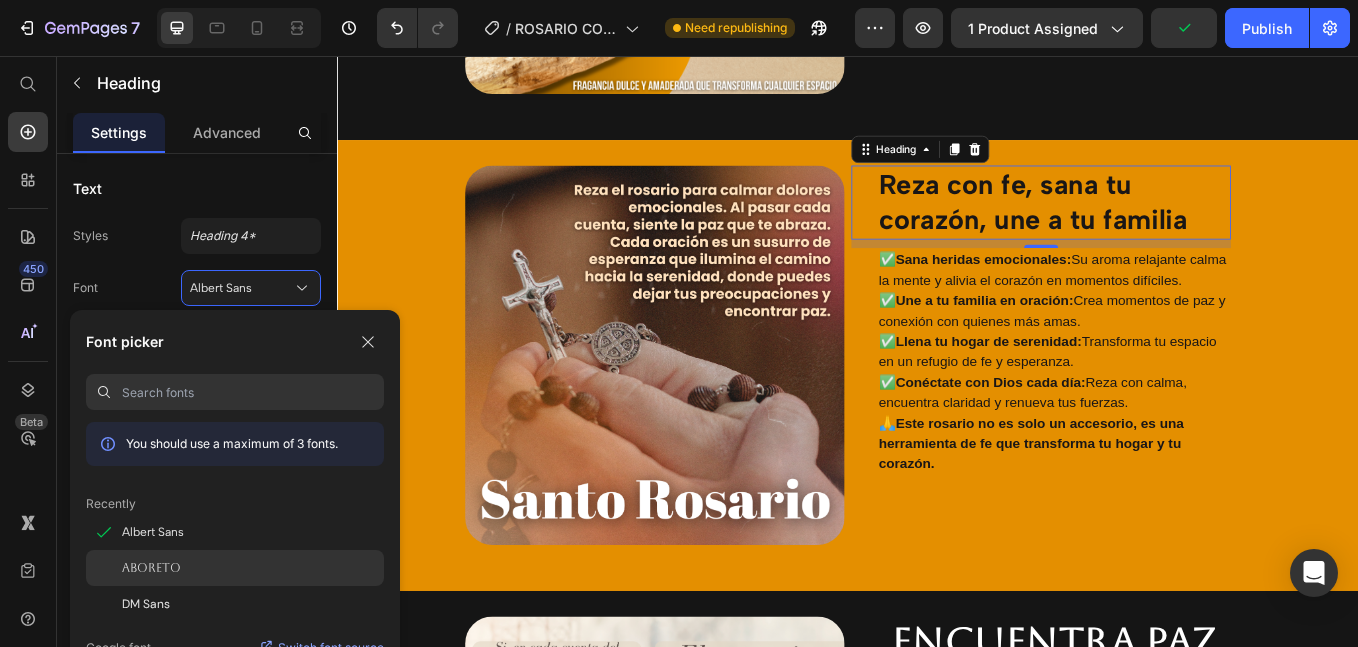 drag, startPoint x: 172, startPoint y: 555, endPoint x: 774, endPoint y: 413, distance: 618.5208 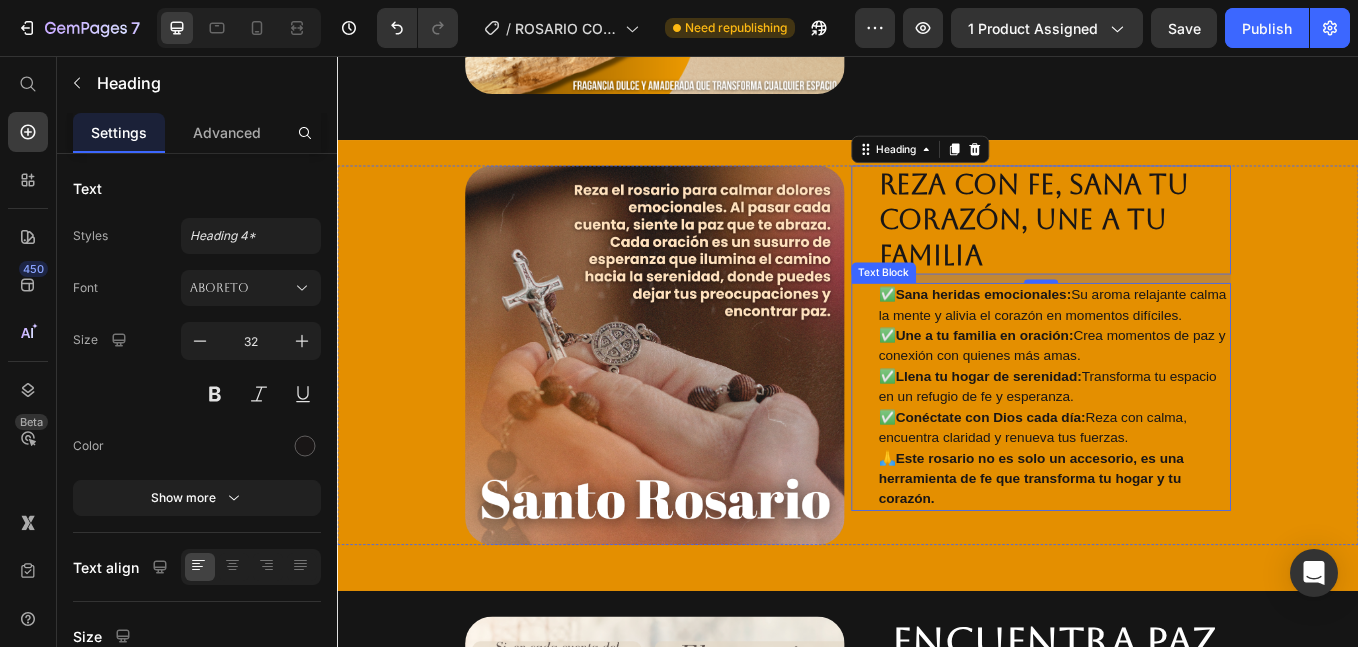 click on "Conéctate con Dios cada día:" at bounding box center (1104, 480) 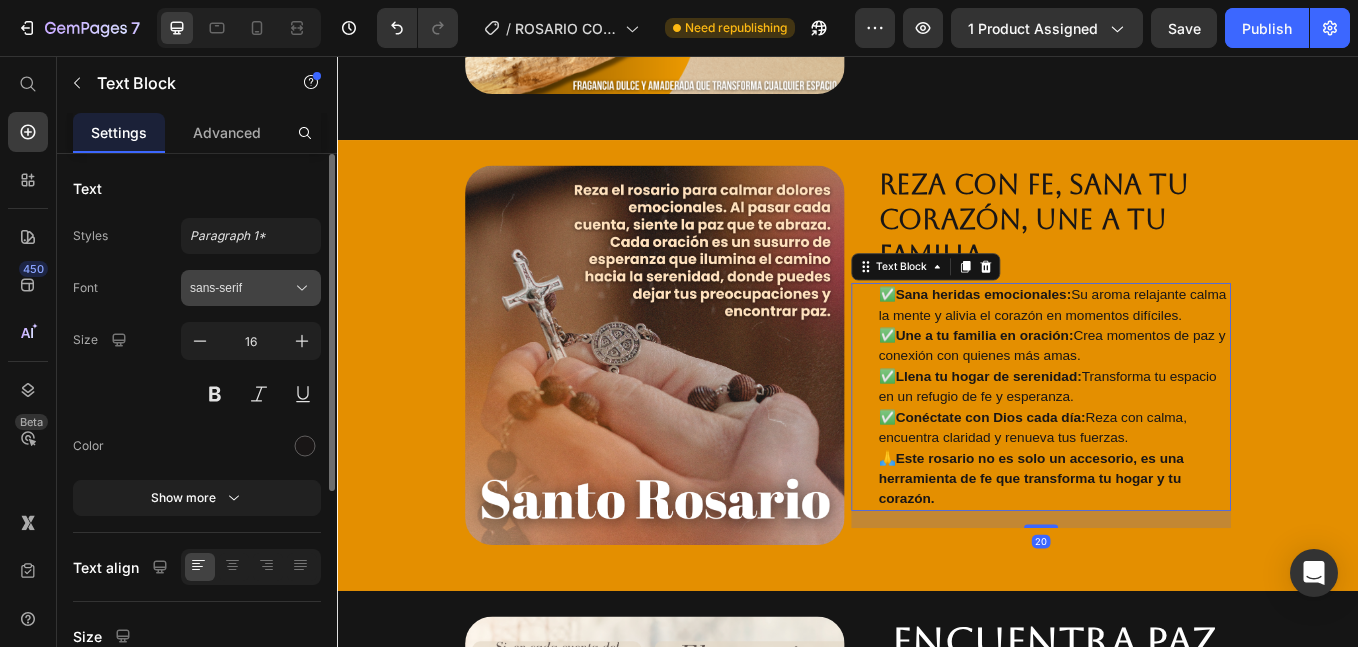 click on "sans-serif" at bounding box center (251, 288) 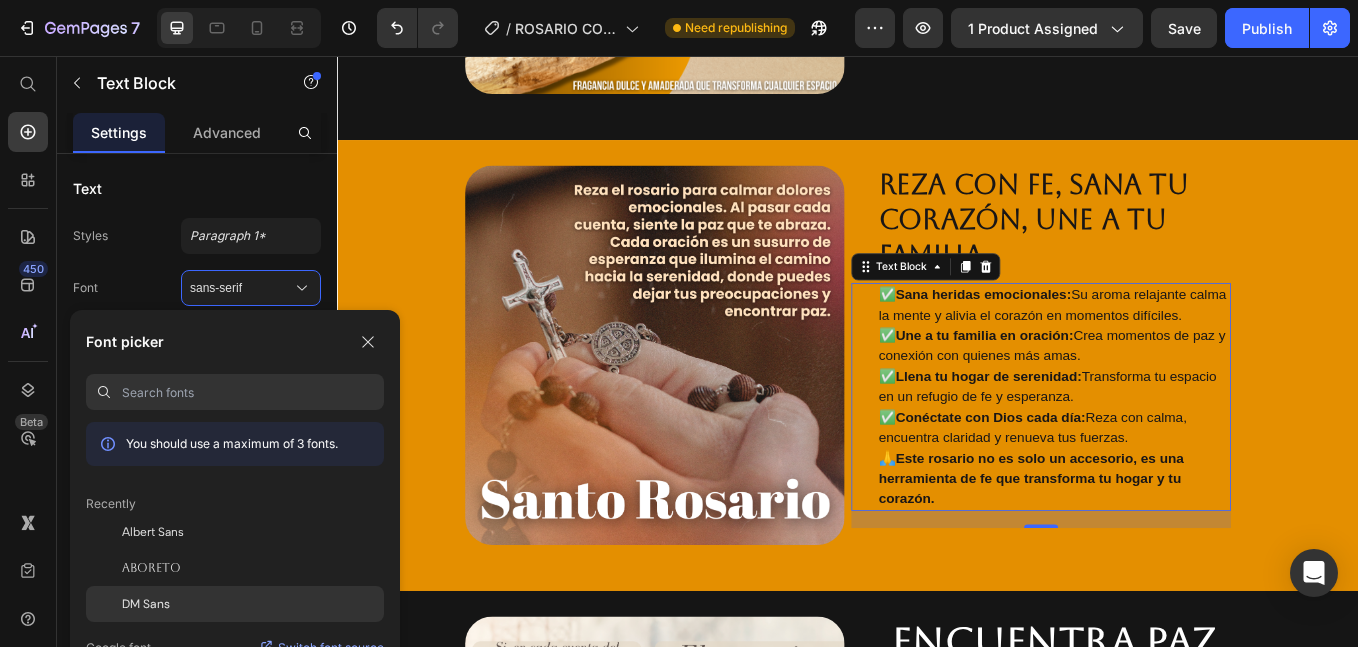 drag, startPoint x: 163, startPoint y: 599, endPoint x: 665, endPoint y: 398, distance: 540.7449 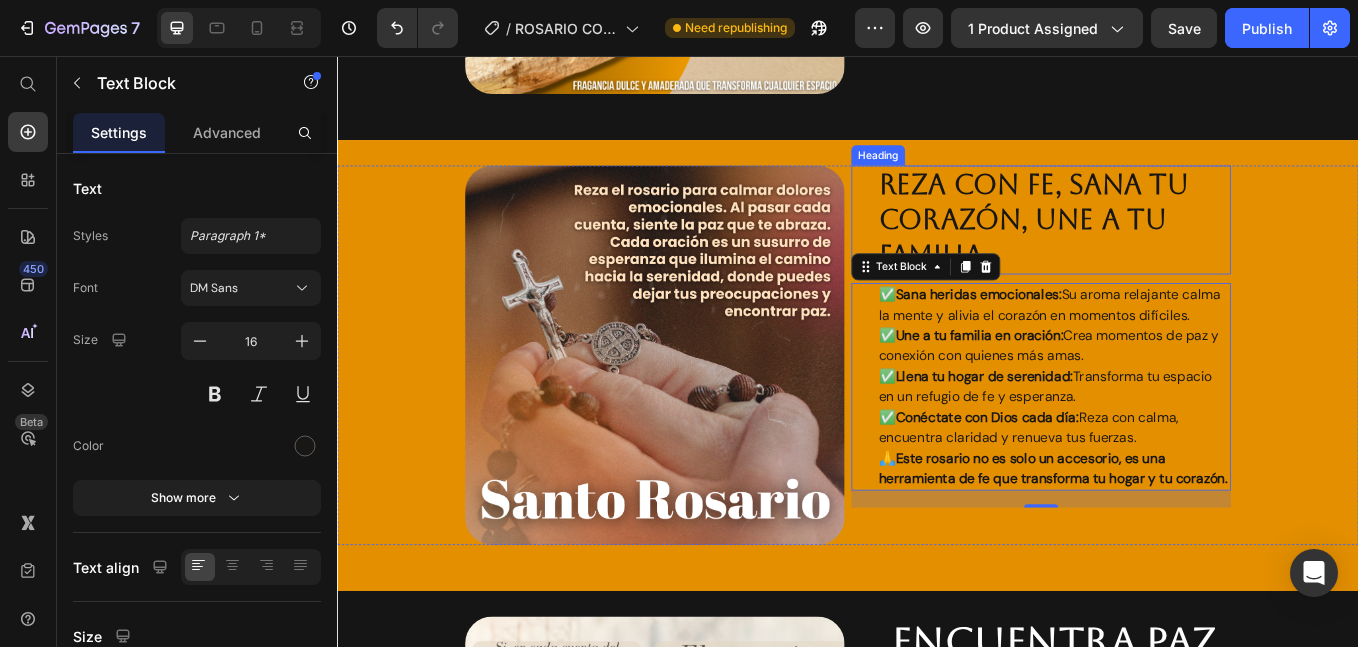 click on "Reza con fe, sana tu corazón, une a tu familia" at bounding box center [1155, 249] 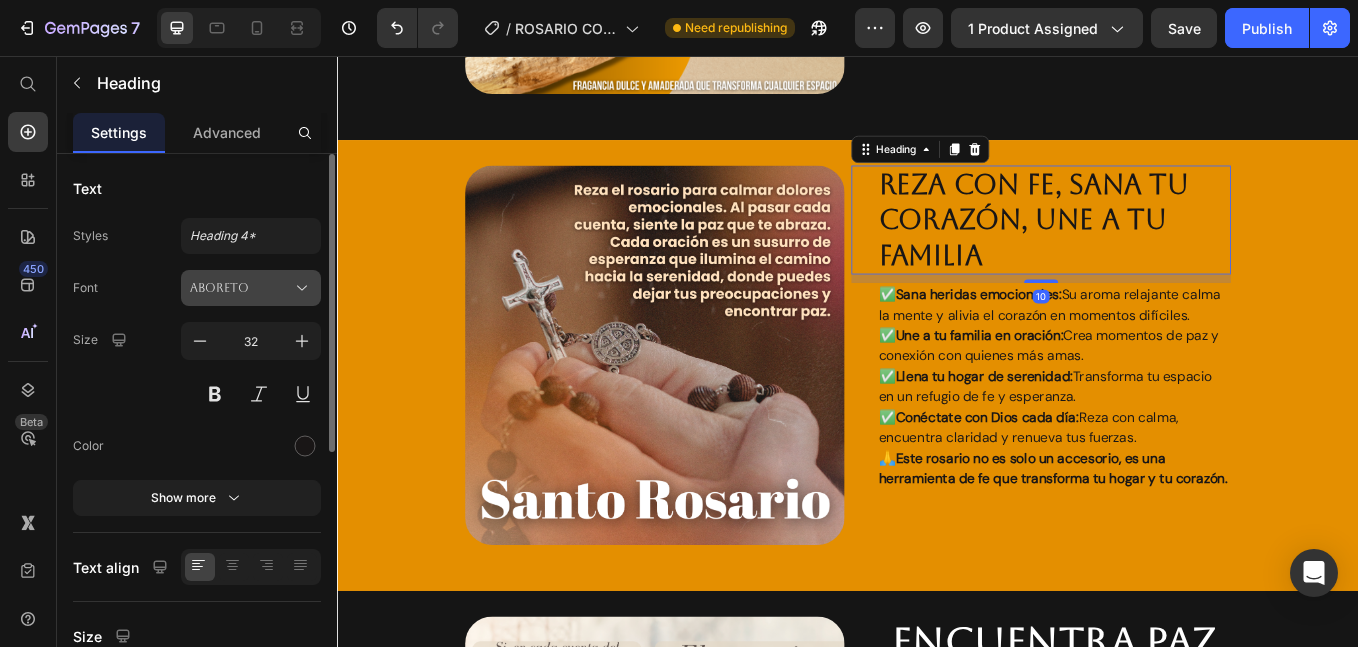 click on "Aboreto" at bounding box center [241, 288] 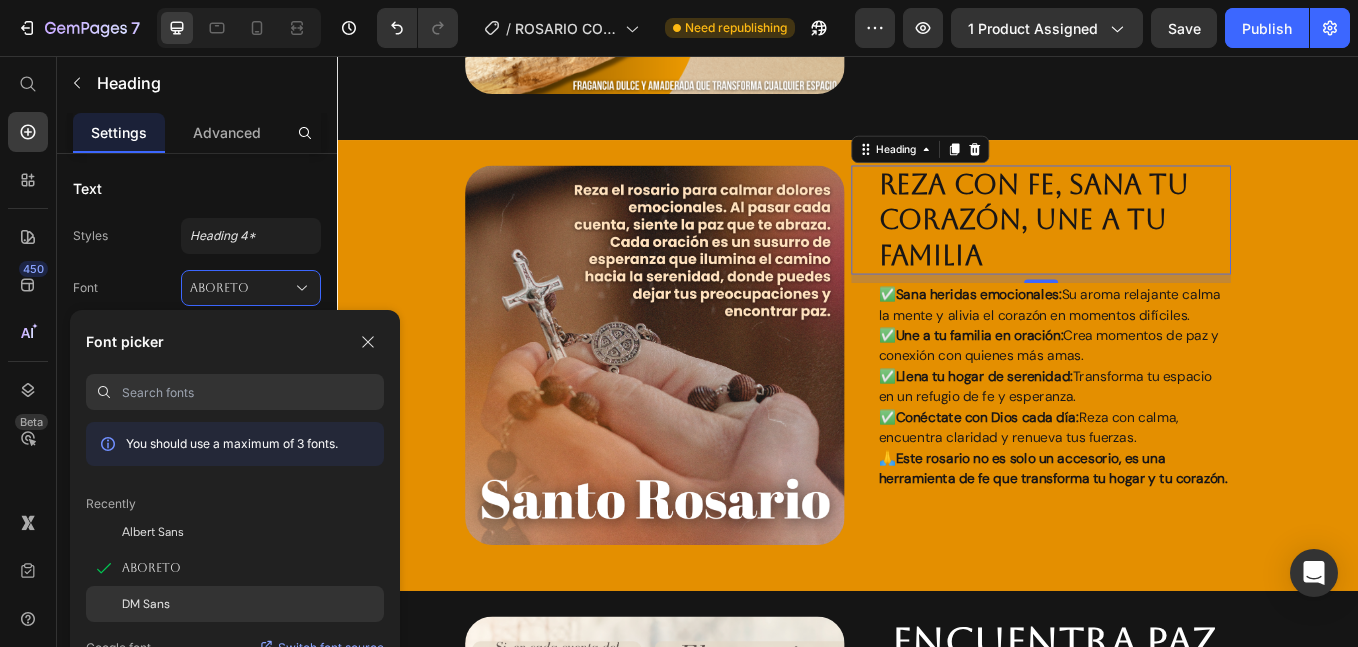 click on "DM Sans" 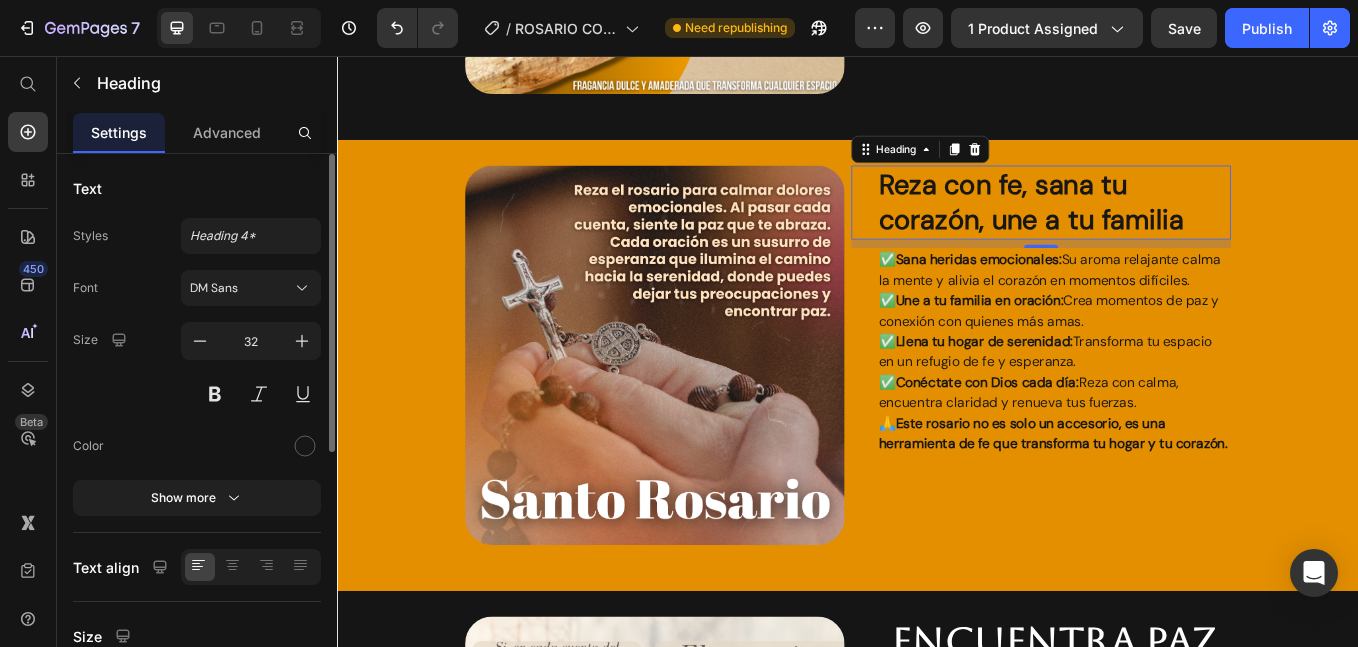 scroll, scrollTop: 167, scrollLeft: 0, axis: vertical 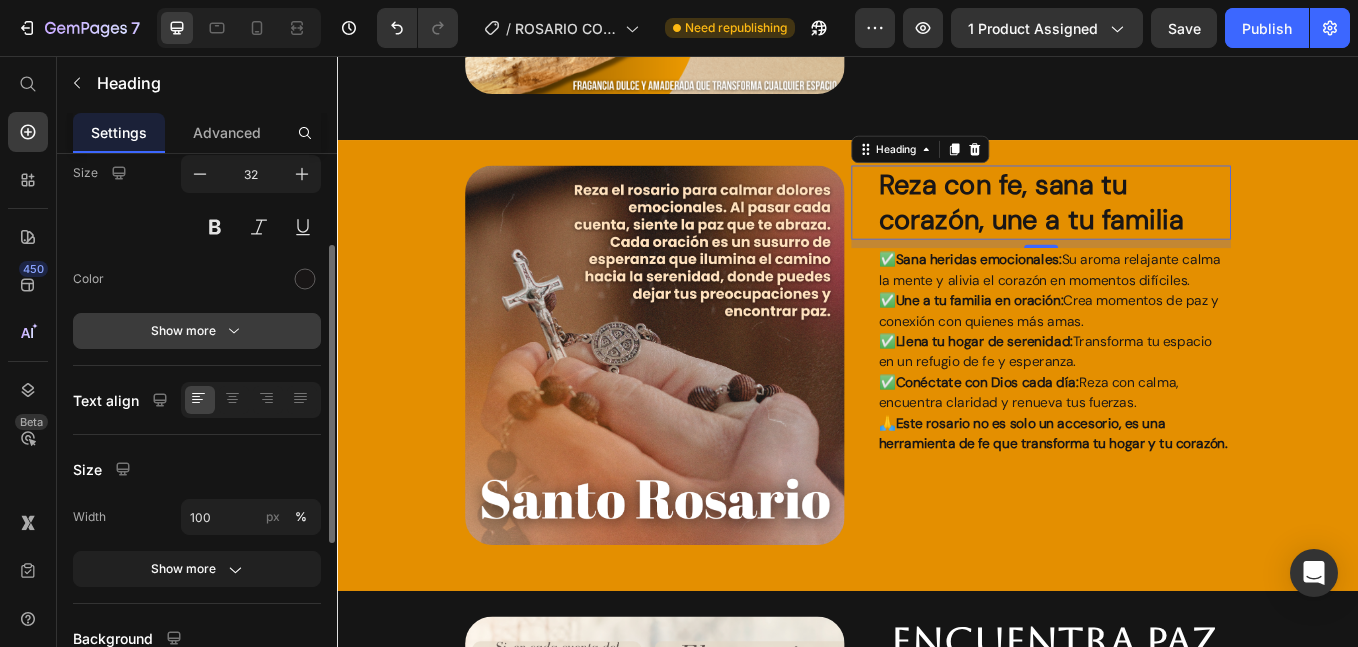 click 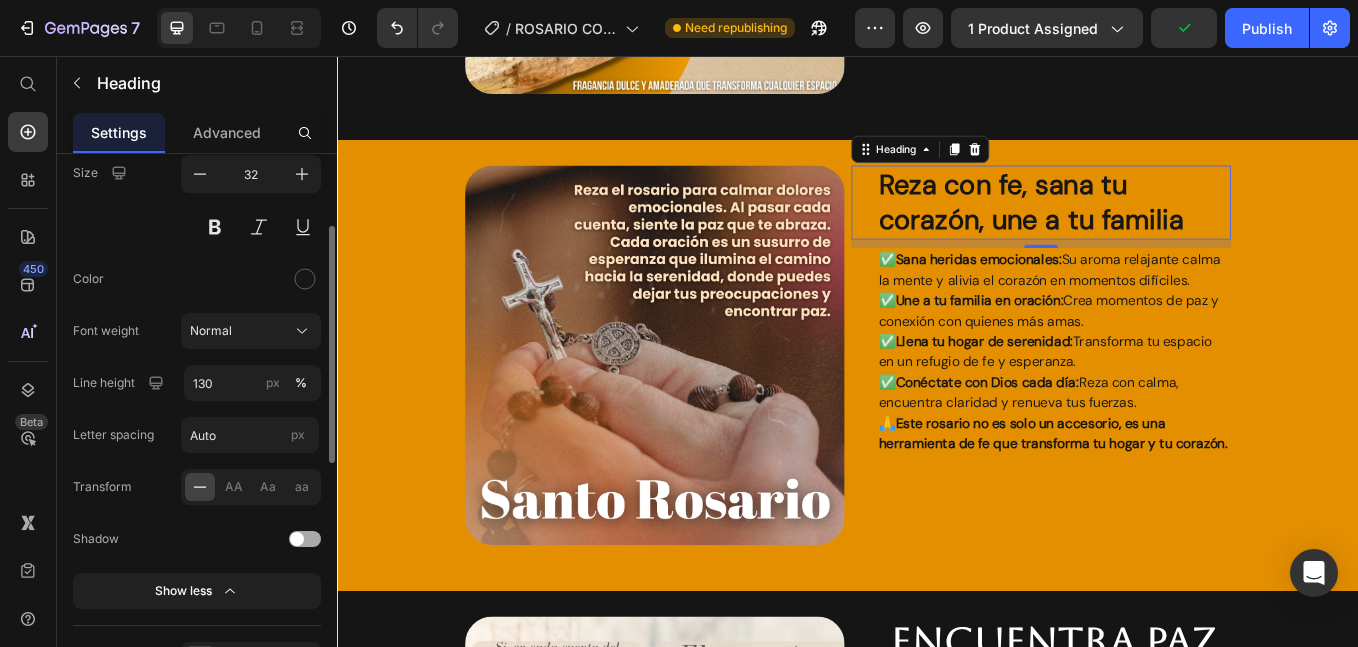 click on "AA Aa aa" 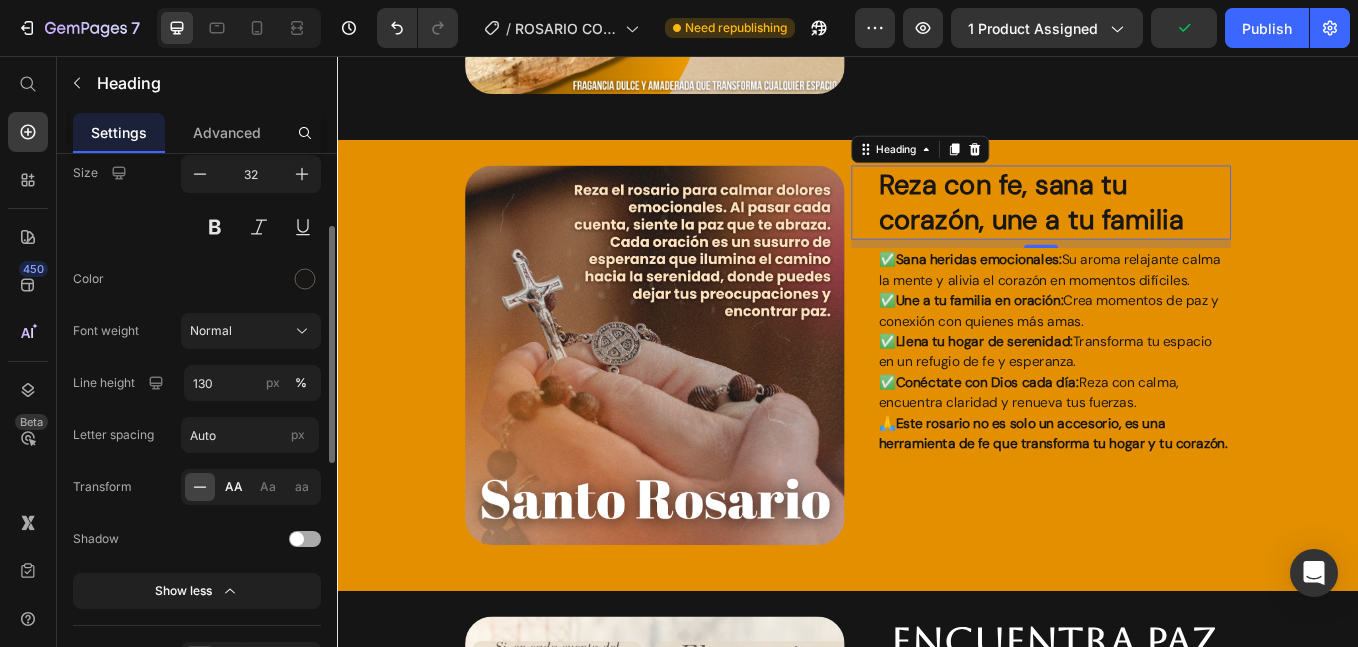 click on "AA" 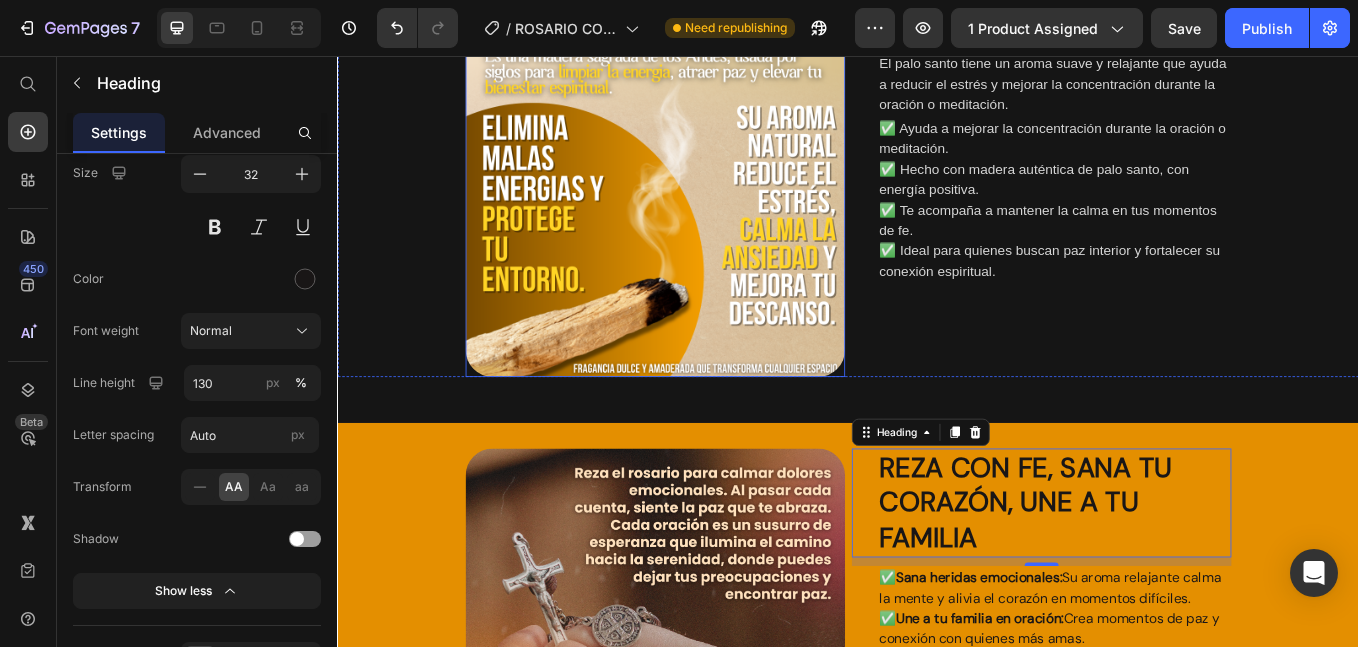 scroll, scrollTop: 4000, scrollLeft: 0, axis: vertical 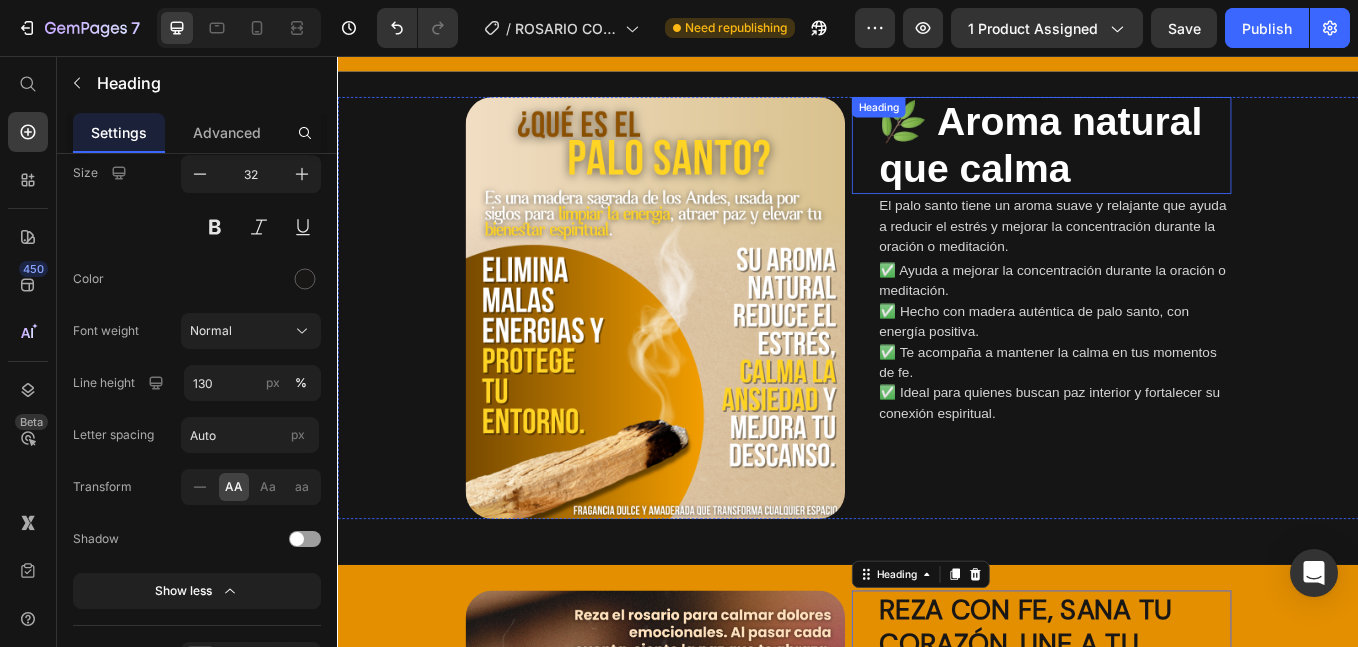 click on "🌿 Aroma natural que calma" at bounding box center [1163, 161] 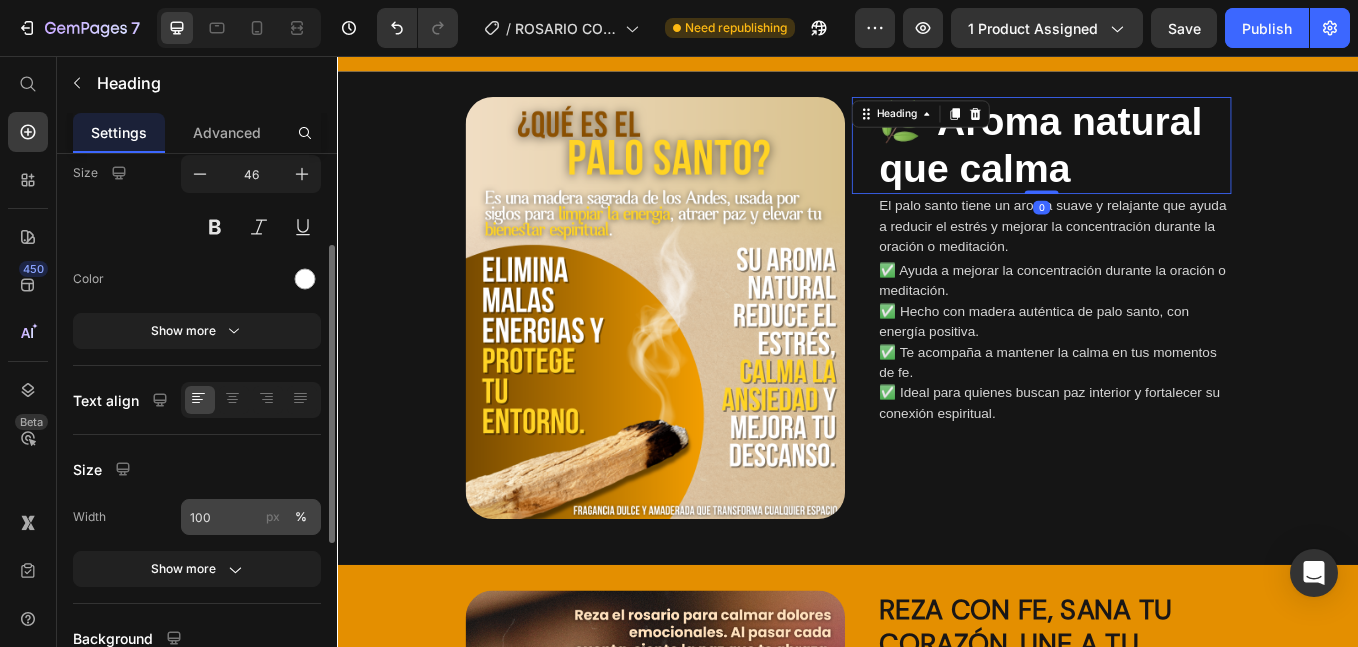 scroll, scrollTop: 0, scrollLeft: 0, axis: both 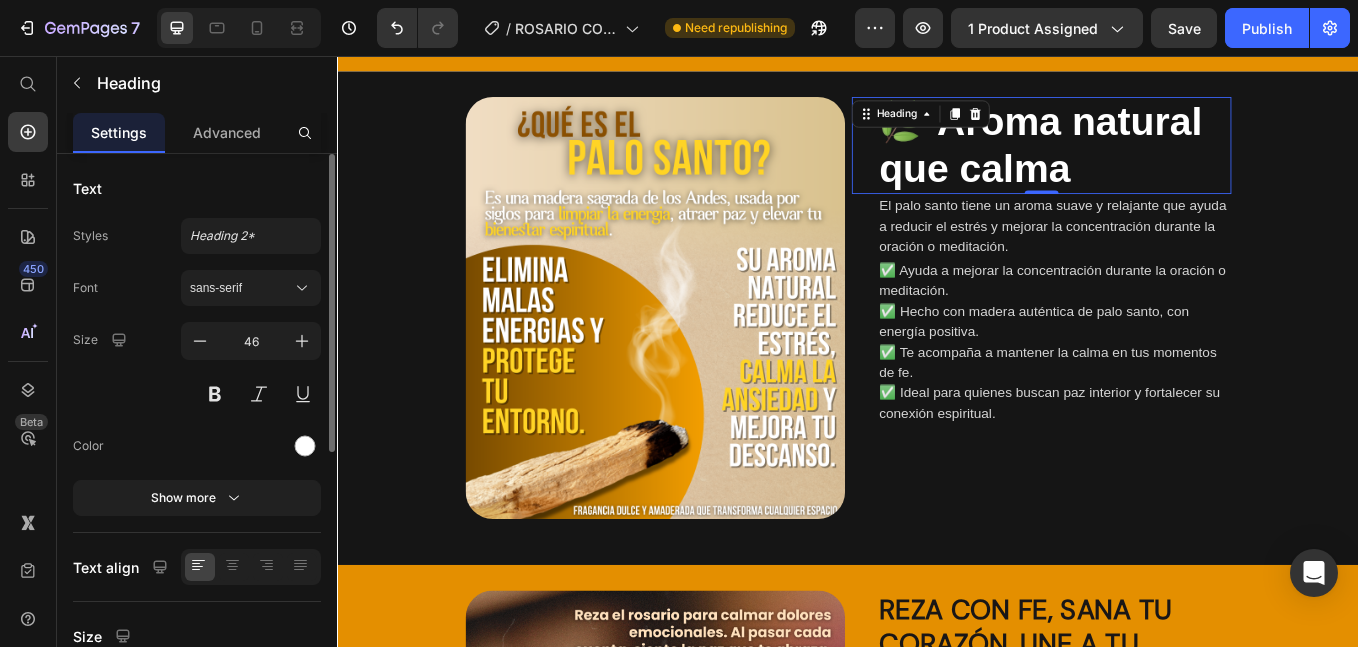 click on "Styles Heading 2* Font sans-serif Size 46 Color Show more" 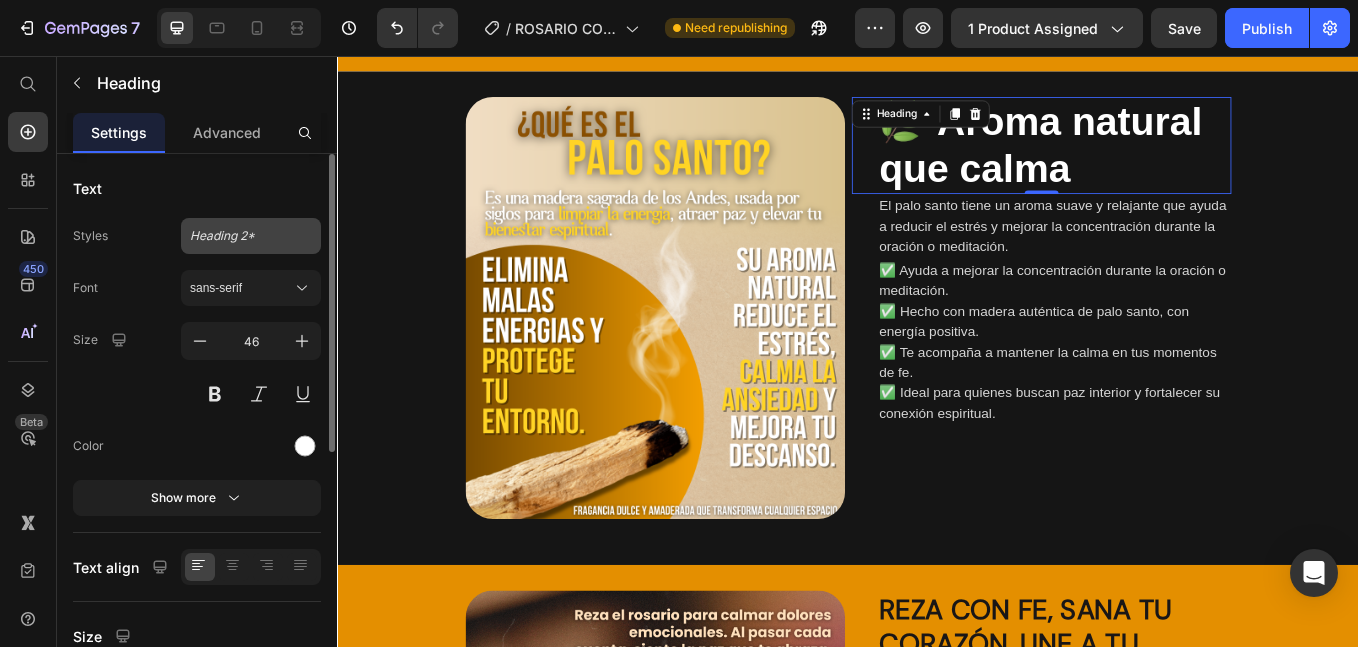 click on "Heading 2*" 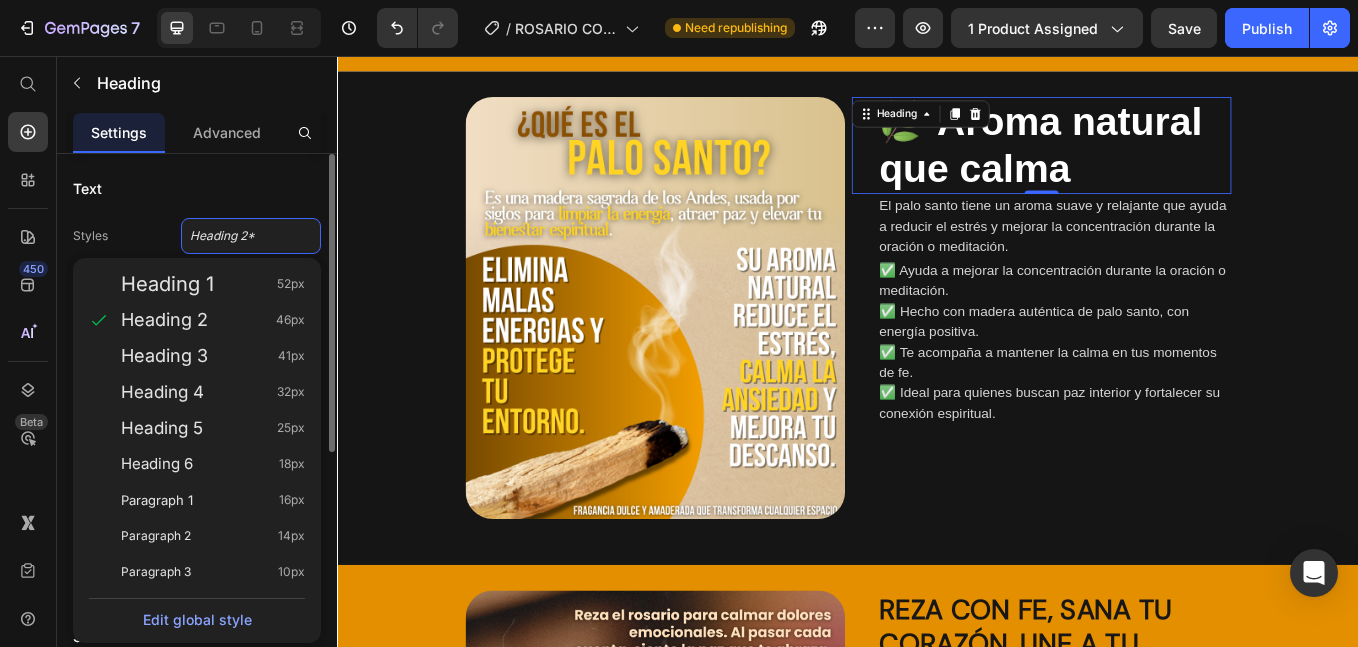 click on "Styles Heading 2* Heading 1 52px Heading 2 46px Heading 3 41px Heading 4 32px Heading 5 25px Heading 6 18px Paragraph 1 16px Paragraph 2 14px Paragraph 3 10px  Edit global style" at bounding box center [197, 236] 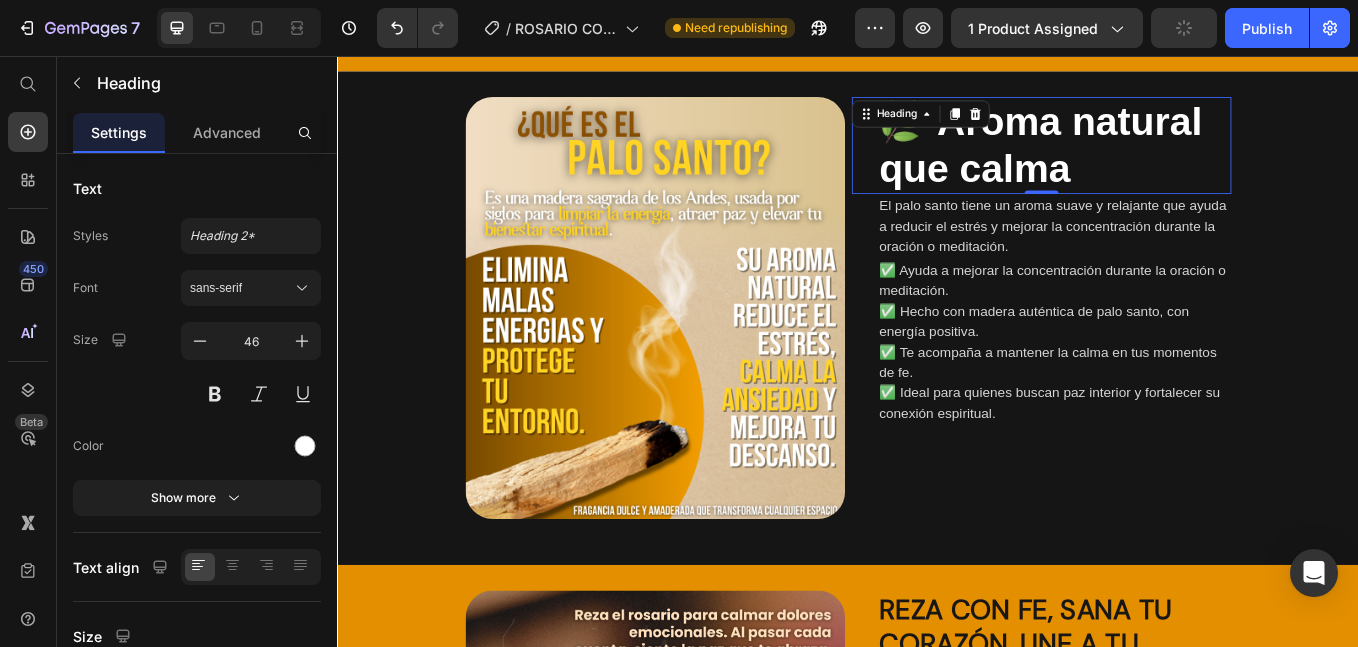 click on "sans-serif" at bounding box center (251, 288) 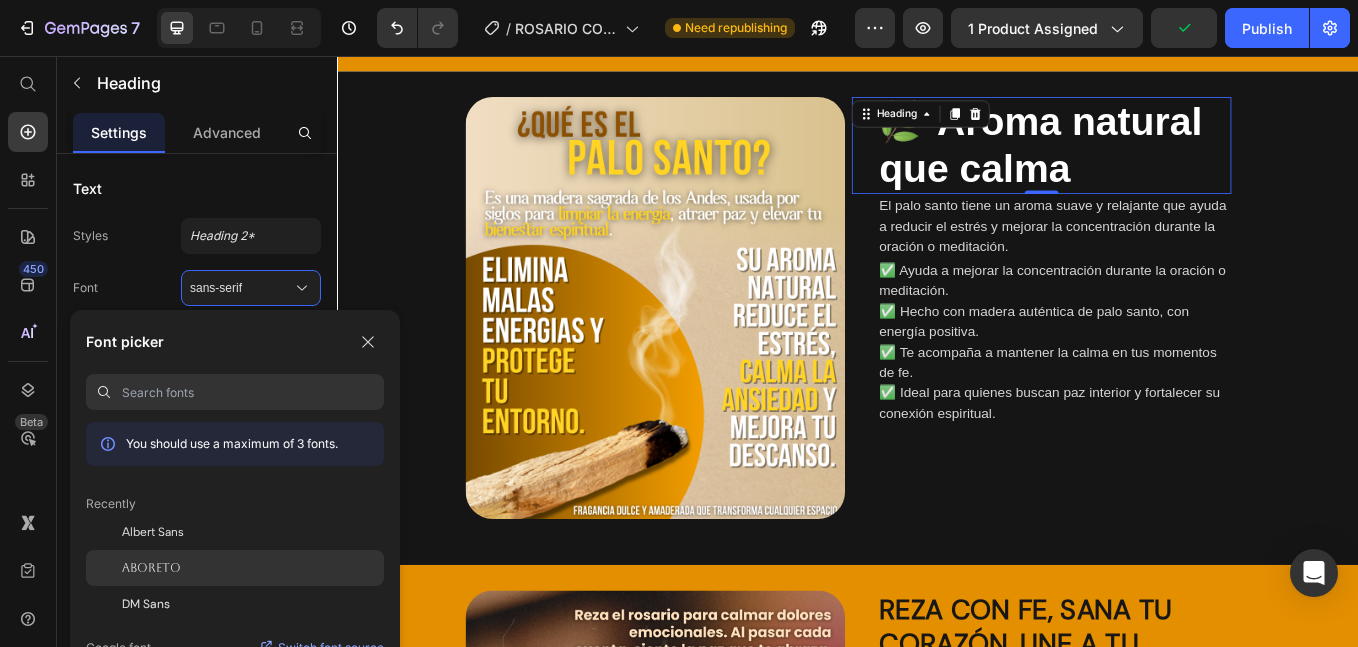 click on "Aboreto" at bounding box center [151, 568] 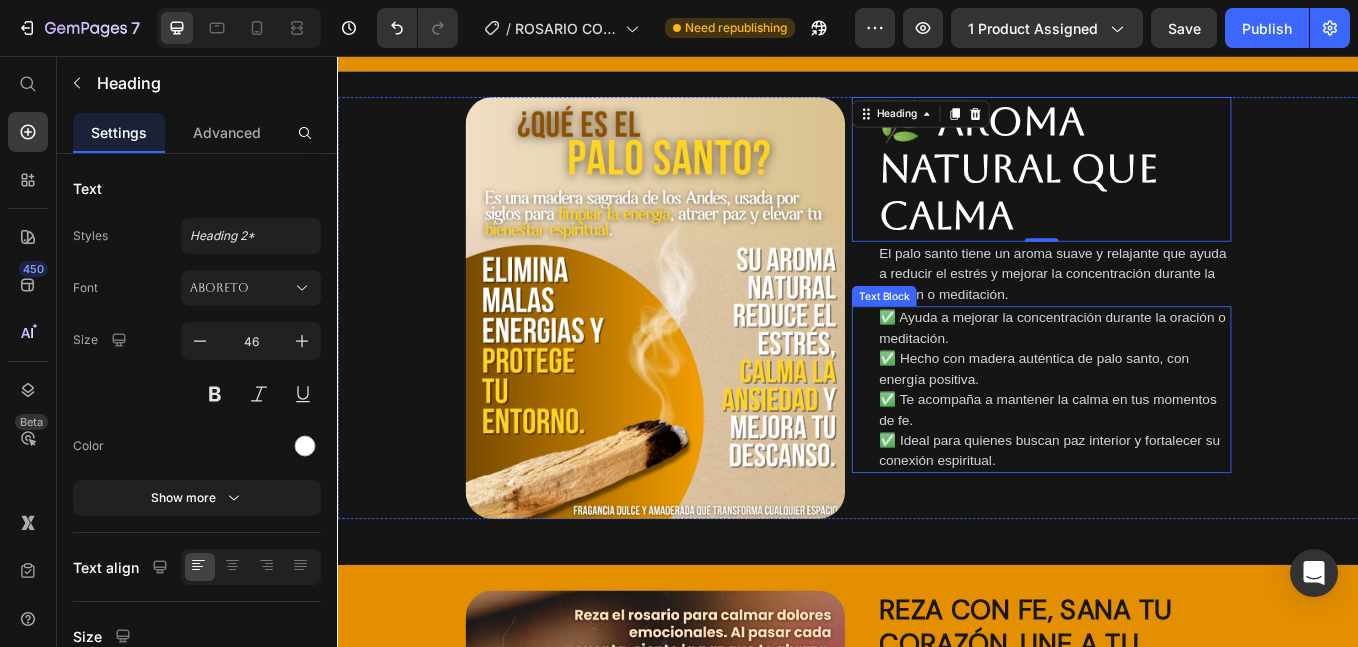 click on "✅ Ayuda a mejorar la concentración durante la oración o meditación. ✅ Hecho con madera auténtica de palo santo, con energía positiva. ✅ Te acompaña a mantener la calma en tus momentos de fe. ✅ Ideal para quienes buscan paz interior y fortalecer su conexión espiritual." at bounding box center (1179, 449) 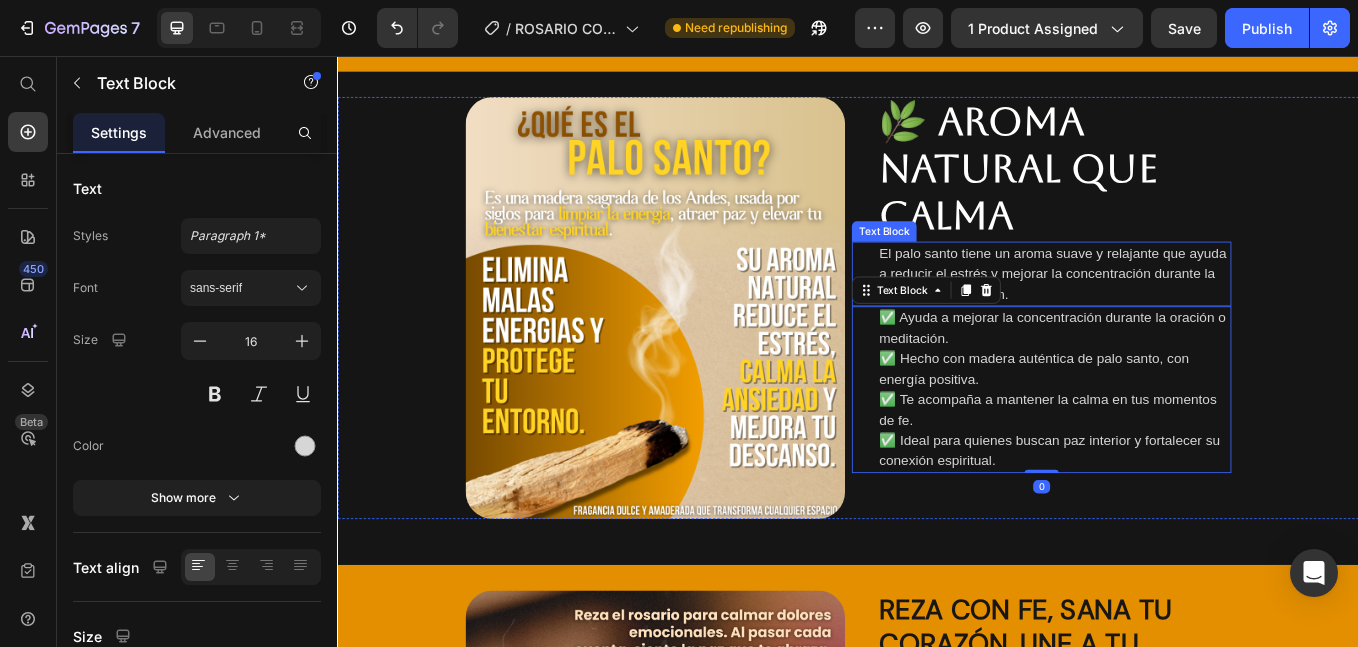 click on "El palo santo tiene un aroma suave y relajante que ayuda a reducir el estrés y mejorar la concentración durante la oración o meditación." at bounding box center (1179, 313) 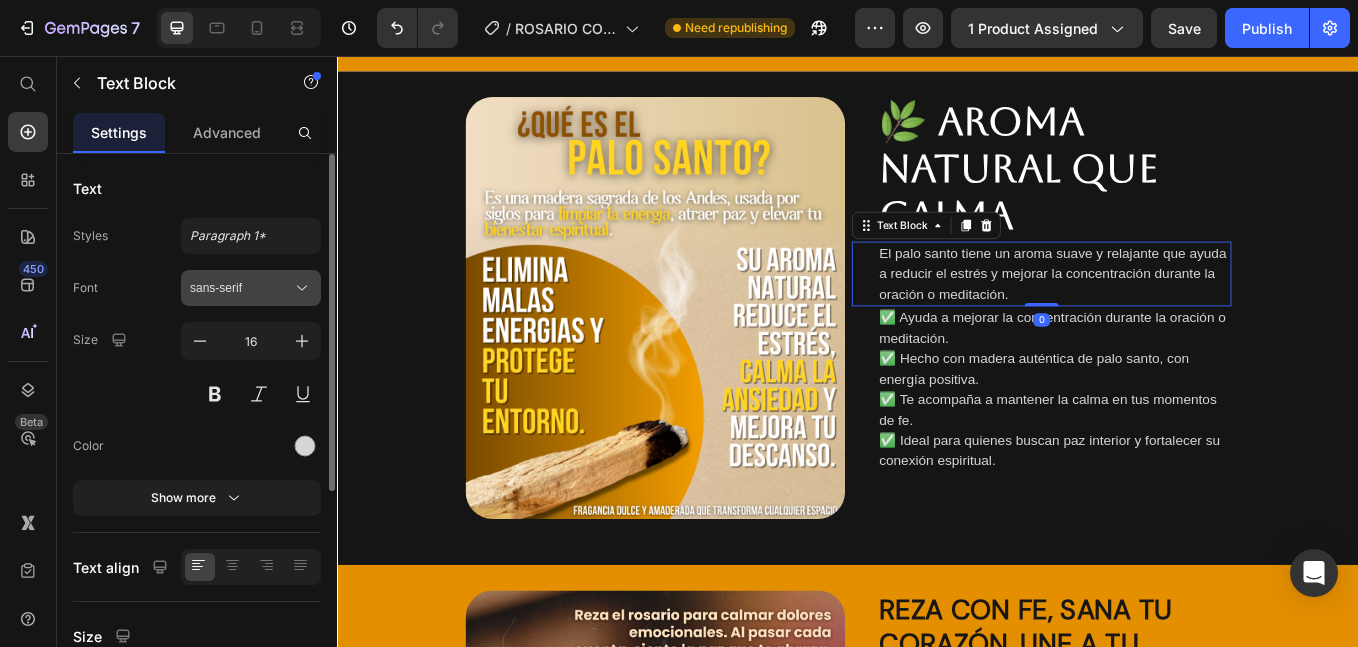 click on "sans-serif" at bounding box center [251, 288] 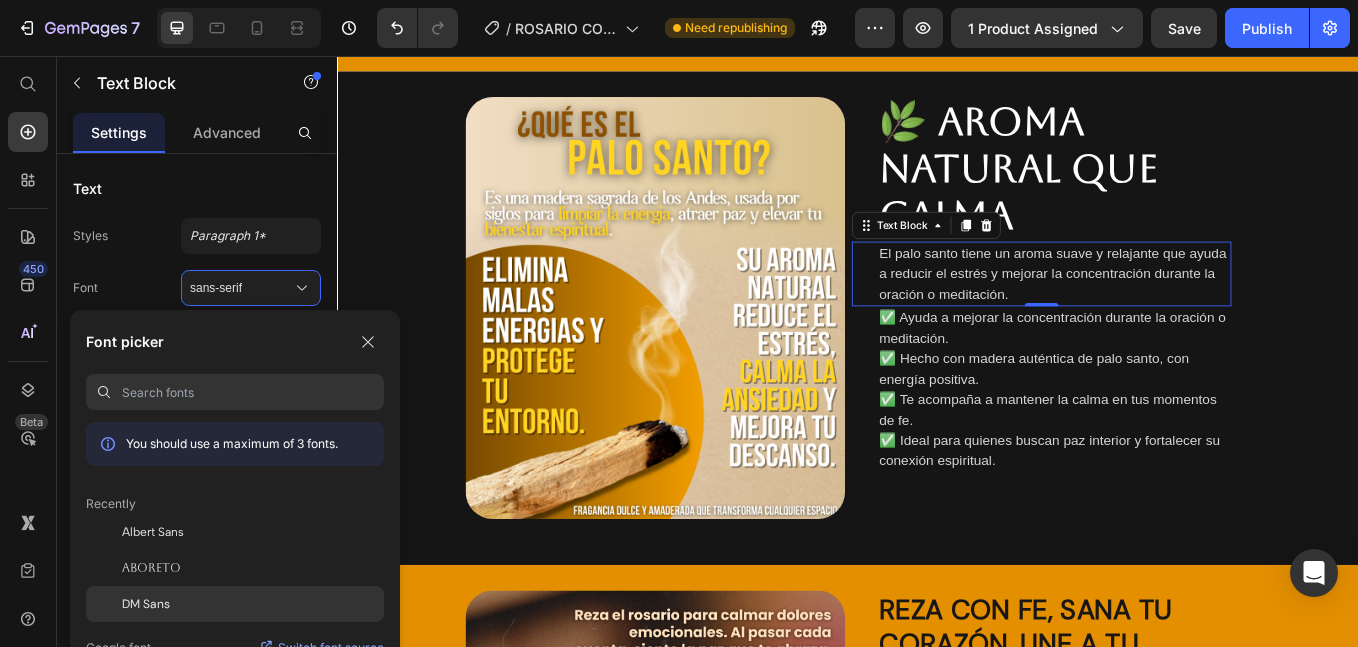 click on "DM Sans" at bounding box center [146, 604] 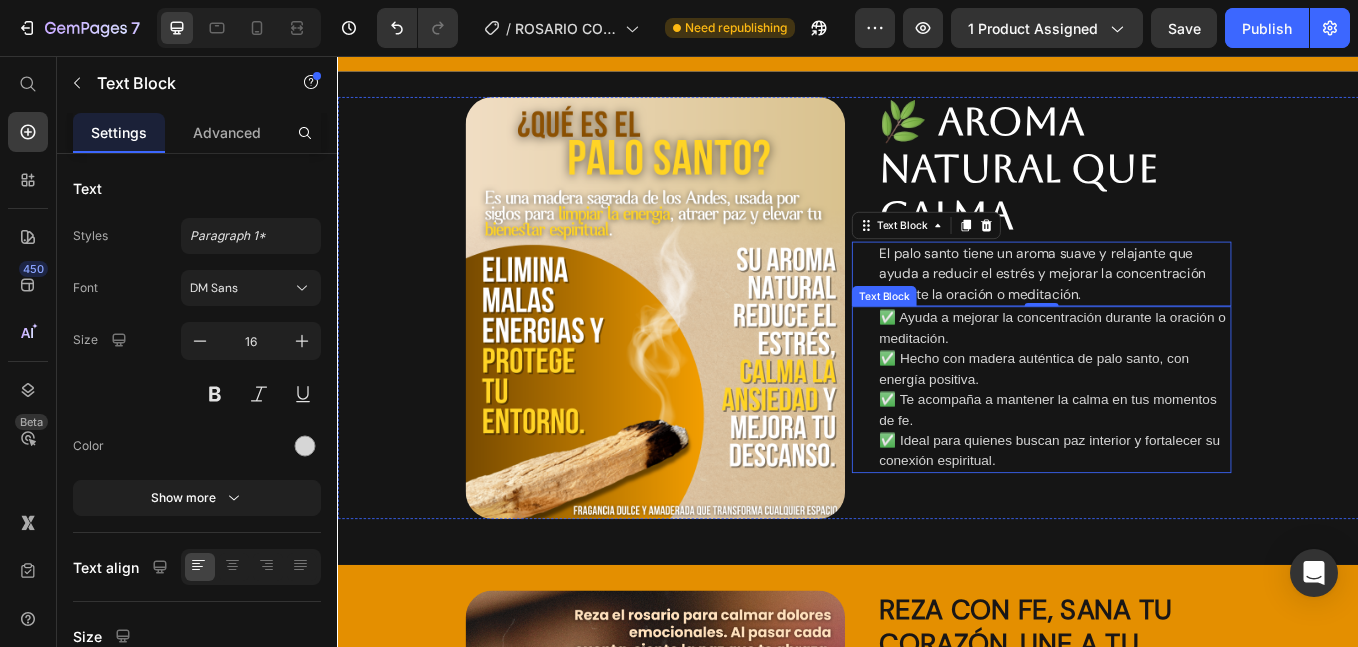 click on "✅ Ayuda a mejorar la concentración durante la oración o meditación. ✅ Hecho con madera auténtica de palo santo, con energía positiva. ✅ Te acompaña a mantener la calma en tus momentos de fe. ✅ Ideal para quienes buscan paz interior y fortalecer su conexión espiritual." at bounding box center [1179, 449] 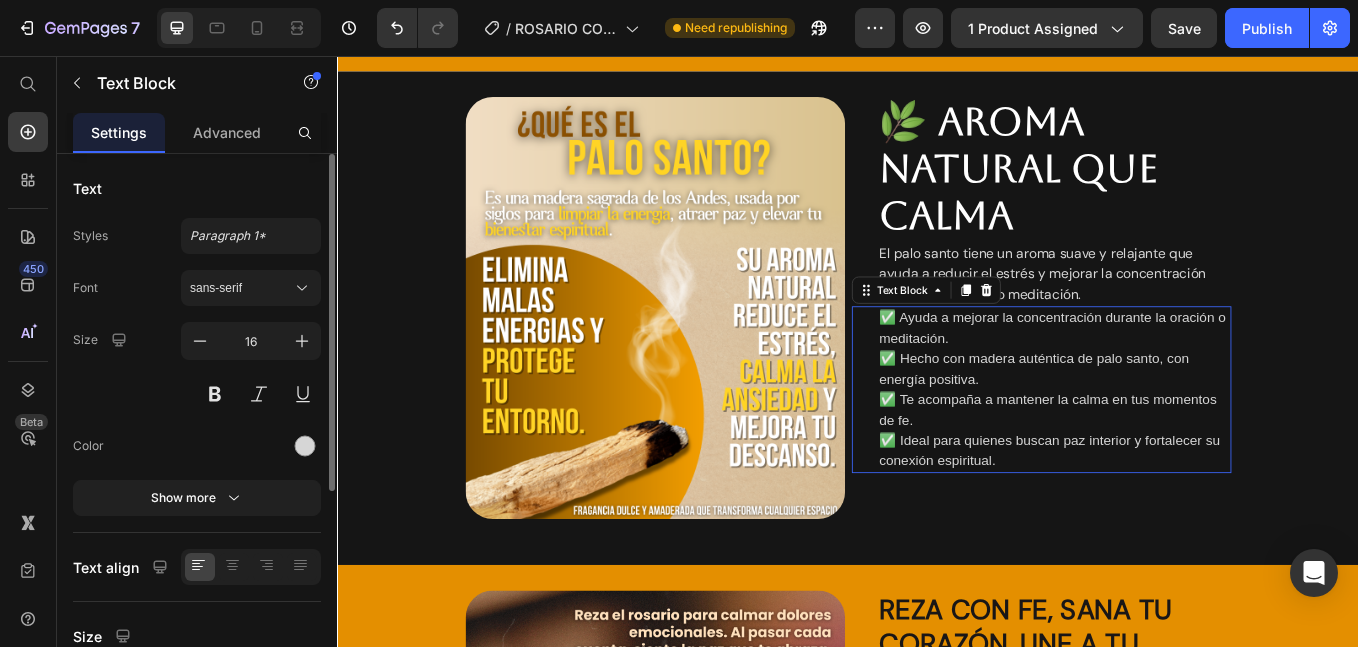 click on "Font sans-serif Size 16 Color Show more" at bounding box center [197, 393] 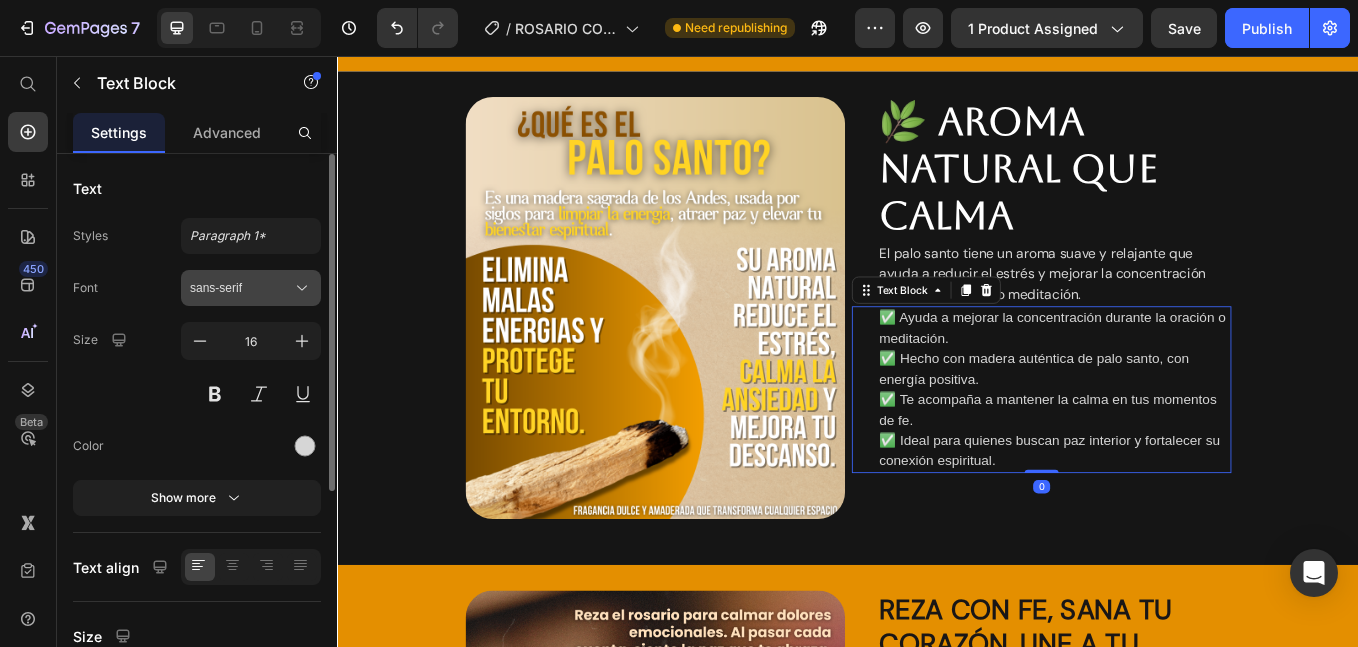 click on "sans-serif" at bounding box center (241, 288) 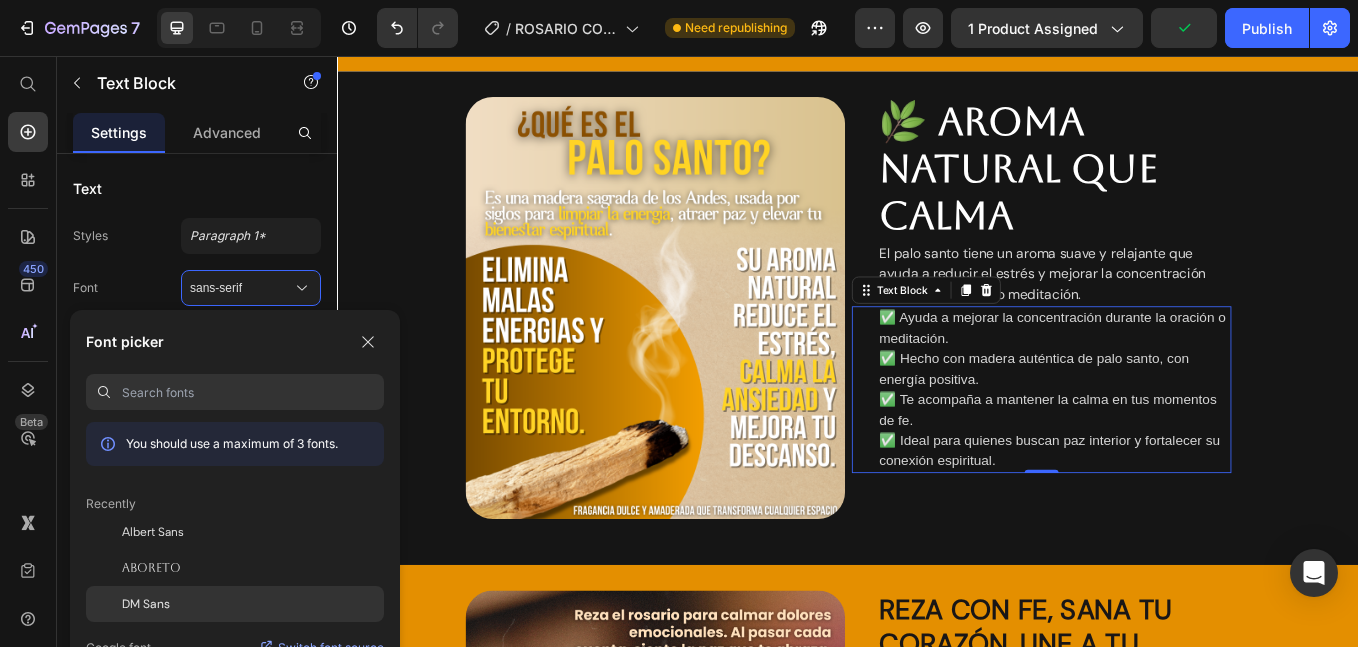 drag, startPoint x: 195, startPoint y: 599, endPoint x: 776, endPoint y: 255, distance: 675.2015 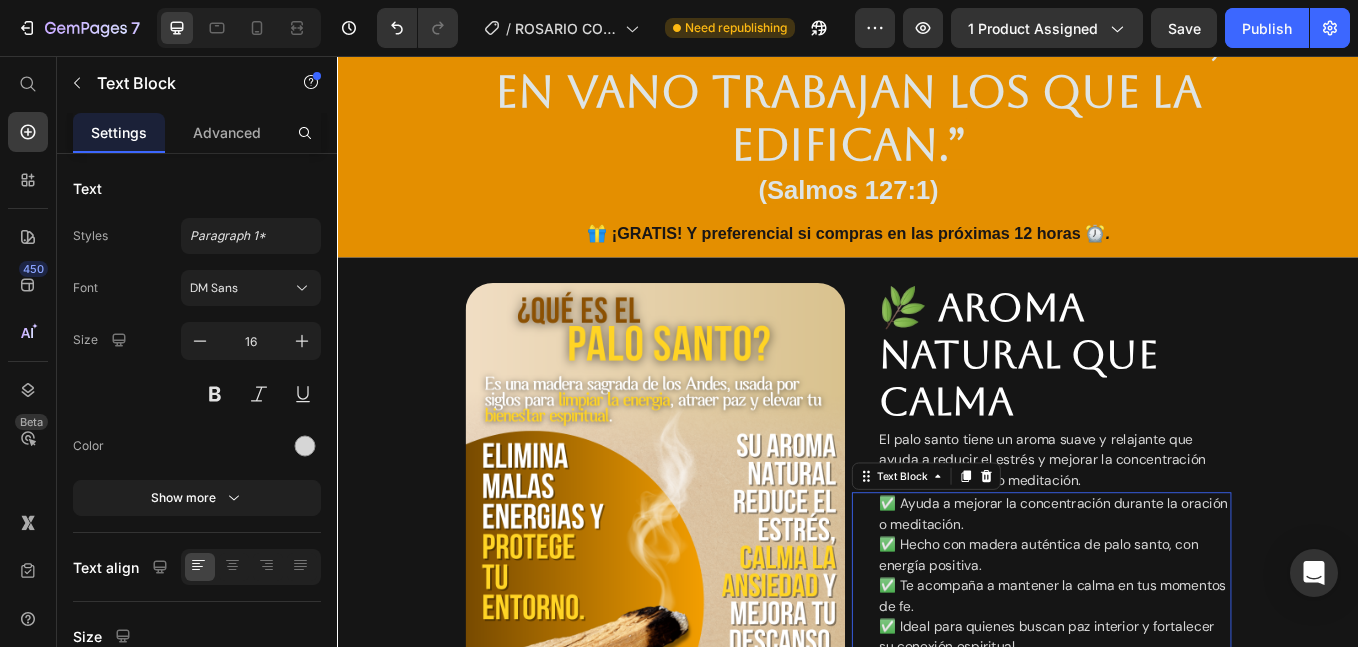 scroll, scrollTop: 3667, scrollLeft: 0, axis: vertical 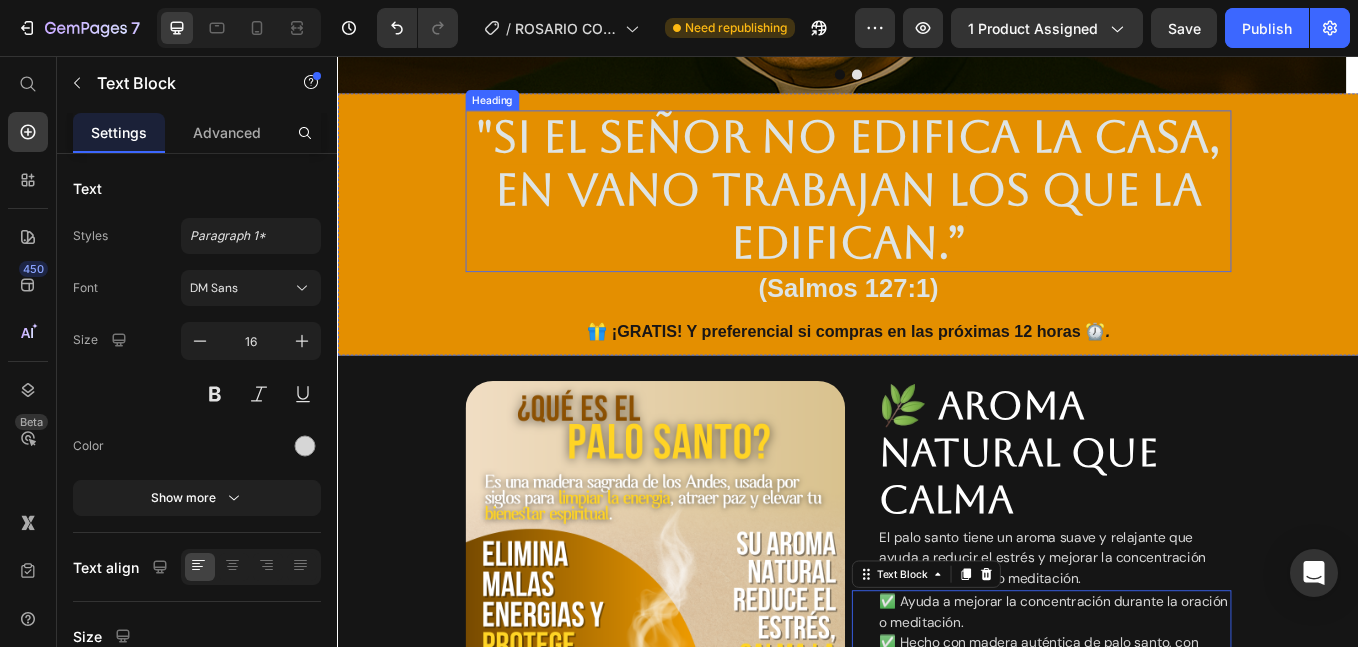click on ""Si el Señor no edifica la casa, en vano trabajan los que la edifican.”" at bounding box center (937, 213) 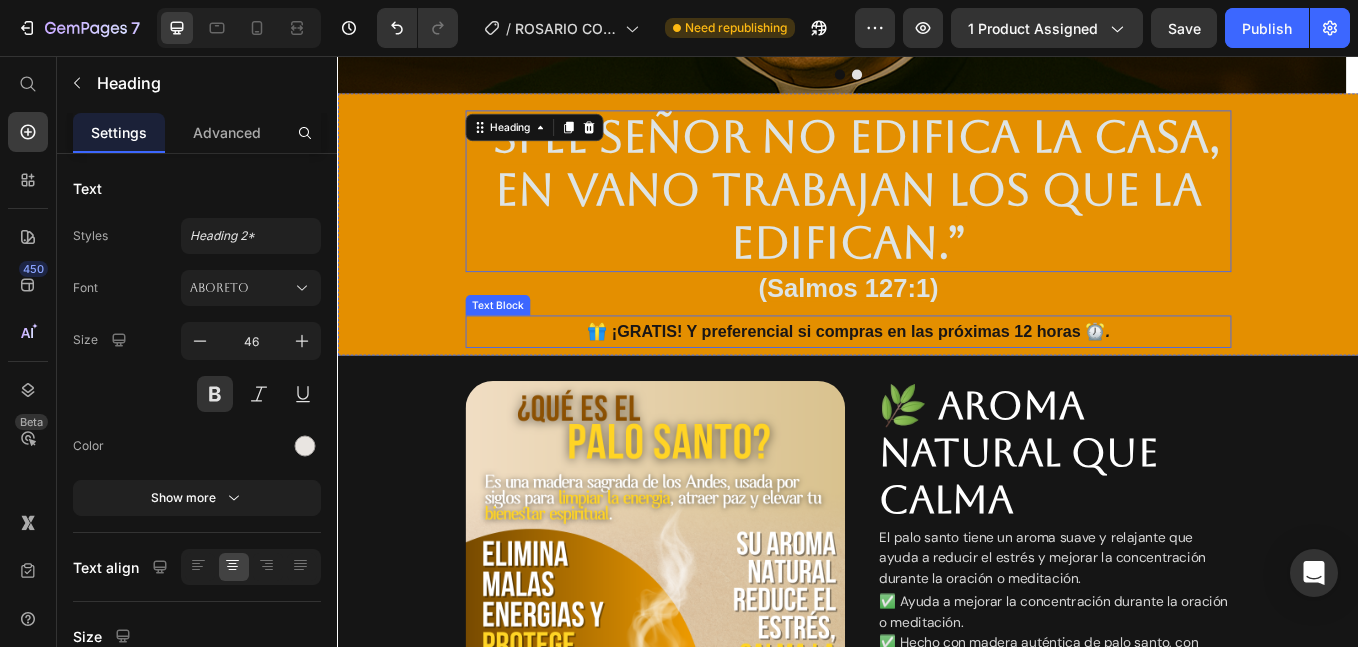 click on "🎁 ¡GRATIS! Y preferencial si compras en las próximas 12 horas ⏰" at bounding box center [934, 379] 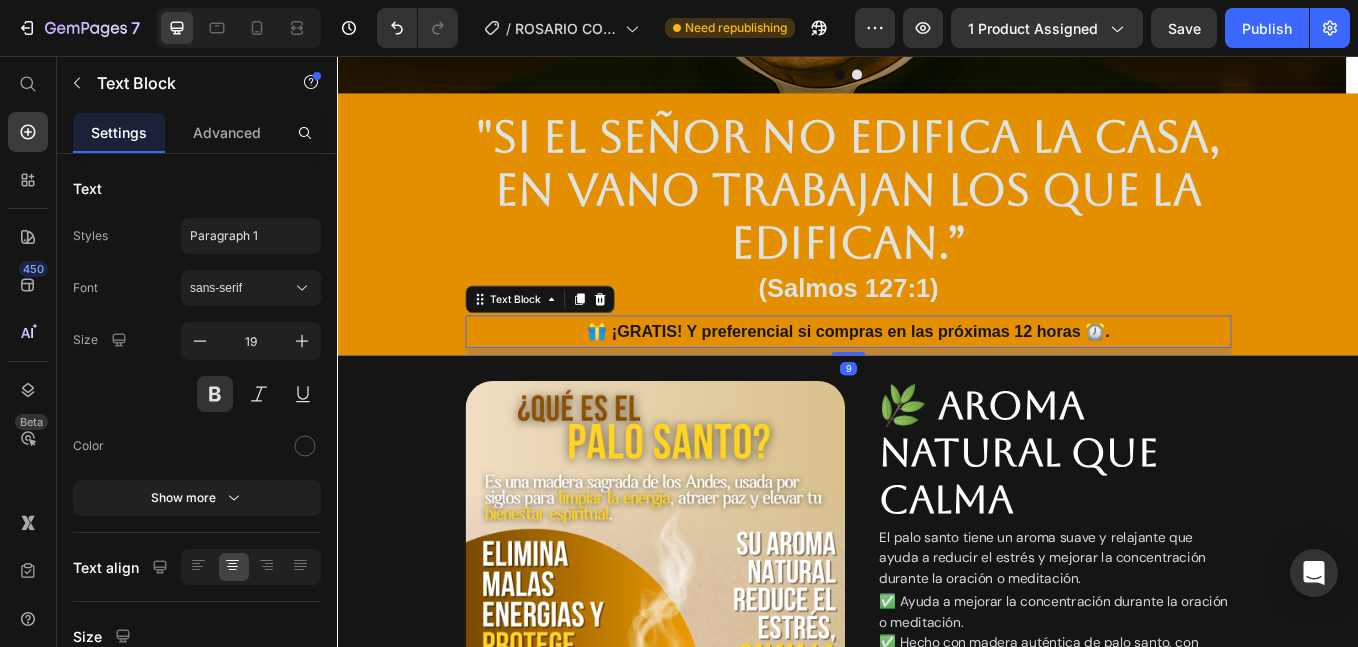 drag, startPoint x: 235, startPoint y: 305, endPoint x: 186, endPoint y: 499, distance: 200.09248 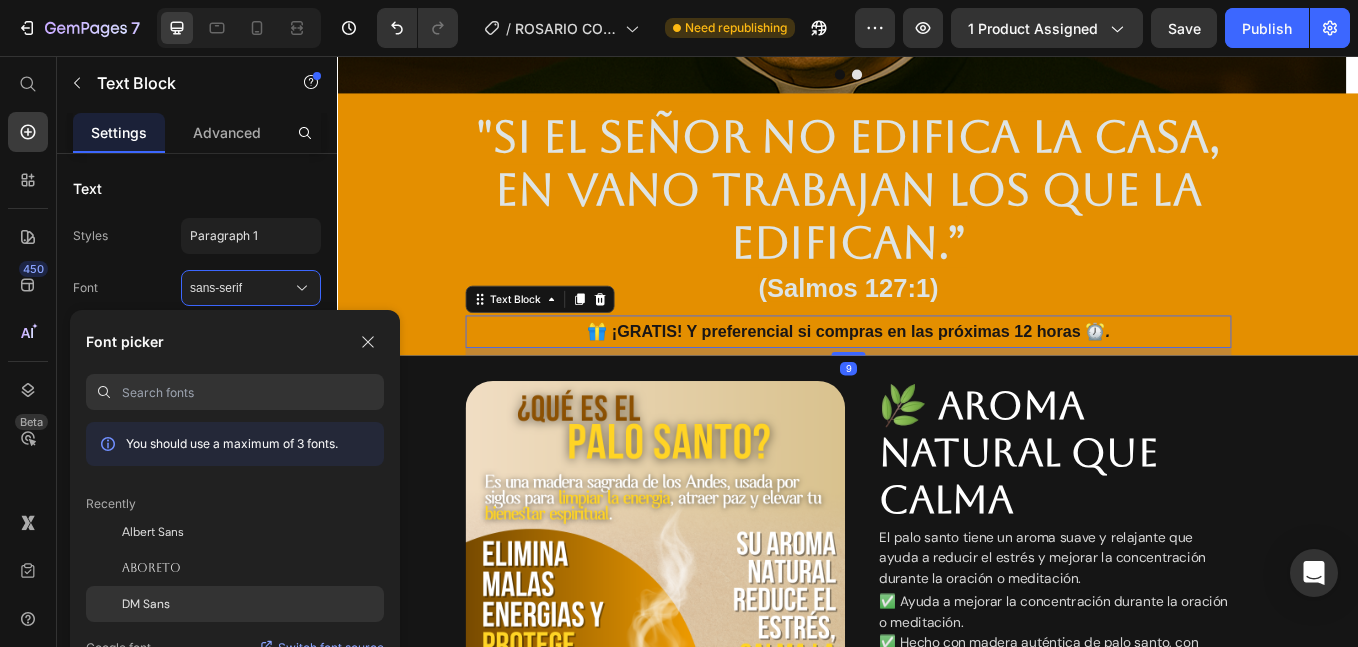 click on "DM Sans" 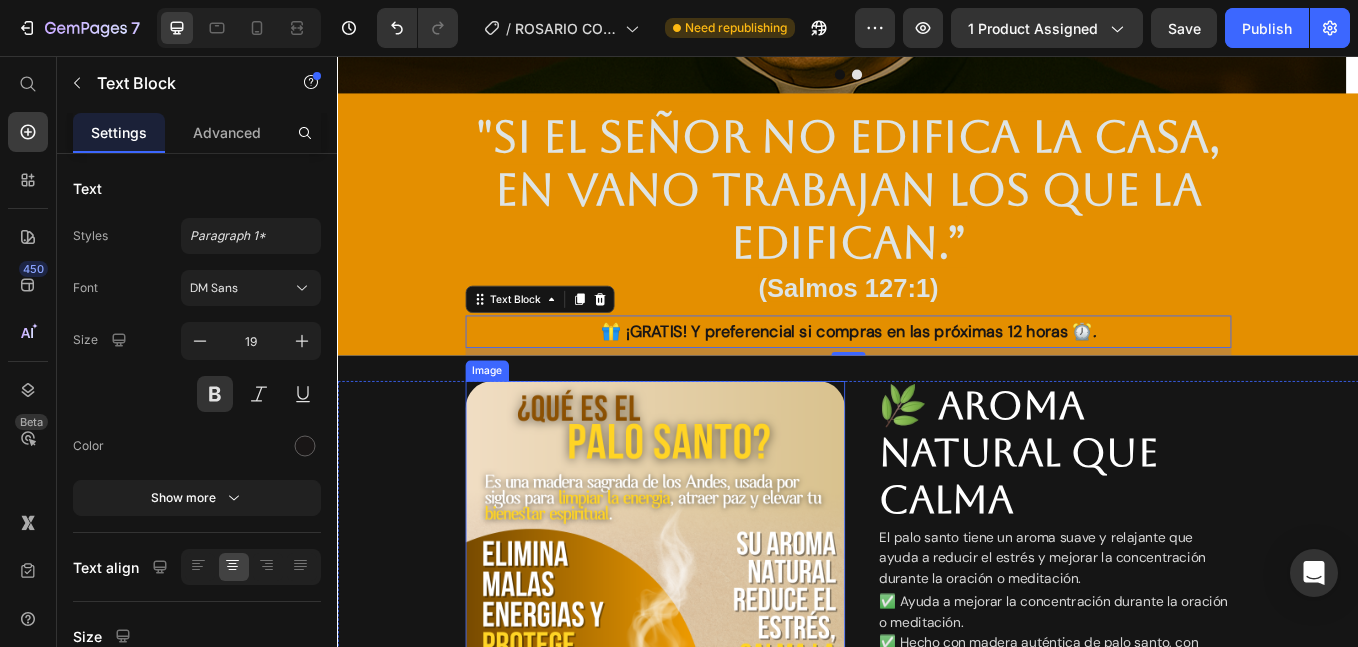 click on "🎁 ¡GRATIS! Y preferencial si compras en las próximas 12 horas ⏰" at bounding box center [935, 379] 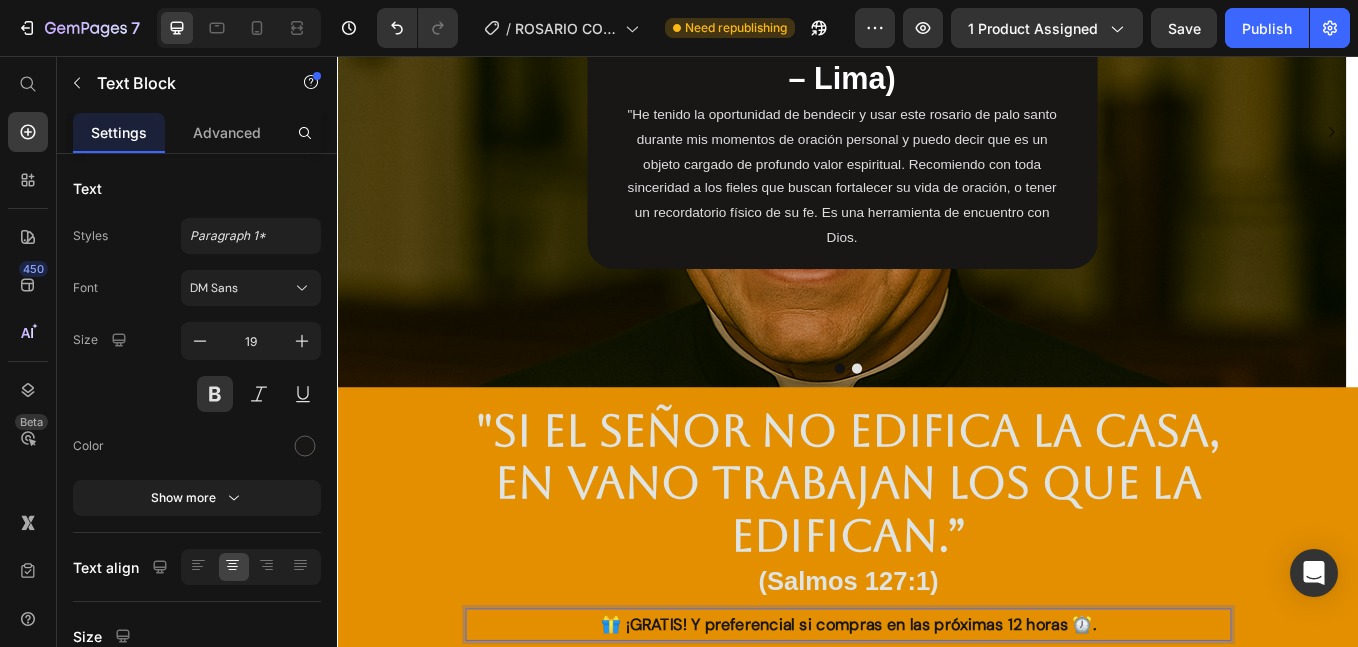scroll, scrollTop: 3167, scrollLeft: 0, axis: vertical 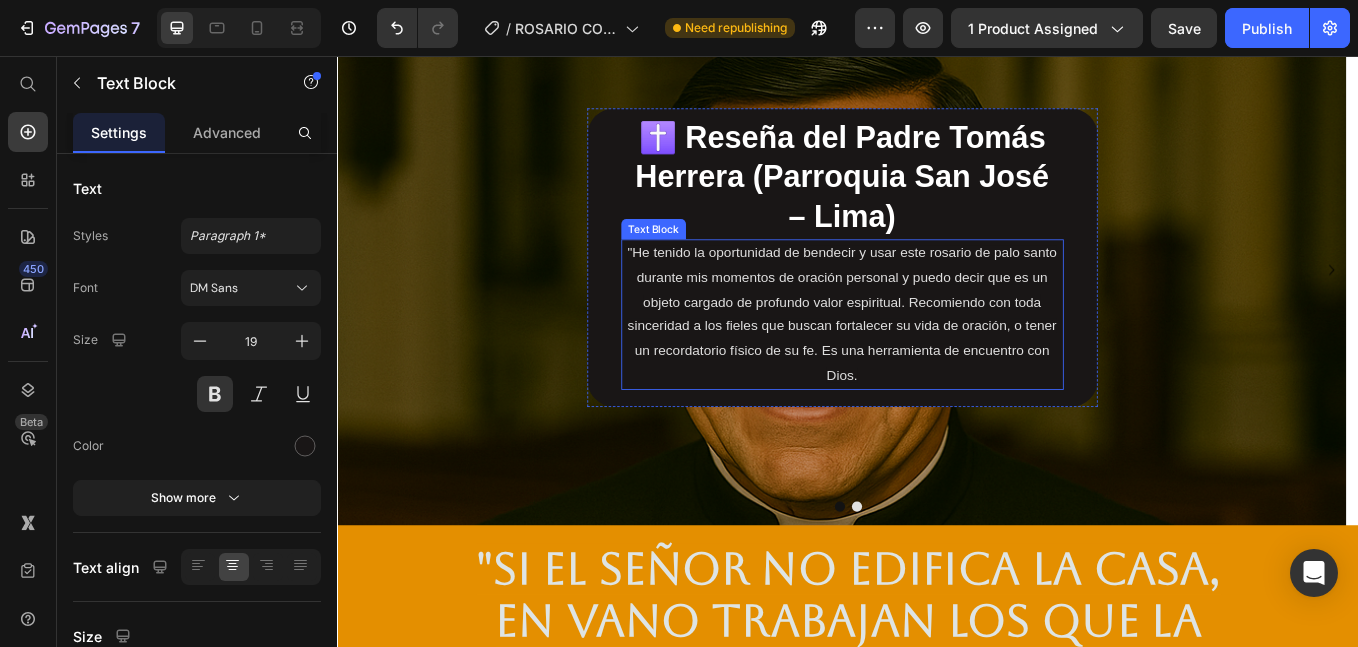 click on ""He tenido la oportunidad de bendecir y usar este rosario de palo santo durante mis momentos de oración personal y puedo decir que es un objeto cargado de profundo valor espiritual. Recomiendo con toda sinceridad a los fieles que buscan fortalecer su vida de oración, o tener un recordatorio físico de su fe. Es una herramienta de encuentro con Dios." at bounding box center [929, 359] 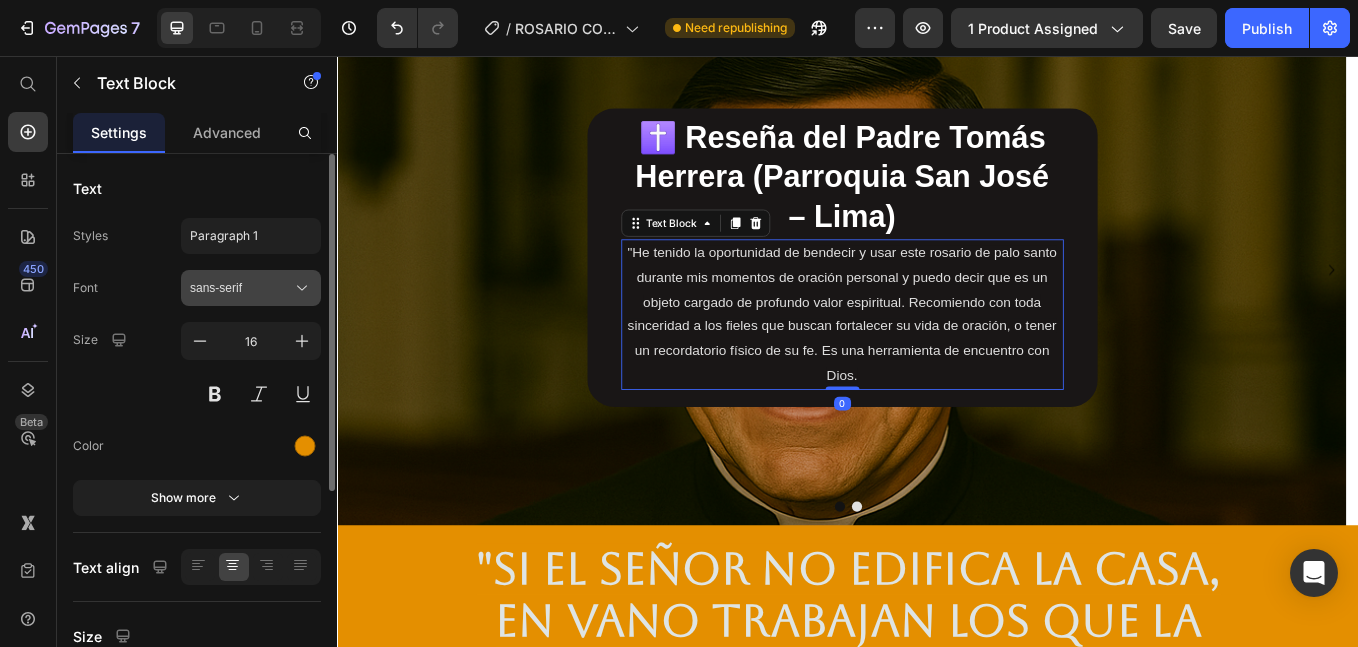 click on "sans-serif" at bounding box center [251, 288] 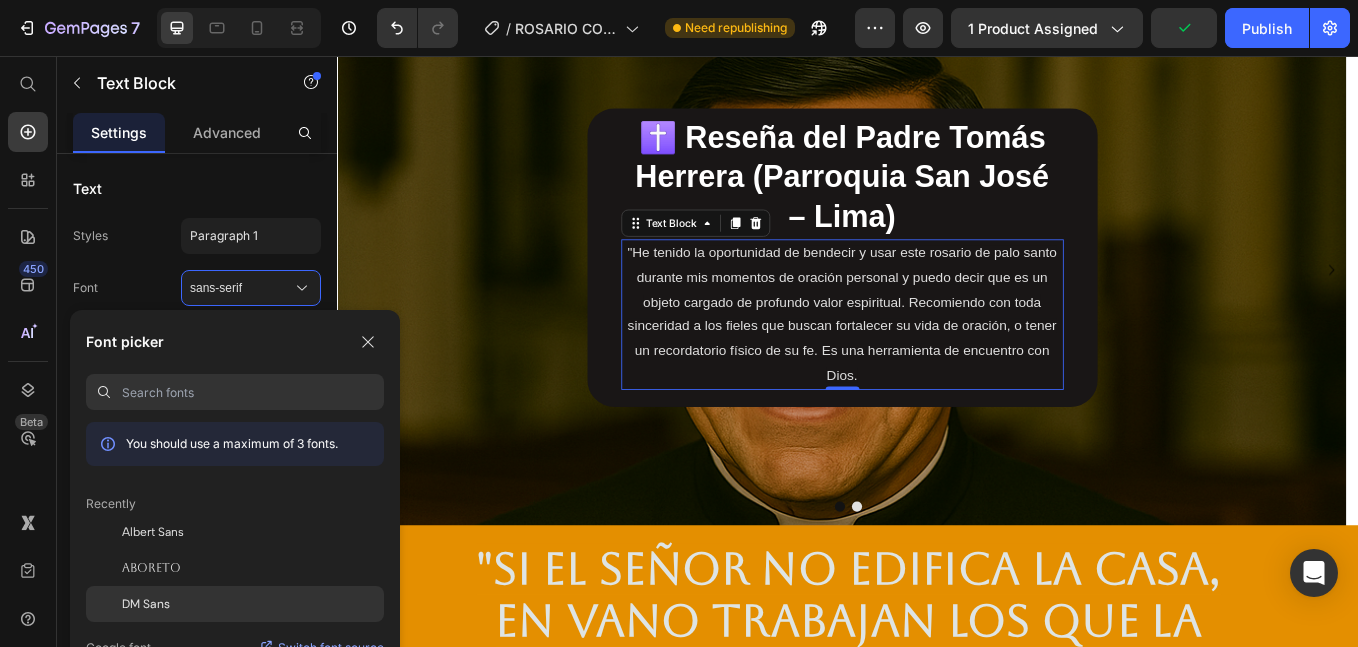 click on "DM Sans" at bounding box center (146, 604) 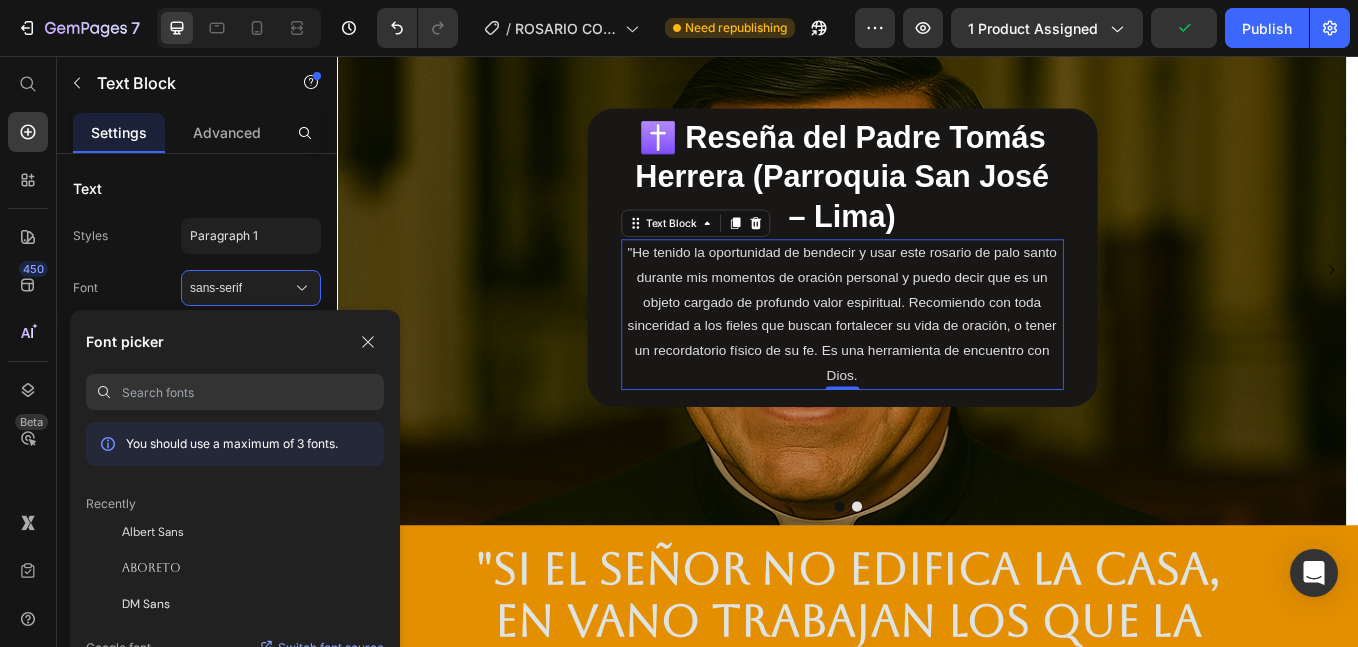 click on "✝️ Reseña del Padre Tomás Herrera (Parroquia San José – Lima)" at bounding box center [929, 199] 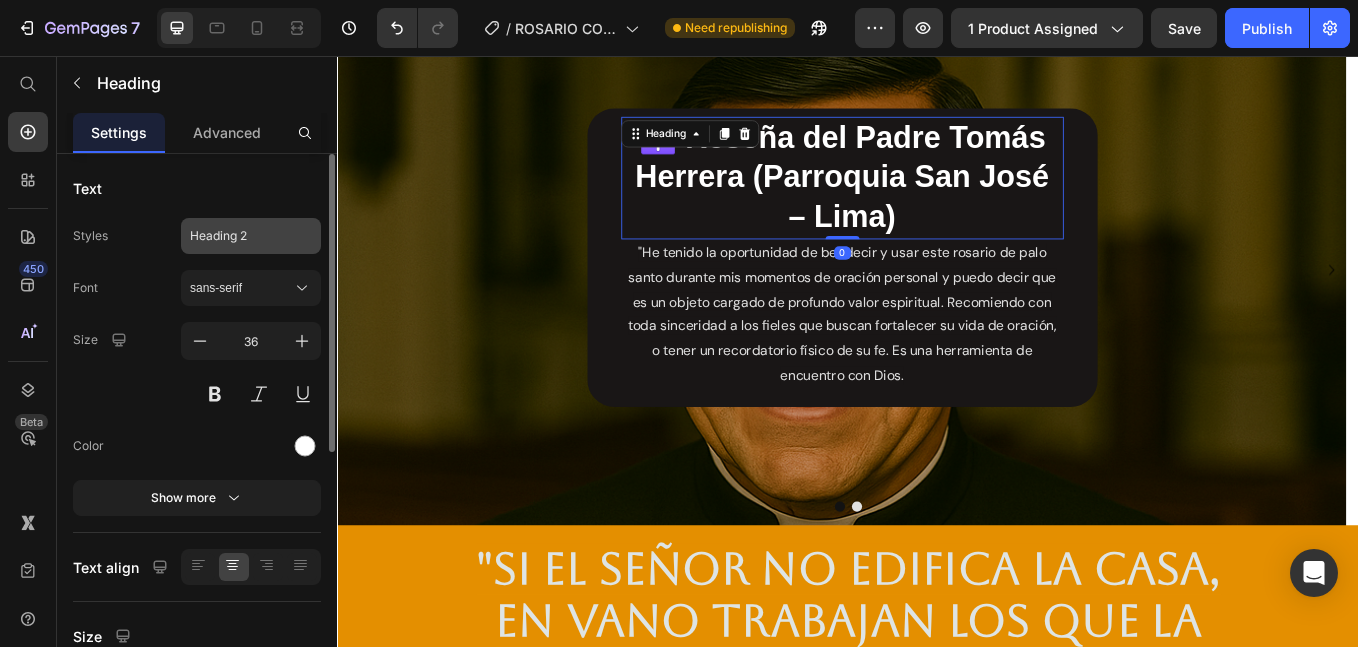click on "Heading 2" at bounding box center (251, 236) 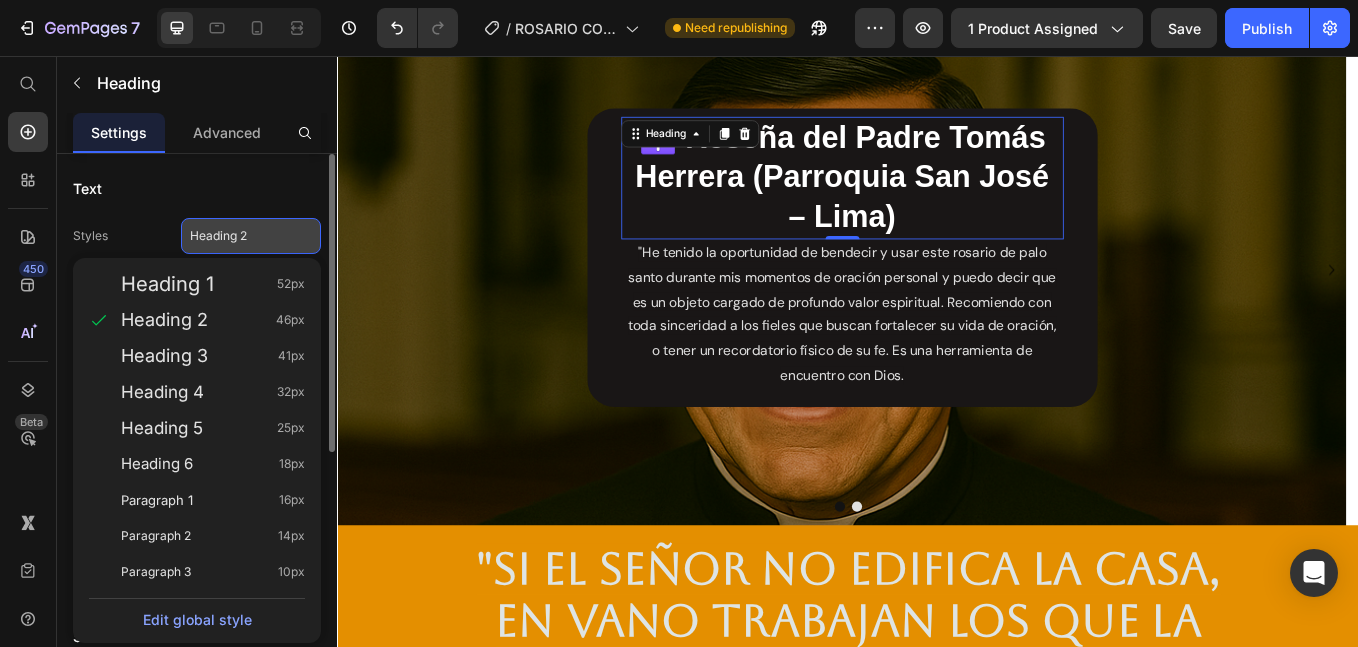 click on "Heading 2" at bounding box center [251, 236] 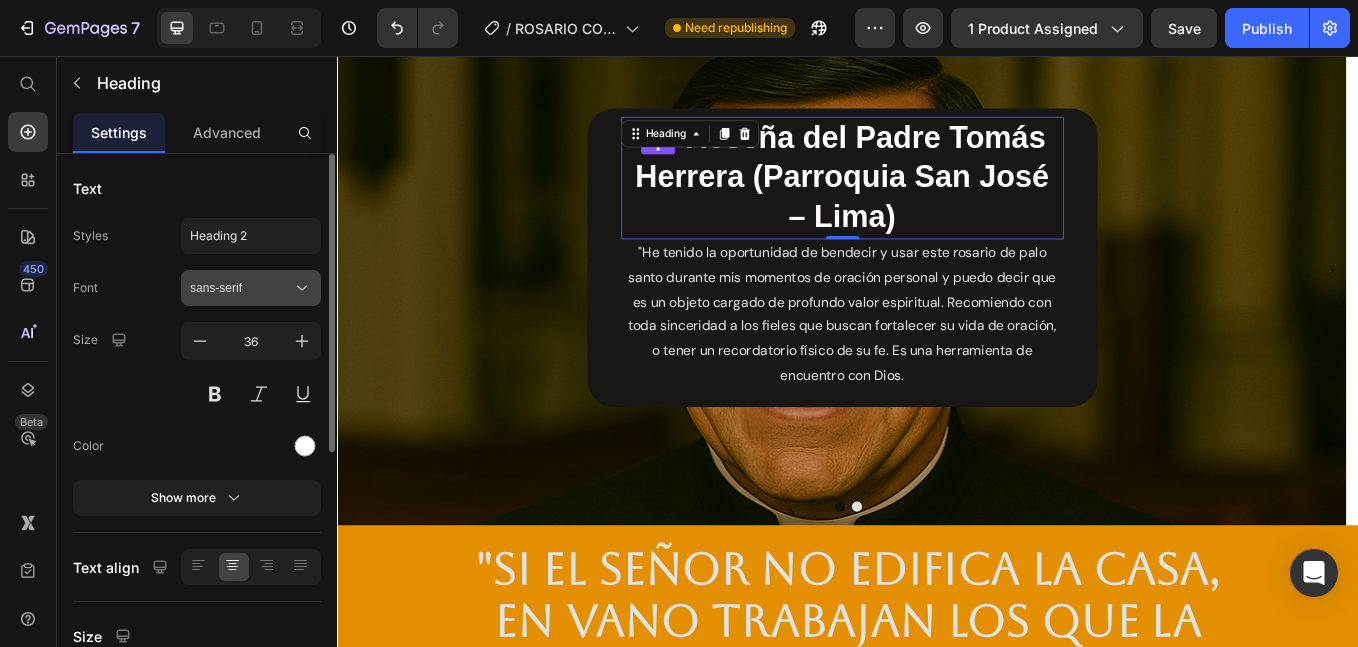 click on "sans-serif" at bounding box center (251, 288) 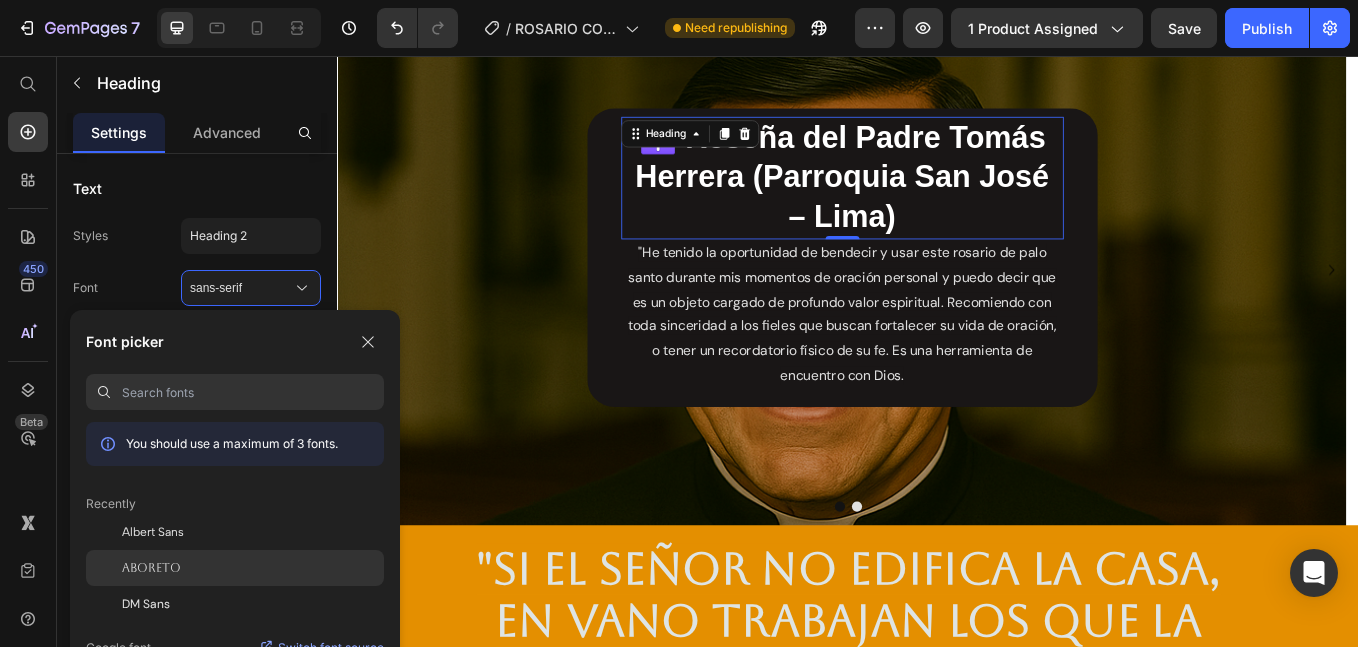 click on "Aboreto" 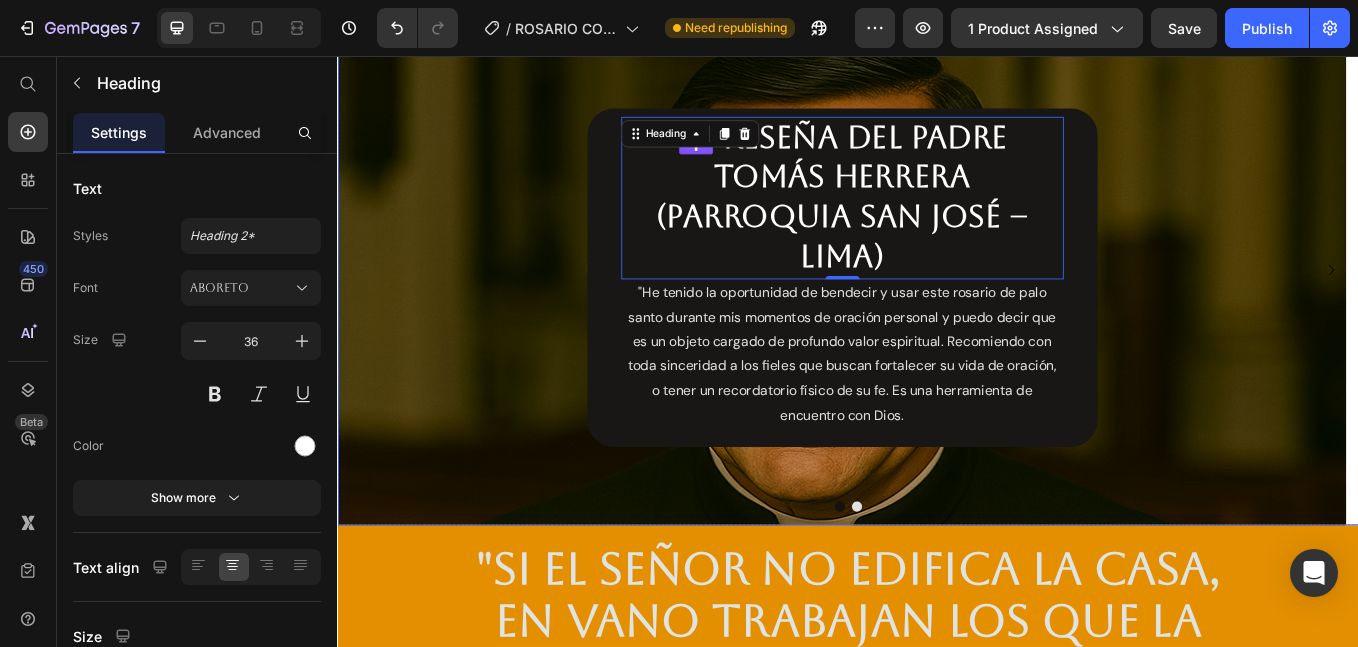 click at bounding box center [927, 586] 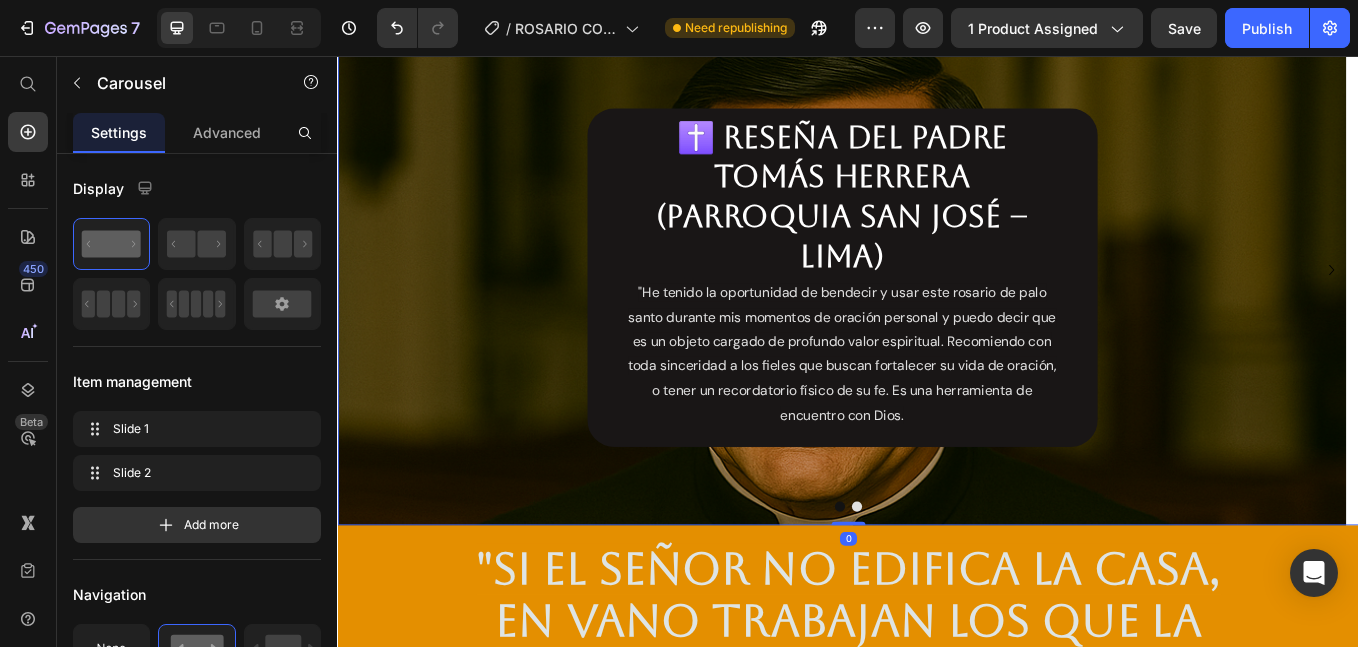 click at bounding box center (937, 586) 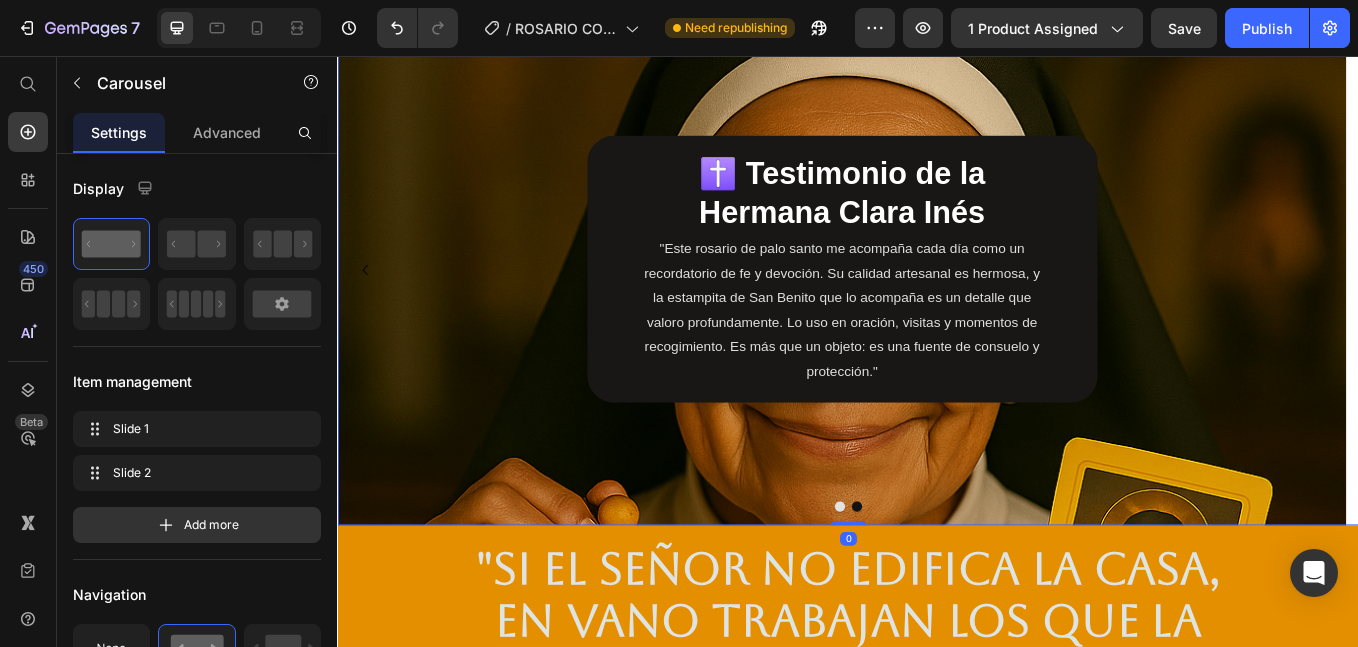 click on ""Este rosario de palo santo me acompaña cada día como un recordatorio de fe y devoción. Su calidad artesanal es hermosa, y la estampita de San Benito que lo acompaña es un detalle que valoro profundamente. Lo uso en oración, visitas y momentos de recogimiento. Es más que un objeto: es una fuente de consuelo y protección."" at bounding box center (929, 354) 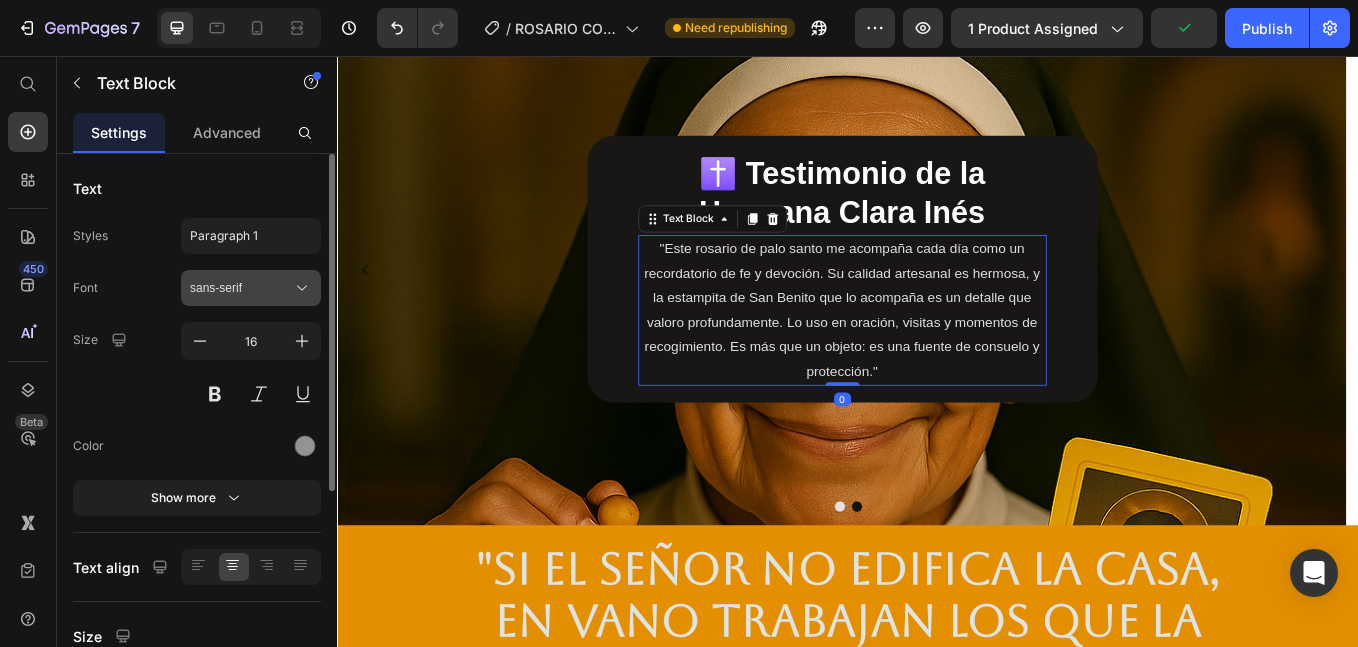 click on "sans-serif" at bounding box center (241, 288) 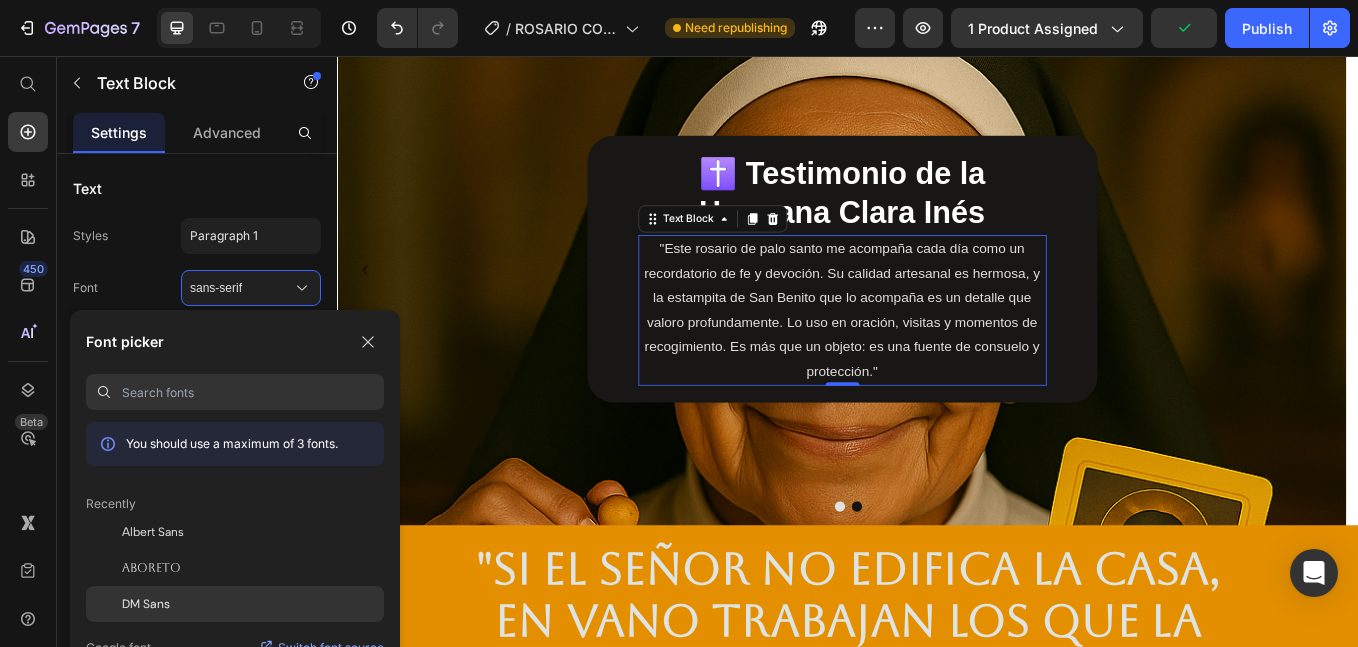 click on "DM Sans" at bounding box center [146, 604] 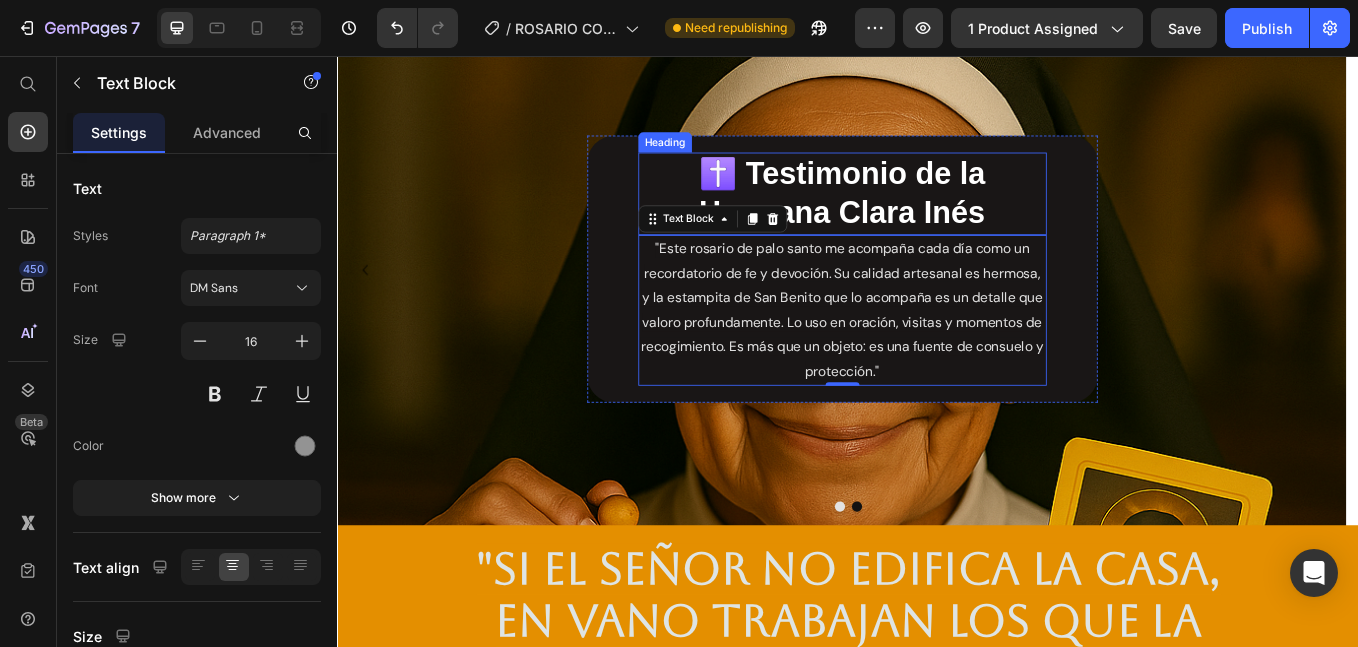click on "✝️ Testimonio de la Hermana Clara Inés" at bounding box center (929, 218) 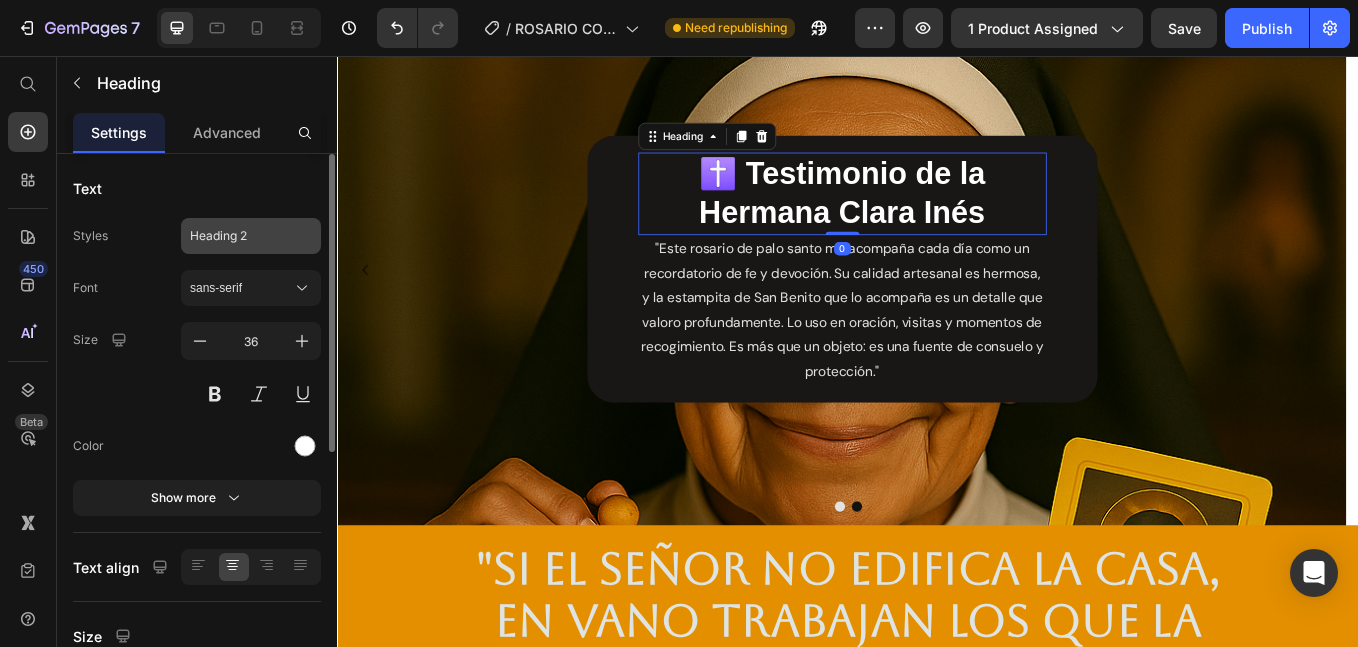 click on "Heading 2" at bounding box center (251, 236) 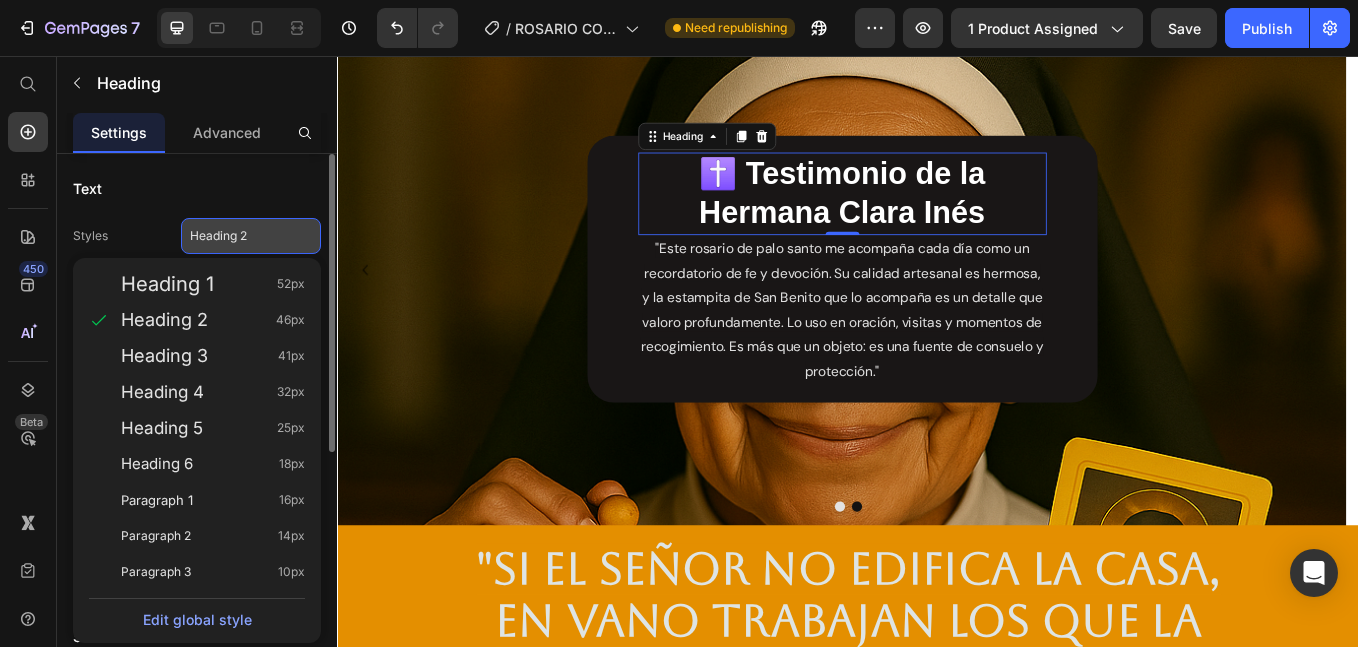click on "Heading 2" at bounding box center (251, 236) 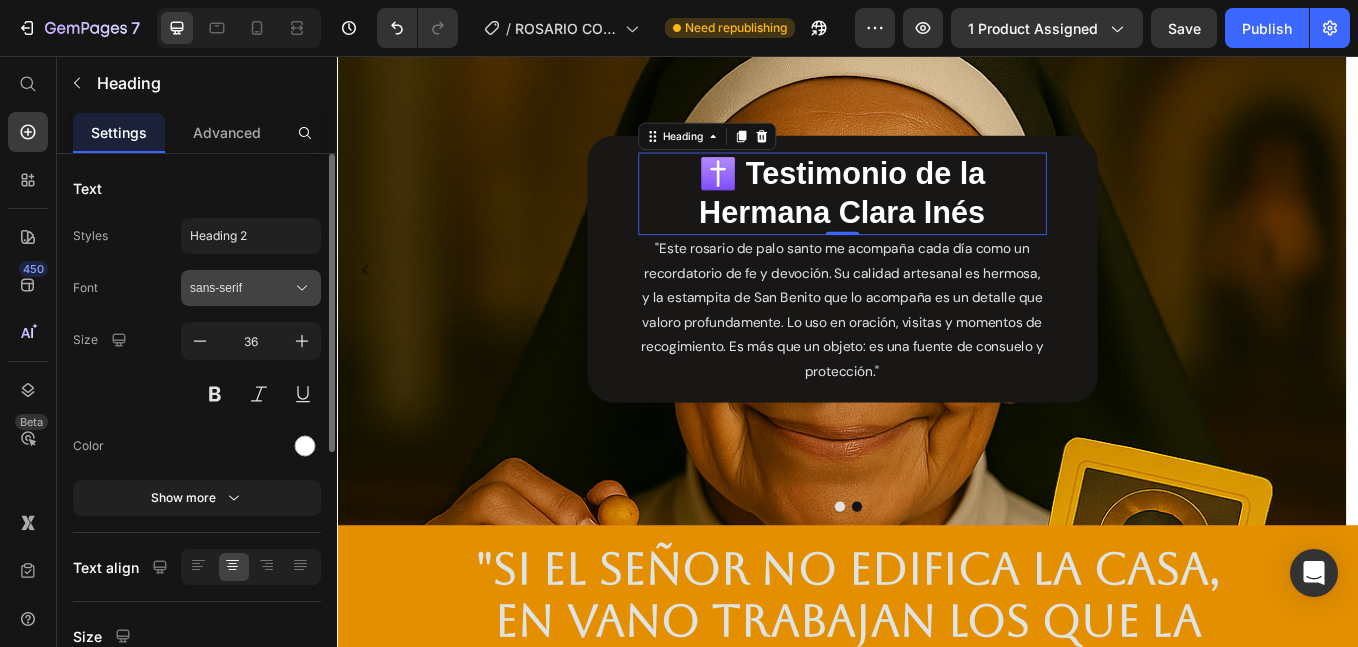 click on "sans-serif" at bounding box center [251, 288] 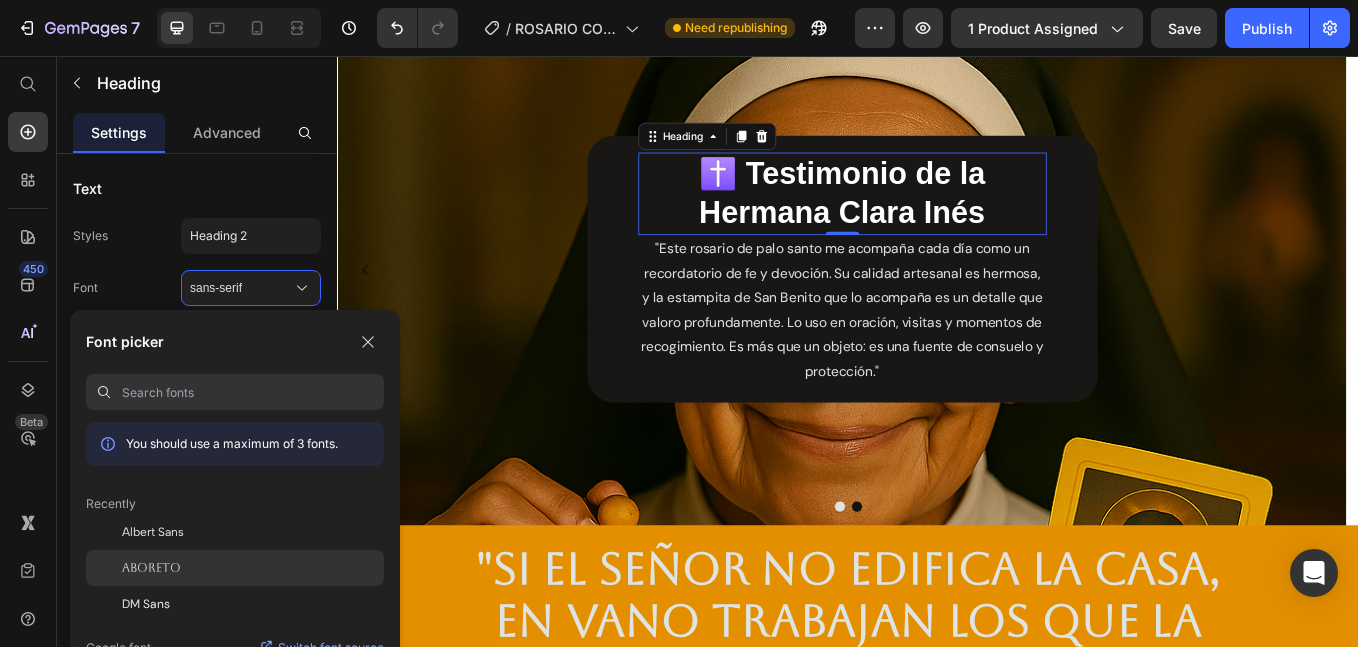click on "Aboreto" at bounding box center (151, 568) 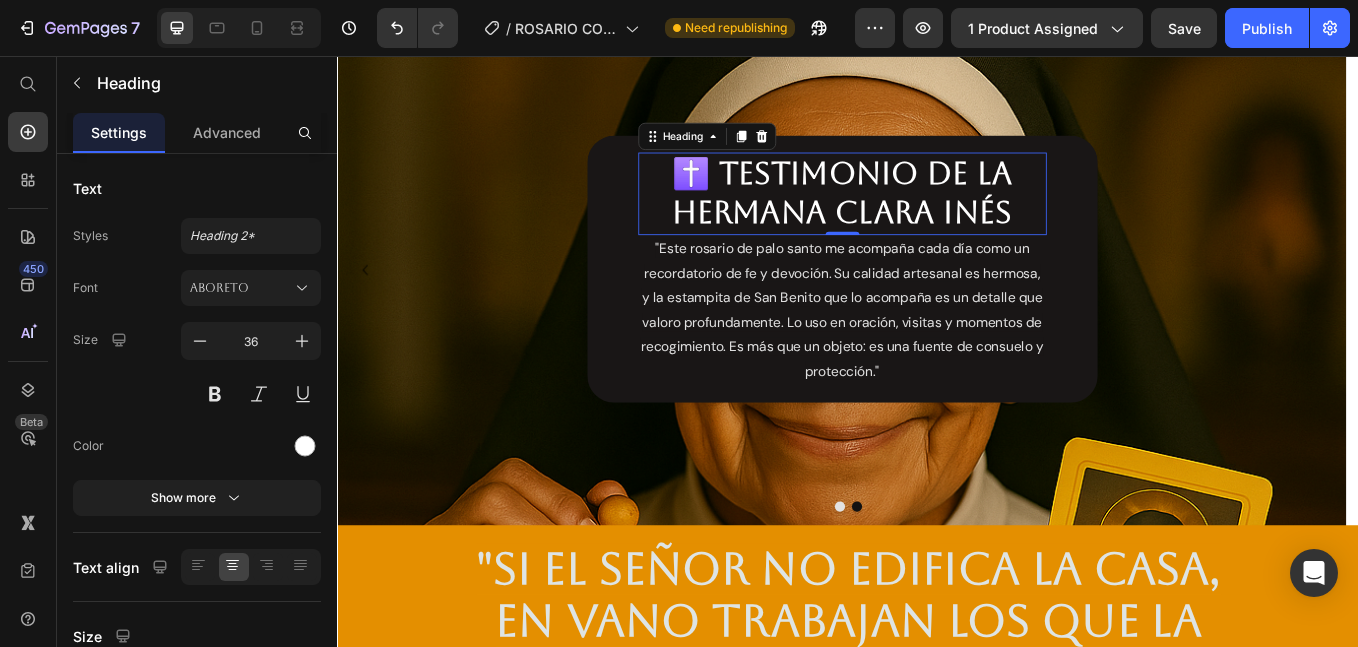 click at bounding box center [937, 586] 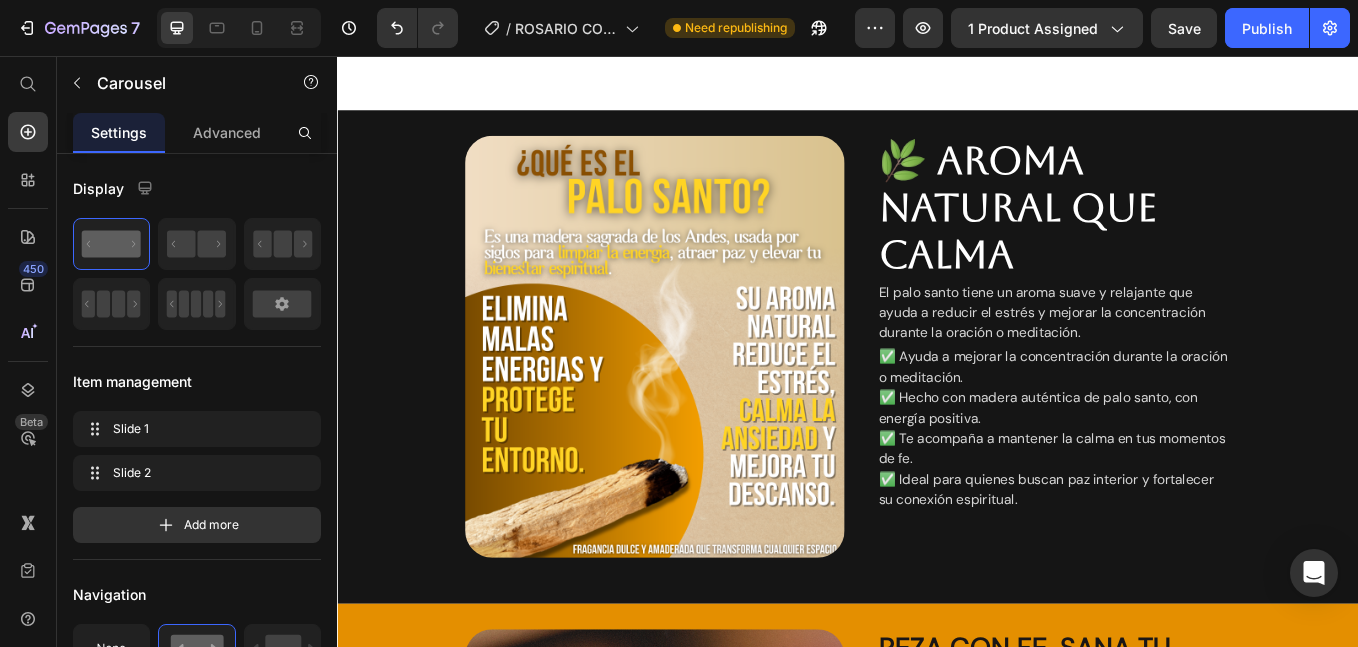 scroll, scrollTop: 4615, scrollLeft: 0, axis: vertical 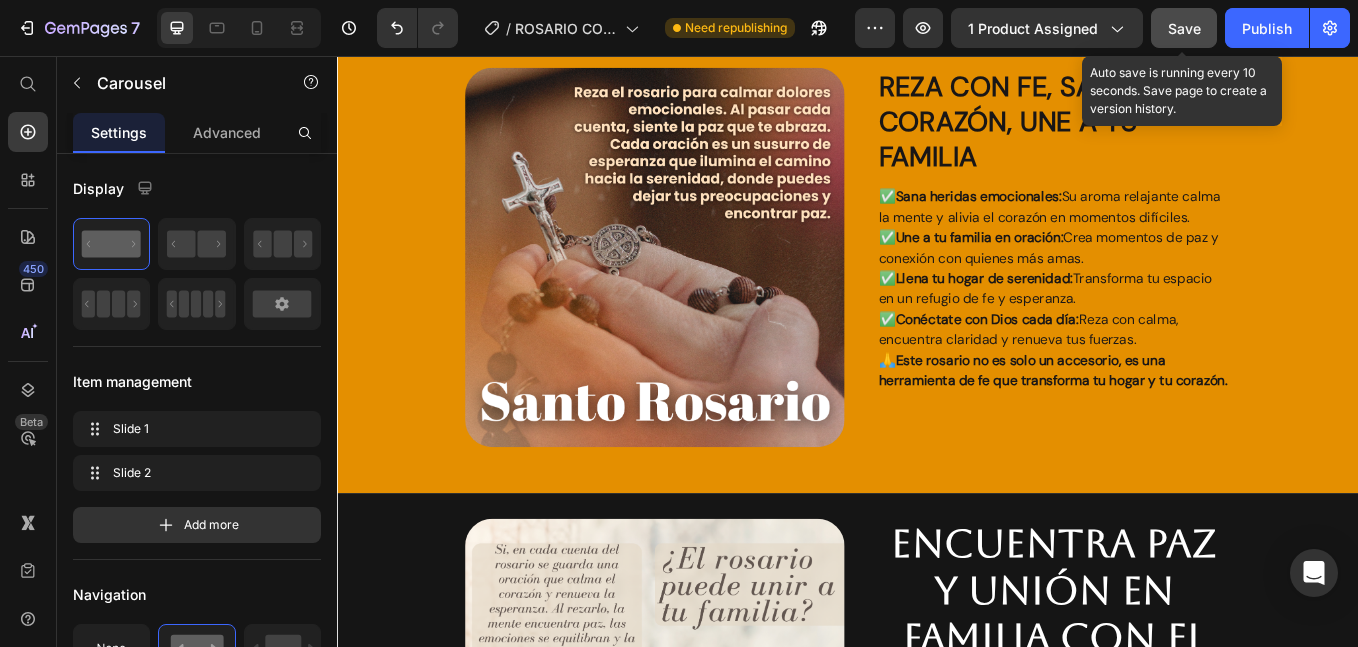 click on "Save" at bounding box center [1184, 28] 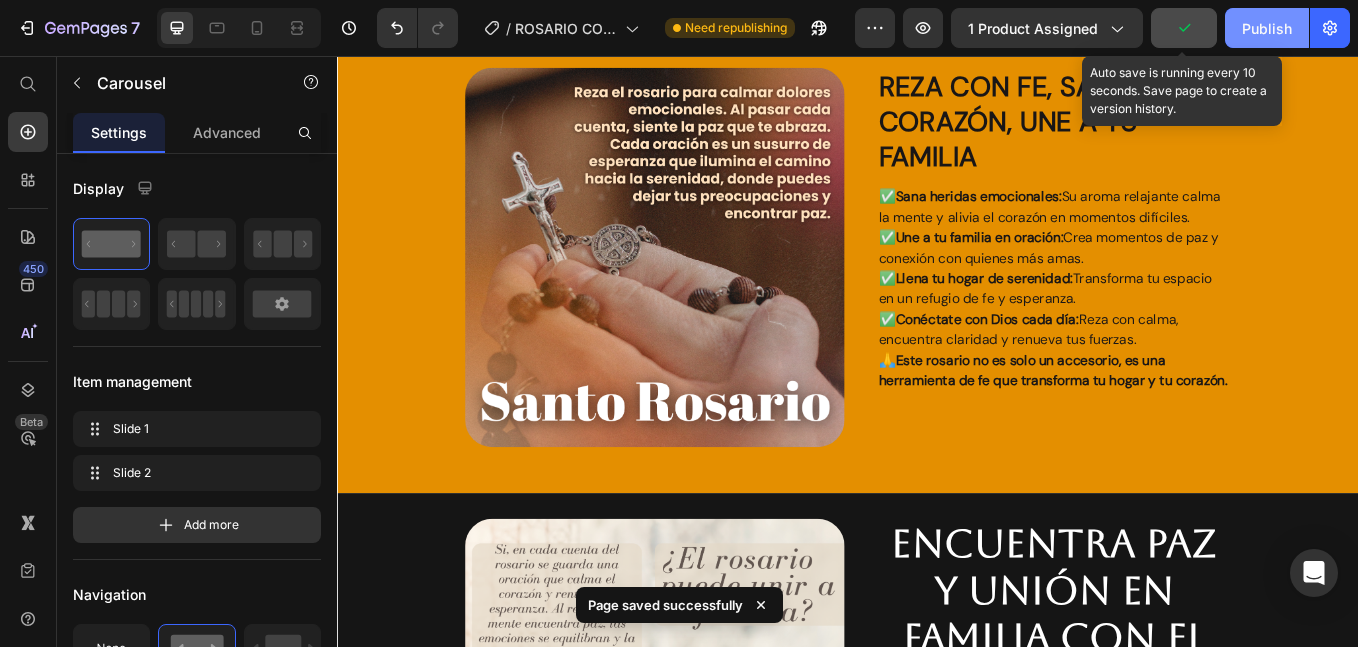 click on "Publish" 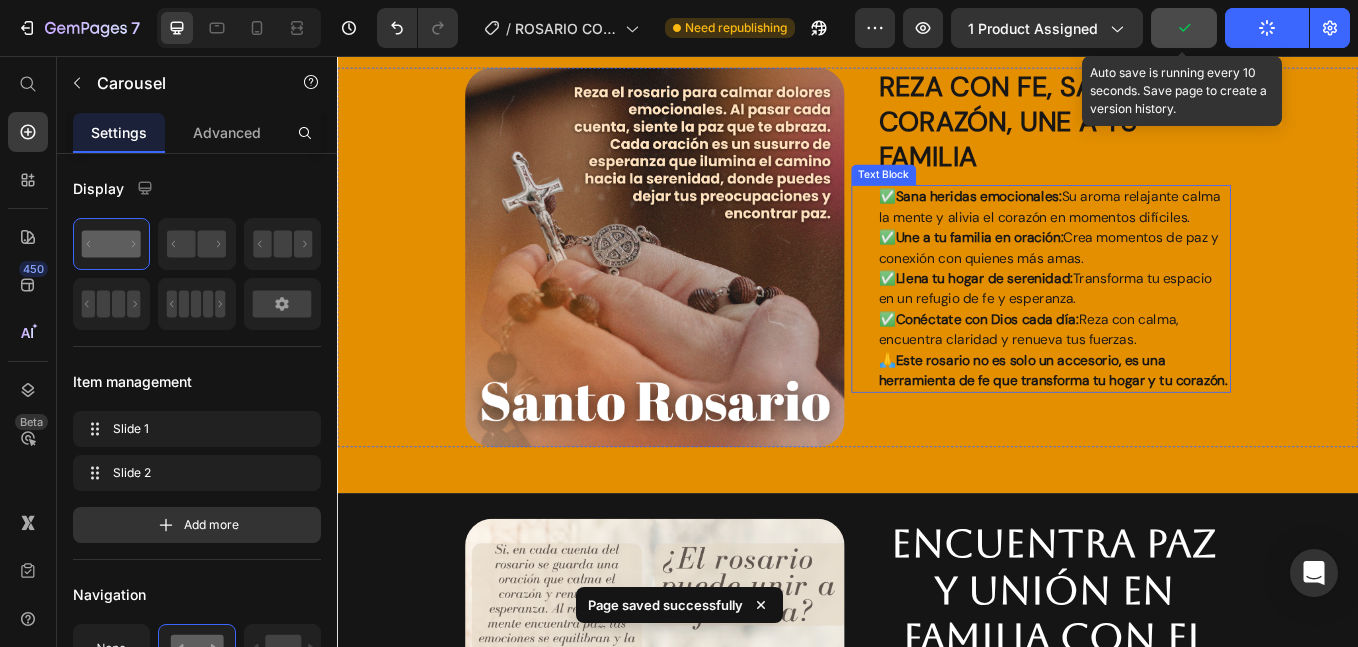 click on "✅  Sana heridas emocionales:  Su aroma relajante calma la mente y alivia el corazón en momentos difíciles. ✅  Une a tu familia en oración:  Crea momentos de paz y conexión con quienes más amas. ✅  Llena tu hogar de serenidad:  Transforma tu espacio en un refugio de fe y esperanza. ✅  Conéctate con Dios cada día:  Reza con calma, encuentra claridad y renueva tus fuerzas." at bounding box center (1179, 306) 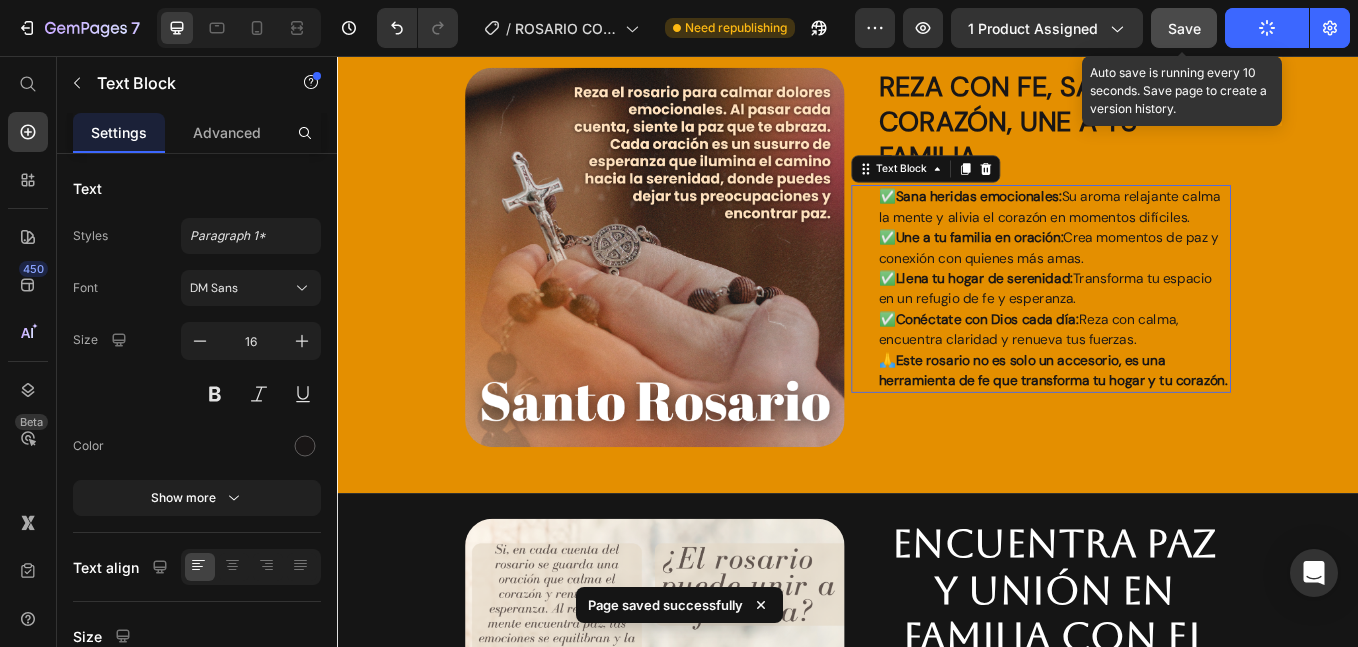 click on "✅  Sana heridas emocionales:  Su aroma relajante calma la mente y alivia el corazón en momentos difíciles. ✅  Une a tu familia en oración:  Crea momentos de paz y conexión con quienes más amas. ✅  Llena tu hogar de serenidad:  Transforma tu espacio en un refugio de fe y esperanza. ✅  Conéctate con Dios cada día:  Reza con calma, encuentra claridad y renueva tus fuerzas." at bounding box center (1179, 306) 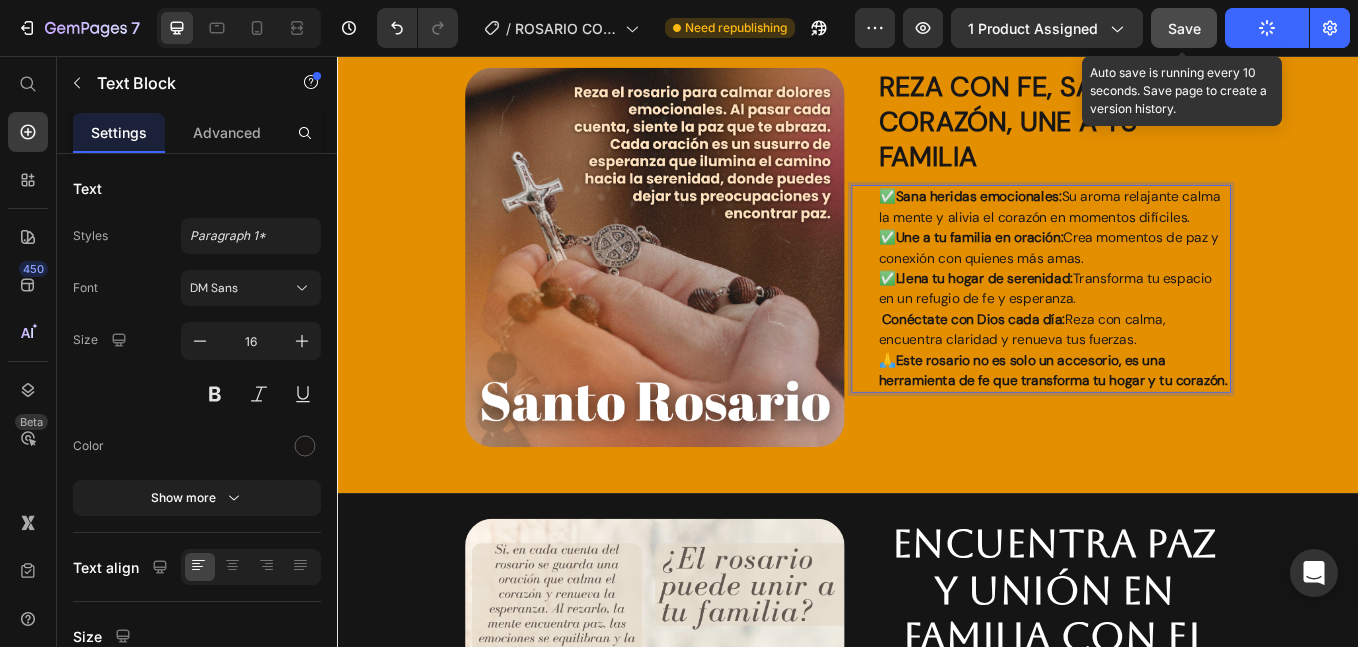 click on "✅  Sana heridas emocionales:  Su aroma relajante calma la mente y alivia el corazón en momentos difíciles. ✅  Une a tu familia en oración:  Crea momentos de paz y conexión con quienes más amas. ✅  Llena tu hogar de serenidad:  Transforma tu espacio en un refugio de fe y esperanza.   Conéctate con Dios cada día:  Reza con calma, encuentra claridad y renueva tus fuerzas." at bounding box center [1179, 306] 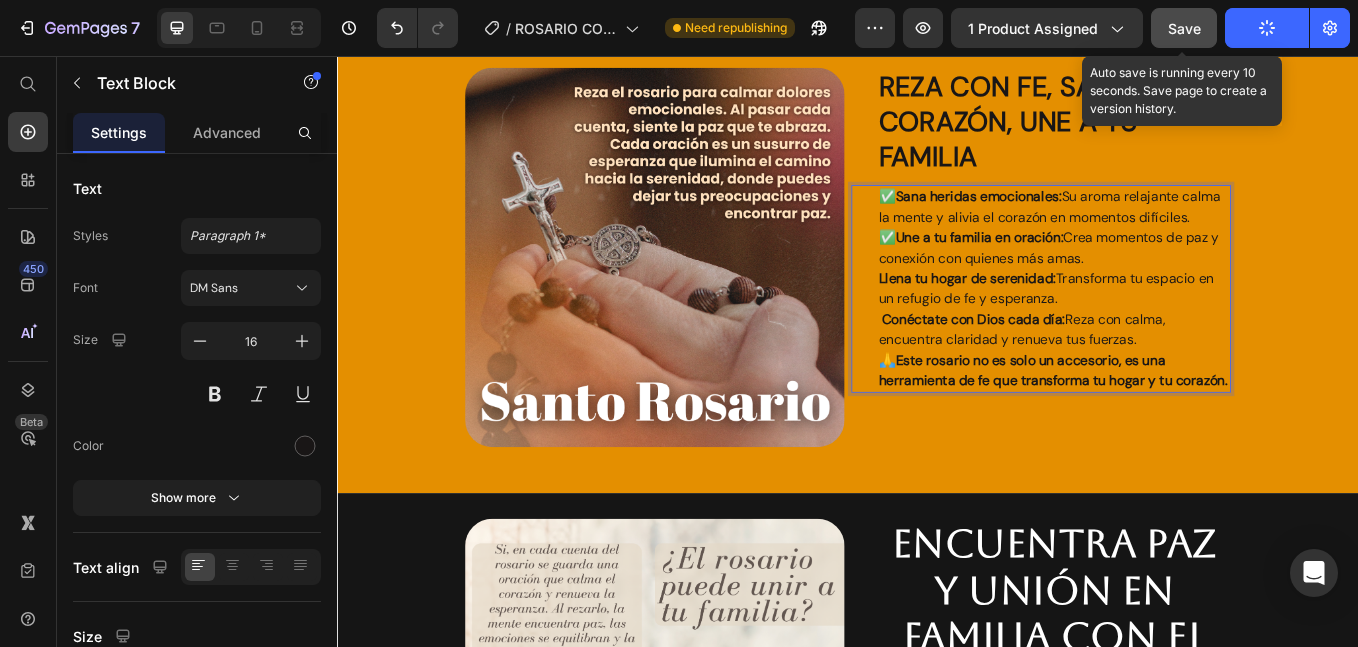 click on "✅  Sana heridas emocionales:  Su aroma relajante calma la mente y alivia el corazón en momentos difíciles. ✅  Une a tu familia en oración:  Crea momentos de paz y conexión con quienes más amas. Llena tu hogar de serenidad:  Transforma tu espacio en un refugio de fe y esperanza.   Conéctate con Dios cada día:  Reza con calma, encuentra claridad y renueva tus fuerzas." at bounding box center (1179, 306) 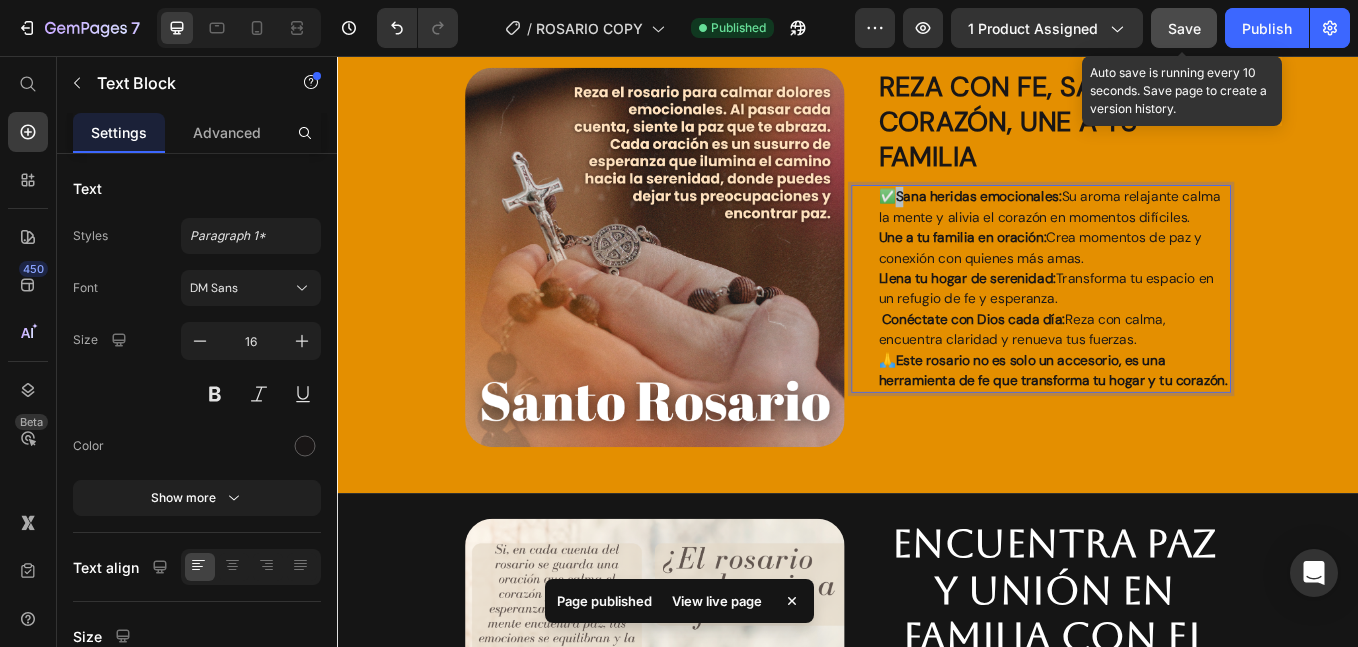 click on "Sana heridas emocionales:" at bounding box center [1090, 221] 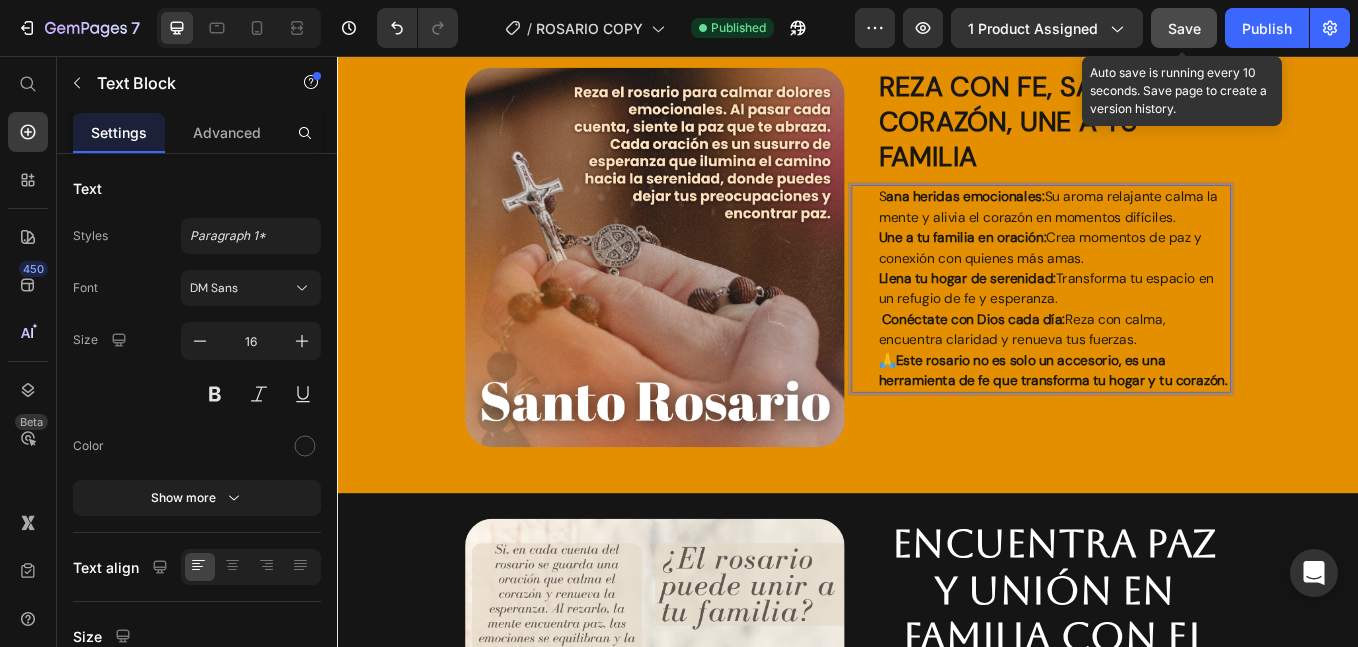 click on "S ana heridas emocionales:  Su aroma relajante calma la mente y alivia el corazón en momentos difíciles. Une a tu familia en oración:  Crea momentos de paz y conexión con quienes más amas. Llena tu hogar de serenidad:  Transforma tu espacio en un refugio de fe y esperanza.   Conéctate con Dios cada día:  Reza con calma, encuentra claridad y renueva tus fuerzas." at bounding box center [1179, 306] 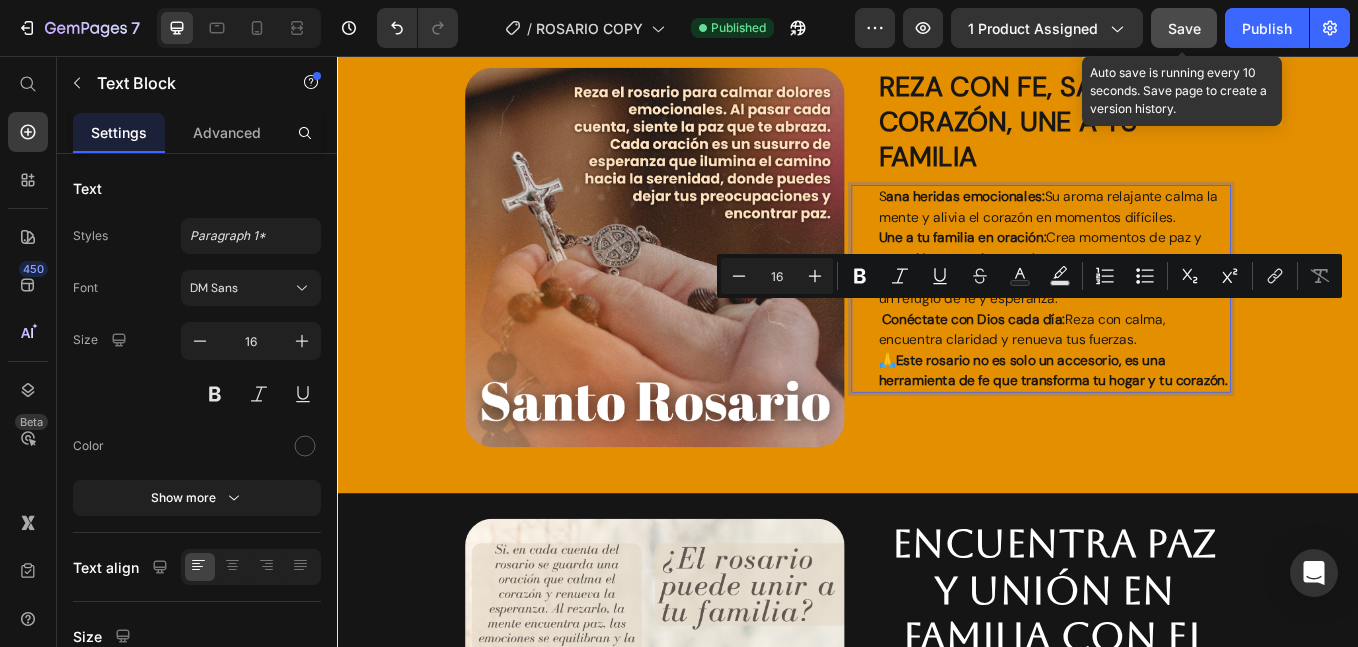 click on "S ana heridas emocionales:  Su aroma relajante calma la mente y alivia el corazón en momentos difíciles. Une a tu familia en oración:  Crea momentos de paz y conexión con quienes más amas. Llena tu hogar de serenidad:  Transforma tu espacio en un refugio de fe y esperanza.   Conéctate con Dios cada día:  Reza con calma, encuentra claridad y renueva tus fuerzas." at bounding box center [1179, 306] 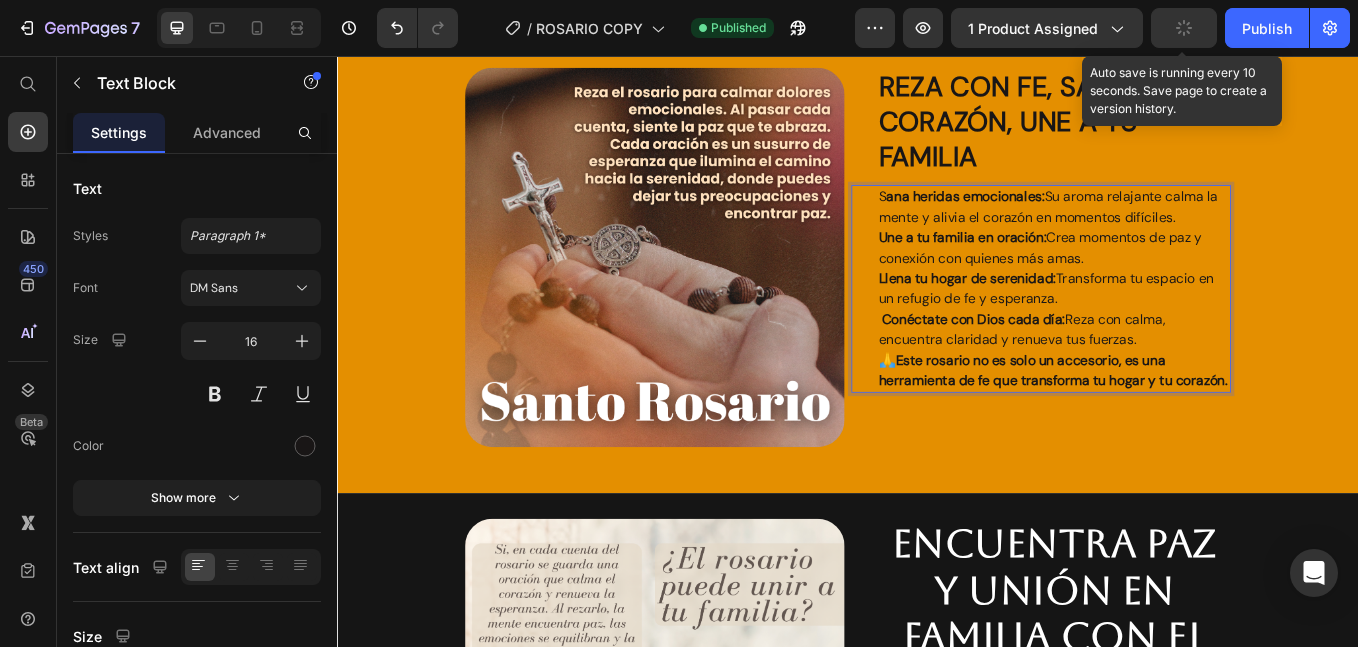 drag, startPoint x: 1280, startPoint y: 379, endPoint x: 962, endPoint y: 211, distance: 359.64984 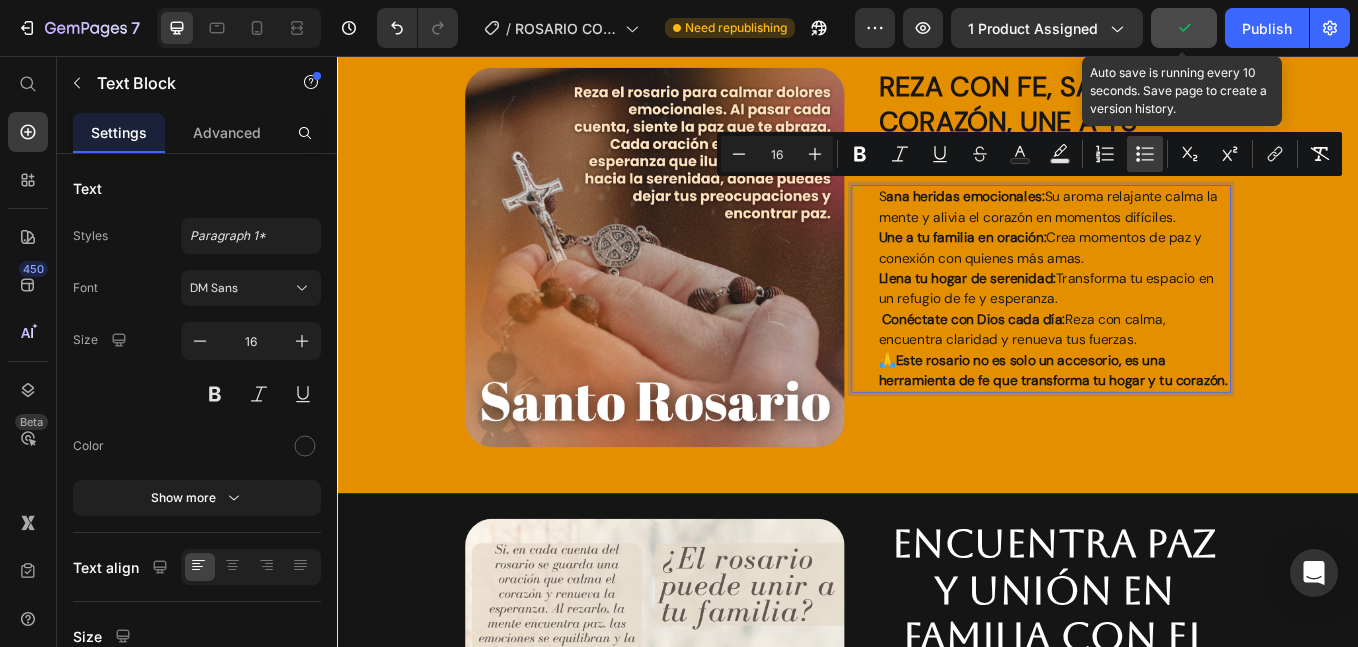 click 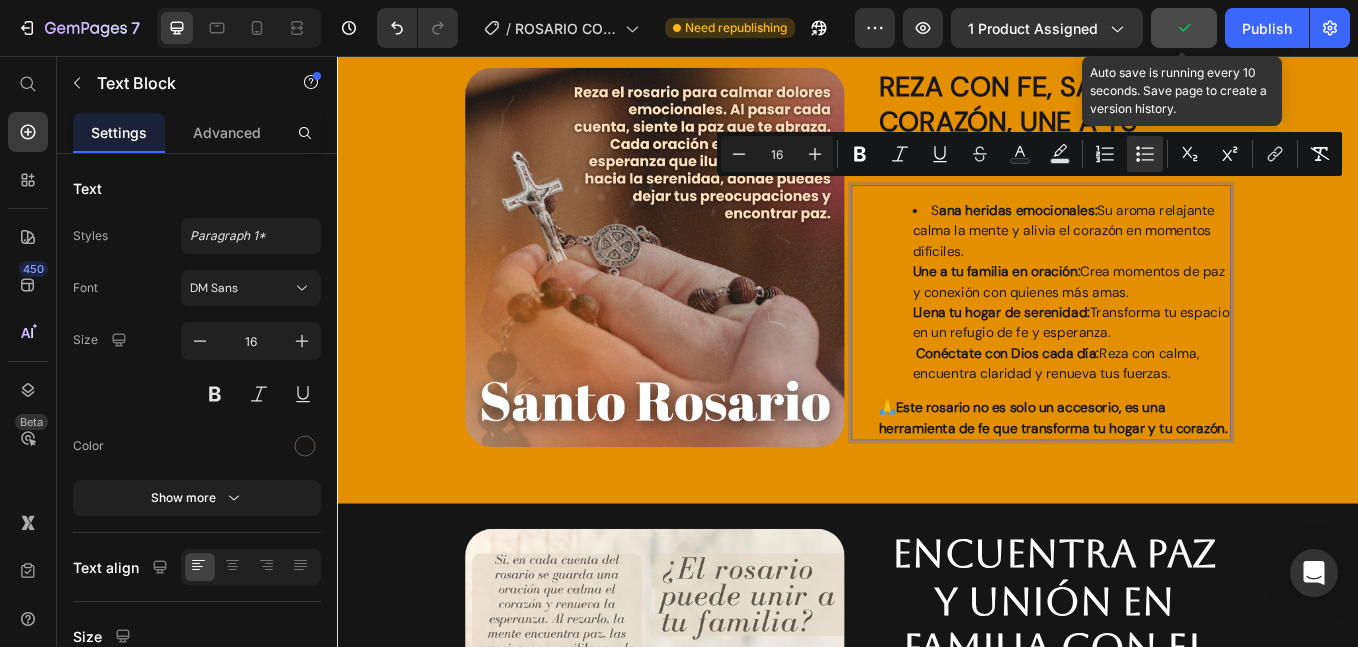 click on "S ana heridas emocionales:  Su aroma relajante calma la mente y alivia el corazón en momentos difíciles. Une a tu familia en oración:  Crea momentos de paz y conexión con quienes más amas. Llena tu hogar de serenidad:  Transforma tu espacio en un refugio de fe y esperanza.   Conéctate con Dios cada día:  Reza con calma, encuentra claridad y renueva tus fuerzas." at bounding box center (1199, 334) 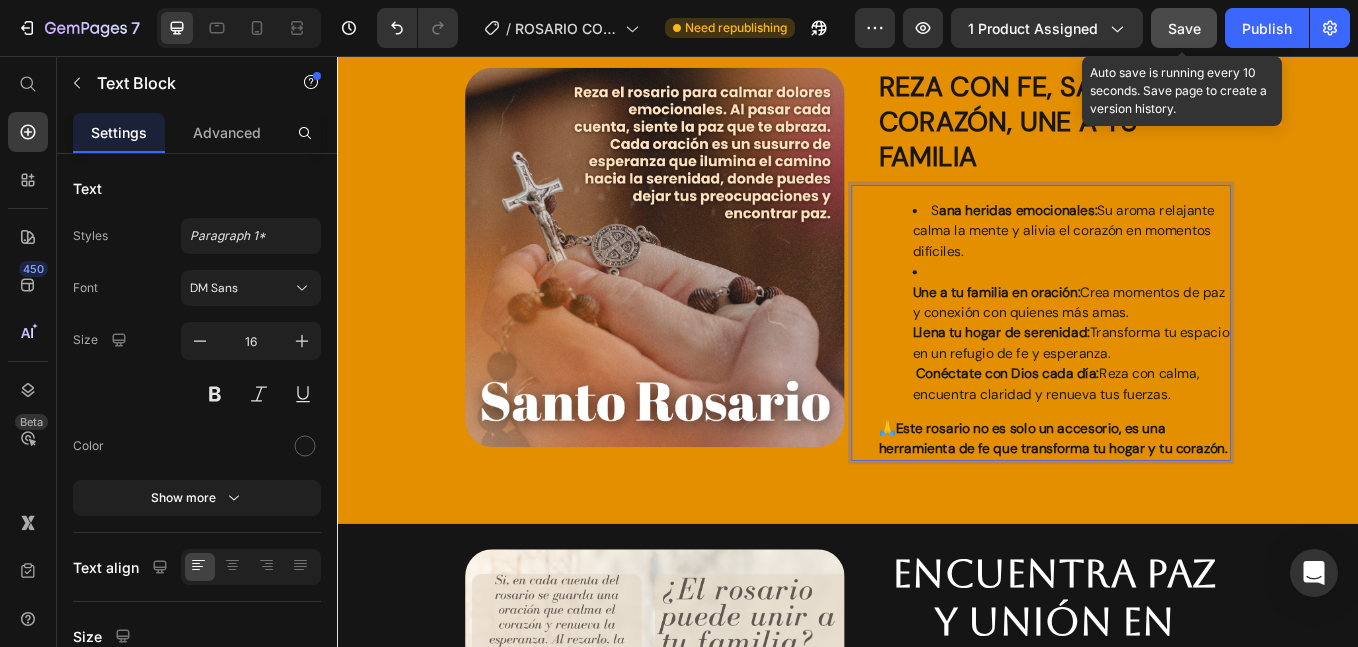click on "S ana heridas emocionales:  Su aroma relajante calma la mente y alivia el corazón en momentos difíciles. ⁠⁠⁠⁠⁠⁠⁠ Une a tu familia en oración:  Crea momentos de paz y conexión con quienes más amas. Llena tu hogar de serenidad:  Transforma tu espacio en un refugio de fe y esperanza.   Conéctate con Dios cada día:  Reza con calma, encuentra claridad y renueva tus fuerzas." at bounding box center (1179, 346) 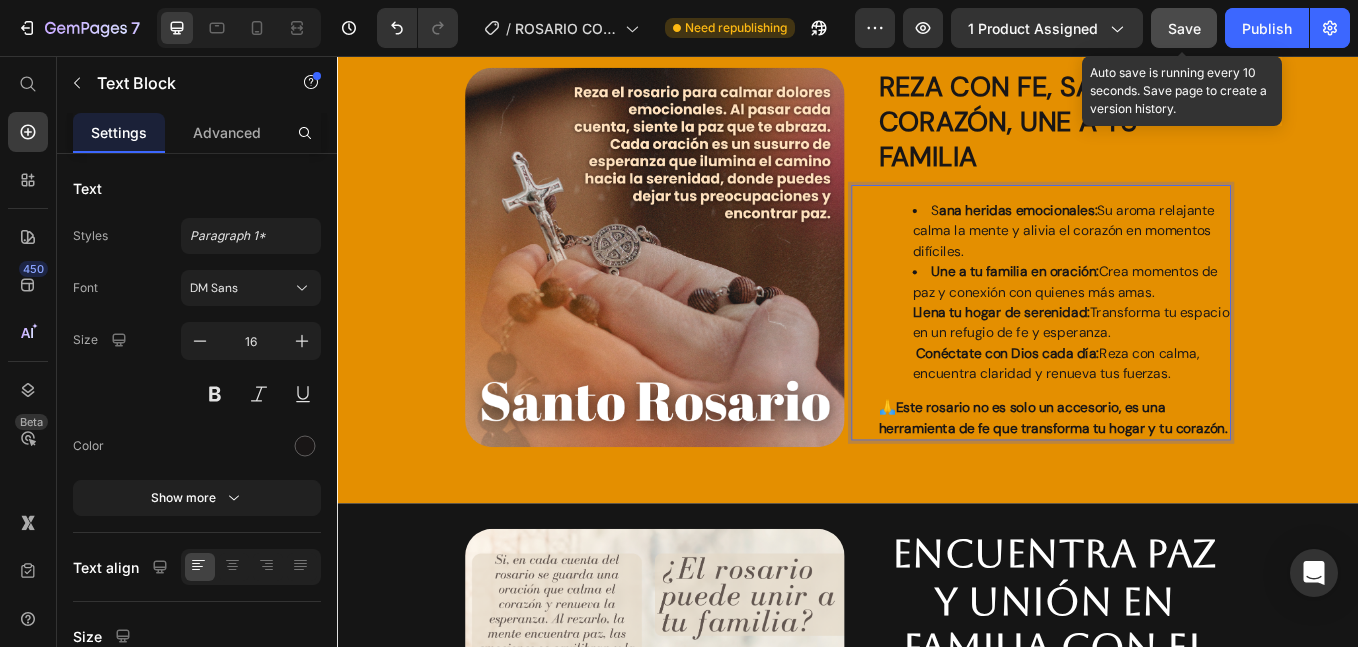 click on "Une a tu familia en oración:  Crea momentos de paz y conexión con quienes más amas. Llena tu hogar de serenidad:  Transforma tu espacio en un refugio de fe y esperanza.   Conéctate con Dios cada día:  Reza con calma, encuentra claridad y renueva tus fuerzas." at bounding box center (1199, 370) 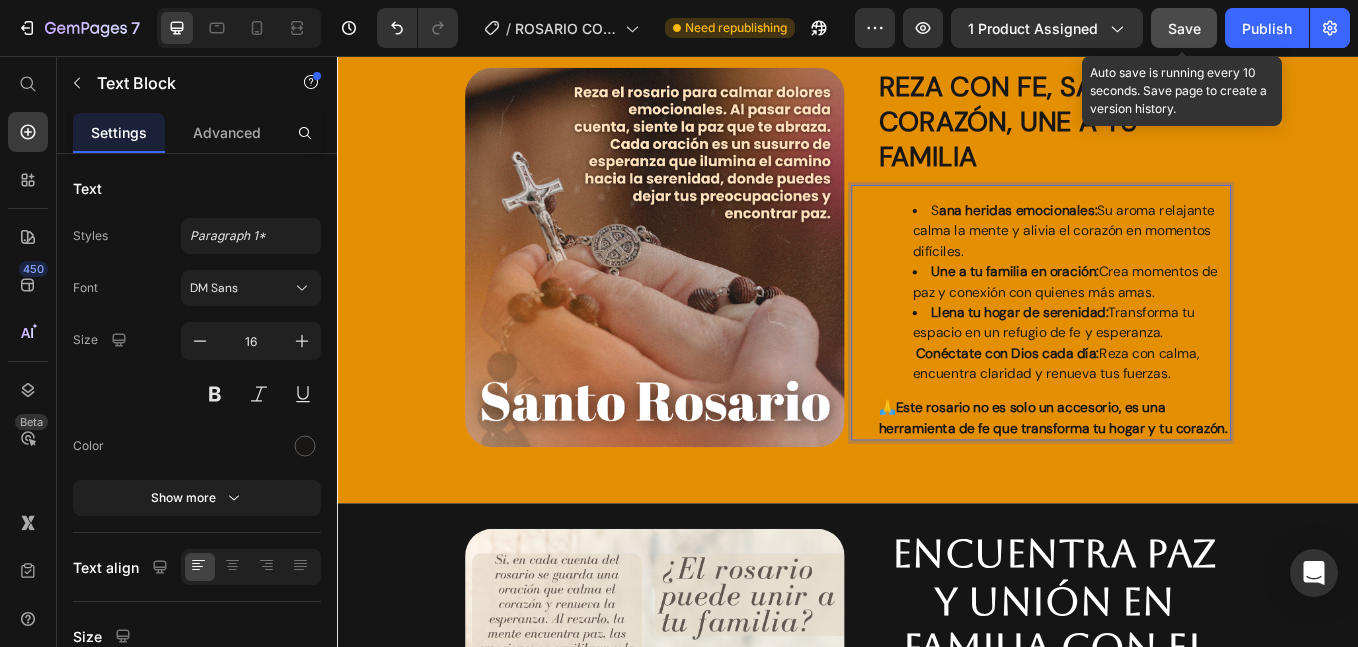 click on "Llena tu hogar de serenidad:  Transforma tu espacio en un refugio de fe y esperanza.   Conéctate con Dios cada día:  Reza con calma, encuentra claridad y renueva tus fuerzas." at bounding box center [1199, 394] 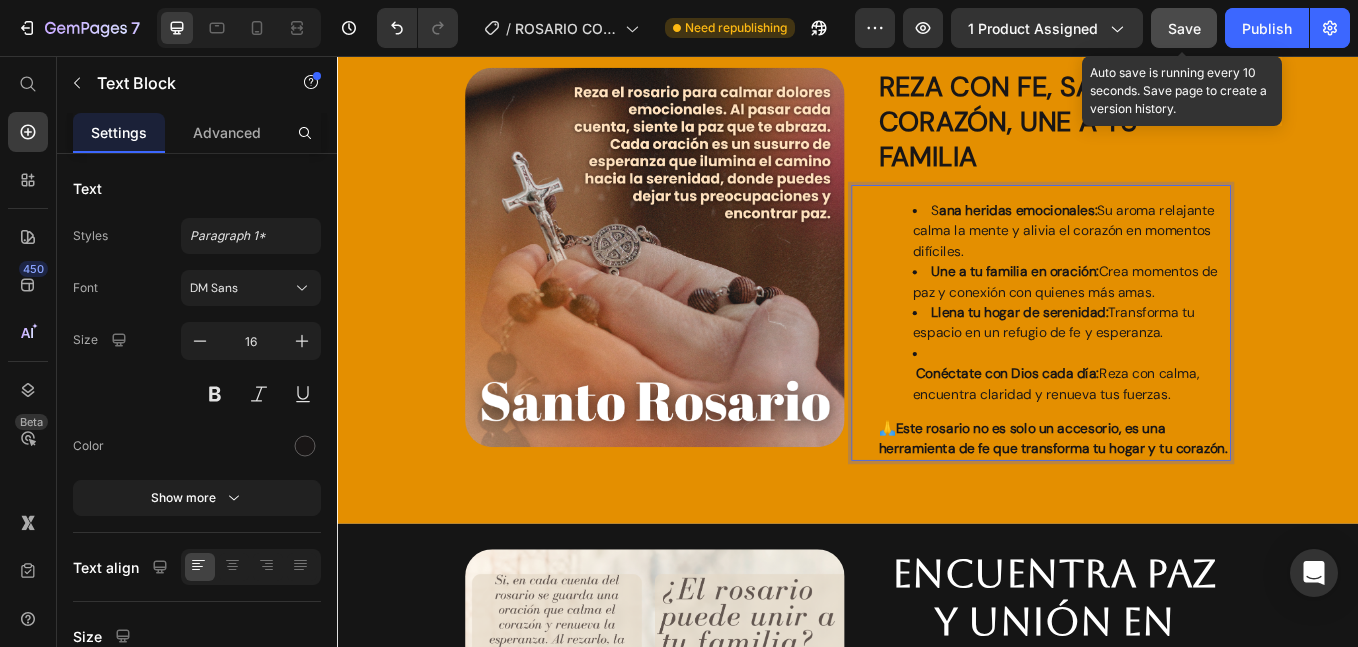 click on "S ana heridas emocionales:  Su aroma relajante calma la mente y alivia el corazón en momentos difíciles. Une a tu familia en oración:  Crea momentos de paz y conexión con quienes más amas. Llena tu hogar de serenidad:  Transforma tu espacio en un refugio de fe y esperanza. ⁠⁠⁠⁠⁠⁠⁠   Conéctate con Dios cada día:  Reza con calma, encuentra claridad y renueva tus fuerzas." at bounding box center [1179, 346] 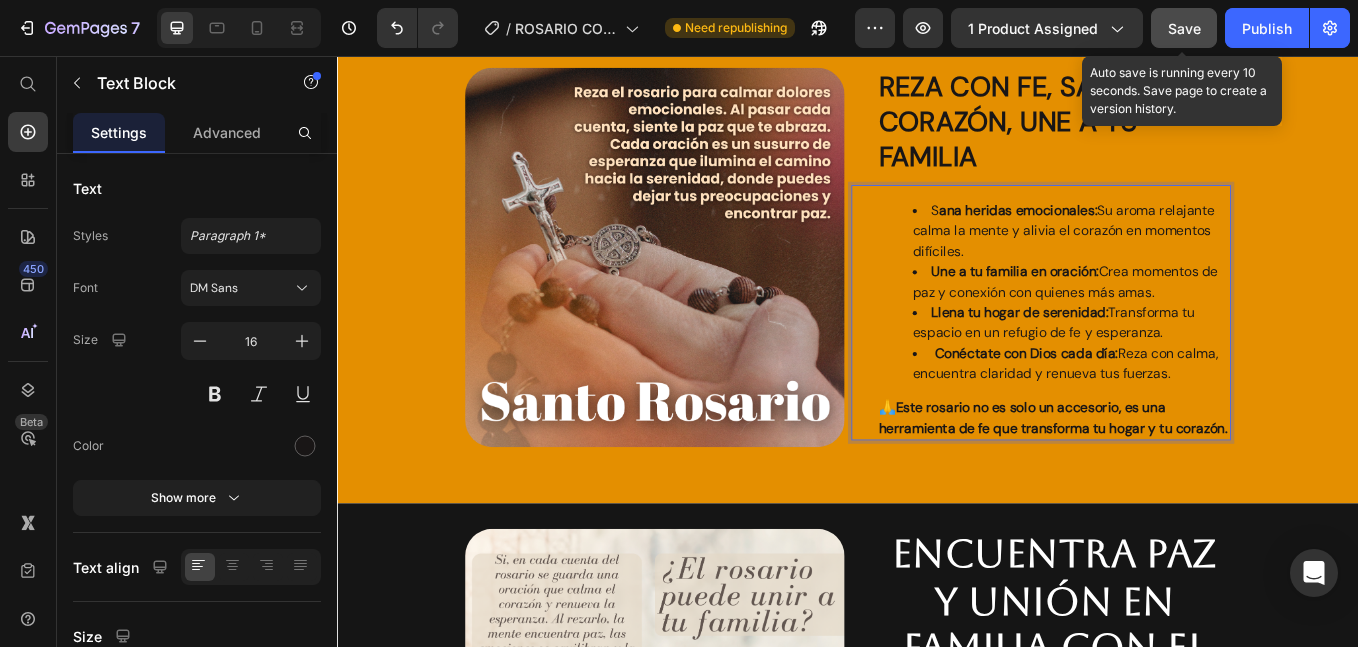 click on "ana heridas emocionales:" at bounding box center [1137, 237] 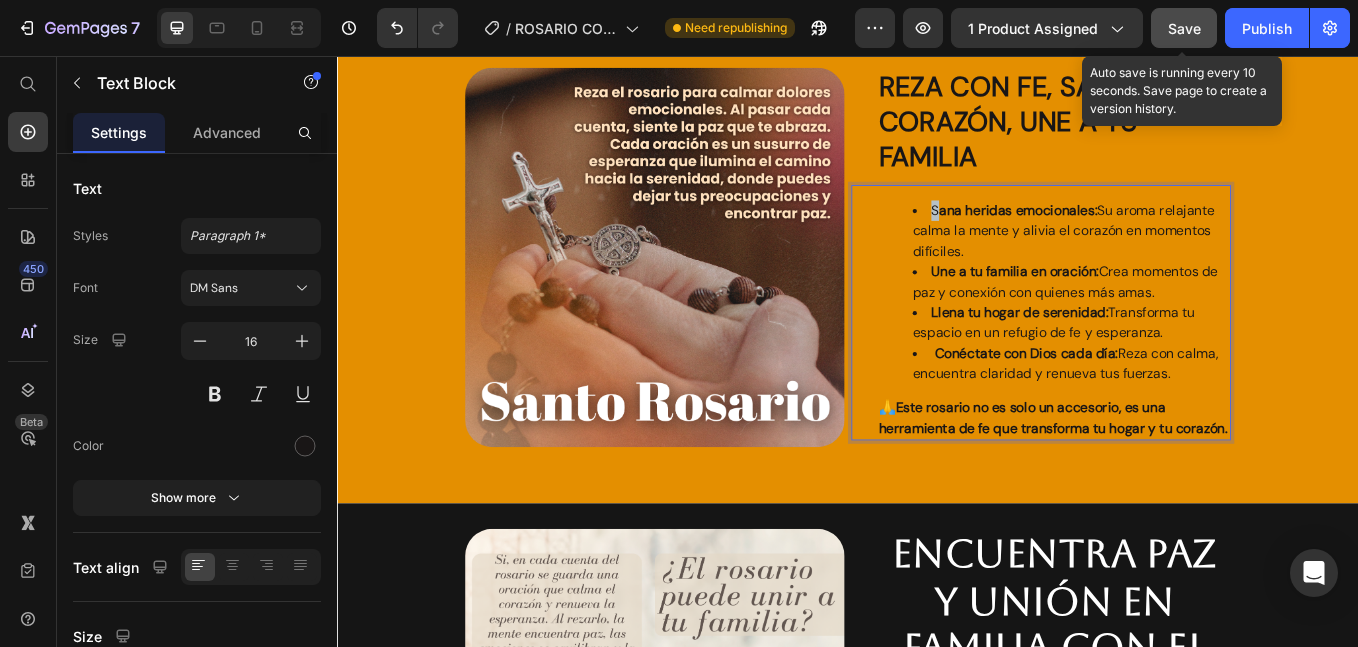 click on "S ana heridas emocionales:  Su aroma relajante calma la mente y alivia el corazón en momentos difíciles." at bounding box center (1199, 262) 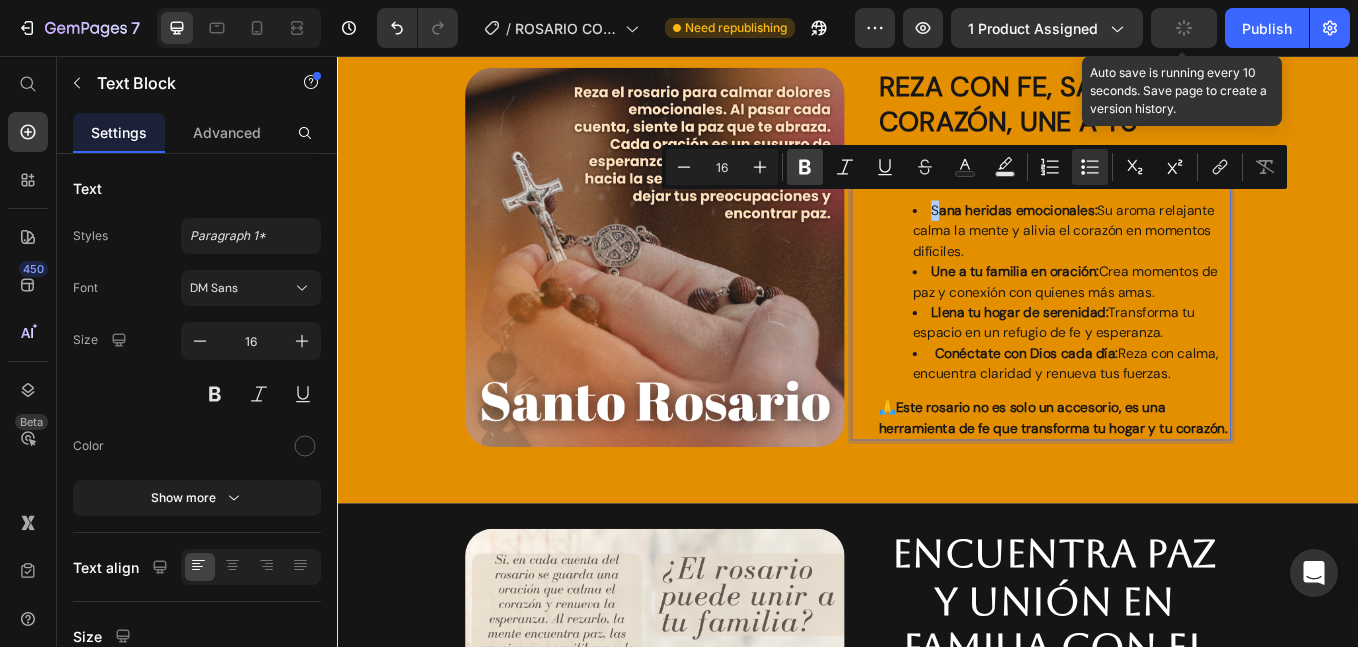 click on "Bold" at bounding box center [805, 167] 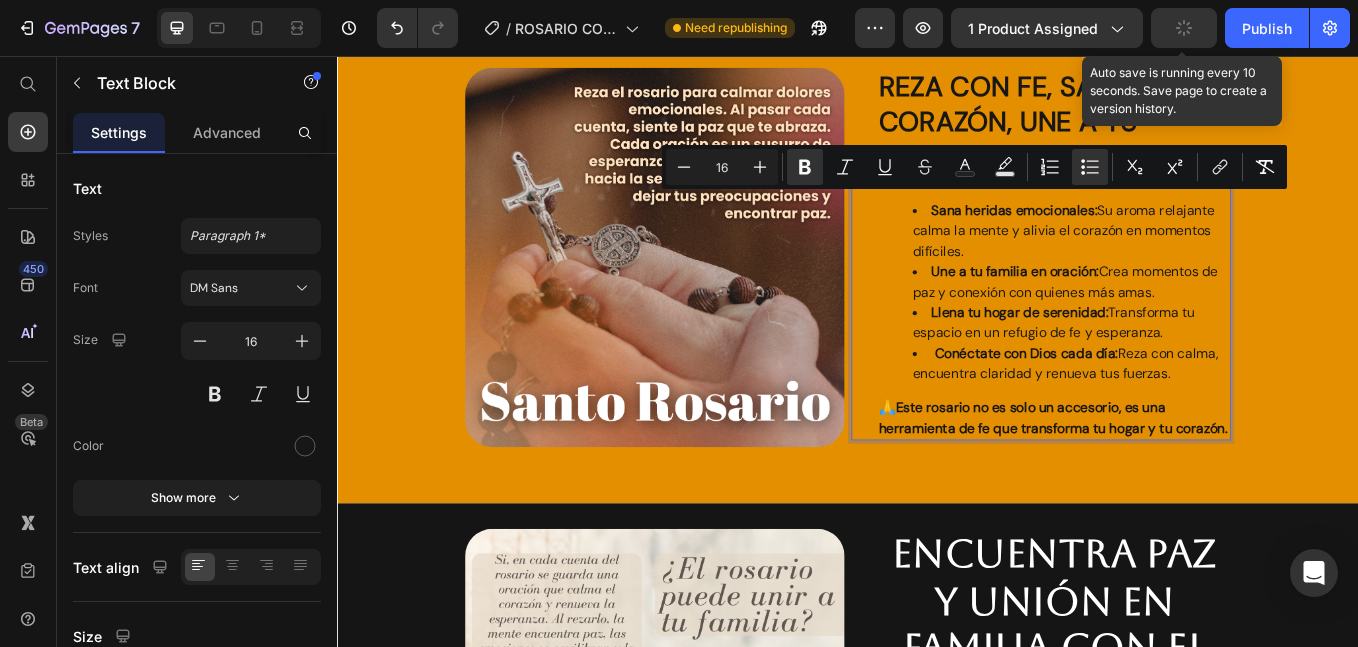 click on "Une a tu familia en oración:  Crea momentos de paz y conexión con quienes más amas." at bounding box center (1199, 322) 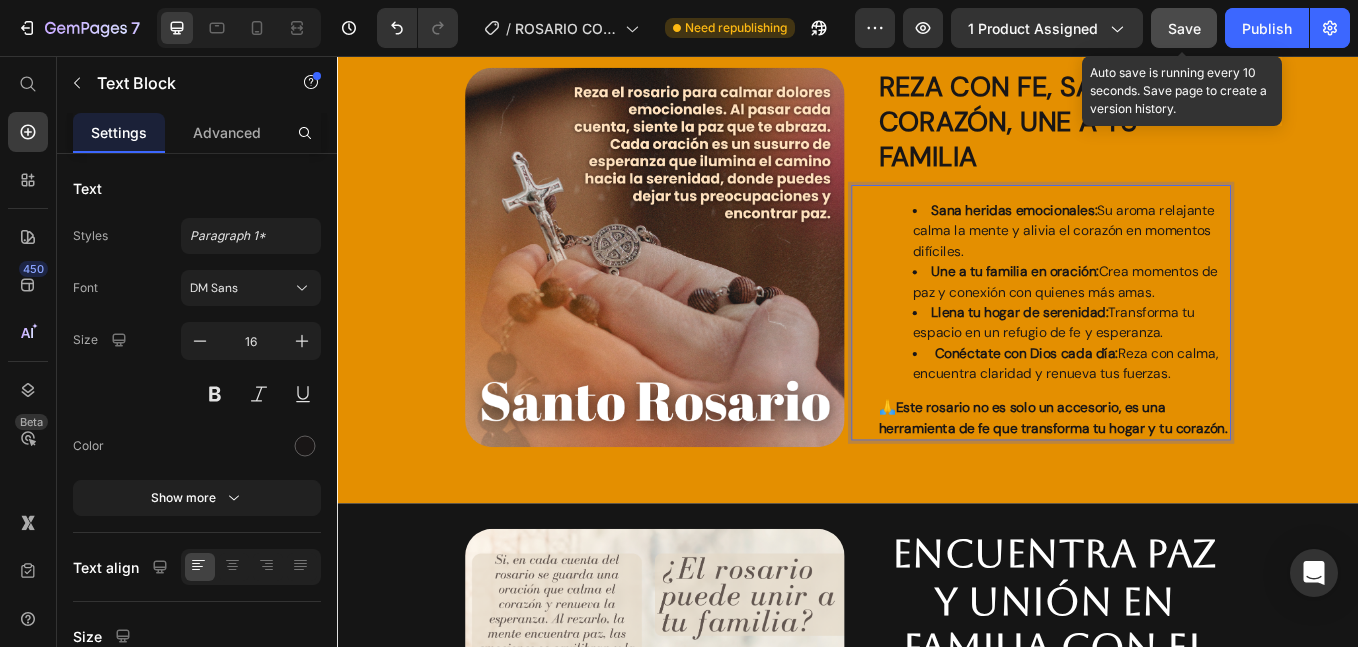click on "Conéctate con Dios cada día:  Reza con calma, encuentra claridad y renueva tus fuerzas." at bounding box center (1199, 418) 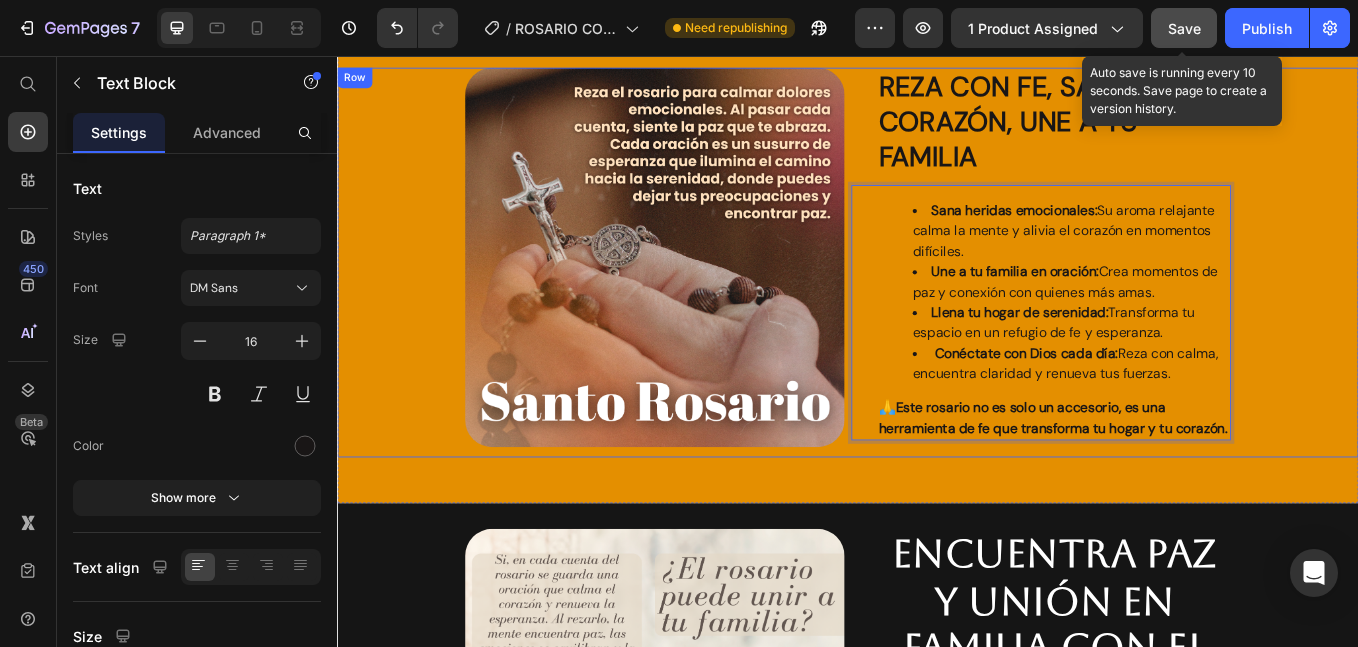 click on "Image Reza con fe, sana tu corazón, une a tu familia Heading Sana heridas emocionales:  Su aroma relajante calma la mente y alivia el corazón en momentos difíciles. Une a tu familia en oración:  Crea momentos de paz y conexión con quienes más amas. Llena tu hogar de serenidad:  Transforma tu espacio en un refugio de fe y esperanza.   Conéctate con Dios cada día:  Reza con calma, encuentra claridad y renueva tus fuerzas. 🙏  Este rosario no es solo un accesorio, es una herramienta de fe que transforma tu hogar y tu corazón. Text Block   20 Row" at bounding box center (937, 299) 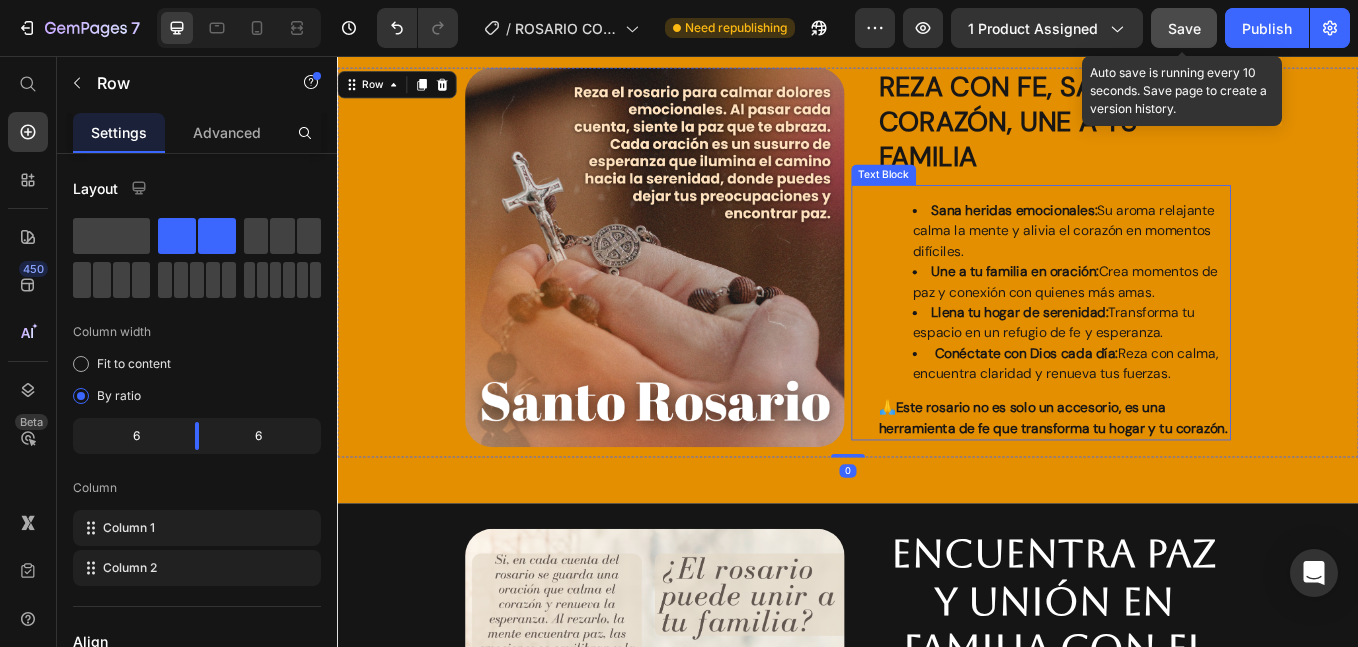 click on "Este rosario no es solo un accesorio, es una herramienta de fe que transforma tu hogar y tu corazón." at bounding box center [1178, 481] 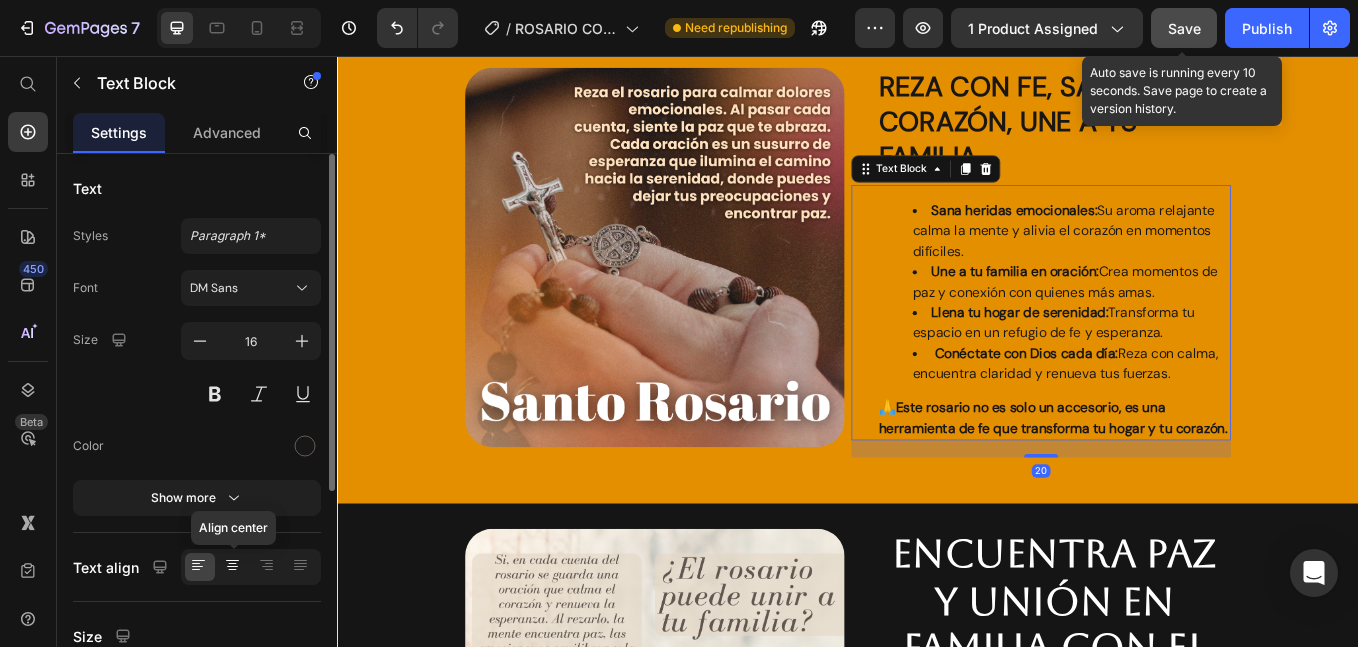 click 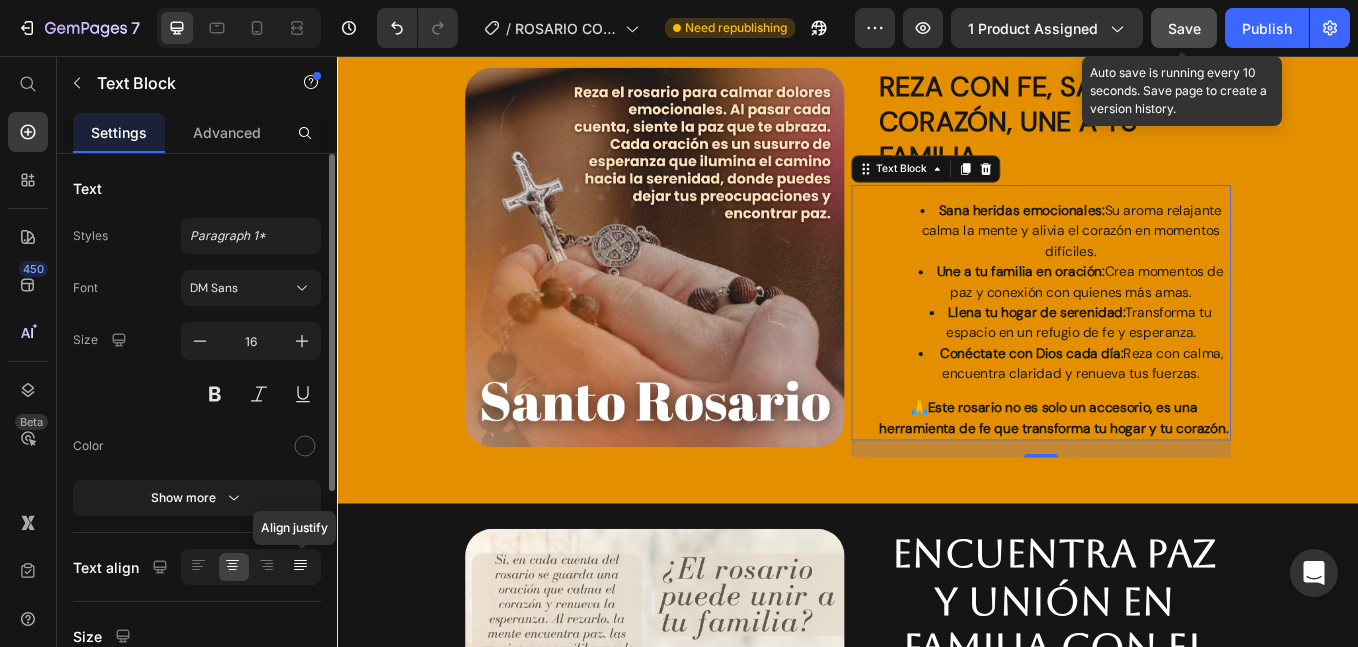 click 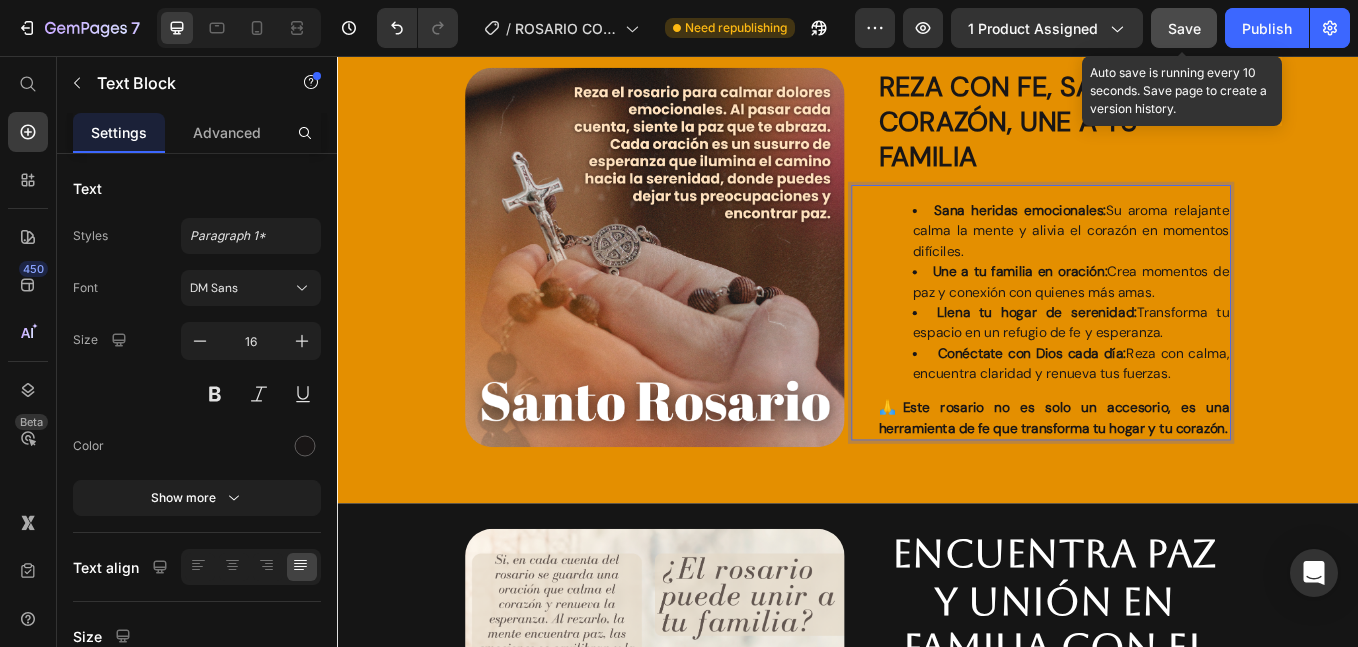 click on "Conéctate con Dios cada día:  Reza con calma, encuentra claridad y renueva tus fuerzas." at bounding box center (1199, 418) 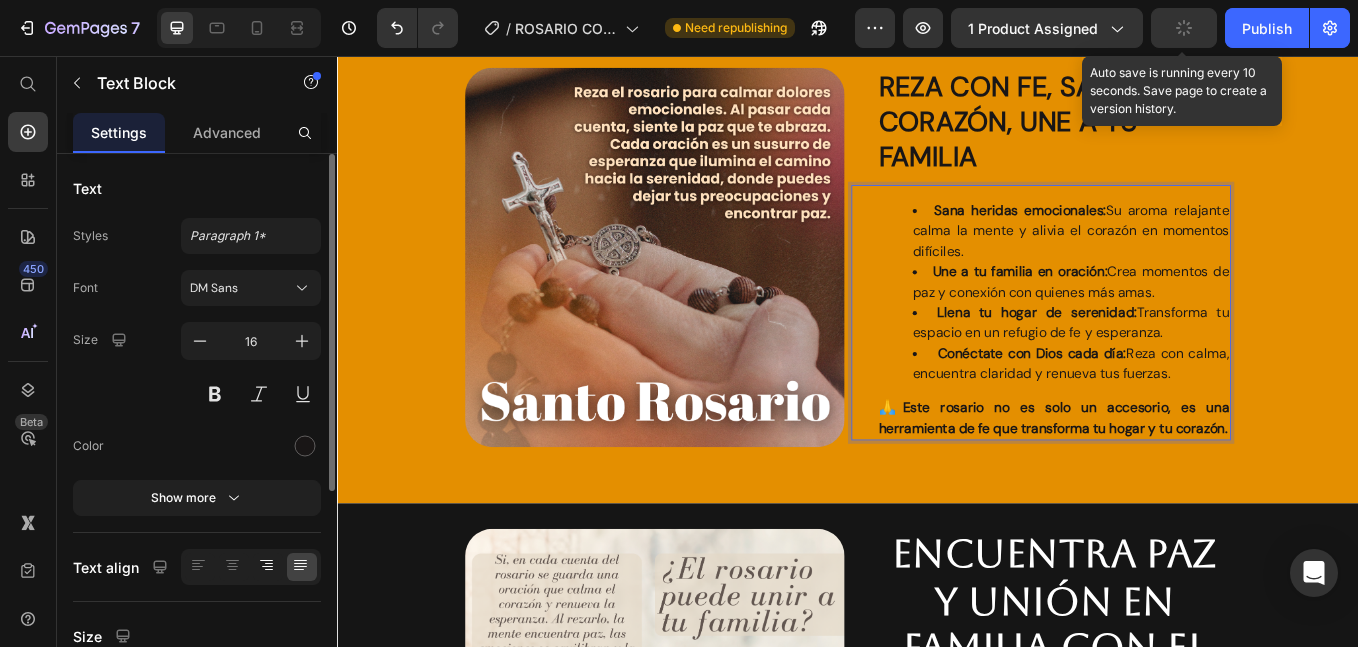 click 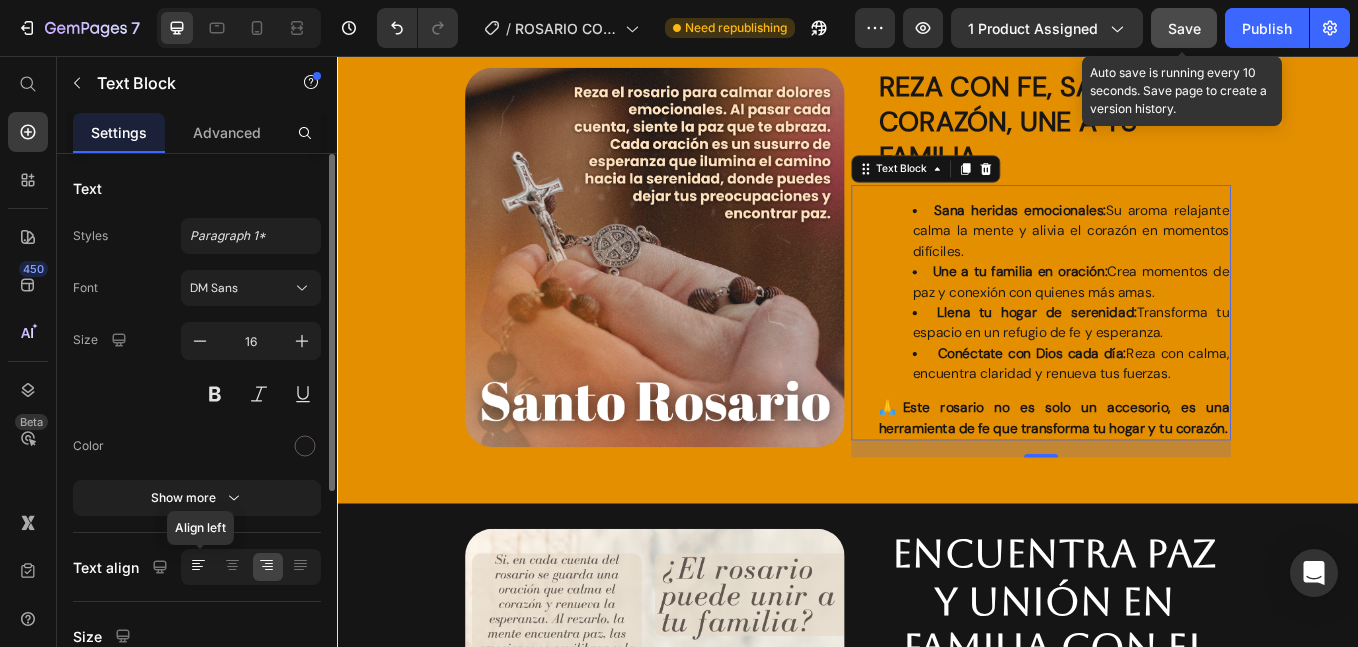 click 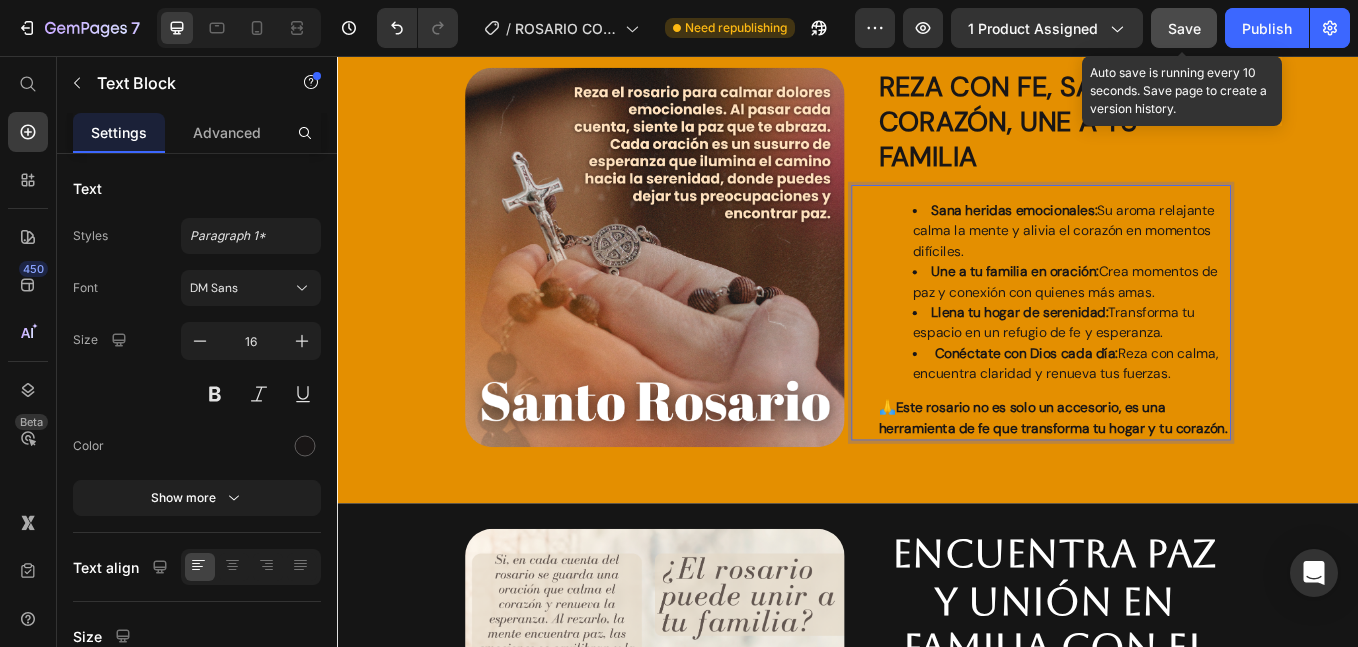 click on "Este rosario no es solo un accesorio, es una herramienta de fe que transforma tu hogar y tu corazón." at bounding box center [1178, 481] 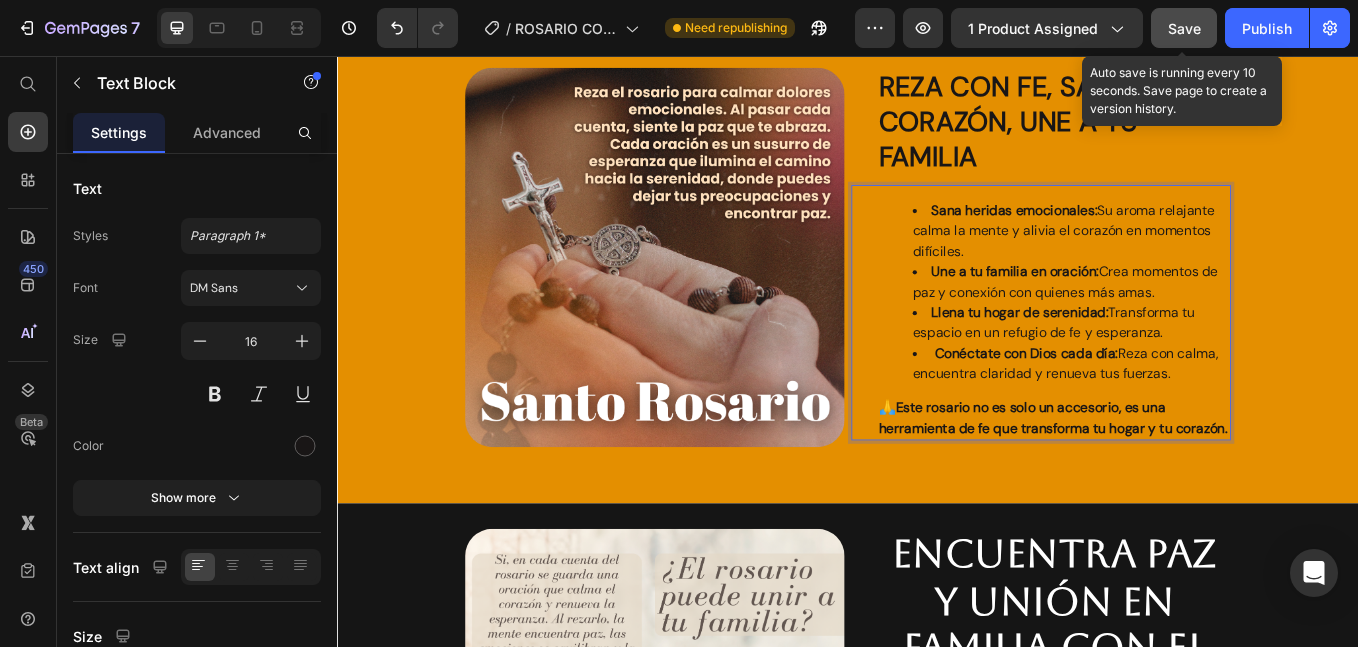click on "Este rosario no es solo un accesorio, es una herramienta de fe que transforma tu hogar y tu corazón." at bounding box center [1178, 481] 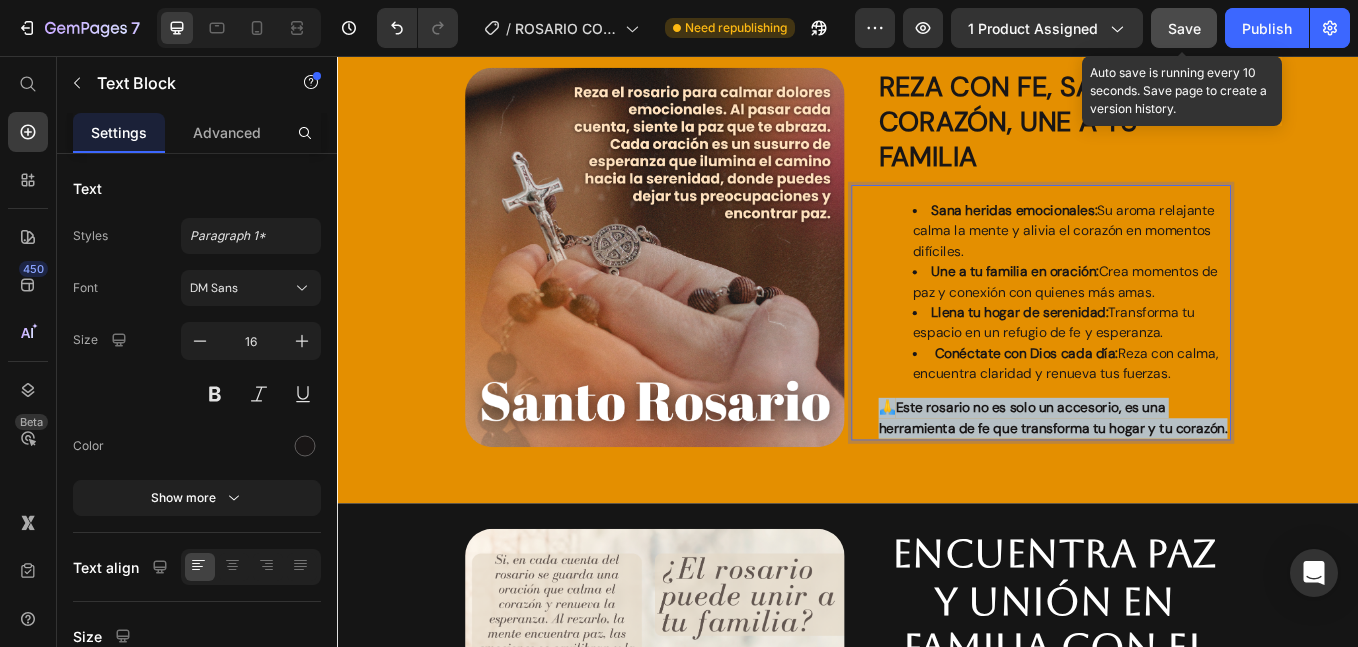 click on "Este rosario no es solo un accesorio, es una herramienta de fe que transforma tu hogar y tu corazón." at bounding box center (1178, 481) 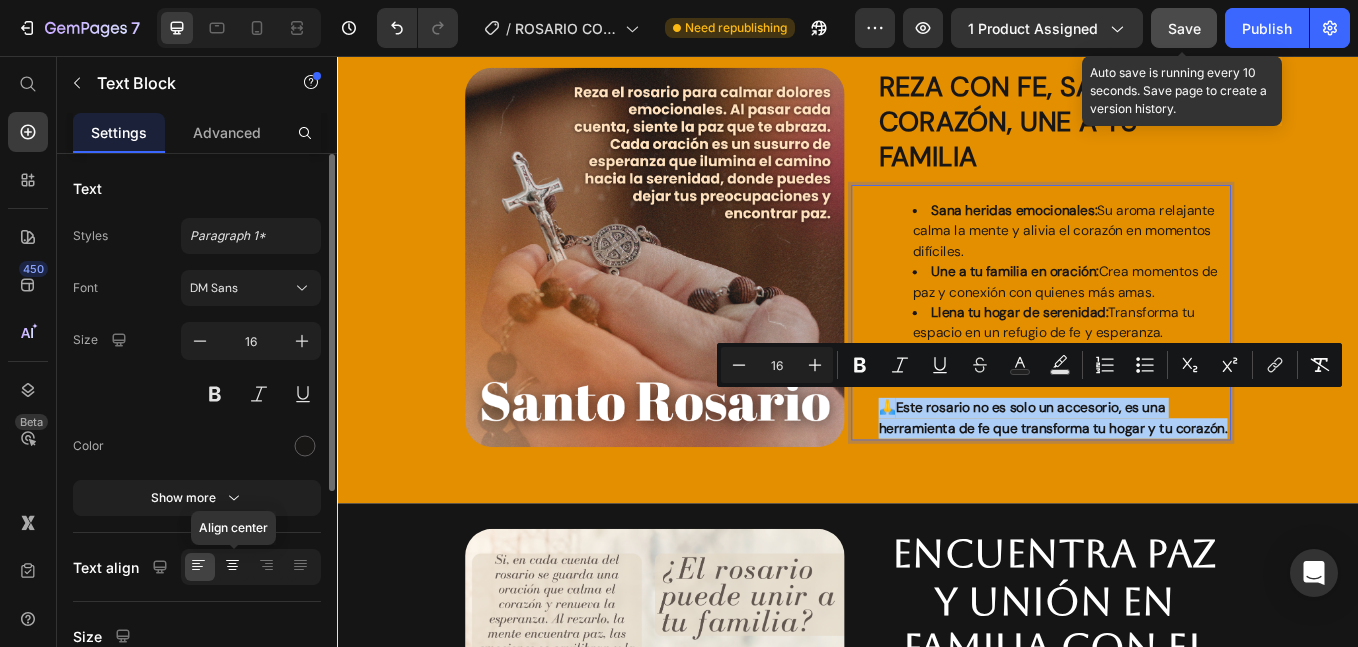 click 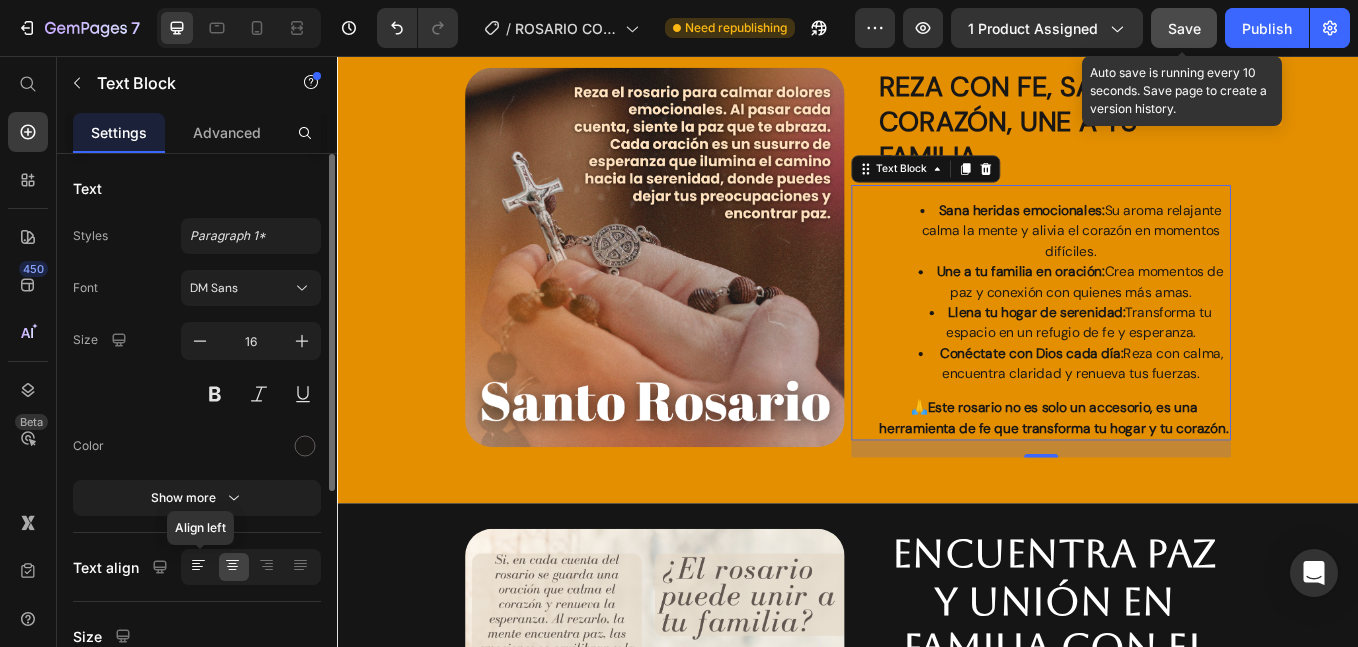 click 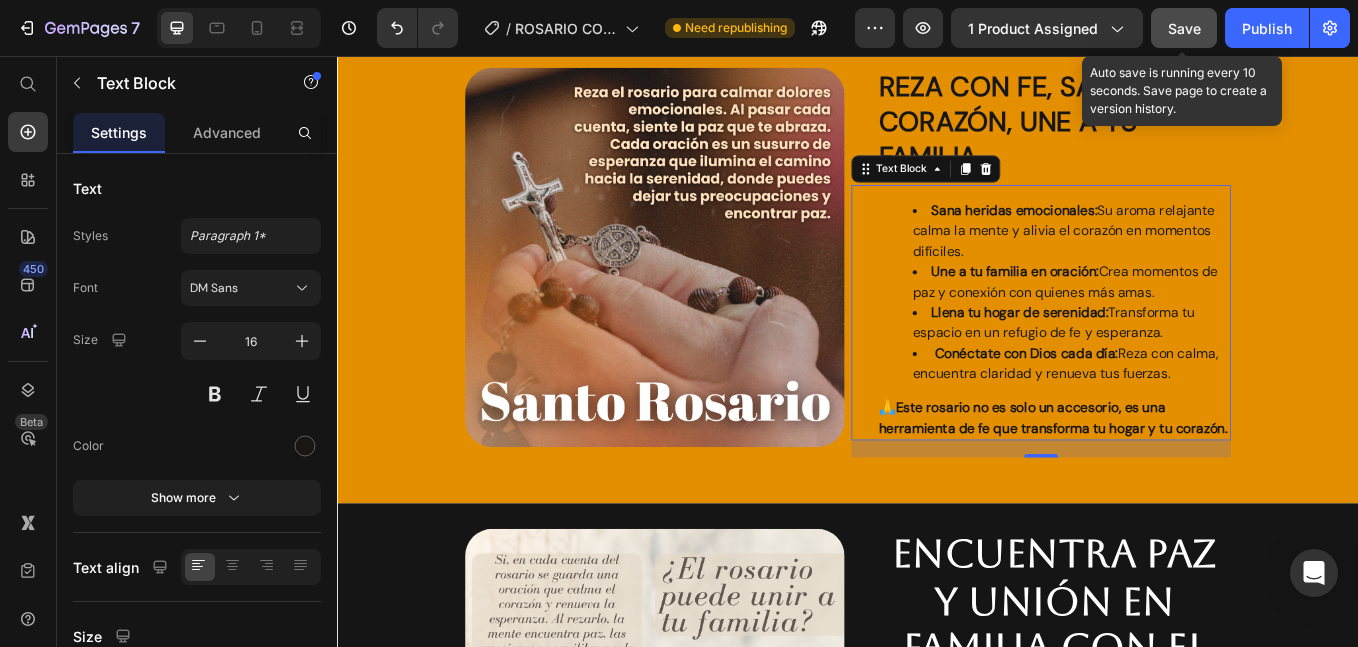 click on "Este rosario no es solo un accesorio, es una herramienta de fe que transforma tu hogar y tu corazón." at bounding box center [1178, 481] 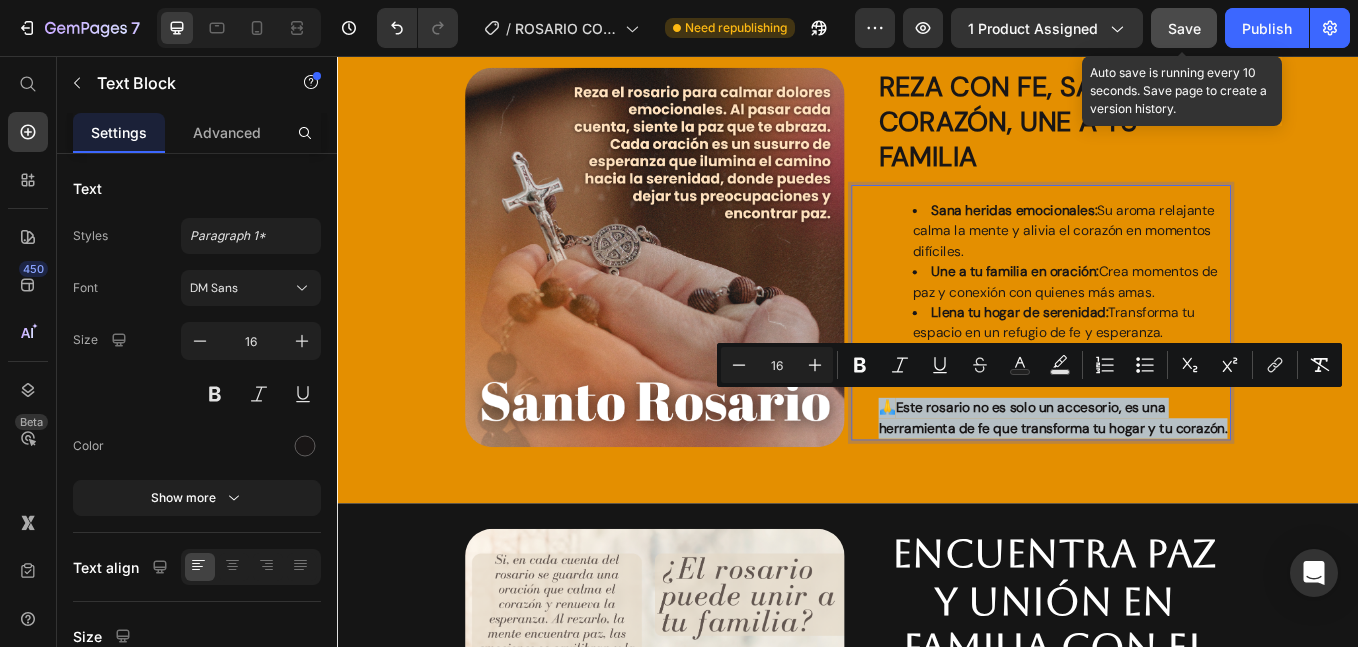 drag, startPoint x: 1045, startPoint y: 514, endPoint x: 969, endPoint y: 461, distance: 92.65527 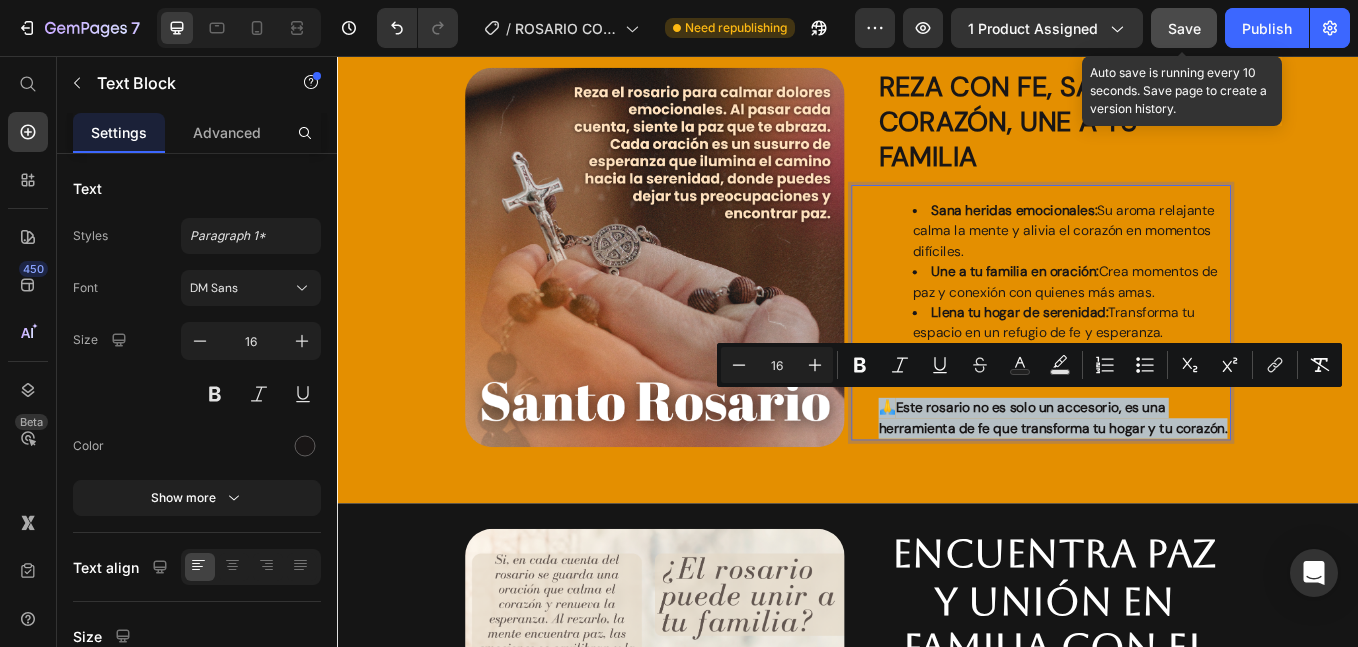 click on "🙏  Este rosario no es solo un accesorio, es una herramienta de fe que transforma tu hogar y tu corazón." at bounding box center (1179, 482) 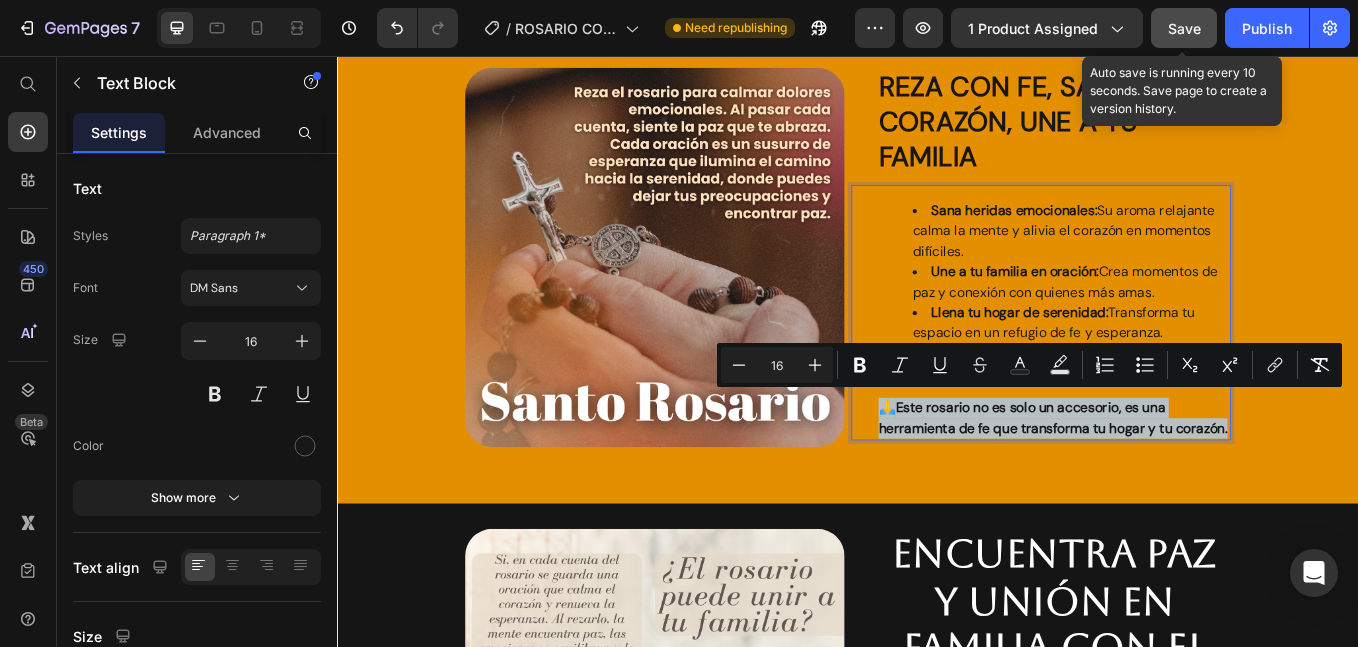click on "🙏  Este rosario no es solo un accesorio, es una herramienta de fe que transforma tu hogar y tu corazón." at bounding box center (1179, 482) 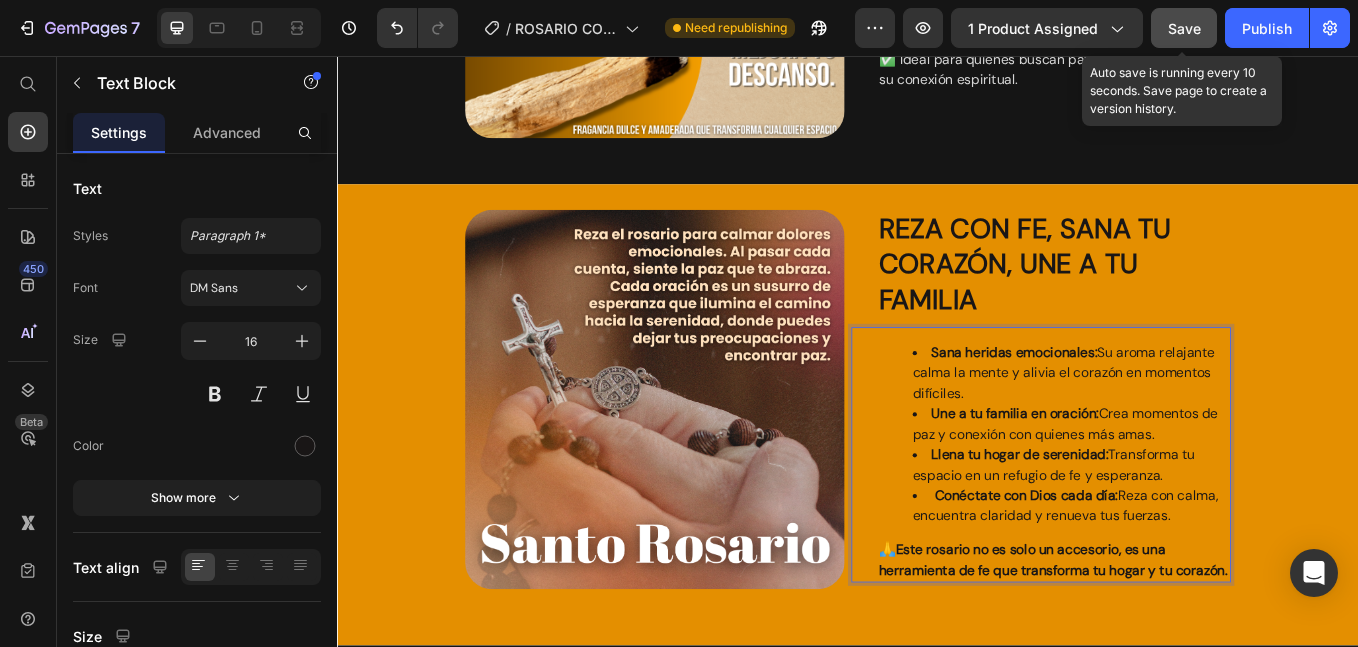 scroll, scrollTop: 4615, scrollLeft: 0, axis: vertical 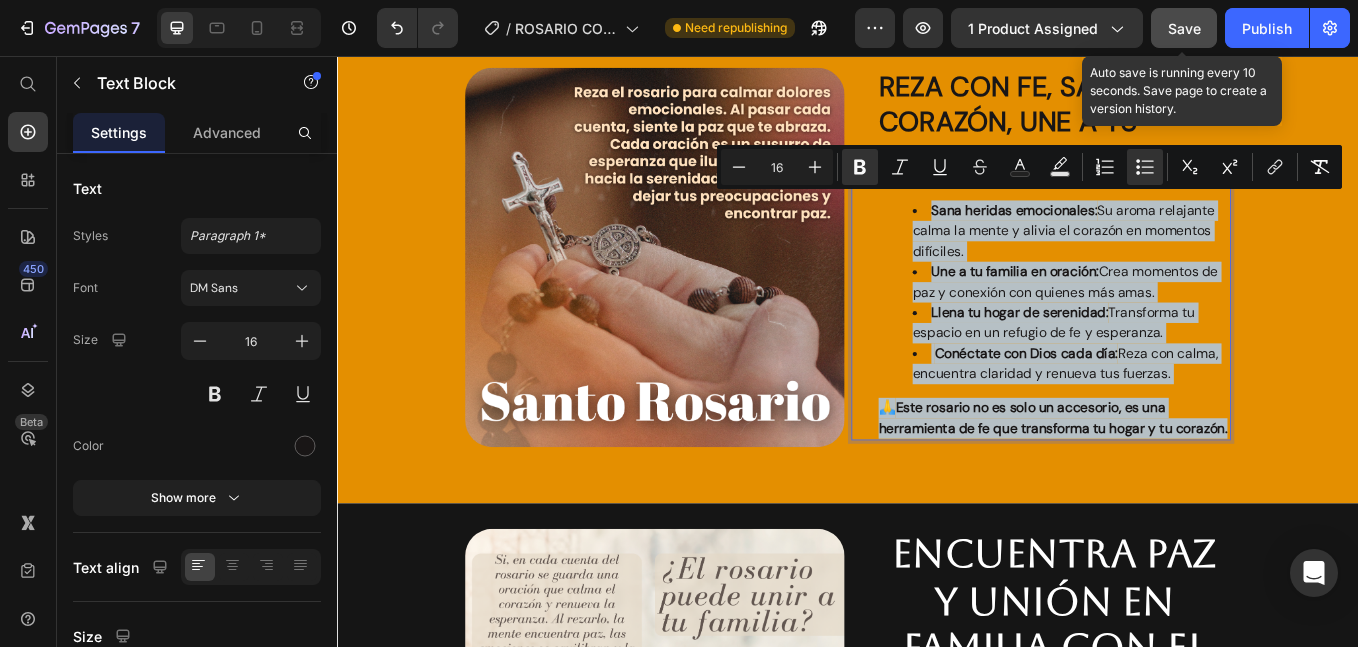 drag, startPoint x: 1036, startPoint y: 506, endPoint x: 994, endPoint y: 229, distance: 280.16602 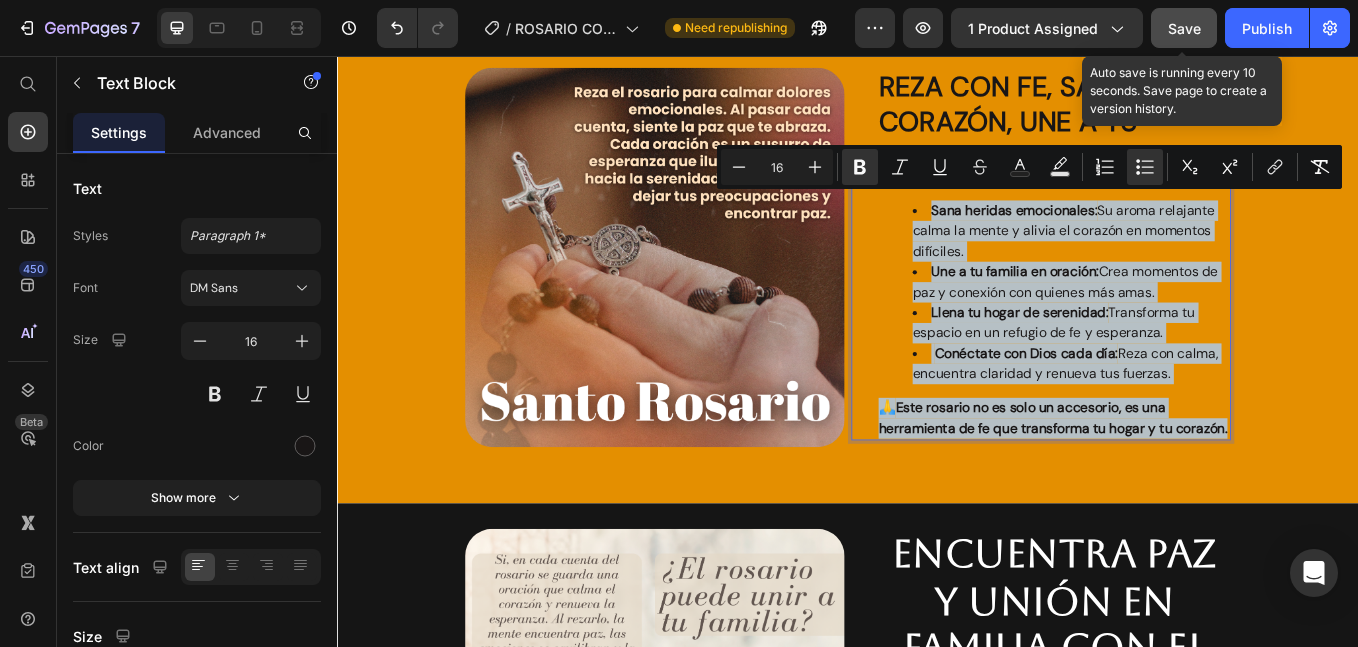 click on "Sana heridas emocionales:  Su aroma relajante calma la mente y alivia el corazón en momentos difíciles. Une a tu familia en oración:  Crea momentos de paz y conexión con quienes más amas. Llena tu hogar de serenidad:  Transforma tu espacio en un refugio de fe y esperanza.   Conéctate con Dios cada día:  Reza con calma, encuentra claridad y renueva tus fuerzas. 🙏  Este rosario no es solo un accesorio, es una herramienta de fe que transforma tu hogar y tu corazón." at bounding box center [1179, 358] 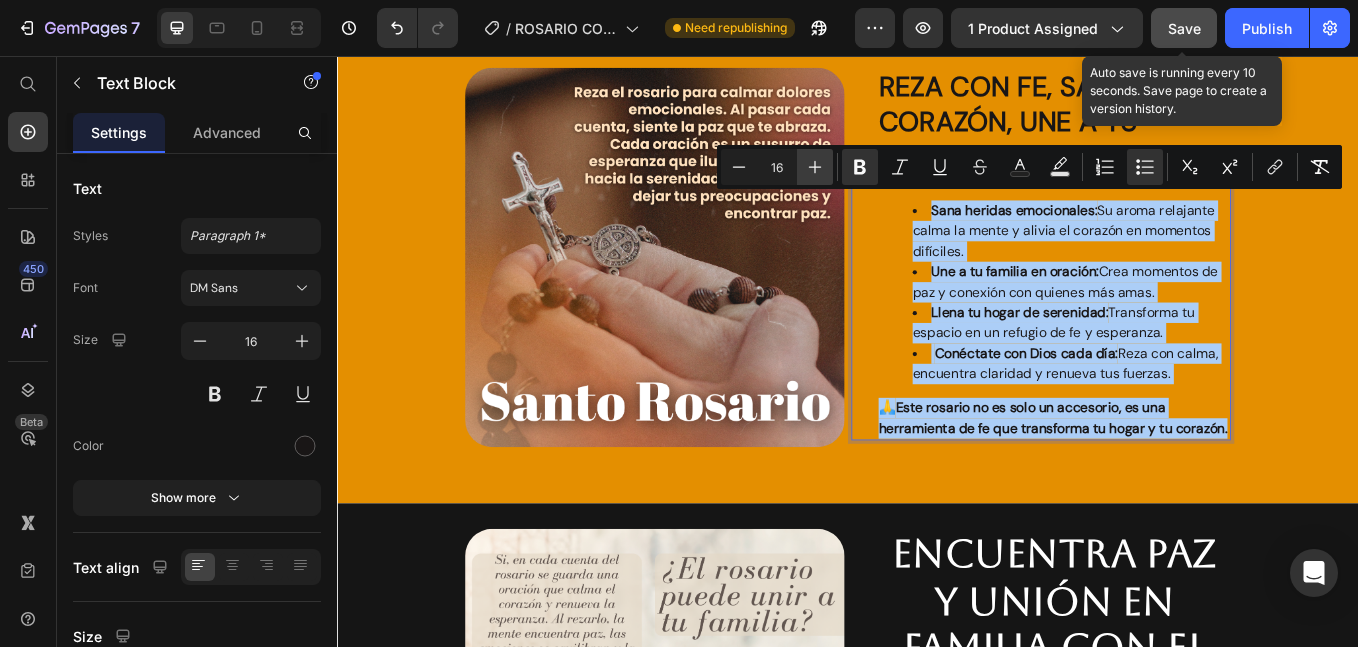click 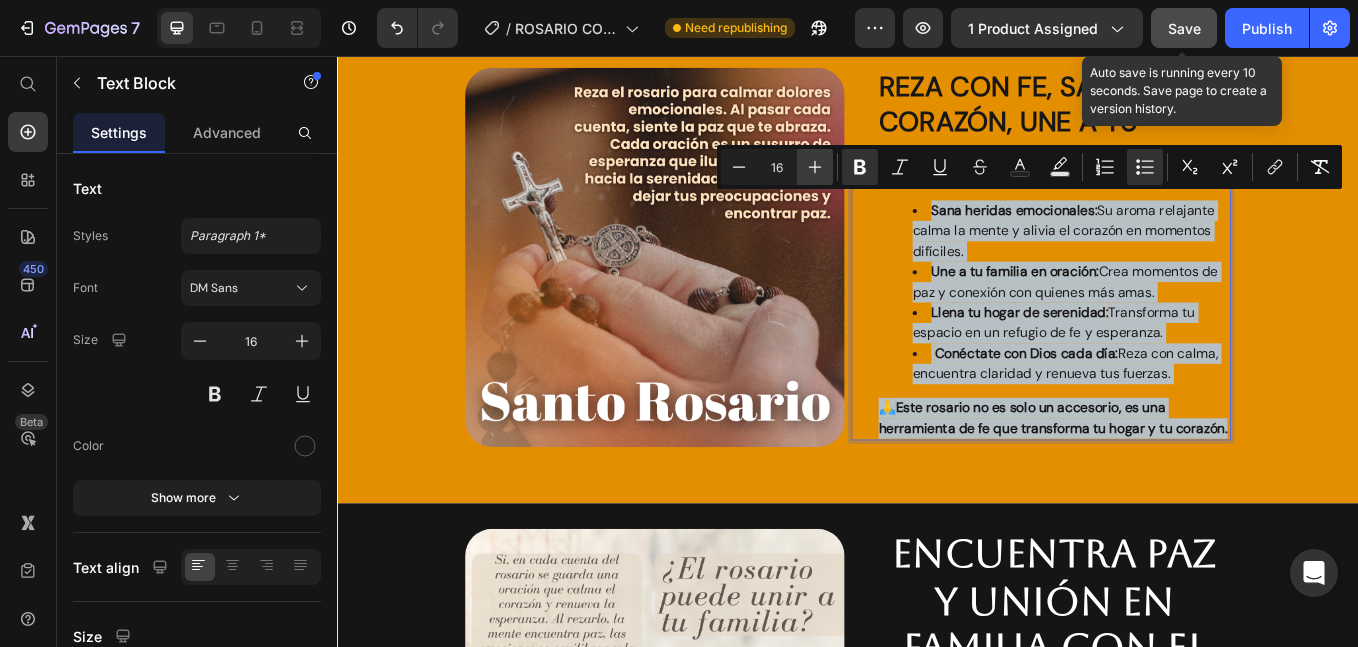 type on "17" 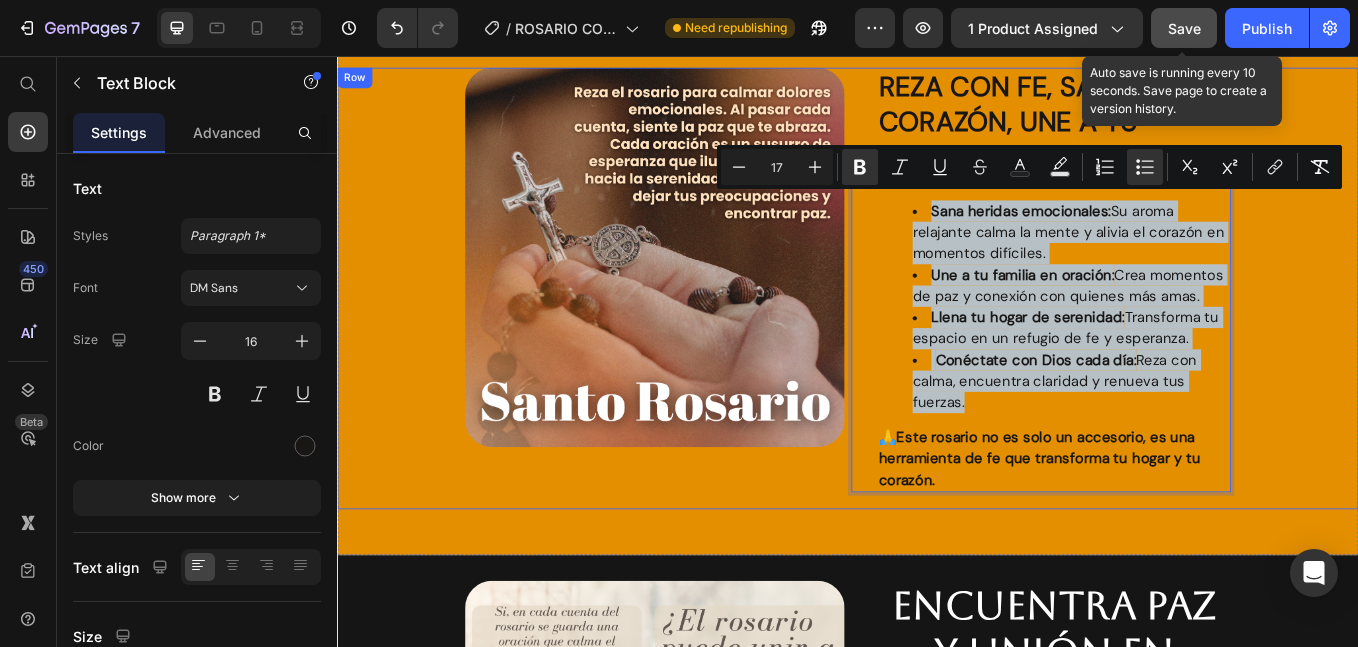 click on "Image Reza con fe, sana tu corazón, une a tu familia Heading Sana heridas emocionales:  Su aroma relajante calma la mente y alivia el corazón en momentos difíciles. Une a tu familia en oración:  Crea momentos de paz y conexión con quienes más amas. Llena tu hogar de serenidad:  Transforma tu espacio en un refugio de fe y esperanza.   Conéctate con Dios cada día:  Reza con calma, encuentra claridad y renueva tus fuerzas. 🙏  Este rosario no es solo un accesorio, es una herramienta de fe que transforma tu hogar y tu corazón. Text Block   20 Row" at bounding box center (937, 330) 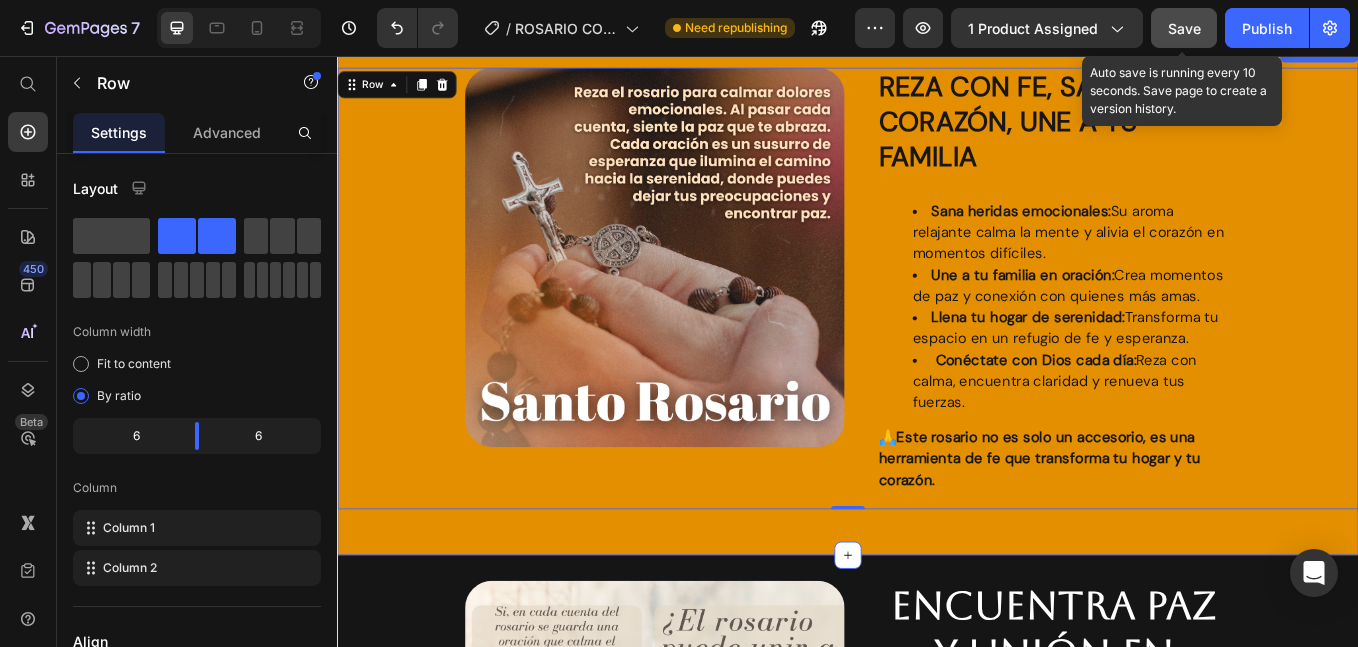 scroll, scrollTop: 4781, scrollLeft: 0, axis: vertical 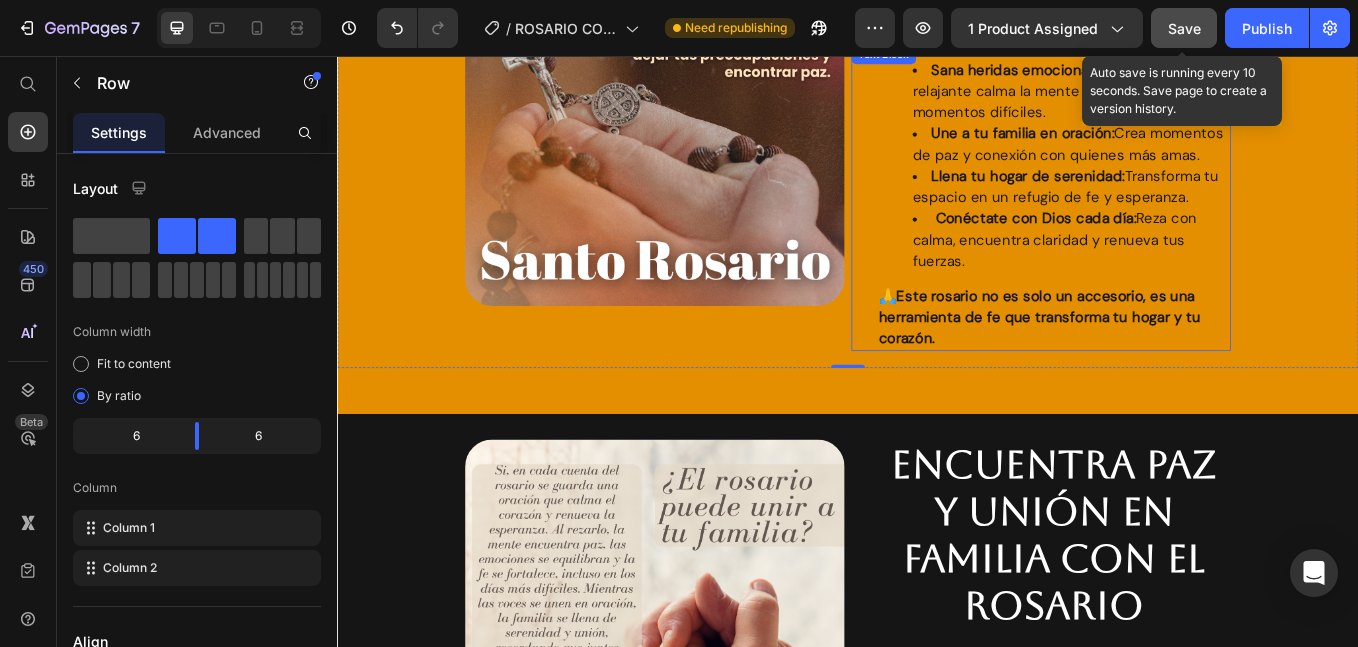 click on "Este rosario no es solo un accesorio, es una herramienta de fe que transforma tu hogar y tu corazón." at bounding box center [1162, 363] 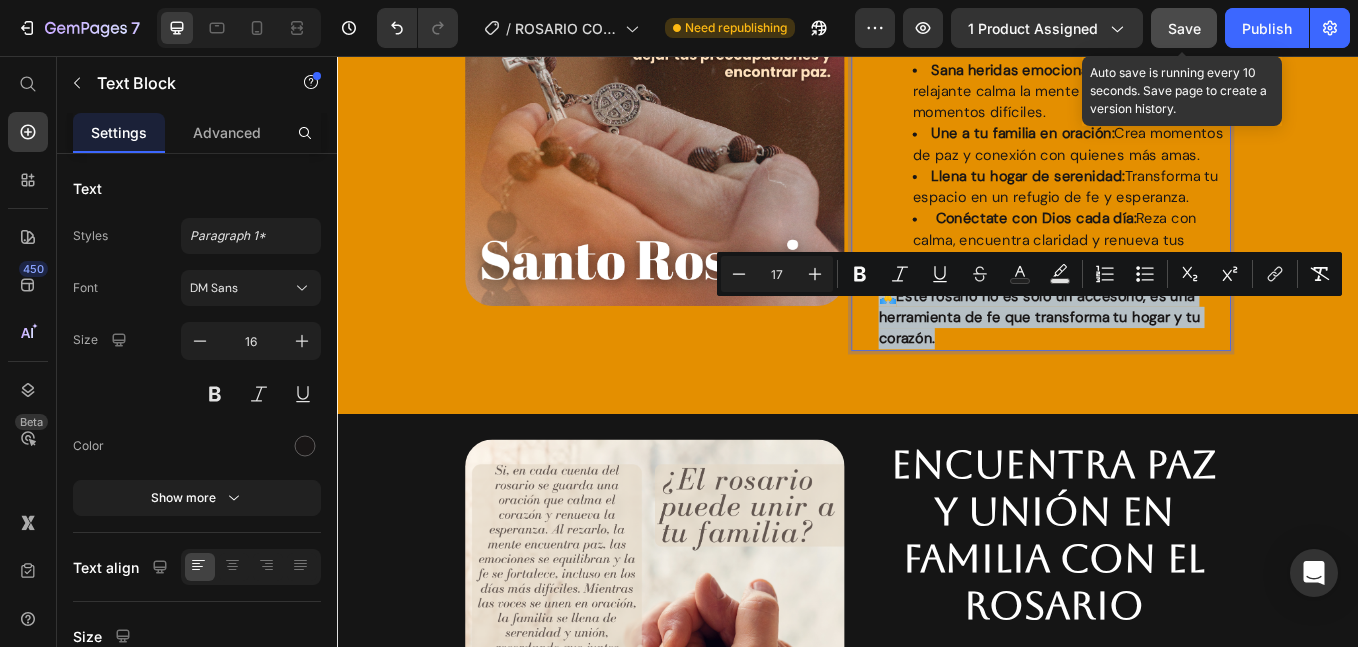 drag, startPoint x: 1043, startPoint y: 407, endPoint x: 963, endPoint y: 343, distance: 102.44999 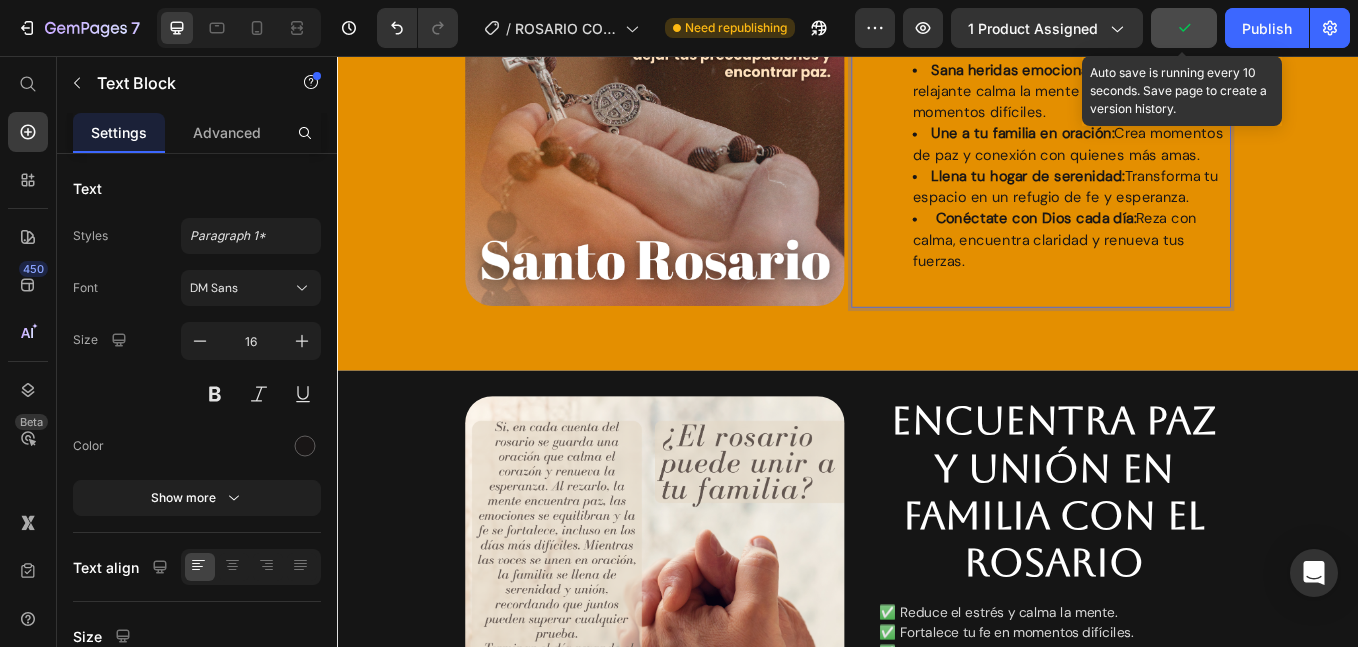 click on "Sana heridas emocionales:  Su aroma relajante calma la mente y alivia el corazón en momentos difíciles. Une a tu familia en oración:  Crea momentos de paz y conexión con quienes más amas. Llena tu hogar de serenidad:  Transforma tu espacio en un refugio de fe y esperanza.   Conéctate con Dios cada día:  Reza con calma, encuentra claridad y renueva tus fuerzas." at bounding box center [1179, 197] 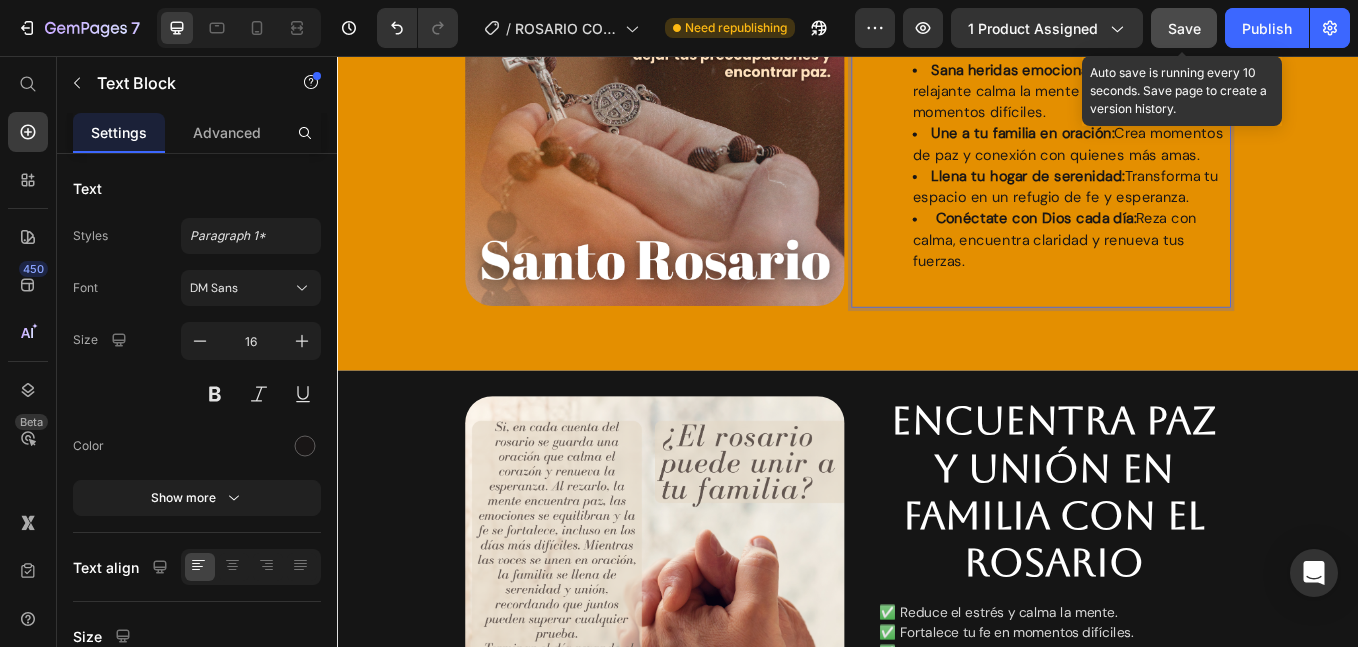 click on "Conéctate con Dios cada día:  Reza con calma, encuentra claridad y renueva tus fuerzas." at bounding box center (1199, 272) 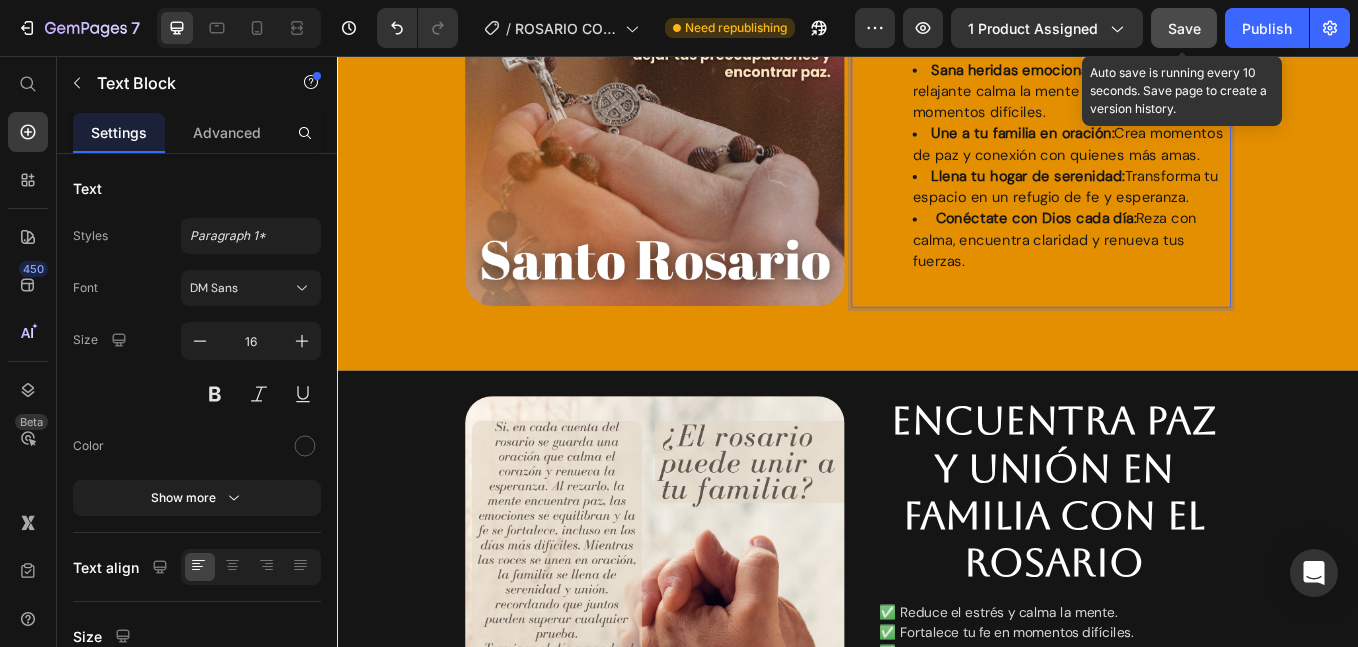 click on "Sana heridas emocionales:  Su aroma relajante calma la mente y alivia el corazón en momentos difíciles. Une a tu familia en oración:  Crea momentos de paz y conexión con quienes más amas. Llena tu hogar de serenidad:  Transforma tu espacio en un refugio de fe y esperanza.   Conéctate con Dios cada día:  Reza con calma, encuentra claridad y renueva tus fuerzas." at bounding box center [1179, 197] 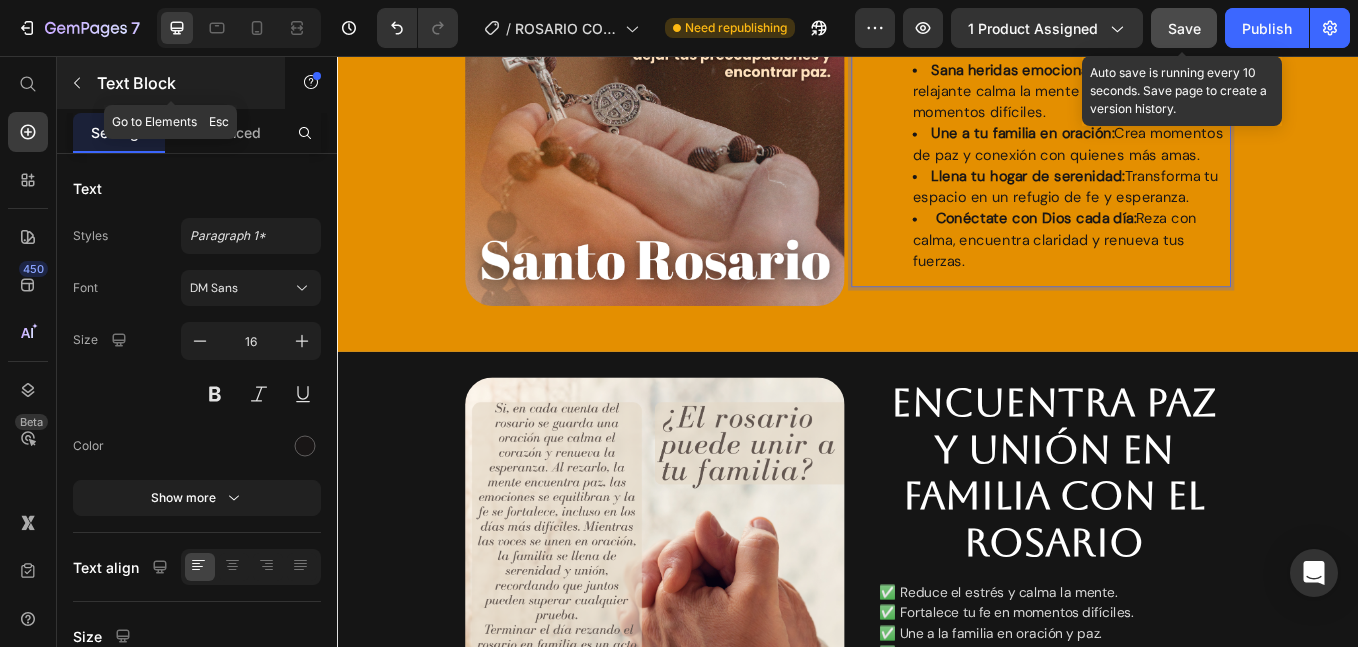 click 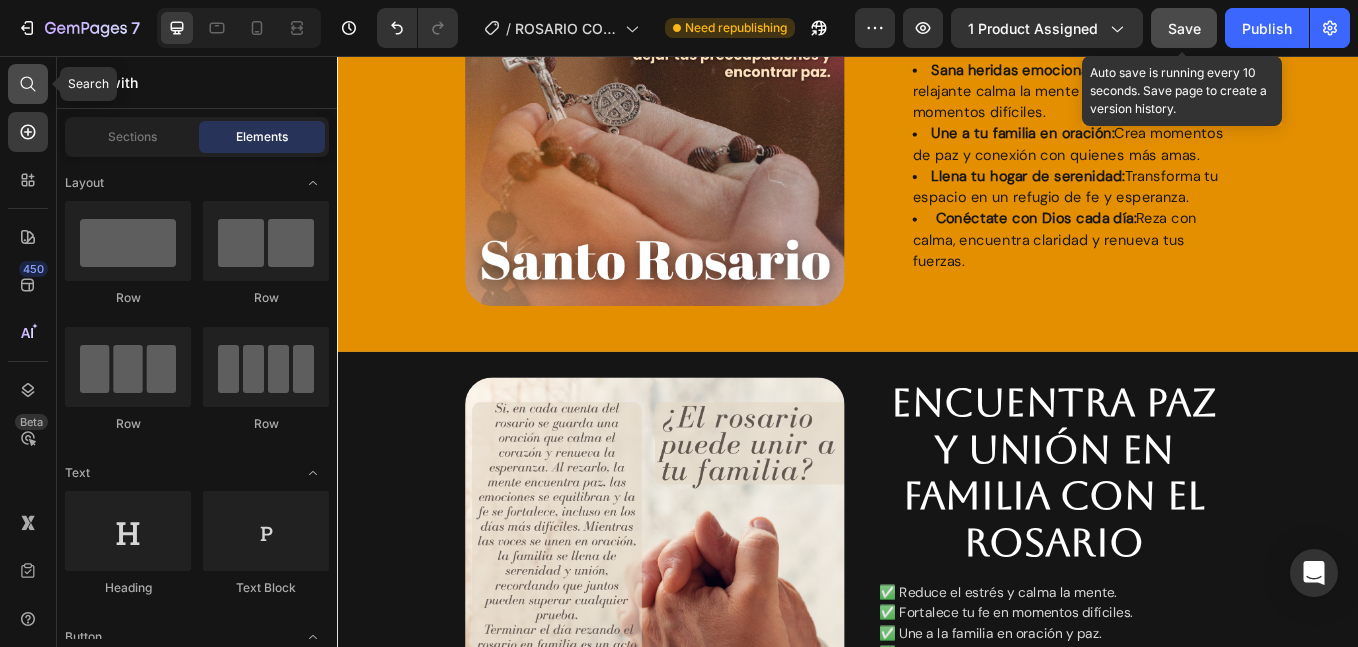 click 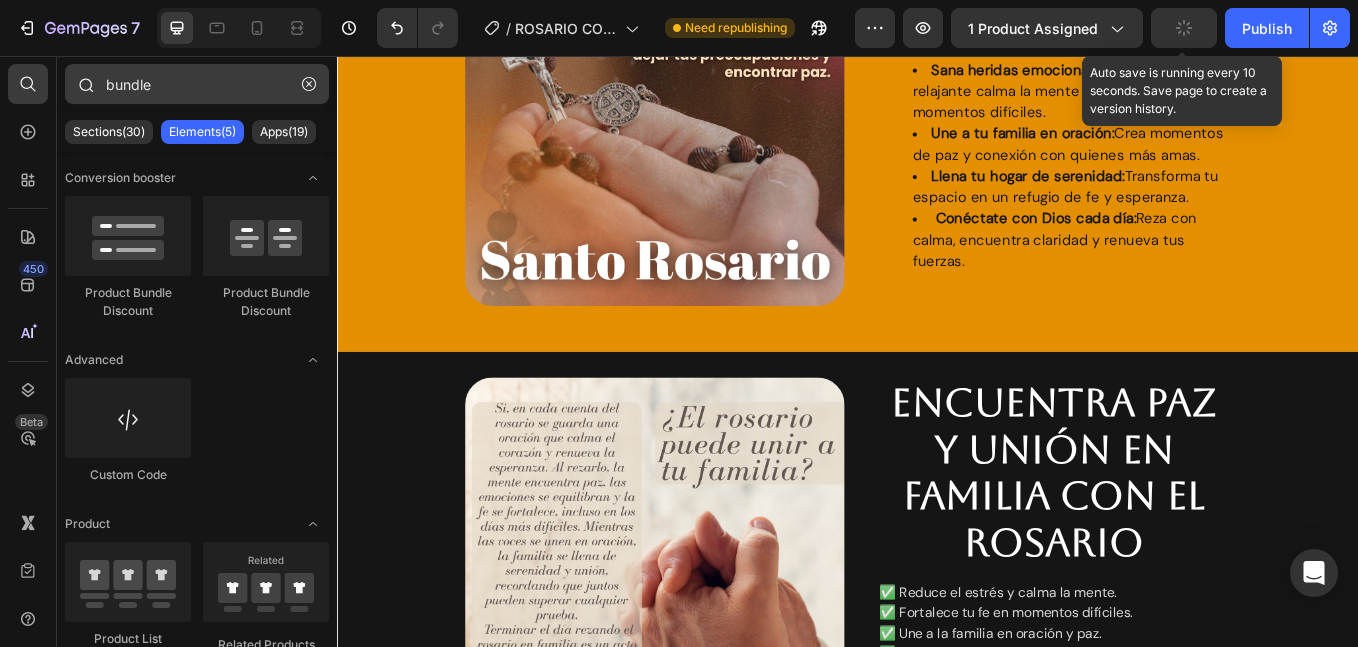 click on "bundle" at bounding box center (197, 84) 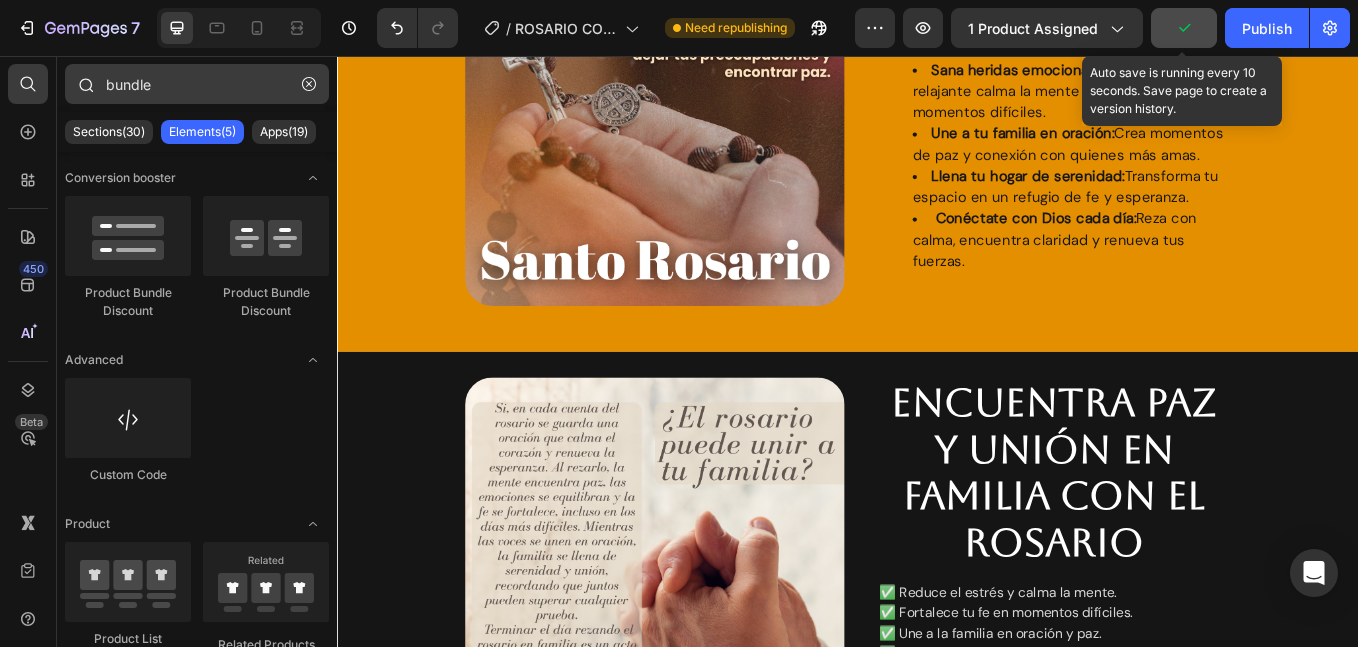 click on "bundle" at bounding box center (197, 84) 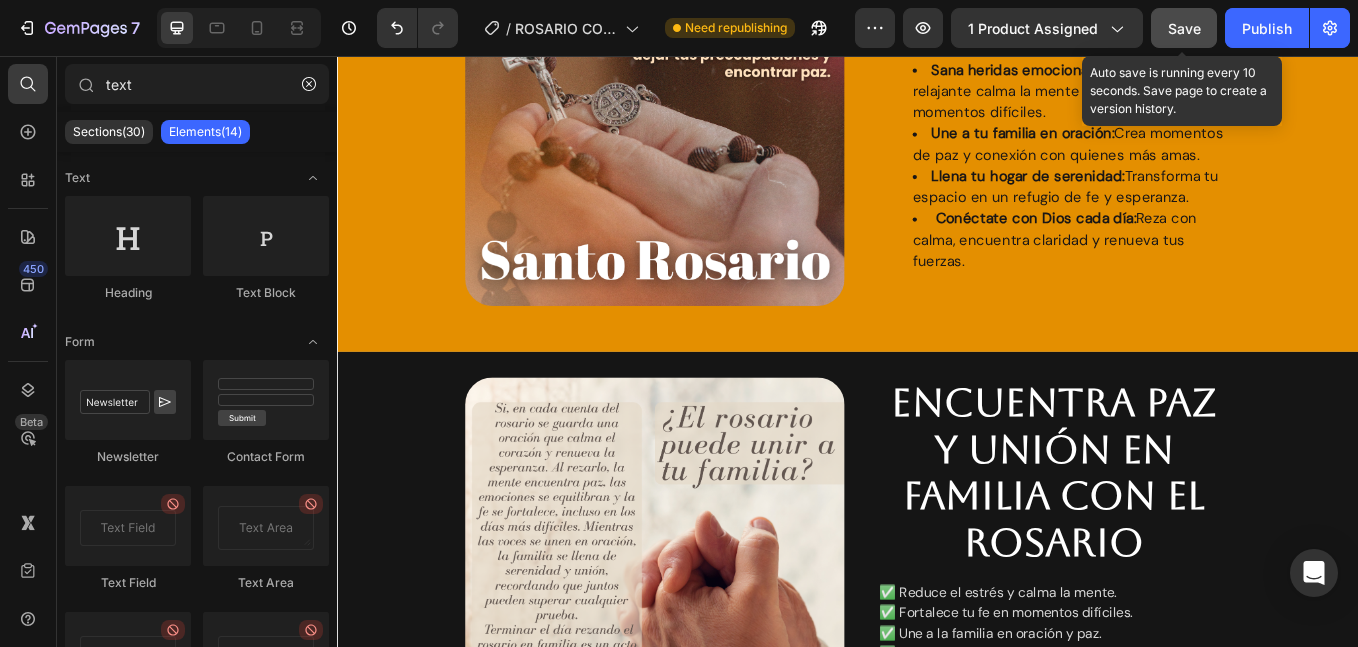 type on "text" 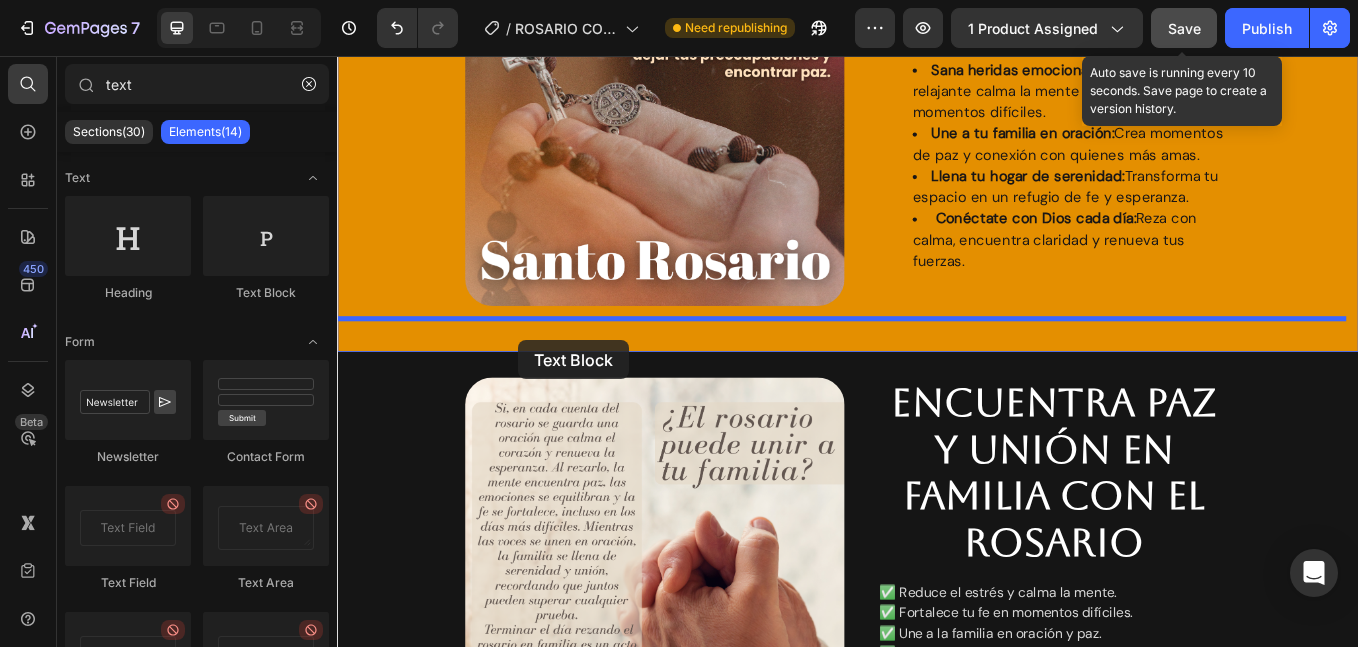 drag, startPoint x: 678, startPoint y: 355, endPoint x: 550, endPoint y: 390, distance: 132.69891 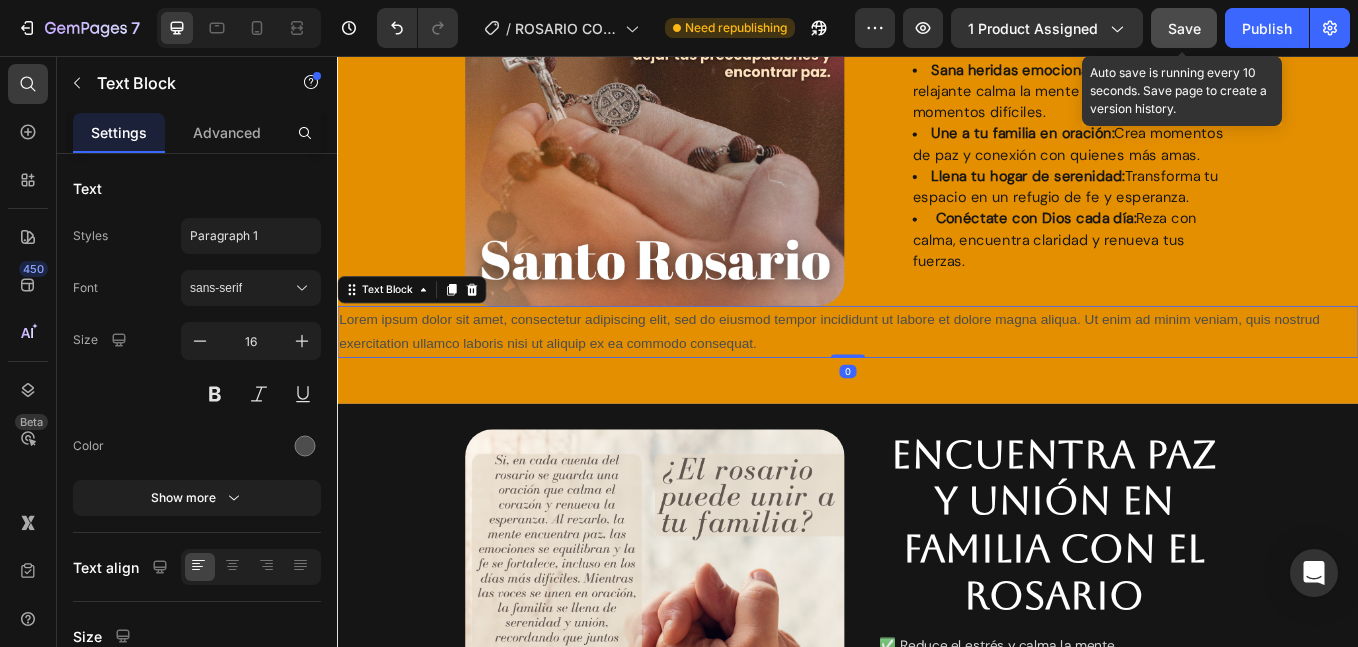 click on "Lorem ipsum dolor sit amet, consectetur adipiscing elit, sed do eiusmod tempor incididunt ut labore et dolore magna aliqua. Ut enim ad minim veniam, quis nostrud exercitation ullamco laboris nisi ut aliquip ex ea commodo consequat." at bounding box center (937, 381) 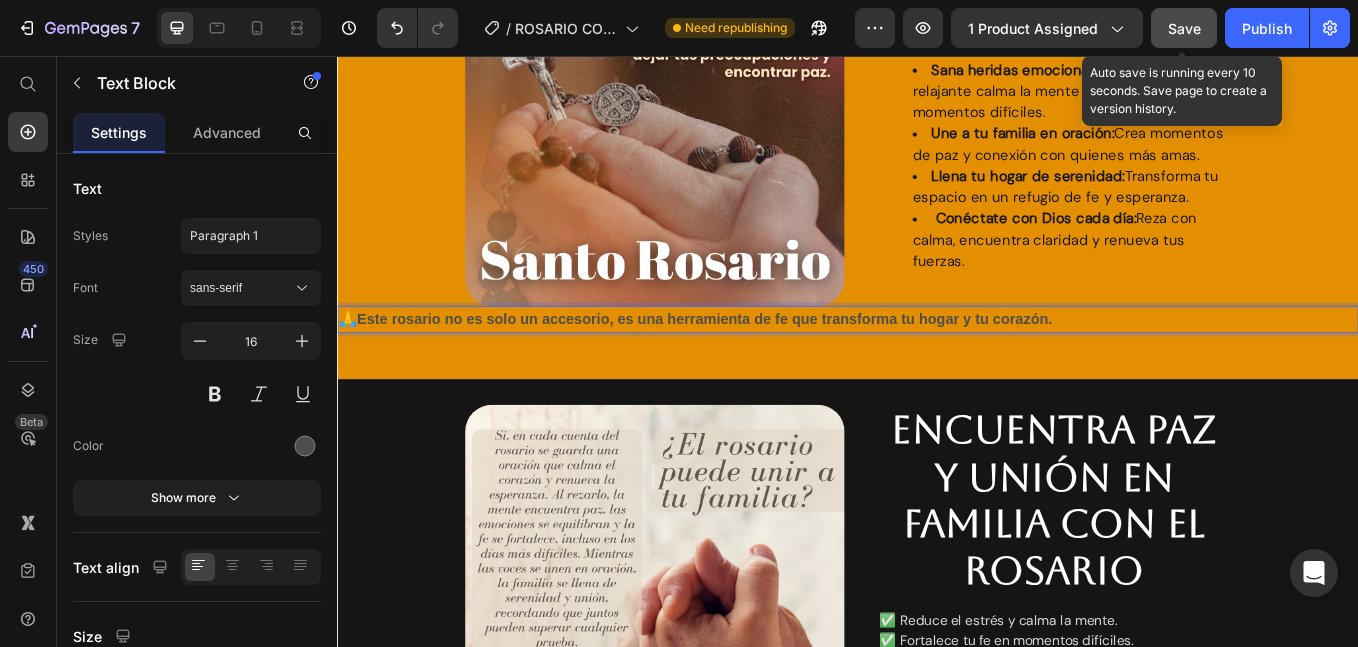 click on "Este rosario no es solo un accesorio, es una herramienta de fe que transforma tu hogar y tu corazón." at bounding box center [768, 365] 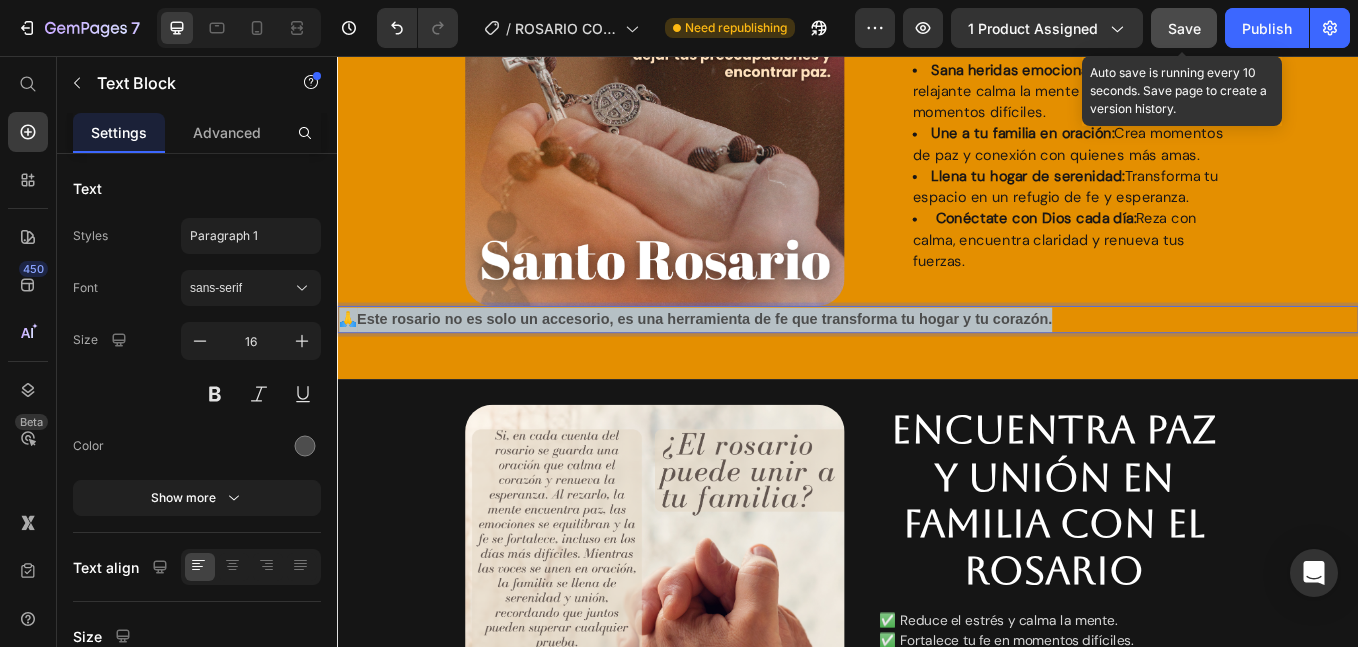 click on "Este rosario no es solo un accesorio, es una herramienta de fe que transforma tu hogar y tu corazón." at bounding box center (768, 365) 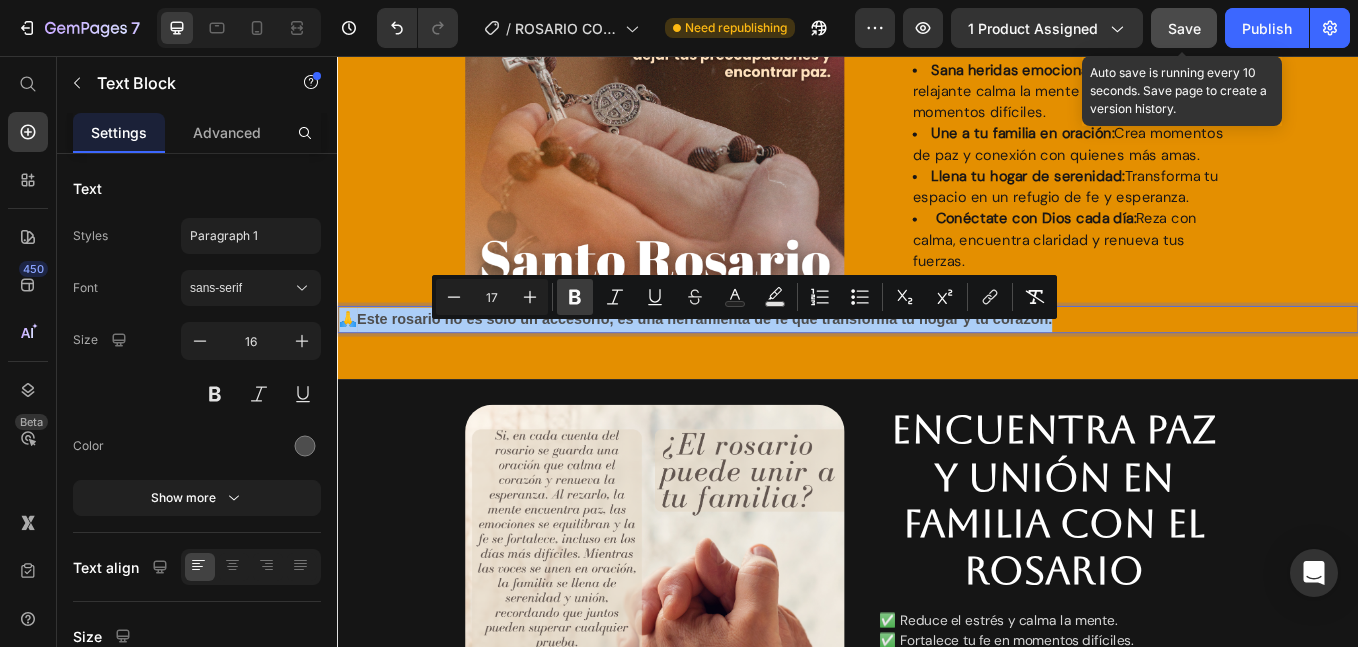 click 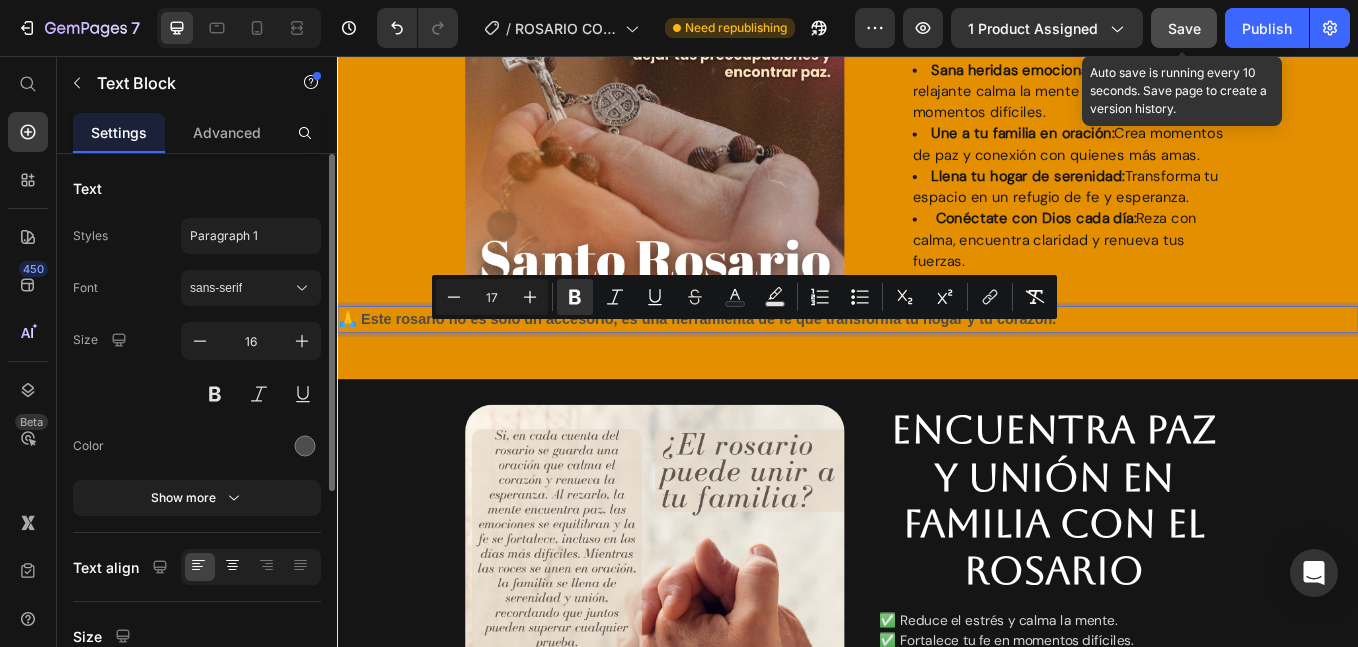 click 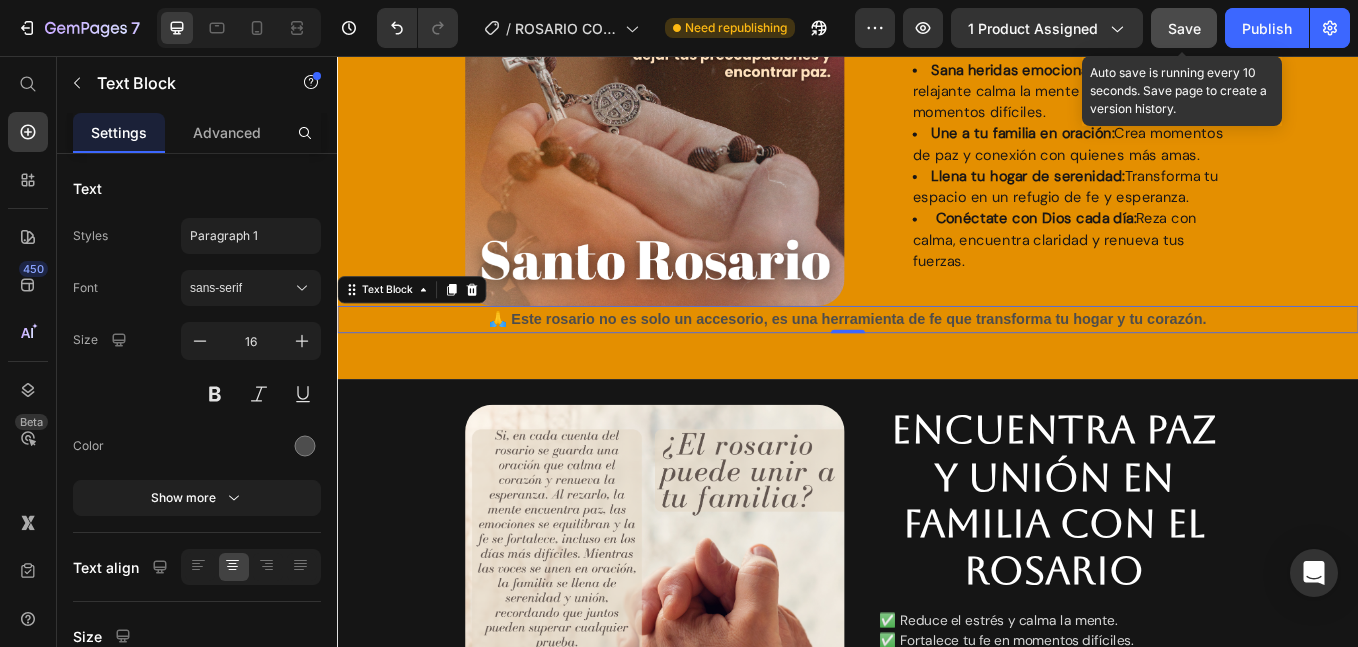 click on "🙏 Este rosario no es solo un accesorio, es una herramienta de fe que transforma tu hogar y tu corazón." at bounding box center (937, 365) 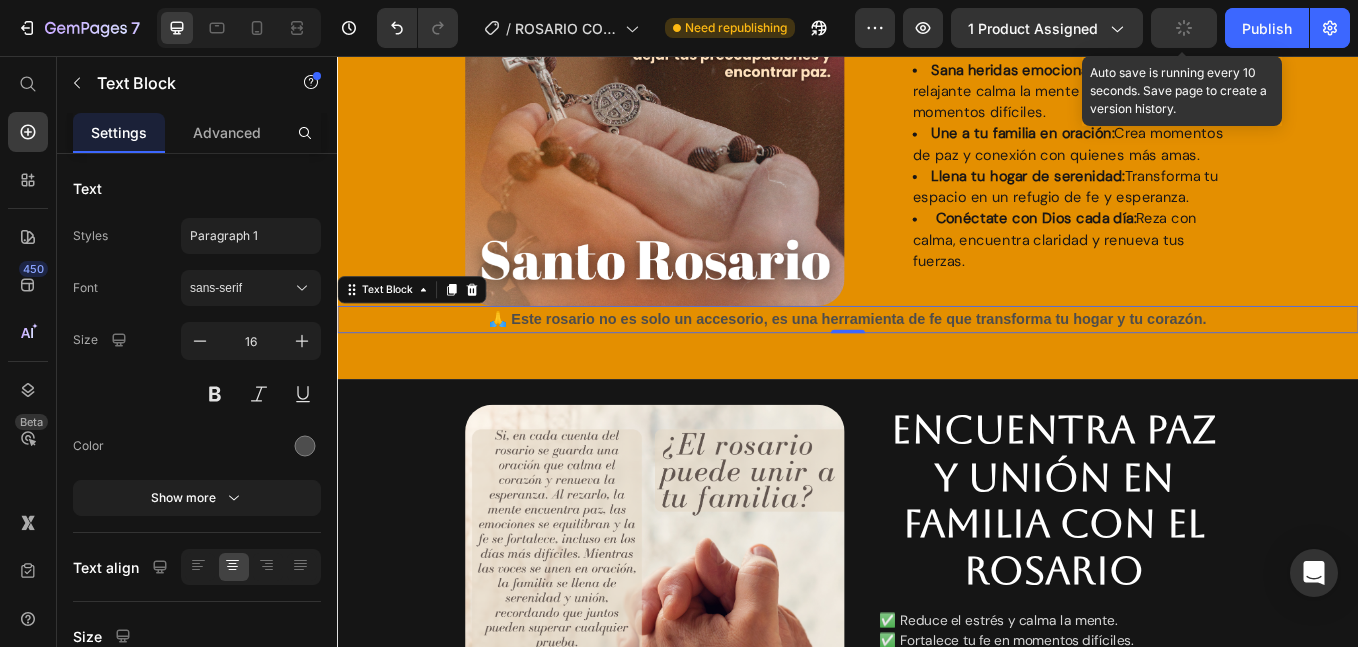click on "🙏 Este rosario no es solo un accesorio, es una herramienta de fe que transforma tu hogar y tu corazón." at bounding box center [937, 365] 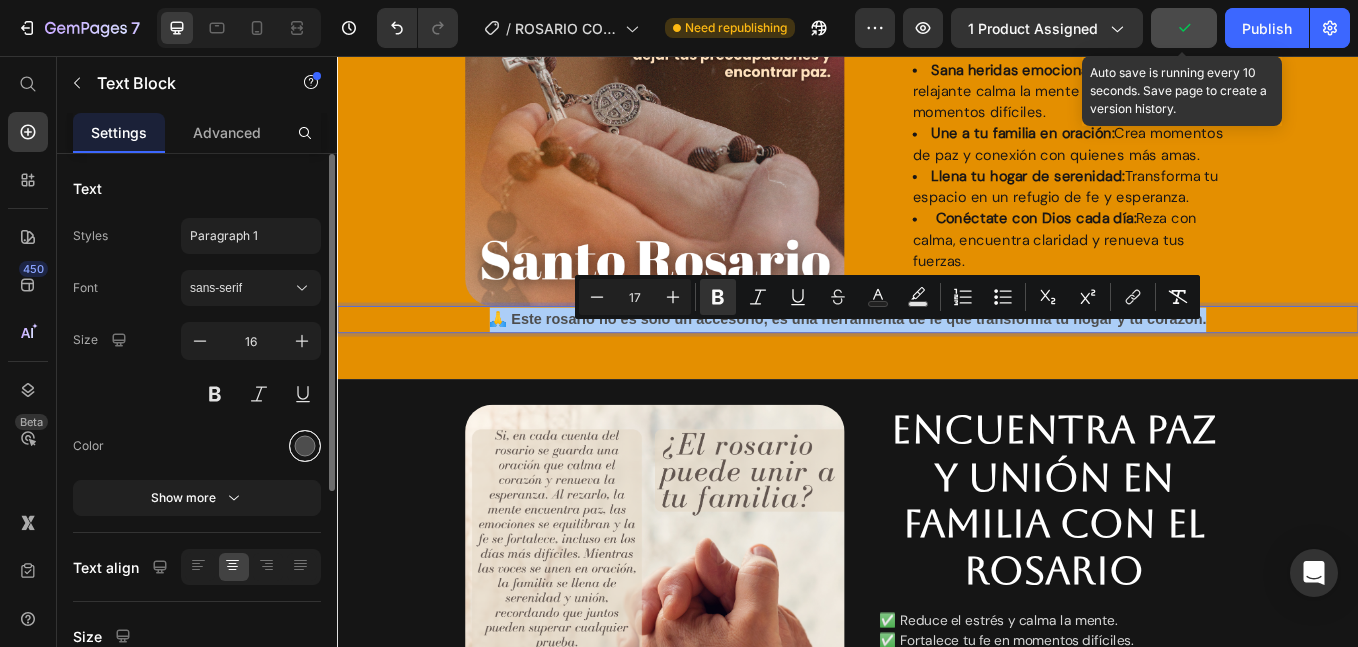 click at bounding box center [305, 446] 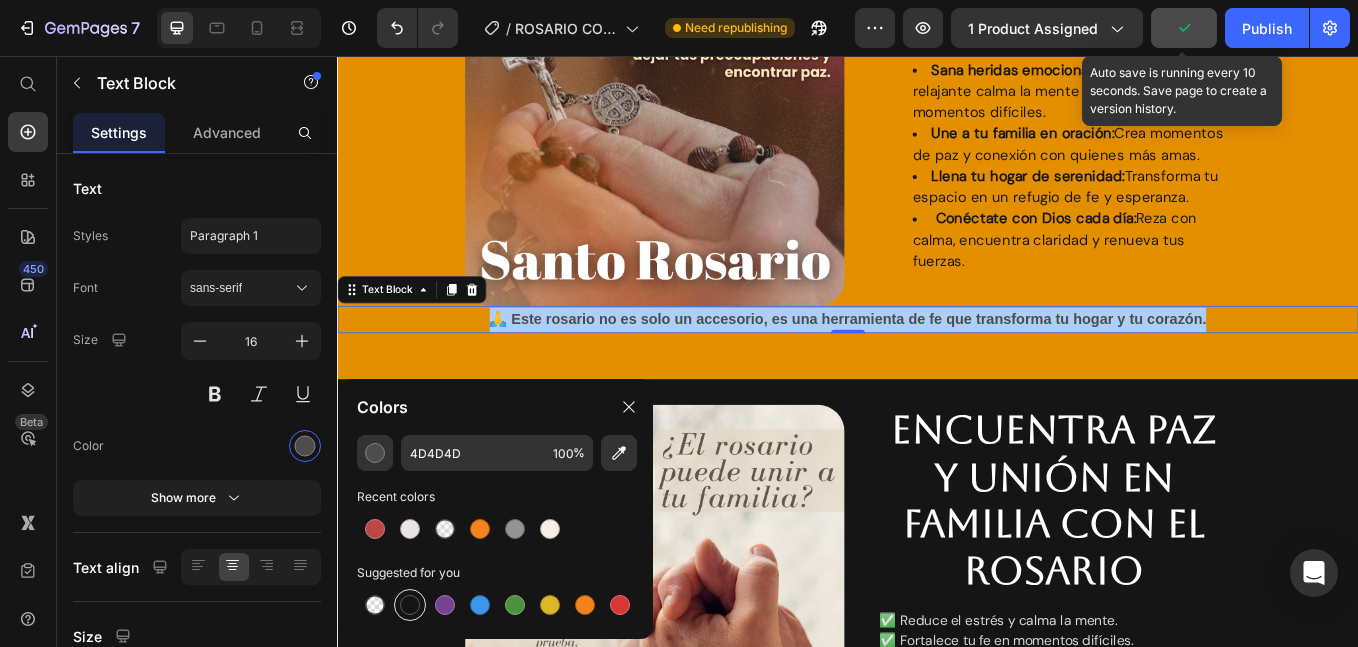 click at bounding box center [410, 605] 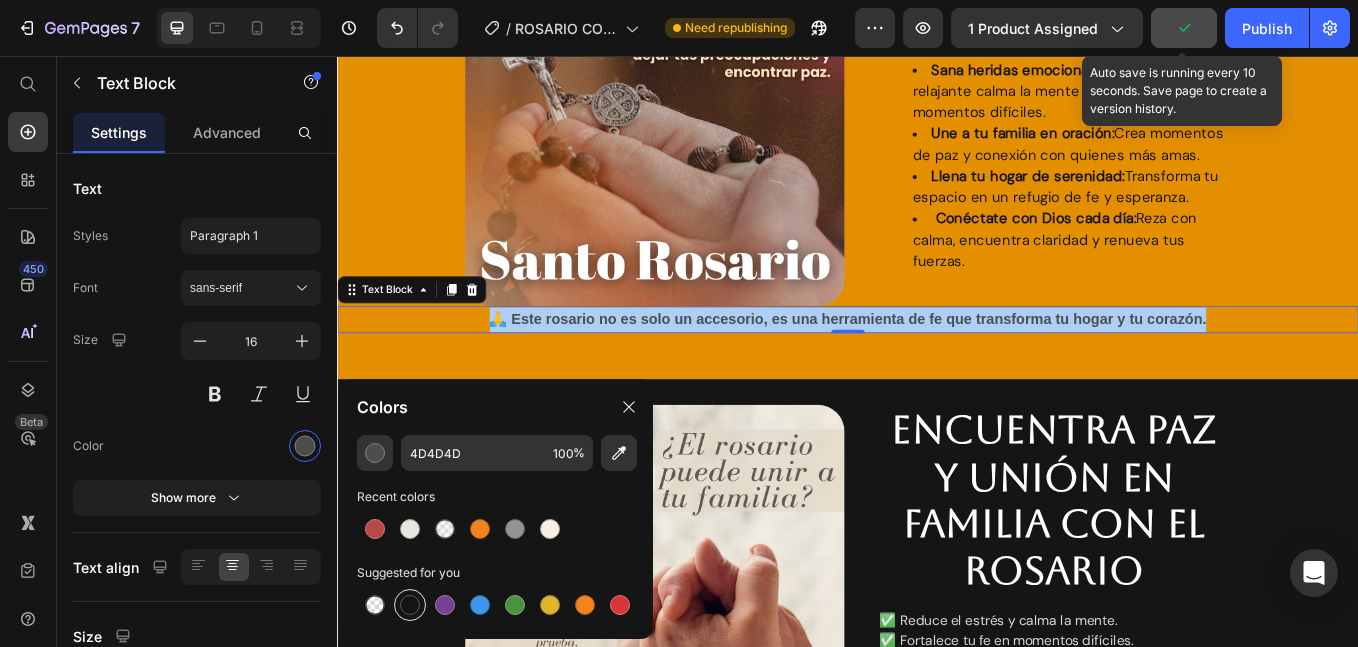 type on "151515" 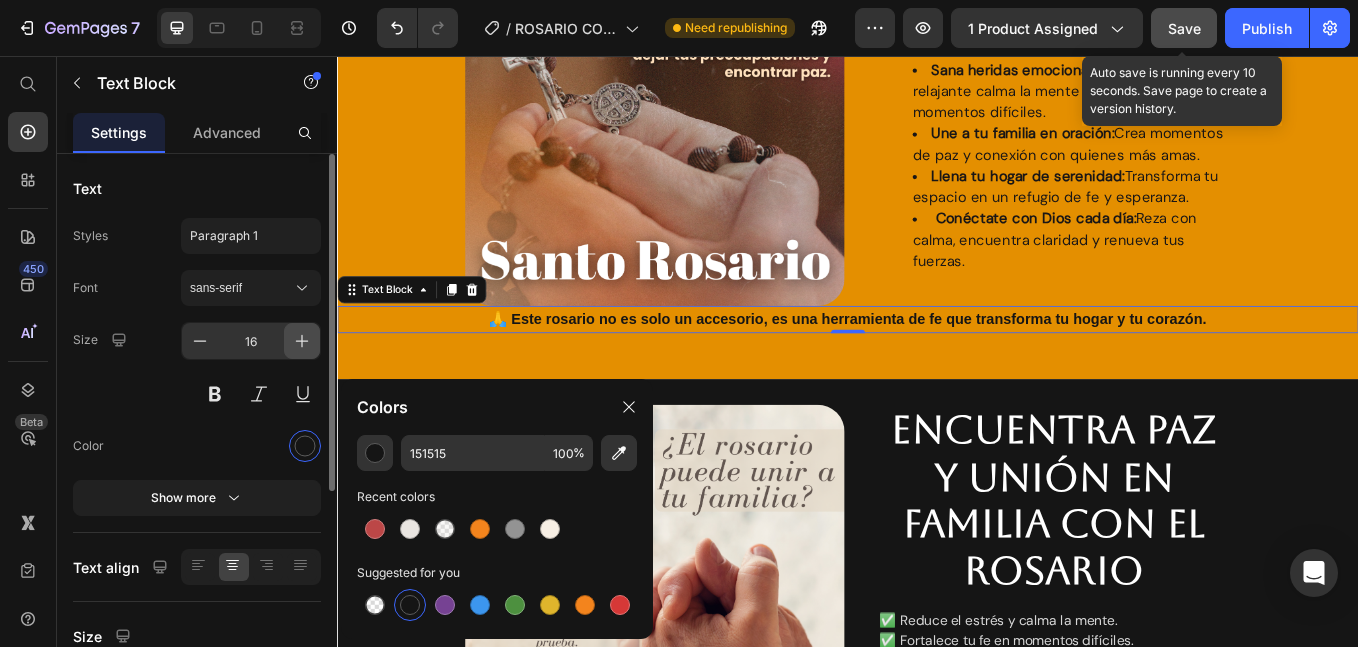 click 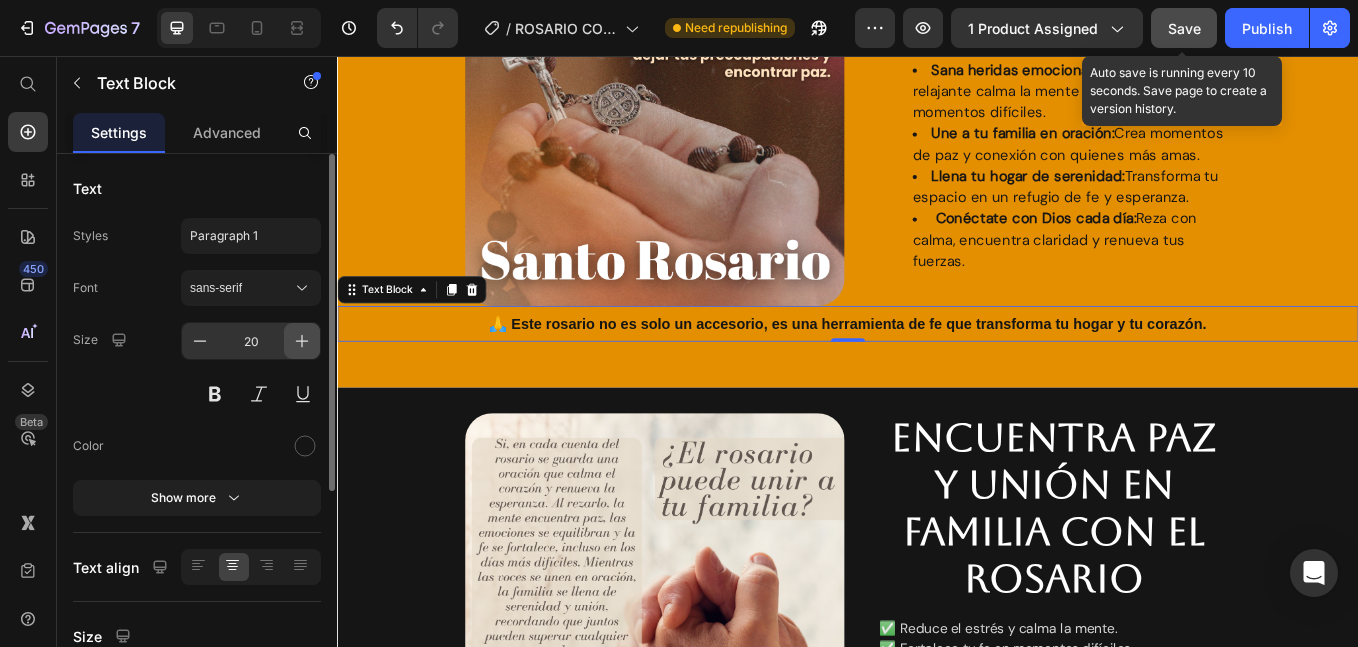 click 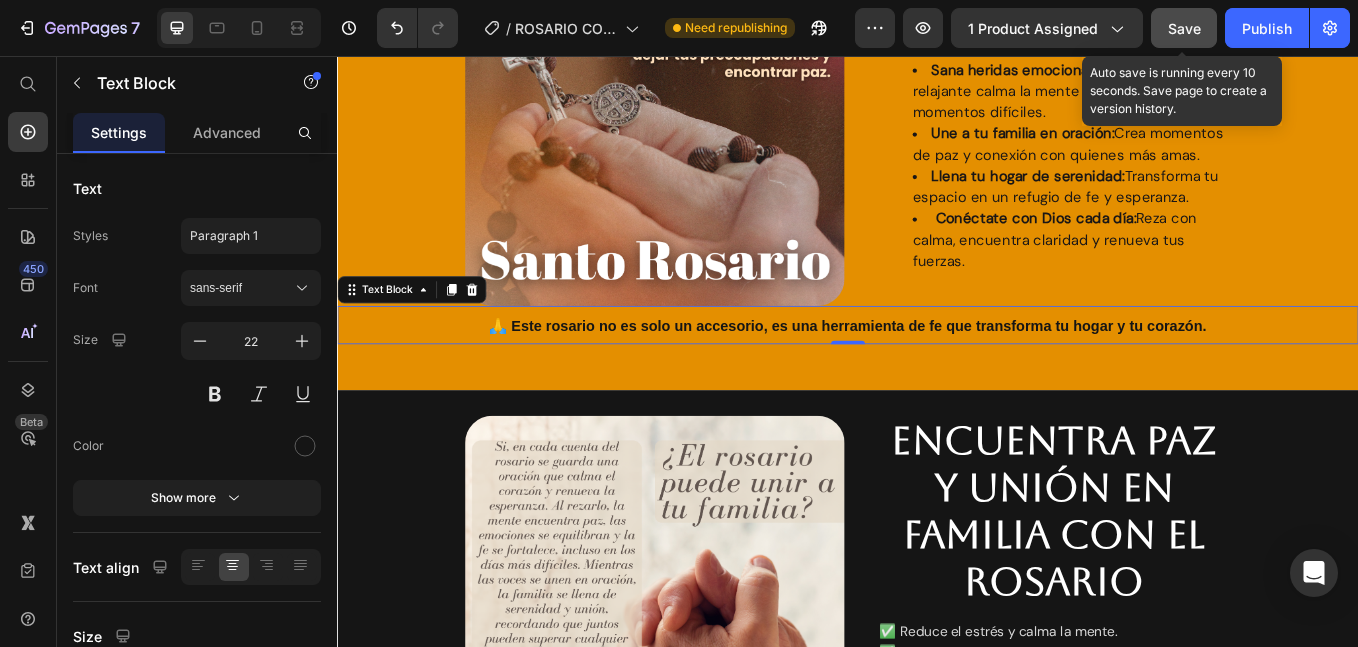 click on "🙏 Este rosario no es solo un accesorio, es una herramienta de fe que transforma tu hogar y tu corazón." at bounding box center (937, 373) 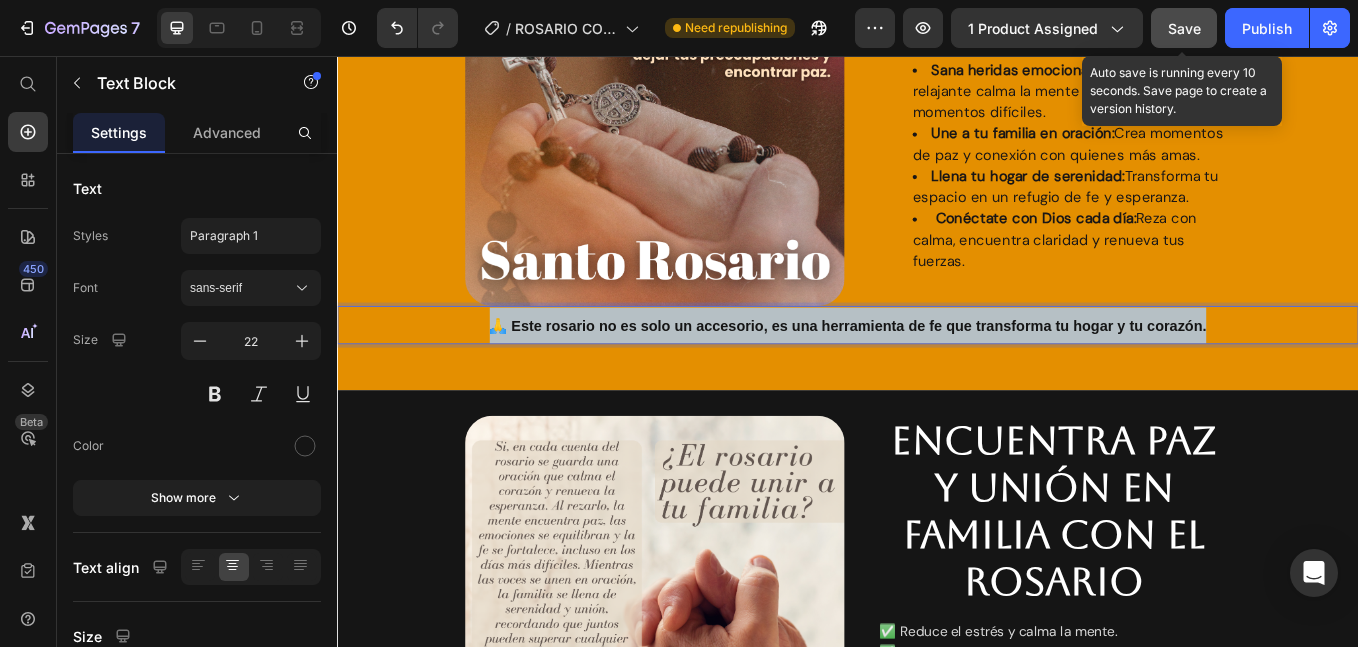 click on "🙏 Este rosario no es solo un accesorio, es una herramienta de fe que transforma tu hogar y tu corazón." at bounding box center (937, 373) 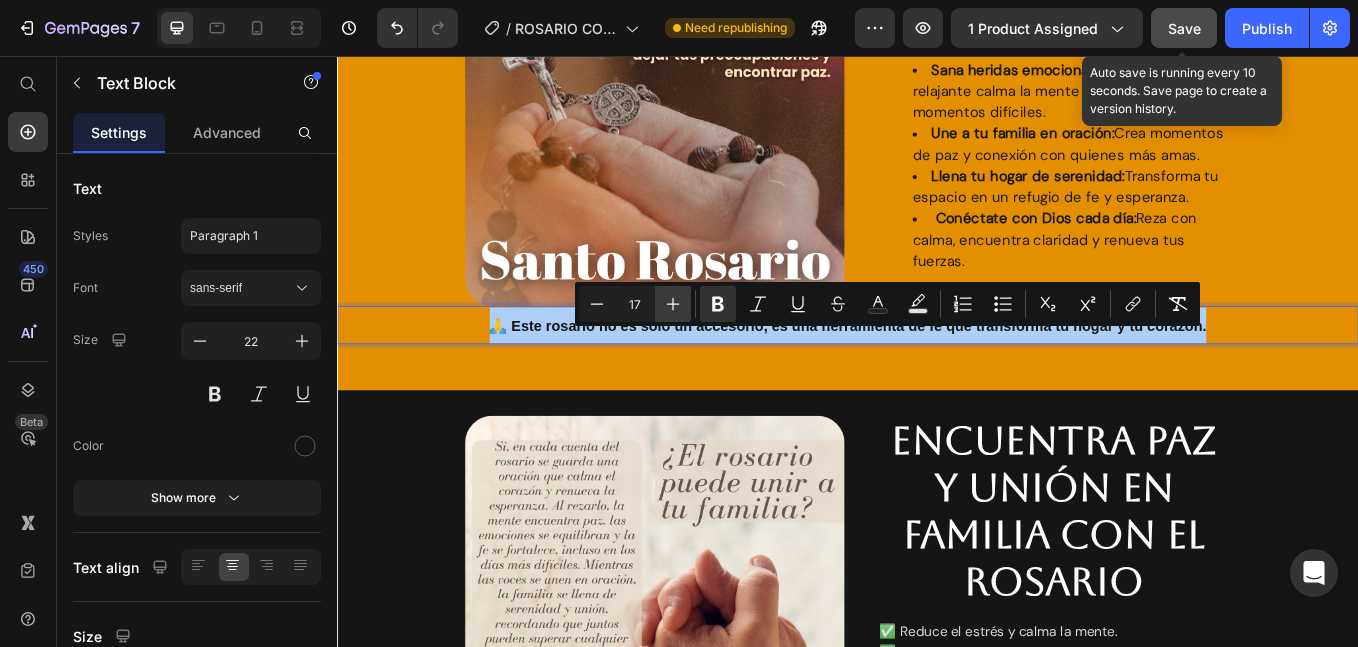 click 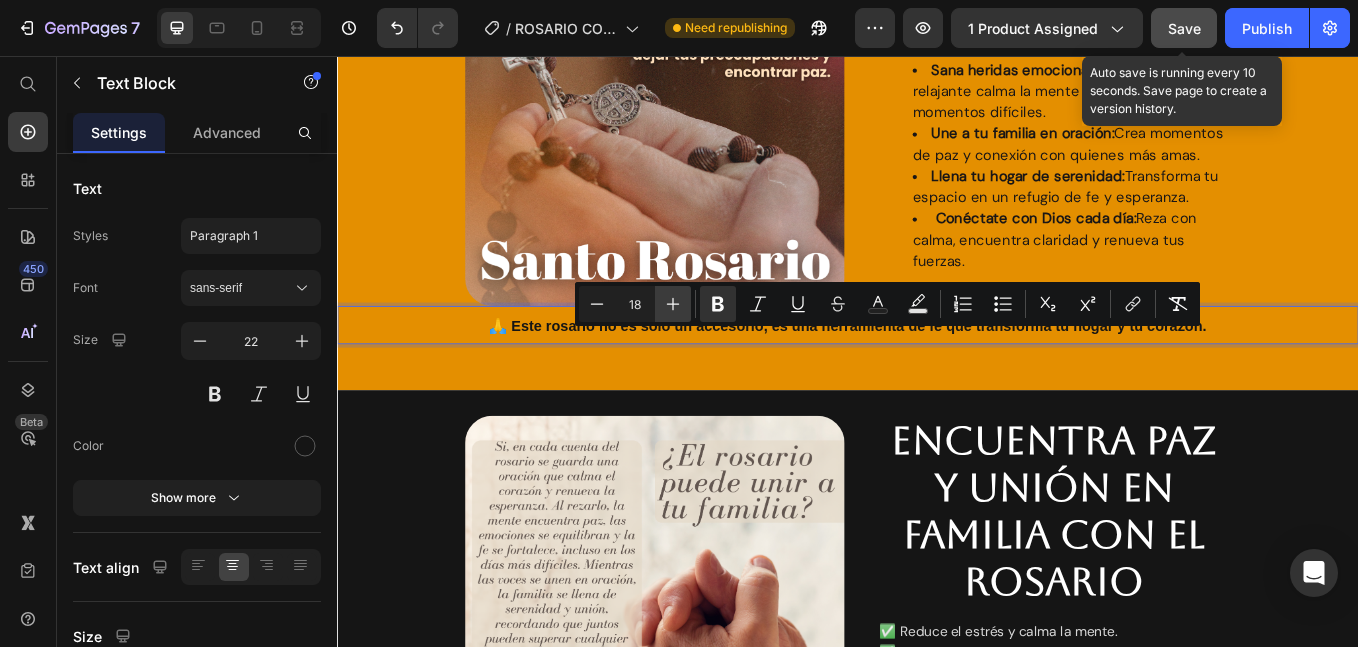 click 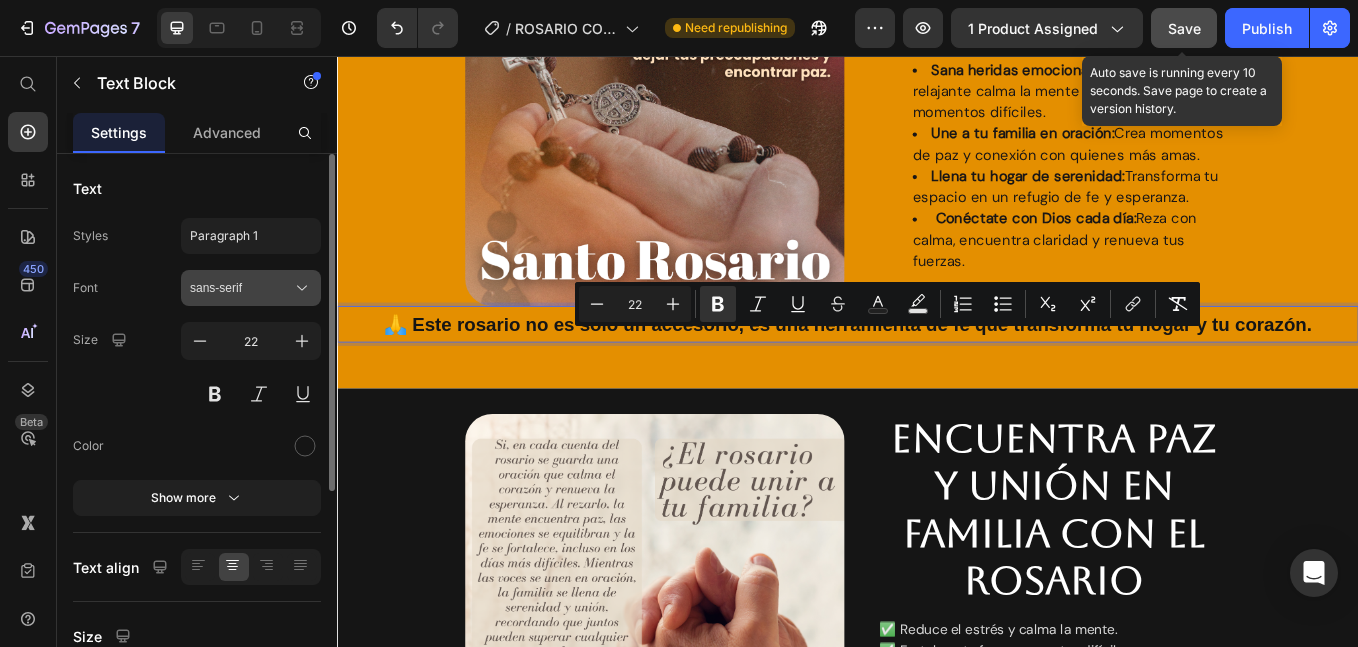 click on "sans-serif" at bounding box center [251, 288] 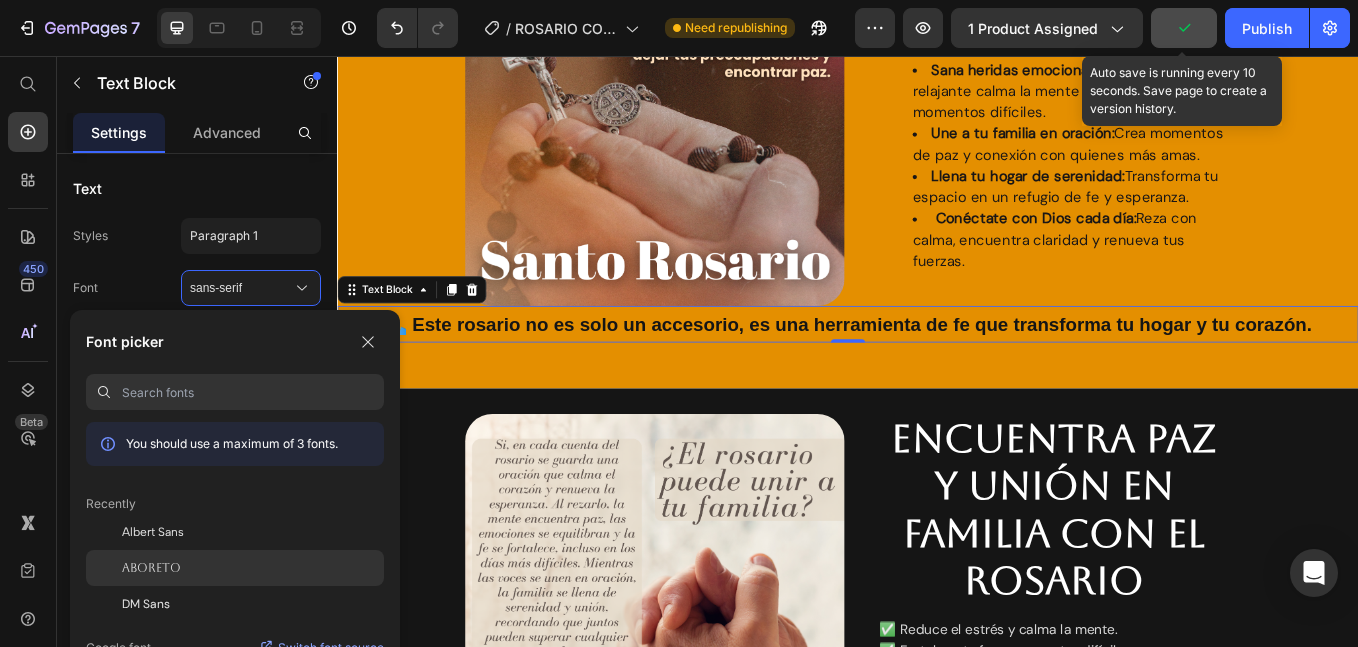 click on "Aboreto" 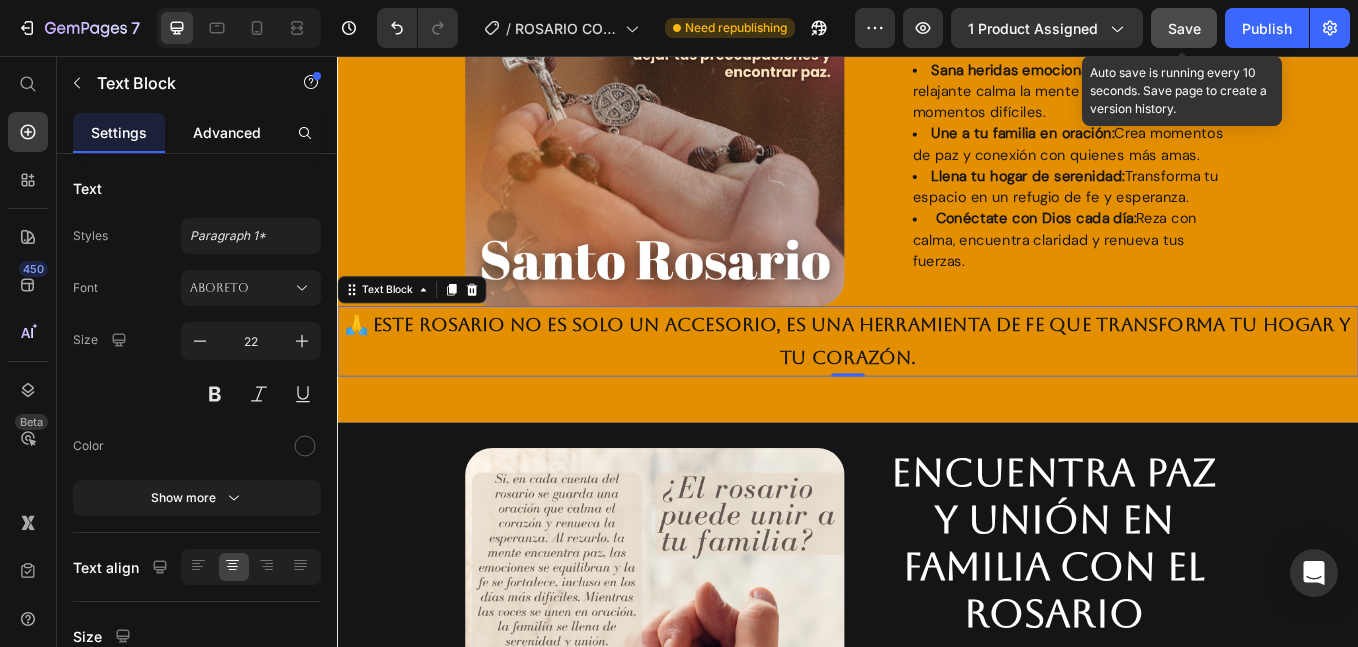 click on "Advanced" 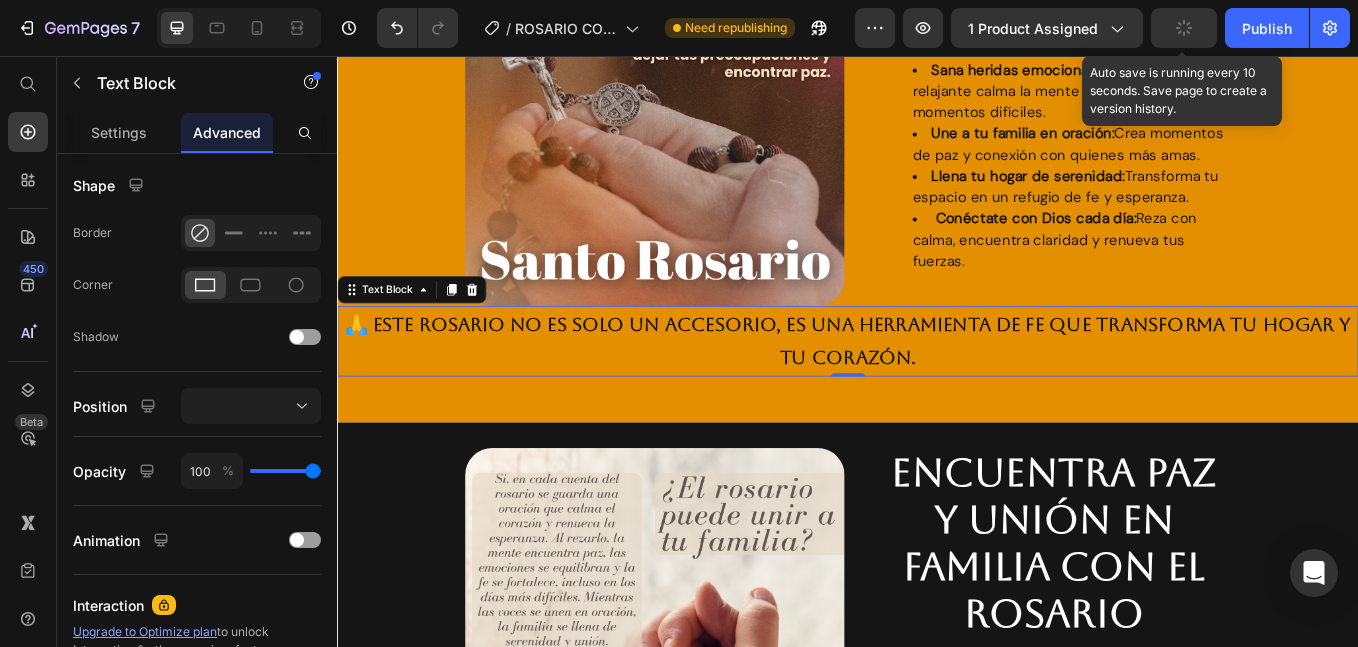 scroll, scrollTop: 1, scrollLeft: 0, axis: vertical 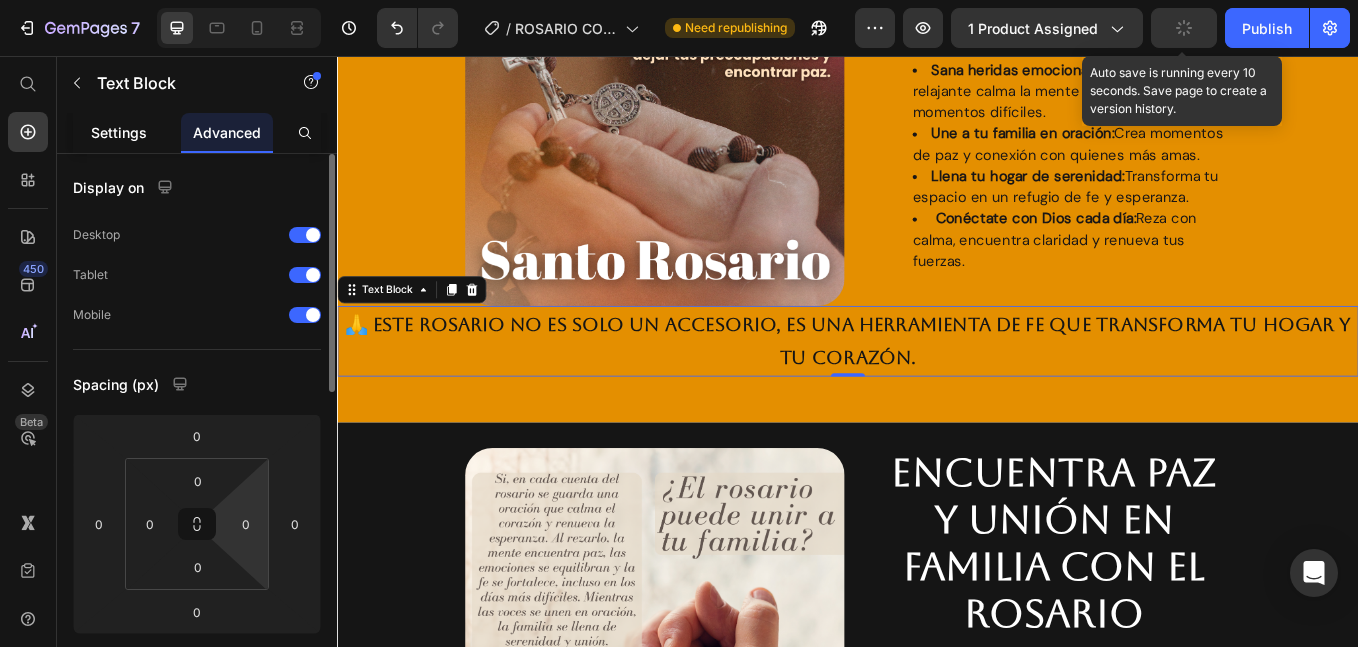 click on "Settings" at bounding box center (119, 132) 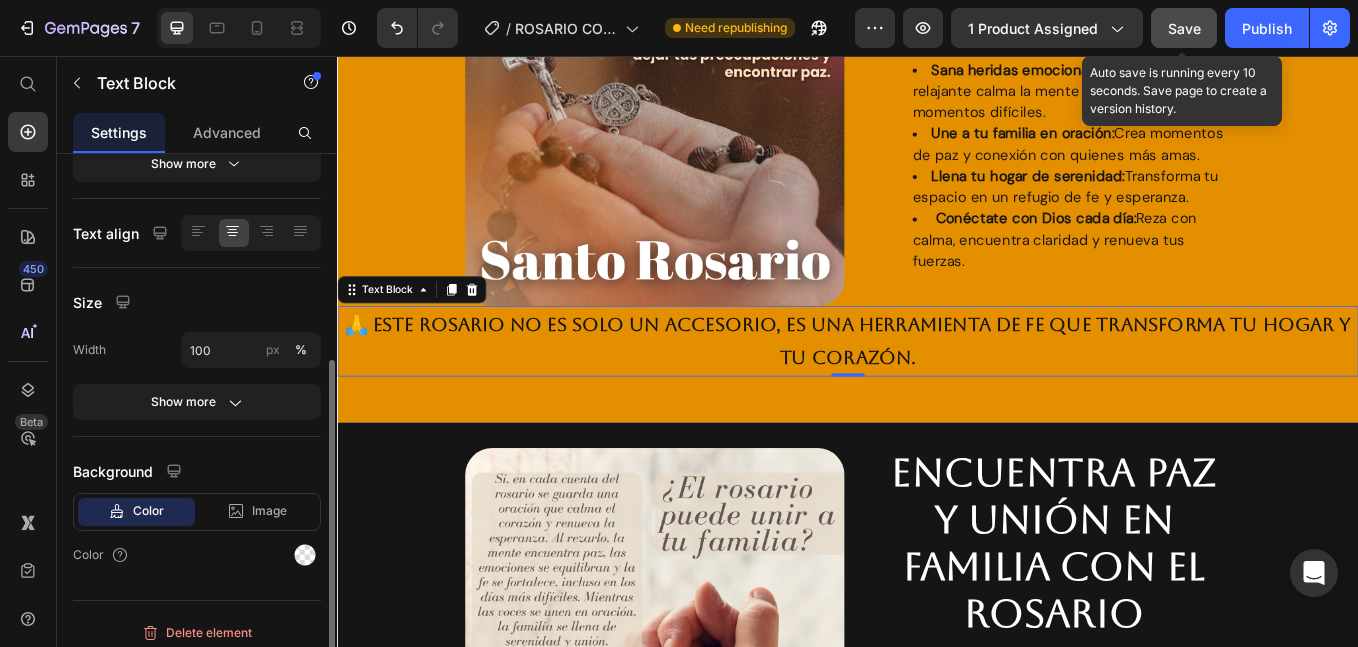 scroll, scrollTop: 345, scrollLeft: 0, axis: vertical 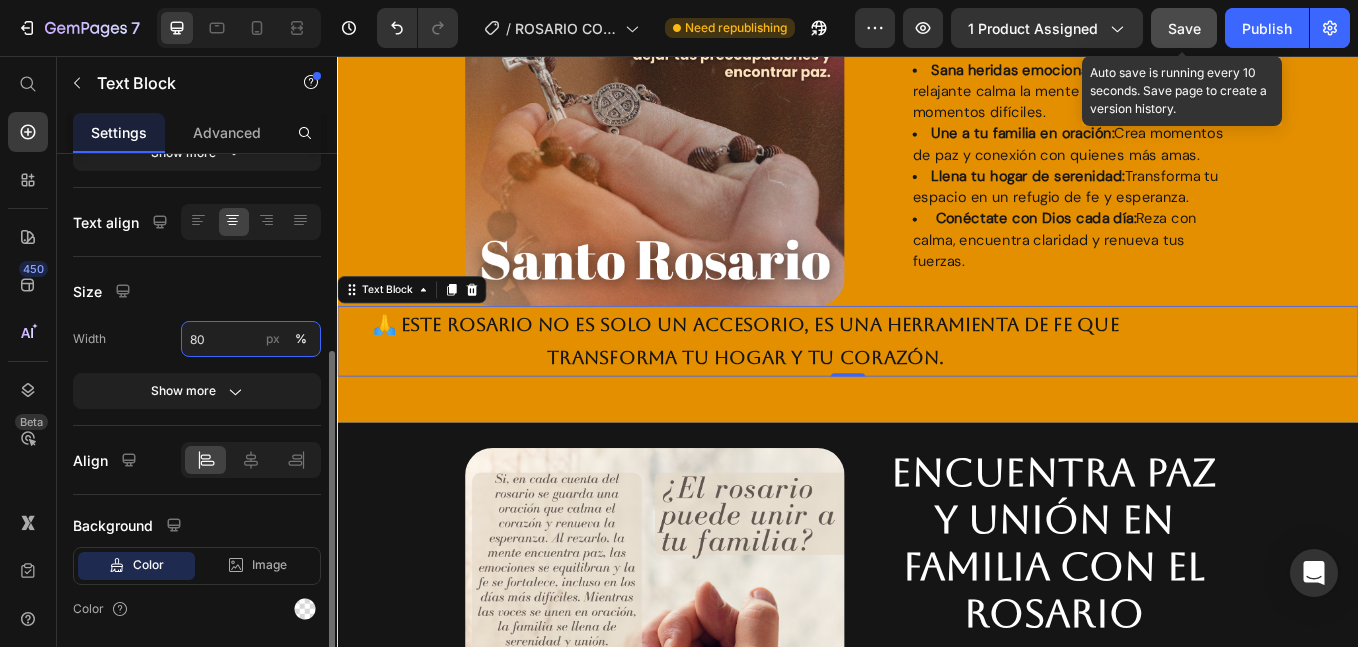 click on "80" at bounding box center [251, 339] 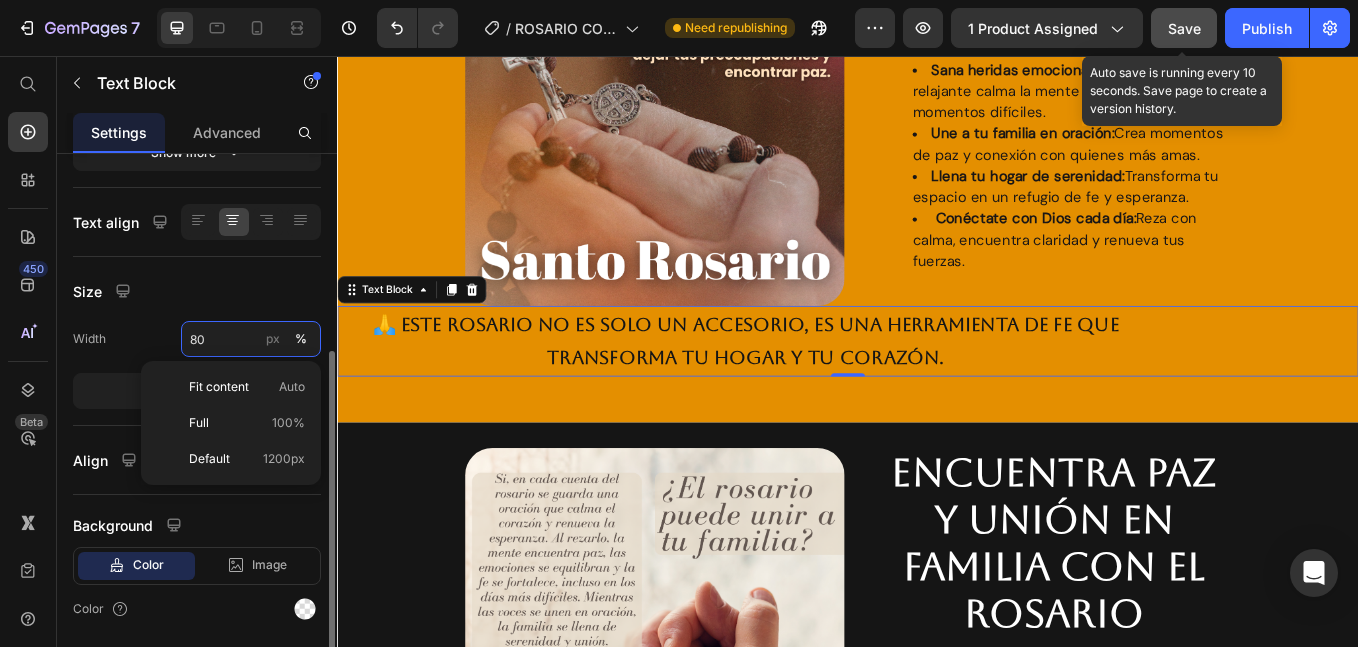 click on "80" at bounding box center [251, 339] 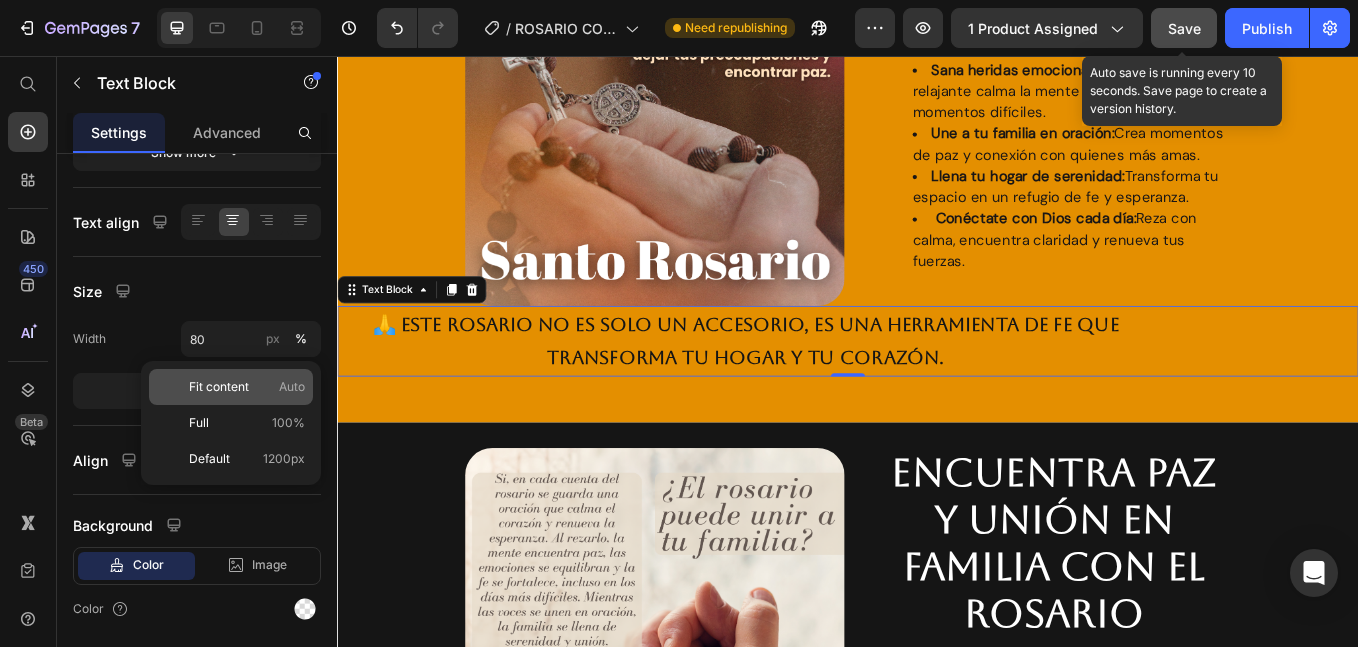click on "Fit content Auto" 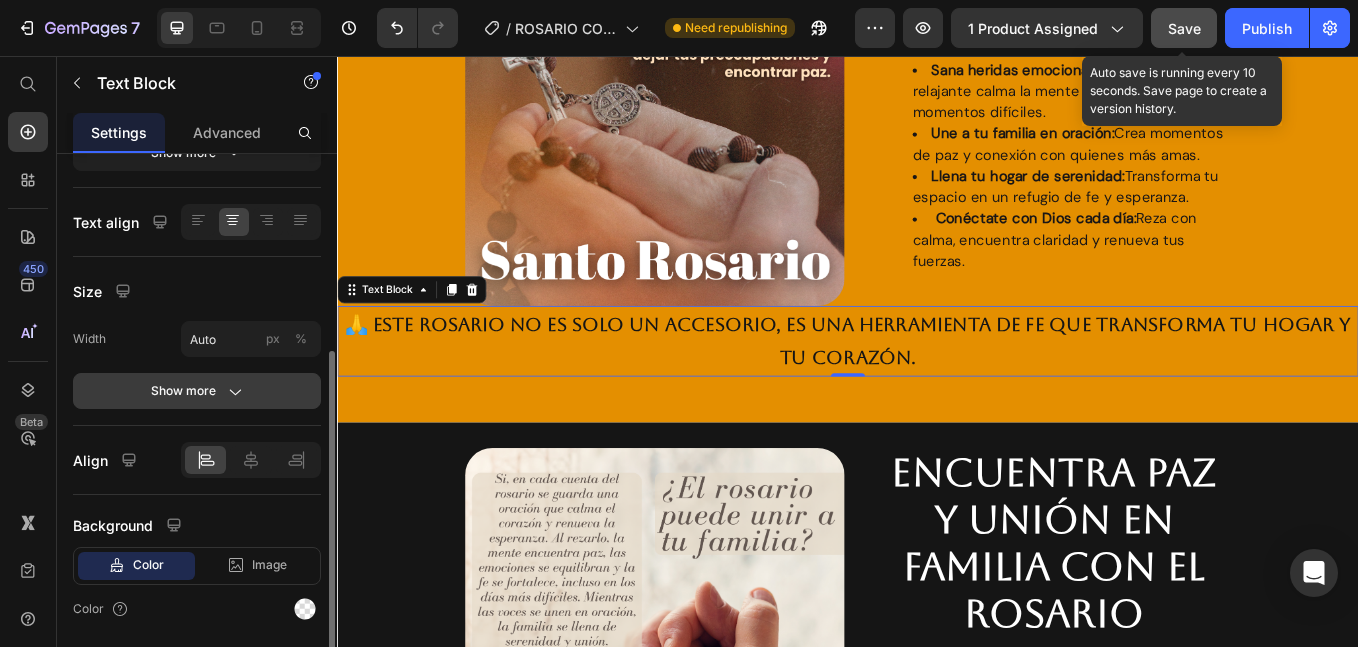 click on "Show more" 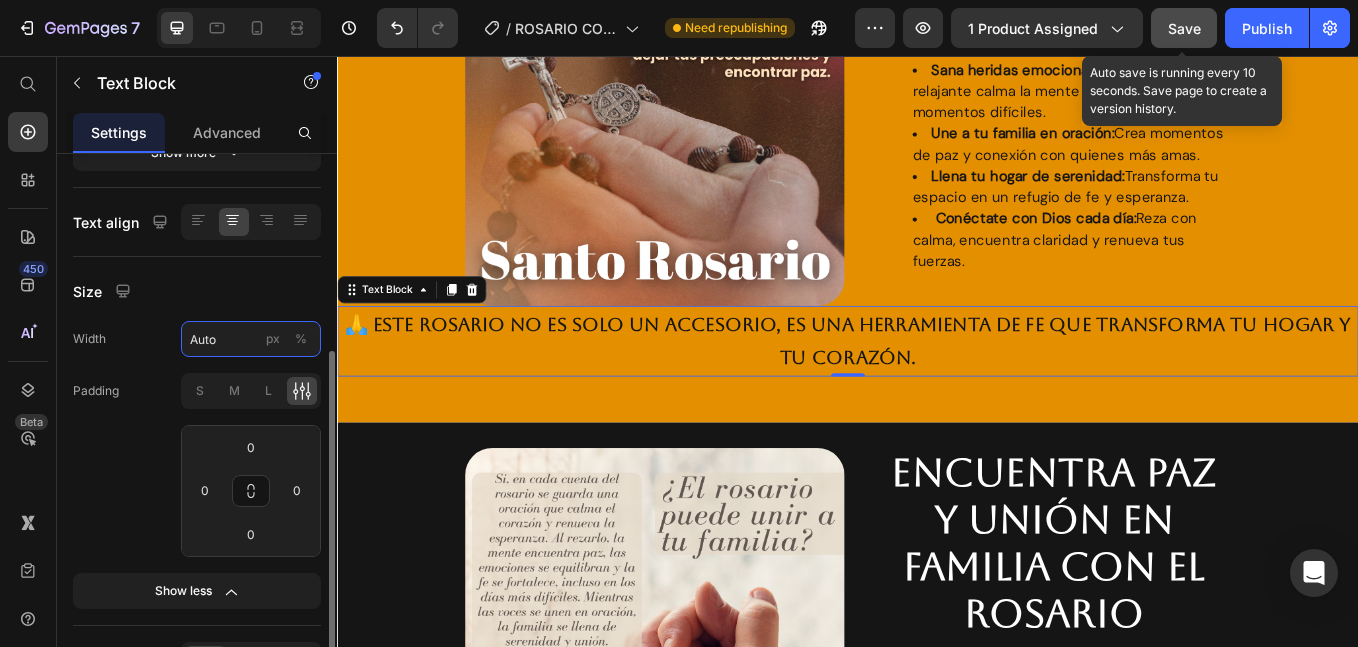 click on "Auto" at bounding box center [251, 339] 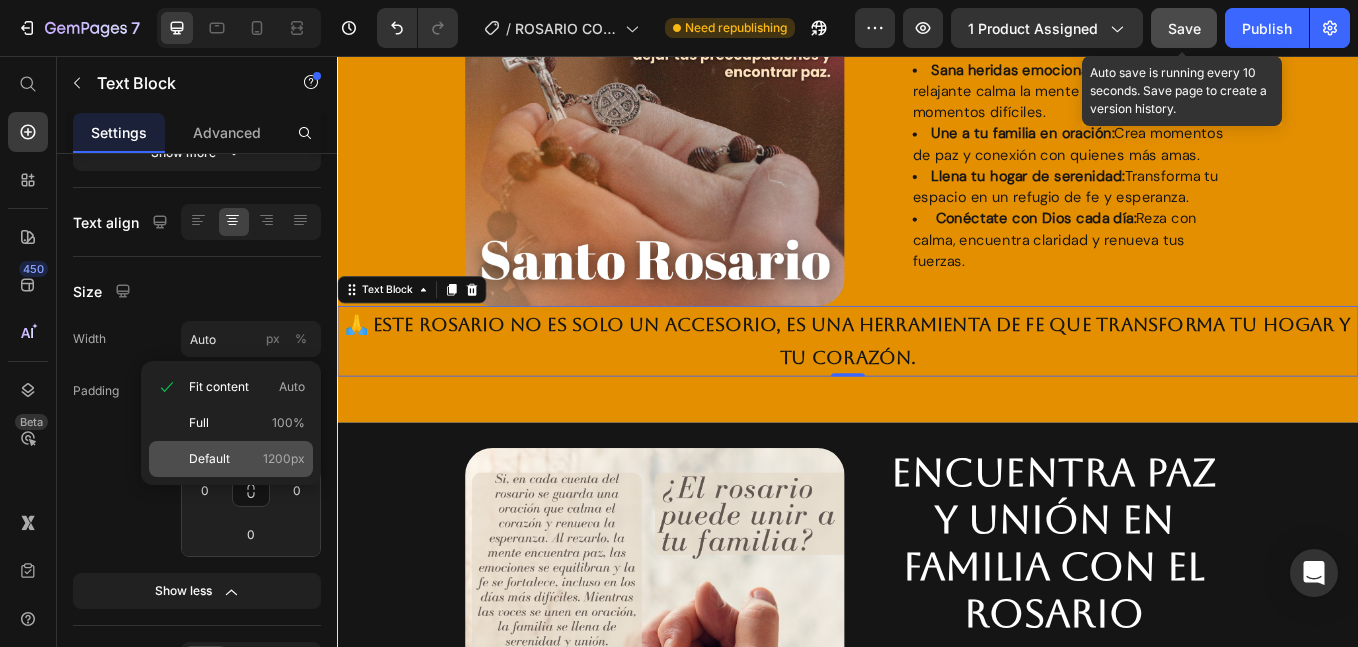 click on "Default 1200px" 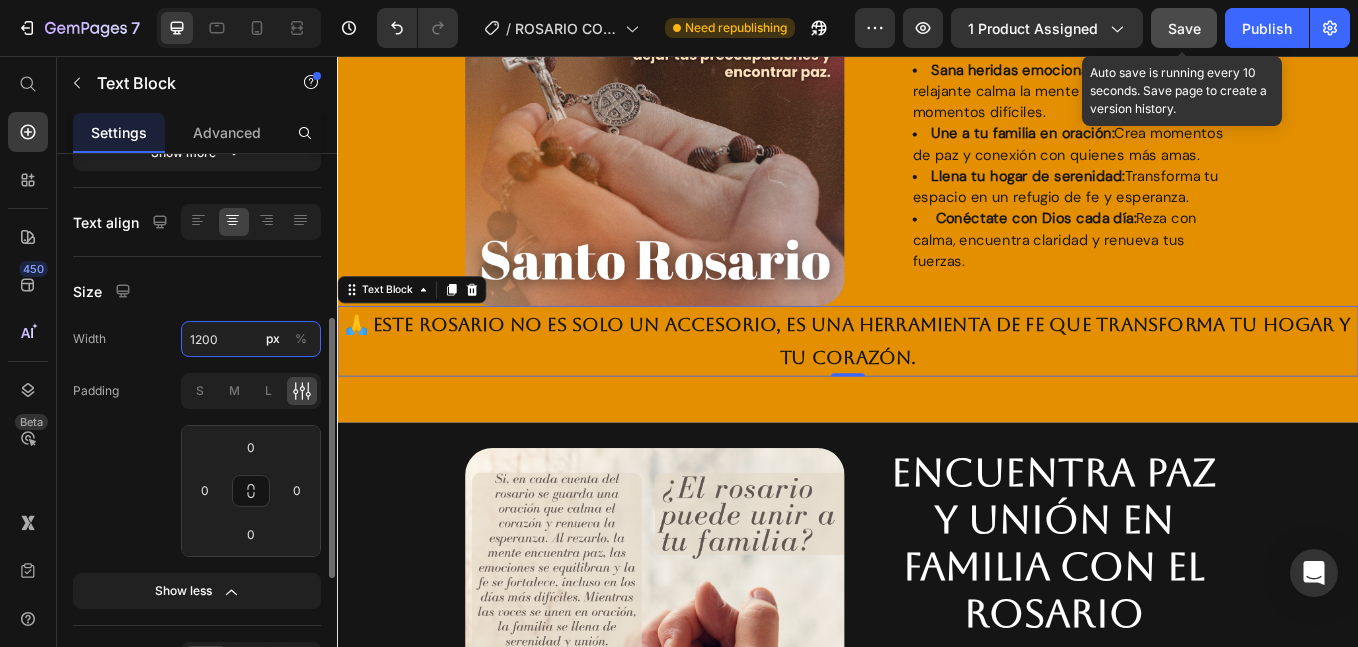 click on "1200" at bounding box center [251, 339] 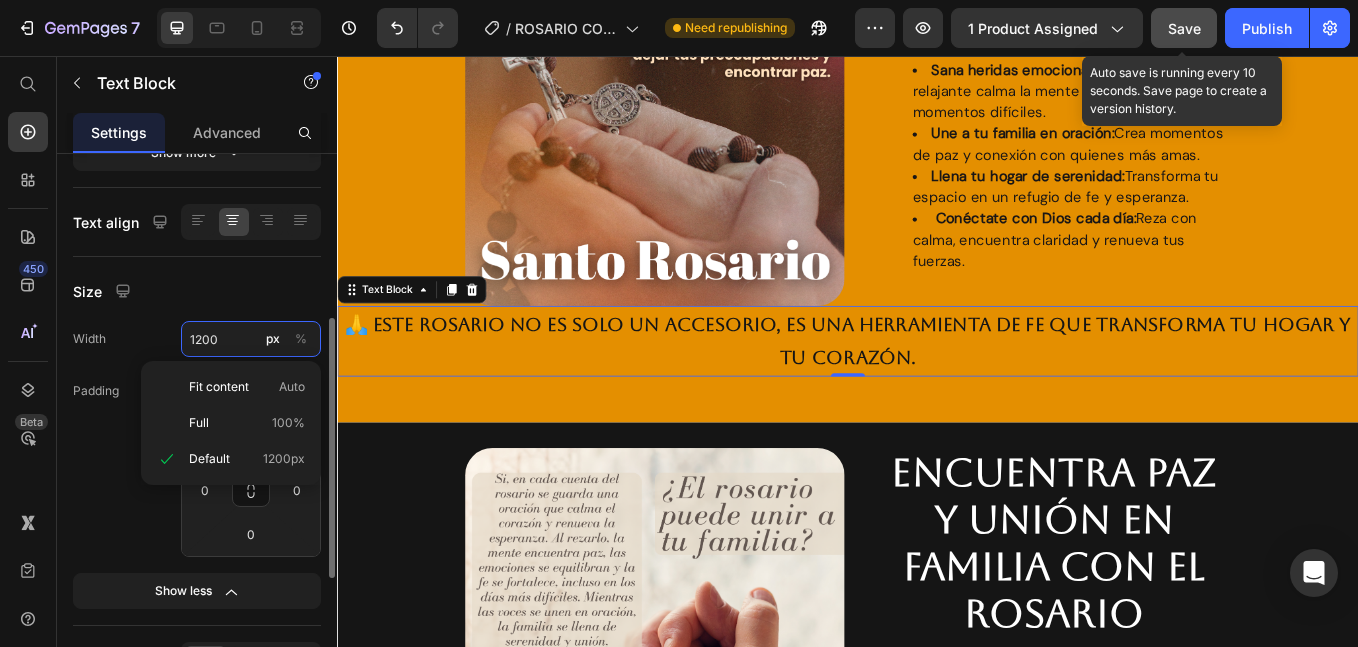 click on "1200" at bounding box center (251, 339) 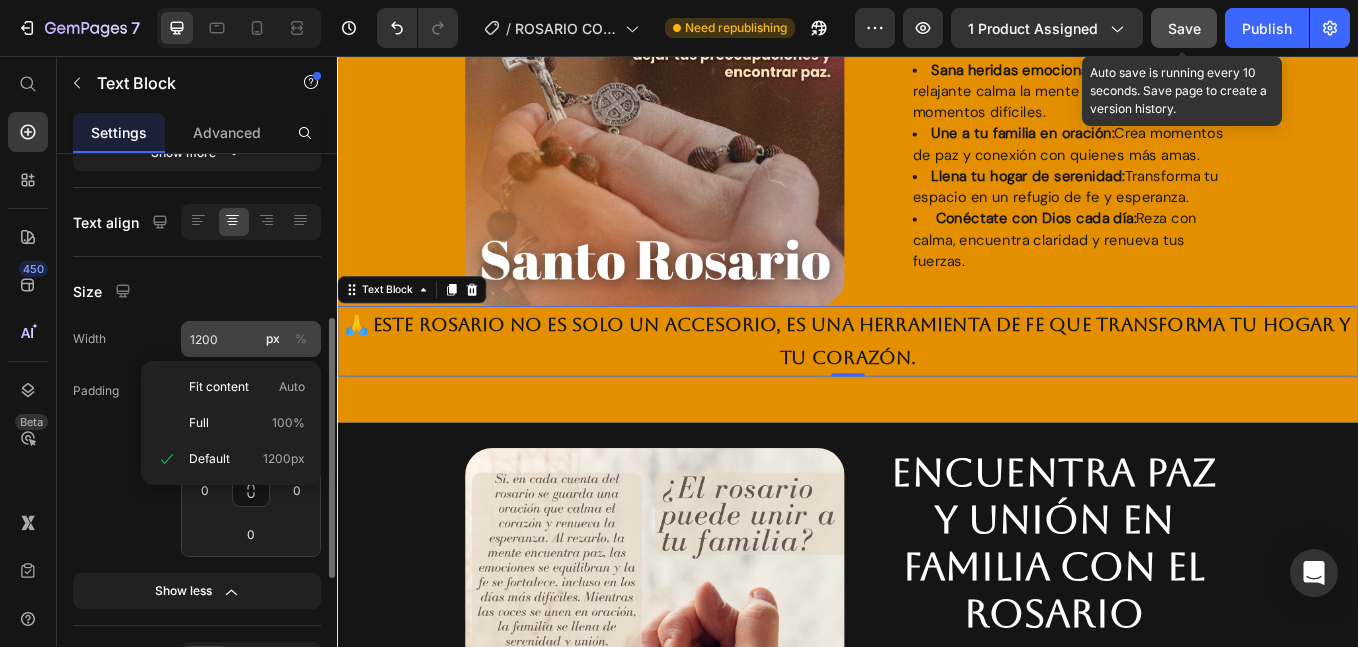 click on "Fit content" at bounding box center (219, 387) 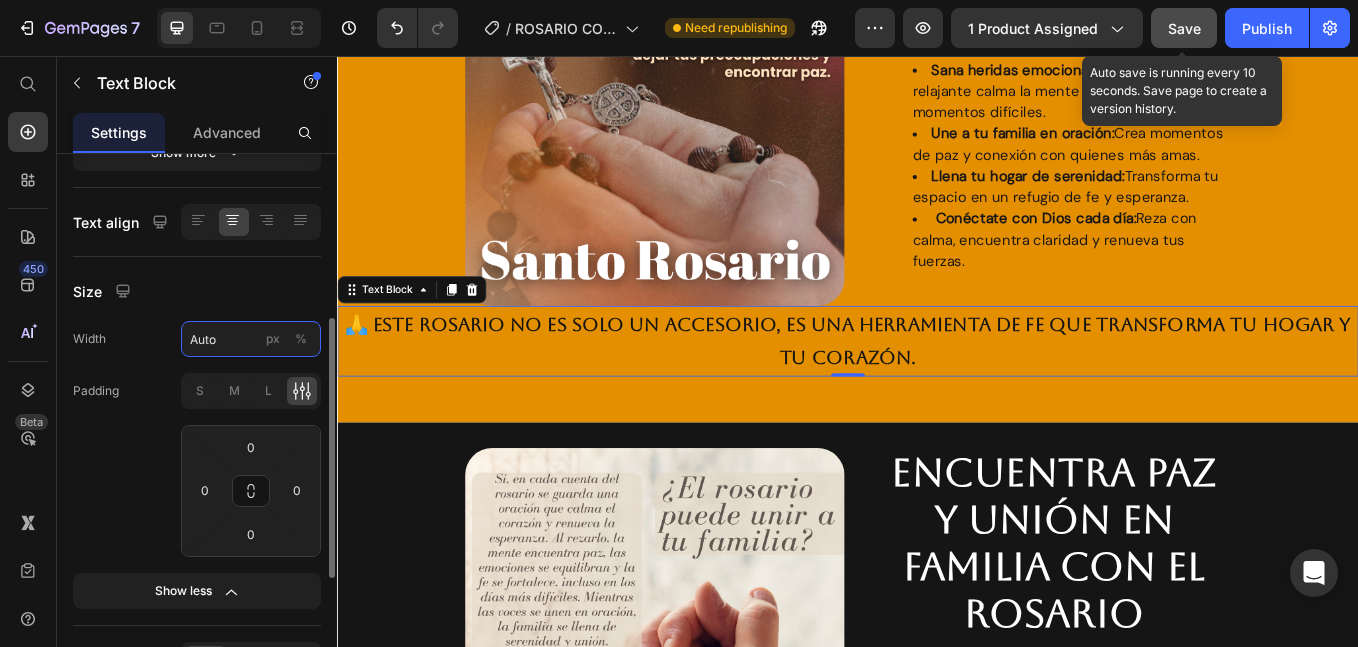 click on "Auto" at bounding box center [251, 339] 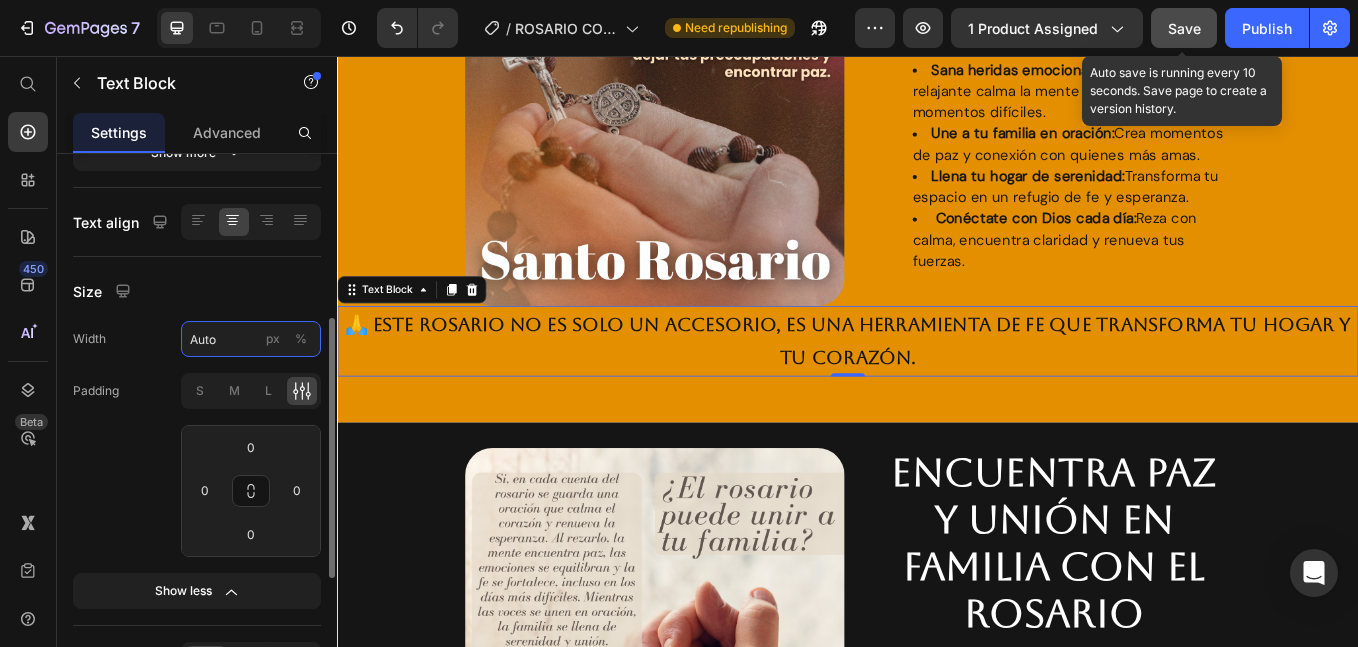 click on "Auto" at bounding box center [251, 339] 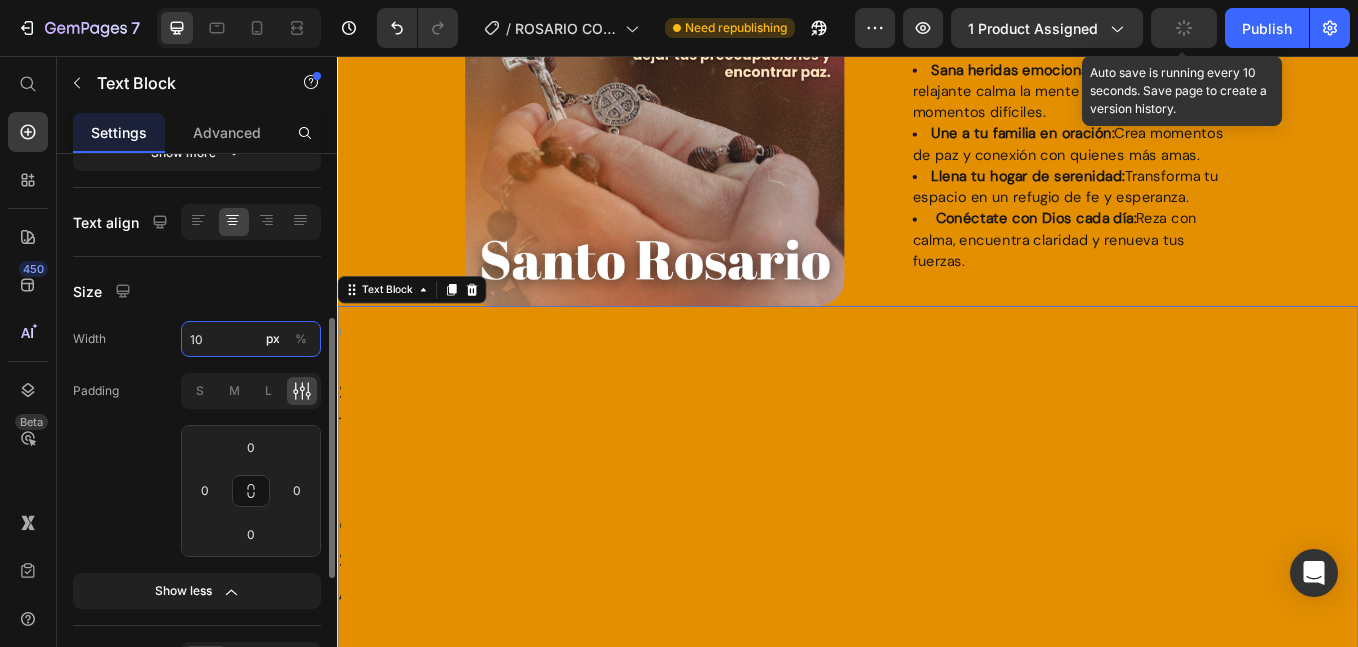 type on "100" 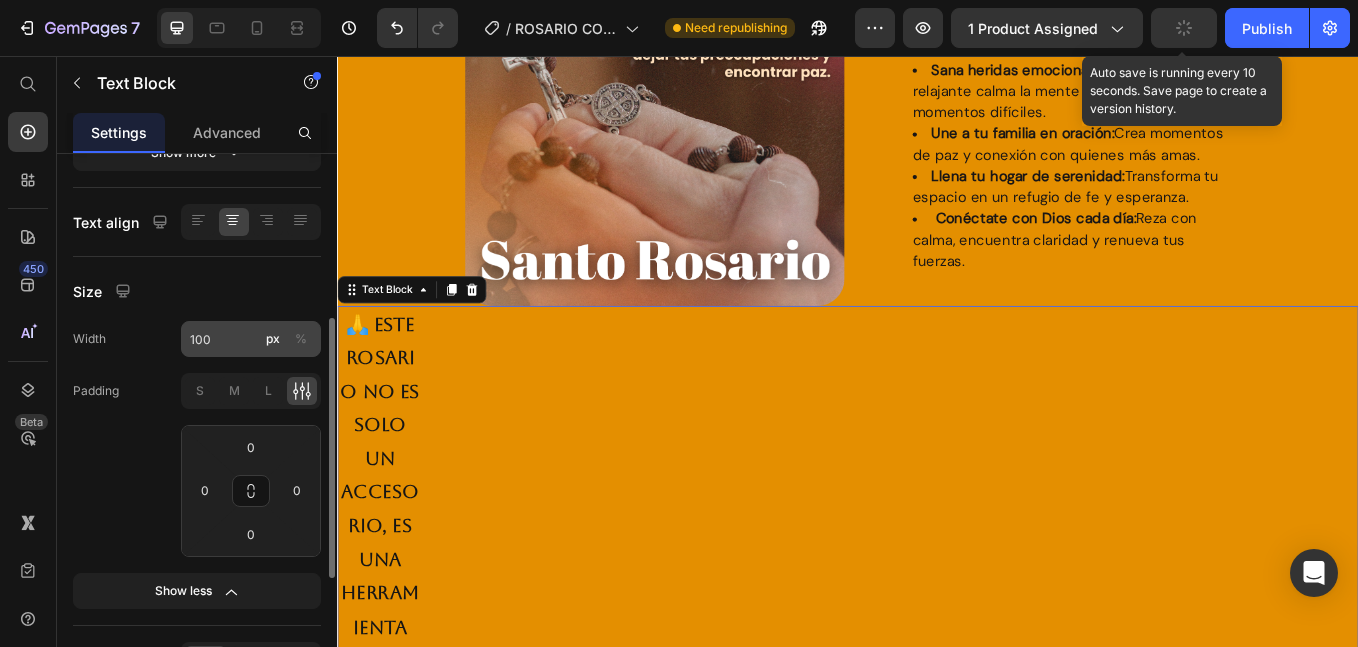 click on "%" at bounding box center (301, 339) 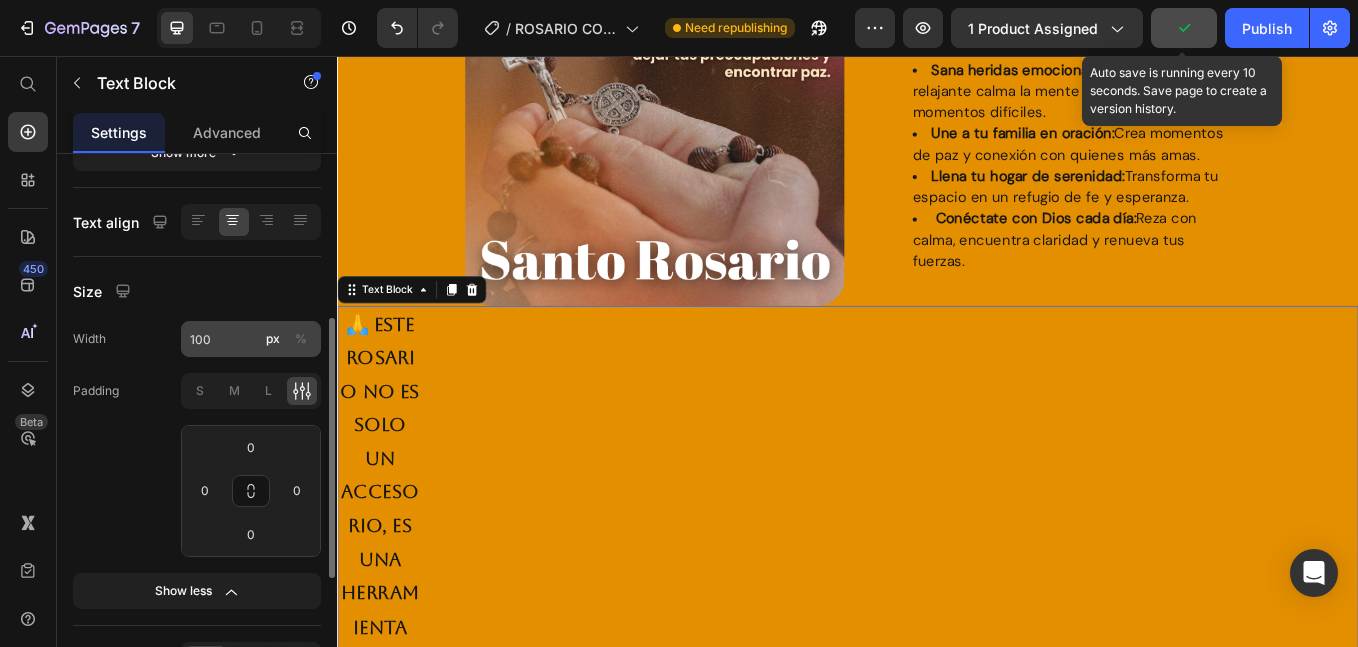 click on "%" at bounding box center [301, 339] 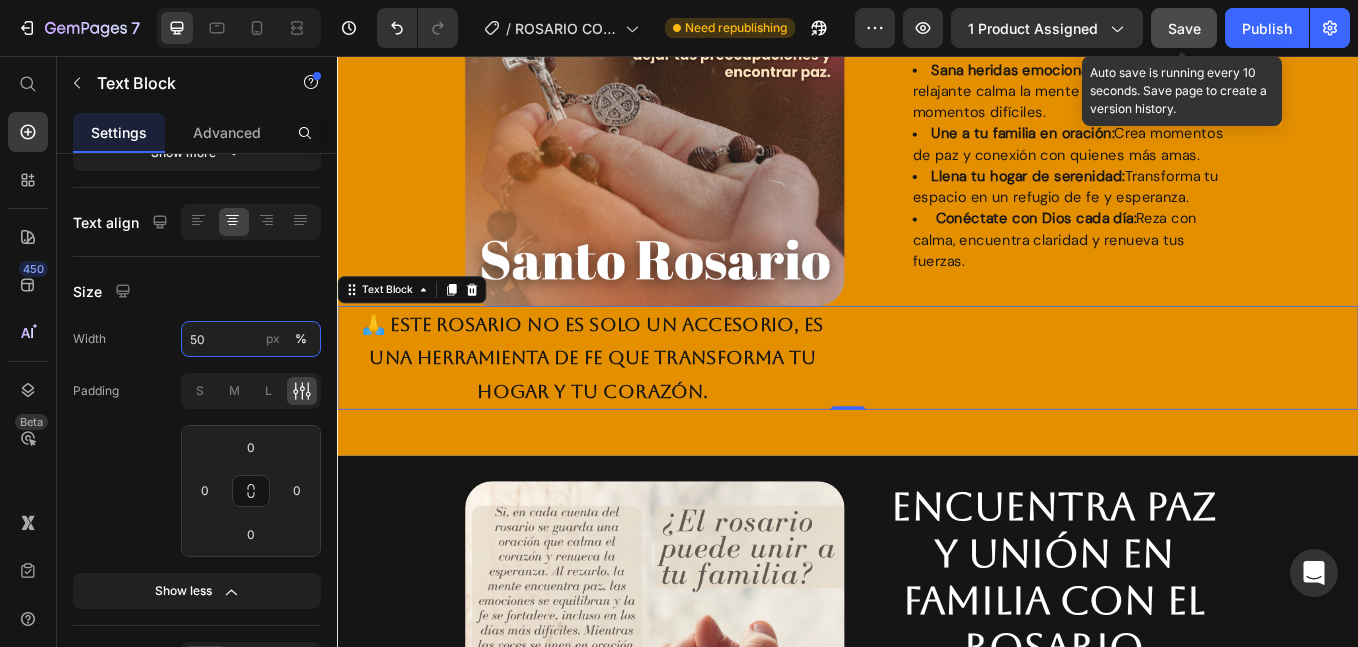 type on "50" 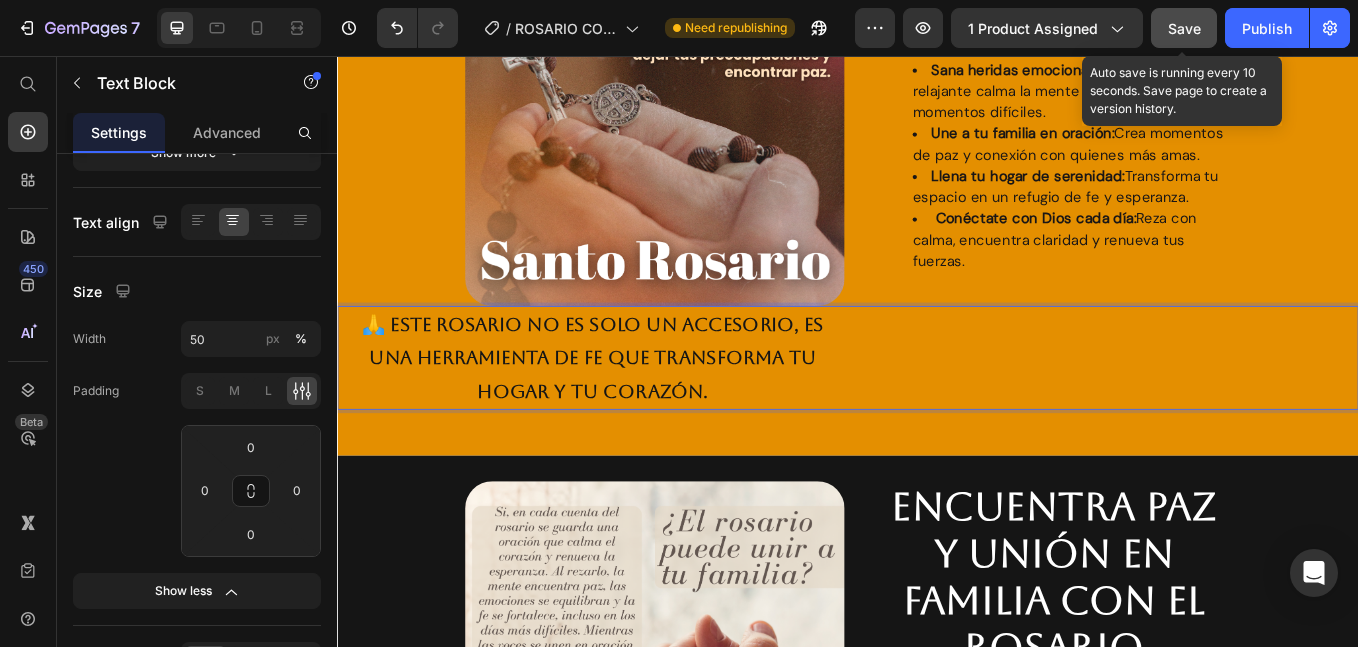 click on "🙏 Este rosario no es solo un accesorio, es una herramienta de fe que transforma tu hogar y tu corazón." at bounding box center [637, 411] 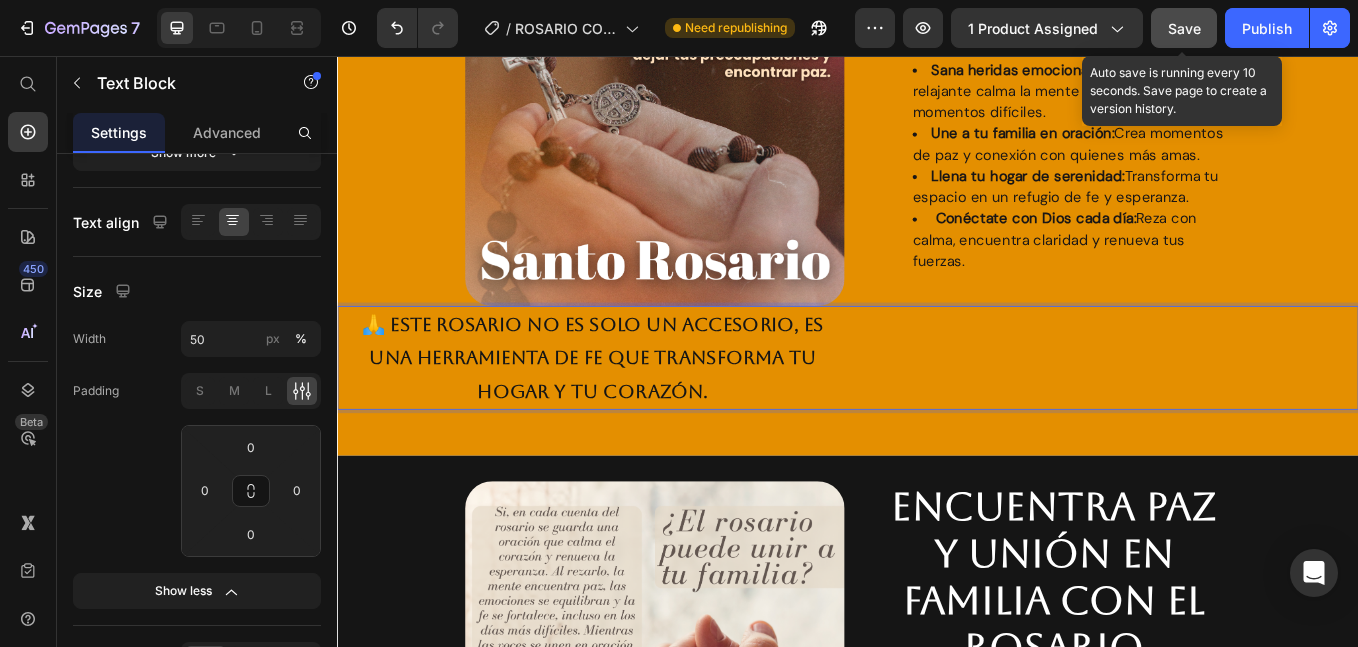 click on "🙏 Este rosario no es solo un accesorio, es una herramienta de fe que transforma tu hogar y tu corazón." at bounding box center (637, 411) 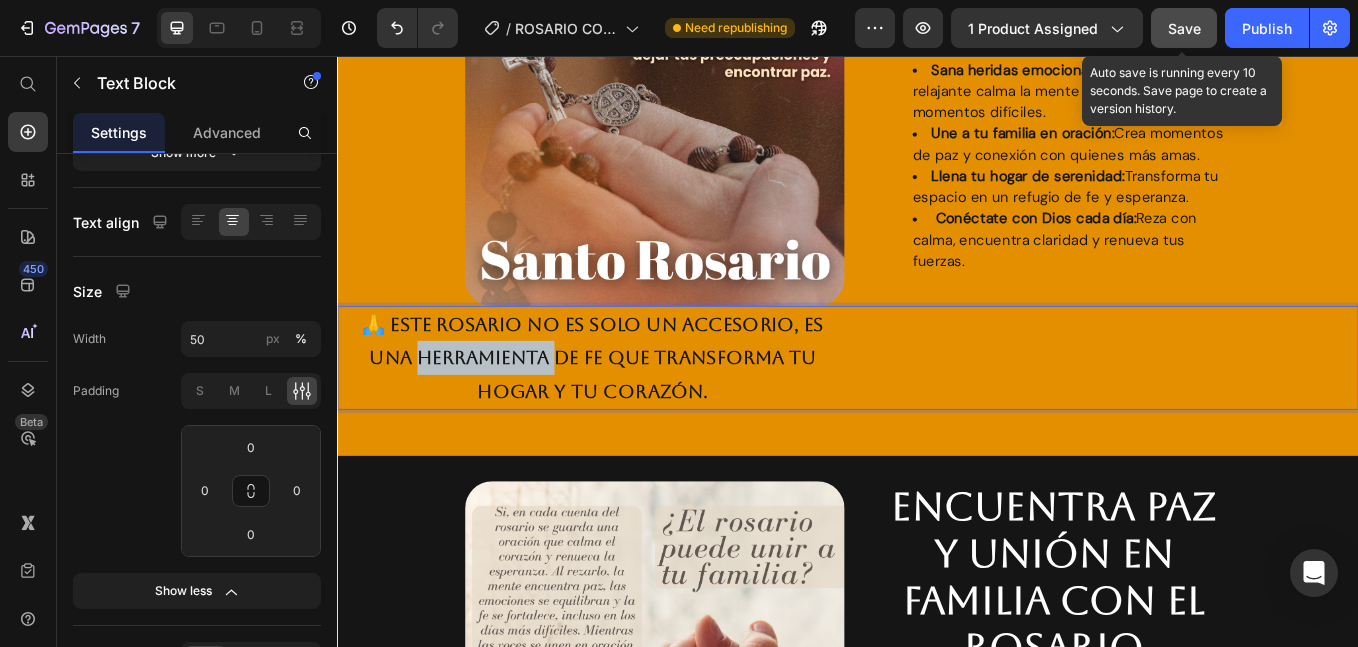 click on "🙏 Este rosario no es solo un accesorio, es una herramienta de fe que transforma tu hogar y tu corazón." at bounding box center (637, 411) 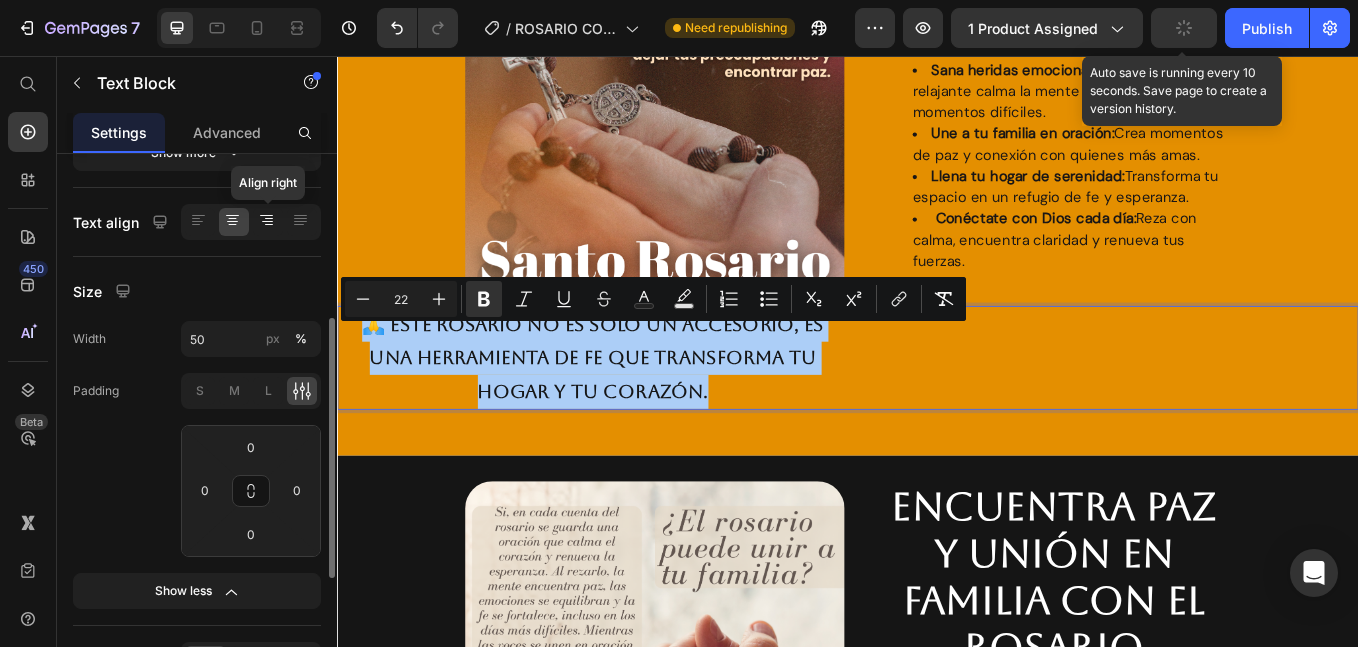 click 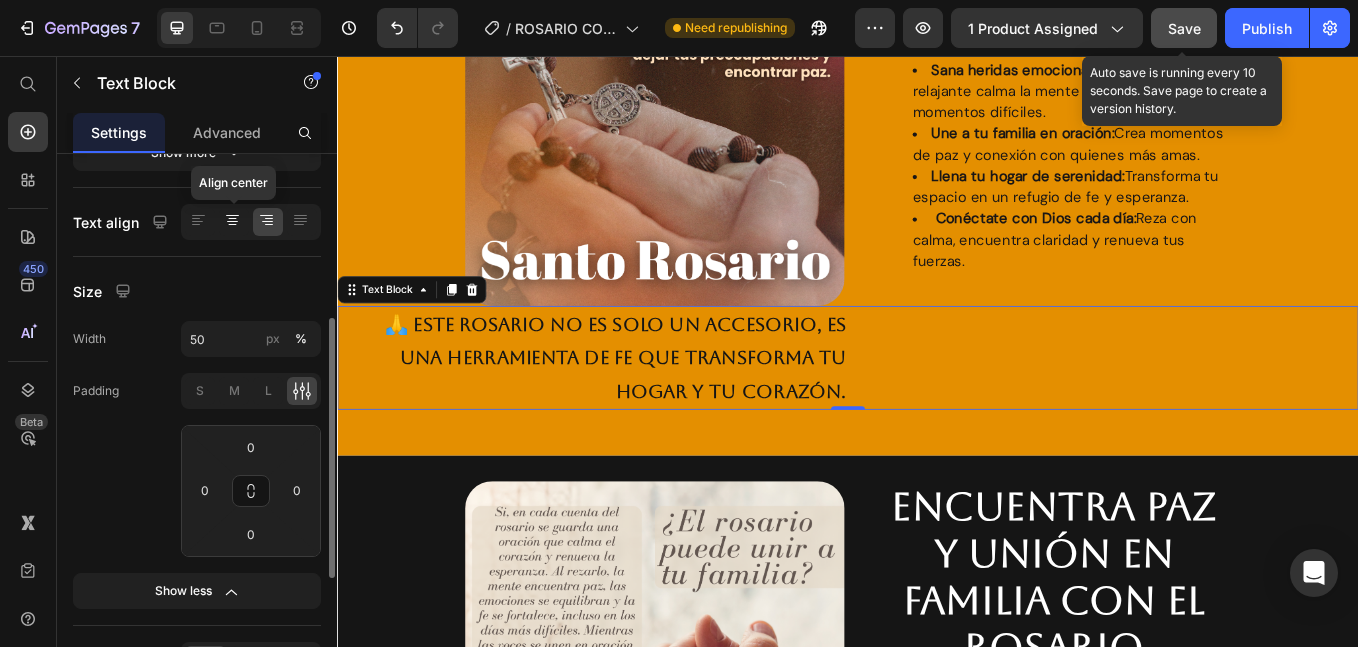 click 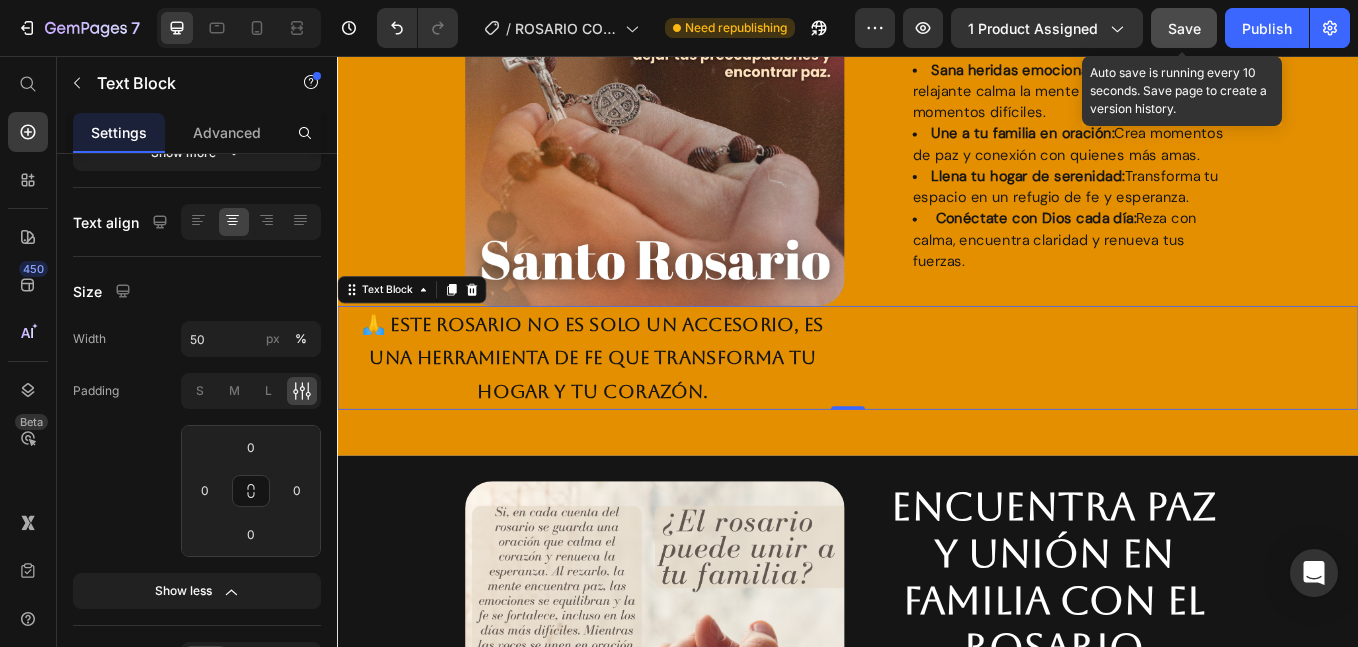 click on "🙏 Este rosario no es solo un accesorio, es una herramienta de fe que transforma tu hogar y tu corazón." at bounding box center (637, 411) 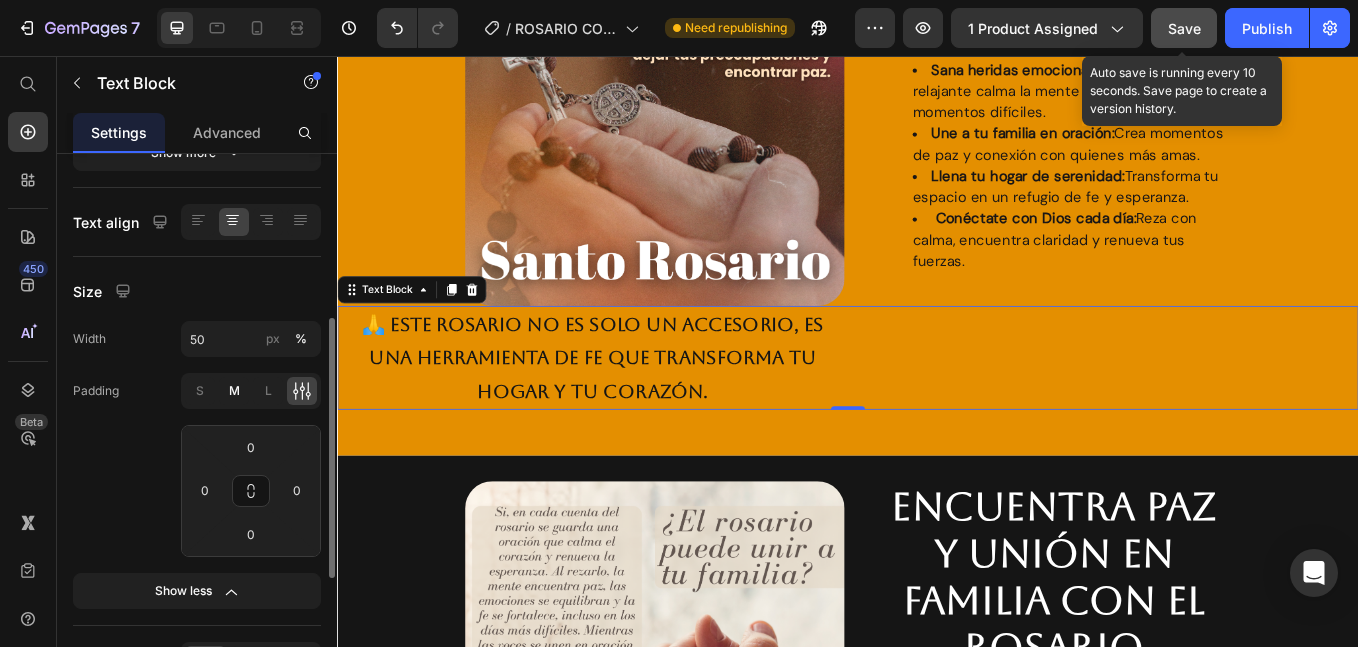 click on "M" 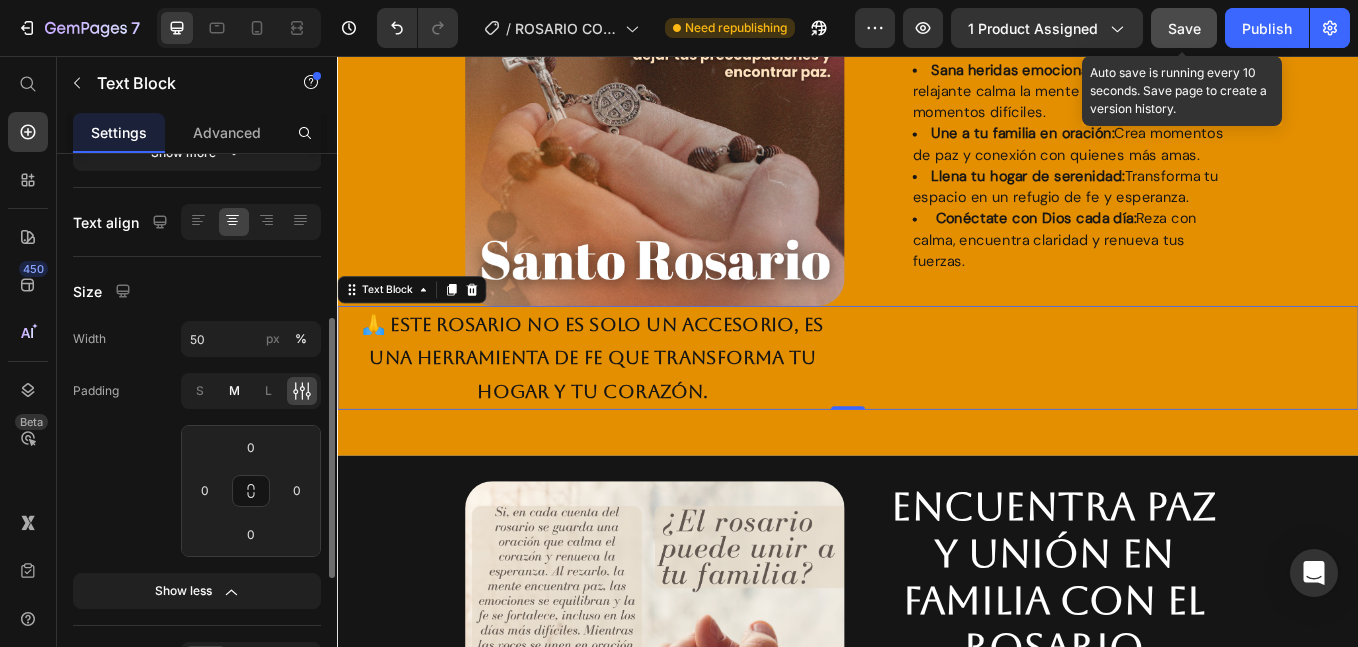 type on "8" 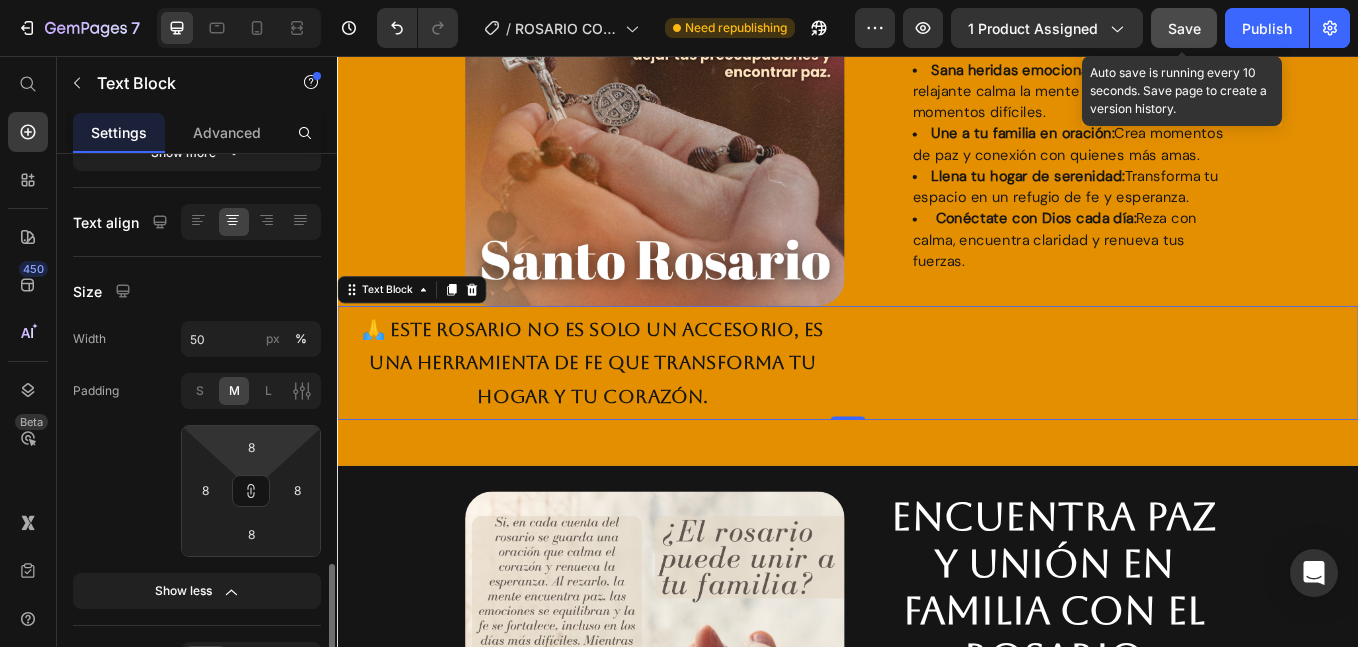scroll, scrollTop: 512, scrollLeft: 0, axis: vertical 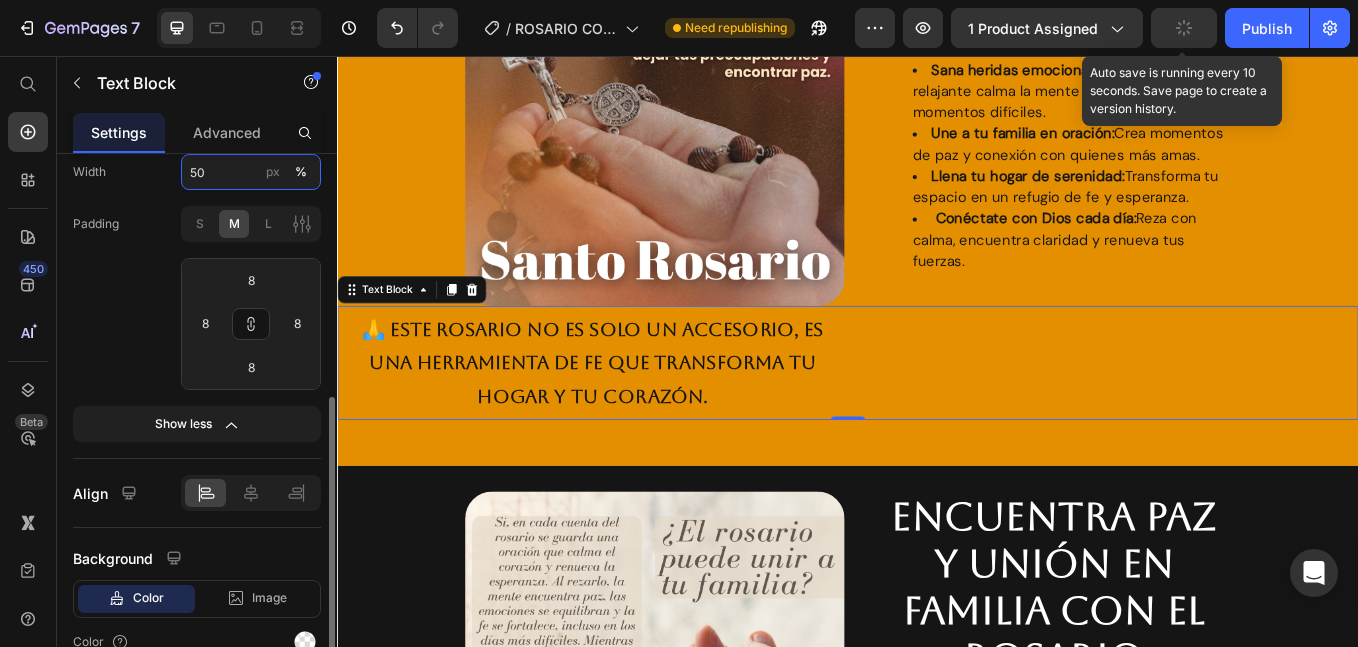 click on "50" at bounding box center [251, 172] 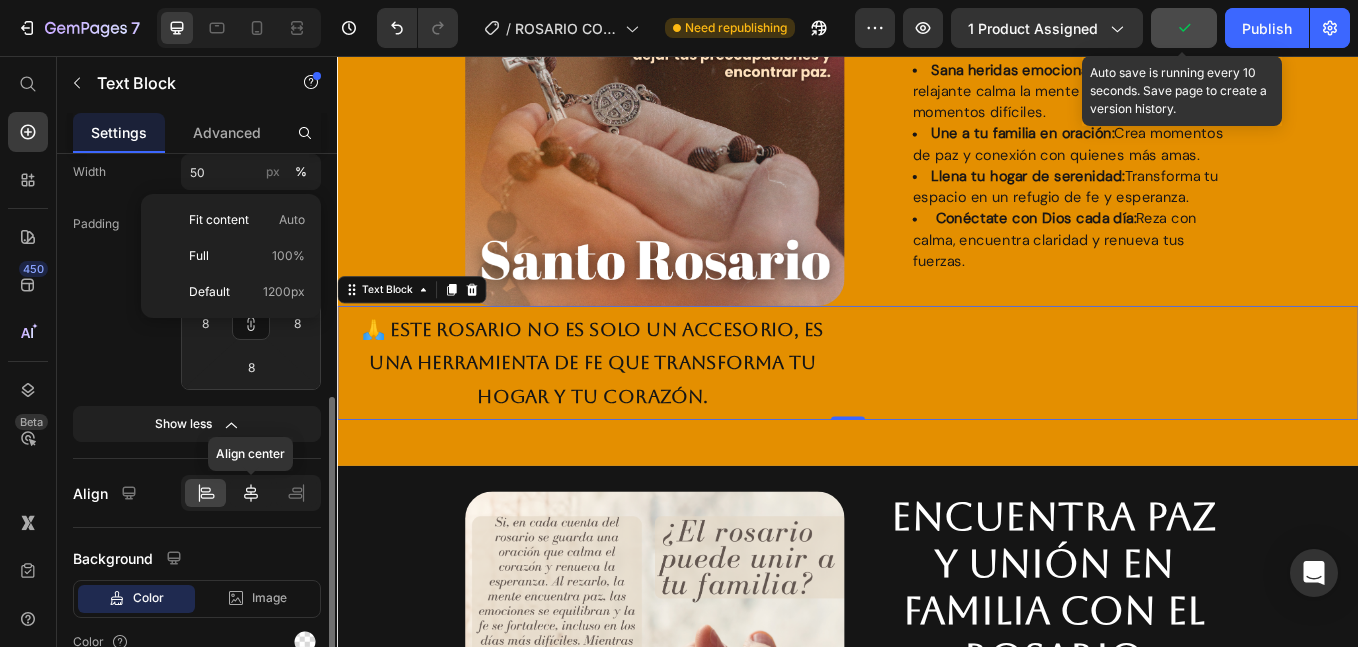 click 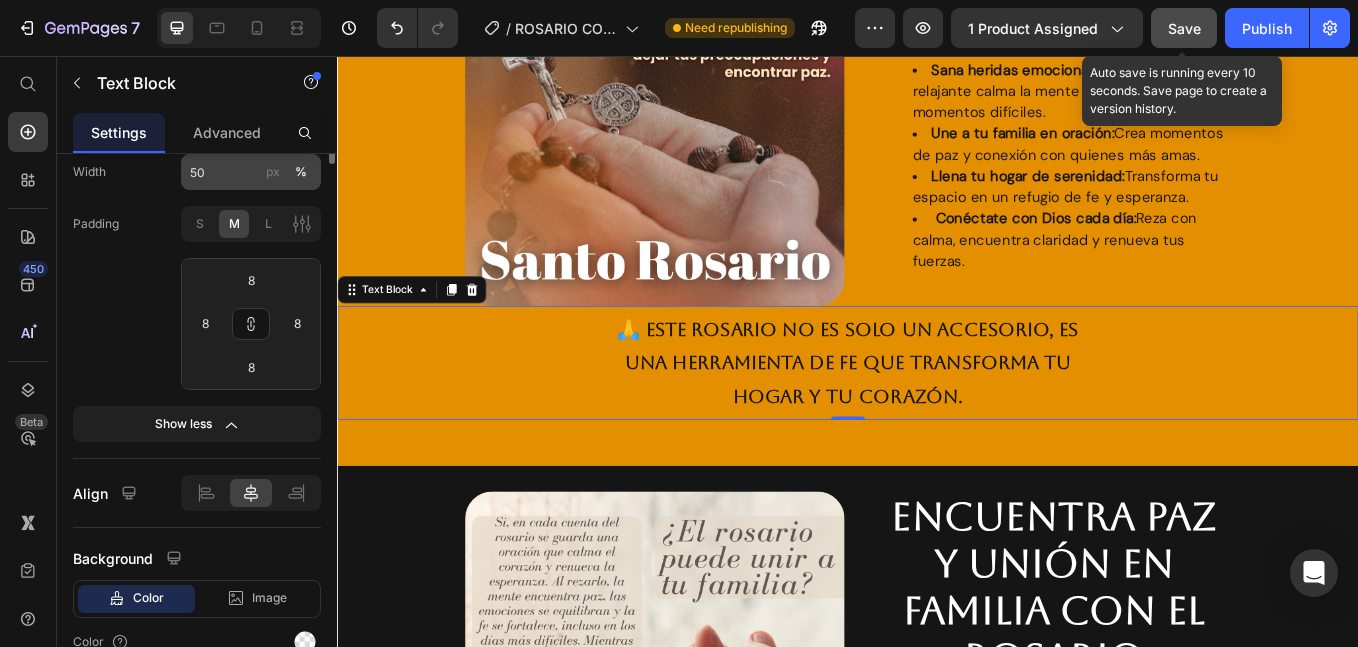 scroll, scrollTop: 178, scrollLeft: 0, axis: vertical 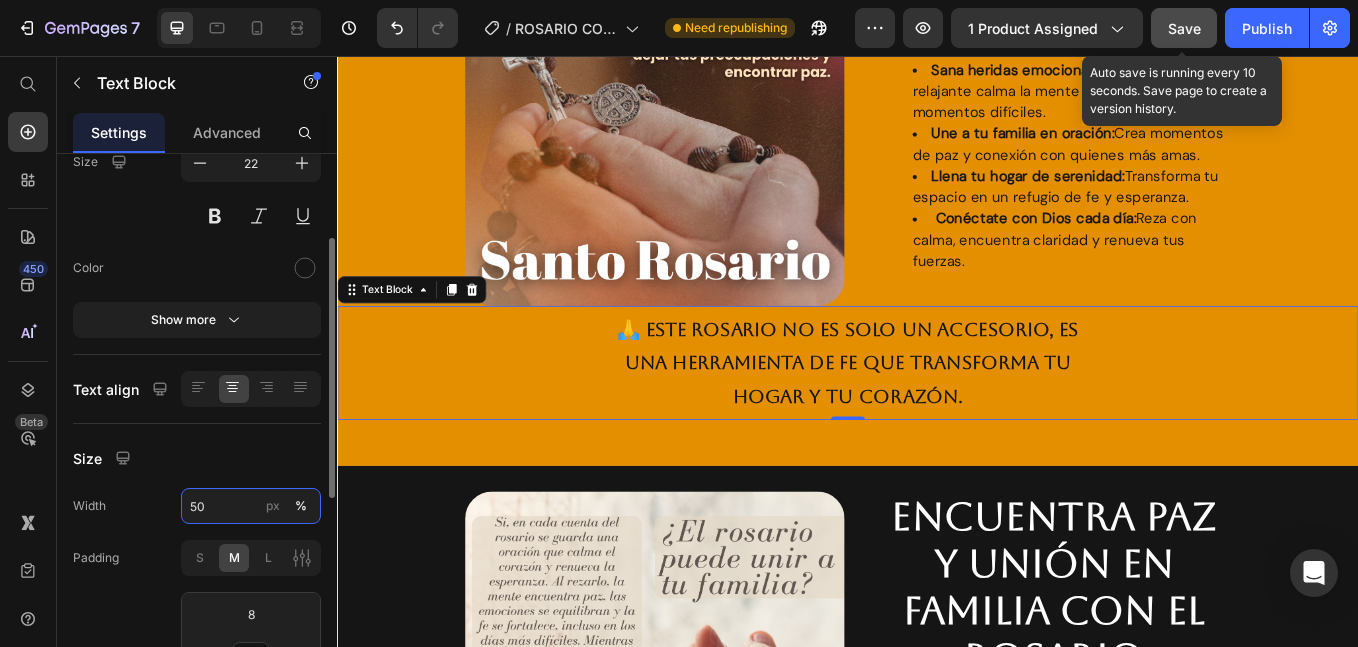 click on "50" at bounding box center (251, 506) 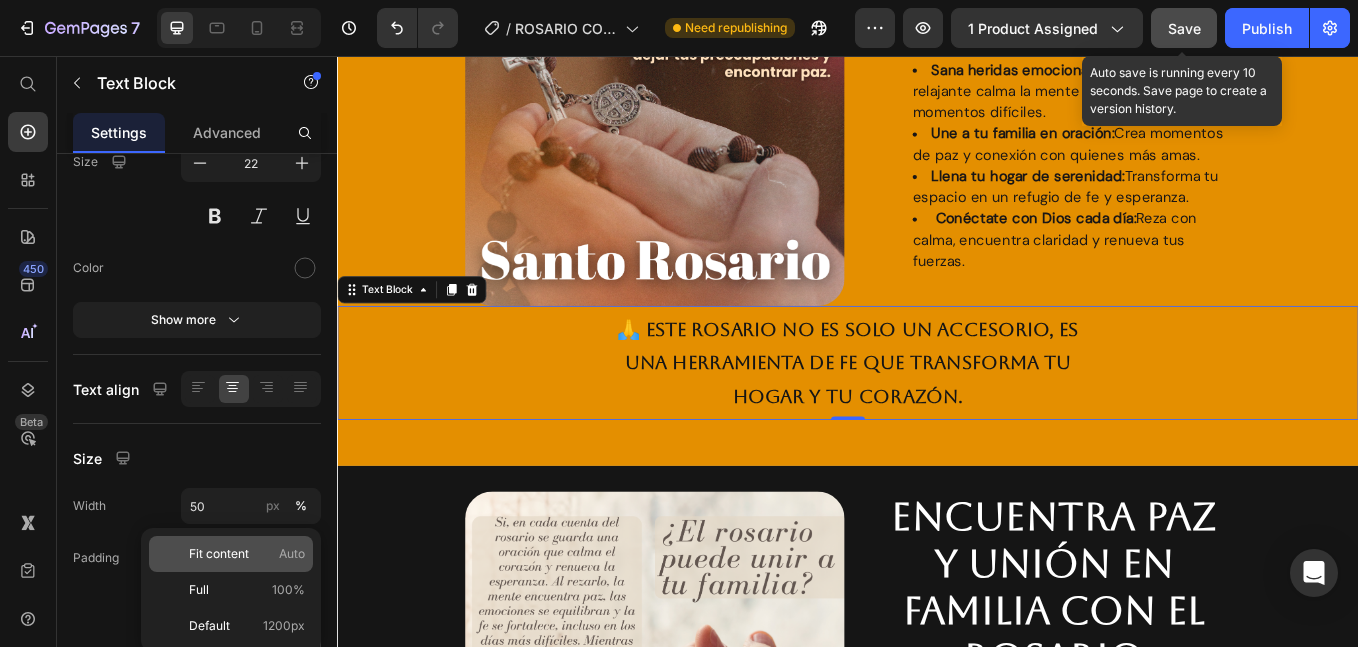 click on "Fit content" at bounding box center [219, 554] 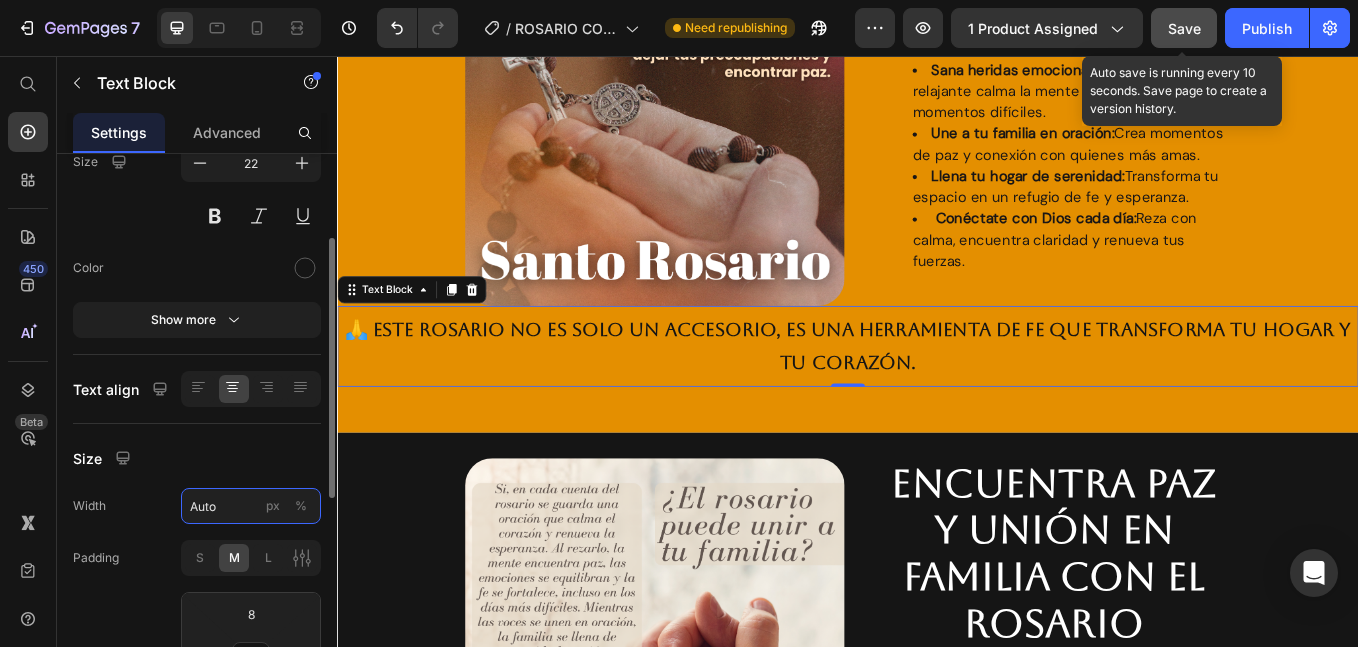 click on "Auto" at bounding box center (251, 506) 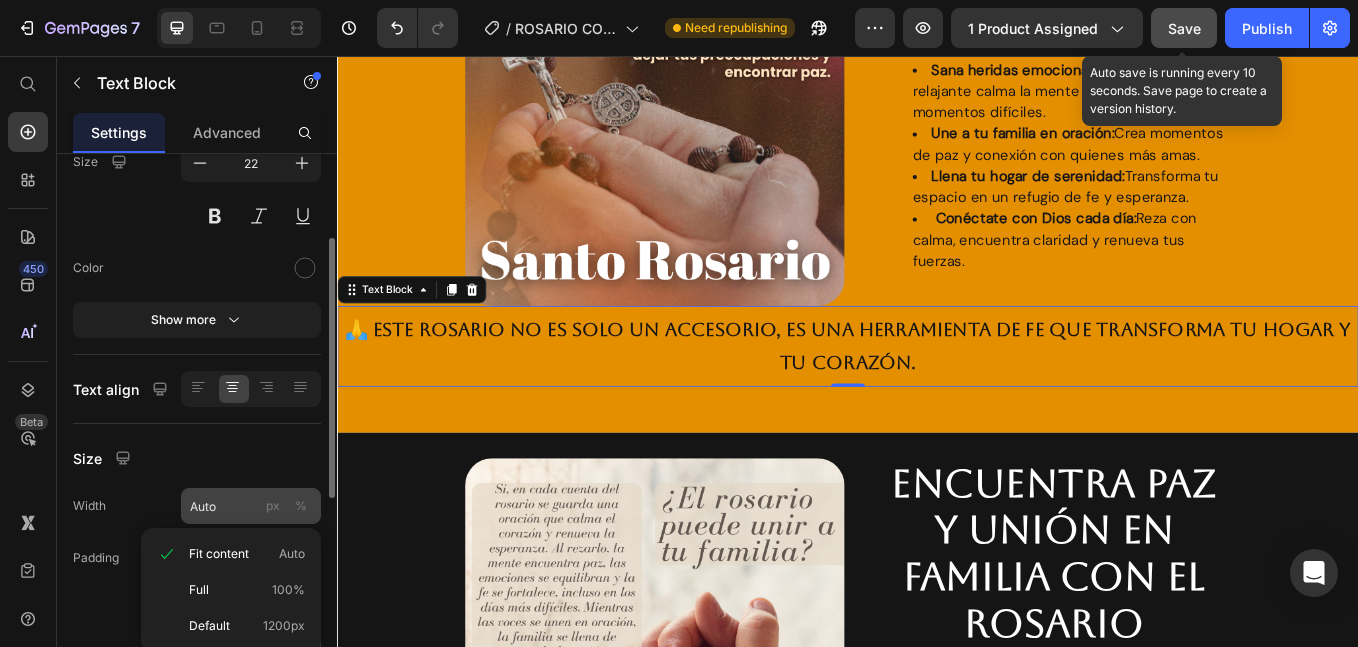 click on "Fit content Auto" 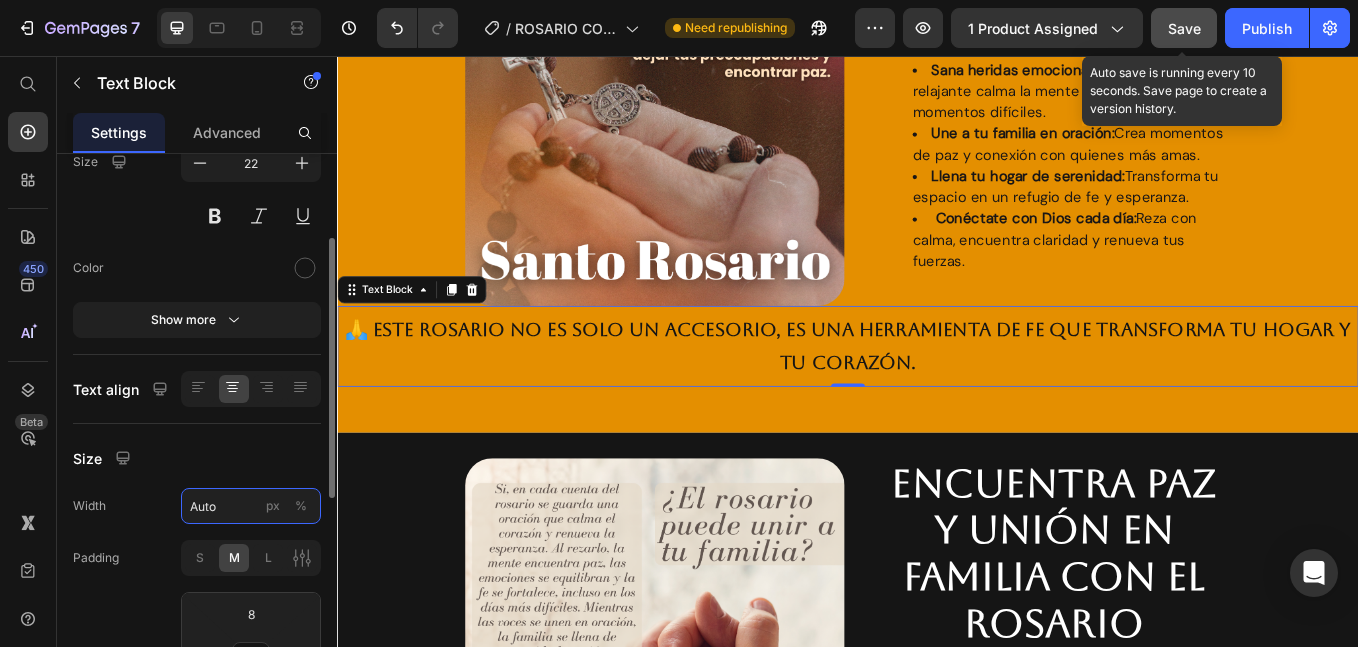 click on "Auto" at bounding box center [251, 506] 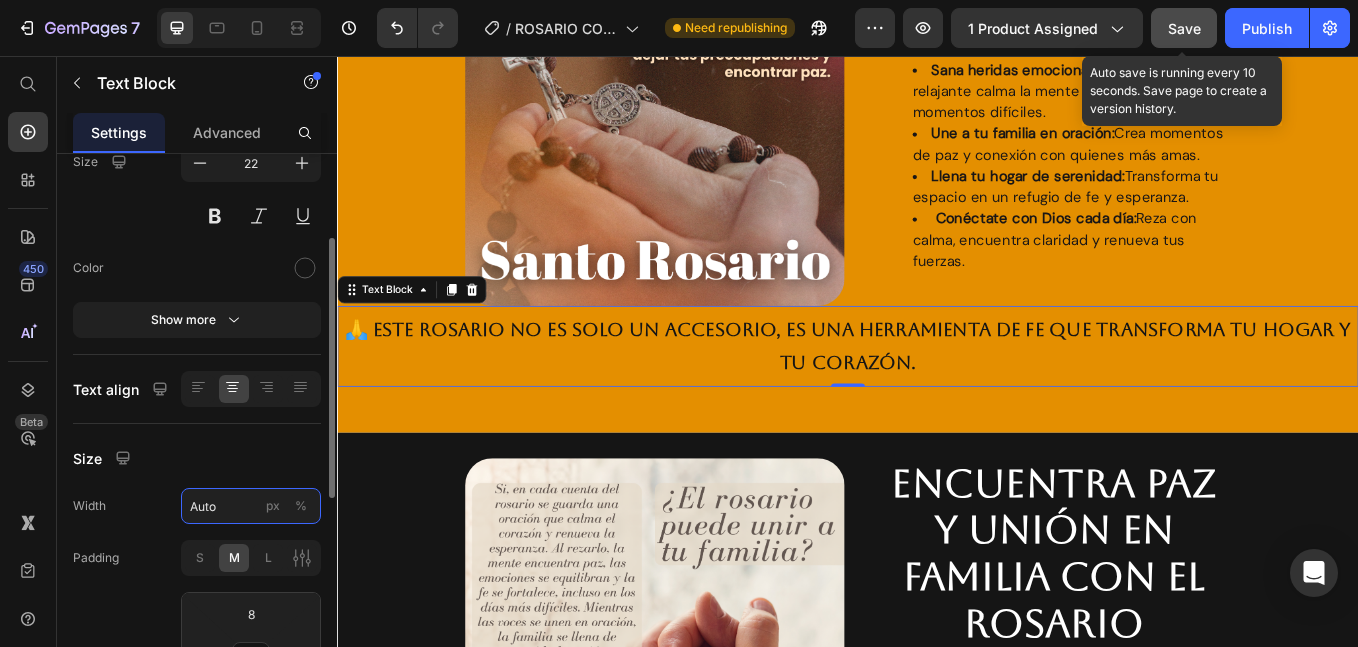 click on "Auto" at bounding box center [251, 506] 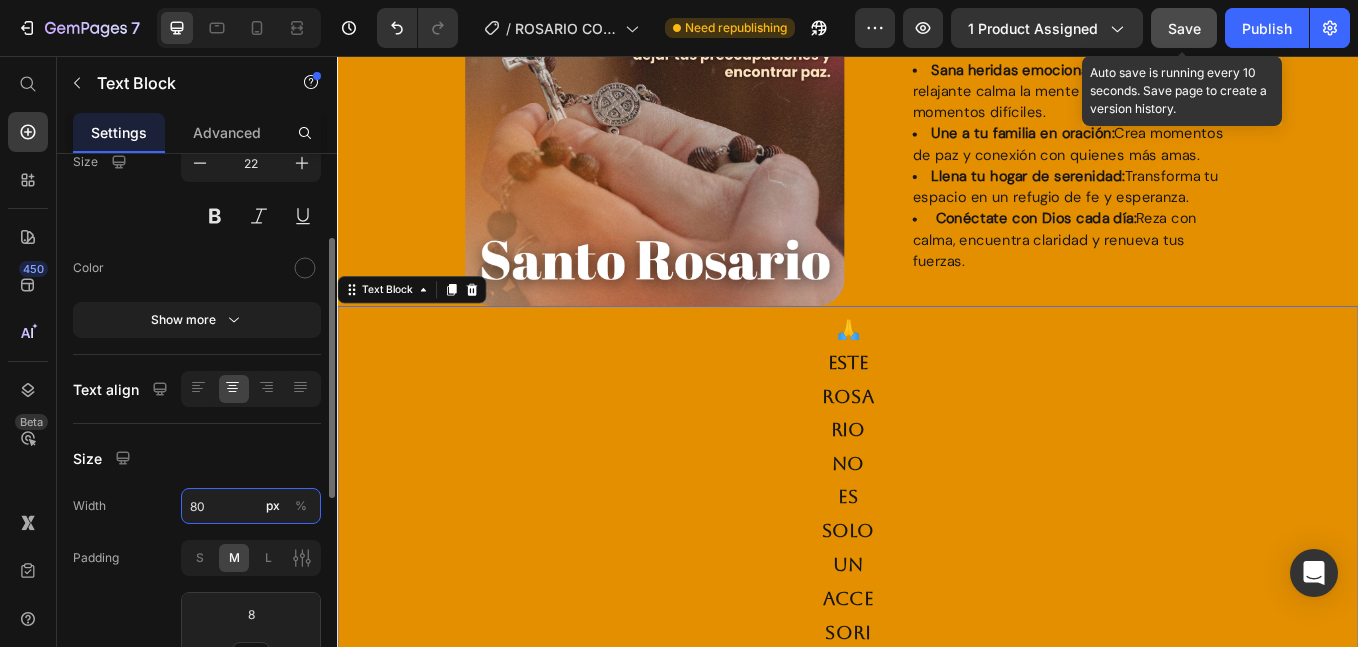 type on "80" 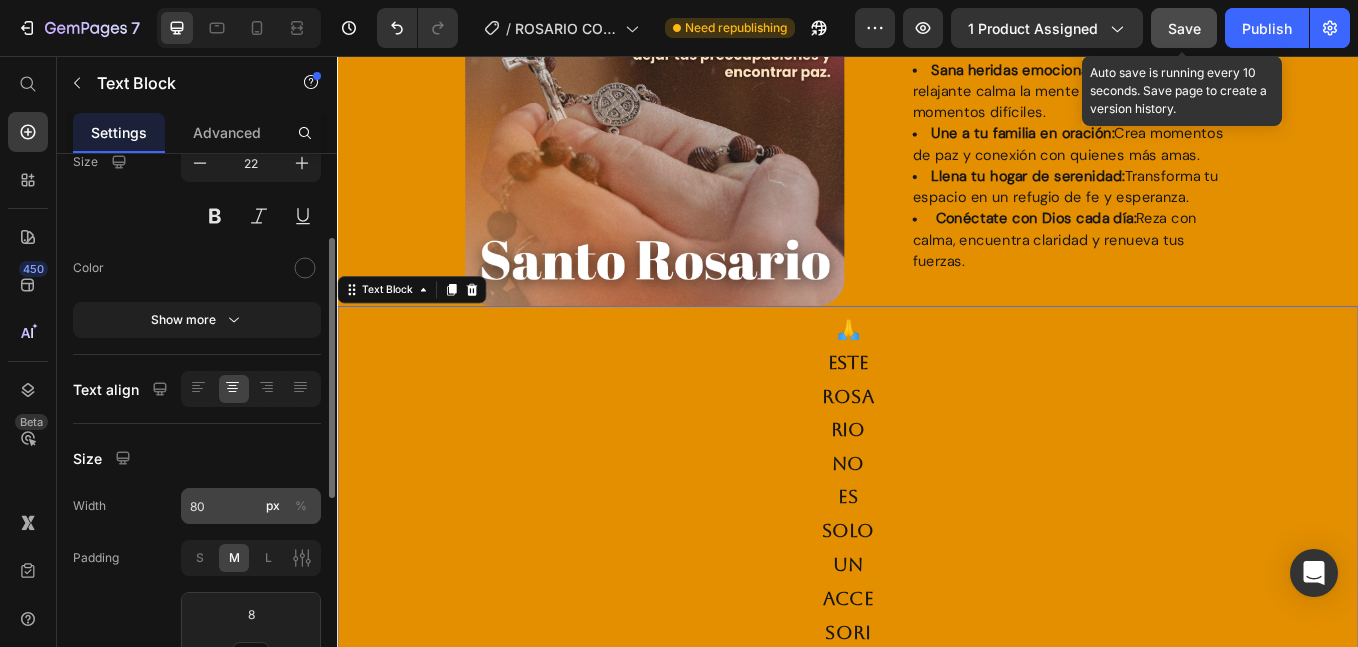 click on "%" at bounding box center [301, 506] 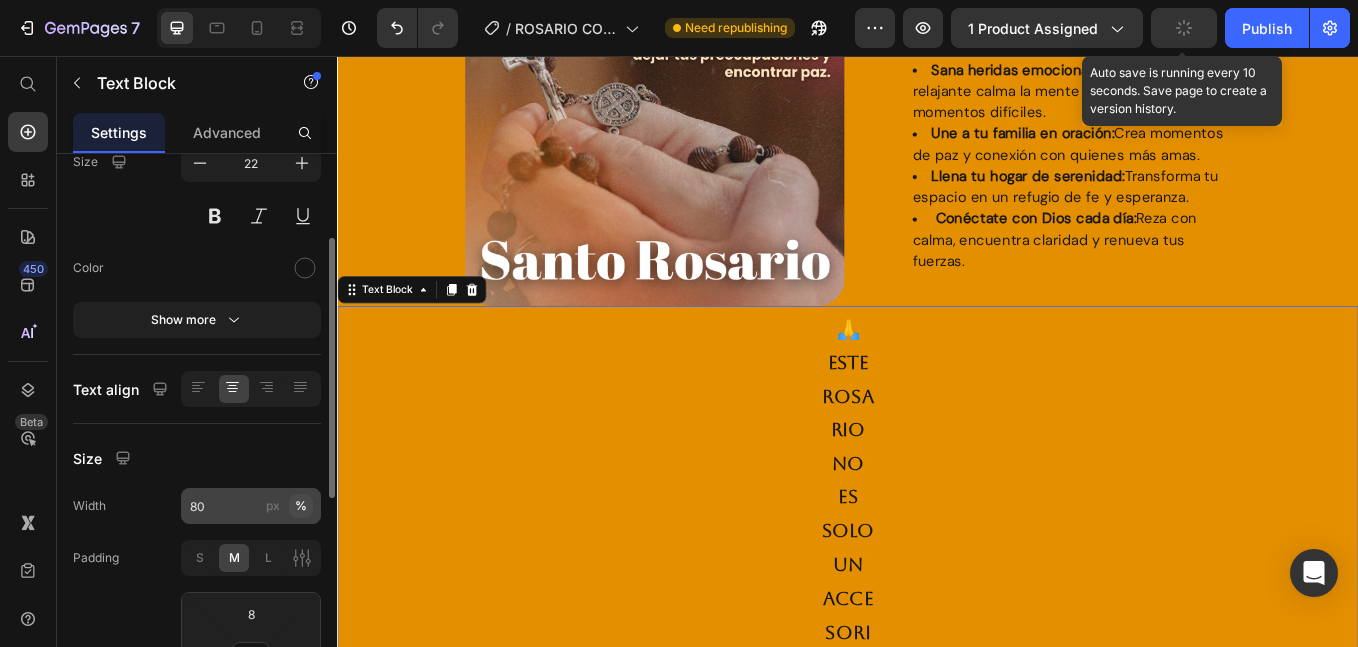 click on "%" at bounding box center (301, 506) 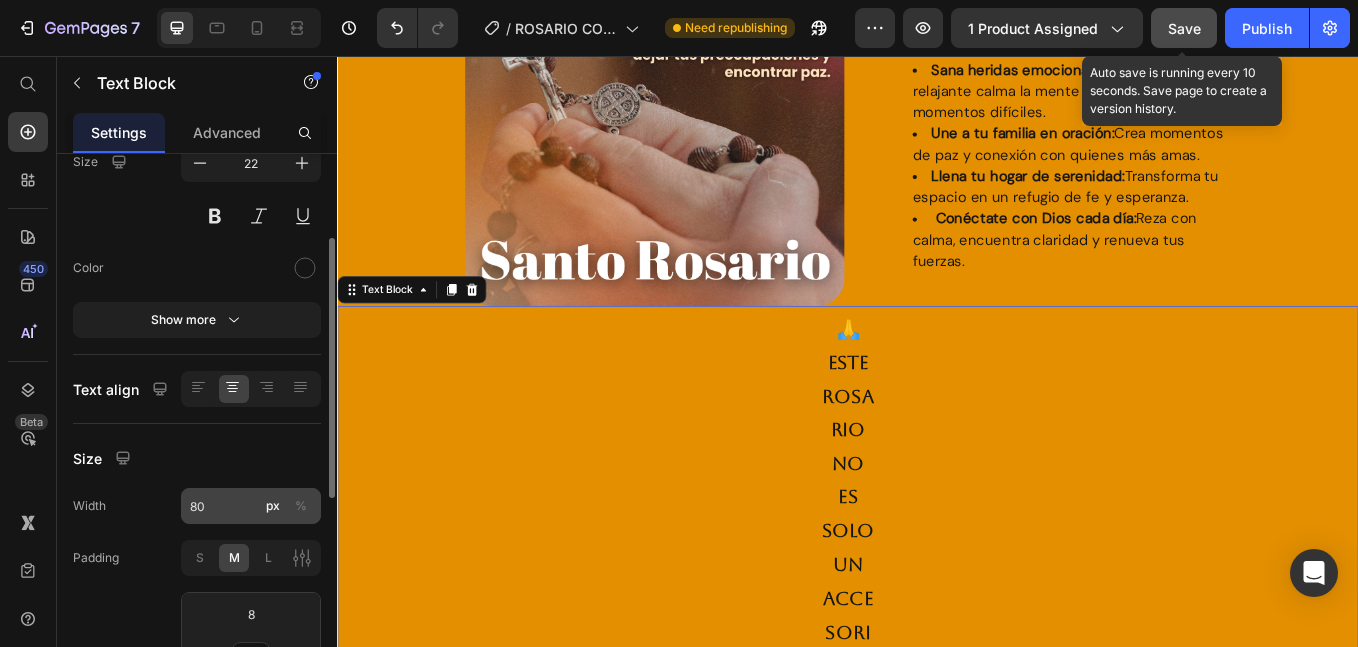 click on "%" 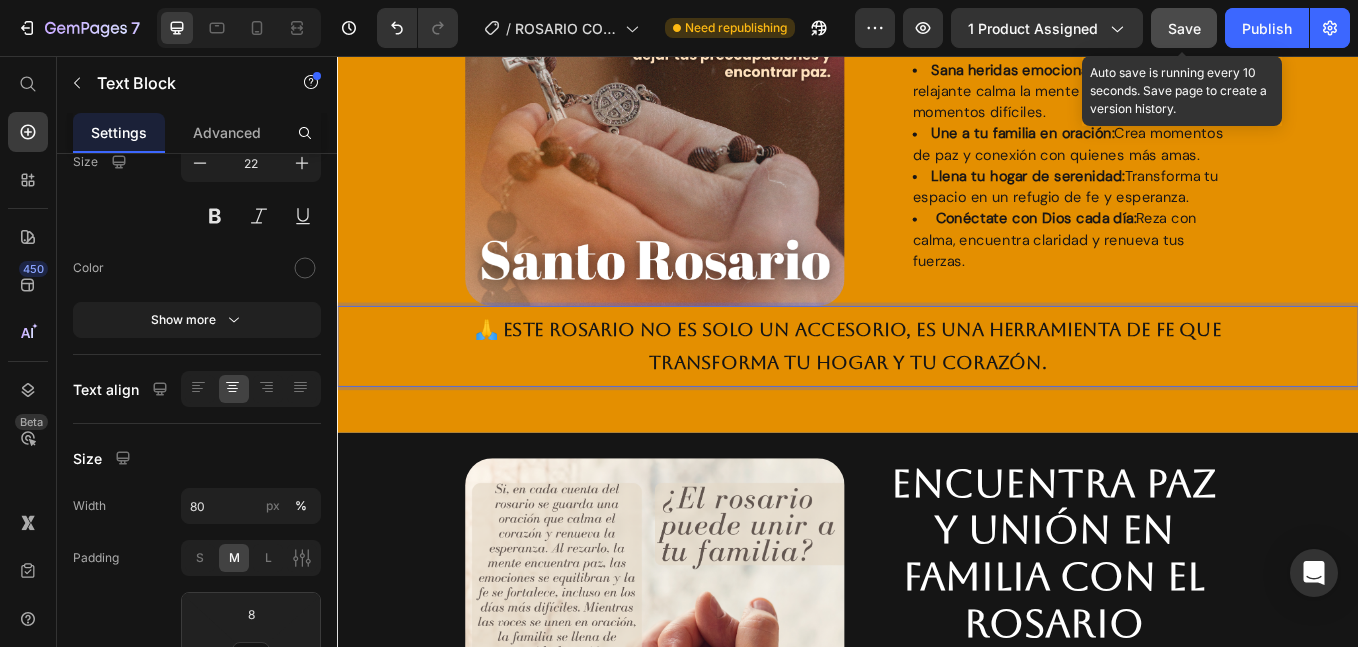 click on "🙏 Este rosario no es solo un accesorio, es una herramienta de fe que transforma tu hogar y tu corazón." at bounding box center [937, 397] 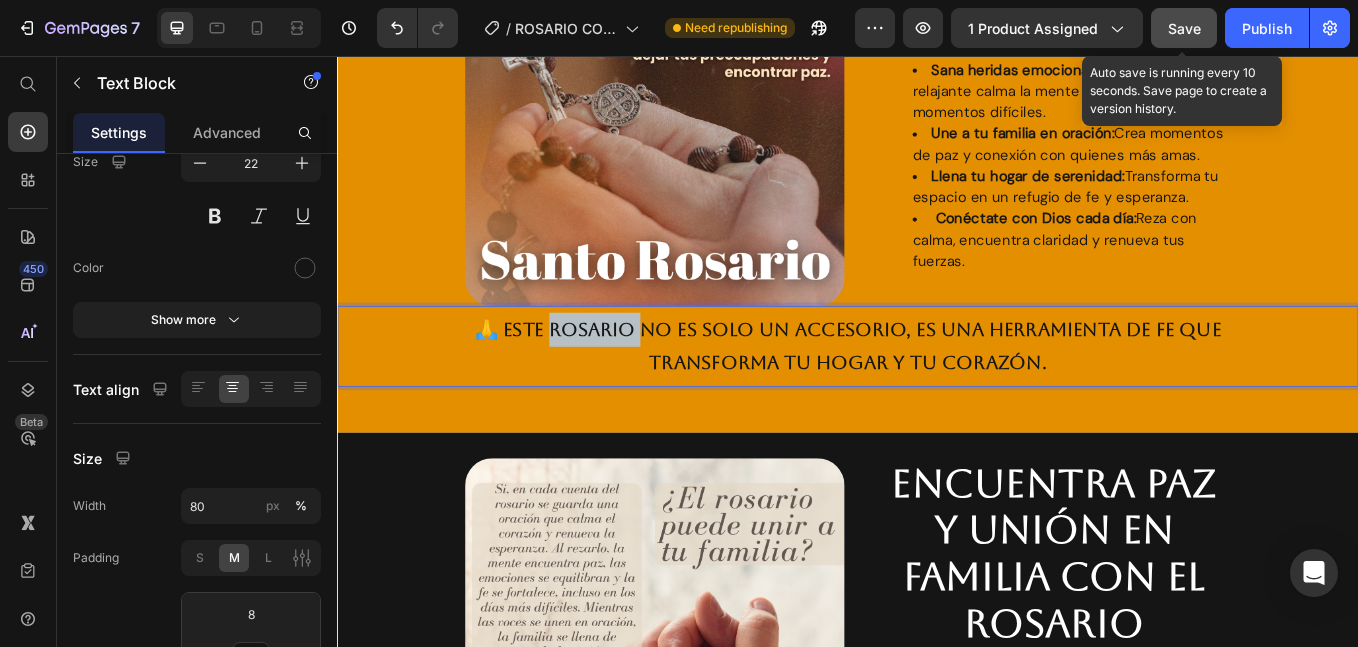 click on "🙏 Este rosario no es solo un accesorio, es una herramienta de fe que transforma tu hogar y tu corazón." at bounding box center (937, 397) 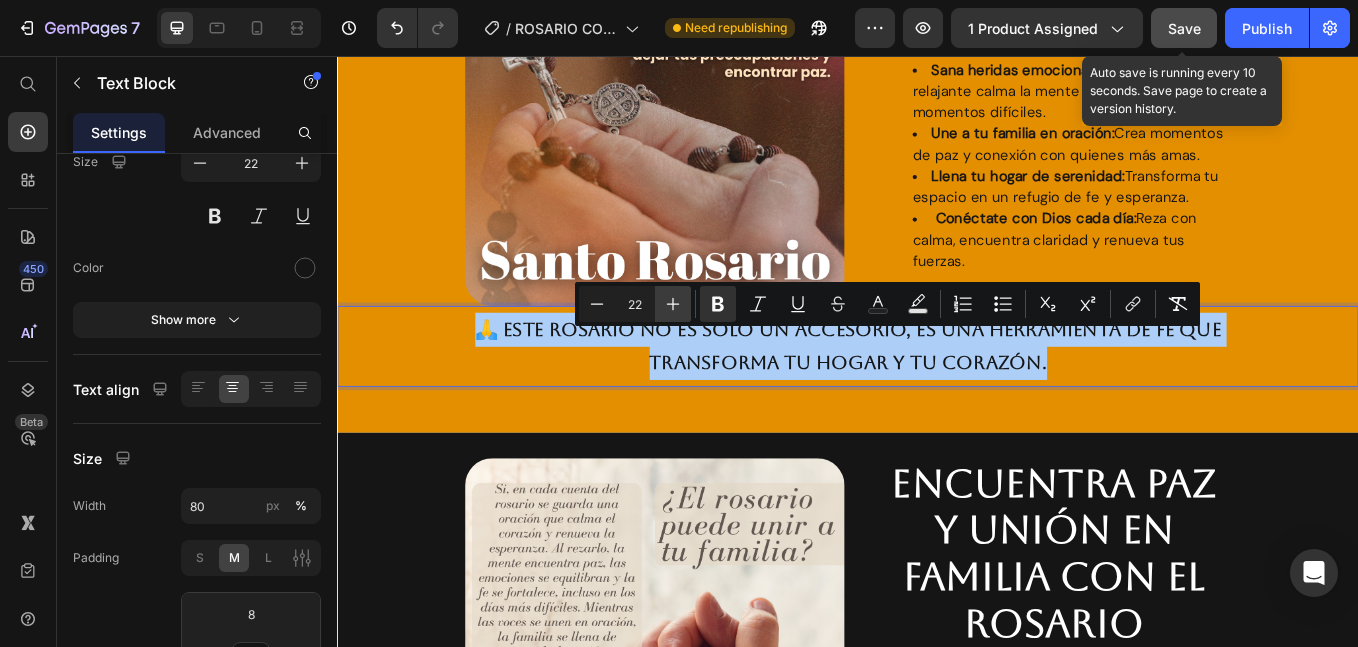 click 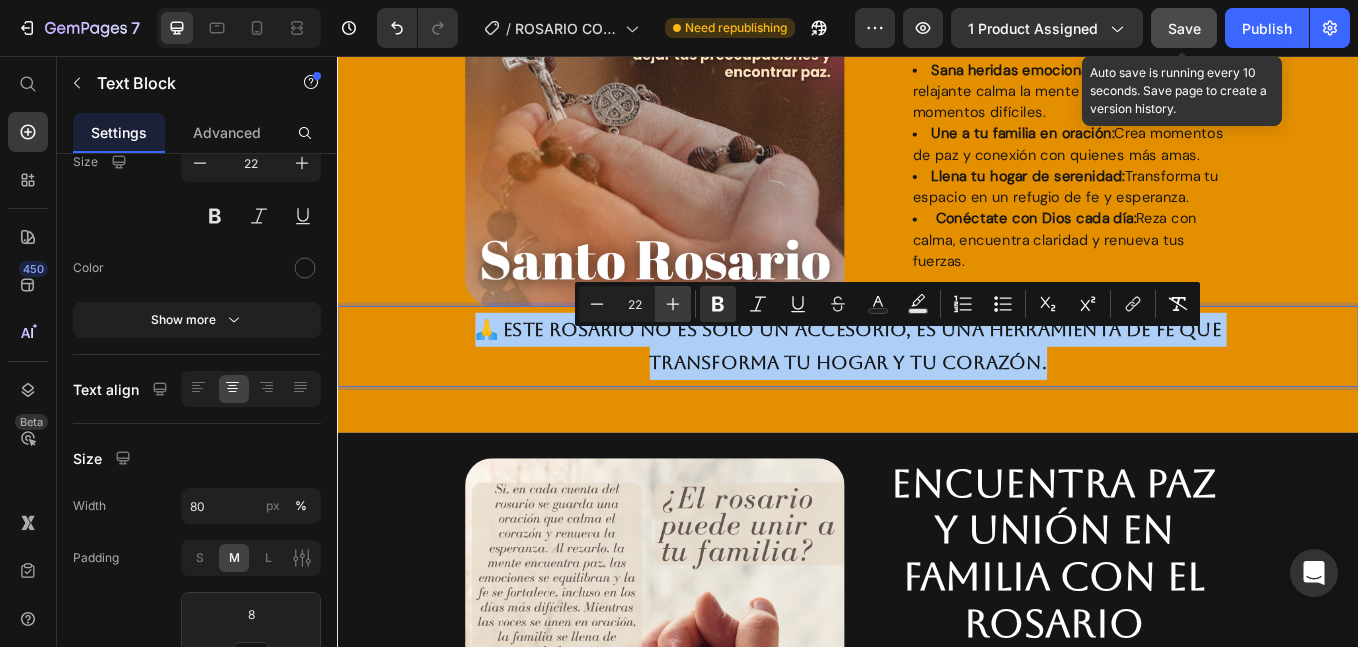 click 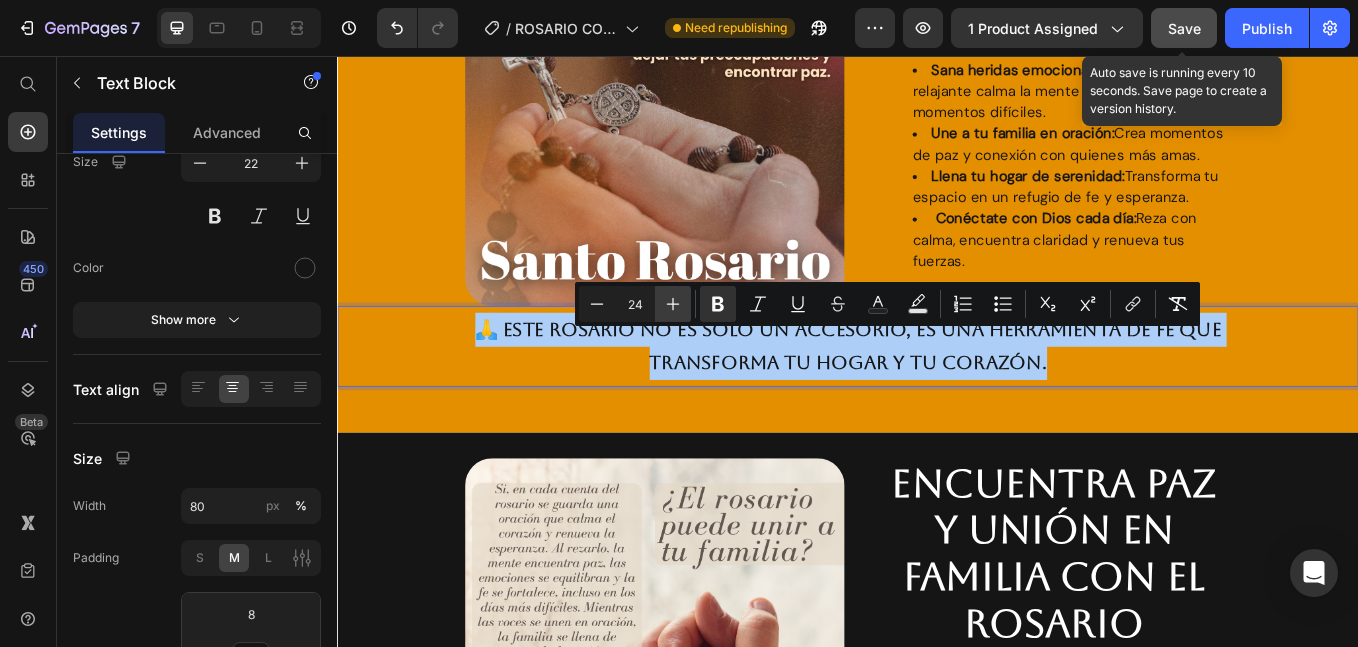 click 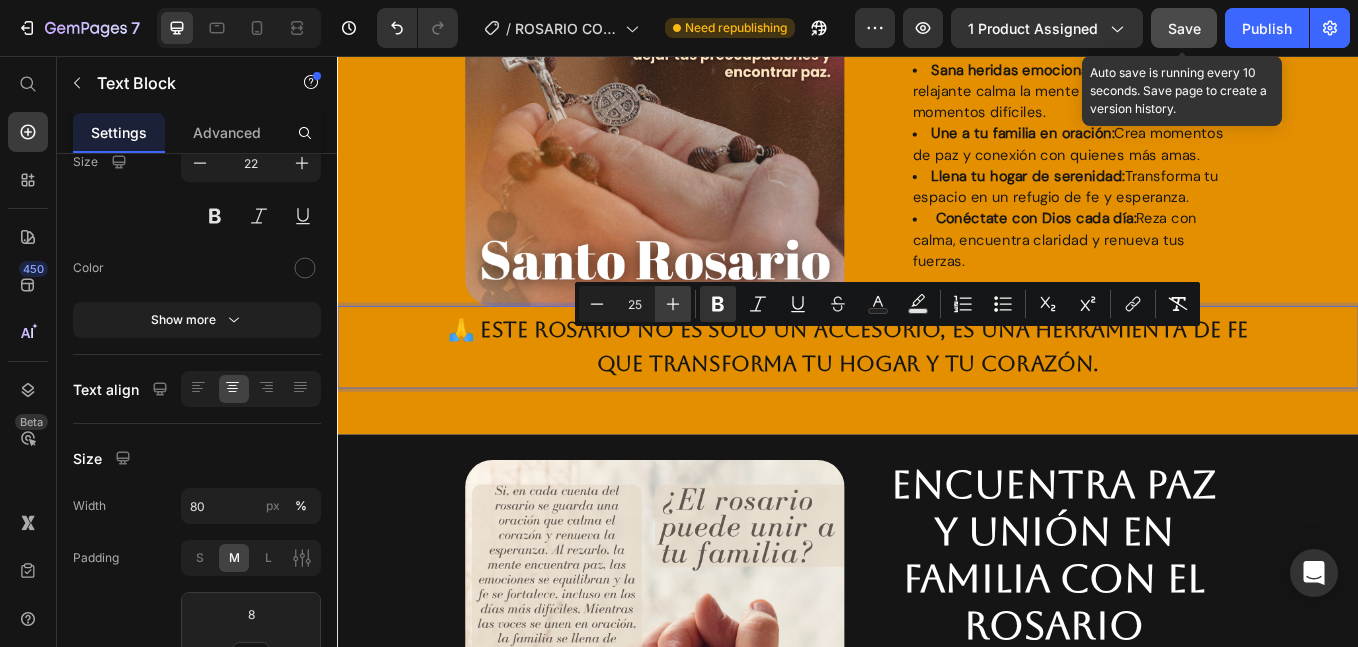 click 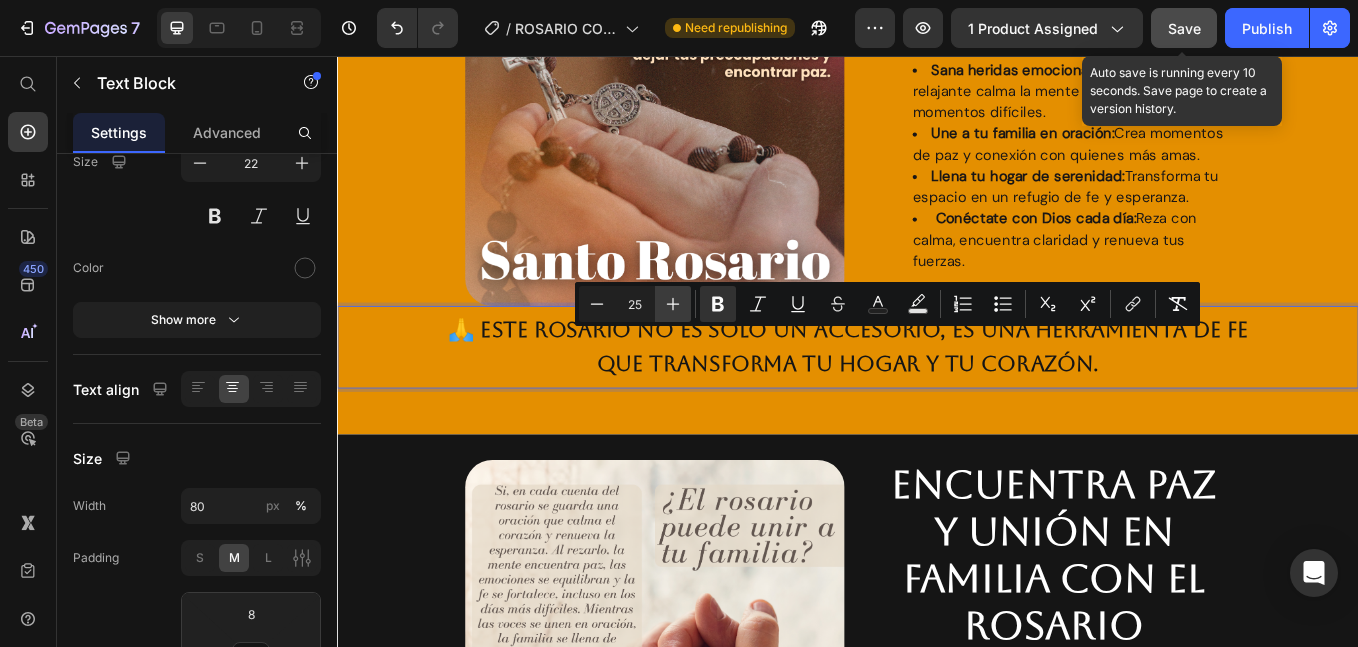 click 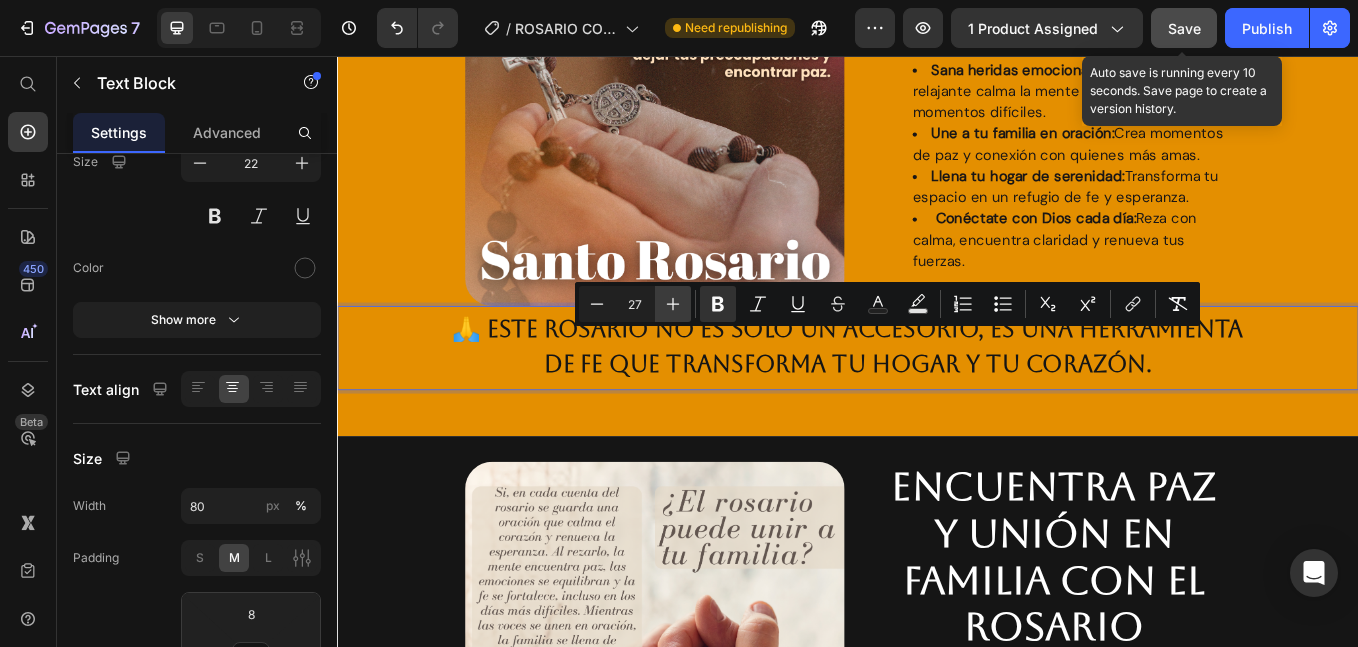 click 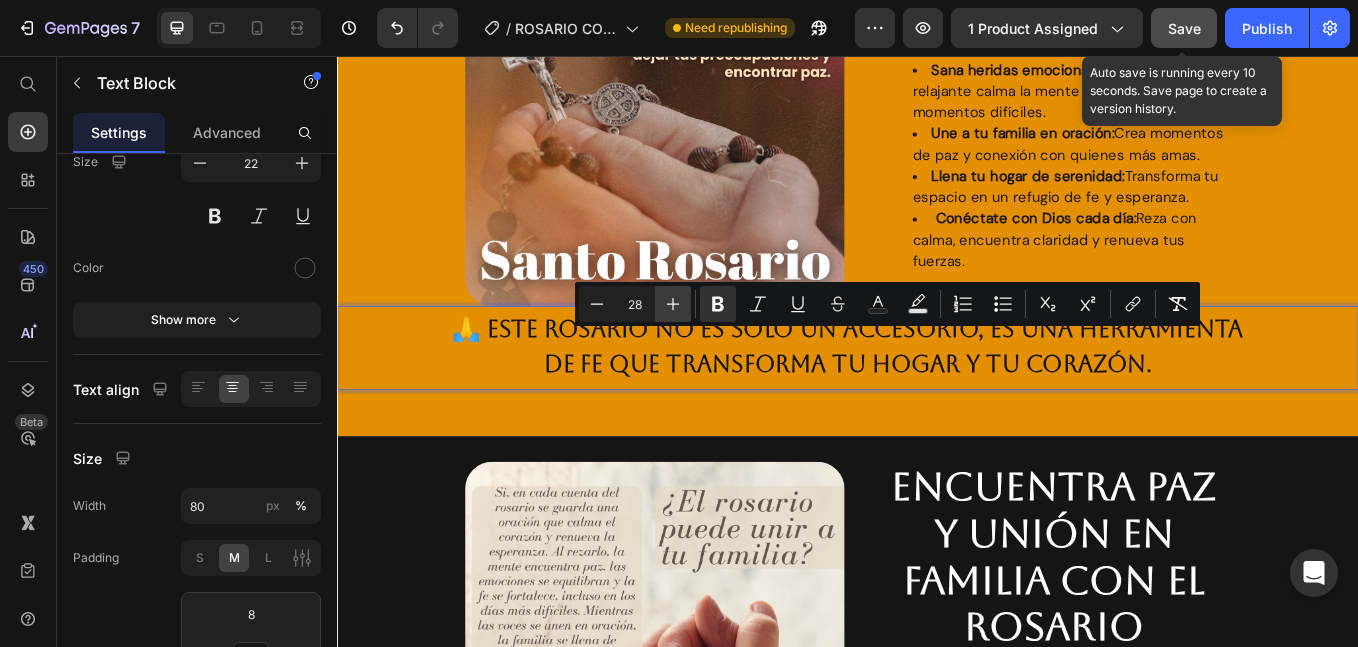 click 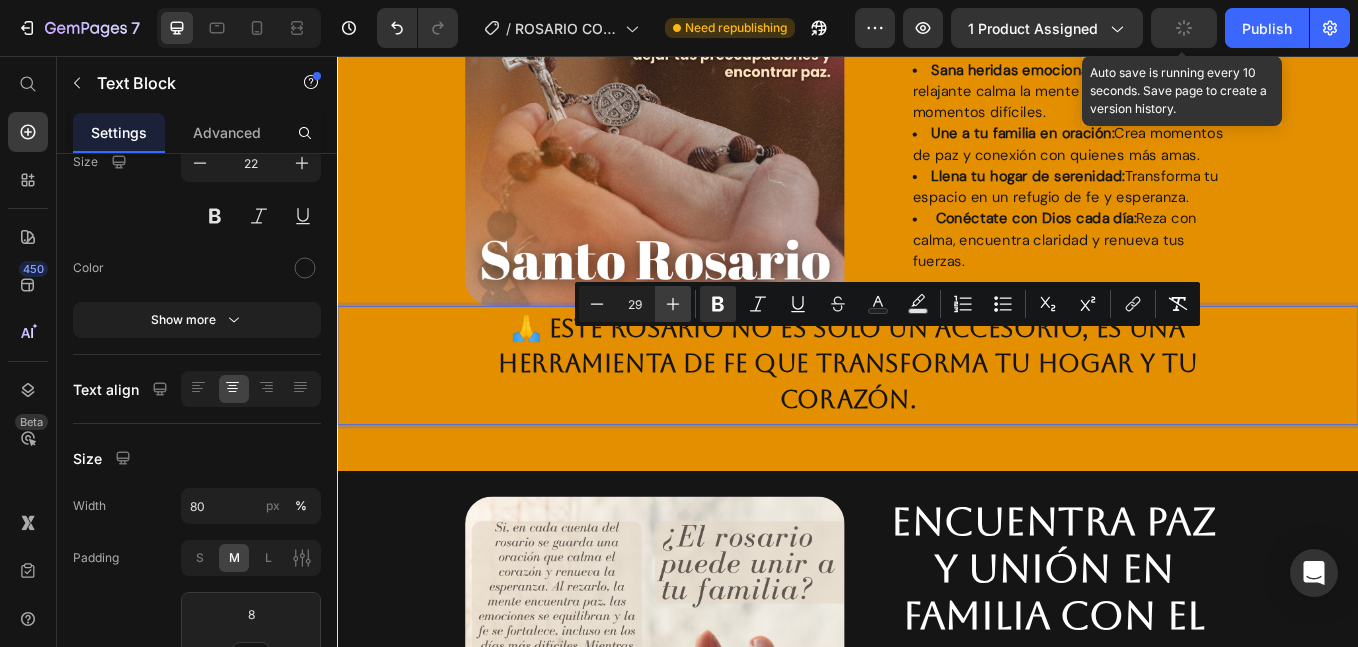 click 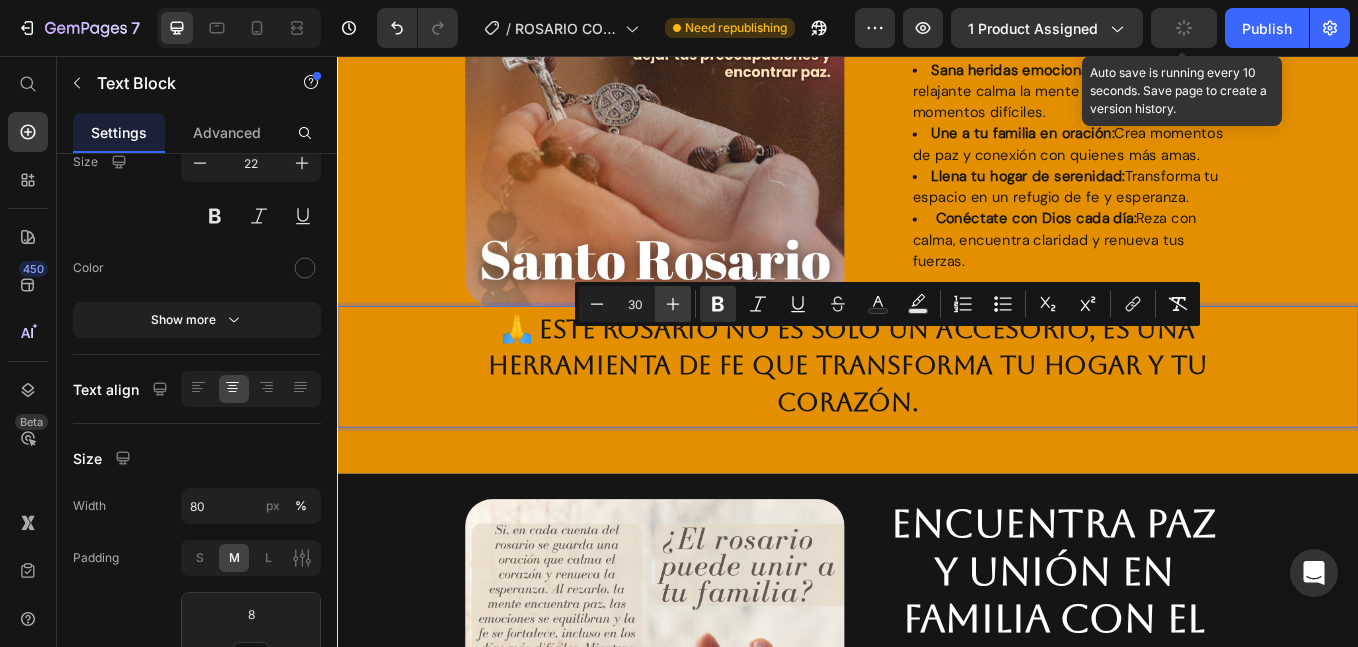 click 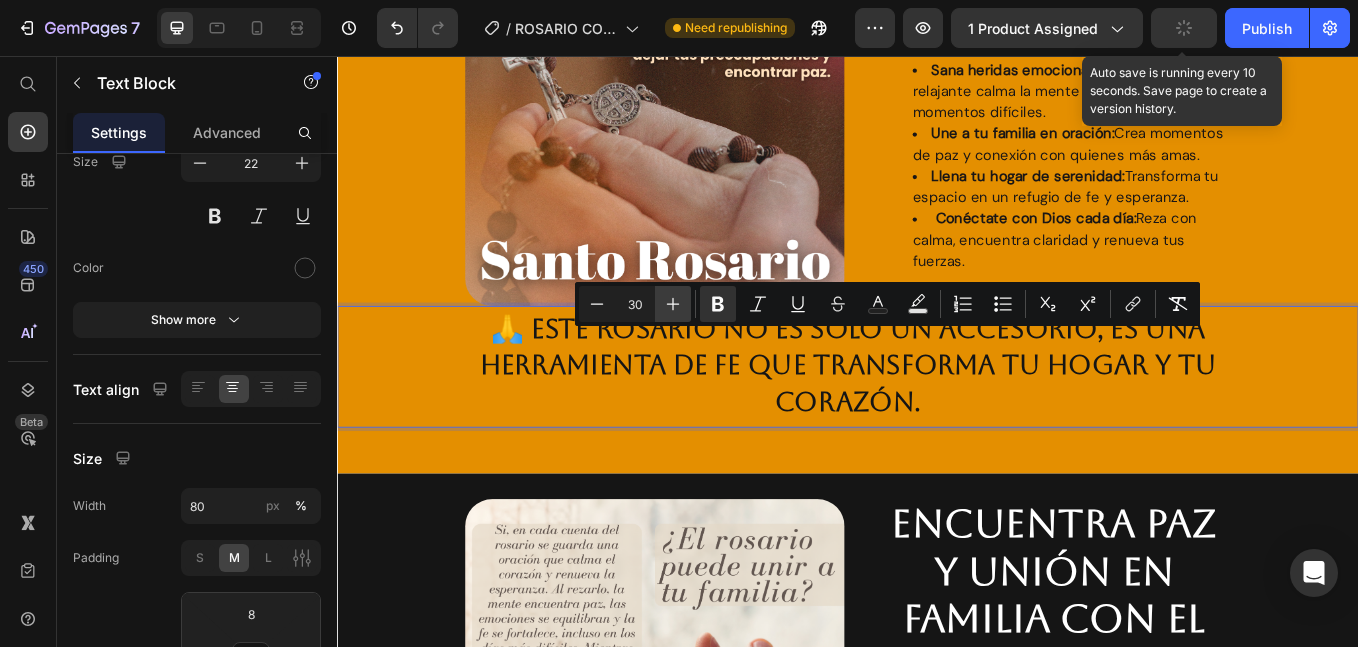 type on "31" 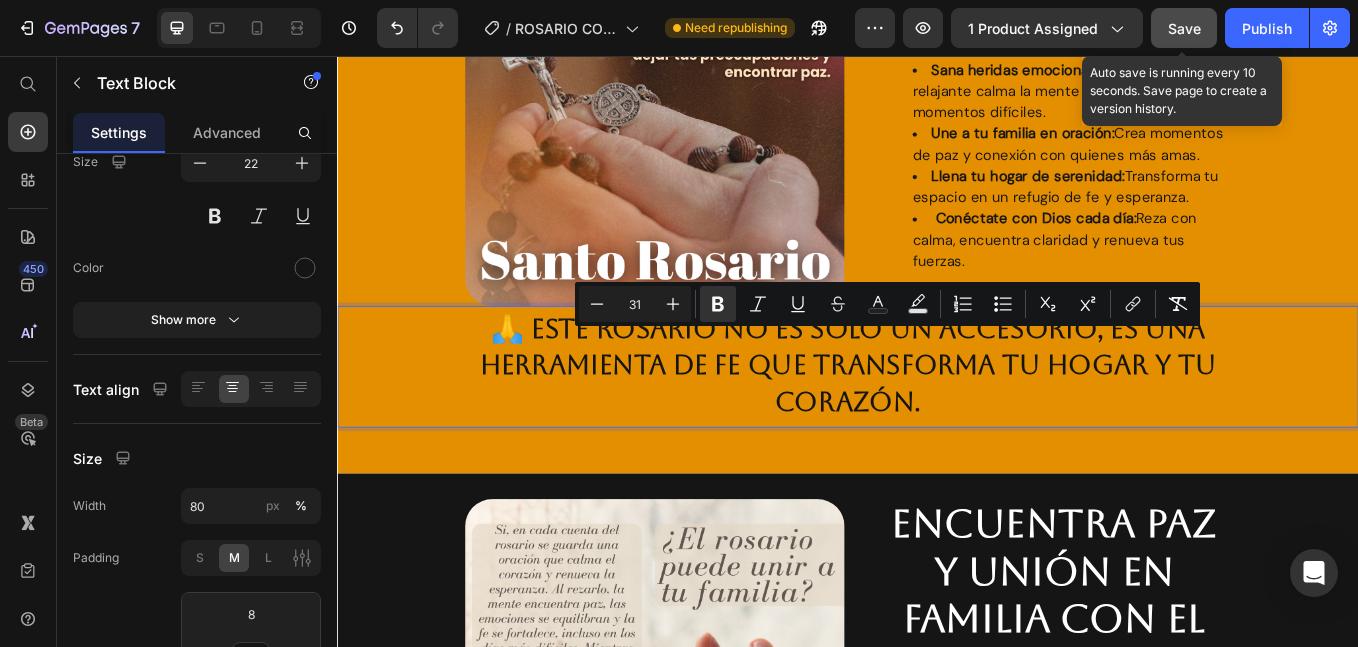 click on "🙏 Este rosario no es solo un accesorio, es una herramienta de fe que transforma tu hogar y tu corazón." at bounding box center (937, 422) 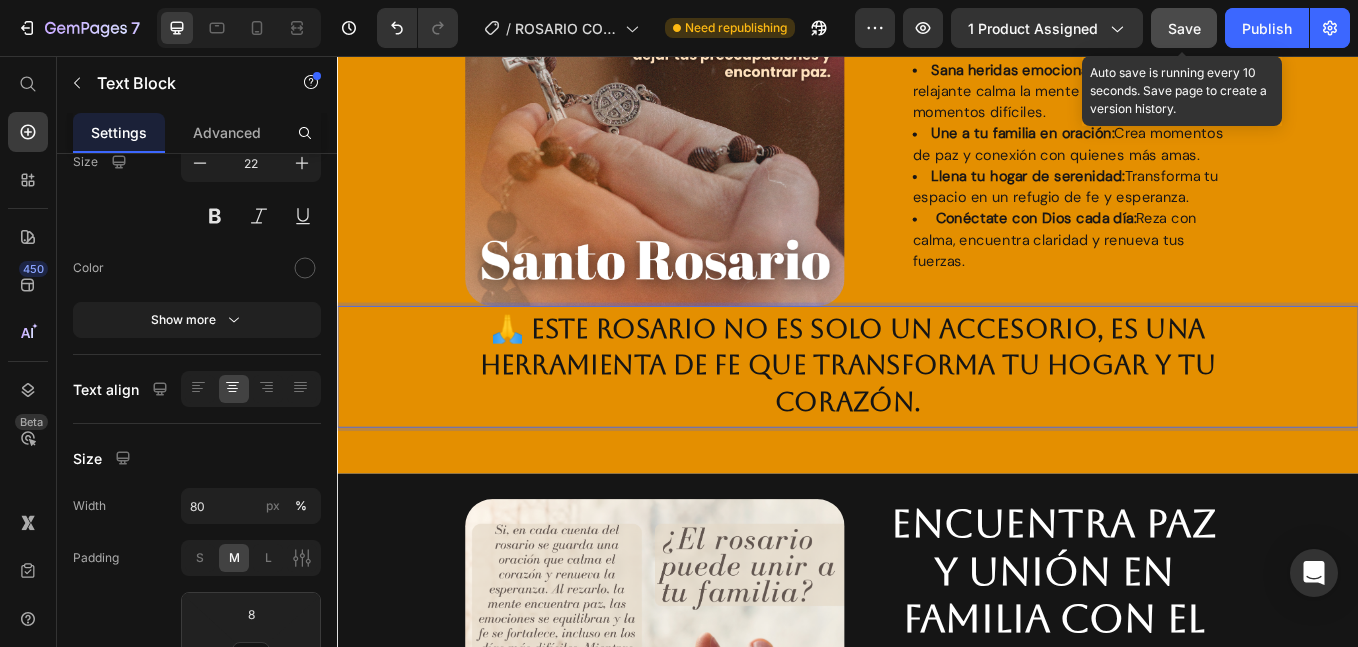click on "🙏 Este rosario no es solo un accesorio, es una herramienta de fe que transforma tu hogar y tu corazón." at bounding box center (937, 419) 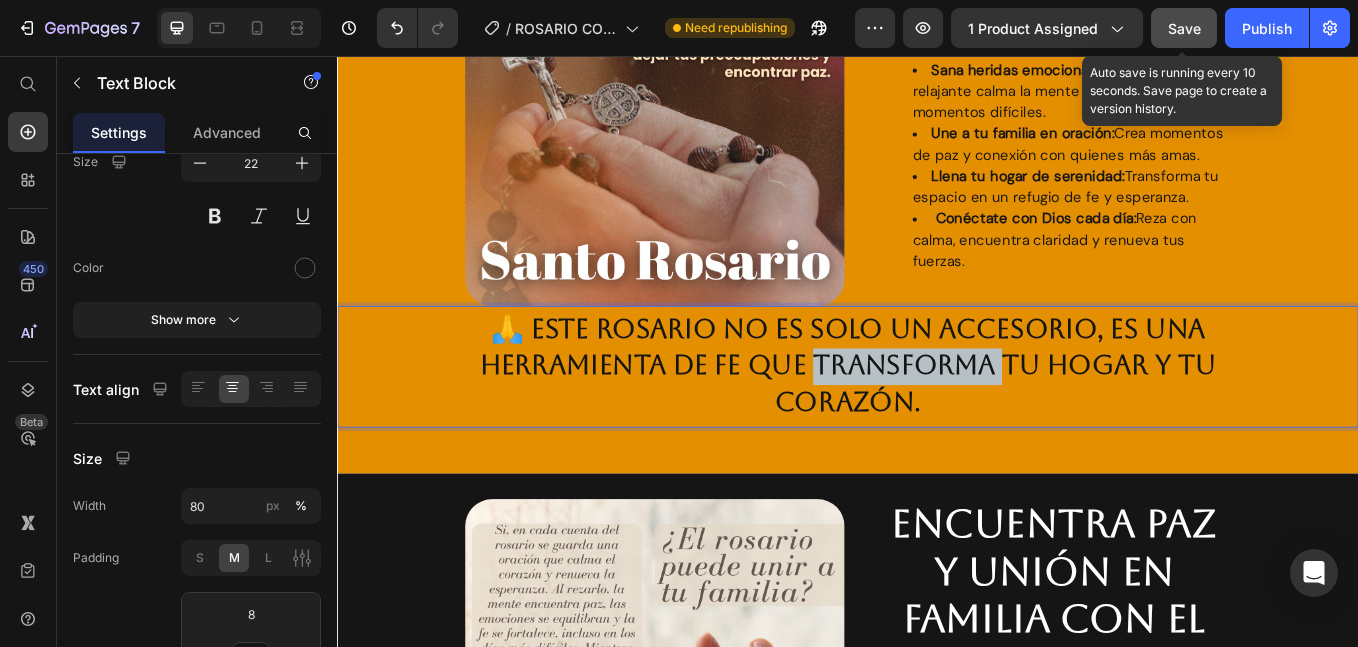 click on "🙏 Este rosario no es solo un accesorio, es una herramienta de fe que transforma tu hogar y tu corazón." at bounding box center [937, 419] 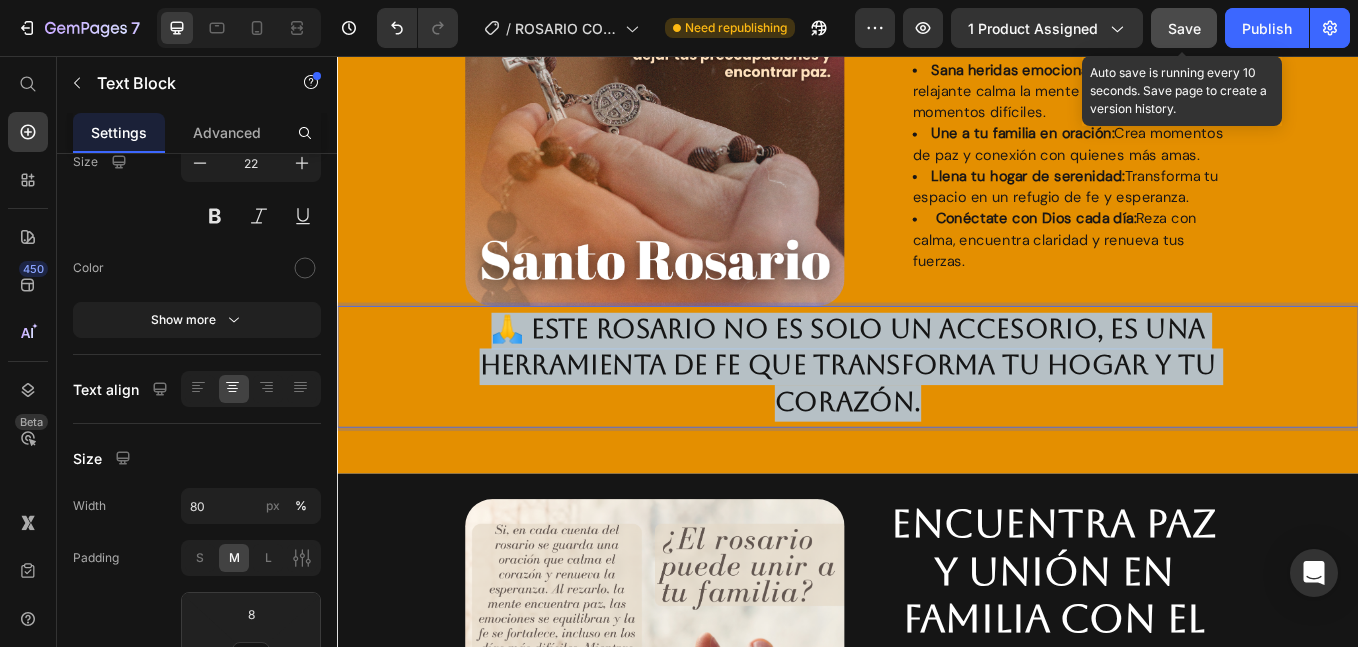click on "🙏 Este rosario no es solo un accesorio, es una herramienta de fe que transforma tu hogar y tu corazón." at bounding box center [937, 419] 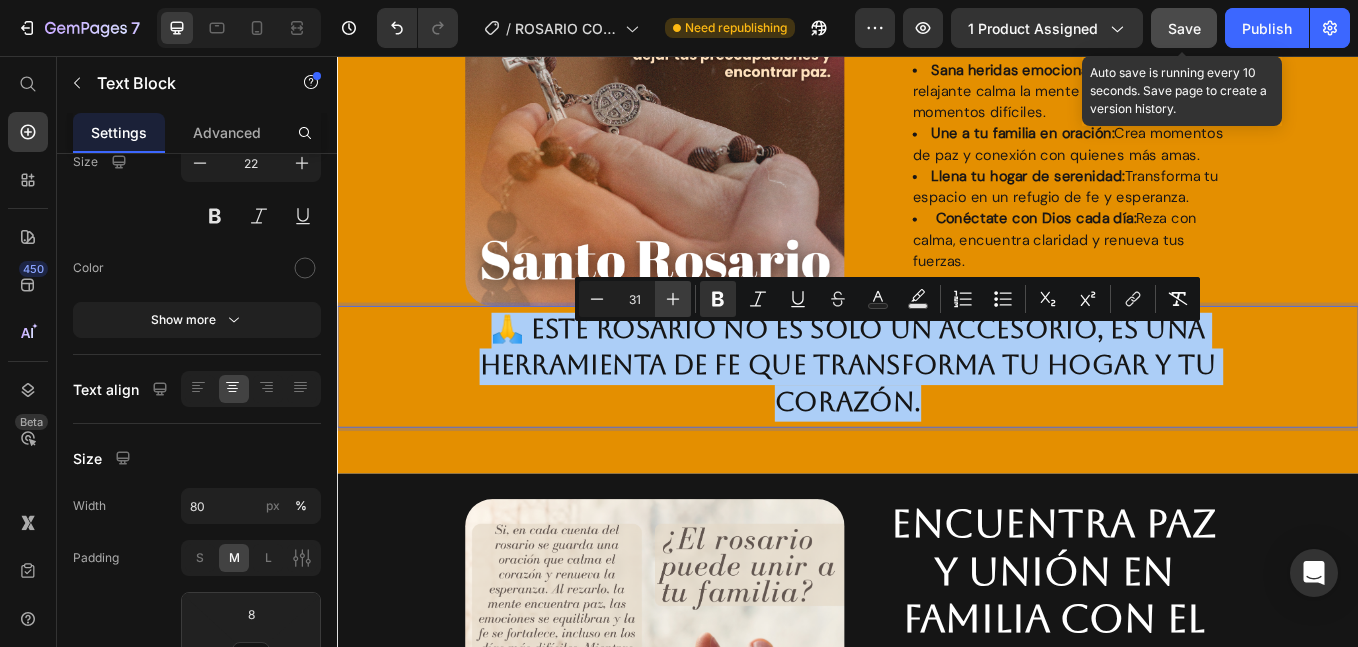 click 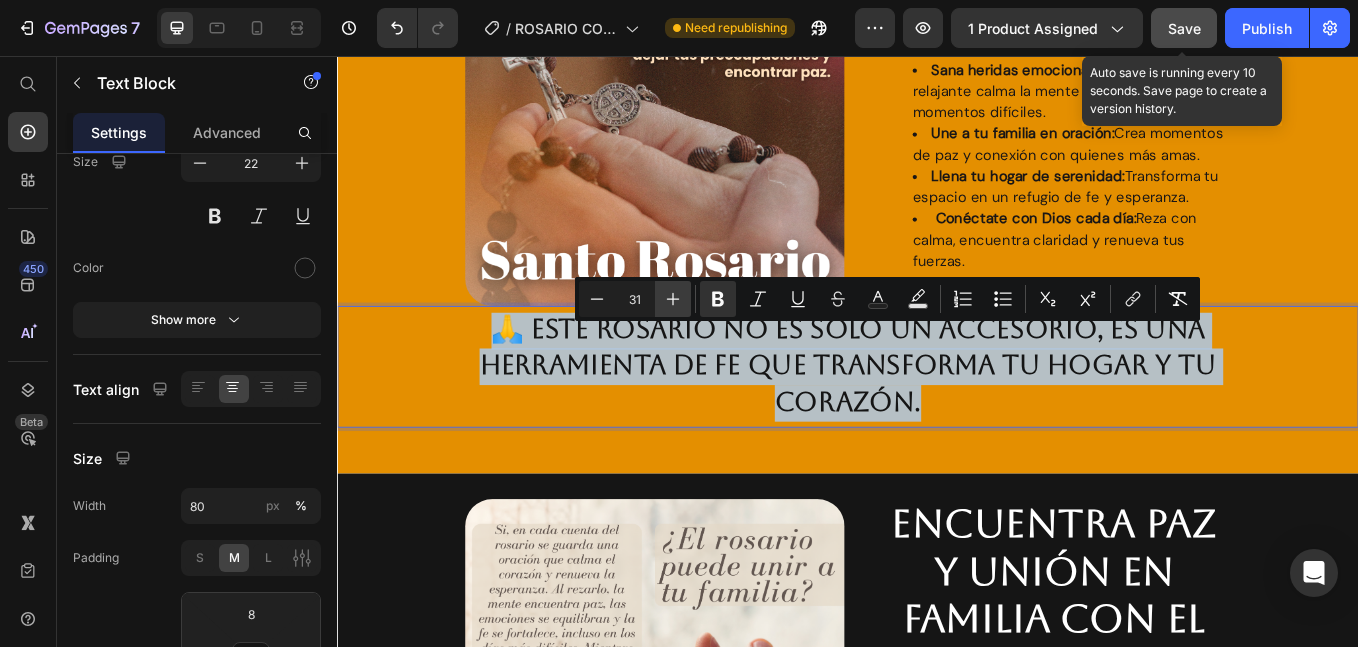 type on "32" 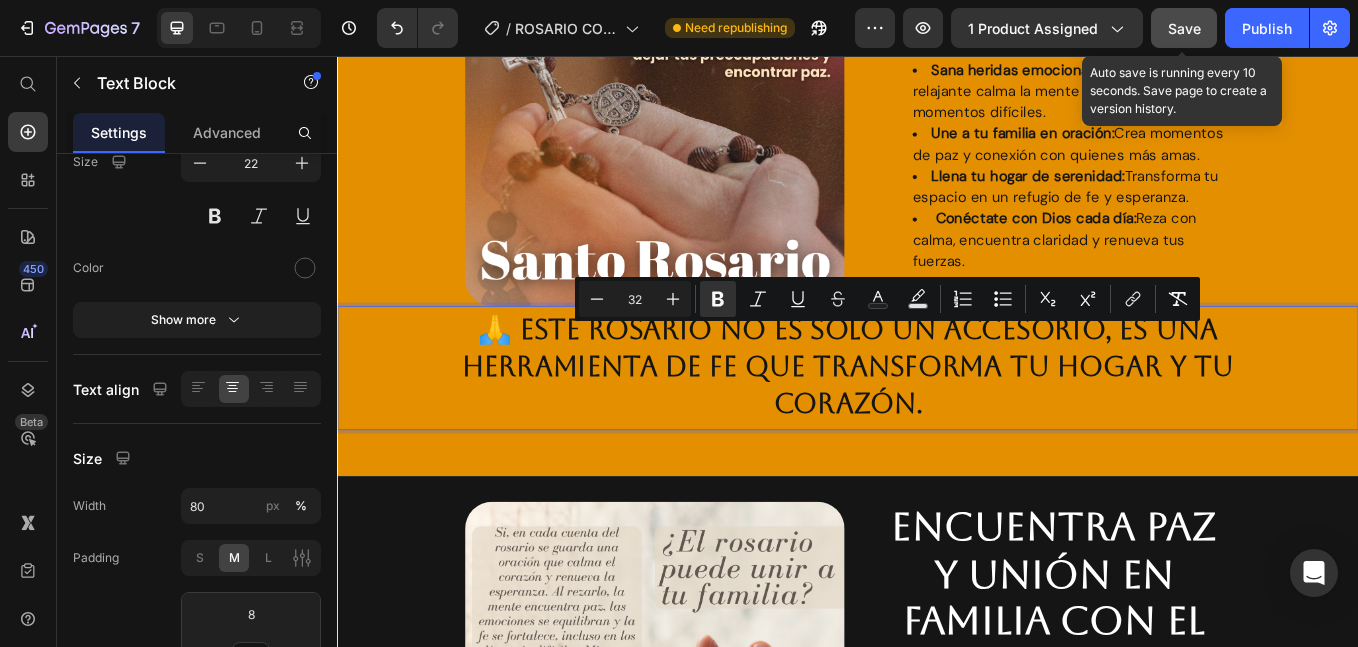 click on "🙏 Este rosario no es solo un accesorio, es una herramienta de fe que transforma tu hogar y tu corazón." at bounding box center [937, 421] 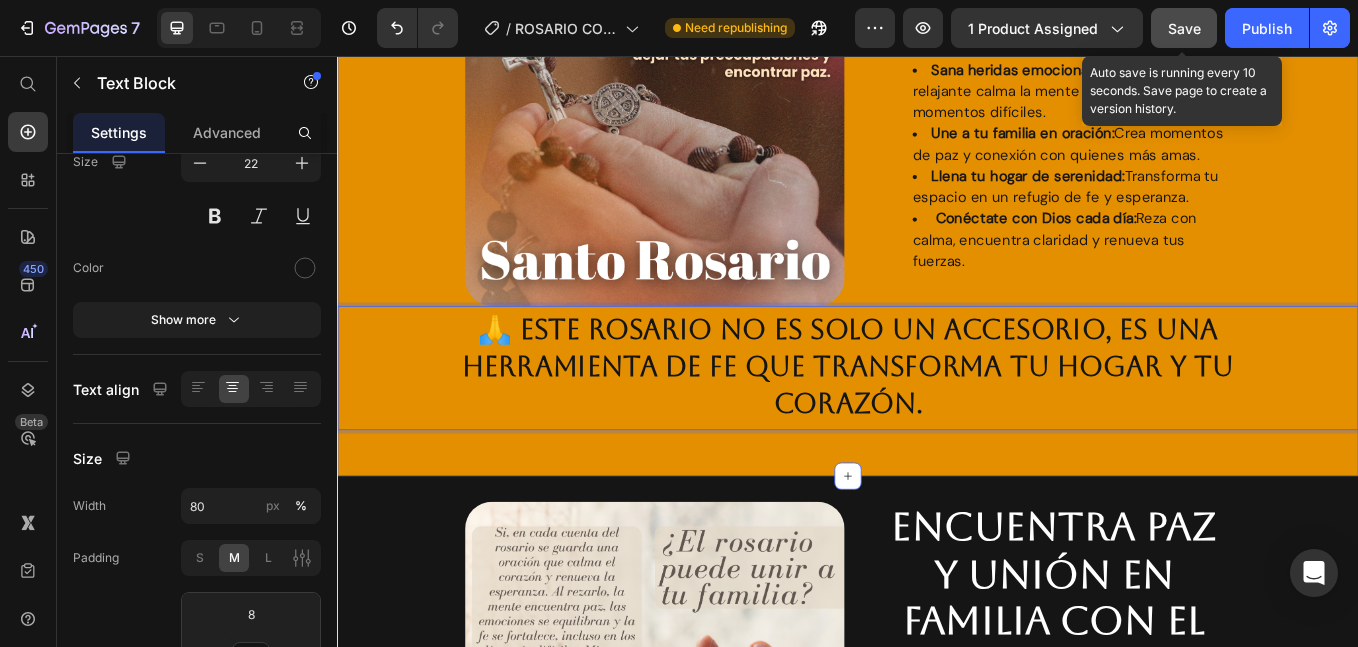 click on "Image Reza con fe, sana tu corazón, une a tu familia Heading Sana heridas emocionales:  Su aroma relajante calma la mente y alivia el corazón en momentos difíciles. Une a tu familia en oración:  Crea momentos de paz y conexión con quienes más amas. Llena tu hogar de serenidad:  Transforma tu espacio en un refugio de fe y esperanza.   Conéctate con Dios cada día:  Reza con calma, encuentra claridad y renueva tus fuerzas. Text Block Row 🙏 Este rosario no es solo un accesorio, es una herramienta de fe que transforma tu hogar y tu corazón. Text Block   0 Section 21/25" at bounding box center [937, 212] 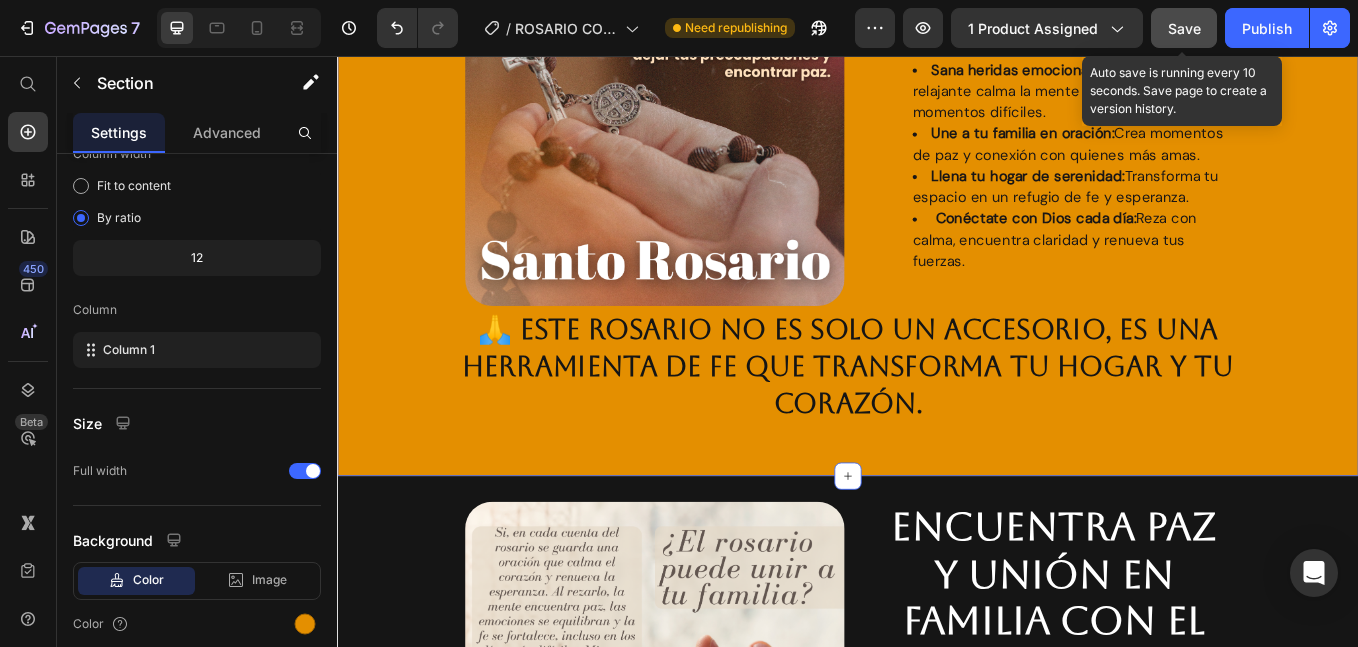 scroll, scrollTop: 0, scrollLeft: 0, axis: both 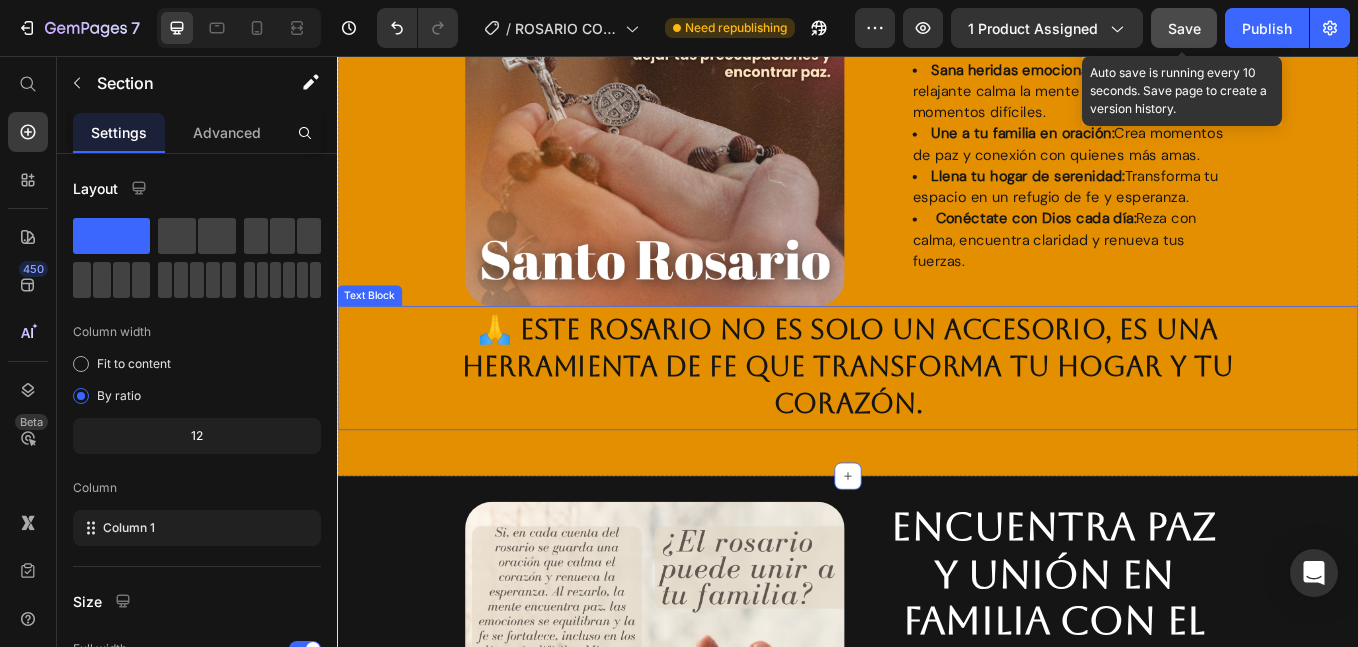 click on "🙏 Este rosario no es solo un accesorio, es una herramienta de fe que transforma tu hogar y tu corazón." at bounding box center (937, 423) 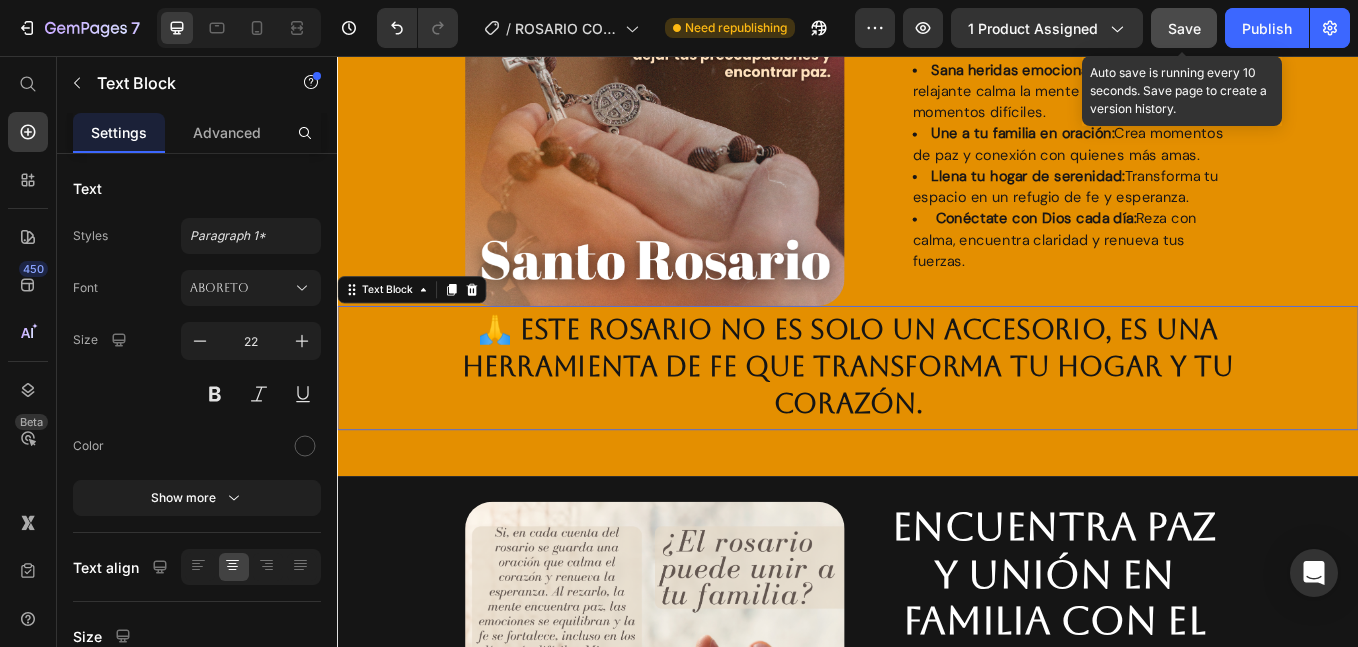 click on "🙏 Este rosario no es solo un accesorio, es una herramienta de fe que transforma tu hogar y tu corazón." at bounding box center [937, 421] 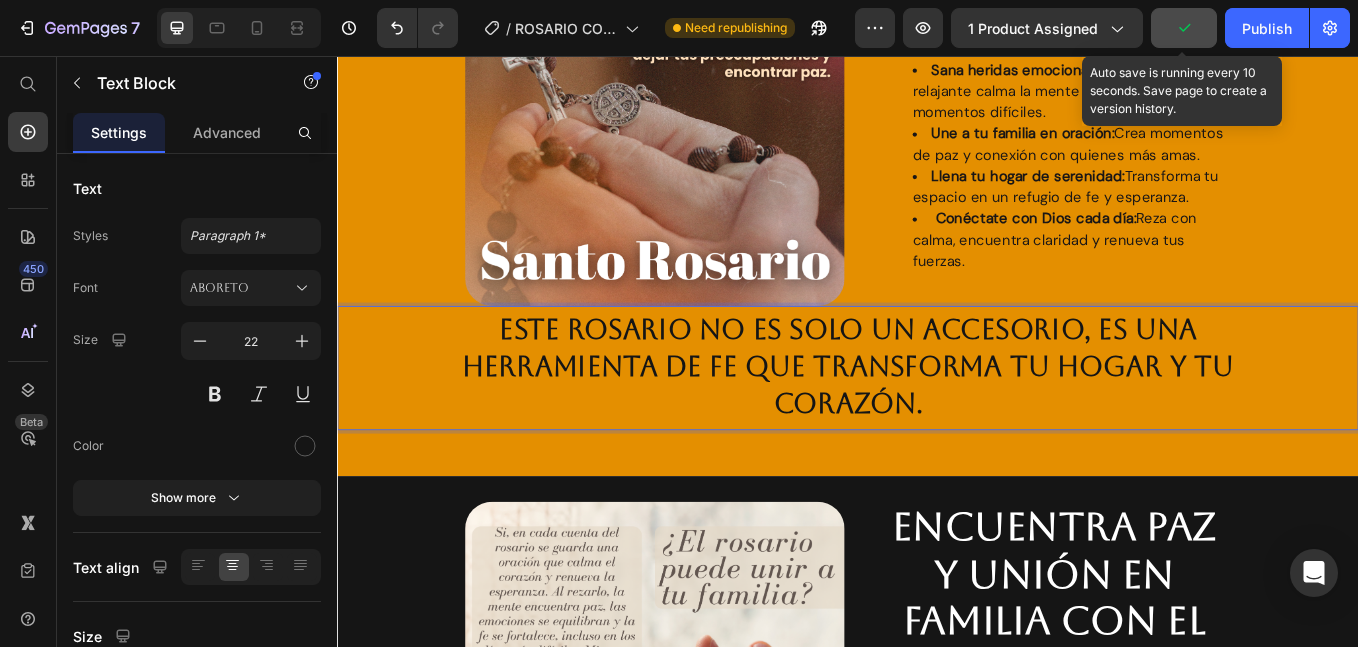 click on "Este rosario no es solo un accesorio, es una herramienta de fe que transforma tu hogar y tu corazón." at bounding box center [937, 421] 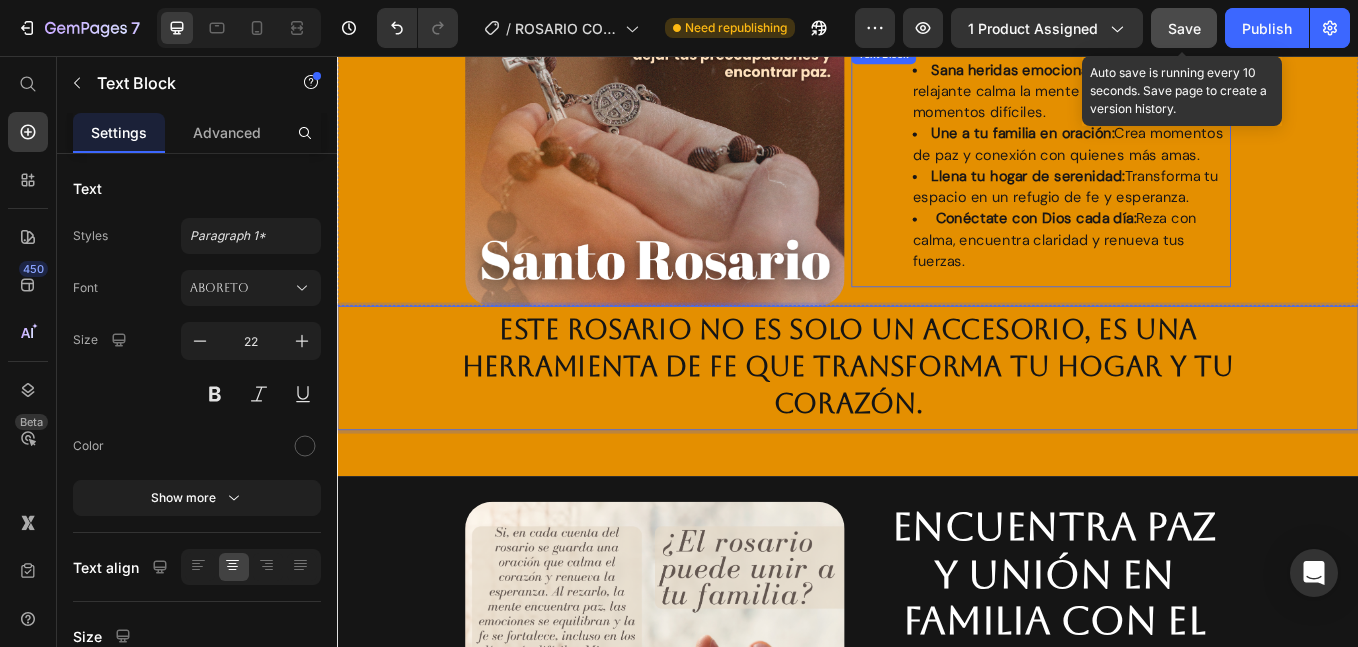 click on "Conéctate con Dios cada día:" at bounding box center (1158, 247) 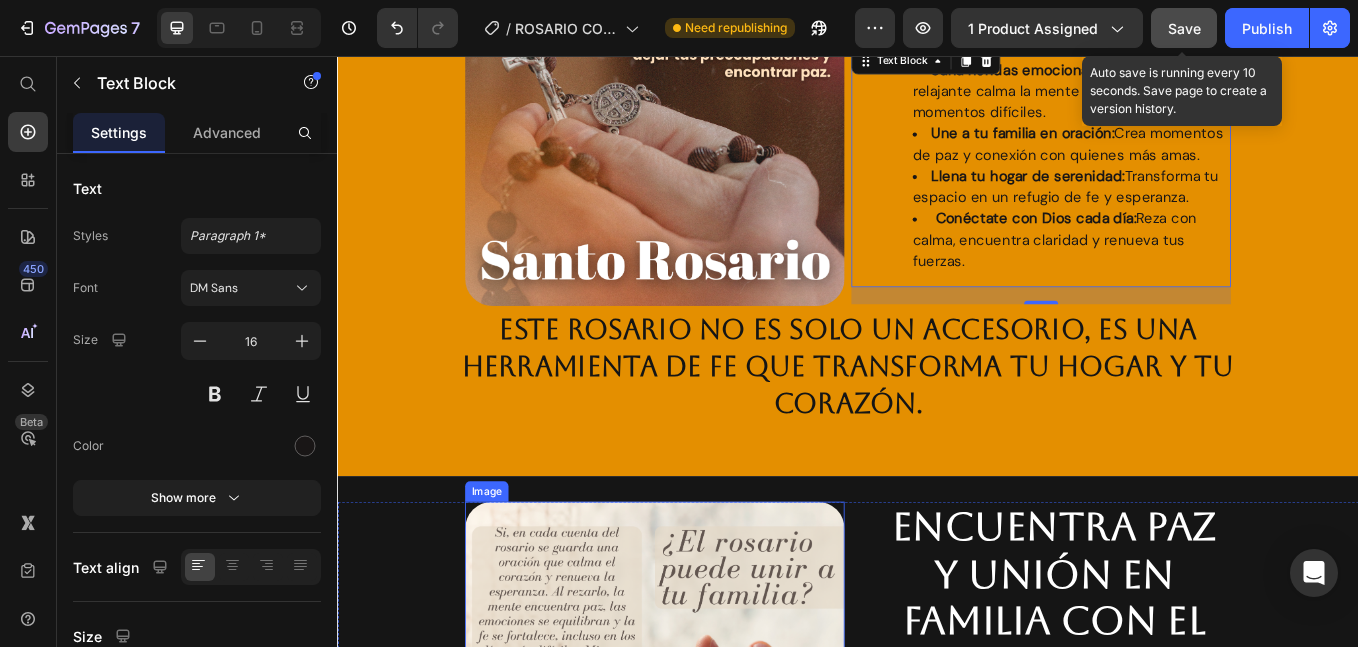click at bounding box center [710, 803] 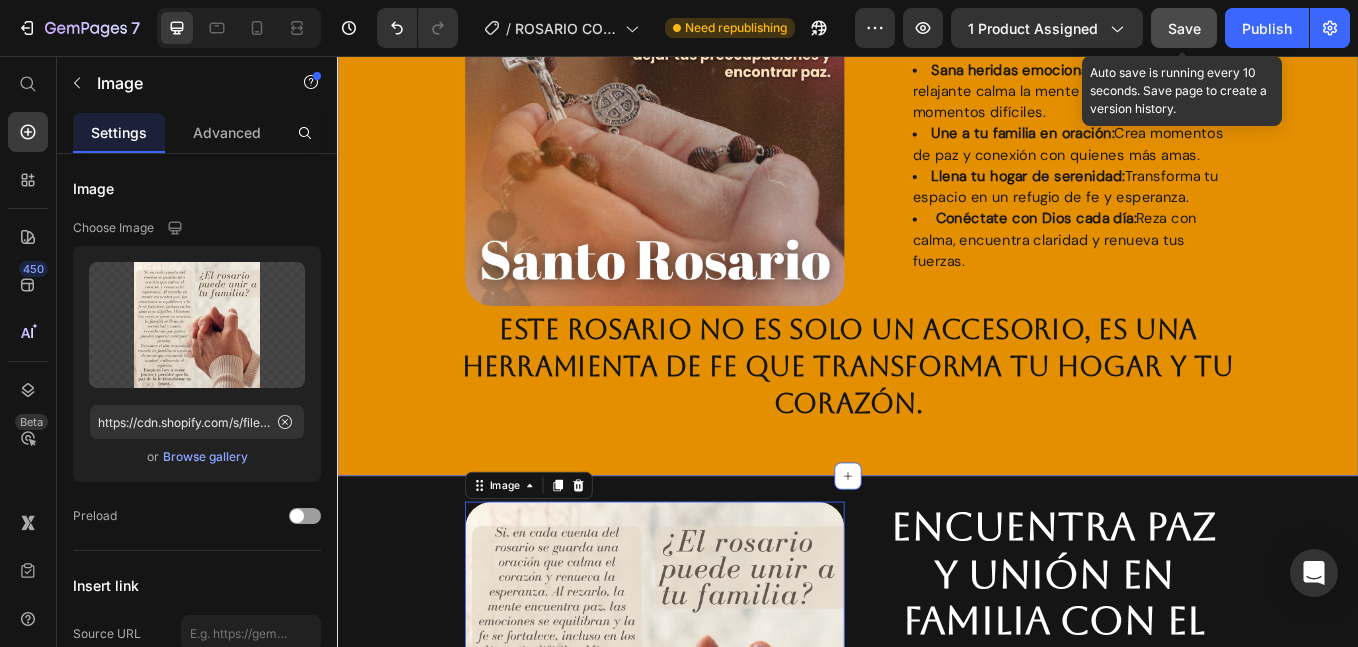 click on "Este rosario no es solo un accesorio, es una herramienta de fe que transforma tu hogar y tu corazón." at bounding box center [937, 421] 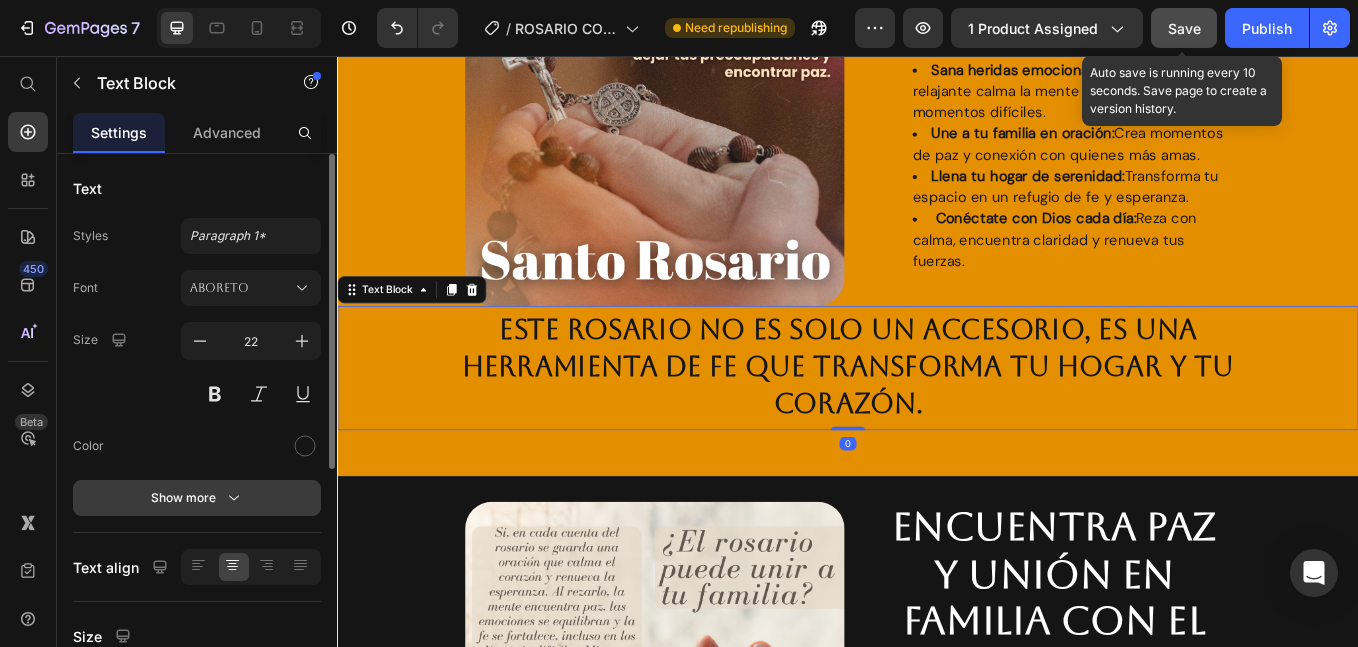 click on "Show more" at bounding box center (197, 498) 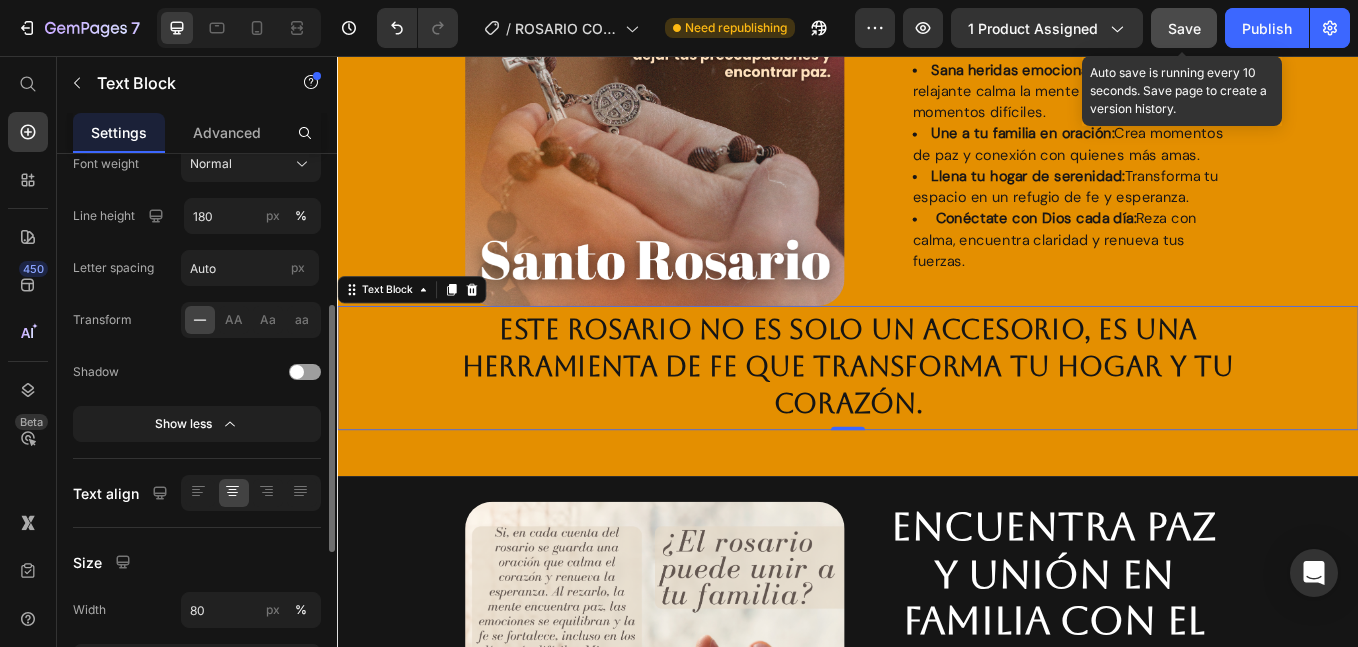 scroll, scrollTop: 501, scrollLeft: 0, axis: vertical 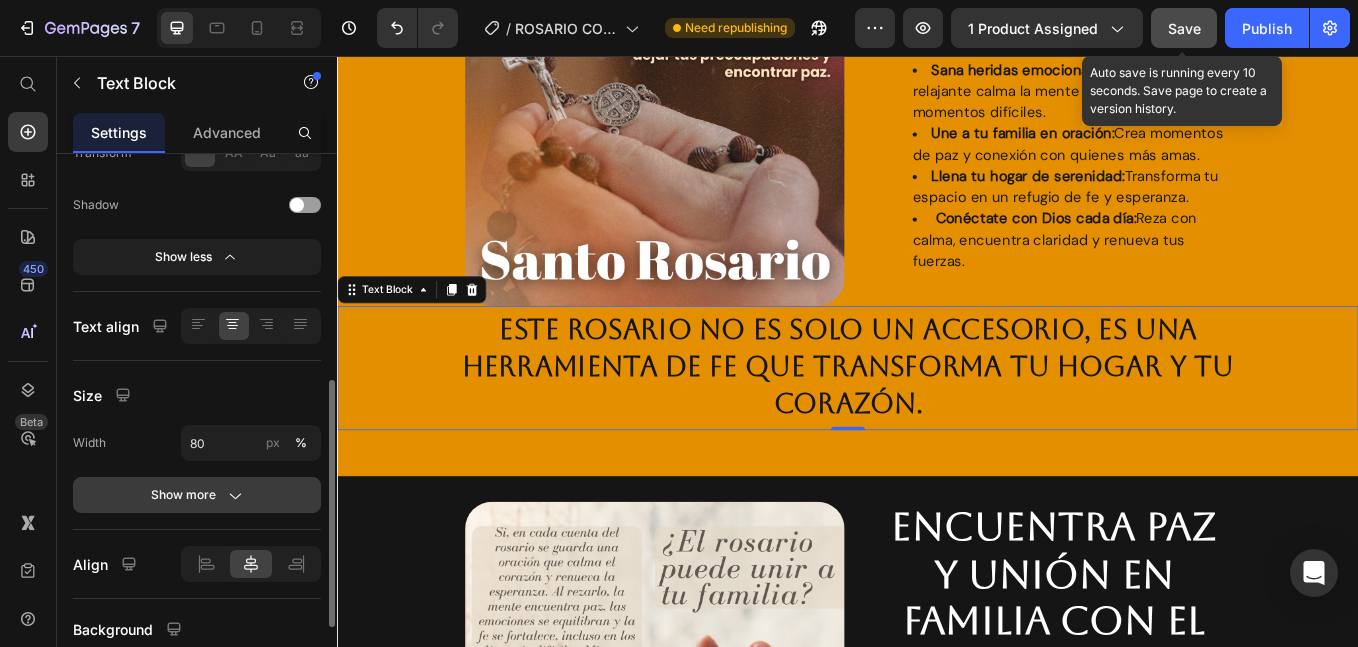 click on "Show more" at bounding box center (197, 495) 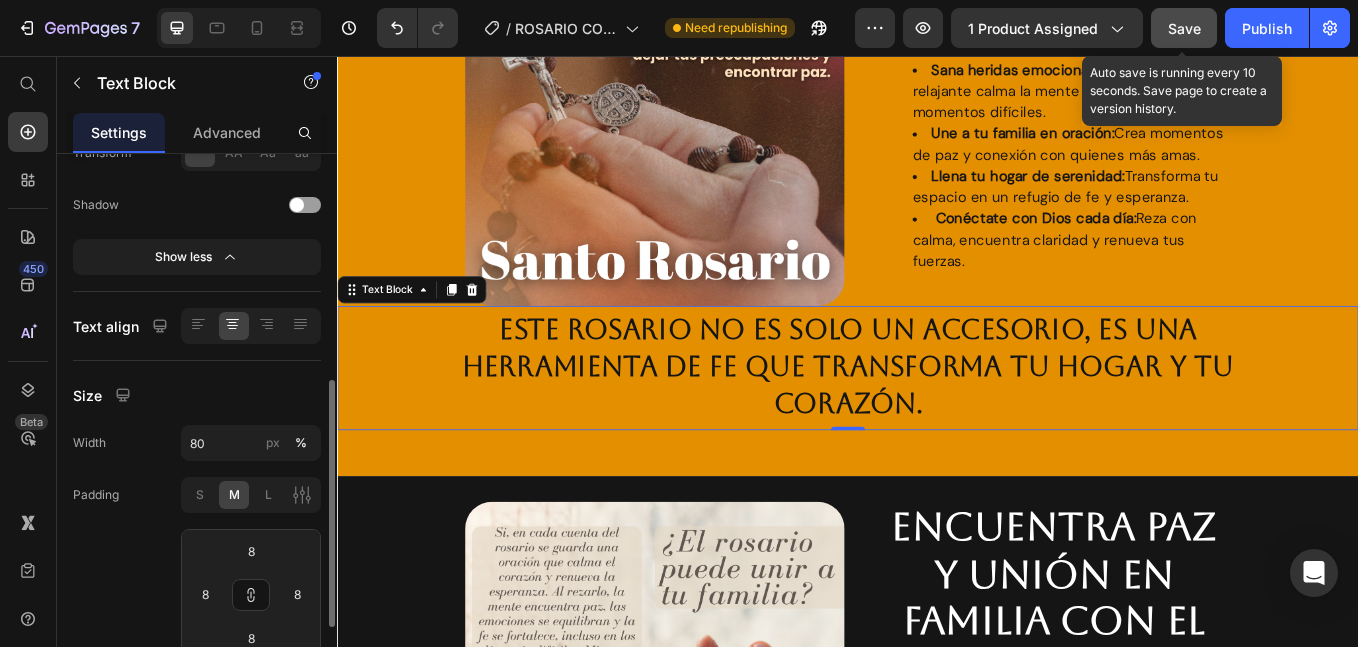 scroll, scrollTop: 668, scrollLeft: 0, axis: vertical 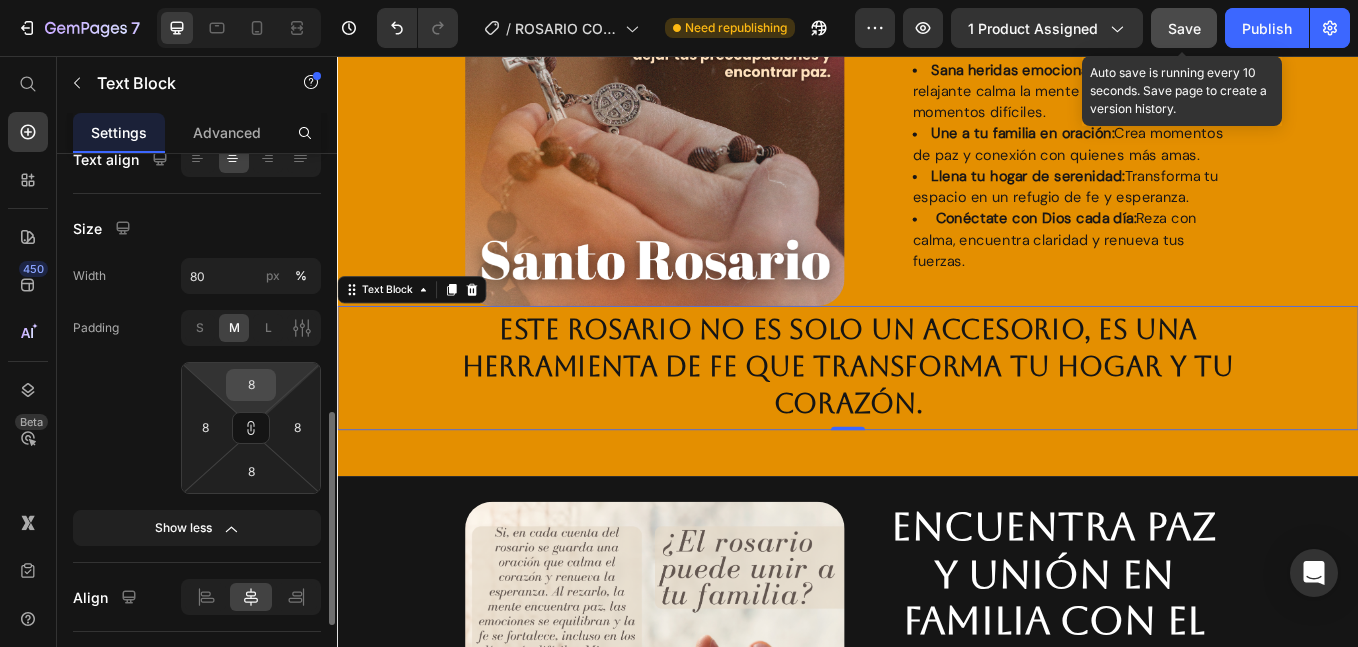 click on "8" at bounding box center [251, 385] 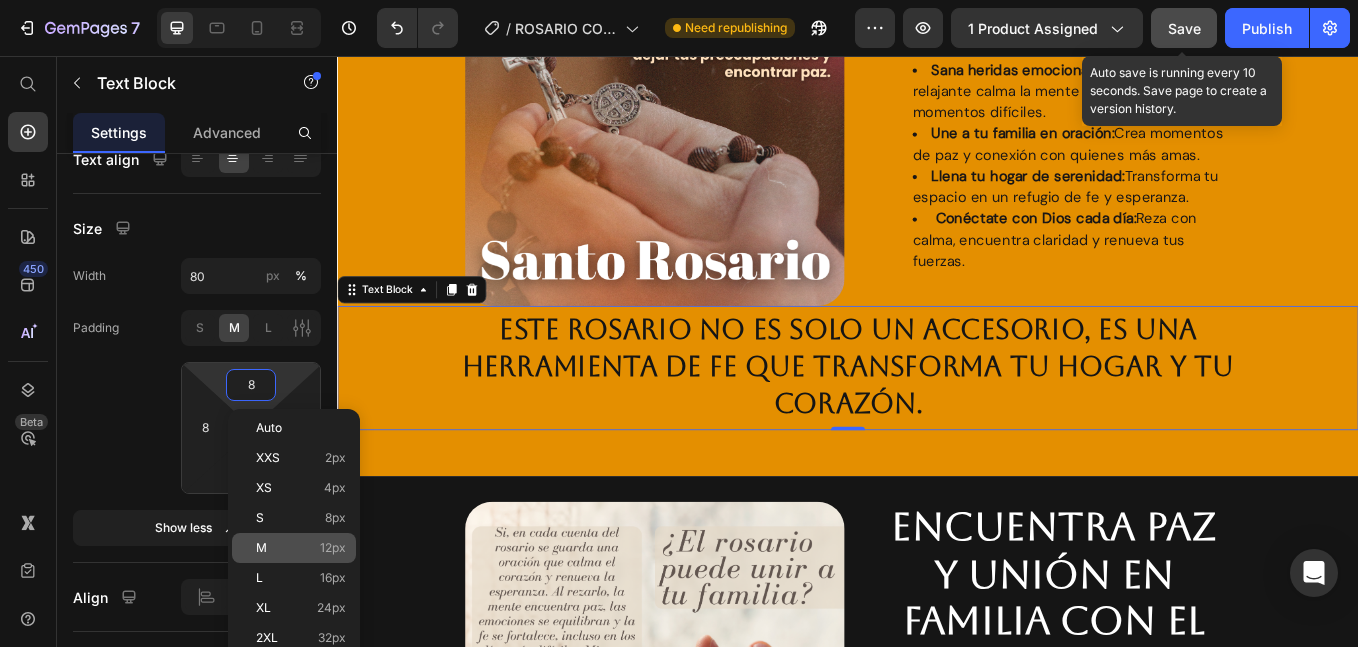 click on "M 12px" at bounding box center [301, 548] 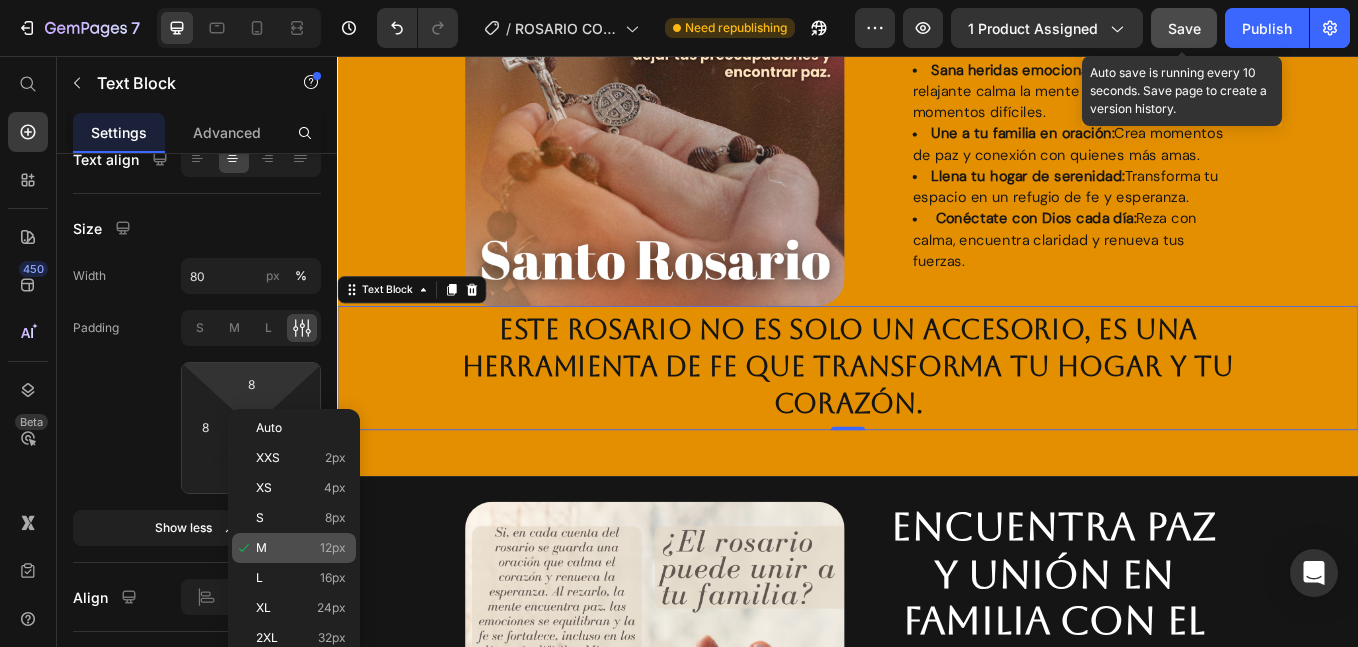 type on "12" 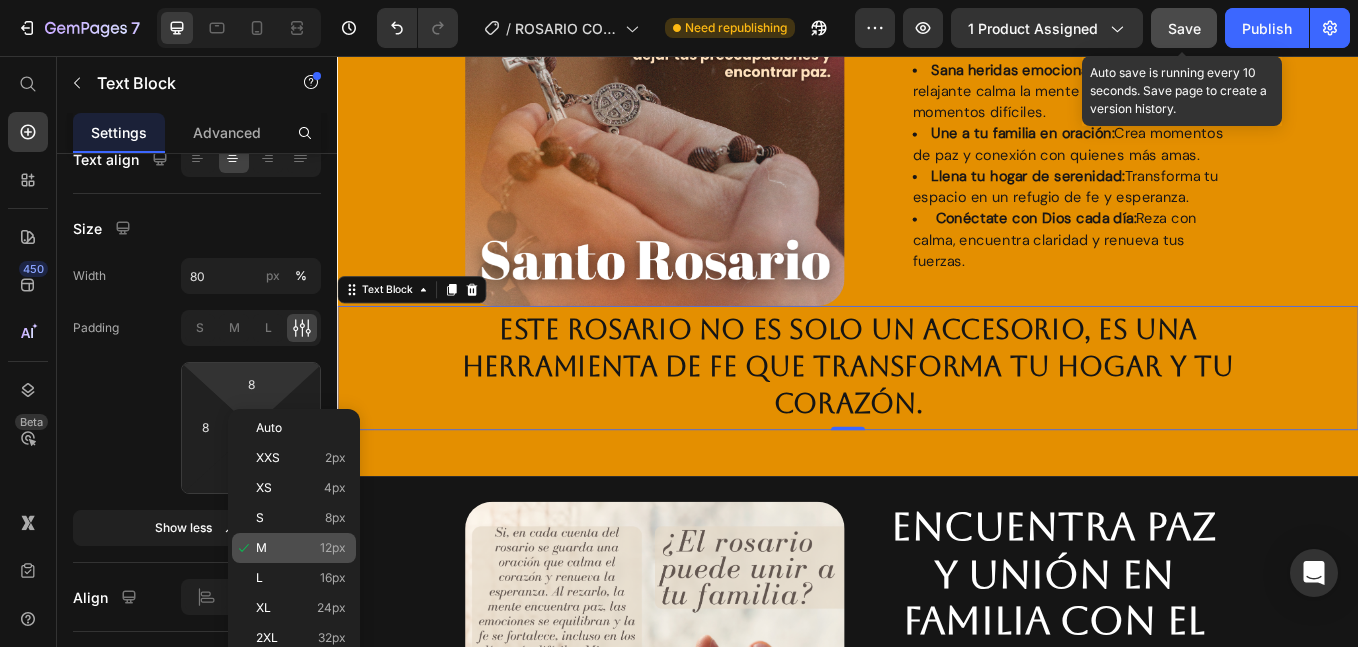 type on "12" 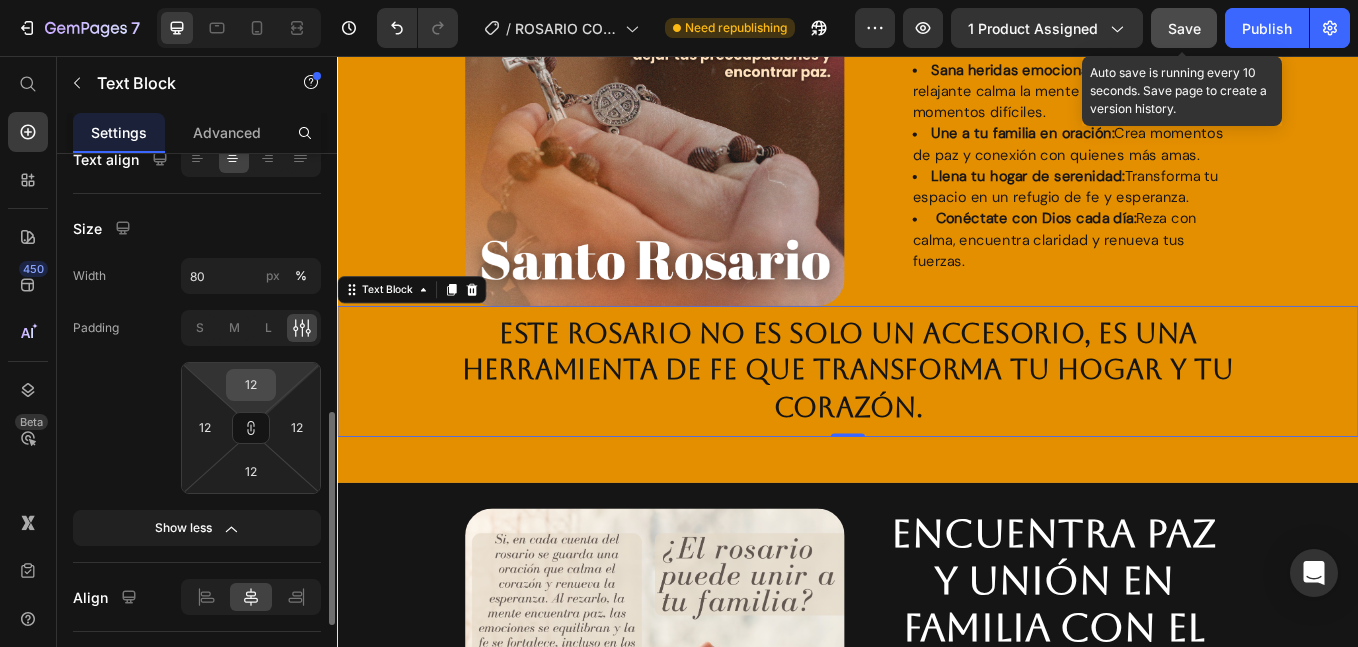 click on "12" at bounding box center (251, 385) 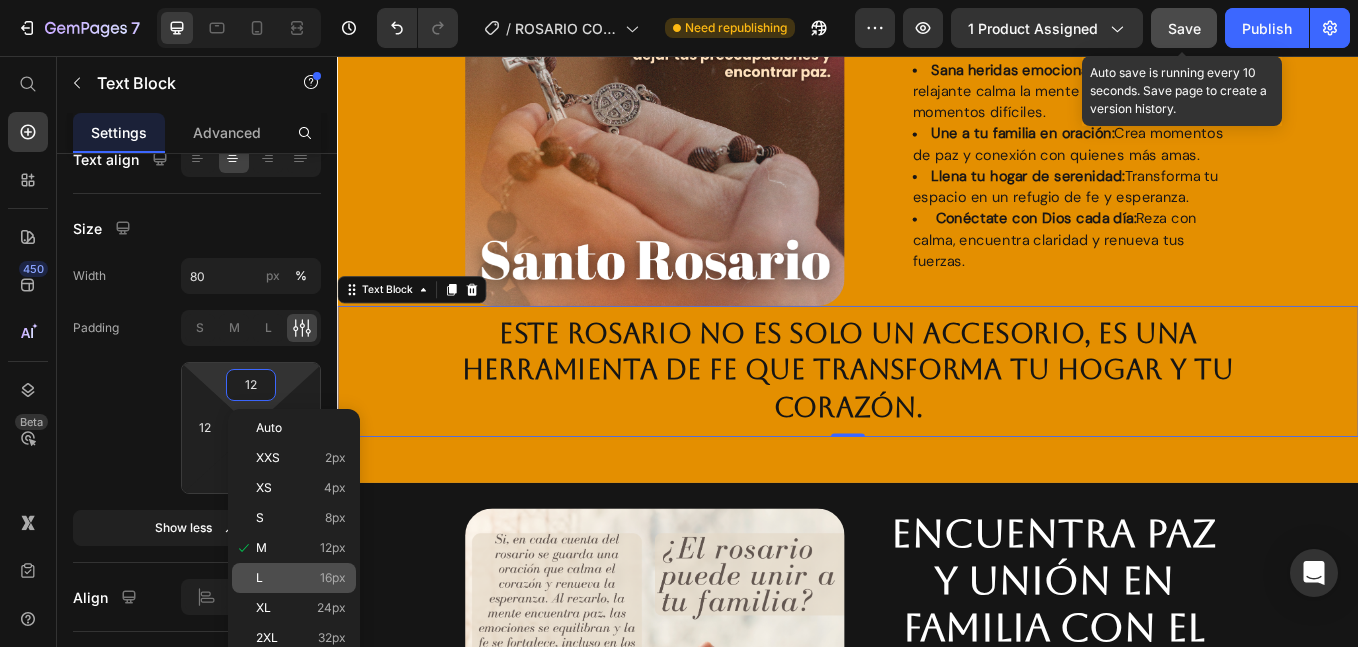 click on "L 16px" at bounding box center [301, 578] 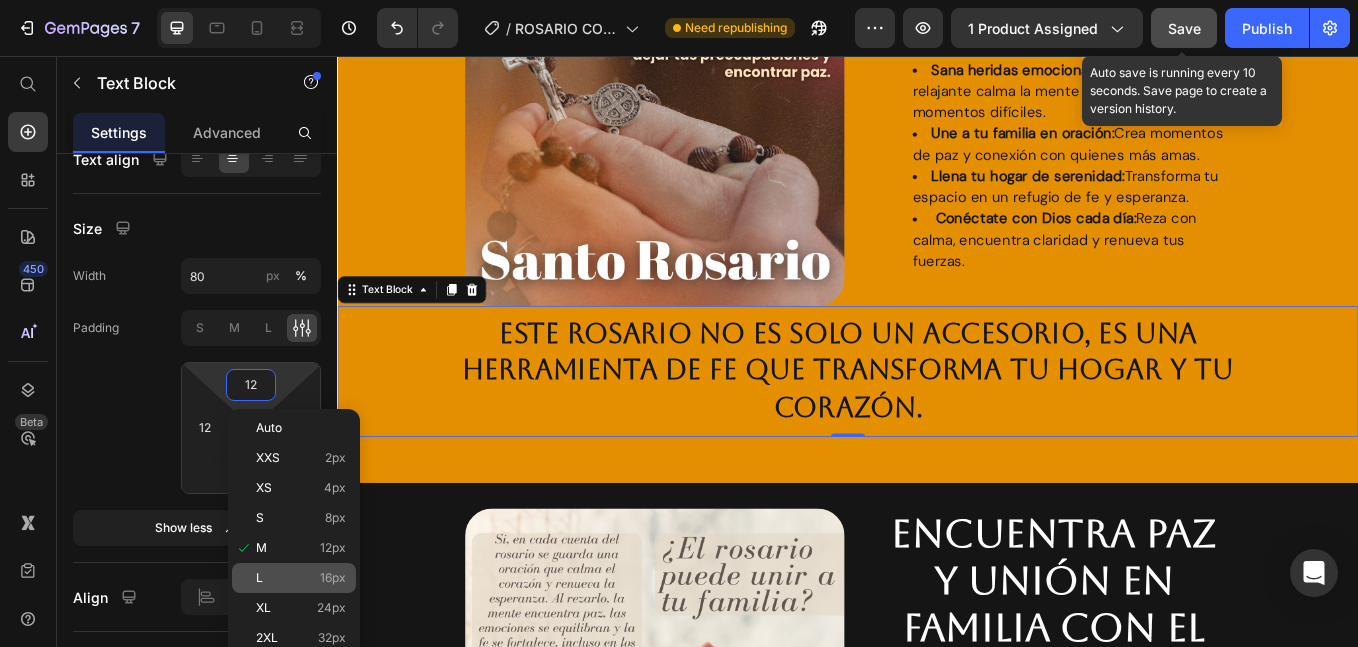 type on "16" 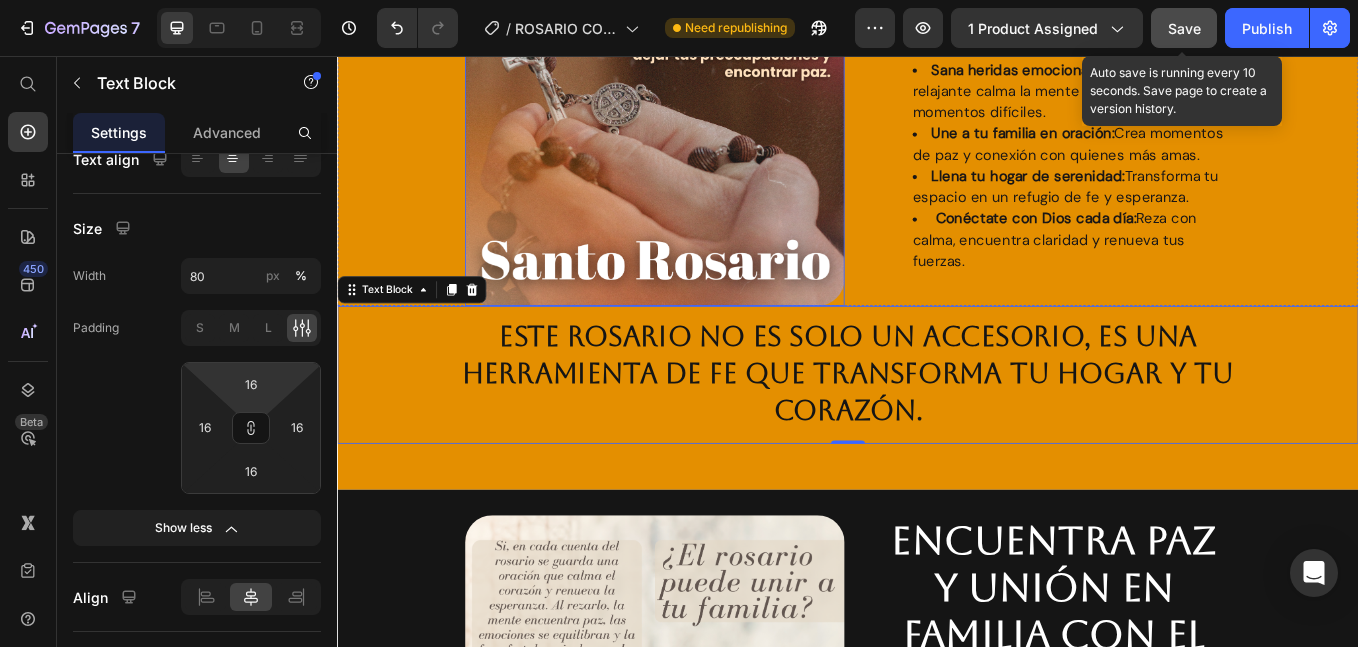 click at bounding box center (710, 127) 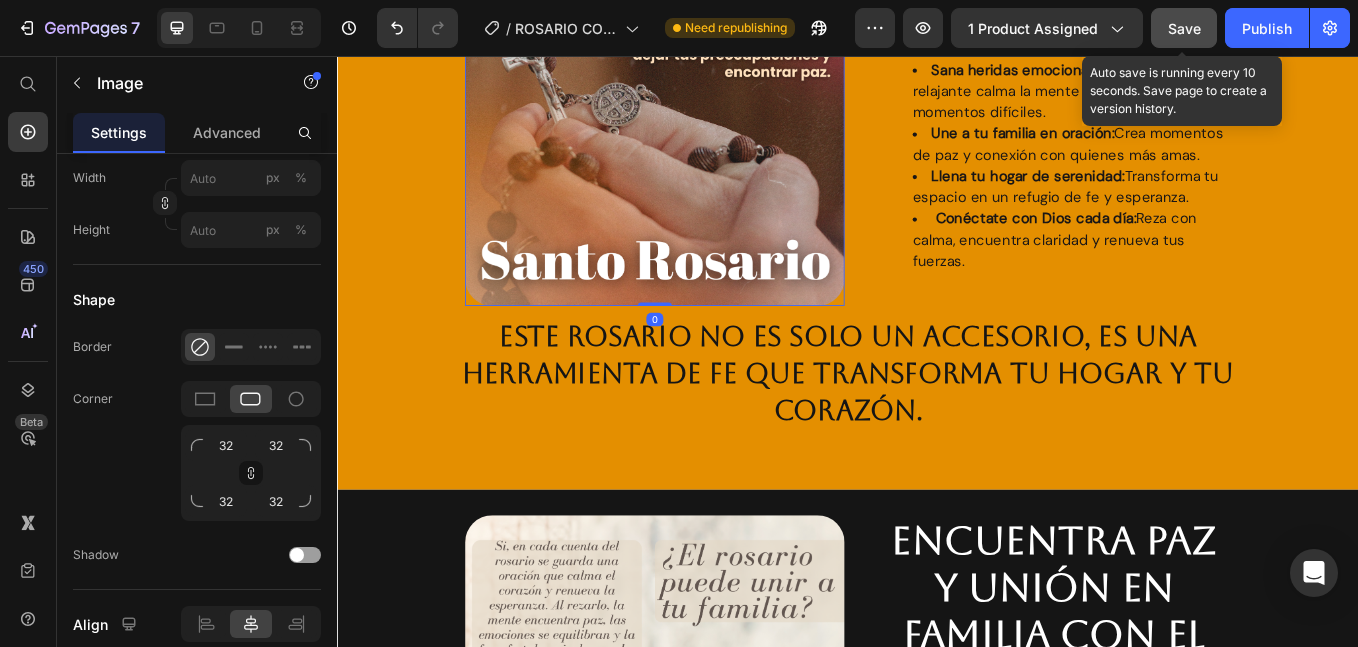 scroll, scrollTop: 0, scrollLeft: 0, axis: both 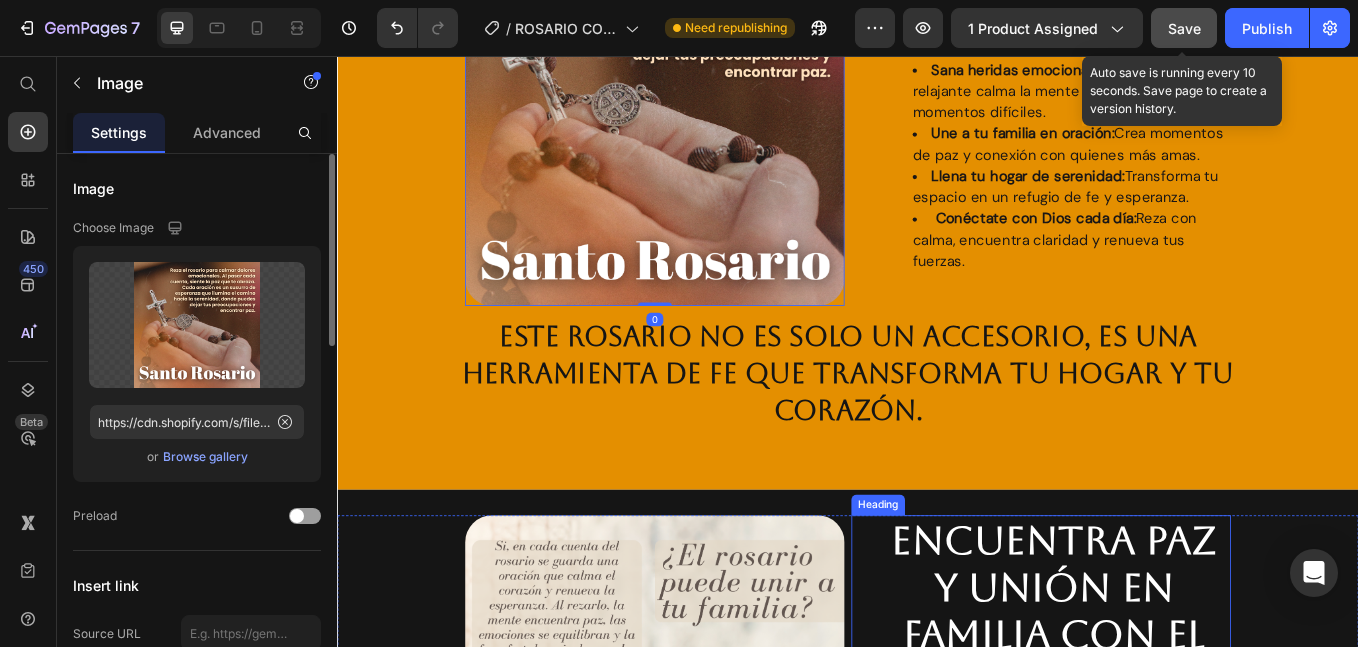 click on "Este rosario no es solo un accesorio, es una herramienta de fe que transforma tu hogar y tu corazón." at bounding box center [937, 429] 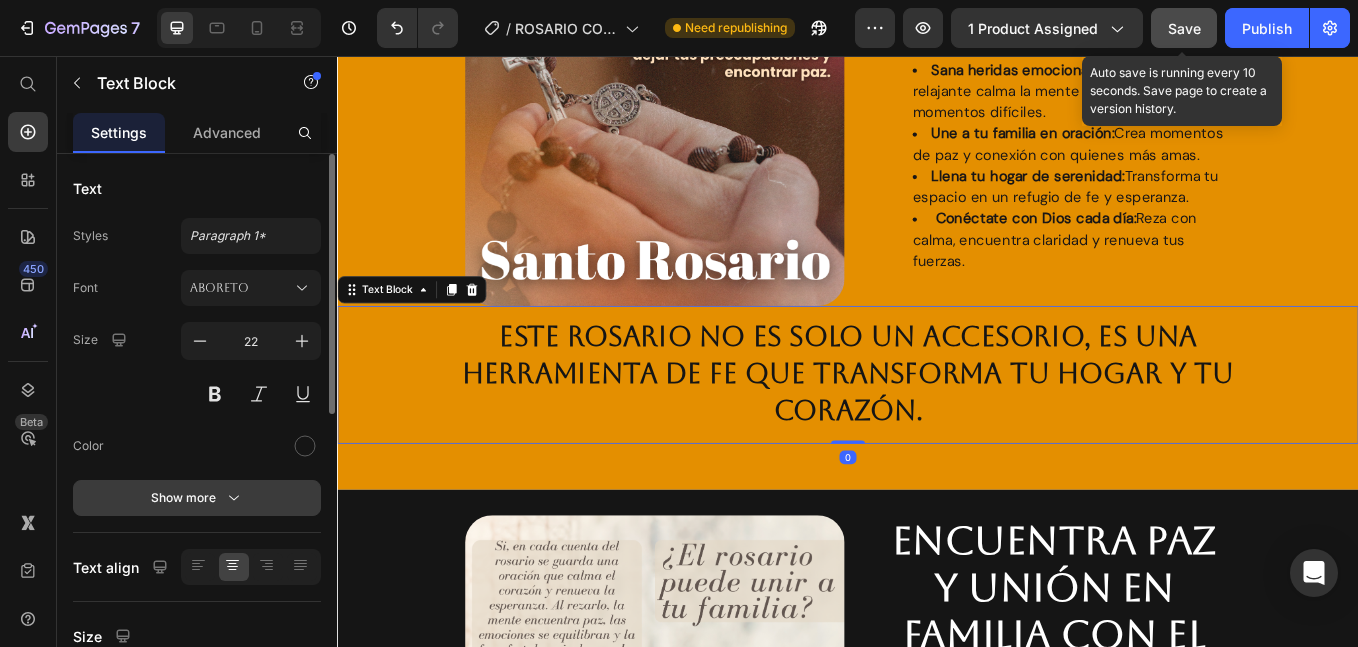 click on "Show more" at bounding box center [197, 498] 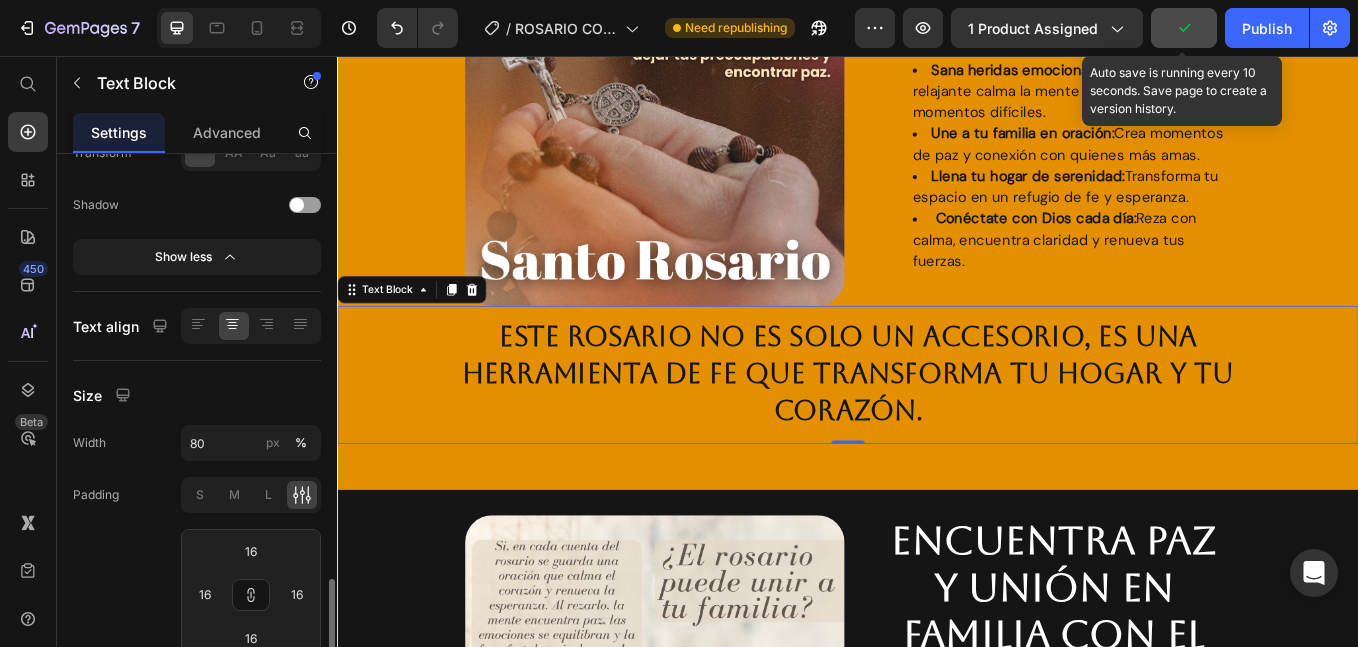 scroll, scrollTop: 668, scrollLeft: 0, axis: vertical 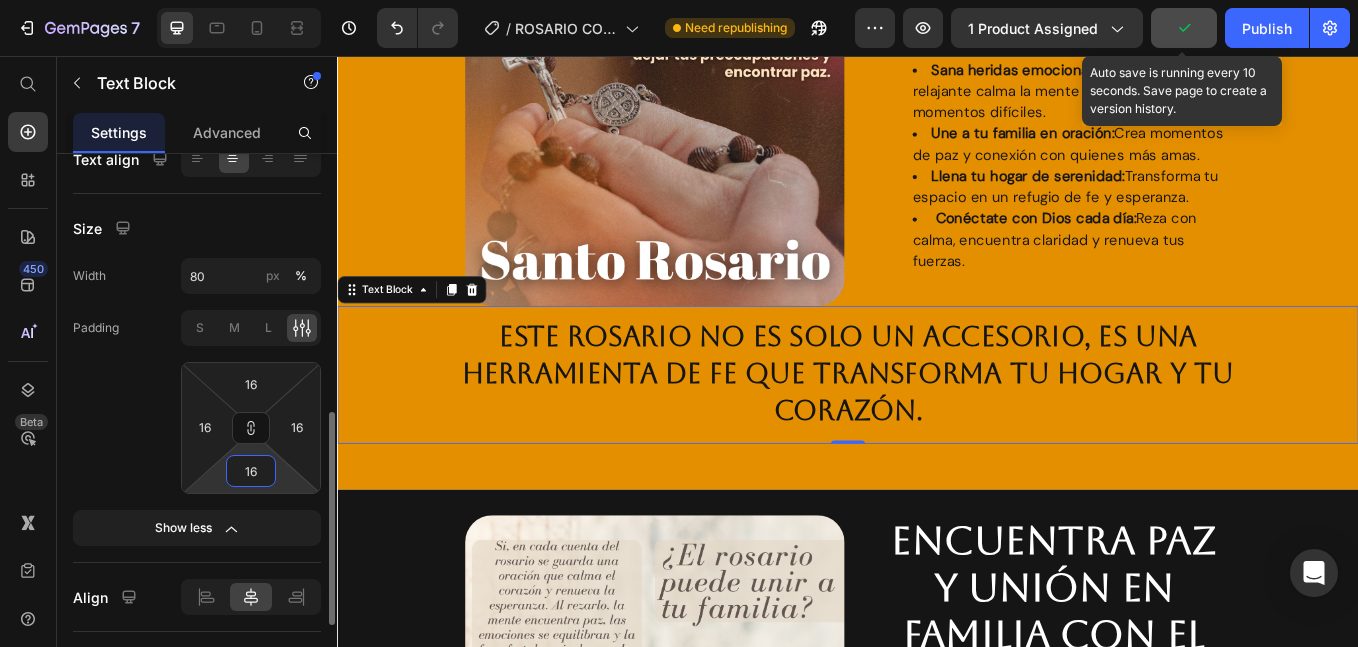 click on "16" at bounding box center [251, 471] 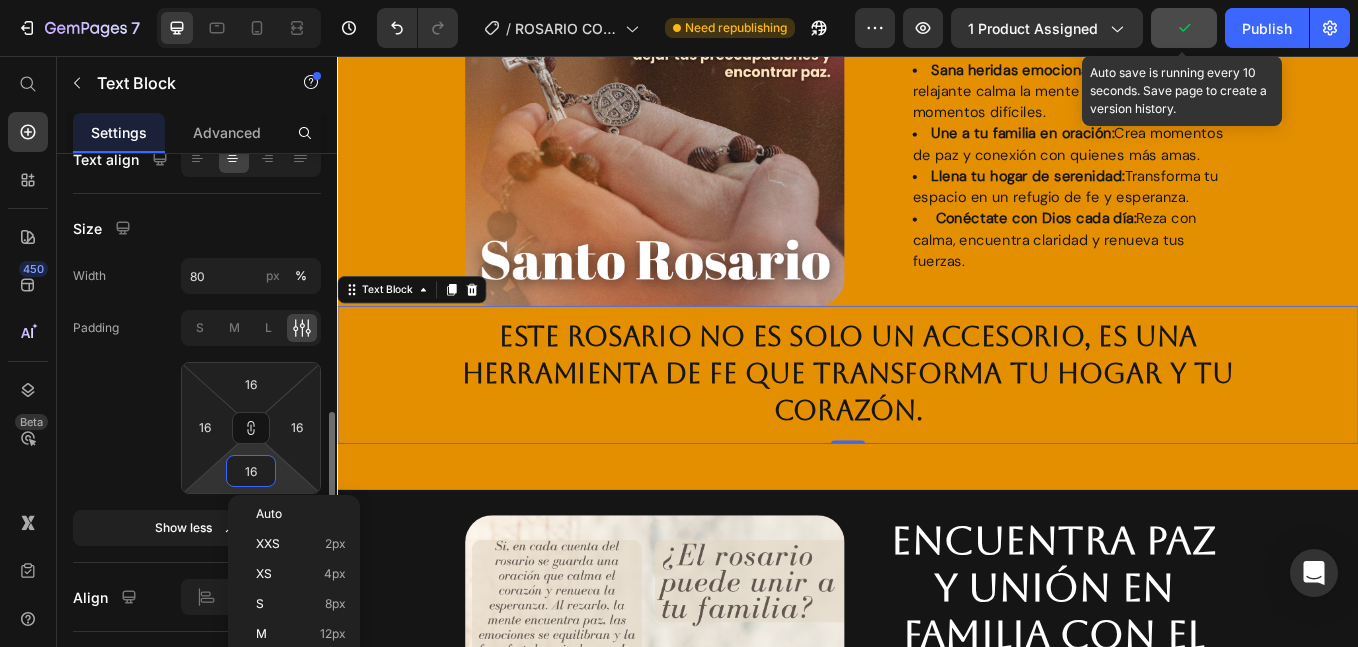 click at bounding box center [251, 428] 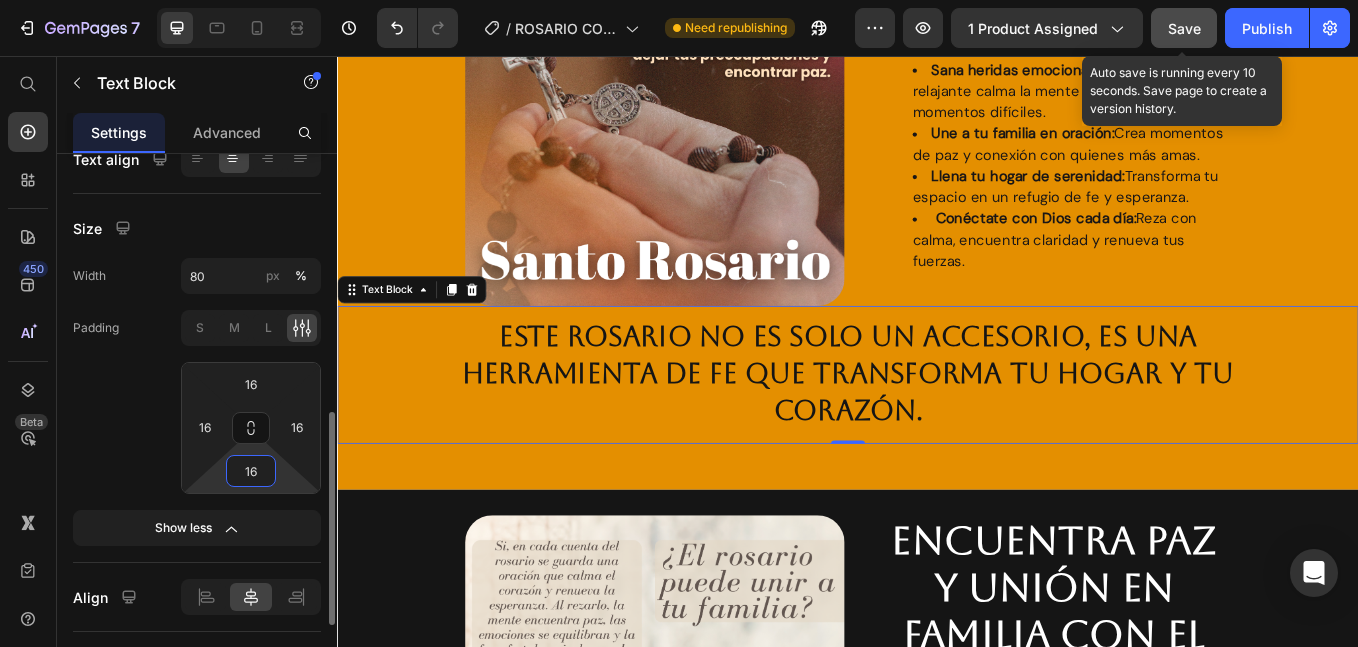 click on "16" at bounding box center [251, 471] 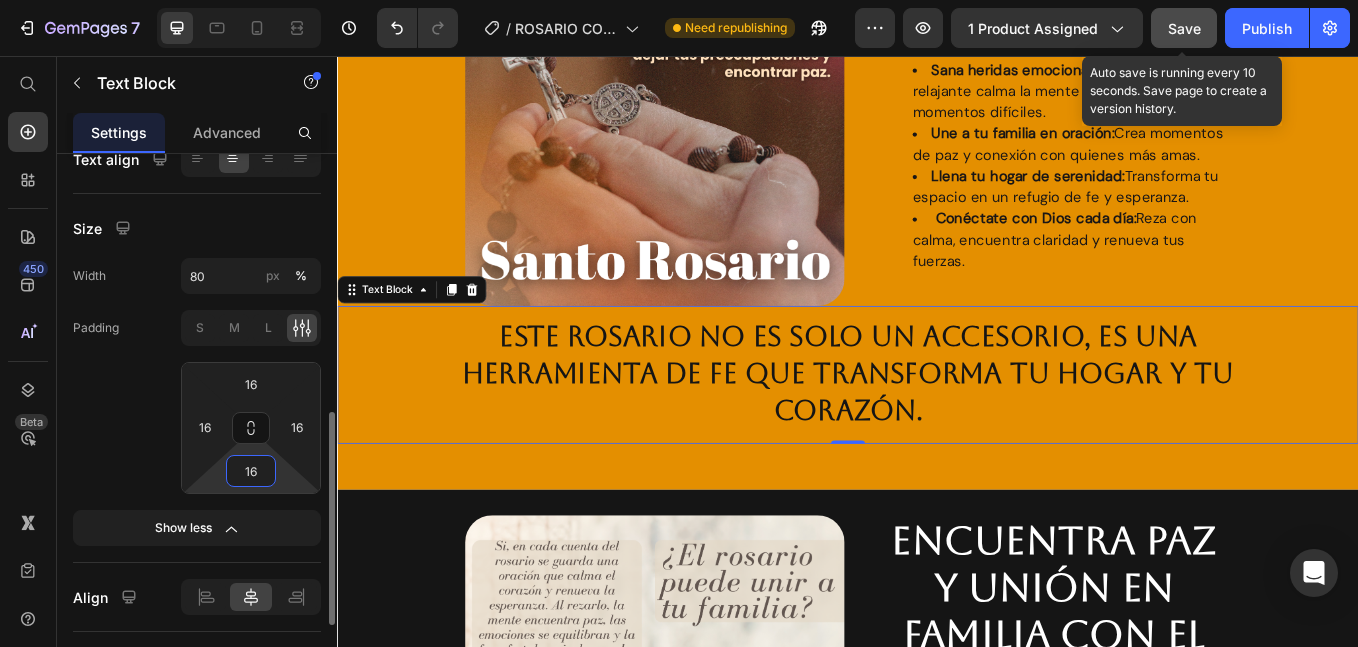 click on "16" at bounding box center [251, 471] 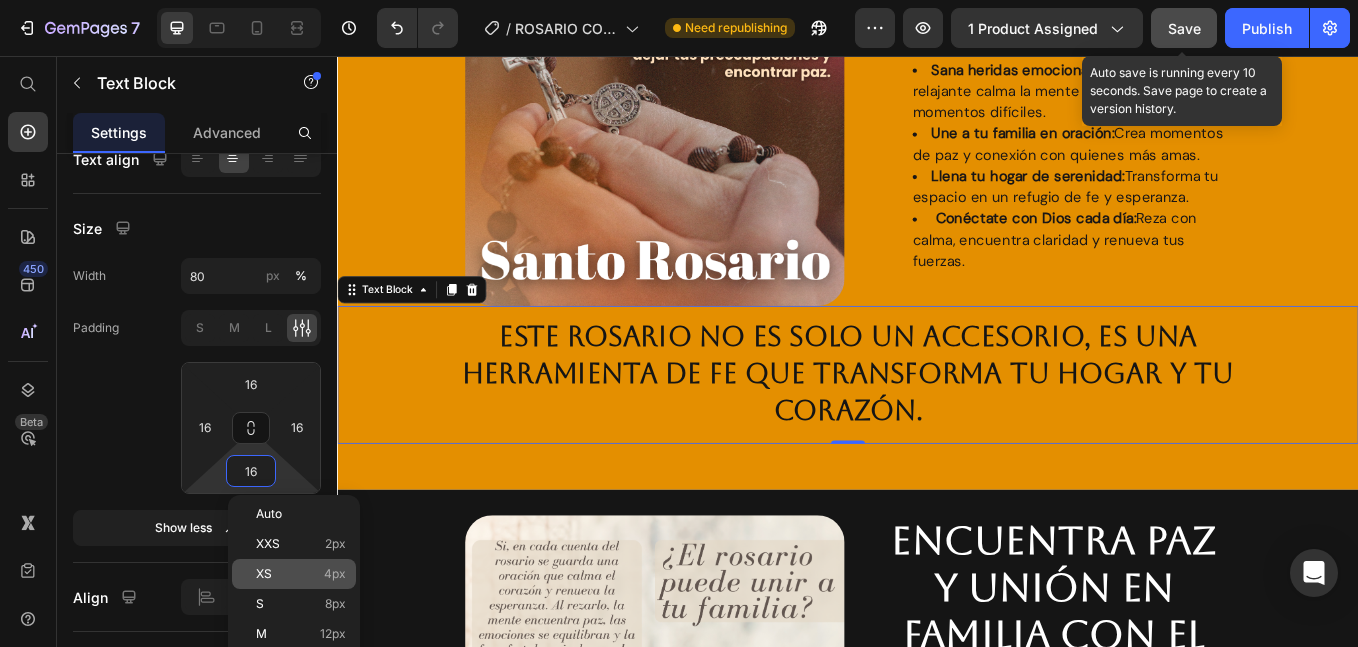 click on "XS 4px" at bounding box center [301, 574] 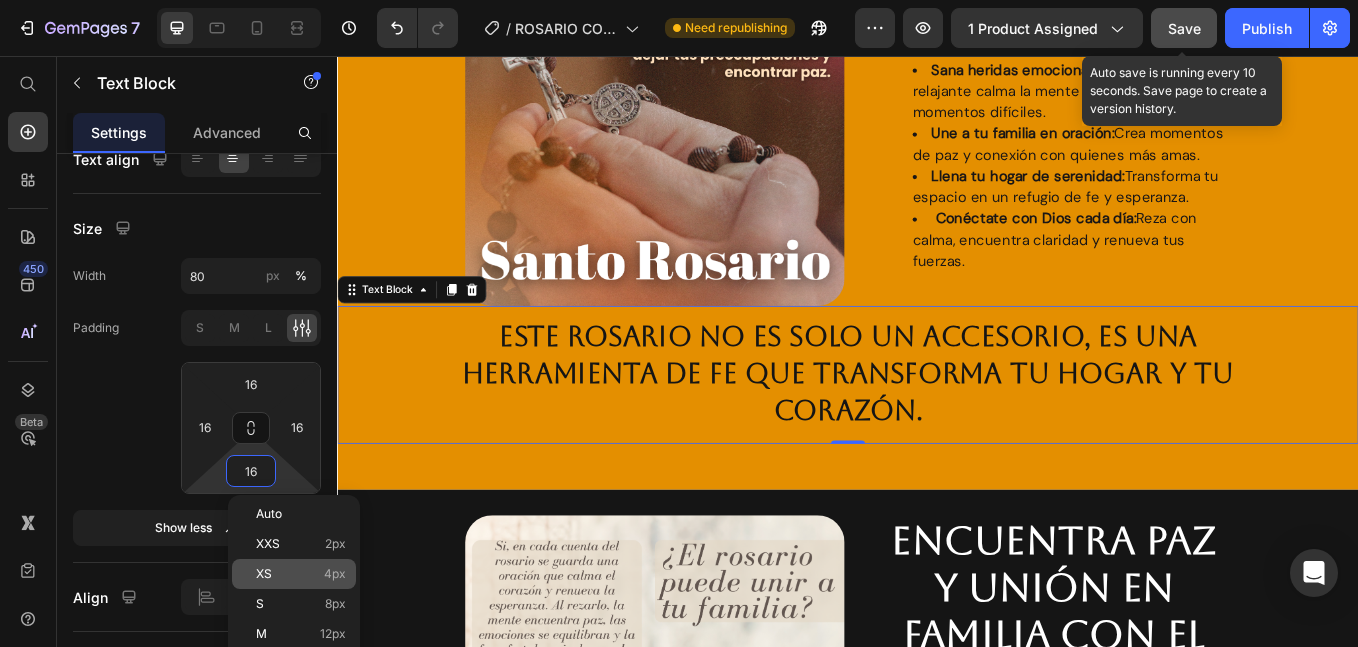 type on "4" 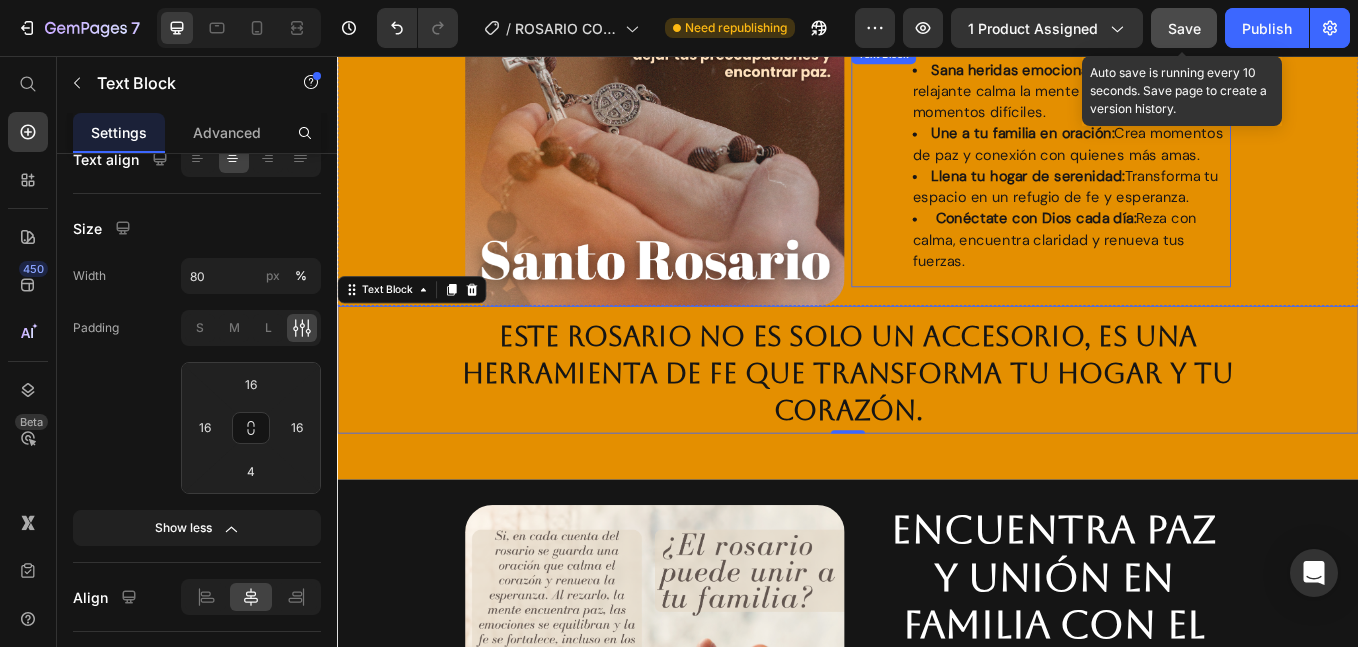 click on "Sana heridas emocionales:  Su aroma relajante calma la mente y alivia el corazón en momentos difíciles. Une a tu familia en oración:  Crea momentos de paz y conexión con quienes más amas. Llena tu hogar de serenidad:  Transforma tu espacio en un refugio de fe y esperanza.   Conéctate con Dios cada día:  Reza con calma, encuentra claridad y renueva tus fuerzas." at bounding box center [1179, 185] 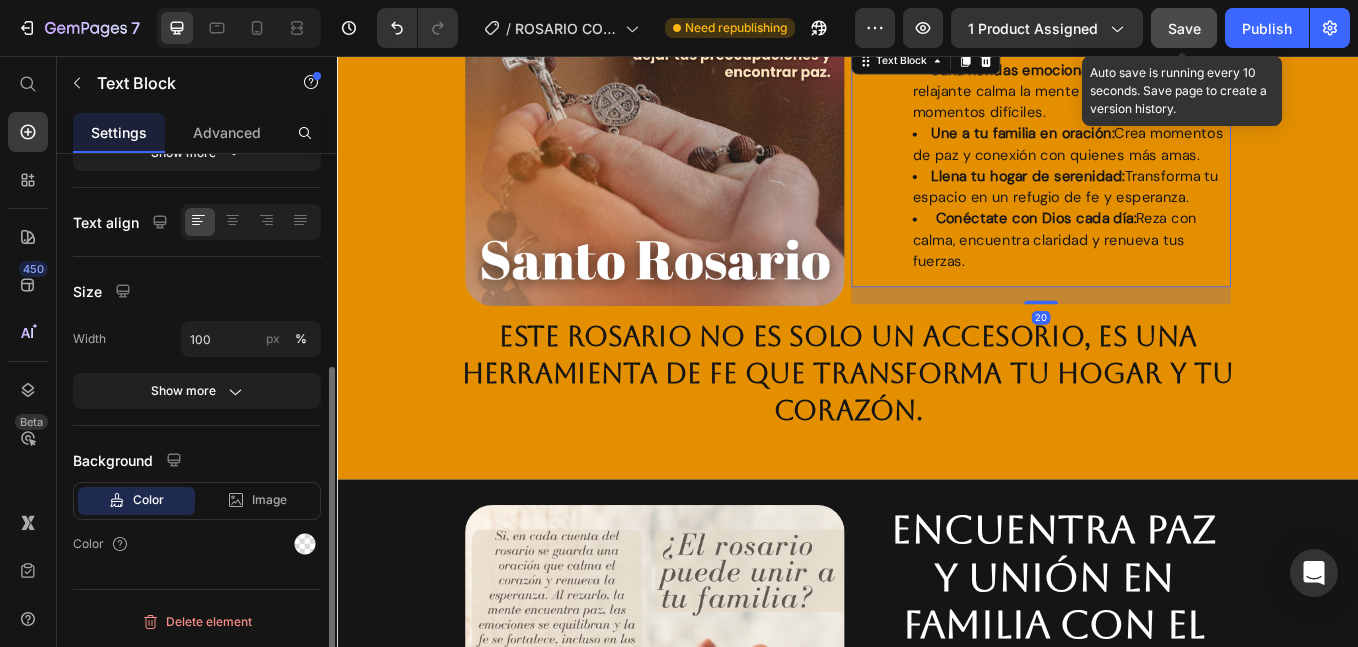 scroll, scrollTop: 345, scrollLeft: 0, axis: vertical 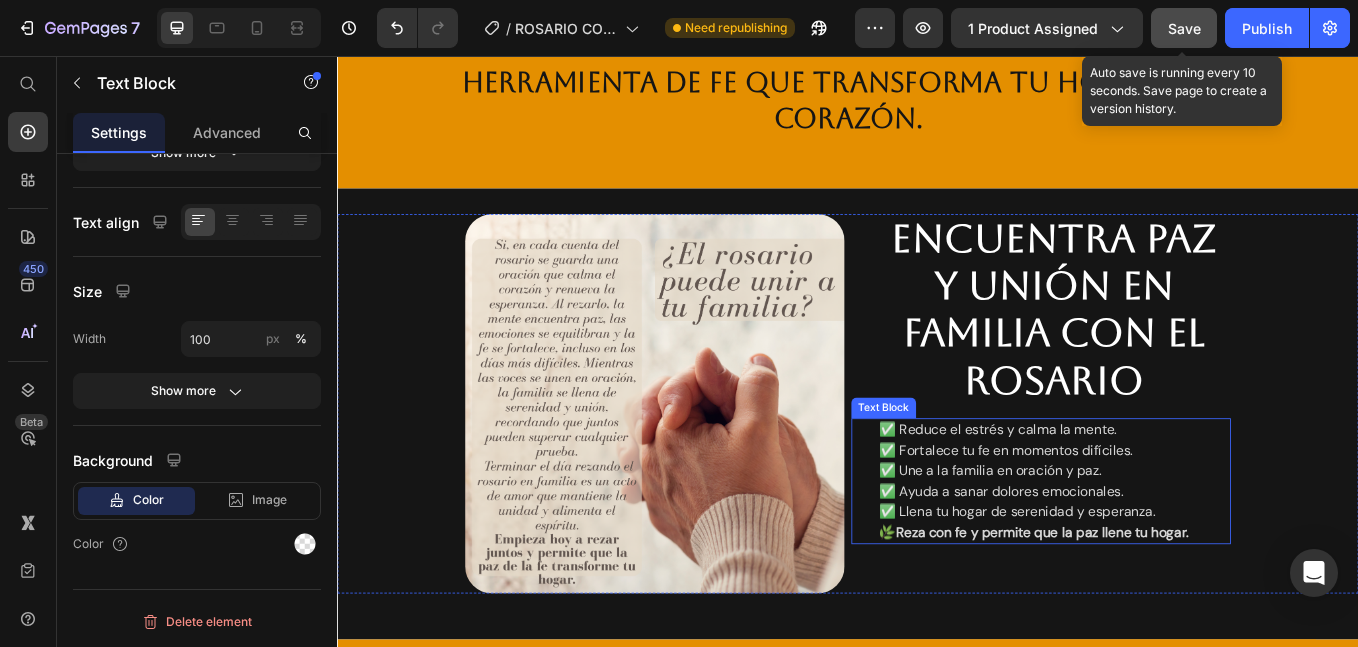 click on "✅ Reduce el estrés y calma la mente. ✅ Fortalece tu fe en momentos difíciles. ✅ Une a la familia en oración y paz. ✅ Ayuda a sanar dolores emocionales. ✅ Llena tu hogar de serenidad y esperanza." at bounding box center [1179, 544] 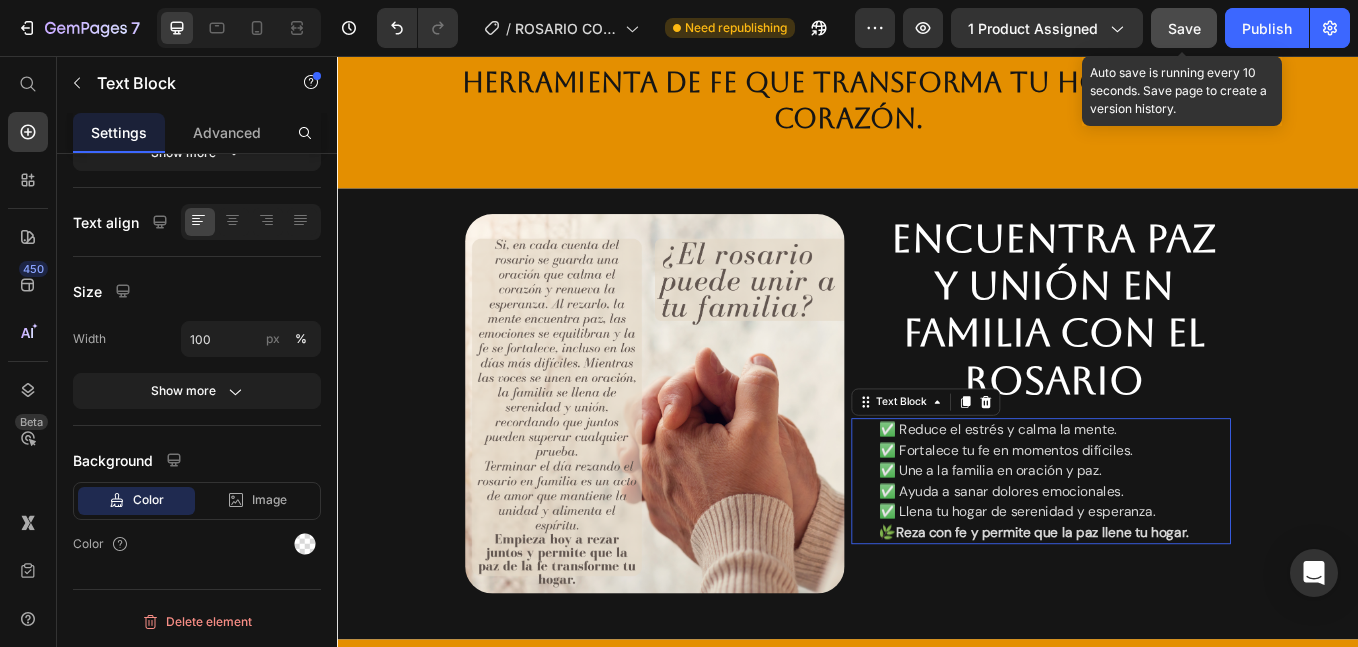 click on "✅ Reduce el estrés y calma la mente. ✅ Fortalece tu fe en momentos difíciles. ✅ Une a la familia en oración y paz. ✅ Ayuda a sanar dolores emocionales. ✅ Llena tu hogar de serenidad y esperanza." at bounding box center [1179, 544] 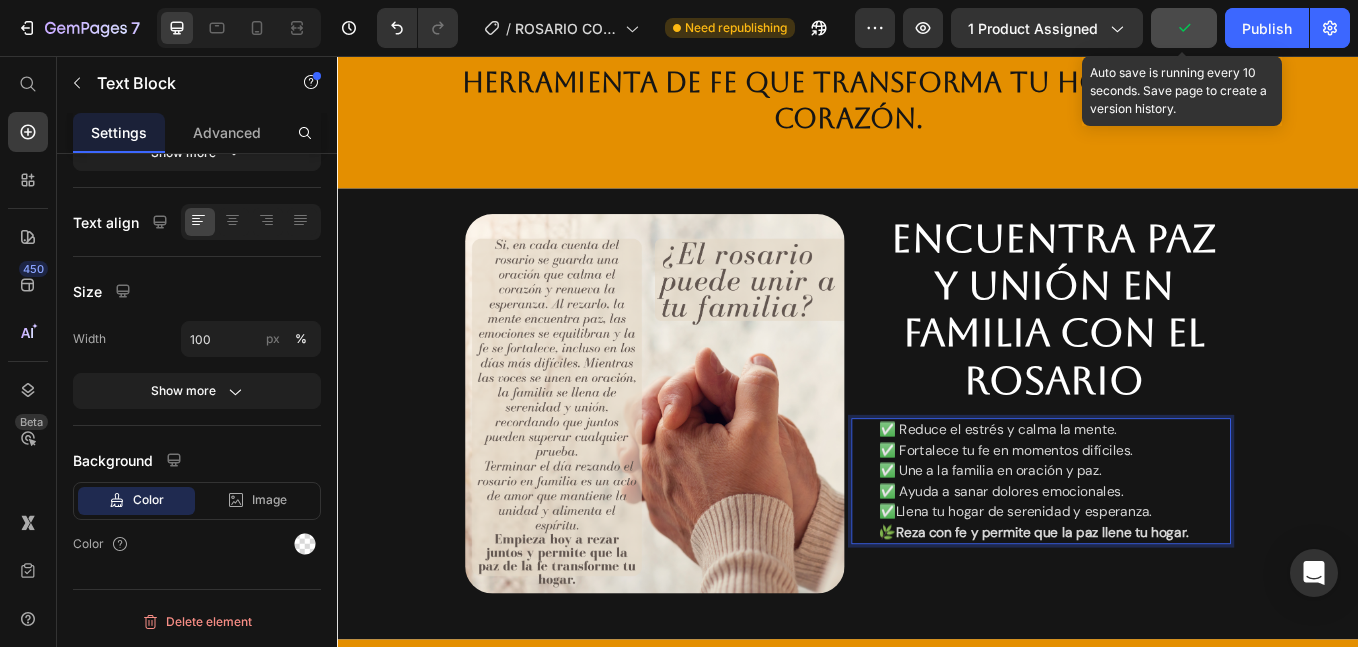 click on "✅ Reduce el estrés y calma la mente. ✅ Fortalece tu fe en momentos difíciles. ✅ Une a la familia en oración y paz. ✅ Ayuda a sanar dolores emocionales. ✅Llena tu hogar de serenidad y esperanza." at bounding box center (1179, 544) 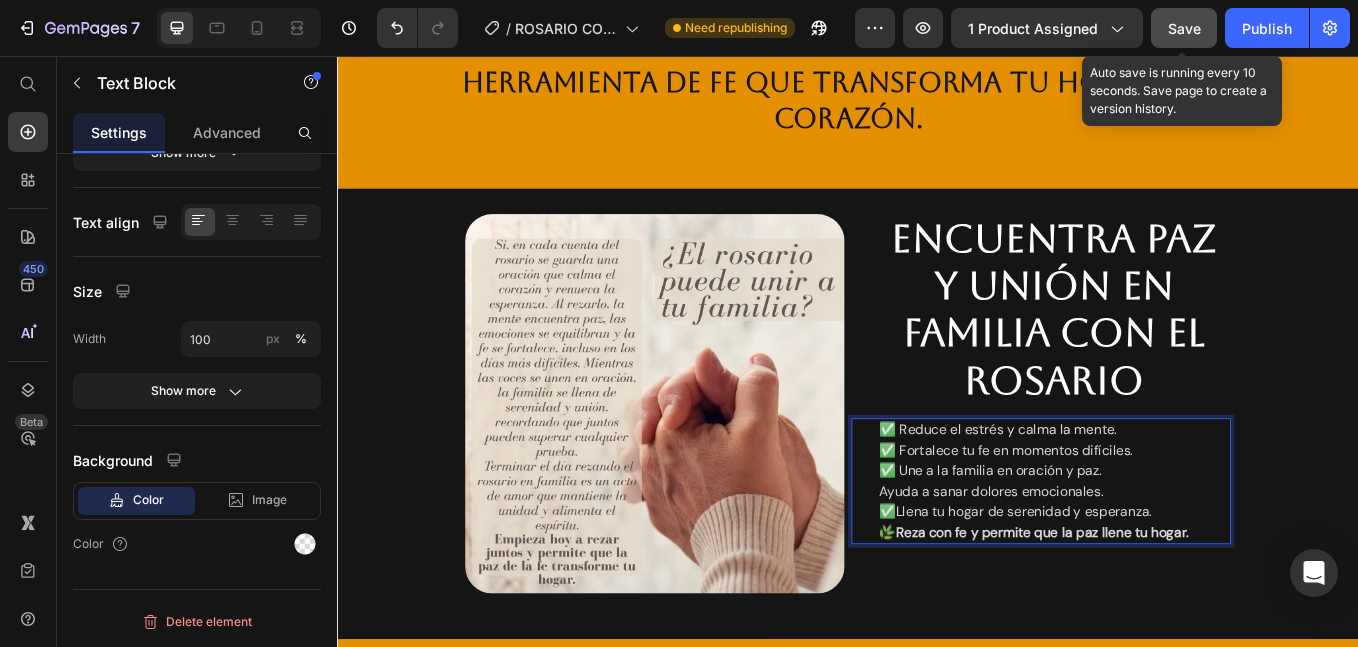 click on "✅ Reduce el estrés y calma la mente. ✅ Fortalece tu fe en momentos difíciles. ✅ Une a la familia en oración y paz.  Ayuda a sanar dolores emocionales. ✅Llena tu hogar de serenidad y esperanza." at bounding box center [1179, 544] 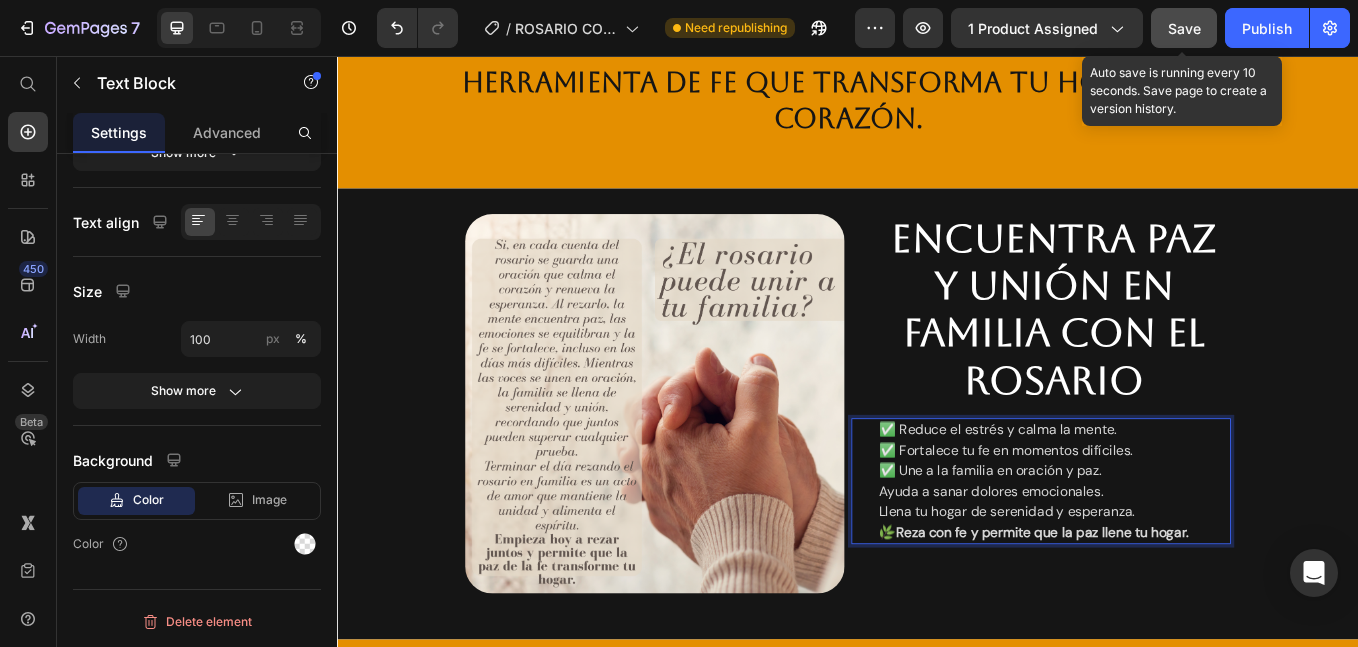 click on "✅ Reduce el estrés y calma la mente. ✅ Fortalece tu fe en momentos difíciles. ✅ Une a la familia en oración y paz.  Ayuda a sanar dolores emocionales. Llena tu hogar de serenidad y esperanza." at bounding box center [1179, 544] 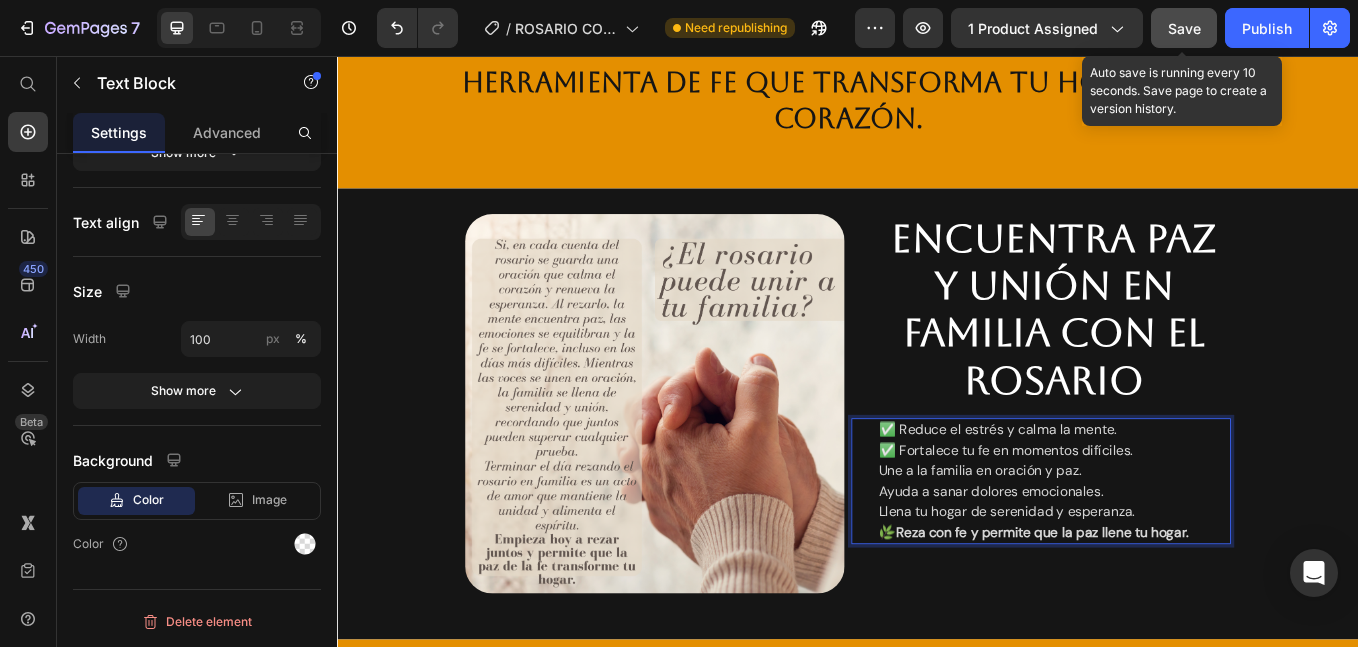 click on "✅ Reduce el estrés y calma la mente. ✅ Fortalece tu fe en momentos difíciles. Une a la familia en oración y paz. Ayuda a sanar dolores emocionales. Llena tu hogar de serenidad y esperanza." at bounding box center (1179, 544) 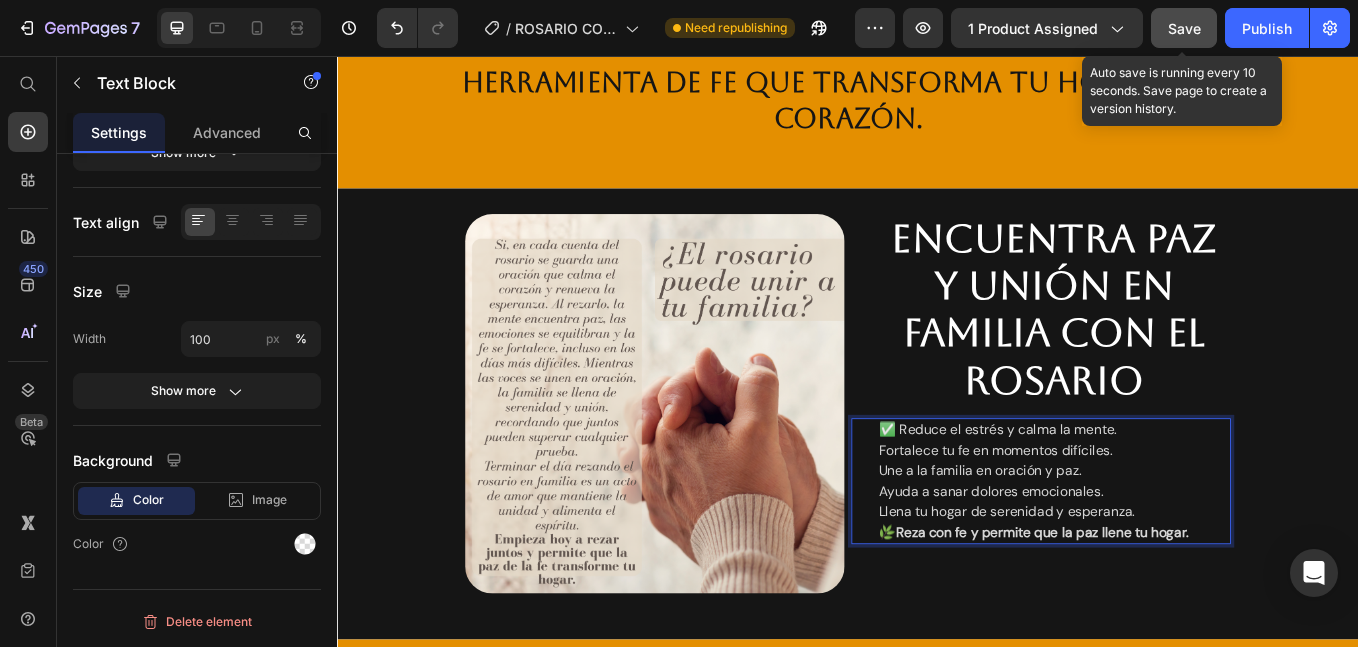 click on "✅ Reduce el estrés y calma la mente. Fortalece tu fe en momentos difíciles. Une a la familia en oración y paz. Ayuda a sanar dolores emocionales. Llena tu hogar de serenidad y esperanza." at bounding box center (1179, 544) 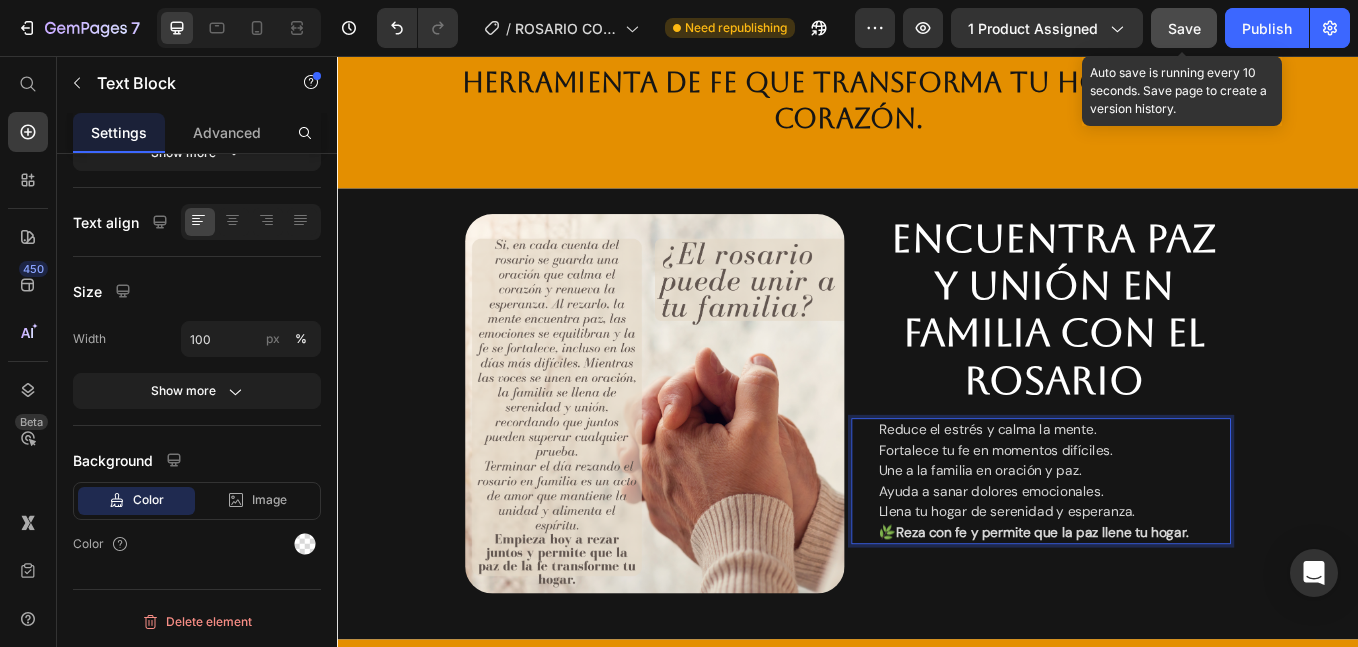 click on "Reduce el estrés y calma la mente. Fortalece tu fe en momentos difíciles. Une a la familia en oración y paz. Ayuda a sanar dolores emocionales. Llena tu hogar de serenidad y esperanza." at bounding box center [1179, 544] 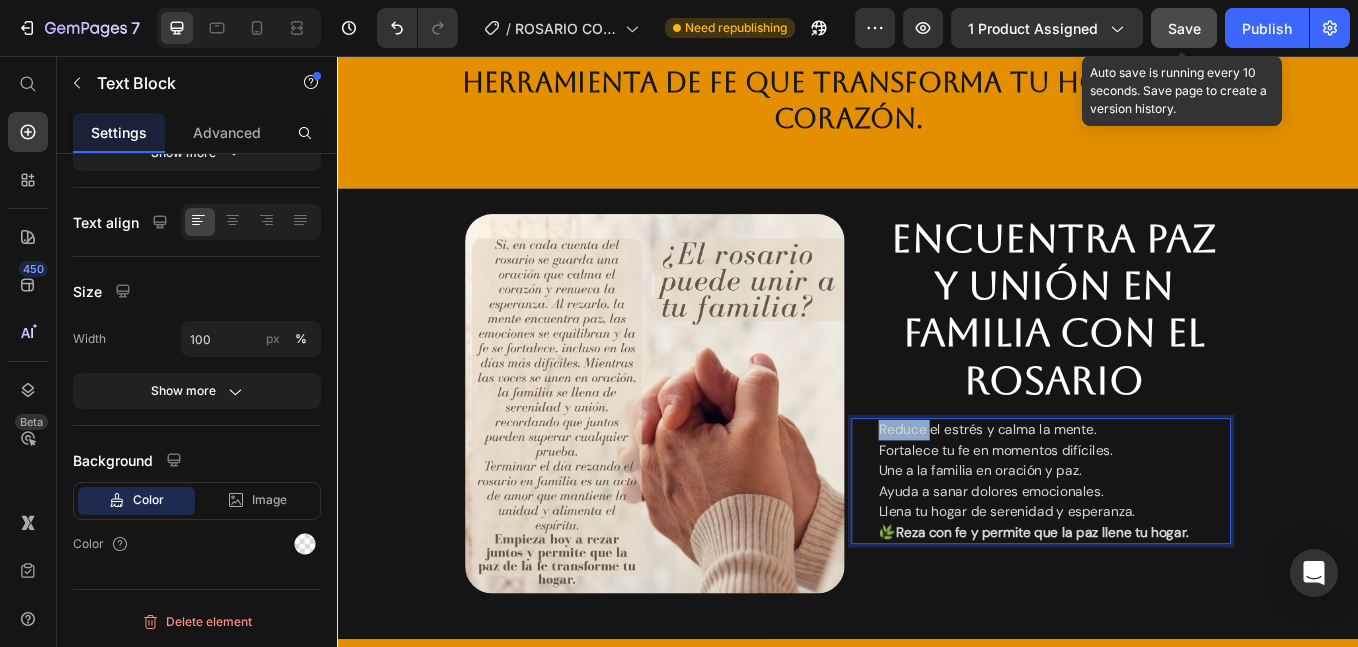 click on "Reduce el estrés y calma la mente. Fortalece tu fe en momentos difíciles. Une a la familia en oración y paz. Ayuda a sanar dolores emocionales. Llena tu hogar de serenidad y esperanza." at bounding box center [1179, 544] 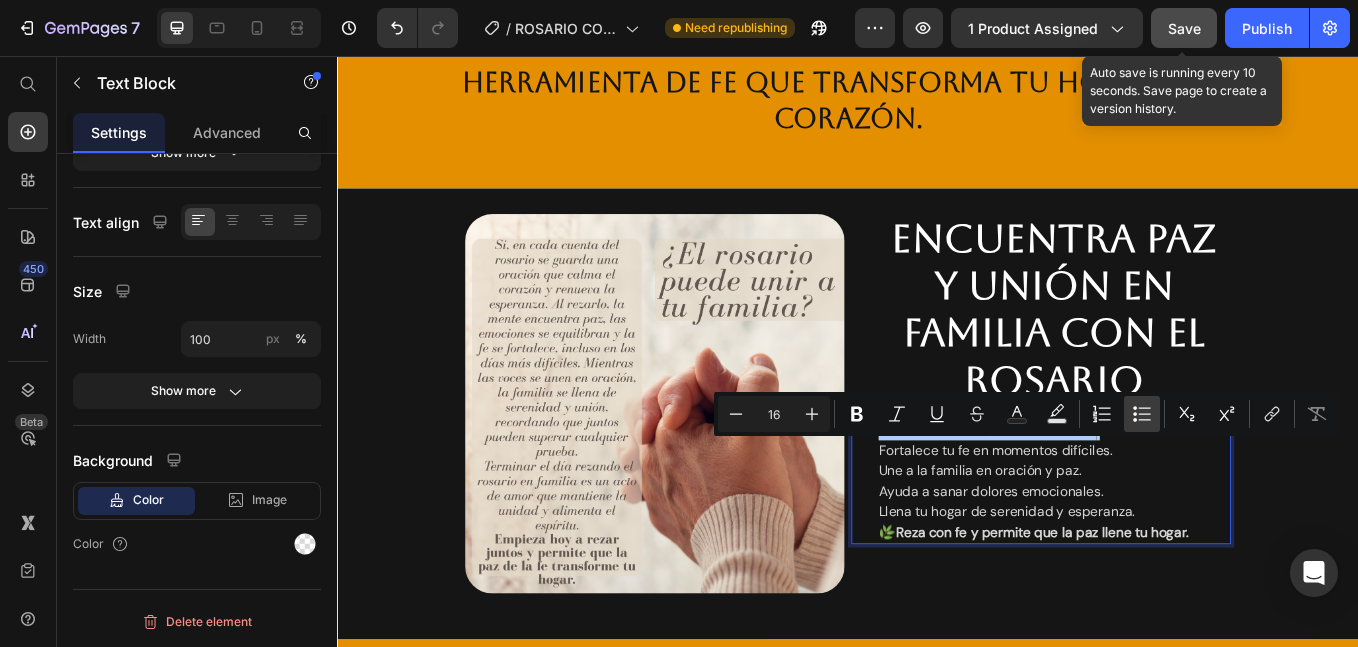 drag, startPoint x: 1127, startPoint y: 416, endPoint x: 783, endPoint y: 507, distance: 355.83282 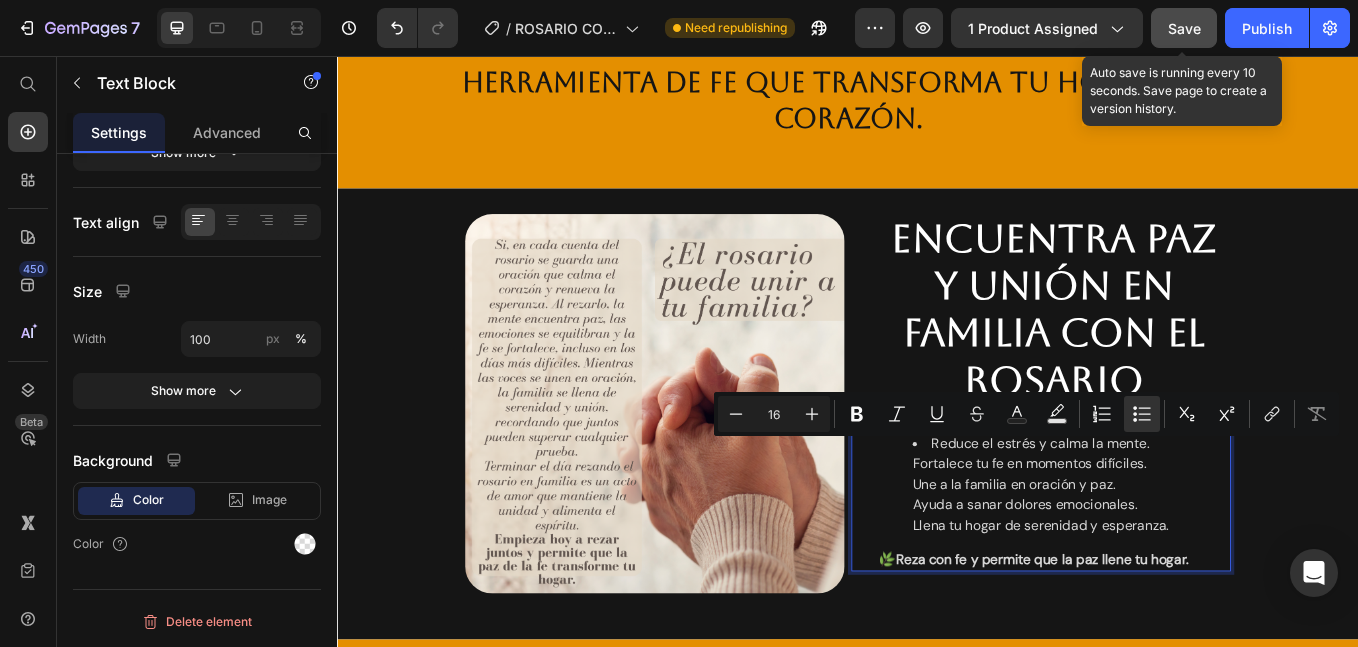 click on "Reduce el estrés y calma la mente. Fortalece tu fe en momentos difíciles. Une a la familia en oración y paz. Ayuda a sanar dolores emocionales. Llena tu hogar de serenidad y esperanza." at bounding box center (1199, 560) 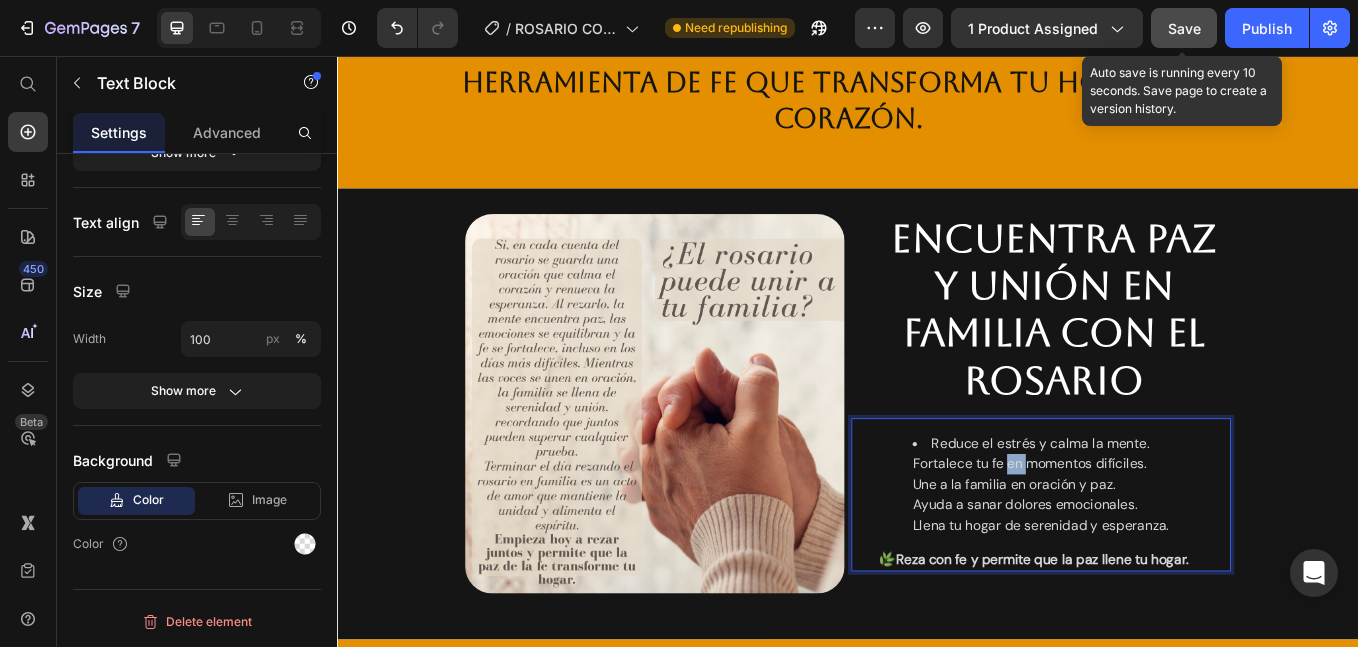 click on "Reduce el estrés y calma la mente. Fortalece tu fe en momentos difíciles. Une a la familia en oración y paz. Ayuda a sanar dolores emocionales. Llena tu hogar de serenidad y esperanza." at bounding box center (1199, 560) 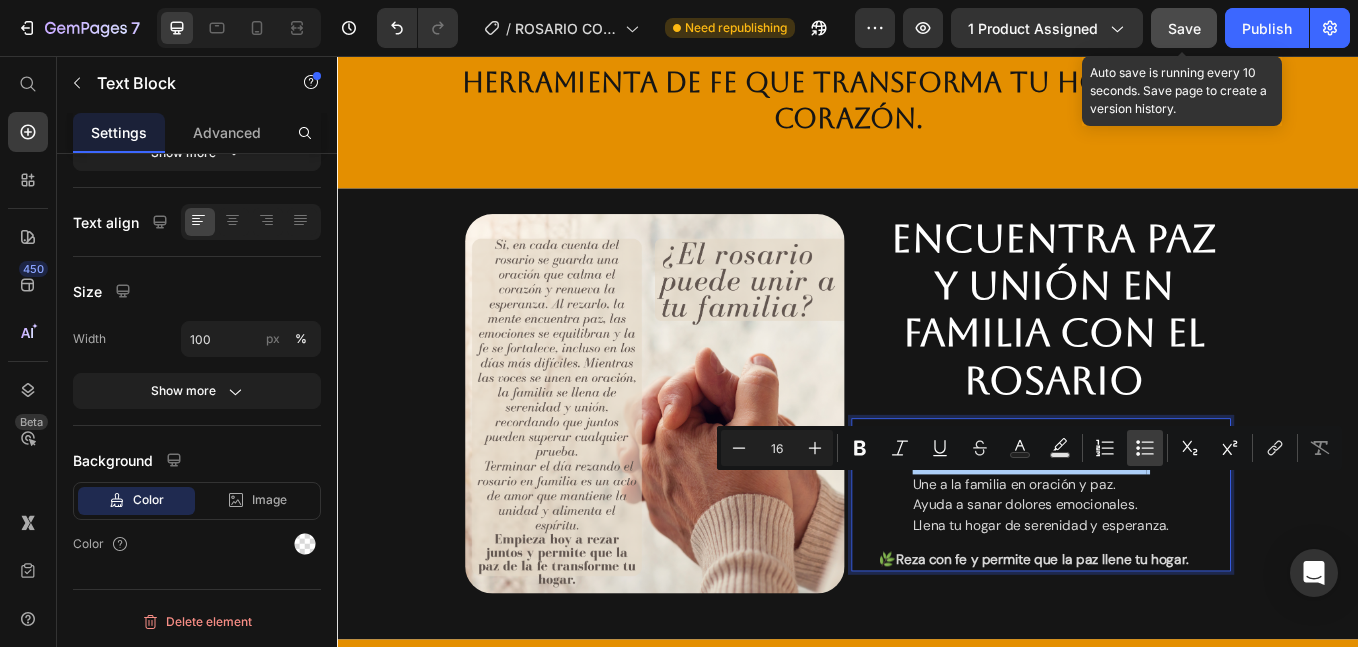 click 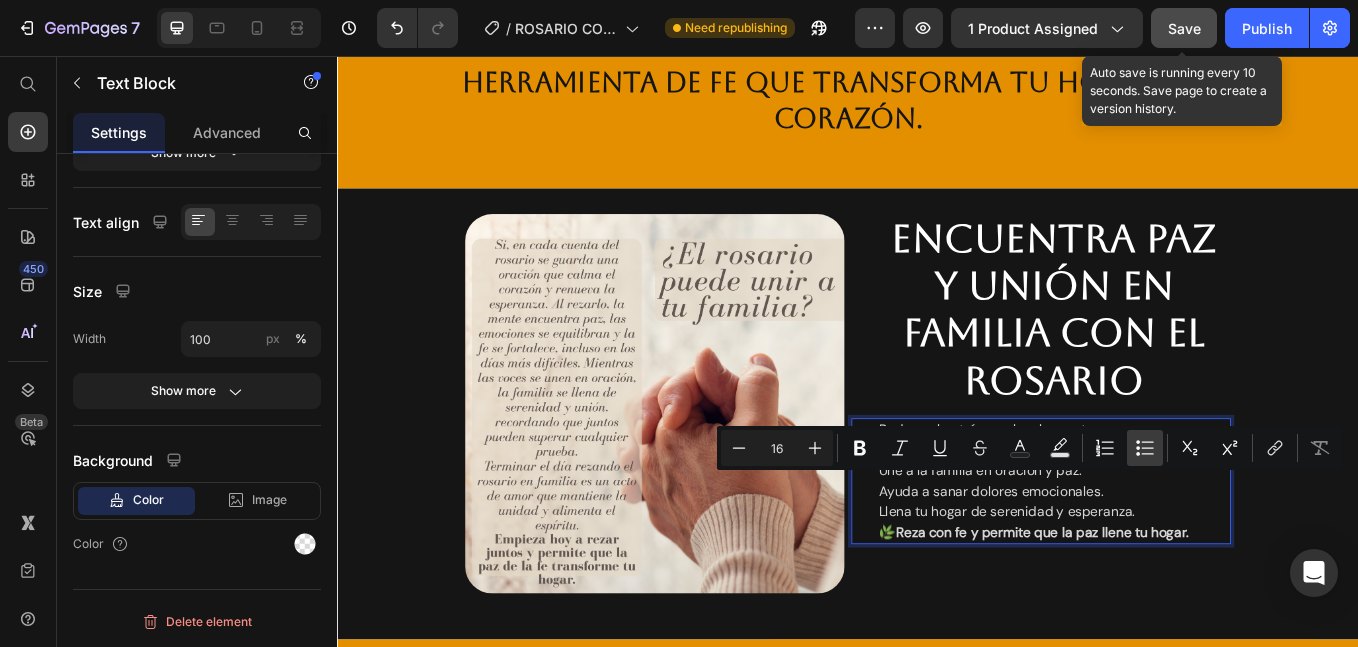 click on "Bulleted List" at bounding box center [1145, 448] 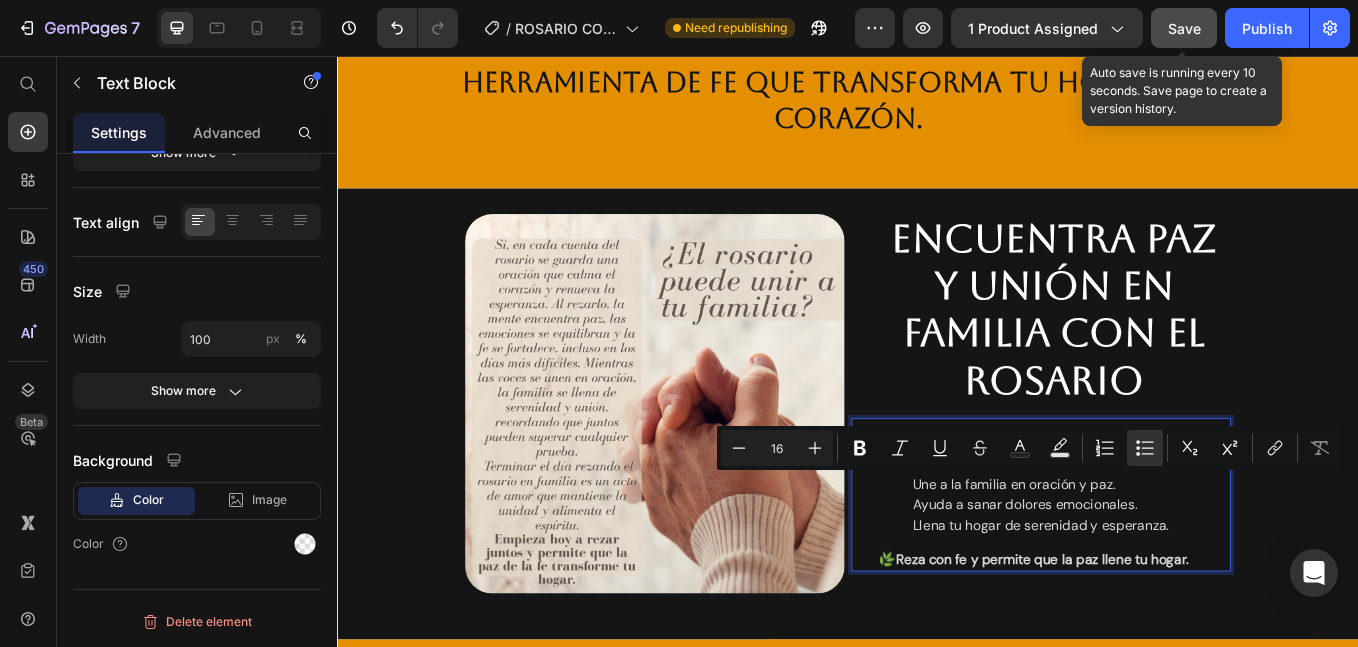 click on "Reduce el estrés y calma la mente. Fortalece tu fe en momentos difíciles. Une a la familia en oración y paz. Ayuda a sanar dolores emocionales. Llena tu hogar de serenidad y esperanza." at bounding box center [1199, 560] 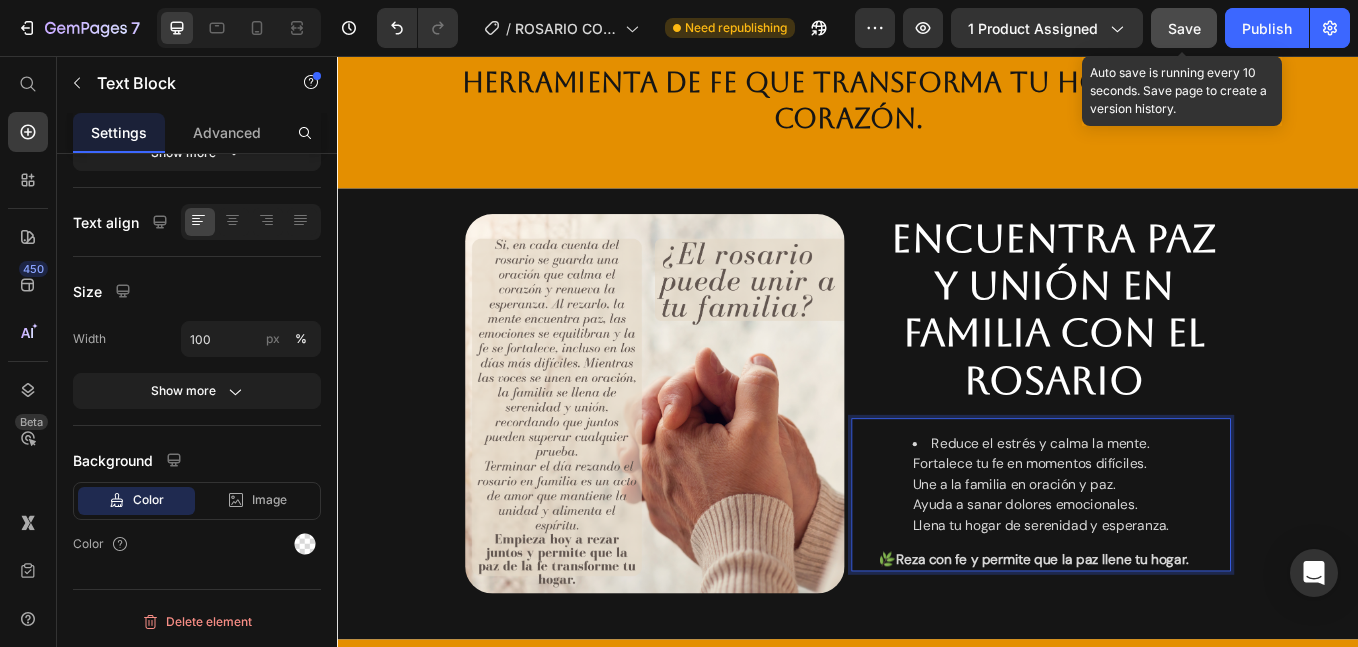 click on "Reduce el estrés y calma la mente. Fortalece tu fe en momentos difíciles. Une a la familia en oración y paz. Ayuda a sanar dolores emocionales. Llena tu hogar de serenidad y esperanza." at bounding box center [1199, 560] 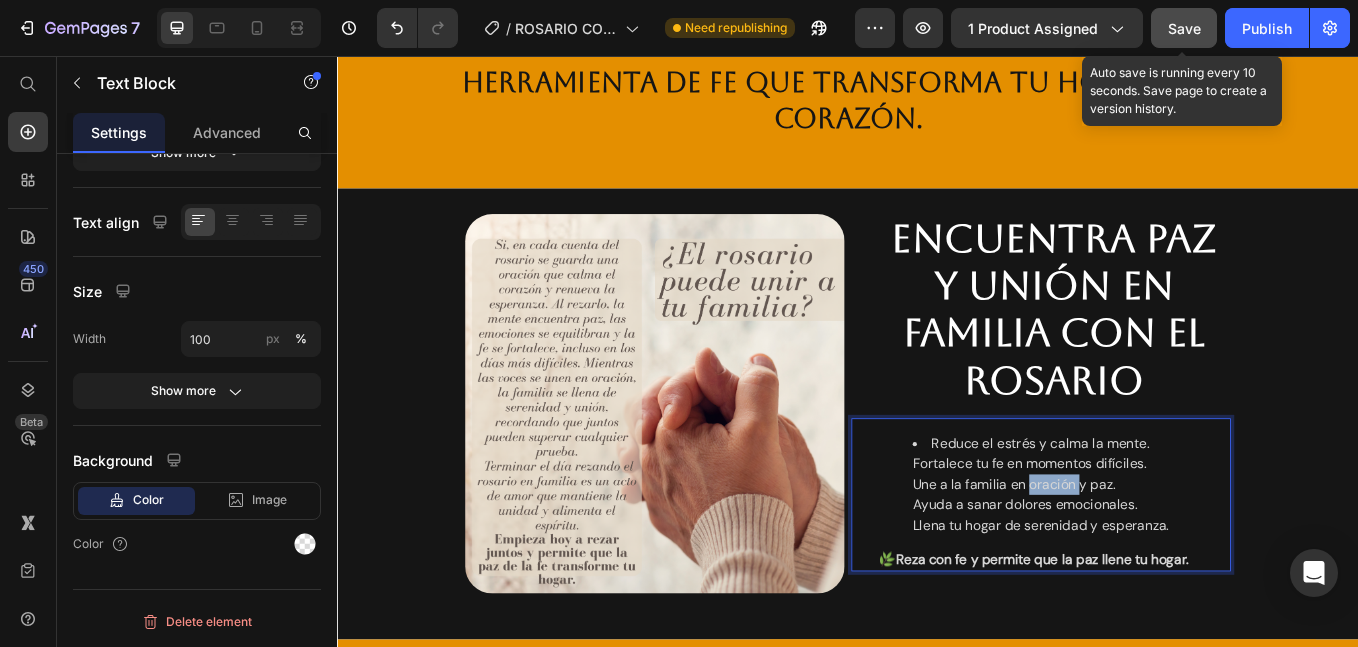 click on "Reduce el estrés y calma la mente. Fortalece tu fe en momentos difíciles. Une a la familia en oración y paz. Ayuda a sanar dolores emocionales. Llena tu hogar de serenidad y esperanza." at bounding box center (1199, 560) 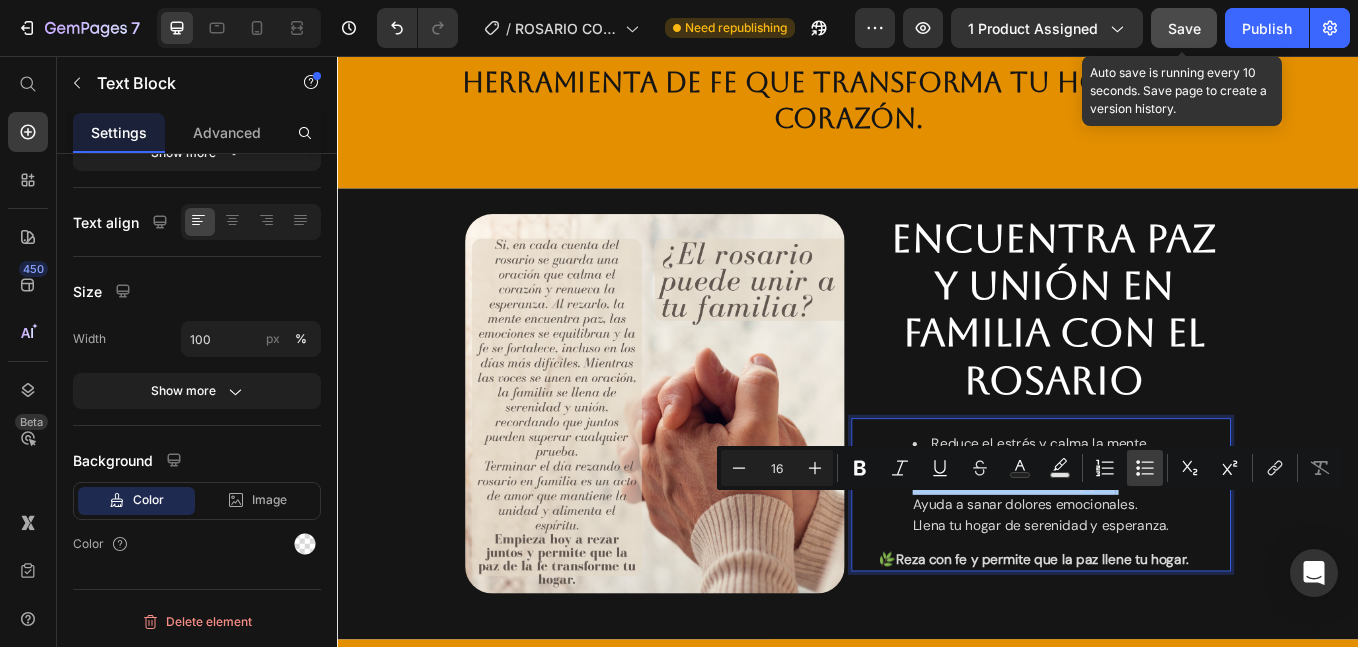 click 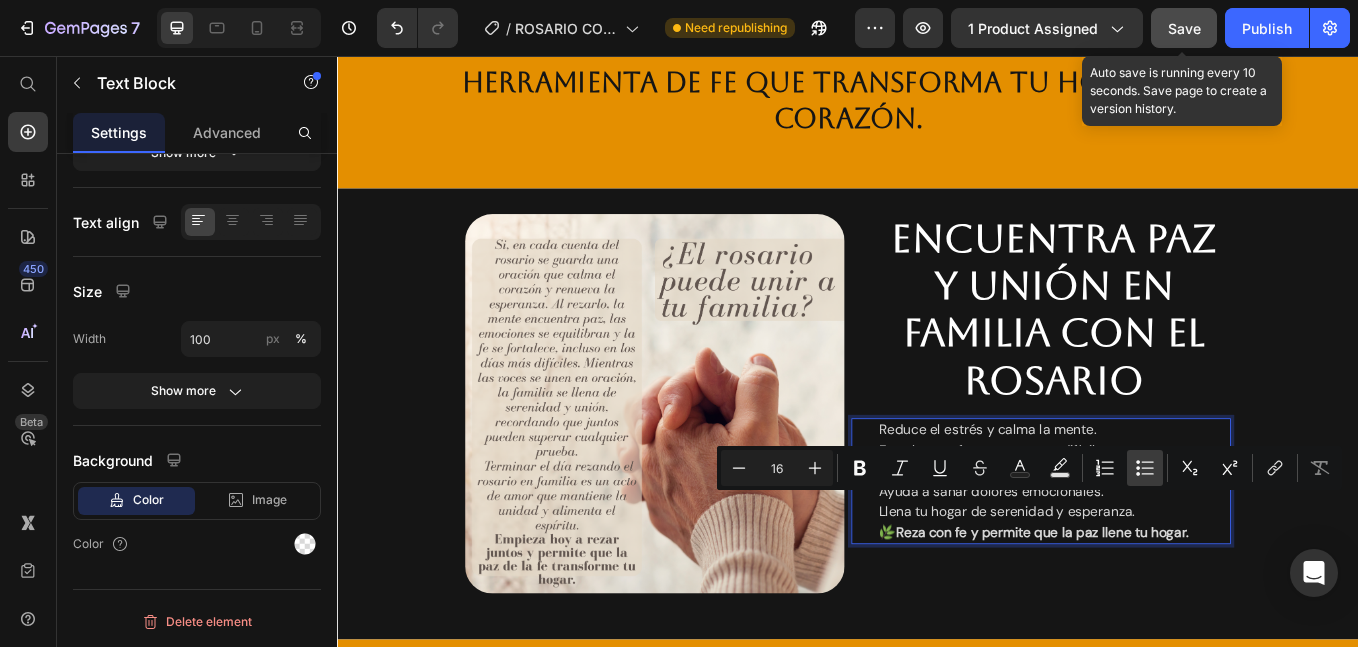 click 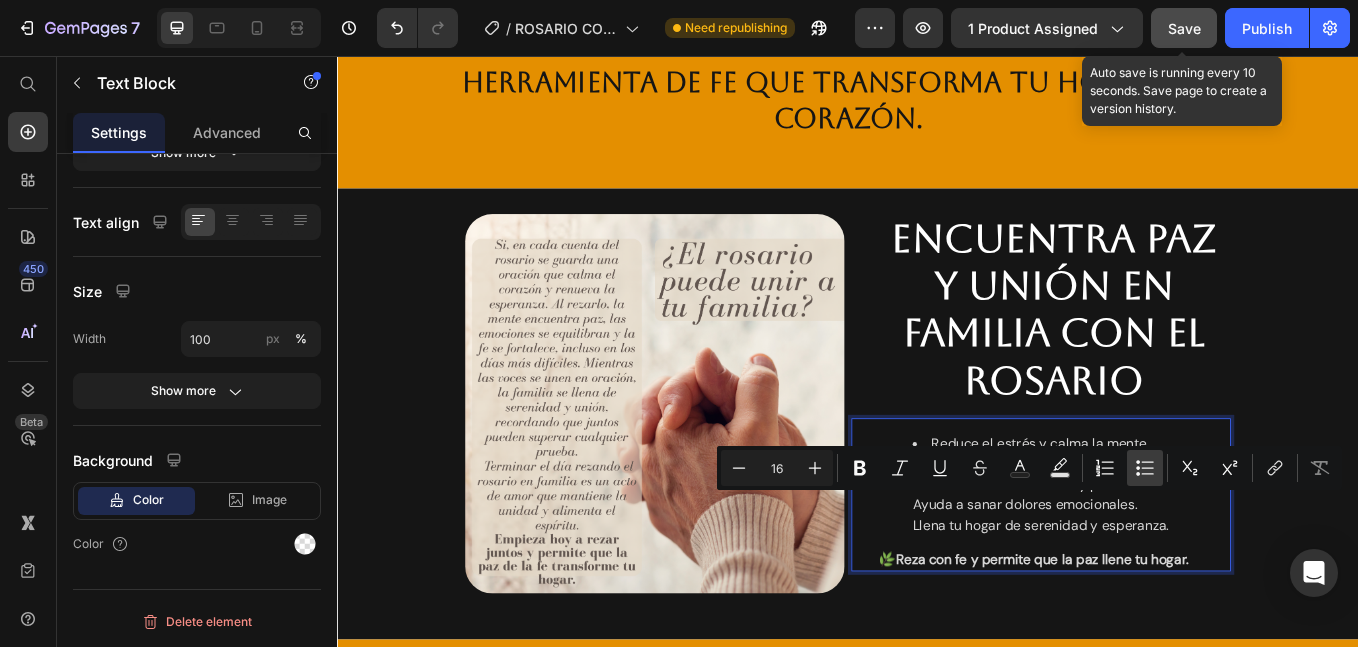 click on "Reduce el estrés y calma la mente. Fortalece tu fe en momentos difíciles. Une a la familia en oración y paz. Ayuda a sanar dolores emocionales. Llena tu hogar de serenidad y esperanza." at bounding box center [1199, 560] 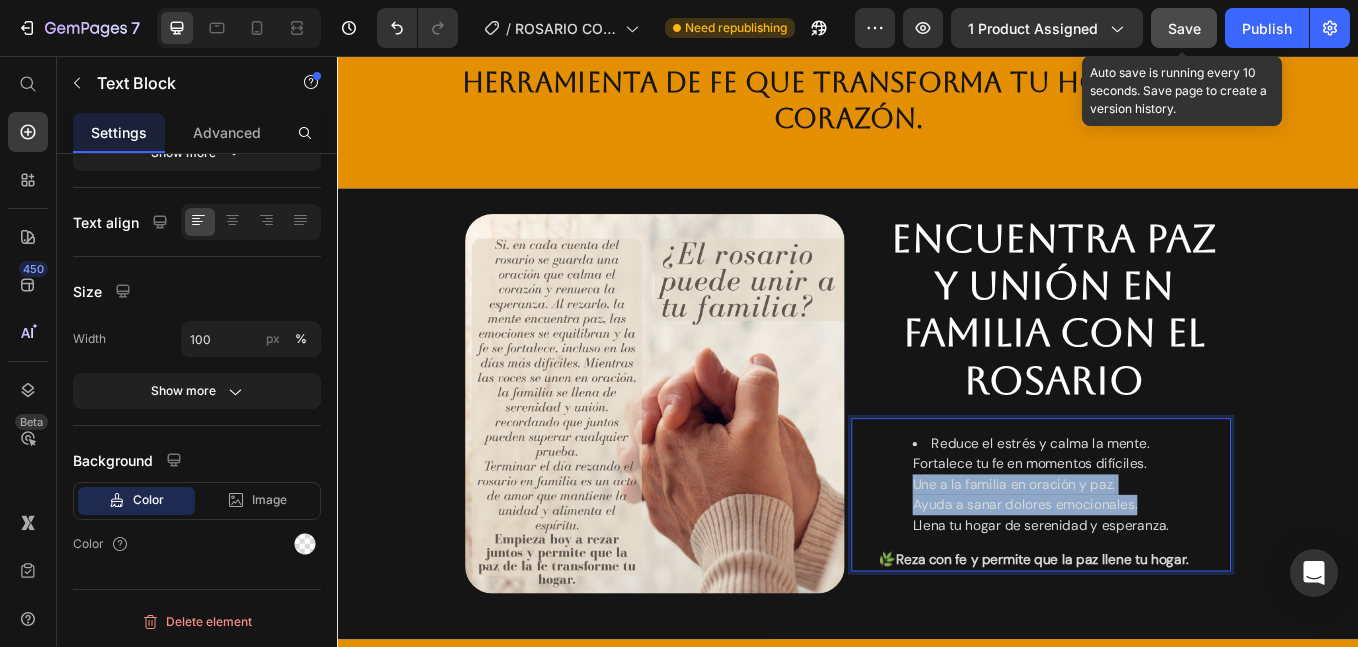 drag, startPoint x: 1272, startPoint y: 606, endPoint x: 1006, endPoint y: 591, distance: 266.4226 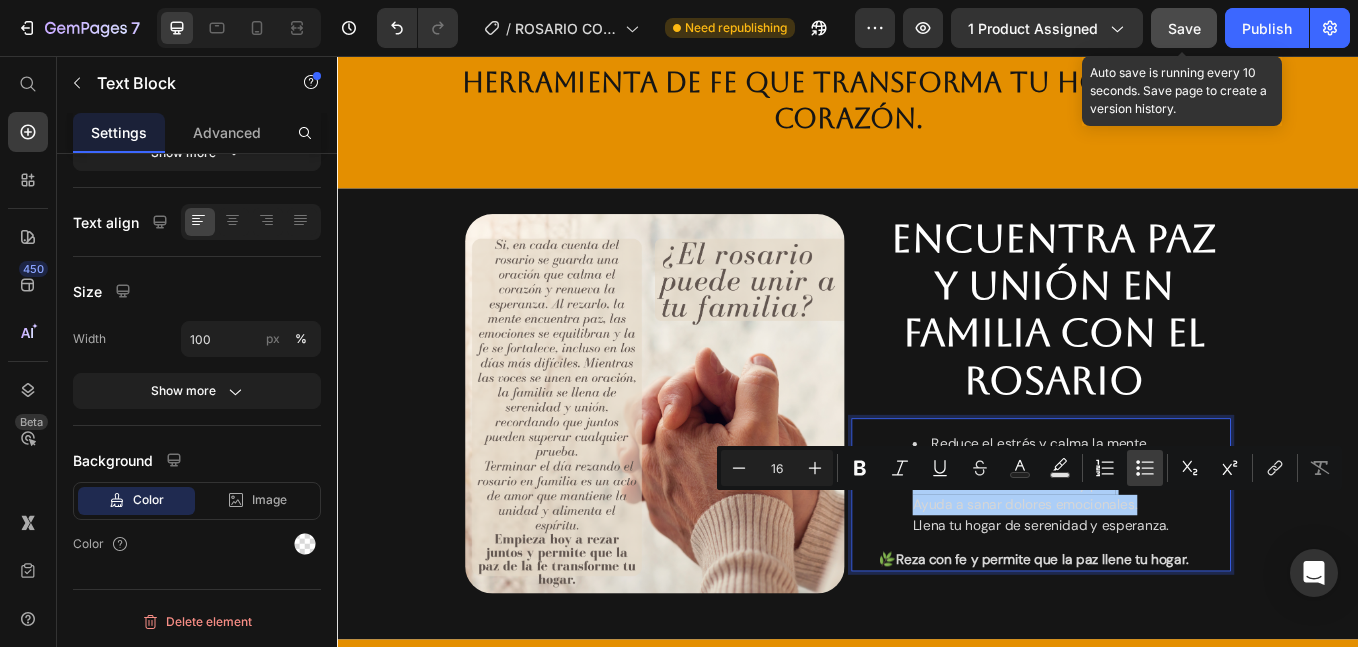 click 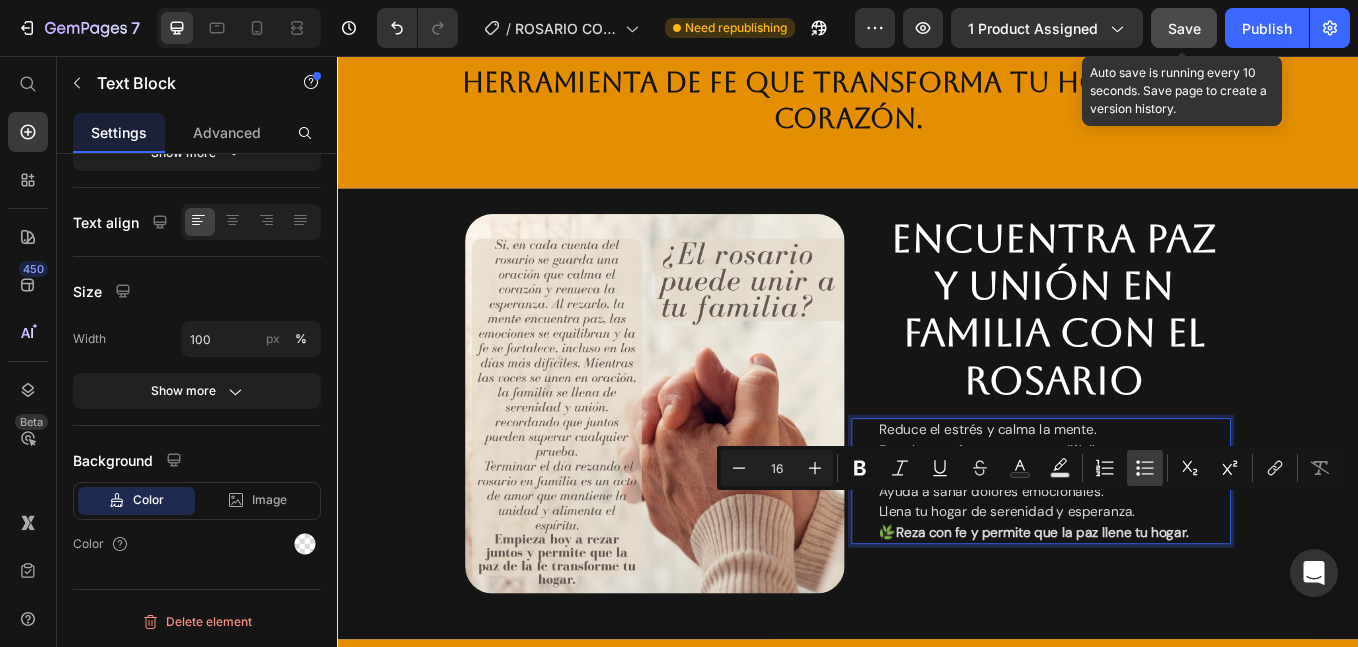 click 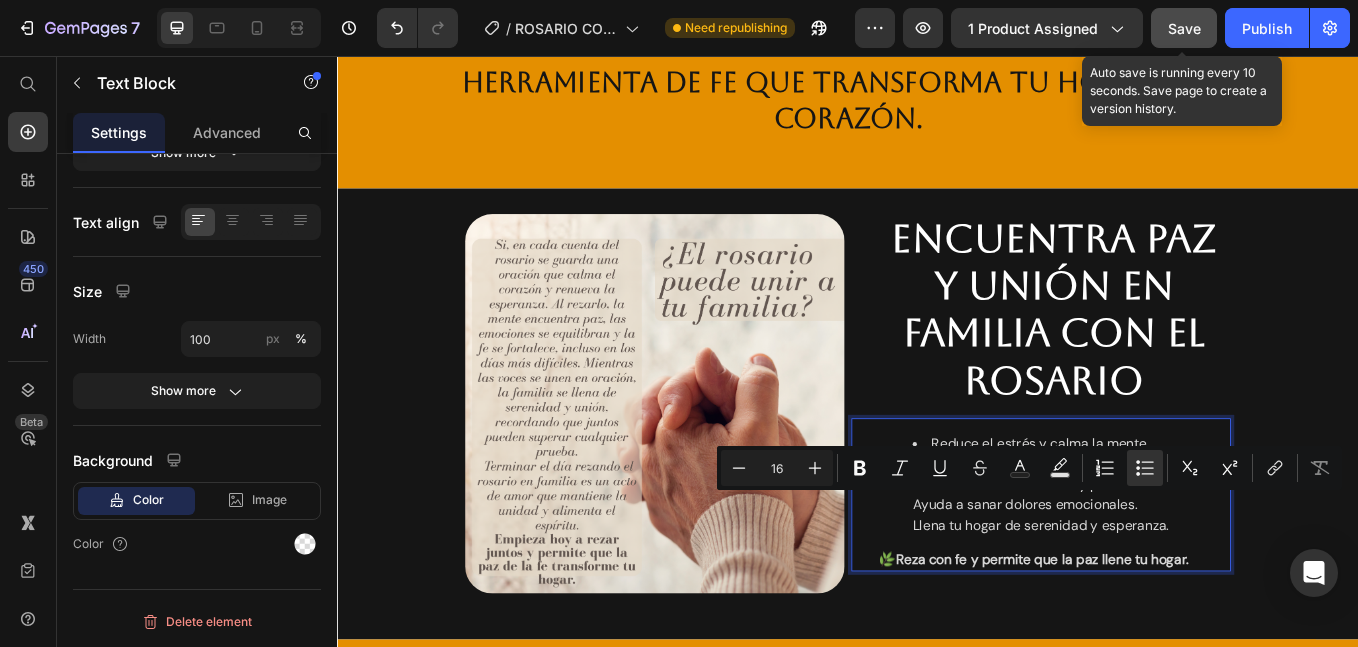 click on "Reduce el estrés y calma la mente. Fortalece tu fe en momentos difíciles. Une a la familia en oración y paz. Ayuda a sanar dolores emocionales. Llena tu hogar de serenidad y esperanza." at bounding box center [1199, 560] 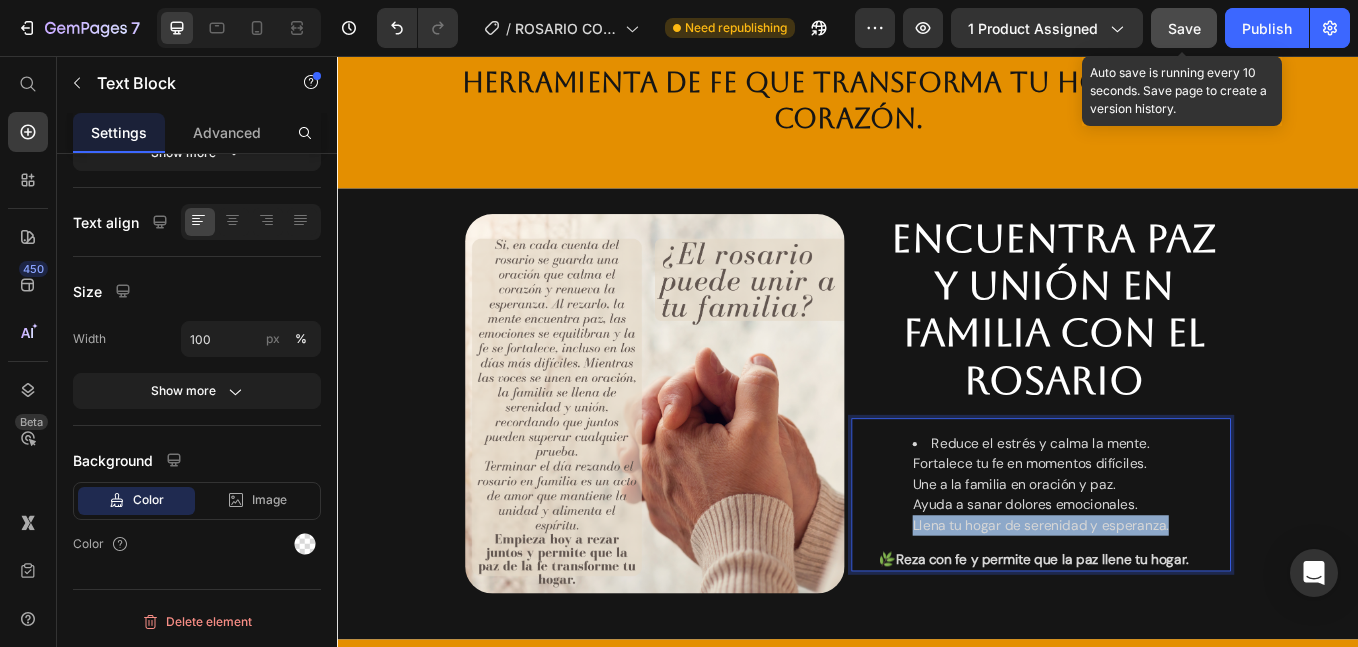 drag, startPoint x: 1316, startPoint y: 630, endPoint x: 1002, endPoint y: 636, distance: 314.0573 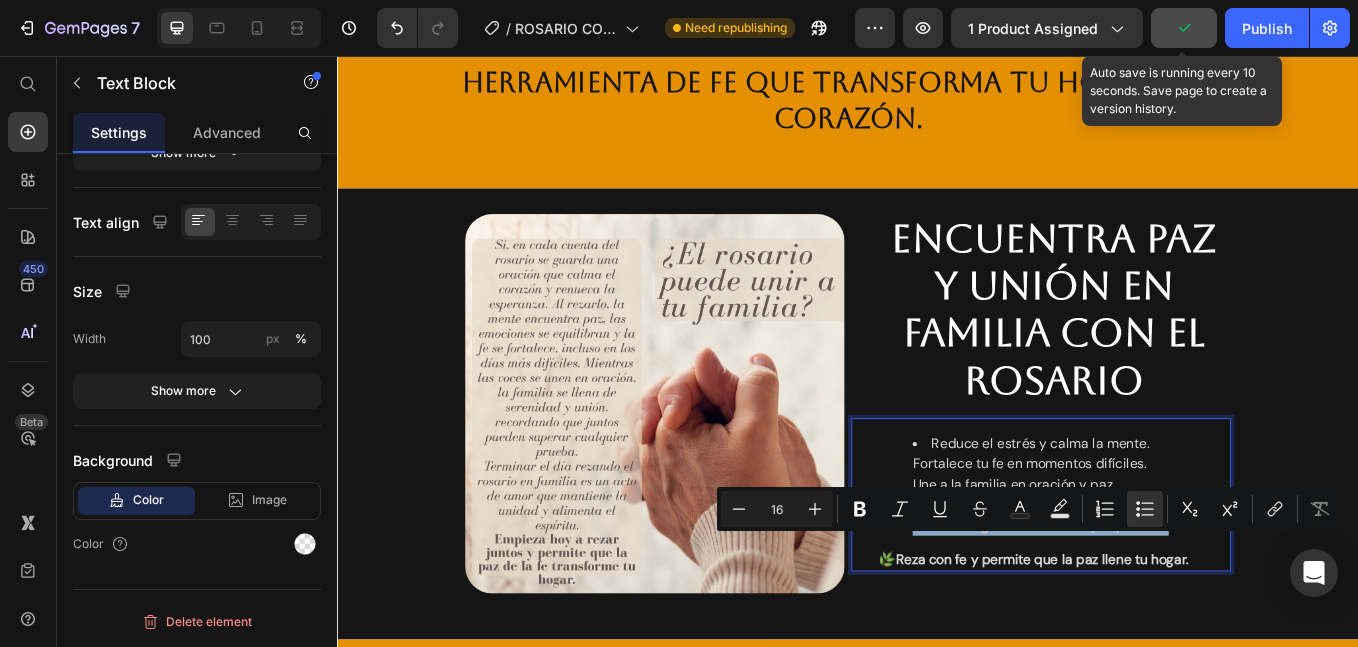 click on "Reduce el estrés y calma la mente. Fortalece tu fe en momentos difíciles. Une a la familia en oración y paz. Ayuda a sanar dolores emocionales. Llena tu hogar de serenidad y esperanza. 🌿  Reza con fe y permite que la paz llene tu hogar." at bounding box center (1179, 572) 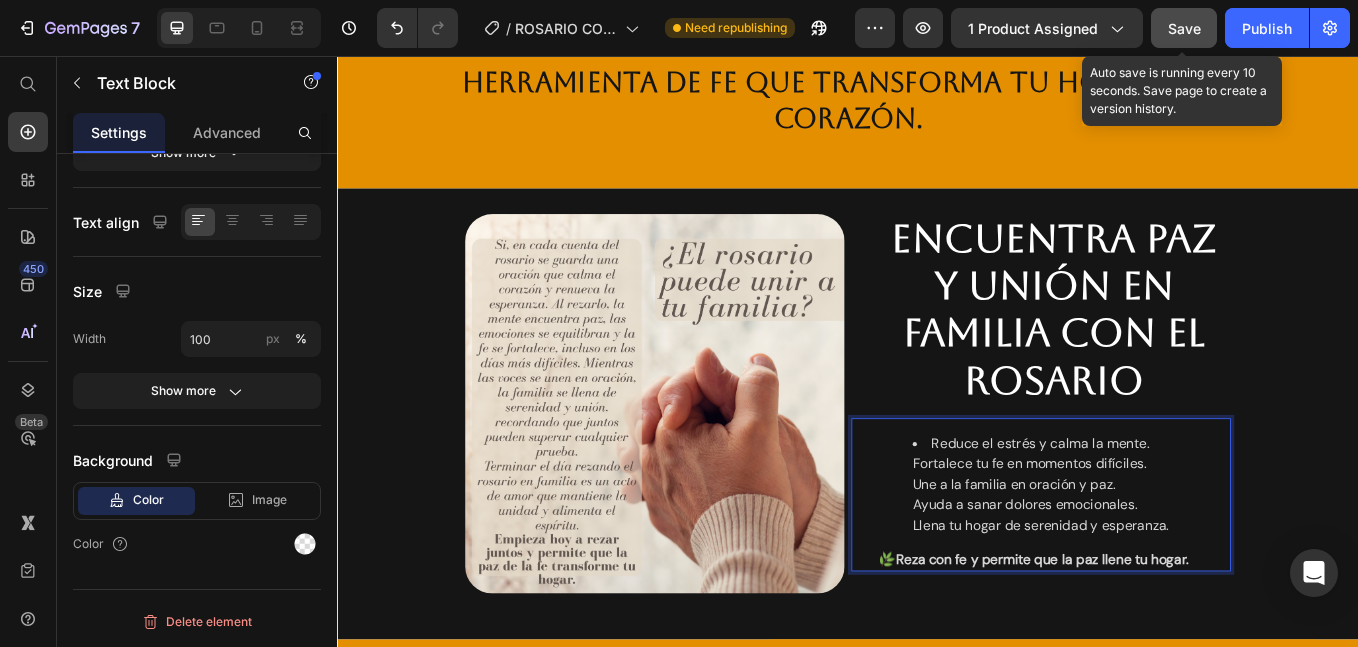 click on "Reduce el estrés y calma la mente. Fortalece tu fe en momentos difíciles. Une a la familia en oración y paz. Ayuda a sanar dolores emocionales. Llena tu hogar de serenidad y esperanza." at bounding box center (1199, 560) 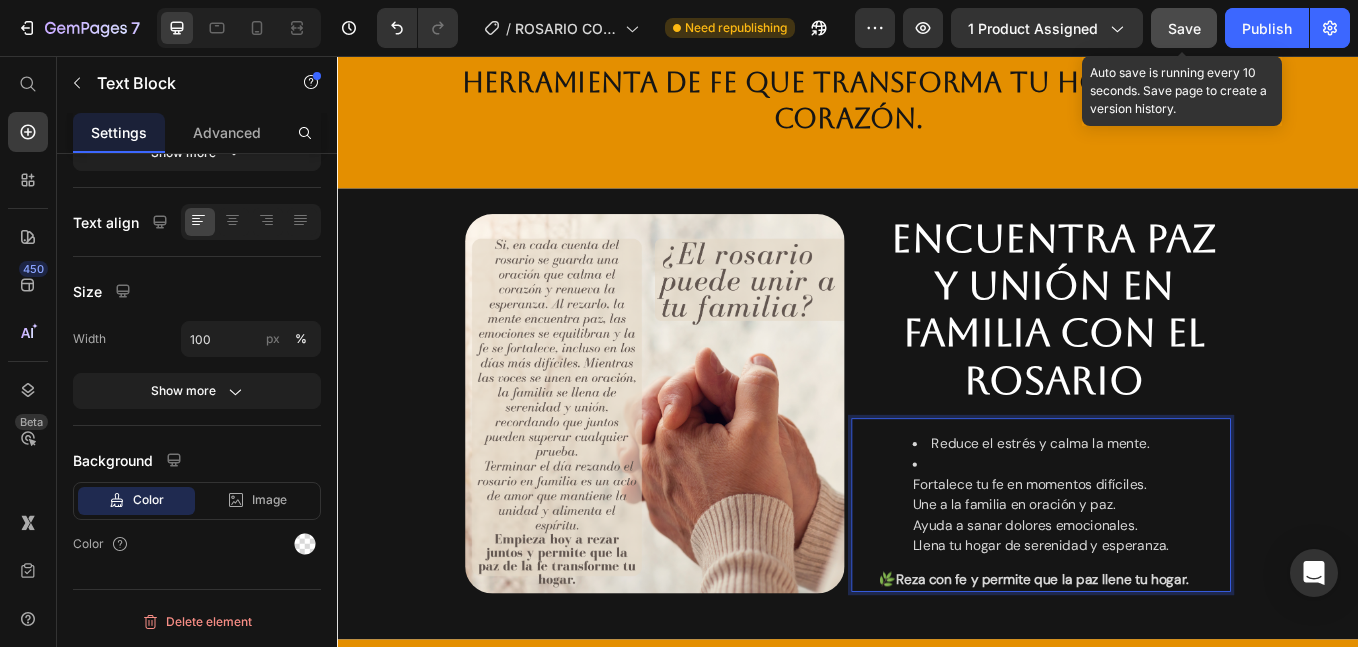 click on "⁠⁠⁠⁠⁠⁠⁠ Fortalece tu fe en momentos difíciles. Une a la familia en oración y paz. Ayuda a sanar dolores emocionales. Llena tu hogar de serenidad y esperanza." at bounding box center [1199, 584] 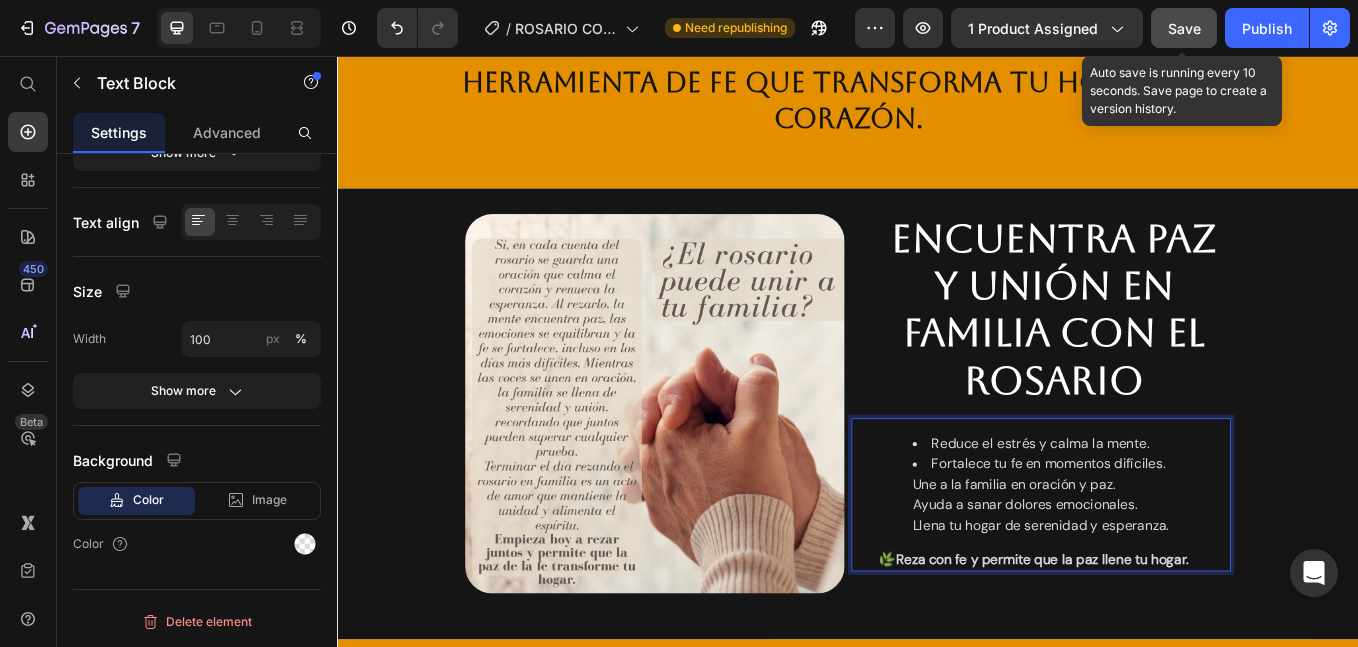 click on "Fortalece tu fe en momentos difíciles. Une a la familia en oración y paz. Ayuda a sanar dolores emocionales. Llena tu hogar de serenidad y esperanza." at bounding box center (1199, 572) 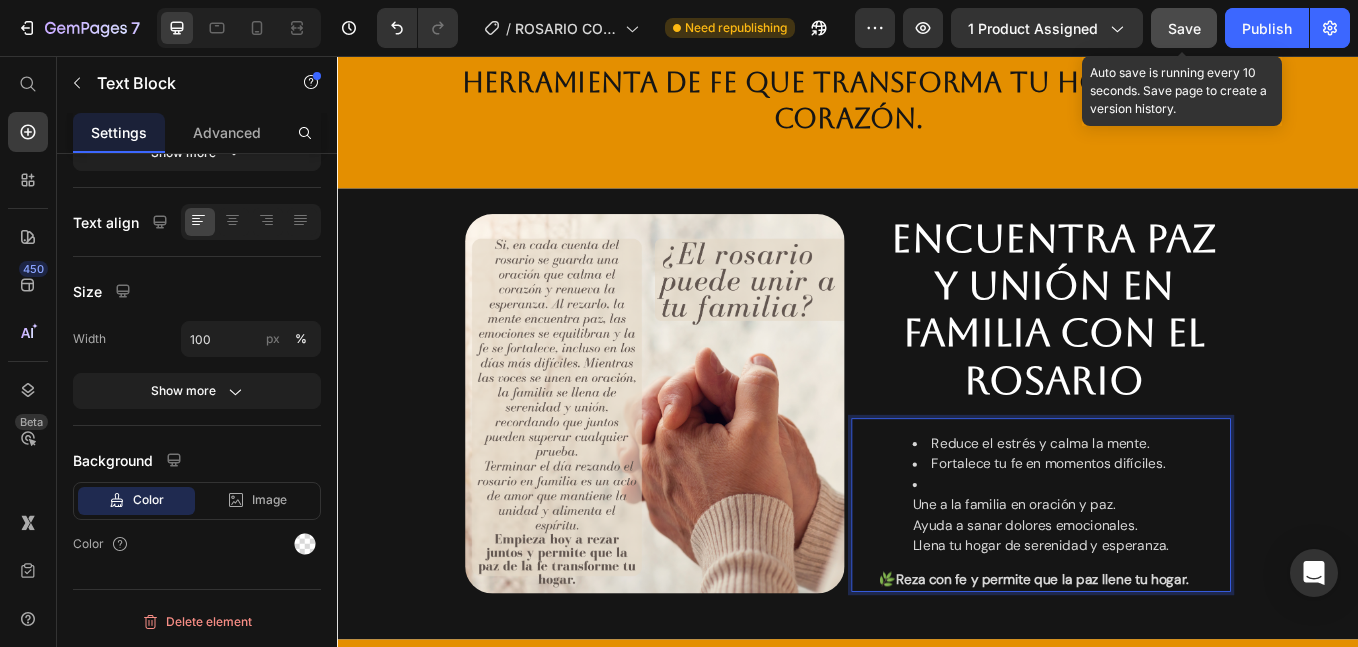 click on "⁠⁠⁠⁠⁠⁠⁠ Une a la familia en oración y paz. Ayuda a sanar dolores emocionales. Llena tu hogar de serenidad y esperanza." at bounding box center [1199, 596] 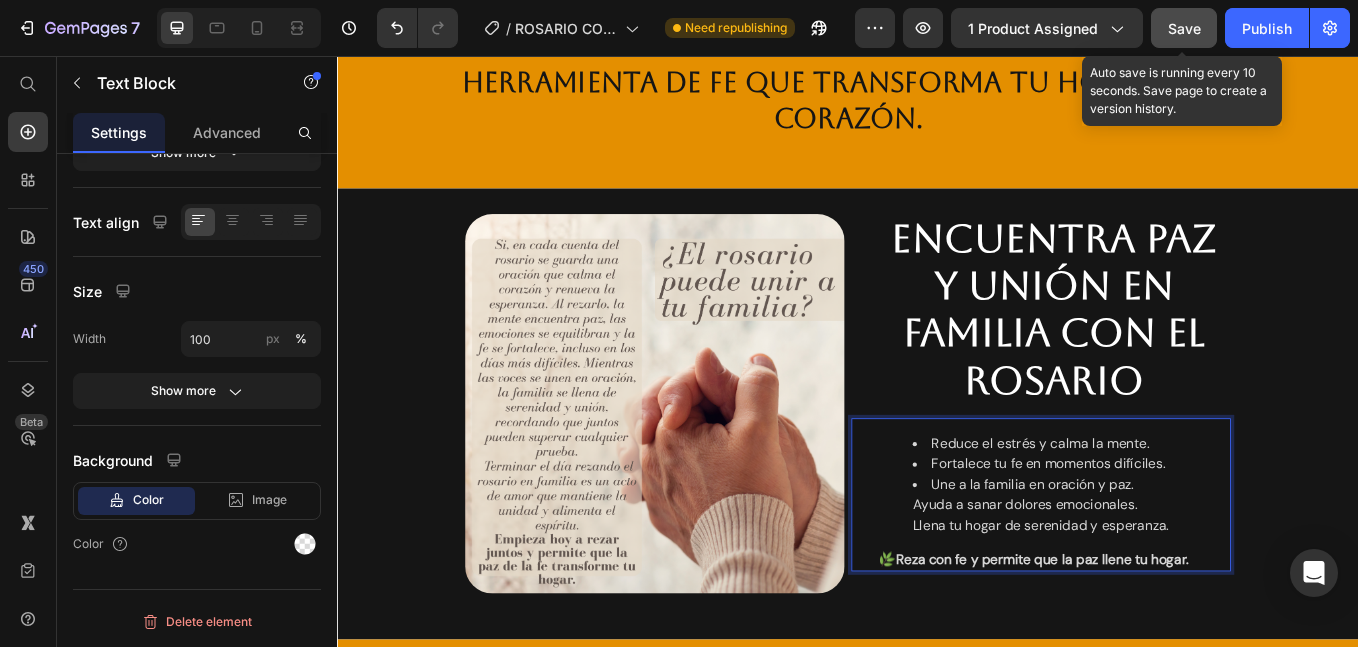 click on "Une a la familia en oración y paz. Ayuda a sanar dolores emocionales. Llena tu hogar de serenidad y esperanza." at bounding box center (1199, 584) 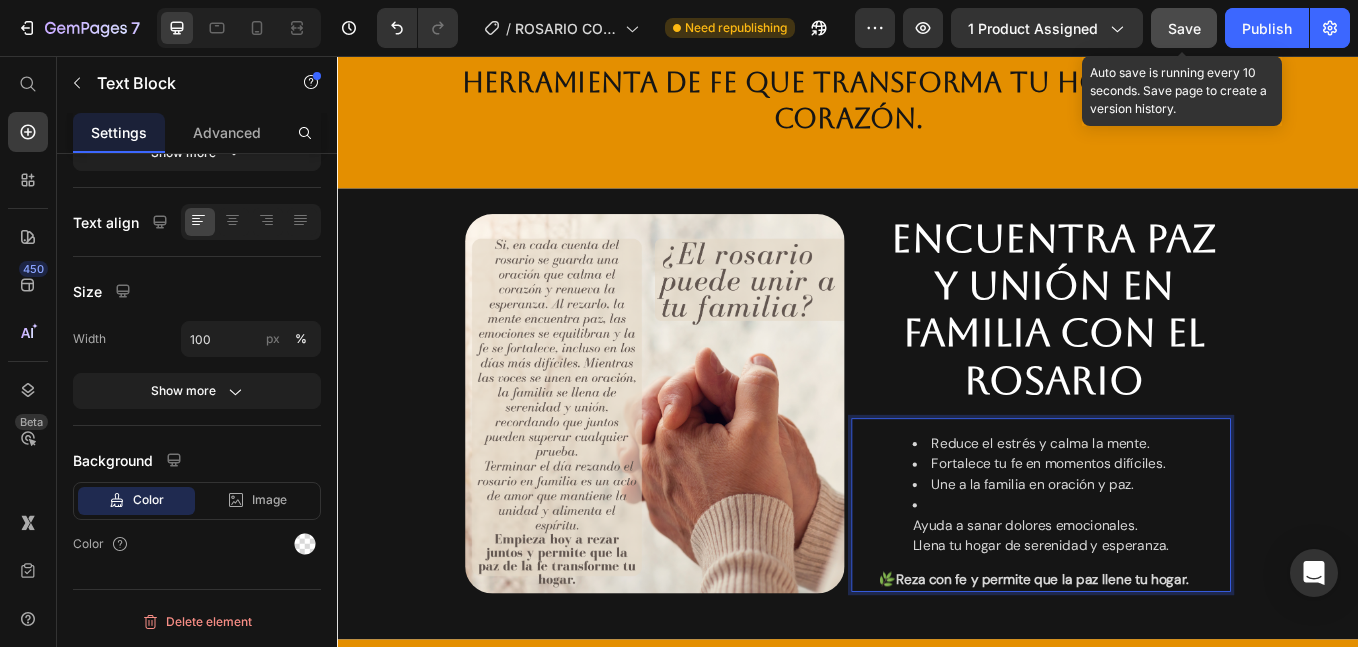 click on "Reduce el estrés y calma la mente. Fortalece tu fe en momentos difíciles. Une a la familia en oración y paz. ⁠⁠⁠⁠⁠⁠⁠ Ayuda a sanar dolores emocionales. Llena tu hogar de serenidad y esperanza." at bounding box center (1179, 572) 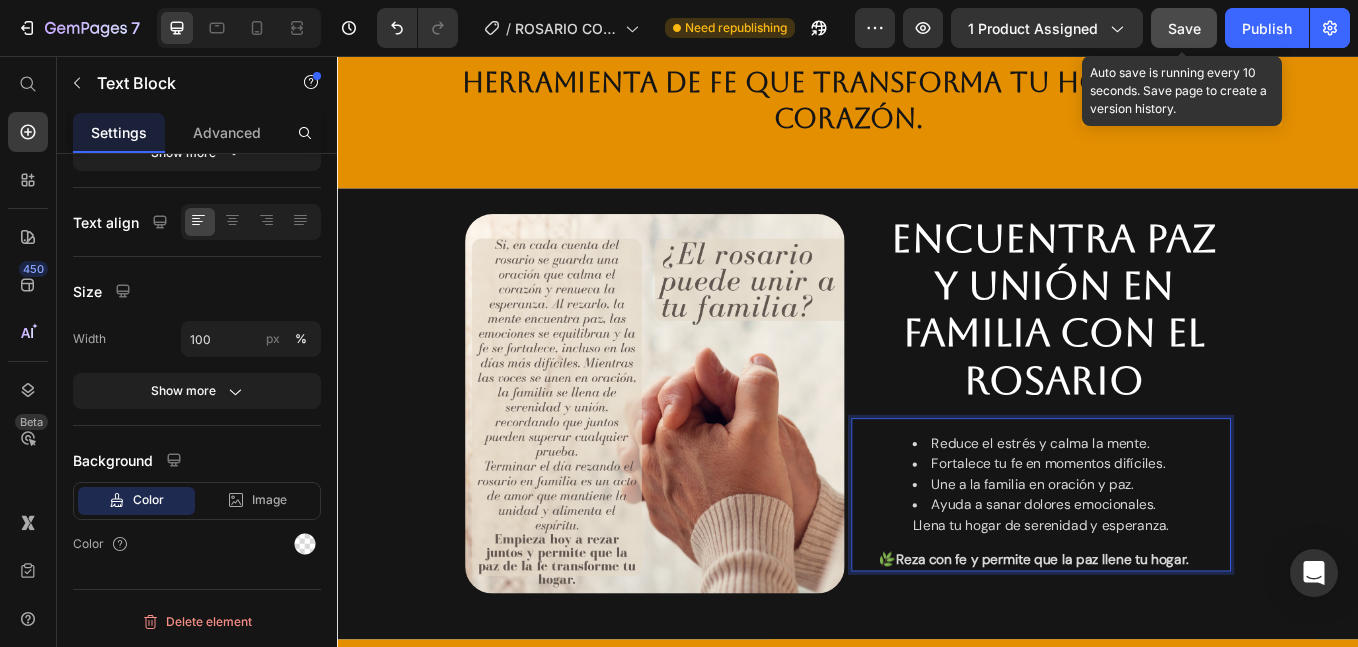 click on "Ayuda a sanar dolores emocionales. Llena tu hogar de serenidad y esperanza." at bounding box center [1199, 596] 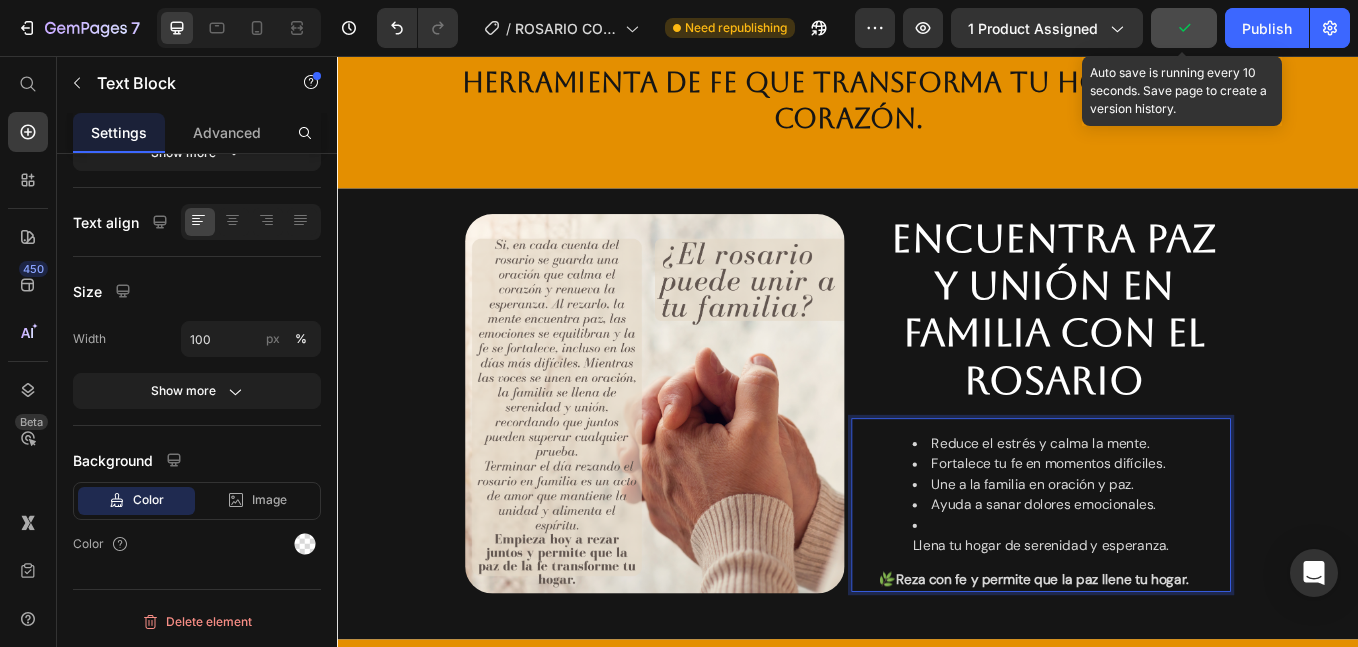click on "⁠⁠⁠⁠⁠⁠⁠ Llena tu hogar de serenidad y esperanza." at bounding box center [1199, 620] 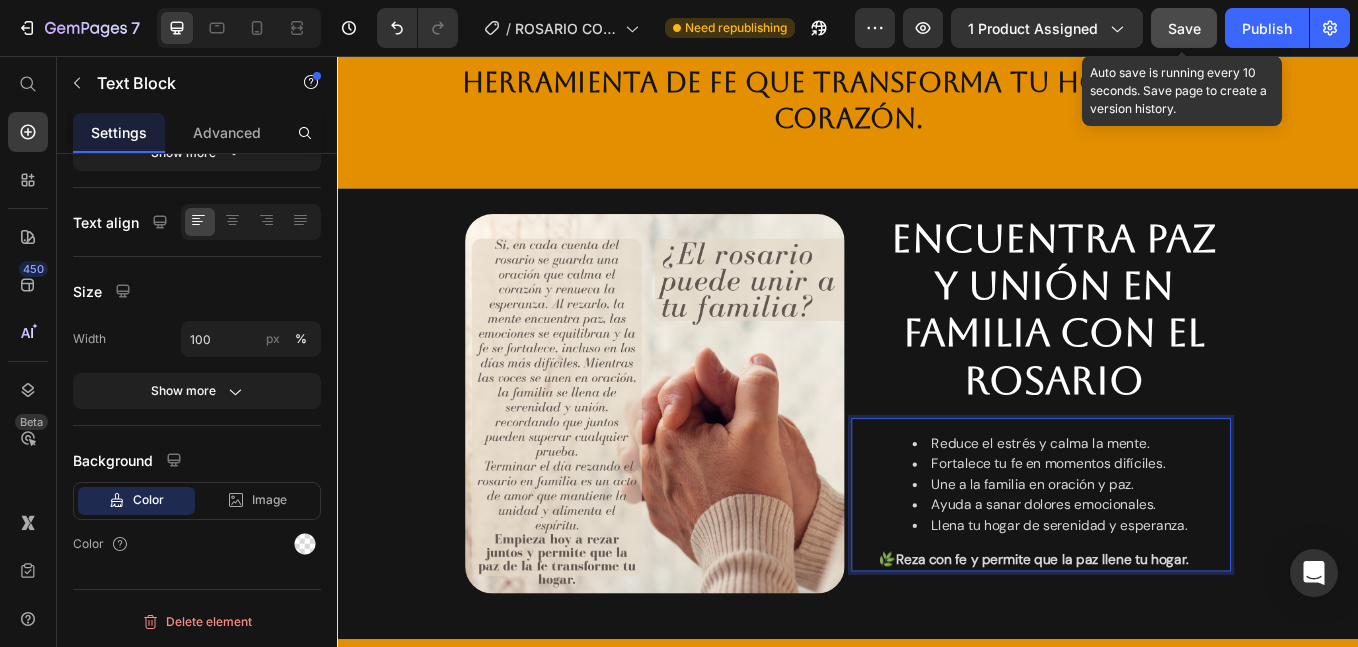 click on "Une a la familia en oración y paz." at bounding box center [1199, 560] 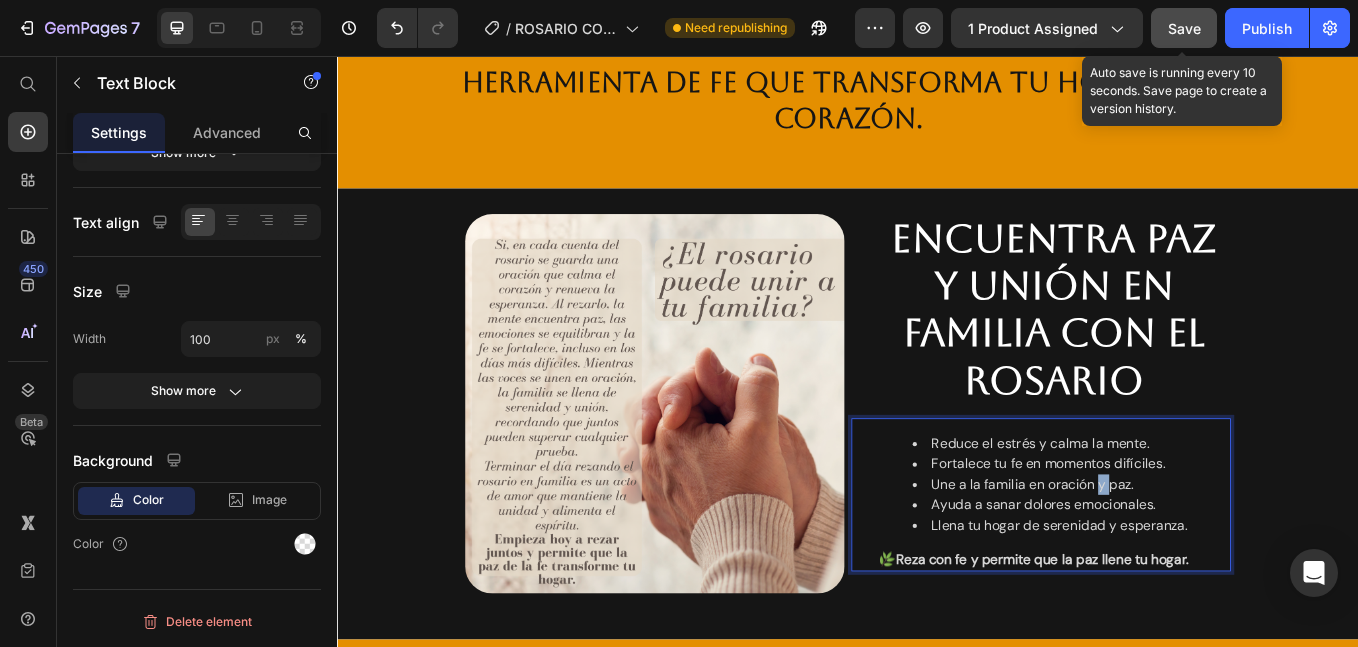 click on "Une a la familia en oración y paz." at bounding box center [1199, 560] 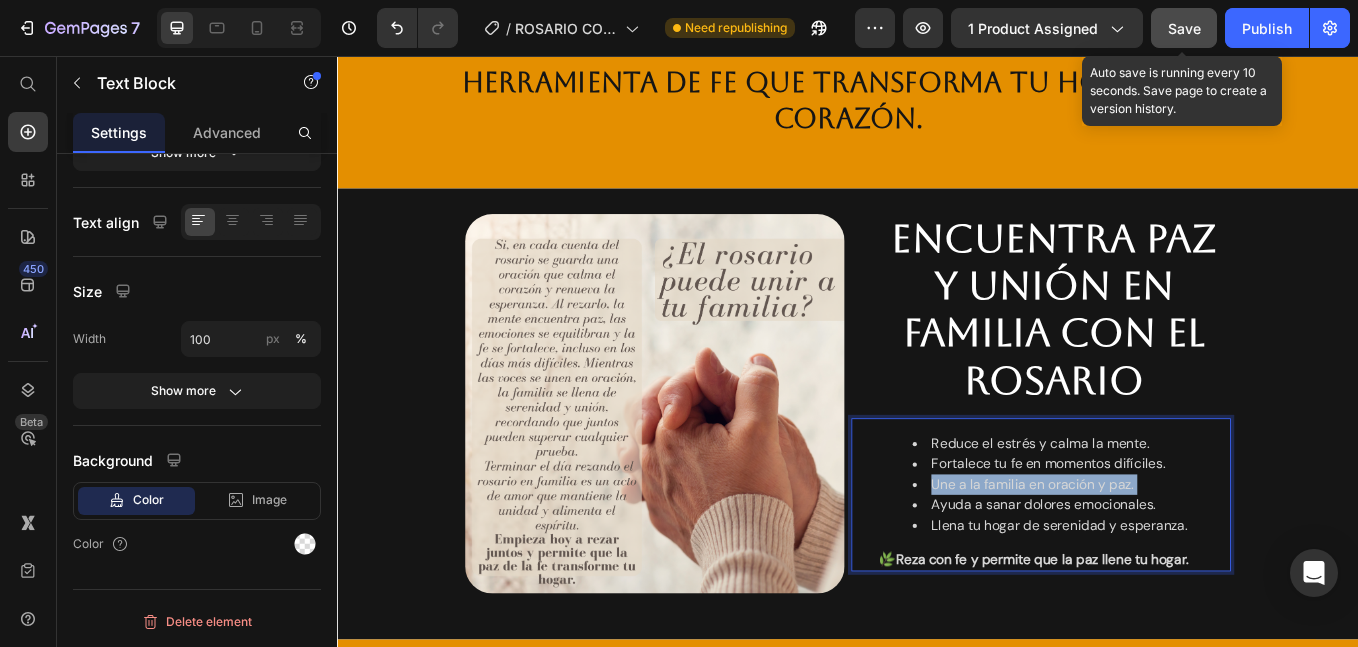click on "Une a la familia en oración y paz." at bounding box center (1199, 560) 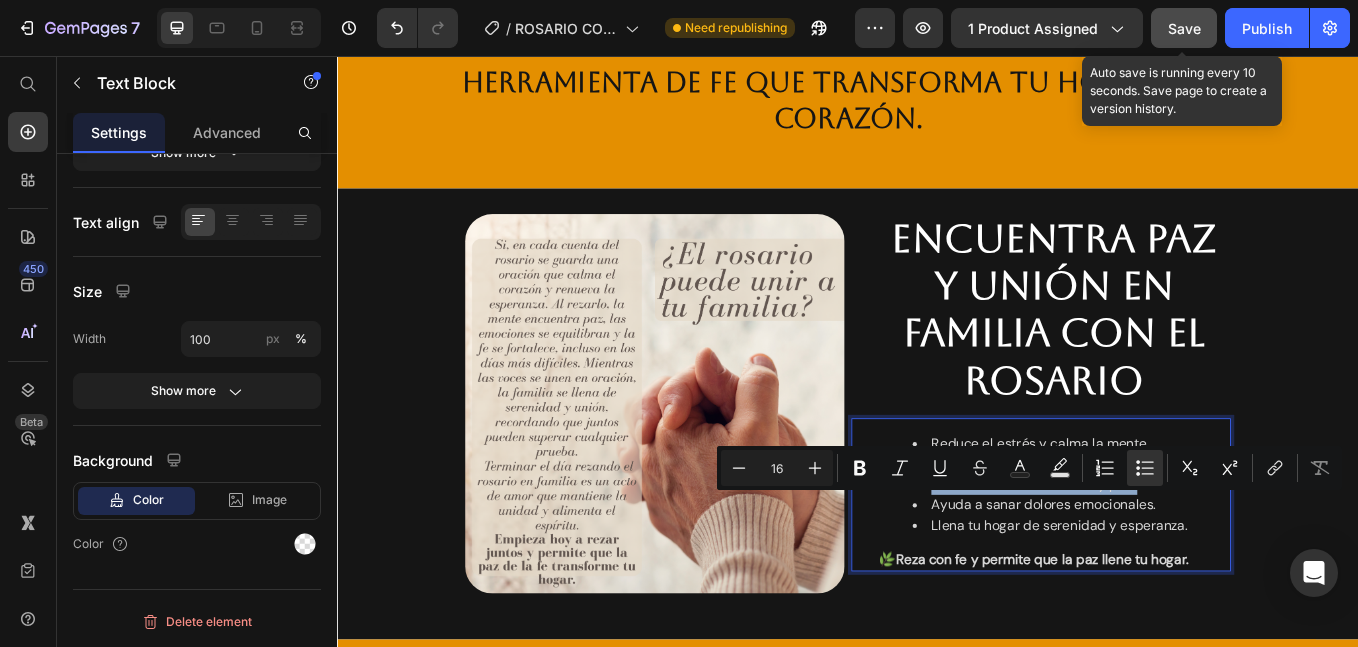click on "Ayuda a sanar dolores emocionales." at bounding box center [1199, 584] 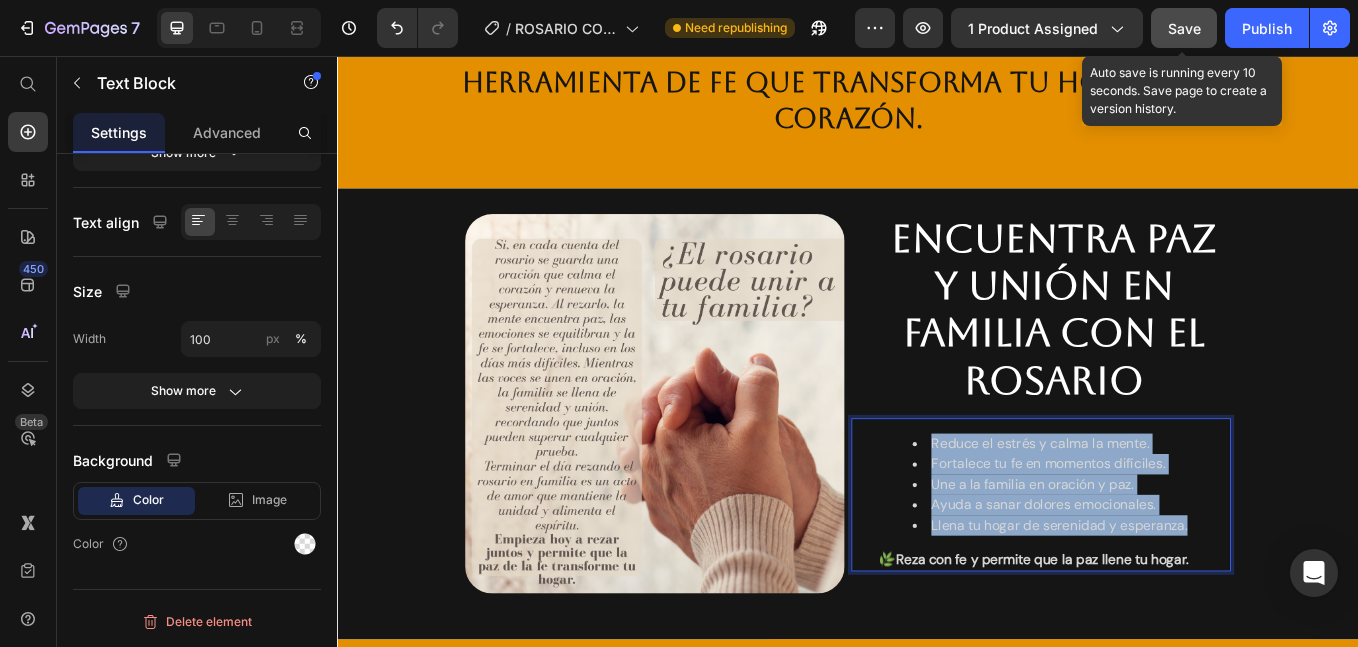 drag, startPoint x: 1339, startPoint y: 633, endPoint x: 1011, endPoint y: 533, distance: 342.90524 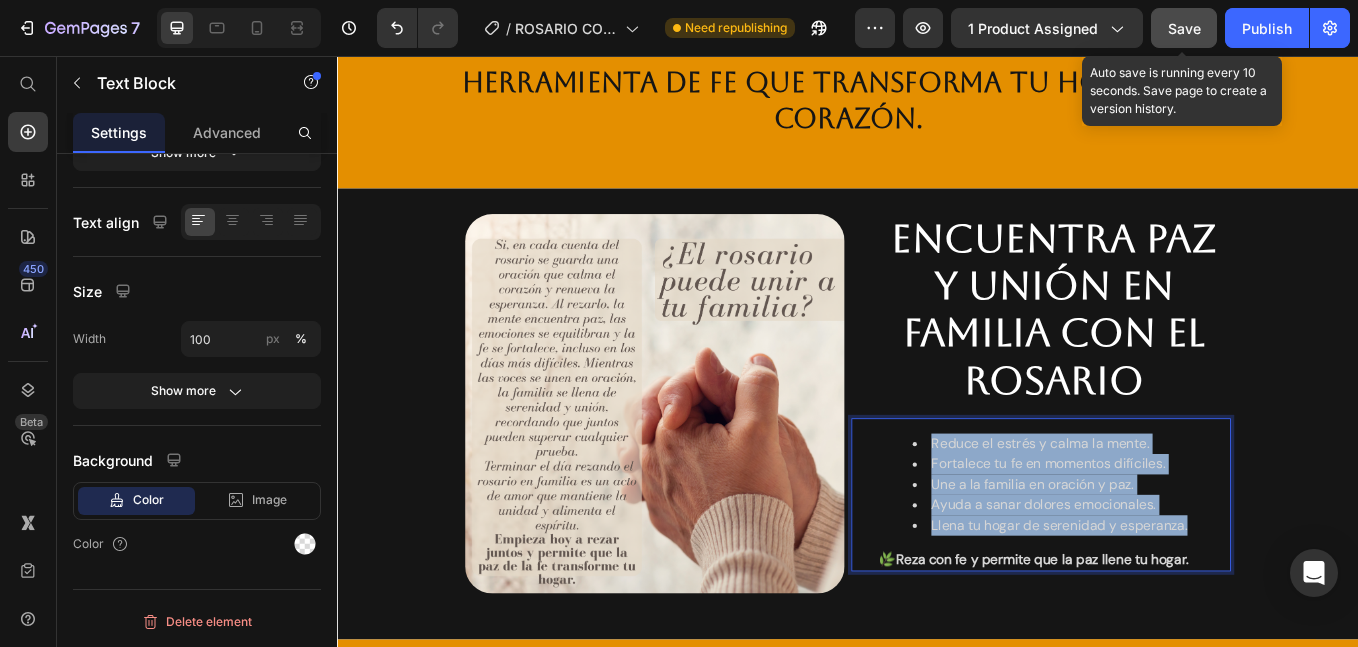 click on "Reduce el estrés y calma la mente. Fortalece tu fe en momentos difíciles. Une a la familia en oración y paz. Ayuda a sanar dolores emocionales. Llena tu hogar de serenidad y esperanza." at bounding box center [1179, 560] 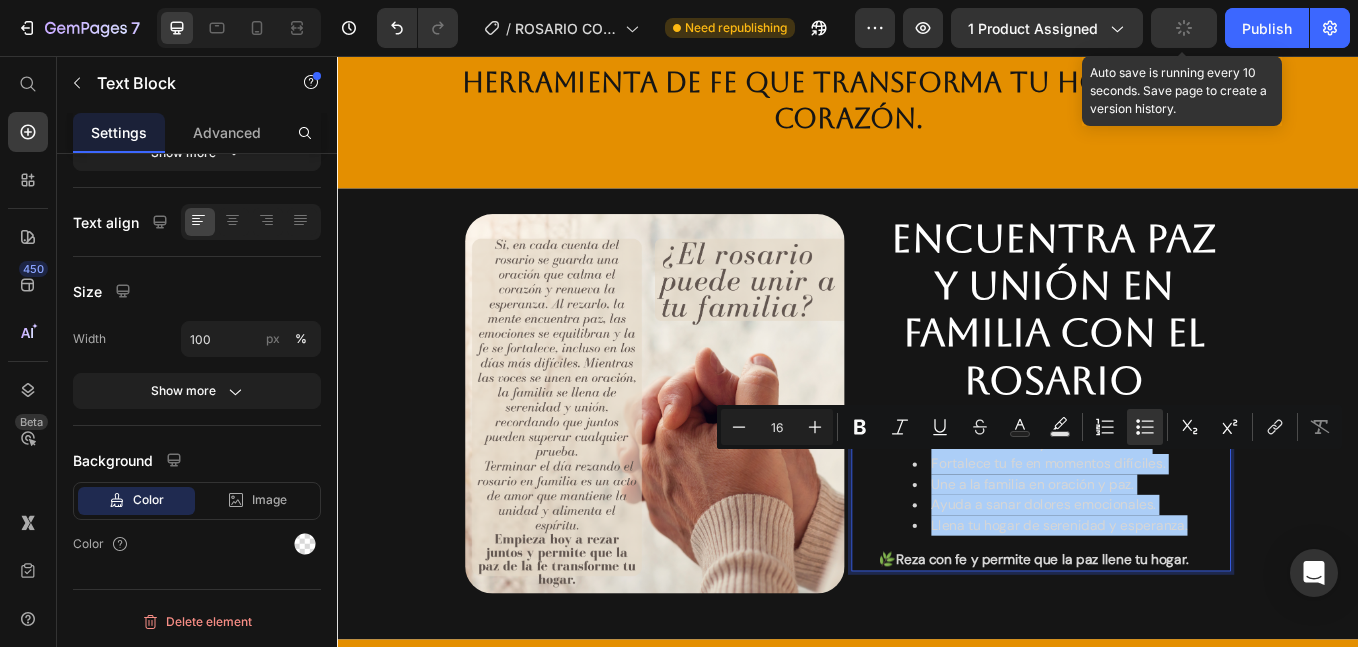 click on "Minus 16 Plus Bold Italic Underline       Strikethrough
Text Color
Text Background Color Numbered List Bulleted List Subscript Superscript       link Remove Format" at bounding box center (1029, 427) 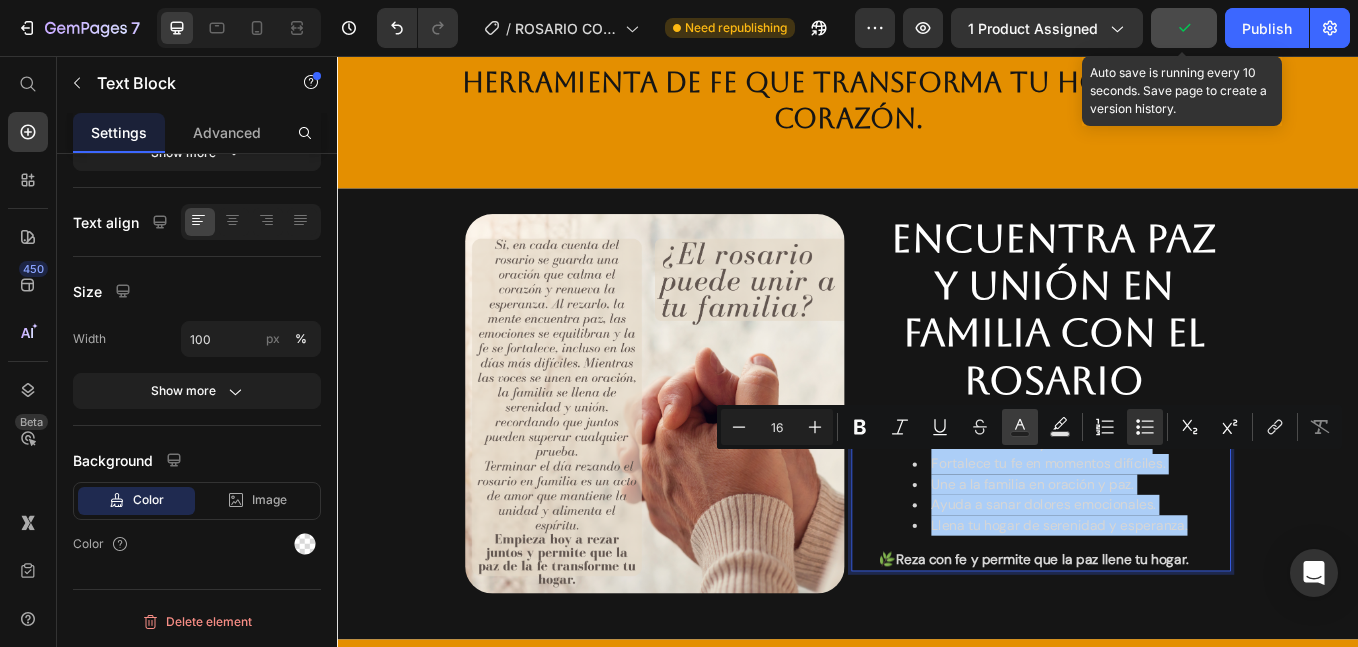 click 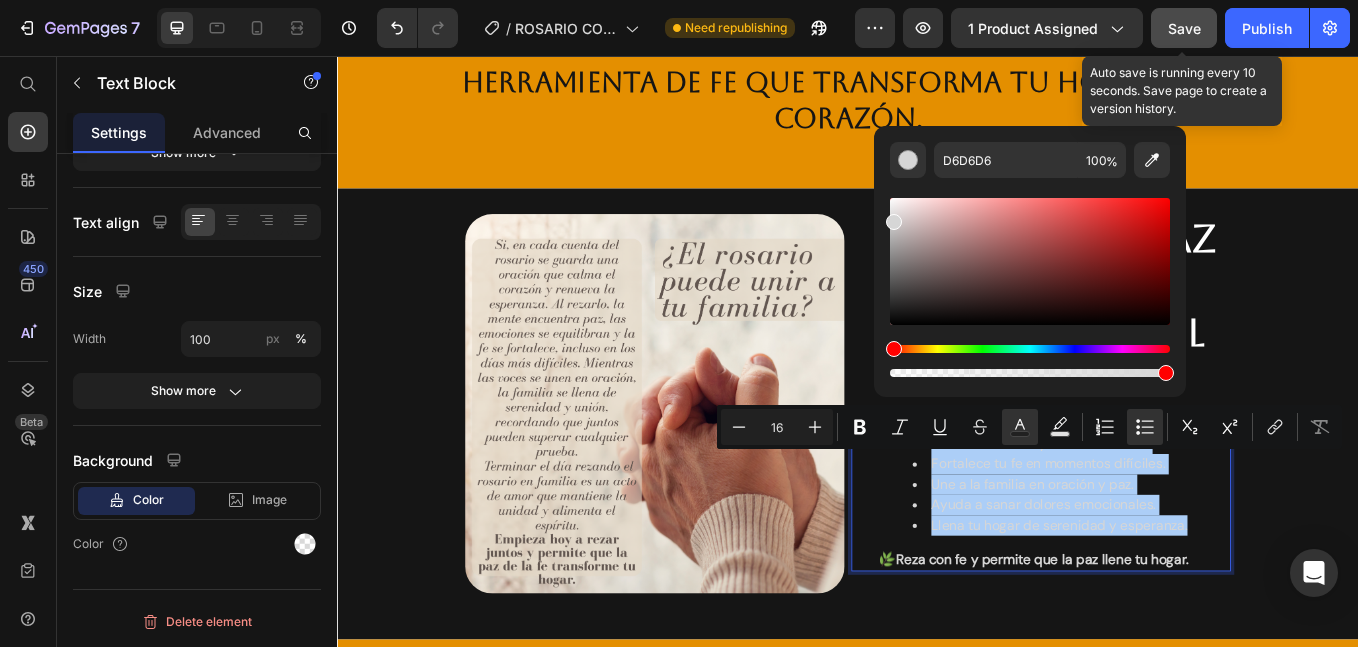 drag, startPoint x: 1241, startPoint y: 399, endPoint x: 1005, endPoint y: 393, distance: 236.07626 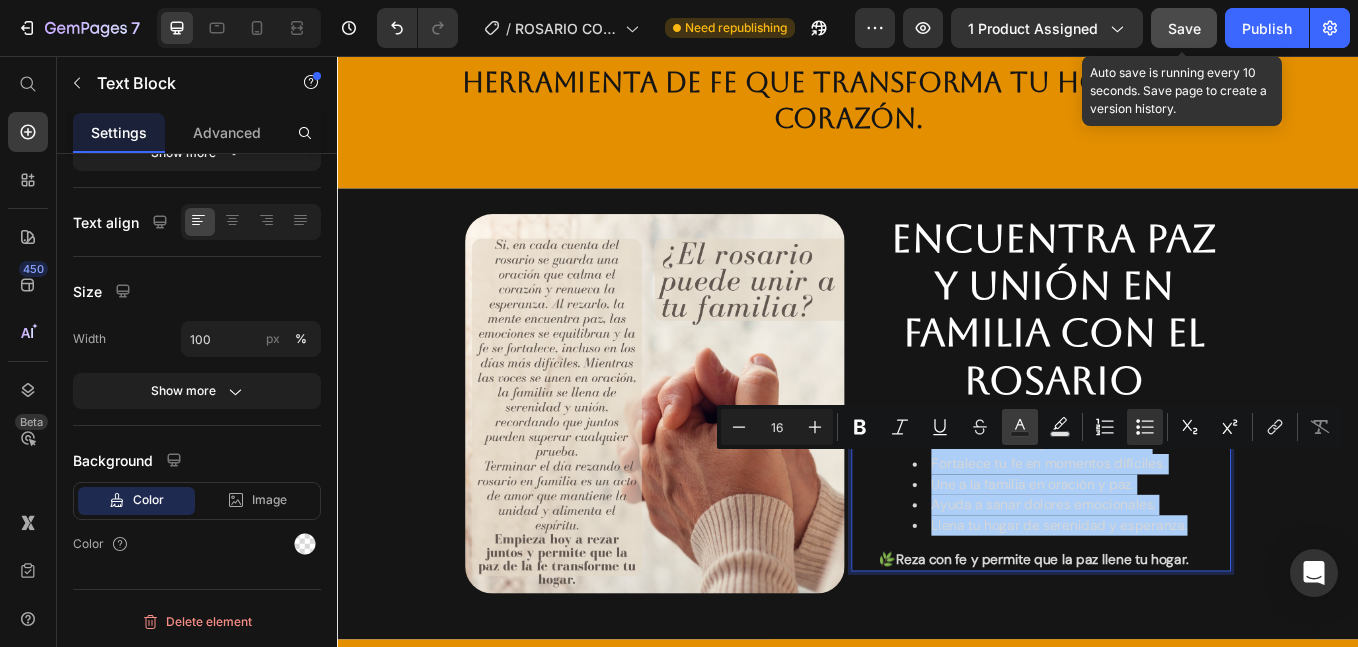 drag, startPoint x: 739, startPoint y: 486, endPoint x: 1022, endPoint y: 430, distance: 288.48743 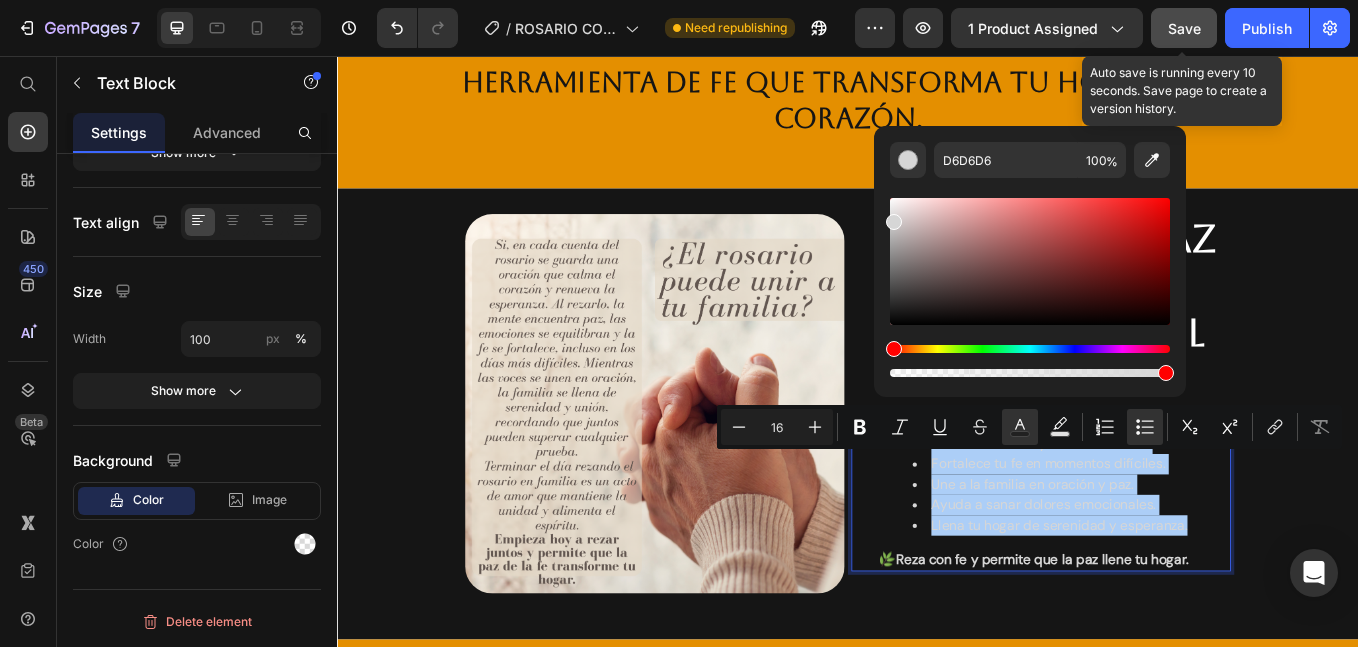 click at bounding box center [1030, 287] 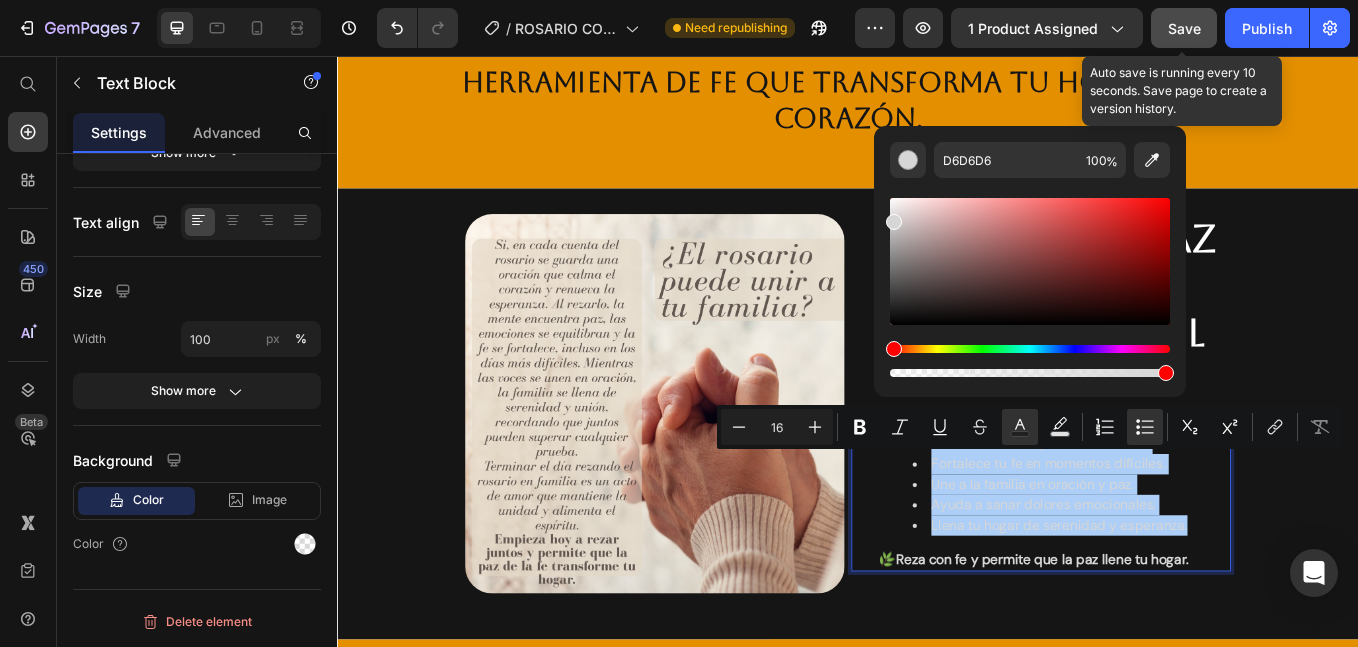 click at bounding box center (1030, 287) 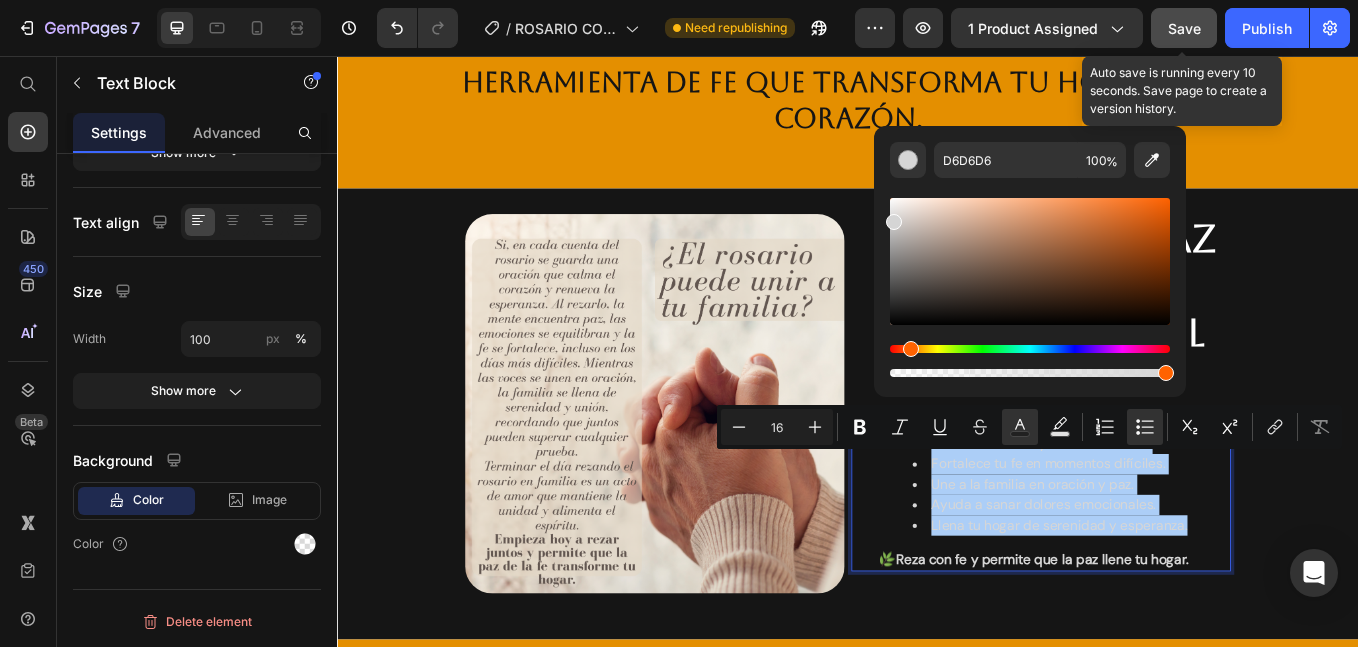 click at bounding box center [1030, 349] 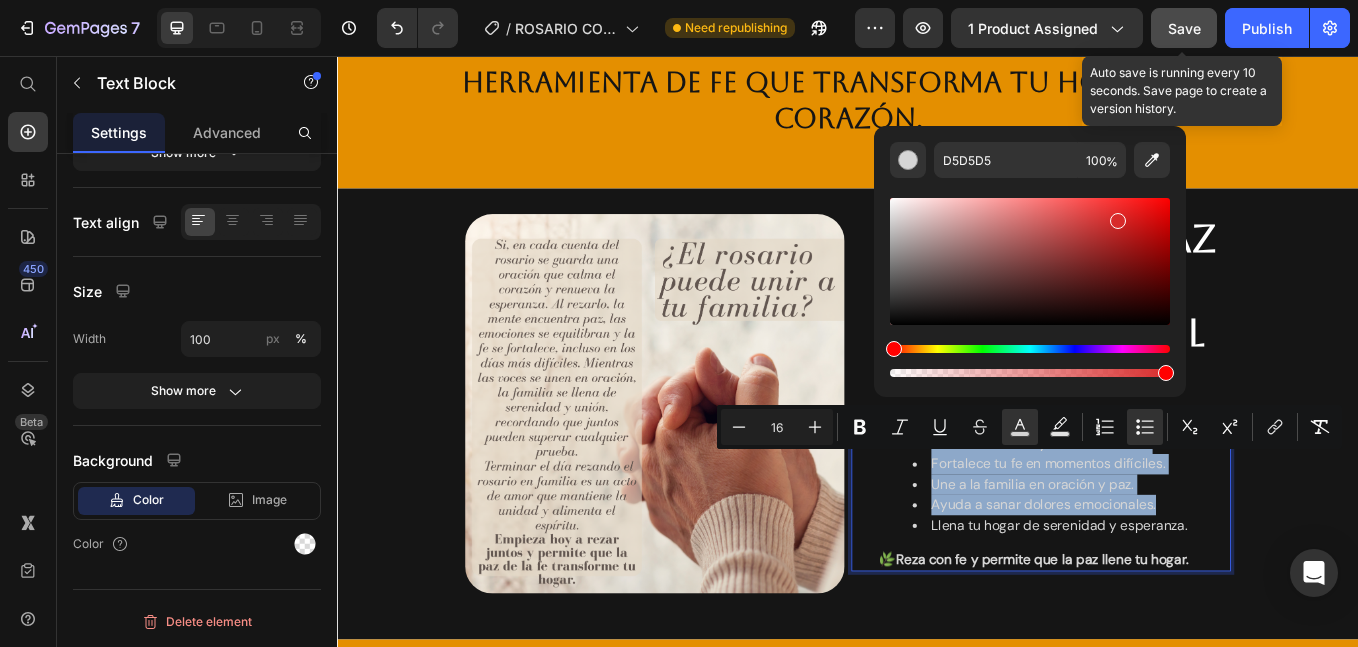 click at bounding box center [1030, 261] 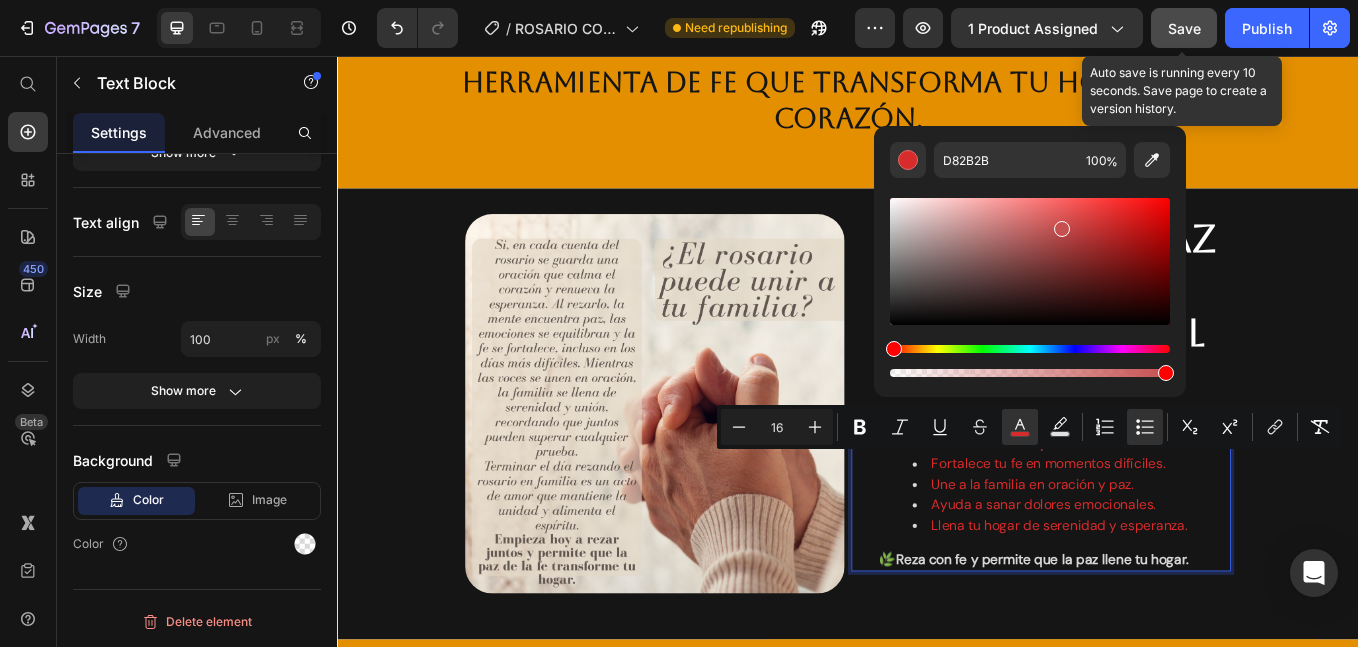 click at bounding box center (1030, 261) 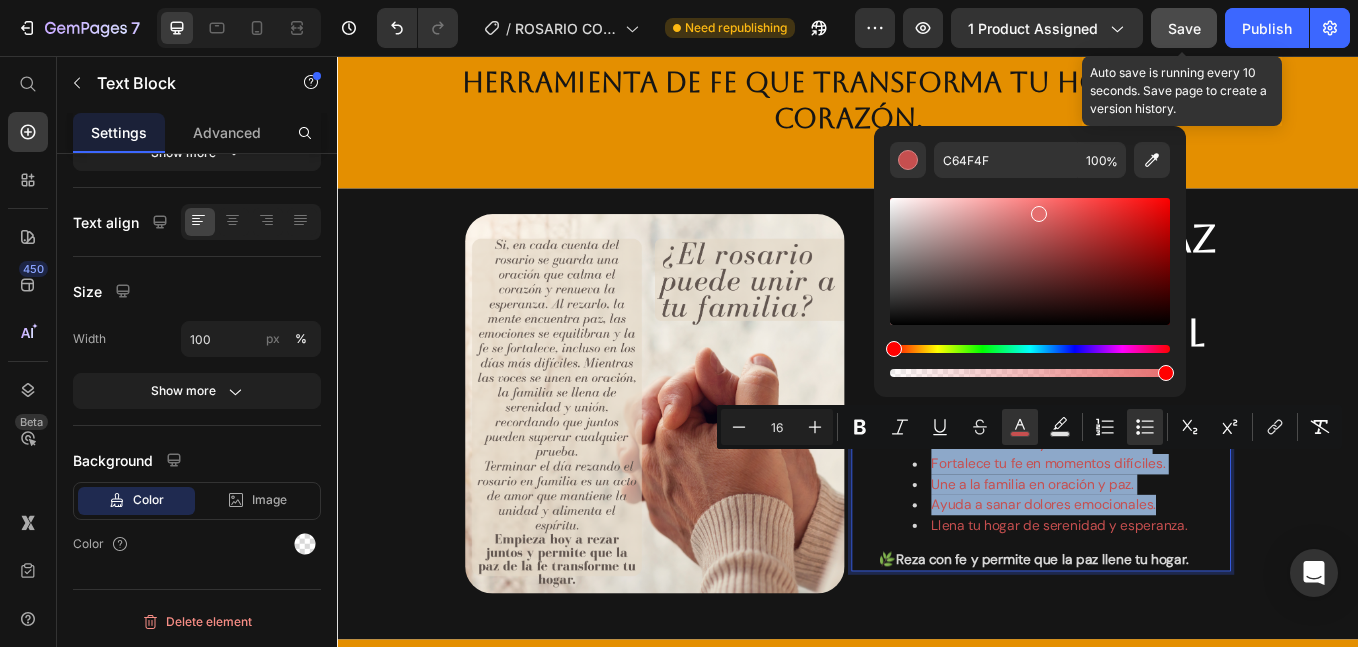 drag, startPoint x: 1049, startPoint y: 219, endPoint x: 1037, endPoint y: 210, distance: 15 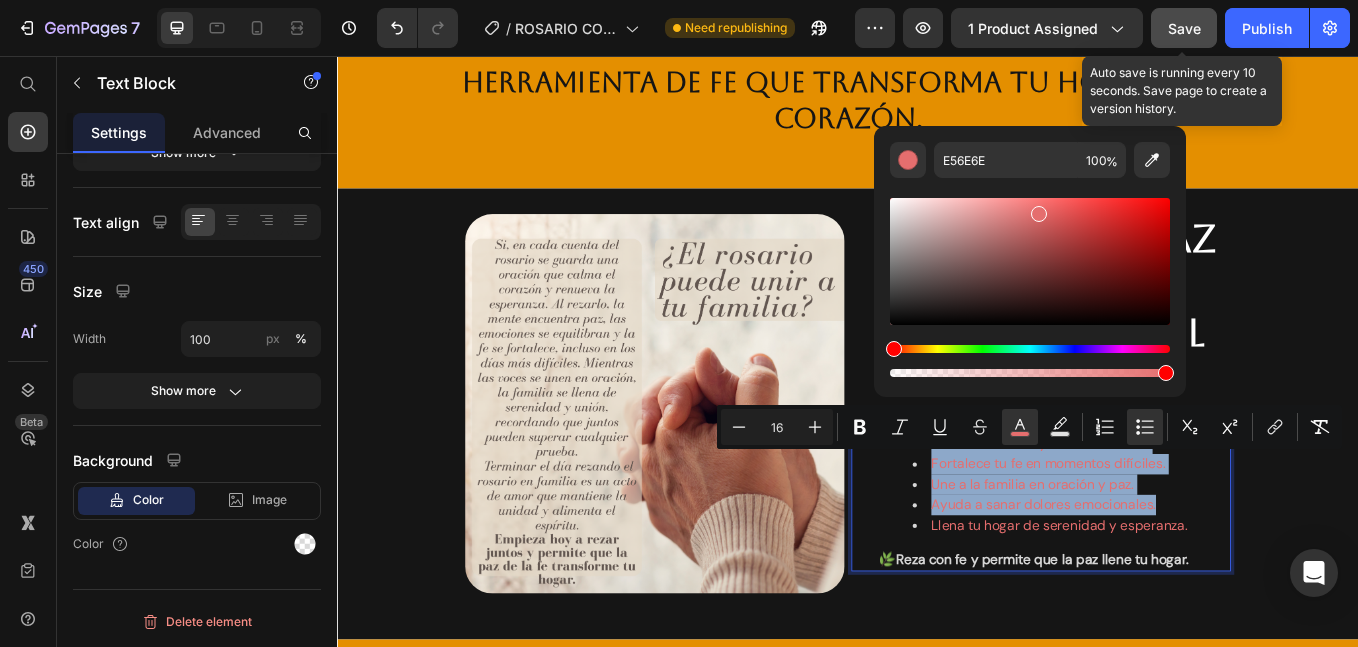 click at bounding box center [1030, 349] 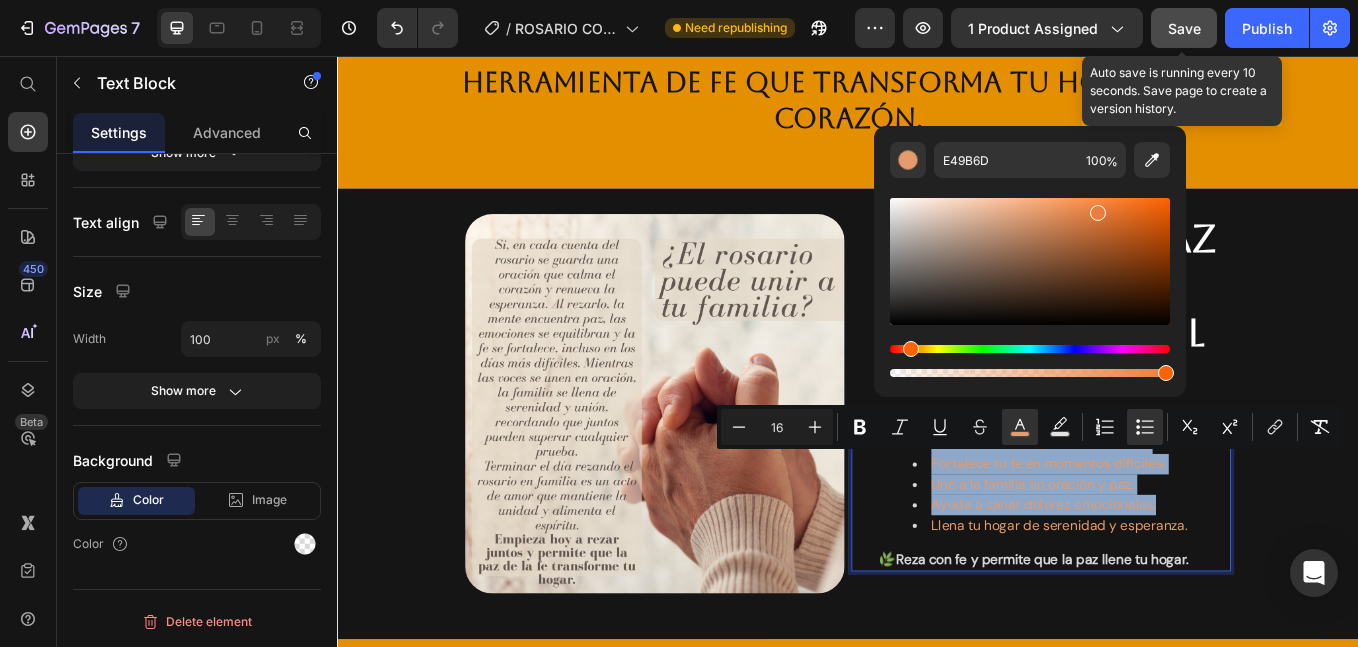 click at bounding box center [1030, 261] 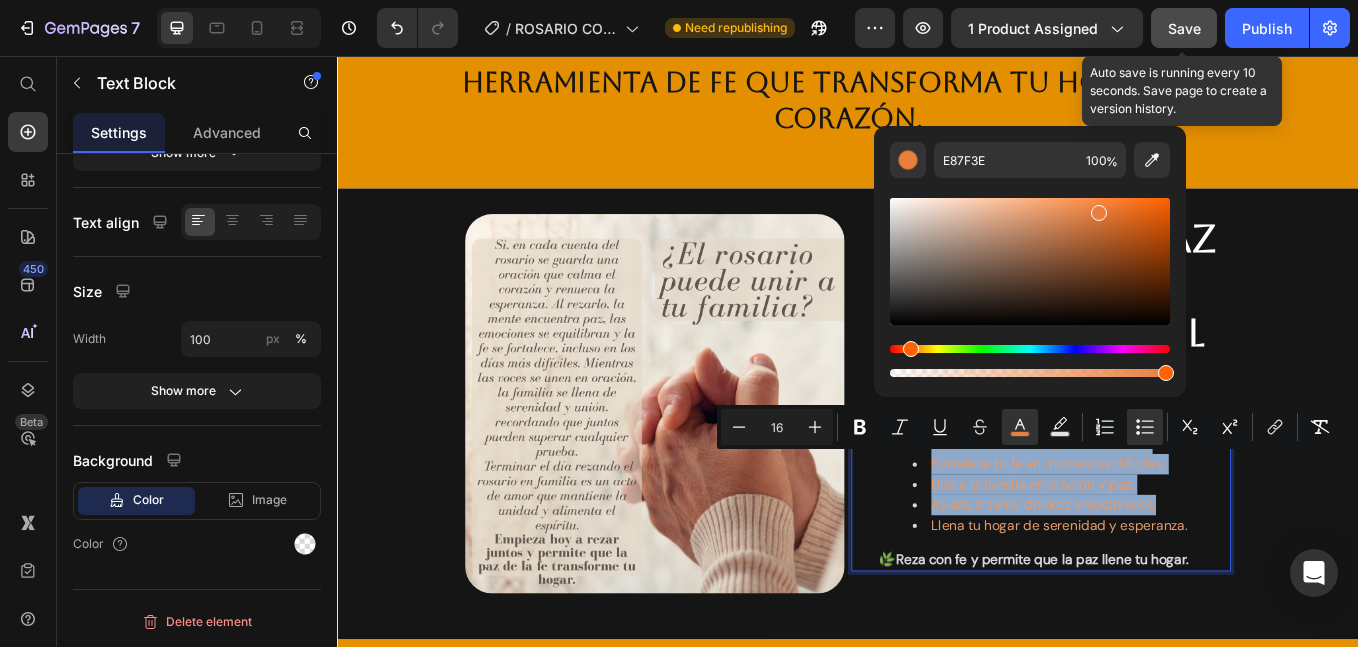 click at bounding box center [1030, 261] 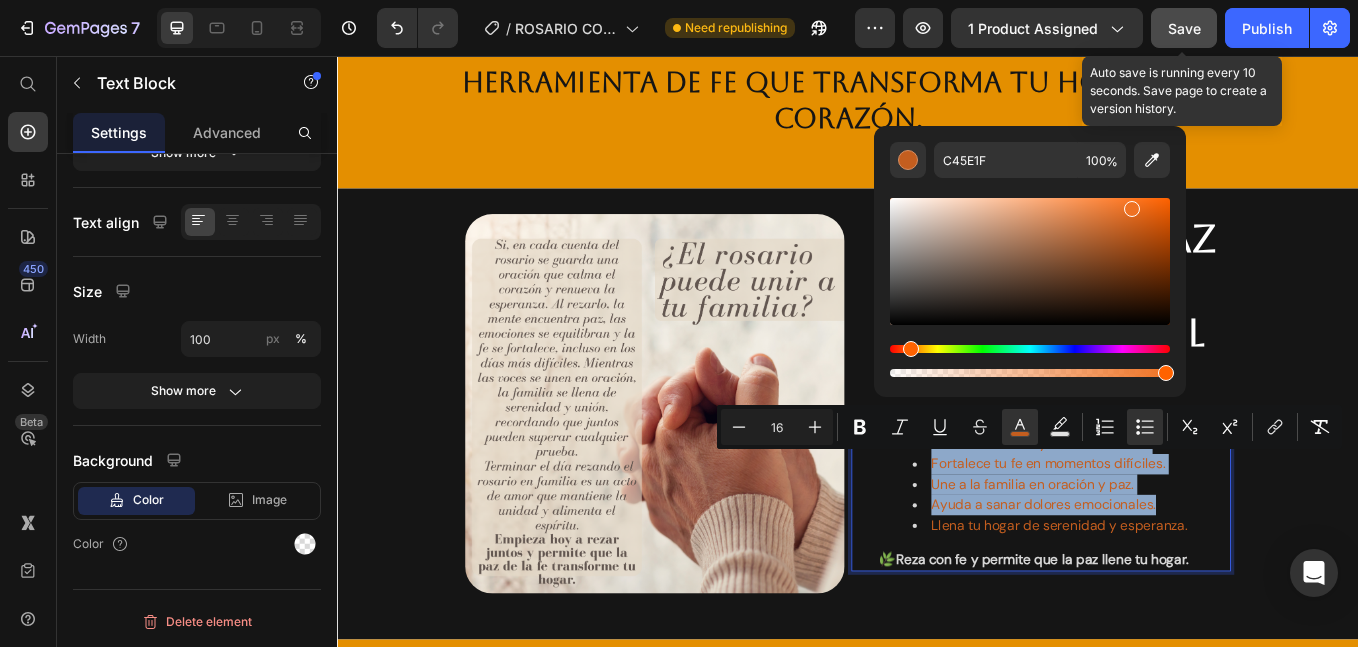 click at bounding box center [1030, 261] 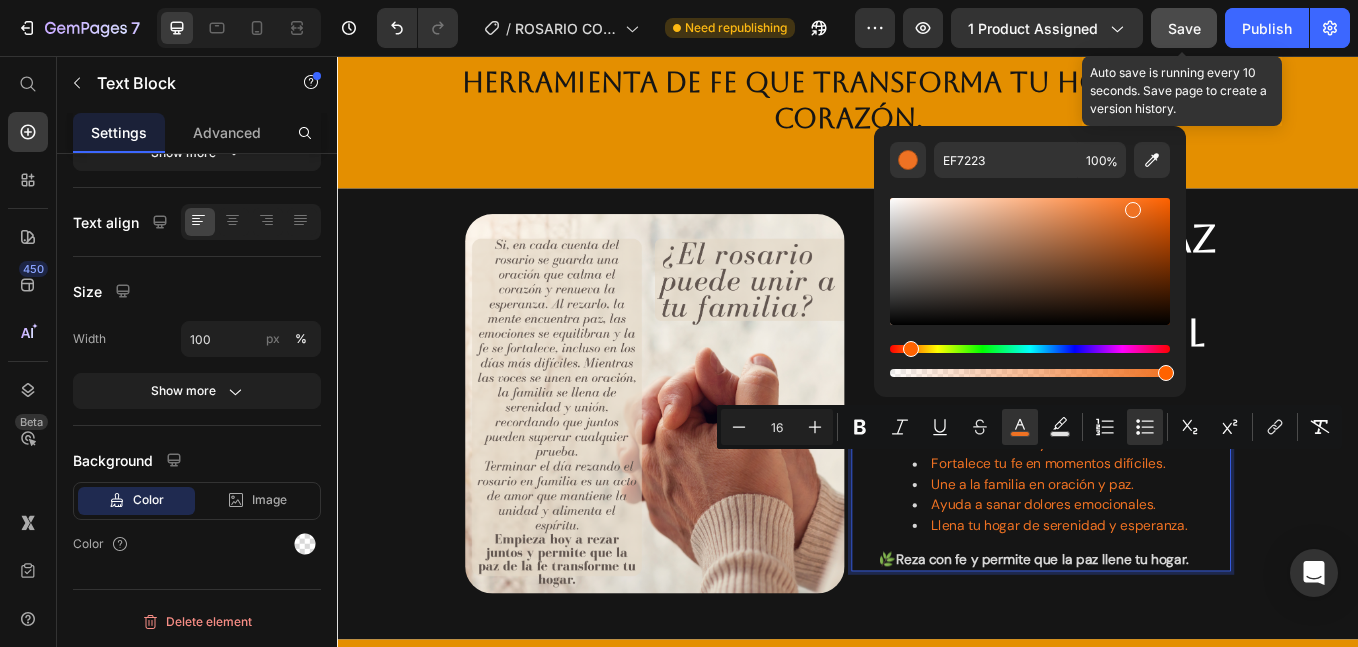 click at bounding box center (1030, 261) 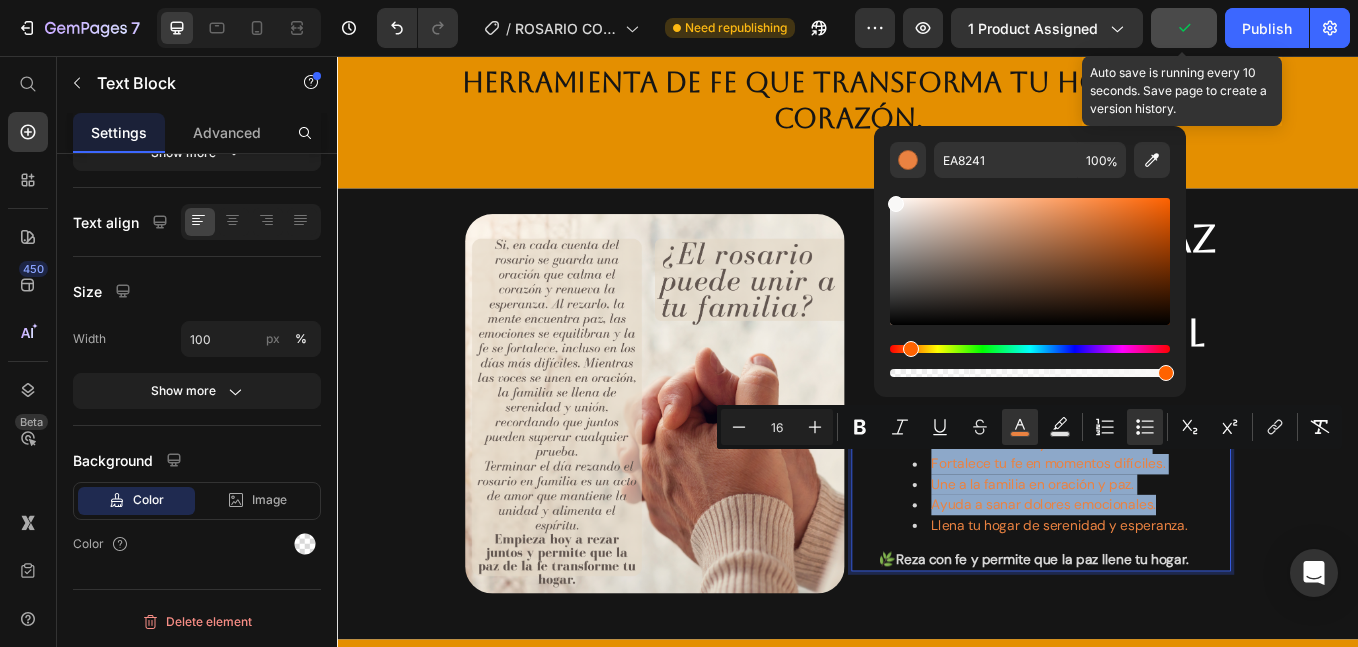 drag, startPoint x: 905, startPoint y: 232, endPoint x: 894, endPoint y: 200, distance: 33.83785 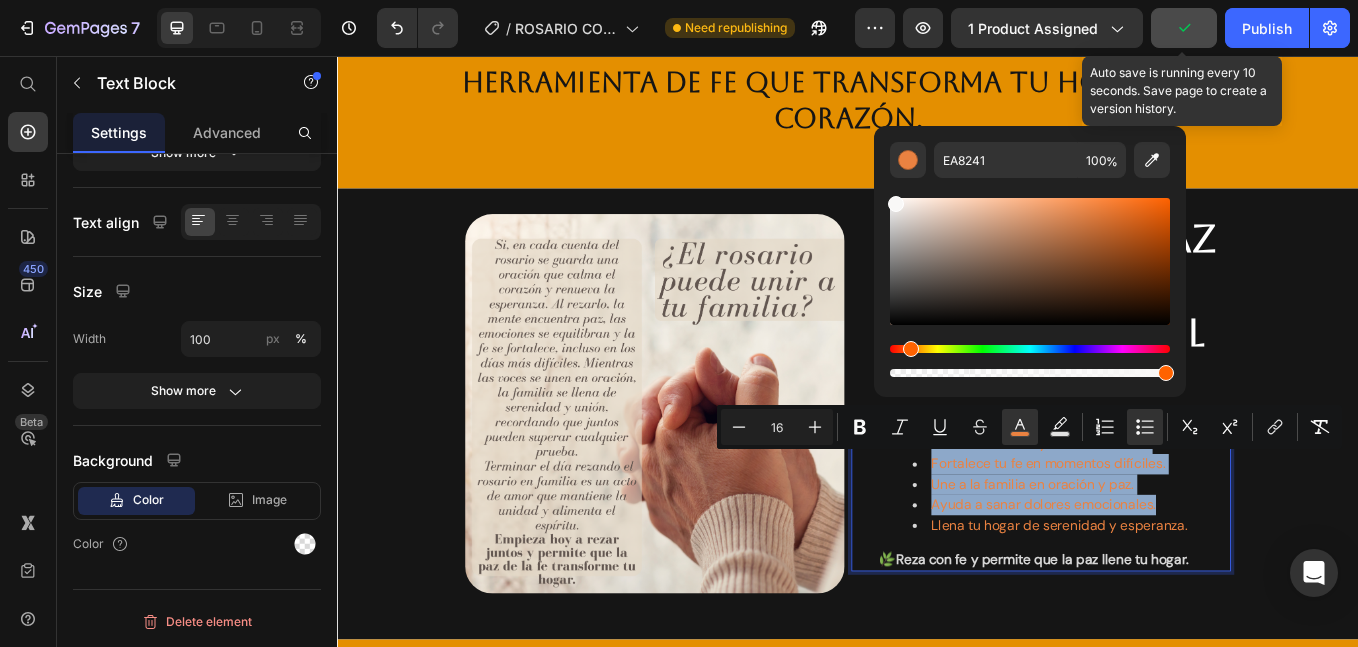 click at bounding box center [1030, 261] 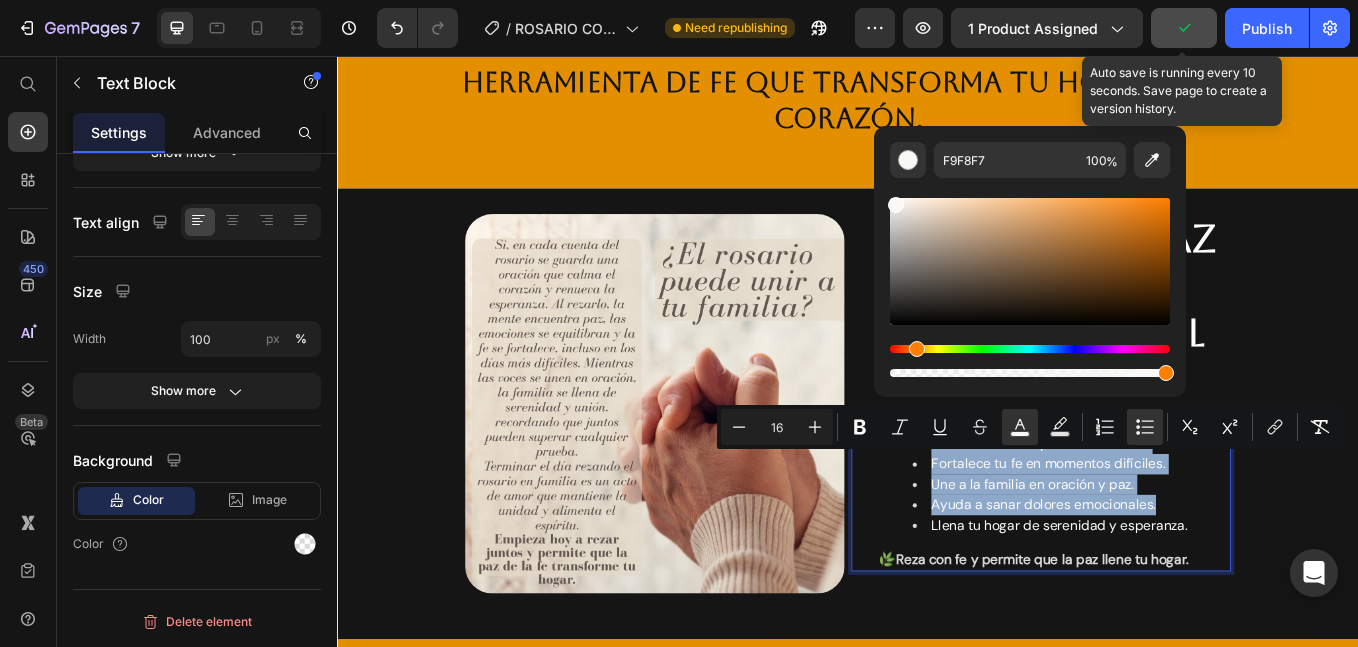 click at bounding box center (896, 205) 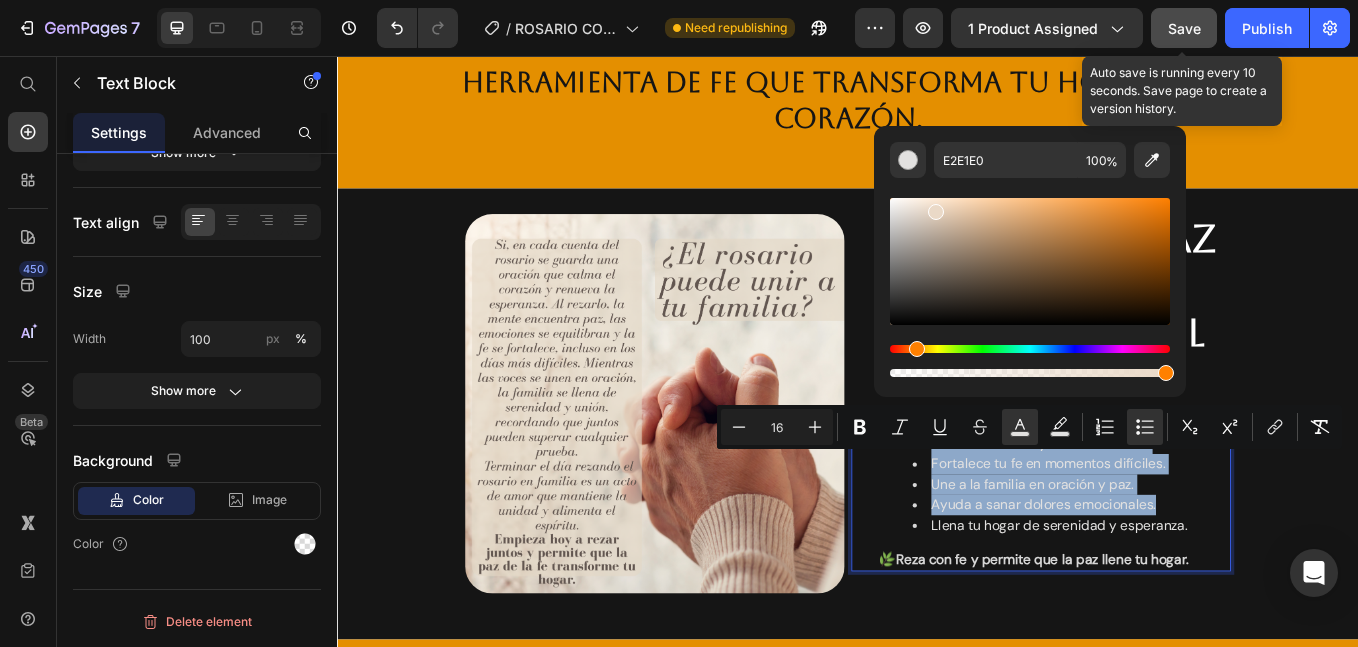 click at bounding box center [1030, 261] 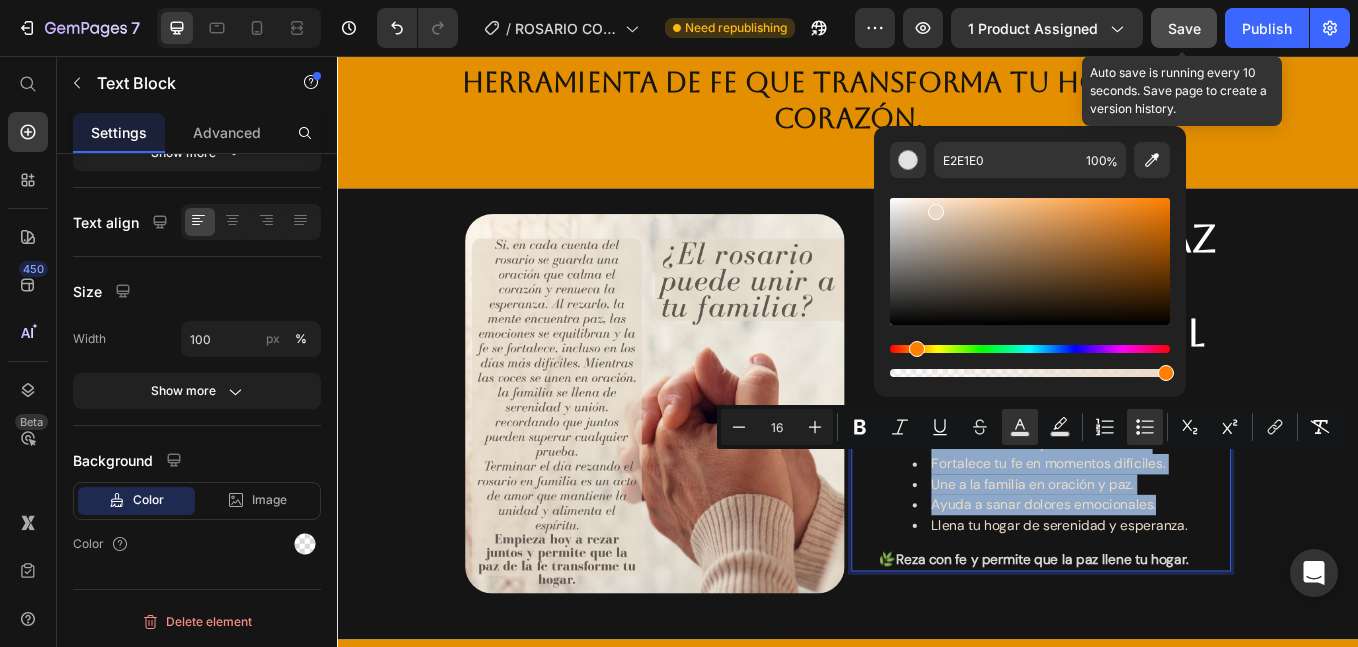 type on "EAD9C7" 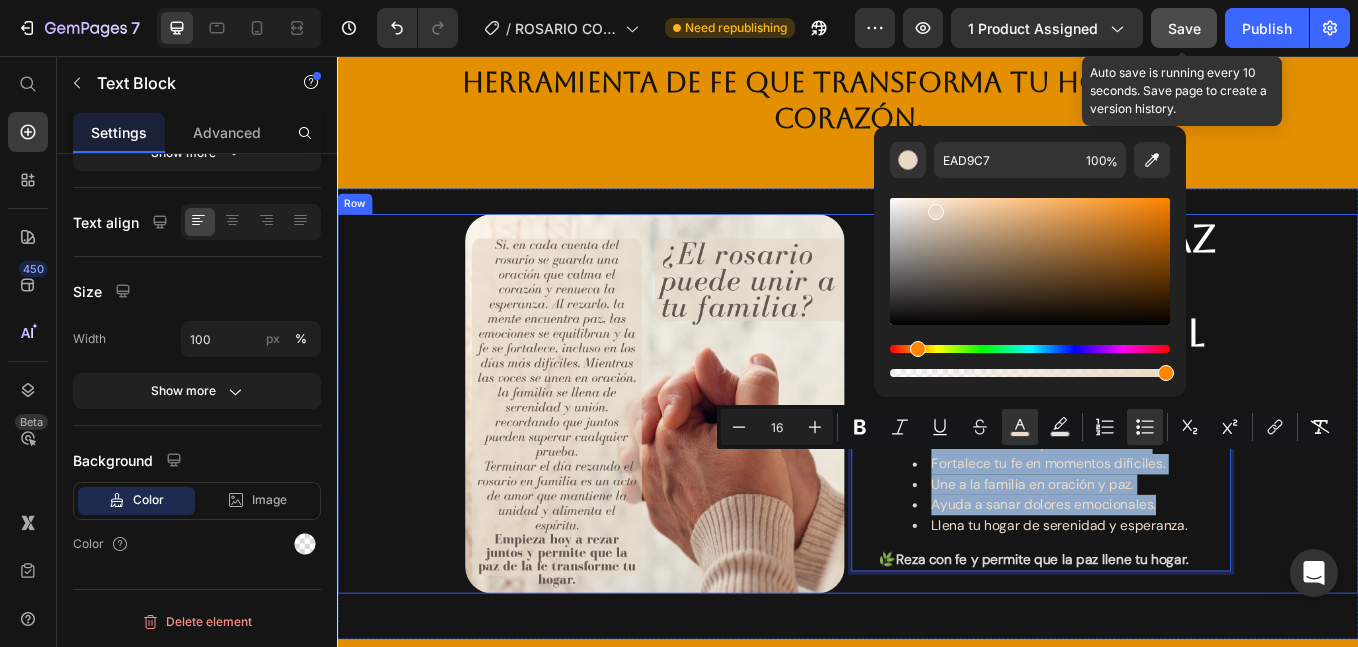 click on "Image Encuentra paz y unión en familia con el rosario Heading Reduce el estrés y calma la mente. Fortalece tu fe en momentos difíciles. Une a la familia en oración y paz. Ayuda a sanar dolores emocionales. Llena tu hogar de serenidad y esperanza. 🌿  Reza con fe y permite que la paz llene tu hogar. Text Block   0 Row" at bounding box center (937, 465) 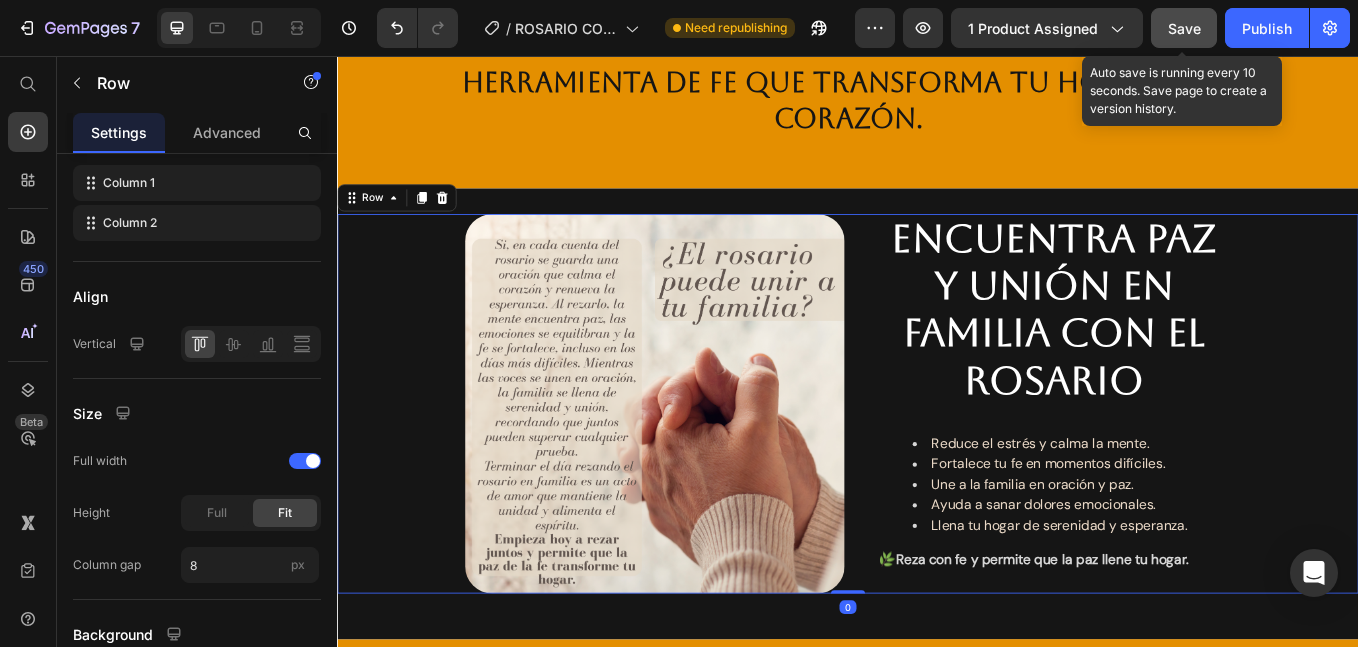 scroll, scrollTop: 0, scrollLeft: 0, axis: both 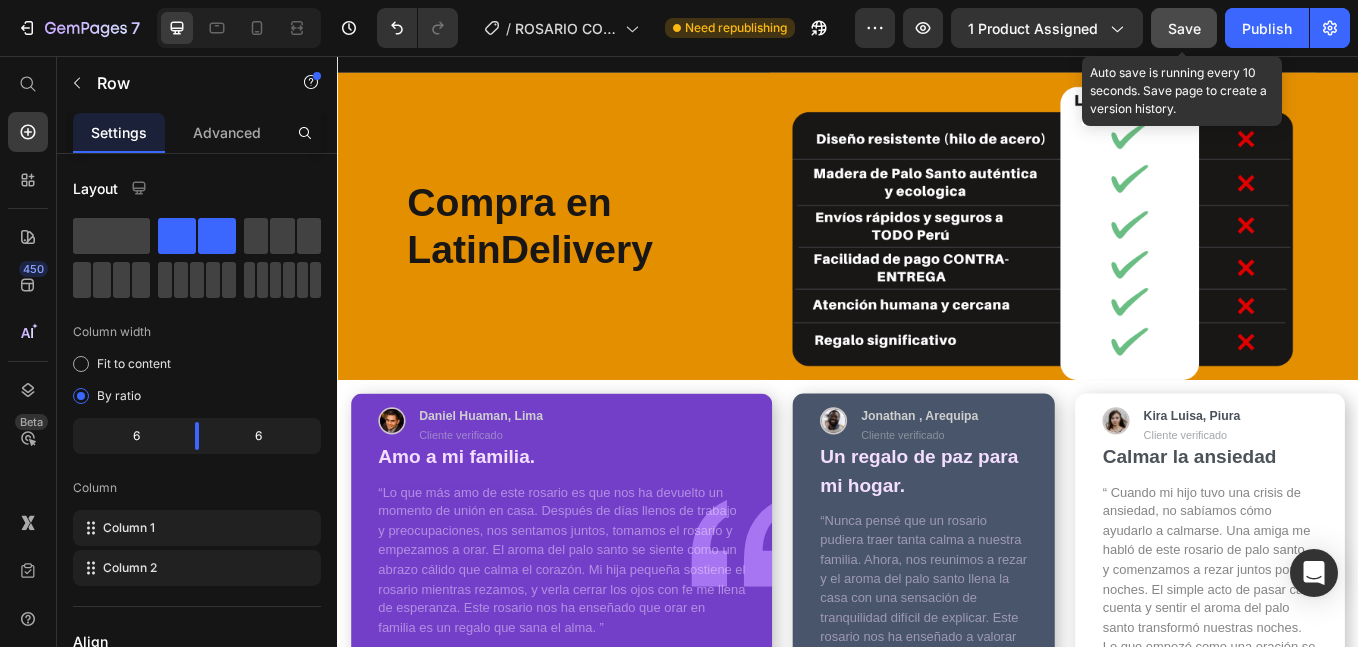 click on "Save" 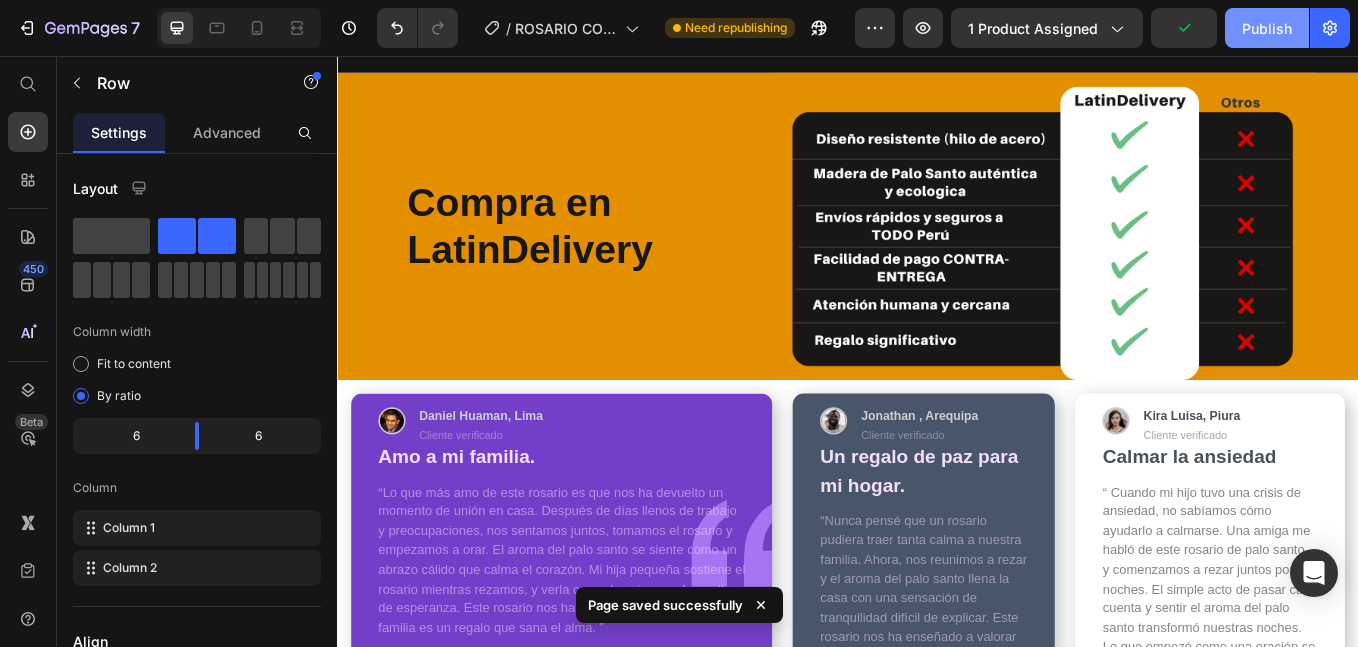 drag, startPoint x: 1243, startPoint y: 16, endPoint x: 627, endPoint y: 269, distance: 665.9317 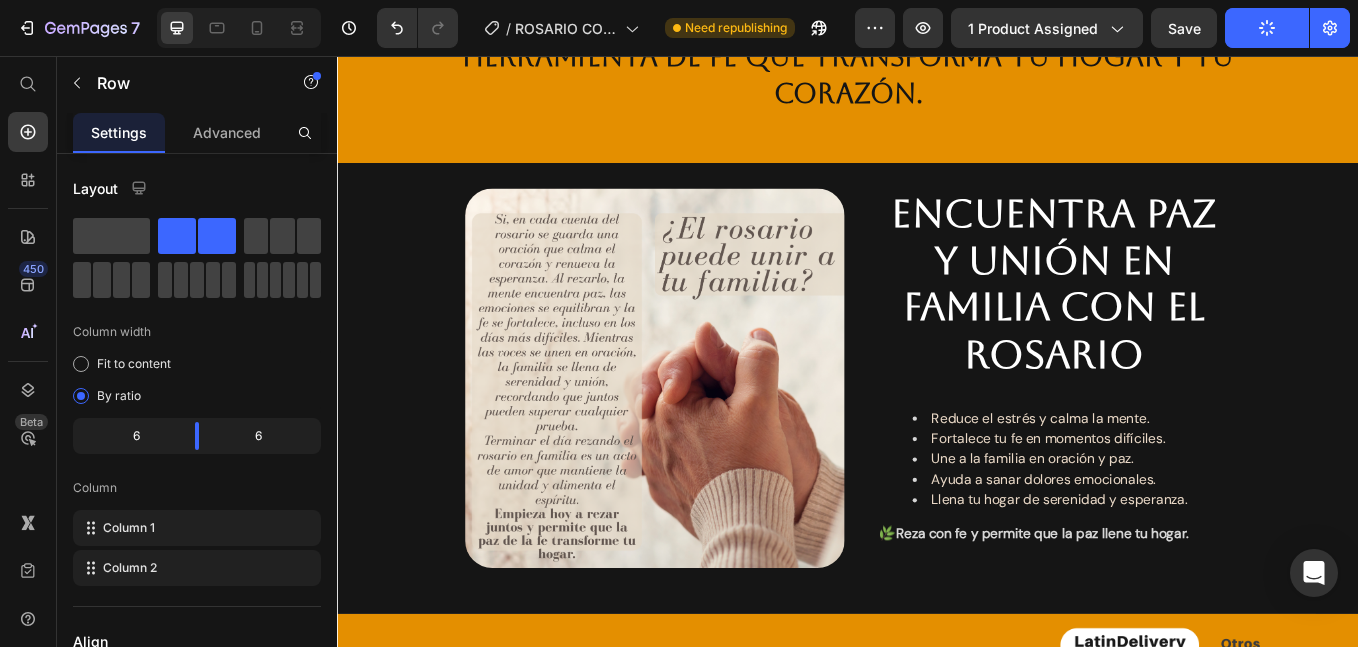 scroll, scrollTop: 5478, scrollLeft: 0, axis: vertical 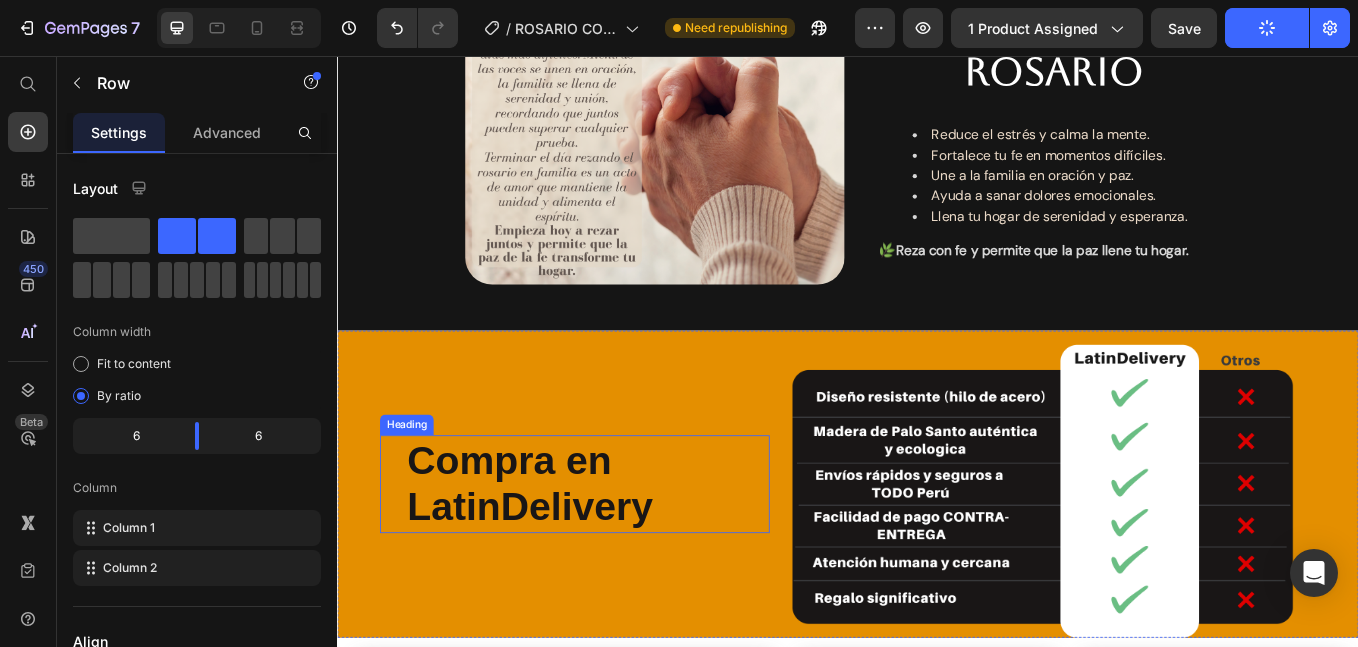 click on "Compra en LatinDelivery" at bounding box center [563, 558] 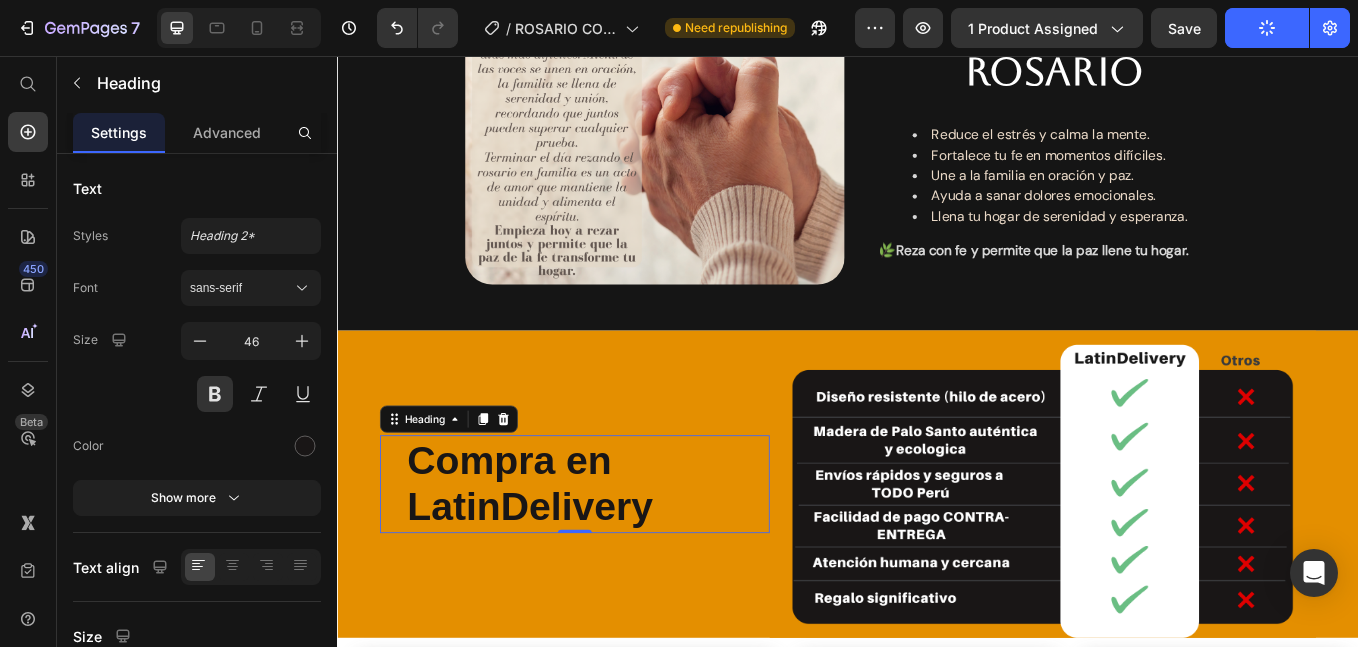 click on "Compra en LatinDelivery" at bounding box center (563, 558) 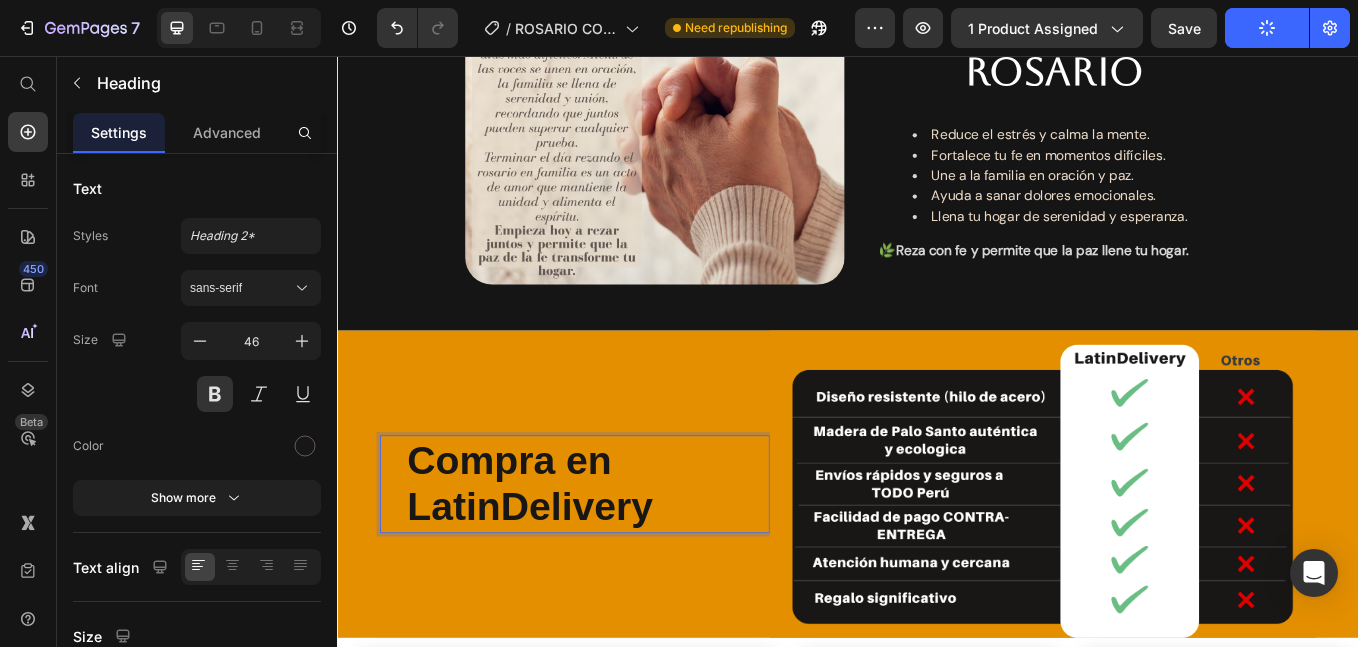 click on "Compra en LatinDelivery" at bounding box center [563, 558] 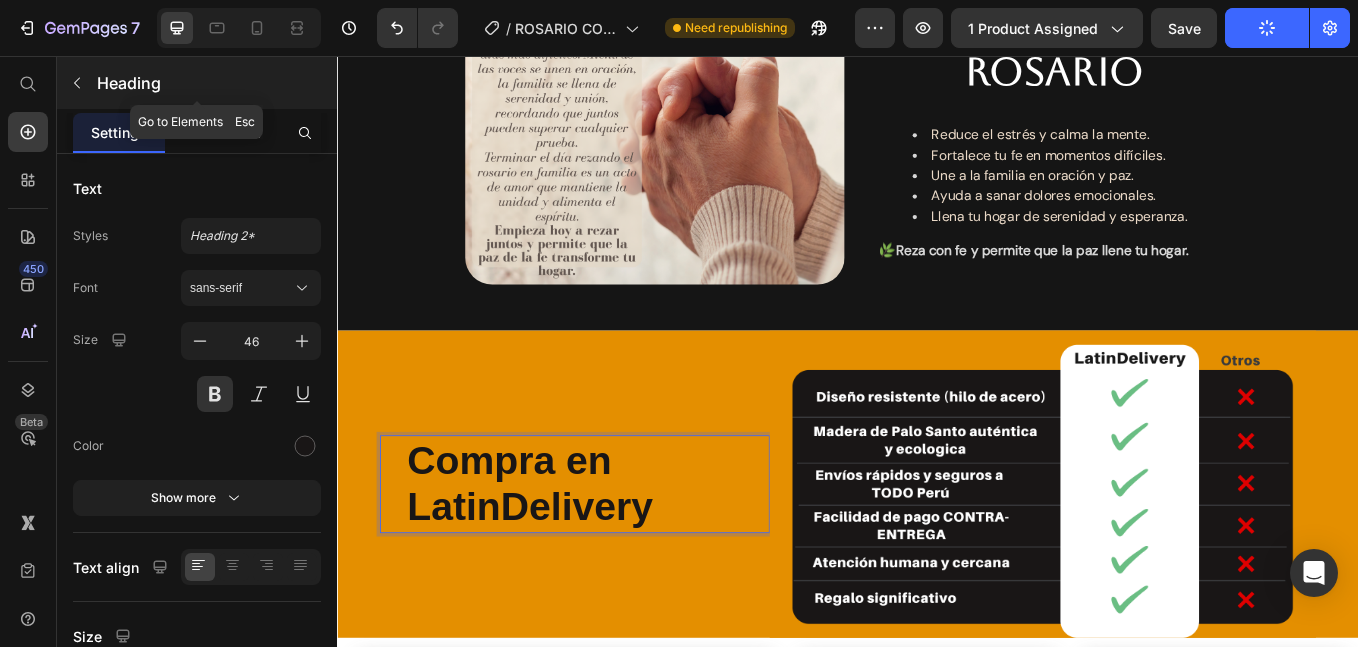 click at bounding box center [77, 83] 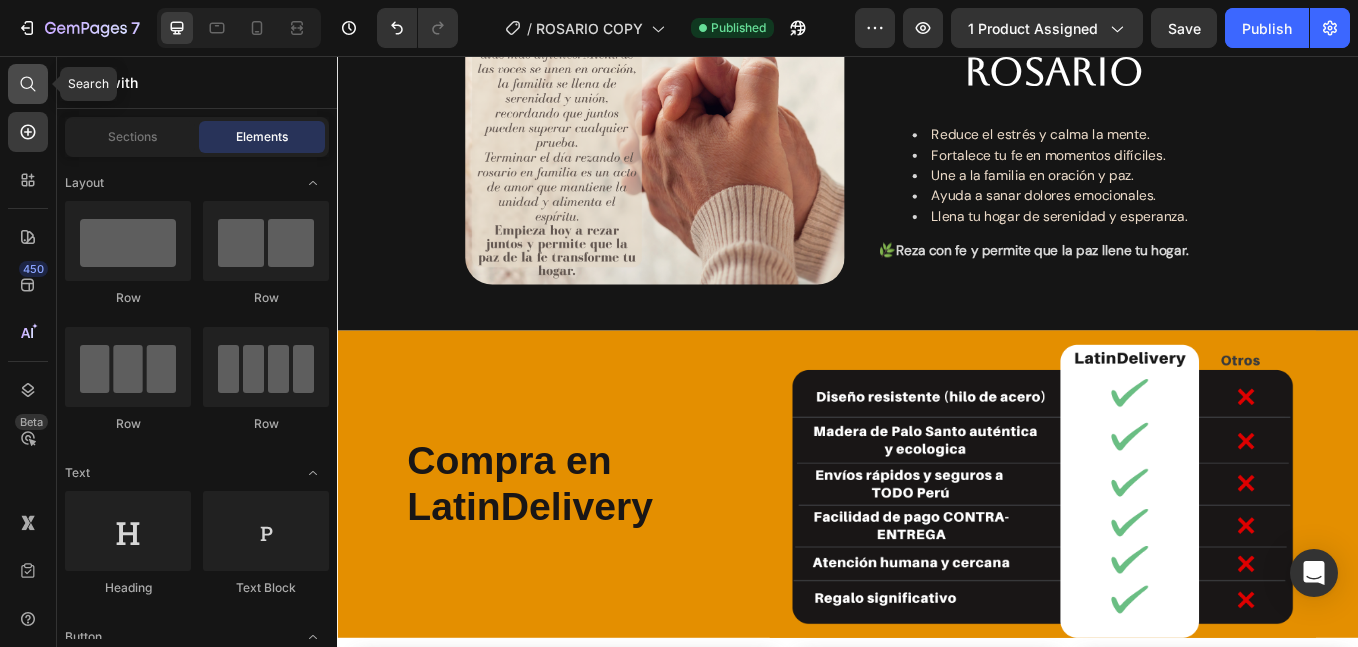 click 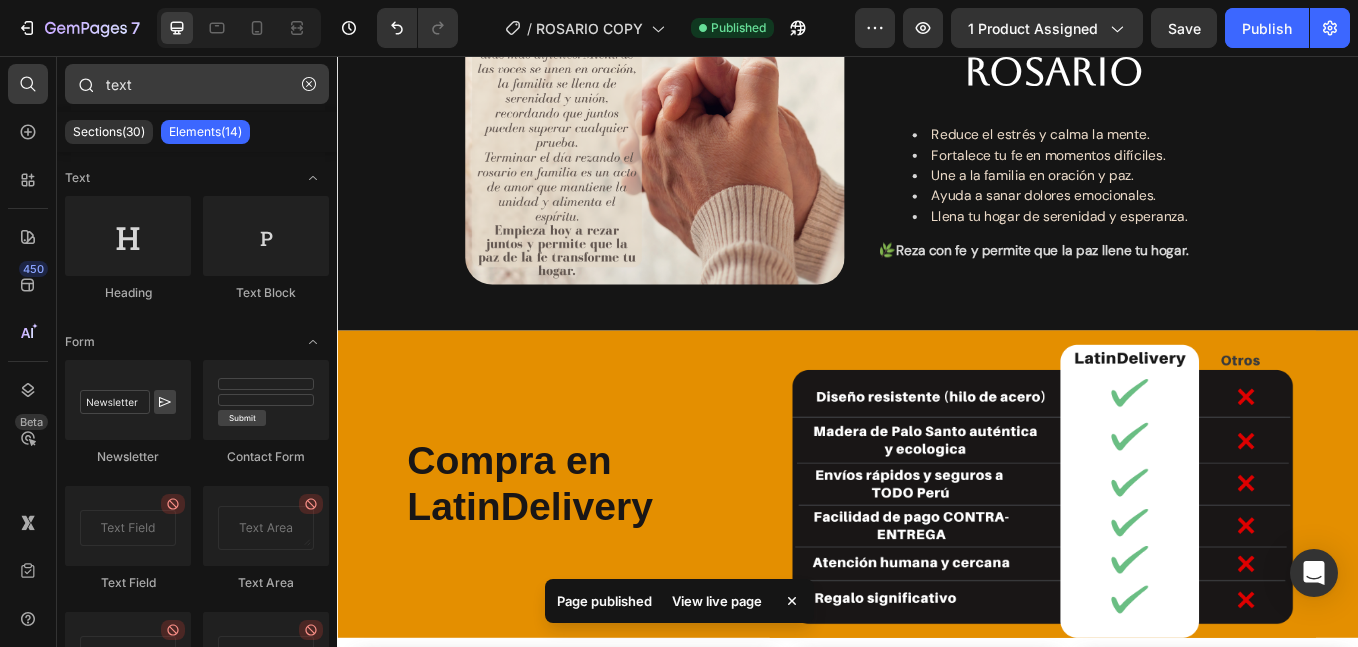 click on "text" at bounding box center (197, 84) 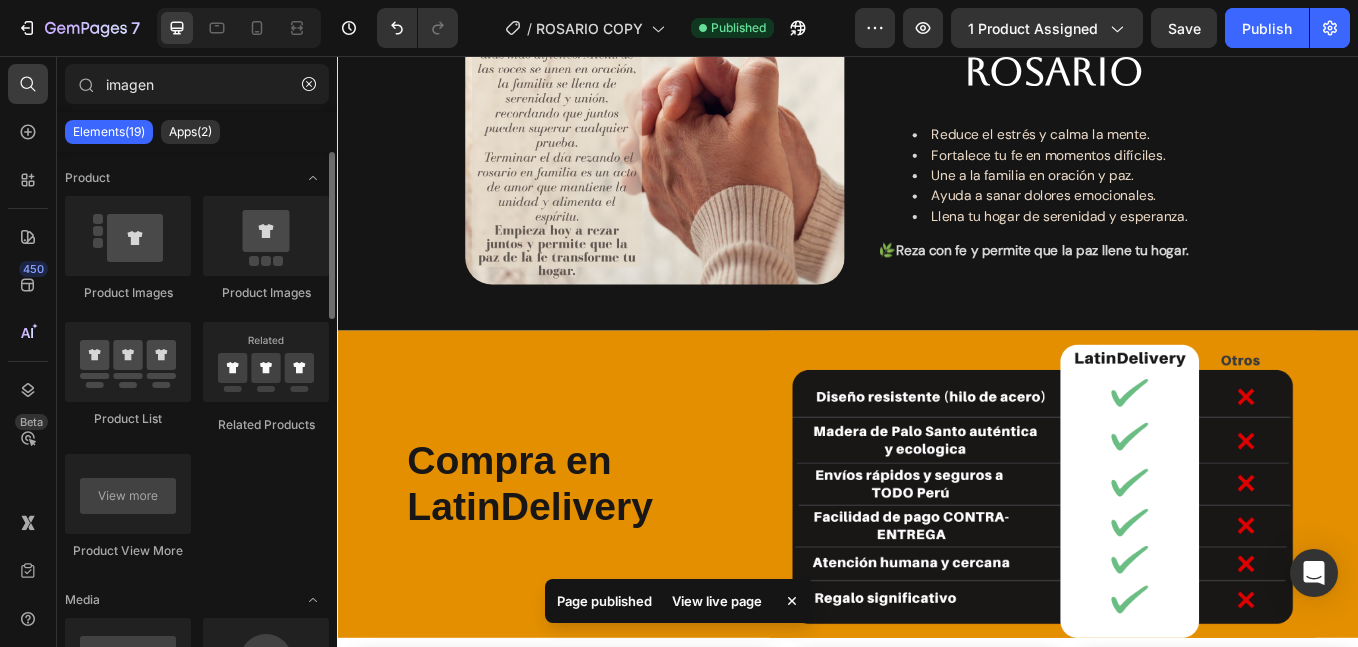 scroll, scrollTop: 167, scrollLeft: 0, axis: vertical 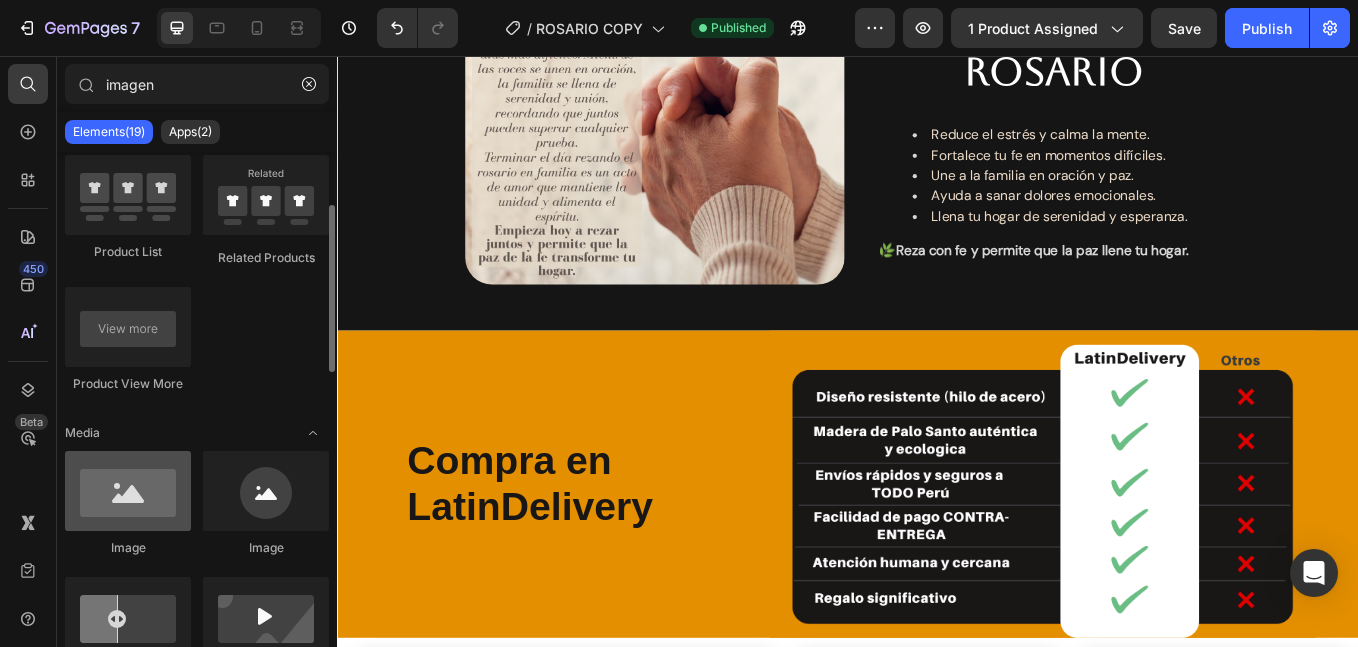 type on "imagen" 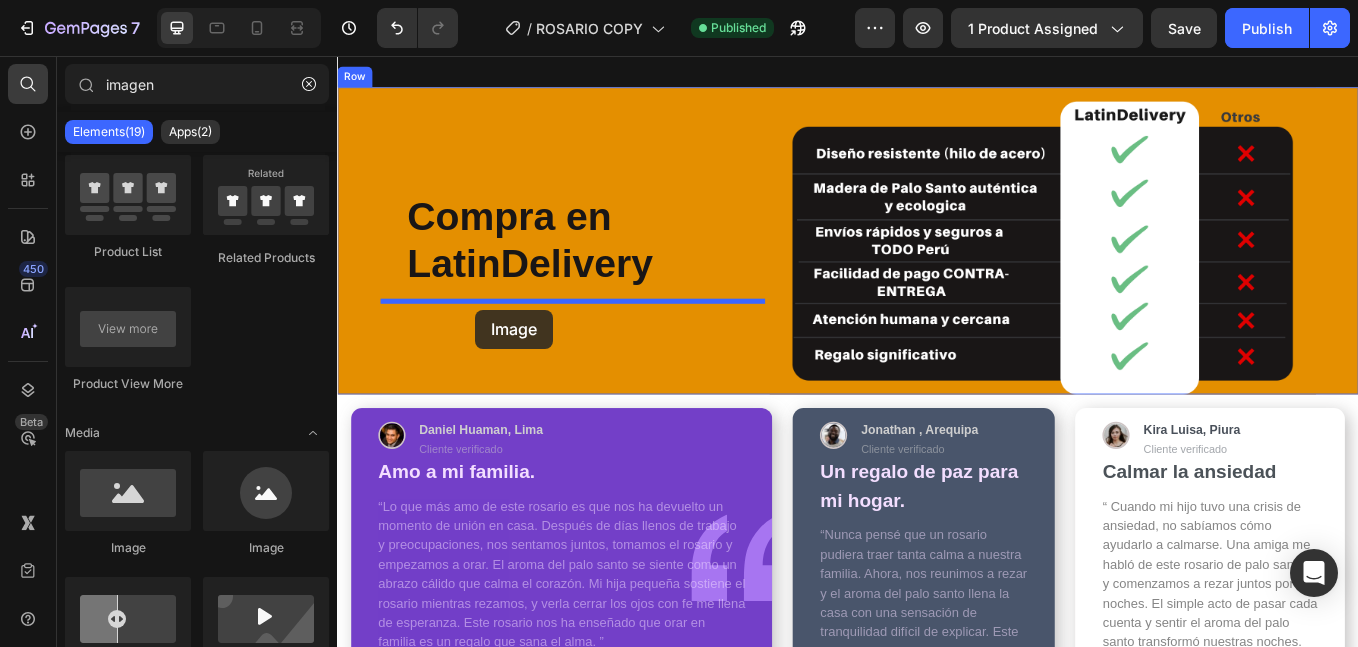 scroll, scrollTop: 5796, scrollLeft: 0, axis: vertical 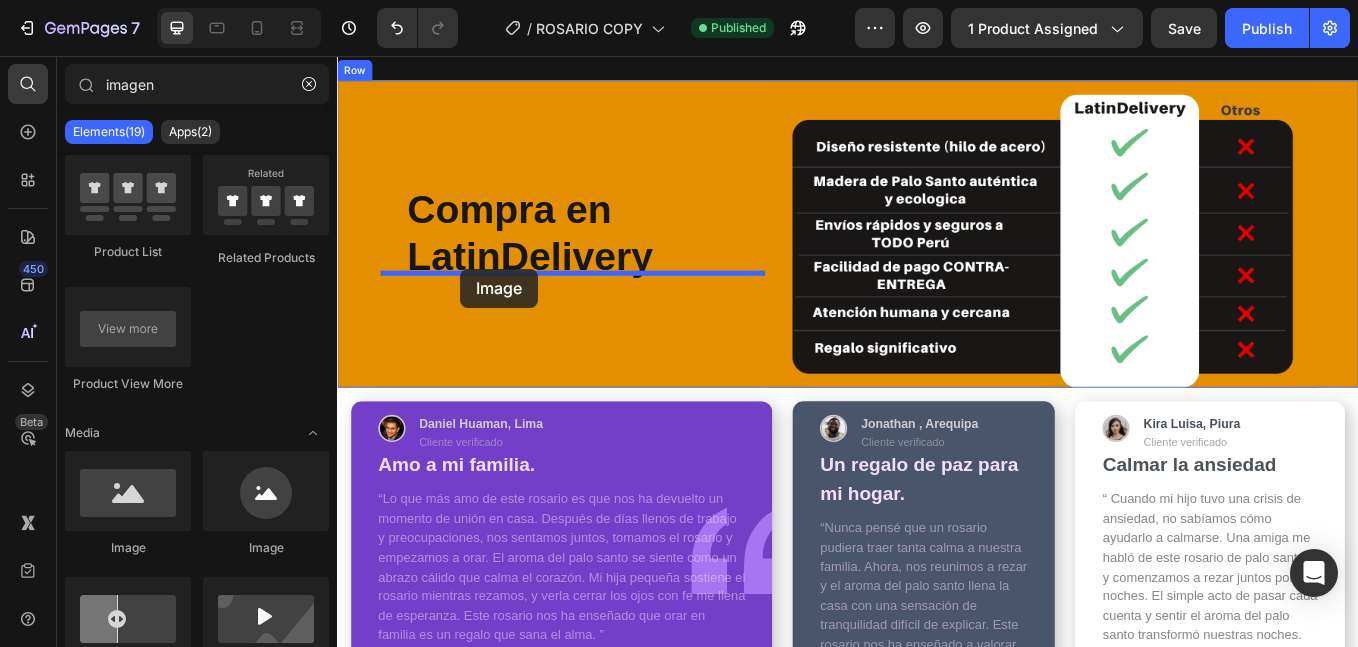 drag, startPoint x: 498, startPoint y: 551, endPoint x: 482, endPoint y: 306, distance: 245.5219 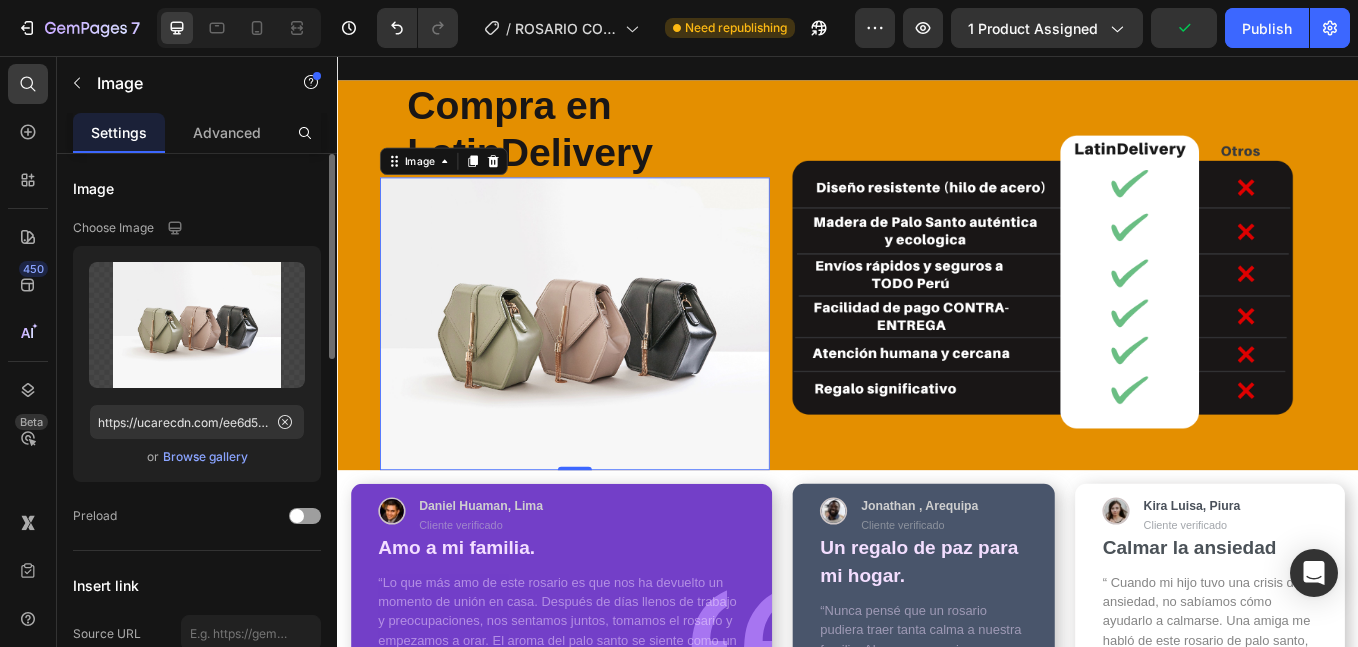 click on "Browse gallery" at bounding box center (205, 457) 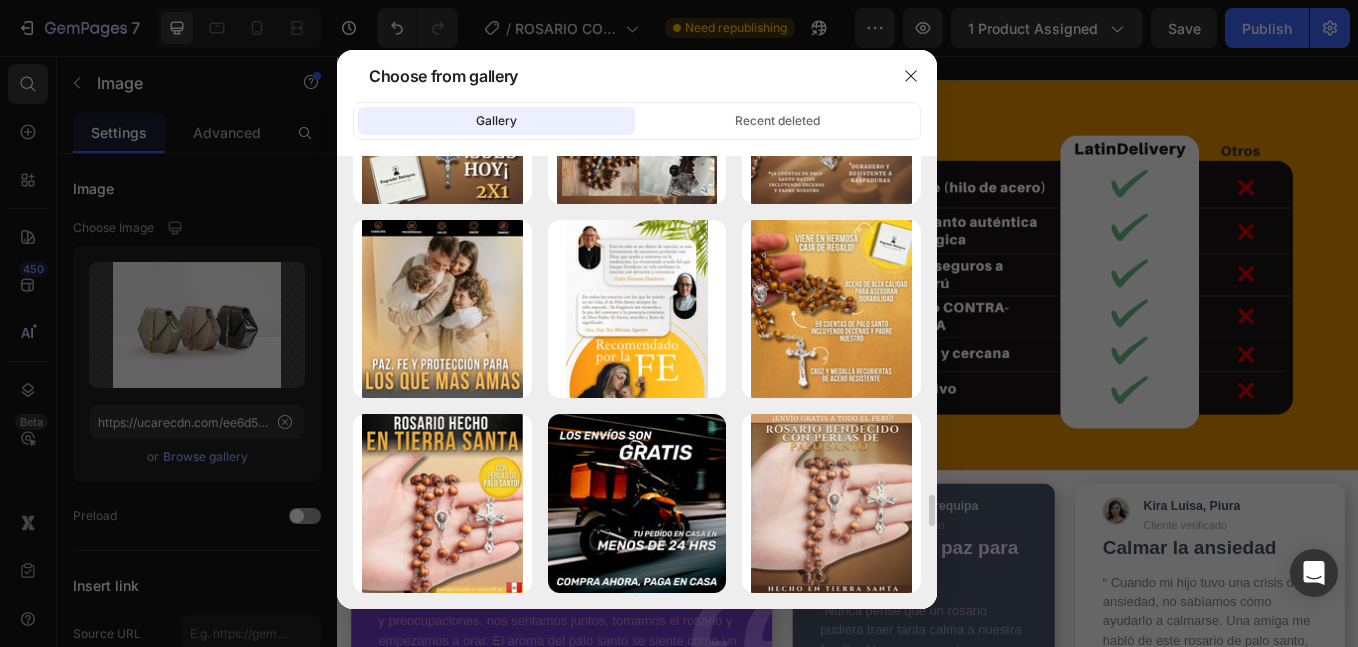 scroll, scrollTop: 5153, scrollLeft: 0, axis: vertical 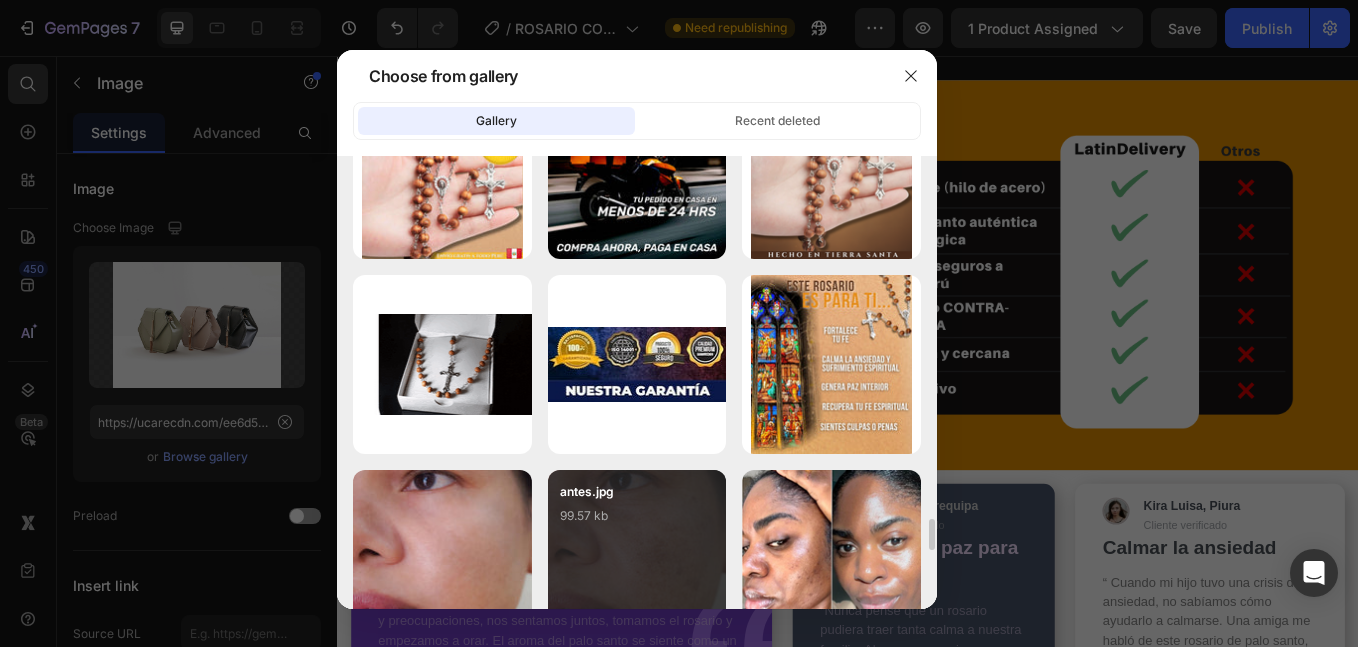 drag, startPoint x: 481, startPoint y: 391, endPoint x: 680, endPoint y: 508, distance: 230.84627 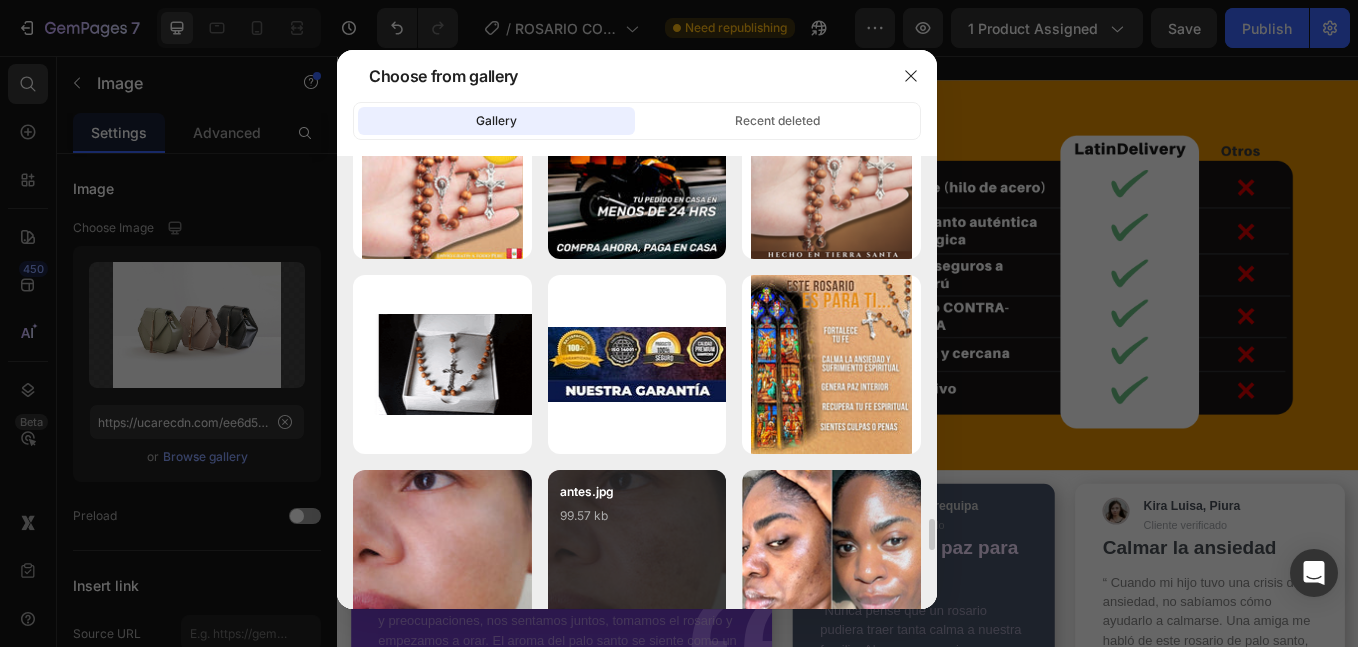click on "Diseño sin título.gif 2914.30 kb" at bounding box center [0, 0] 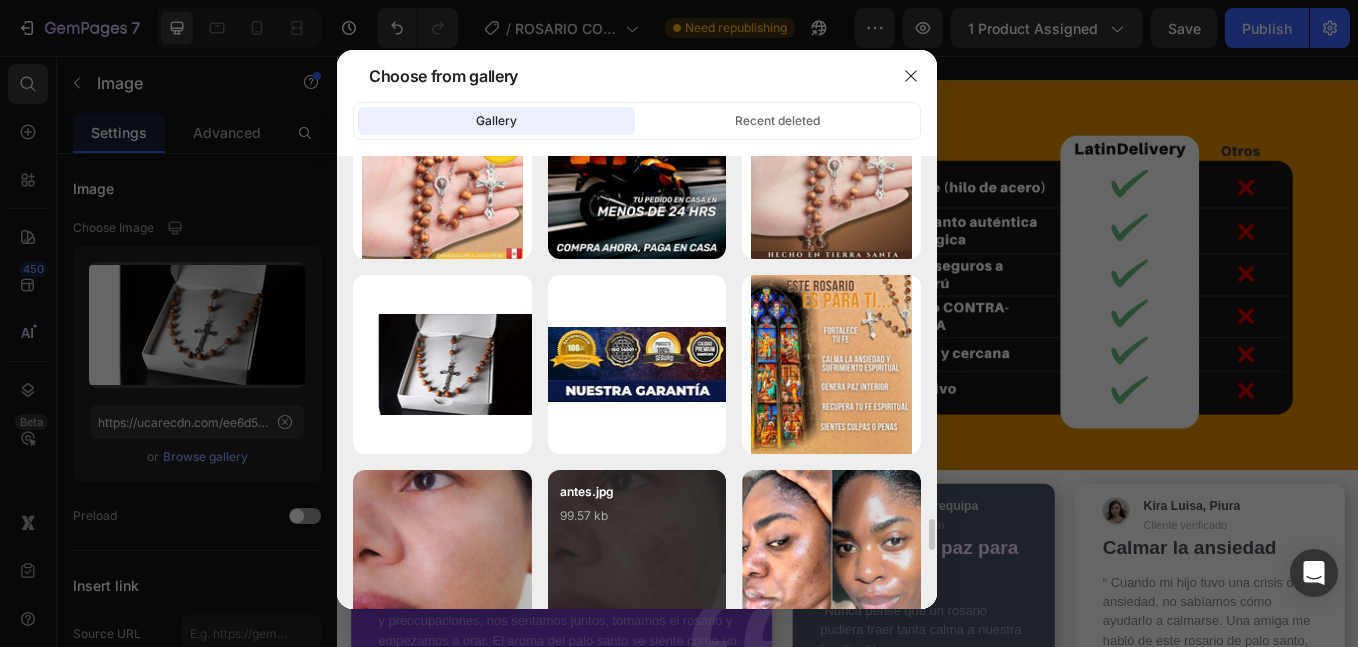 type on "https://cdn.shopify.com/s/files/1/0673/0494/7850/files/gempages_539191068483126058-5741cd09-4d9a-4ed1-9aaf-a23f9fa3098d.gif" 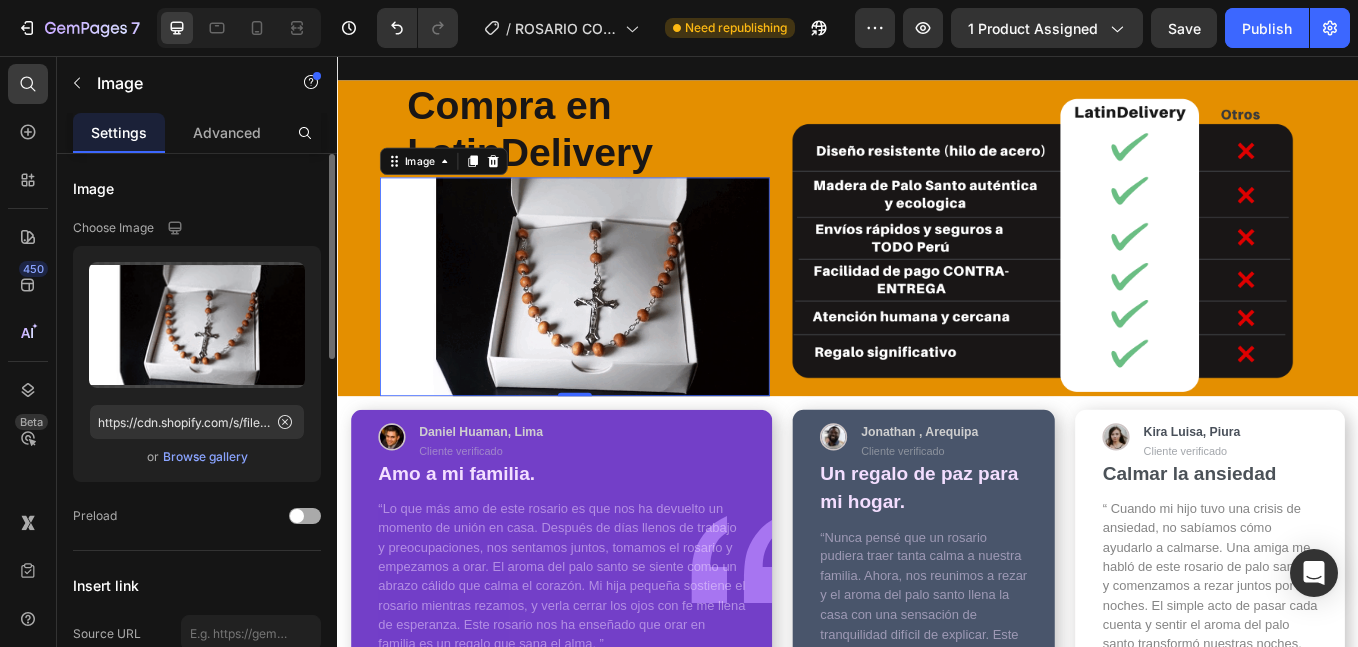 click at bounding box center [297, 516] 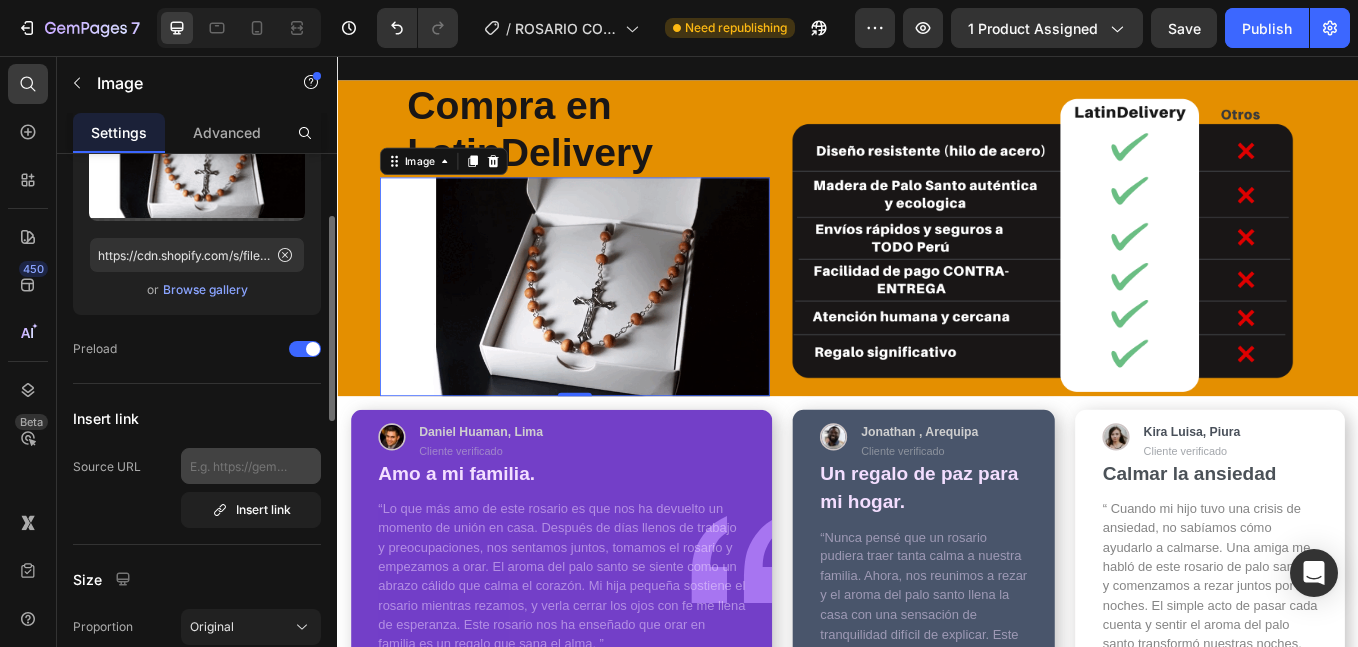 scroll, scrollTop: 334, scrollLeft: 0, axis: vertical 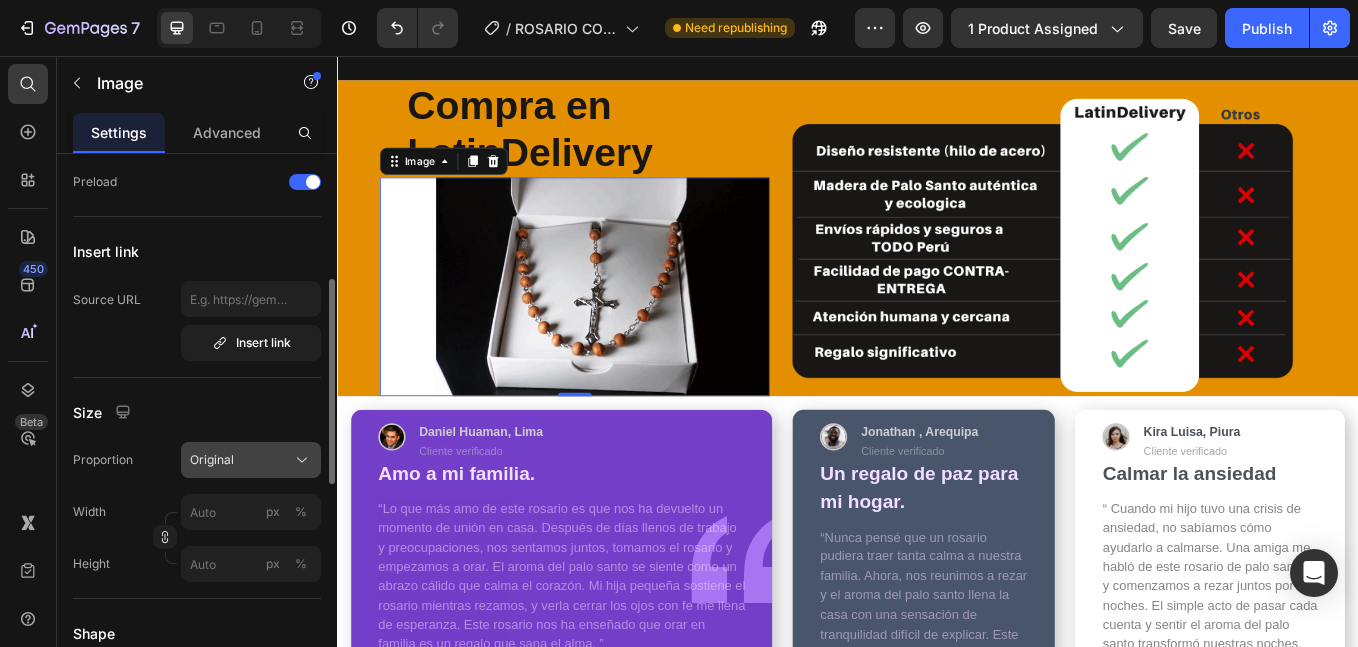click on "Original" 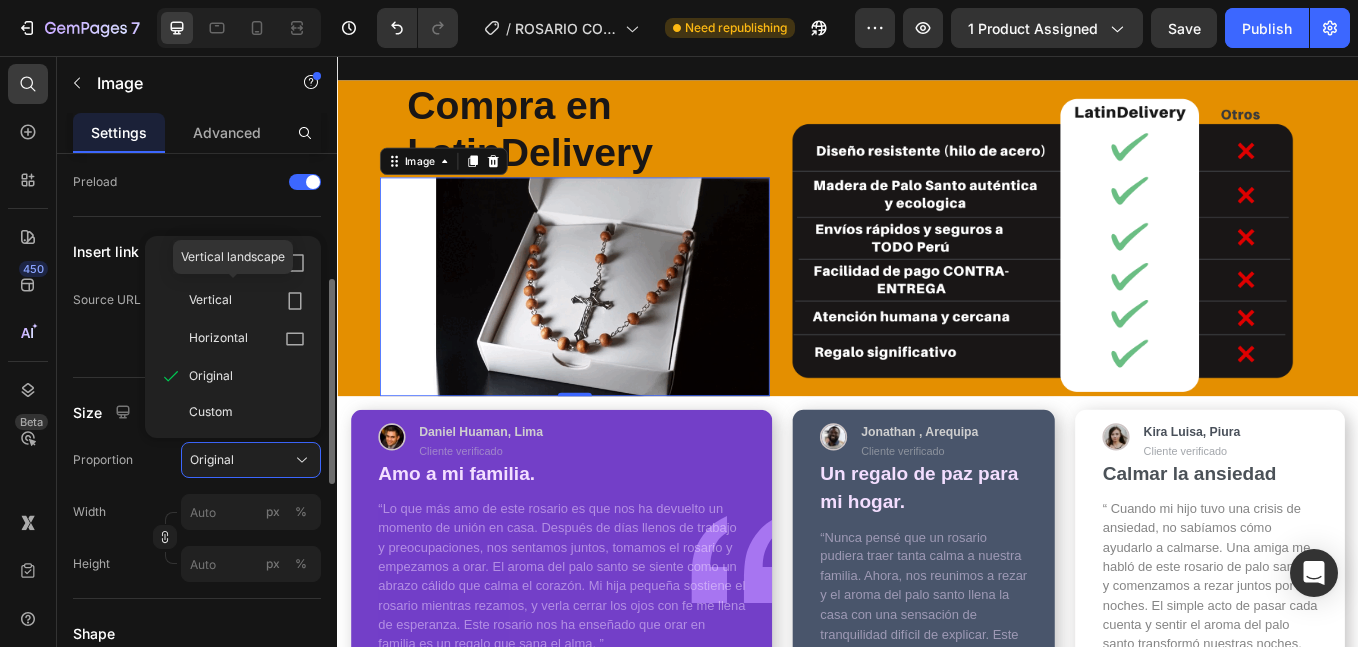 click on "Vertical" at bounding box center [247, 301] 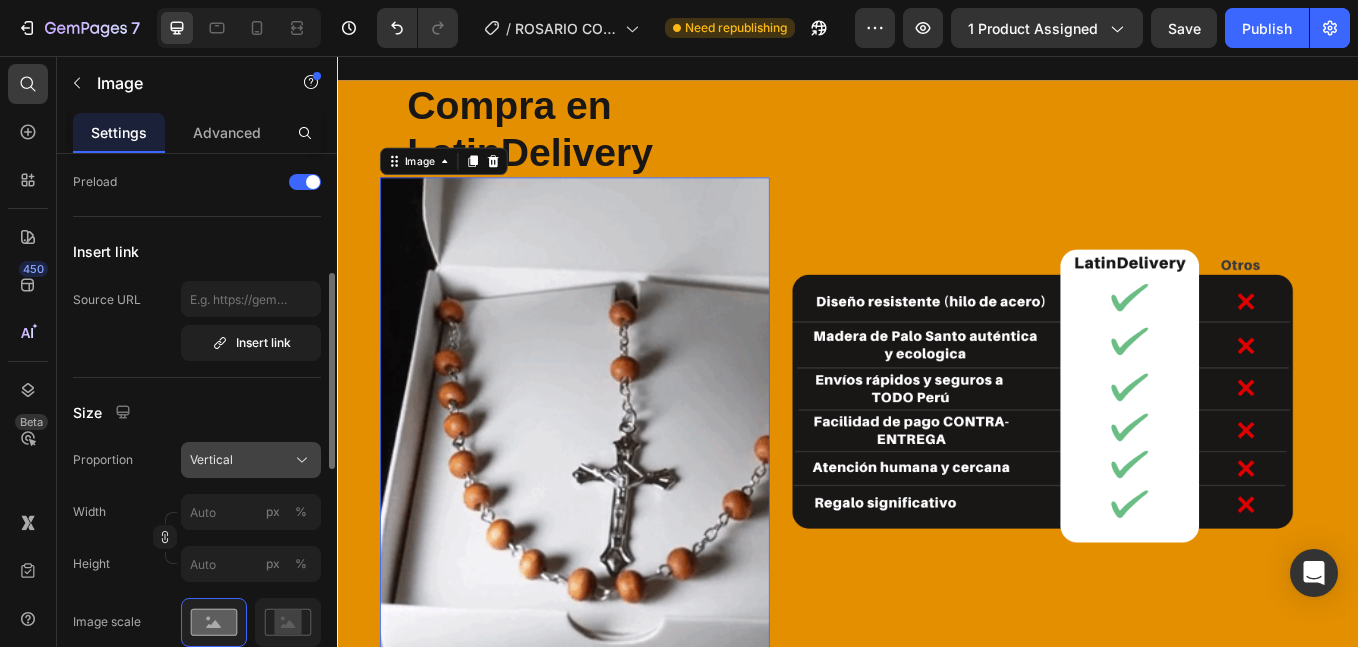 click on "Vertical" 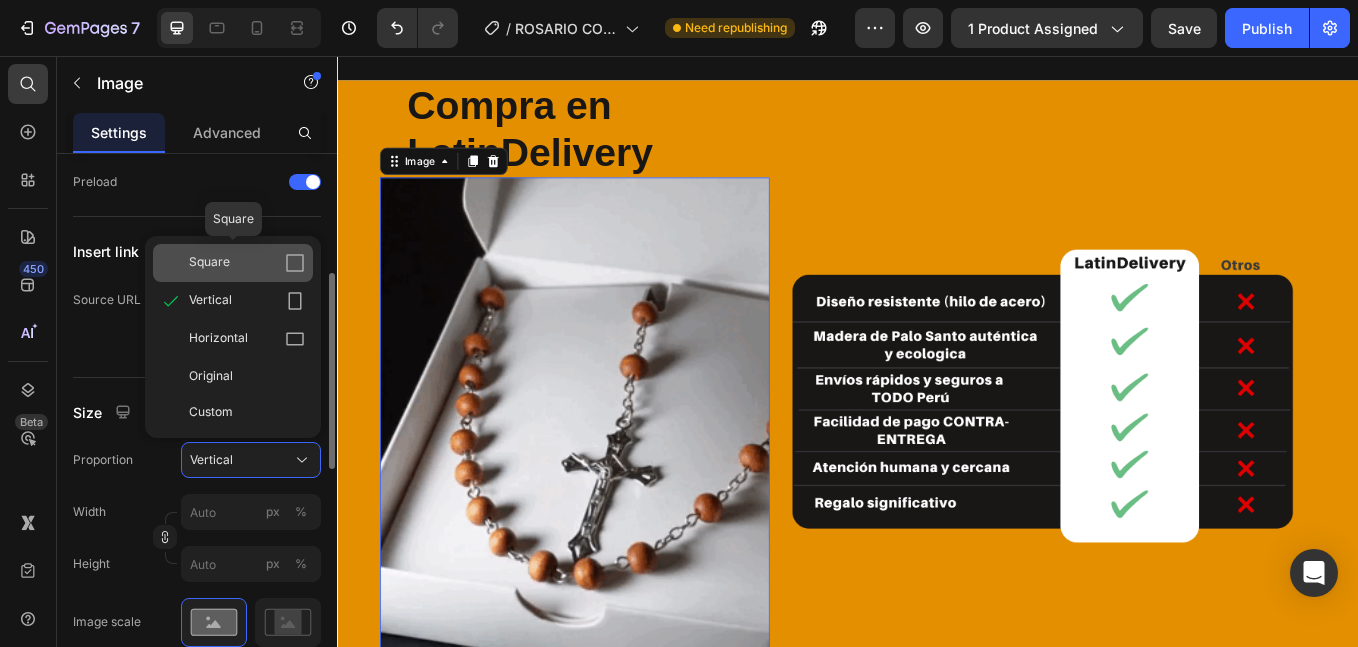 click on "Square" at bounding box center [247, 263] 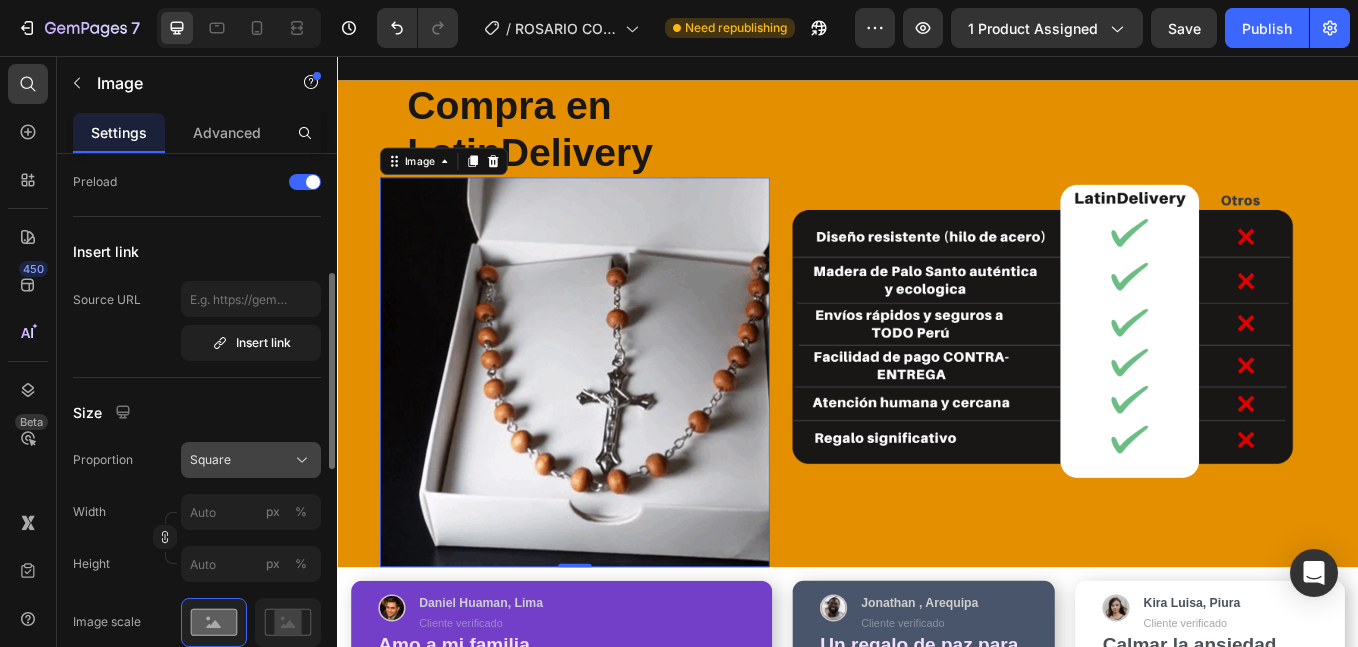 click on "Square" 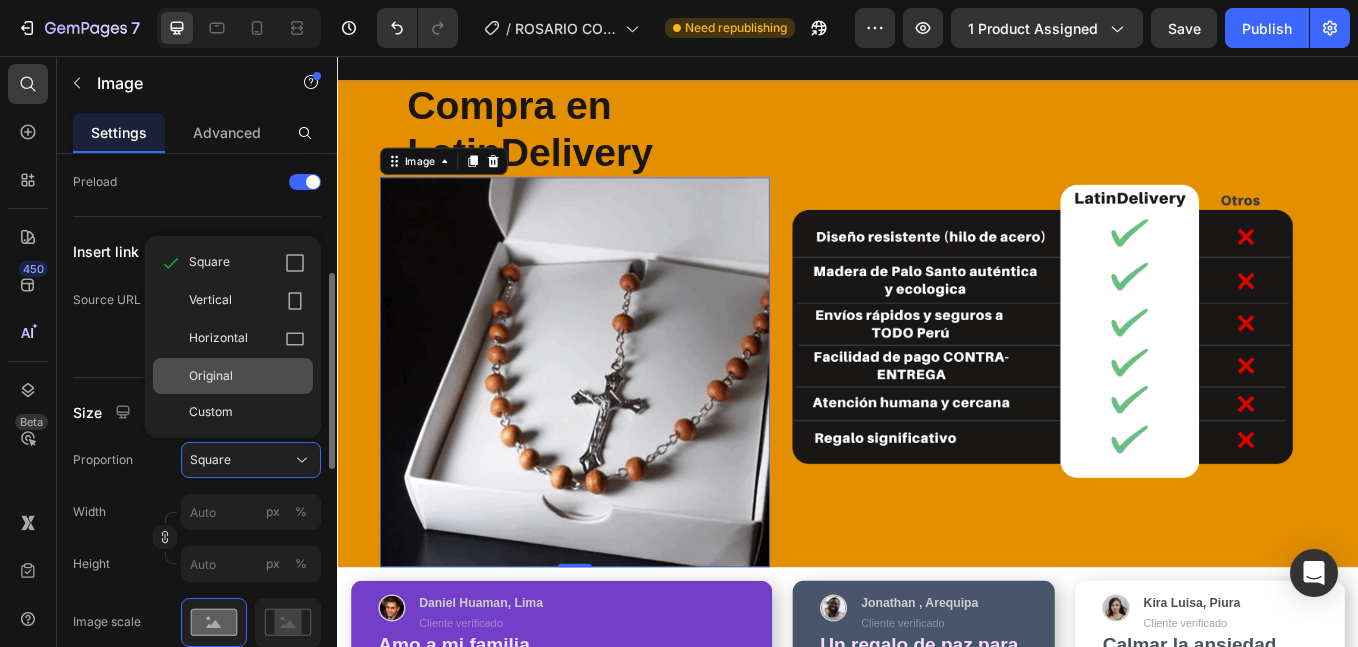 click on "Original" at bounding box center [247, 376] 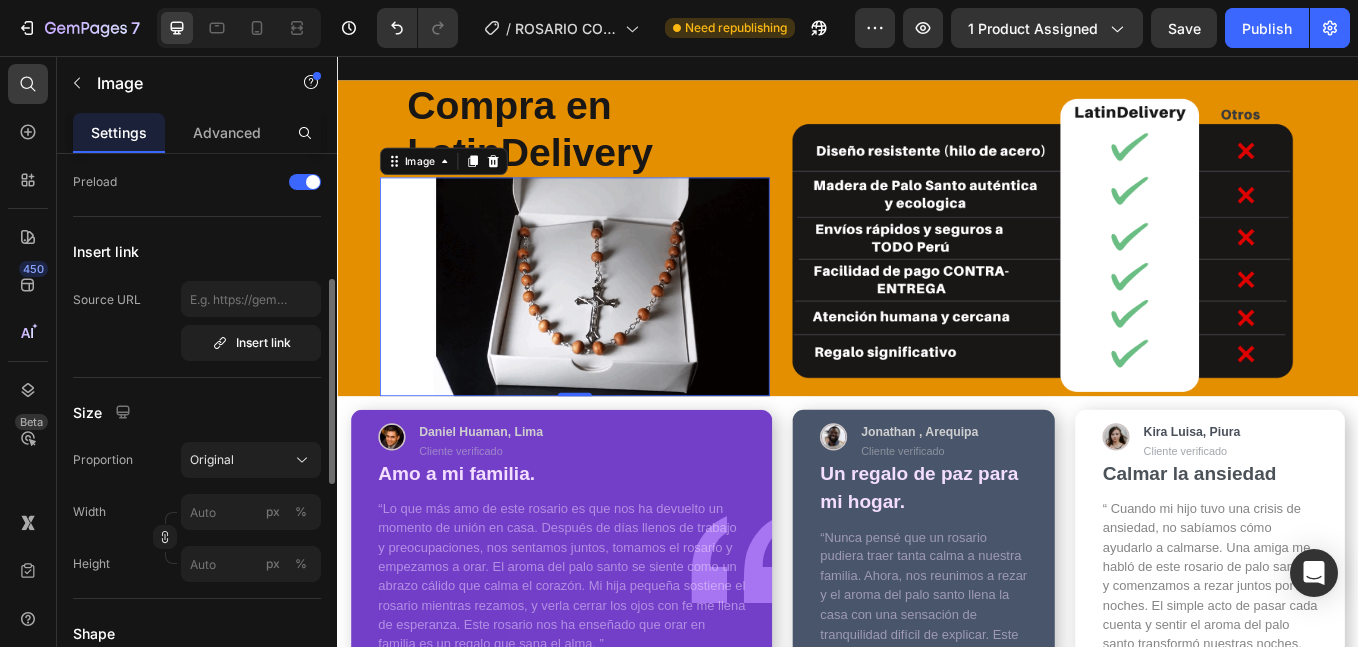 click at bounding box center (616, 327) 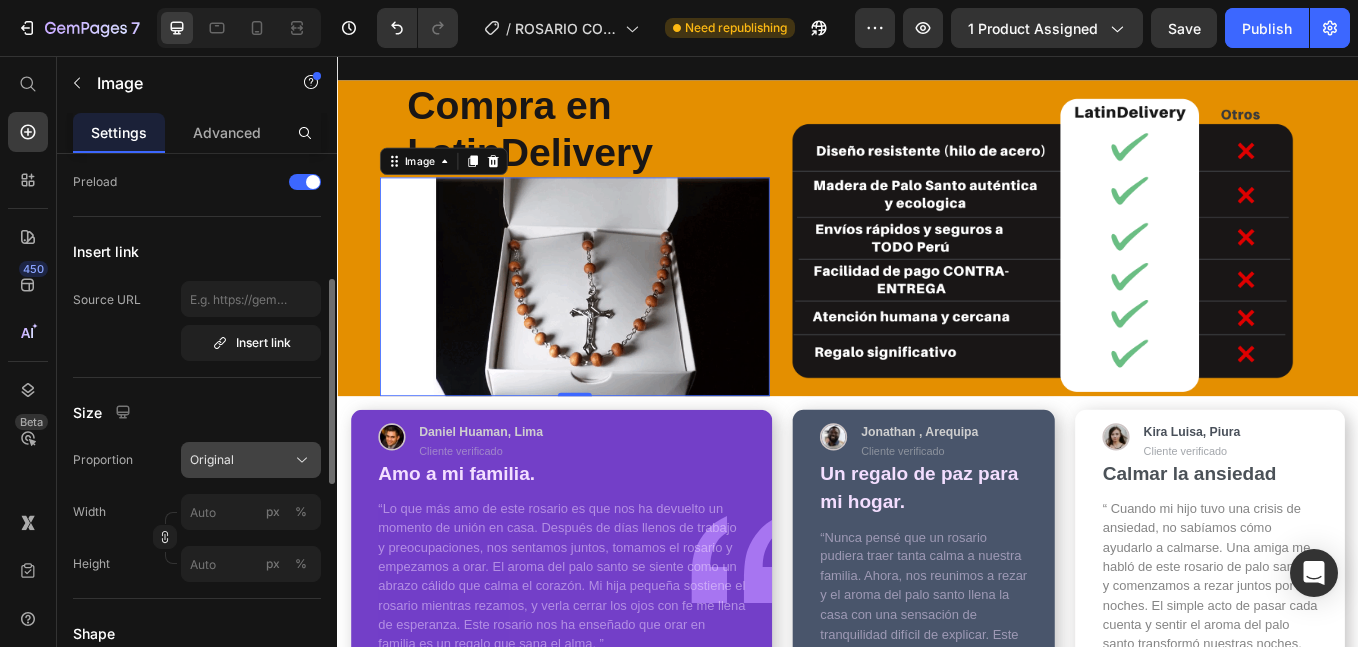 click on "Original" 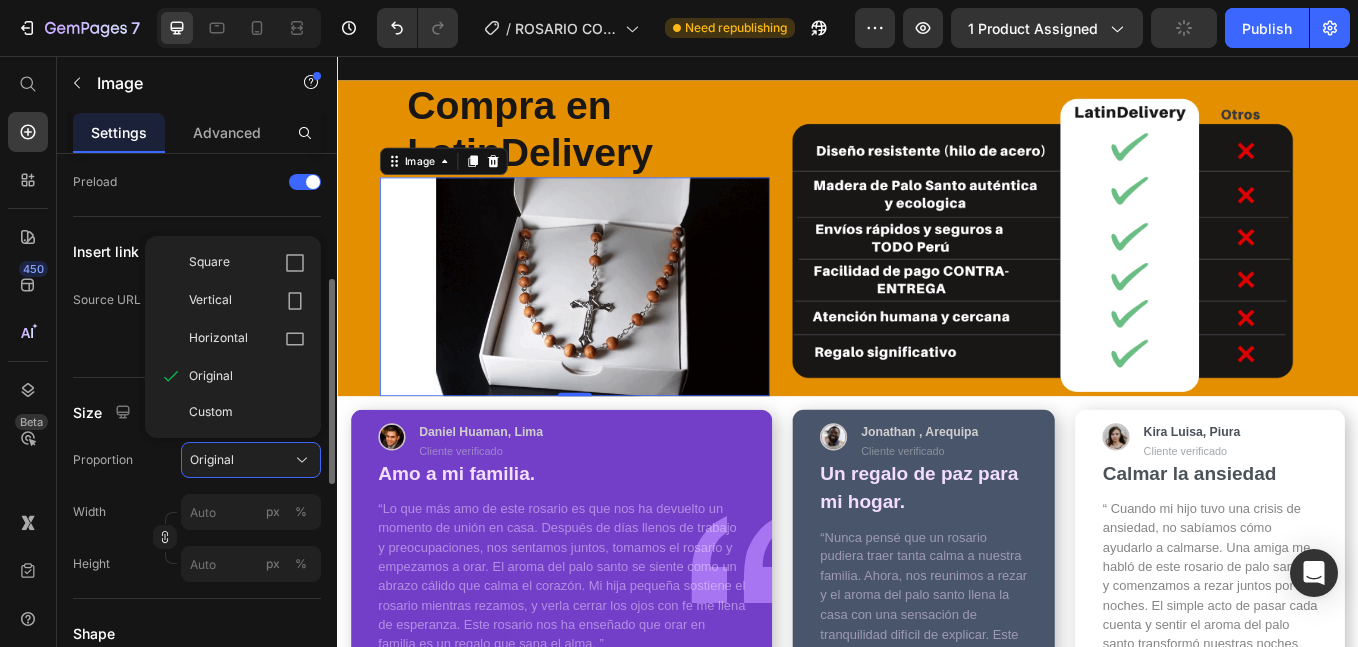 click on "Custom" at bounding box center [247, 412] 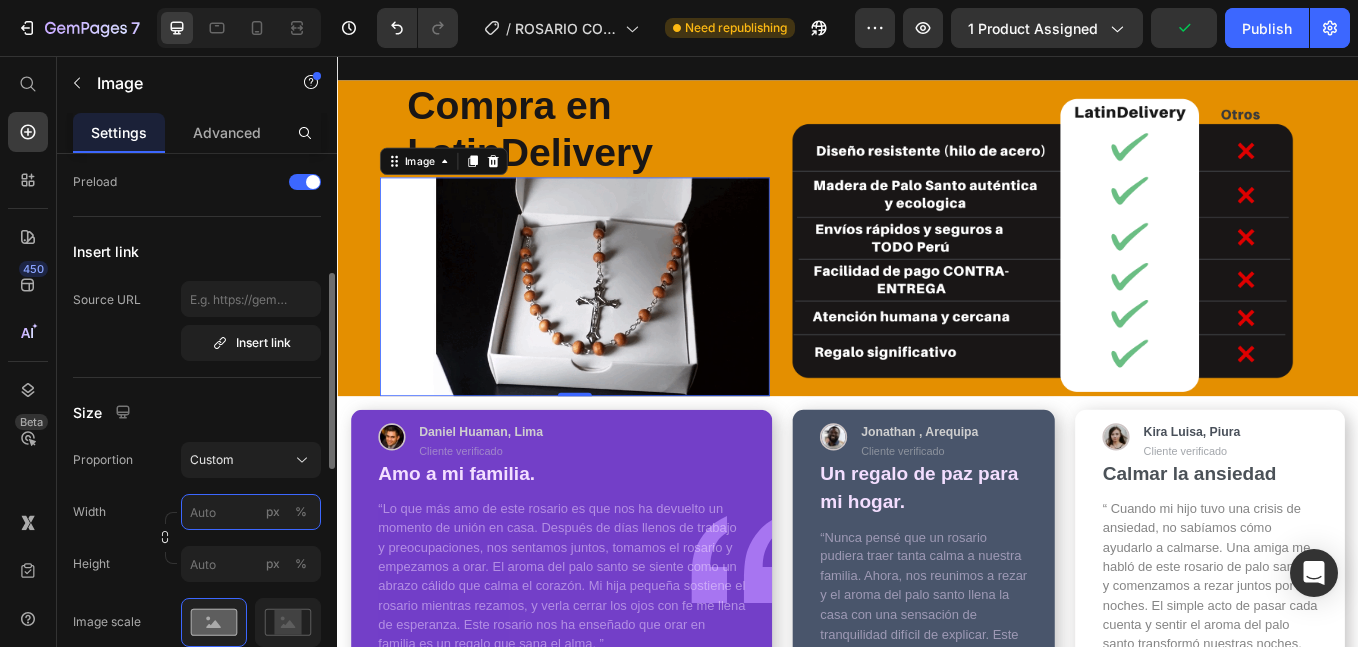 scroll, scrollTop: 501, scrollLeft: 0, axis: vertical 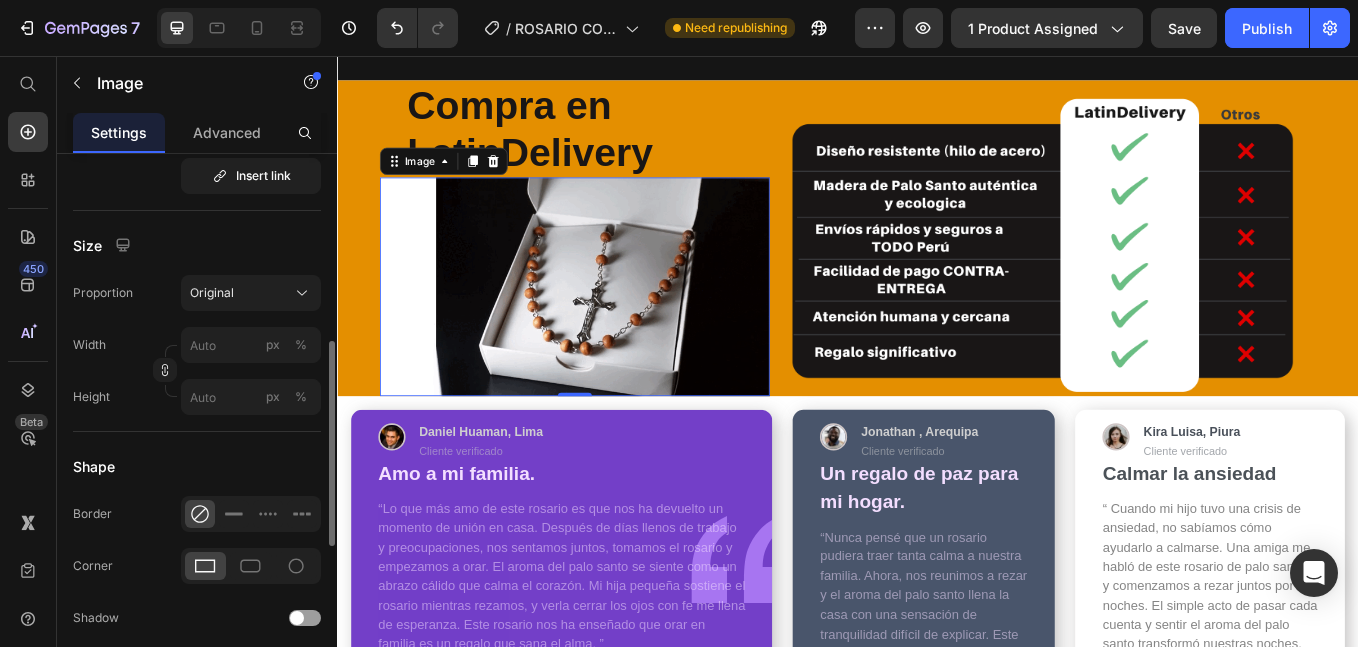 click at bounding box center [616, 327] 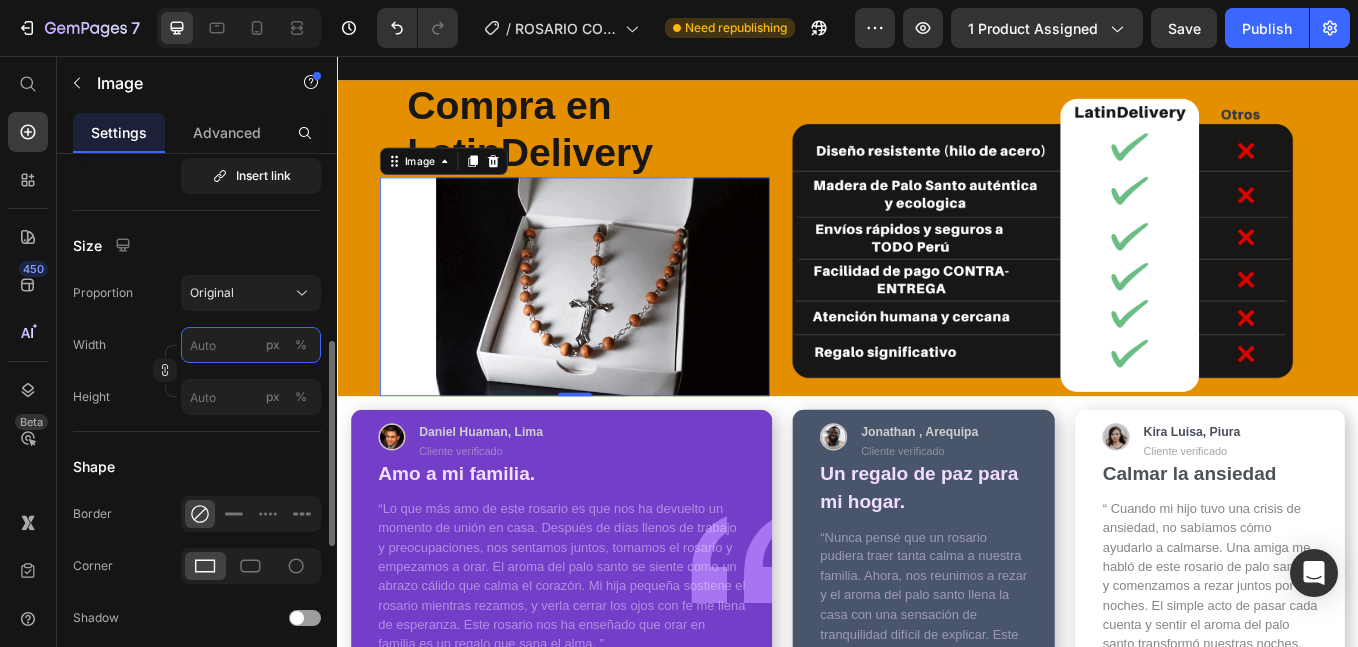 click on "px %" at bounding box center (251, 345) 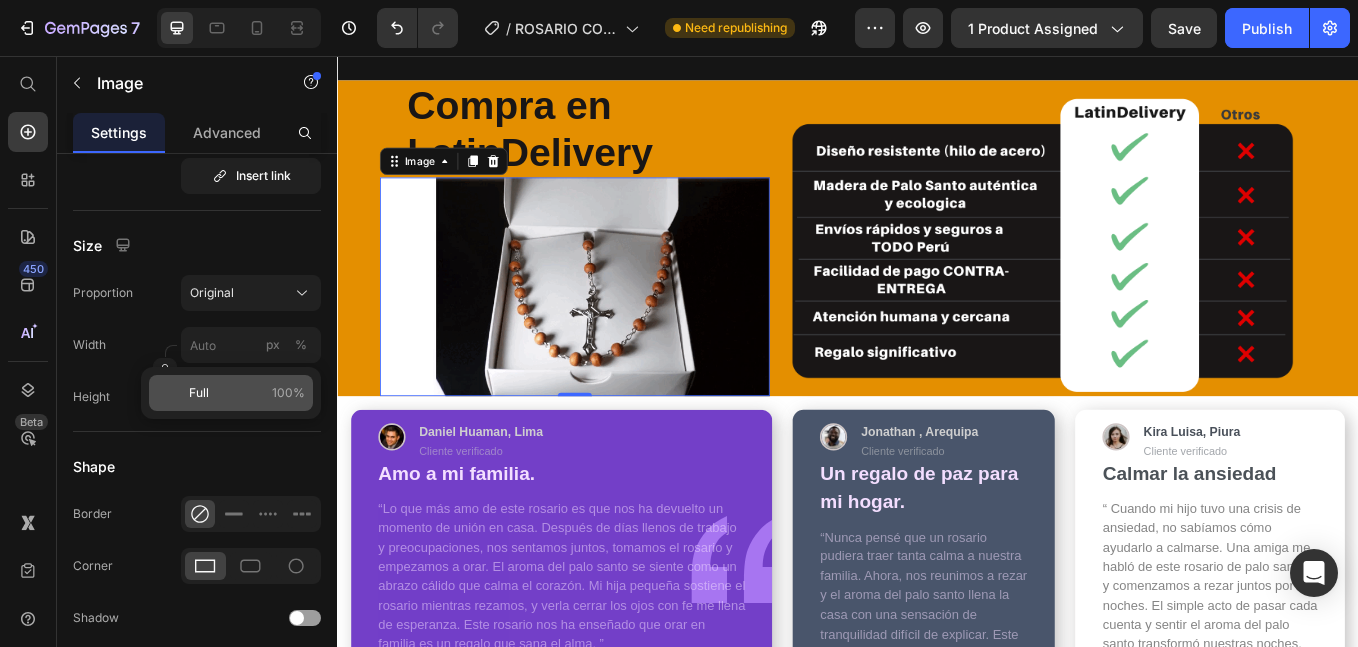 click on "Full 100%" at bounding box center [247, 393] 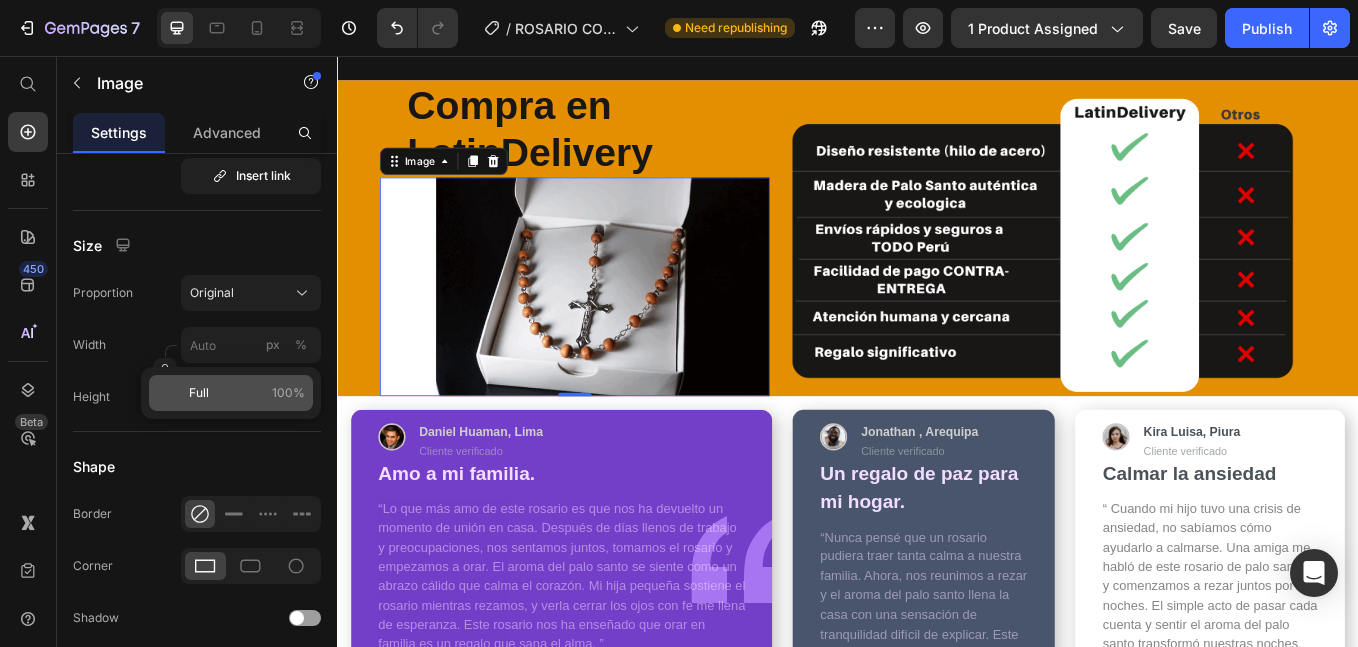 click on "Full 100%" at bounding box center (247, 393) 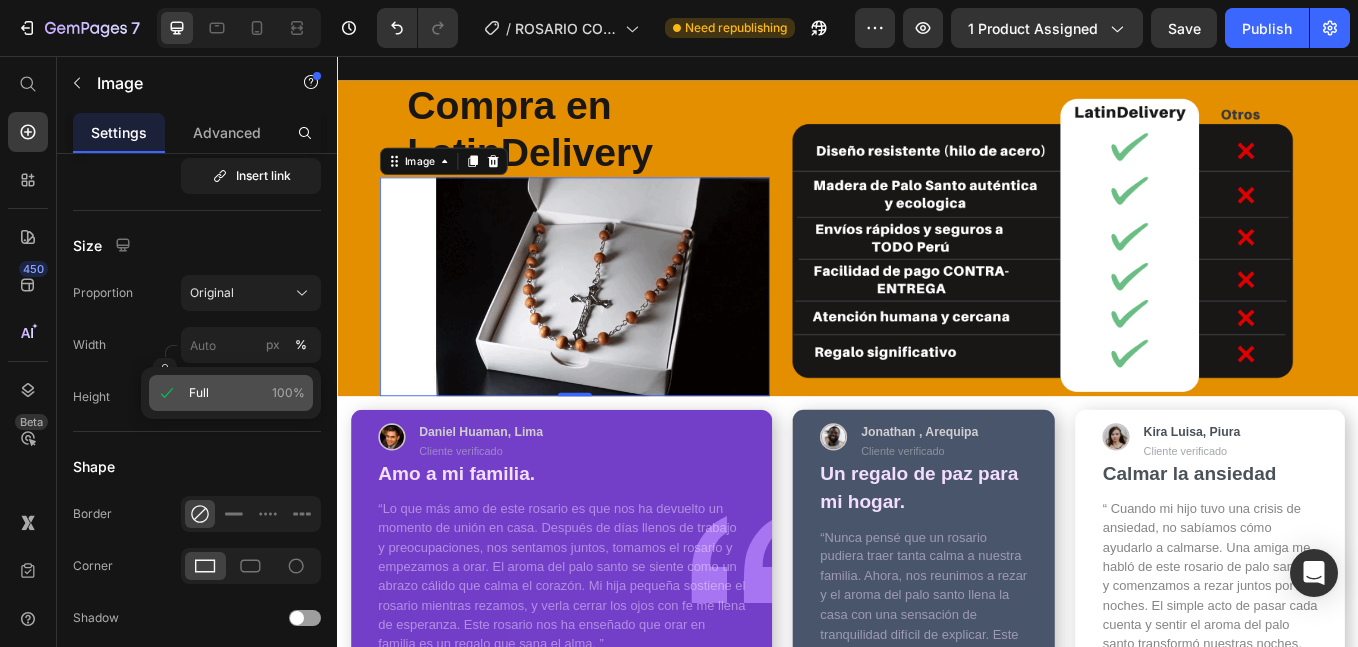 type on "100" 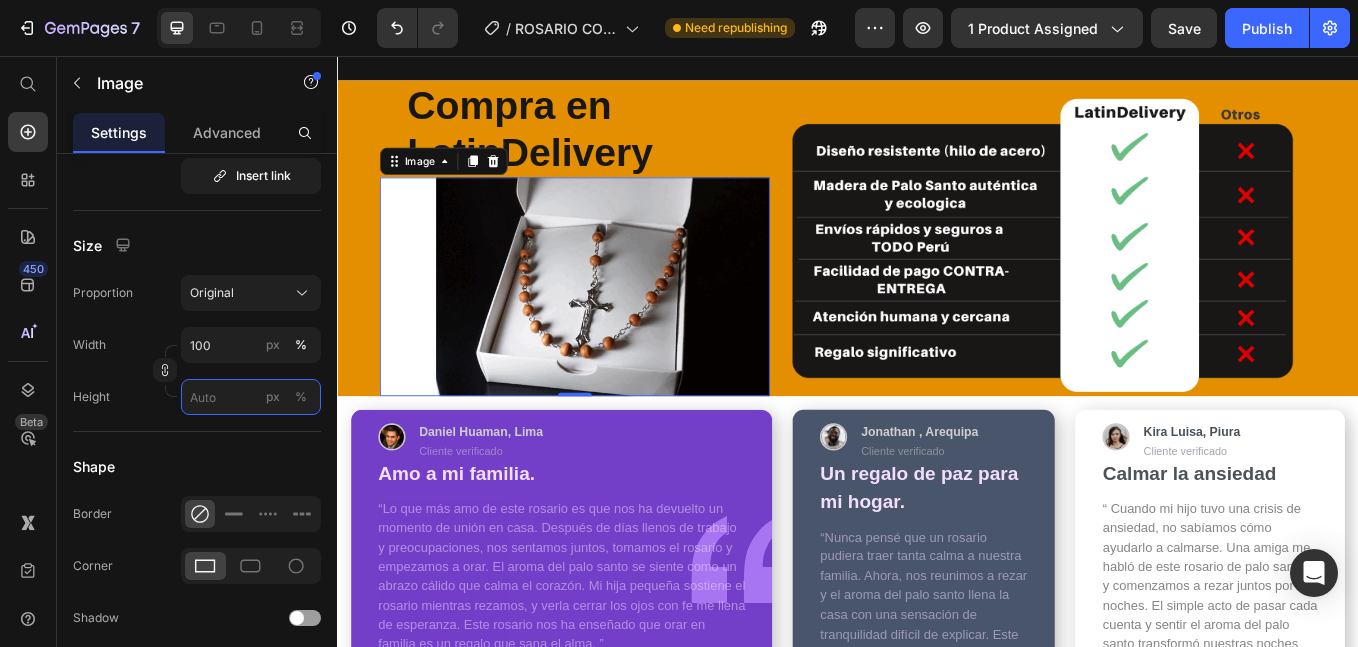 click on "px %" at bounding box center (251, 397) 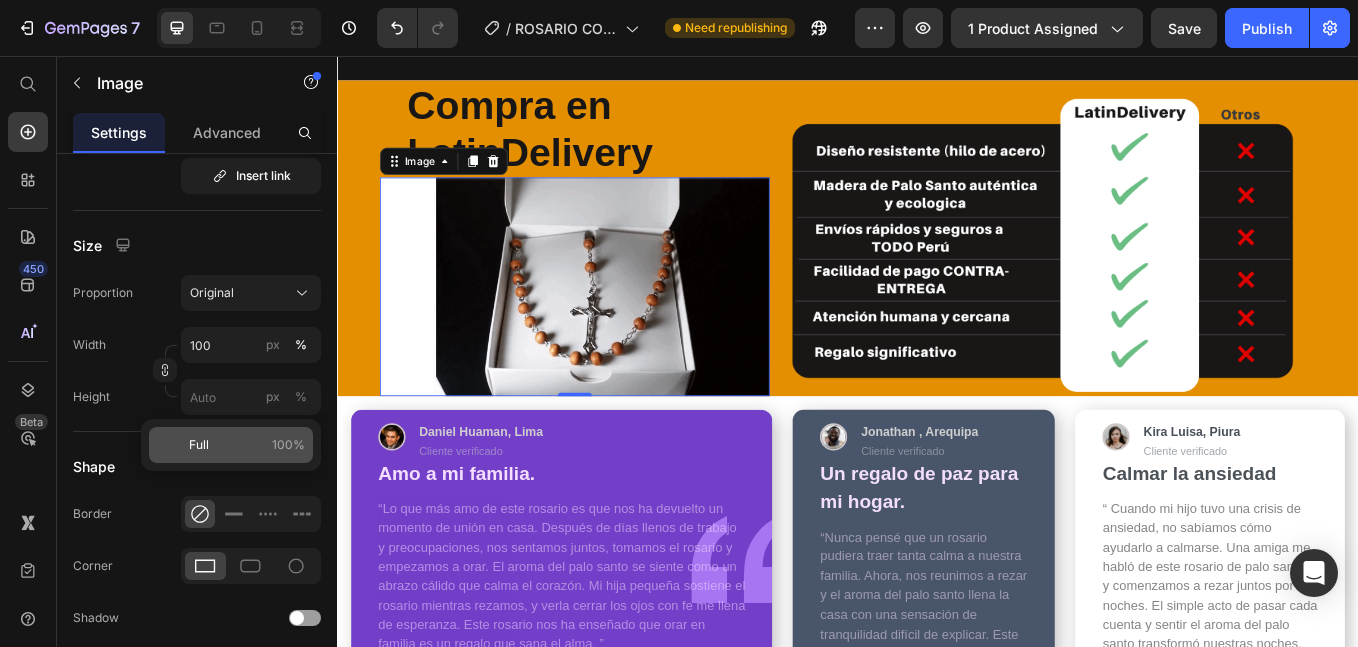click on "Full" at bounding box center [199, 445] 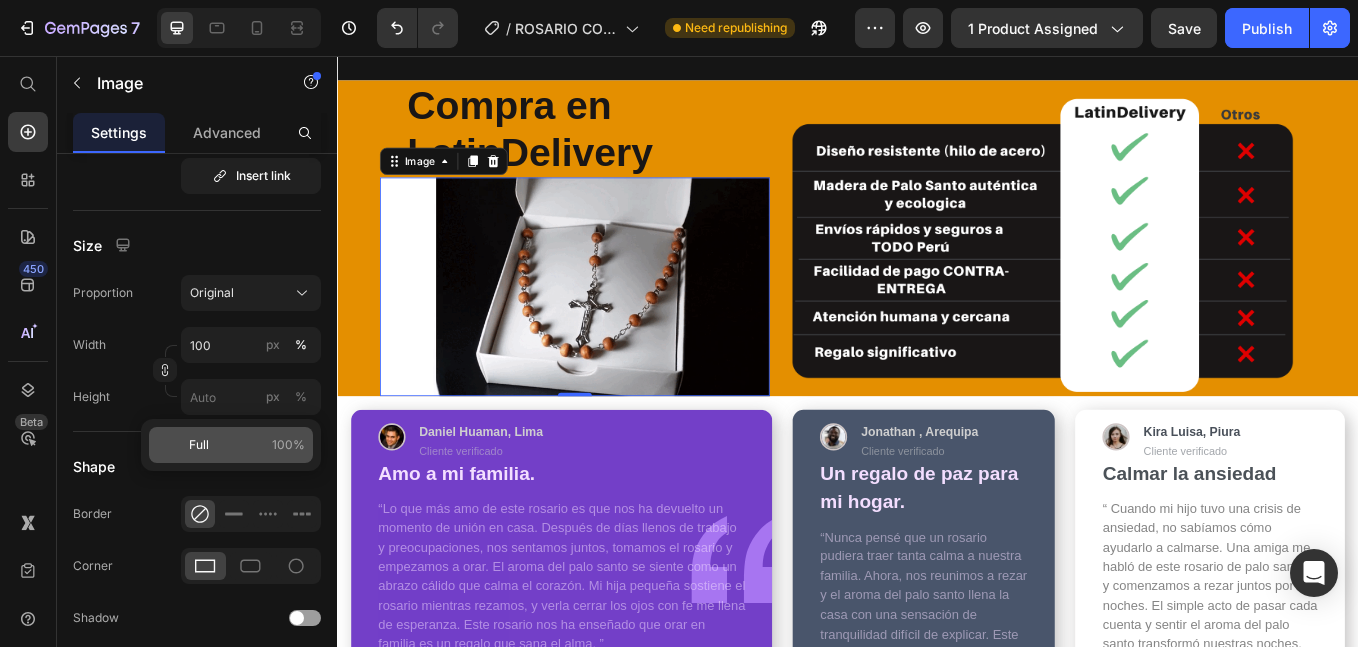 type on "100" 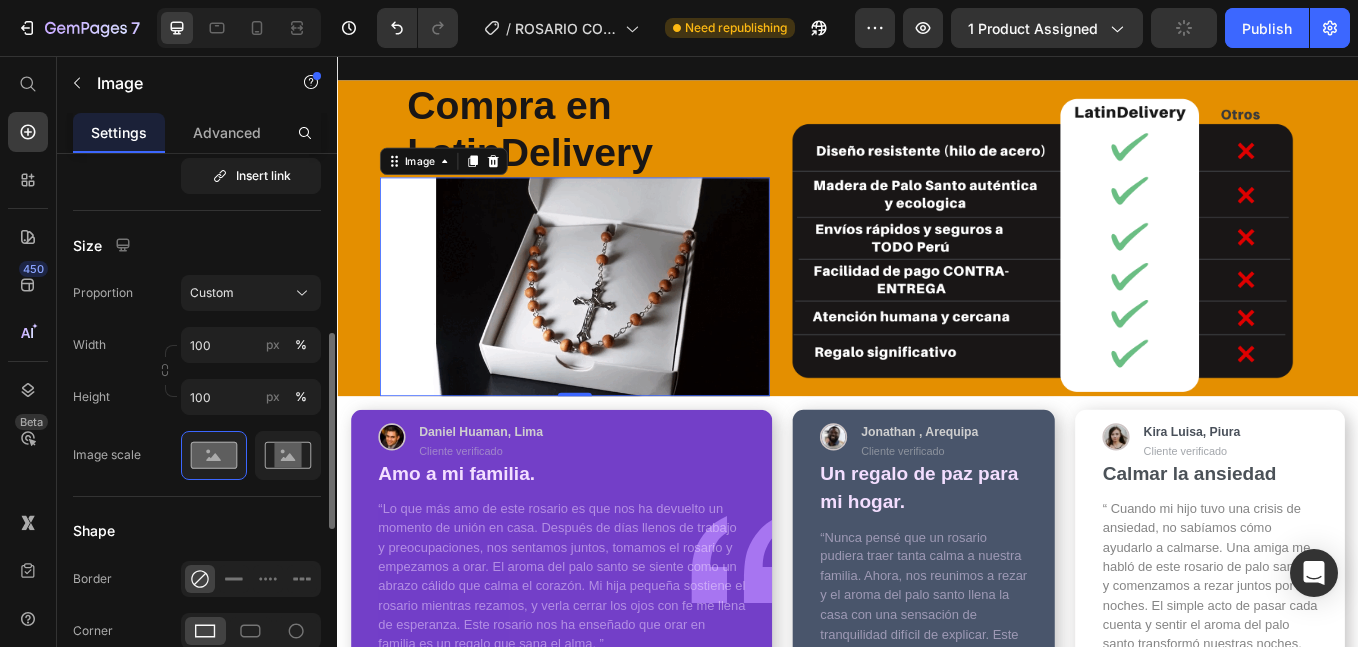 click 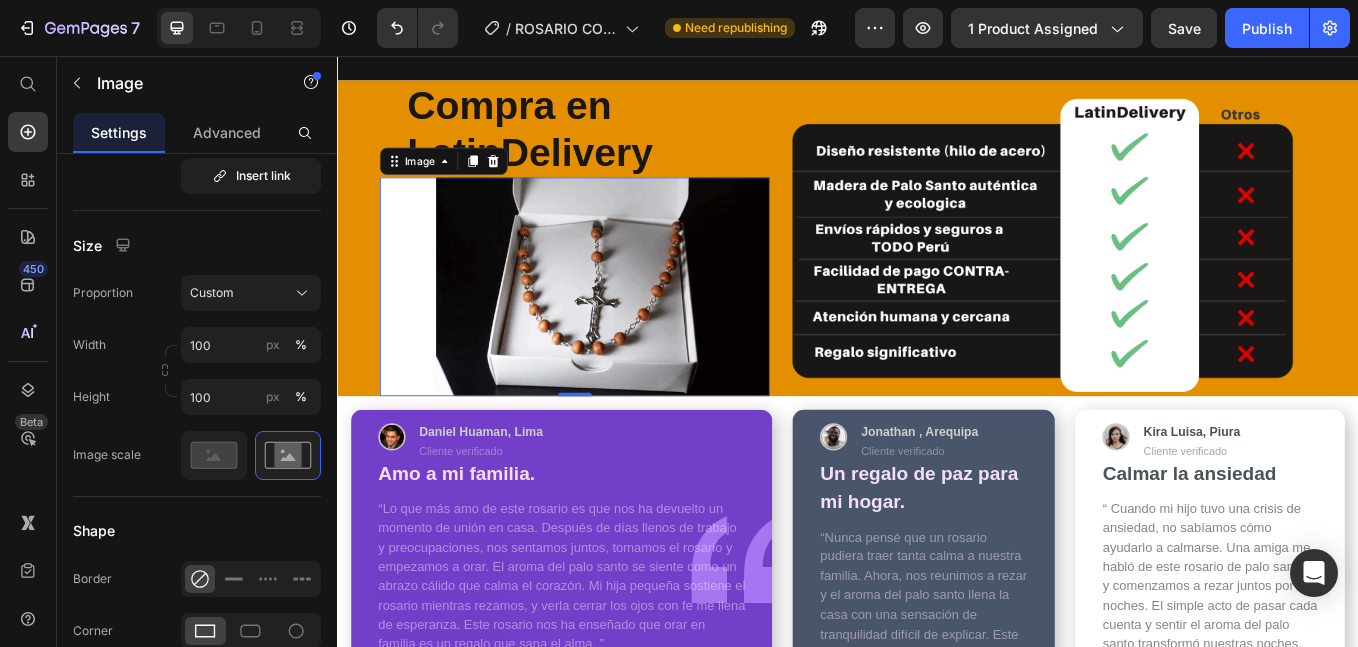click at bounding box center [616, 327] 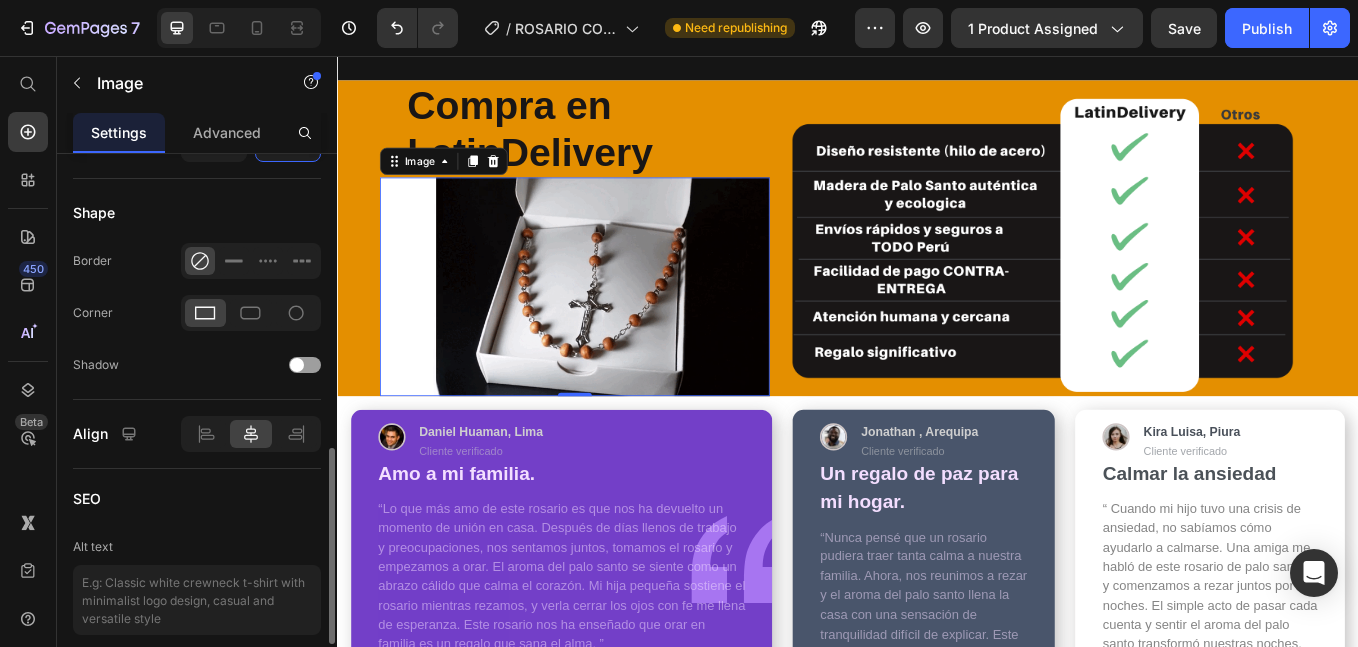 scroll, scrollTop: 986, scrollLeft: 0, axis: vertical 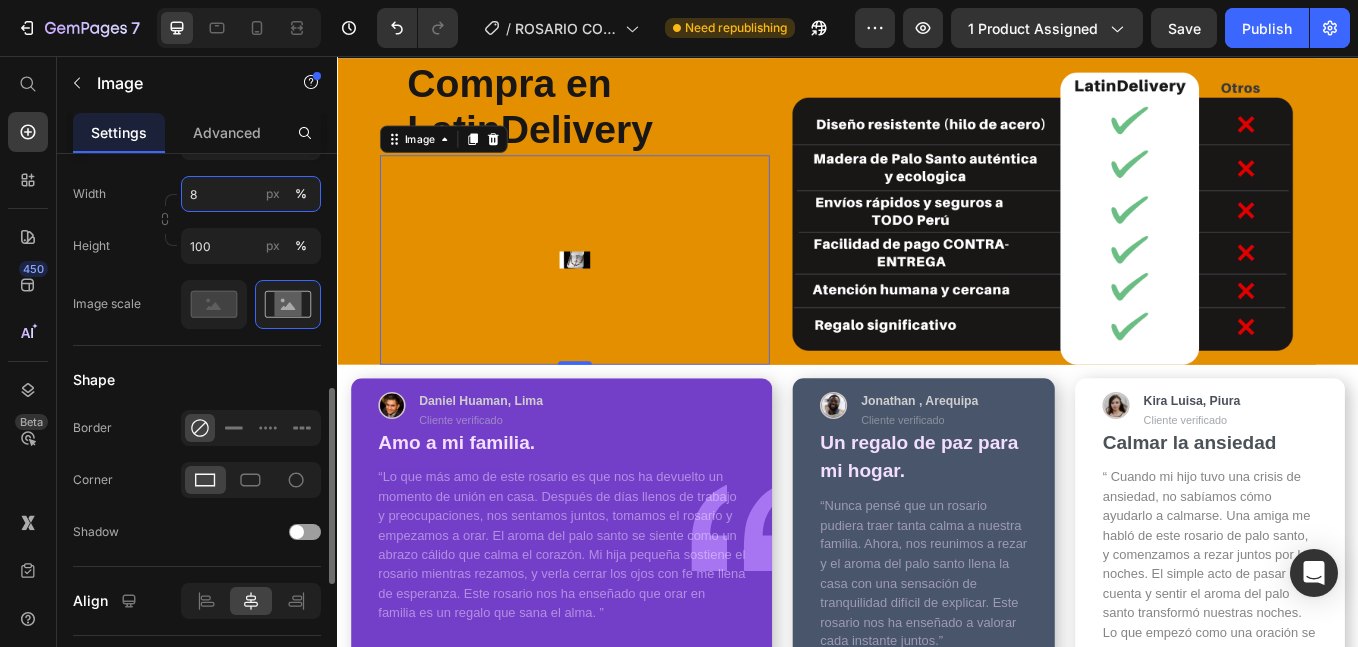 type on "80" 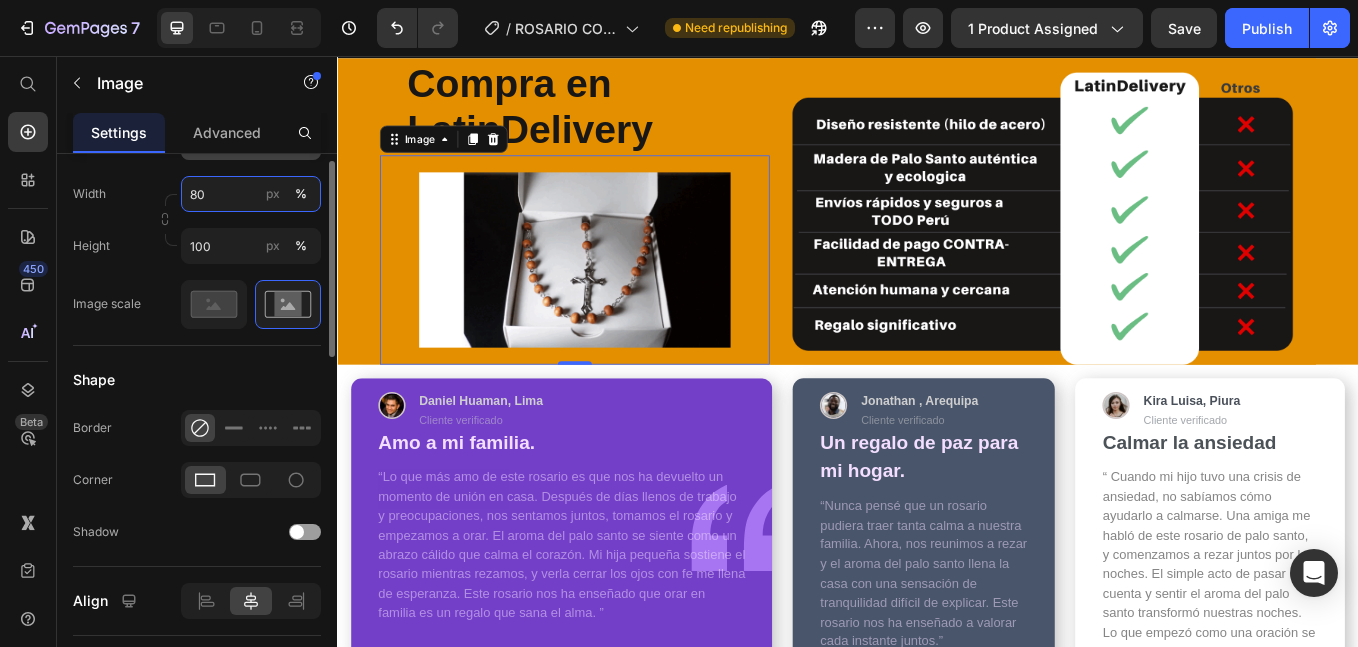 scroll, scrollTop: 485, scrollLeft: 0, axis: vertical 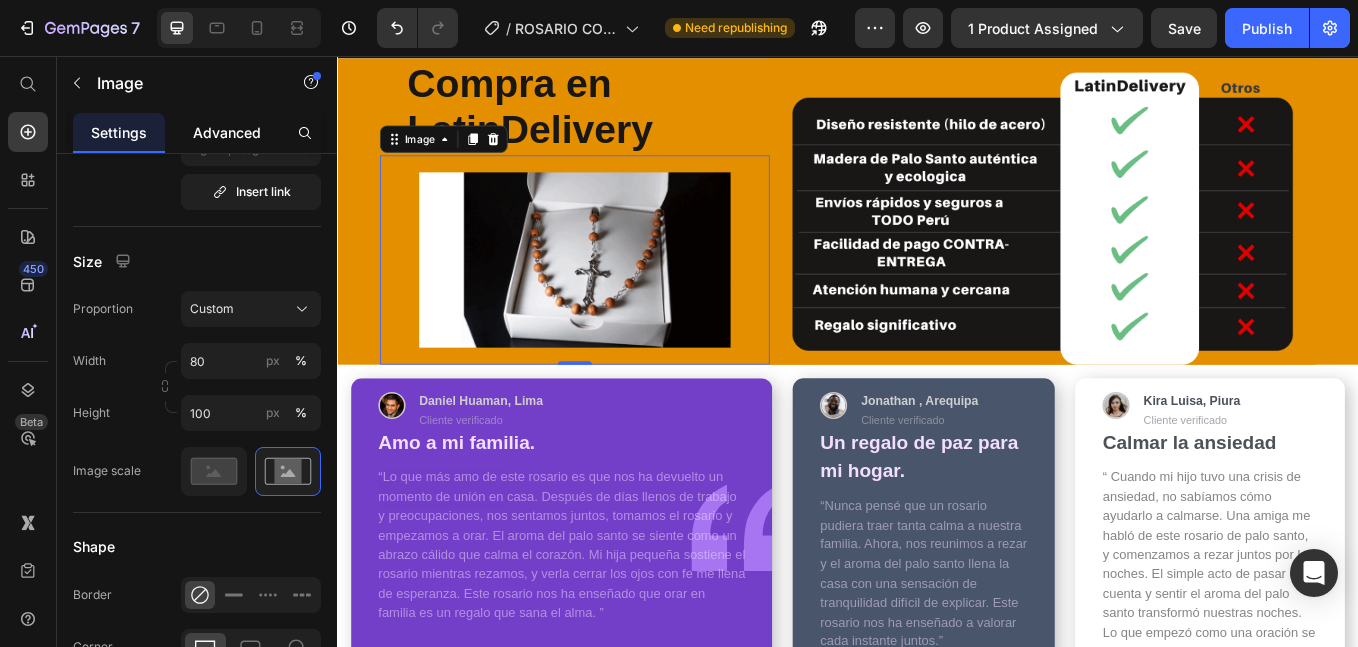 click on "Advanced" at bounding box center (227, 132) 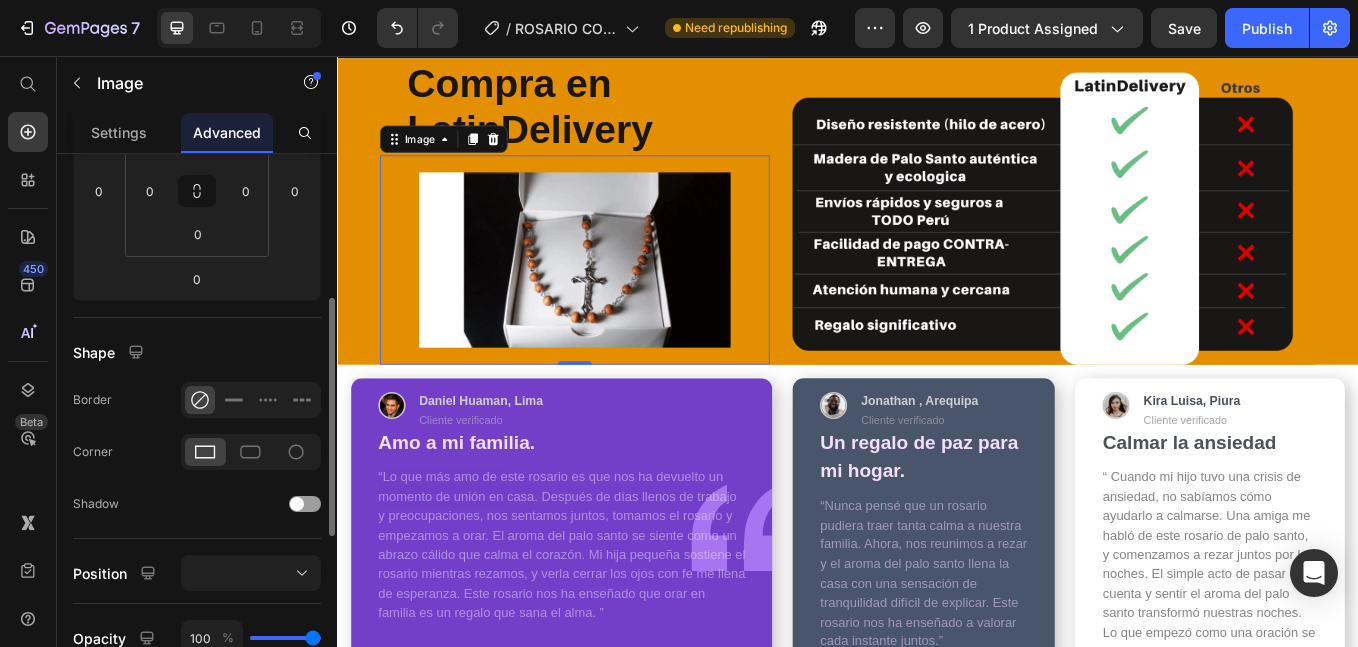 scroll, scrollTop: 501, scrollLeft: 0, axis: vertical 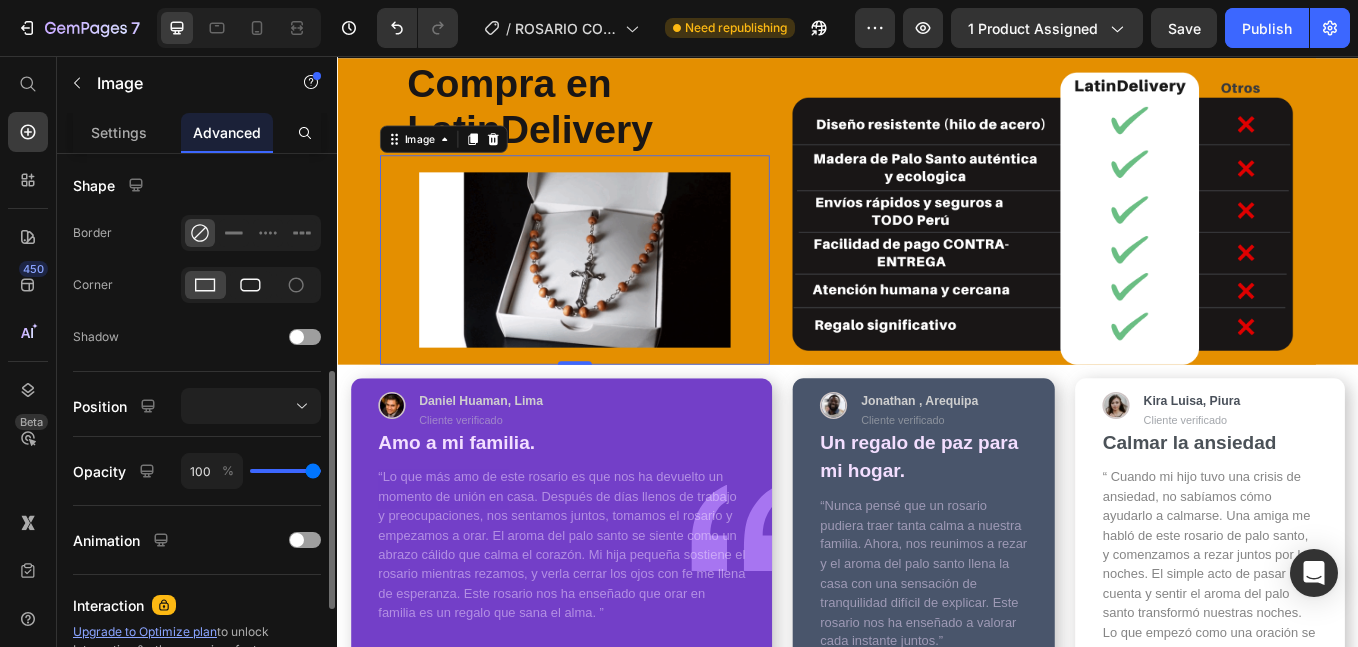click 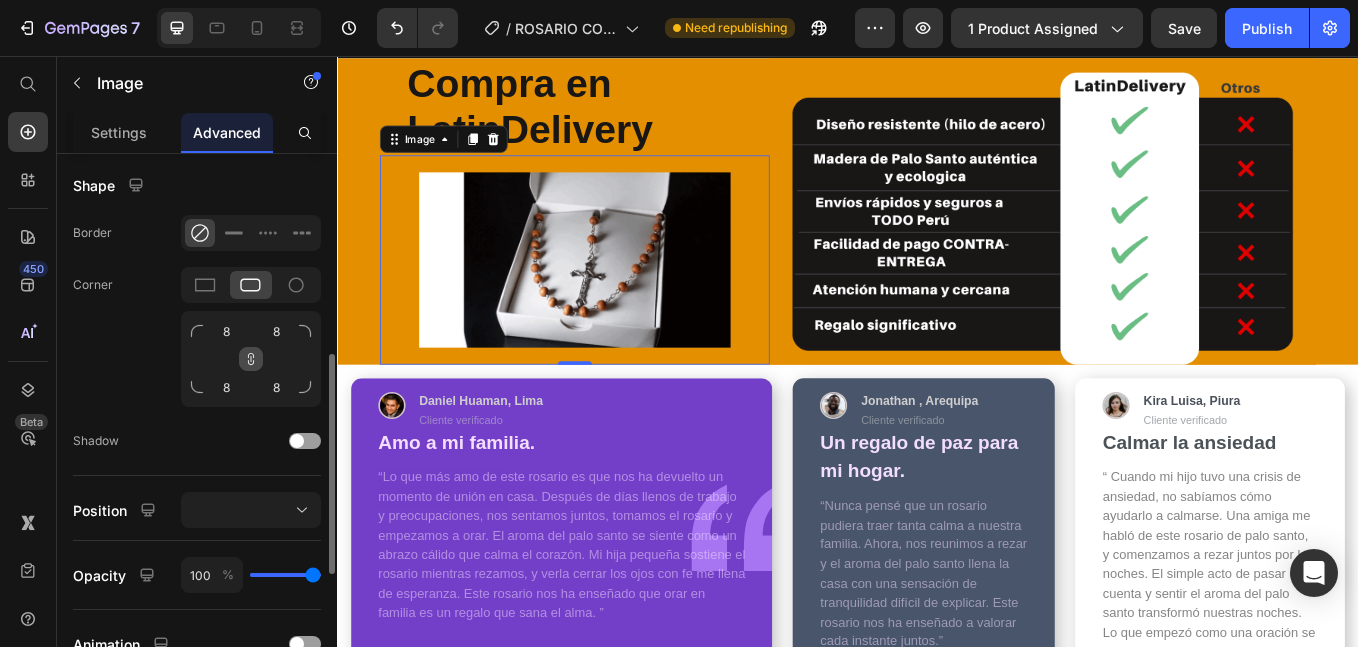 click at bounding box center [251, 359] 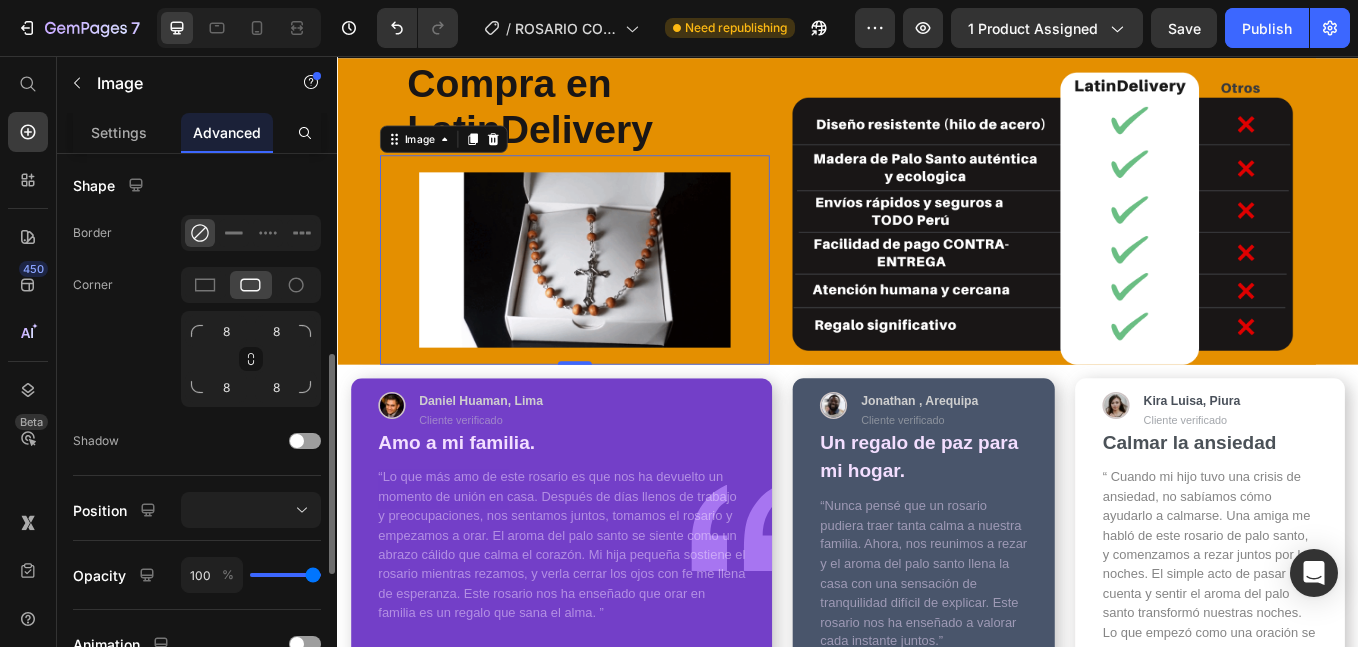 click on "8 8 8 8" at bounding box center [251, 337] 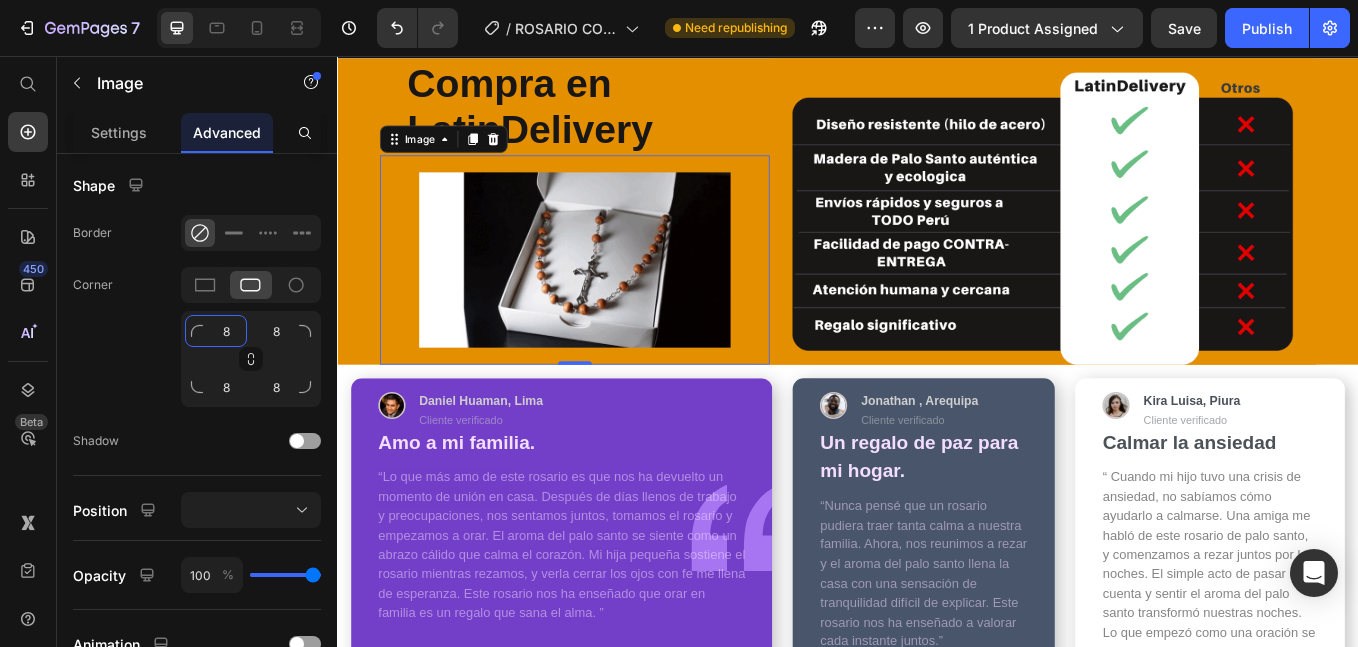 click on "8" 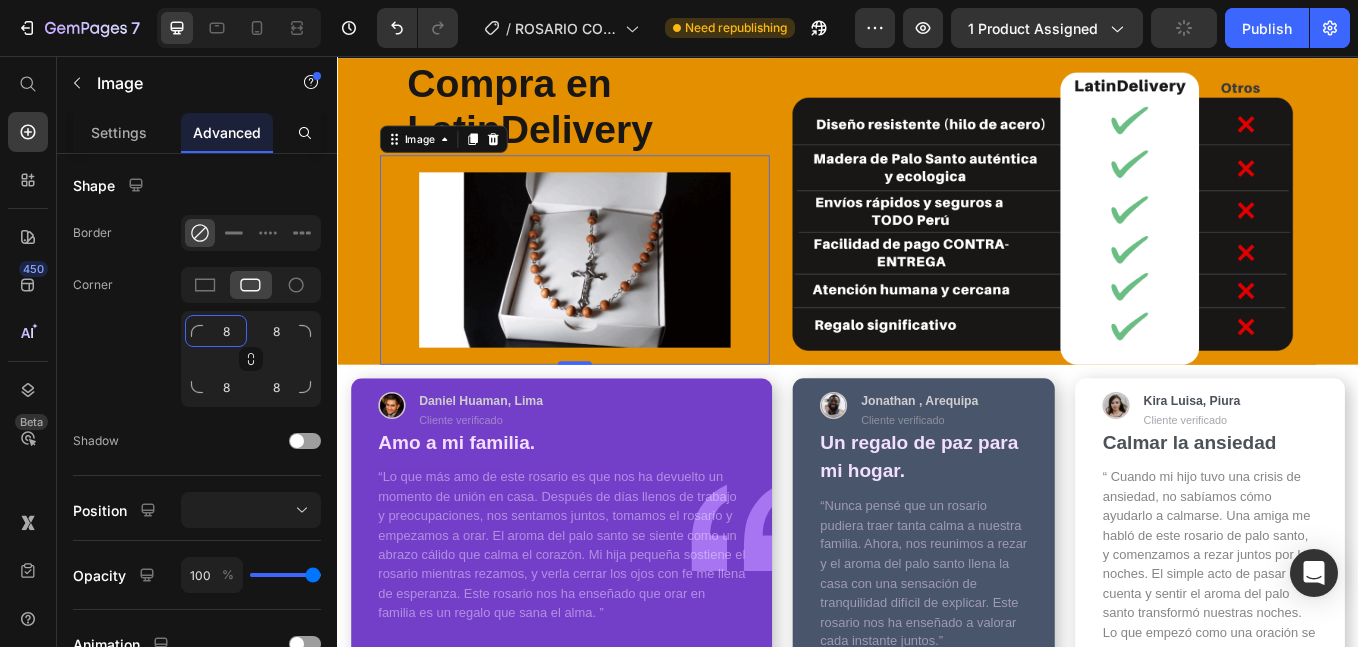 click on "8" 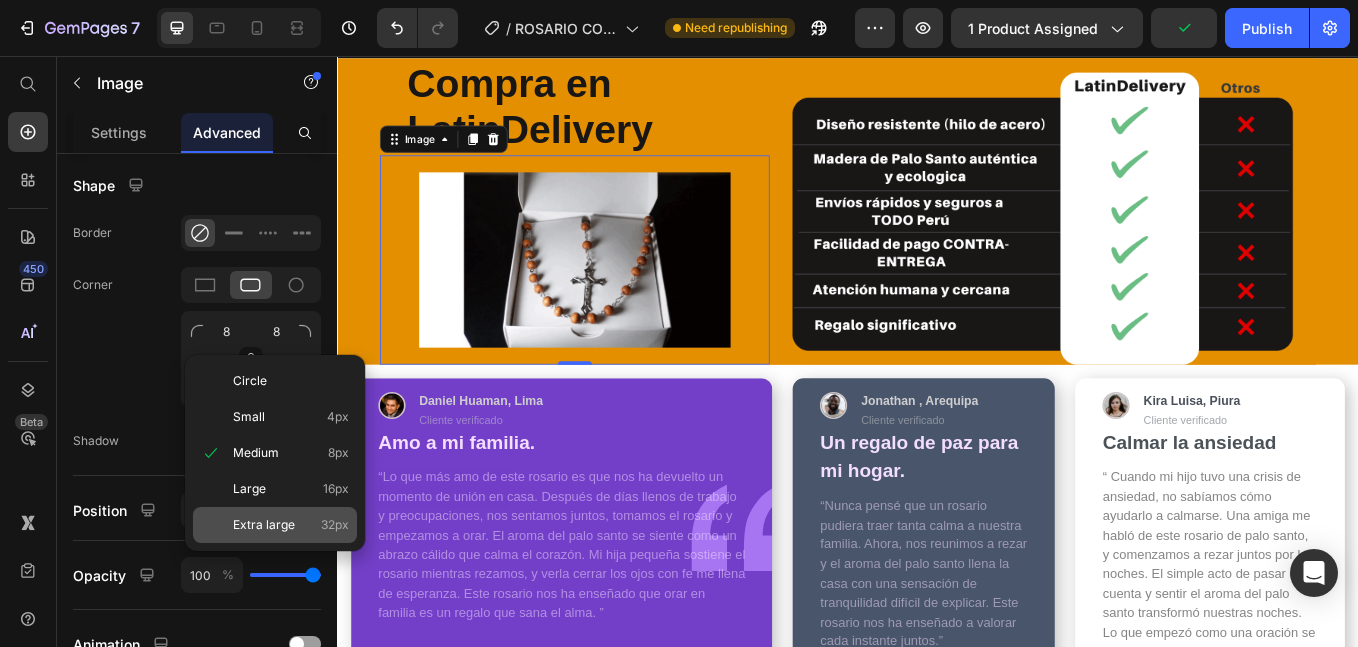 click on "Extra large 32px" 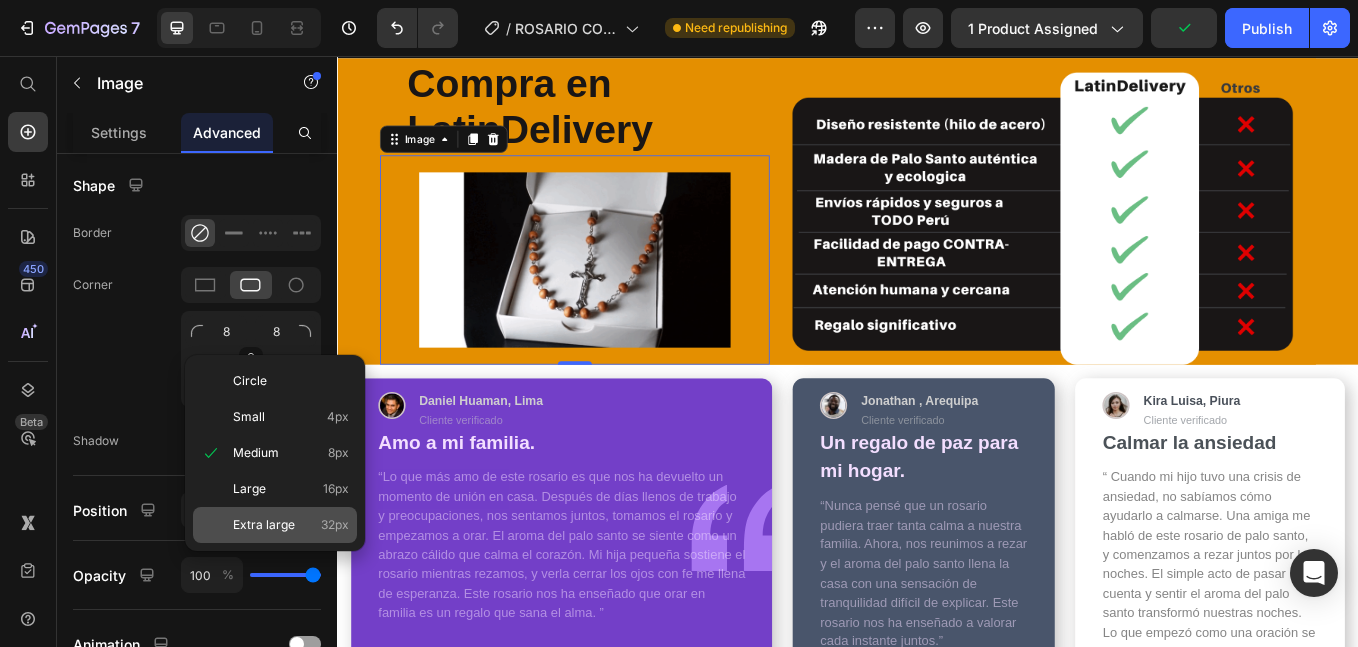type on "32" 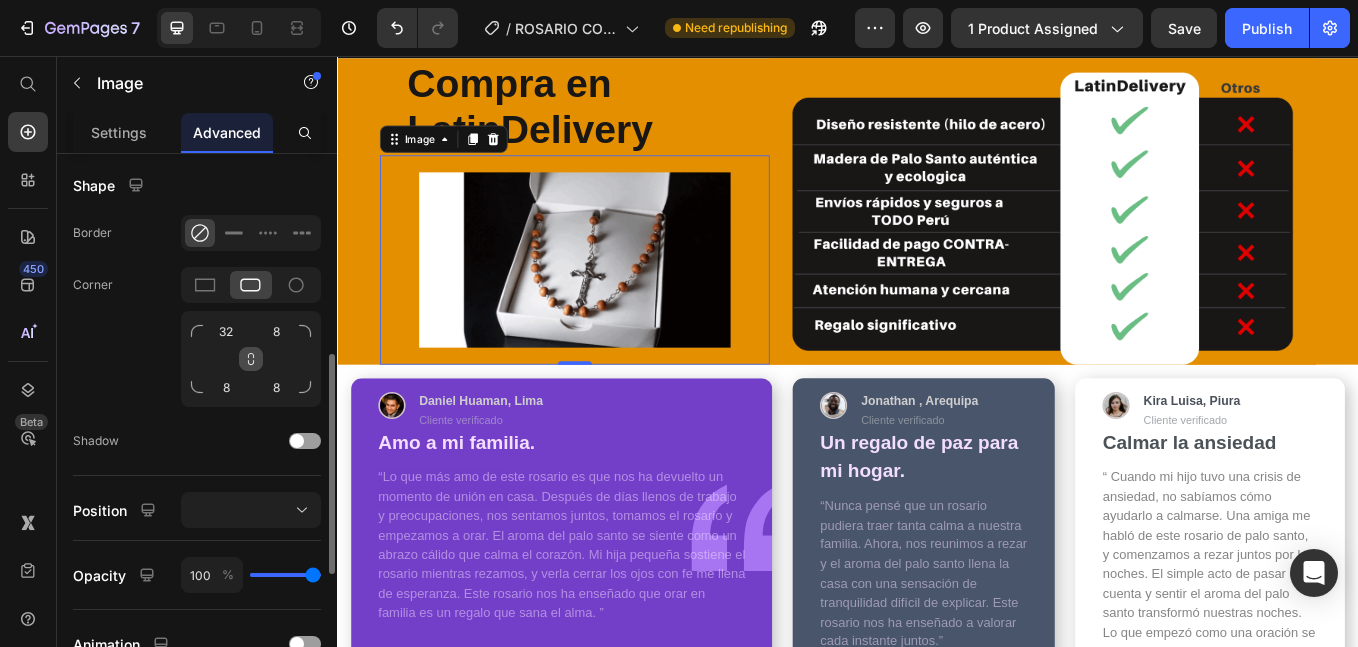 click at bounding box center (251, 359) 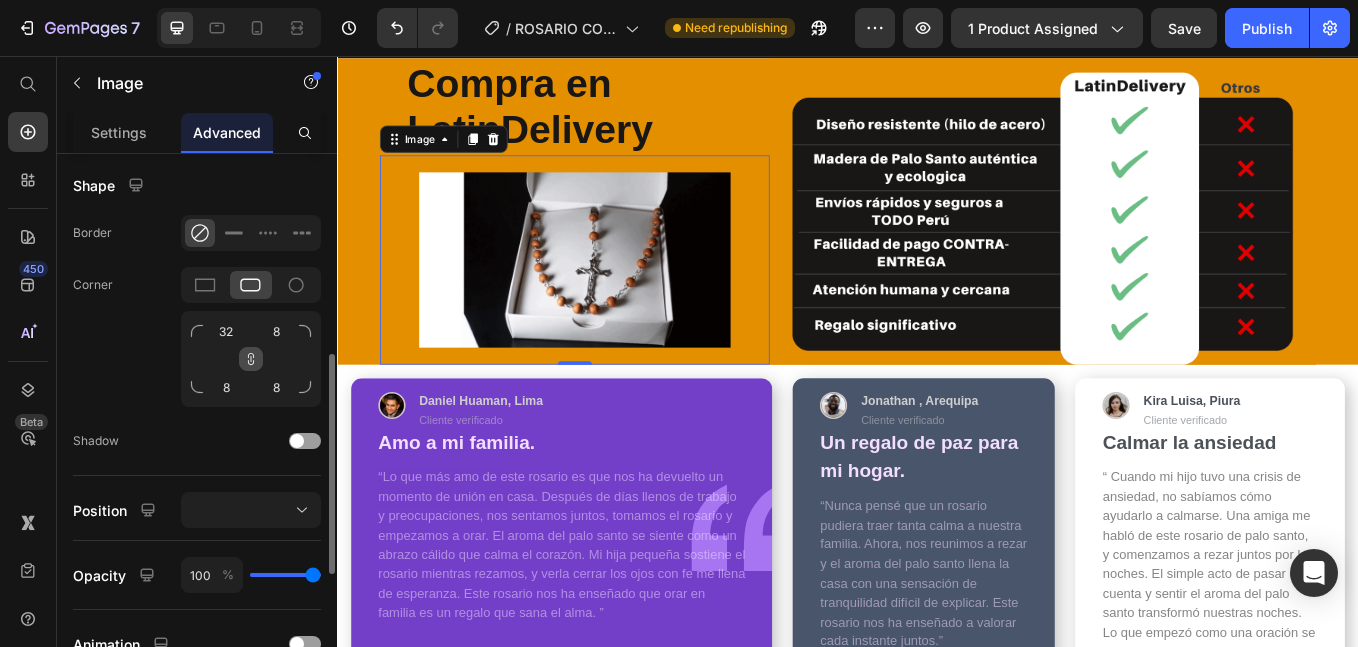 click 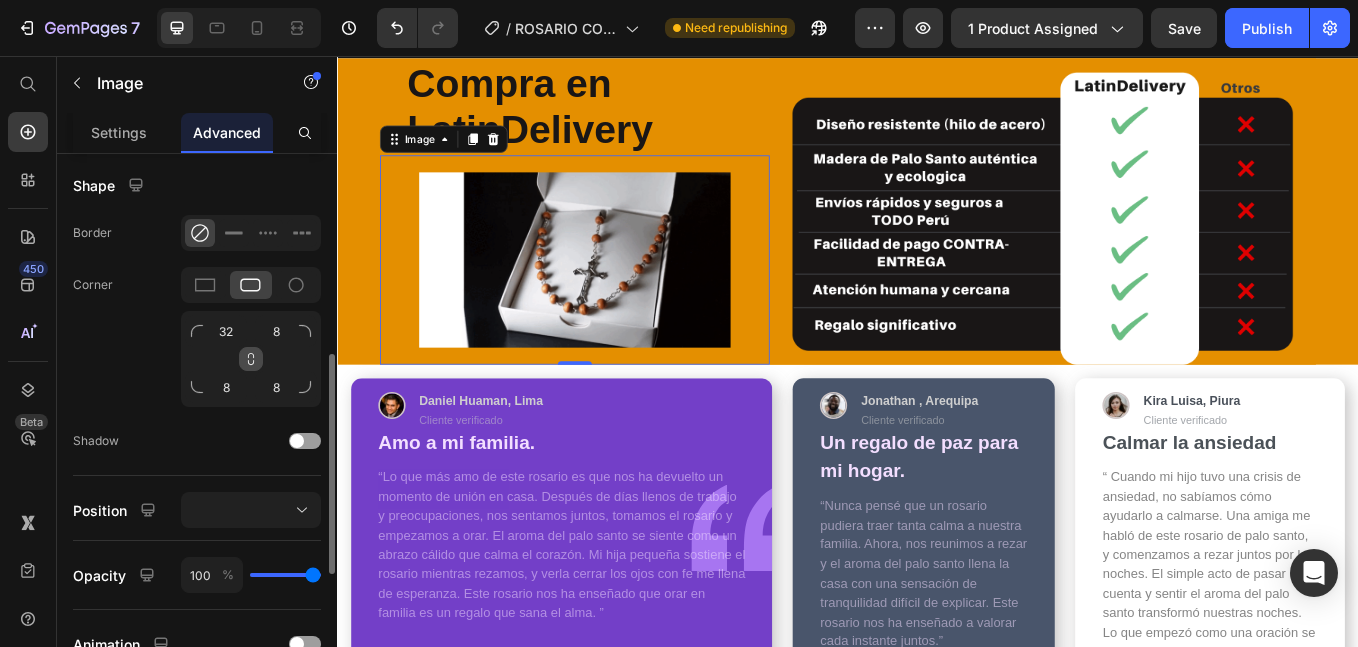 click at bounding box center (251, 359) 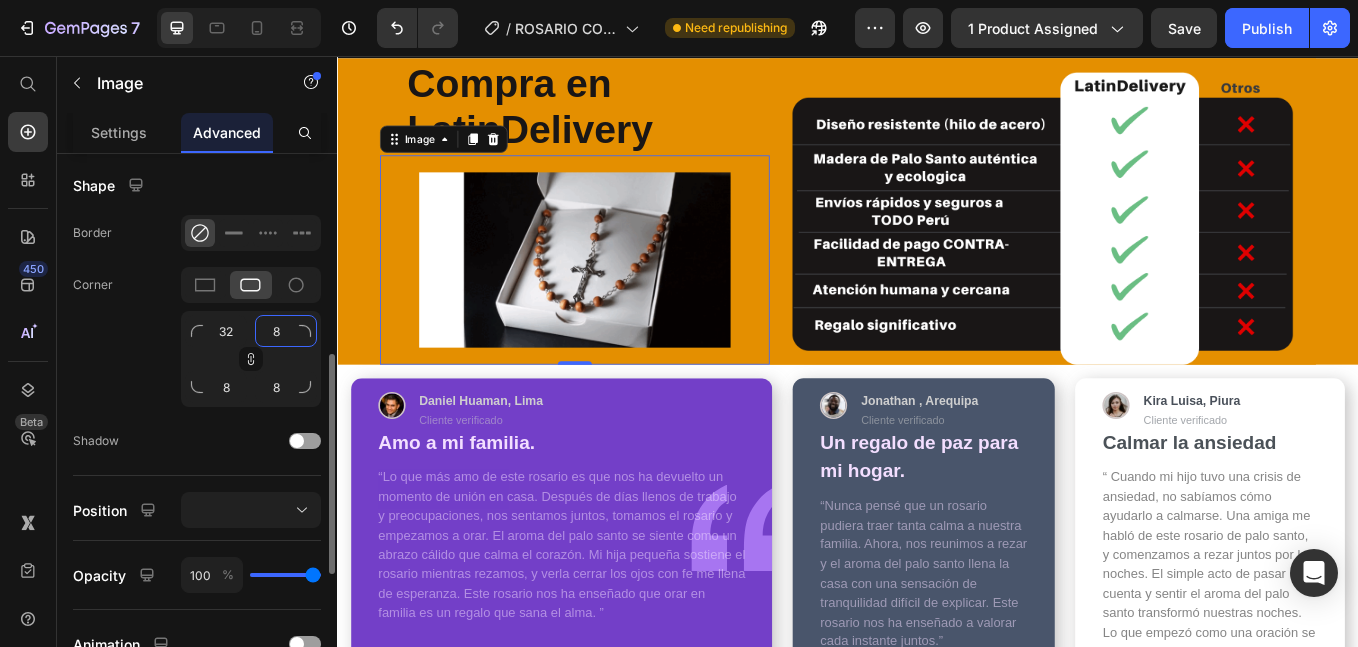click on "8" 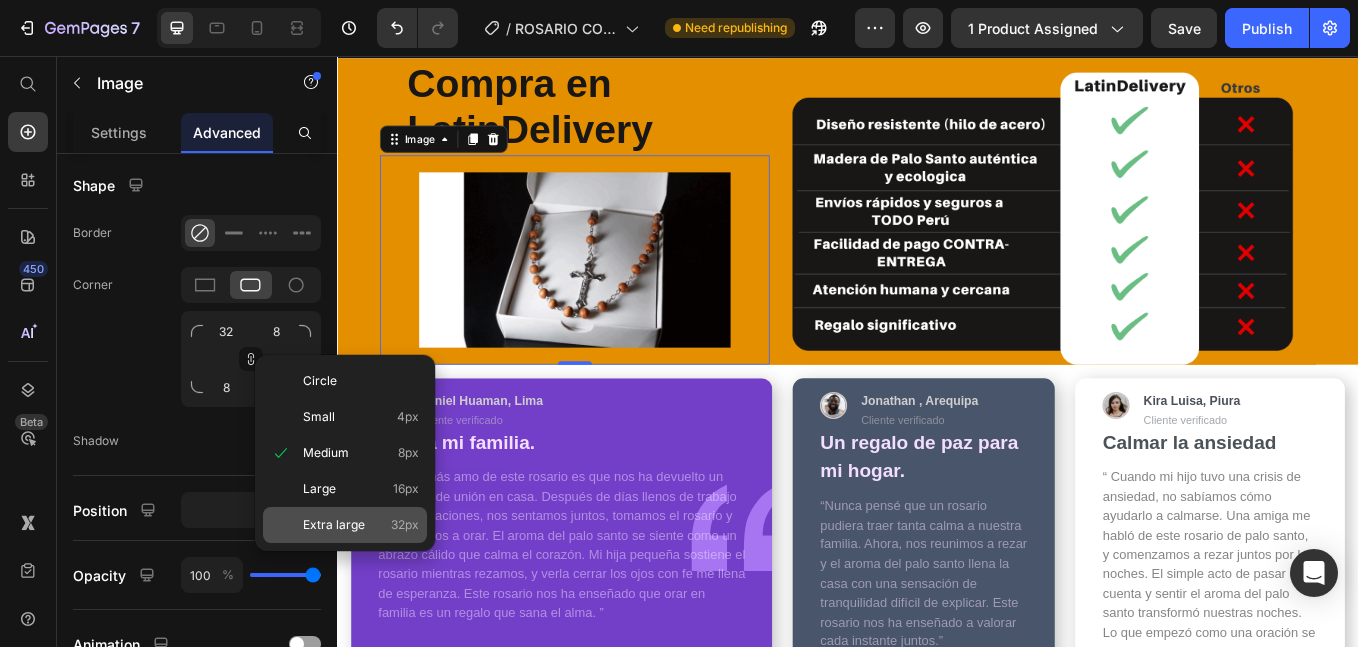 click on "Extra large" at bounding box center [334, 525] 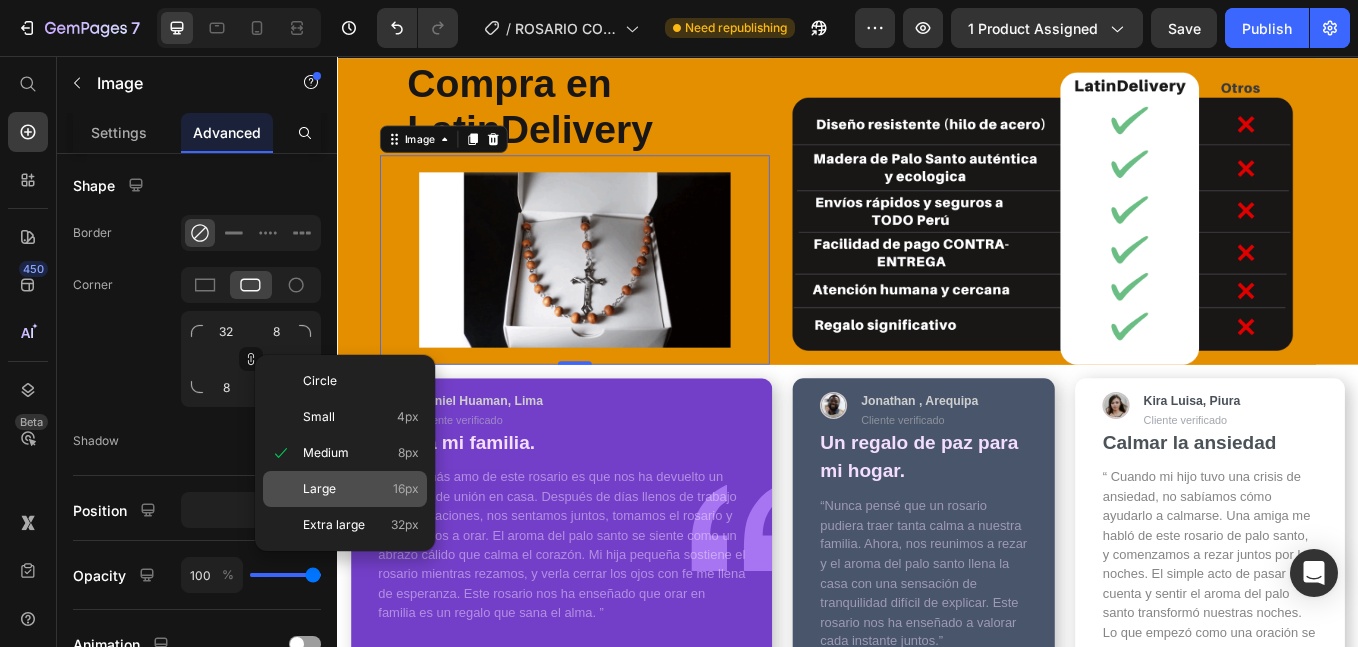 type on "32" 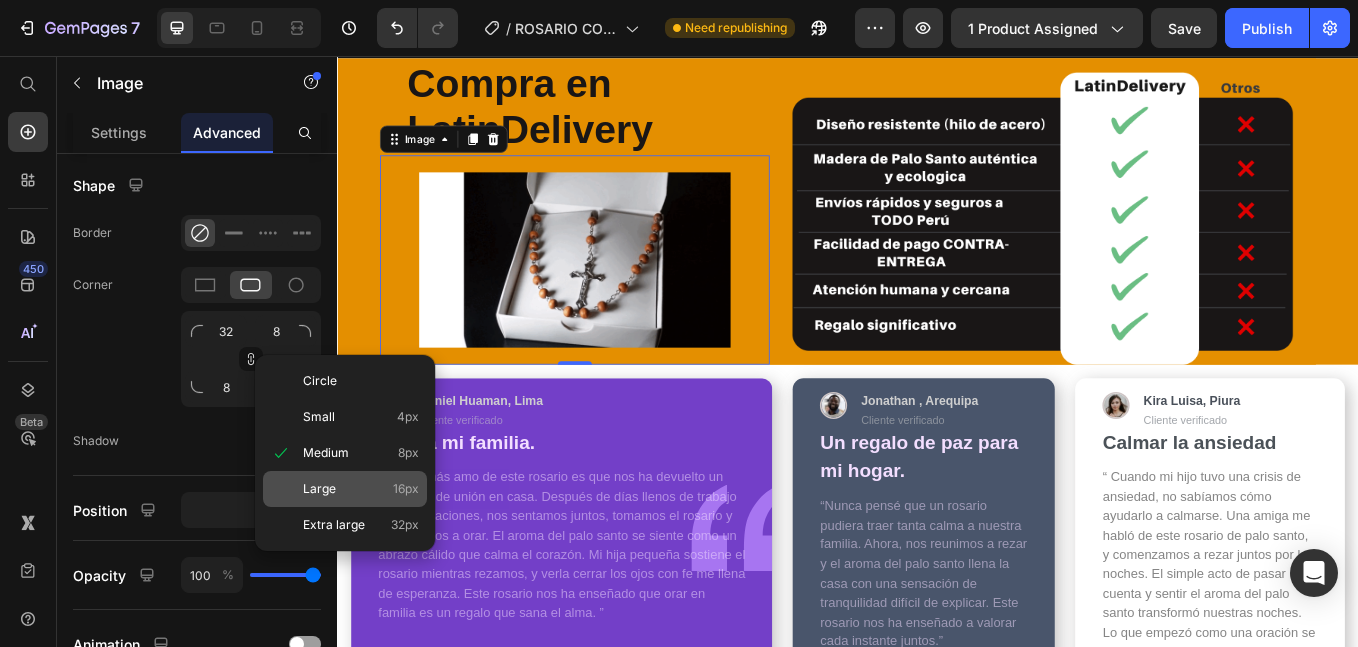 type on "32" 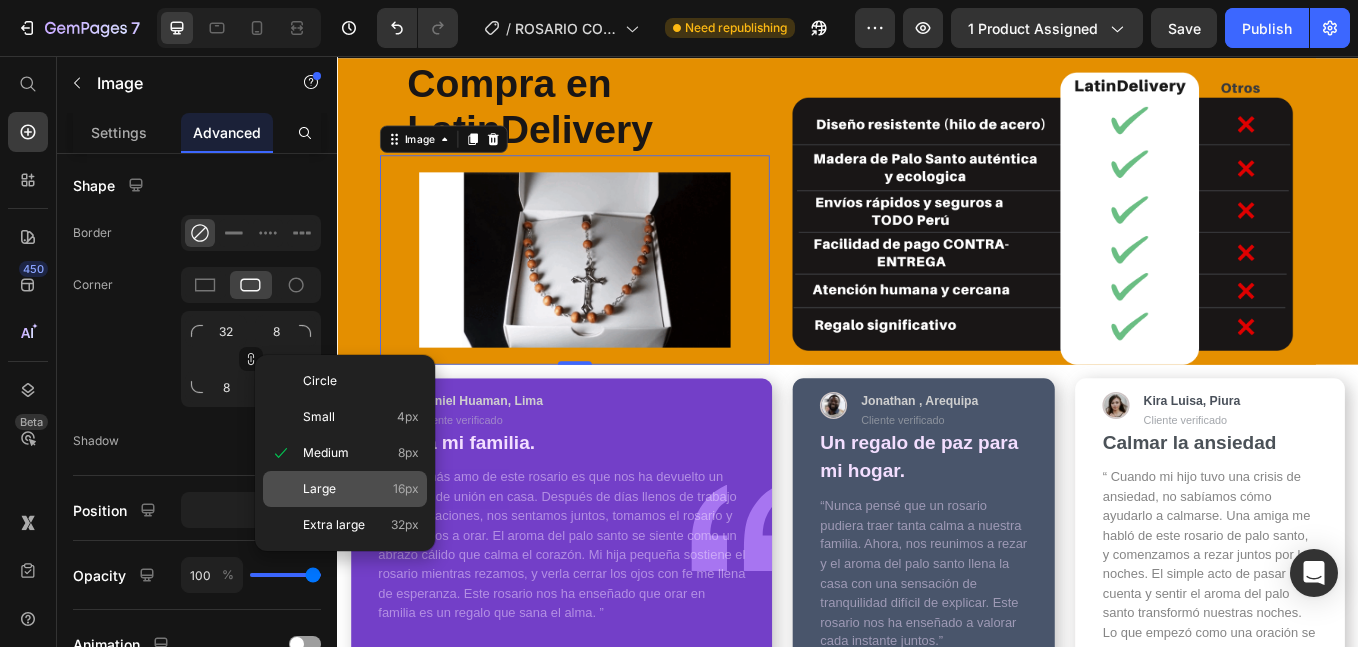 type on "32" 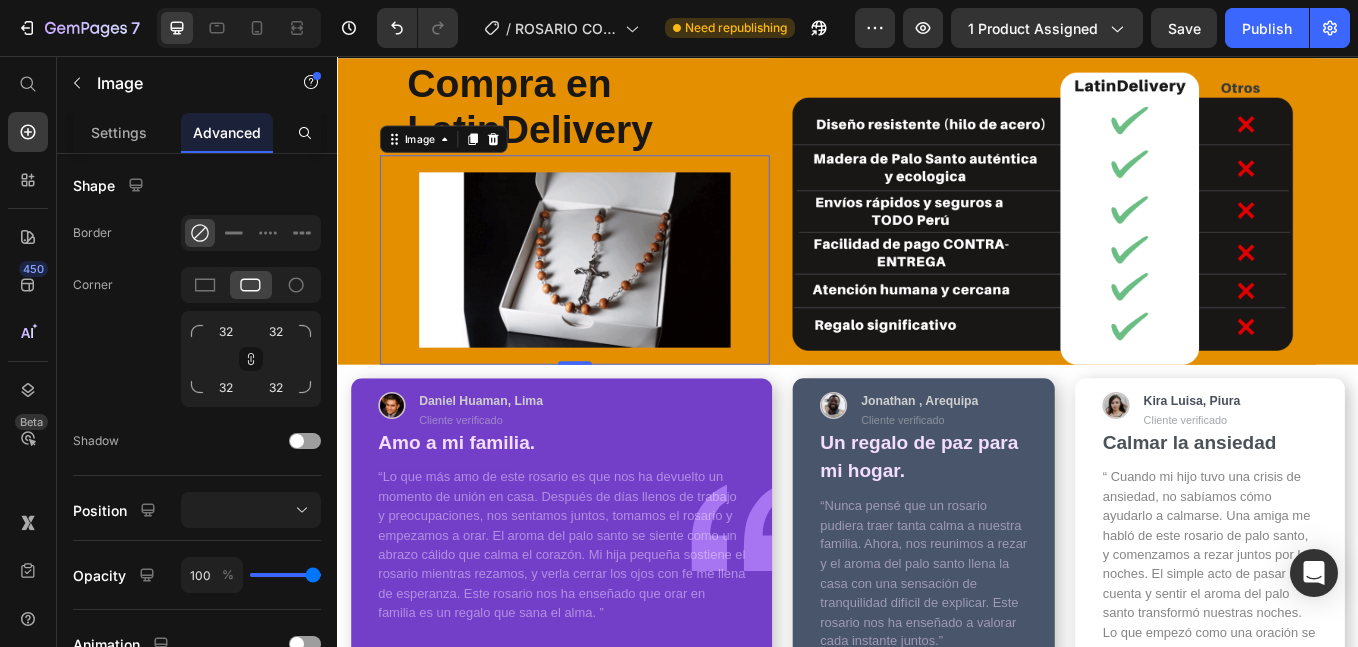 click at bounding box center [616, 296] 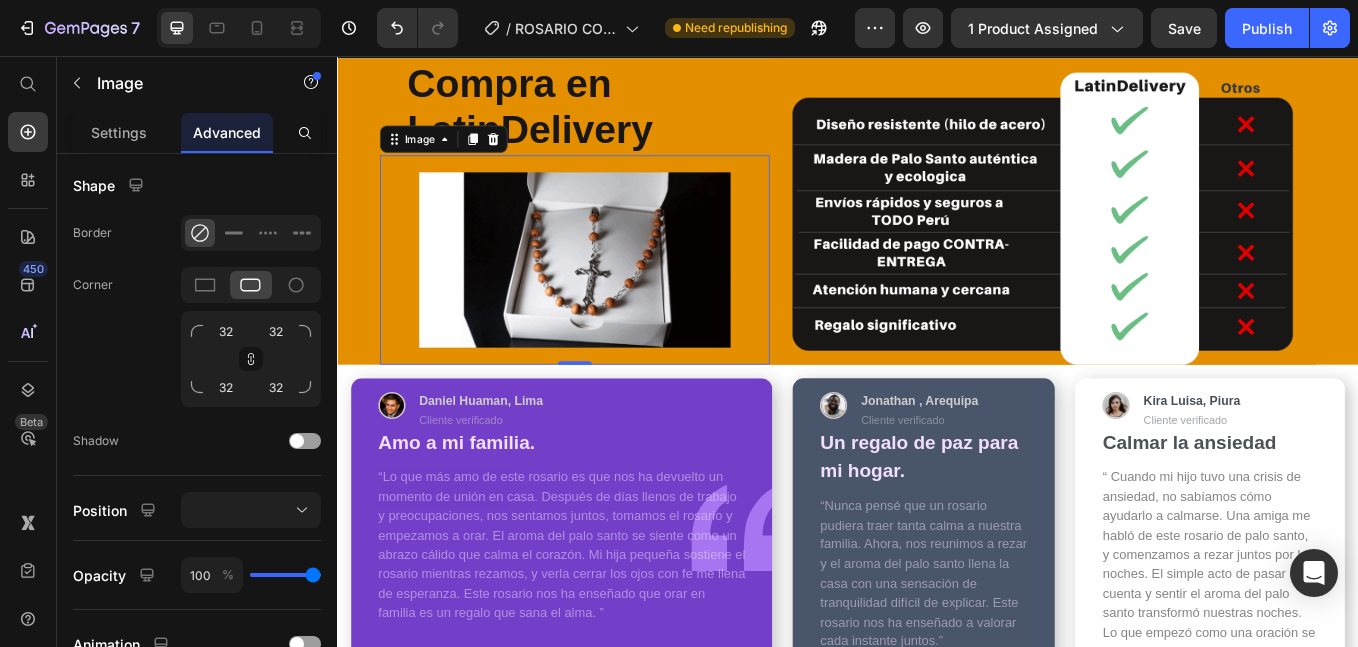 click at bounding box center [616, 296] 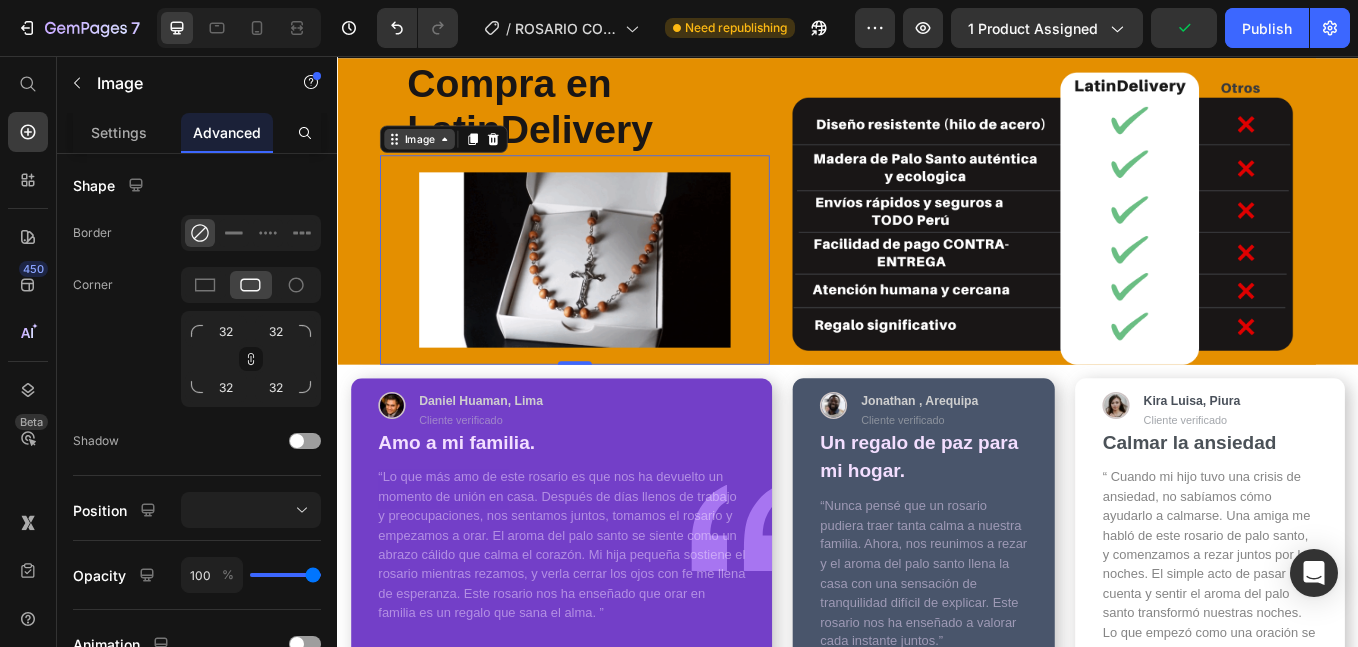 click on "Image" at bounding box center [433, 154] 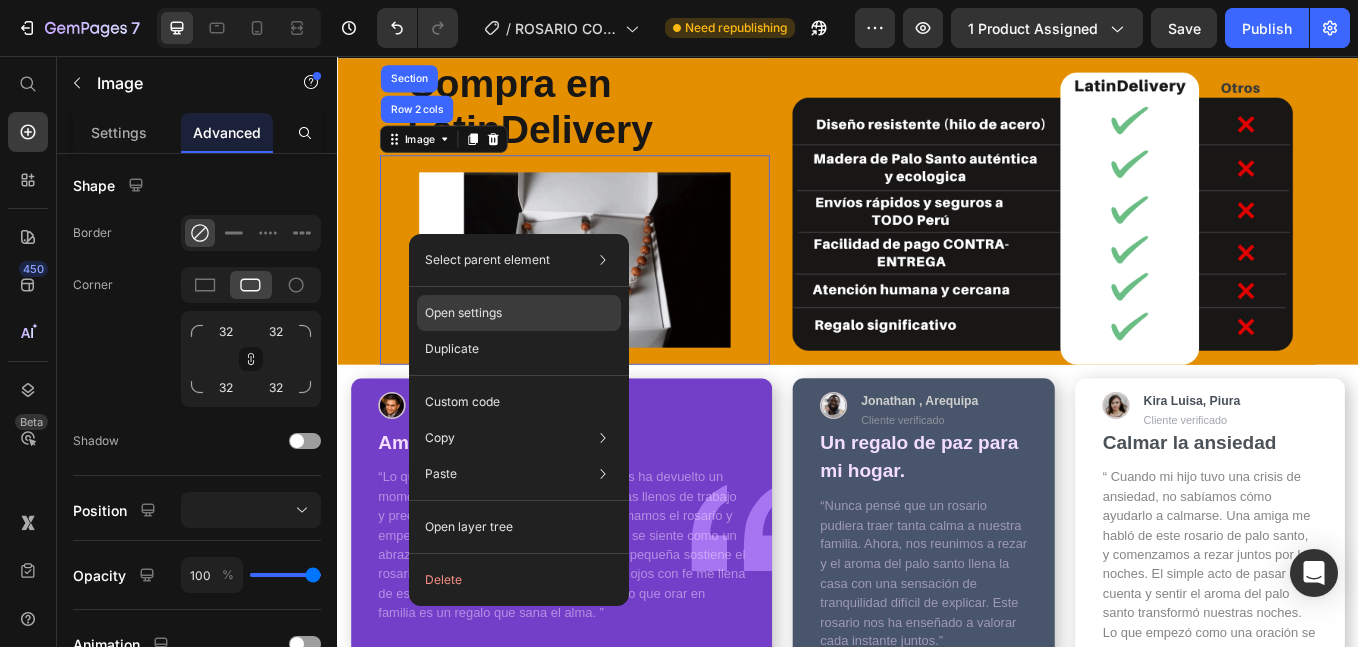 click on "Open settings" 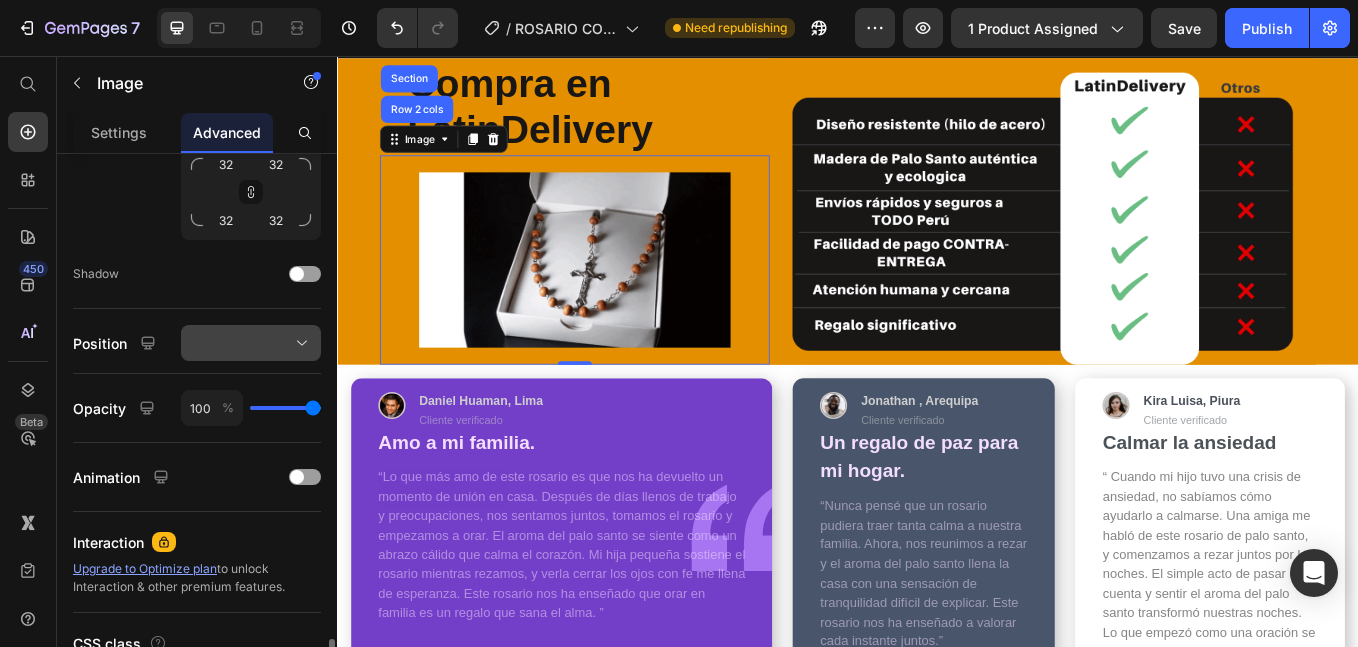 scroll, scrollTop: 823, scrollLeft: 0, axis: vertical 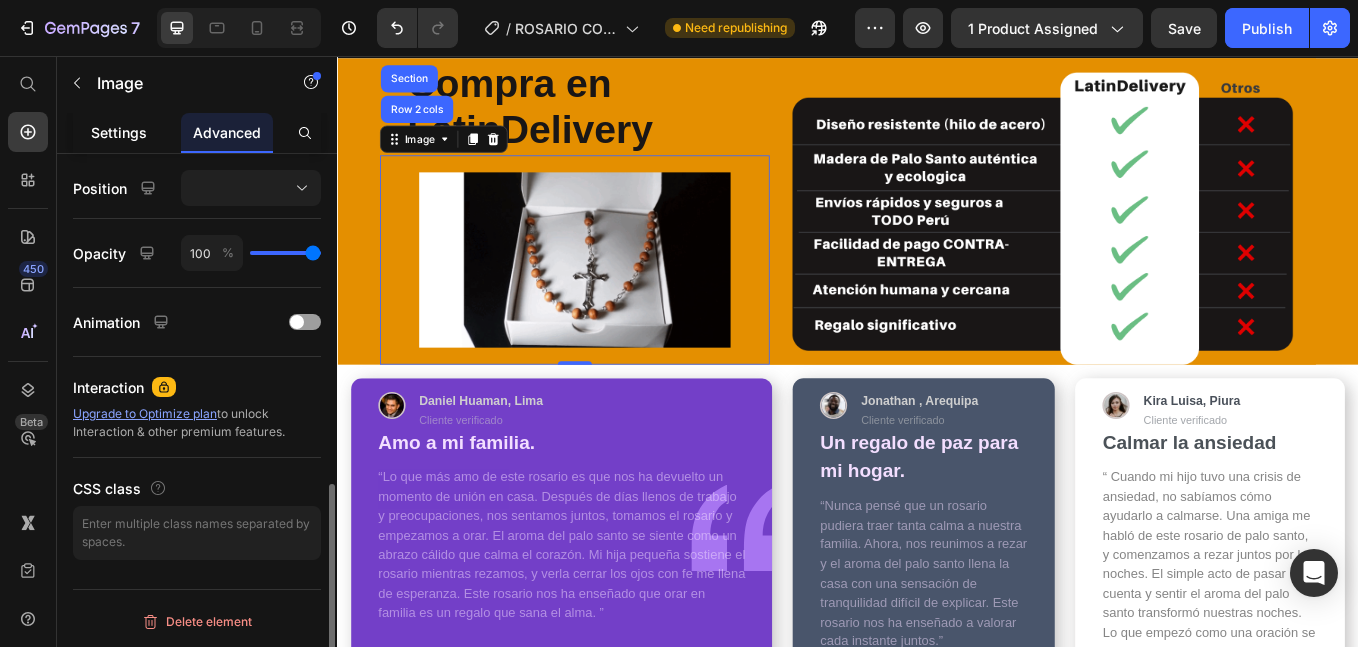 click on "Settings" at bounding box center (119, 132) 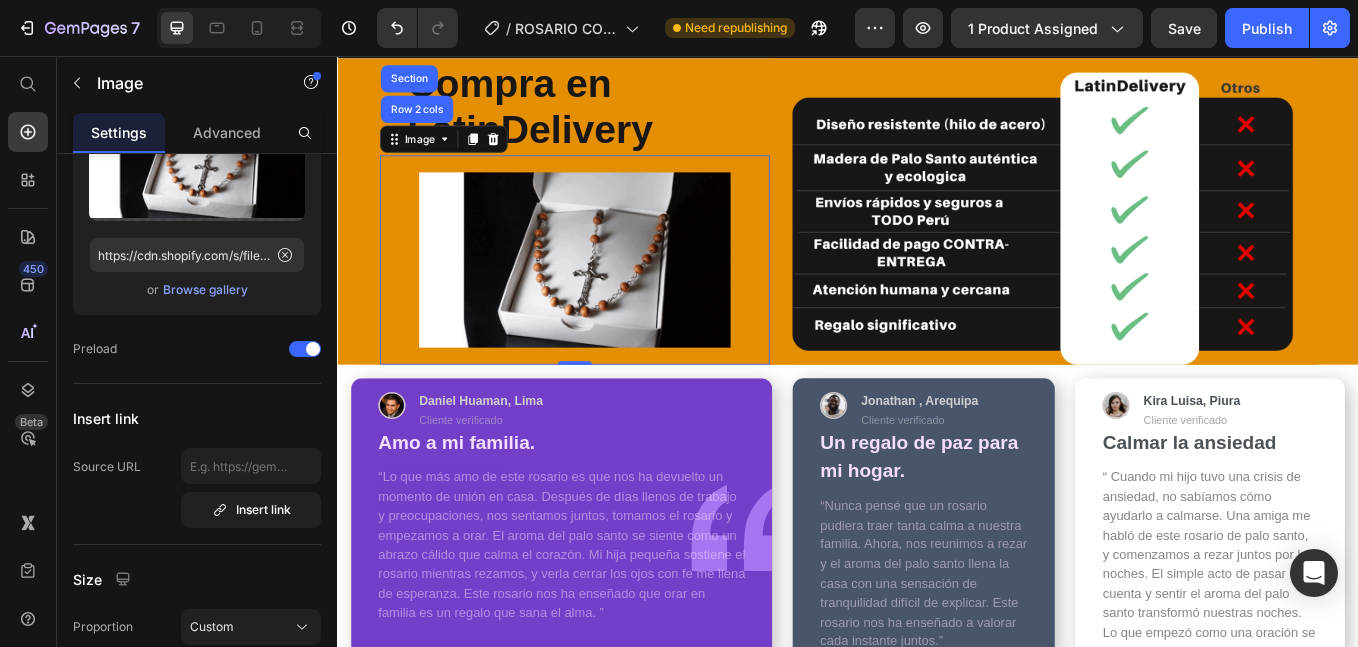 scroll, scrollTop: 501, scrollLeft: 0, axis: vertical 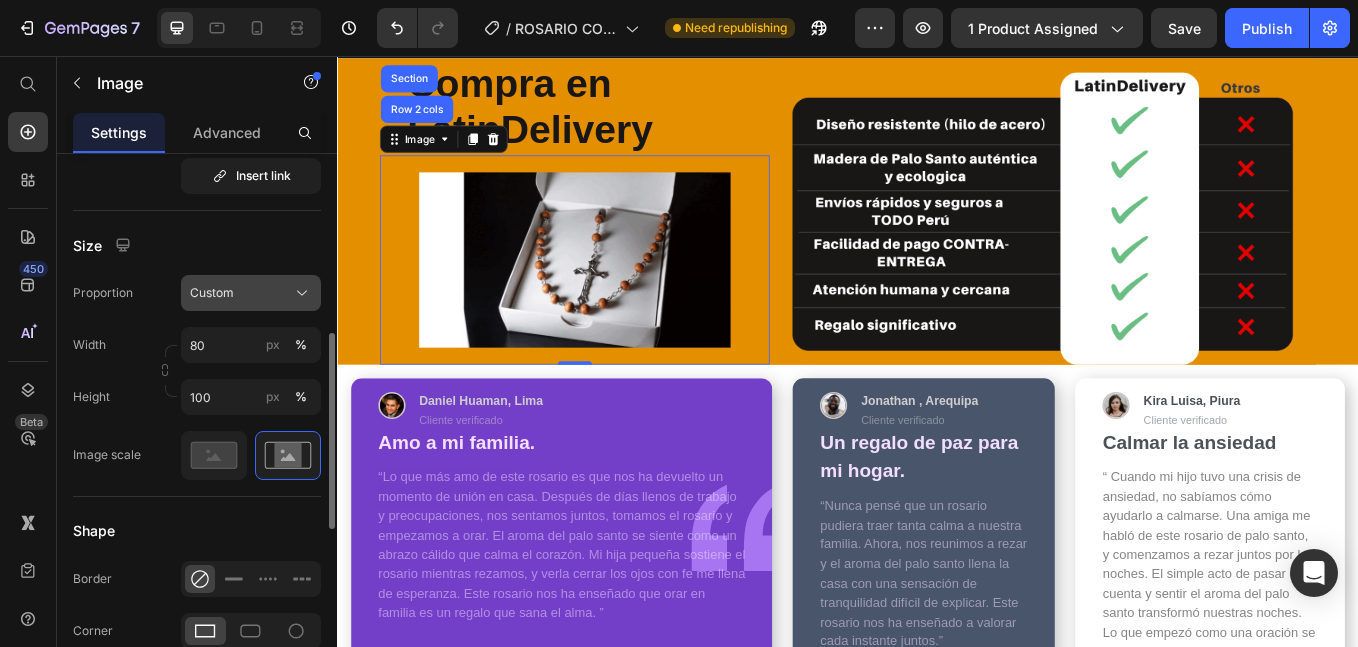 click on "Custom" at bounding box center (251, 293) 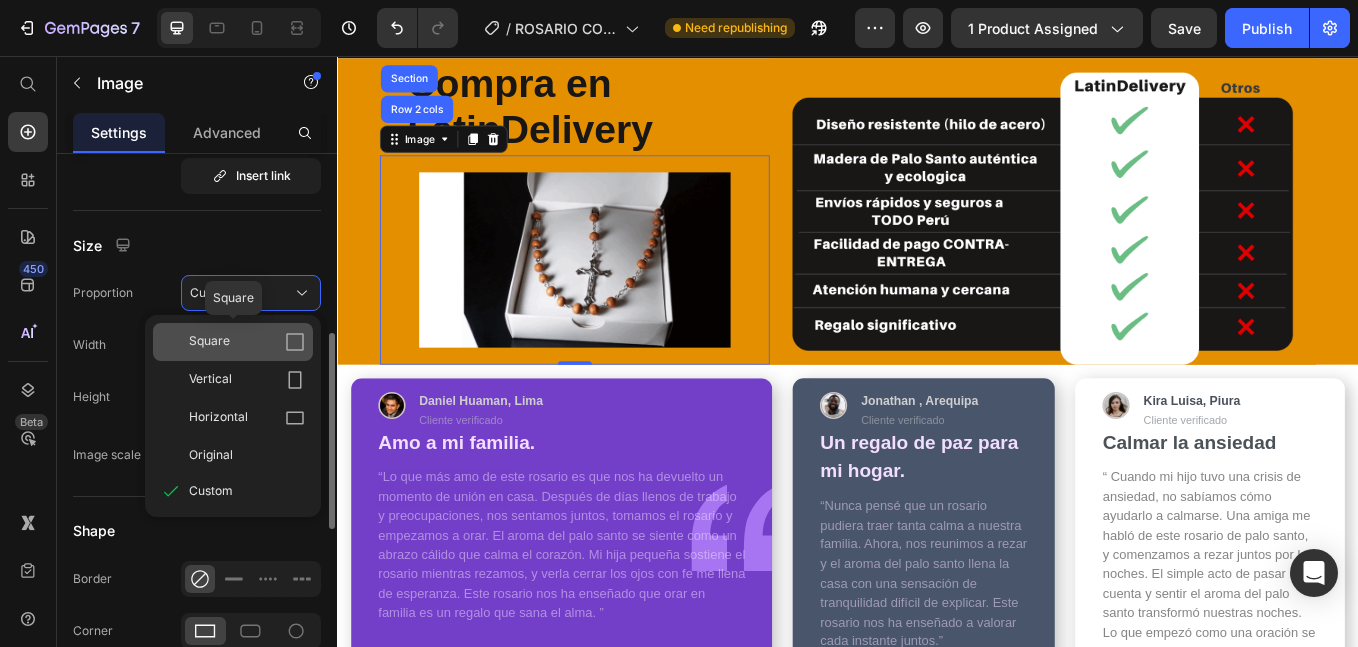 click on "Square" at bounding box center (247, 342) 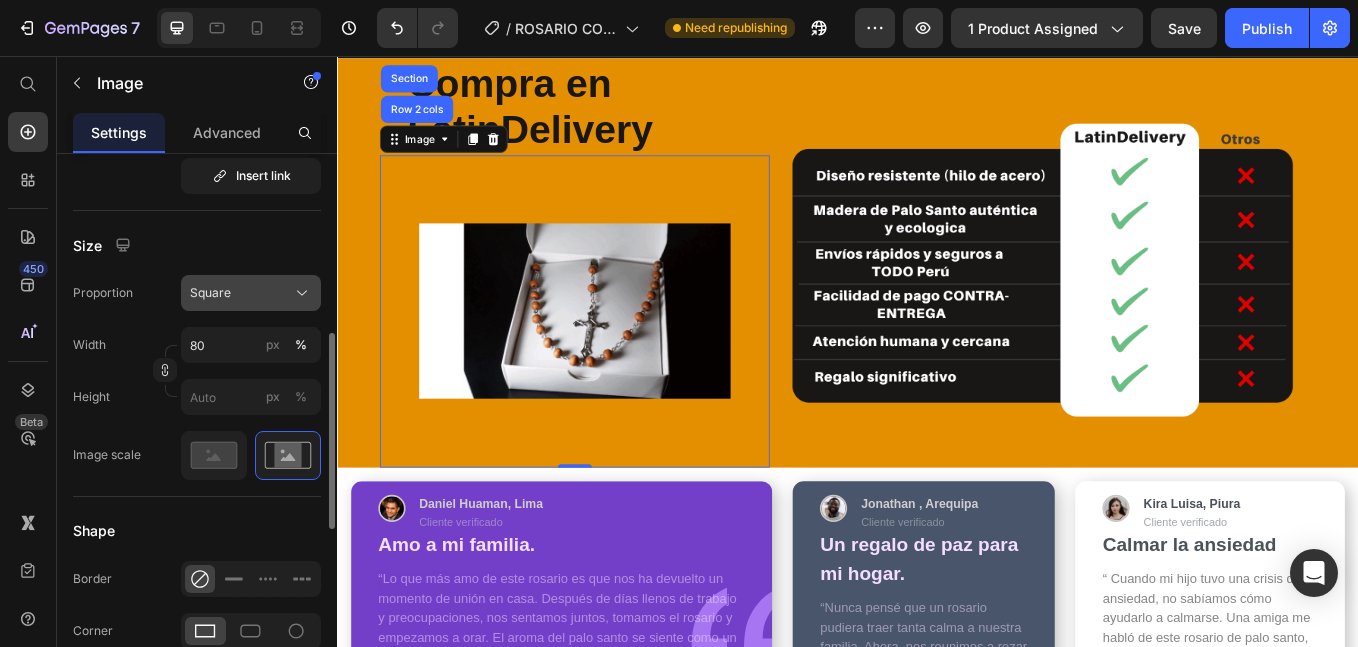 click on "Square" at bounding box center (251, 293) 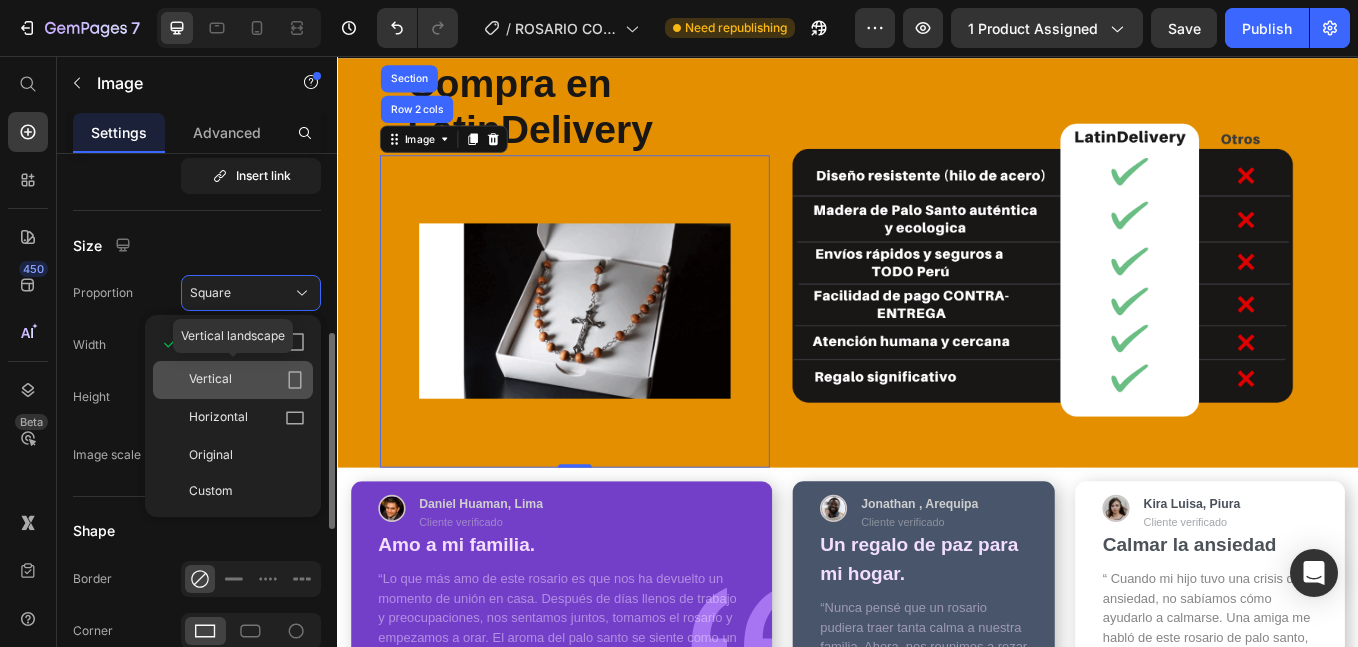 drag, startPoint x: 240, startPoint y: 464, endPoint x: 255, endPoint y: 394, distance: 71.5891 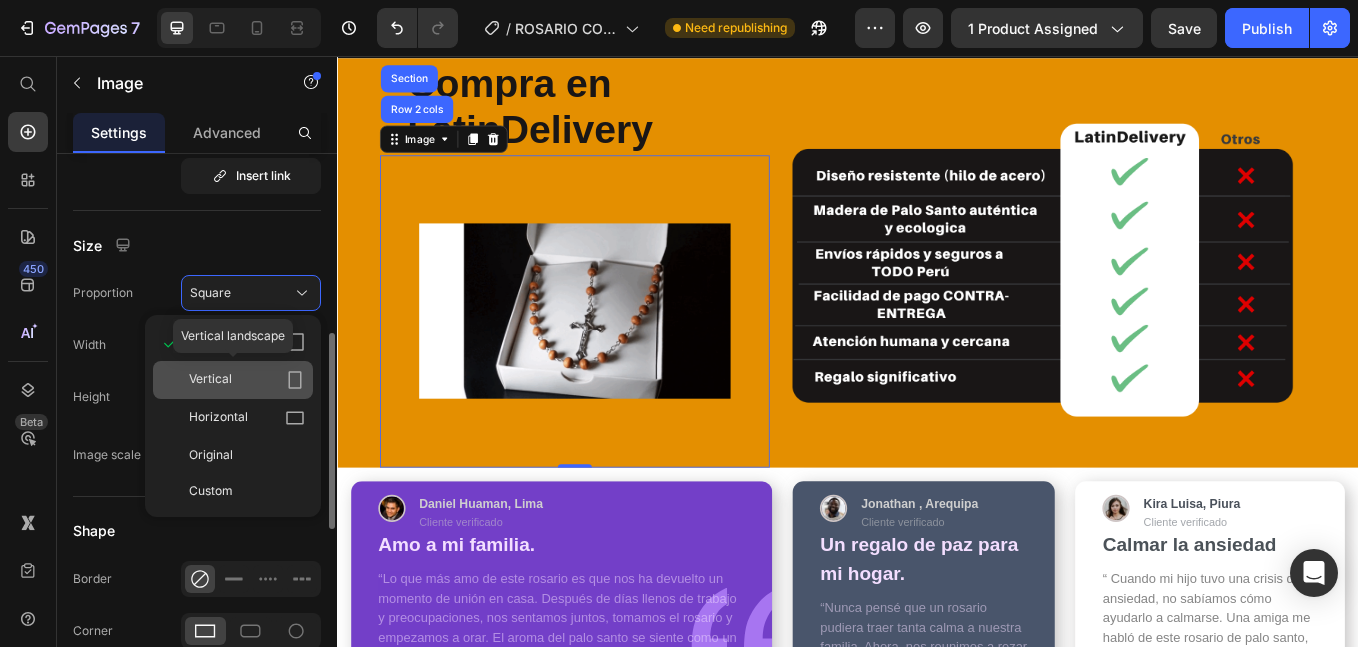 click on "Square Vertical Horizontal Original Custom" 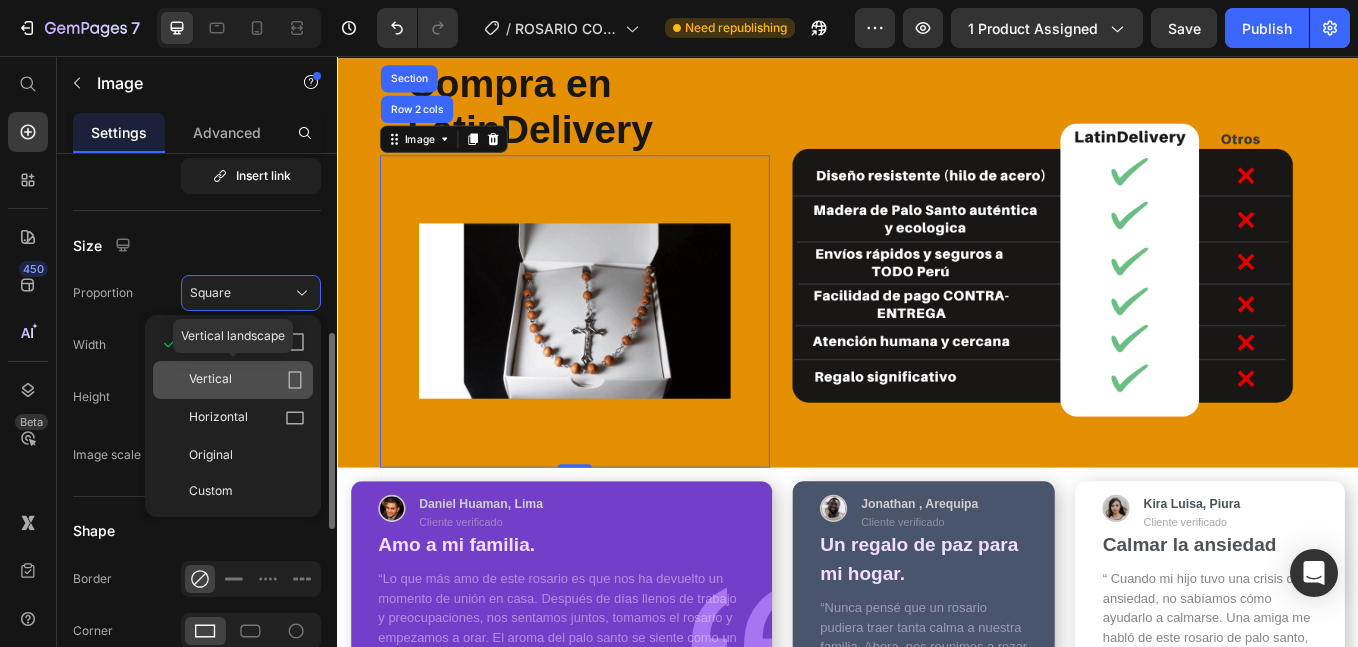 click on "Vertical" 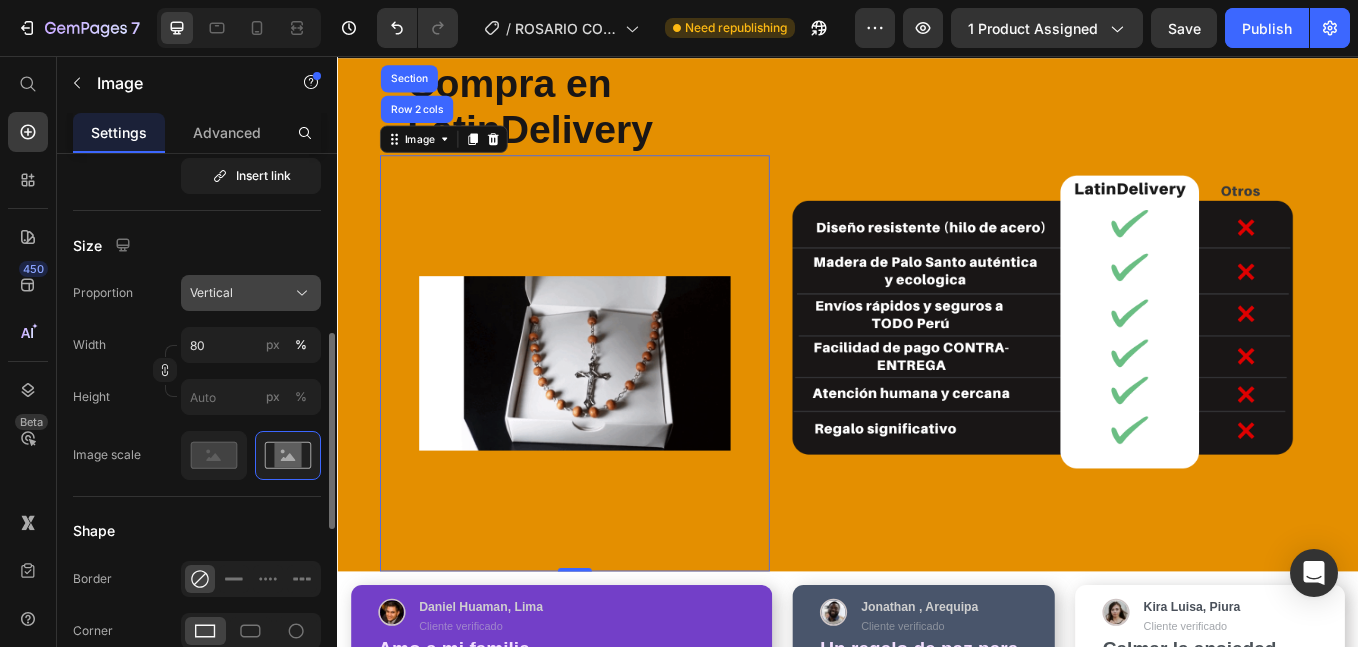 click on "Vertical" at bounding box center (251, 293) 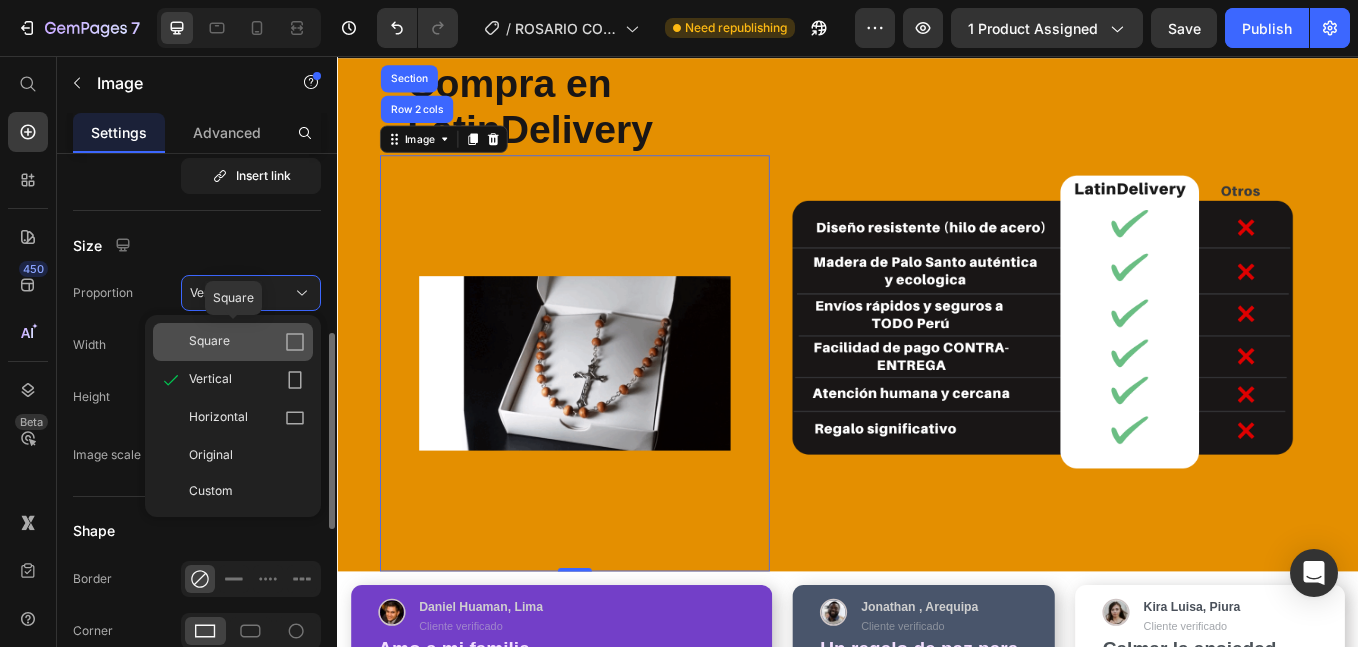 click on "Square" at bounding box center (209, 342) 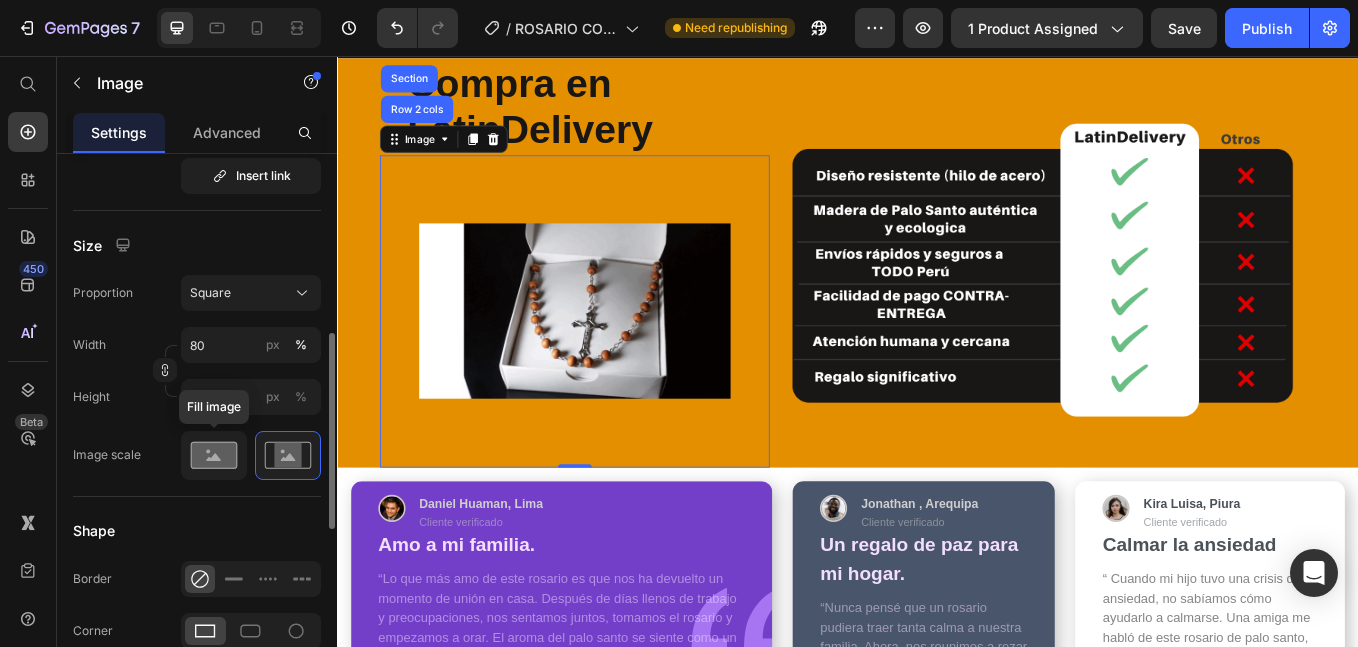 click 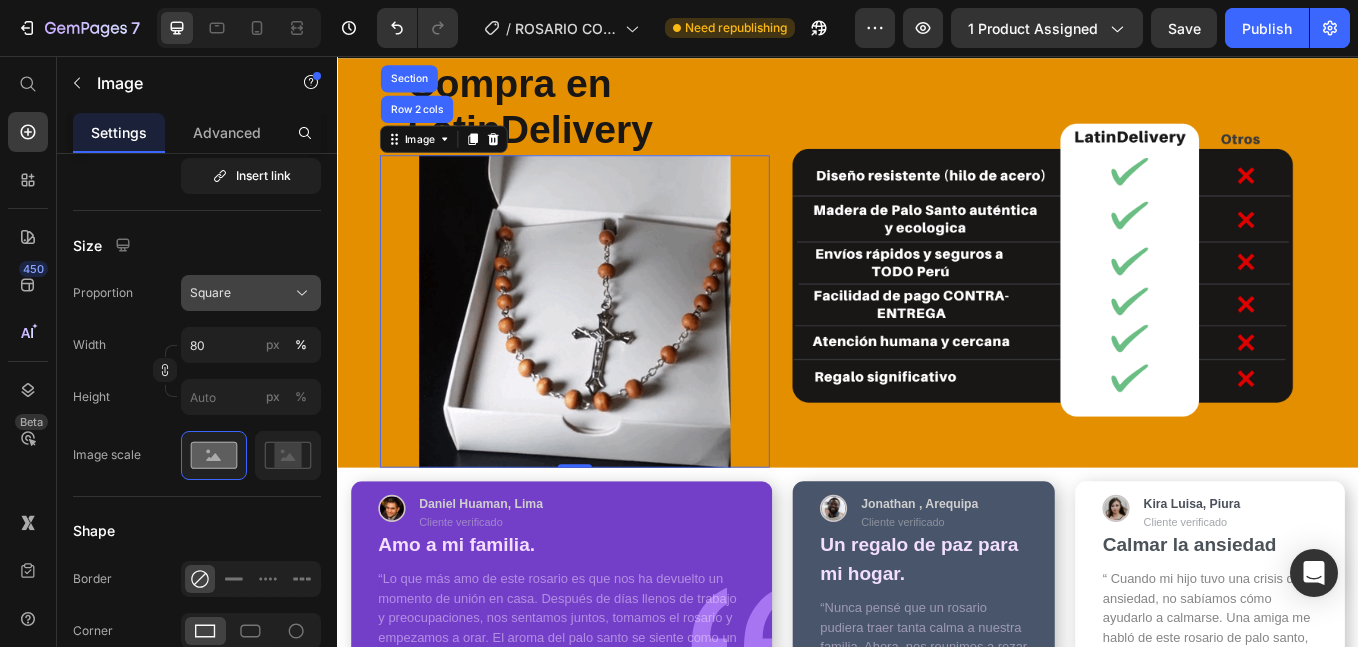 click on "Square" at bounding box center [251, 293] 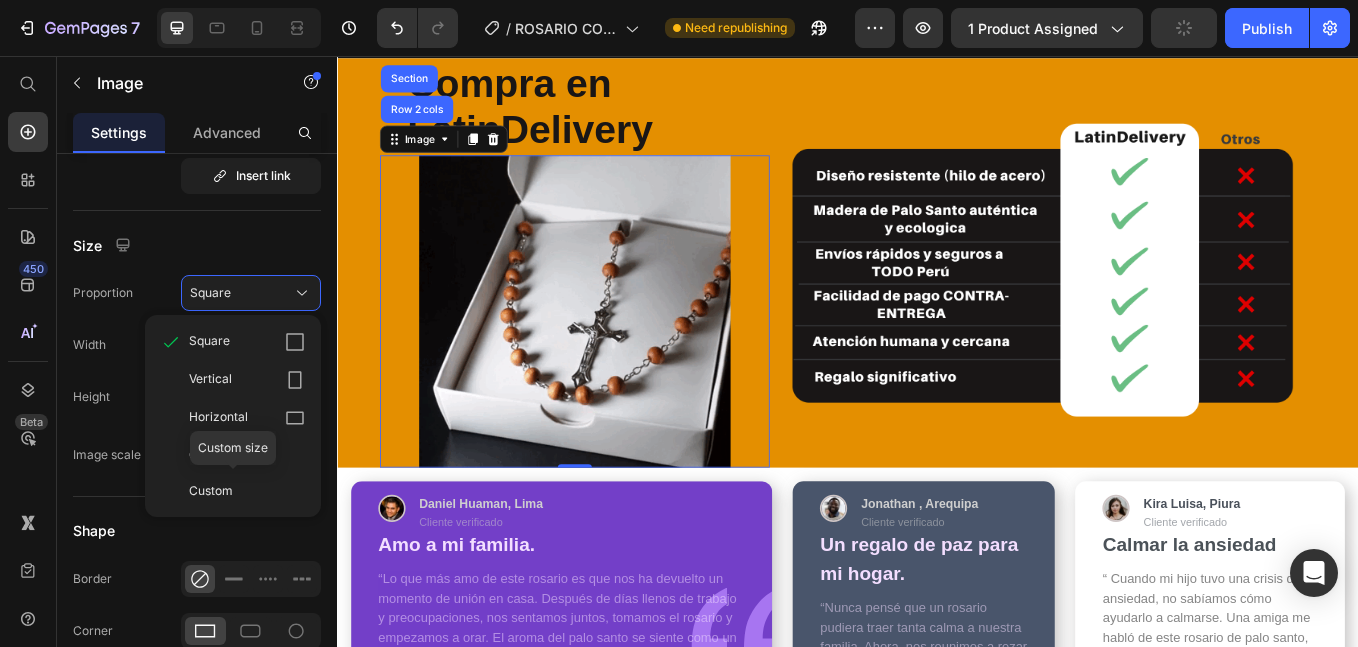 click on "Custom" at bounding box center [211, 491] 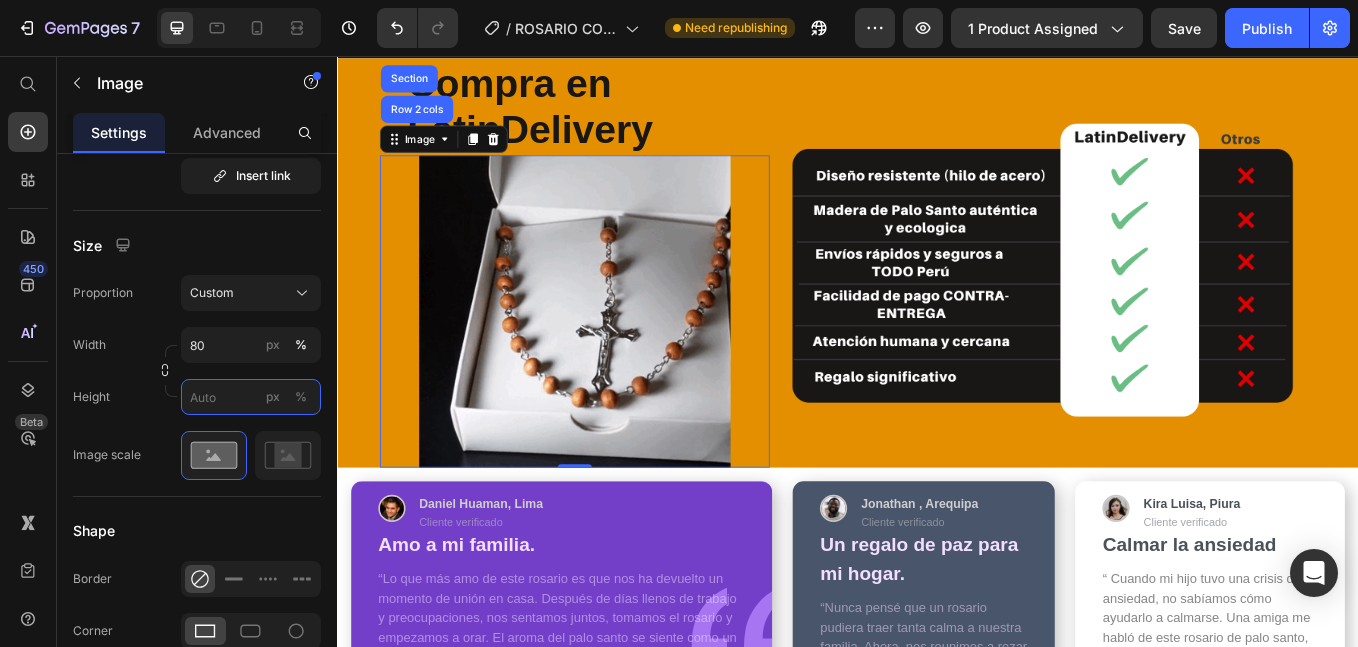 click on "px %" at bounding box center [251, 397] 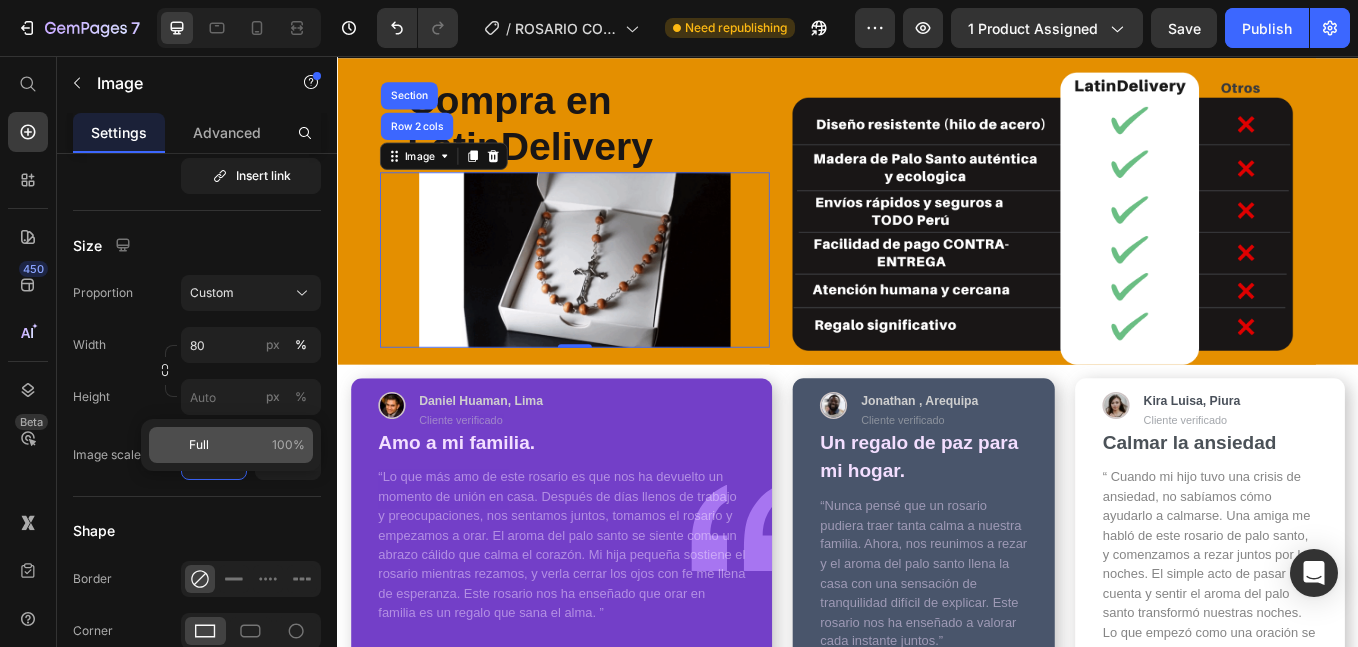 click on "Full 100%" at bounding box center (247, 445) 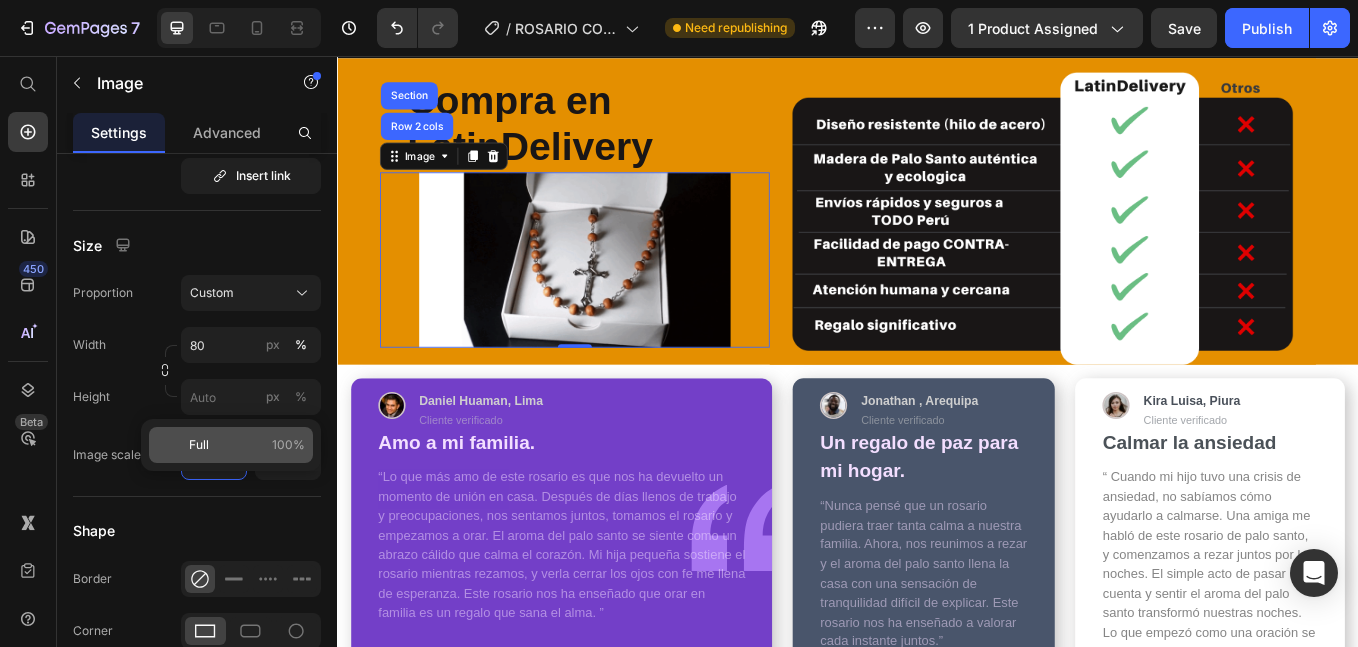 type on "100" 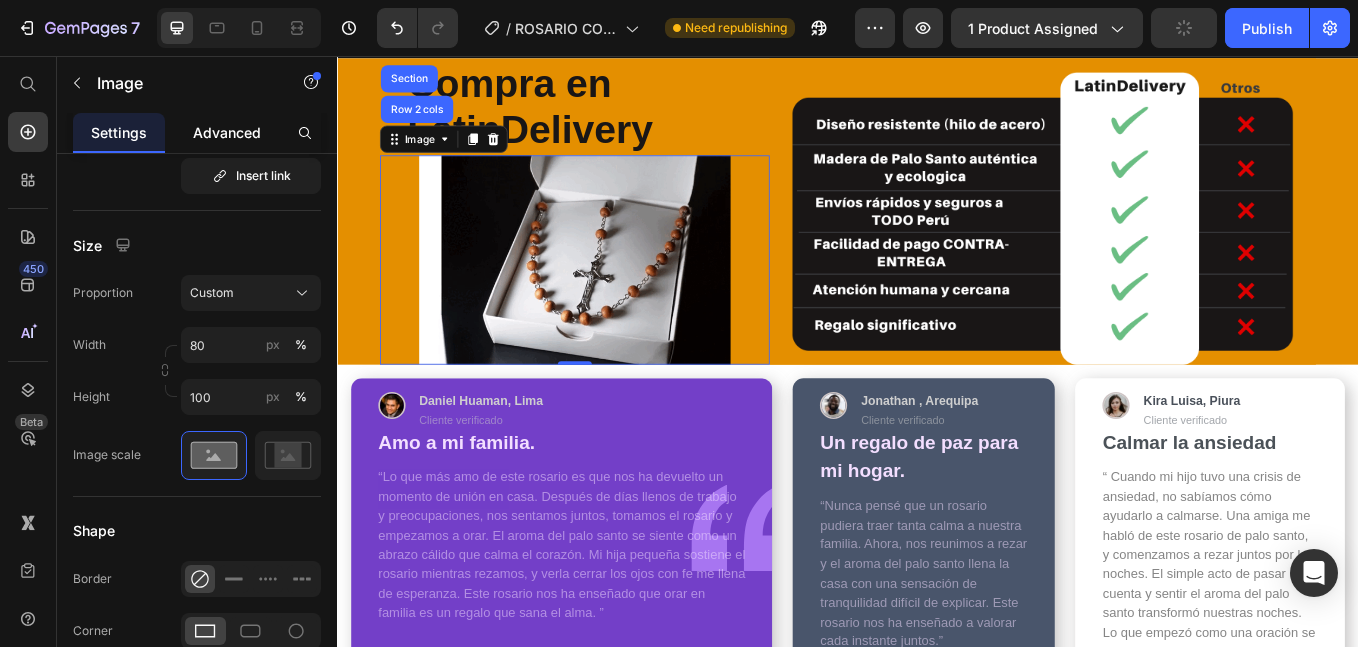 click on "Advanced" at bounding box center (227, 132) 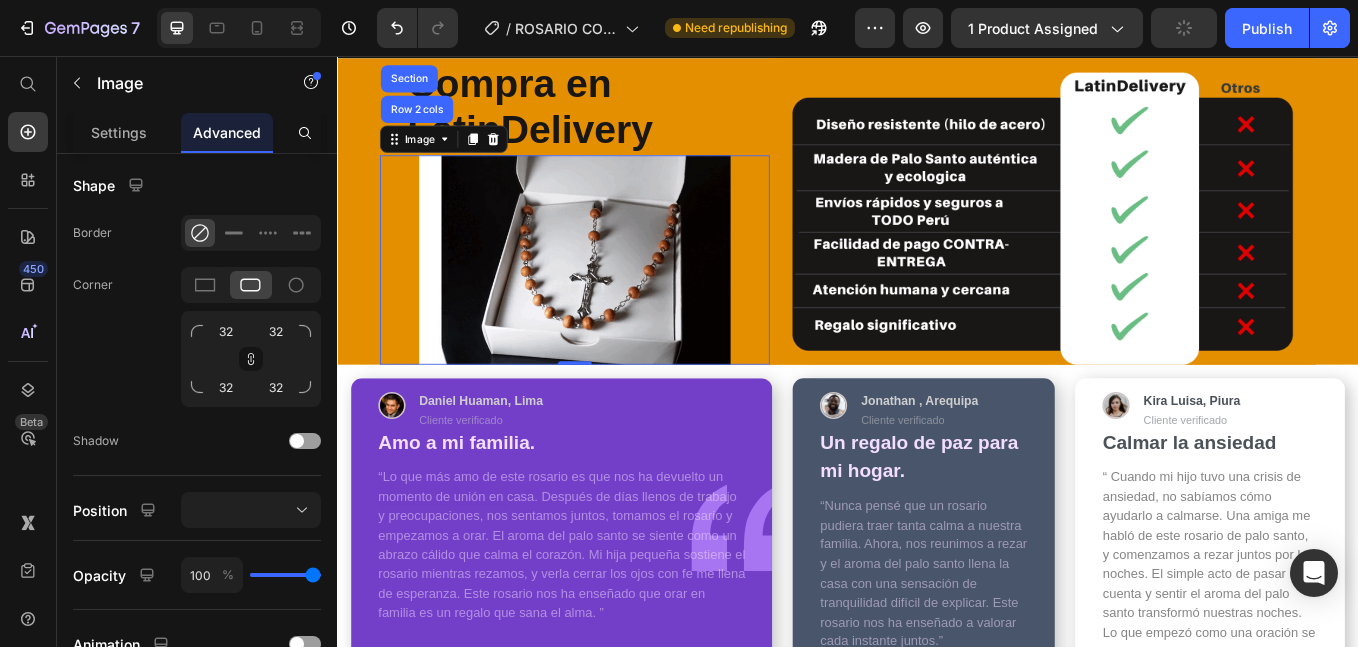 scroll, scrollTop: 0, scrollLeft: 0, axis: both 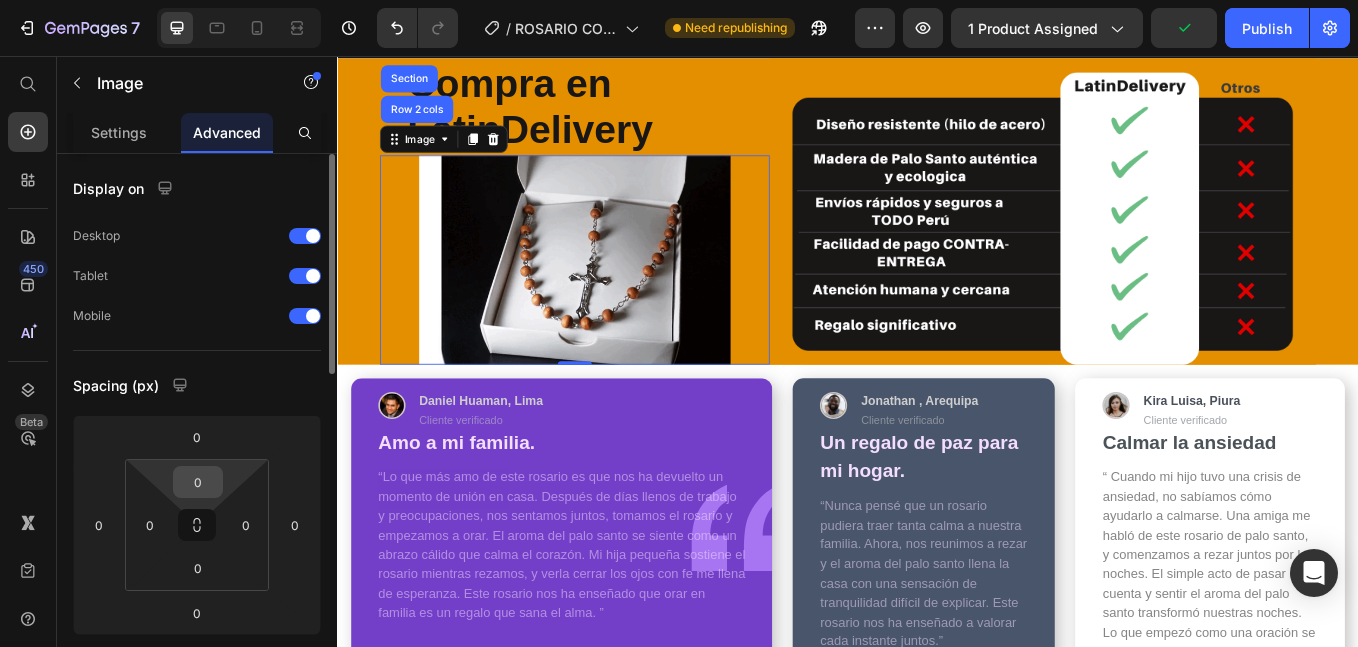 click on "0" at bounding box center (198, 482) 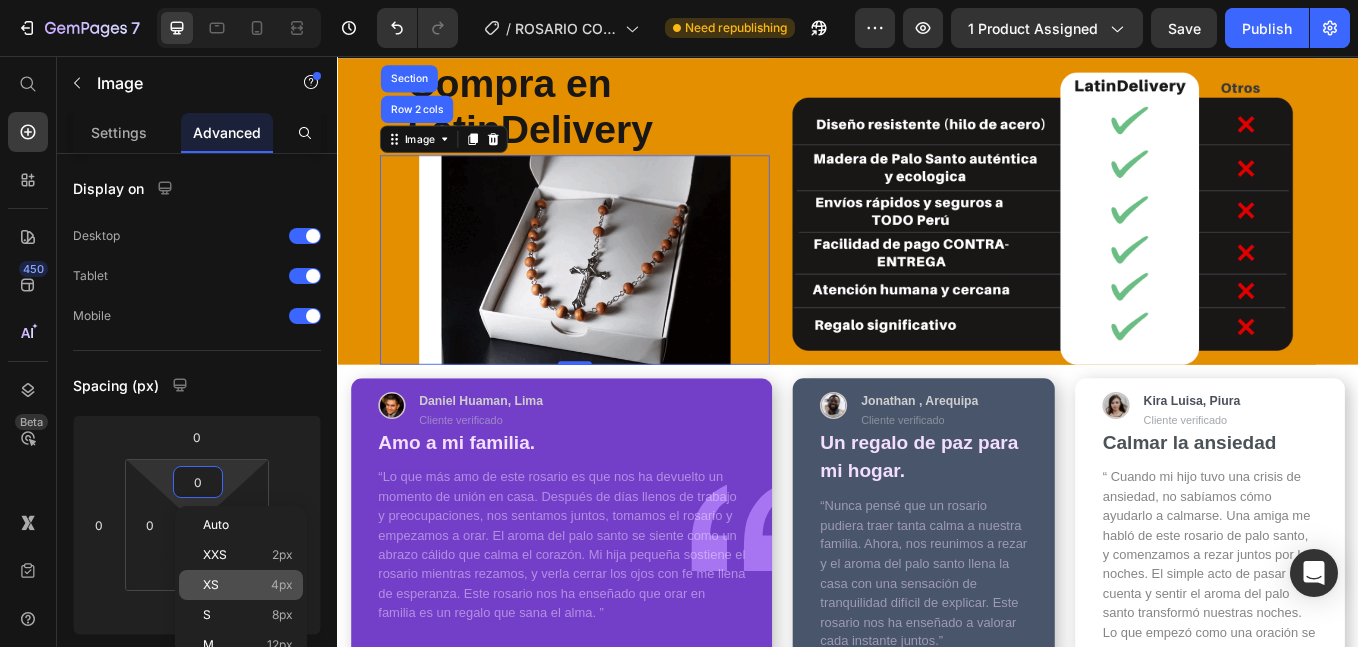 click on "S 8px" 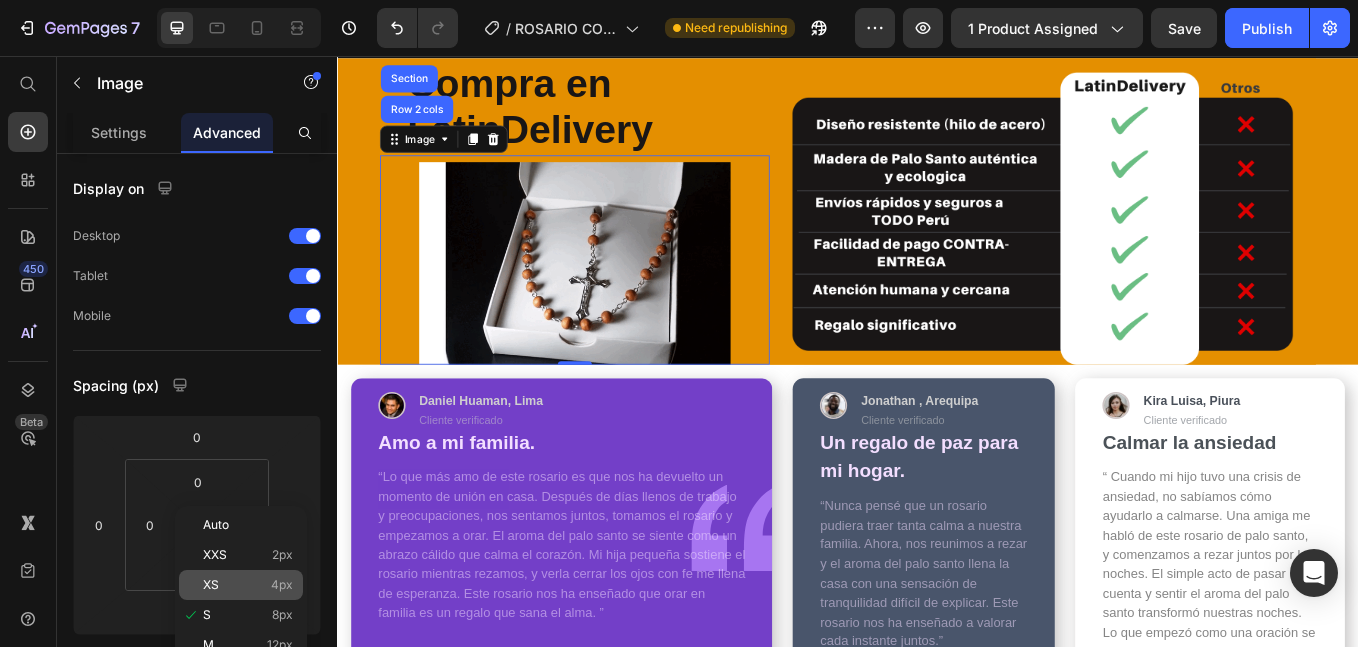 type on "8" 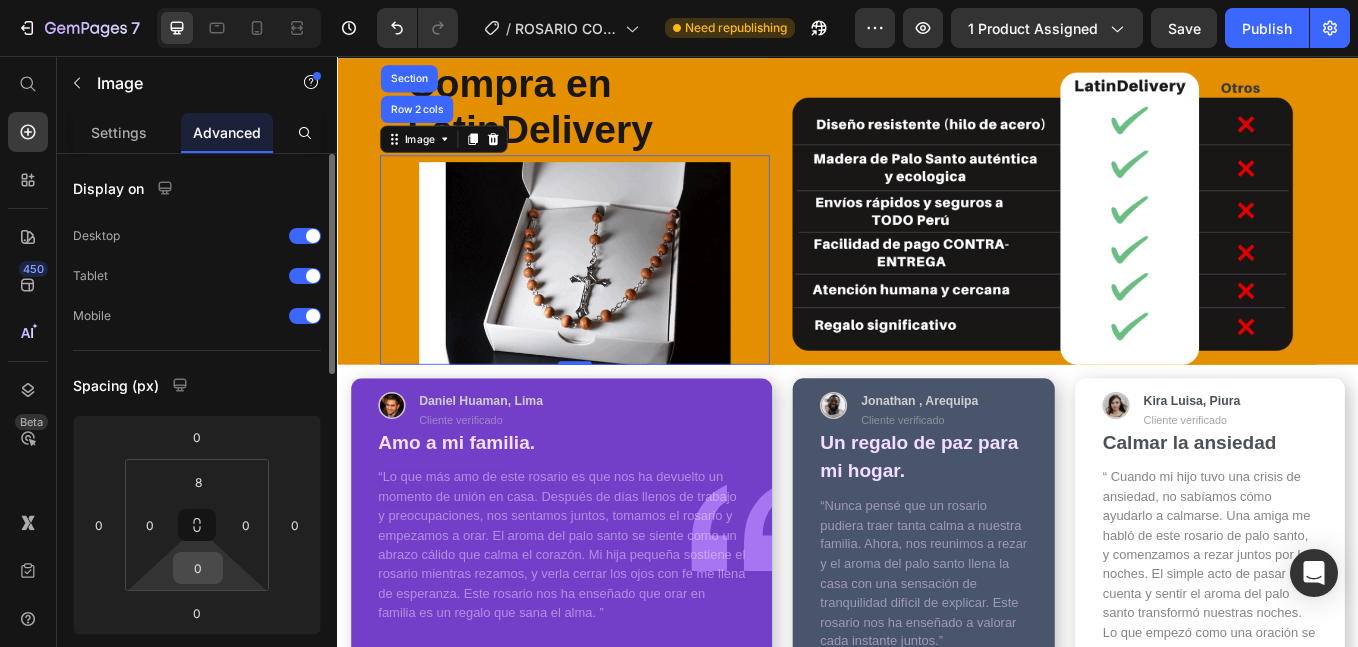 click on "0" at bounding box center (198, 568) 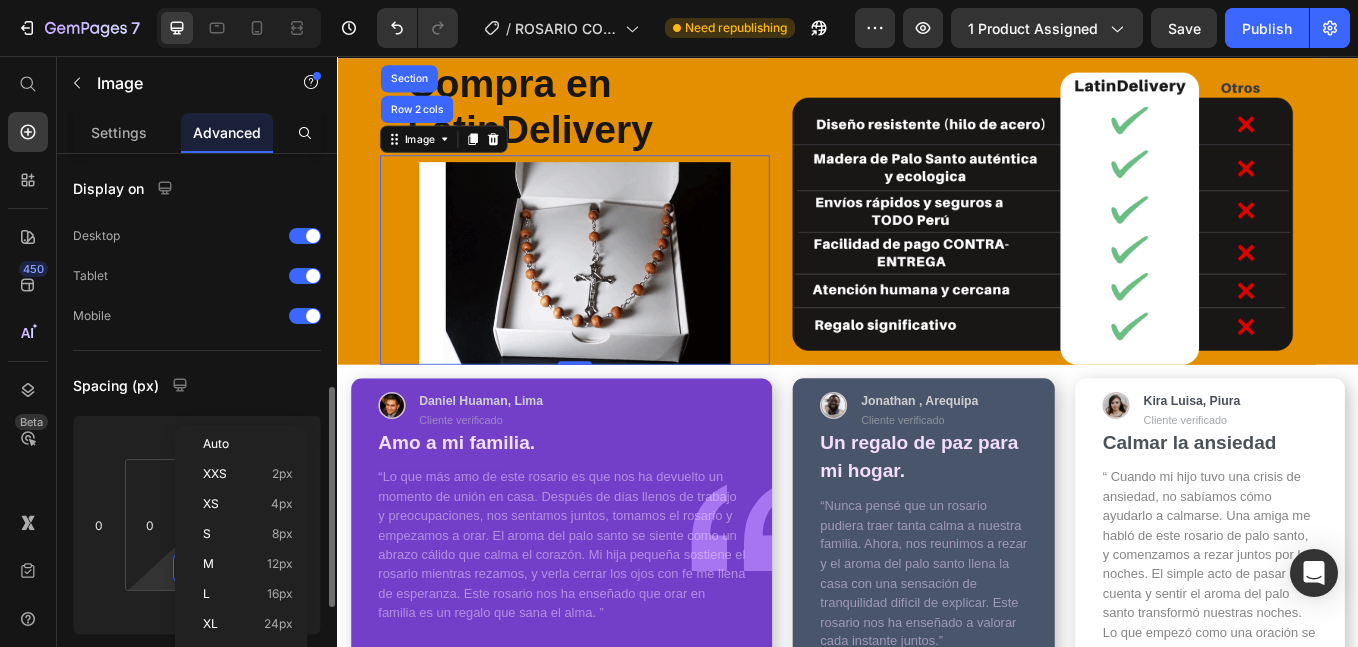 scroll, scrollTop: 167, scrollLeft: 0, axis: vertical 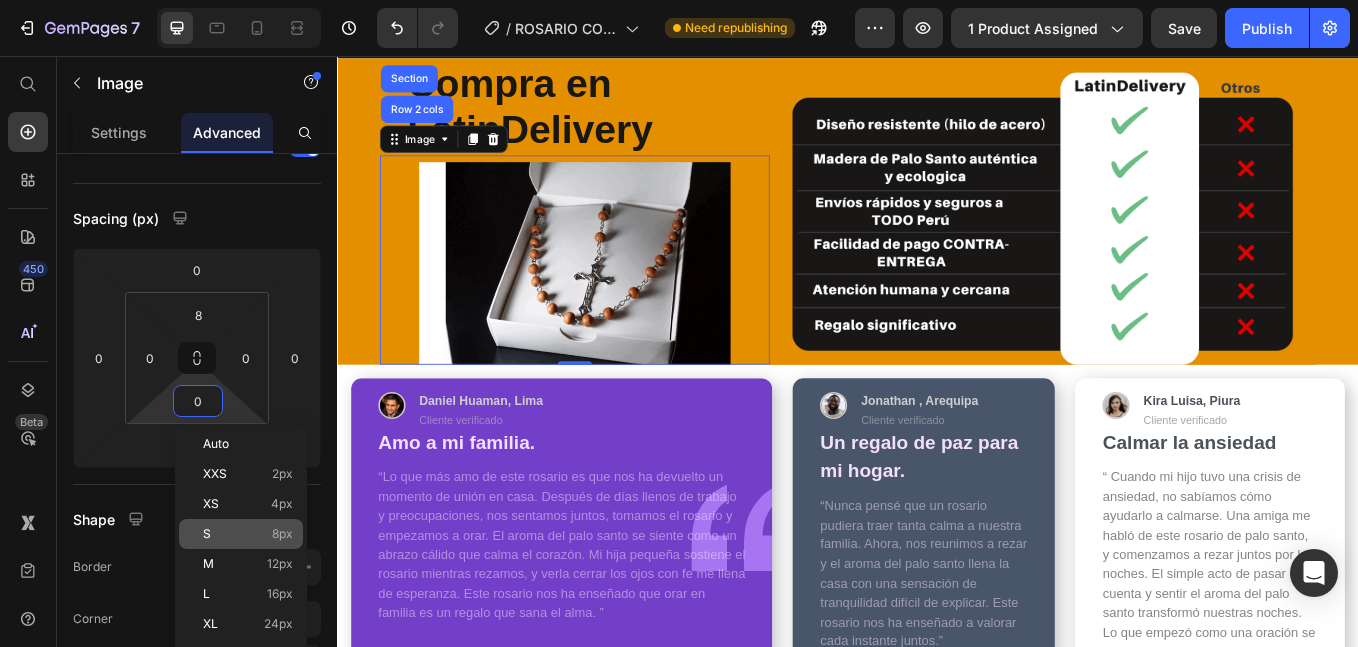 click on "S 8px" at bounding box center (248, 534) 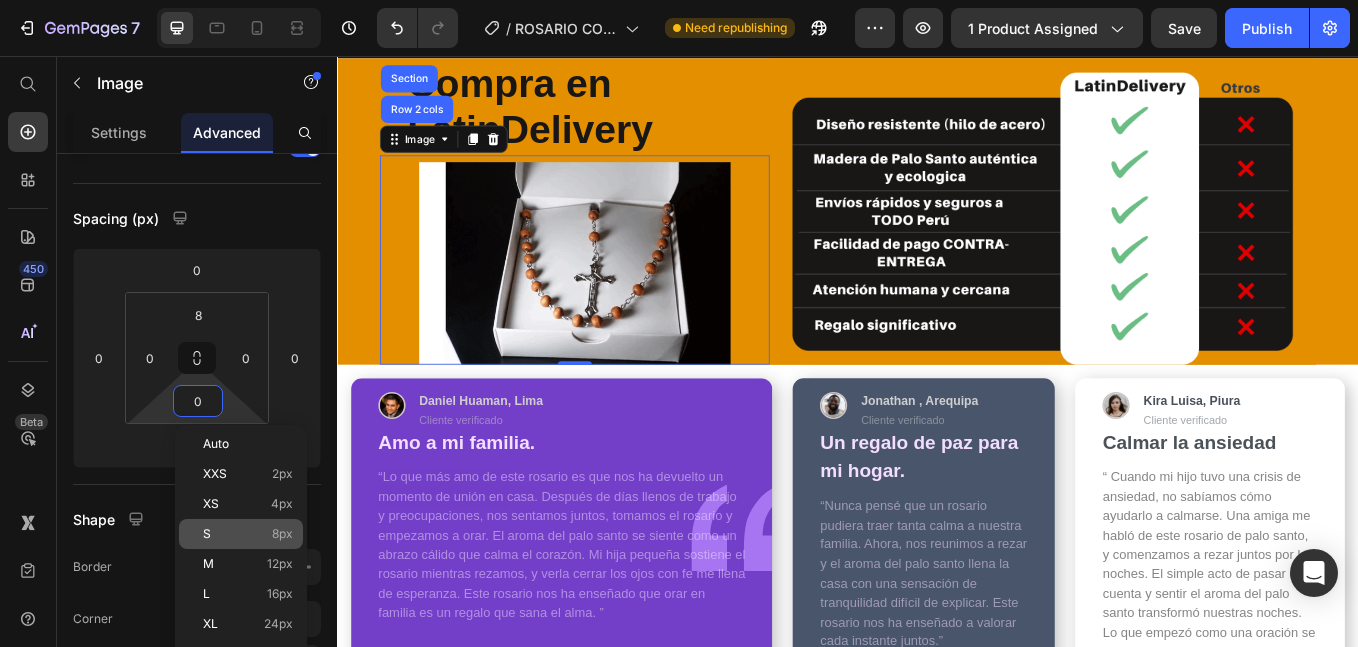 type on "8" 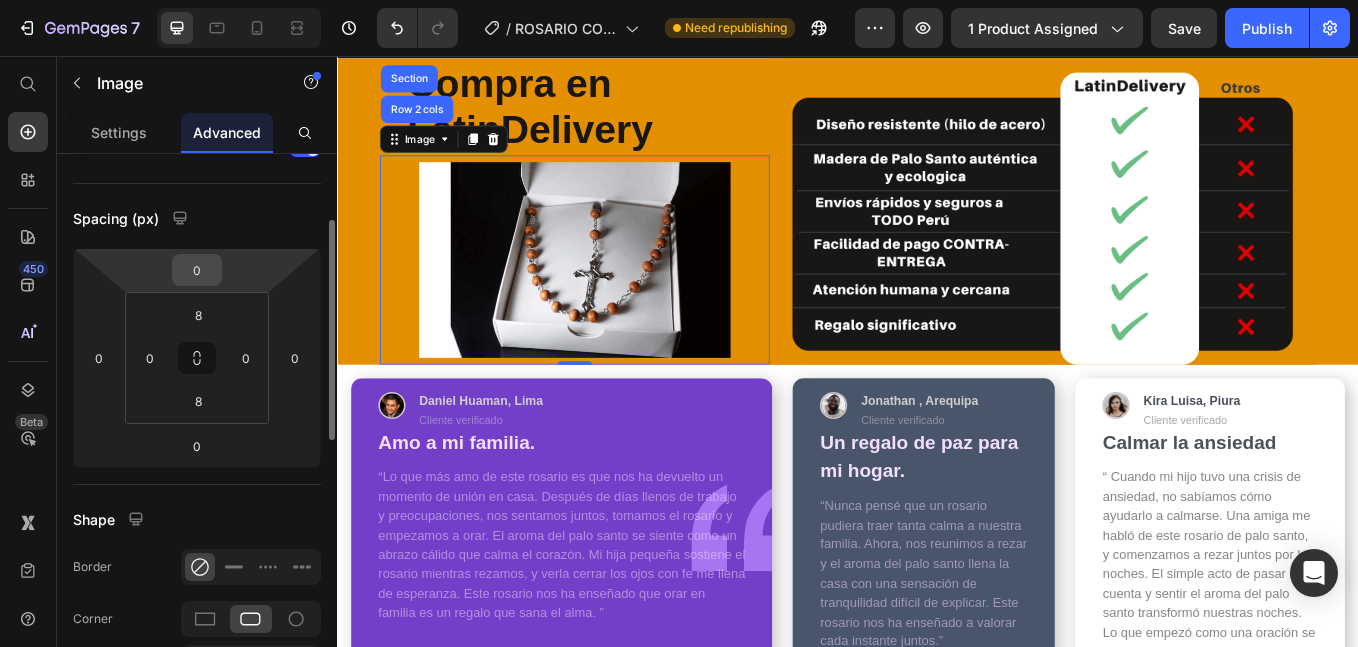 click on "0" at bounding box center [197, 270] 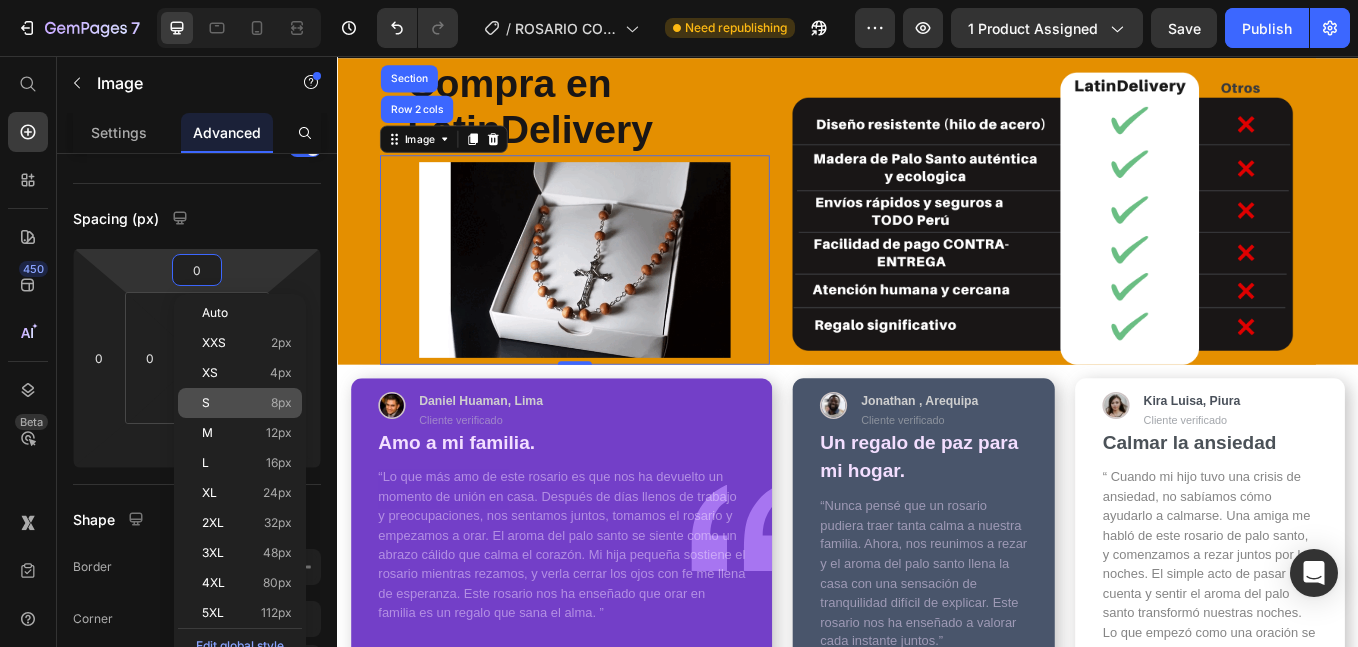 click on "S 8px" 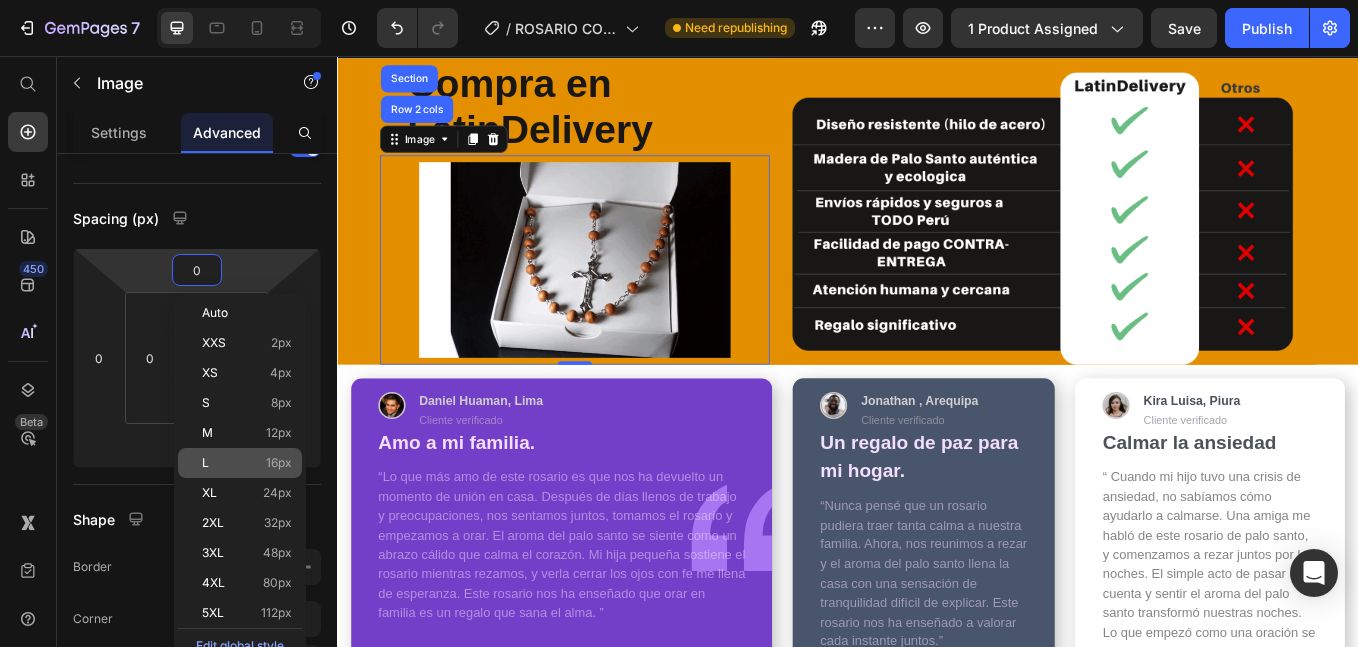 type on "8" 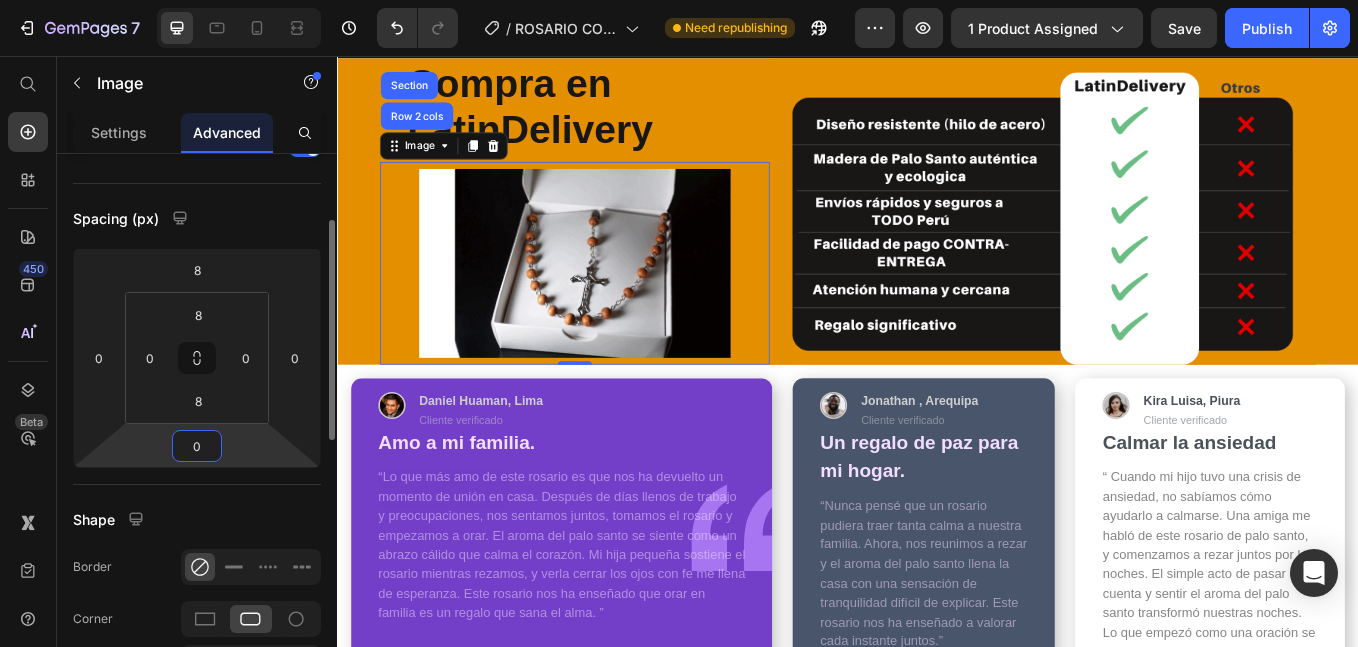 click on "0" at bounding box center [197, 446] 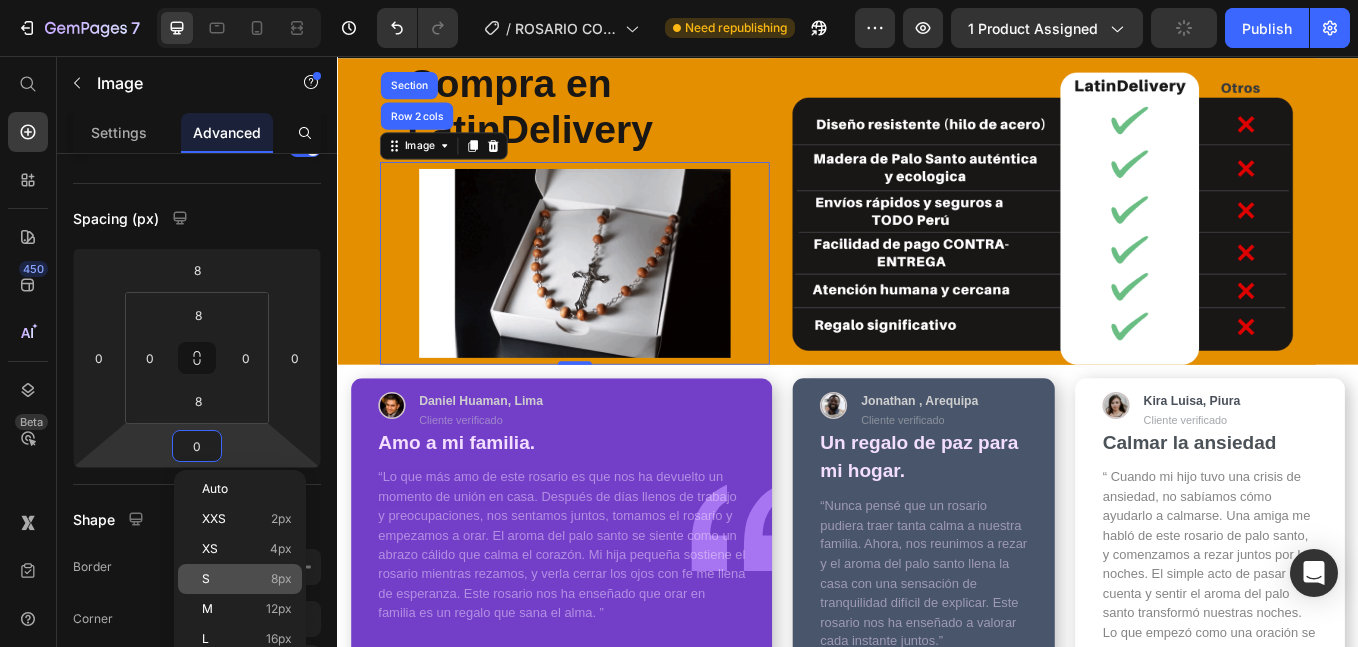 click on "8px" at bounding box center [281, 579] 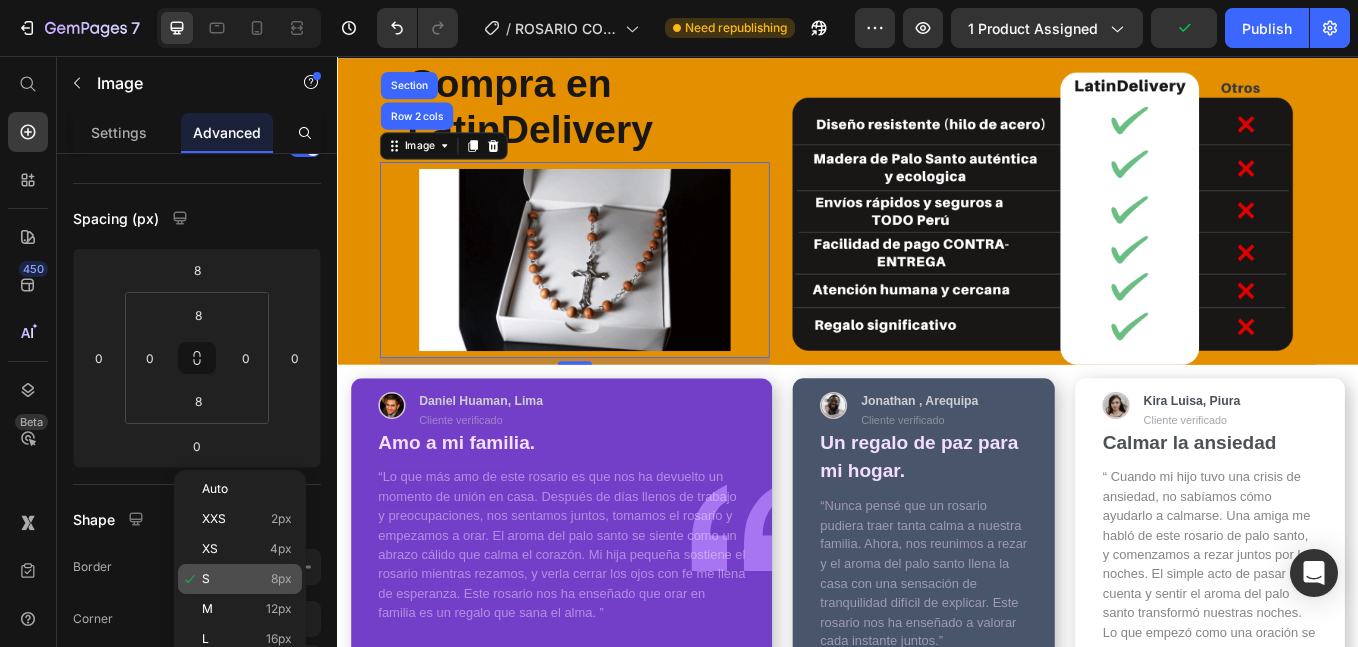type on "8" 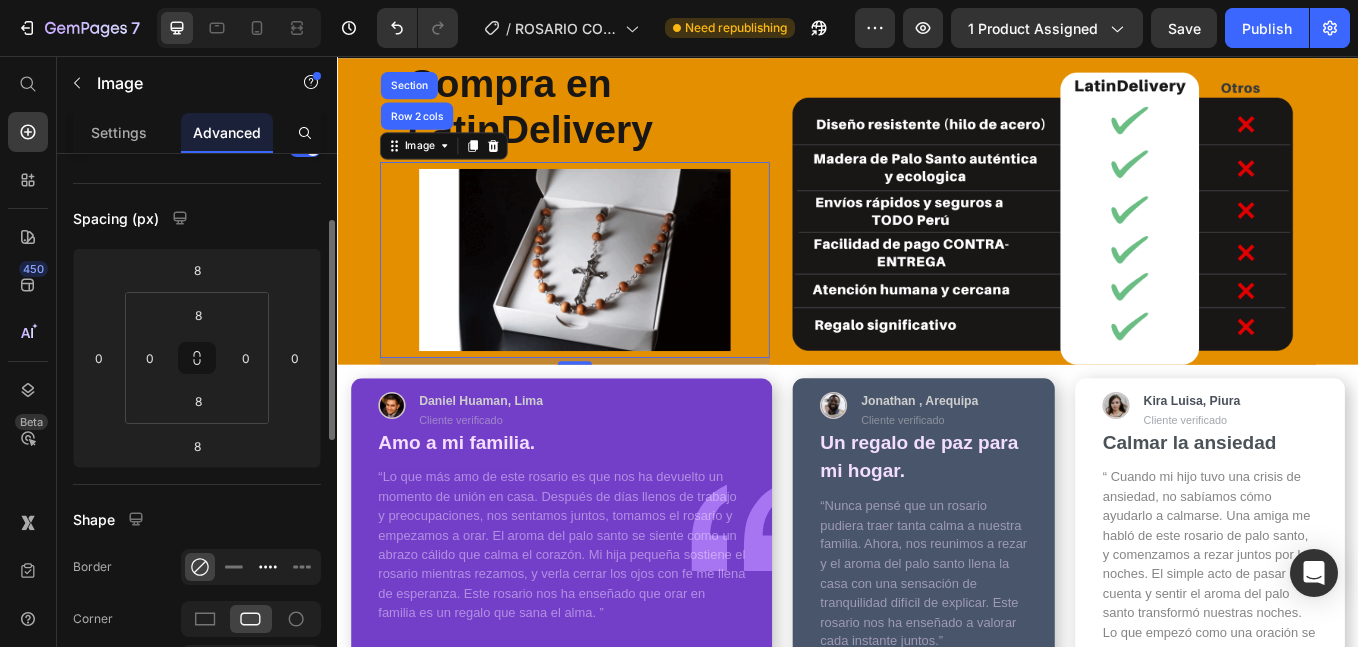 scroll, scrollTop: 334, scrollLeft: 0, axis: vertical 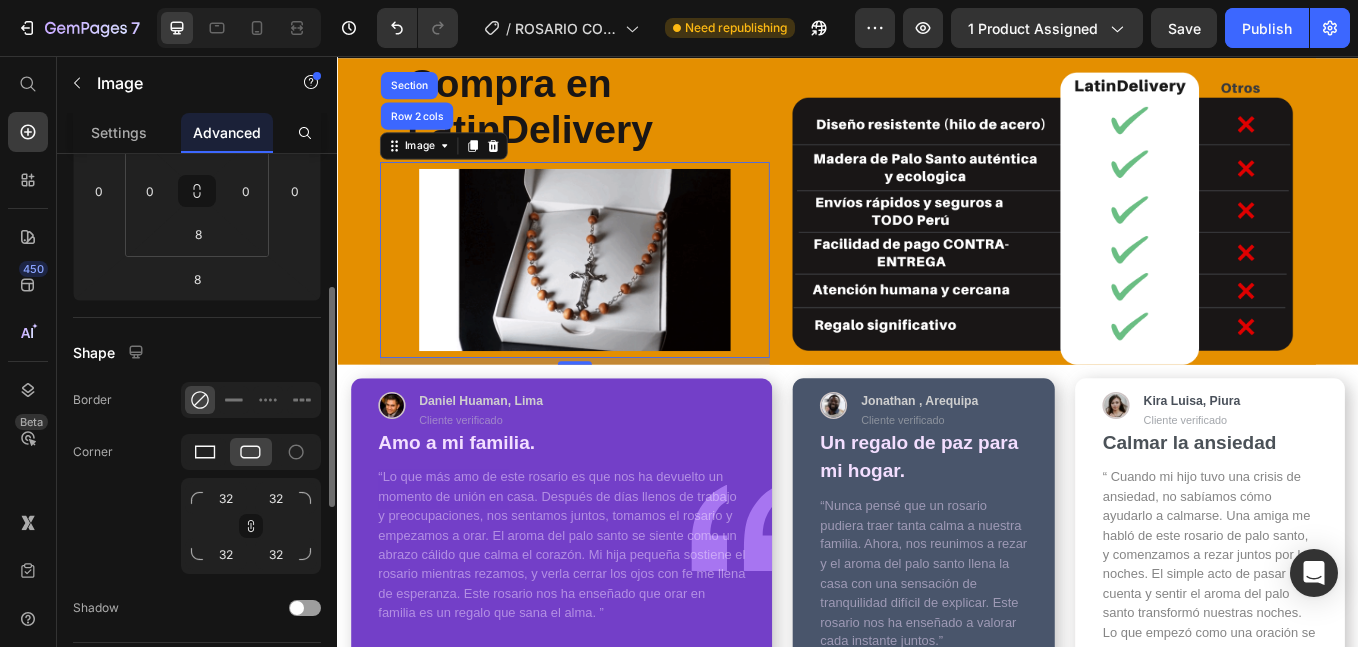 click 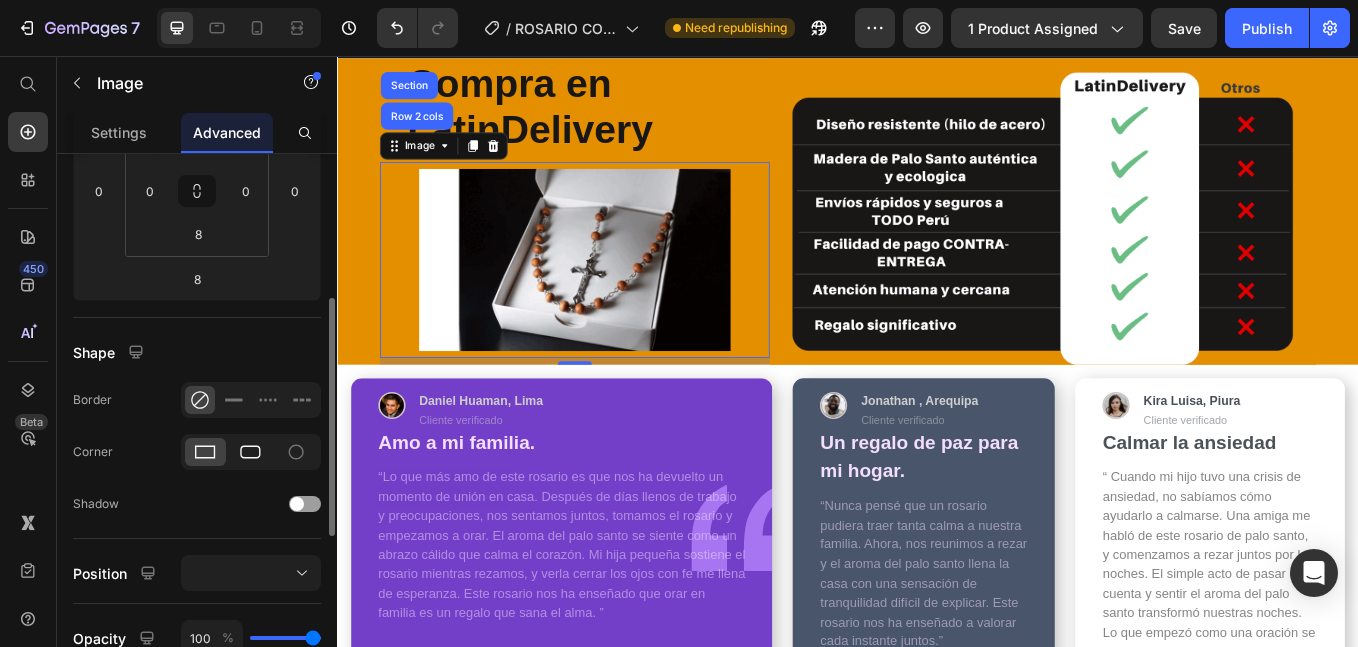 click 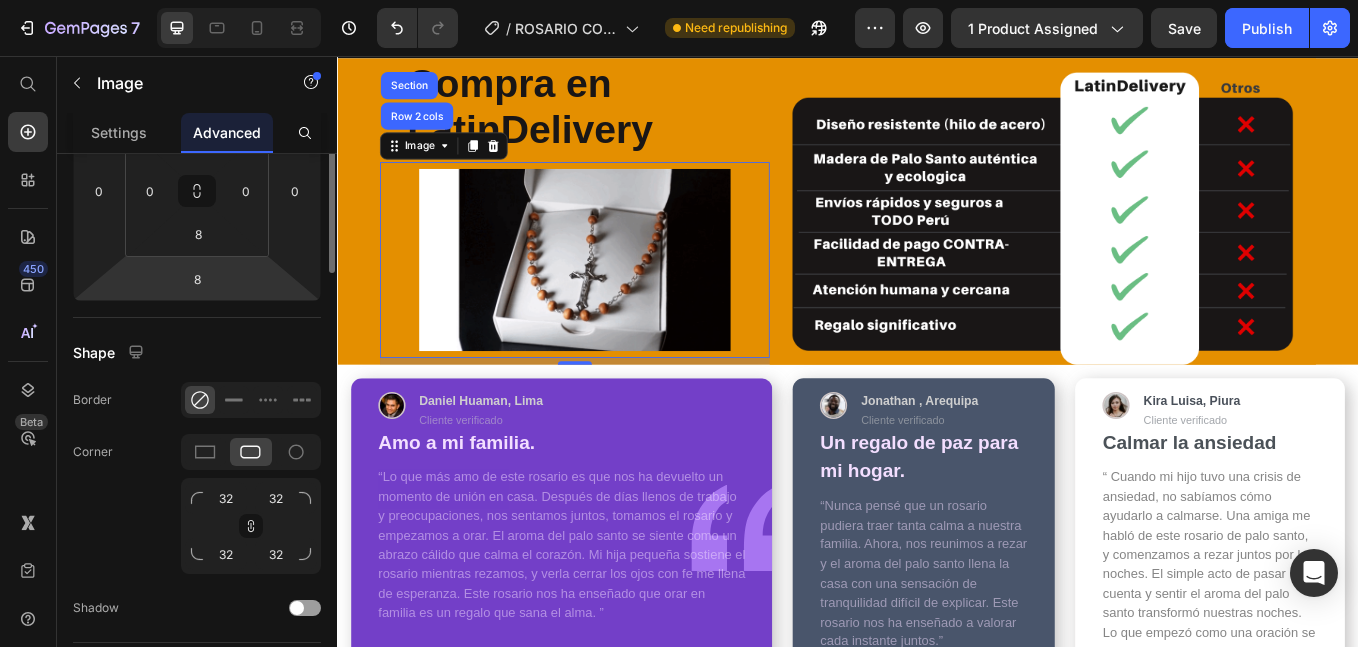 scroll, scrollTop: 167, scrollLeft: 0, axis: vertical 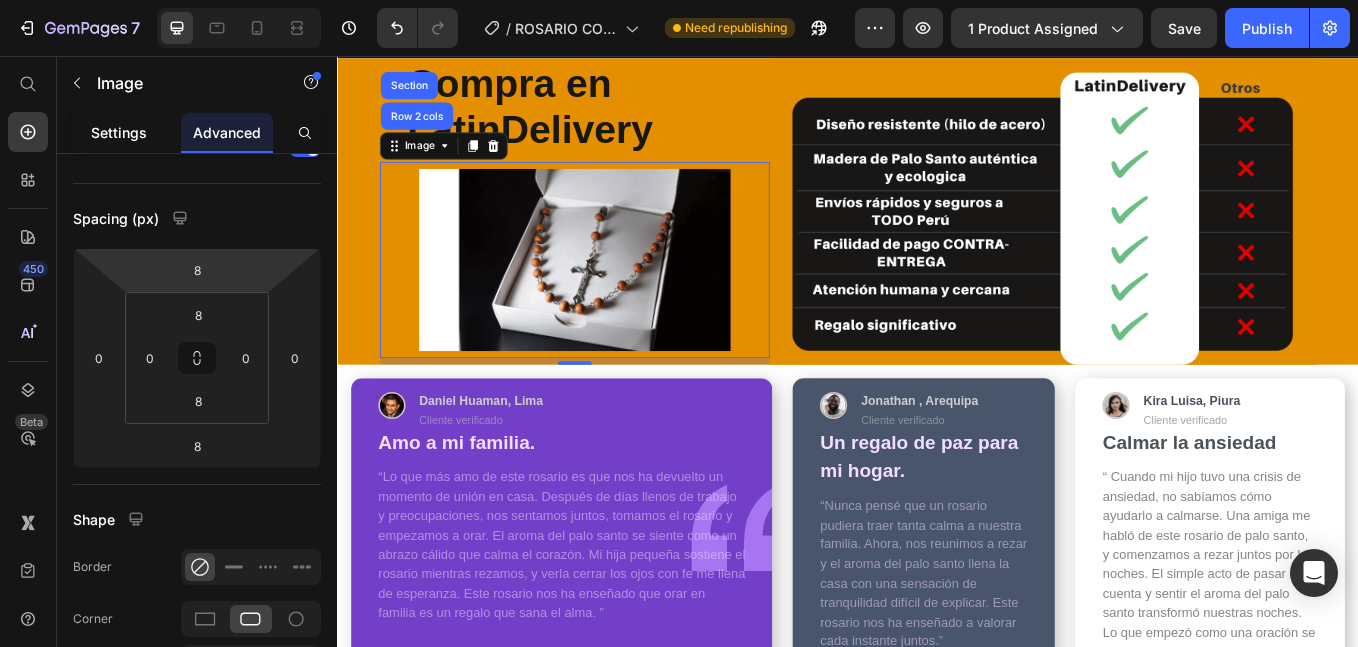 click on "Settings" 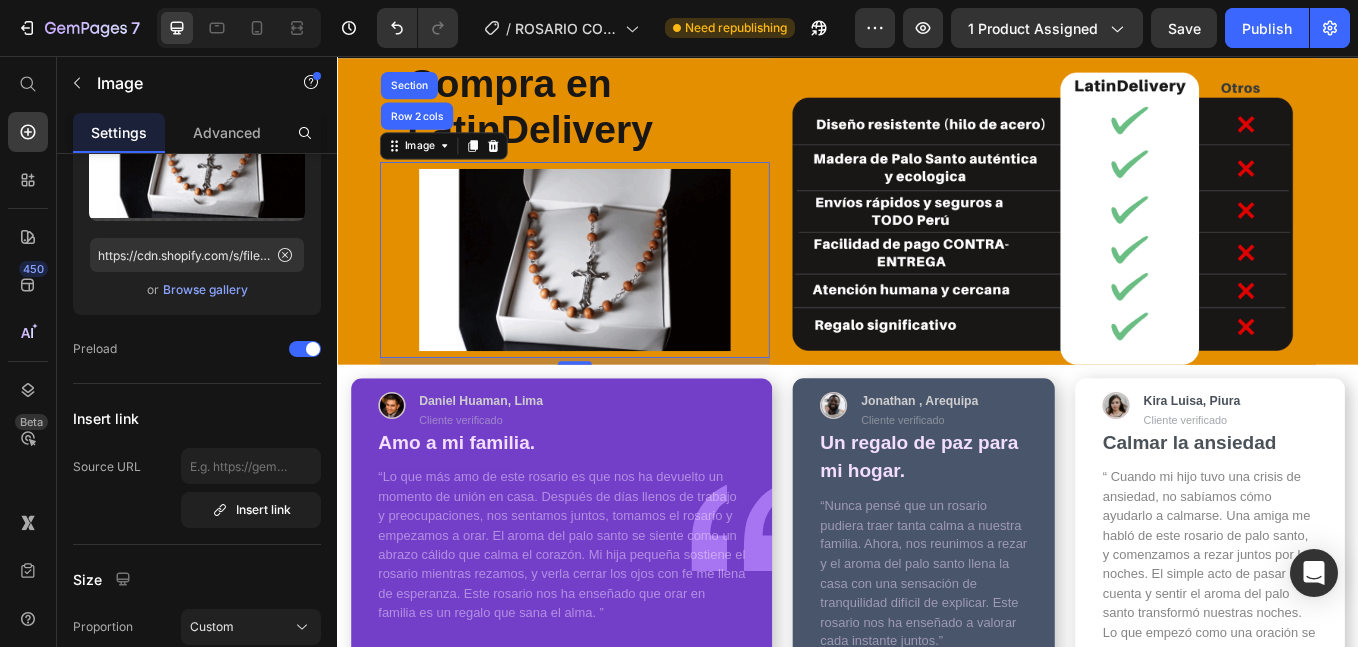 scroll, scrollTop: 501, scrollLeft: 0, axis: vertical 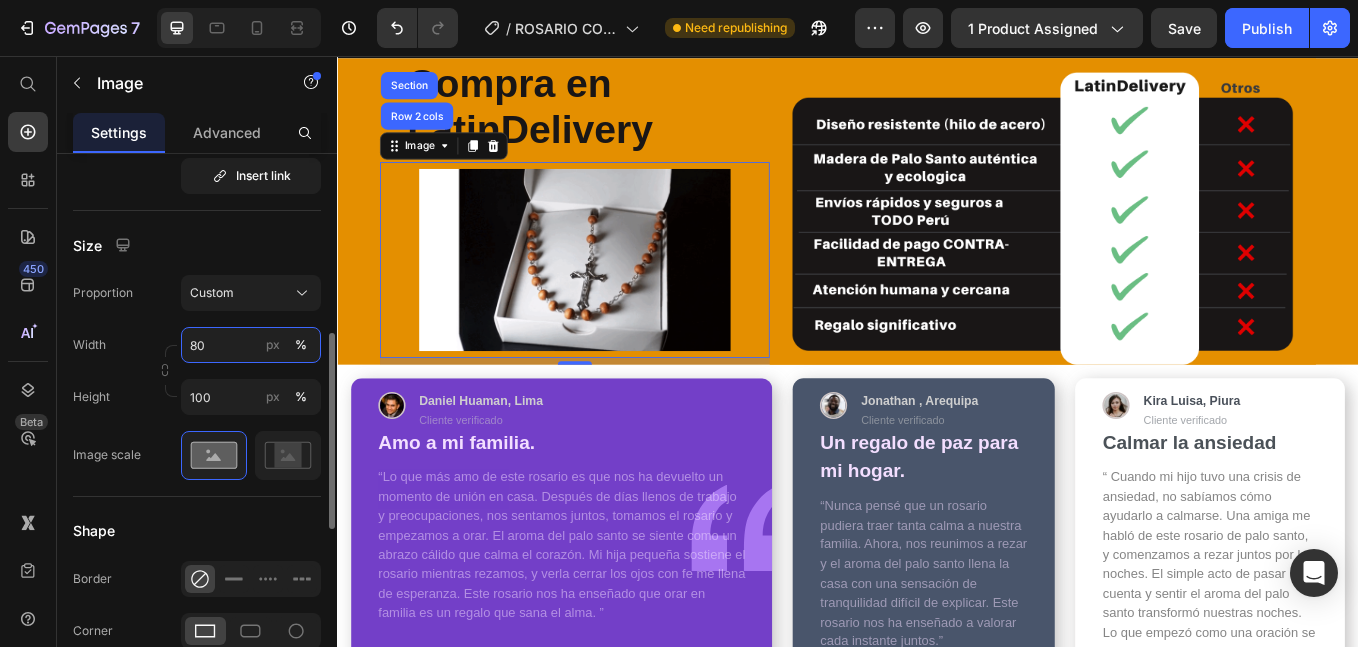 click on "80" at bounding box center (251, 345) 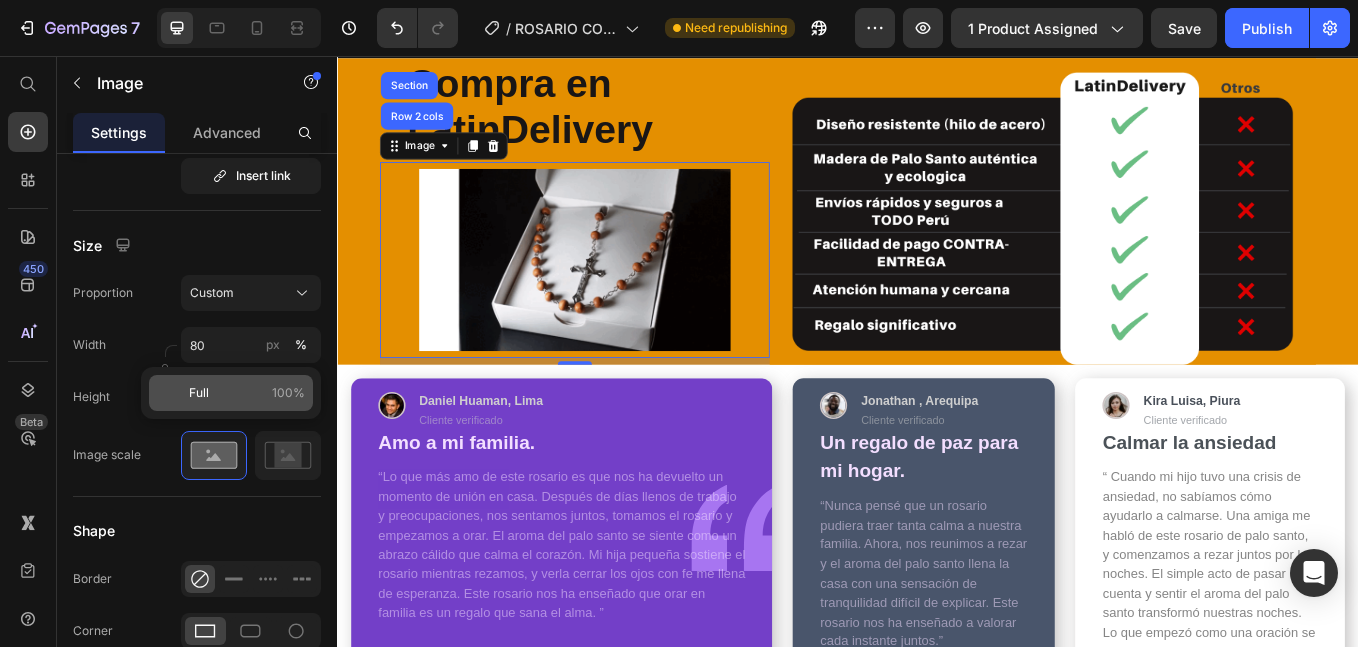 click on "Full" at bounding box center (199, 393) 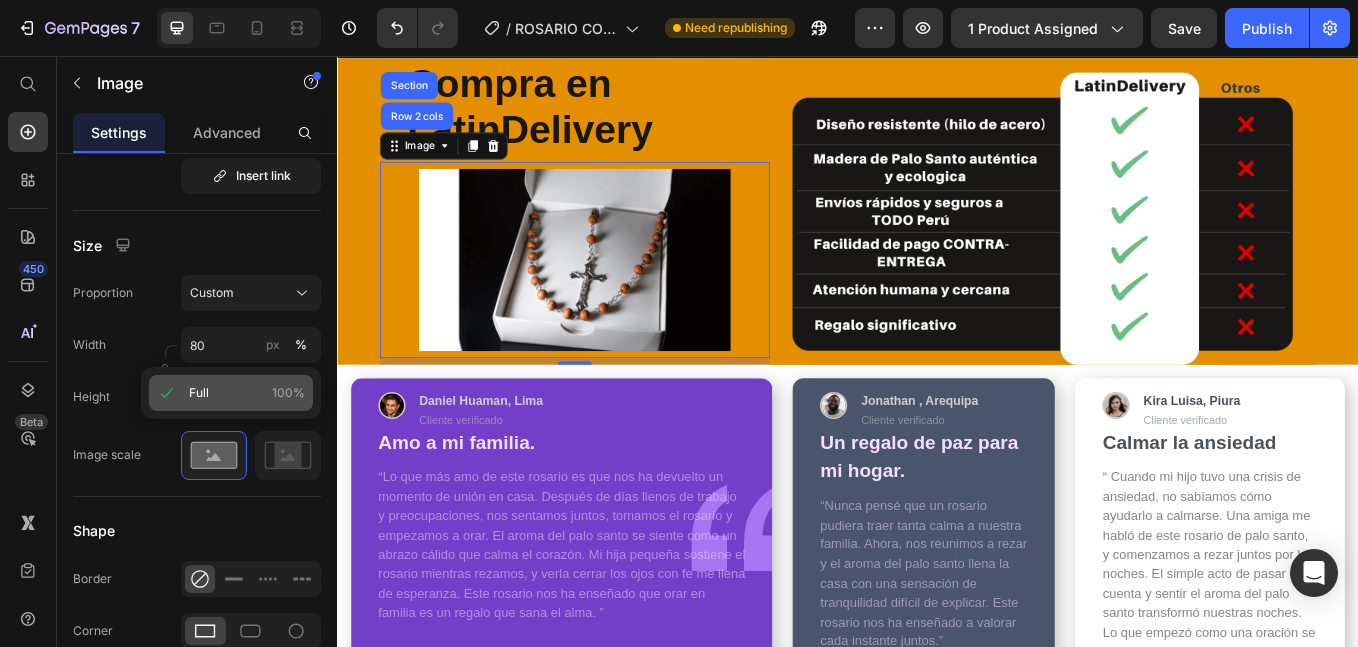 type on "100" 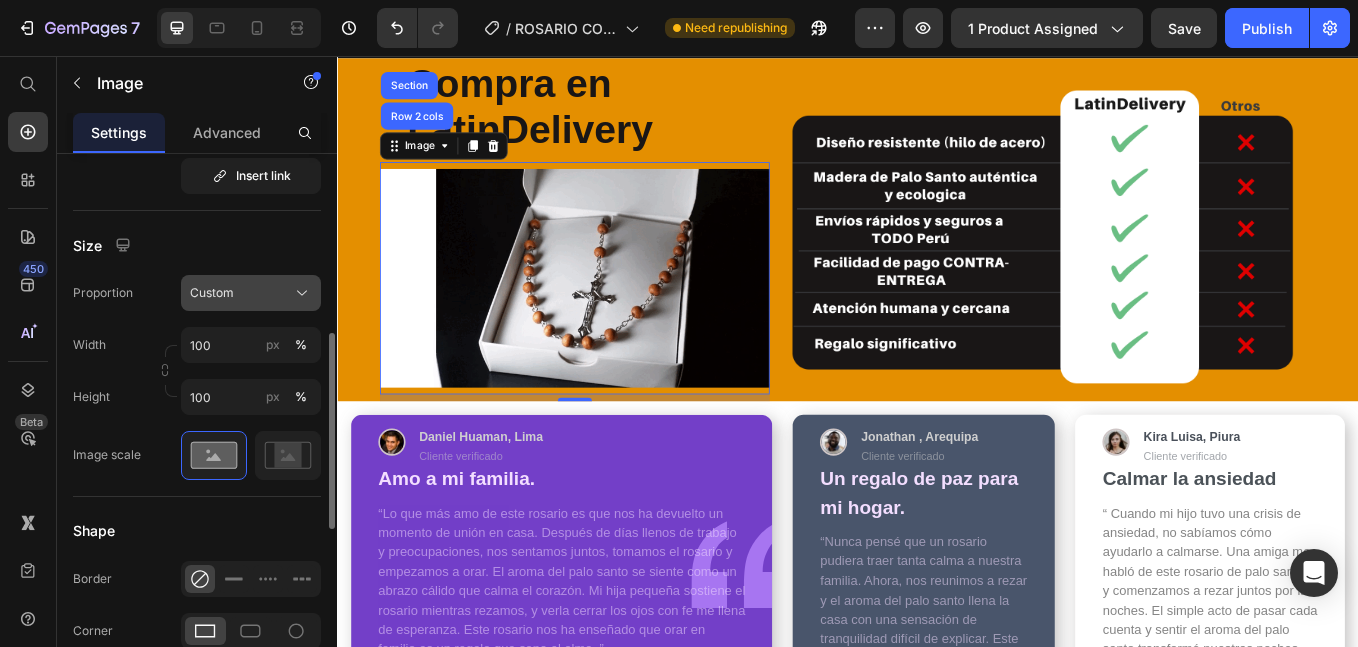 click on "Custom" at bounding box center (212, 293) 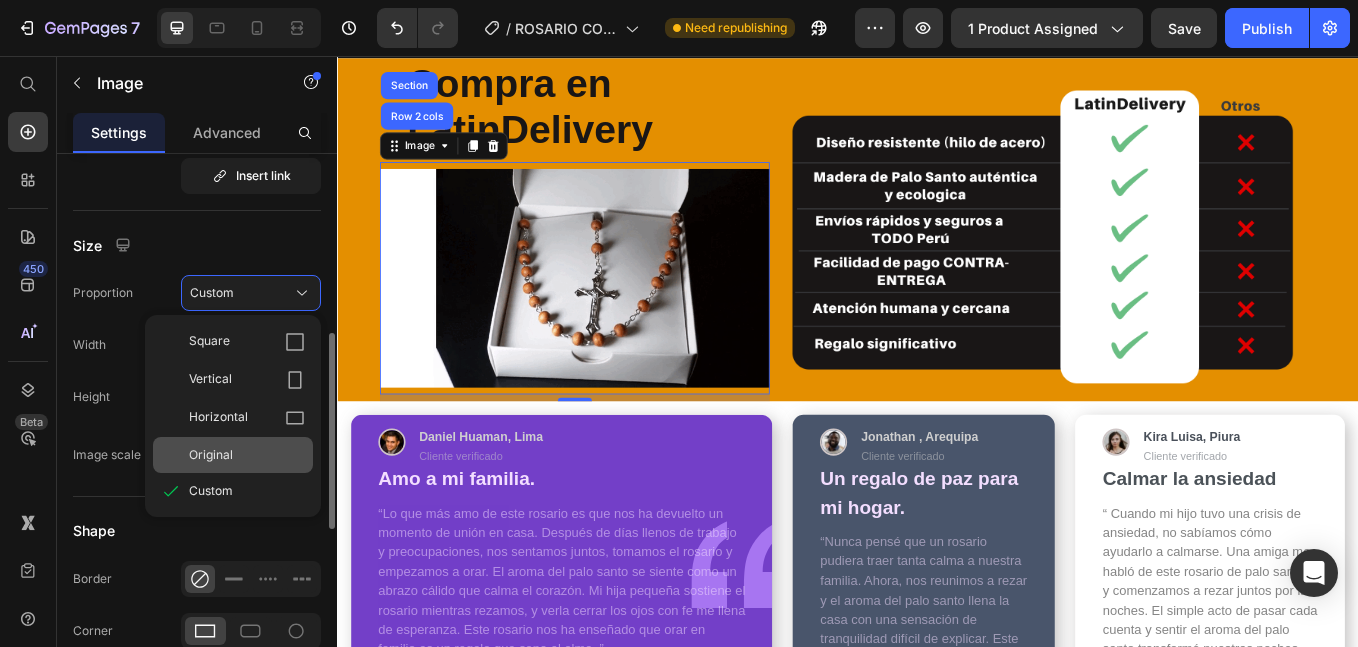 click on "Original" at bounding box center (211, 455) 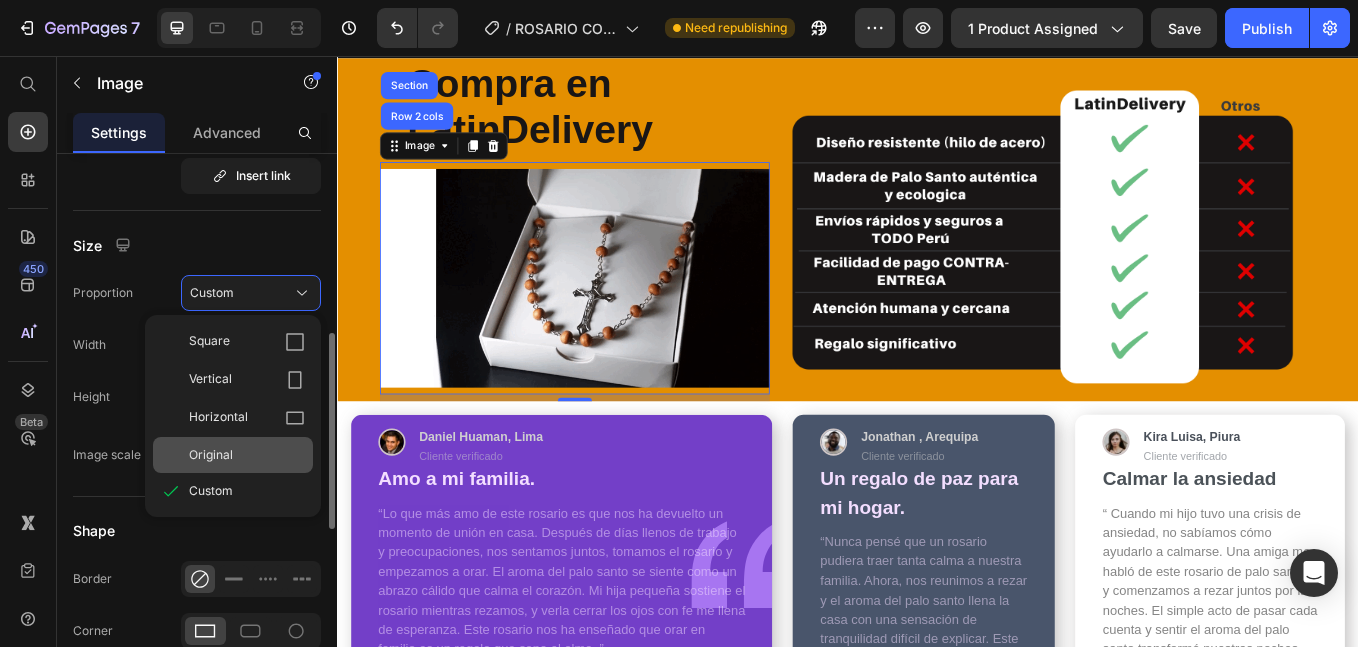 type 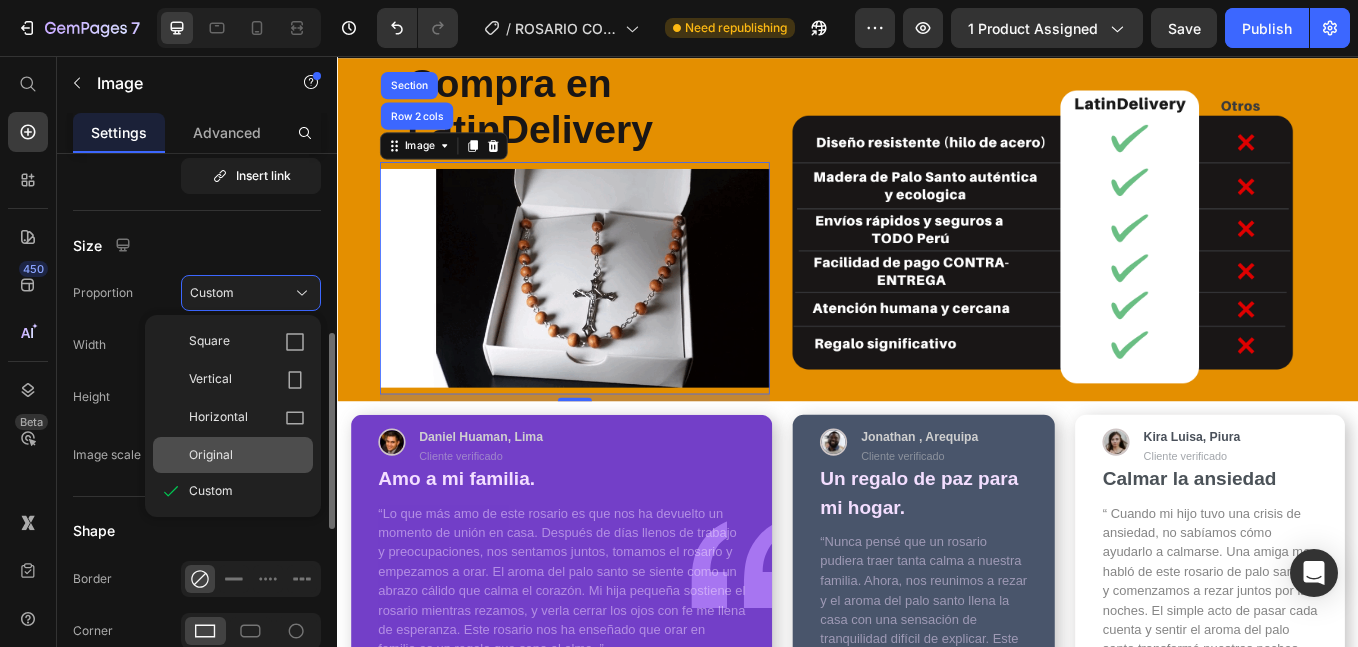 type 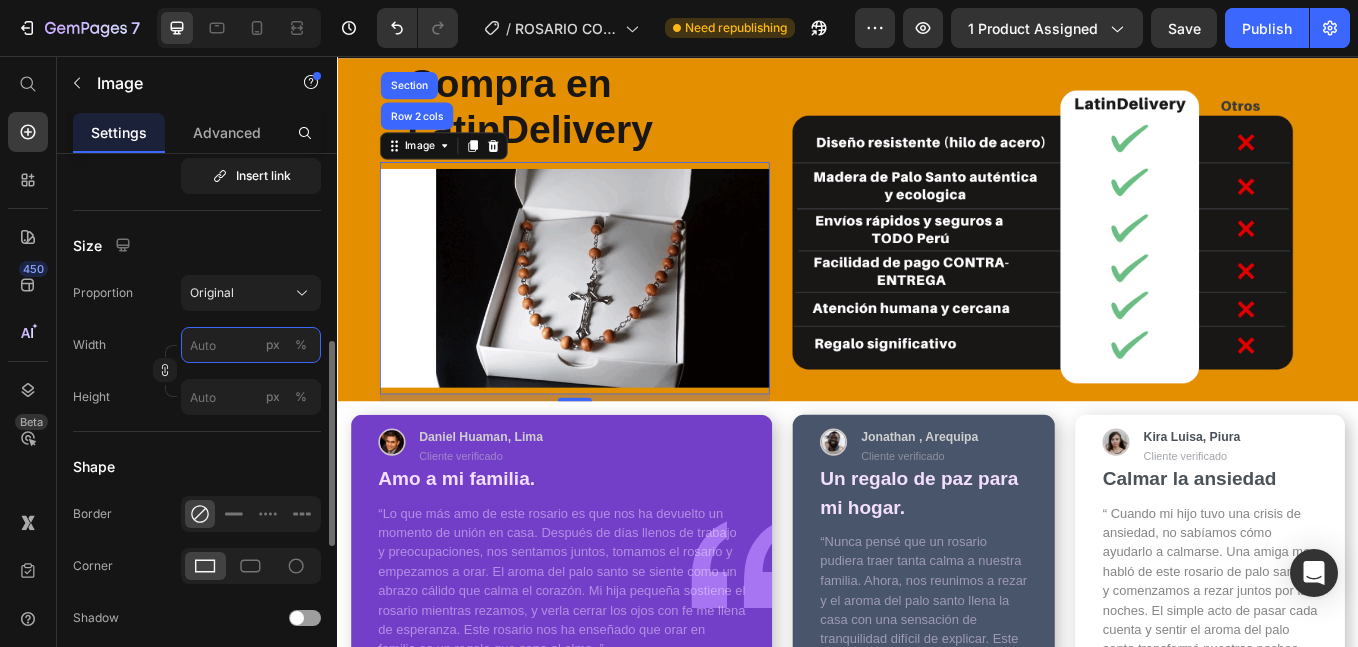 click on "px %" at bounding box center [251, 345] 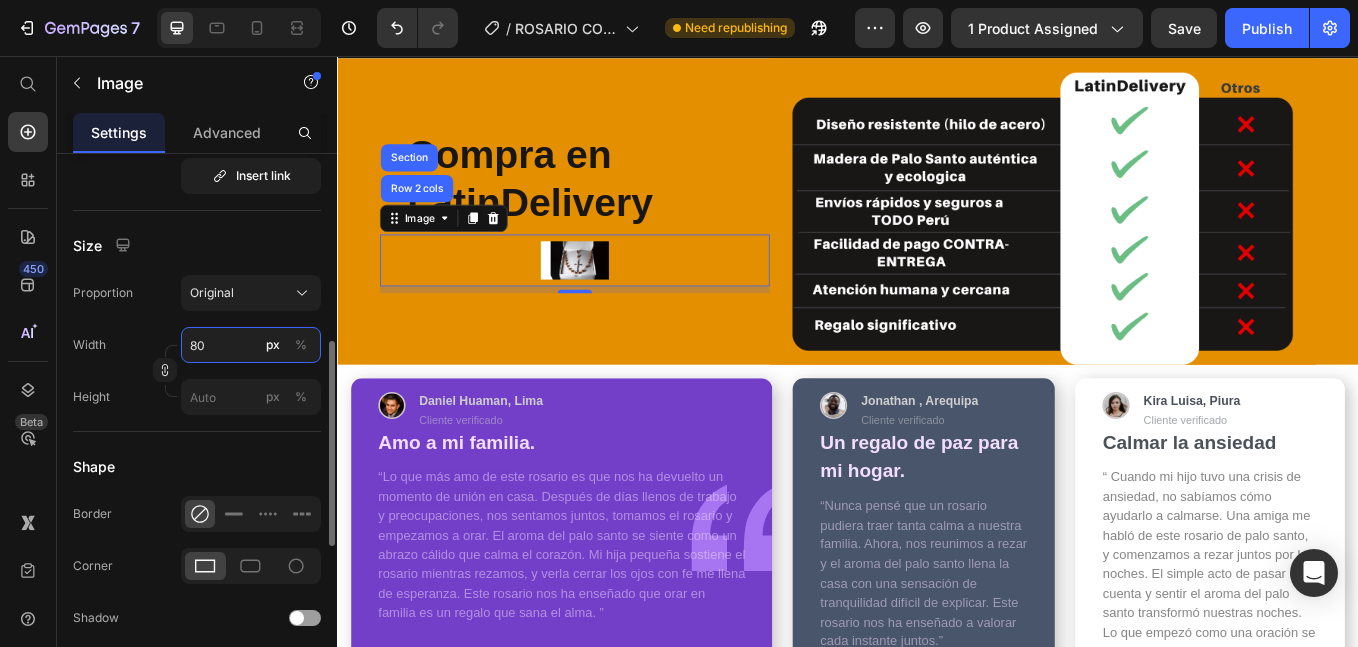 type on "80" 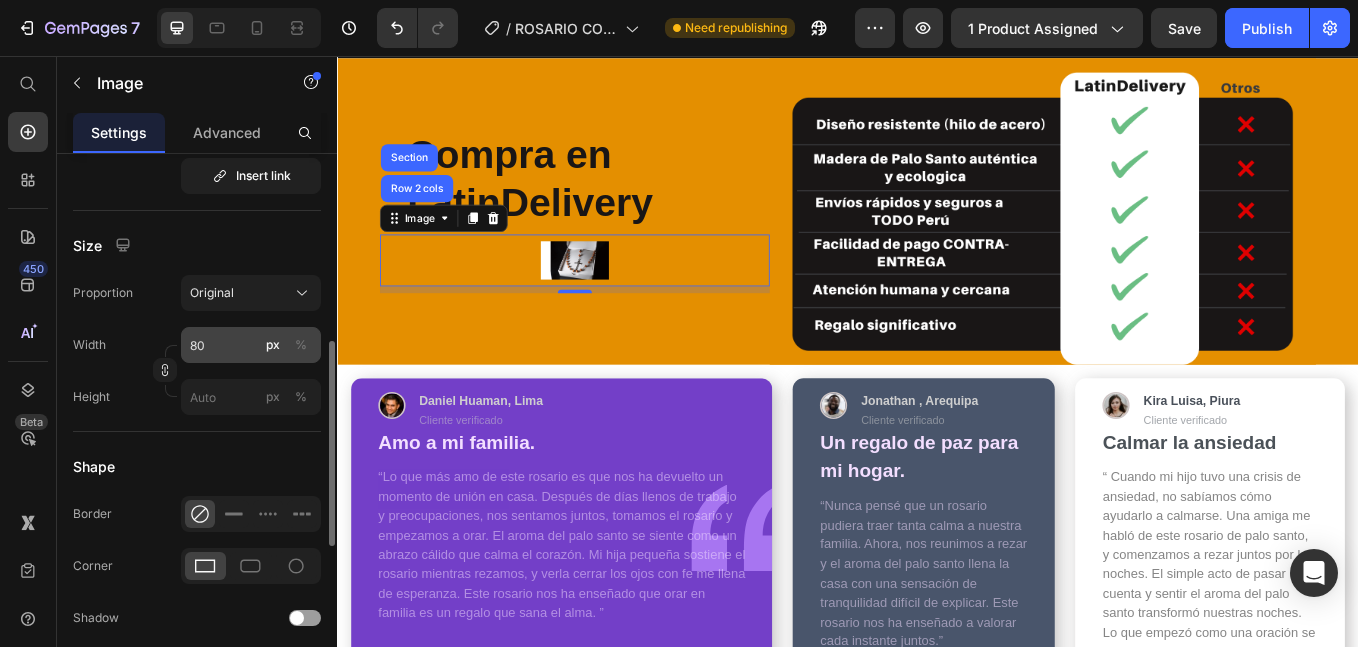 click on "px %" at bounding box center (287, 345) 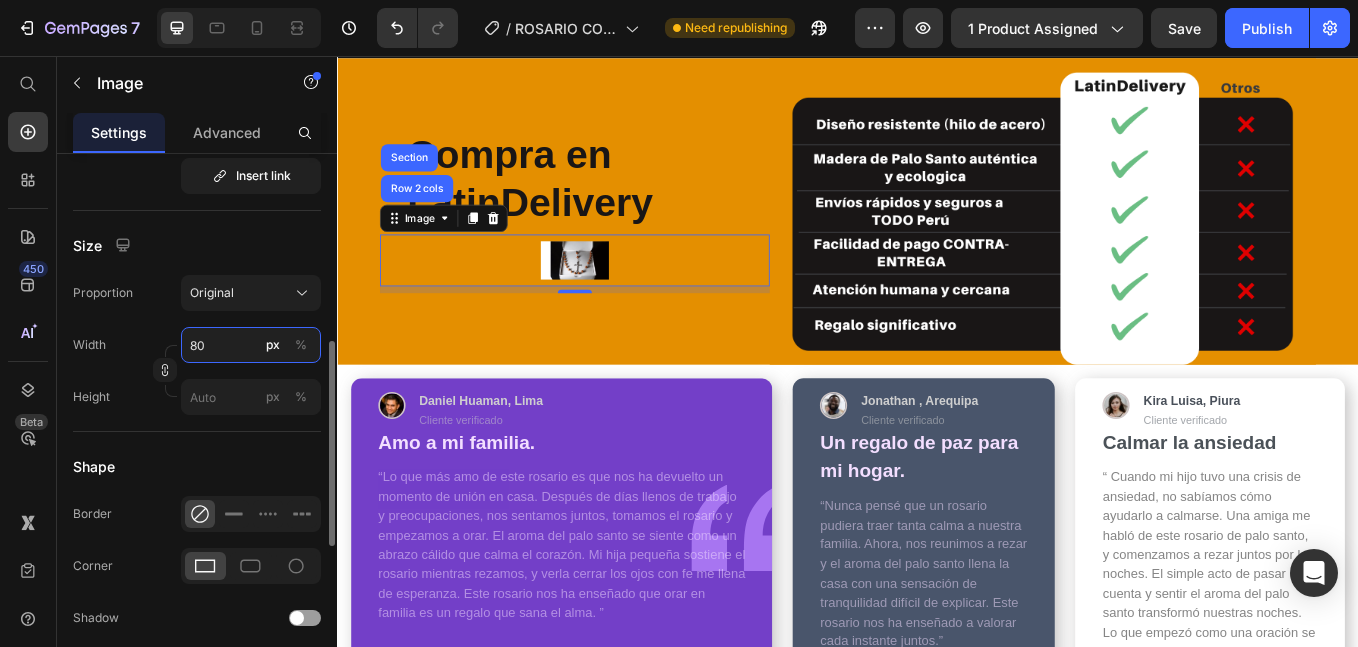click on "80" at bounding box center (251, 345) 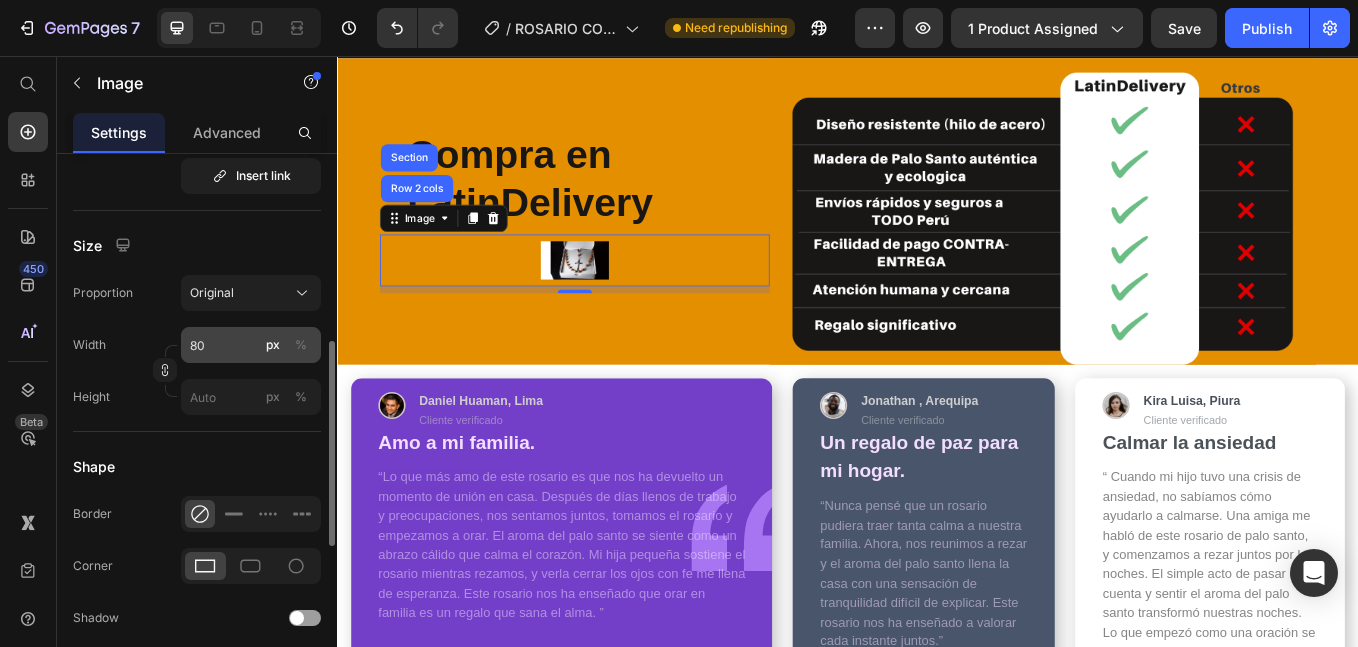 click on "%" at bounding box center [301, 345] 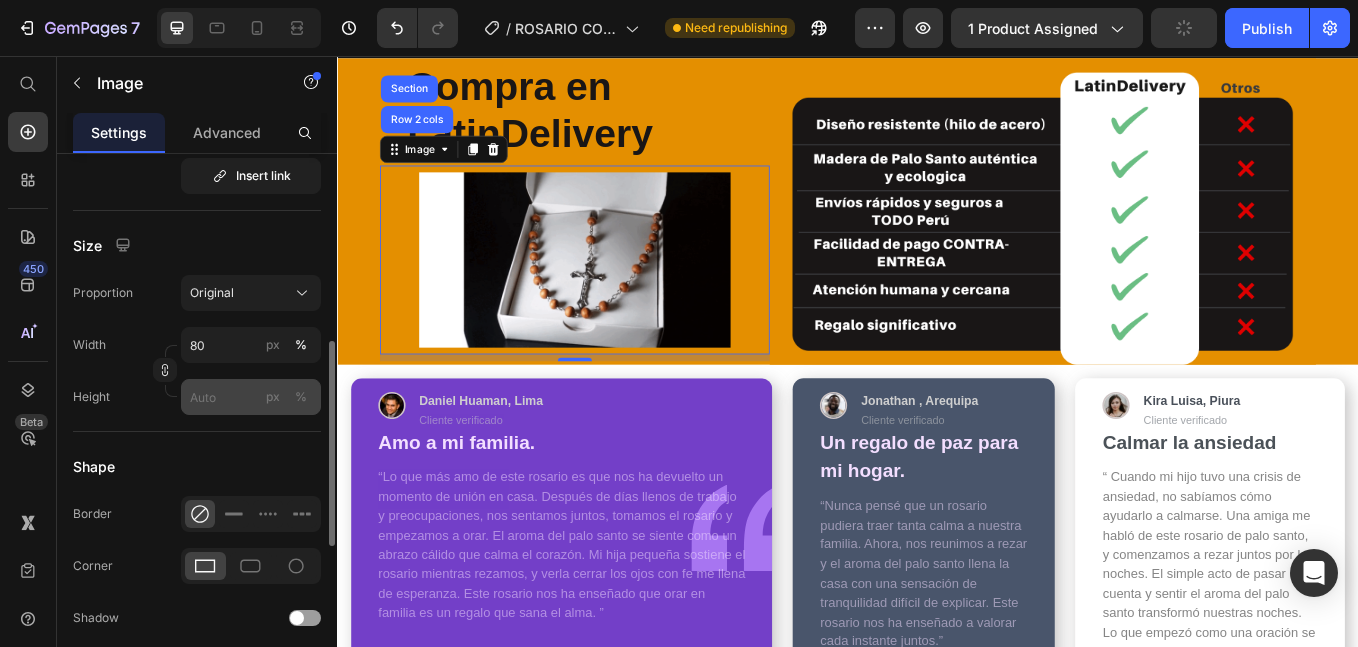click on "px" at bounding box center [273, 397] 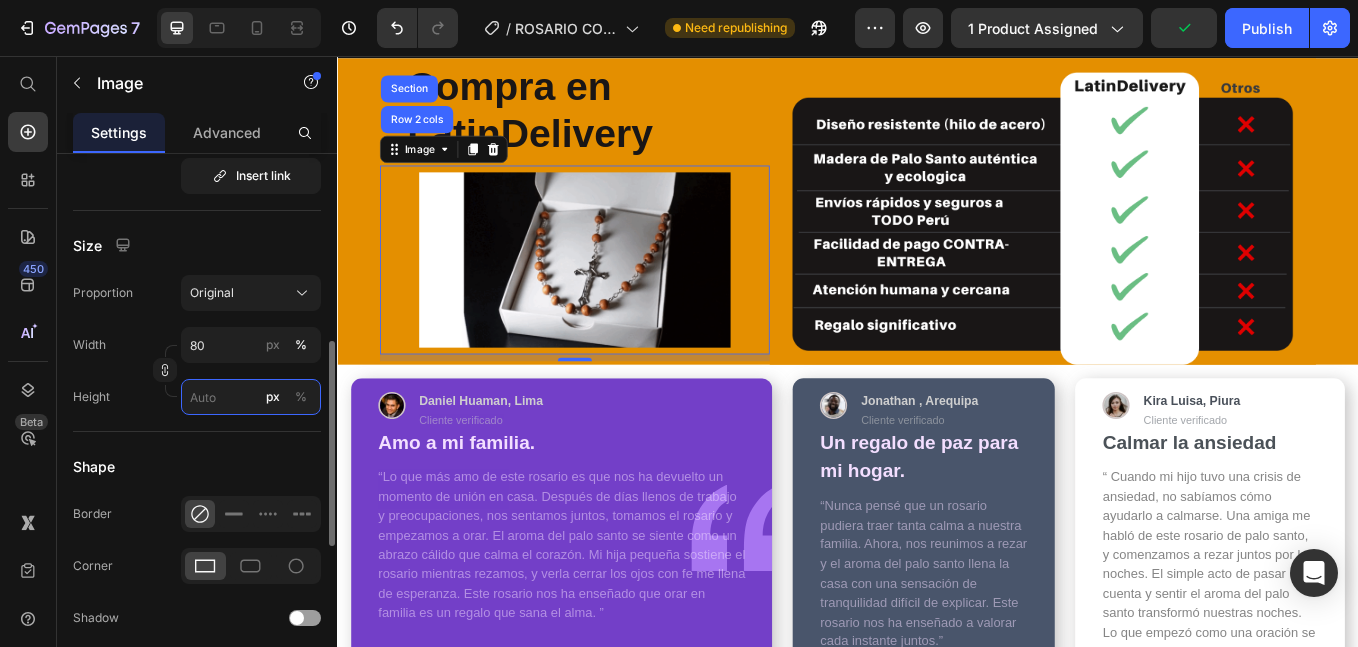 click on "px %" at bounding box center [251, 397] 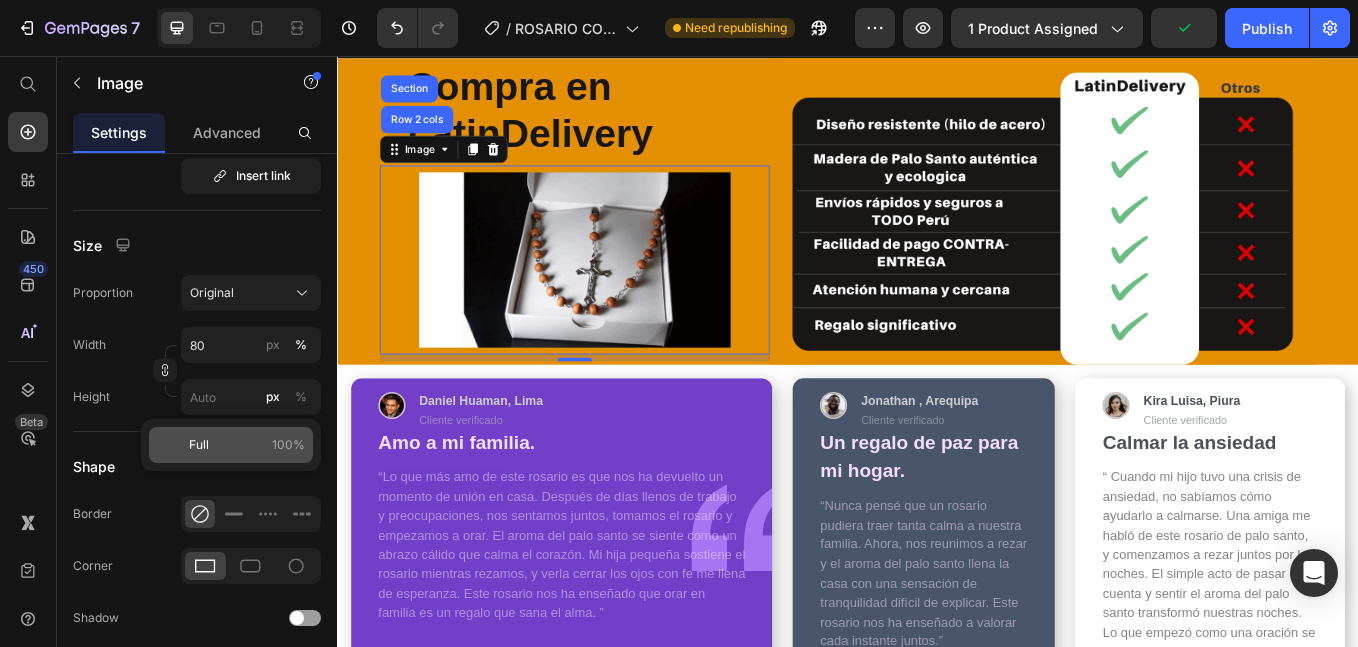 click on "Full" at bounding box center (199, 445) 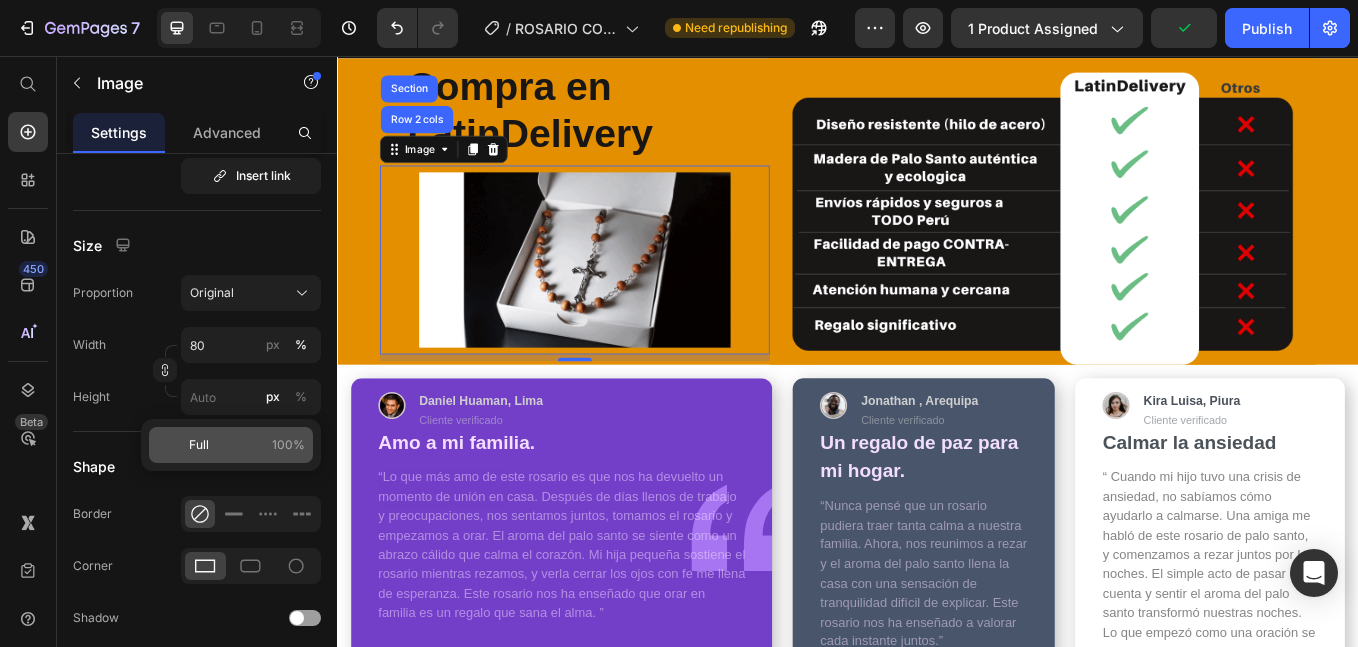 type on "100" 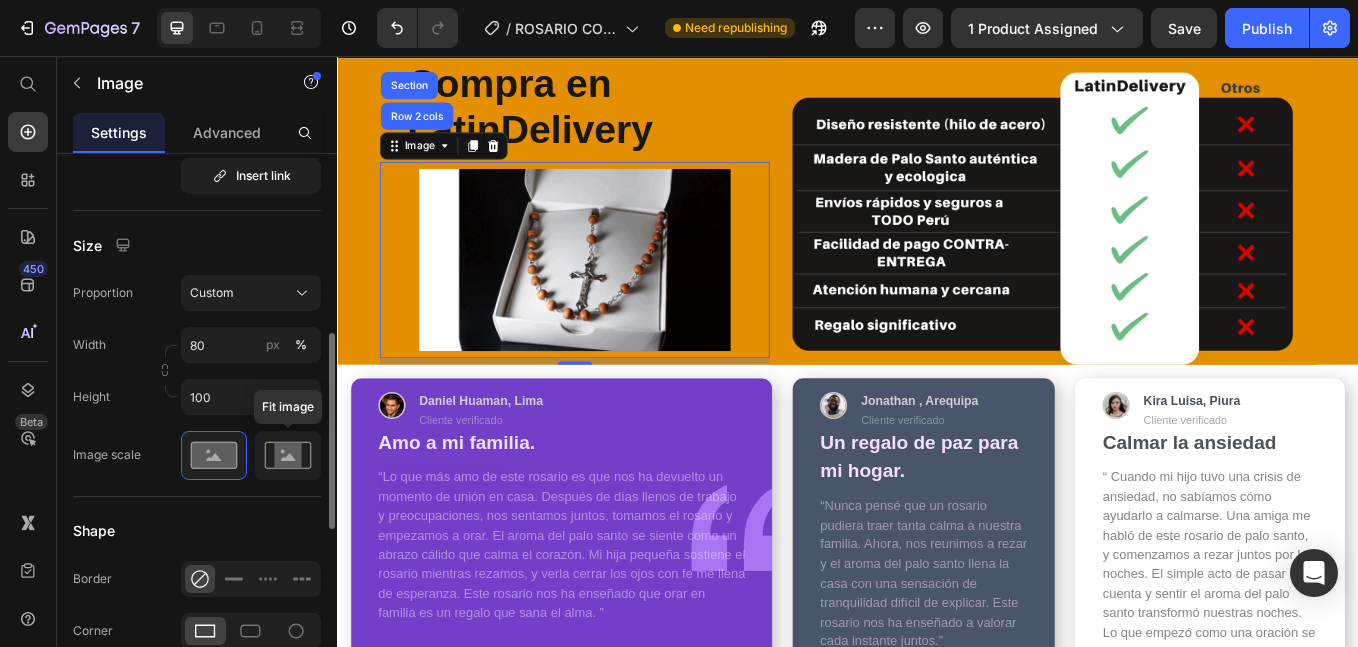click 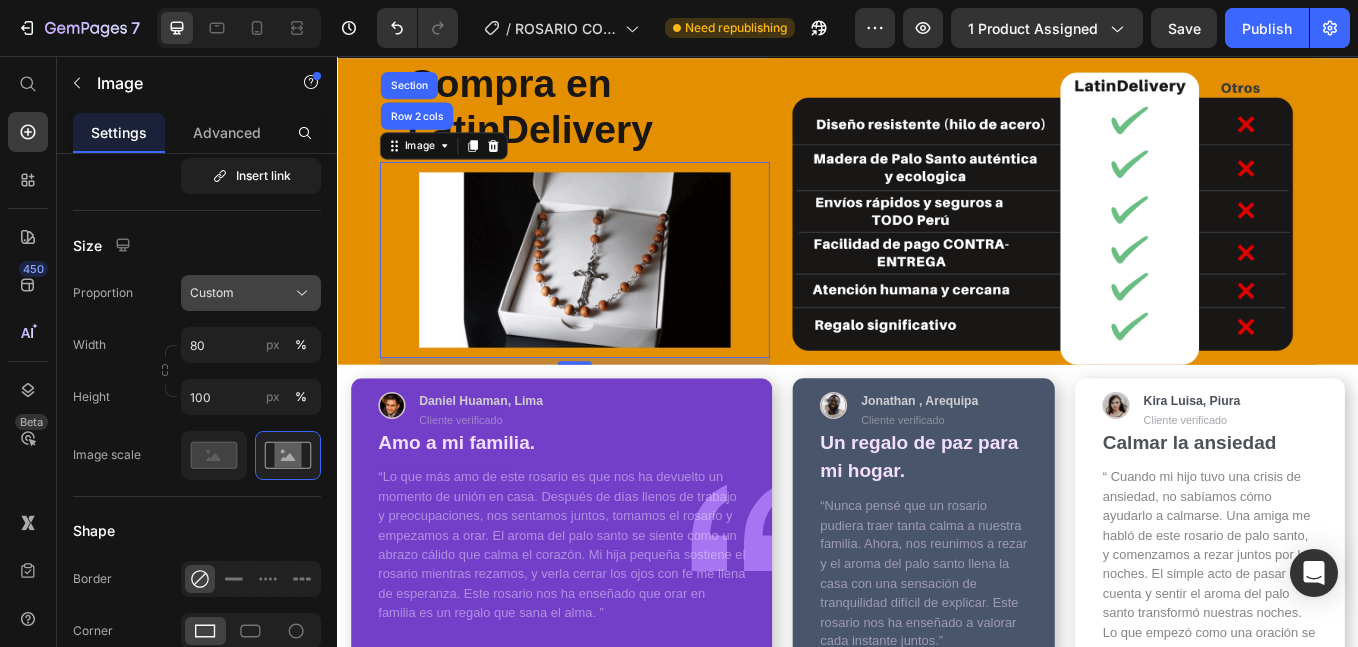 click on "Custom" at bounding box center (212, 293) 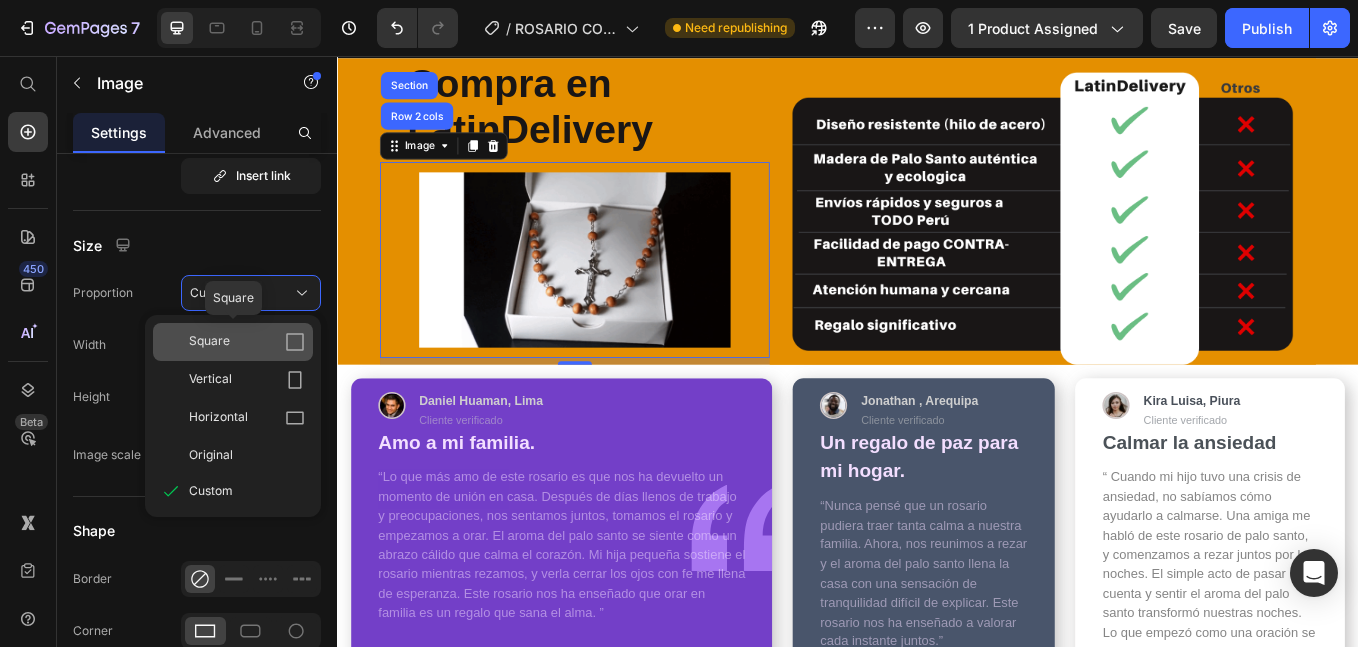 click on "Square" at bounding box center (247, 342) 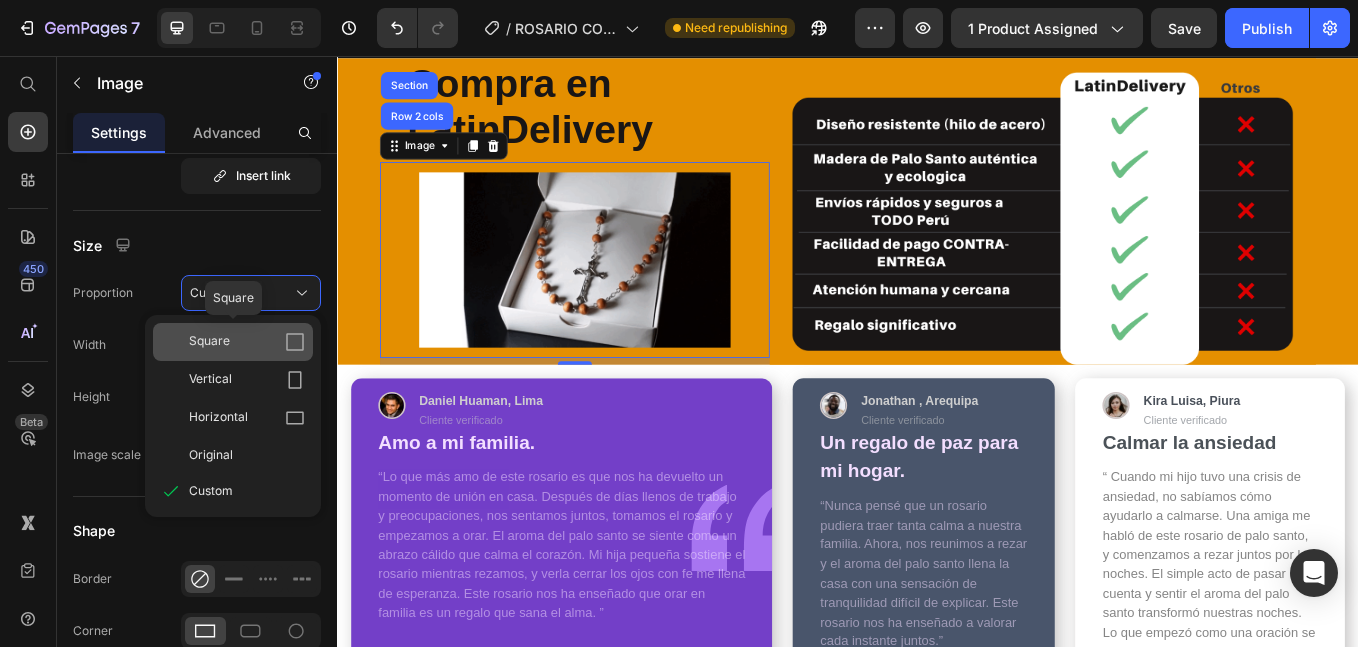 type 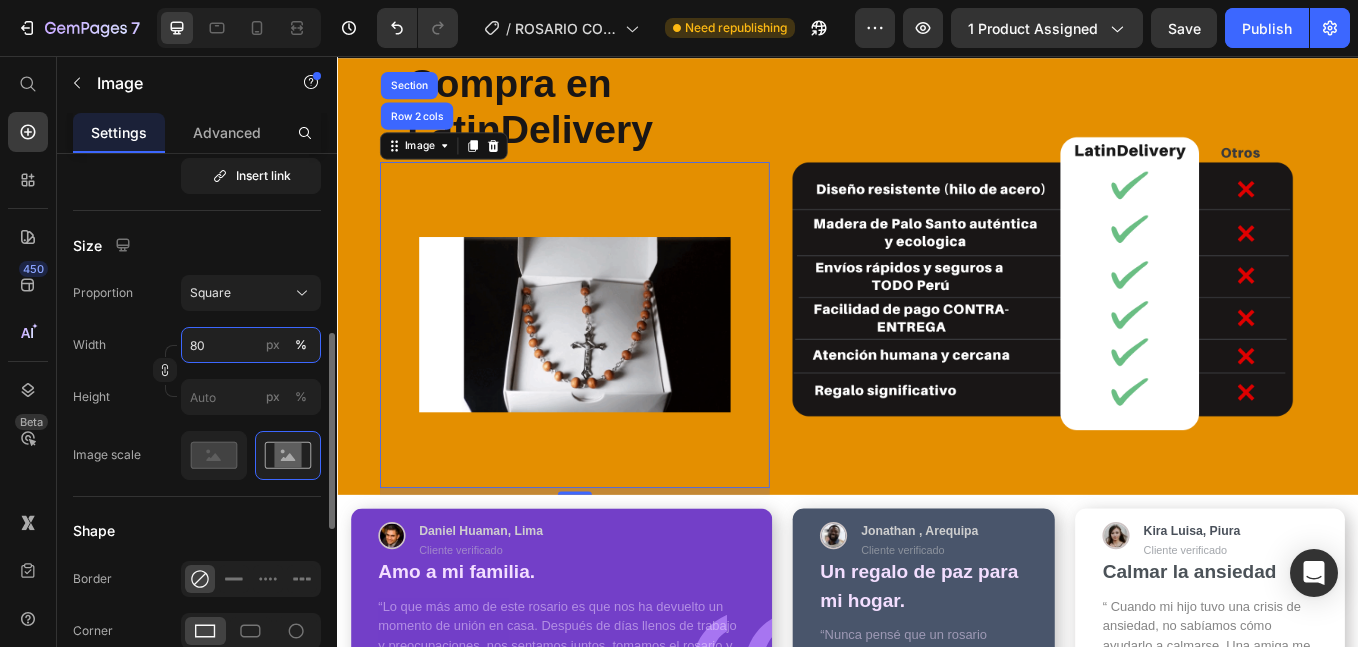 click on "80" at bounding box center (251, 345) 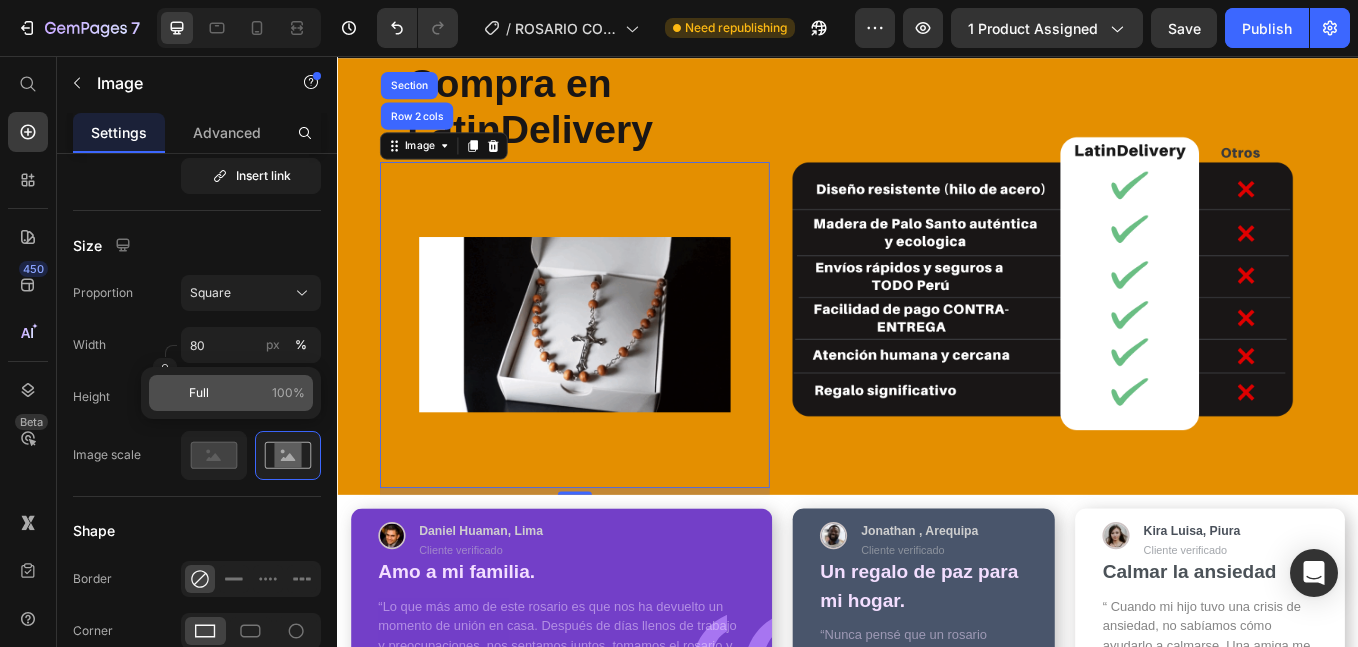 click on "Full 100%" at bounding box center [247, 393] 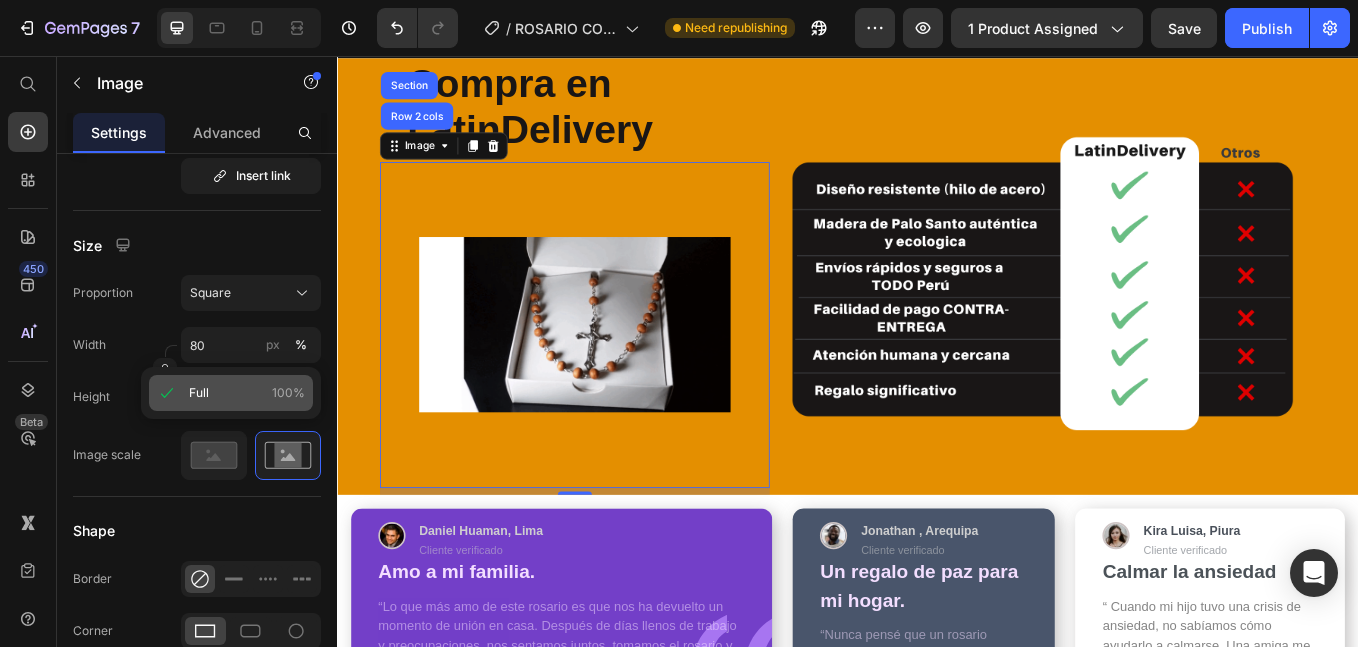 type on "100" 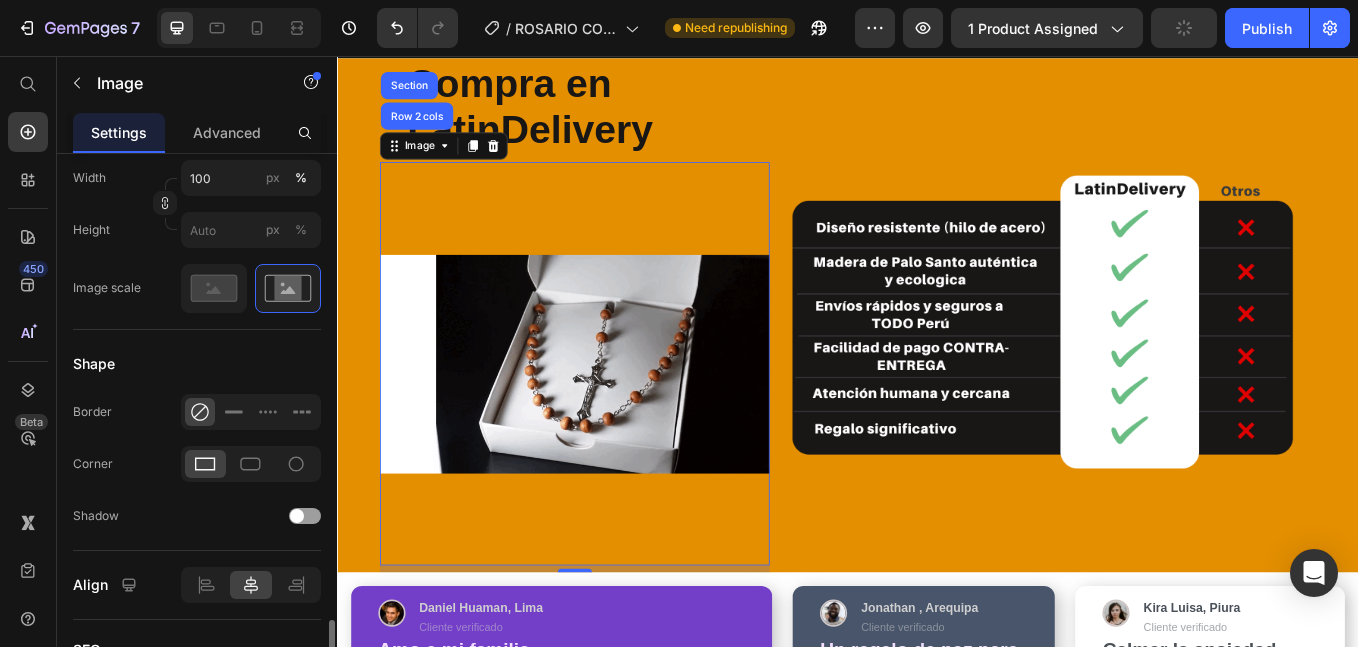 scroll, scrollTop: 835, scrollLeft: 0, axis: vertical 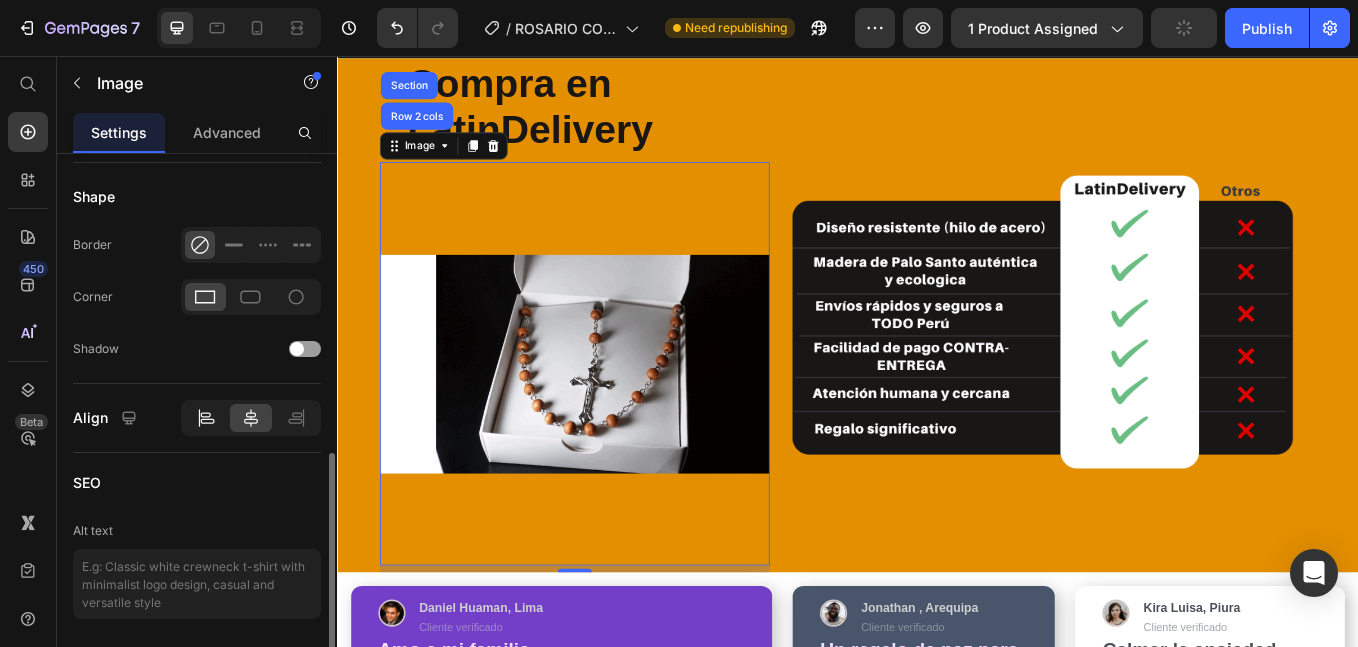 click on "Align" 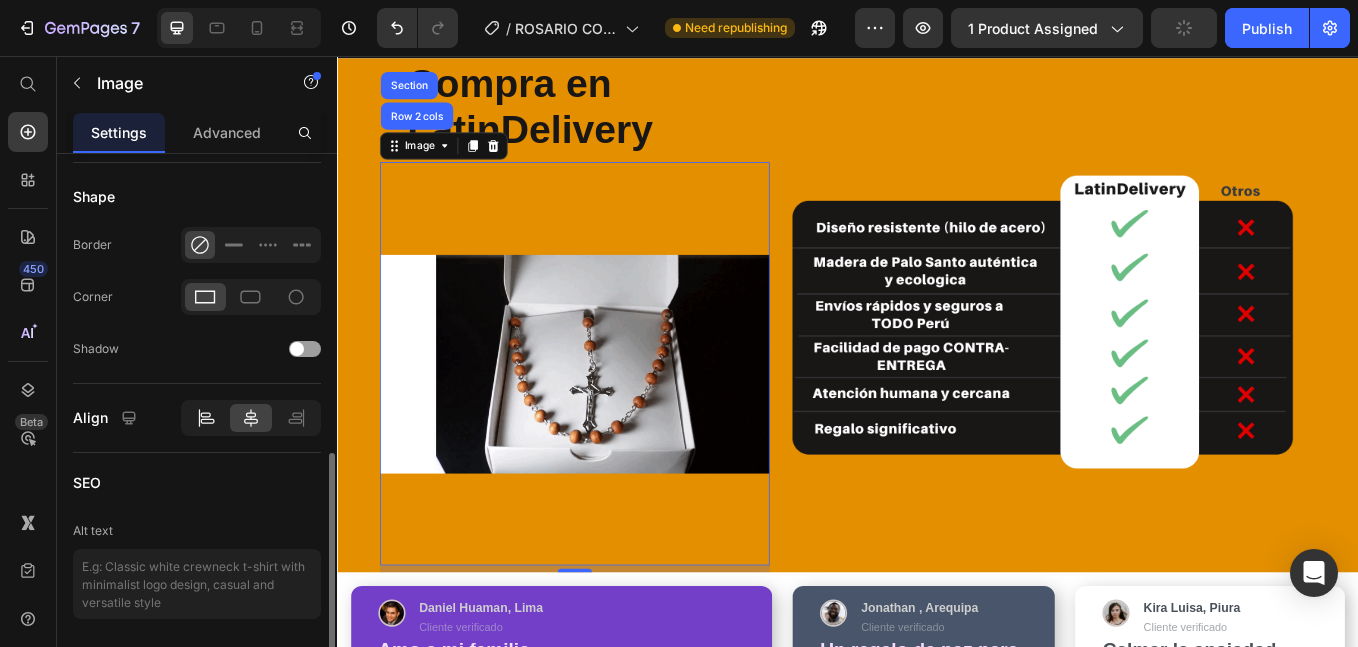 click 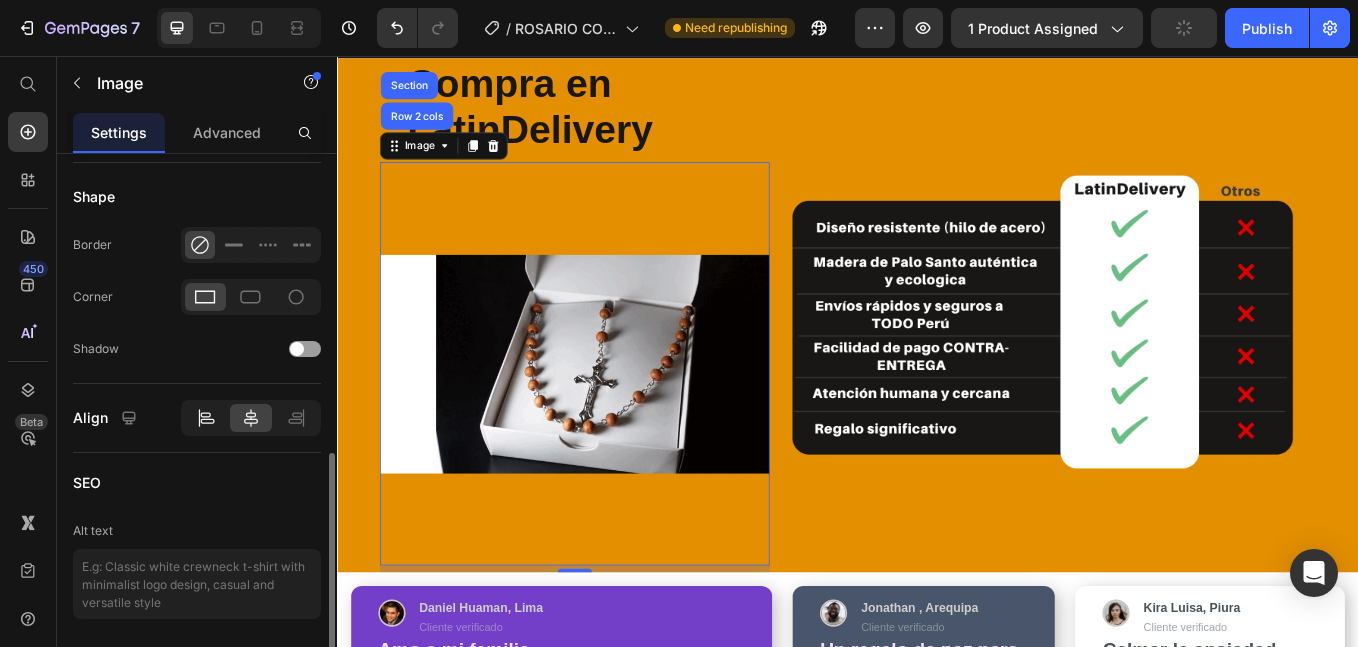 click 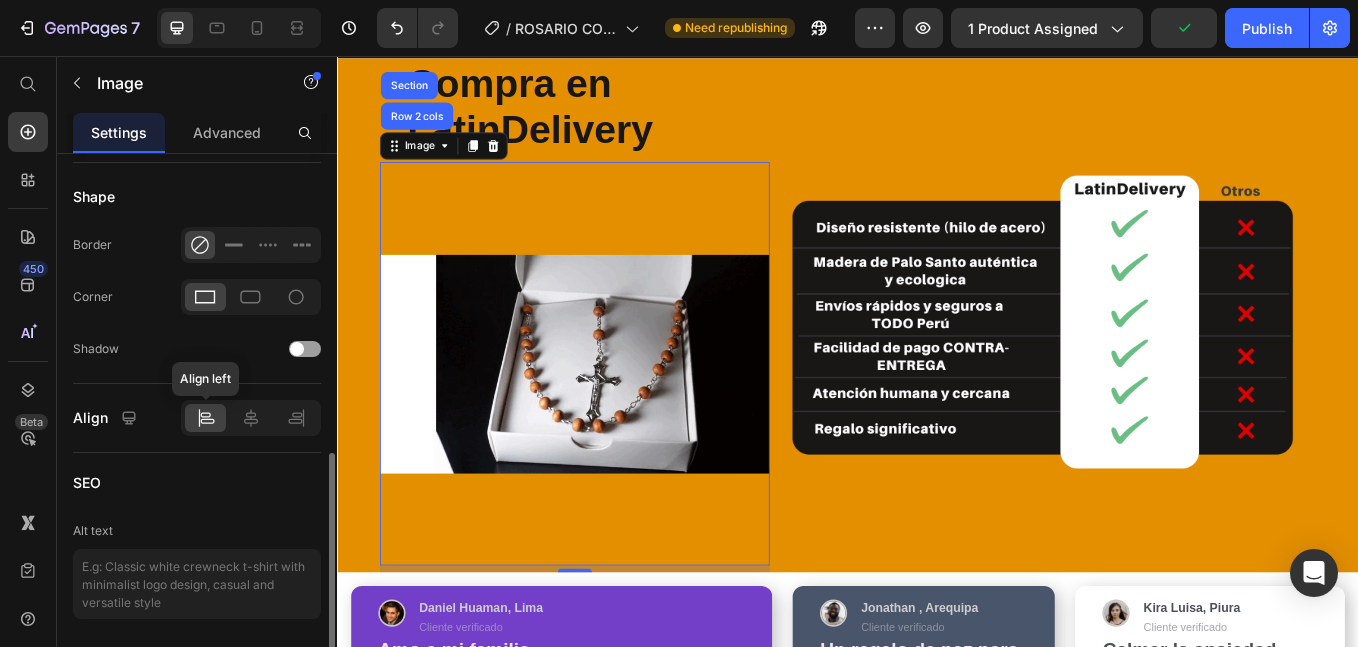 click 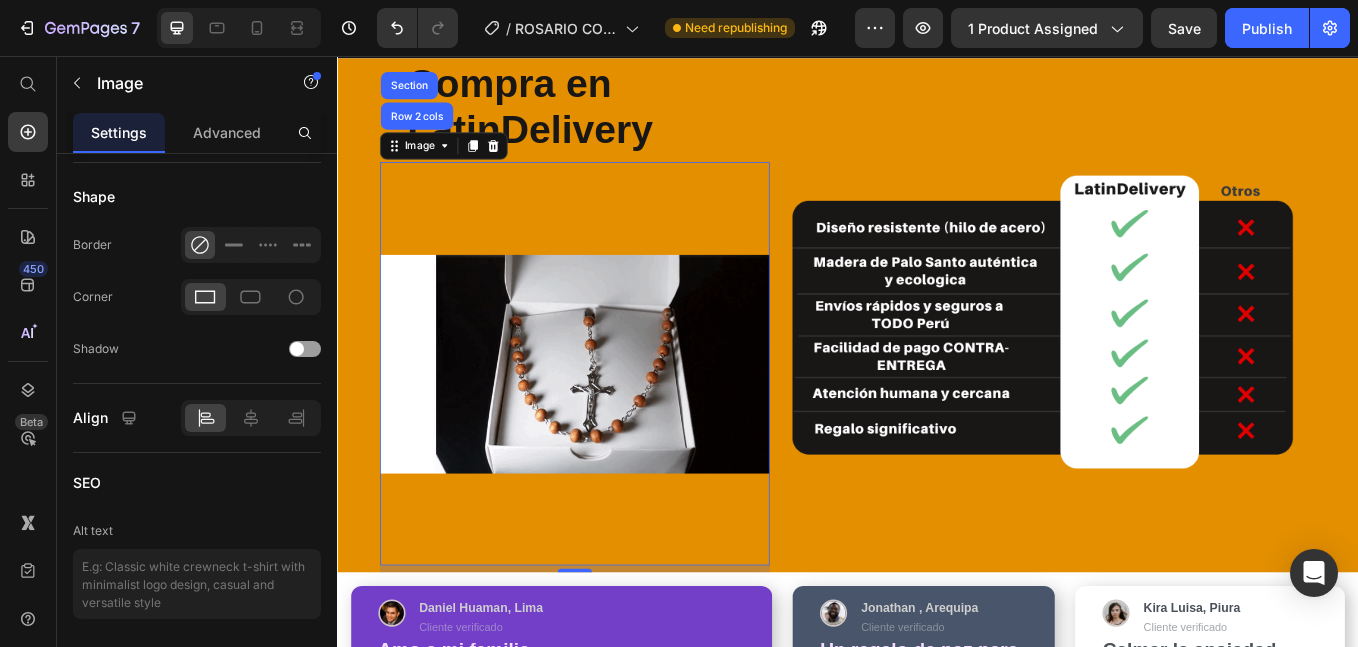 click at bounding box center [616, 418] 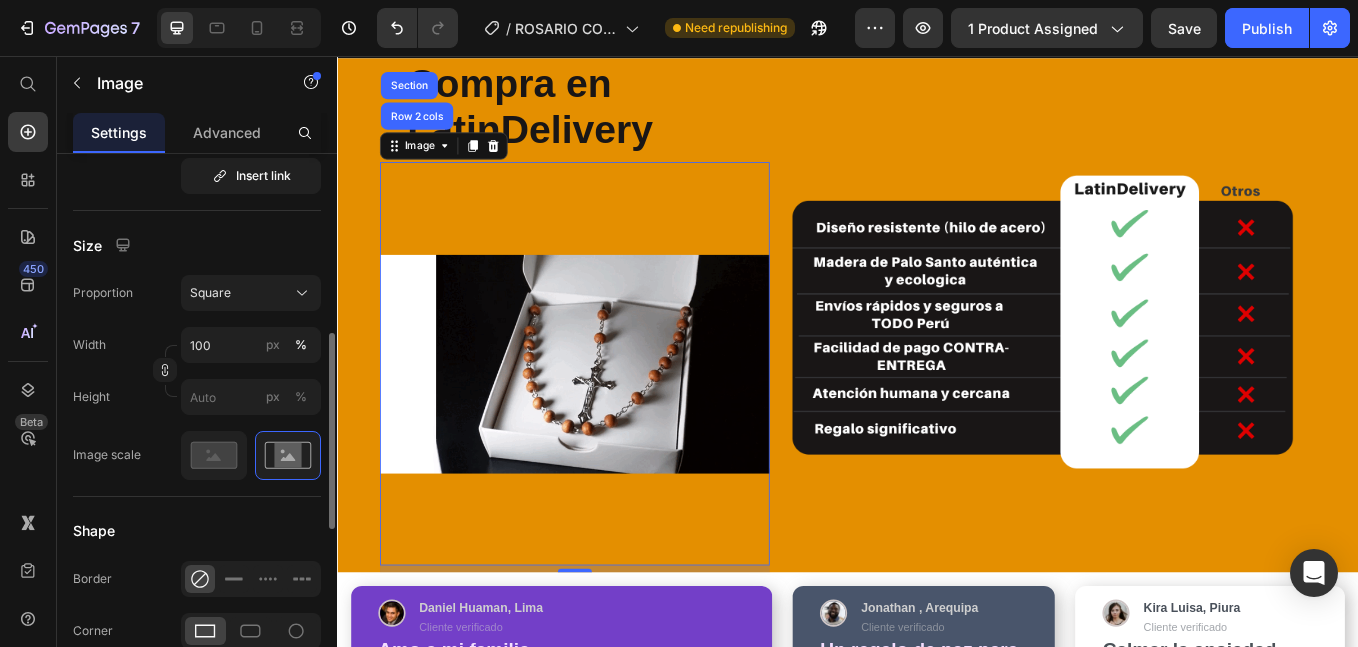 scroll, scrollTop: 0, scrollLeft: 0, axis: both 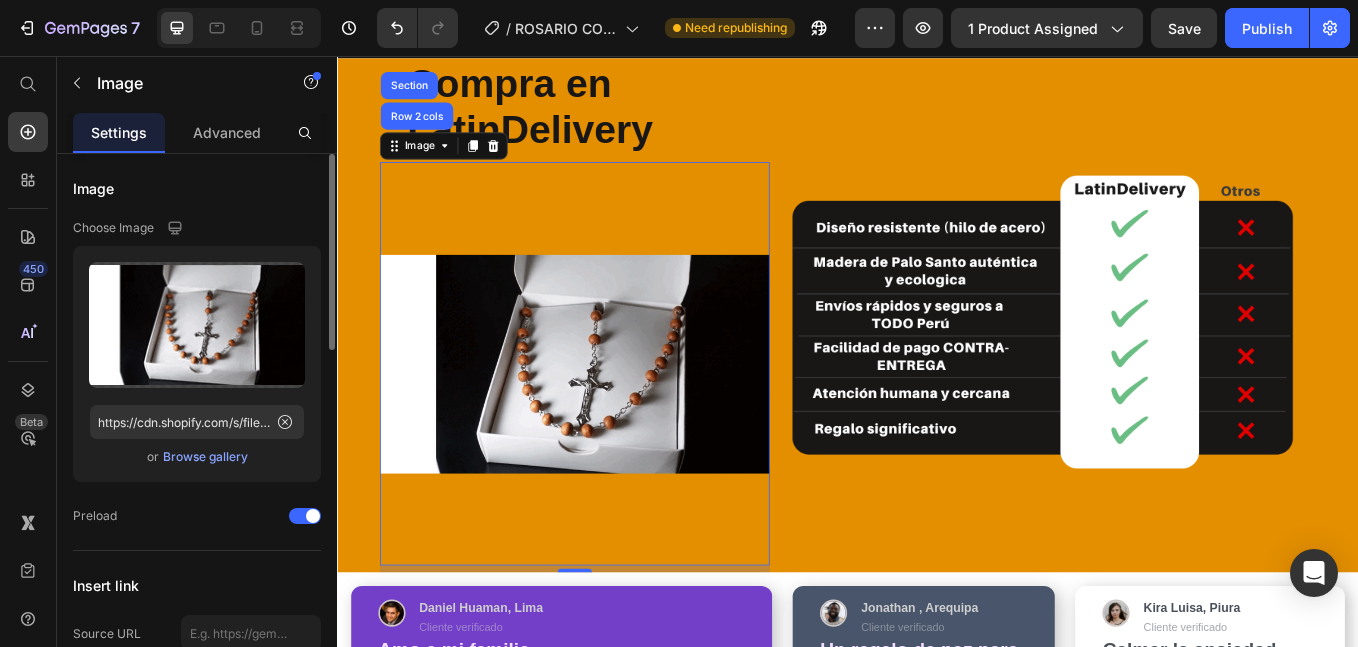 click on "Browse gallery" at bounding box center (205, 457) 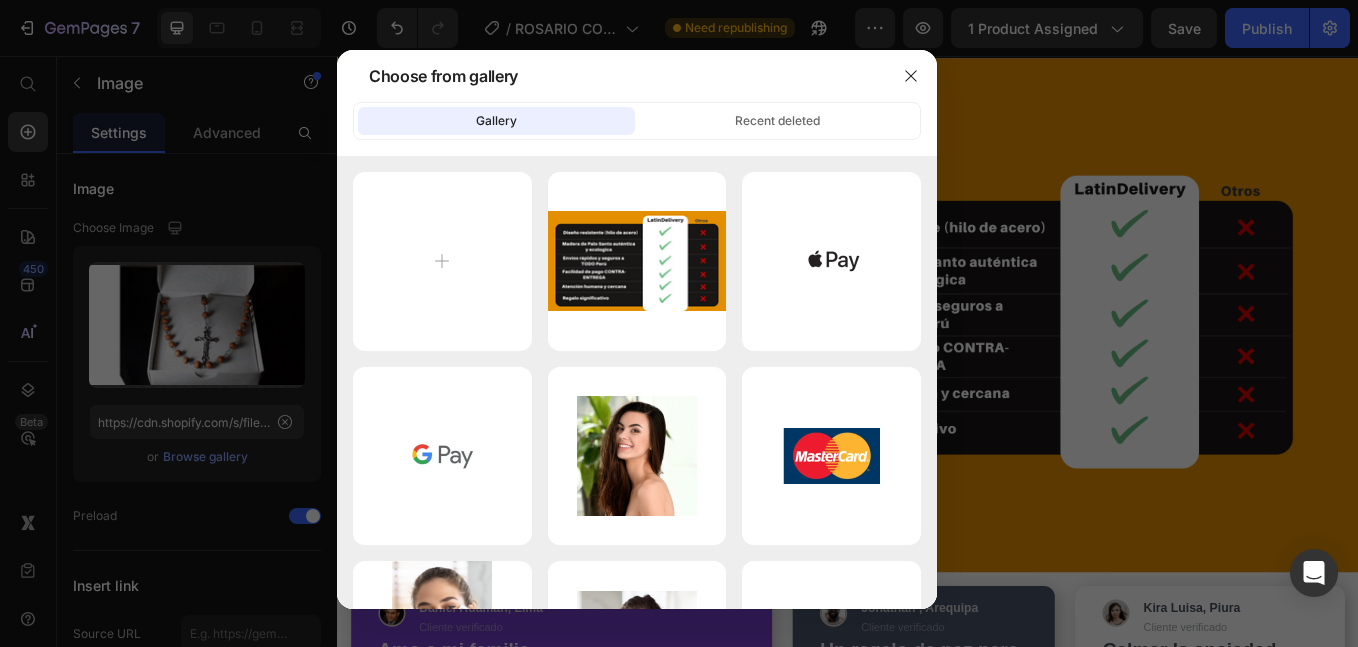 type on "C:\fakepath\[FILENAME]" 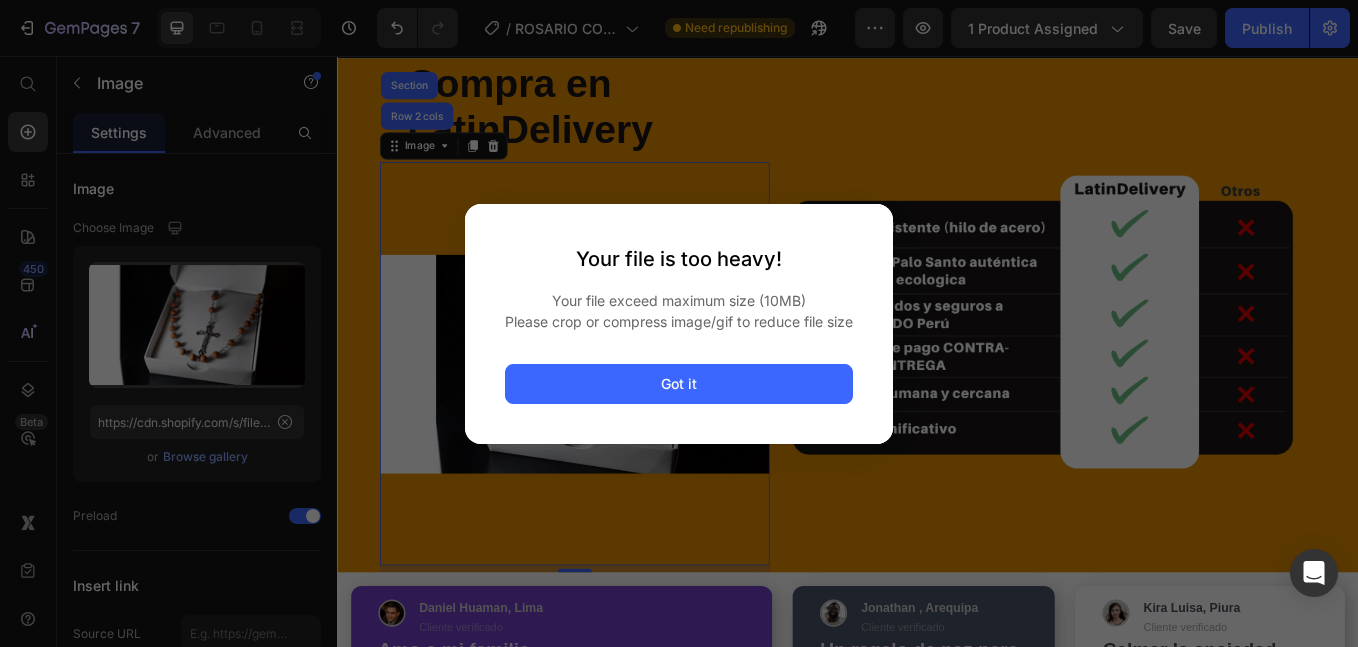 click on "Your file is too heavy! Your file exceed maximum size (10MB) Please crop or compress image/gif to reduce file size Got it" 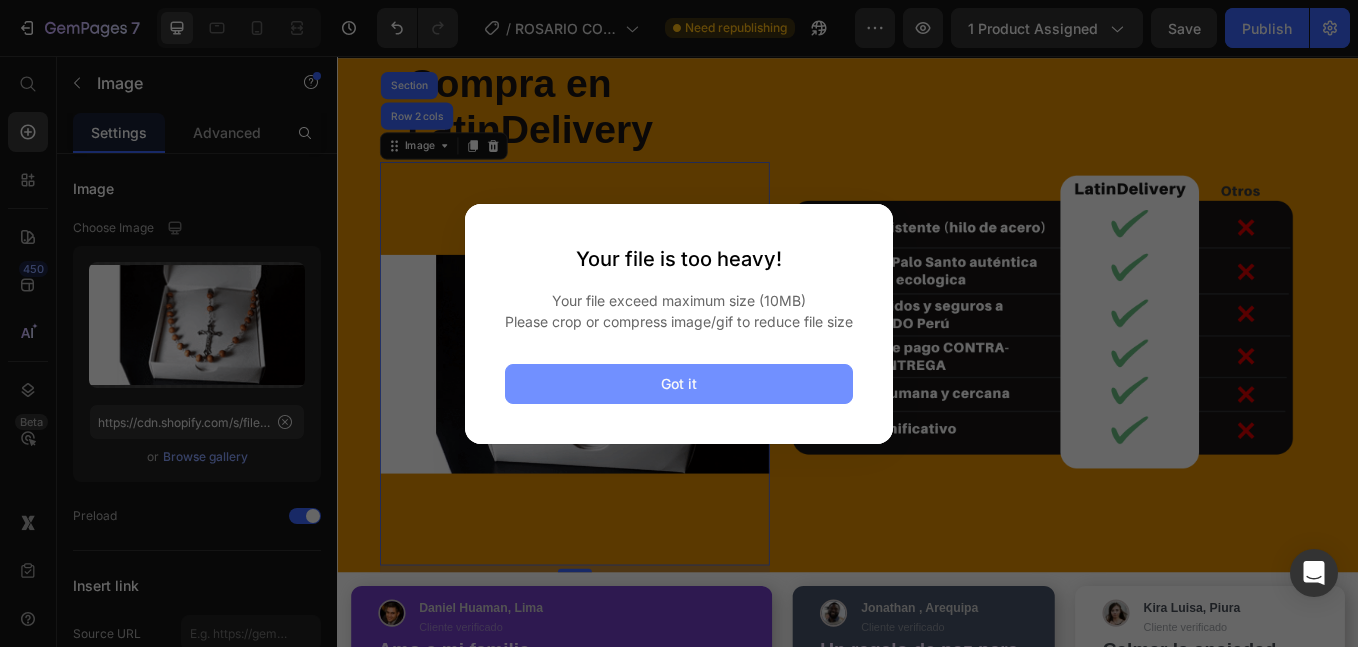 click on "Got it" at bounding box center [679, 384] 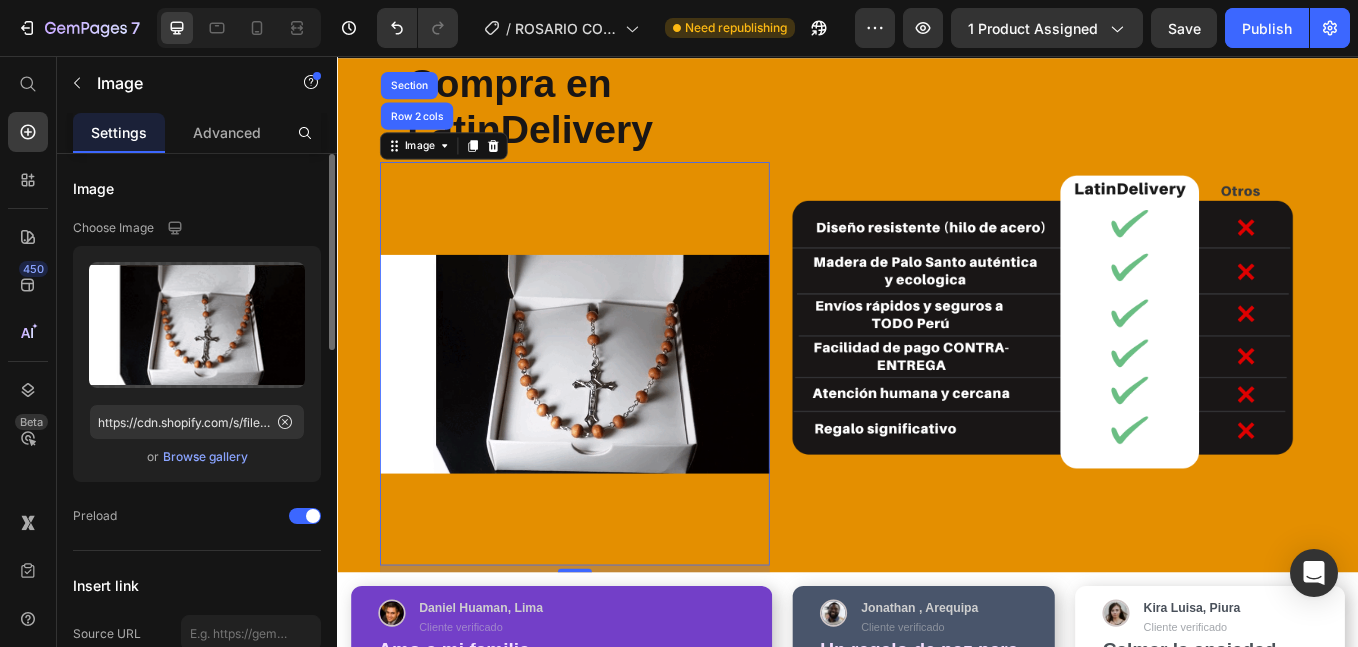 click on "Browse gallery" at bounding box center [205, 457] 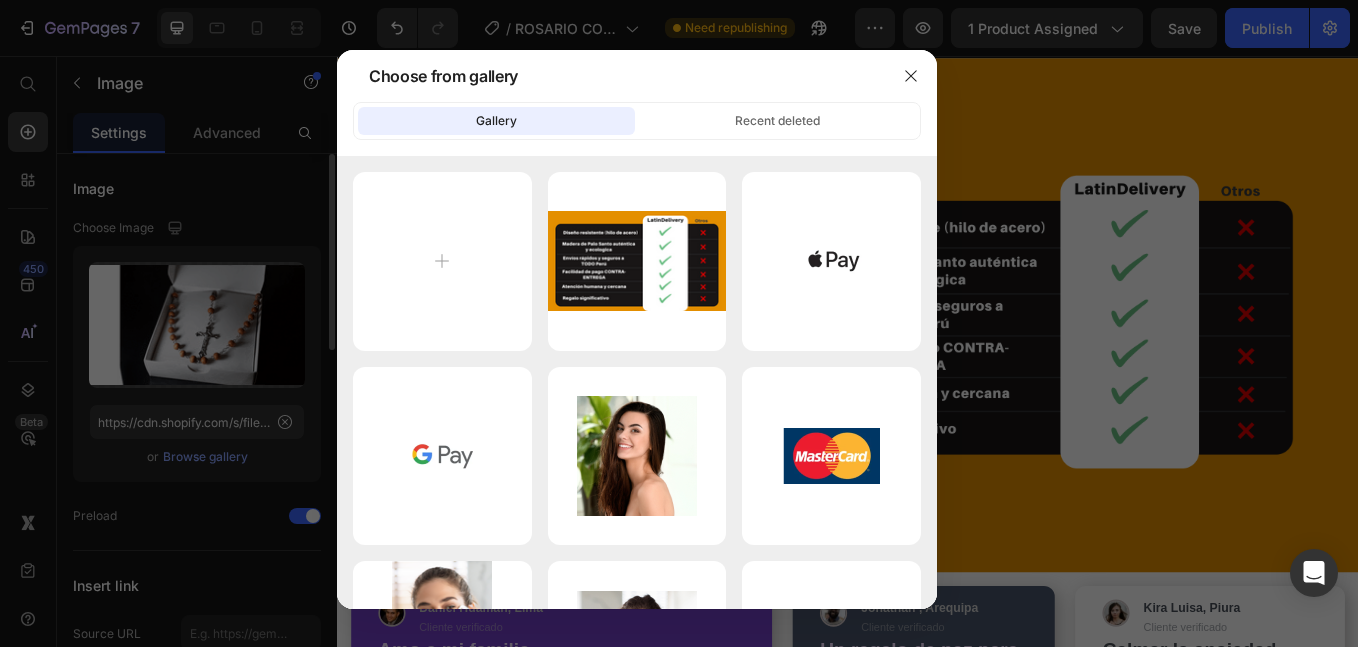 type on "C:\fakepath\[FILENAME]" 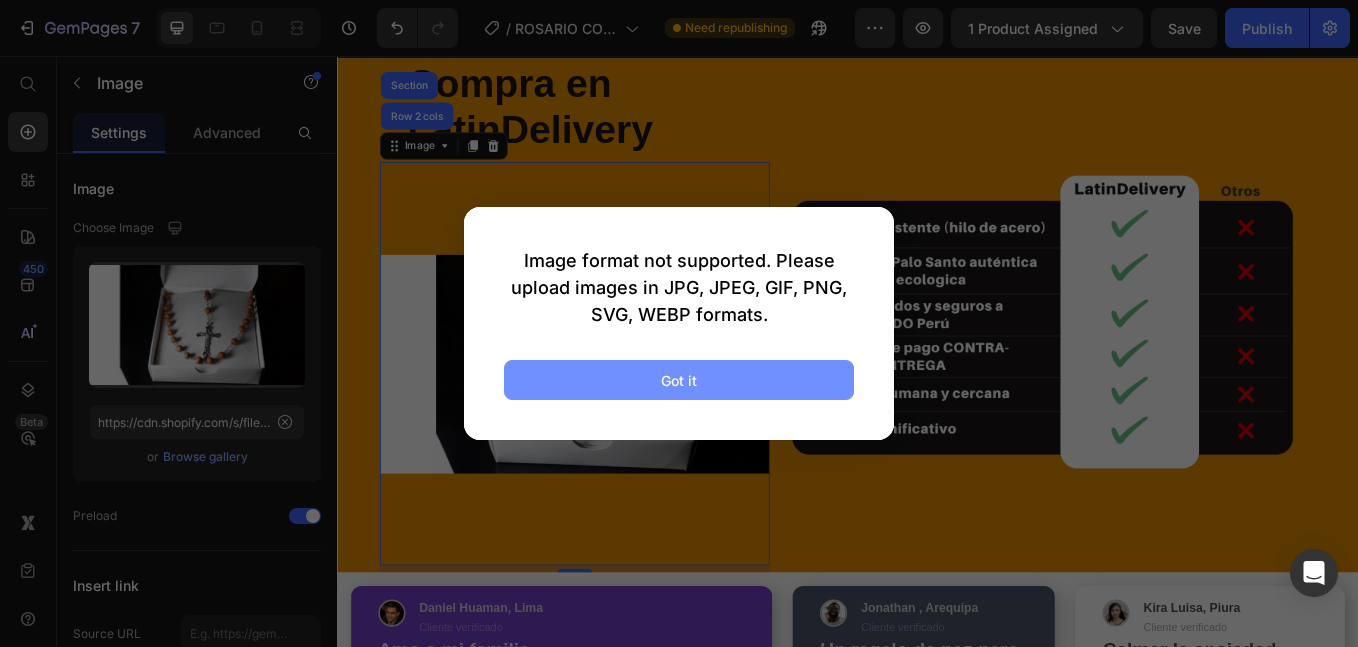 click on "Got it" at bounding box center (679, 380) 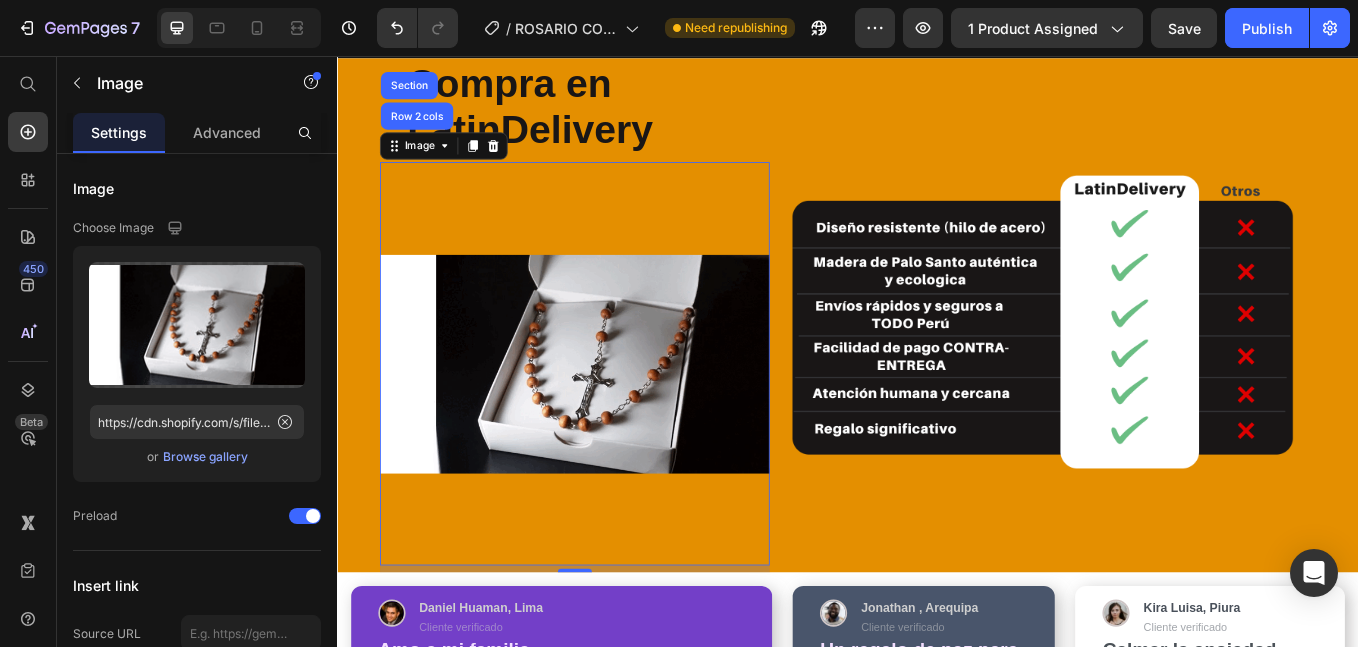 click at bounding box center [616, 418] 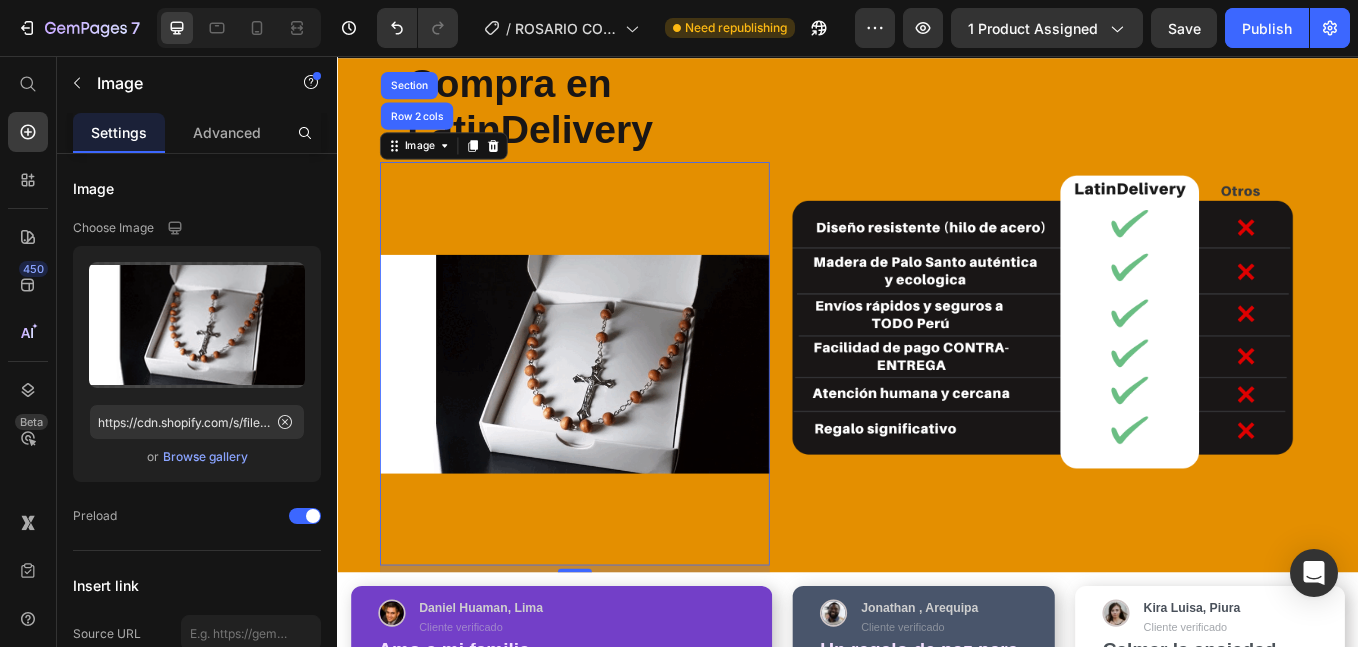click at bounding box center (616, 418) 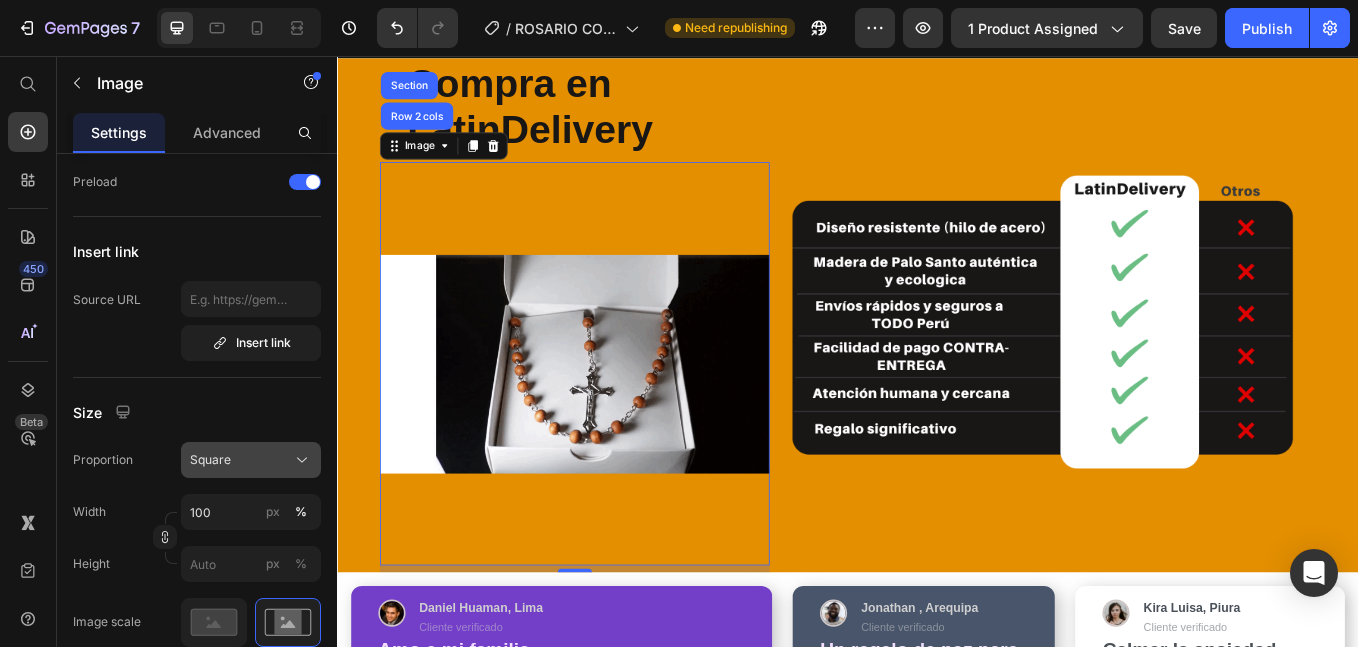 scroll, scrollTop: 668, scrollLeft: 0, axis: vertical 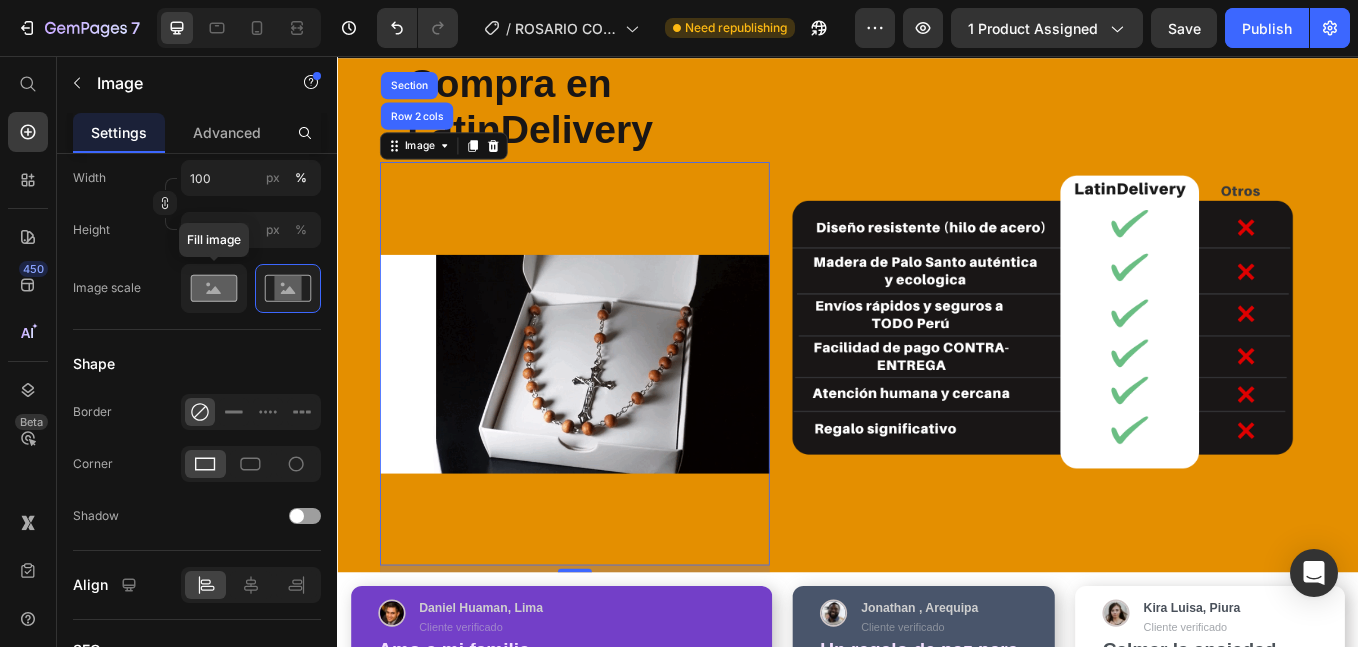 click 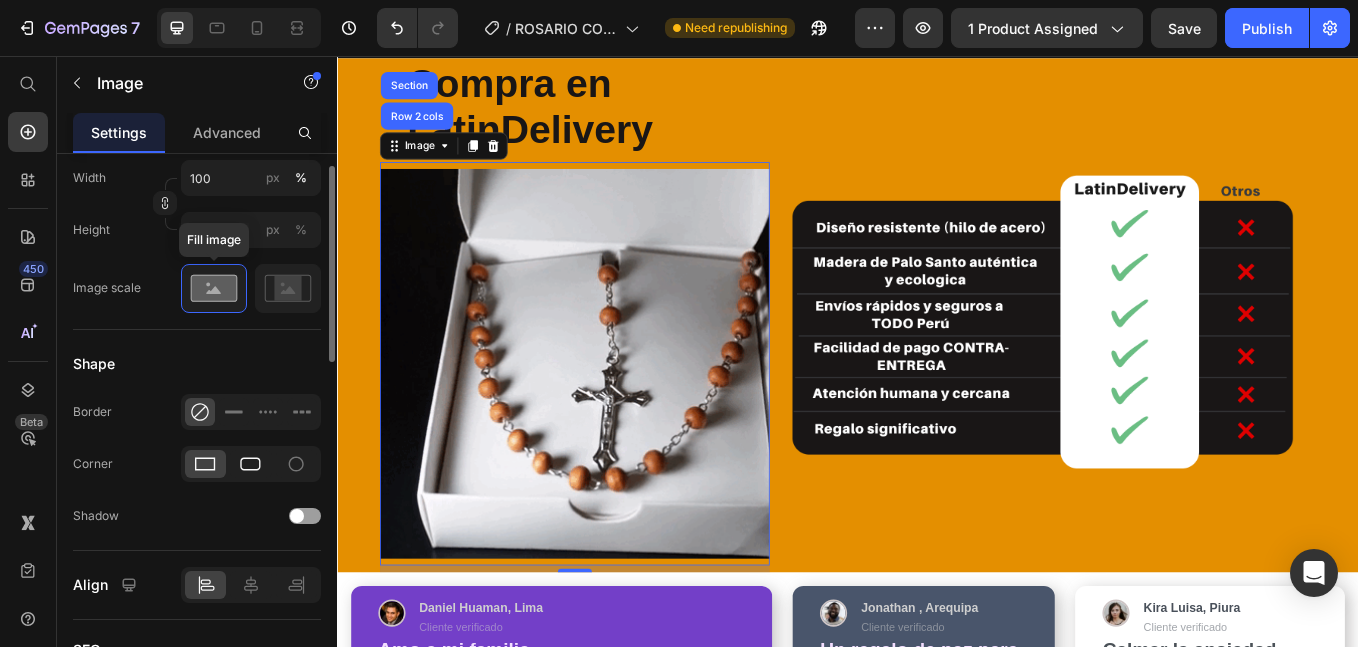 scroll, scrollTop: 501, scrollLeft: 0, axis: vertical 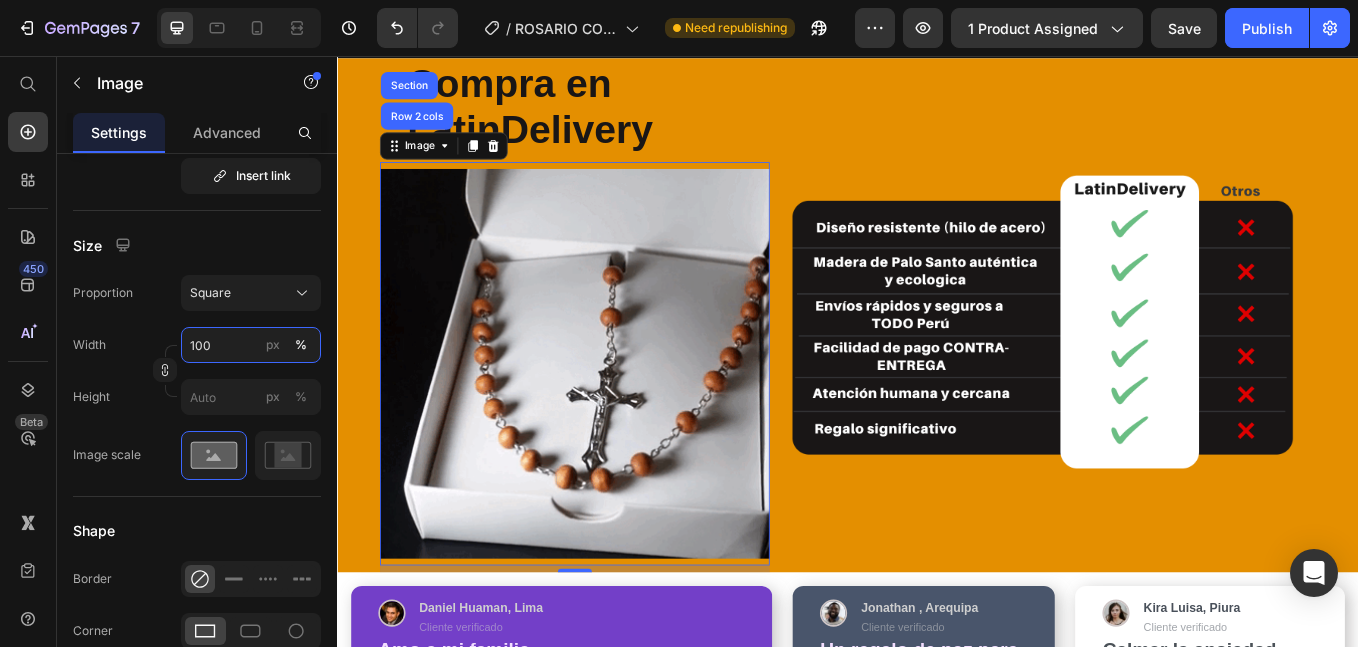 click on "100" at bounding box center (251, 345) 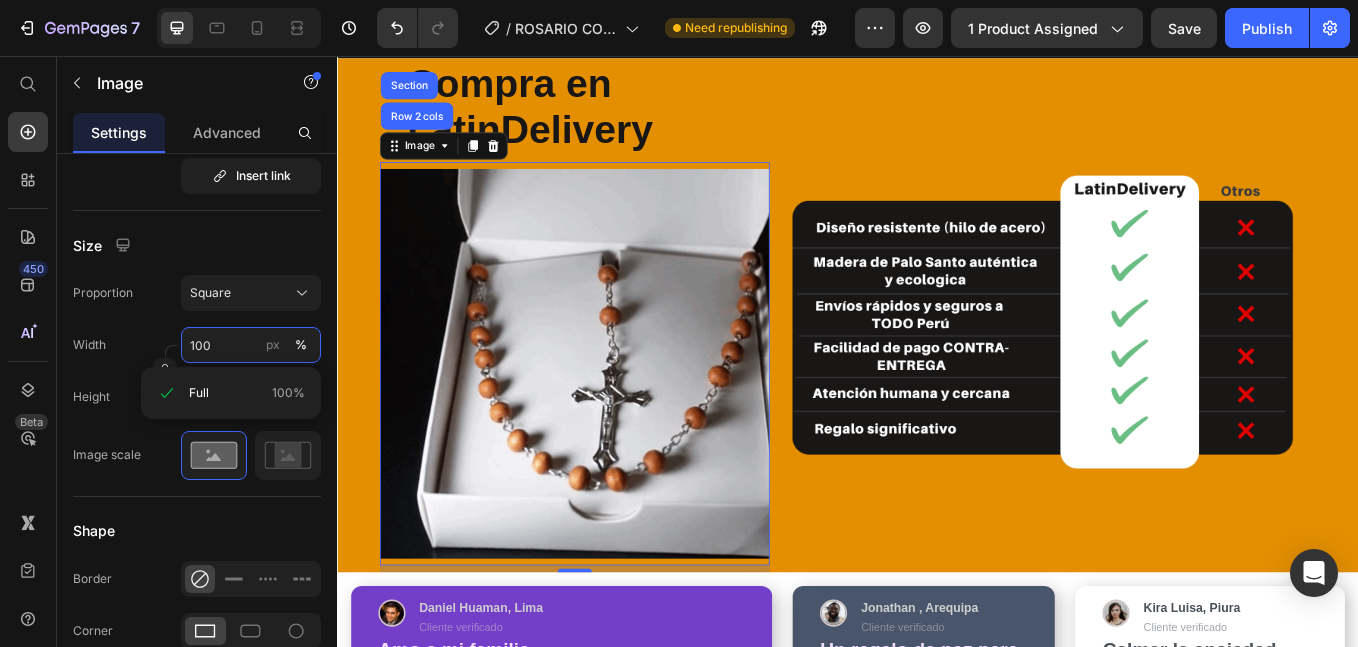 click on "100" at bounding box center (251, 345) 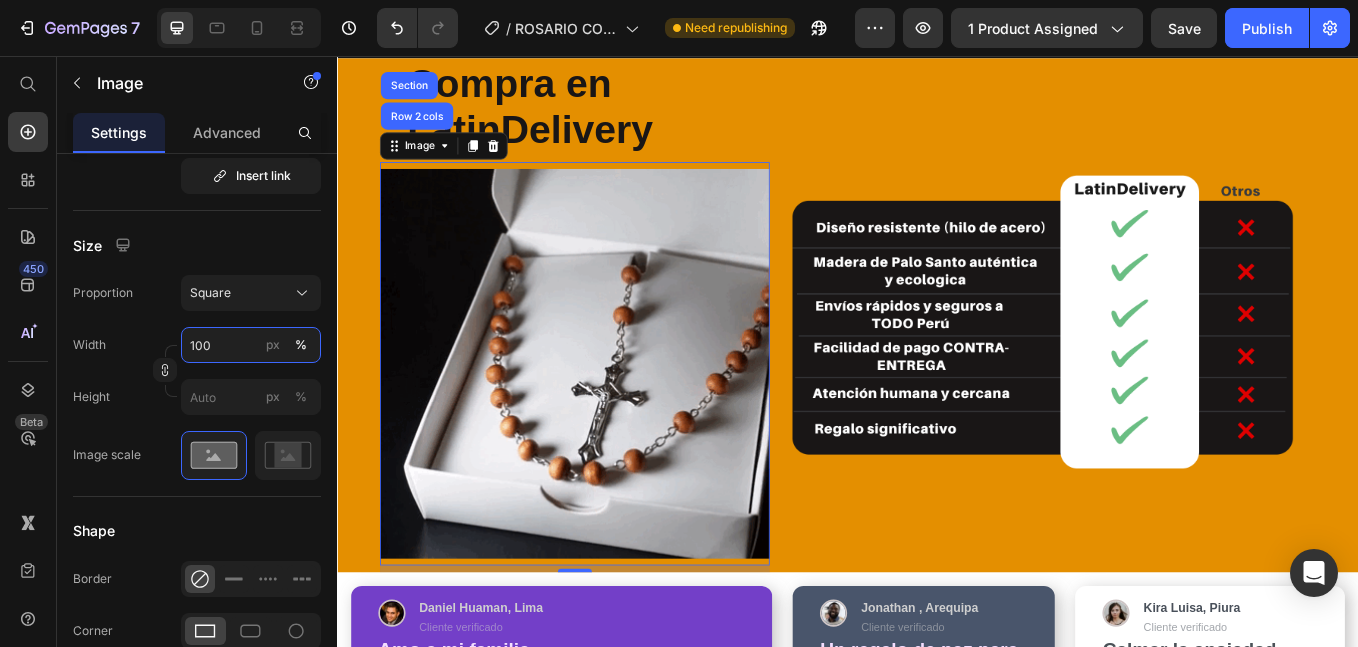 click on "100" at bounding box center [251, 345] 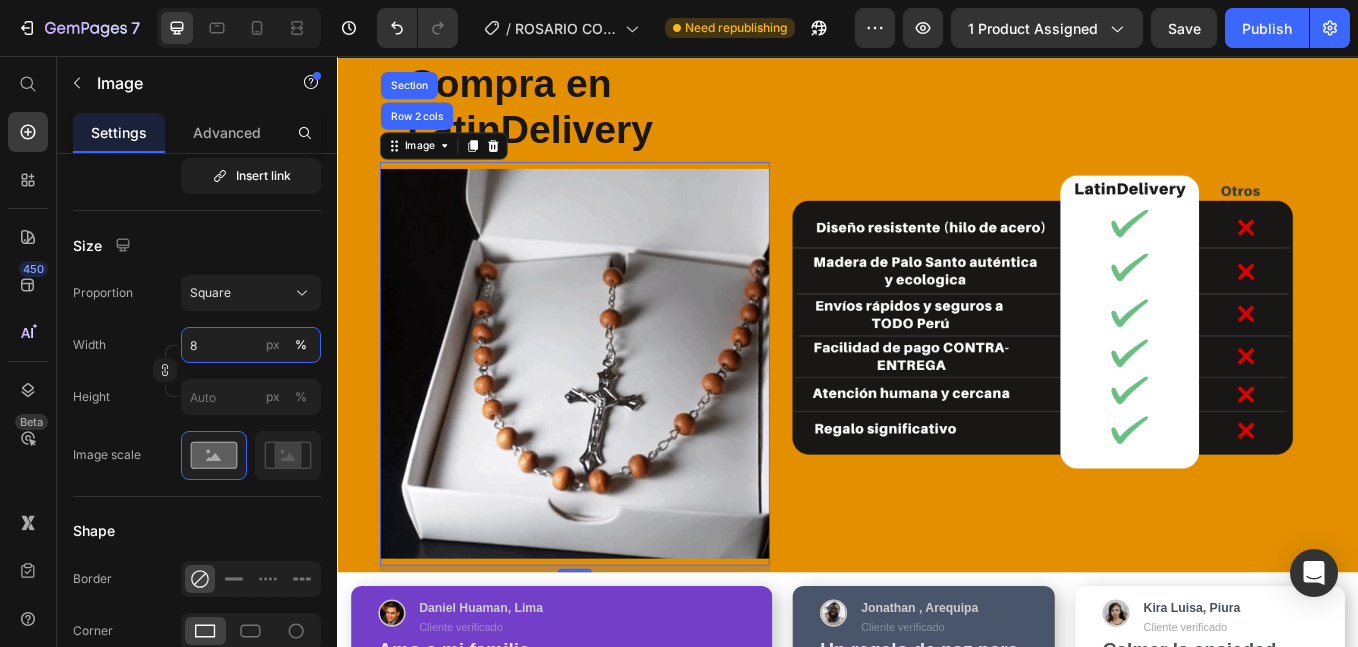 type on "80" 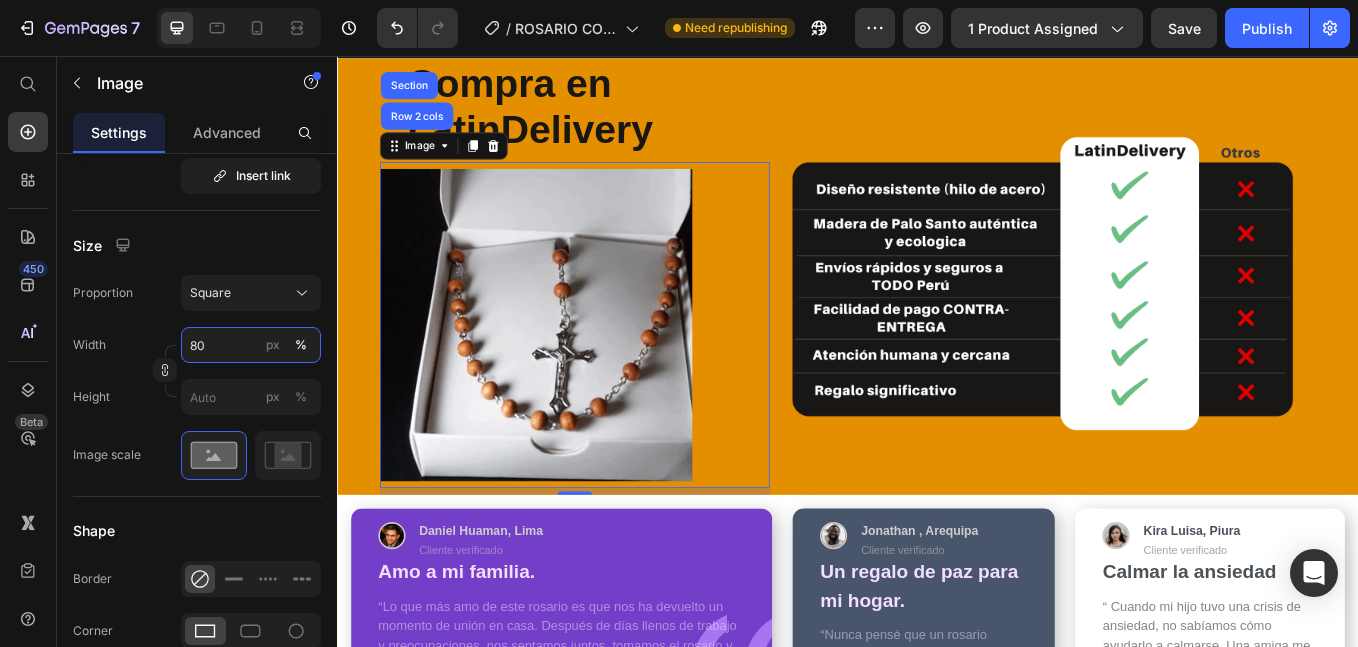 click on "80" at bounding box center (251, 345) 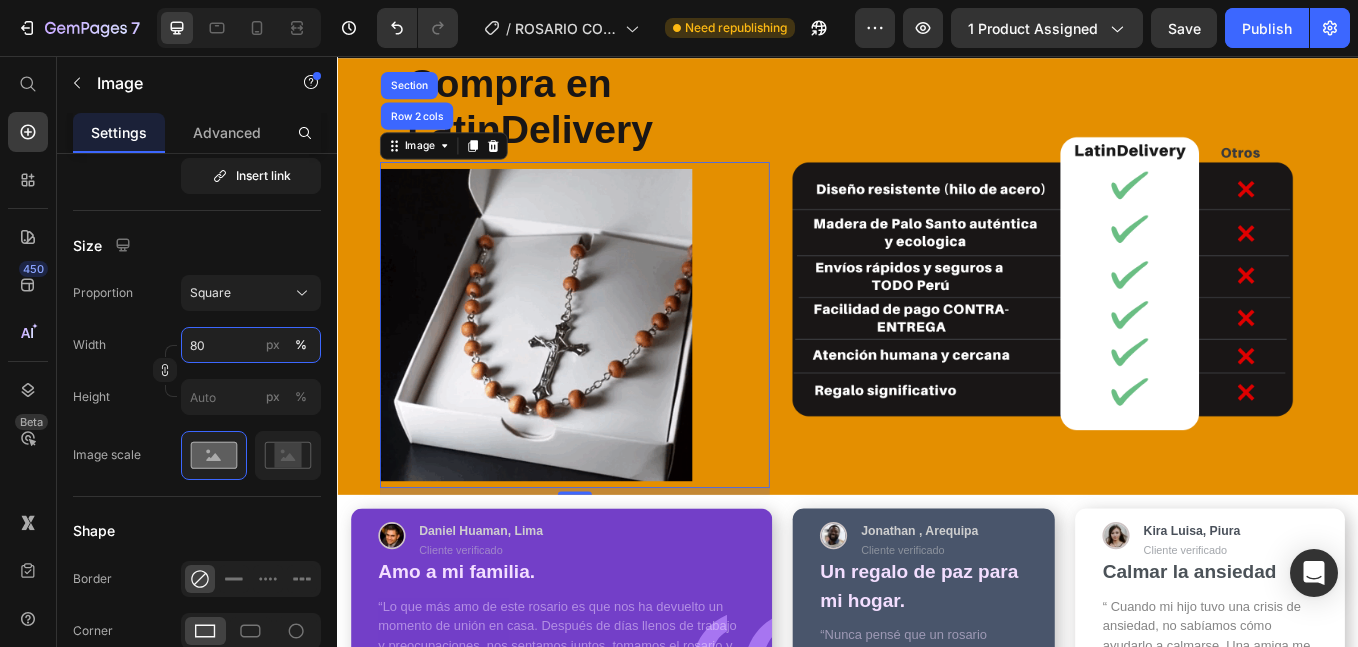 click on "80" at bounding box center [251, 345] 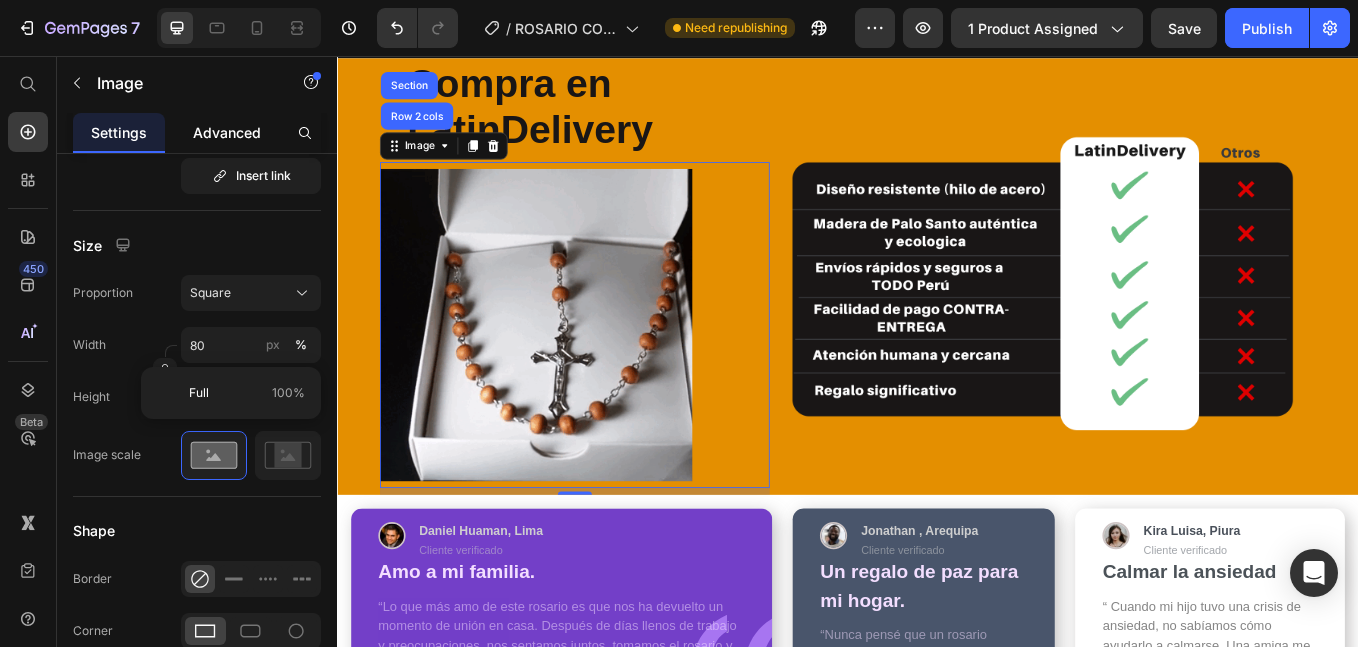 click on "Advanced" 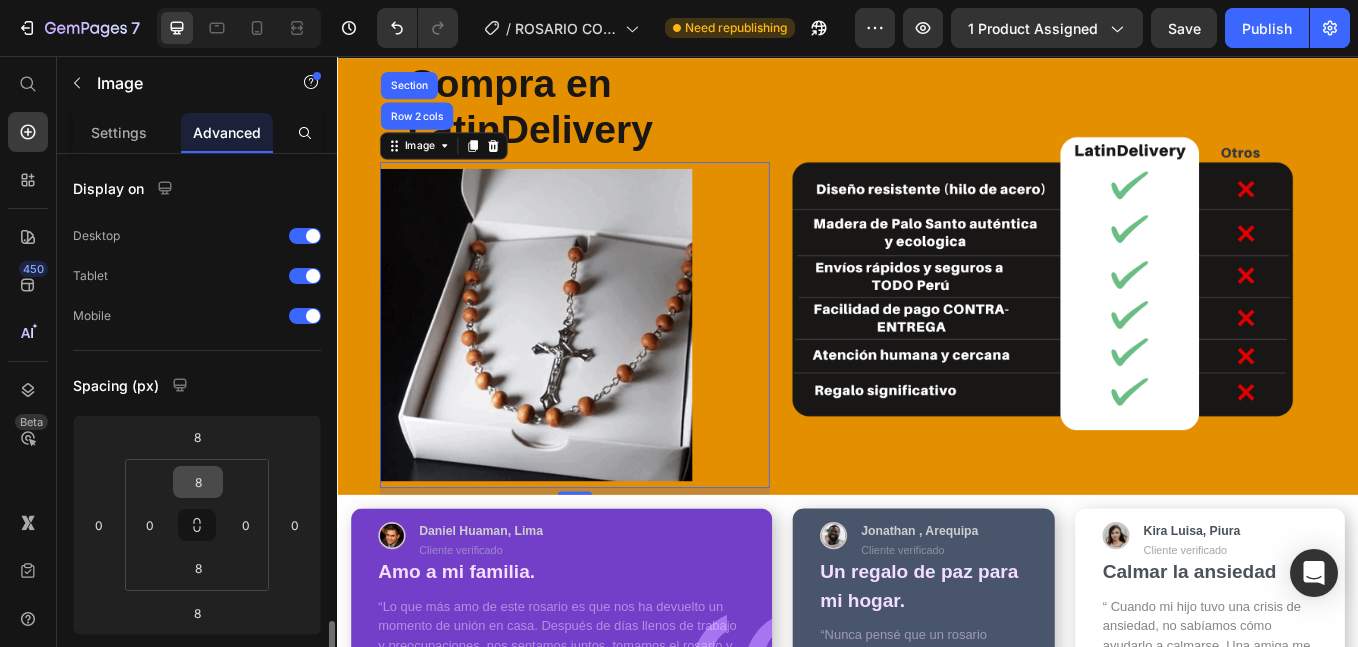 scroll, scrollTop: 334, scrollLeft: 0, axis: vertical 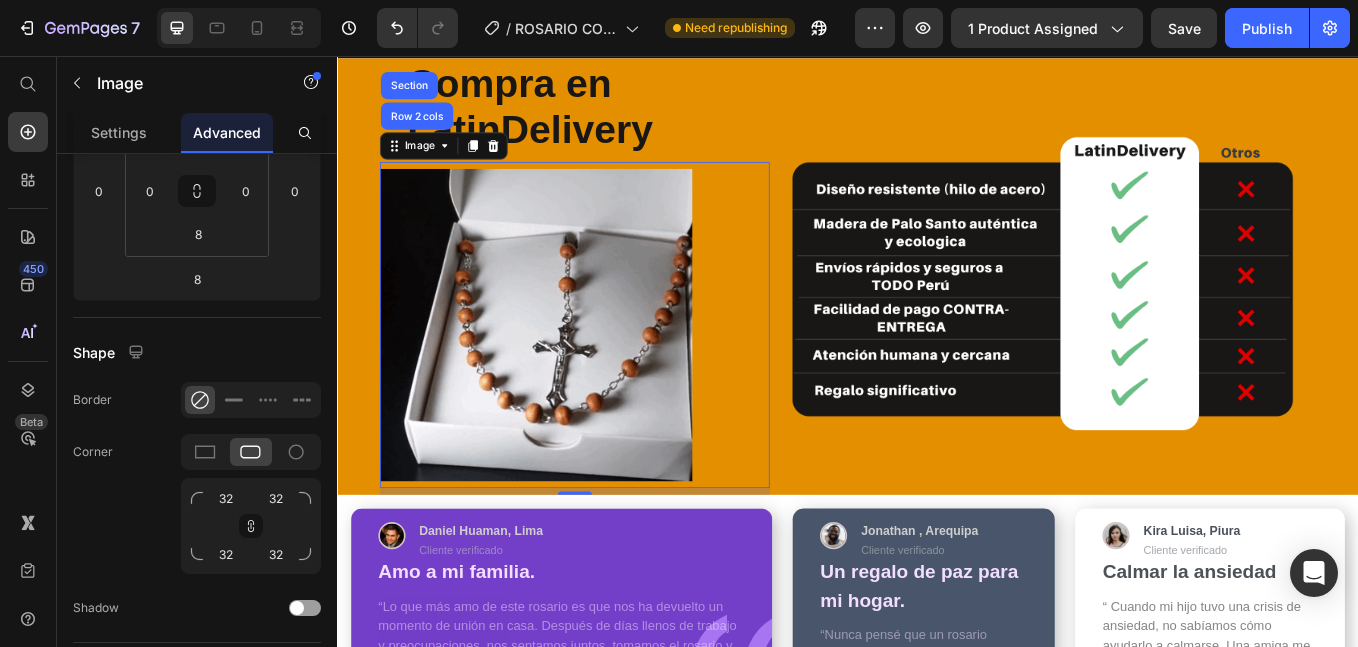 click on "Compra en LatinDelivery" at bounding box center (563, 115) 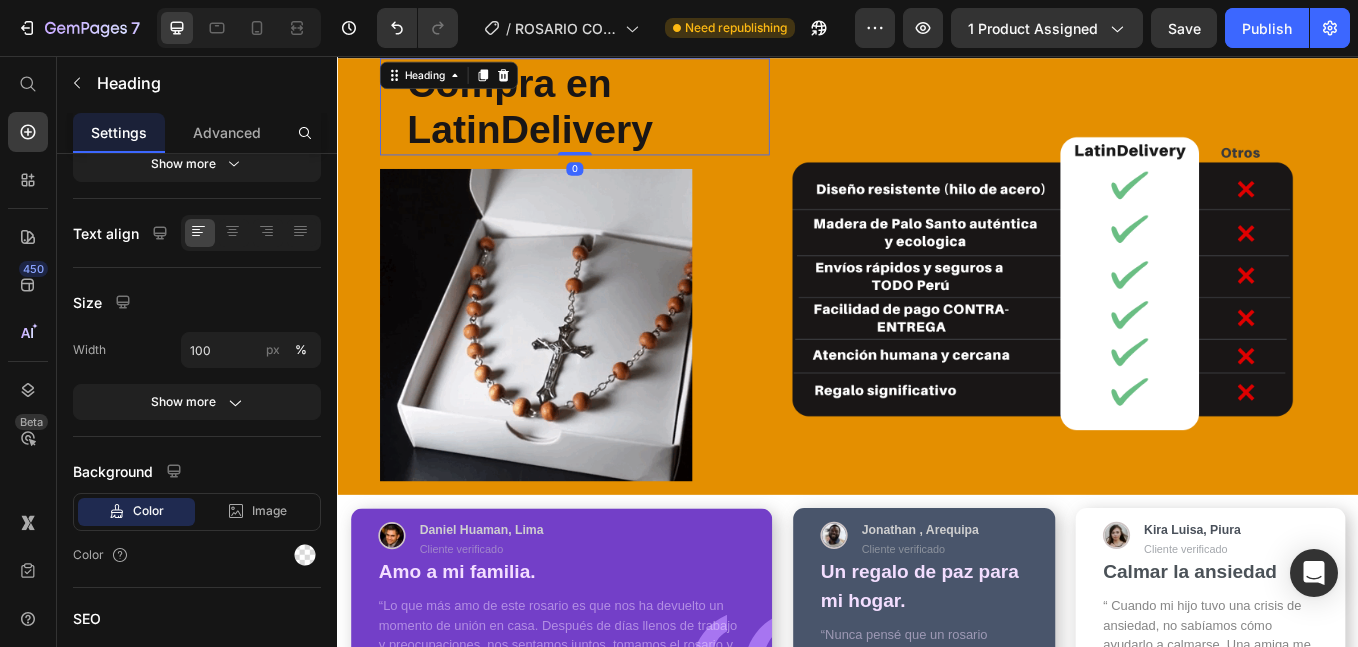 scroll, scrollTop: 0, scrollLeft: 0, axis: both 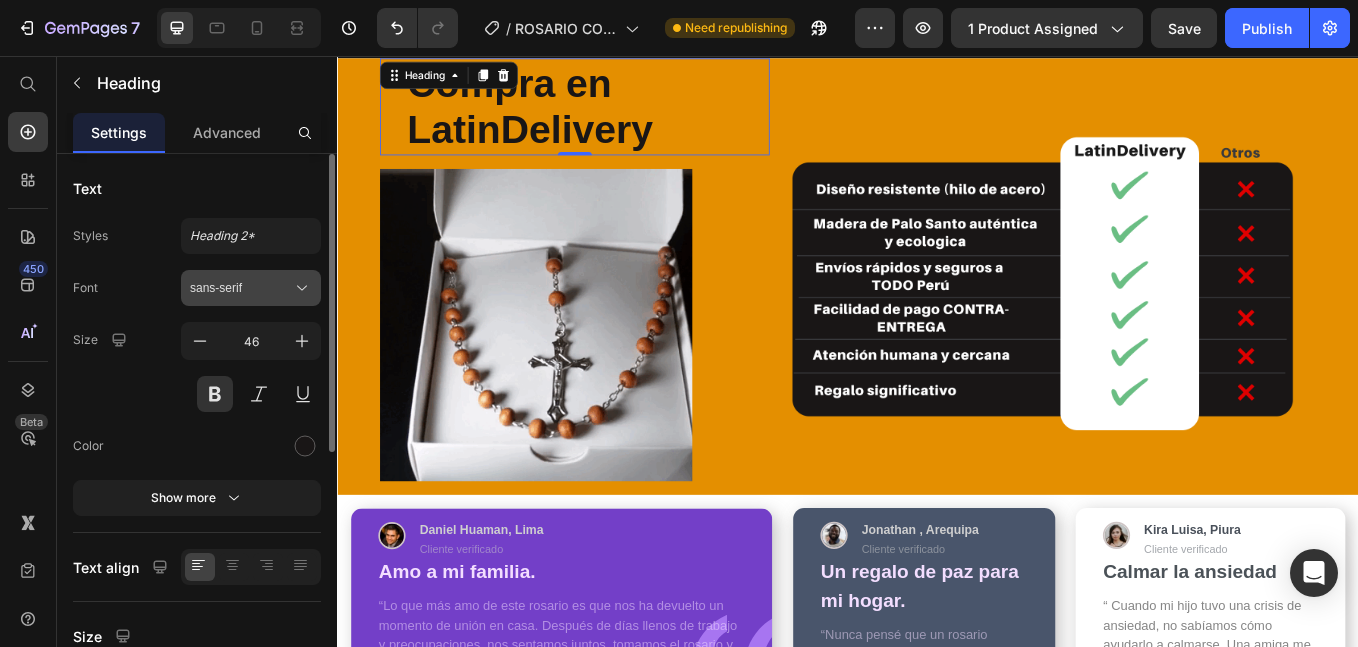 click on "sans-serif" at bounding box center [241, 288] 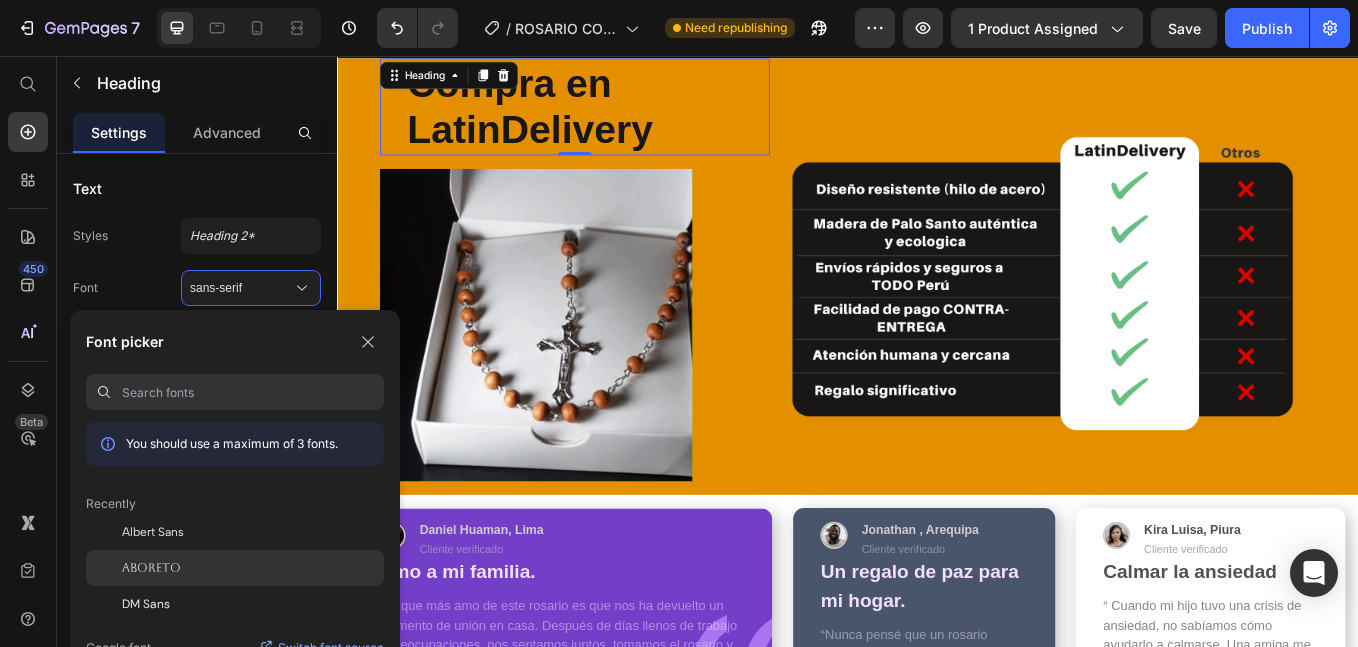 click on "Aboreto" at bounding box center [151, 568] 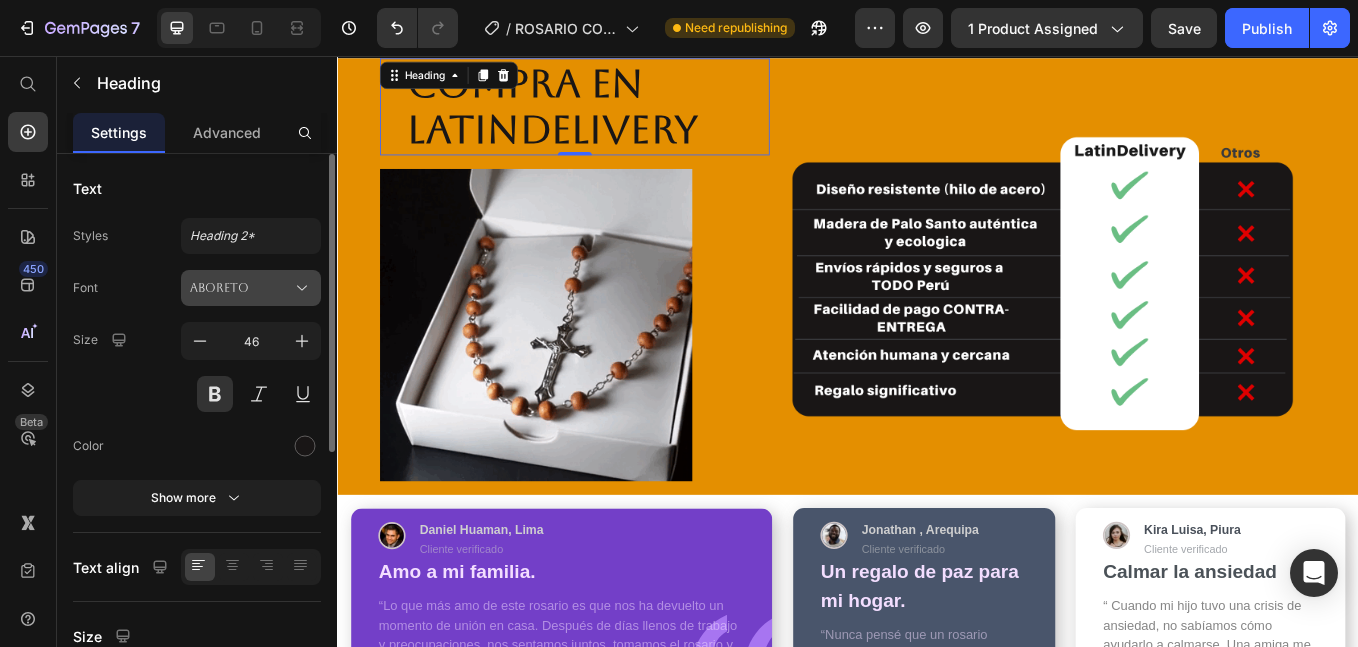 click on "Aboreto" at bounding box center [251, 288] 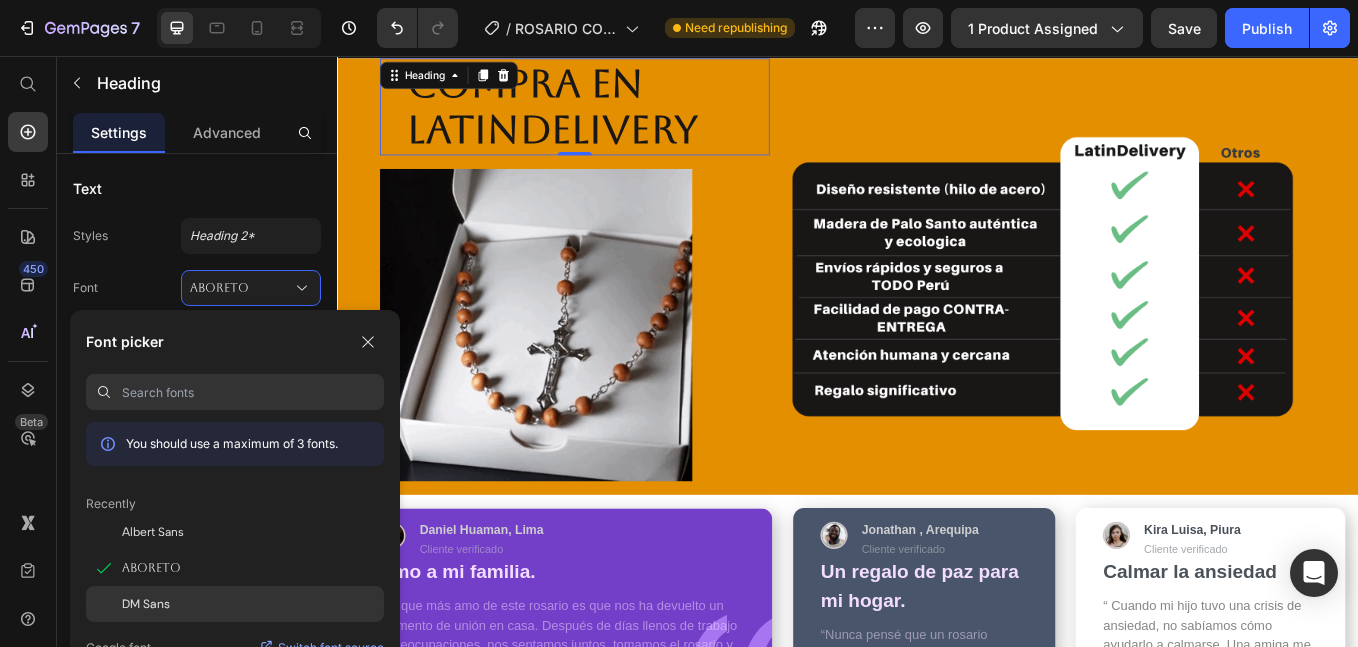 click on "DM Sans" 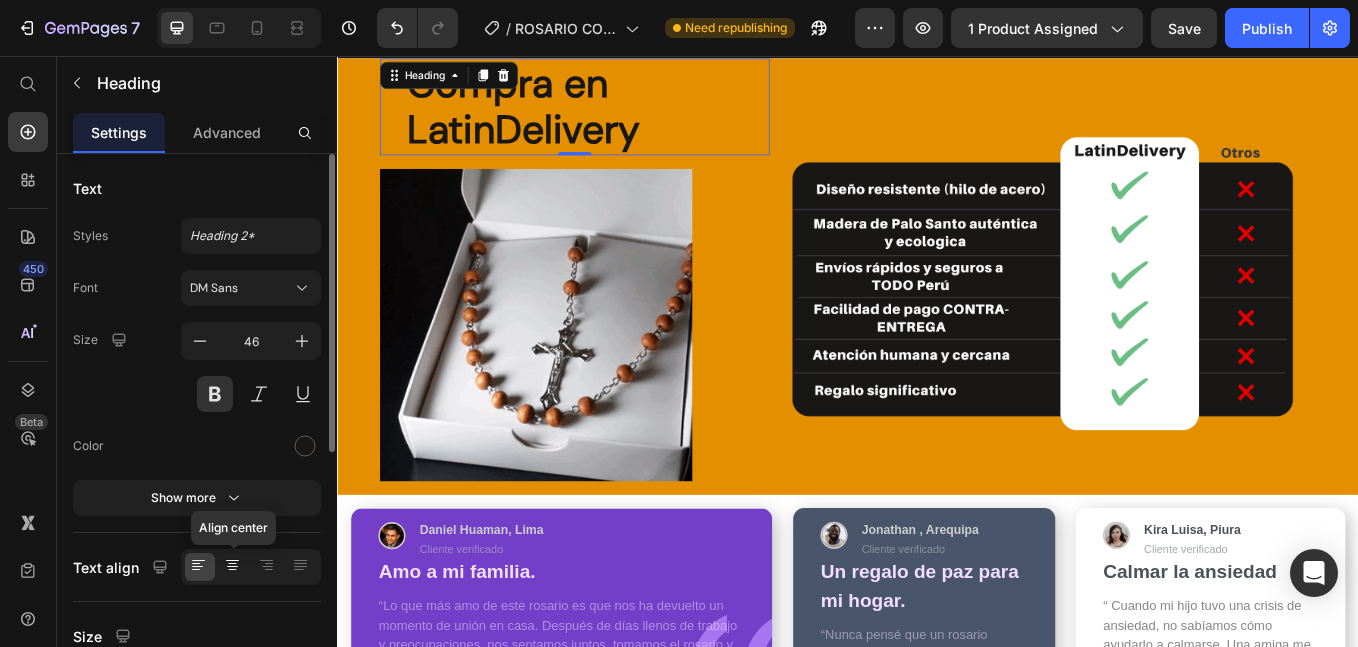 click 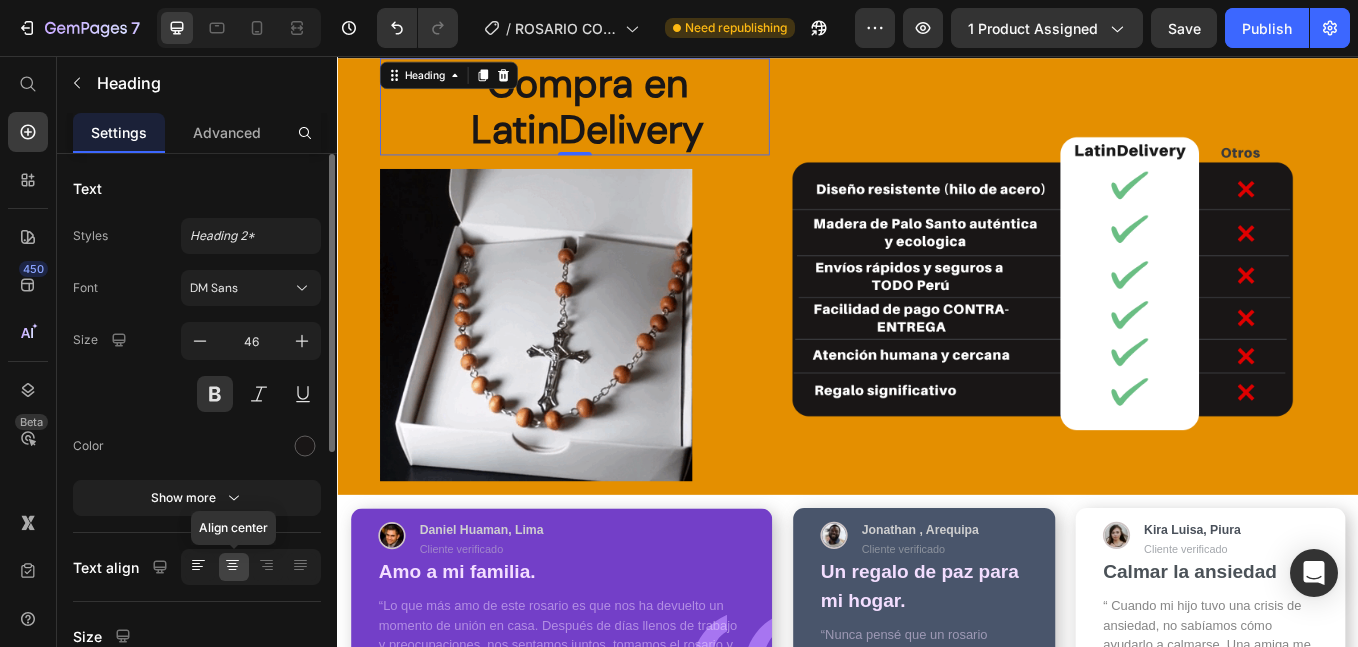click 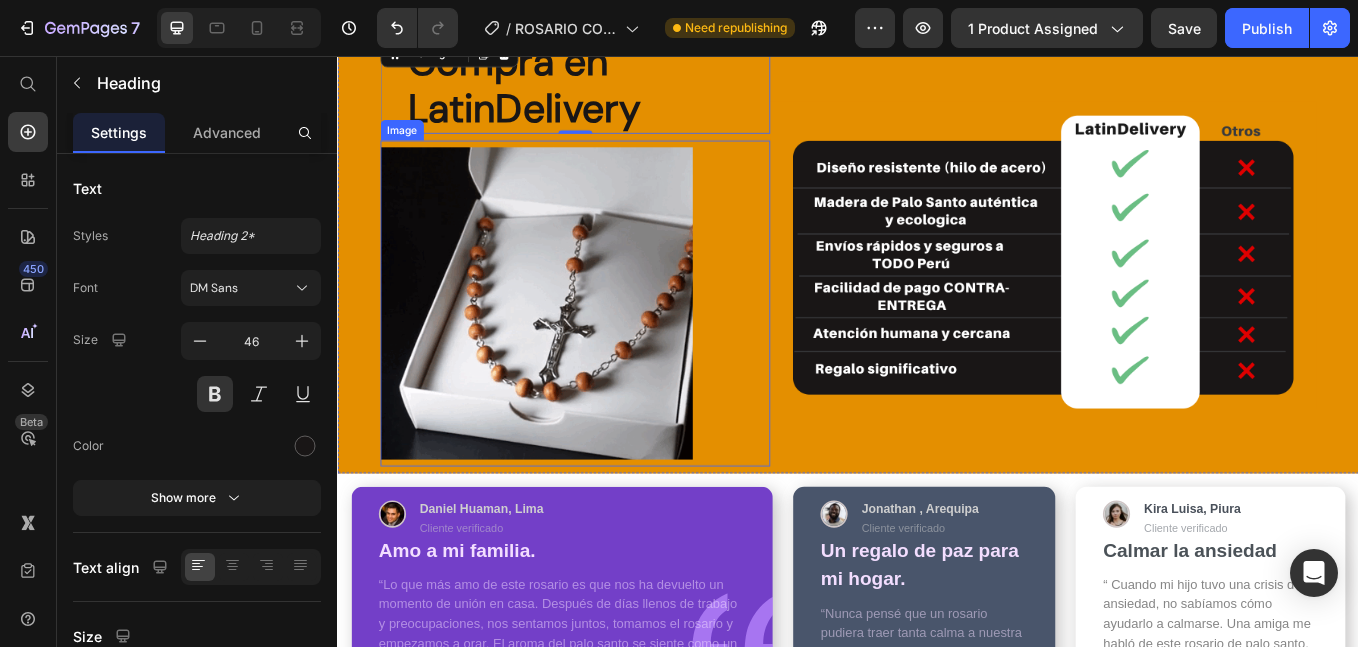 scroll, scrollTop: 5629, scrollLeft: 0, axis: vertical 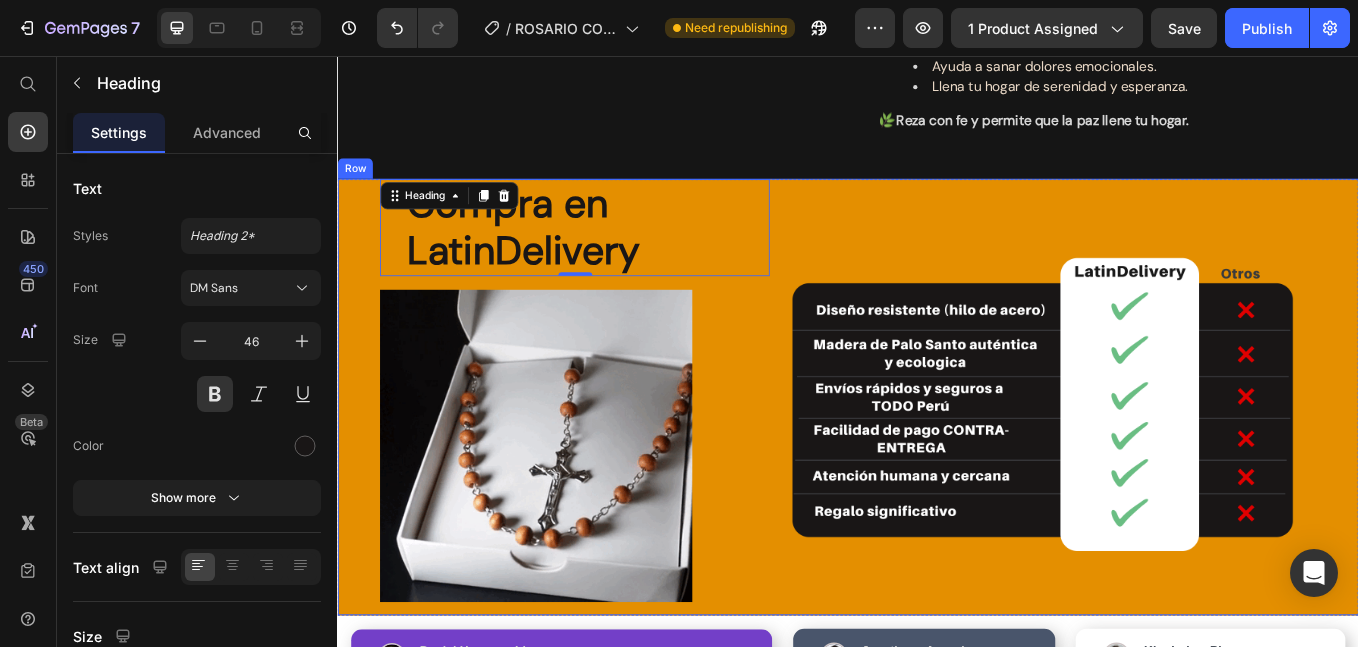 click on "Image" at bounding box center [1166, 457] 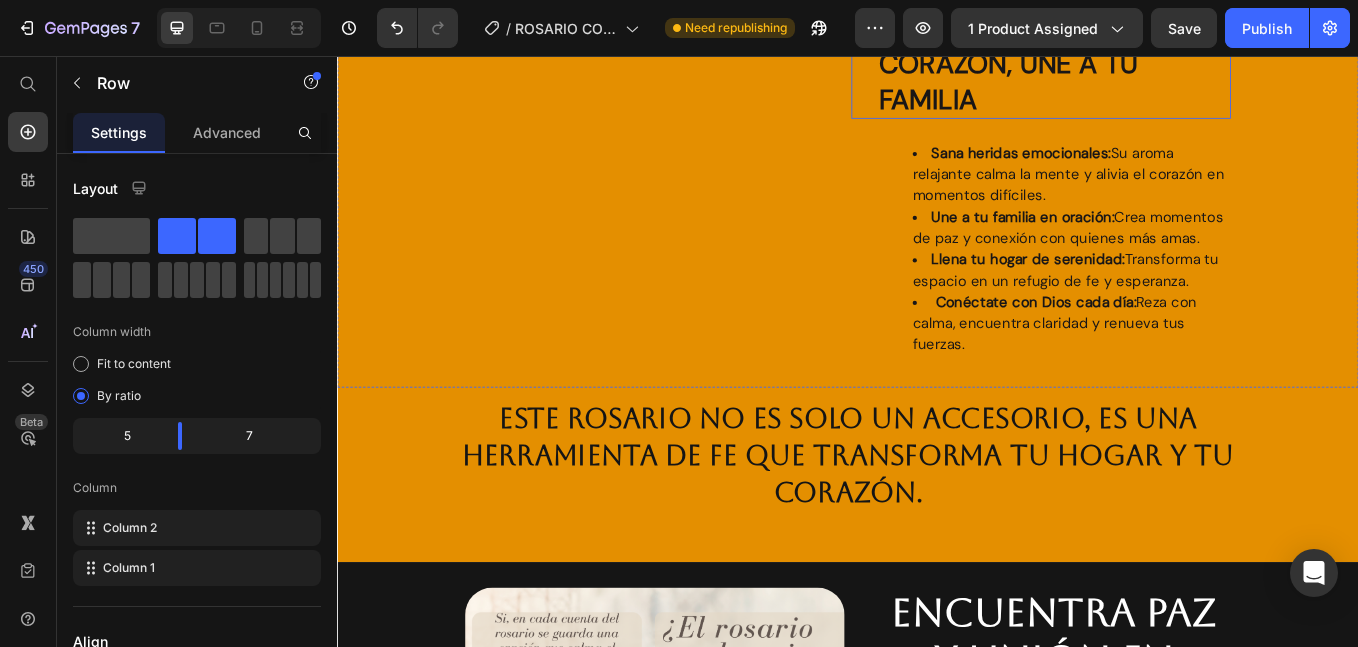 scroll, scrollTop: 4796, scrollLeft: 0, axis: vertical 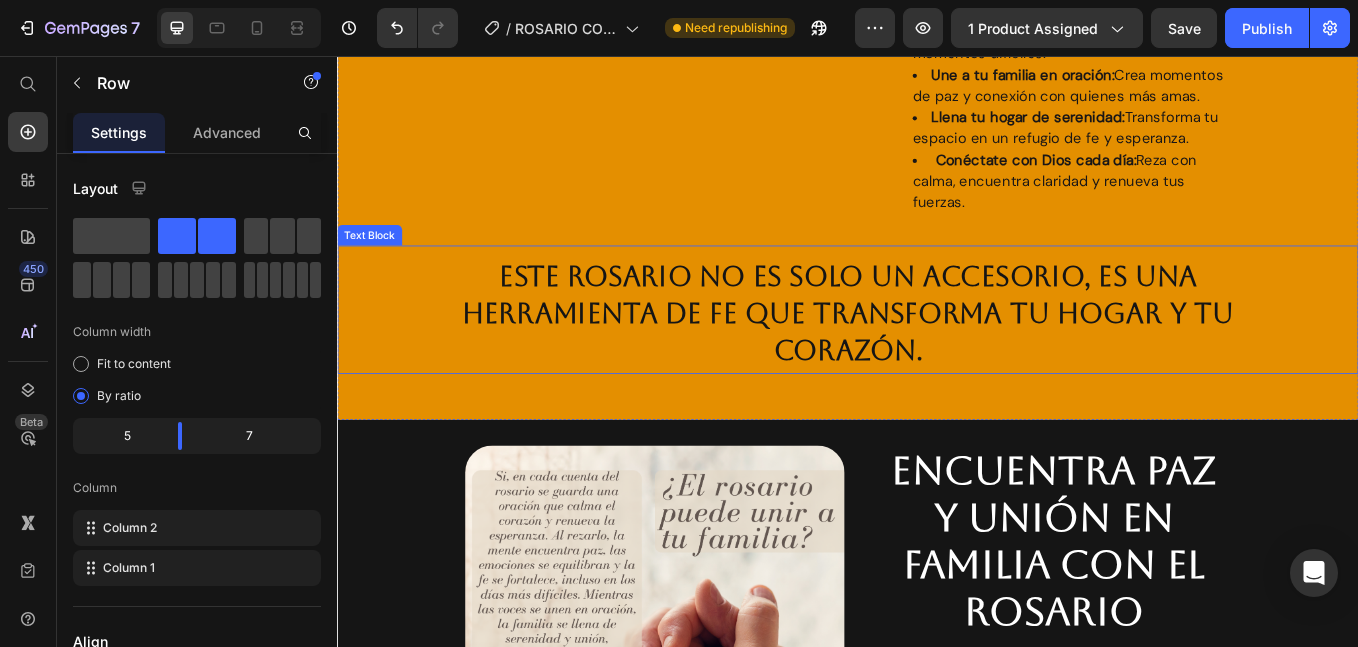 click on "Este rosario no es solo un accesorio, es una herramienta de fe que transforma tu hogar y tu corazón." at bounding box center [937, 354] 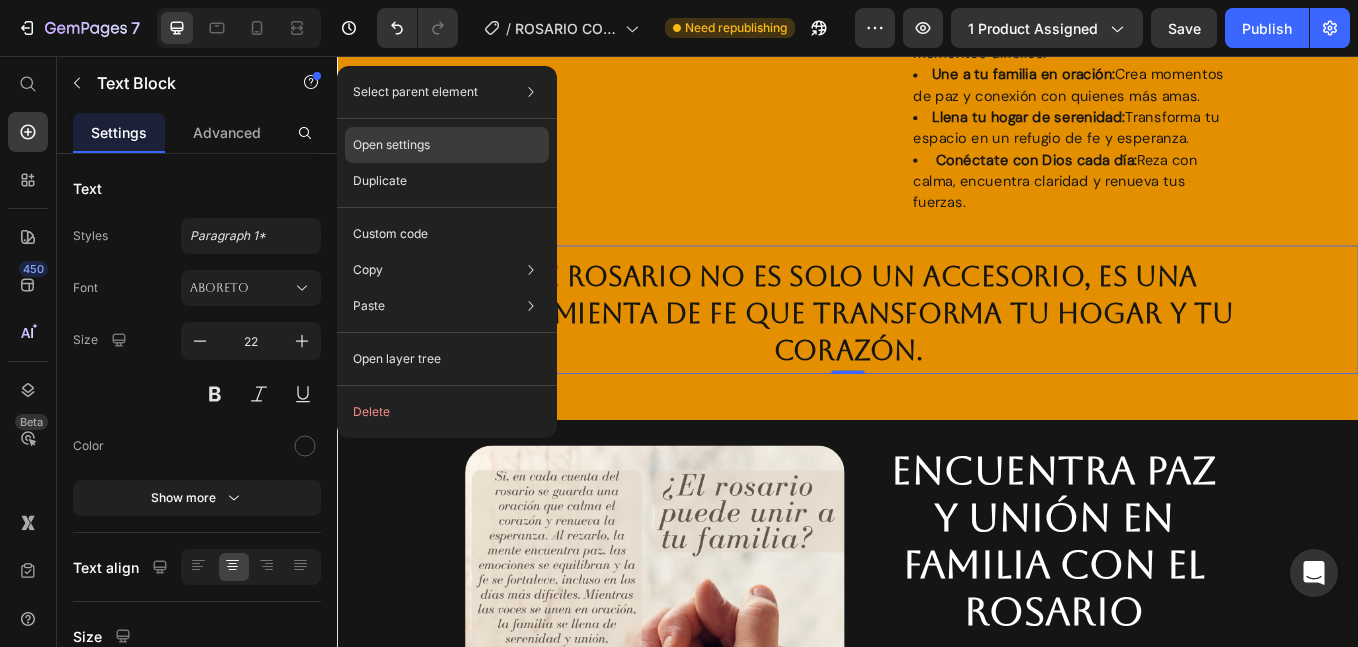 click on "Open settings" at bounding box center (391, 145) 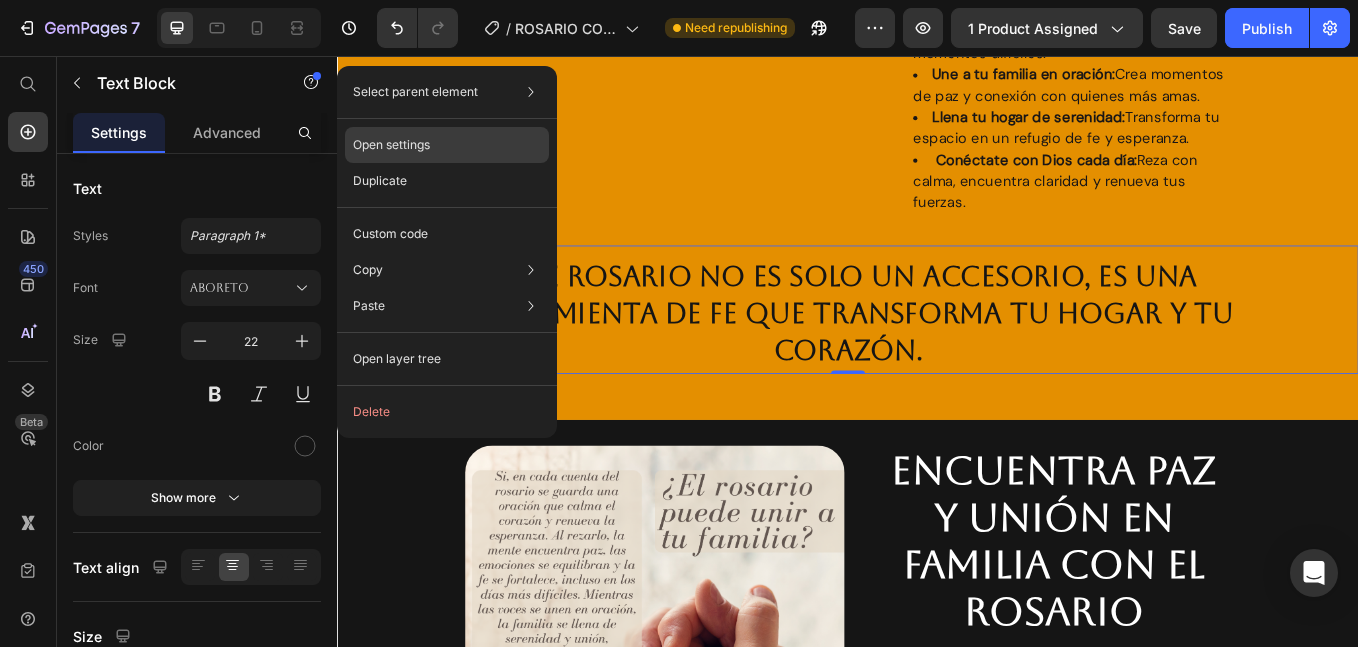 click on "Open settings" 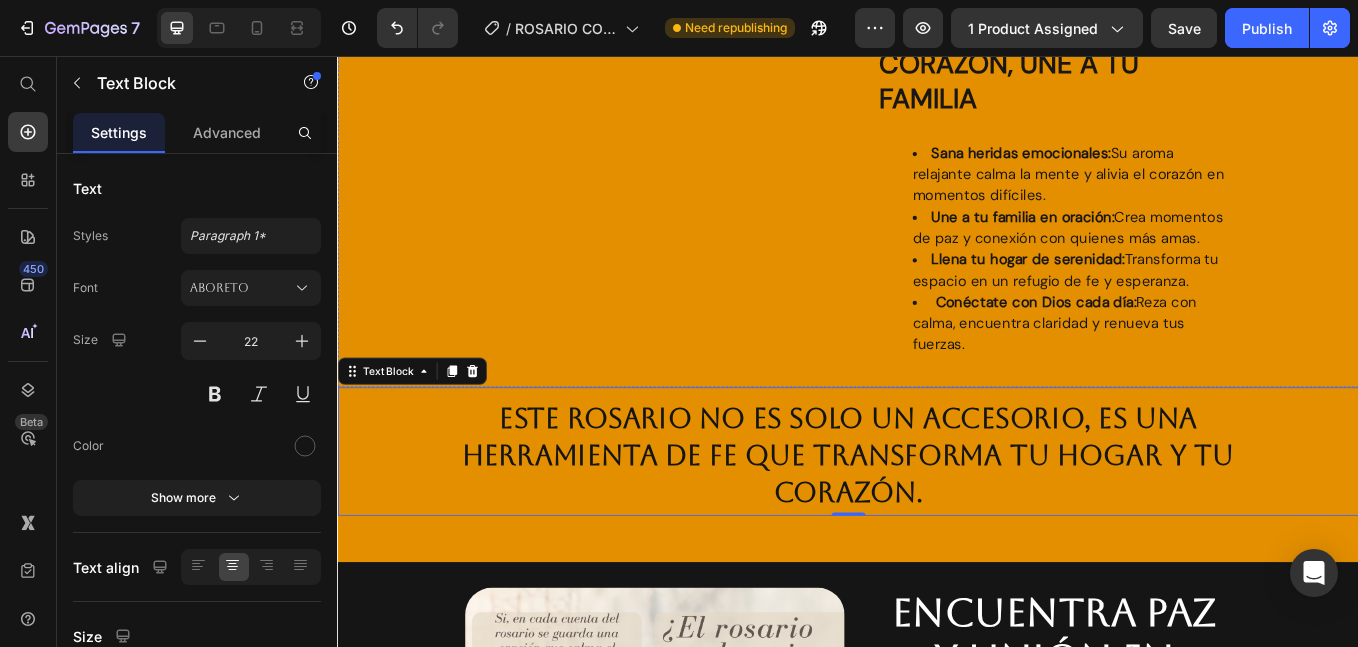 scroll, scrollTop: 4296, scrollLeft: 0, axis: vertical 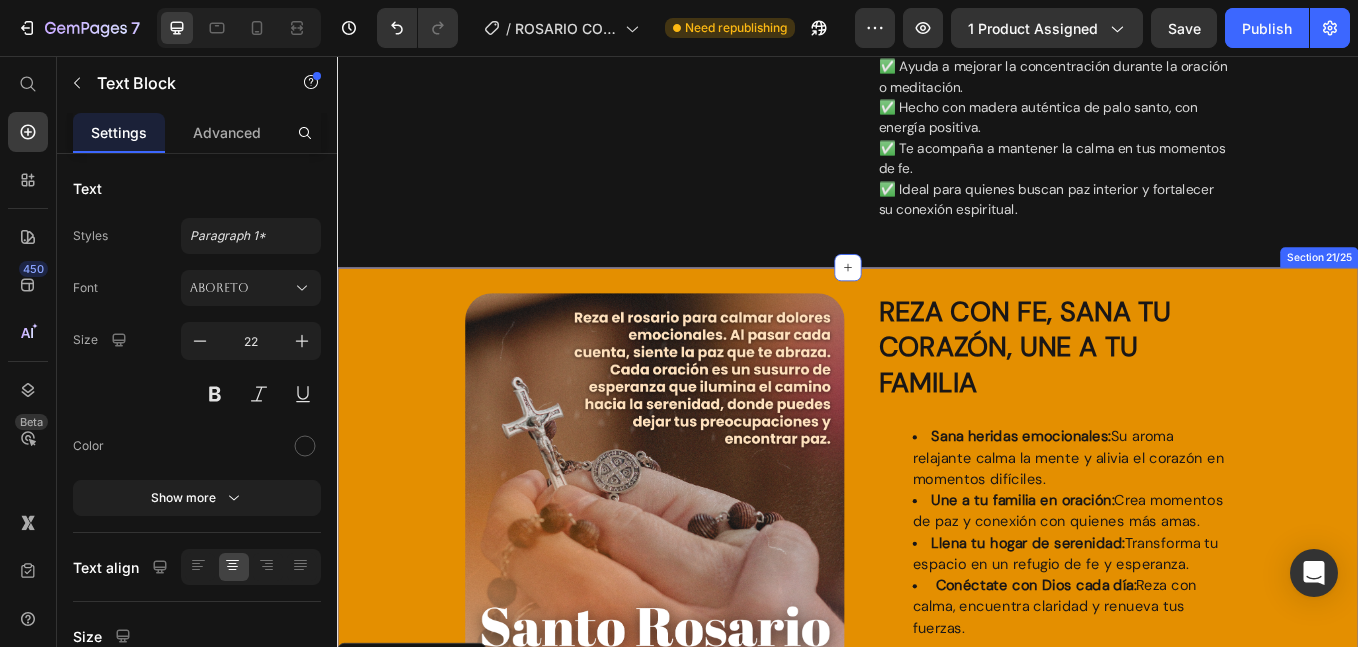 click on "Image [PERSON] con fe, sana tu corazón, une a tu familia Heading Sana heridas emocionales:  Su aroma relajante calma la mente y alivia el corazón en momentos difíciles. Une a tu familia en oración:  Crea momentos de paz y conexión con quienes más amas. Llena tu hogar de serenidad:  Transforma tu espacio en un refugio de fe y esperanza.   Conéctate con Dios cada día:  [PERSON] con calma, encuentra claridad y renueva tus fuerzas. Text Block Row Este rosario no es solo un accesorio, es una herramienta de fe que transforma tu hogar y tu corazón. Text Block   0 Section 21/25" at bounding box center [937, 645] 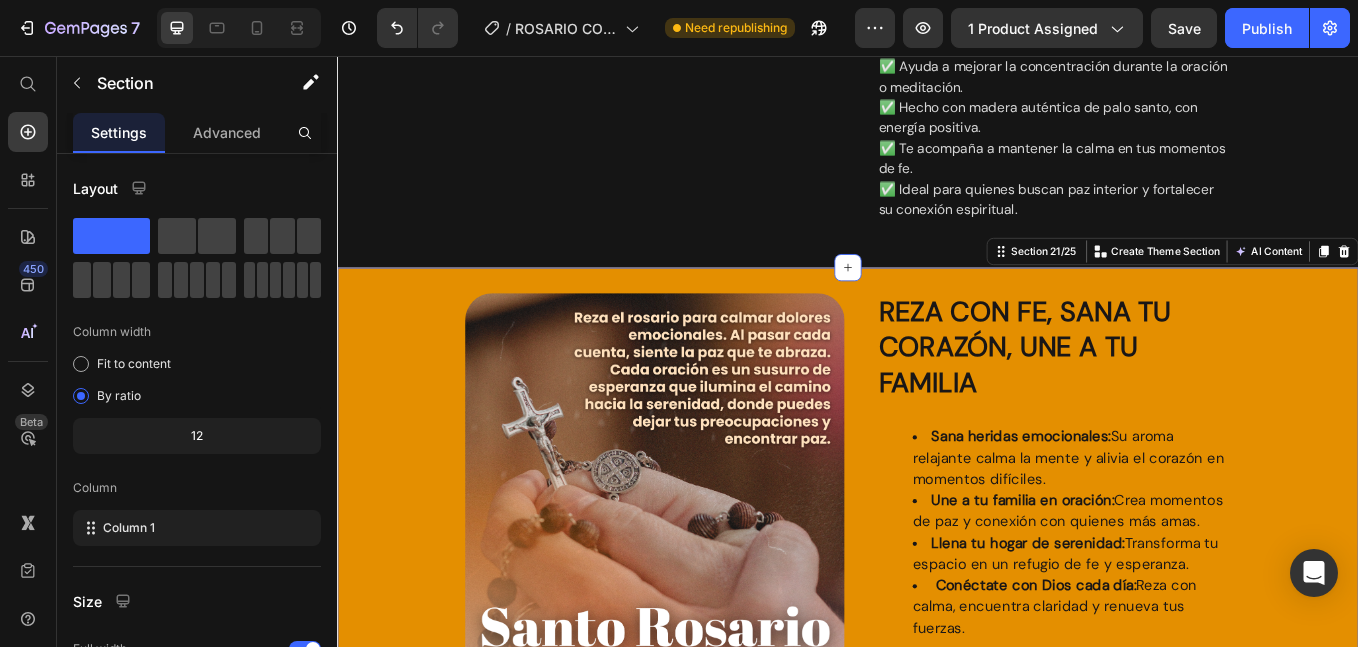 click on "Image [PERSON] con fe, sana tu corazón, une a tu familia Heading Sana heridas emocionales:  Su aroma relajante calma la mente y alivia el corazón en momentos difíciles. Une a tu familia en oración:  Crea momentos de paz y conexión con quienes más amas. Llena tu hogar de serenidad:  Transforma tu espacio en un refugio de fe y esperanza.   Conéctate con Dios cada día:  [PERSON] con calma, encuentra claridad y renueva tus fuerzas. Text Block Row Este rosario no es solo un accesorio, es una herramienta de fe que transforma tu hogar y tu corazón. Text Block Section 21/25   You can create reusable sections Create Theme Section AI Content Write with GemAI What would you like to describe here? Tone and Voice Persuasive Product Depilador Instantaneo en Spray OMG 60 ML Show more Generate" at bounding box center [937, 645] 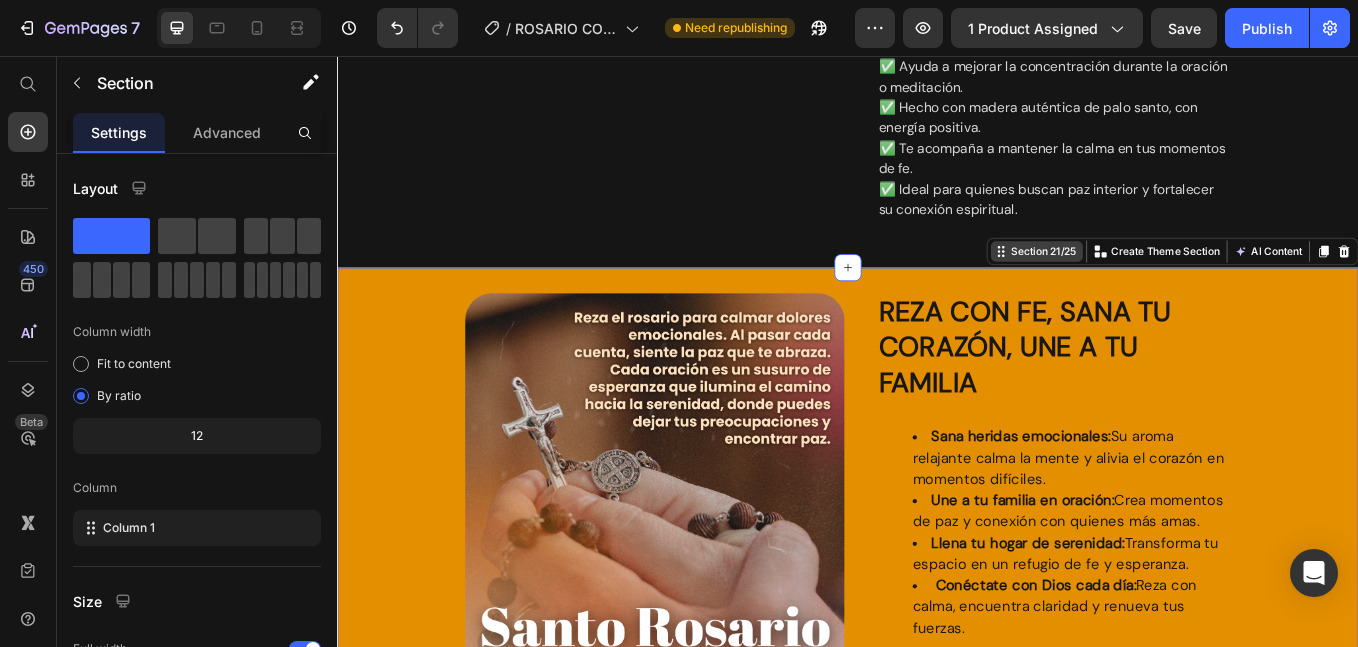click on "Section 21/25" at bounding box center (1167, 286) 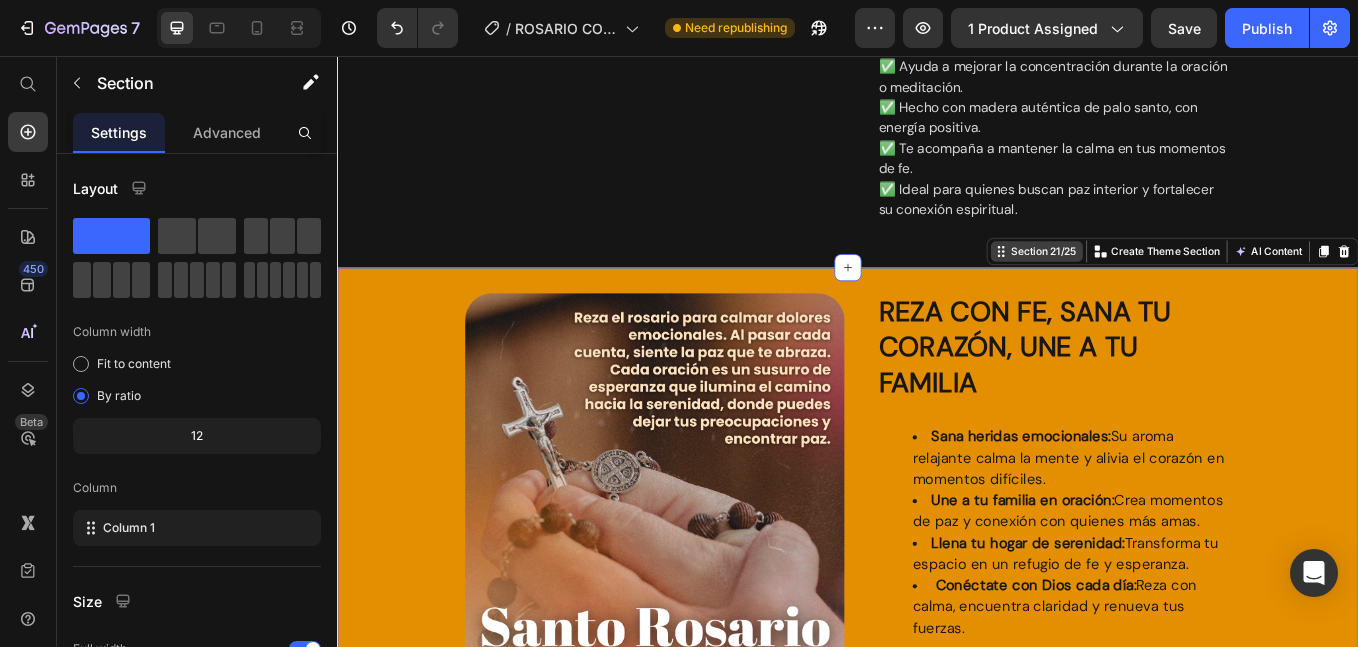 click on "Section 21/25" at bounding box center [1159, 286] 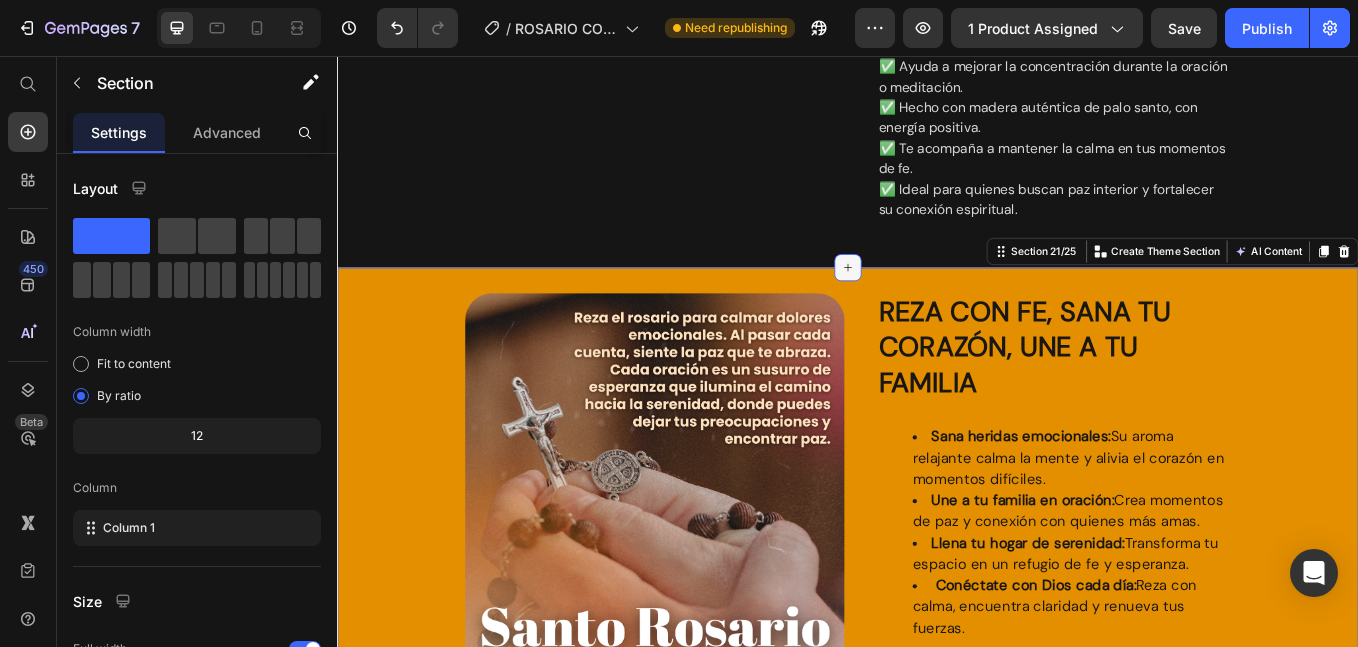 click at bounding box center [937, 305] 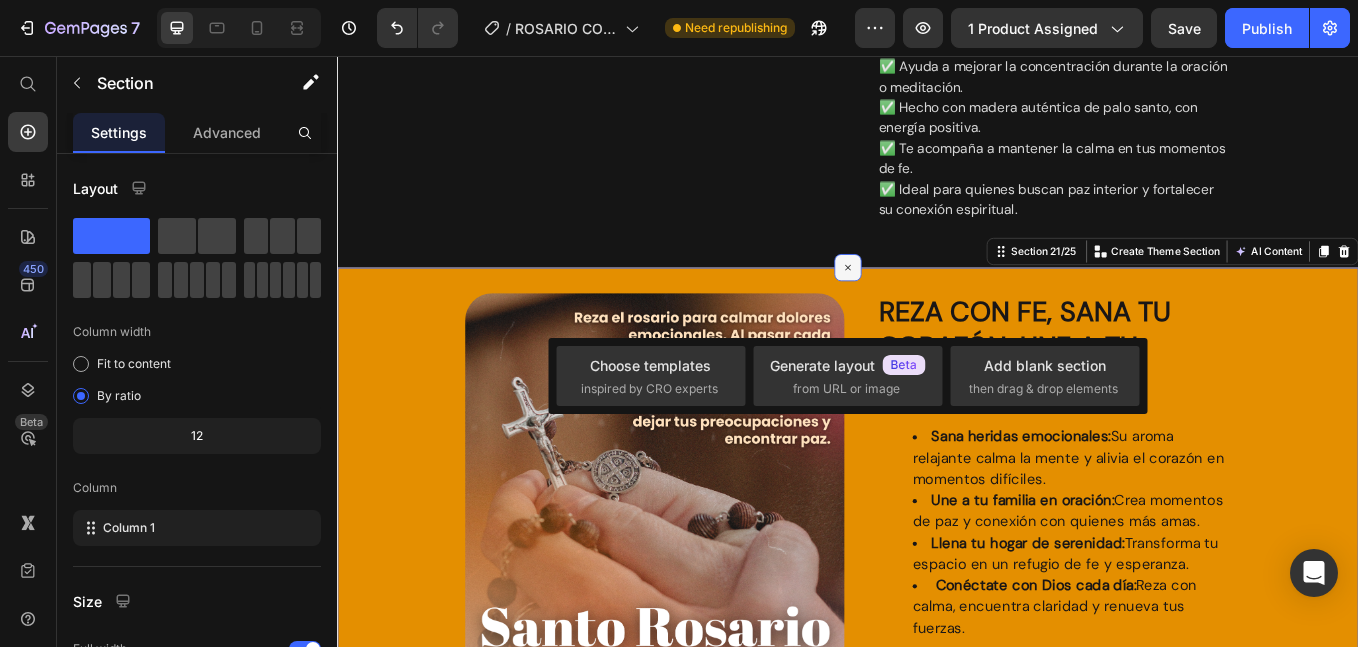 click at bounding box center (937, 305) 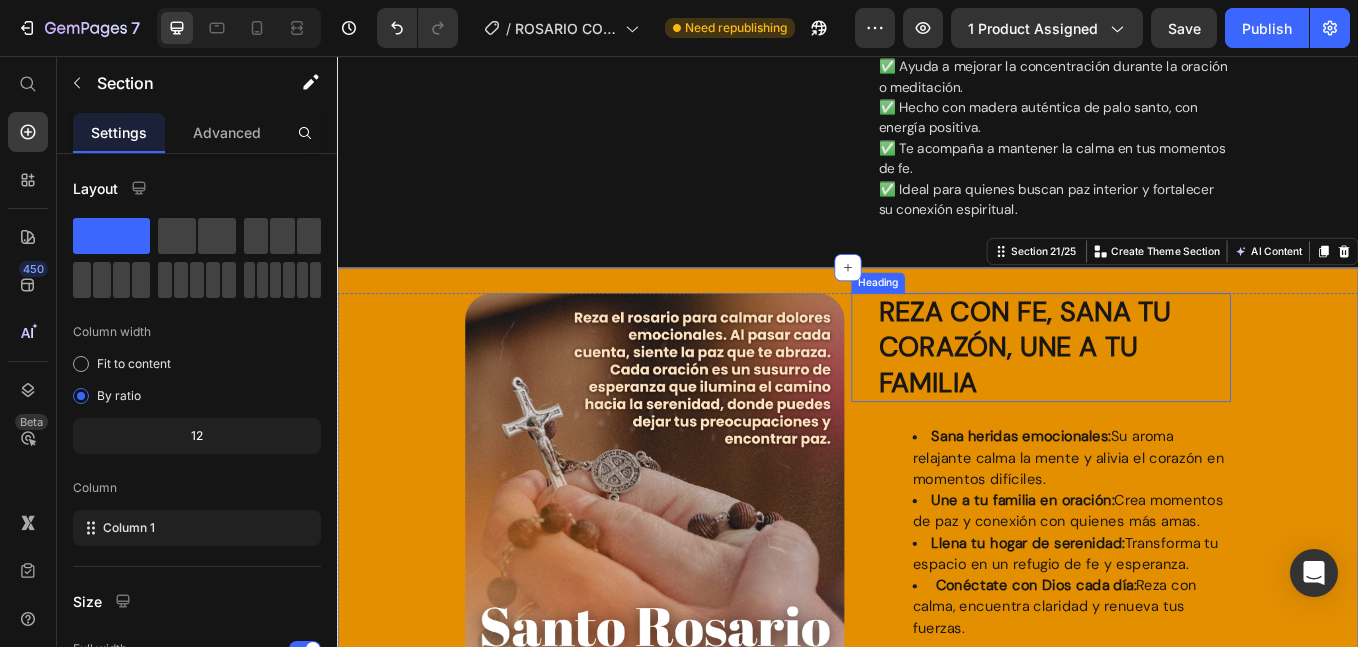click on "[PERSON] con fe, sana tu corazón, une a tu familia Heading" at bounding box center (1164, 399) 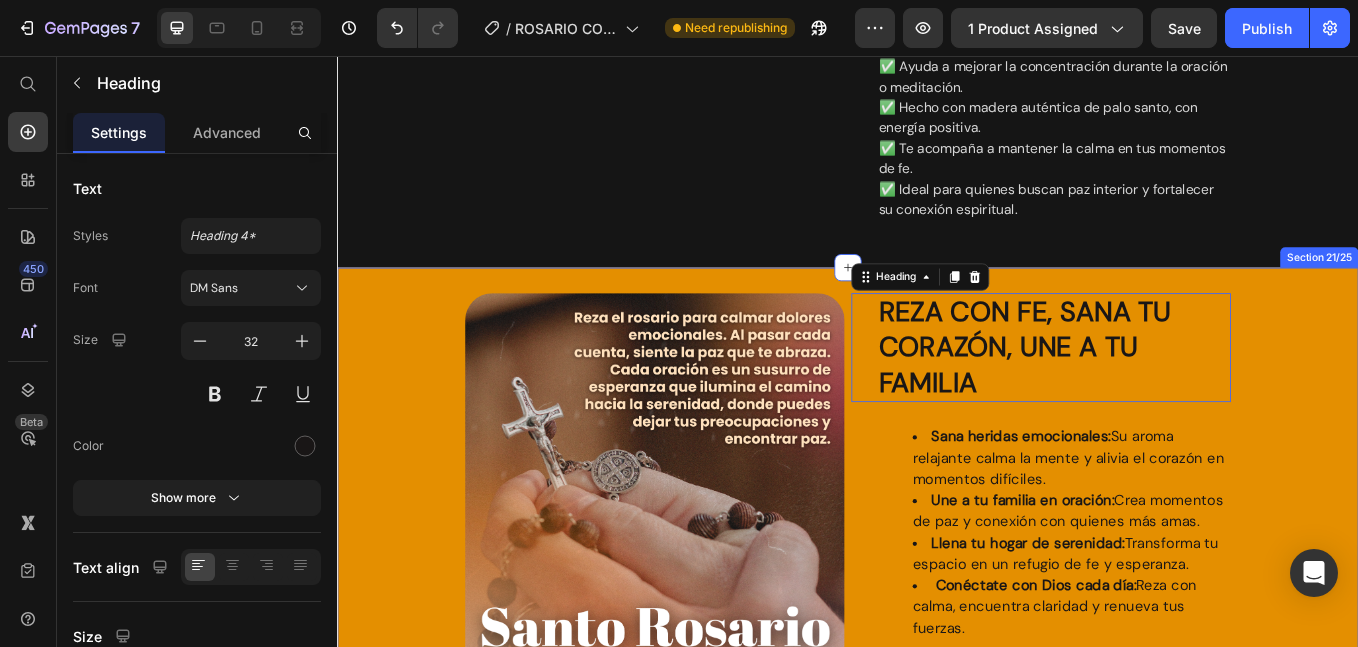 click on "Image [PERSON] con fe, sana tu corazón, une a tu familia Heading   0 Sana heridas emocionales:  Su aroma relajante calma la mente y alivia el corazón en momentos difíciles. Une a tu familia en oración:  Crea momentos de paz y conexión con quienes más amas. Llena tu hogar de serenidad:  Transforma tu espacio en un refugio de fe y esperanza.   Conéctate con Dios cada día:  [PERSON] con calma, encuentra claridad y renueva tus fuerzas. Text Block Row Este rosario no es solo un accesorio, es una herramienta de fe que transforma tu hogar y tu corazón. Text Block Section 21/25" at bounding box center [937, 645] 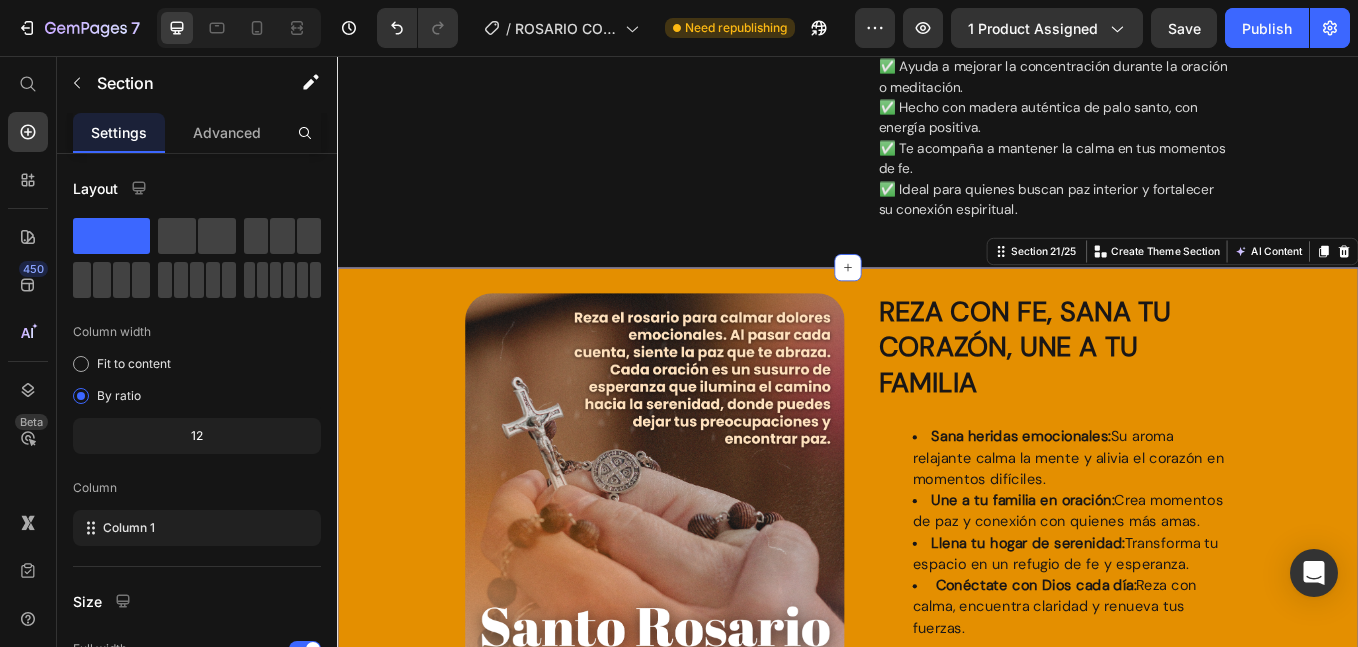 click on "Image [PERSON] con fe, sana tu corazón, une a tu familia Heading Sana heridas emocionales:  Su aroma relajante calma la mente y alivia el corazón en momentos difíciles. Une a tu familia en oración:  Crea momentos de paz y conexión con quienes más amas. Llena tu hogar de serenidad:  Transforma tu espacio en un refugio de fe y esperanza.   Conéctate con Dios cada día:  [PERSON] con calma, encuentra claridad y renueva tus fuerzas. Text Block Row Este rosario no es solo un accesorio, es una herramienta de fe que transforma tu hogar y tu corazón. Text Block Section 21/25   You can create reusable sections Create Theme Section AI Content Write with GemAI What would you like to describe here? Tone and Voice Persuasive Product Depilador Instantaneo en Spray OMG 60 ML Show more Generate" at bounding box center (937, 645) 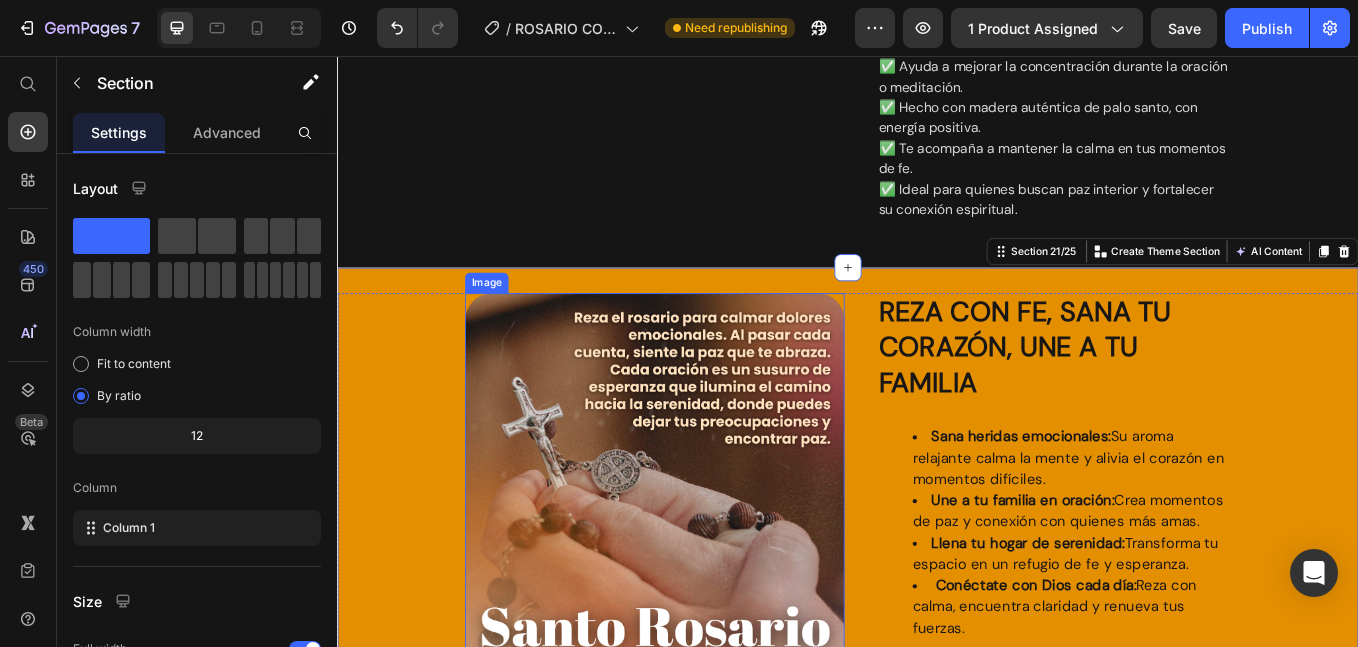 scroll, scrollTop: 4629, scrollLeft: 0, axis: vertical 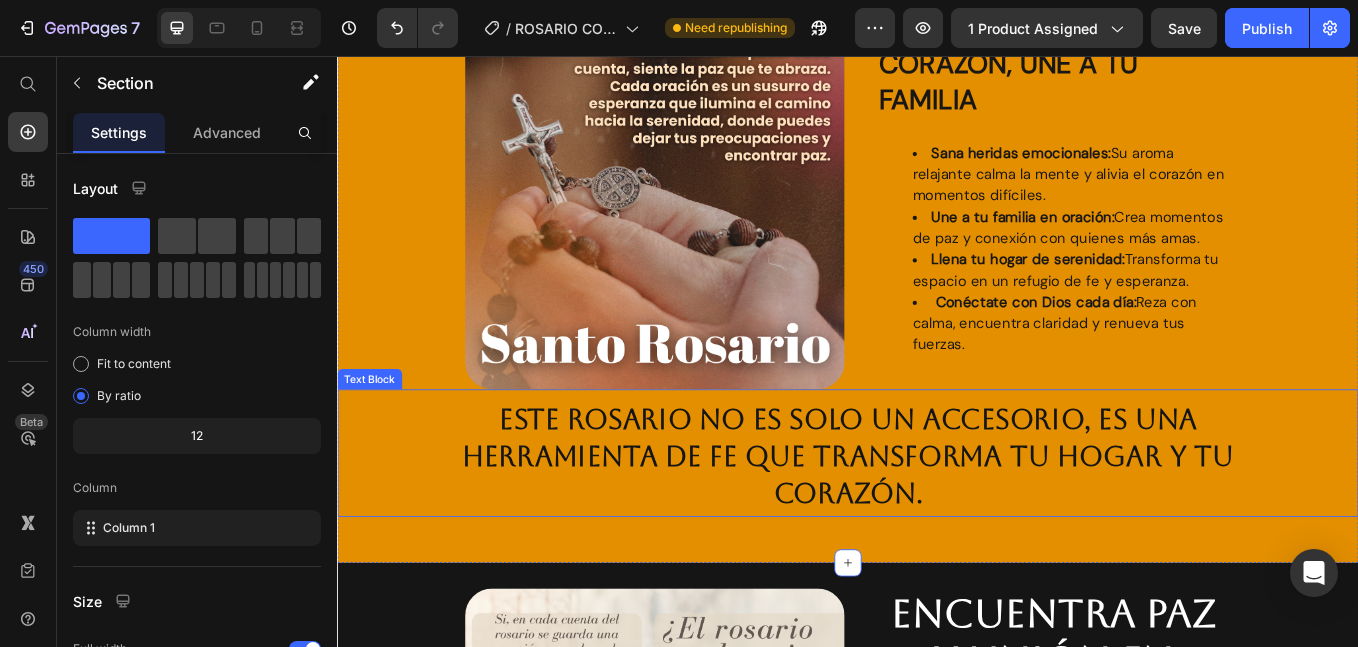 click on "Este rosario no es solo un accesorio, es una herramienta de fe que transforma tu hogar y tu corazón." at bounding box center [937, 527] 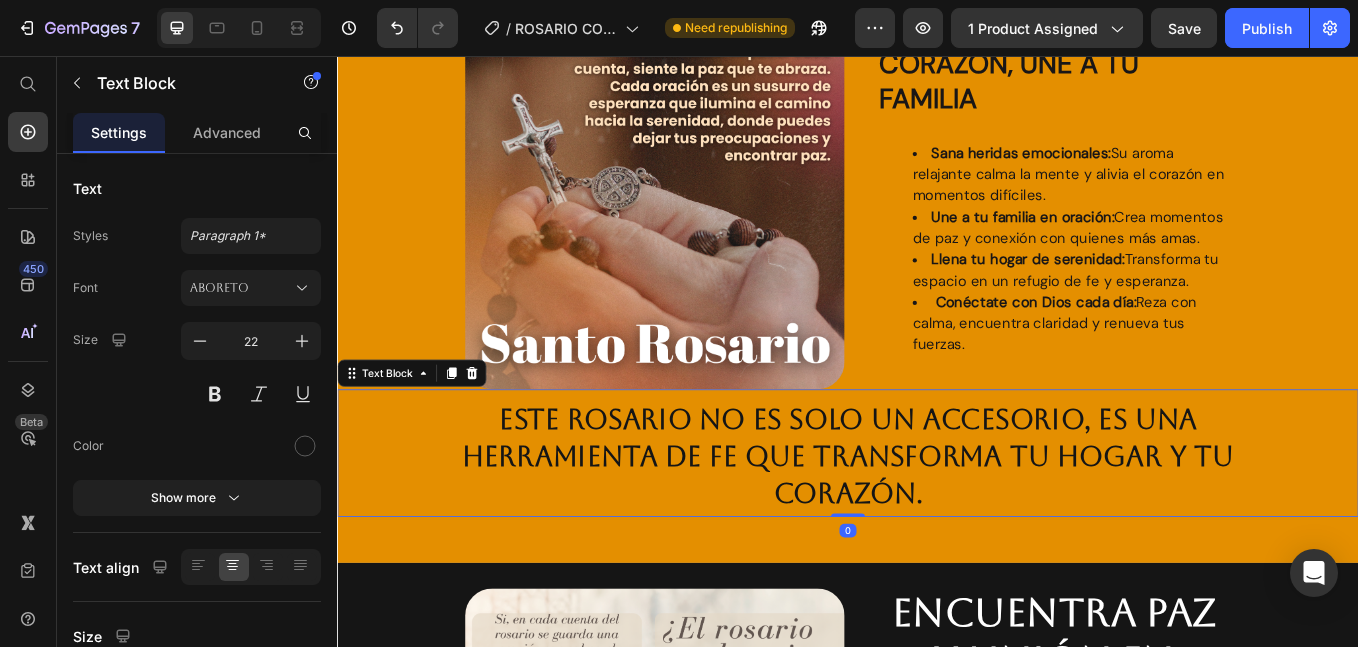 scroll, scrollTop: 4796, scrollLeft: 0, axis: vertical 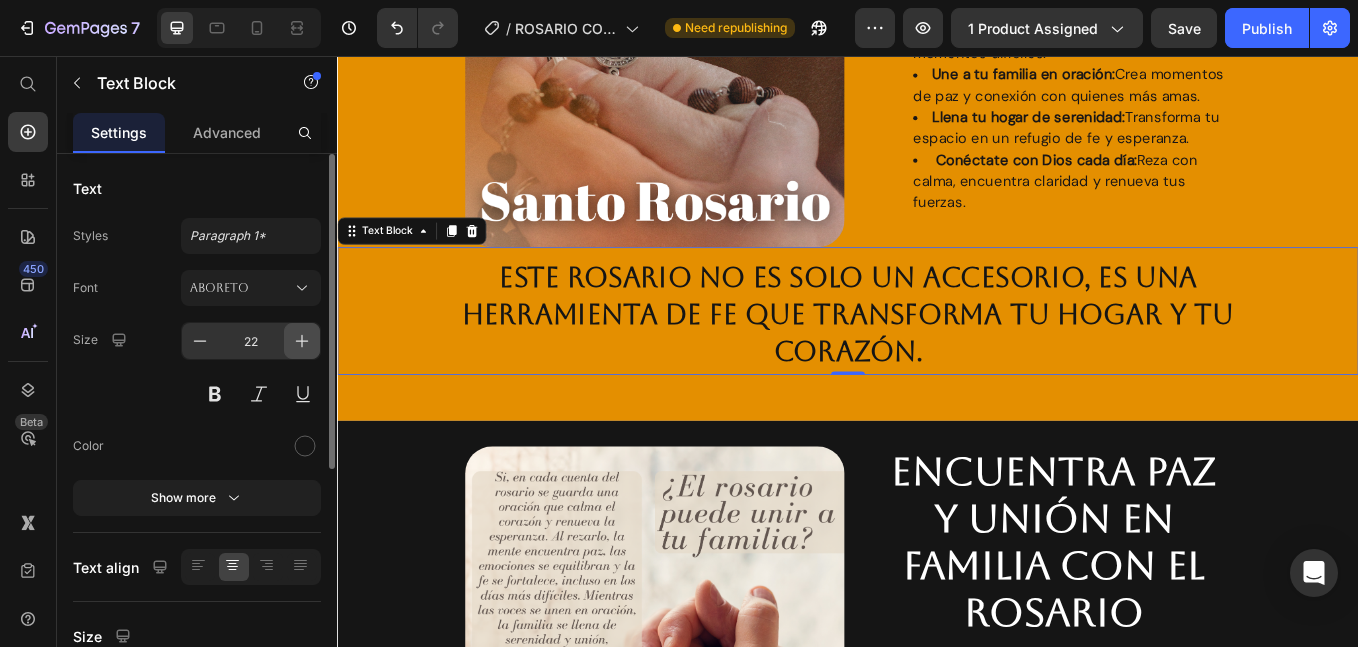 click at bounding box center (302, 341) 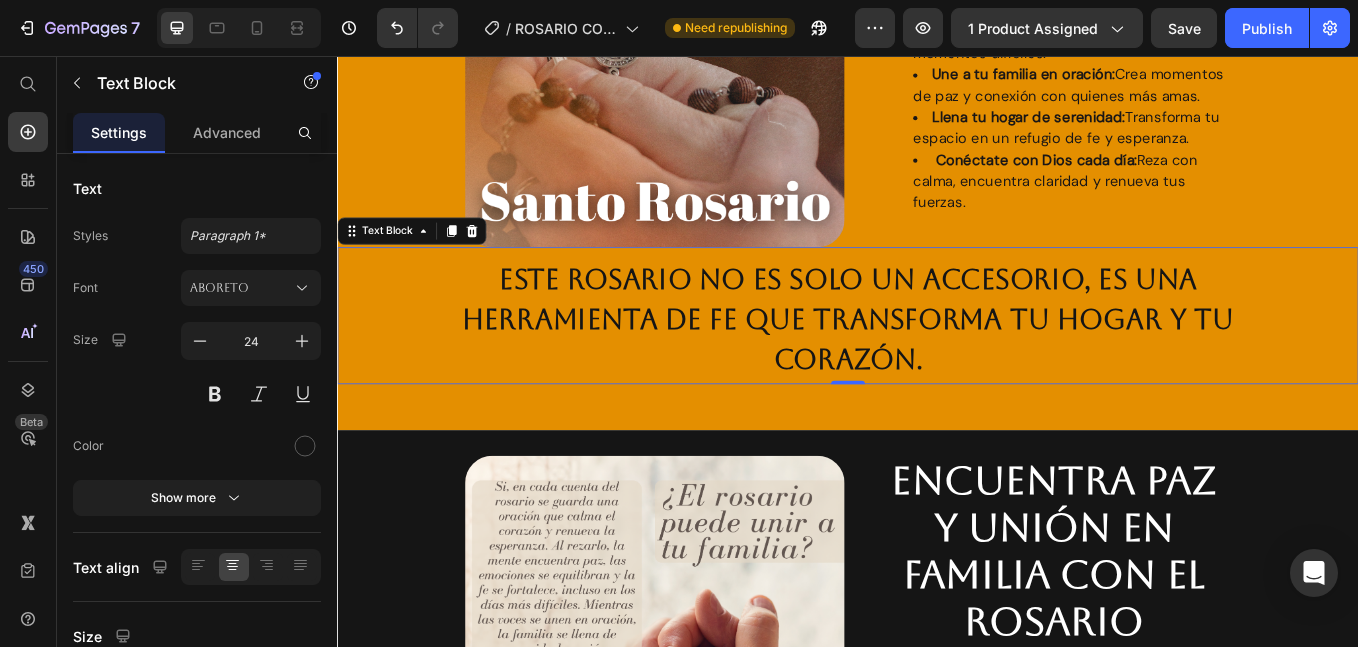 click on "Este rosario no es solo un accesorio, es una herramienta de fe que transforma tu hogar y tu corazón." at bounding box center (937, 365) 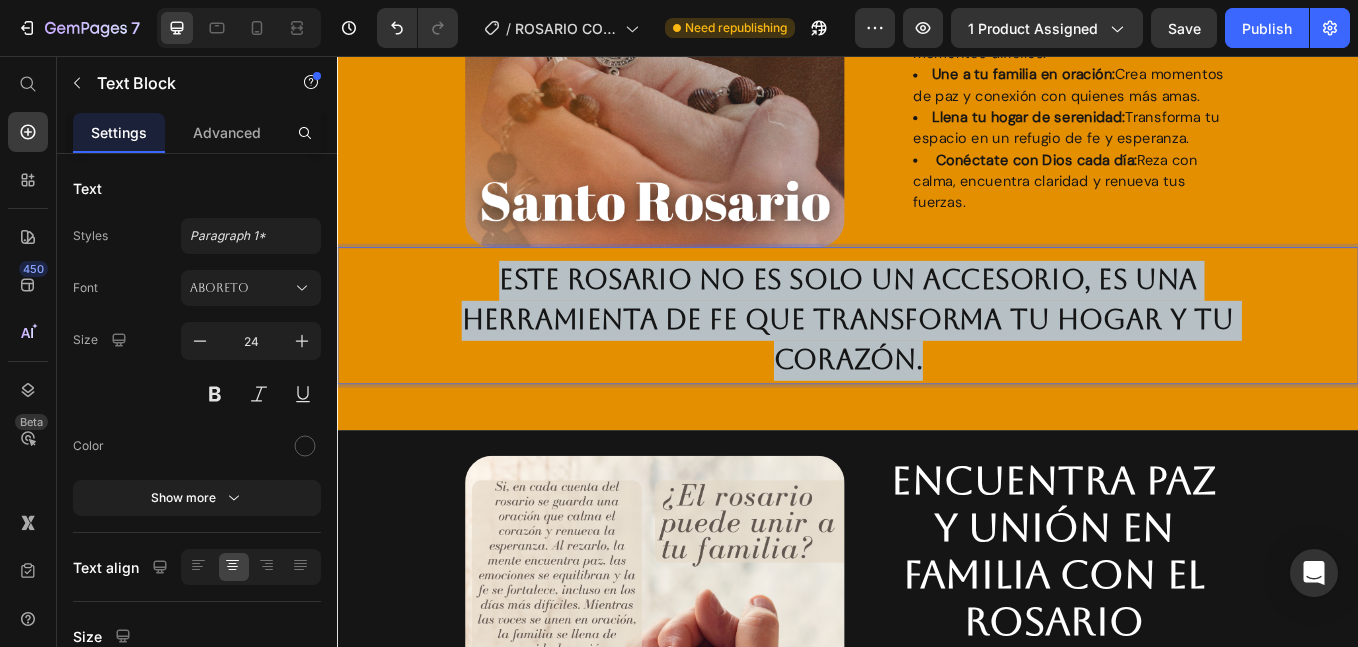 click on "Este rosario no es solo un accesorio, es una herramienta de fe que transforma tu hogar y tu corazón." at bounding box center (937, 365) 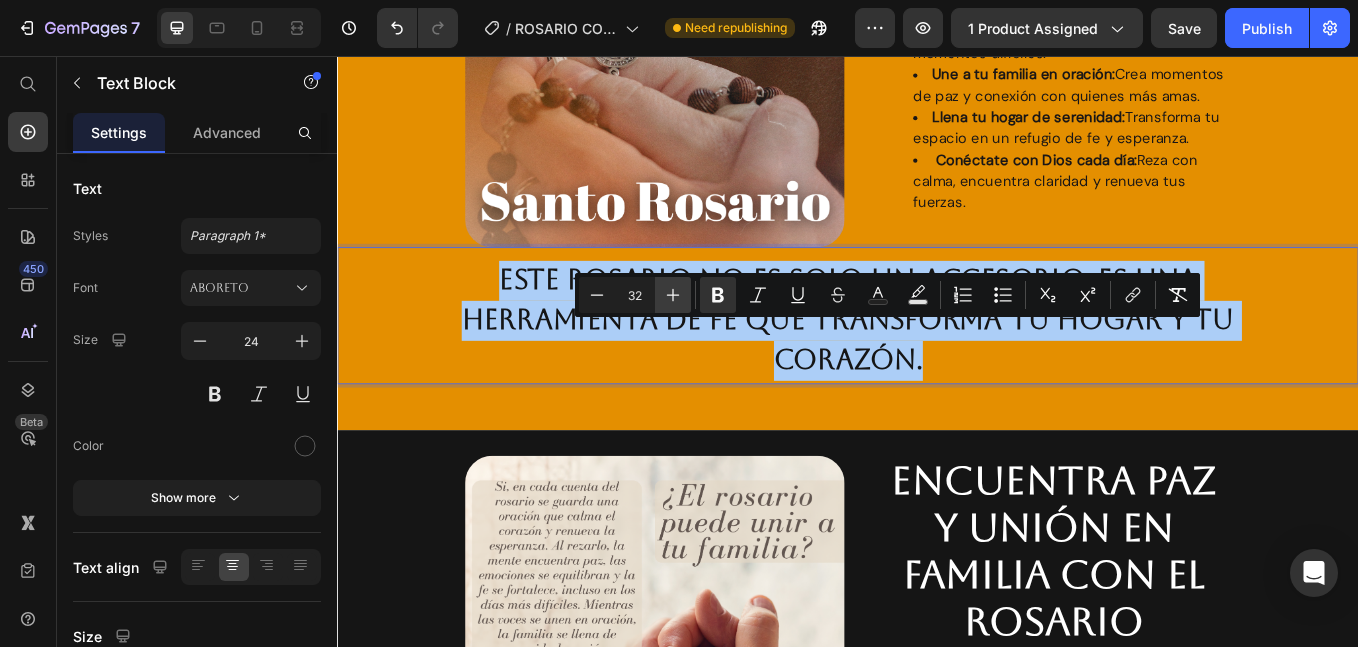 click on "Plus" at bounding box center (673, 295) 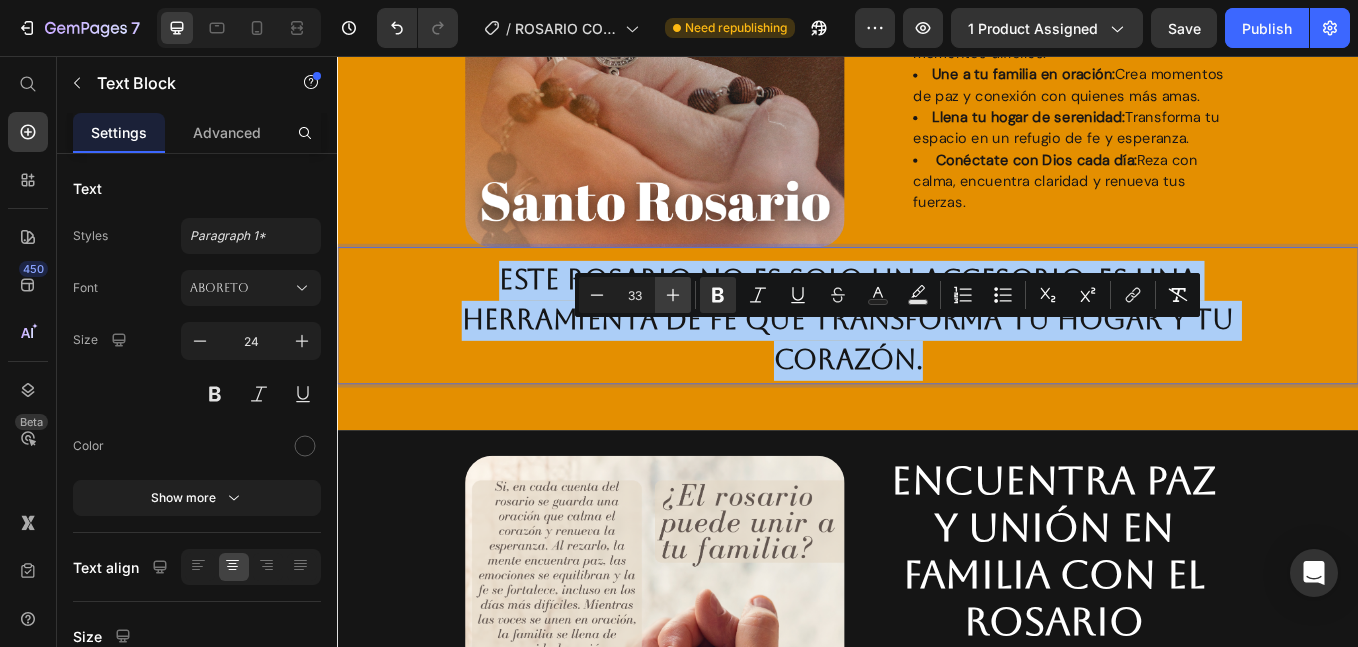 click on "Plus" at bounding box center (673, 295) 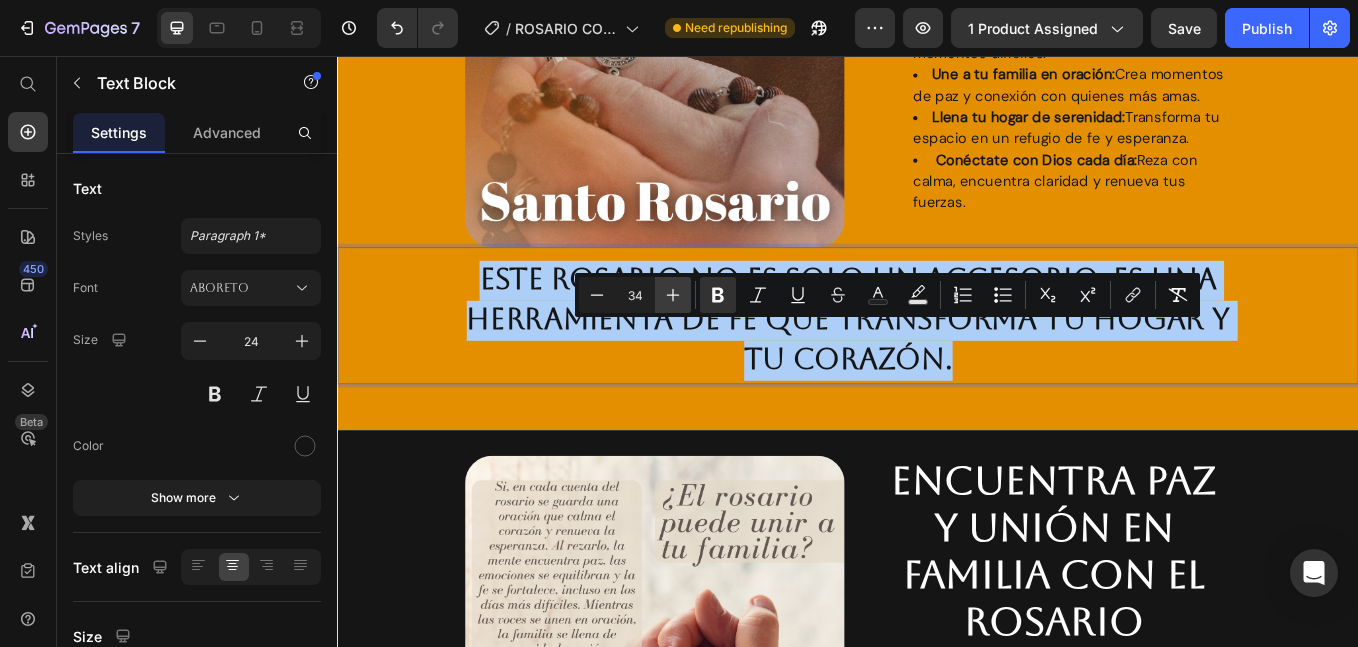 click on "Plus" at bounding box center (673, 295) 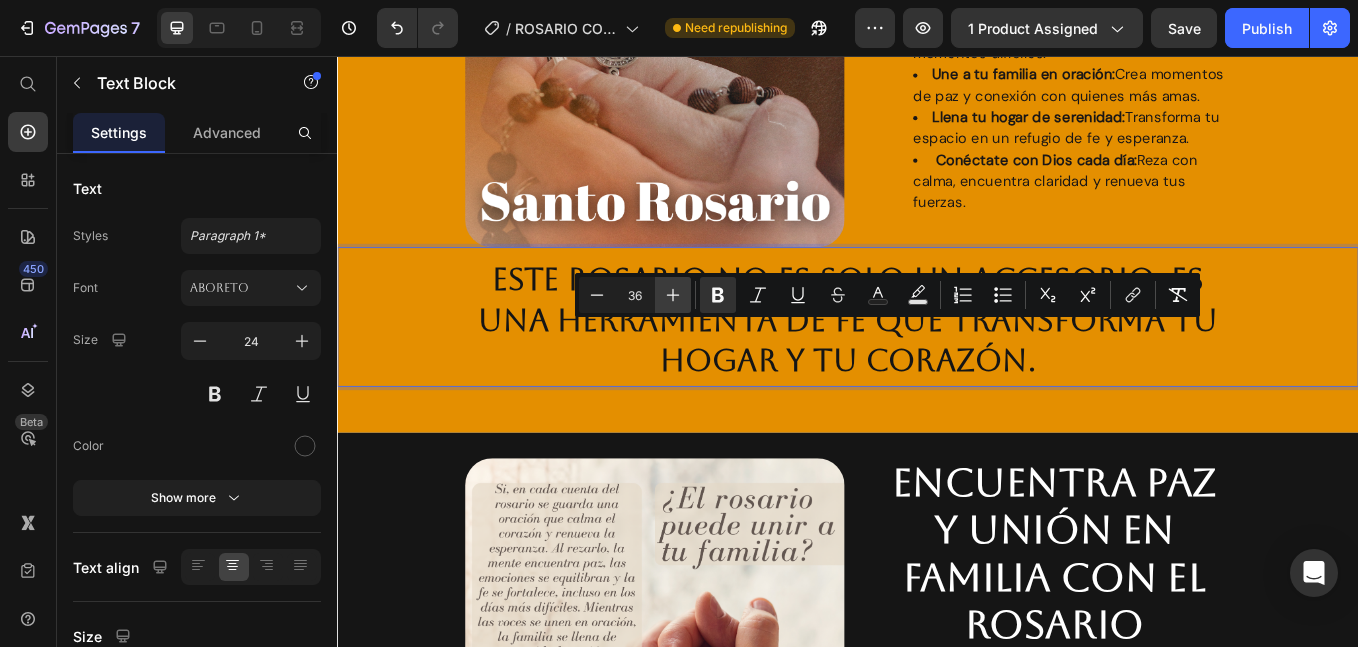 click on "Plus" at bounding box center (673, 295) 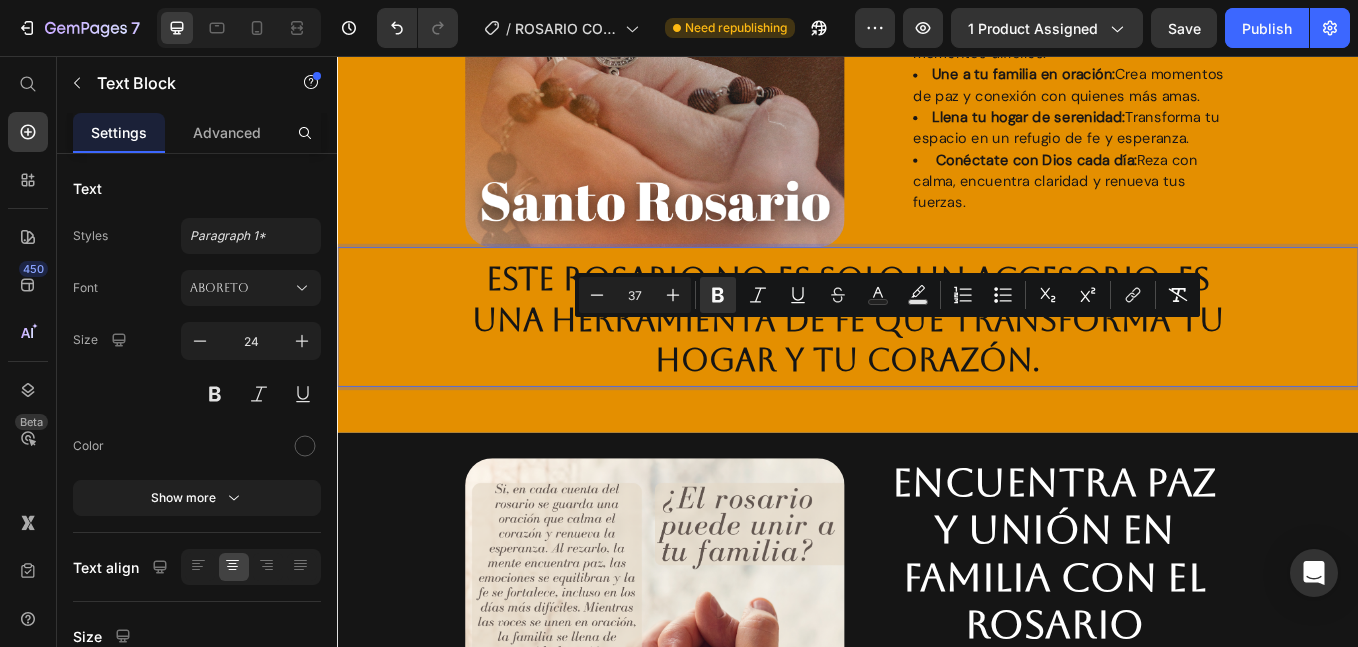 click on "Este rosario no es solo un accesorio, es una herramienta de fe que transforma tu hogar y tu corazón." at bounding box center [937, 369] 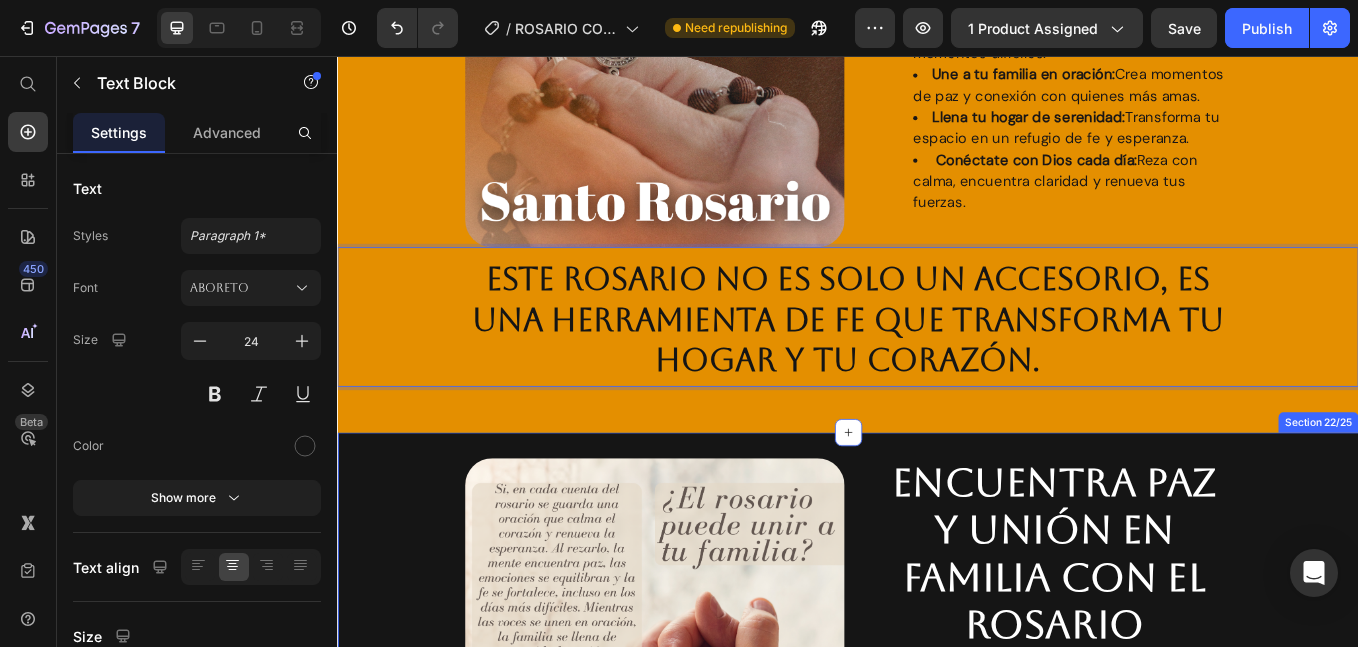 click on "Image Encuentra paz y unión en familia con el rosario Heading Reduce el estrés y calma la mente. Fortalece tu fe en momentos difíciles. Une a la familia en oración y paz. Ayuda a sanar dolores emocionales. Llena tu hogar de serenidad y esperanza. 🌿  [PERSON] con fe y permite que la paz llene tu hogar. Text Block Row Section 22/25" at bounding box center [937, 764] 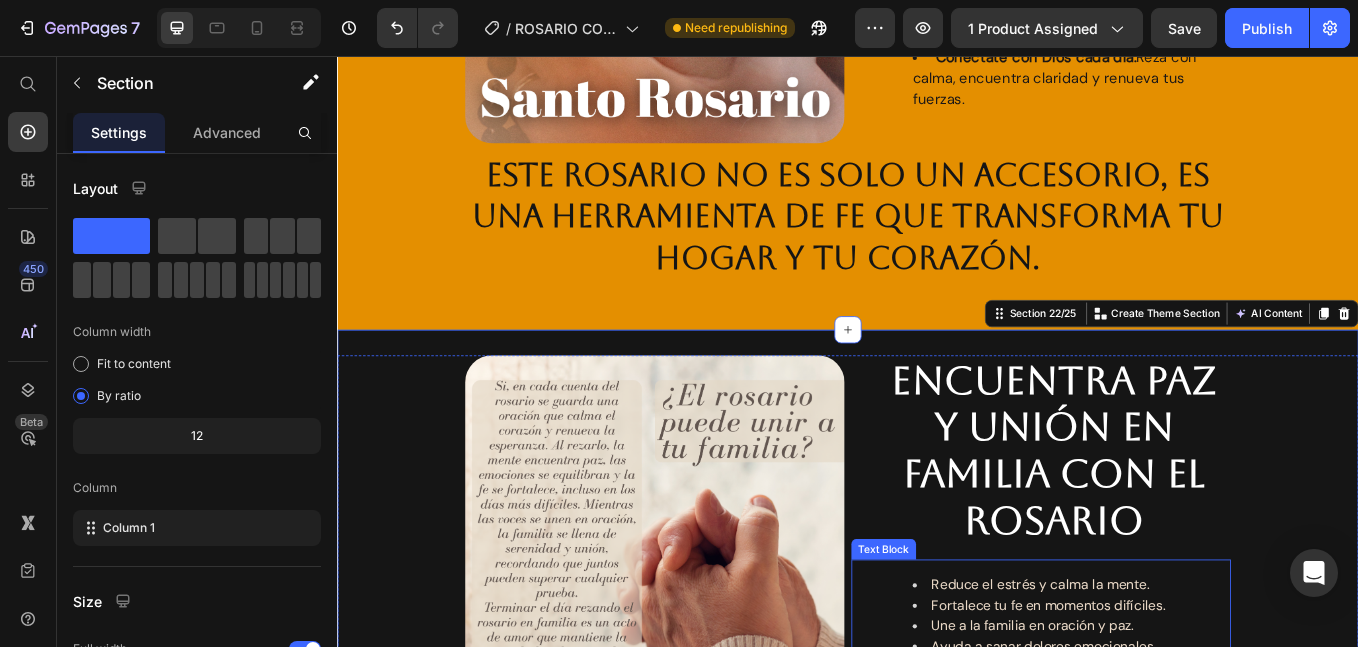 scroll, scrollTop: 5296, scrollLeft: 0, axis: vertical 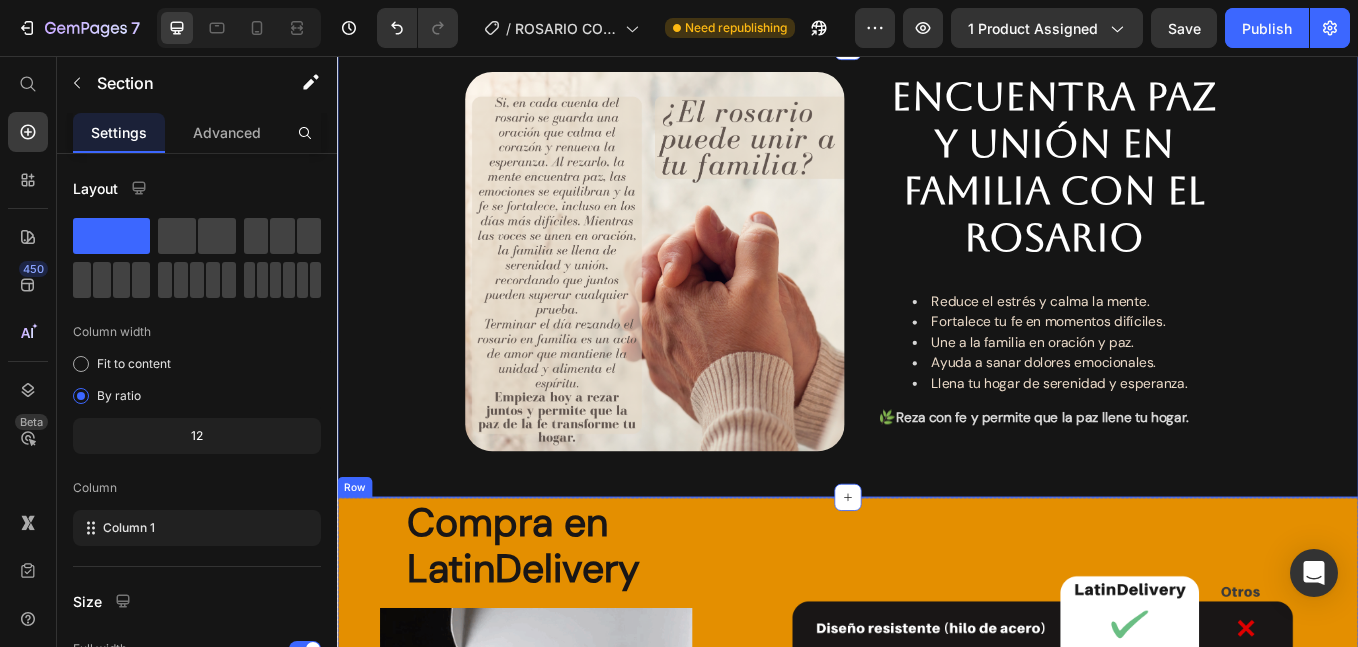 click at bounding box center (710, 298) 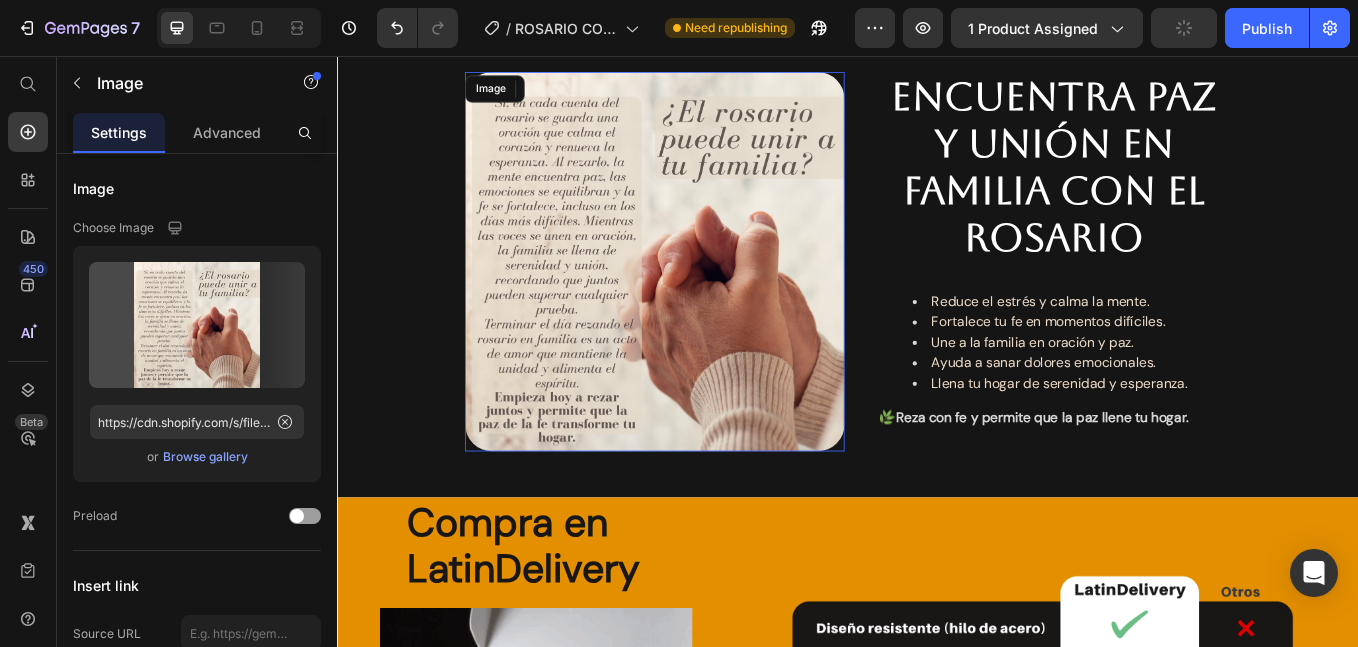 click at bounding box center [710, 298] 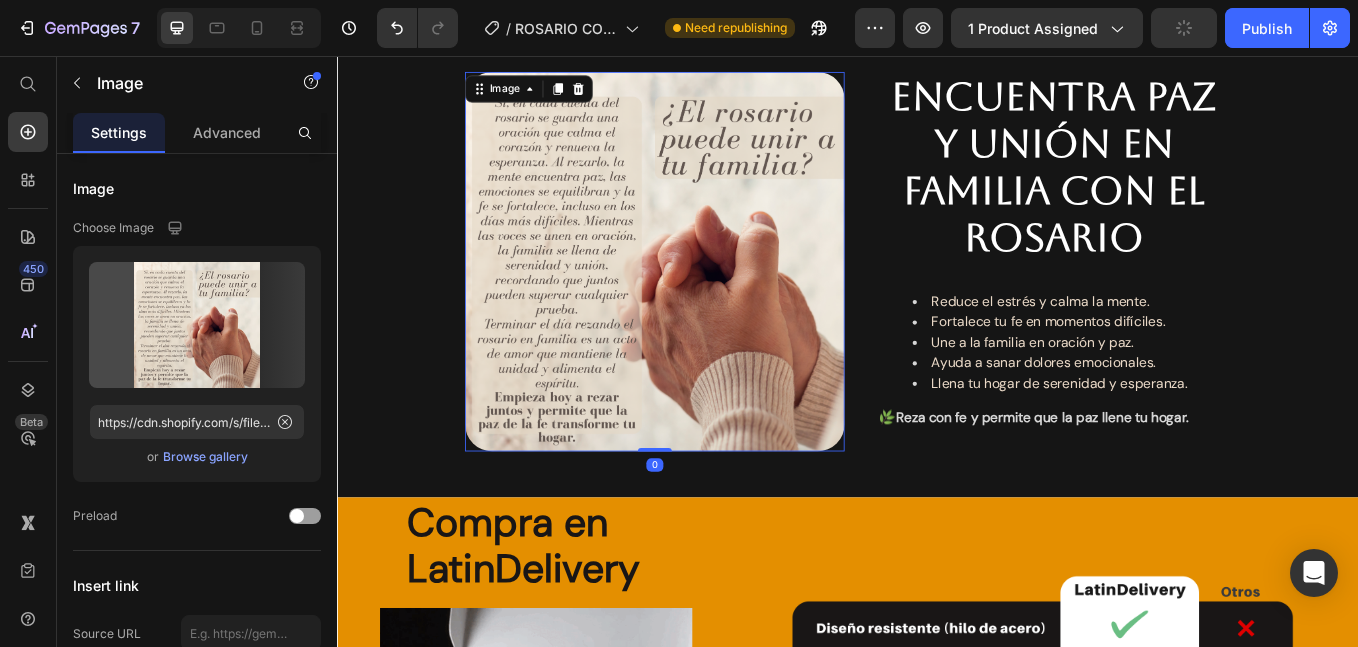 click on "Une a la familia en oración y paz." at bounding box center (1154, 392) 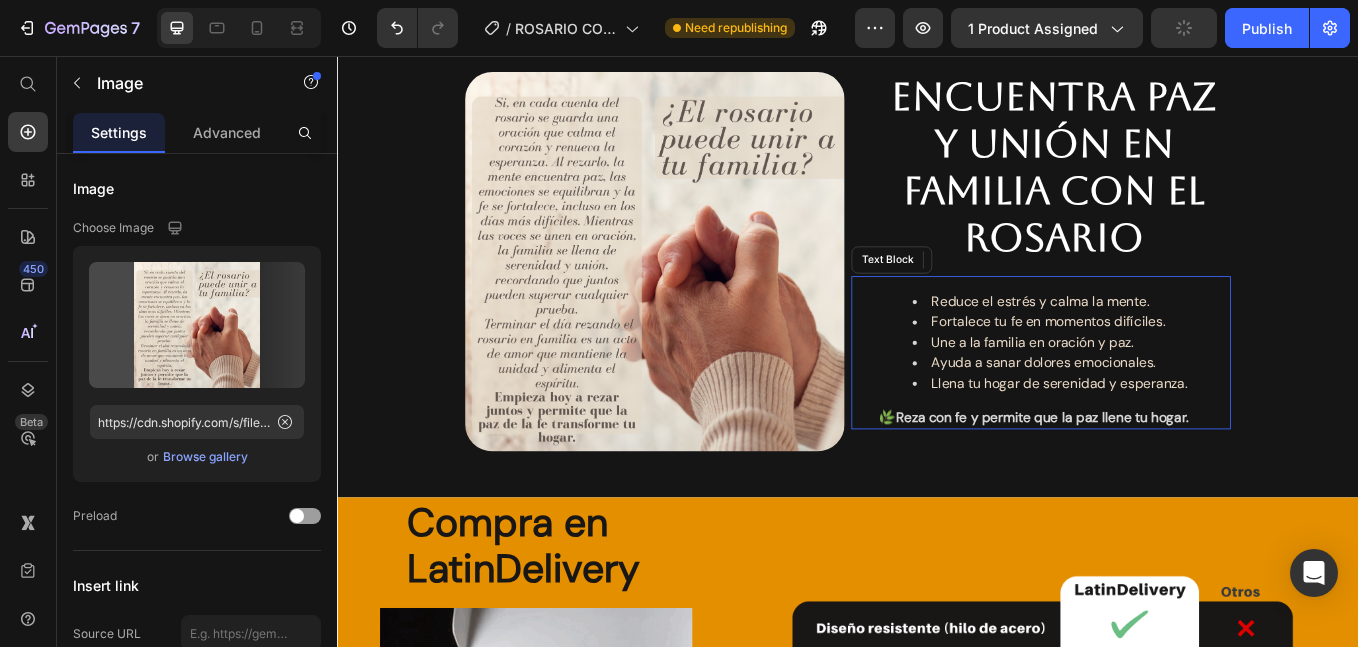 click on "Reduce el estrés y calma la mente. Fortalece tu fe en momentos difíciles. Une a la familia en oración y paz. Ayuda a sanar dolores emocionales. Llena tu hogar de serenidad y esperanza. 🌿  Reza con fe y permite que la paz llene tu hogar." at bounding box center (1179, 405) 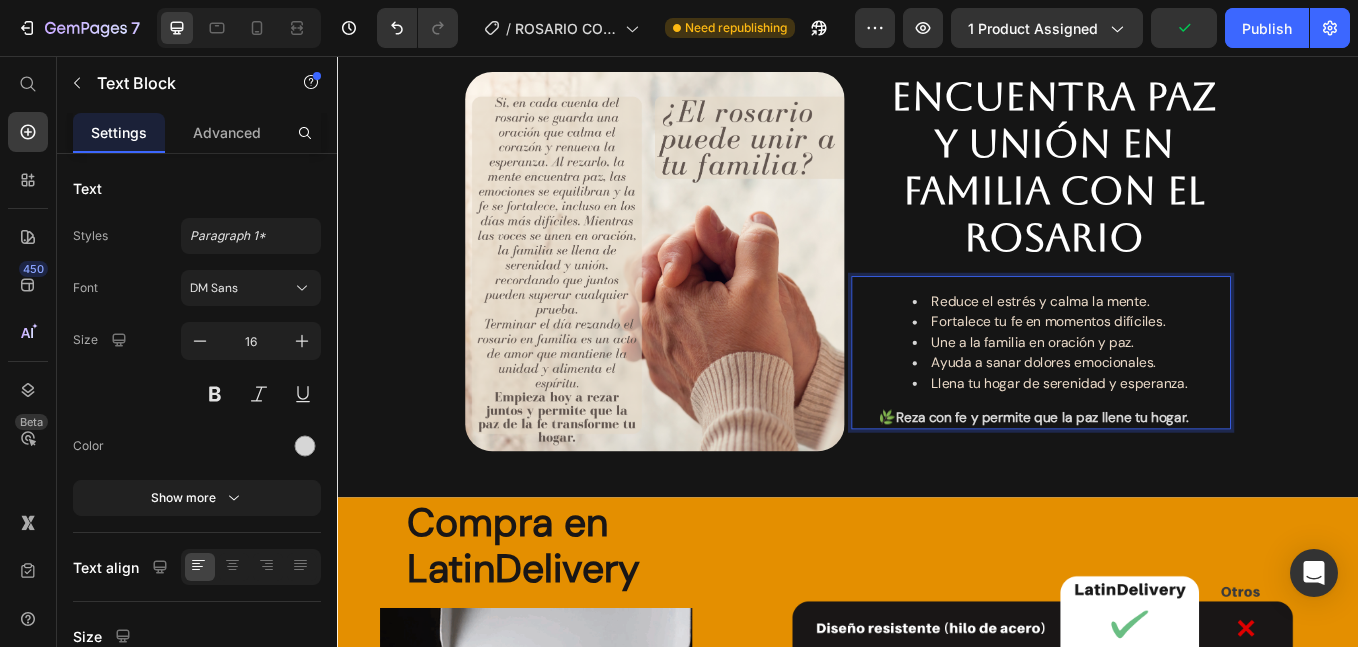 click on "Ayuda a sanar dolores emocionales." at bounding box center (1167, 416) 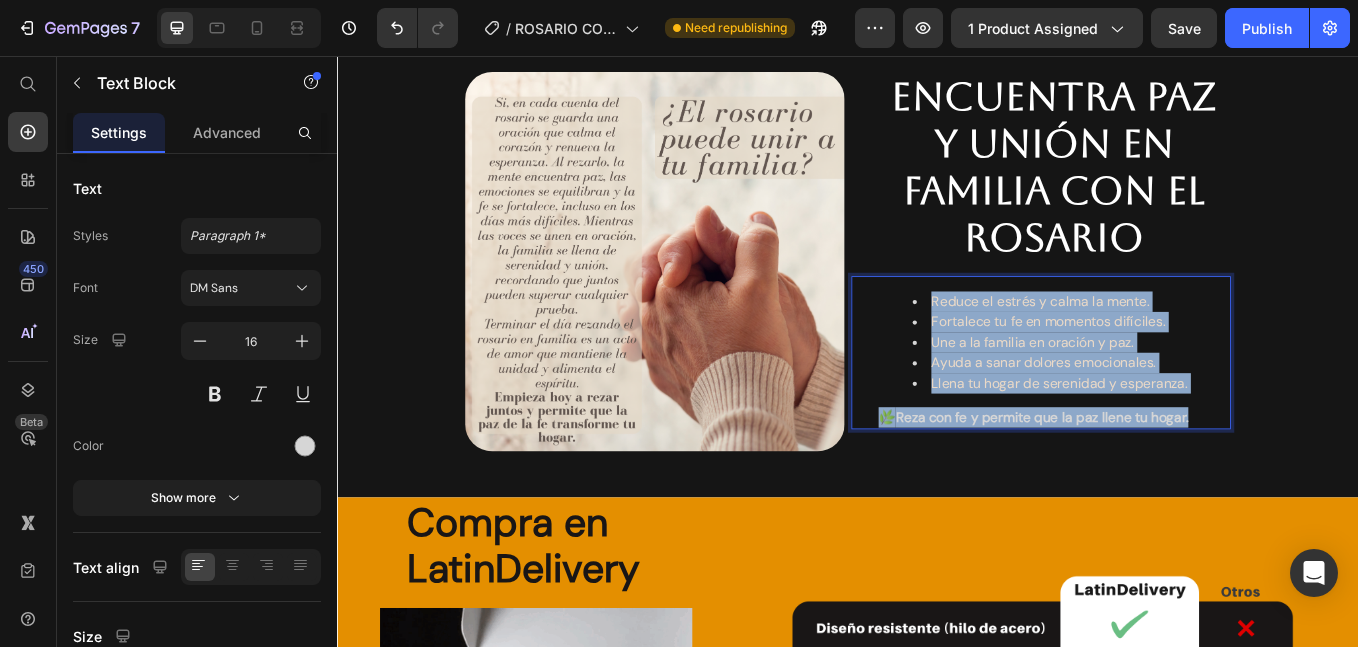 drag, startPoint x: 1345, startPoint y: 501, endPoint x: 1019, endPoint y: 375, distance: 349.5025 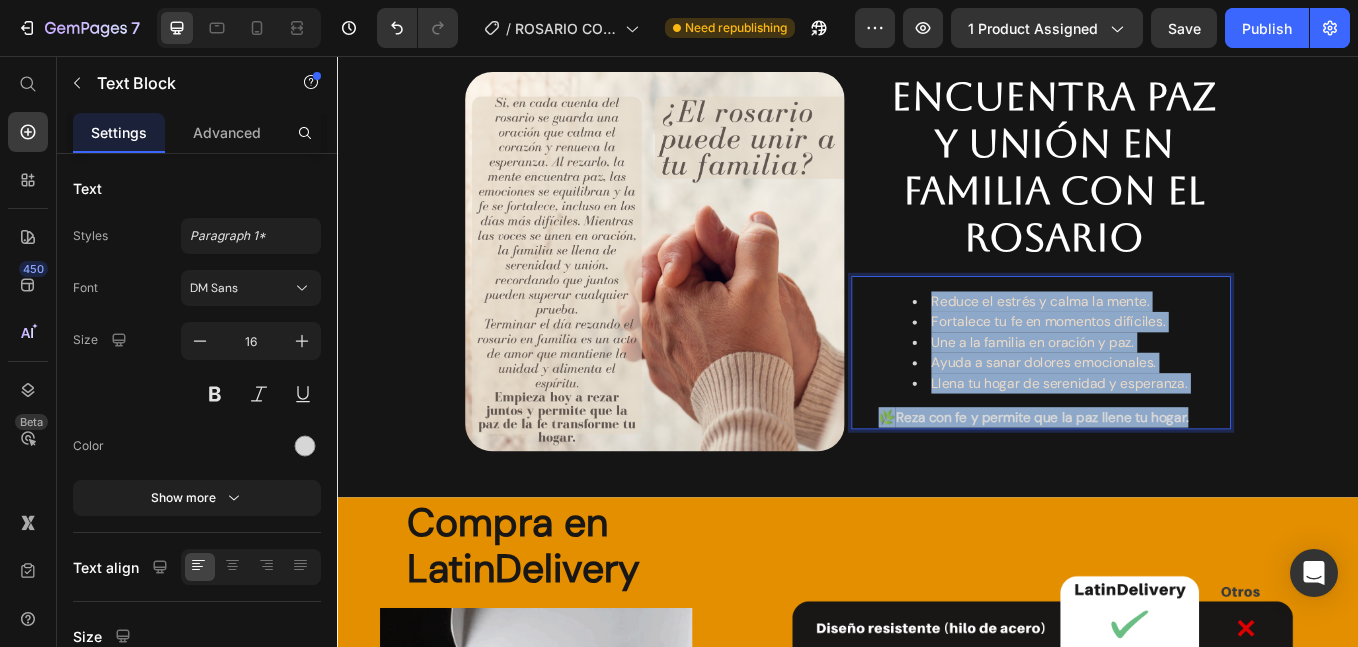 click on "Reduce el estrés y calma la mente. Fortalece tu fe en momentos difíciles. Une a la familia en oración y paz. Ayuda a sanar dolores emocionales. Llena tu hogar de serenidad y esperanza. 🌿  Reza con fe y permite que la paz llene tu hogar." at bounding box center [1179, 405] 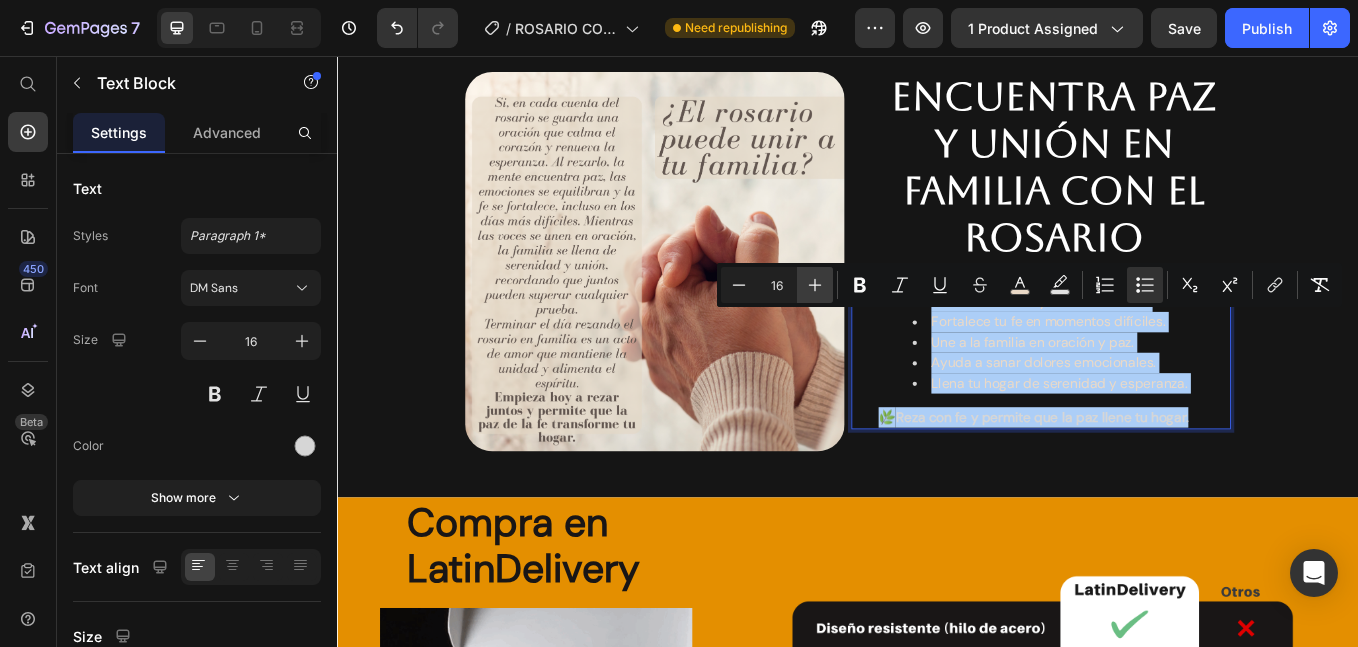 click on "Plus" at bounding box center (815, 285) 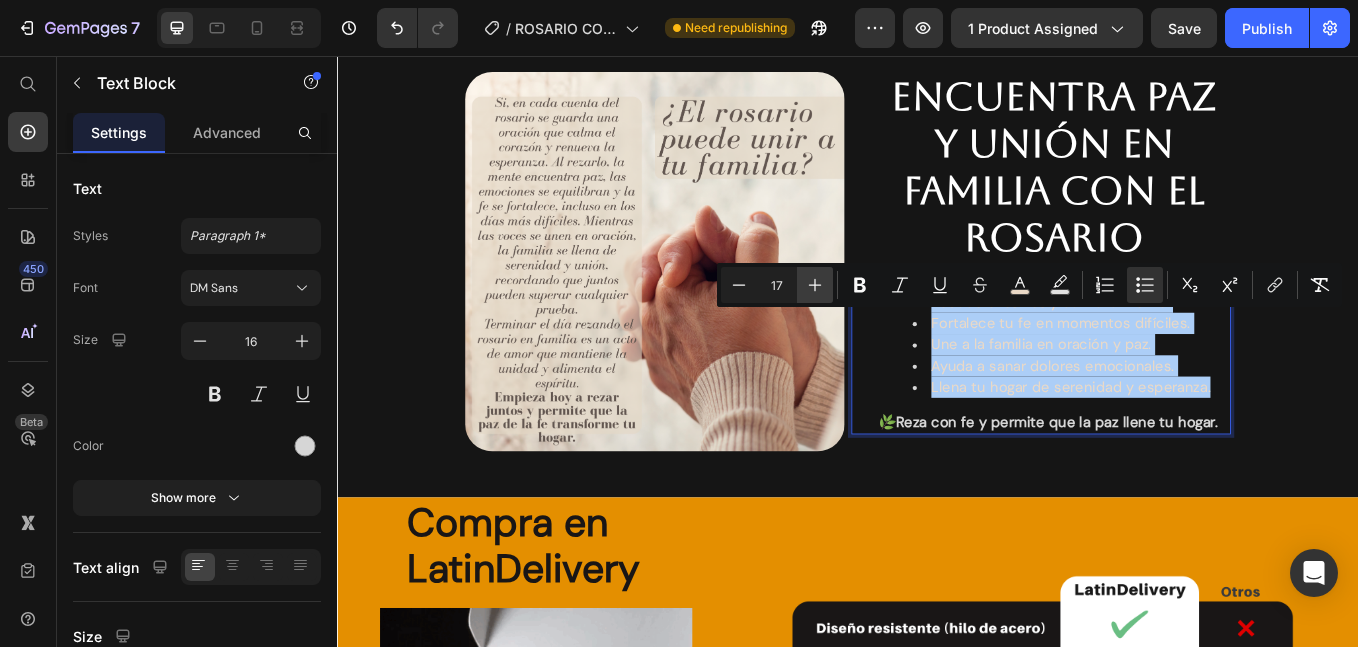 click on "Plus" at bounding box center (815, 285) 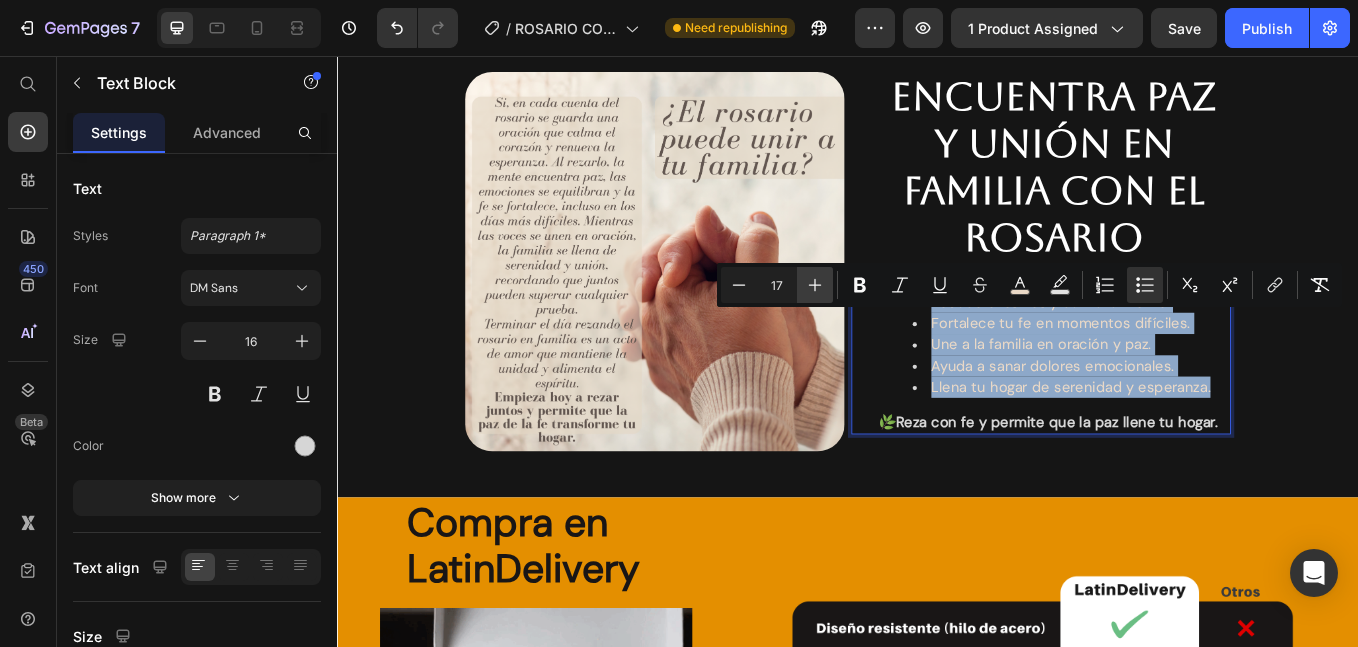 type on "18" 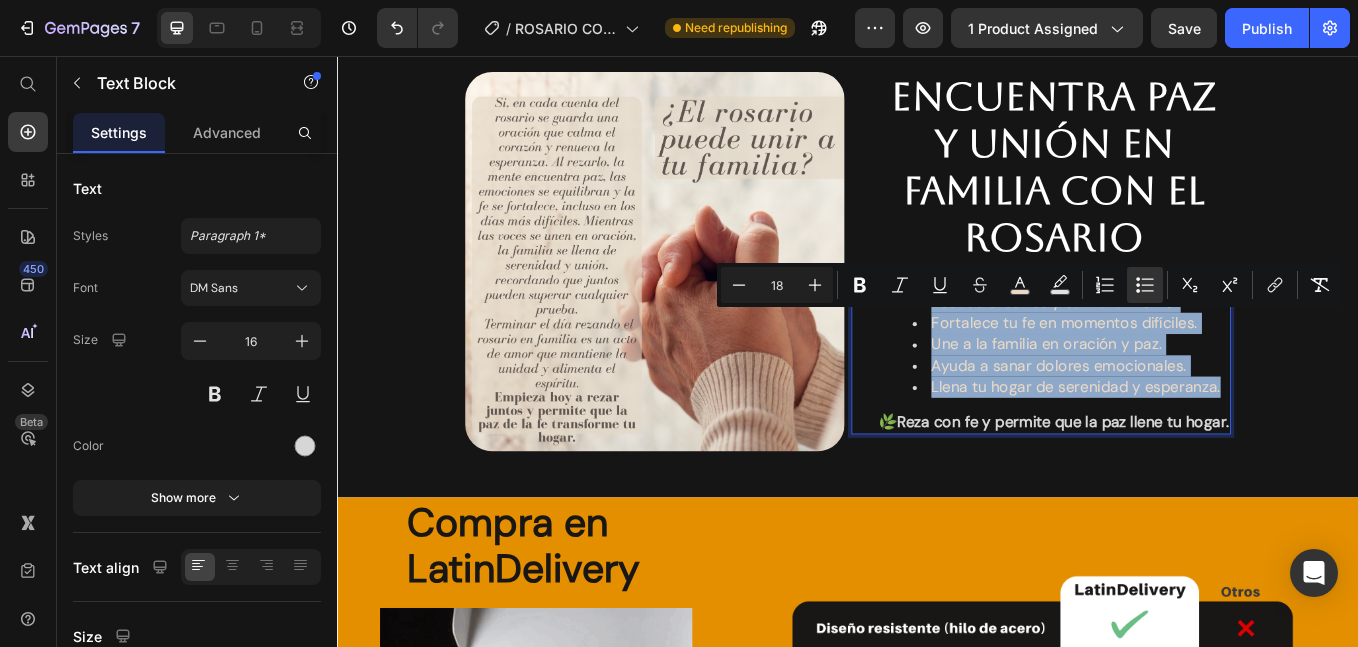 click on "Ayuda a sanar dolores emocionales." at bounding box center [1185, 420] 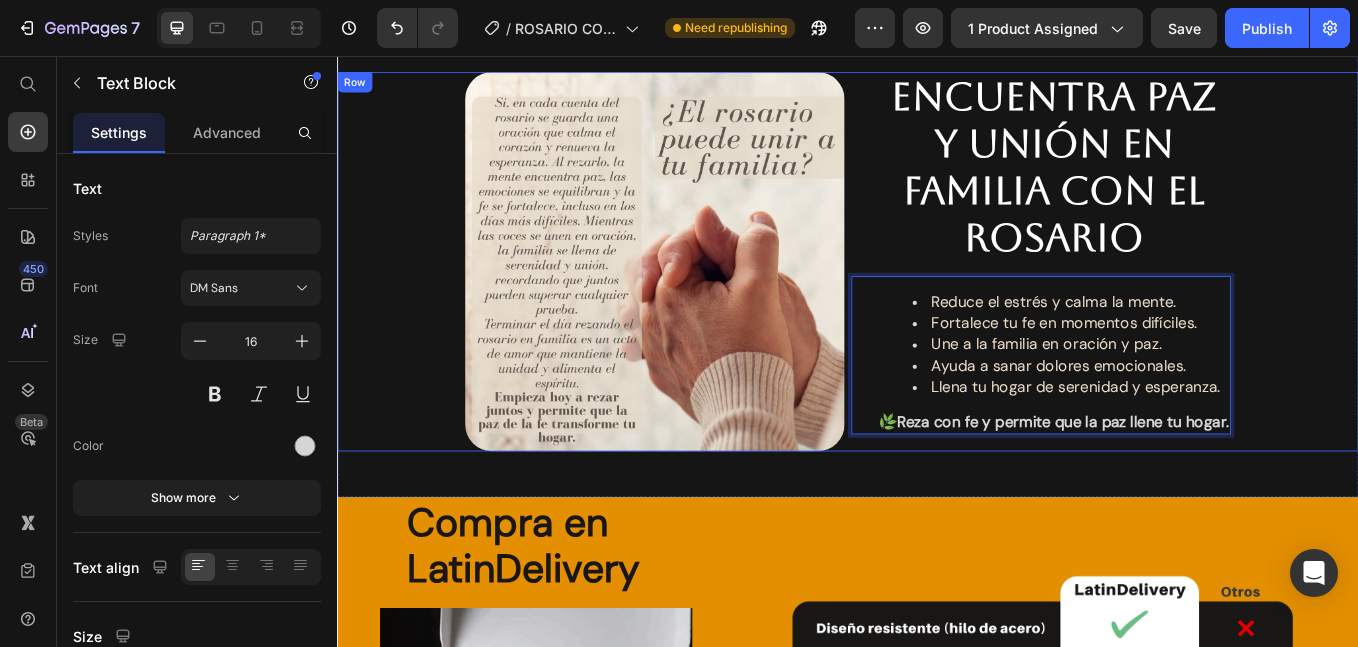 click on "Image Encuentra paz y unión en familia con el rosario Heading Reduce el estrés y calma la mente. Fortalece tu fe en momentos difíciles. Une a la familia en oración y paz. Ayuda a sanar dolores emocionales. Llena tu hogar de serenidad y esperanza. 🌿  Reza con fe y permite que la paz llene tu hogar. Text Block   0 Row" at bounding box center [937, 298] 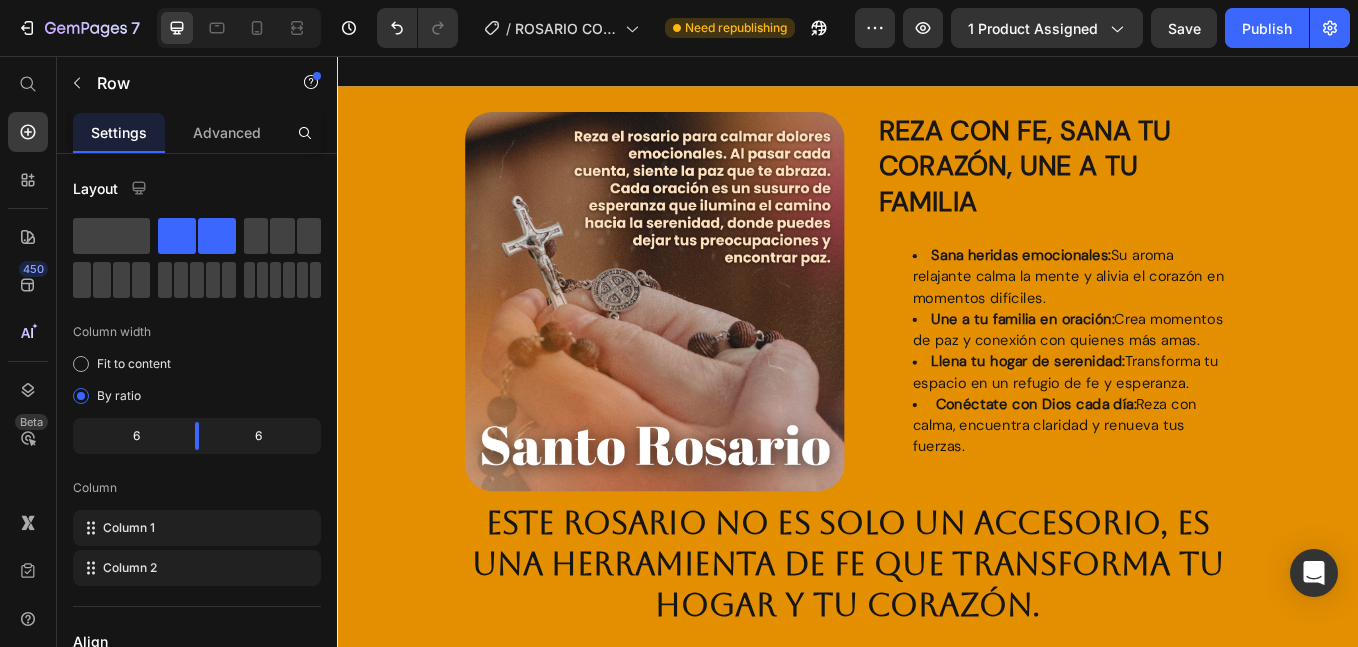 scroll, scrollTop: 4796, scrollLeft: 0, axis: vertical 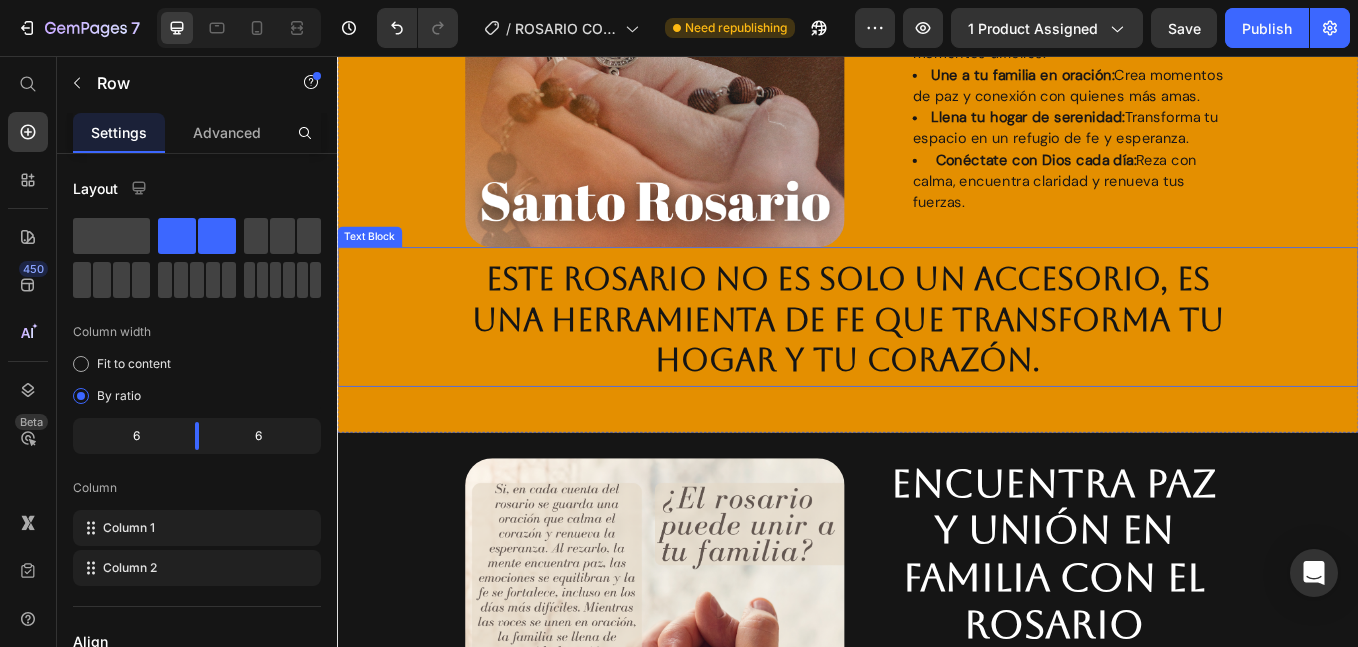 click on "Este rosario no es solo un accesorio, es una herramienta de fe que transforma tu hogar y tu corazón." at bounding box center [937, 369] 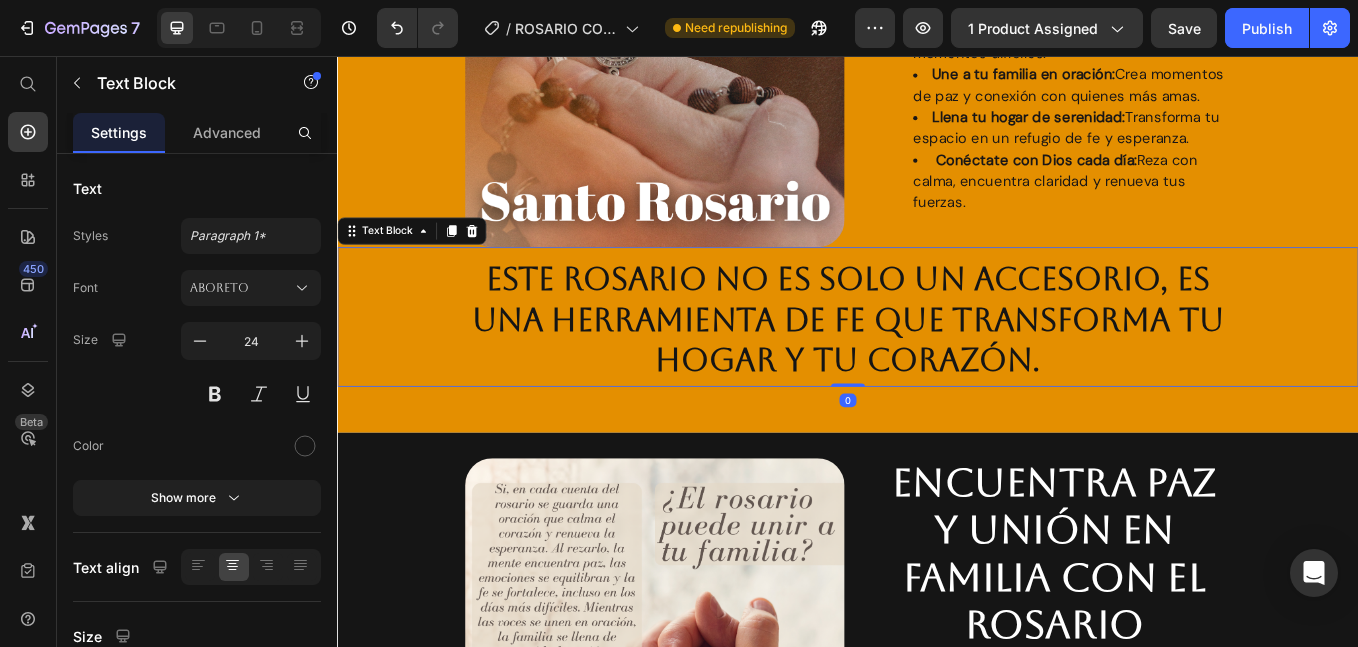 click on "Este rosario no es solo un accesorio, es una herramienta de fe que transforma tu hogar y tu corazón." at bounding box center [937, 369] 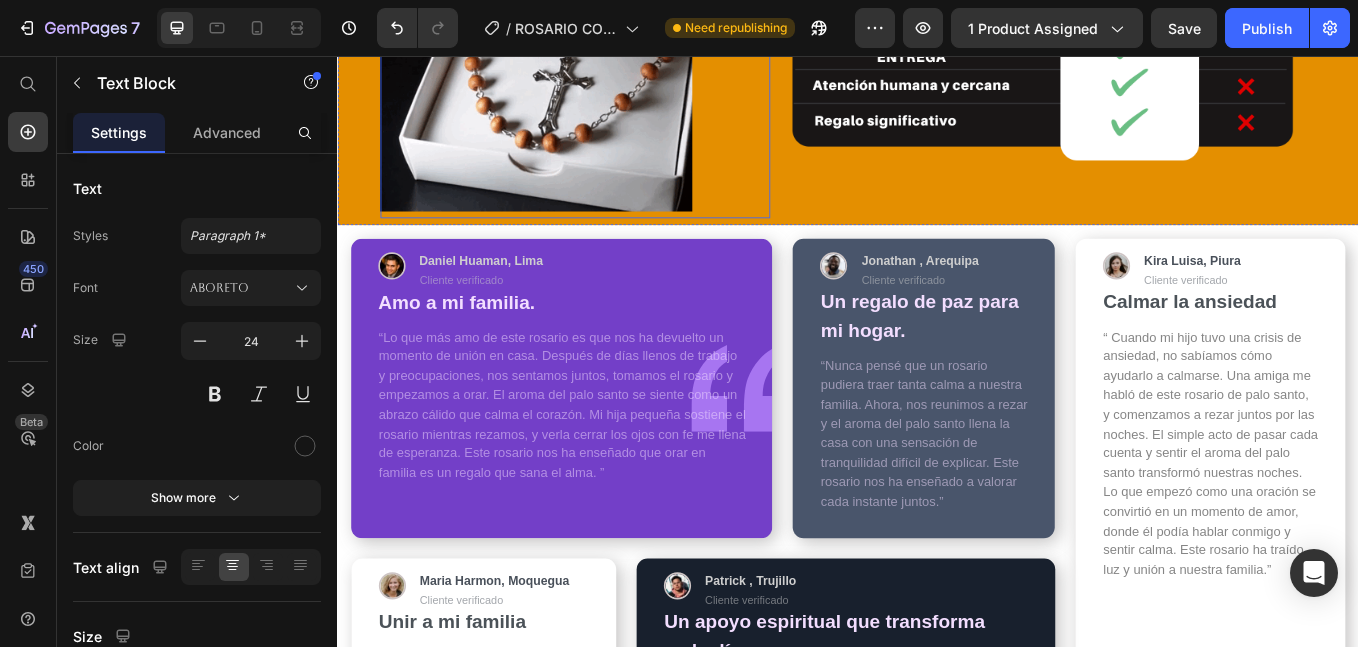 scroll, scrollTop: 5796, scrollLeft: 0, axis: vertical 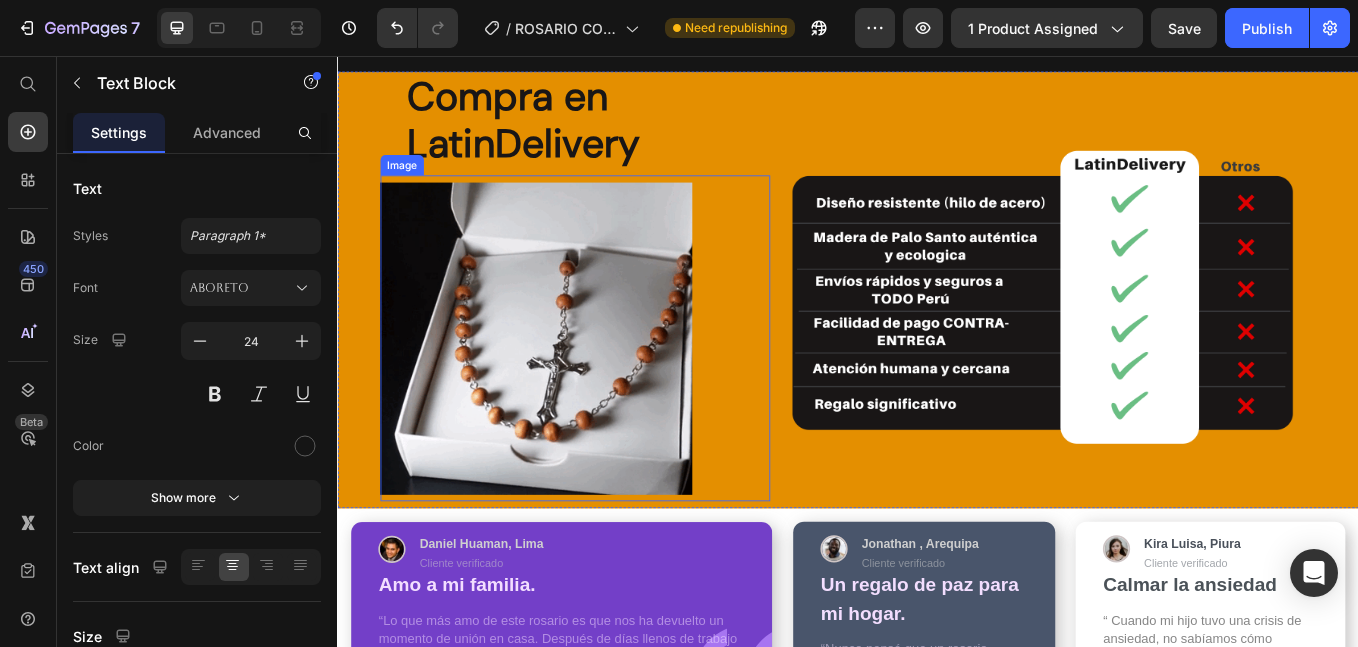 click at bounding box center [616, 388] 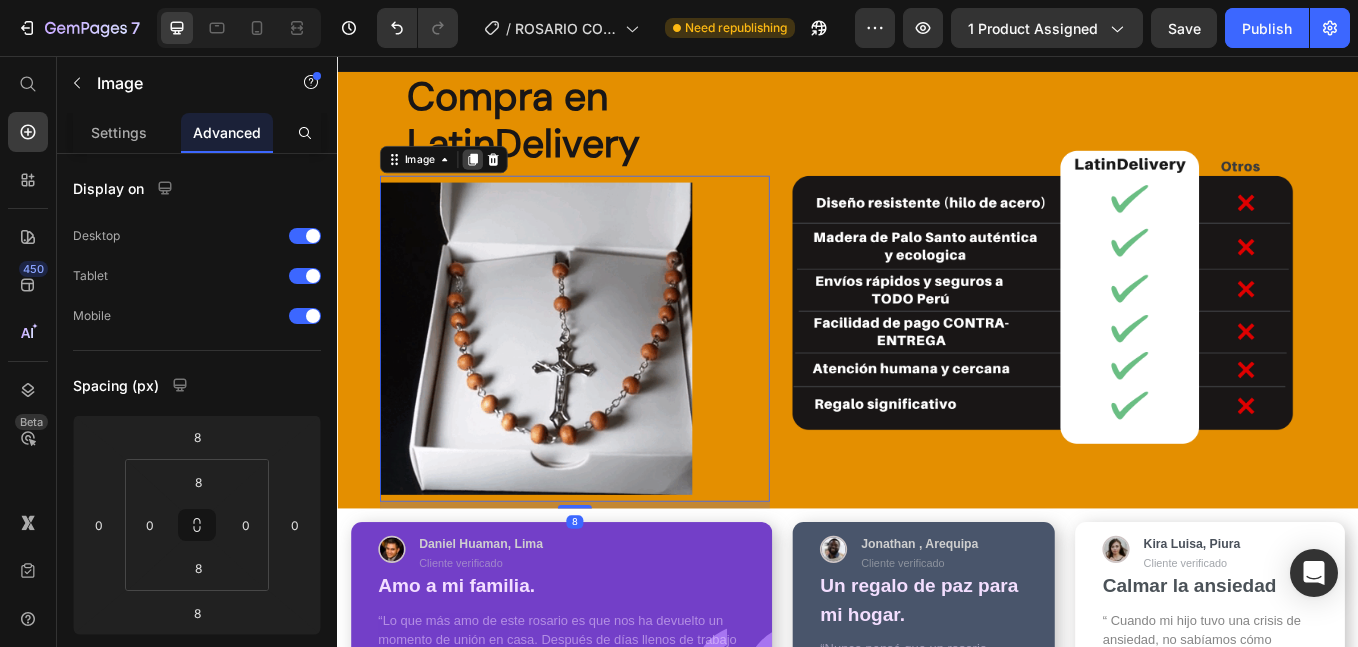 click 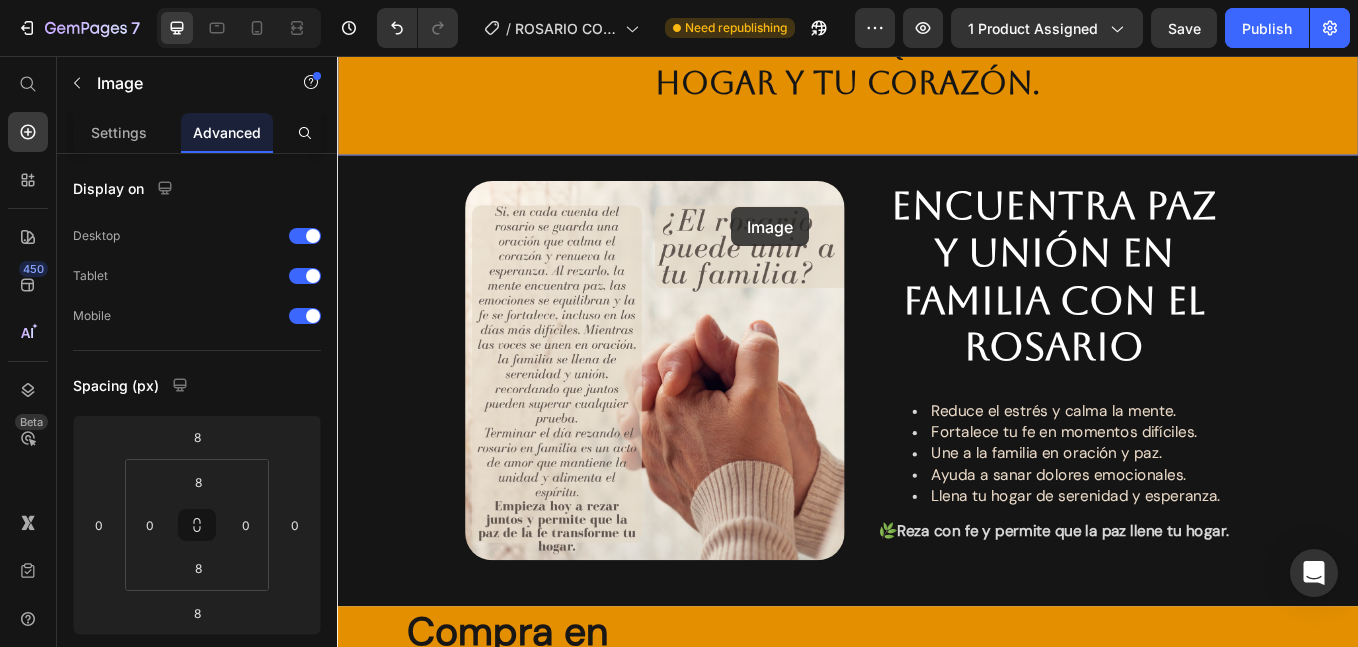 scroll, scrollTop: 4956, scrollLeft: 0, axis: vertical 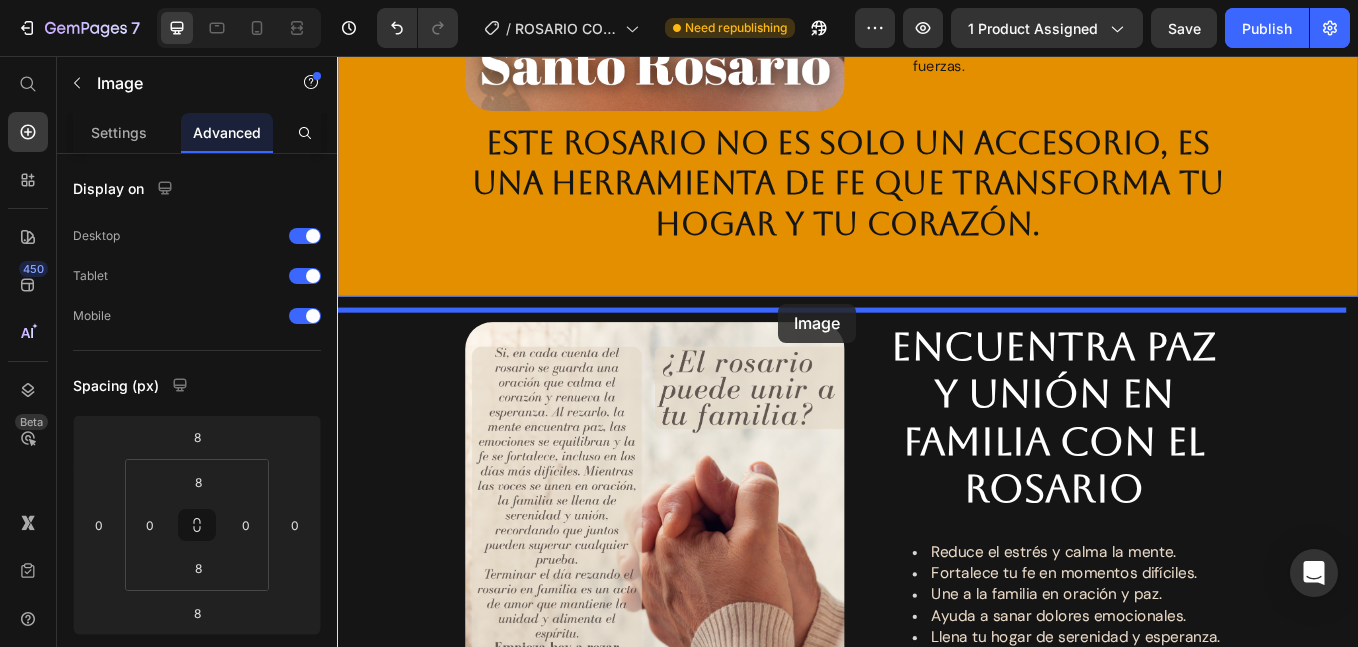 drag, startPoint x: 402, startPoint y: 108, endPoint x: 855, endPoint y: 347, distance: 512.1816 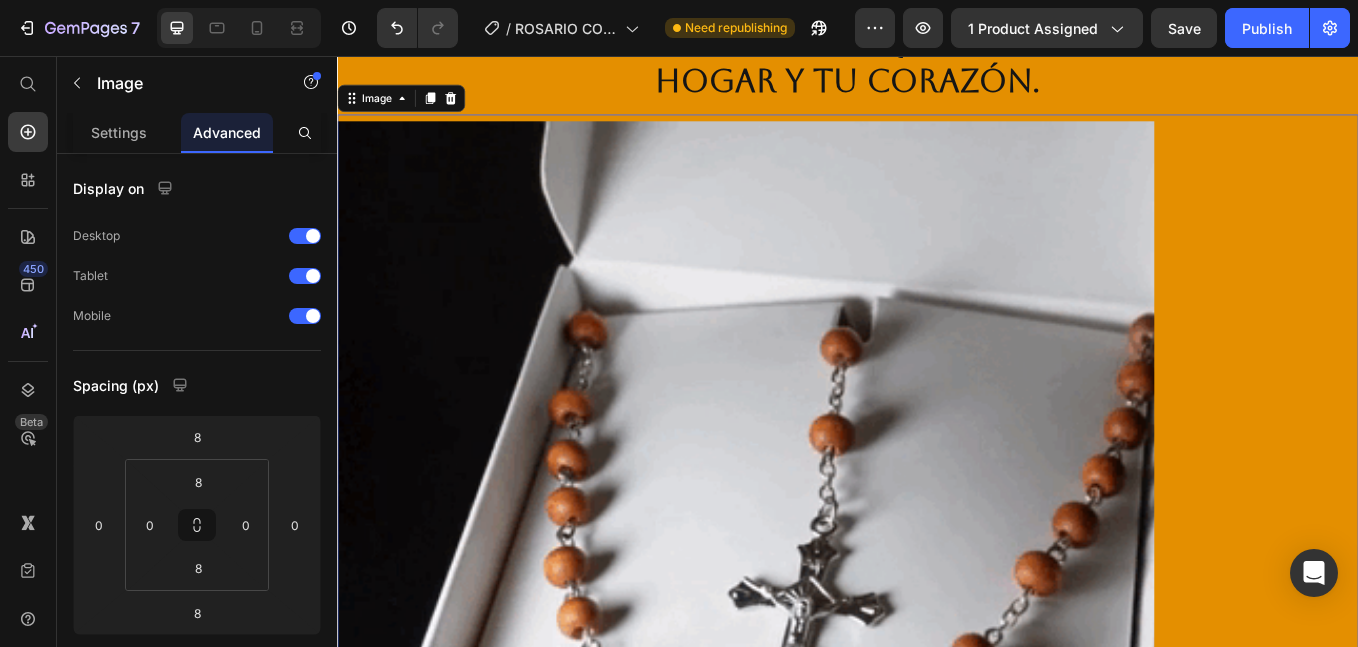 scroll, scrollTop: 5289, scrollLeft: 0, axis: vertical 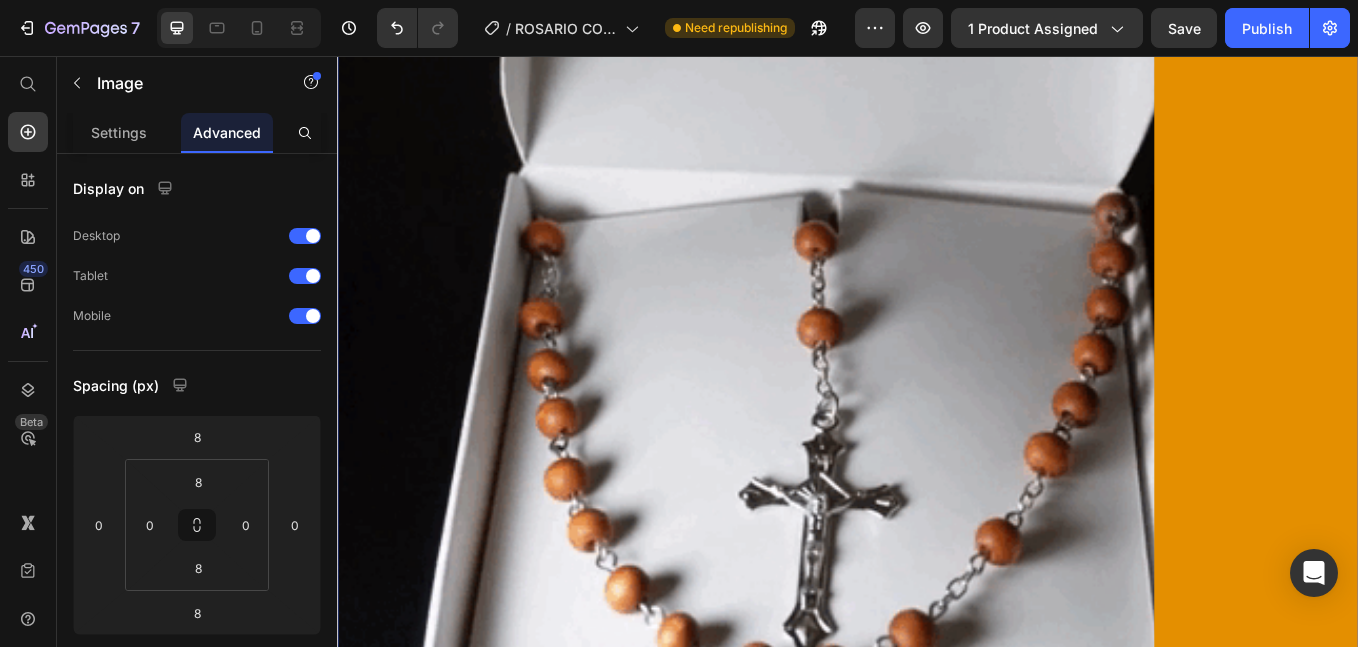 click at bounding box center (937, 494) 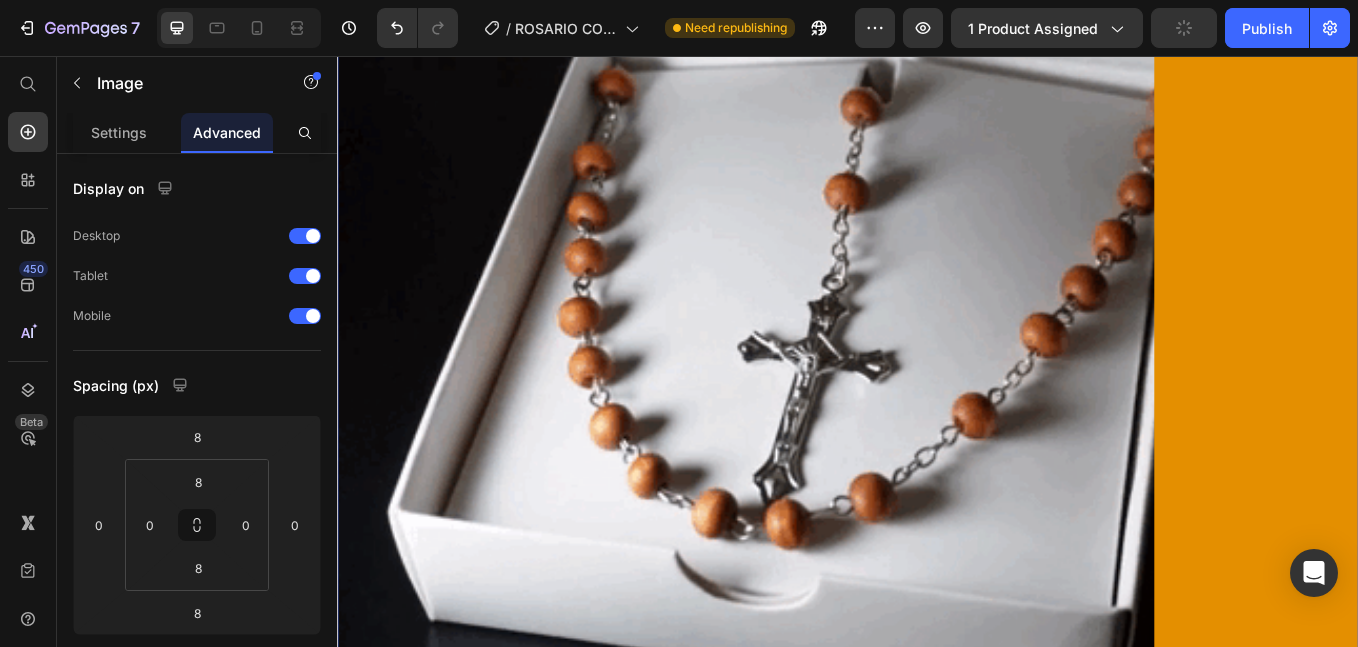 scroll, scrollTop: 5789, scrollLeft: 0, axis: vertical 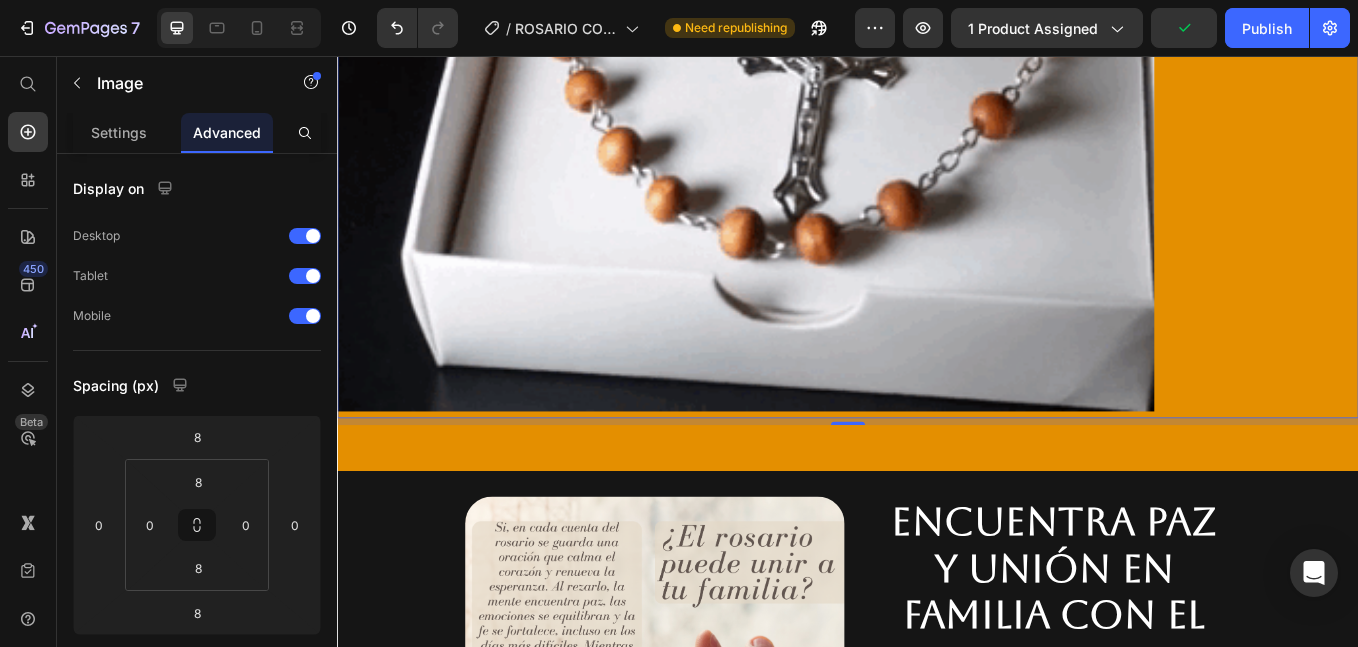 click at bounding box center [937, -6] 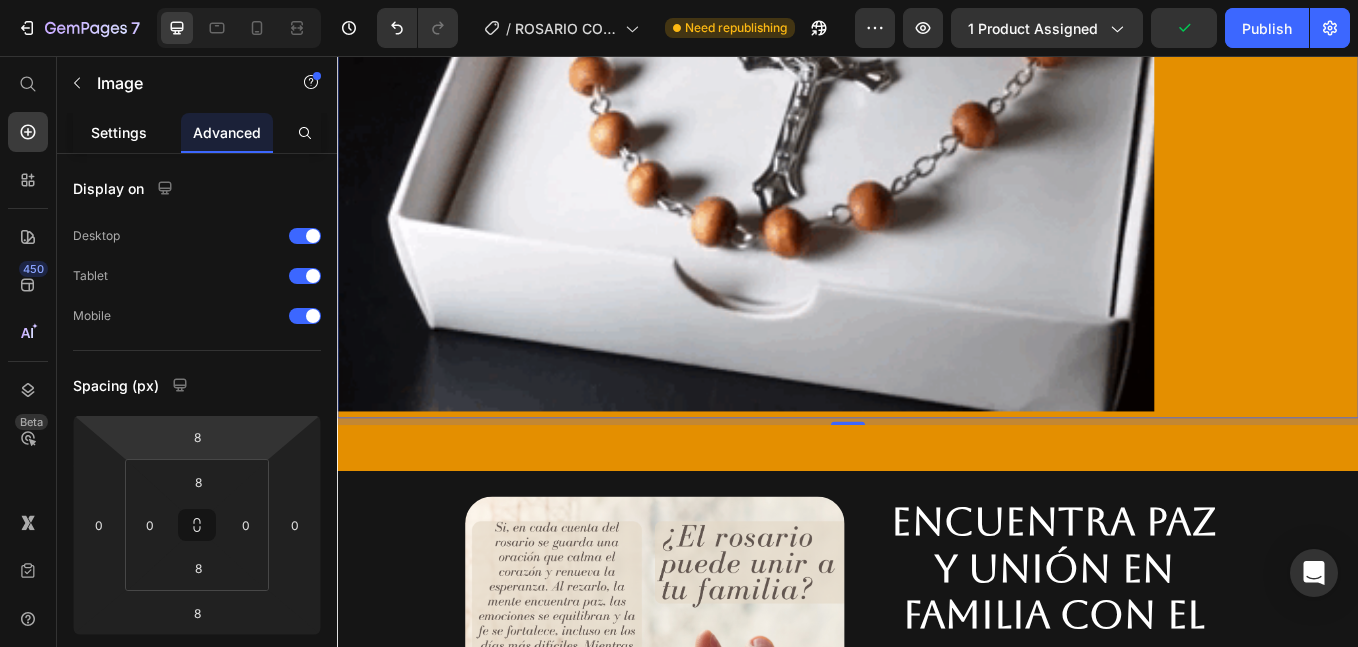 click on "Settings" at bounding box center (119, 132) 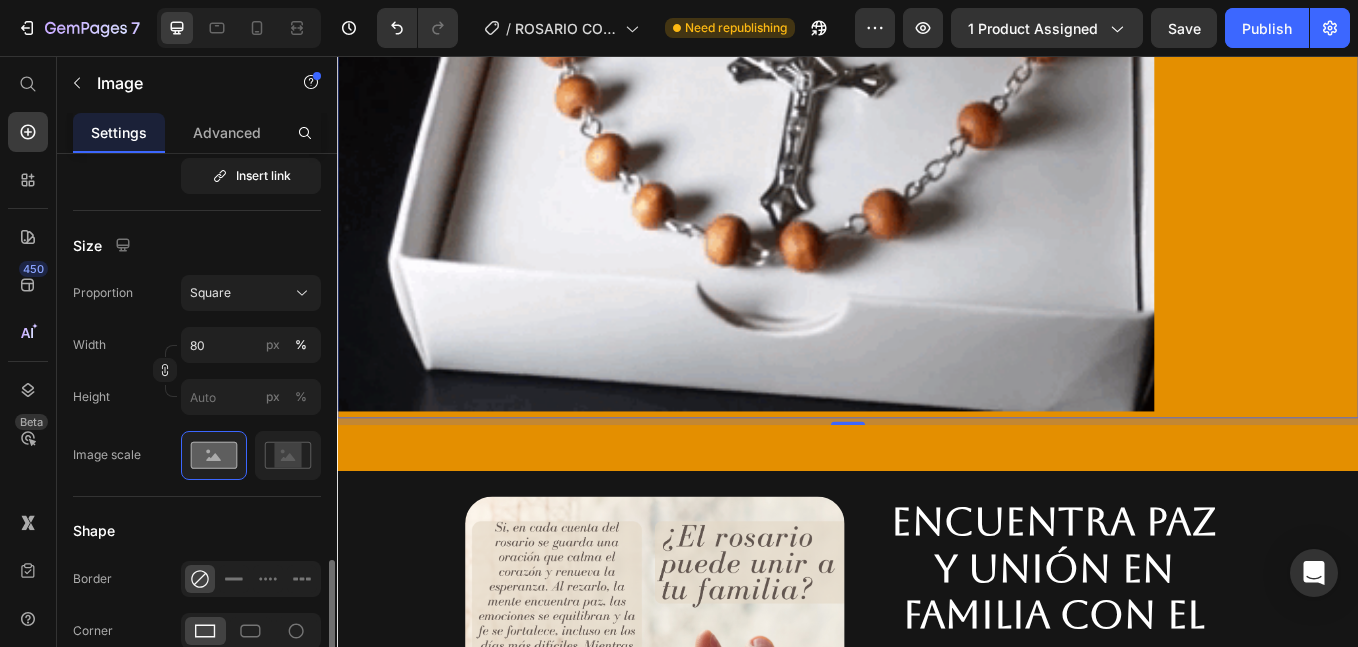 scroll, scrollTop: 835, scrollLeft: 0, axis: vertical 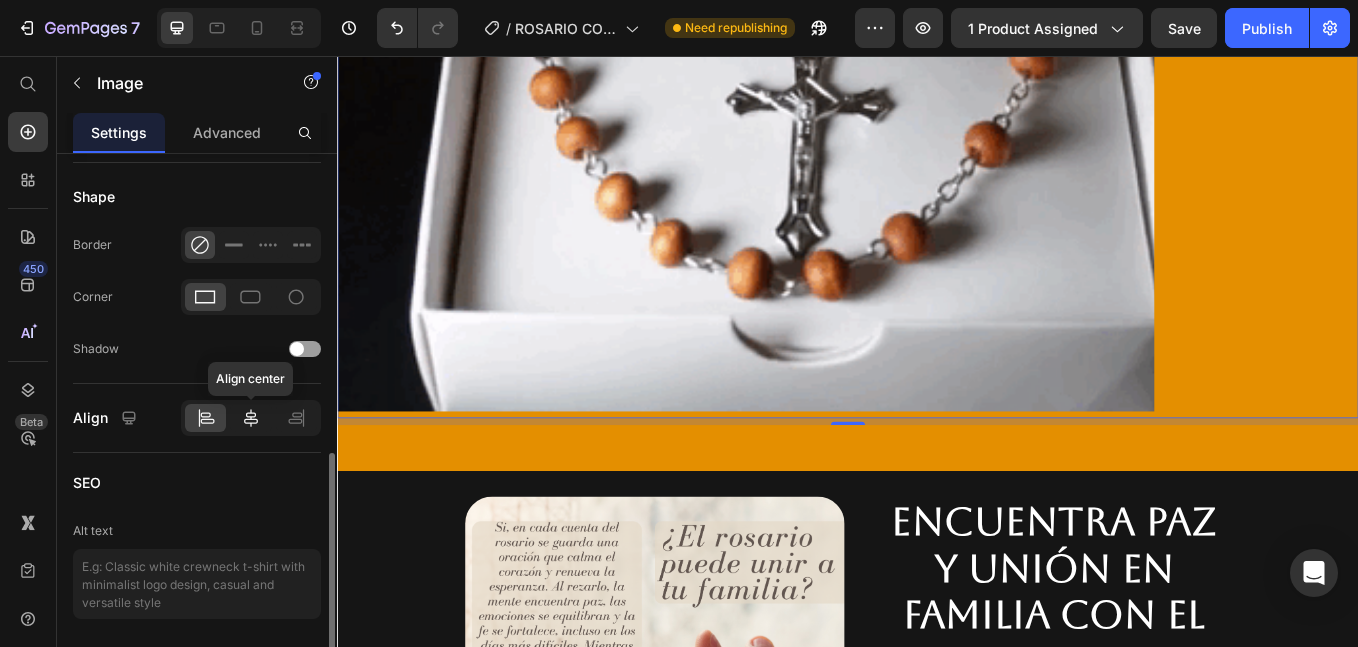 click 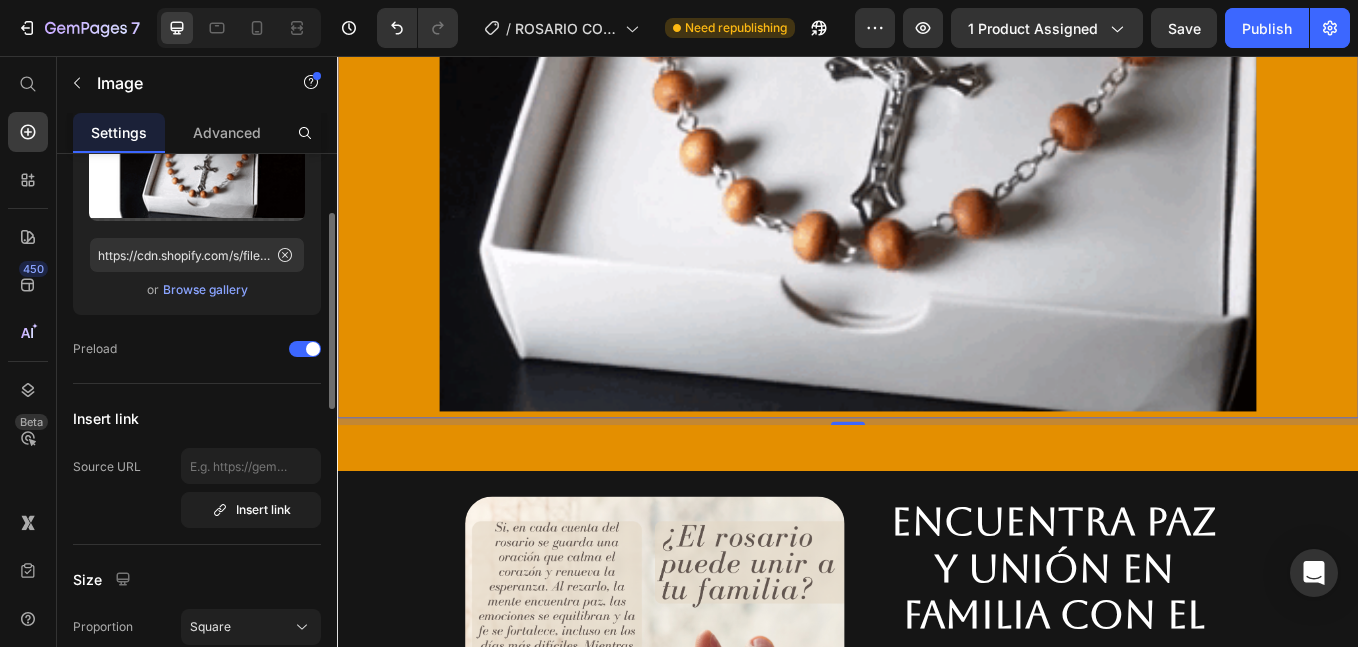 scroll, scrollTop: 334, scrollLeft: 0, axis: vertical 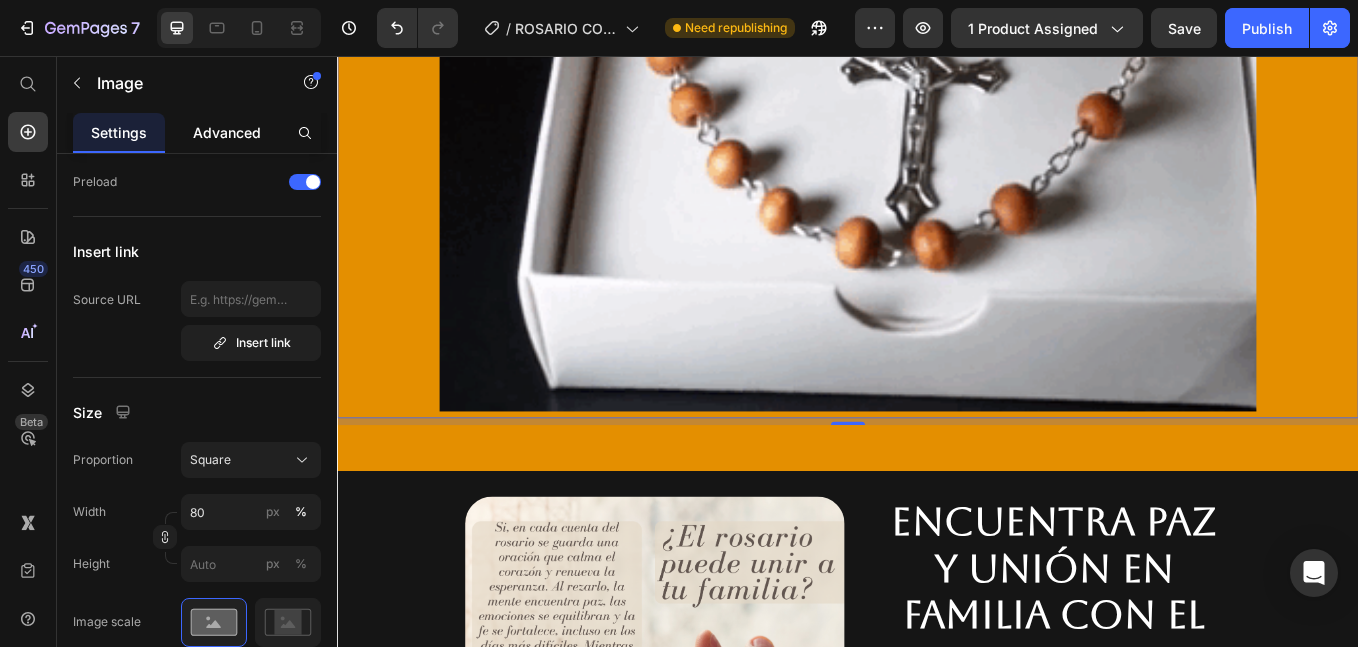click on "Advanced" at bounding box center (227, 132) 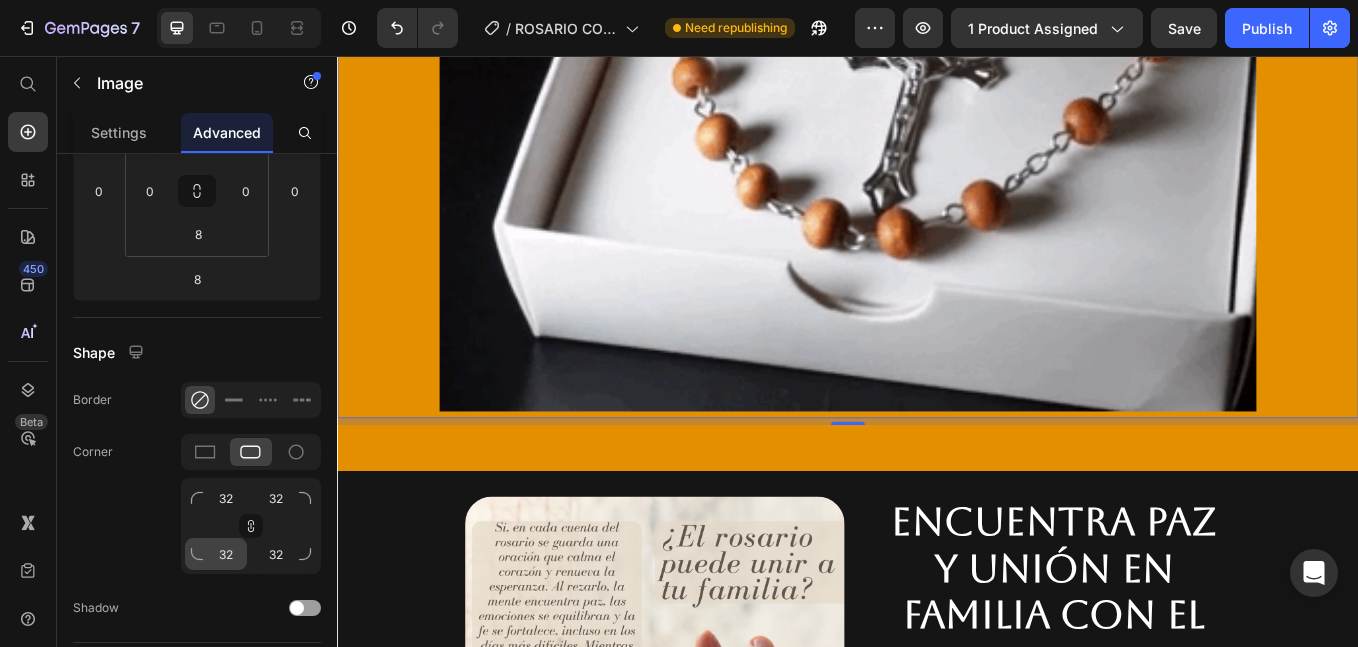scroll, scrollTop: 668, scrollLeft: 0, axis: vertical 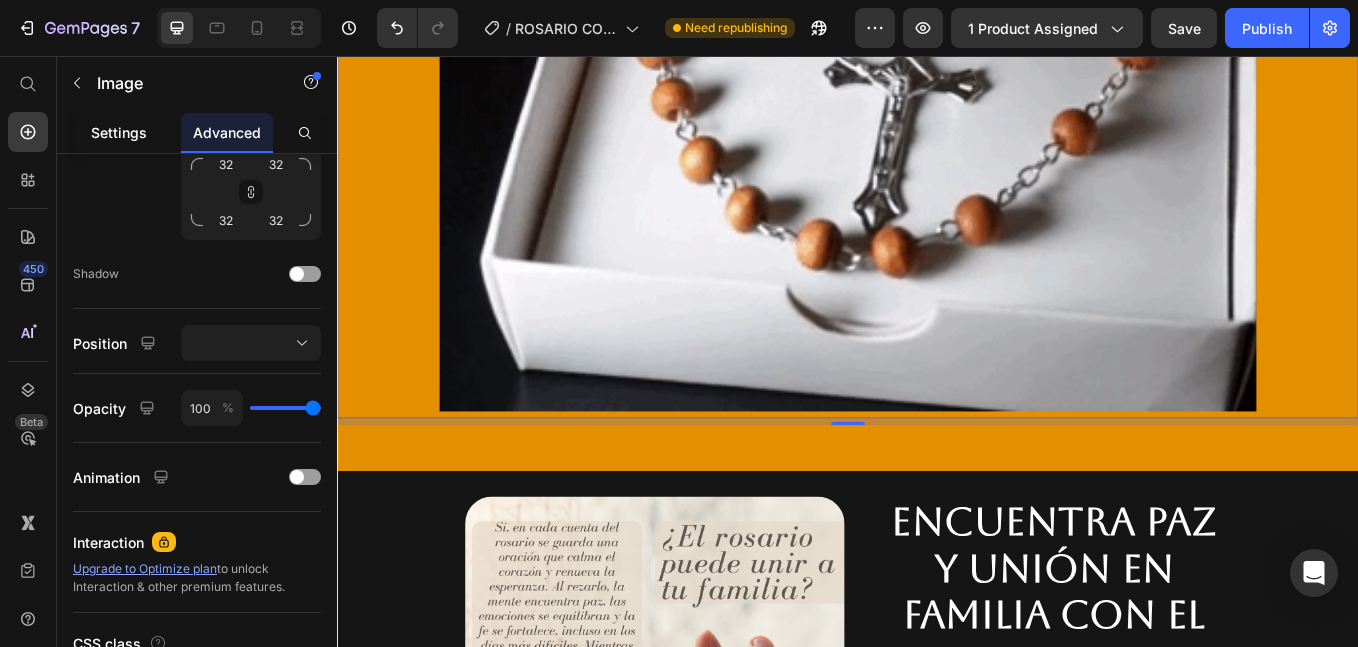click on "Settings" at bounding box center (119, 132) 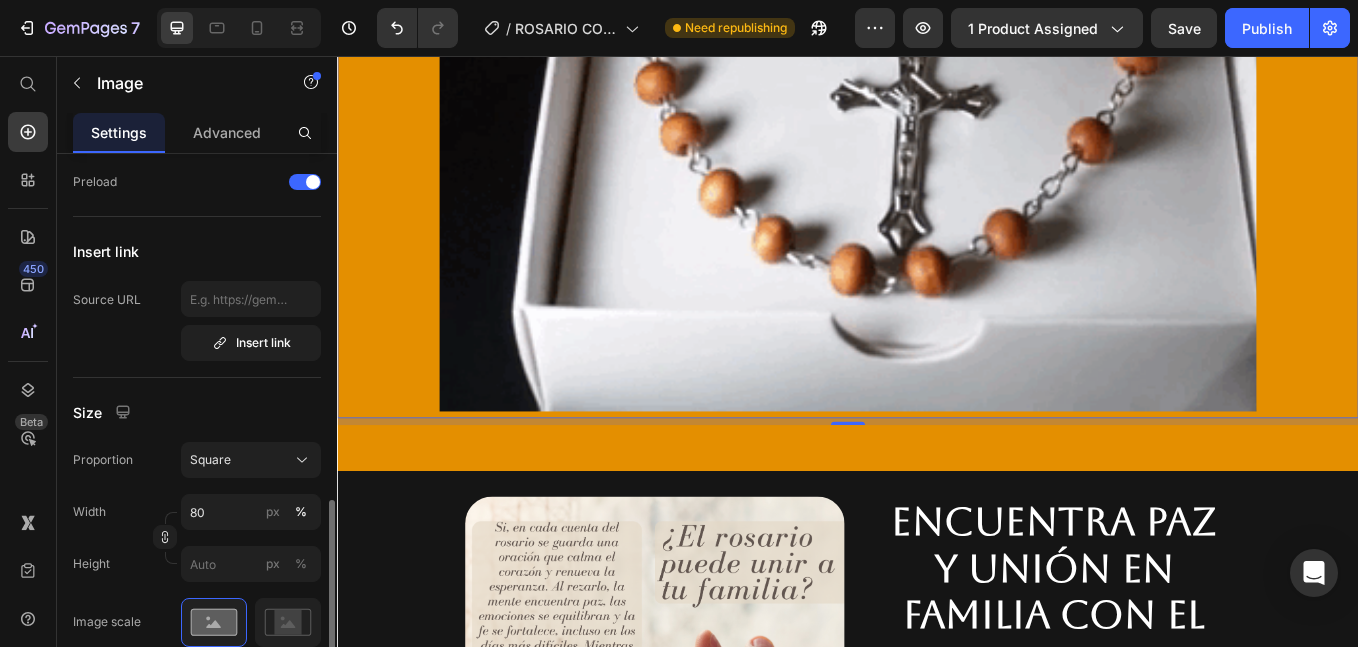 scroll, scrollTop: 501, scrollLeft: 0, axis: vertical 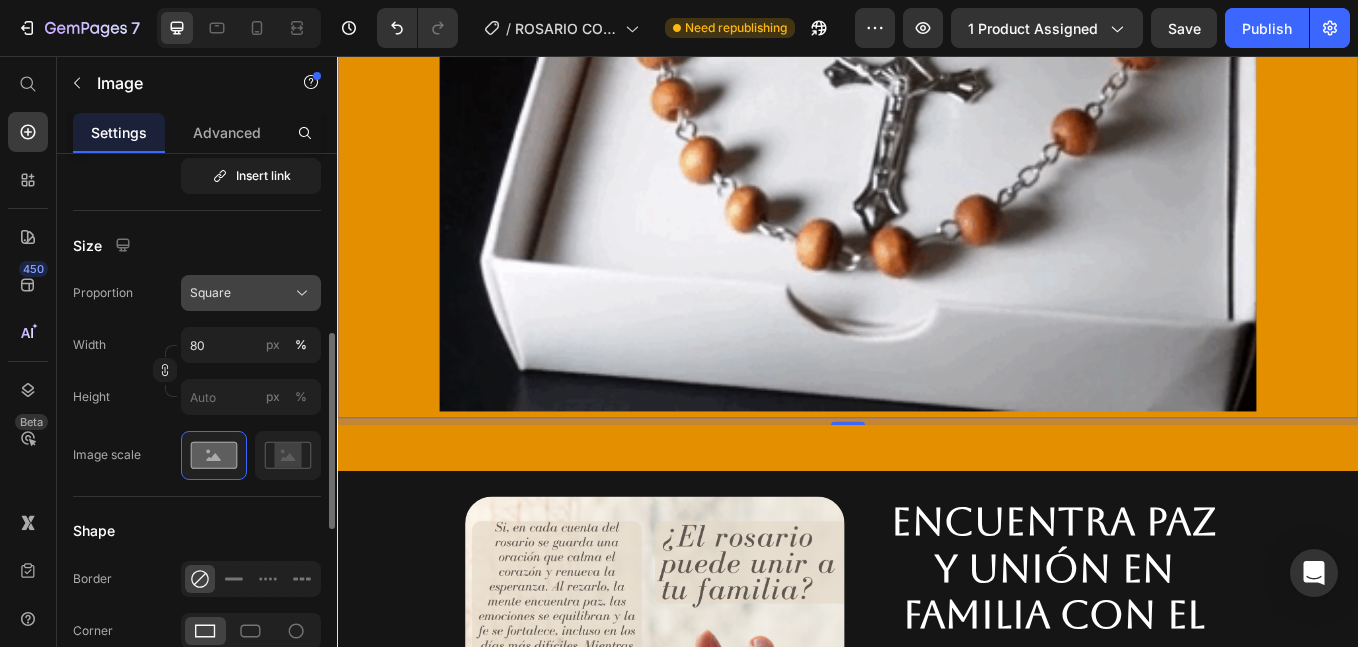 click on "Square" 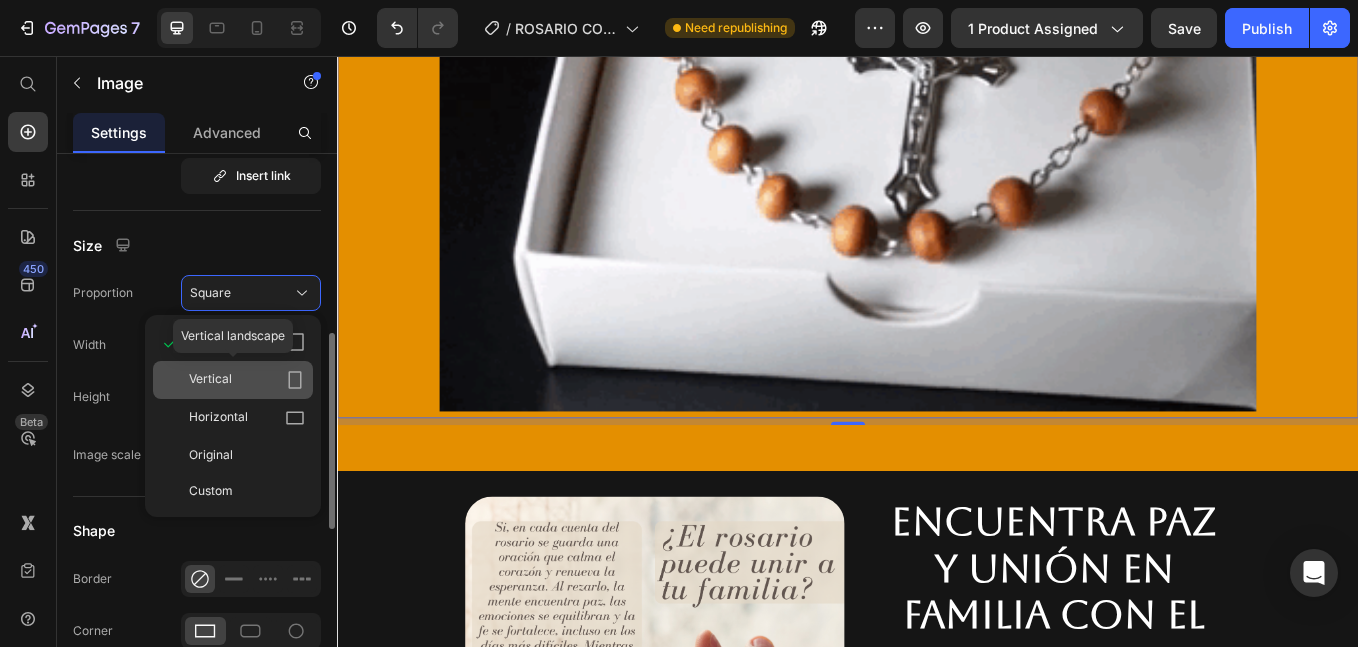 click on "Vertical" at bounding box center [247, 380] 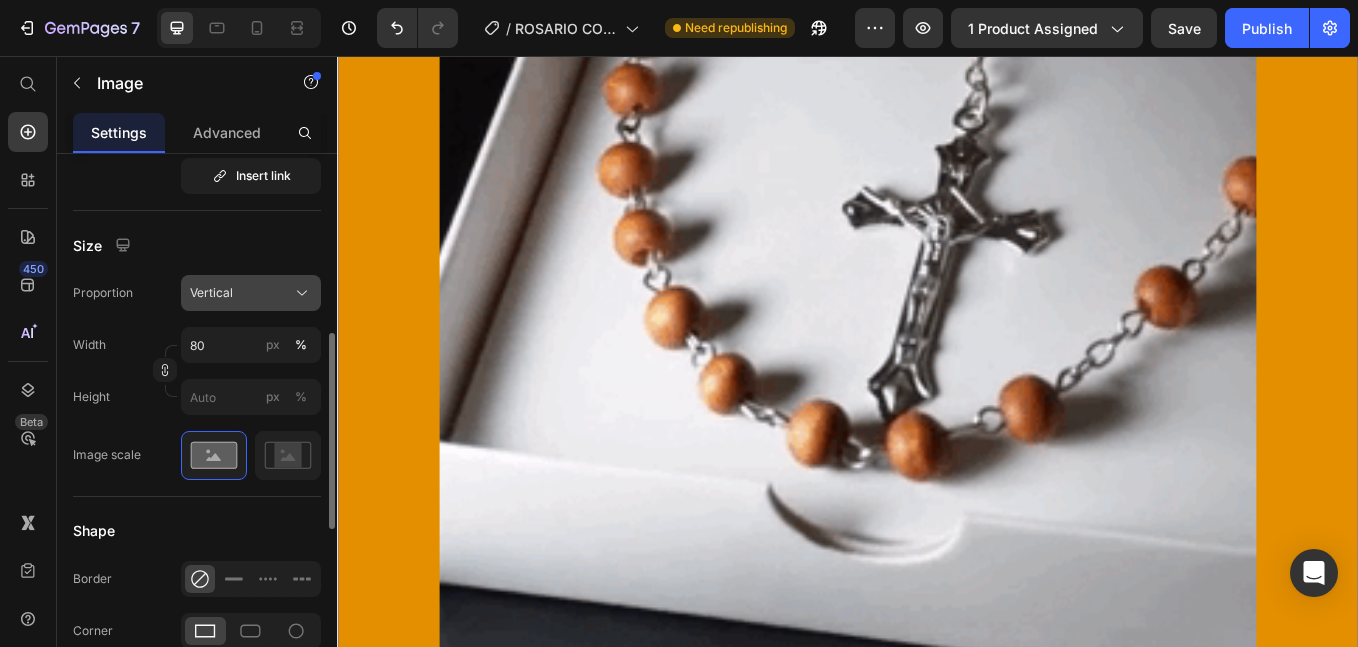 click on "Vertical" 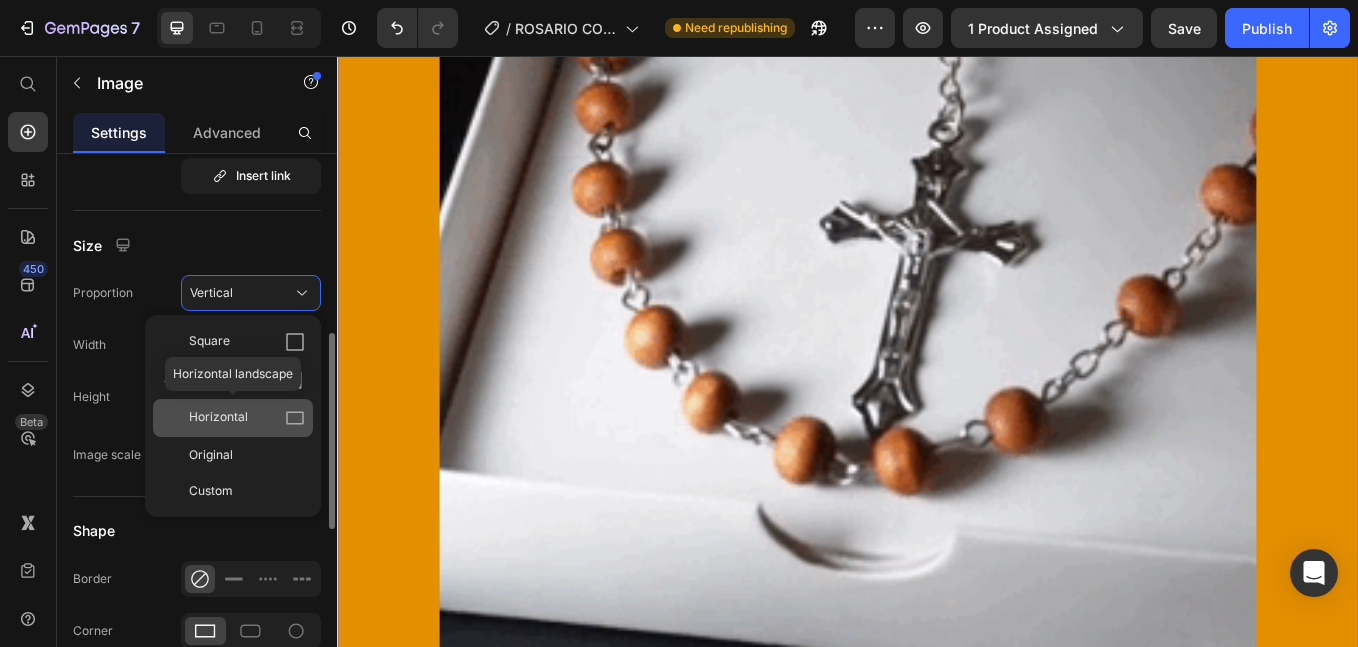 click on "Horizontal" at bounding box center [247, 418] 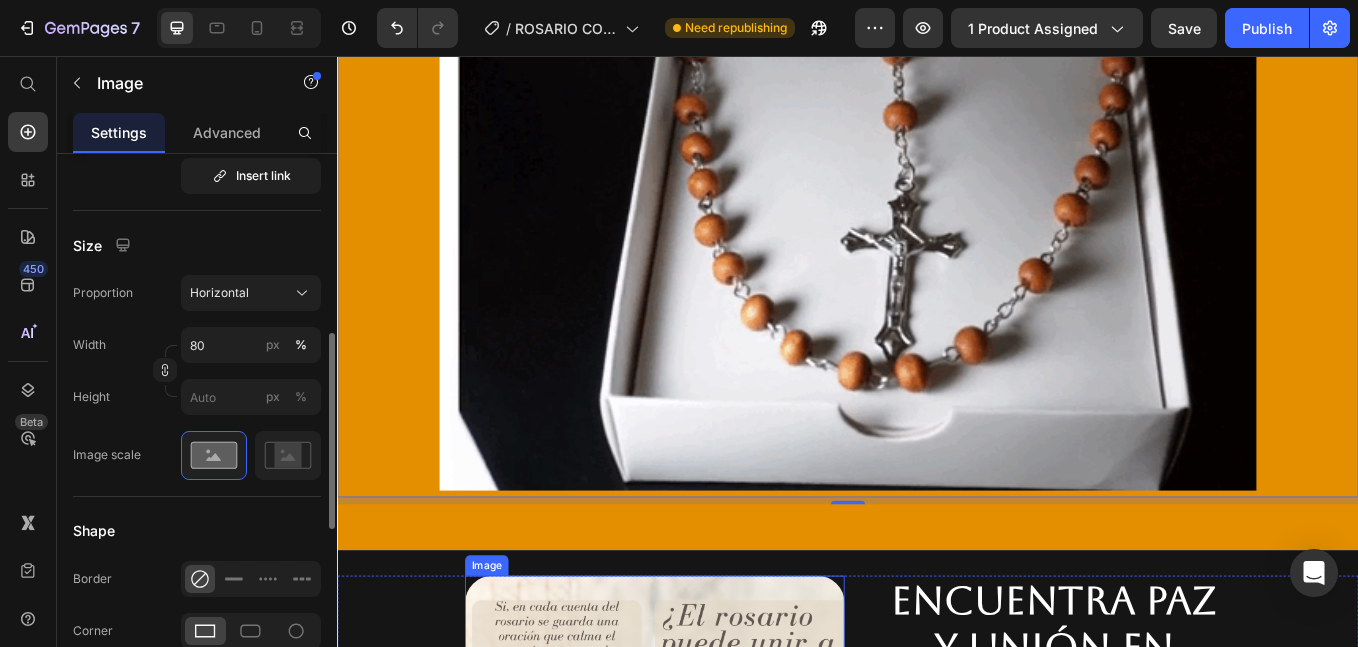 scroll, scrollTop: 5122, scrollLeft: 0, axis: vertical 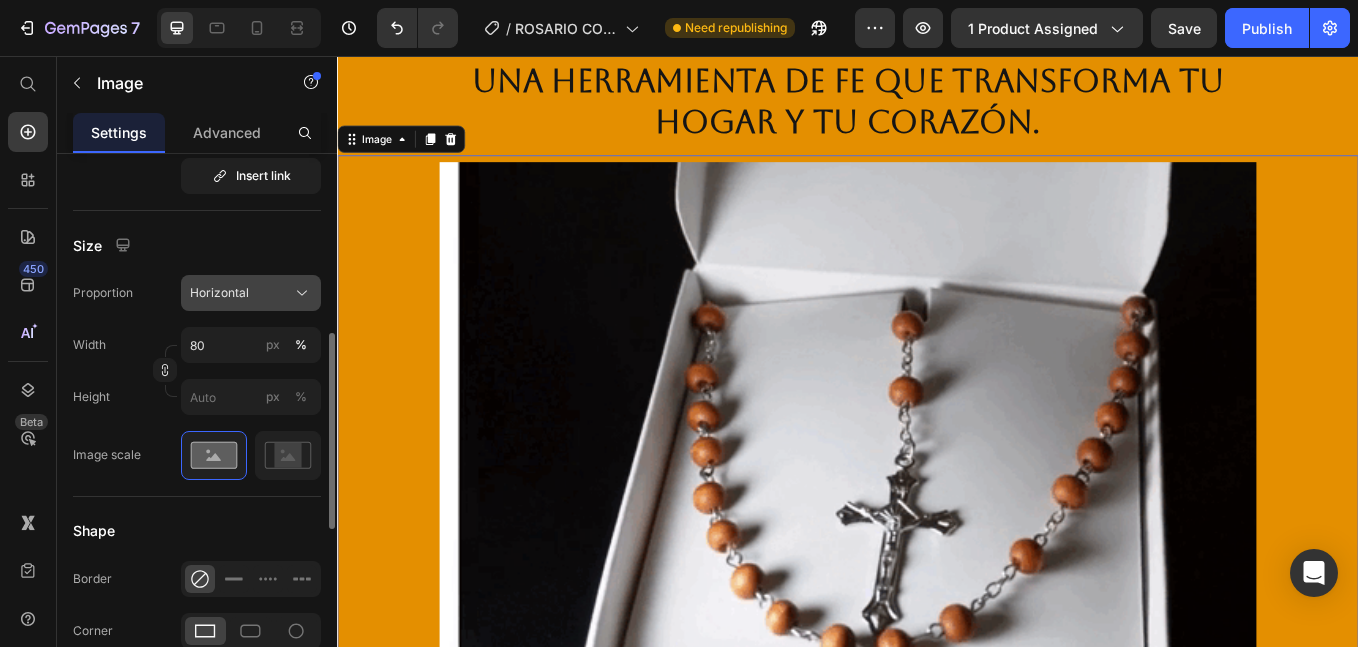 click on "Horizontal" at bounding box center [219, 293] 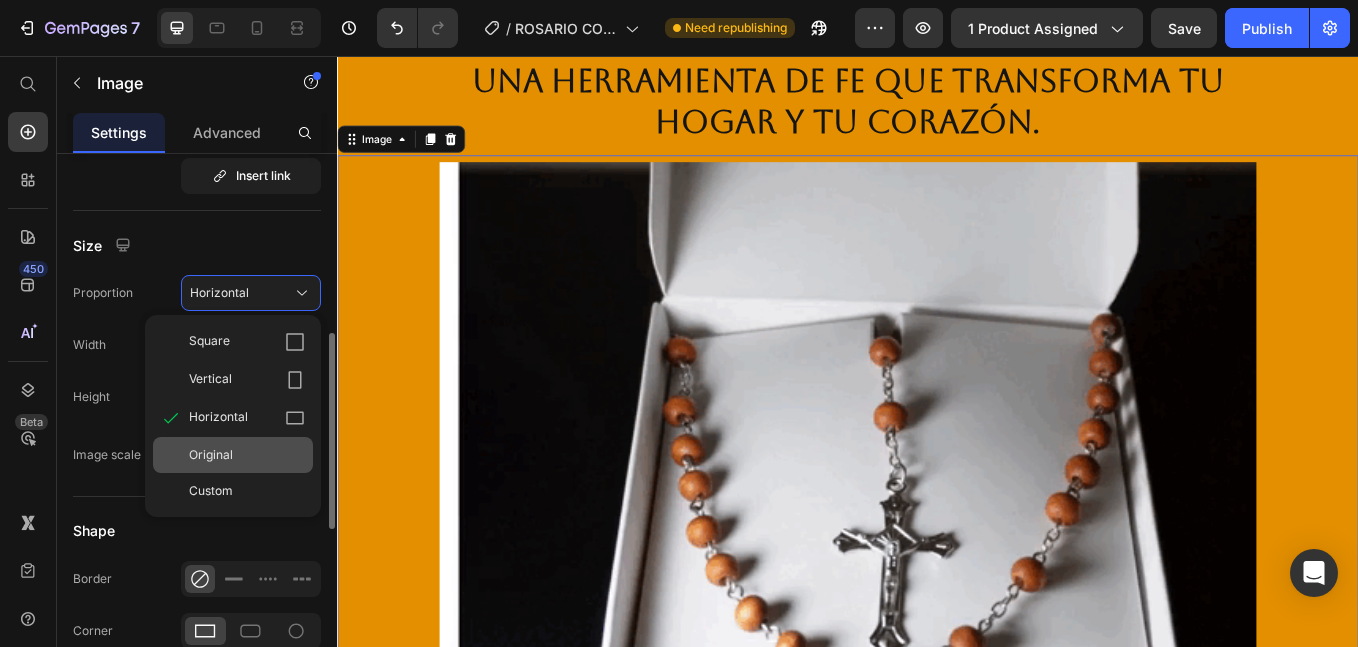 click on "Original" 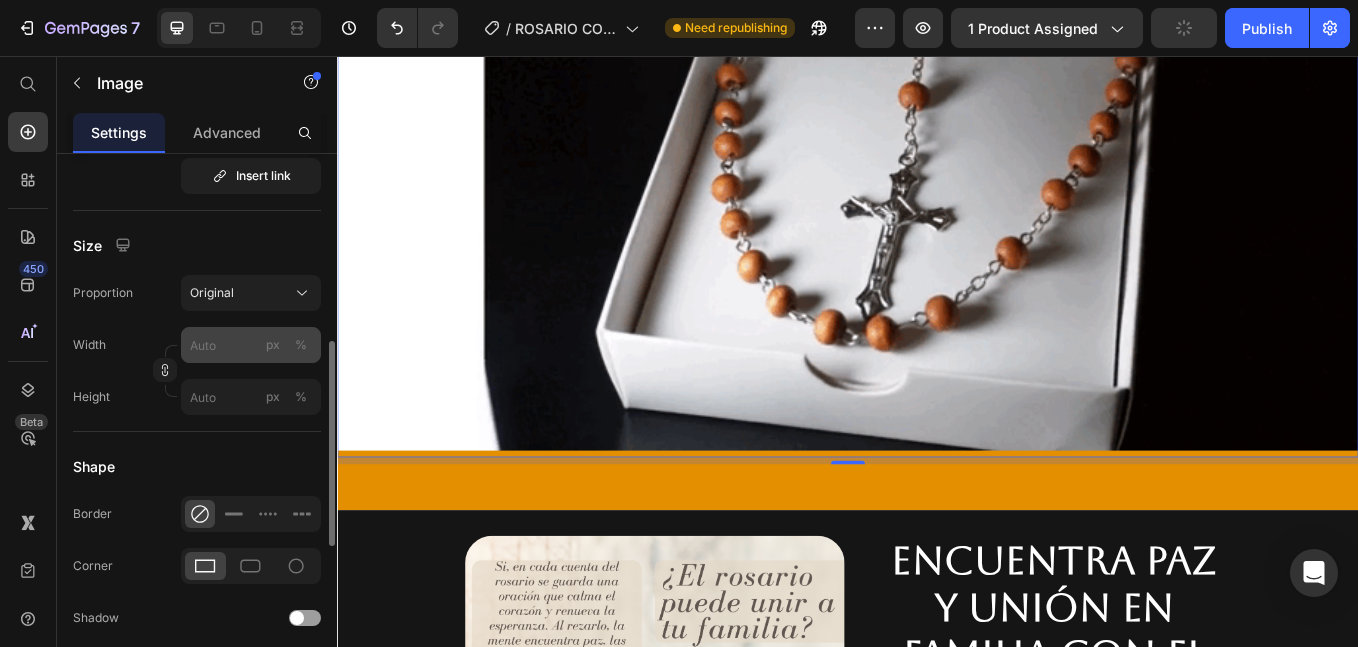 scroll, scrollTop: 5289, scrollLeft: 0, axis: vertical 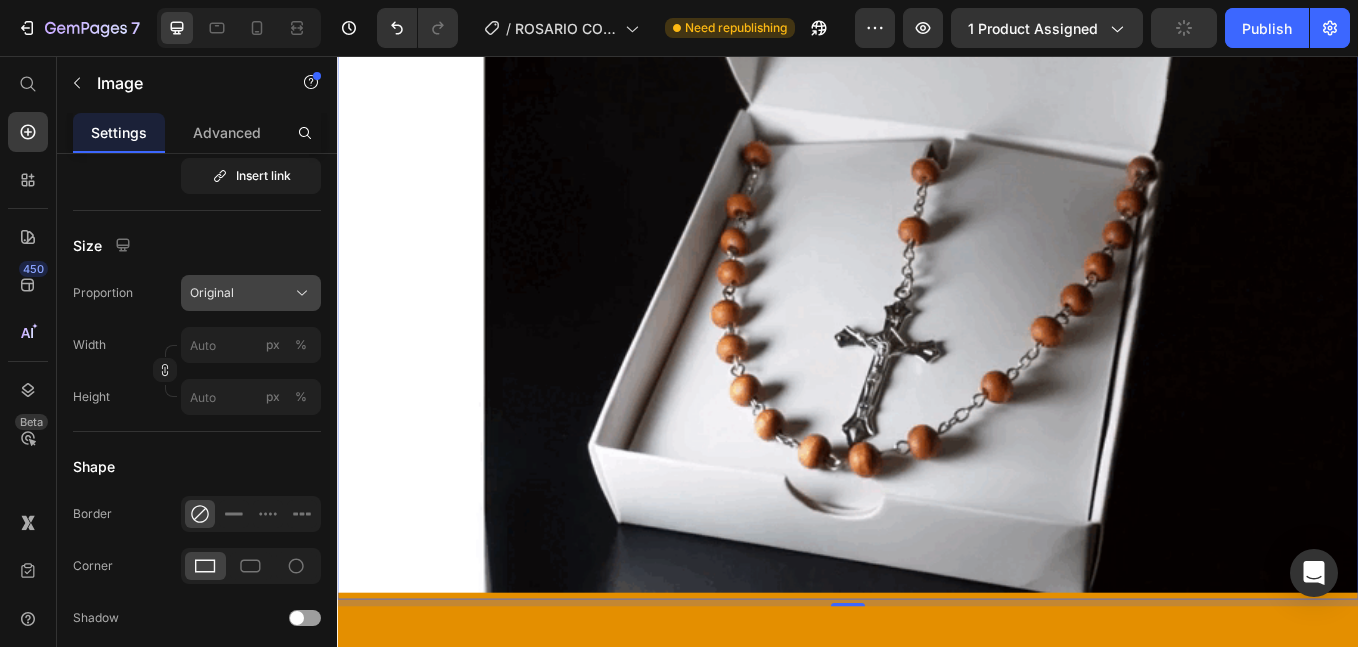 click on "Original" 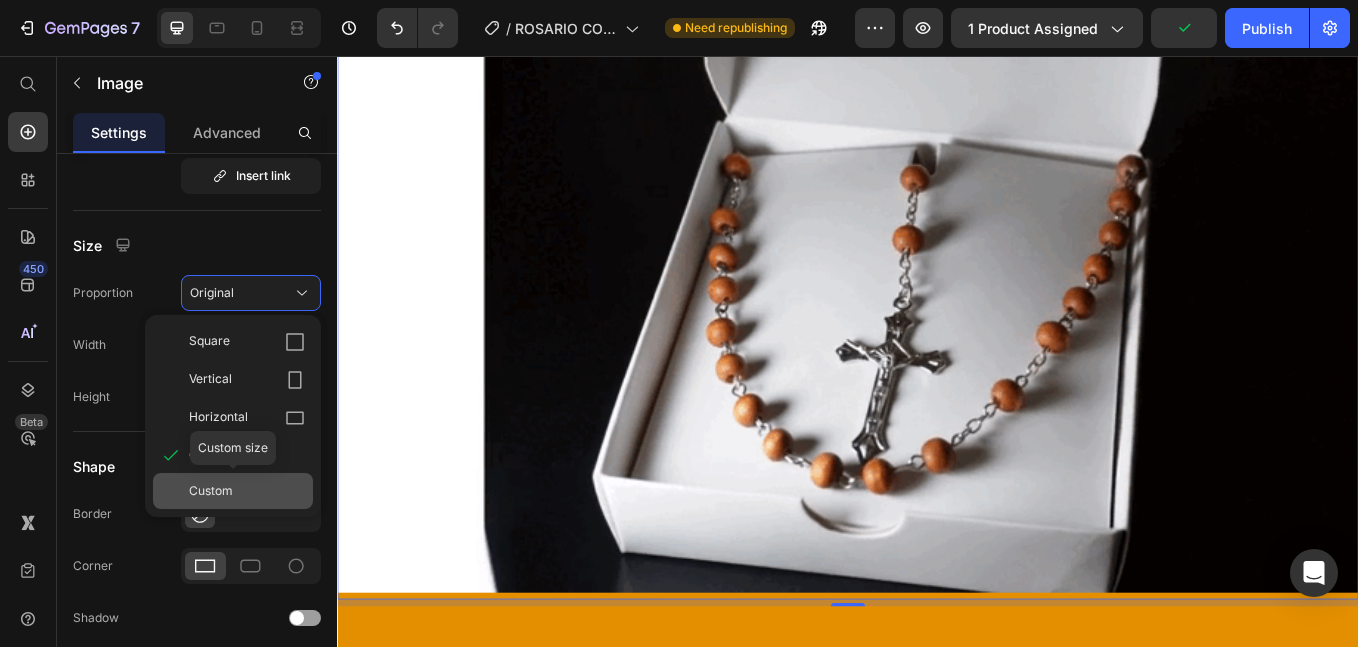 click on "Custom" at bounding box center (211, 491) 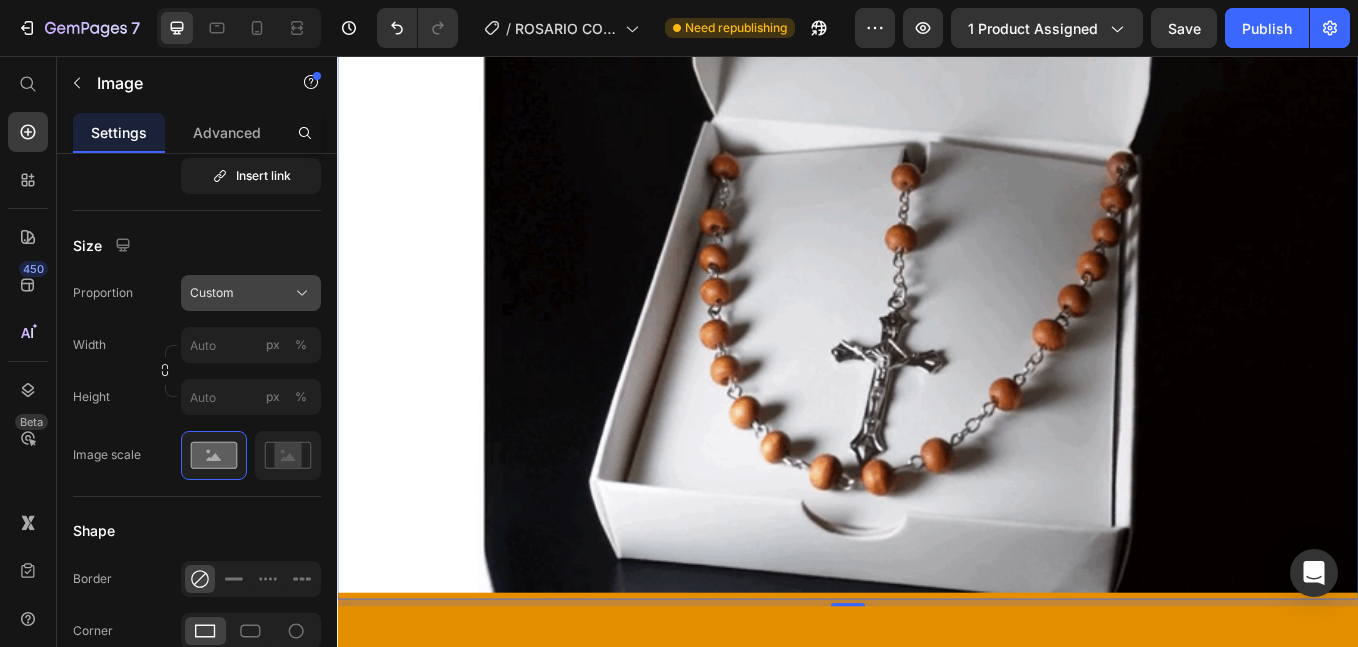 click on "Custom" 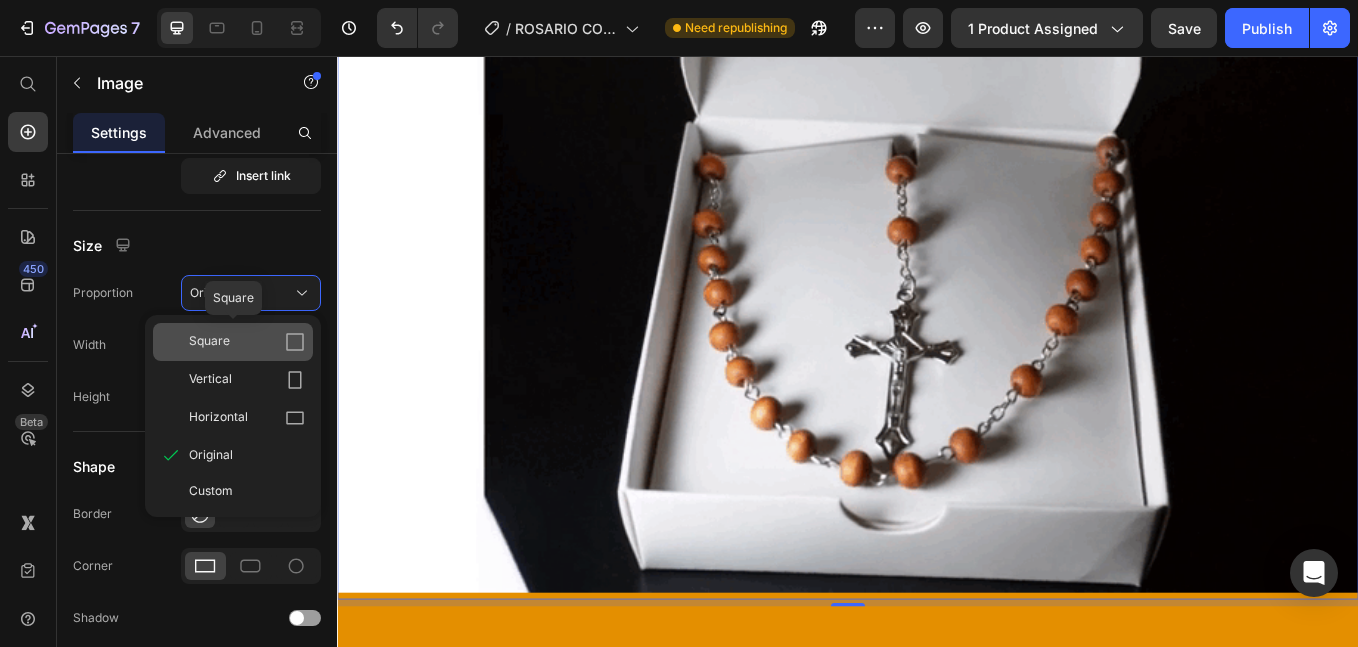 click on "Square" at bounding box center [247, 342] 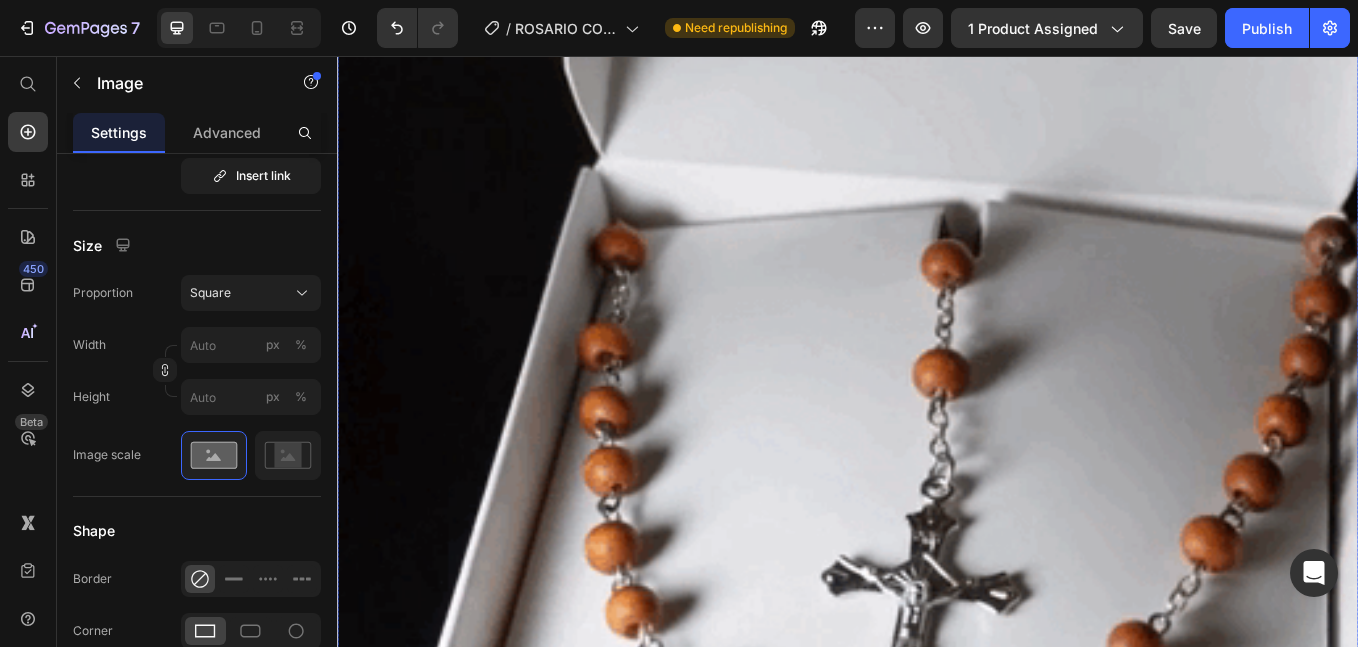 scroll, scrollTop: 4789, scrollLeft: 0, axis: vertical 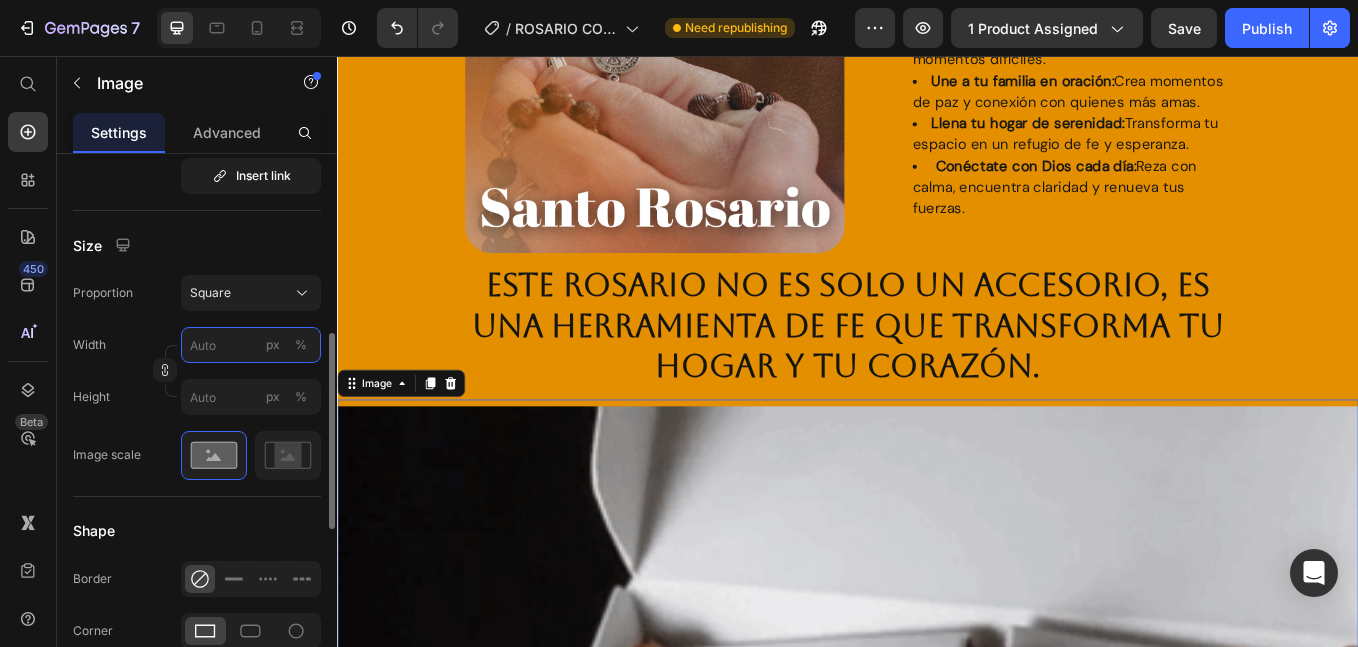 click on "px %" at bounding box center [251, 345] 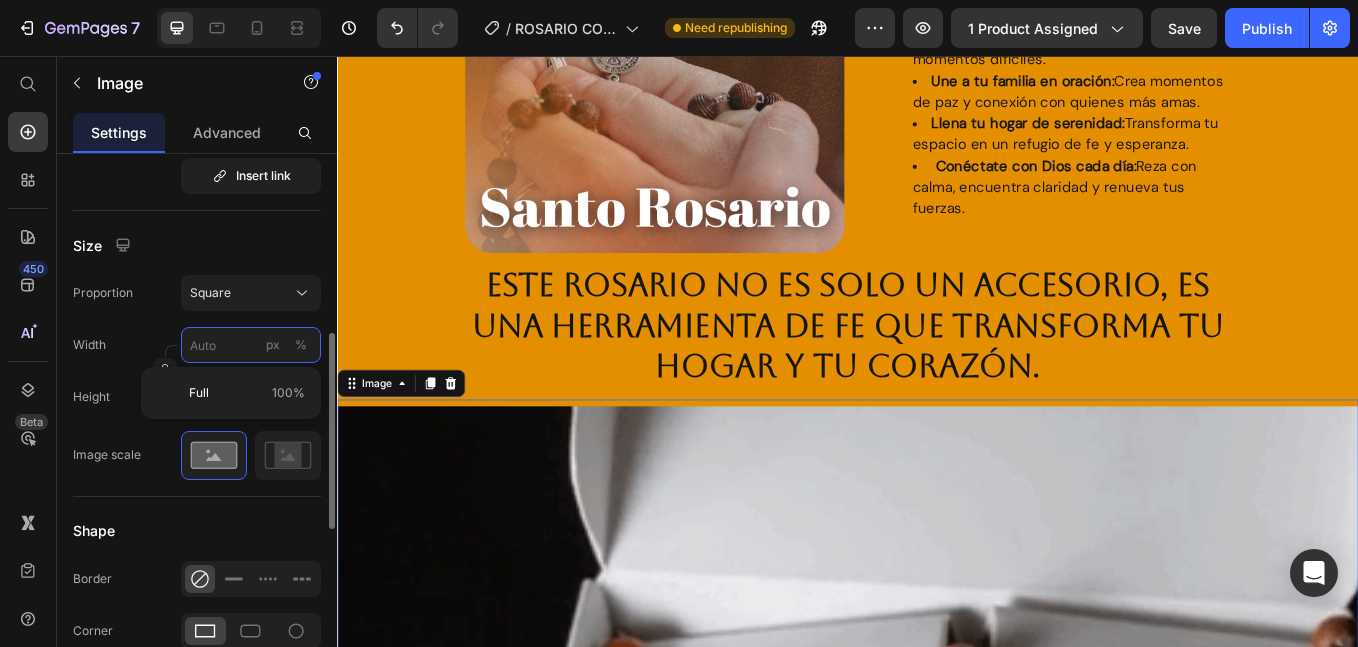 type on "5" 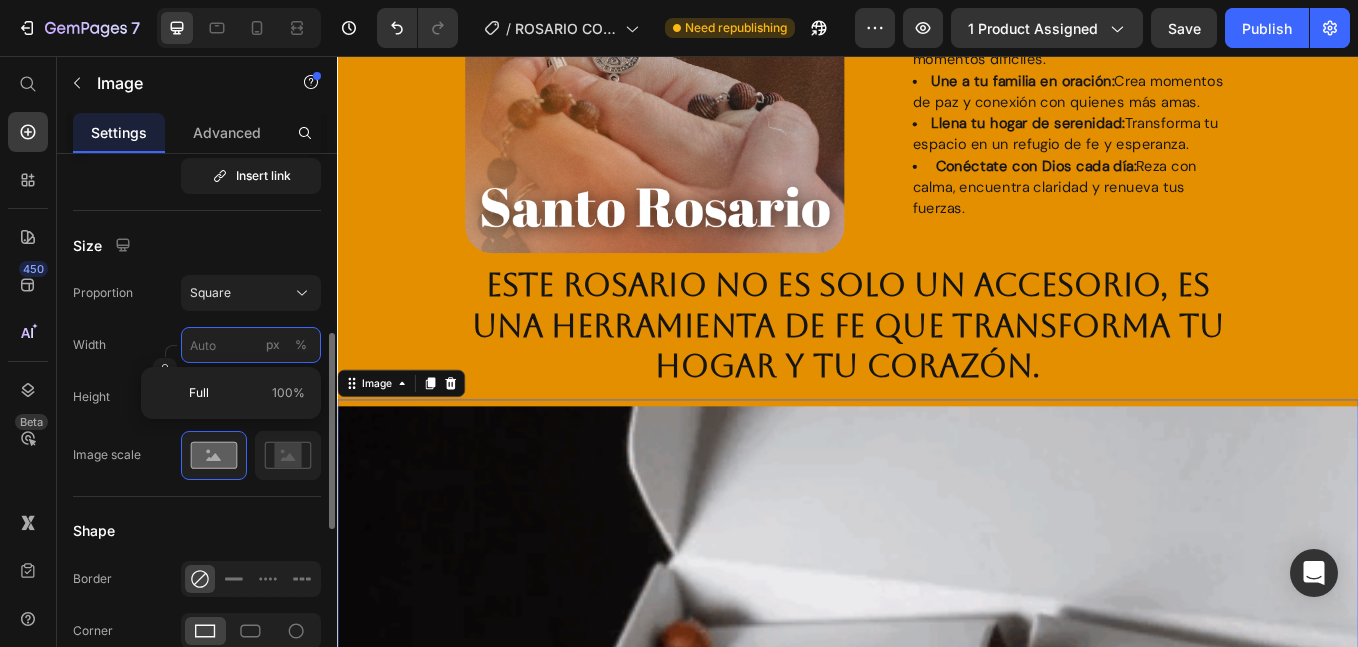 type on "5" 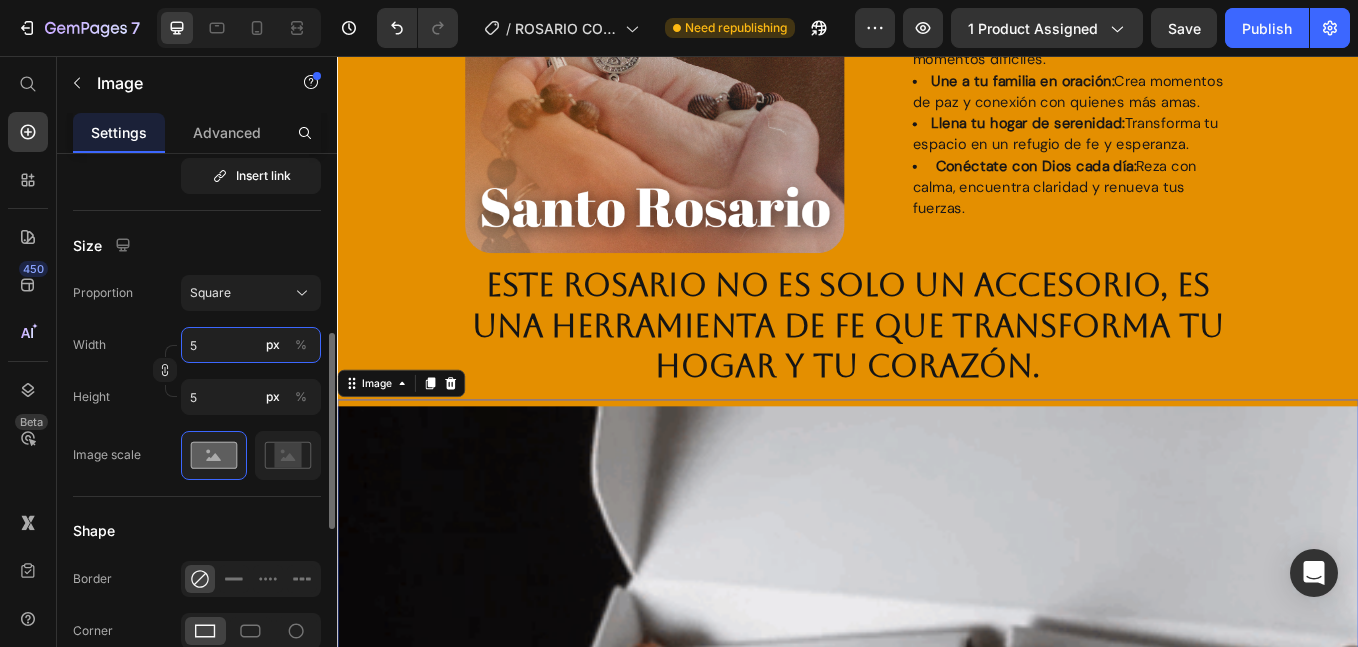 type on "50" 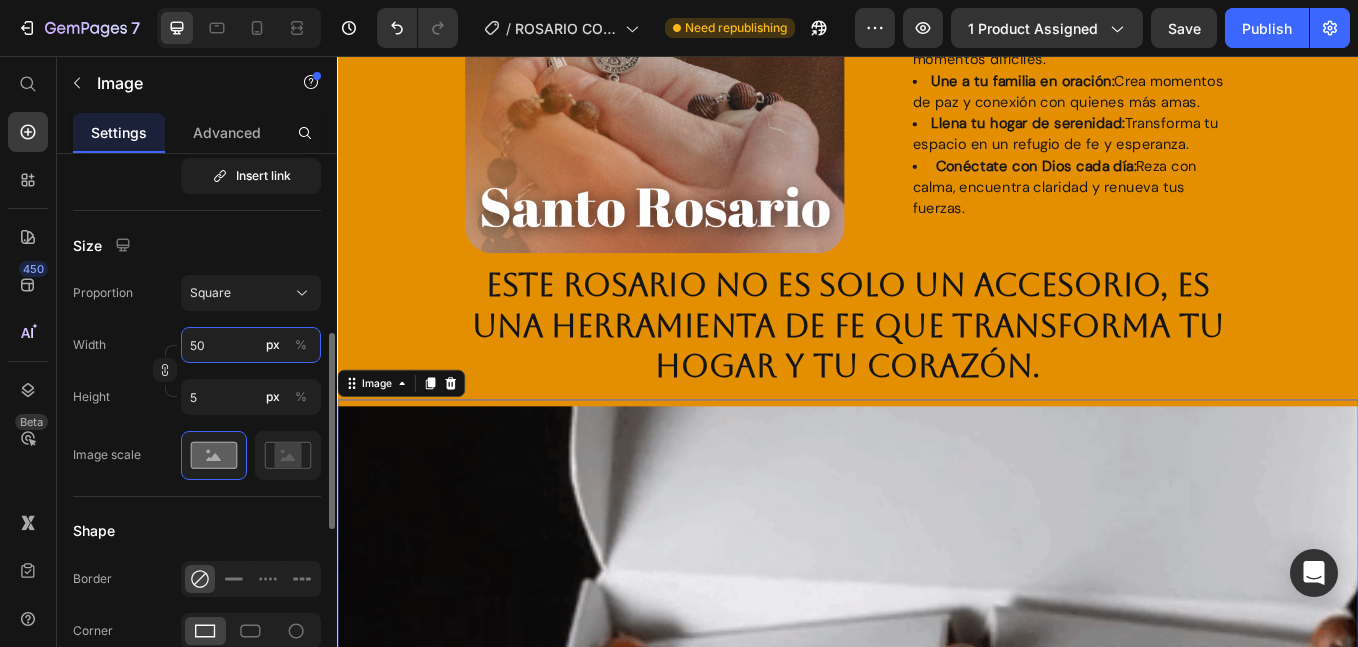 type on "50" 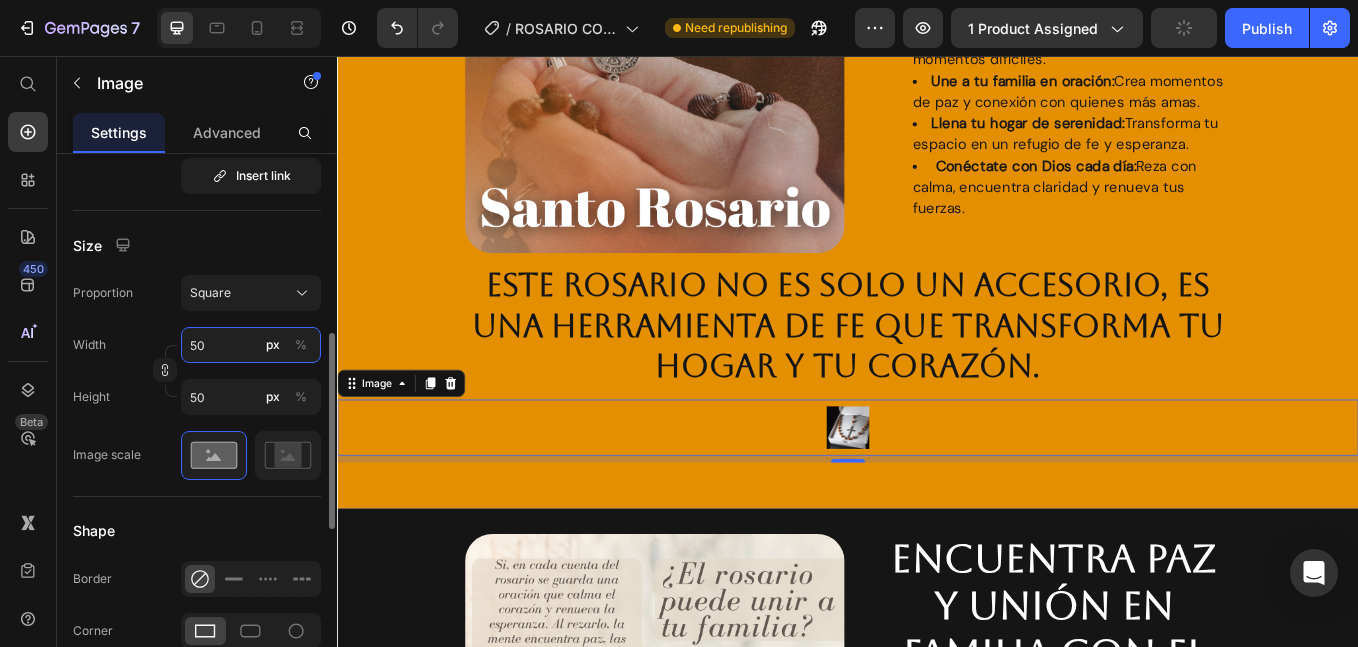 scroll, scrollTop: 4956, scrollLeft: 0, axis: vertical 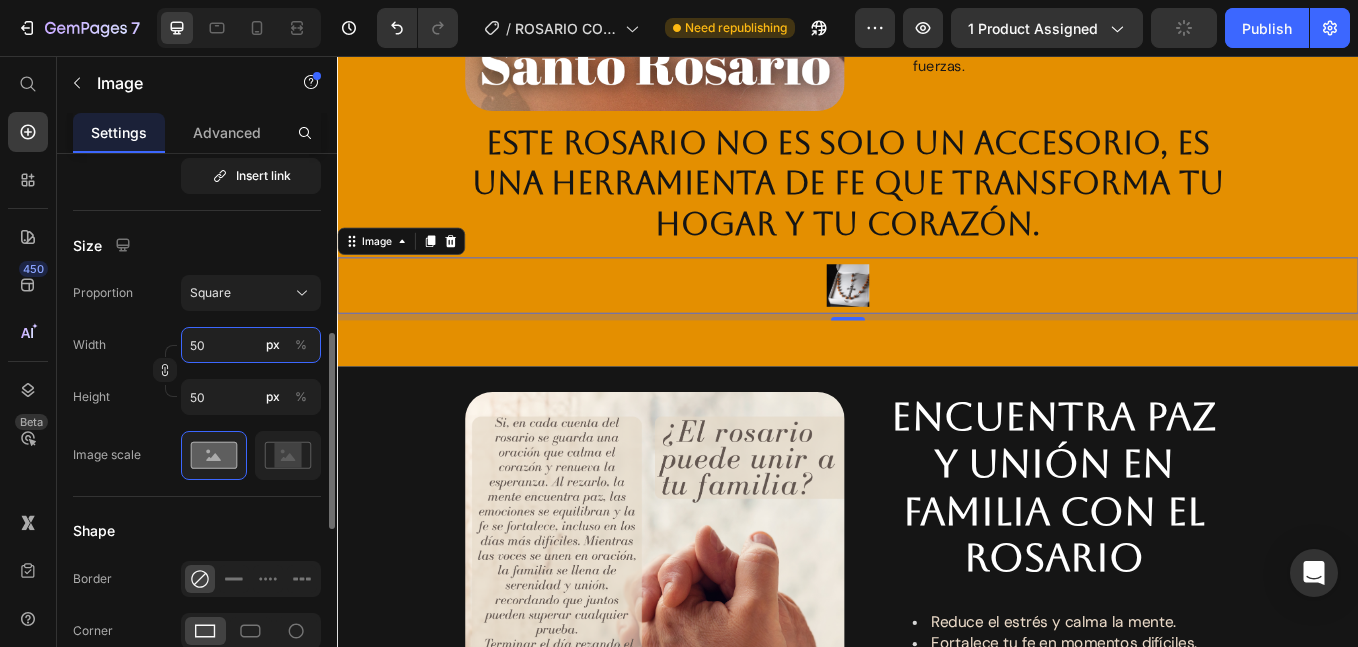 type on "50" 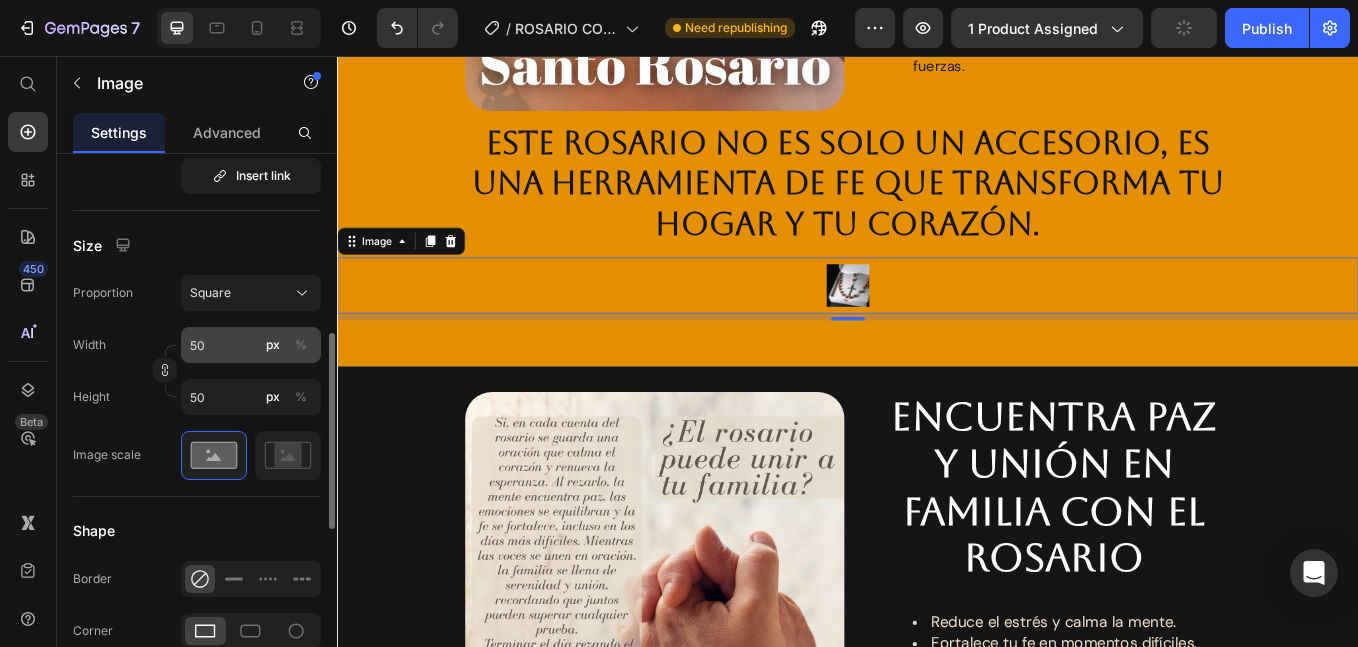 click on "%" at bounding box center [301, 345] 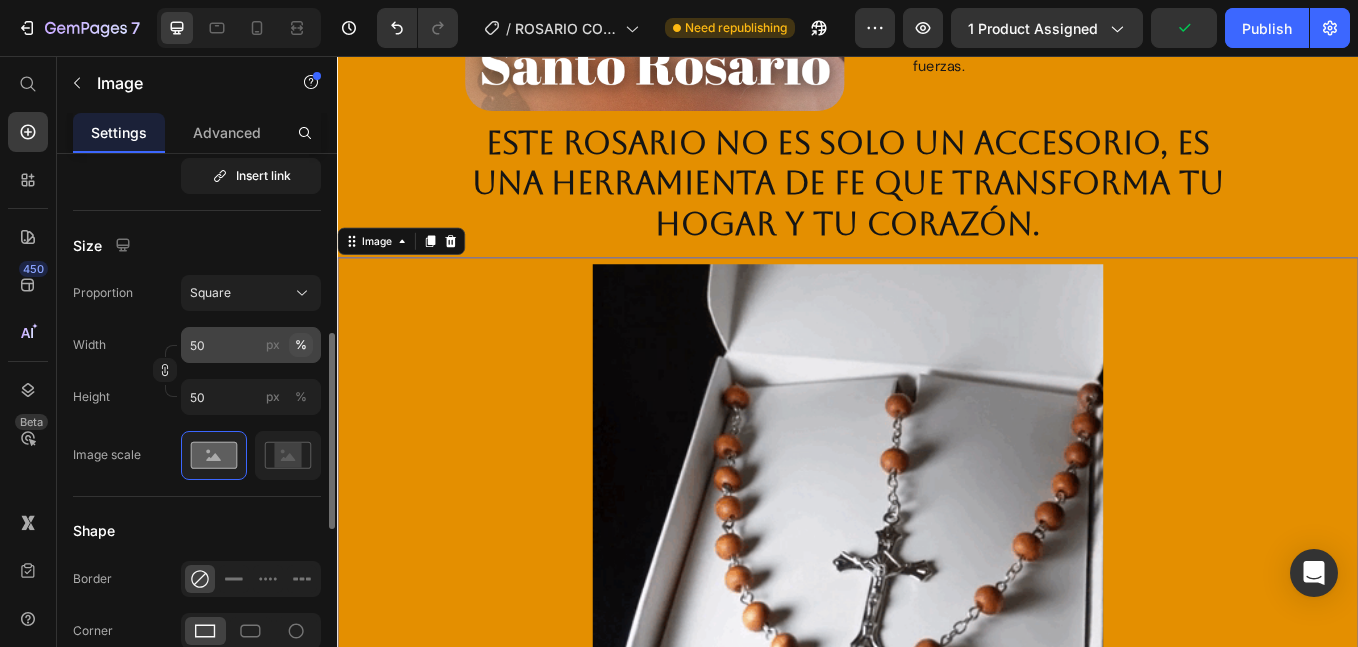 type 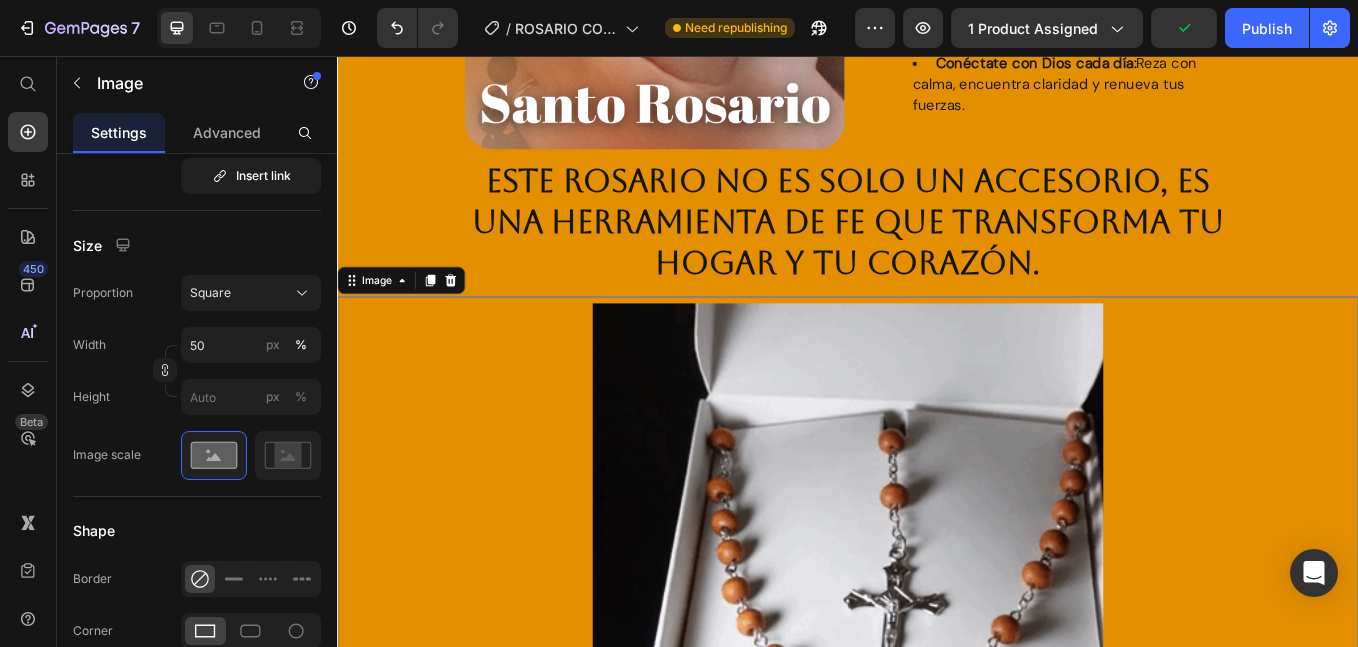 scroll, scrollTop: 5289, scrollLeft: 0, axis: vertical 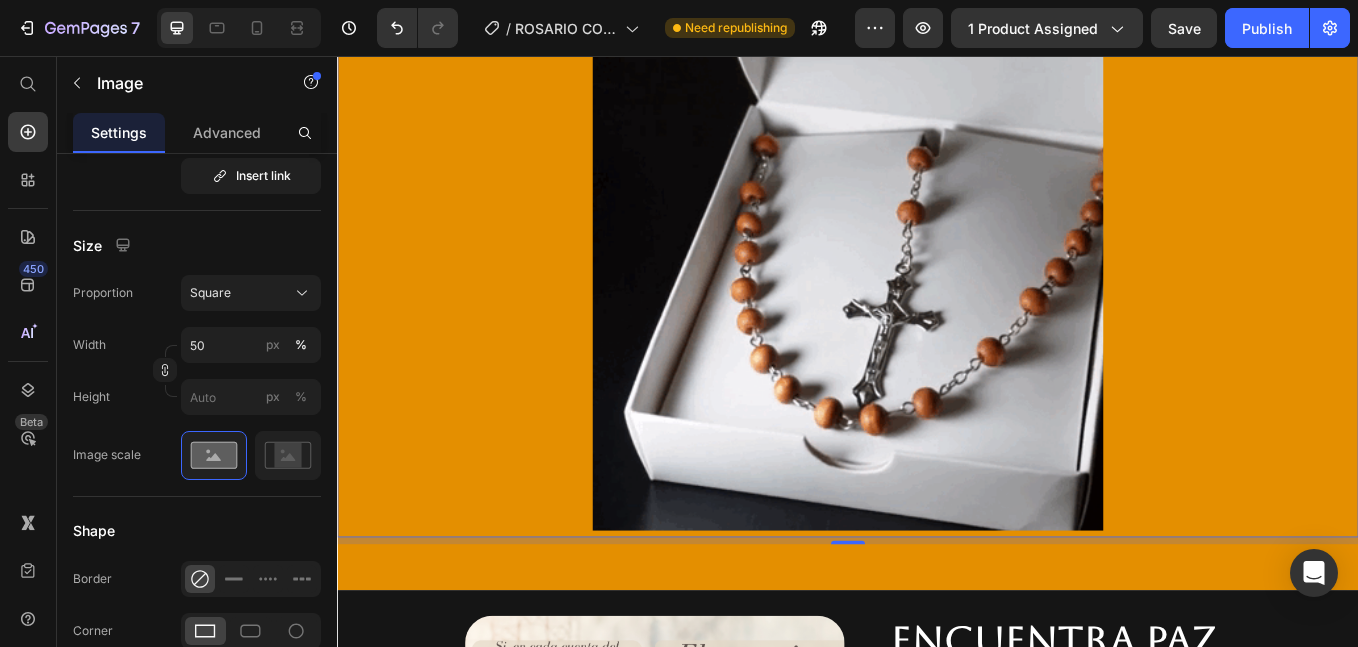 click at bounding box center (937, 314) 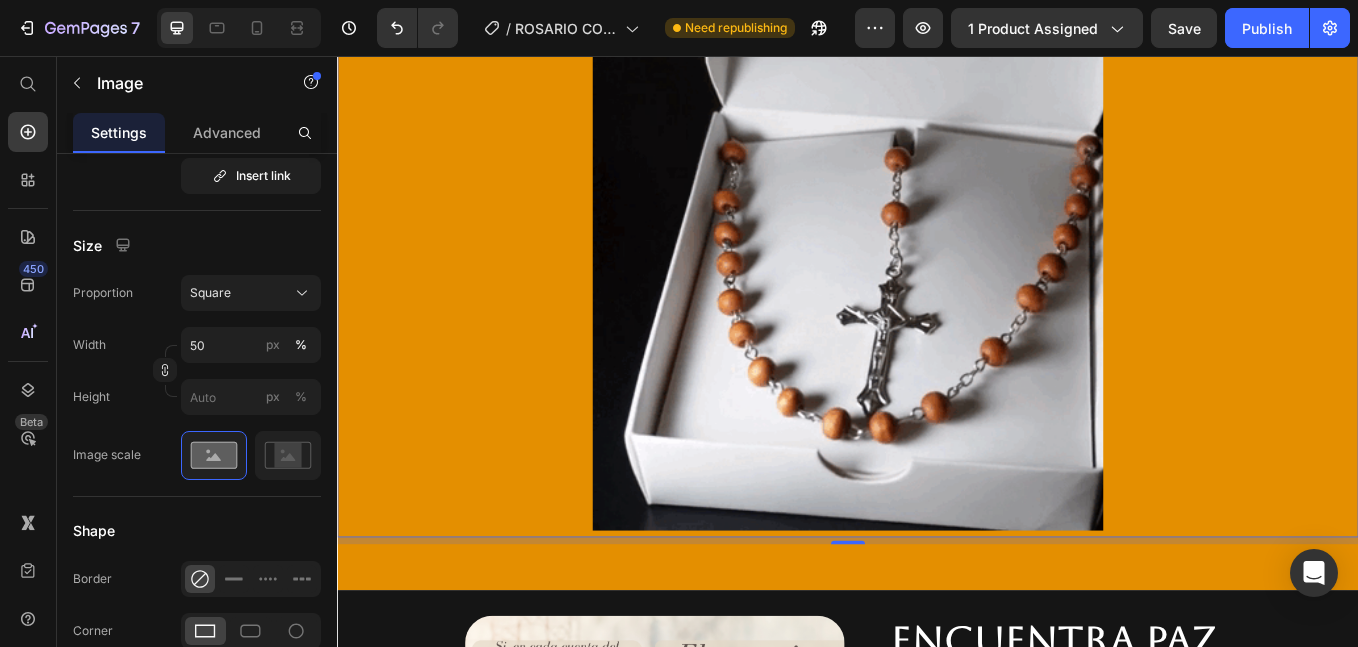 click at bounding box center [937, 314] 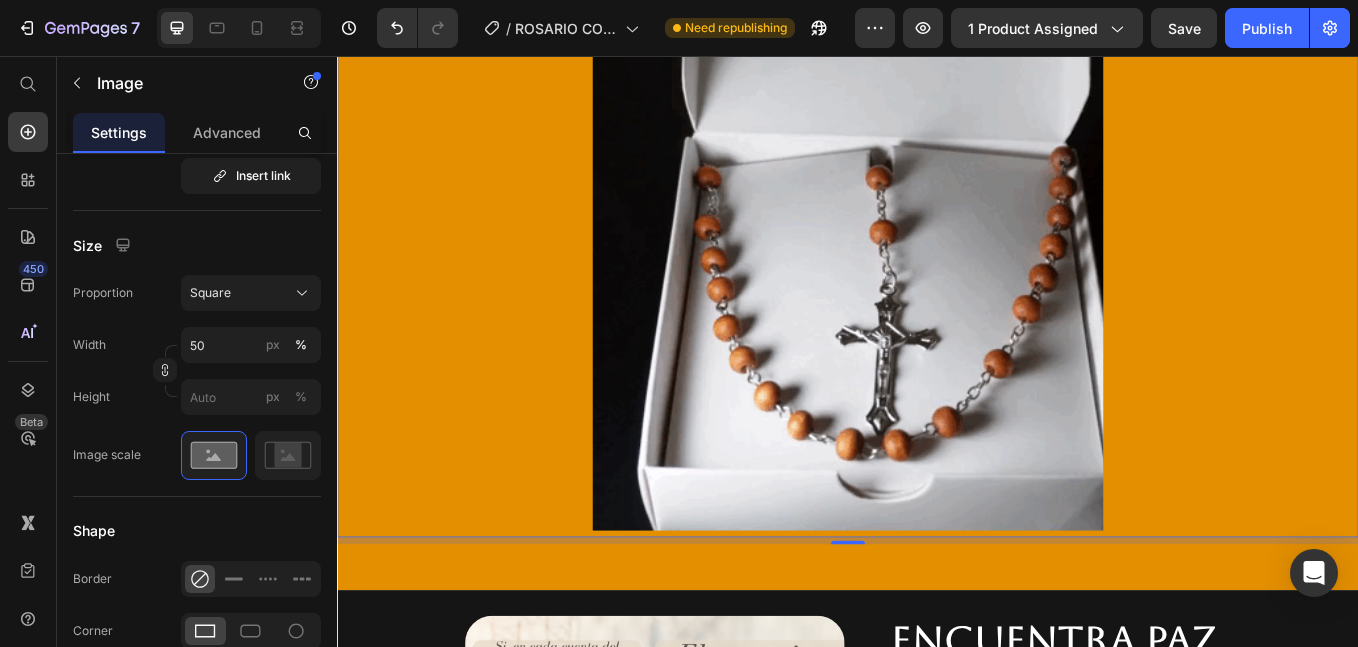 scroll, scrollTop: 4956, scrollLeft: 0, axis: vertical 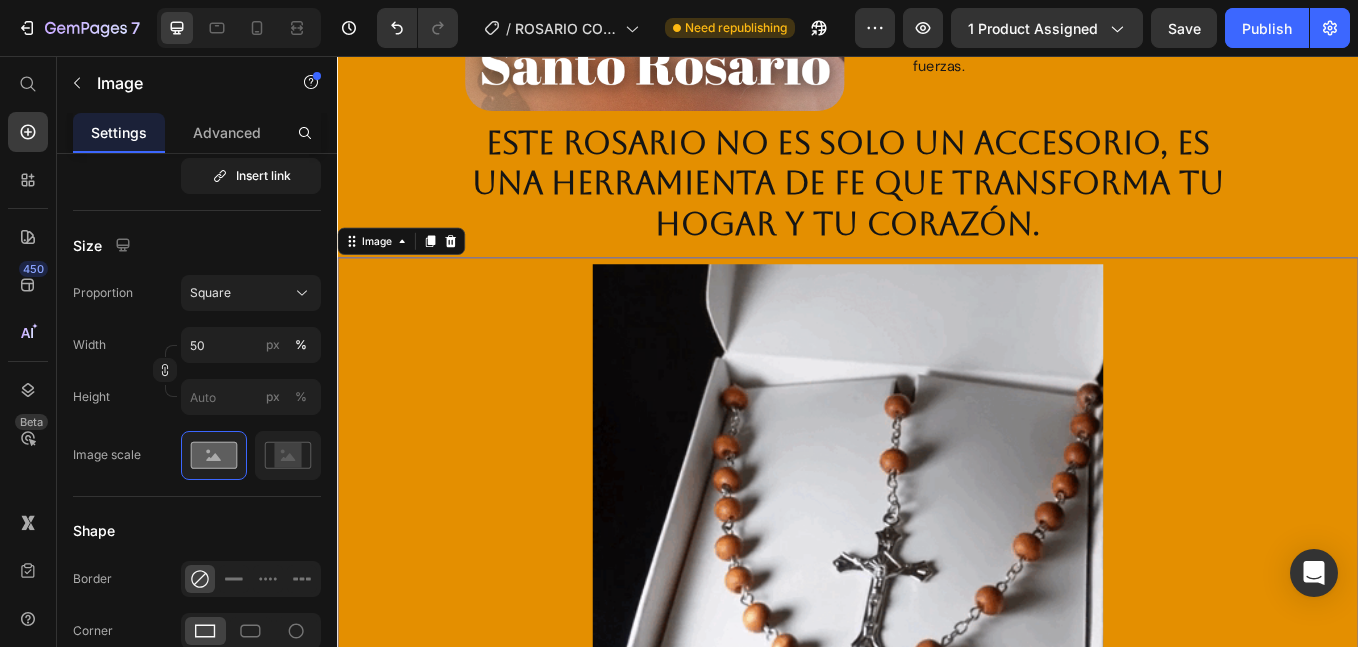 click at bounding box center (937, 601) 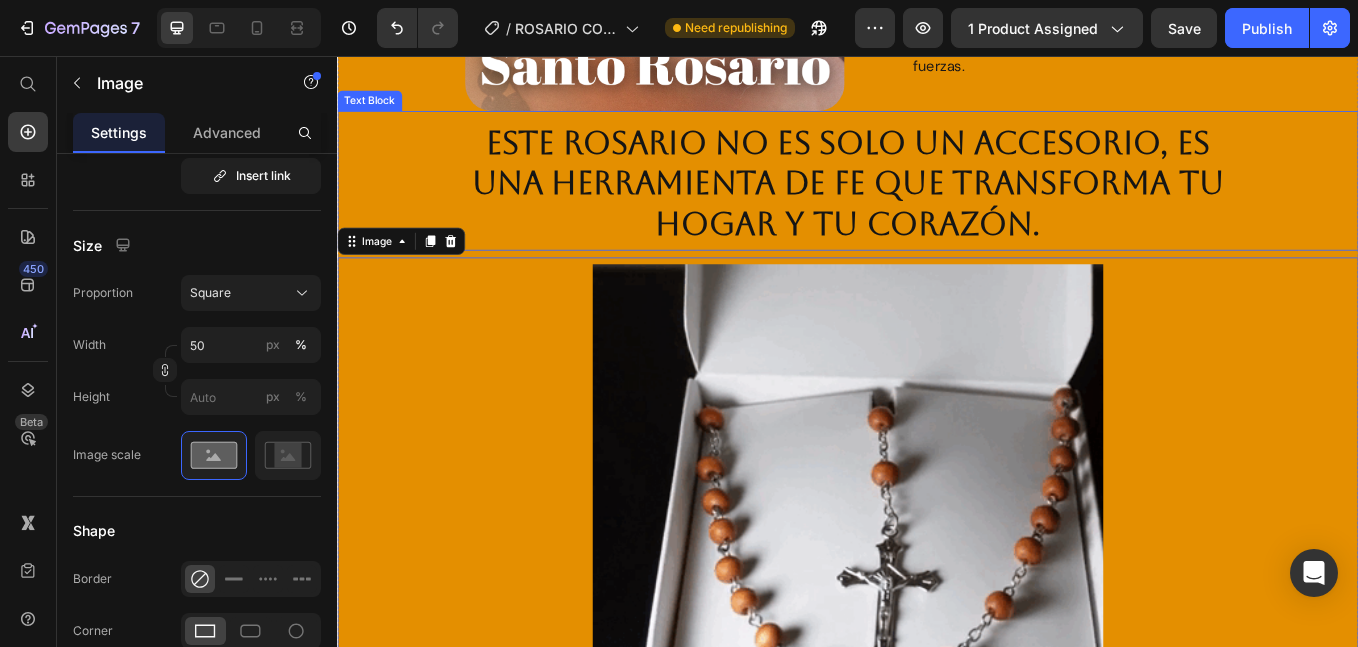 click on "Este rosario no es solo un accesorio, es una herramienta de fe que transforma tu hogar y tu corazón." at bounding box center (937, 206) 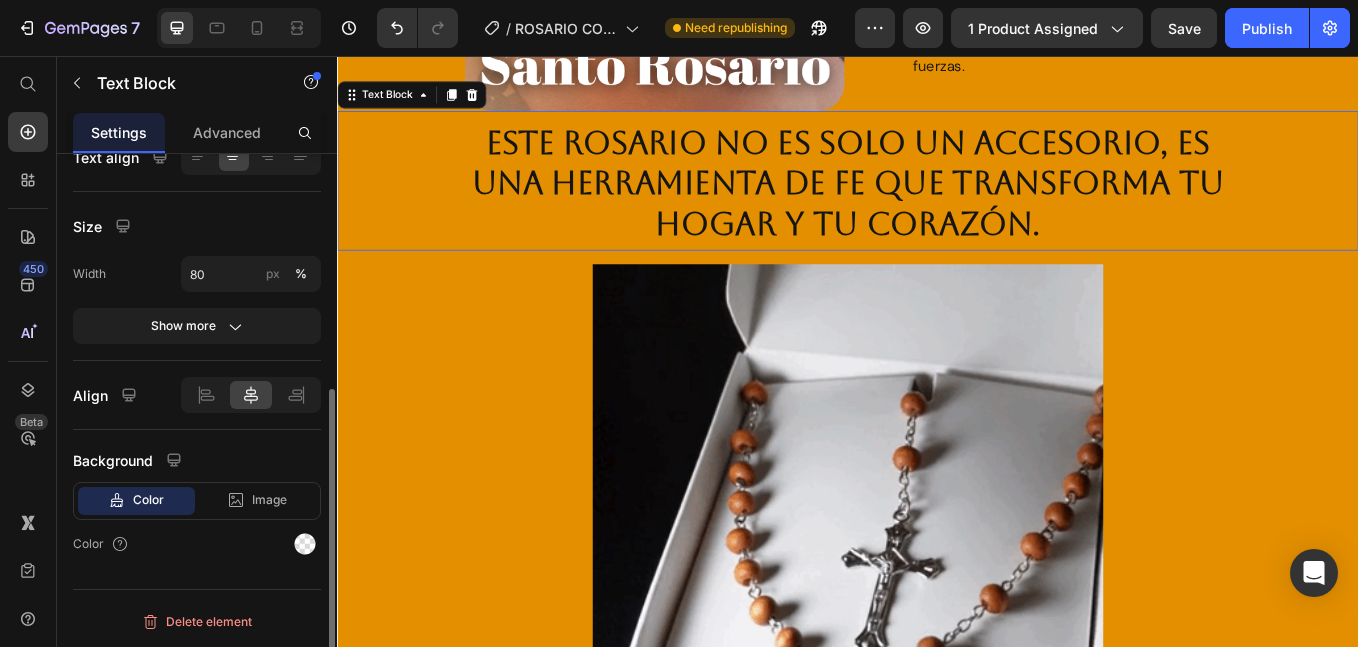 scroll, scrollTop: 0, scrollLeft: 0, axis: both 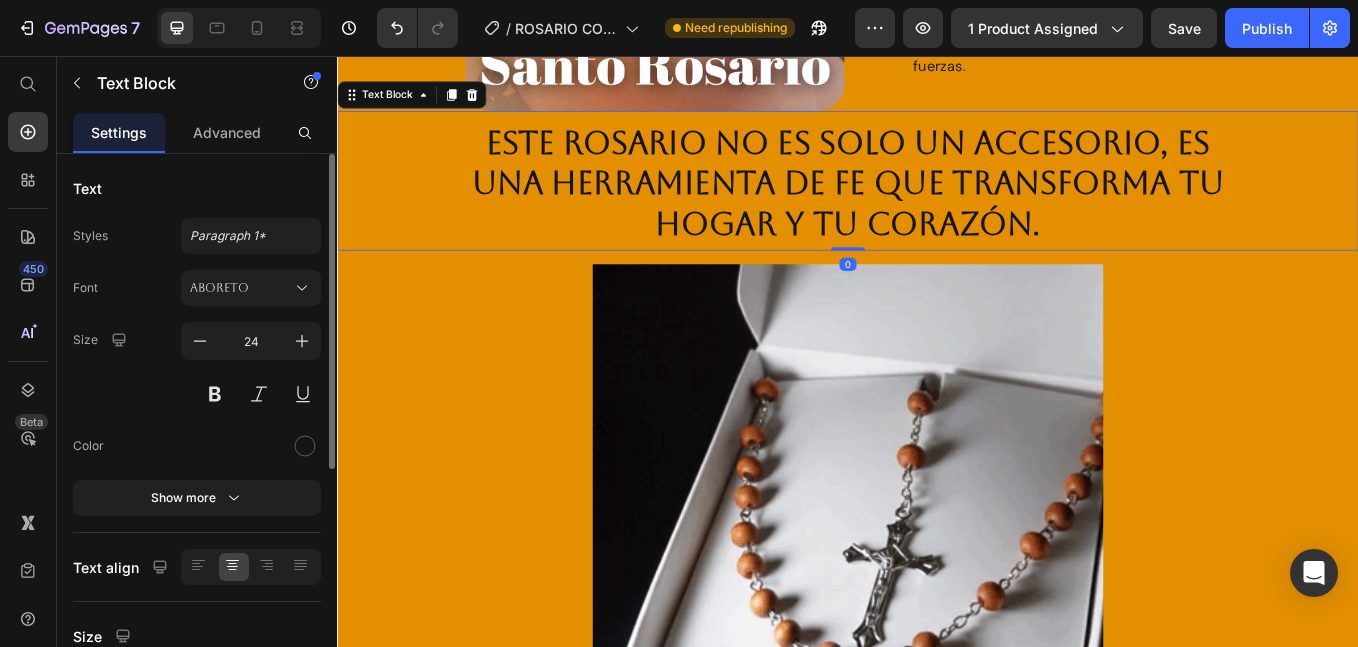 click on "Este rosario no es solo un accesorio, es una herramienta de fe que transforma tu hogar y tu corazón." at bounding box center [937, 206] 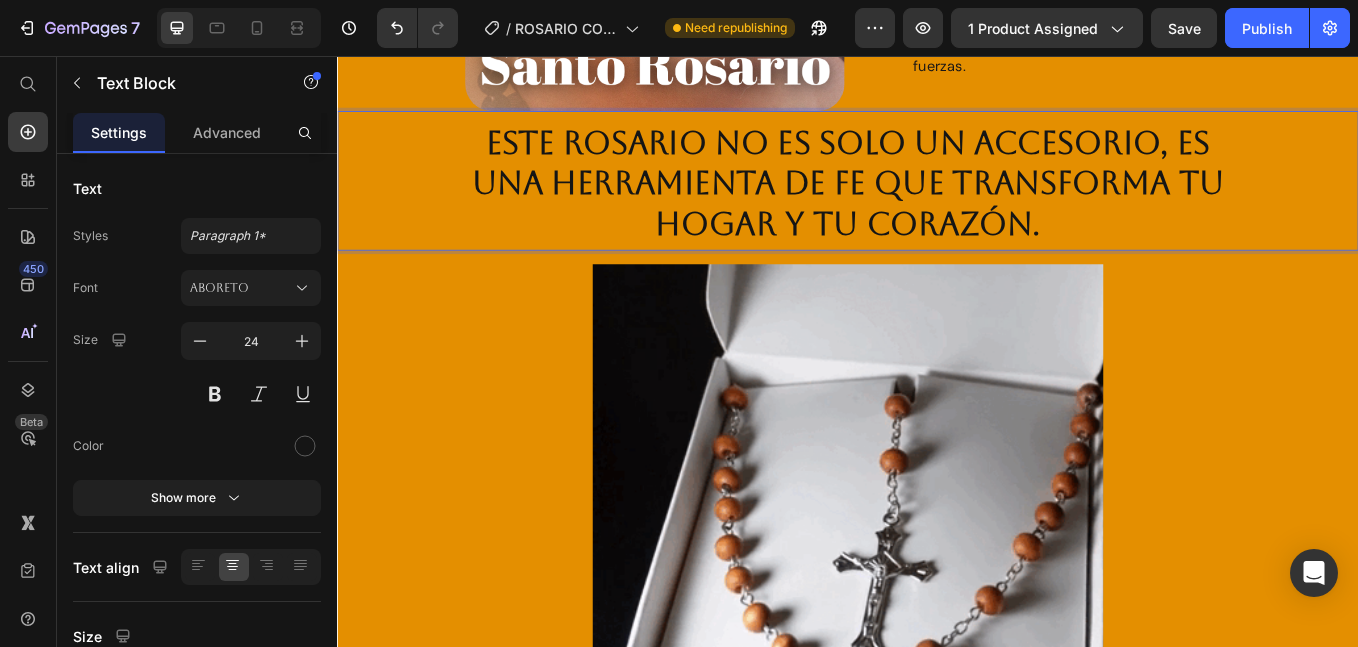 click on "Este rosario no es solo un accesorio, es una herramienta de fe que transforma tu hogar y tu corazón." at bounding box center (937, 206) 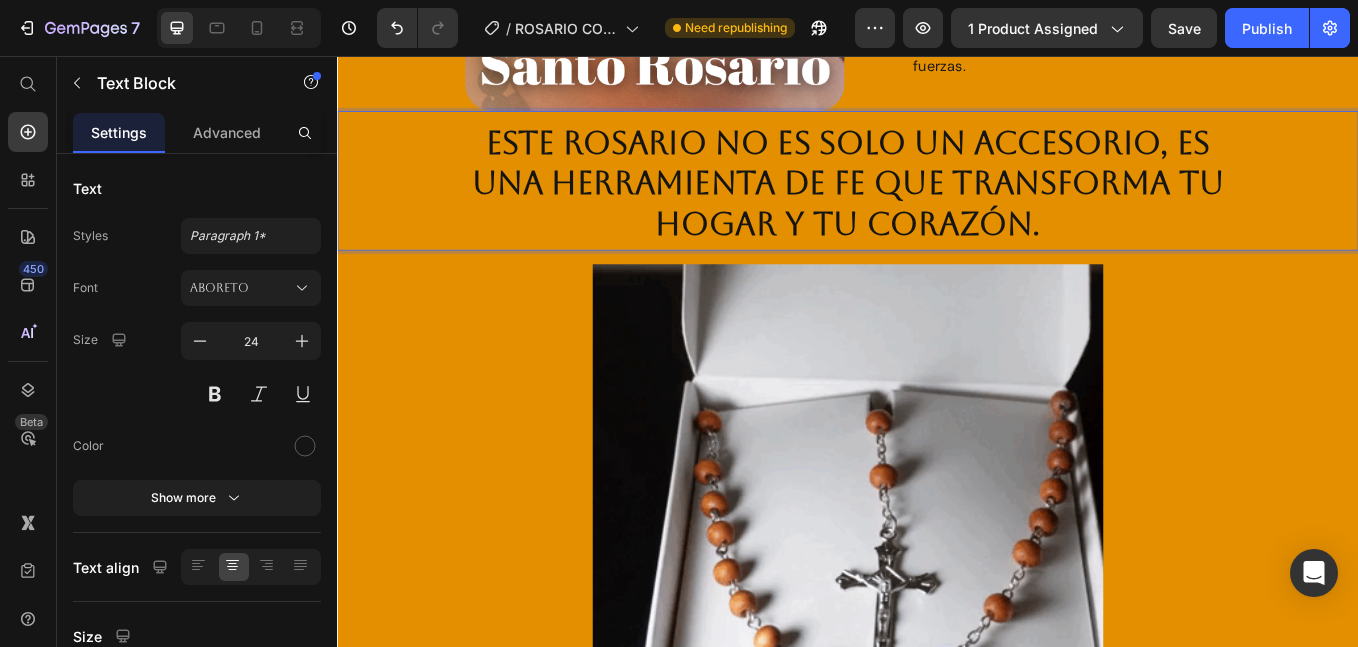click on "Este rosario no es solo un accesorio, es una herramienta de fe que transforma tu hogar y tu corazón." at bounding box center (937, 206) 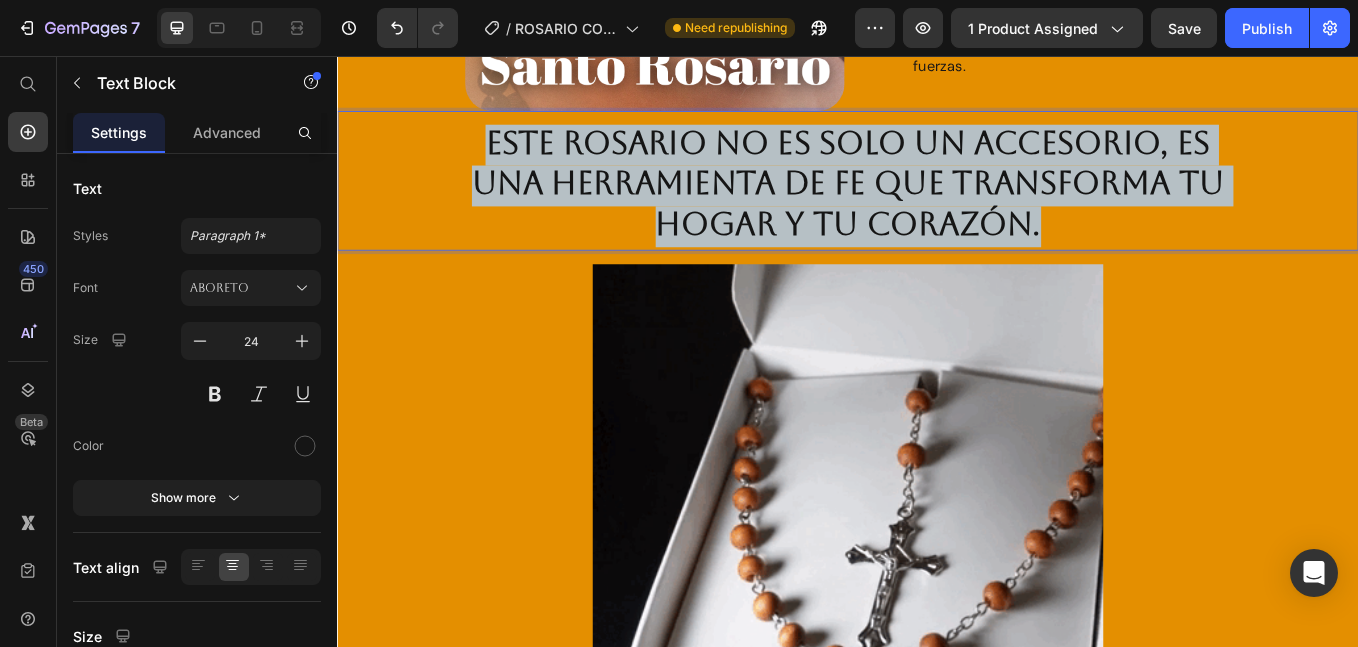 click on "Este rosario no es solo un accesorio, es una herramienta de fe que transforma tu hogar y tu corazón." at bounding box center (937, 206) 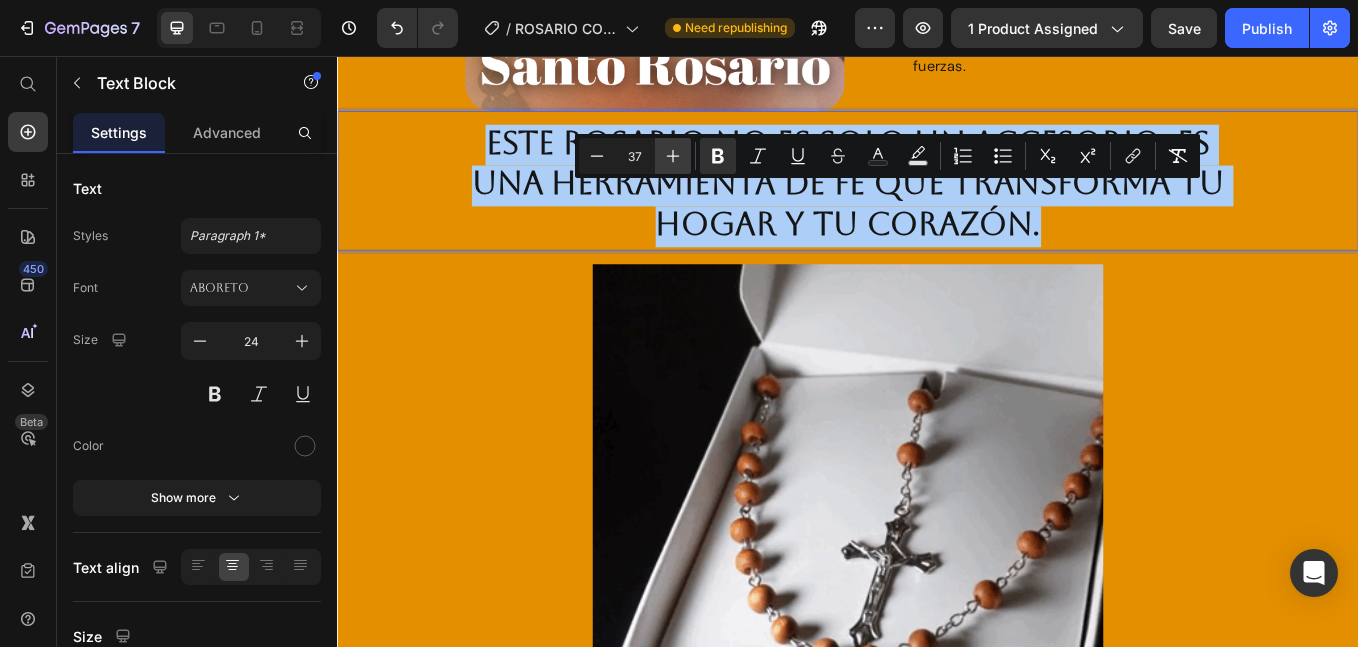click 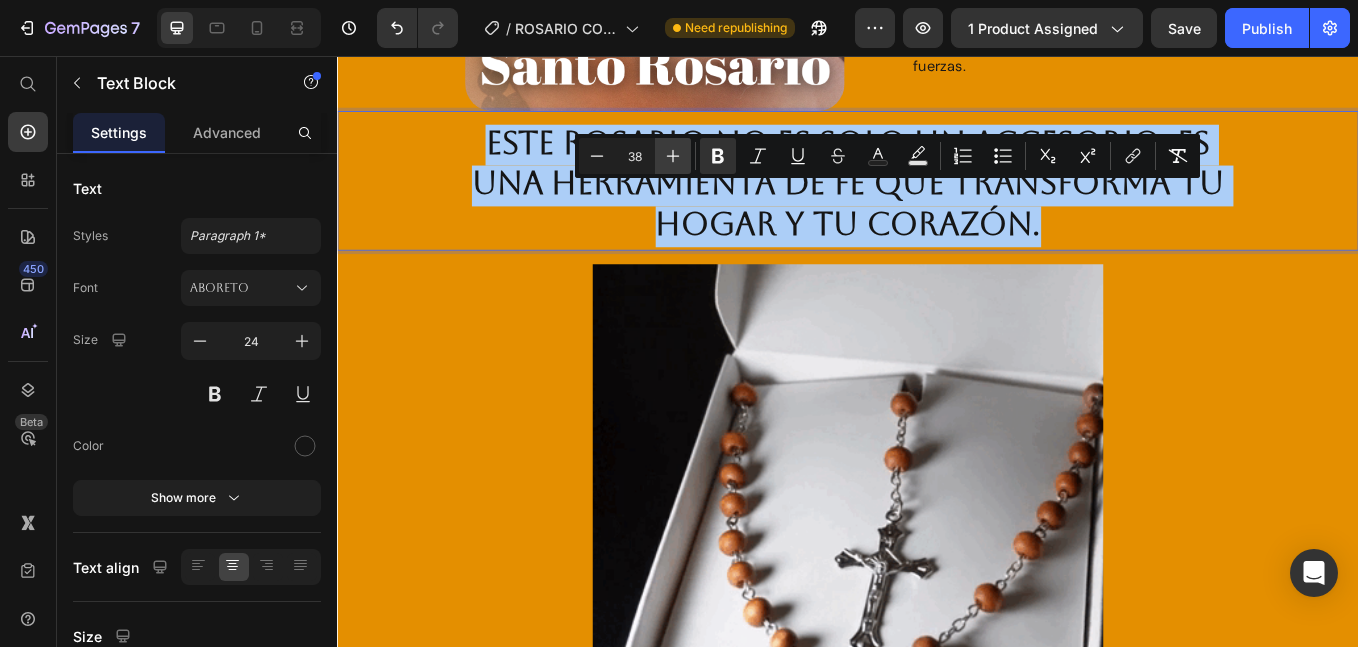 click 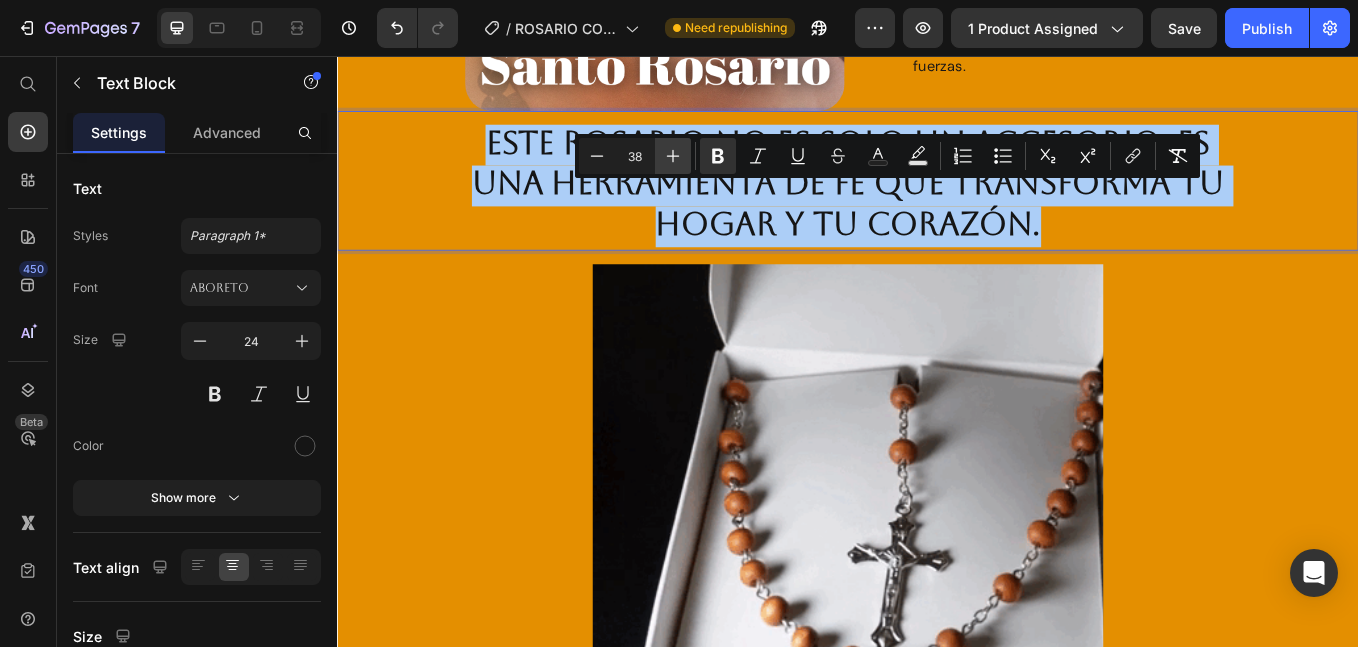 click 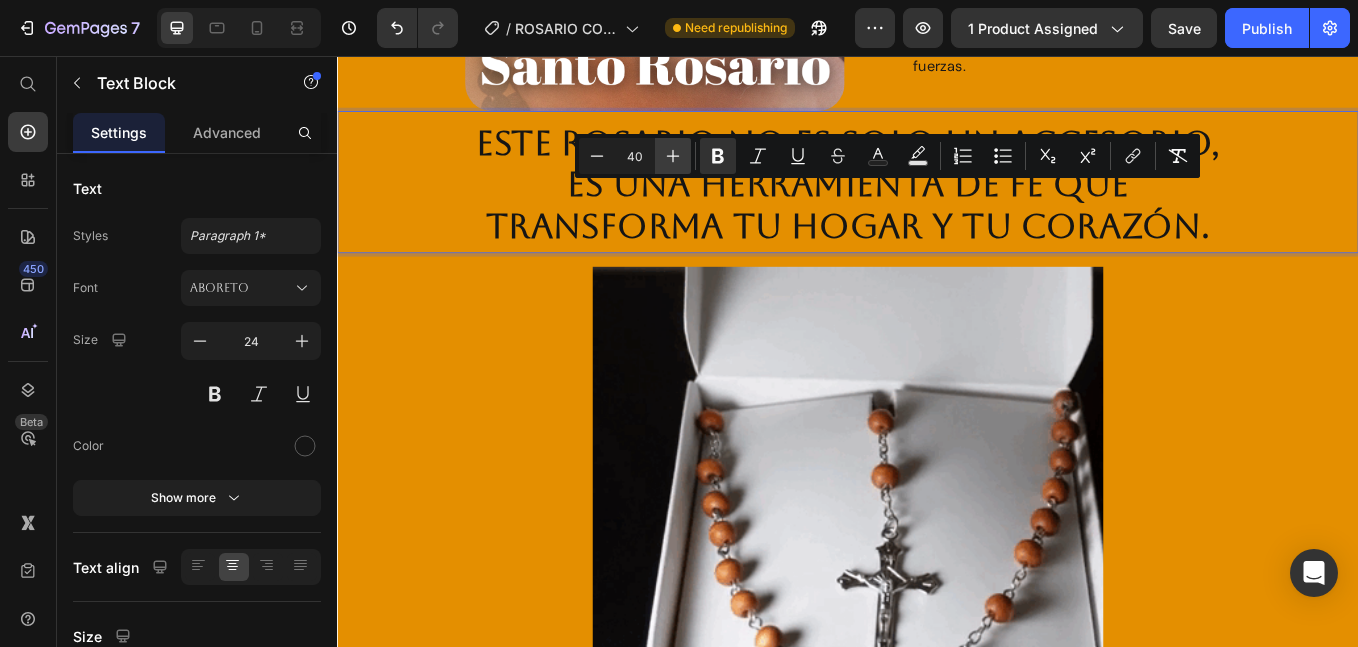 click 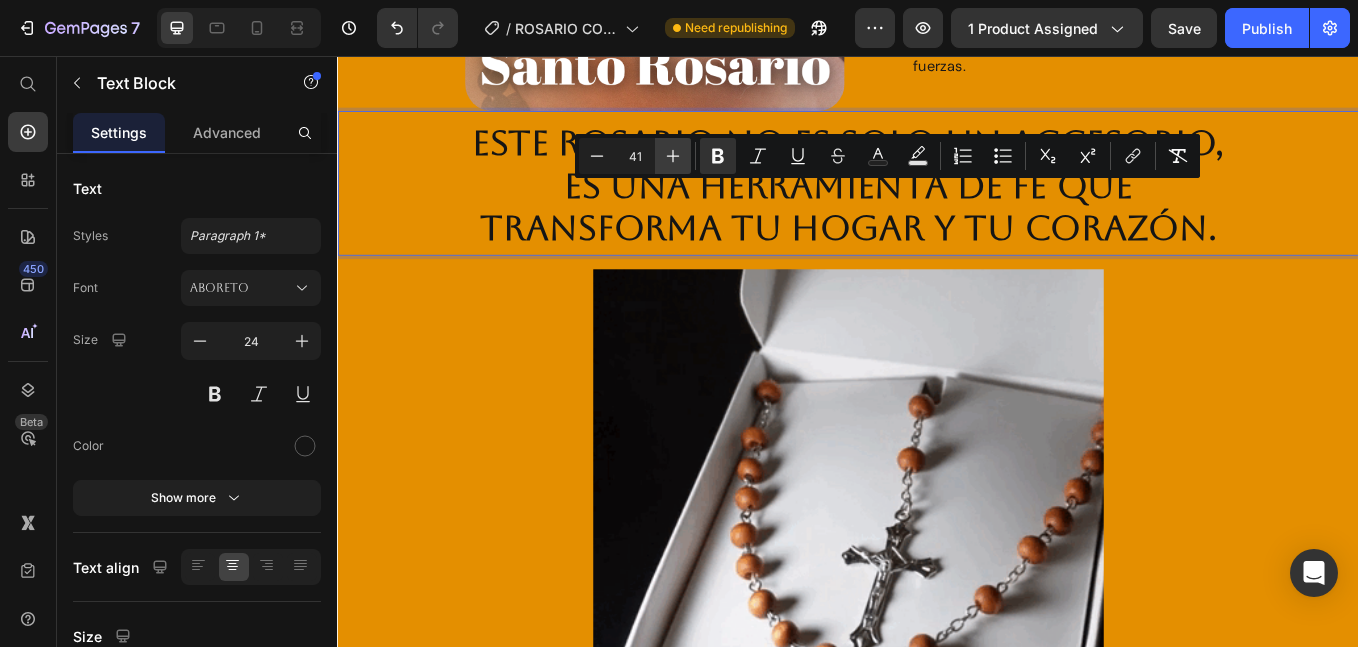 click 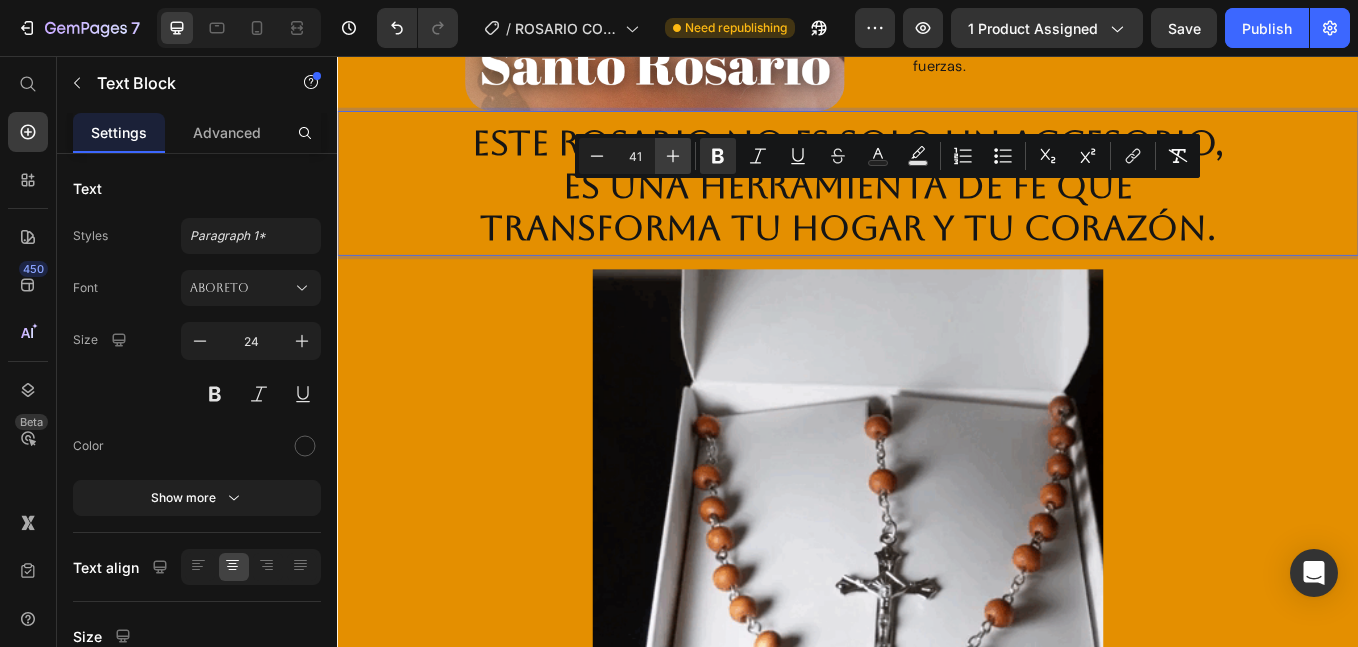 type on "42" 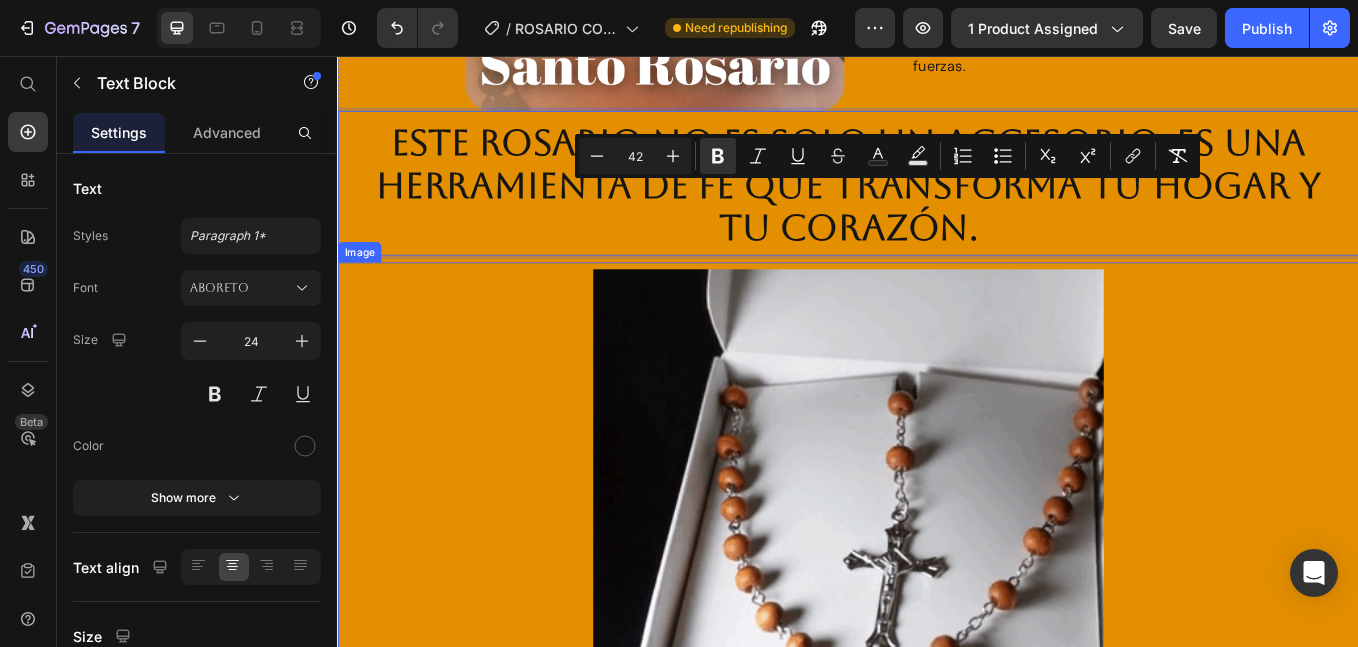 click at bounding box center [937, 607] 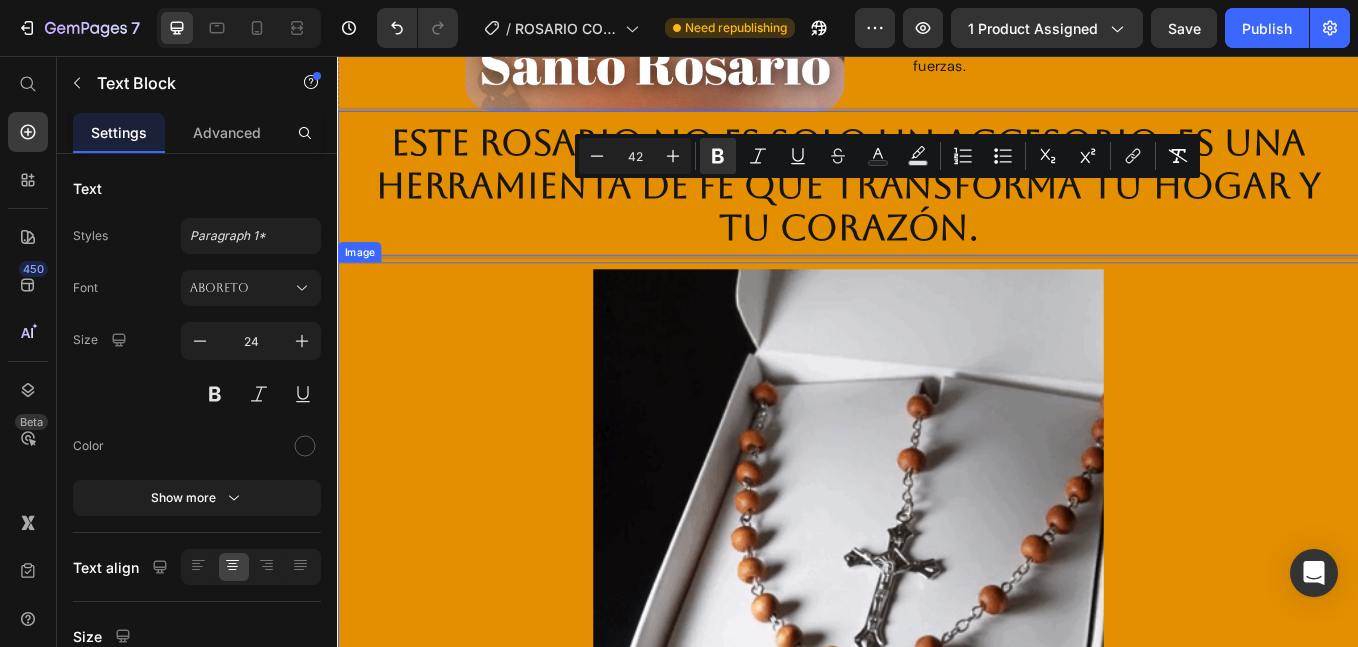 click at bounding box center (937, 607) 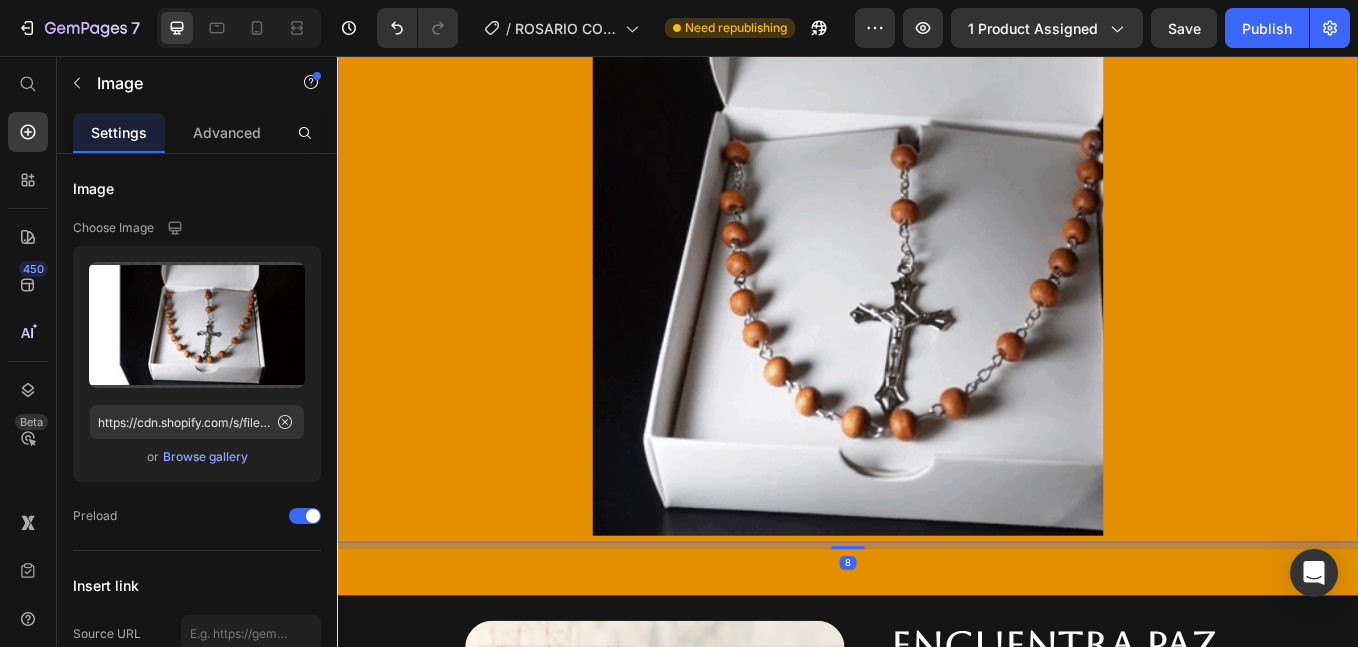 scroll, scrollTop: 5622, scrollLeft: 0, axis: vertical 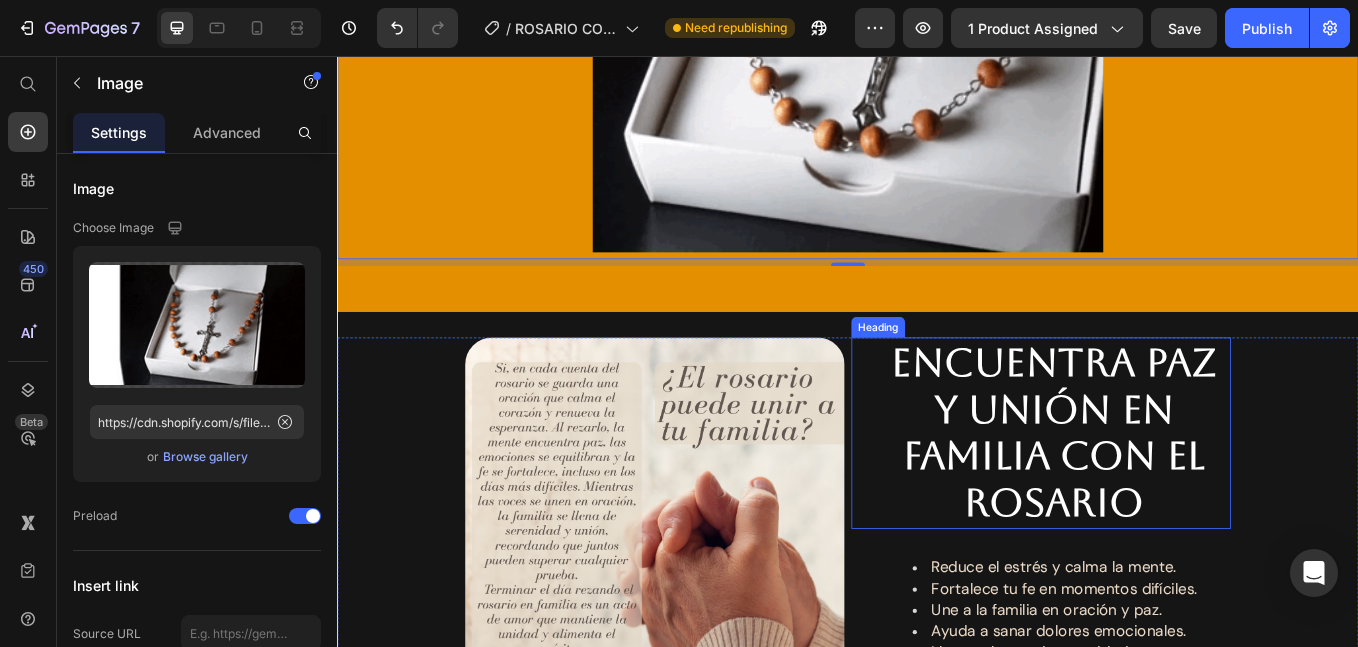 click on "Encuentra paz y unión en familia con el rosario" at bounding box center [1179, 499] 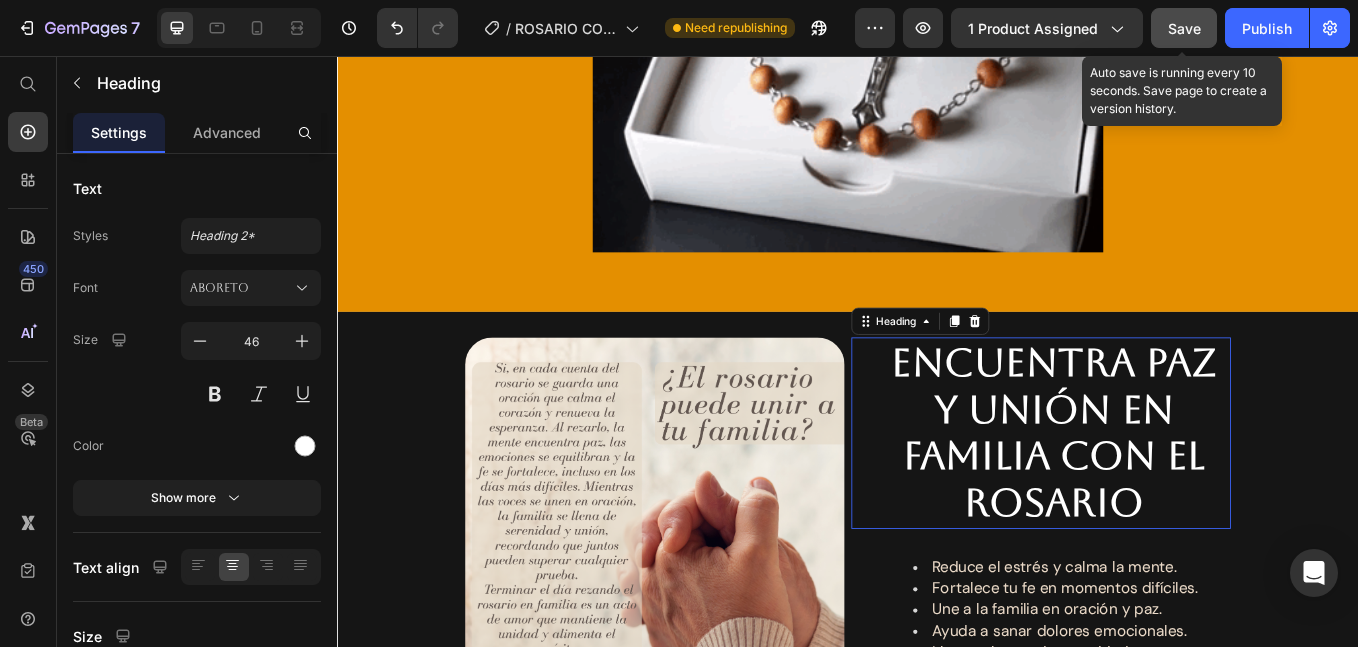 click on "Save" 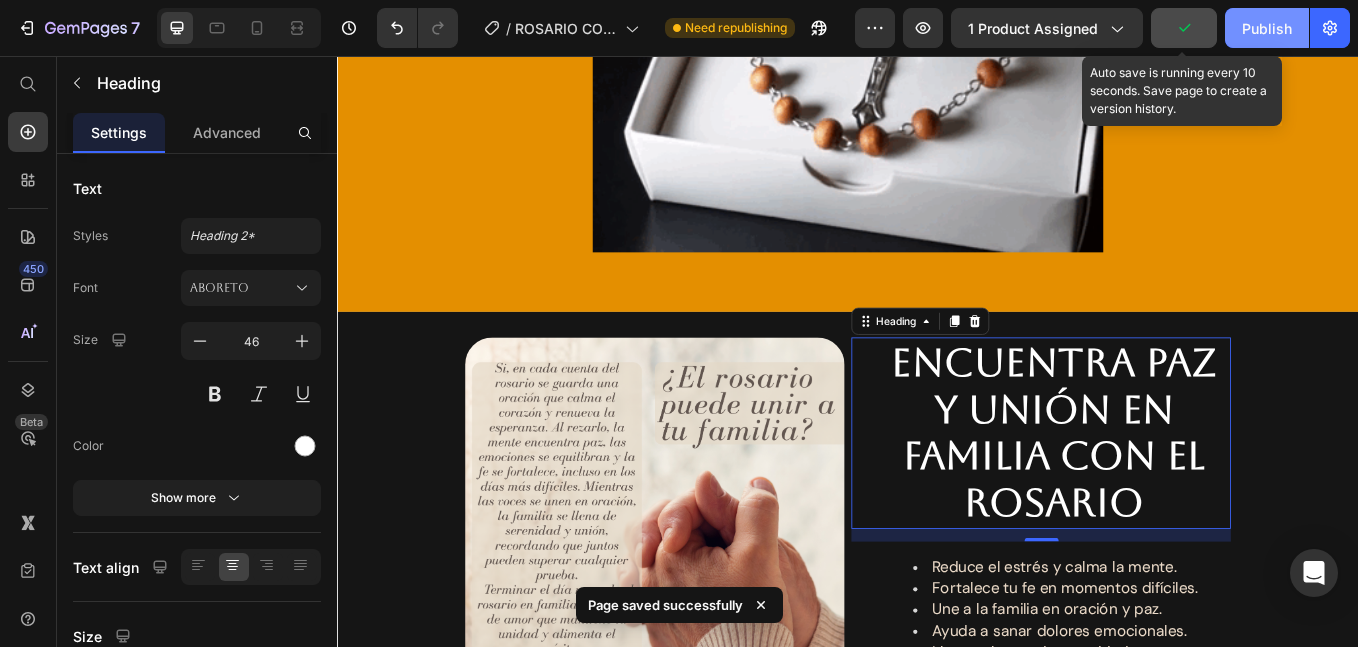 click on "Publish" at bounding box center [1267, 28] 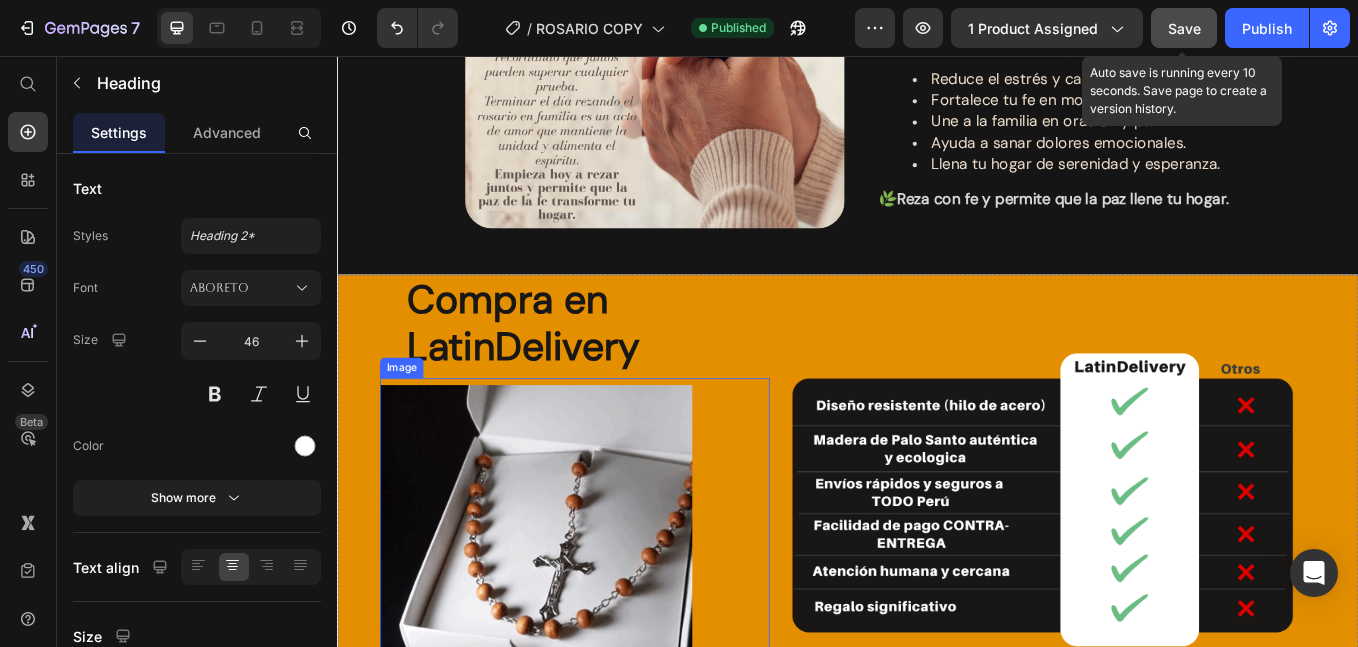 scroll, scrollTop: 6287, scrollLeft: 0, axis: vertical 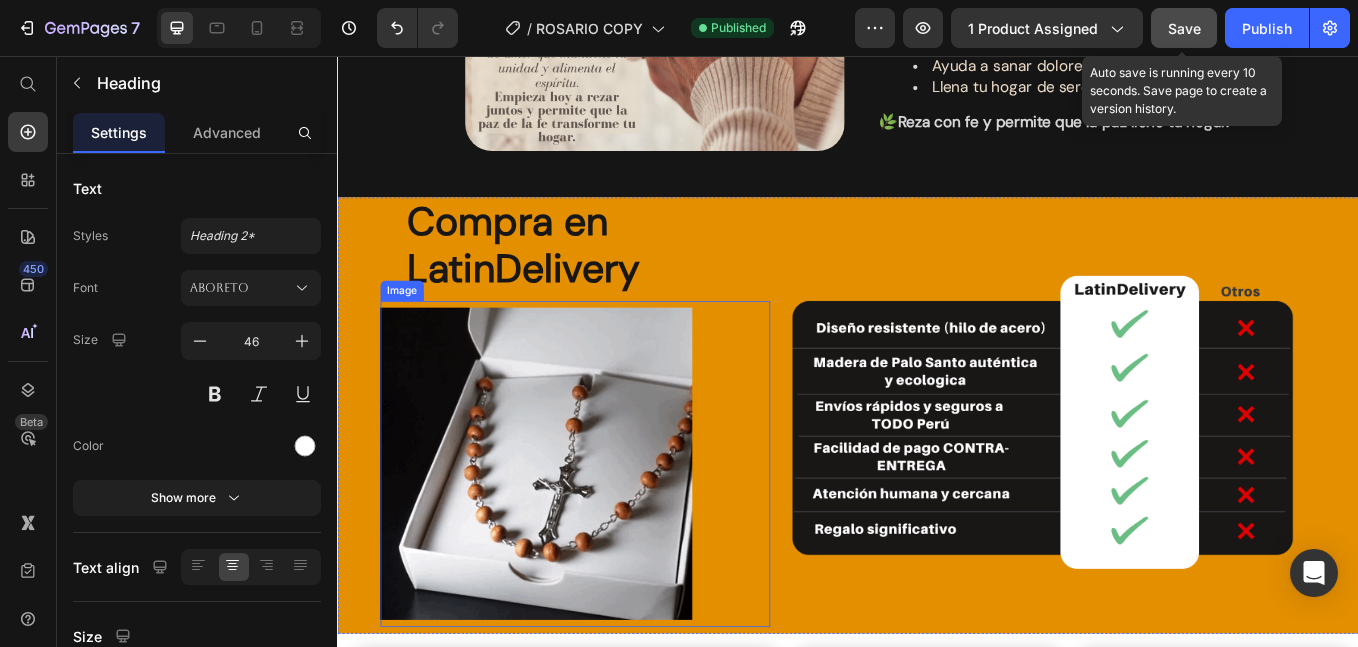 click at bounding box center (616, 535) 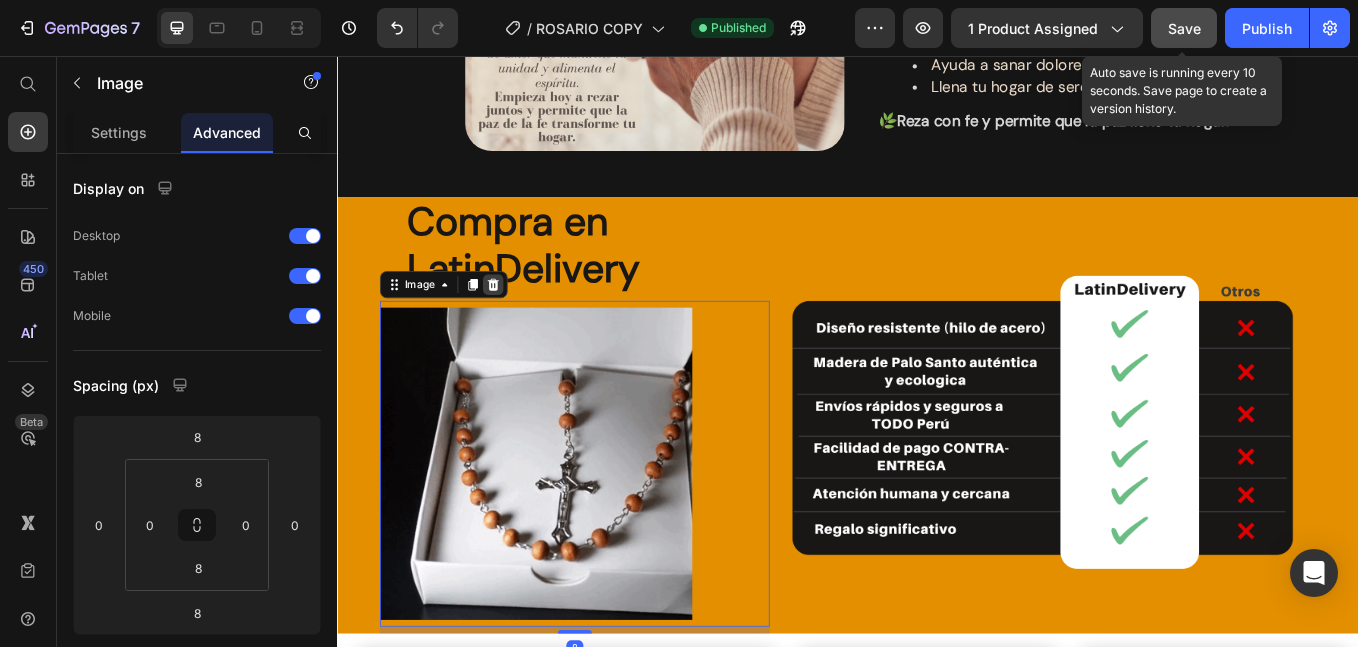 click 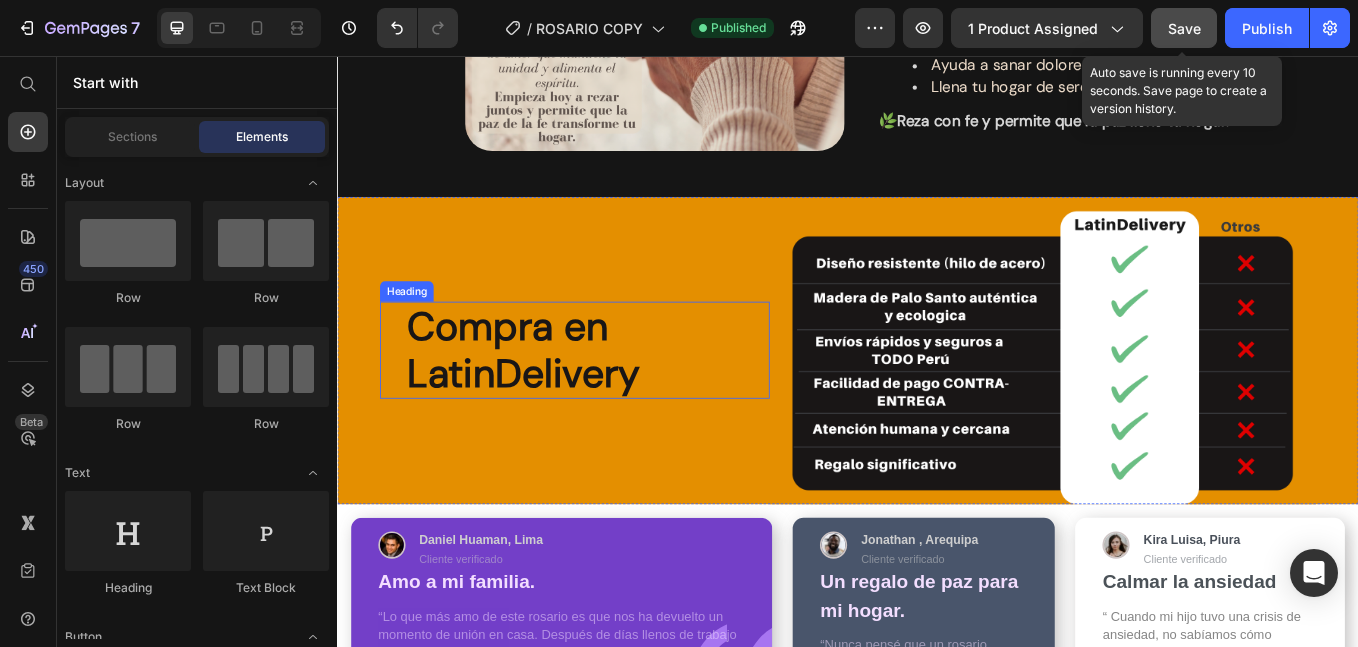 click on "Compra en LatinDelivery" at bounding box center [556, 401] 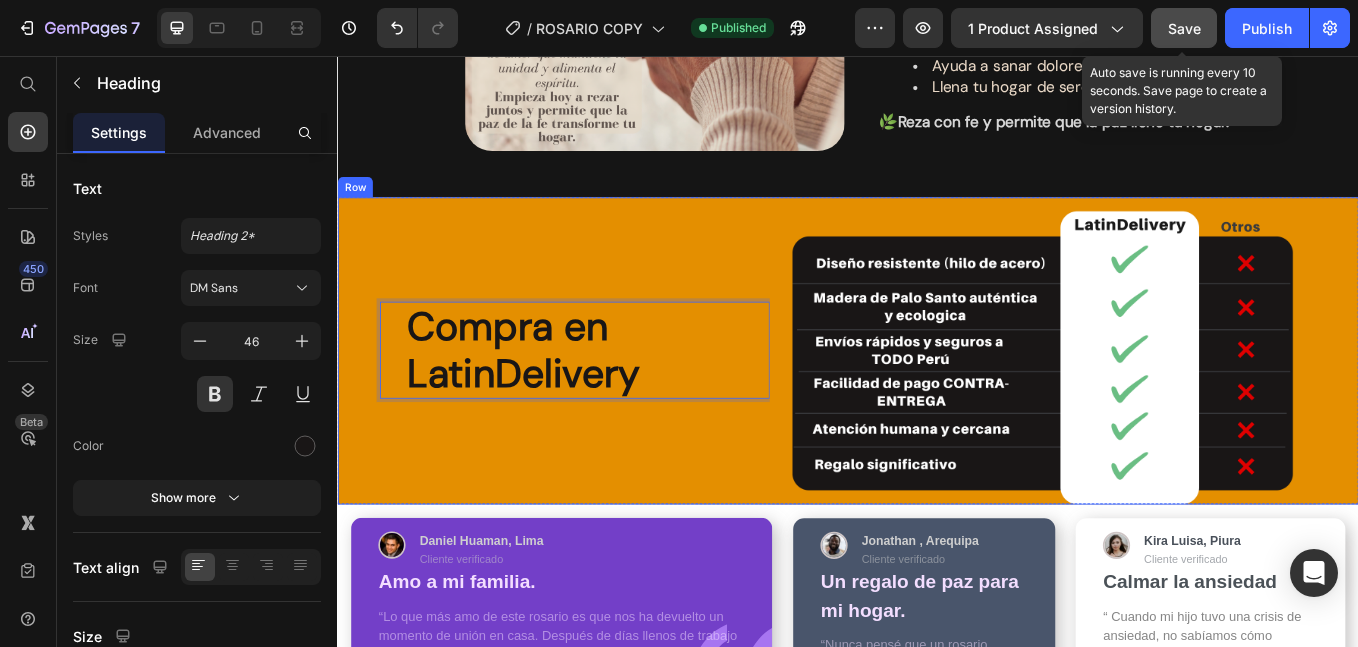 drag, startPoint x: 546, startPoint y: 305, endPoint x: 616, endPoint y: 320, distance: 71.5891 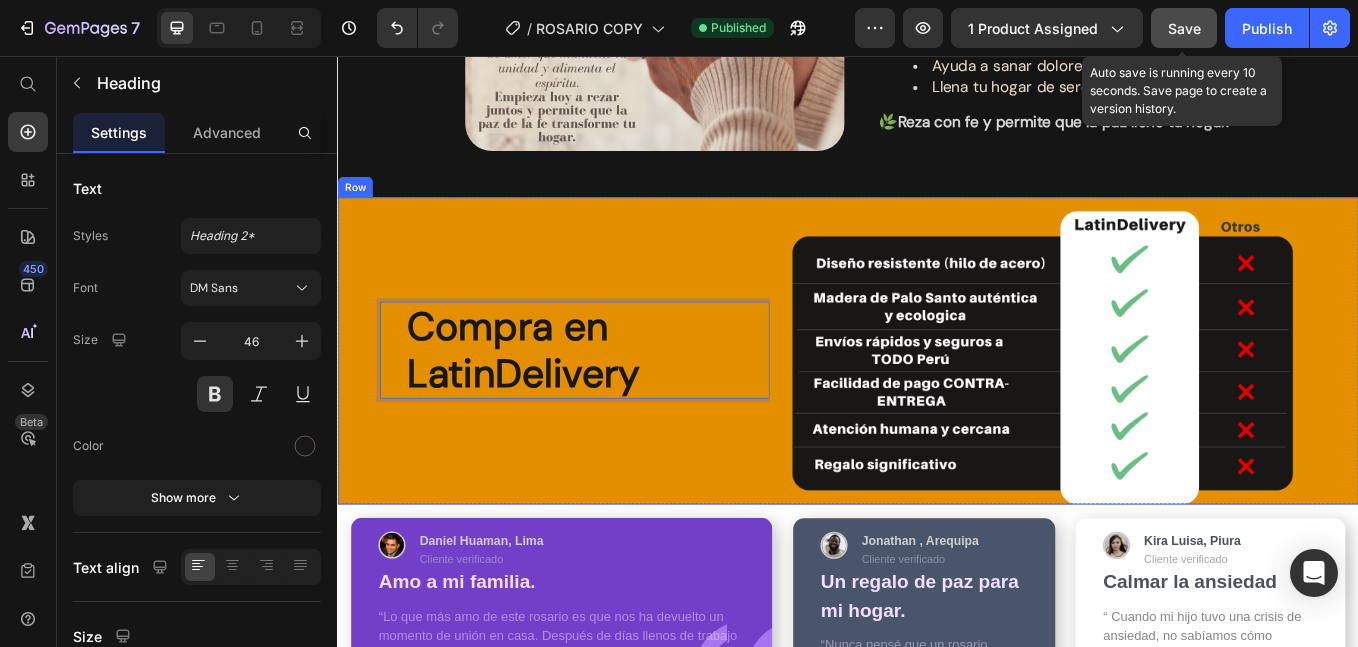 click on "Compra en LatinDelivery Heading   0" at bounding box center (616, 402) 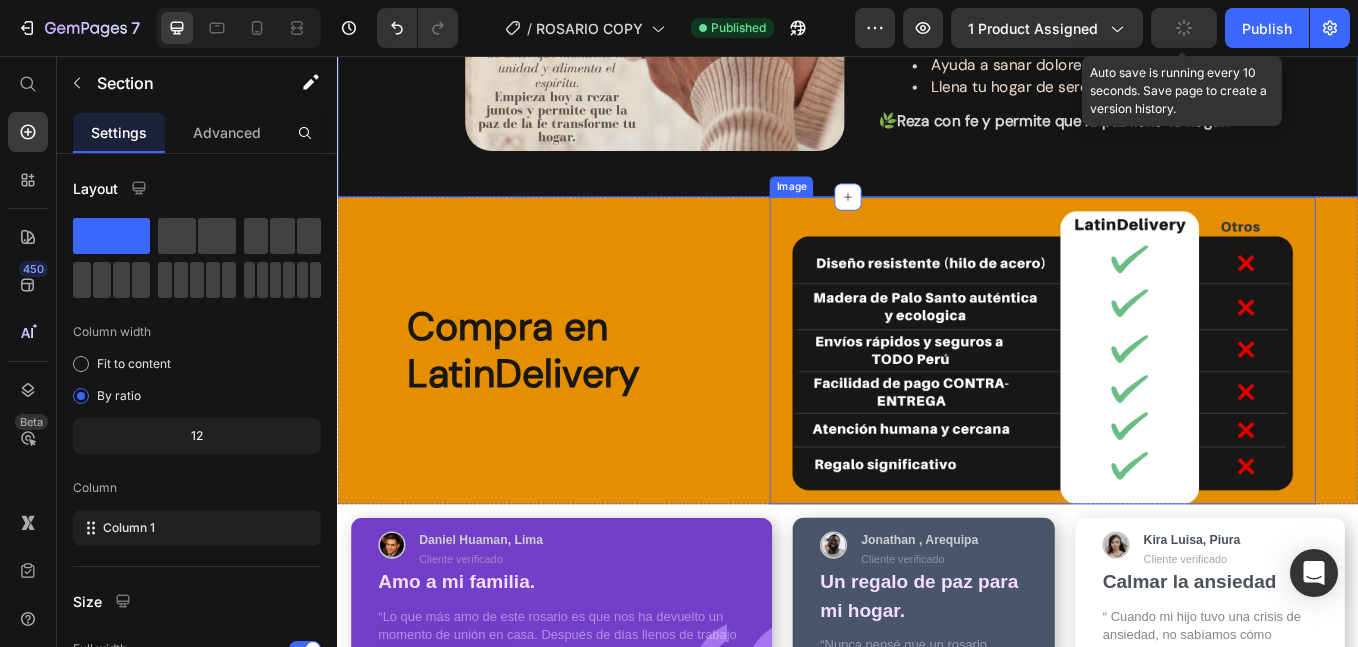 click on "⁠⁠⁠⁠⁠⁠⁠ Compra en LatinDelivery Heading" at bounding box center (616, 402) 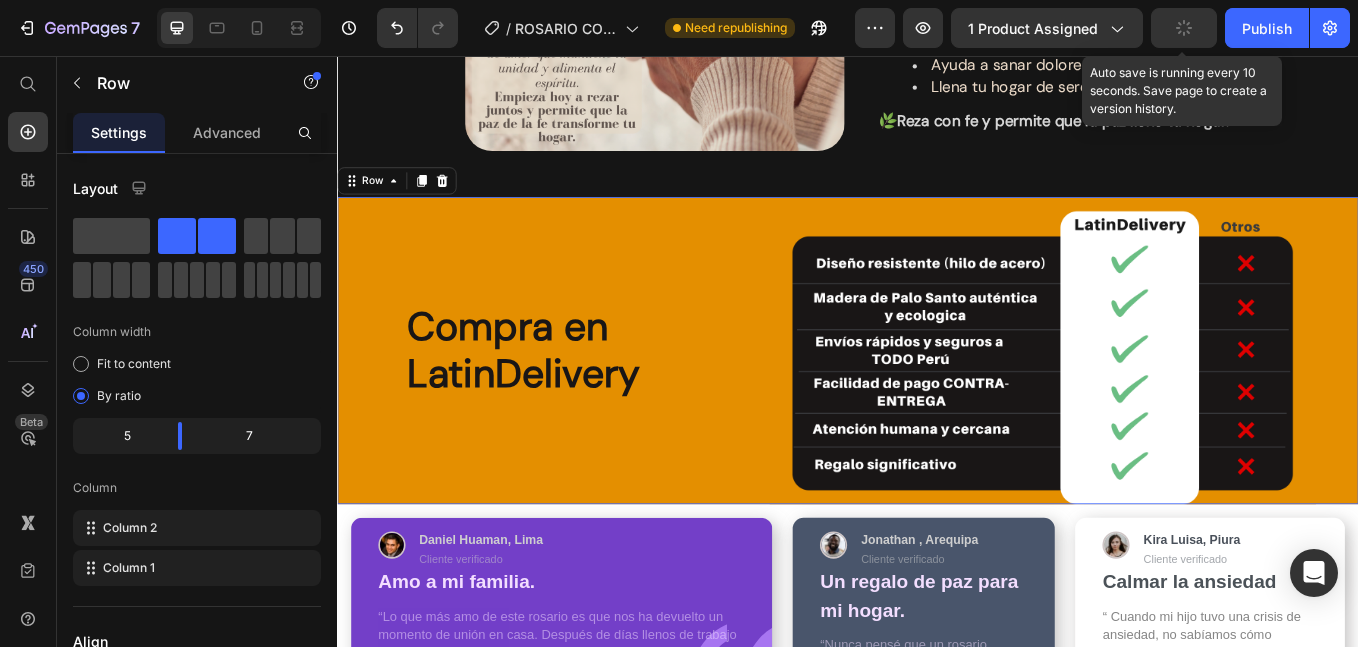 click on "⁠⁠⁠⁠⁠⁠⁠ Compra en LatinDelivery Heading" at bounding box center [616, 402] 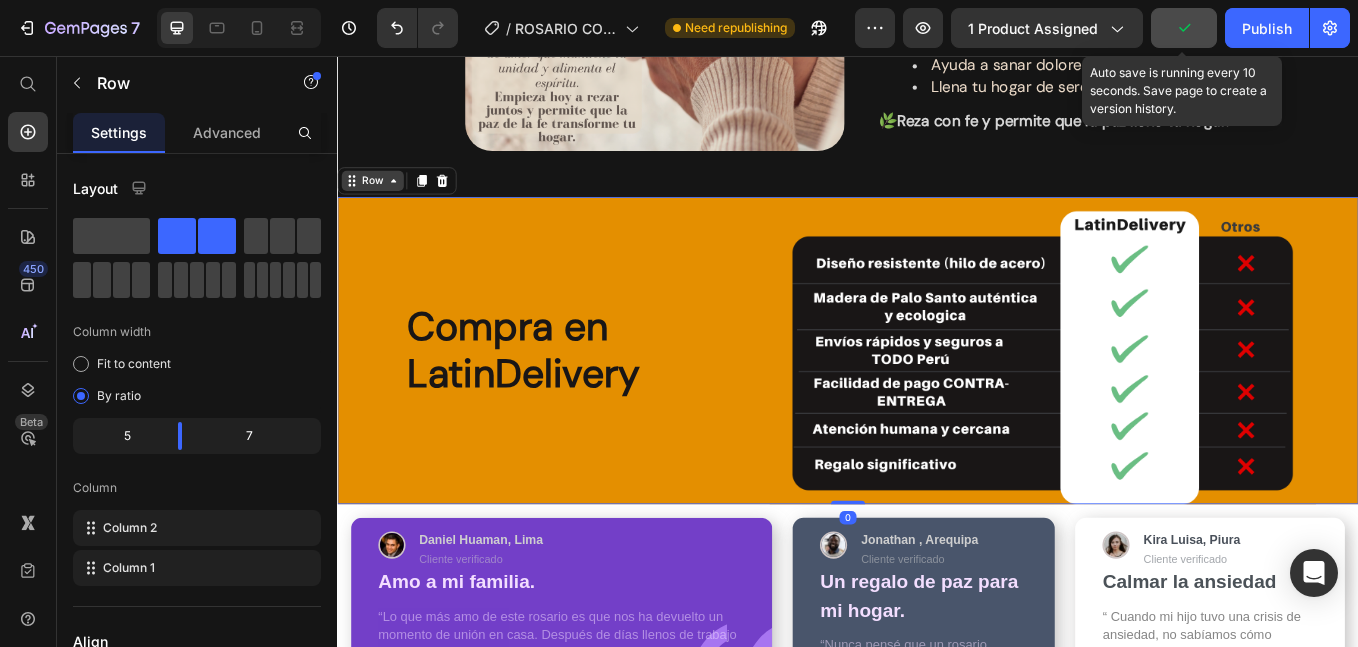 click 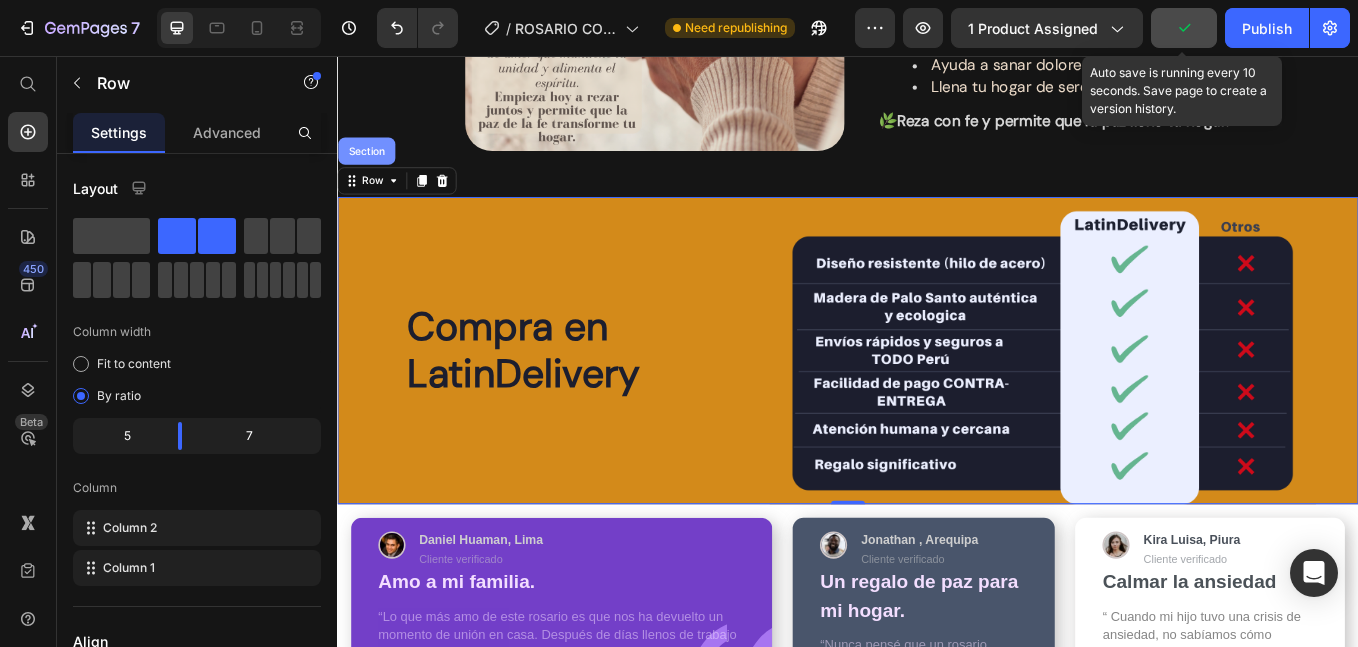 click on "Section" at bounding box center [371, 168] 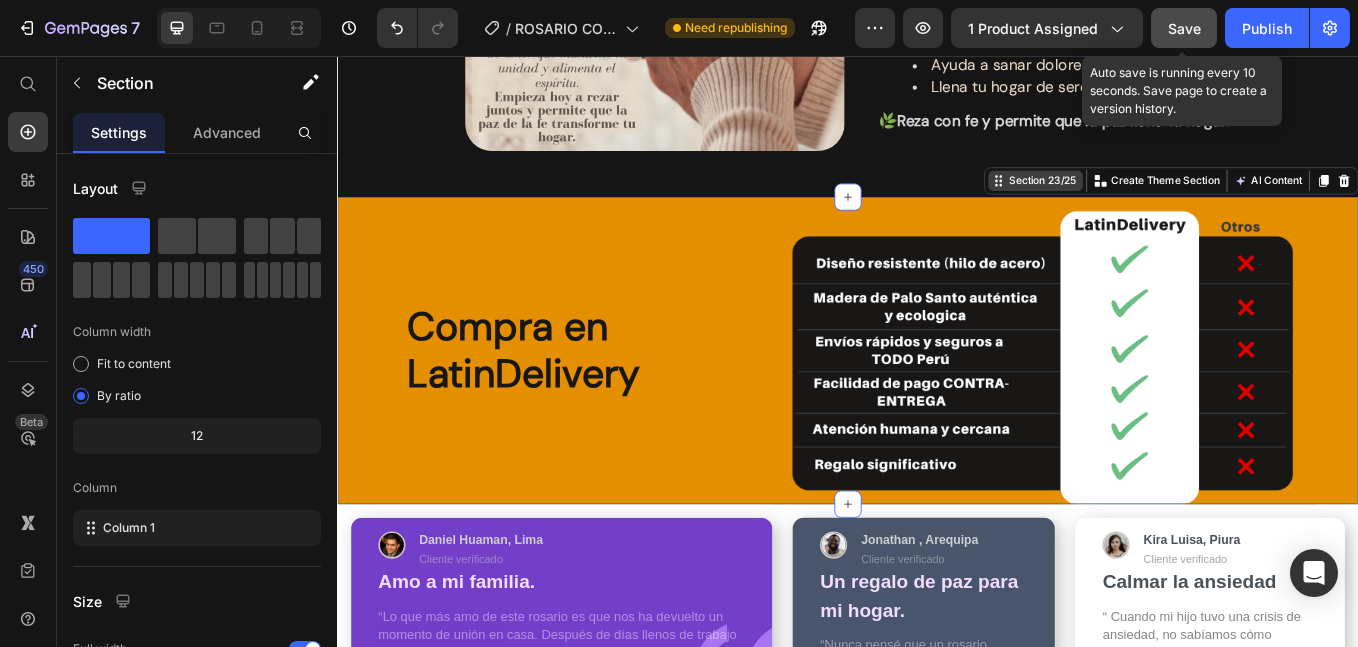 click on "Section 23/25" at bounding box center (1165, 203) 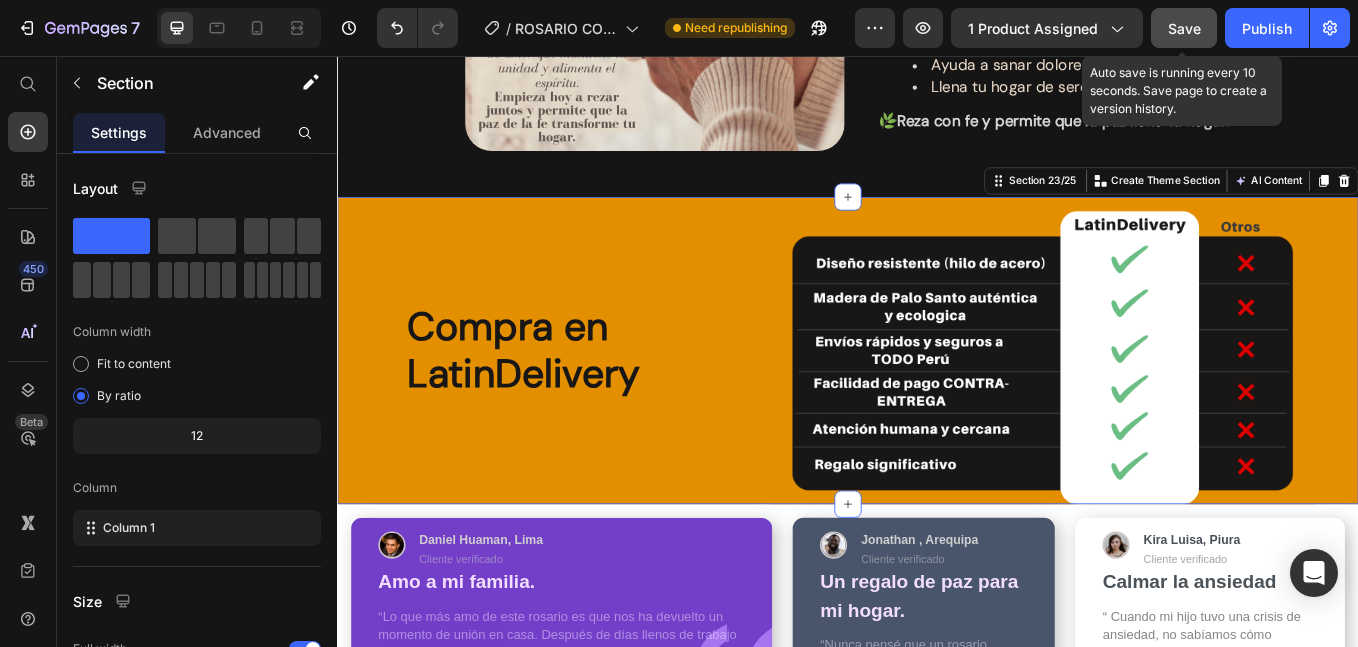 click on "⁠⁠⁠⁠⁠⁠⁠ Compra en LatinDelivery Heading" at bounding box center (616, 402) 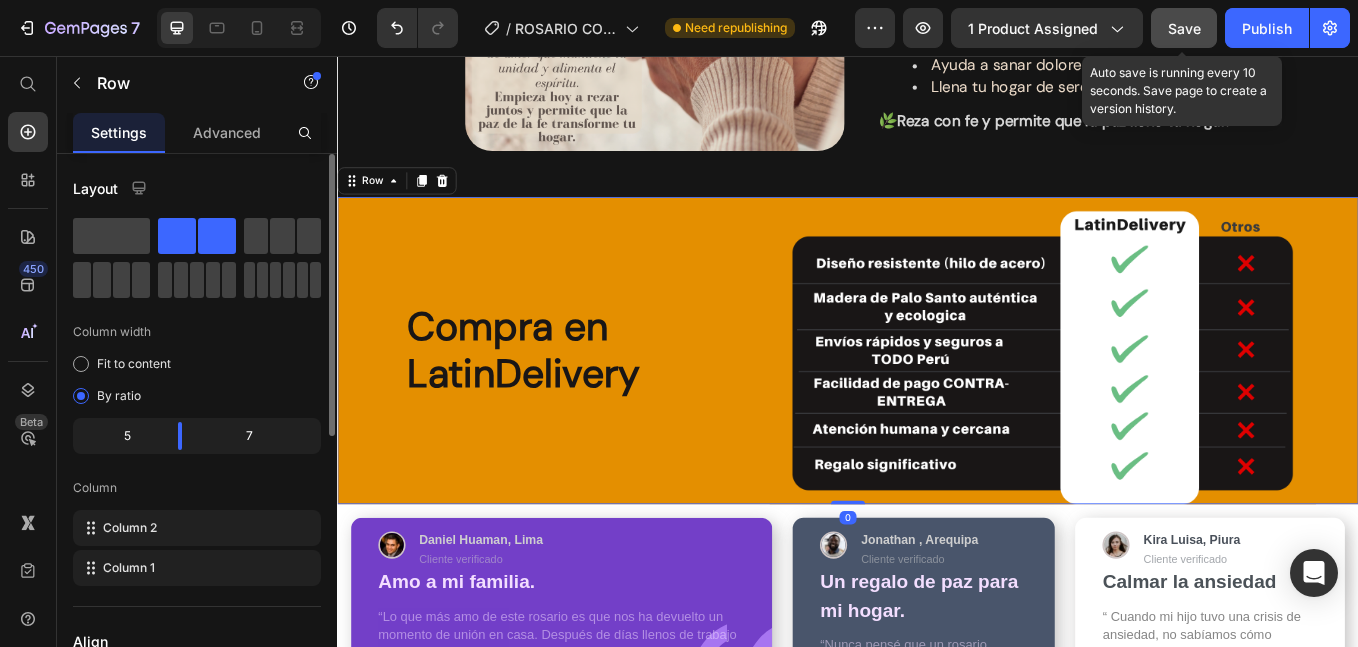 click 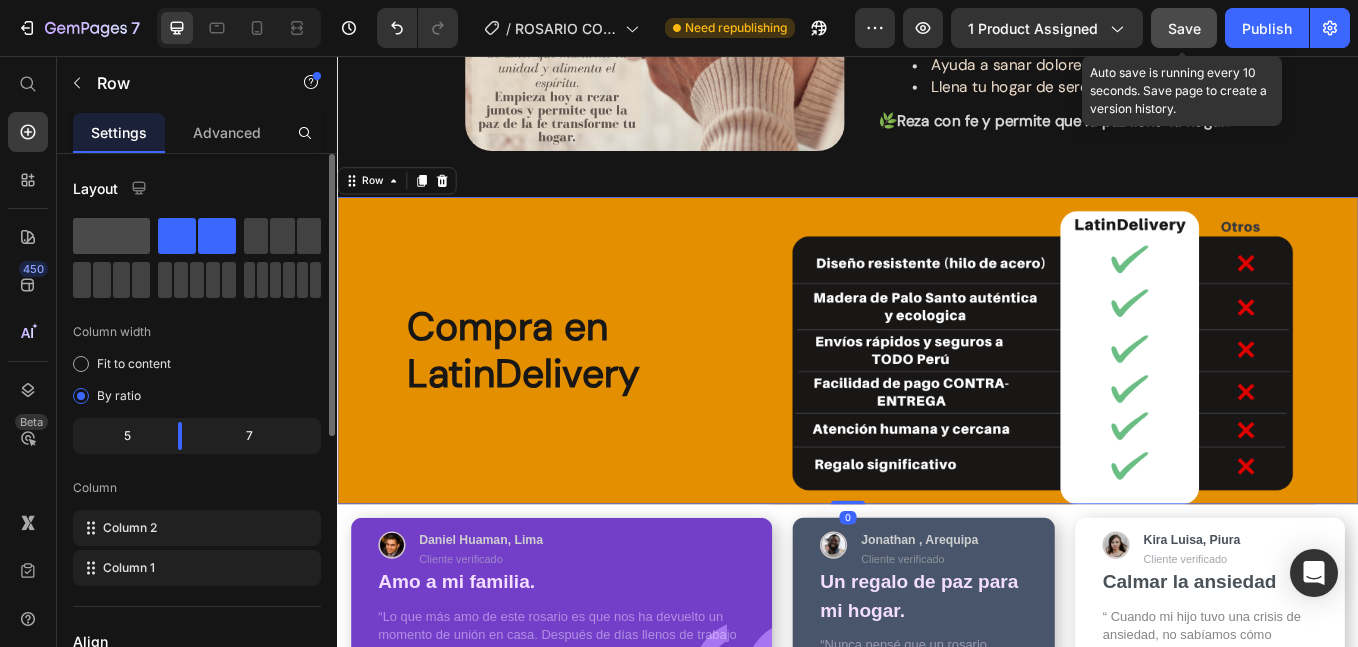 click 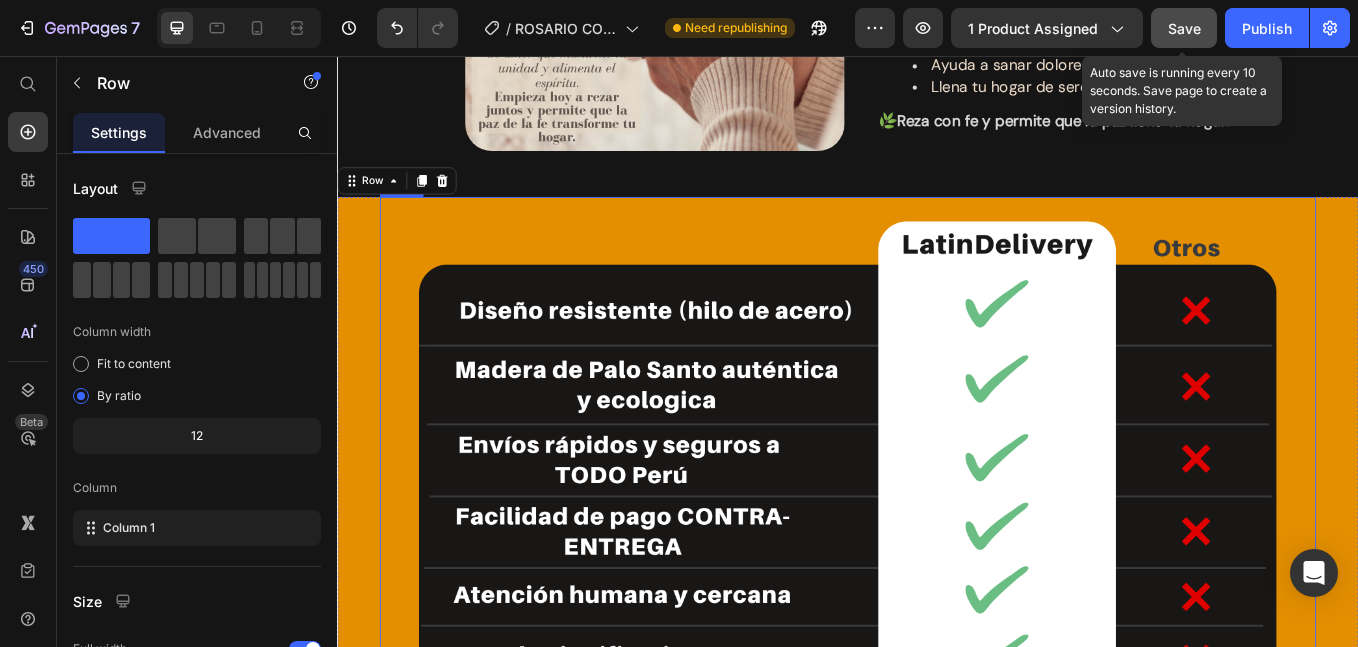 scroll, scrollTop: 6620, scrollLeft: 0, axis: vertical 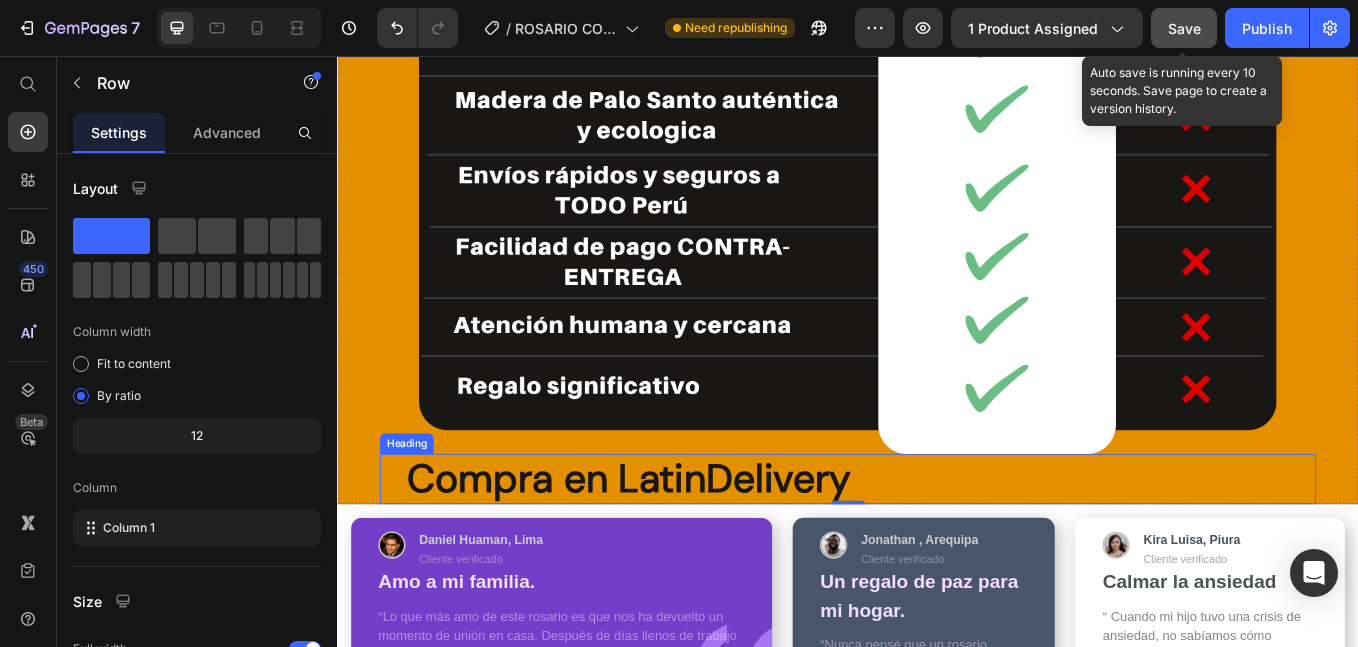click on "Compra en LatinDelivery" at bounding box center (680, 553) 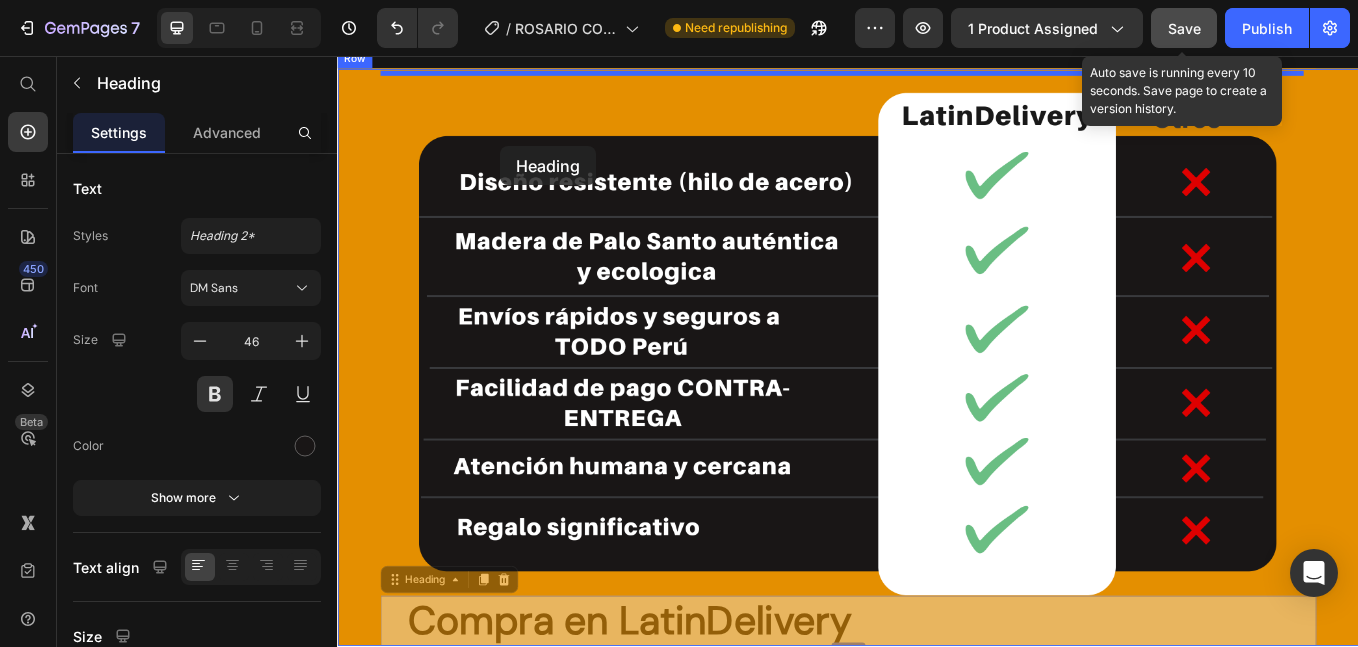 scroll, scrollTop: 6426, scrollLeft: 0, axis: vertical 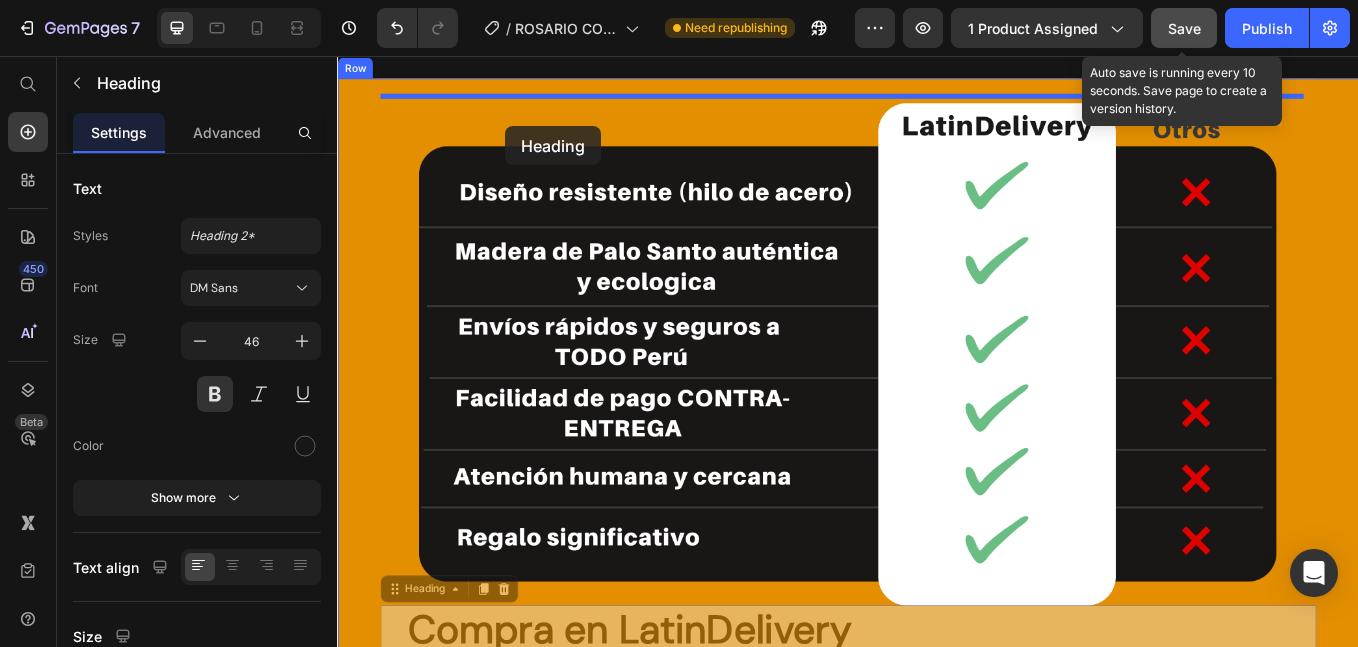 drag, startPoint x: 412, startPoint y: 504, endPoint x: 534, endPoint y: 138, distance: 385.79788 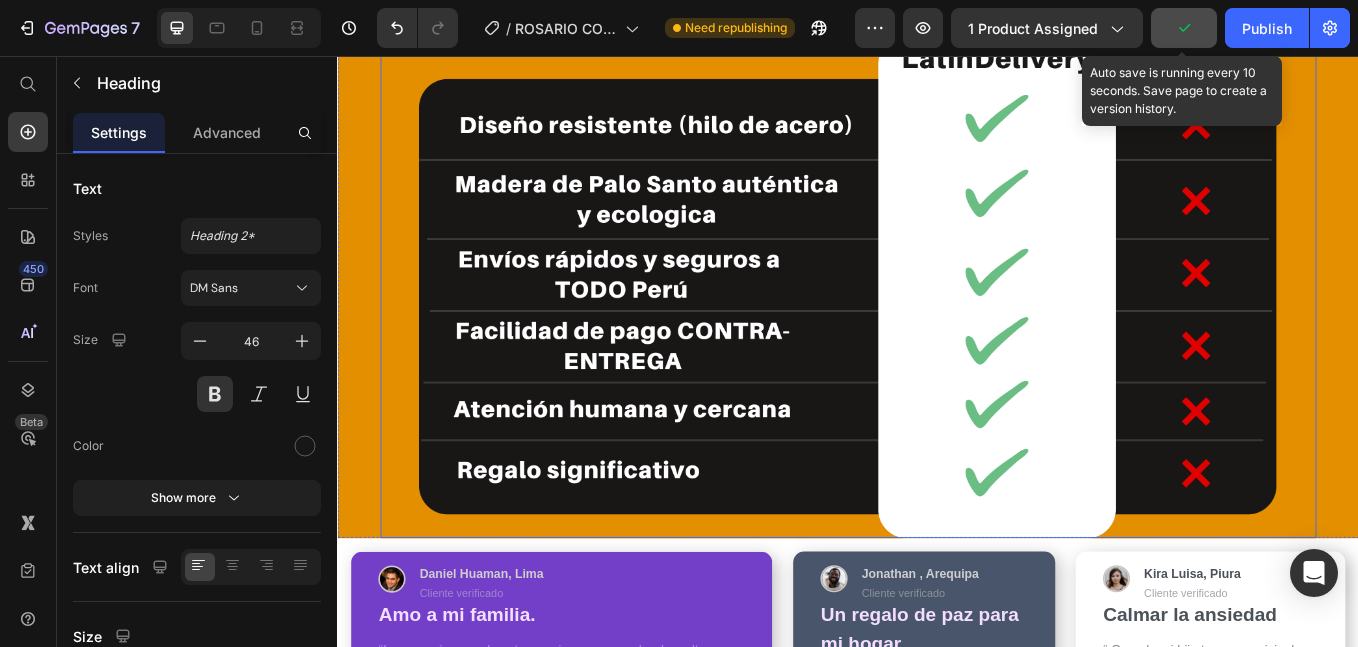scroll, scrollTop: 6414, scrollLeft: 0, axis: vertical 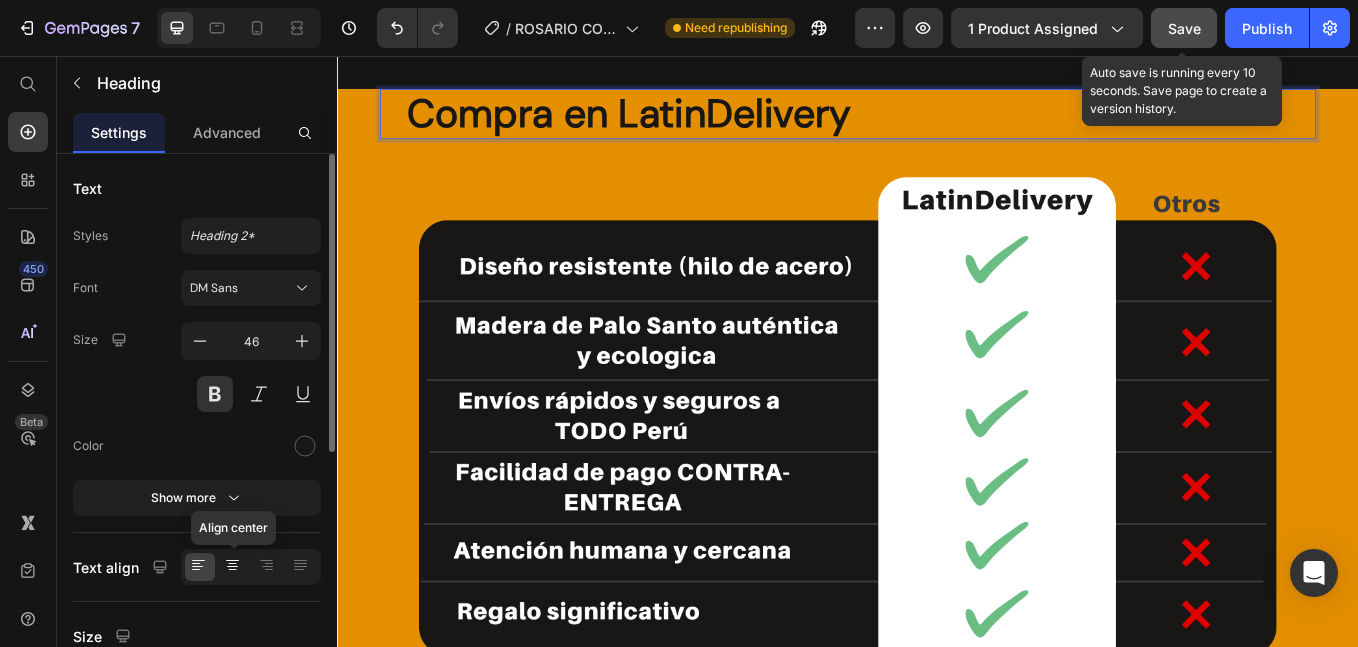 click 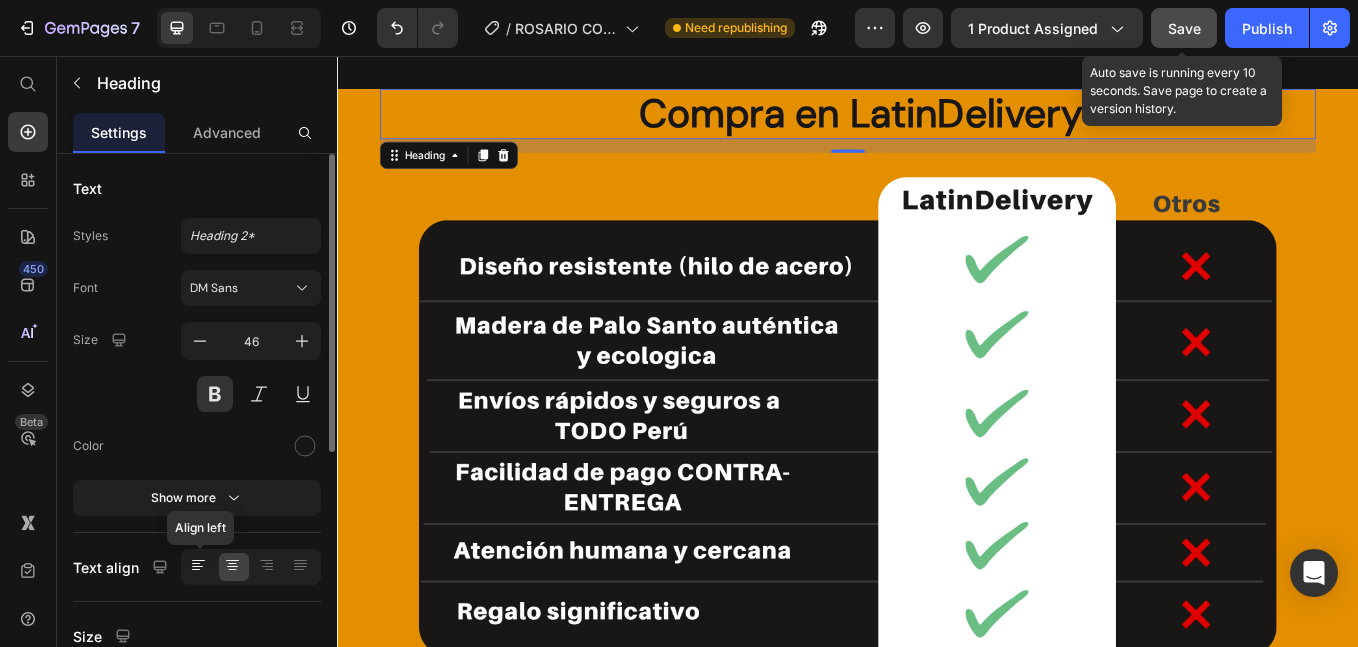 click 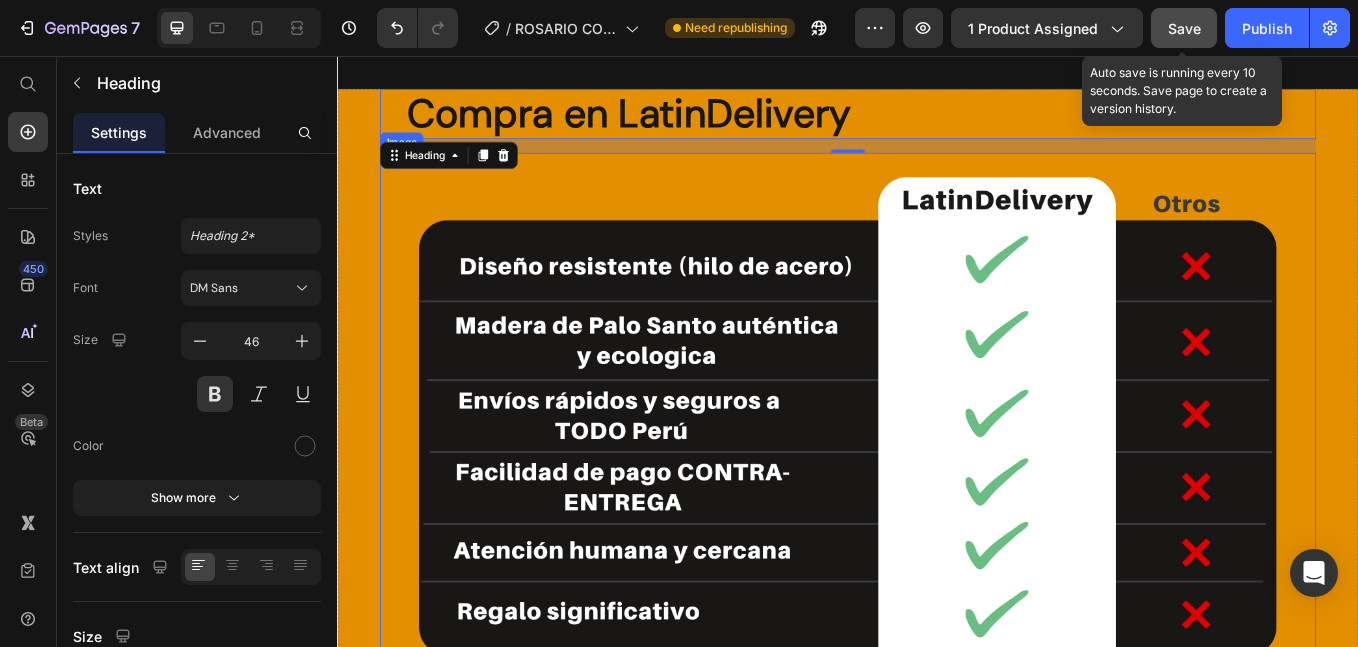 scroll, scrollTop: 6580, scrollLeft: 0, axis: vertical 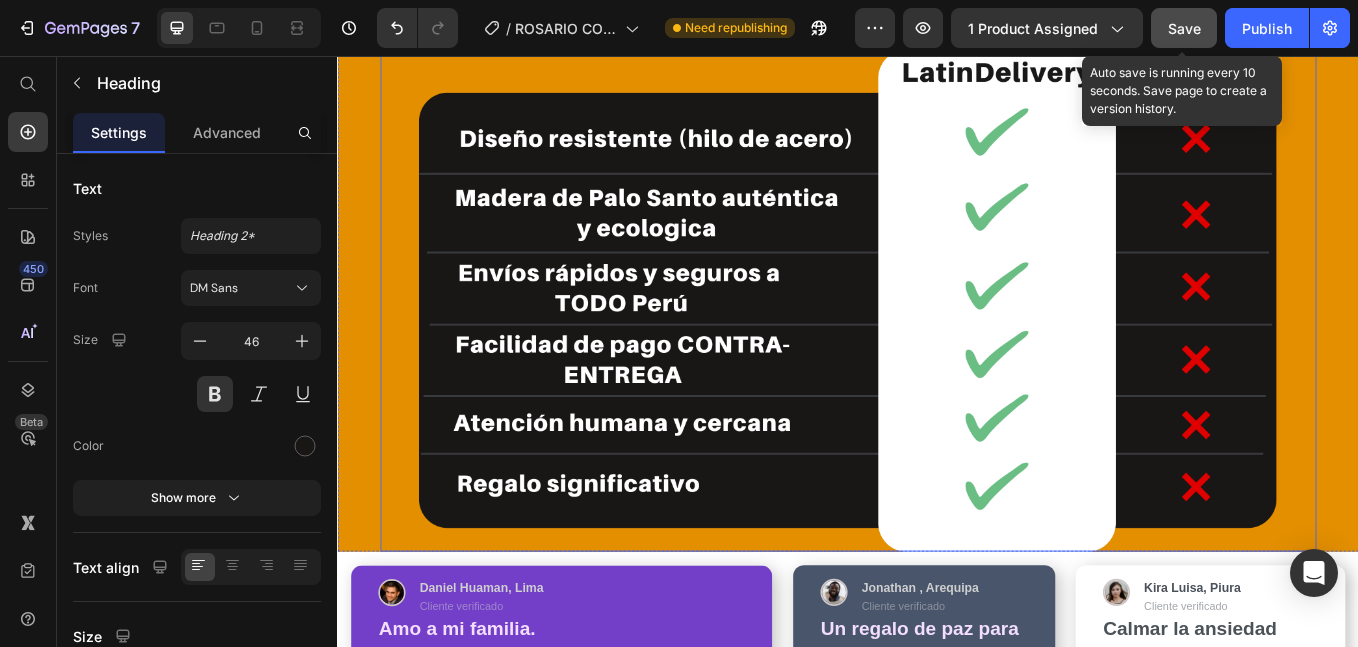 click at bounding box center (937, 329) 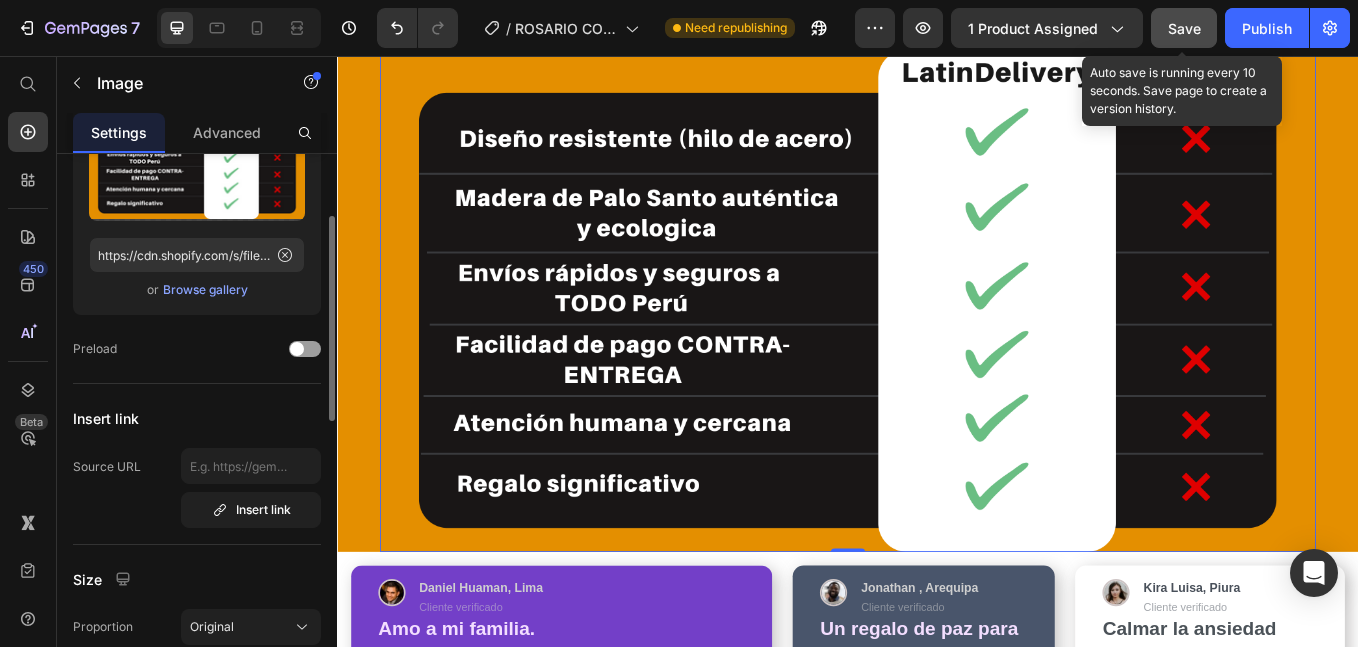 scroll, scrollTop: 334, scrollLeft: 0, axis: vertical 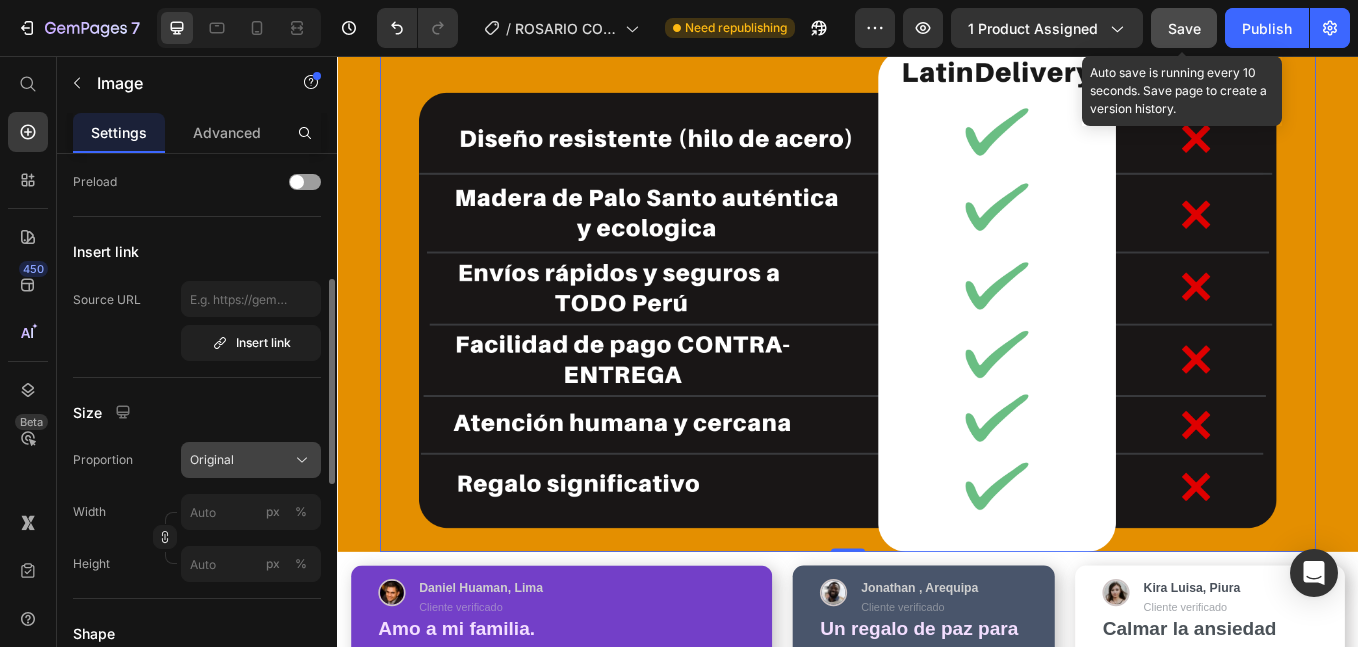 click on "Original" at bounding box center [212, 460] 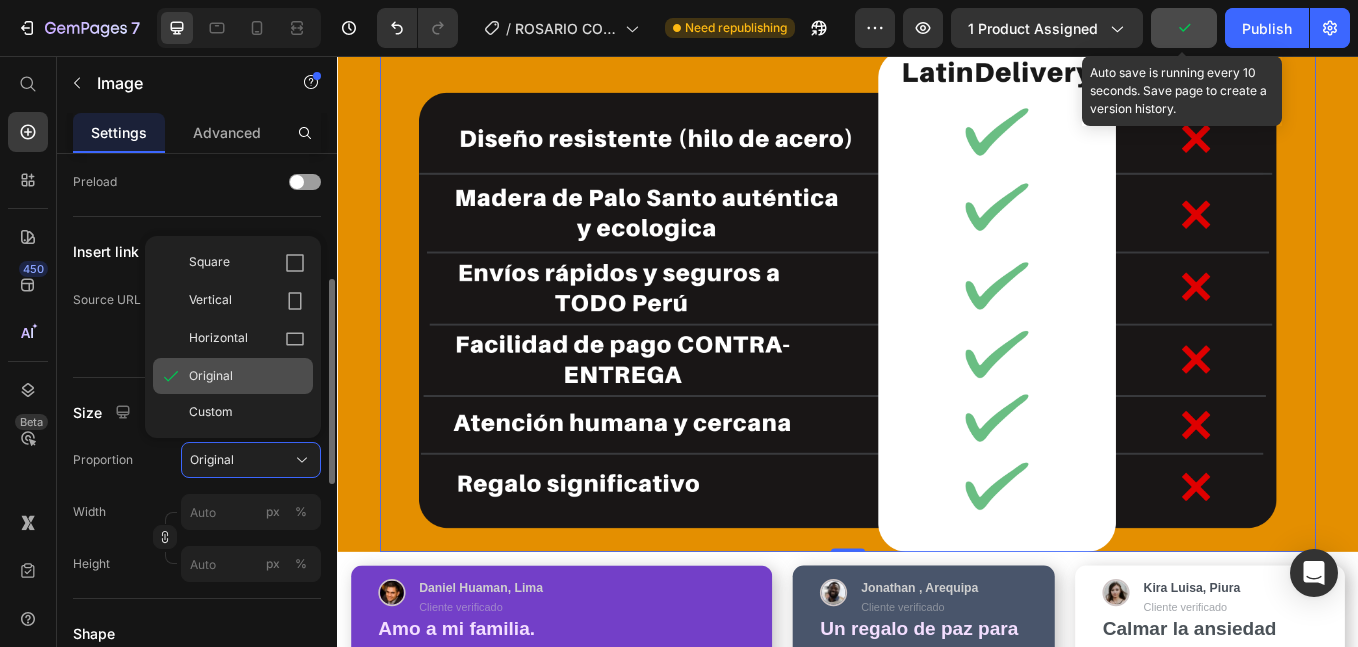 click on "Original" at bounding box center (247, 376) 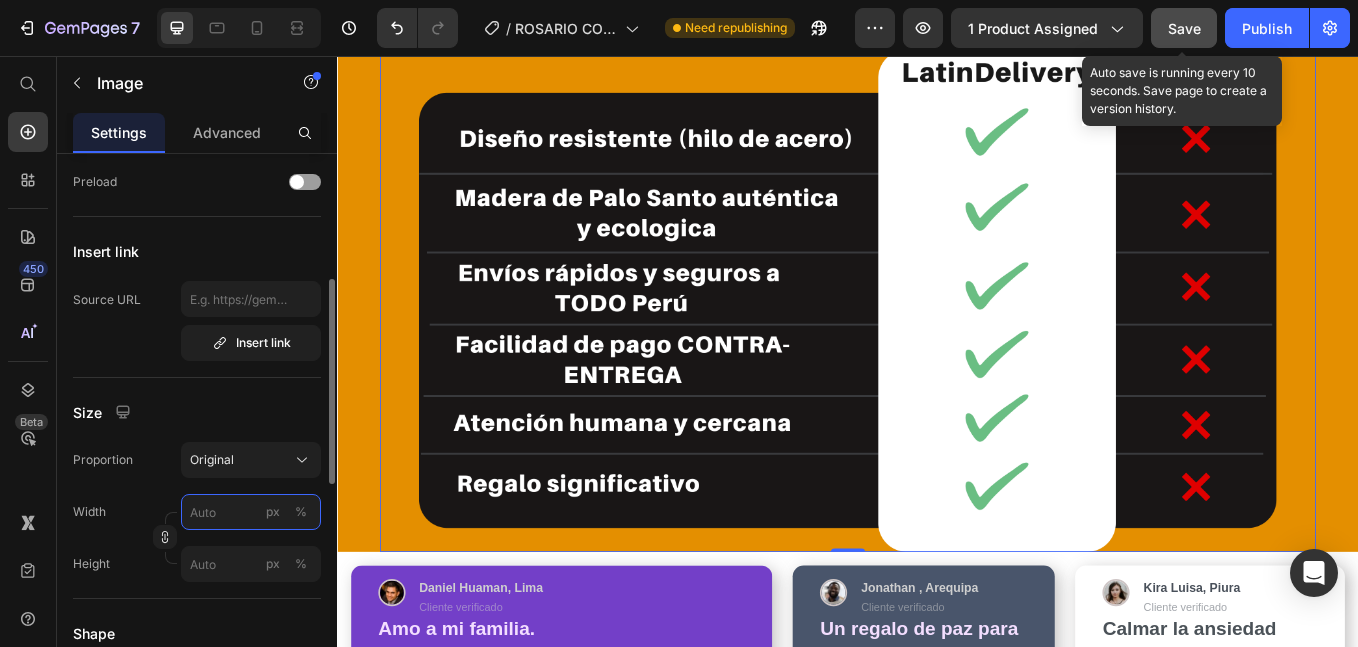click on "px %" at bounding box center [251, 512] 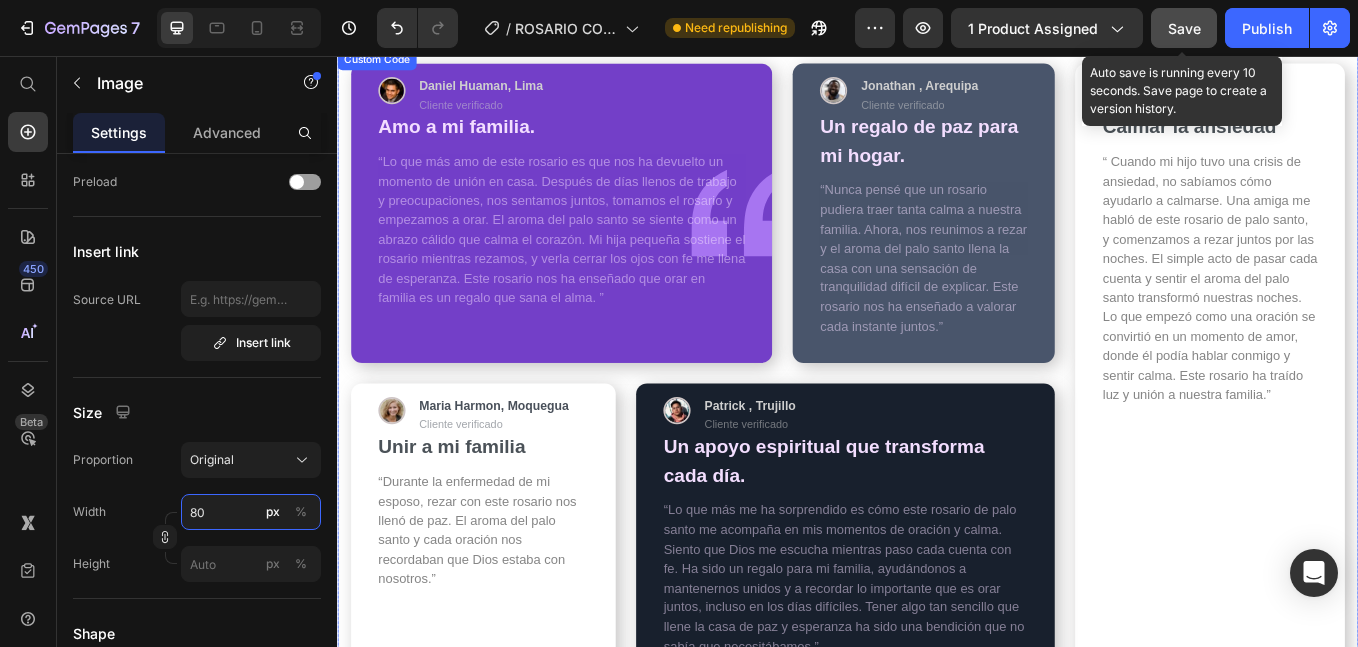 scroll, scrollTop: 6247, scrollLeft: 0, axis: vertical 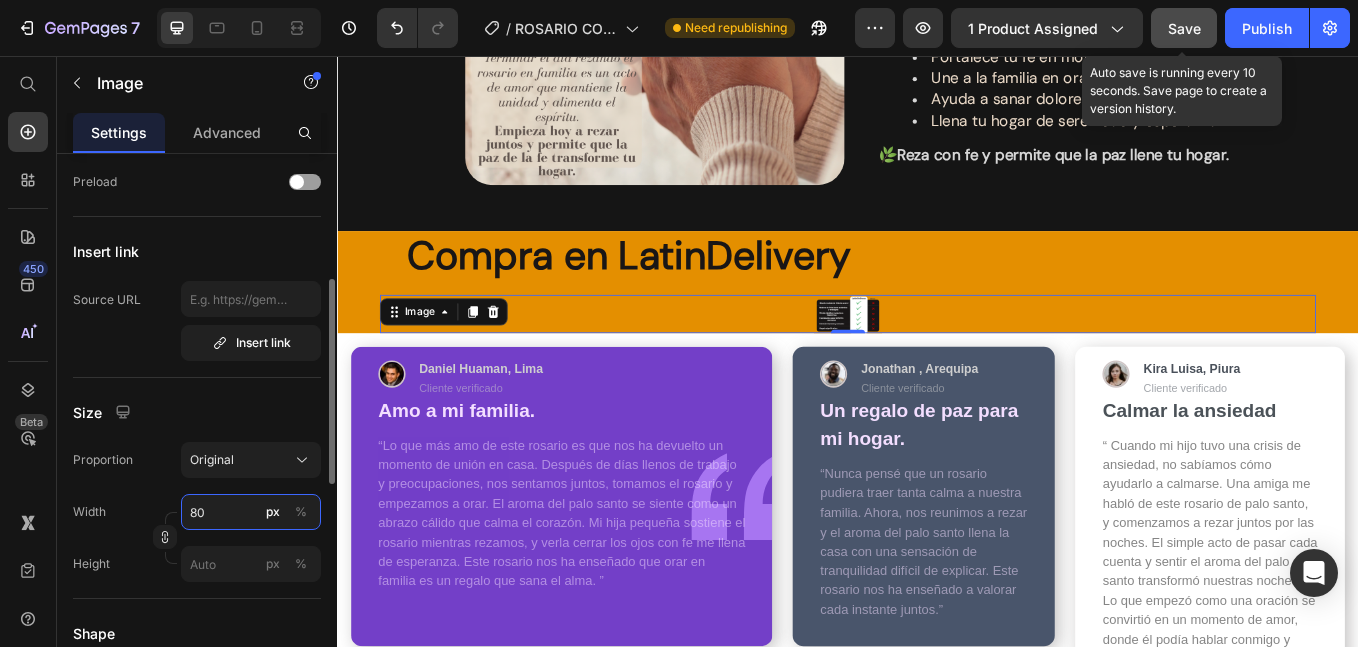 click on "80" at bounding box center (251, 512) 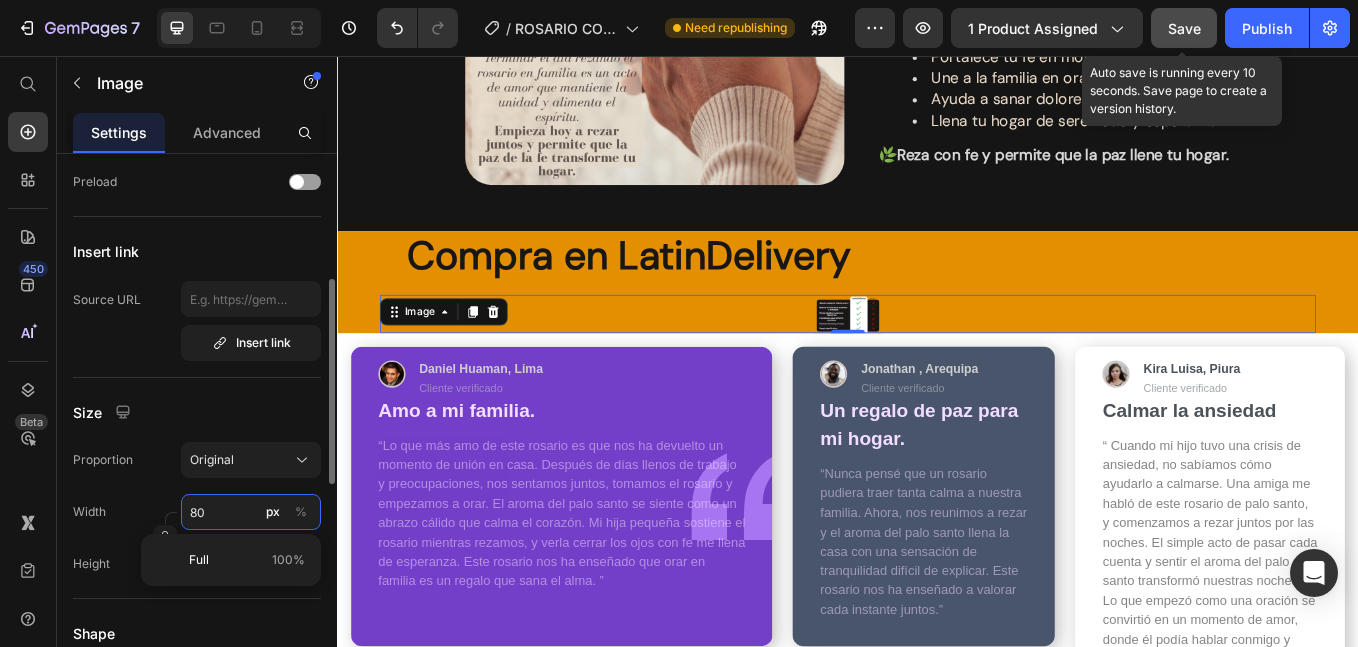 click on "80" at bounding box center (251, 512) 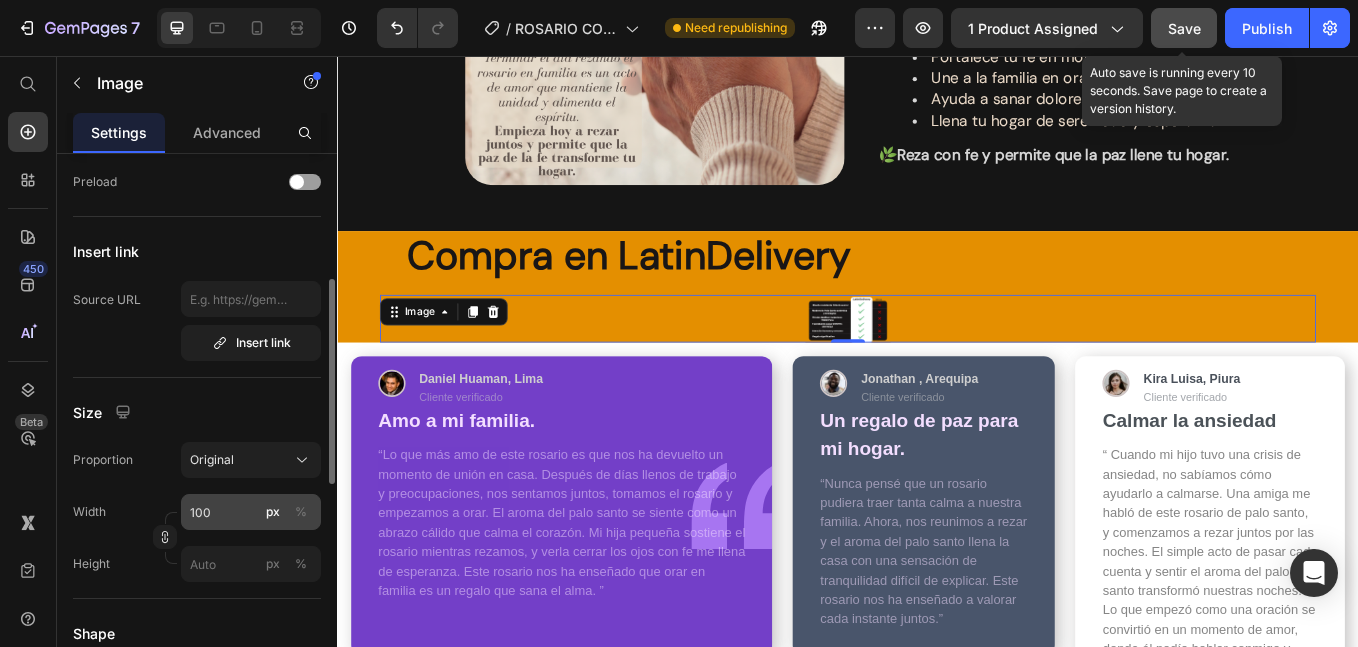 click on "%" 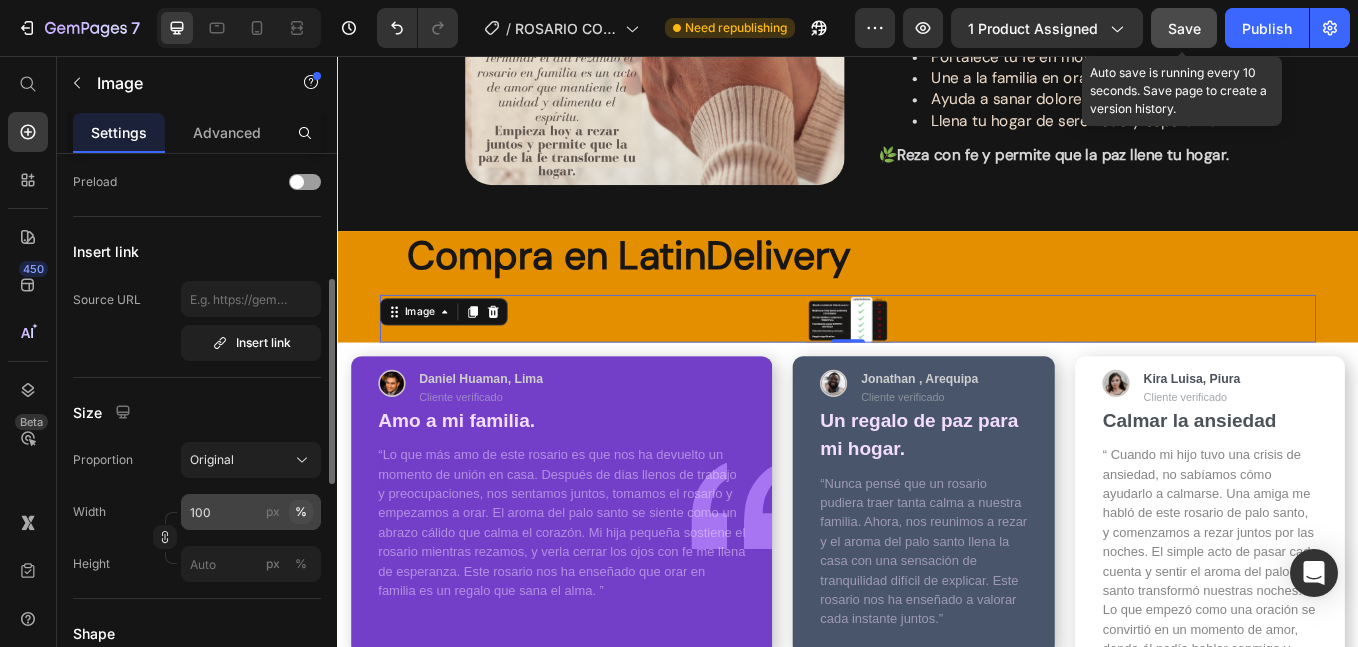 click on "%" at bounding box center (301, 512) 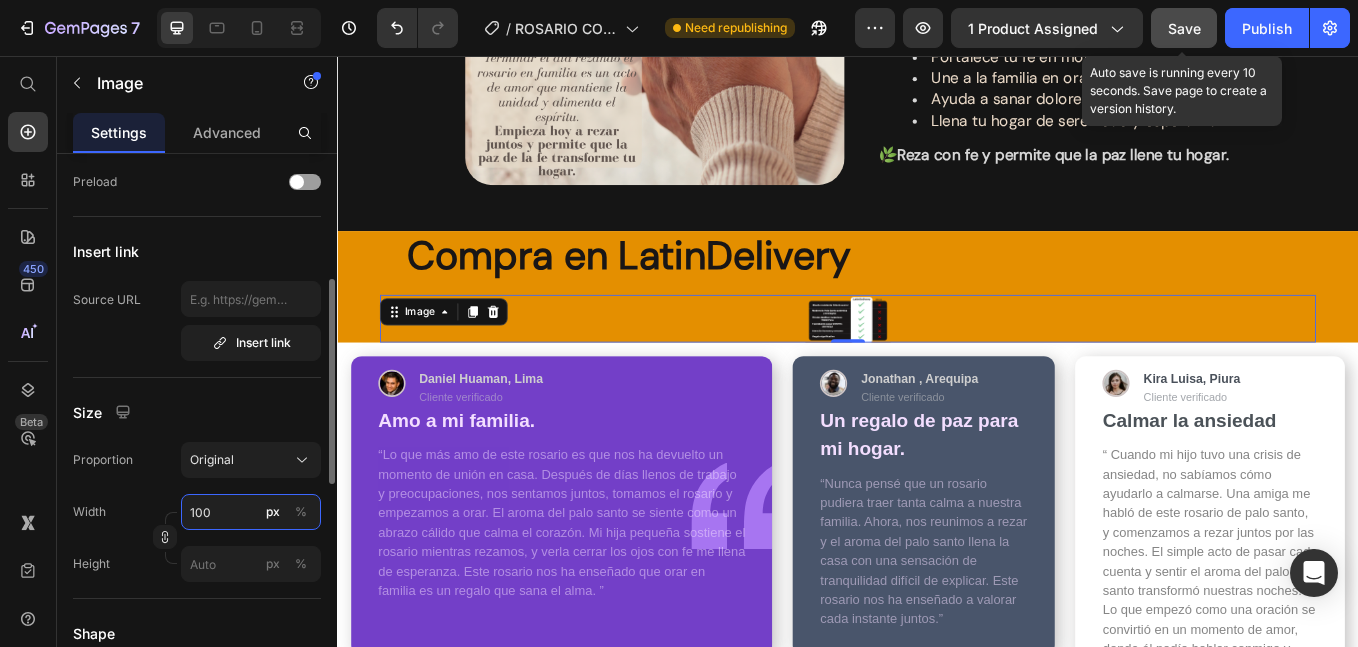 click on "100" at bounding box center [251, 512] 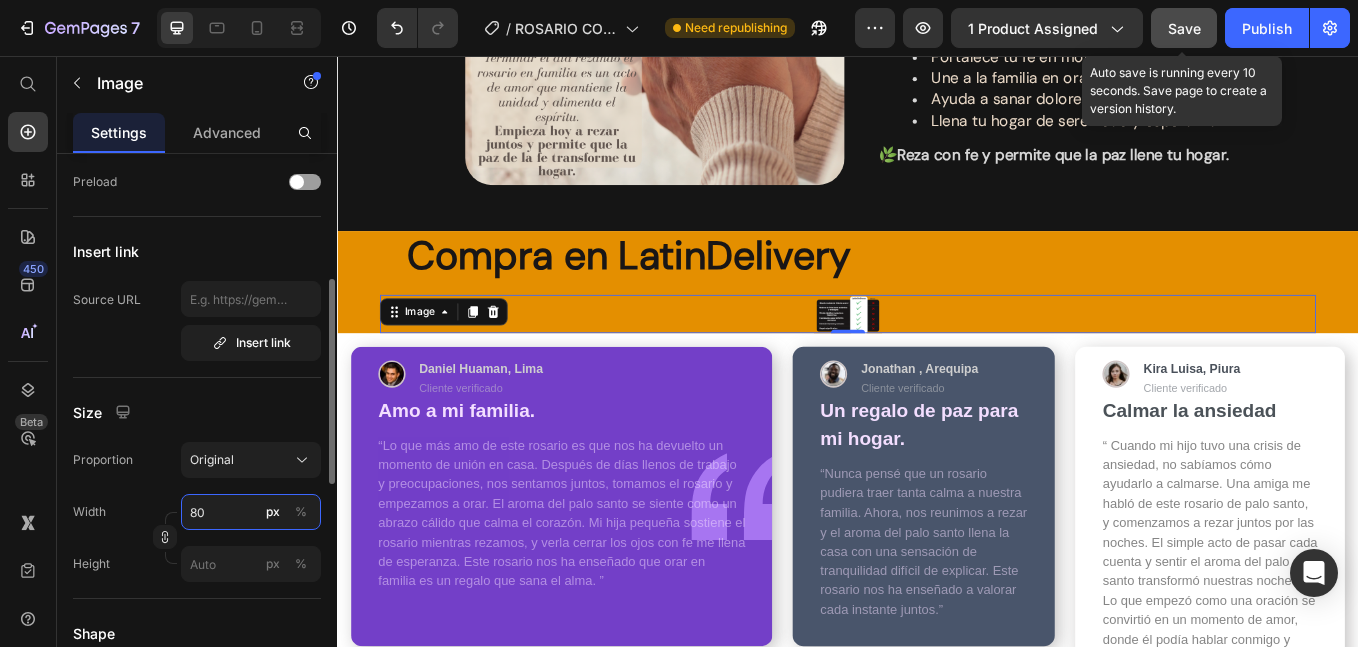 type on "80" 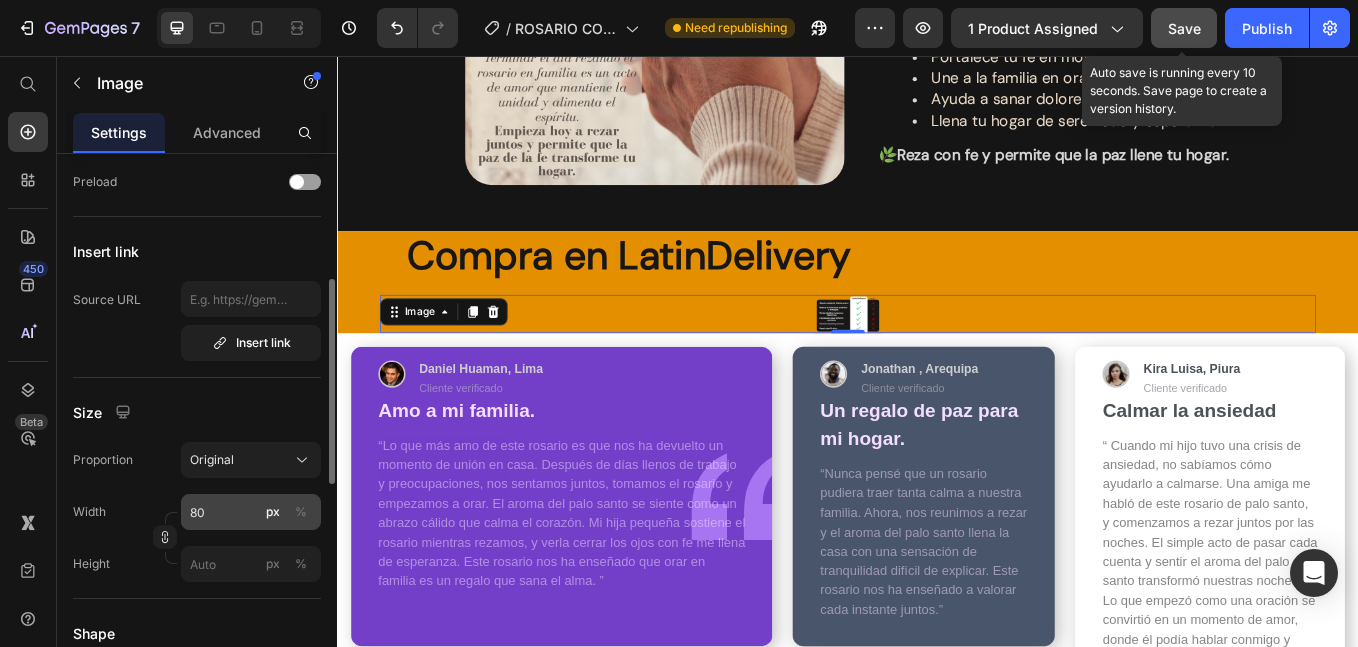 click on "%" at bounding box center [301, 512] 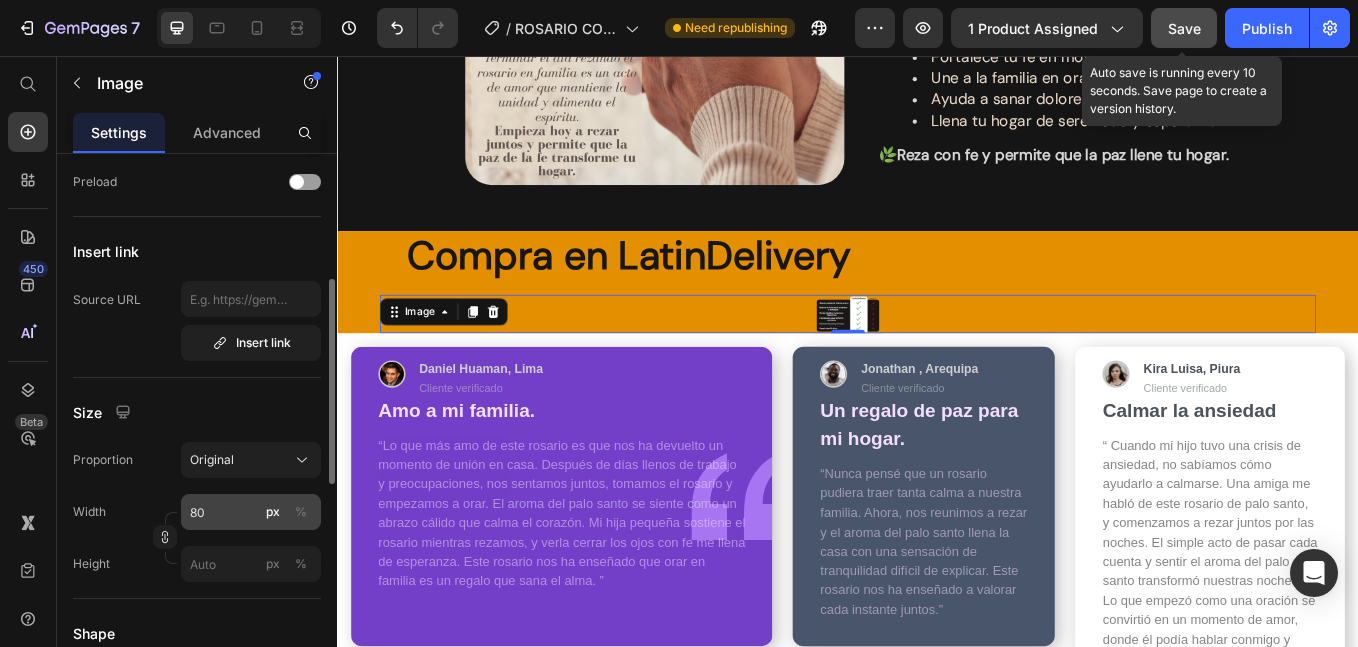 click on "%" at bounding box center (301, 512) 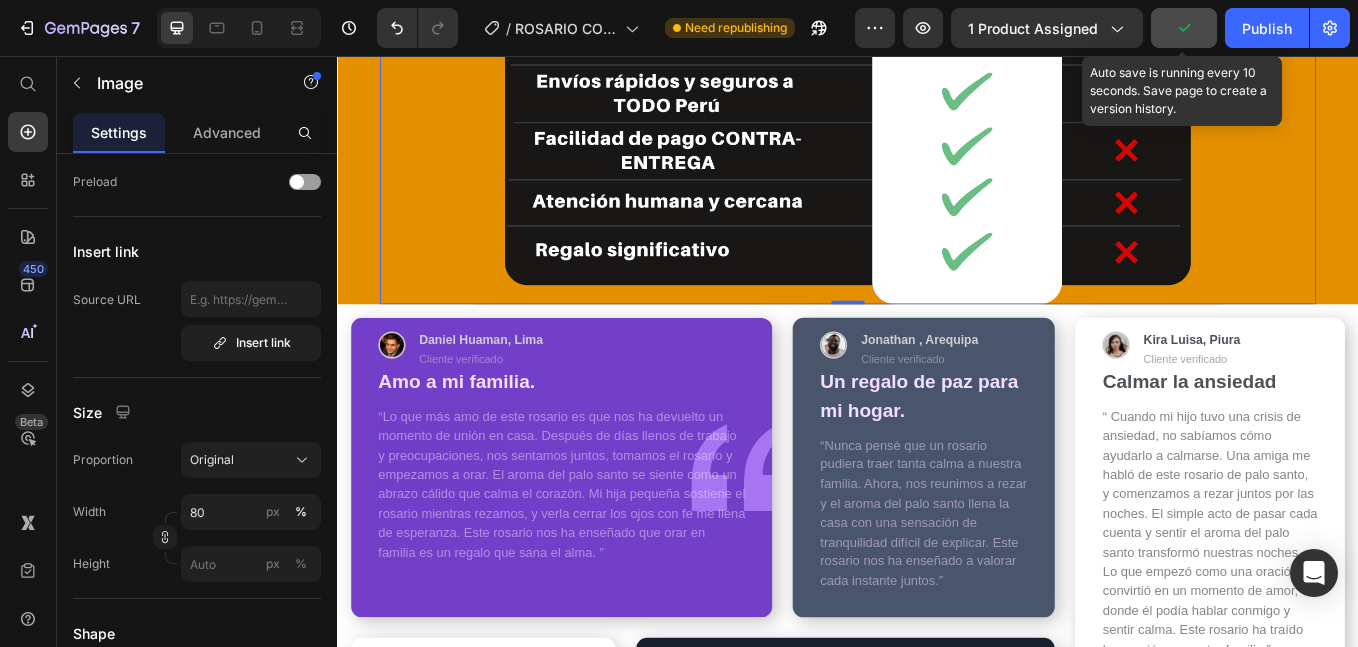 scroll, scrollTop: 6414, scrollLeft: 0, axis: vertical 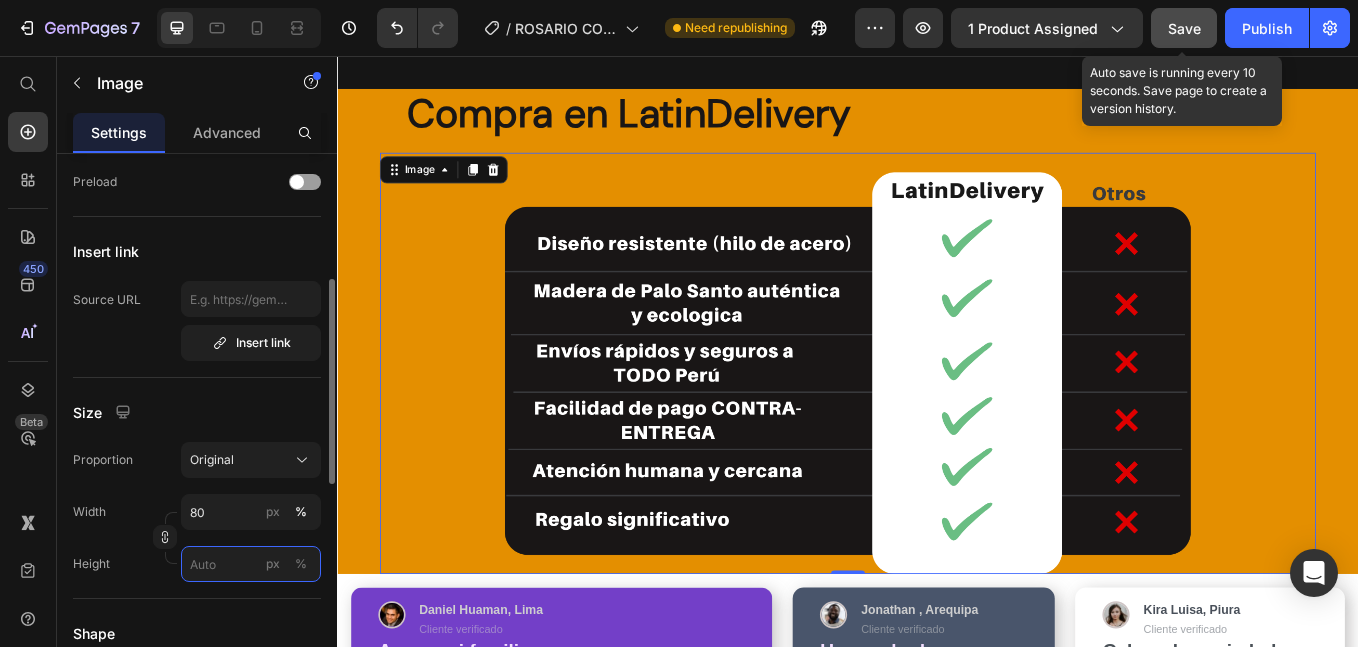 click on "px %" at bounding box center (251, 564) 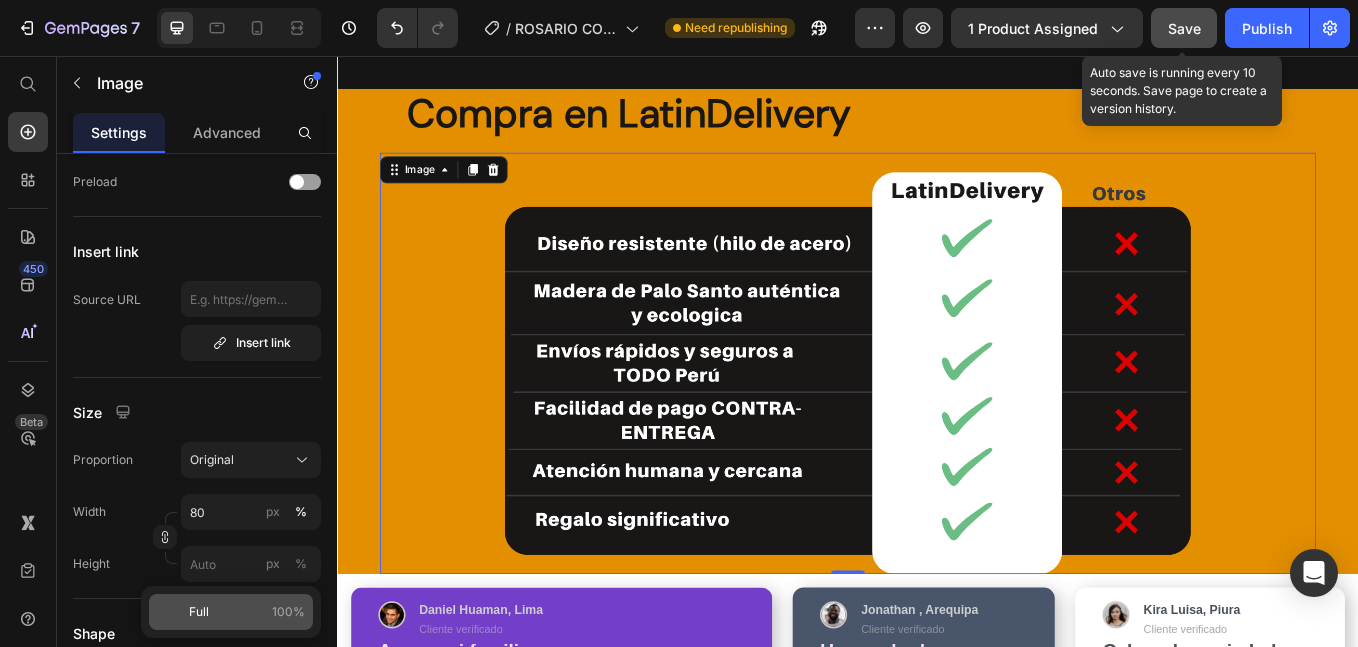 click on "Full 100%" at bounding box center [247, 612] 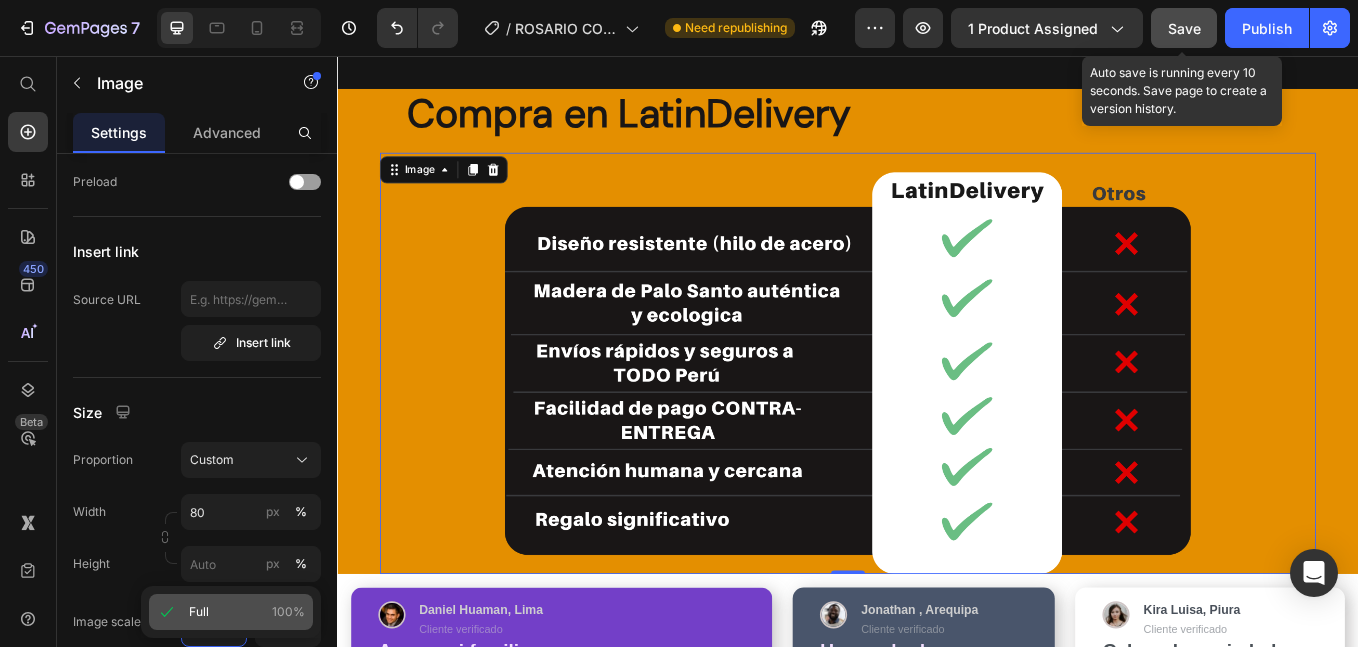 type on "100" 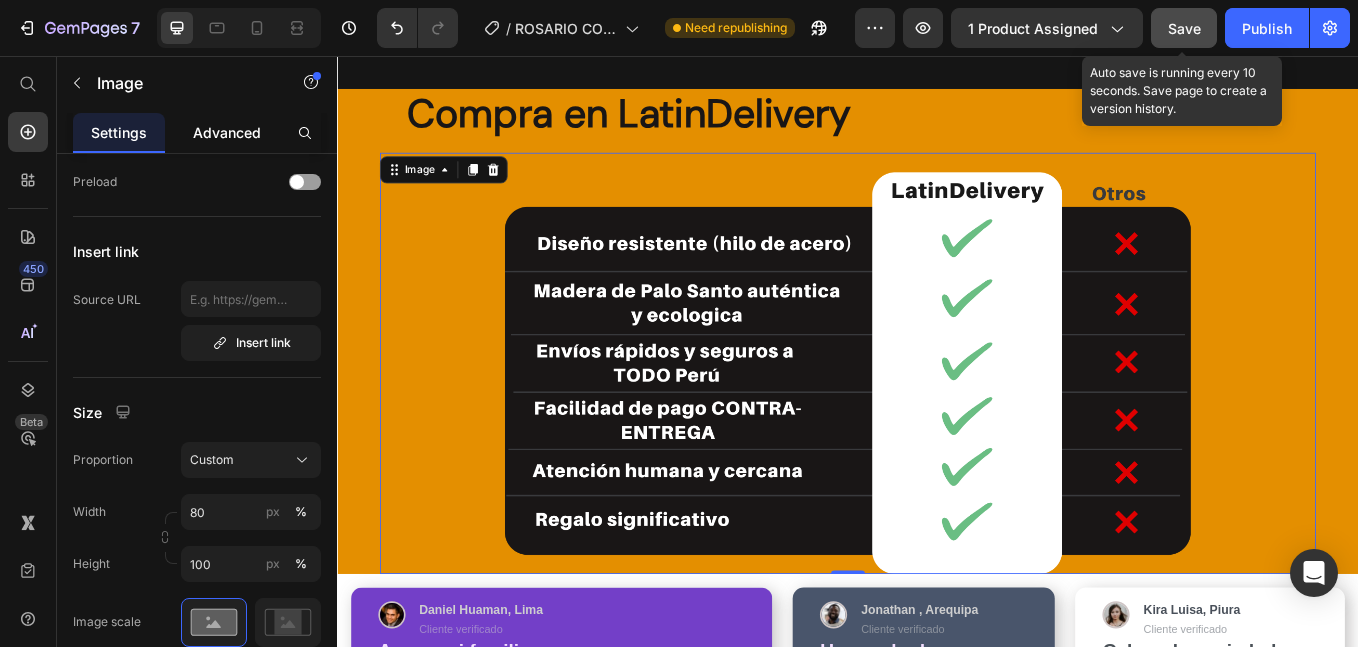 click on "Advanced" at bounding box center (227, 132) 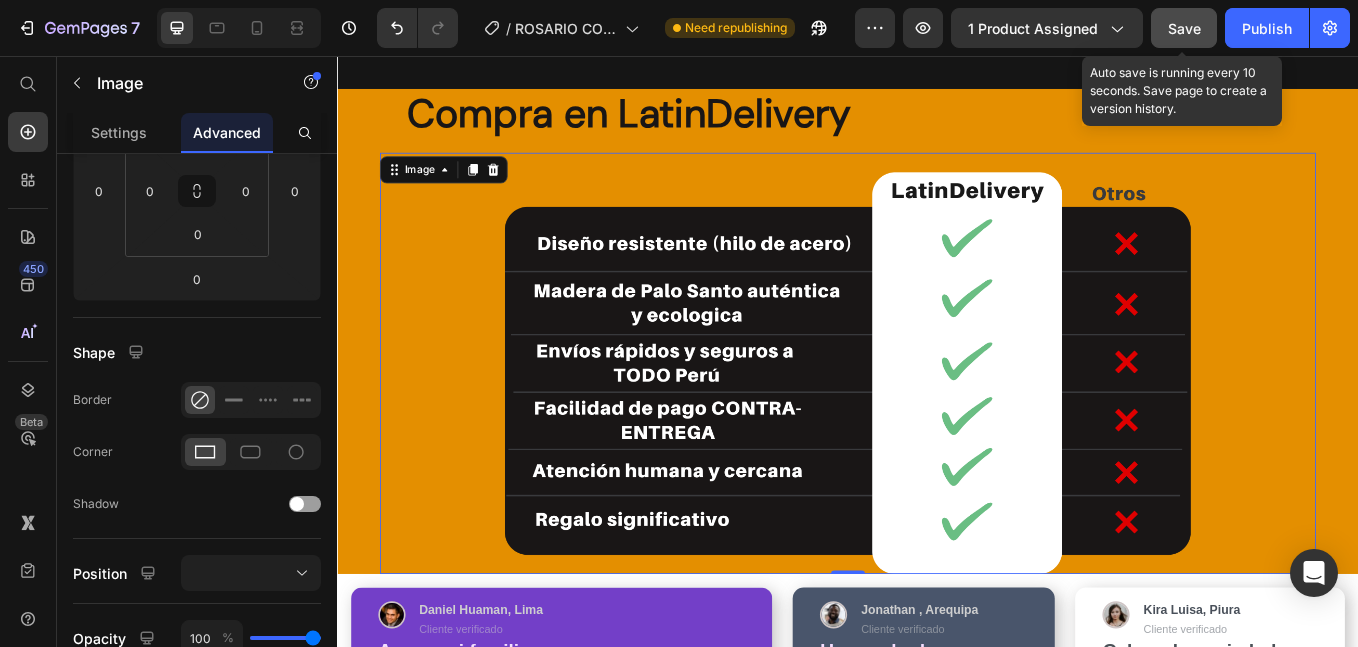 scroll, scrollTop: 0, scrollLeft: 0, axis: both 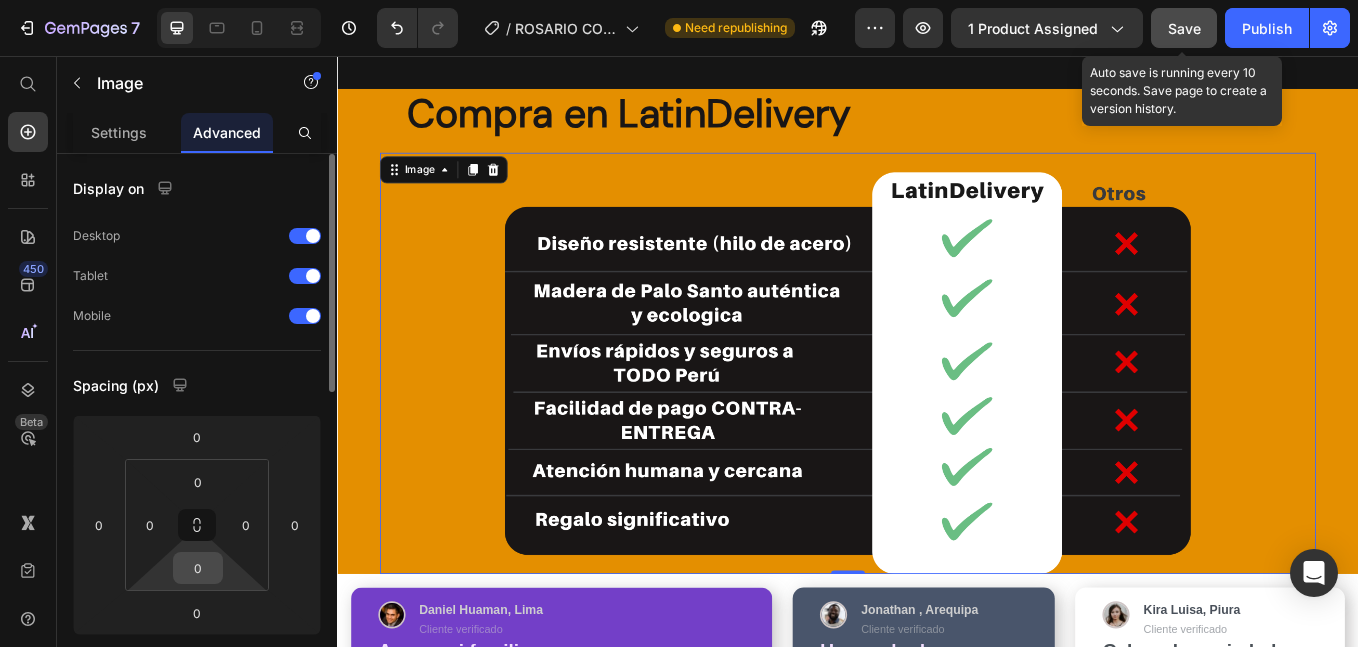 click on "0" at bounding box center (198, 568) 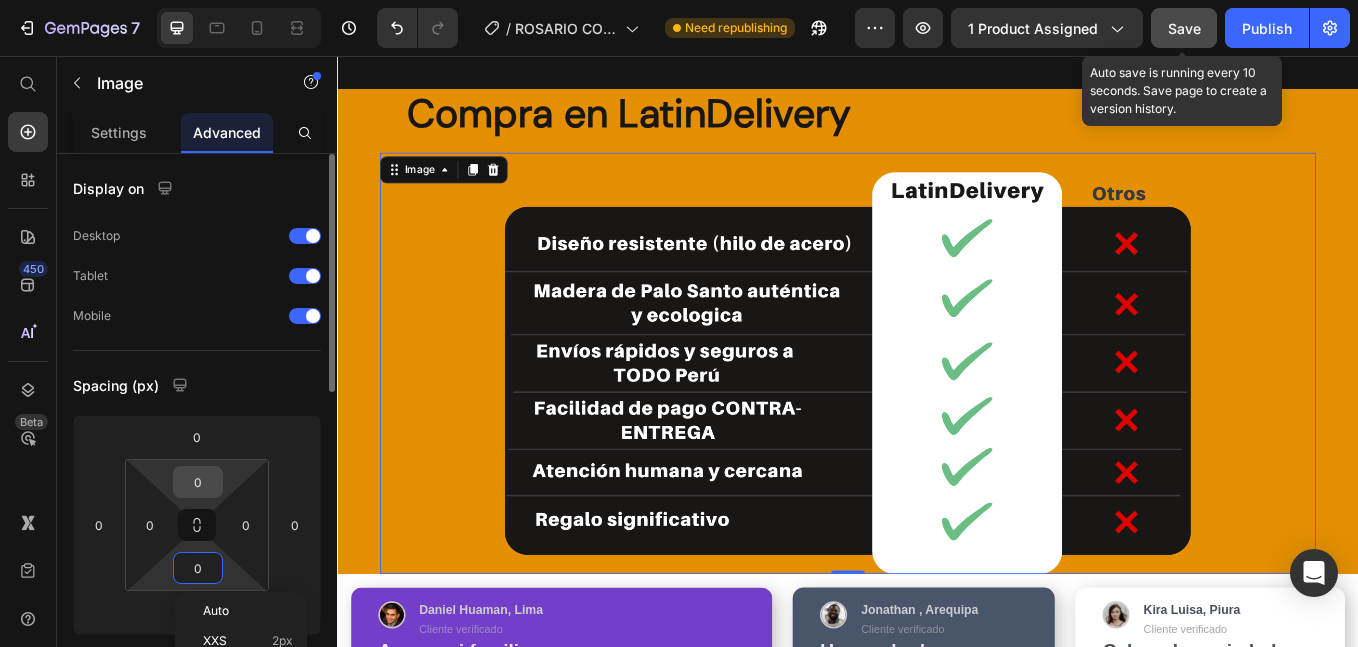 scroll, scrollTop: 167, scrollLeft: 0, axis: vertical 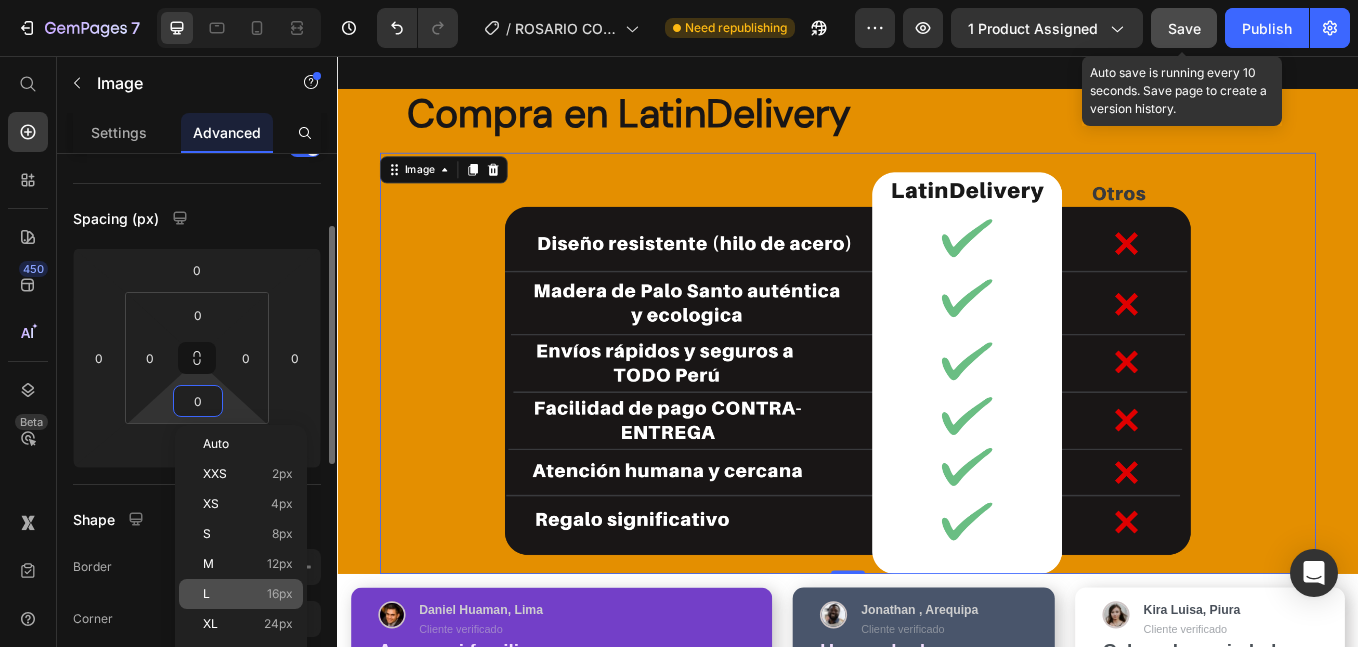 click on "L 16px" at bounding box center (248, 594) 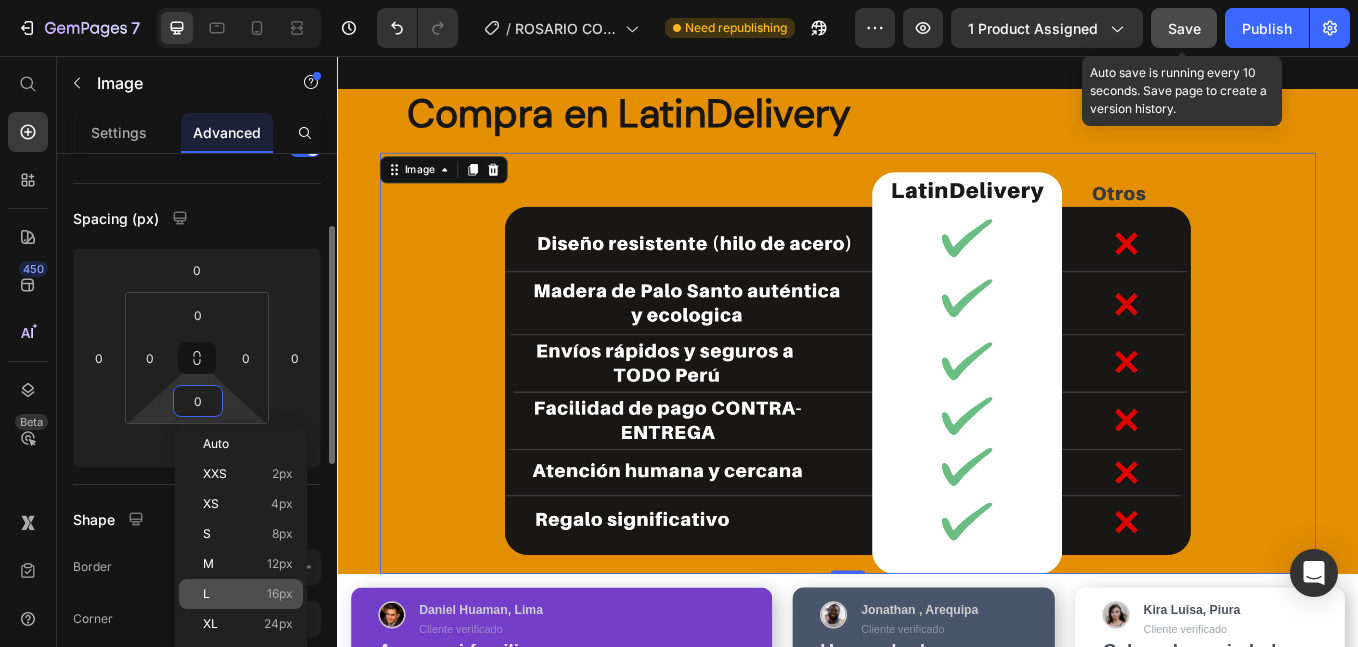 type on "16" 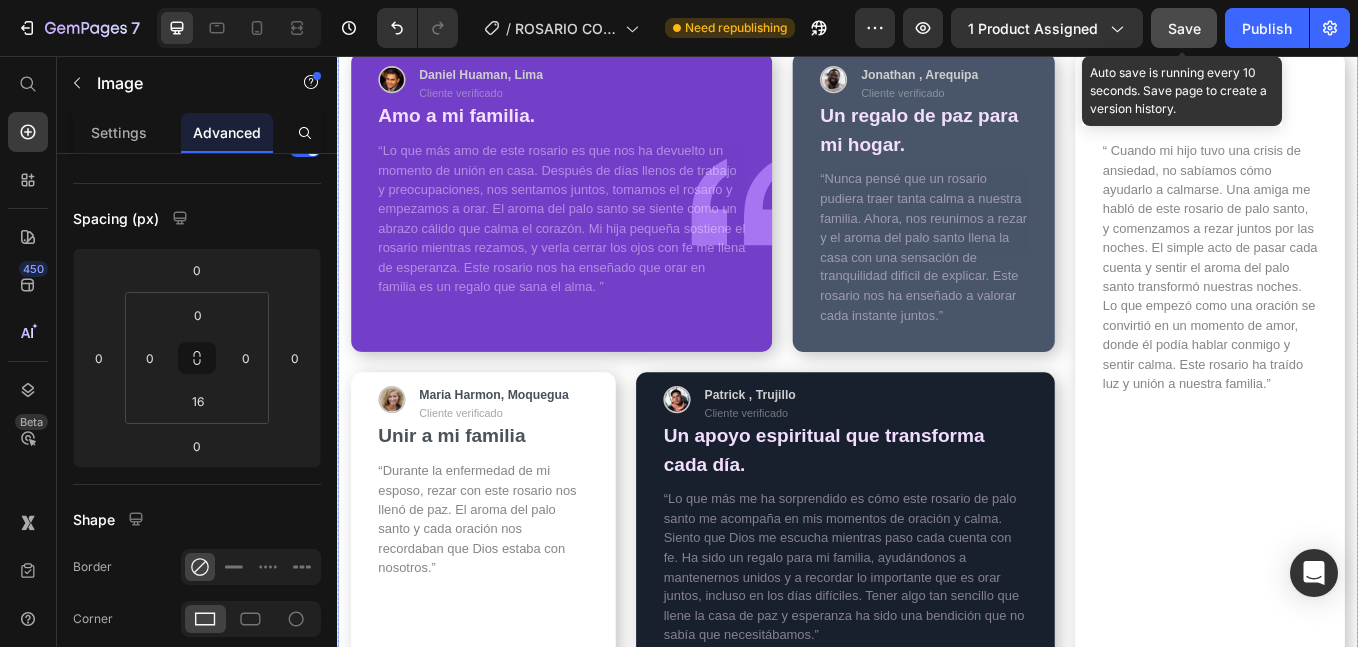 scroll, scrollTop: 7358, scrollLeft: 0, axis: vertical 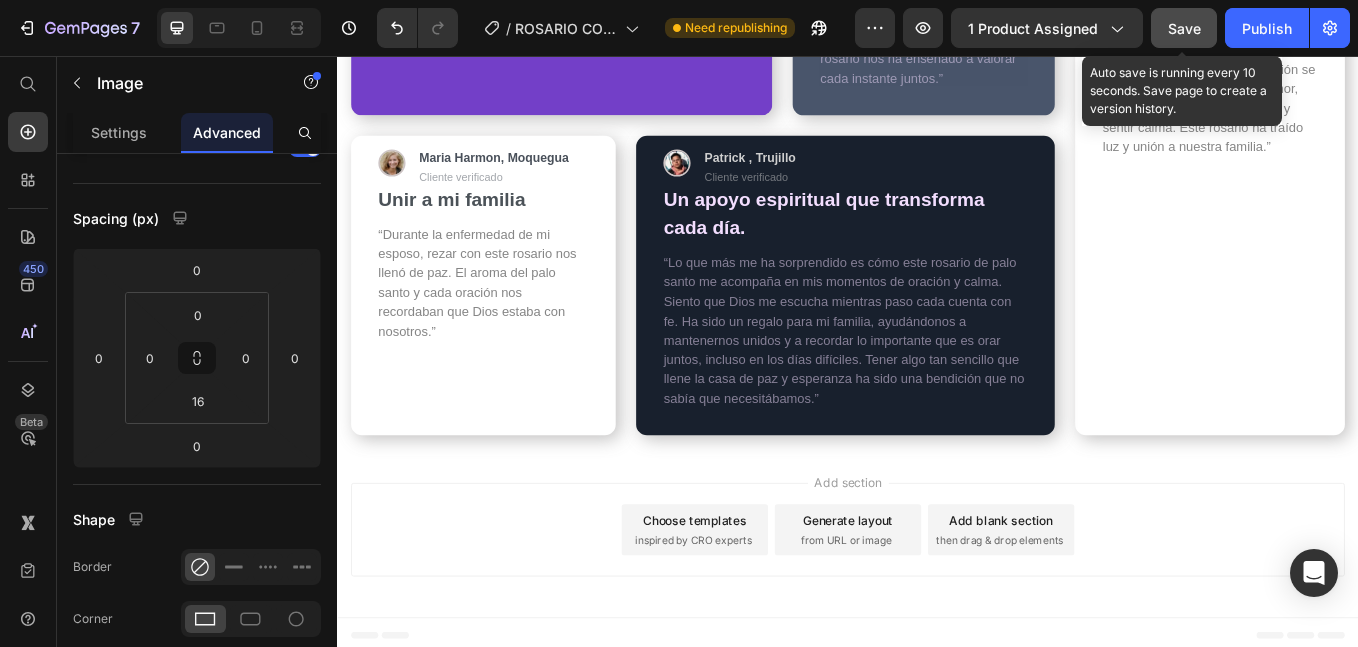 click on "Save" 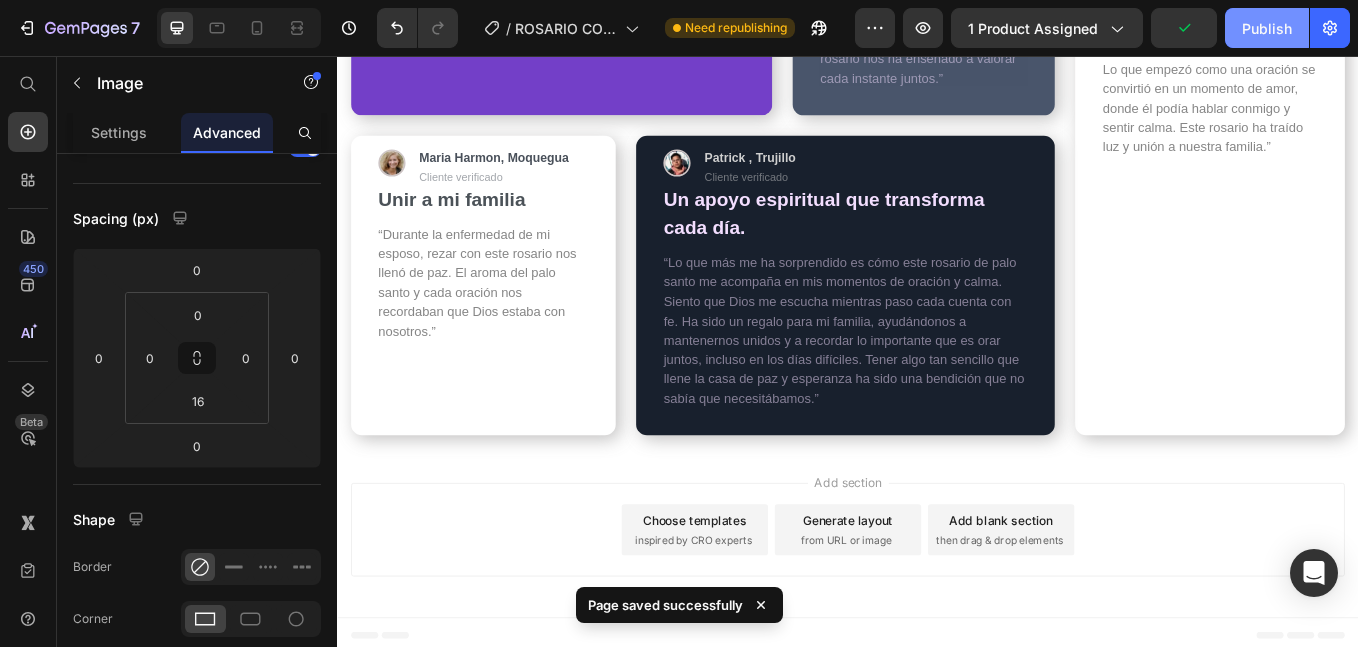 click on "Publish" at bounding box center (1267, 28) 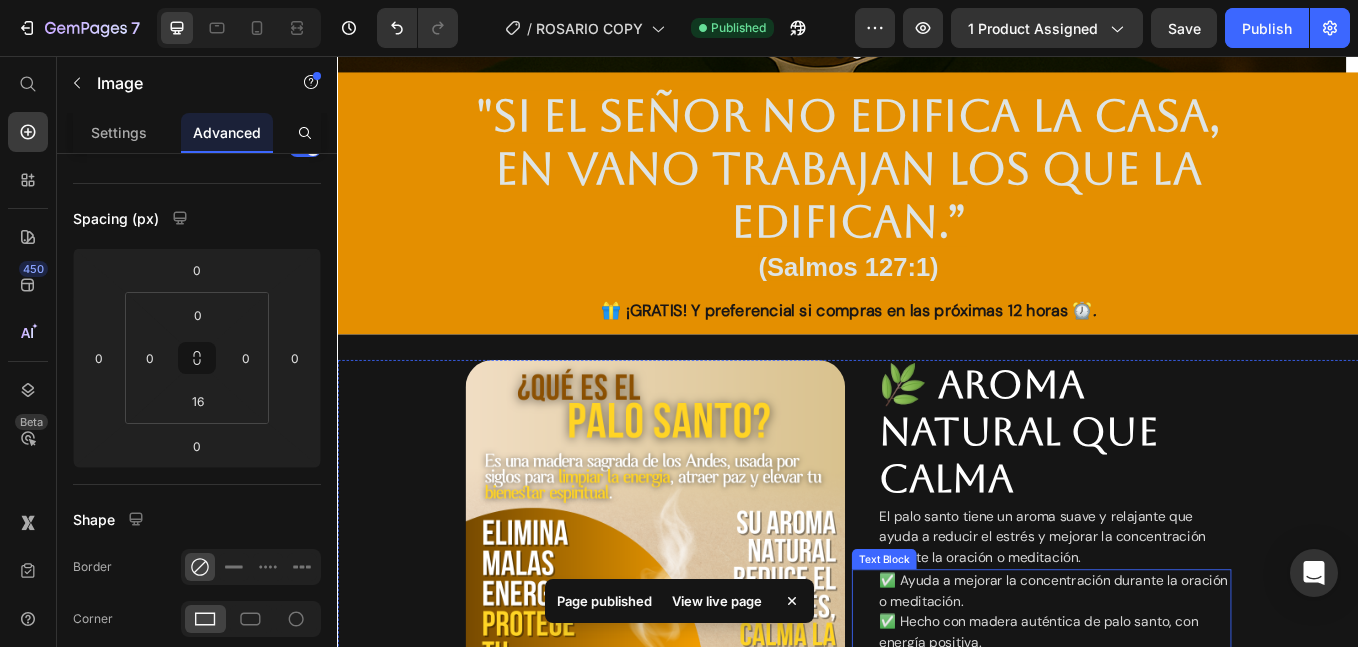 scroll, scrollTop: 3858, scrollLeft: 0, axis: vertical 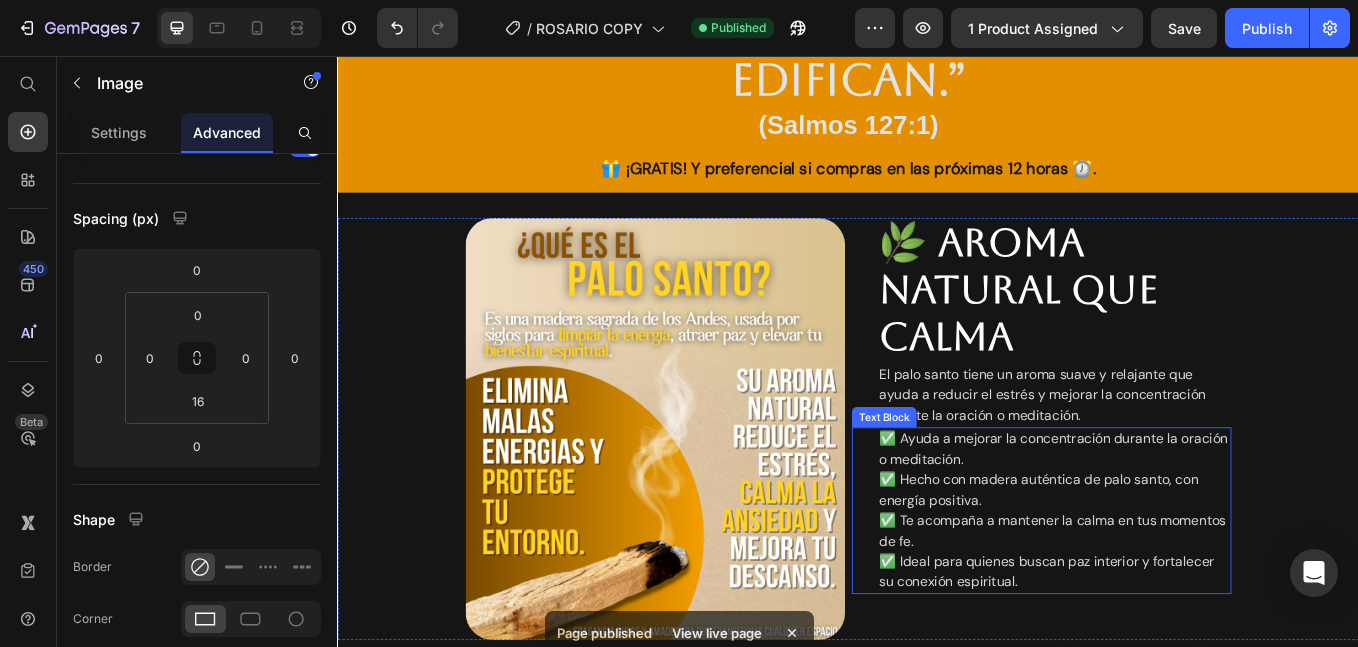 click on "✅ Ayuda a mejorar la concentración durante la oración o meditación. ✅ Hecho con madera auténtica de palo santo, con energía positiva. ✅ Te acompaña a mantener la calma en tus momentos de fe. ✅ Ideal para quienes buscan paz interior y fortalecer su conexión espiritual." at bounding box center [1179, 591] 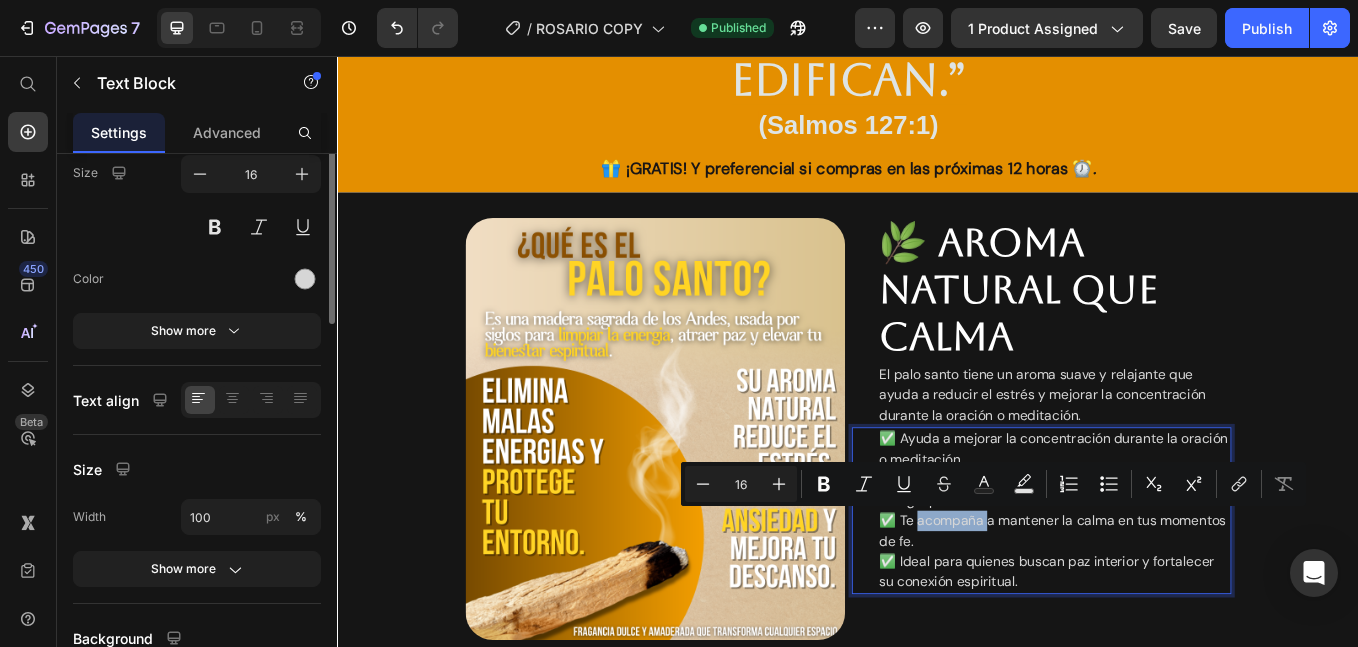 scroll, scrollTop: 0, scrollLeft: 0, axis: both 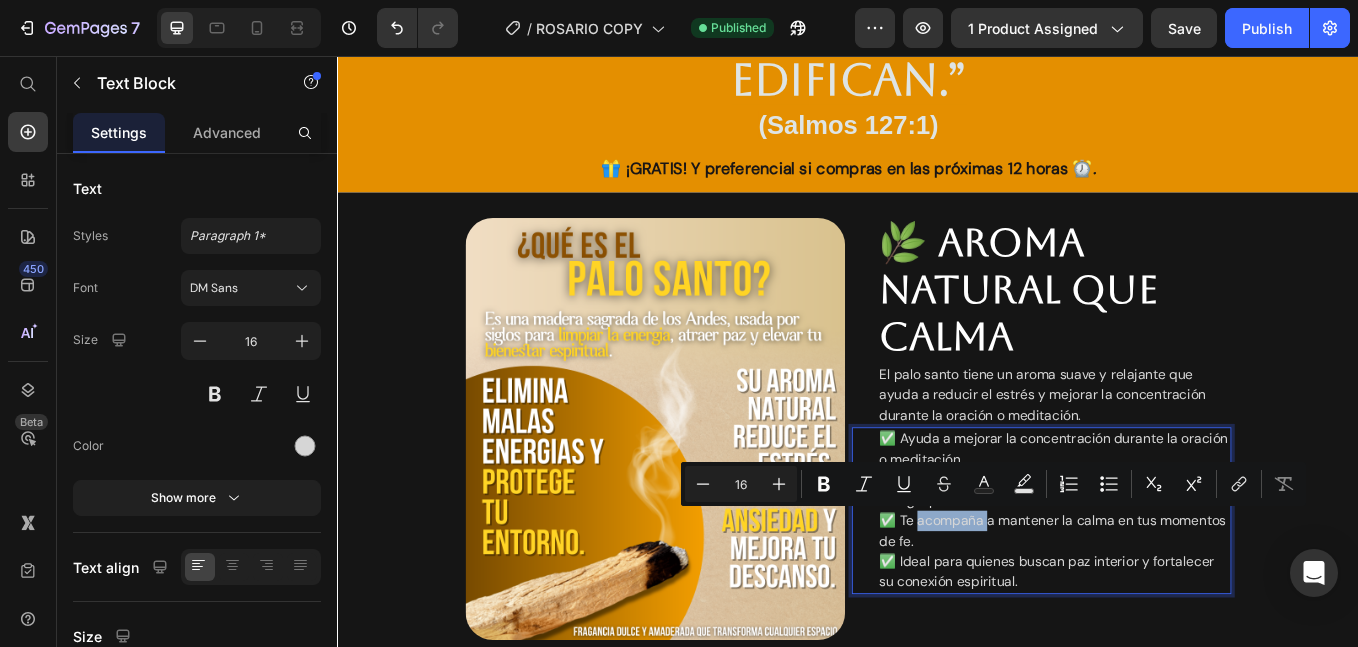click on "✅ Ayuda a mejorar la concentración durante la oración o meditación. ✅ Hecho con madera auténtica de palo santo, con energía positiva. ✅ Te acompaña a mantener la calma en tus momentos de fe. ✅ Ideal para quienes buscan paz interior y fortalecer su conexión espiritual." at bounding box center (1179, 591) 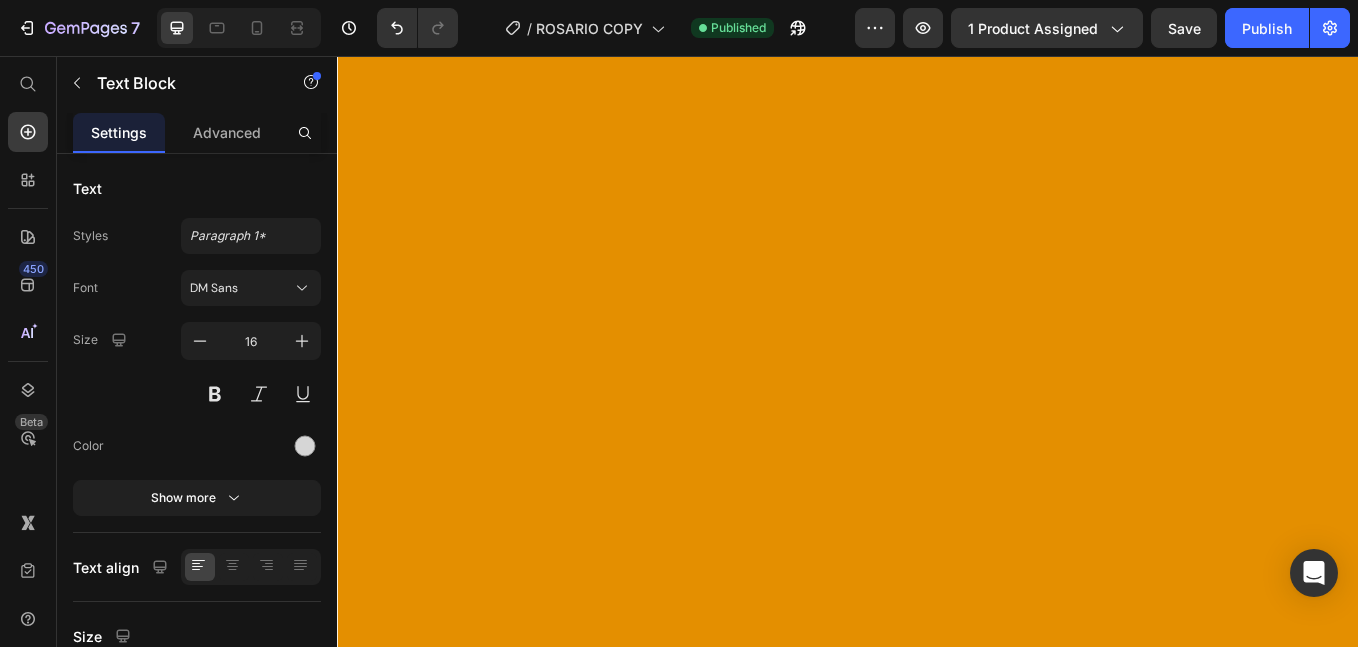 scroll, scrollTop: 0, scrollLeft: 0, axis: both 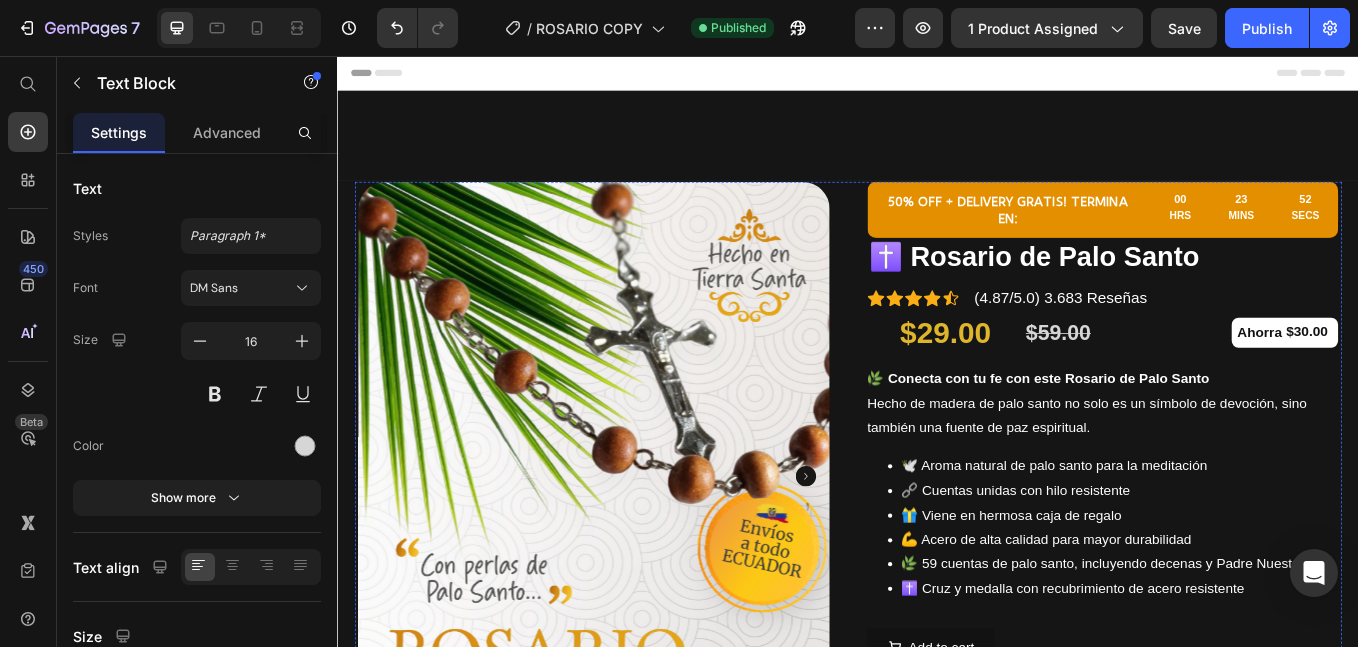click at bounding box center (937, 149) 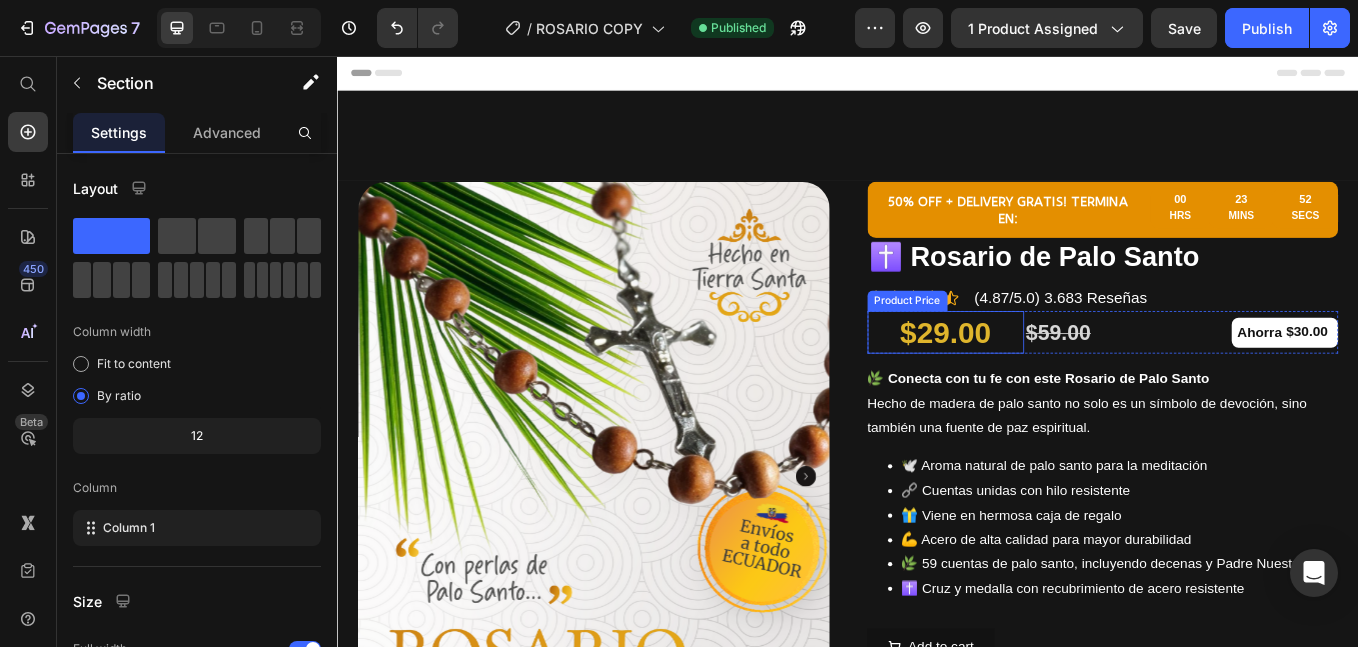click at bounding box center (937, 1337) 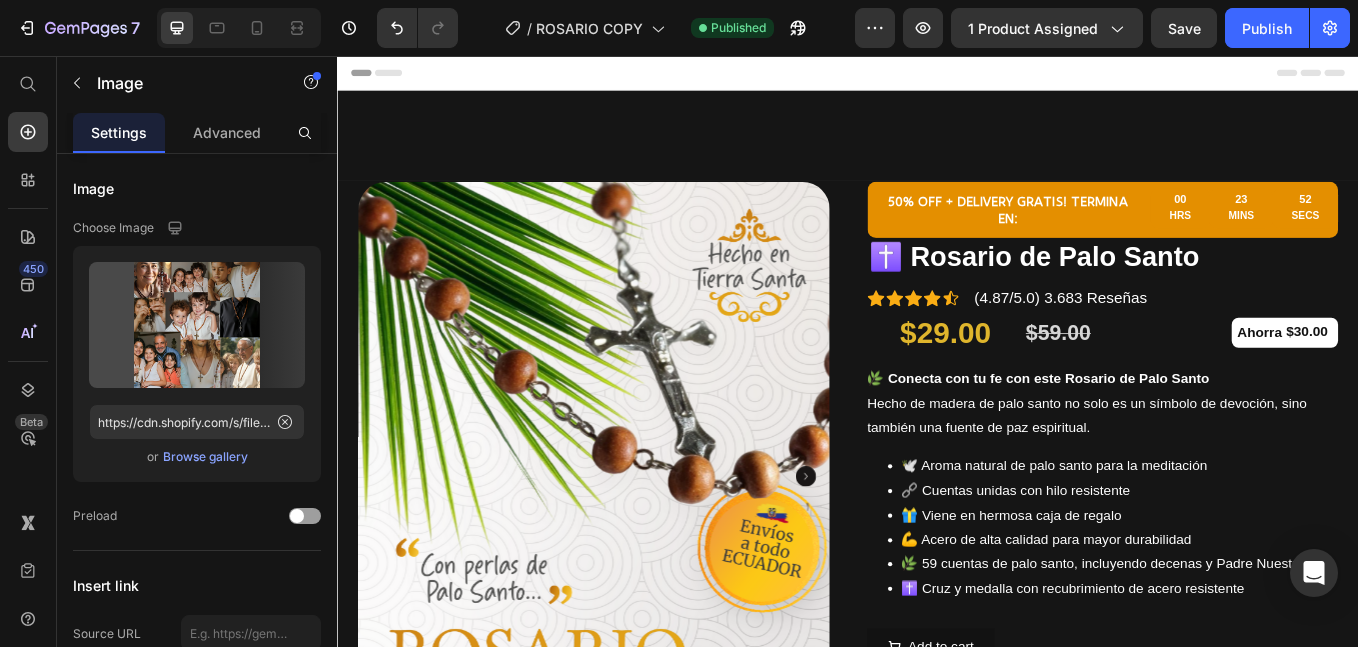 click at bounding box center (937, 1337) 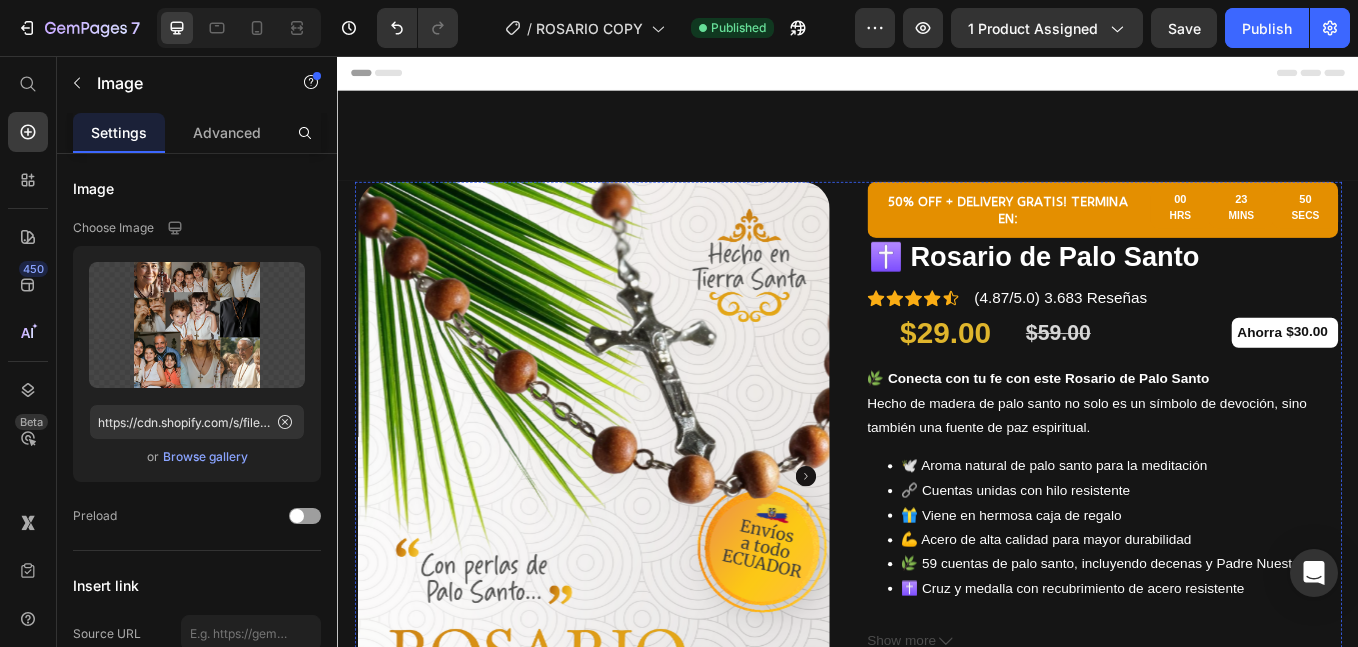 scroll, scrollTop: 545, scrollLeft: 0, axis: vertical 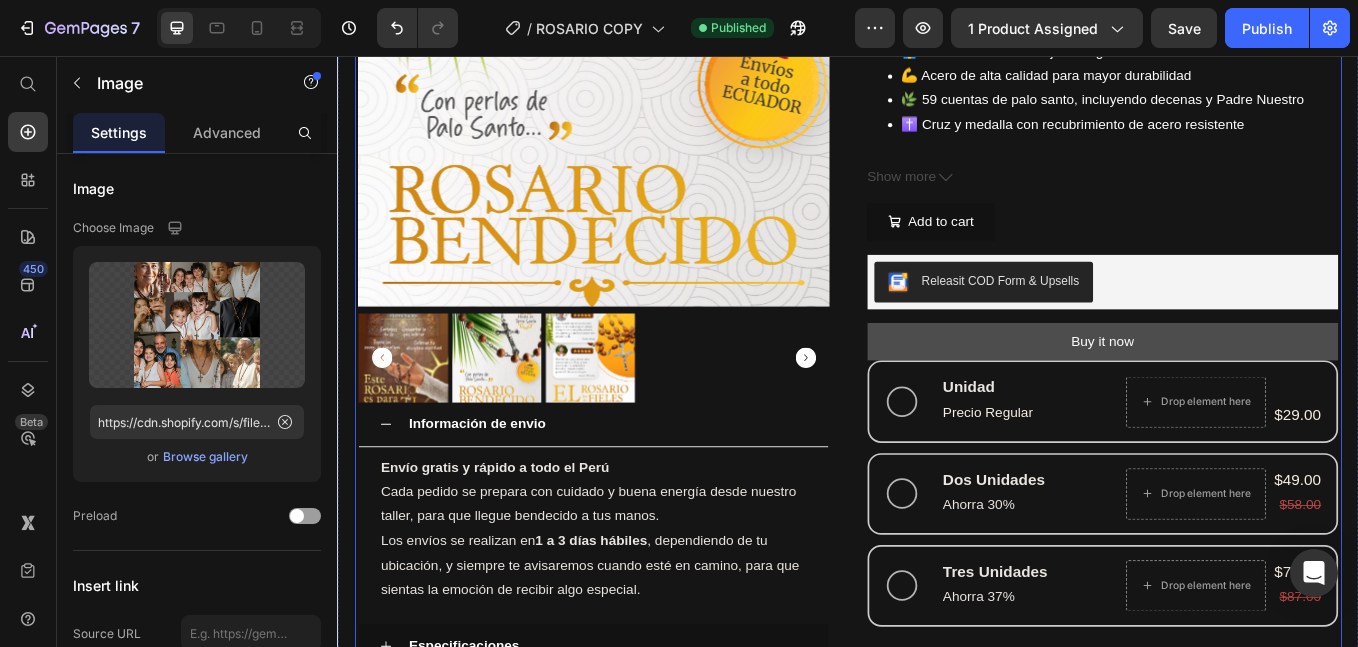click on "Buy it now" at bounding box center [1237, 392] 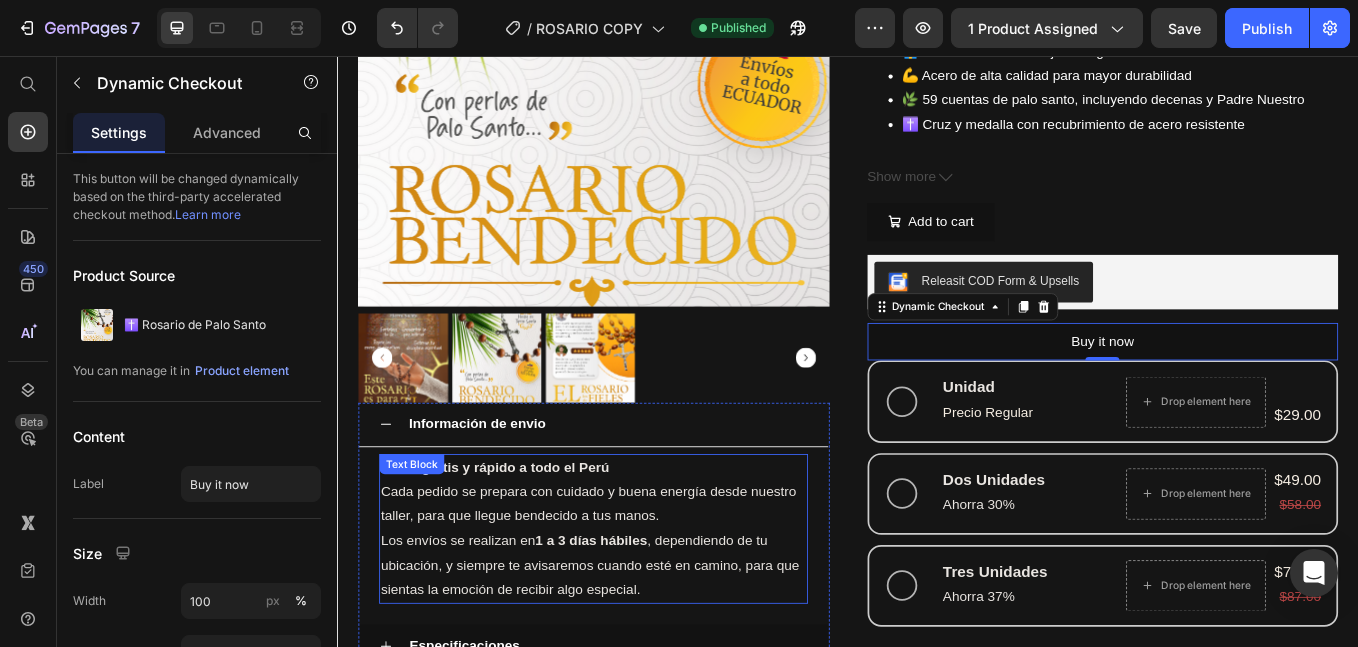 scroll, scrollTop: 712, scrollLeft: 0, axis: vertical 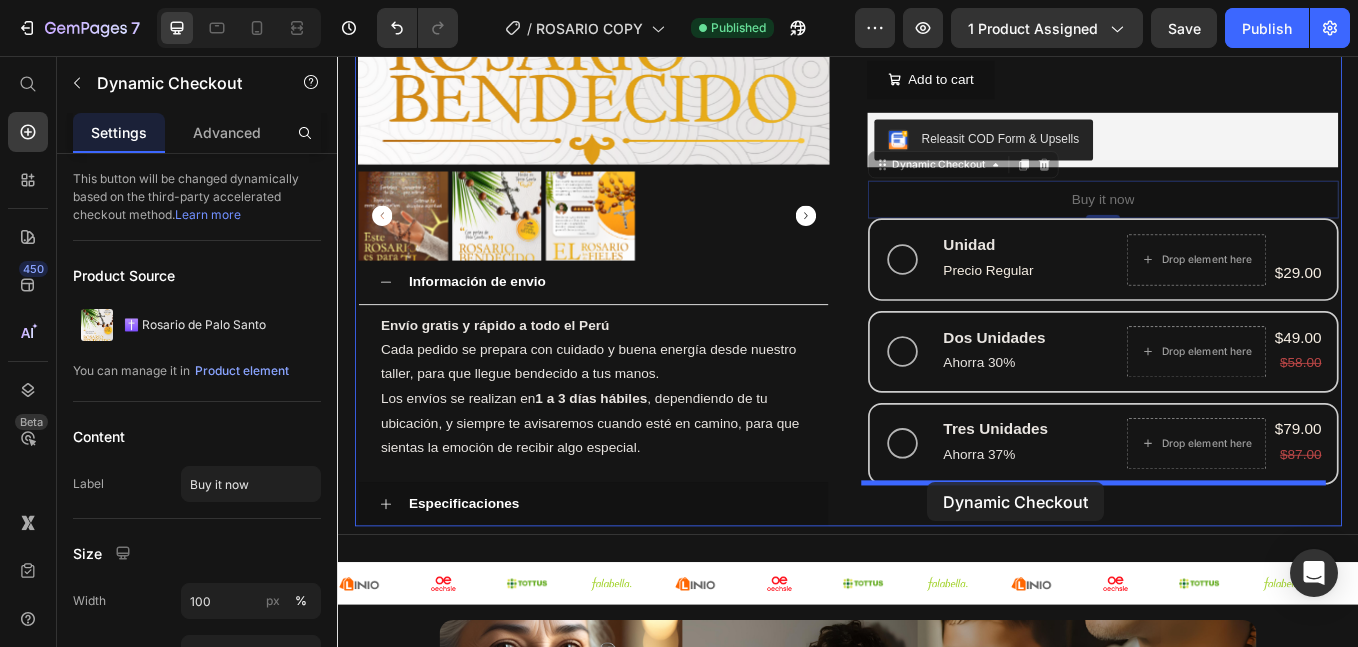 drag, startPoint x: 963, startPoint y: 175, endPoint x: 1031, endPoint y: 557, distance: 388.00516 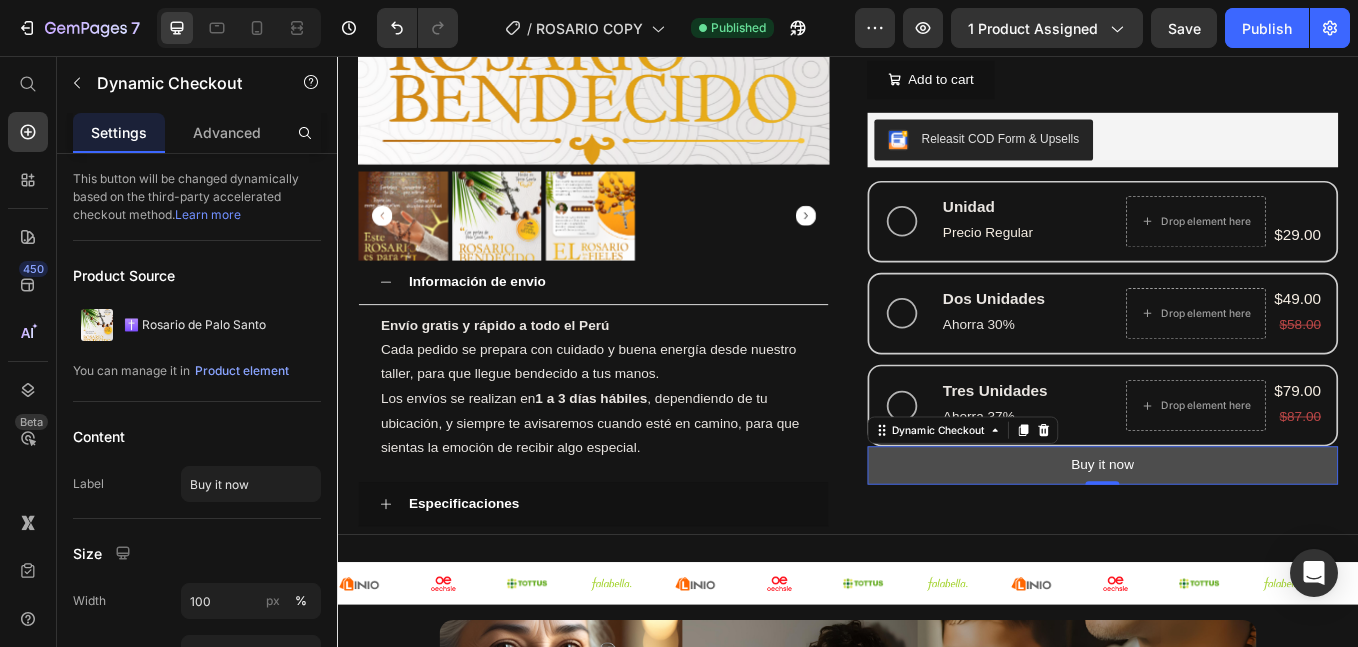 click on "Buy it now" at bounding box center (1237, 537) 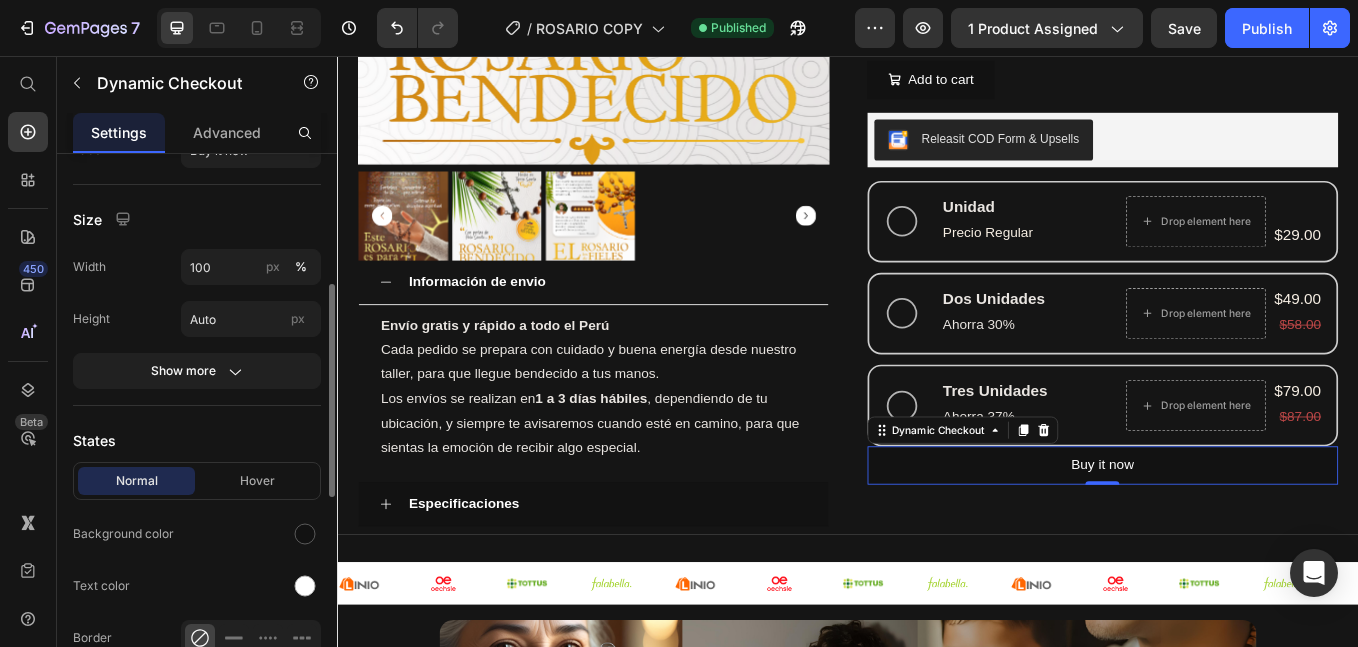 scroll, scrollTop: 501, scrollLeft: 0, axis: vertical 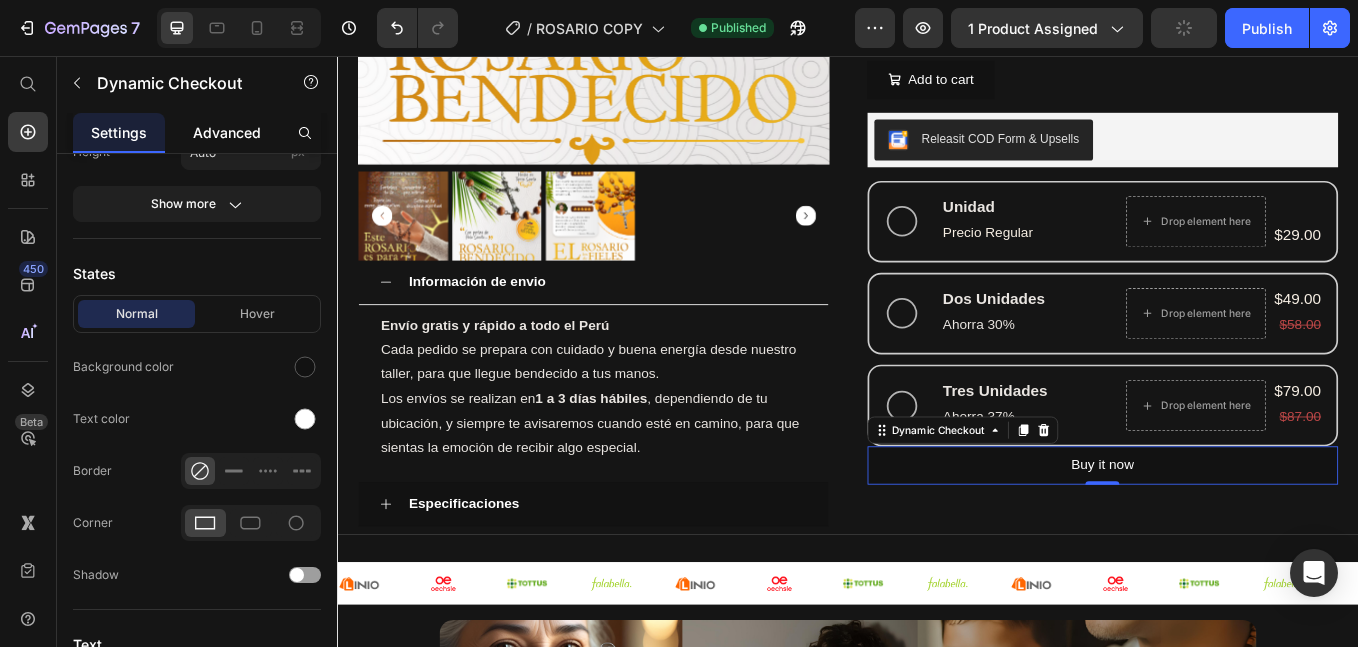 click on "Advanced" at bounding box center (227, 132) 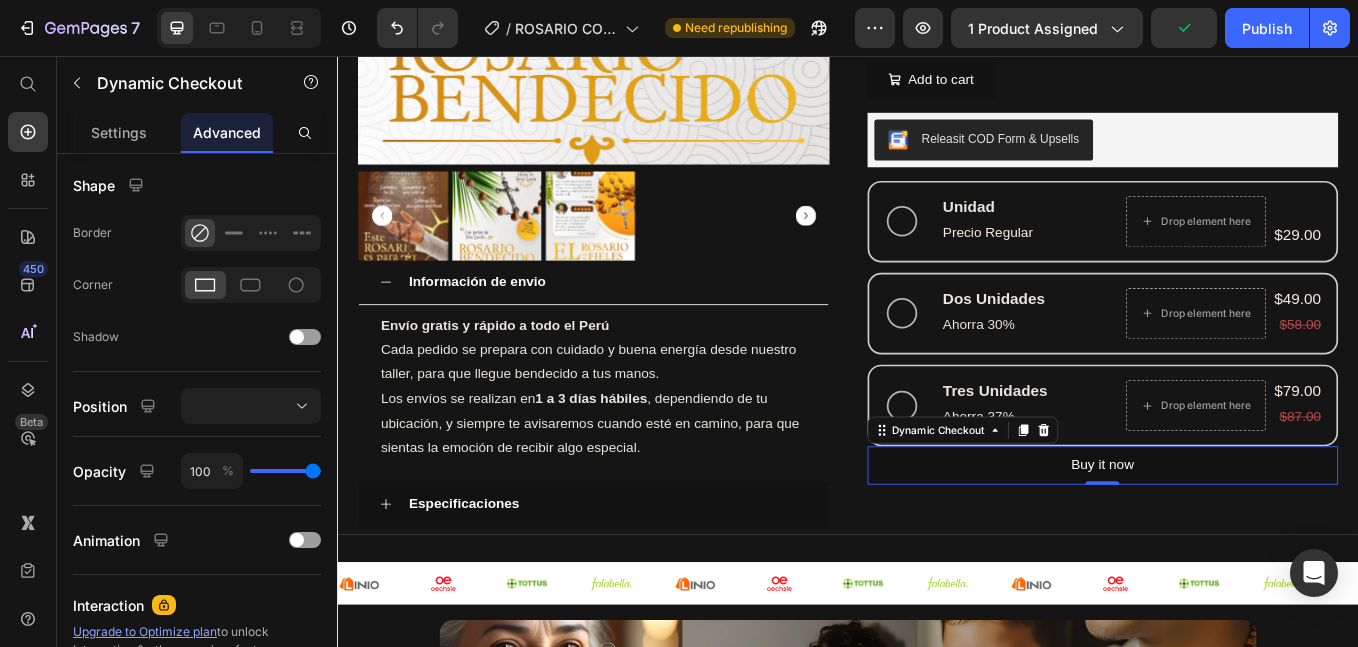 scroll, scrollTop: 0, scrollLeft: 0, axis: both 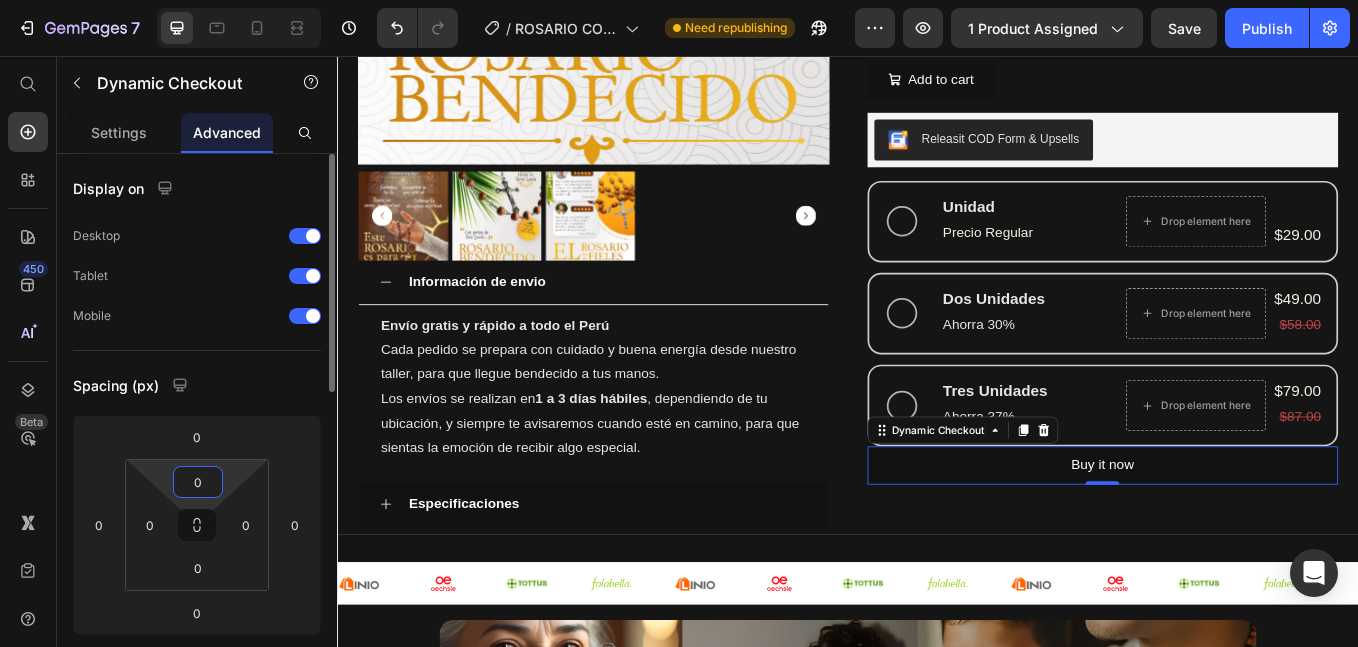 click on "0" at bounding box center (198, 482) 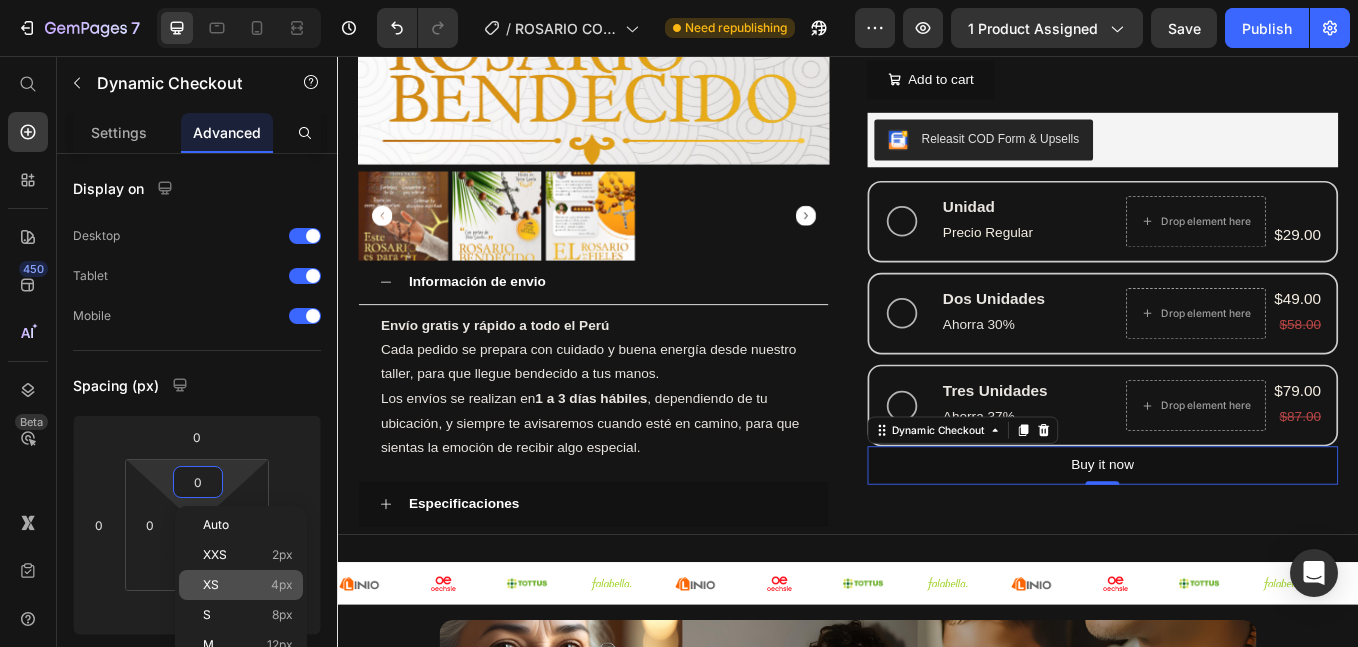click on "XS 4px" 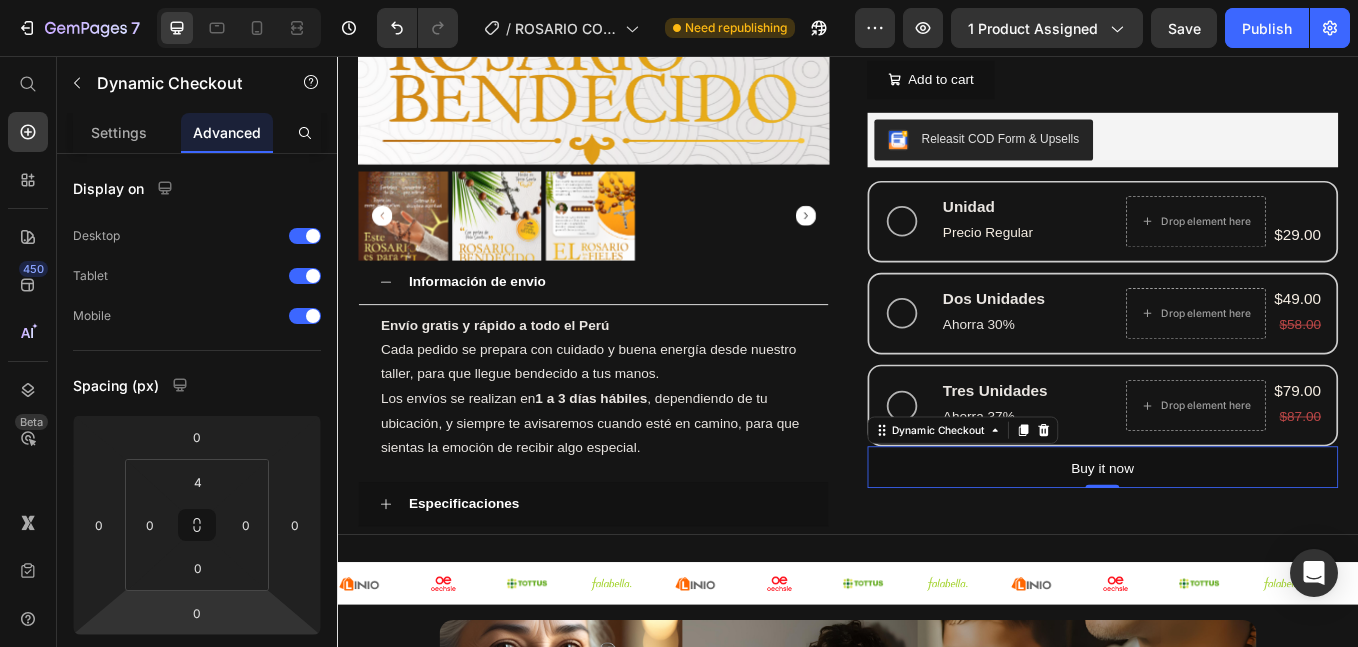 click on "Save" 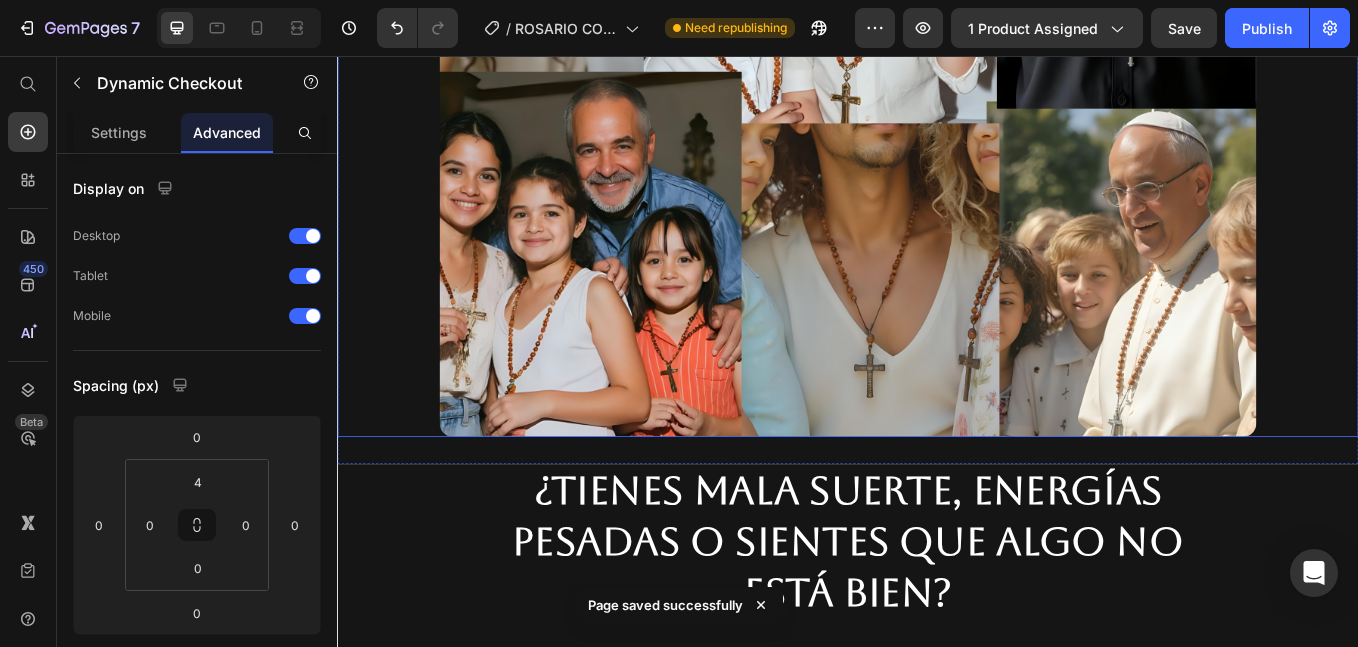 scroll, scrollTop: 2545, scrollLeft: 0, axis: vertical 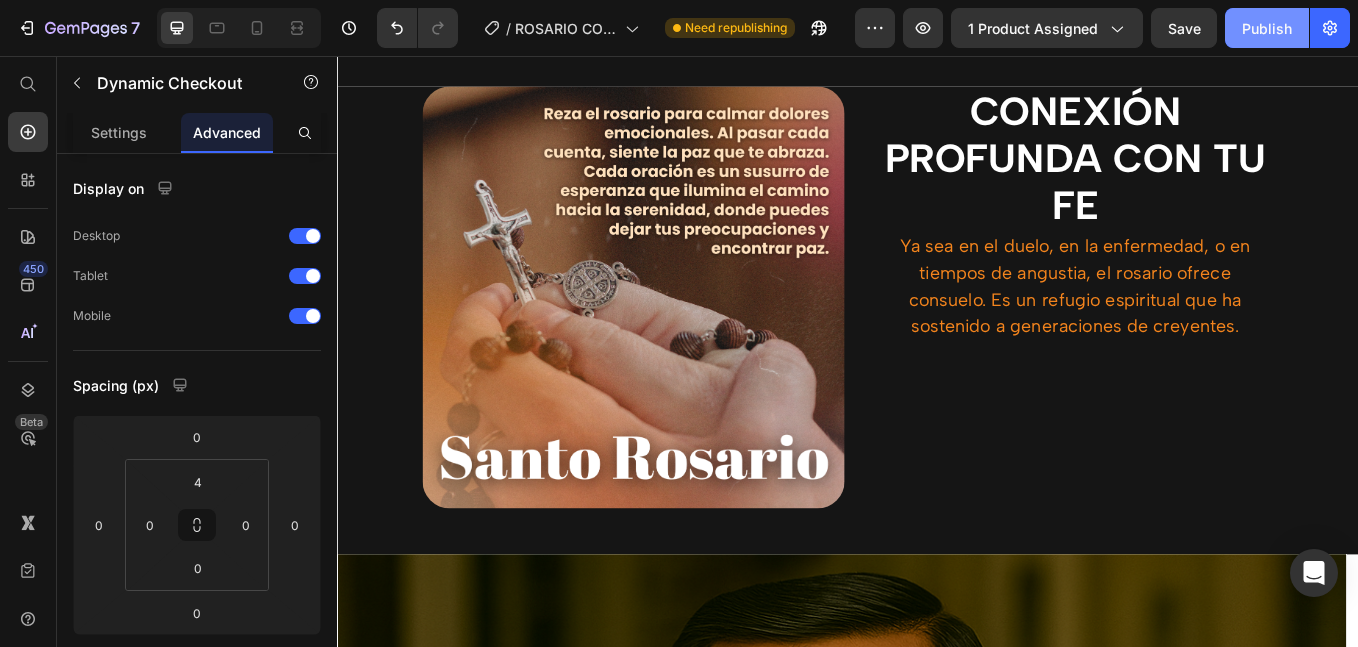 click on "Publish" at bounding box center [1267, 28] 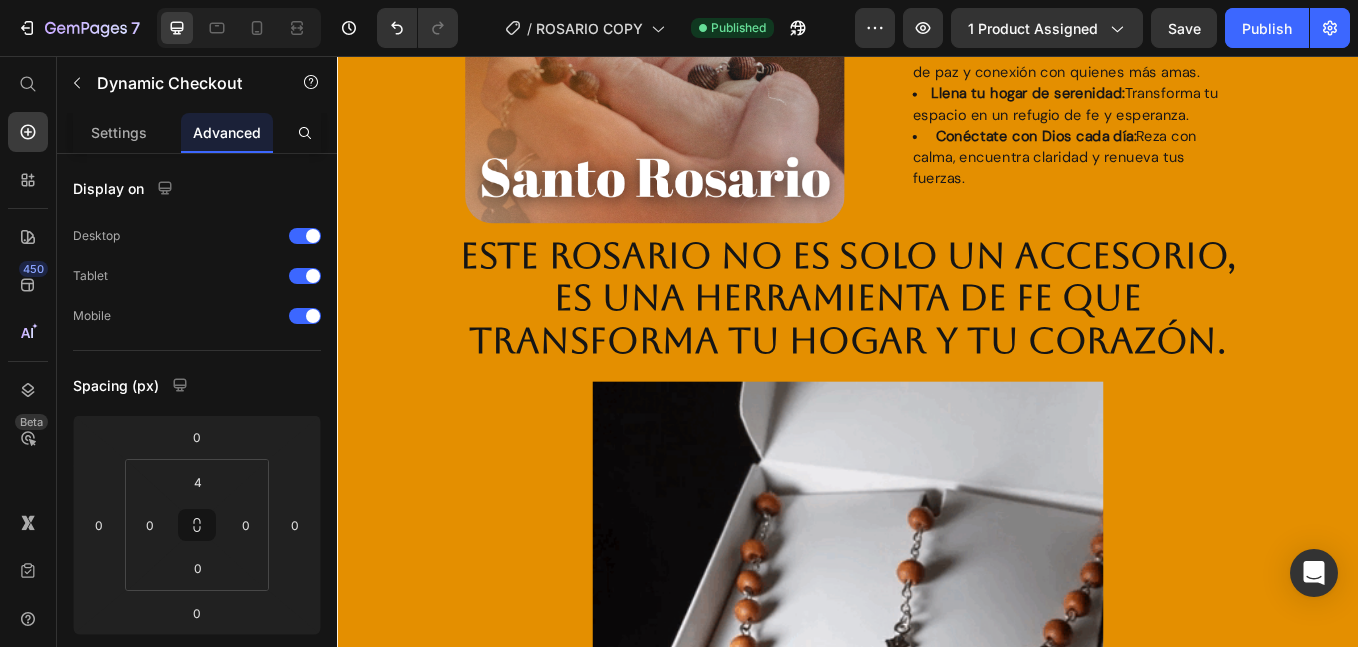 scroll, scrollTop: 5212, scrollLeft: 0, axis: vertical 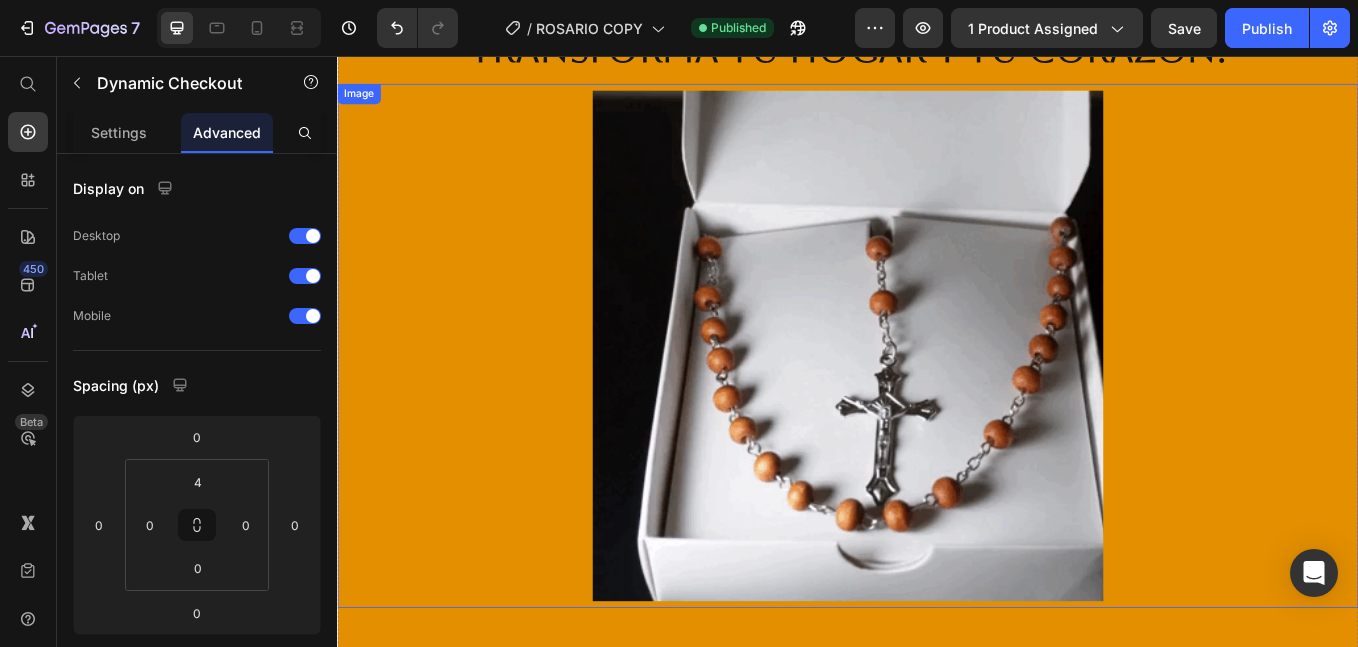 click at bounding box center [937, 397] 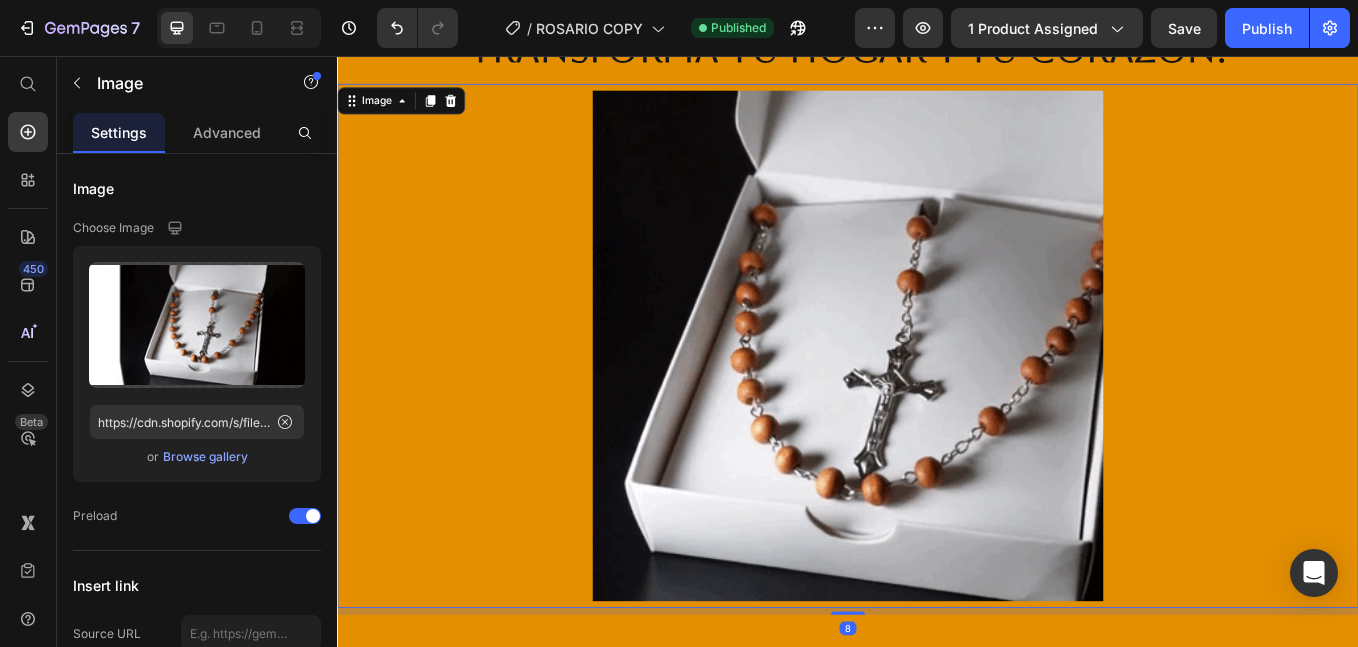 click at bounding box center (937, 397) 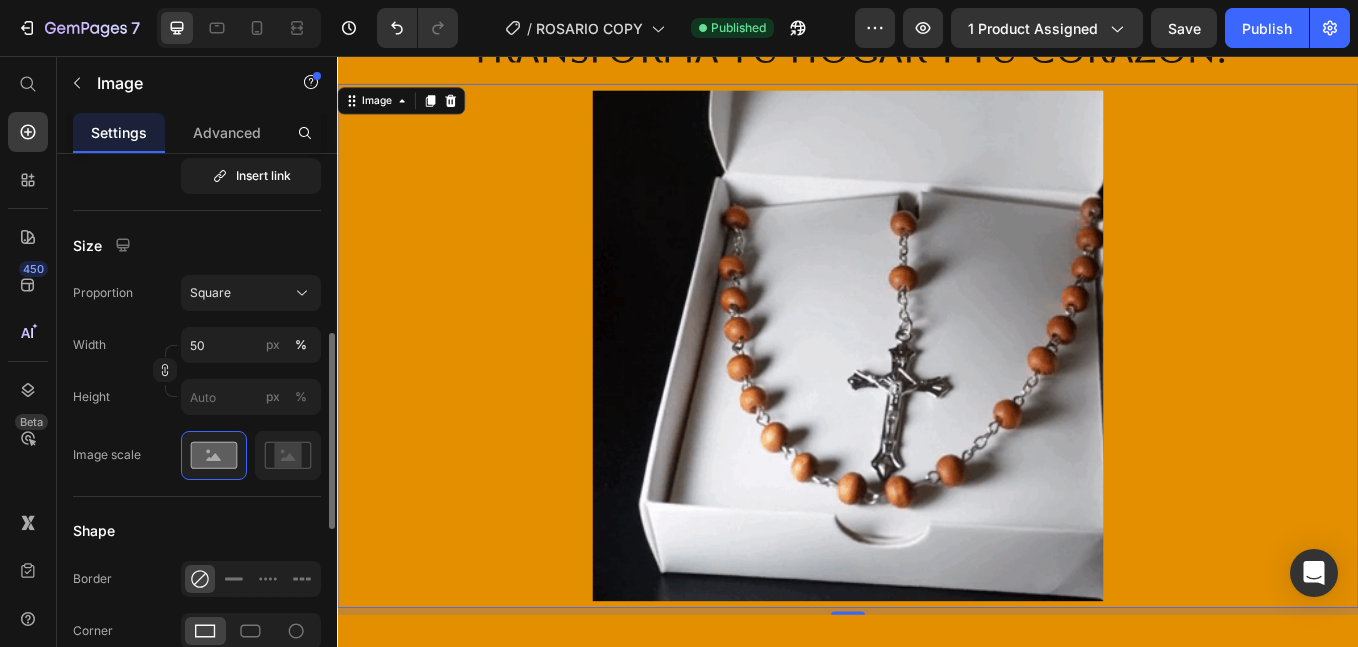 scroll, scrollTop: 668, scrollLeft: 0, axis: vertical 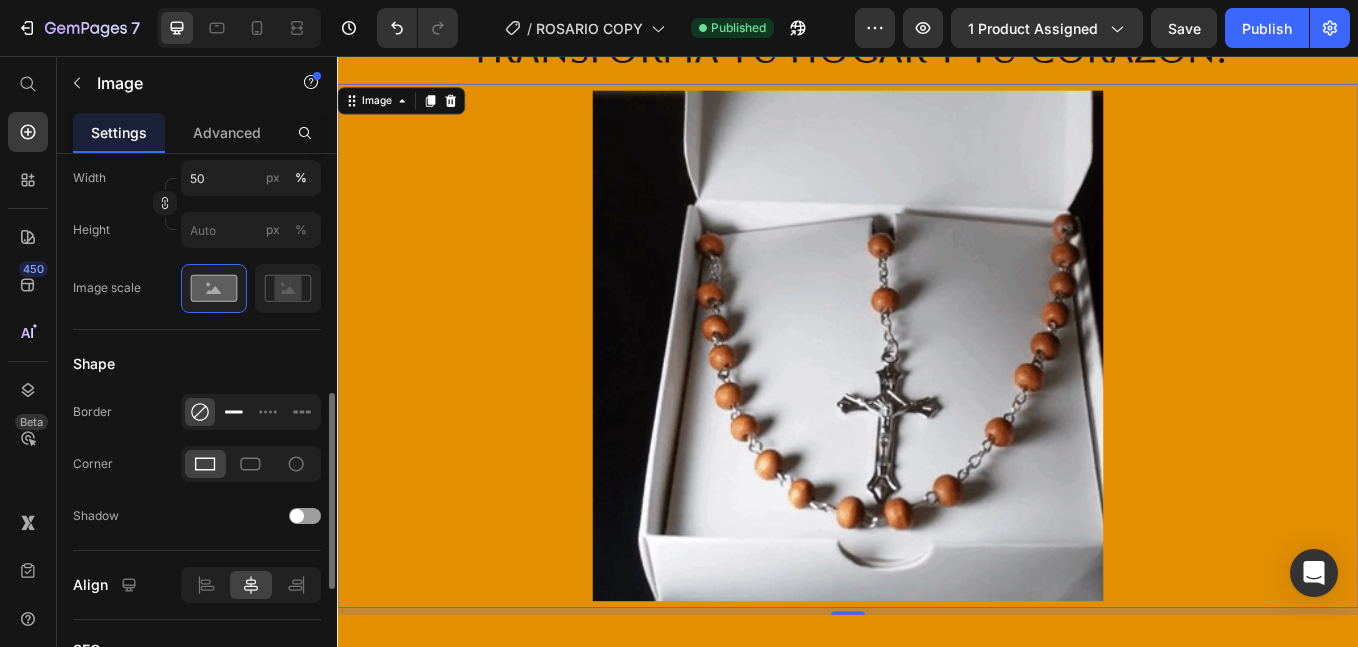 click 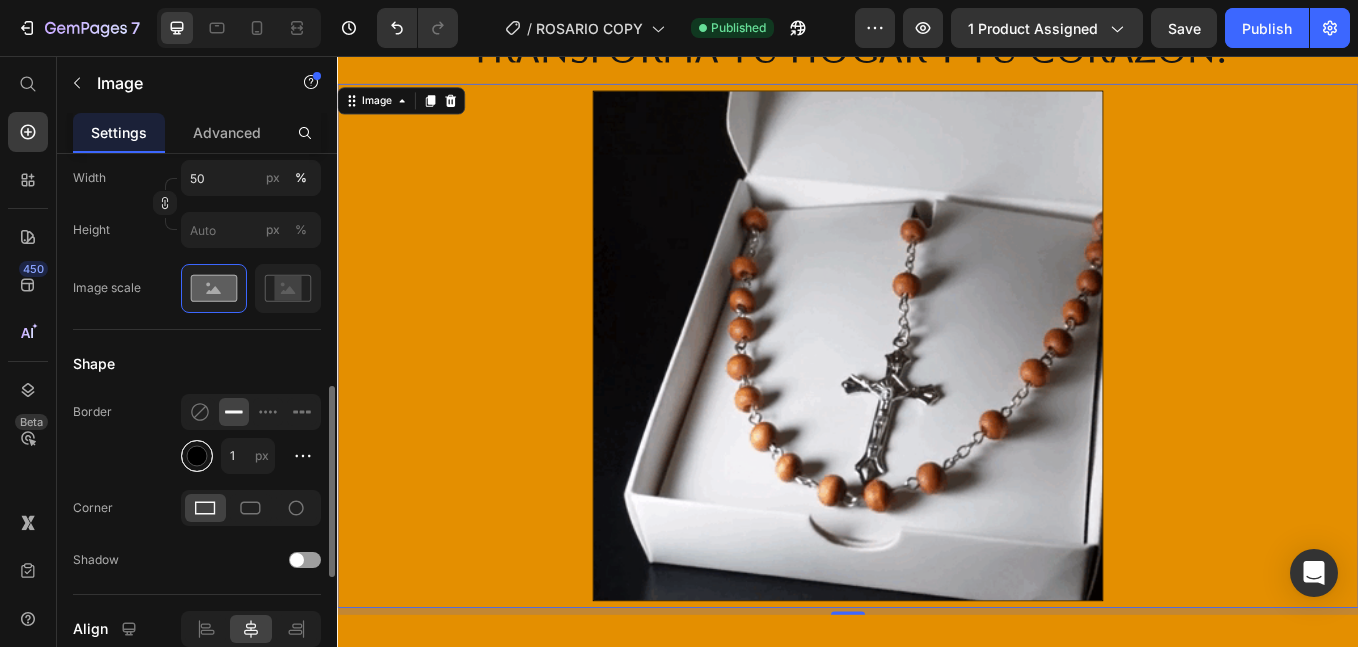 click at bounding box center [197, 456] 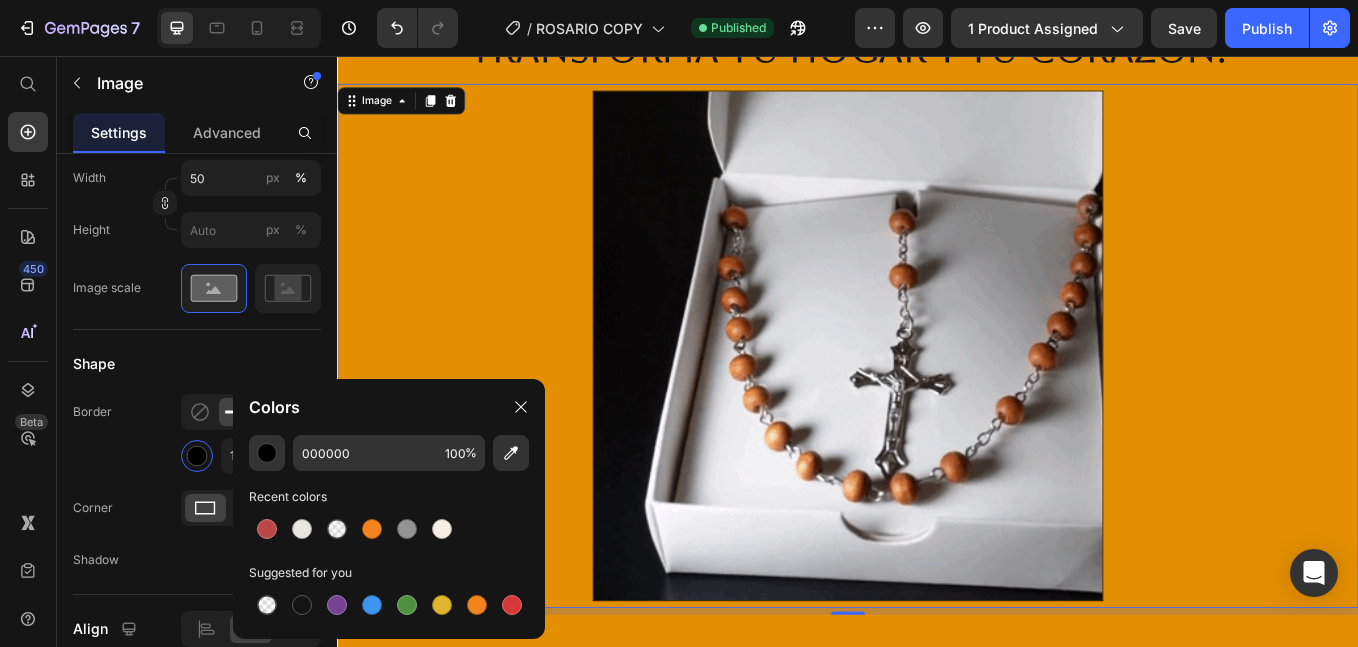 click on "Border 1 px" 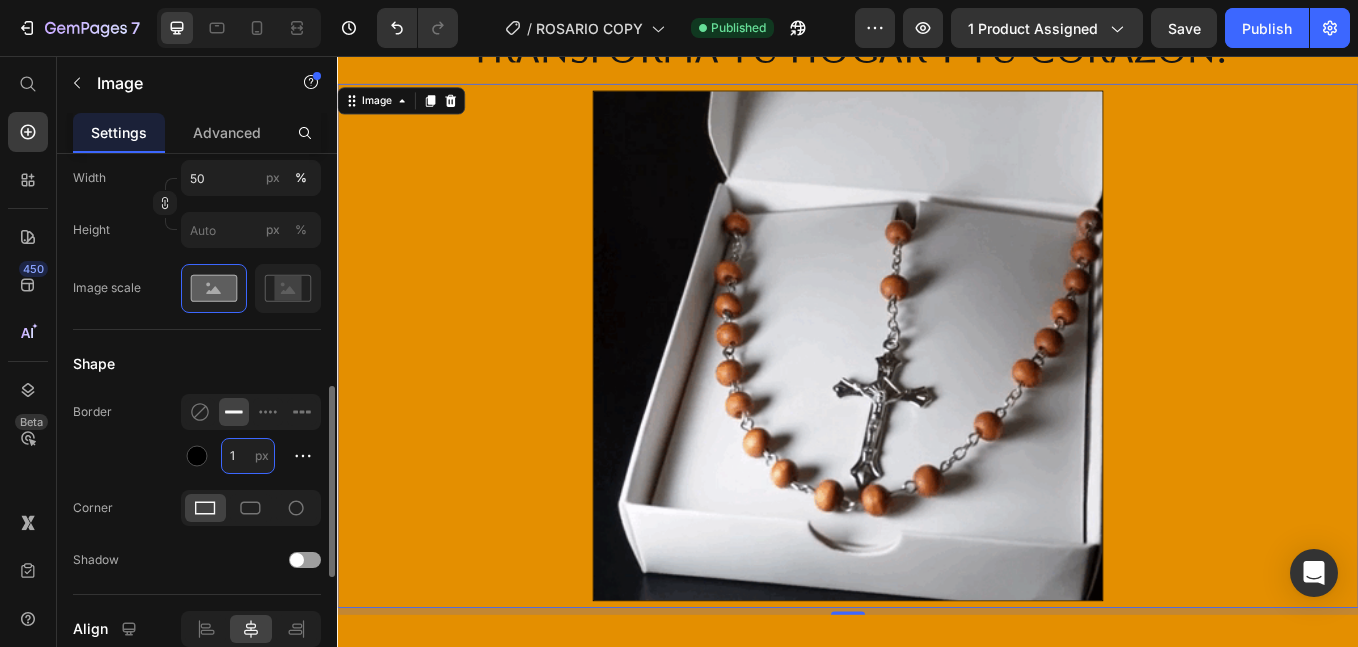 click on "1" at bounding box center (248, 456) 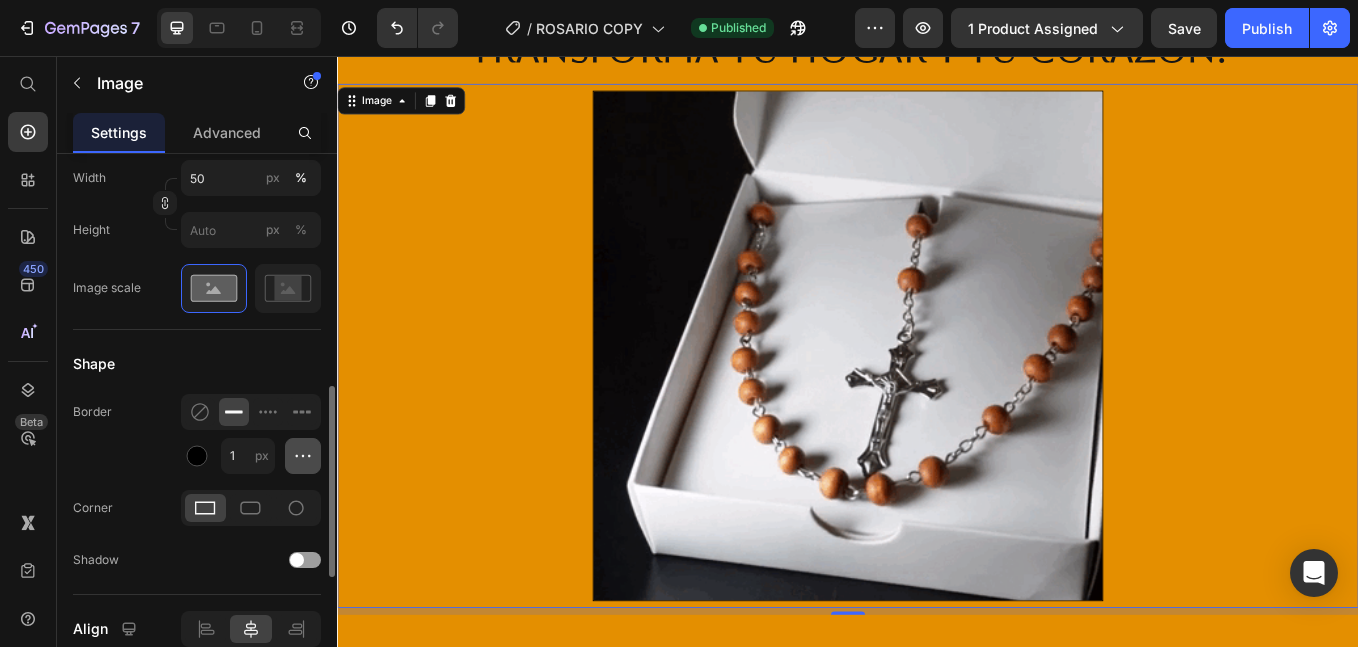 click 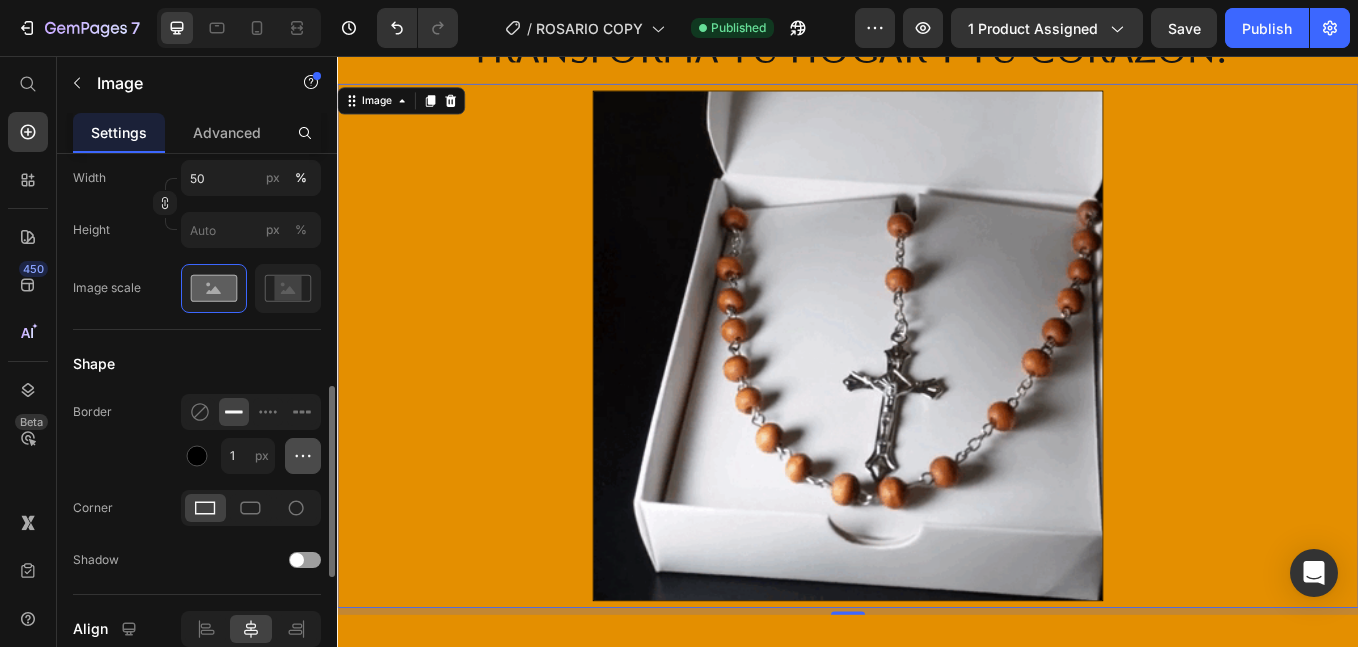 click 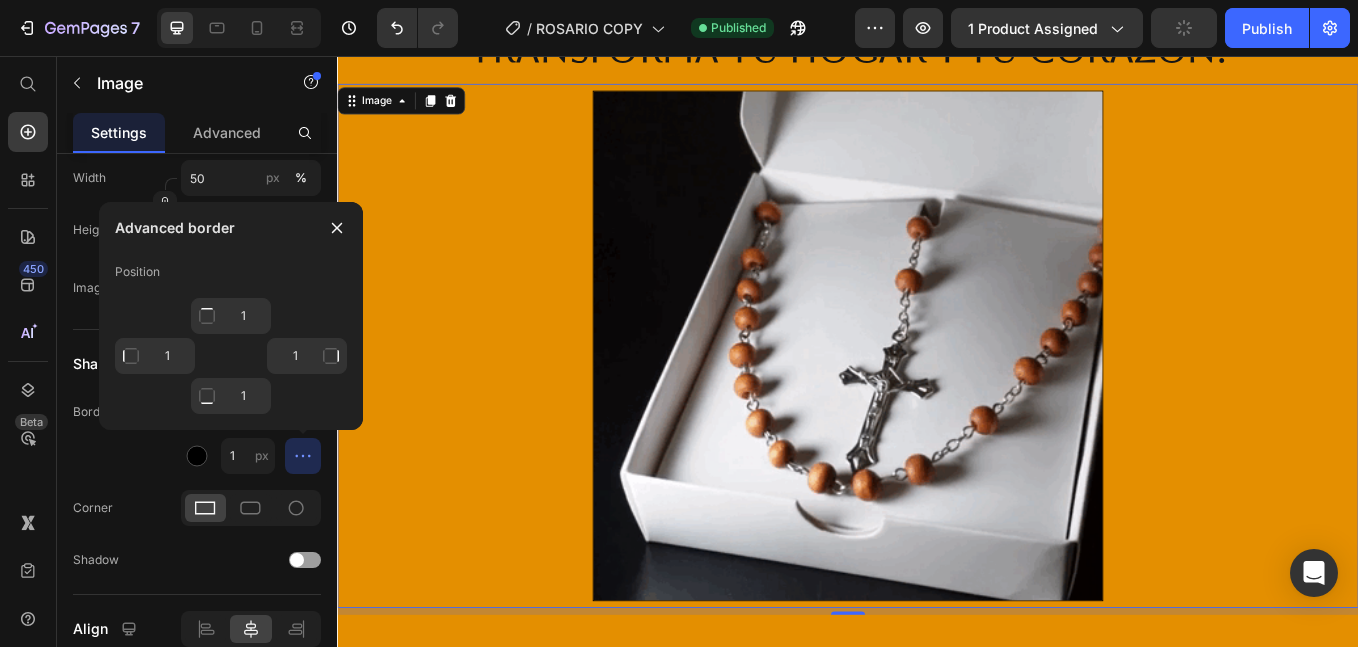 click at bounding box center (937, 397) 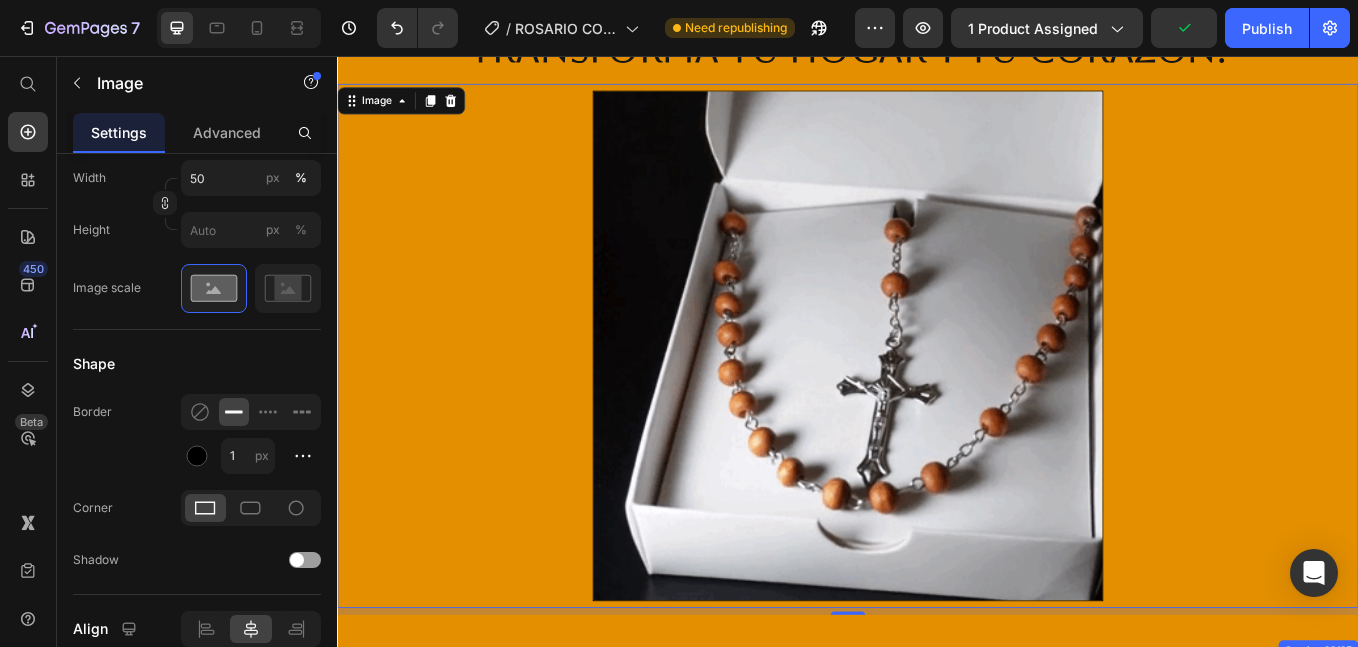 scroll, scrollTop: 5545, scrollLeft: 0, axis: vertical 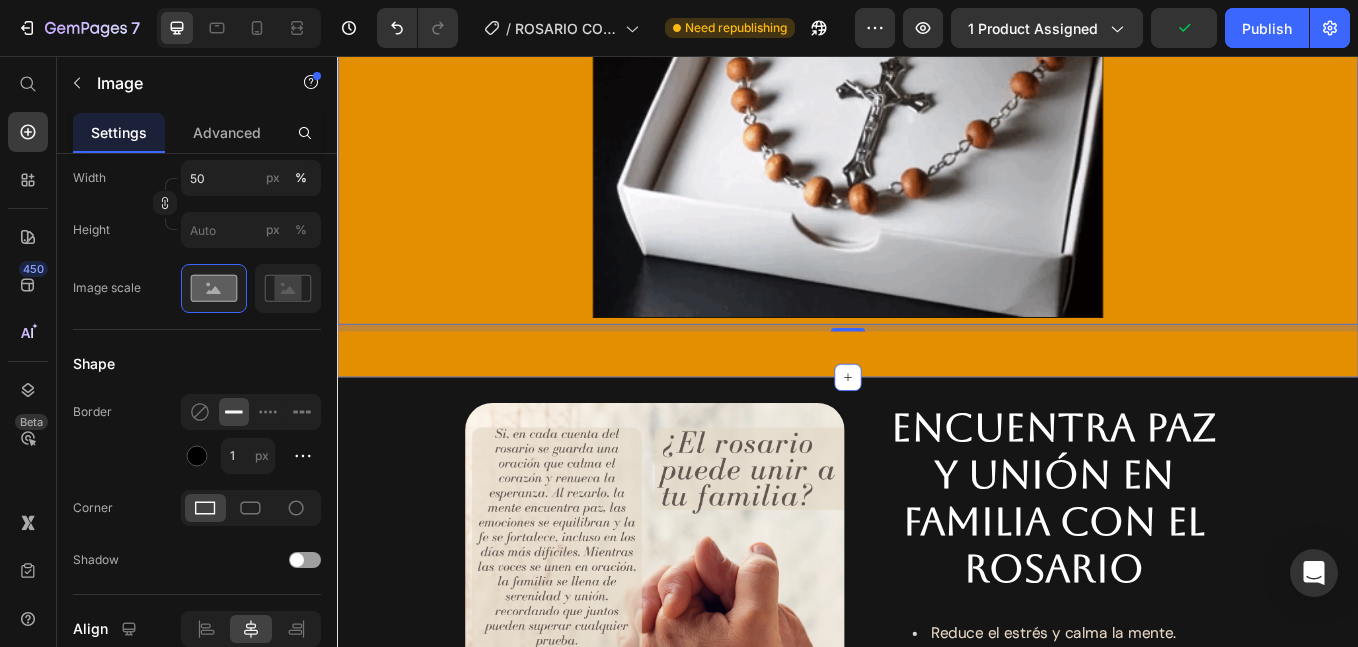 click on "Image Reza con fe, sana tu corazón, une a tu familia Heading Sana heridas emocionales:  Su aroma relajante calma la mente y alivia el corazón en momentos difíciles. Une a tu familia en oración:  Crea momentos de paz y conexión con quienes más amas. Llena tu hogar de serenidad:  Transforma tu espacio en un refugio de fe y esperanza.   Conéctate con Dios cada día:  Reza con calma, encuentra claridad y renueva tus fuerzas. Text Block Row Este rosario no es solo un accesorio, es una herramienta de fe que transforma tu hogar y tu corazón. Text Block Image   8 Section 21/25" at bounding box center [937, -233] 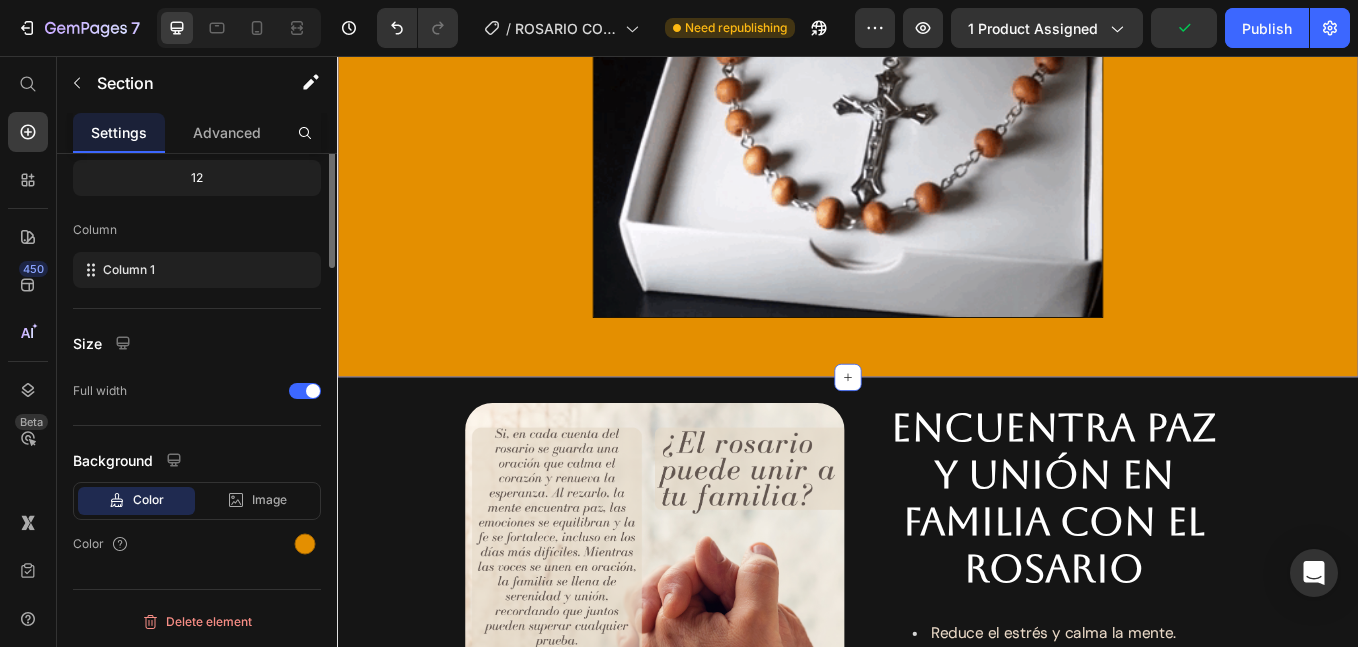 scroll, scrollTop: 0, scrollLeft: 0, axis: both 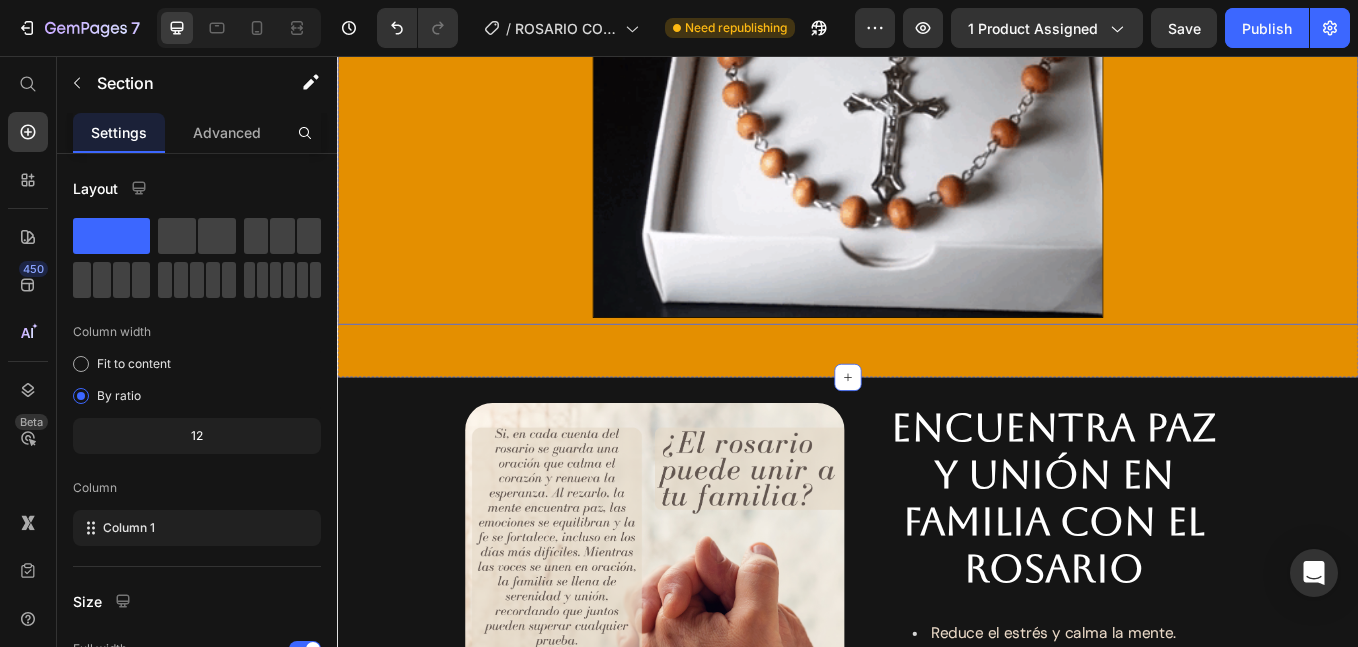 click at bounding box center [937, 64] 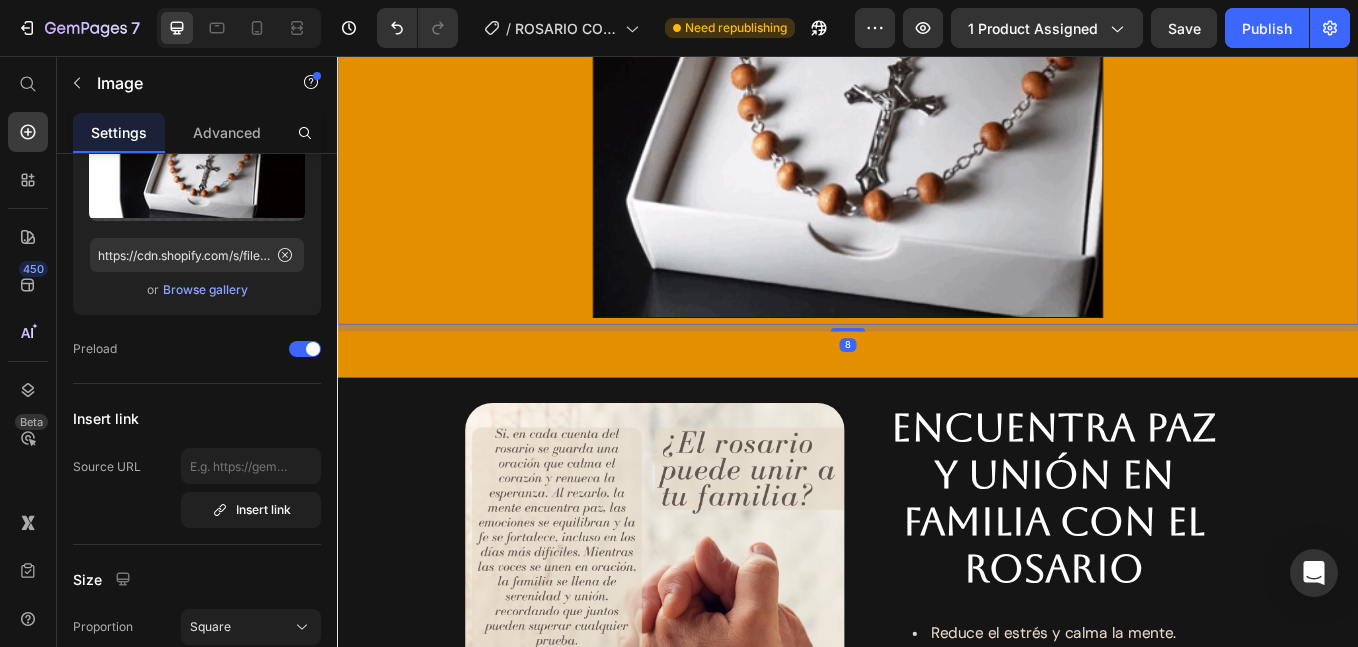 scroll, scrollTop: 668, scrollLeft: 0, axis: vertical 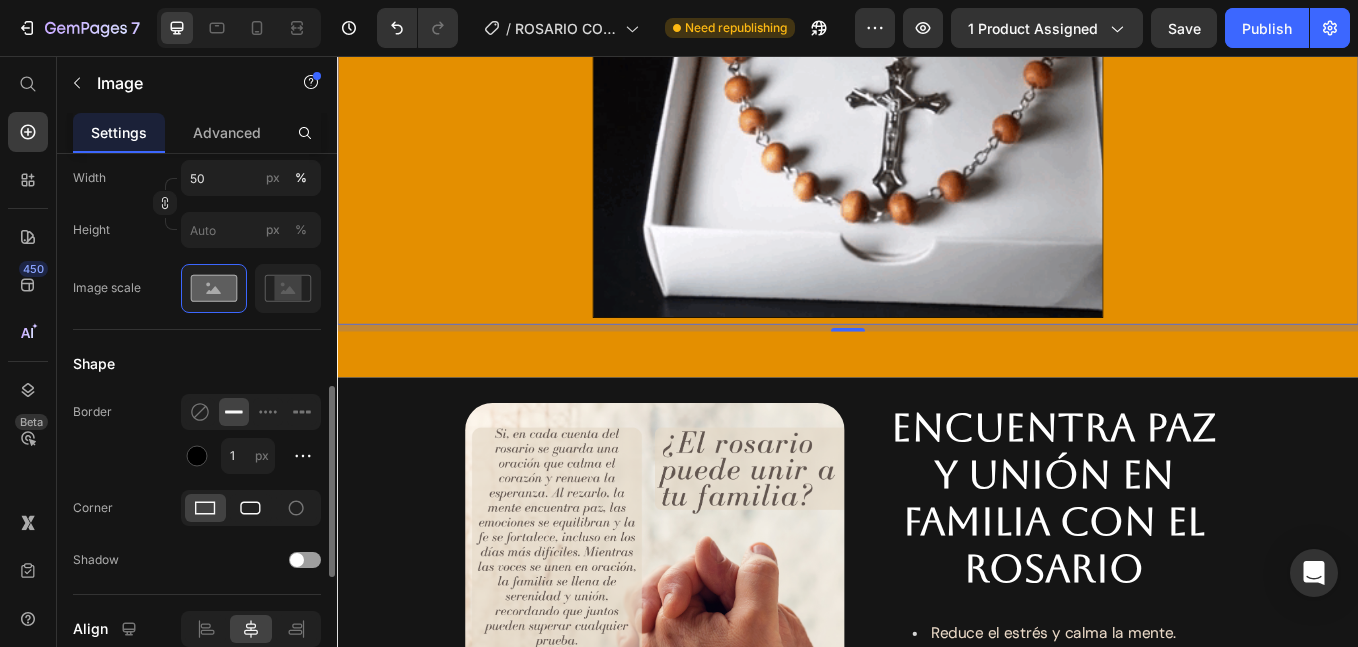 click 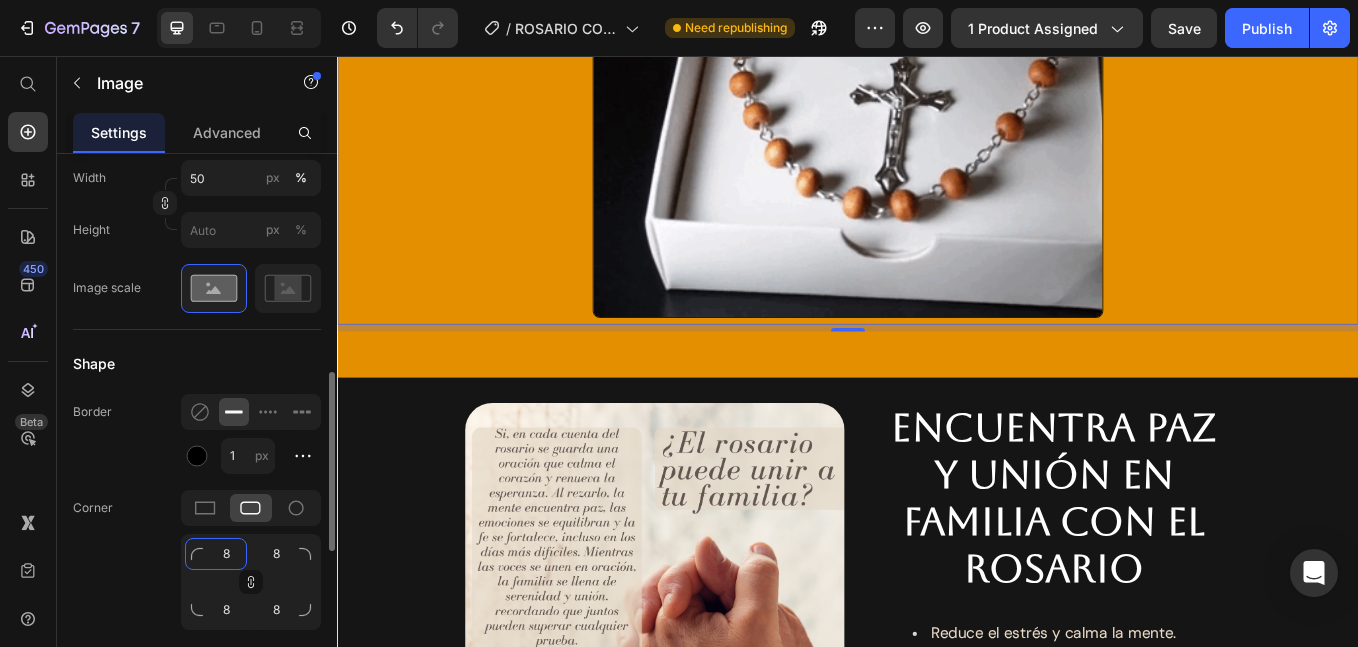 click on "8" 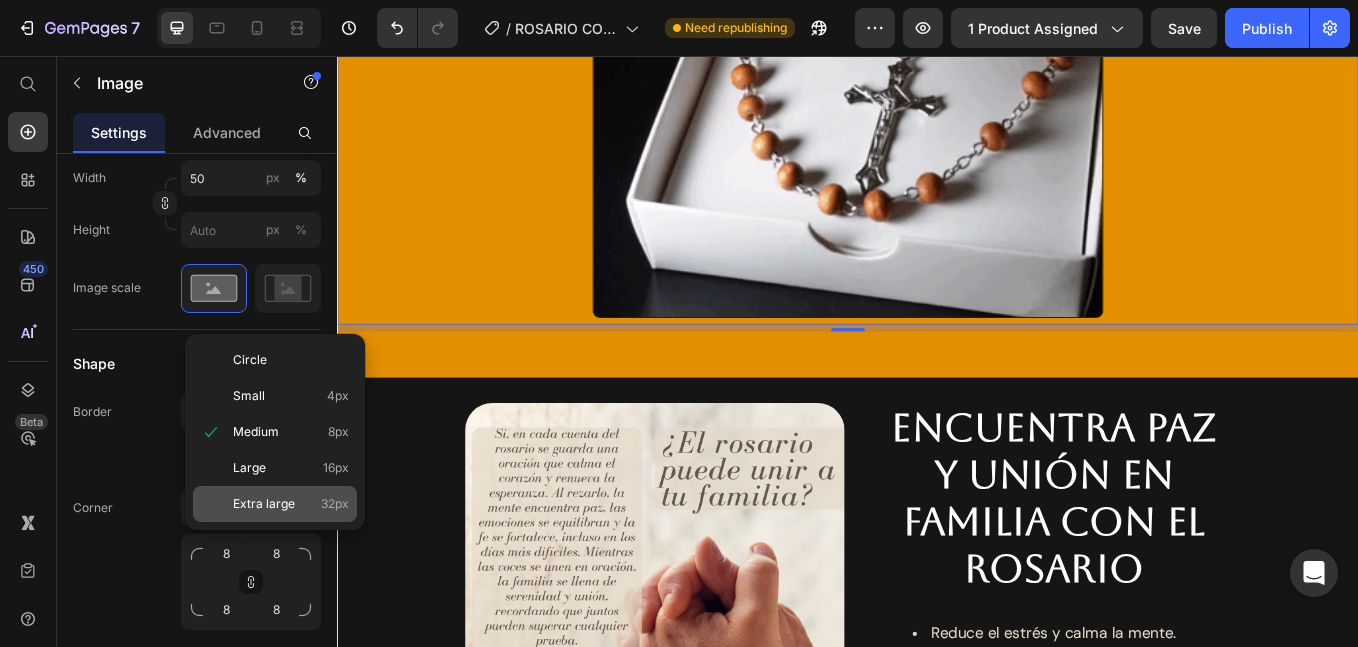 click on "Extra large 32px" 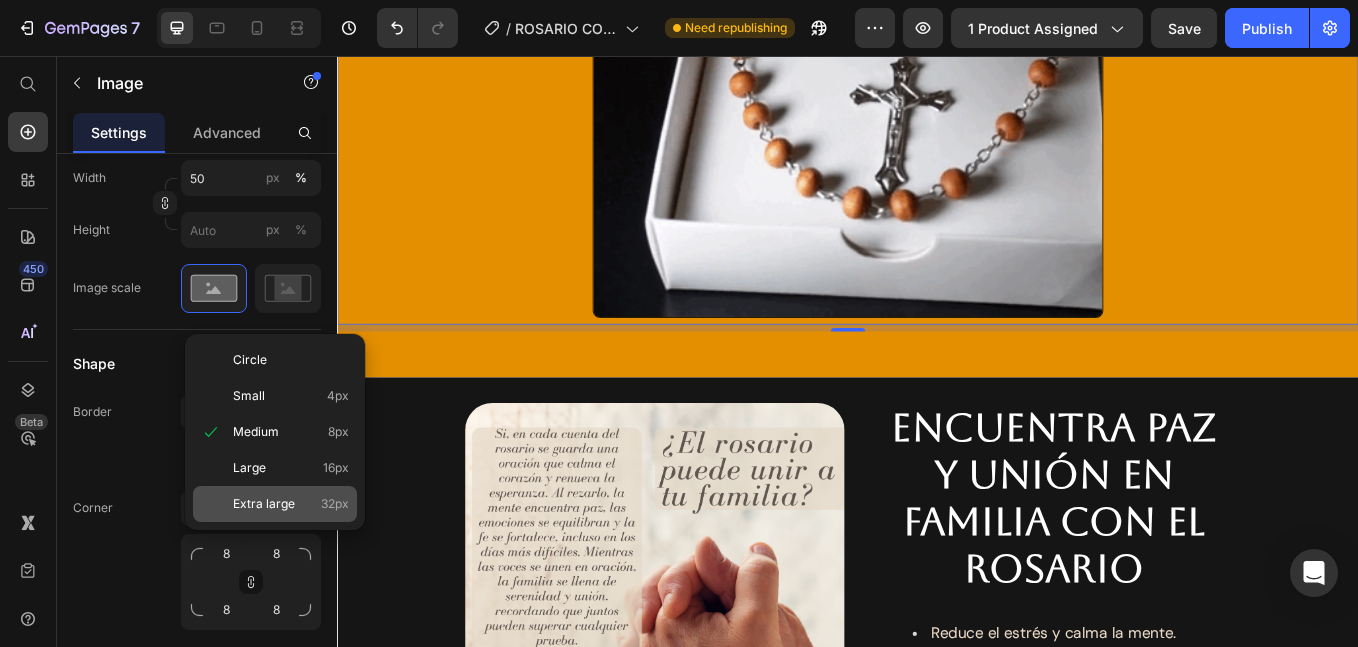 type on "32" 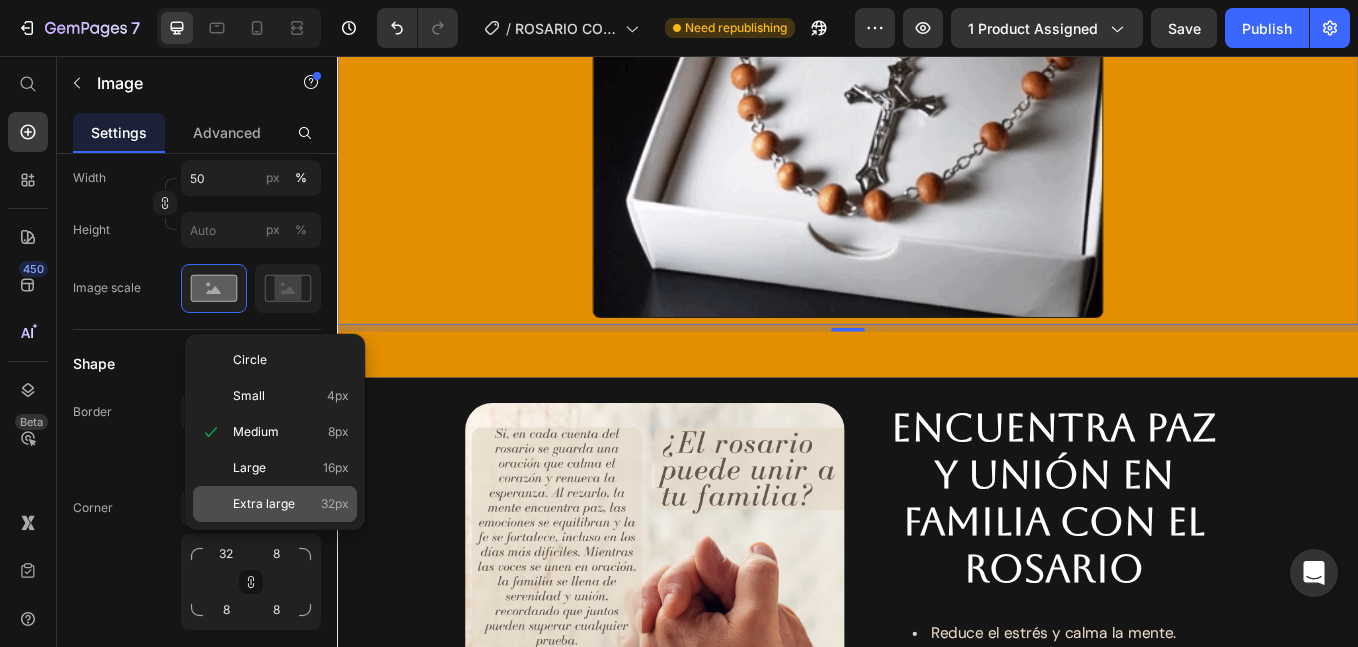 type on "32" 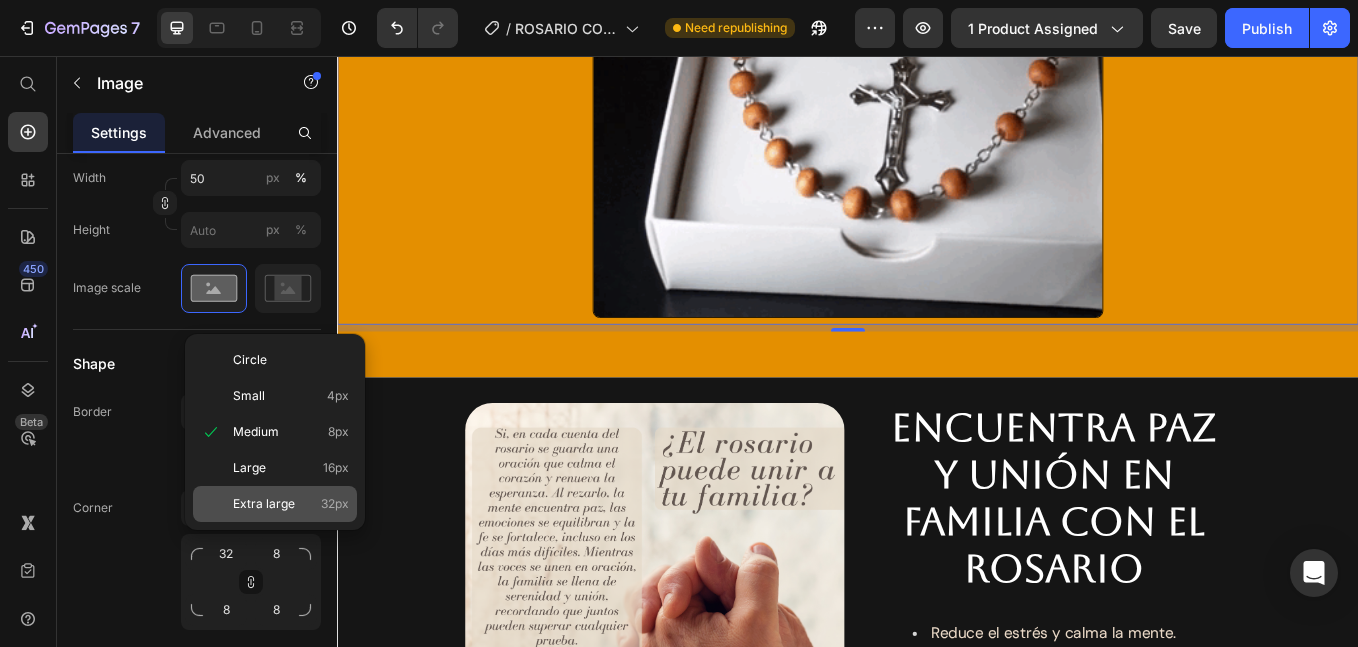 type on "32" 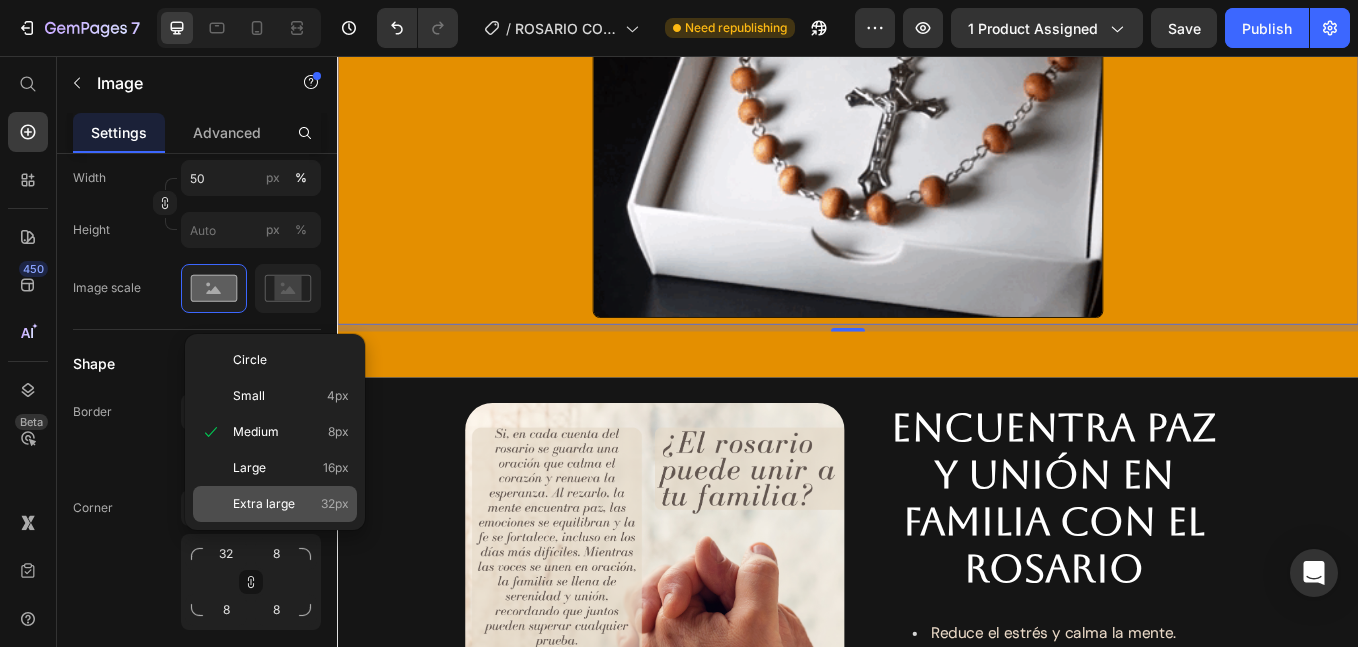 type on "32" 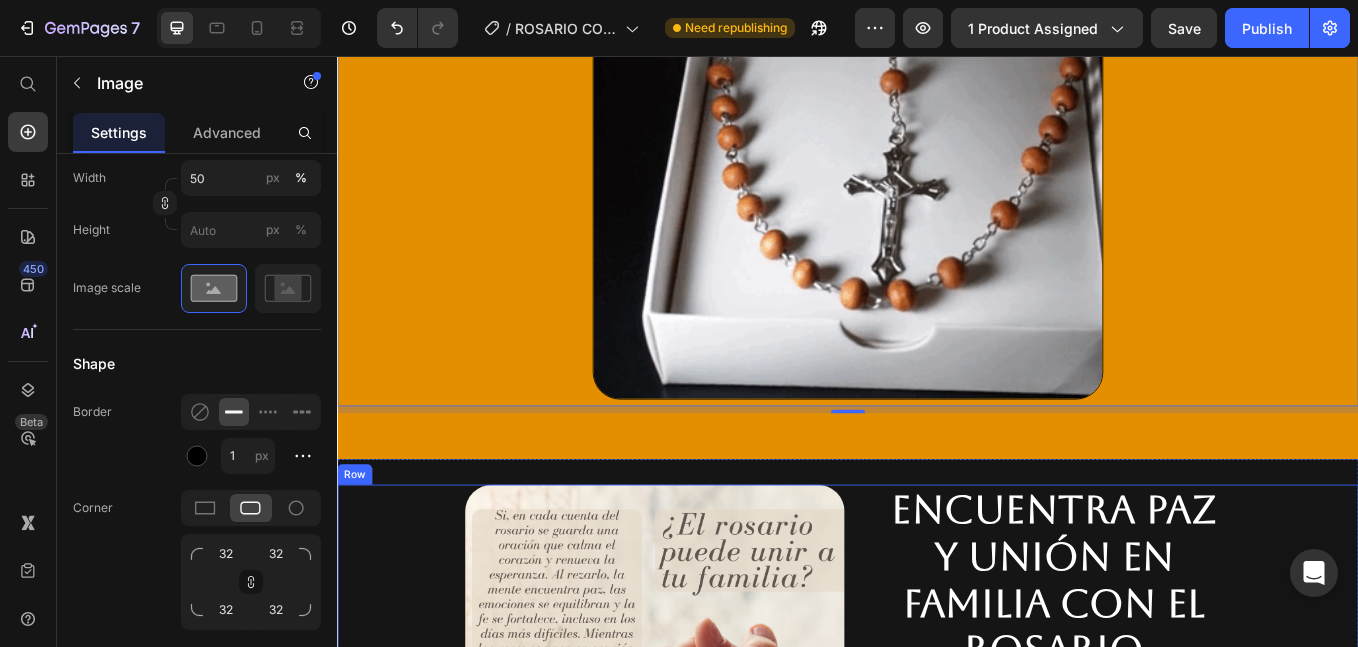 scroll, scrollTop: 5212, scrollLeft: 0, axis: vertical 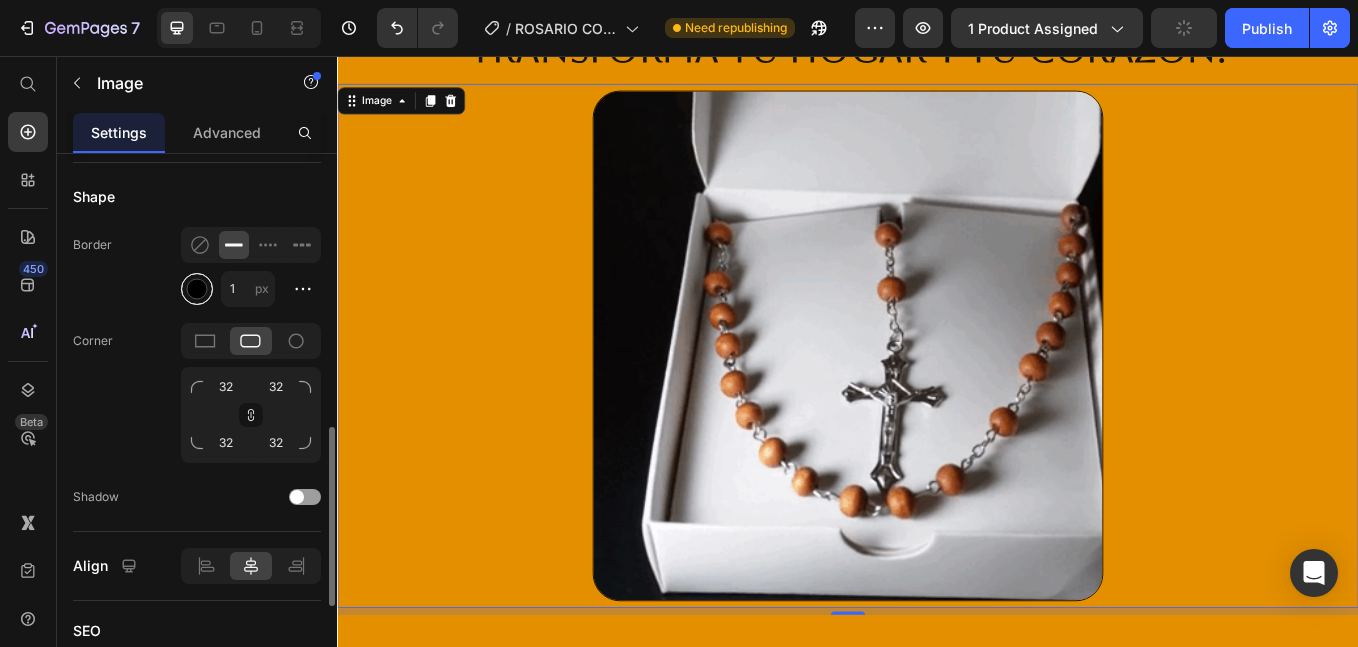 click at bounding box center [197, 288] 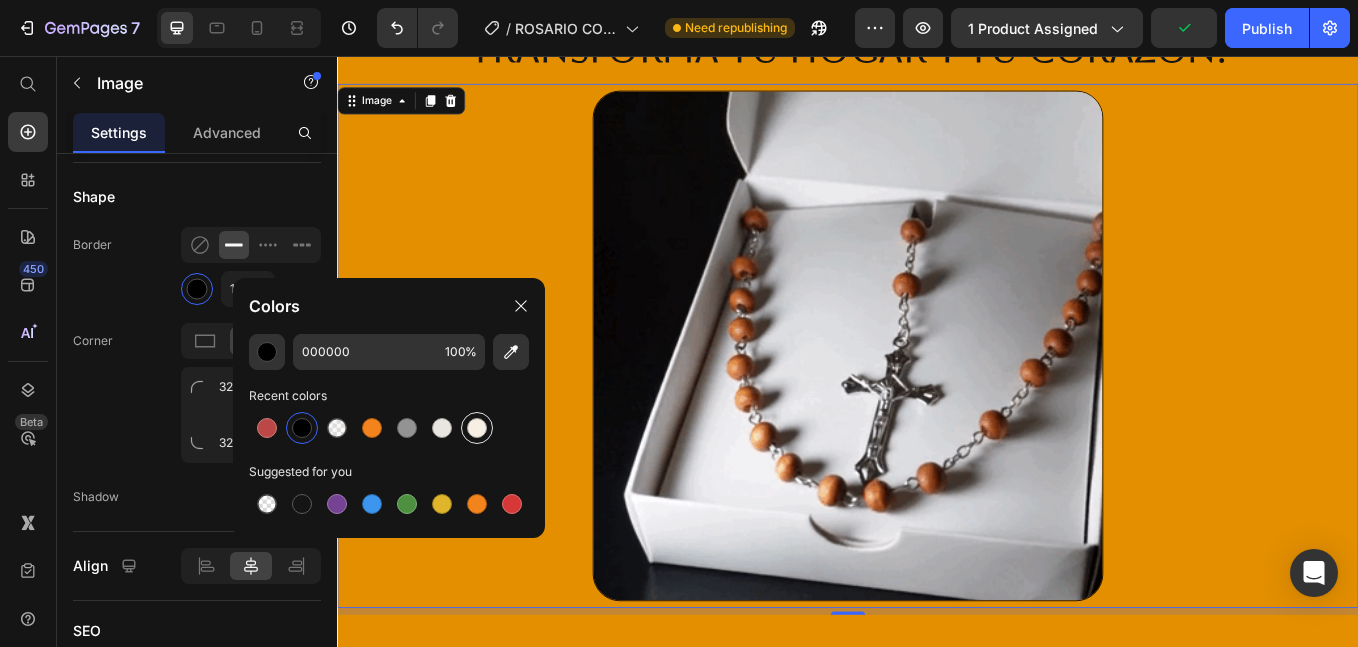 click at bounding box center (477, 428) 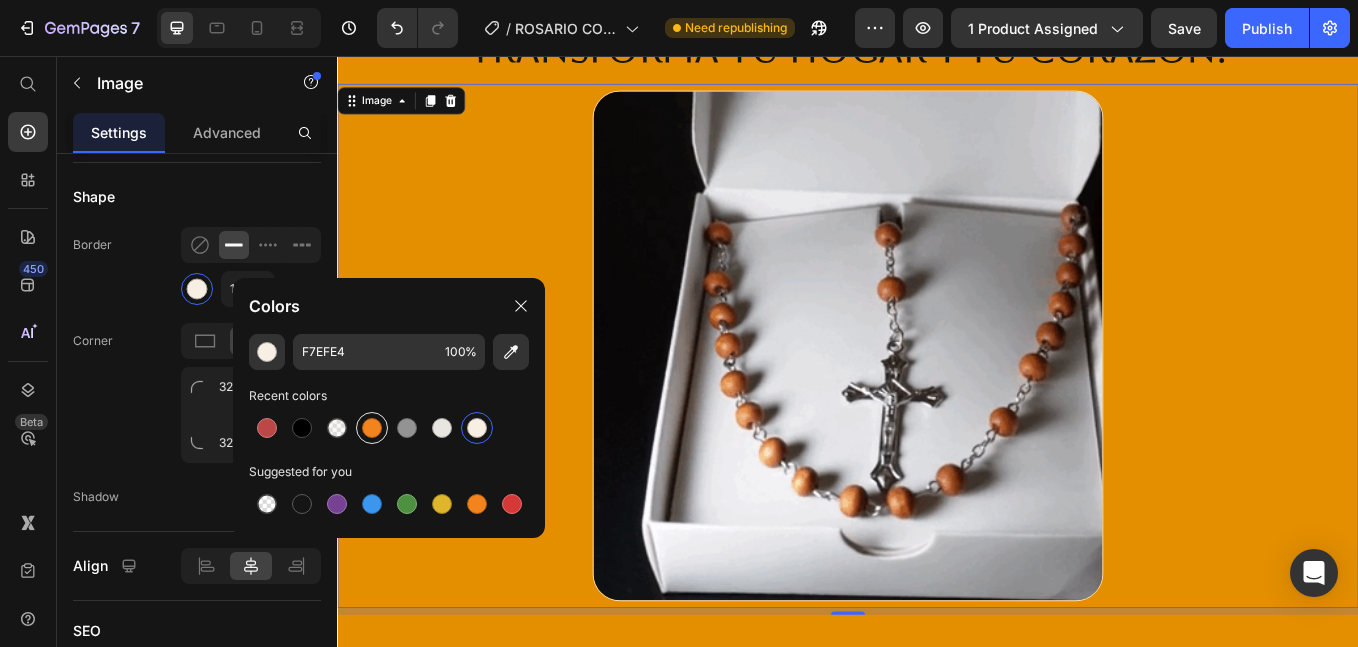 click at bounding box center (372, 428) 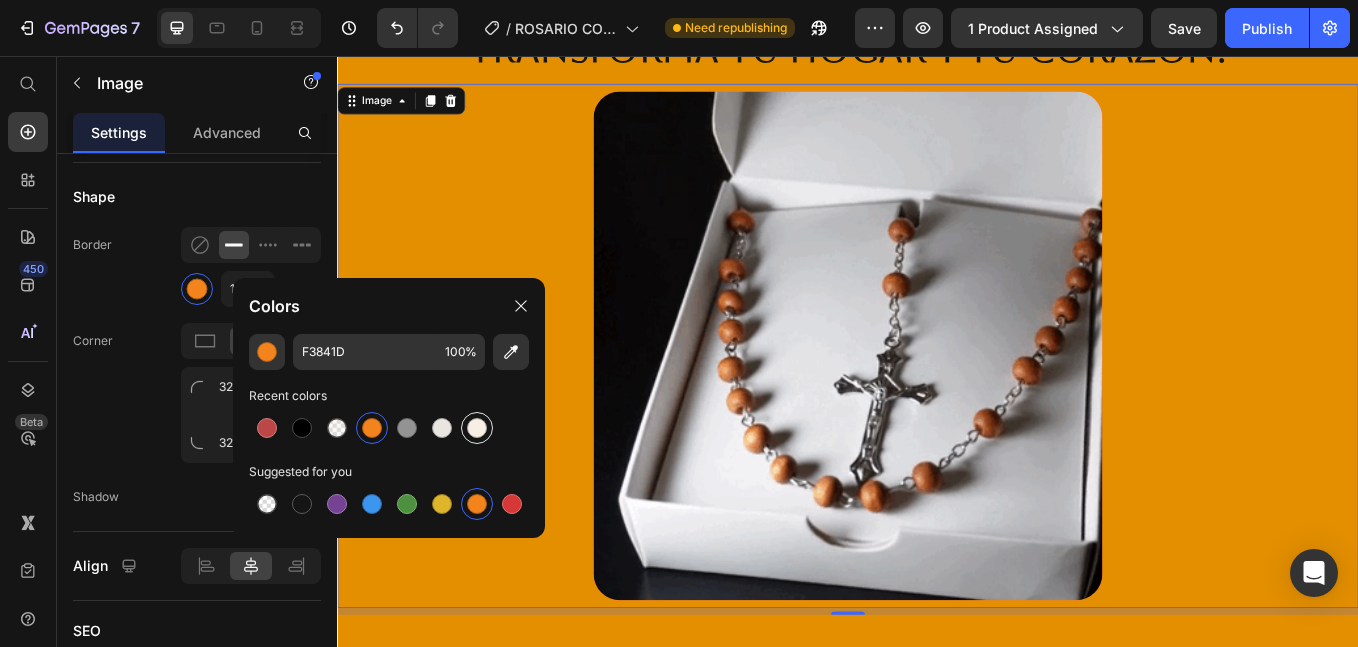 click at bounding box center [477, 428] 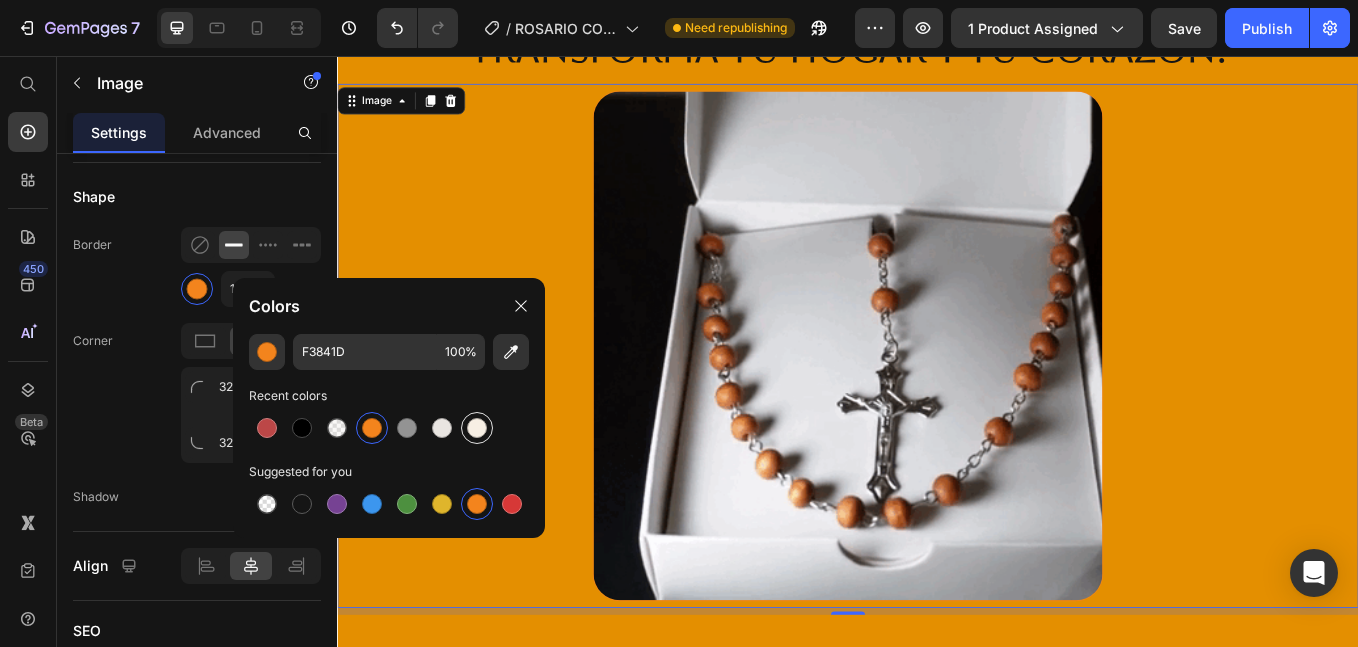 type on "F7EFE4" 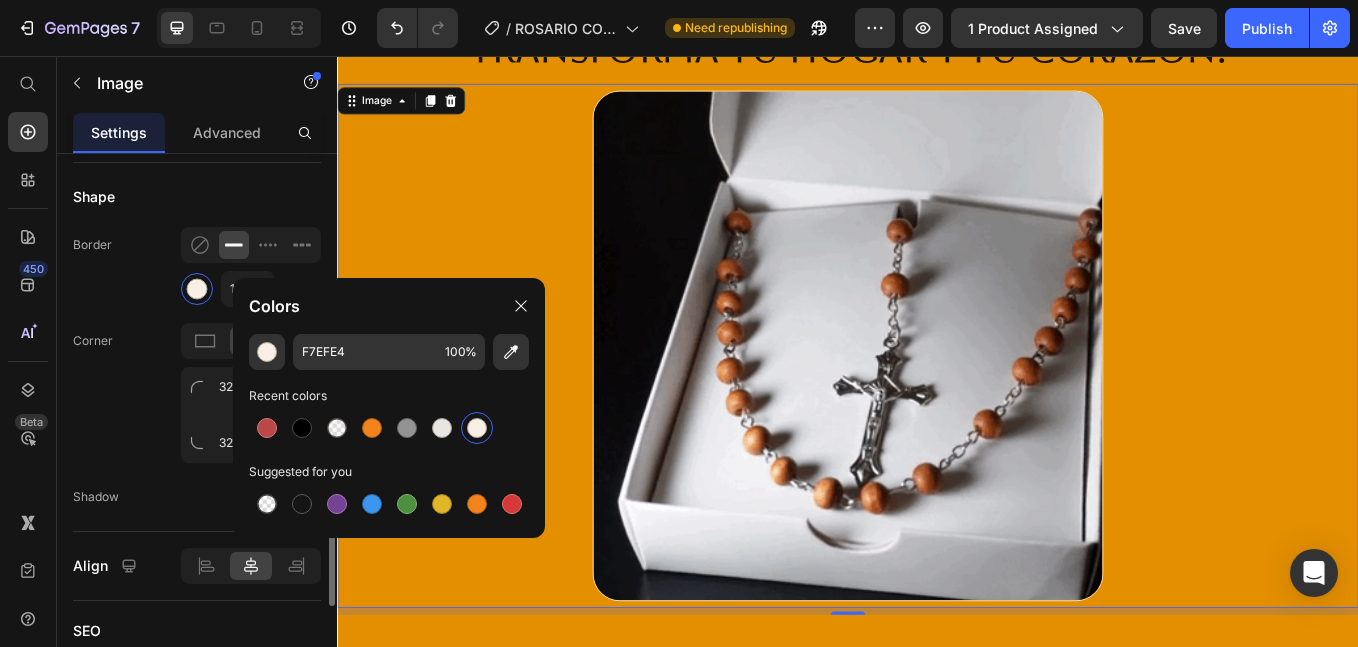 click on "Shadow" 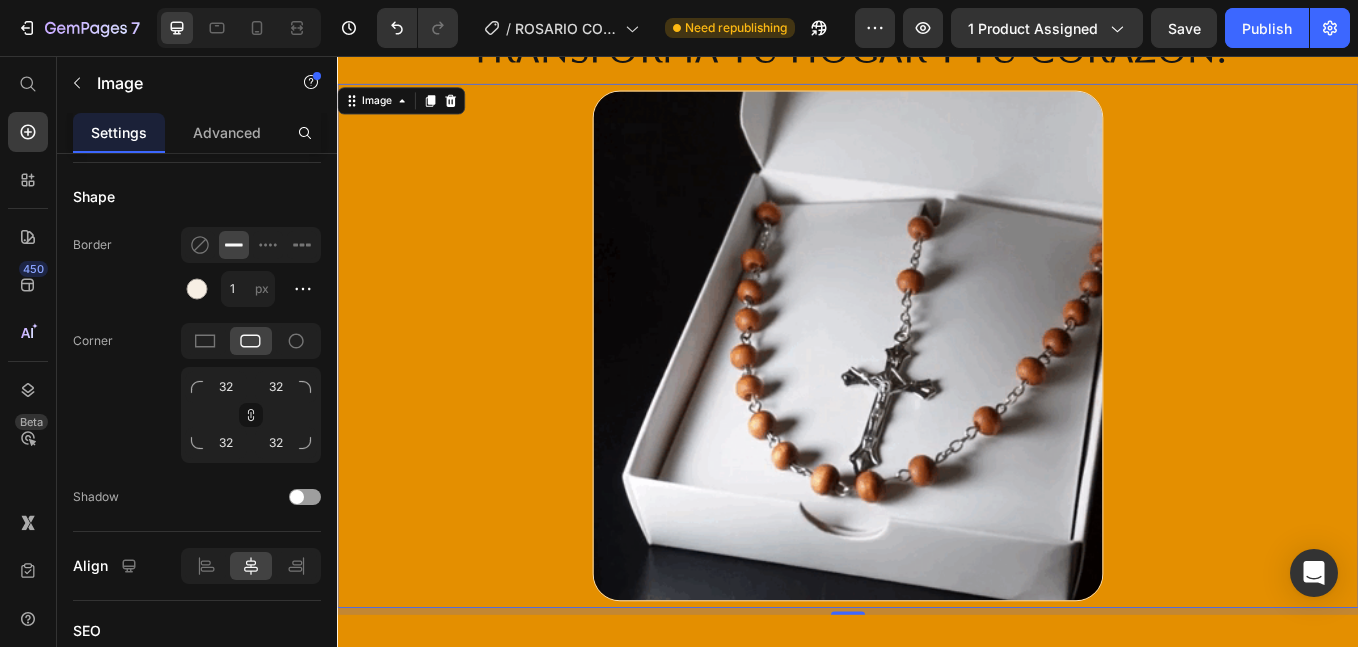 scroll, scrollTop: 1134, scrollLeft: 0, axis: vertical 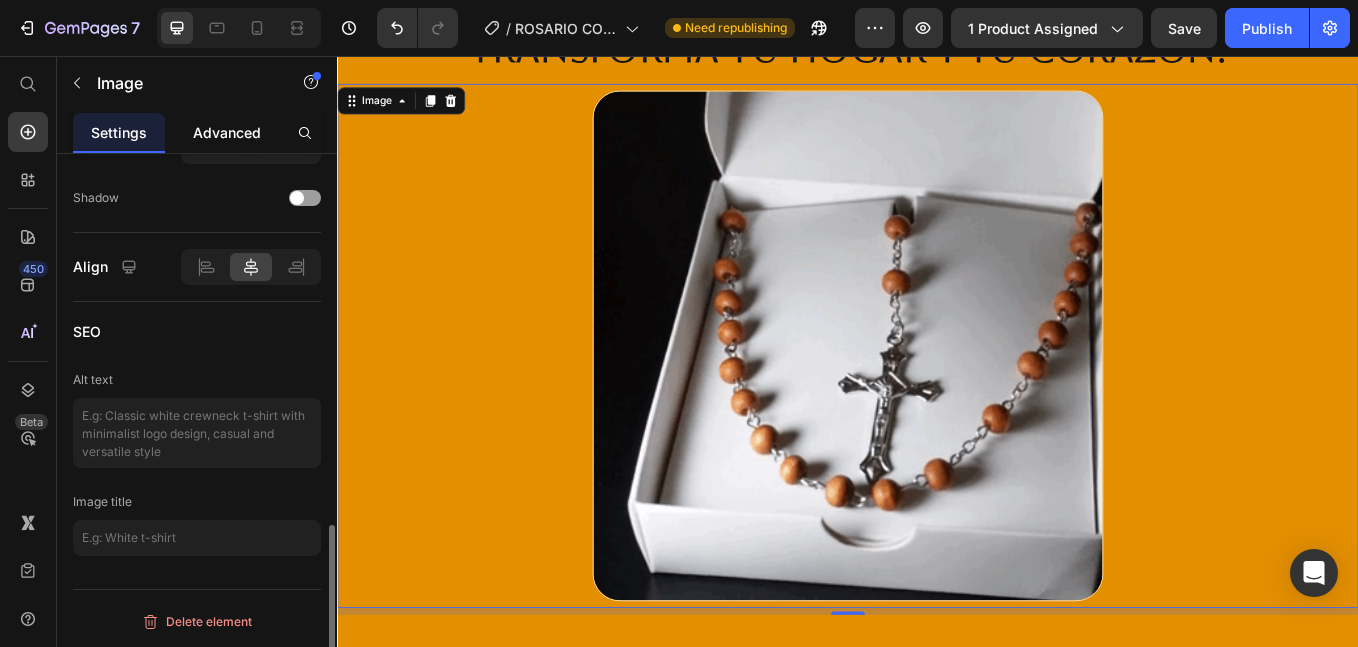 click on "Advanced" at bounding box center [227, 132] 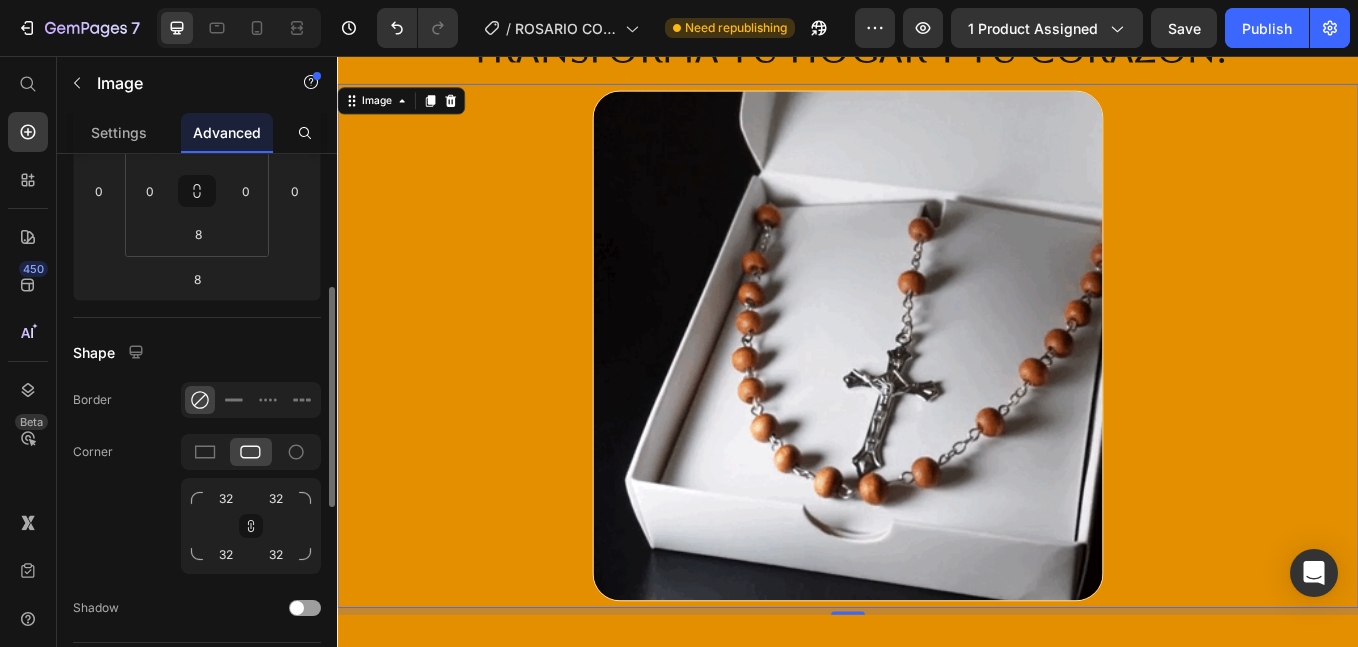 scroll, scrollTop: 501, scrollLeft: 0, axis: vertical 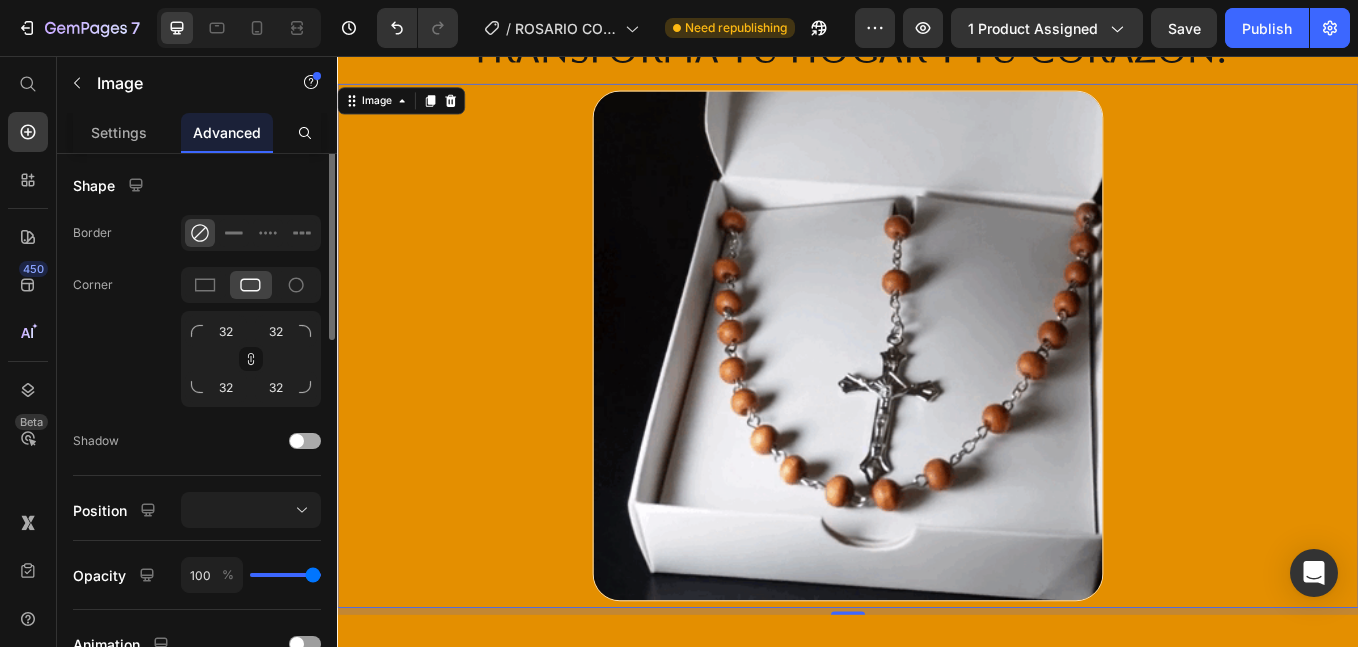 click at bounding box center (305, 441) 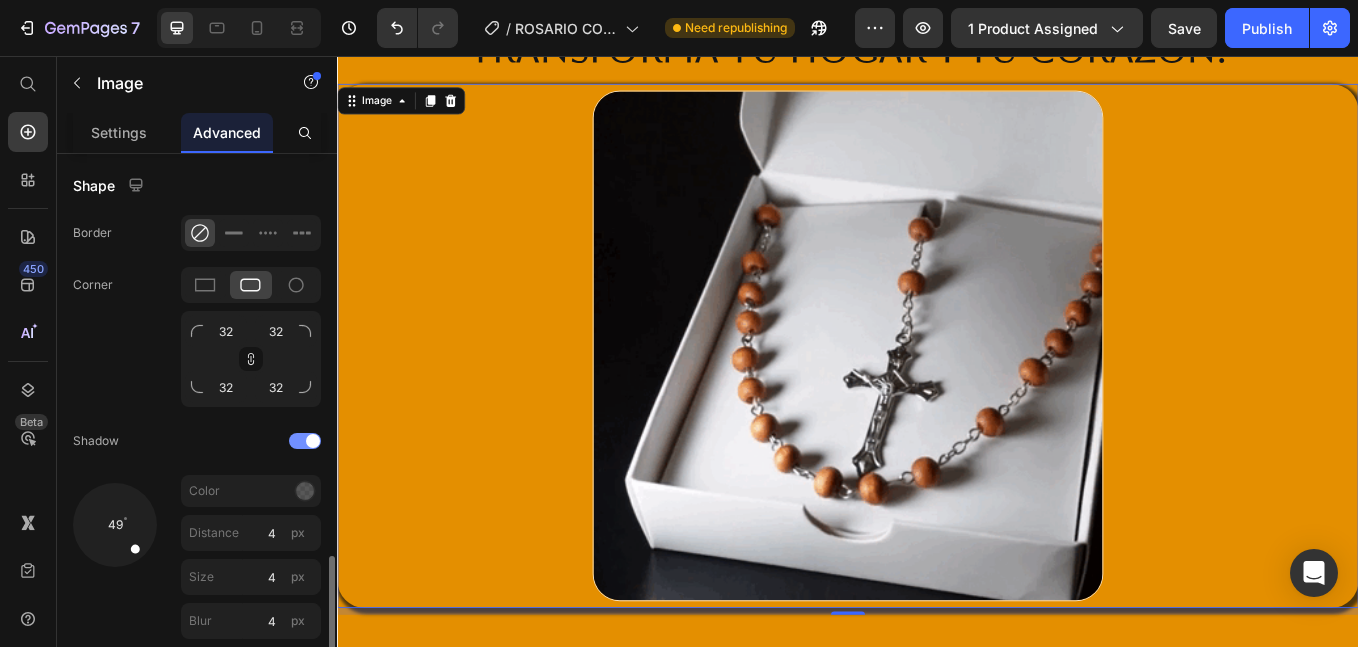 scroll, scrollTop: 668, scrollLeft: 0, axis: vertical 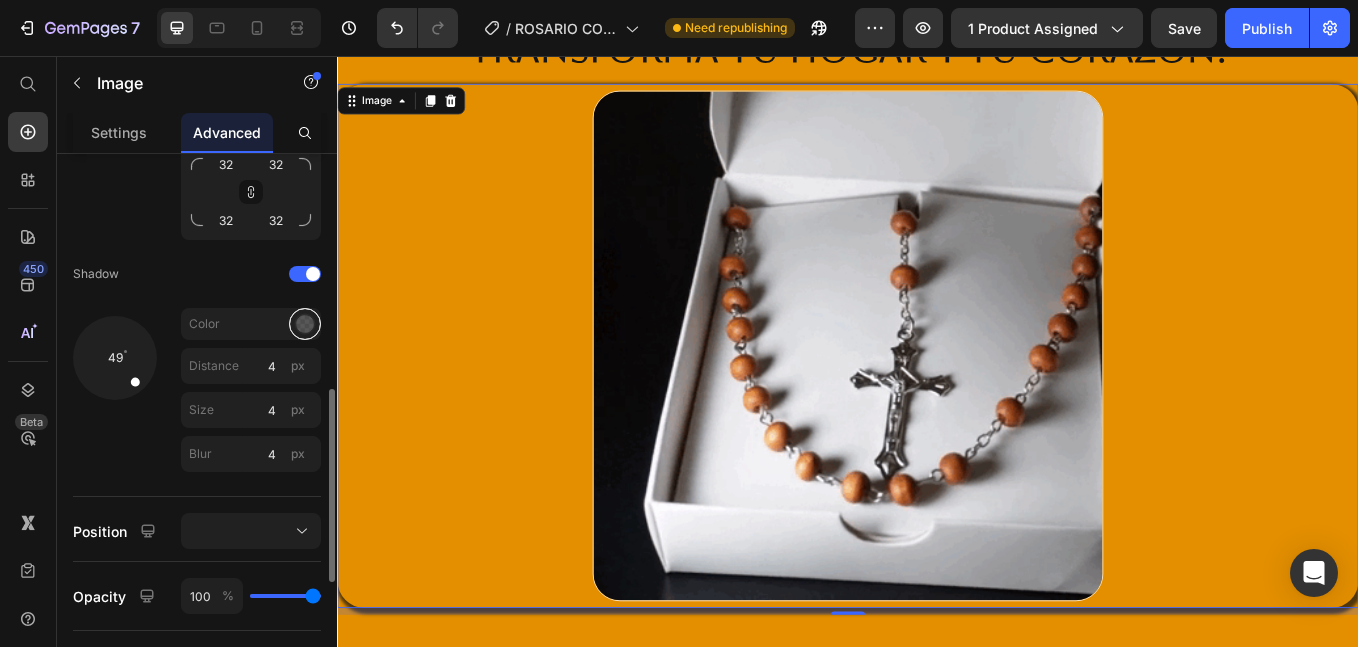 click at bounding box center (305, 324) 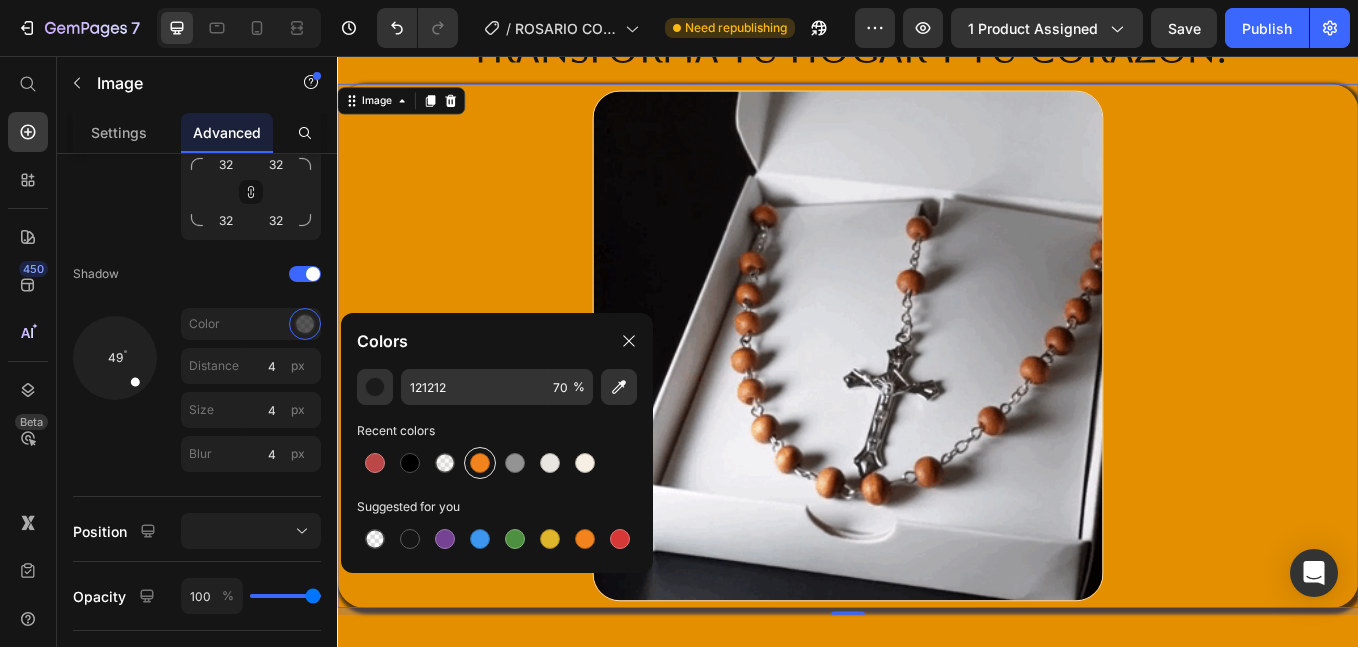 click at bounding box center (480, 463) 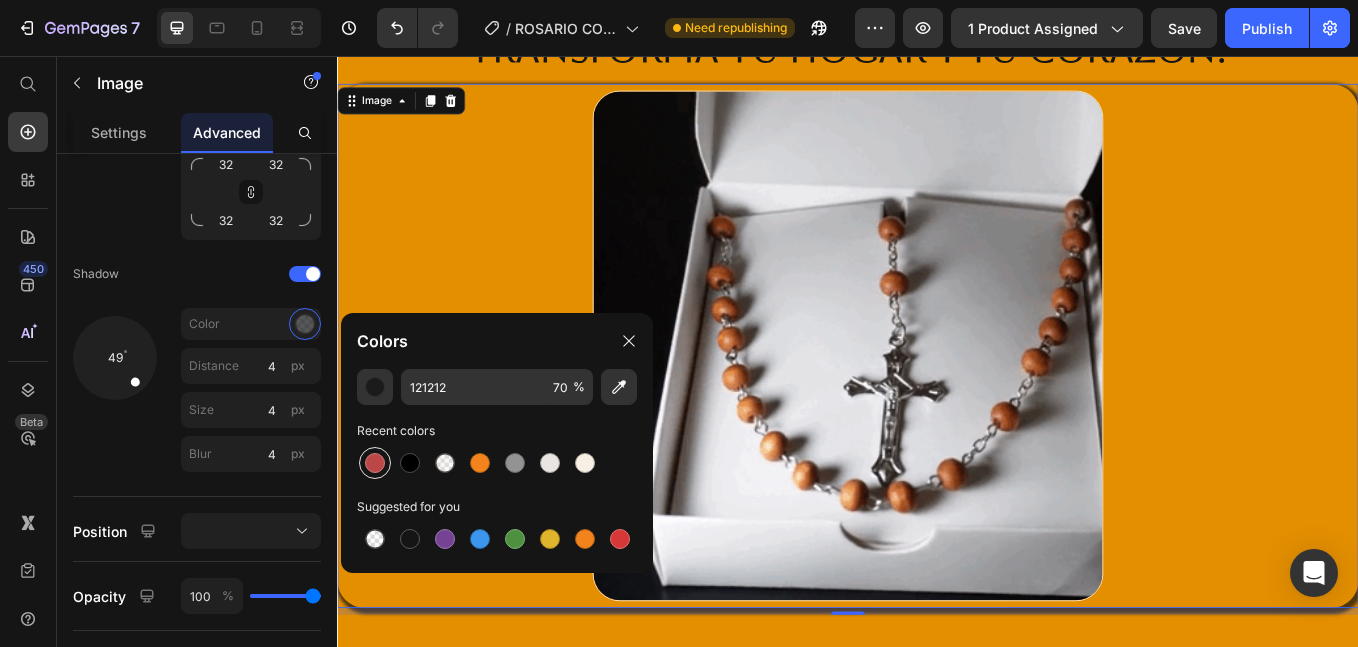 type on "F3841D" 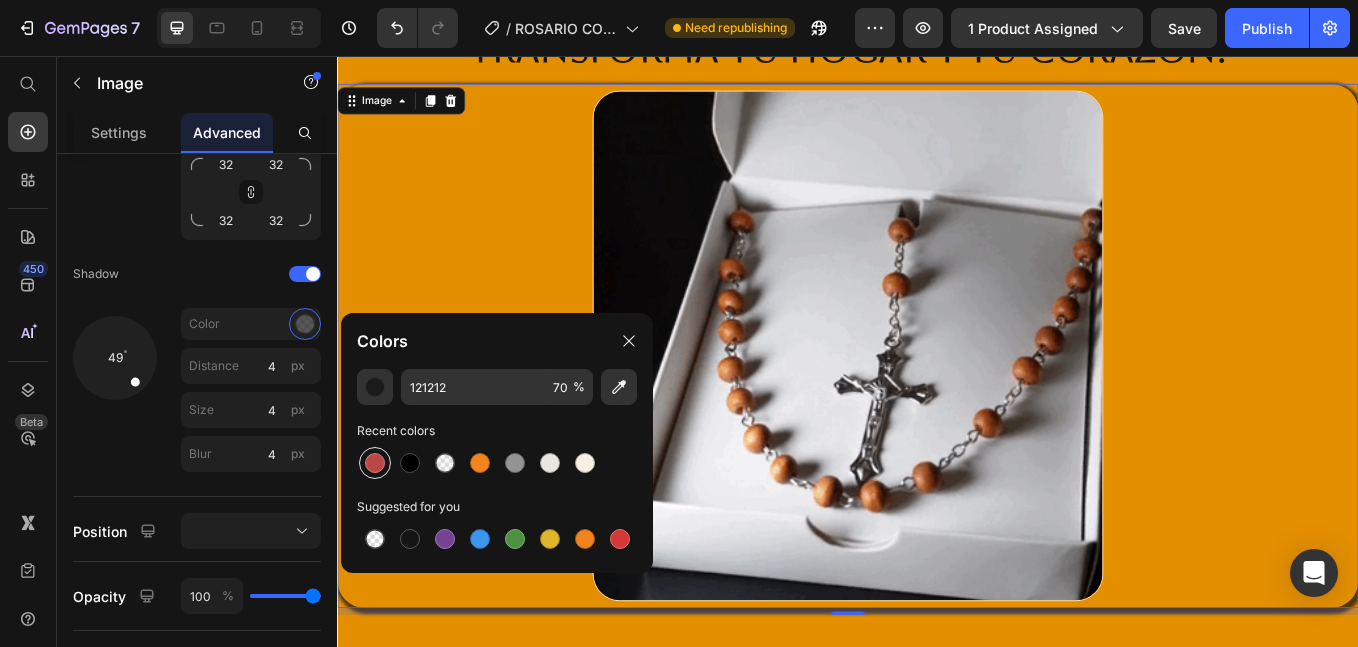 type on "100" 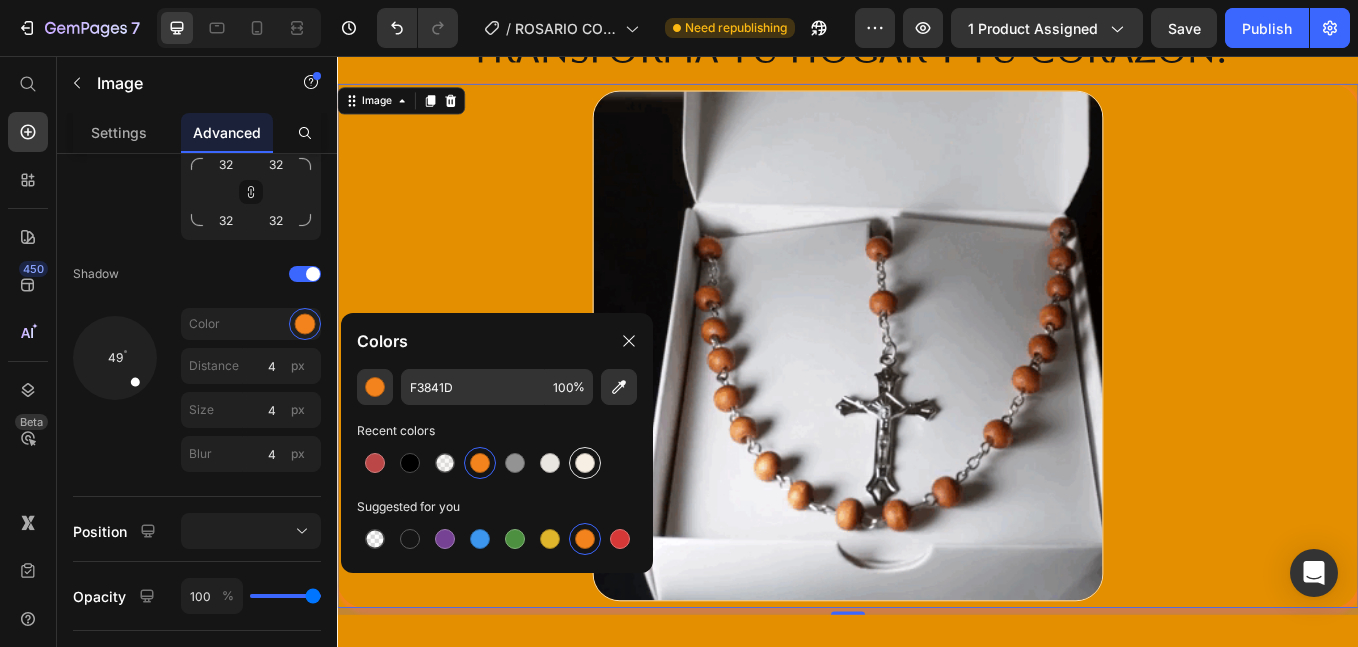 click at bounding box center [585, 463] 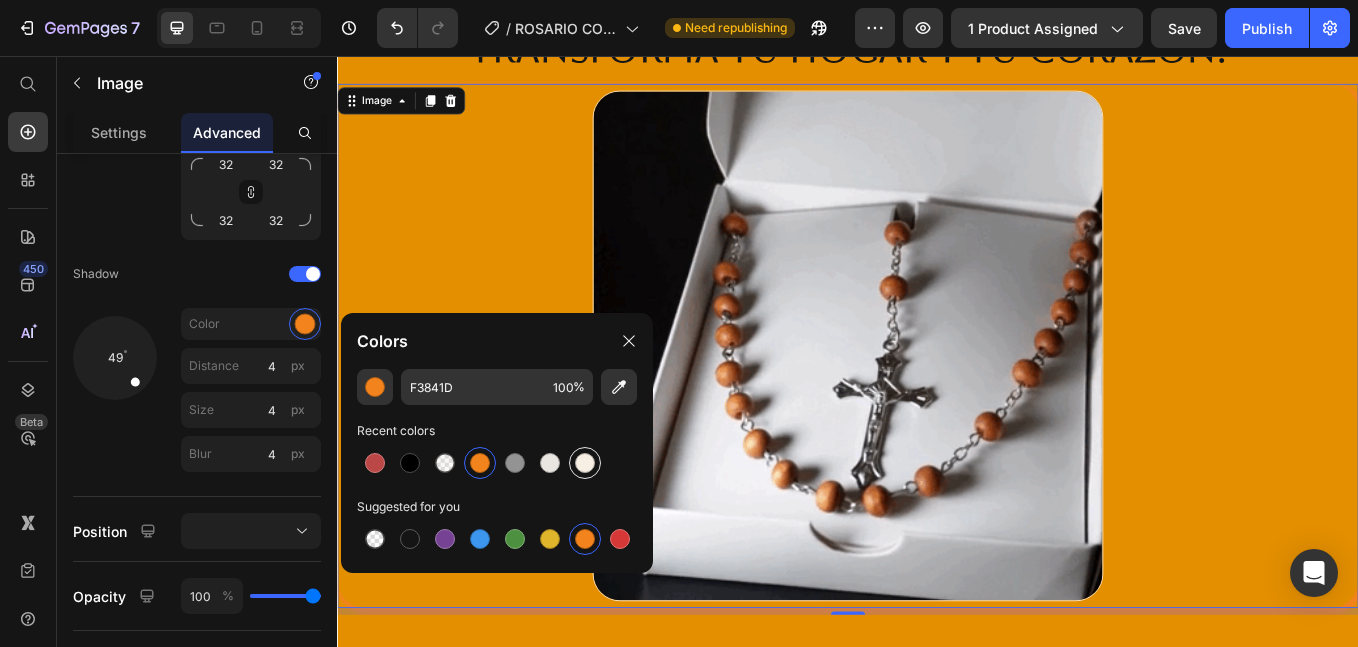 type on "F7EFE4" 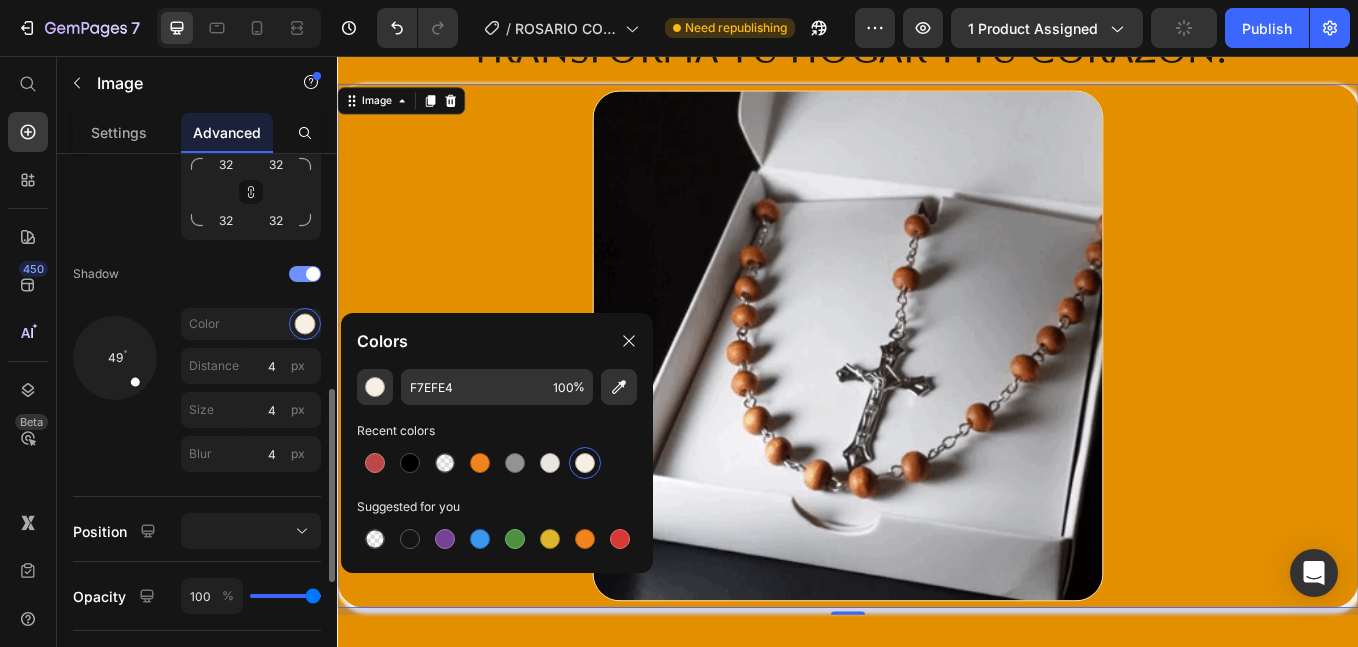 click on "Shadow" 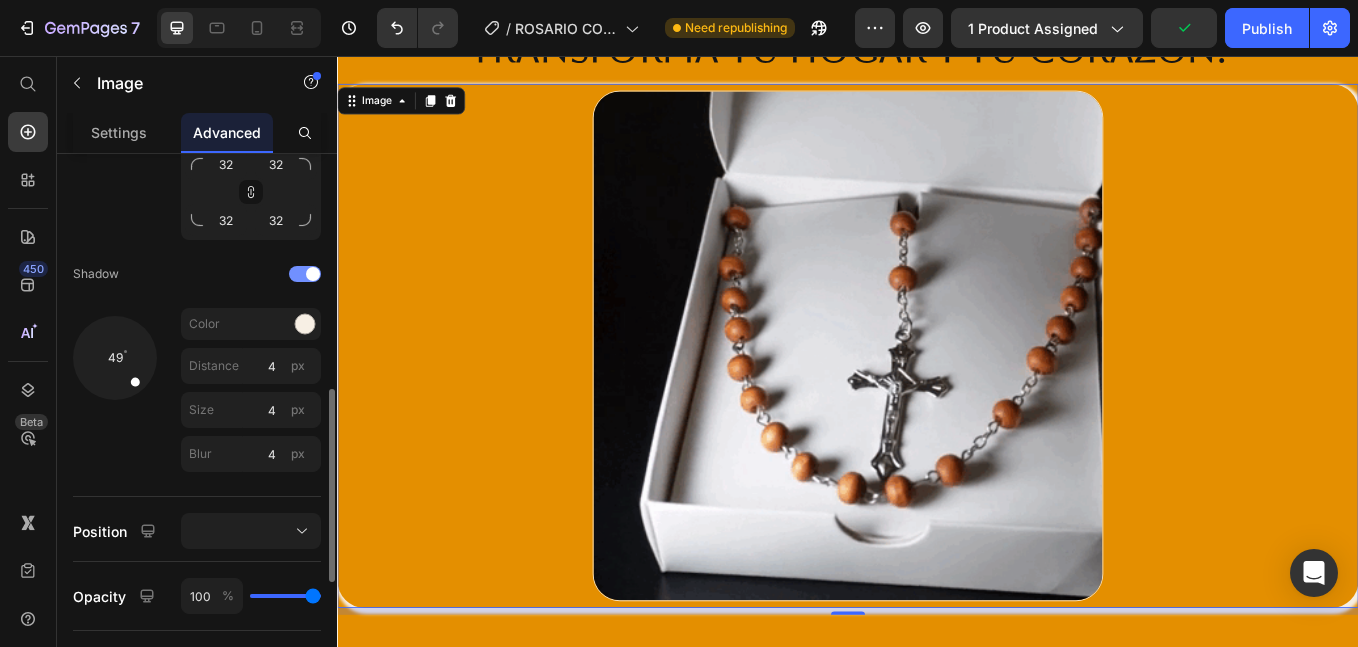 click at bounding box center [305, 274] 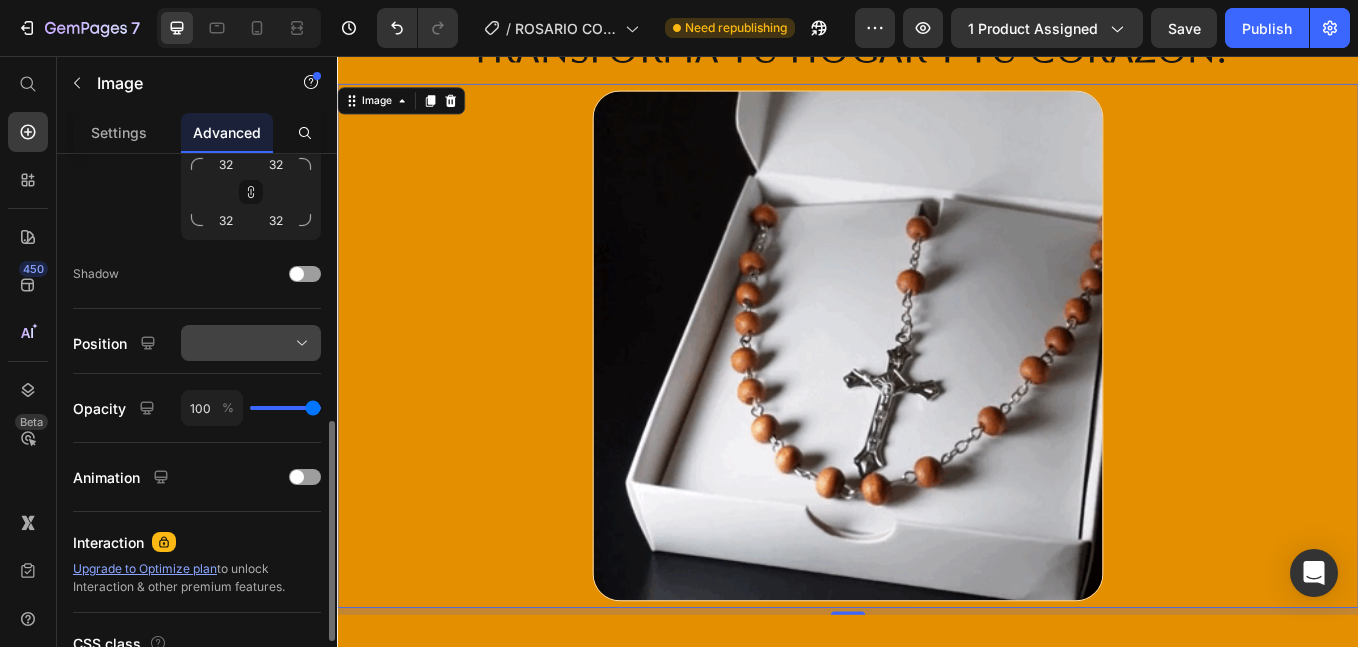scroll, scrollTop: 501, scrollLeft: 0, axis: vertical 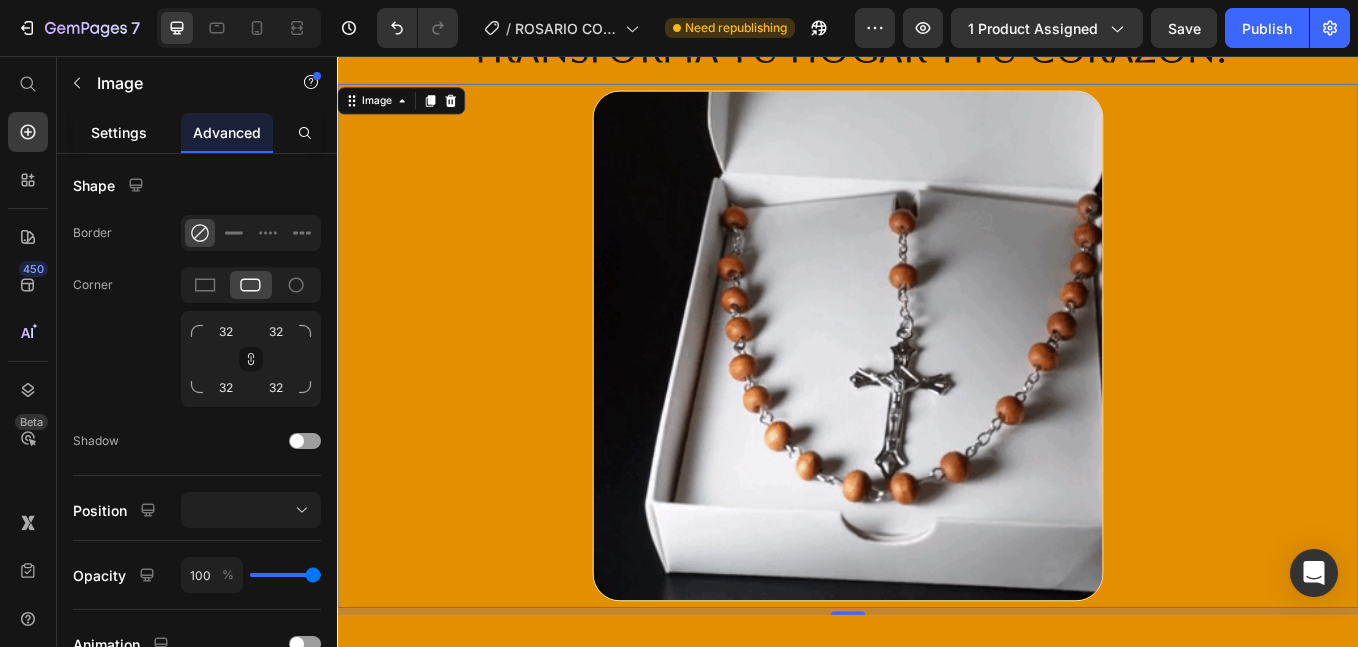 click on "Settings" 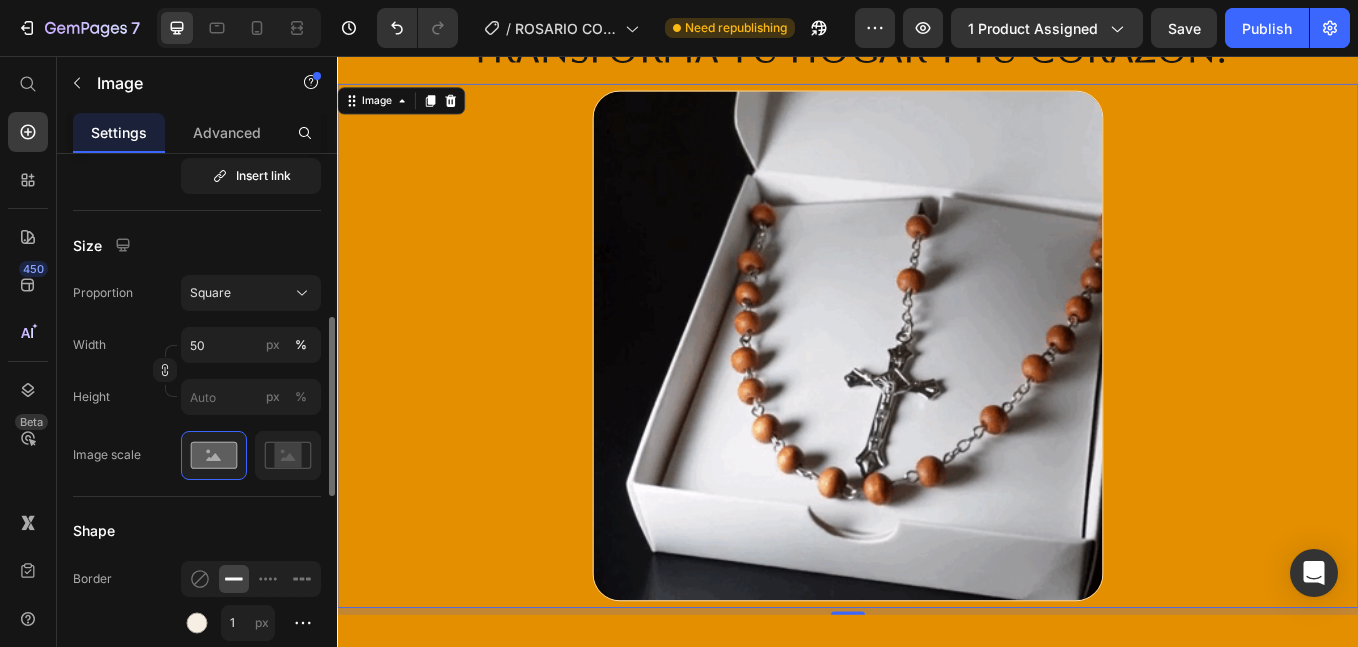 scroll, scrollTop: 668, scrollLeft: 0, axis: vertical 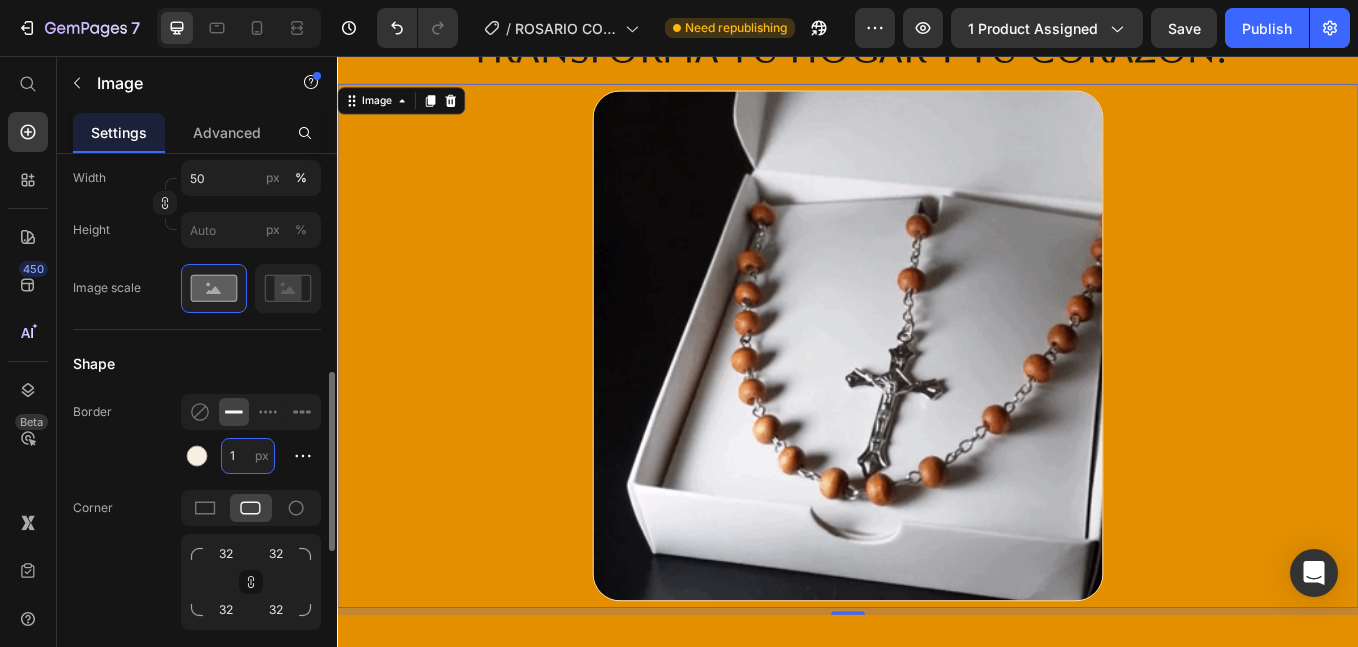 click on "1" at bounding box center [248, 456] 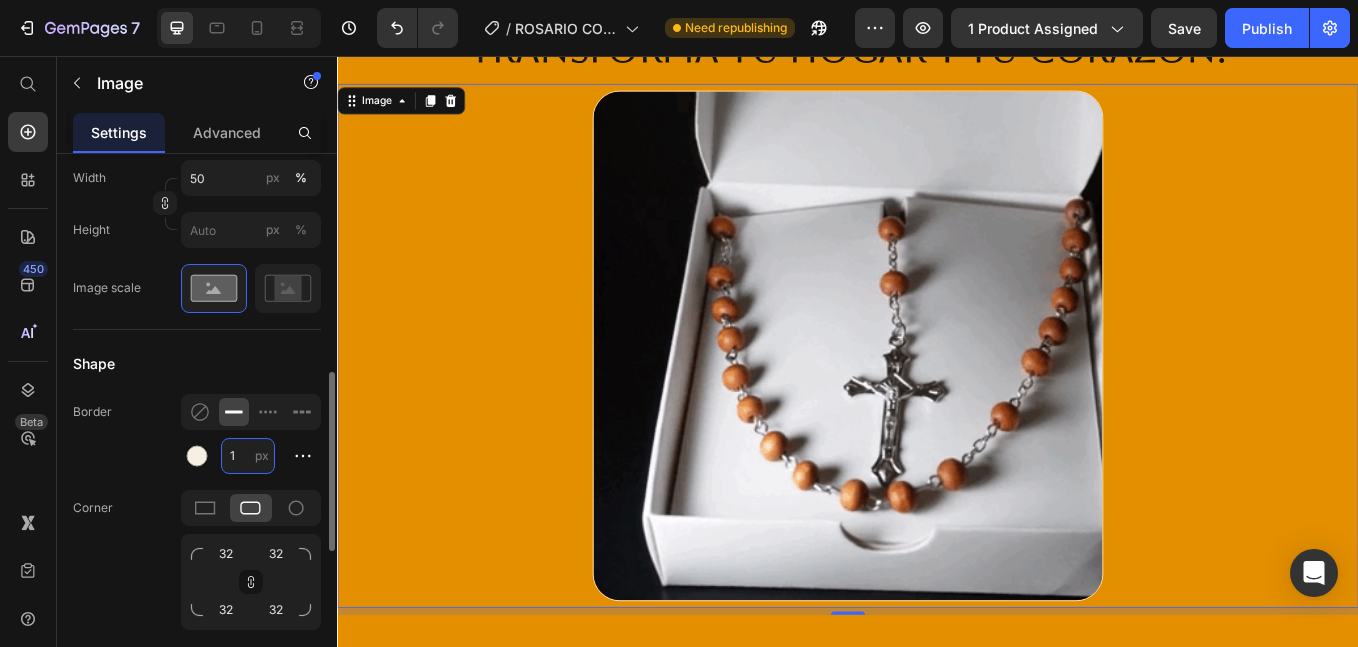 click on "1" at bounding box center (248, 456) 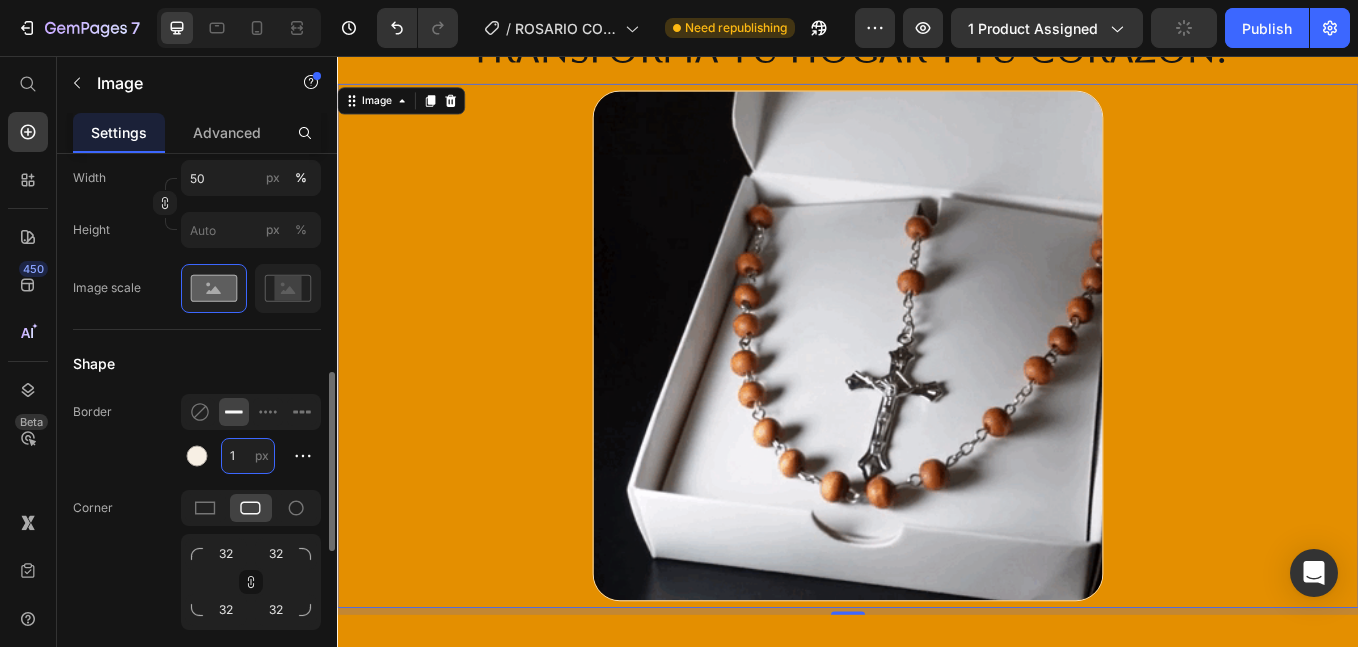 drag, startPoint x: 232, startPoint y: 452, endPoint x: 255, endPoint y: 456, distance: 23.345236 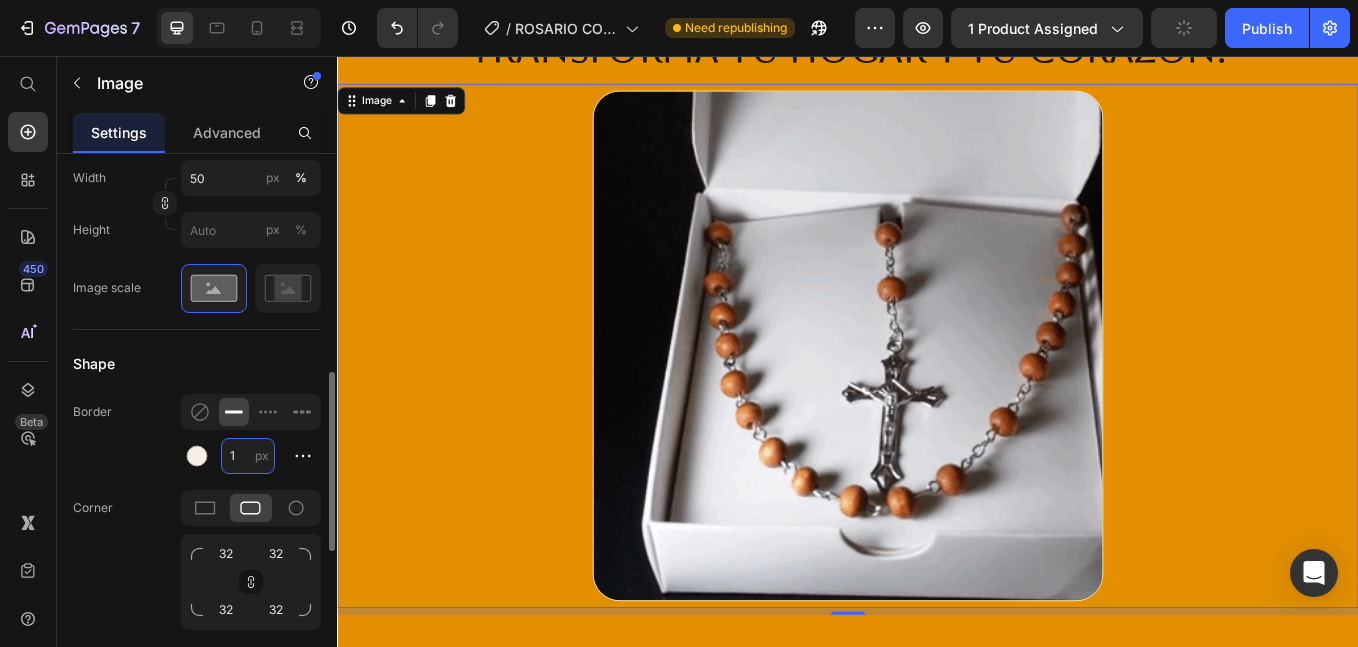click on "1" at bounding box center (248, 456) 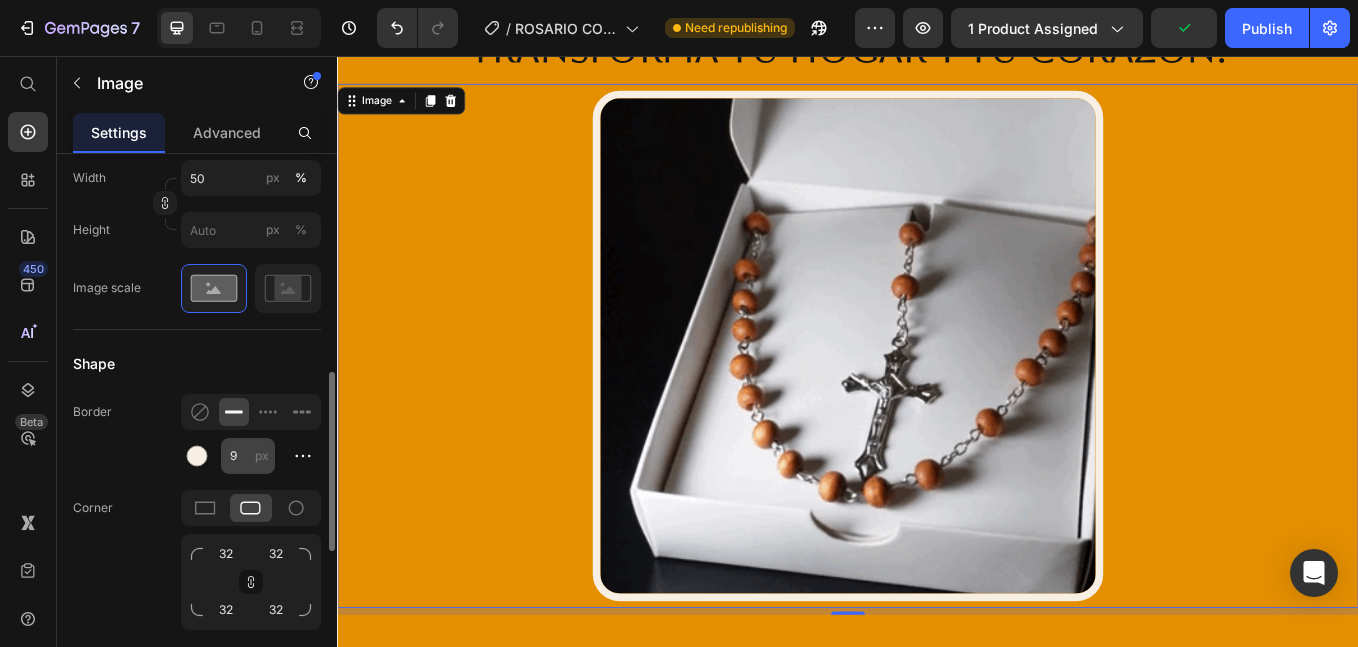 click on "px" at bounding box center [262, 455] 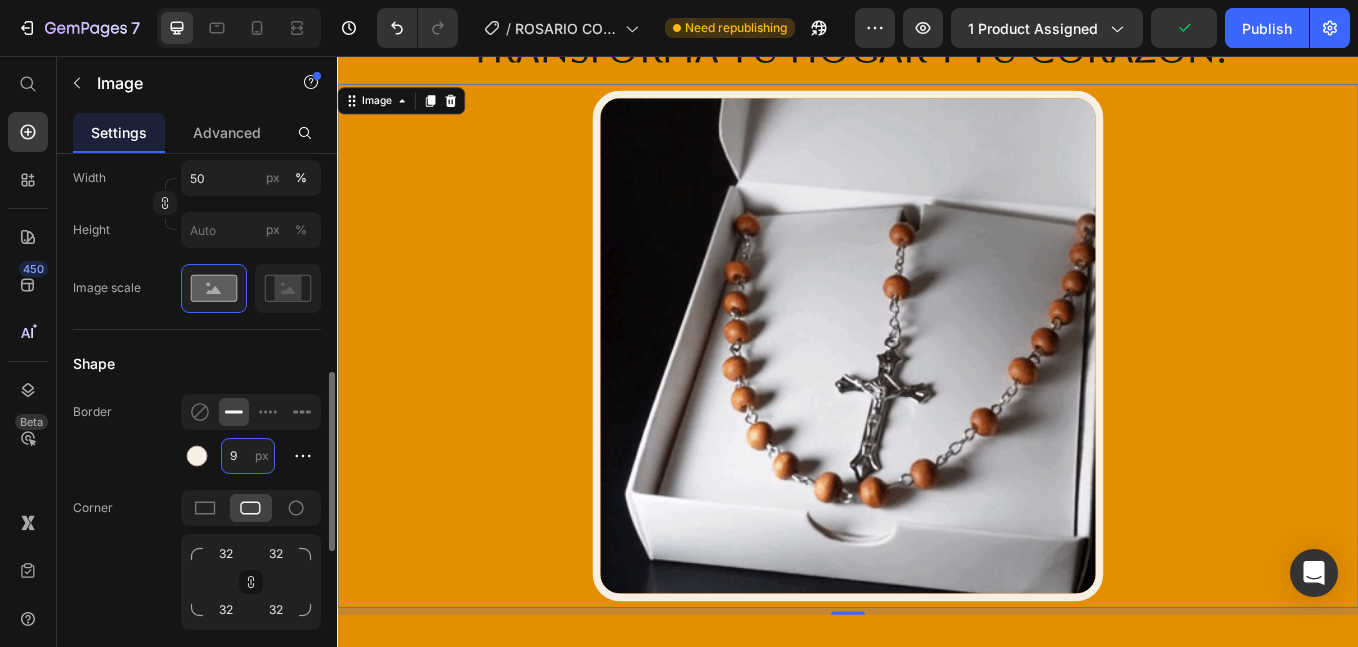 click on "9" at bounding box center (248, 456) 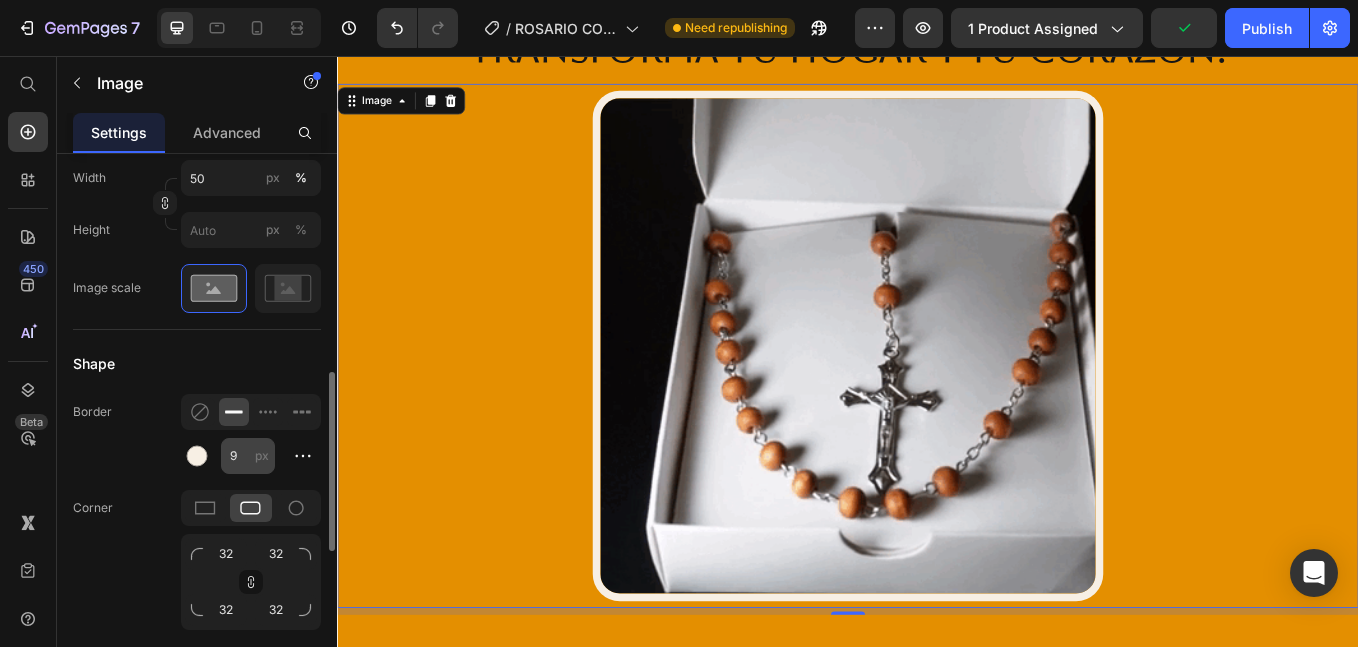 click on "px" at bounding box center (262, 455) 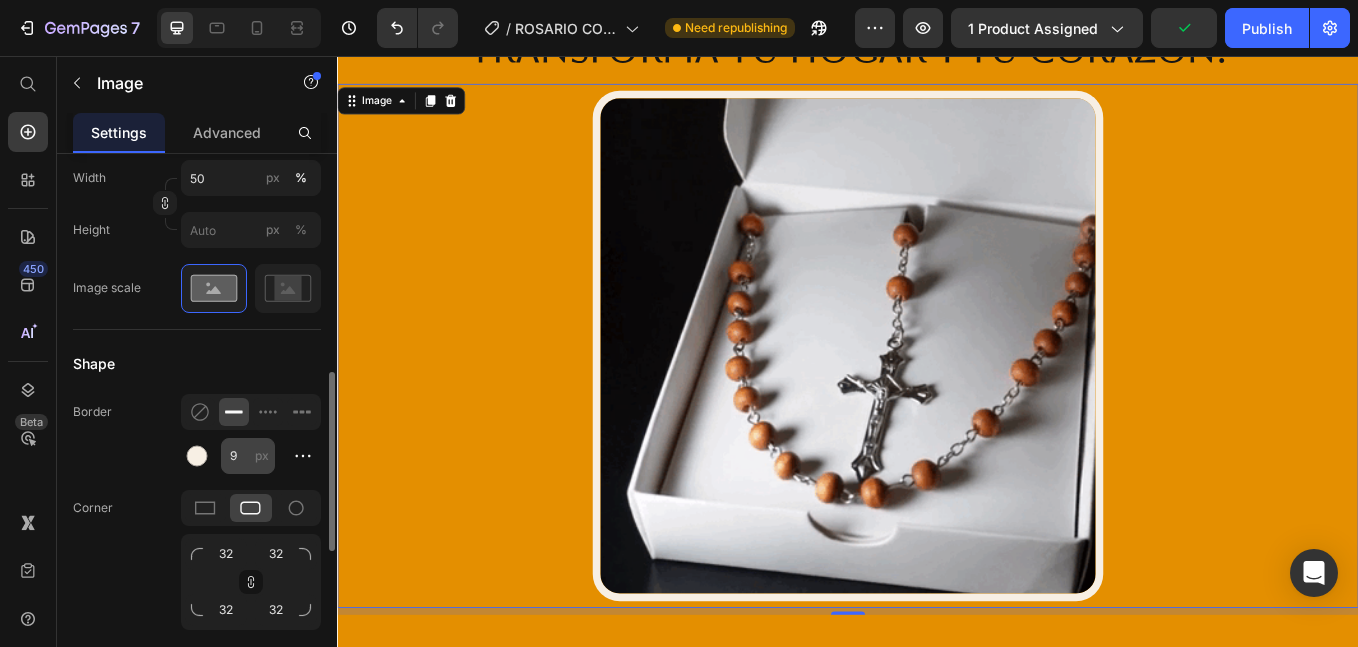 click on "9" at bounding box center [248, 456] 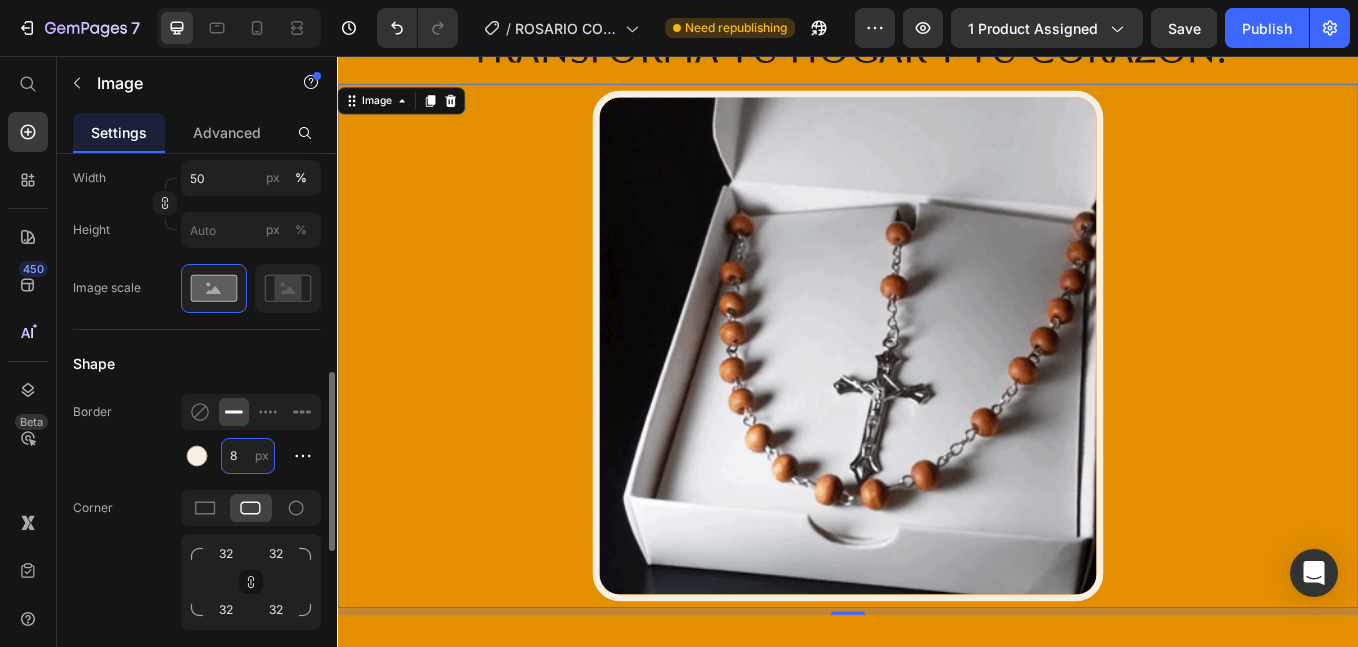 drag, startPoint x: 238, startPoint y: 459, endPoint x: 225, endPoint y: 462, distance: 13.341664 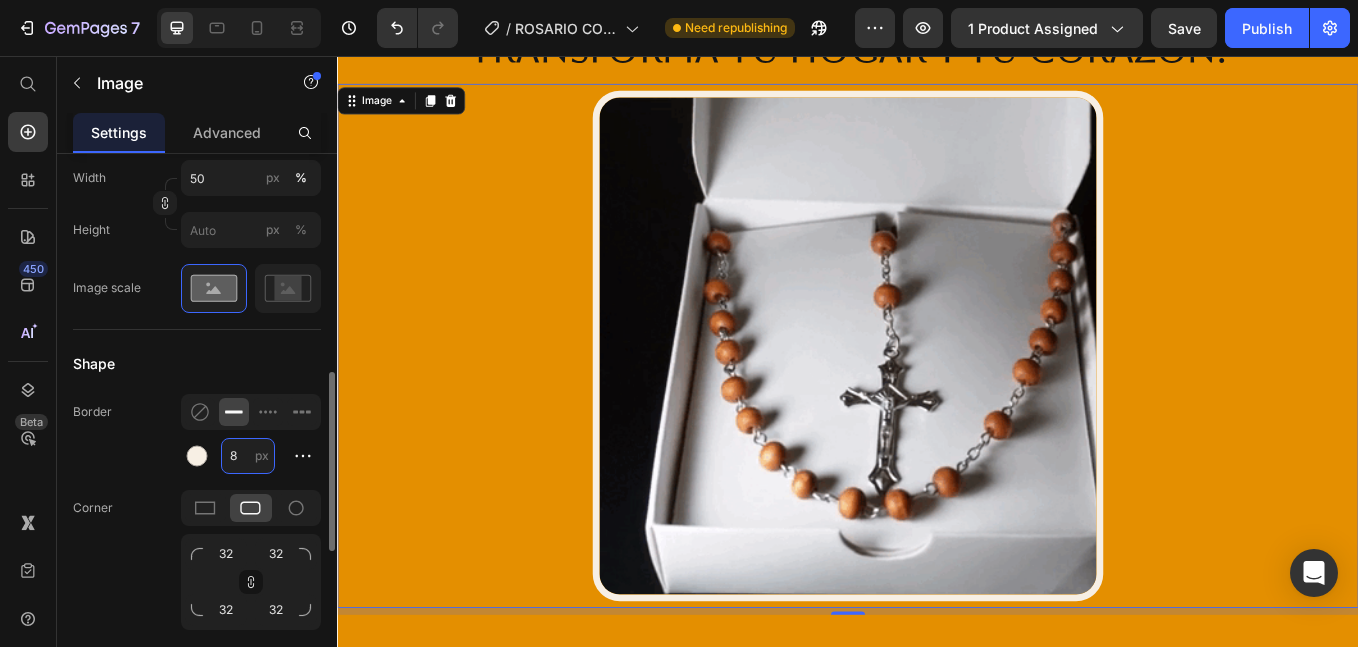 click on "8" at bounding box center [248, 456] 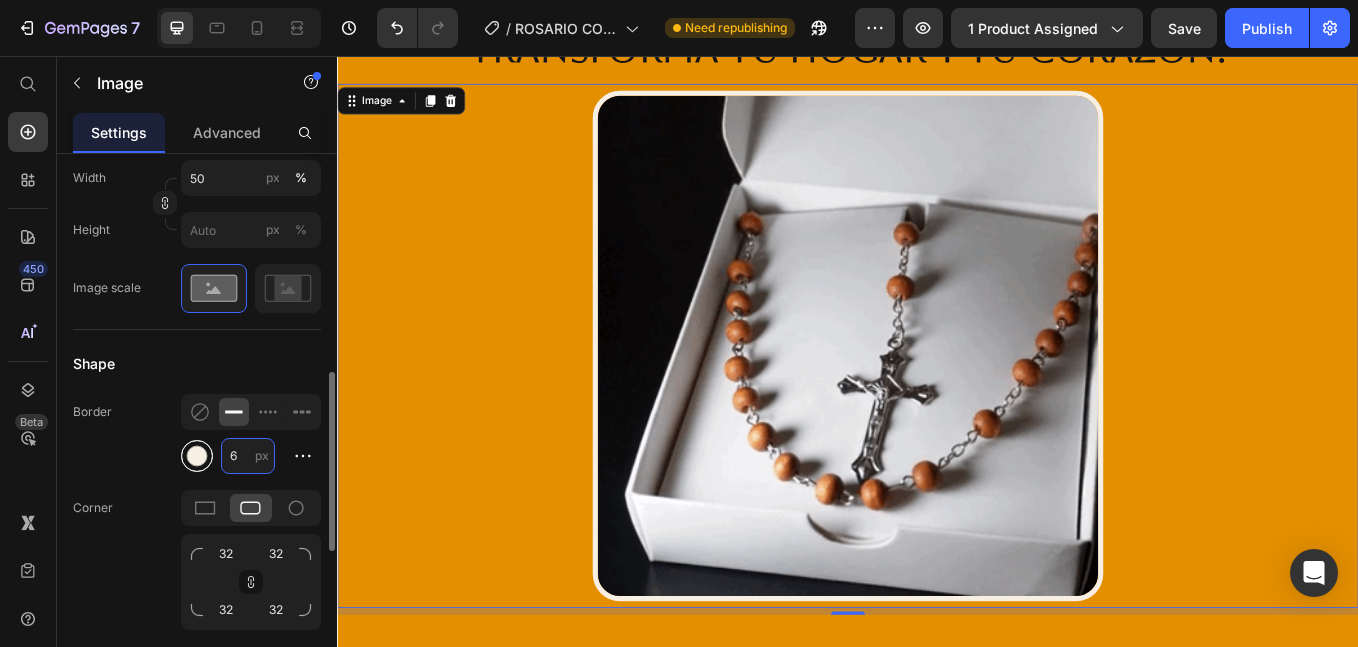 type on "6" 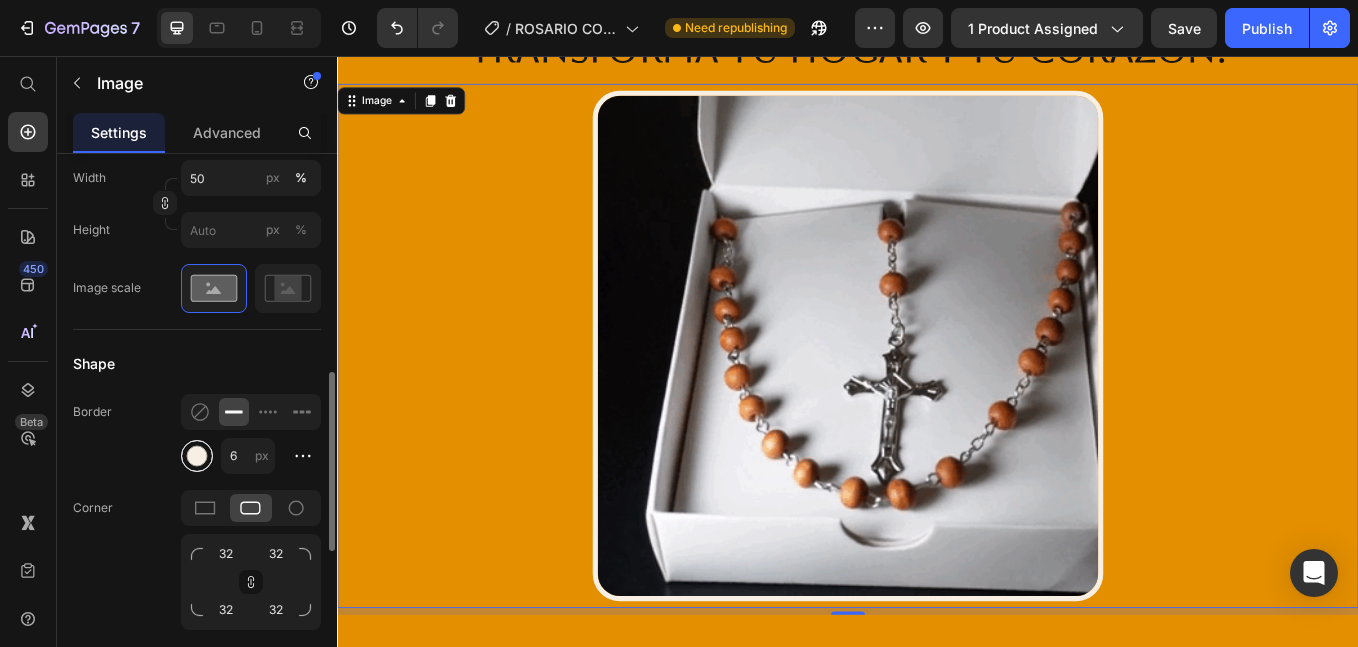 click at bounding box center (197, 455) 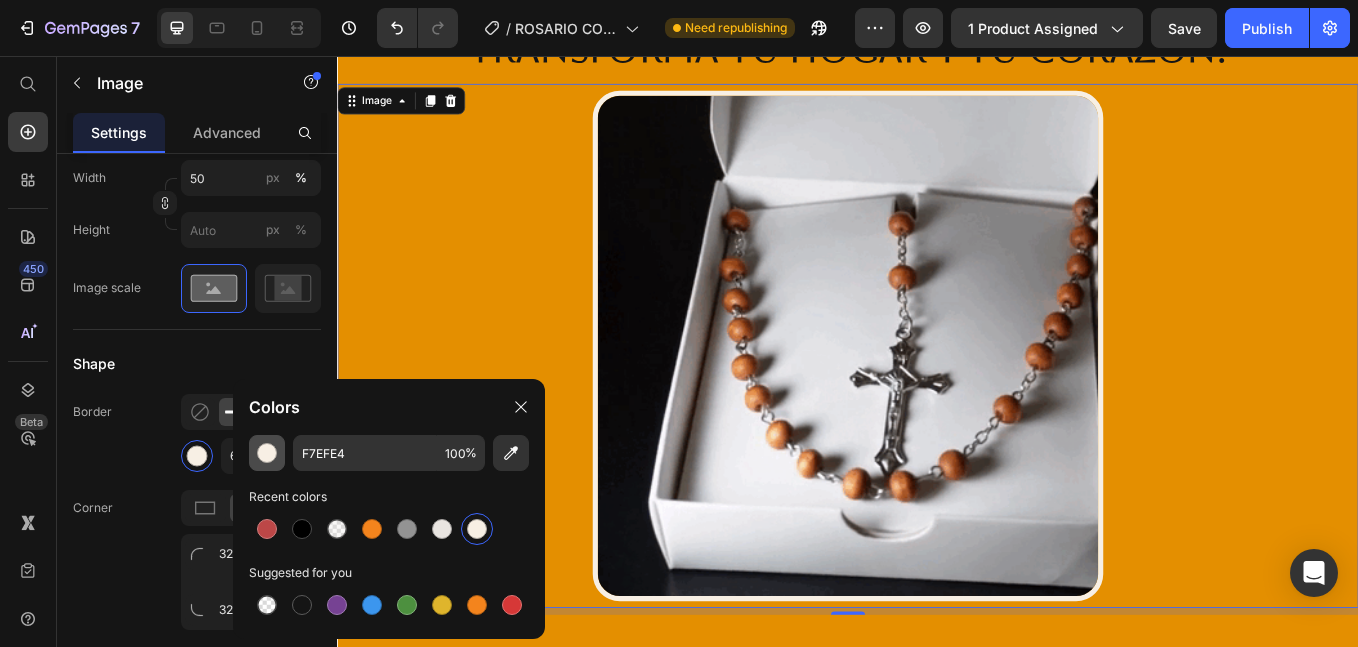 click at bounding box center (267, 453) 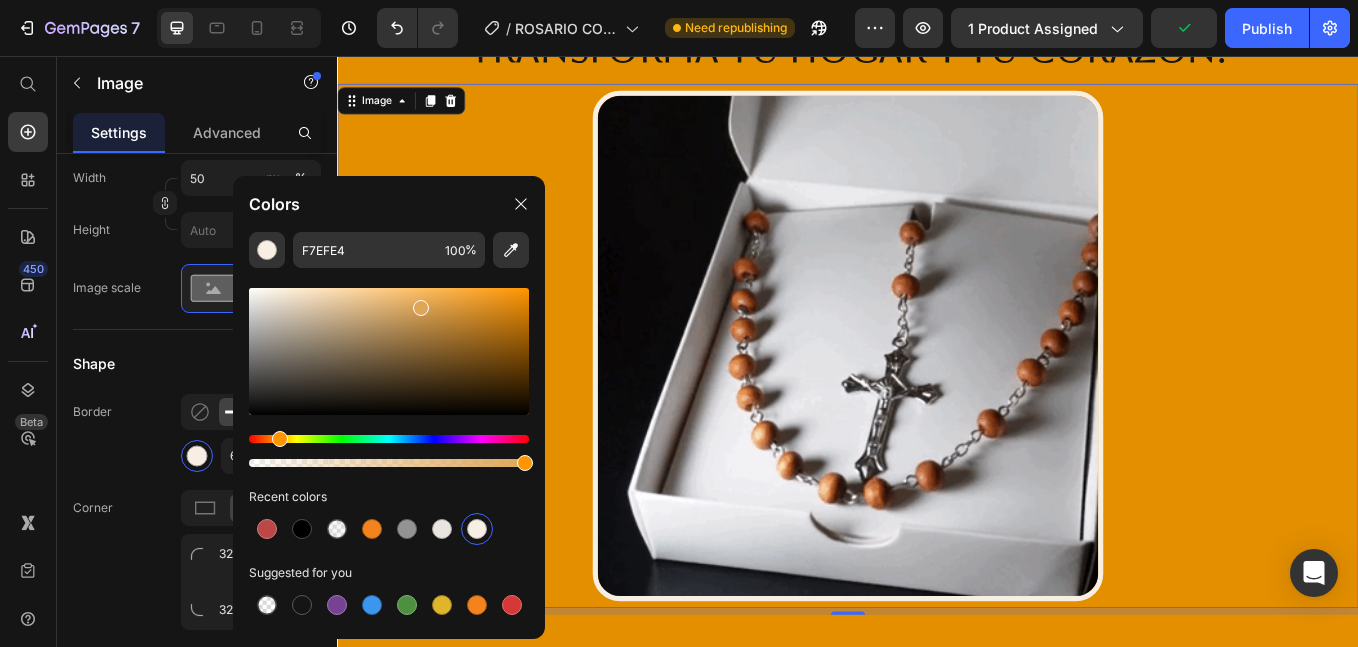 click at bounding box center [389, 351] 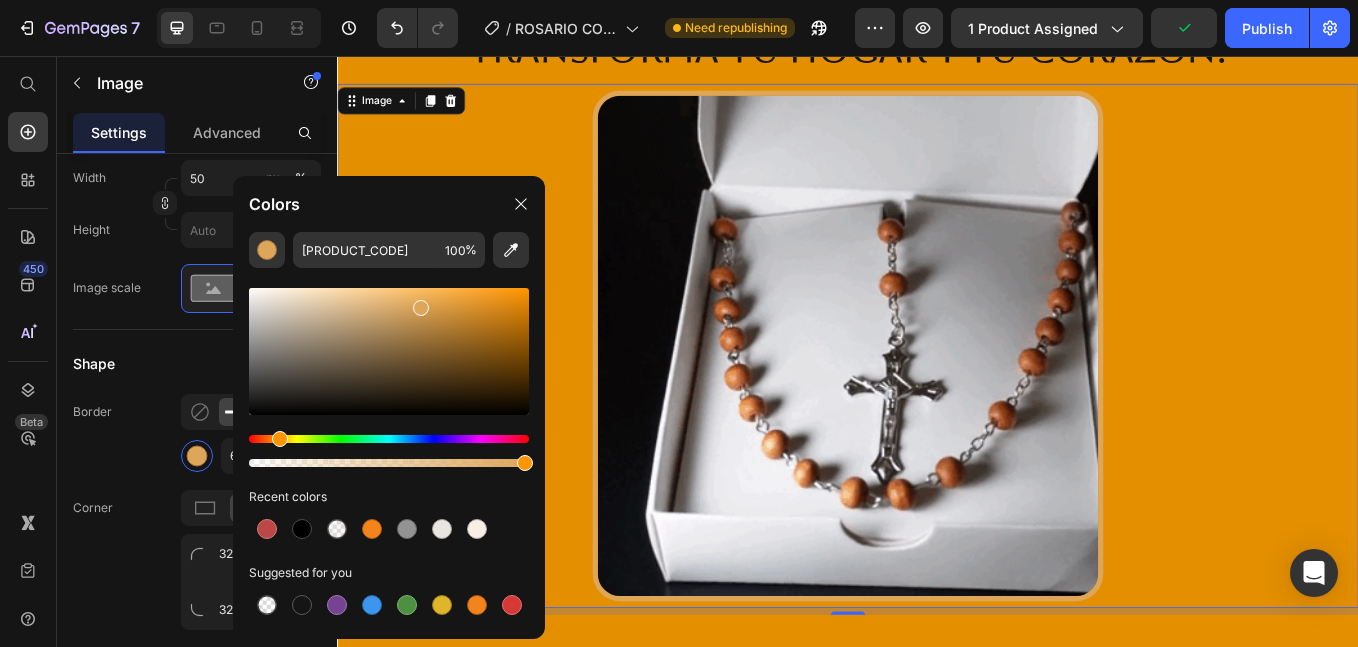 click at bounding box center [389, 351] 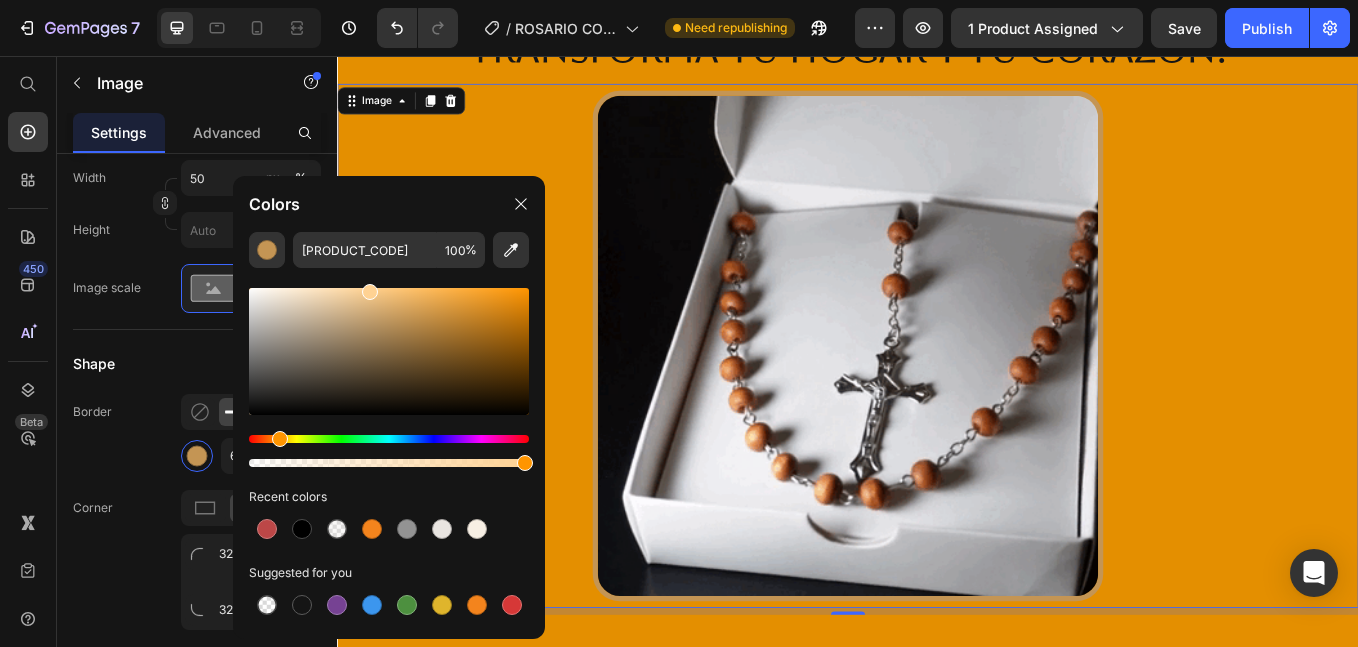 drag, startPoint x: 374, startPoint y: 329, endPoint x: 368, endPoint y: 278, distance: 51.351727 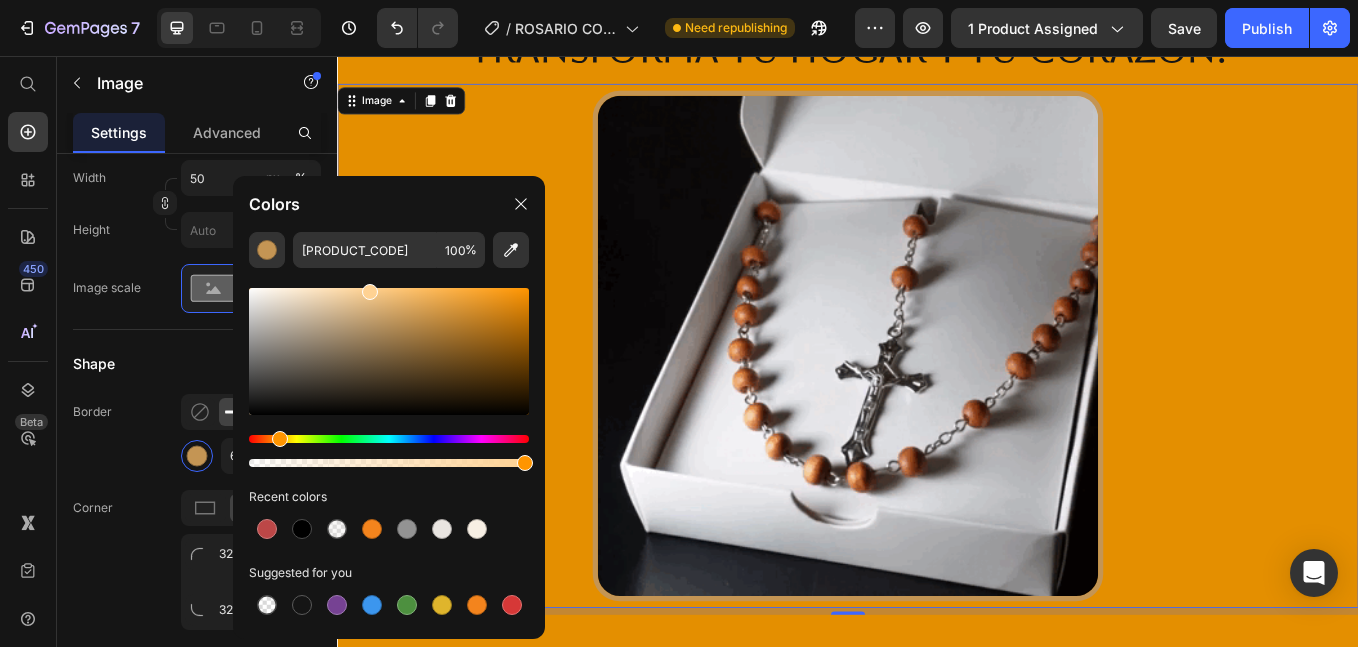 click 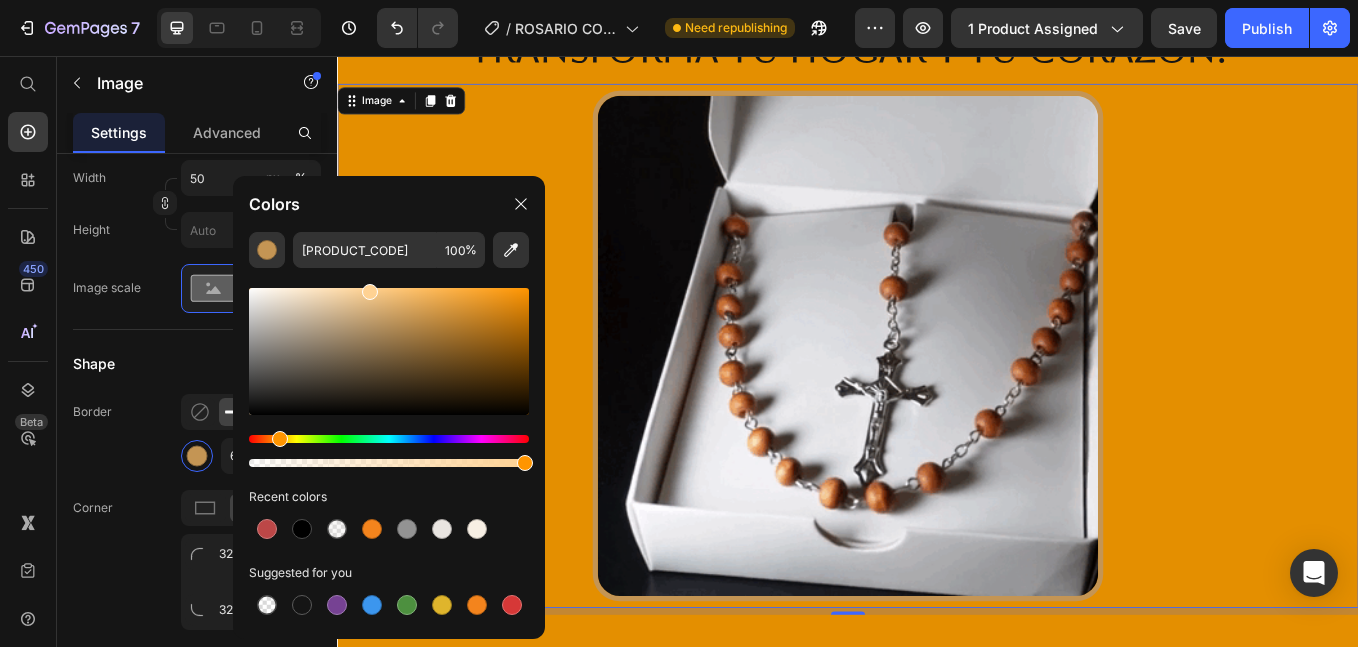 type on "FFD293" 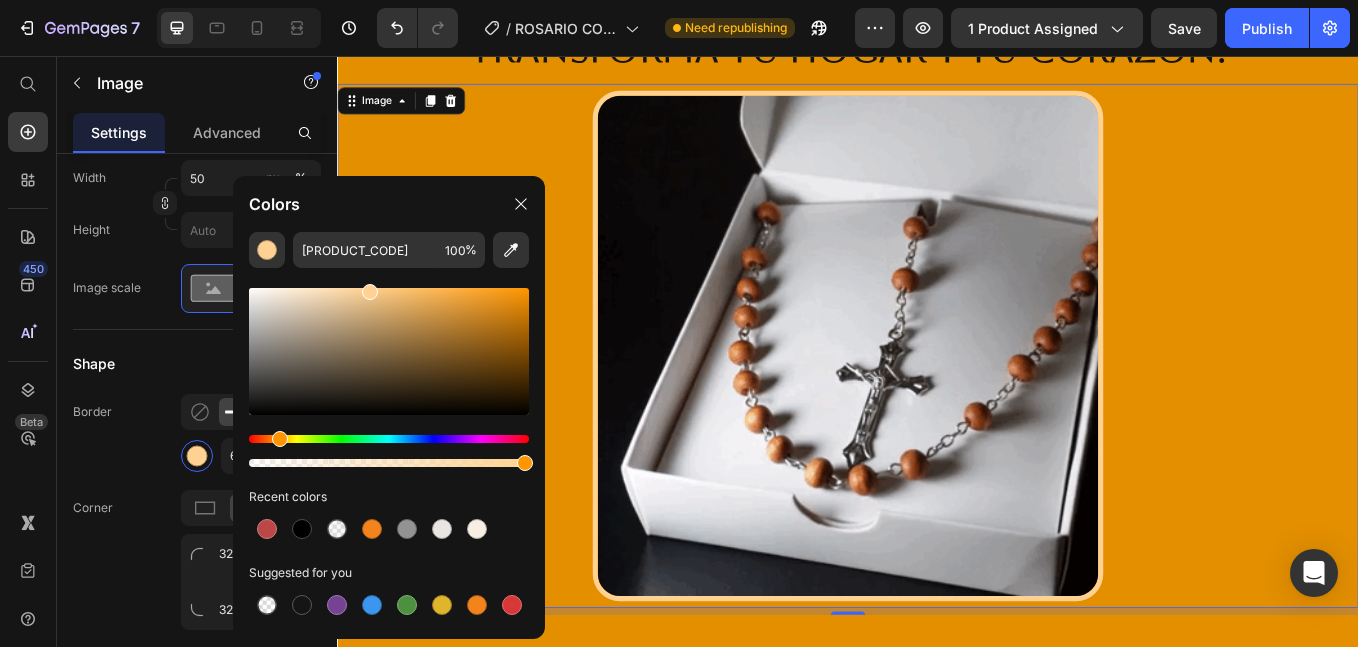 click at bounding box center [937, 397] 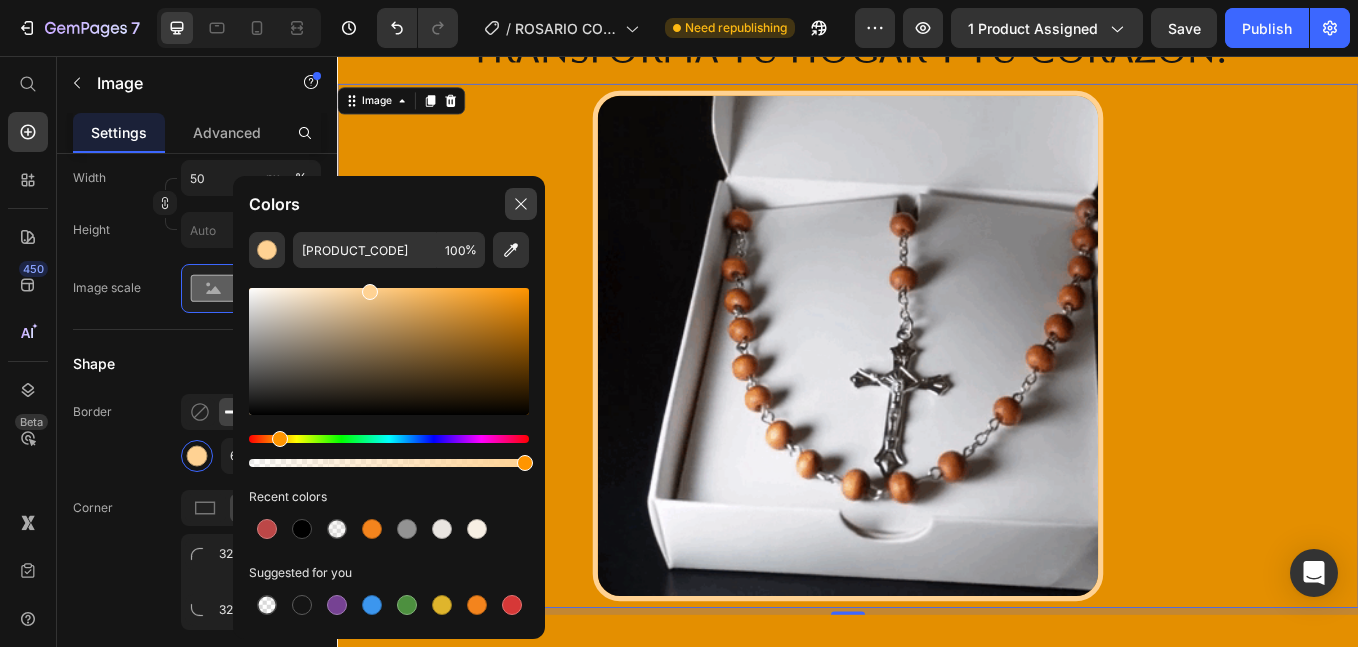 click 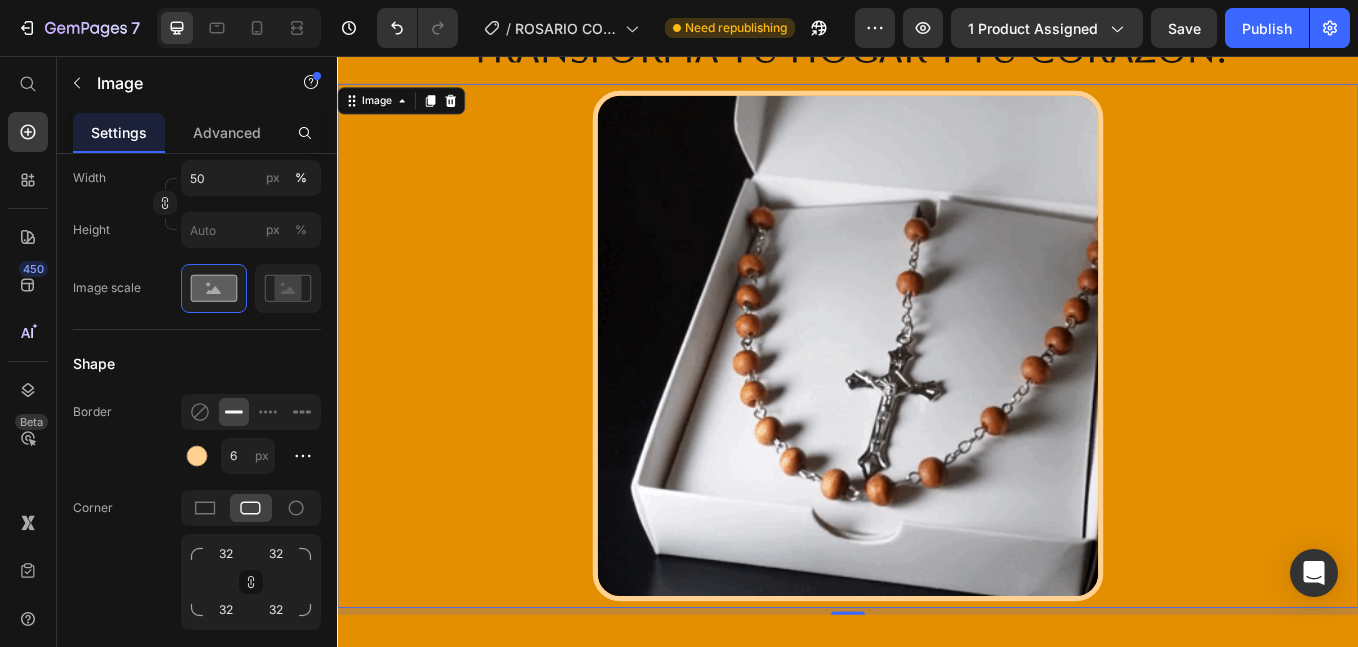 scroll, scrollTop: 5378, scrollLeft: 0, axis: vertical 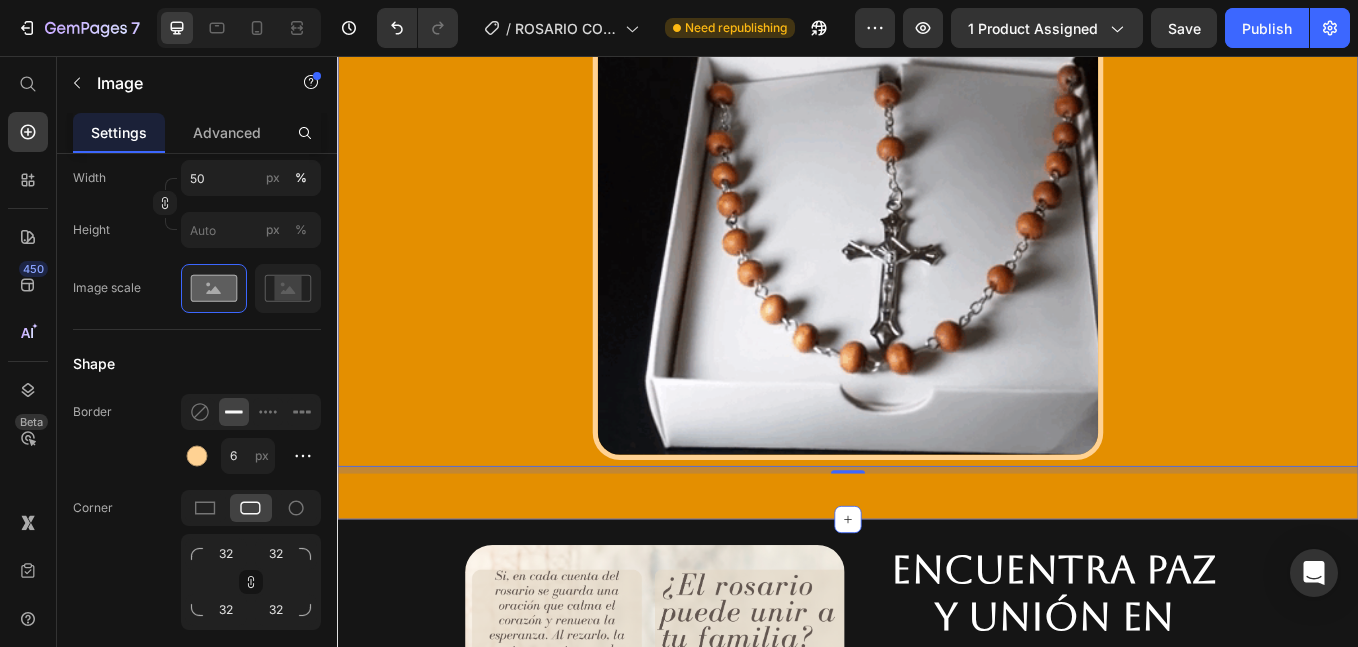 click on "Image Reza con fe, sana tu corazón, une a tu familia Heading Sana heridas emocionales:  Su aroma relajante calma la mente y alivia el corazón en momentos difíciles. Une a tu familia en oración:  Crea momentos de paz y conexión con quienes más amas. Llena tu hogar de serenidad:  Transforma tu espacio en un refugio de fe y esperanza.   Conéctate con Dios cada día:  Reza con calma, encuentra claridad y renueva tus fuerzas. Text Block Row Este rosario no es solo un accesorio, es una herramienta de fe que transforma tu hogar y tu corazón. Text Block Image   8 Section 21/25" at bounding box center [937, -66] 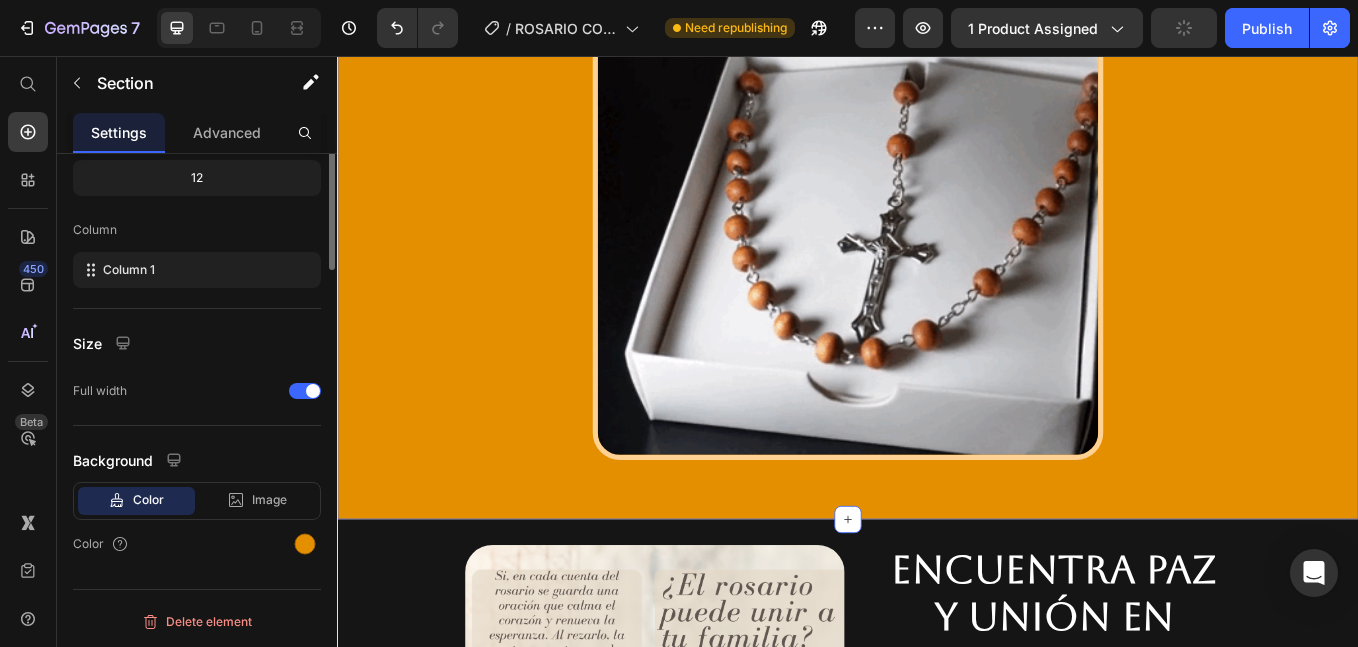 click on "Image Reza con fe, sana tu corazón, une a tu familia Heading Sana heridas emocionales:  Su aroma relajante calma la mente y alivia el corazón en momentos difíciles. Une a tu familia en oración:  Crea momentos de paz y conexión con quienes más amas. Llena tu hogar de serenidad:  Transforma tu espacio en un refugio de fe y esperanza.   Conéctate con Dios cada día:  Reza con calma, encuentra claridad y renueva tus fuerzas. Text Block Row Este rosario no es solo un accesorio, es una herramienta de fe que transforma tu hogar y tu corazón. Text Block Image Section 21/25   You can create reusable sections Create Theme Section AI Content Write with GemAI What would you like to describe here? Tone and Voice Persuasive Product Show more Generate" at bounding box center (937, -66) 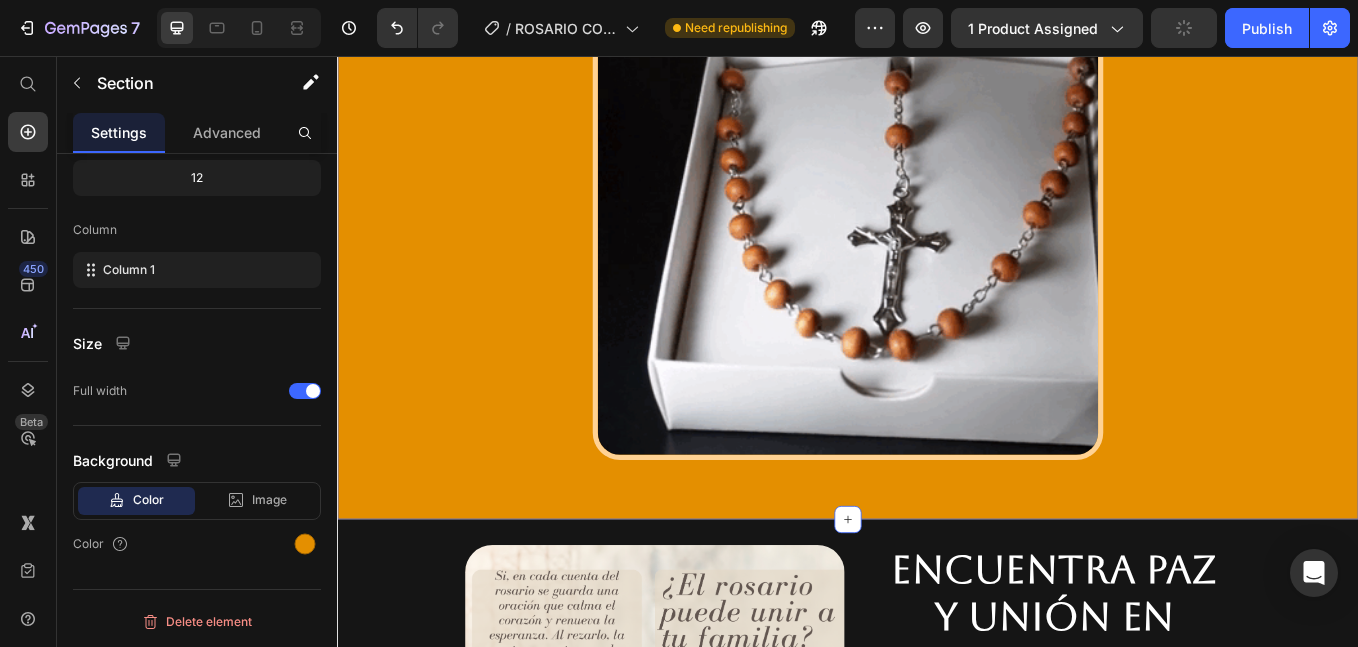 scroll, scrollTop: 0, scrollLeft: 0, axis: both 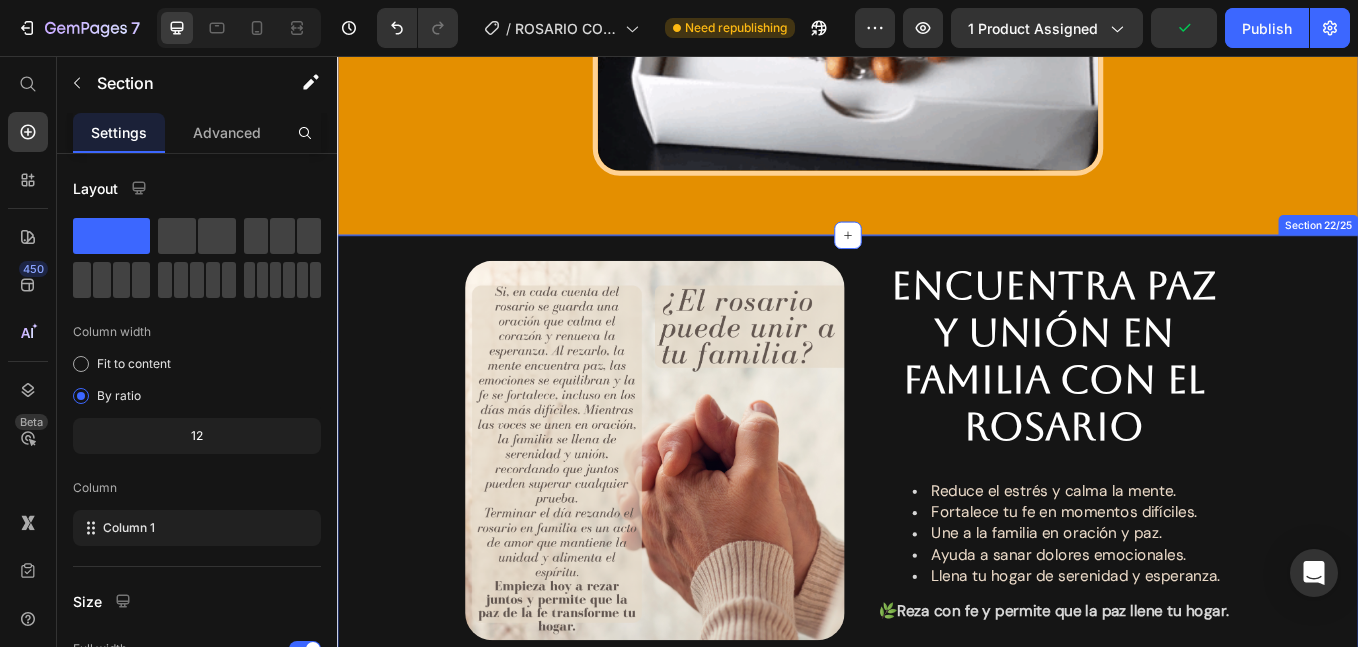 click on "Image Encuentra paz y unión en familia con el rosario Heading Reduce el estrés y calma la mente. Fortalece tu fe en momentos difíciles. Une a la familia en oración y paz. Ayuda a sanar dolores emocionales. Llena tu hogar de serenidad y esperanza. 🌿  Reza con fe y permite que la paz llene tu hogar. Text Block Row Section 22/25" at bounding box center (937, 532) 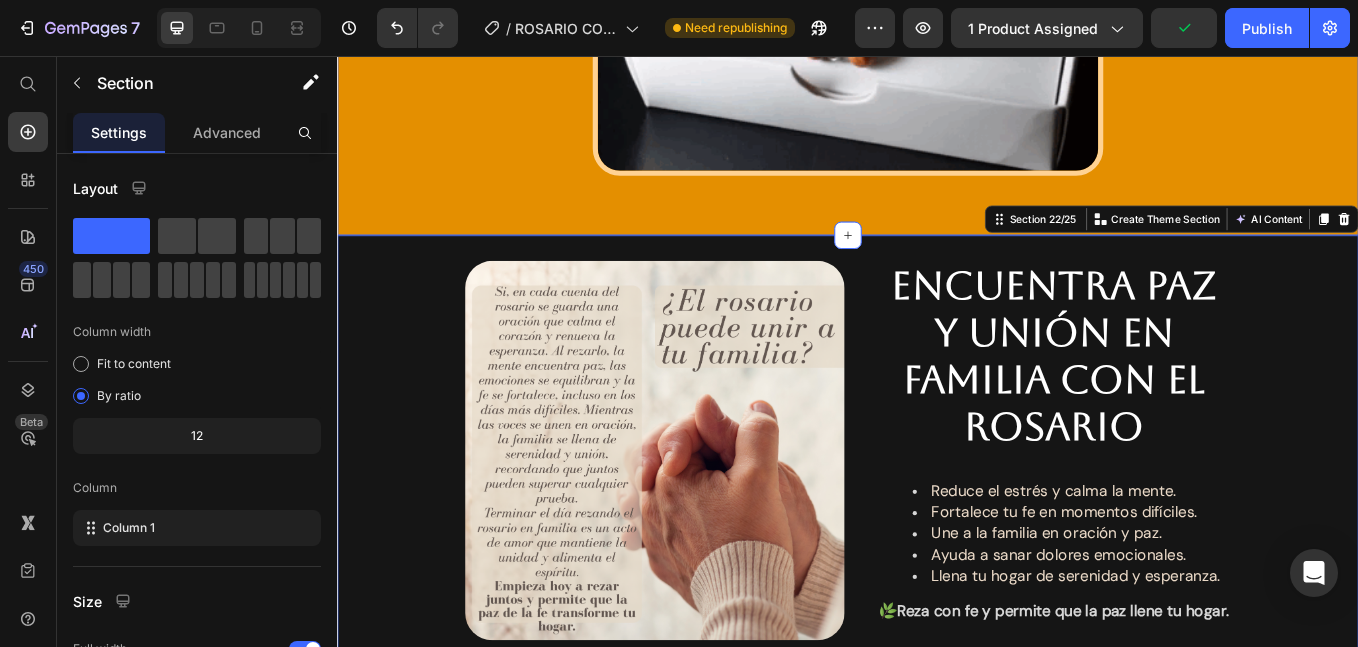 click on "Image Reza con fe, sana tu corazón, une a tu familia Heading Sana heridas emocionales:  Su aroma relajante calma la mente y alivia el corazón en momentos difíciles. Une a tu familia en oración:  Crea momentos de paz y conexión con quienes más amas. Llena tu hogar de serenidad:  Transforma tu espacio en un refugio de fe y esperanza.   Conéctate con Dios cada día:  Reza con calma, encuentra claridad y renueva tus fuerzas. Text Block Row Este rosario no es solo un accesorio, es una herramienta de fe que transforma tu hogar y tu corazón. Text Block Image Section 21/25" at bounding box center [937, -400] 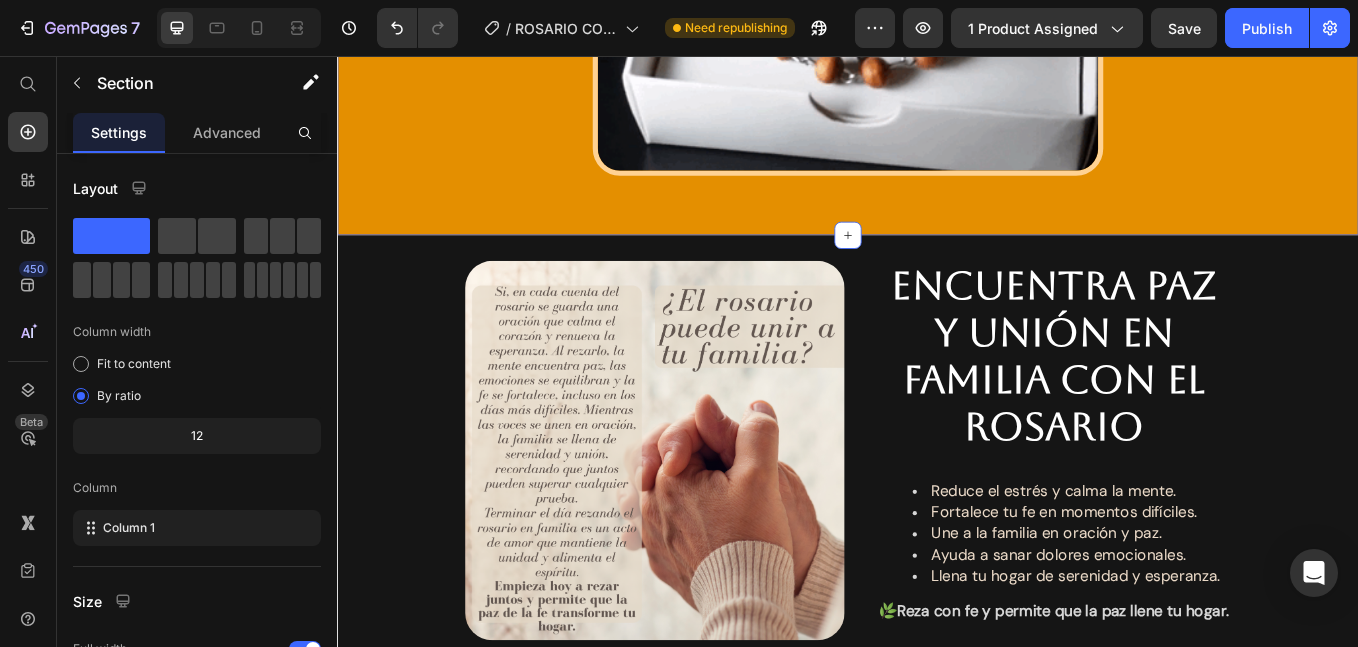 click on "Image Reza con fe, sana tu corazón, une a tu familia Heading Sana heridas emocionales:  Su aroma relajante calma la mente y alivia el corazón en momentos difíciles. Une a tu familia en oración:  Crea momentos de paz y conexión con quienes más amas. Llena tu hogar de serenidad:  Transforma tu espacio en un refugio de fe y esperanza.   Conéctate con Dios cada día:  Reza con calma, encuentra claridad y renueva tus fuerzas. Text Block Row Este rosario no es solo un accesorio, es una herramienta de fe que transforma tu hogar y tu corazón. Text Block Image Section 21/25   You can create reusable sections Create Theme Section AI Content Write with GemAI What would you like to describe here? Tone and Voice Persuasive Product Depilador Instantaneo en Spray OMG 60 ML Show more Generate" at bounding box center [937, -400] 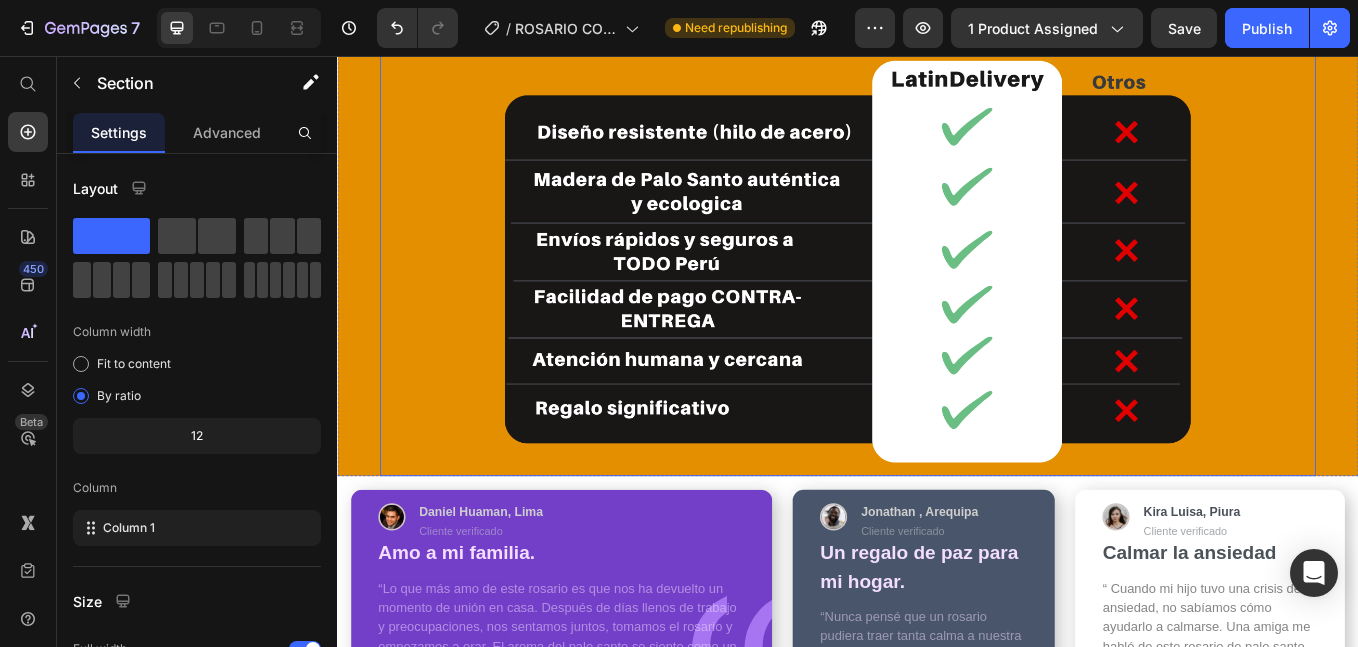 scroll, scrollTop: 6378, scrollLeft: 0, axis: vertical 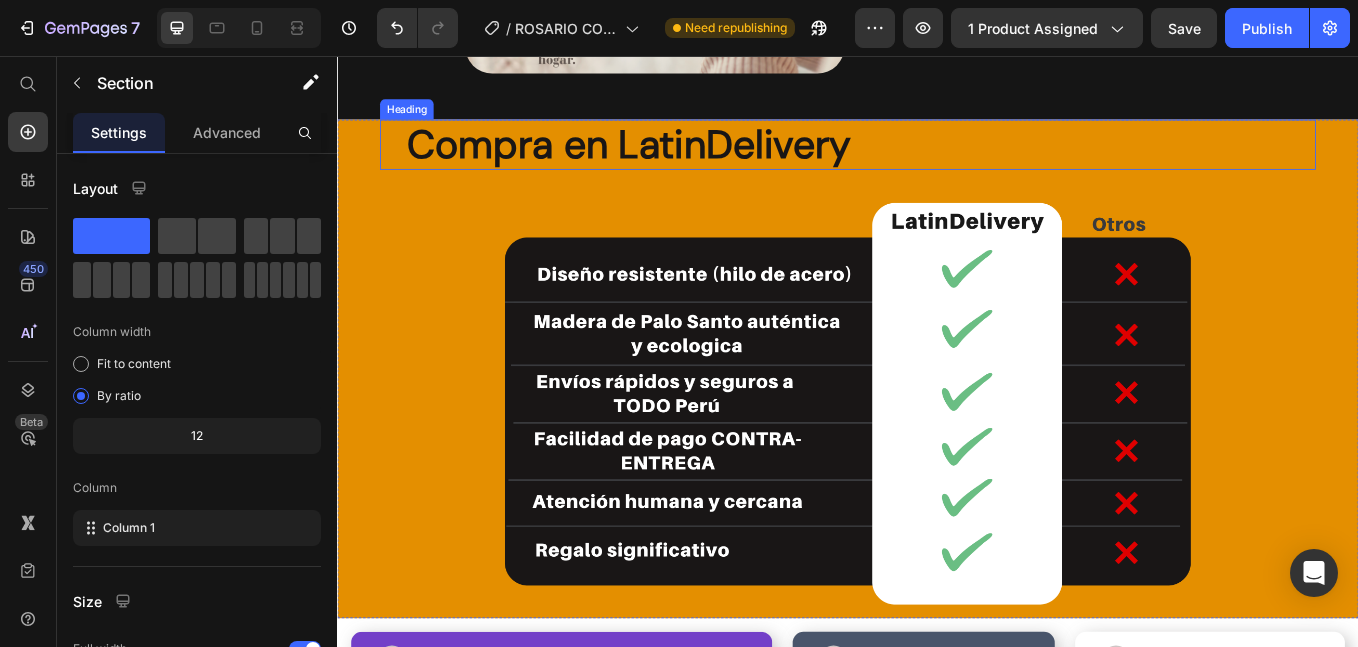 click on "Compra en LatinDelivery" at bounding box center [680, 160] 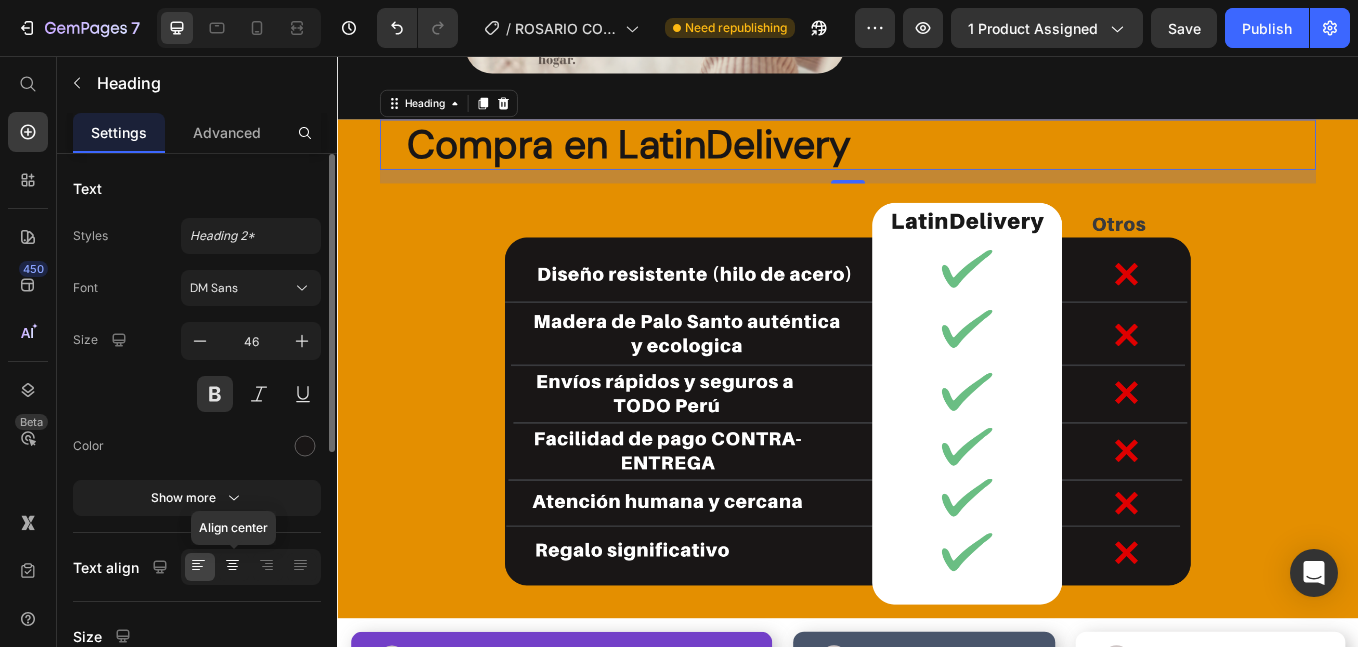 click 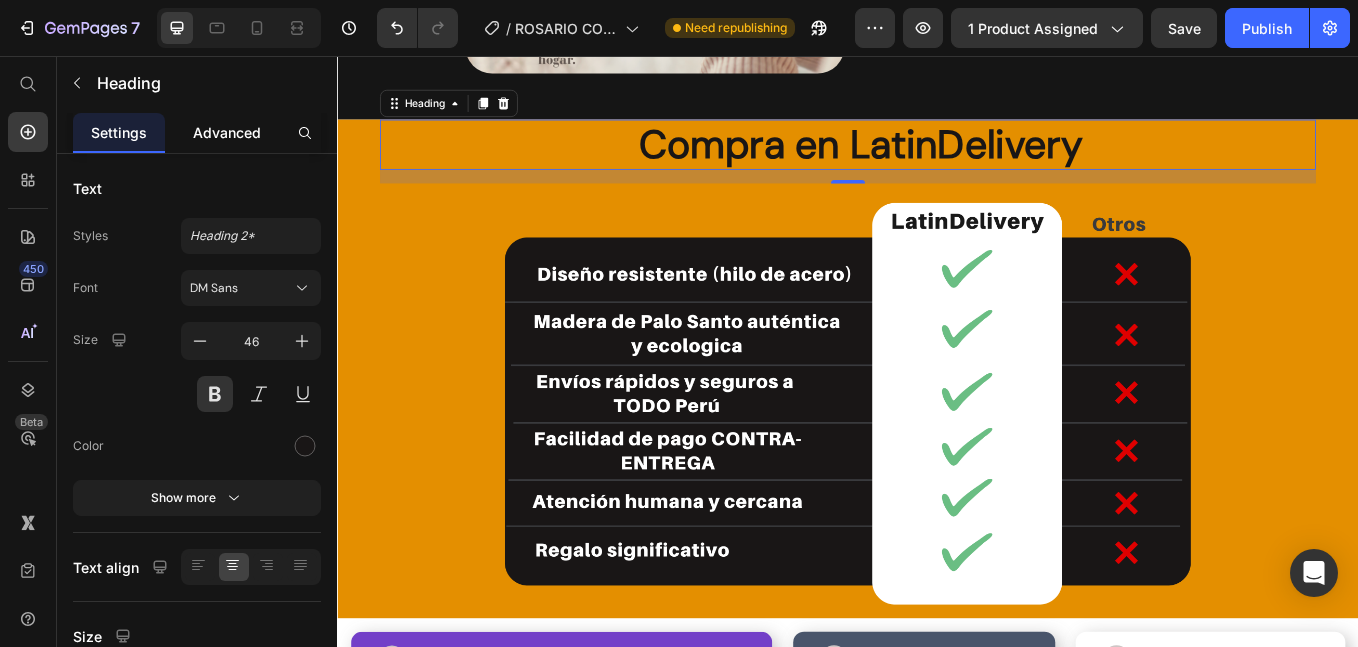 click on "Advanced" 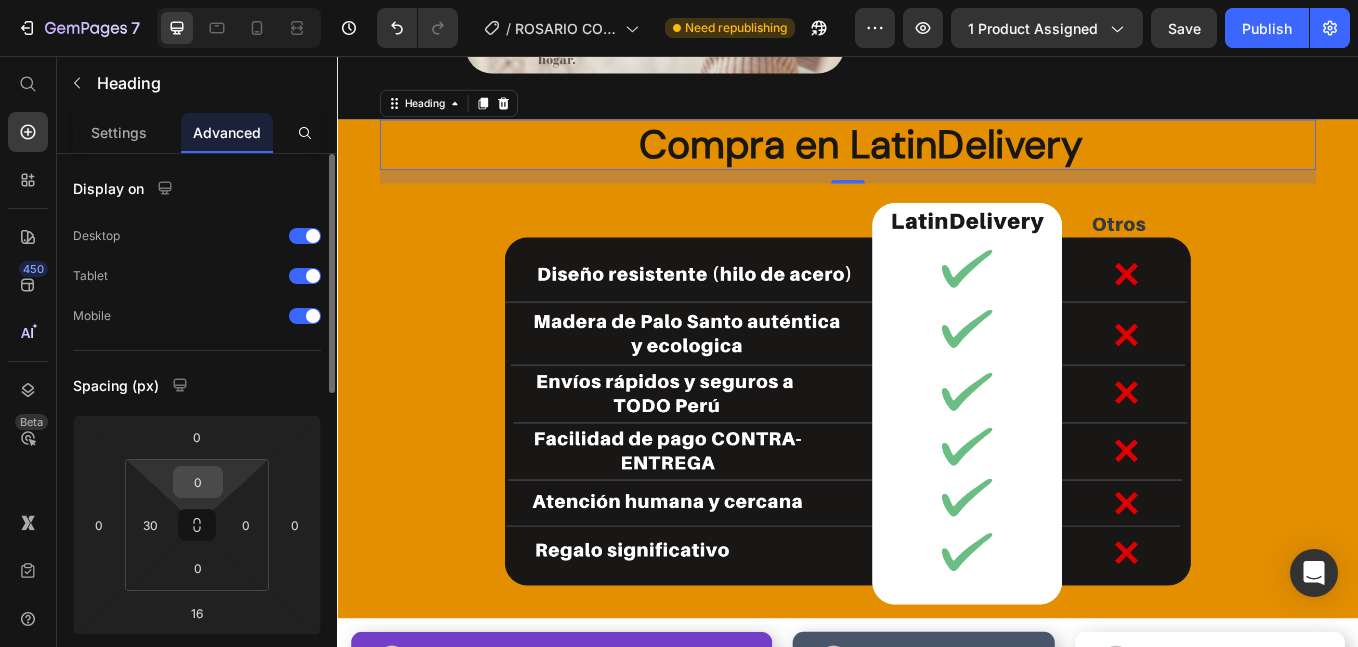 click on "0" at bounding box center (198, 482) 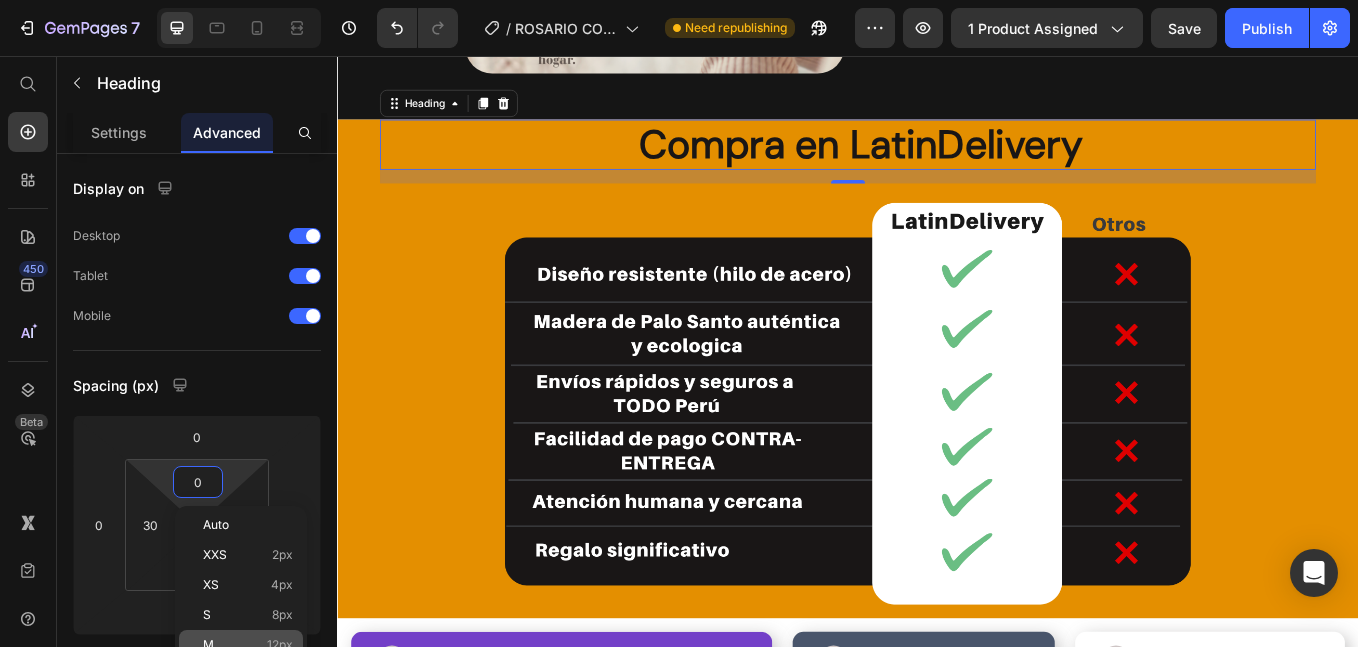 click on "M 12px" 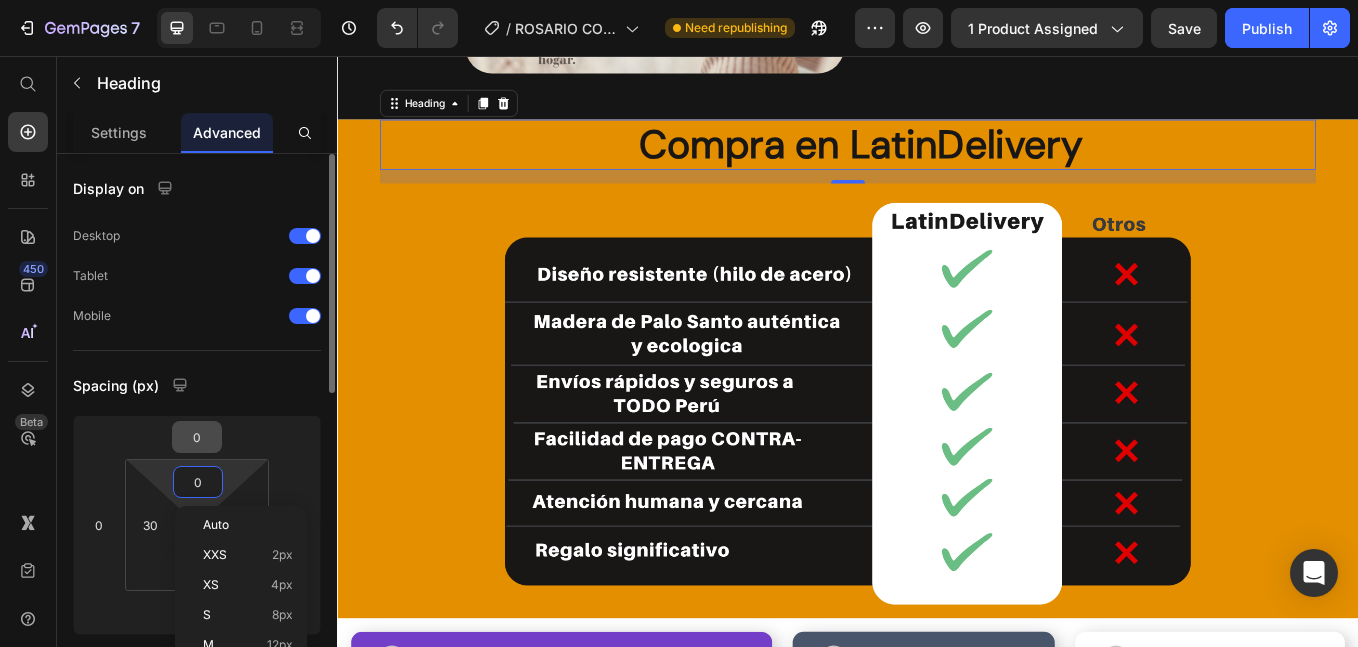 type on "12" 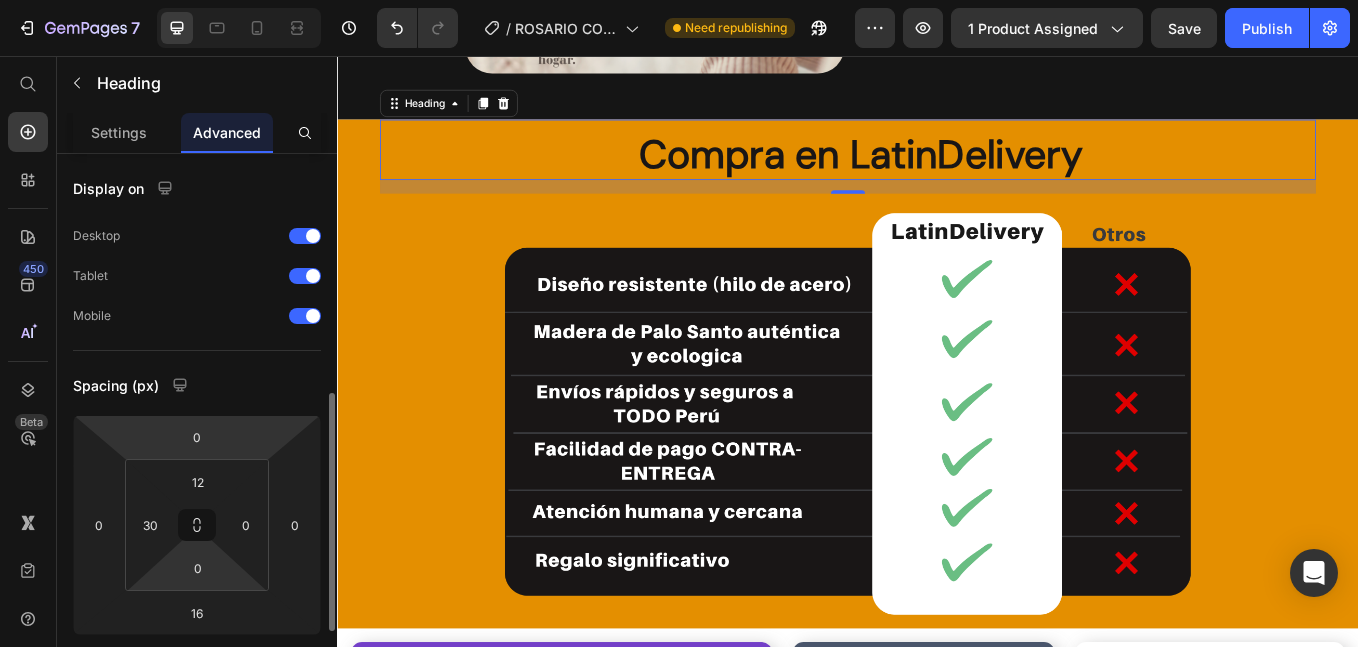 click at bounding box center (937, 473) 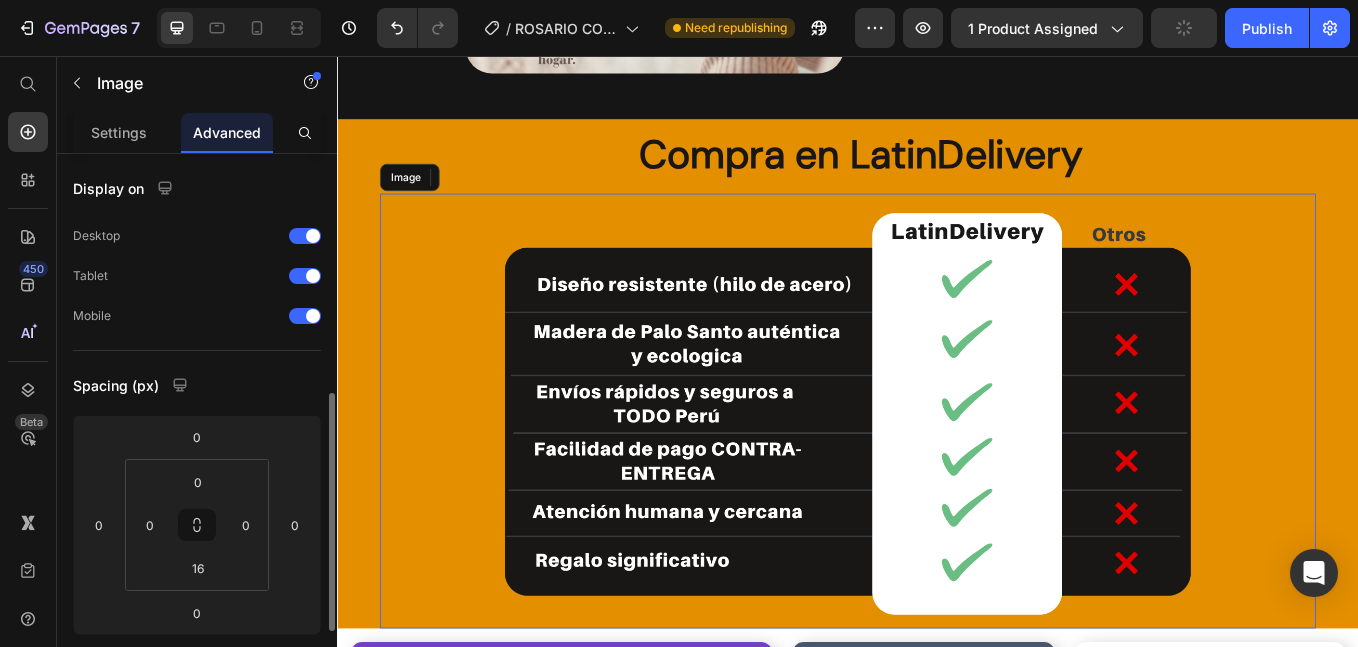 scroll, scrollTop: 167, scrollLeft: 0, axis: vertical 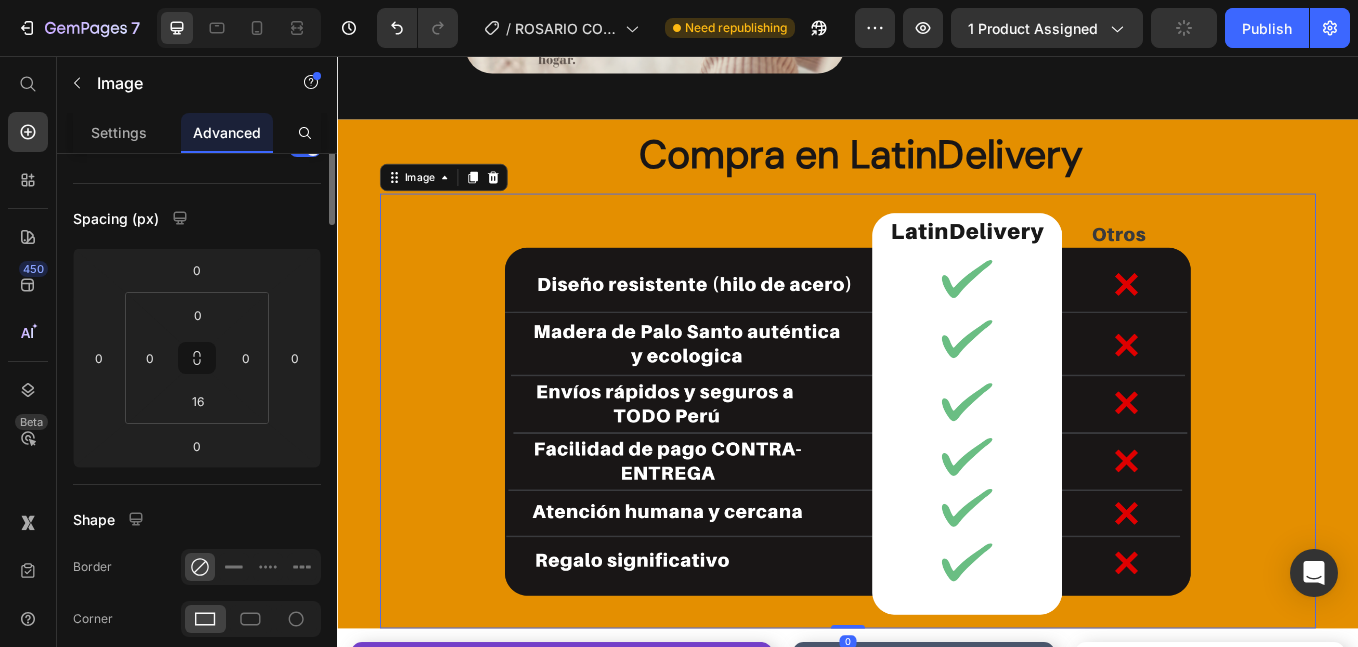 click at bounding box center [937, 473] 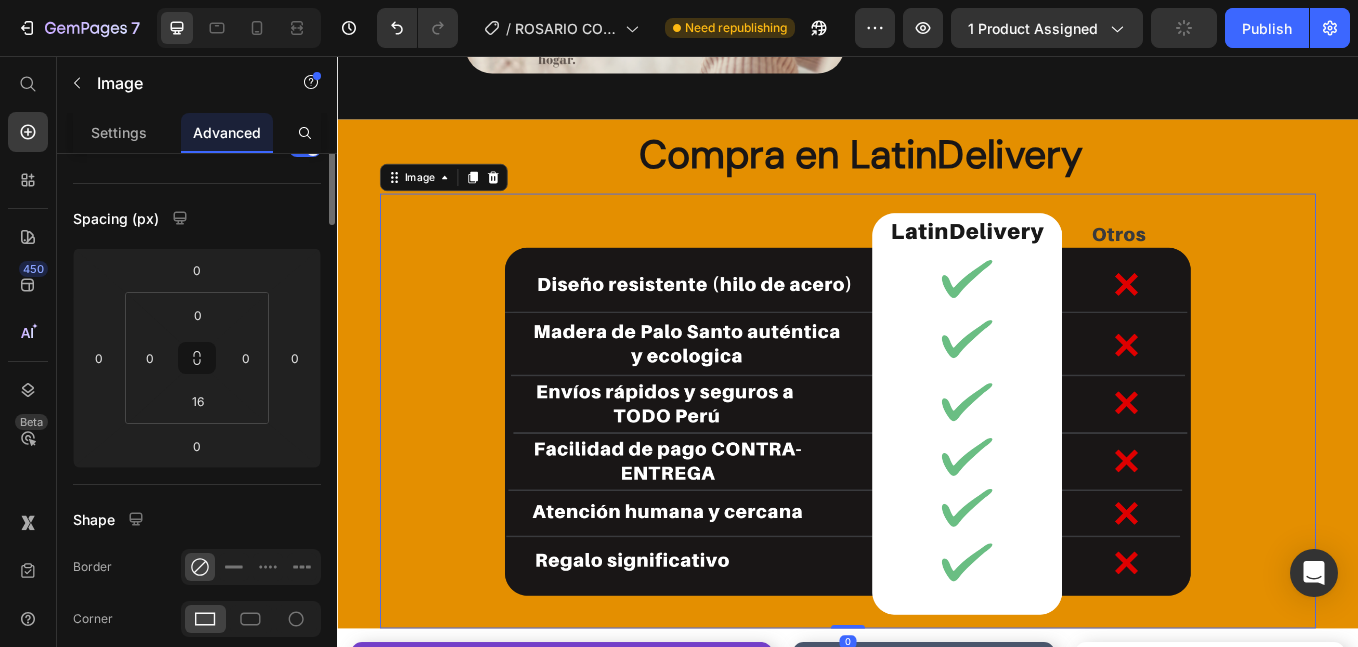 scroll, scrollTop: 0, scrollLeft: 0, axis: both 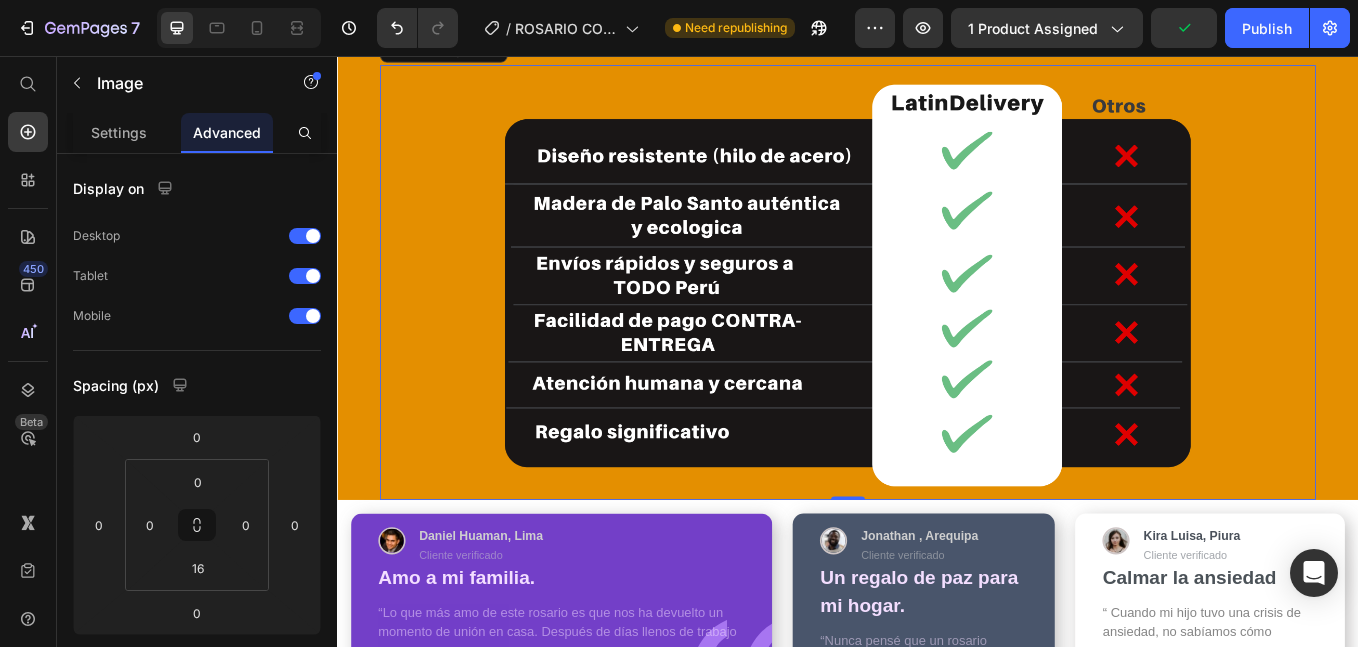click at bounding box center (937, 322) 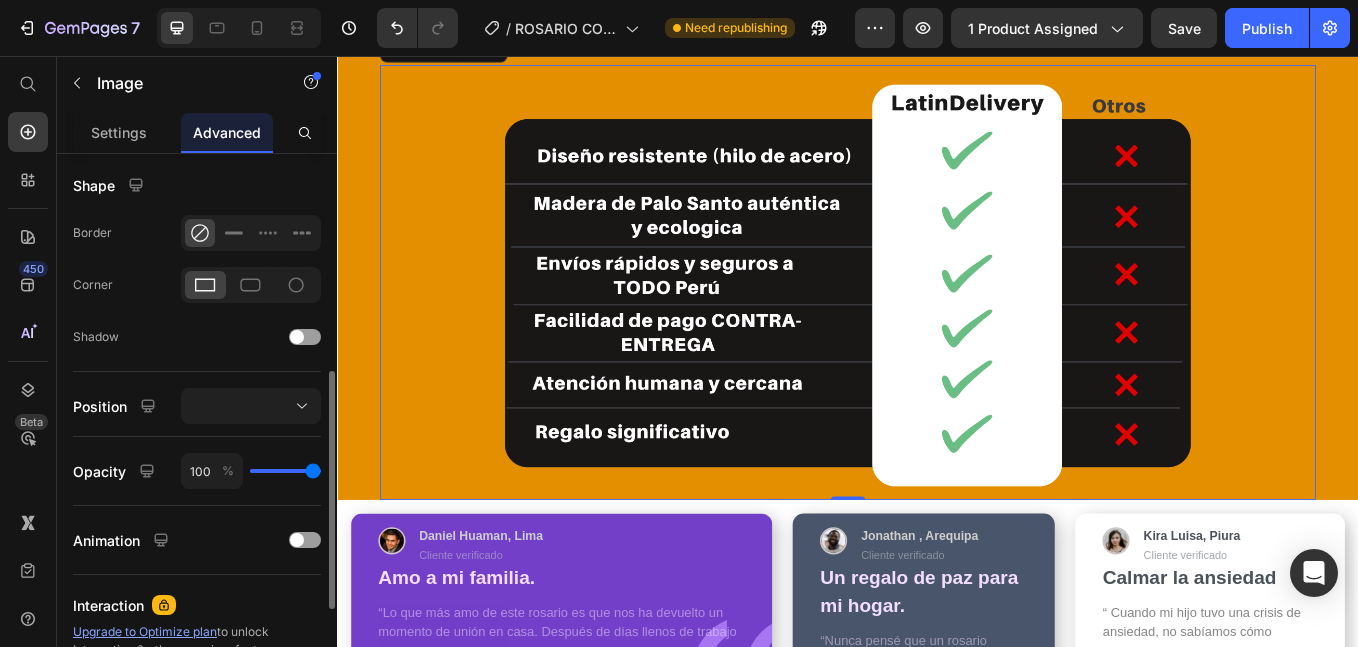 scroll, scrollTop: 0, scrollLeft: 0, axis: both 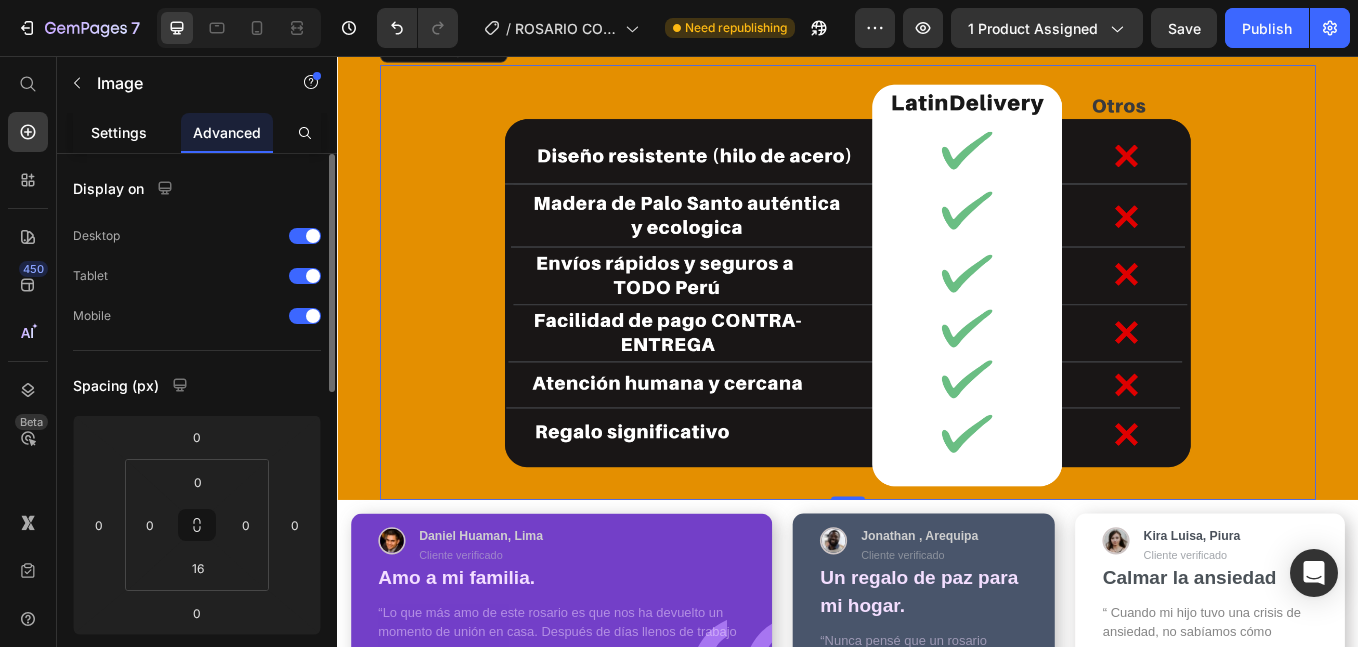 click on "Settings" at bounding box center (119, 132) 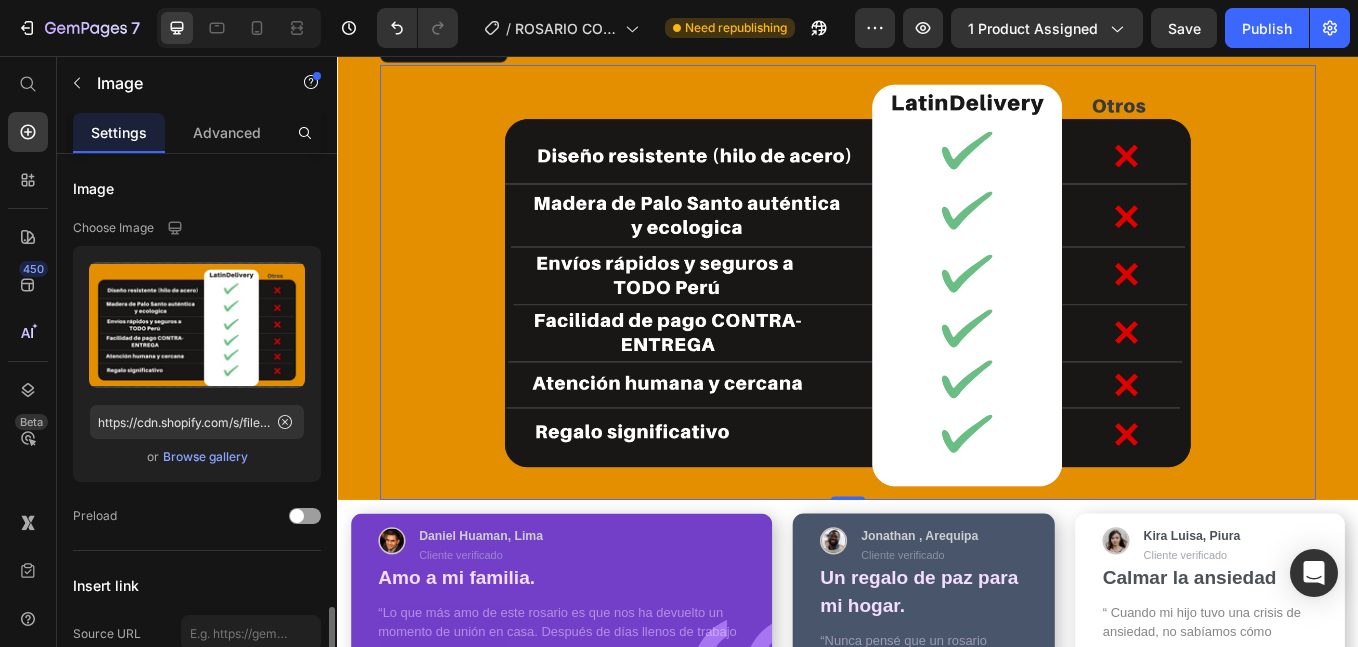 scroll, scrollTop: 334, scrollLeft: 0, axis: vertical 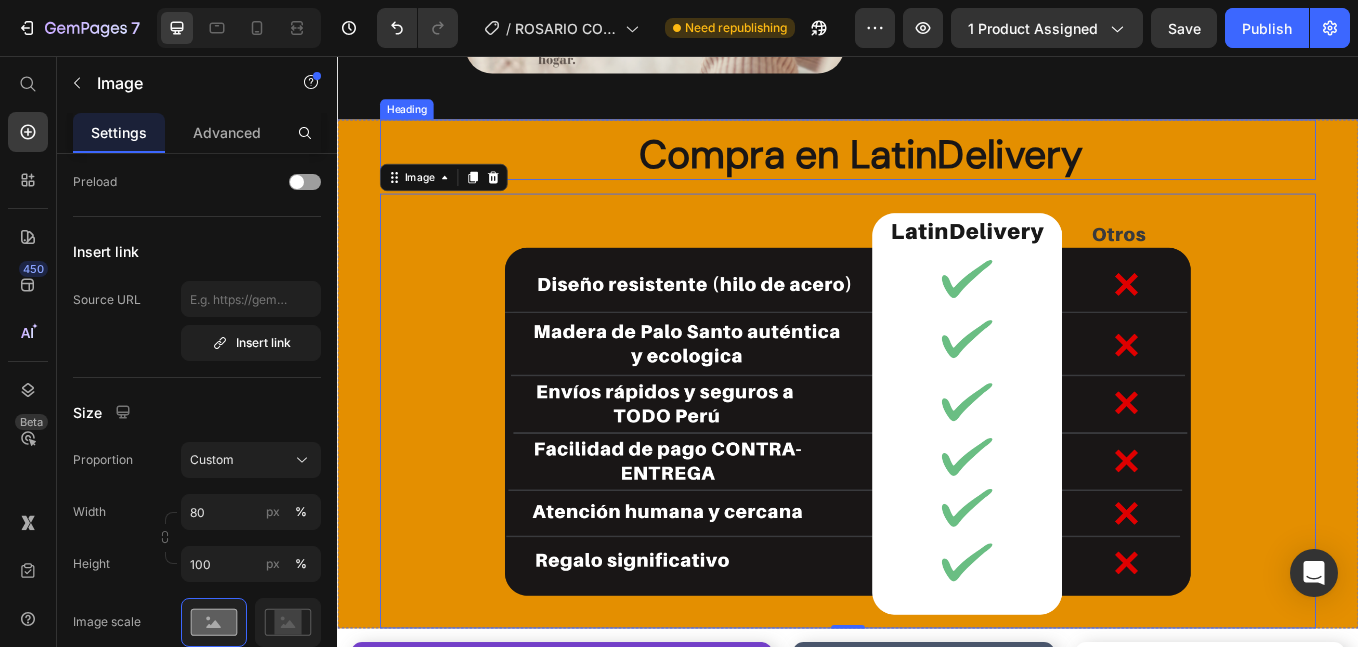 click on "Compra en LatinDelivery" at bounding box center (952, 172) 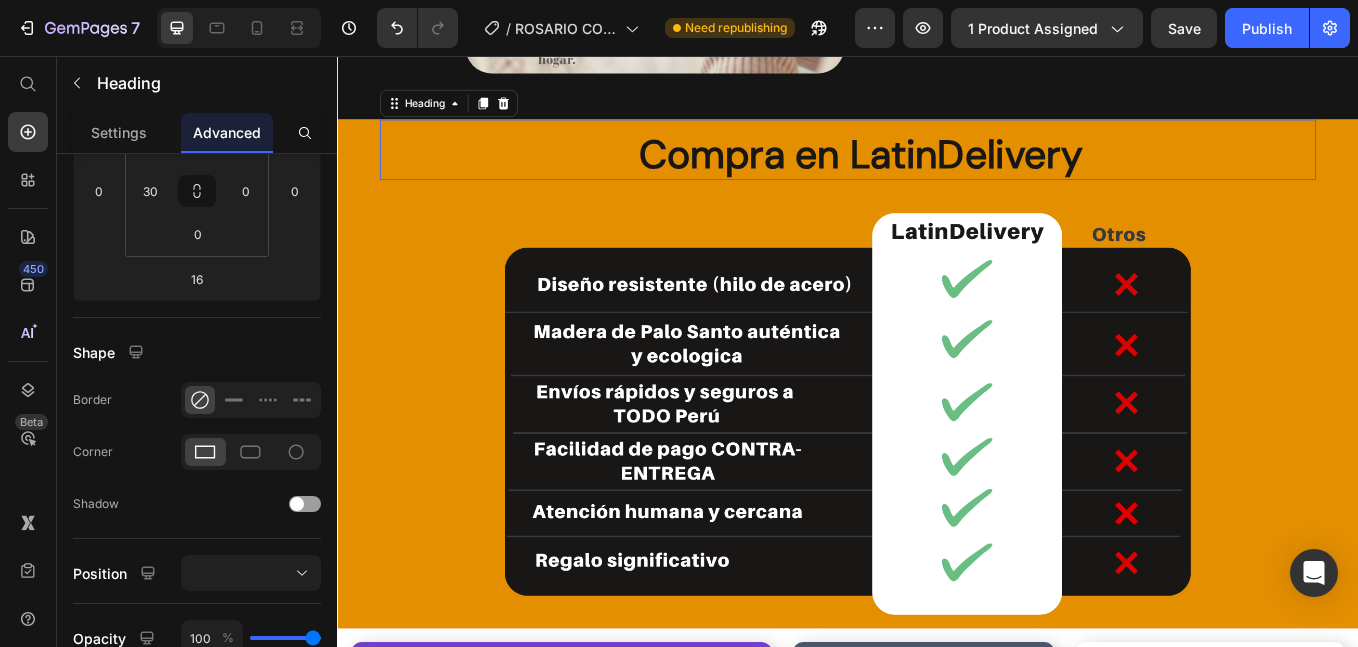 scroll, scrollTop: 0, scrollLeft: 0, axis: both 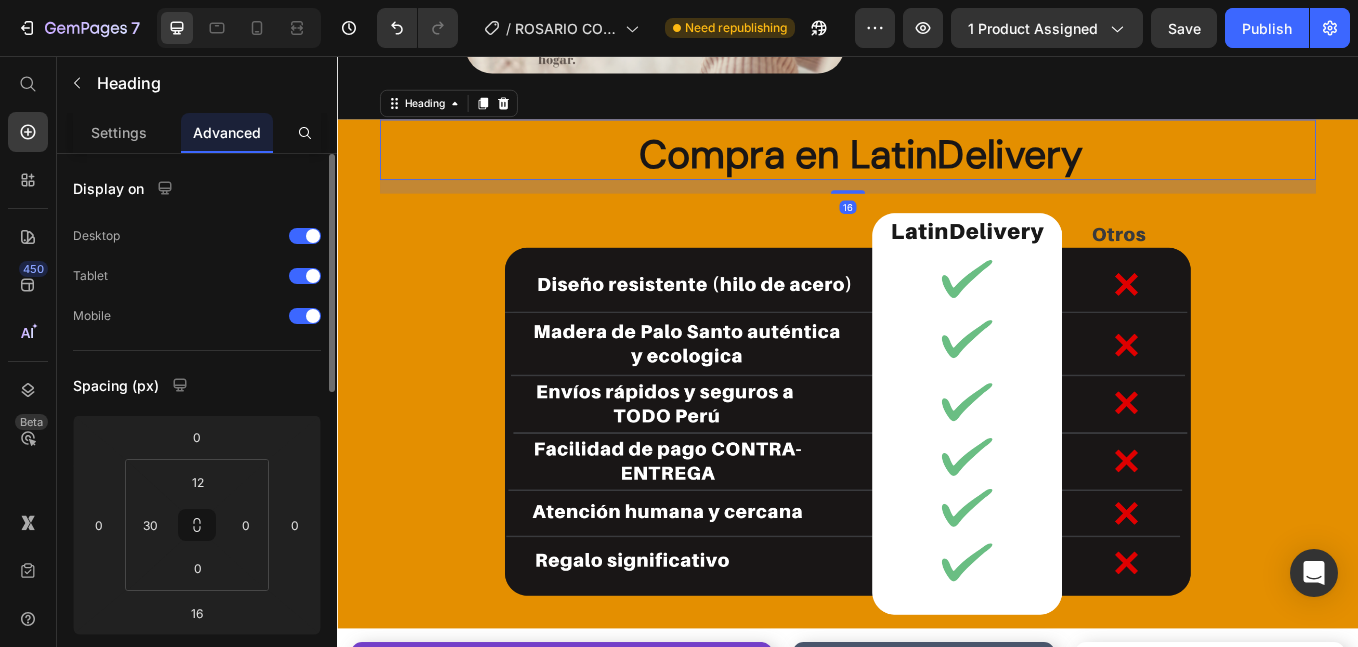 click at bounding box center [937, 473] 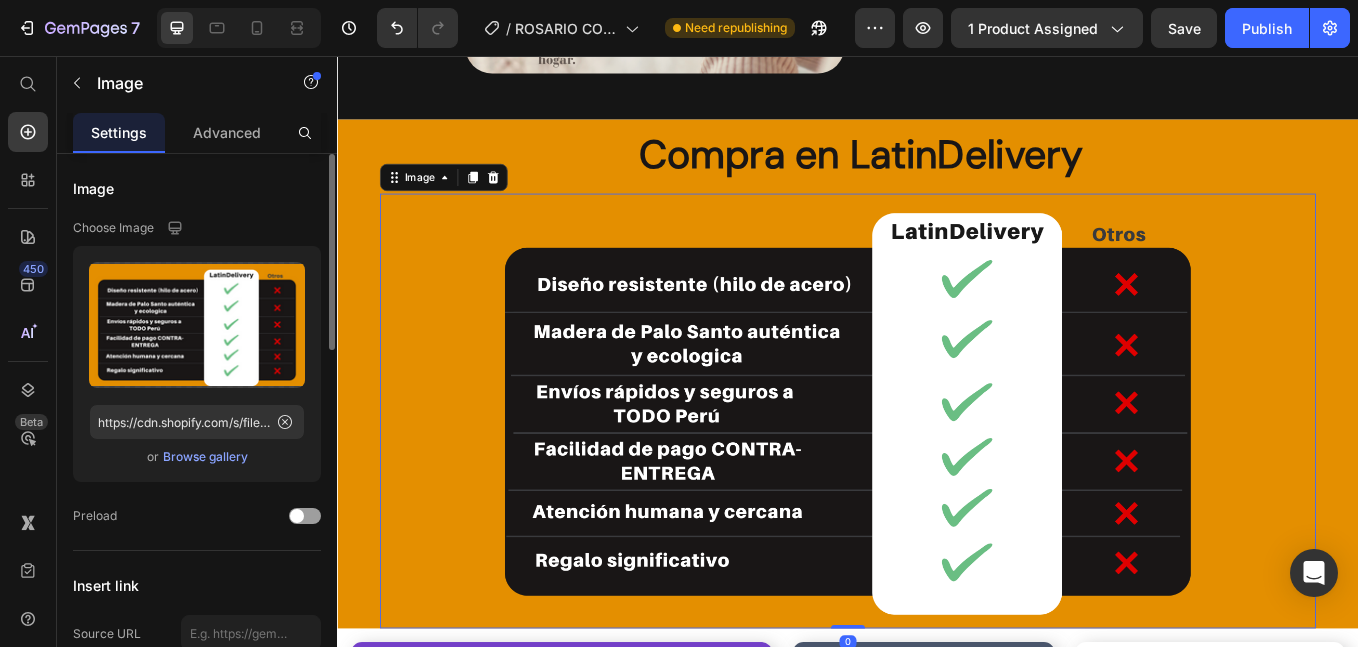 scroll, scrollTop: 334, scrollLeft: 0, axis: vertical 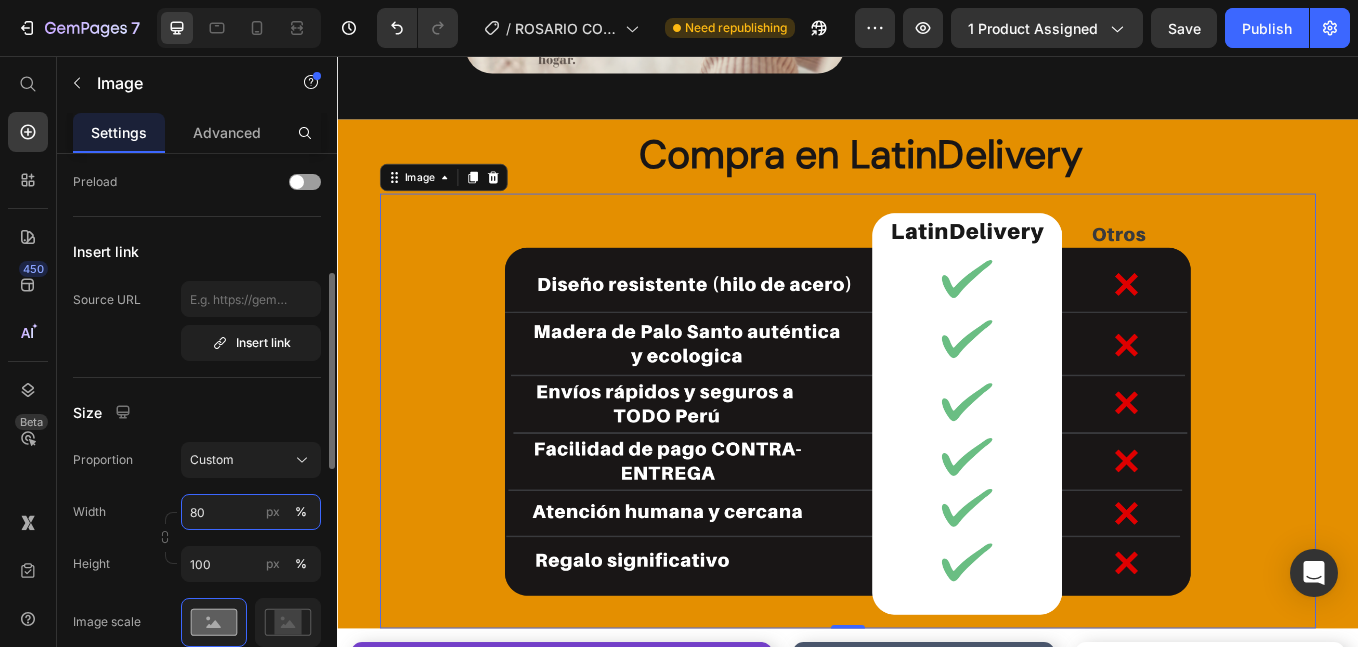 click on "80" at bounding box center (251, 512) 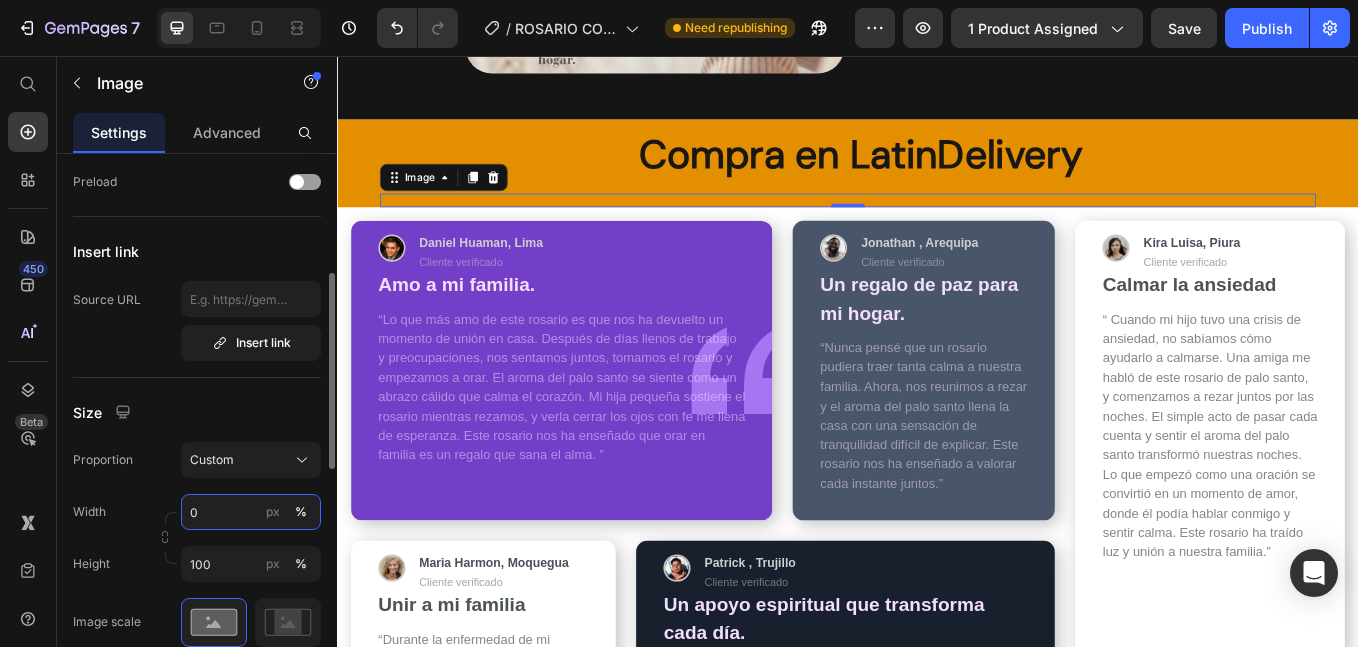 type on "70" 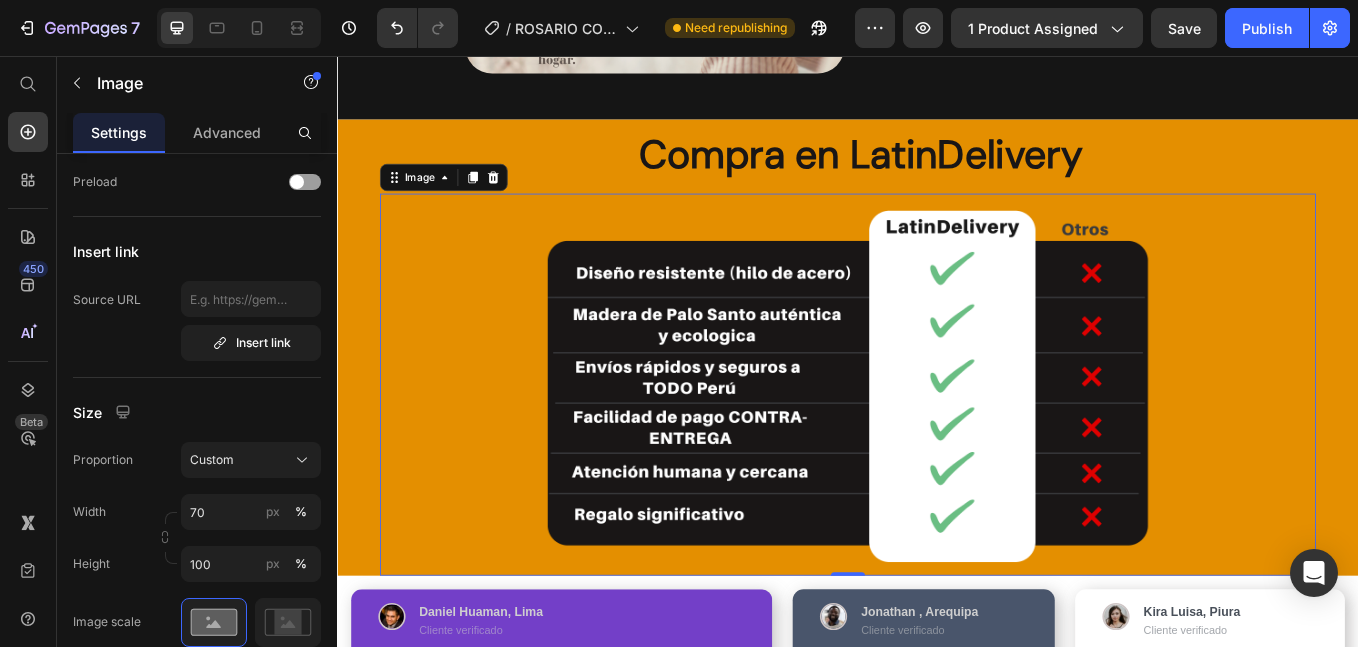 click on "Compra en LatinDelivery Heading Image   0" at bounding box center [937, 399] 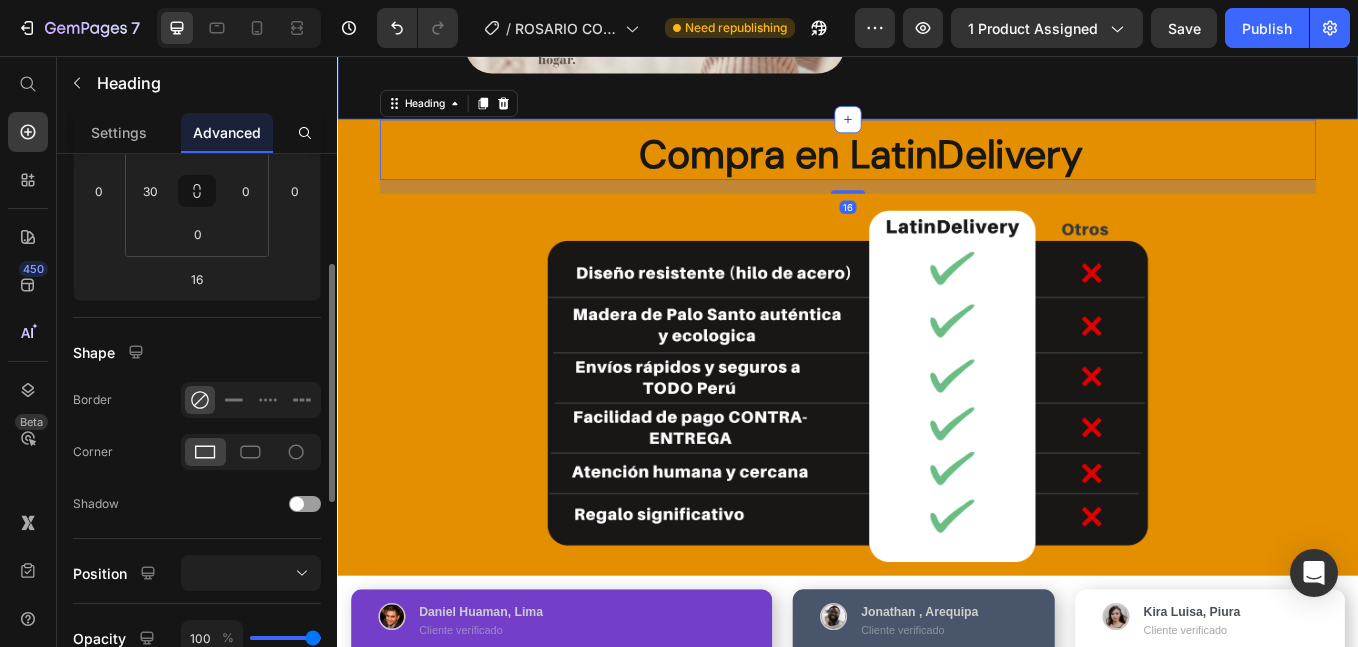 scroll, scrollTop: 0, scrollLeft: 0, axis: both 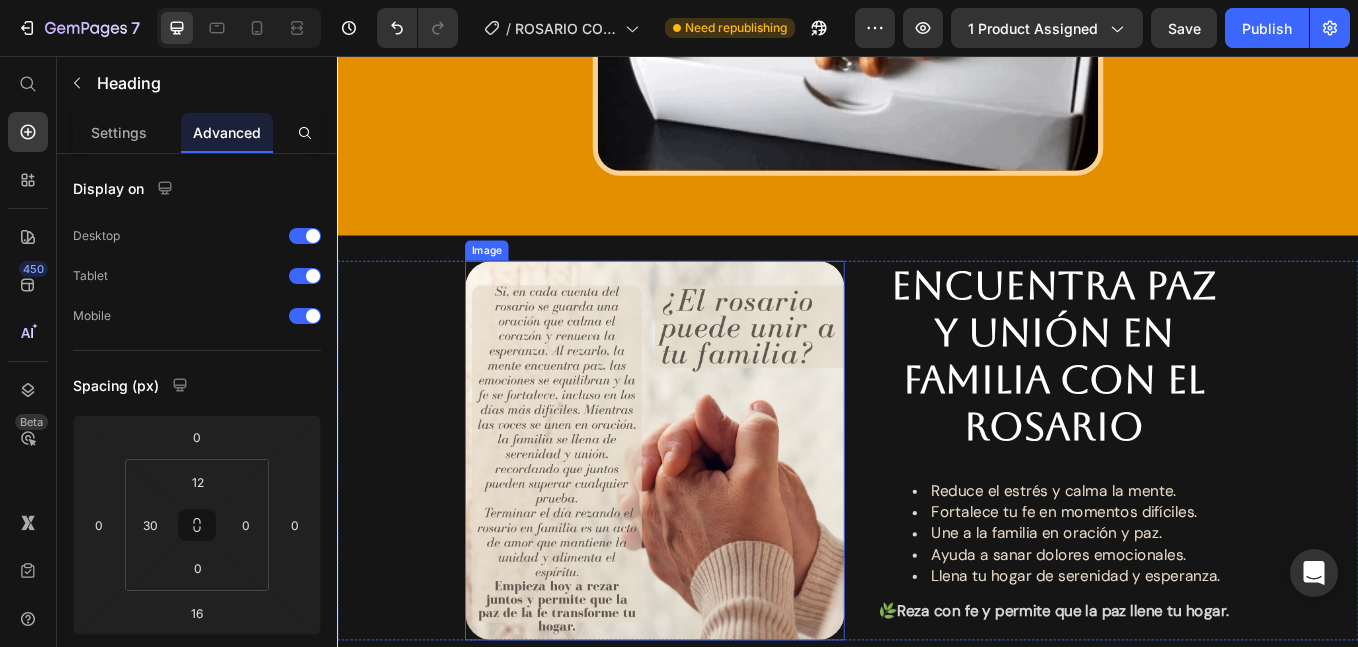 click at bounding box center (710, 520) 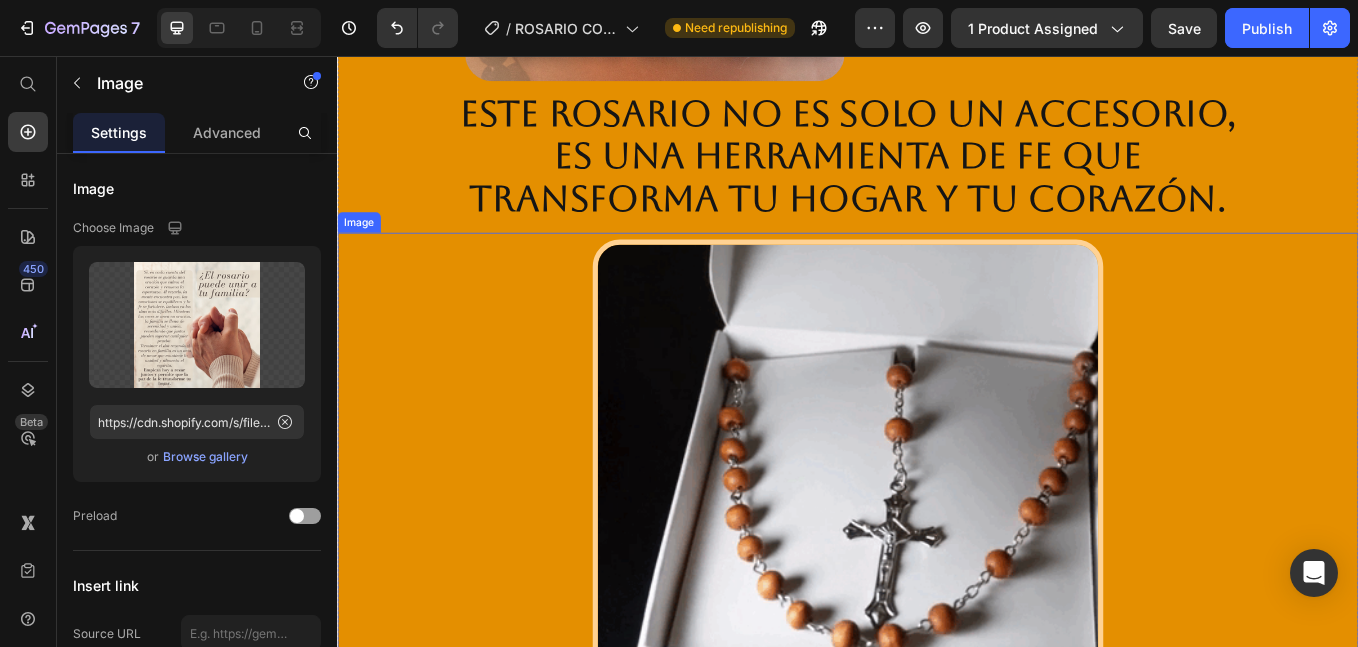 scroll, scrollTop: 4712, scrollLeft: 0, axis: vertical 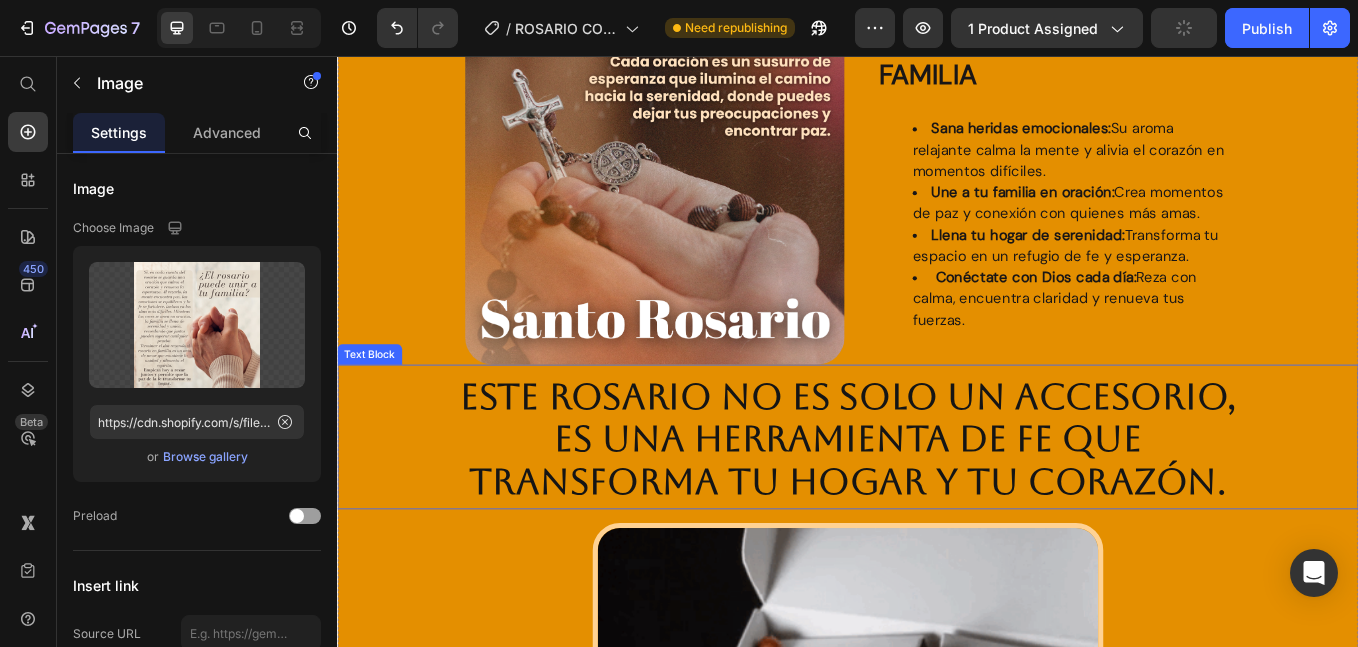 click on "Este rosario no es solo un accesorio, es una herramienta de fe que transforma tu hogar y tu corazón." at bounding box center (937, 506) 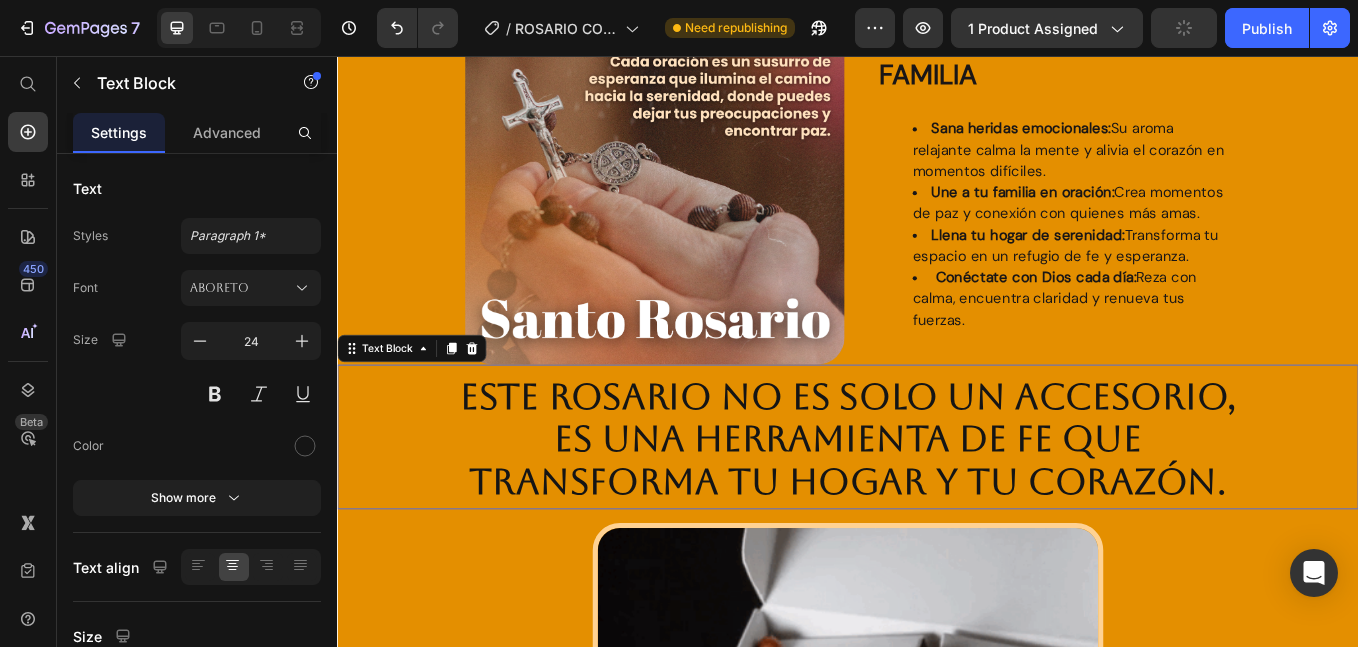 click on "Este rosario no es solo un accesorio, es una herramienta de fe que transforma tu hogar y tu corazón." at bounding box center [937, 506] 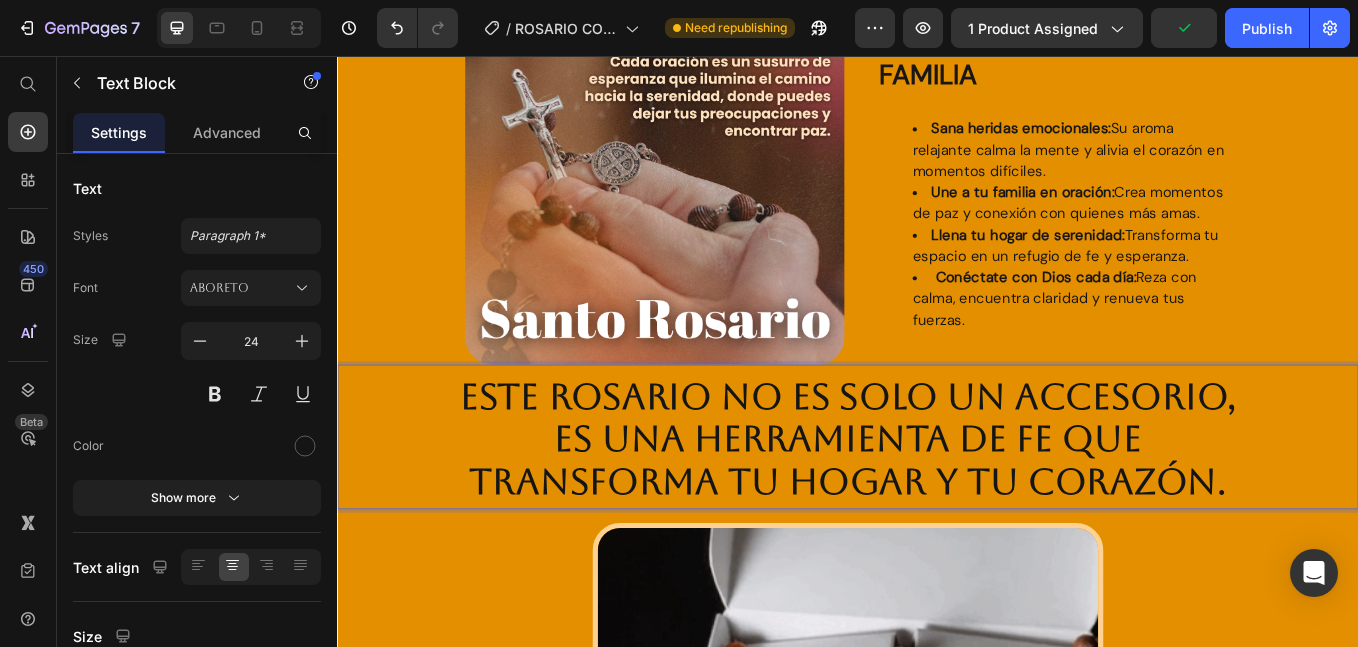 click on "Este rosario no es solo un accesorio, es una herramienta de fe que transforma tu hogar y tu corazón." at bounding box center [937, 506] 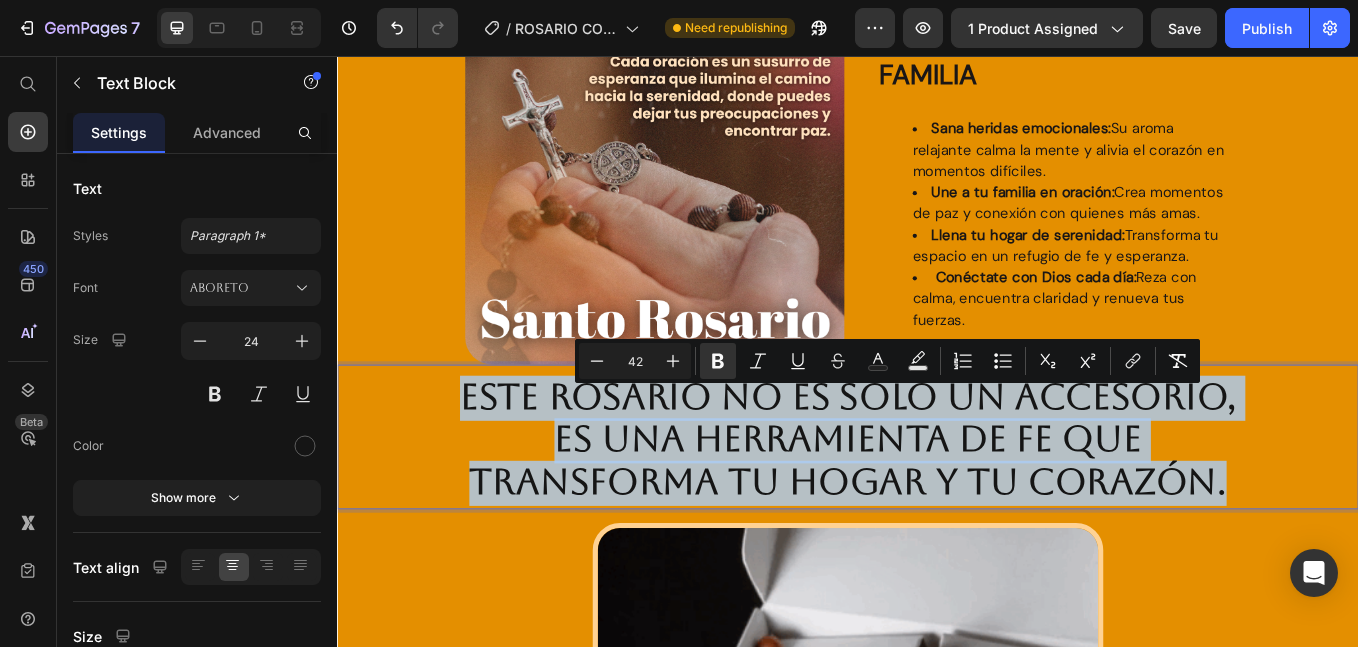 drag, startPoint x: 472, startPoint y: 467, endPoint x: 1410, endPoint y: 571, distance: 943.74786 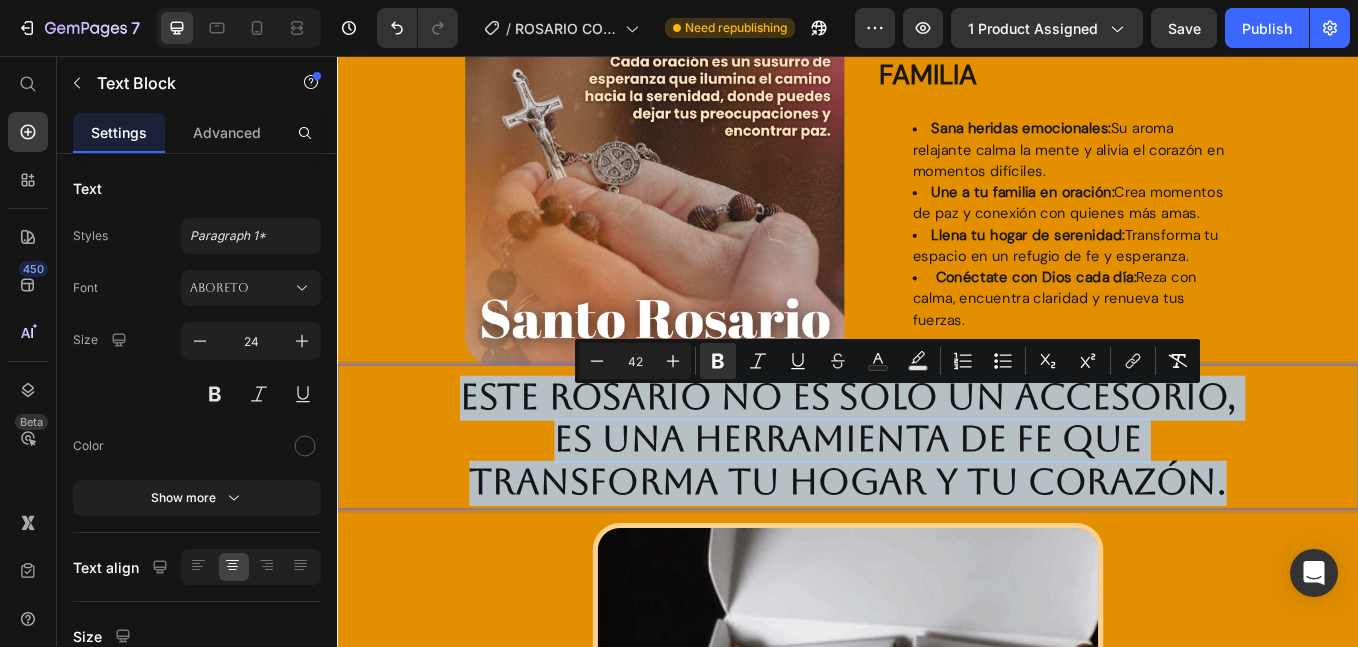 click on "Este rosario no es solo un accesorio, es una herramienta de fe que transforma tu hogar y tu corazón." at bounding box center (937, 504) 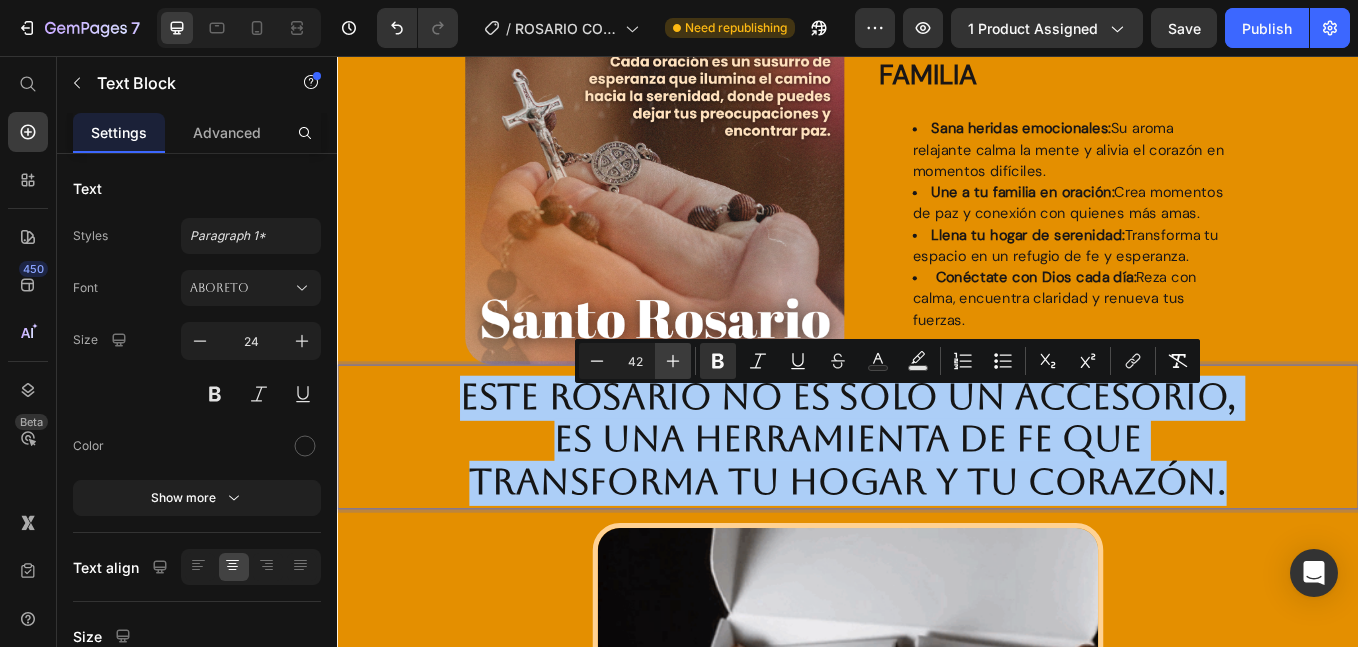click 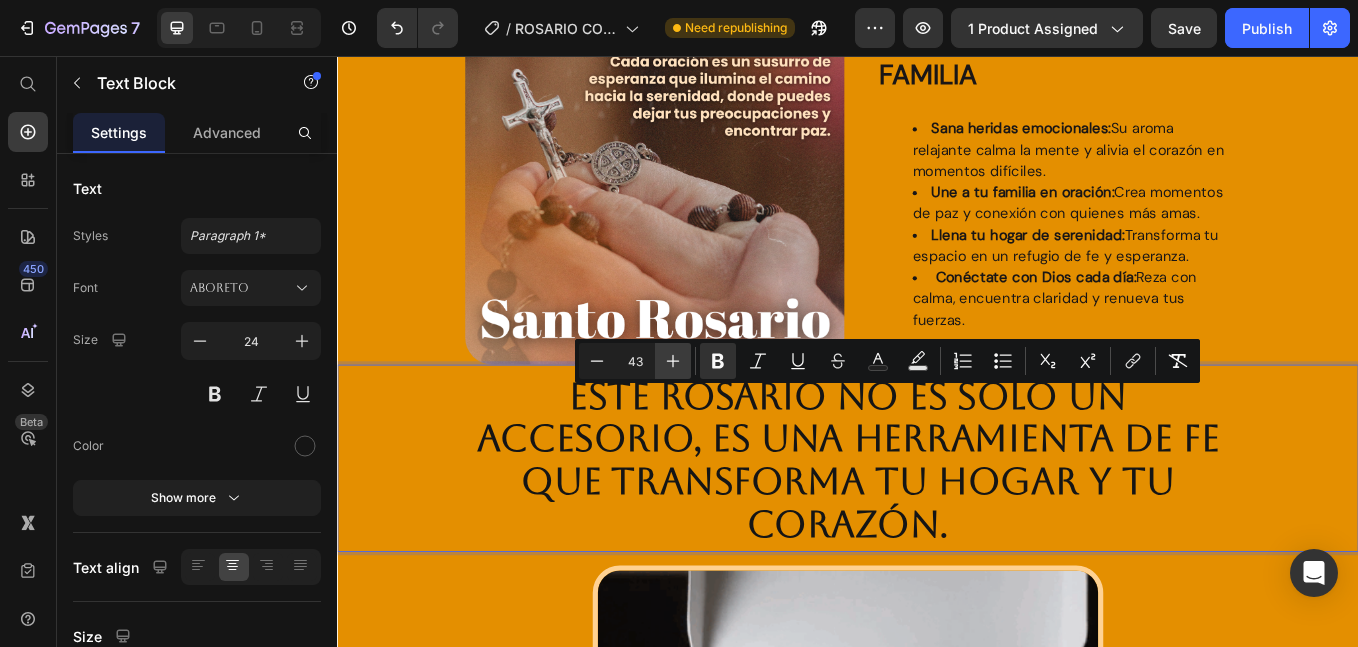 click 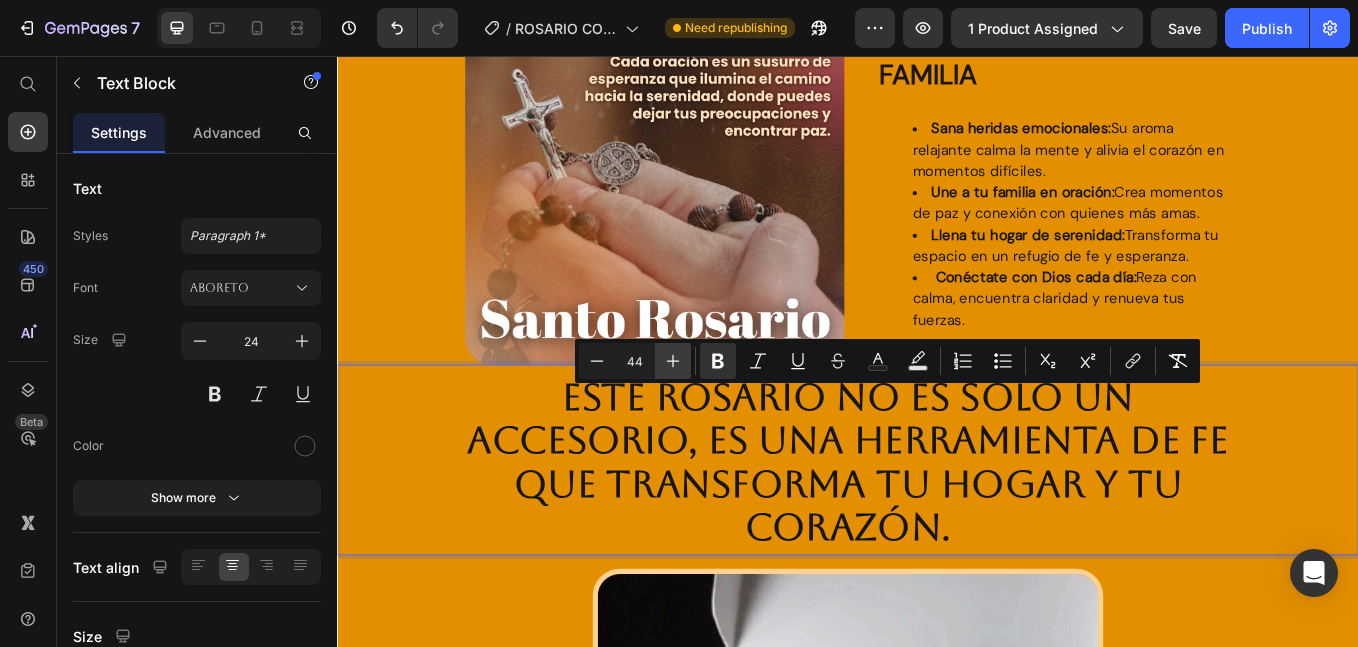 click 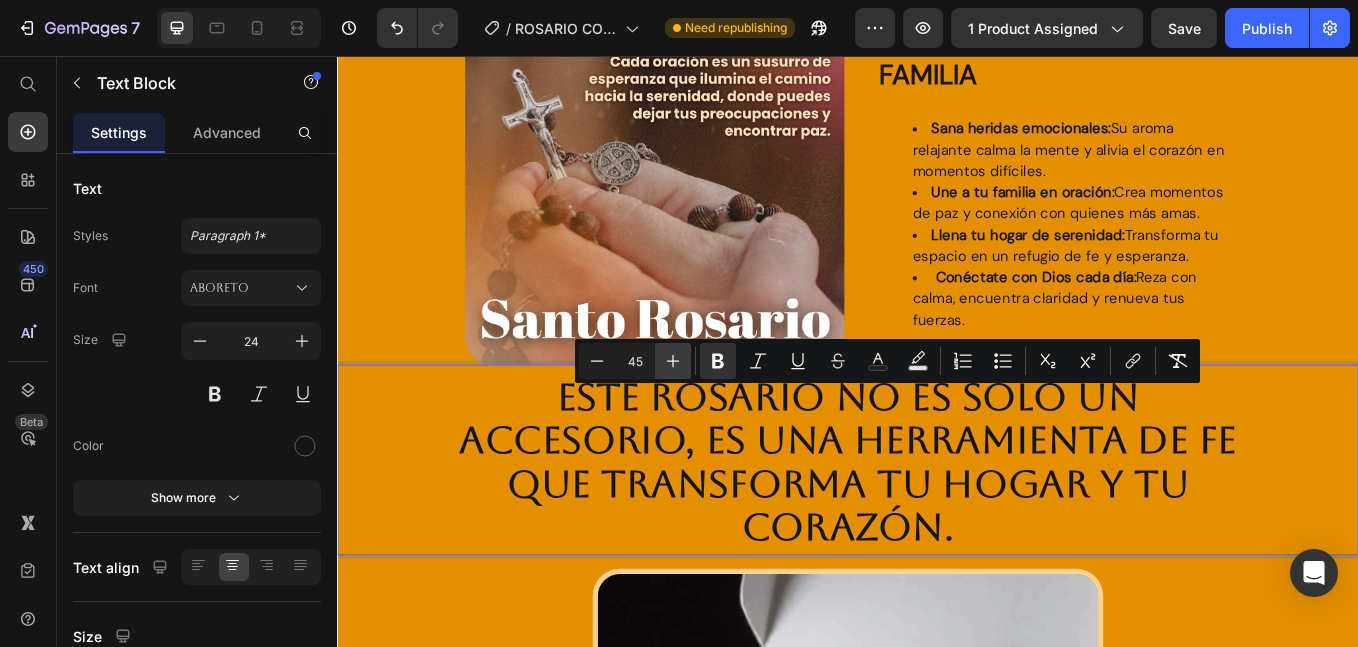 click 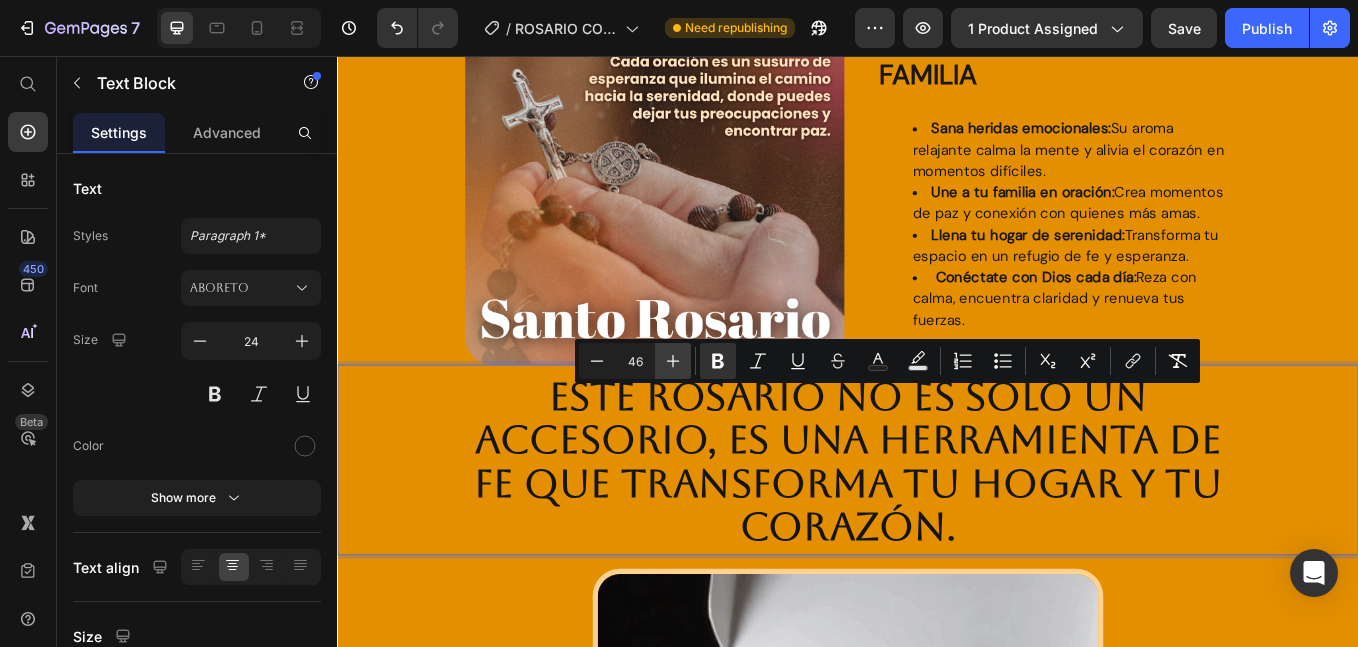 click 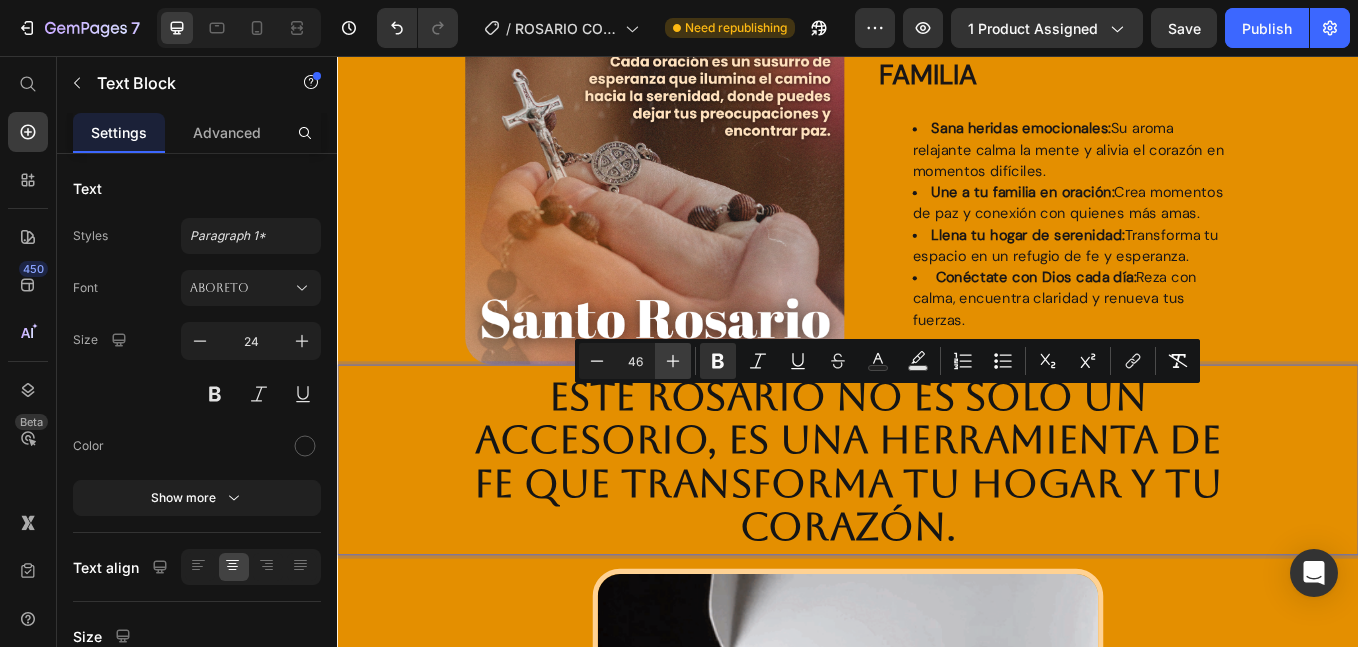 type on "47" 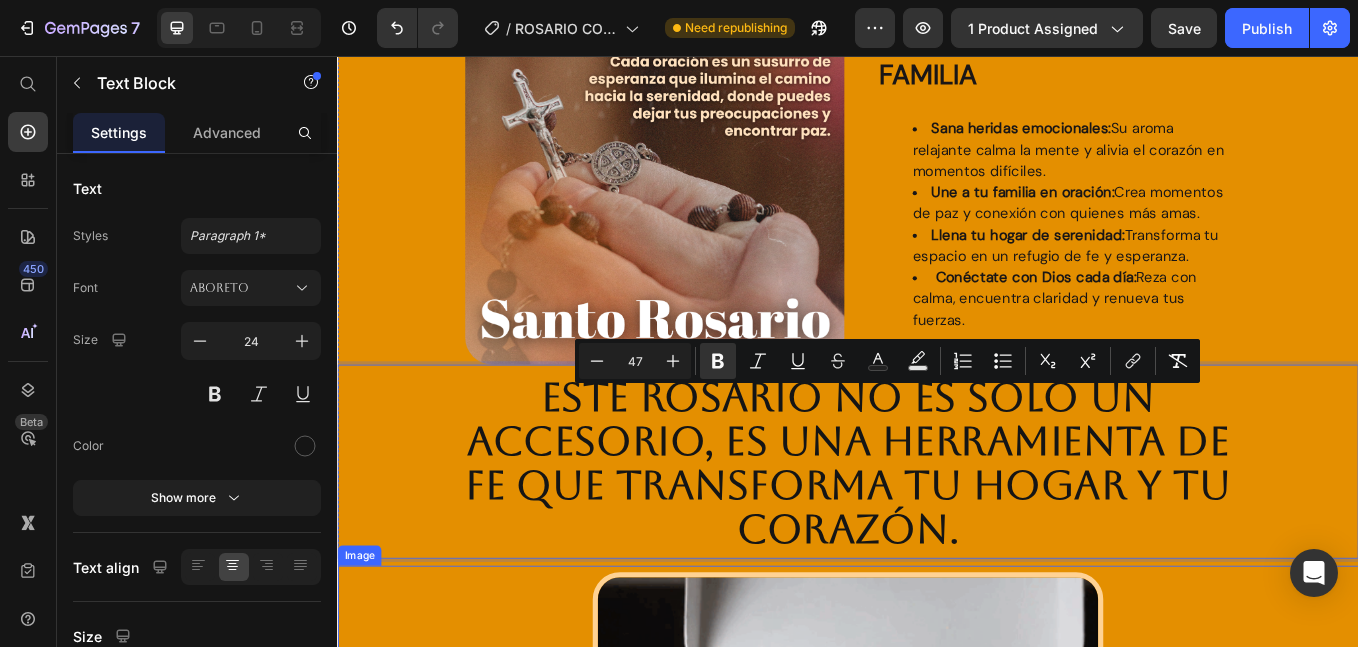 click at bounding box center (937, 963) 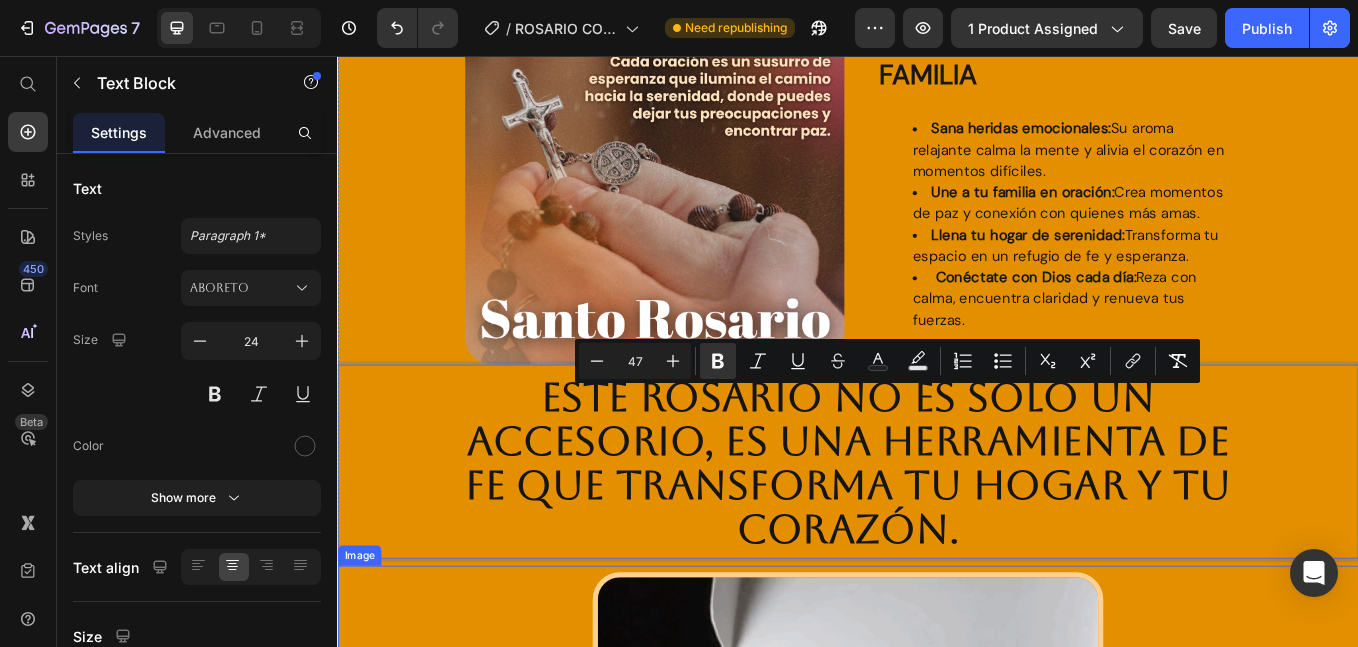 click on "Este rosario no es solo un accesorio, es una herramienta de fe que transforma tu hogar y tu corazón." at bounding box center [937, 539] 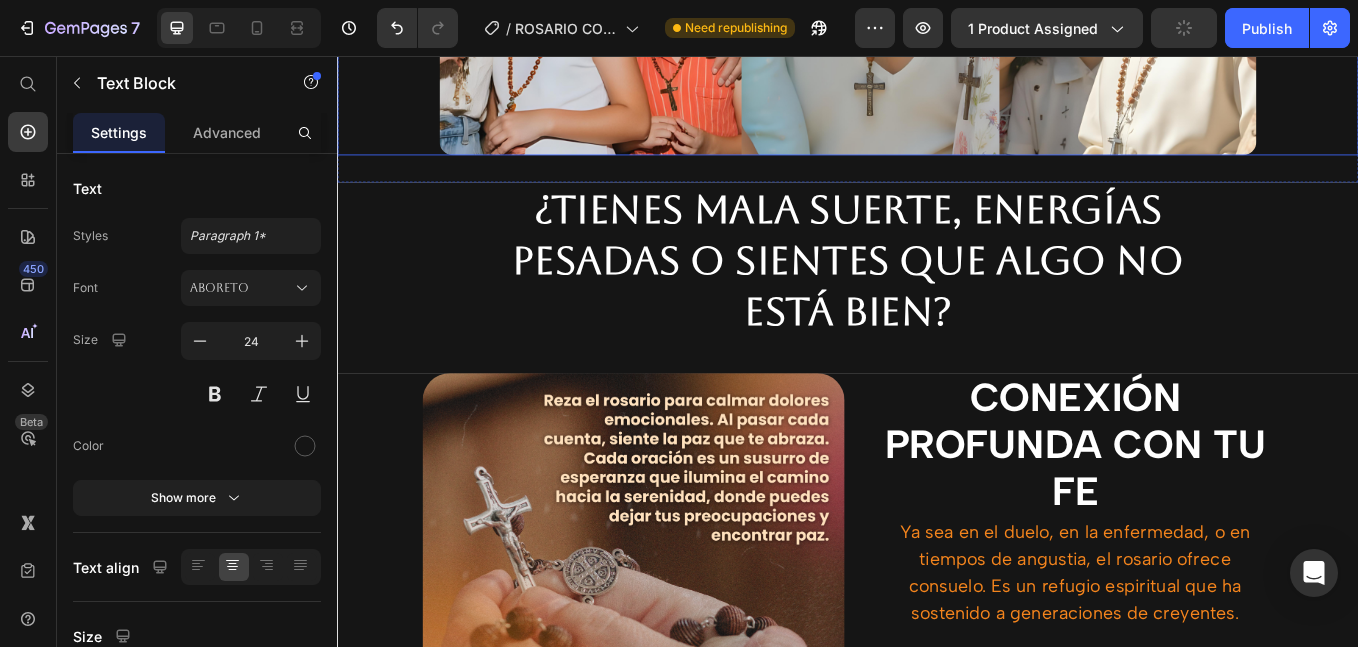 scroll, scrollTop: 1092, scrollLeft: 0, axis: vertical 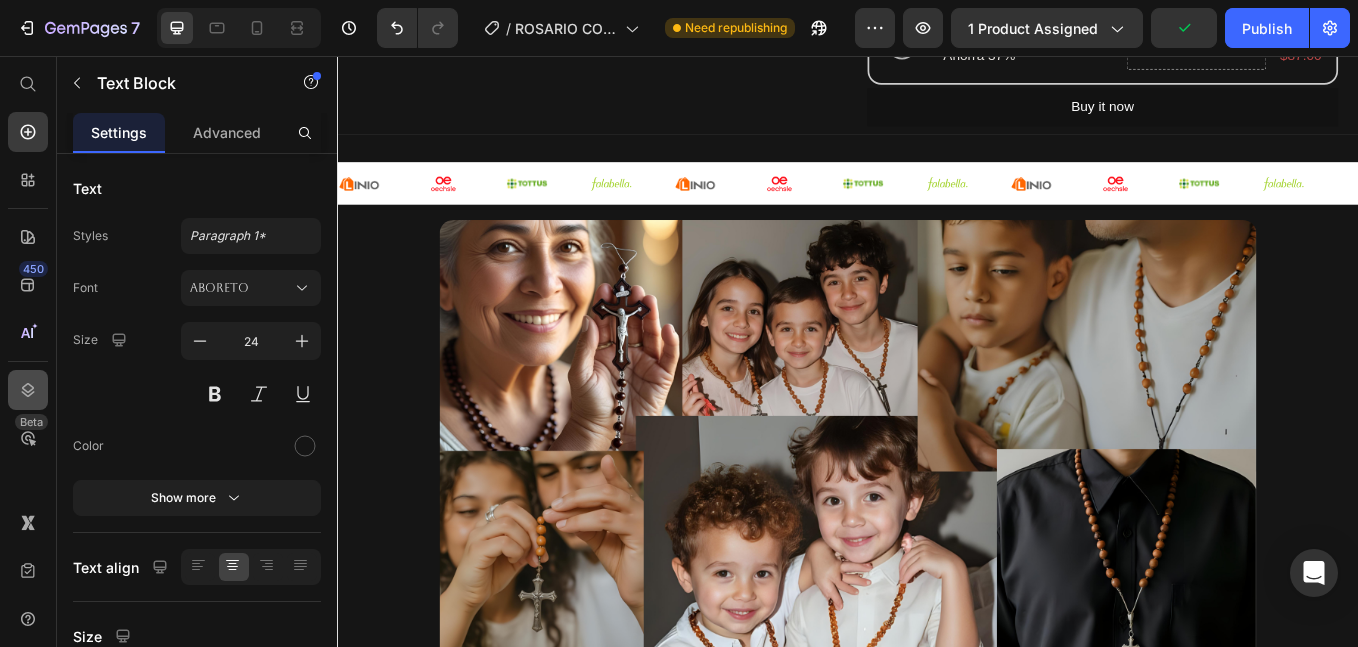 click on "Publish" at bounding box center [1267, 28] 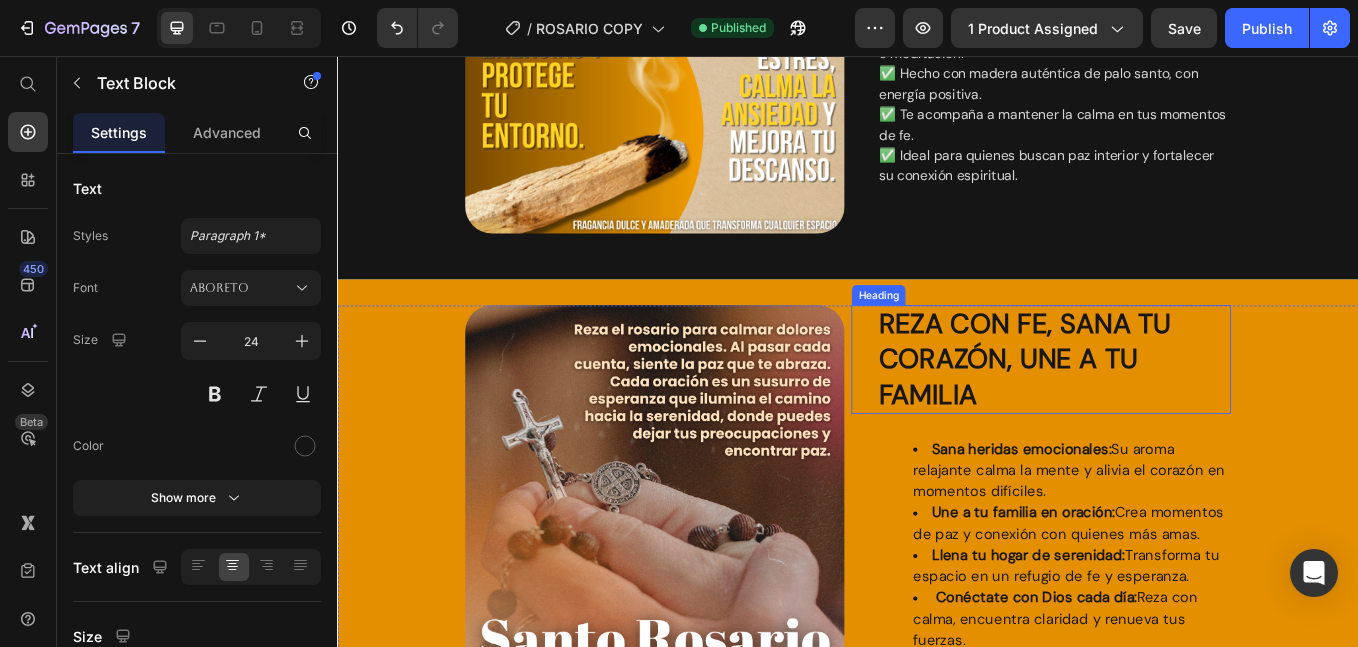 scroll, scrollTop: 4500, scrollLeft: 0, axis: vertical 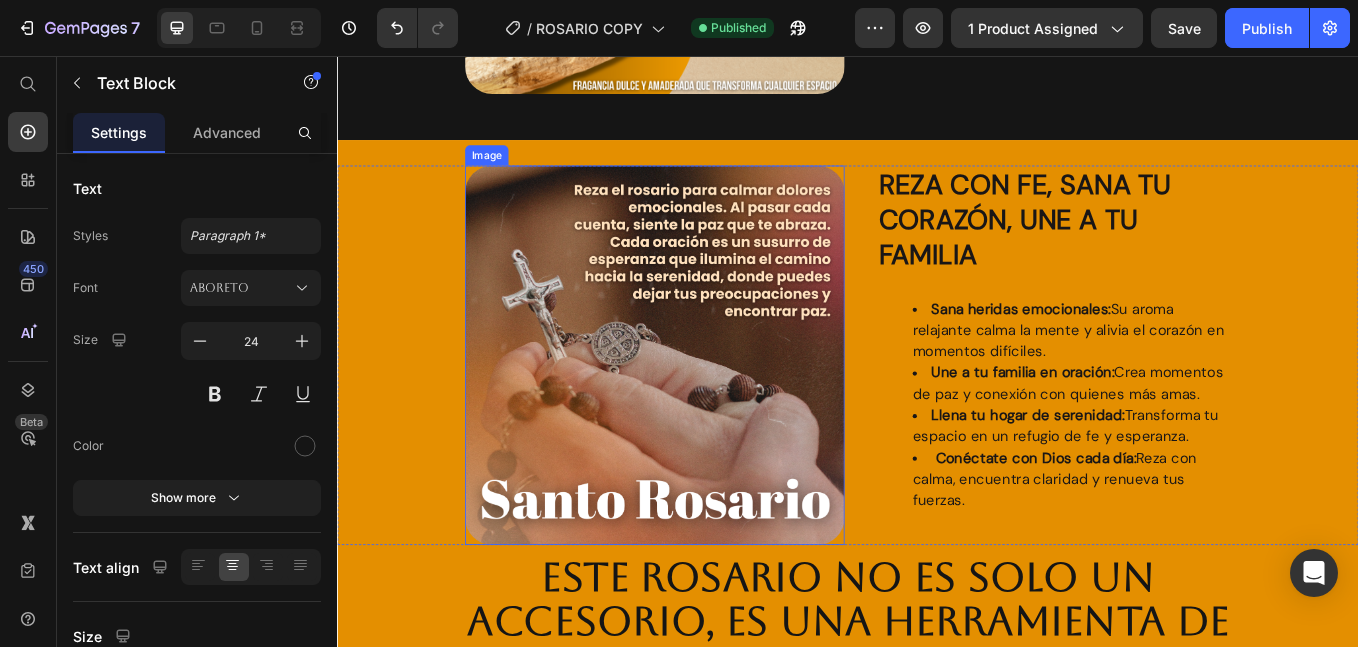 click at bounding box center [710, 408] 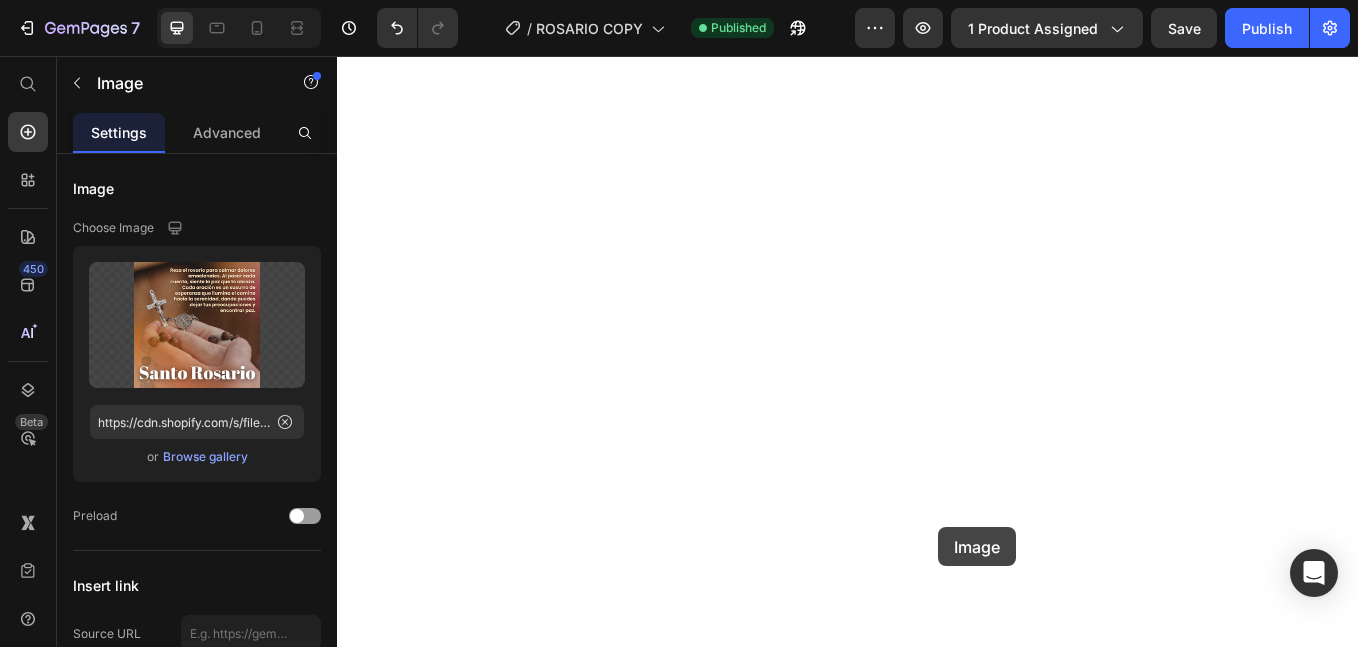 scroll, scrollTop: 0, scrollLeft: 0, axis: both 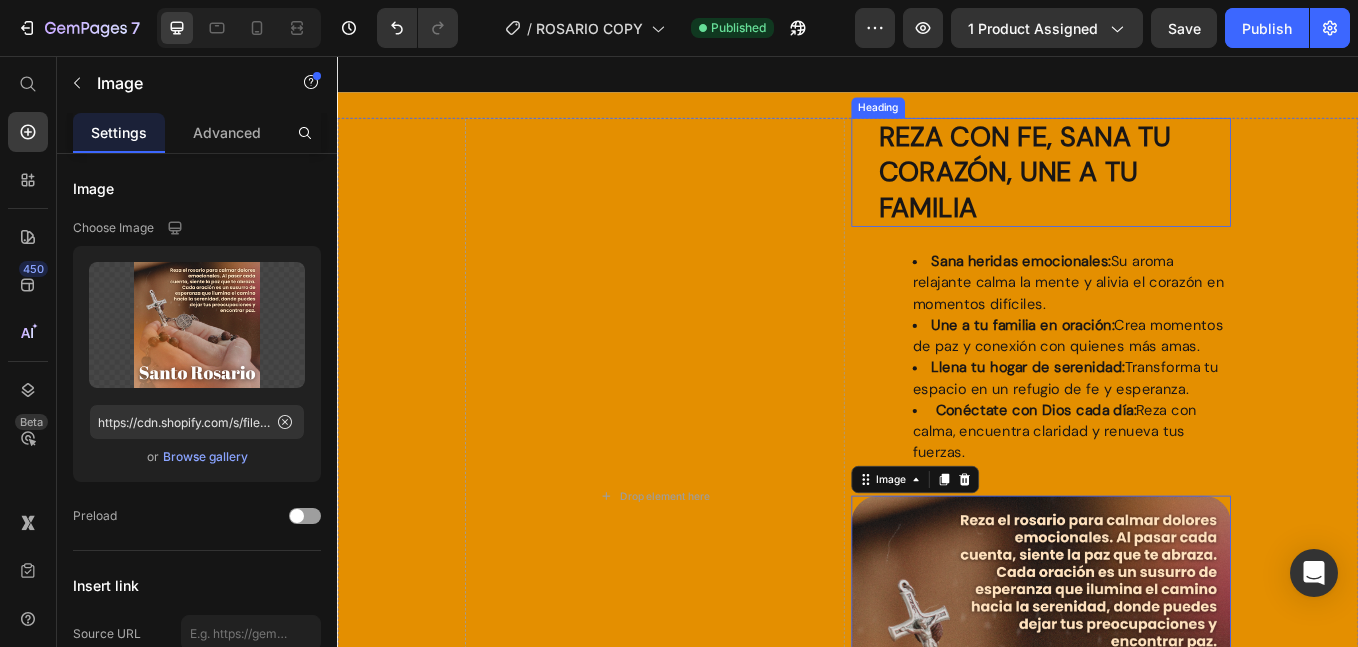 click on "Reza con fe, sana tu corazón, une a tu familia" at bounding box center [1145, 192] 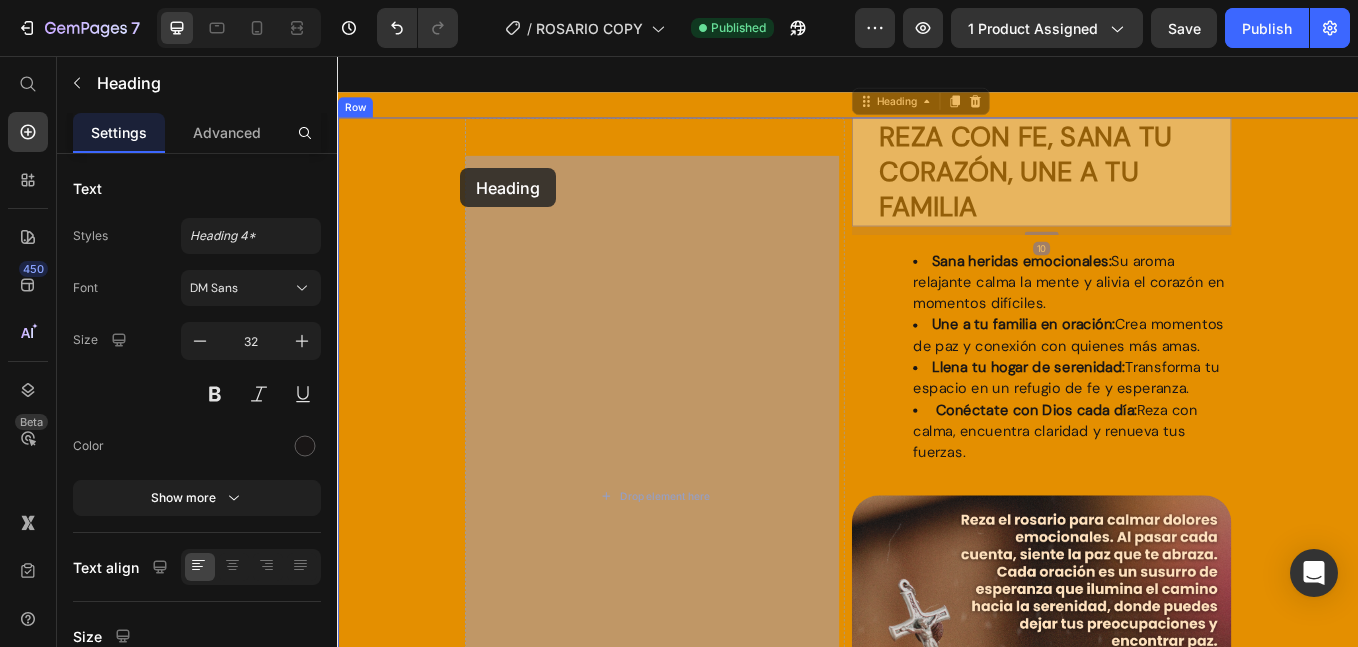 drag, startPoint x: 951, startPoint y: 158, endPoint x: 482, endPoint y: 188, distance: 469.9585 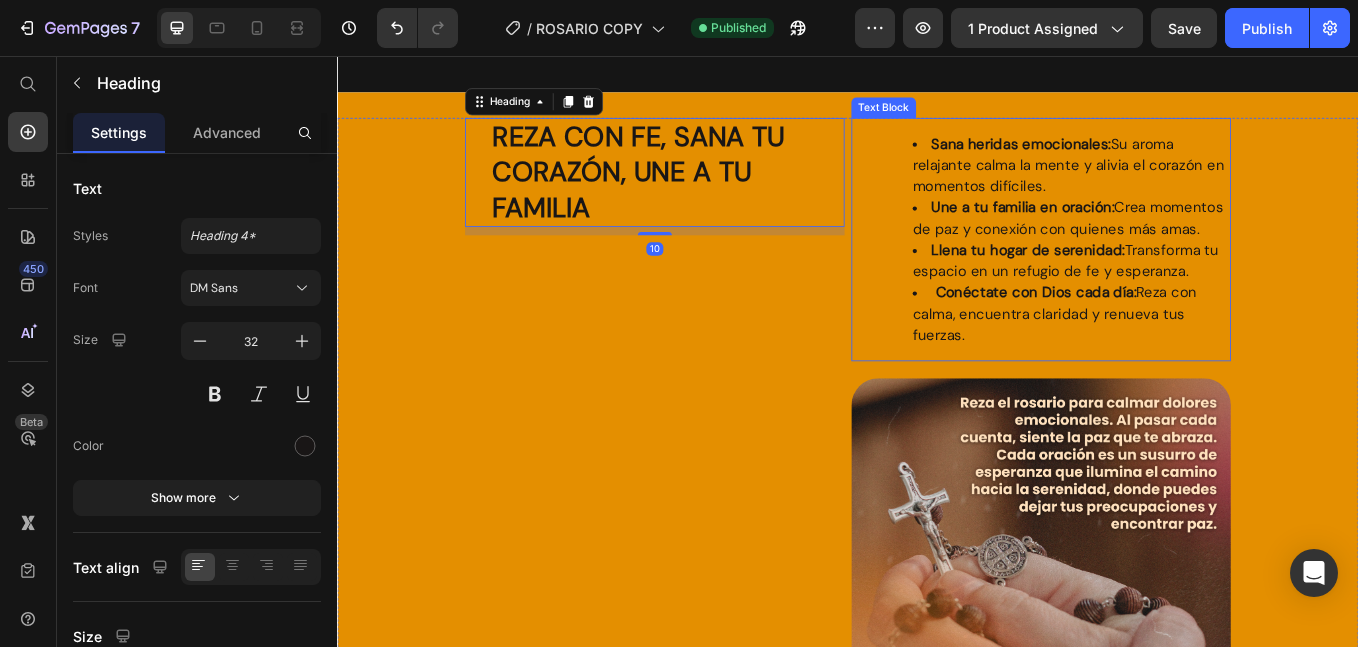 click on "Text Block" at bounding box center (979, 117) 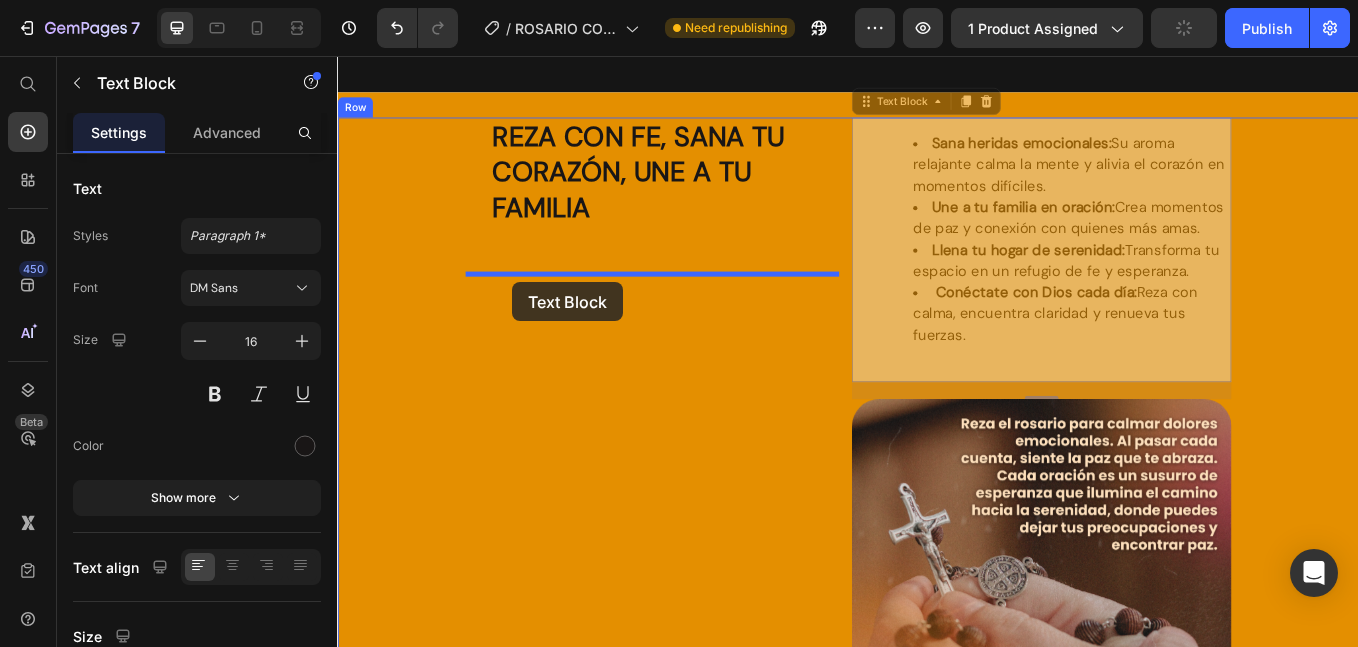 drag, startPoint x: 958, startPoint y: 159, endPoint x: 543, endPoint y: 322, distance: 445.86322 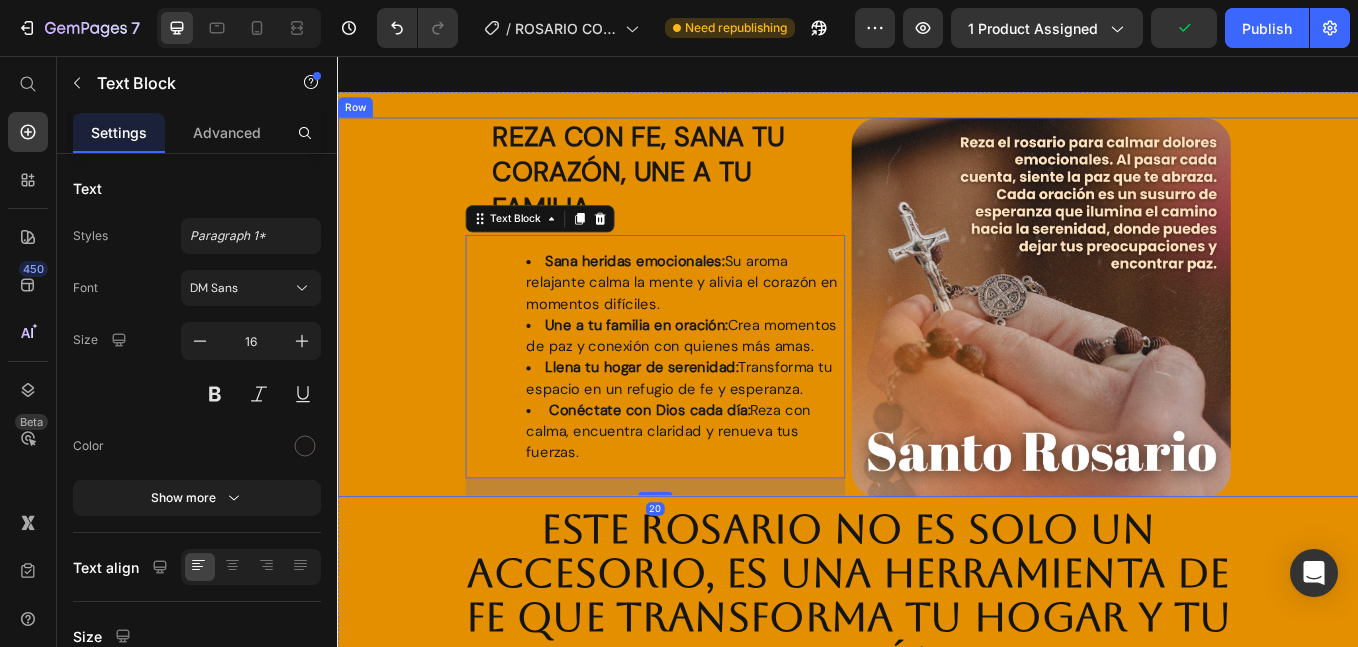 click on "[FIRST] con fe, sana tu corazón, une a tu familia Heading Sana heridas emocionales:  Su aroma relajante calma la mente y alivia el corazón en momentos difíciles. Une a tu familia en oración:  Crea momentos de paz y conexión con quienes más amas. Llena tu hogar de serenidad:  Transforma tu espacio en un refugio de fe y esperanza.   Conéctate con Dios cada día:  Reza con calma, encuentra claridad y renueva tus fuerzas. Text Block   20 Image Row" at bounding box center [937, 352] 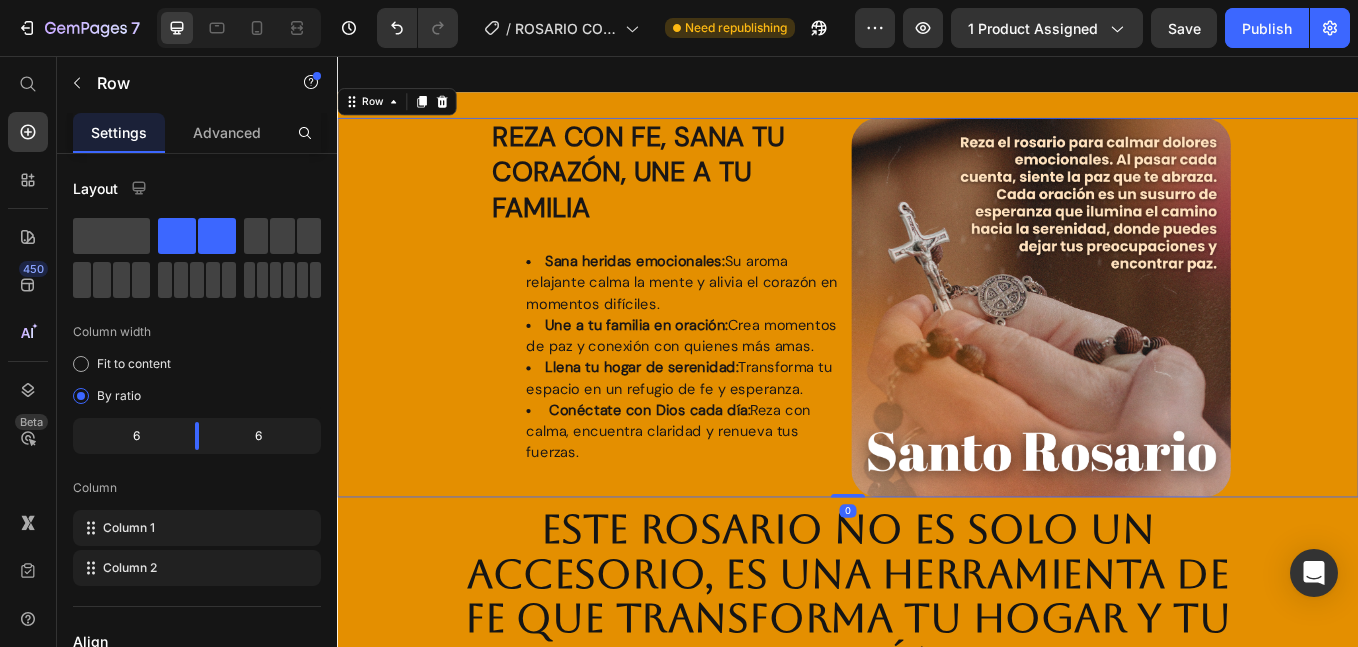 click at bounding box center (1164, 352) 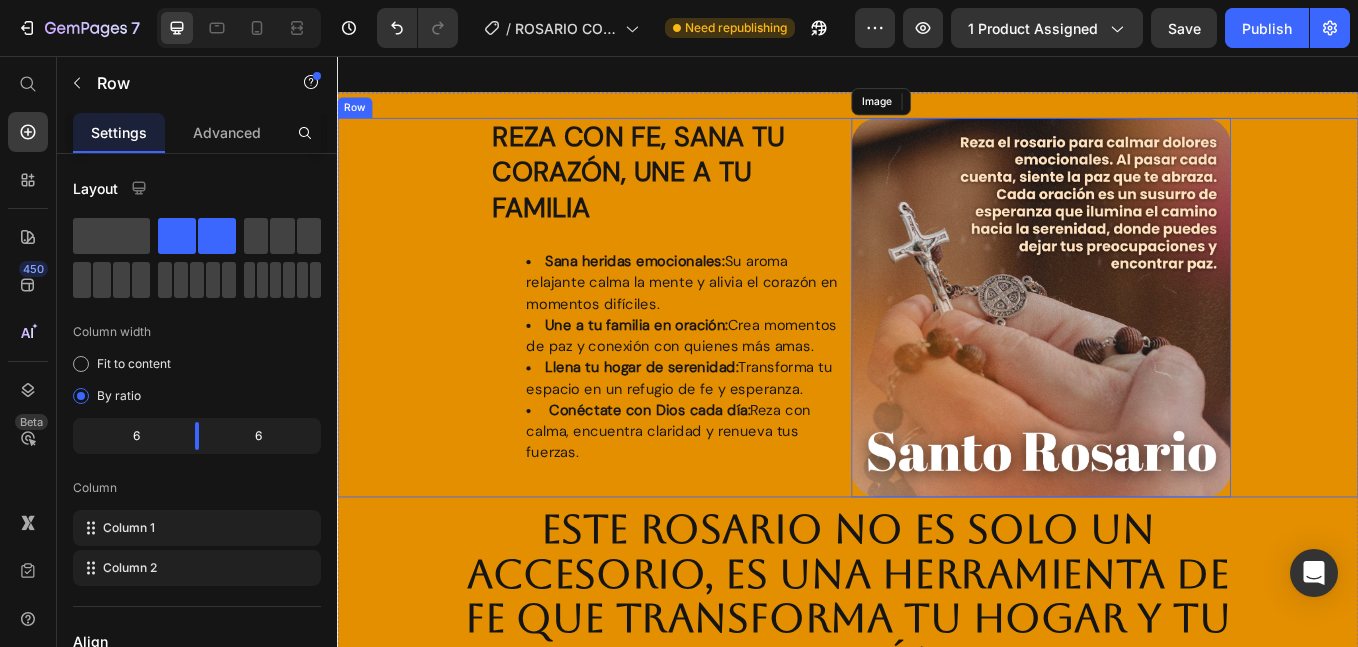 click on "[FIRST] con fe, sana tu corazón, une a tu familia Heading Sana heridas emocionales:  Su aroma relajante calma la mente y alivia el corazón en momentos difíciles. Une a tu familia en oración:  Crea momentos de paz y conexión con quienes más amas. Llena tu hogar de serenidad:  Transforma tu espacio en un refugio de fe y esperanza.   Conéctate con Dios cada día:  Reza con calma, encuentra claridad y renueva tus fuerzas. Text Block Image Row   0" at bounding box center (937, 352) 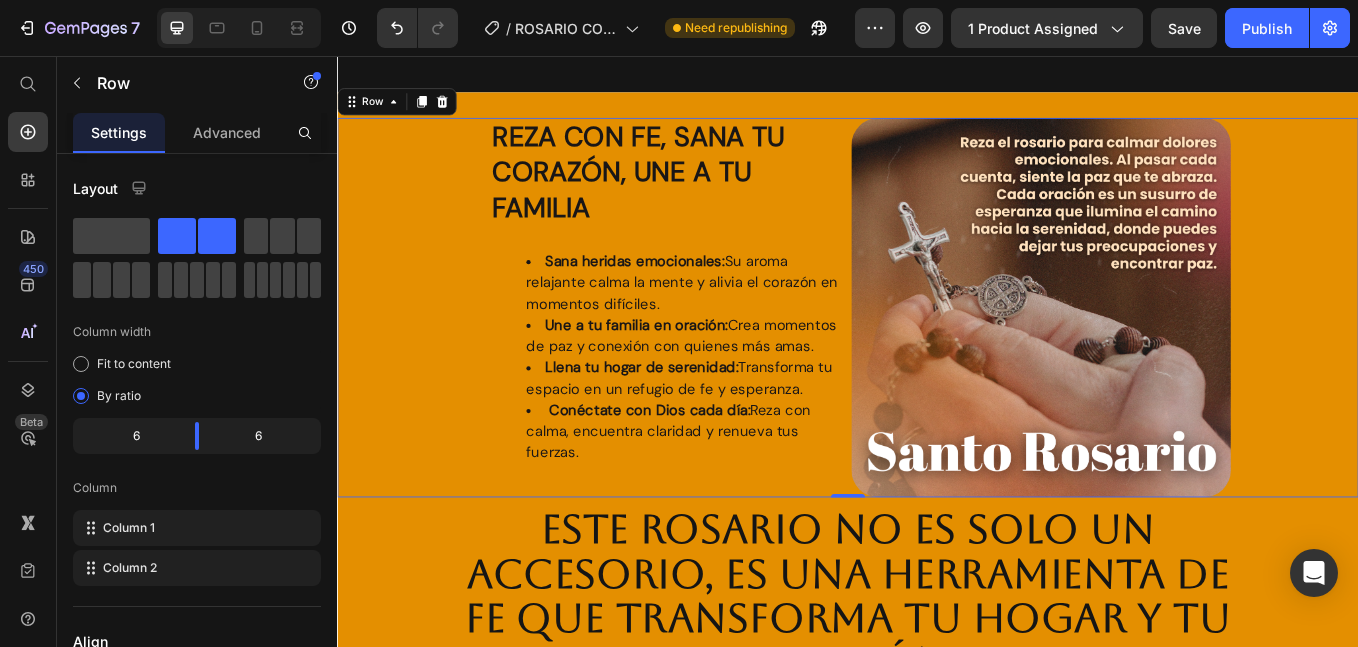 click on "[FIRST] con fe, sana tu corazón, une a tu familia Heading Sana heridas emocionales:  Su aroma relajante calma la mente y alivia el corazón en momentos difíciles. Une a tu familia en oración:  Crea momentos de paz y conexión con quienes más amas. Llena tu hogar de serenidad:  Transforma tu espacio en un refugio de fe y esperanza.   Conéctate con Dios cada día:  Reza con calma, encuentra claridad y renueva tus fuerzas. Text Block Image Row   0" at bounding box center (937, 352) 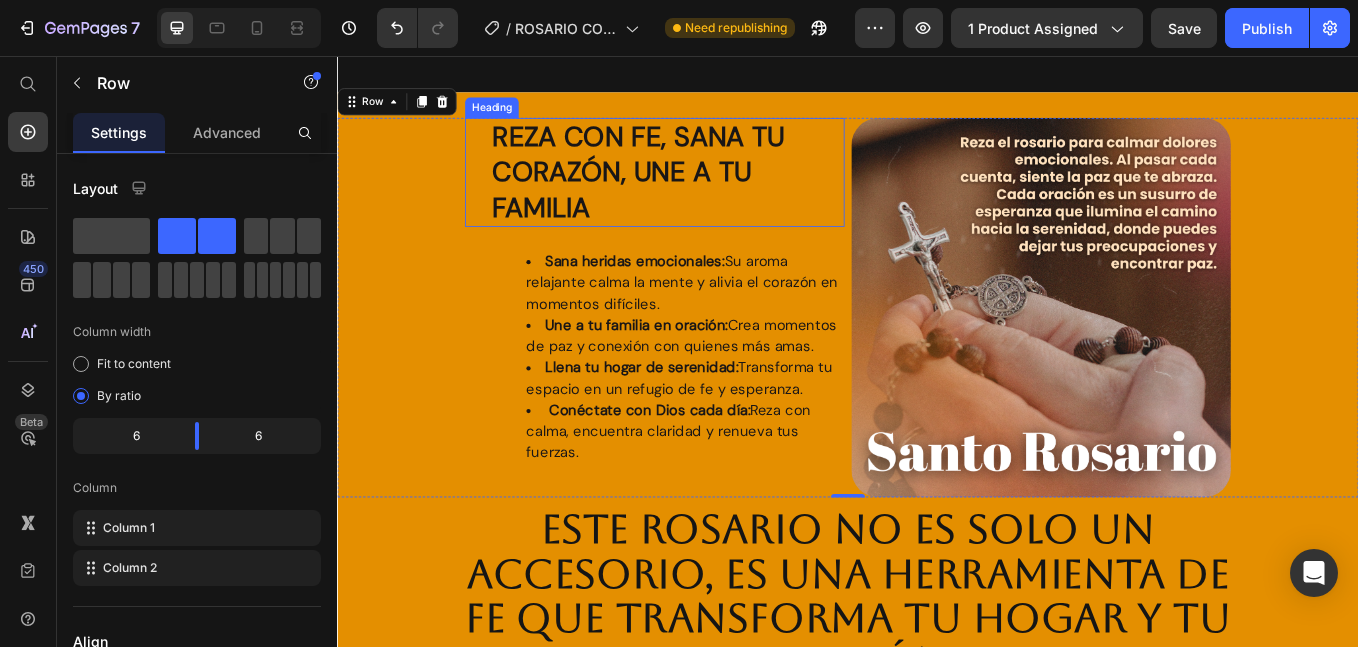 click on "[FIRST] con fe, sana tu corazón, une a tu familia Heading" at bounding box center [710, 193] 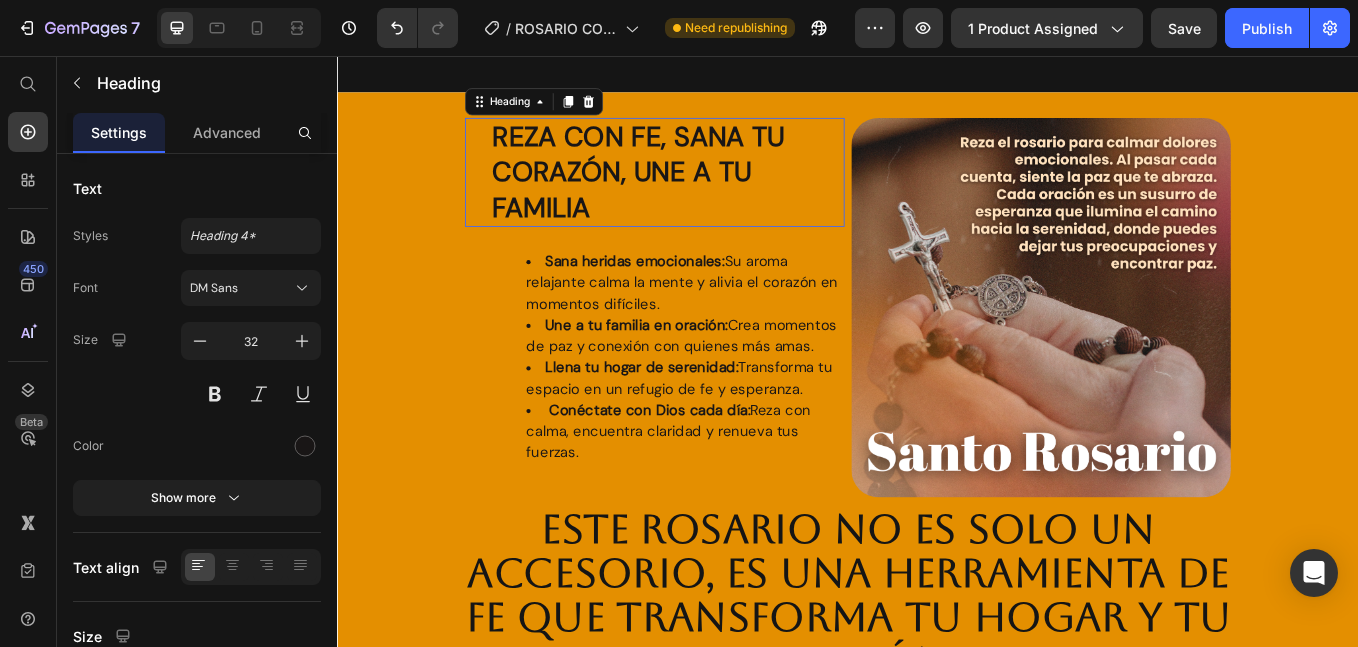 click on "Reza con fe, sana tu corazón, une a tu familia" at bounding box center (691, 192) 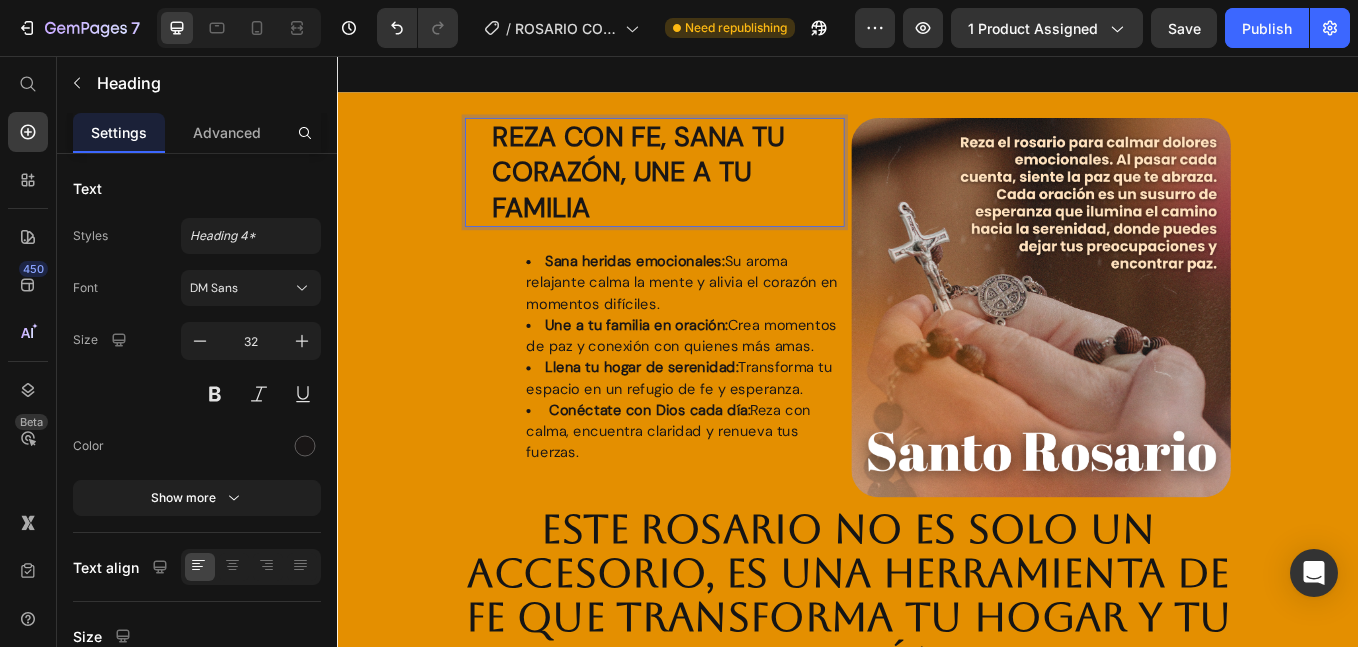 drag, startPoint x: 660, startPoint y: 296, endPoint x: 537, endPoint y: 215, distance: 147.27525 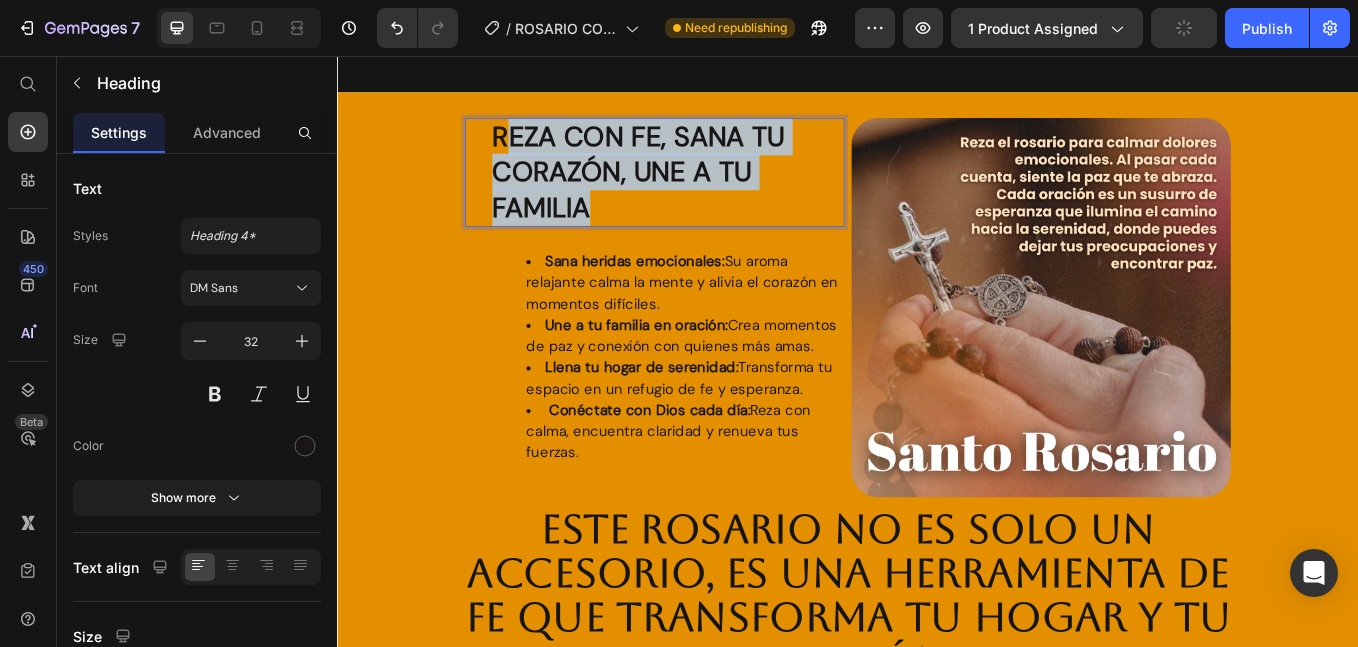 click on "Reza con fe, sana tu corazón, une a tu familia" at bounding box center (725, 193) 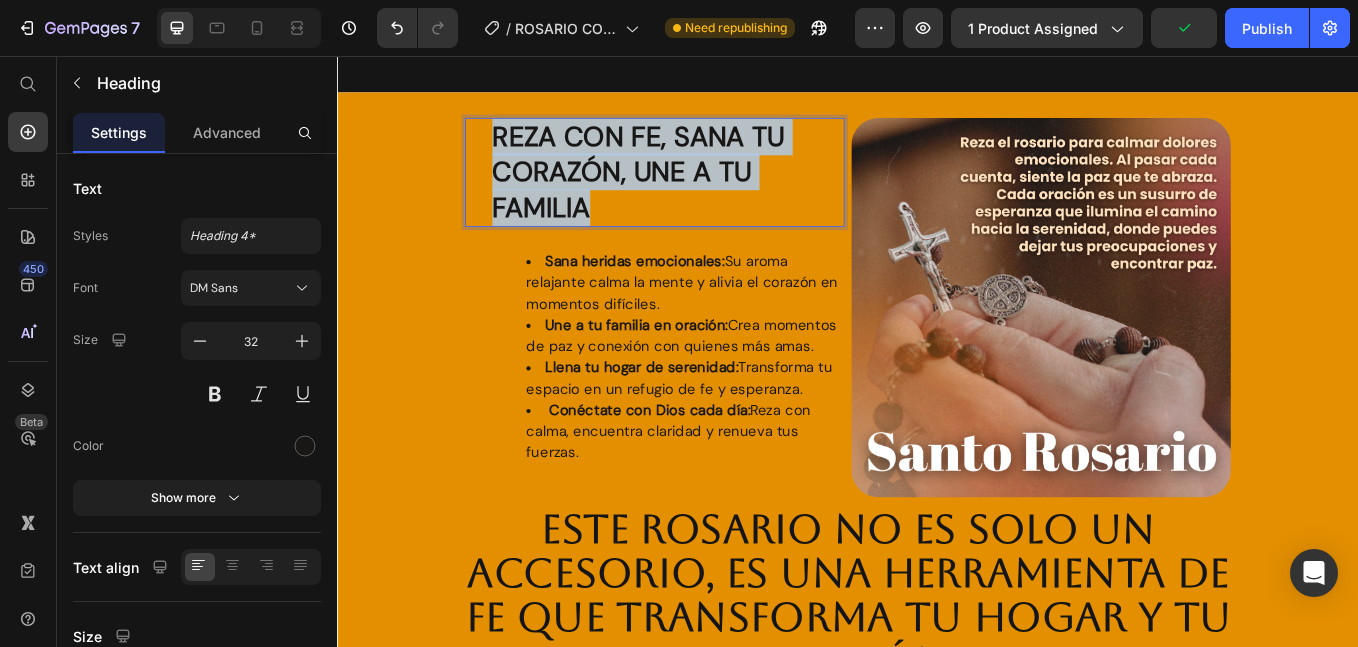 drag, startPoint x: 646, startPoint y: 276, endPoint x: 502, endPoint y: 180, distance: 173.06647 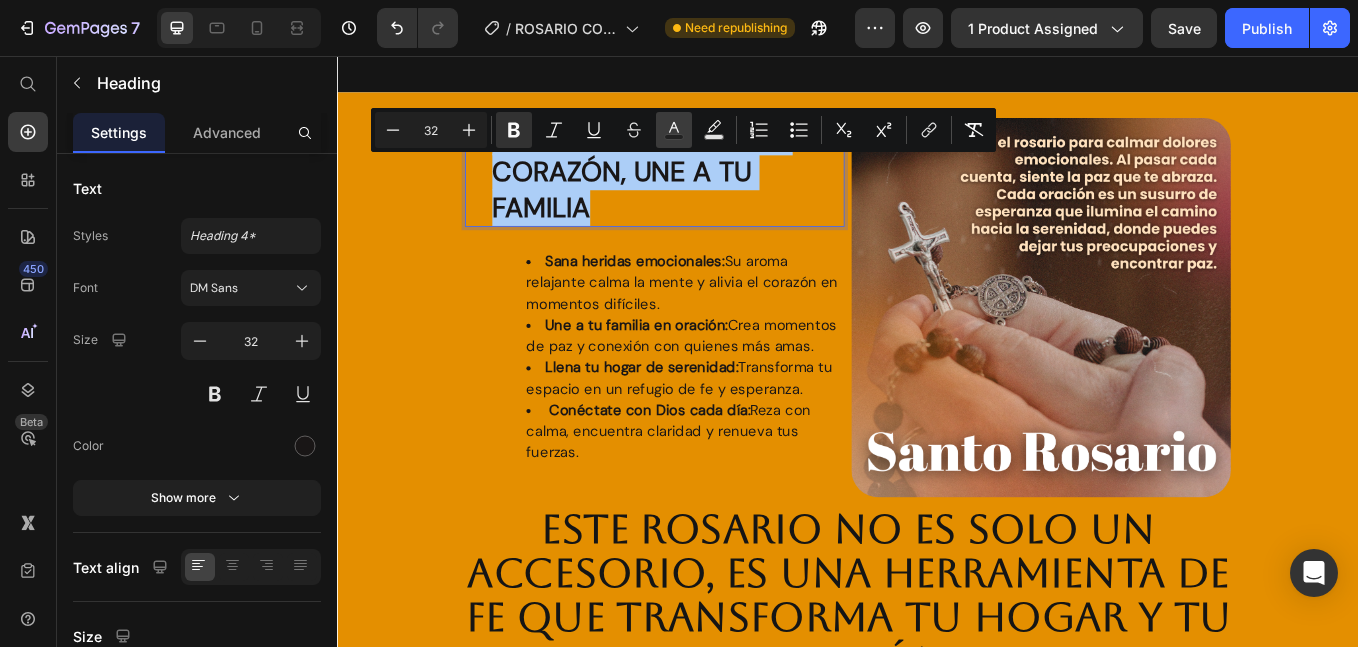 click 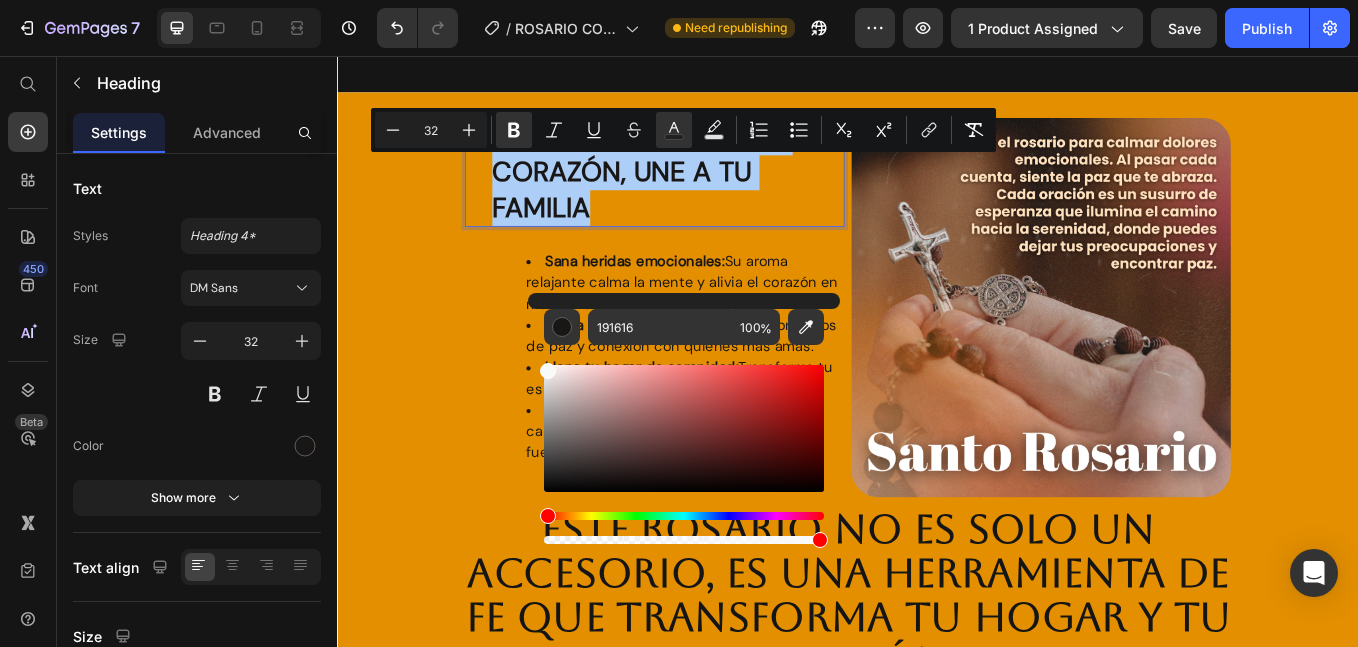 drag, startPoint x: 561, startPoint y: 392, endPoint x: 541, endPoint y: 367, distance: 32.01562 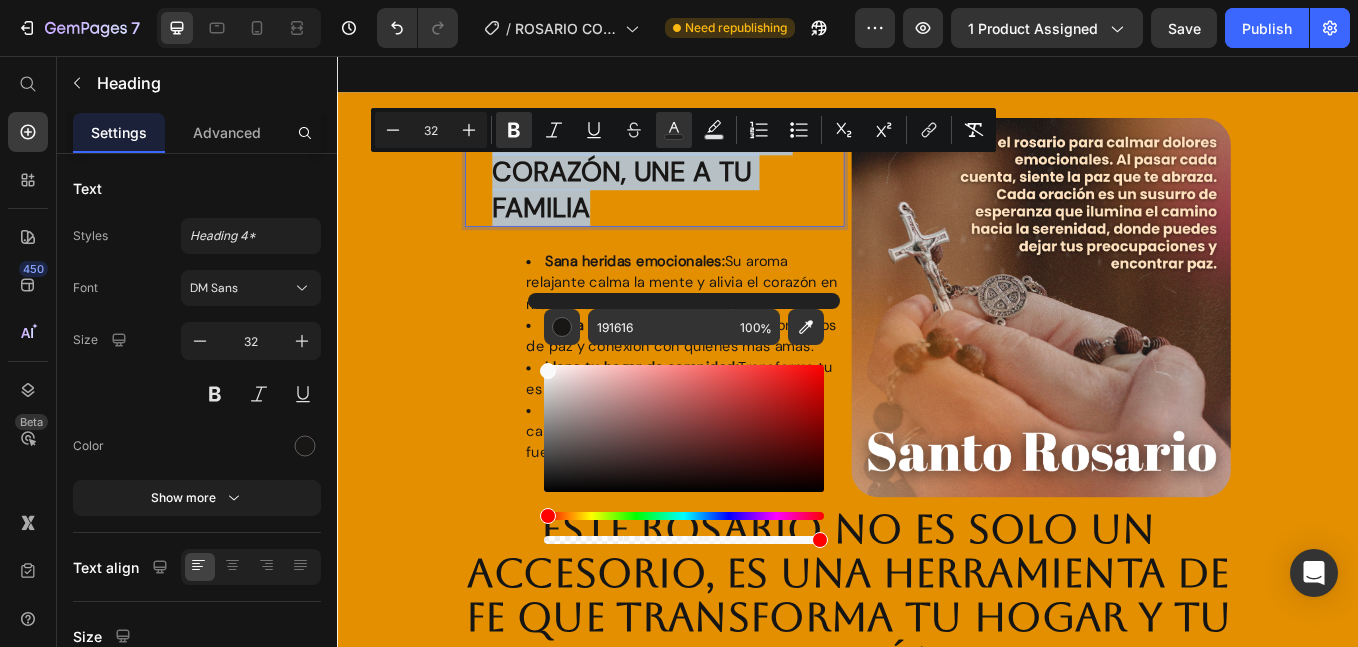 type on "F9F9F9" 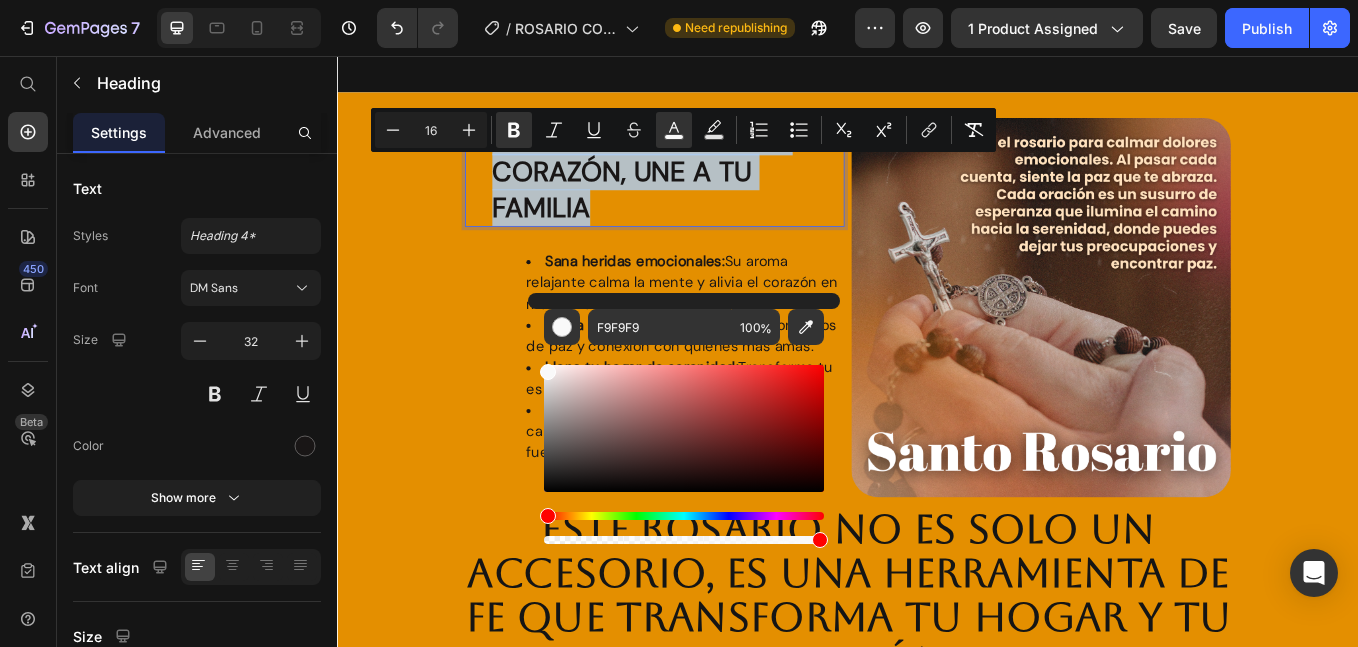click on "Sana heridas emocionales:  Su aroma relajante calma la mente y alivia el corazón en momentos difíciles. Une a tu familia en oración:  Crea momentos de paz y conexión con quienes más amas. Llena tu hogar de serenidad:  Transforma tu espacio en un refugio de fe y esperanza.   Conéctate con Dios cada día:  Reza con calma, encuentra claridad y renueva tus fuerzas. Text Block" at bounding box center [710, 410] 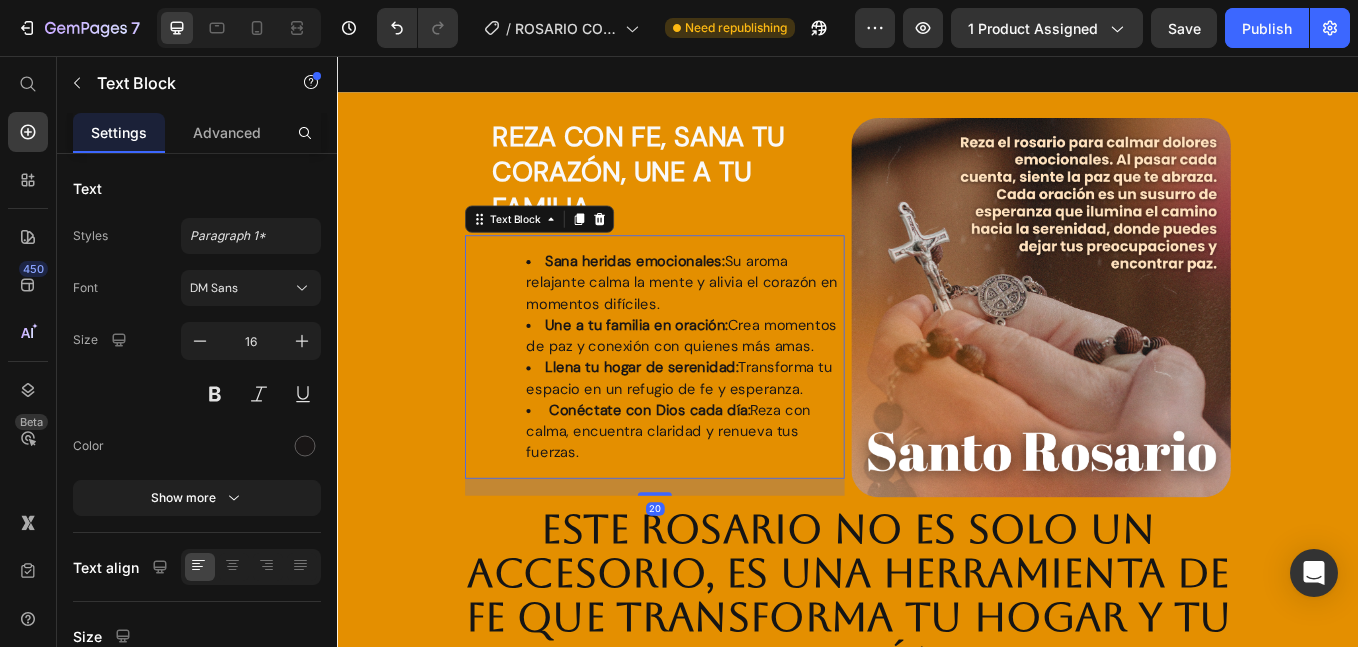 click on "Une a tu familia en oración:  Crea momentos de paz y conexión con quienes más amas." at bounding box center (741, 384) 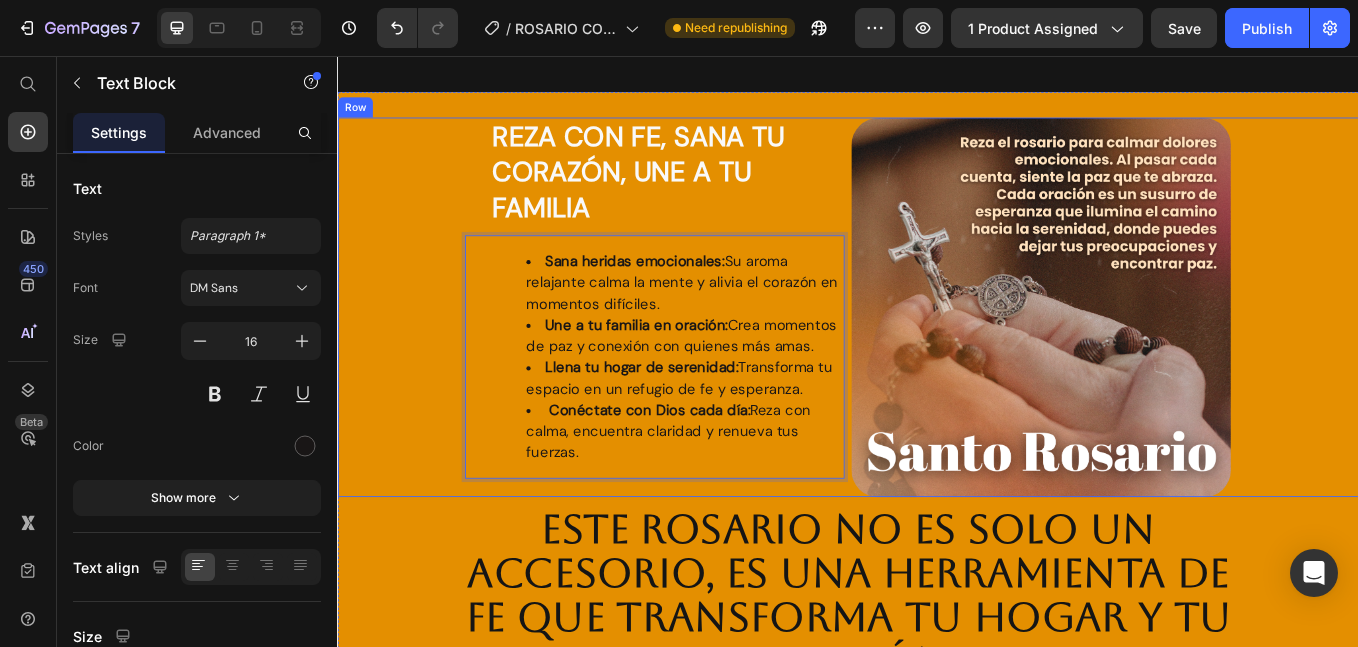 click on "Reza con fe, sana tu corazón, une a tu familia" at bounding box center [691, 192] 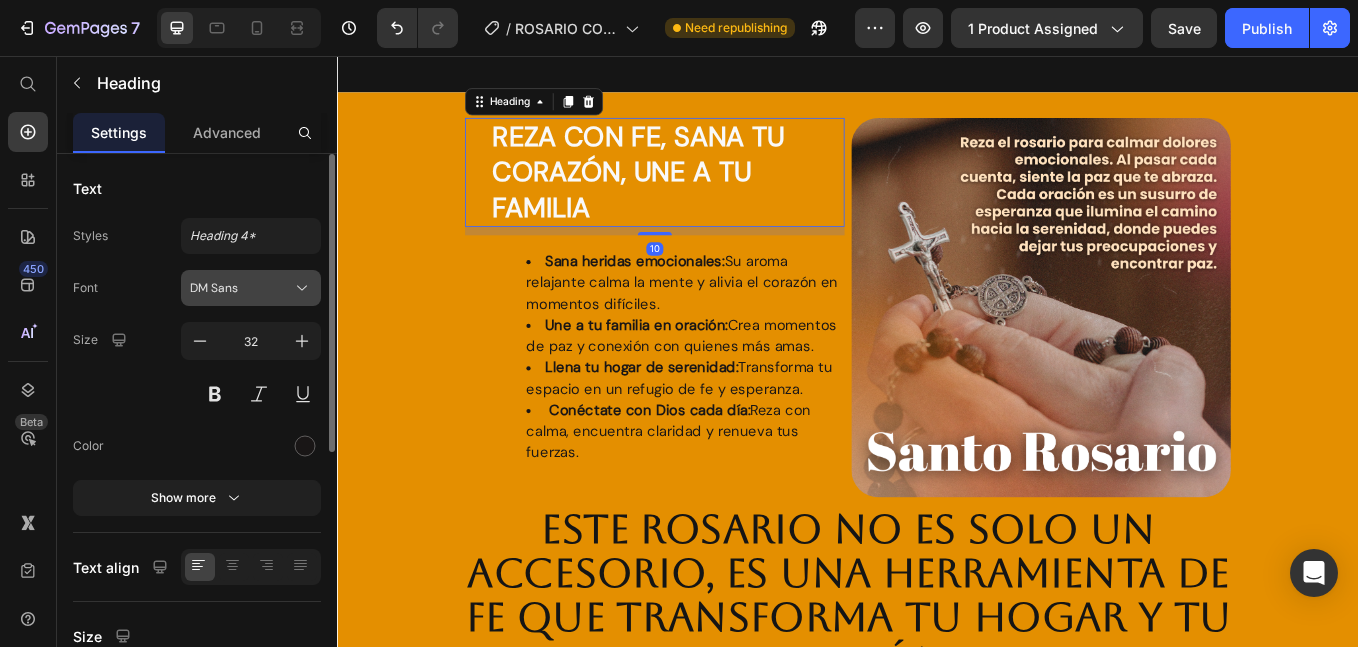click on "DM Sans" at bounding box center [241, 288] 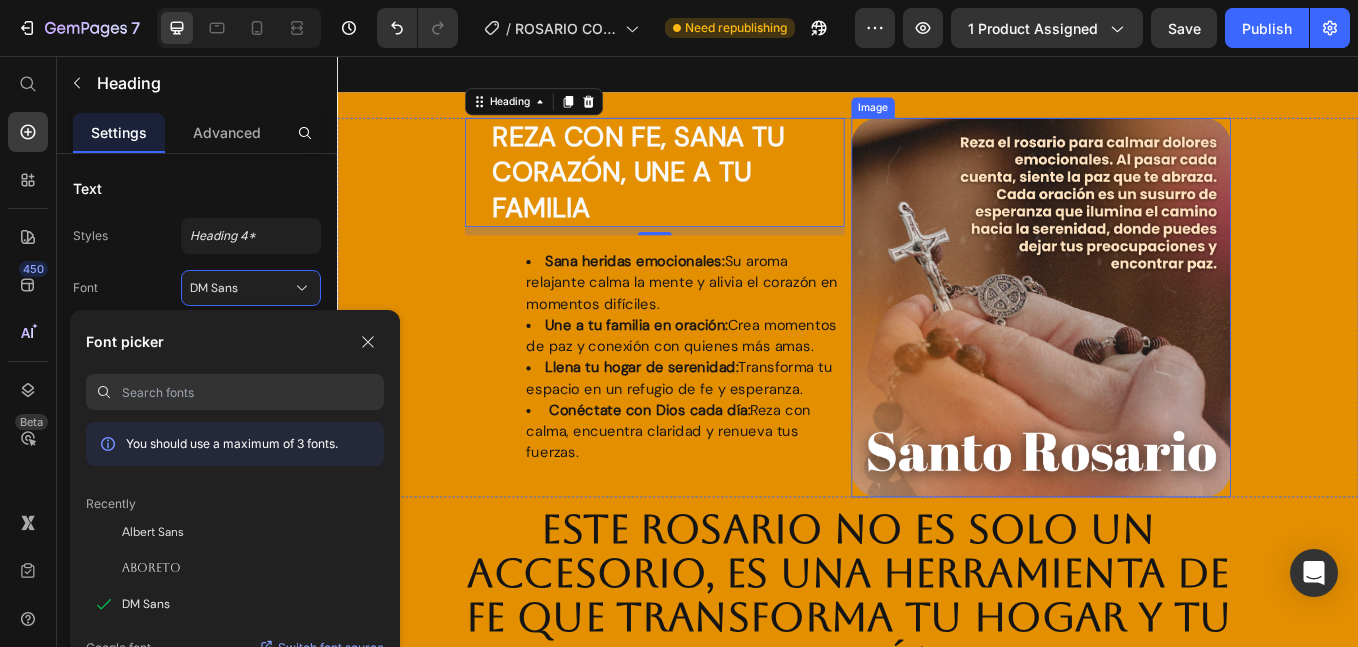 click on "Llena tu hogar de serenidad:  Transforma tu espacio en un refugio de fe y esperanza." at bounding box center [739, 434] 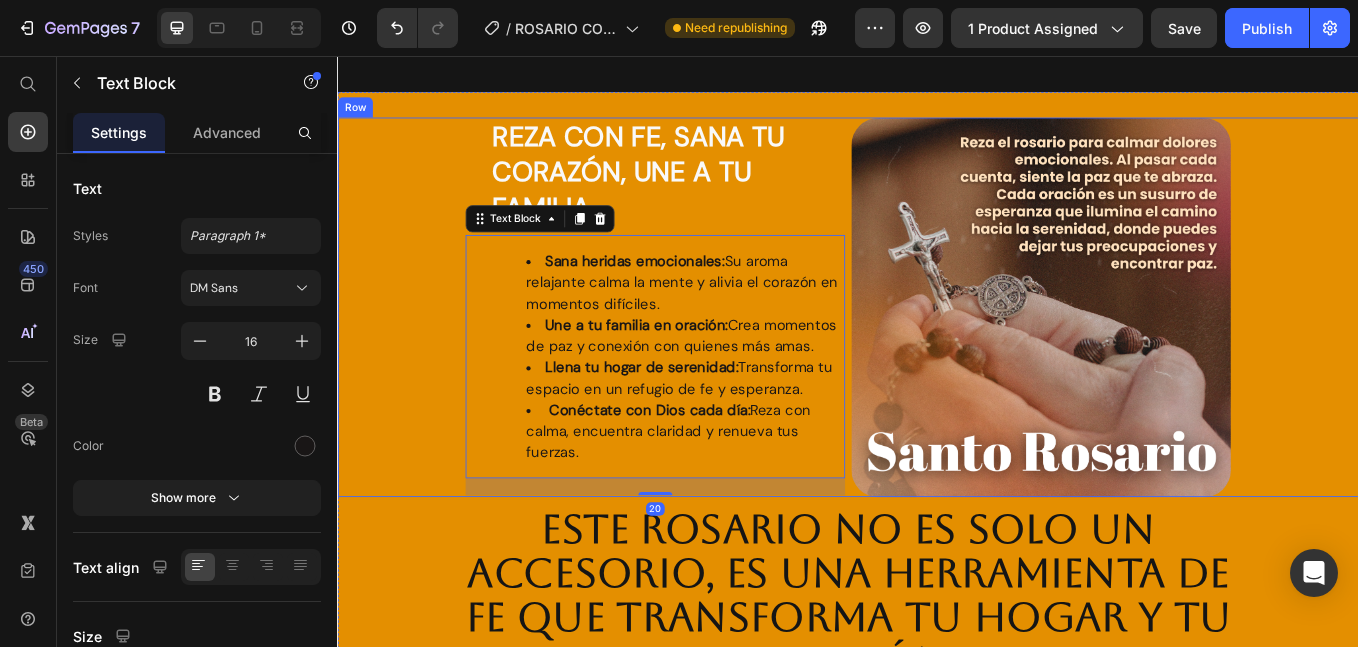 click on "[FIRST] con fe, sana tu corazón, une a tu familia Heading Sana heridas emocionales:  Su aroma relajante calma la mente y alivia el corazón en momentos difíciles. Une a tu familia en oración:  Crea momentos de paz y conexión con quienes más amas. Llena tu hogar de serenidad:  Transforma tu espacio en un refugio de fe y esperanza.   Conéctate con Dios cada día:  Reza con calma, encuentra claridad y renueva tus fuerzas. Text Block   20 Image Row" at bounding box center [937, 352] 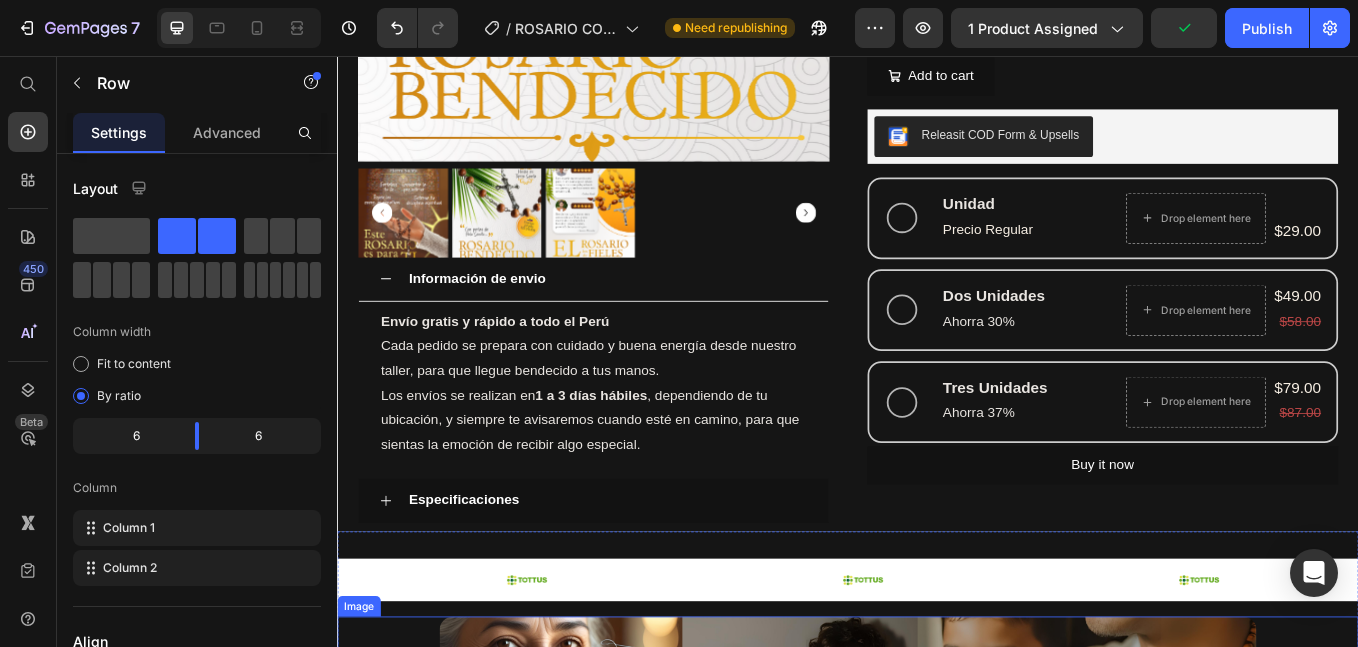 scroll, scrollTop: 1049, scrollLeft: 0, axis: vertical 